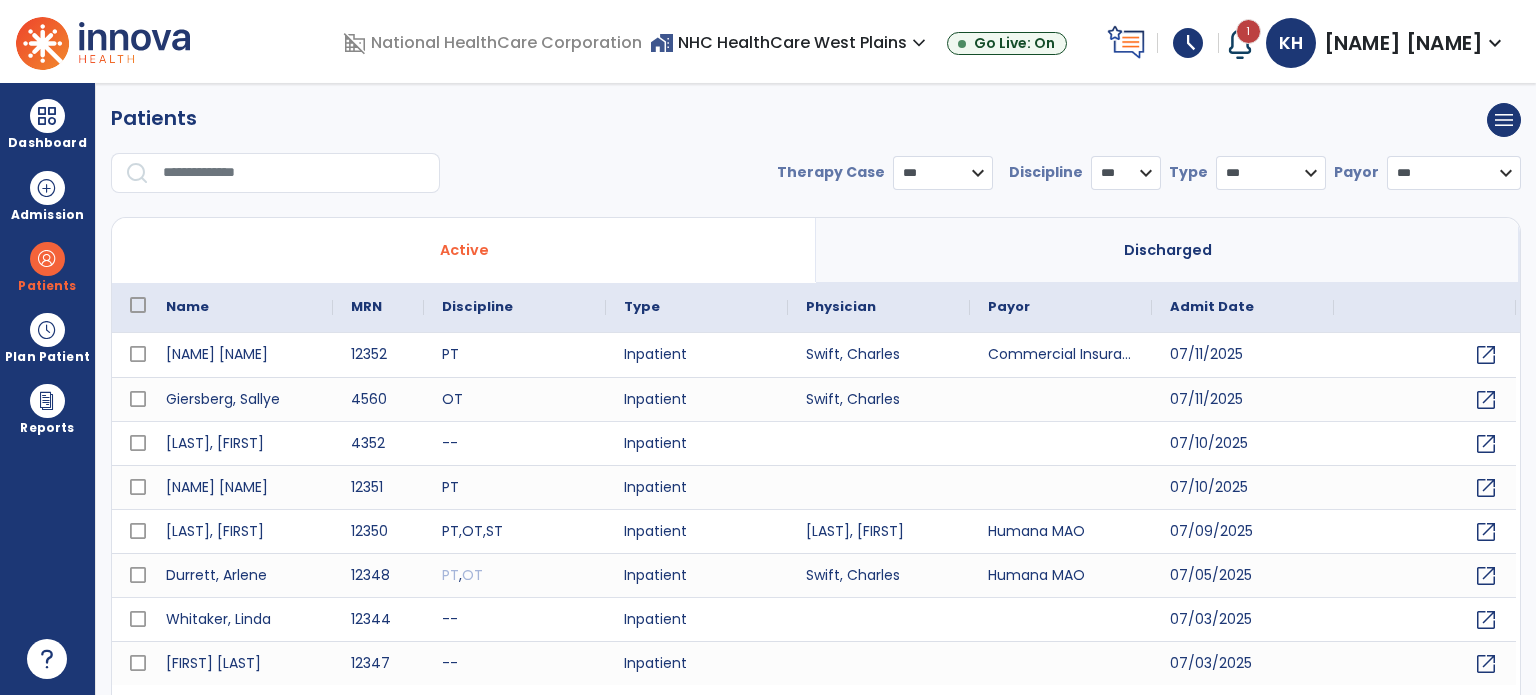 scroll, scrollTop: 0, scrollLeft: 0, axis: both 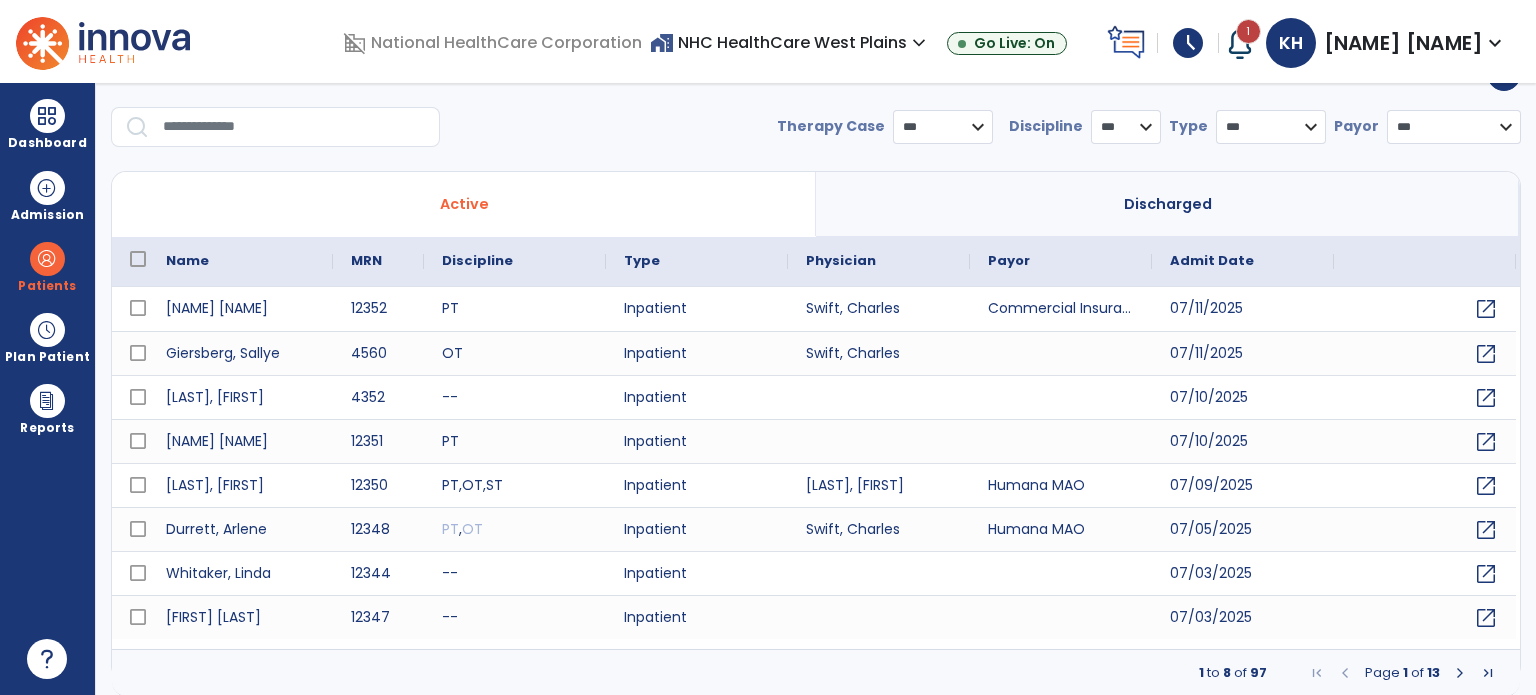 click at bounding box center (1460, 673) 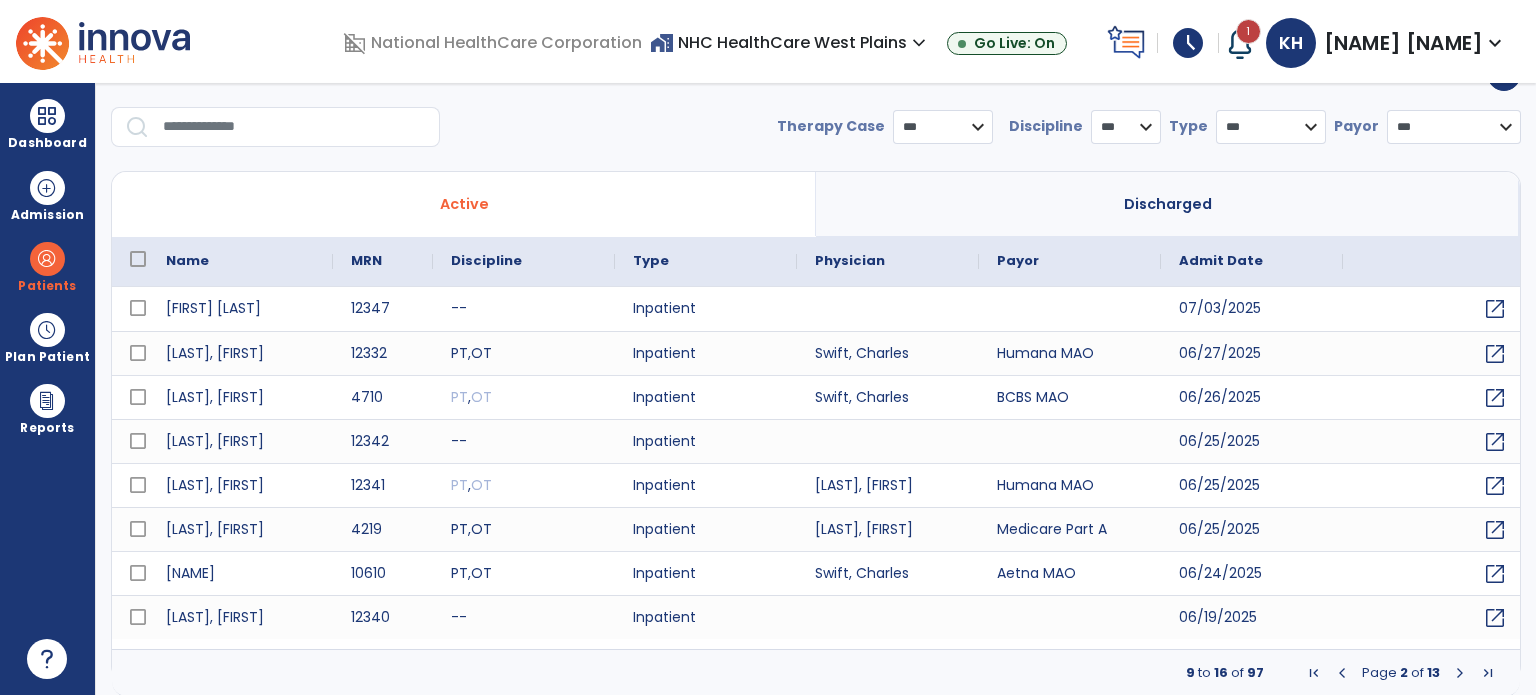 click at bounding box center (1460, 673) 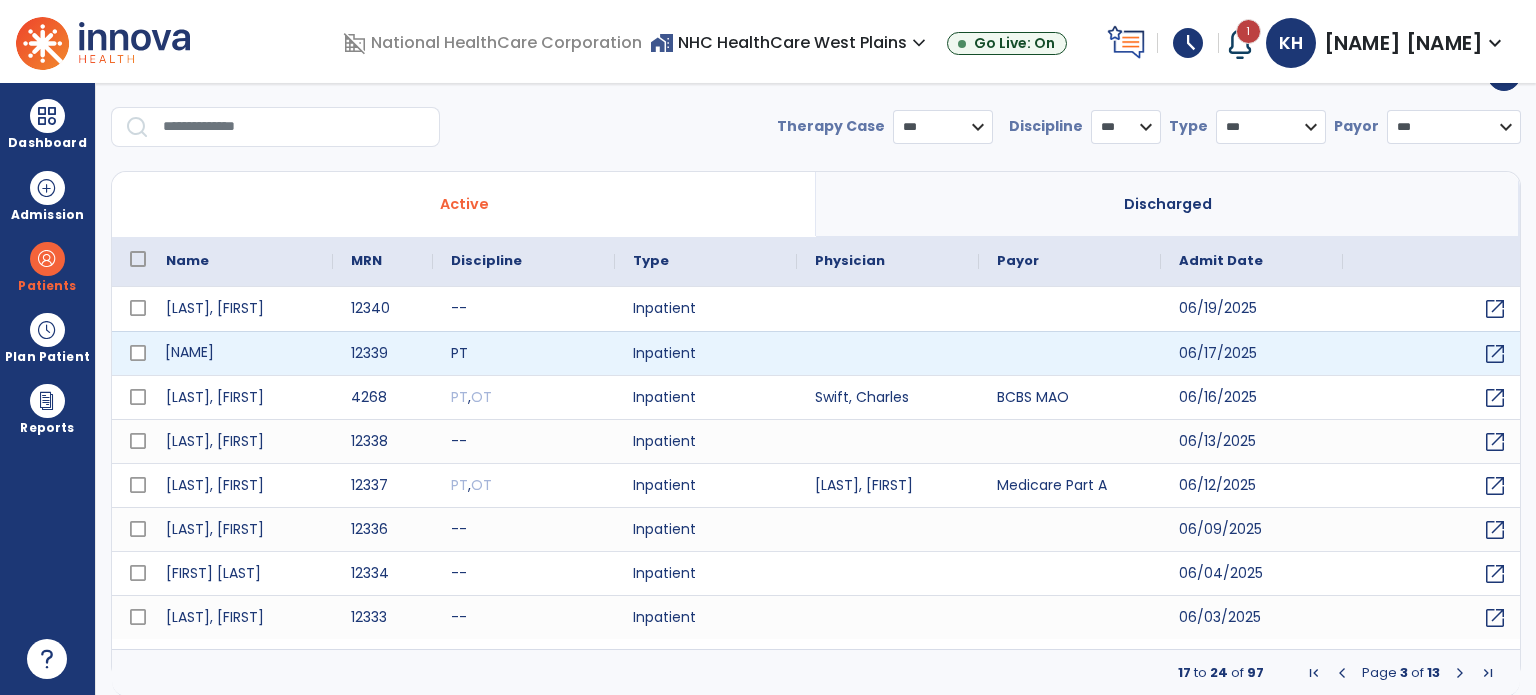 click on "[NAME]" at bounding box center [240, 353] 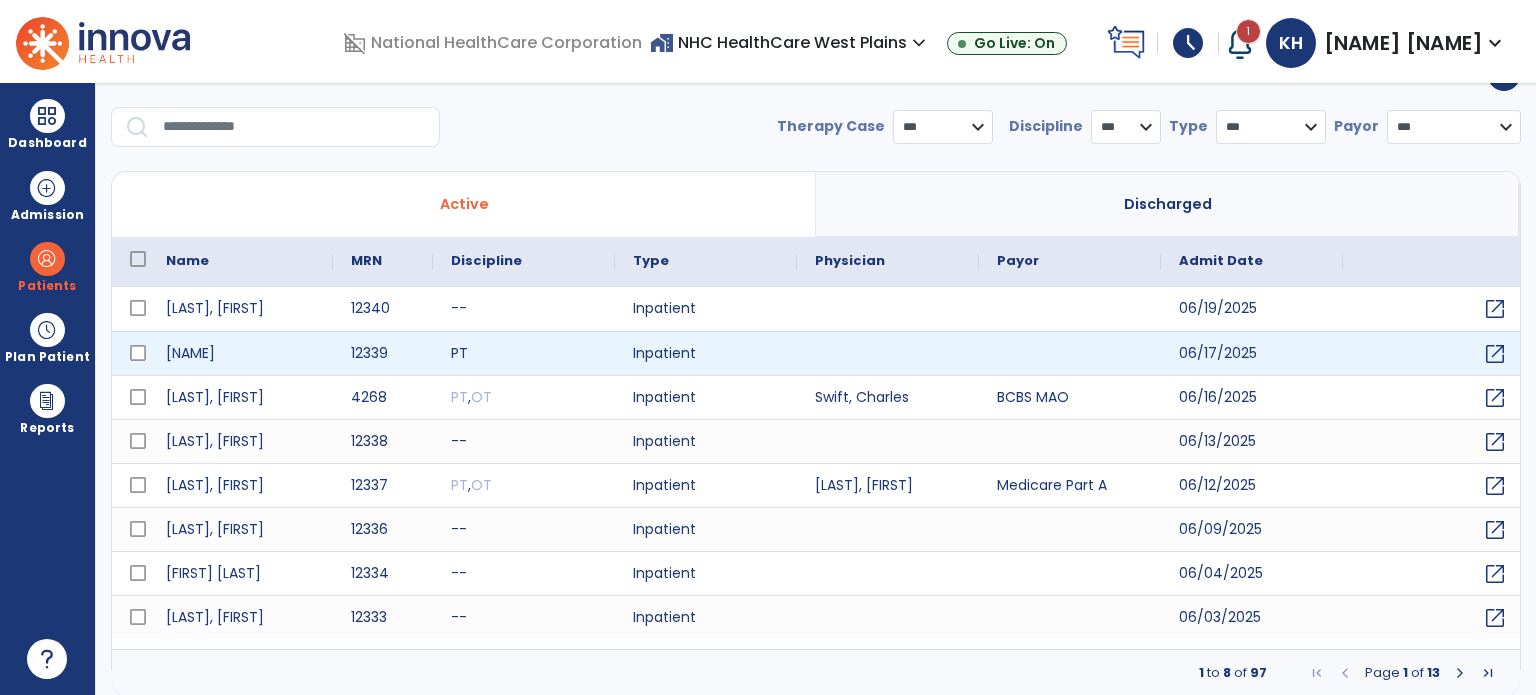 scroll, scrollTop: 0, scrollLeft: 0, axis: both 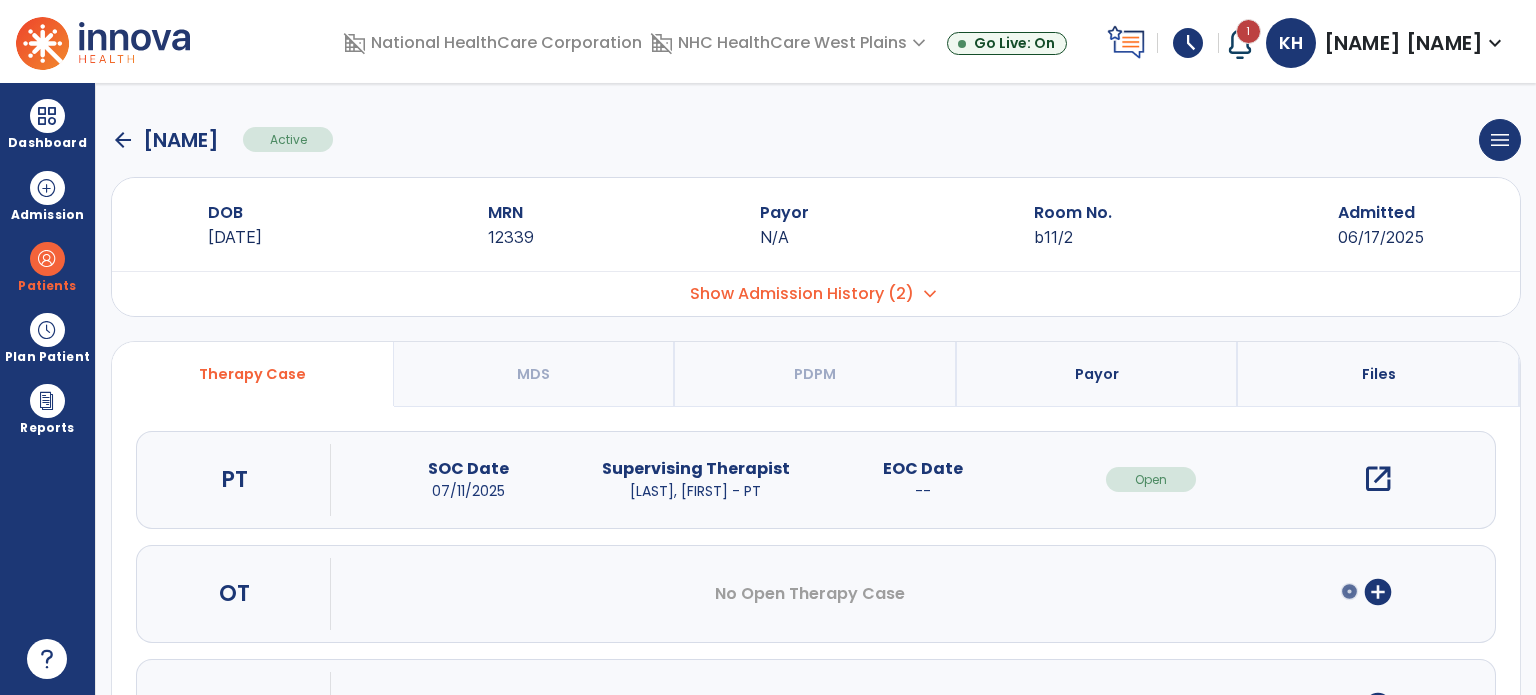 click on "add_circle" at bounding box center [1378, 592] 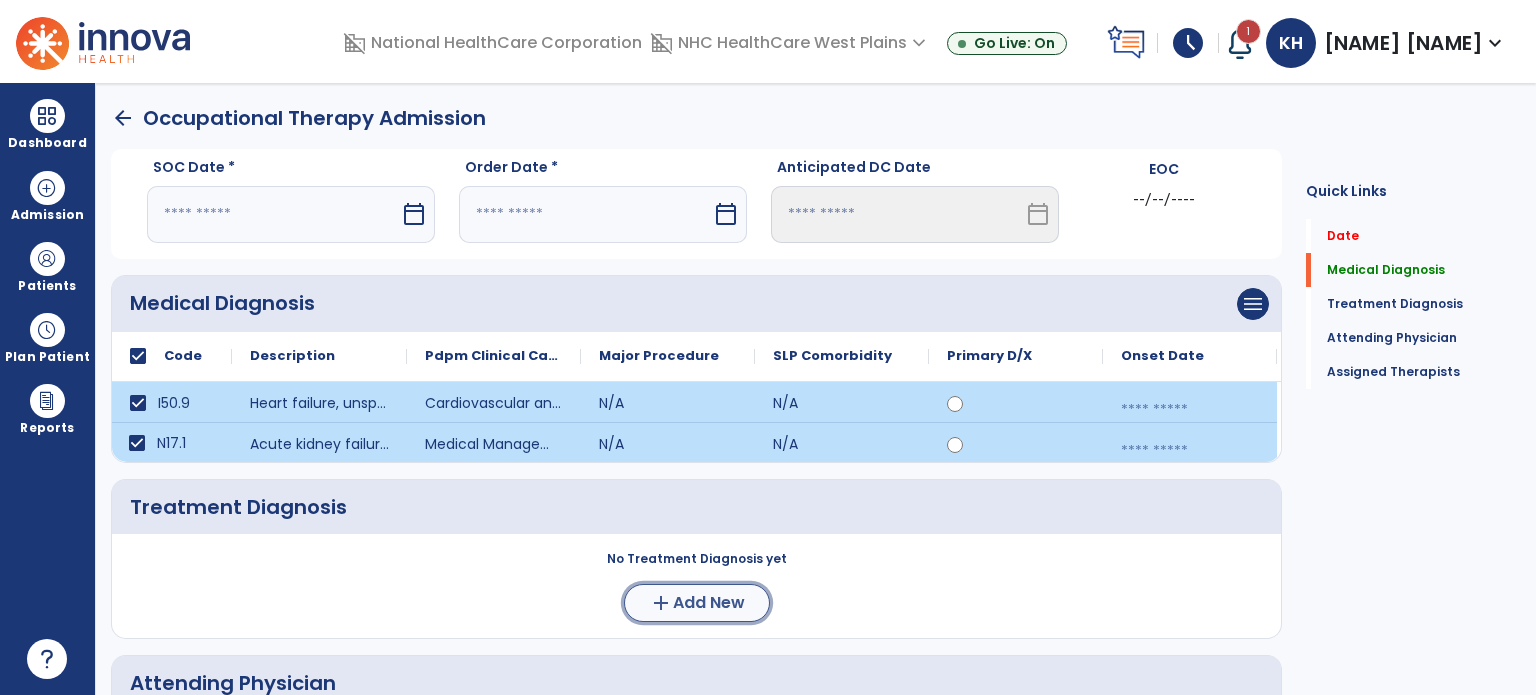 click on "Add New" 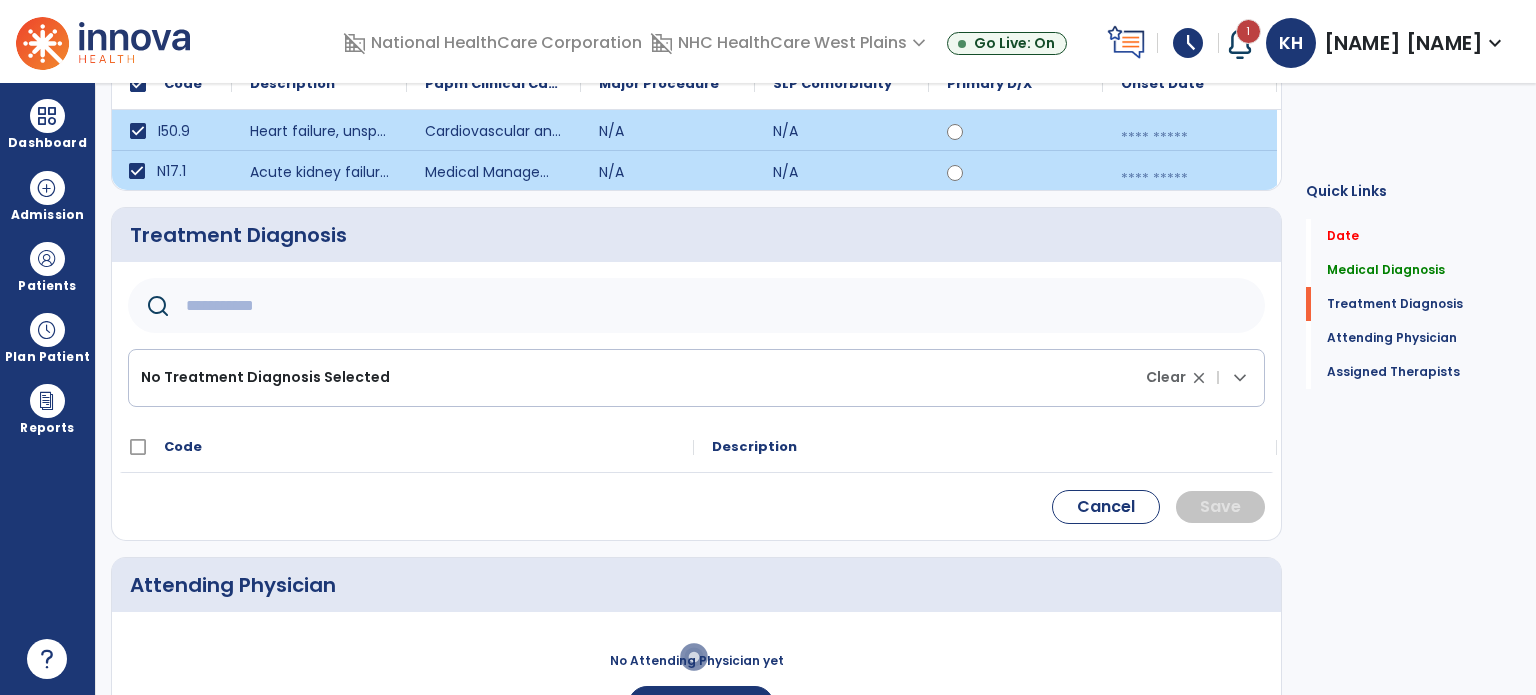 scroll, scrollTop: 273, scrollLeft: 0, axis: vertical 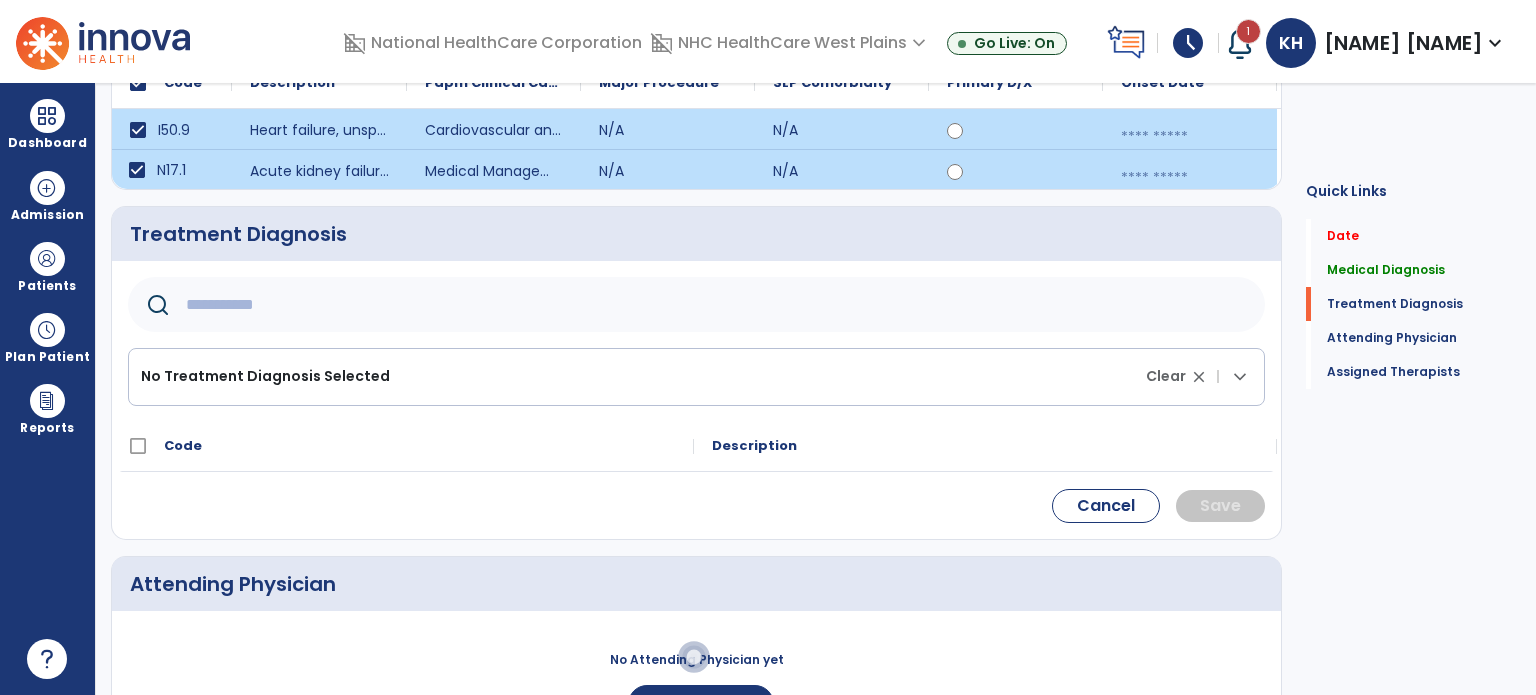 click 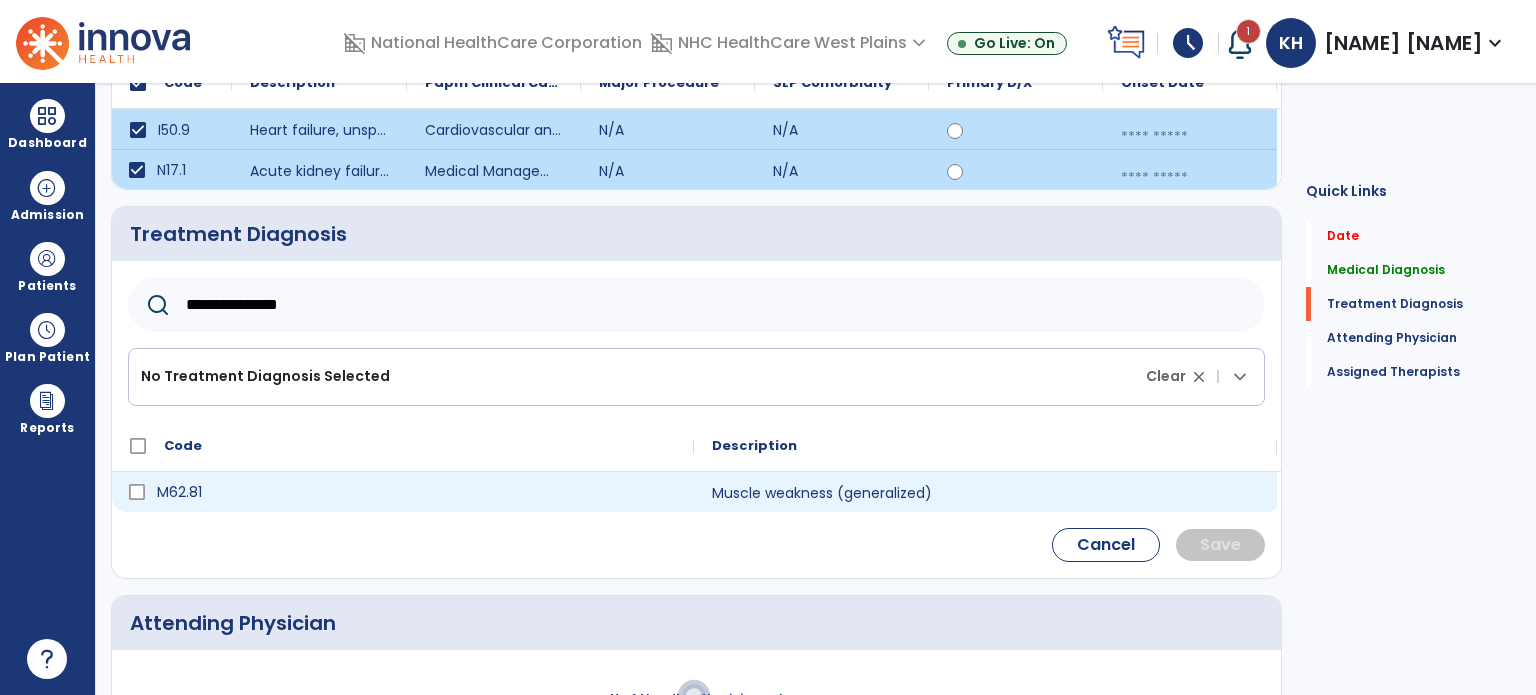 click on "M62.81" 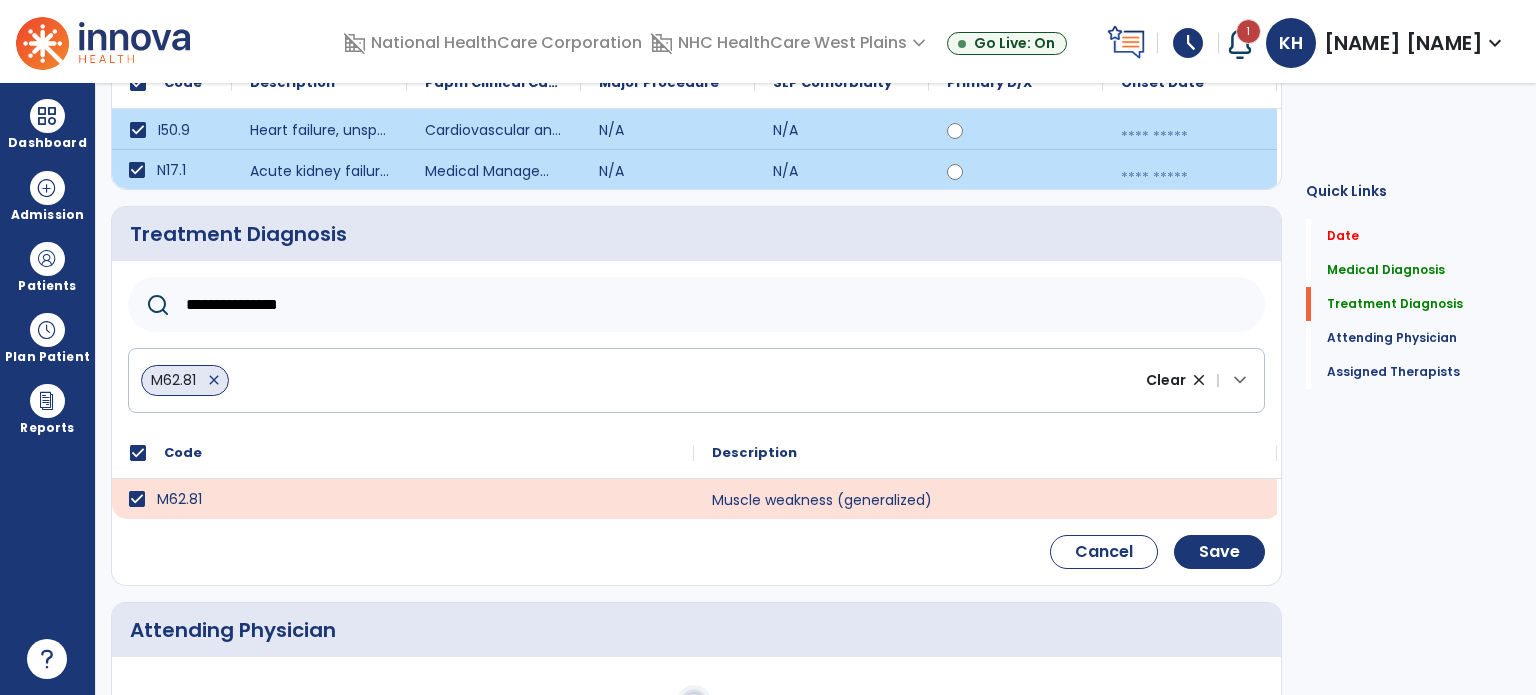 click on "**********" 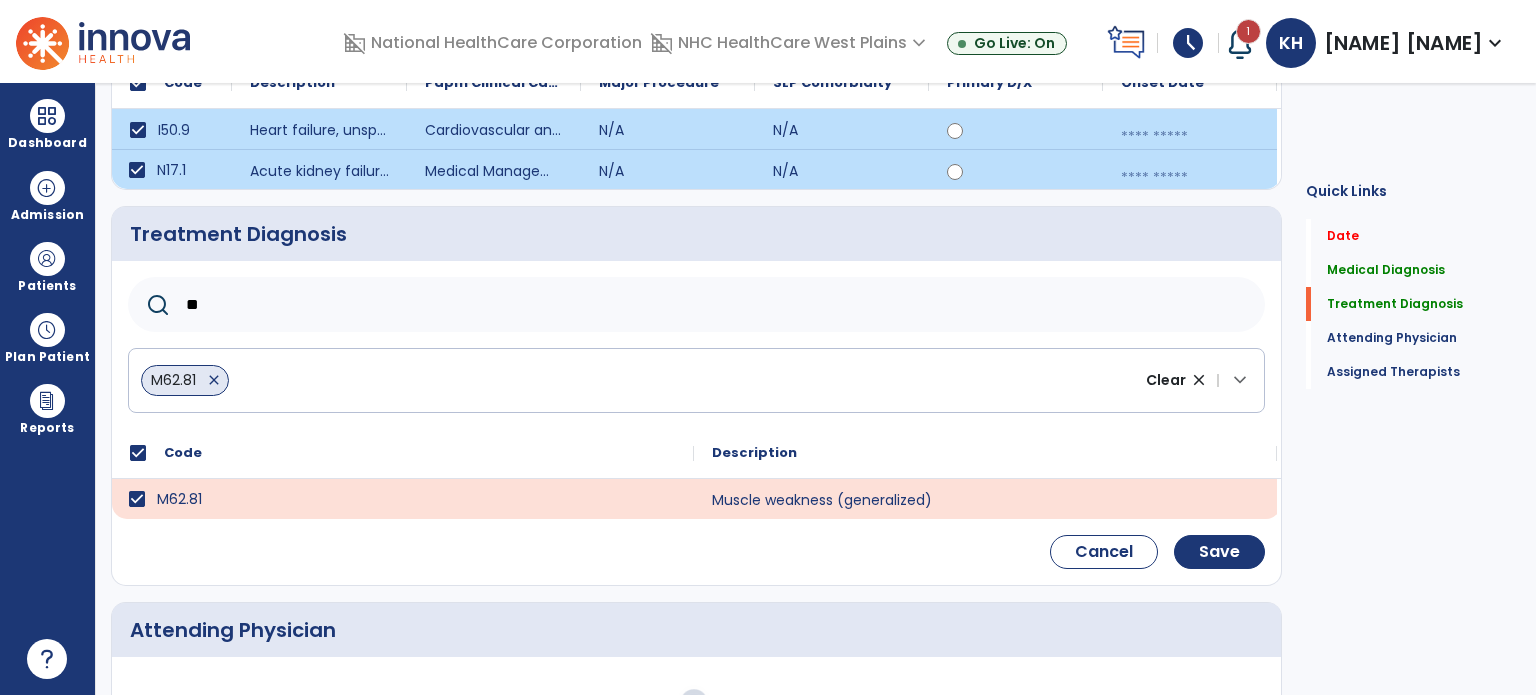 type on "*" 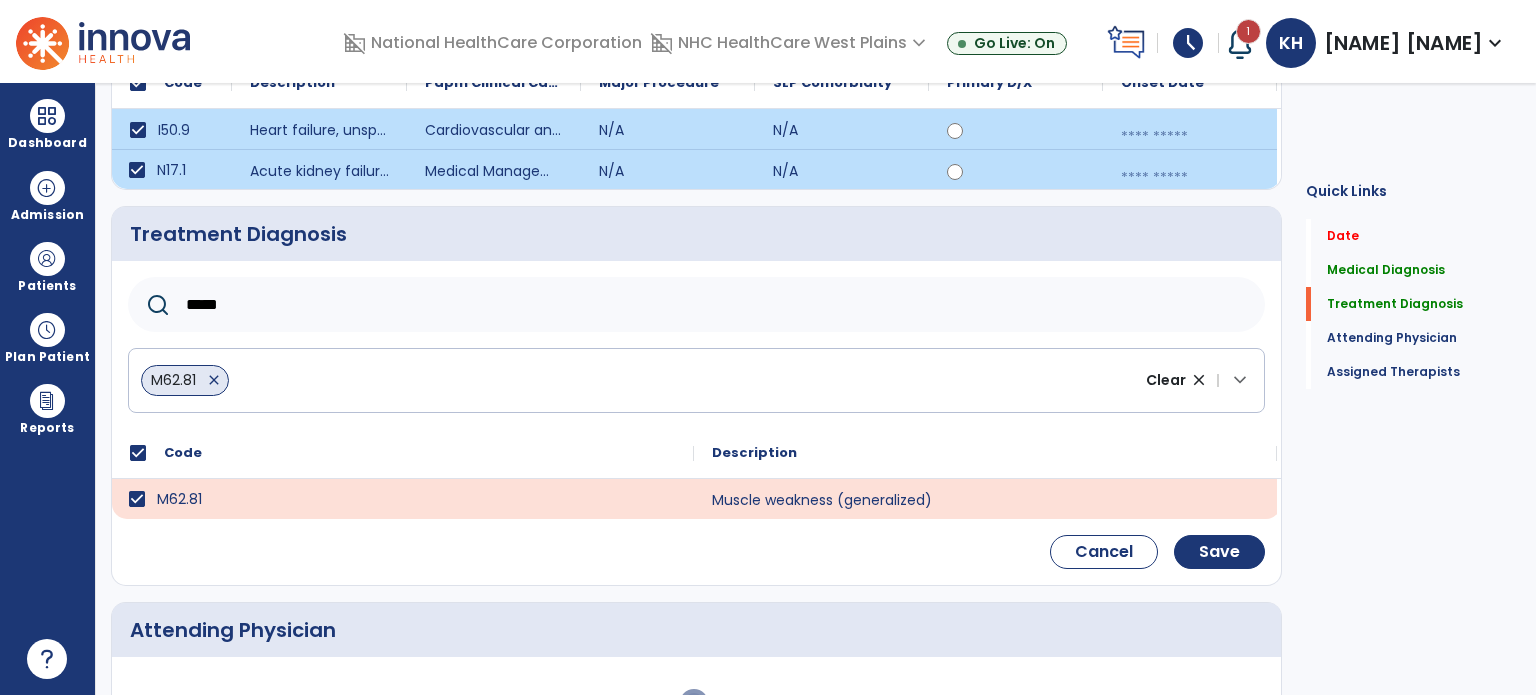 type on "*****" 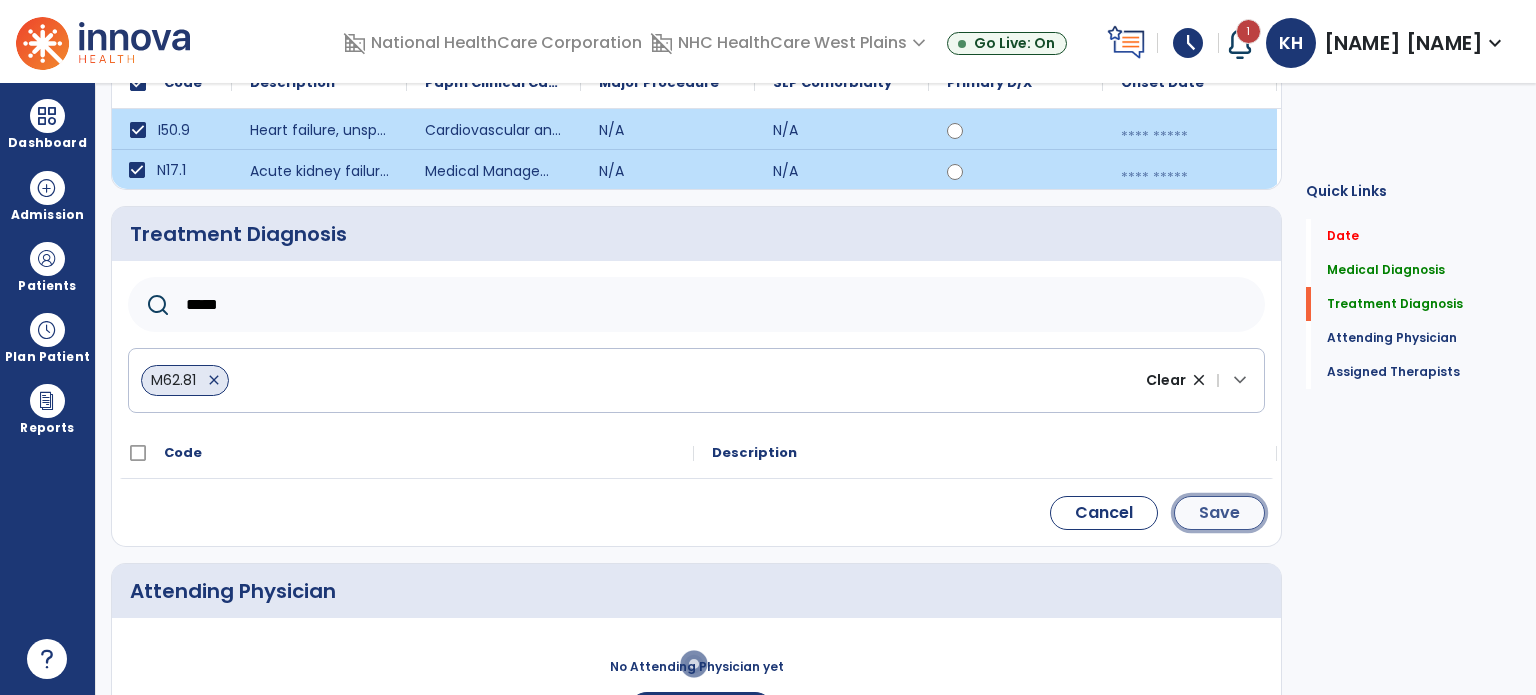 click on "Save" 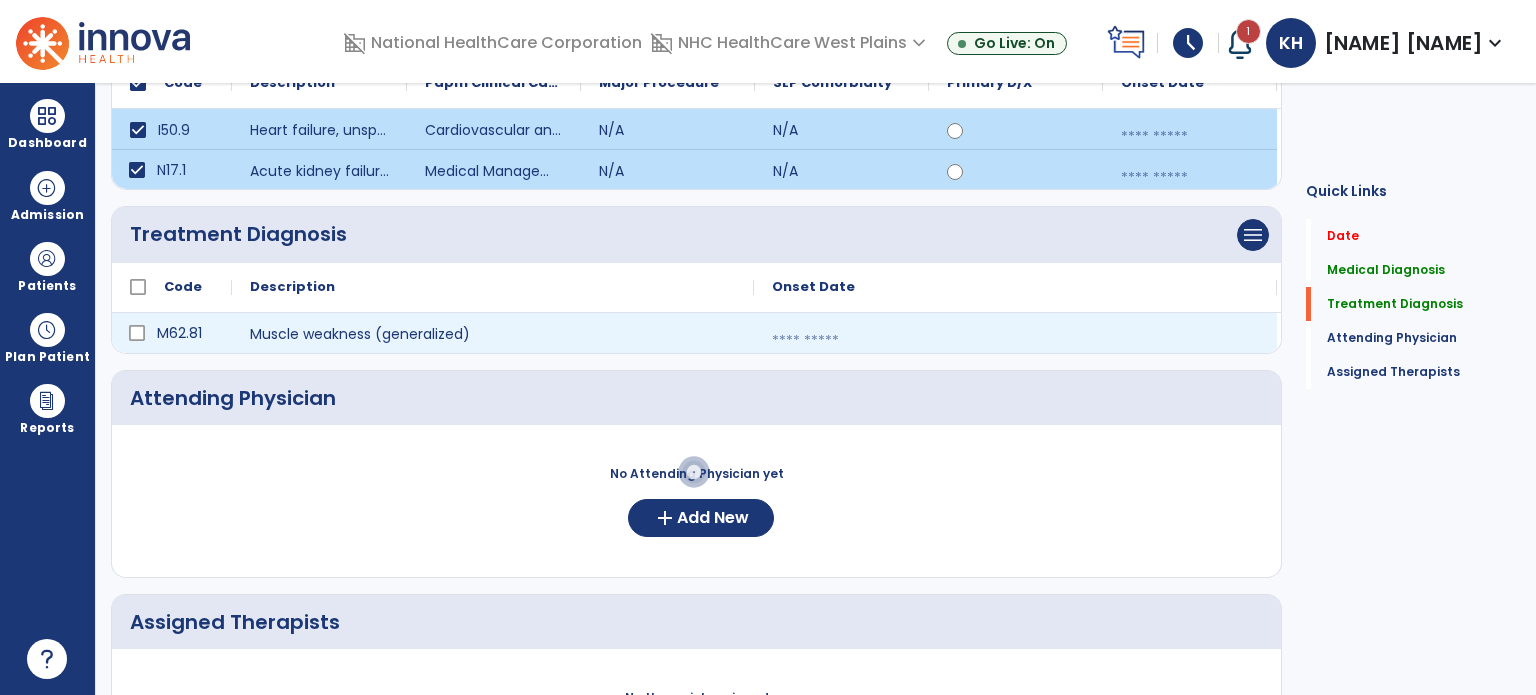 click at bounding box center (1015, 341) 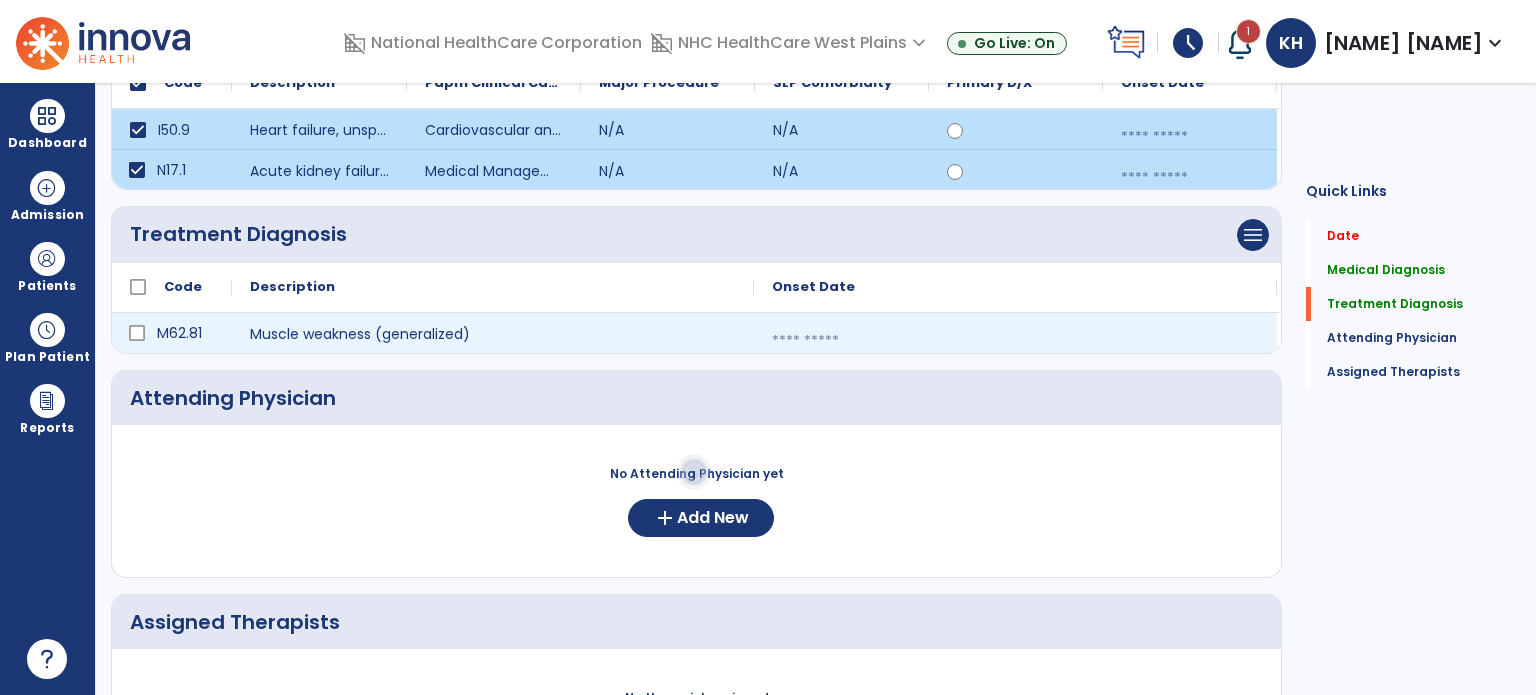 select on "*" 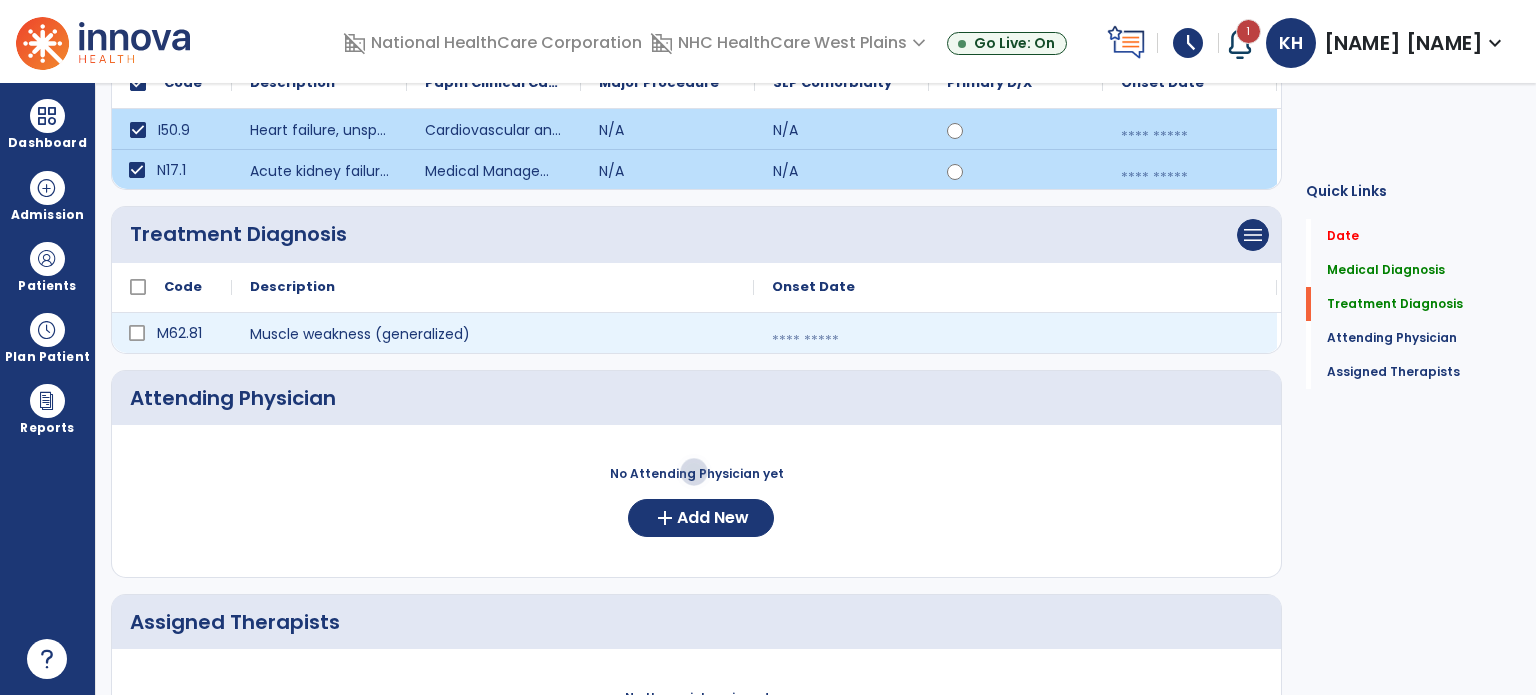 select on "****" 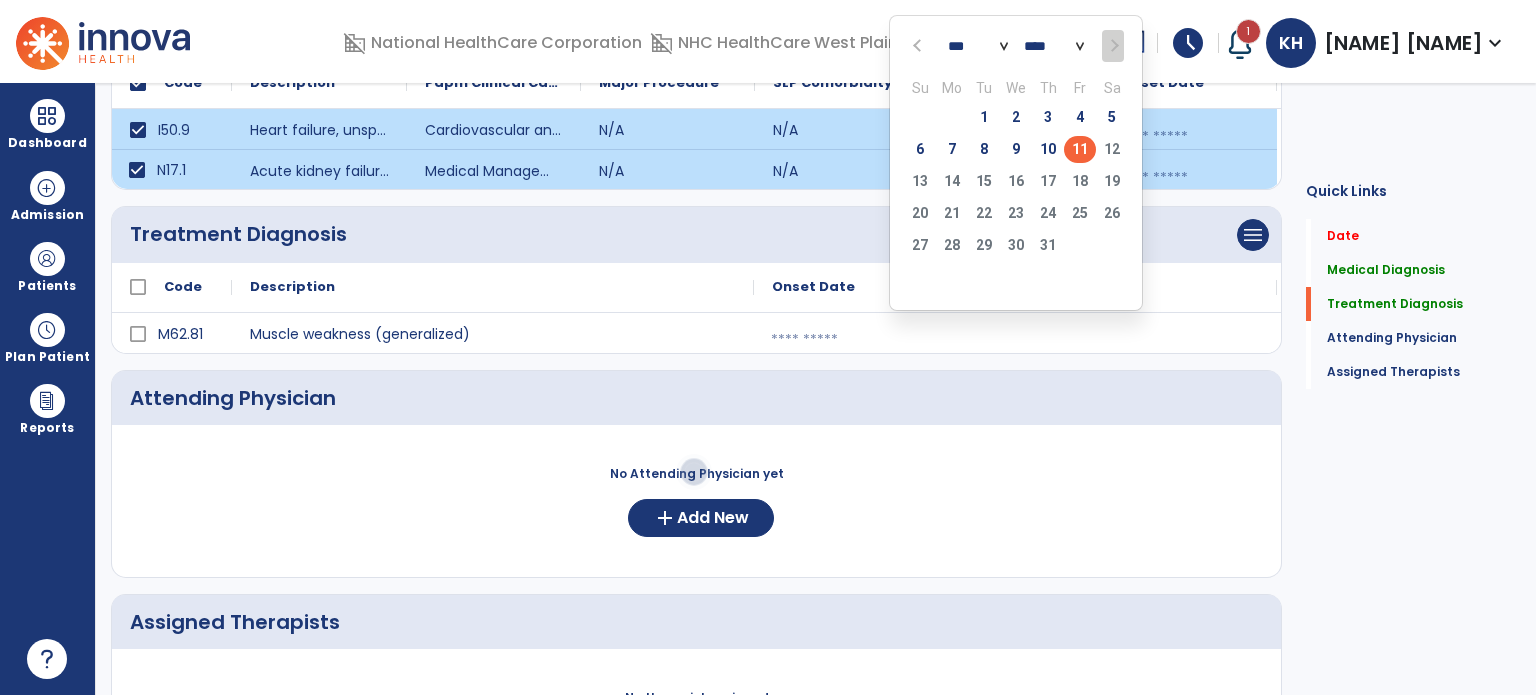 click on "11" 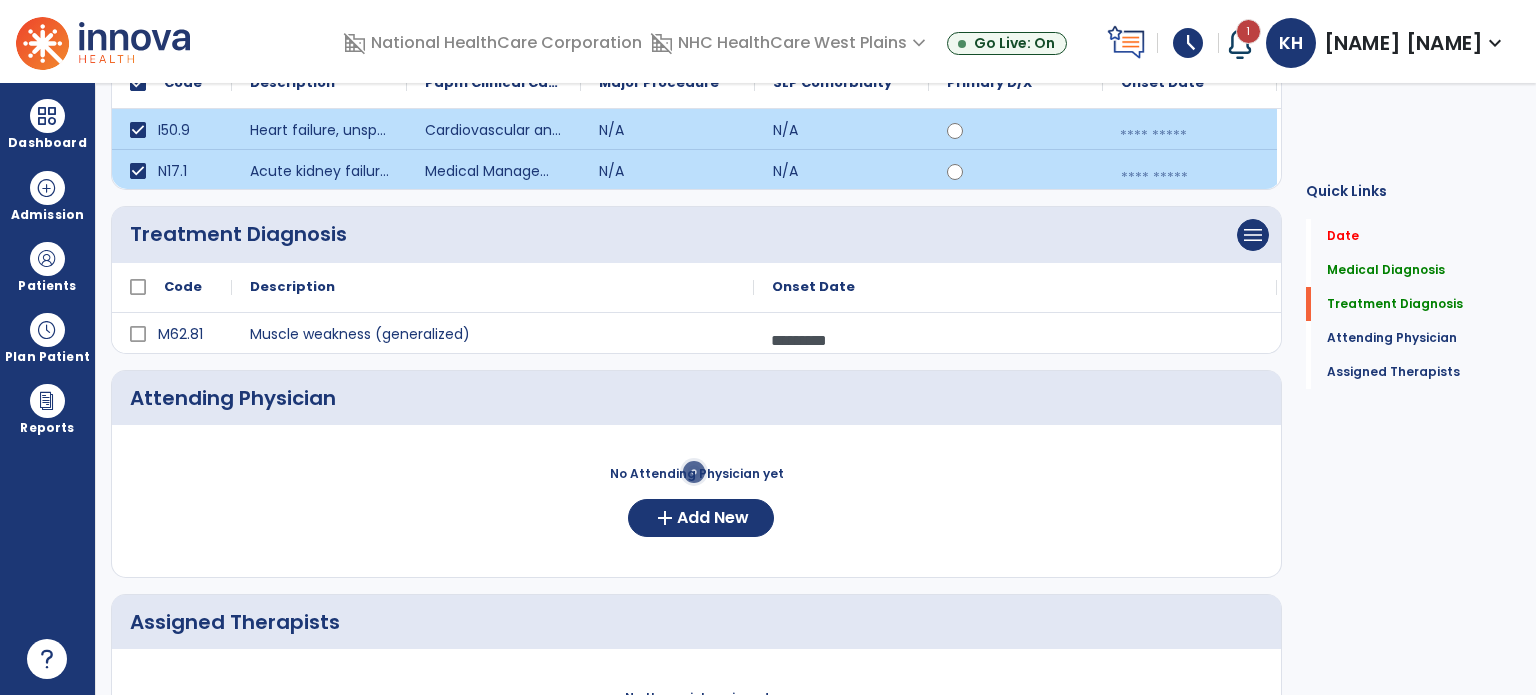 click at bounding box center (1190, 136) 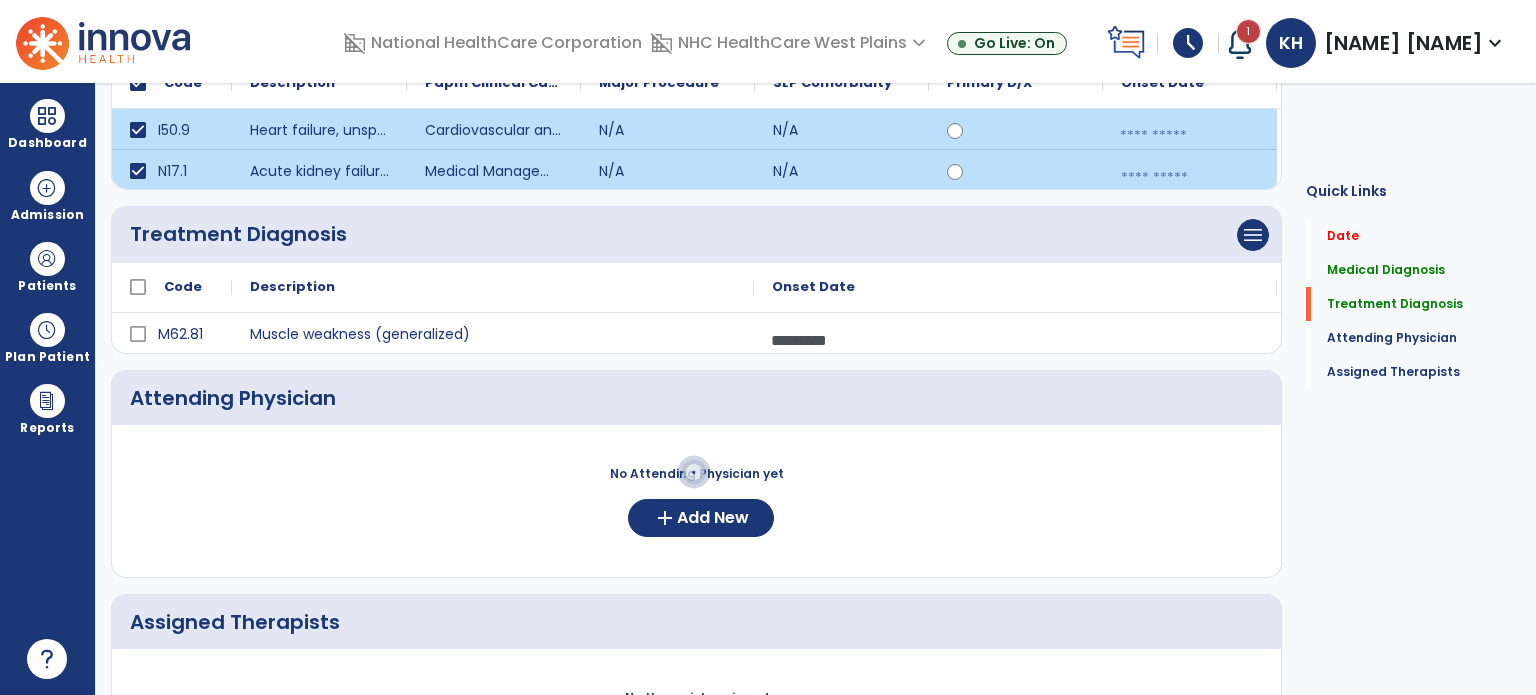 select on "*" 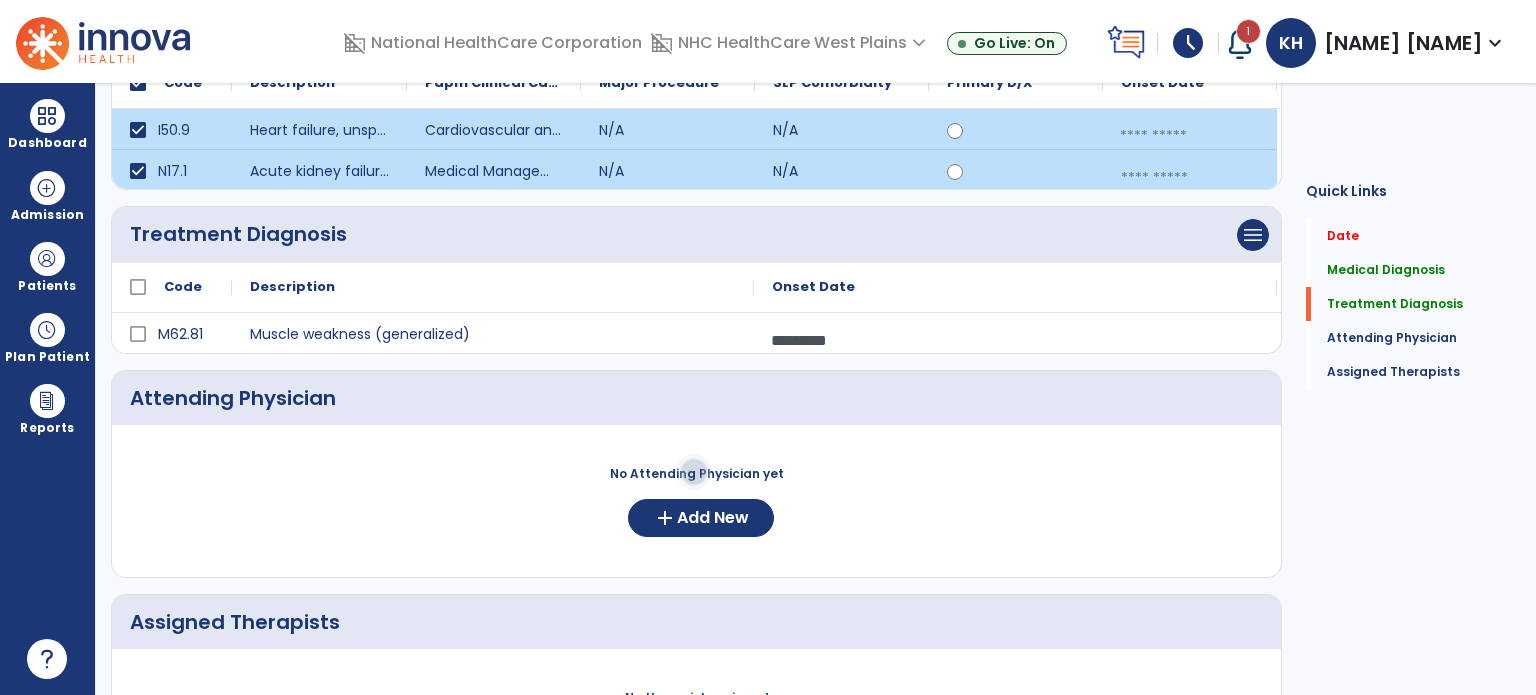 select on "****" 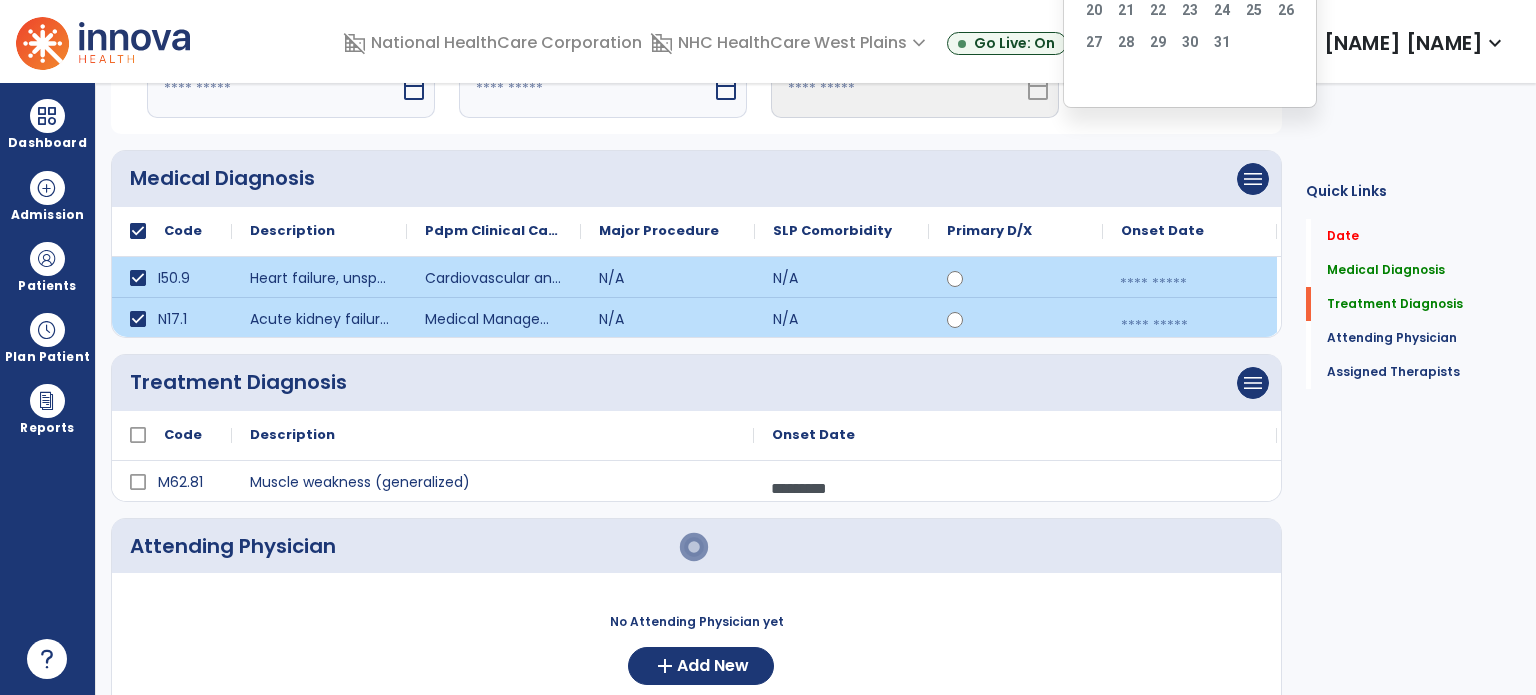scroll, scrollTop: 79, scrollLeft: 0, axis: vertical 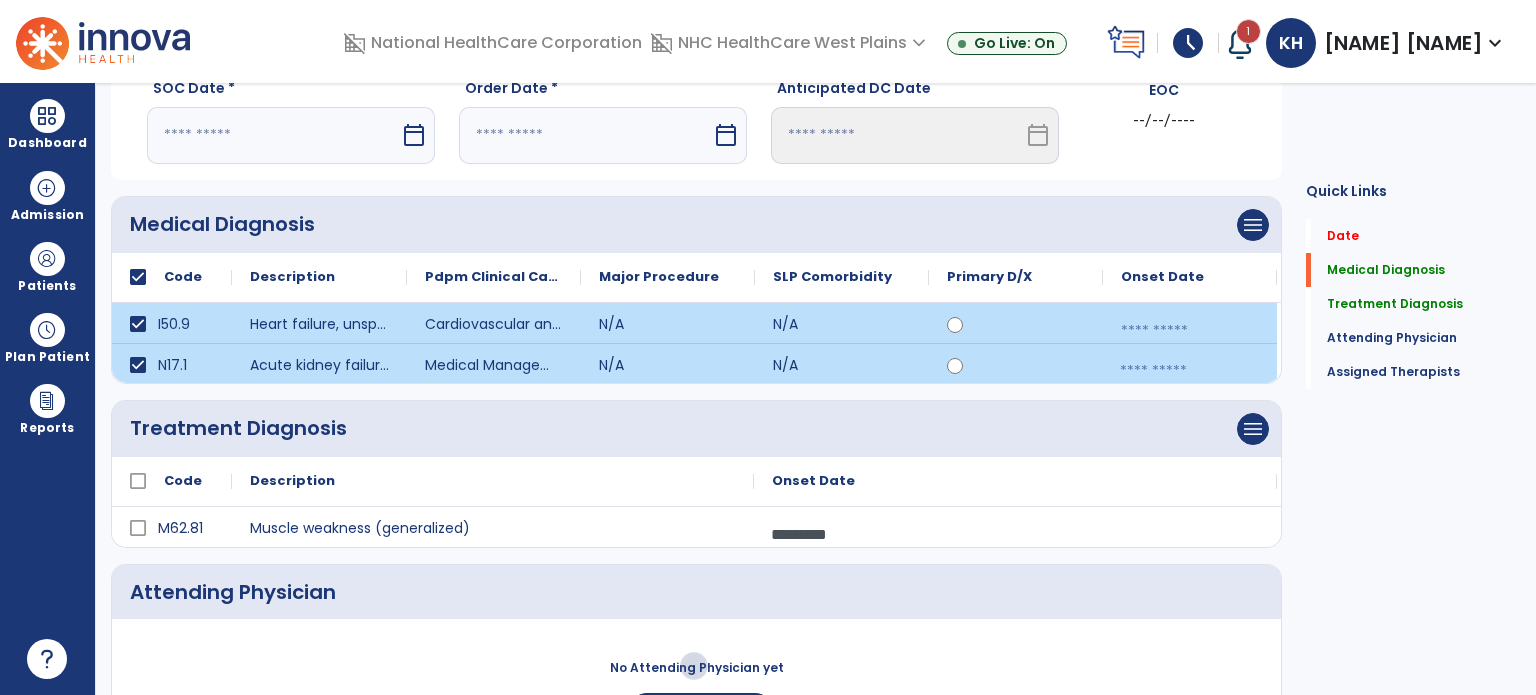 click at bounding box center (1190, 371) 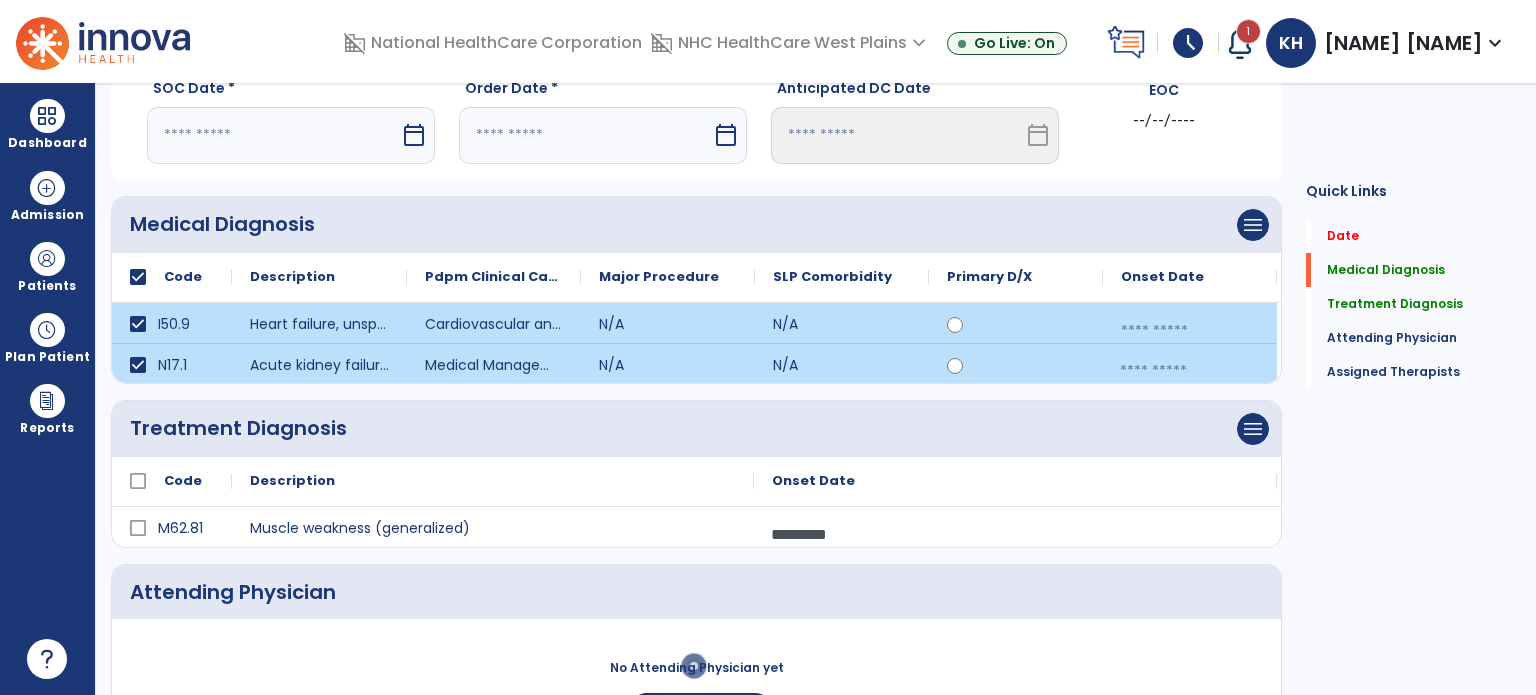select on "*" 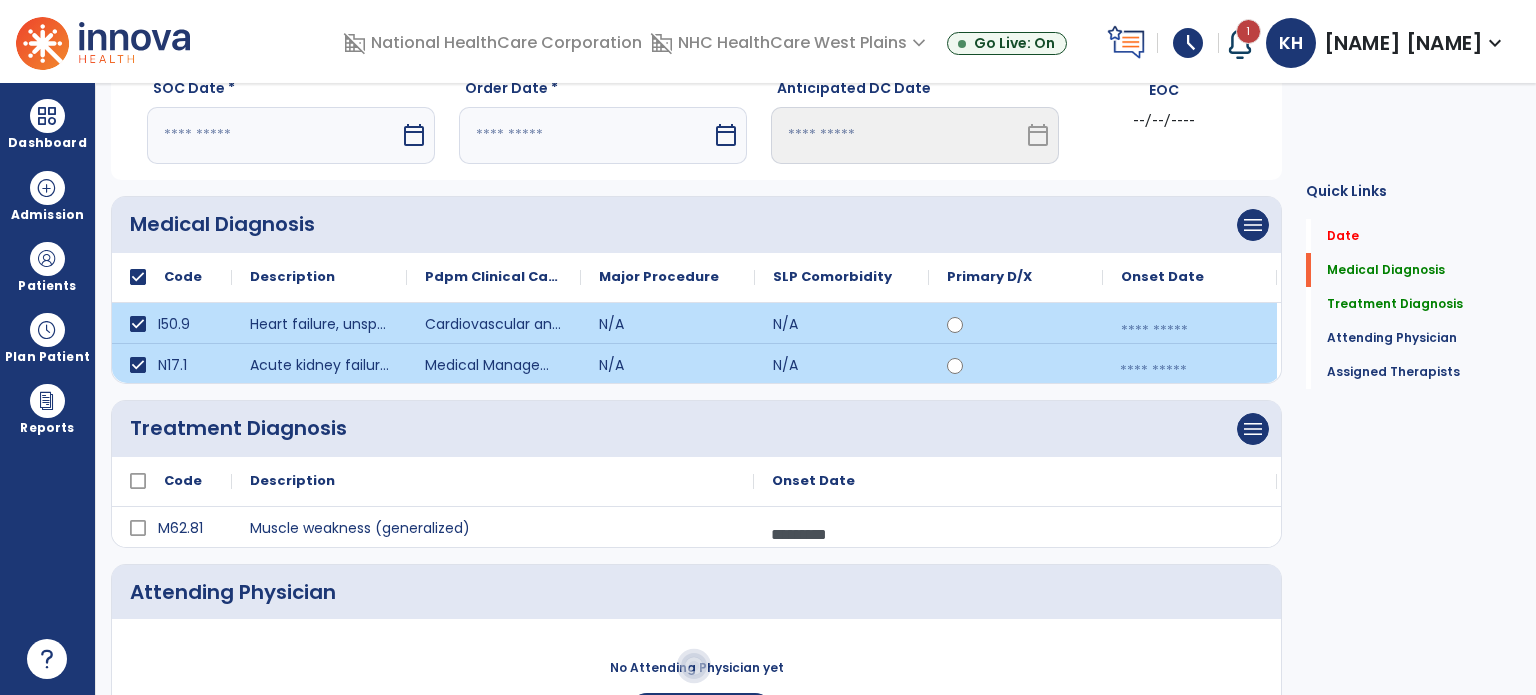 select on "****" 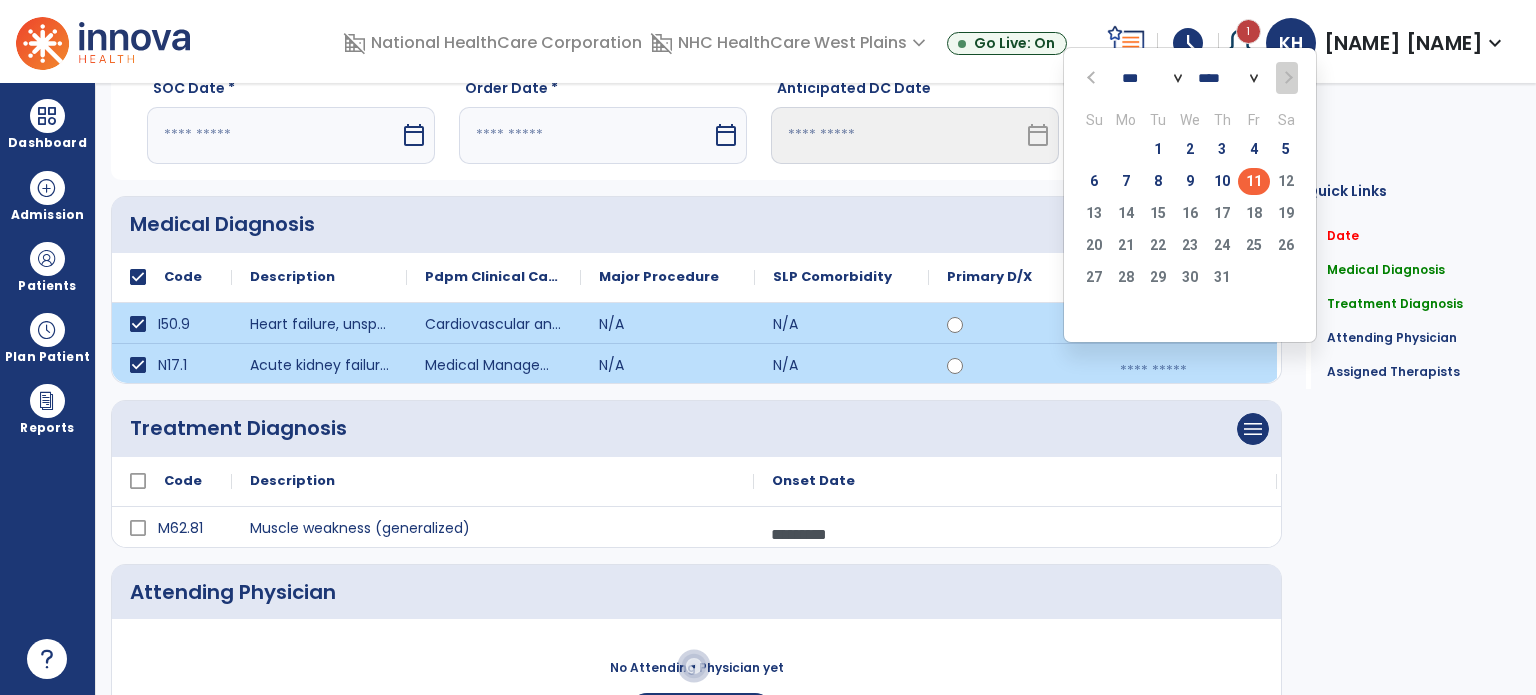 click on "11" 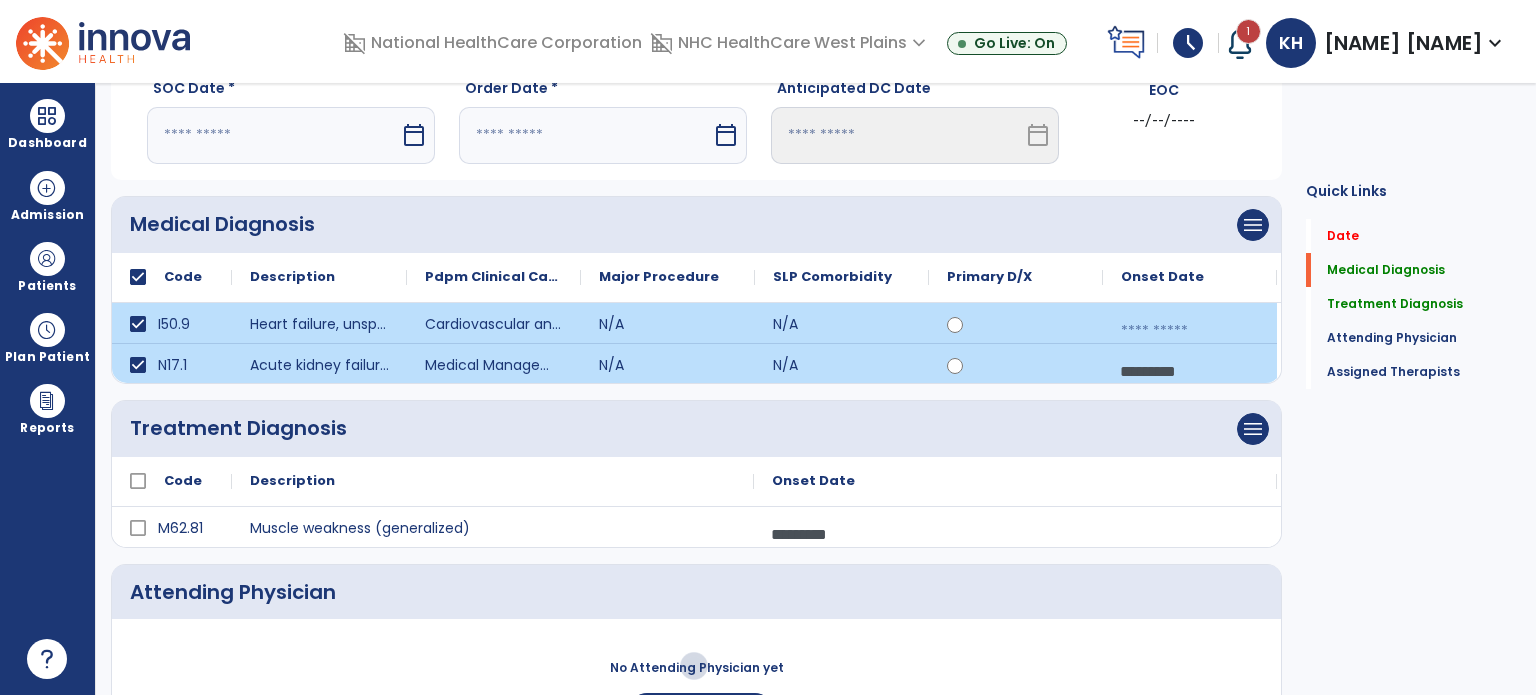 click at bounding box center (1190, 331) 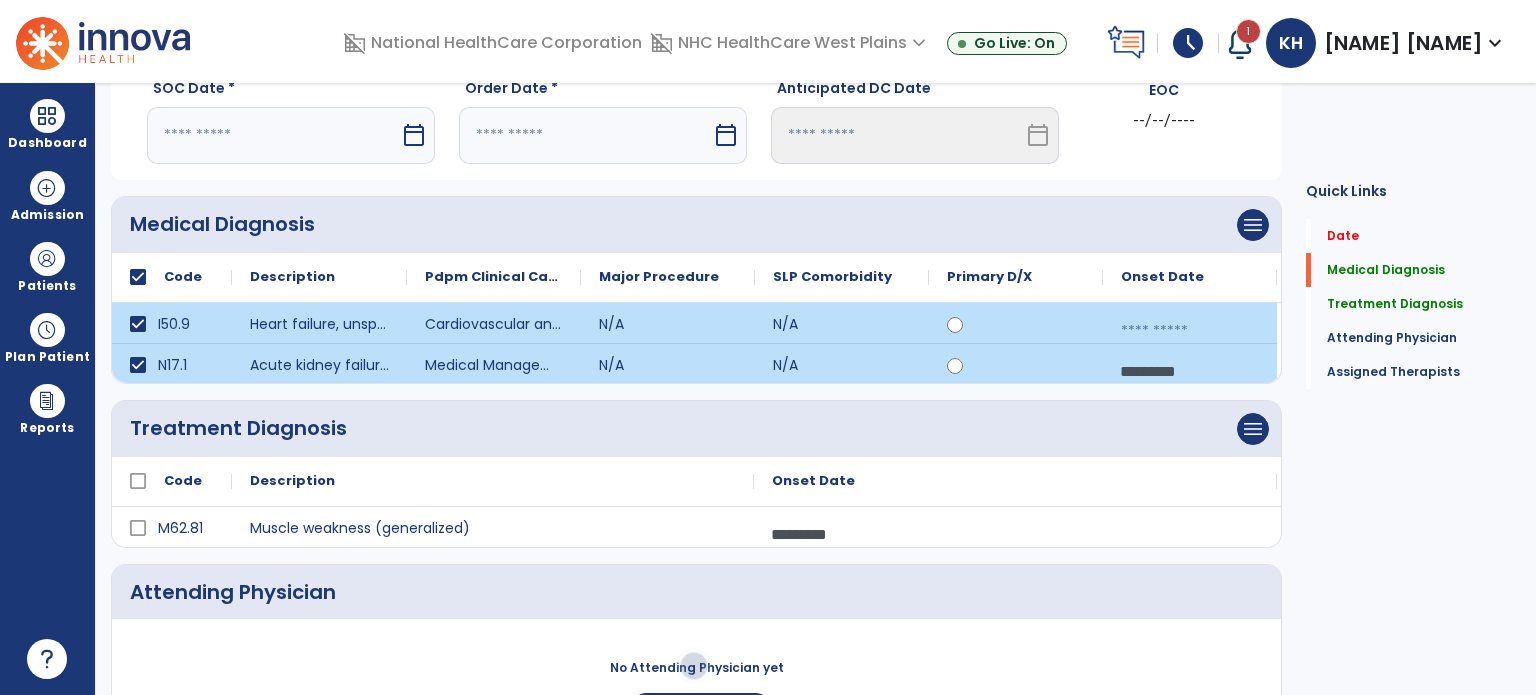 select on "*" 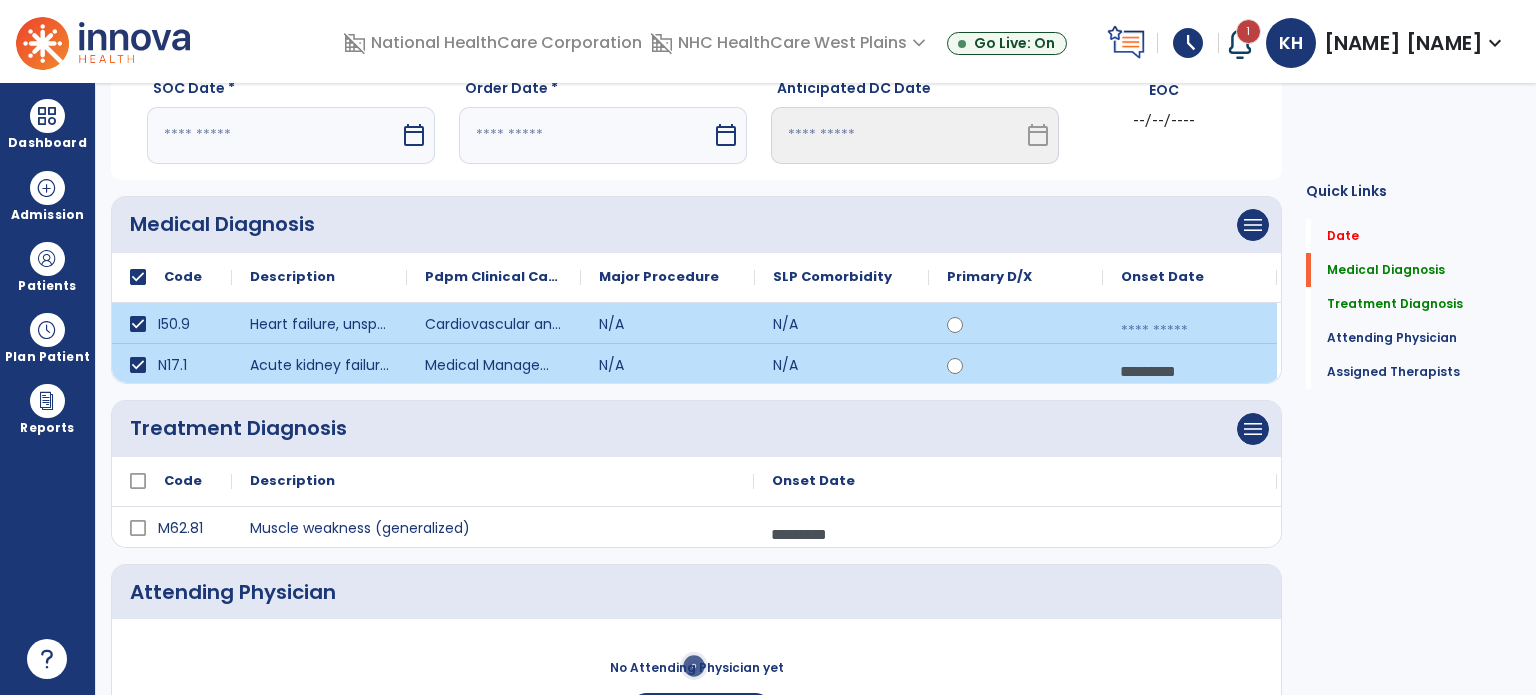 select on "****" 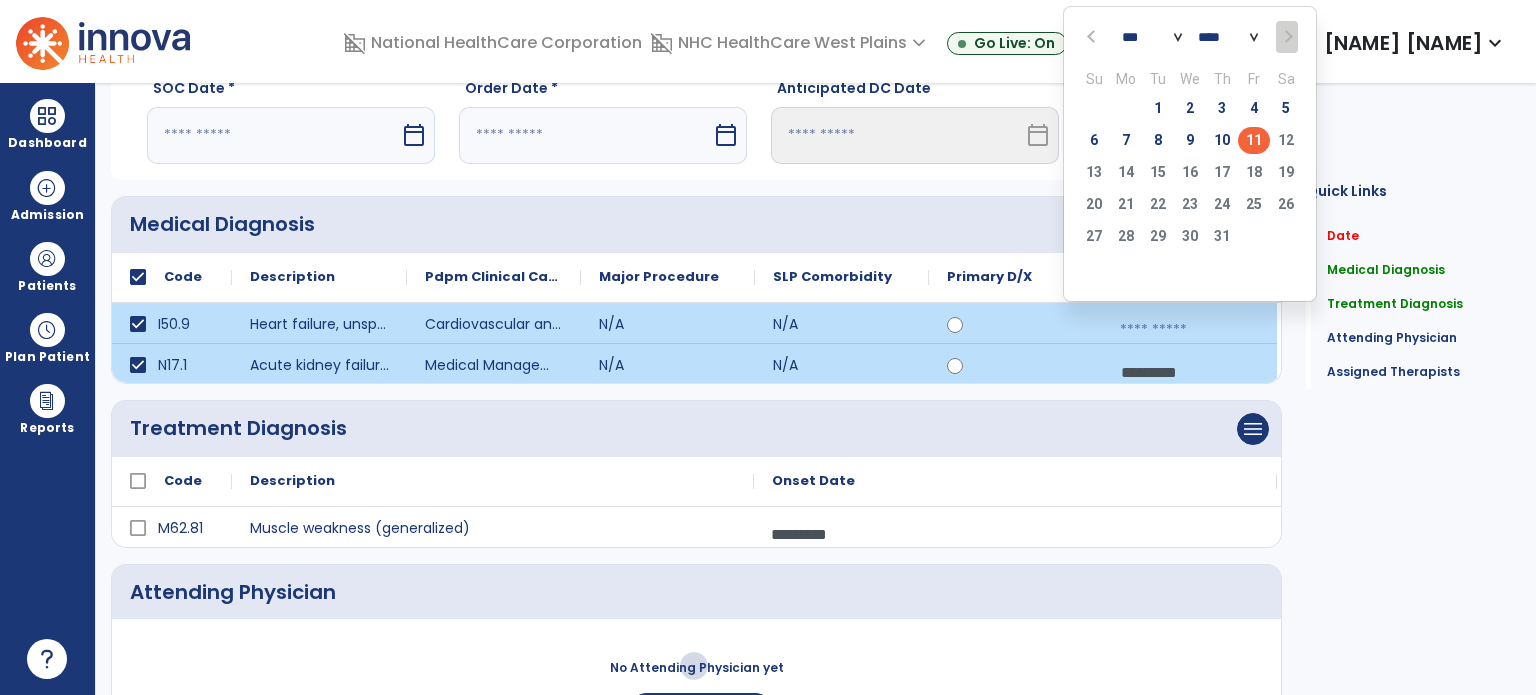 click on "11" 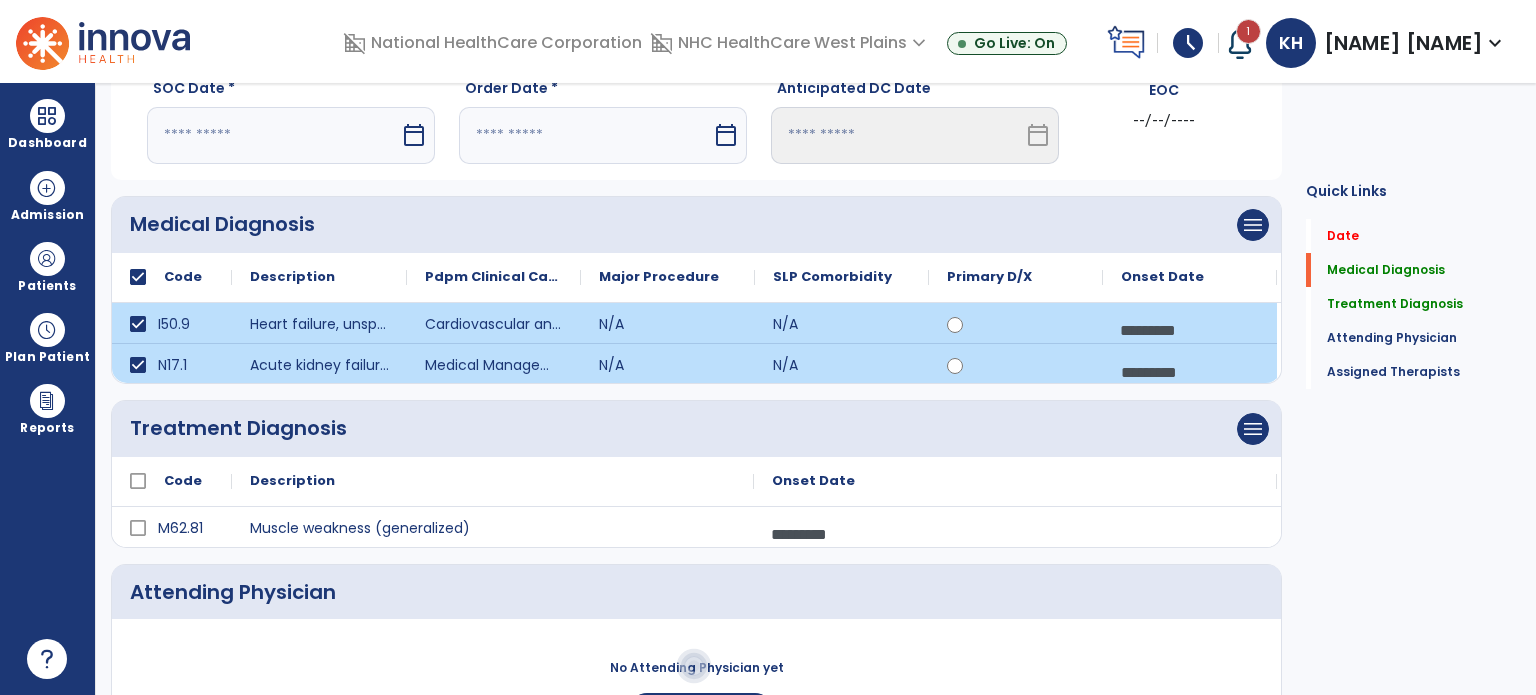 click on "calendar_today" at bounding box center [416, 135] 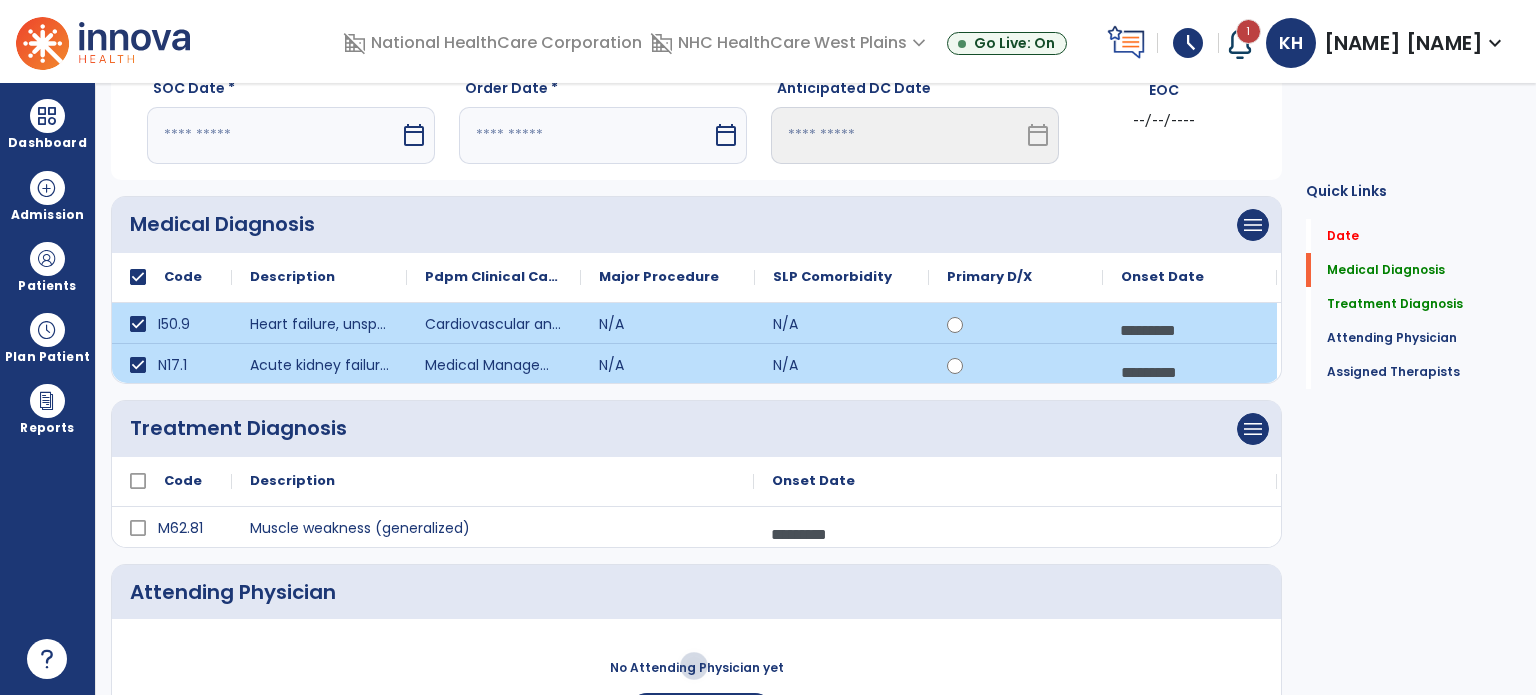 select on "*" 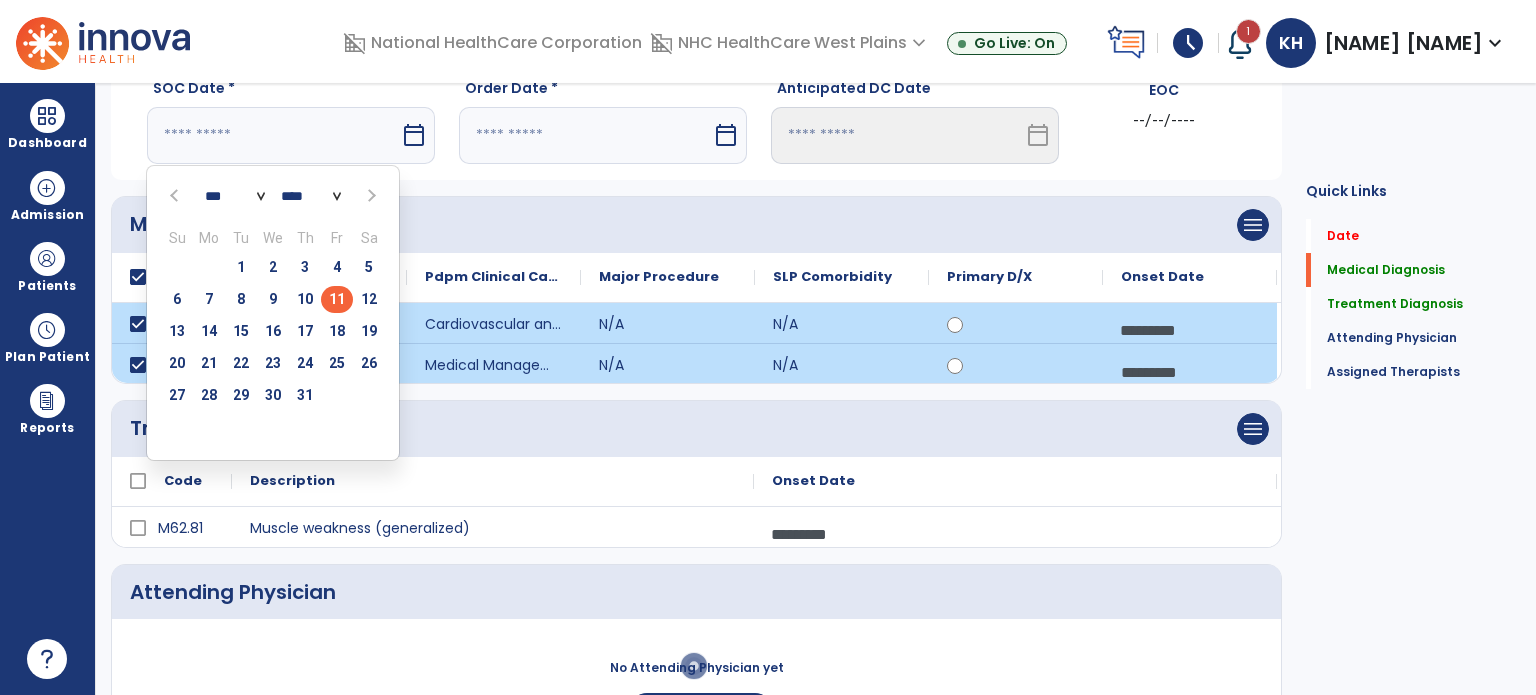 click on "11" at bounding box center (337, 299) 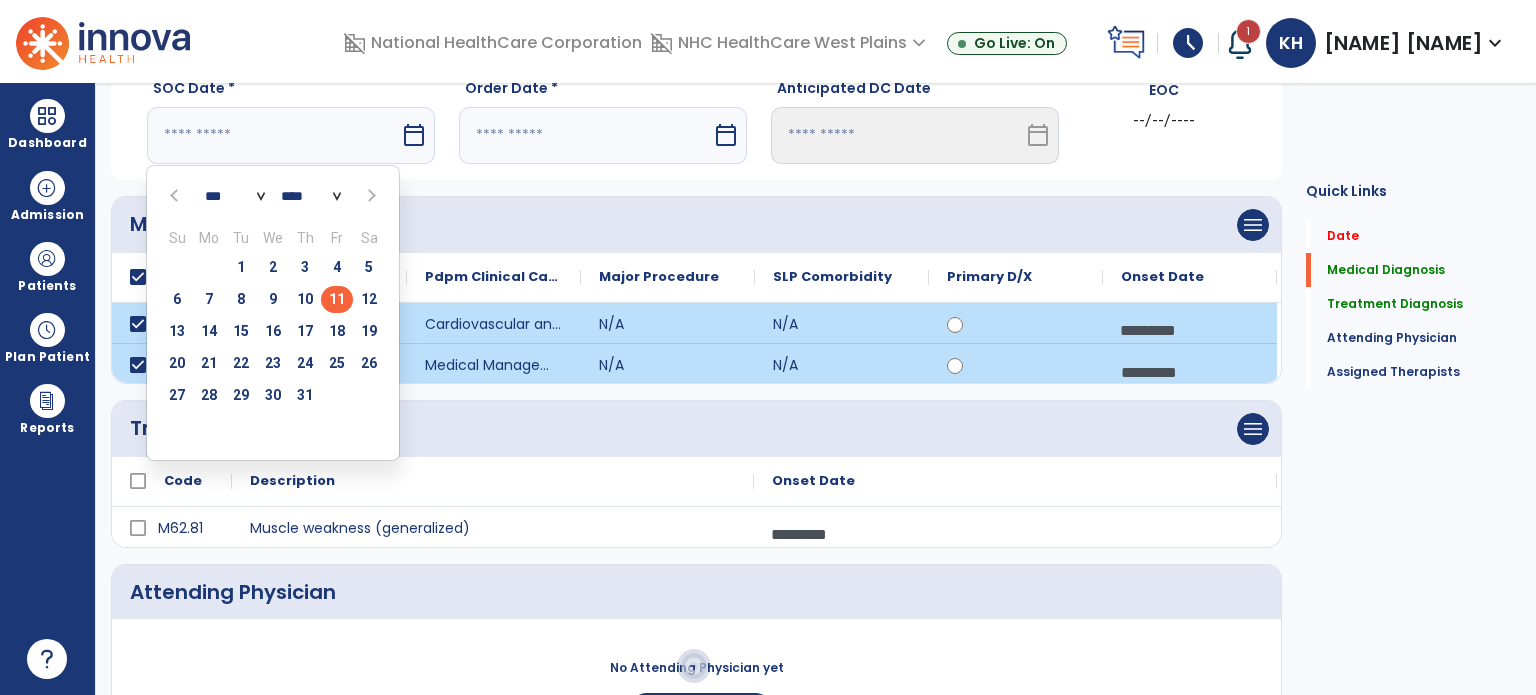 type on "*********" 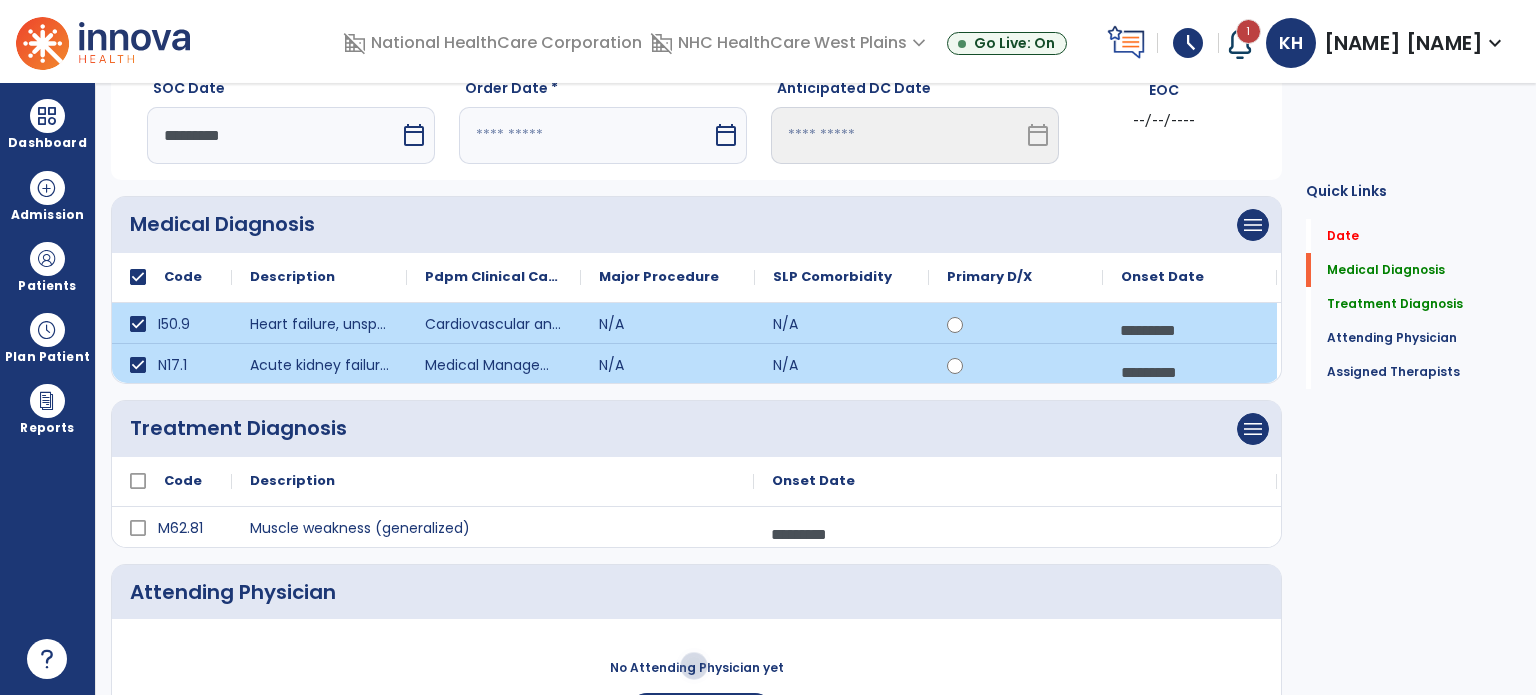 click on "calendar_today" at bounding box center [726, 135] 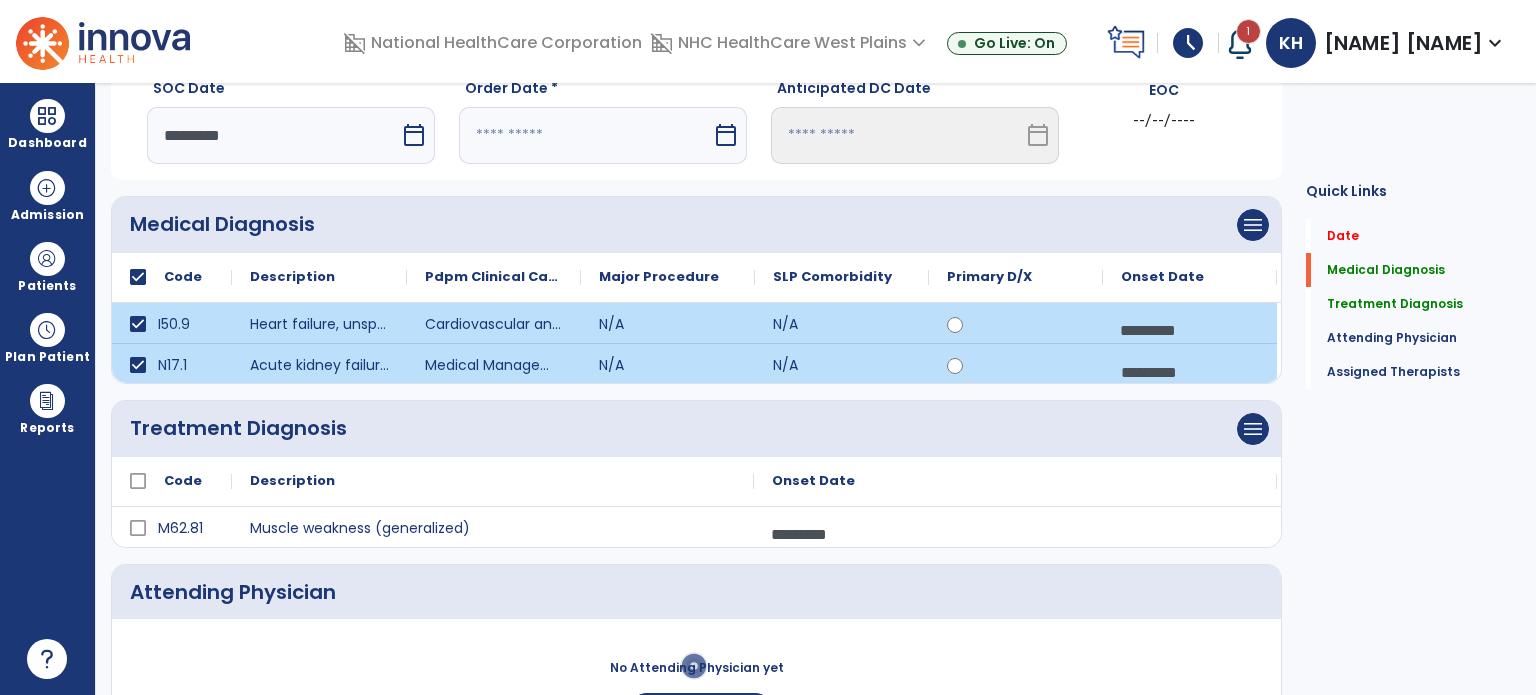 select on "*" 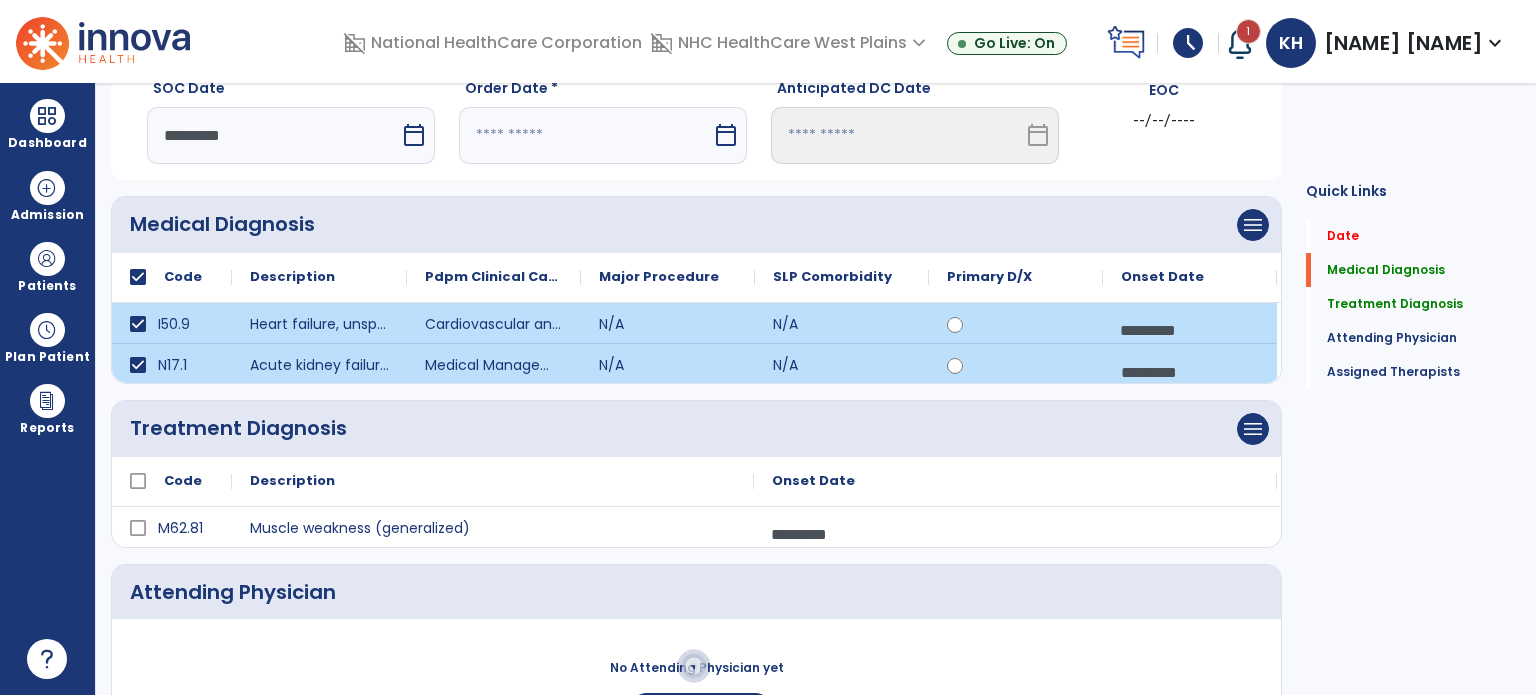 select on "****" 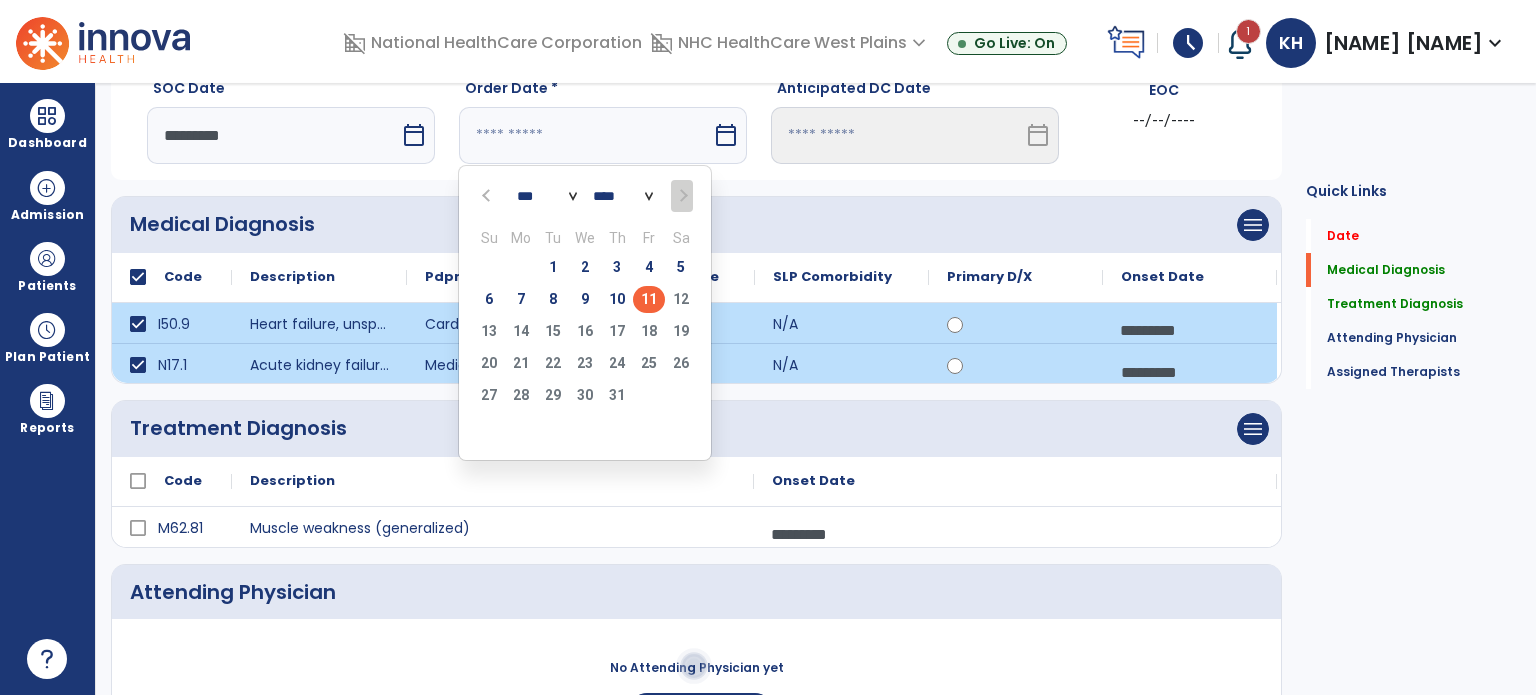 click on "11" at bounding box center (649, 299) 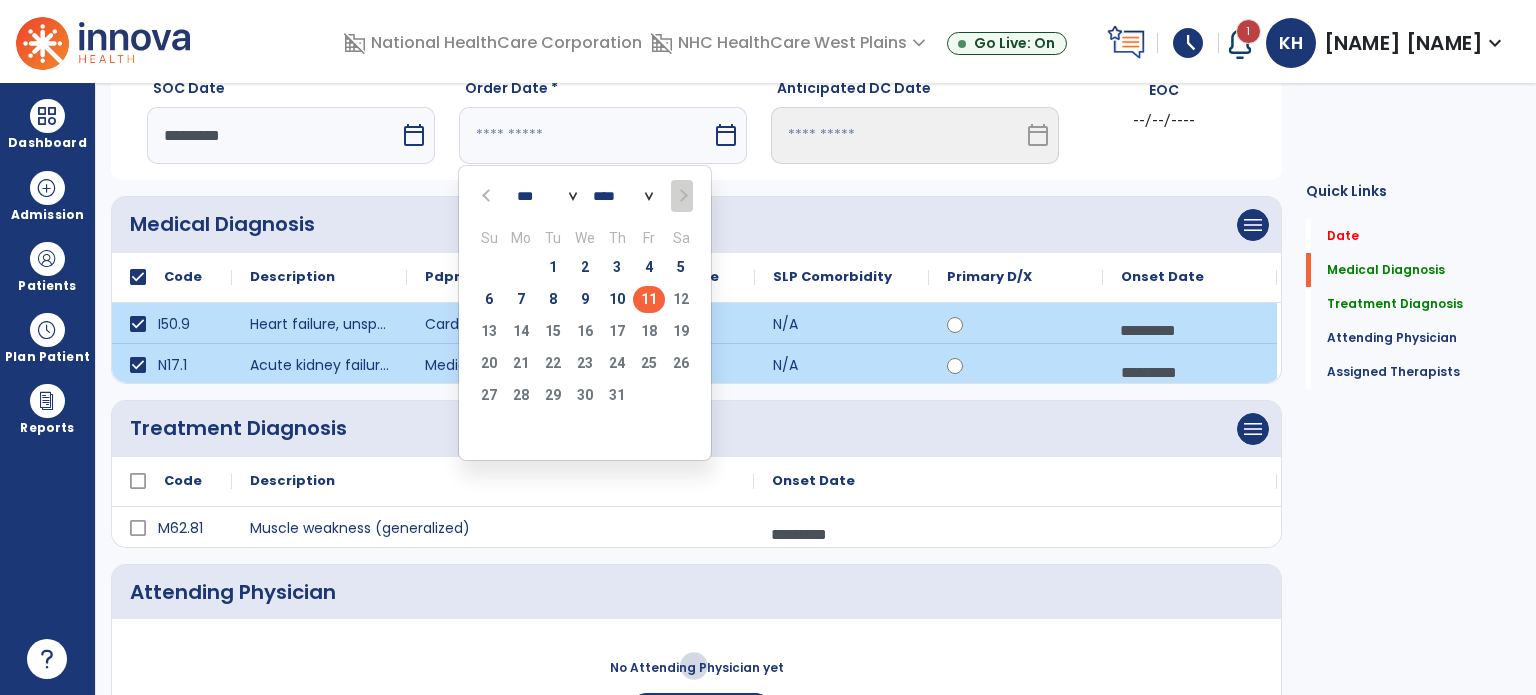 type on "*********" 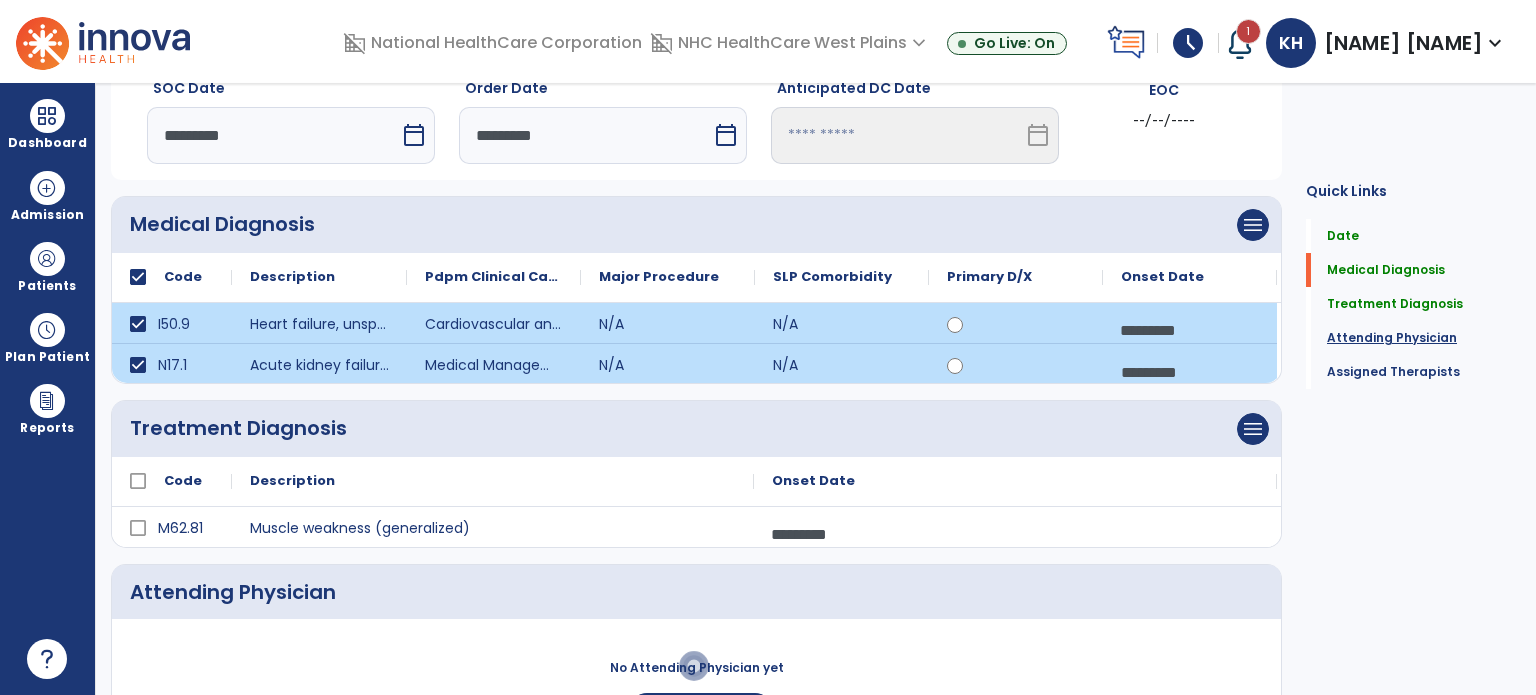 click on "Attending Physician" 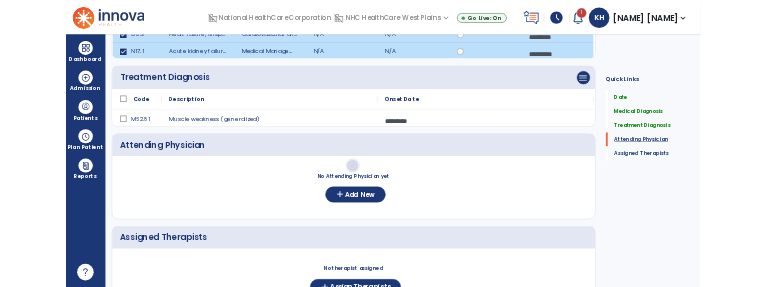 scroll, scrollTop: 356, scrollLeft: 0, axis: vertical 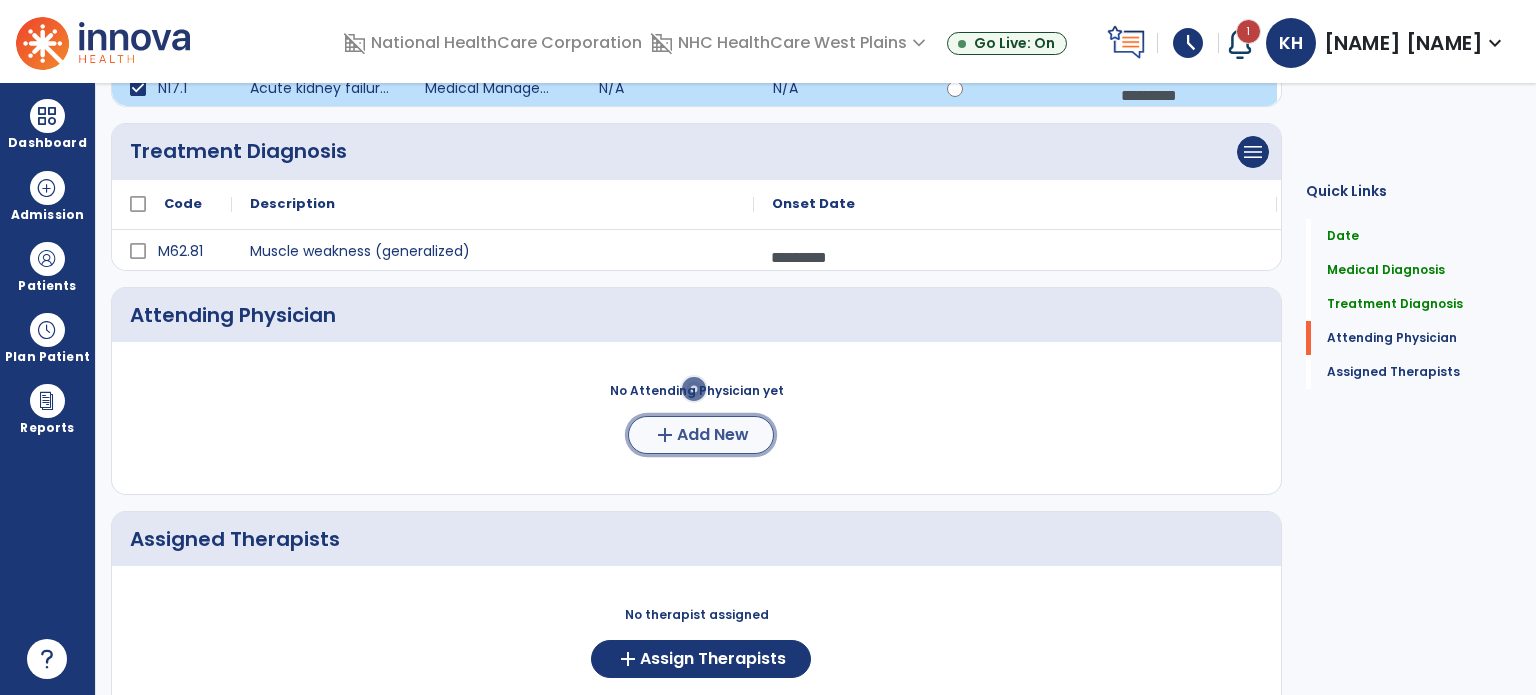 click on "Add New" 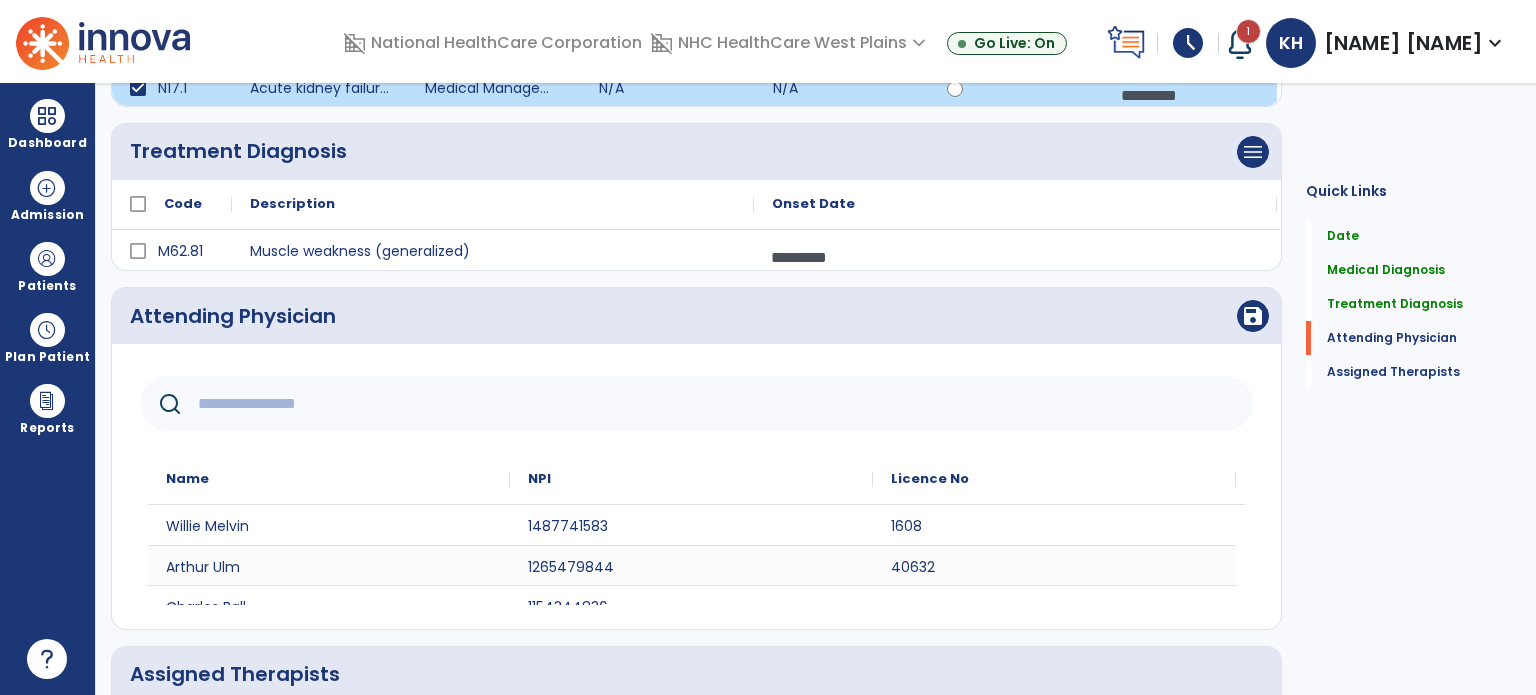 click on "Description" 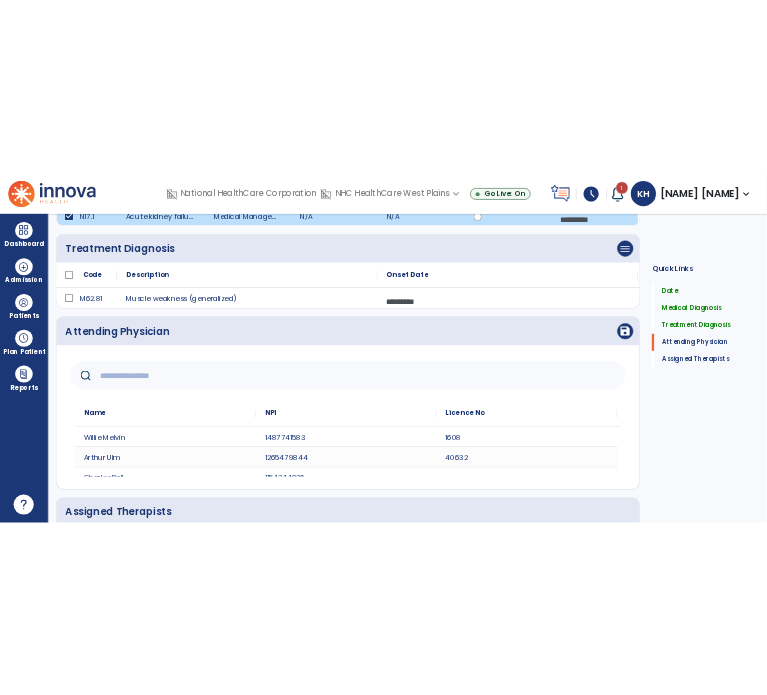 scroll, scrollTop: 407, scrollLeft: 0, axis: vertical 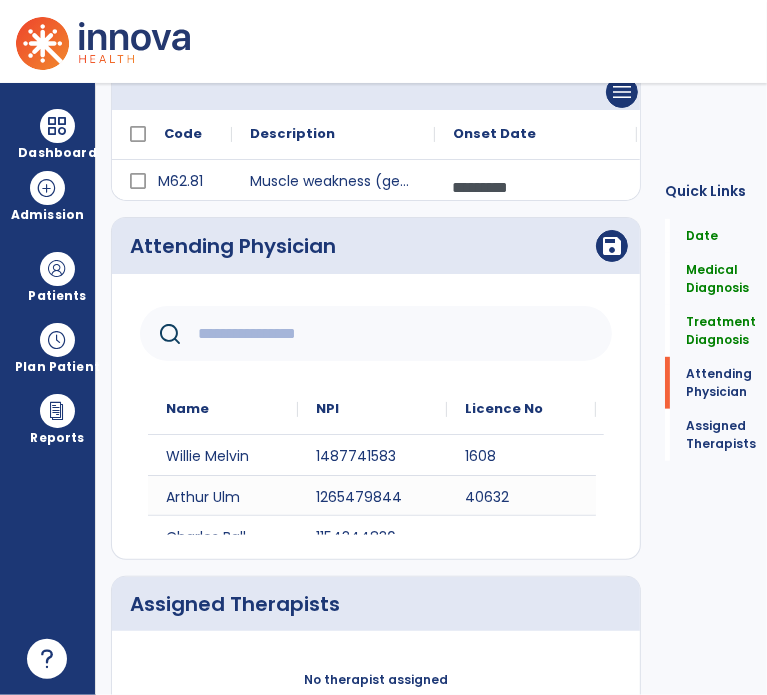 click 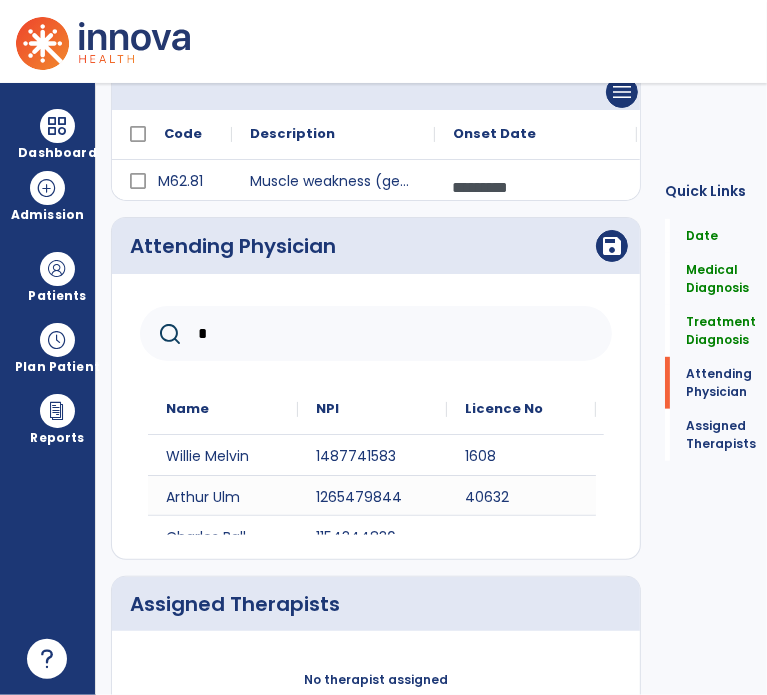 click on "*" 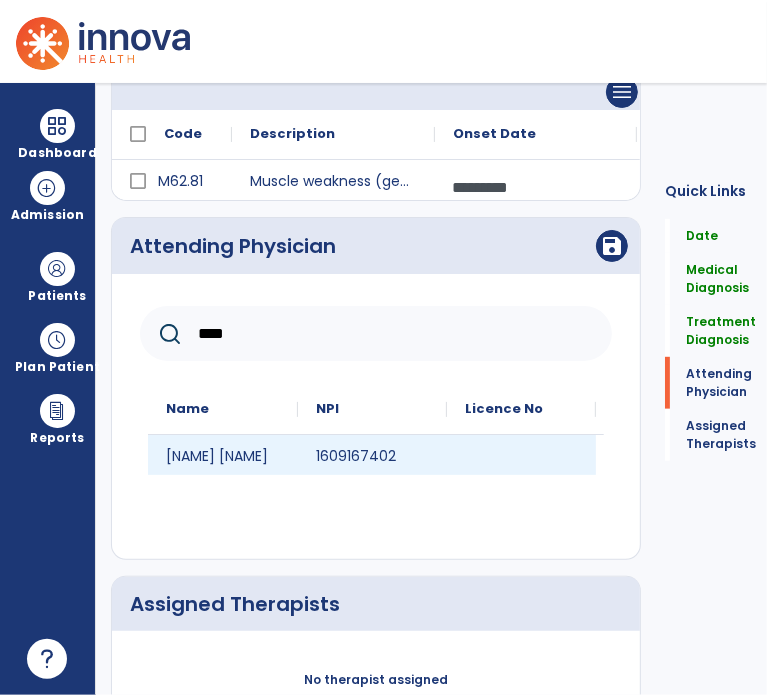 type on "****" 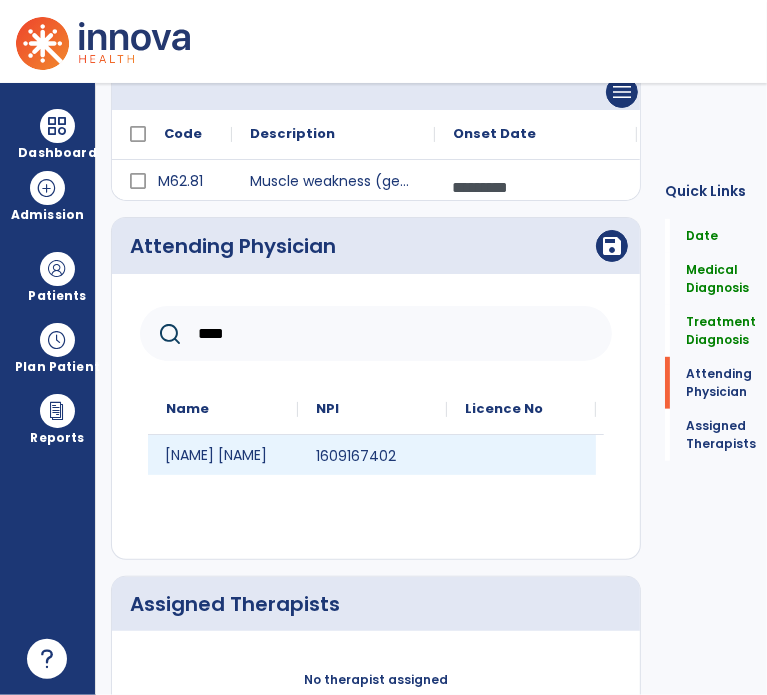 click on "[NAME] [NAME]" 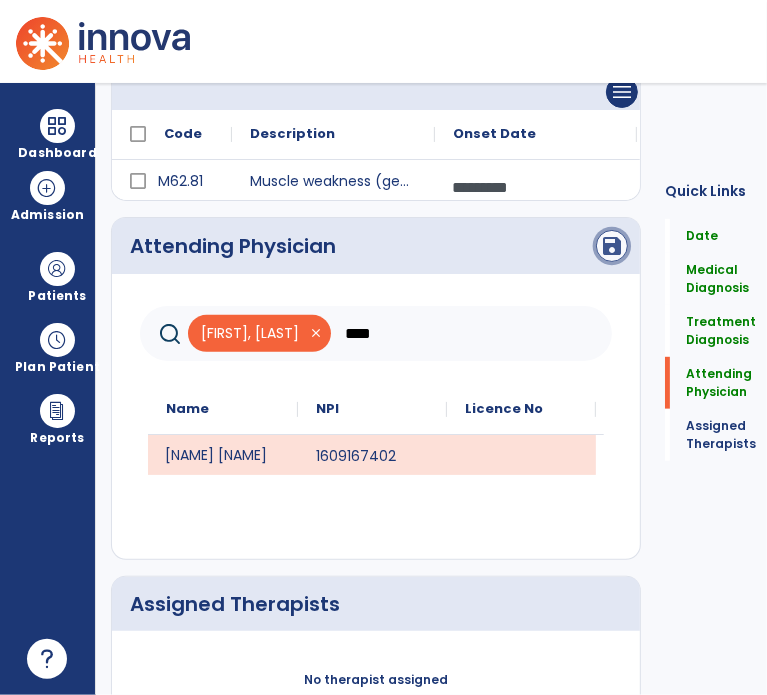click on "save" 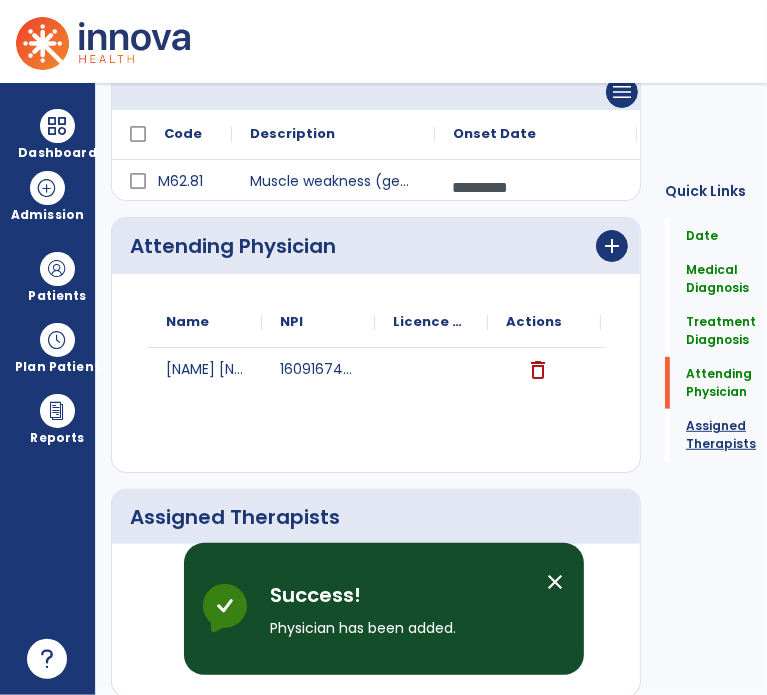 click on "Assigned Therapists" 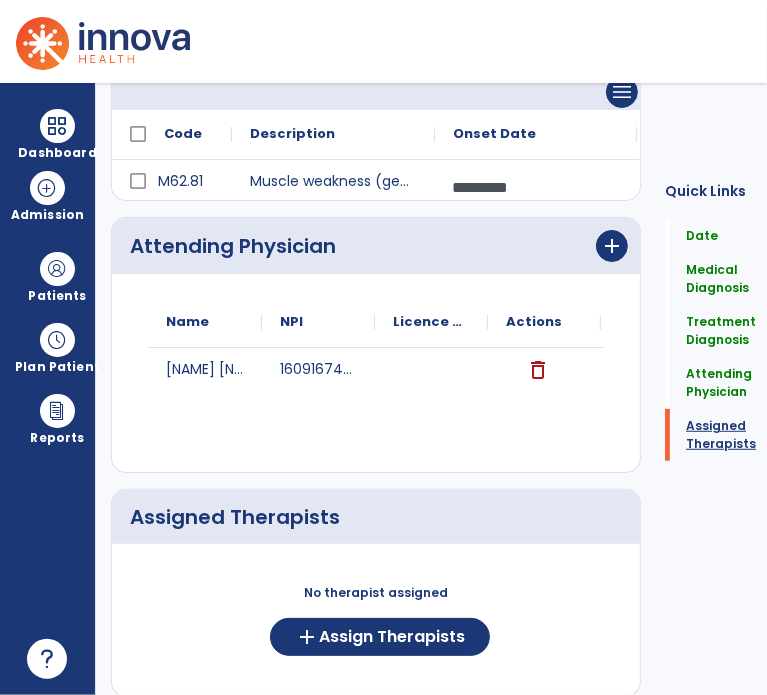 scroll, scrollTop: 599, scrollLeft: 0, axis: vertical 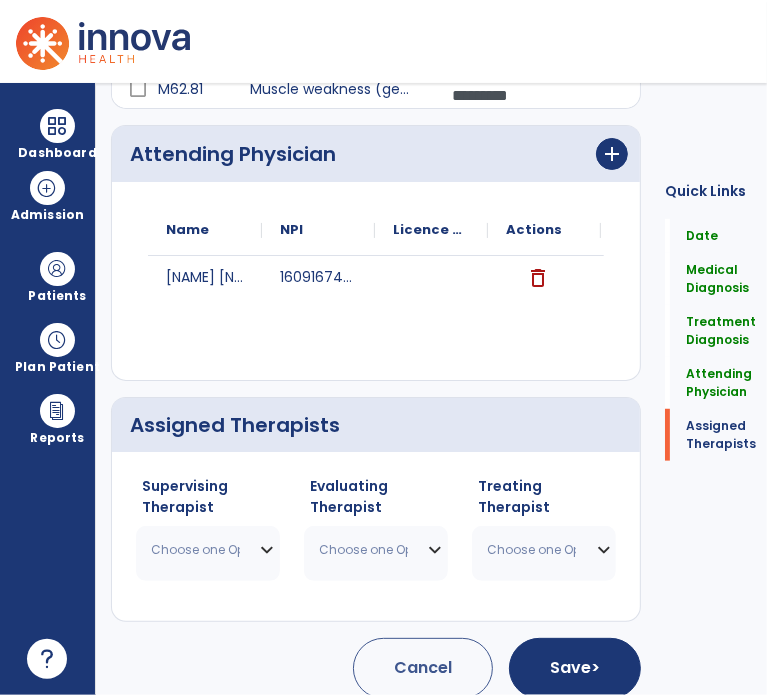click on "Choose one Option" at bounding box center (208, 550) 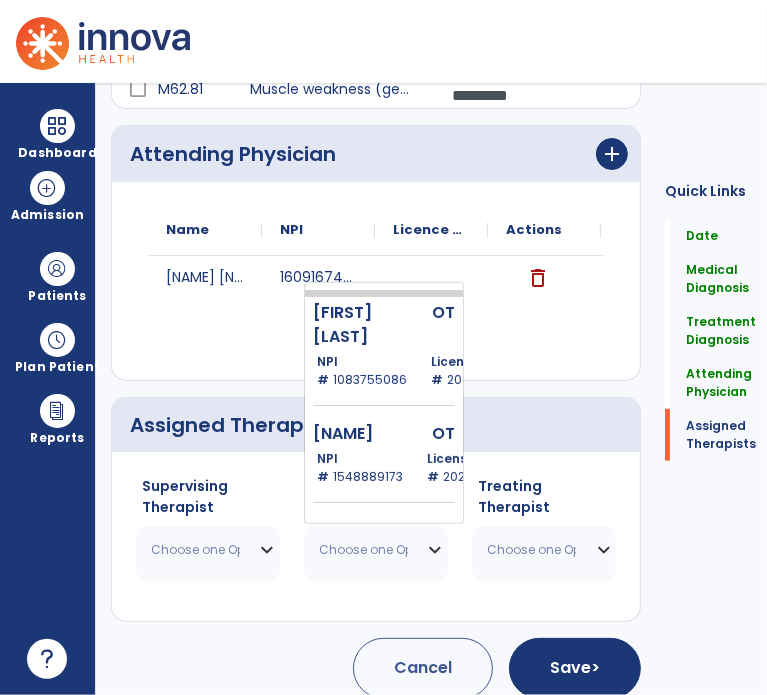 scroll, scrollTop: 138, scrollLeft: 0, axis: vertical 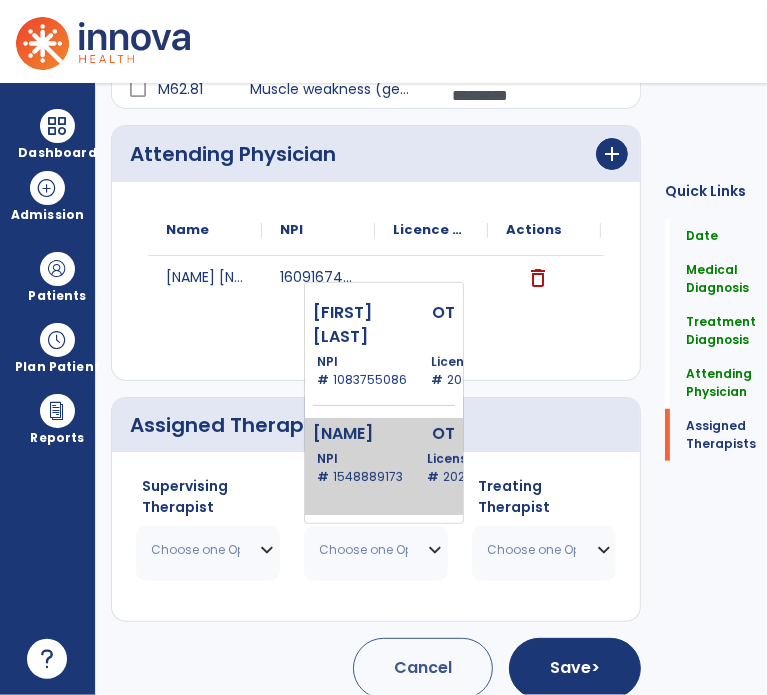 click on "[NAME]" 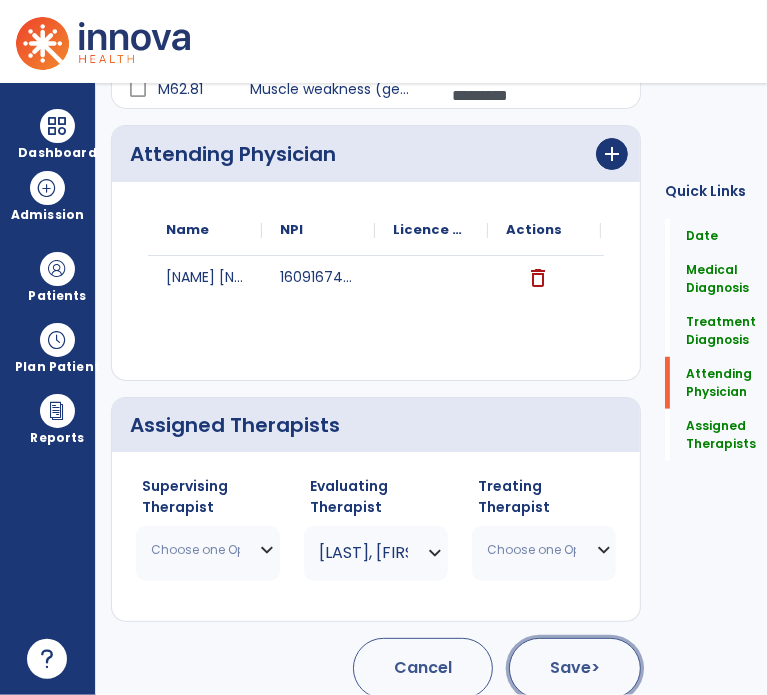 click on "Save  >" 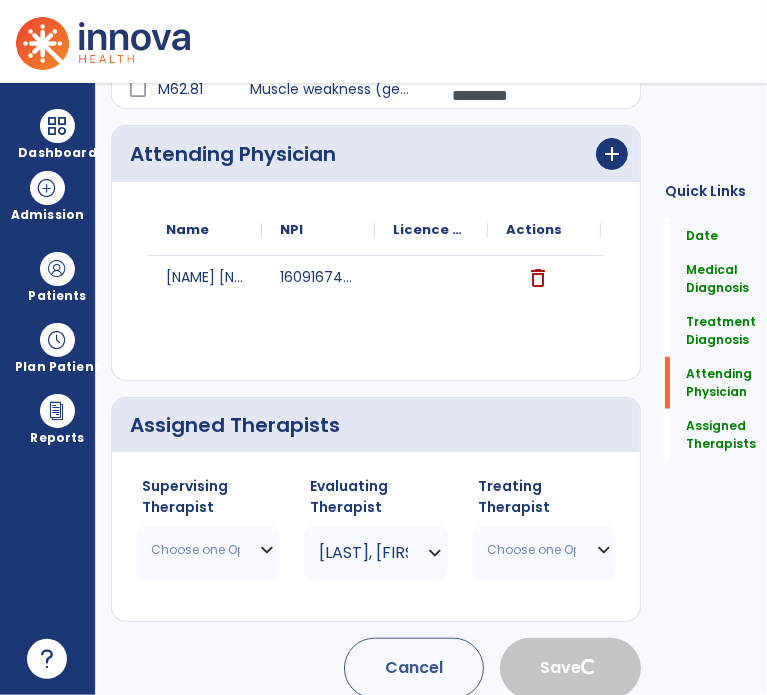 type 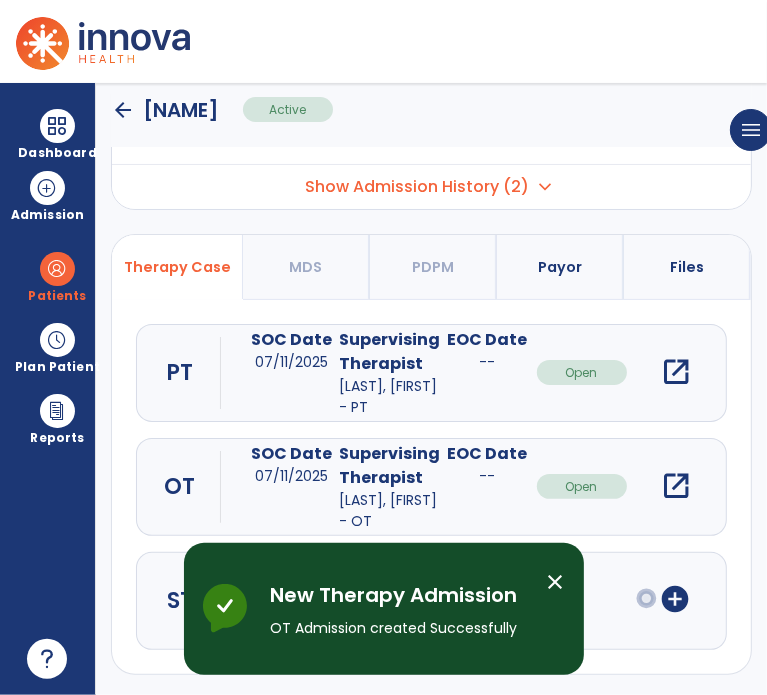 scroll, scrollTop: 0, scrollLeft: 0, axis: both 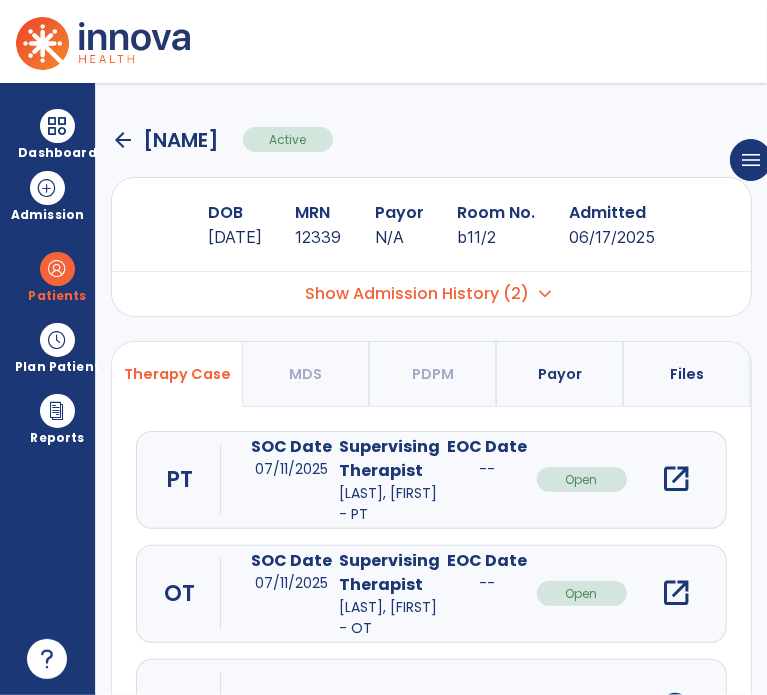 click on "arrow_back" 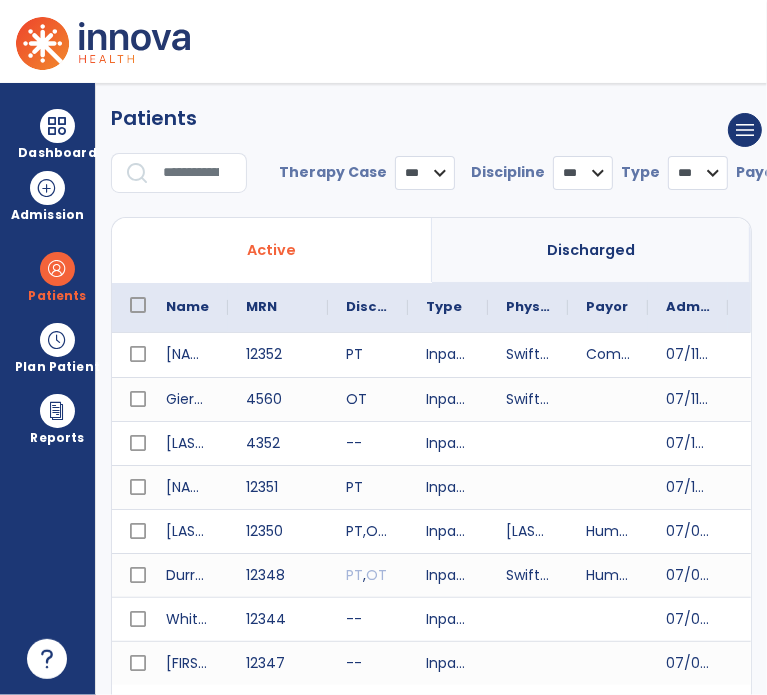 select on "***" 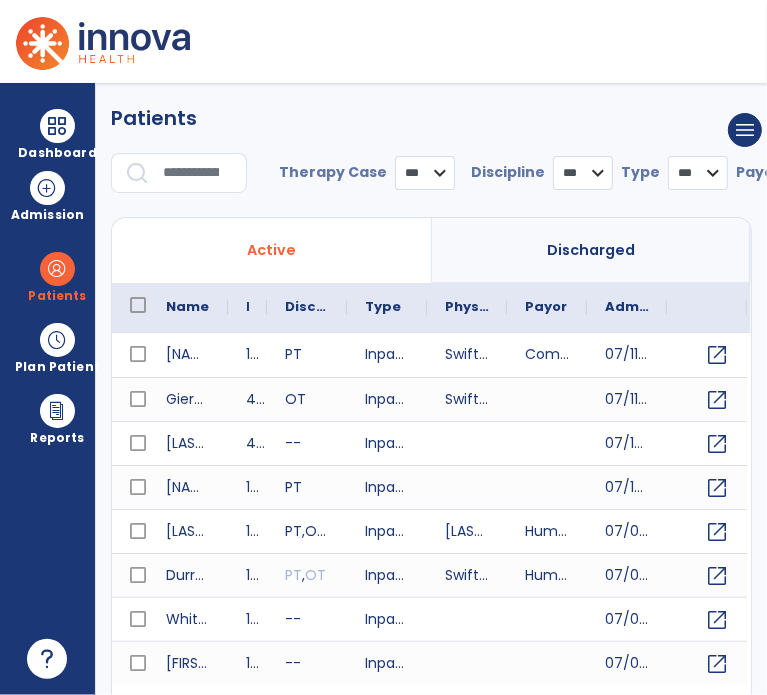 click at bounding box center [198, 173] 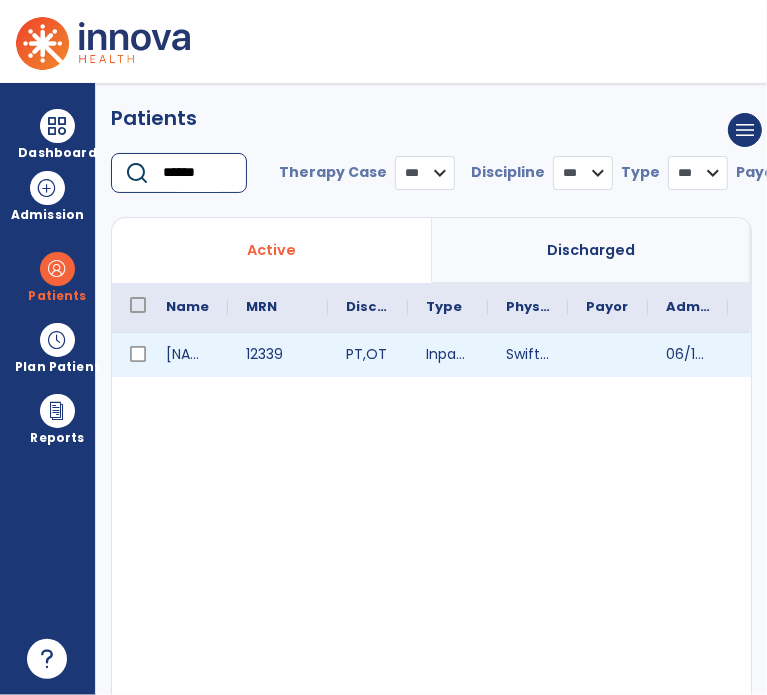 type on "******" 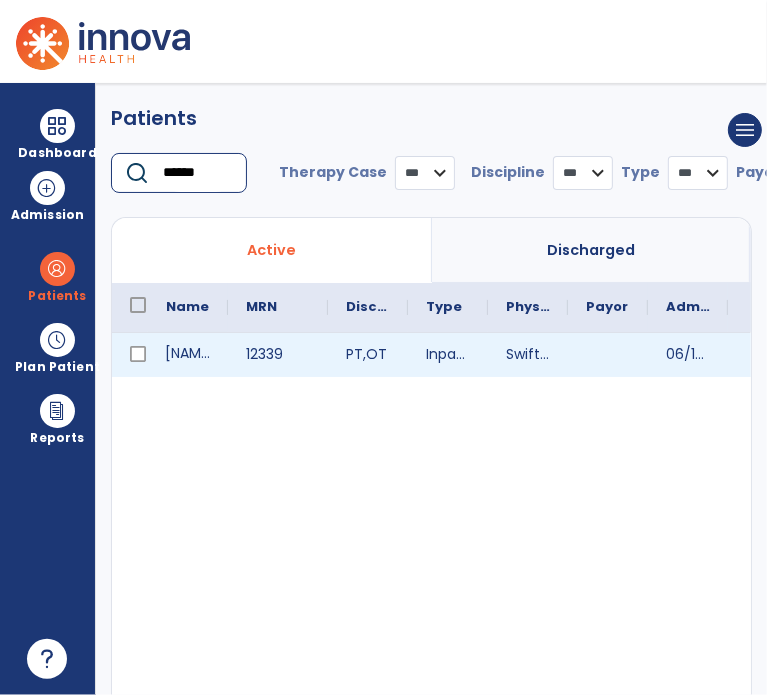 click on "[NAME]" at bounding box center (188, 355) 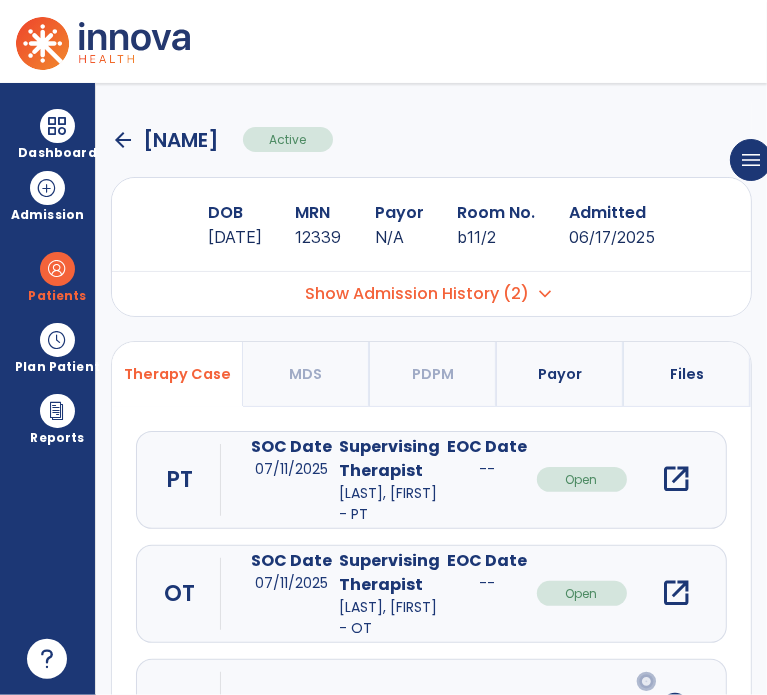 scroll, scrollTop: 100, scrollLeft: 0, axis: vertical 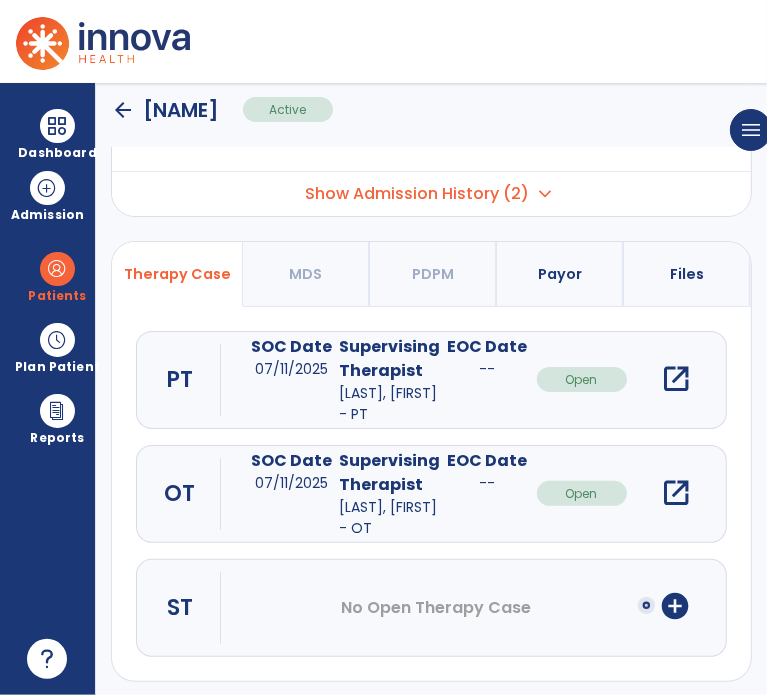 click on "open_in_new" at bounding box center (676, 493) 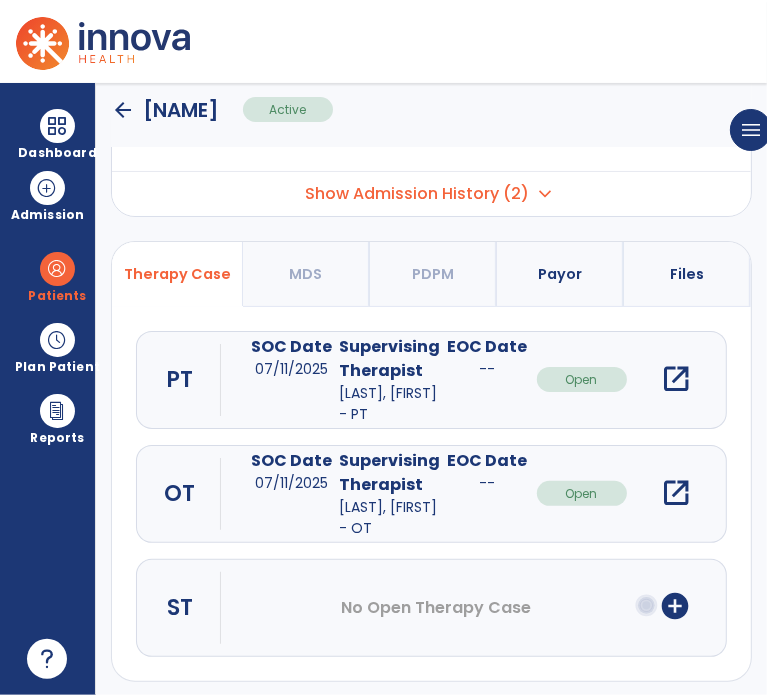 scroll, scrollTop: 0, scrollLeft: 0, axis: both 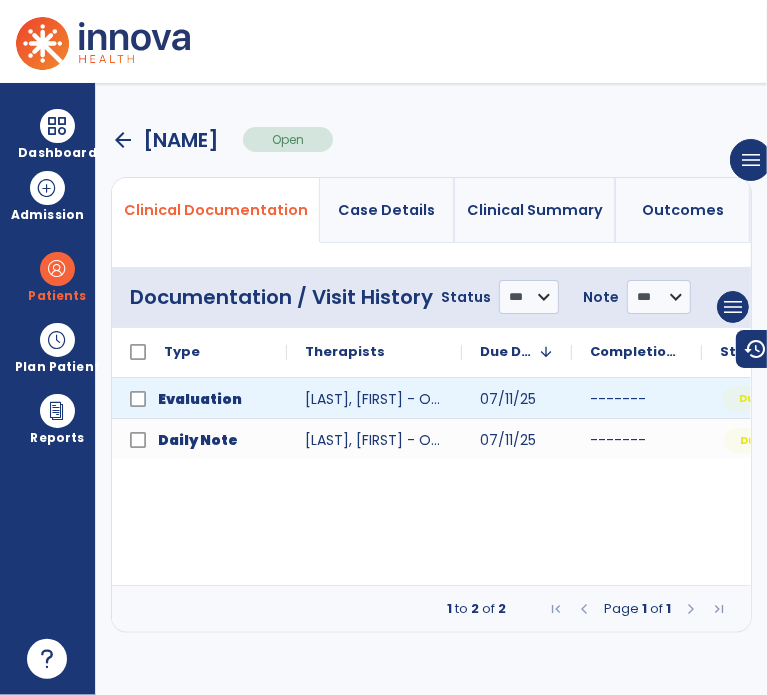 click on "Due" 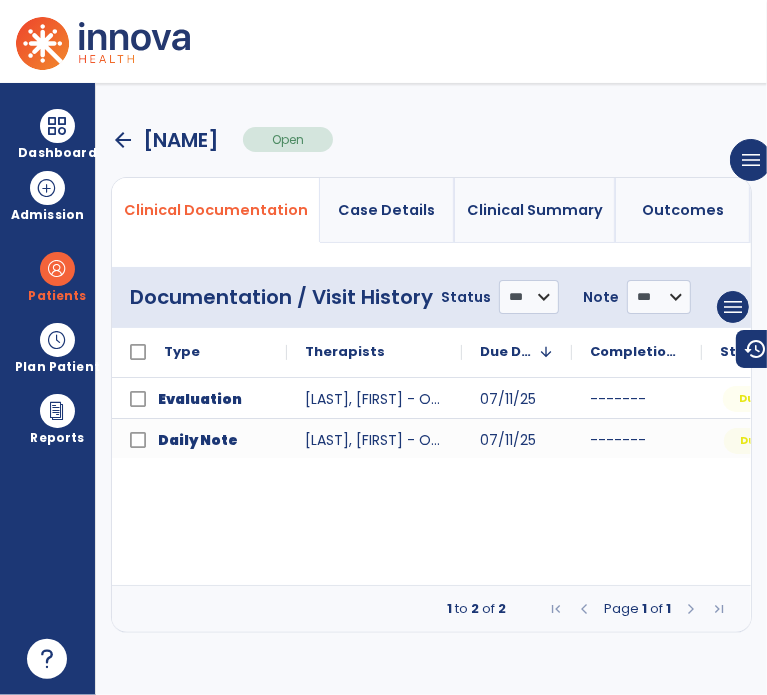 drag, startPoint x: 534, startPoint y: 578, endPoint x: 721, endPoint y: 571, distance: 187.13097 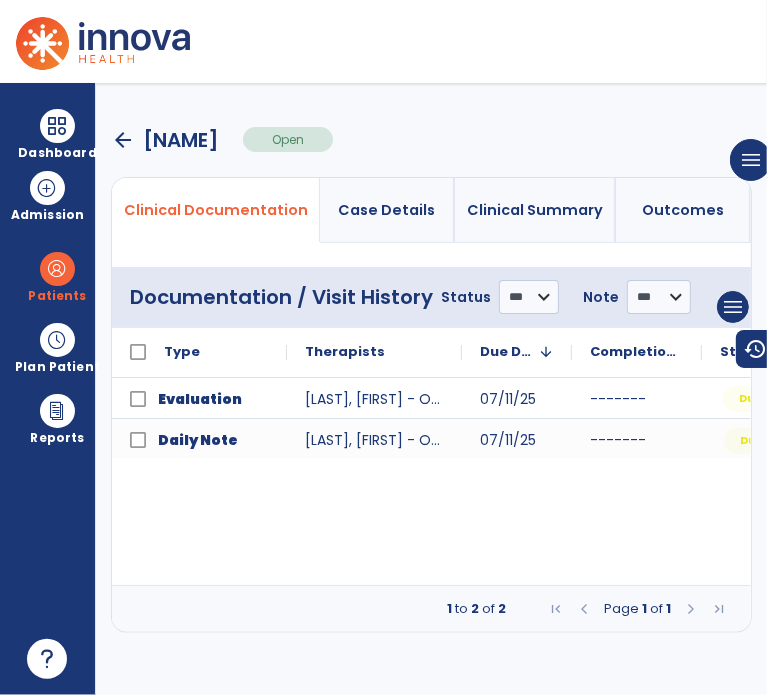 drag, startPoint x: 492, startPoint y: 583, endPoint x: 531, endPoint y: 588, distance: 39.319206 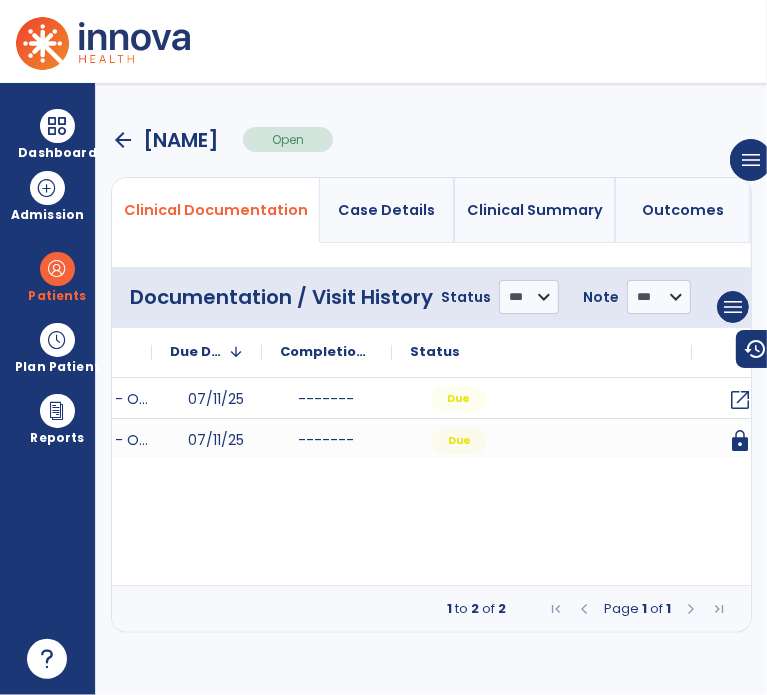 scroll, scrollTop: 0, scrollLeft: 310, axis: horizontal 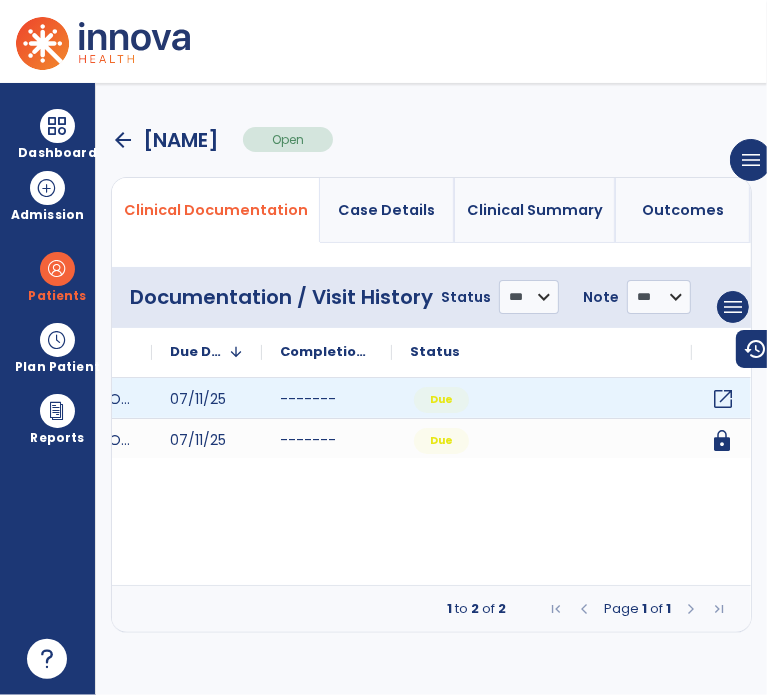 click on "open_in_new" 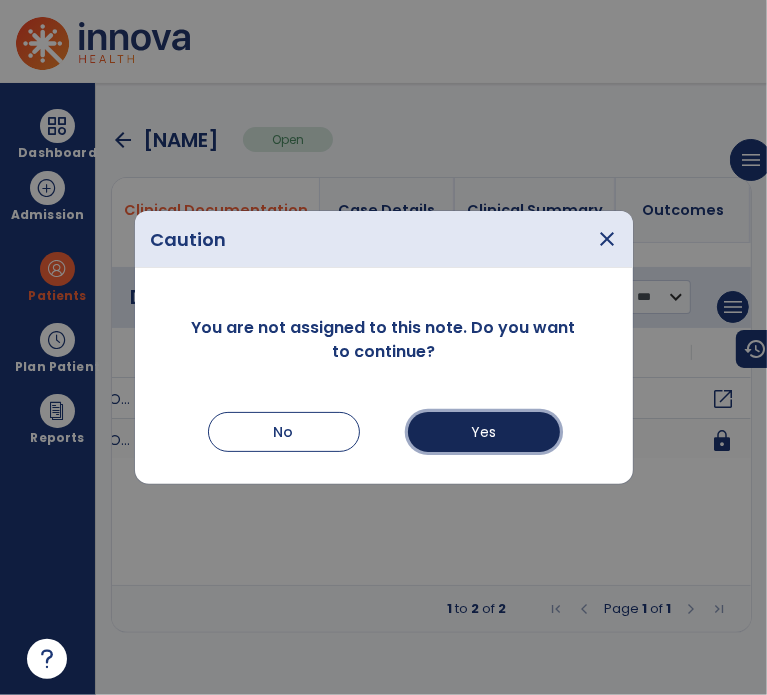 click on "Yes" at bounding box center (484, 432) 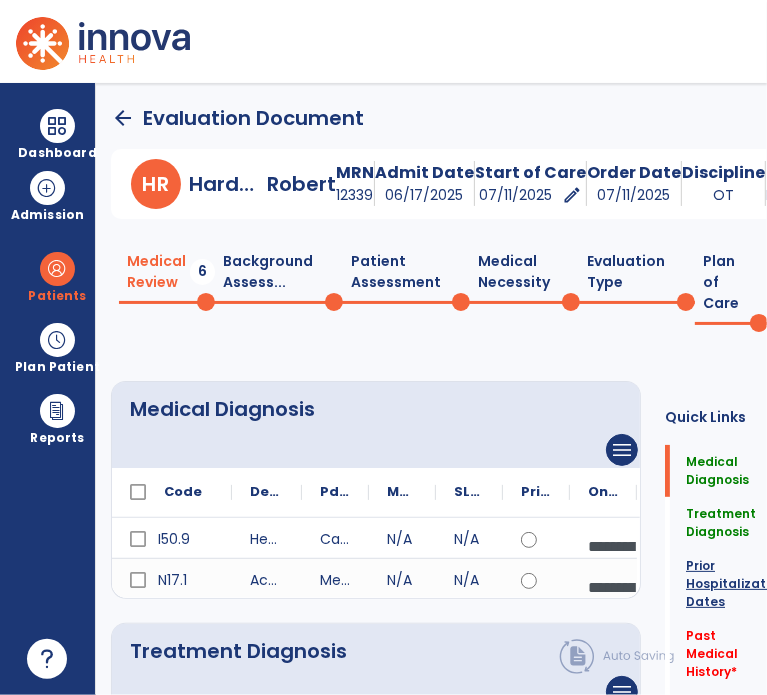 click on "Prior Hospitalization Dates" 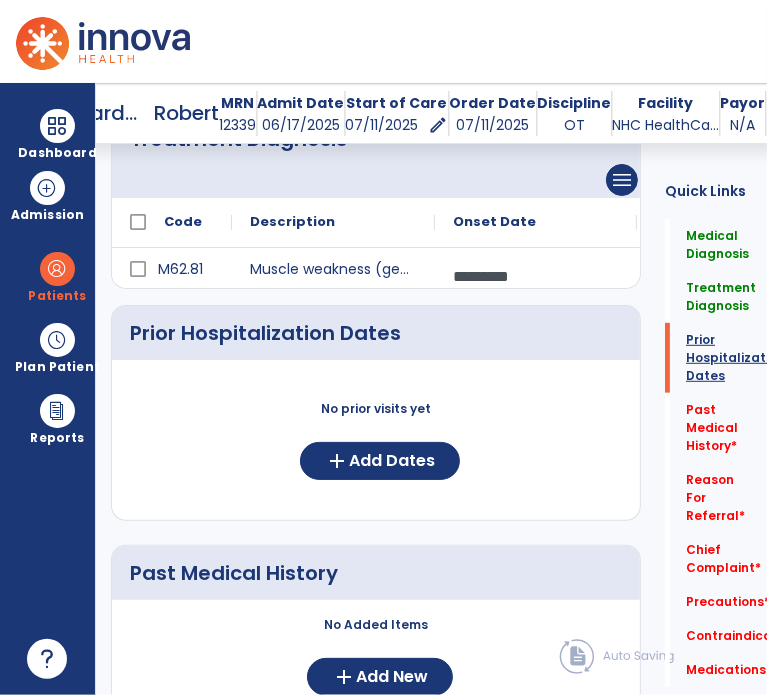 scroll, scrollTop: 534, scrollLeft: 0, axis: vertical 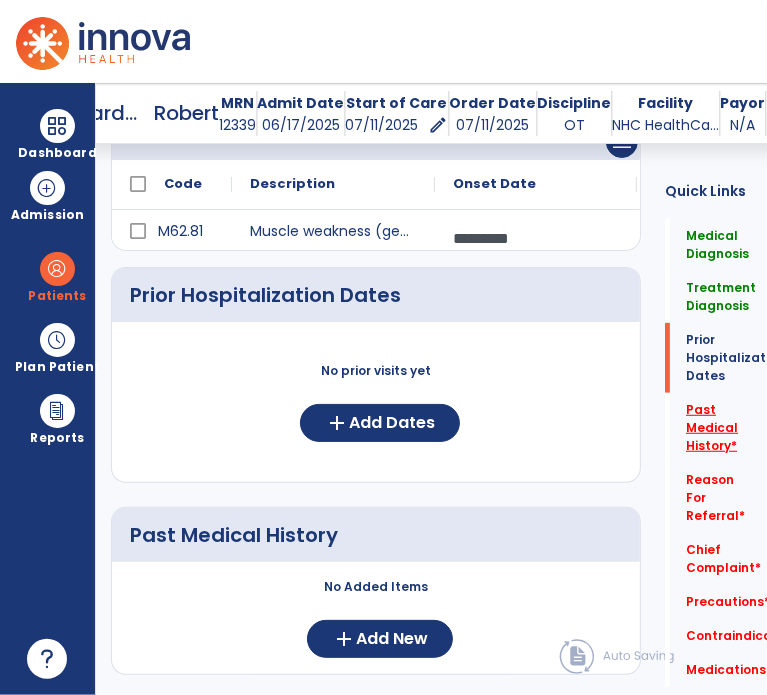 click on "Past Medical History   *" 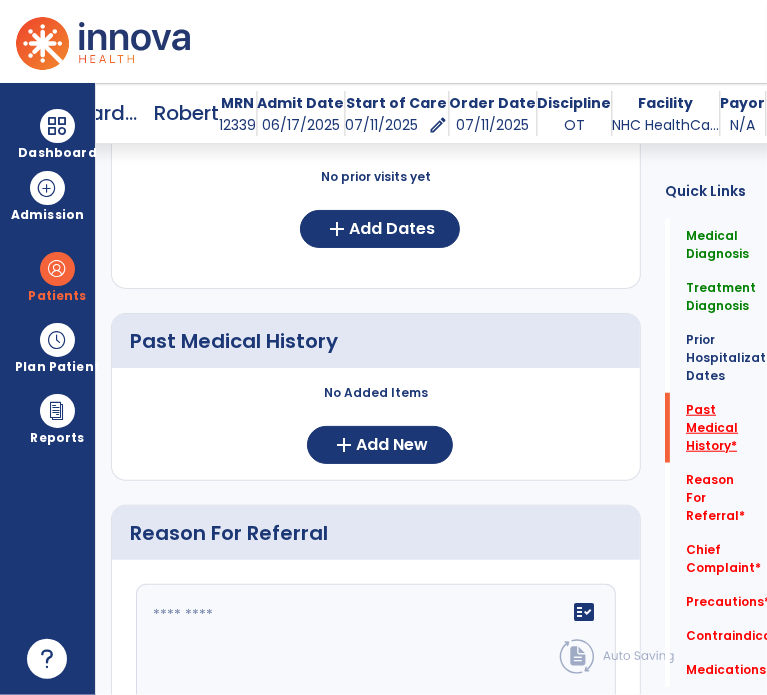 scroll, scrollTop: 733, scrollLeft: 0, axis: vertical 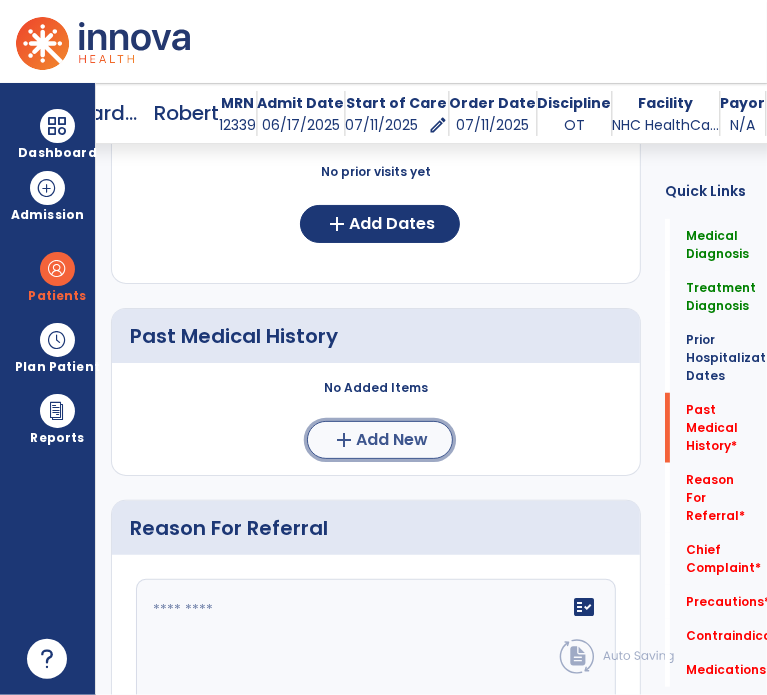 click on "Add New" 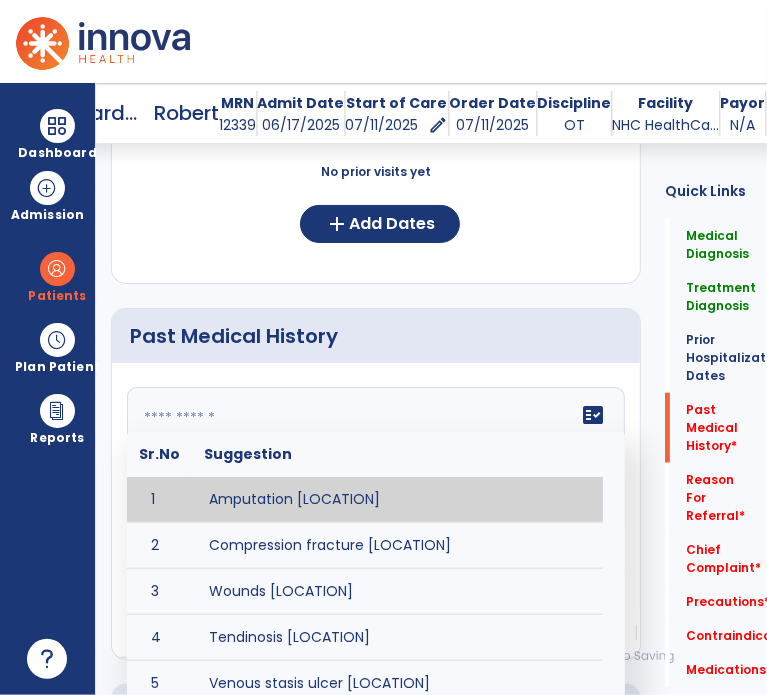 click on "fact_check  Sr.No Suggestion 1 Amputation [LOCATION] 2 Compression fracture [LOCATION] 3 Wounds [LOCATION] 4 Tendinosis [LOCATION] 5 Venous stasis ulcer [LOCATION] 6 Achilles tendon tear [LOCATION] 7 ACL tear surgically repaired [LOCATION] 8 Above knee amputation (AKA) [LOCATION] 9 Below knee amputation (BKE) [LOCATION] 10 Cancer (SITE/TYPE) 11 Surgery (TYPE) 12 AAA (Abdominal Aortic Aneurysm) 13 Achilles tendon tear [LOCATION] 14 Acute Renal Failure 15 AIDS (Acquired Immune Deficiency Syndrome) 16 Alzheimer's Disease 17 Anemia 18 Angina 19 Anxiety 20 ASHD (Arteriosclerotic Heart Disease) 21 Atrial Fibrillation 22 Bipolar Disorder 23 Bowel Obstruction 24 C-Diff 25 Coronary Artery Bypass Graft (CABG) 26 CAD (Coronary Artery Disease) 27 Carpal tunnel syndrome 28 Chronic bronchitis 29 Chronic renal failure 30 Colostomy 31 COPD (Chronic Obstructive Pulmonary Disease) 32 CRPS (Complex Regional Pain Syndrome) 33 CVA (Cerebrovascular Accident) 34 CVI (Chronic Venous Insufficiency) 35 DDD (Degenerative Disc Disease)" 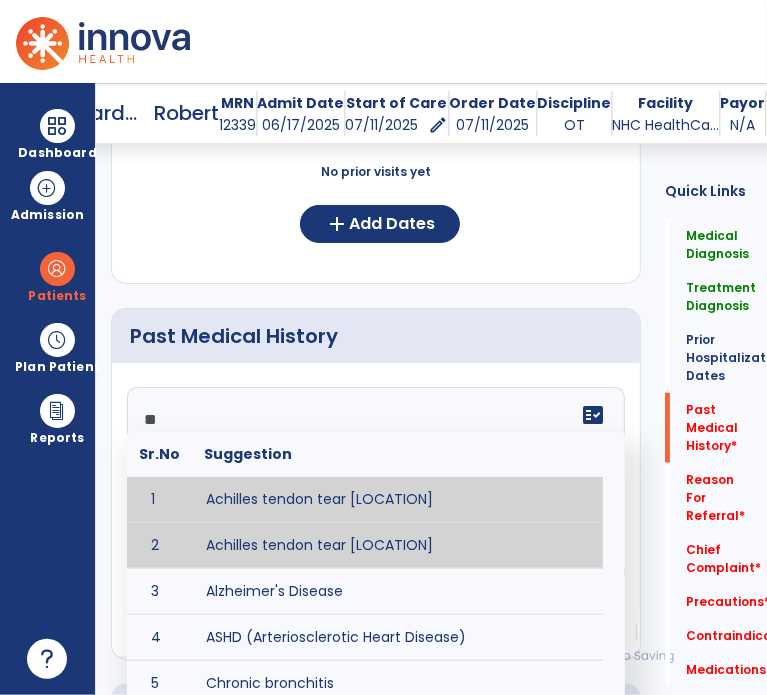 scroll, scrollTop: 0, scrollLeft: 0, axis: both 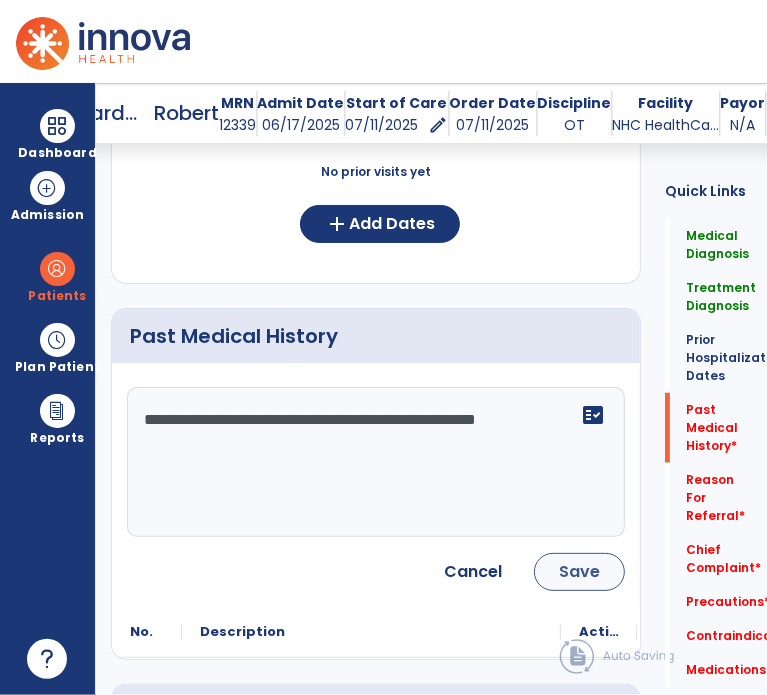 type on "**********" 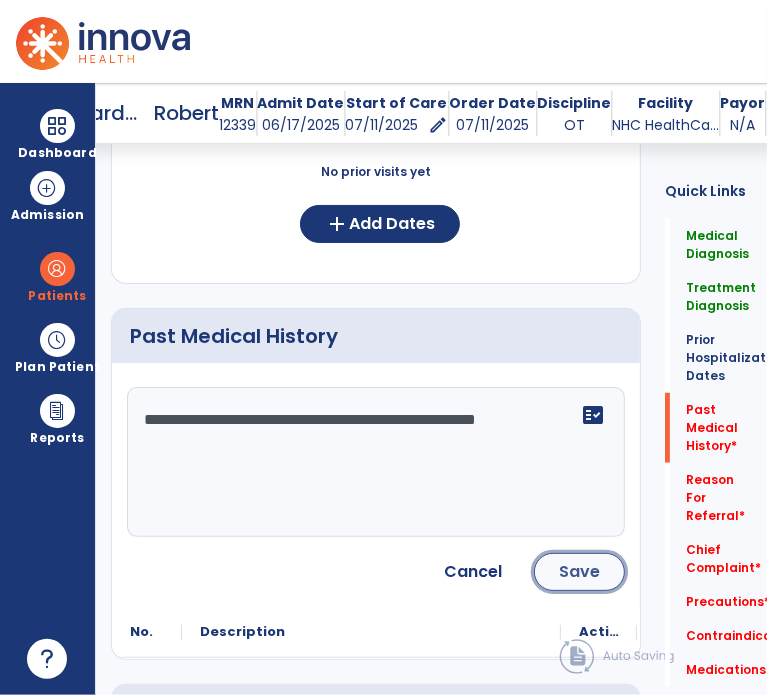 click on "Save" 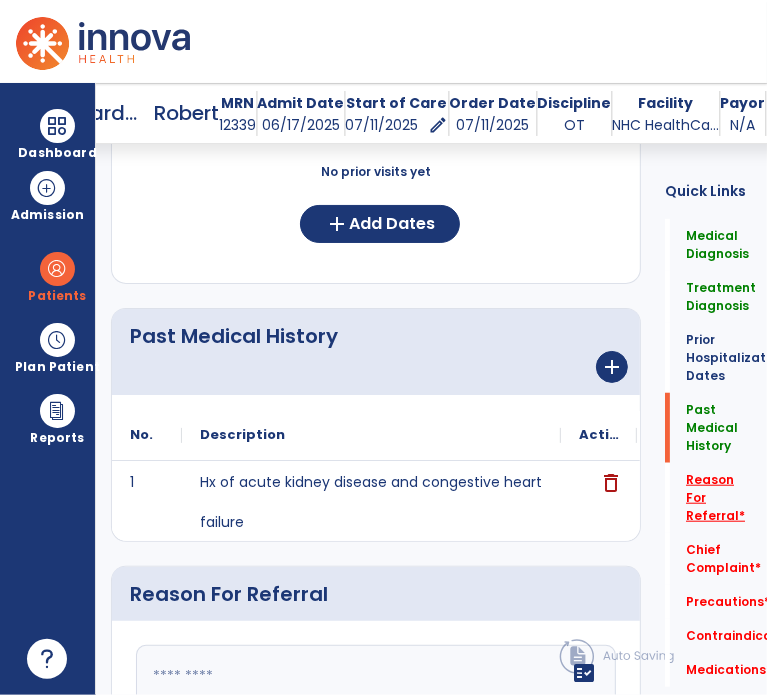 click on "Reason For Referral   *" 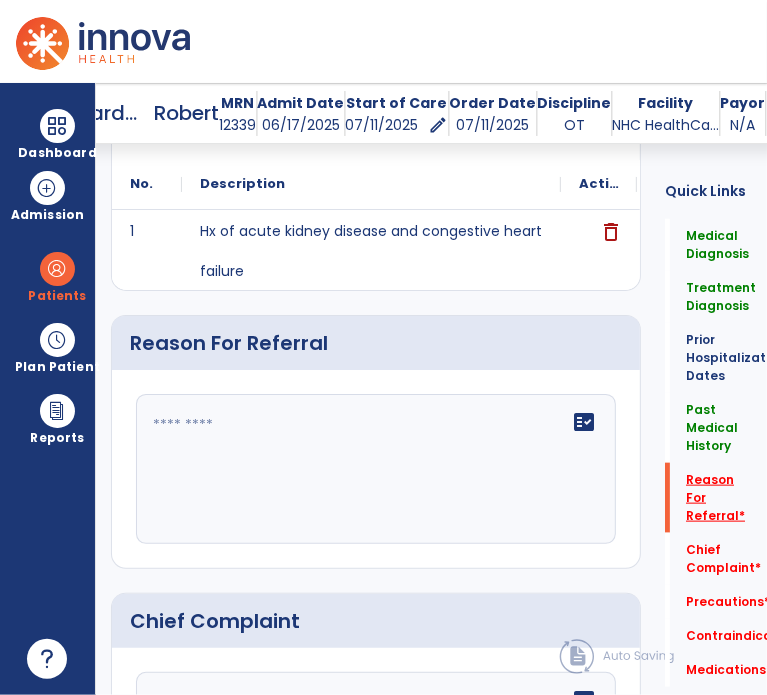 scroll, scrollTop: 1034, scrollLeft: 0, axis: vertical 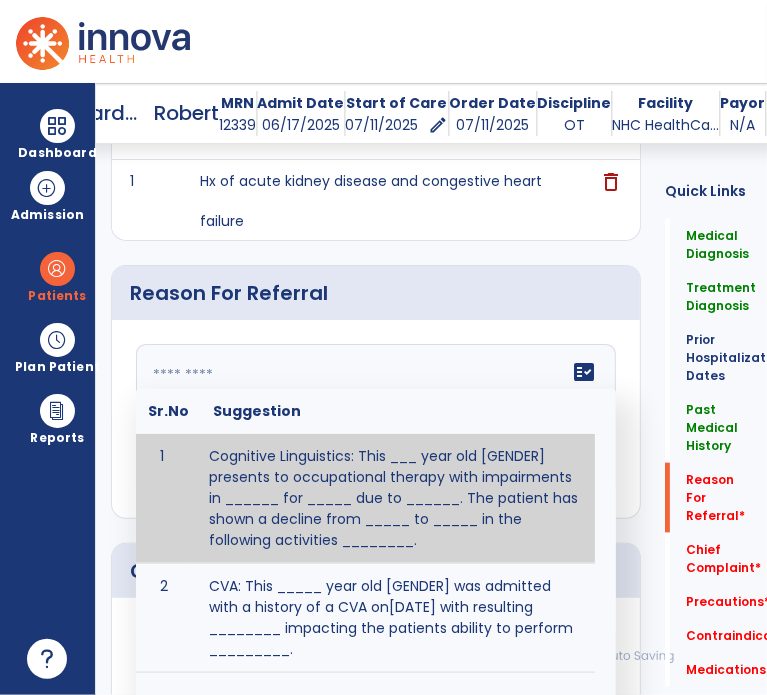 click 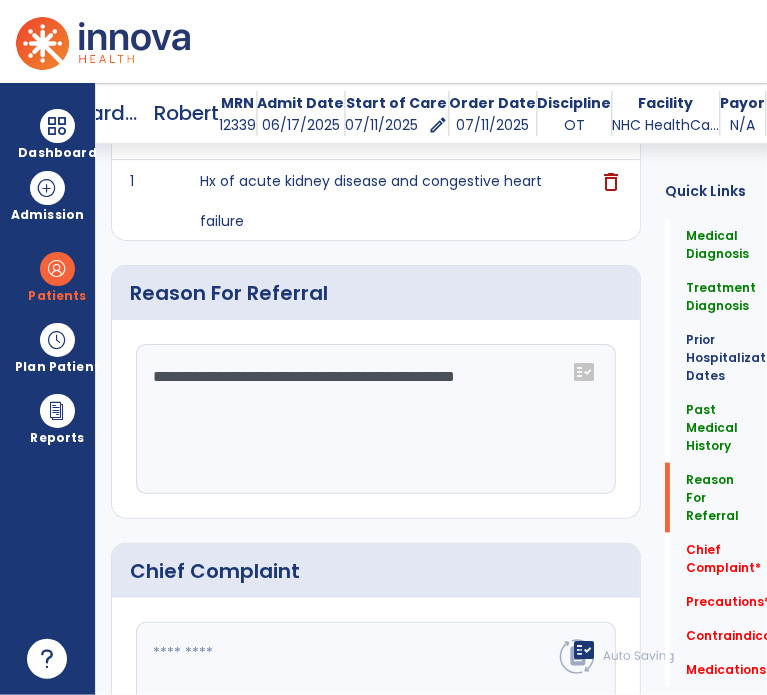 scroll, scrollTop: 1234, scrollLeft: 0, axis: vertical 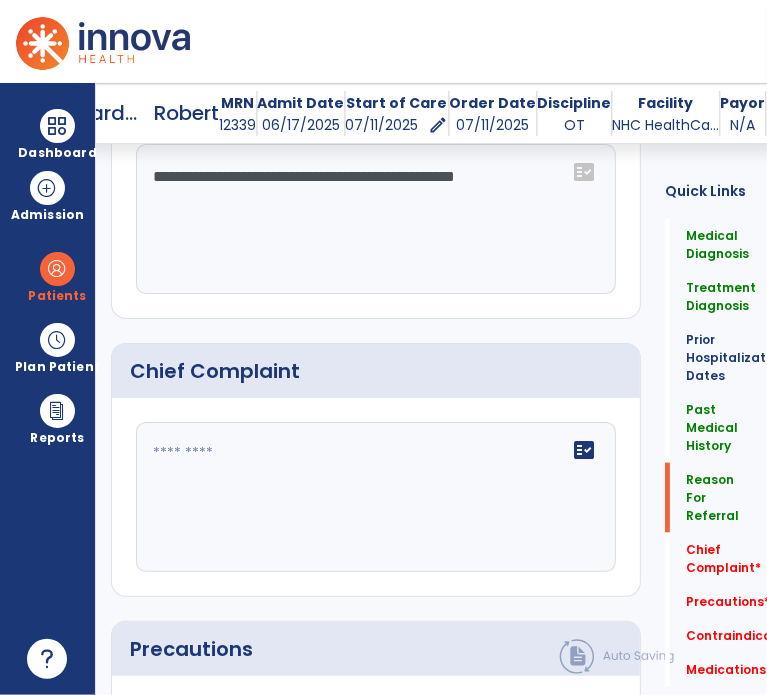 type on "**********" 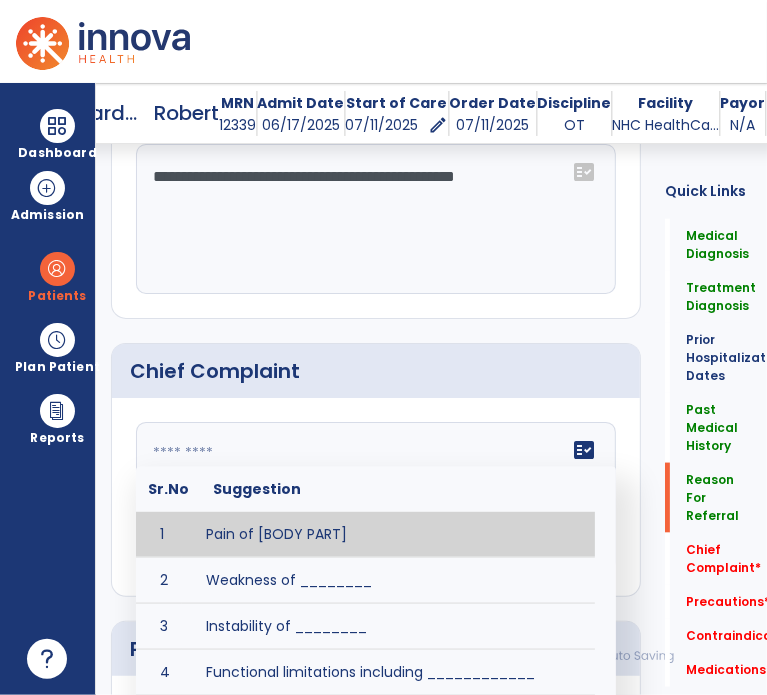 click on "fact_check  Sr.No Suggestion 1 Pain of [BODY PART] 2 Weakness of ________ 3 Instability of ________ 4 Functional limitations including ____________ 5 ADL's including ___________. 6 Inability to perform work related duties such as _________ 7 Inability to perform house hold duties such as __________. 8 Loss of balance. 9 Problems with gait including _________." 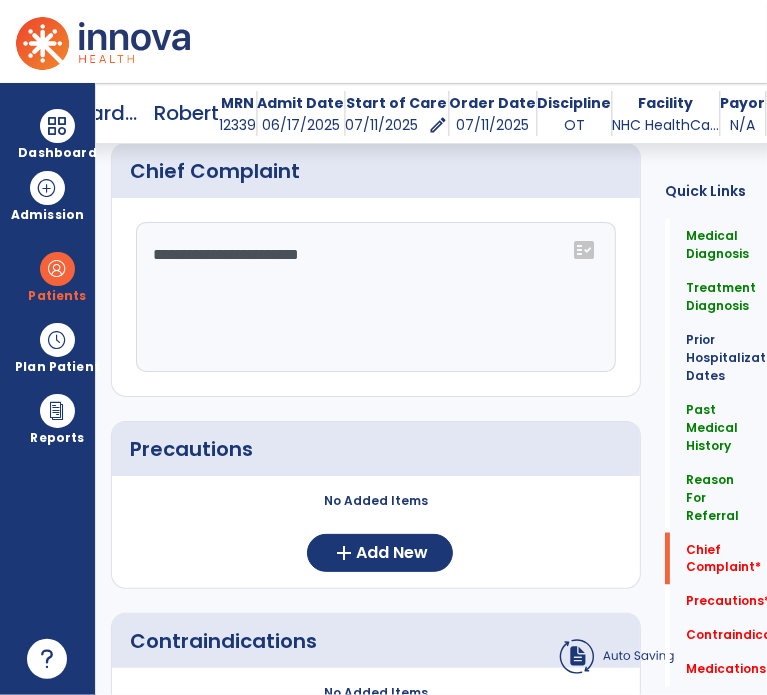 scroll, scrollTop: 1434, scrollLeft: 0, axis: vertical 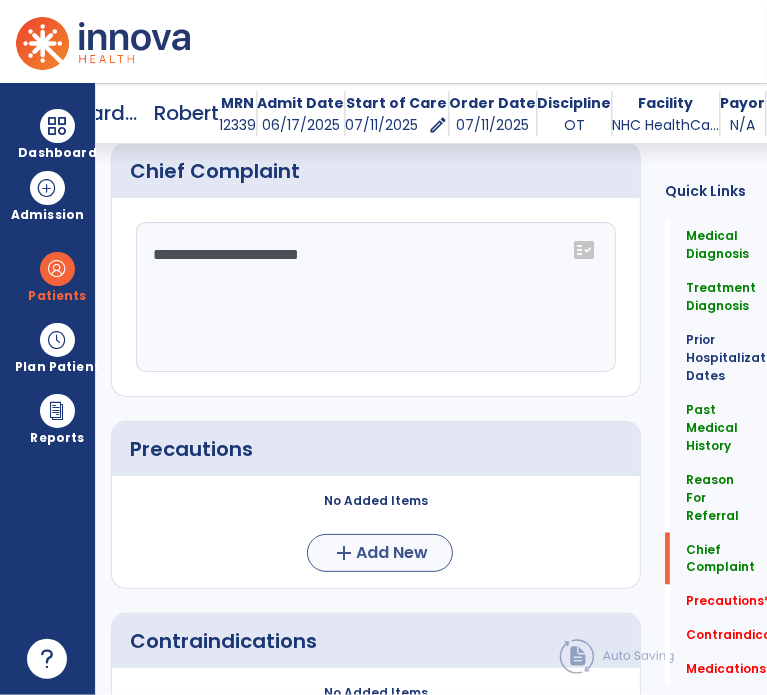 type on "**********" 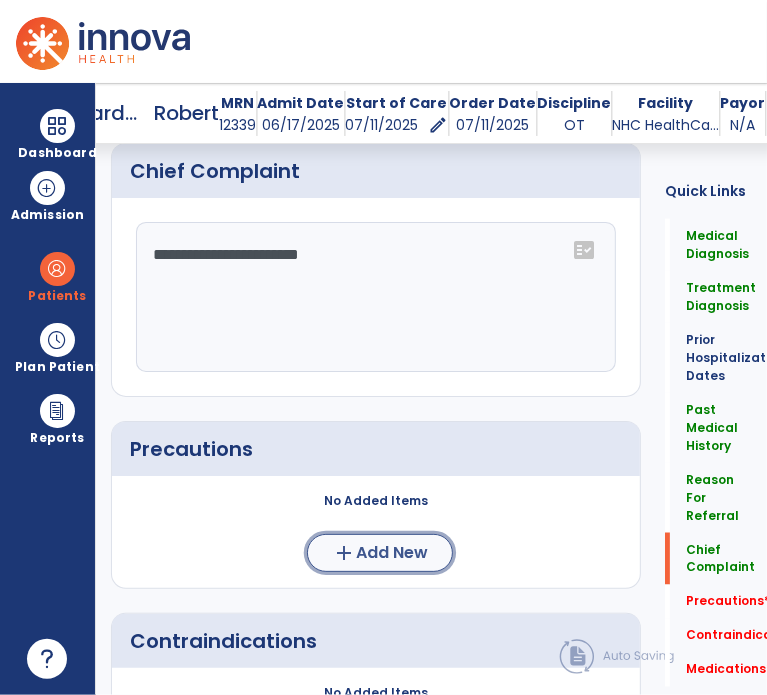 click on "Add New" 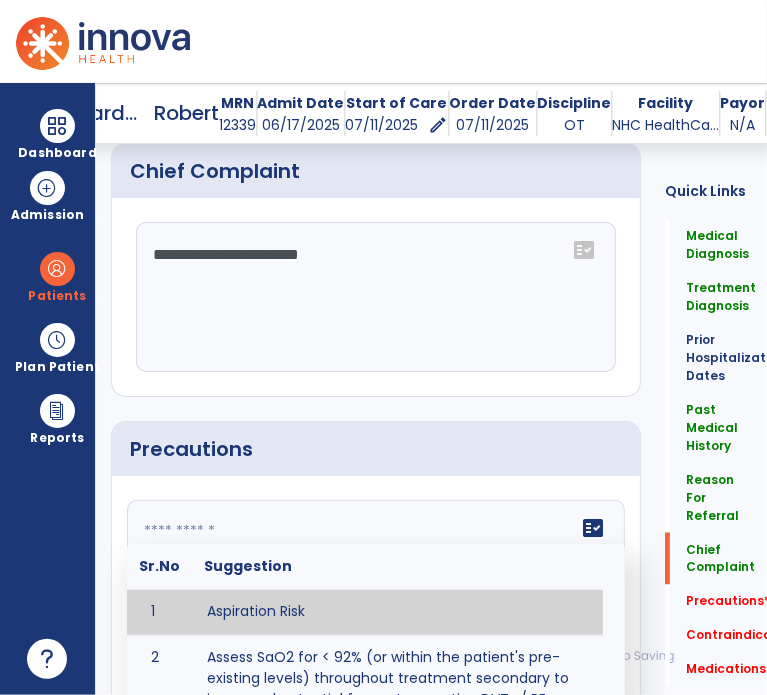 click 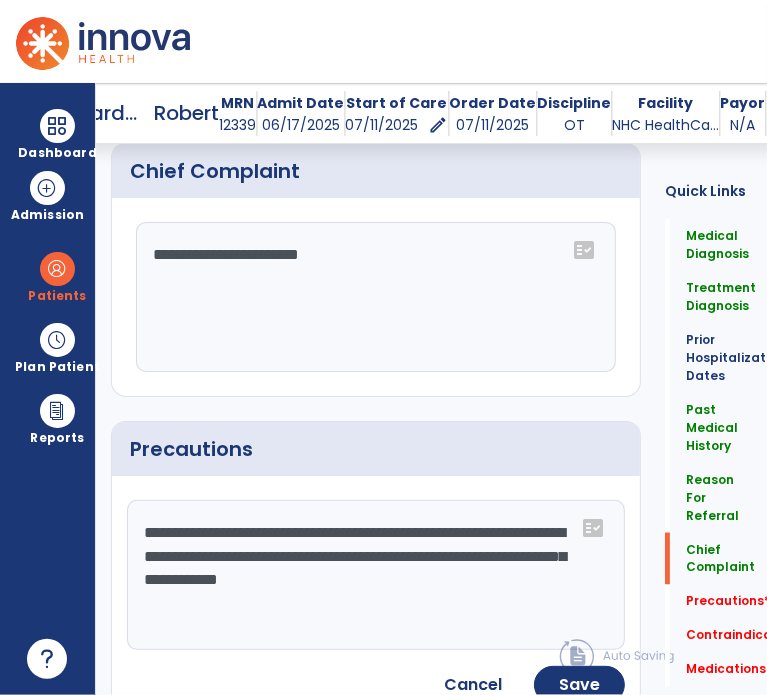 type on "**********" 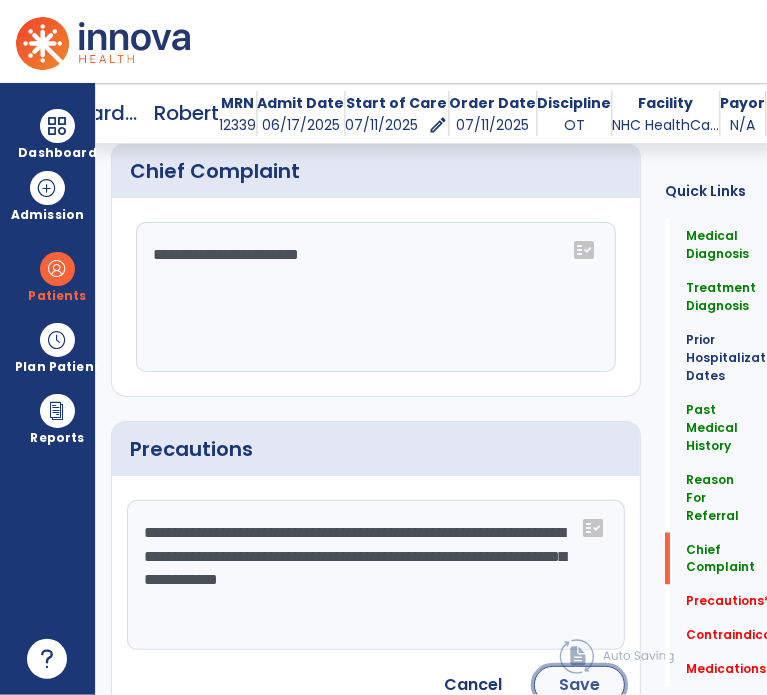 click on "Save" 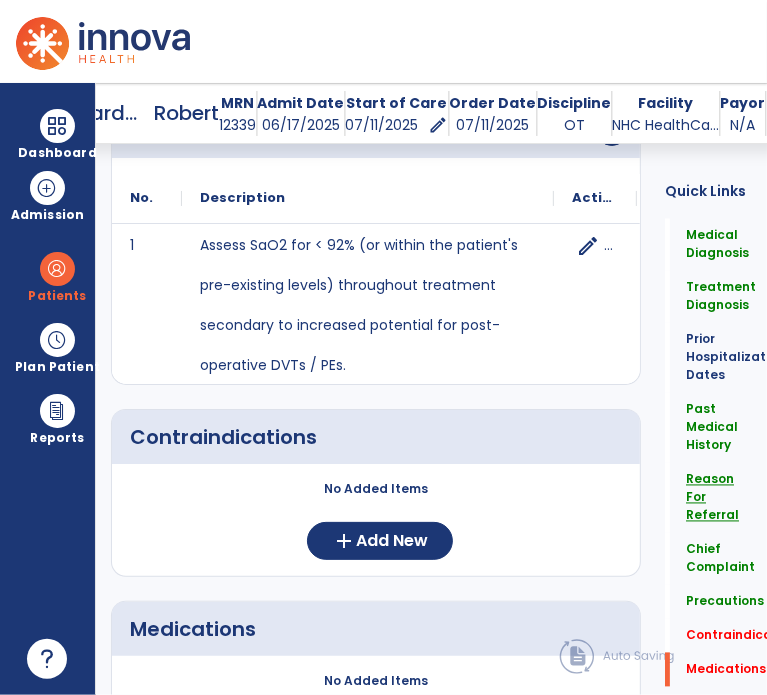 scroll, scrollTop: 1834, scrollLeft: 0, axis: vertical 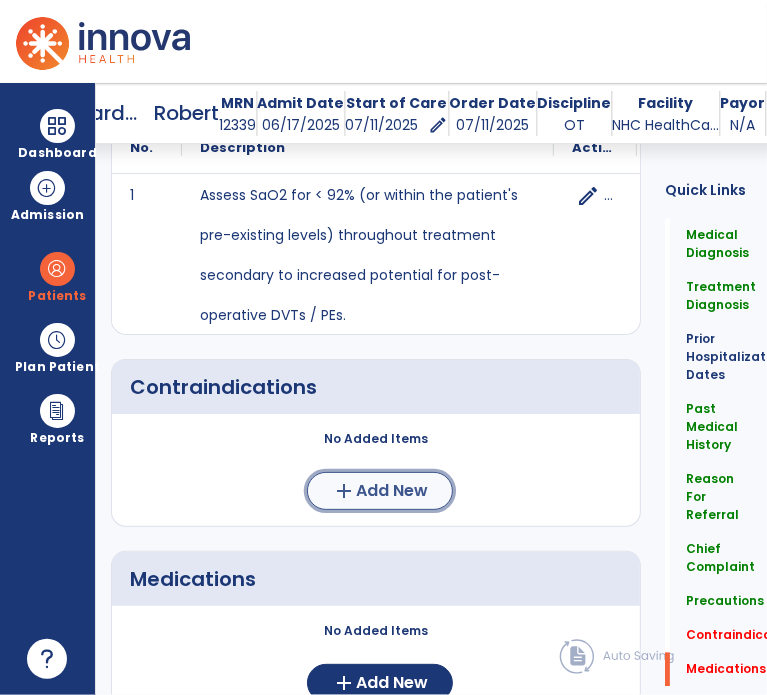 click on "Add New" 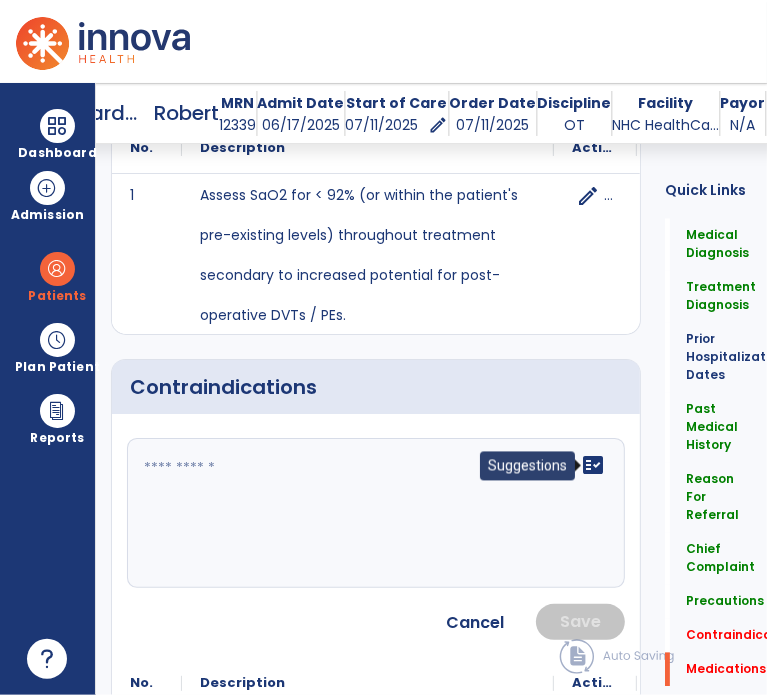 click on "fact_check" 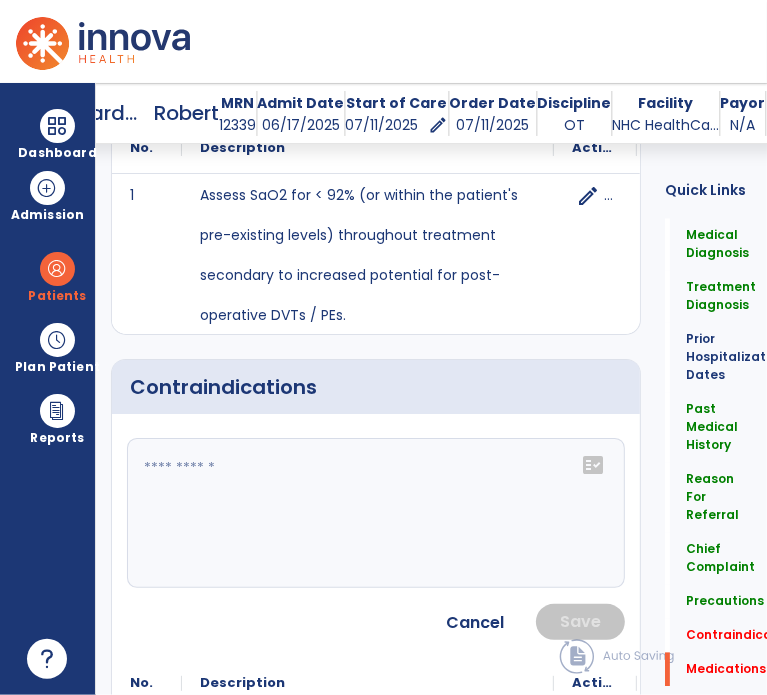 click on "fact_check" 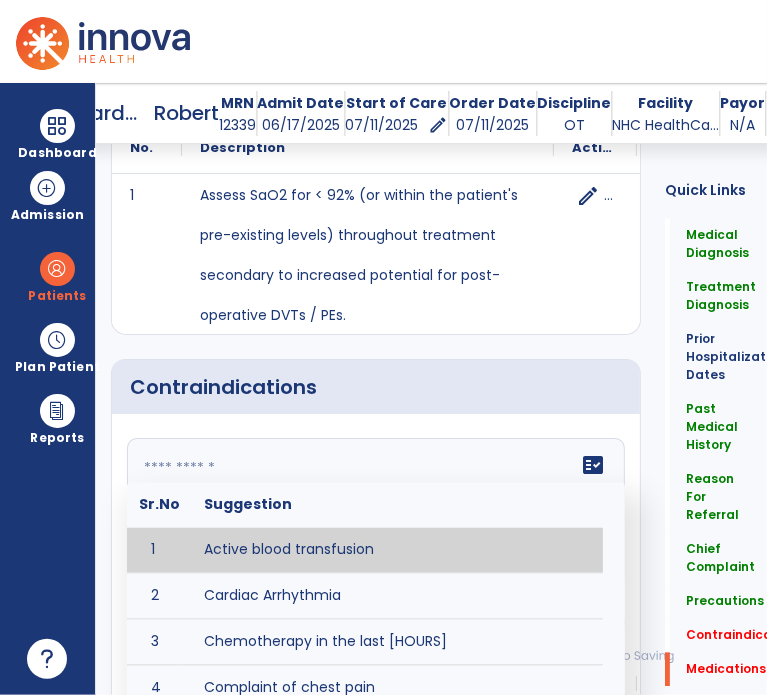 click on "fact_check" 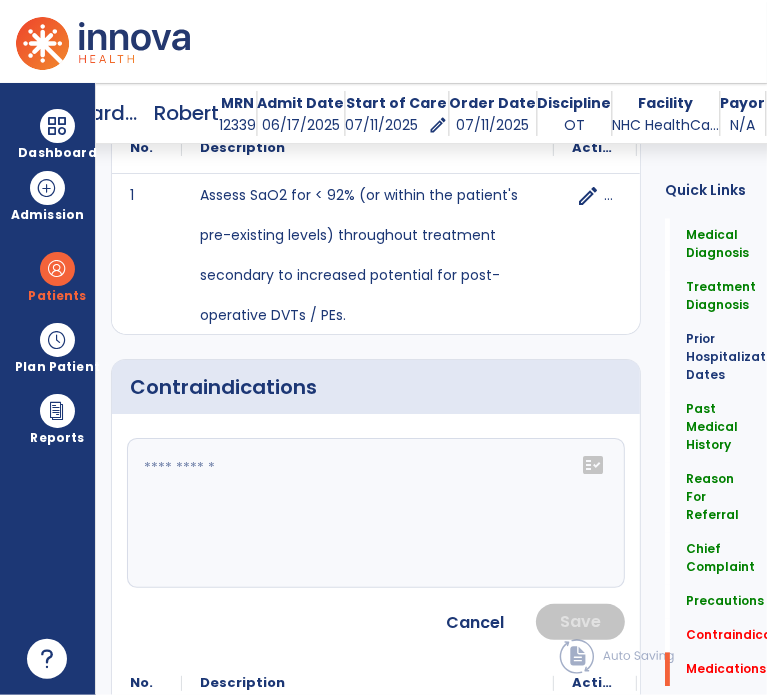 click 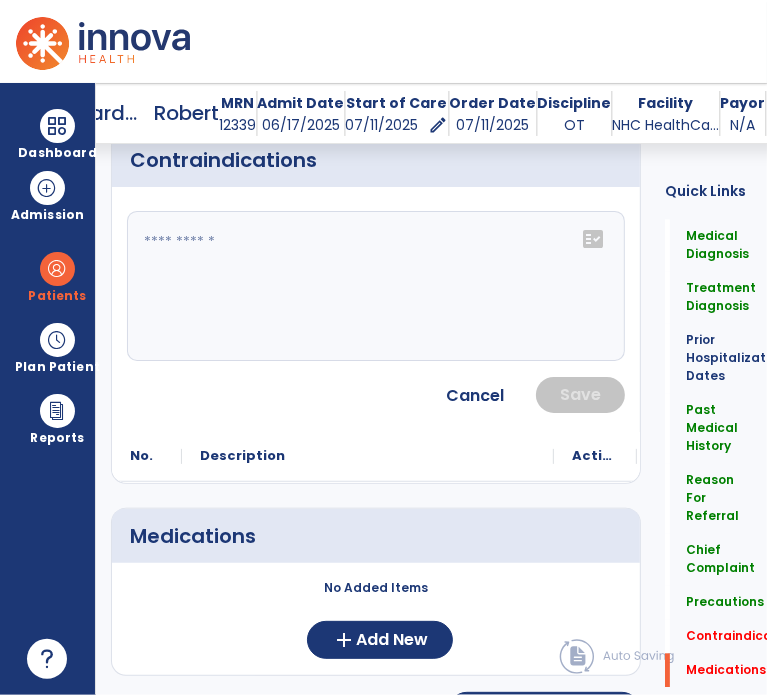 scroll, scrollTop: 2105, scrollLeft: 0, axis: vertical 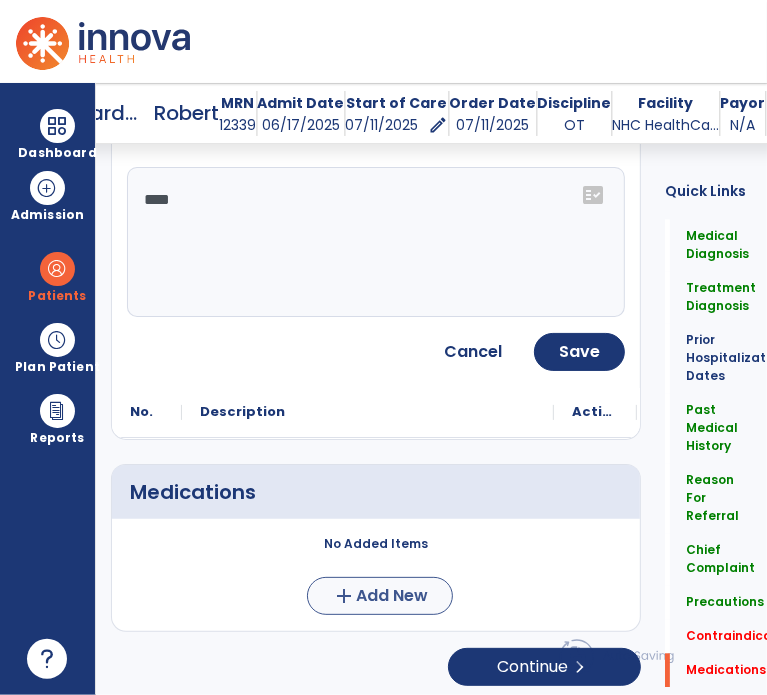type on "****" 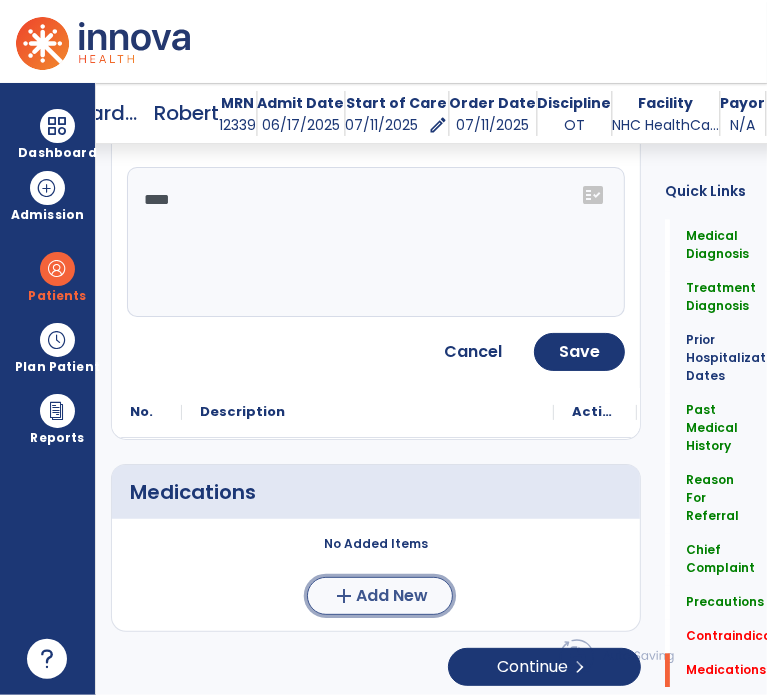 click on "Add New" 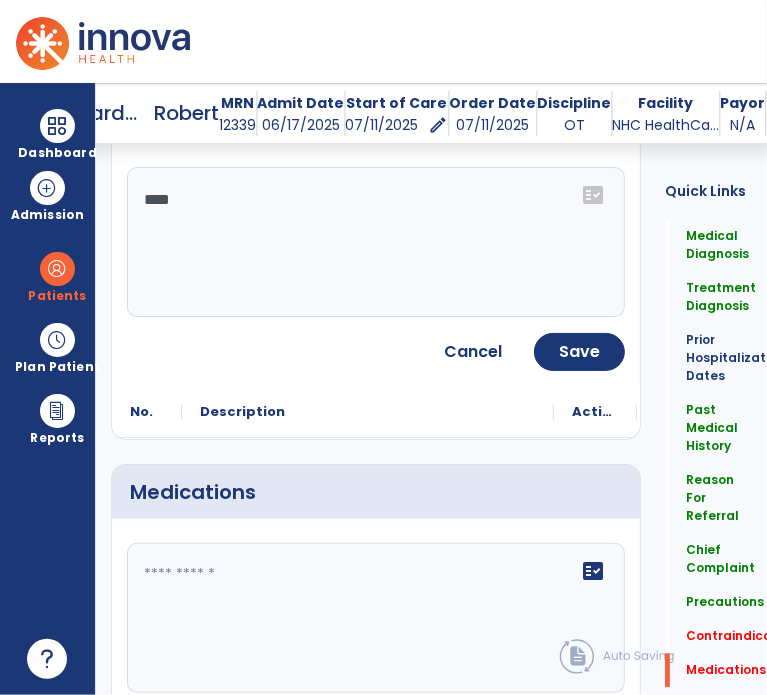 click 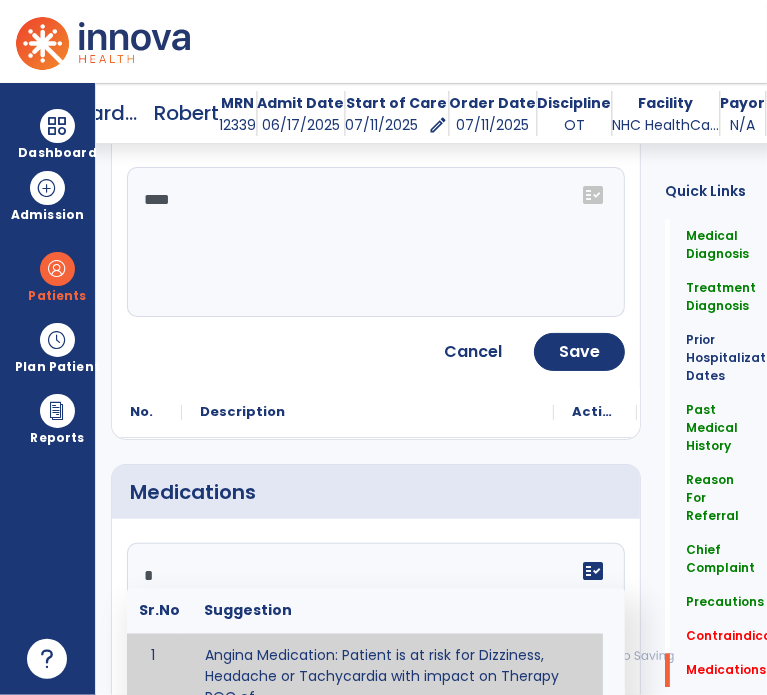 scroll, scrollTop: 2119, scrollLeft: 0, axis: vertical 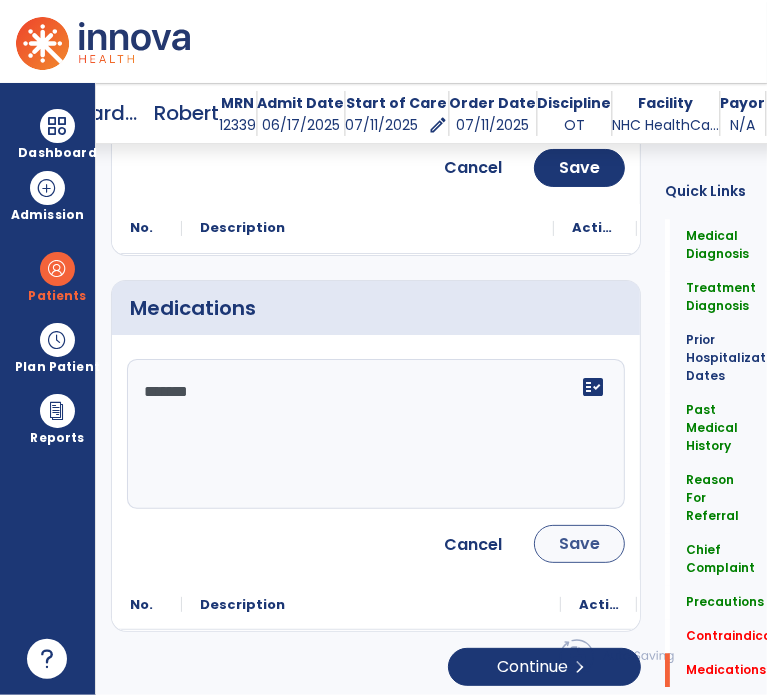 type on "*******" 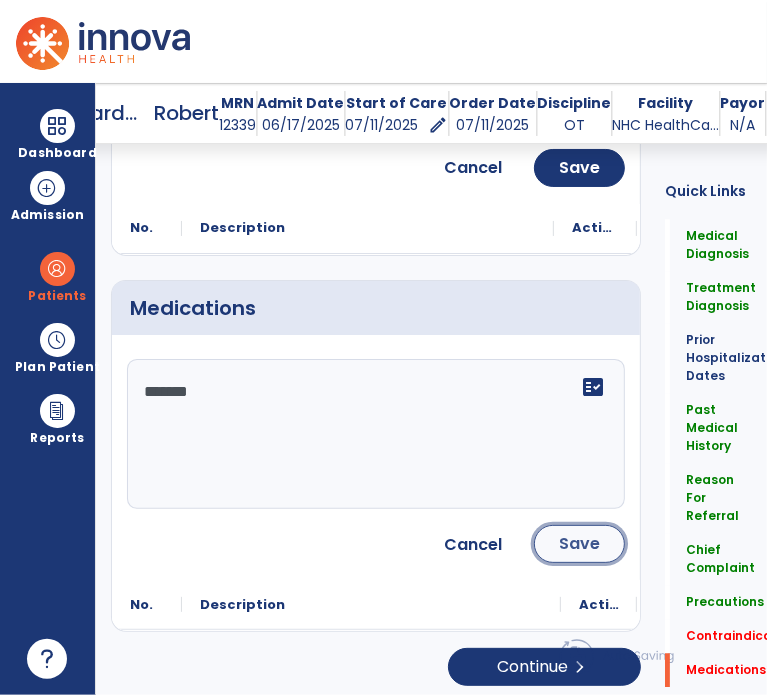 click on "Save" 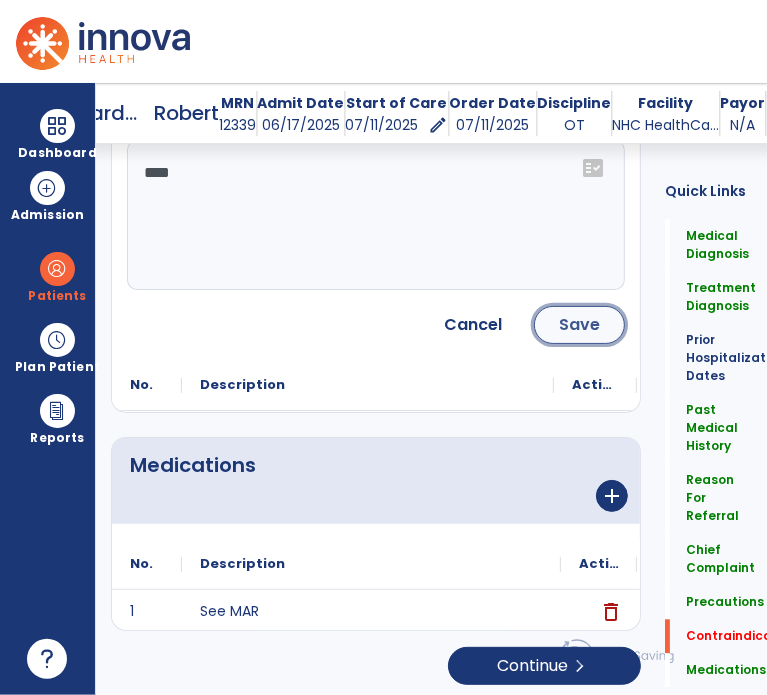 click on "Save" 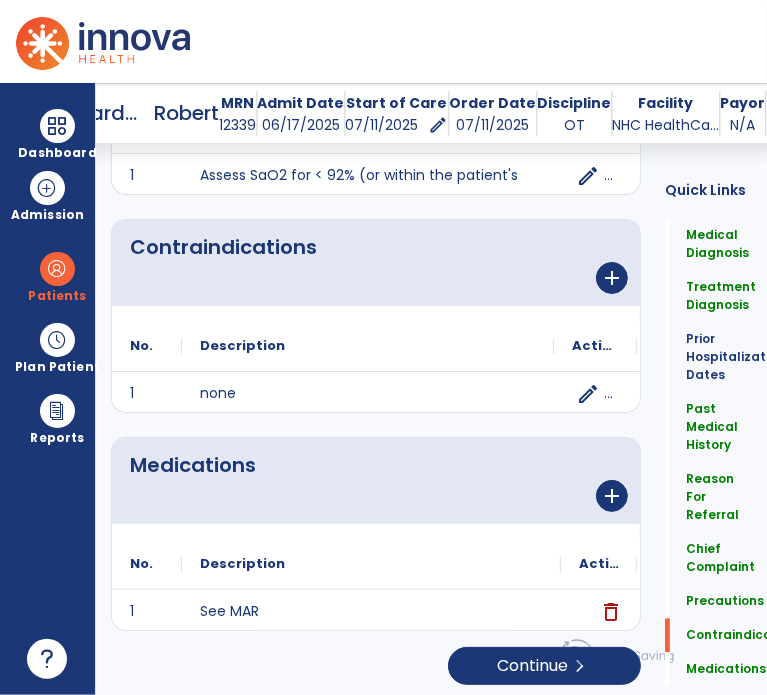 scroll, scrollTop: 1974, scrollLeft: 0, axis: vertical 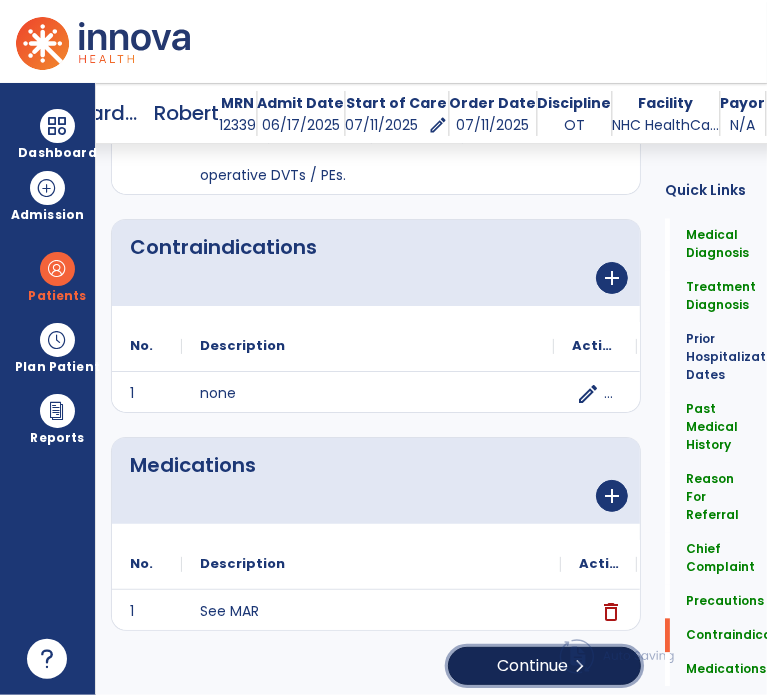 click on "Continue  chevron_right" 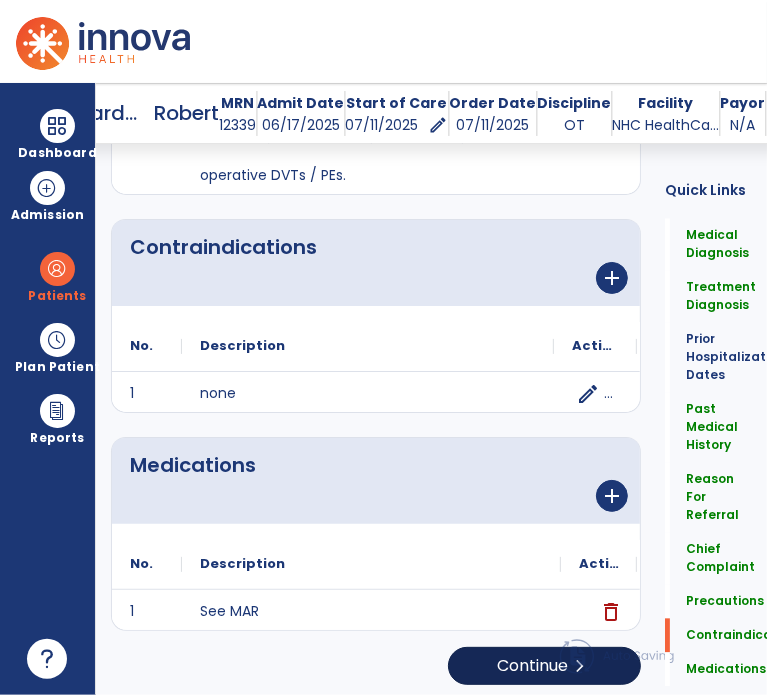 scroll, scrollTop: 36, scrollLeft: 0, axis: vertical 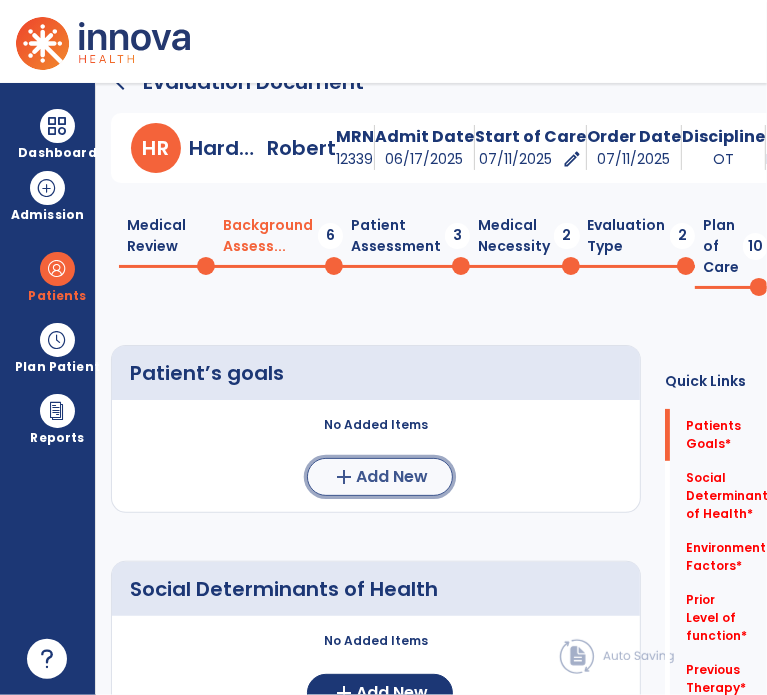 click on "add" 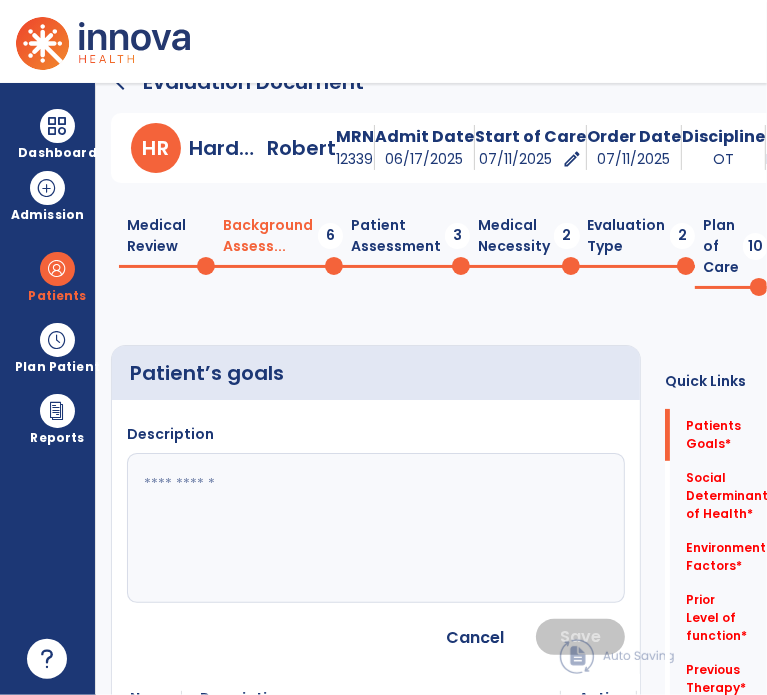 click 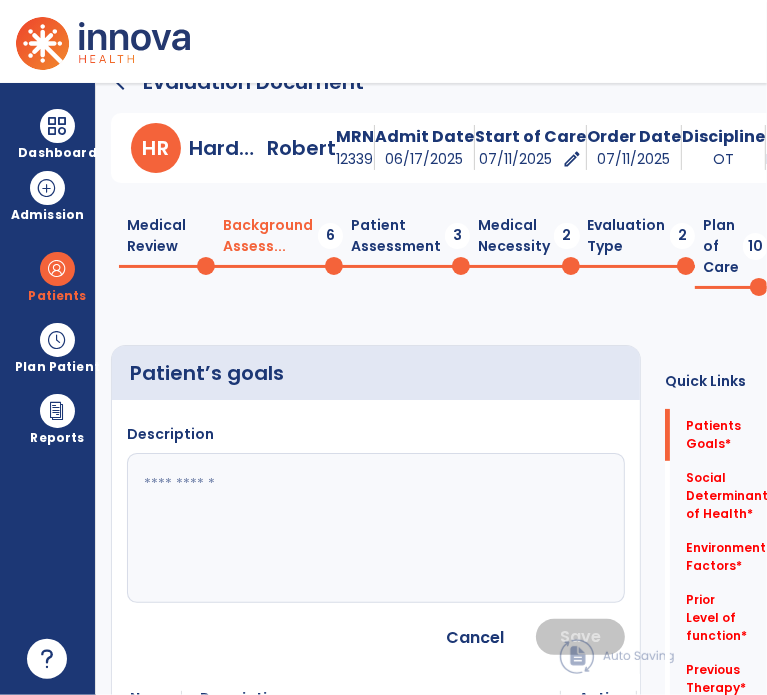 type on "*" 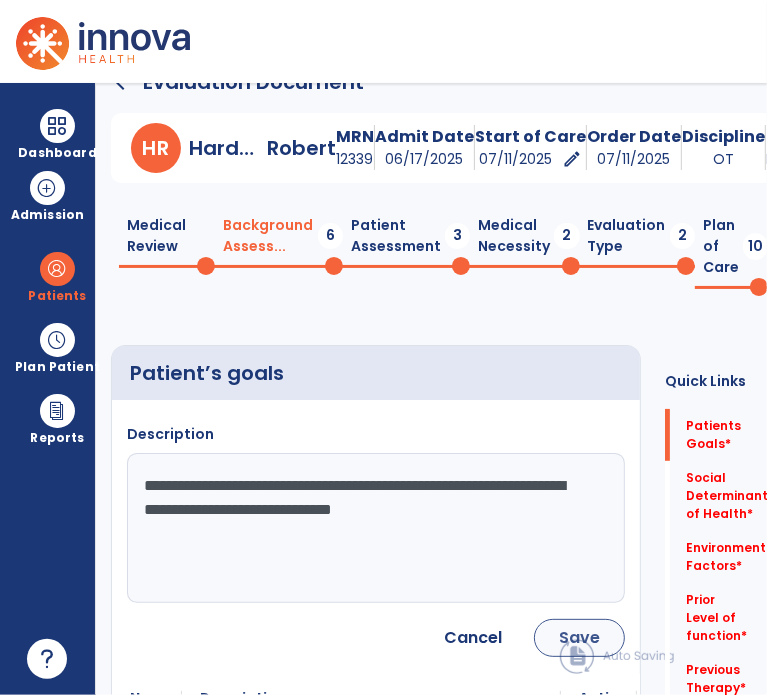type on "**********" 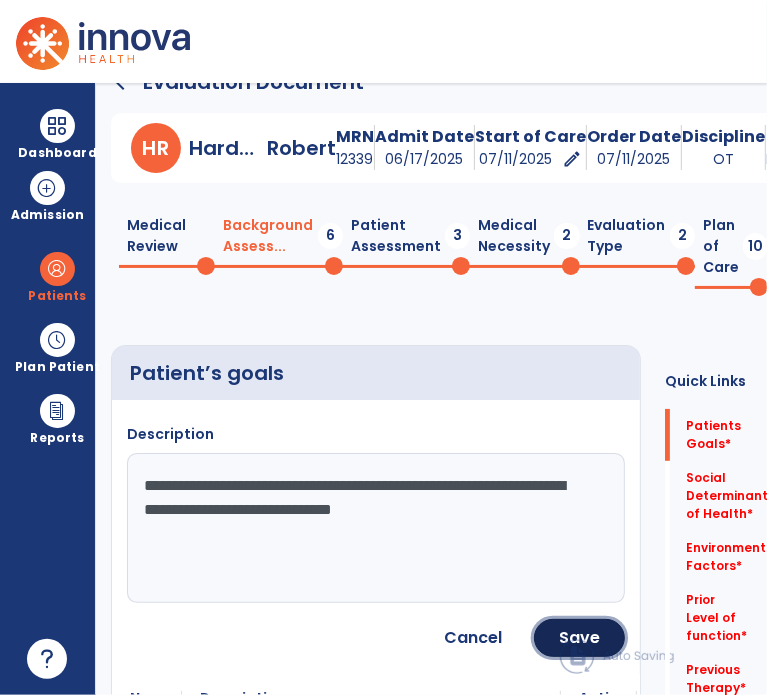 click on "Save" 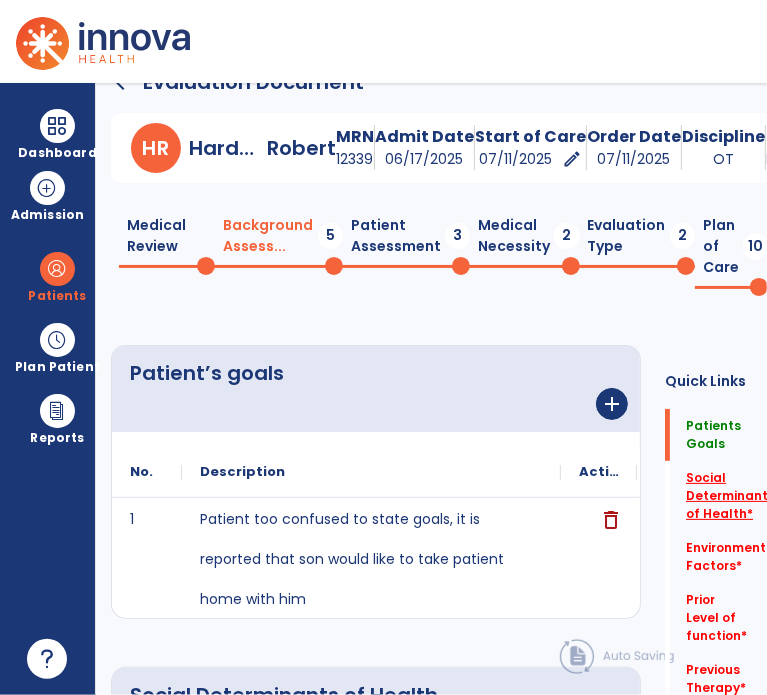 click on "Social Determinants of Health   *" 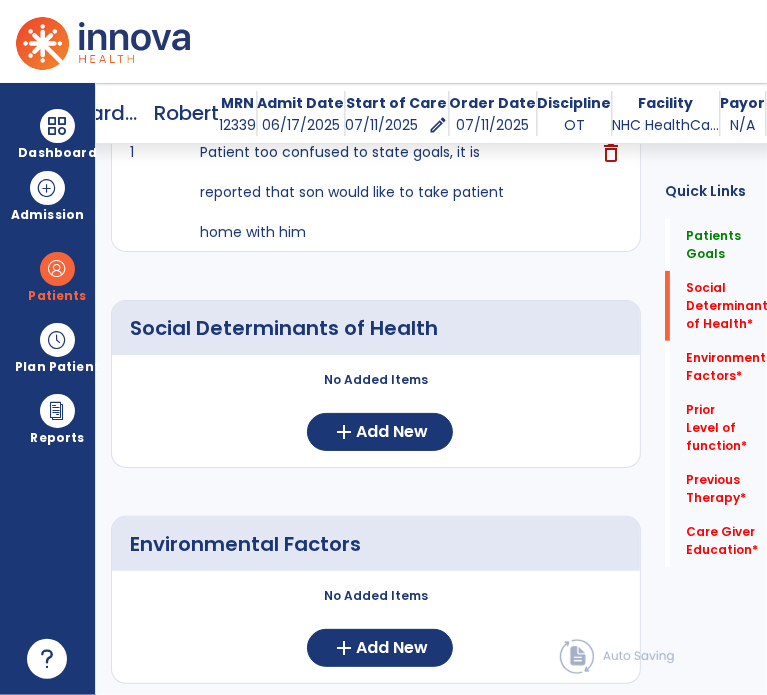 scroll, scrollTop: 436, scrollLeft: 0, axis: vertical 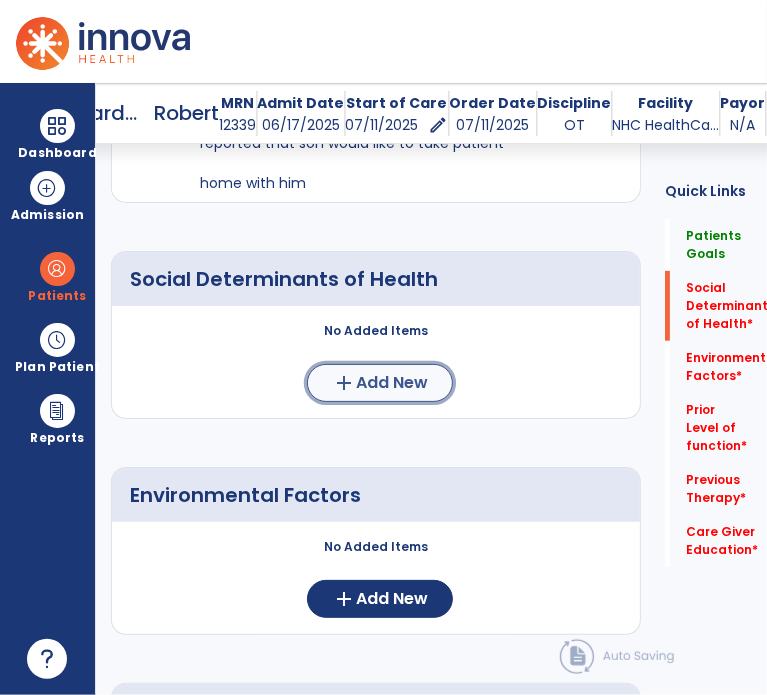 click on "Add New" 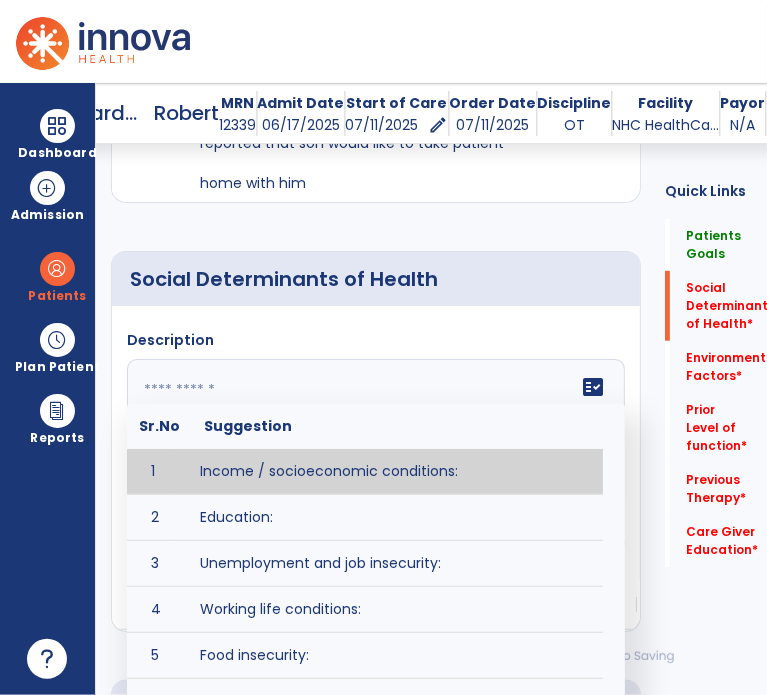click 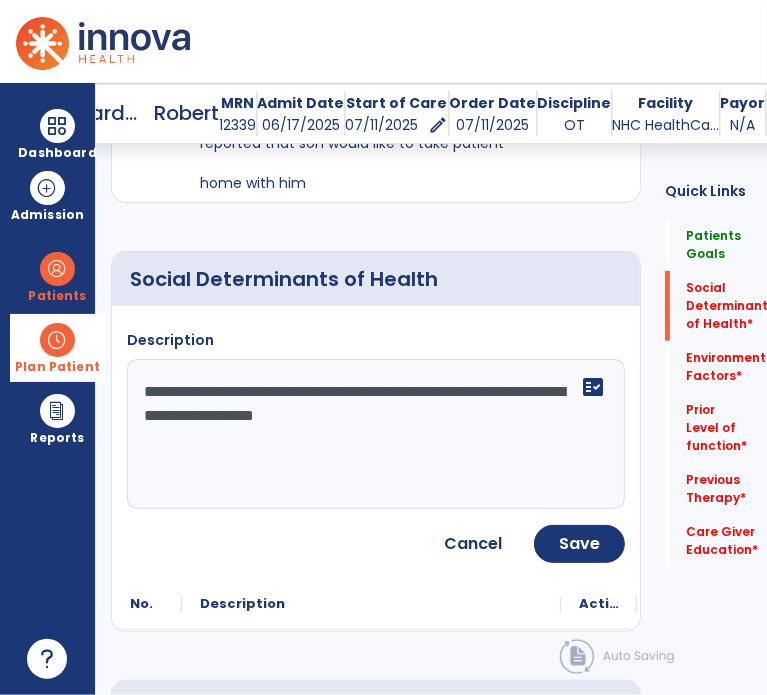 drag, startPoint x: 274, startPoint y: 384, endPoint x: 76, endPoint y: 344, distance: 202 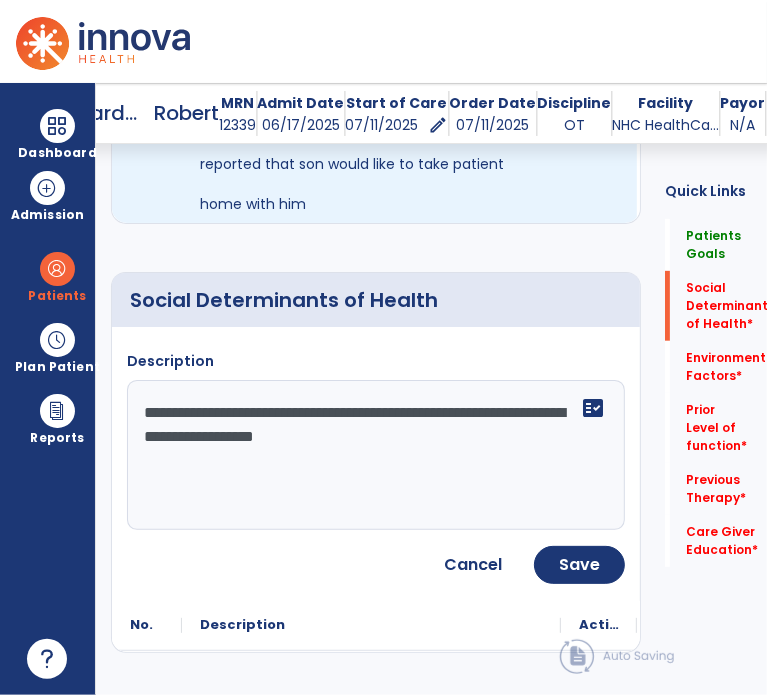 scroll, scrollTop: 636, scrollLeft: 0, axis: vertical 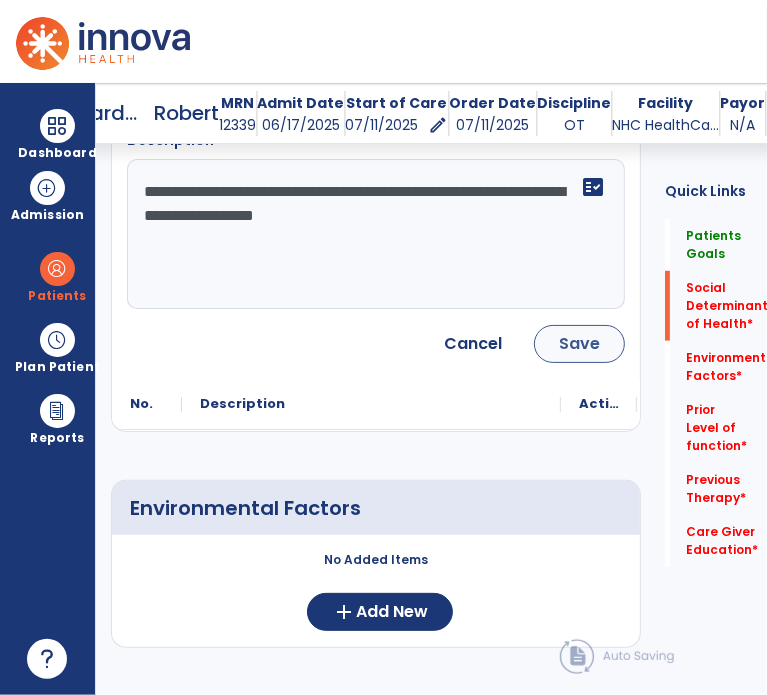 type on "**********" 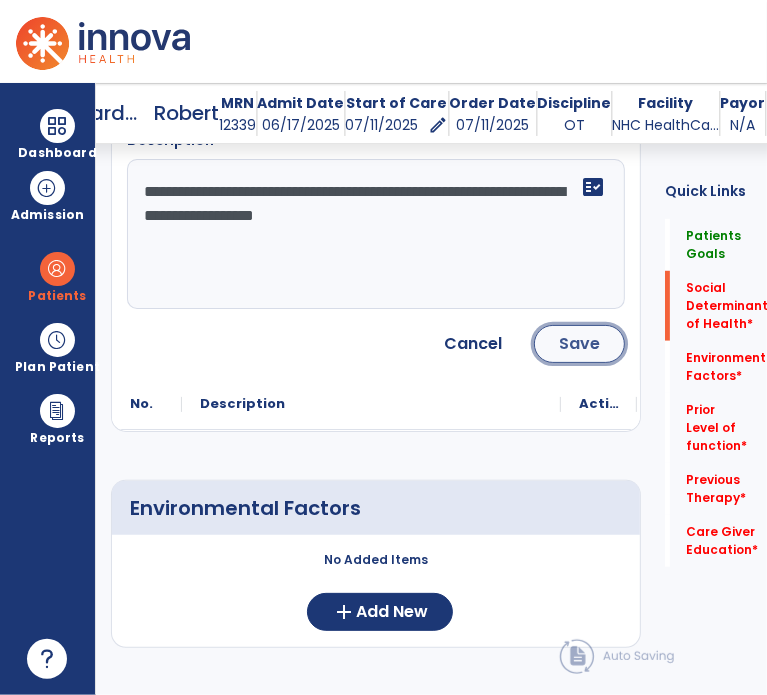 click on "Save" 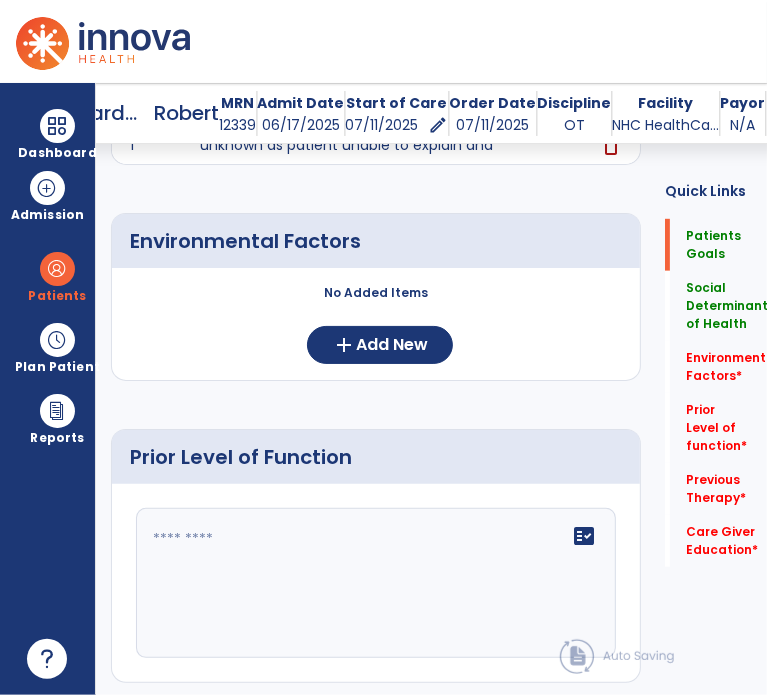 scroll, scrollTop: 636, scrollLeft: 0, axis: vertical 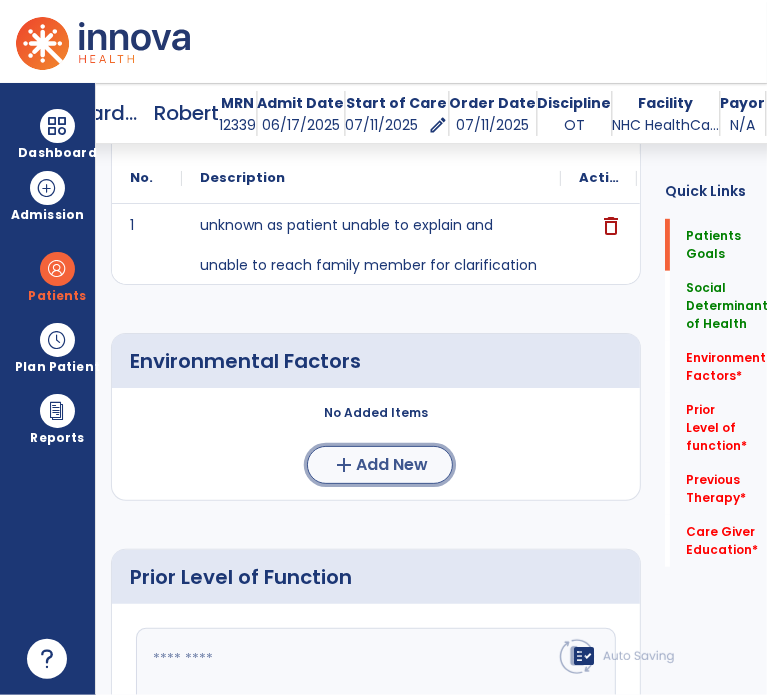 click on "Add New" 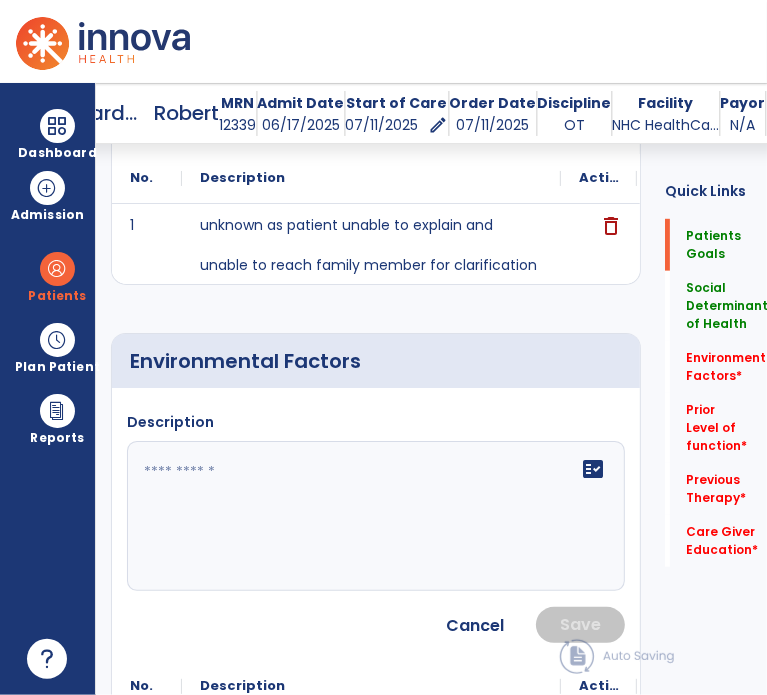 click on "fact_check" 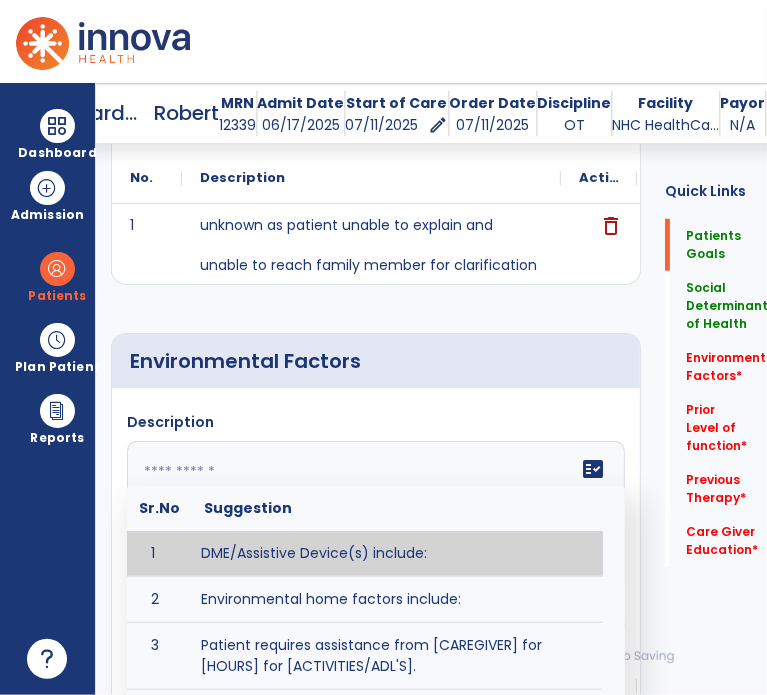 paste on "**********" 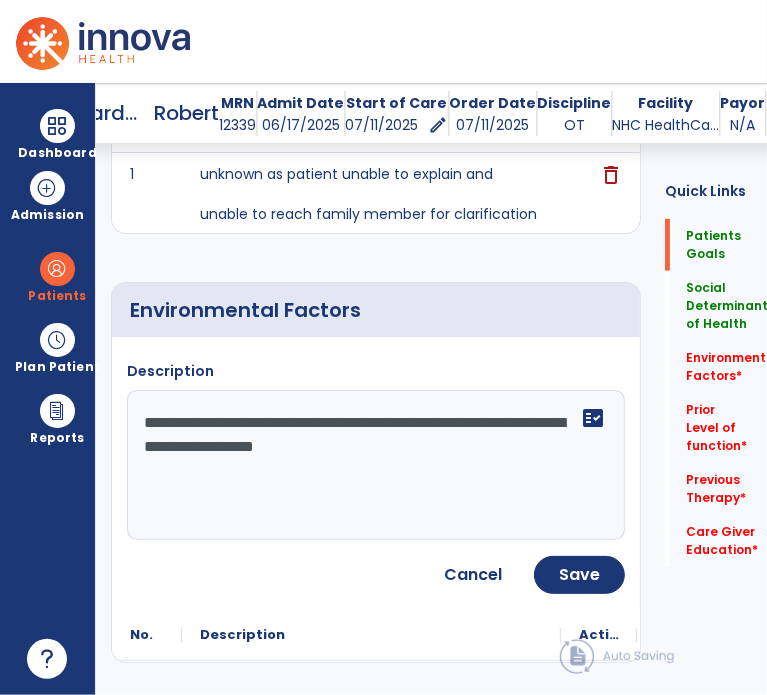 scroll, scrollTop: 736, scrollLeft: 0, axis: vertical 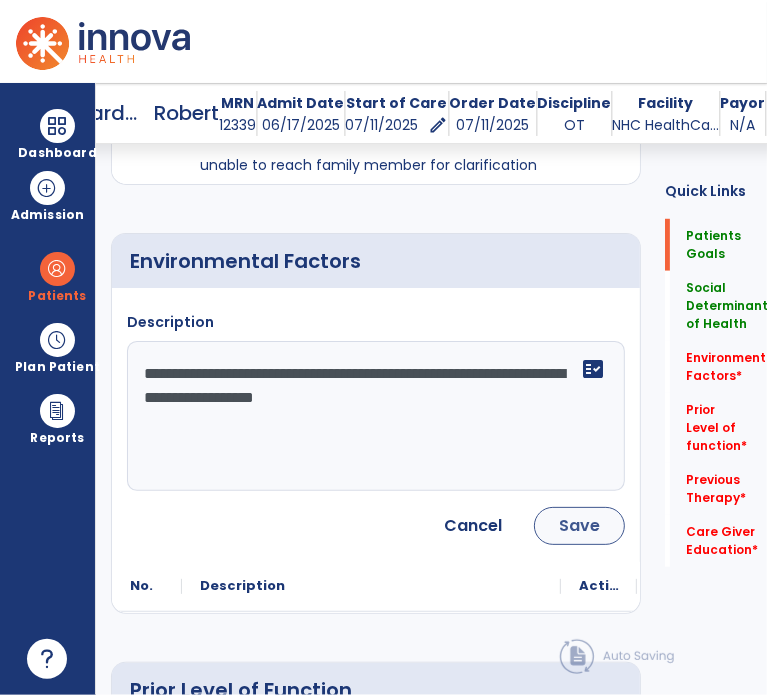 type on "**********" 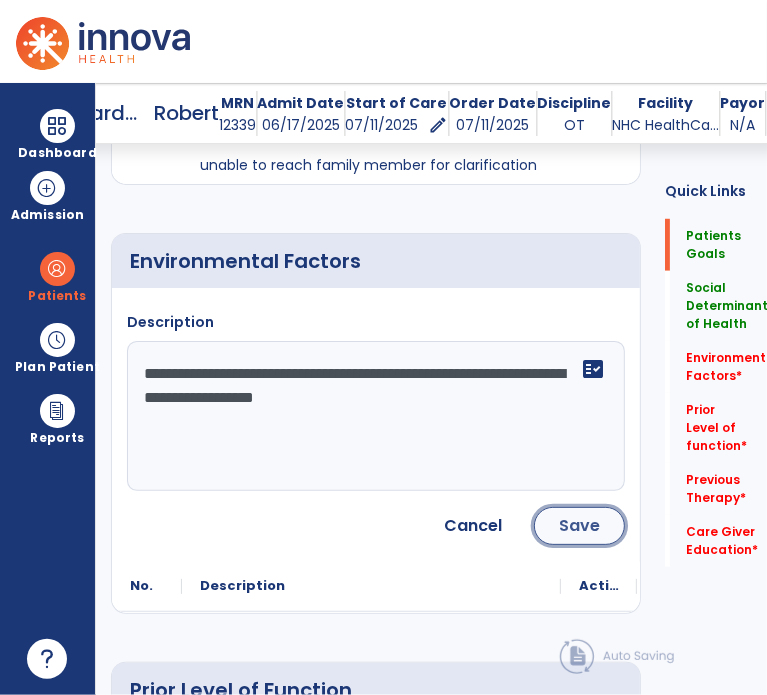 click on "Save" 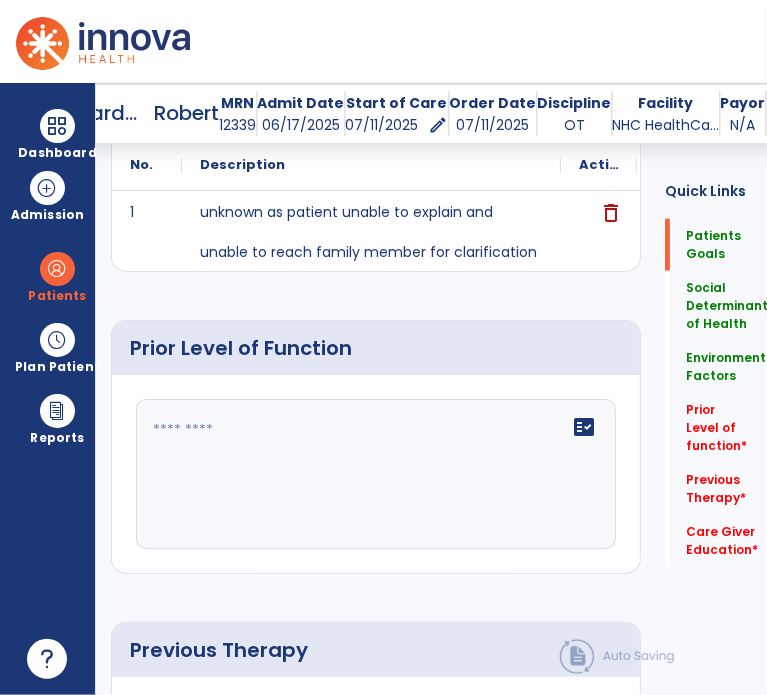 scroll, scrollTop: 936, scrollLeft: 0, axis: vertical 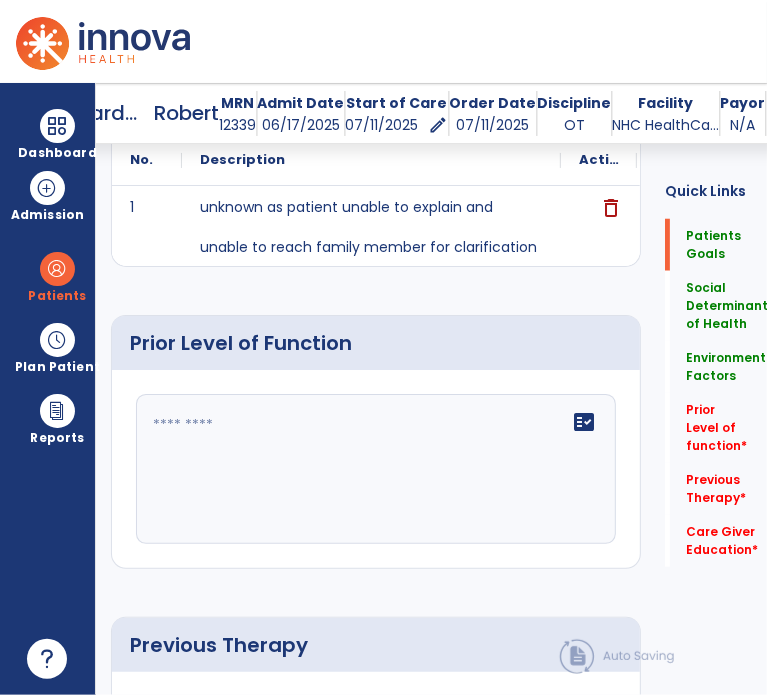 click on "fact_check" 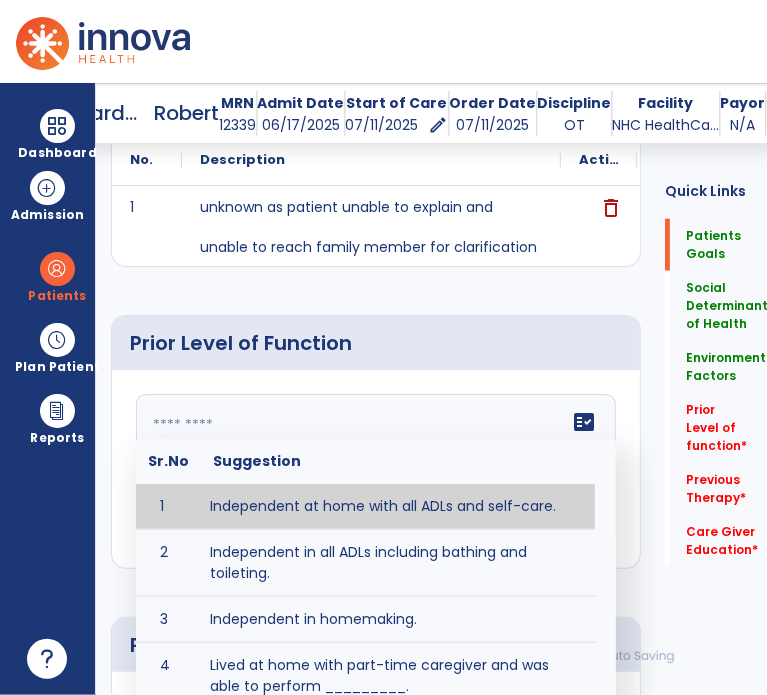 paste on "**********" 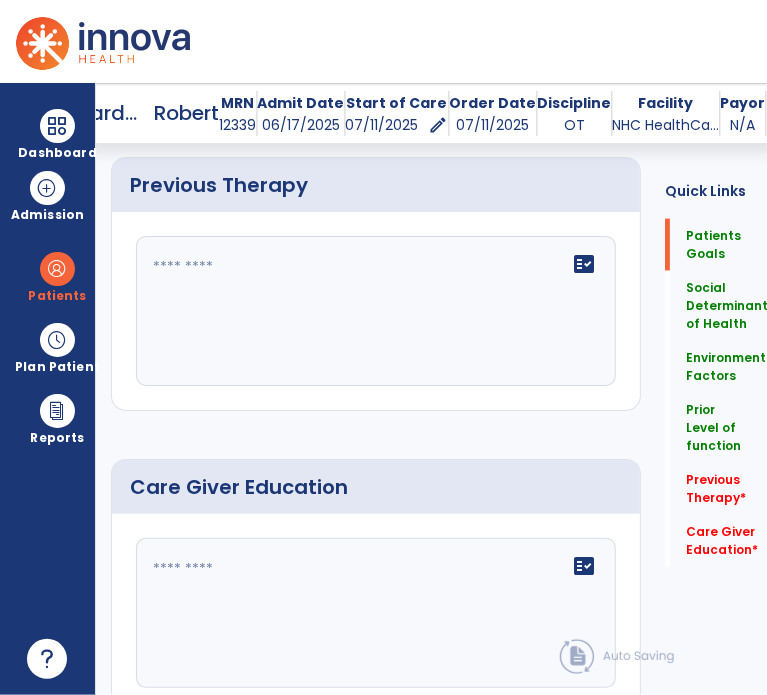 scroll, scrollTop: 1236, scrollLeft: 0, axis: vertical 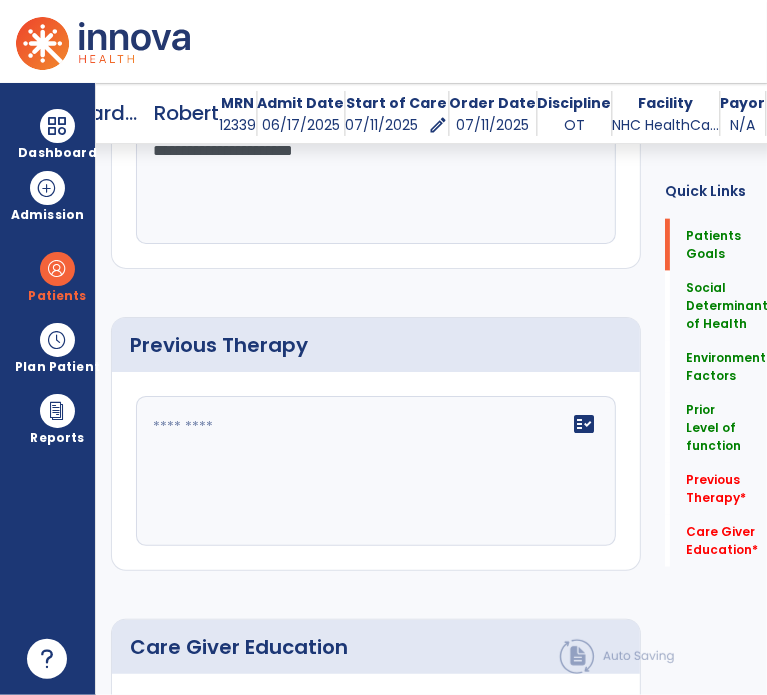 type on "**********" 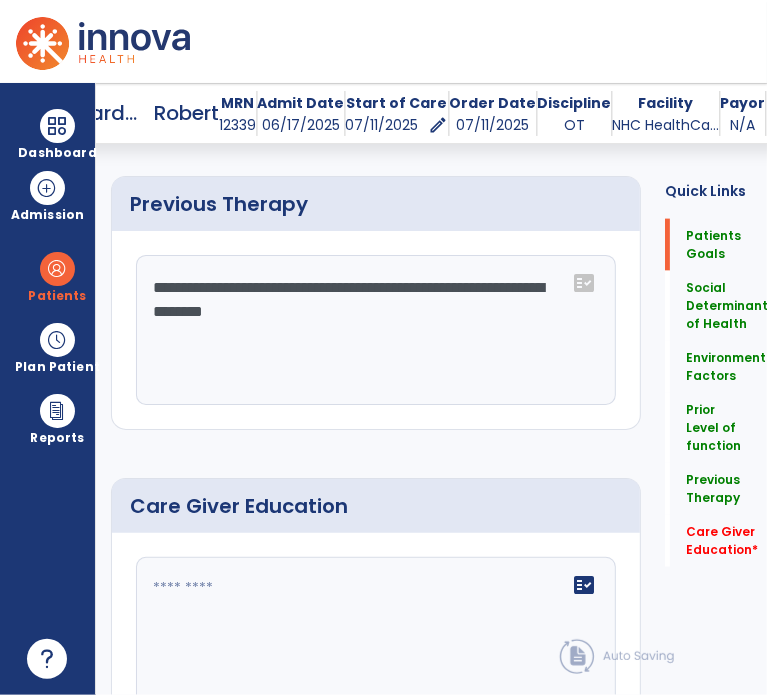 scroll, scrollTop: 1396, scrollLeft: 0, axis: vertical 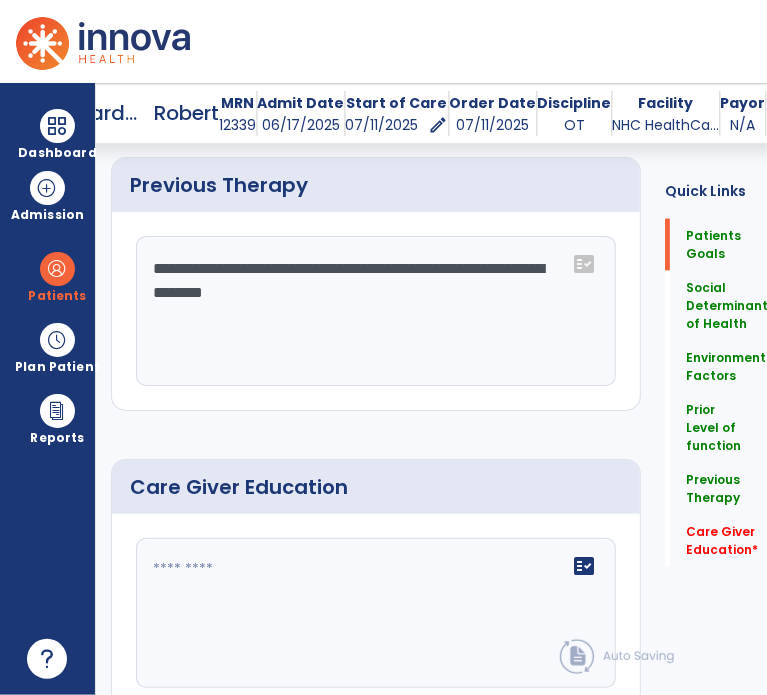 type on "**********" 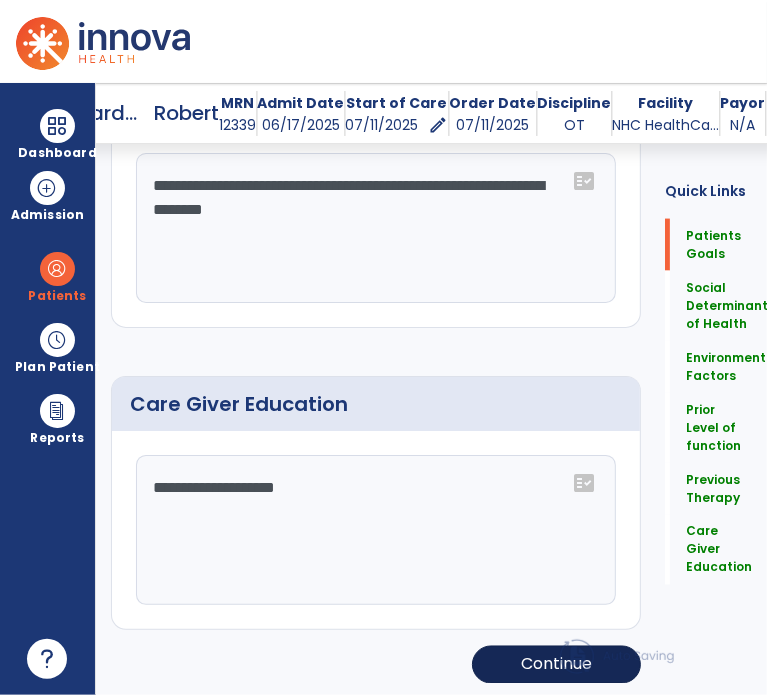 type on "**********" 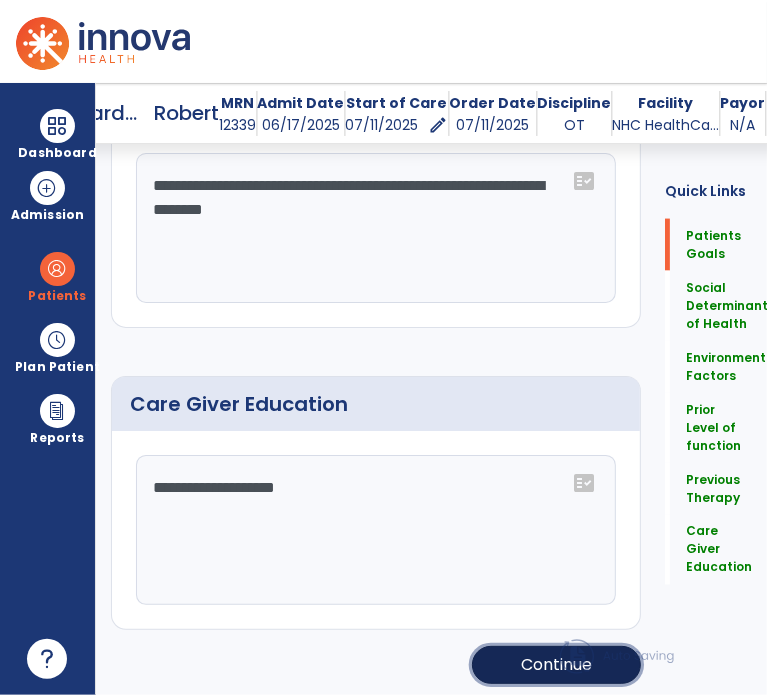 click on "Continue" 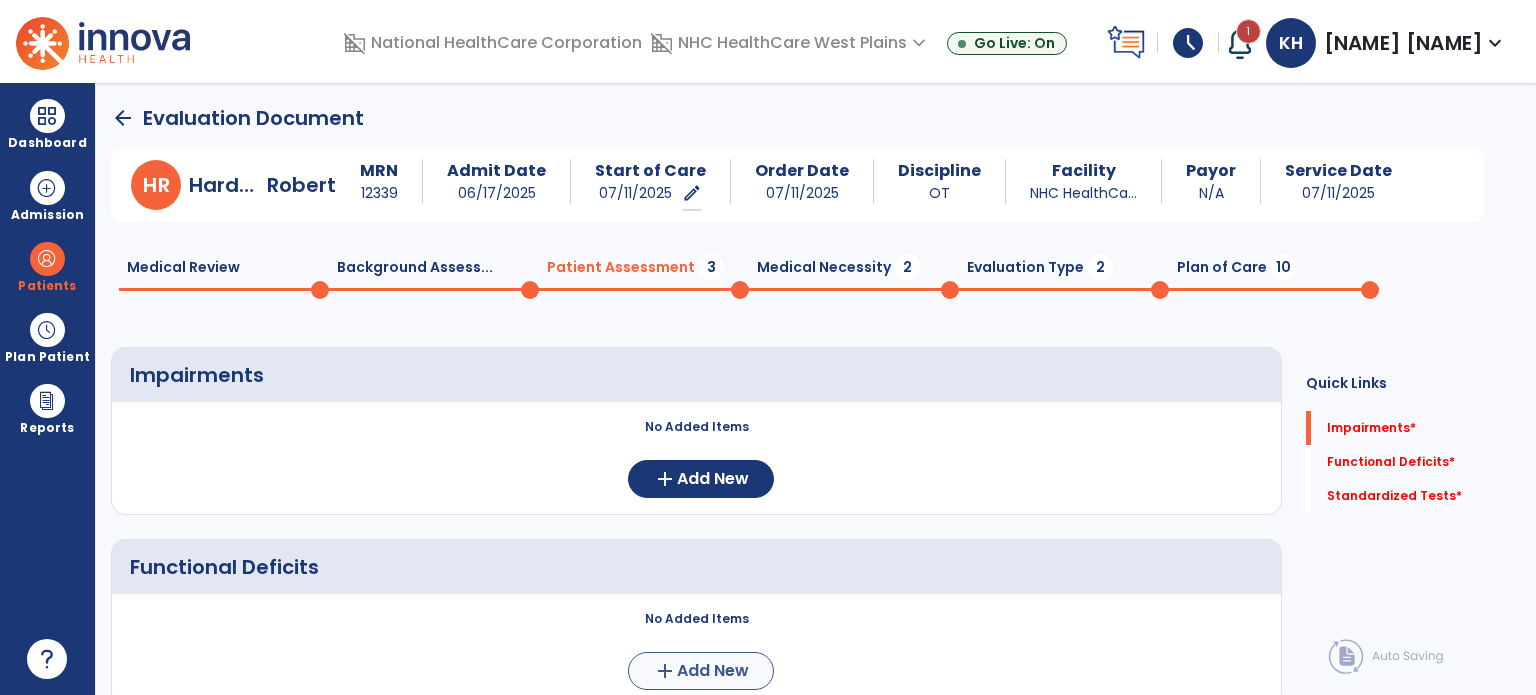 scroll, scrollTop: 0, scrollLeft: 0, axis: both 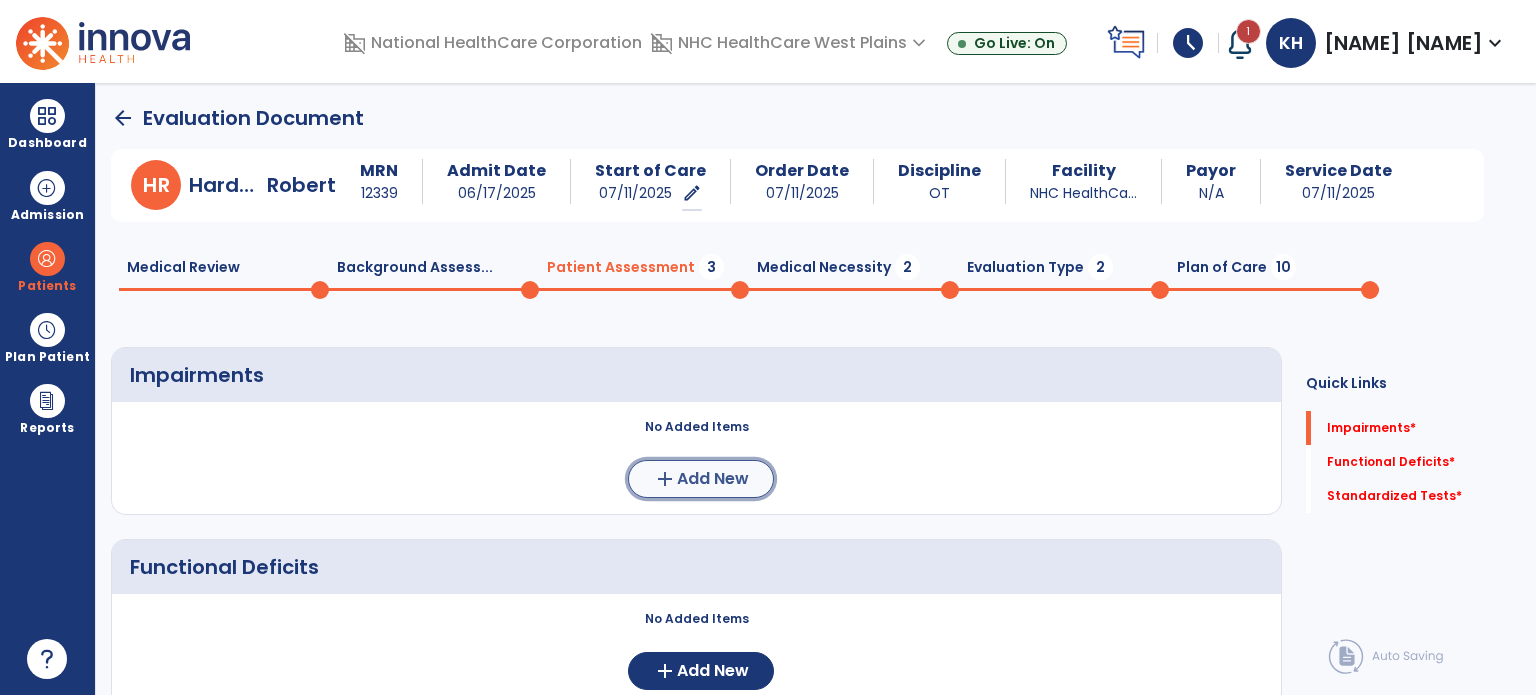 click on "Add New" 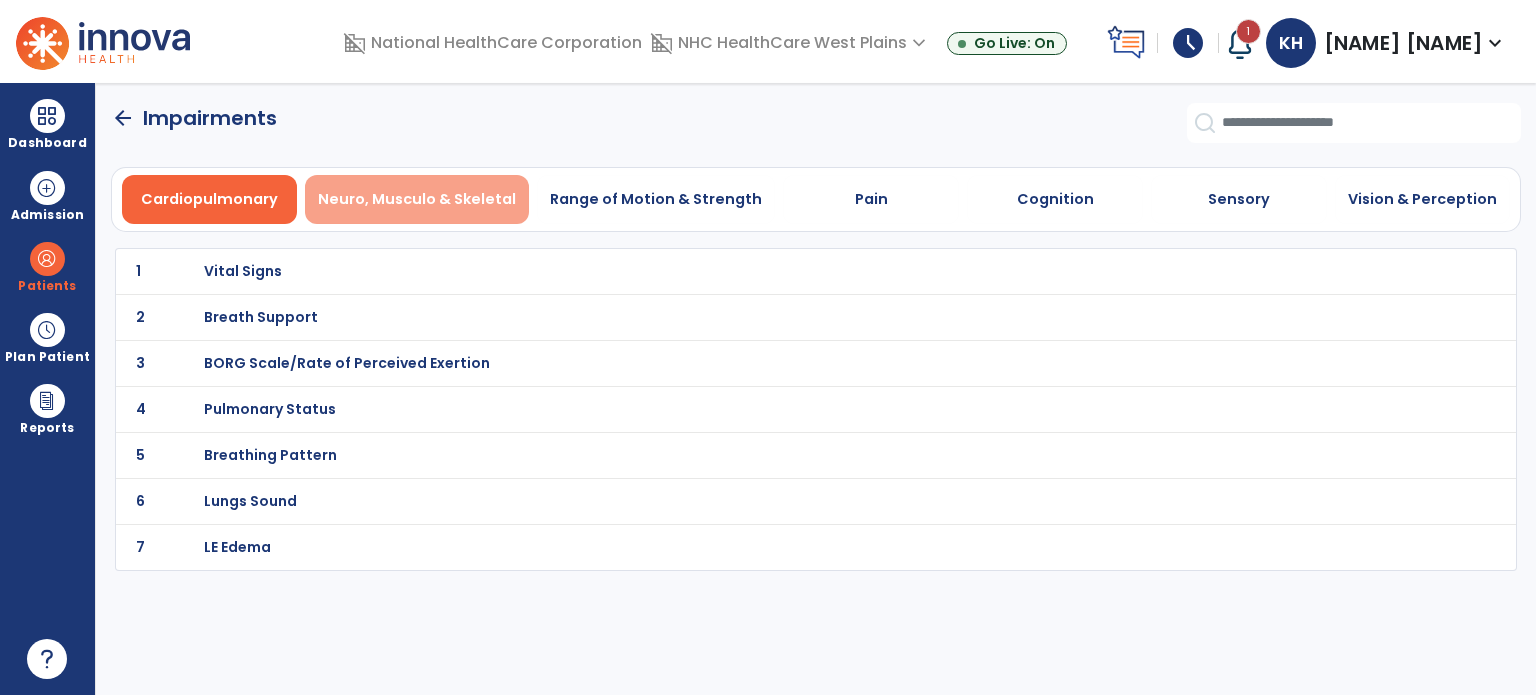 click on "Neuro, Musculo & Skeletal" at bounding box center [417, 199] 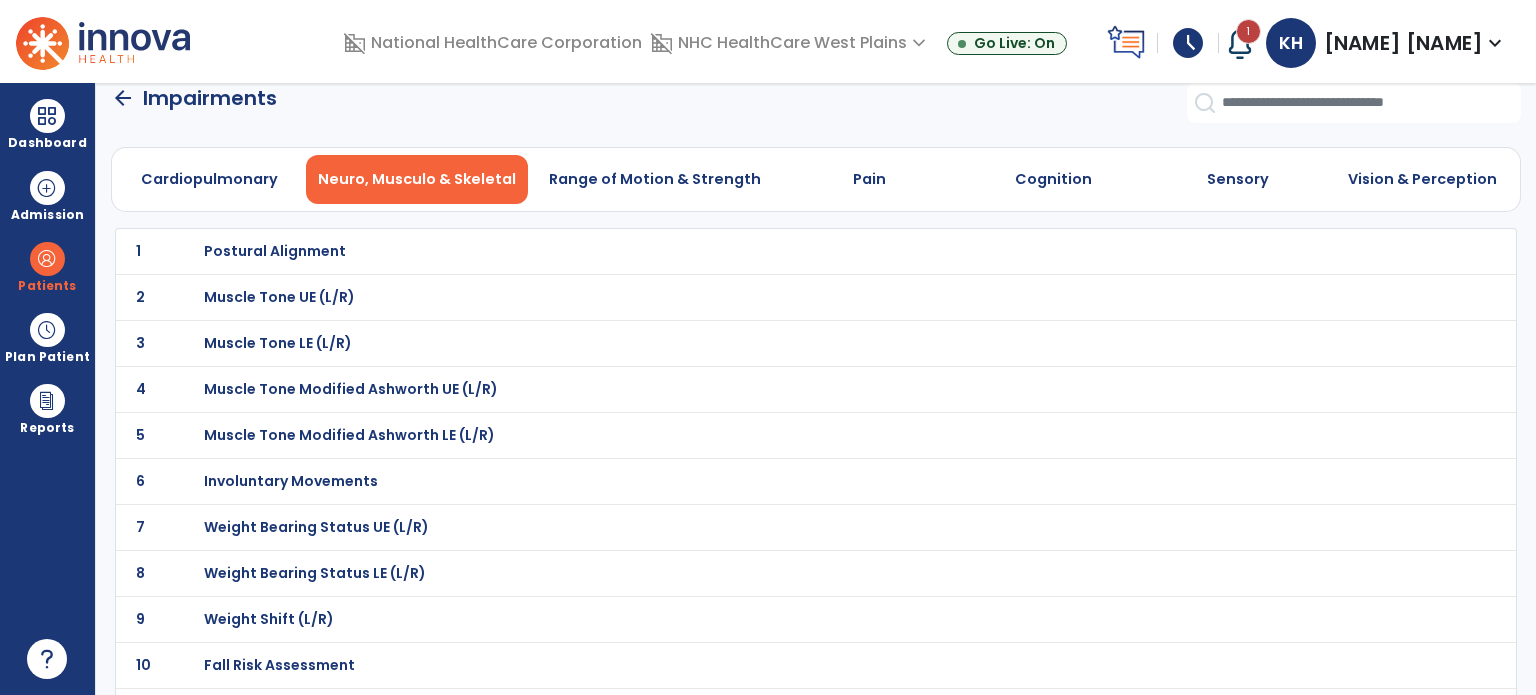 scroll, scrollTop: 7, scrollLeft: 0, axis: vertical 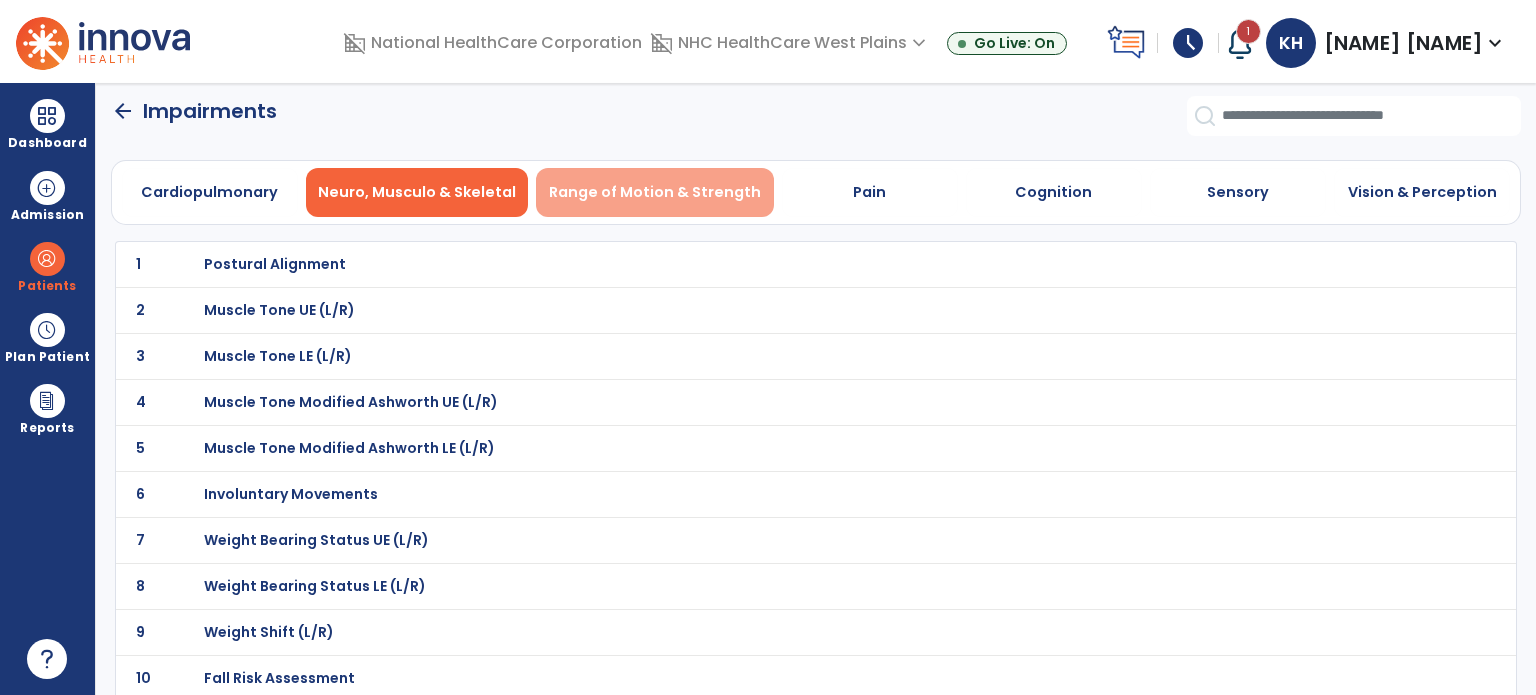 click on "Range of Motion & Strength" at bounding box center [655, 192] 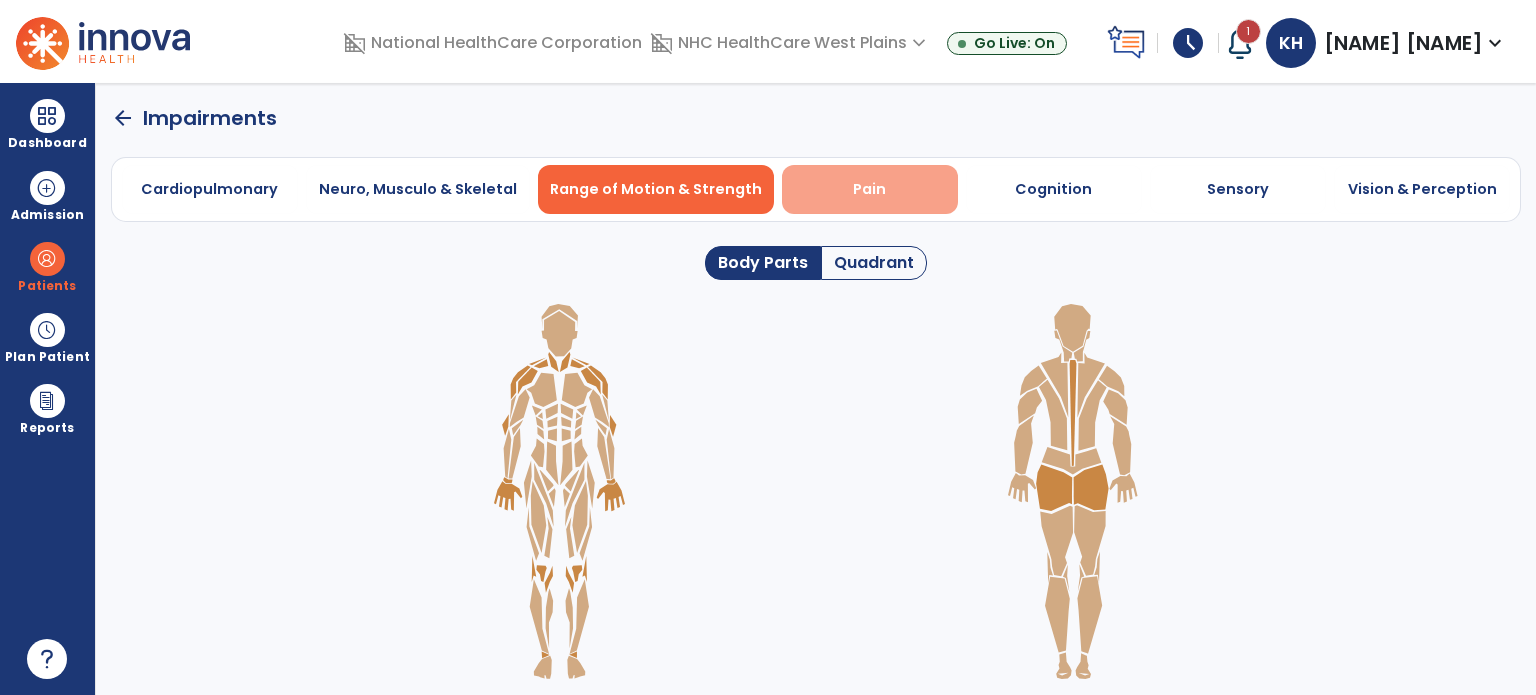 click on "Pain" at bounding box center (870, 189) 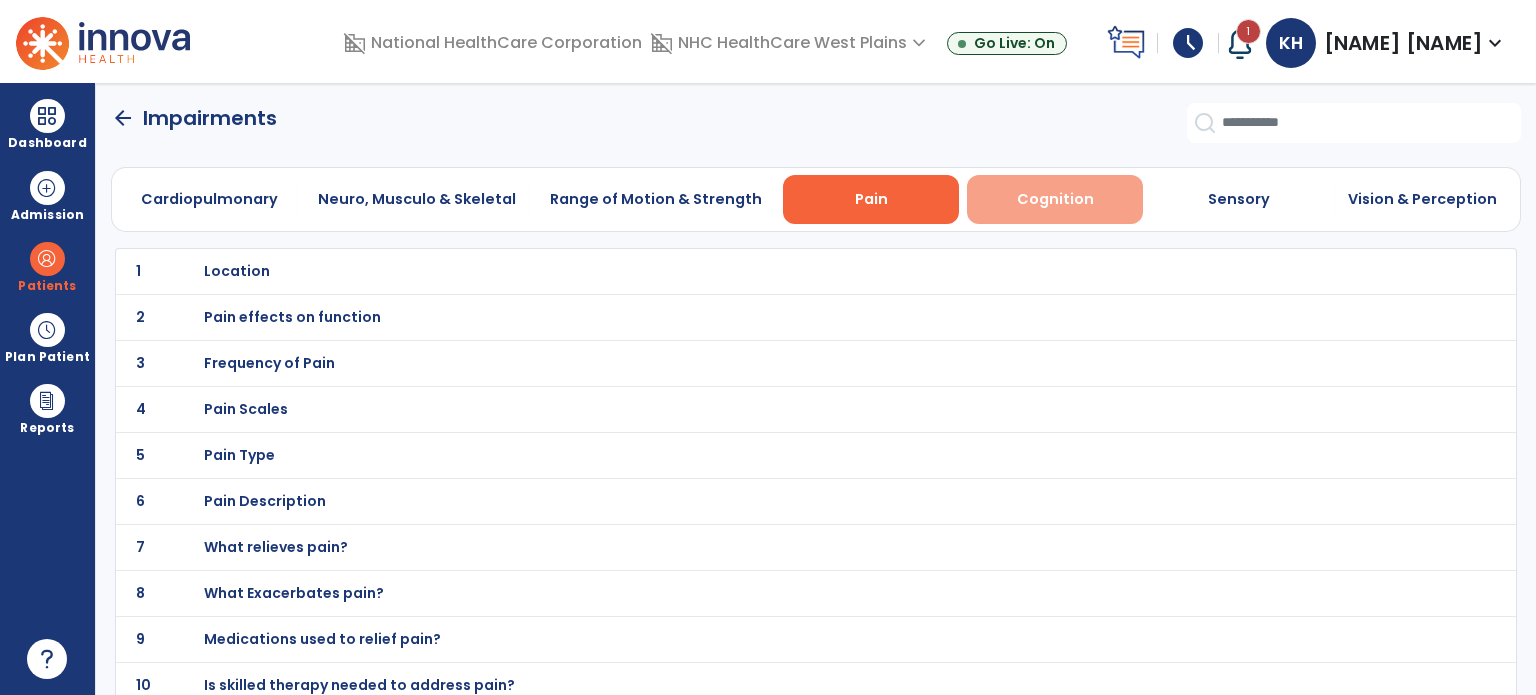 click on "Cognition" at bounding box center [1055, 199] 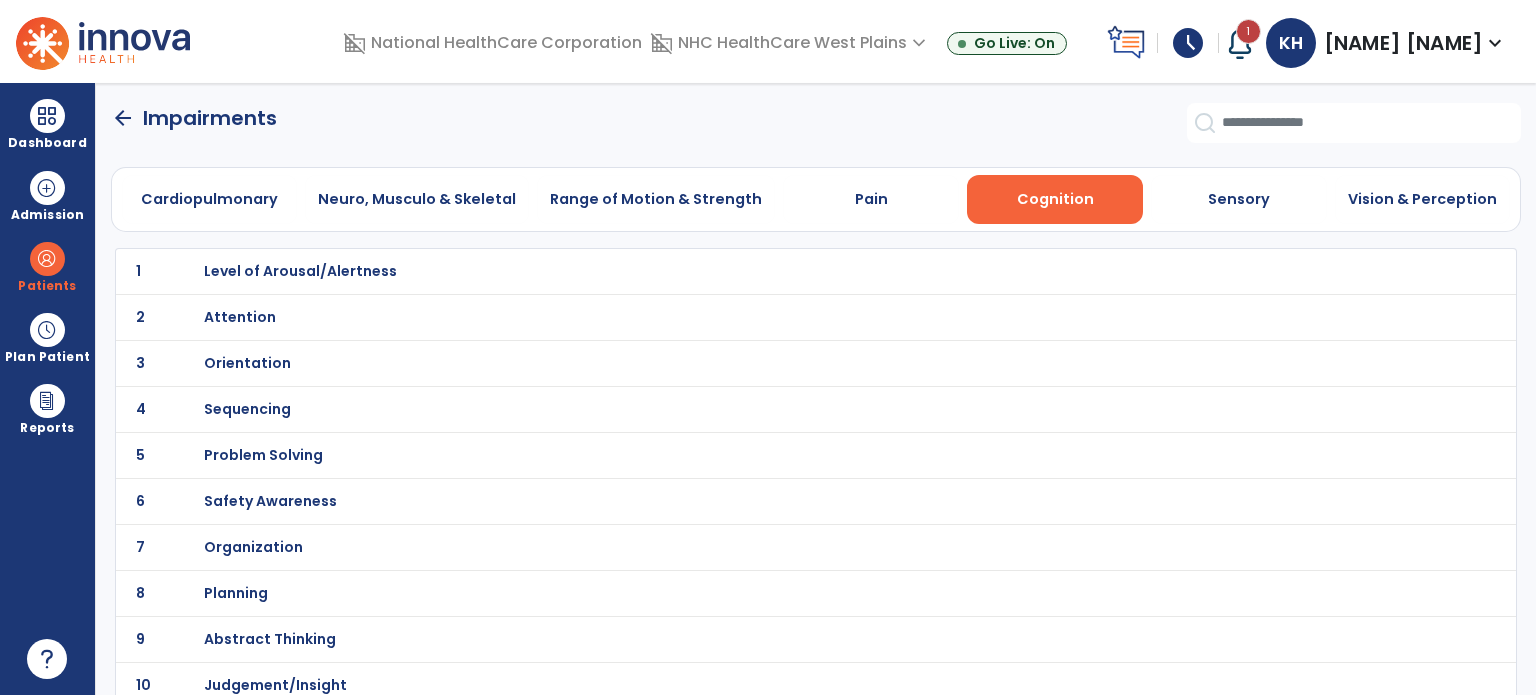 click on "Attention" at bounding box center (772, 271) 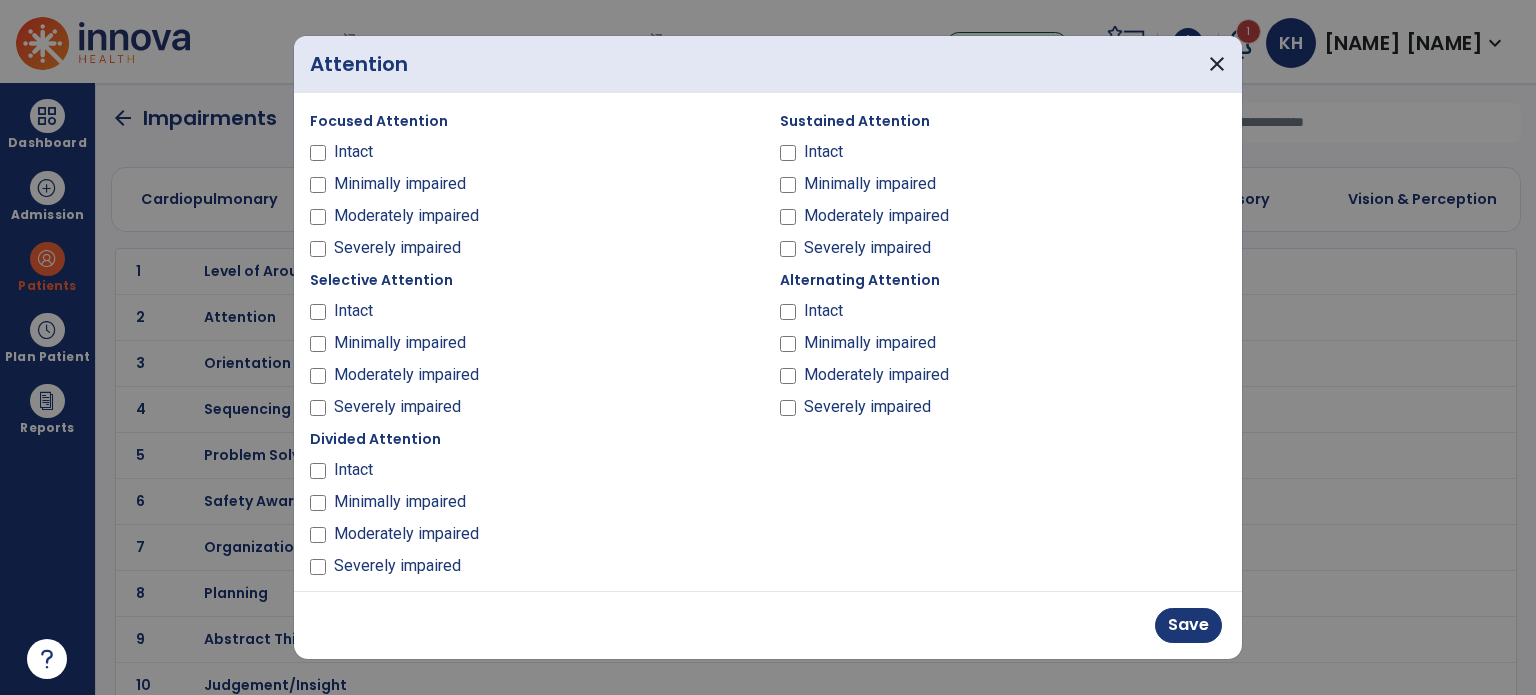 click on "Moderately impaired" at bounding box center [876, 216] 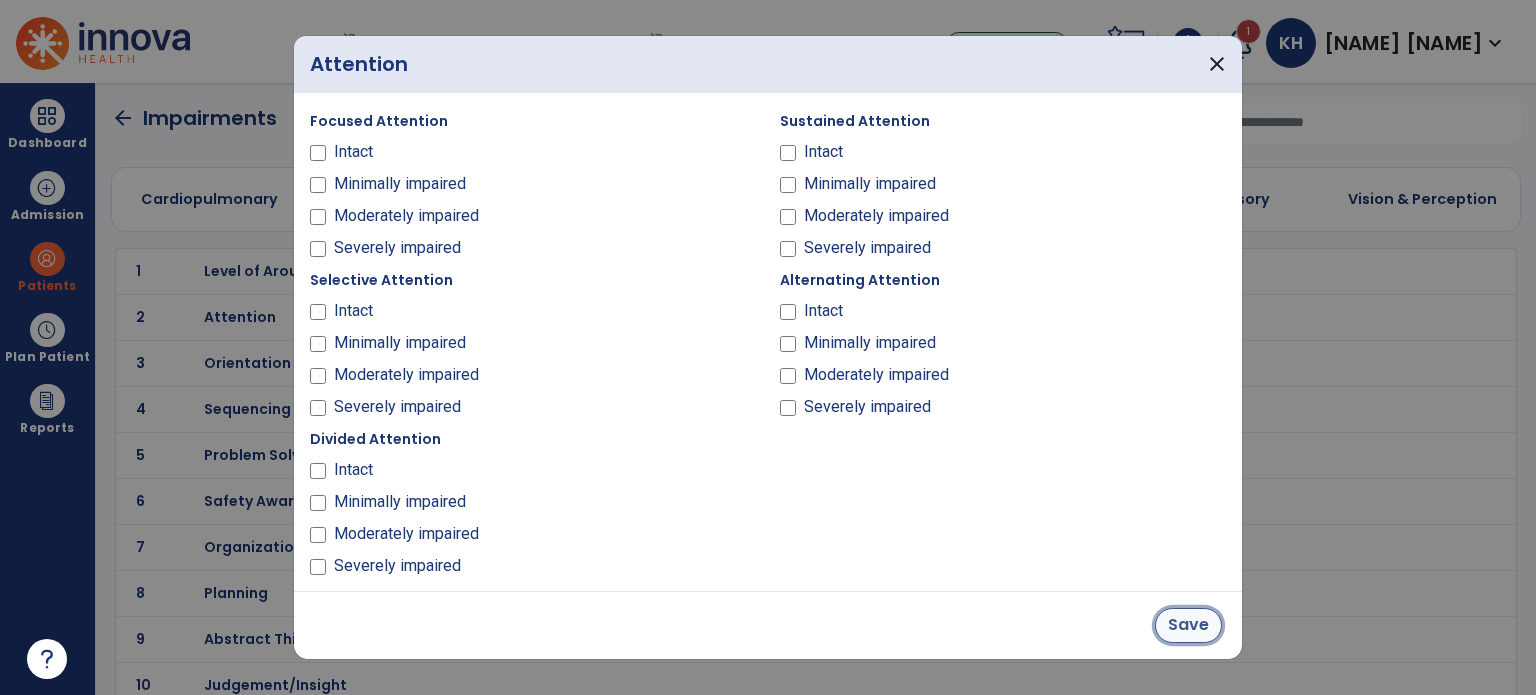click on "Save" at bounding box center (1188, 625) 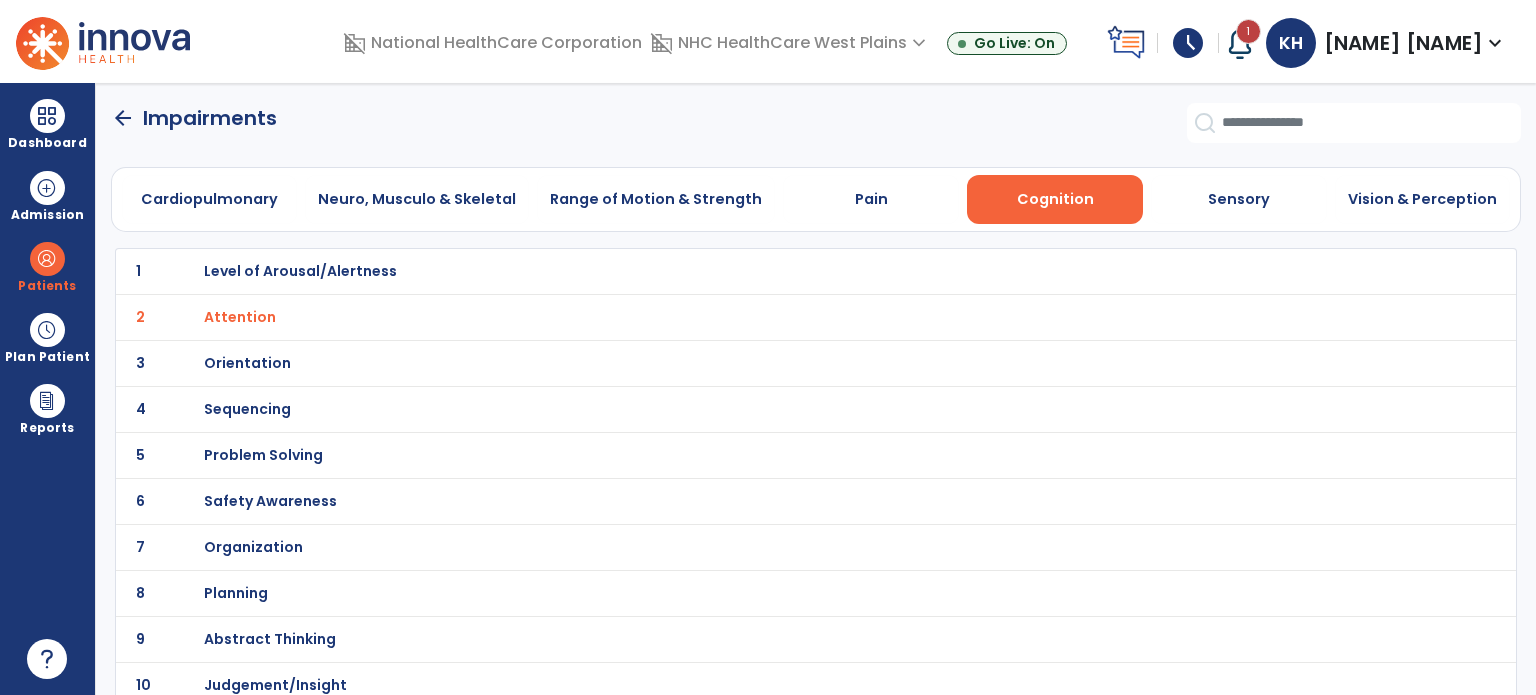 click on "Safety Awareness" at bounding box center [300, 271] 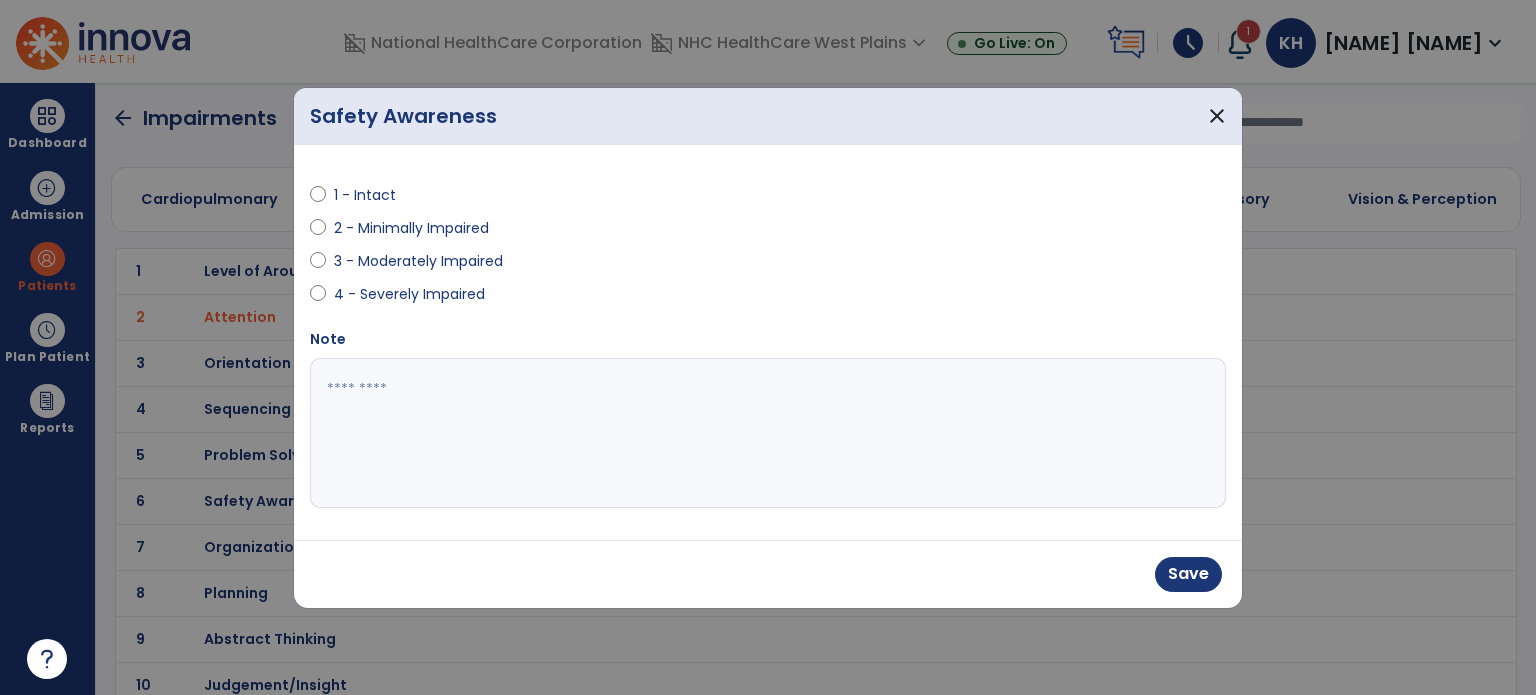 click at bounding box center (768, 433) 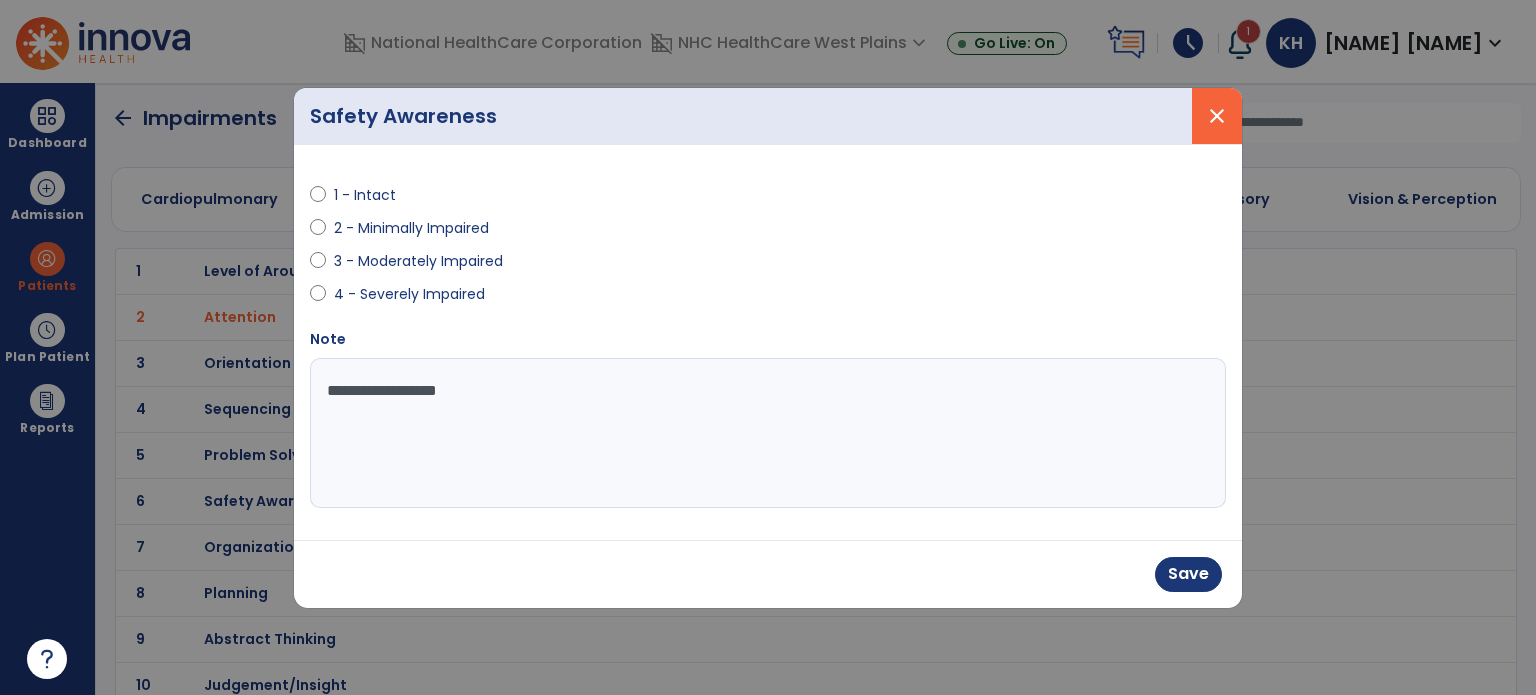 type on "**********" 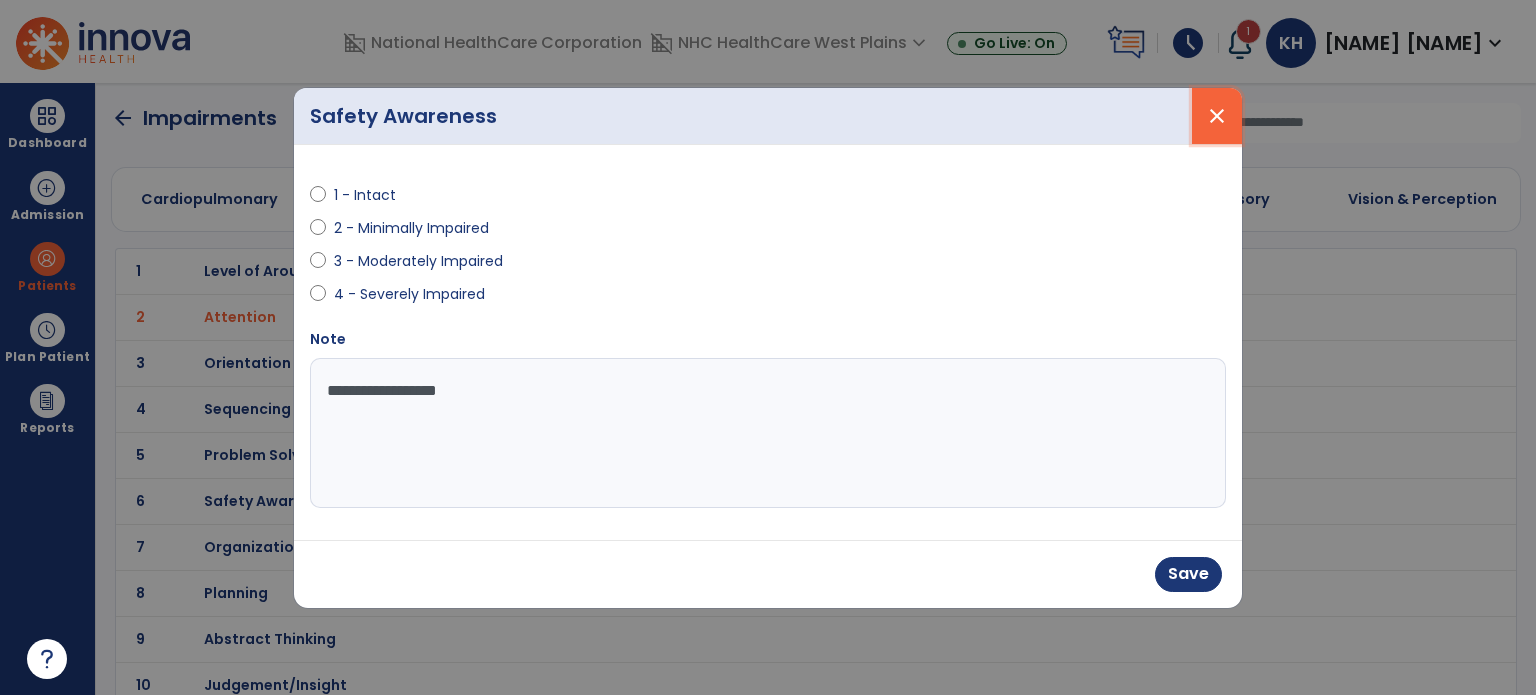 click on "close" at bounding box center [1217, 116] 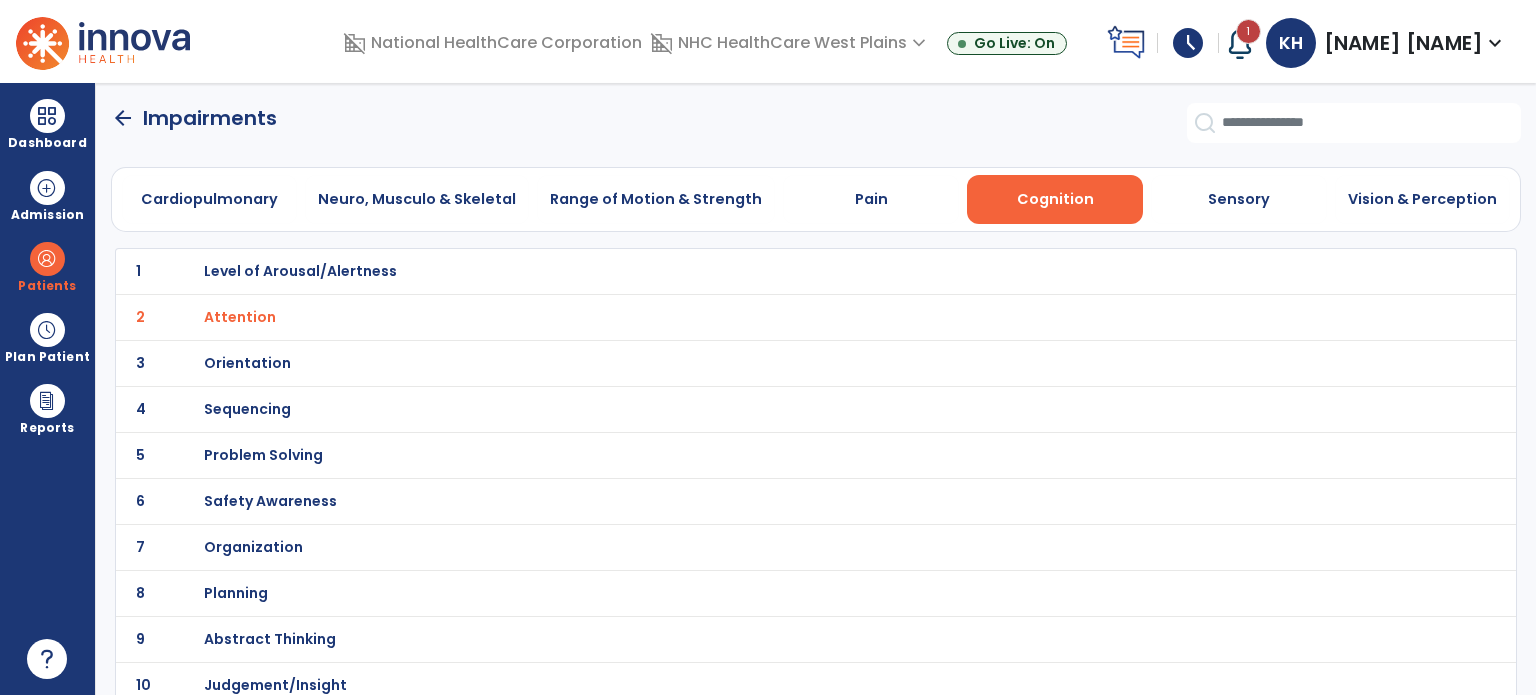 click on "Problem Solving" at bounding box center (300, 271) 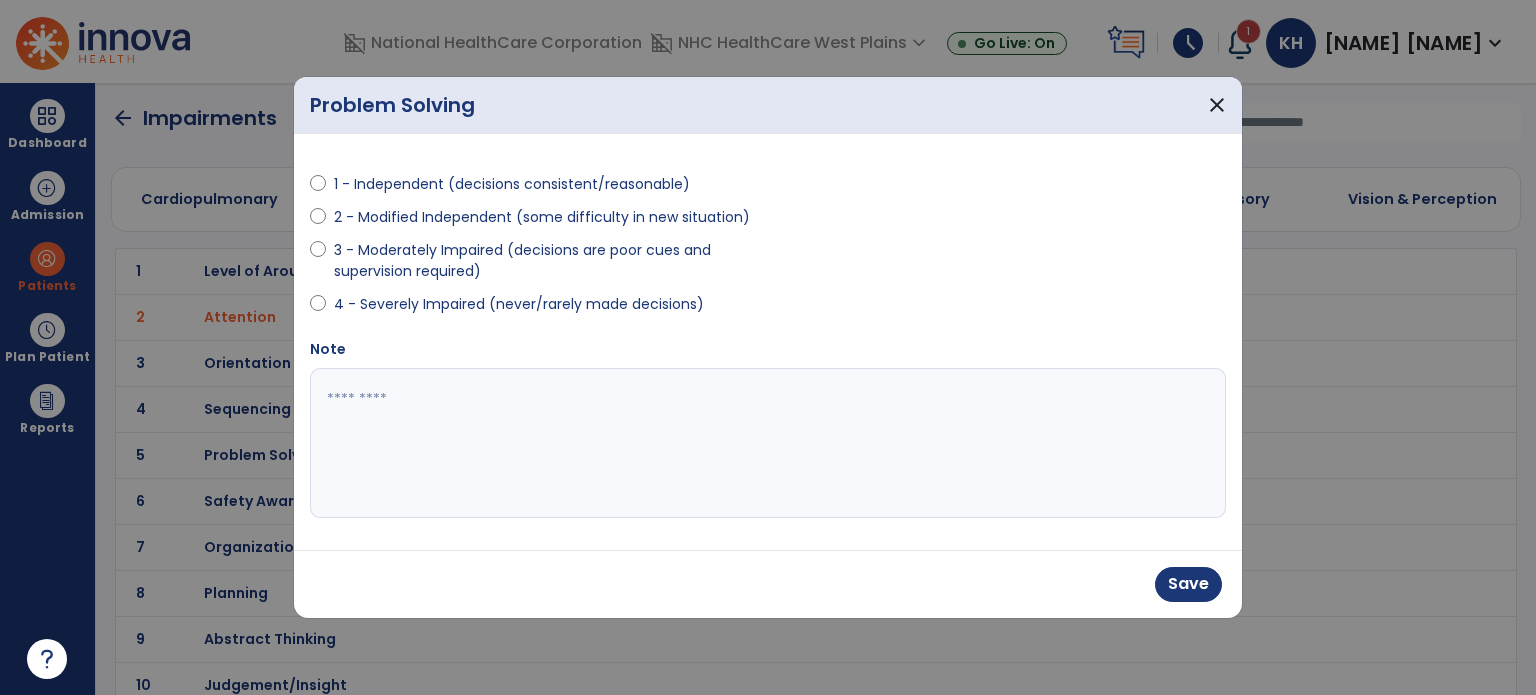 click at bounding box center (768, 443) 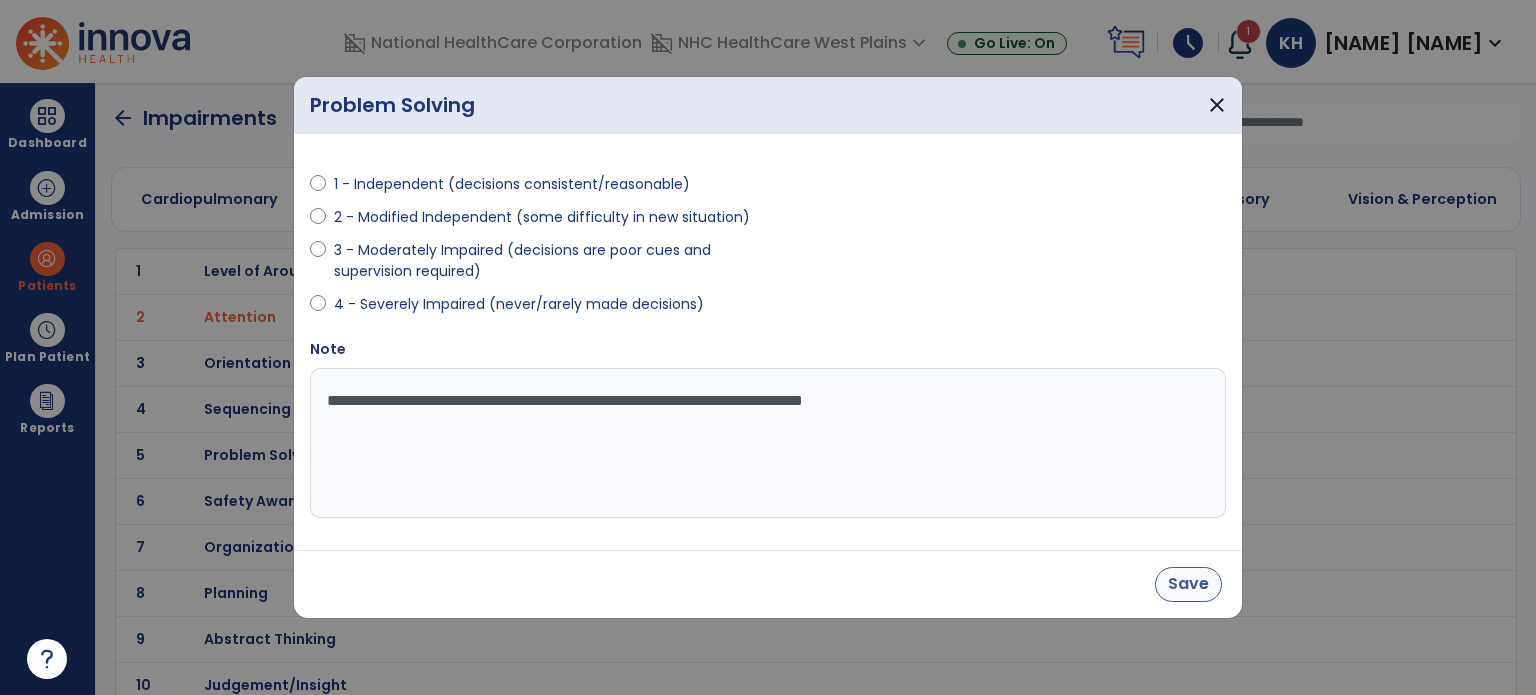 type on "**********" 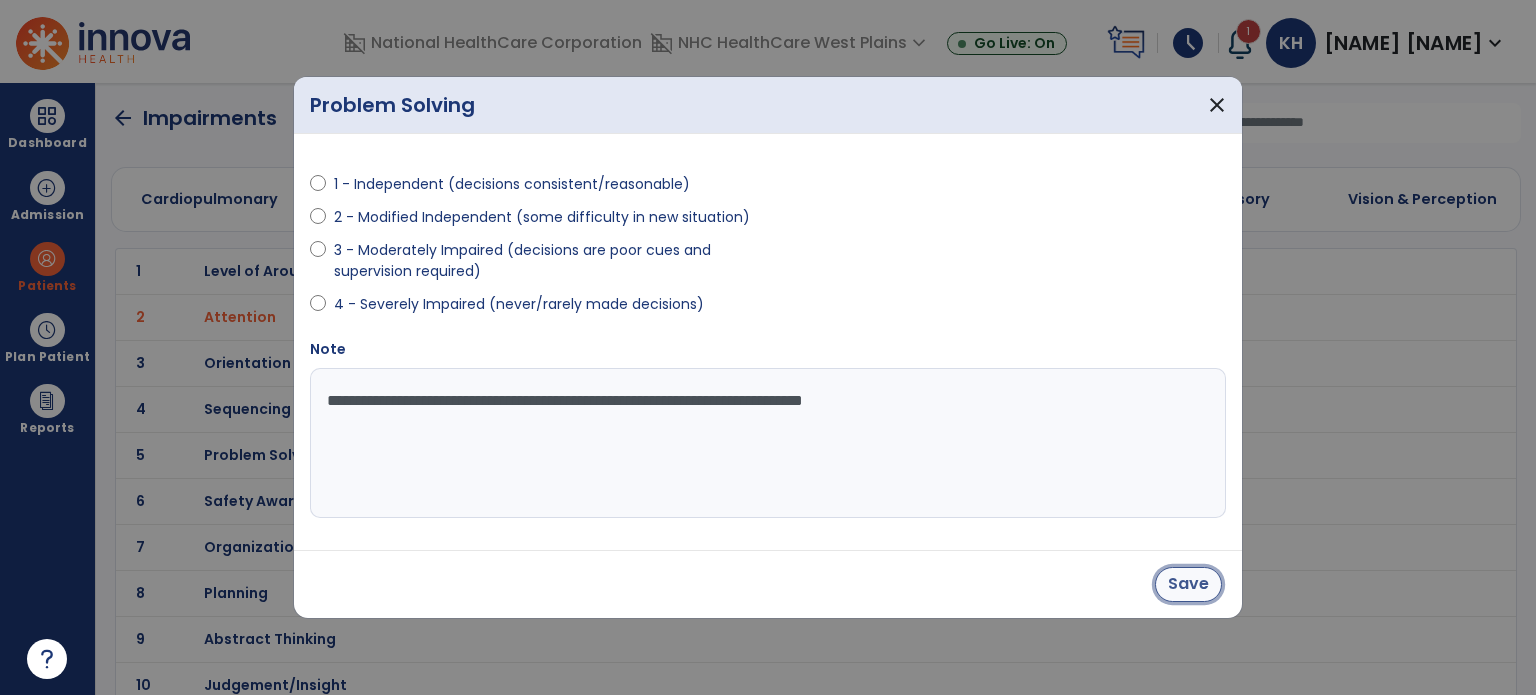 click on "Save" at bounding box center [1188, 584] 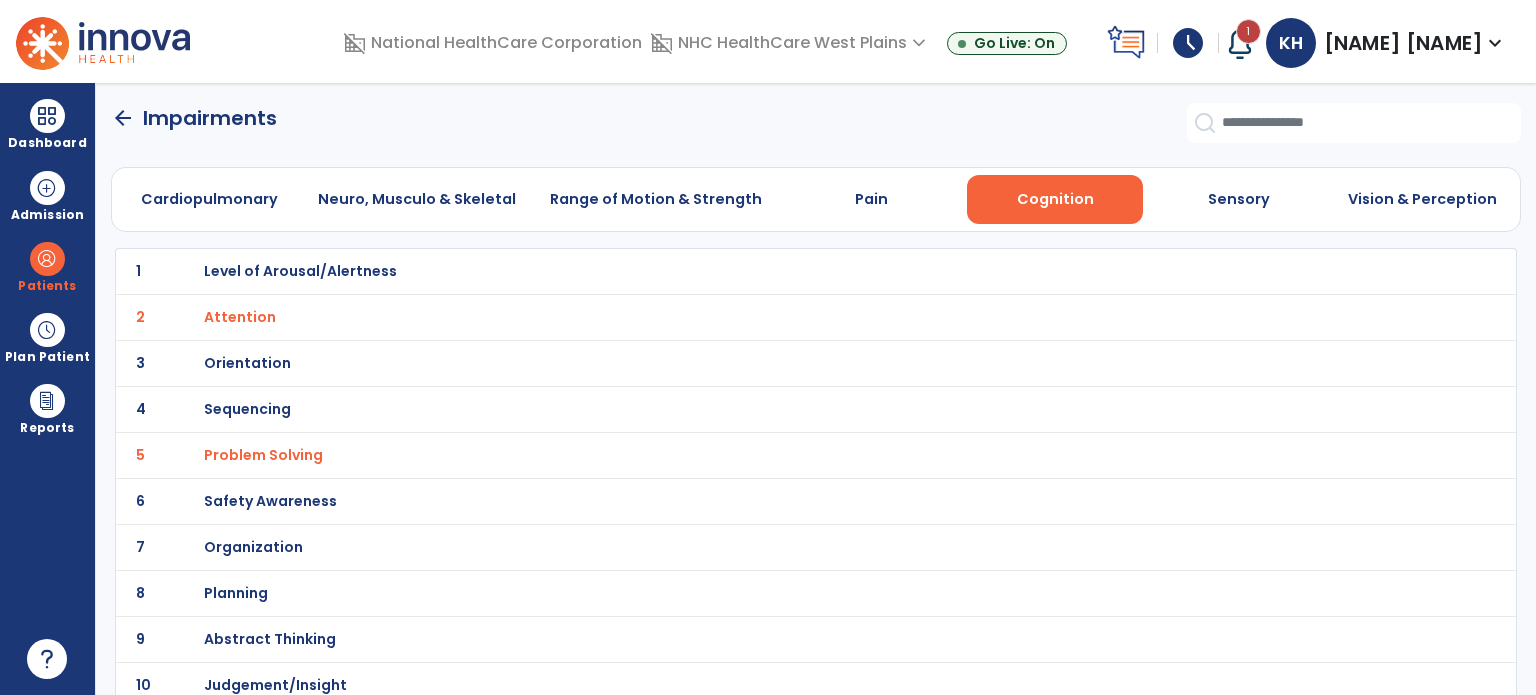 click on "arrow_back" 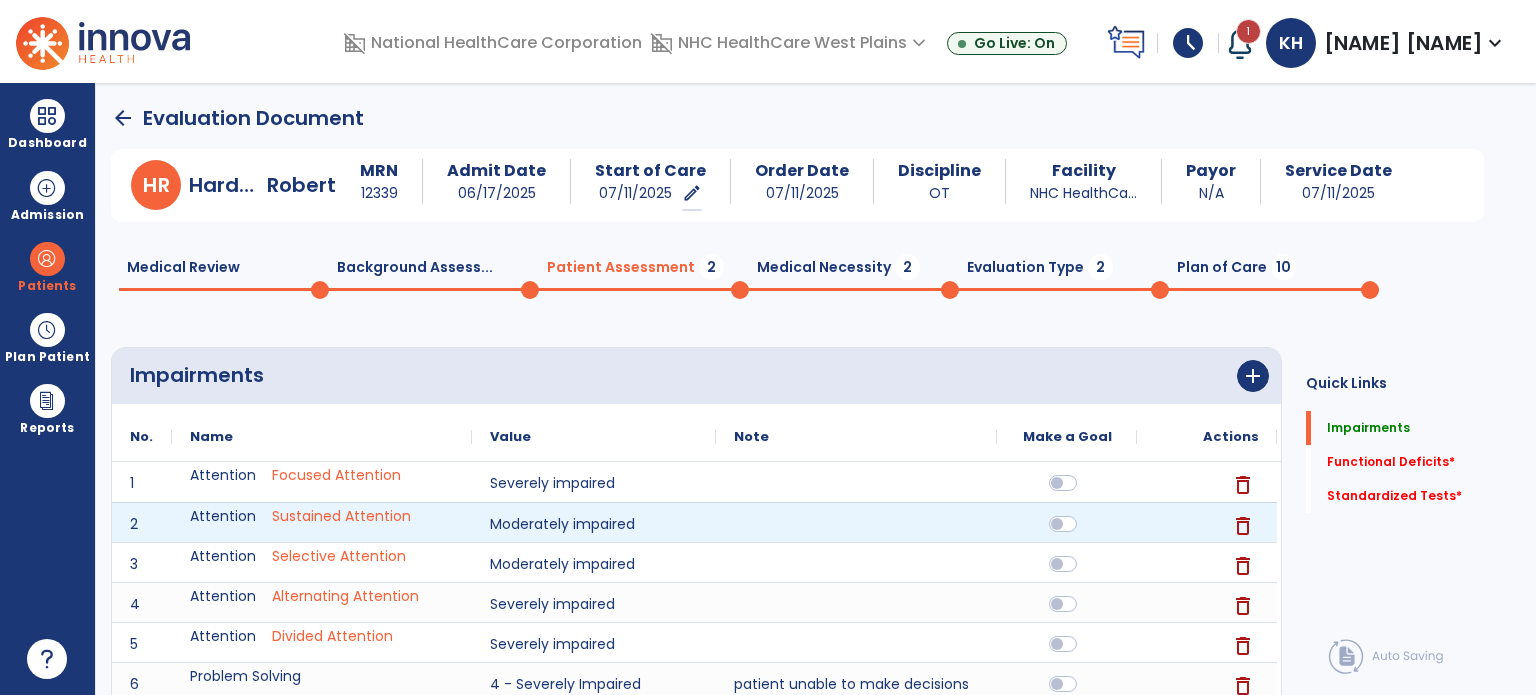 scroll, scrollTop: 100, scrollLeft: 0, axis: vertical 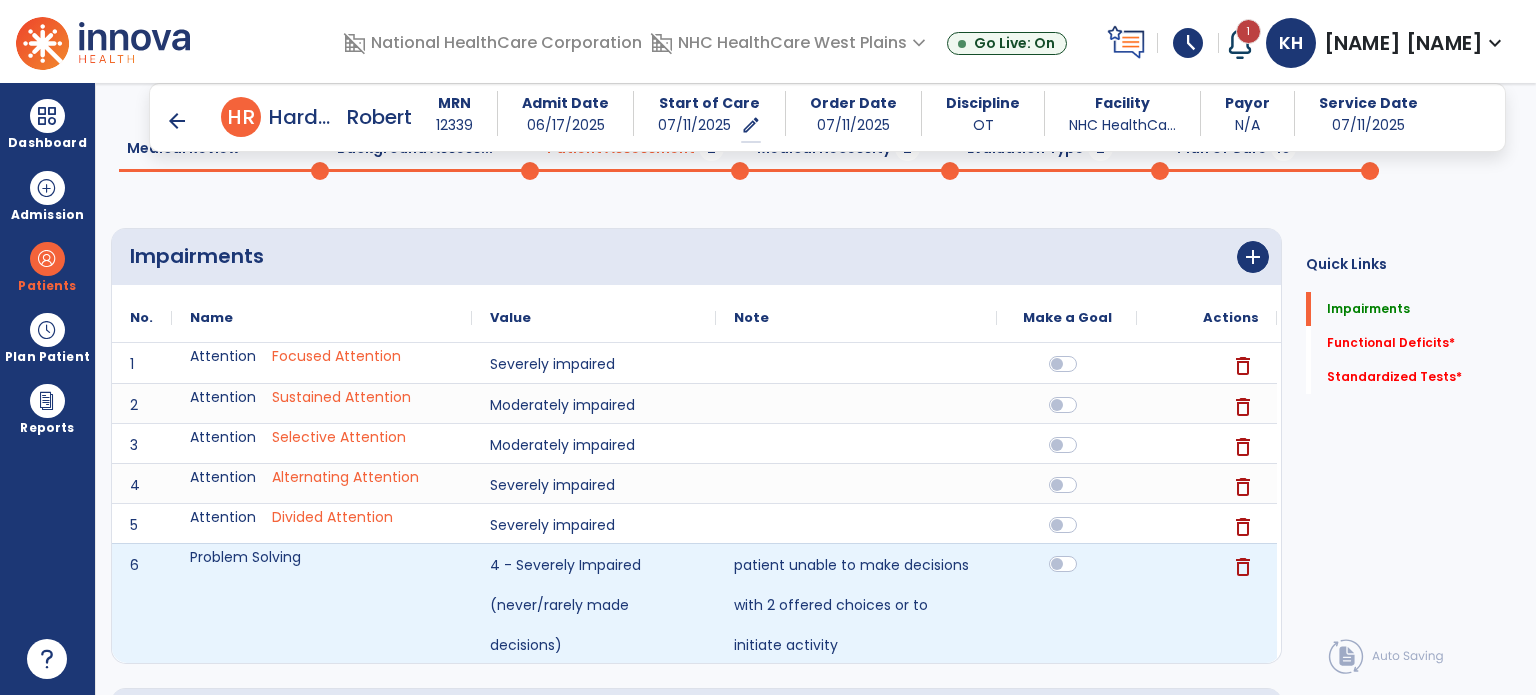 click 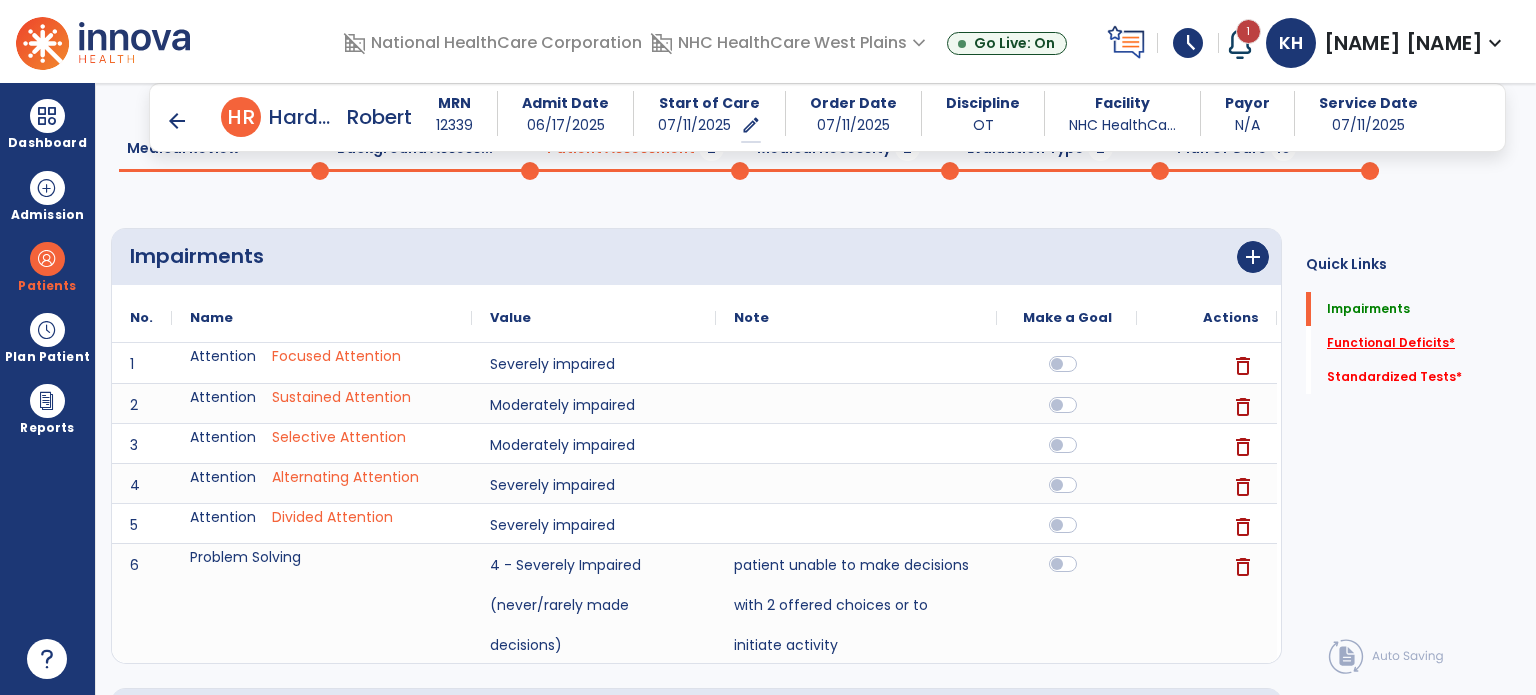 click on "Functional Deficits   *" 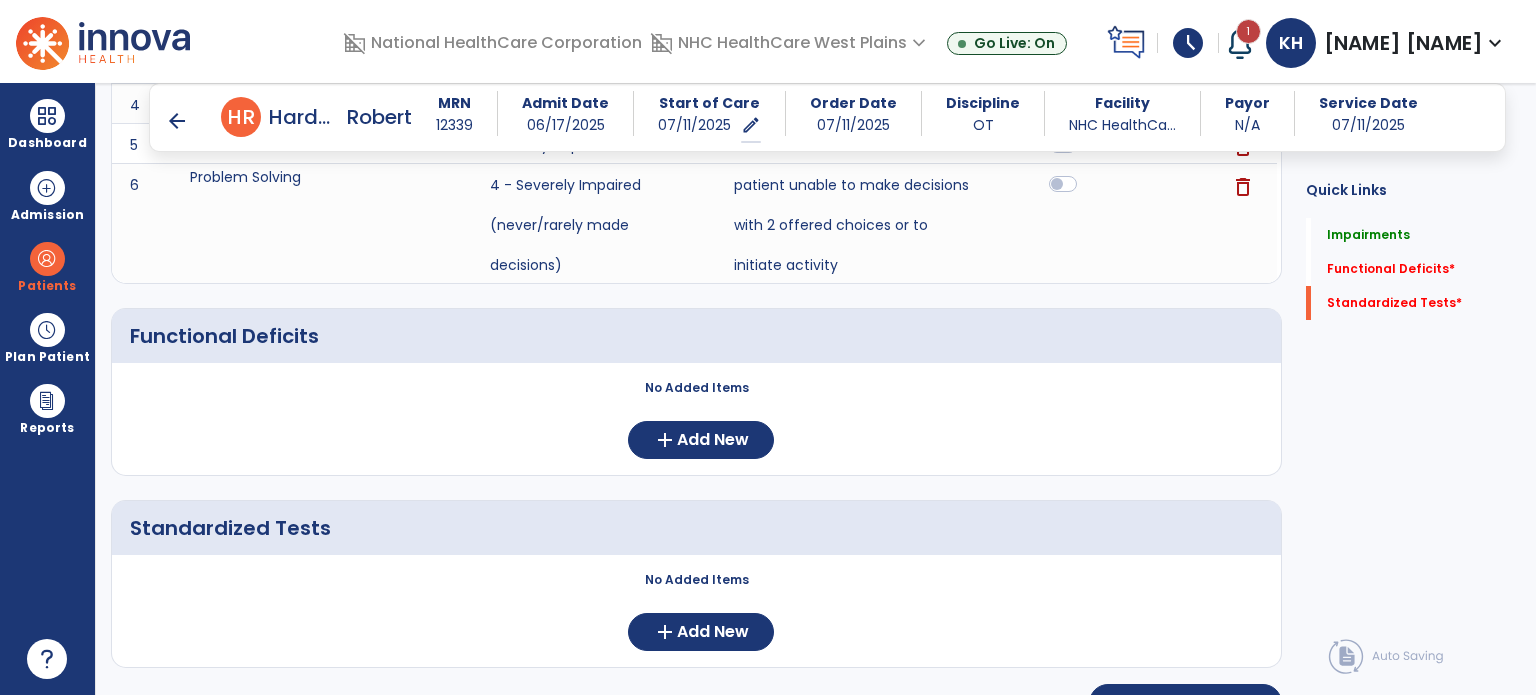 scroll, scrollTop: 482, scrollLeft: 0, axis: vertical 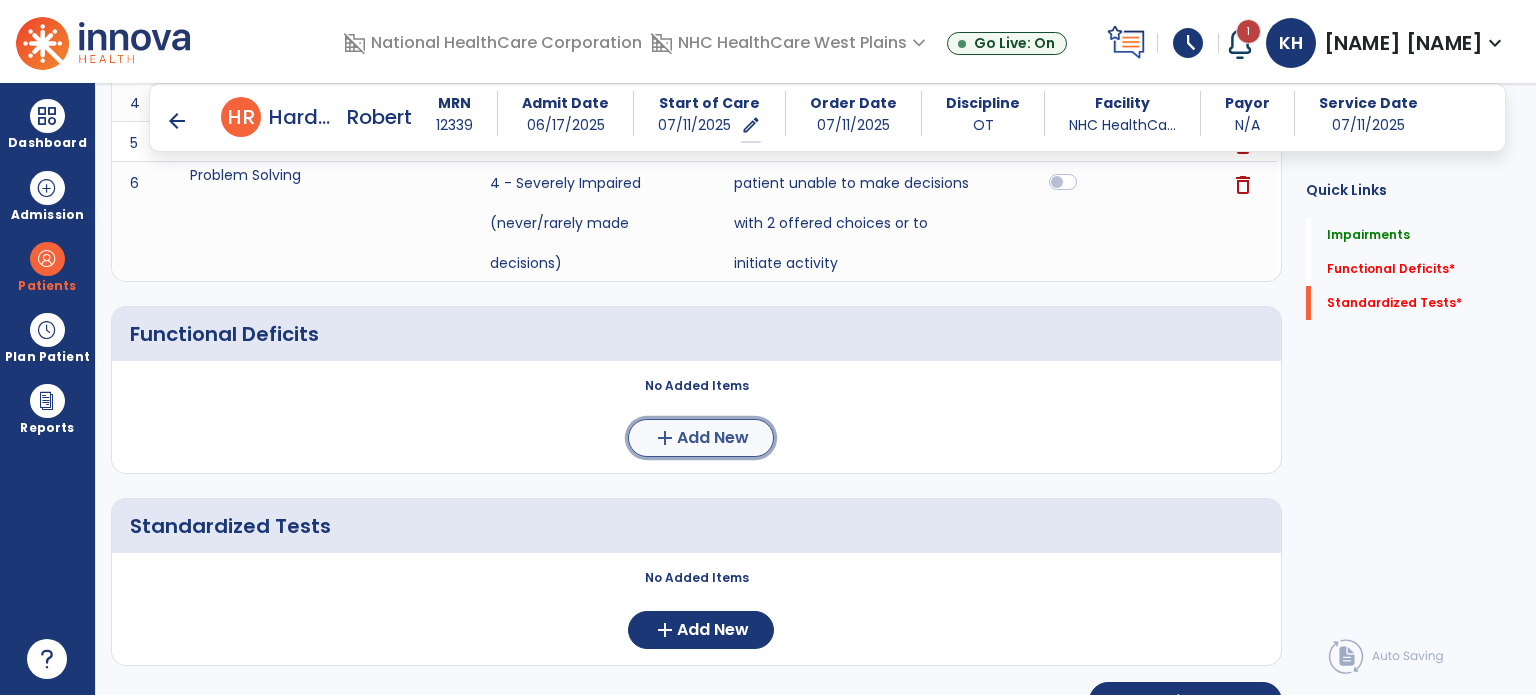 click on "add  Add New" 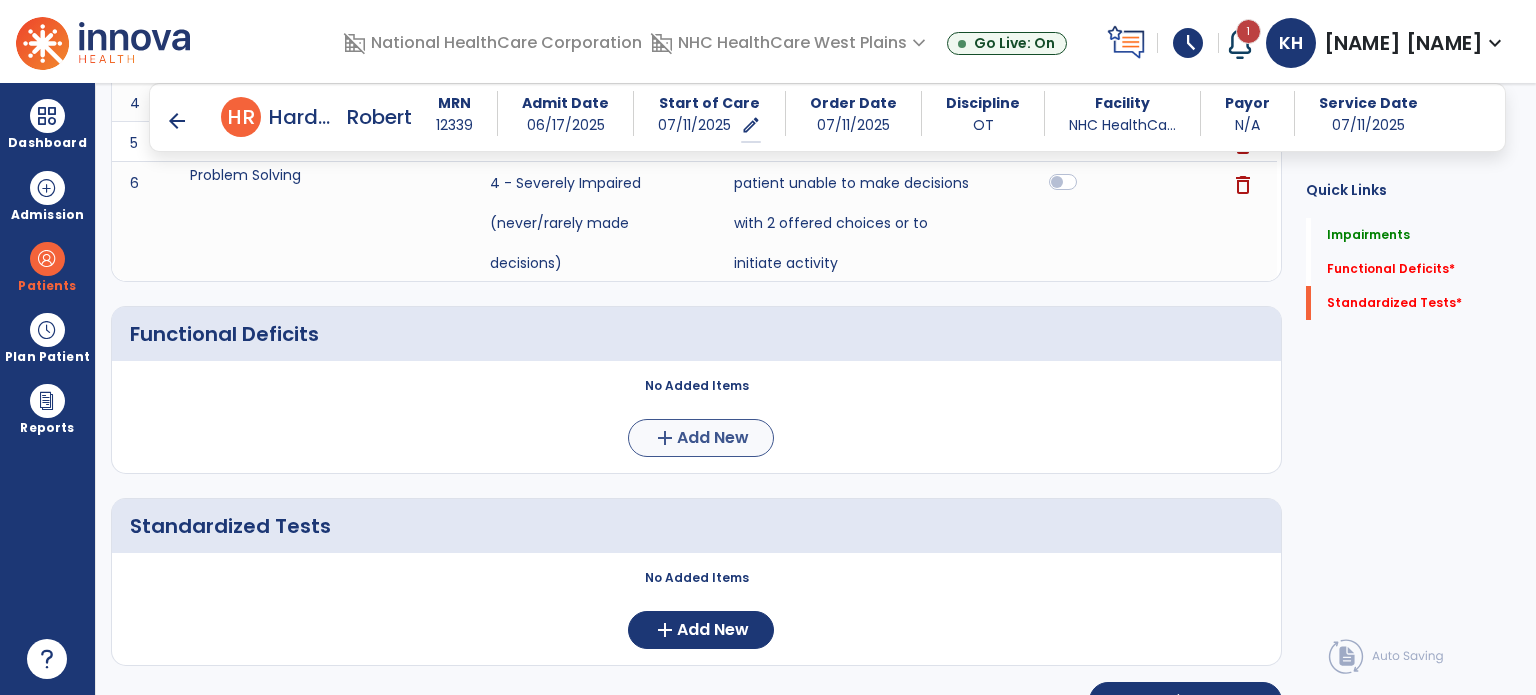 scroll, scrollTop: 0, scrollLeft: 0, axis: both 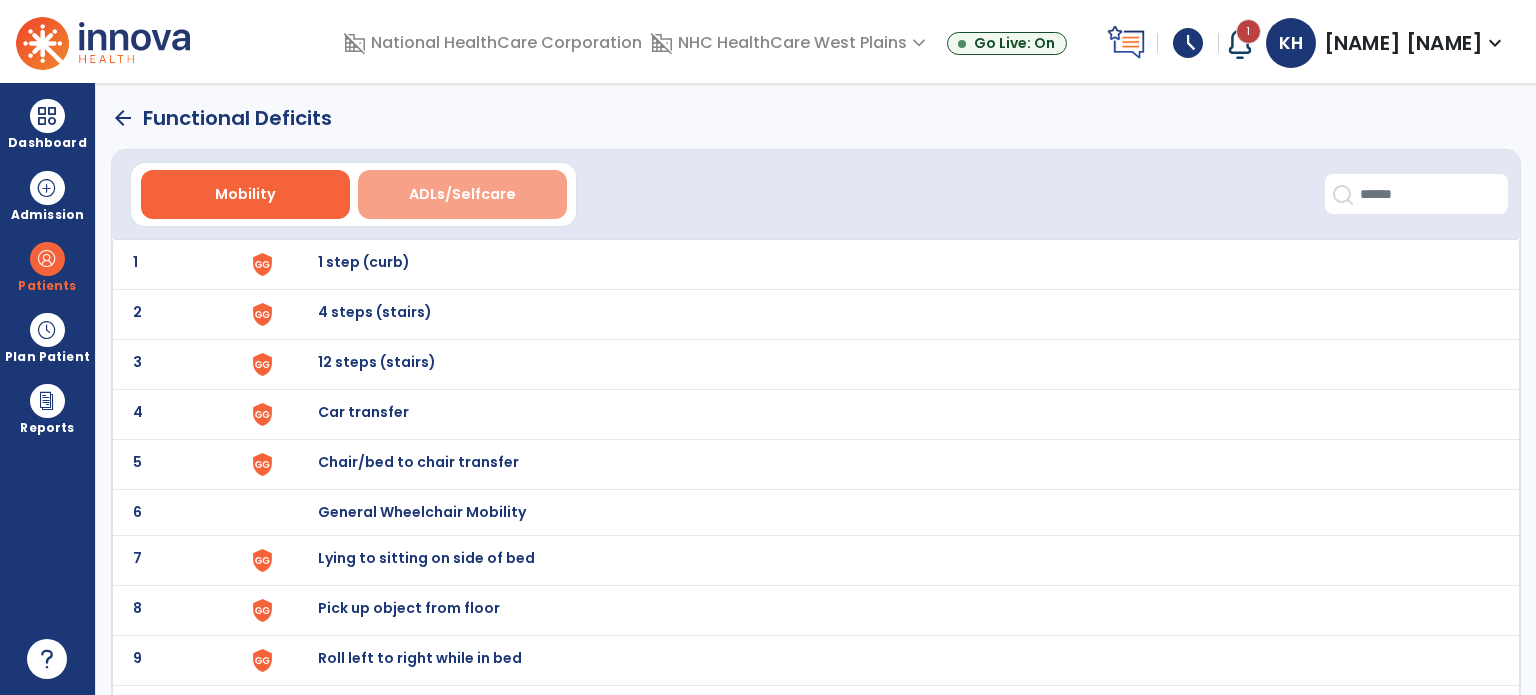 click on "ADLs/Selfcare" at bounding box center (462, 194) 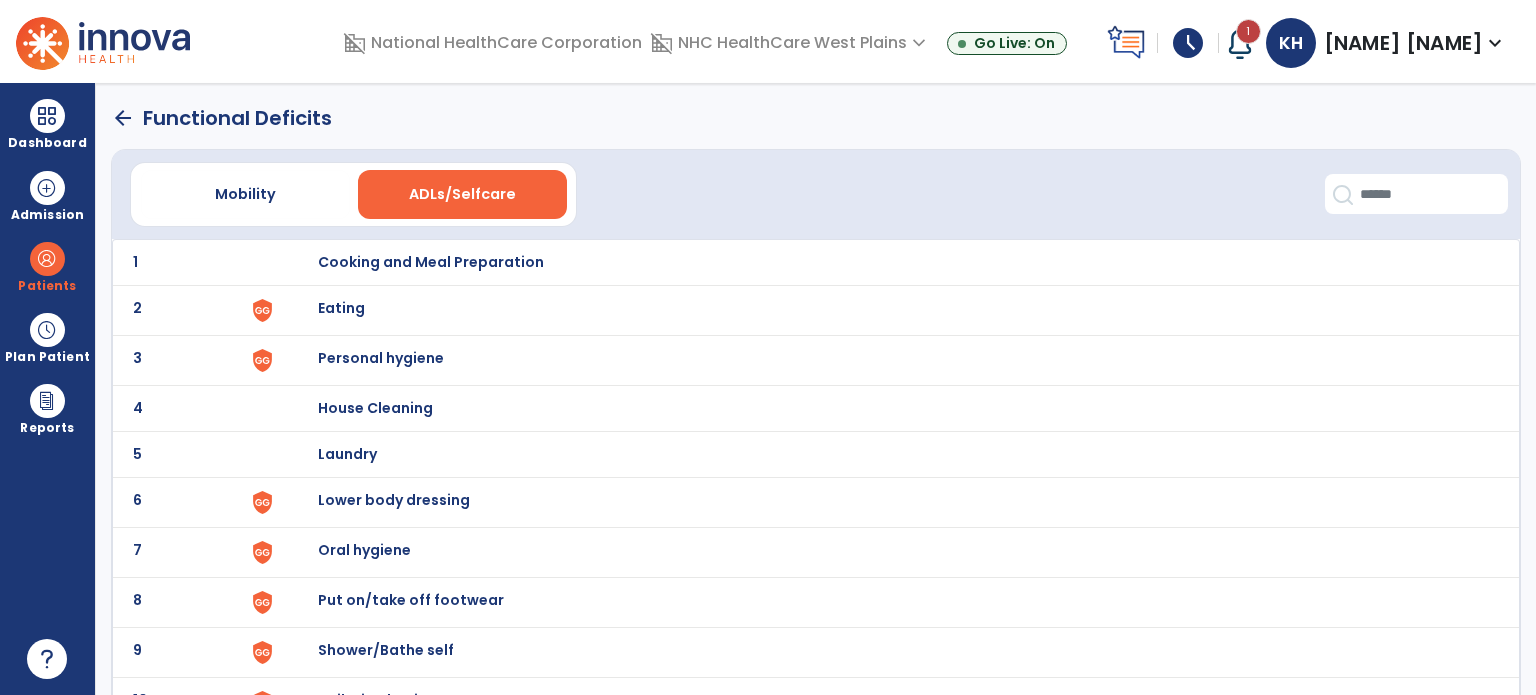 click on "Eating" at bounding box center (431, 262) 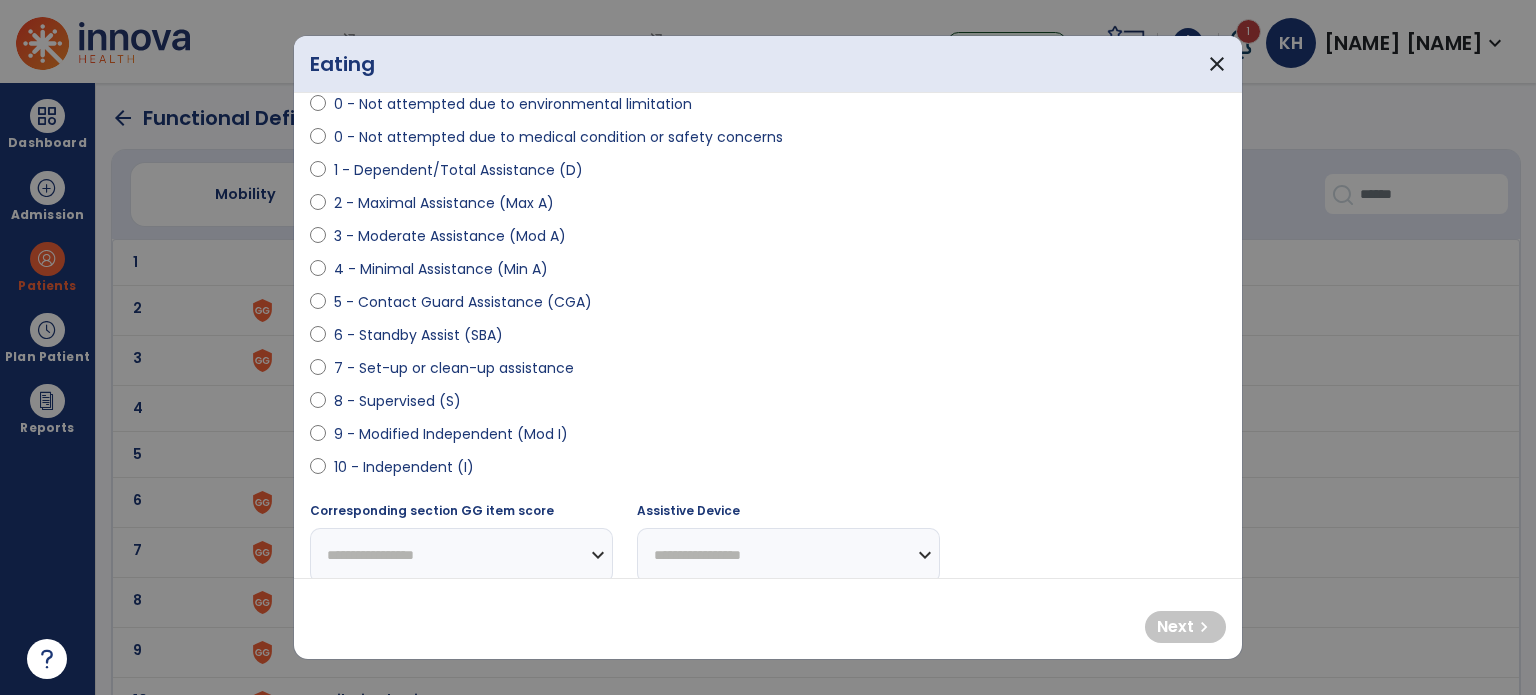 scroll, scrollTop: 200, scrollLeft: 0, axis: vertical 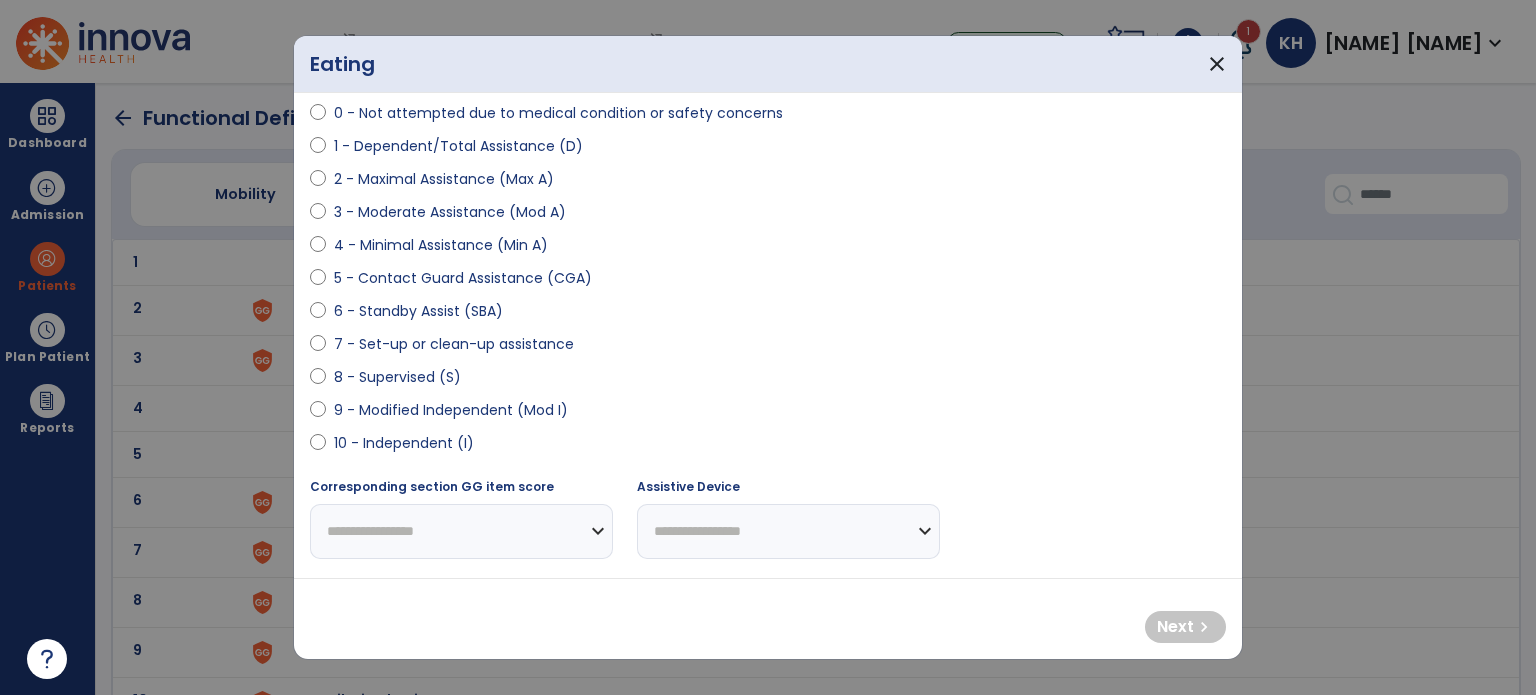 select on "**********" 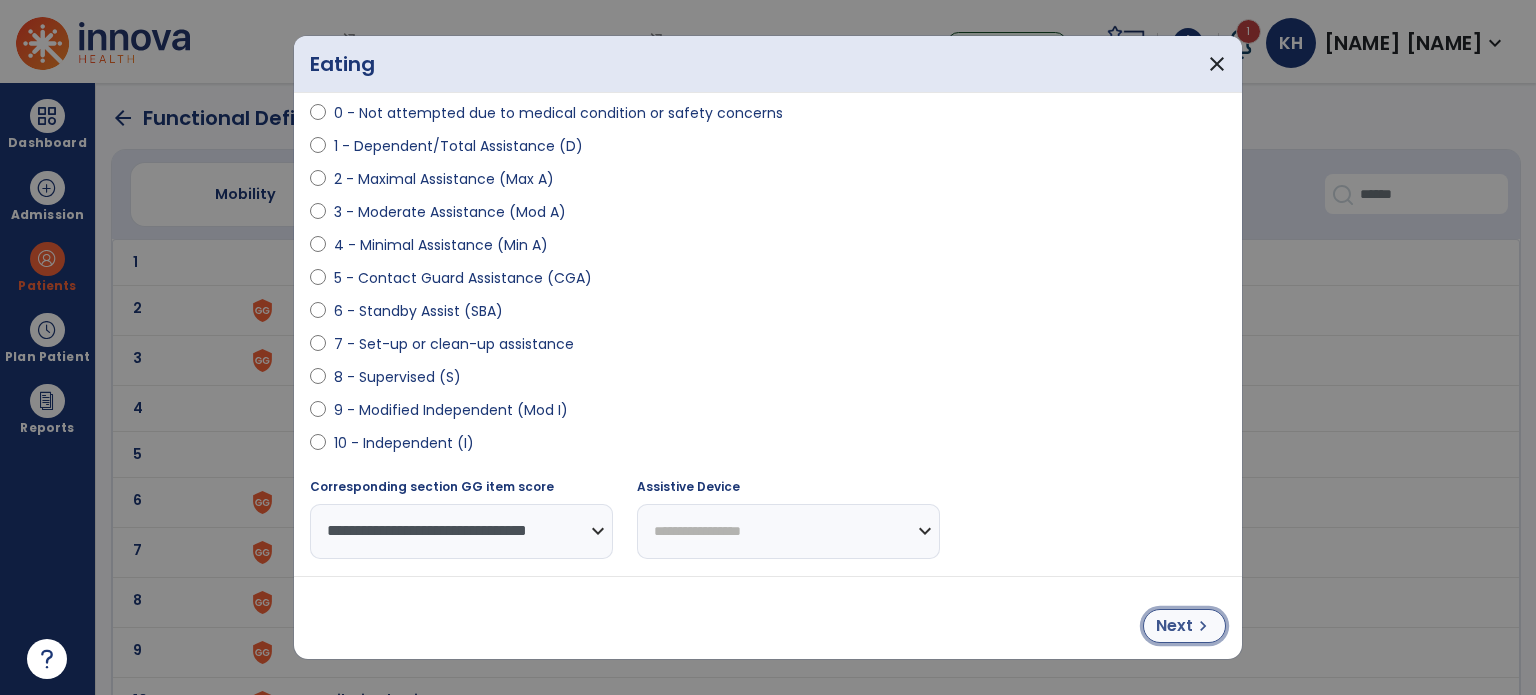 click on "Next" at bounding box center (1174, 626) 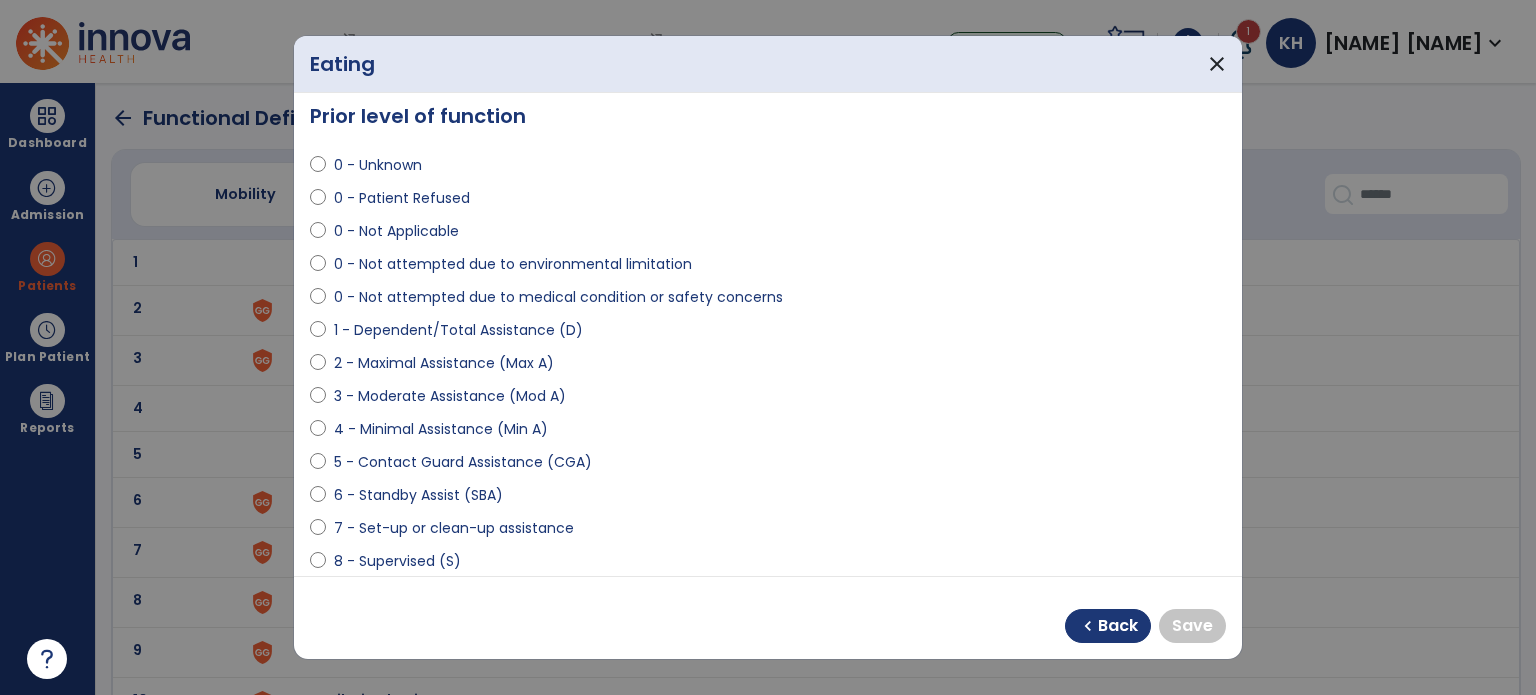 scroll, scrollTop: 0, scrollLeft: 0, axis: both 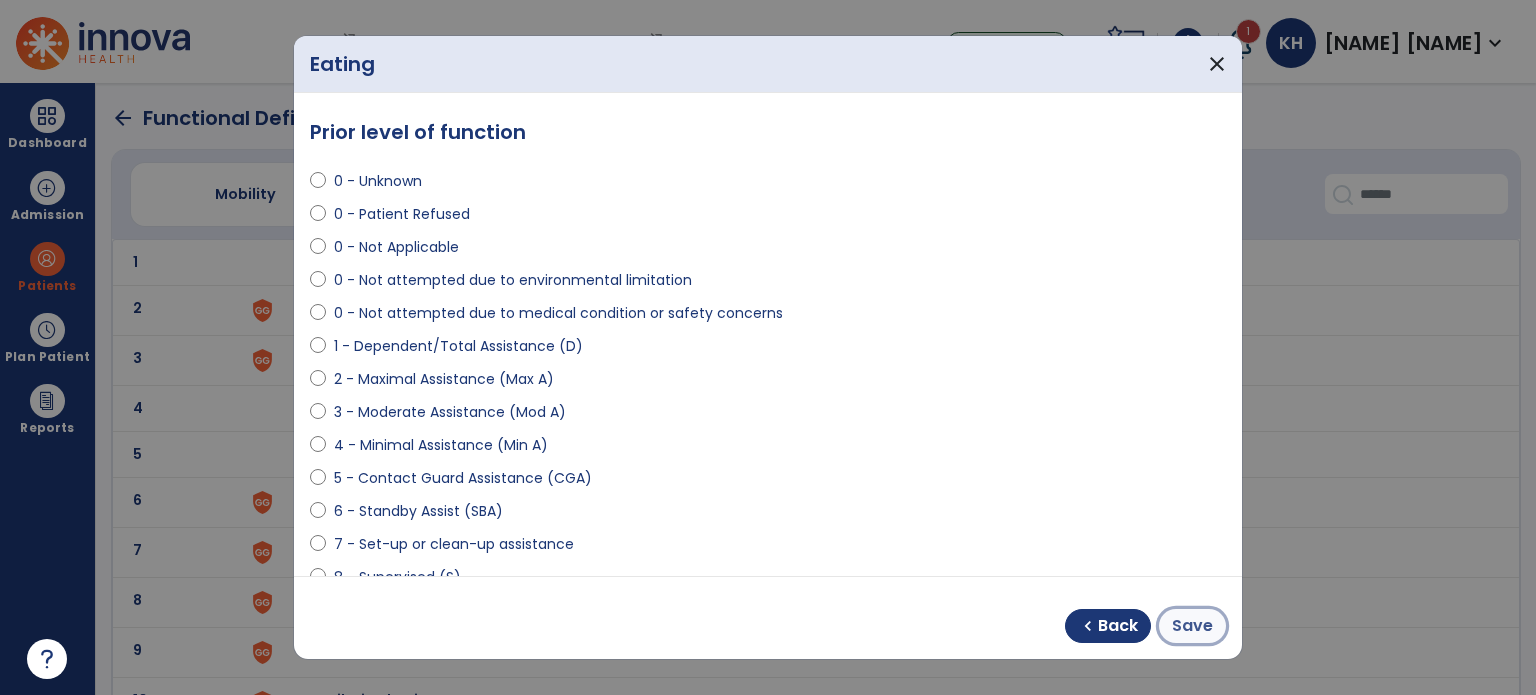 click on "Save" at bounding box center [1192, 626] 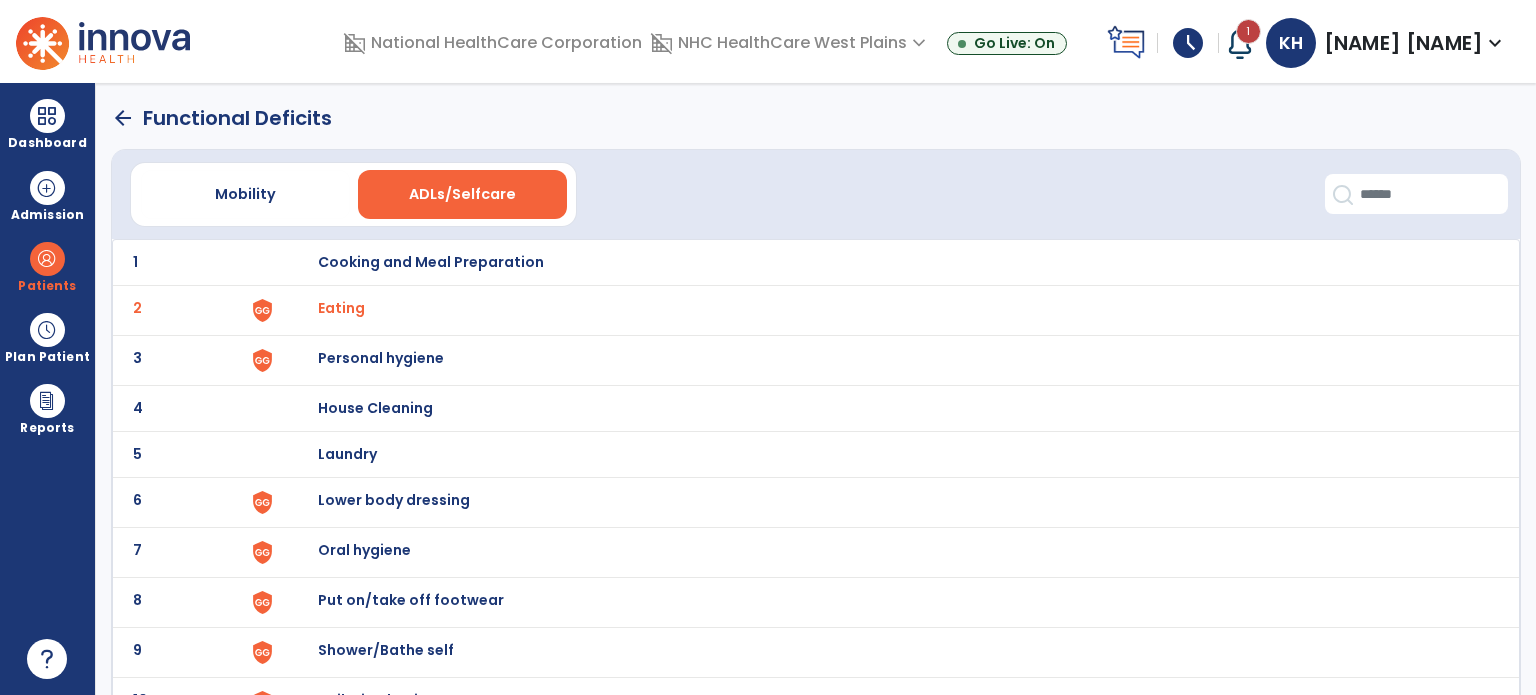 click on "Personal hygiene" at bounding box center (888, 262) 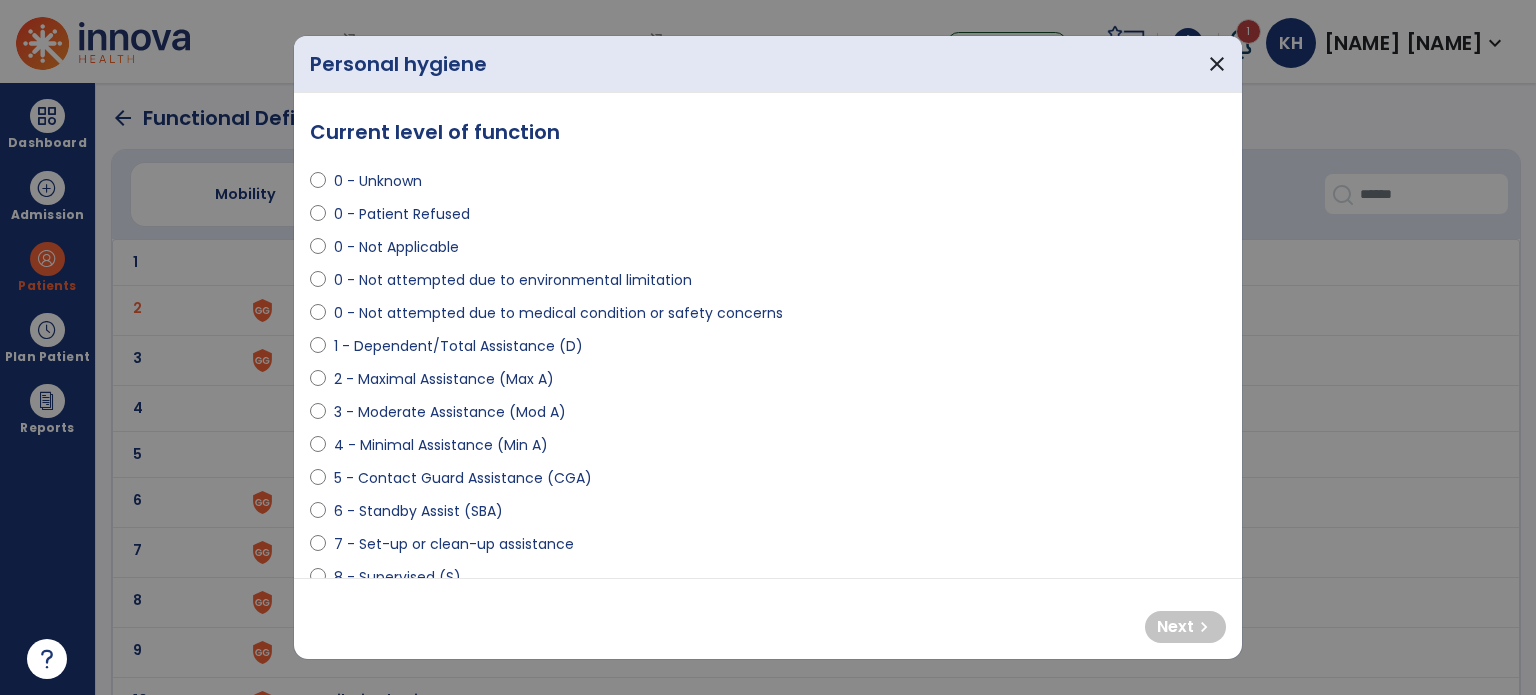 click on "2 - Maximal Assistance (Max A)" at bounding box center (444, 379) 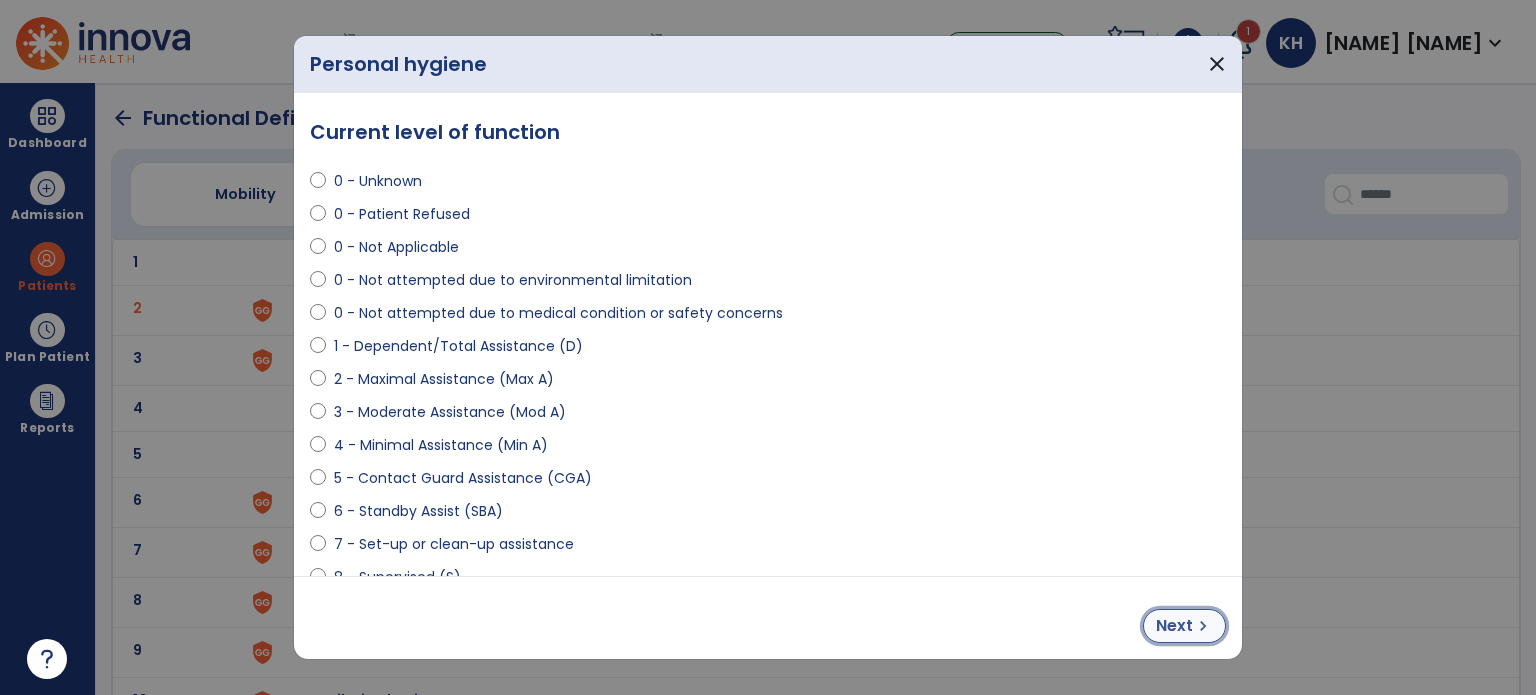click on "Next" at bounding box center [1174, 626] 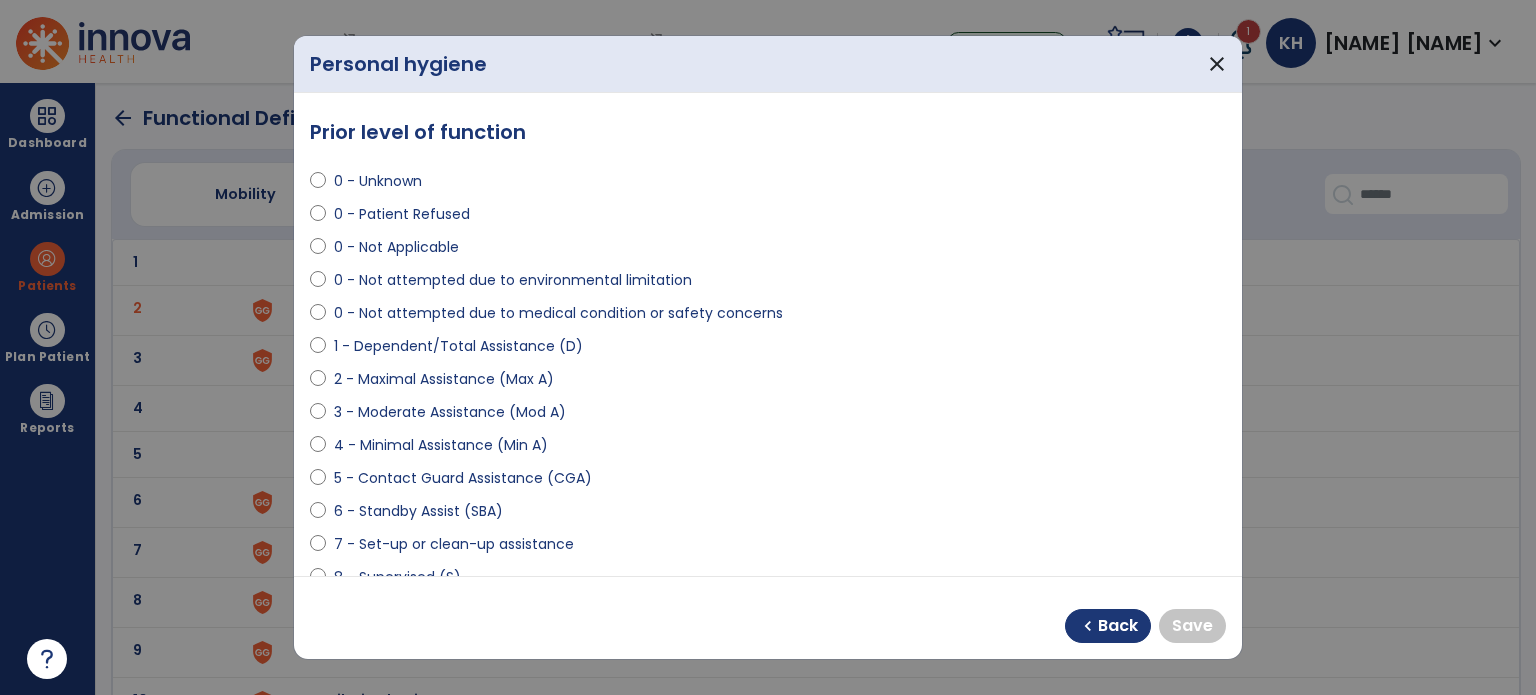 click on "0 - Unknown" at bounding box center (378, 181) 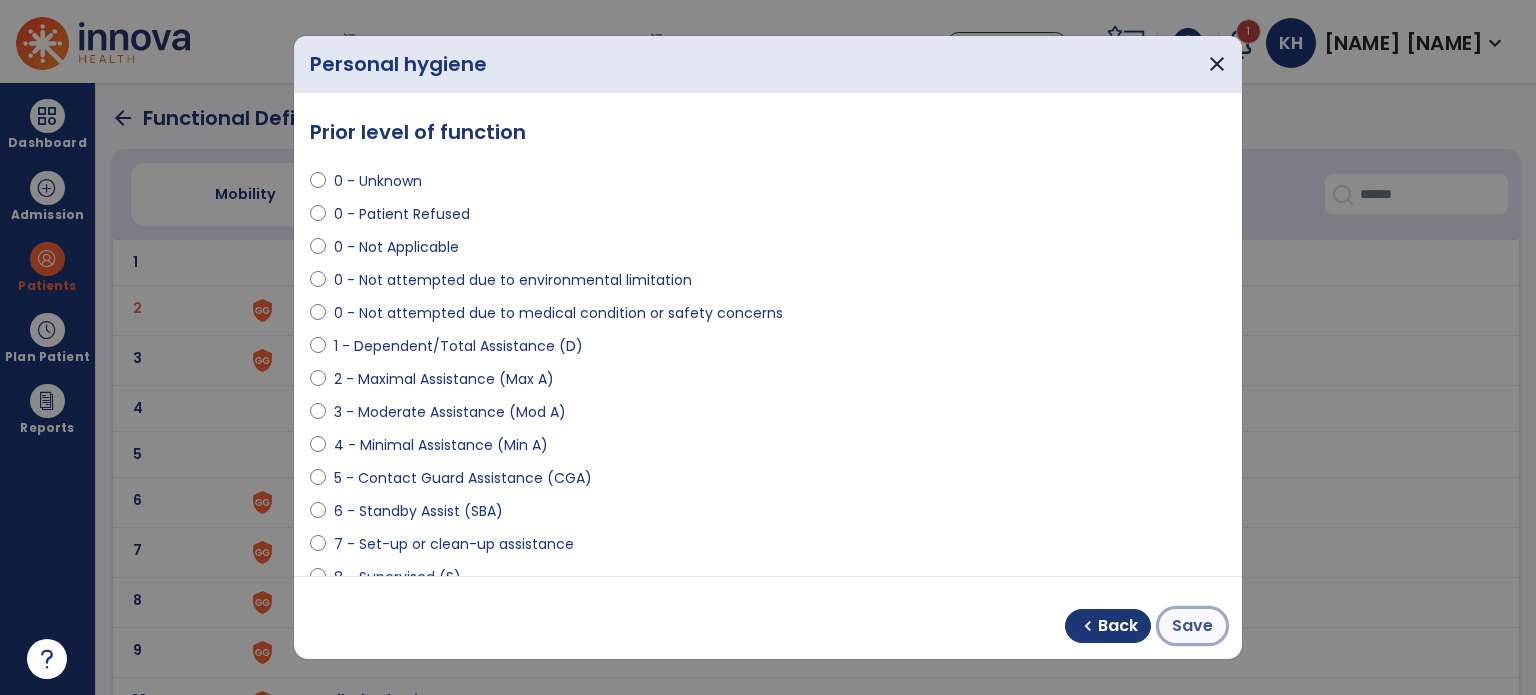 click on "Save" at bounding box center [1192, 626] 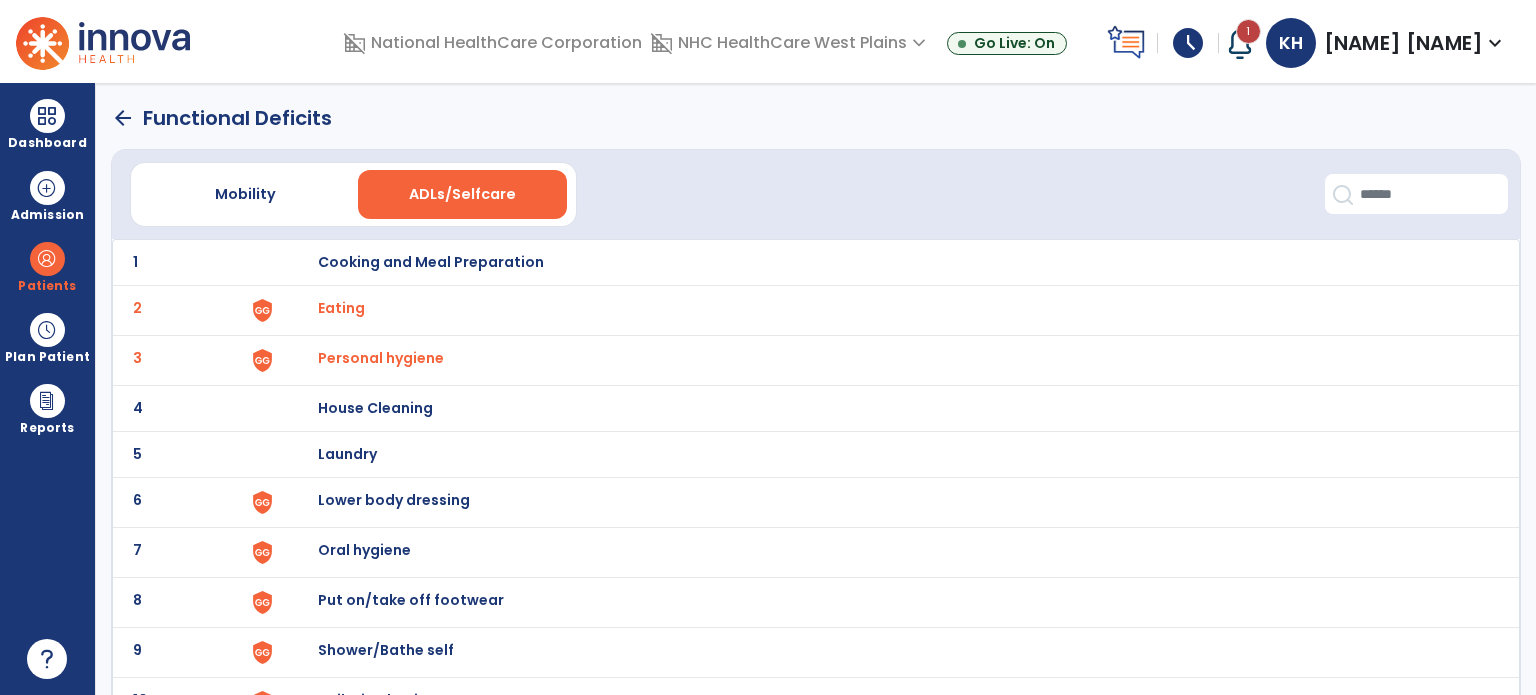 click on "Lower body dressing" at bounding box center (431, 262) 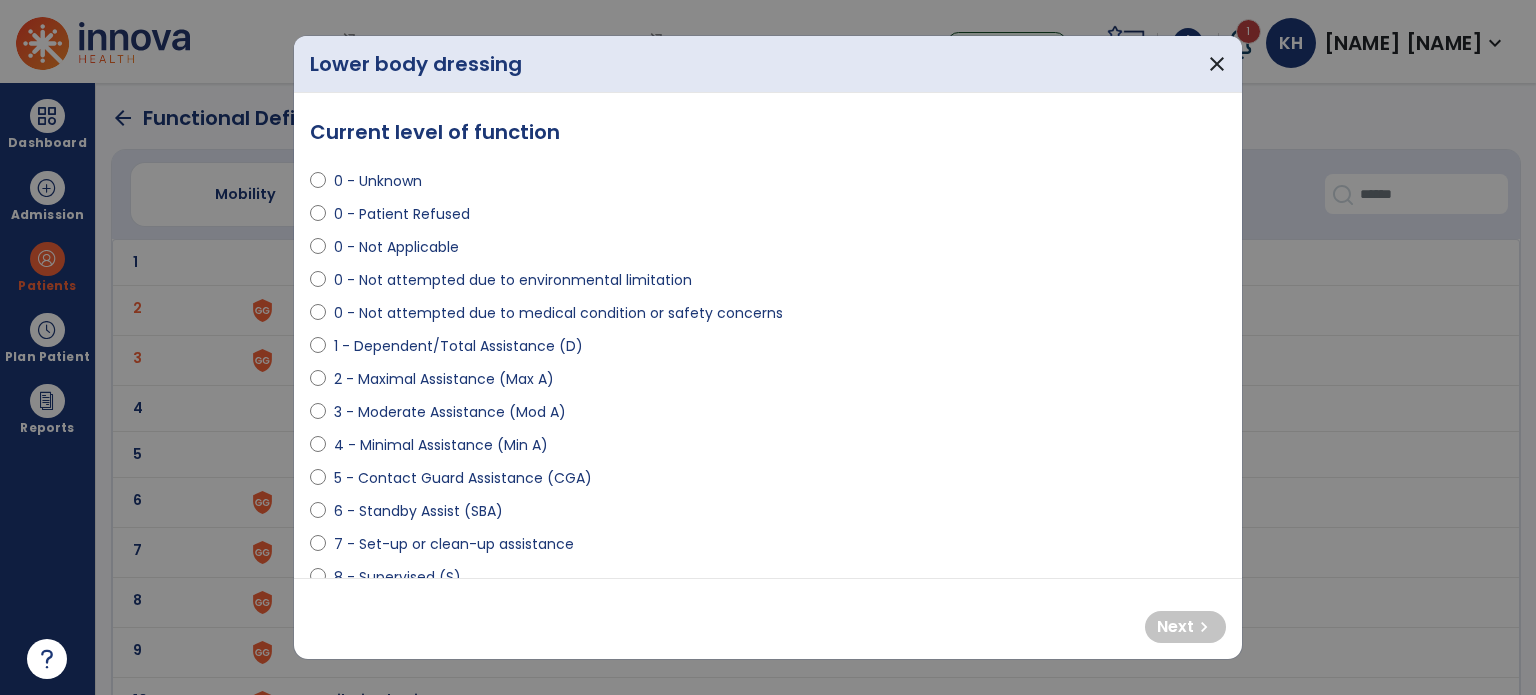 click on "2 - Maximal Assistance (Max A)" at bounding box center [444, 379] 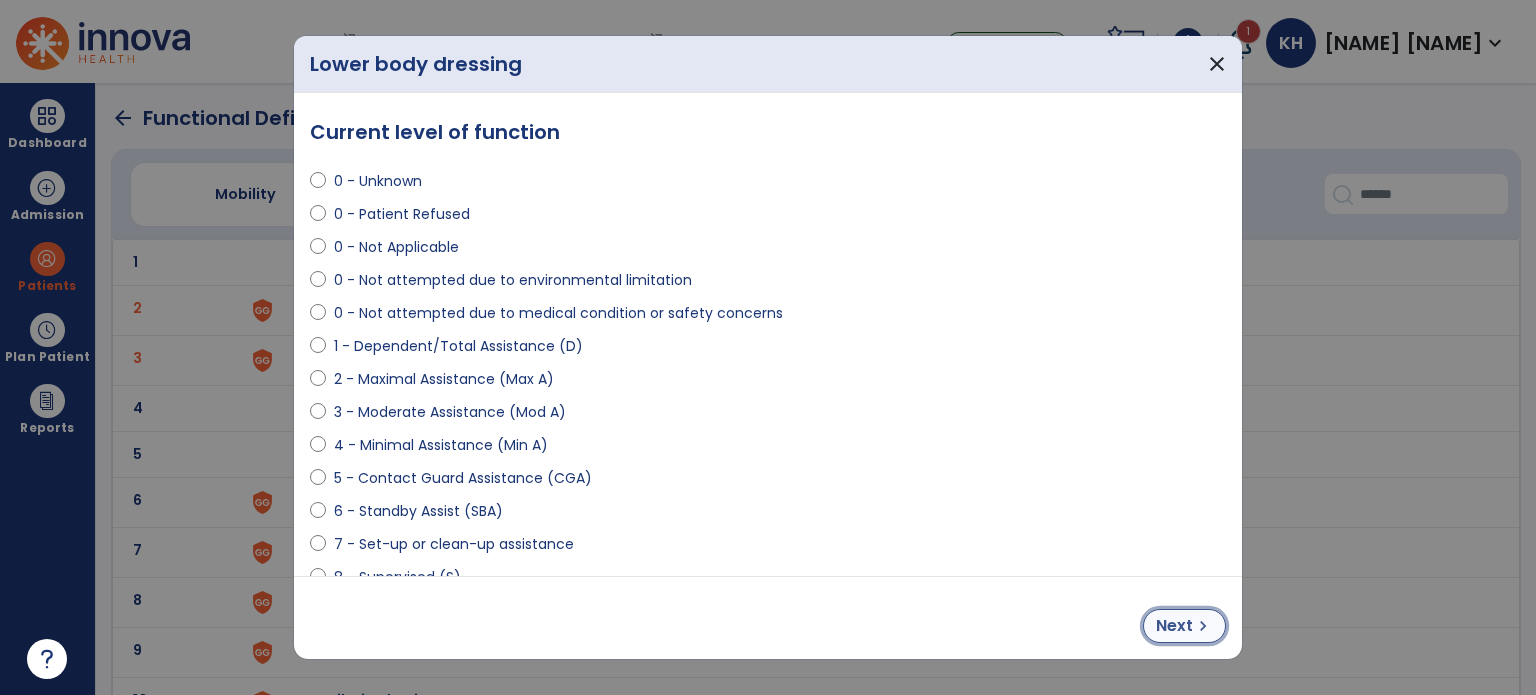 click on "chevron_right" at bounding box center [1203, 626] 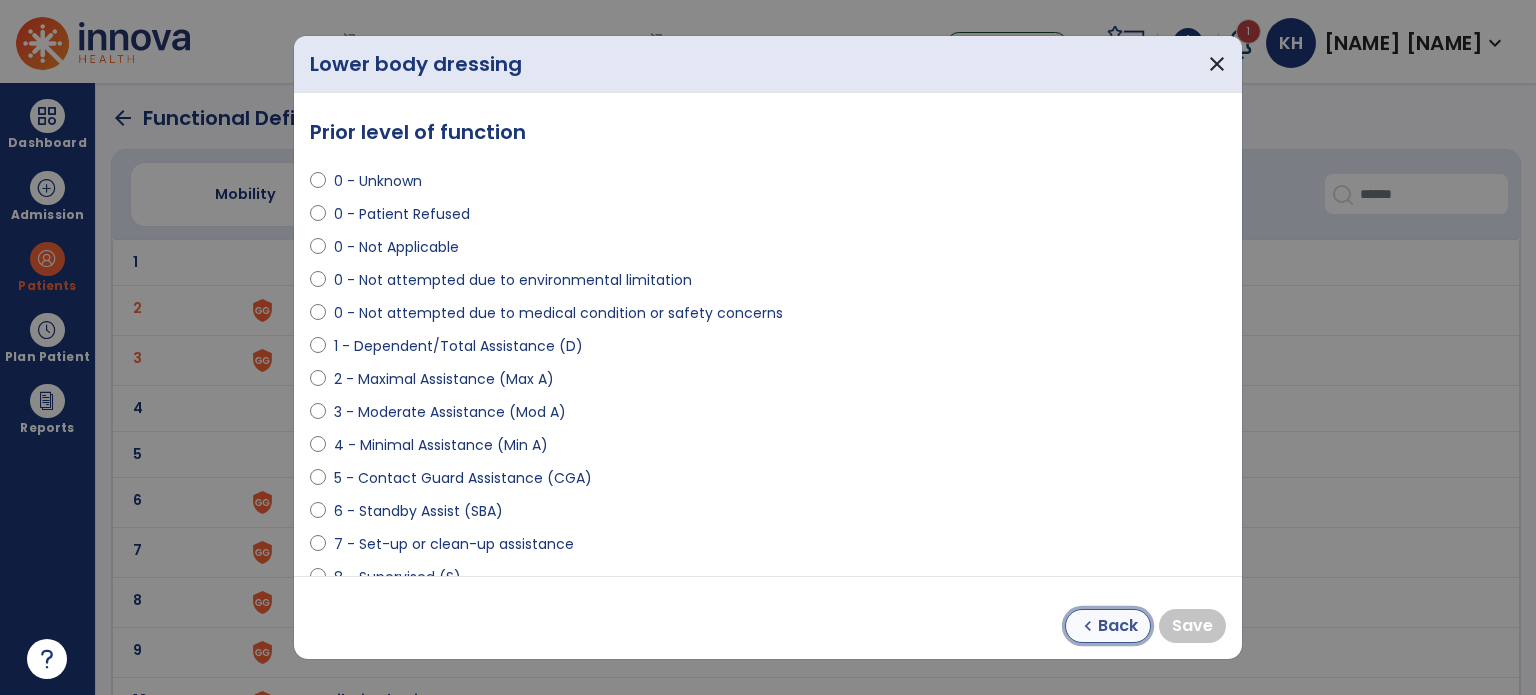 click on "Back" at bounding box center [1118, 626] 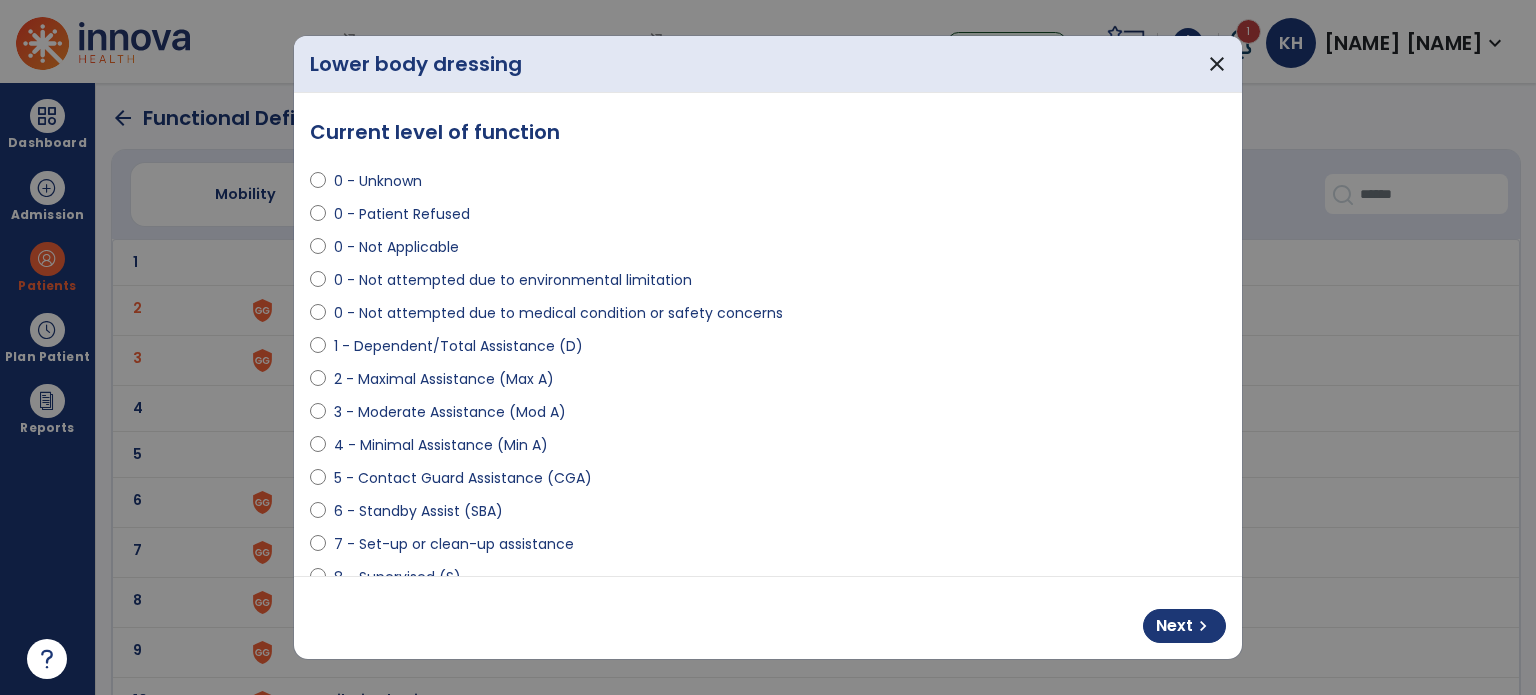 click on "Next  chevron_right" at bounding box center [768, 618] 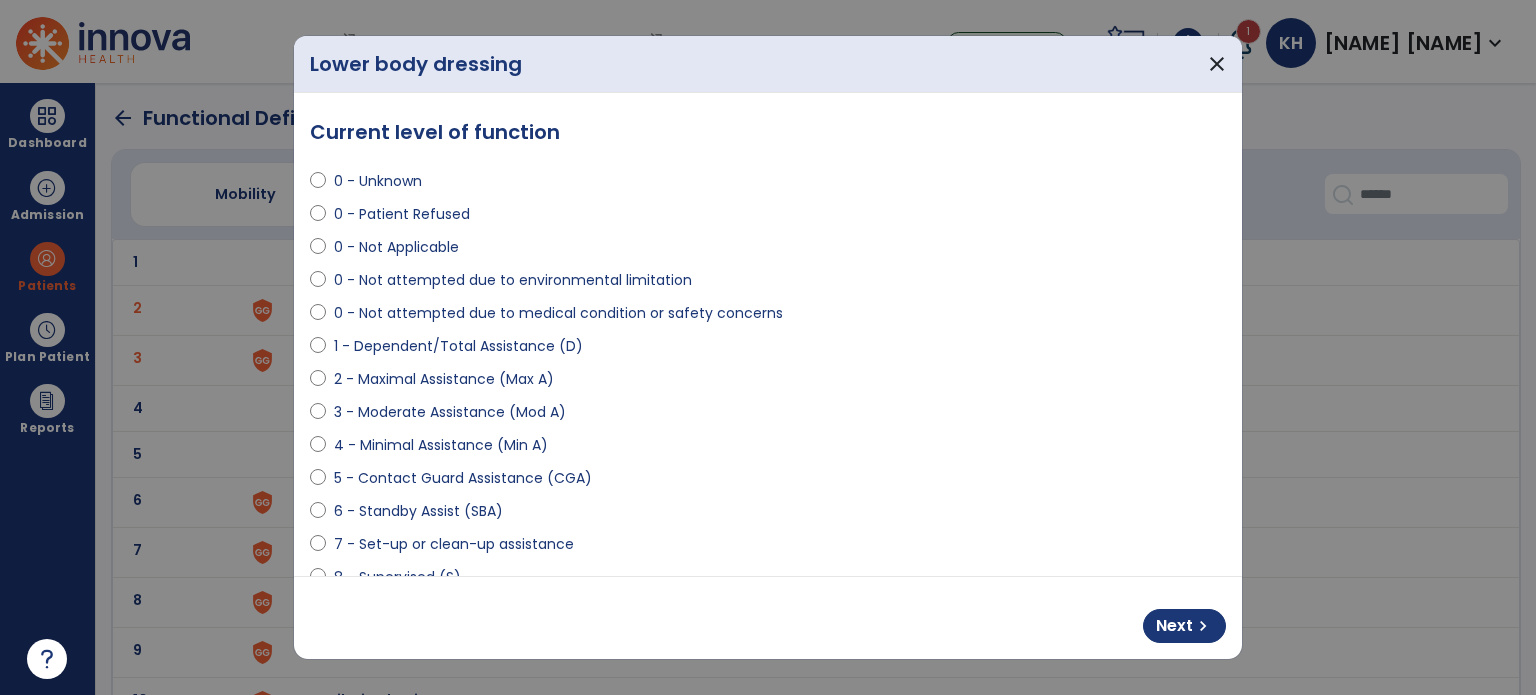 click on "1 - Dependent/Total Assistance (D)" at bounding box center [458, 346] 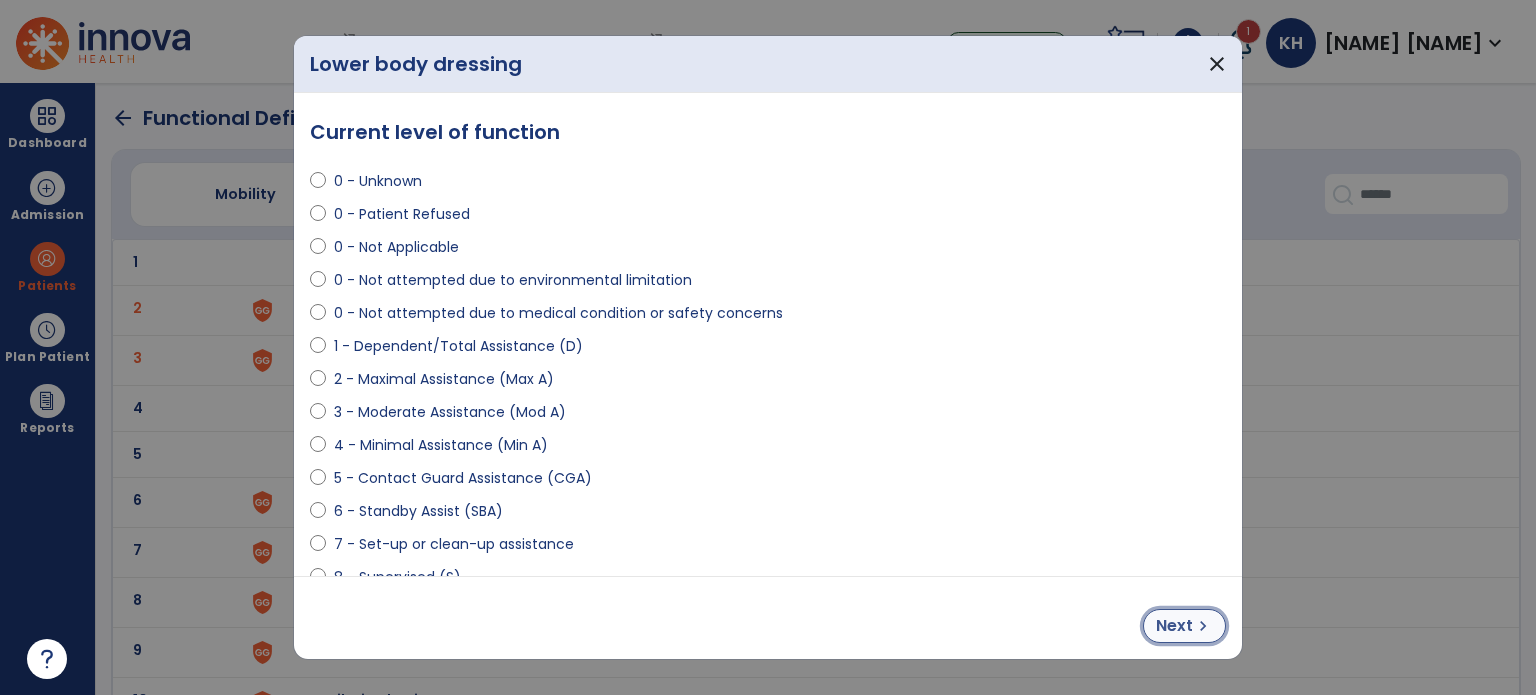 click on "Next" at bounding box center (1174, 626) 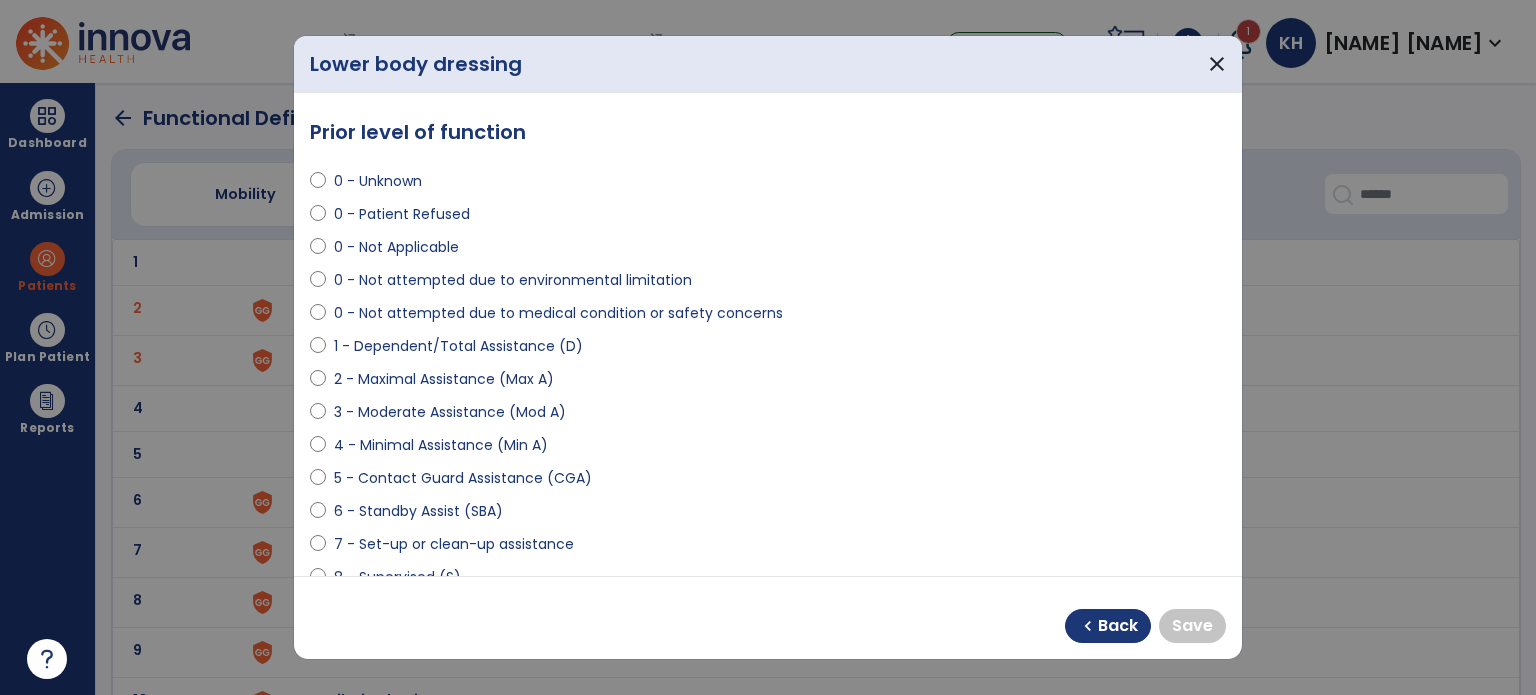 click on "0 - Unknown" at bounding box center [378, 181] 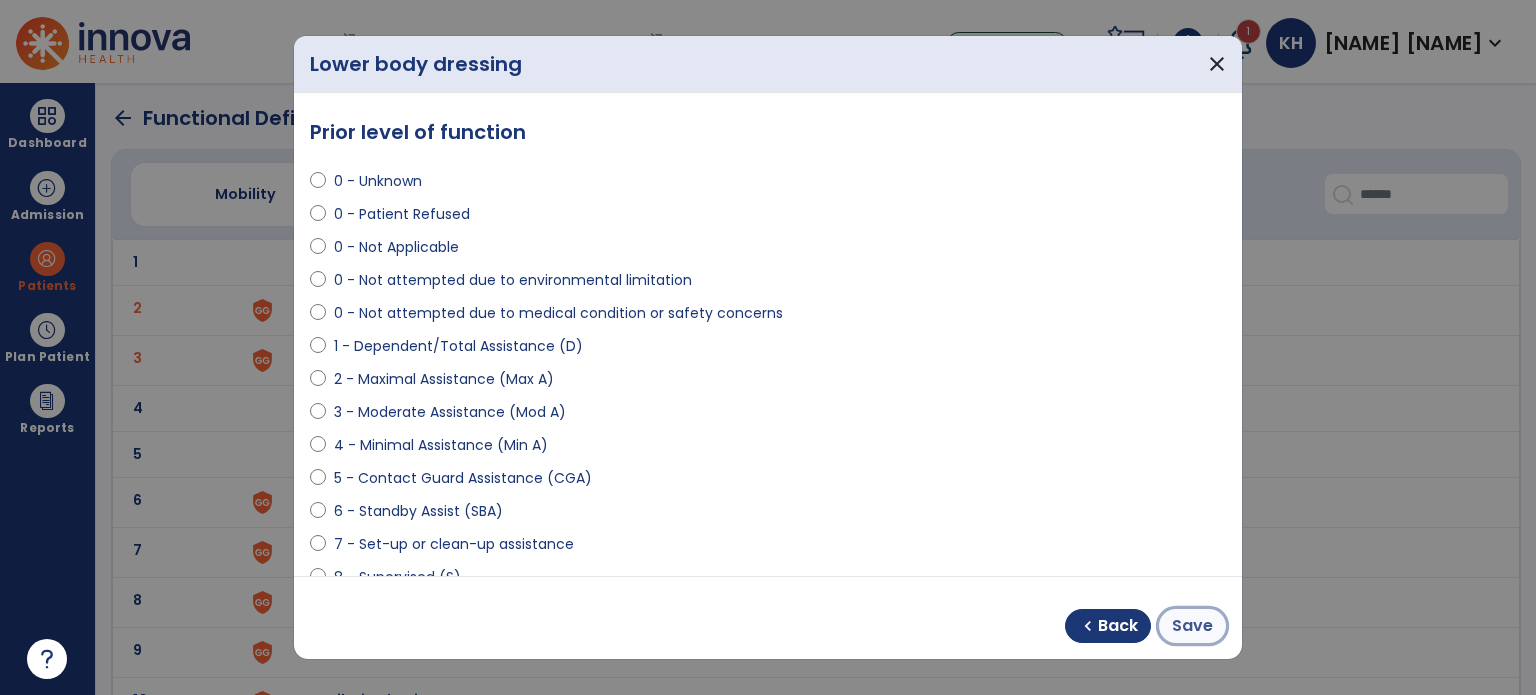 click on "Save" at bounding box center [1192, 626] 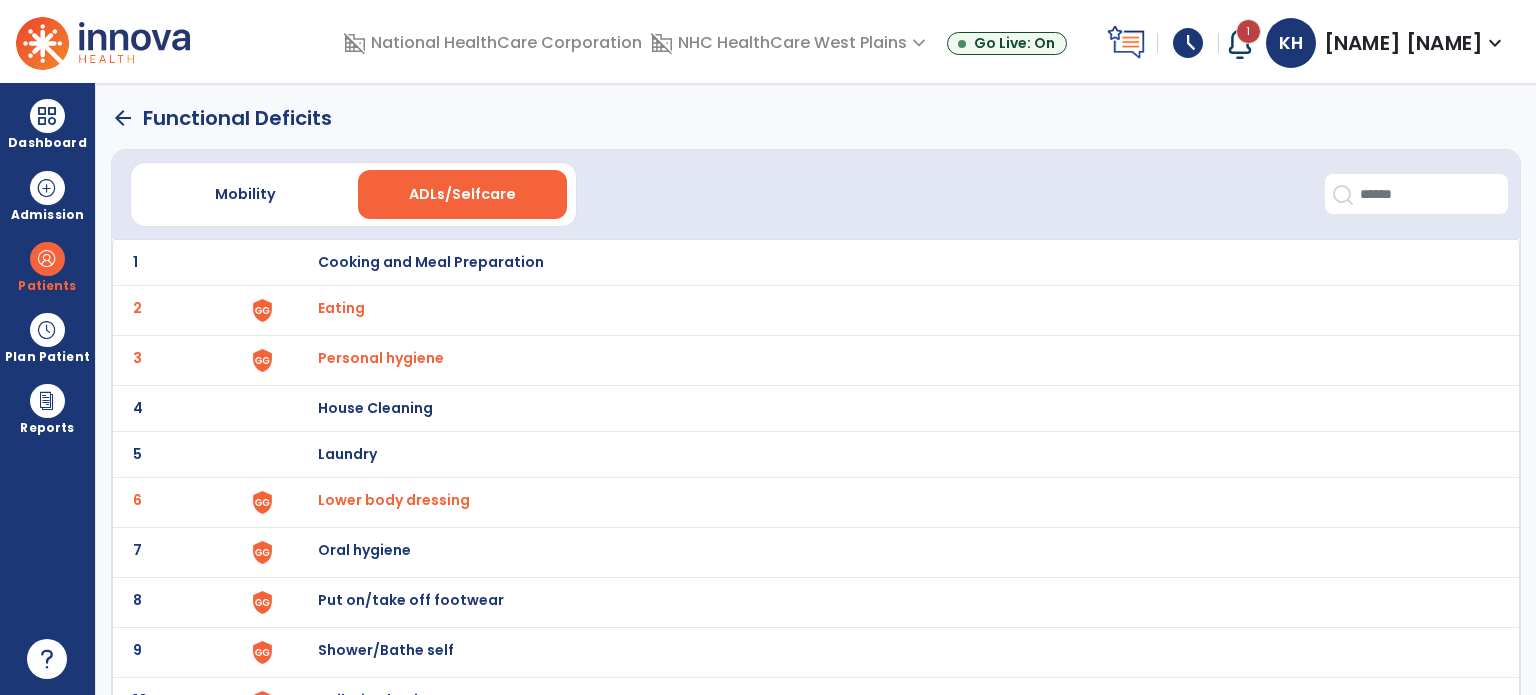 click on "Oral hygiene" at bounding box center [431, 262] 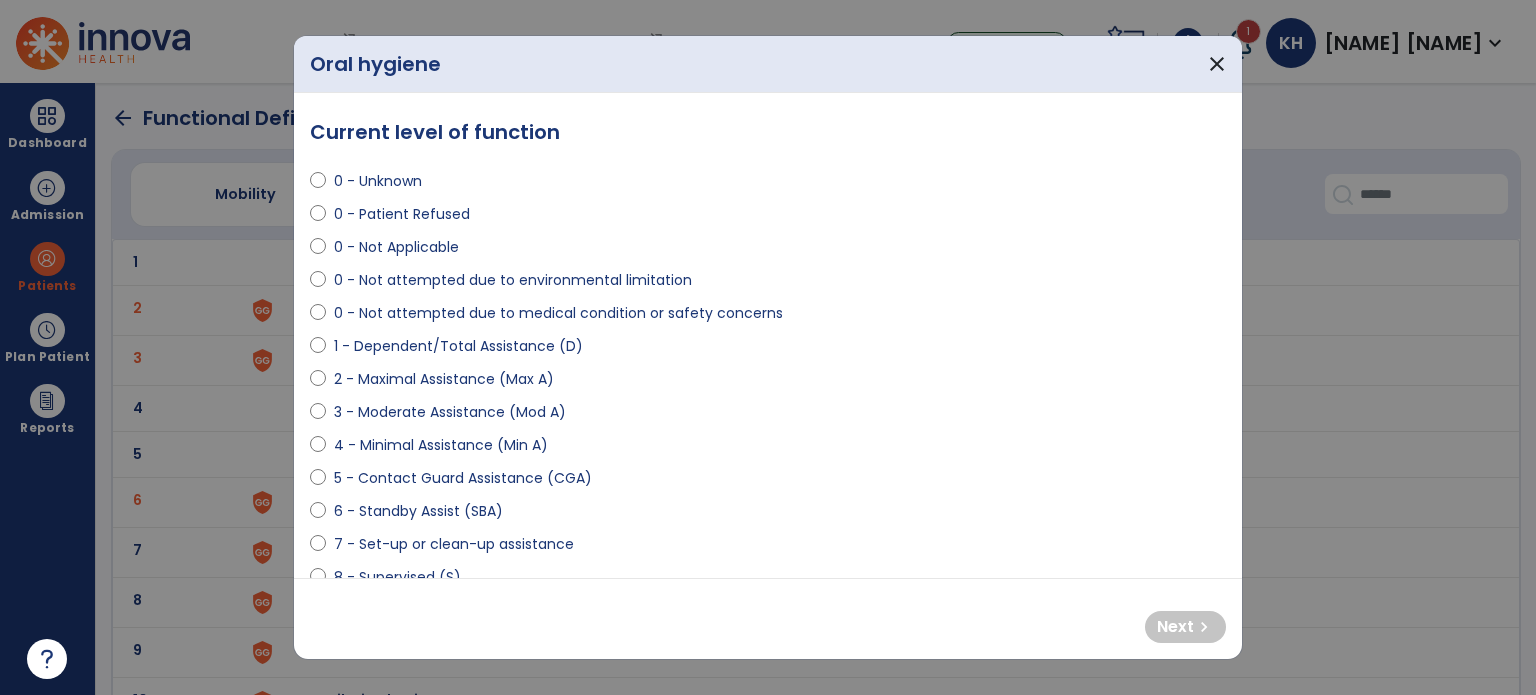 click on "1 - Dependent/Total Assistance (D)" at bounding box center (458, 346) 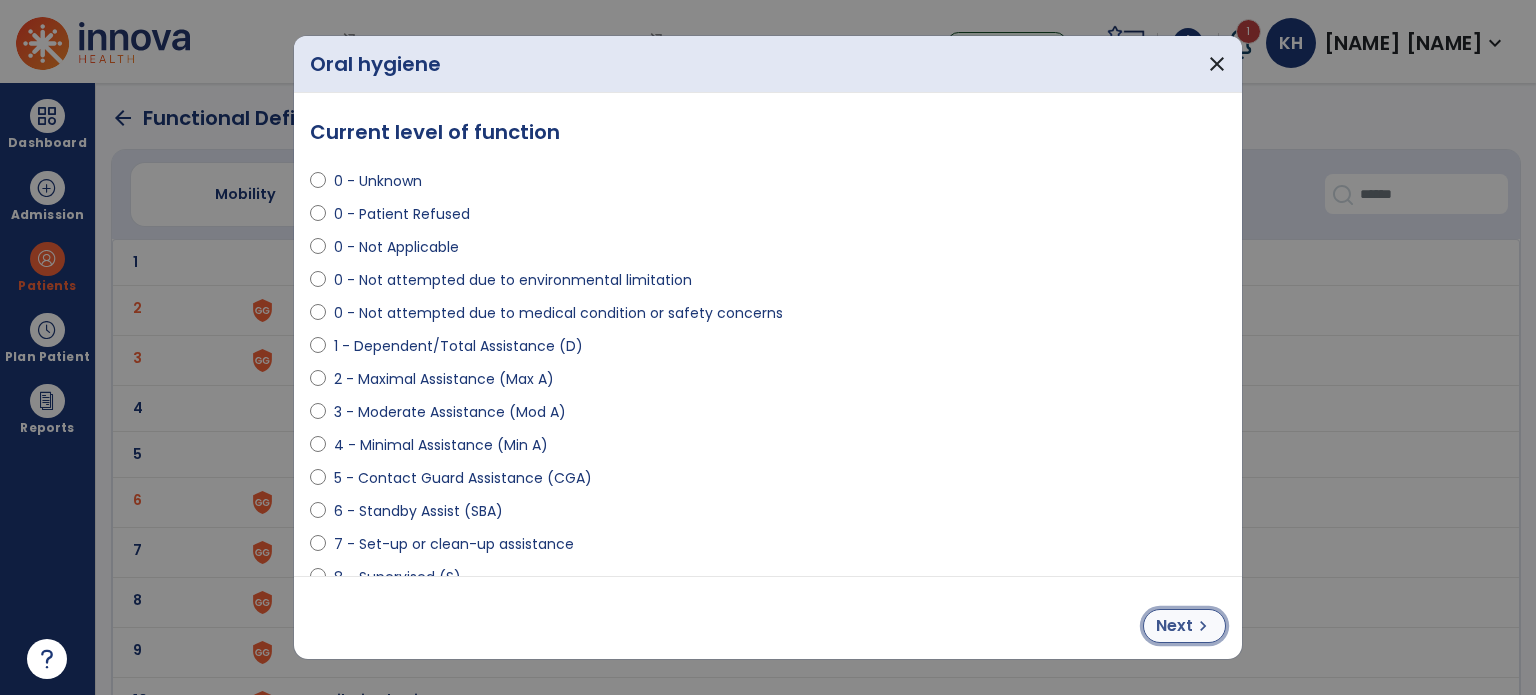 click on "Next" at bounding box center (1174, 626) 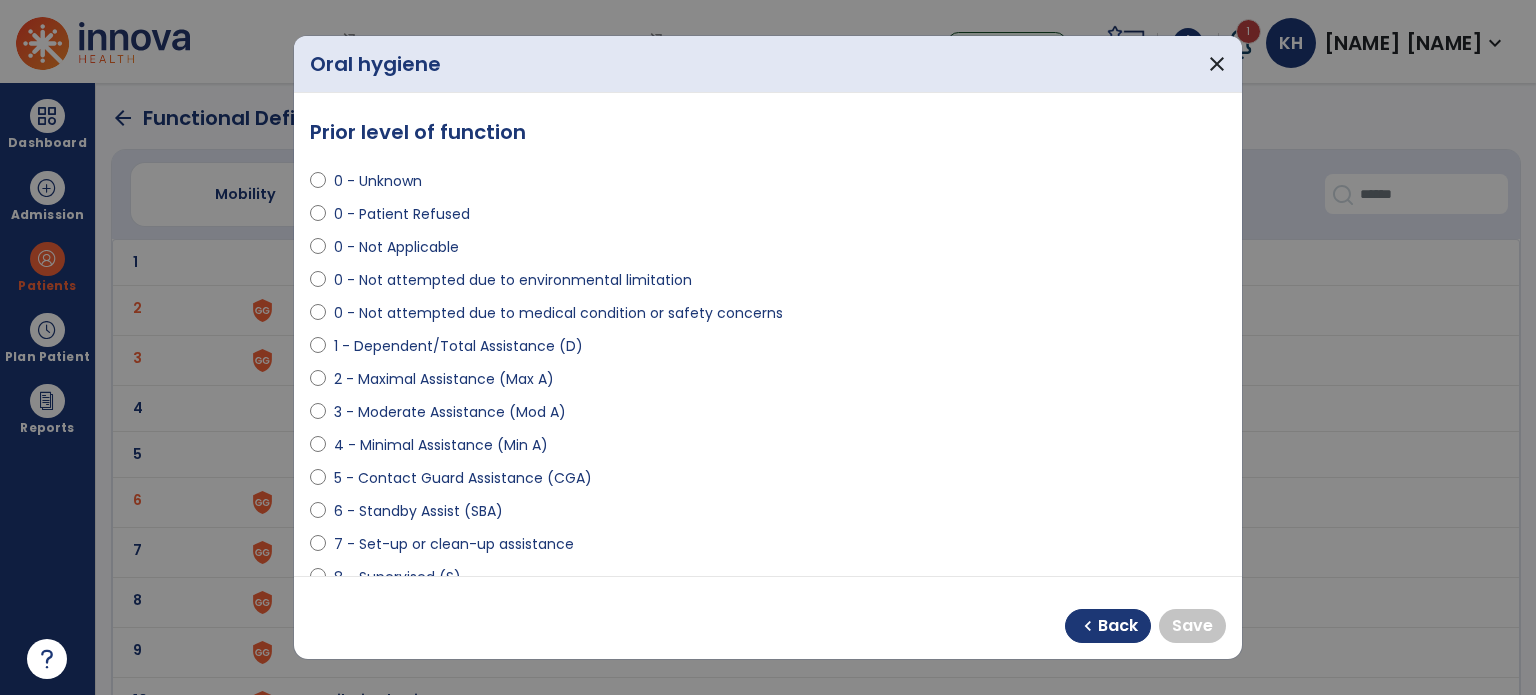 click on "0 - Unknown" at bounding box center (378, 181) 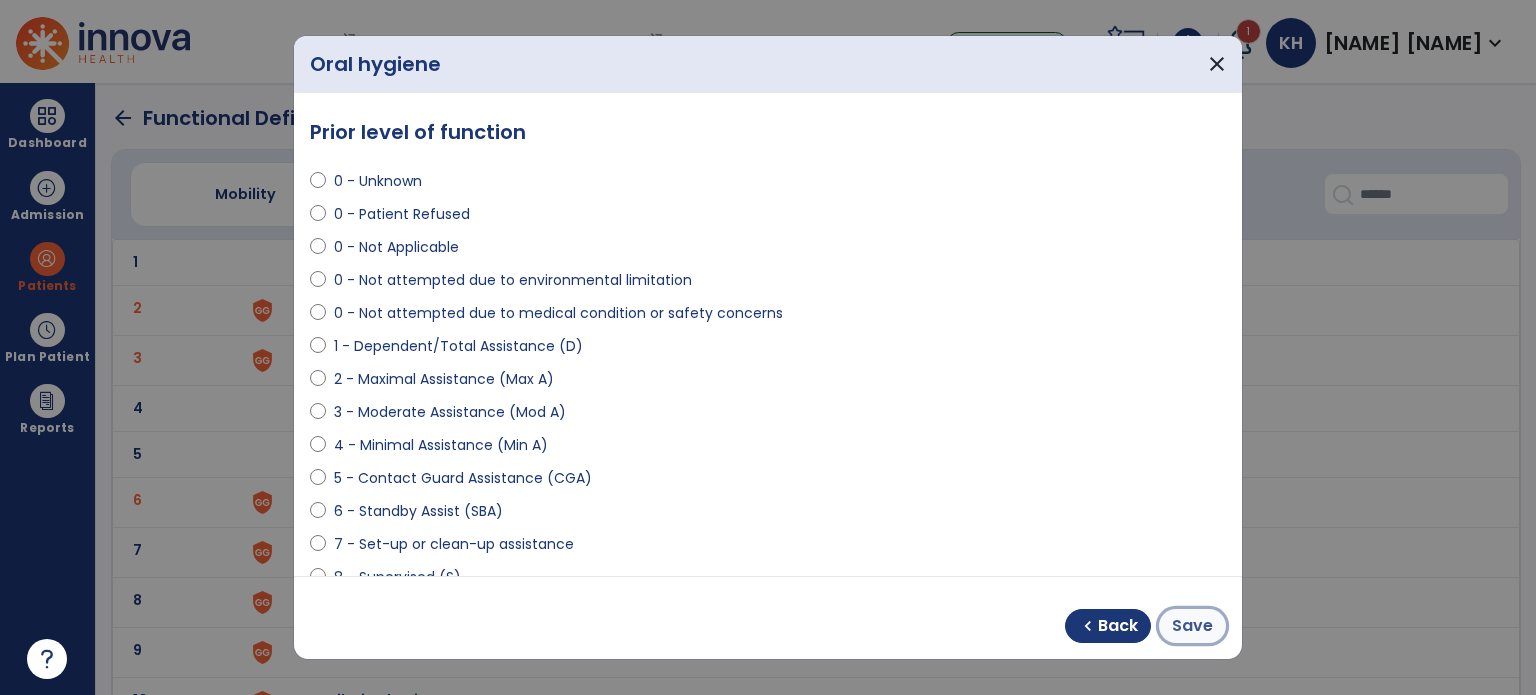 click on "Save" at bounding box center (1192, 626) 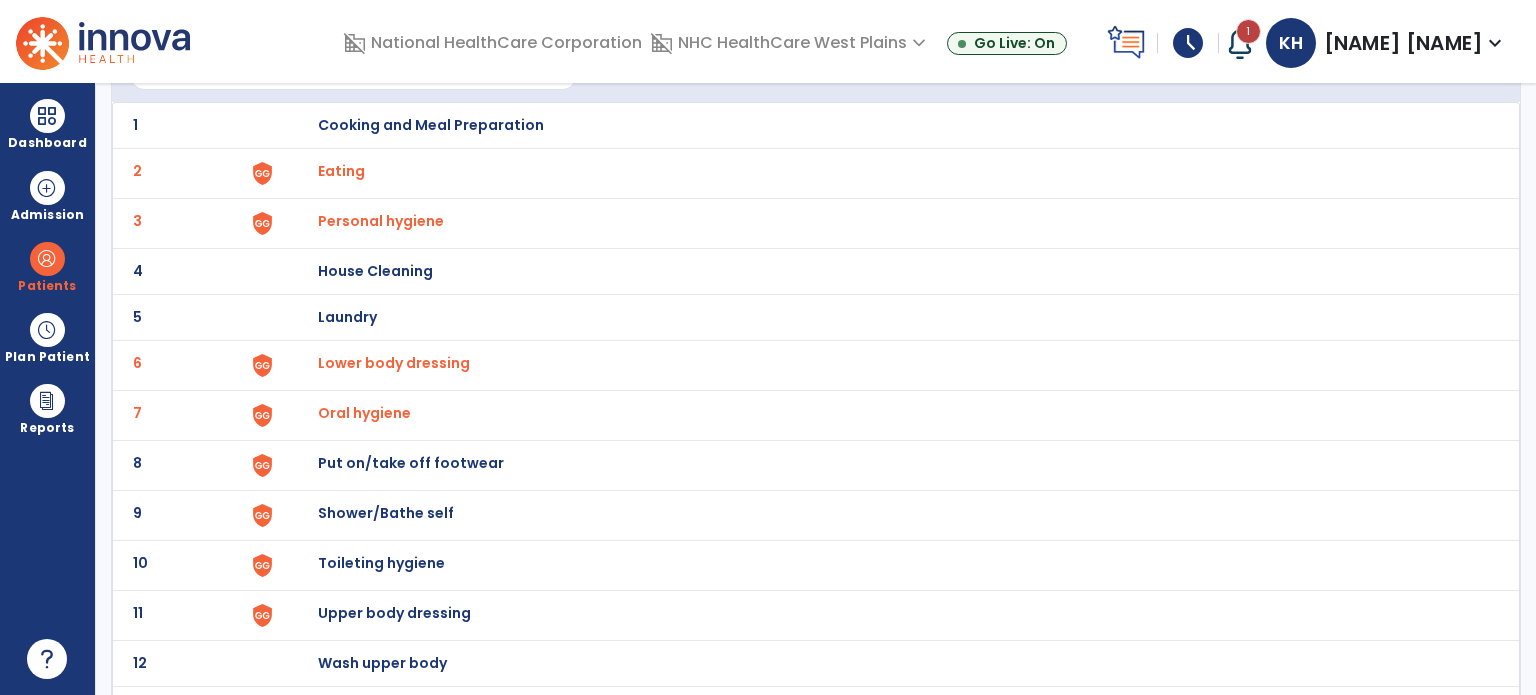 scroll, scrollTop: 172, scrollLeft: 0, axis: vertical 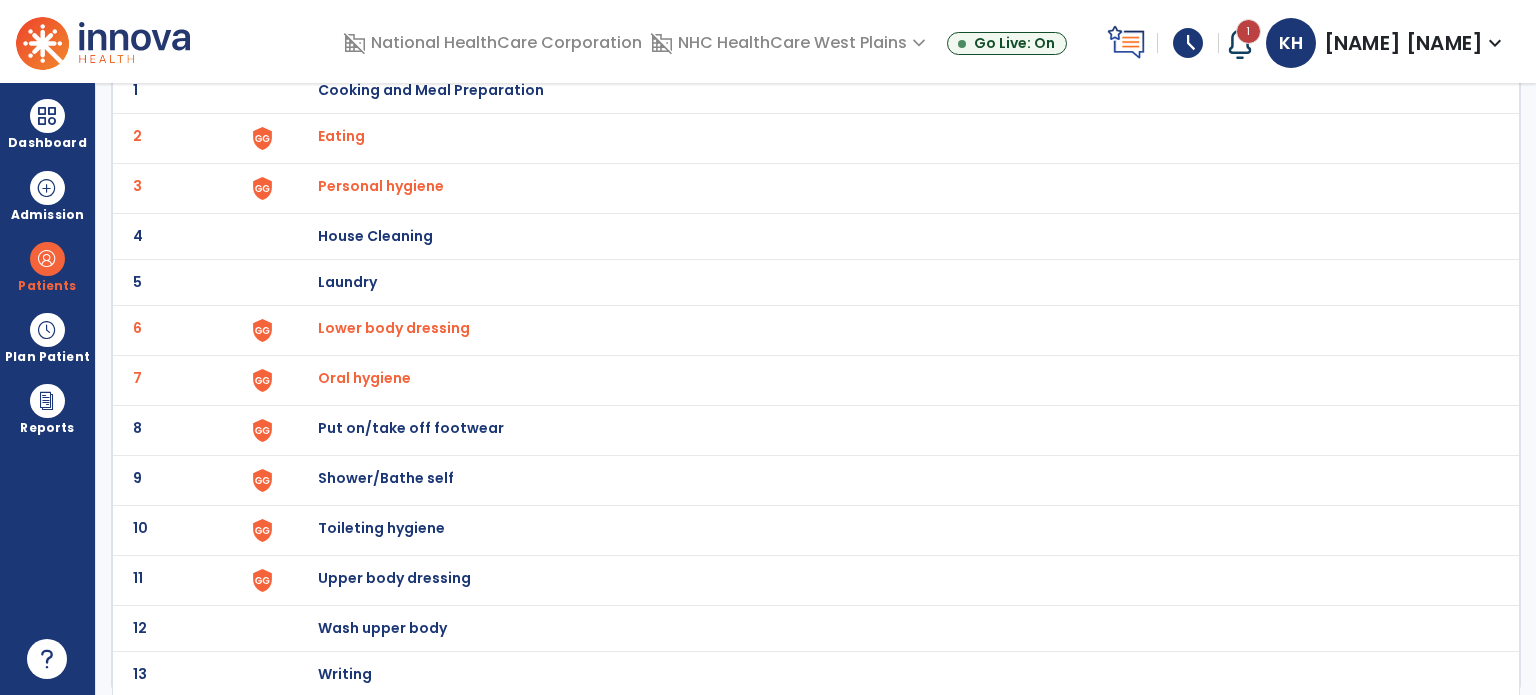 click on "Put on/take off footwear" at bounding box center [431, 90] 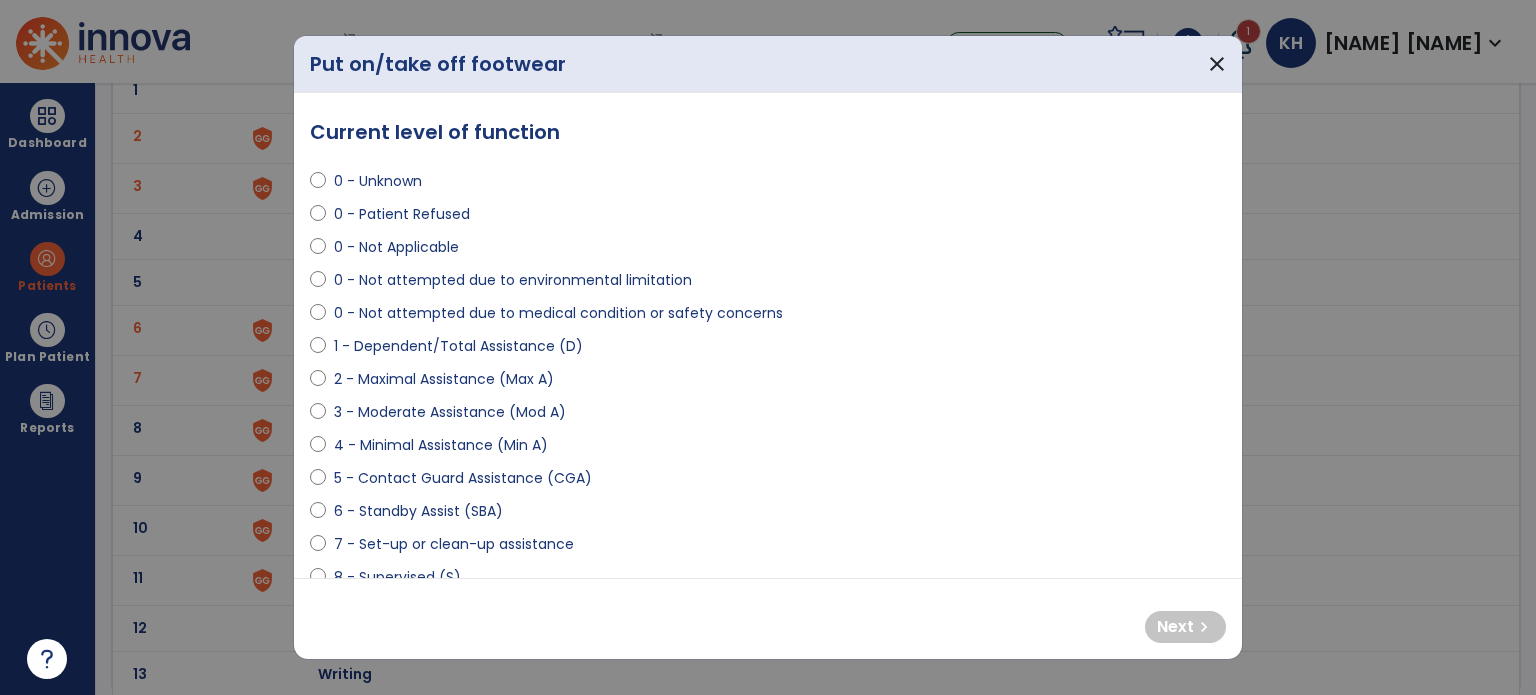 select on "**********" 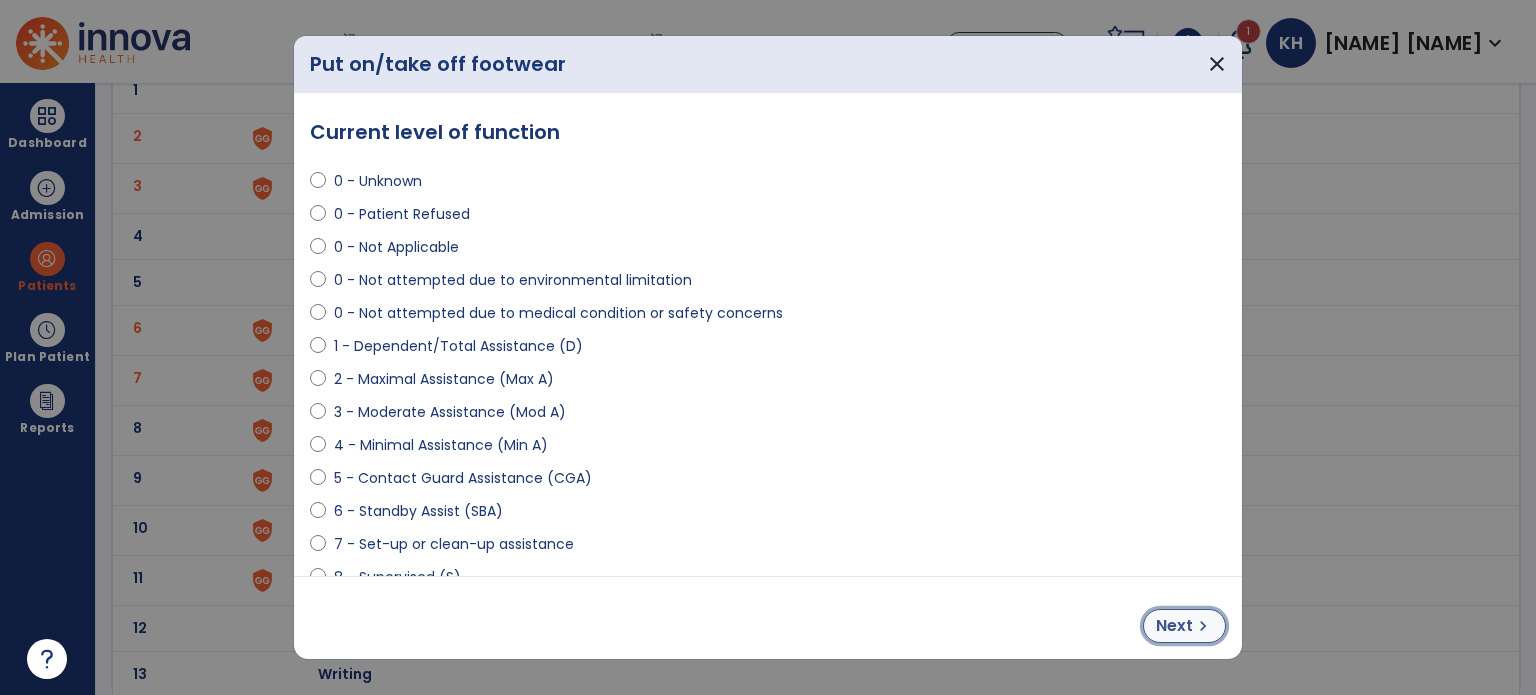 click on "Next" at bounding box center (1174, 626) 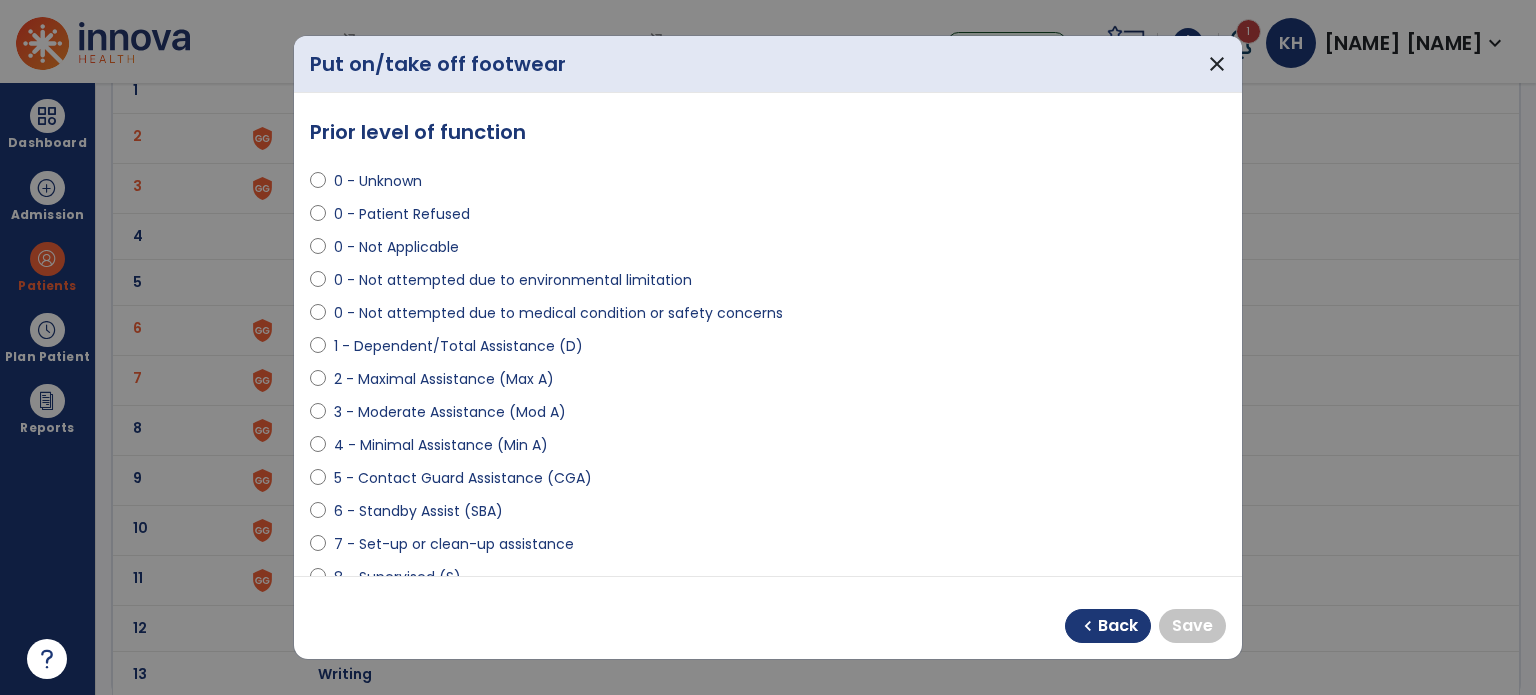 click on "0 - Unknown" at bounding box center [768, 185] 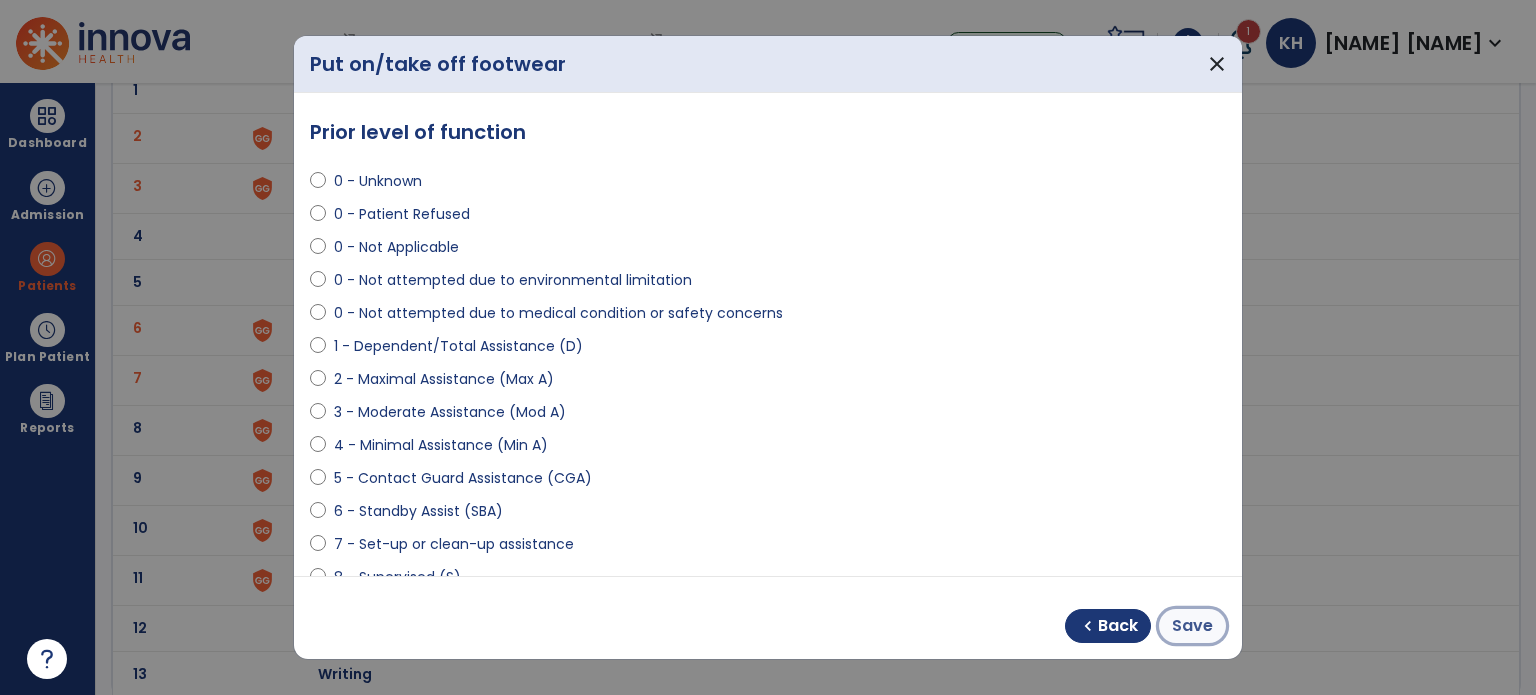 click on "Save" at bounding box center (1192, 626) 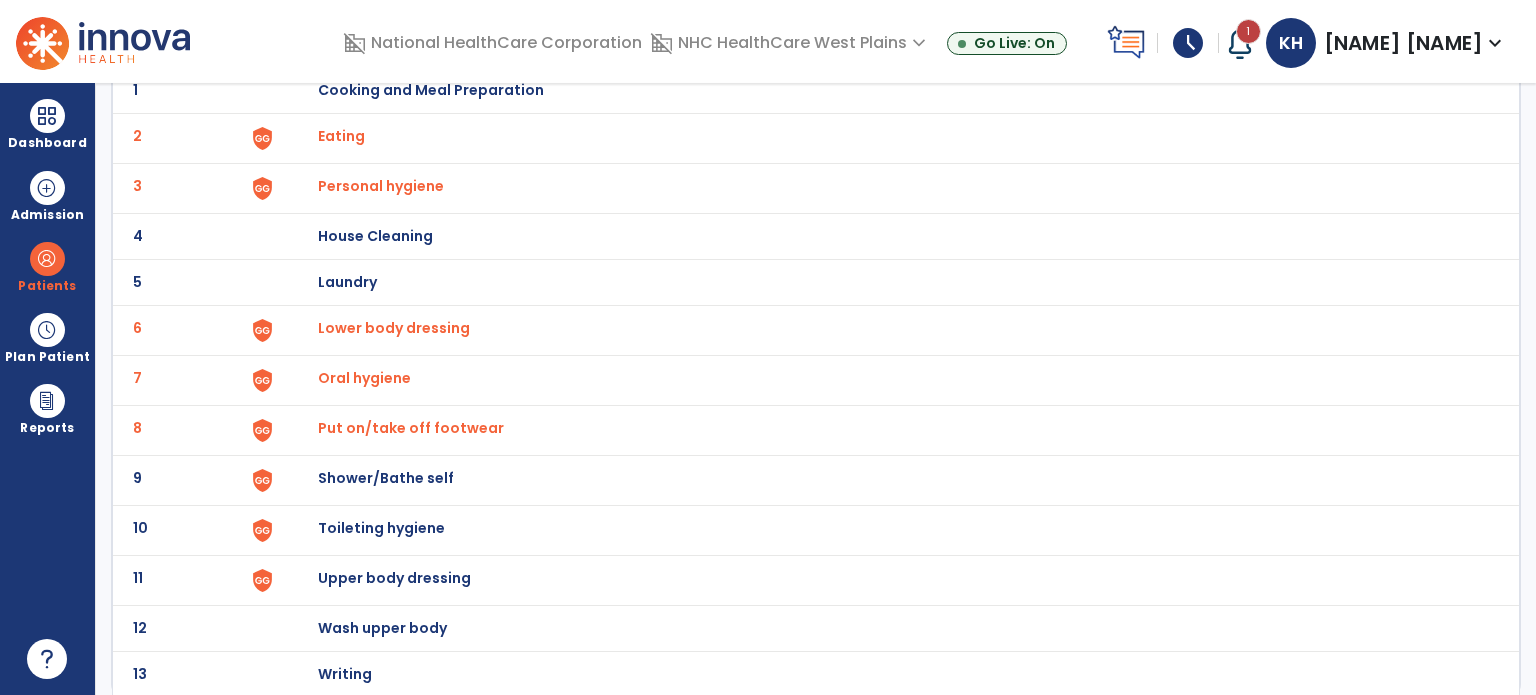 click on "Shower/Bathe self" at bounding box center (431, 90) 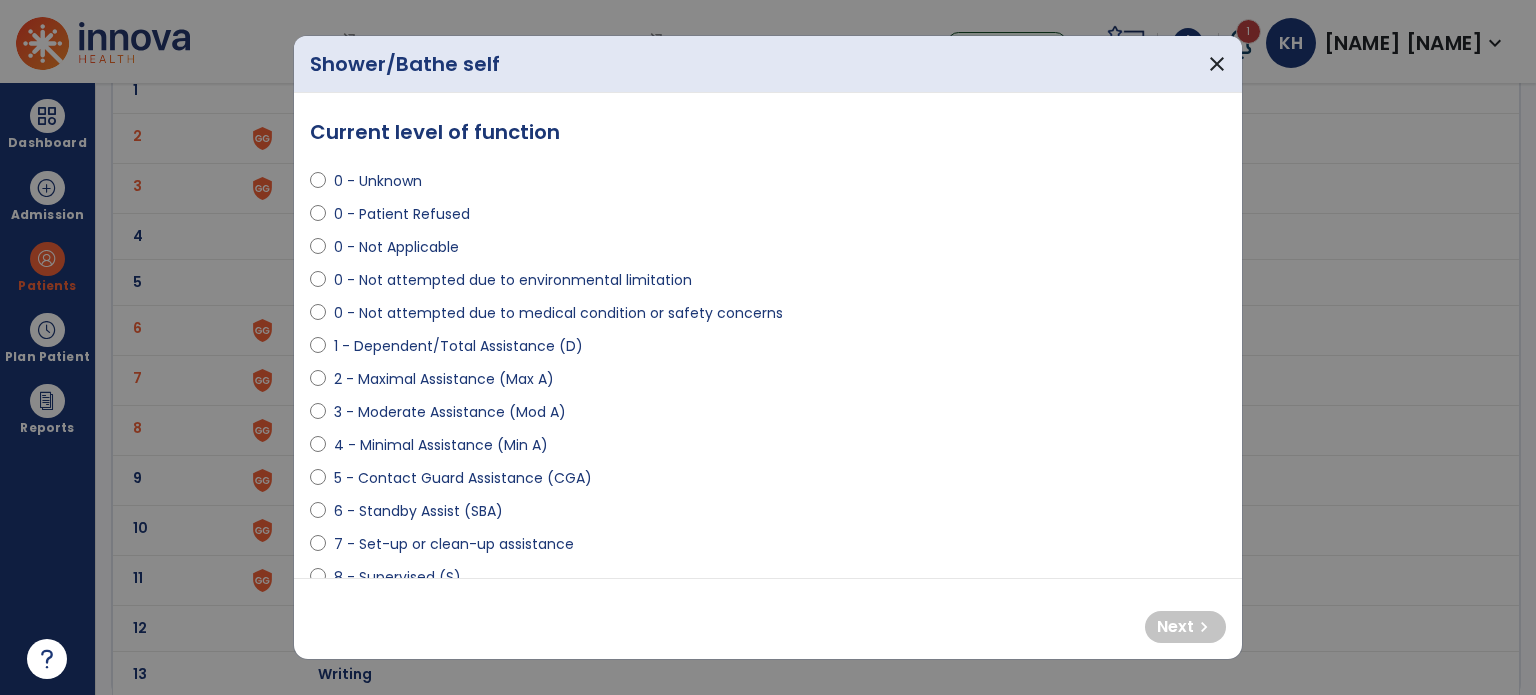click at bounding box center (318, 383) 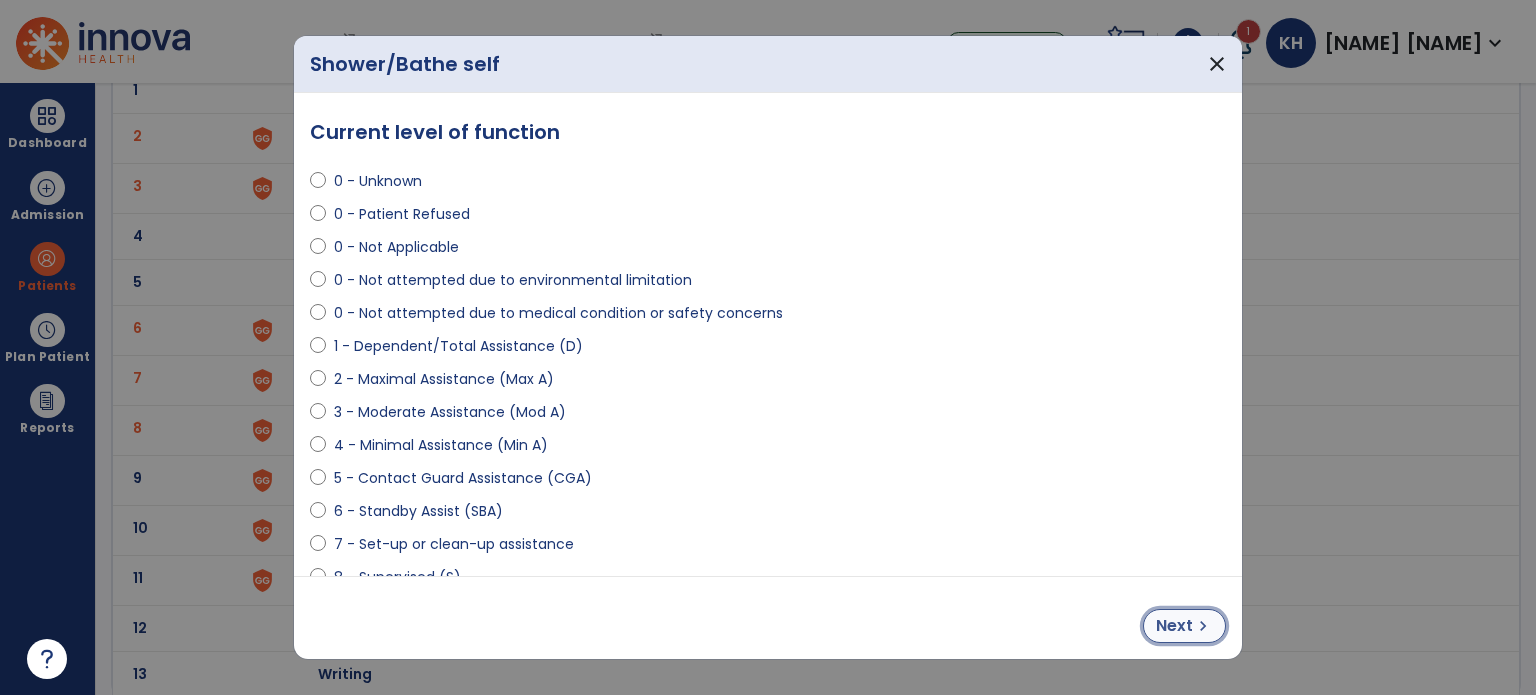 click on "chevron_right" at bounding box center [1203, 626] 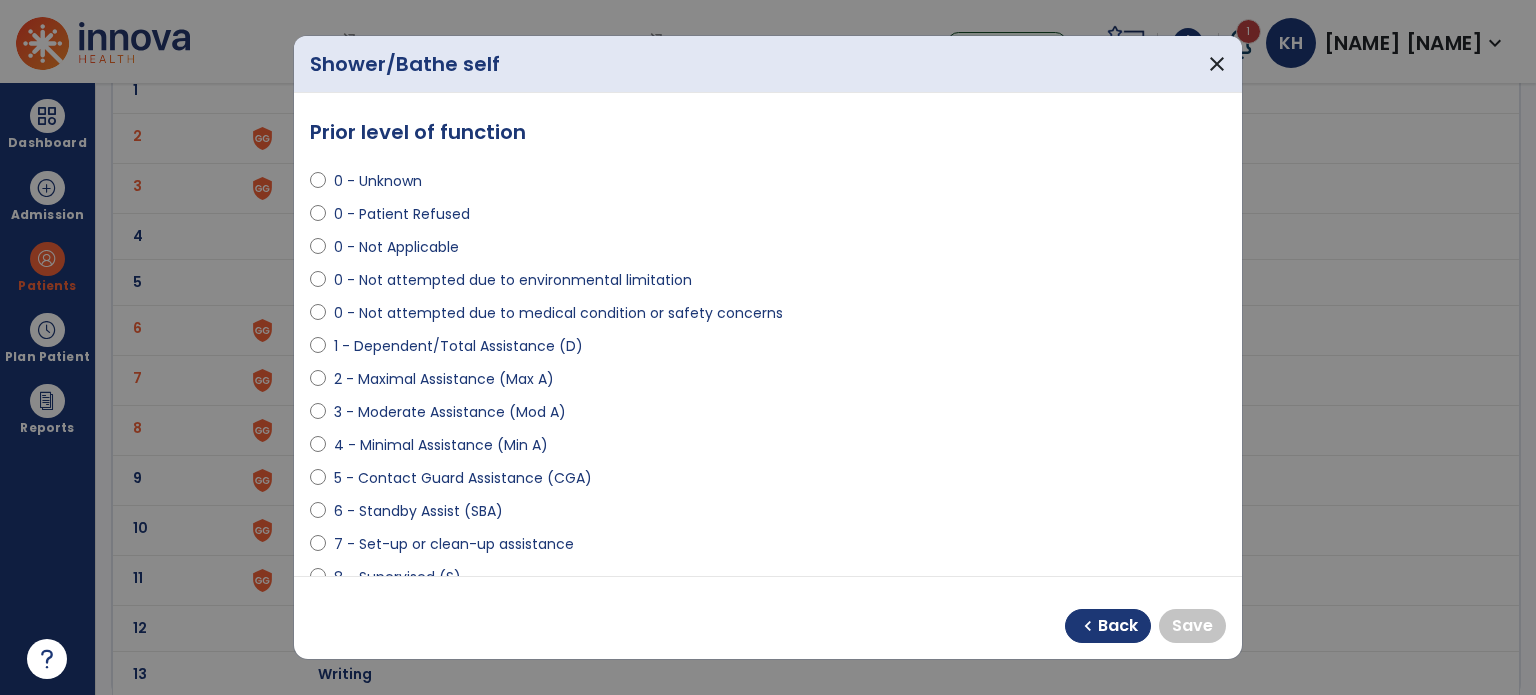 click on "0 - Unknown" at bounding box center [378, 181] 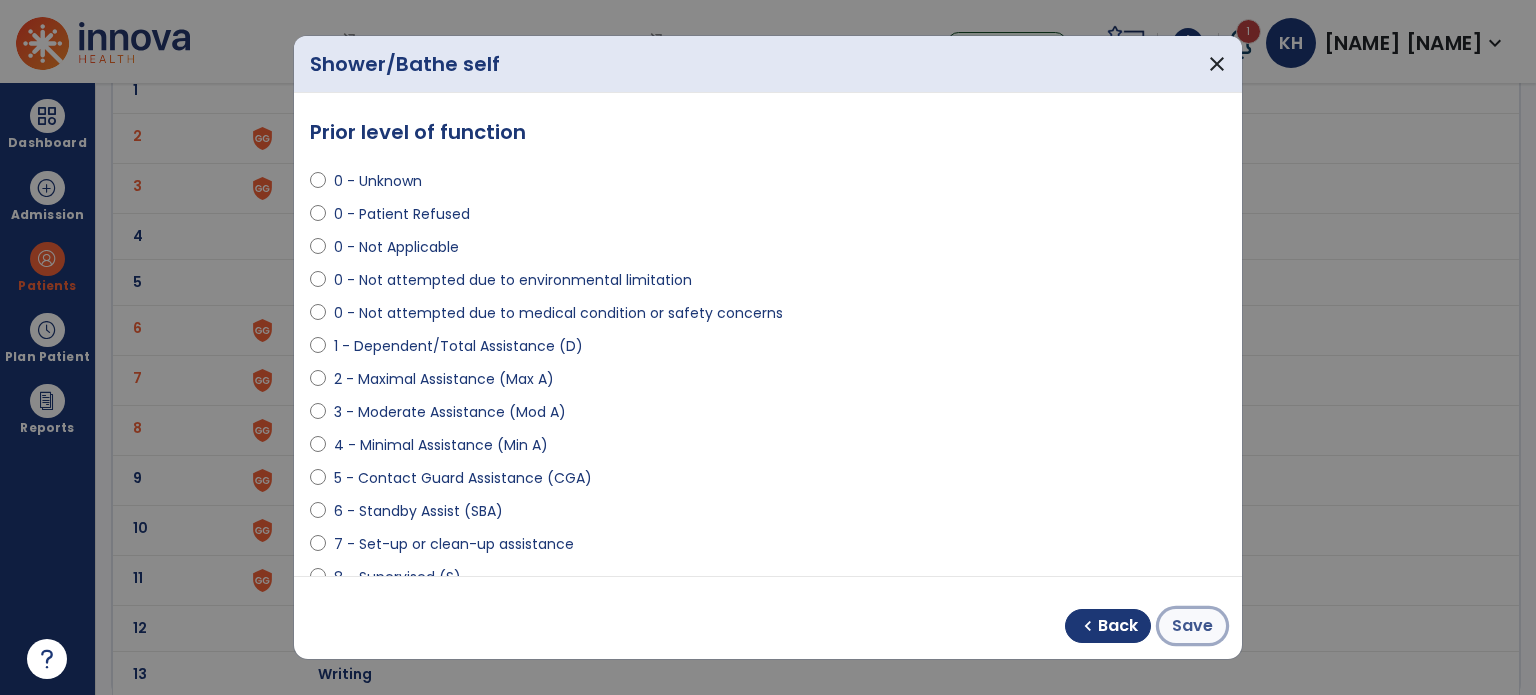 click on "Save" at bounding box center (1192, 626) 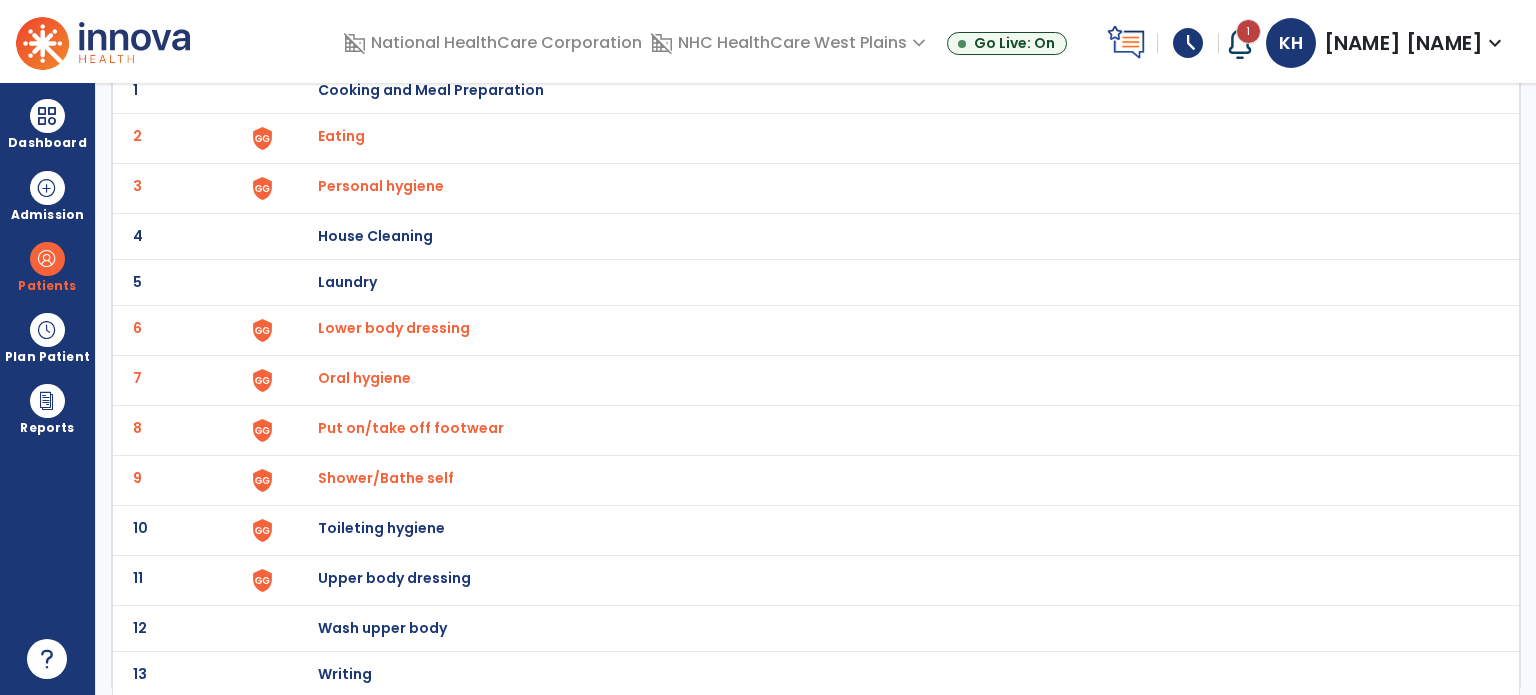 click on "Toileting hygiene" at bounding box center [431, 90] 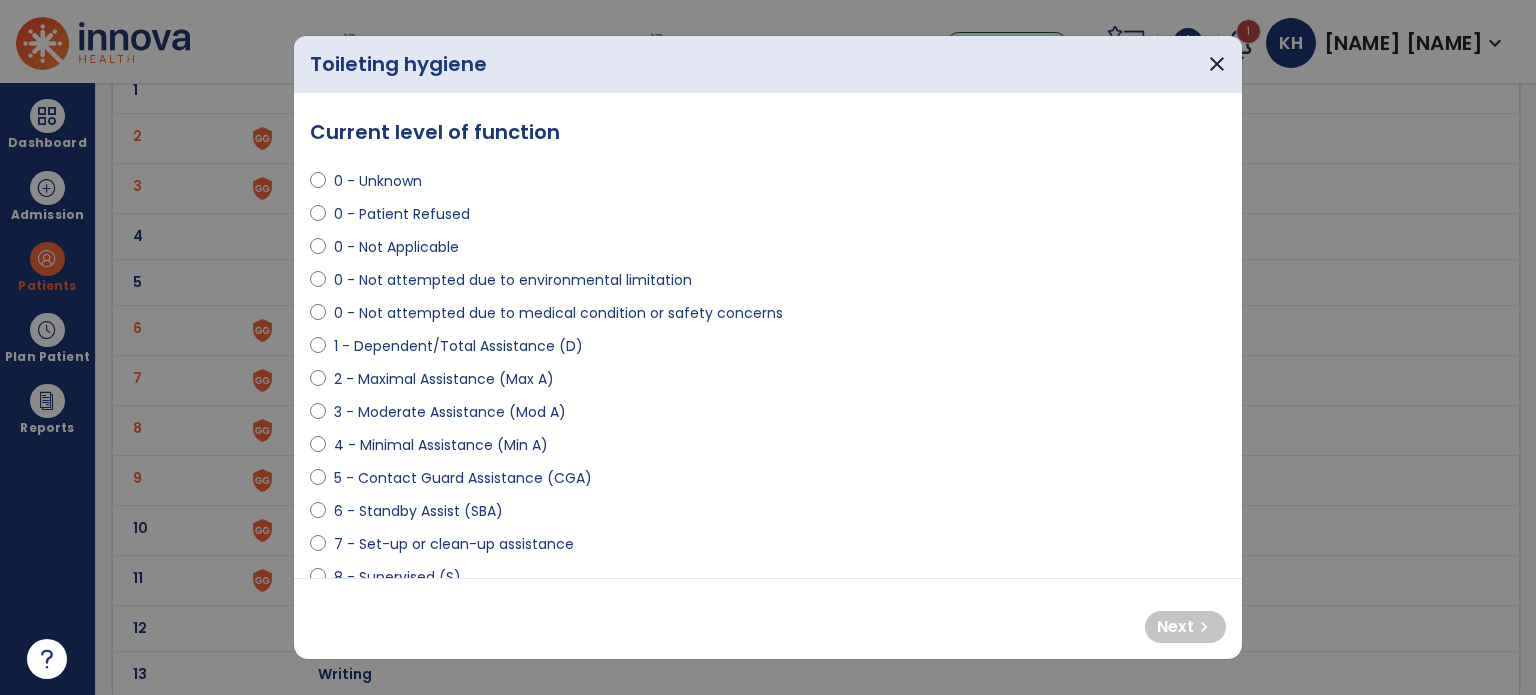 select on "**********" 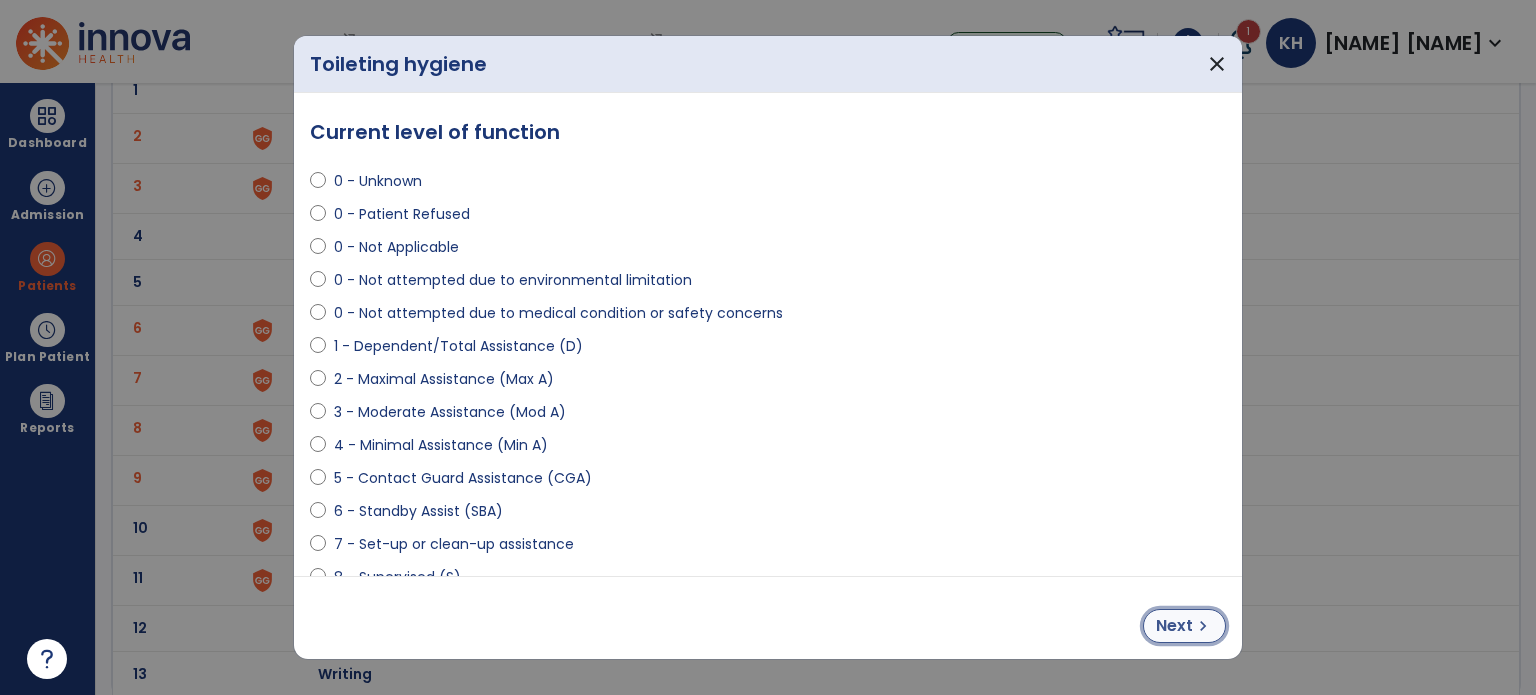 click on "Next" at bounding box center [1174, 626] 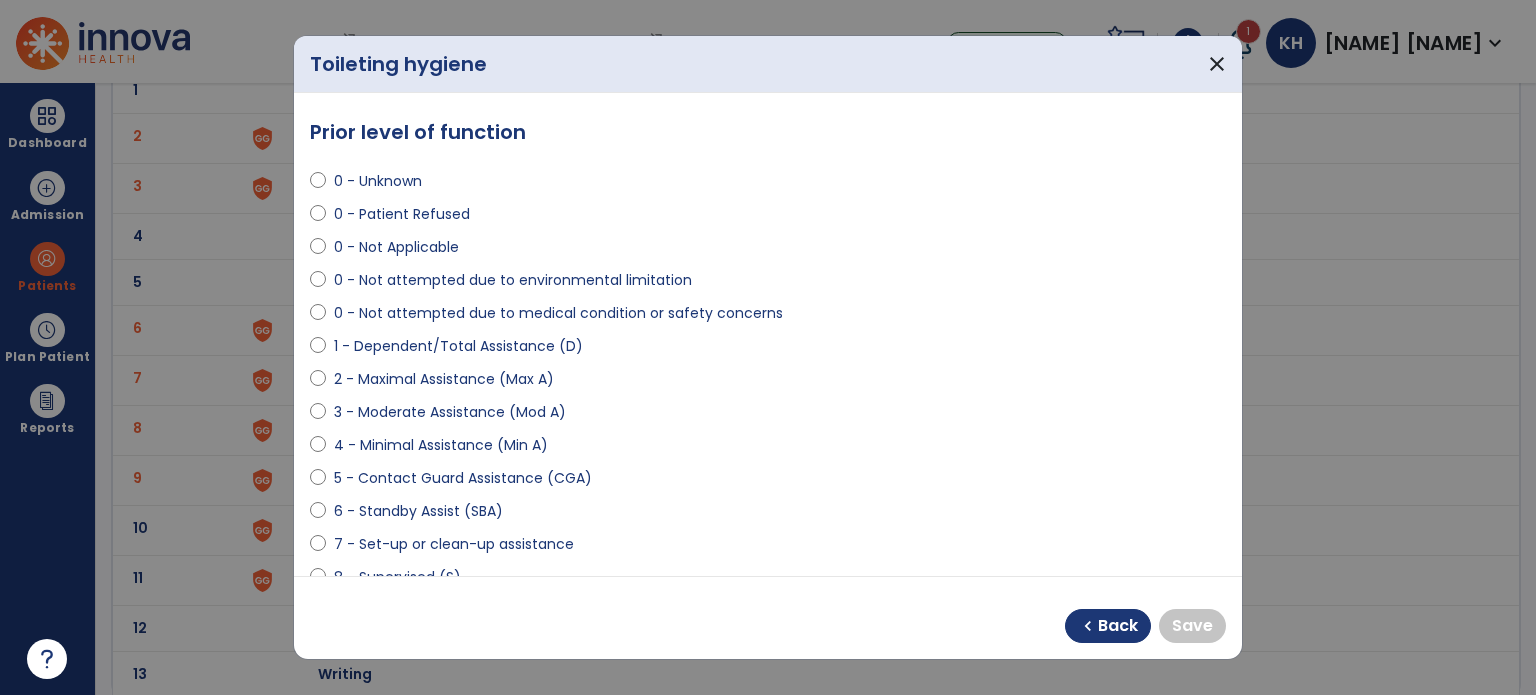 click on "0 - Unknown" at bounding box center [378, 181] 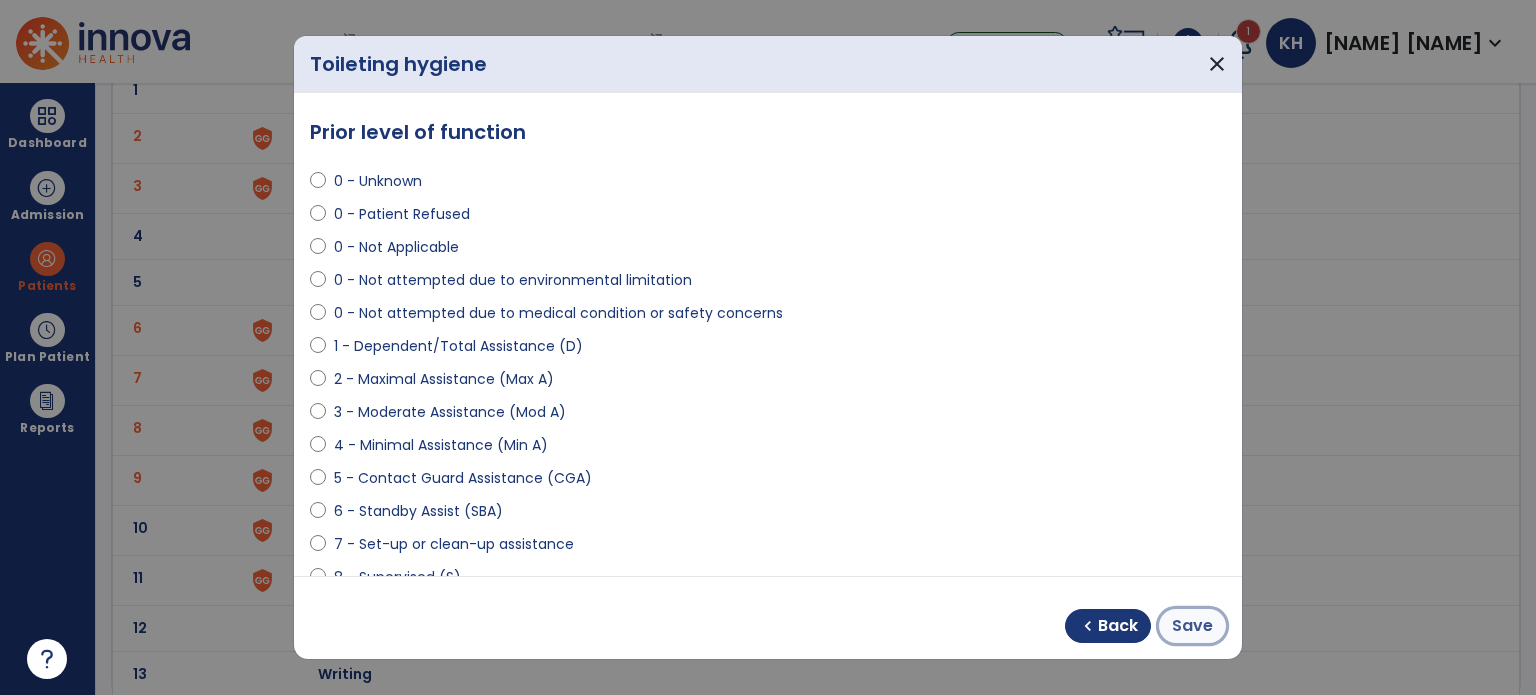 click on "Save" at bounding box center [1192, 626] 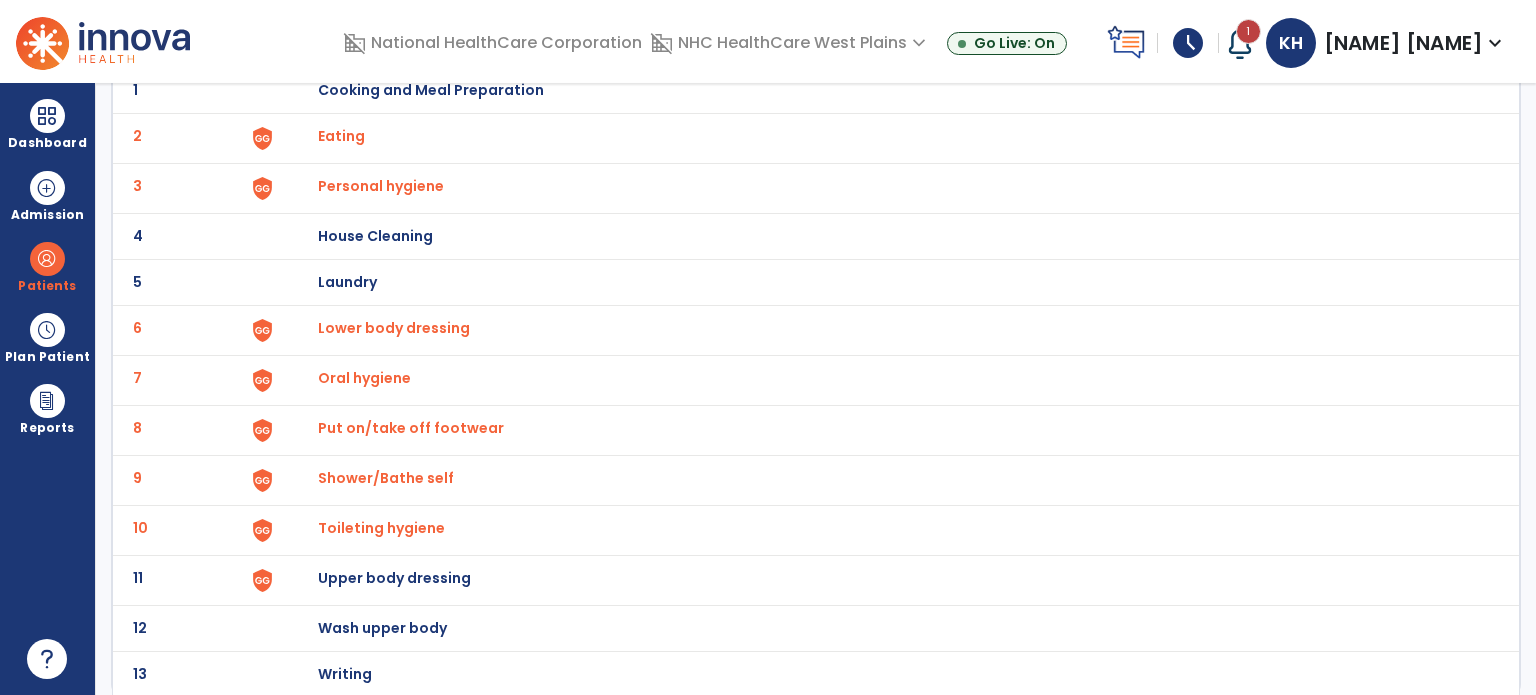 click on "Upper body dressing" at bounding box center [431, 90] 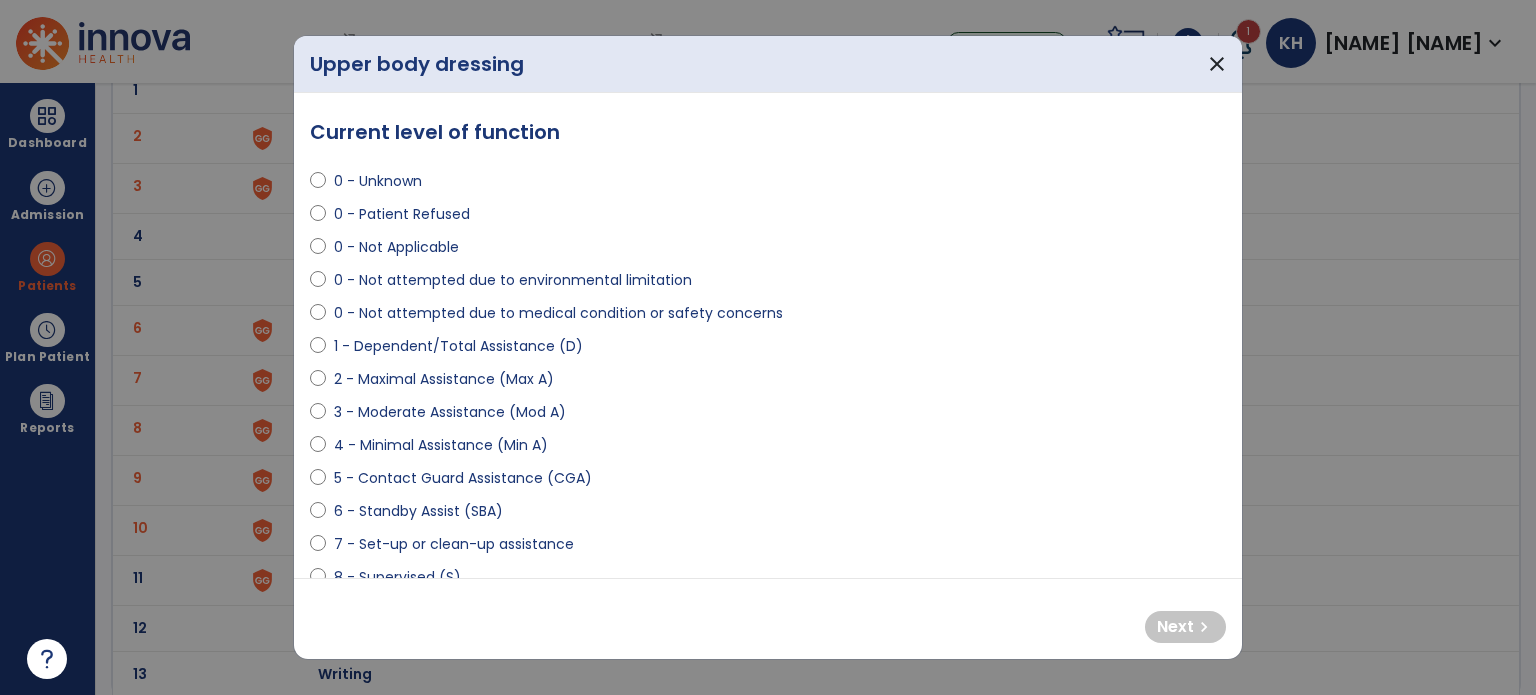 select on "**********" 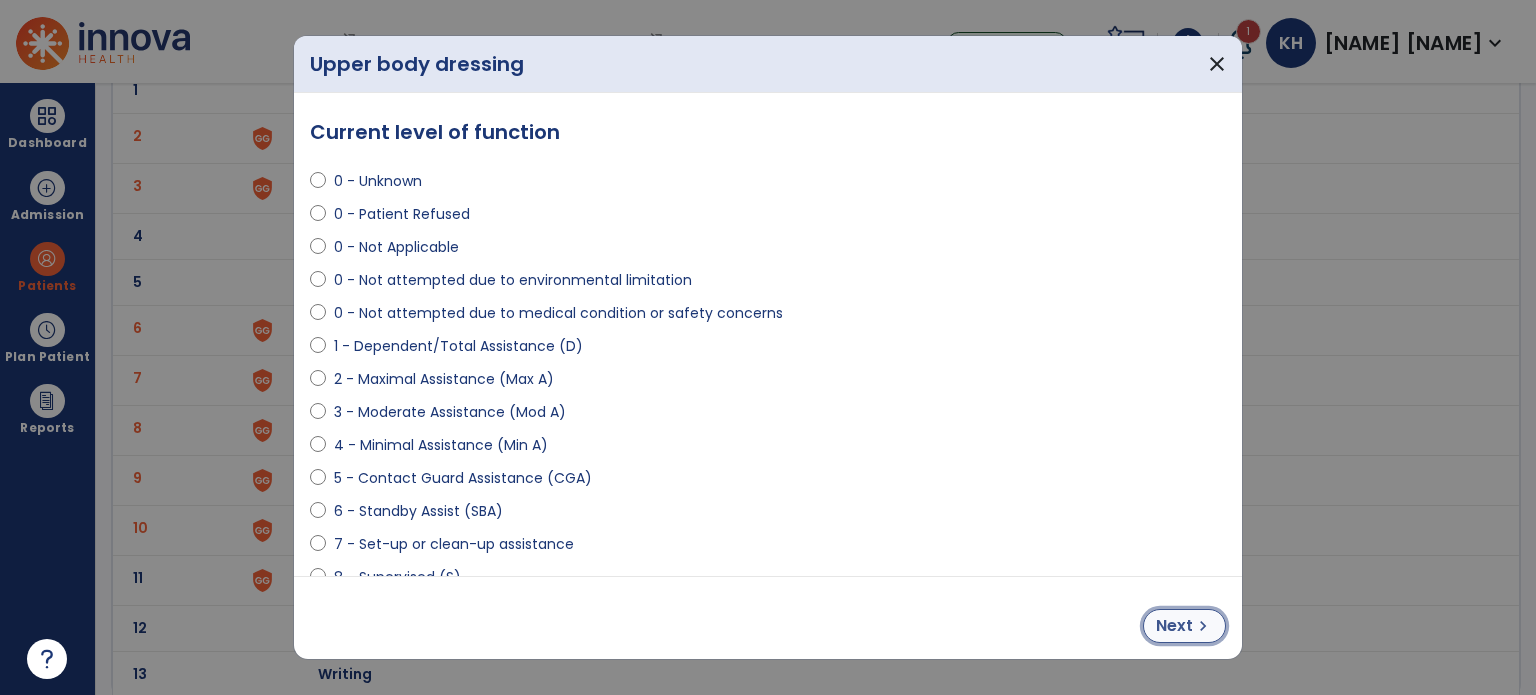 click on "Next" at bounding box center [1174, 626] 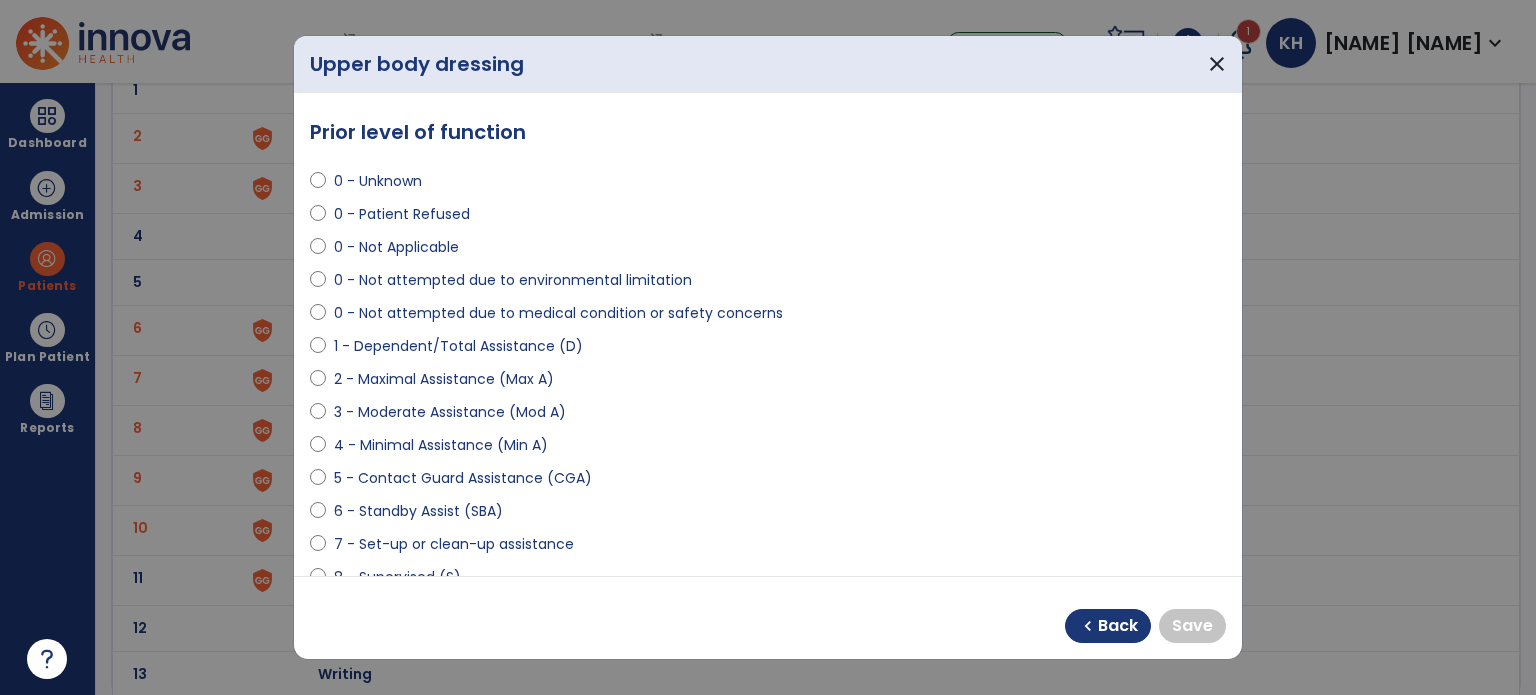 click on "0 - Unknown" at bounding box center (378, 181) 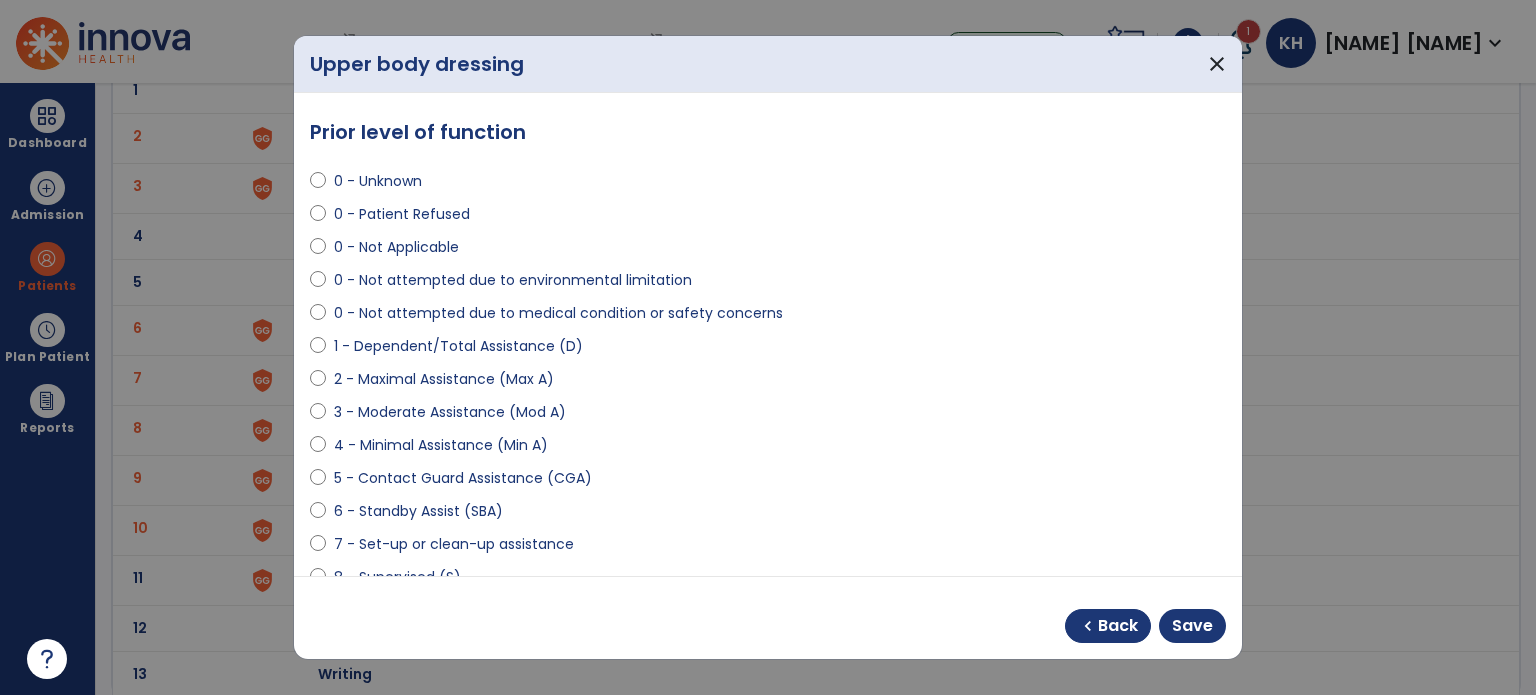 click on "0 - Unknown" at bounding box center (378, 181) 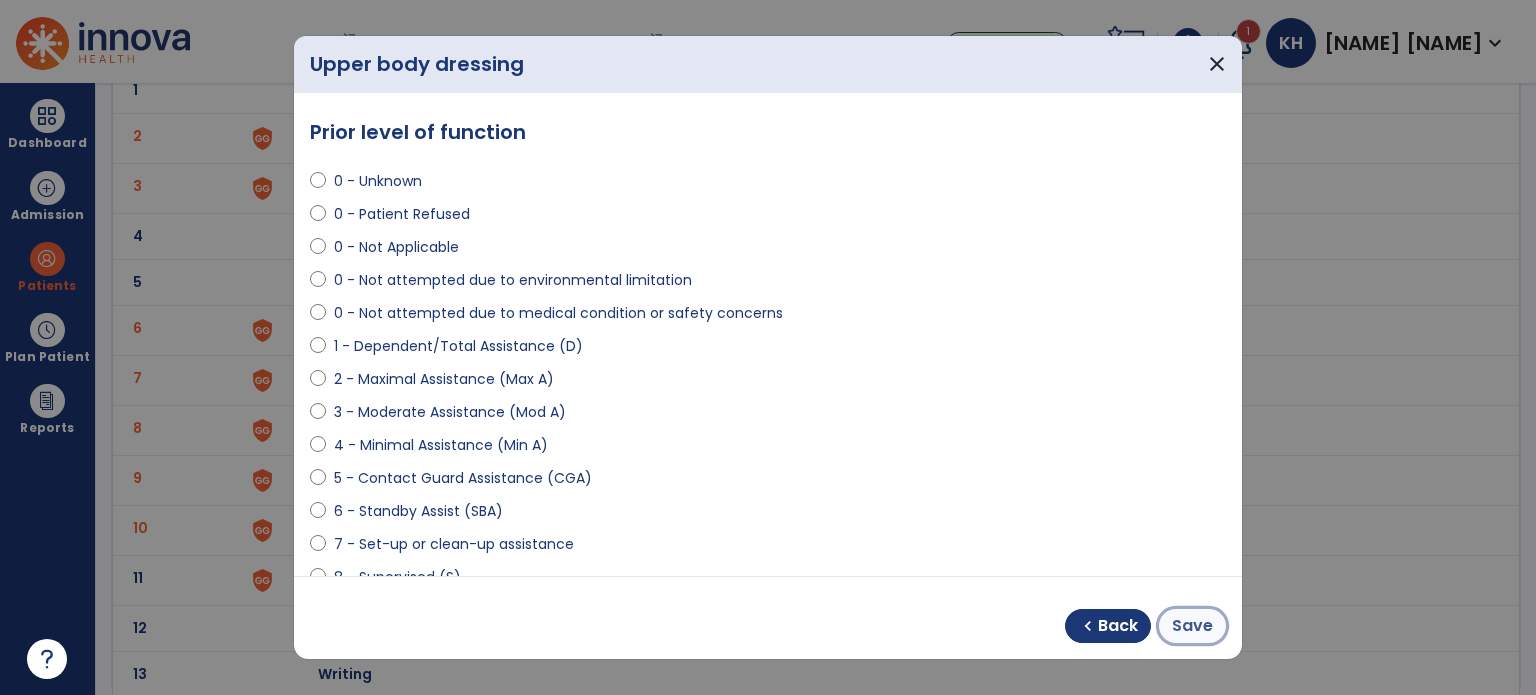 click on "Save" at bounding box center [1192, 626] 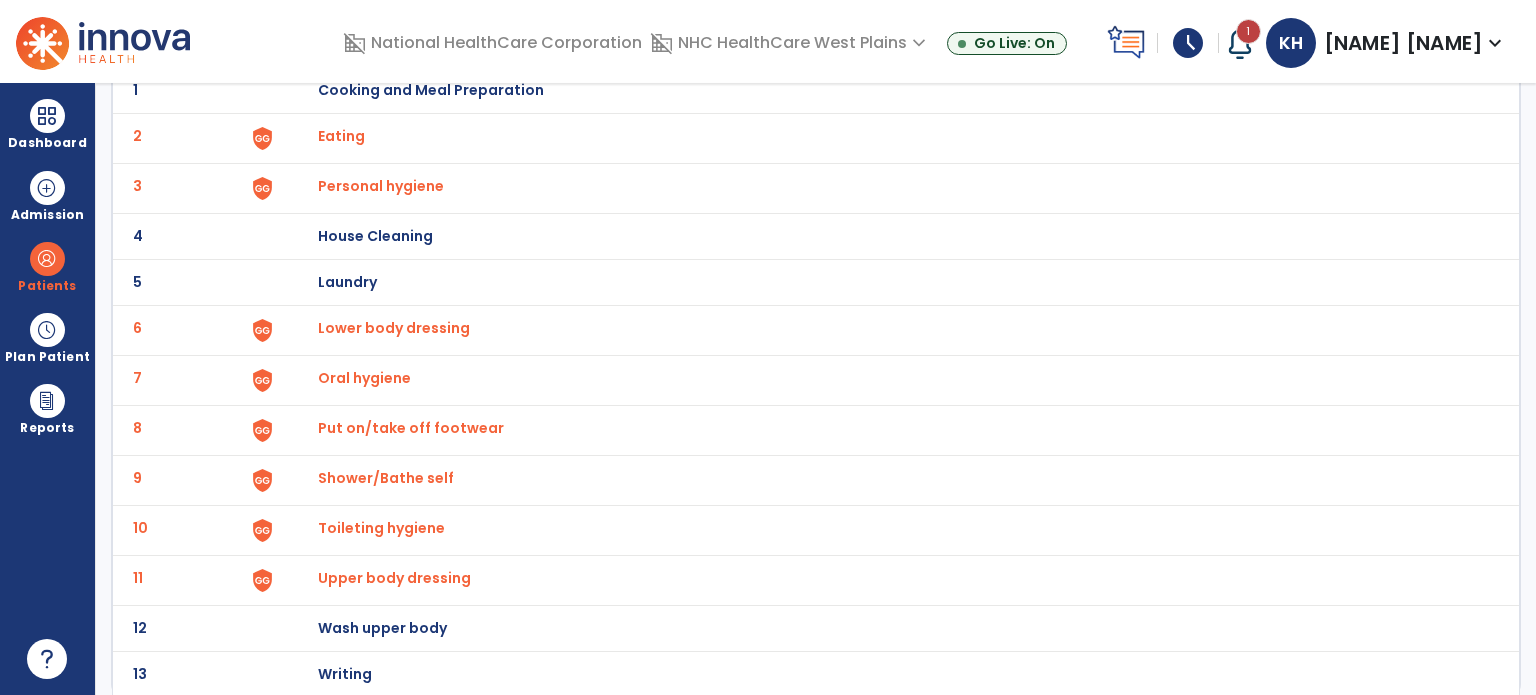 scroll, scrollTop: 0, scrollLeft: 0, axis: both 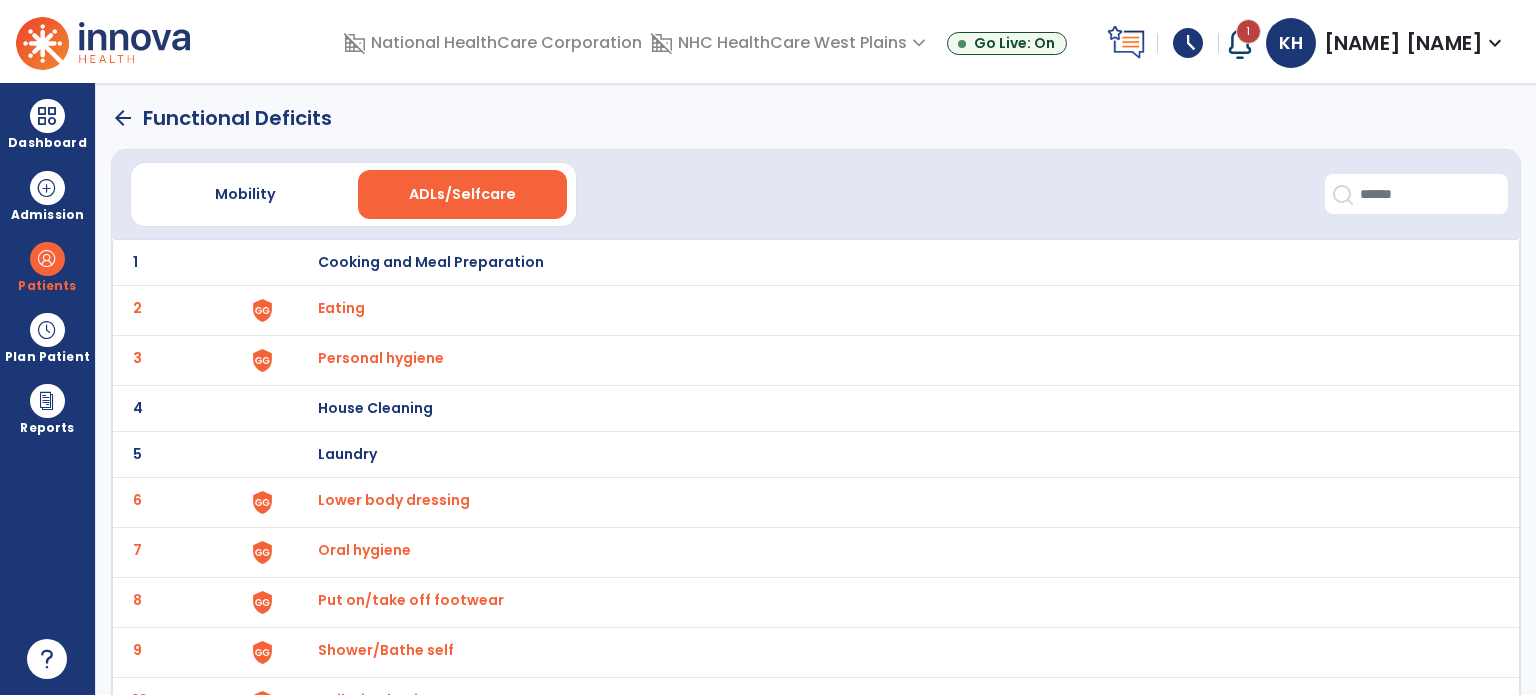 click on "arrow_back" 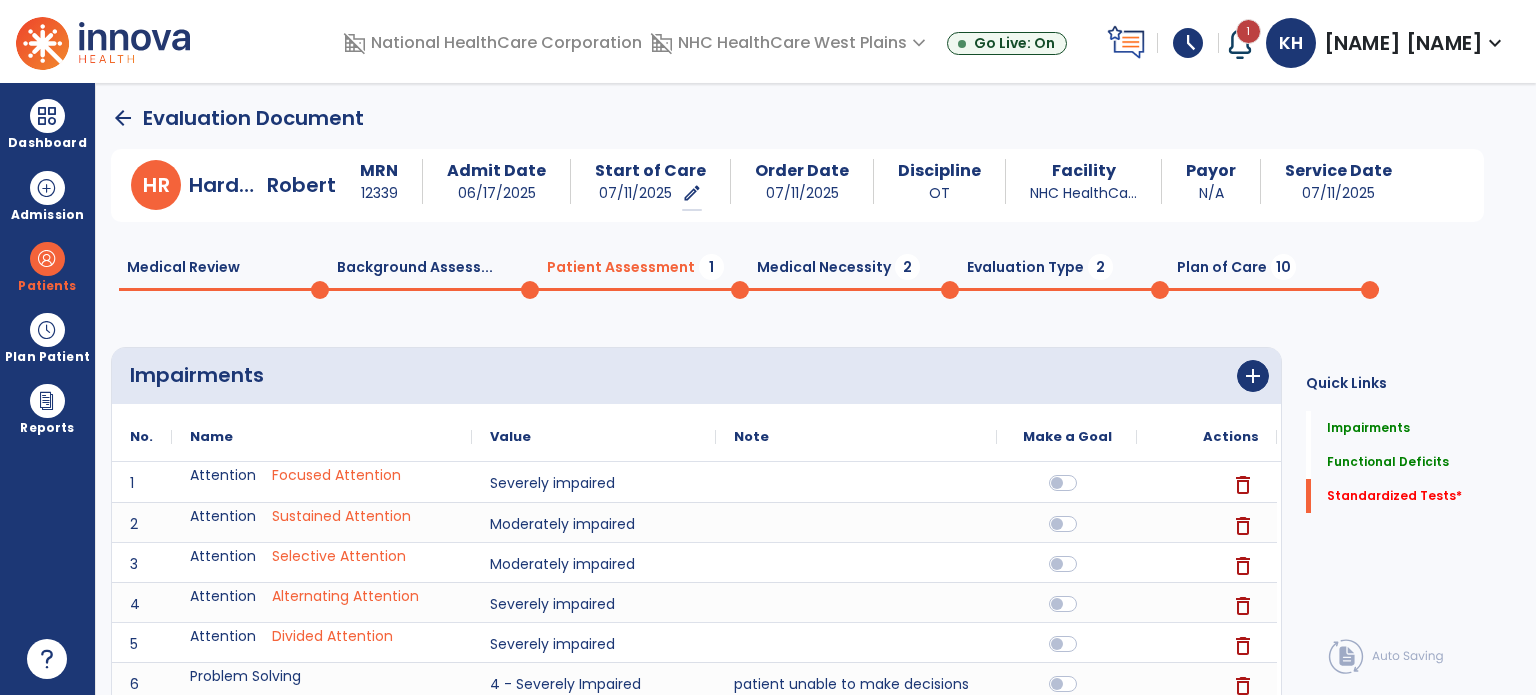 scroll, scrollTop: 20, scrollLeft: 0, axis: vertical 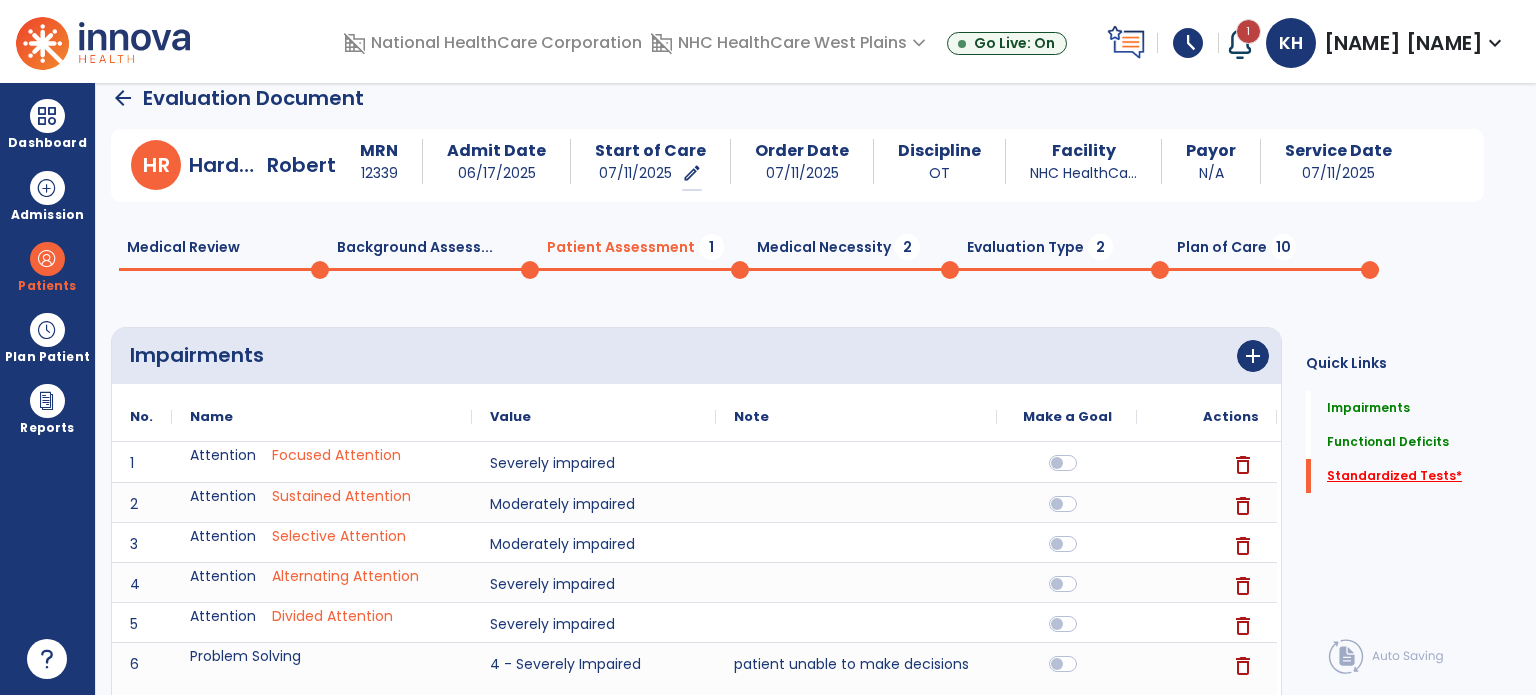 click on "Standardized Tests   *" 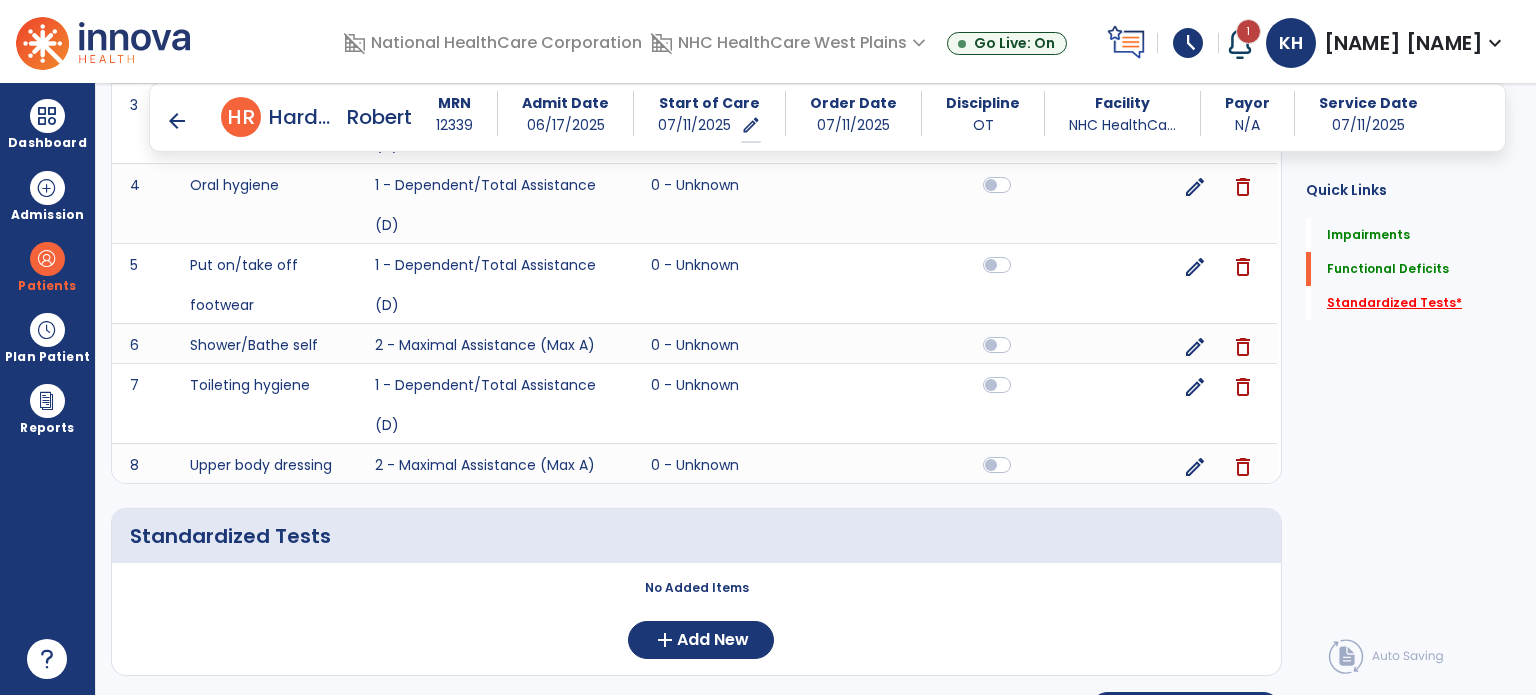 scroll, scrollTop: 948, scrollLeft: 0, axis: vertical 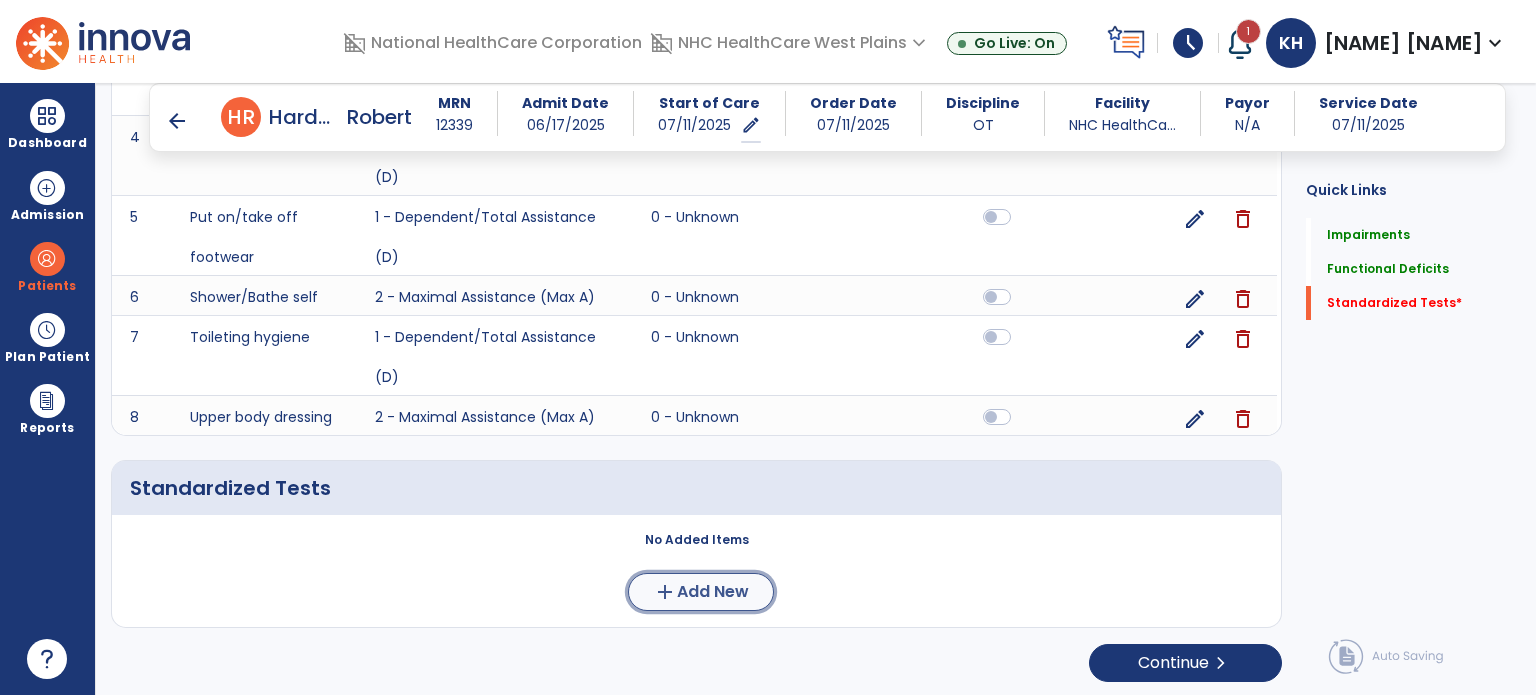click on "Add New" 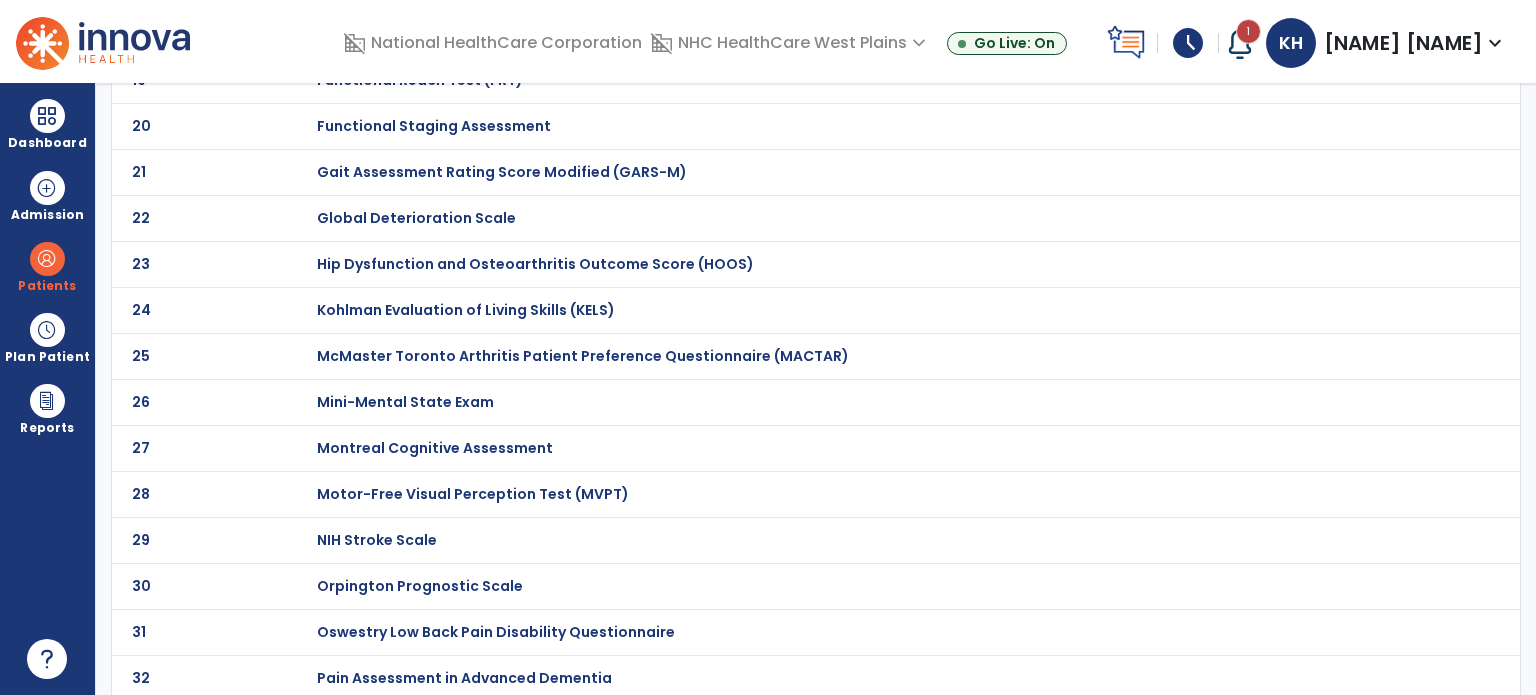 scroll, scrollTop: 0, scrollLeft: 0, axis: both 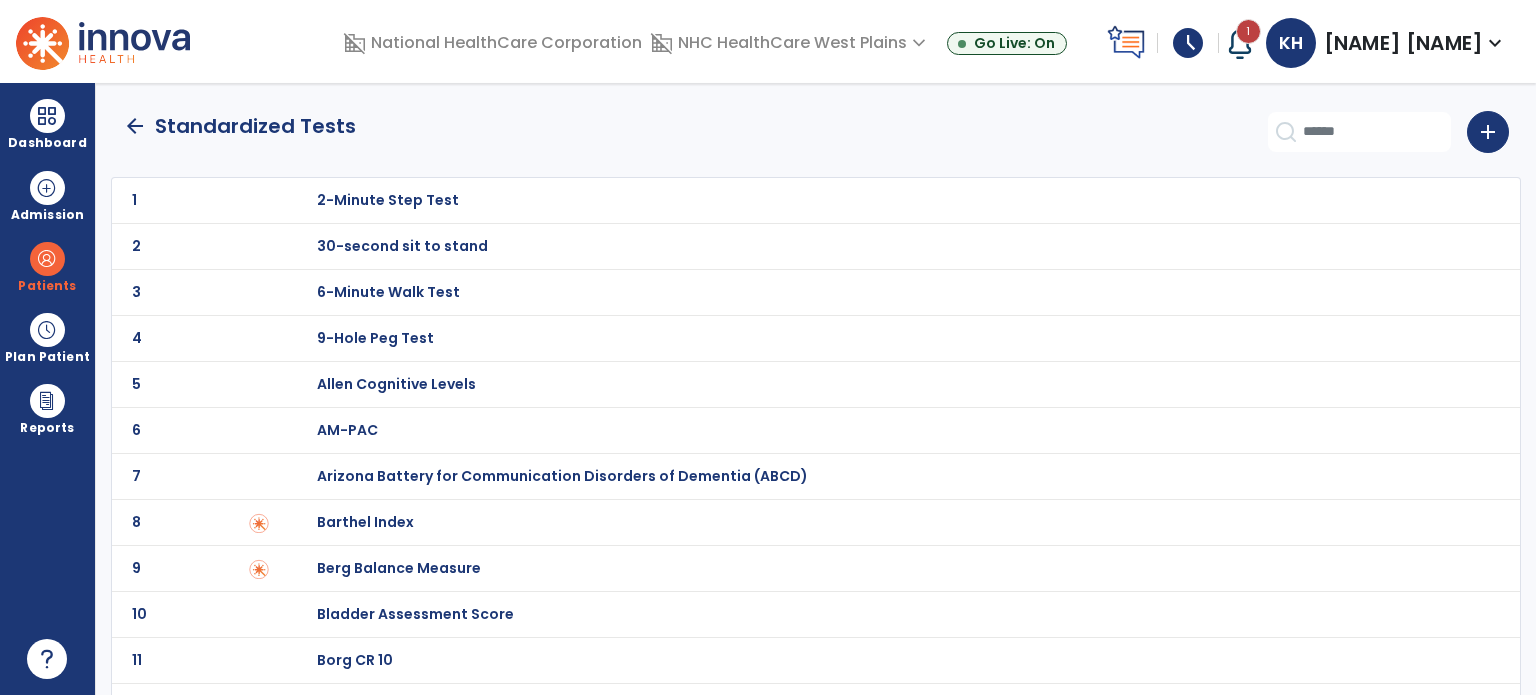 click on "Barthel Index" at bounding box center (388, 200) 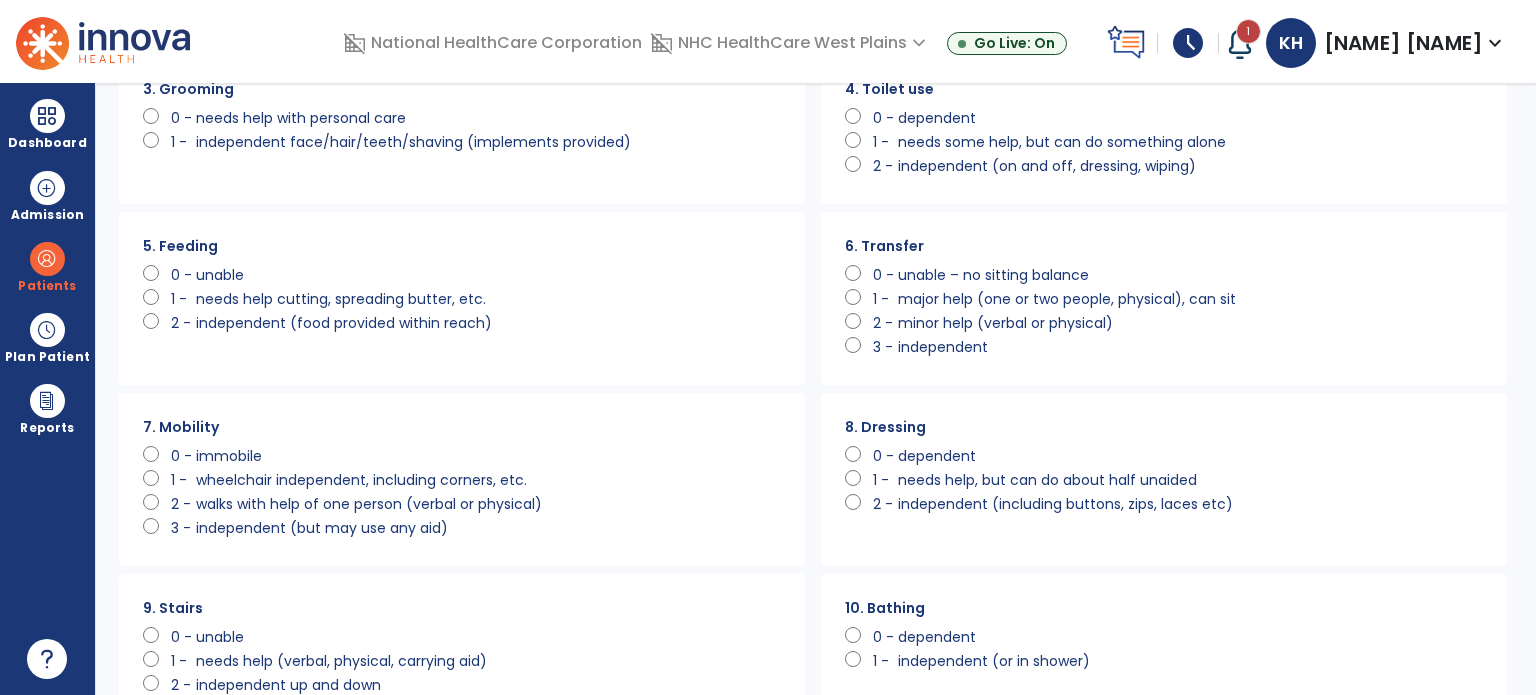scroll, scrollTop: 300, scrollLeft: 0, axis: vertical 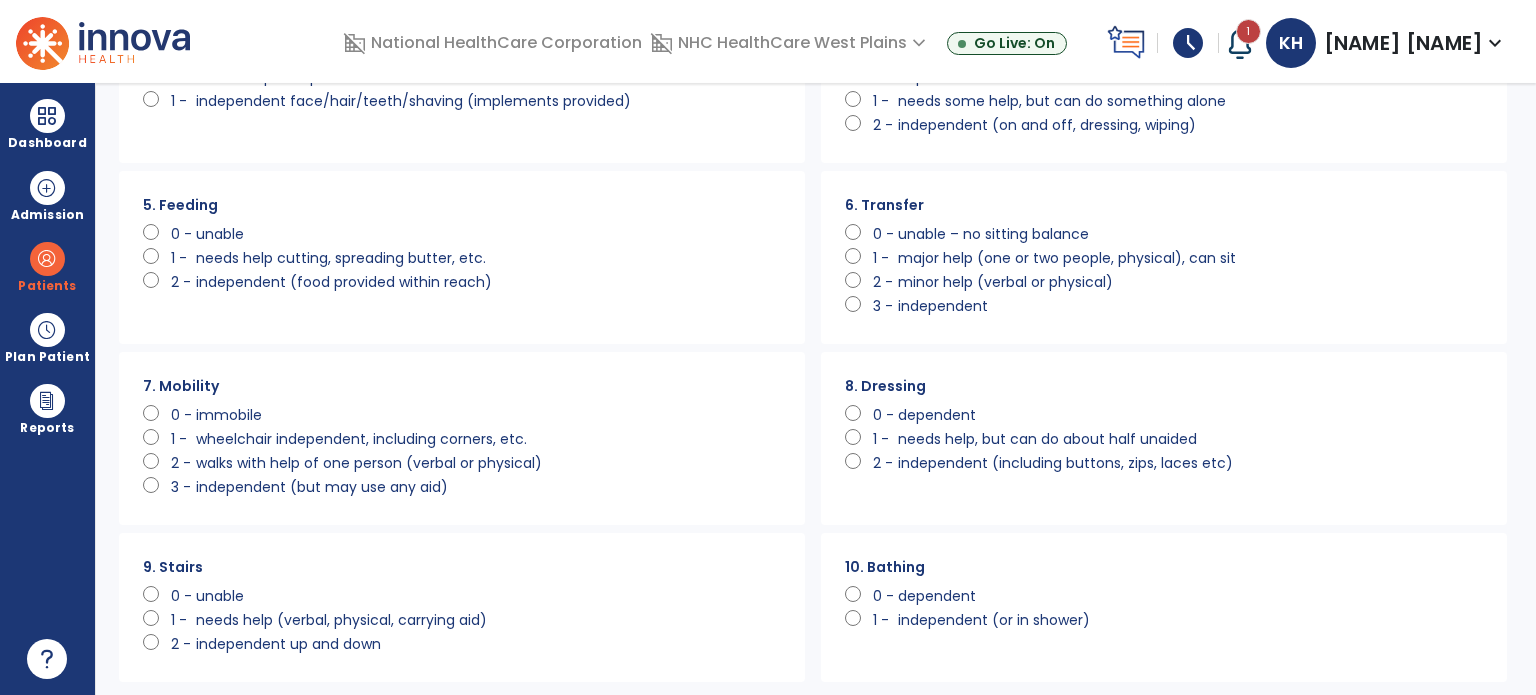 click on "unable" 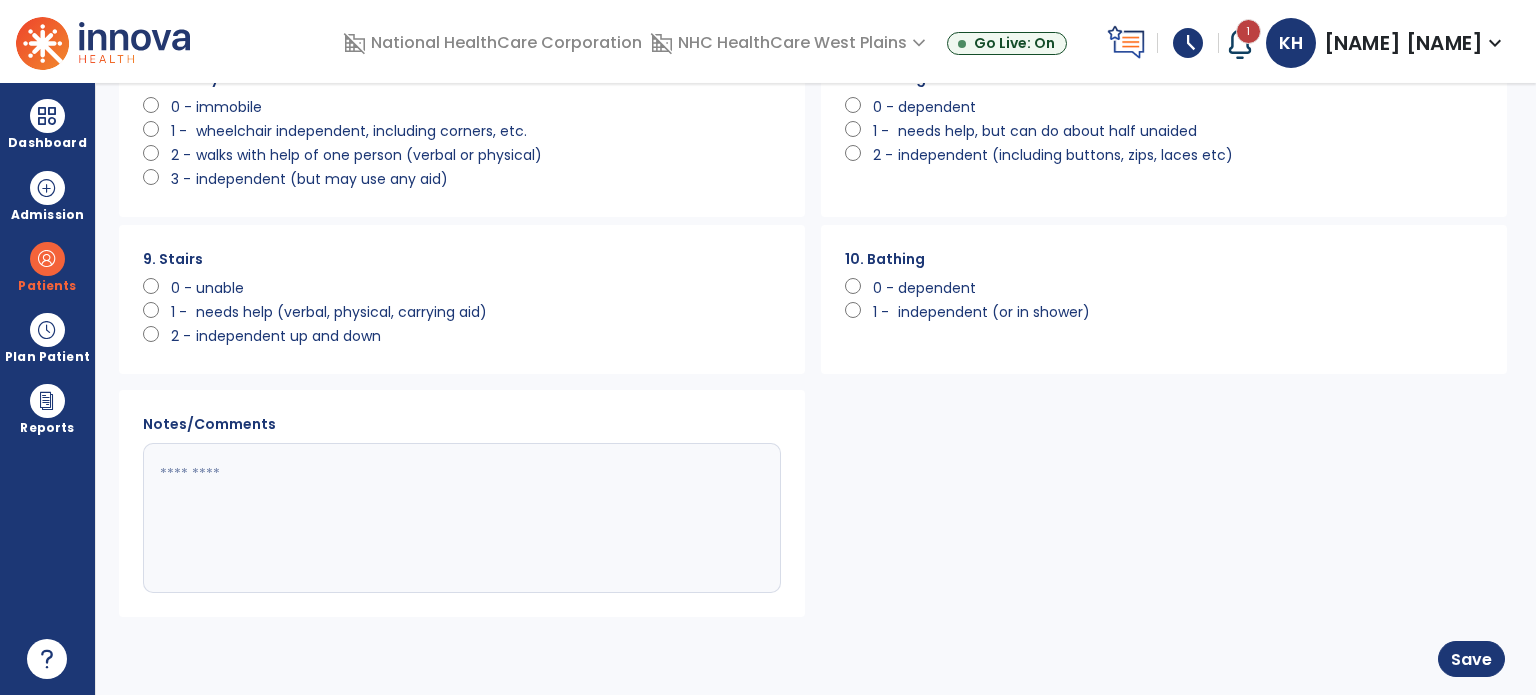 scroll, scrollTop: 612, scrollLeft: 0, axis: vertical 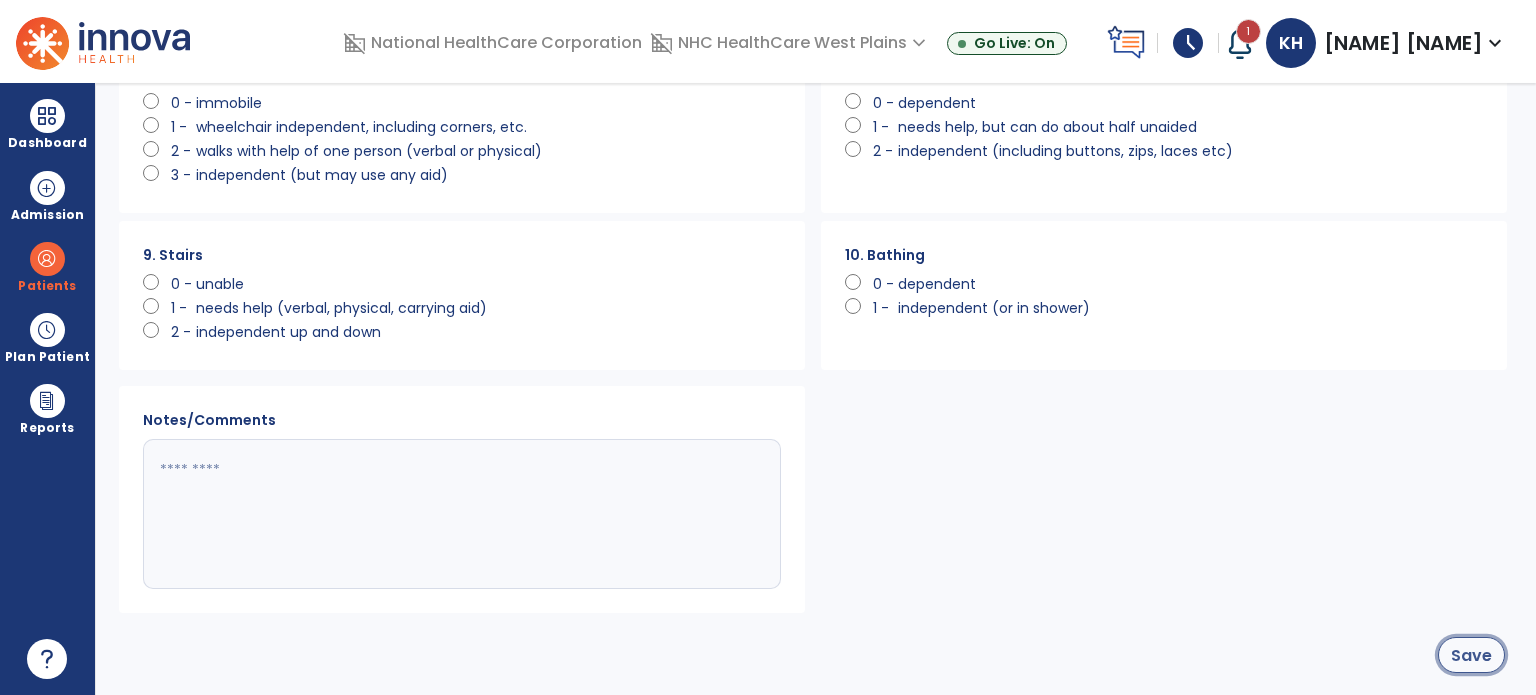 click on "Save" 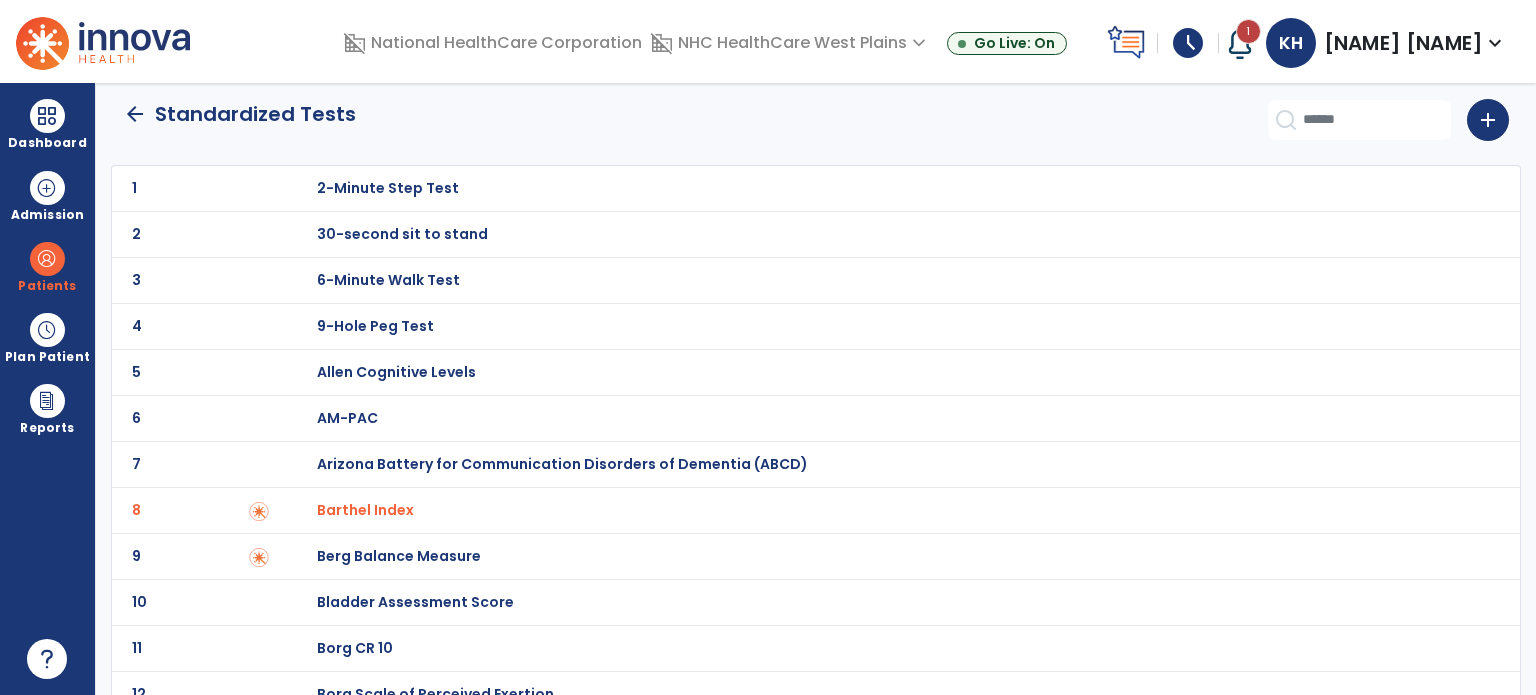 scroll, scrollTop: 0, scrollLeft: 0, axis: both 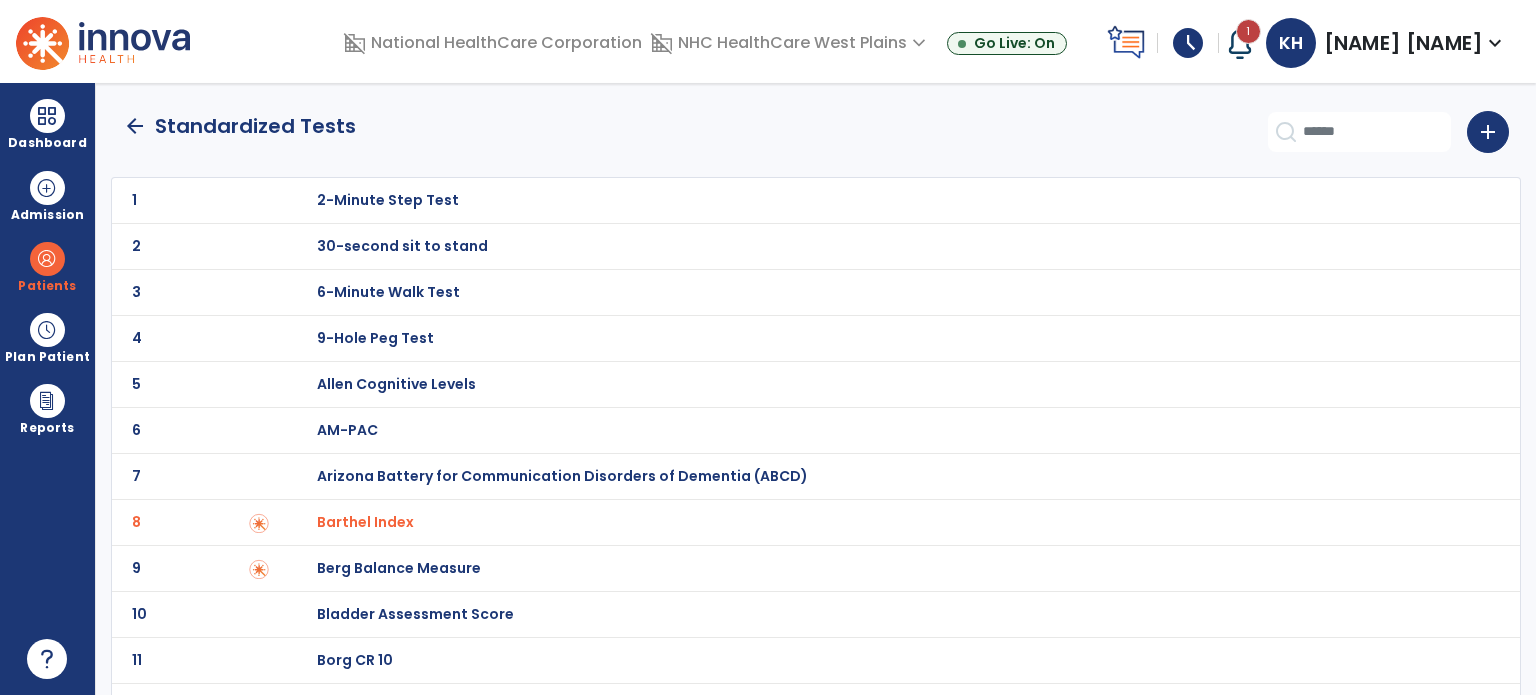 click on "arrow_back" 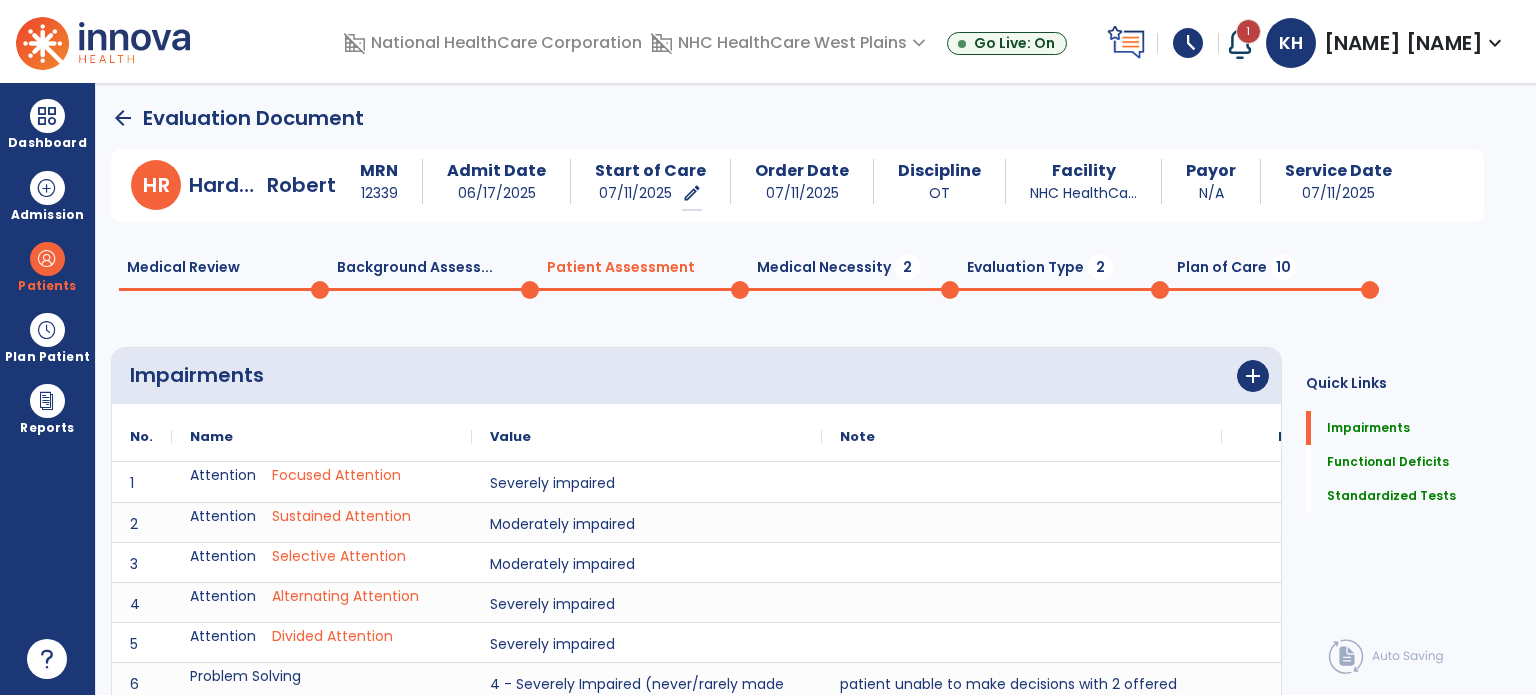 scroll, scrollTop: 20, scrollLeft: 0, axis: vertical 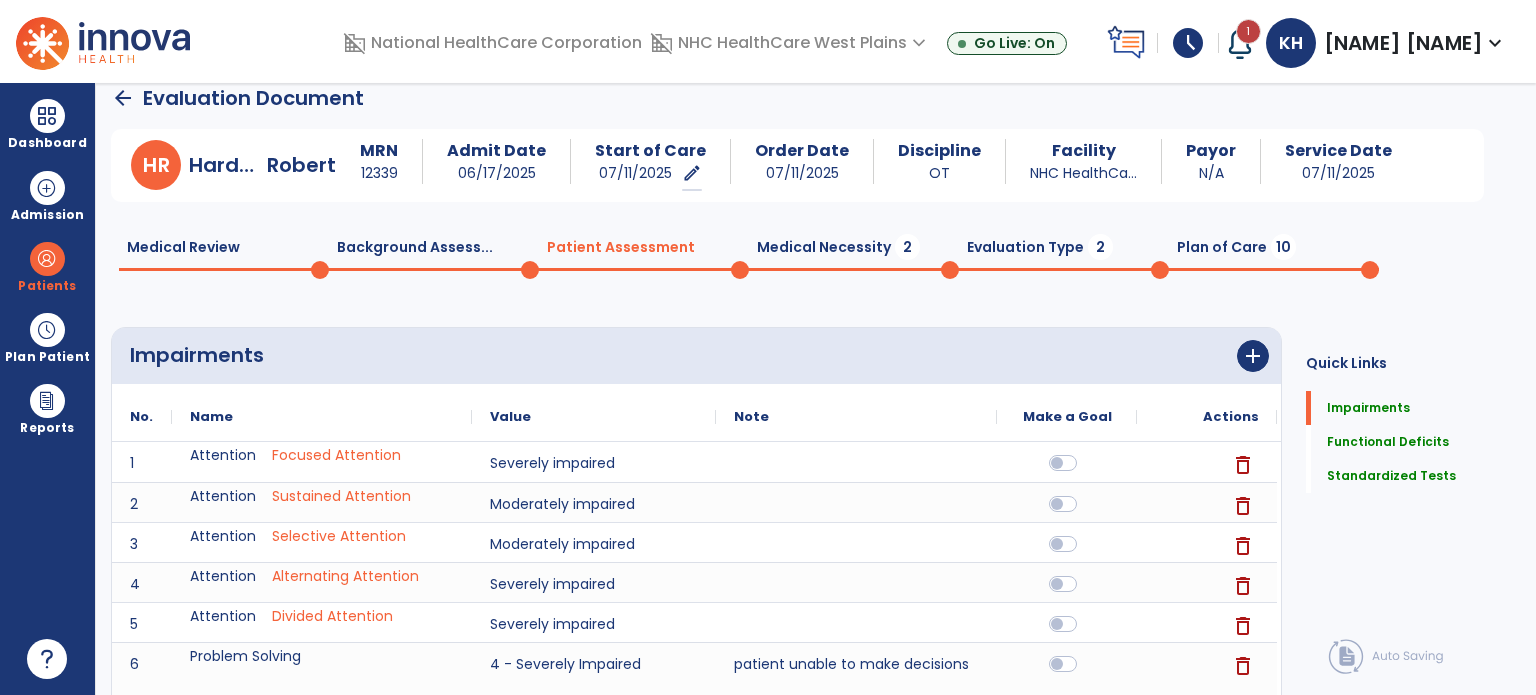 drag, startPoint x: 1529, startPoint y: 265, endPoint x: 1535, endPoint y: 484, distance: 219.08218 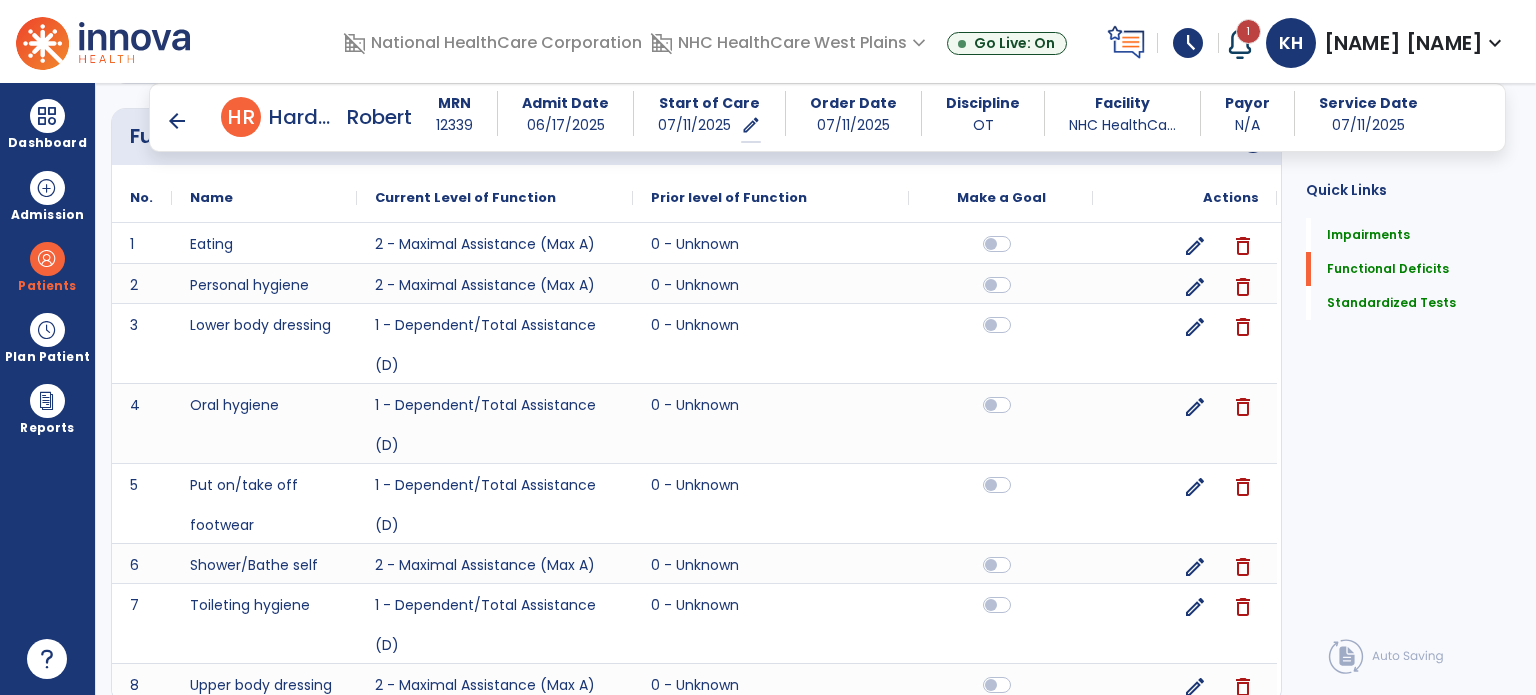 scroll, scrollTop: 702, scrollLeft: 0, axis: vertical 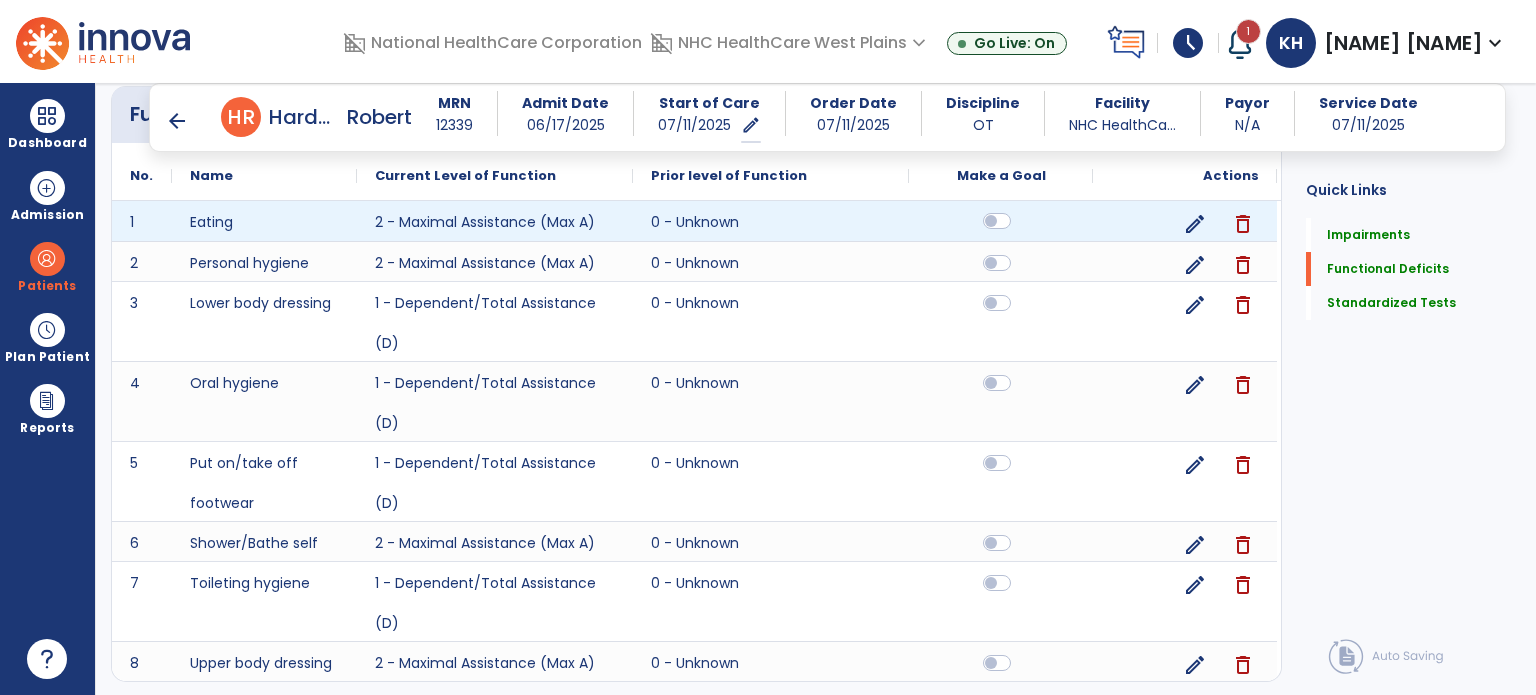 click 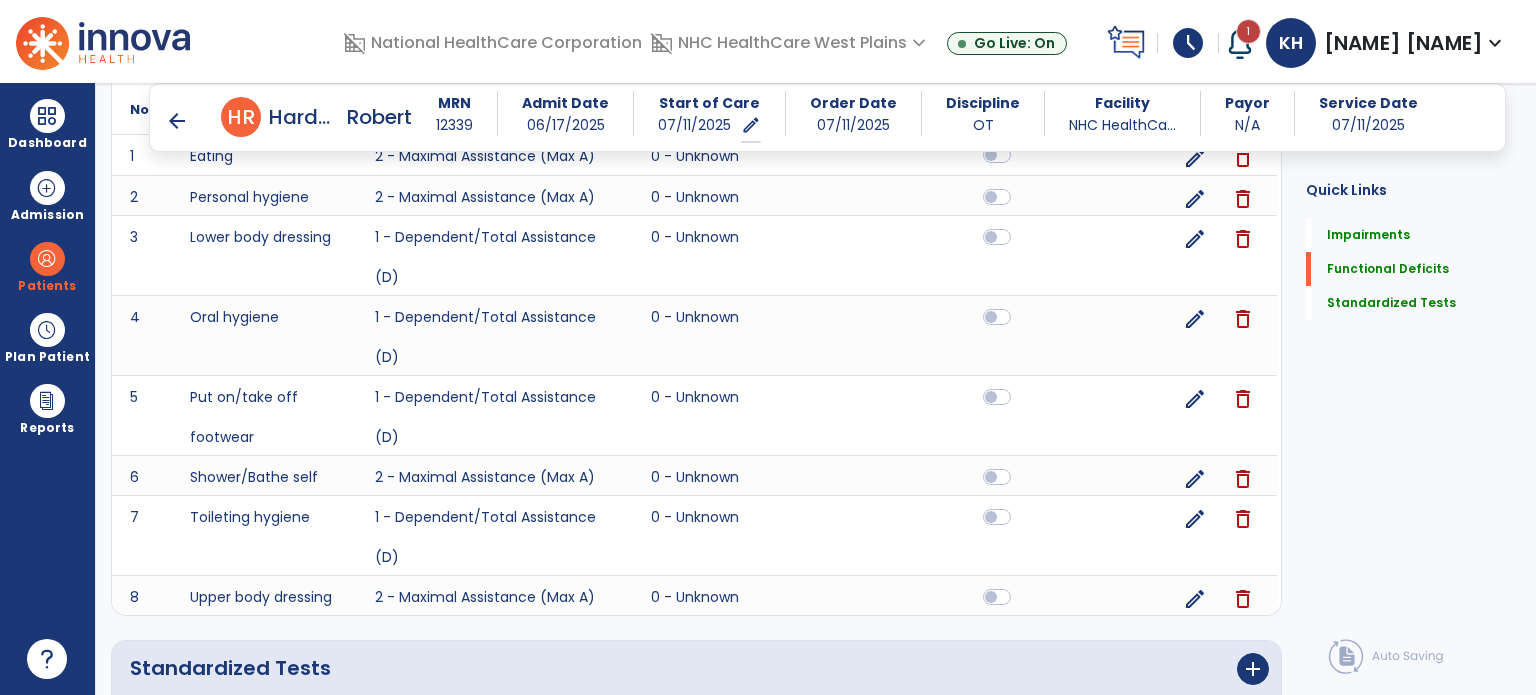 scroll, scrollTop: 802, scrollLeft: 0, axis: vertical 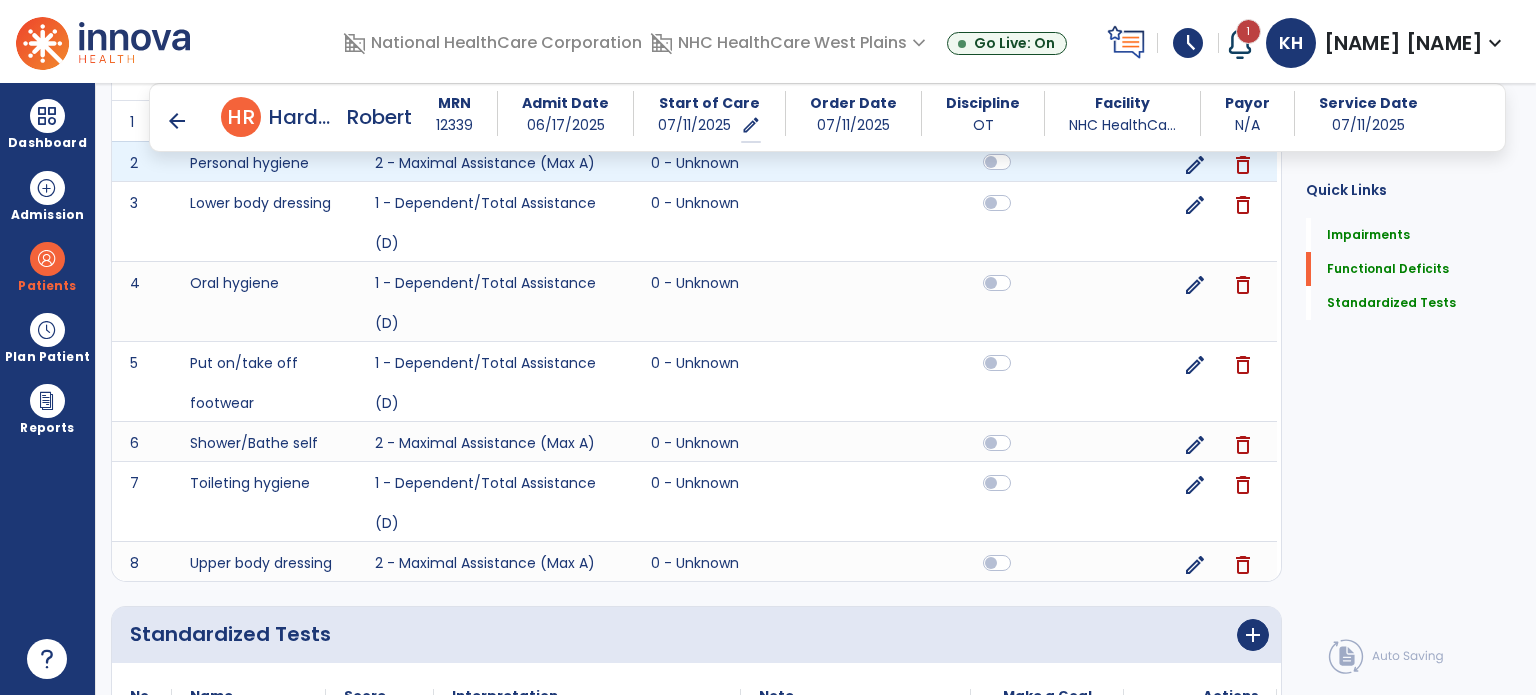 click 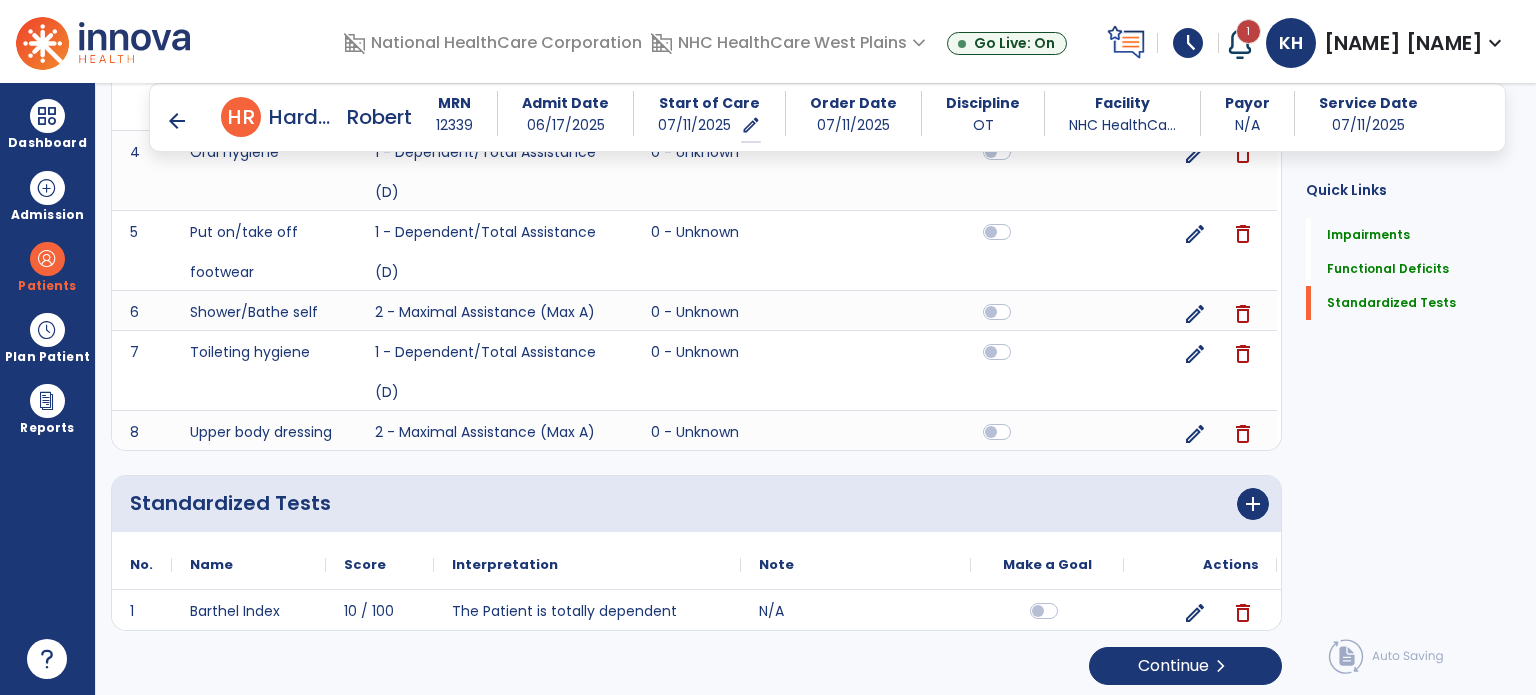scroll, scrollTop: 937, scrollLeft: 0, axis: vertical 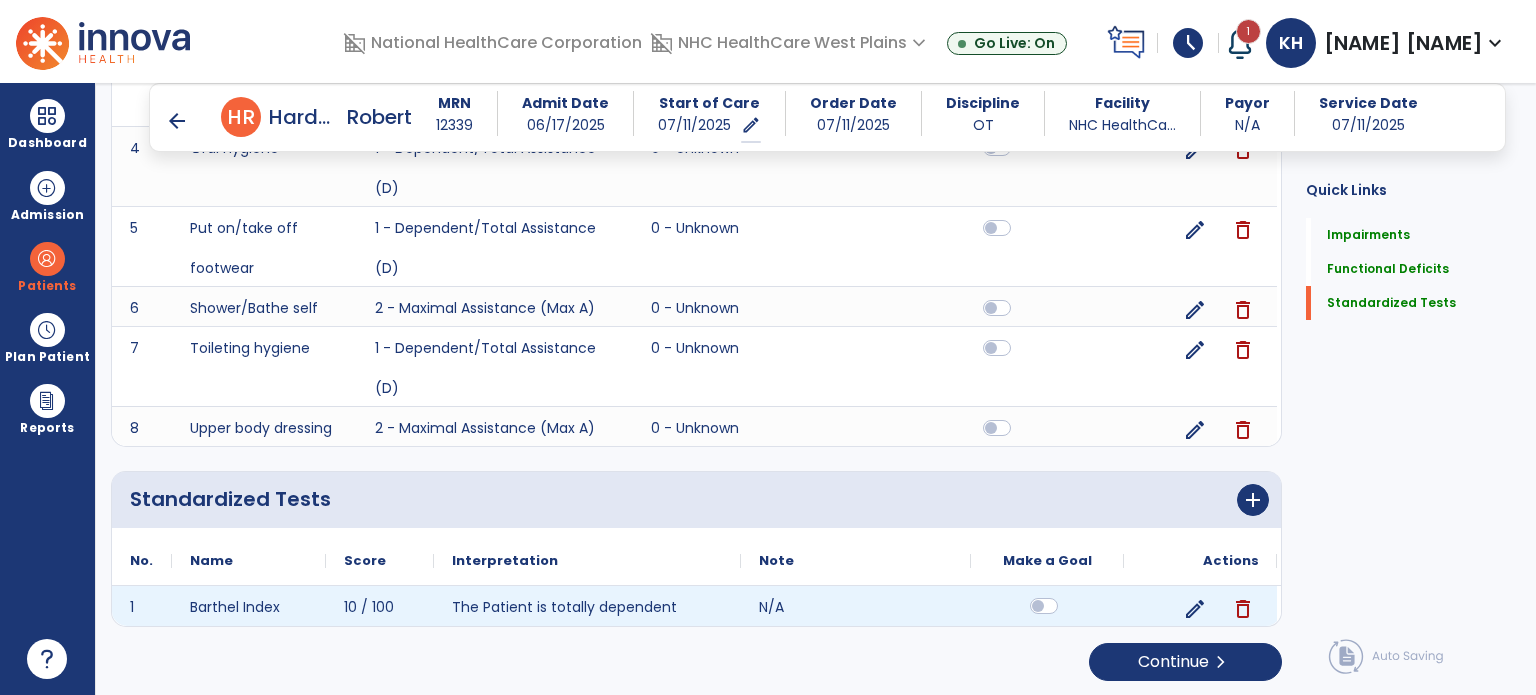 click 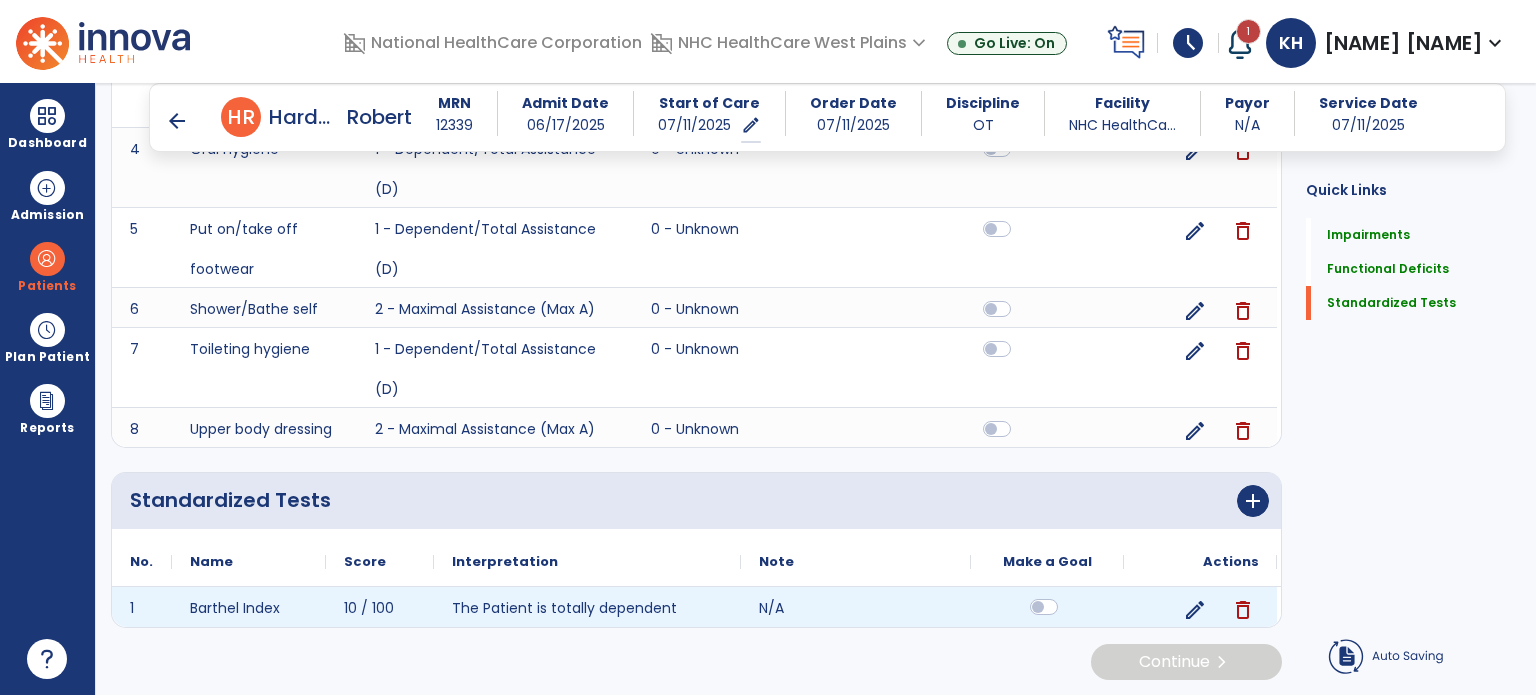 scroll, scrollTop: 937, scrollLeft: 0, axis: vertical 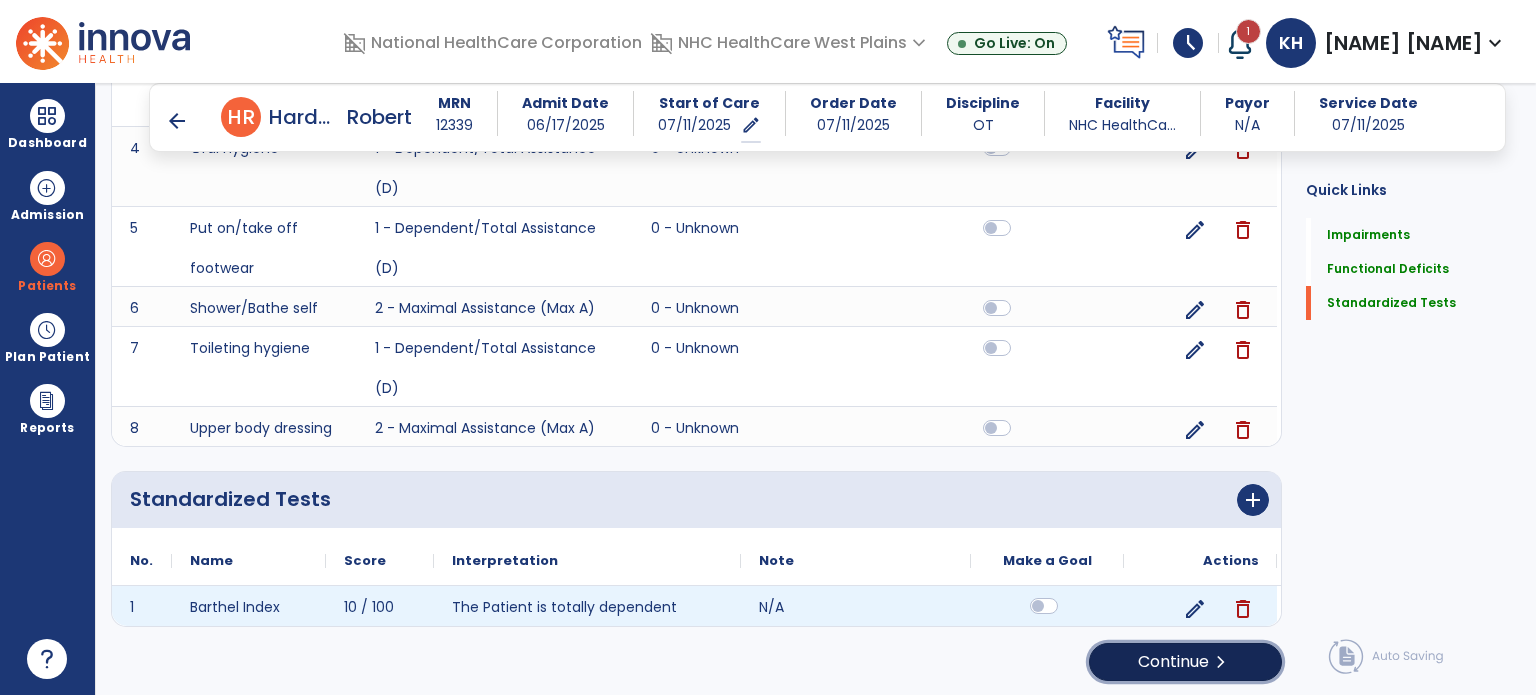 click on "Continue  chevron_right" 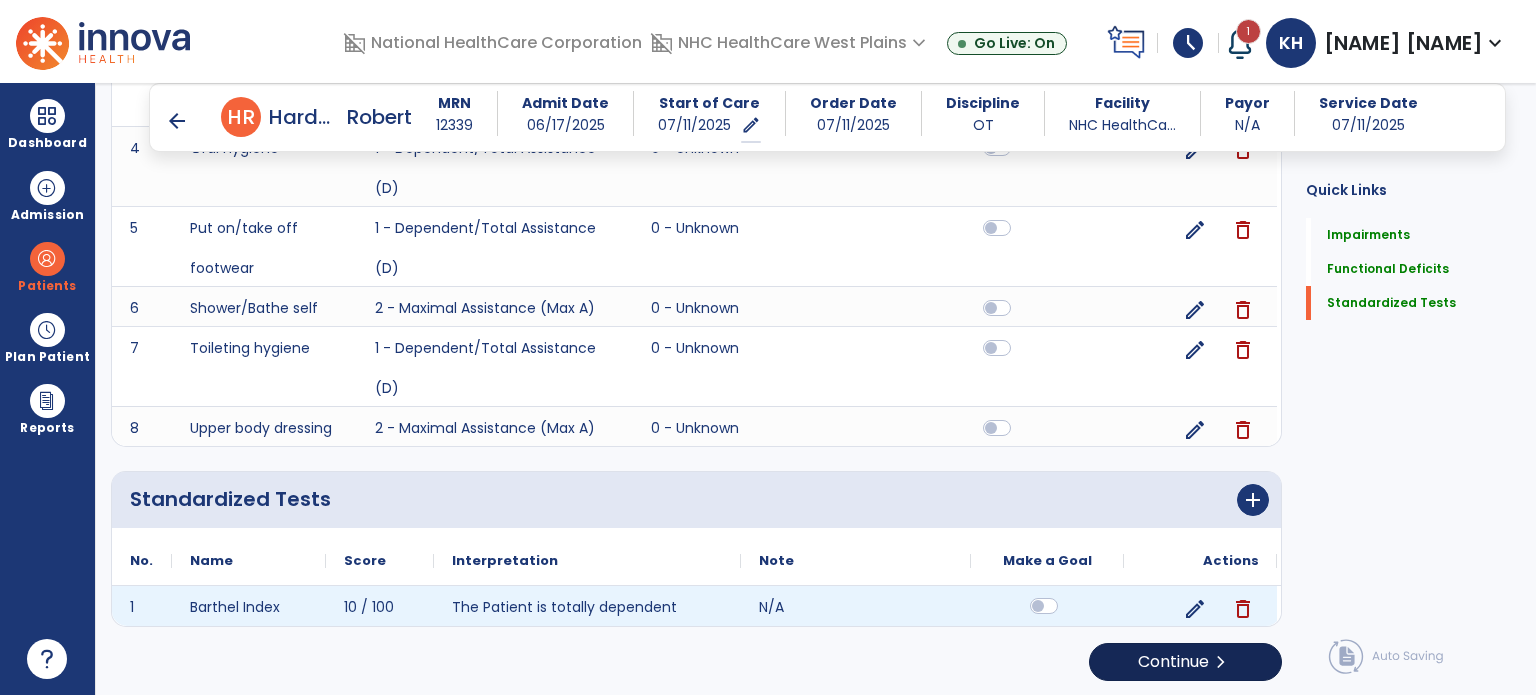scroll, scrollTop: 0, scrollLeft: 0, axis: both 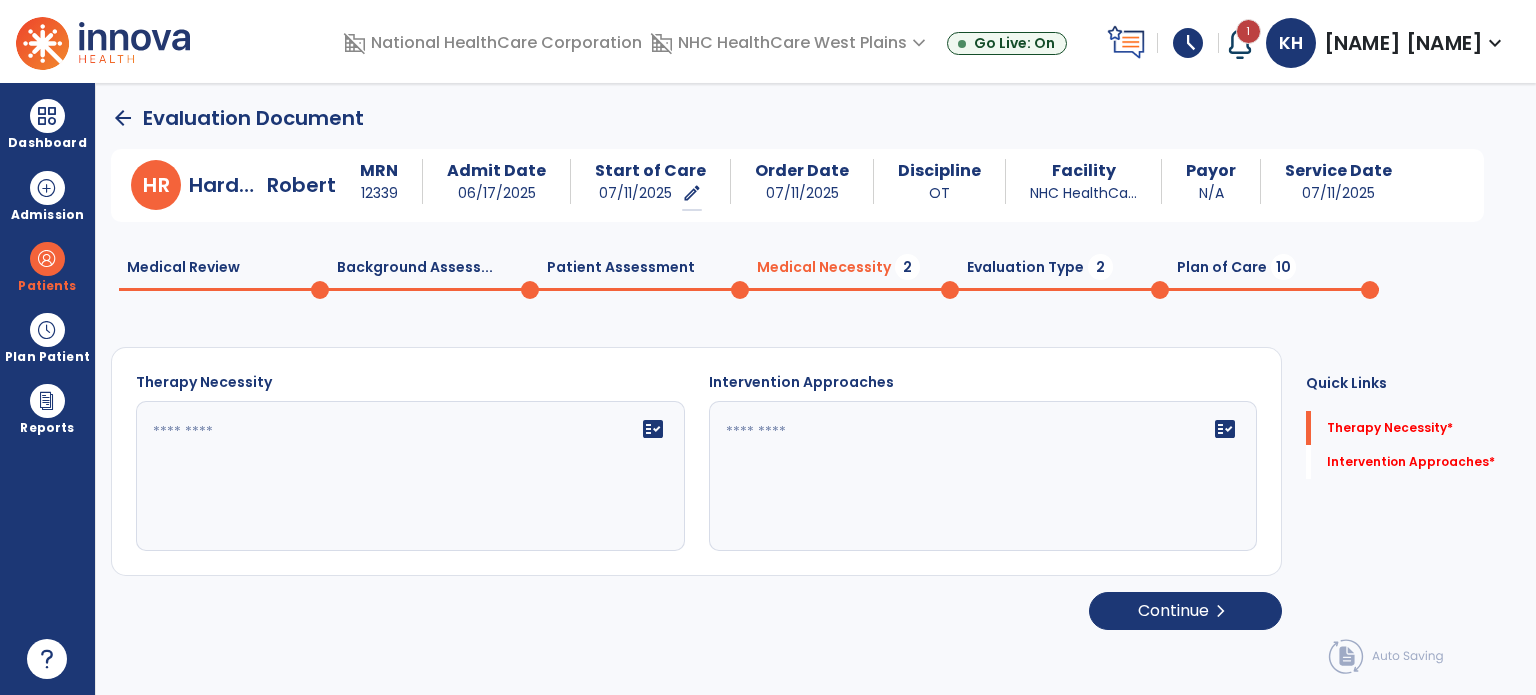 click on "fact_check" 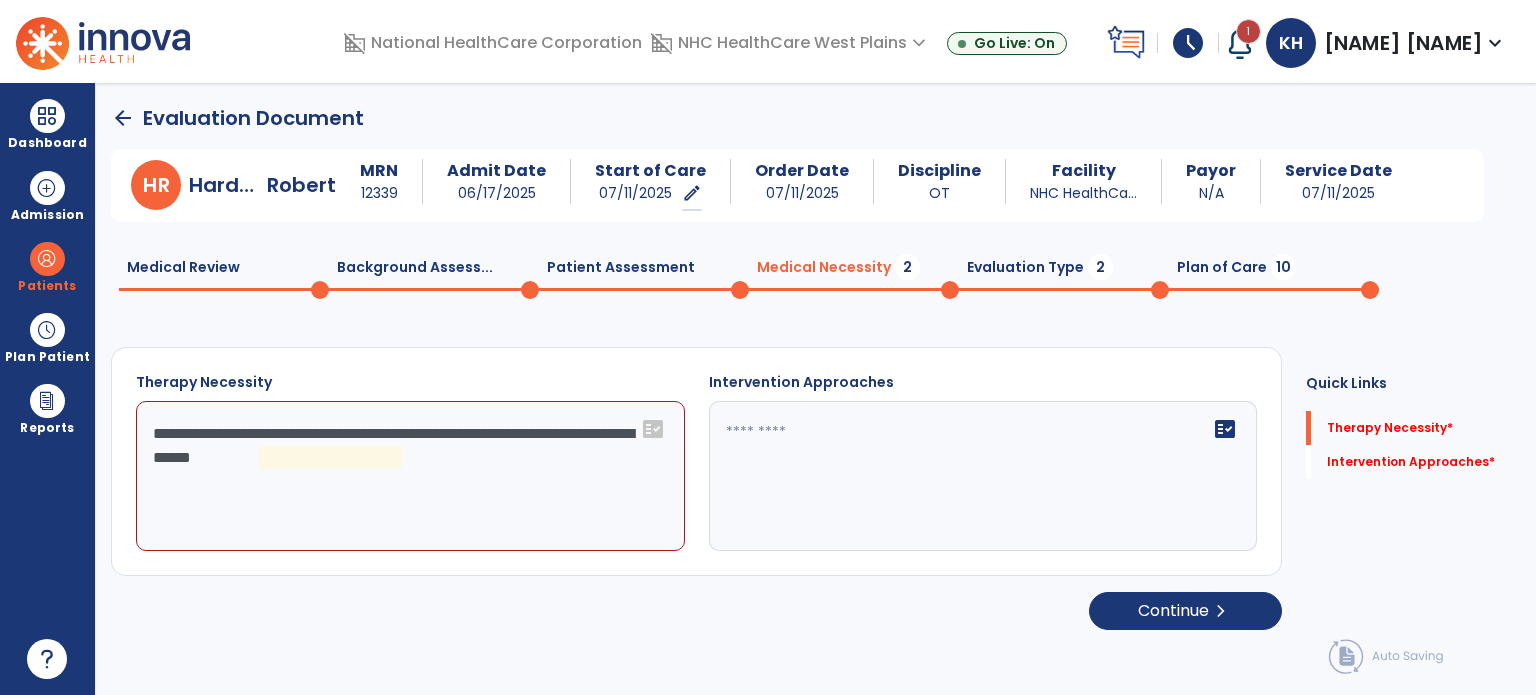 click on "**********" 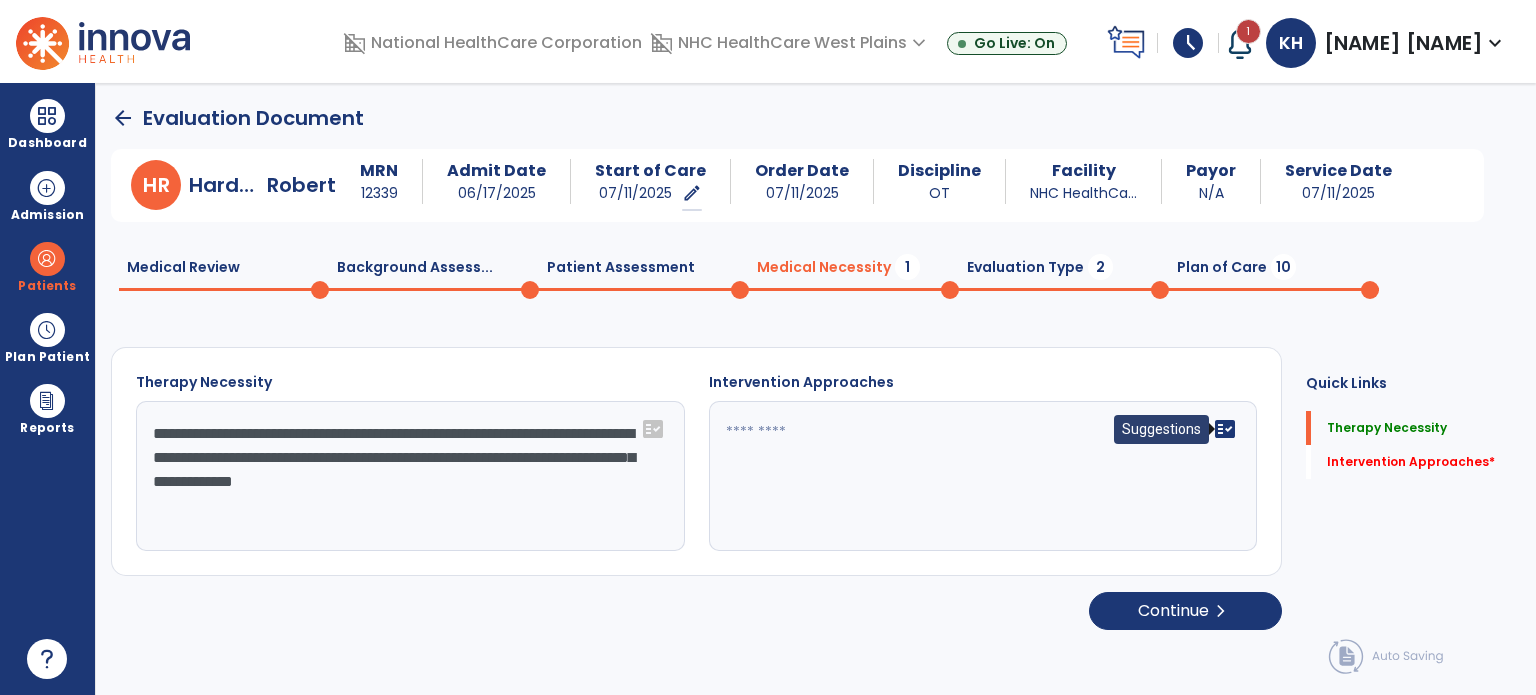 type on "**********" 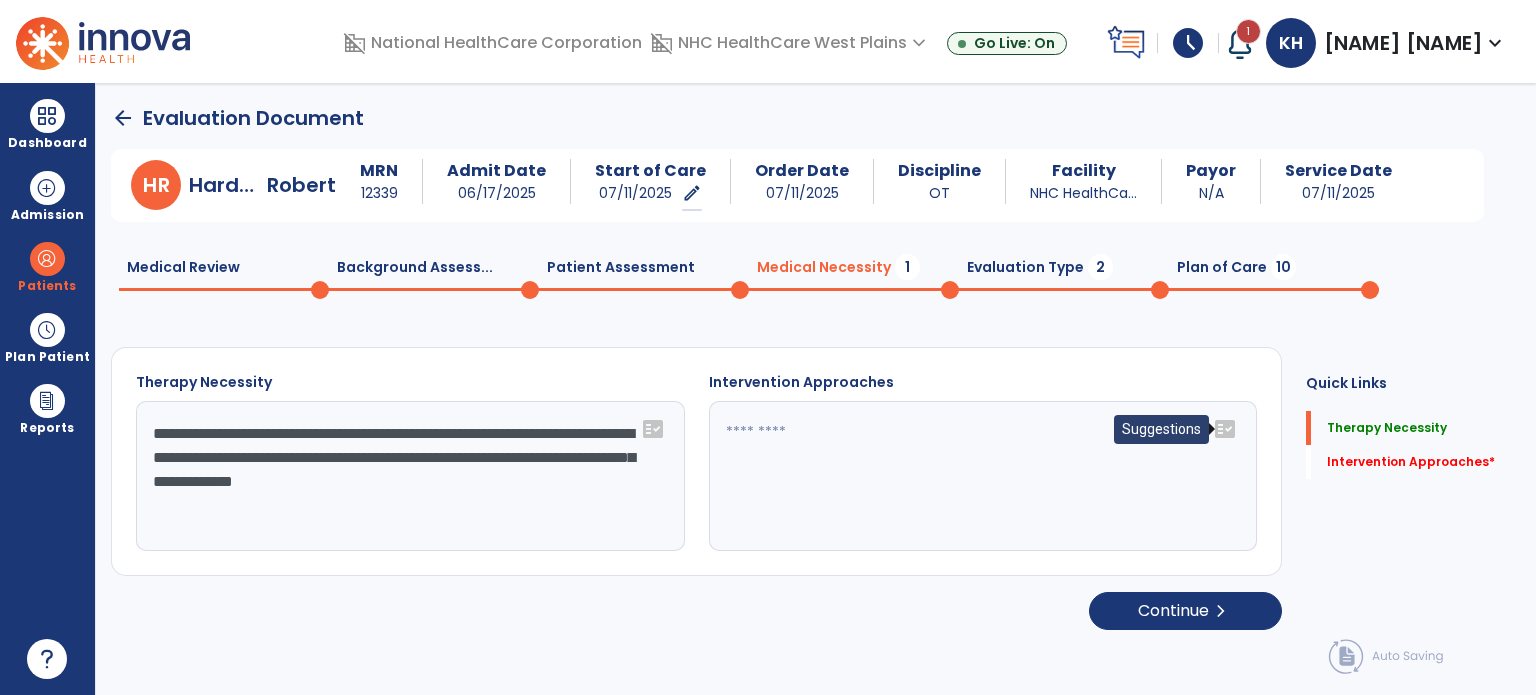 click on "fact_check" 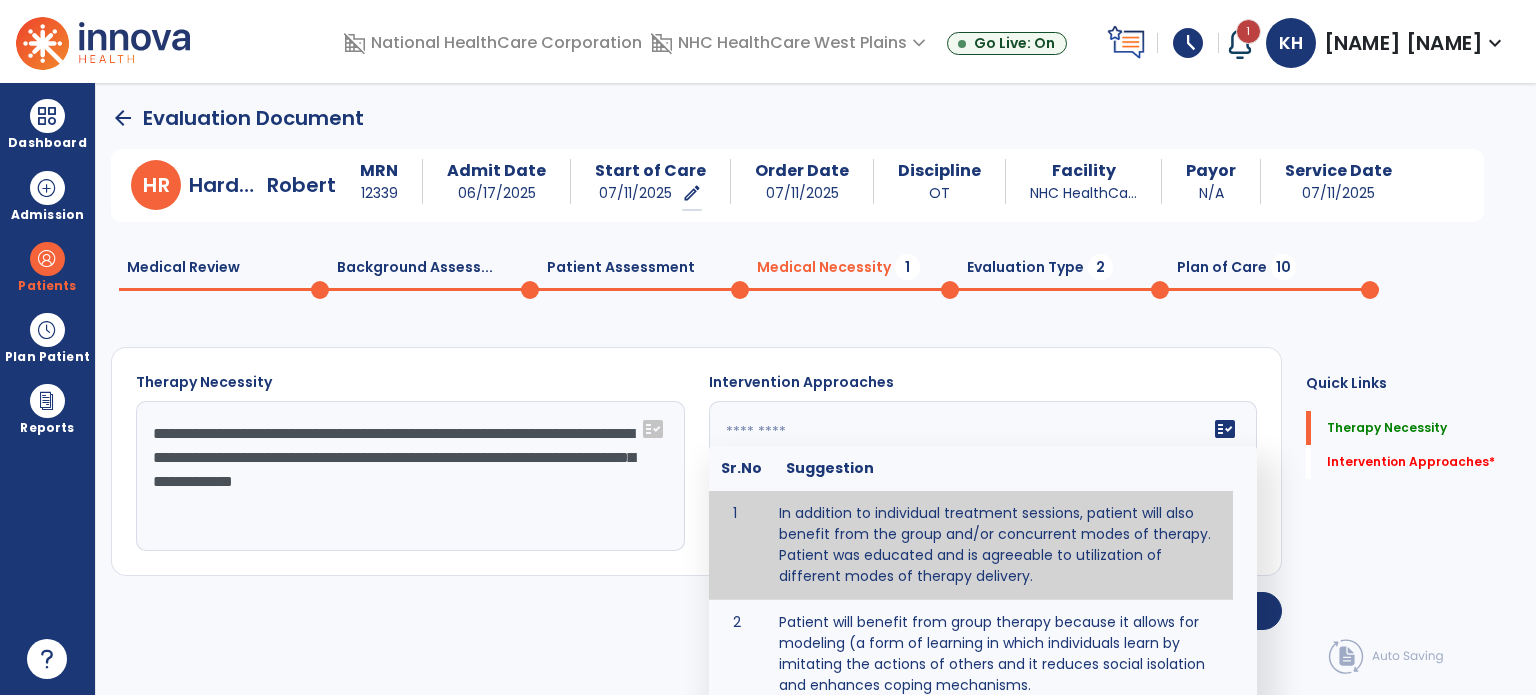 type on "**********" 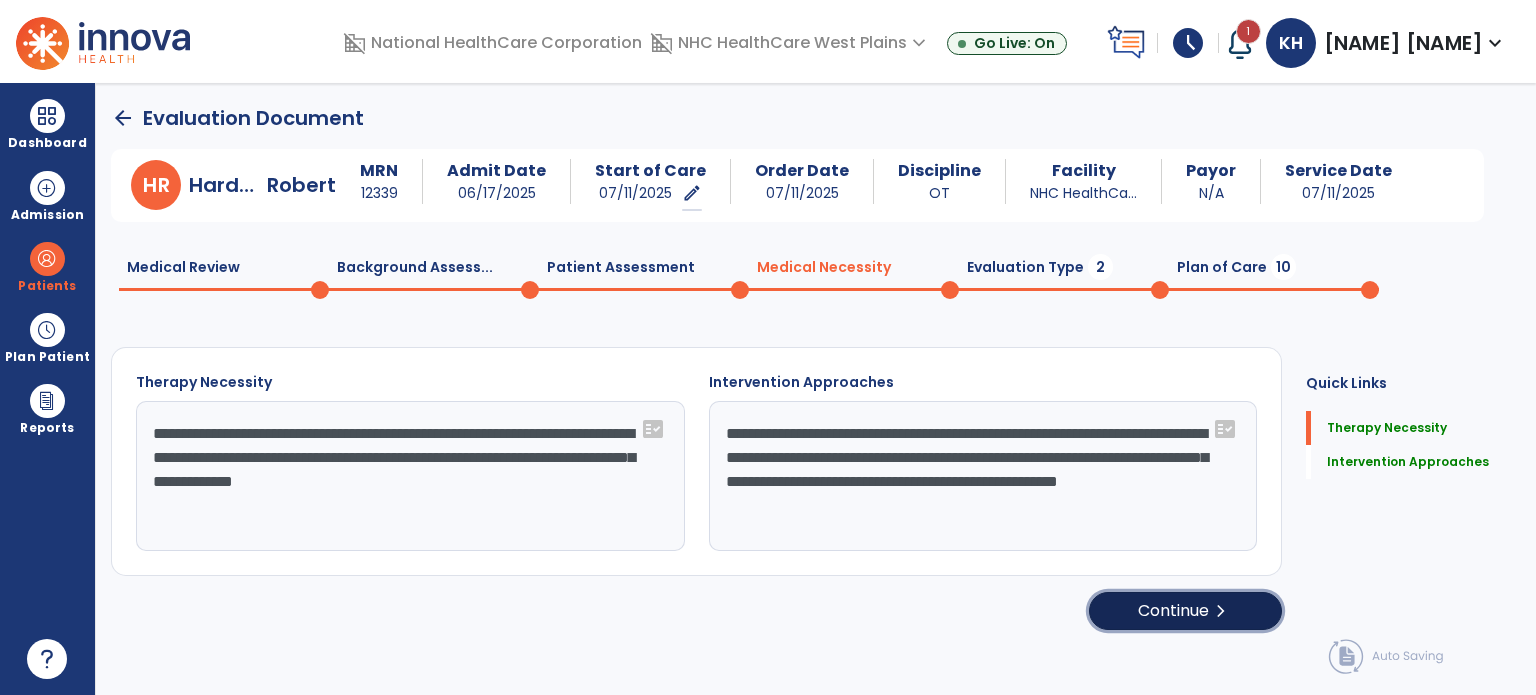 click on "Continue  chevron_right" 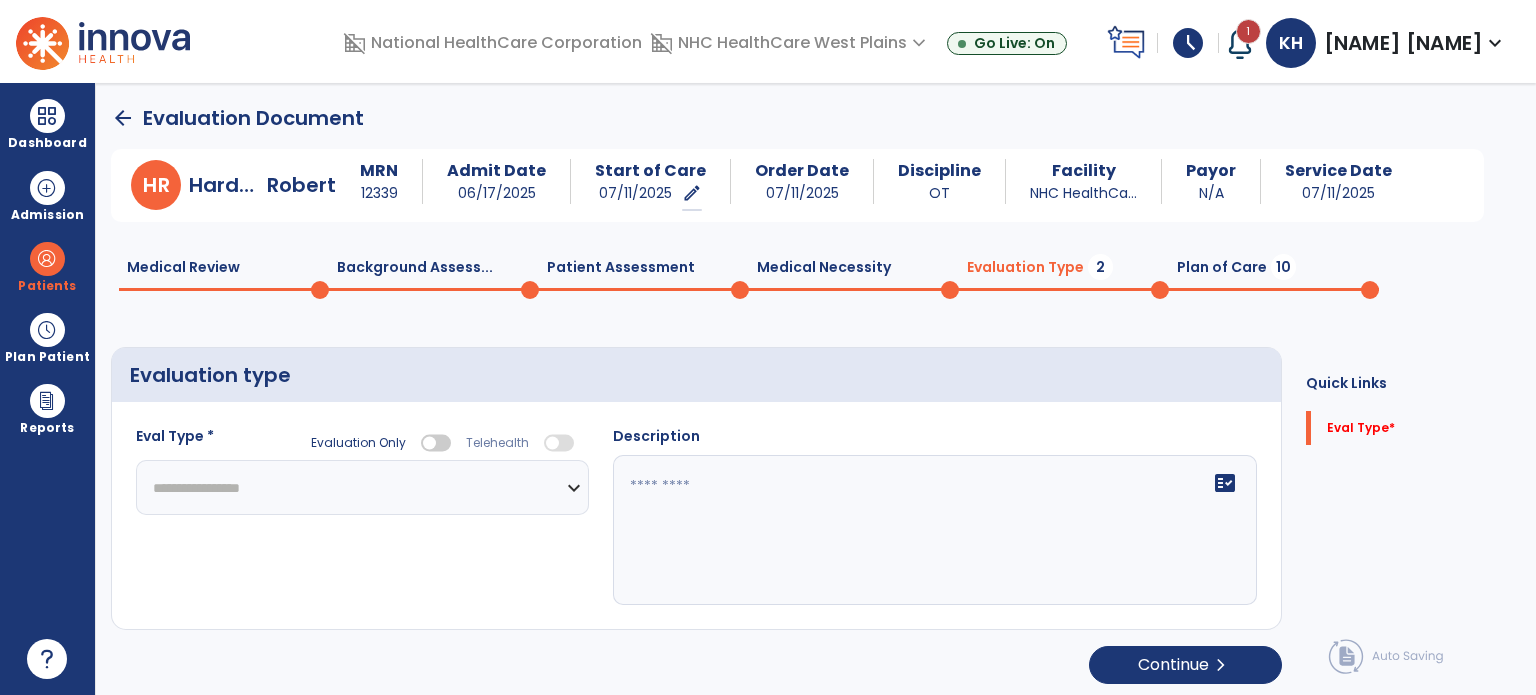 click on "**********" 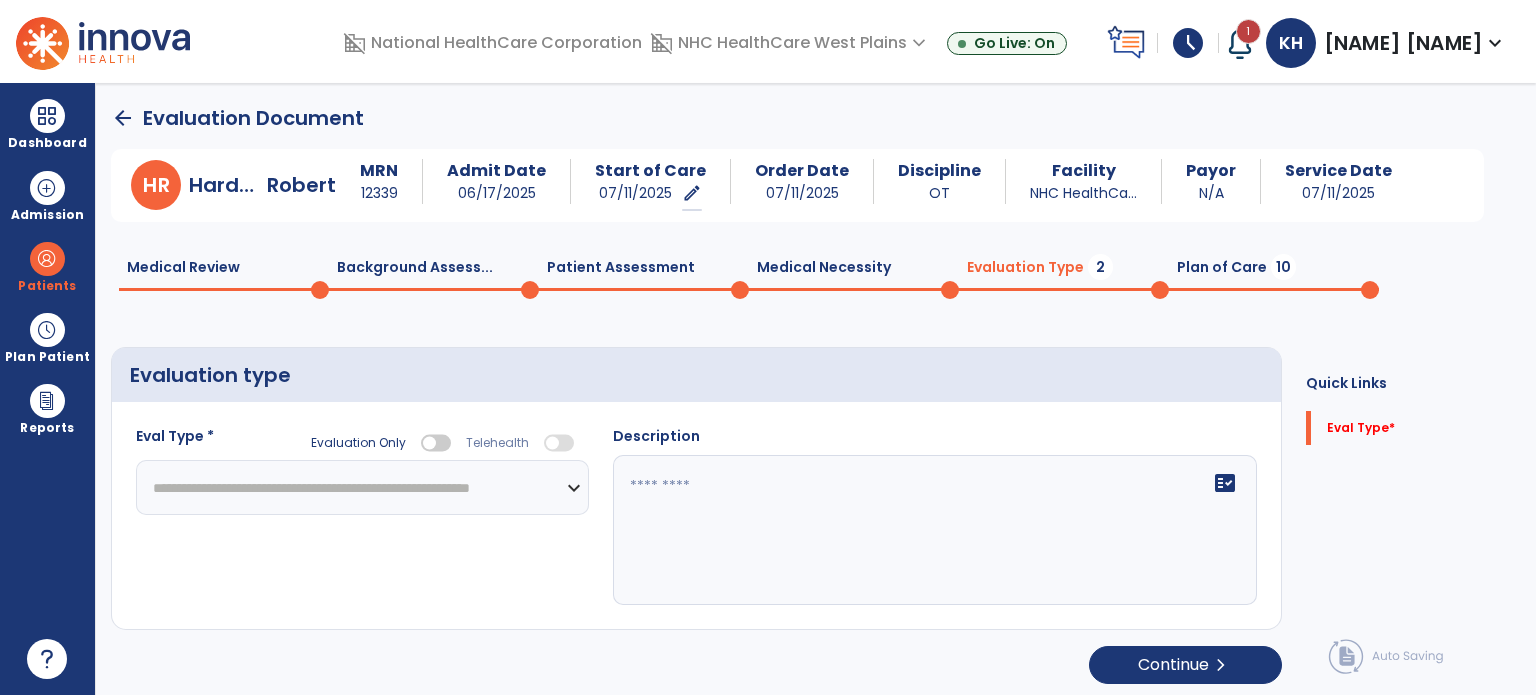 click on "**********" 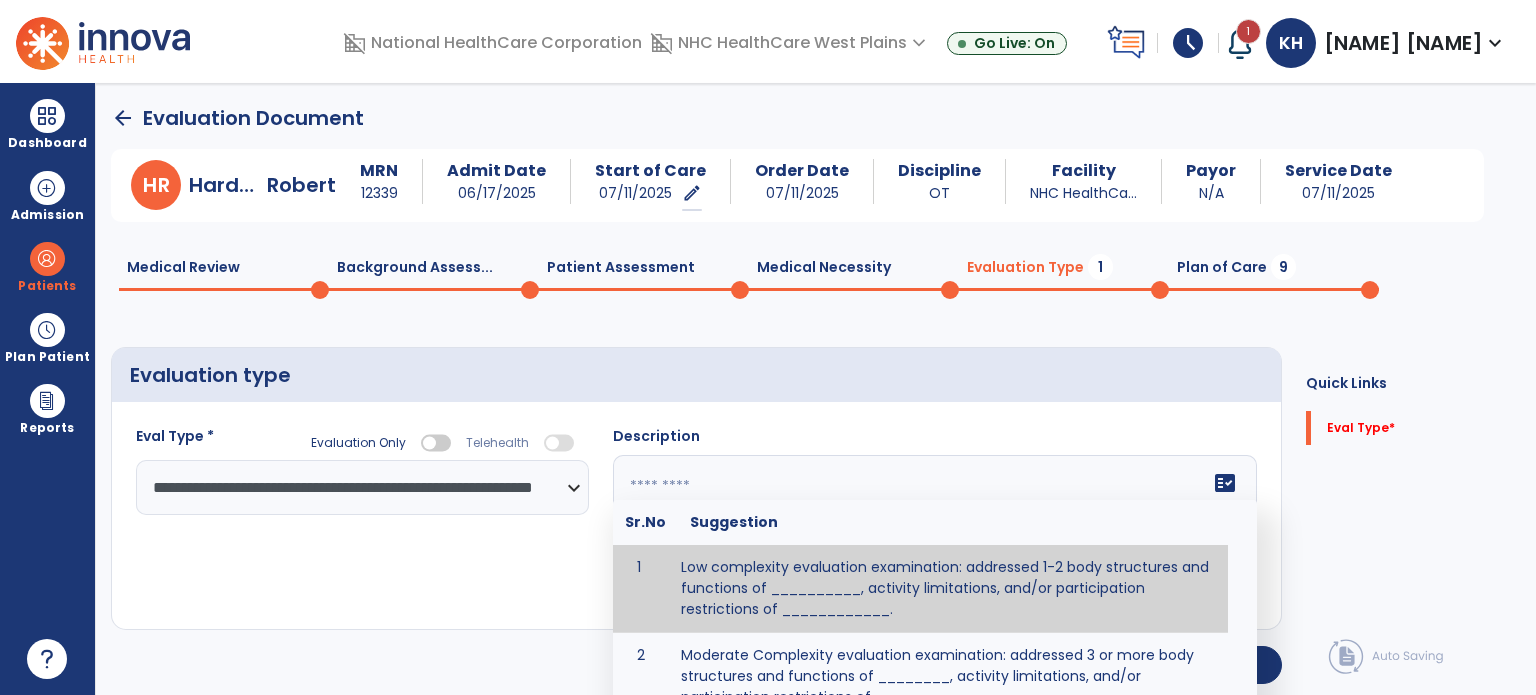 click on "fact_check  Sr.No Suggestion 1 Low complexity evaluation examination: addressed 1-2 body structures and functions of __________, activity limitations, and/or participation restrictions of ____________. 2 Moderate Complexity evaluation examination: addressed 3 or more body structures and functions of ________, activity limitations, and/or participation restrictions of _______. 3 High Complexity evaluation examination: addressed 4 or more body structures and functions of _______, activity limitations, and/or participation restrictions of _________" 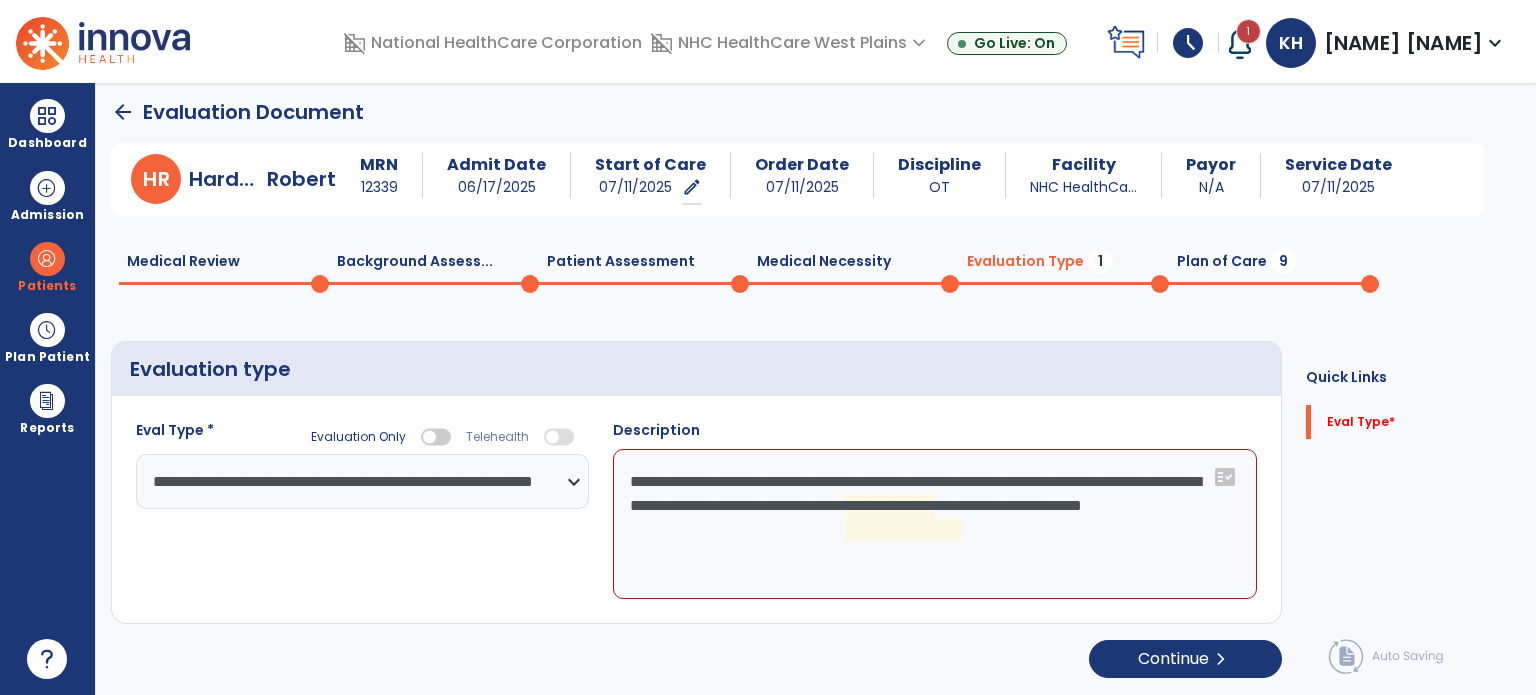 scroll, scrollTop: 0, scrollLeft: 0, axis: both 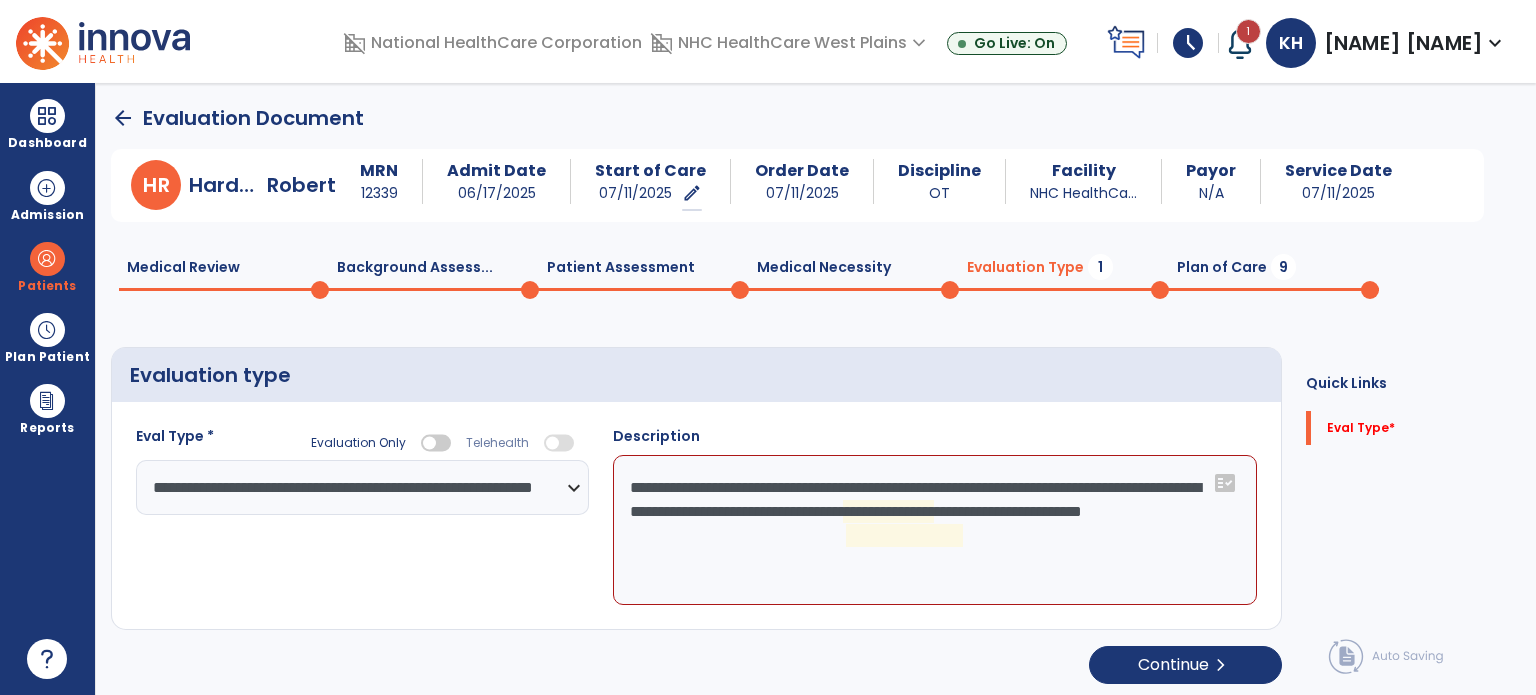 click on "**********" 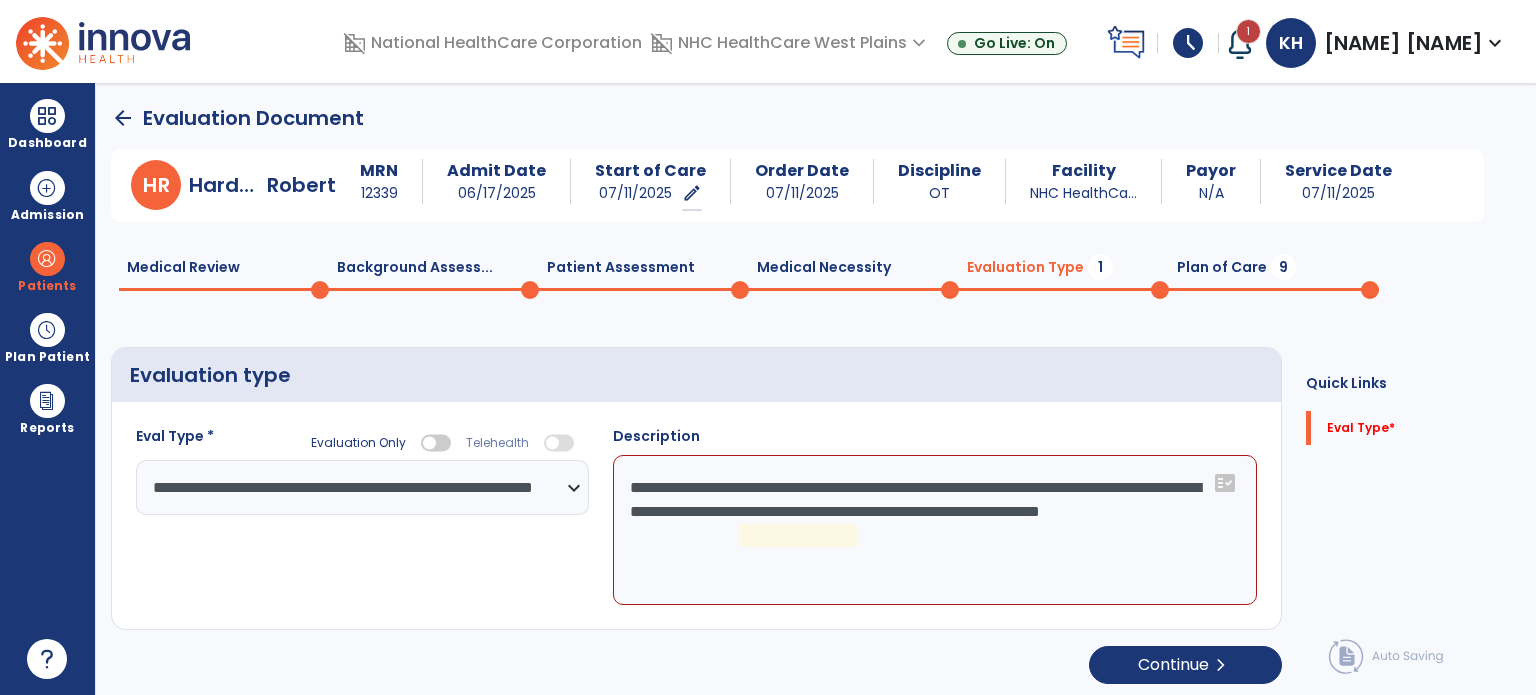 click on "**********" 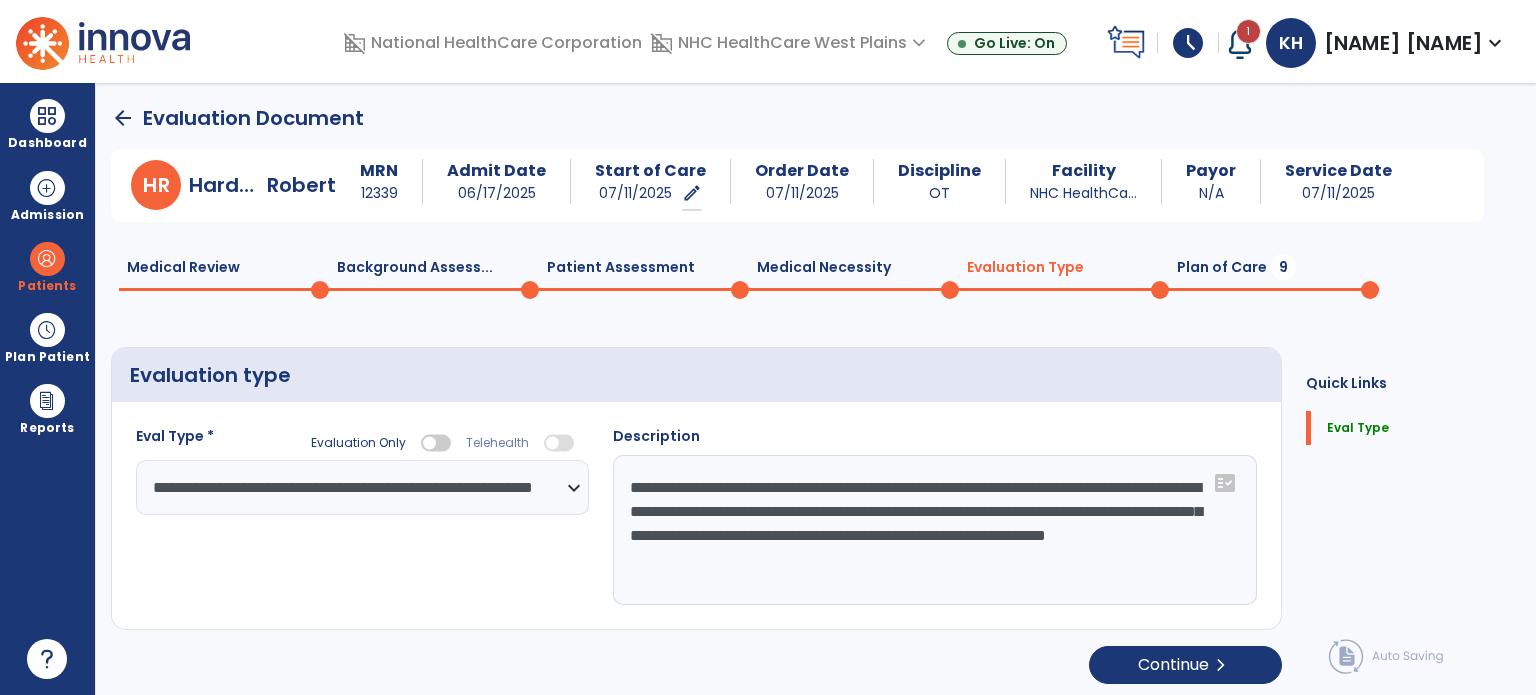 drag, startPoint x: 1048, startPoint y: 569, endPoint x: 621, endPoint y: 488, distance: 434.61478 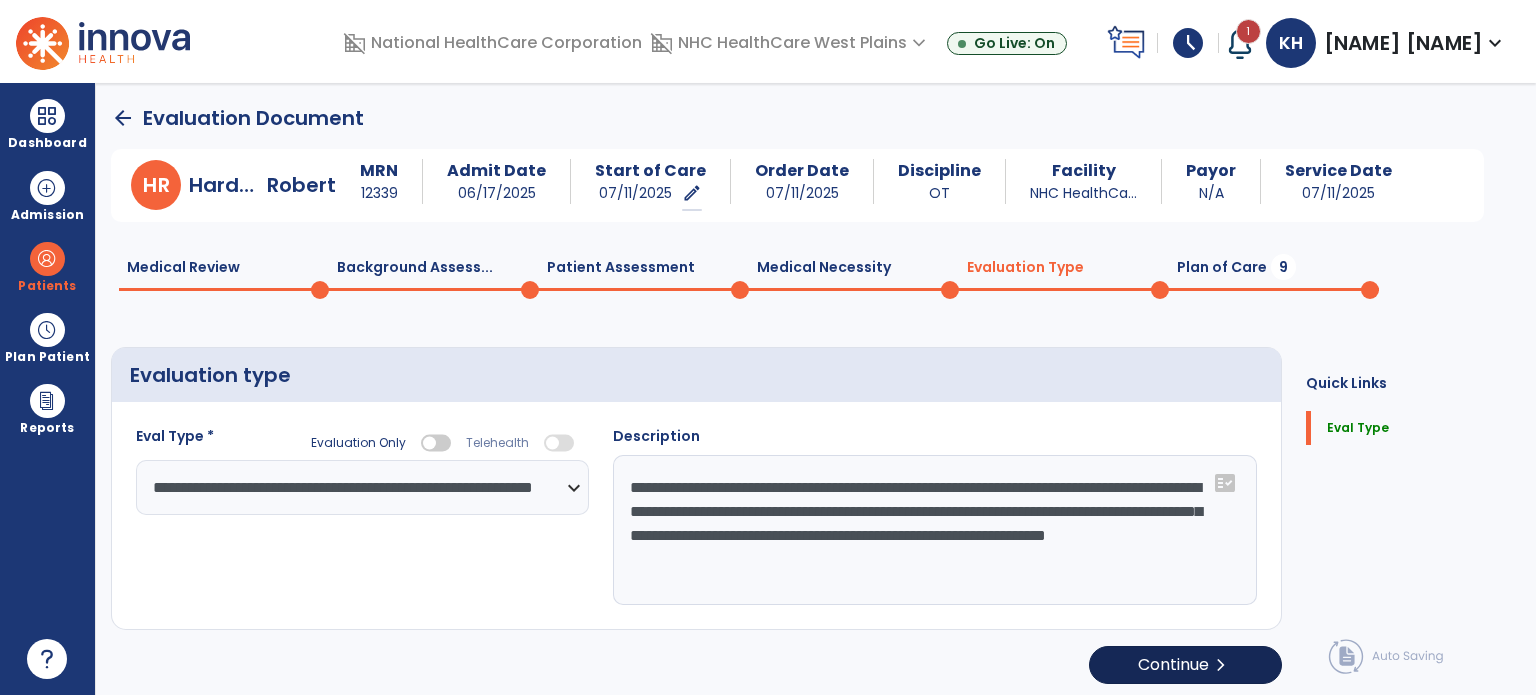 type on "**********" 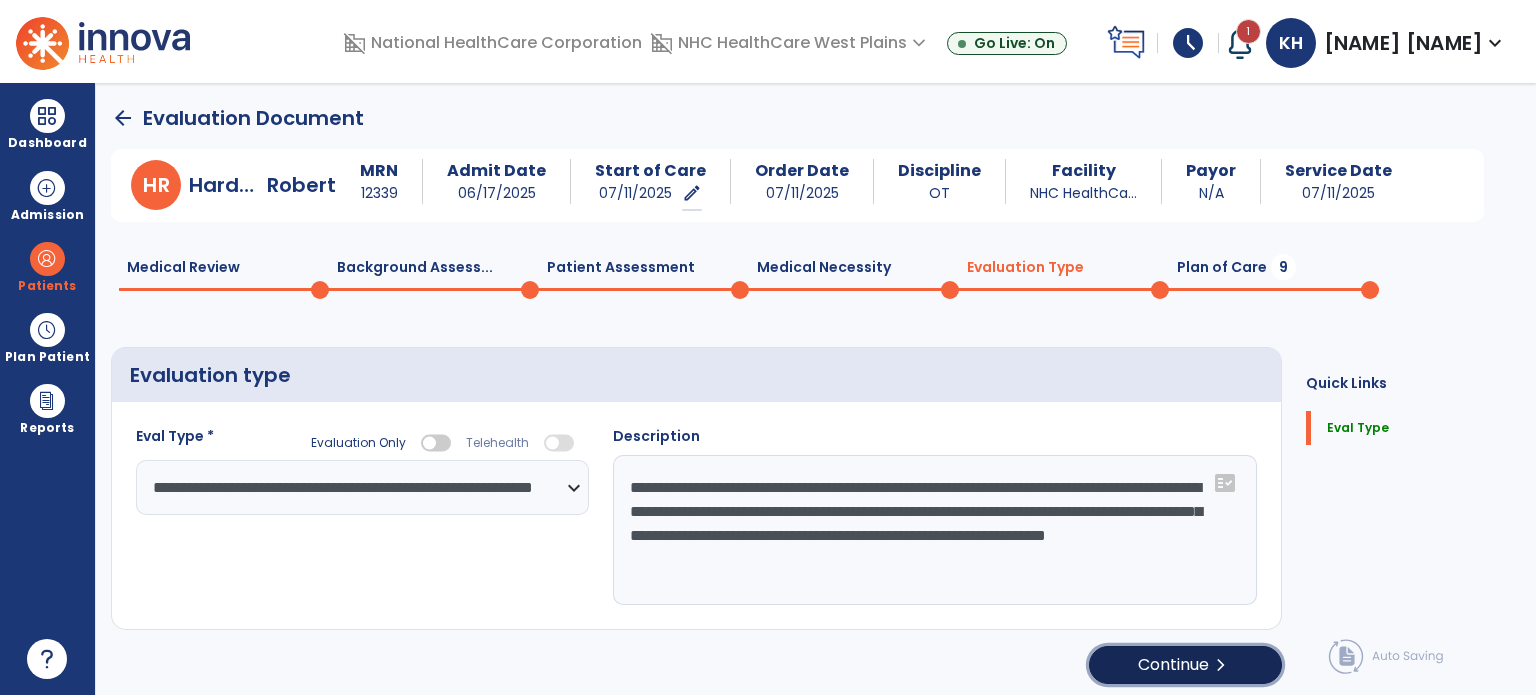 click on "chevron_right" 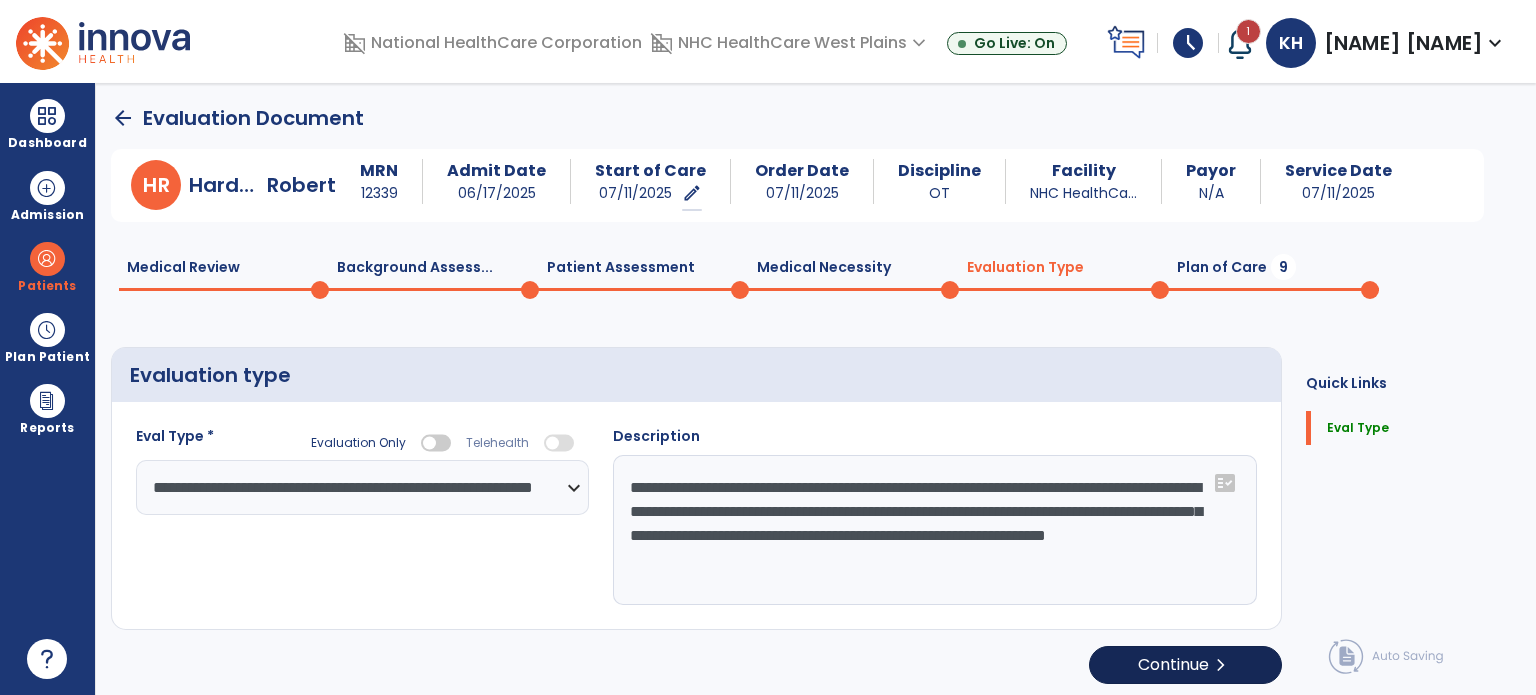select on "*****" 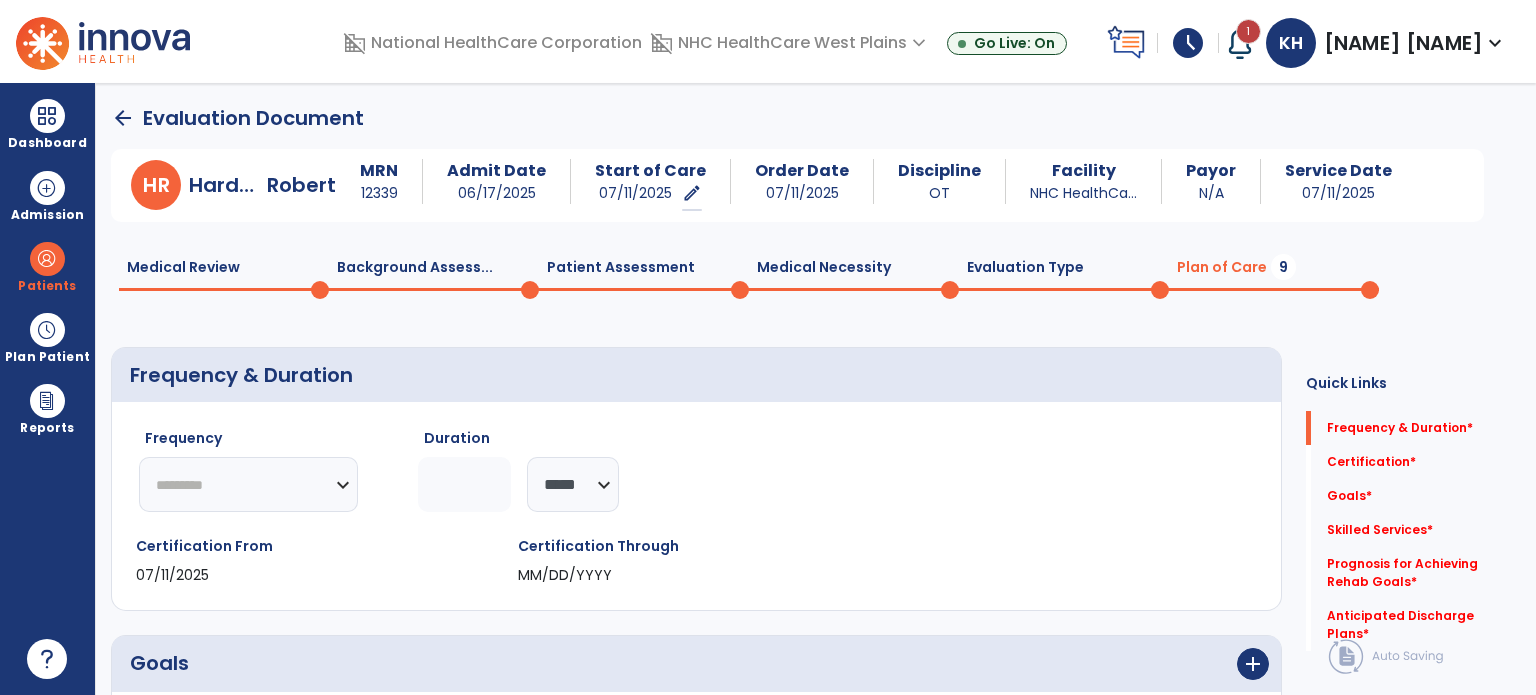 click on "MM/DD/YYYY" 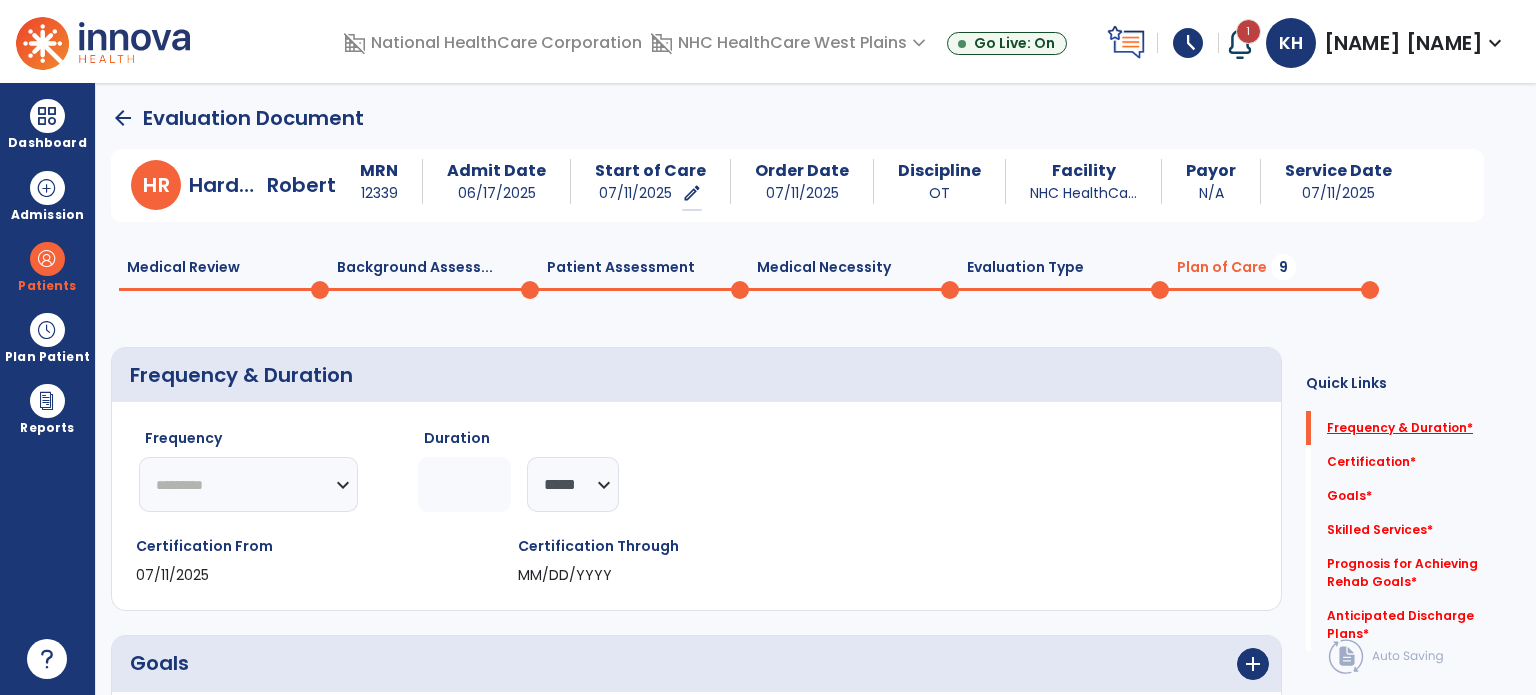 click on "Frequency & Duration   *" 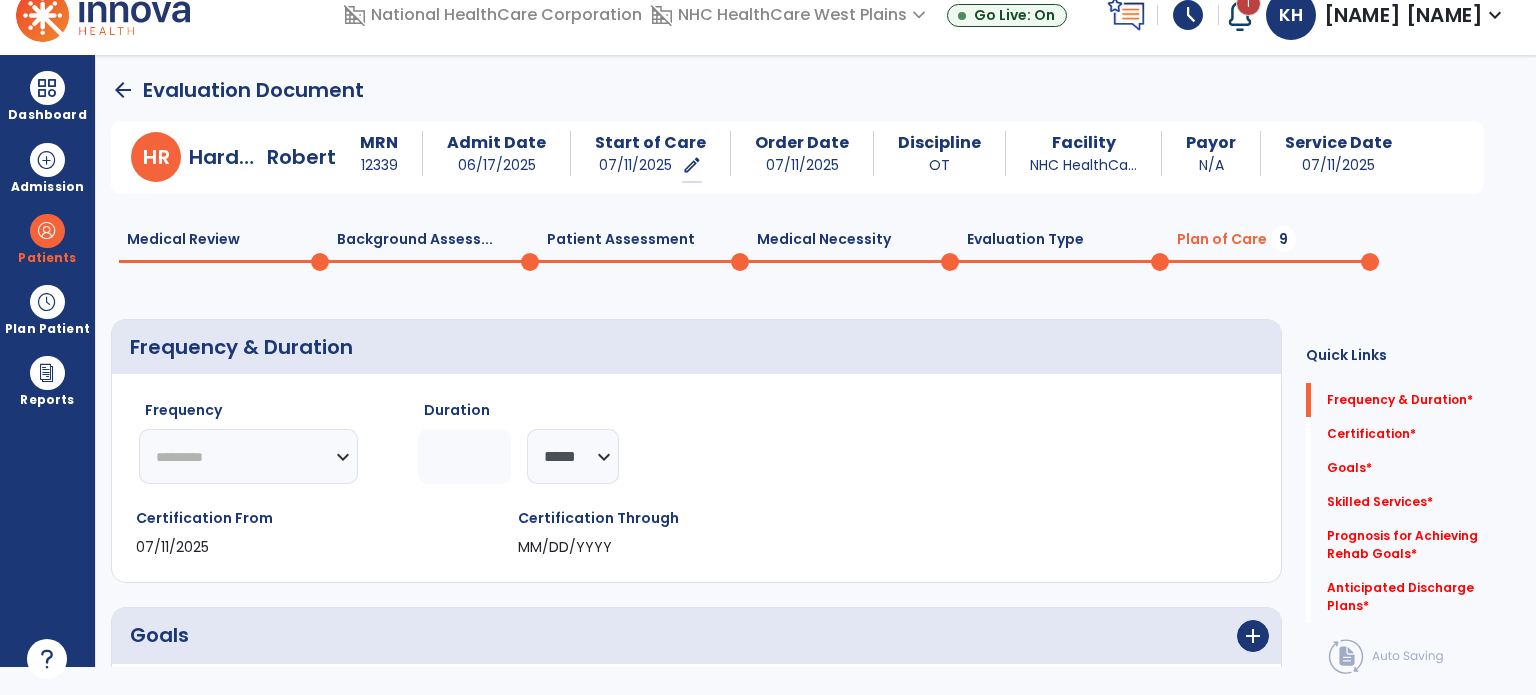 click on "********* ** ** ** ** ** ** **" 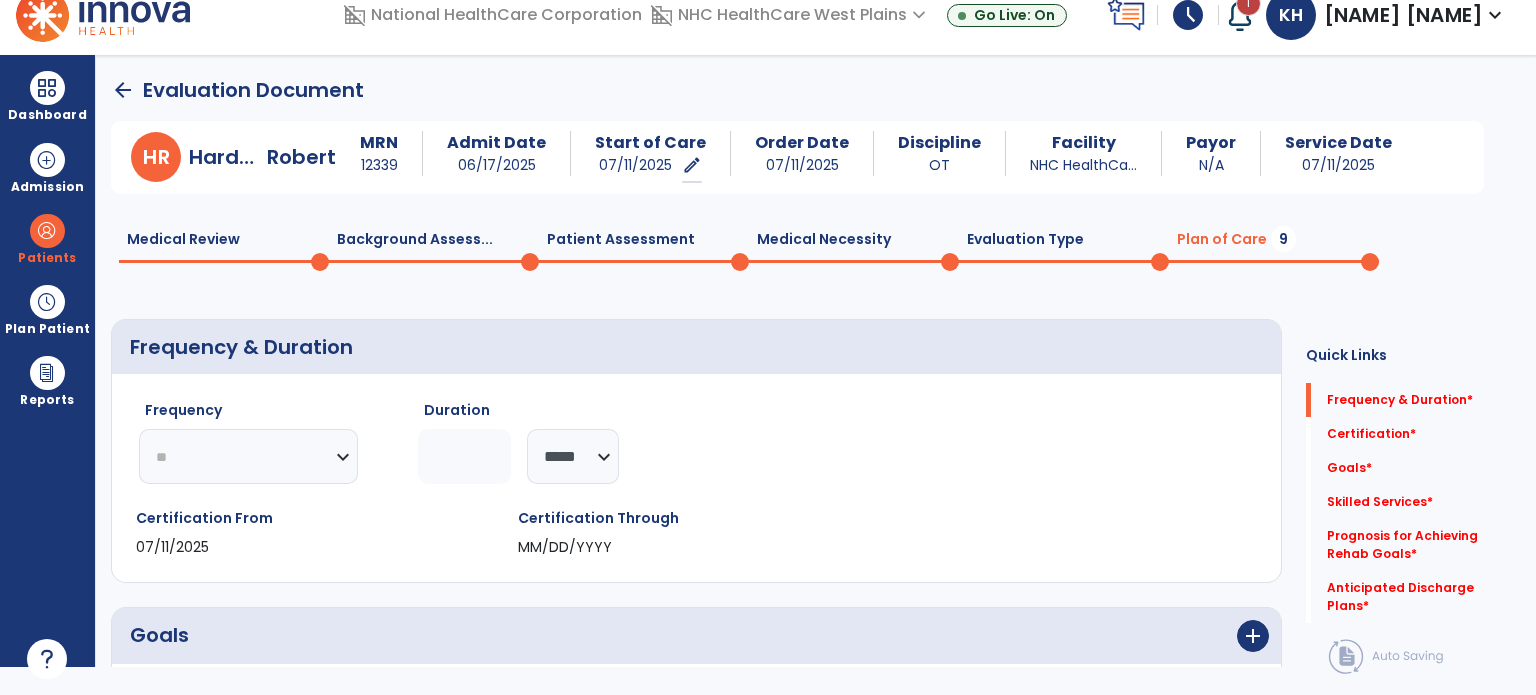 click on "********* ** ** ** ** ** ** **" 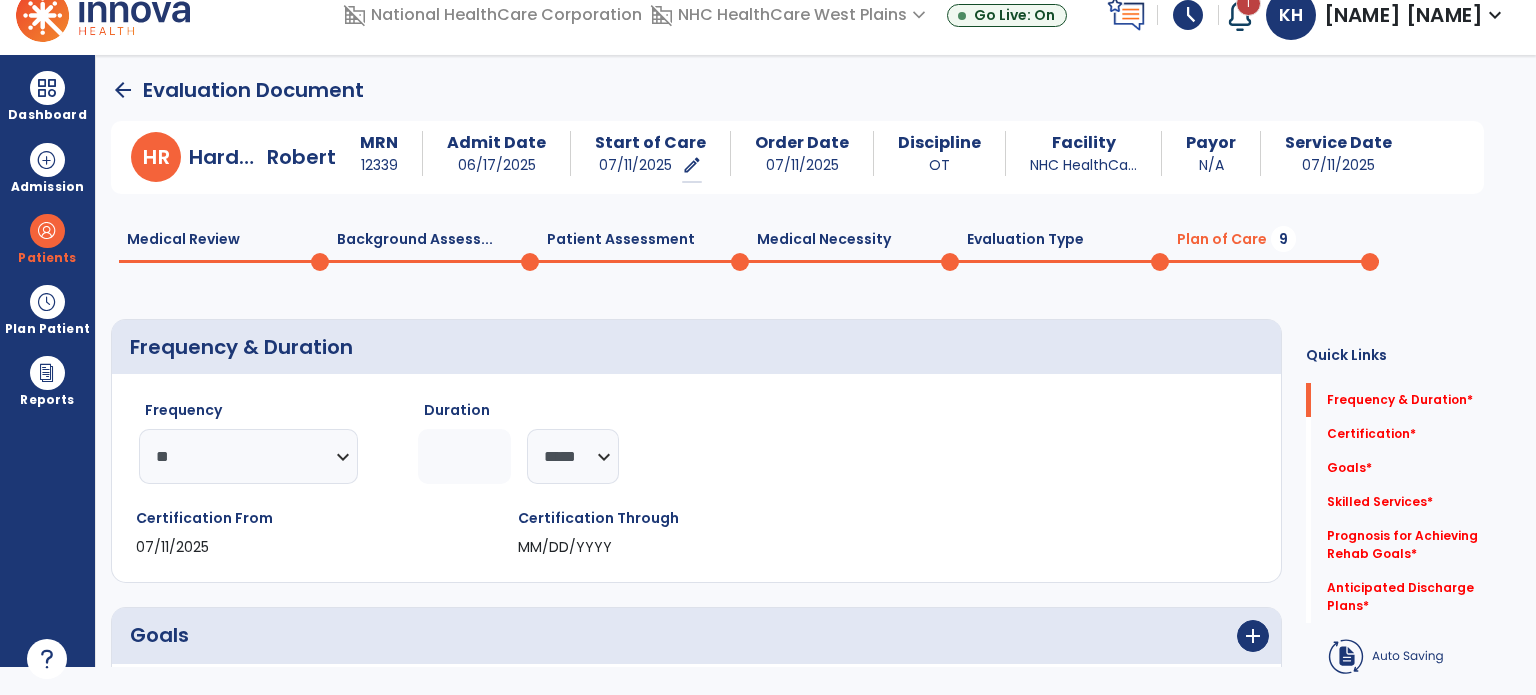 click 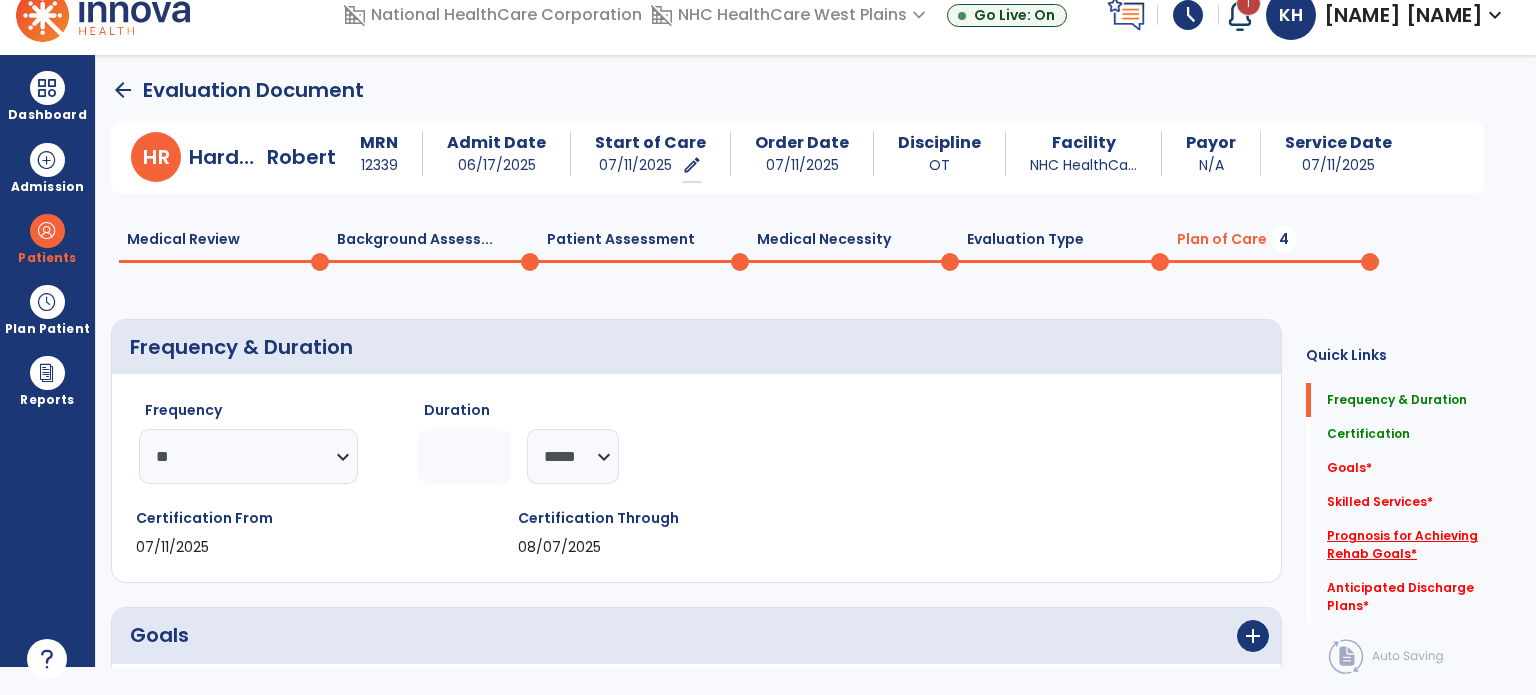 type on "*" 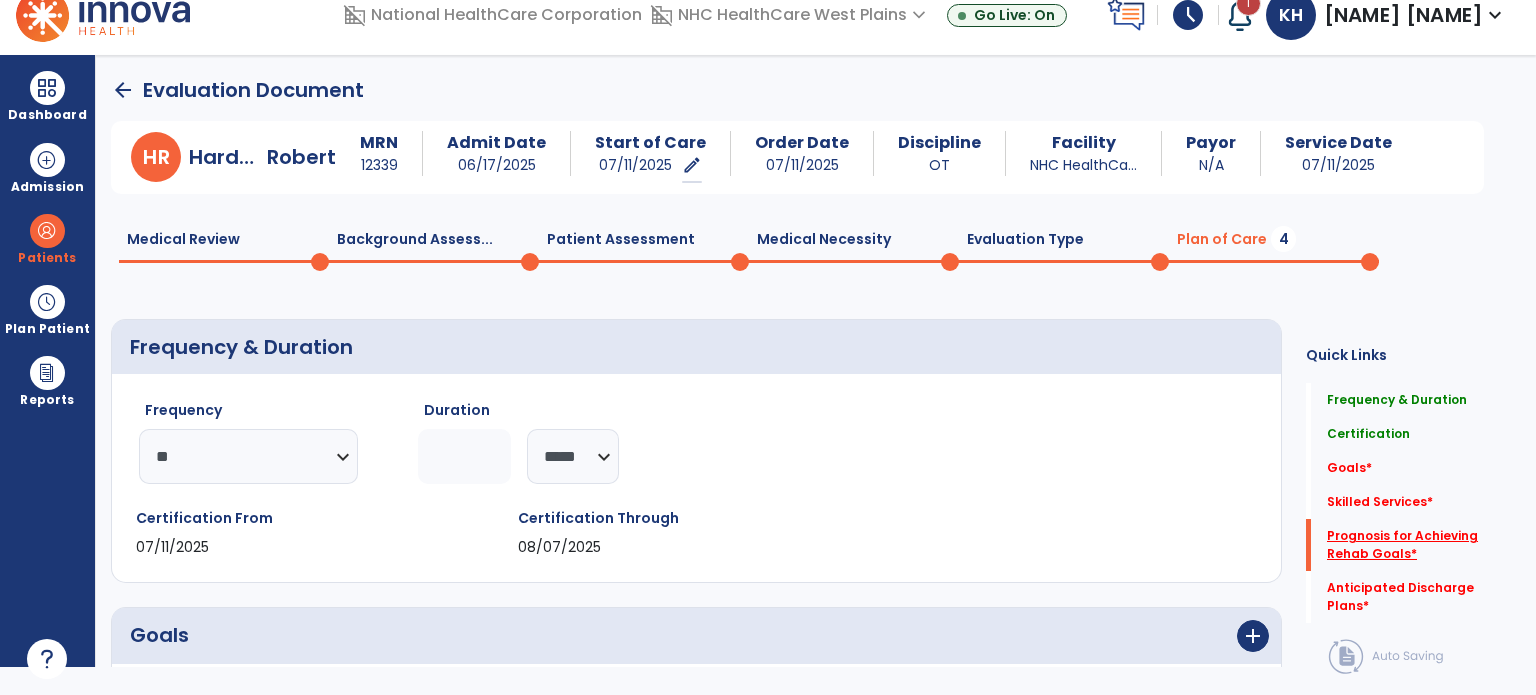 scroll, scrollTop: 41, scrollLeft: 0, axis: vertical 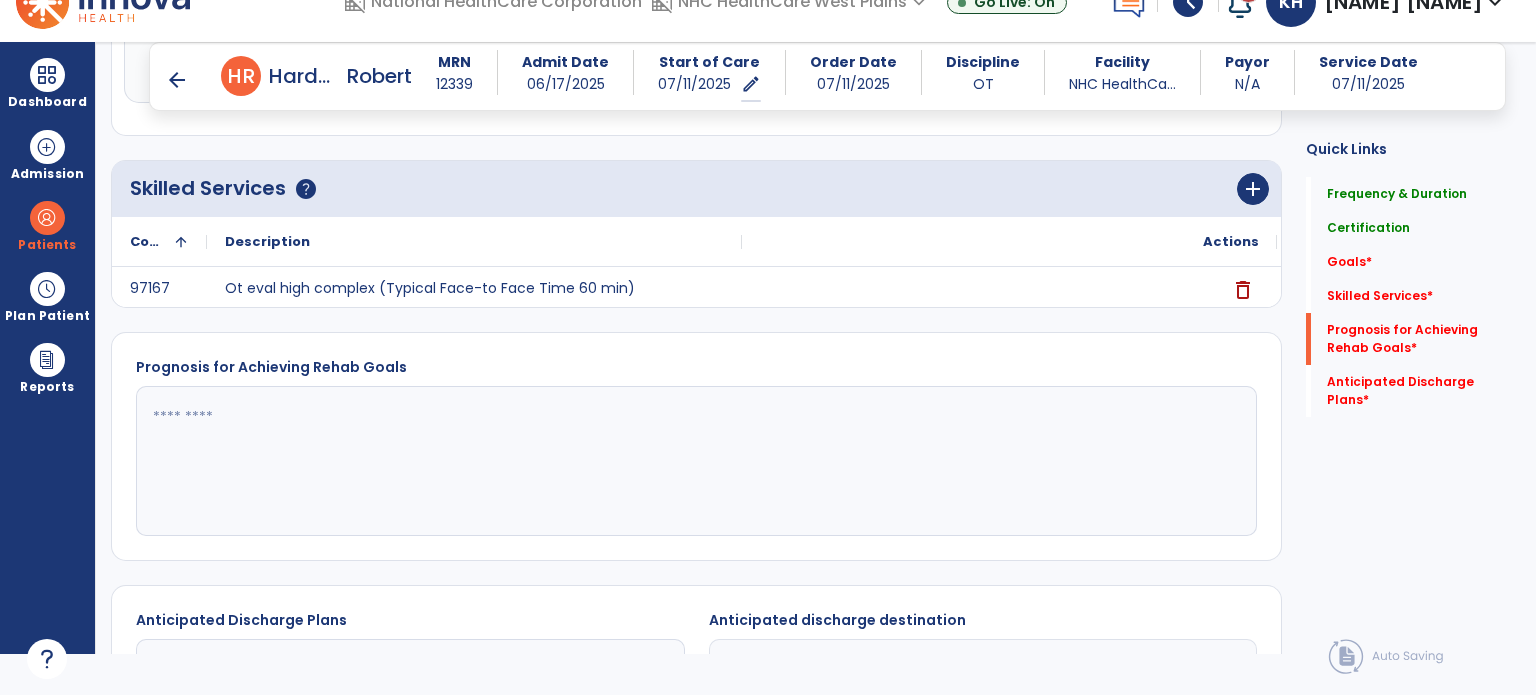 click 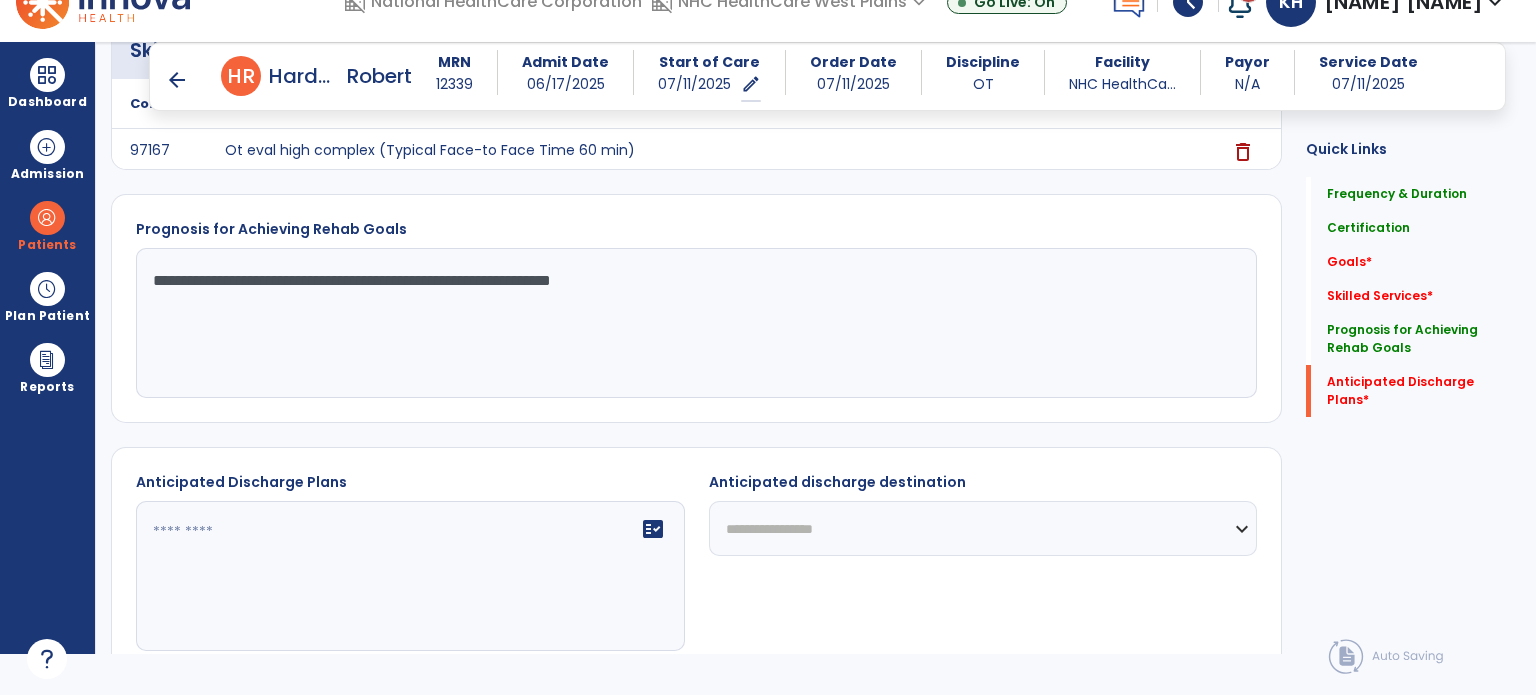 scroll, scrollTop: 1521, scrollLeft: 0, axis: vertical 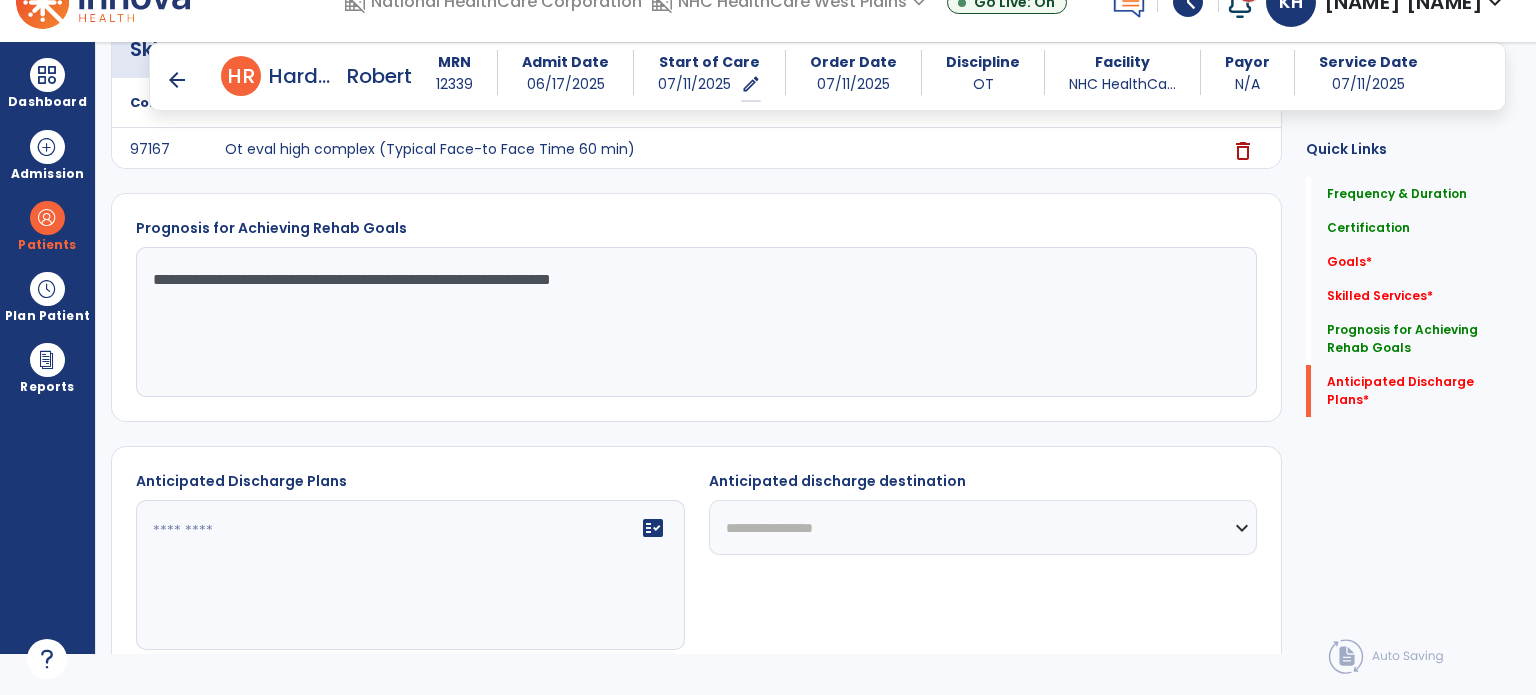 click on "**********" 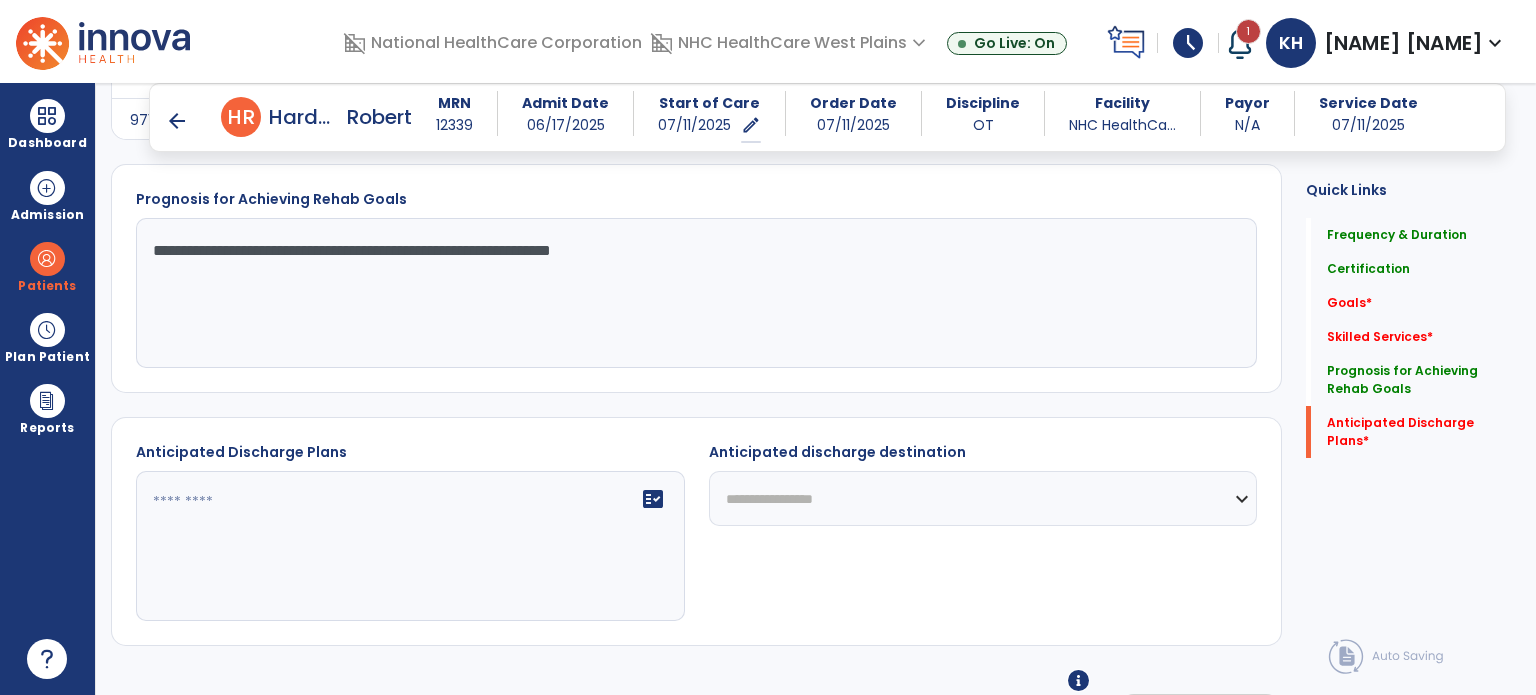 scroll, scrollTop: 0, scrollLeft: 0, axis: both 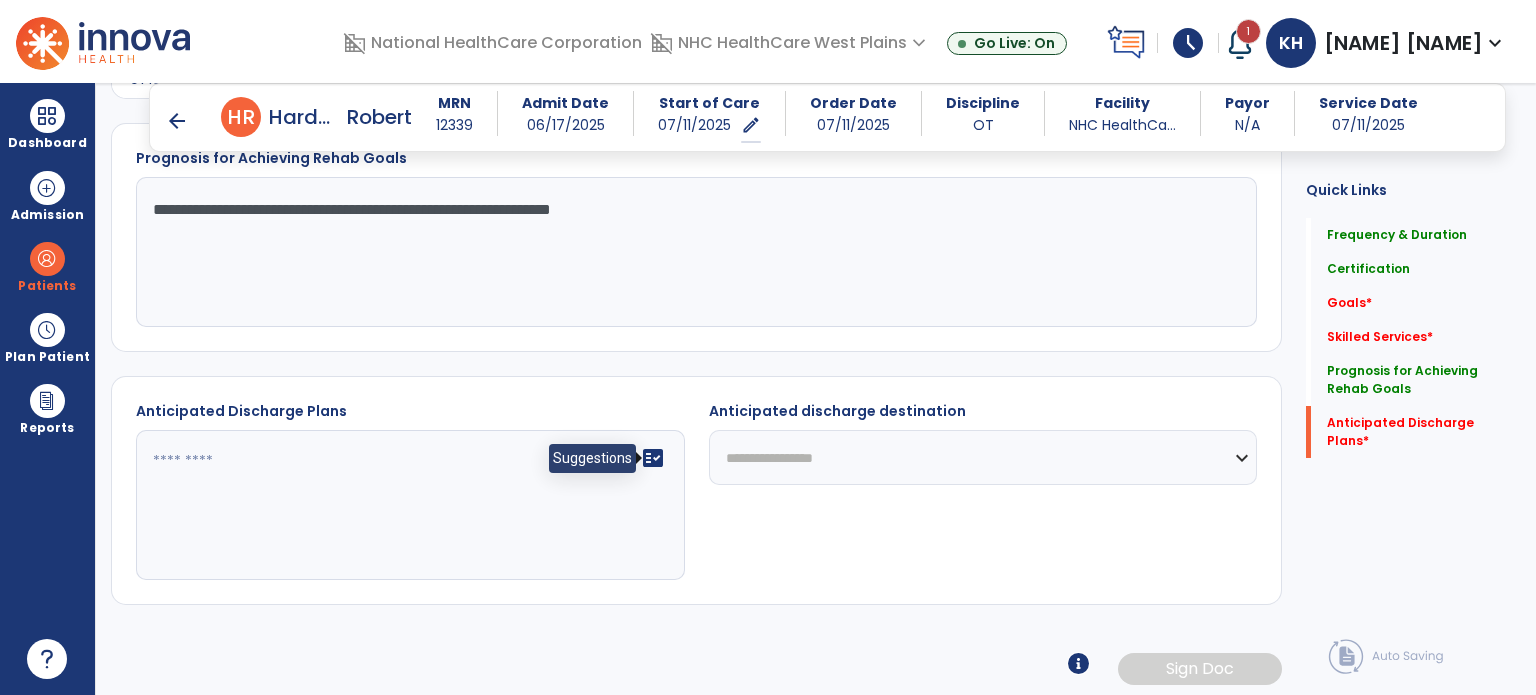 type on "**********" 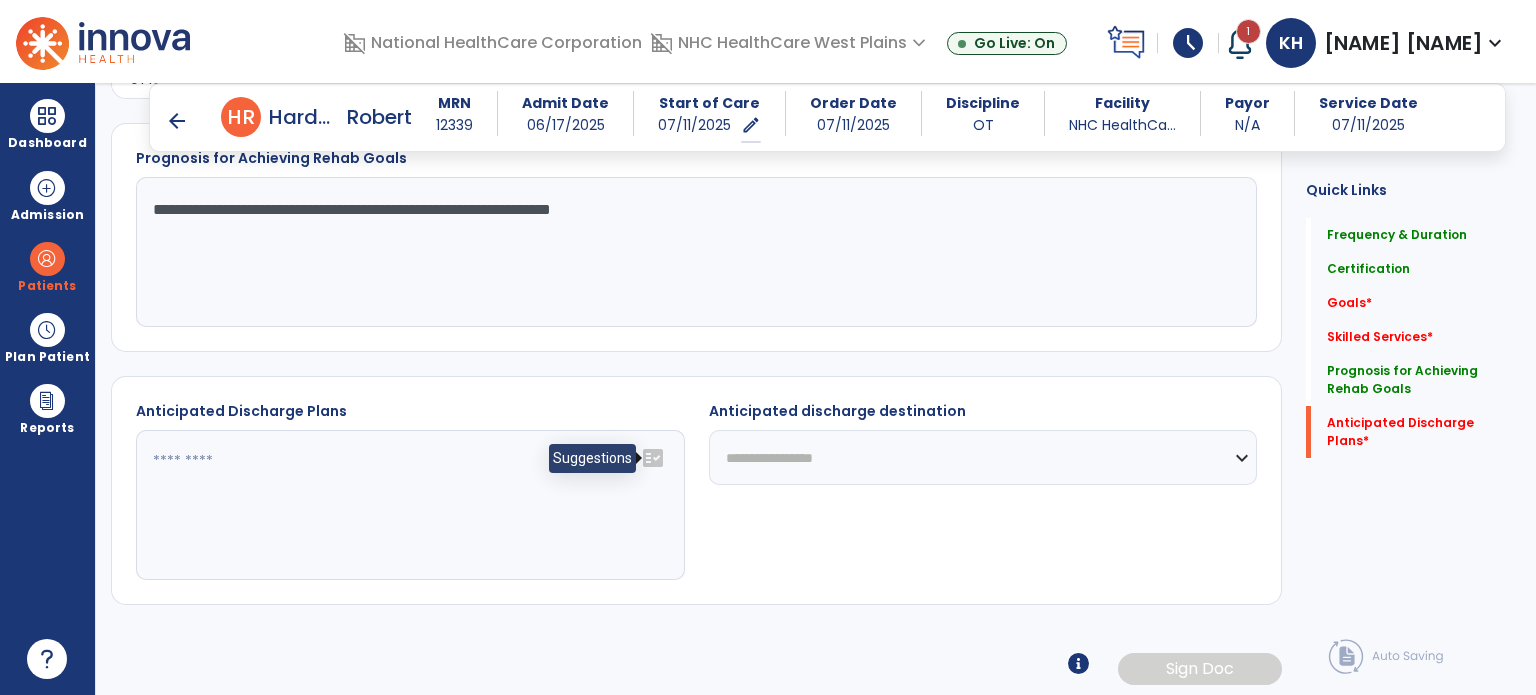 click on "fact_check" 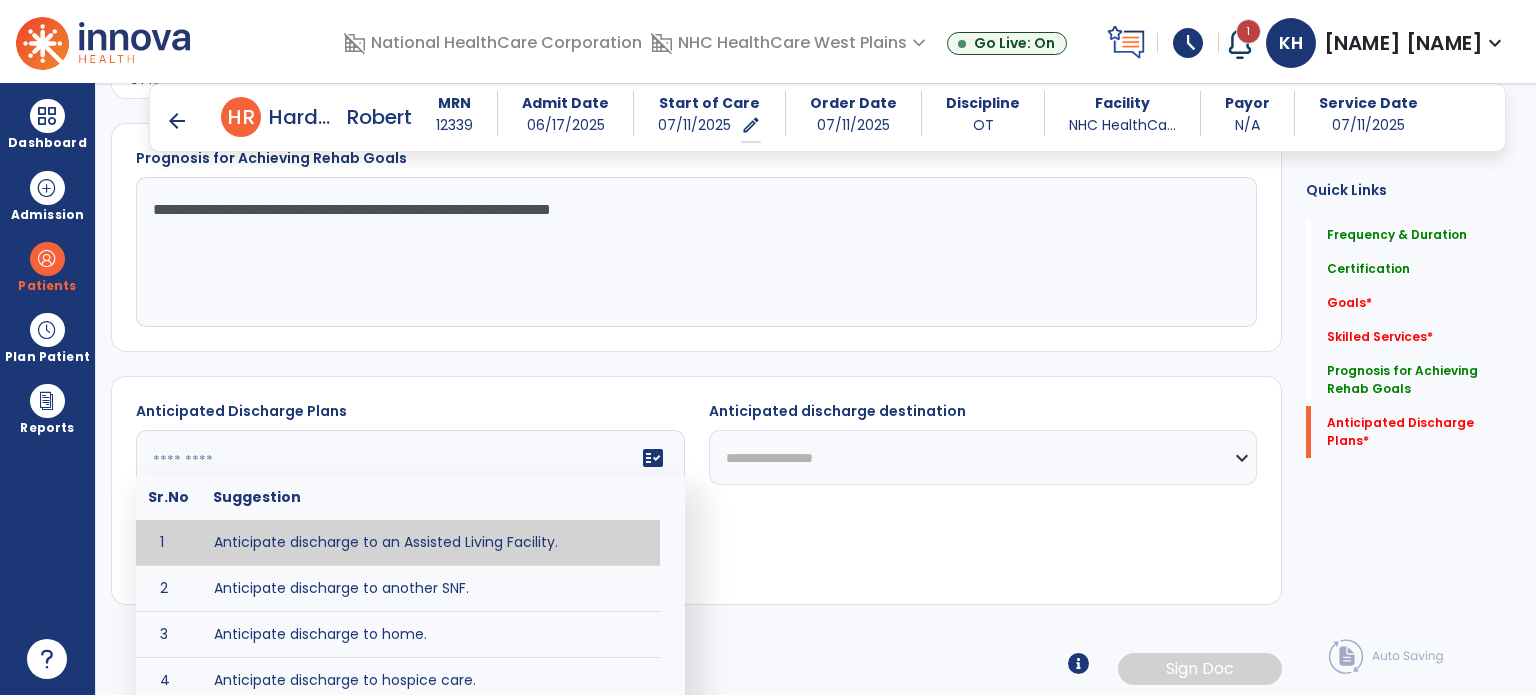 click 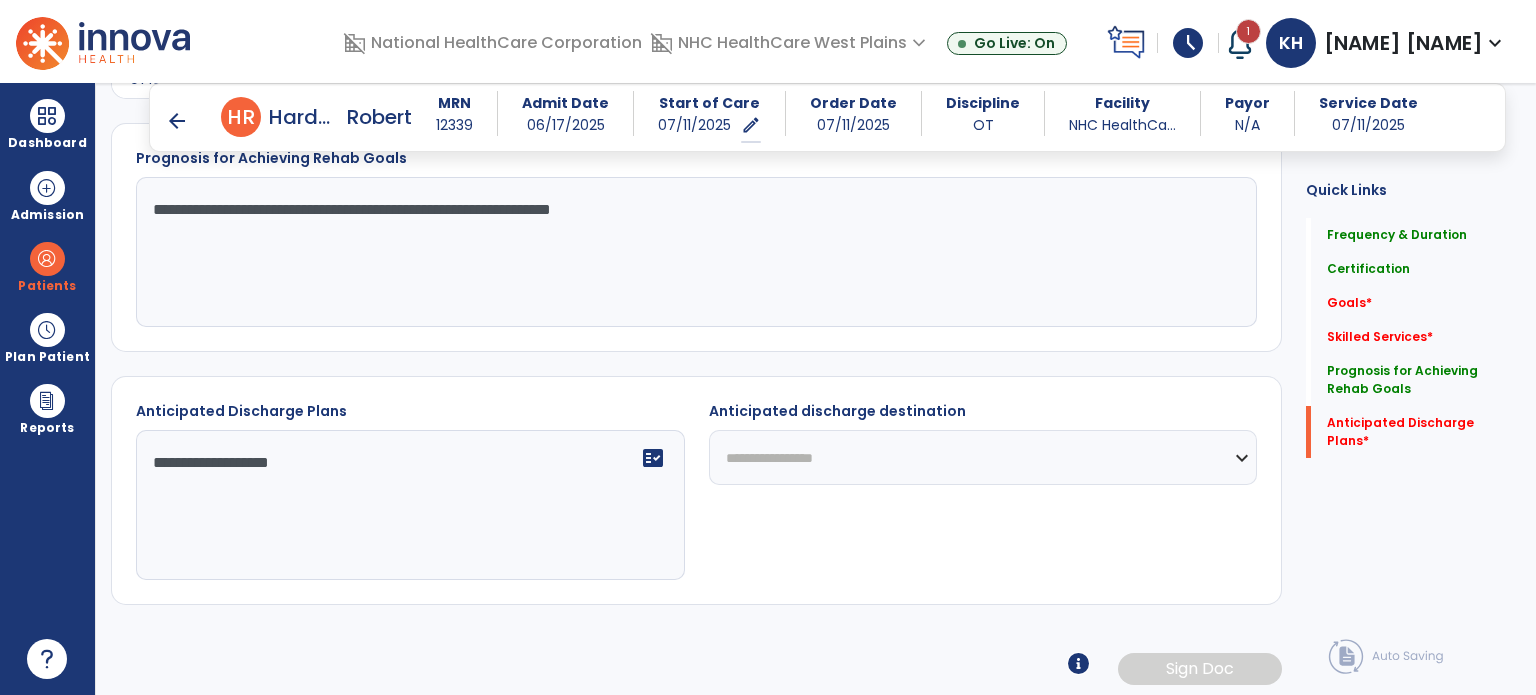 type on "**********" 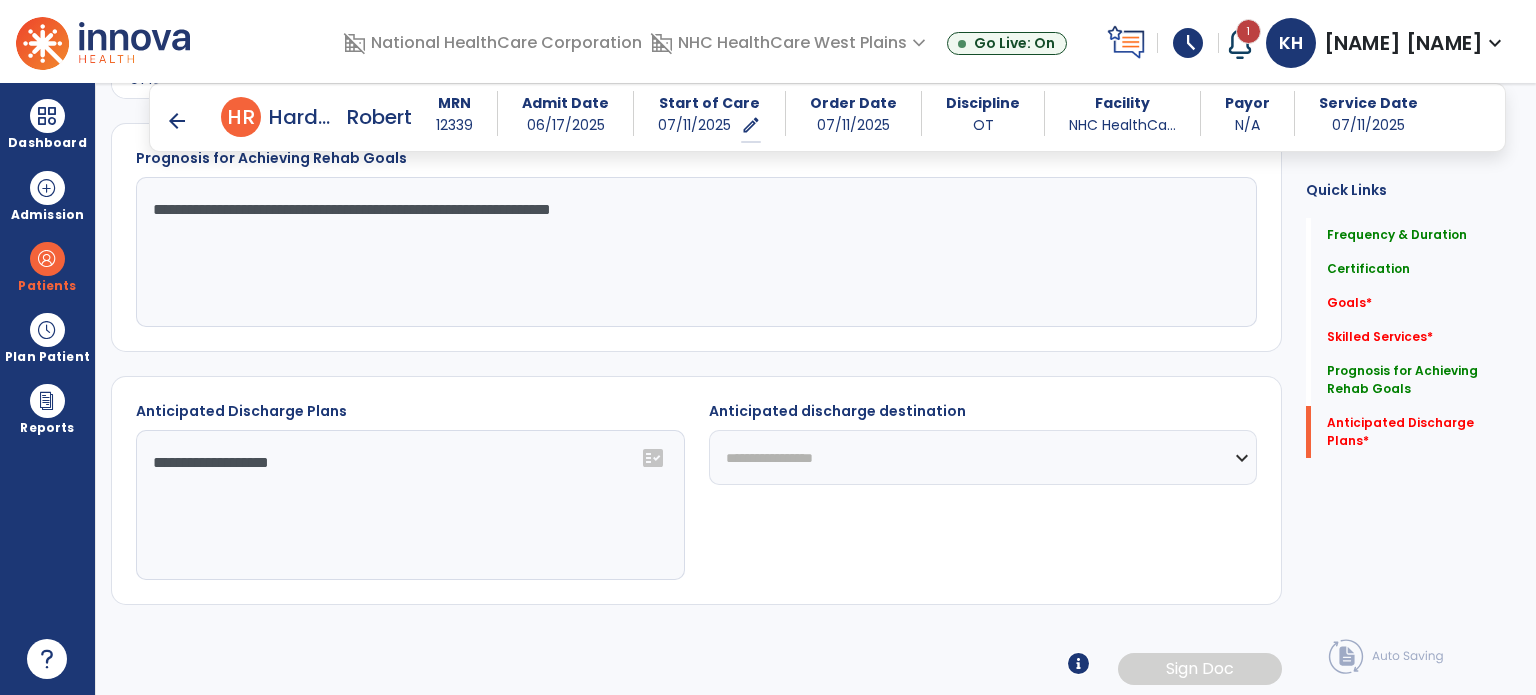 select on "**********" 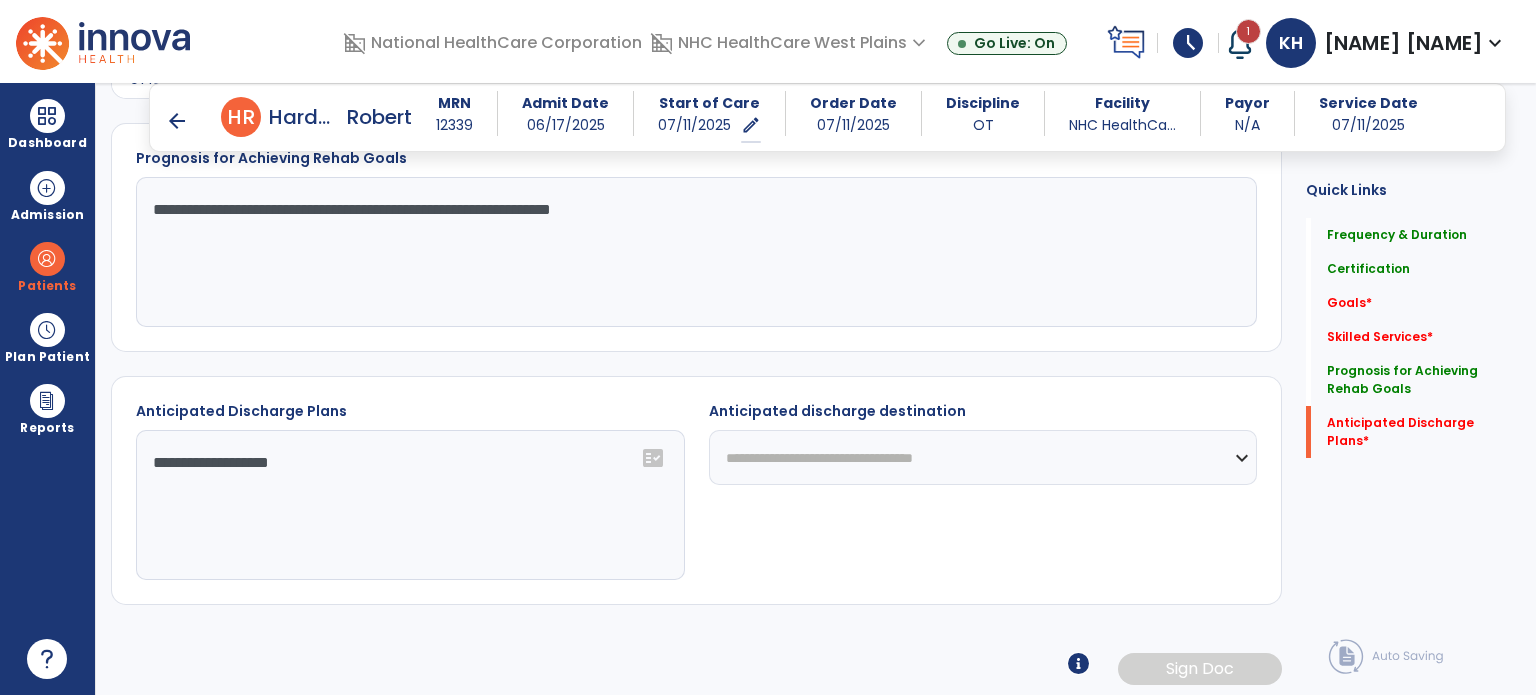 click on "**********" 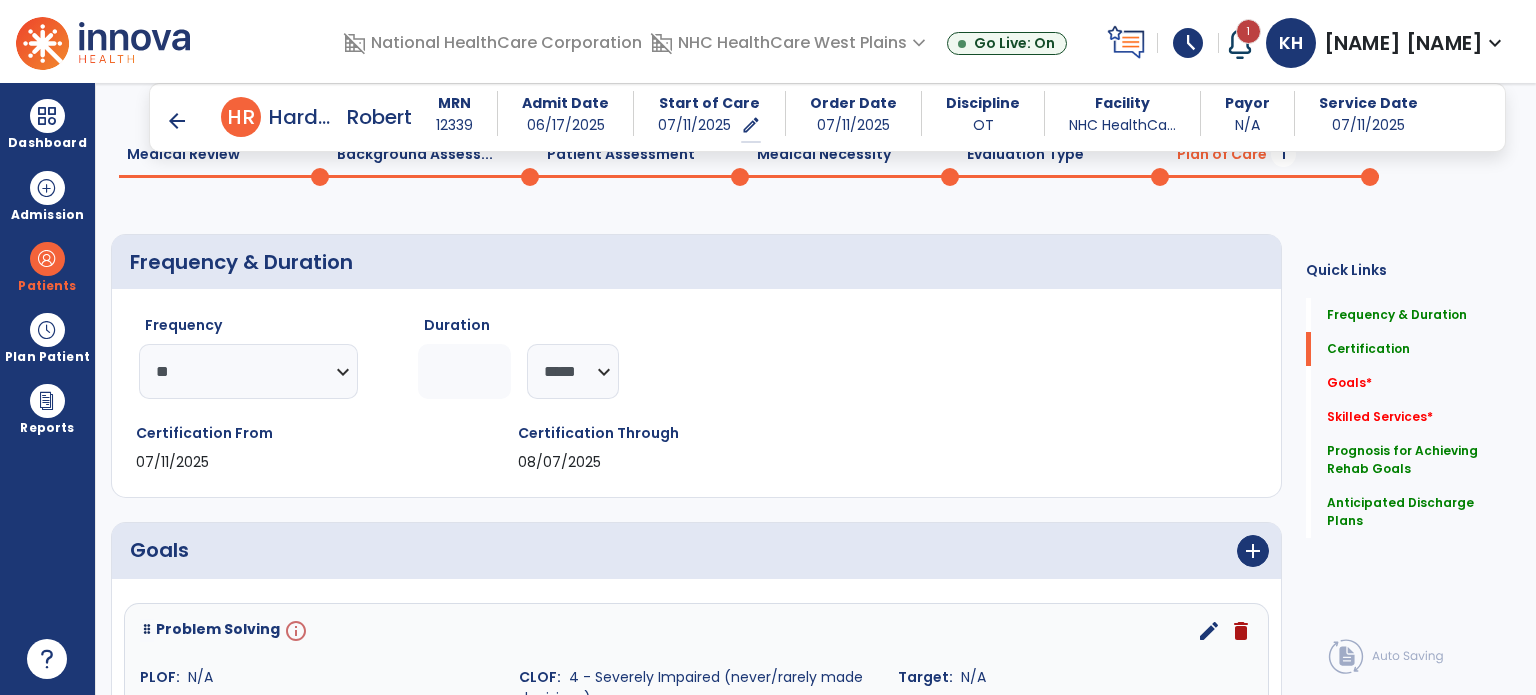 scroll, scrollTop: 300, scrollLeft: 0, axis: vertical 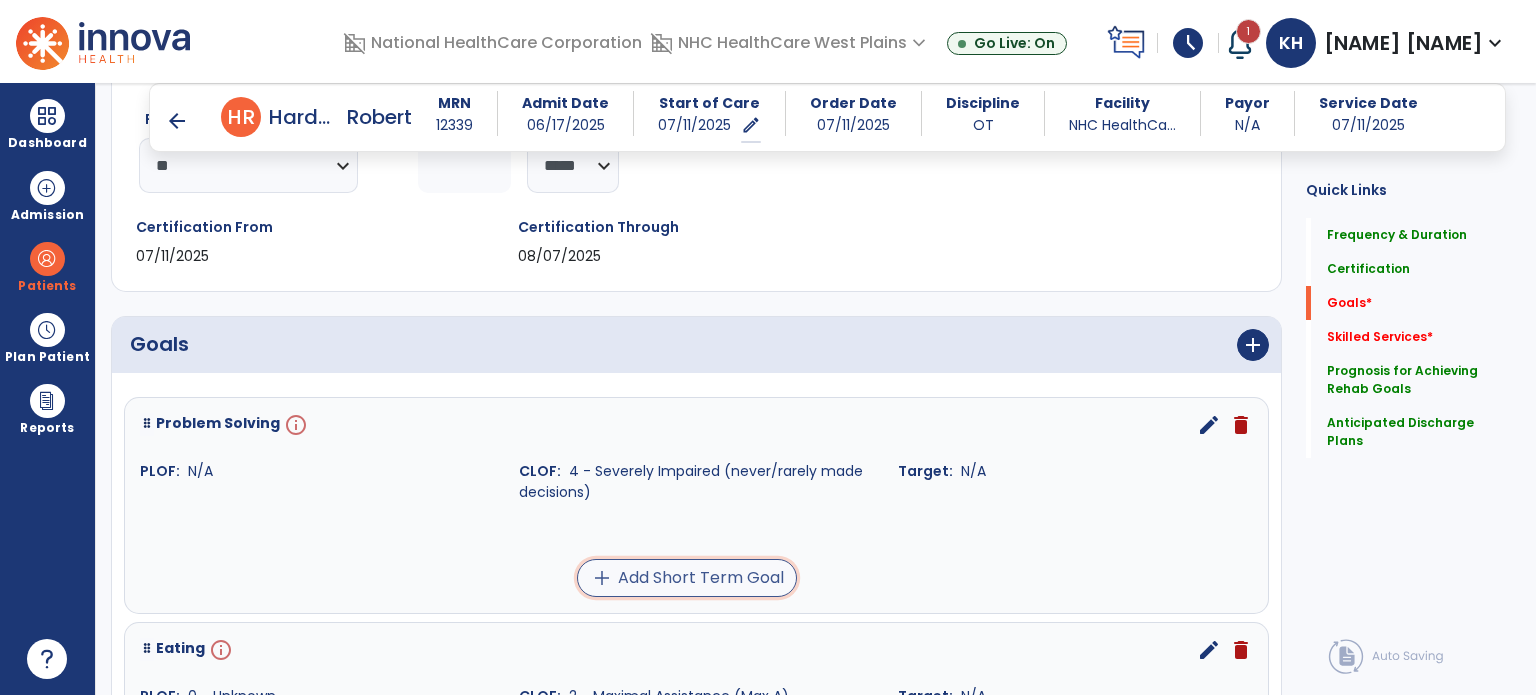click on "add  Add Short Term Goal" at bounding box center (687, 578) 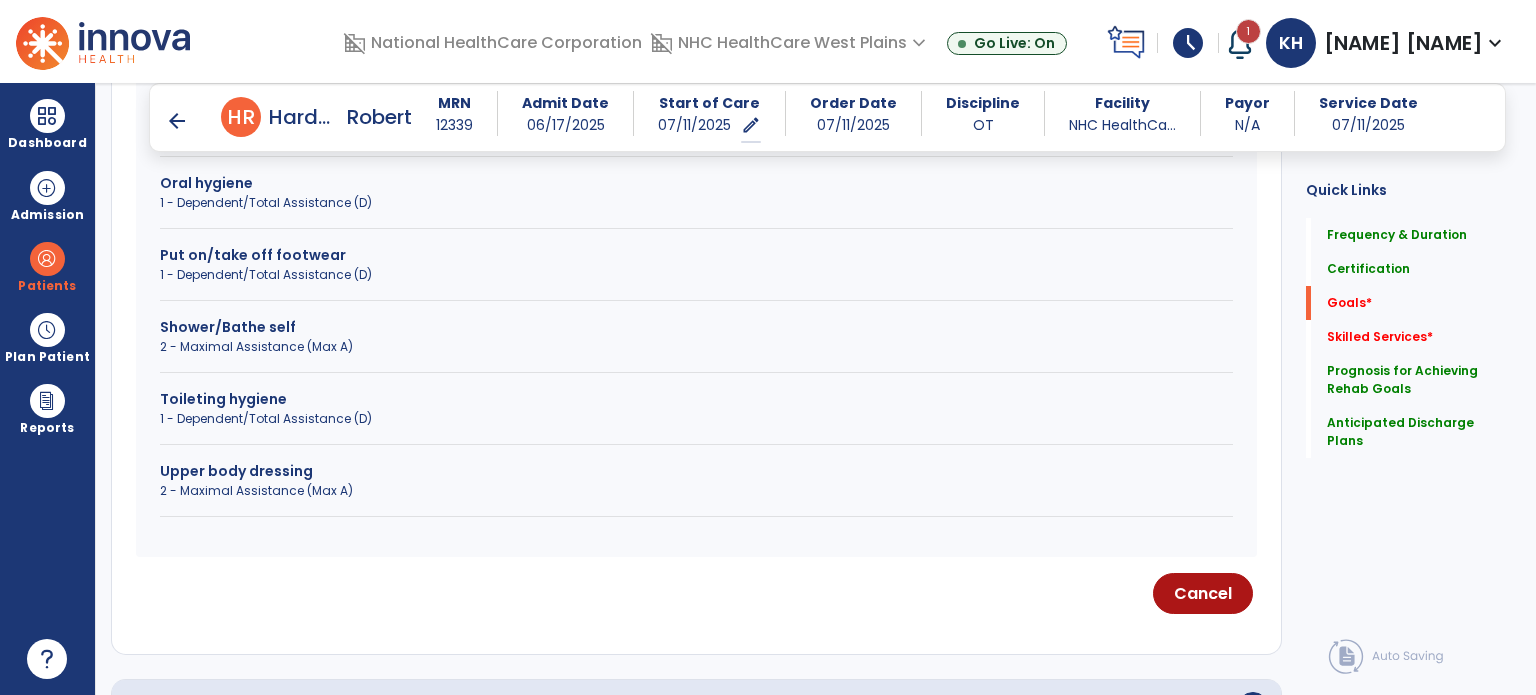 scroll, scrollTop: 1000, scrollLeft: 0, axis: vertical 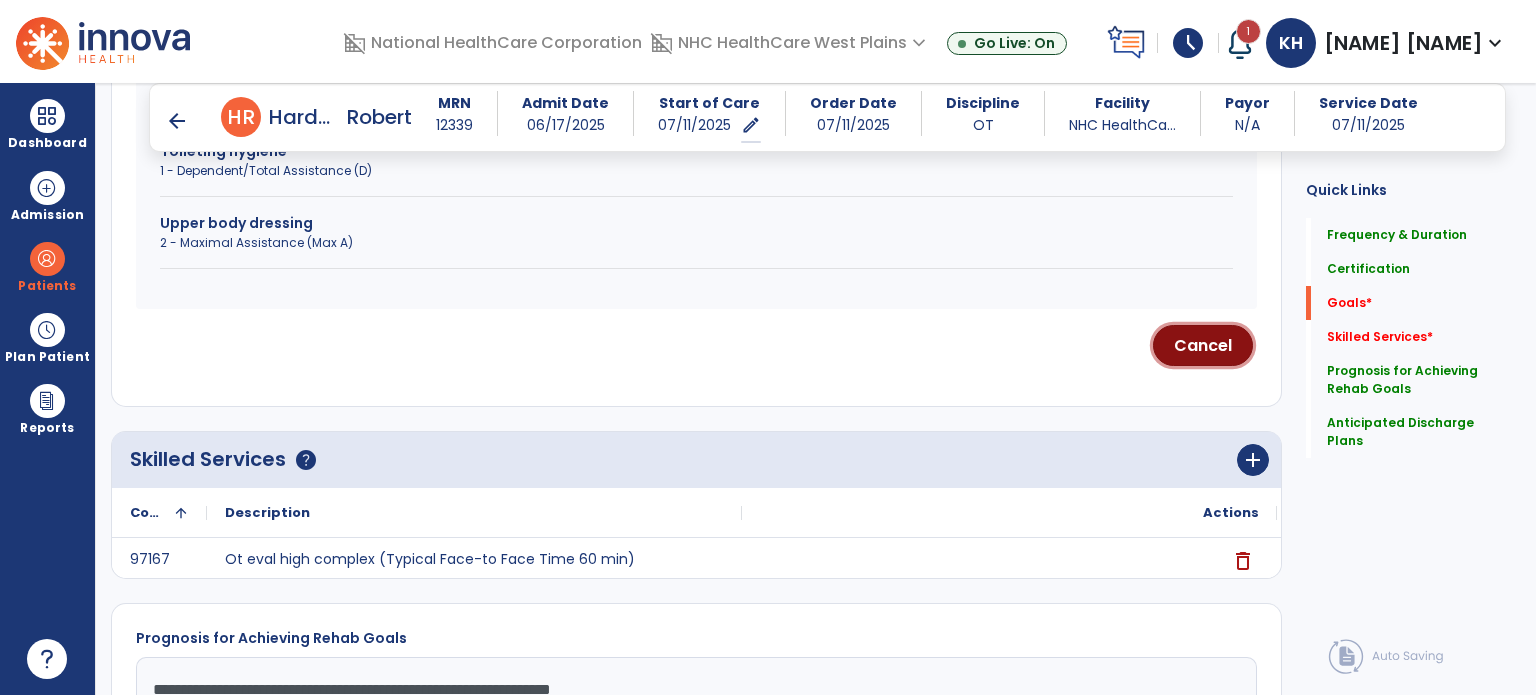 click on "Cancel" at bounding box center [1203, 345] 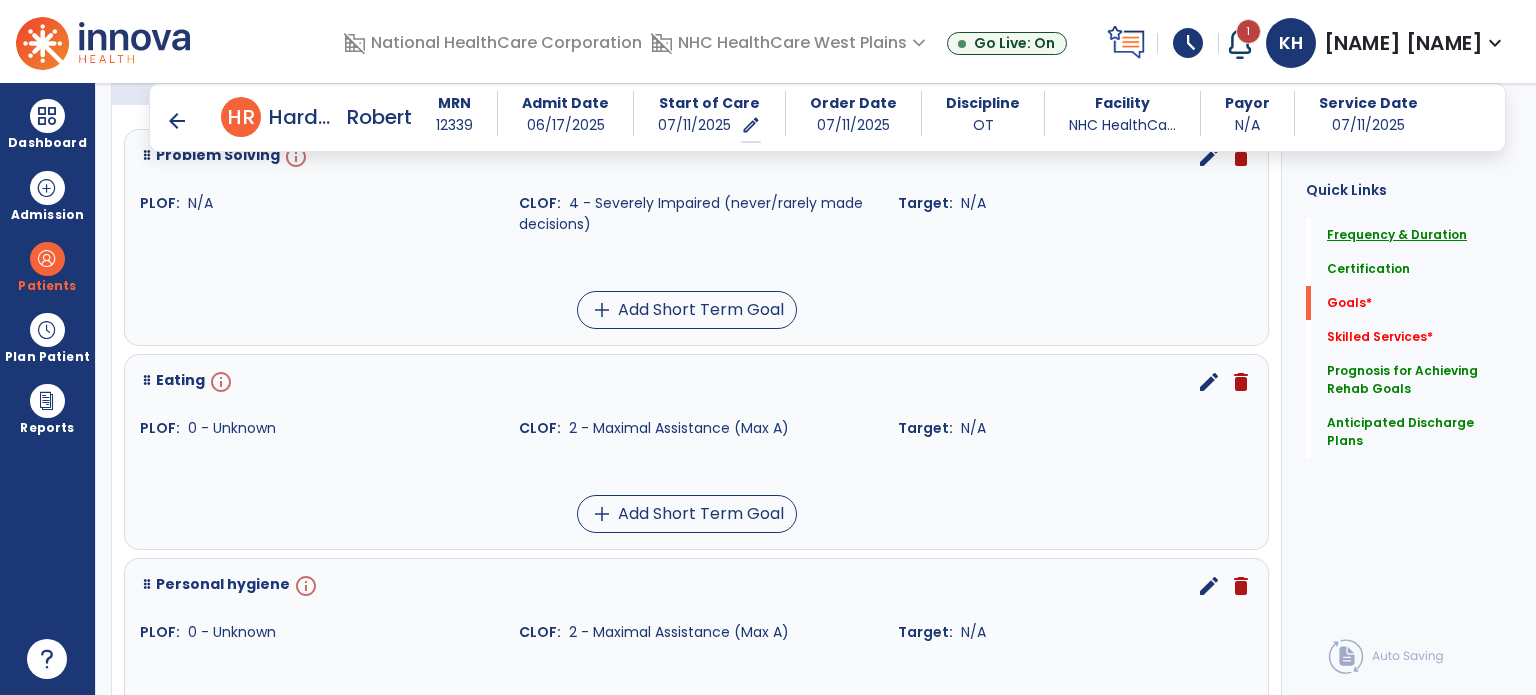 scroll, scrollTop: 368, scrollLeft: 0, axis: vertical 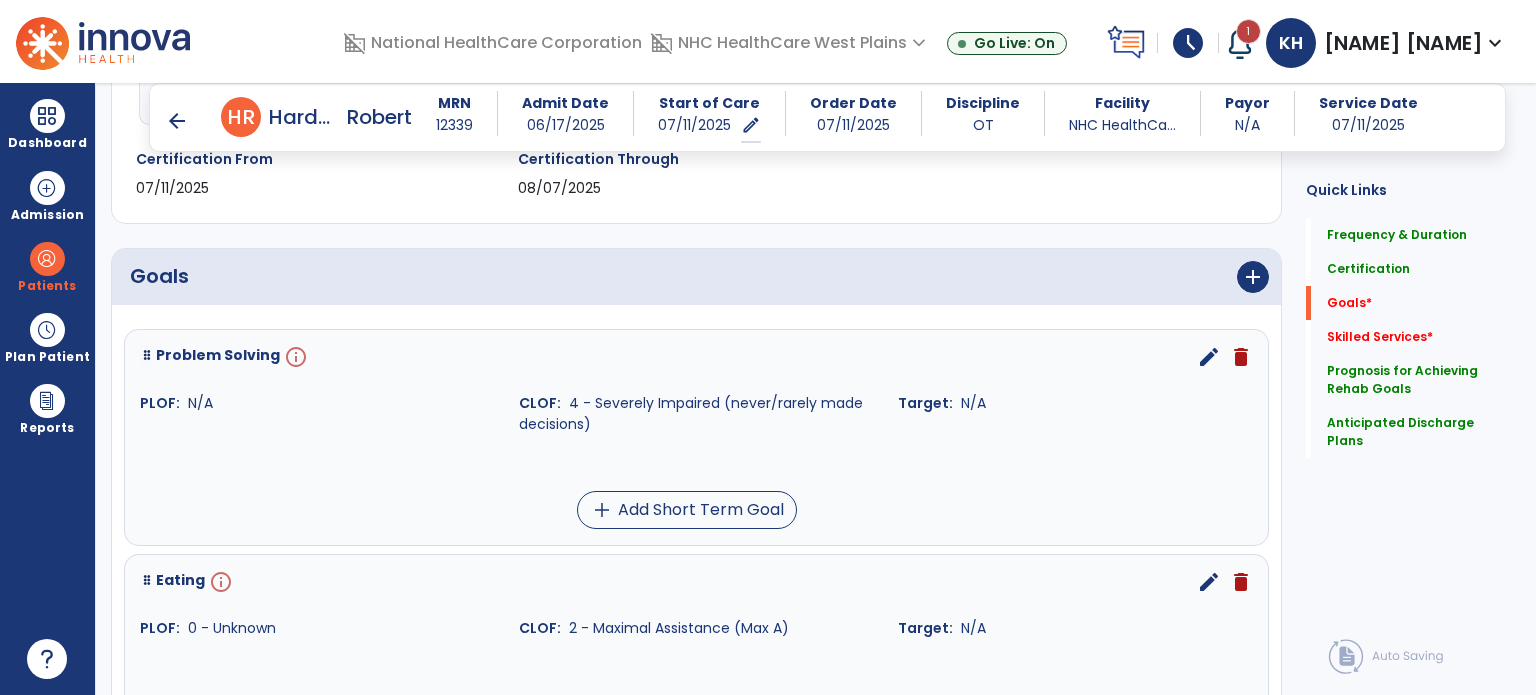 click on "edit" at bounding box center [1209, 357] 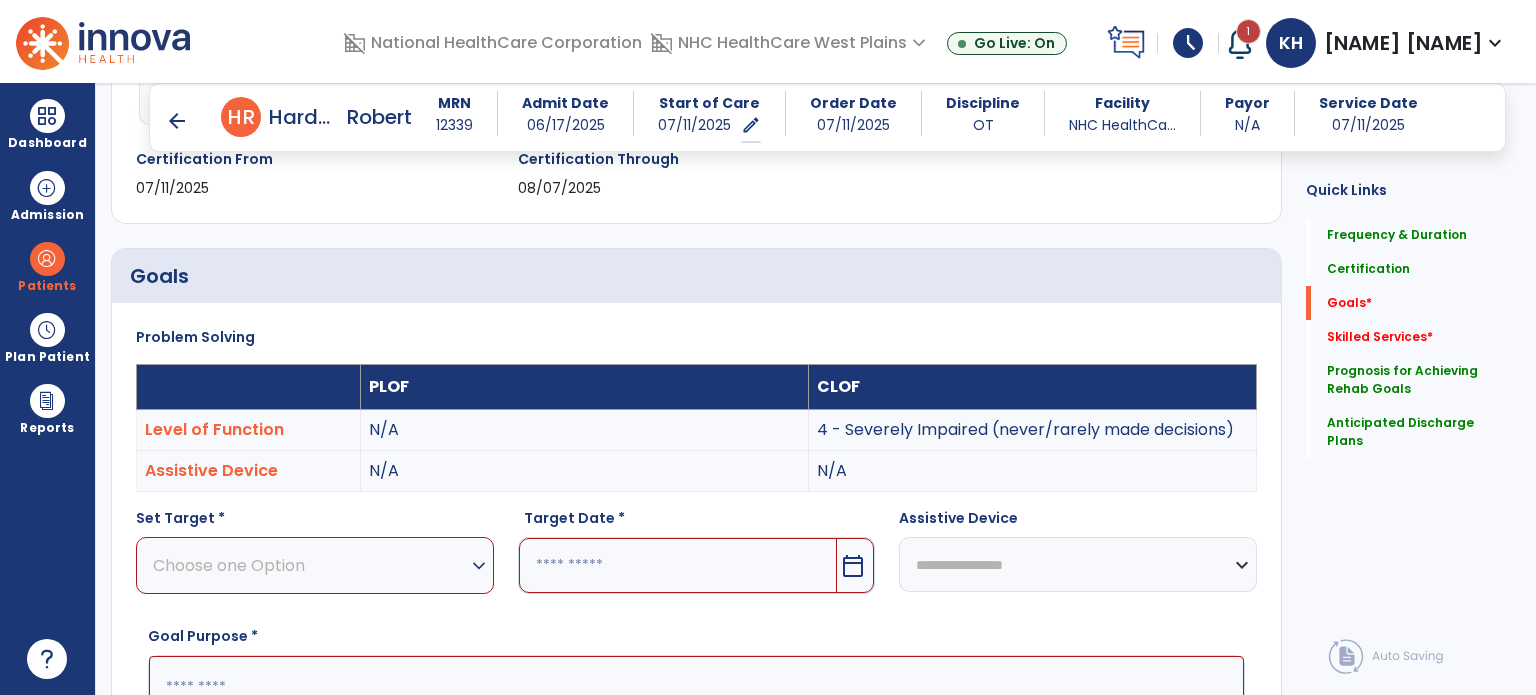 scroll, scrollTop: 65, scrollLeft: 0, axis: vertical 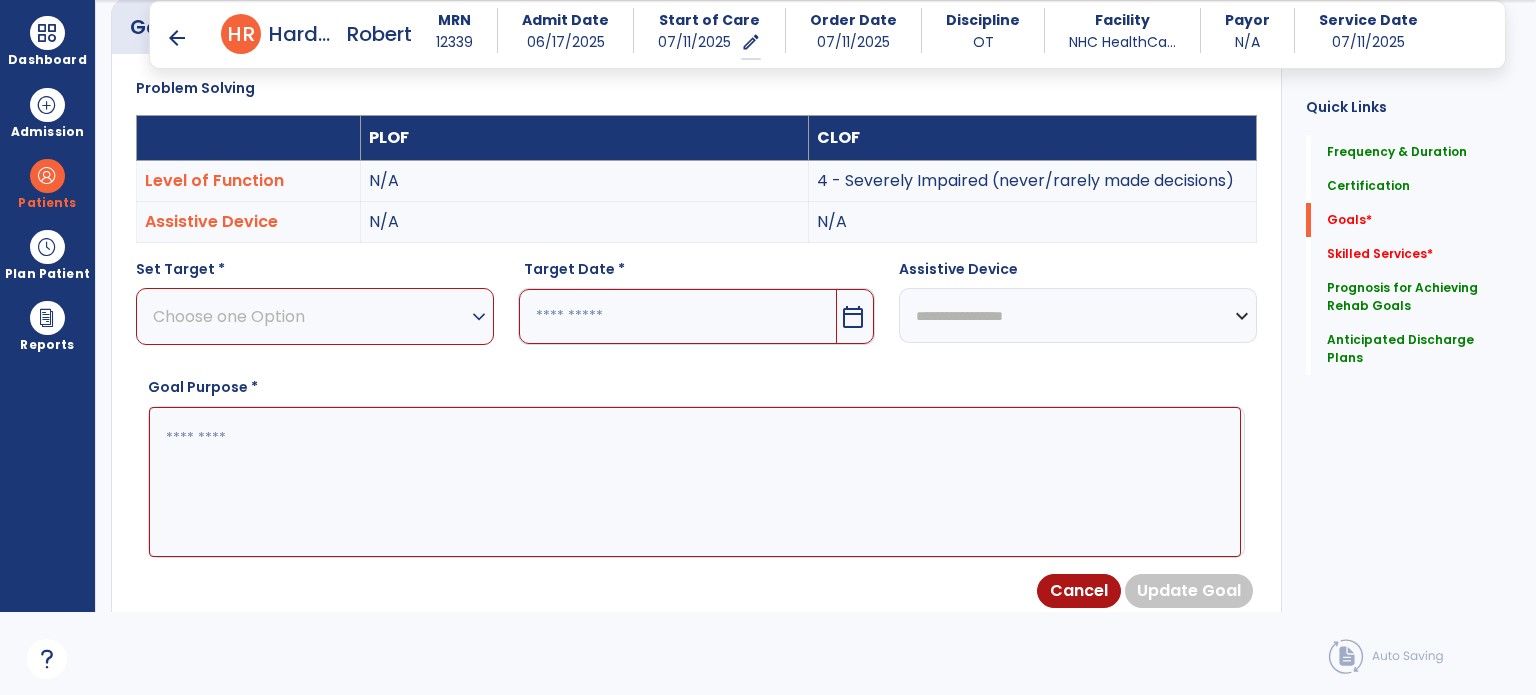 click on "Choose one Option" at bounding box center (310, 316) 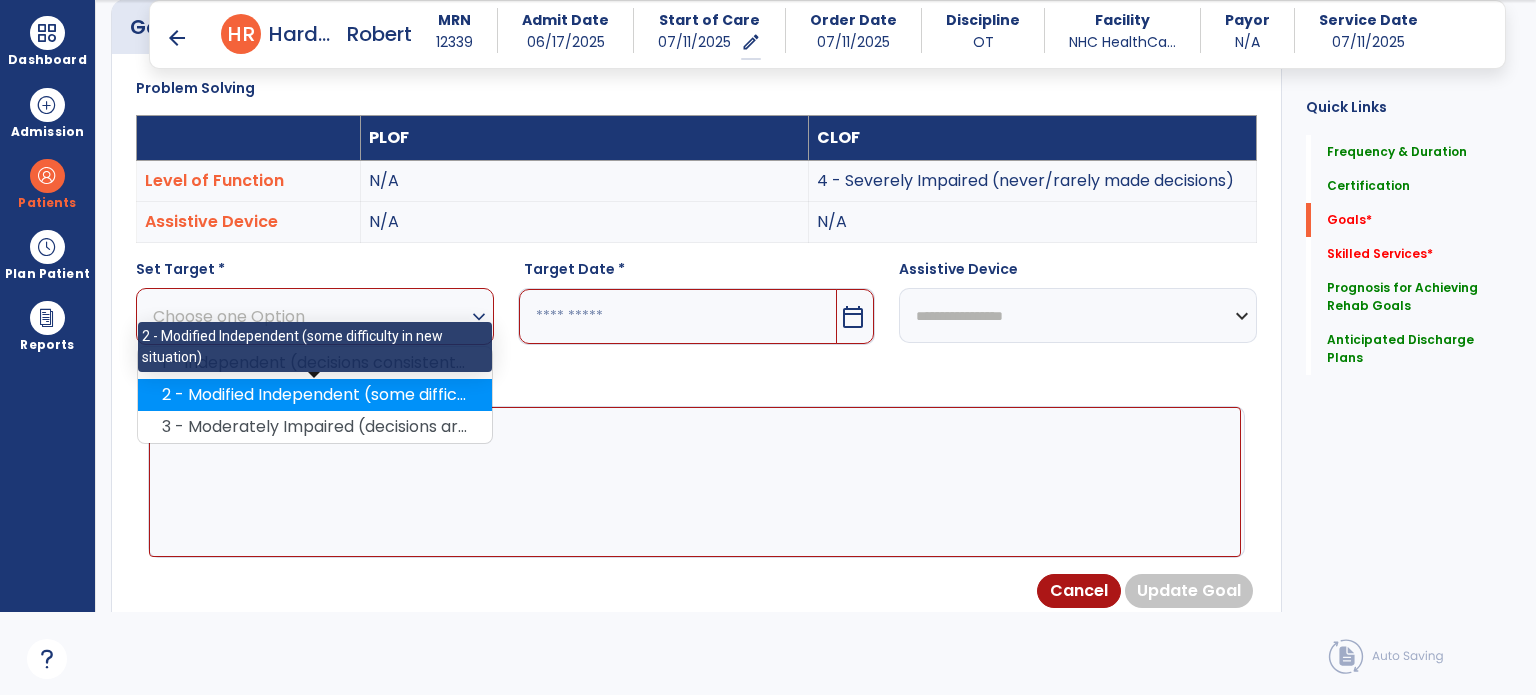 click on "2 - Modified Independent (some difficulty in new situation)" at bounding box center (315, 395) 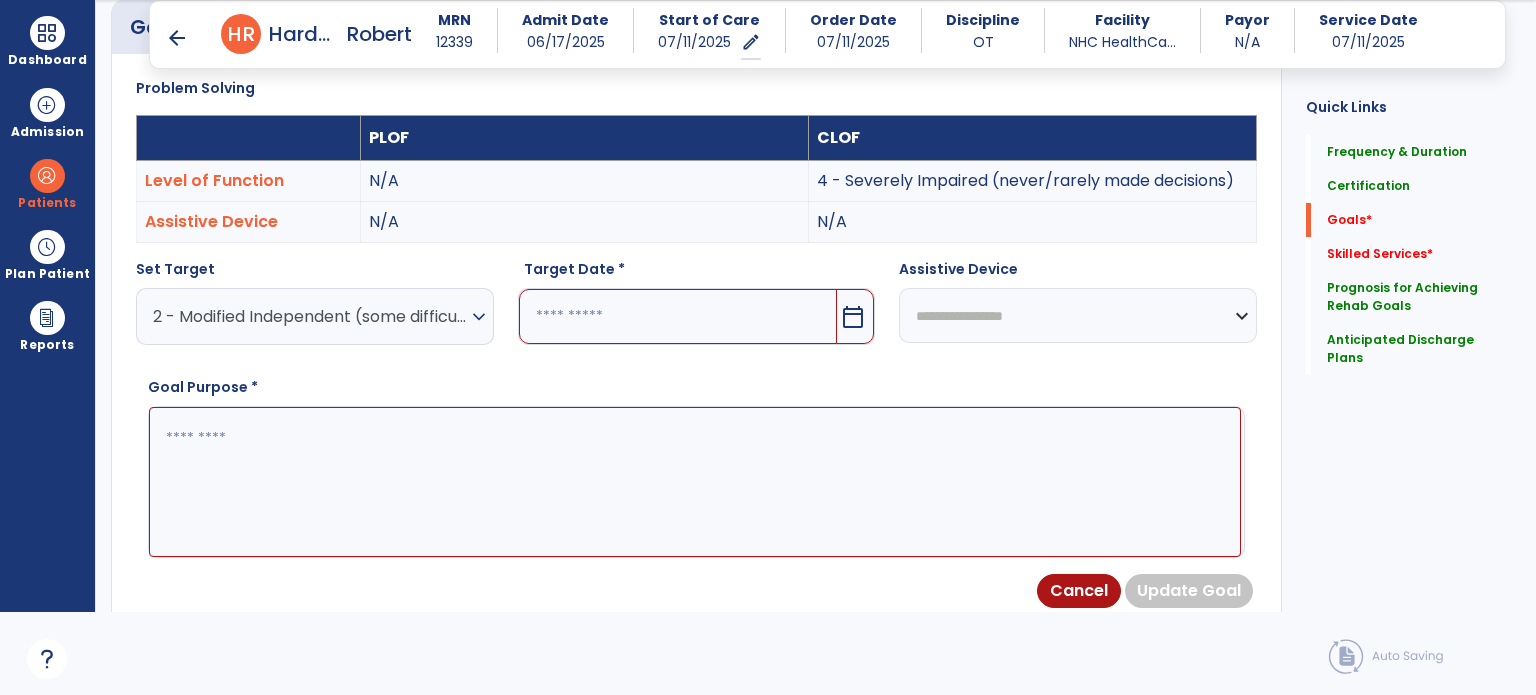 click on "calendar_today" at bounding box center (853, 317) 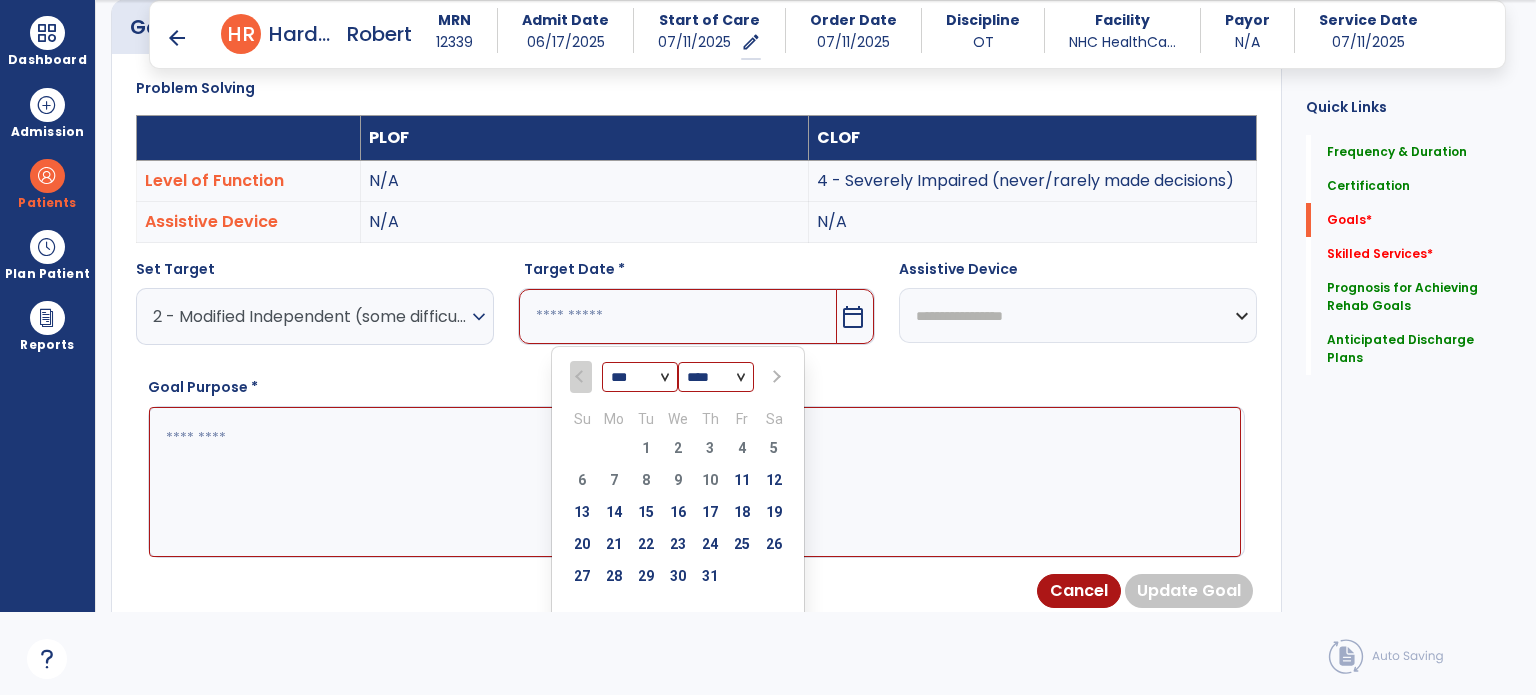 click at bounding box center [774, 377] 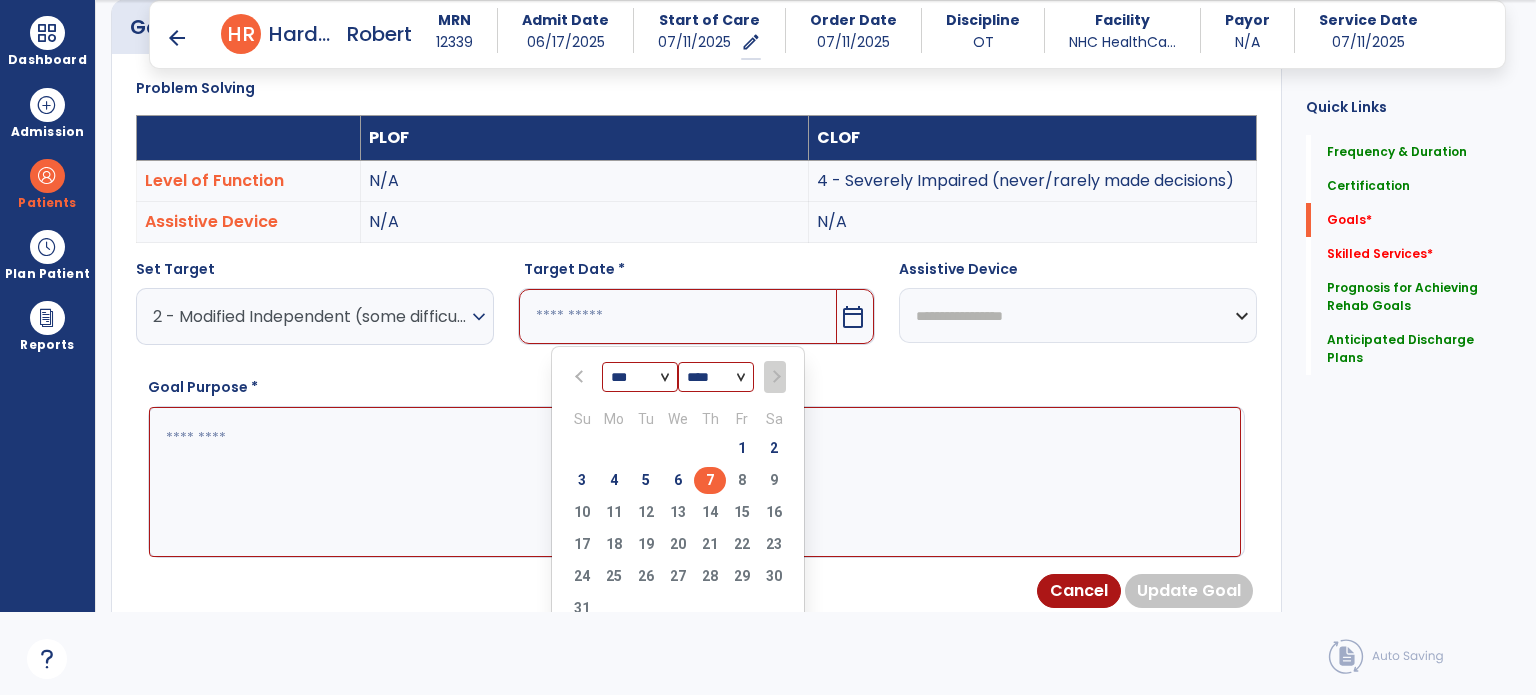 click on "7" at bounding box center [710, 480] 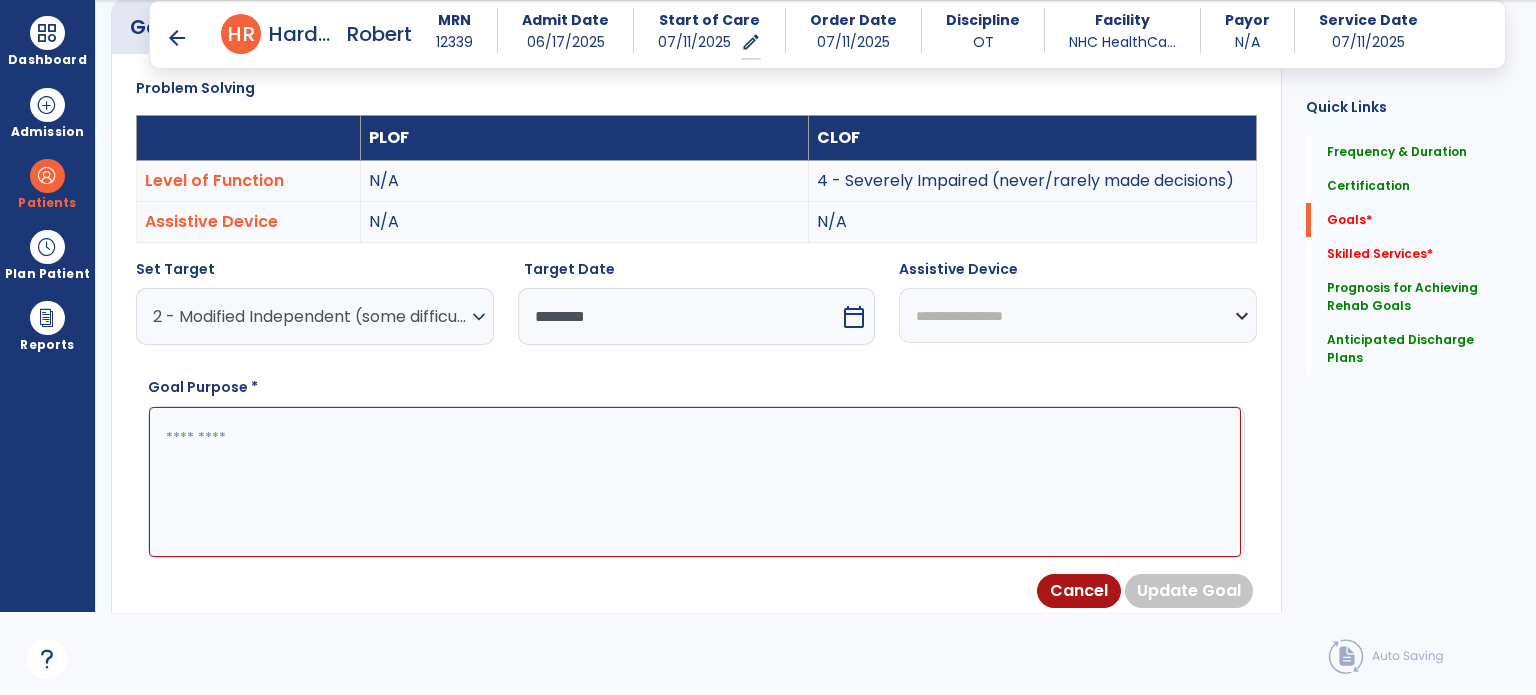 click at bounding box center (695, 482) 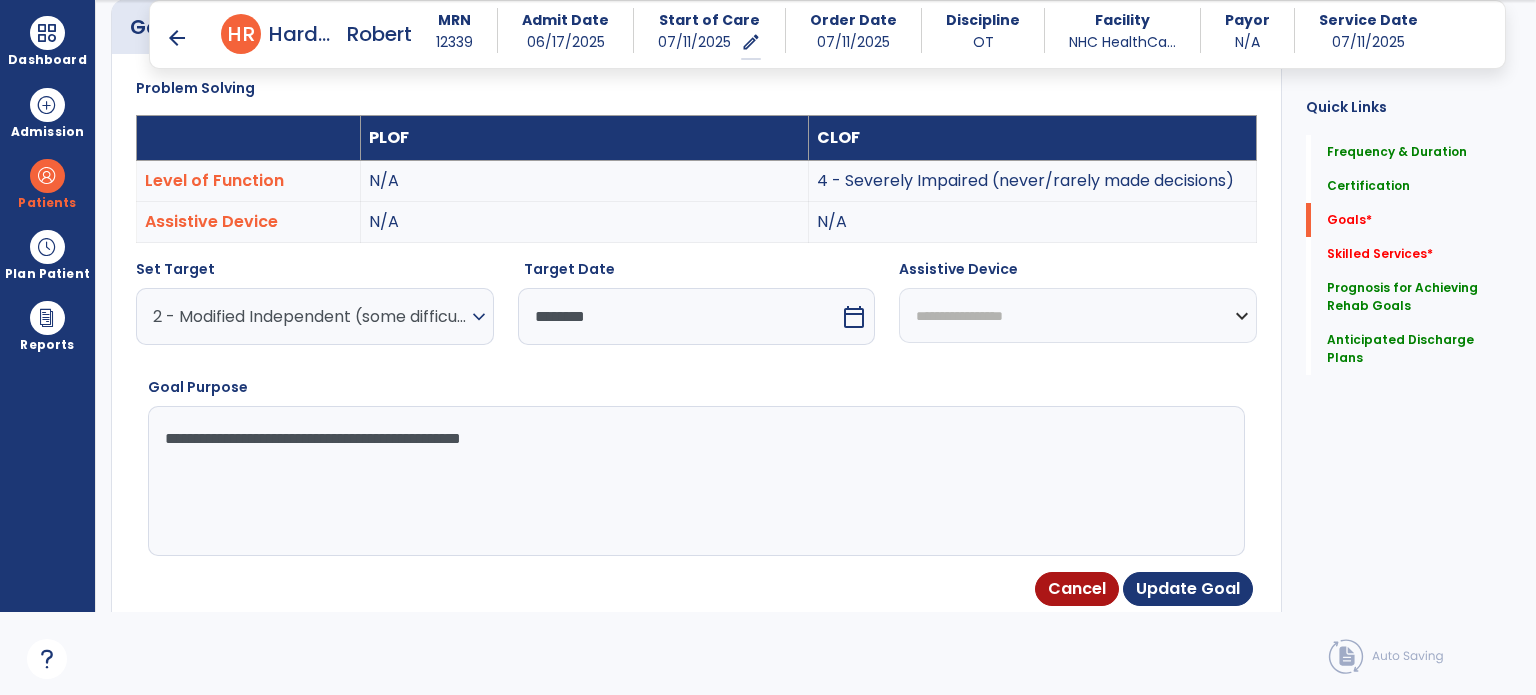 drag, startPoint x: 546, startPoint y: 451, endPoint x: 0, endPoint y: 461, distance: 546.09155 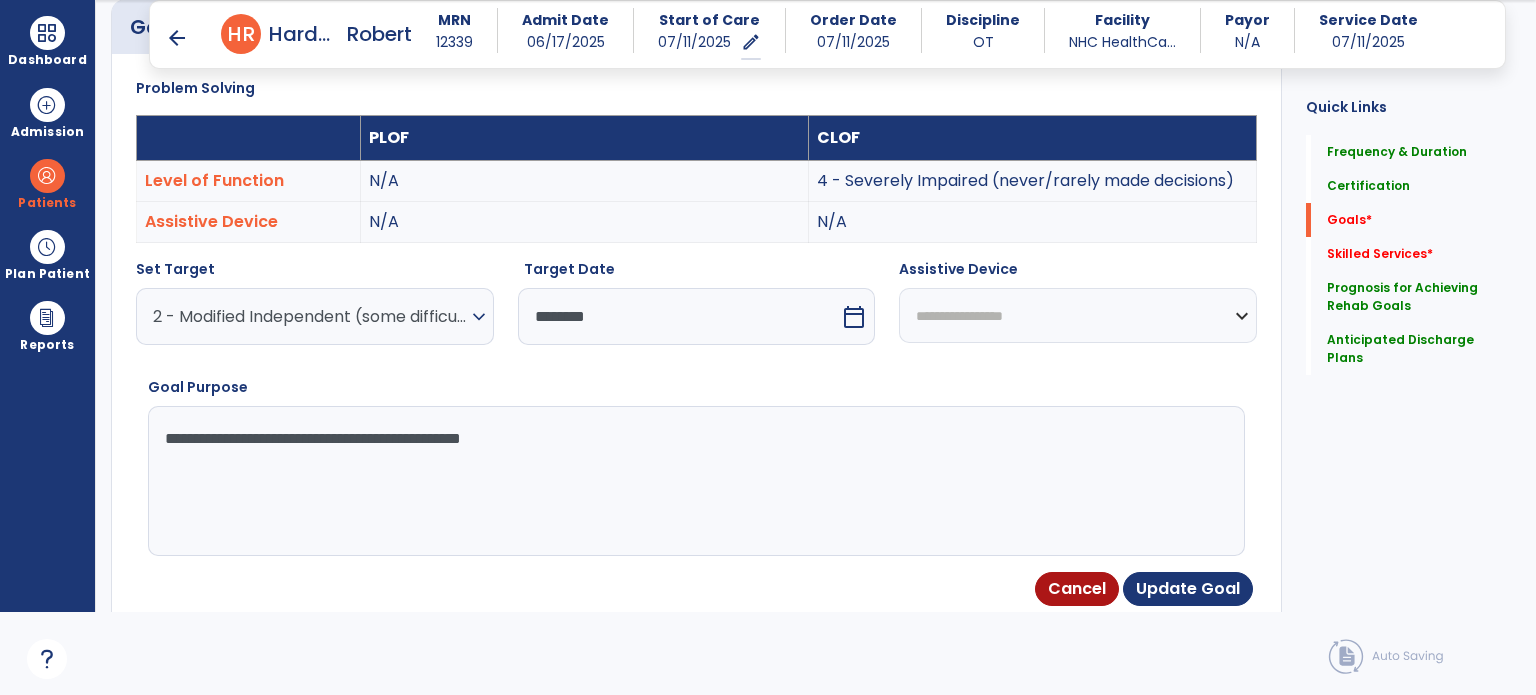 click on "**********" at bounding box center [695, 481] 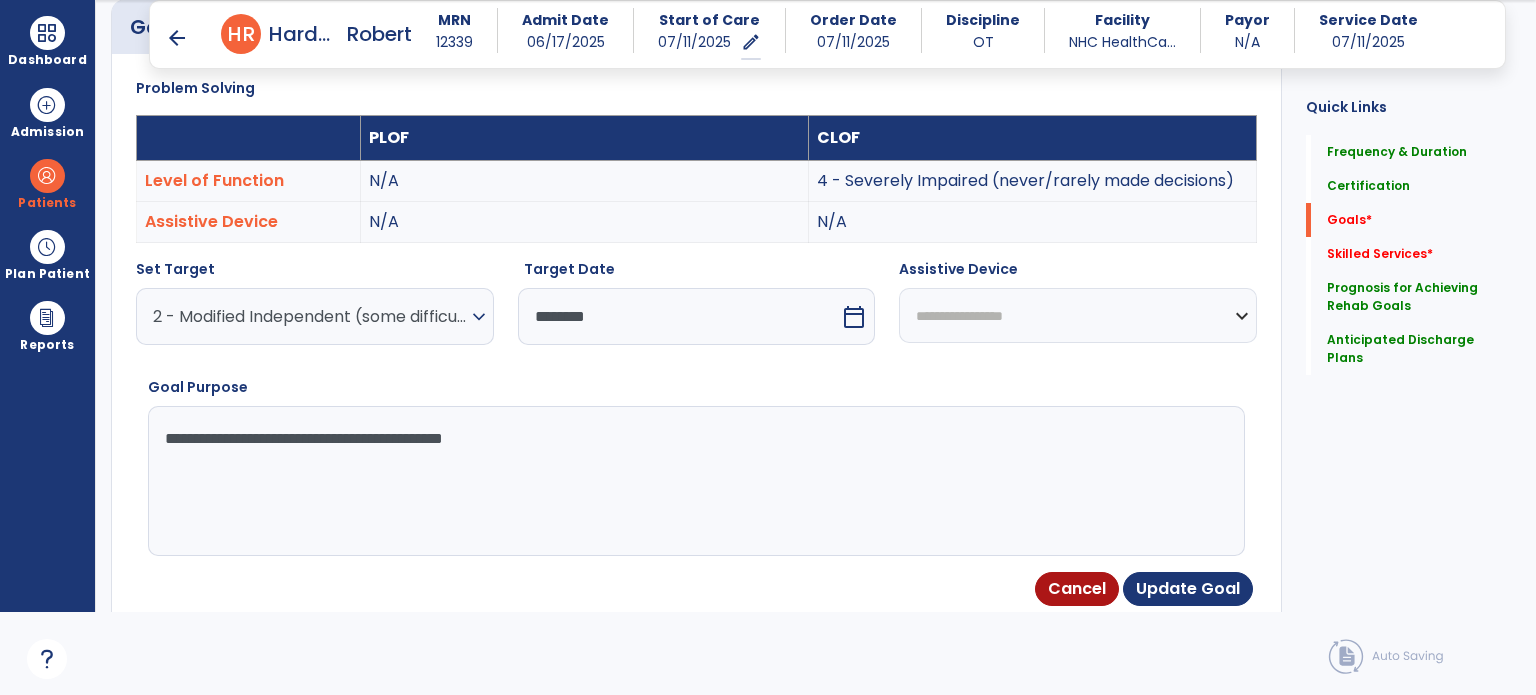 drag, startPoint x: 157, startPoint y: 441, endPoint x: 789, endPoint y: 463, distance: 632.3828 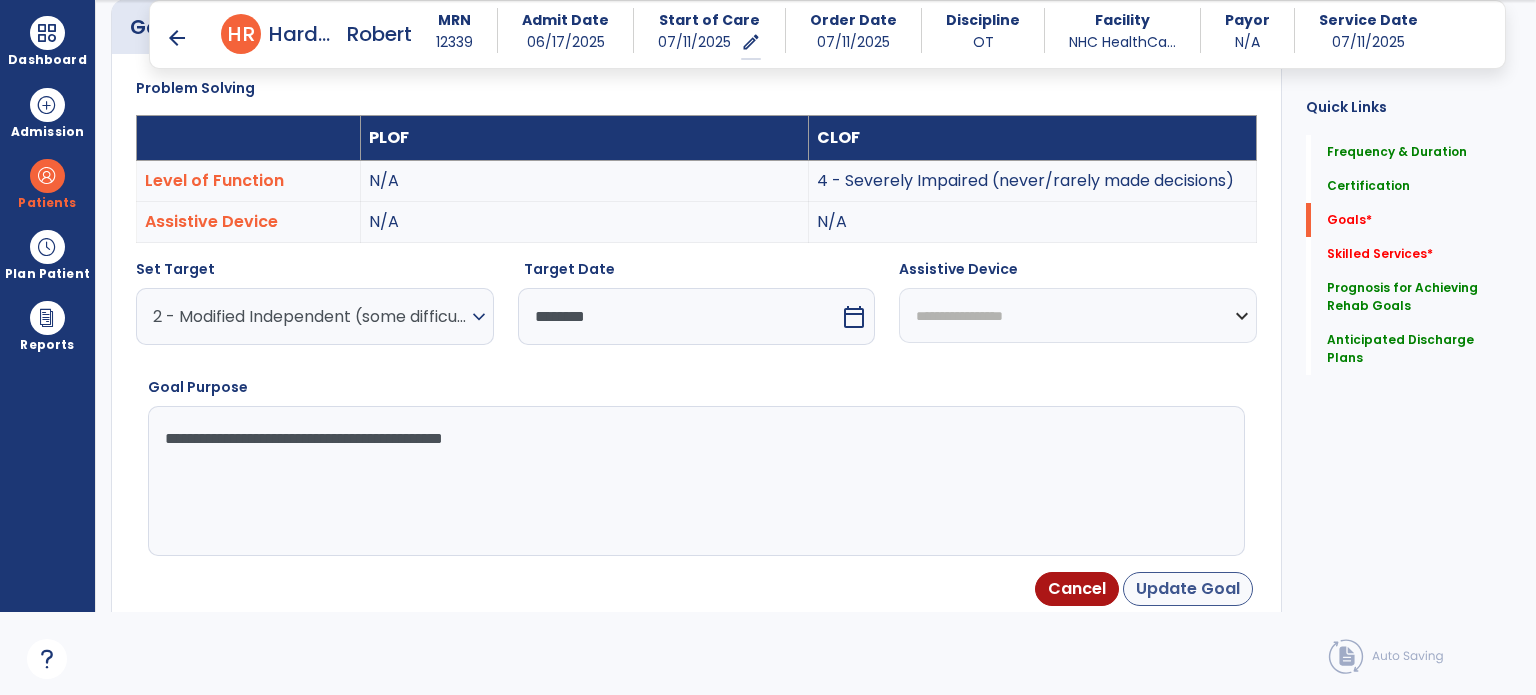 type on "**********" 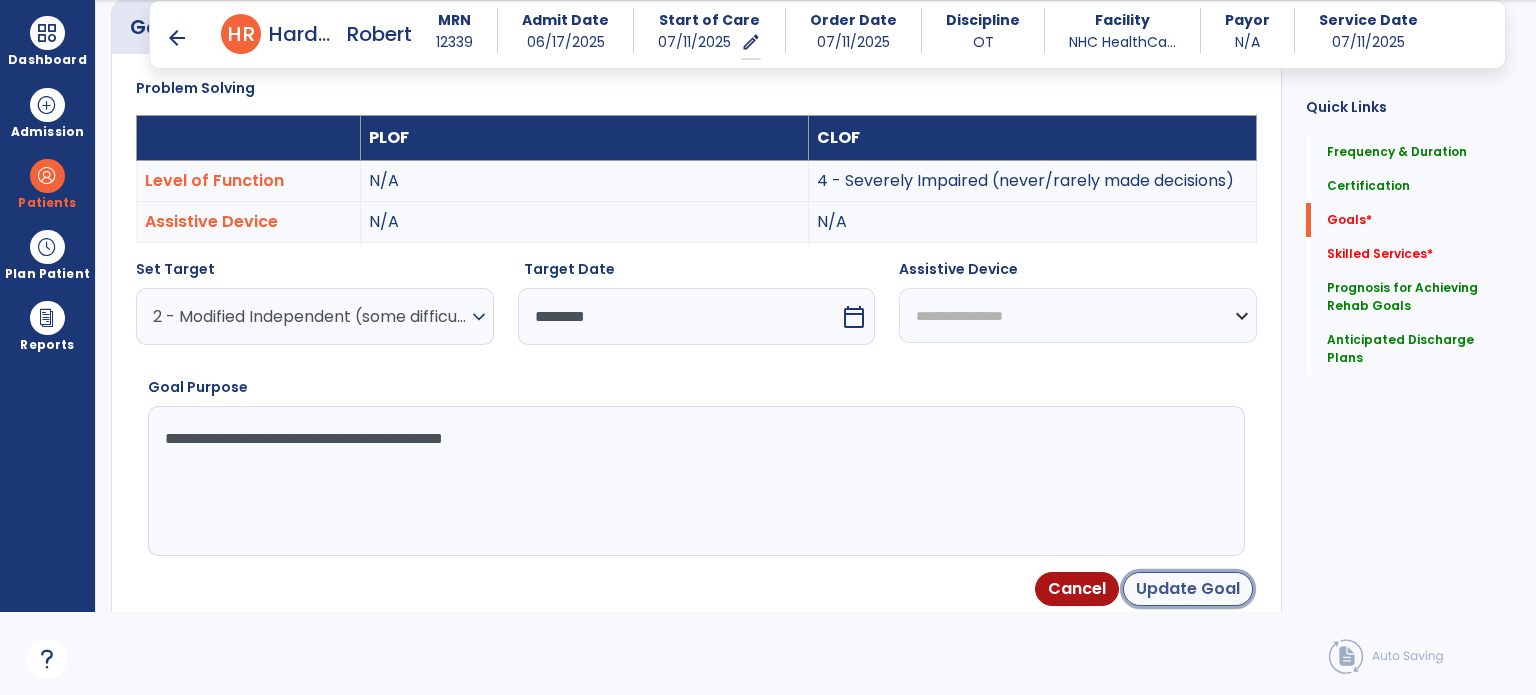 click on "Update Goal" at bounding box center (1188, 589) 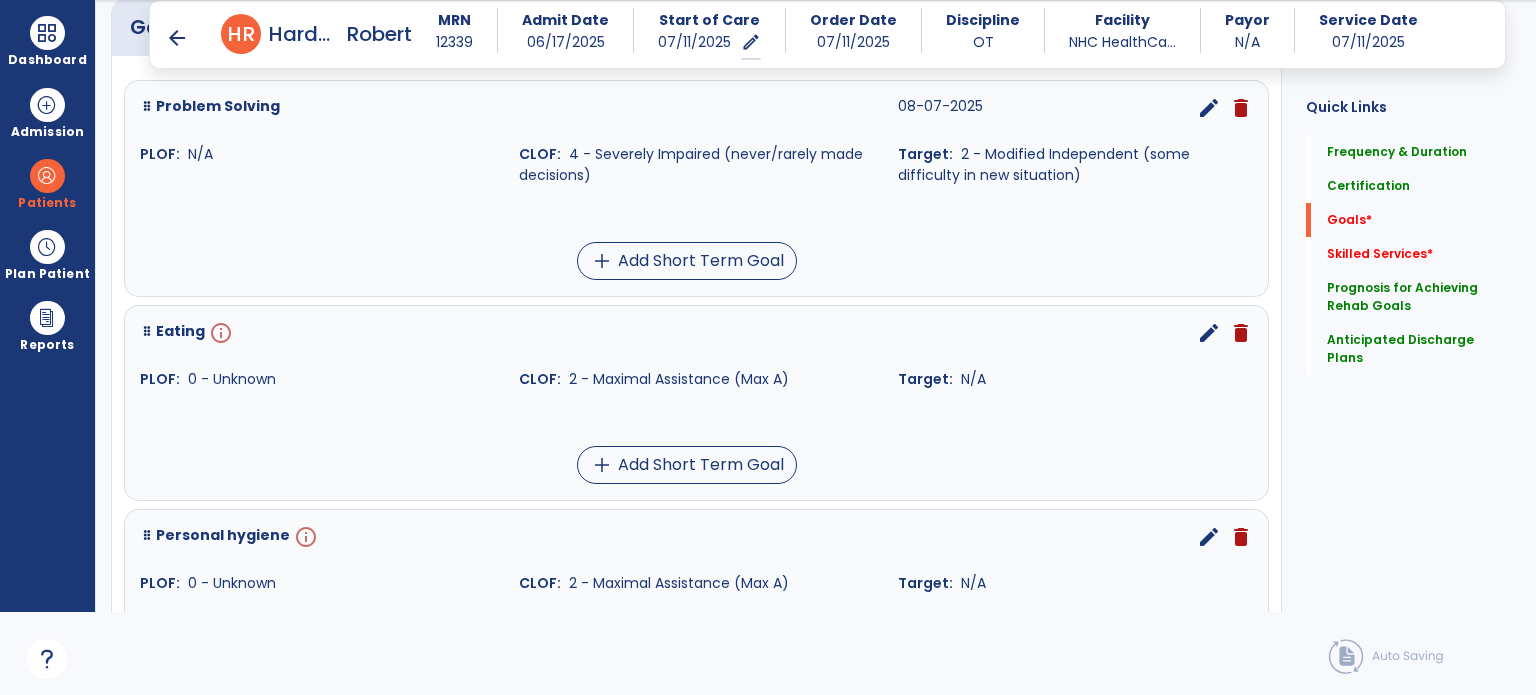 click on "edit" at bounding box center [1209, 333] 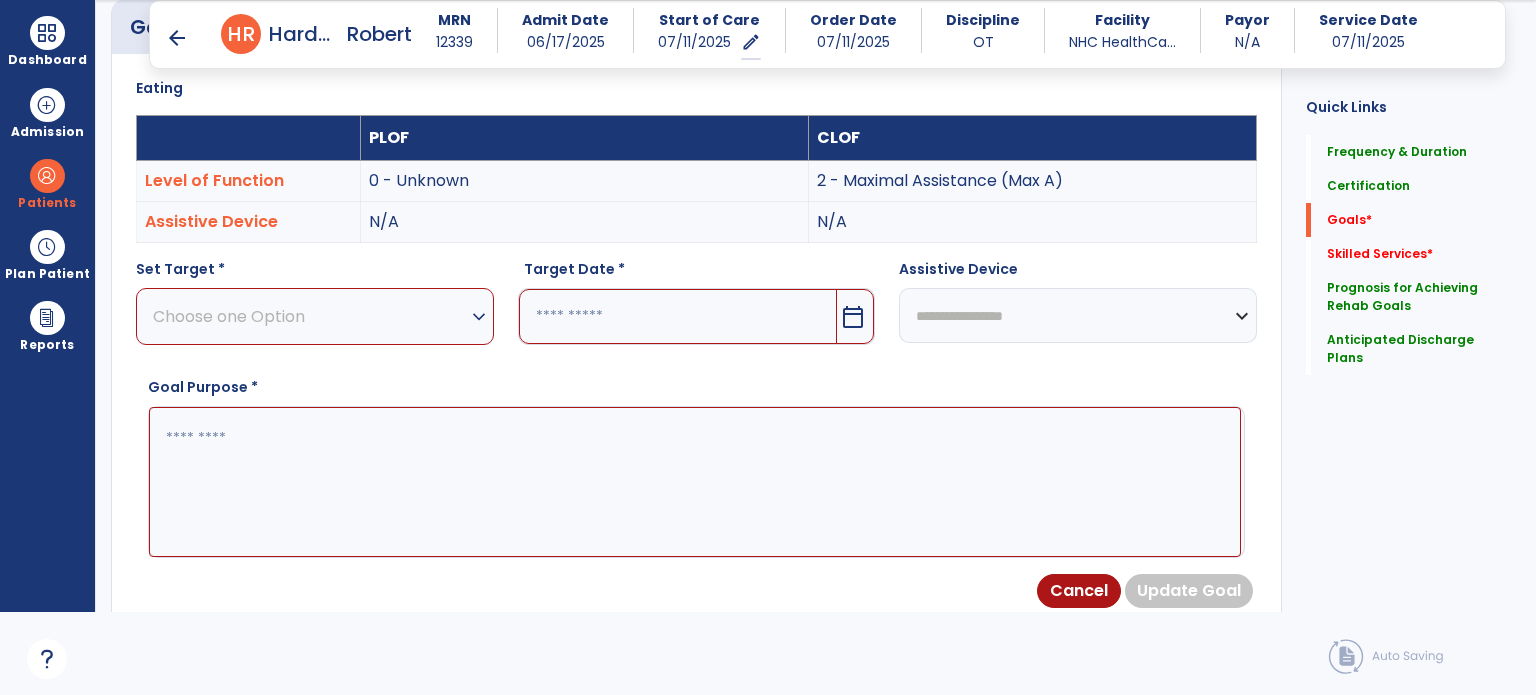 click at bounding box center (695, 482) 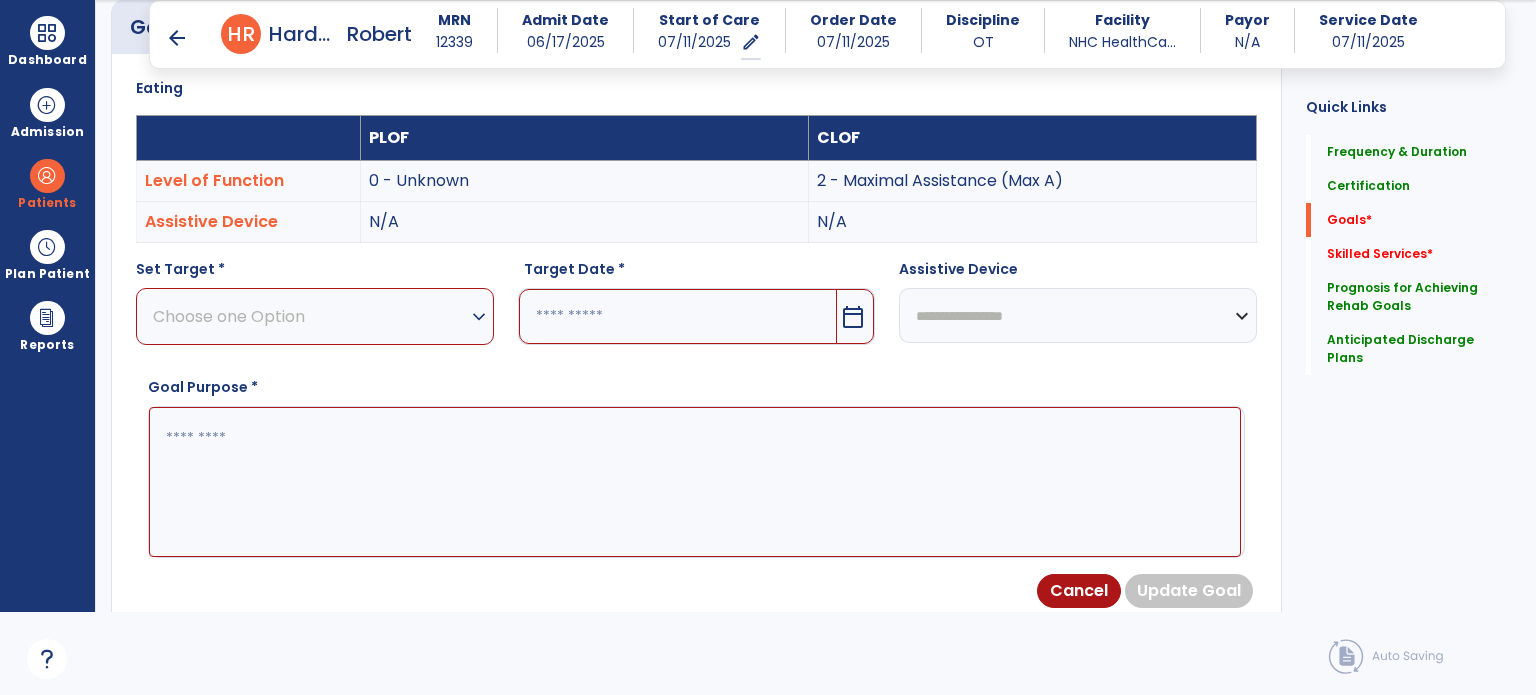 paste on "**********" 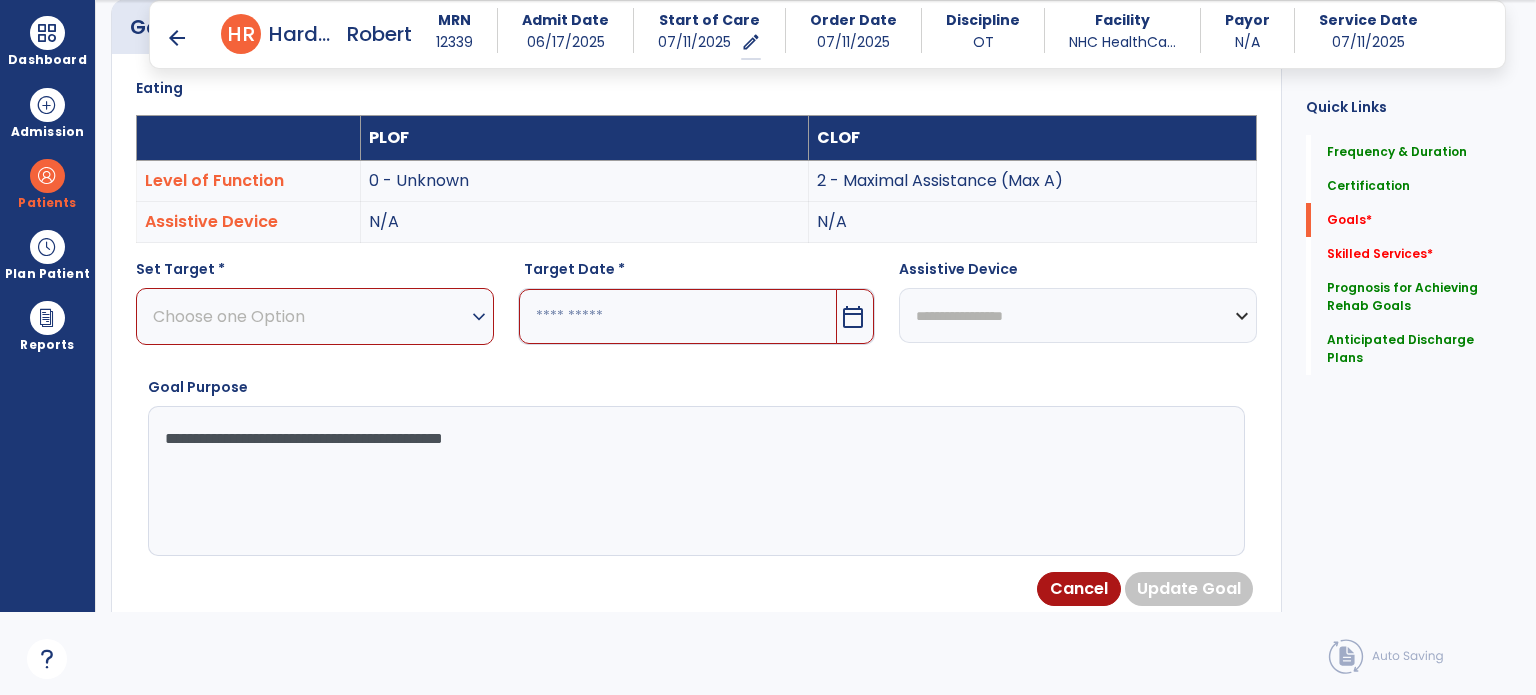 type on "**********" 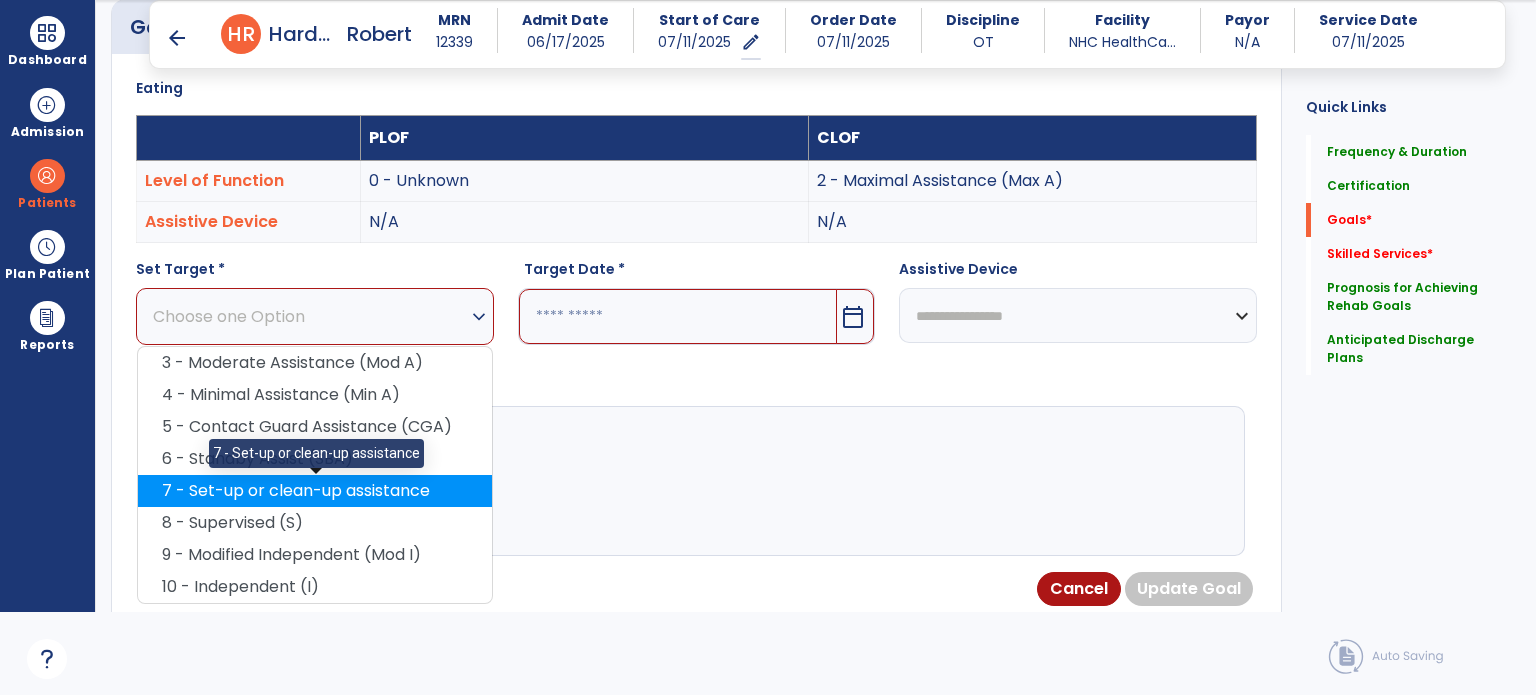click on "7 - Set-up or clean-up assistance" at bounding box center (315, 491) 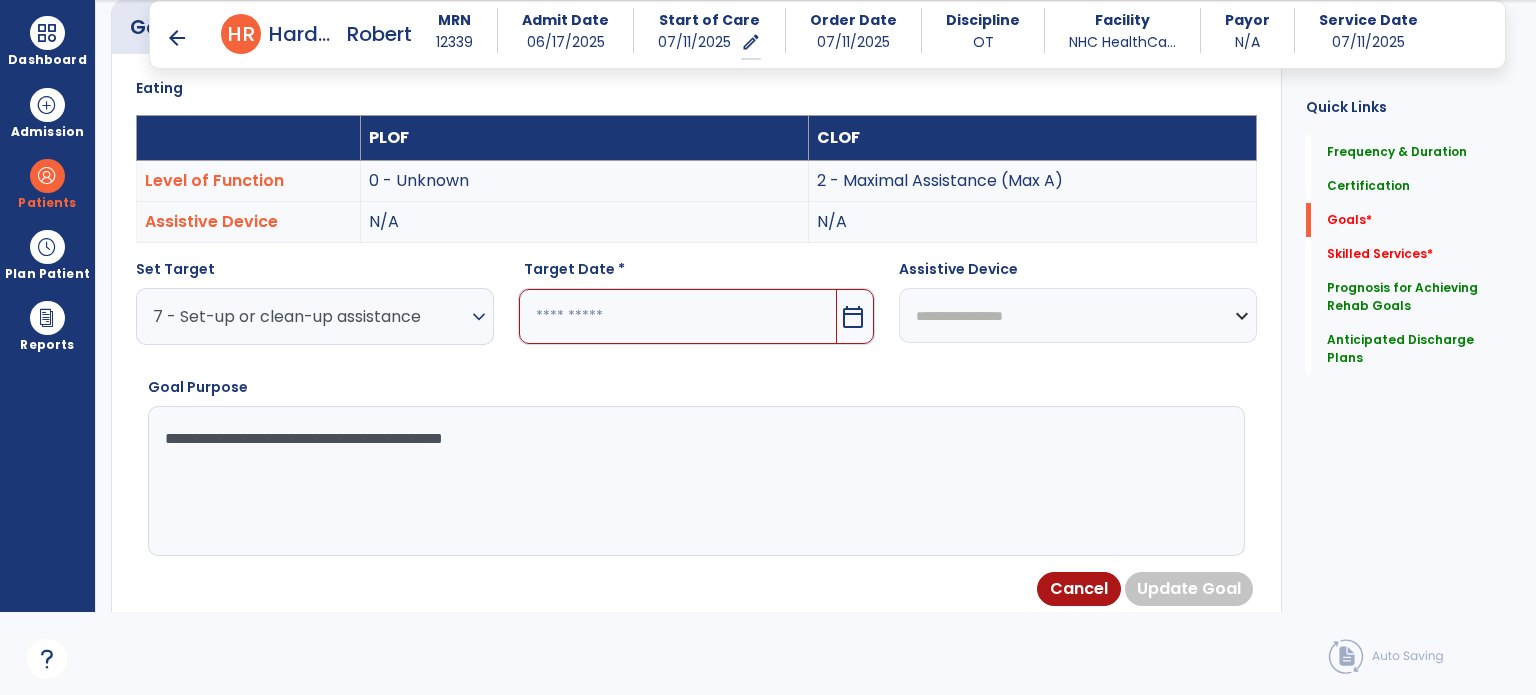 click on "calendar_today" at bounding box center [853, 317] 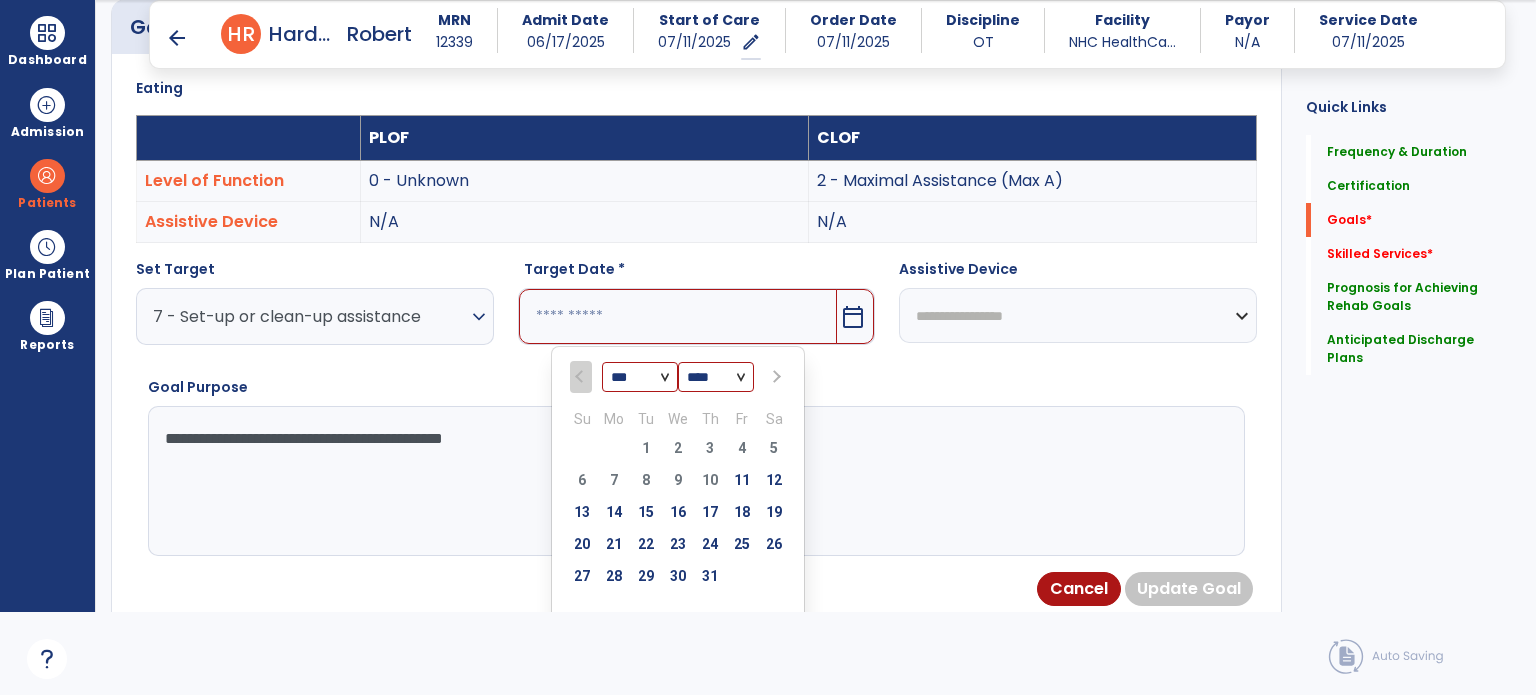 click at bounding box center (775, 377) 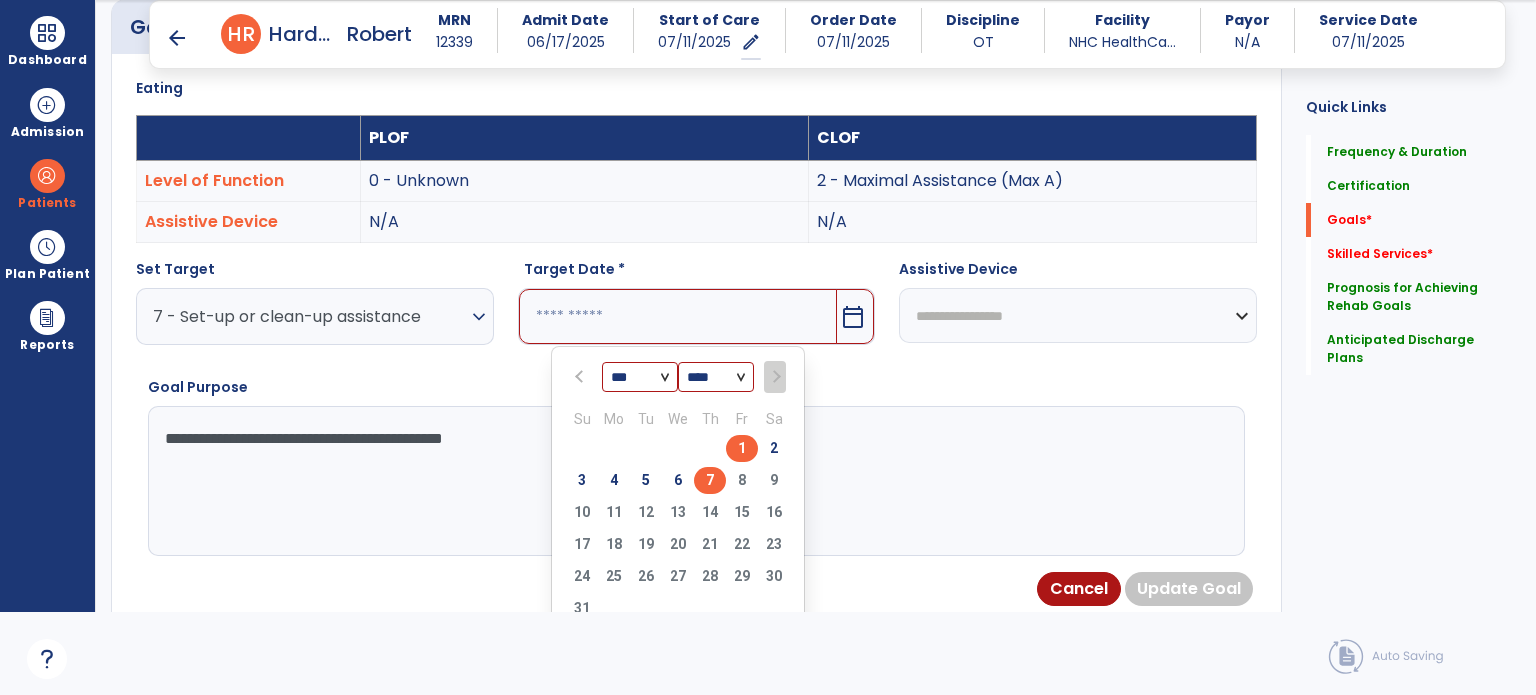 click on "7" at bounding box center [710, 480] 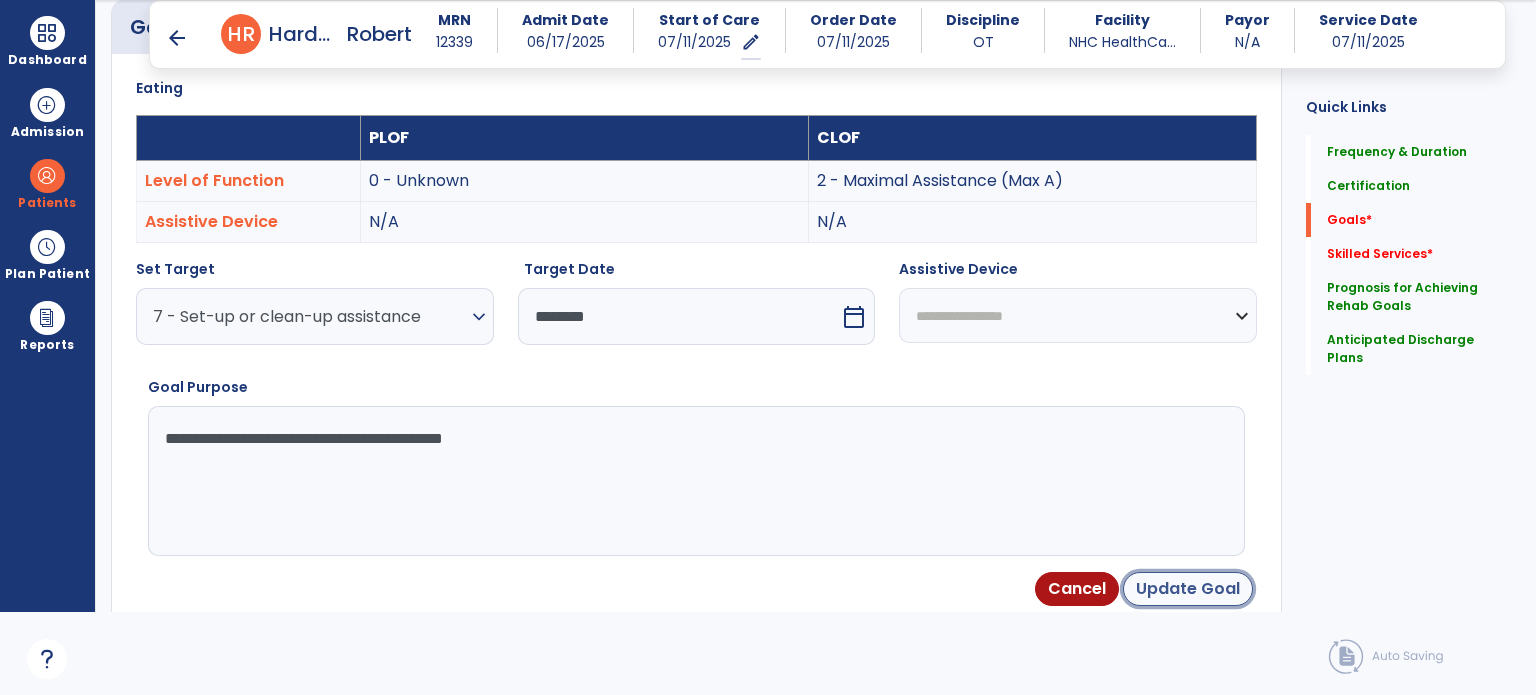 click on "Update Goal" at bounding box center [1188, 589] 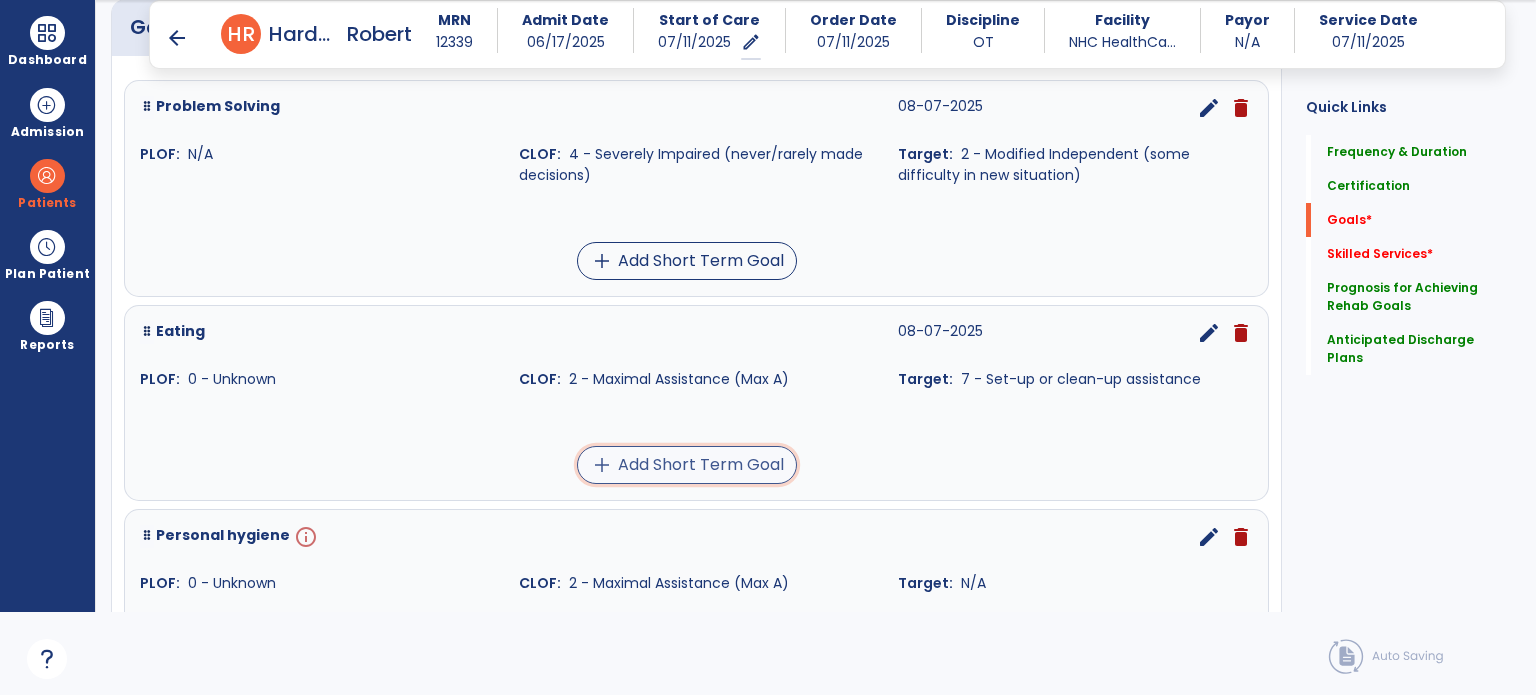 click on "add  Add Short Term Goal" at bounding box center (687, 465) 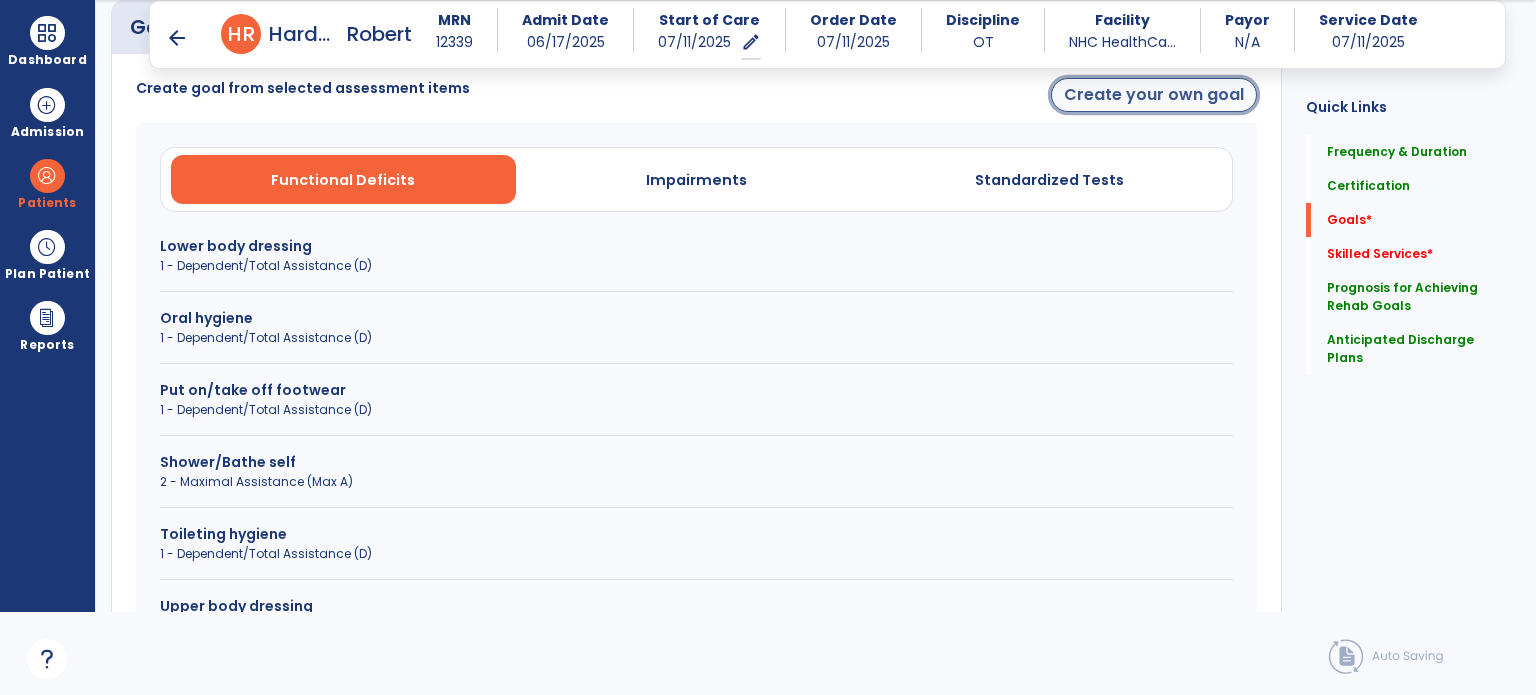 click on "Create your own goal" at bounding box center (1154, 95) 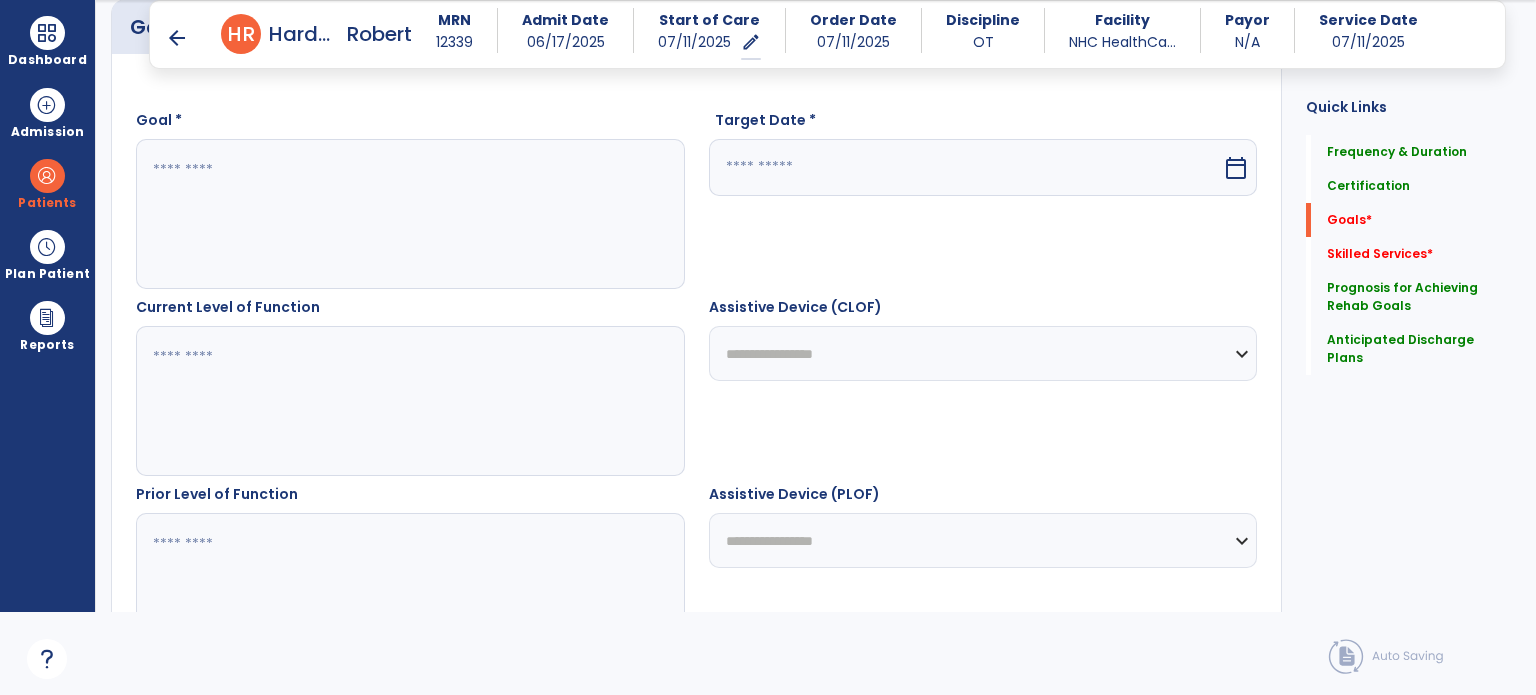 click at bounding box center [409, 214] 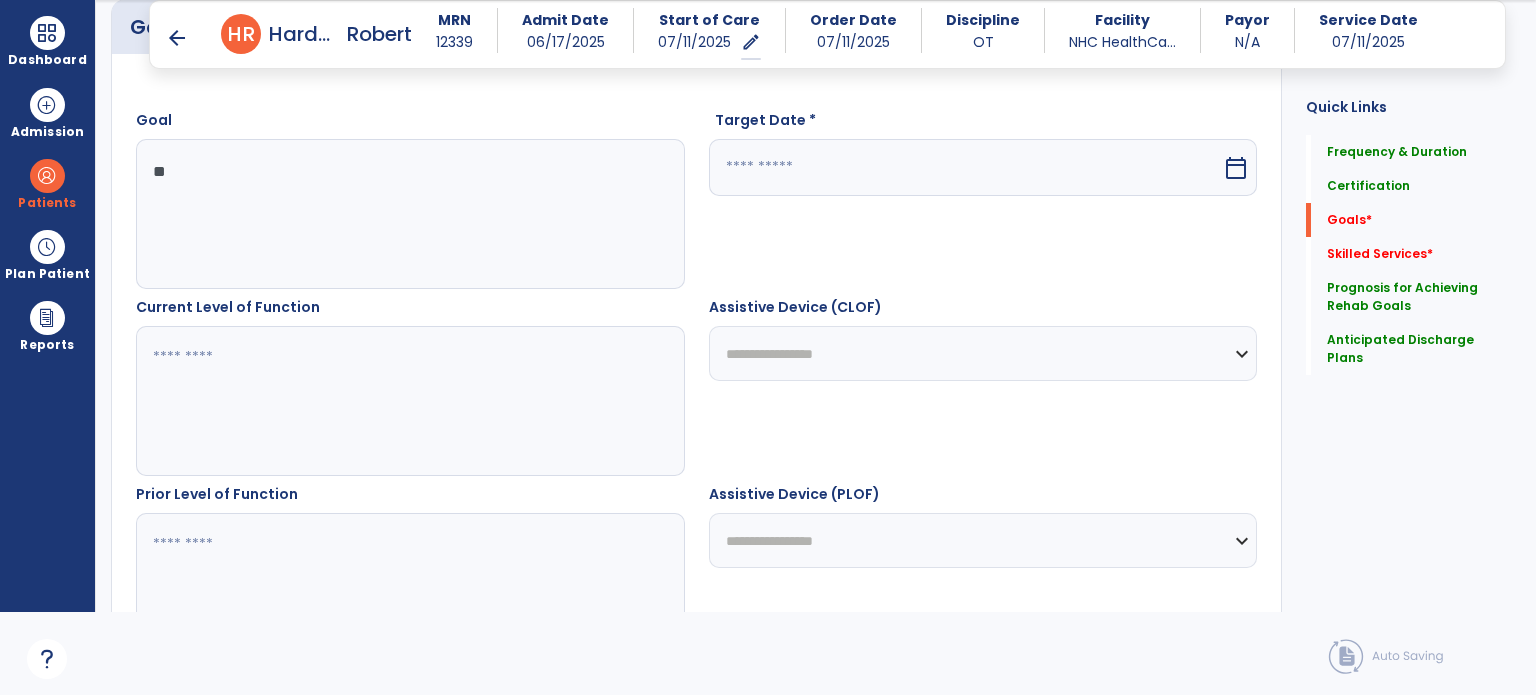 type on "*" 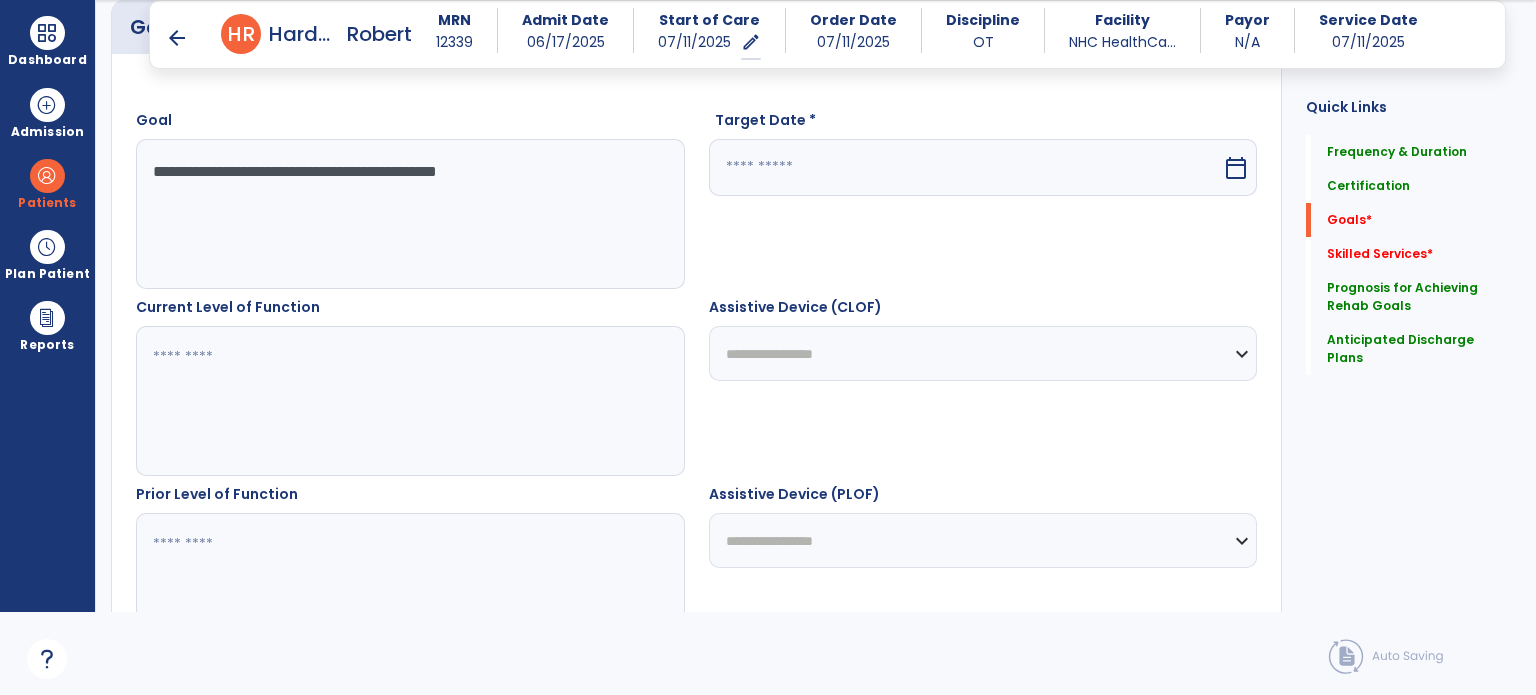 paste on "**********" 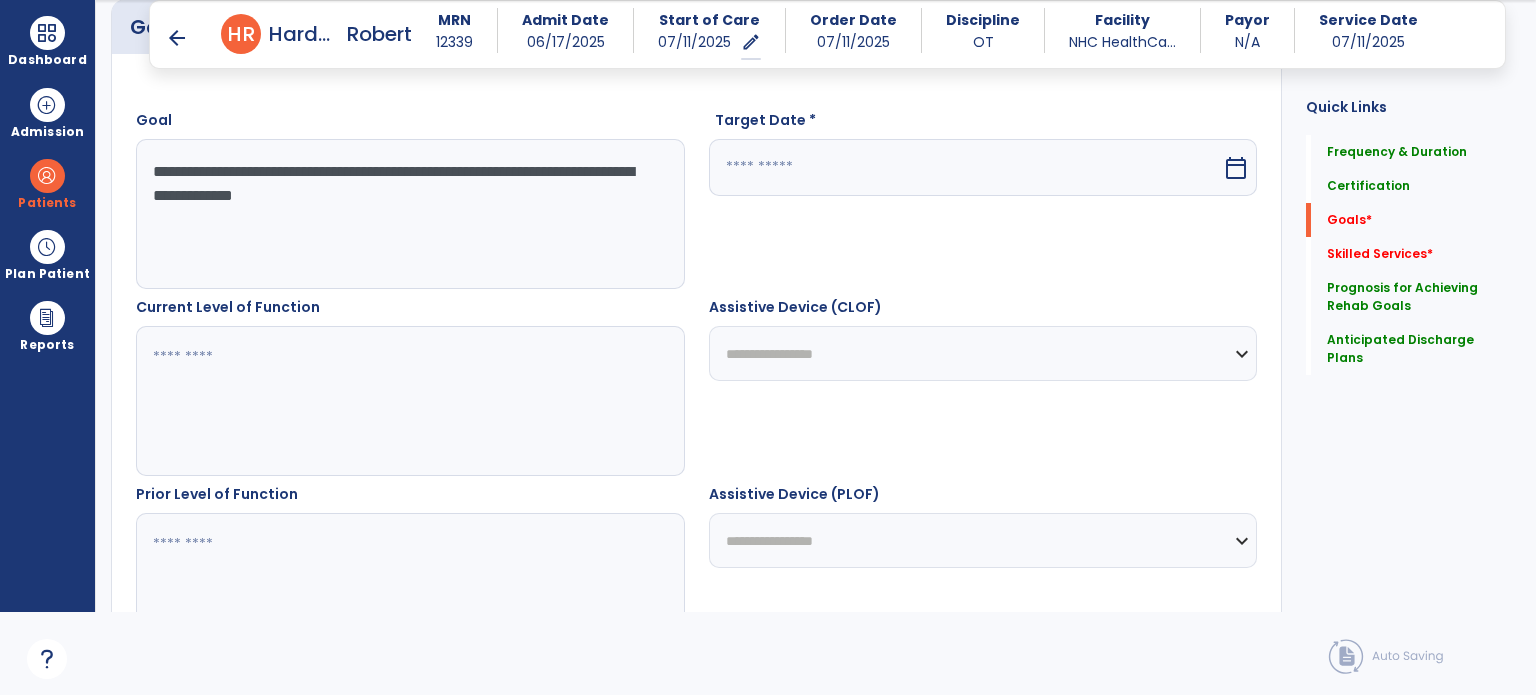 click on "**********" at bounding box center [409, 214] 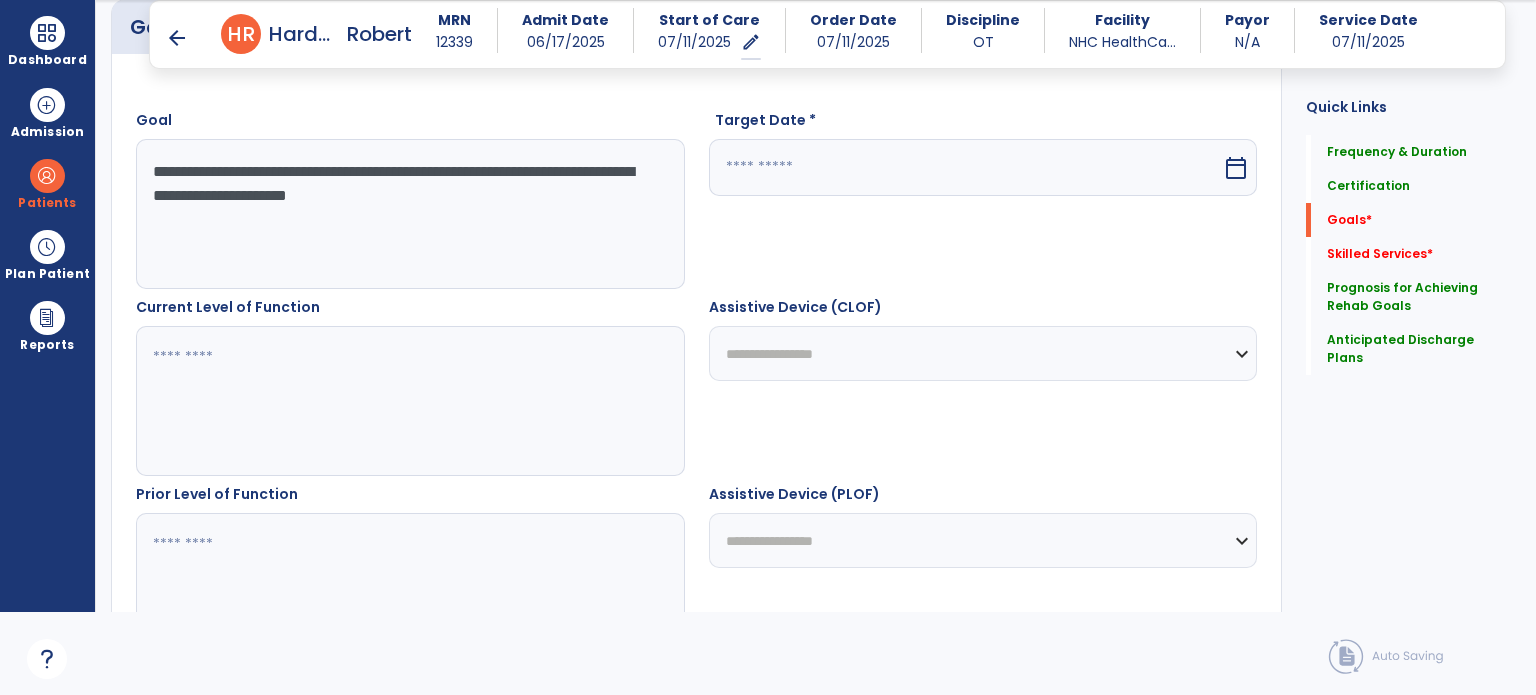 type on "**********" 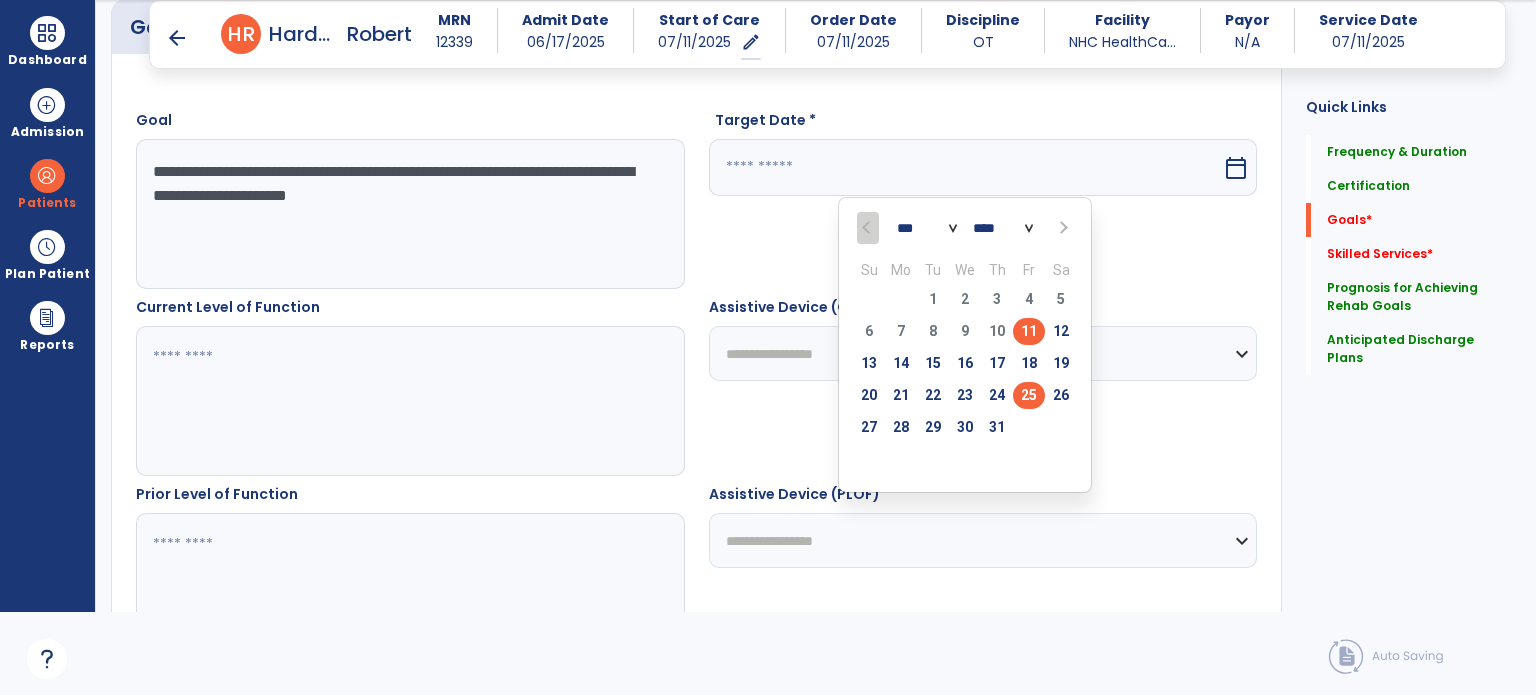 click on "25" at bounding box center [1029, 395] 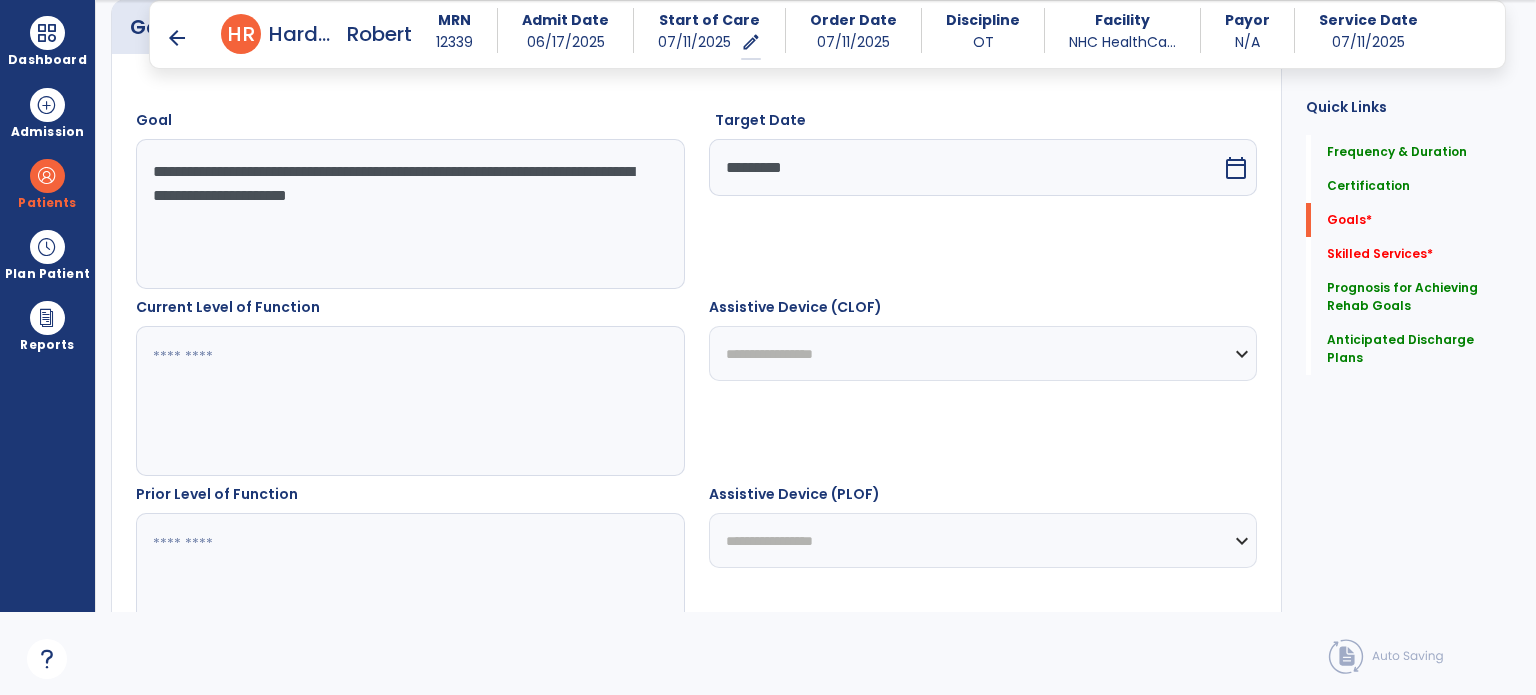 click at bounding box center (409, 401) 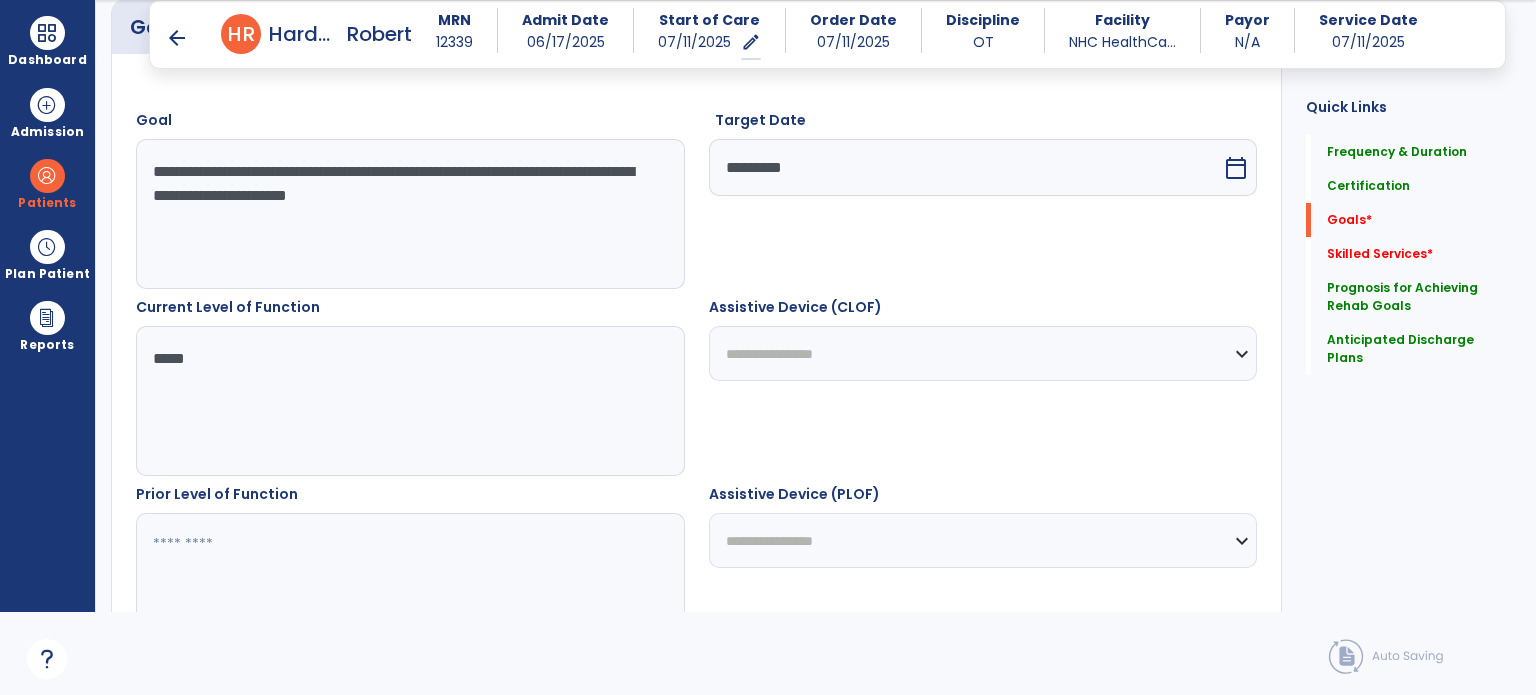 type on "*****" 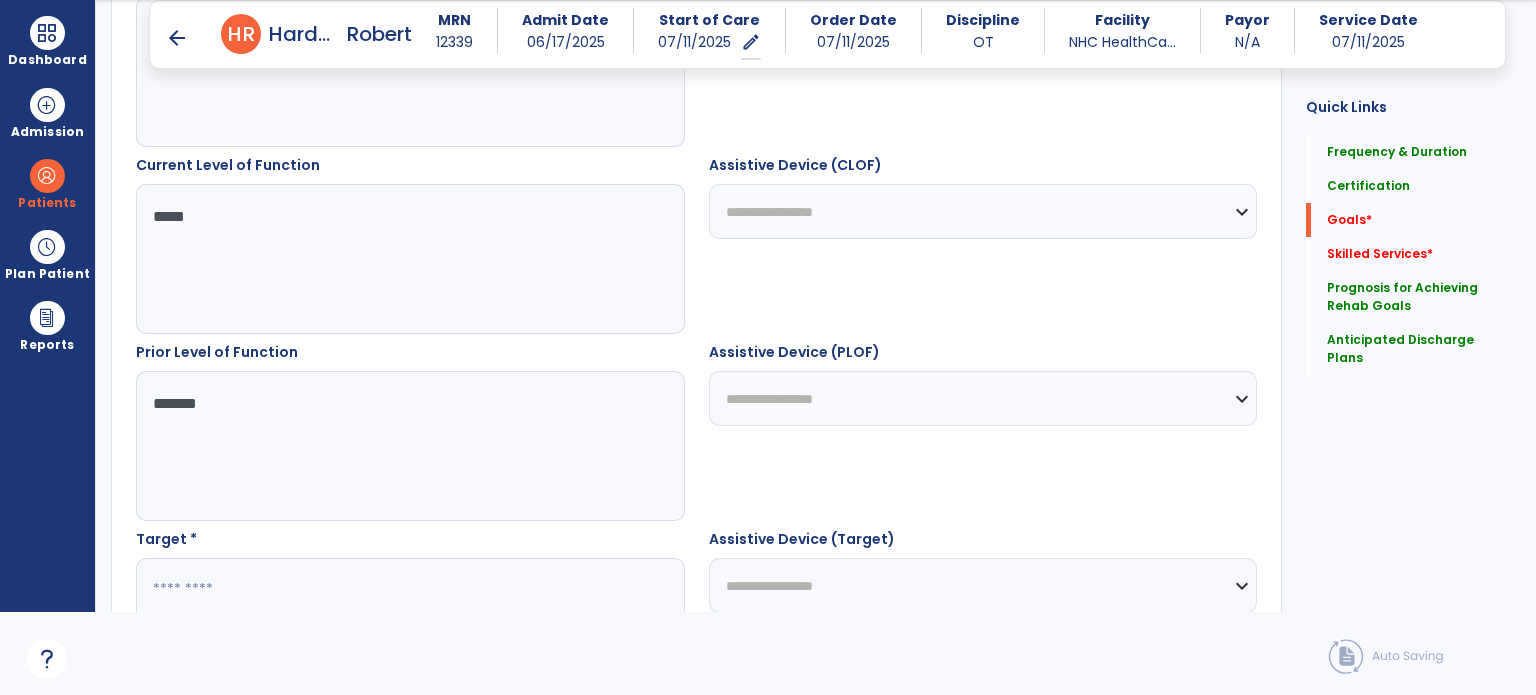 scroll, scrollTop: 861, scrollLeft: 0, axis: vertical 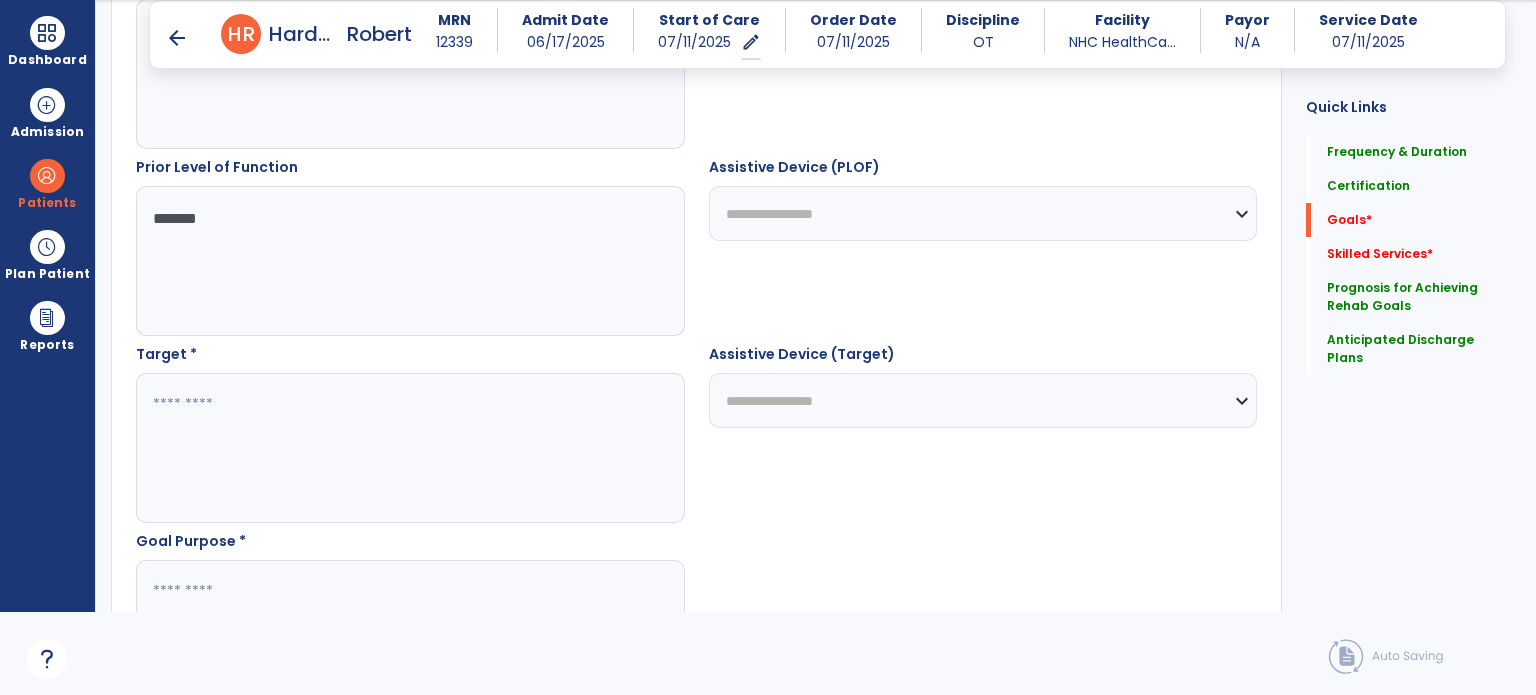type on "*******" 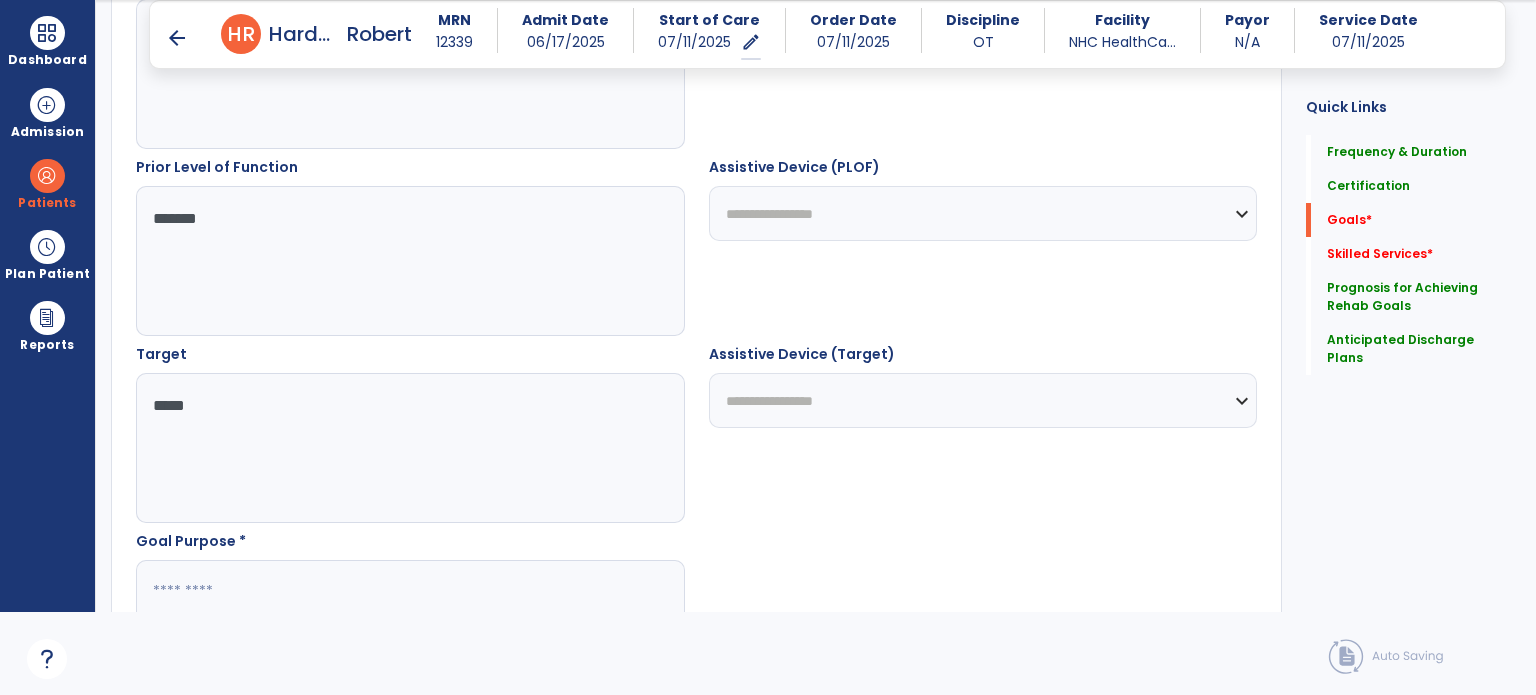 type on "*****" 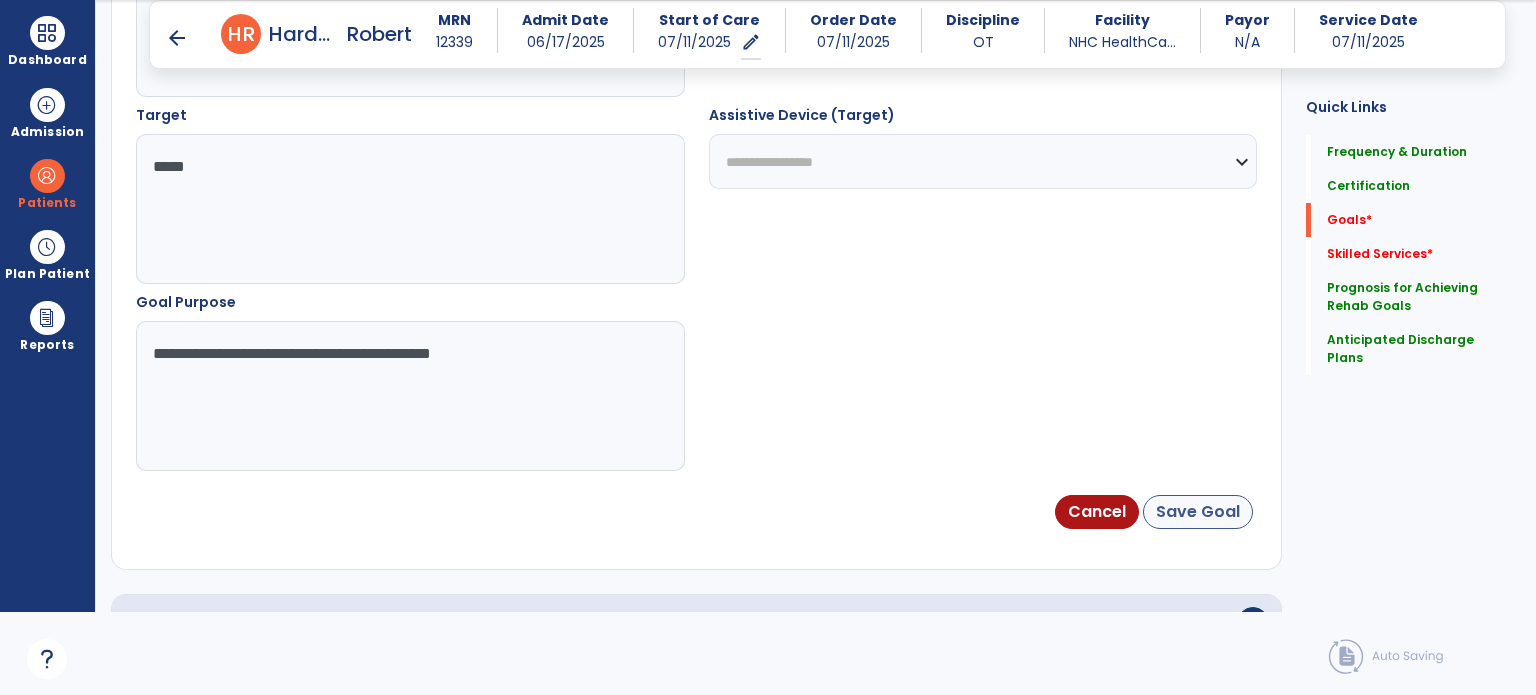 type on "**********" 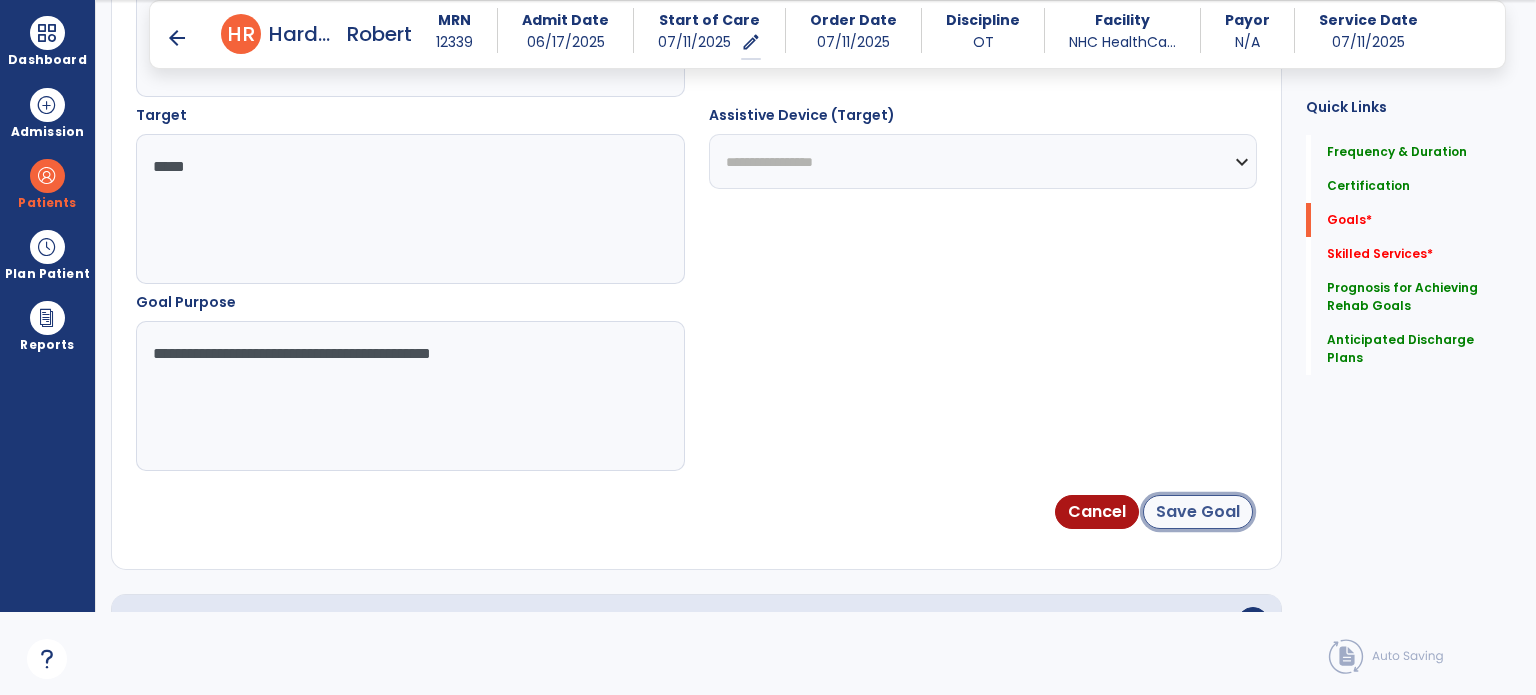 click on "Save Goal" at bounding box center (1198, 512) 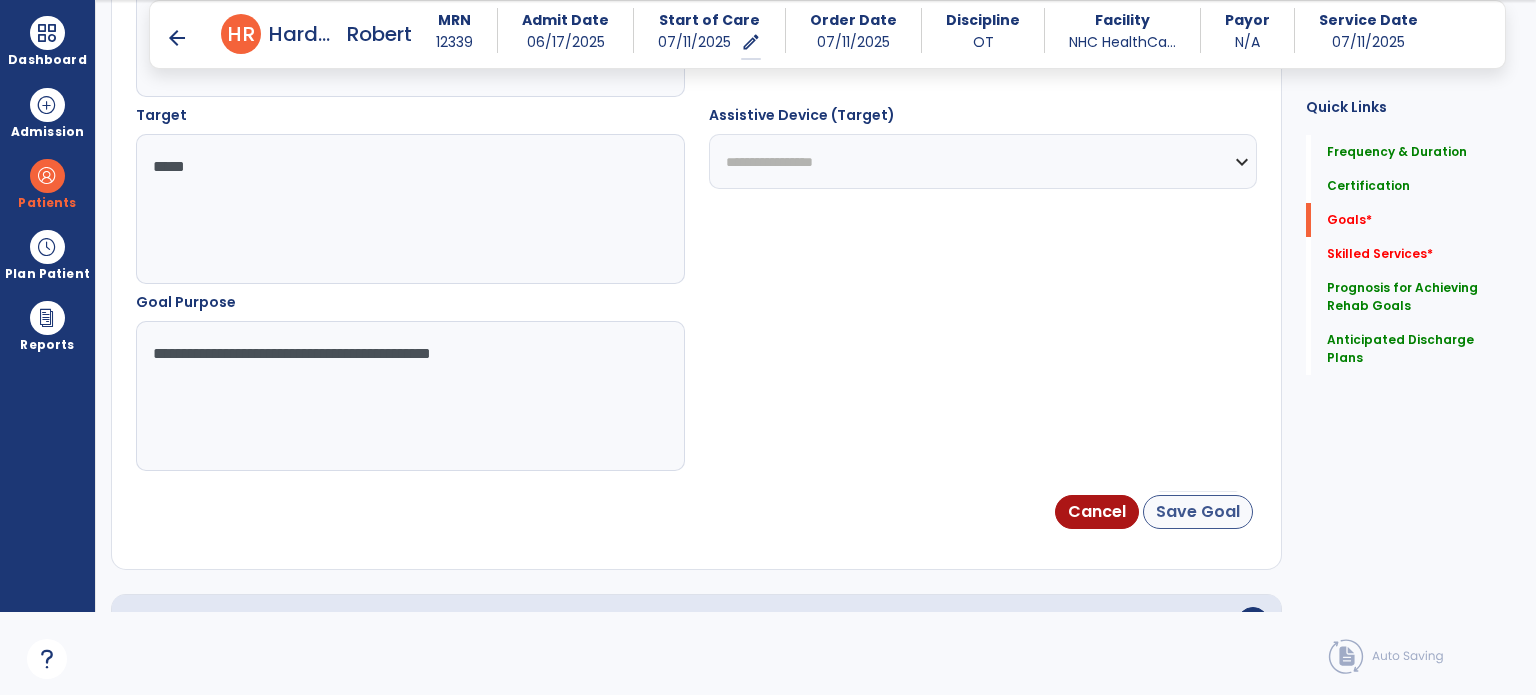 scroll, scrollTop: 24, scrollLeft: 0, axis: vertical 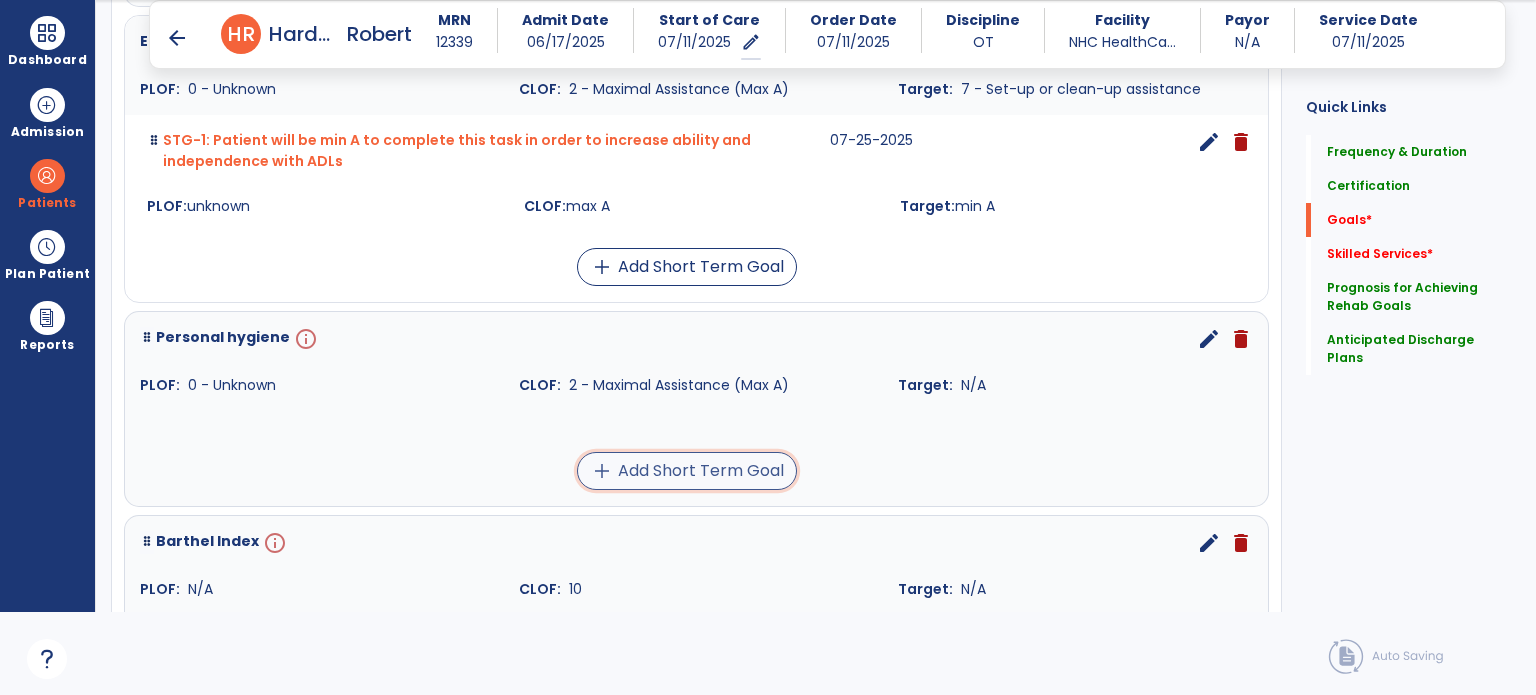 click on "add  Add Short Term Goal" at bounding box center [687, 471] 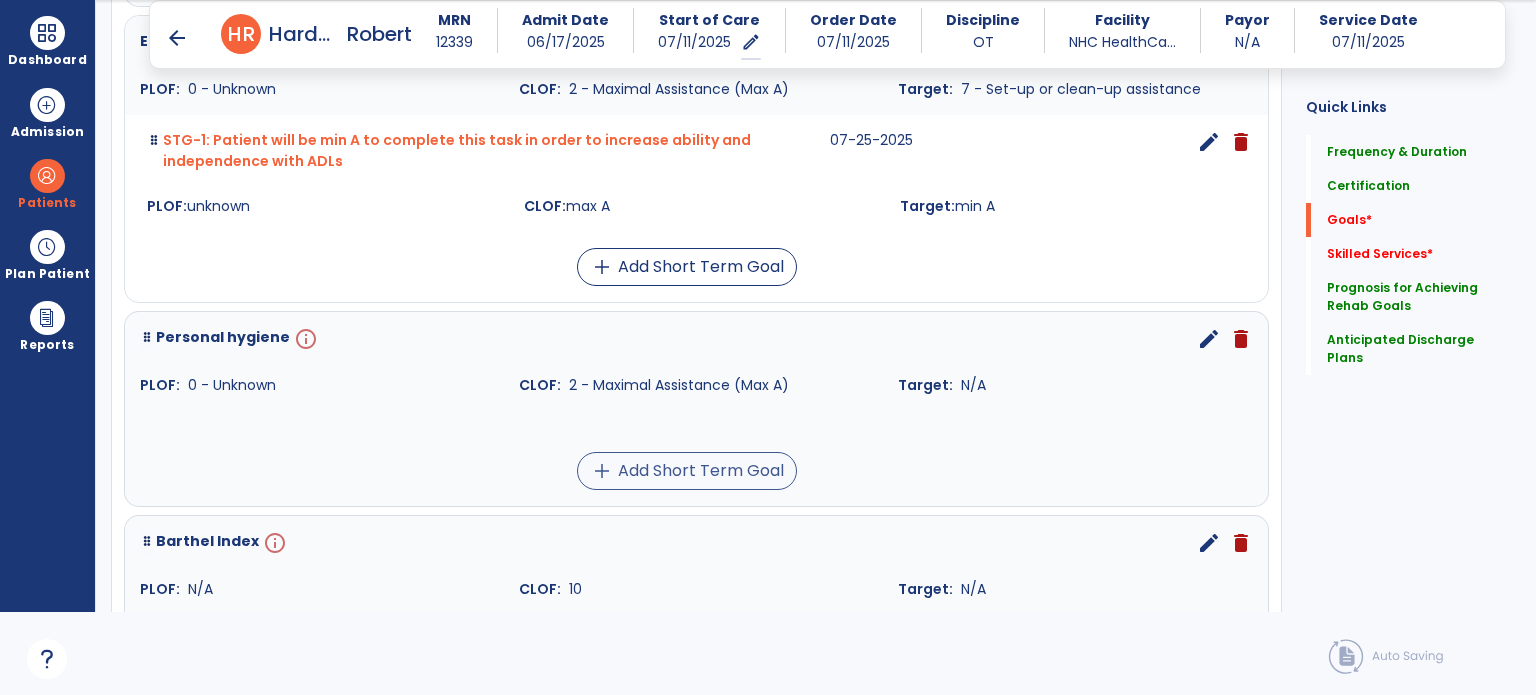 scroll, scrollTop: 1483, scrollLeft: 0, axis: vertical 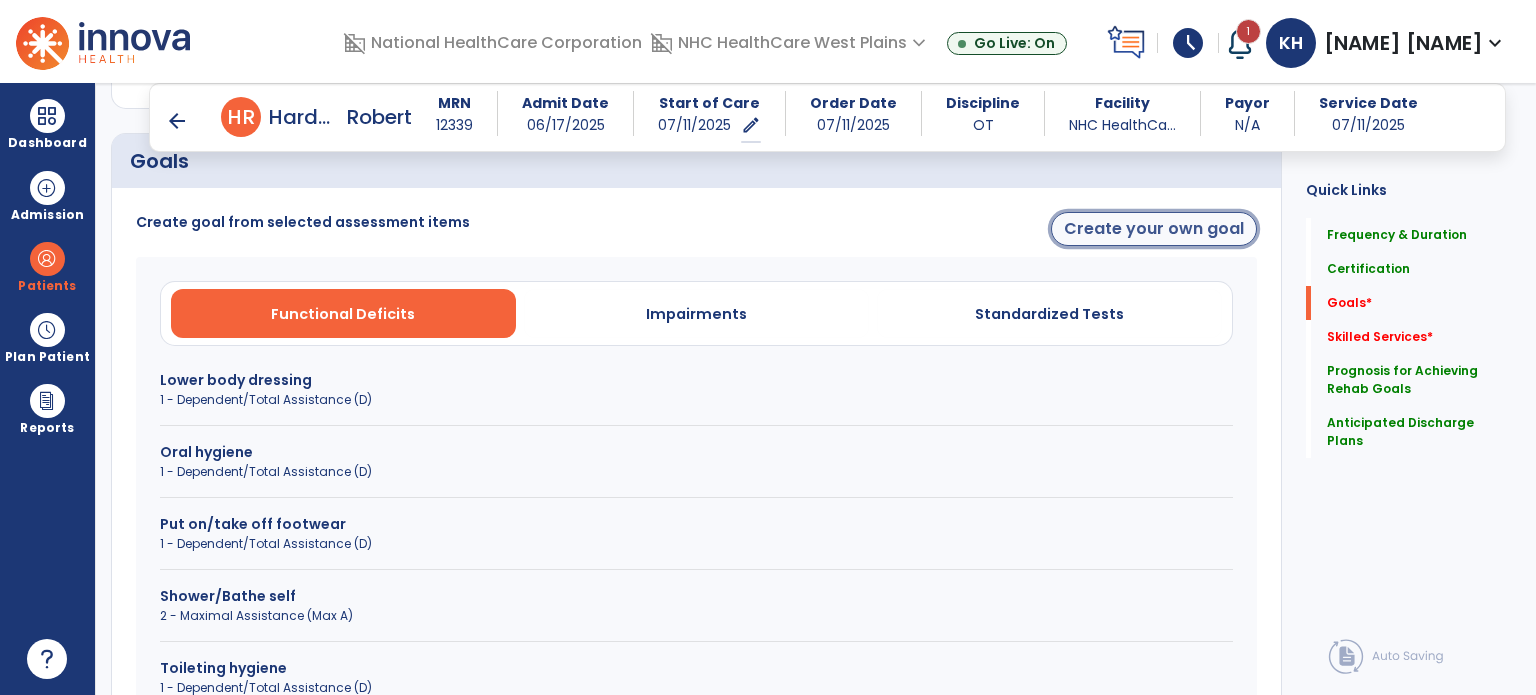 click on "Create your own goal" at bounding box center [1154, 229] 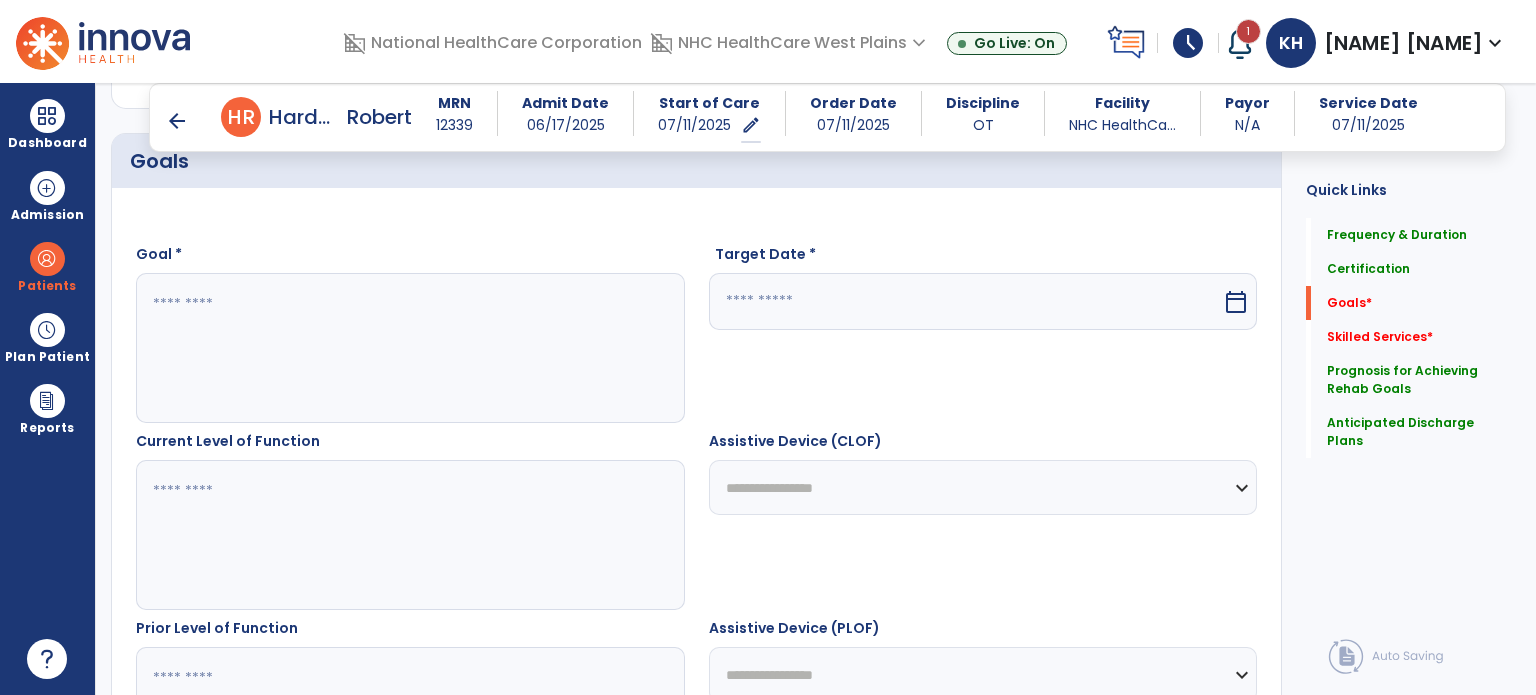 click at bounding box center (409, 348) 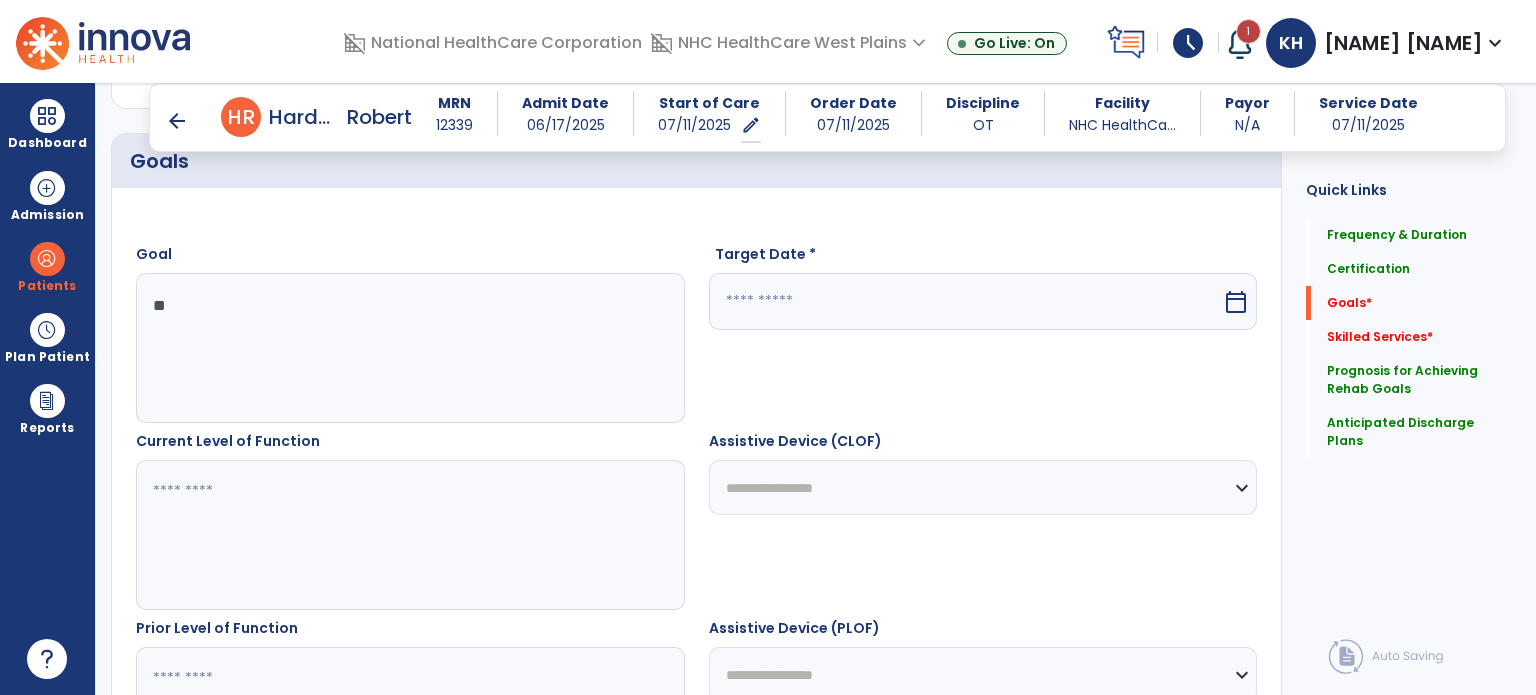 type on "*" 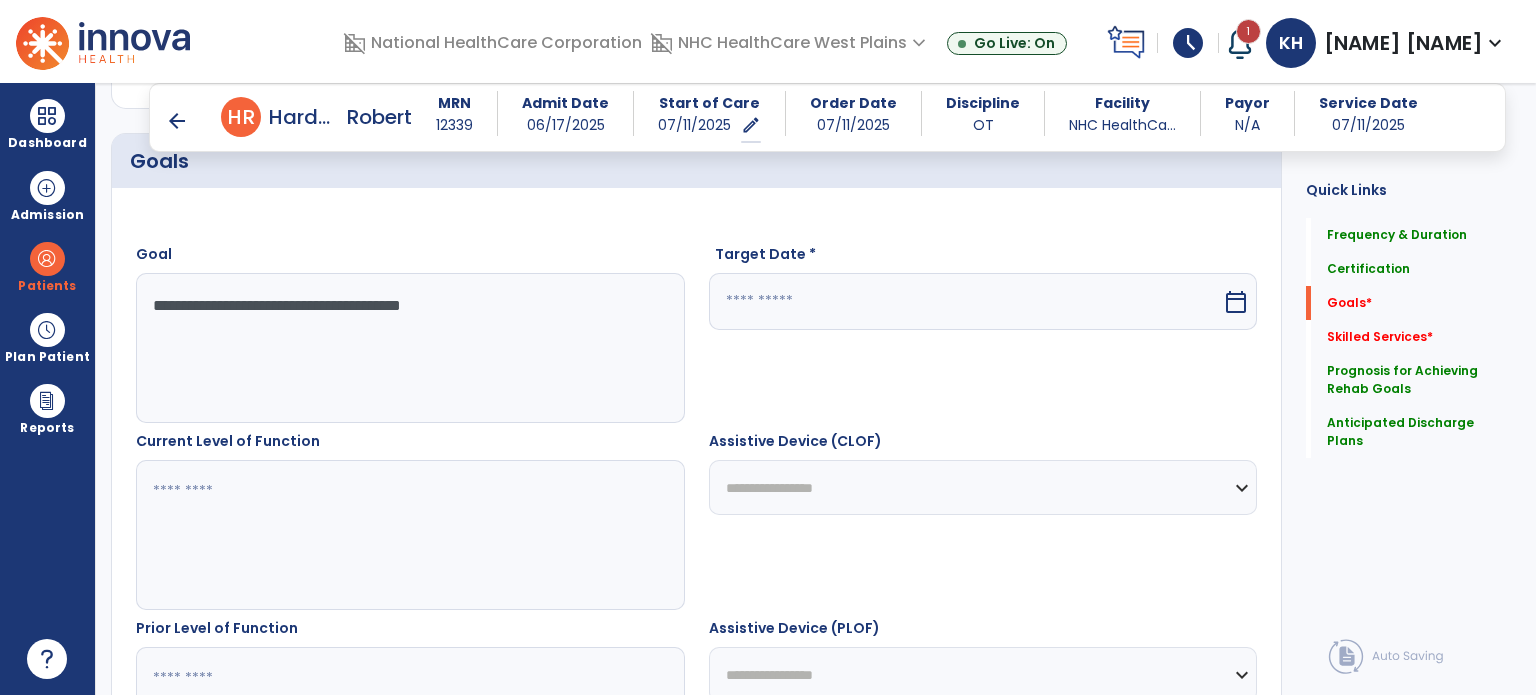 paste on "**********" 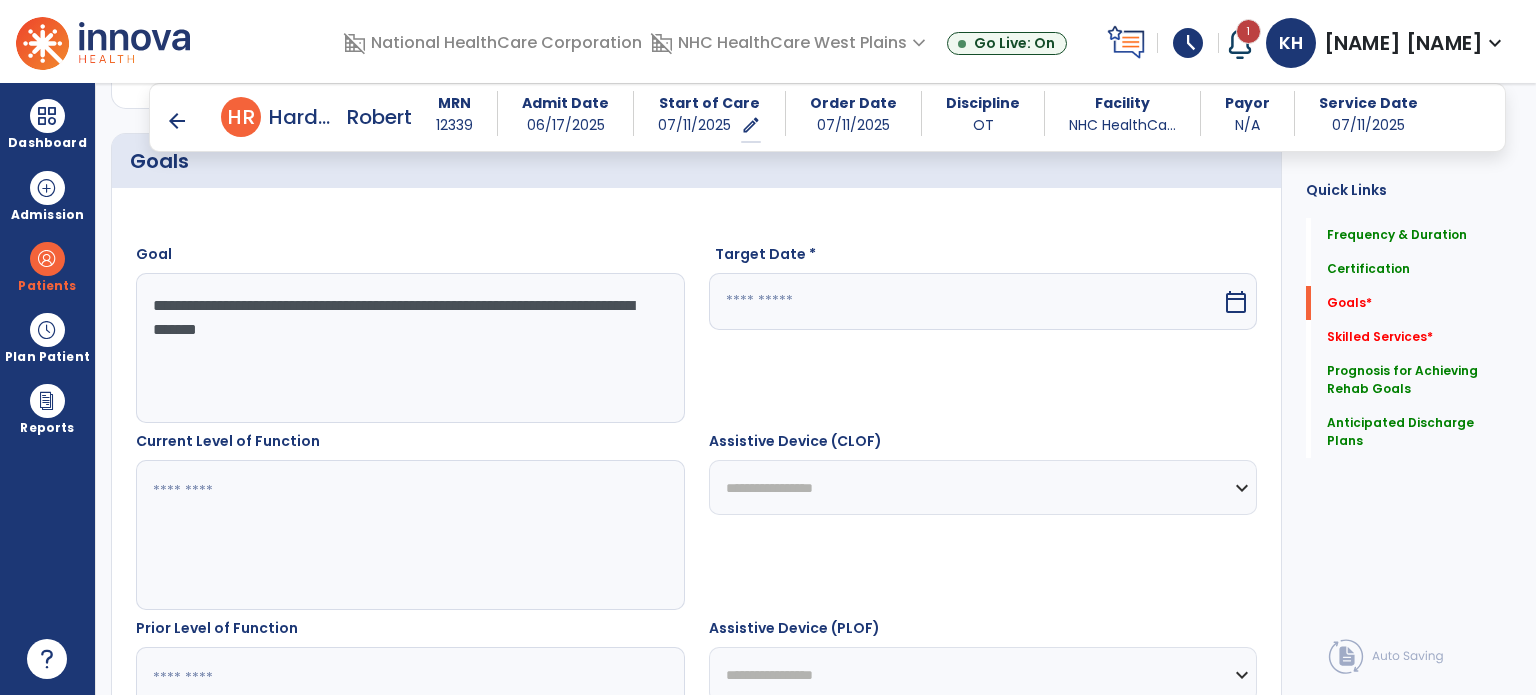 click on "**********" at bounding box center (409, 348) 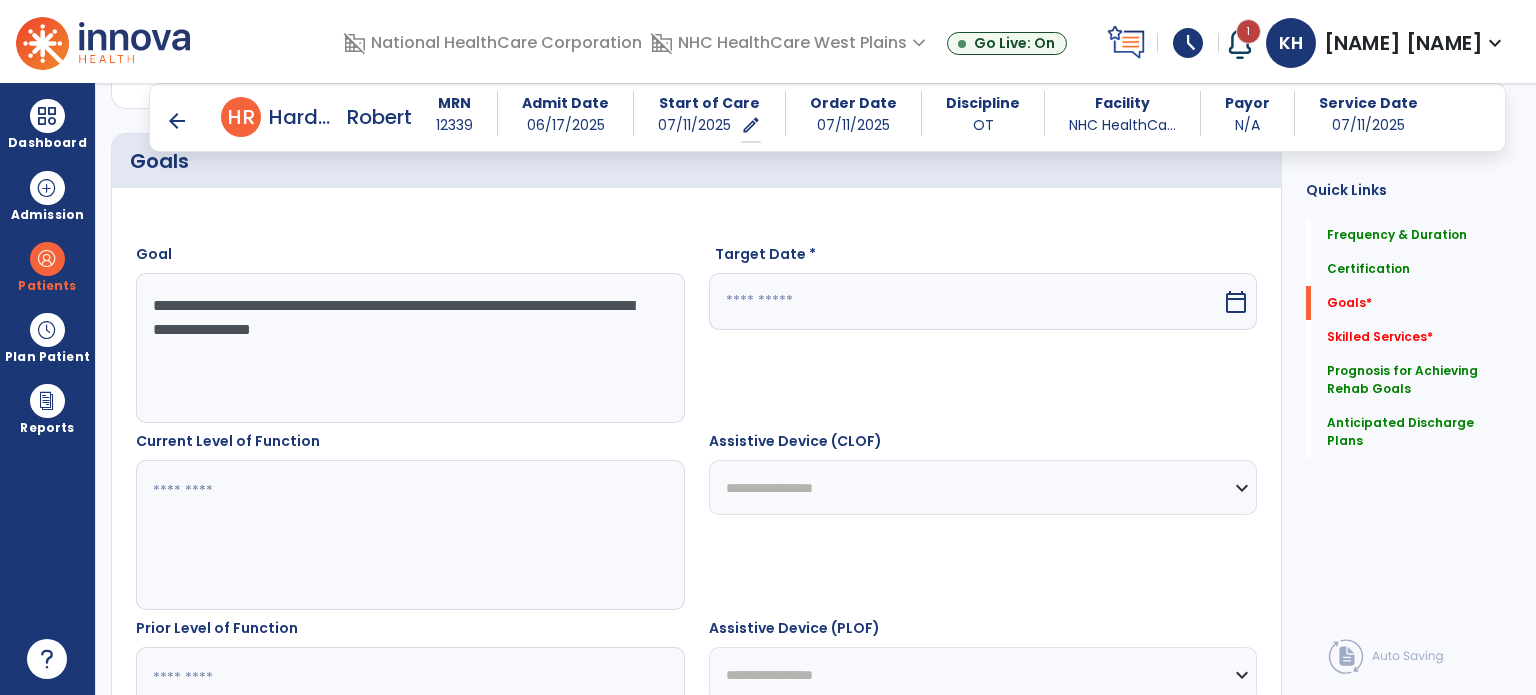 type on "**********" 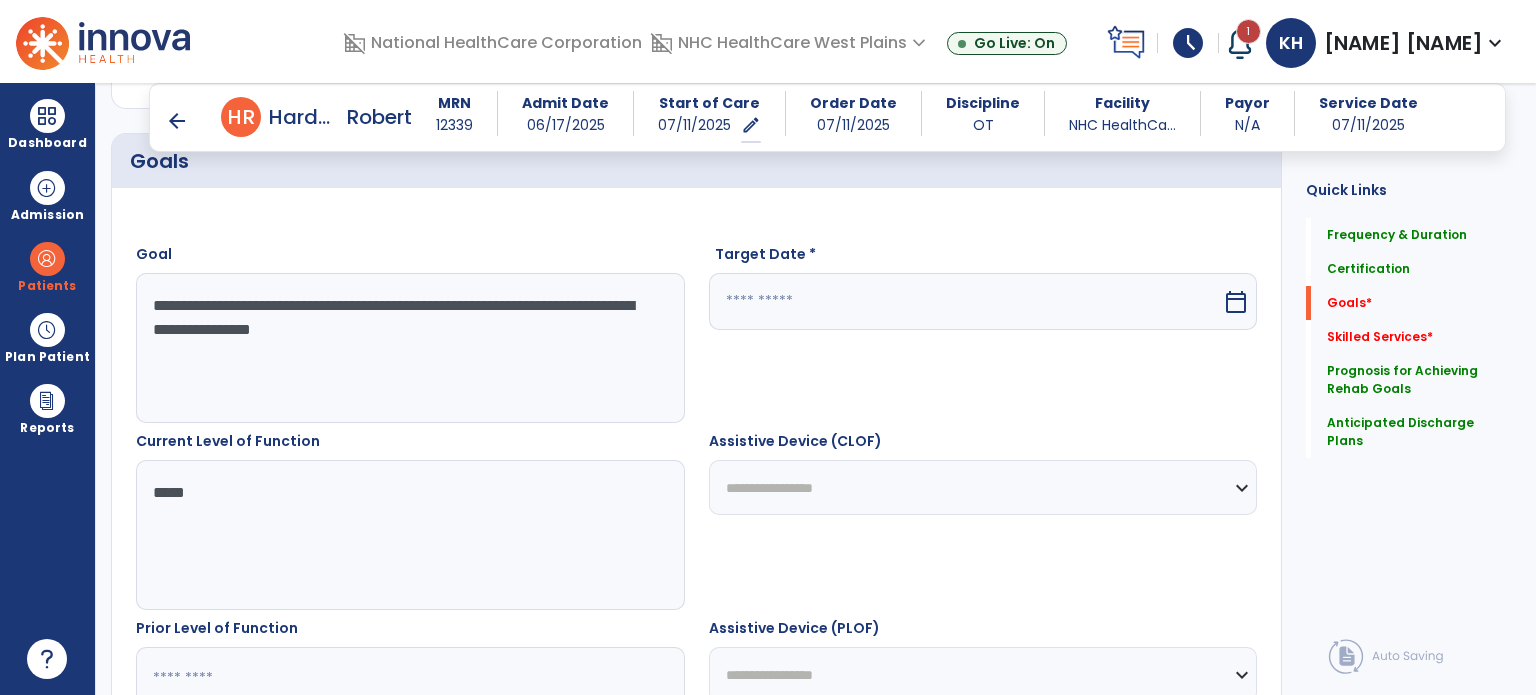 type on "*****" 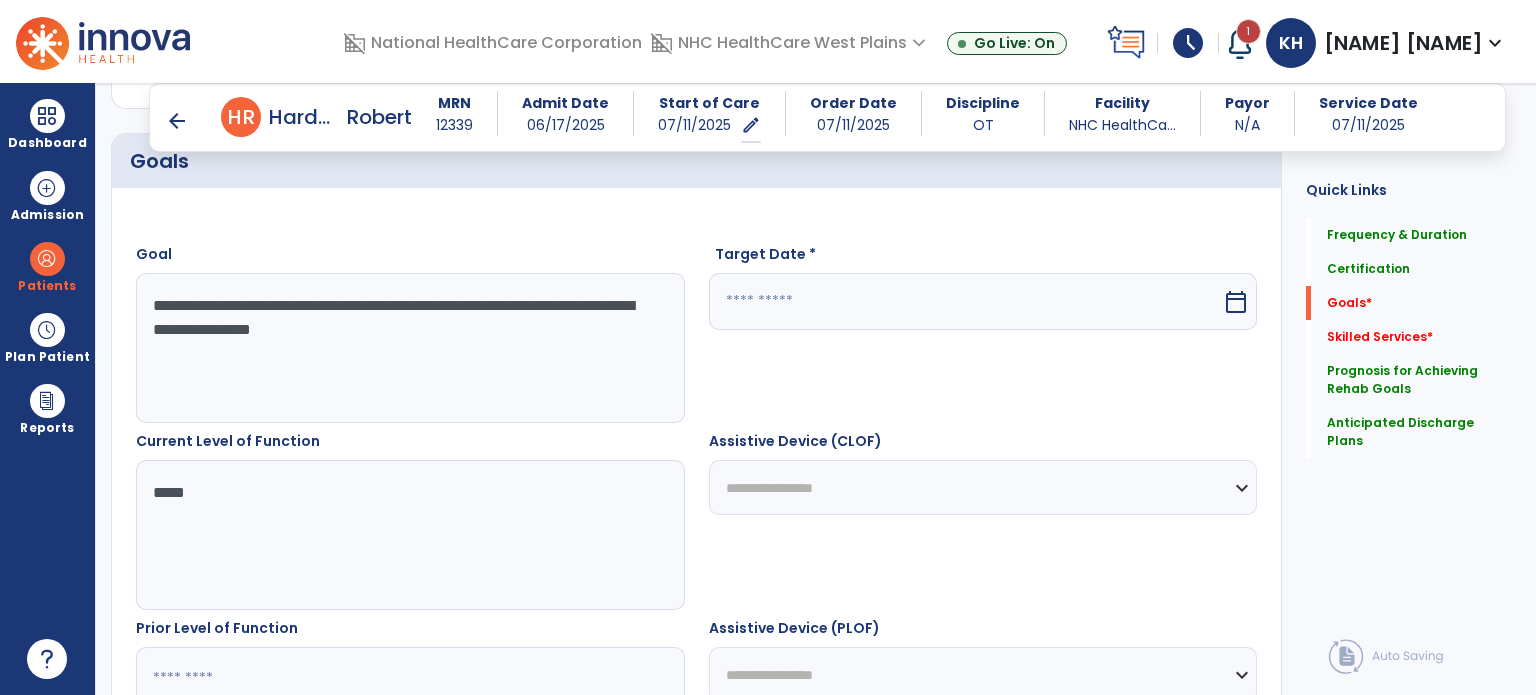 click at bounding box center [409, 722] 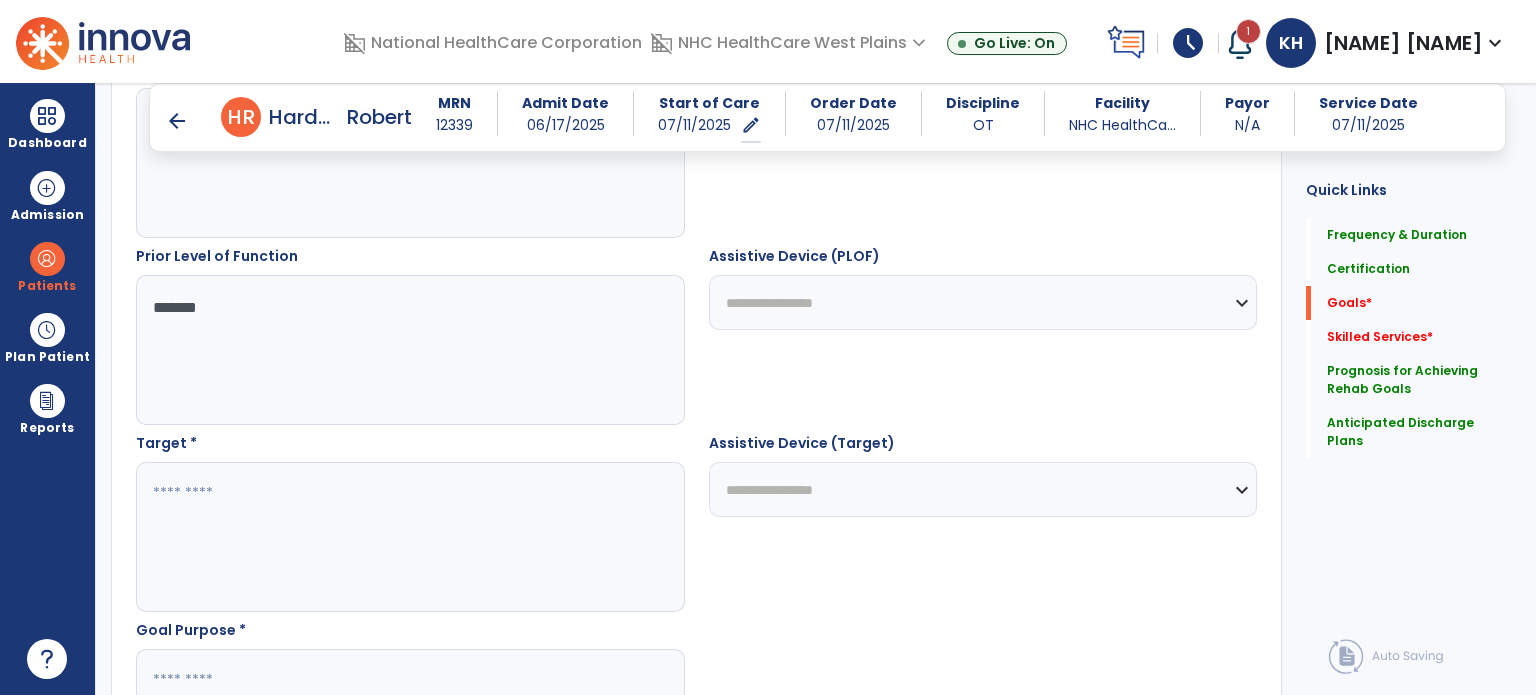 scroll, scrollTop: 883, scrollLeft: 0, axis: vertical 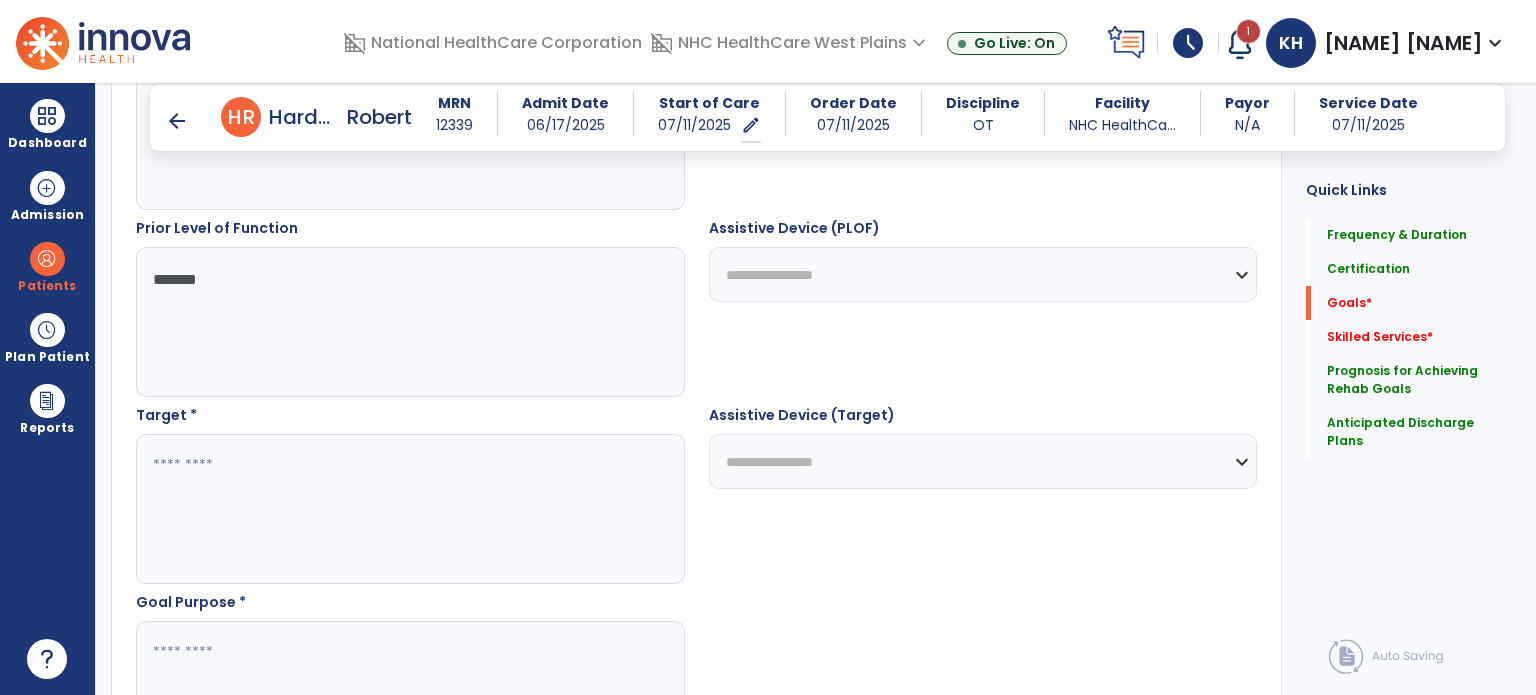 type on "*******" 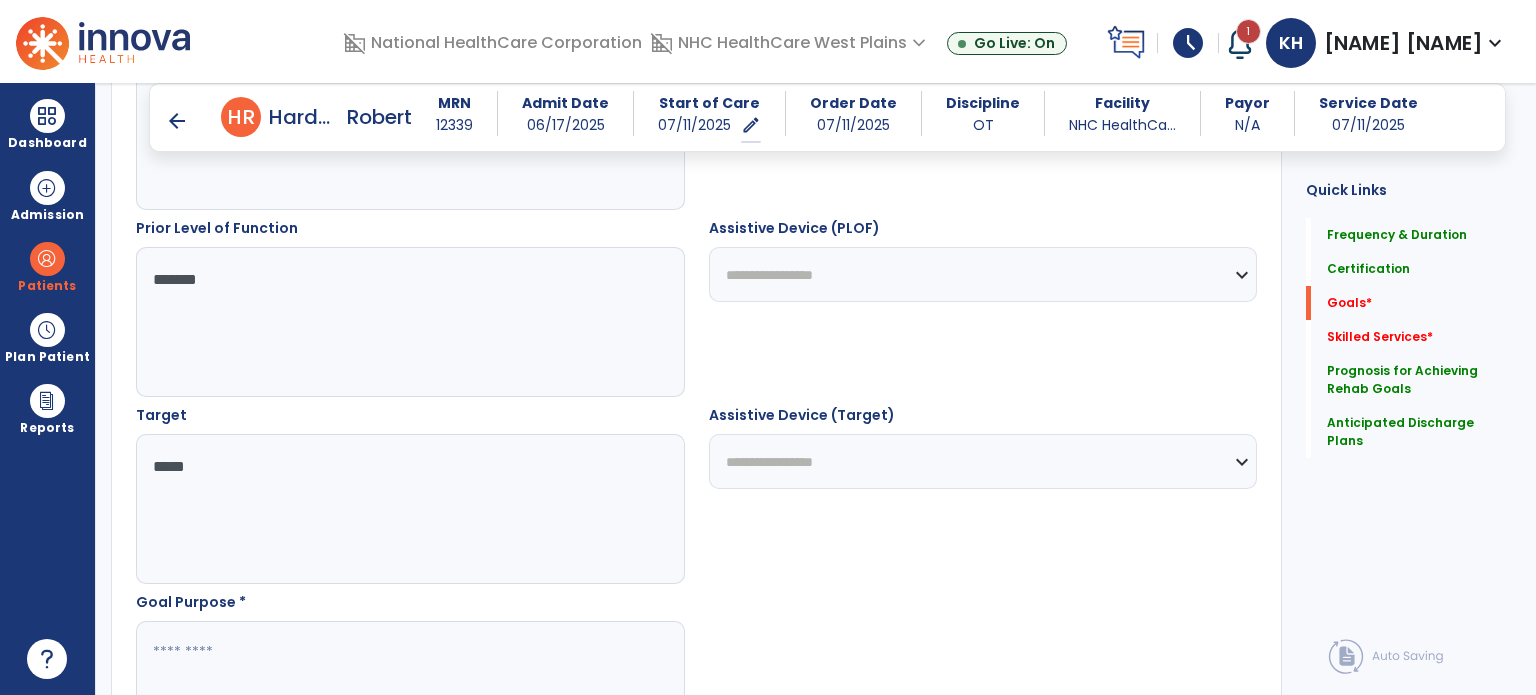 type on "*****" 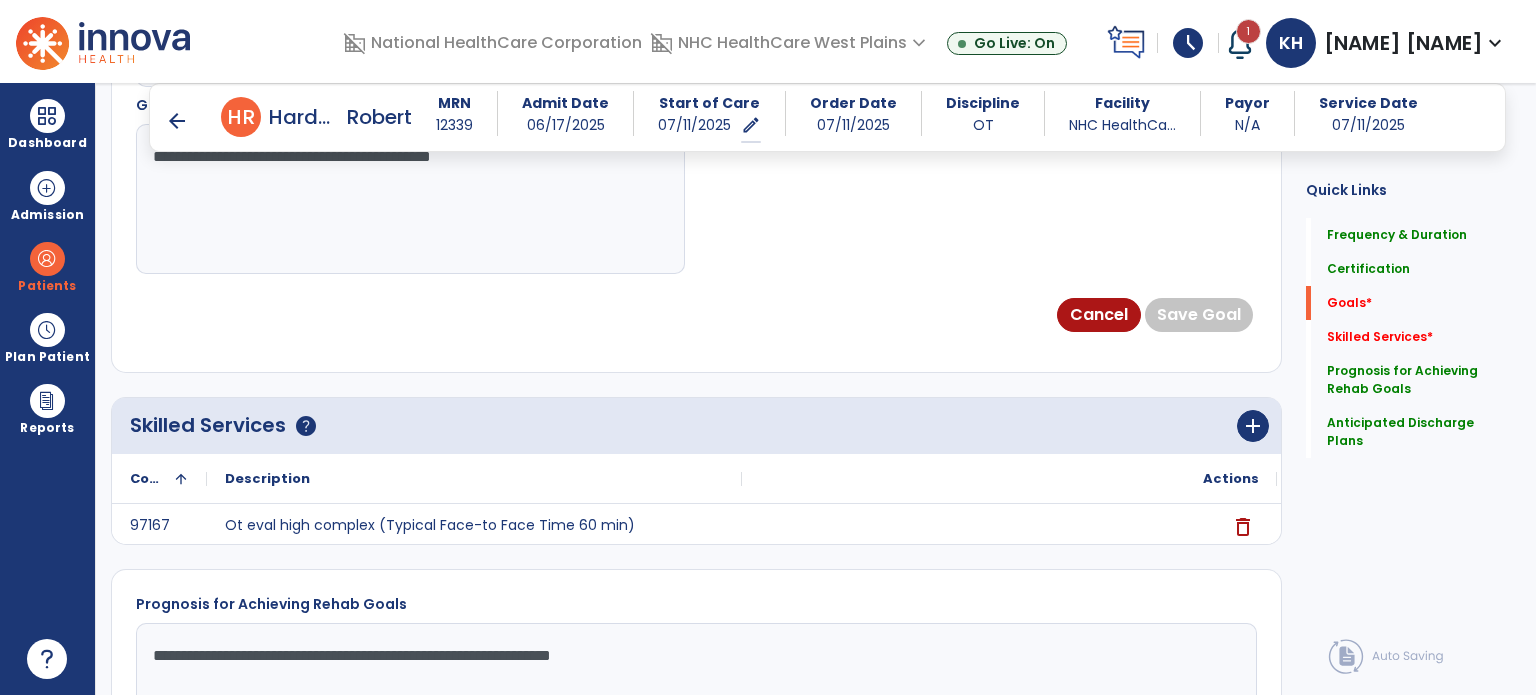 scroll, scrollTop: 1383, scrollLeft: 0, axis: vertical 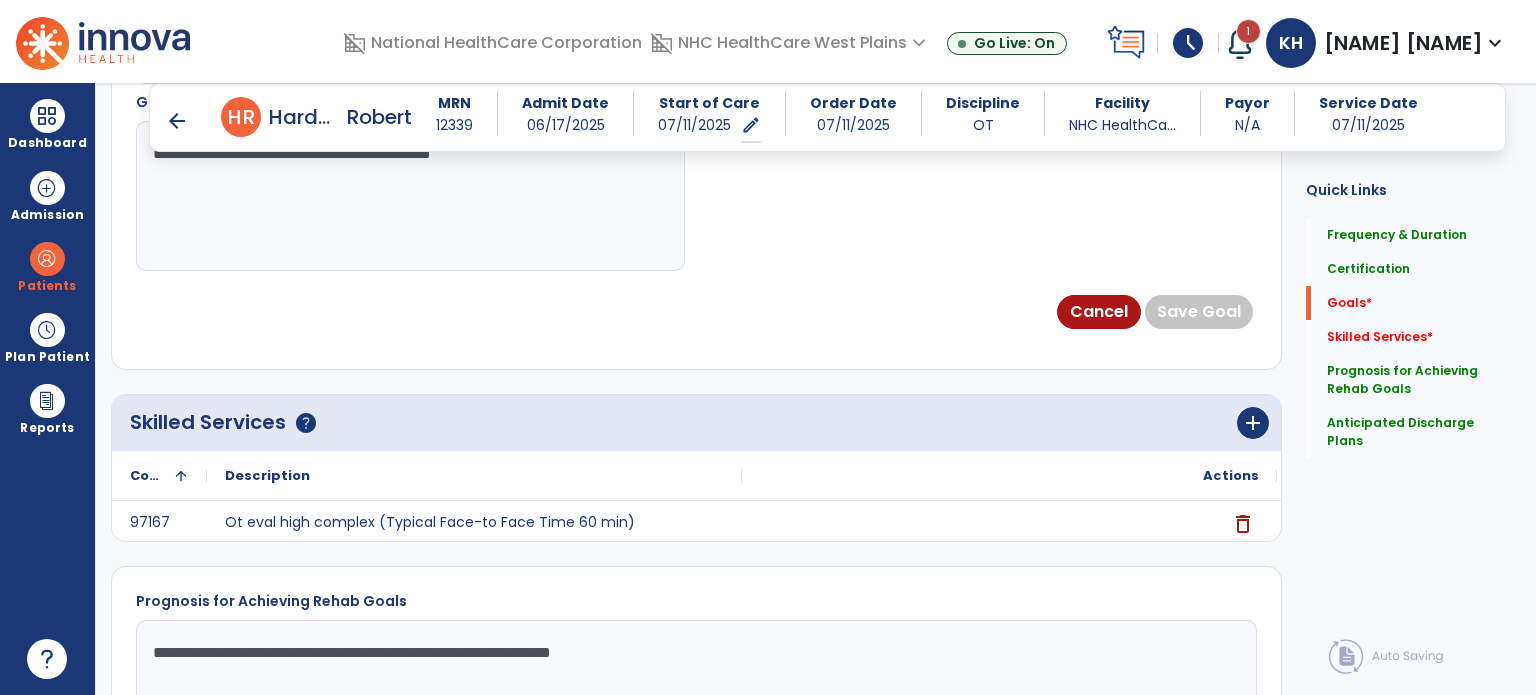 type on "**********" 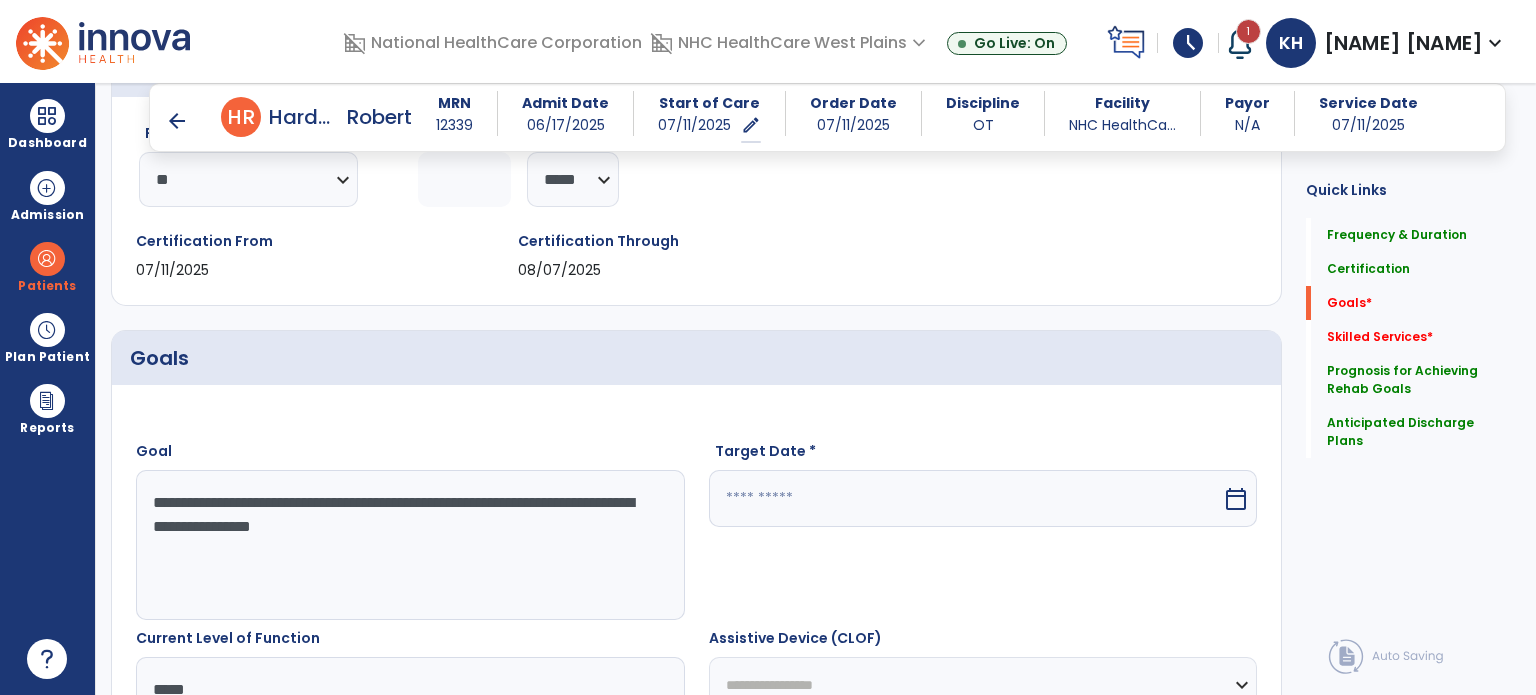 scroll, scrollTop: 283, scrollLeft: 0, axis: vertical 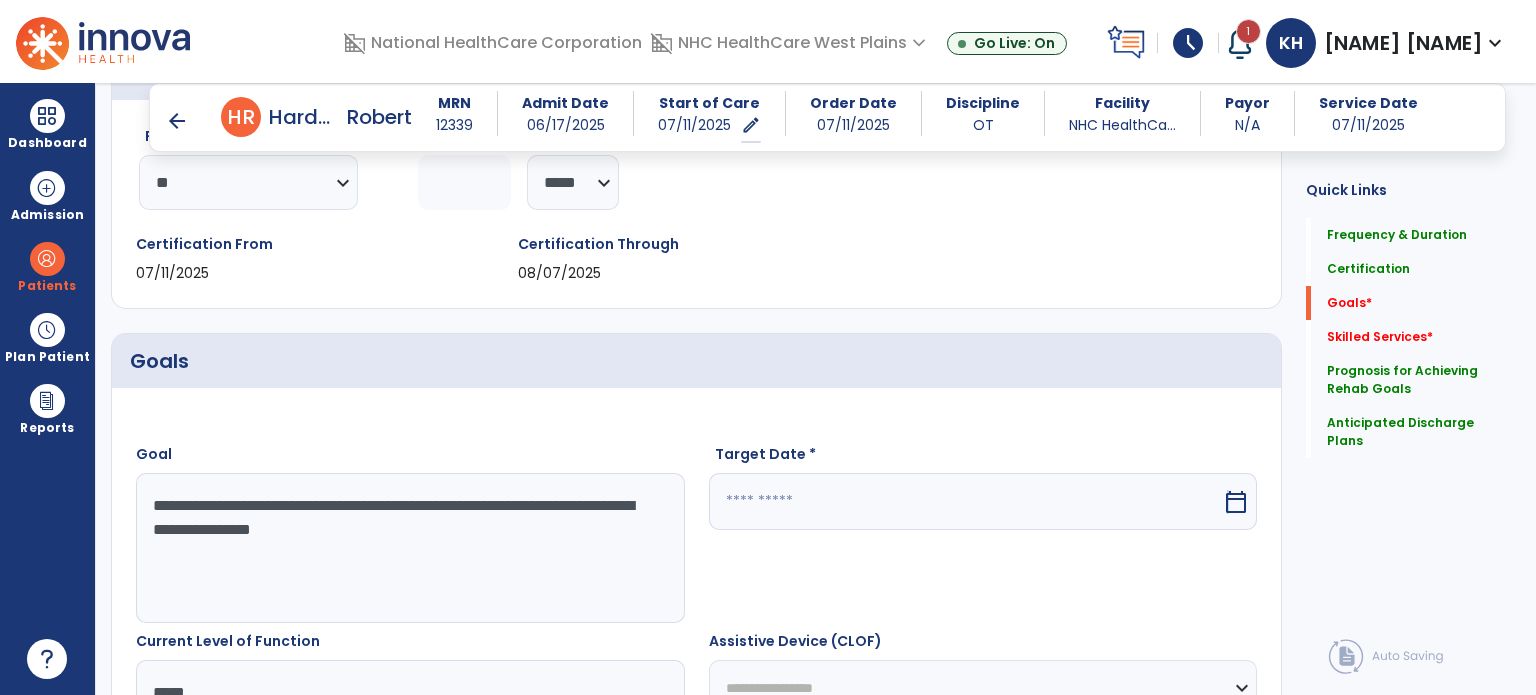 click on "calendar_today" at bounding box center [1236, 502] 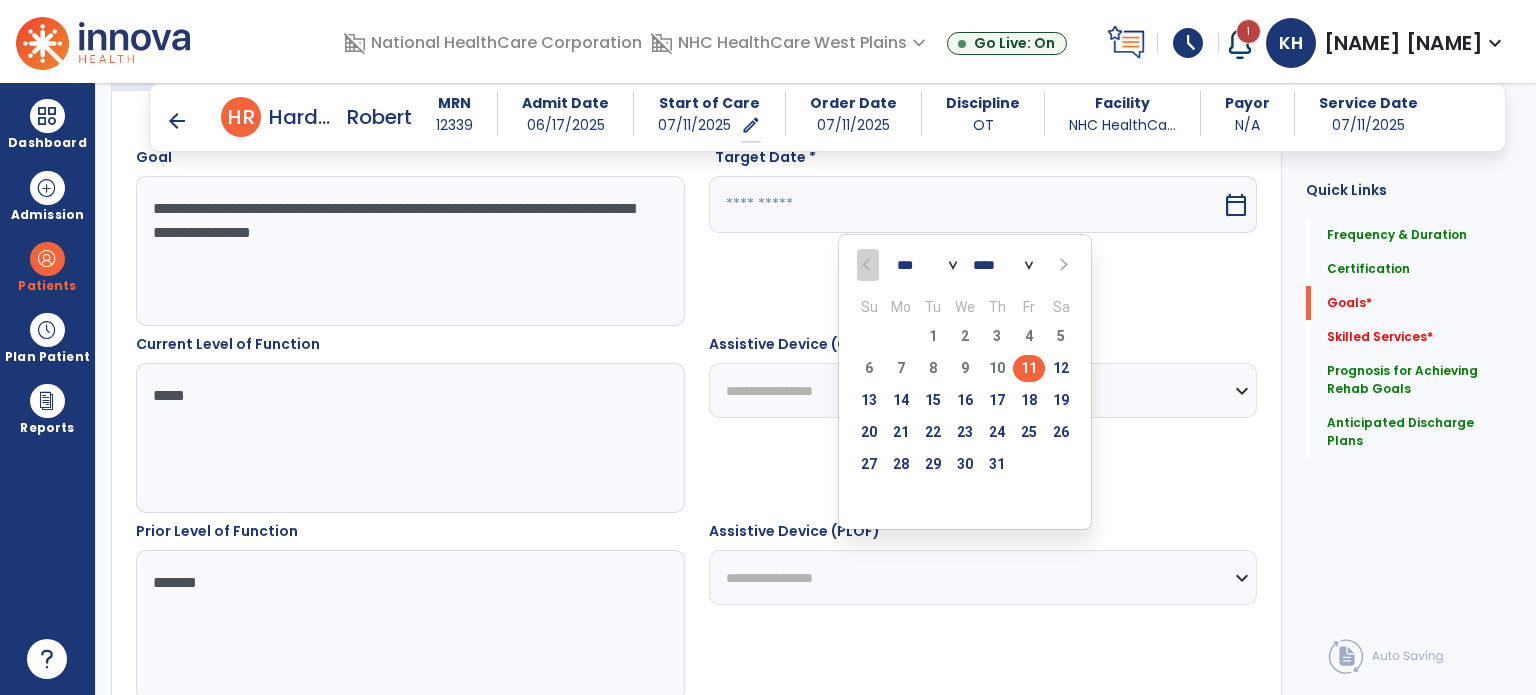 scroll, scrollTop: 583, scrollLeft: 0, axis: vertical 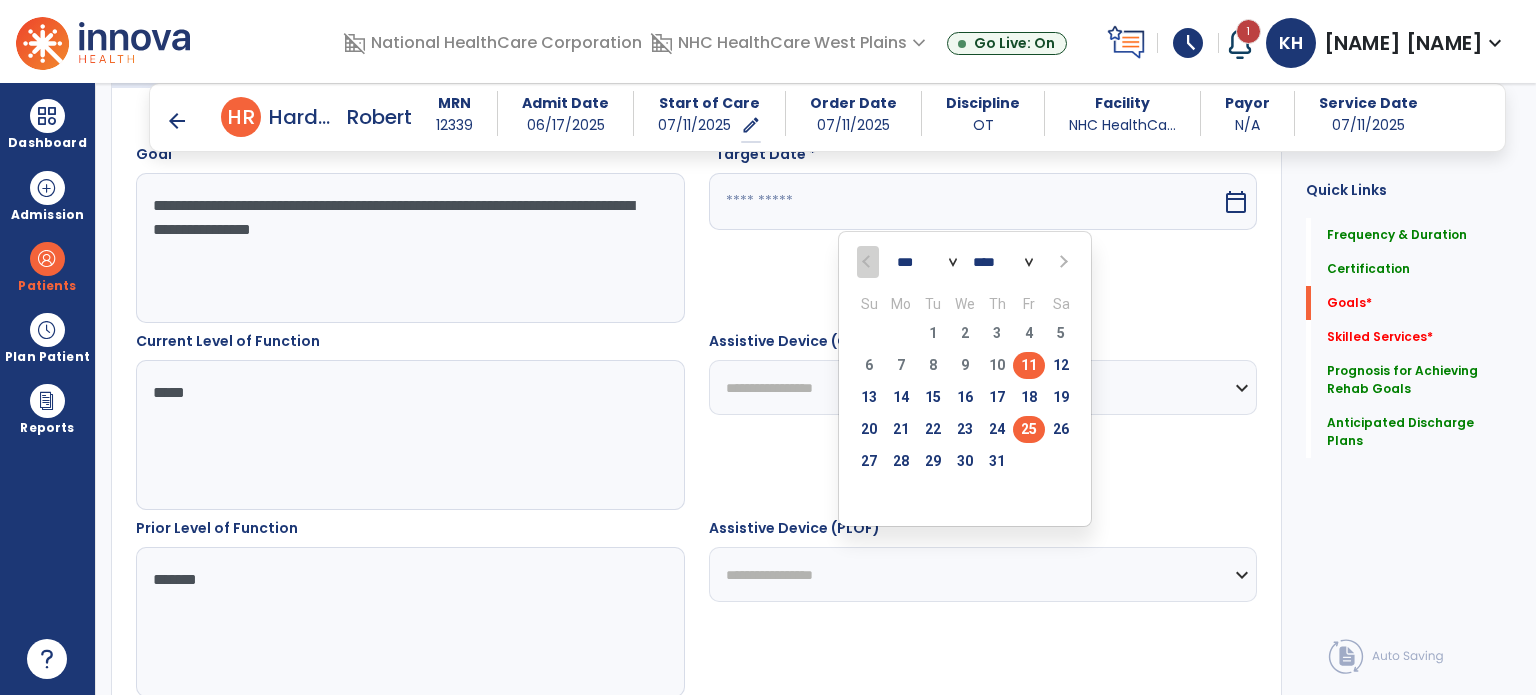 click on "25" at bounding box center (1029, 429) 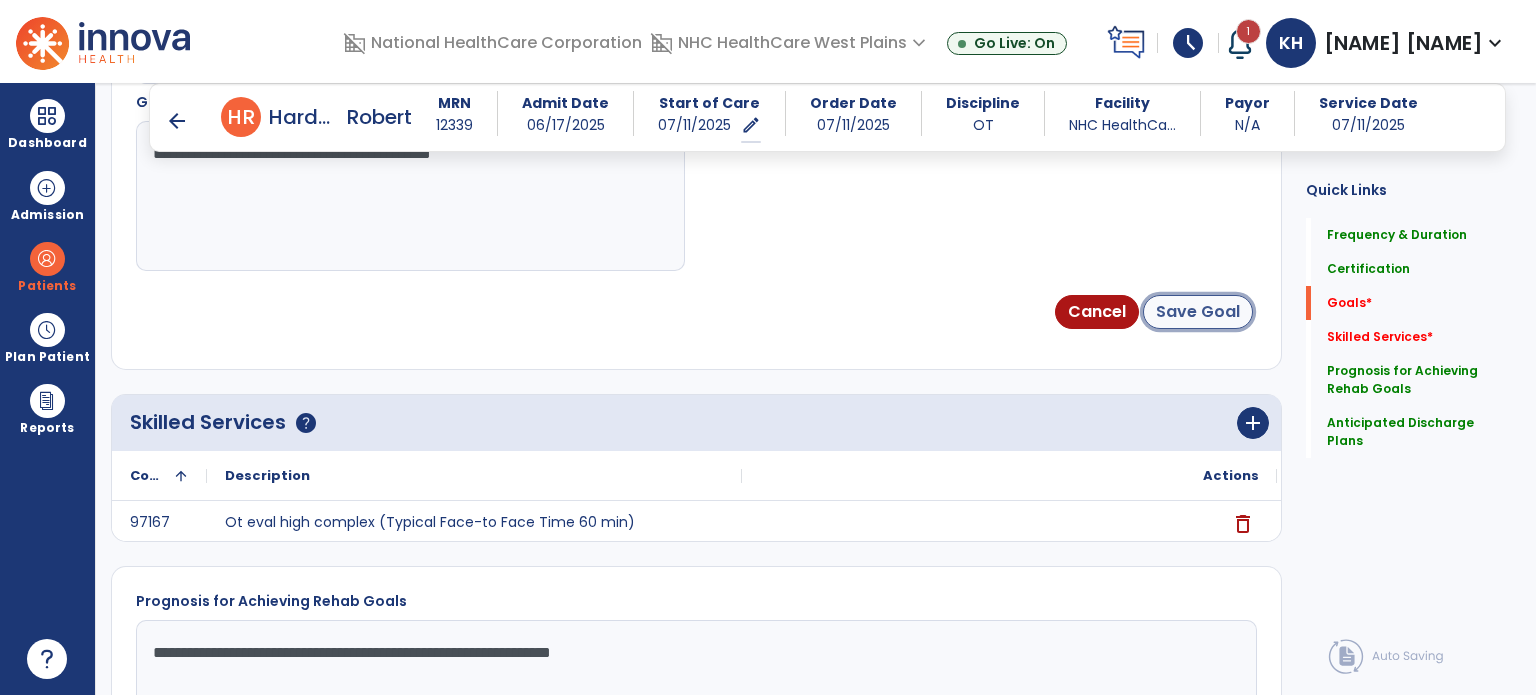 click on "Save Goal" at bounding box center (1198, 312) 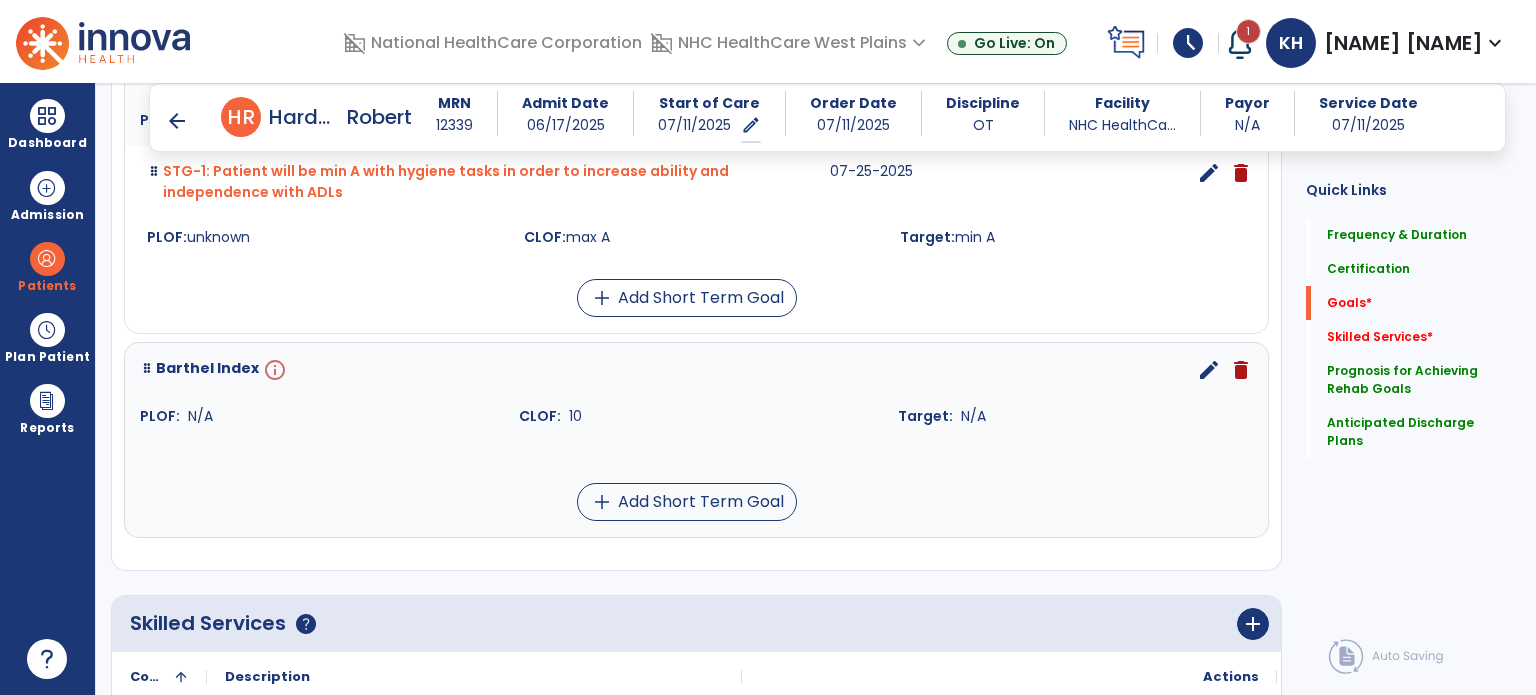 scroll, scrollTop: 1206, scrollLeft: 0, axis: vertical 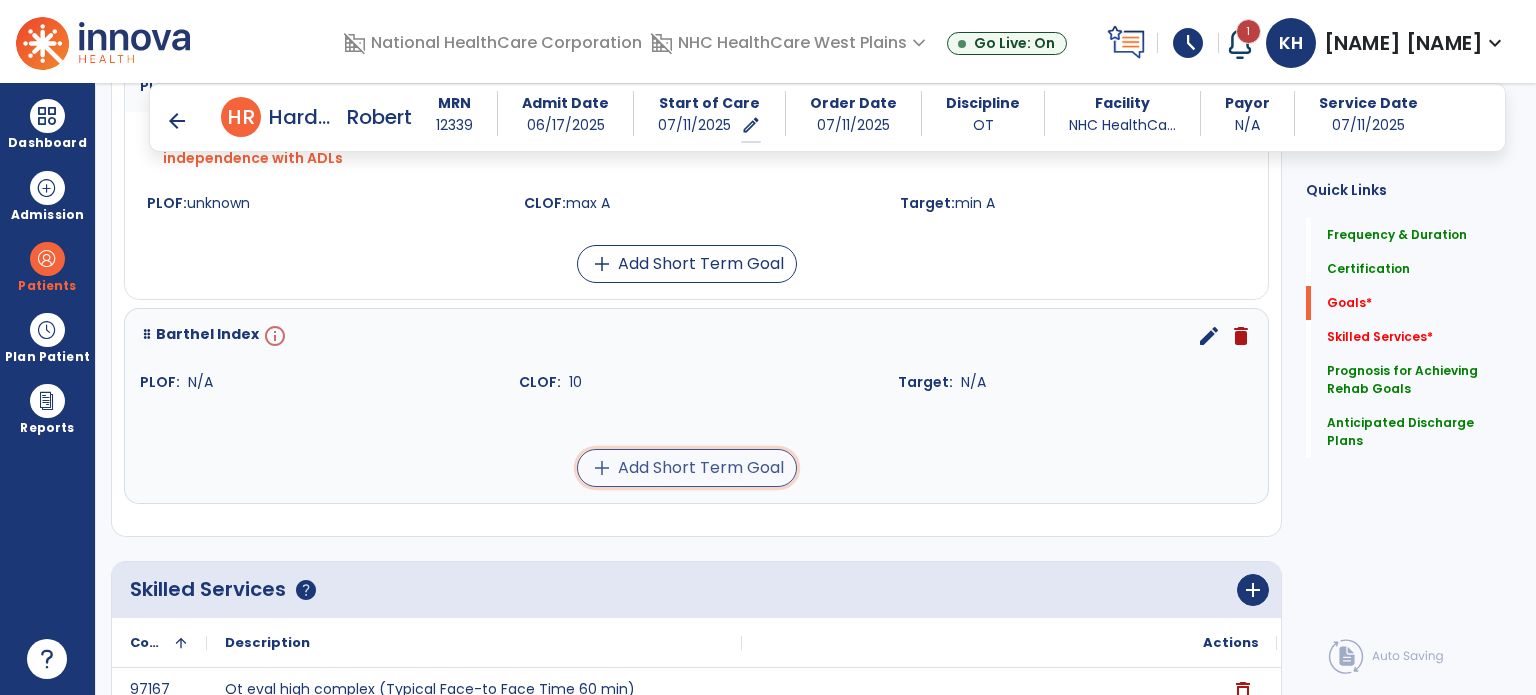 click on "add  Add Short Term Goal" at bounding box center (687, 468) 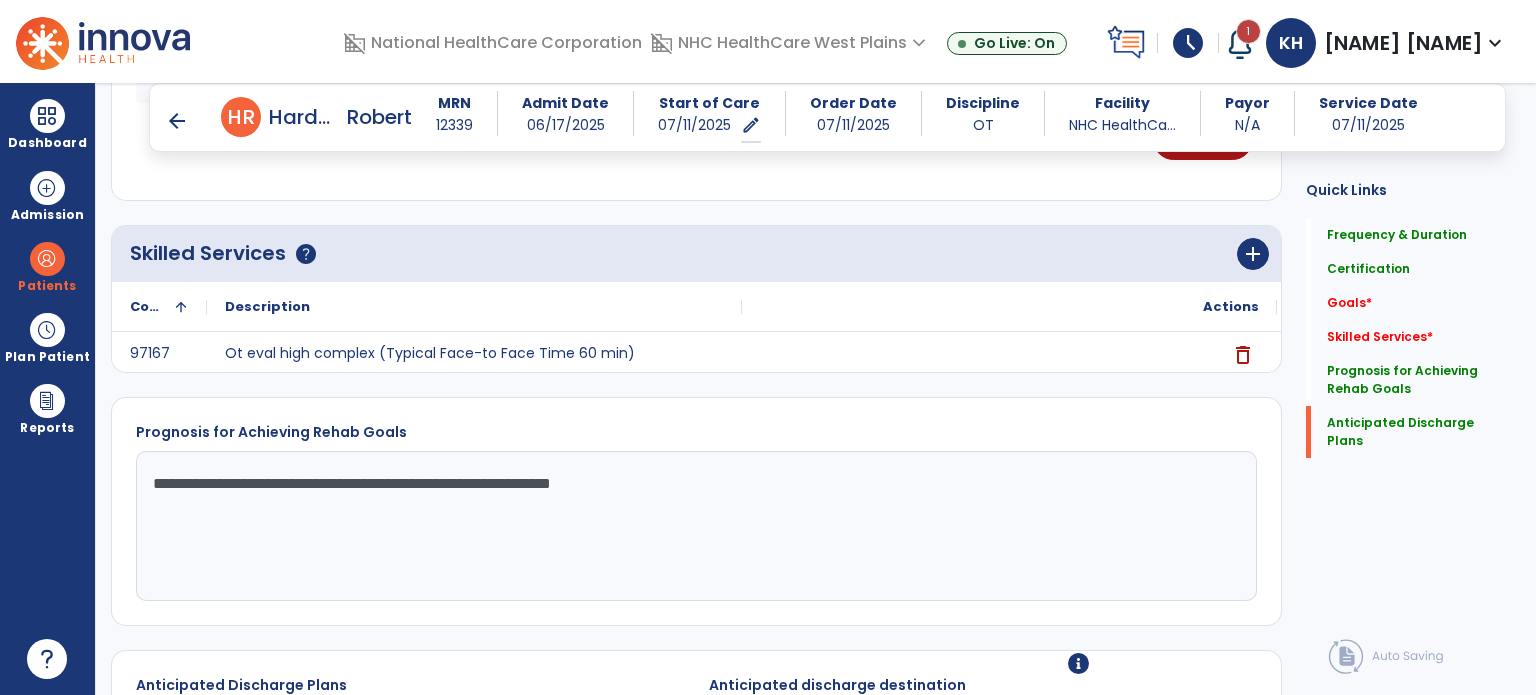 scroll, scrollTop: 1483, scrollLeft: 0, axis: vertical 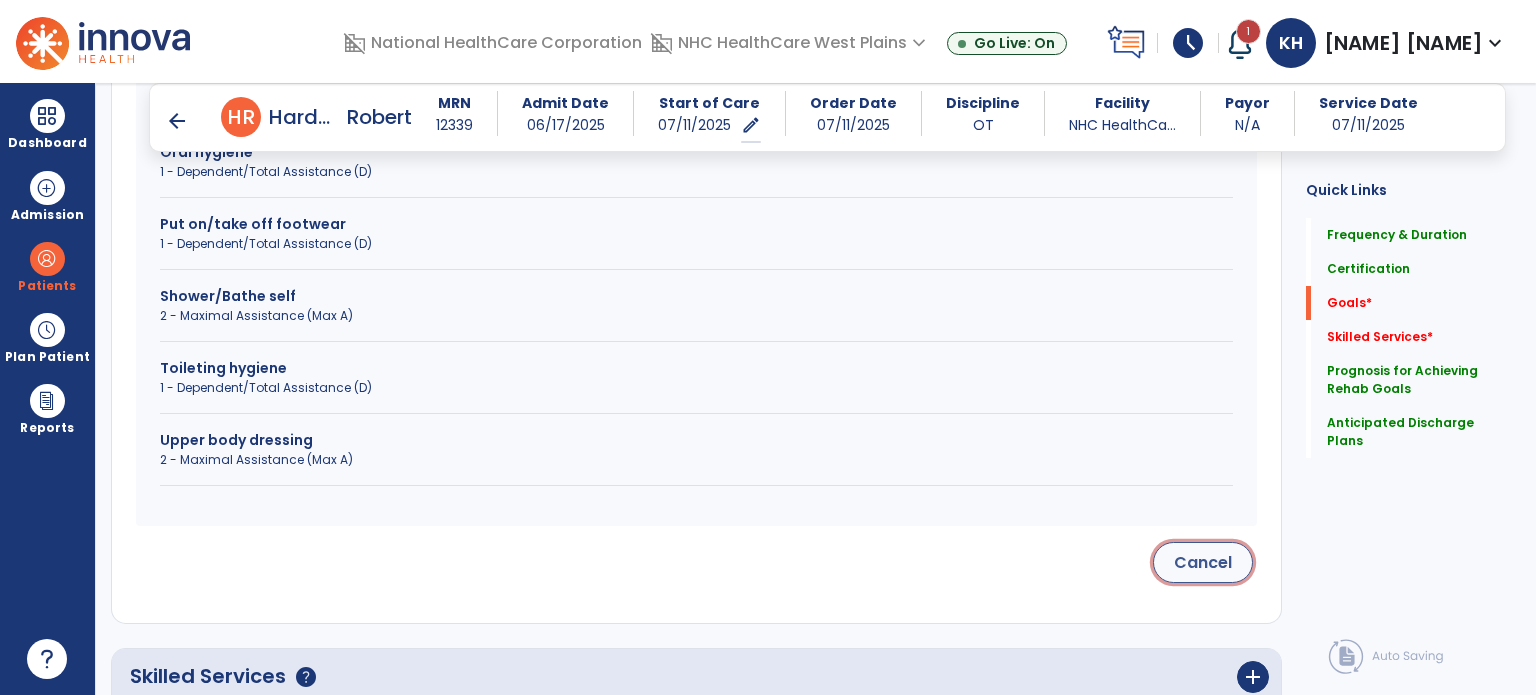 click on "Cancel" at bounding box center [1203, 562] 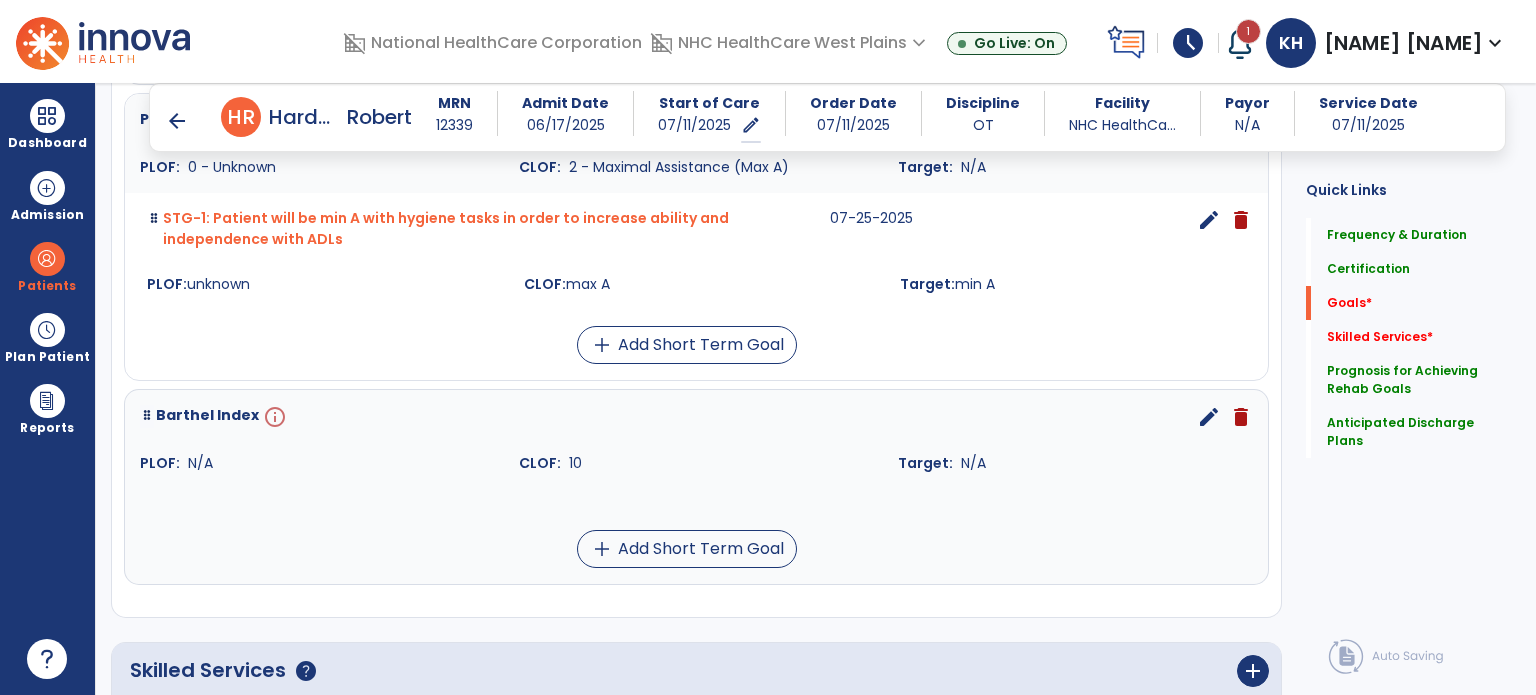 scroll, scrollTop: 1152, scrollLeft: 0, axis: vertical 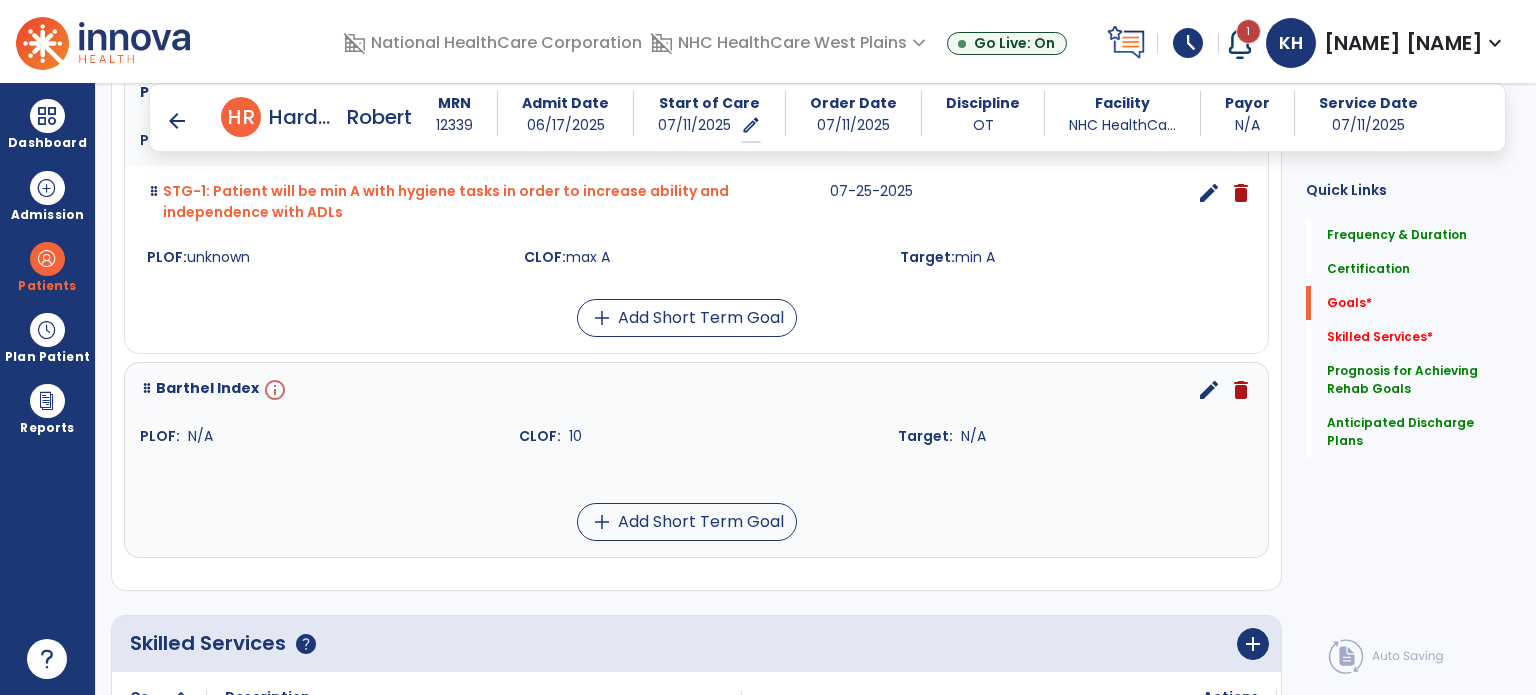 click on "edit" at bounding box center [1209, 390] 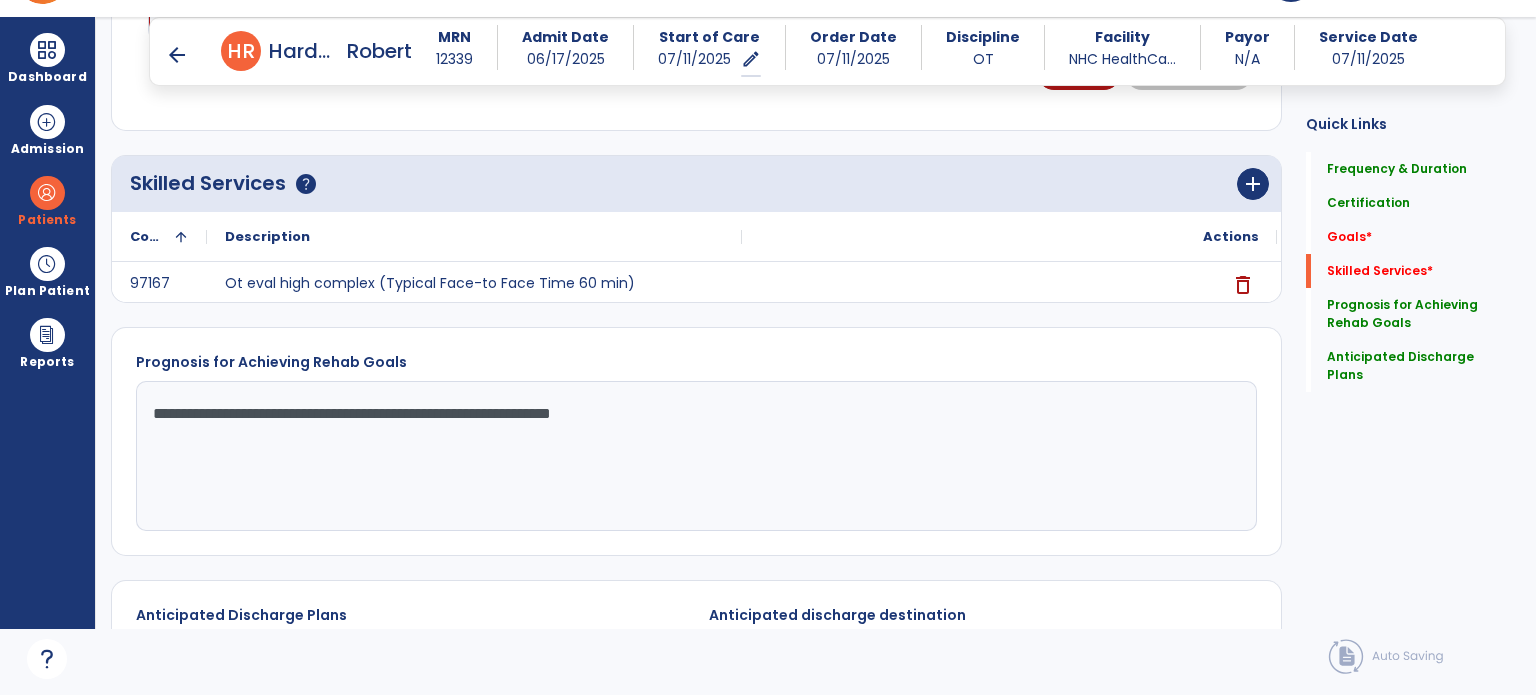 scroll, scrollTop: 83, scrollLeft: 0, axis: vertical 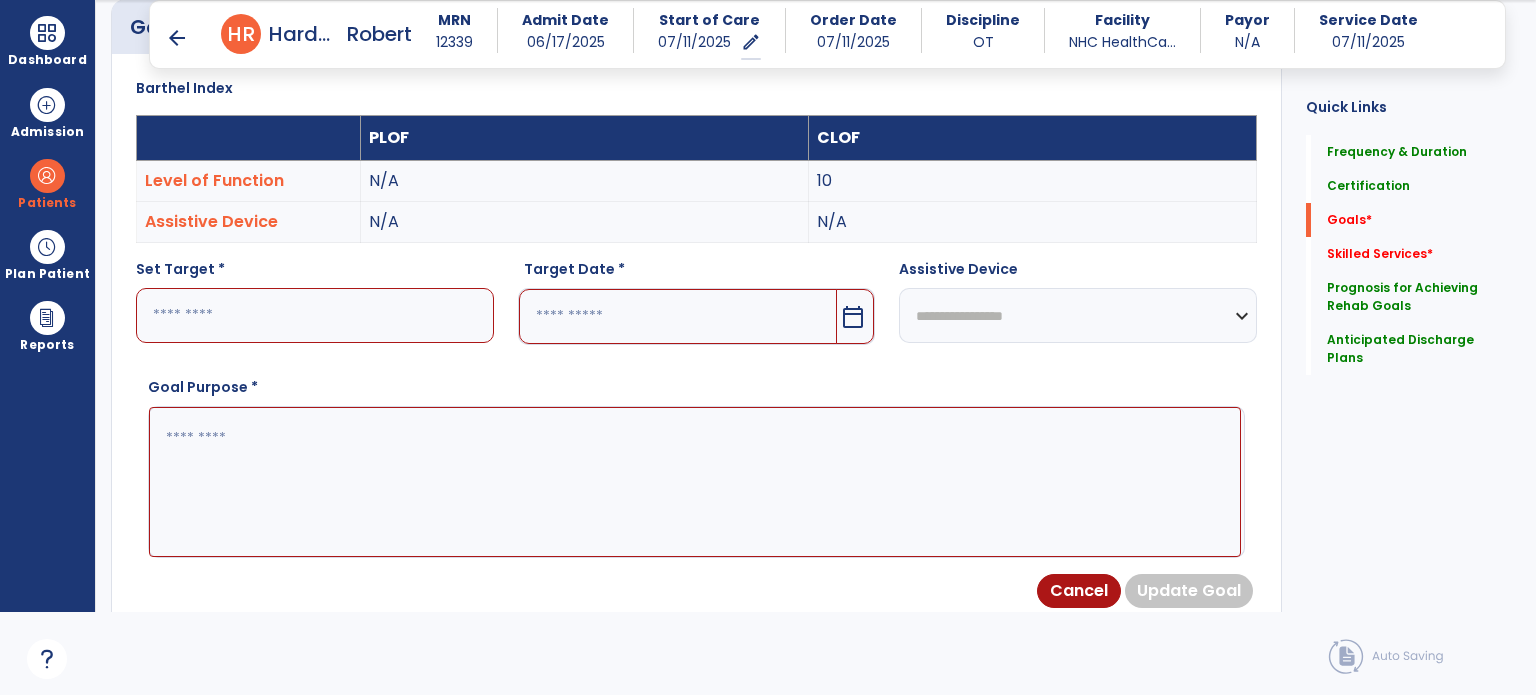 click at bounding box center (315, 315) 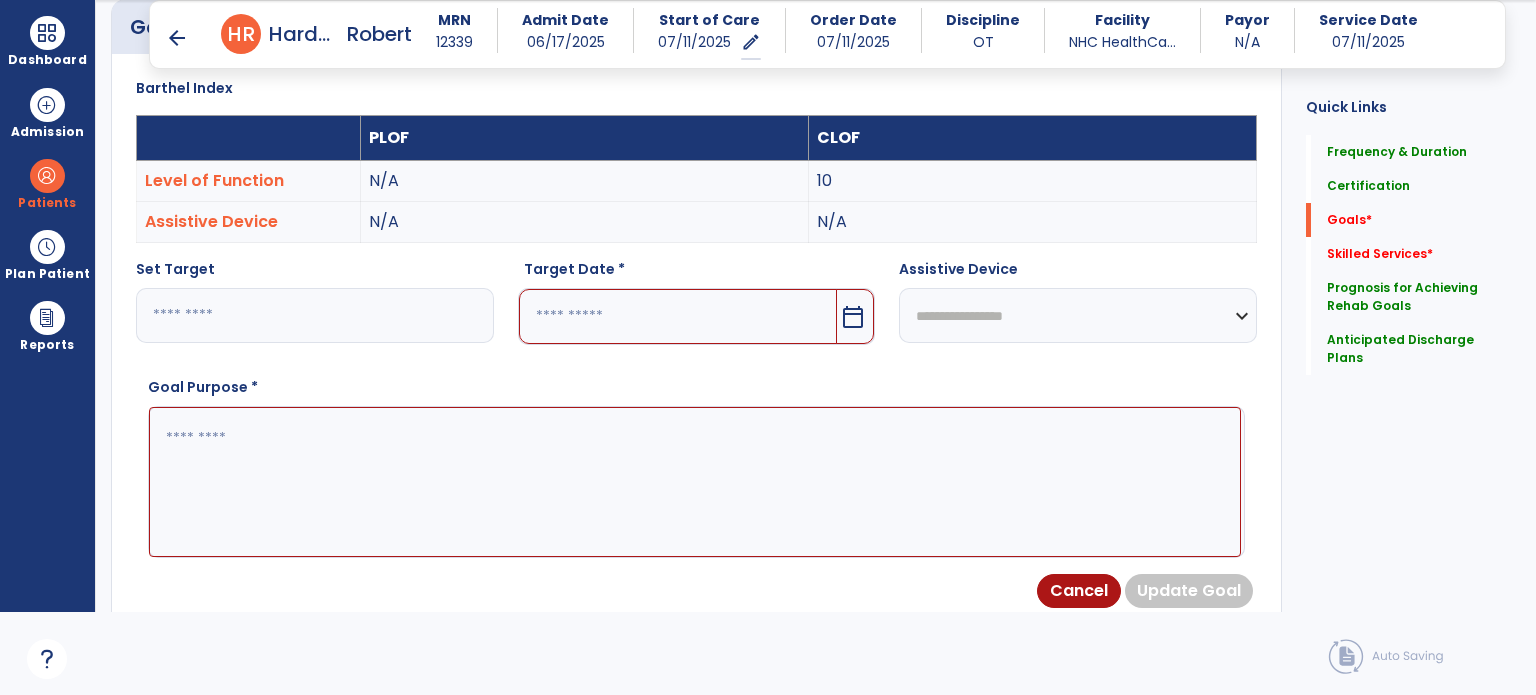 type on "**" 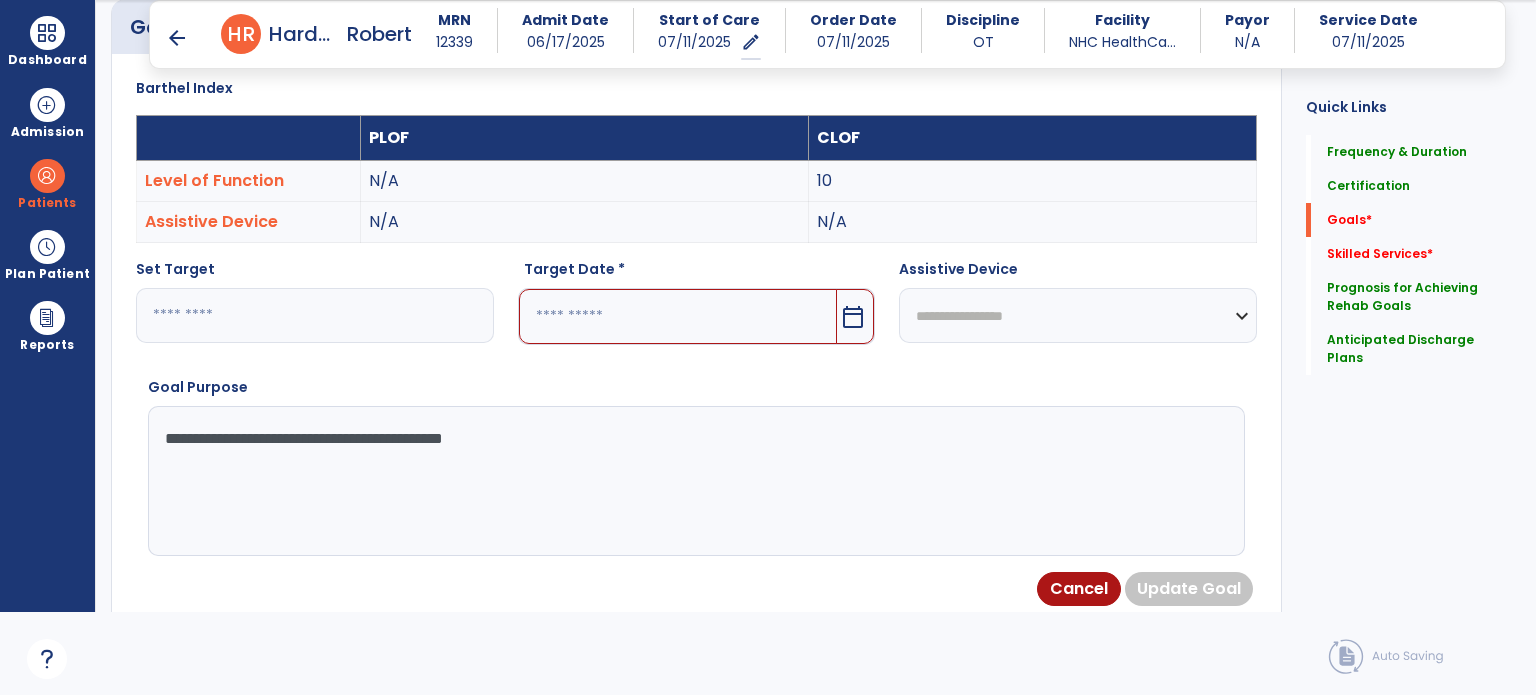 click on "**********" at bounding box center (695, 481) 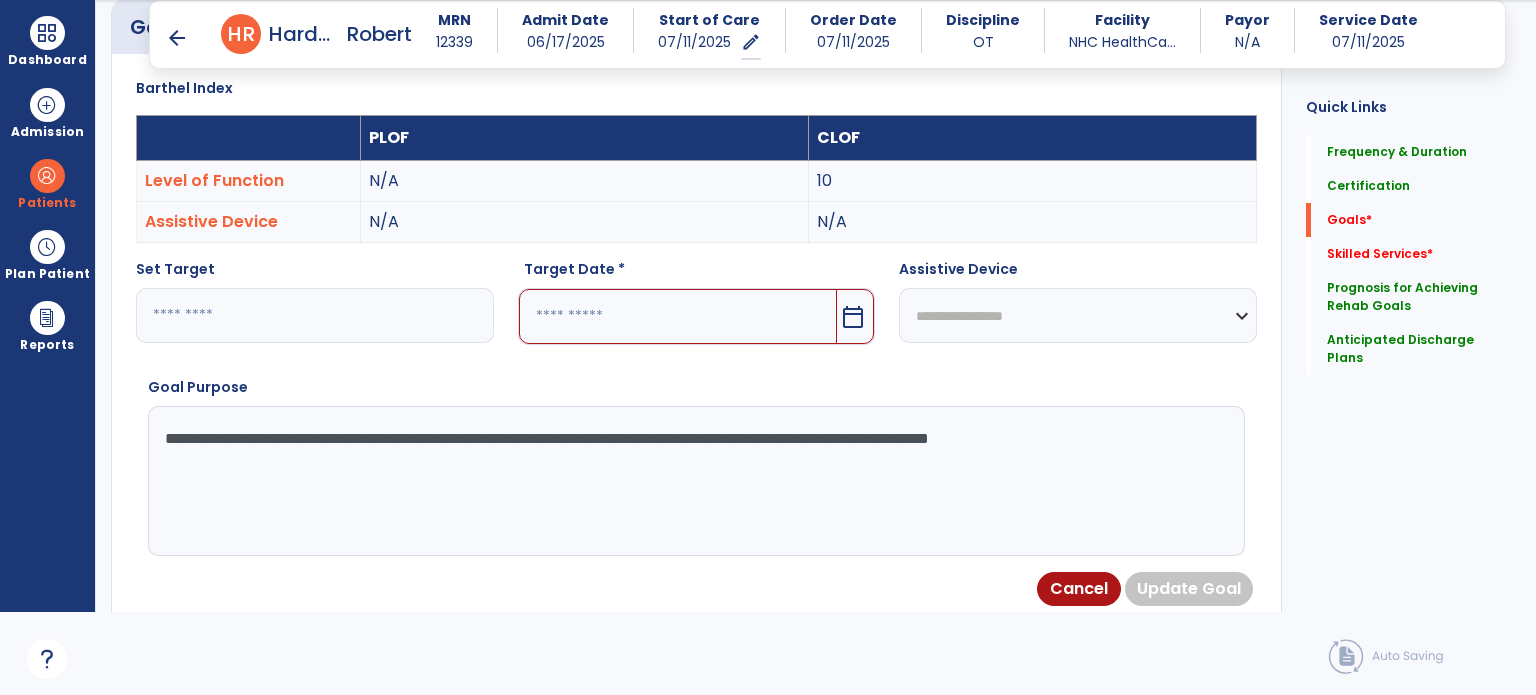 drag, startPoint x: 1180, startPoint y: 435, endPoint x: 770, endPoint y: 423, distance: 410.17557 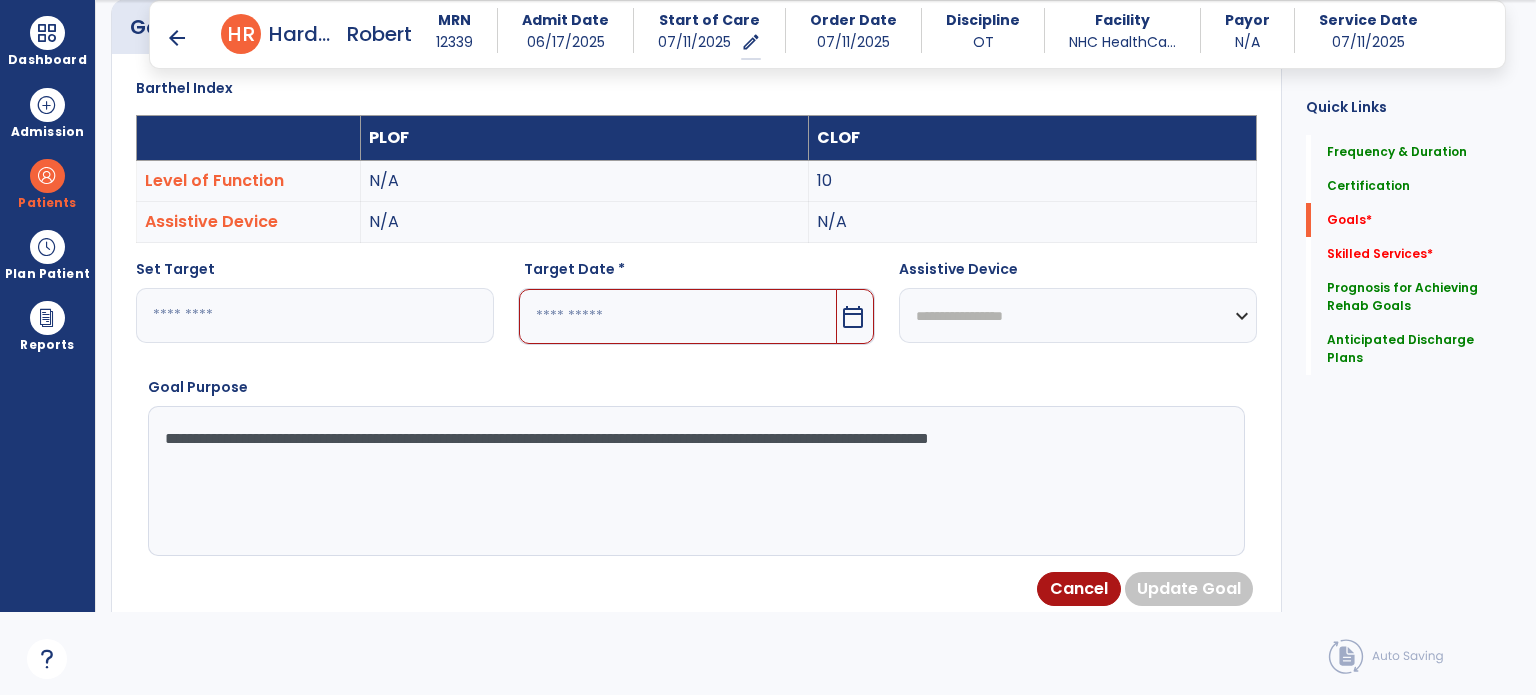 click on "**********" at bounding box center (695, 481) 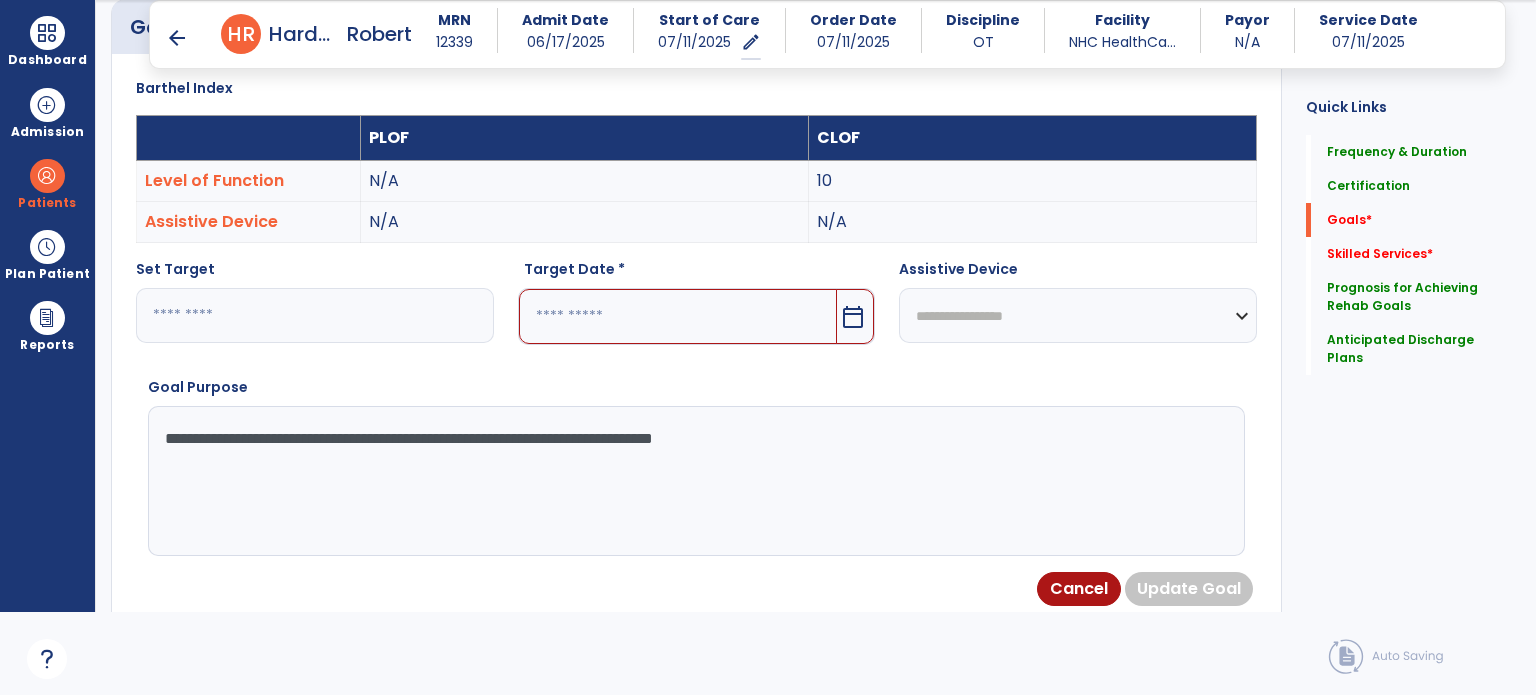 type on "**********" 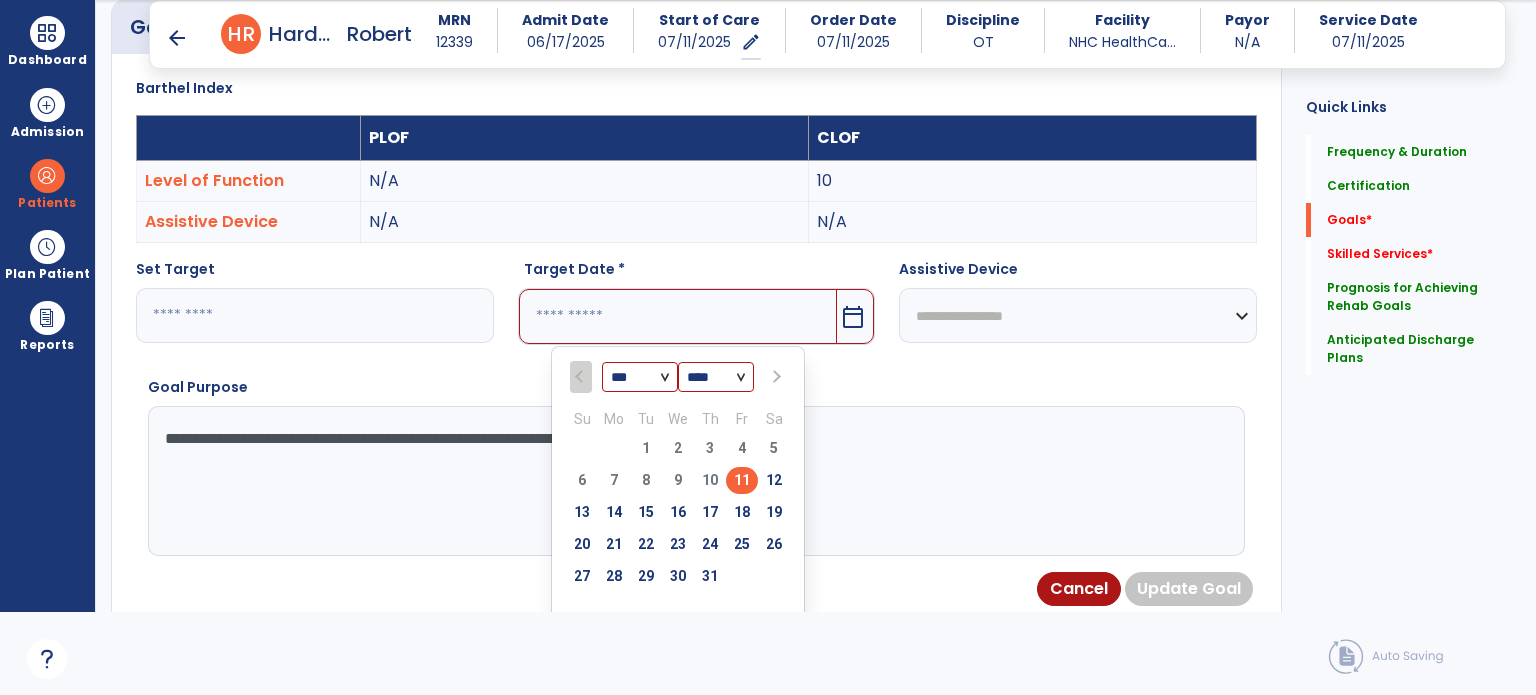 click at bounding box center [775, 377] 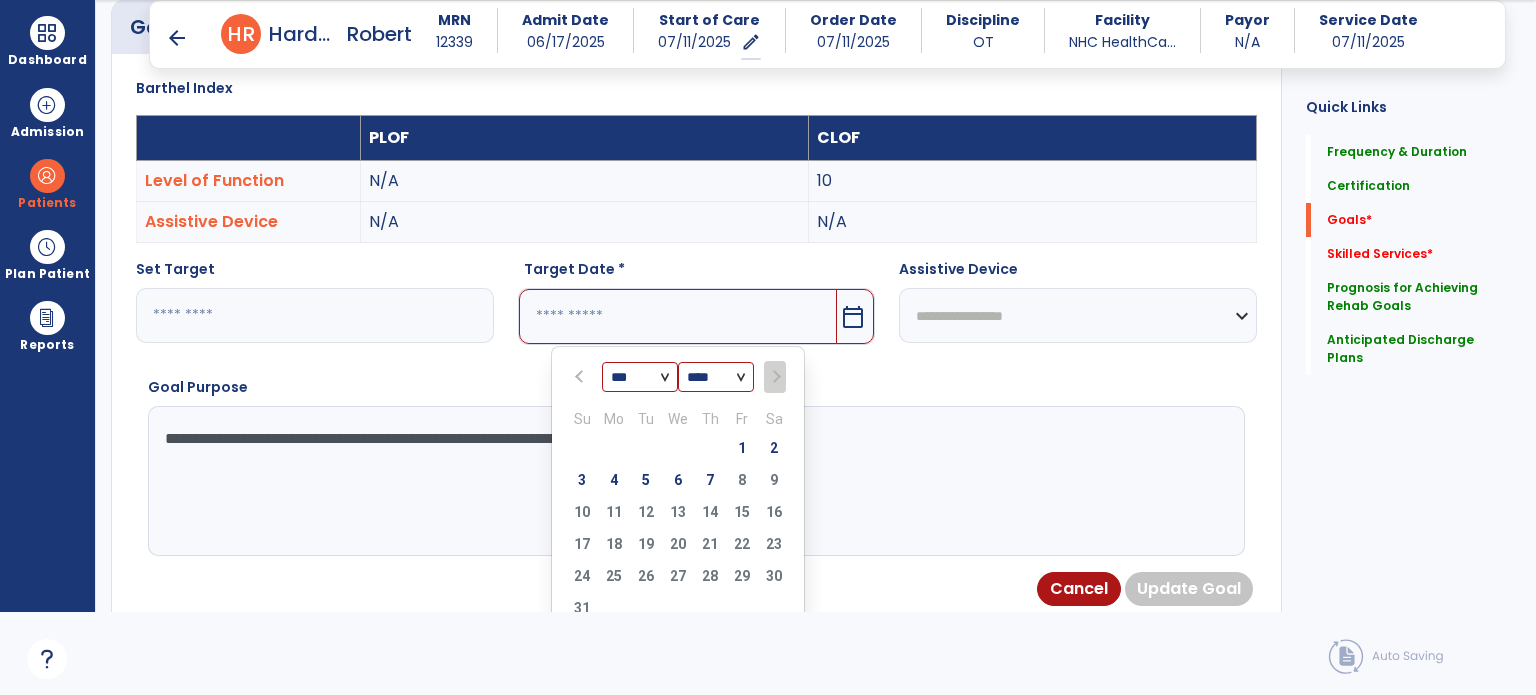 select on "*" 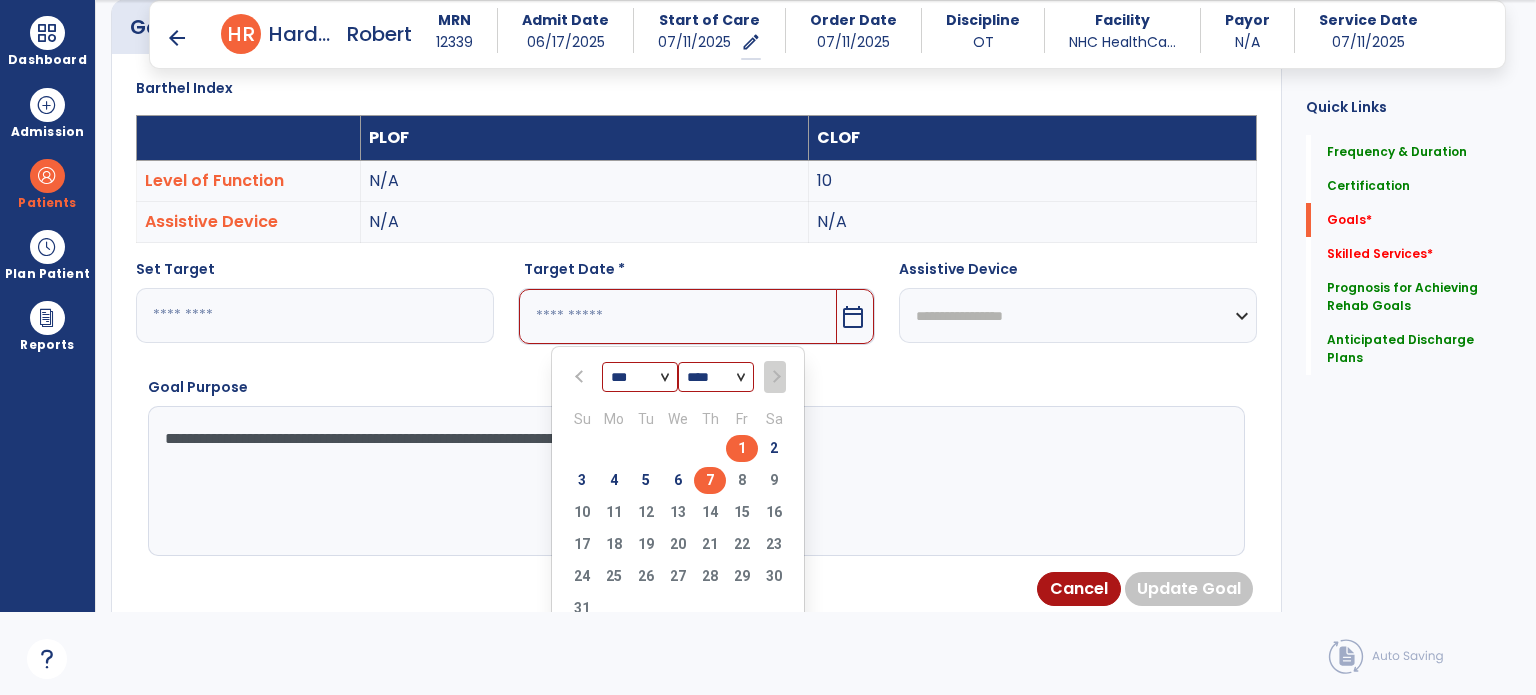 click on "7" at bounding box center (710, 480) 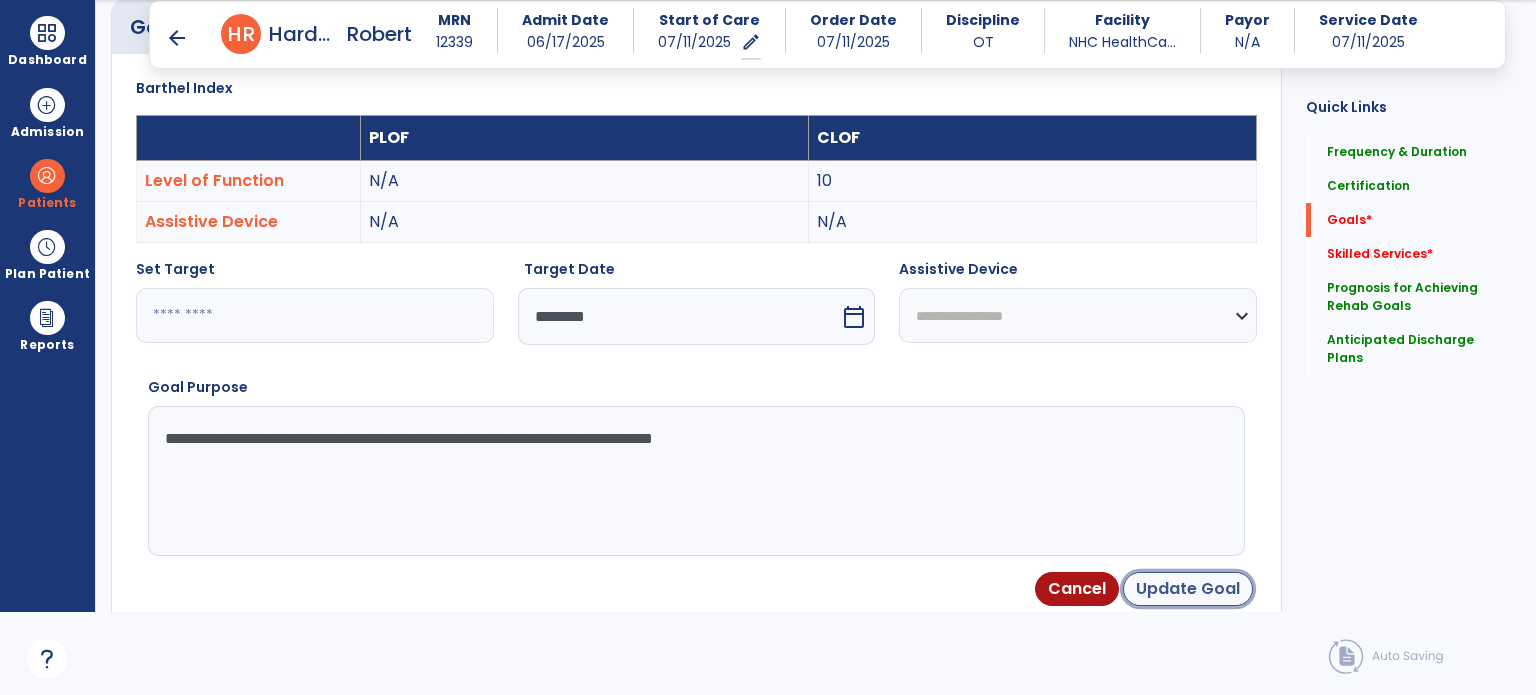 click on "Update Goal" at bounding box center [1188, 589] 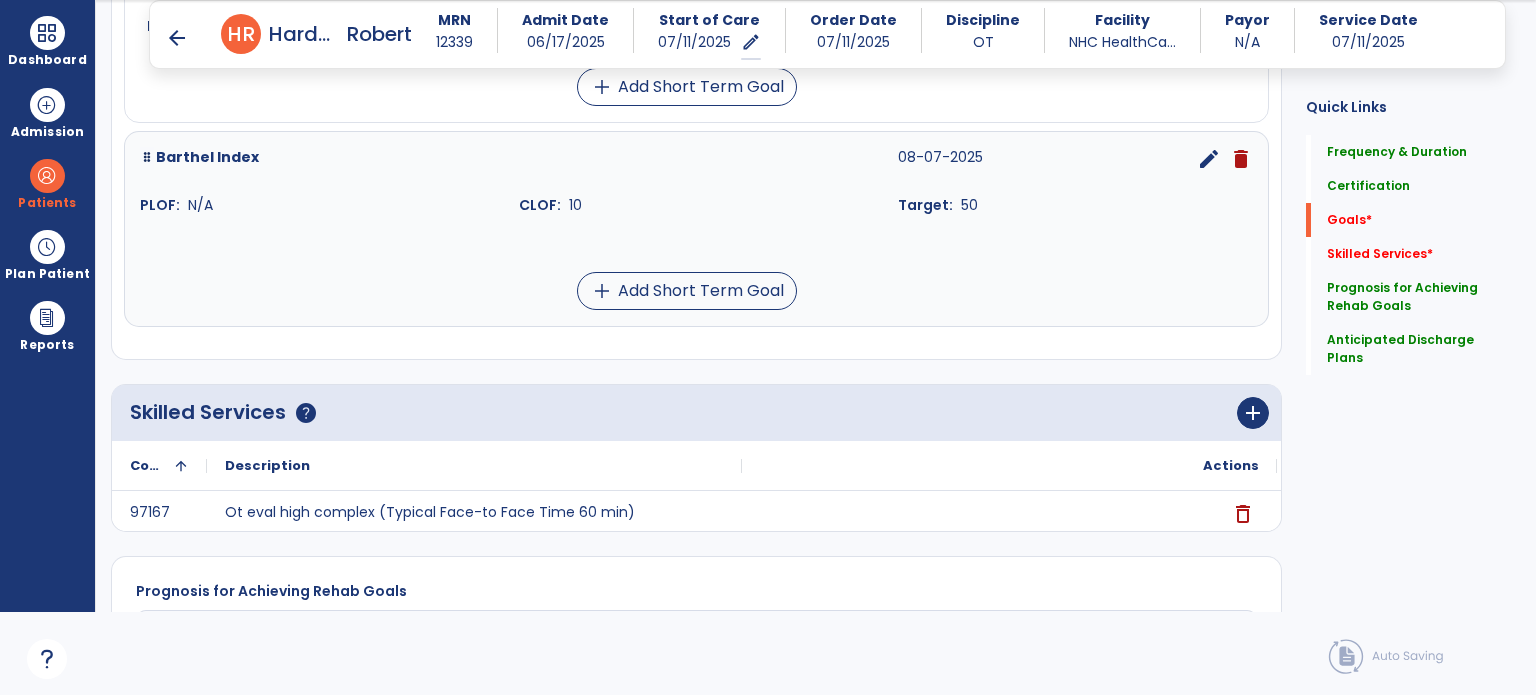 scroll, scrollTop: 1334, scrollLeft: 0, axis: vertical 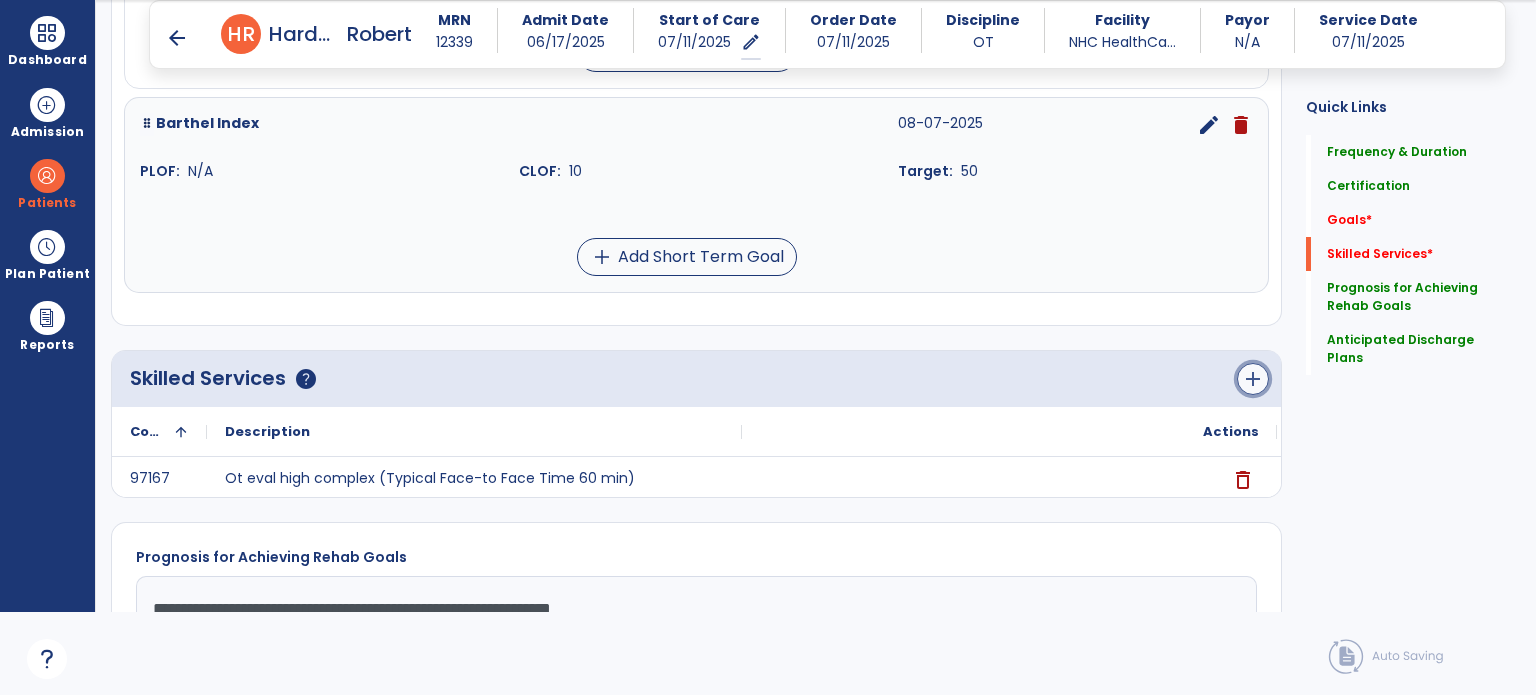 click on "add" 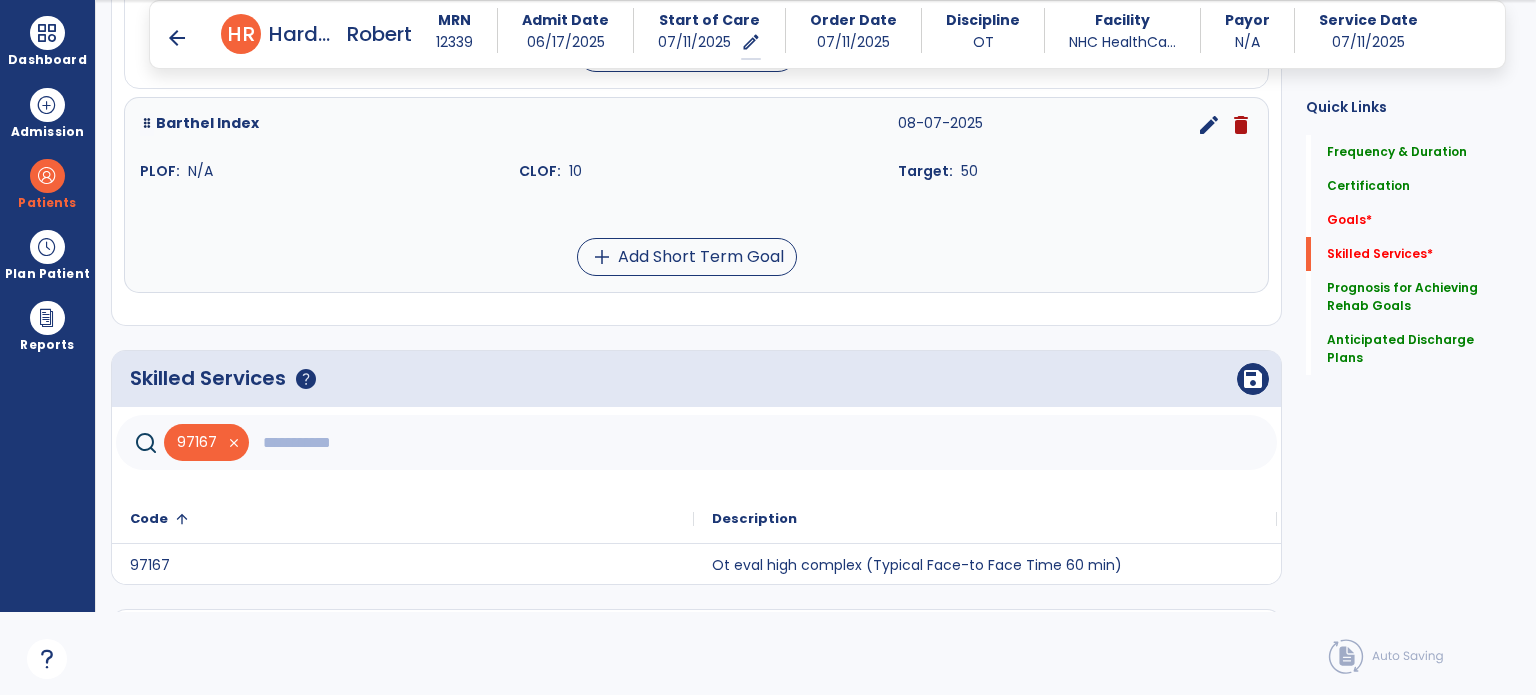 click 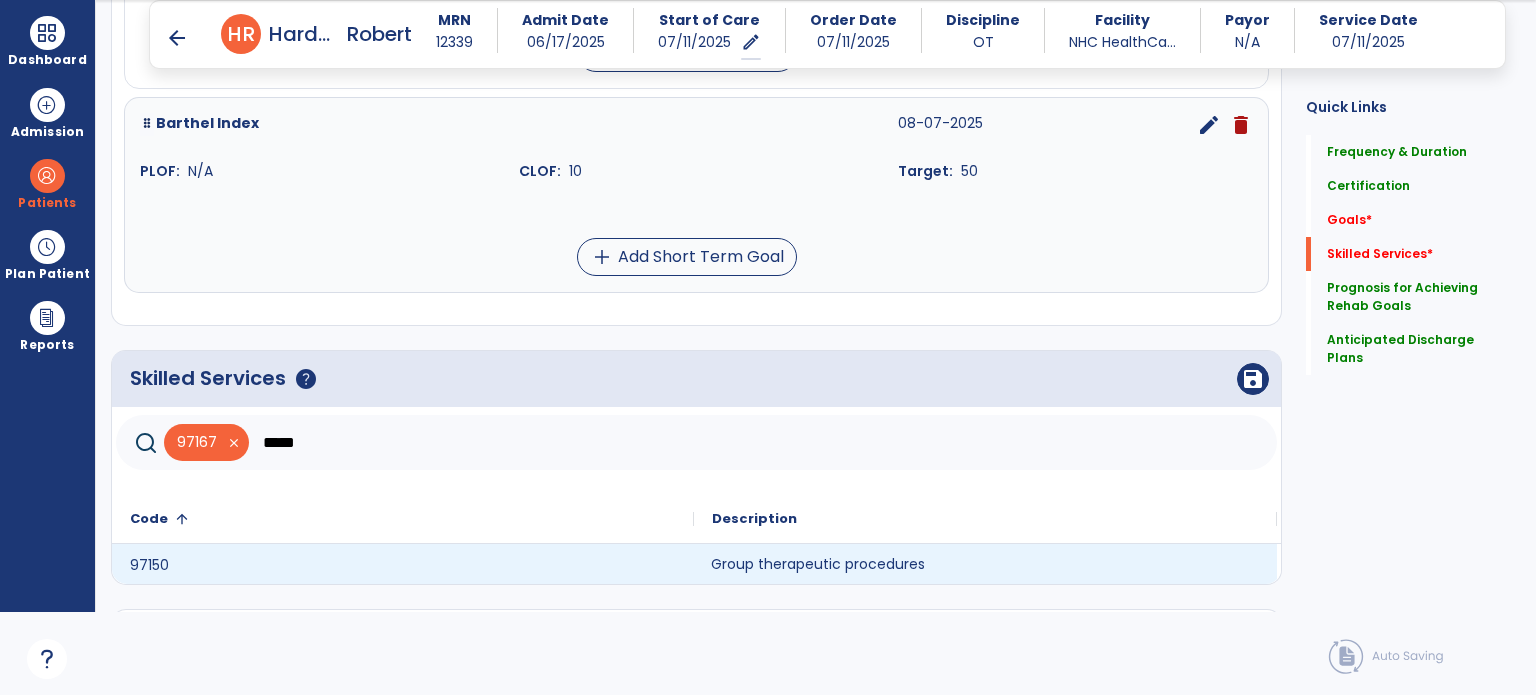click on "Group therapeutic procedures" 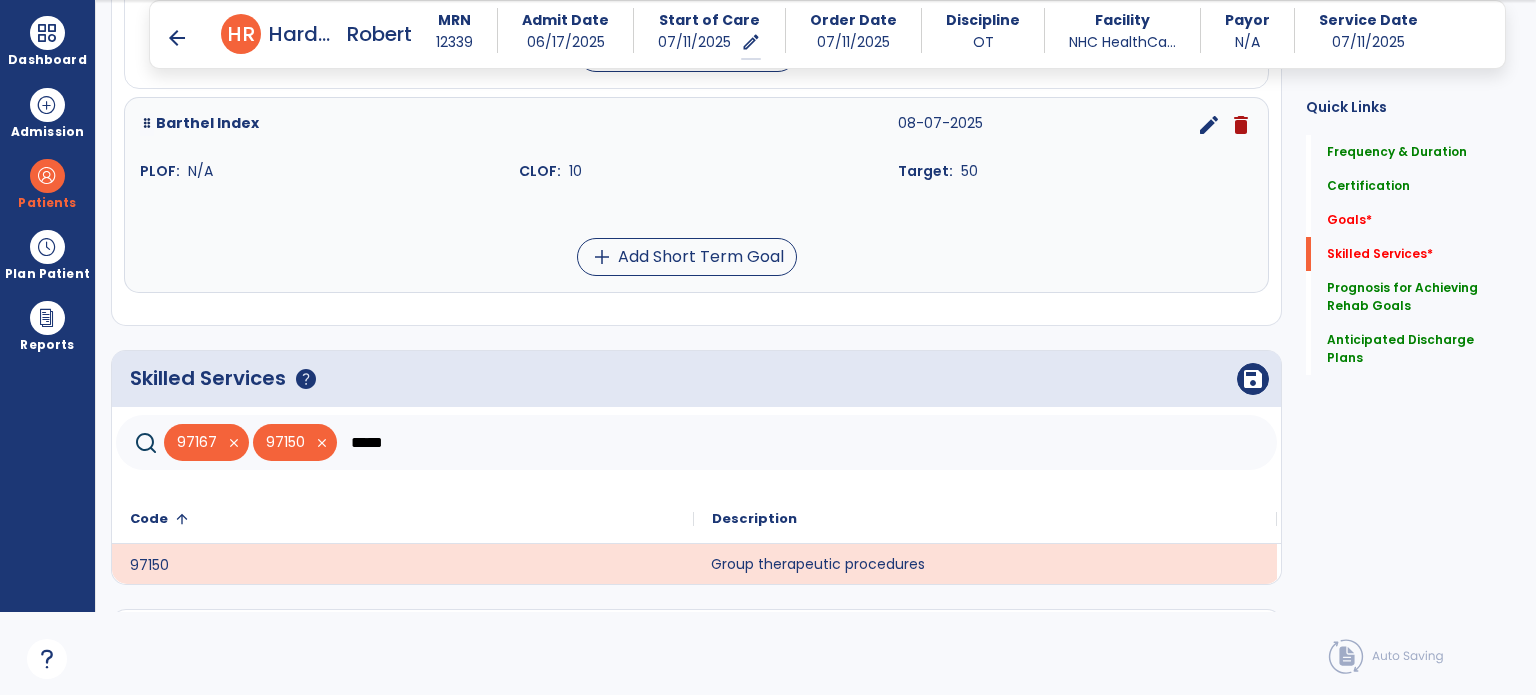 click on "*****" 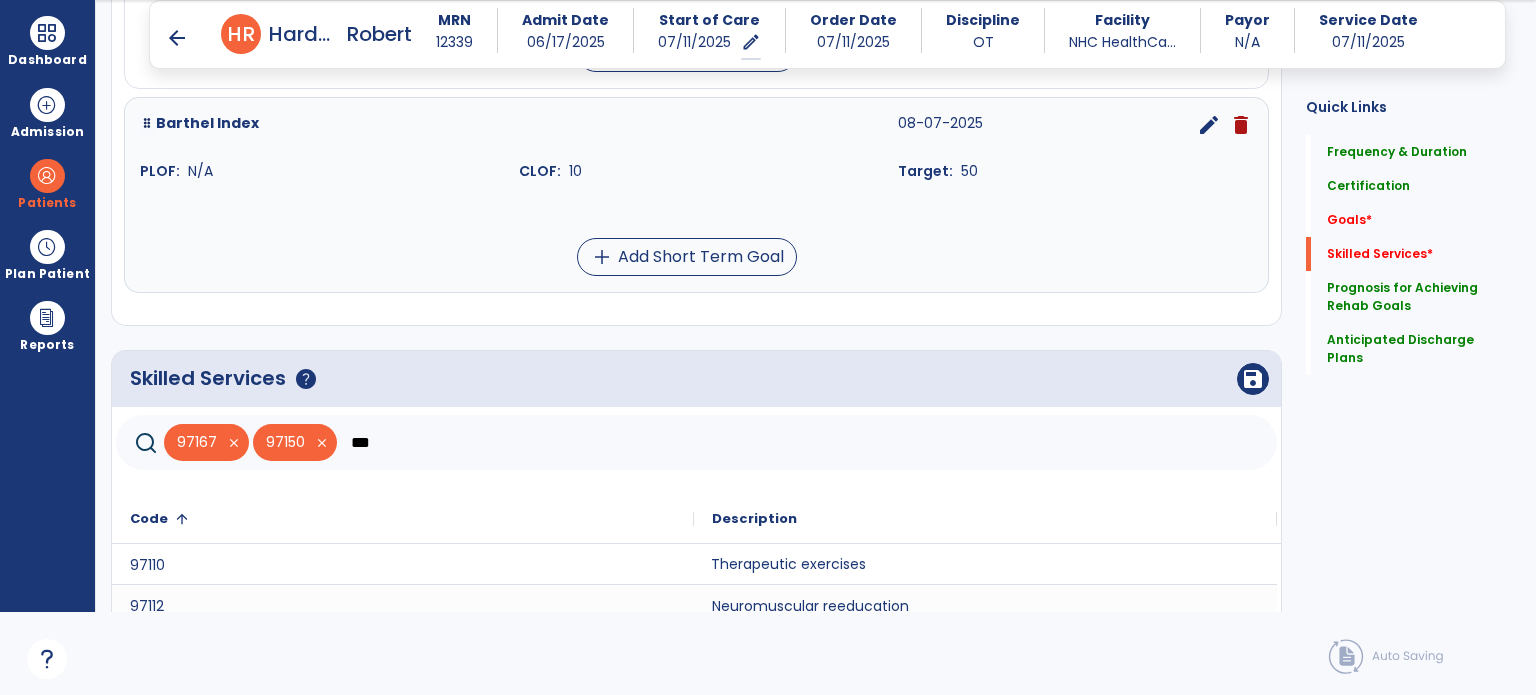 scroll, scrollTop: 0, scrollLeft: 0, axis: both 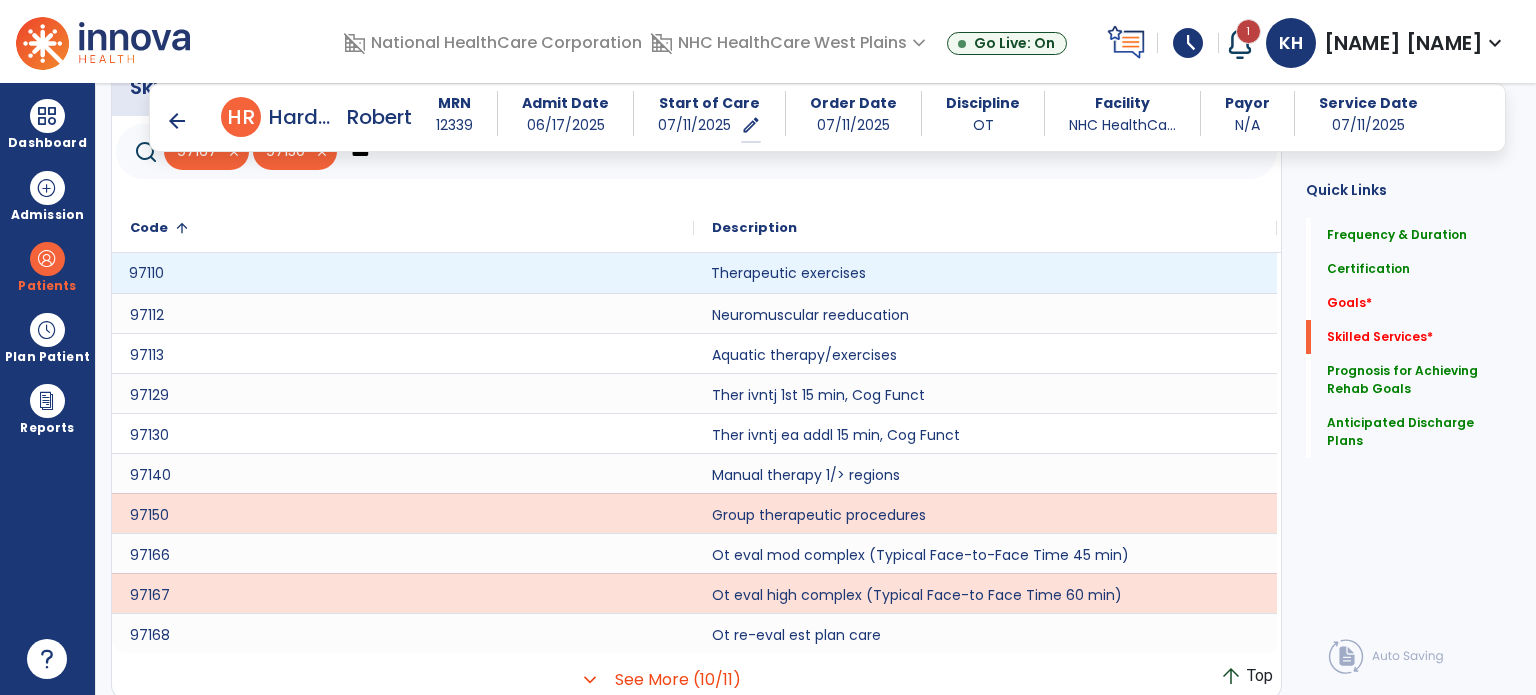 click on "97110" 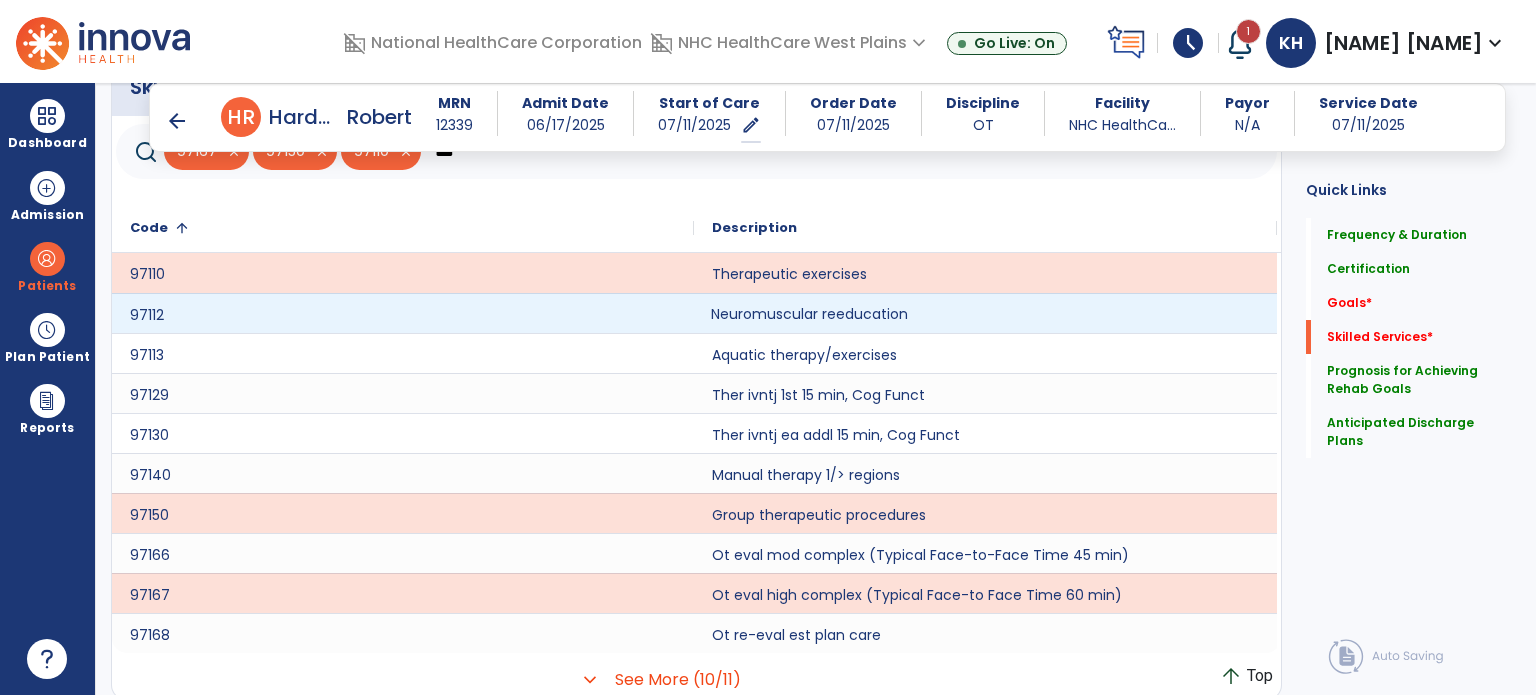 click on "Neuromuscular reeducation" 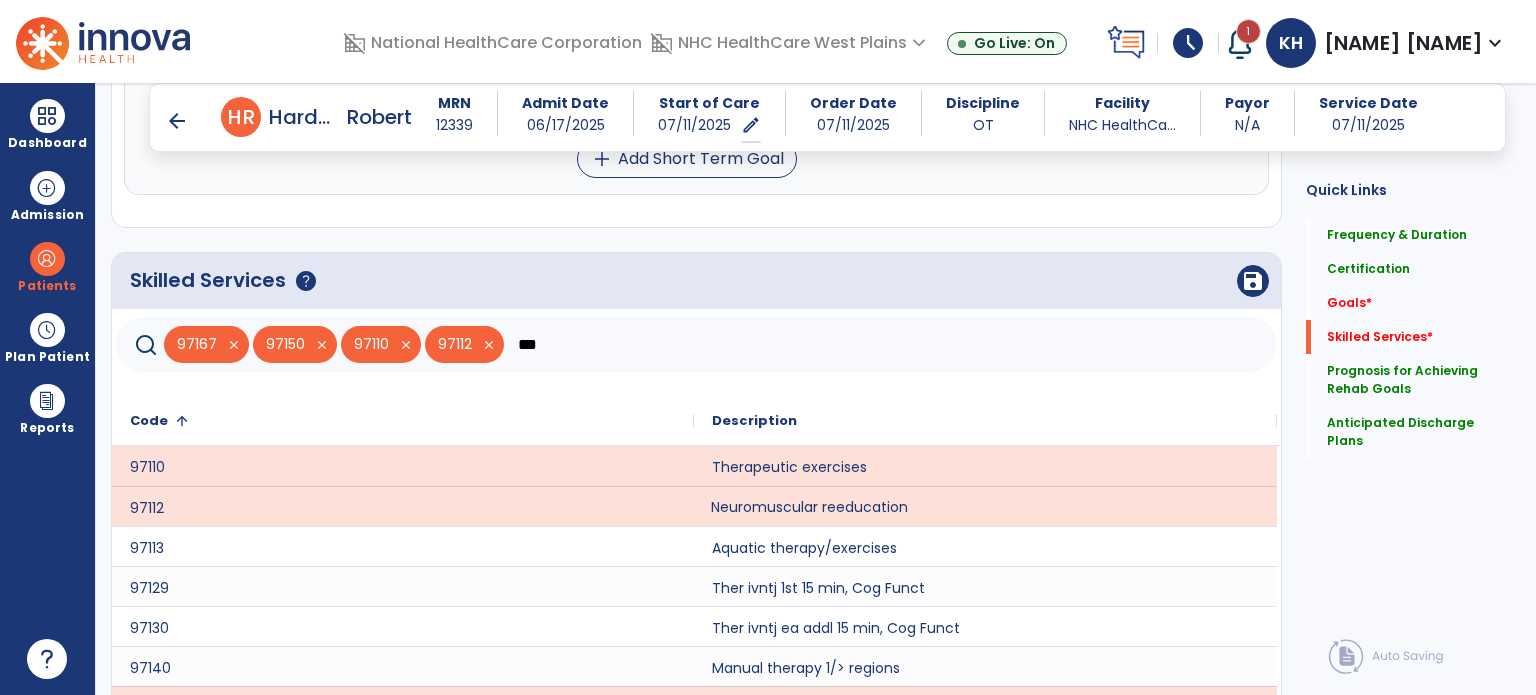 scroll, scrollTop: 1508, scrollLeft: 0, axis: vertical 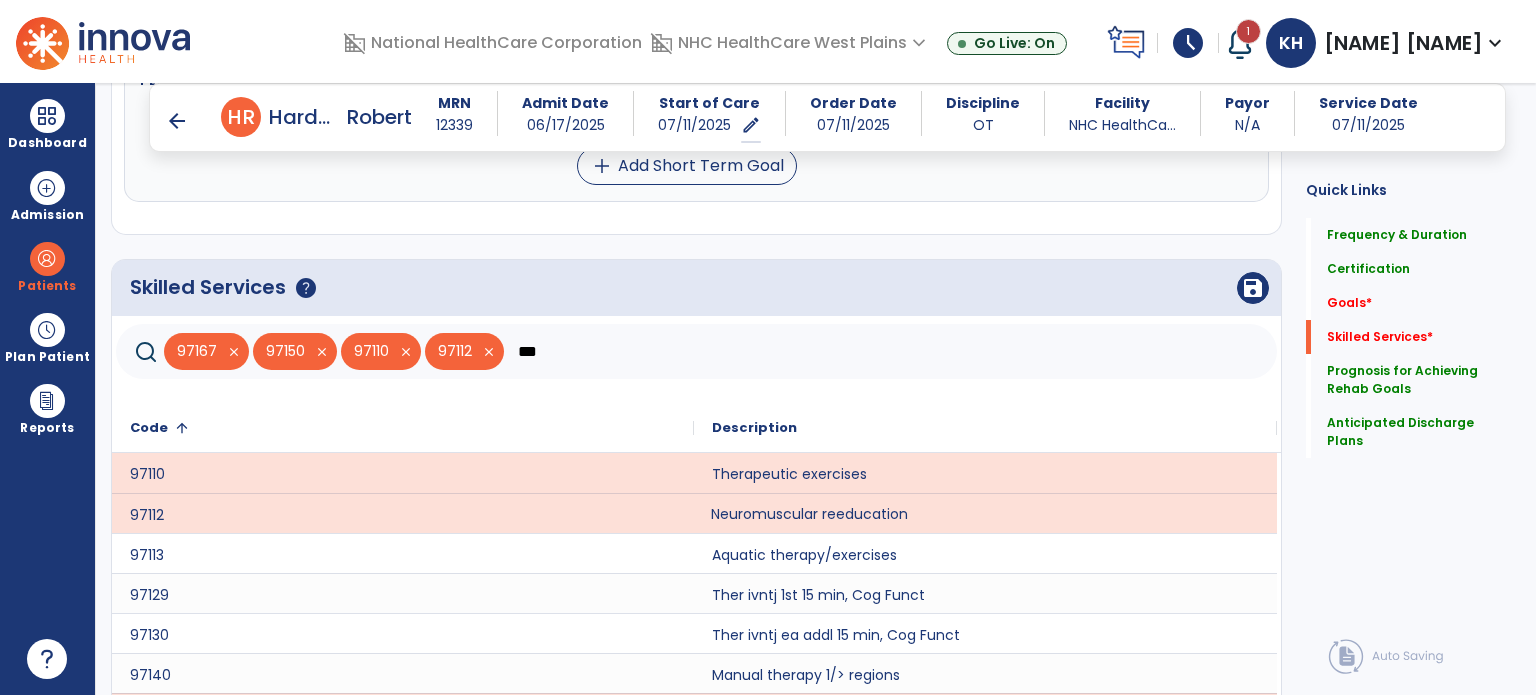 click on "***" 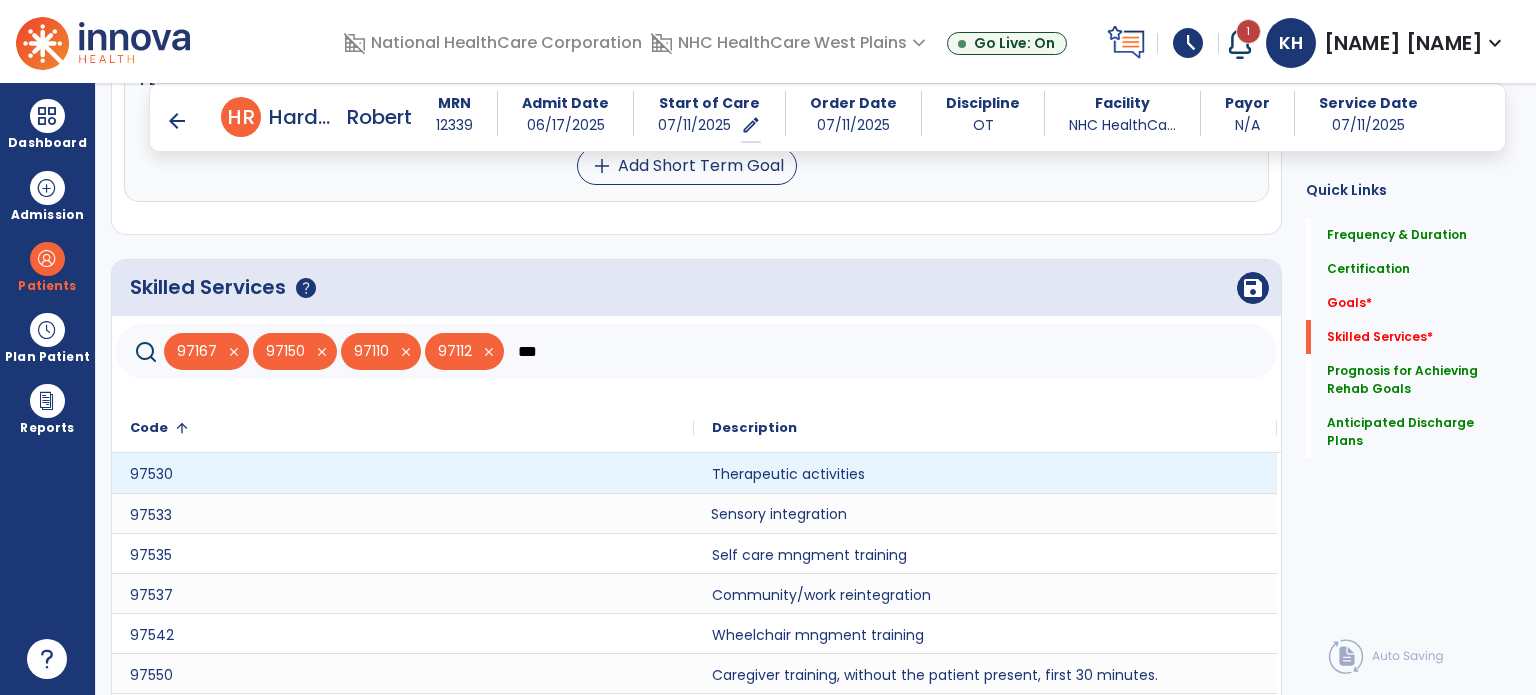 type on "***" 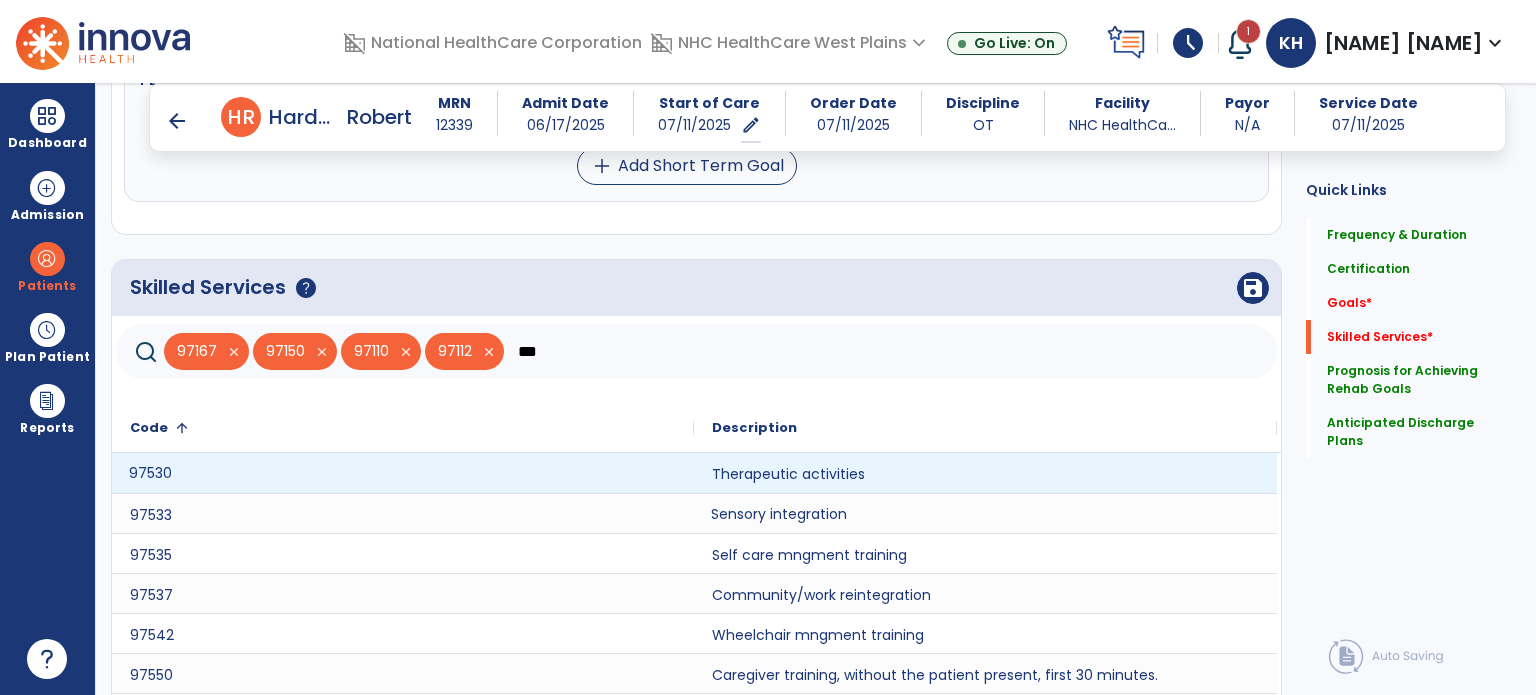 click on "97530" 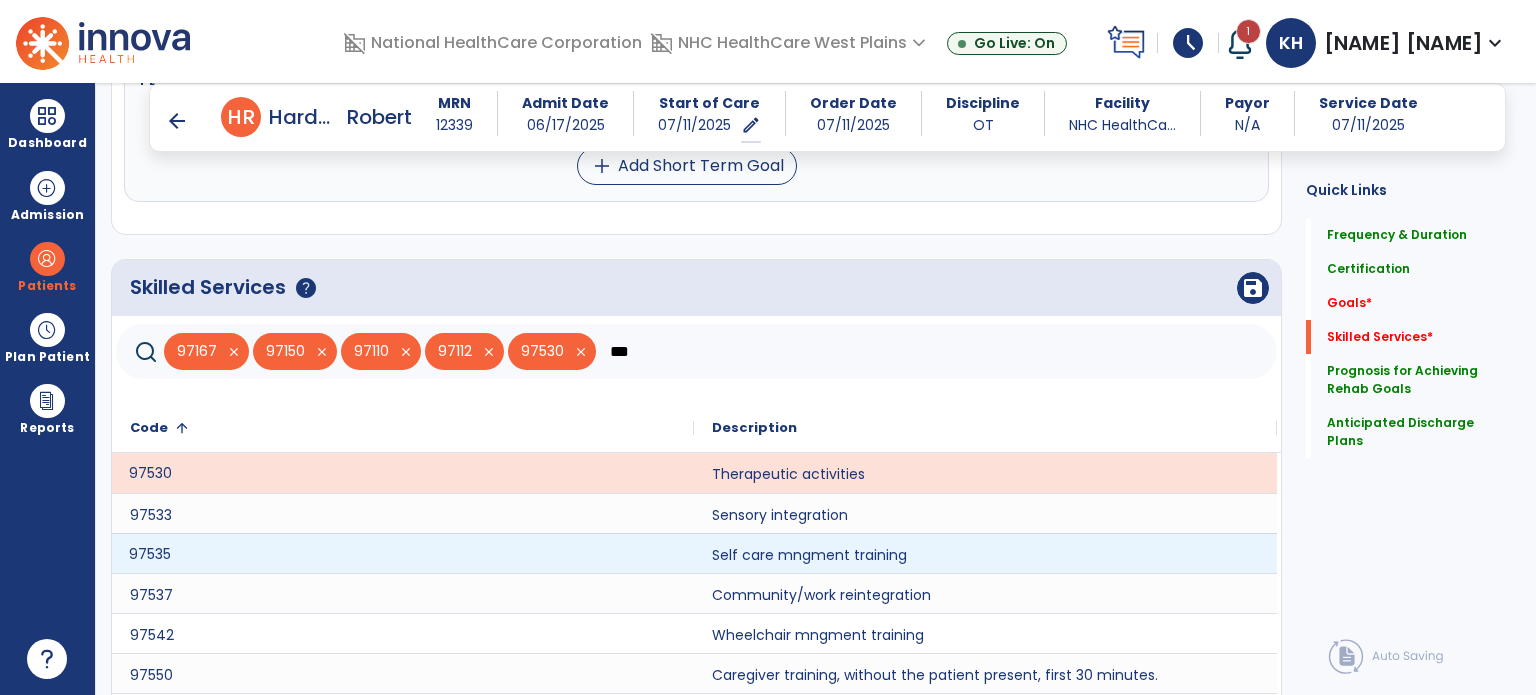 click on "97535" 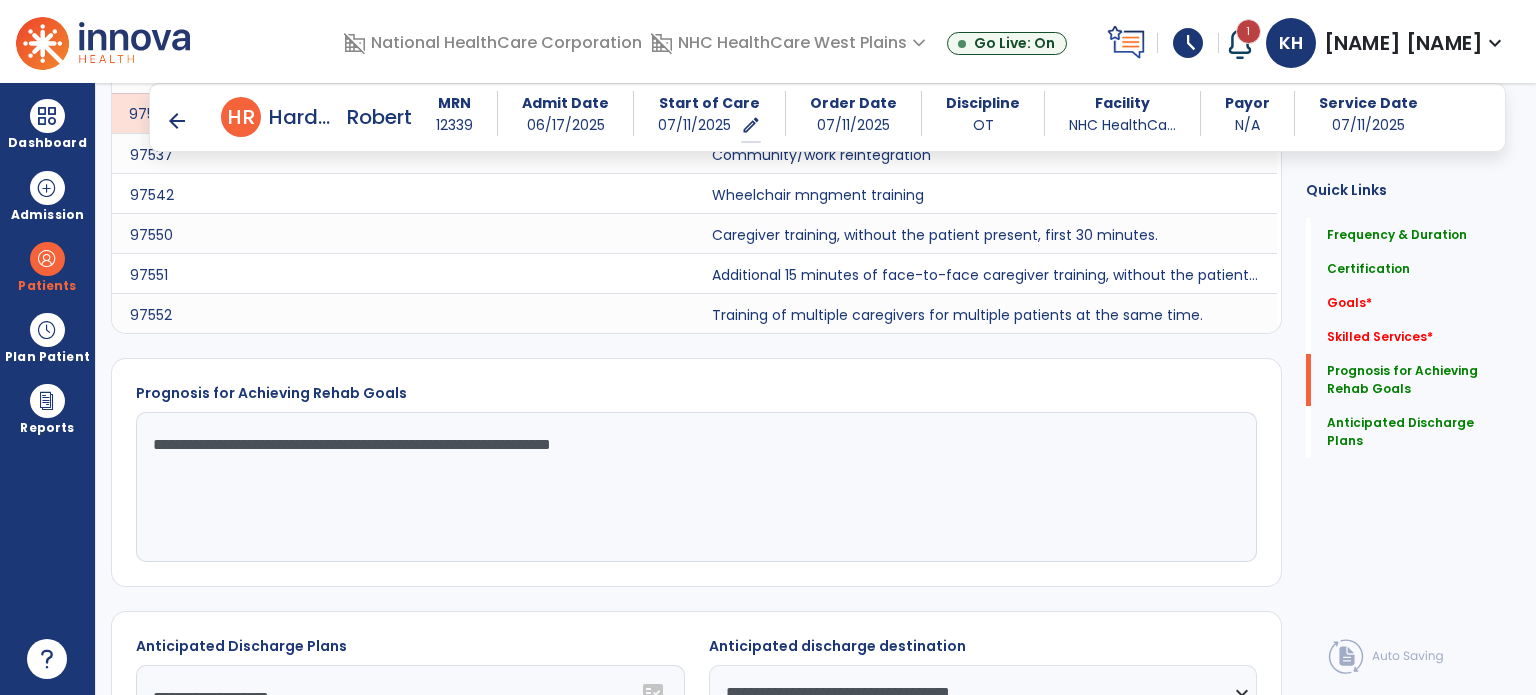 scroll, scrollTop: 2008, scrollLeft: 0, axis: vertical 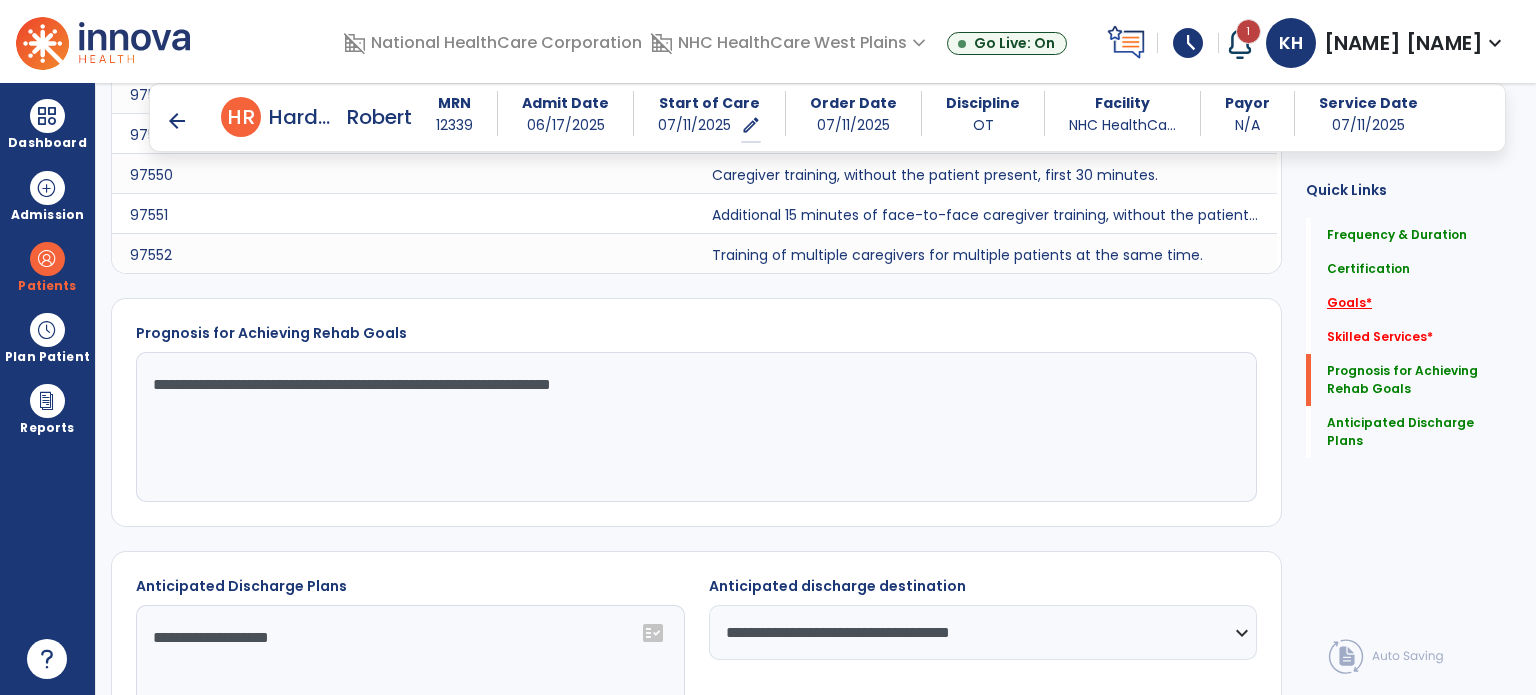 click on "Goals   *" 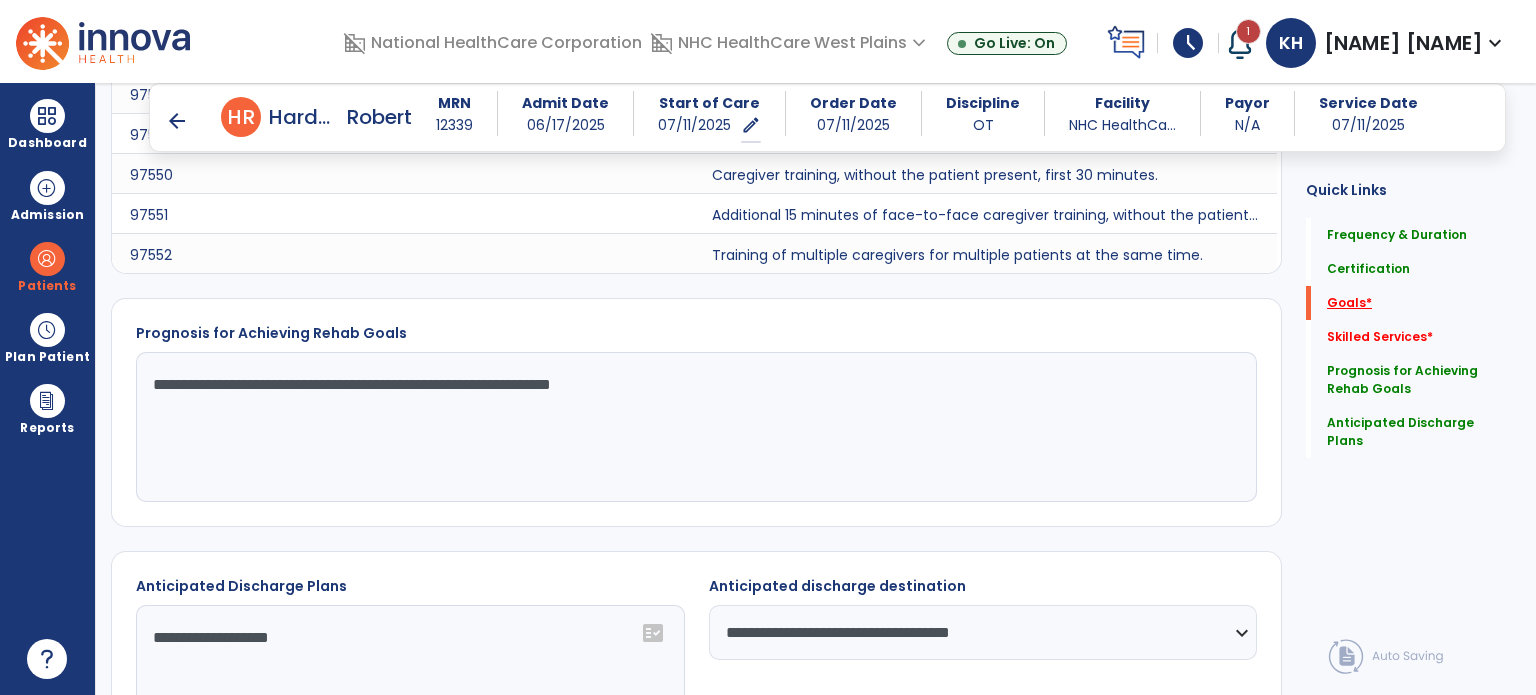 scroll, scrollTop: 41, scrollLeft: 0, axis: vertical 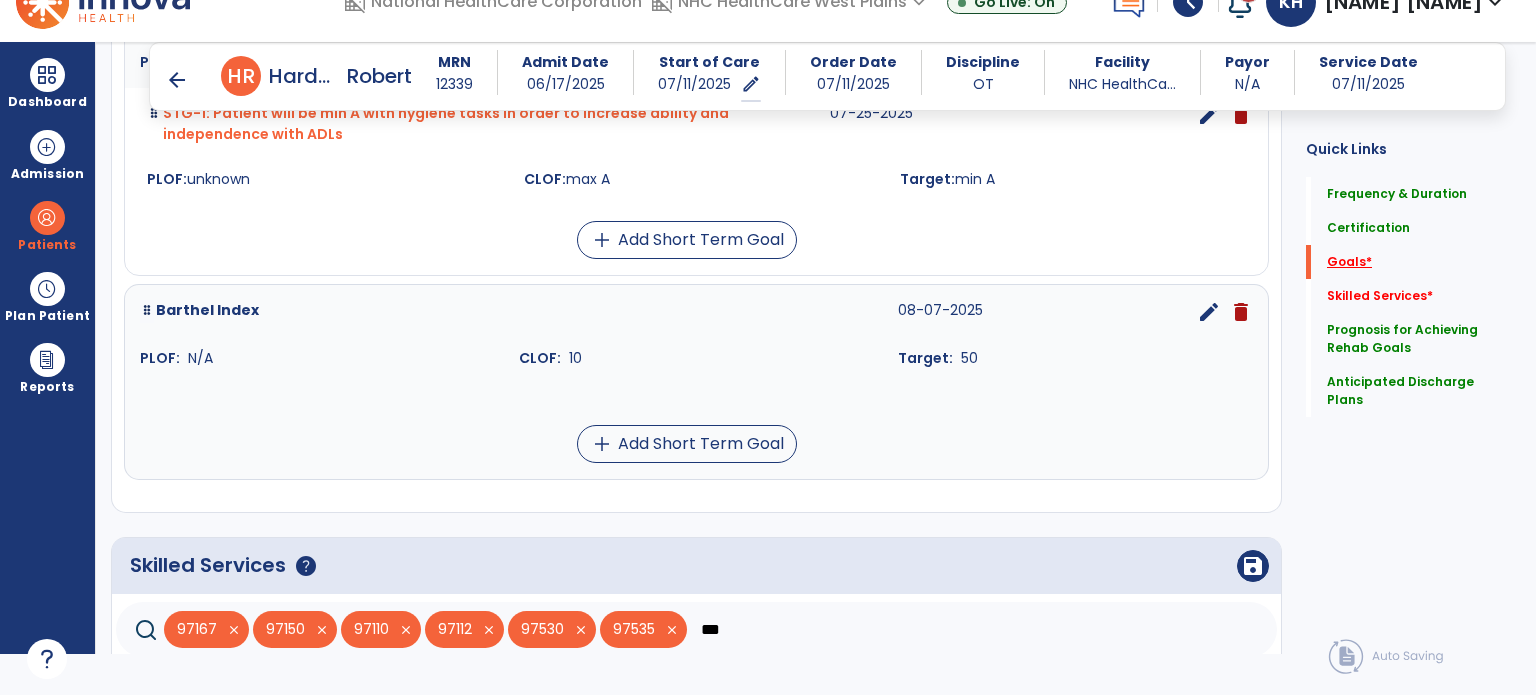 click on "Goals   *" 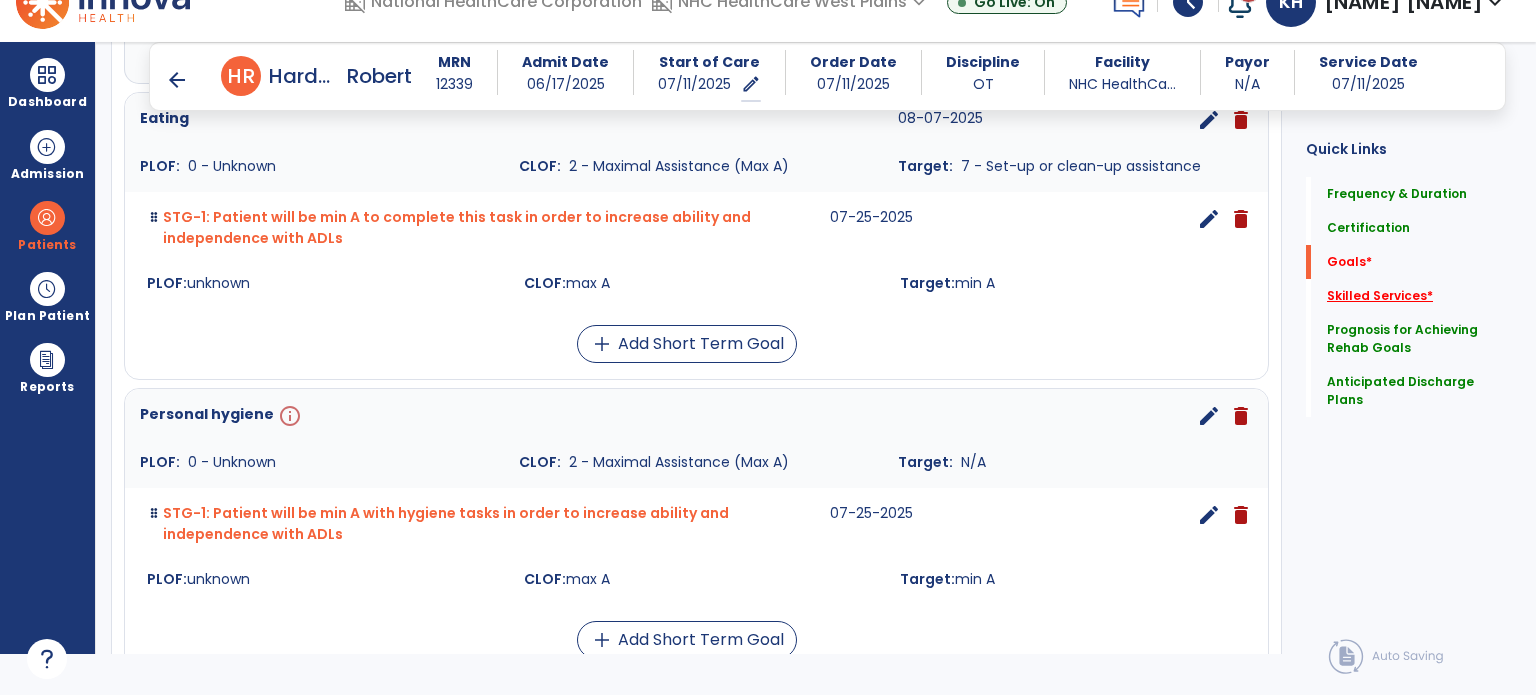 click on "Skilled Services   *" 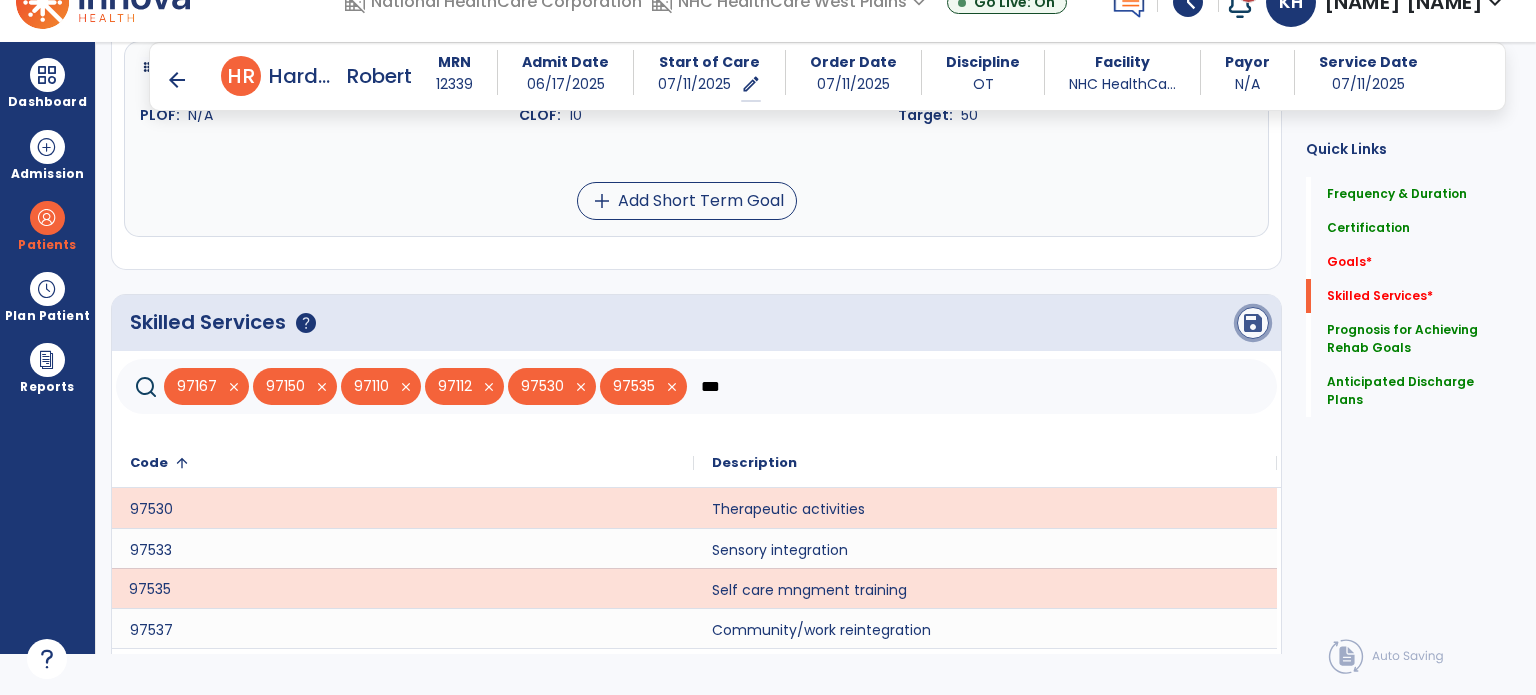 click on "save" 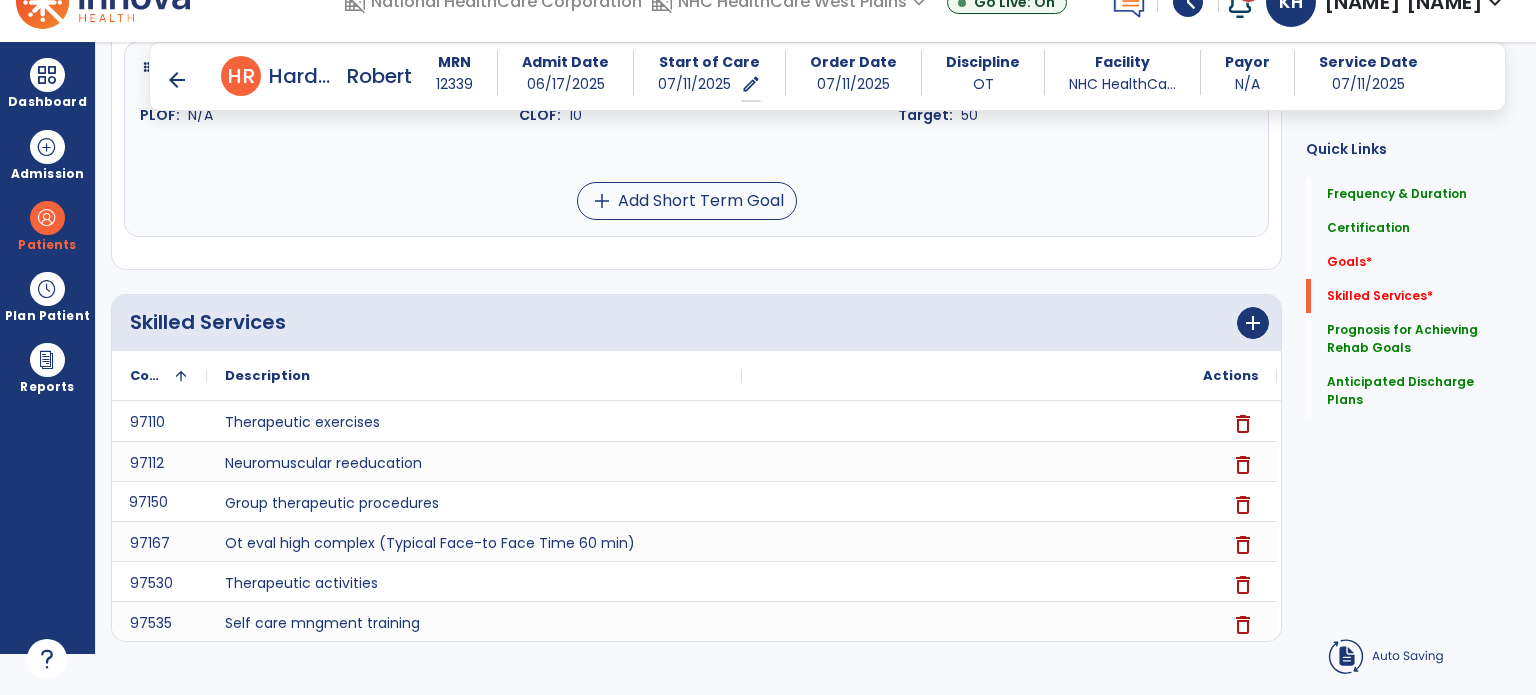scroll, scrollTop: 415, scrollLeft: 0, axis: vertical 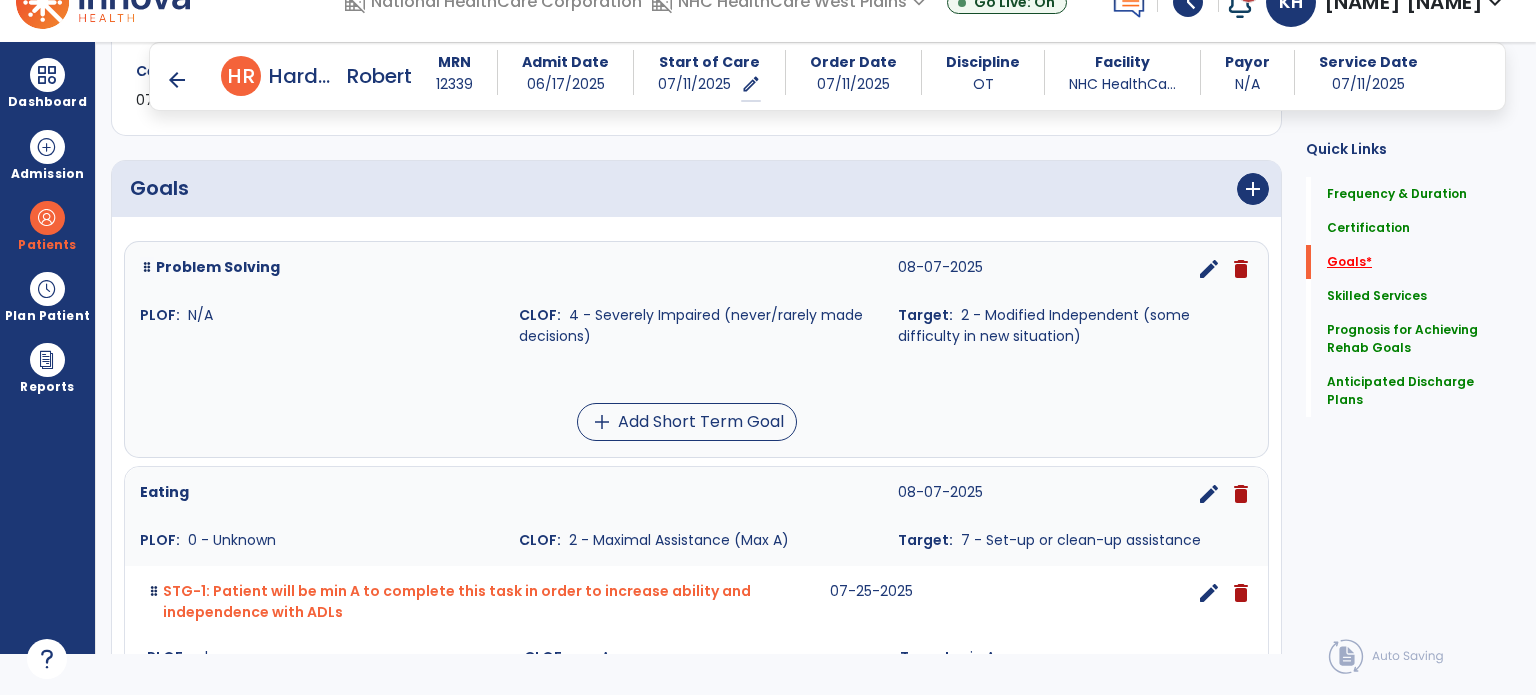 click on "Goals   *" 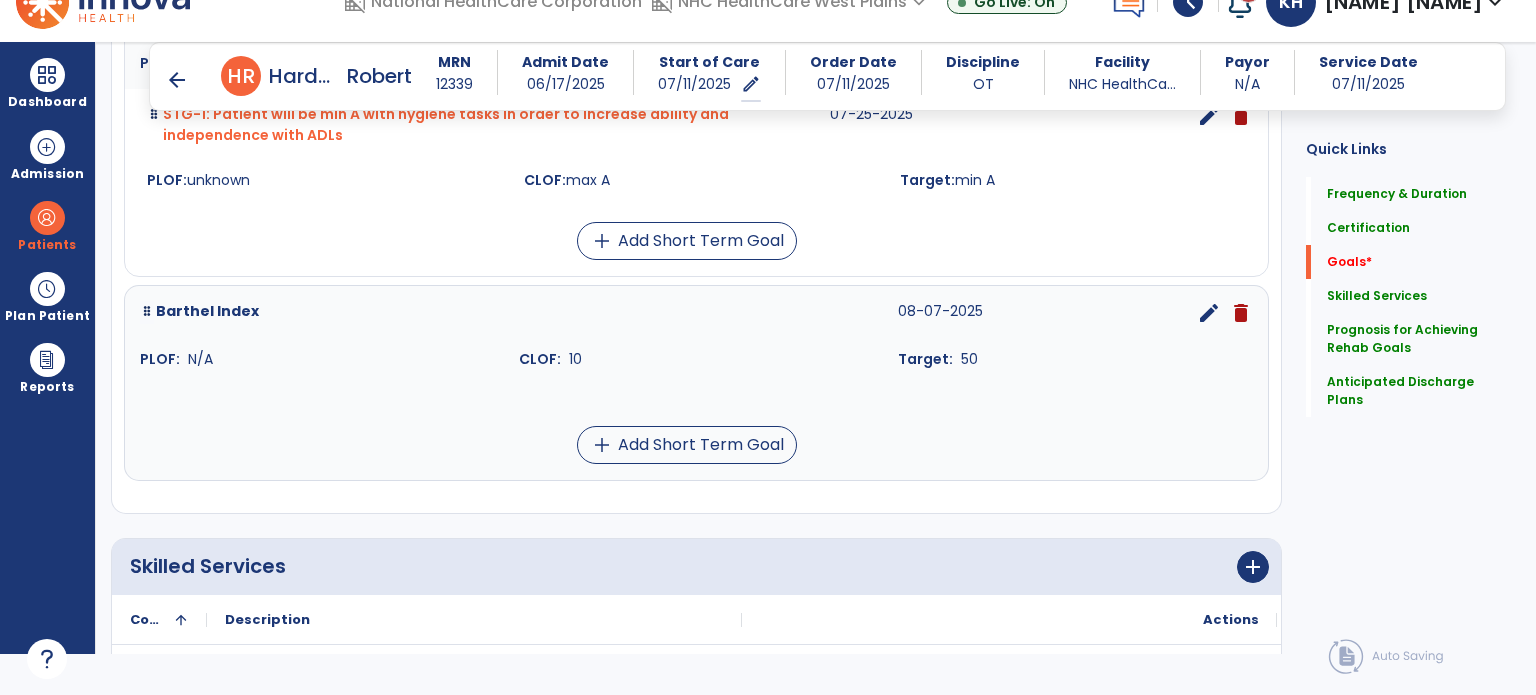 scroll, scrollTop: 1189, scrollLeft: 0, axis: vertical 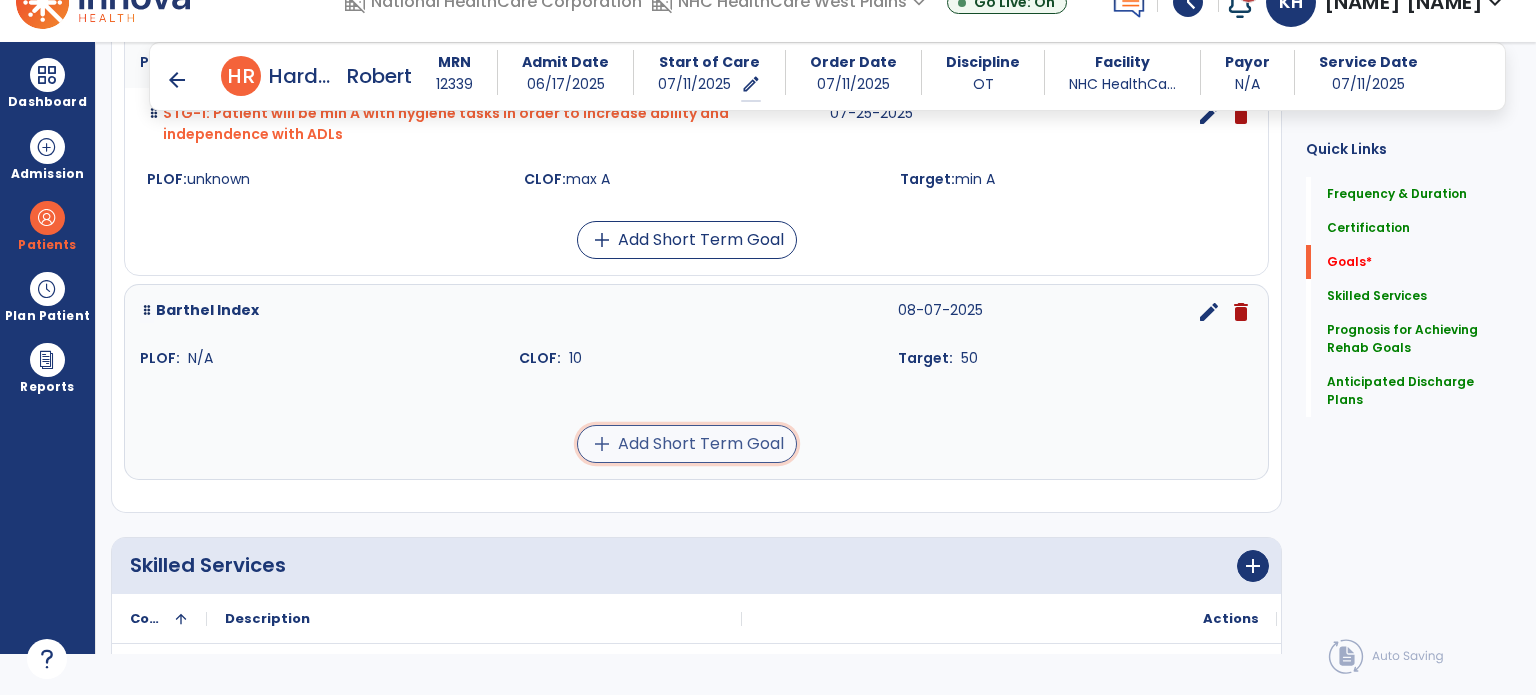 click on "add  Add Short Term Goal" at bounding box center (687, 444) 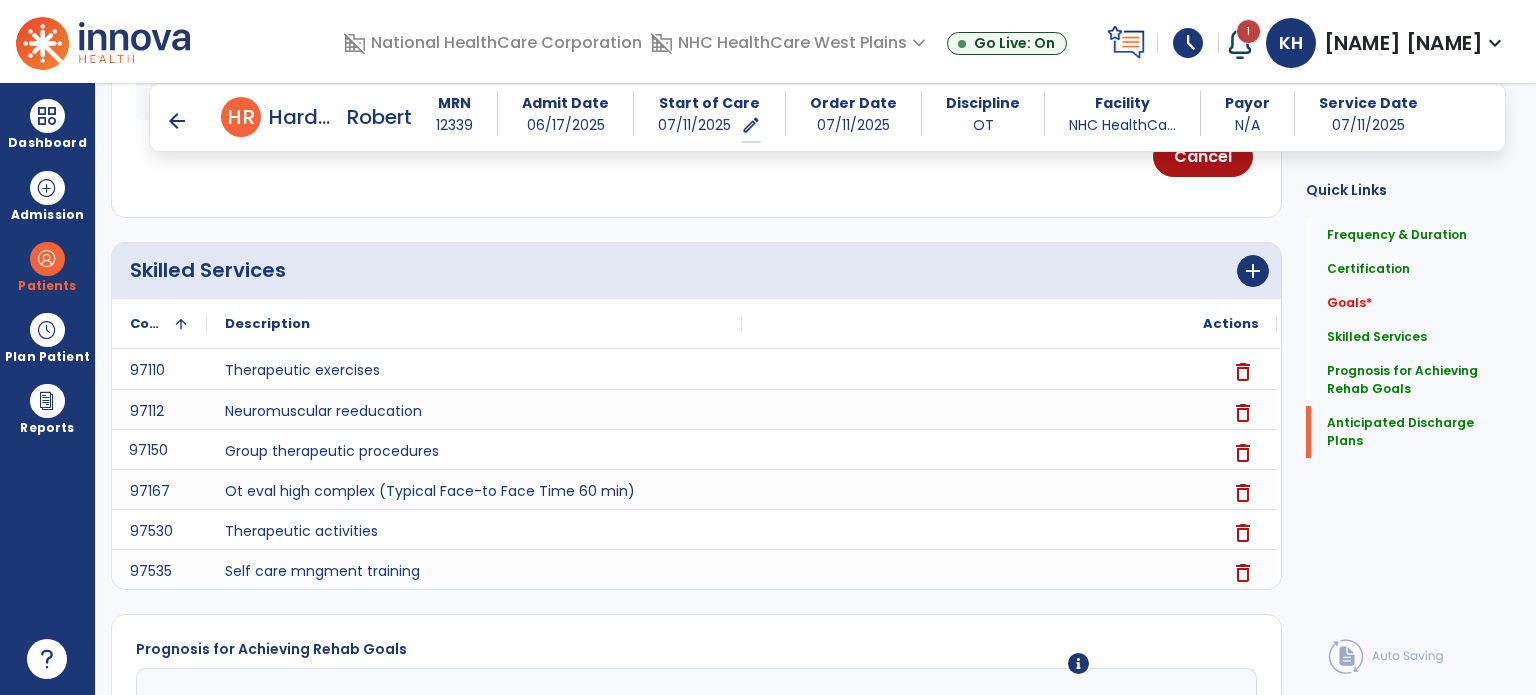 scroll, scrollTop: 0, scrollLeft: 0, axis: both 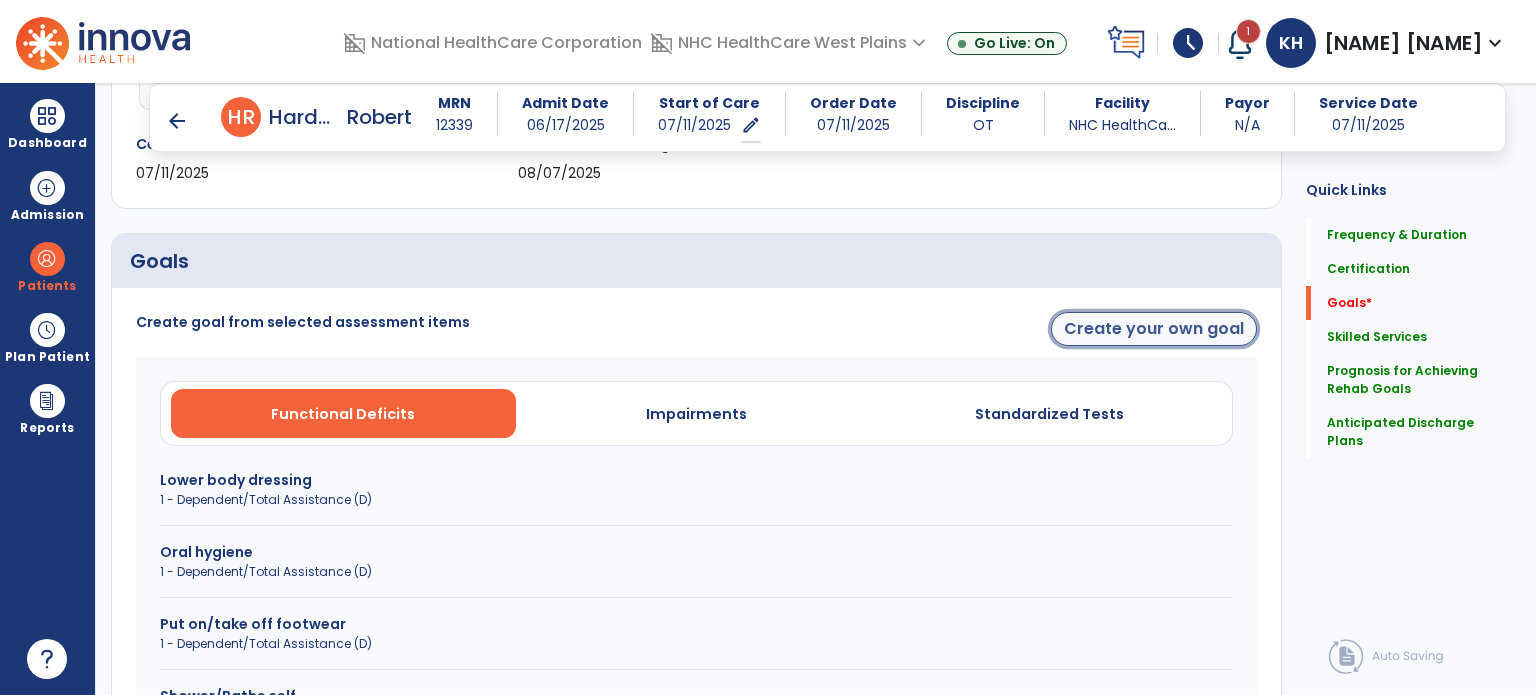 click on "Create your own goal" at bounding box center (1154, 329) 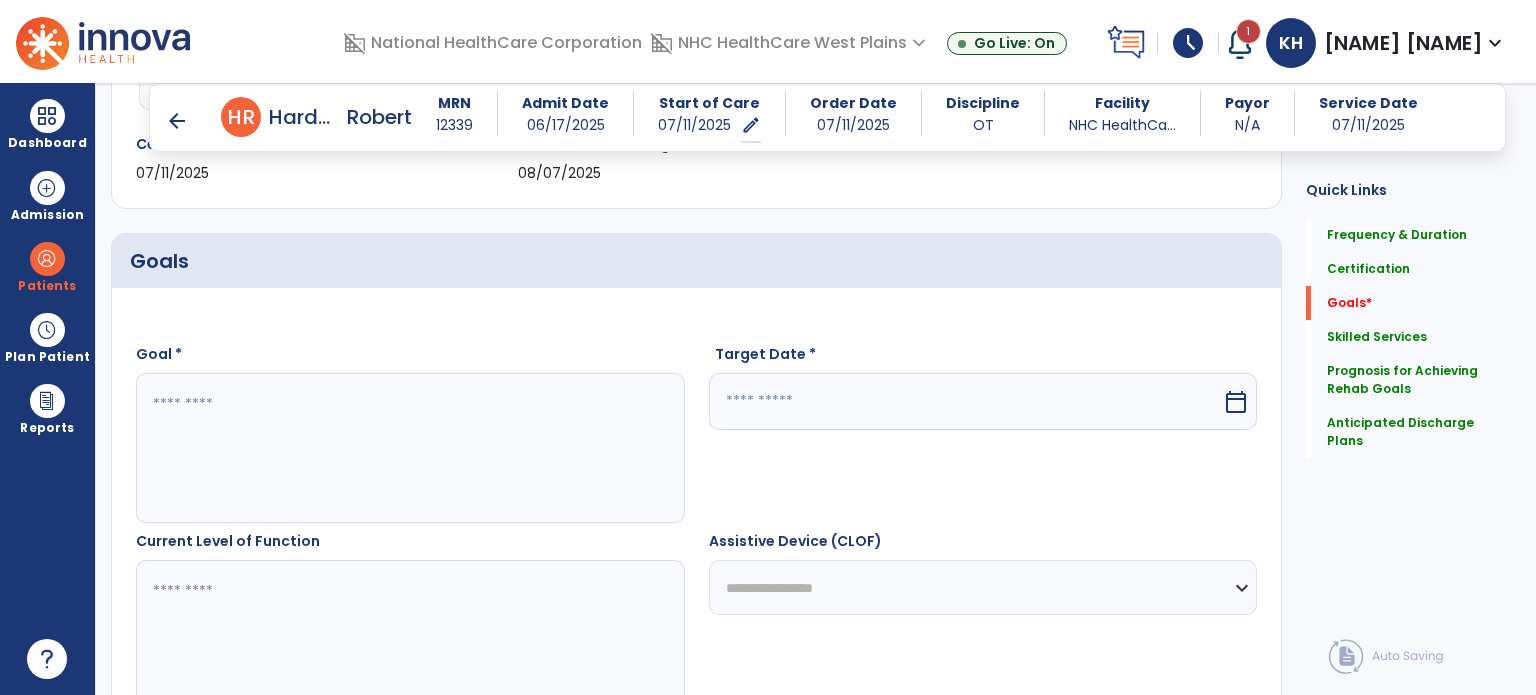 click at bounding box center (409, 448) 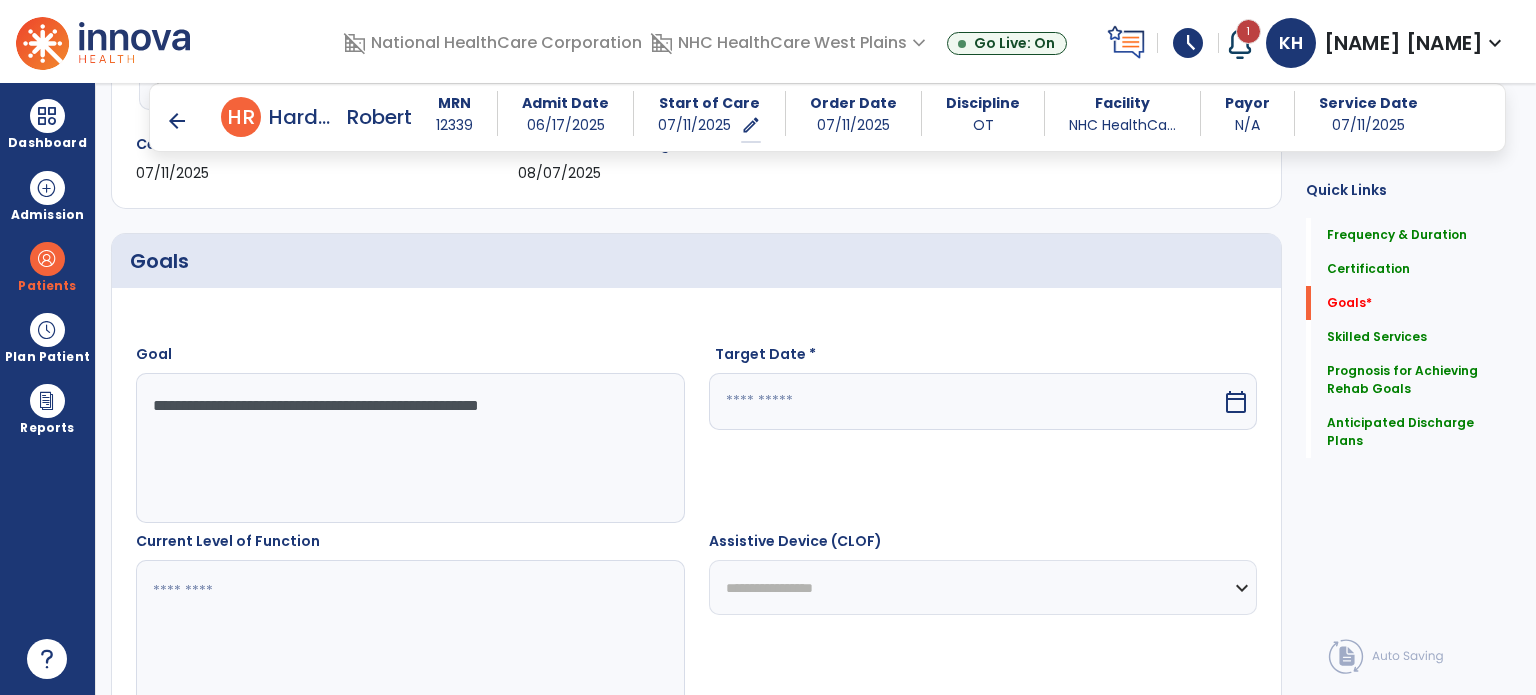 type on "**********" 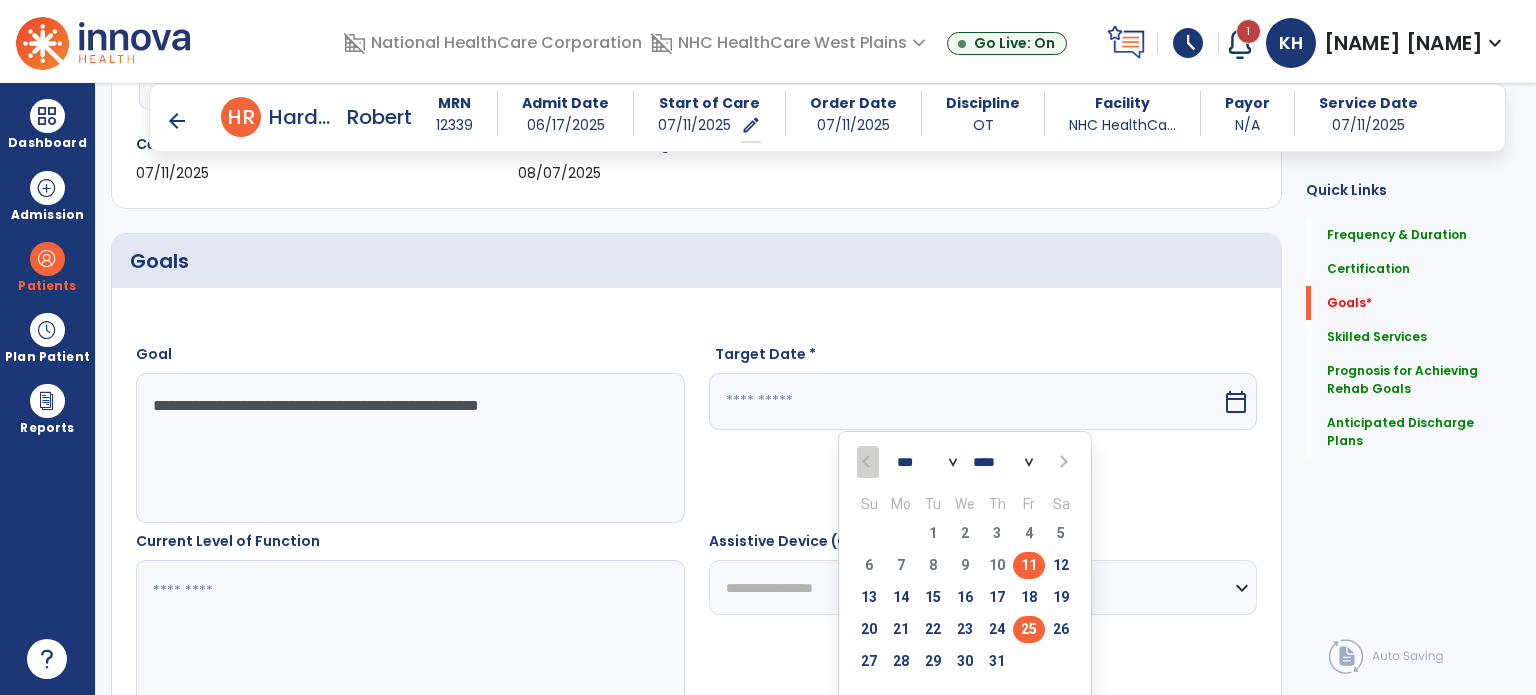 click on "25" at bounding box center [1029, 629] 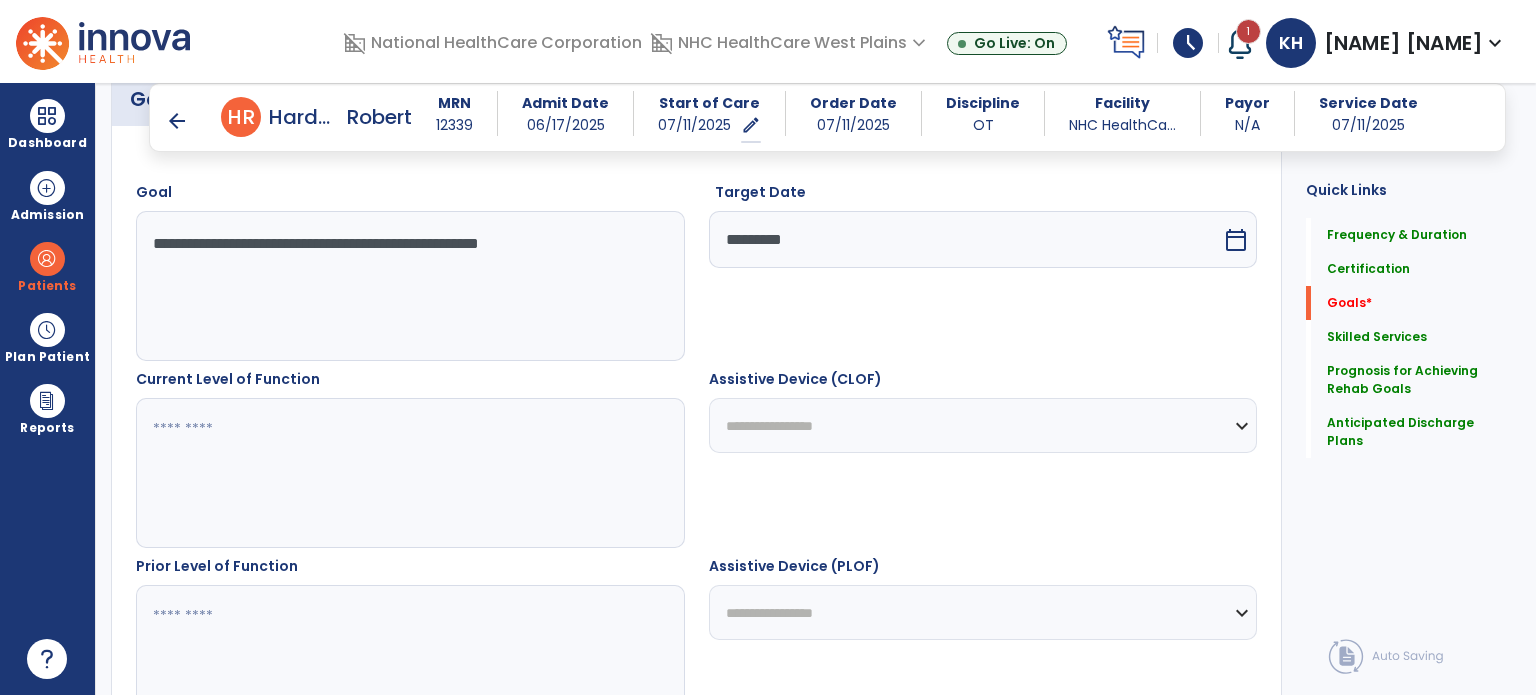 scroll, scrollTop: 583, scrollLeft: 0, axis: vertical 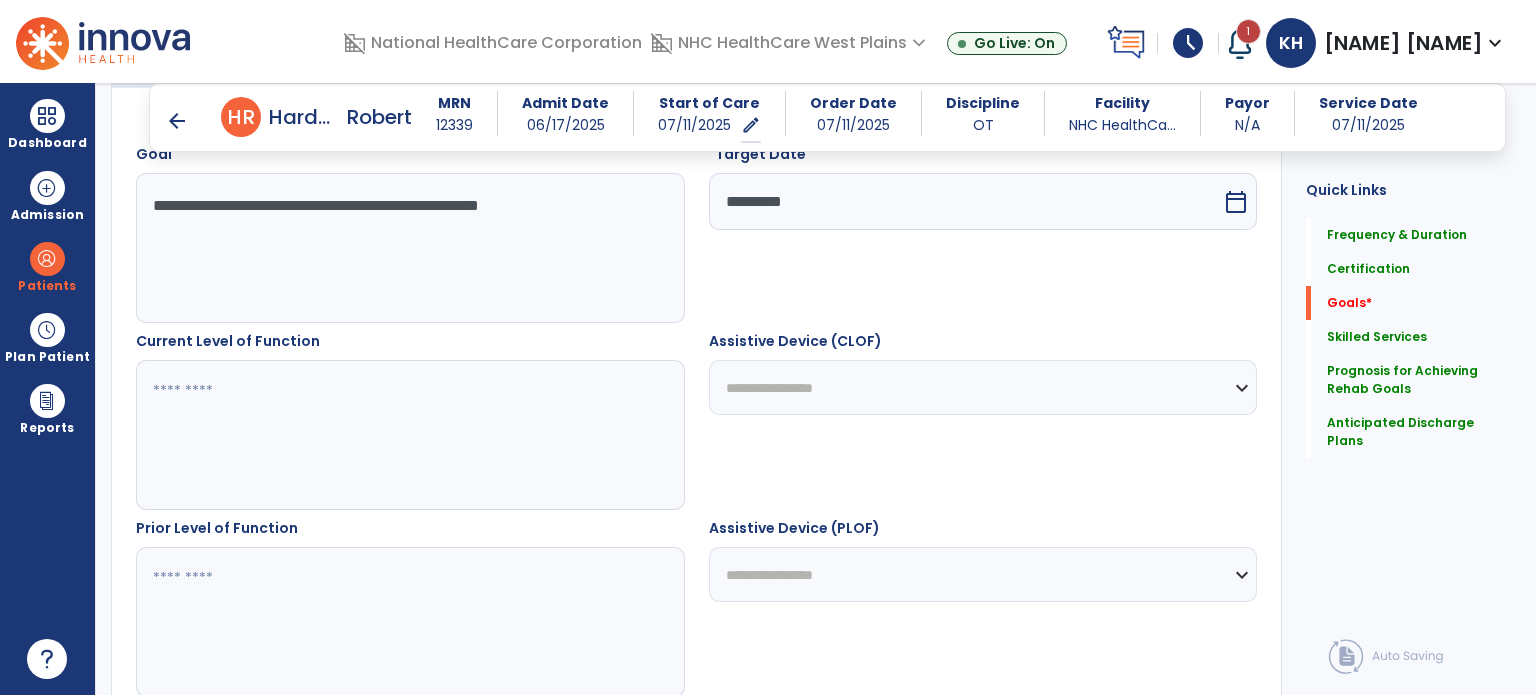 click at bounding box center [409, 435] 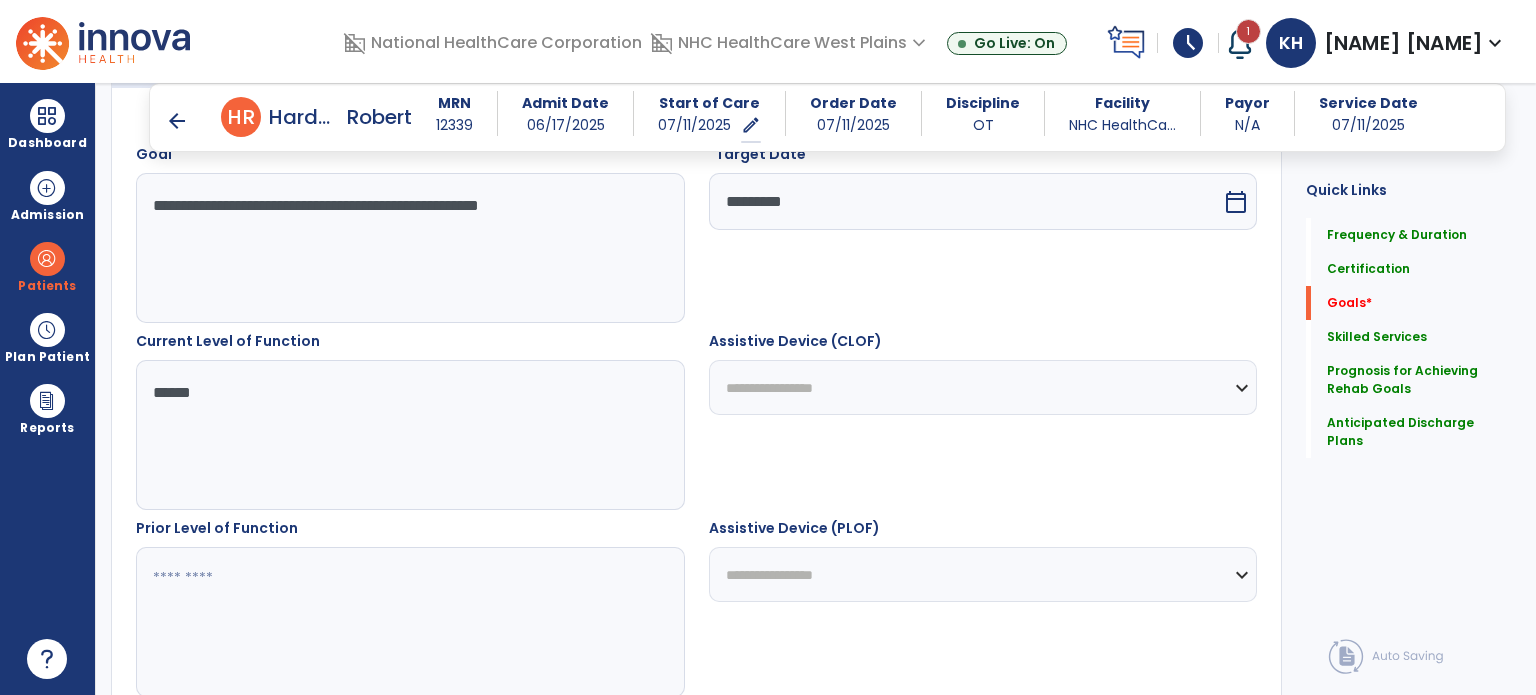 type on "******" 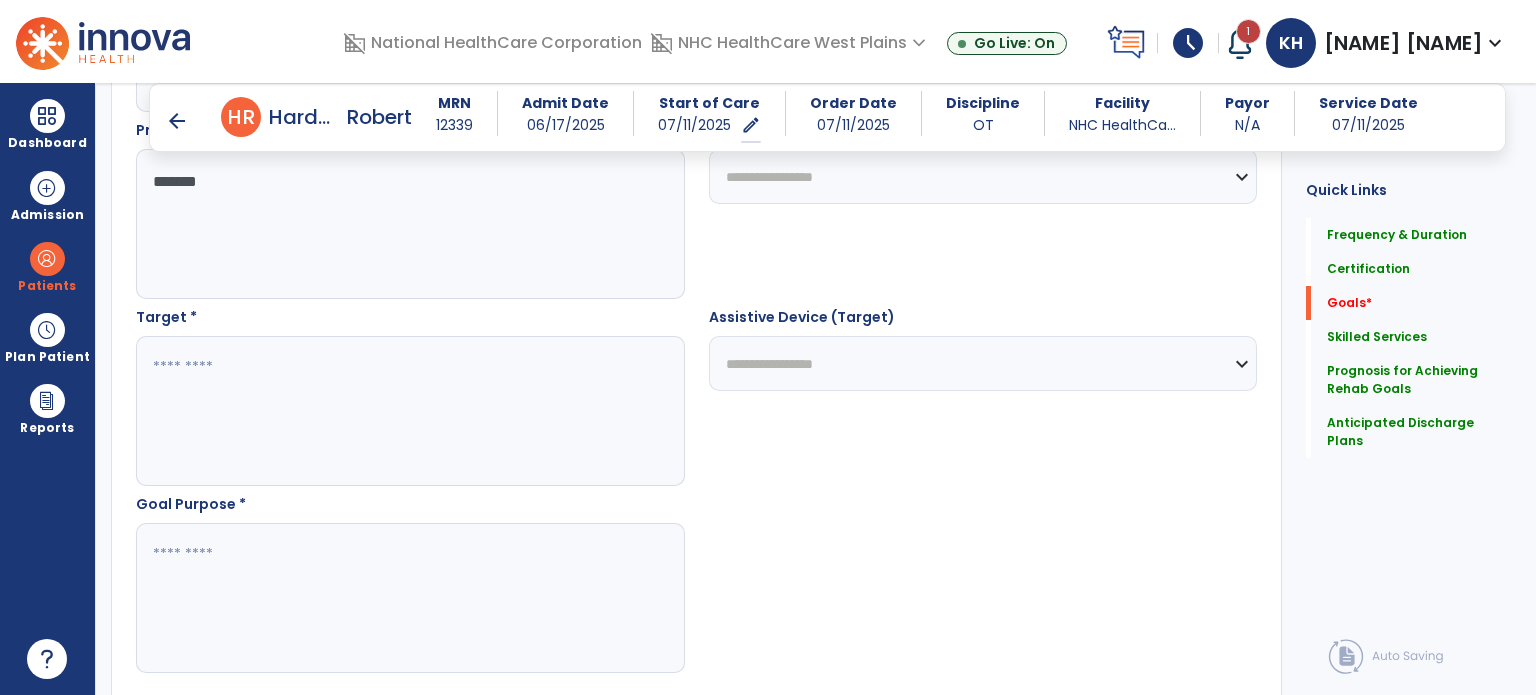 scroll, scrollTop: 983, scrollLeft: 0, axis: vertical 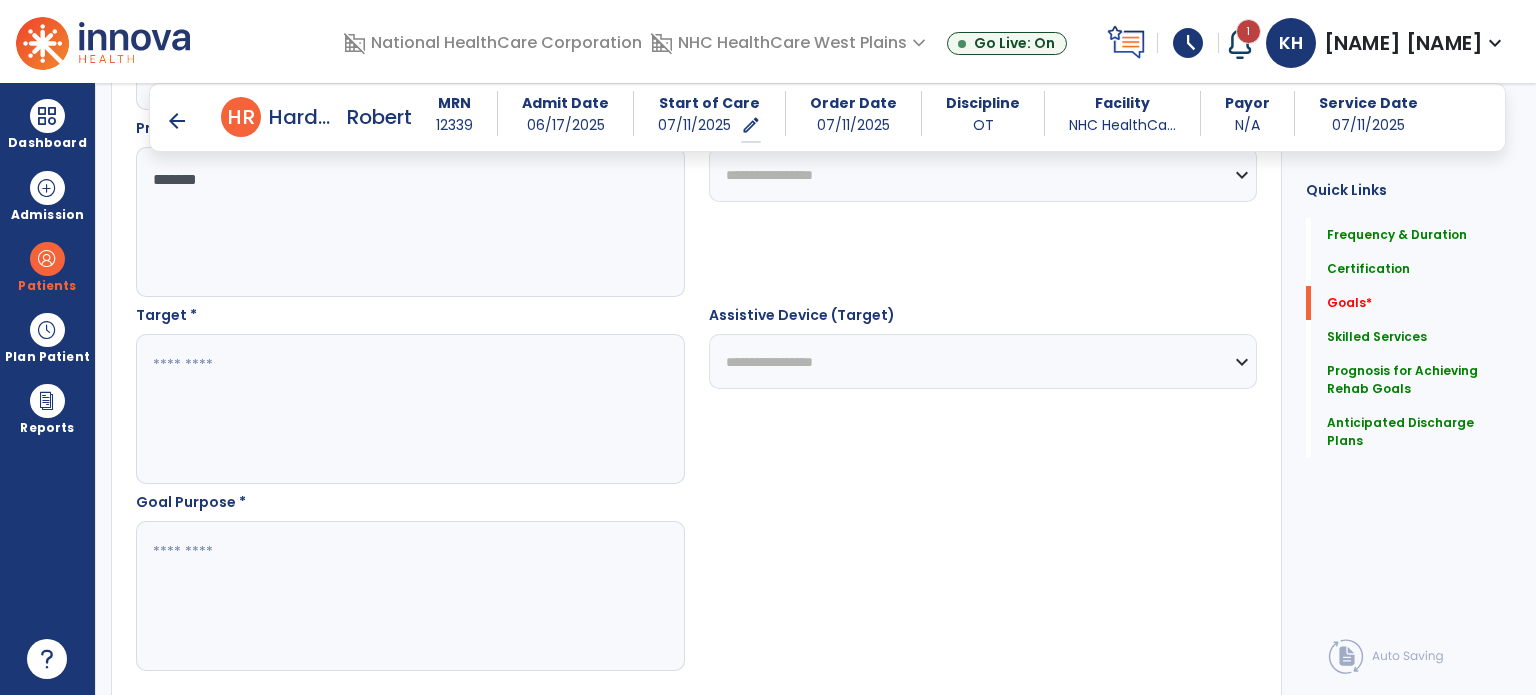 type on "*******" 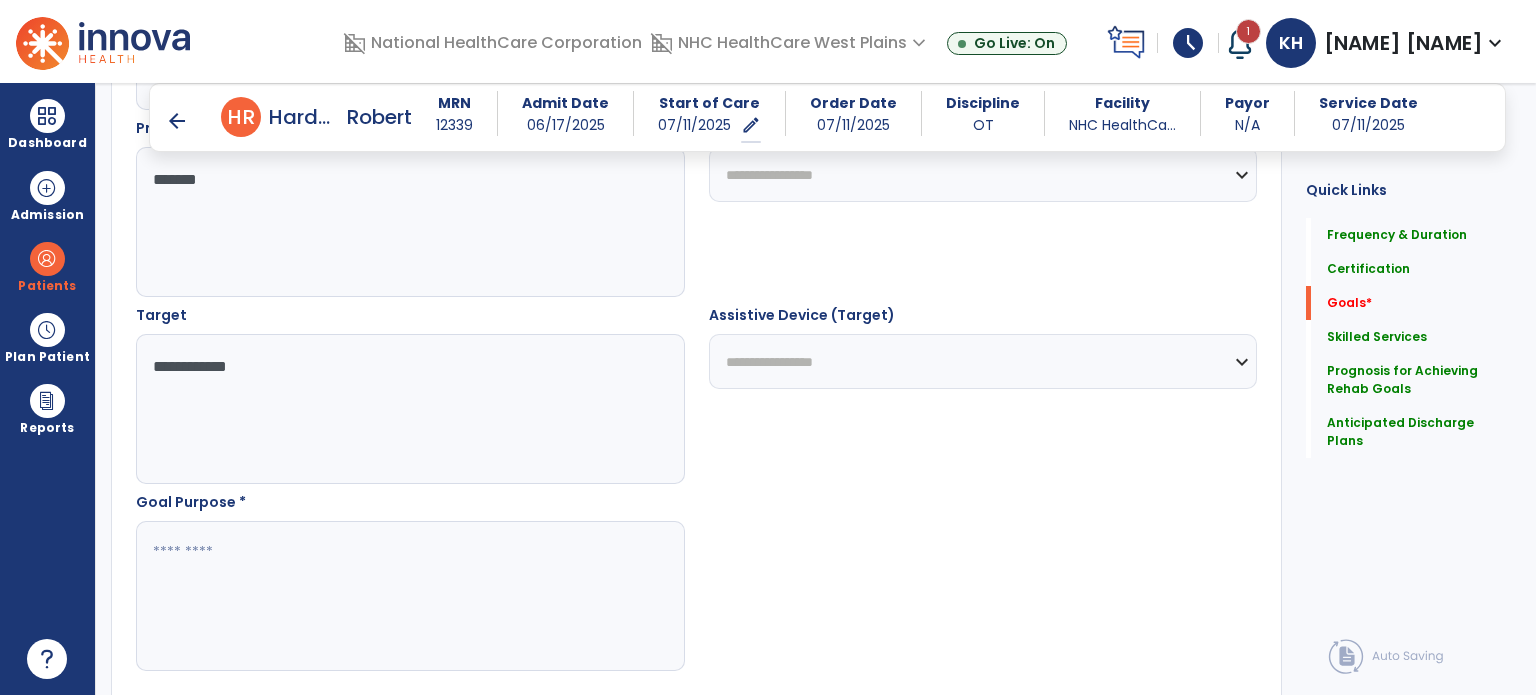type on "**********" 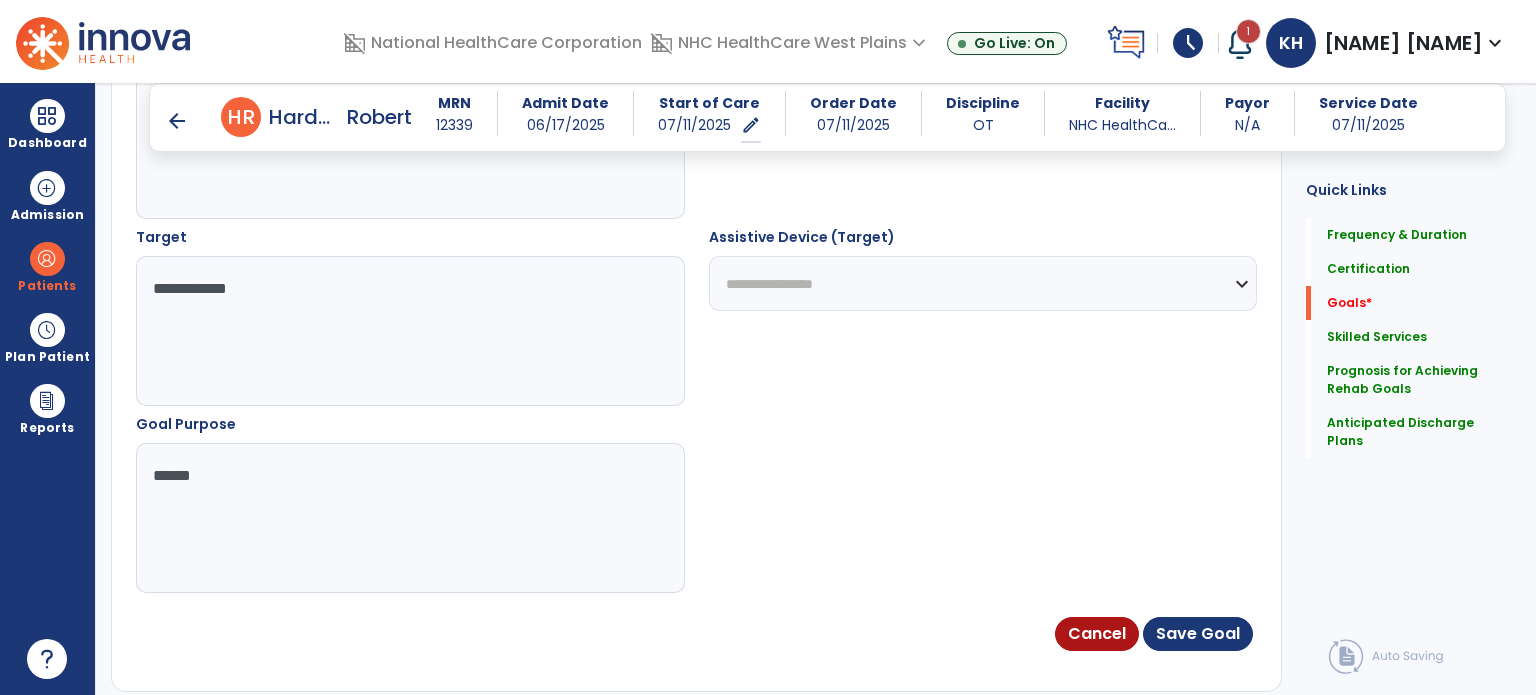 scroll, scrollTop: 1083, scrollLeft: 0, axis: vertical 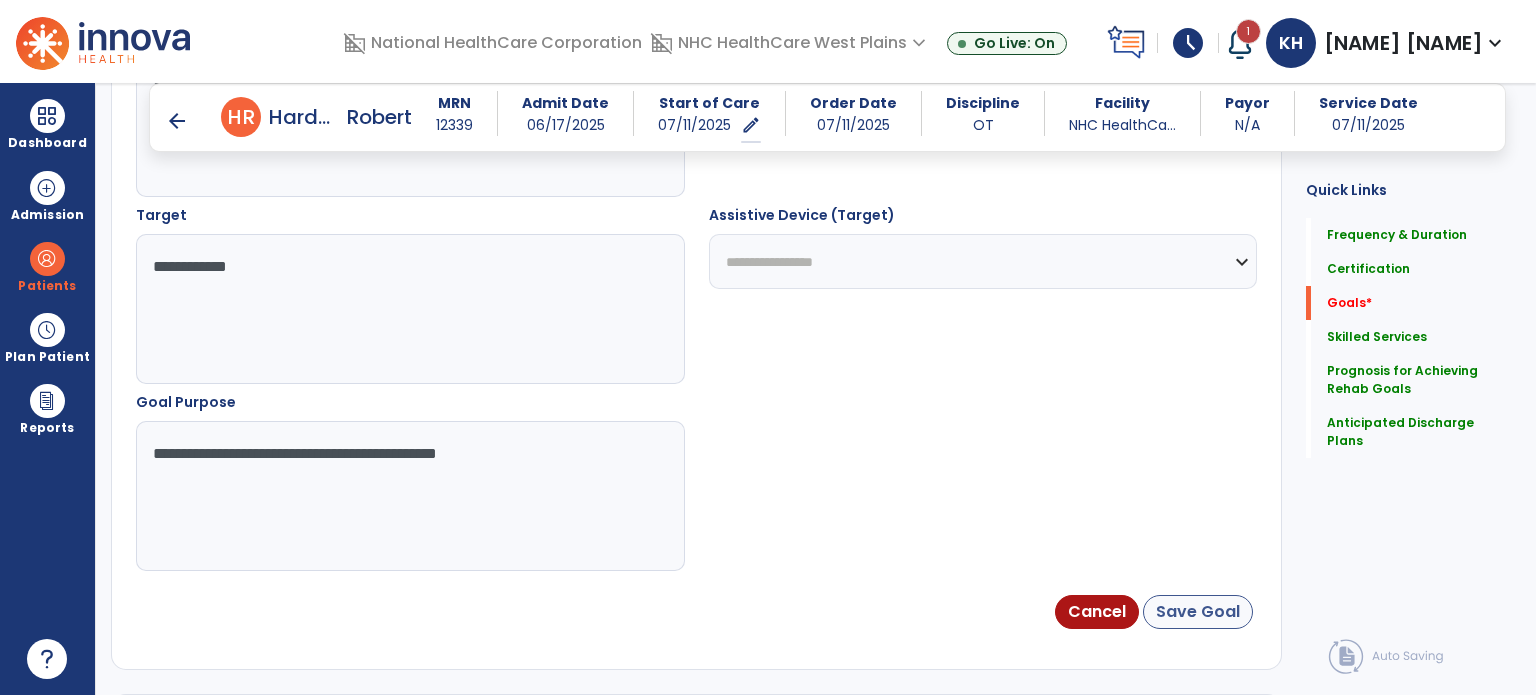 type on "**********" 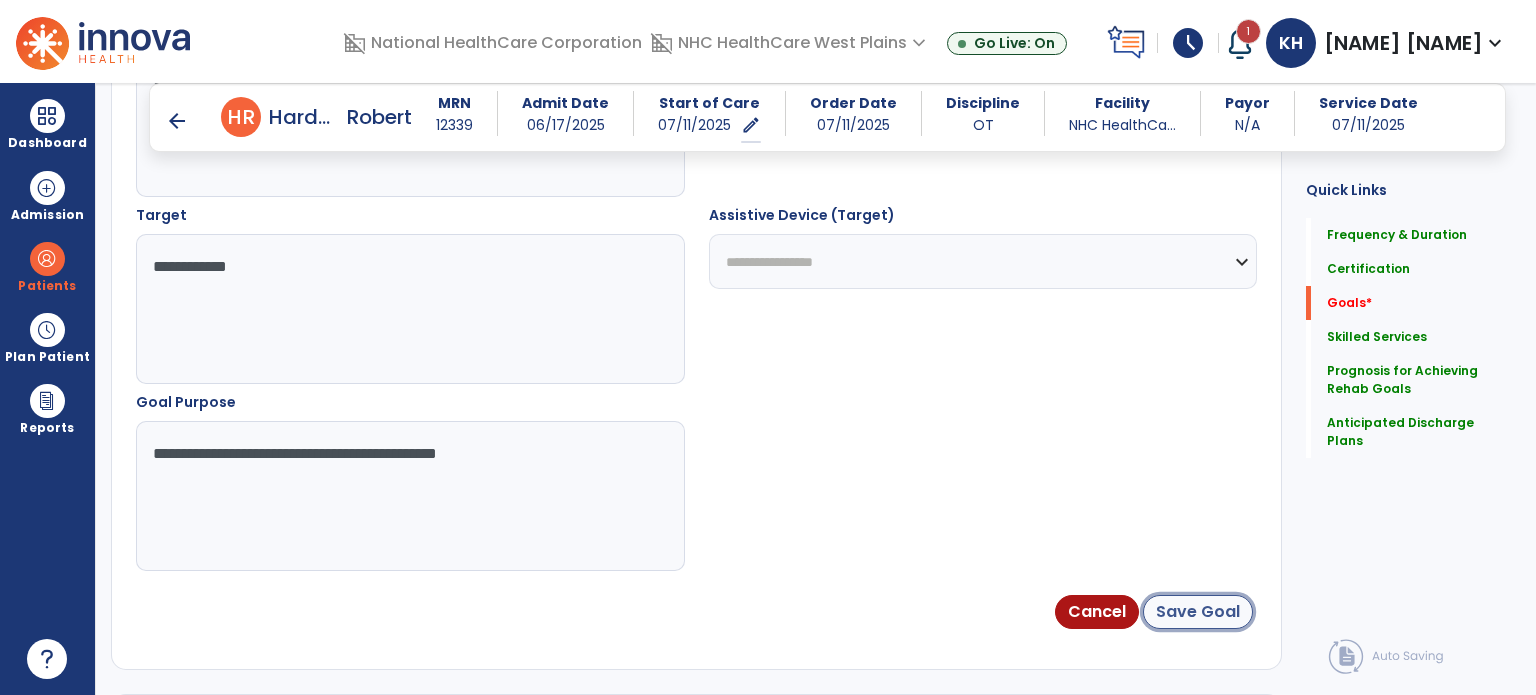 click on "Save Goal" at bounding box center [1198, 612] 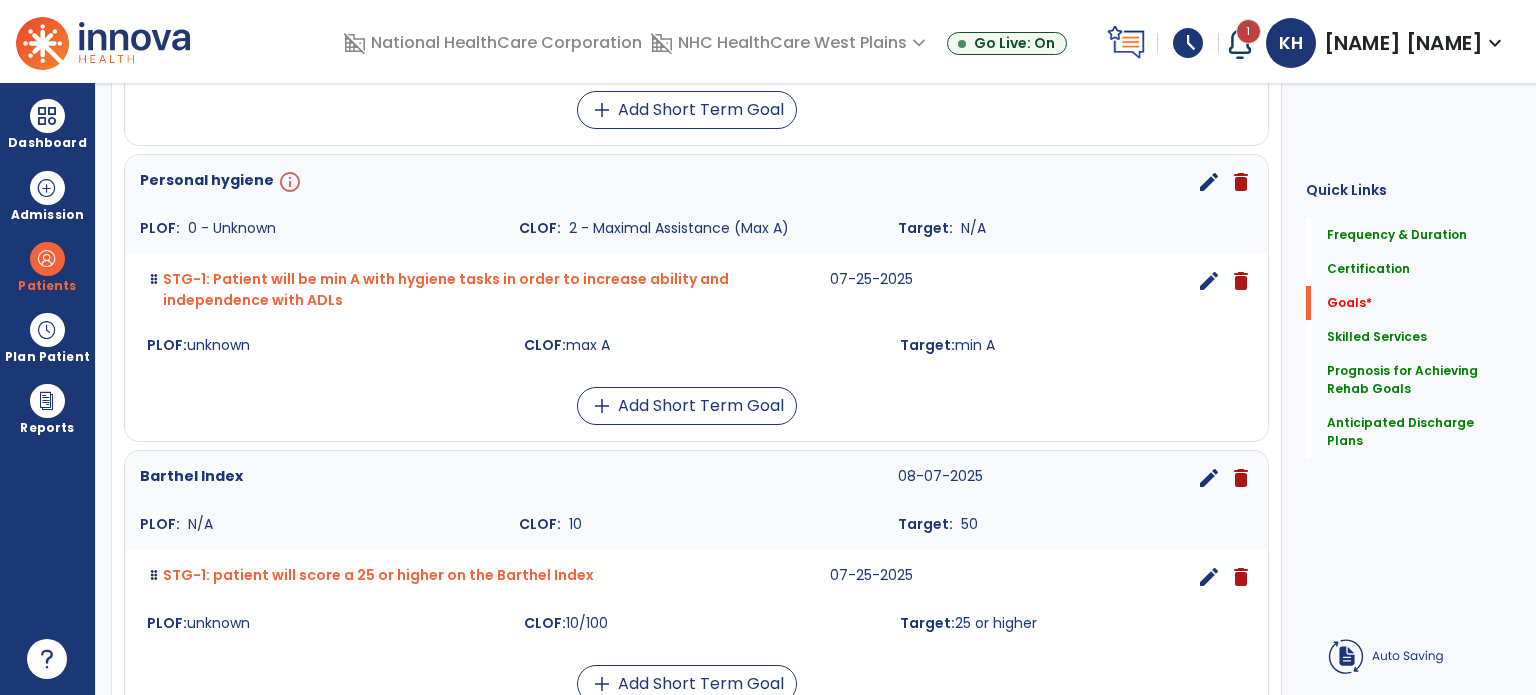 scroll, scrollTop: 7, scrollLeft: 0, axis: vertical 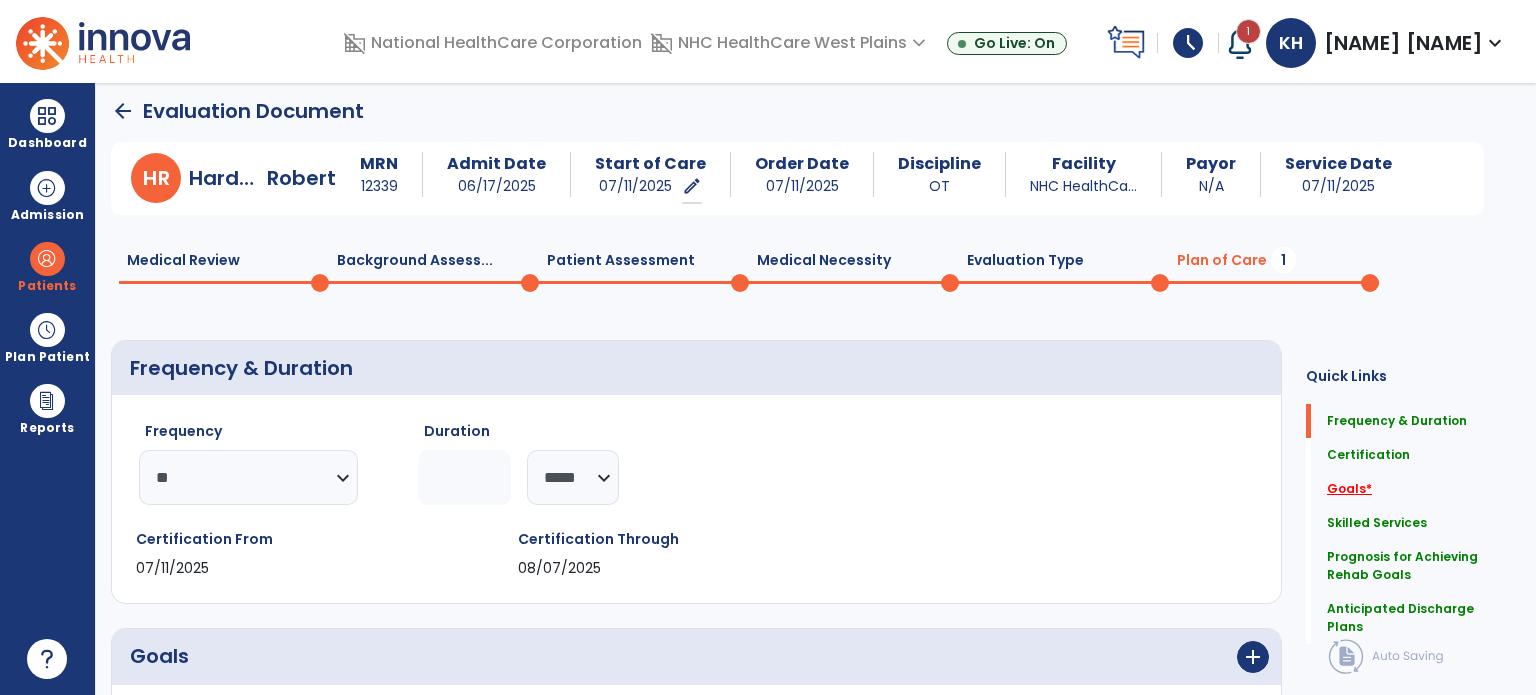click on "Goals   *" 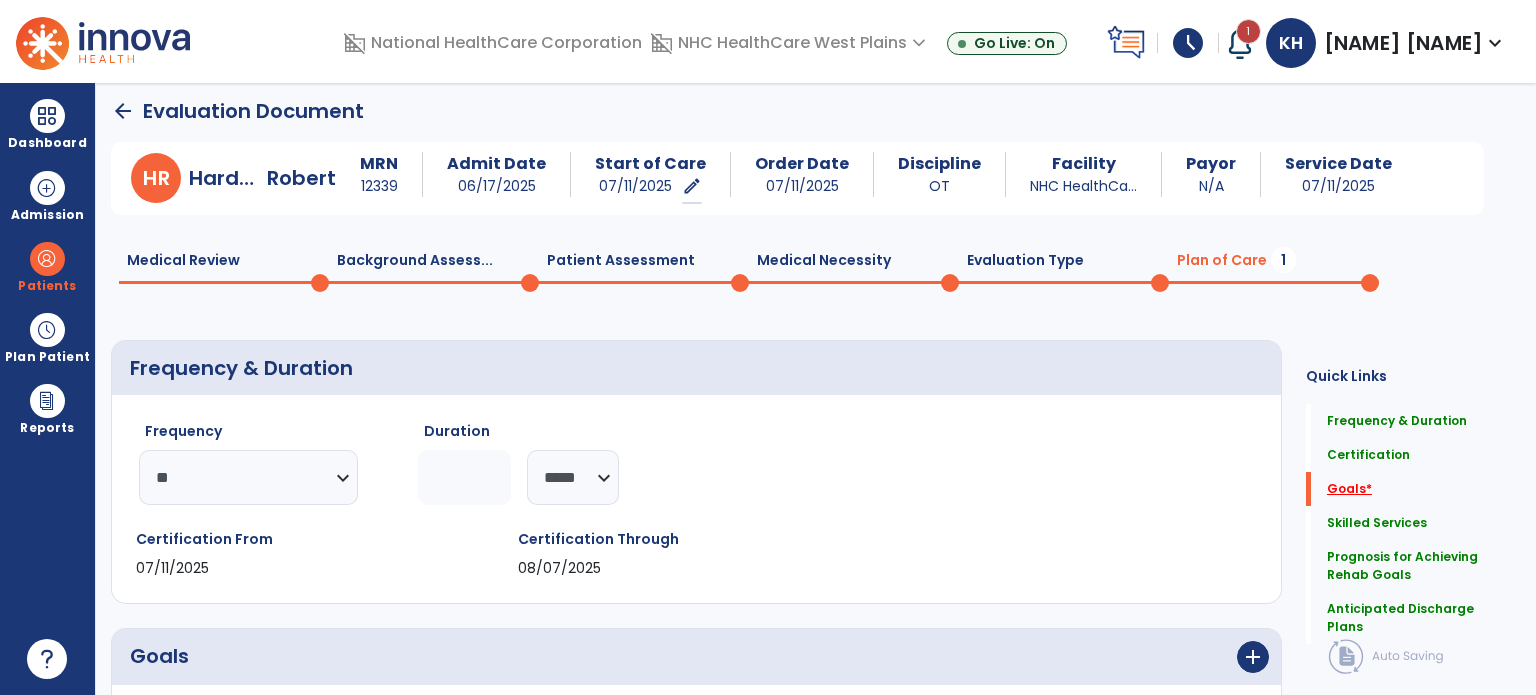 scroll, scrollTop: 41, scrollLeft: 0, axis: vertical 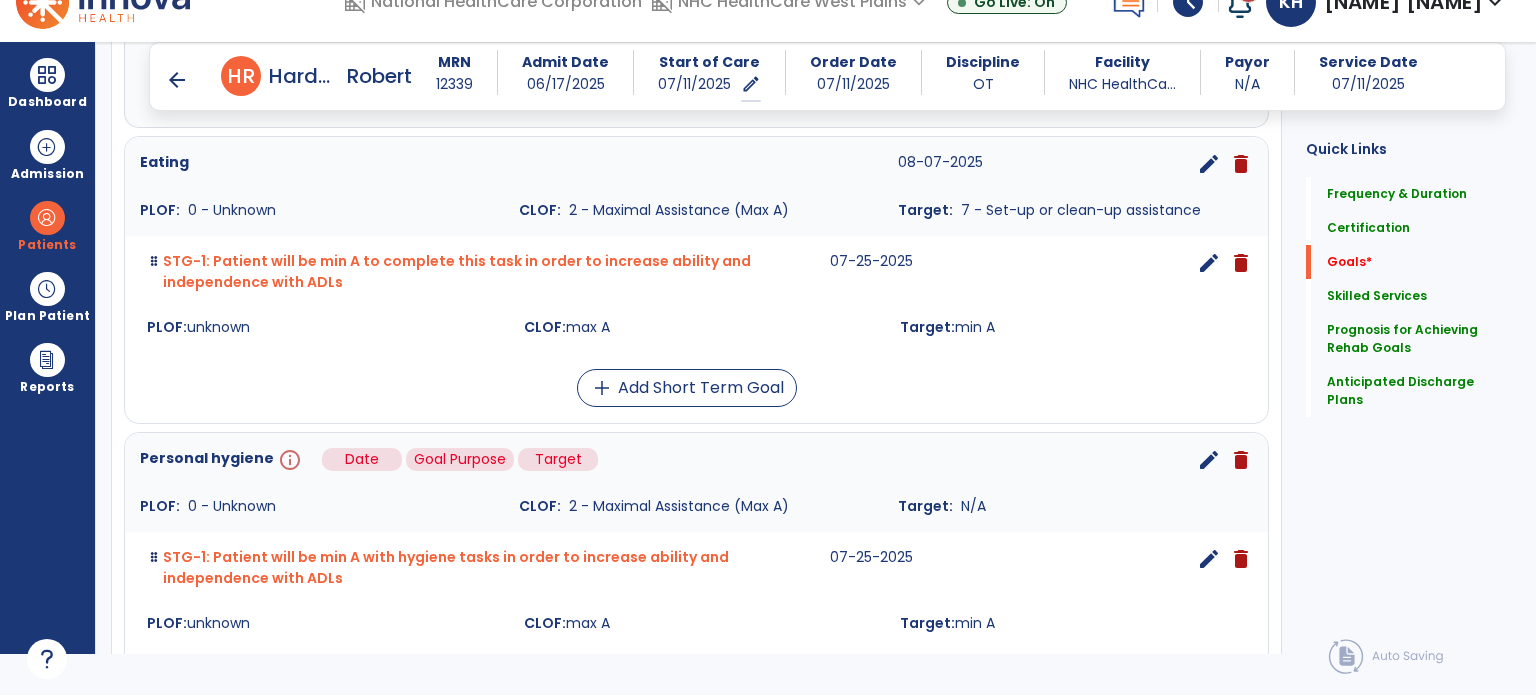 click on "info" at bounding box center (288, 460) 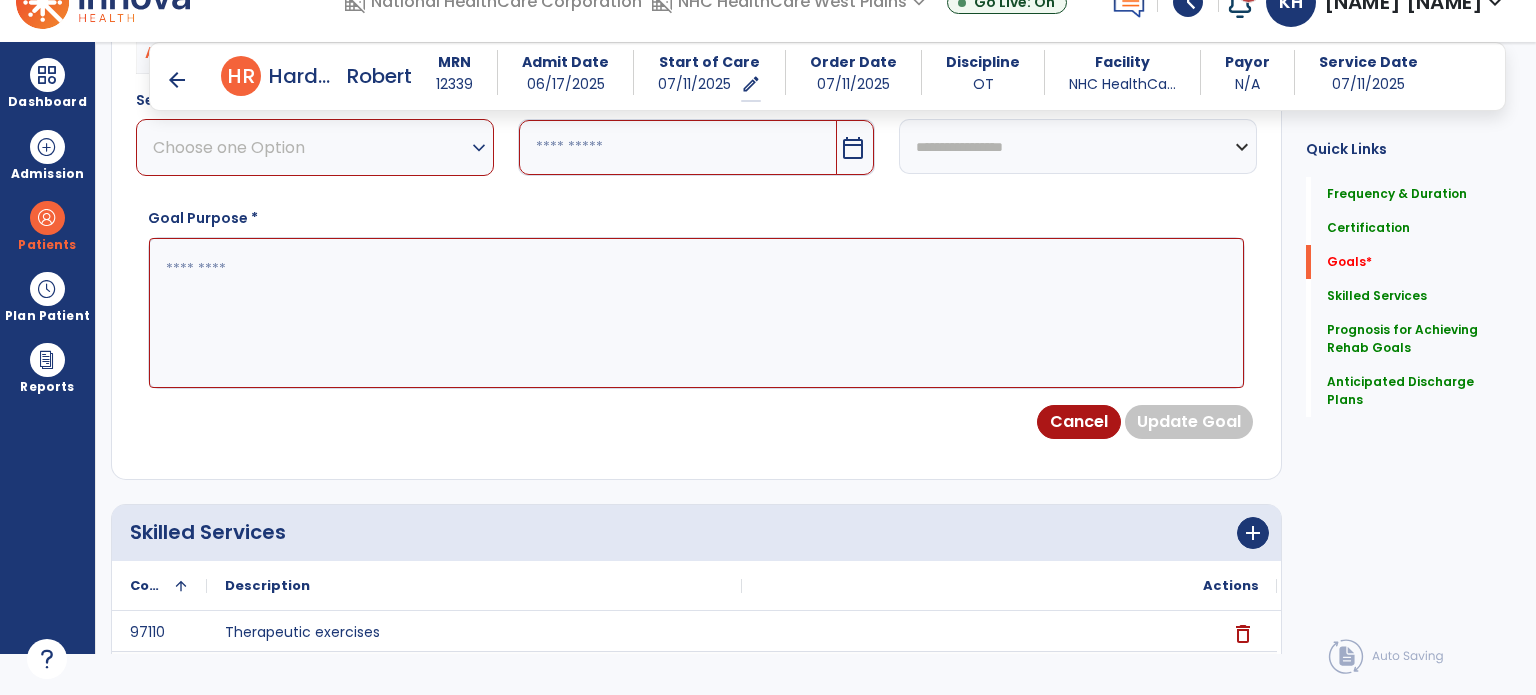scroll, scrollTop: 551, scrollLeft: 0, axis: vertical 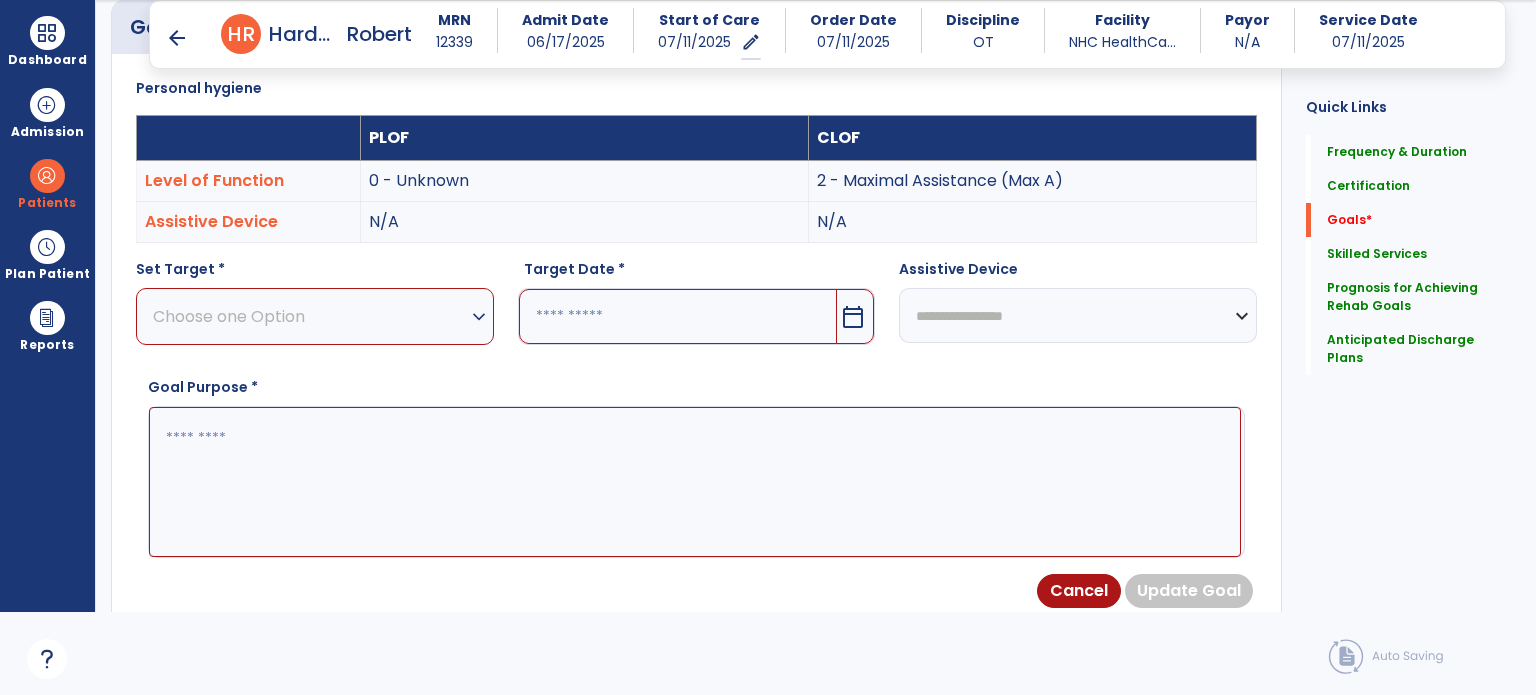 click on "Choose one Option" at bounding box center [310, 316] 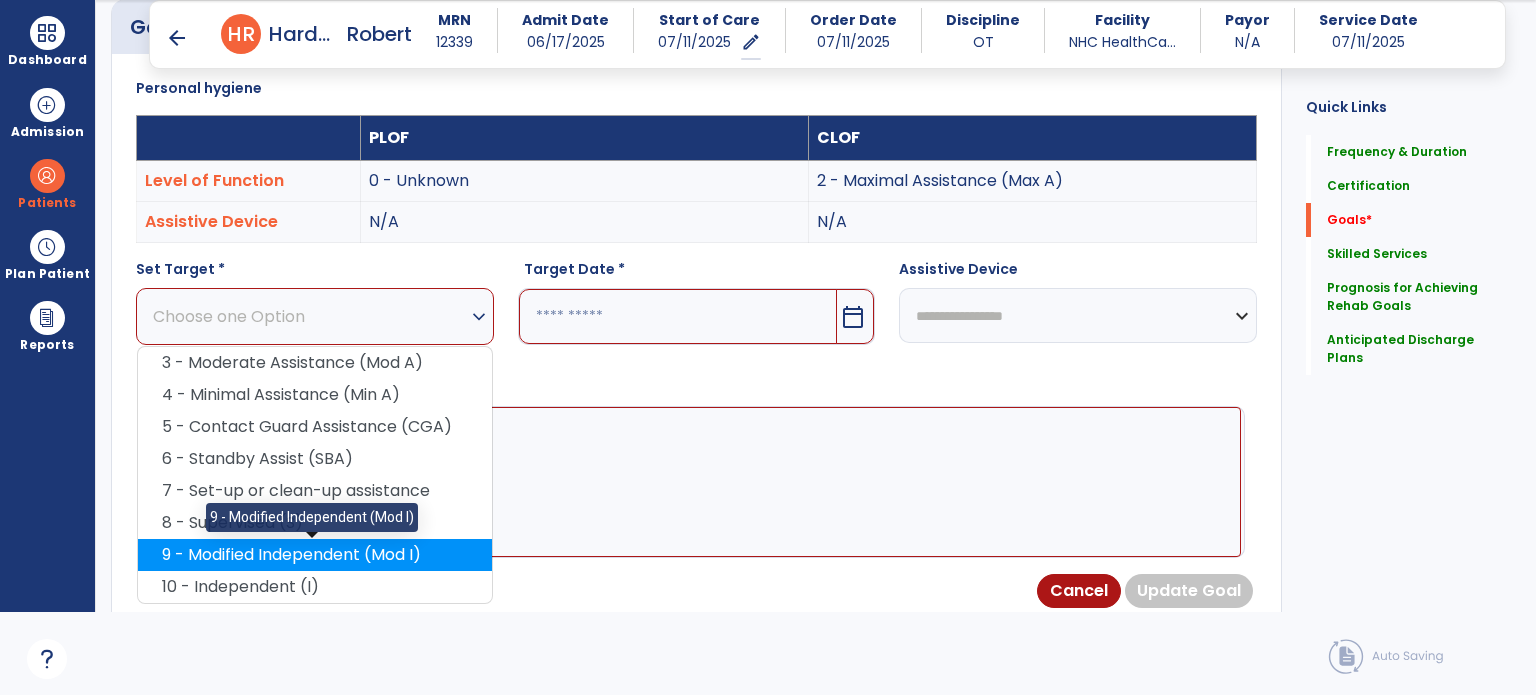 click on "9 - Modified Independent (Mod I)" at bounding box center [315, 555] 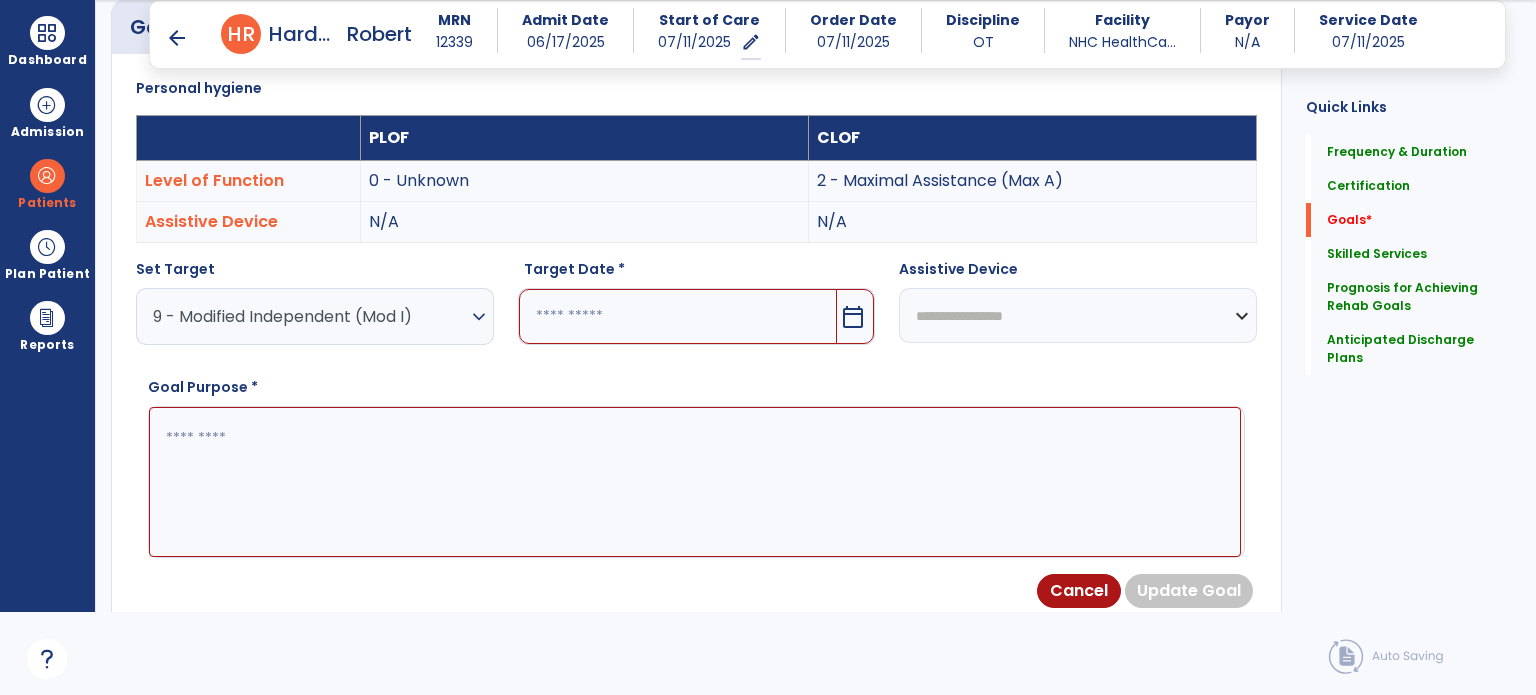 click on "calendar_today" at bounding box center (855, 316) 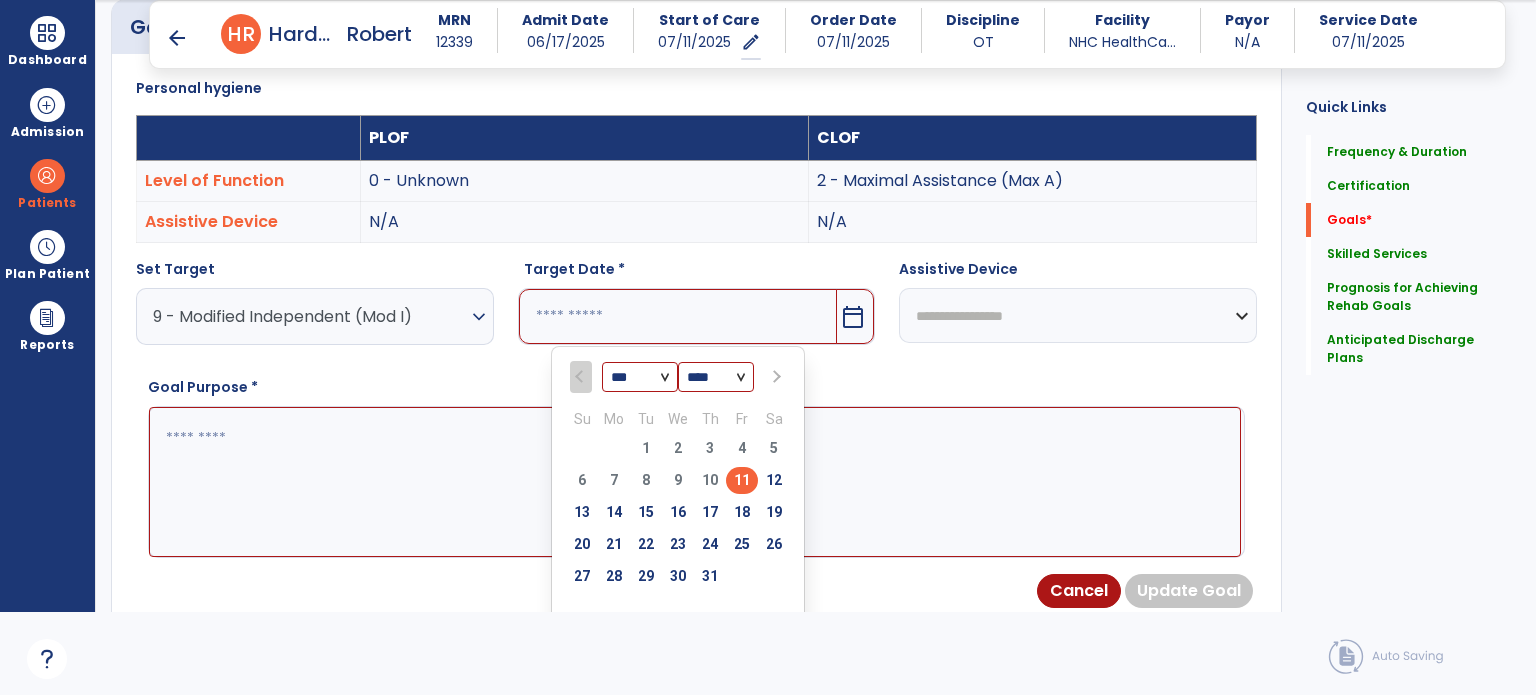 click at bounding box center [774, 377] 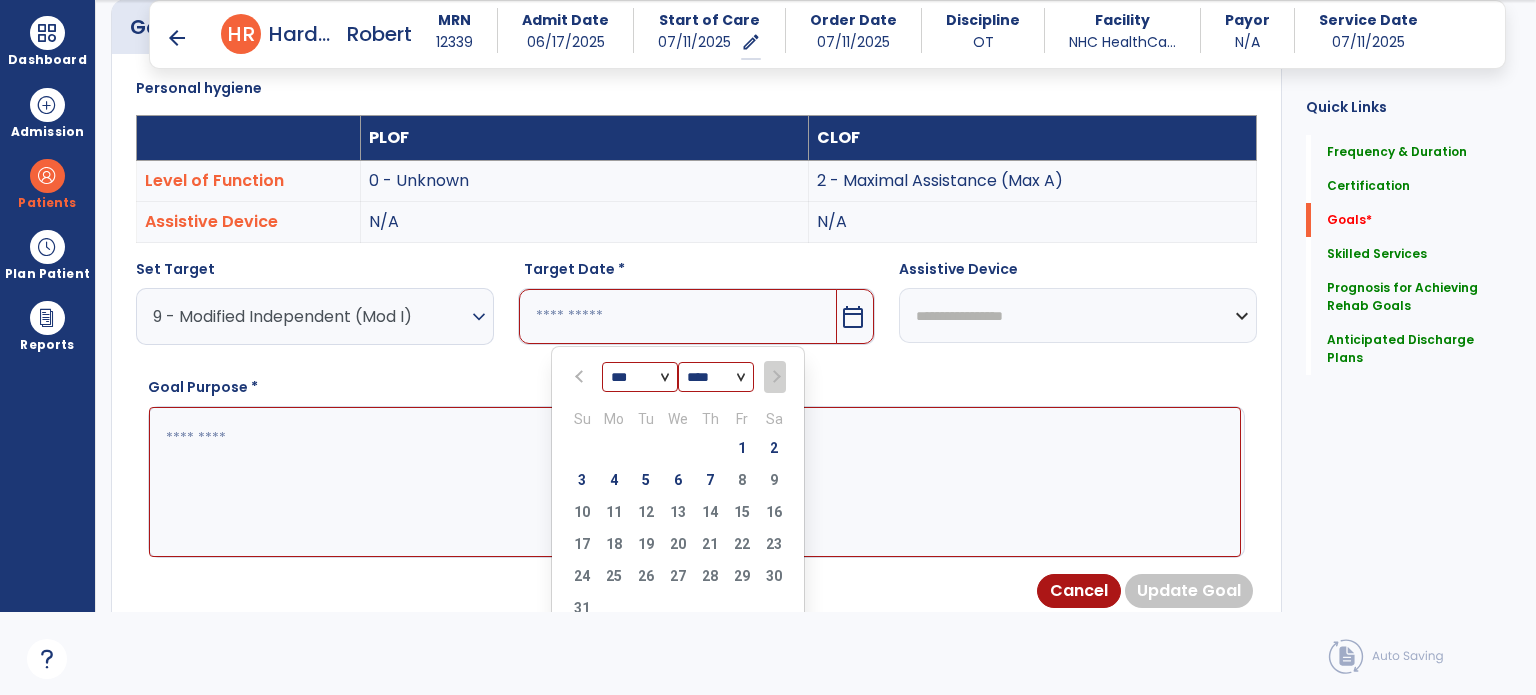 select on "*" 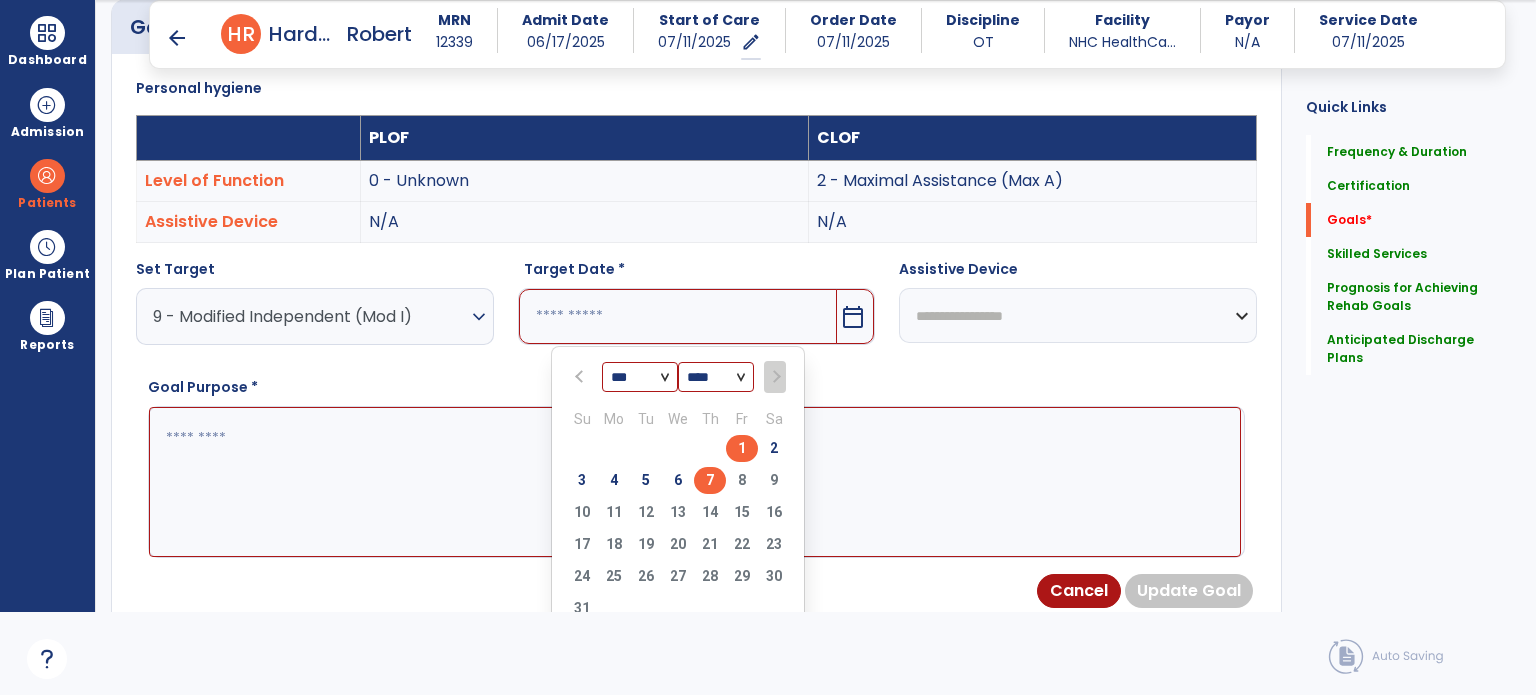 click on "7" at bounding box center [710, 480] 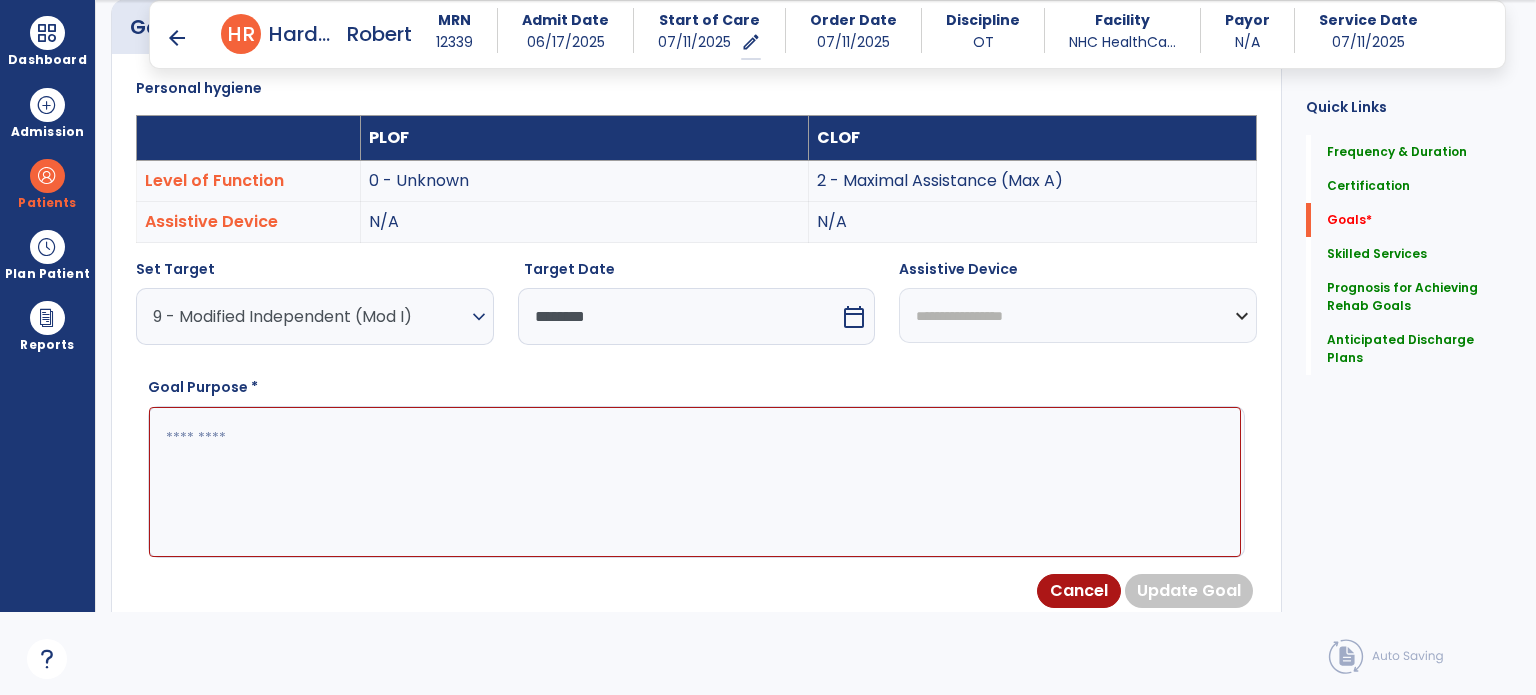 click at bounding box center (695, 482) 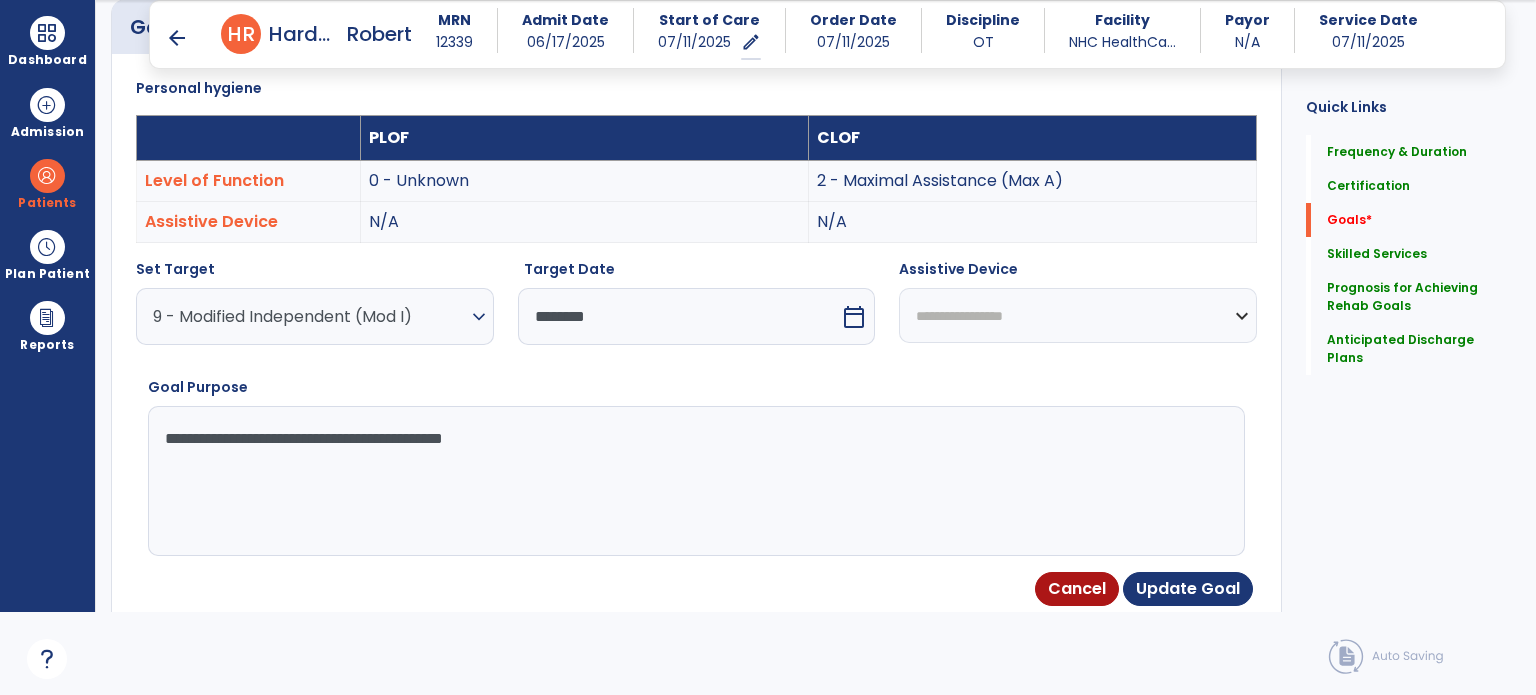 click on "**********" at bounding box center (695, 481) 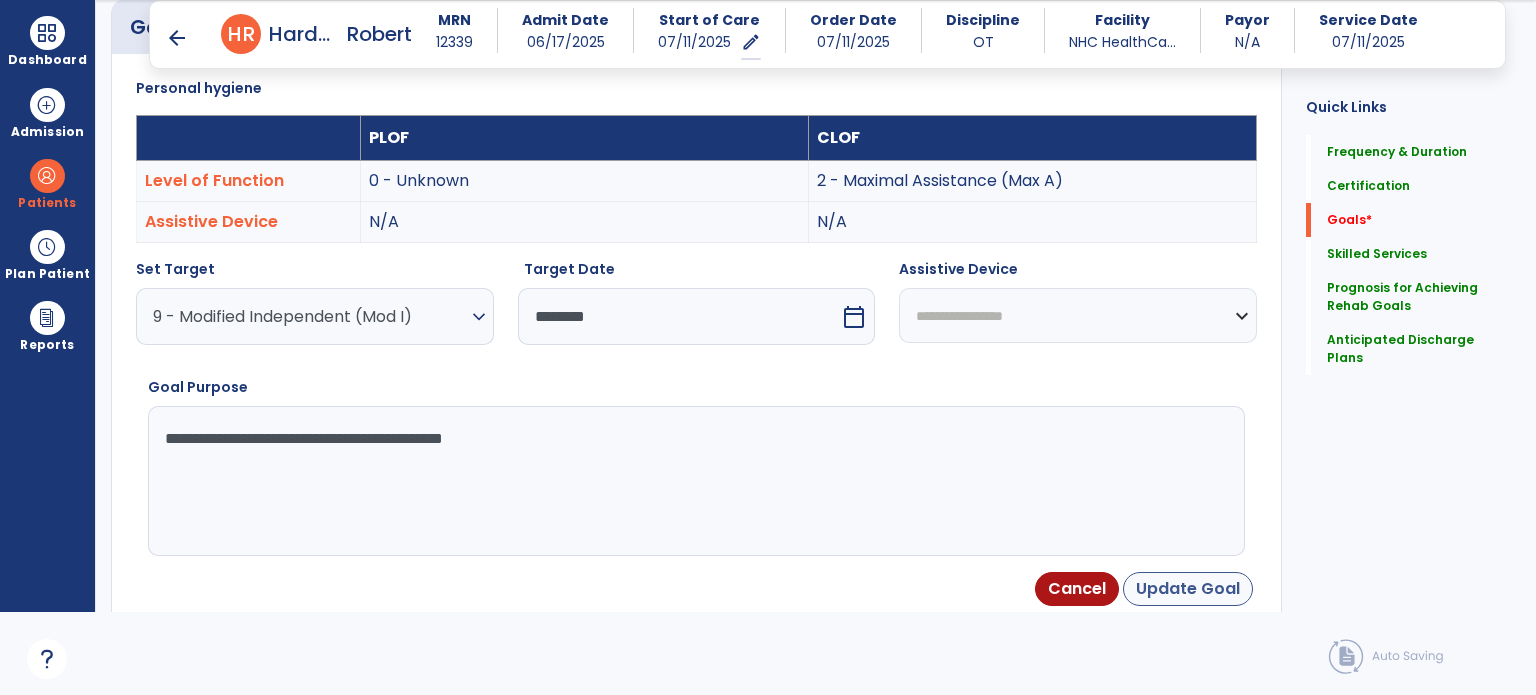 type on "**********" 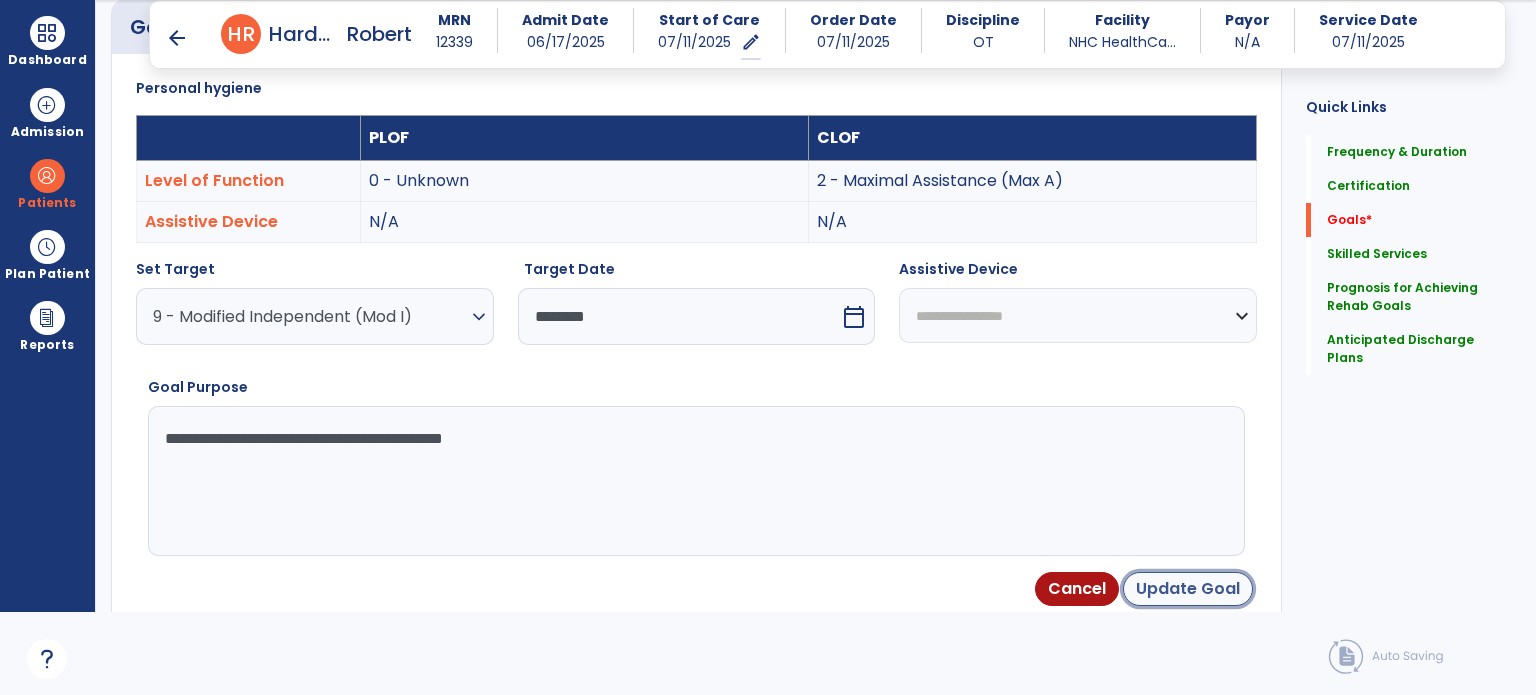 click on "Update Goal" at bounding box center (1188, 589) 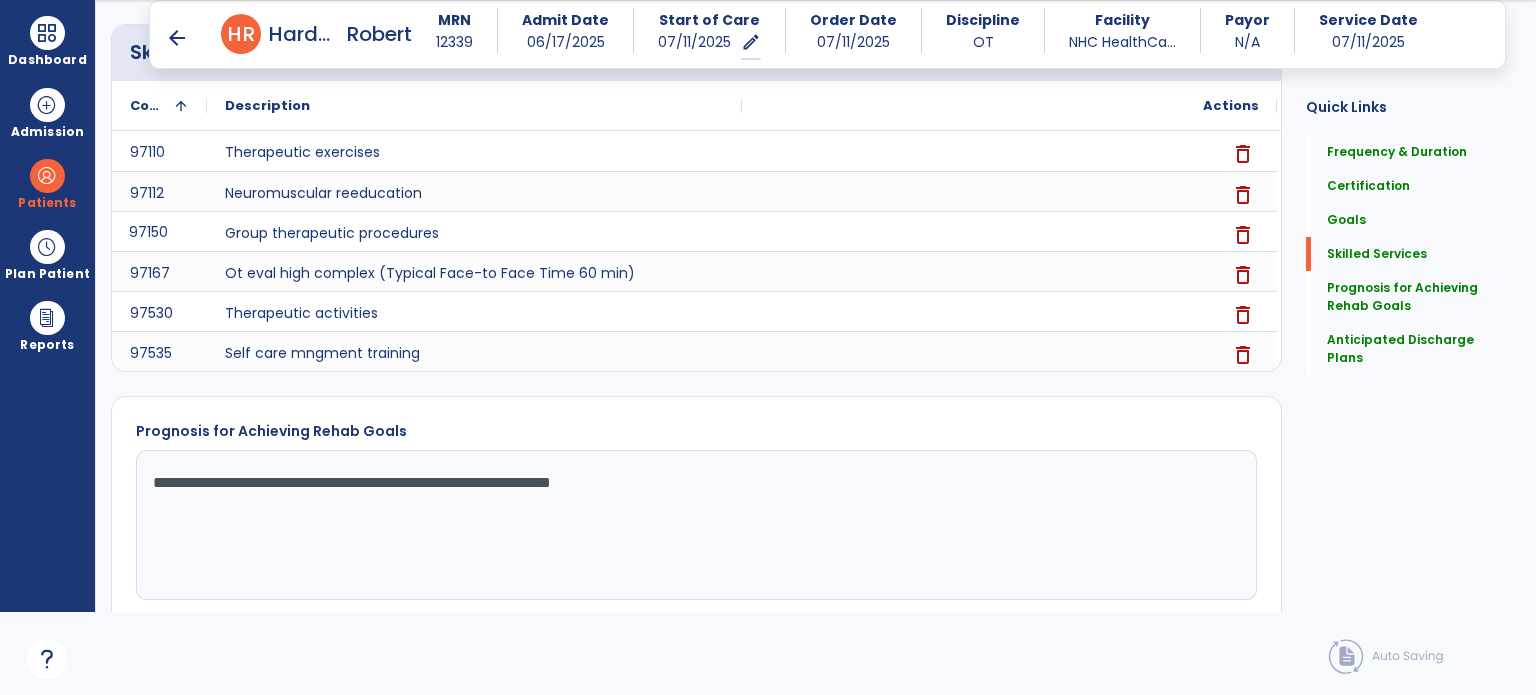 scroll, scrollTop: 2001, scrollLeft: 0, axis: vertical 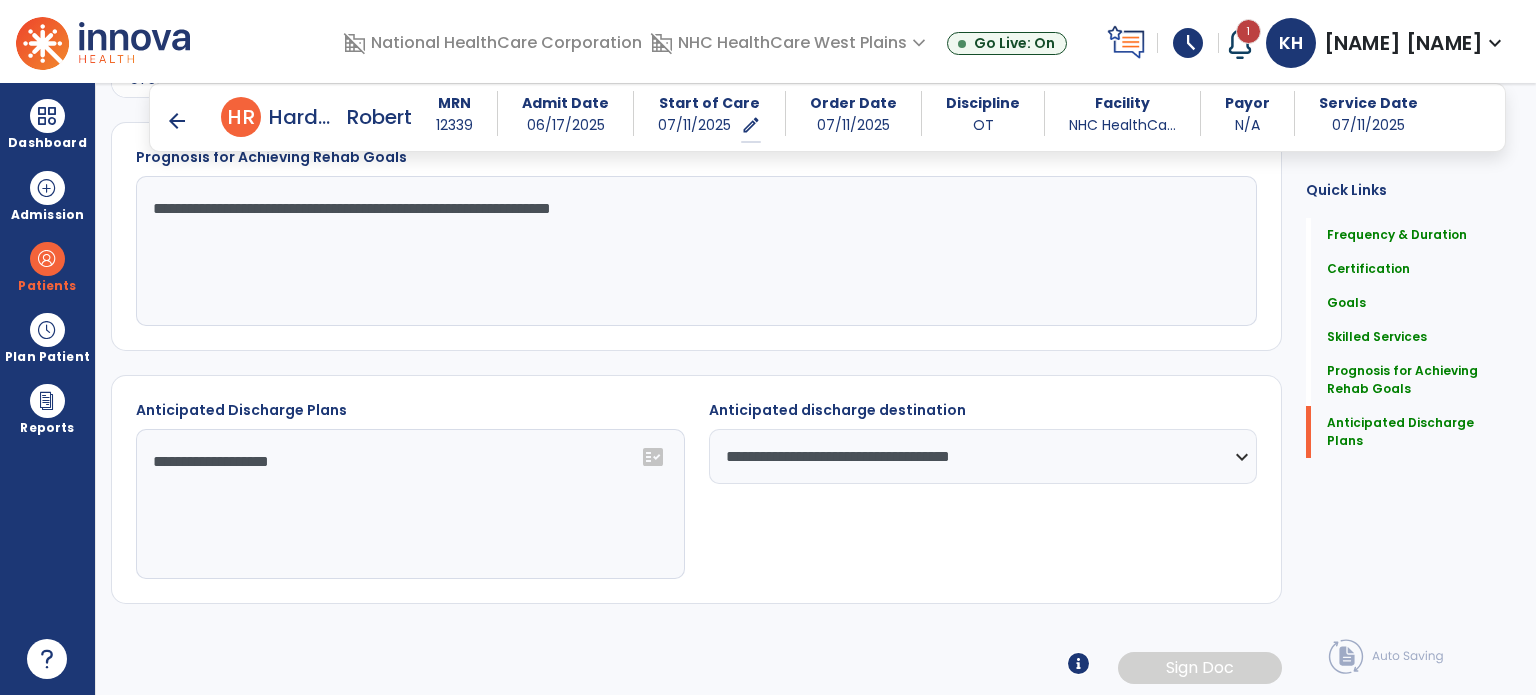 click at bounding box center [1078, 663] 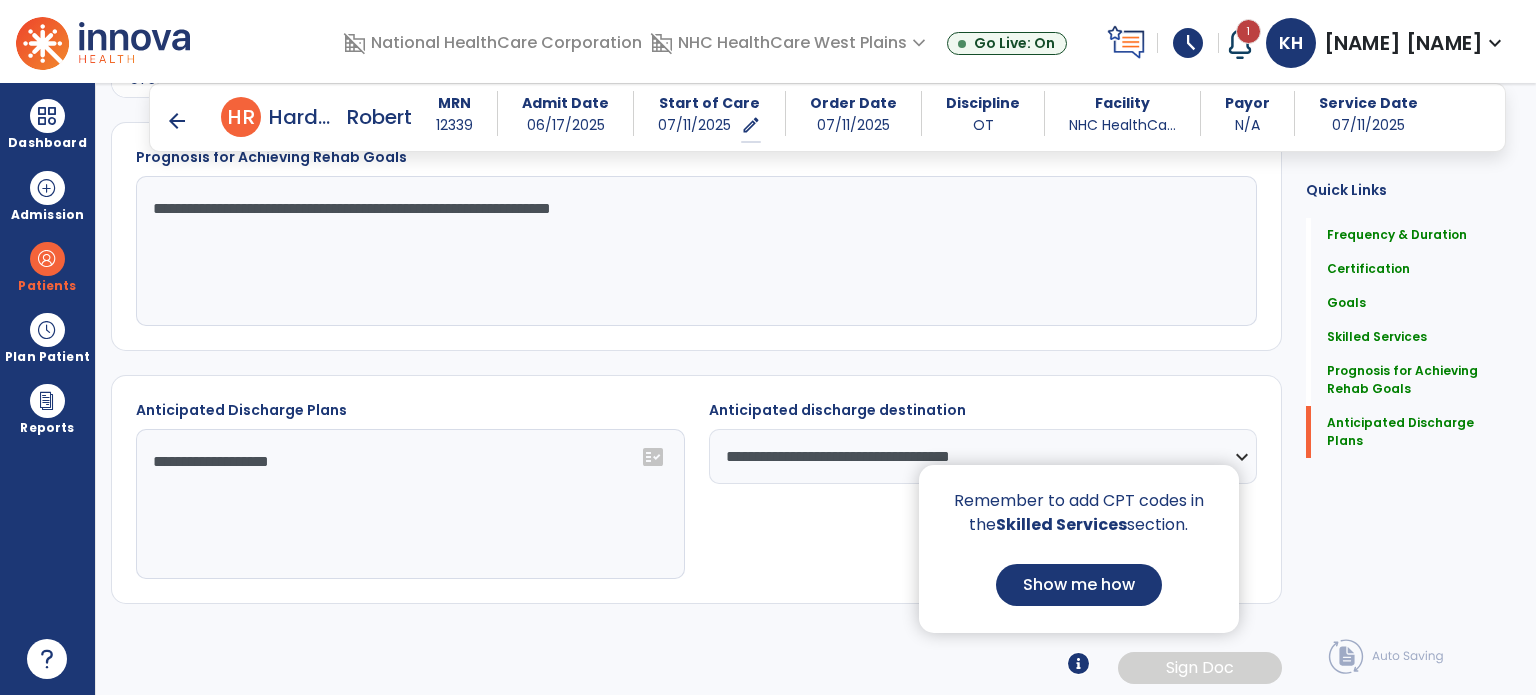 click at bounding box center (768, 347) 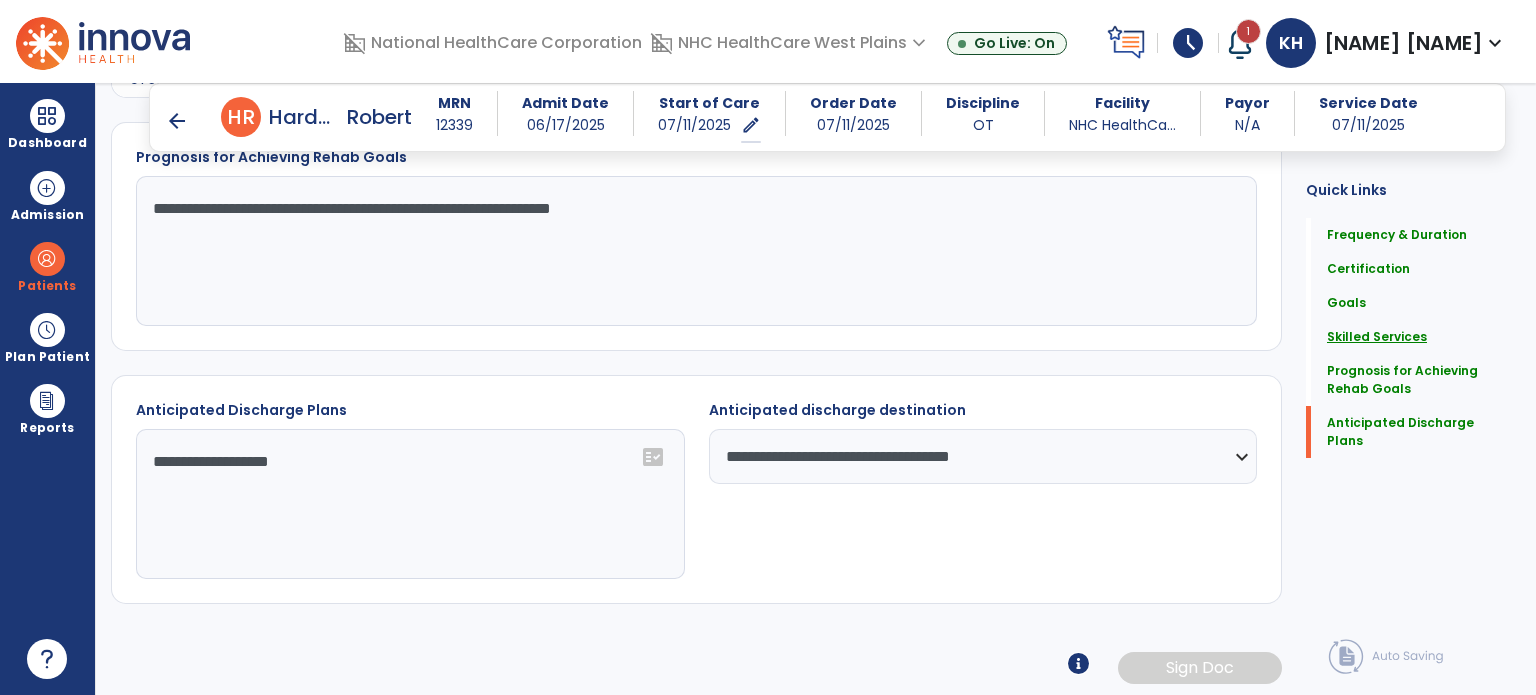 click on "Skilled Services" 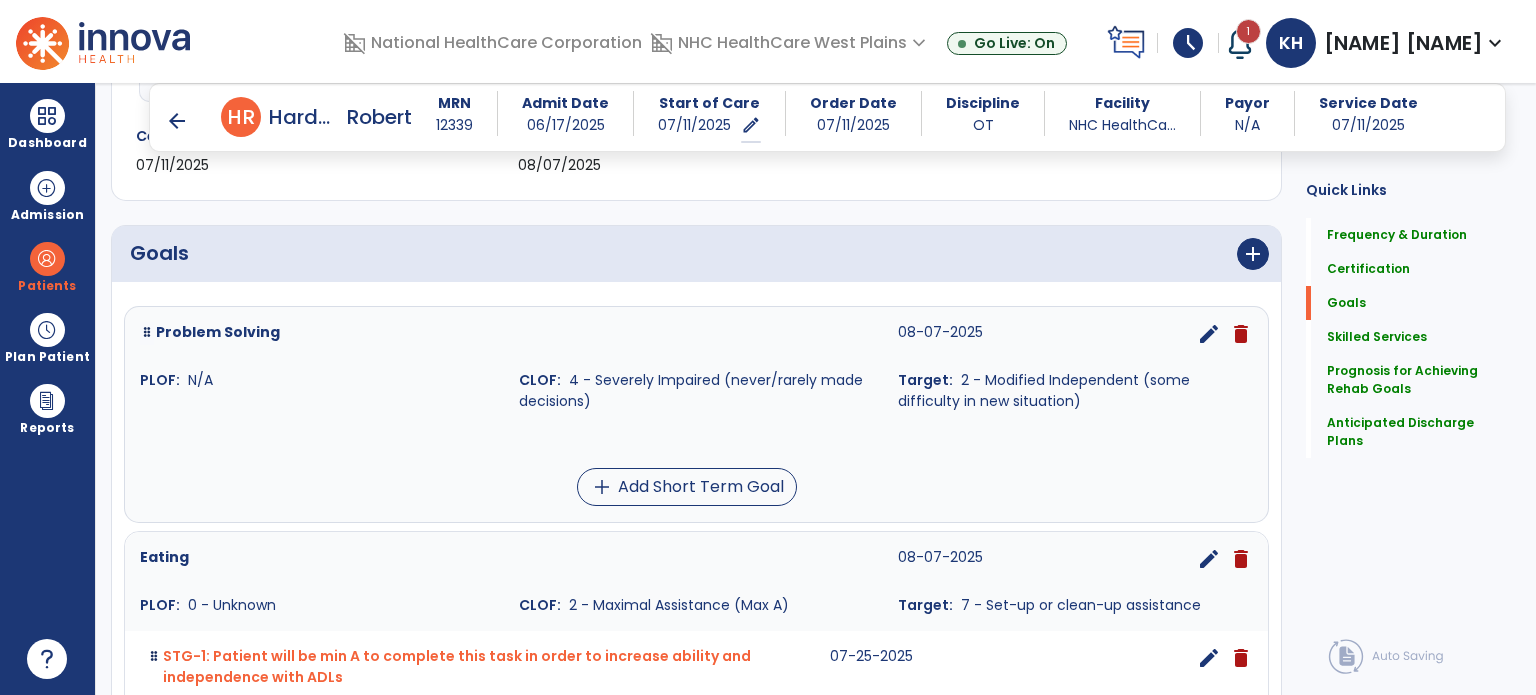 scroll, scrollTop: 0, scrollLeft: 0, axis: both 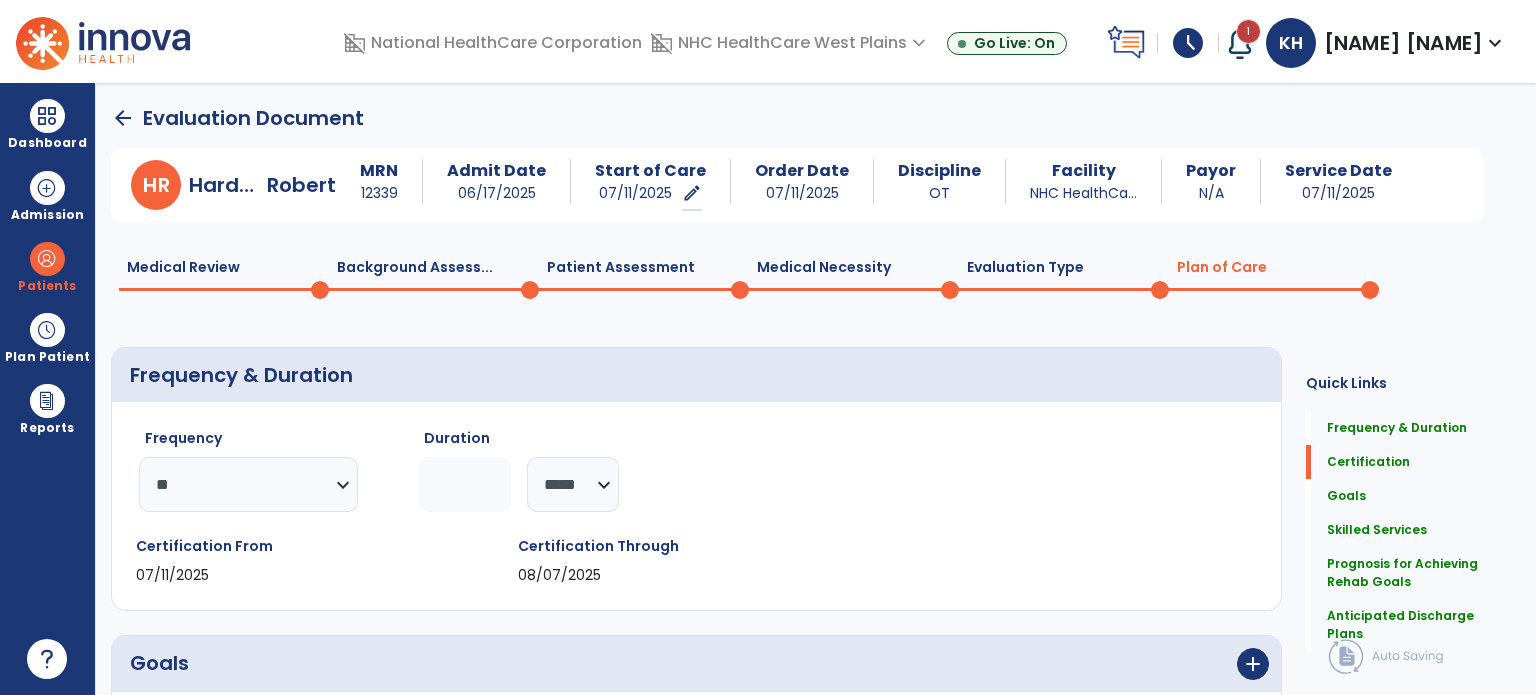 click on "Evaluation Type  0" 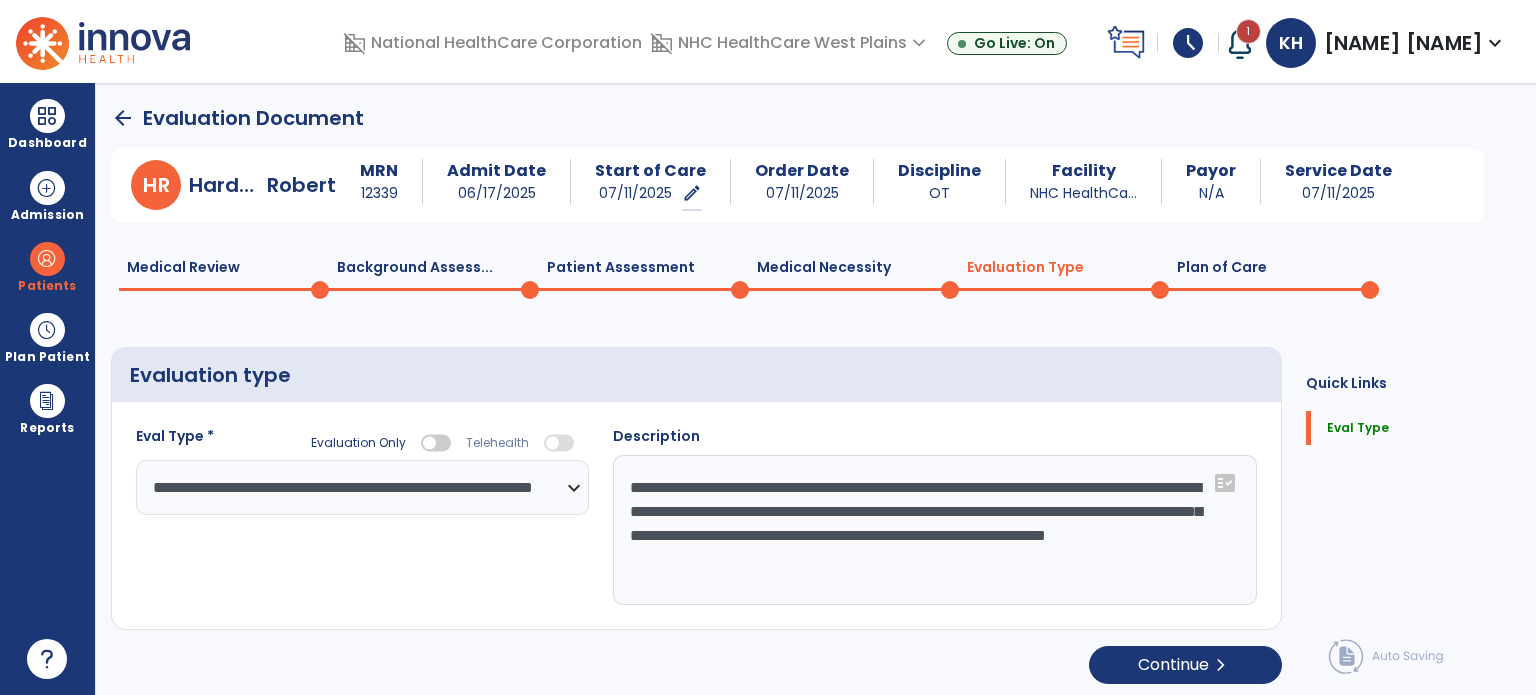 click on "Medical Necessity  0" 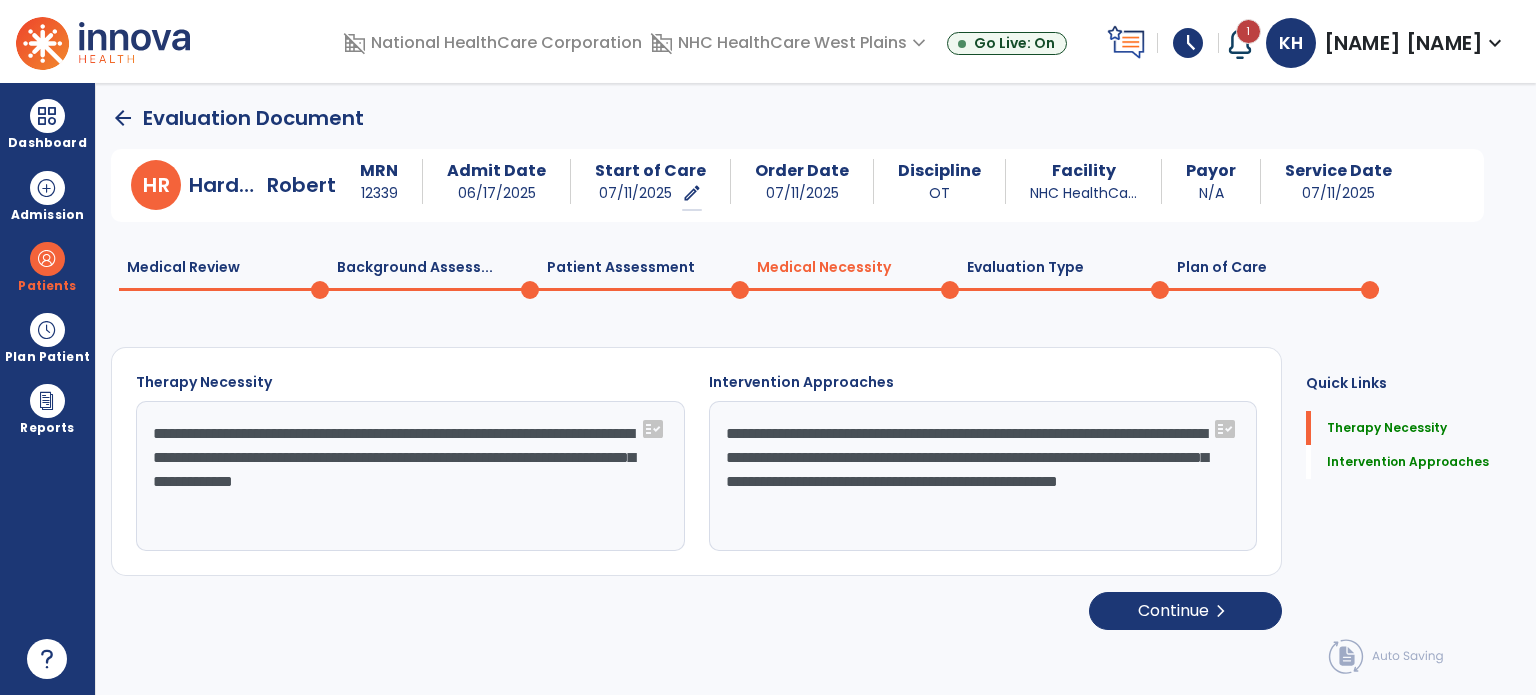 click on "Patient Assessment  0" 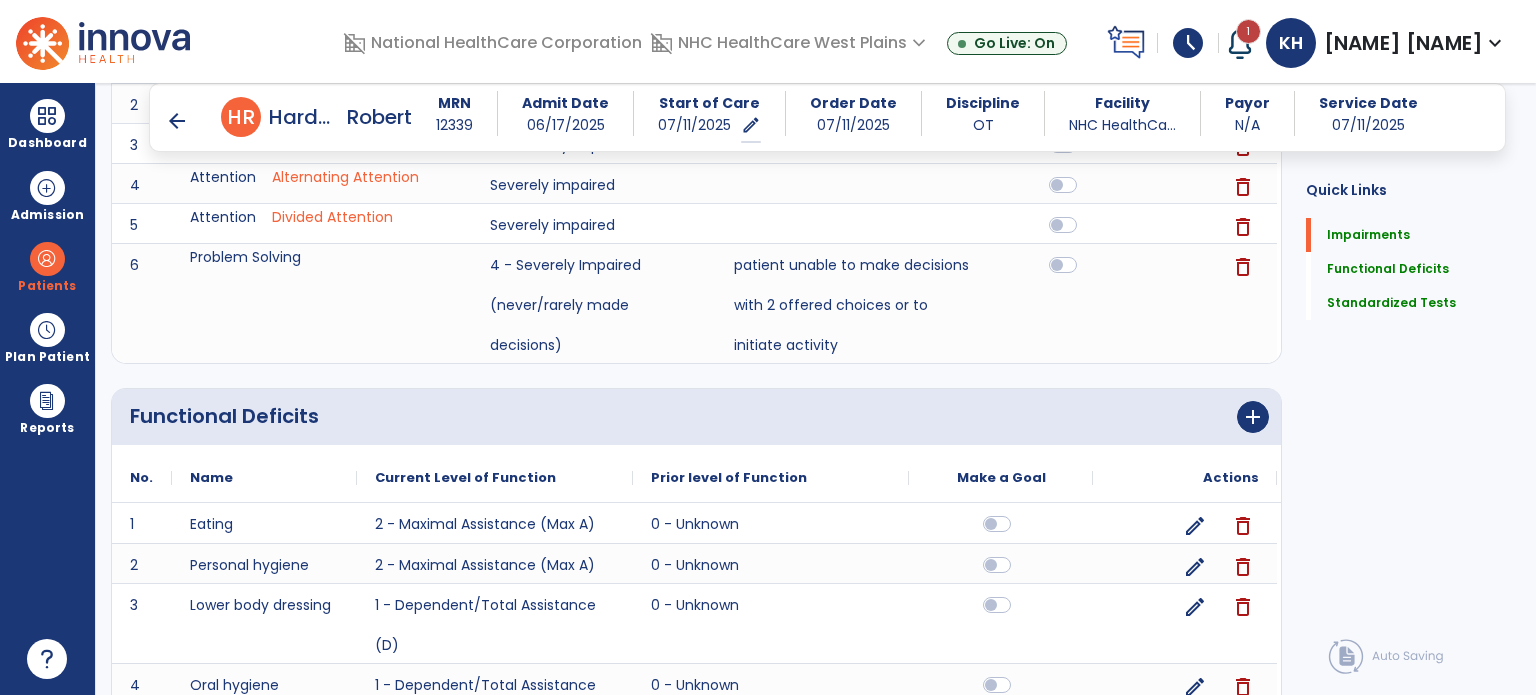 scroll, scrollTop: 0, scrollLeft: 0, axis: both 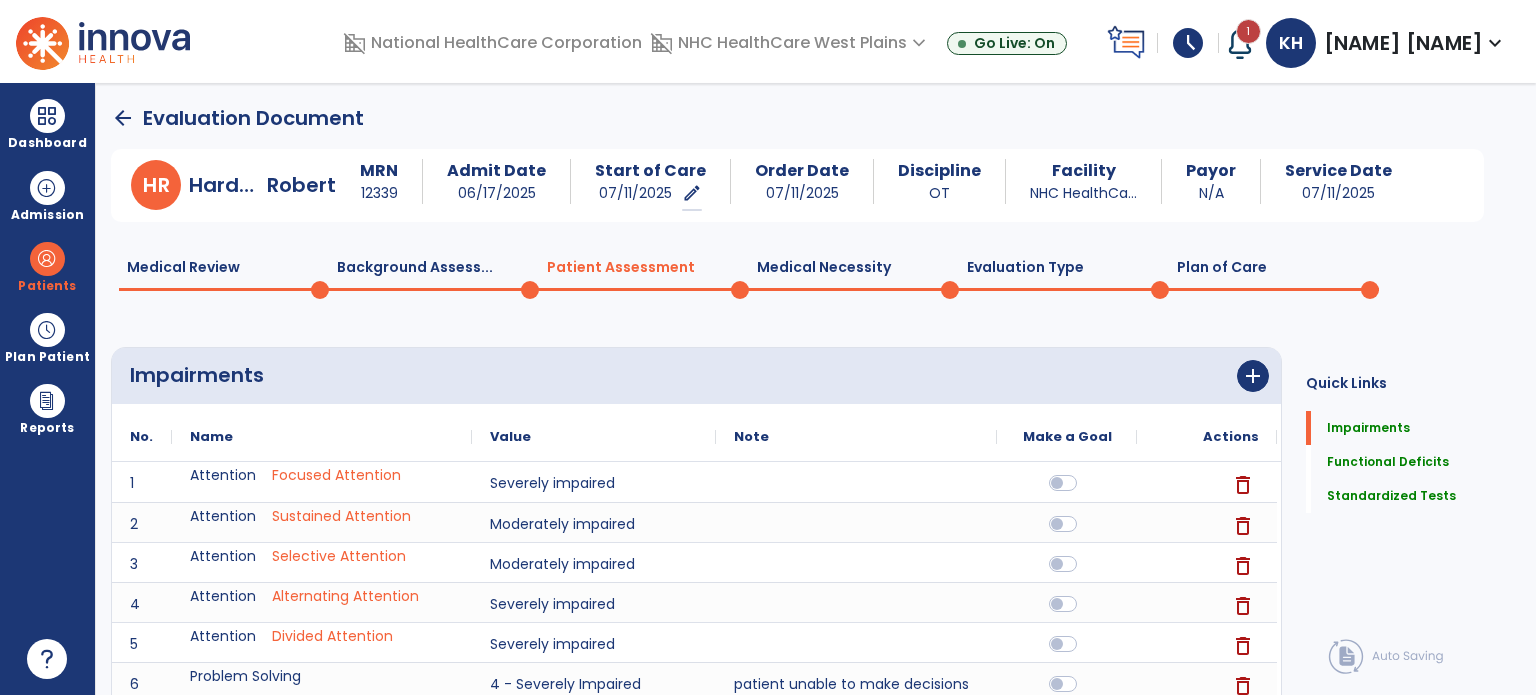 click on "Background Assess...  0" 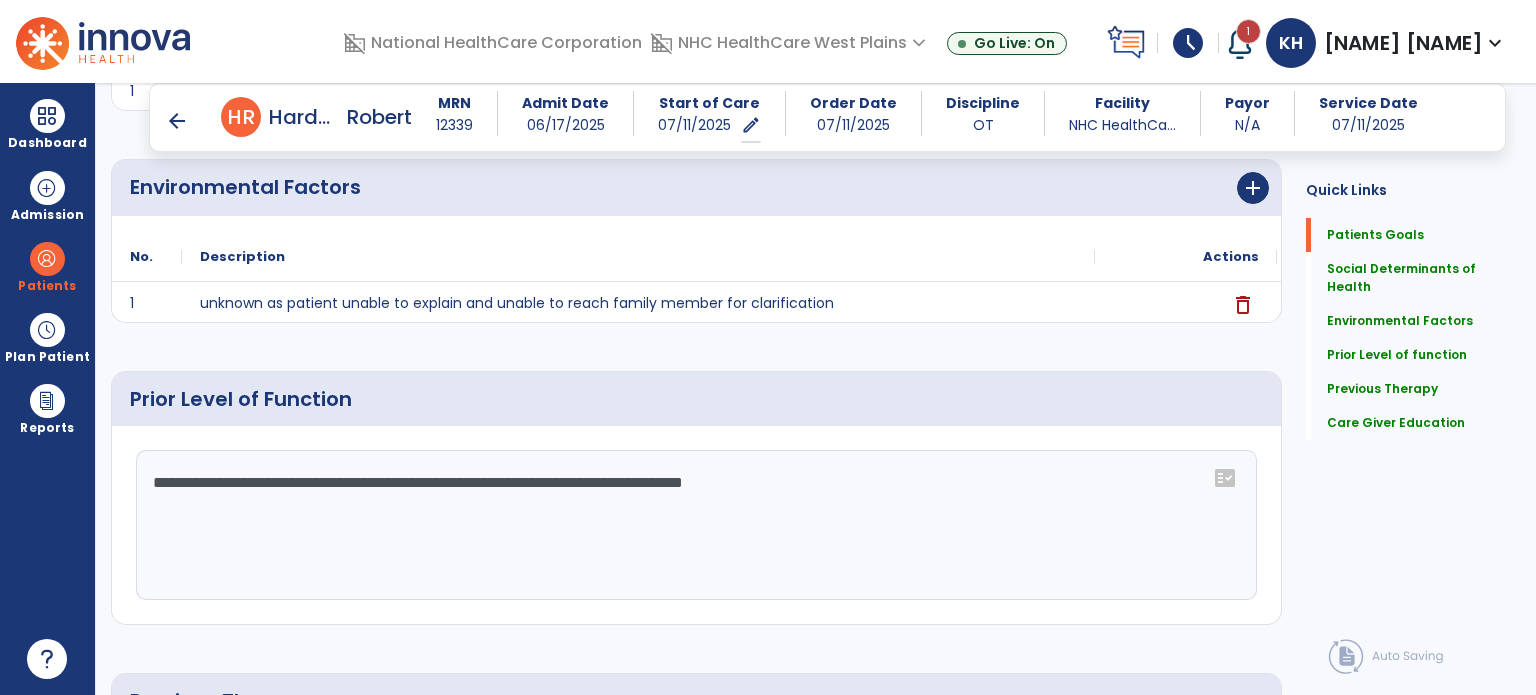 scroll, scrollTop: 0, scrollLeft: 0, axis: both 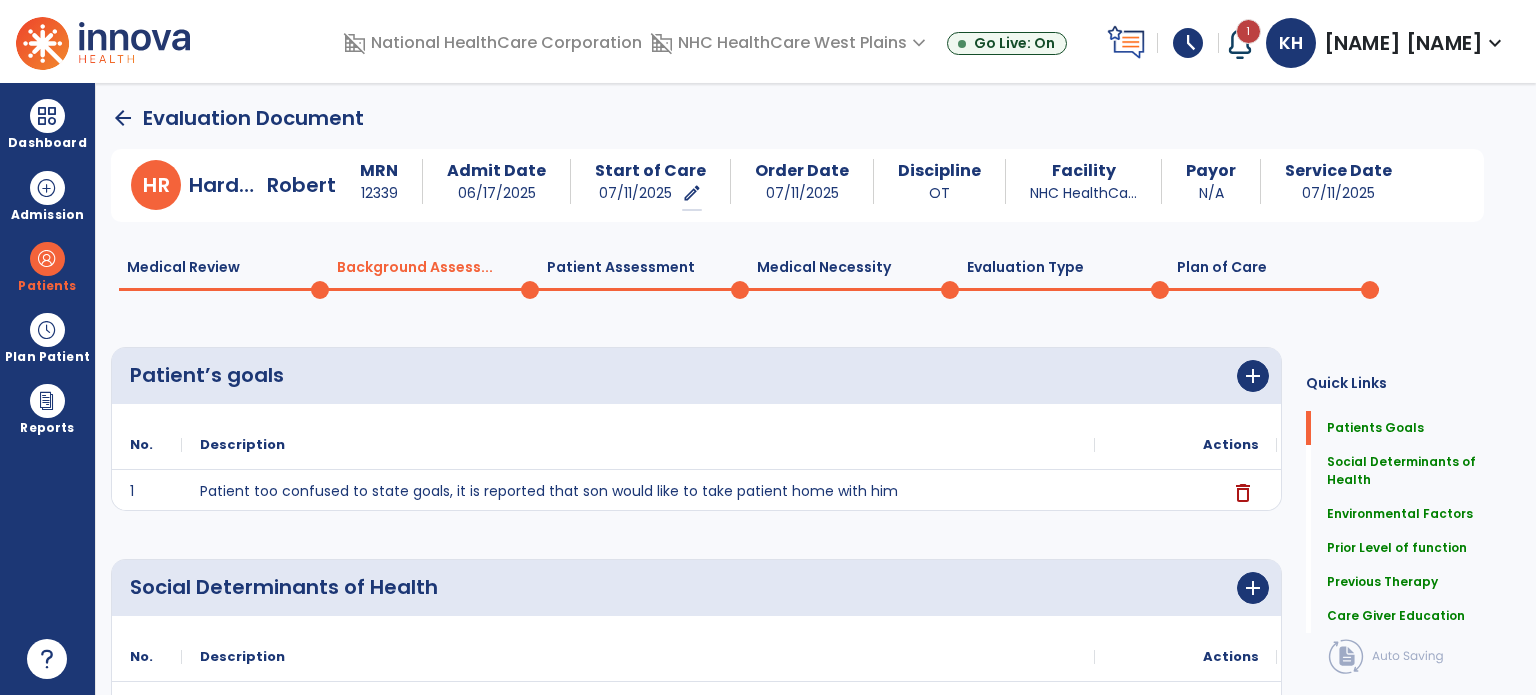drag, startPoint x: 176, startPoint y: 264, endPoint x: 202, endPoint y: 267, distance: 26.172504 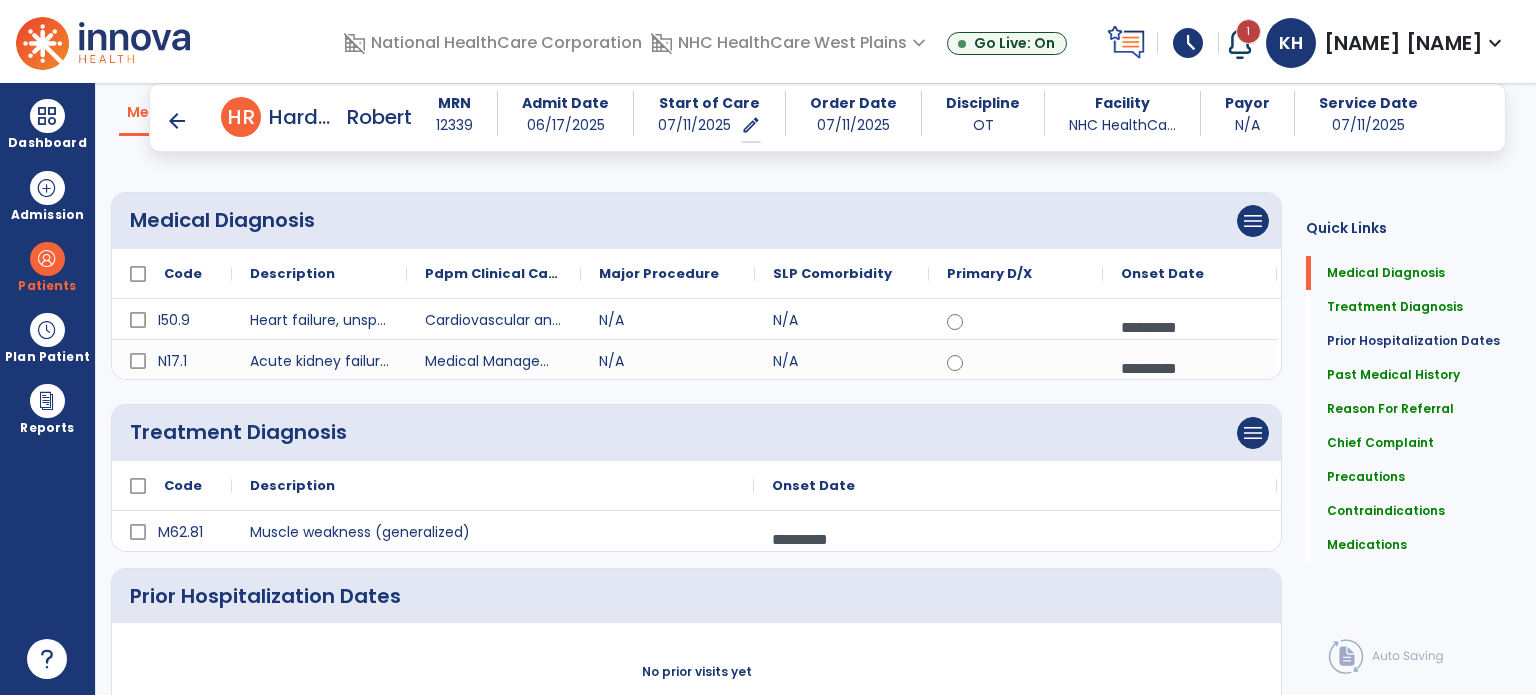 scroll, scrollTop: 0, scrollLeft: 0, axis: both 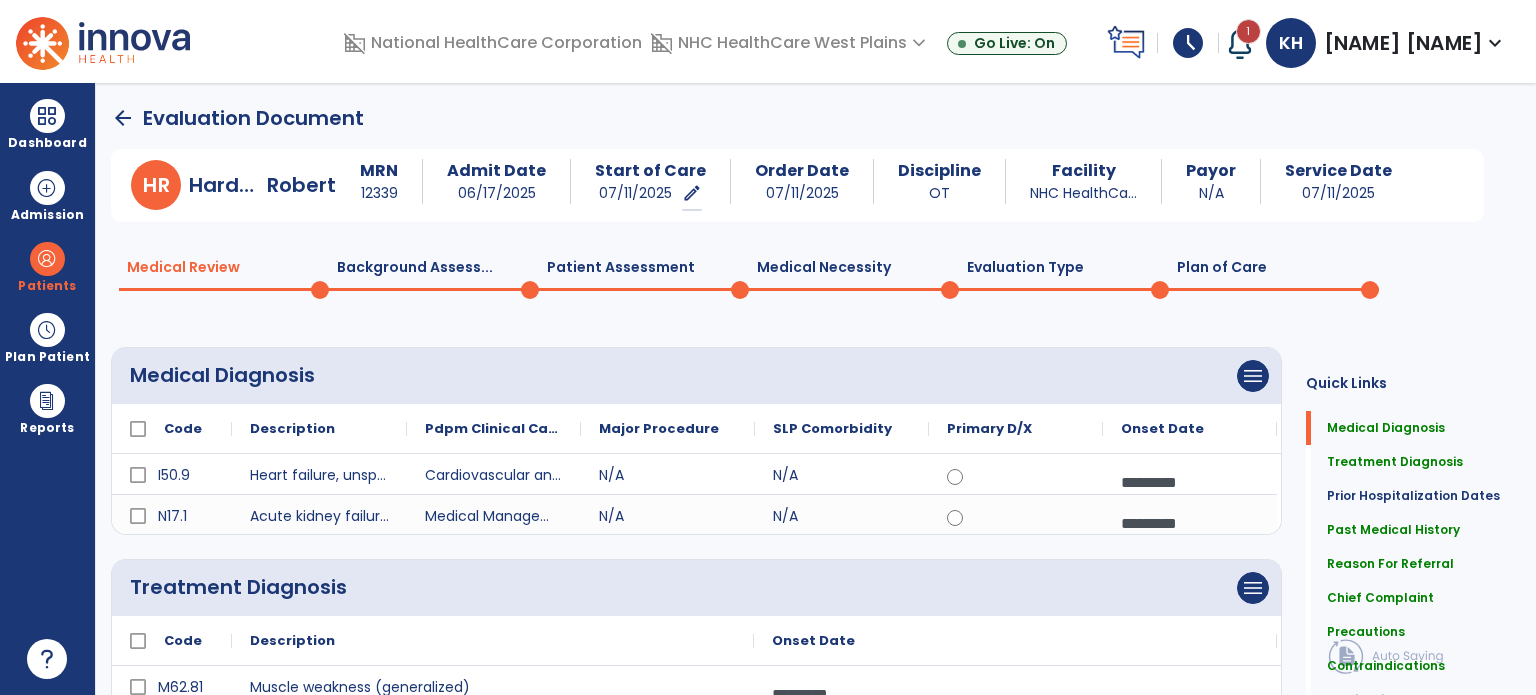 click on "Plan of Care  0" 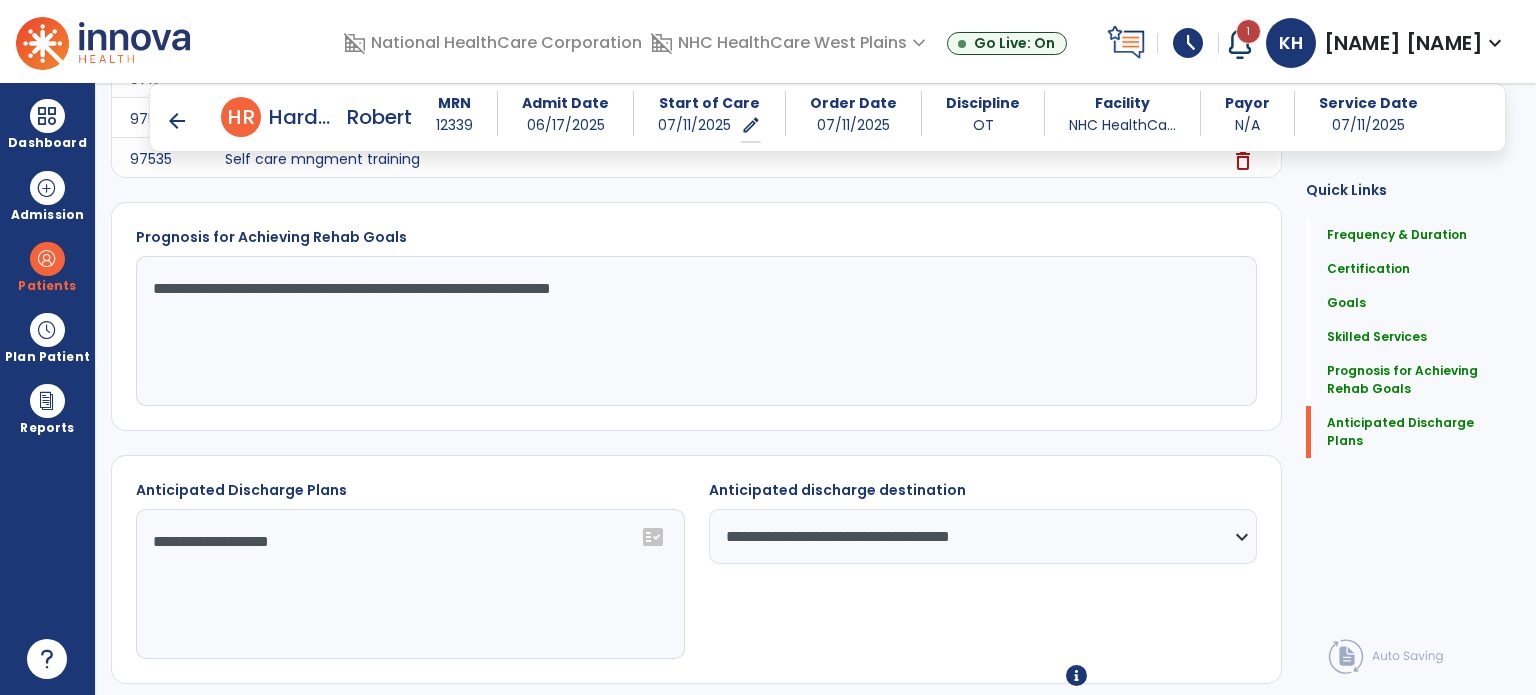 scroll, scrollTop: 2092, scrollLeft: 0, axis: vertical 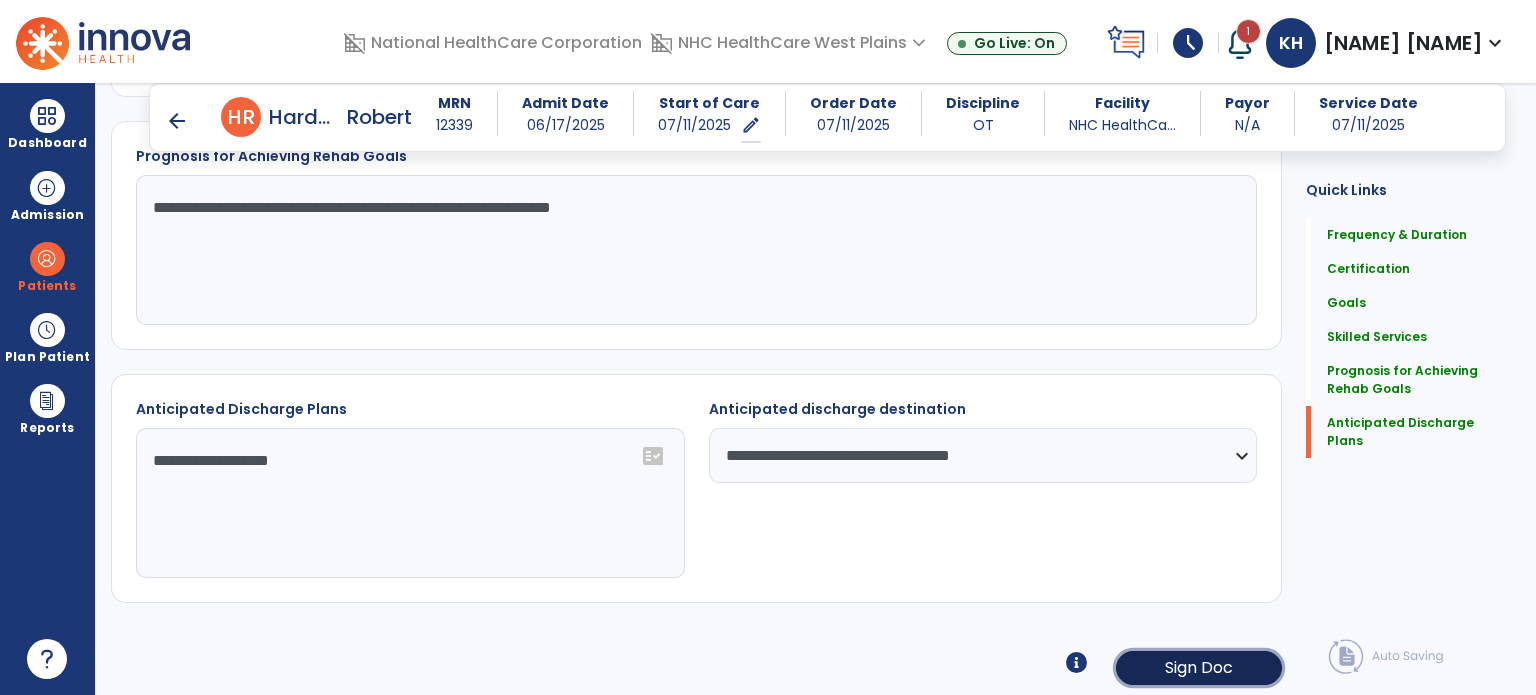 click on "Sign Doc" 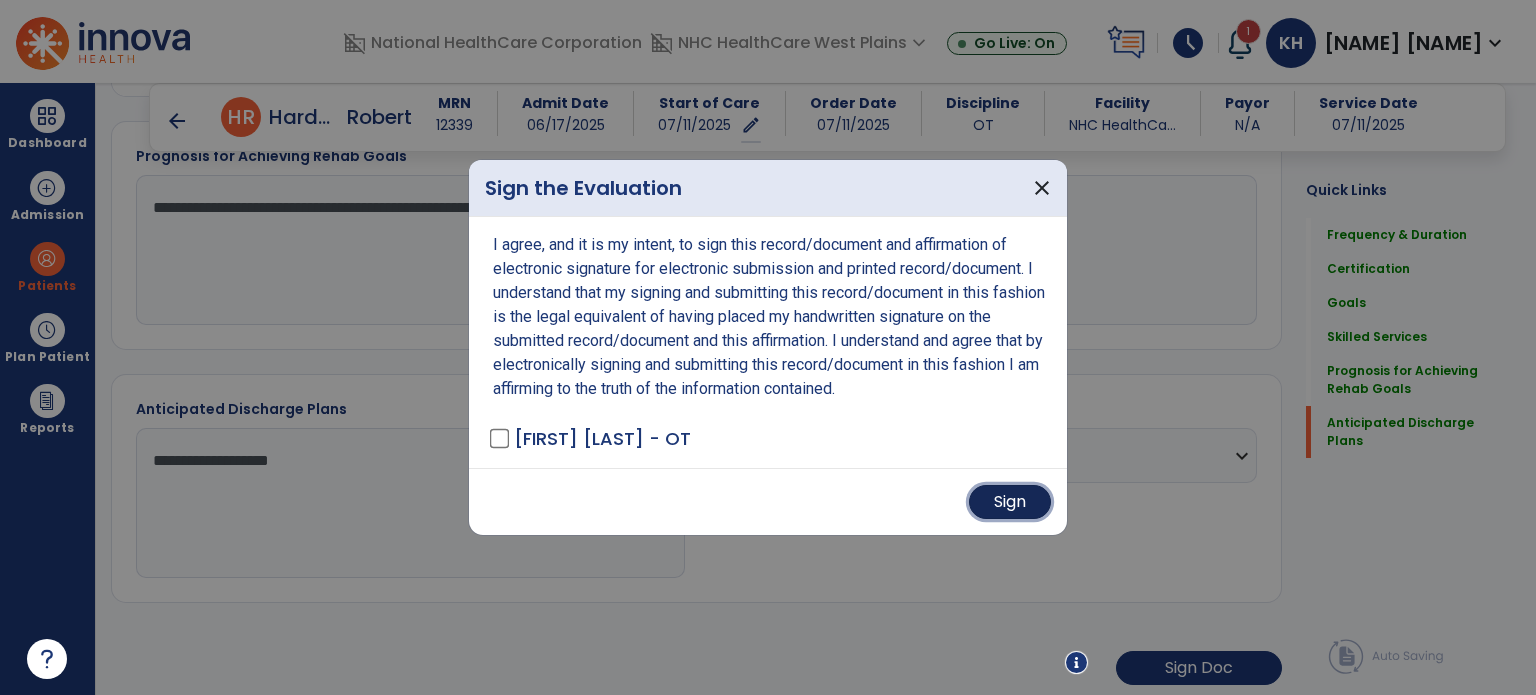 click on "Sign" at bounding box center [1010, 502] 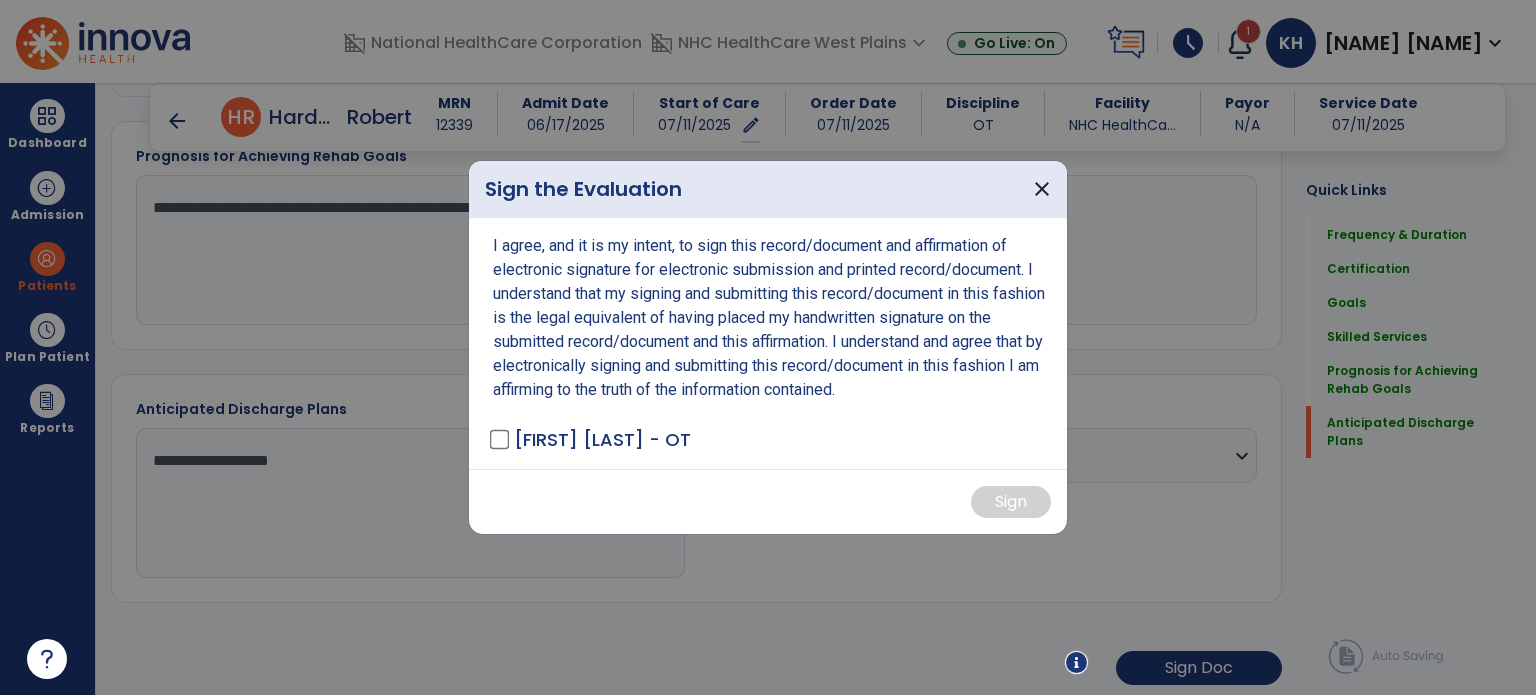 scroll, scrollTop: 2091, scrollLeft: 0, axis: vertical 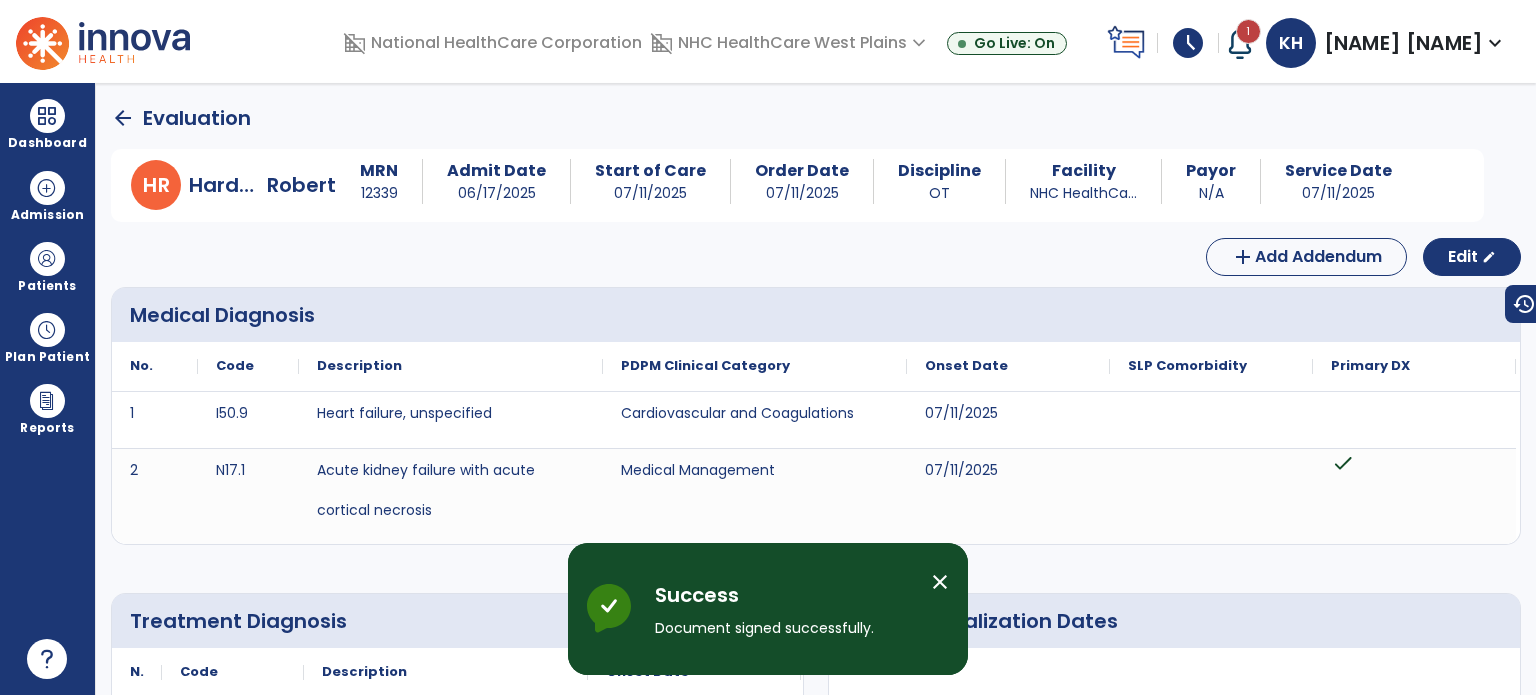 click on "arrow_back" 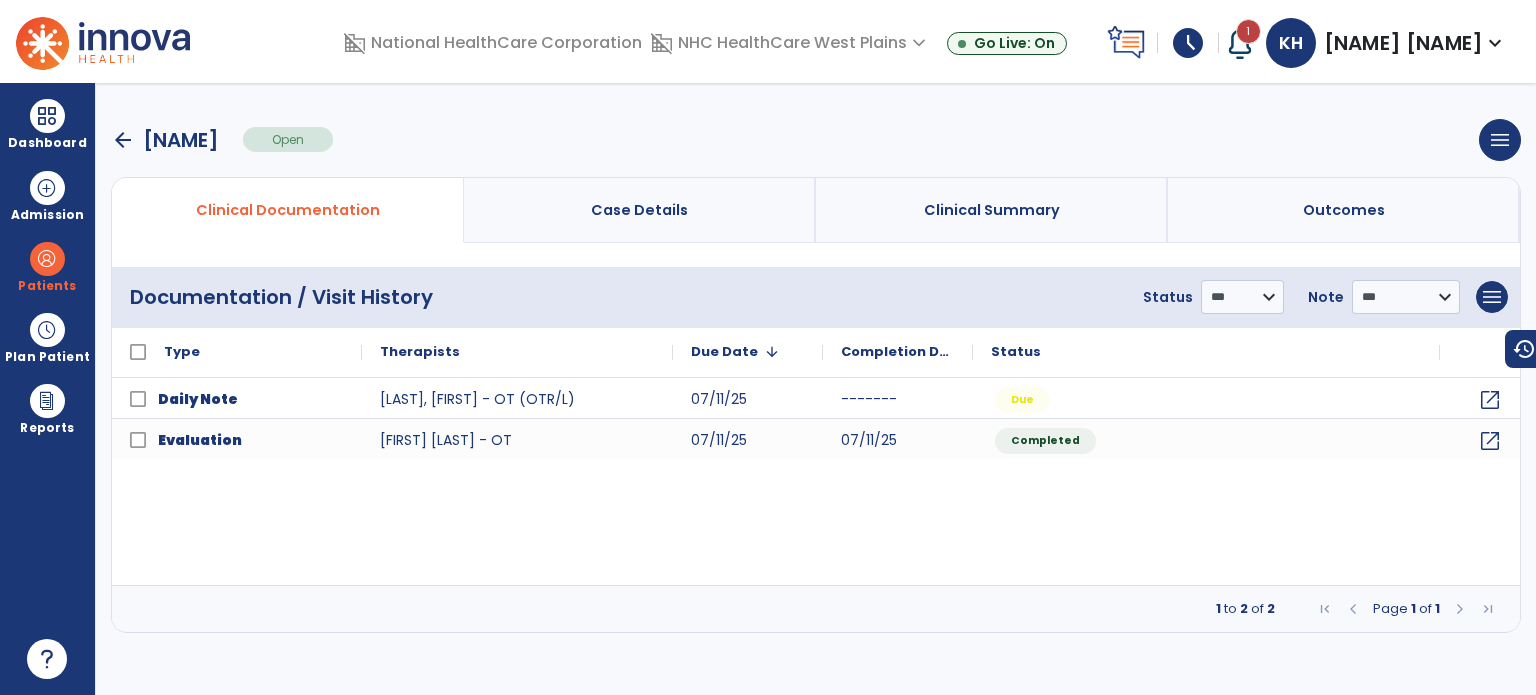 click on "arrow_back" at bounding box center (123, 140) 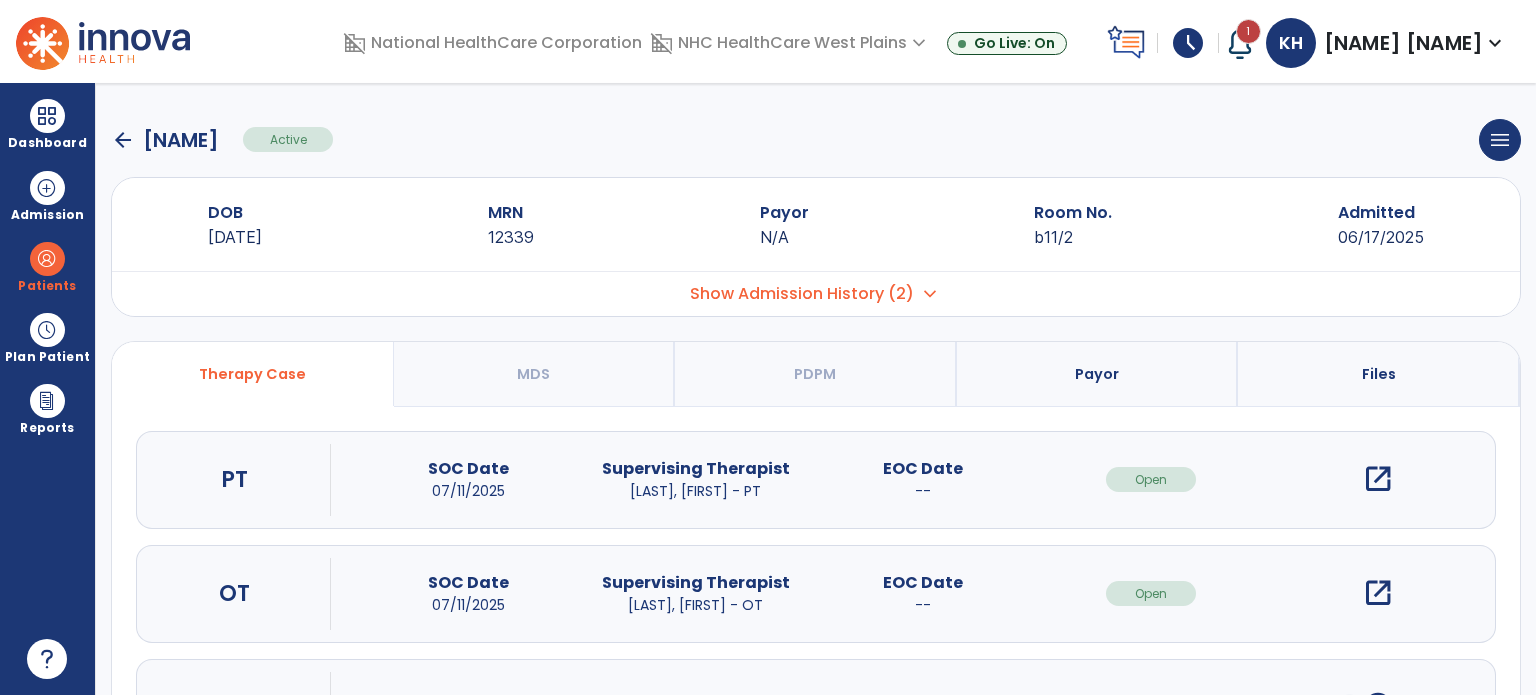 click on "arrow_back" 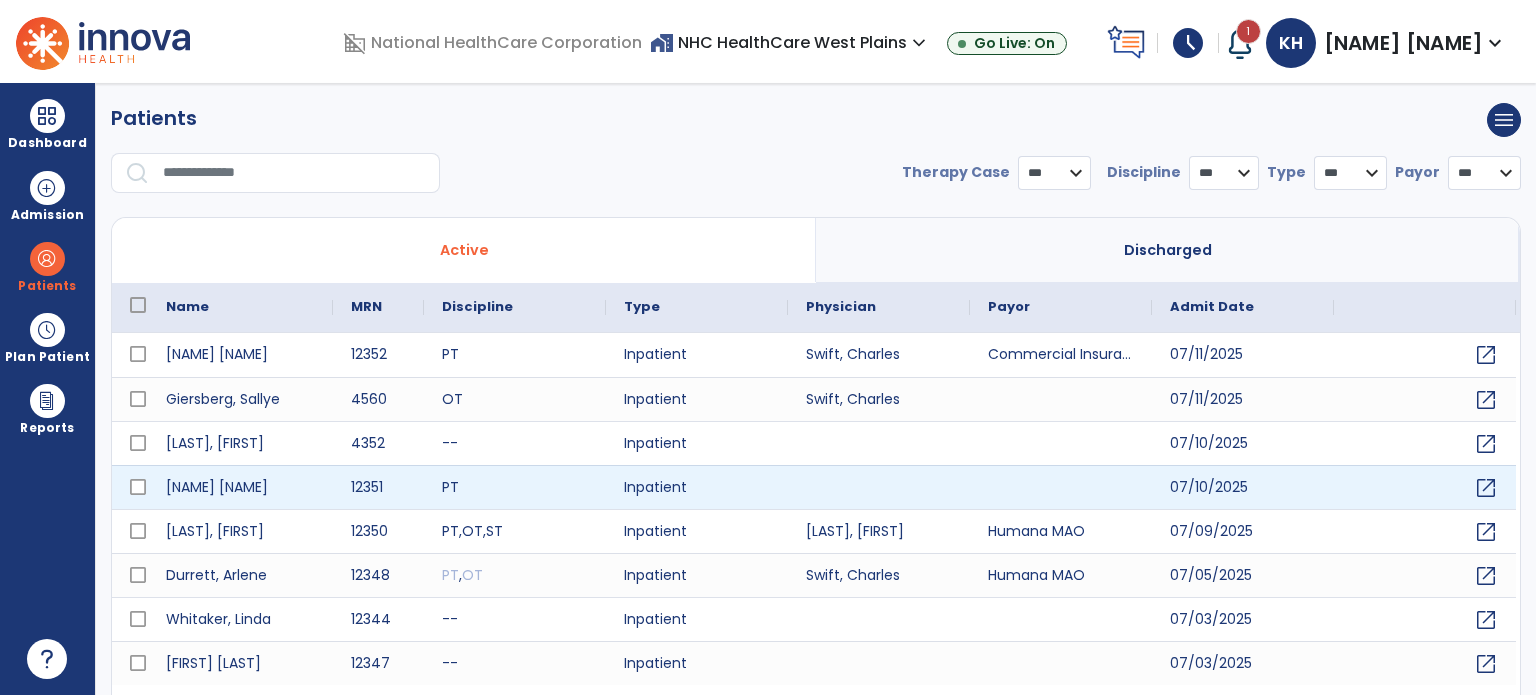 scroll, scrollTop: 46, scrollLeft: 0, axis: vertical 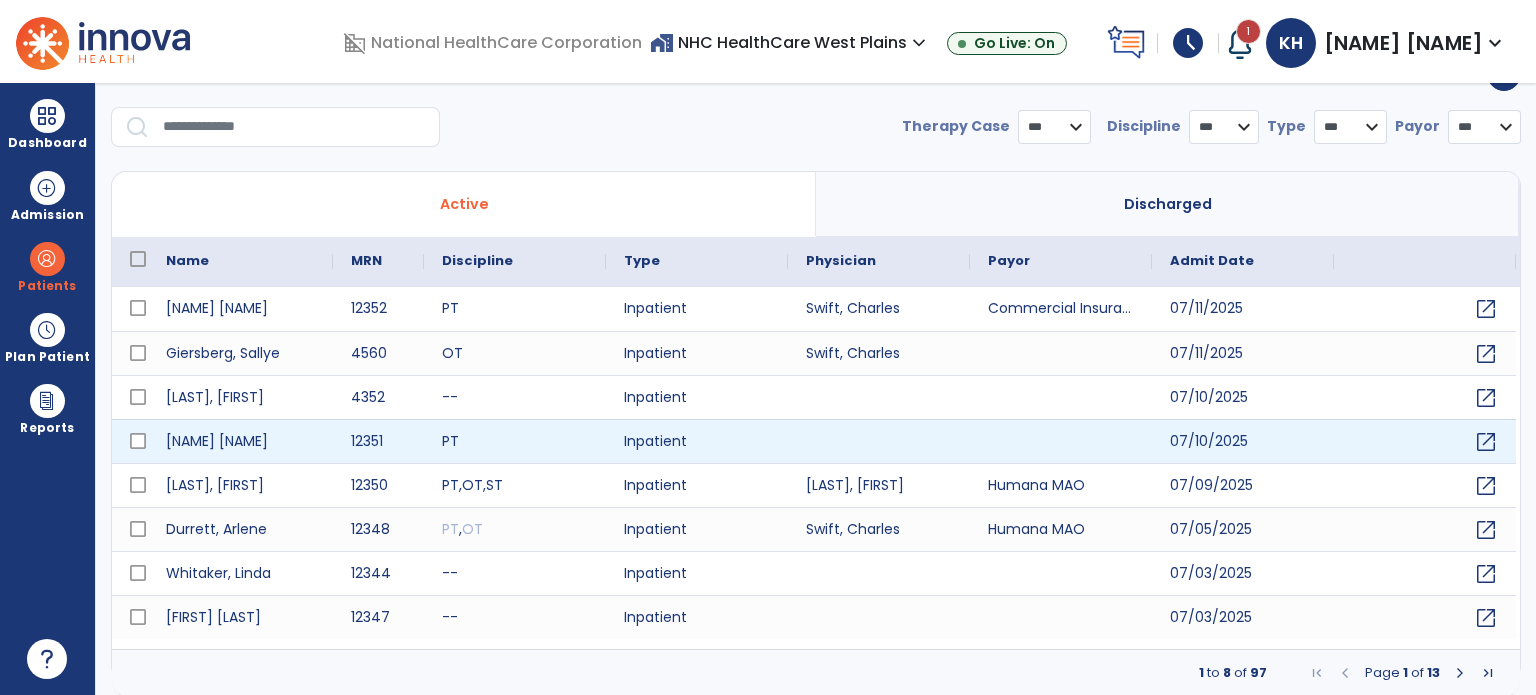 select on "***" 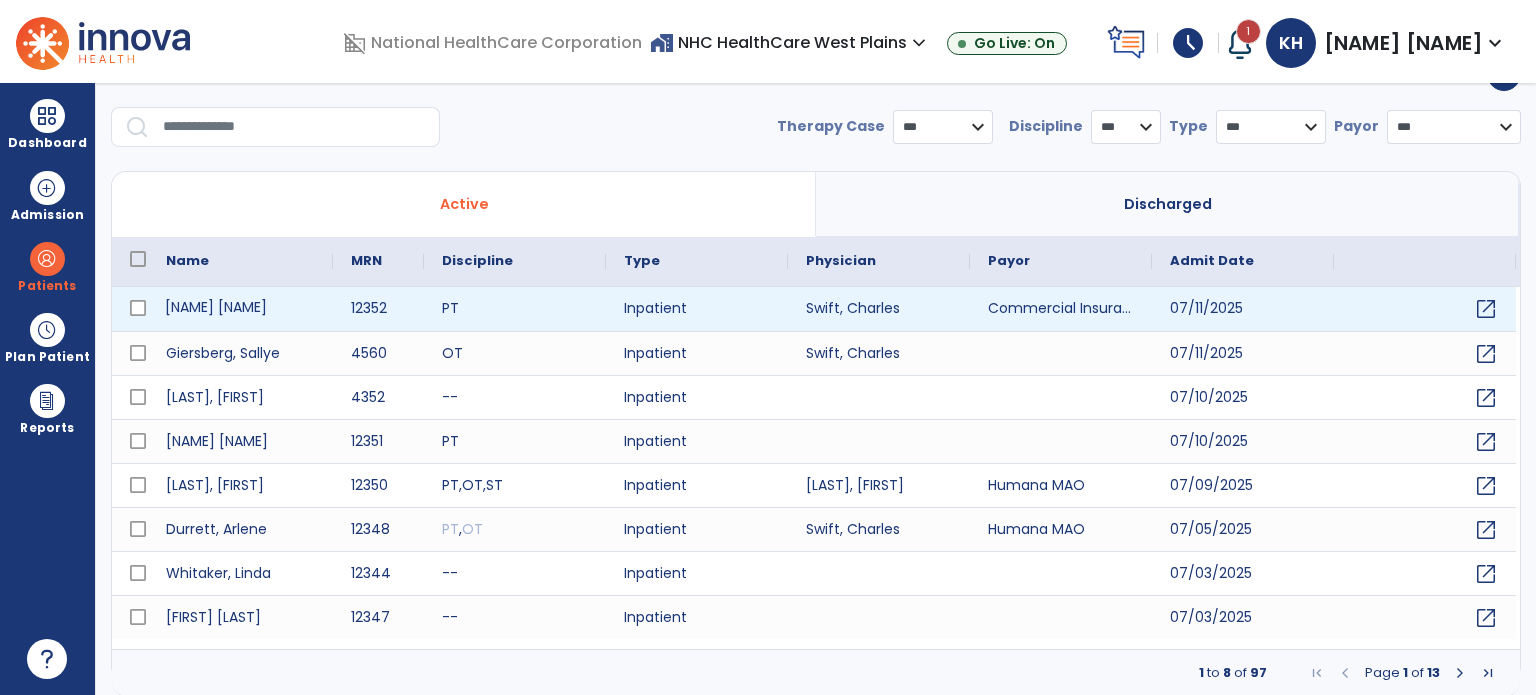 click on "[NAME] [NAME]" at bounding box center (240, 309) 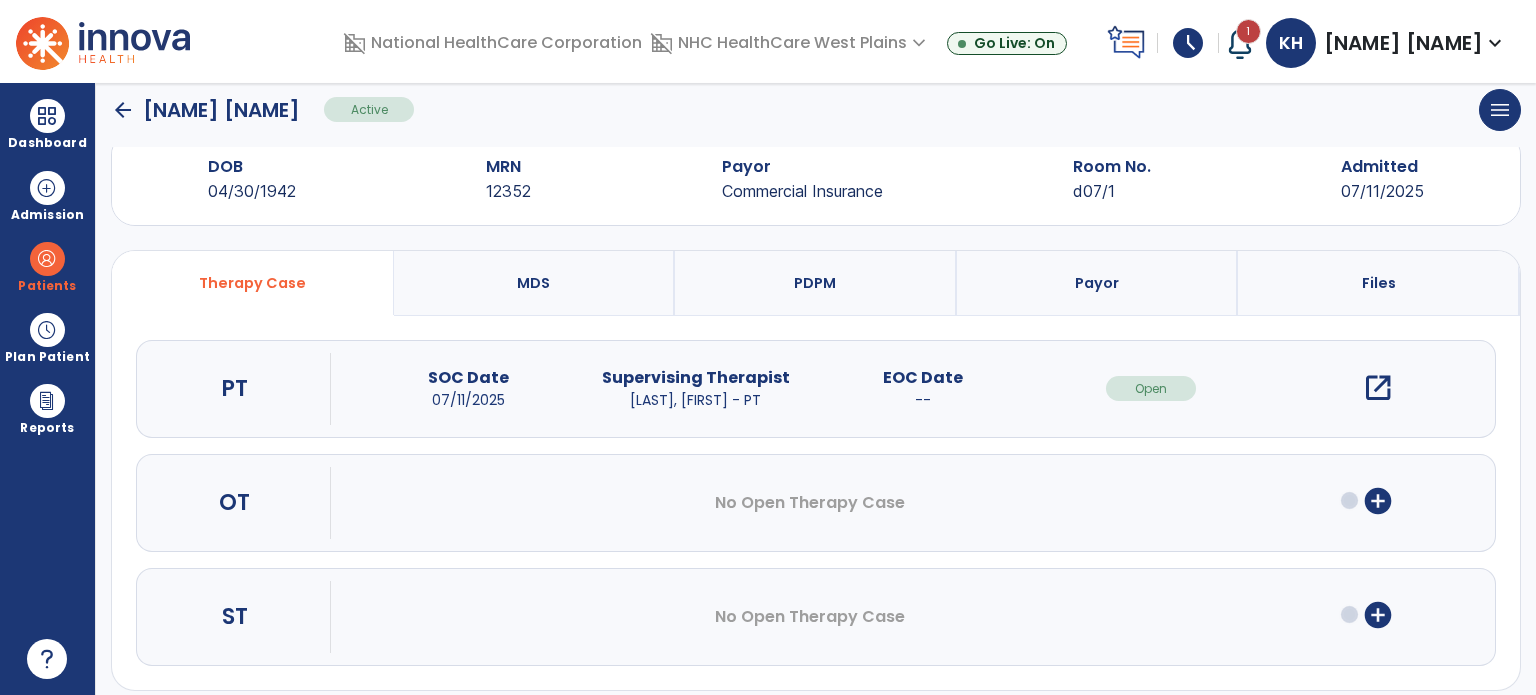 click on "add_circle" at bounding box center [1378, 501] 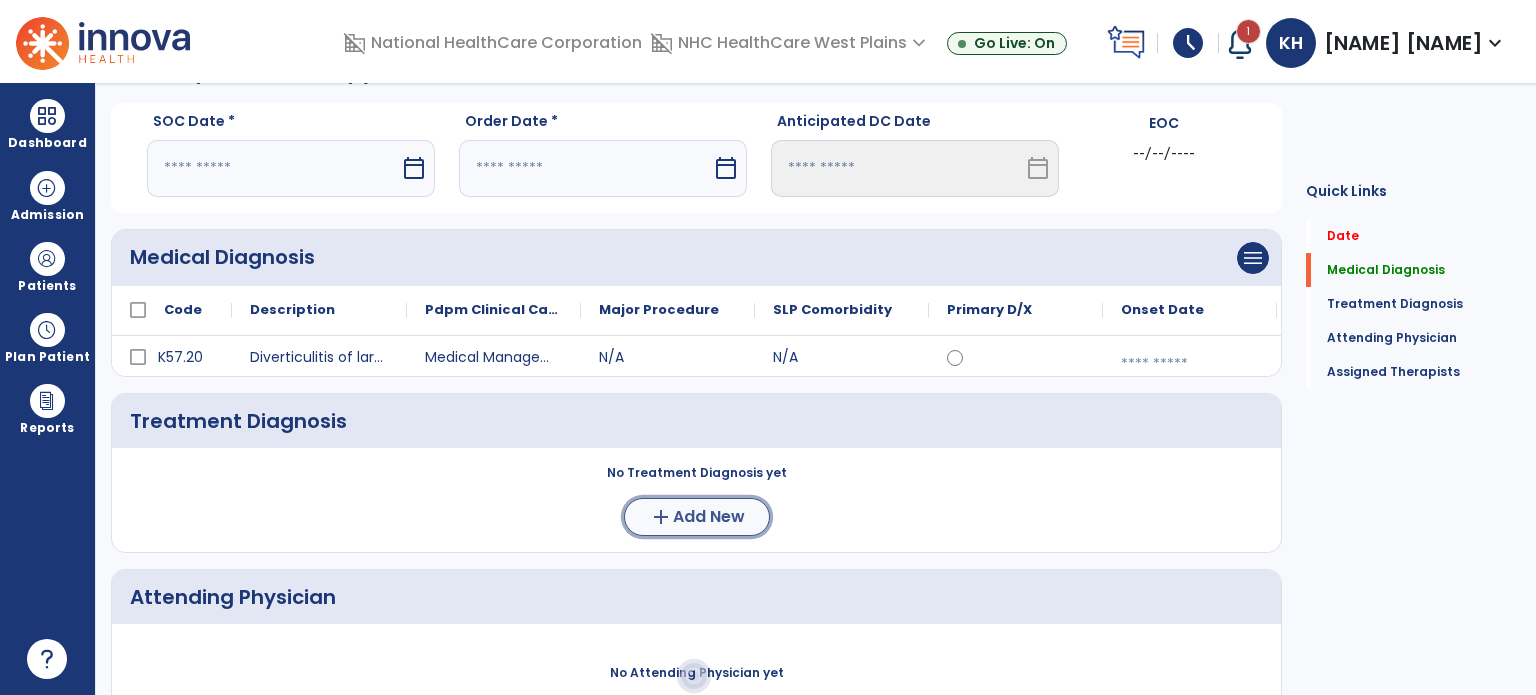 click on "Add New" 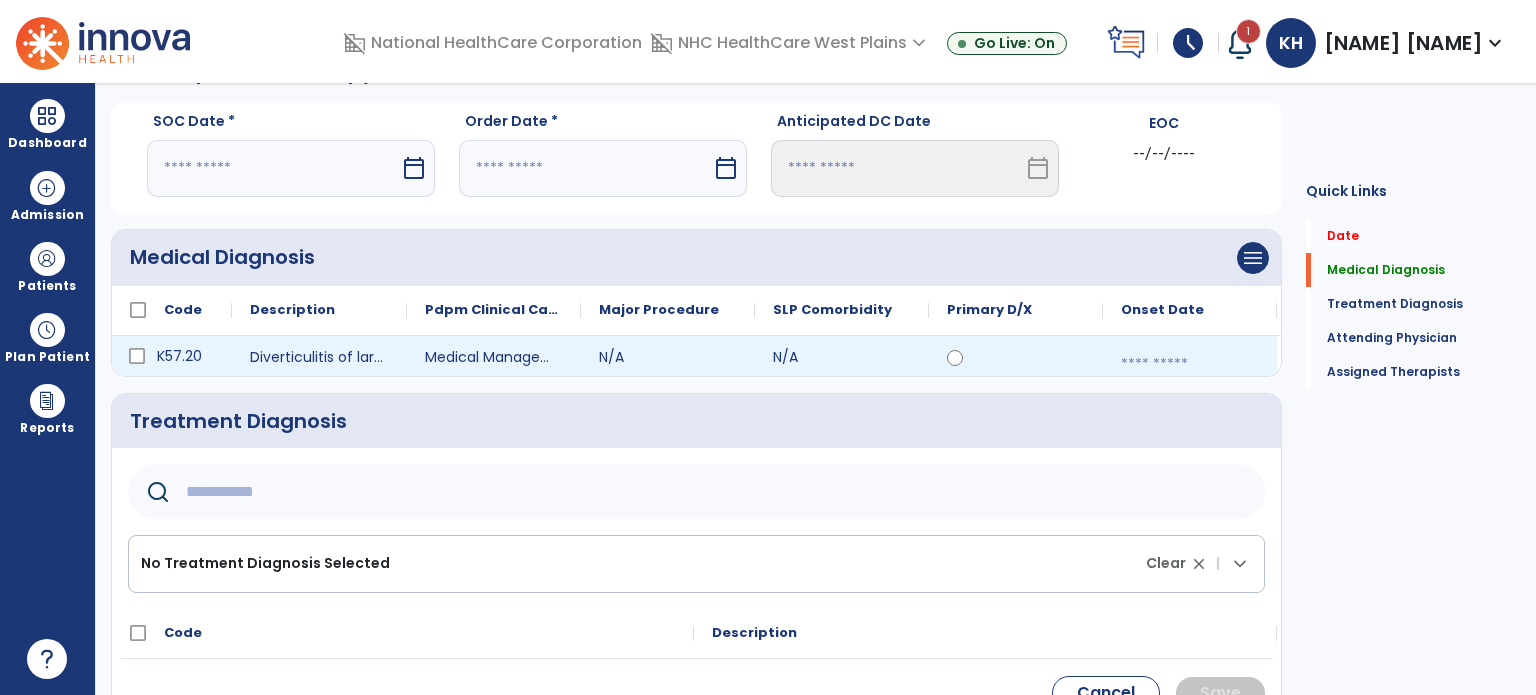 click on "K57.20" 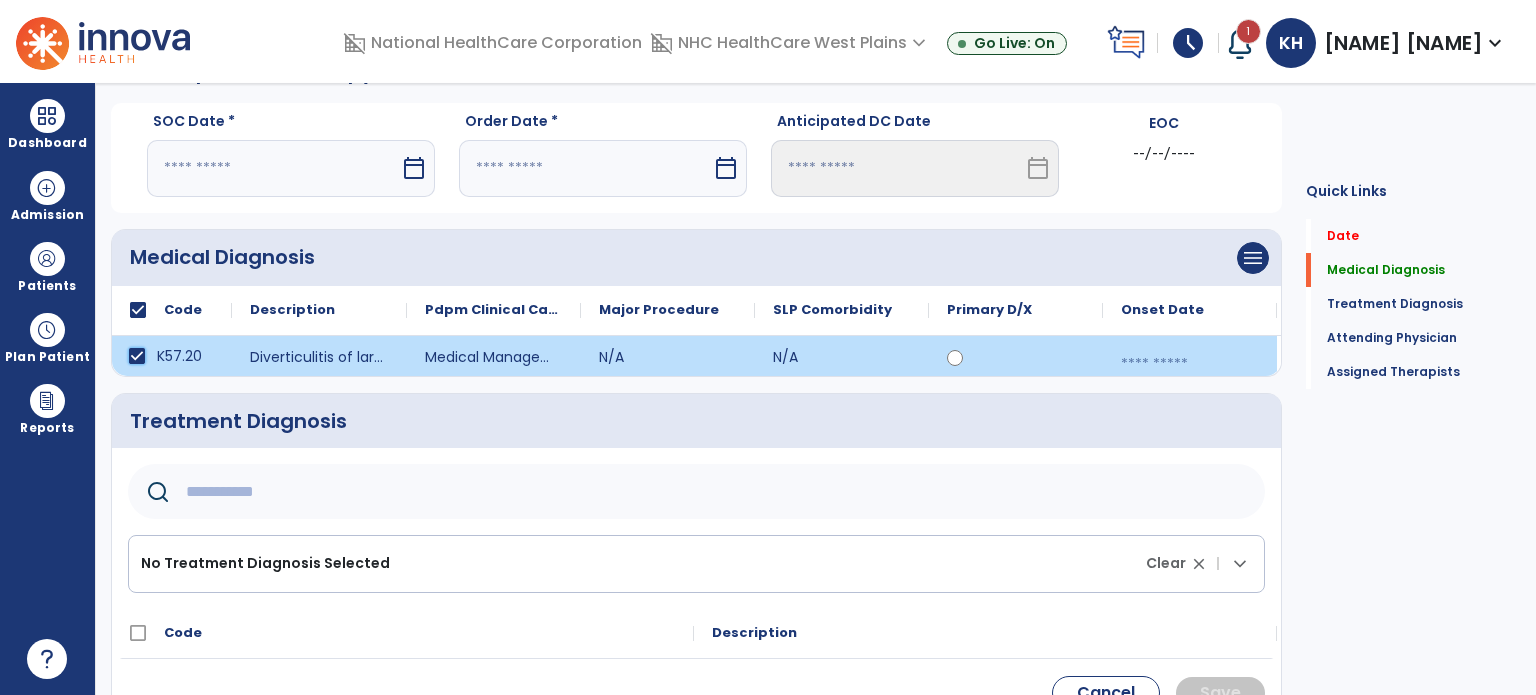 scroll, scrollTop: 0, scrollLeft: 0, axis: both 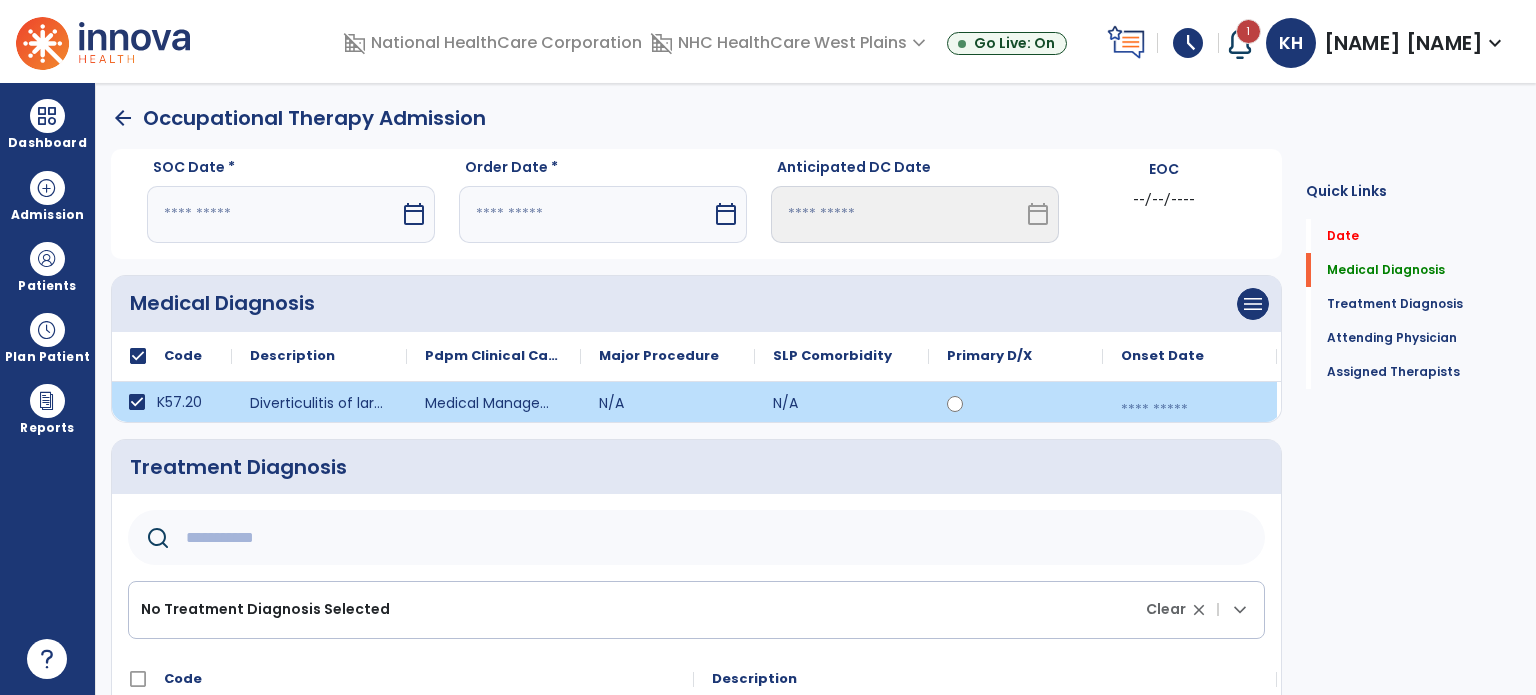 click on "calendar_today" at bounding box center (414, 214) 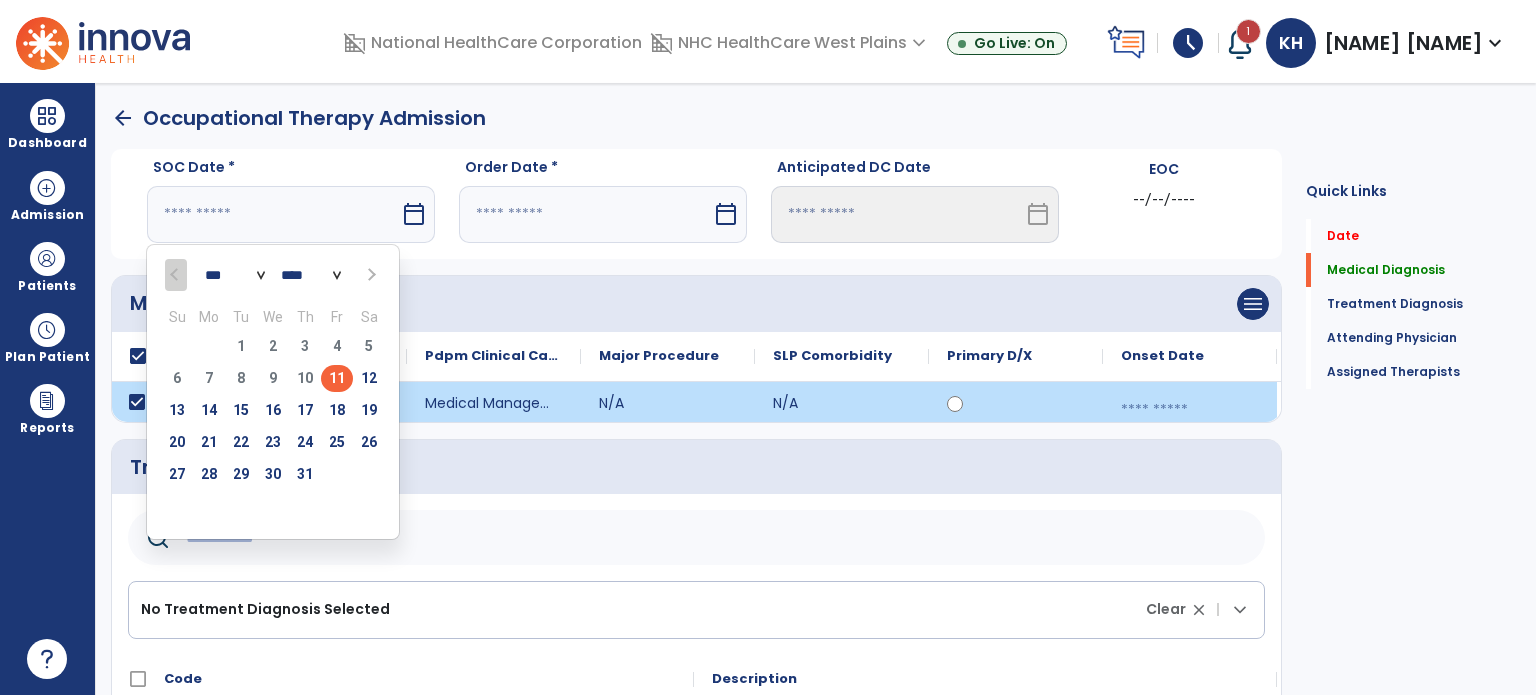 click on "11" at bounding box center (337, 378) 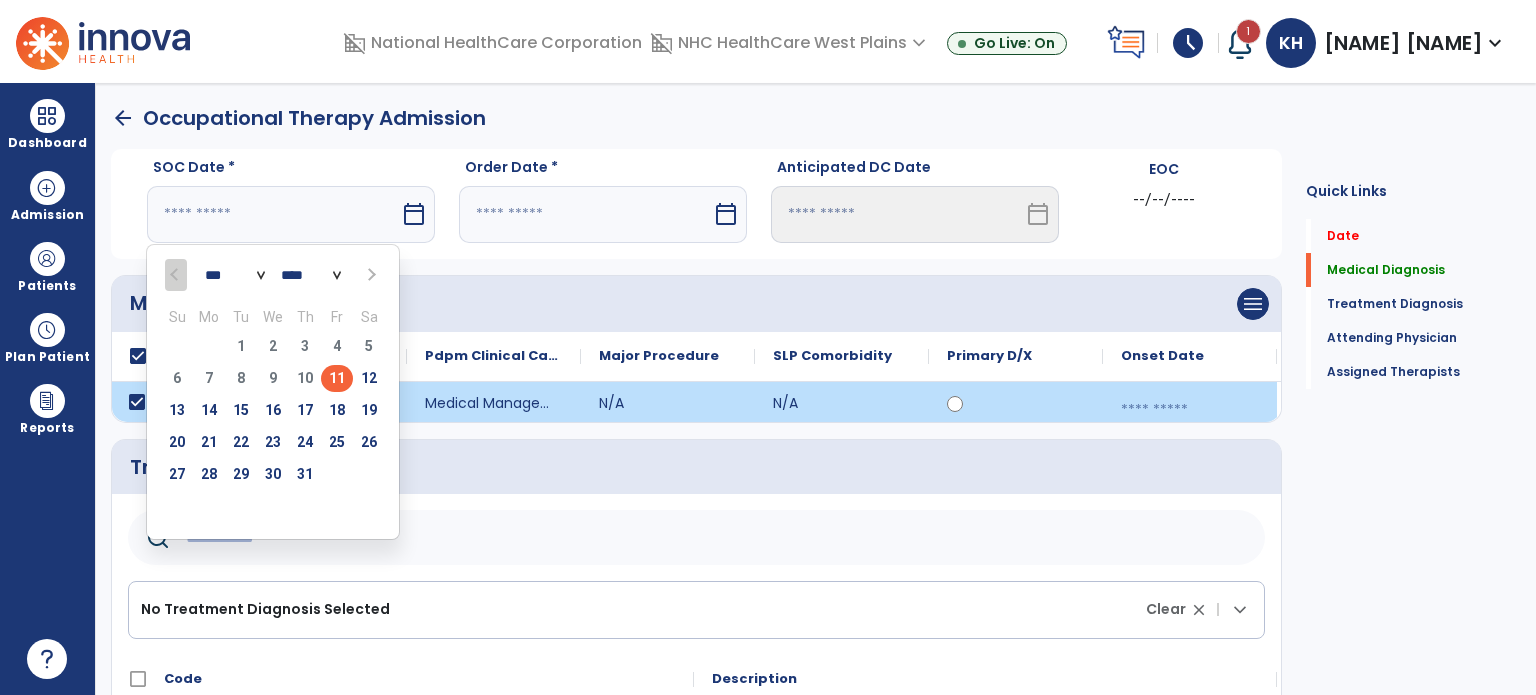 type on "*********" 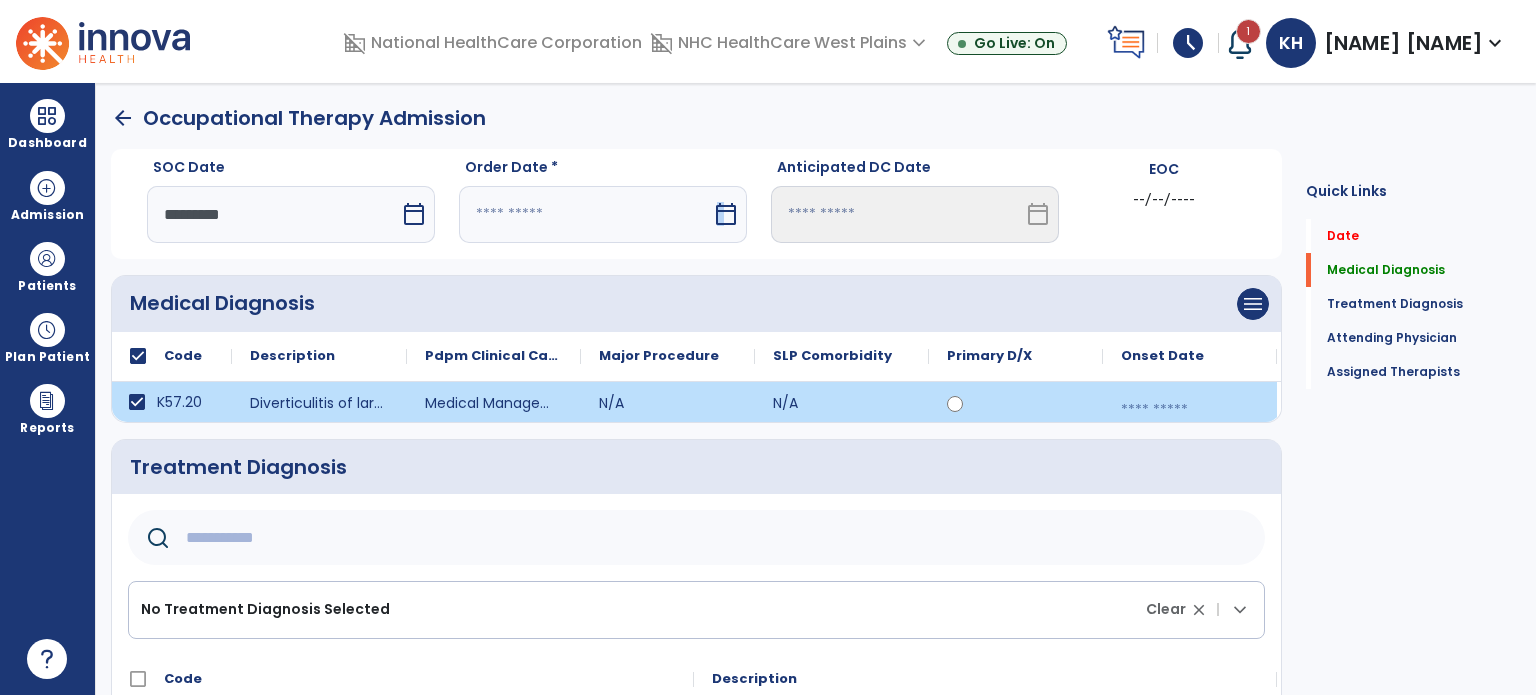 click on "calendar_today" at bounding box center (726, 214) 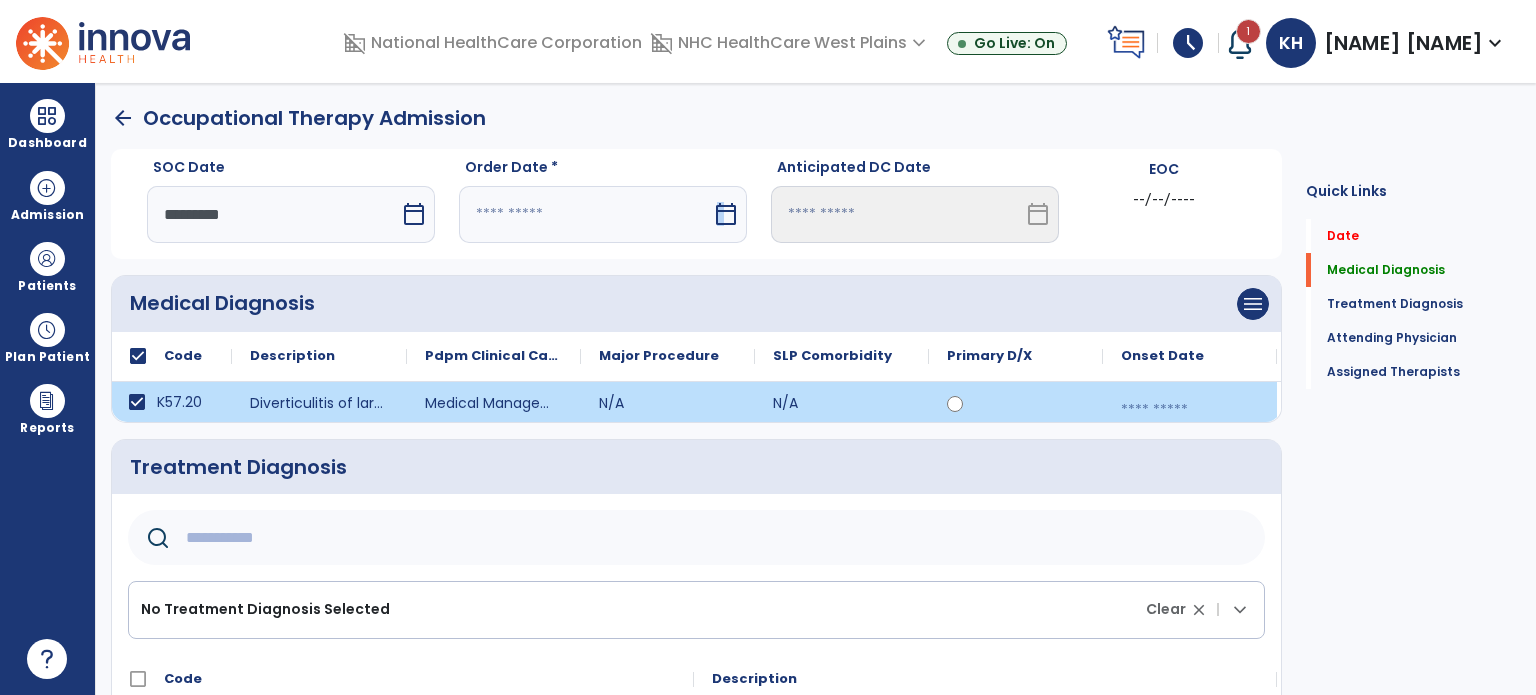 select on "****" 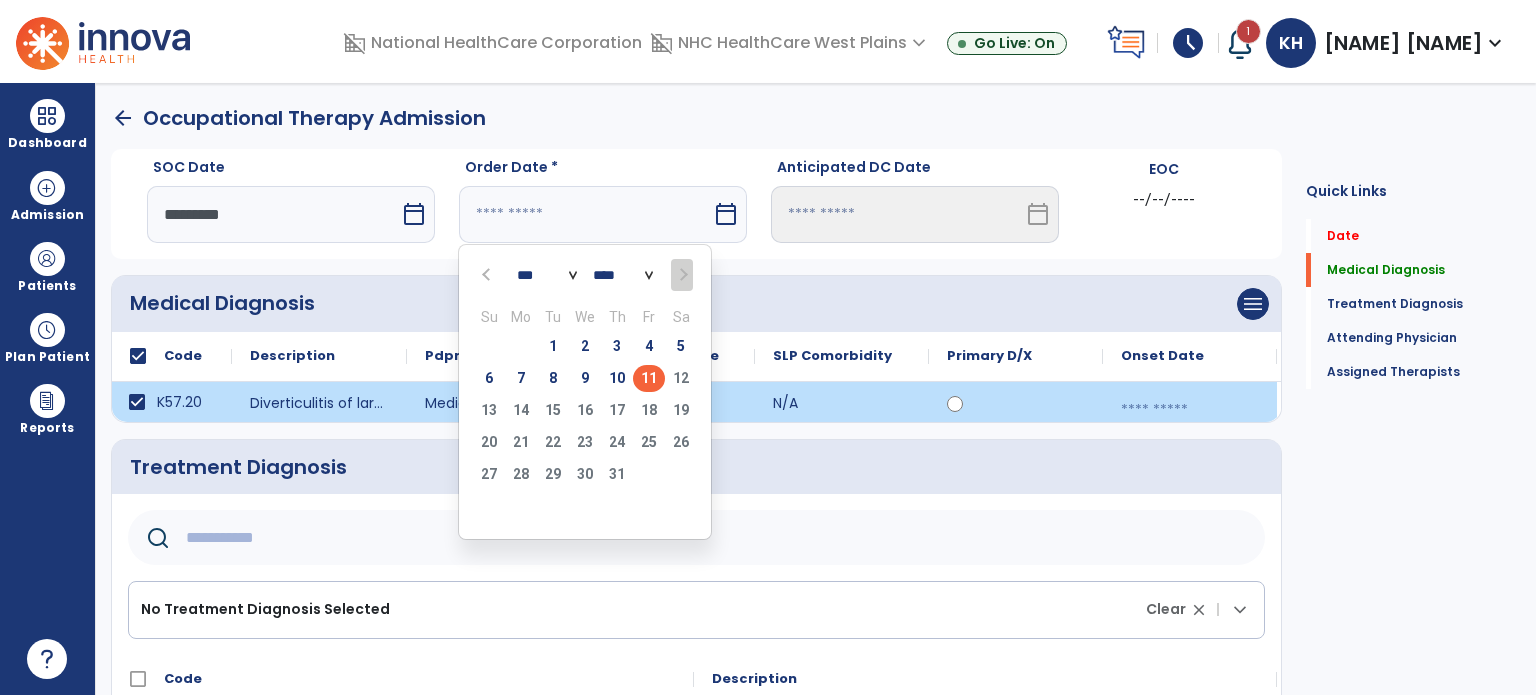 click on "11" at bounding box center [649, 378] 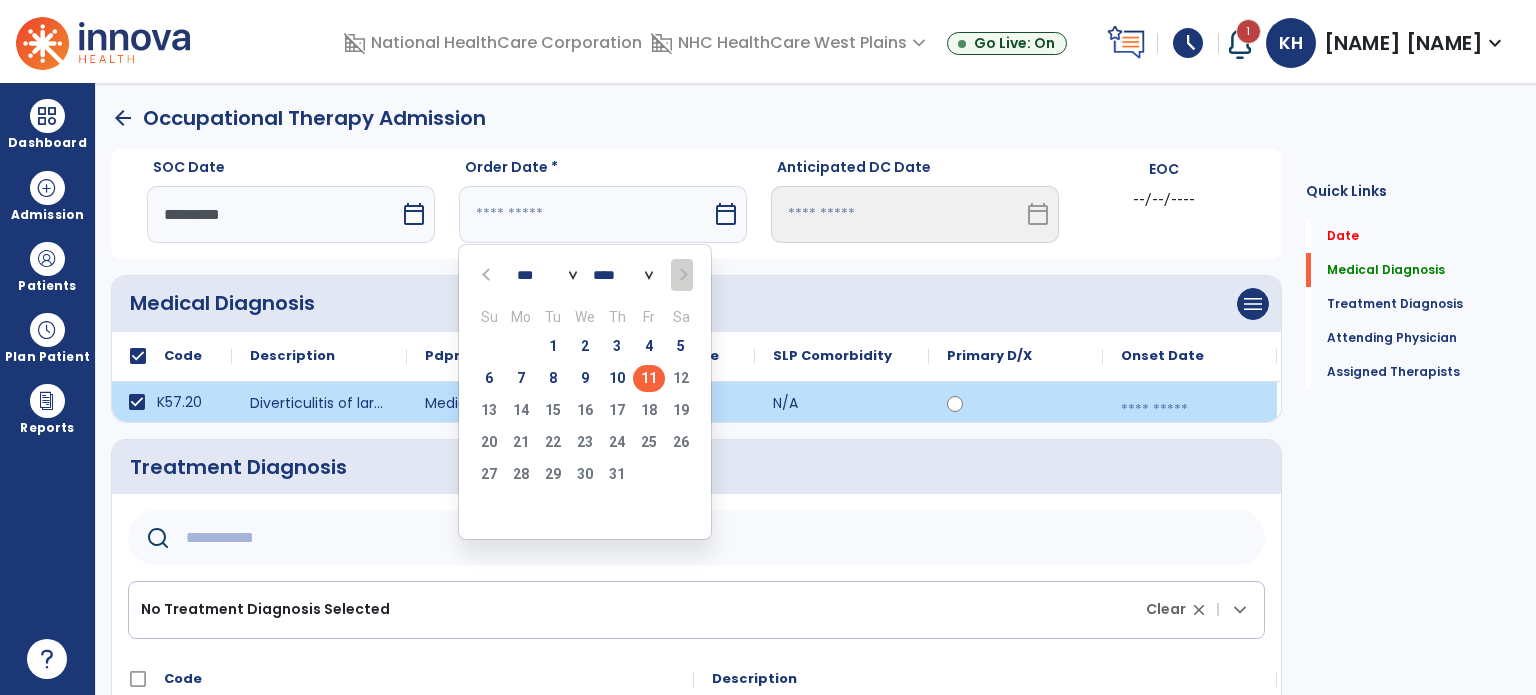 type on "*********" 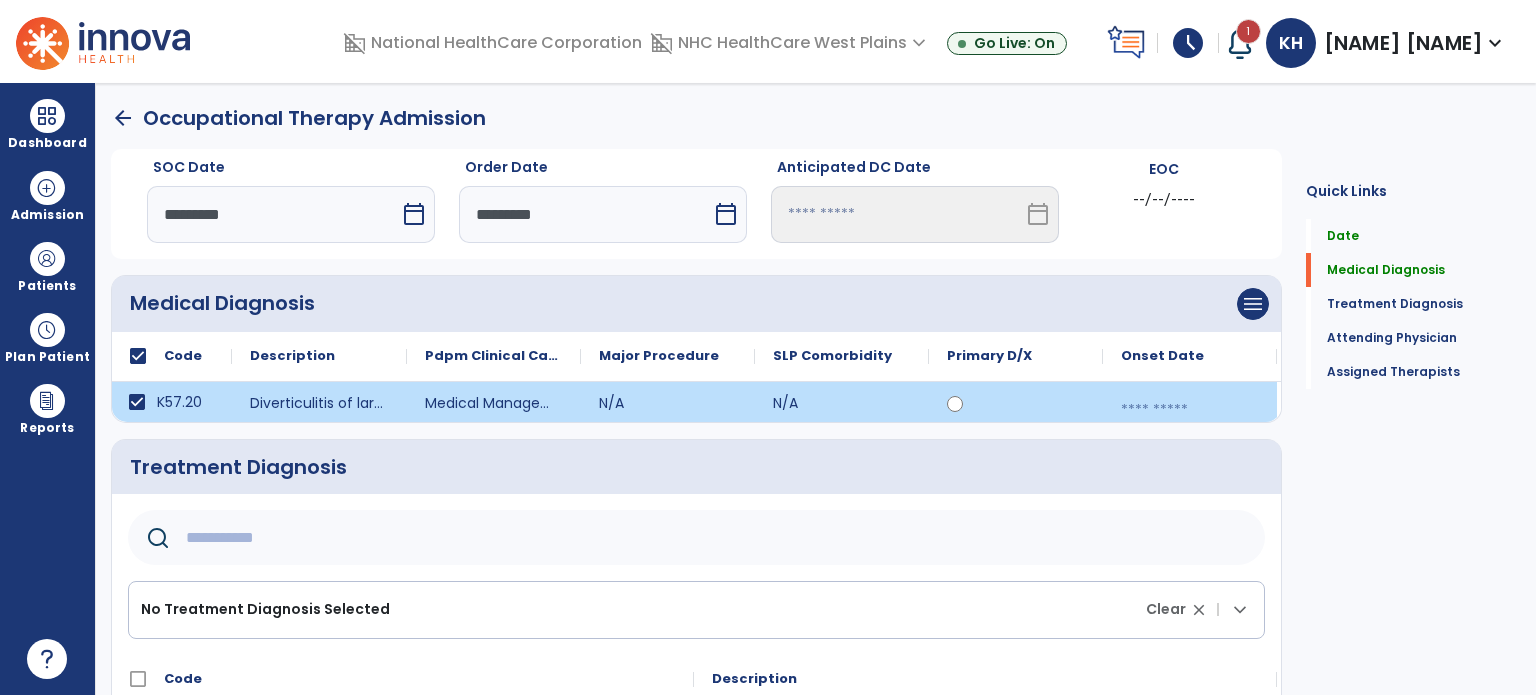 click at bounding box center (1190, 410) 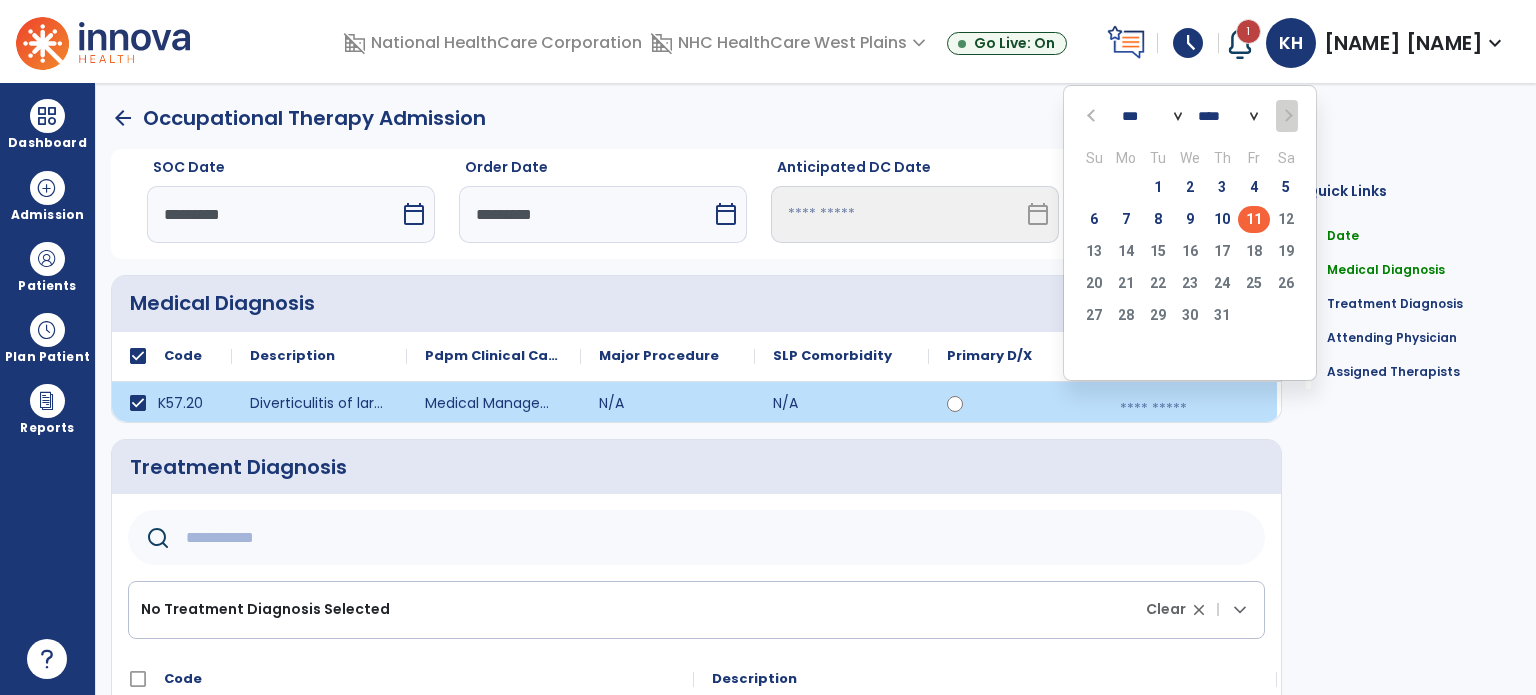 click on "11" 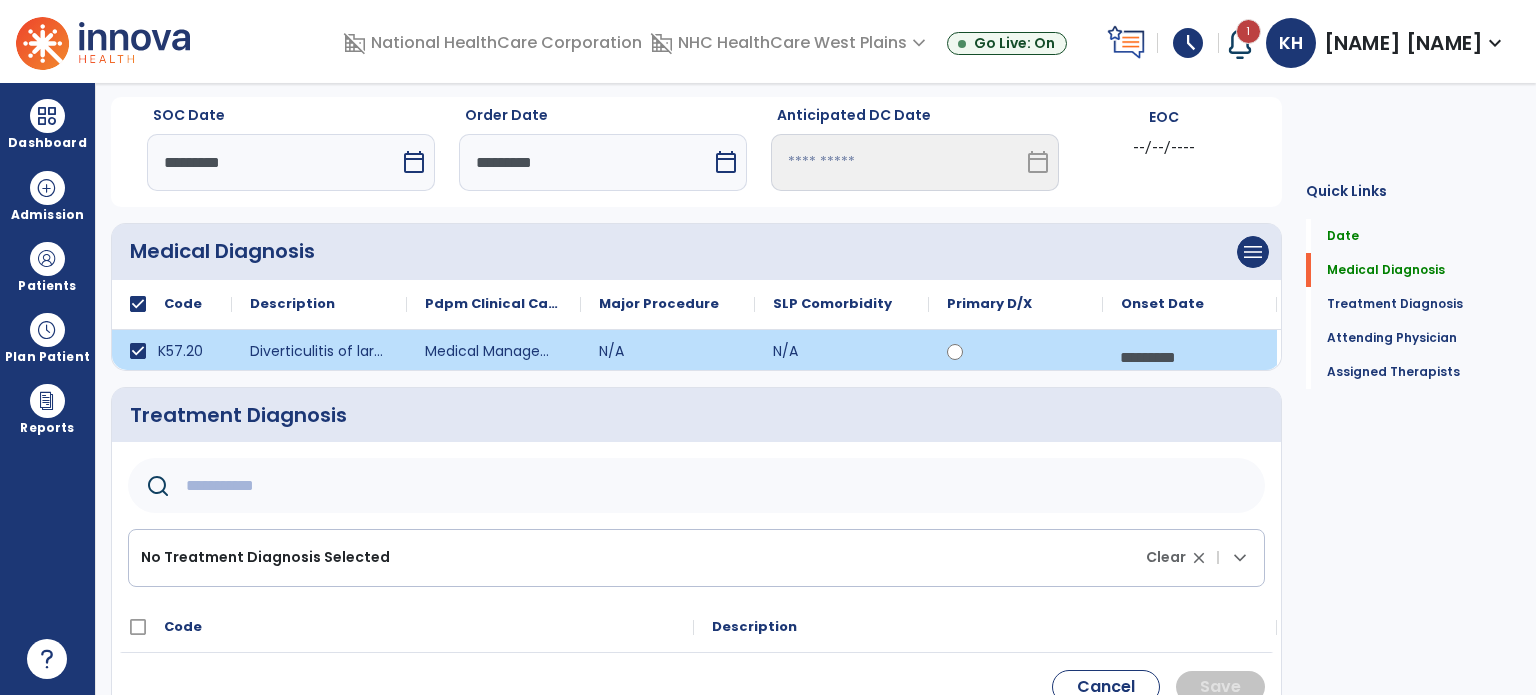 scroll, scrollTop: 100, scrollLeft: 0, axis: vertical 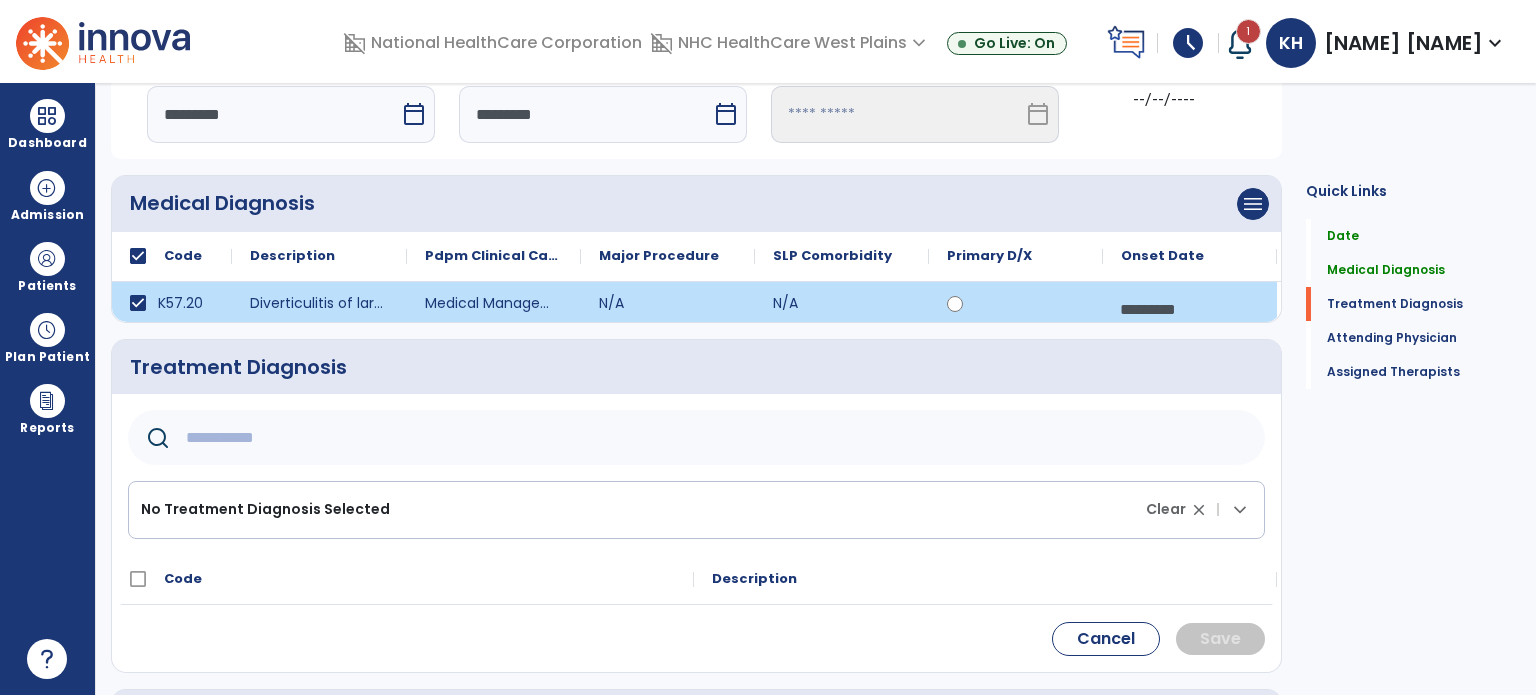 click 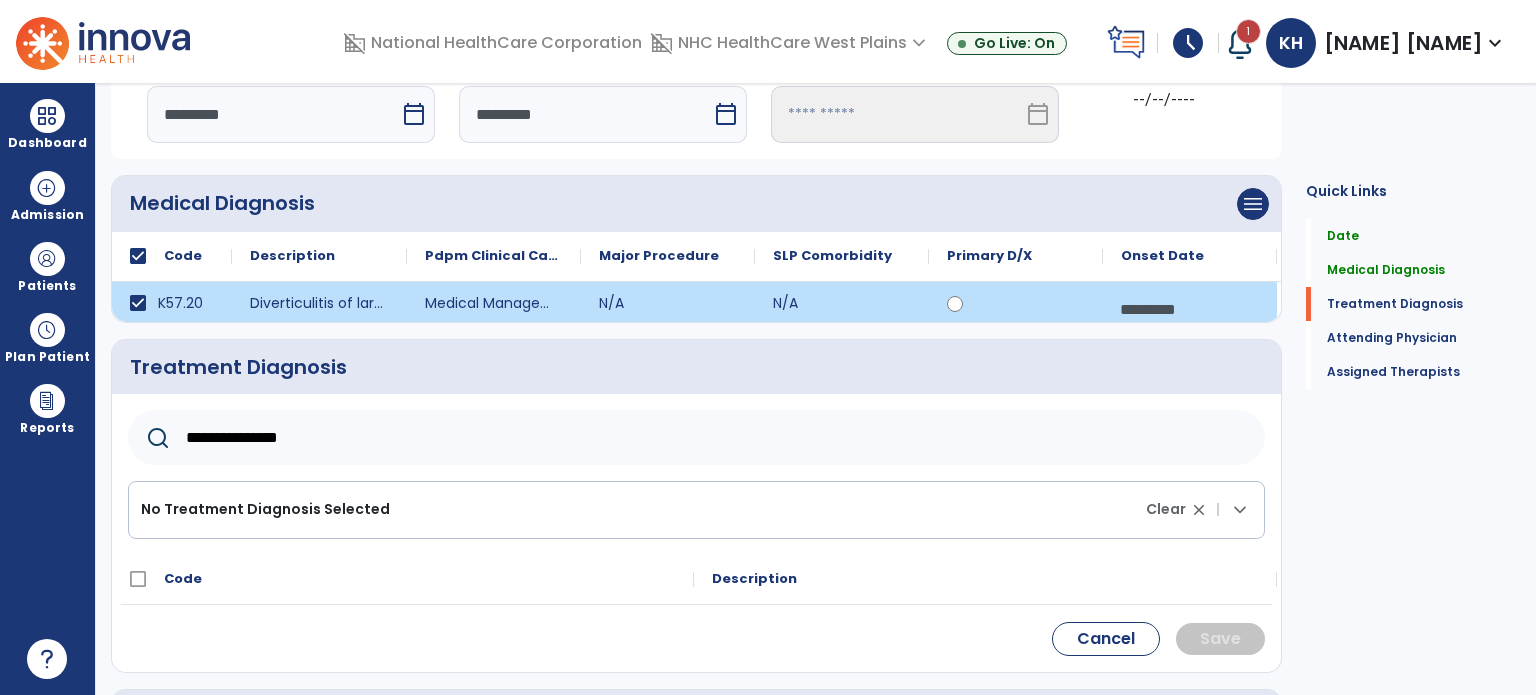 type on "**********" 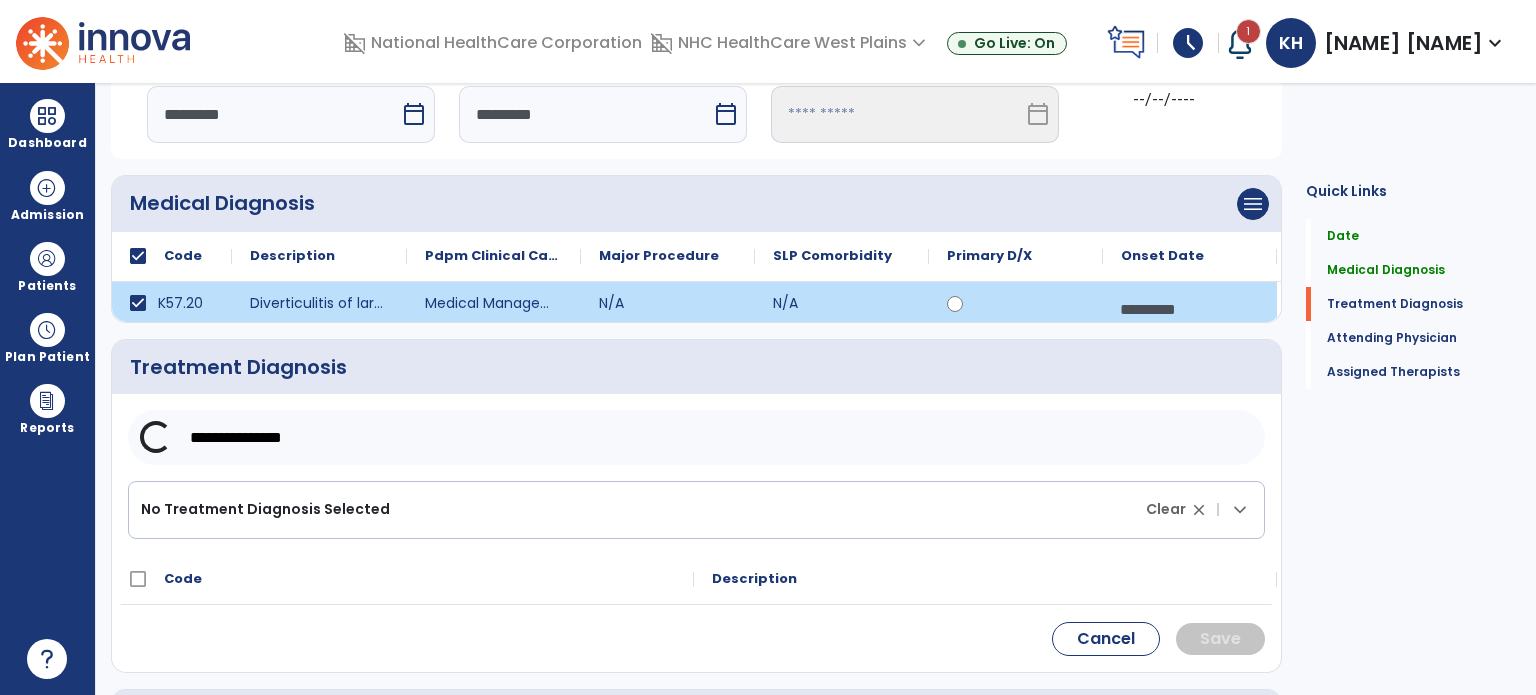 click on "**********" 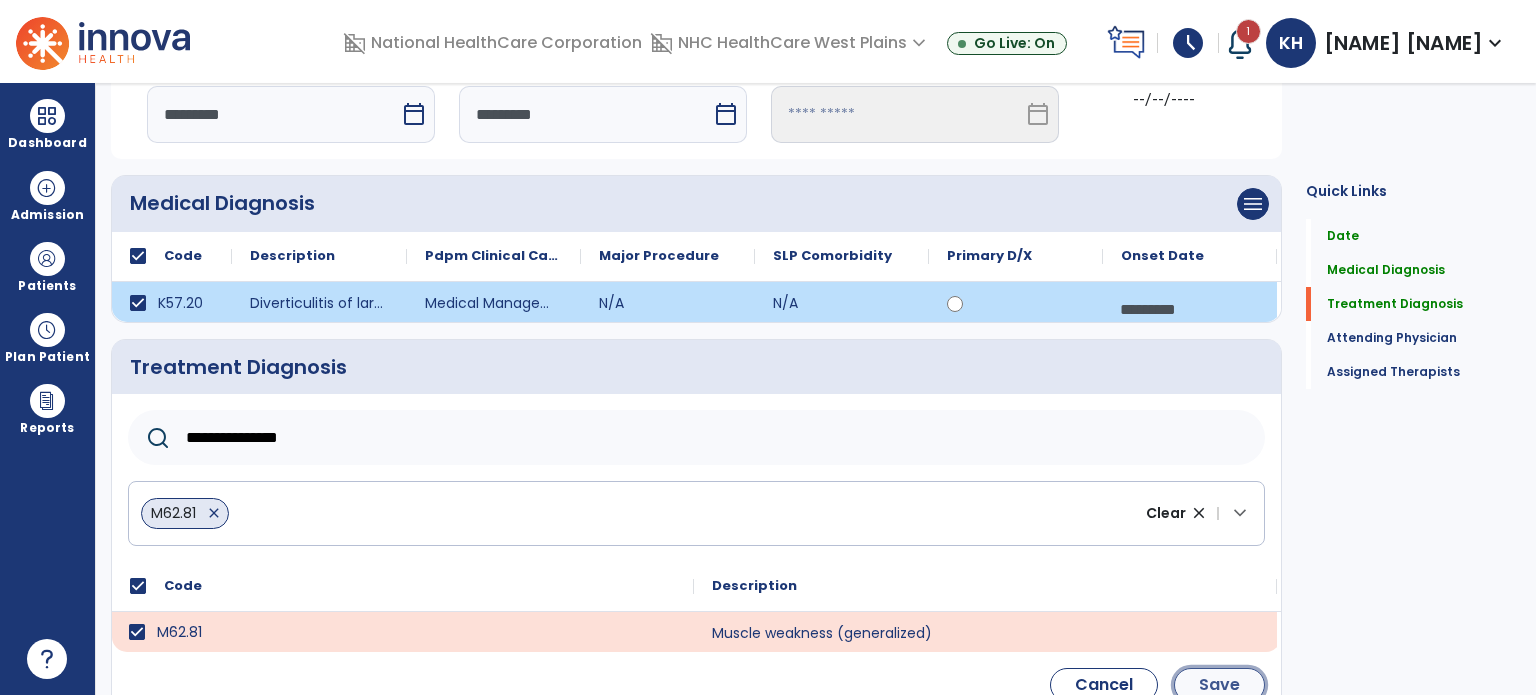 click on "Save" 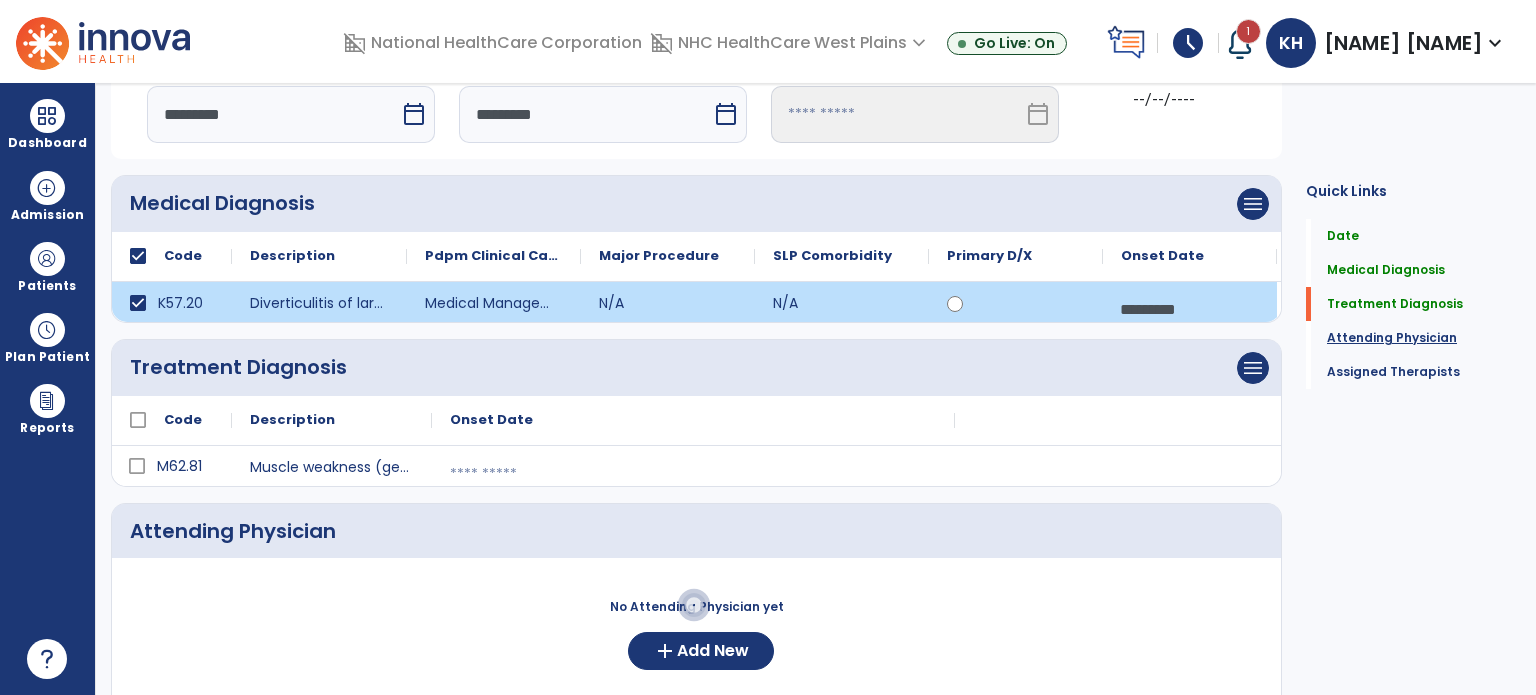 click on "Attending Physician" 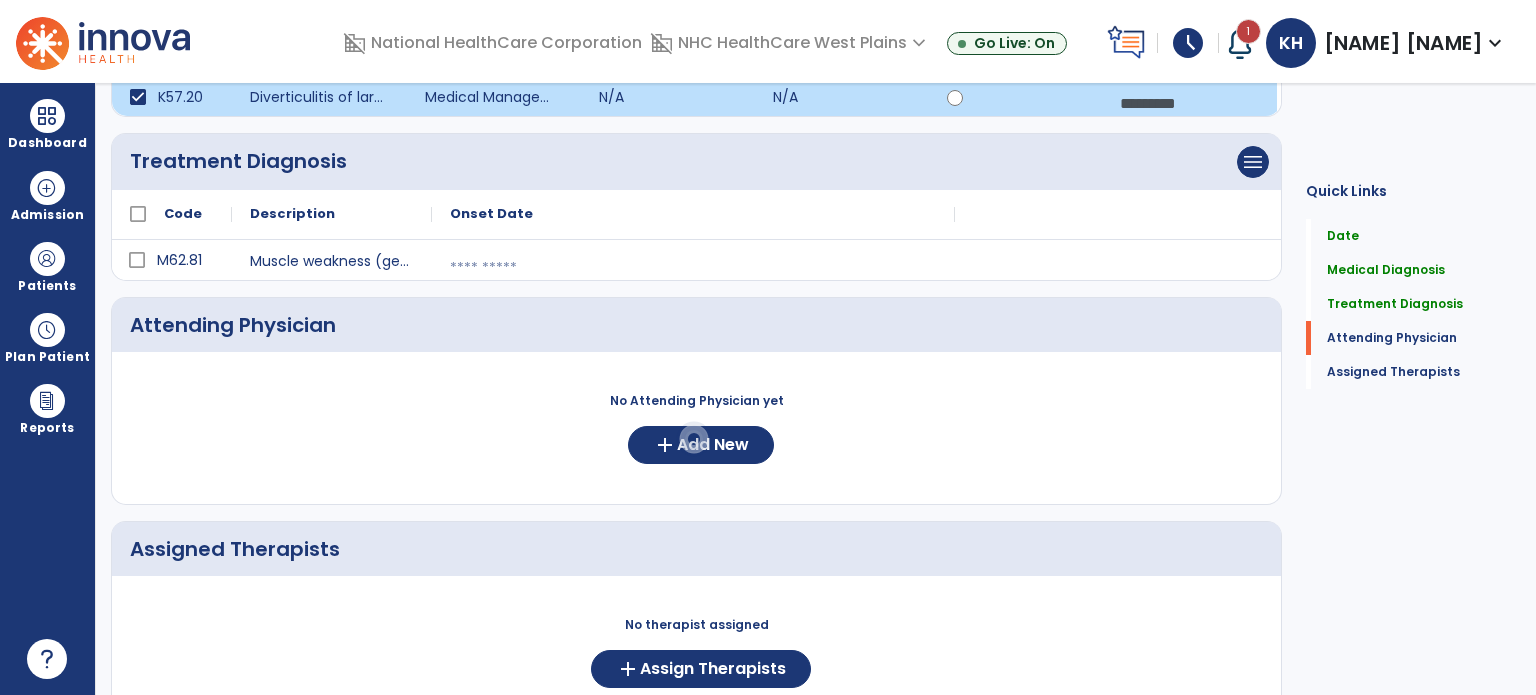 scroll, scrollTop: 316, scrollLeft: 0, axis: vertical 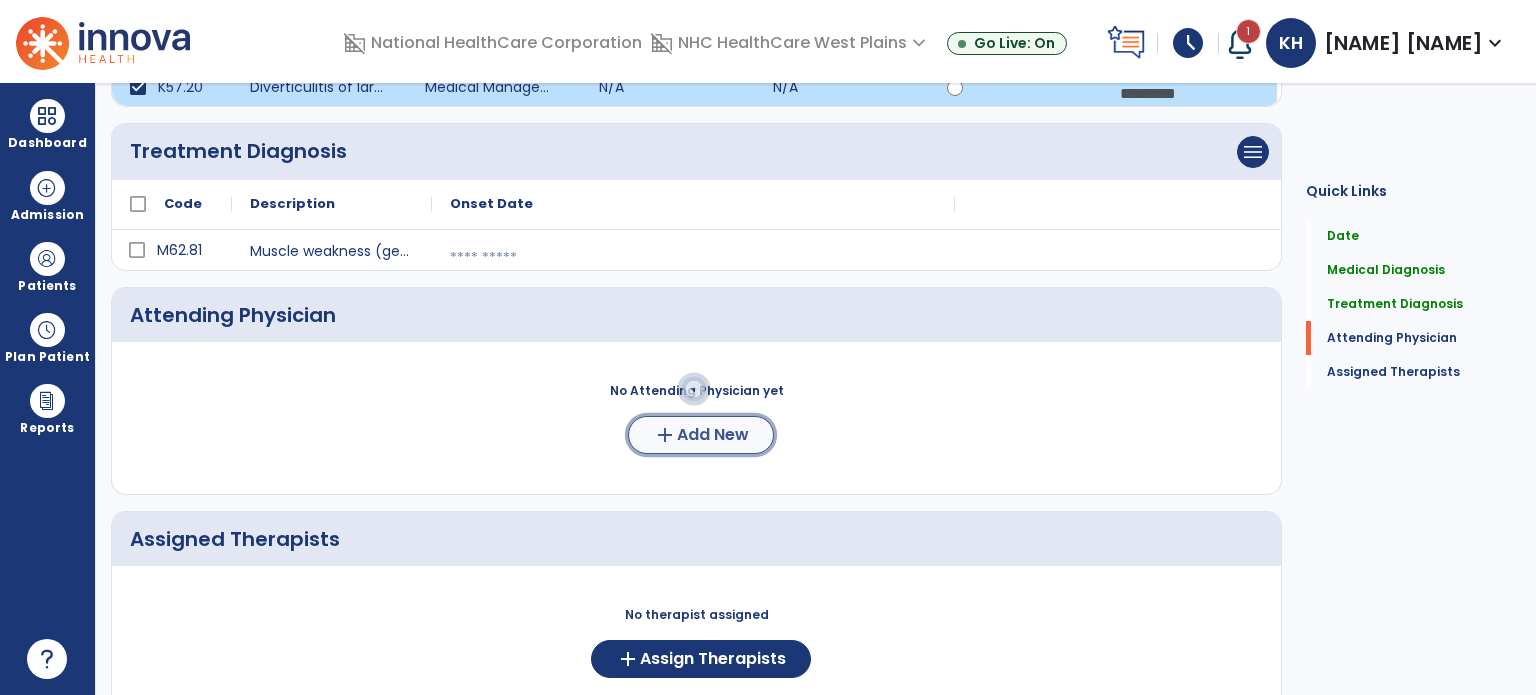 click on "add" 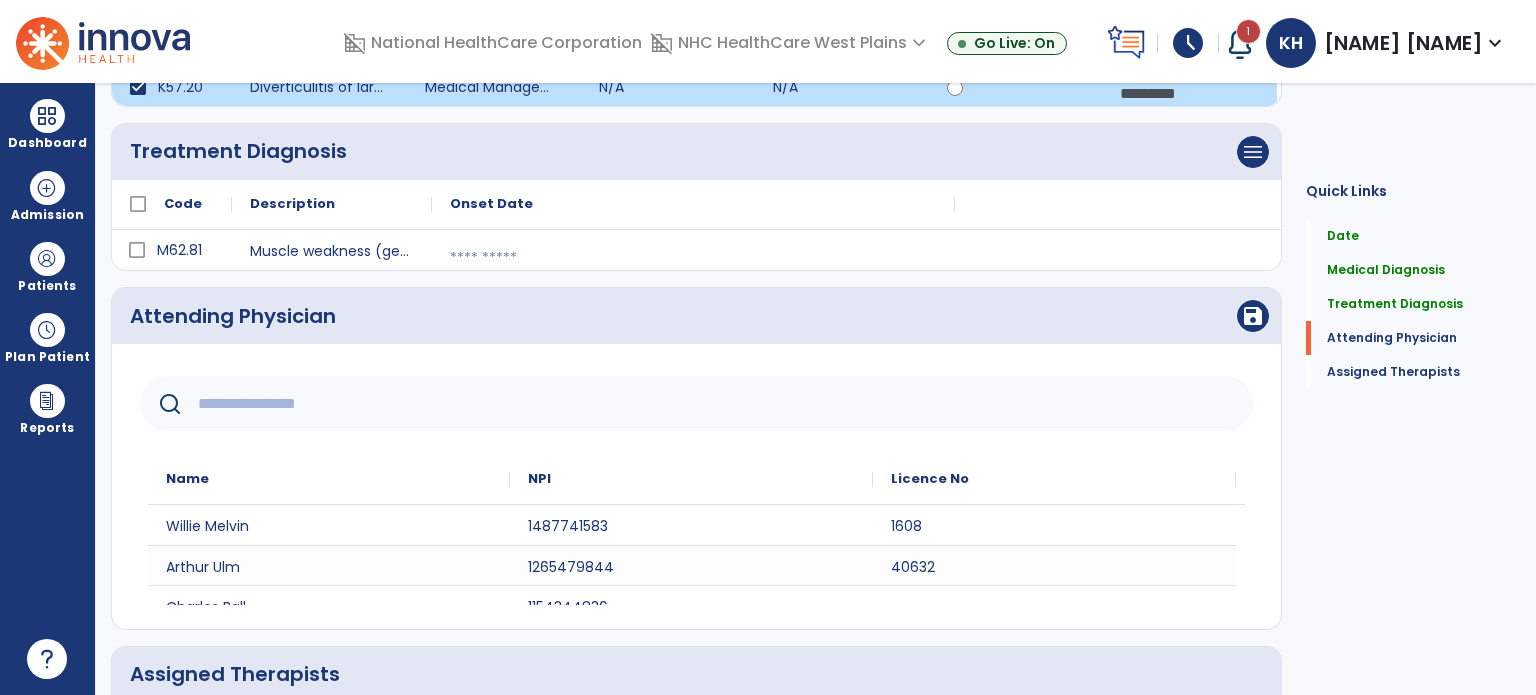 click 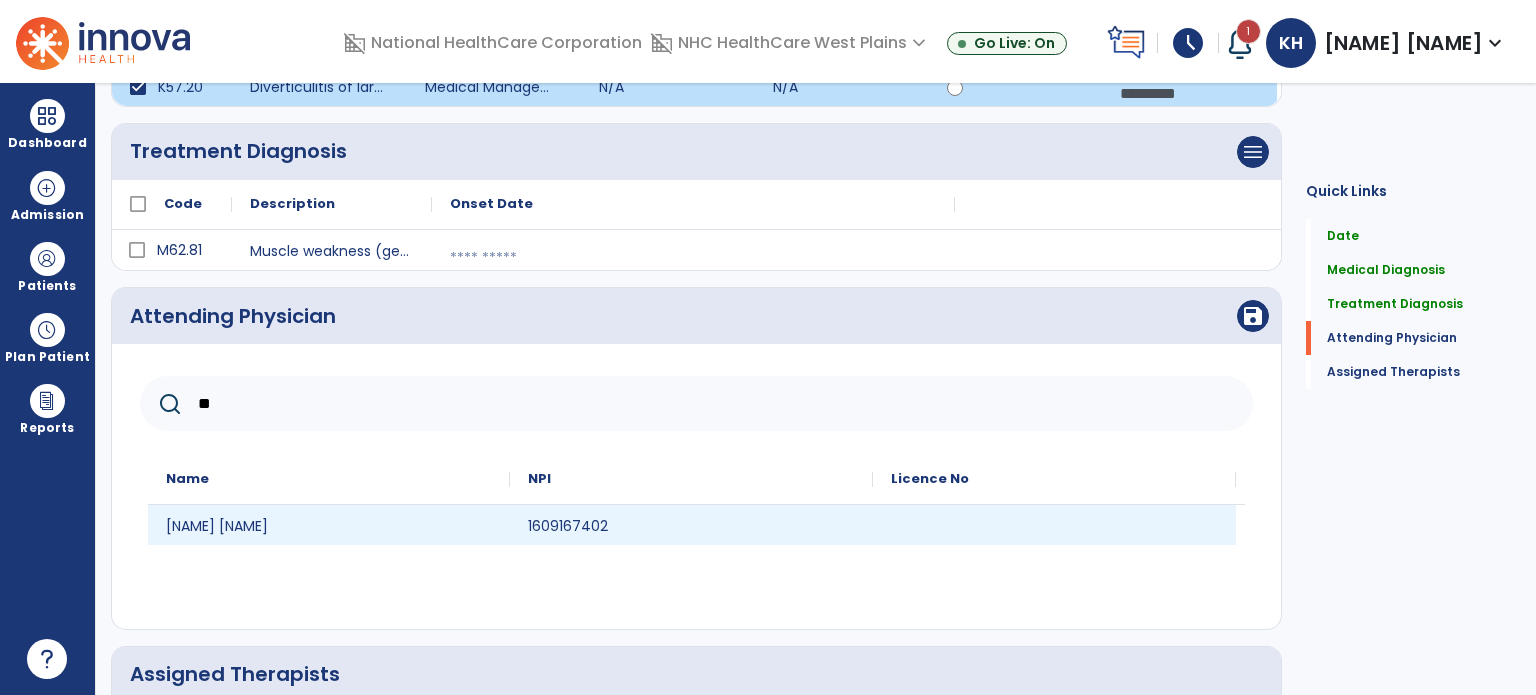 type on "**" 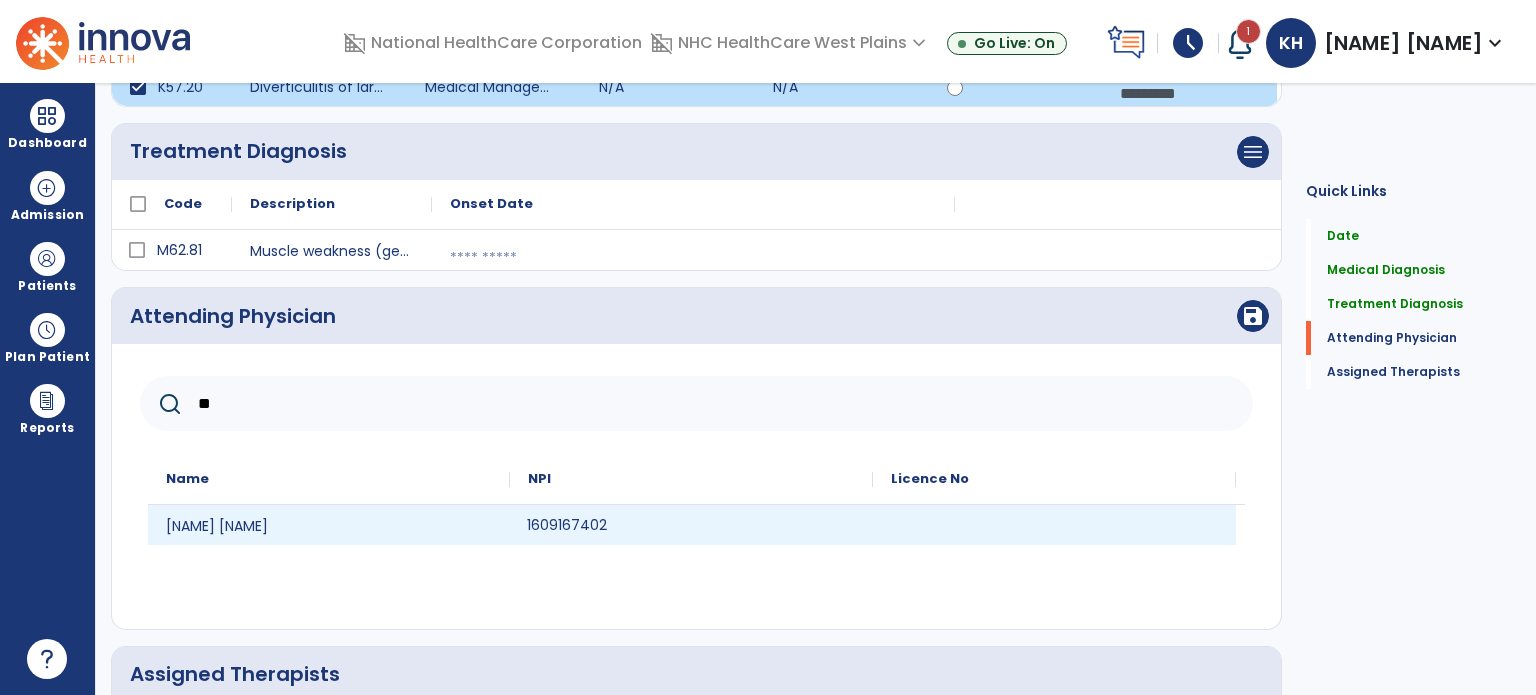 click on "1609167402" 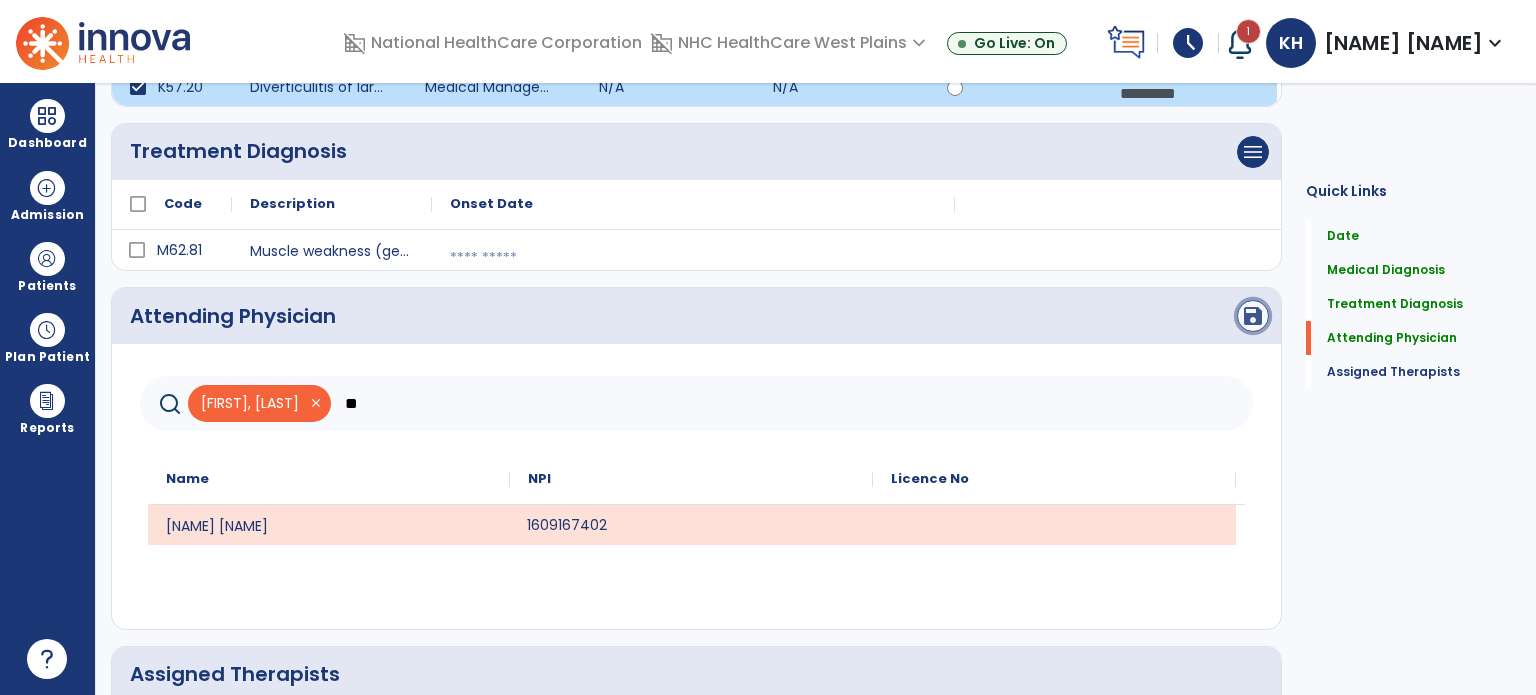 click on "save" 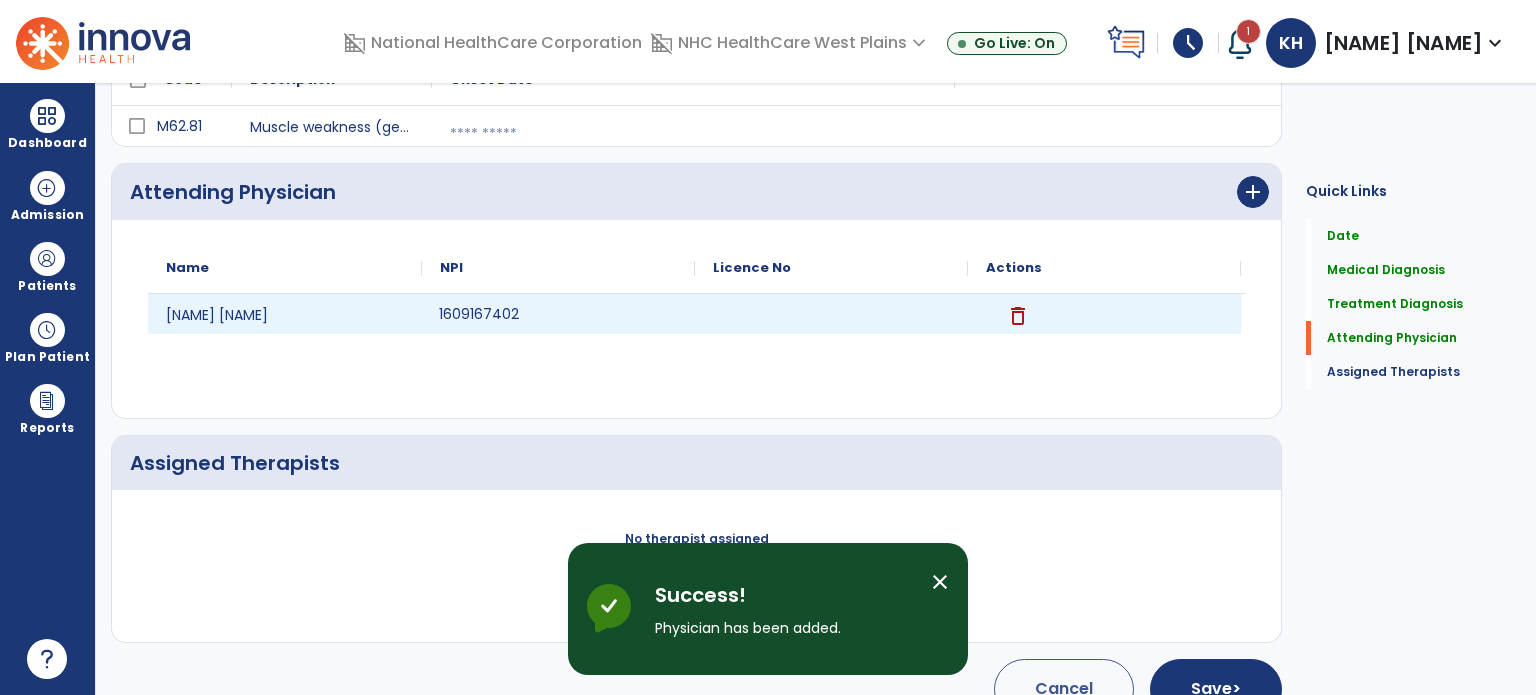 scroll, scrollTop: 477, scrollLeft: 0, axis: vertical 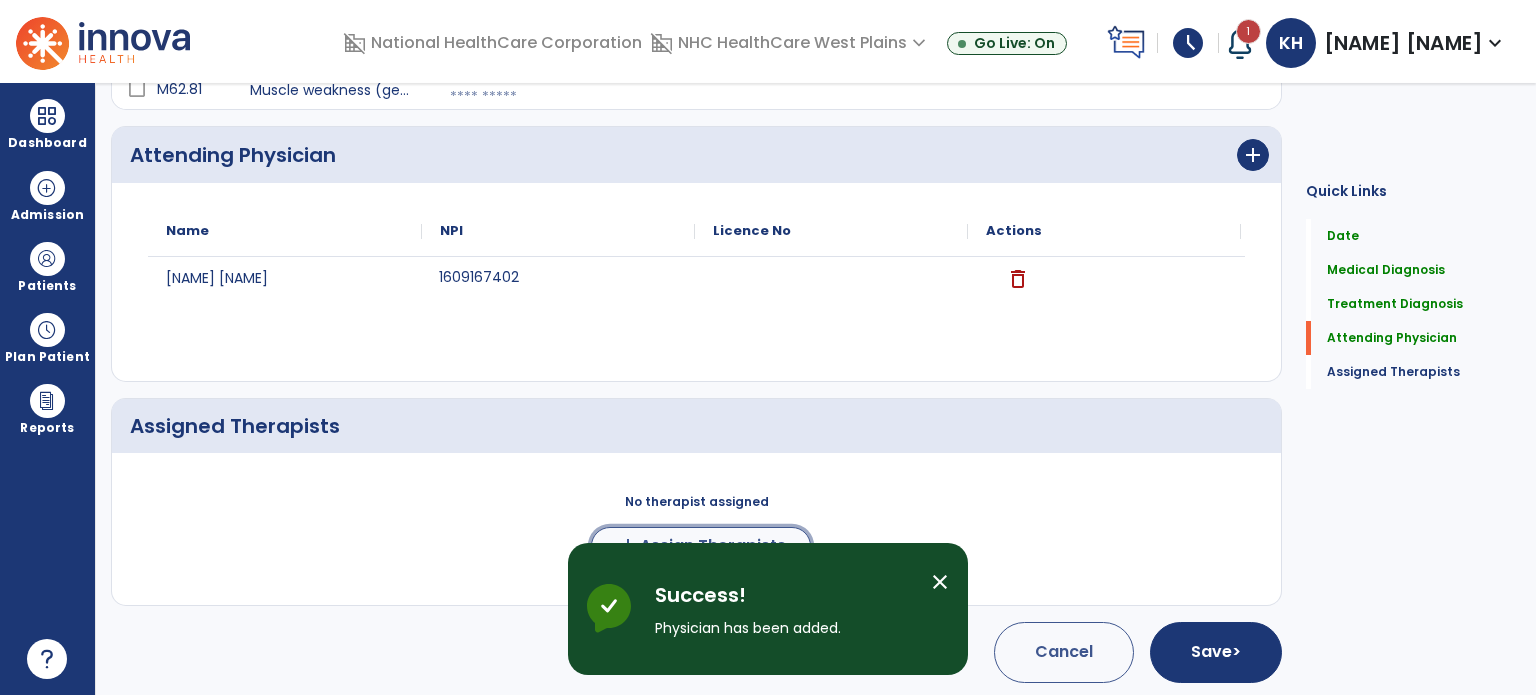 click on "Assign Therapists" 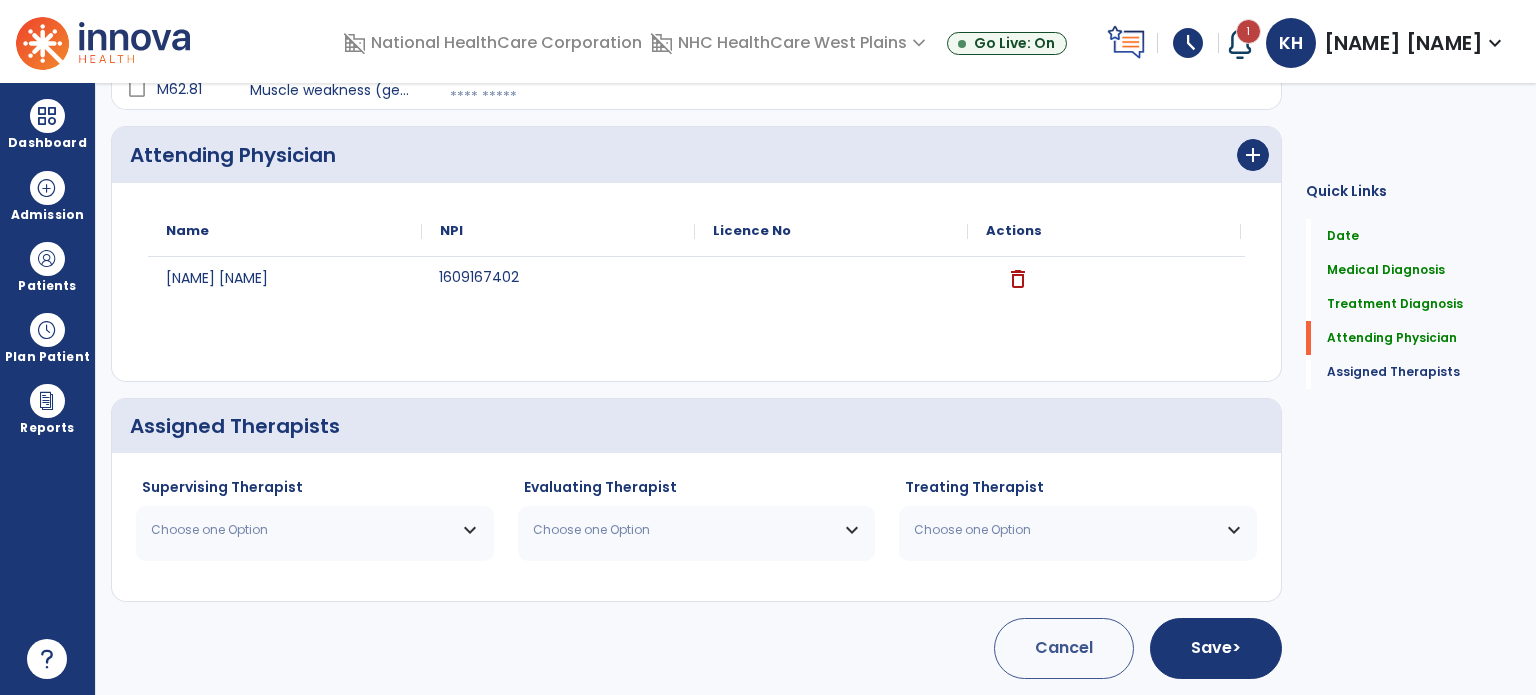 scroll, scrollTop: 474, scrollLeft: 0, axis: vertical 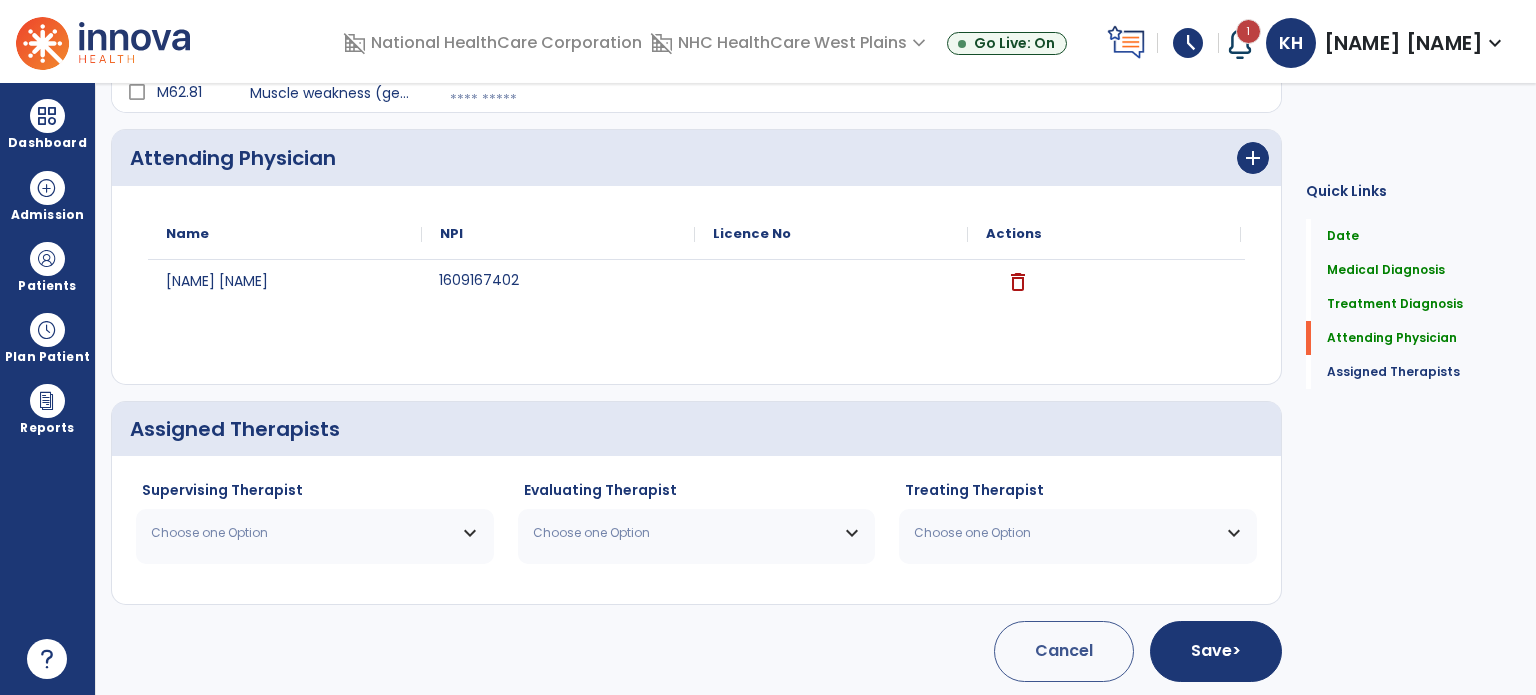 click on "Choose one Option" at bounding box center (302, 533) 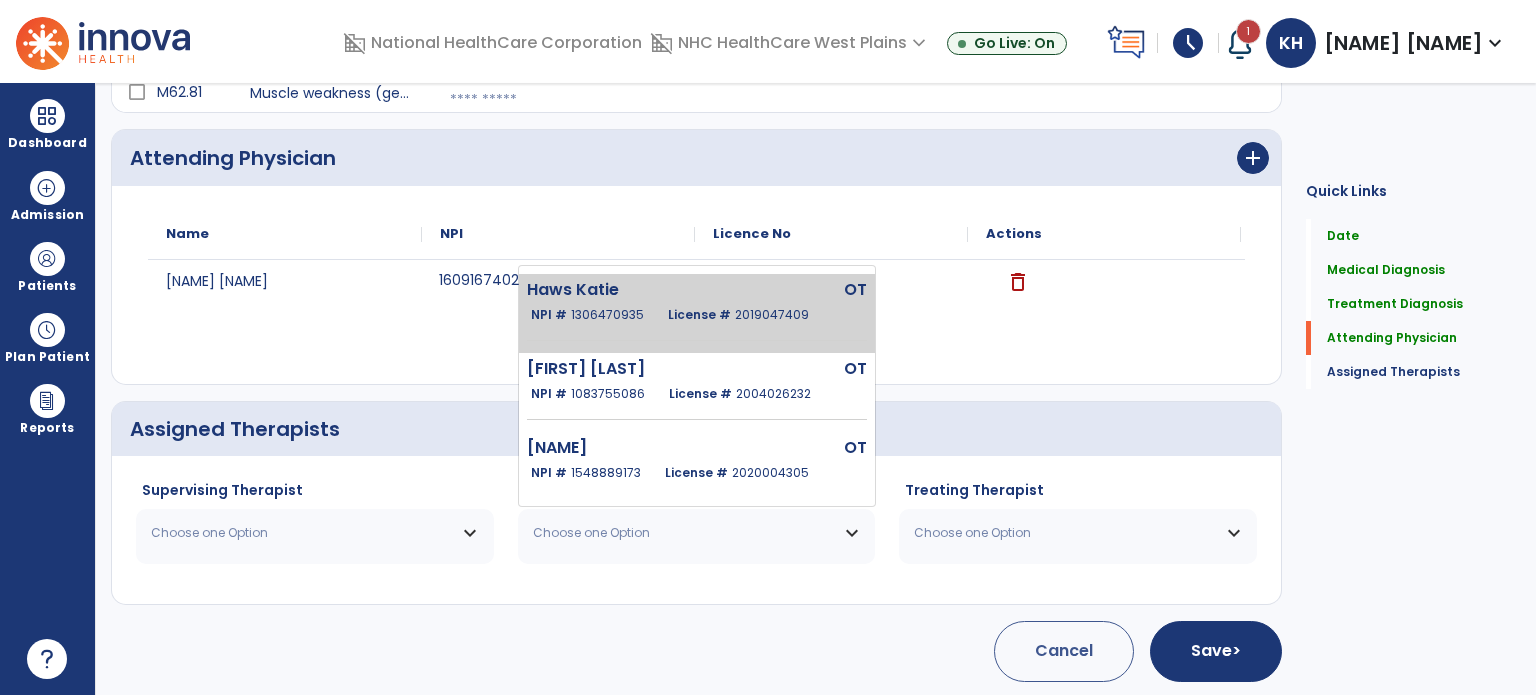 click on "1306470935" 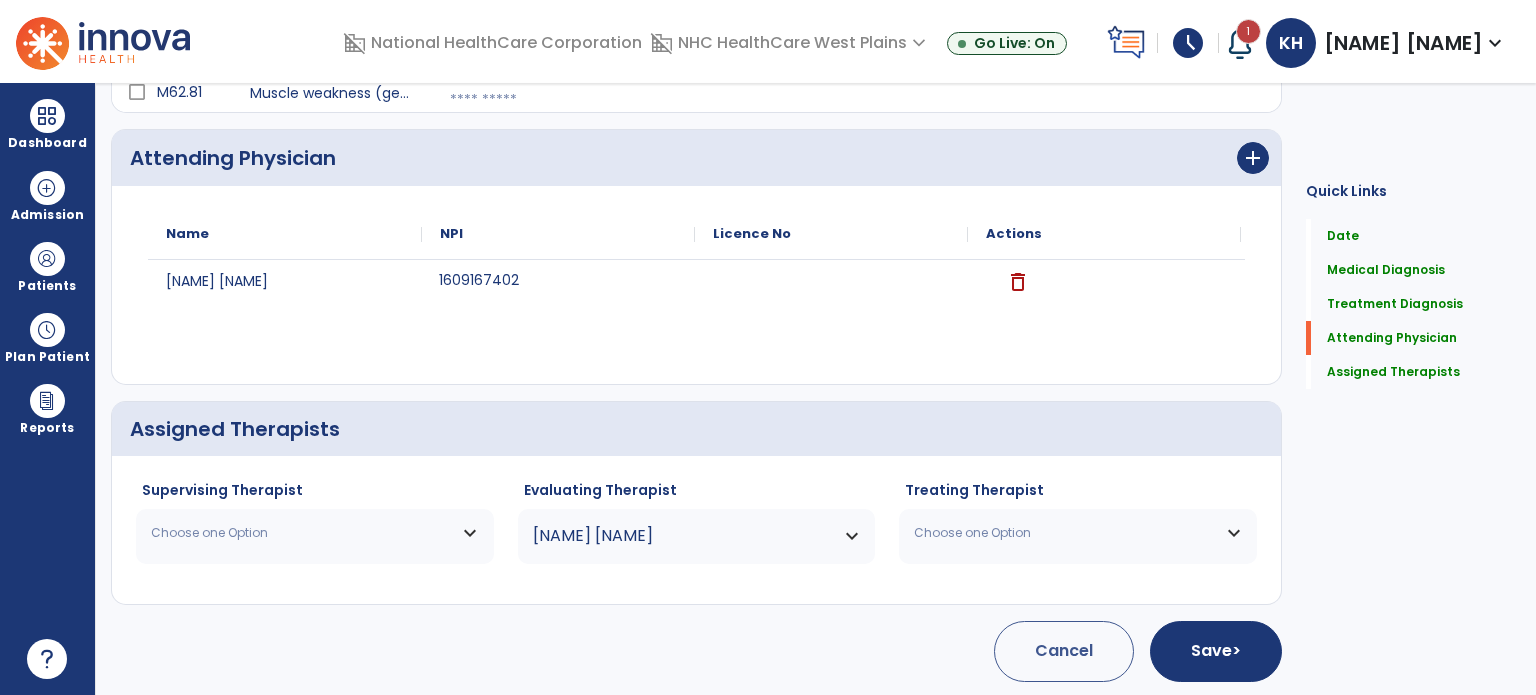 click on "Choose one Option" at bounding box center [302, 533] 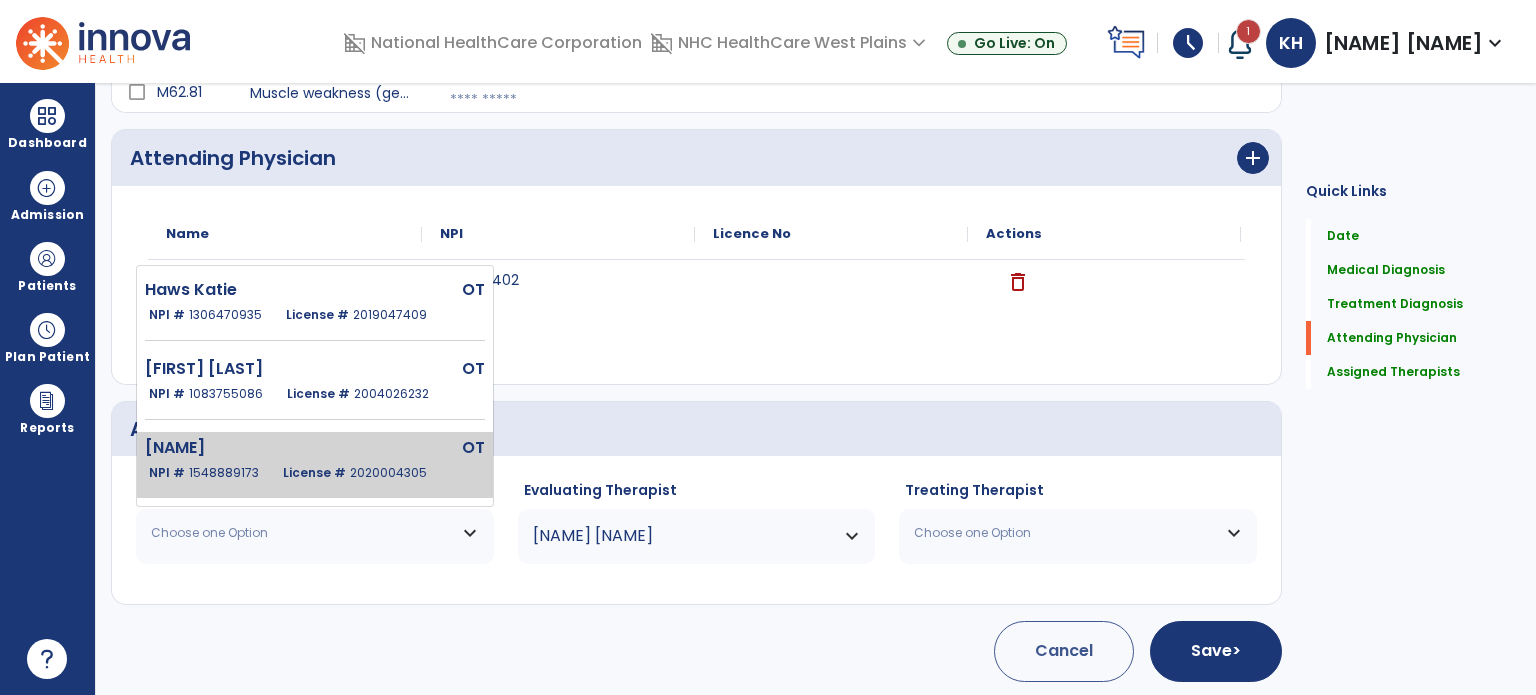 click on "OT" 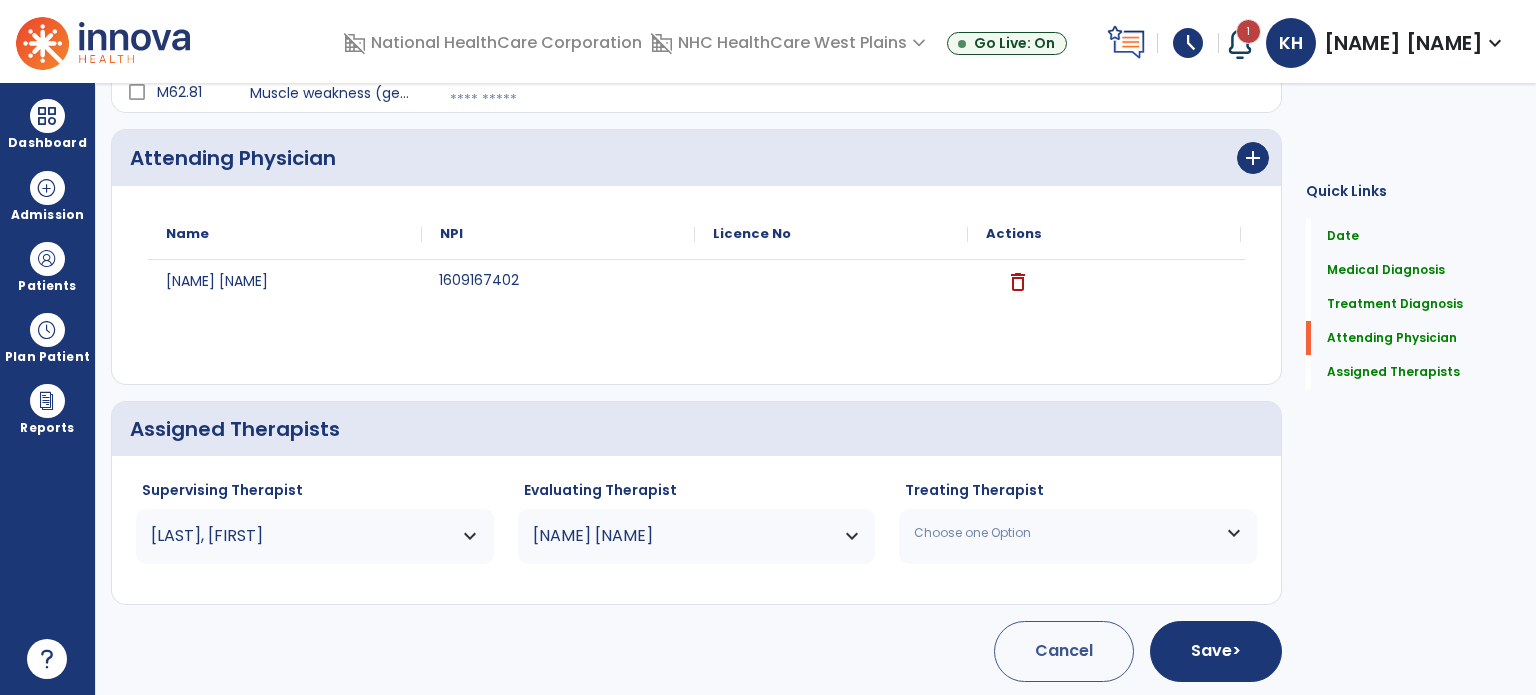 drag, startPoint x: 1140, startPoint y: 520, endPoint x: 1145, endPoint y: 535, distance: 15.811388 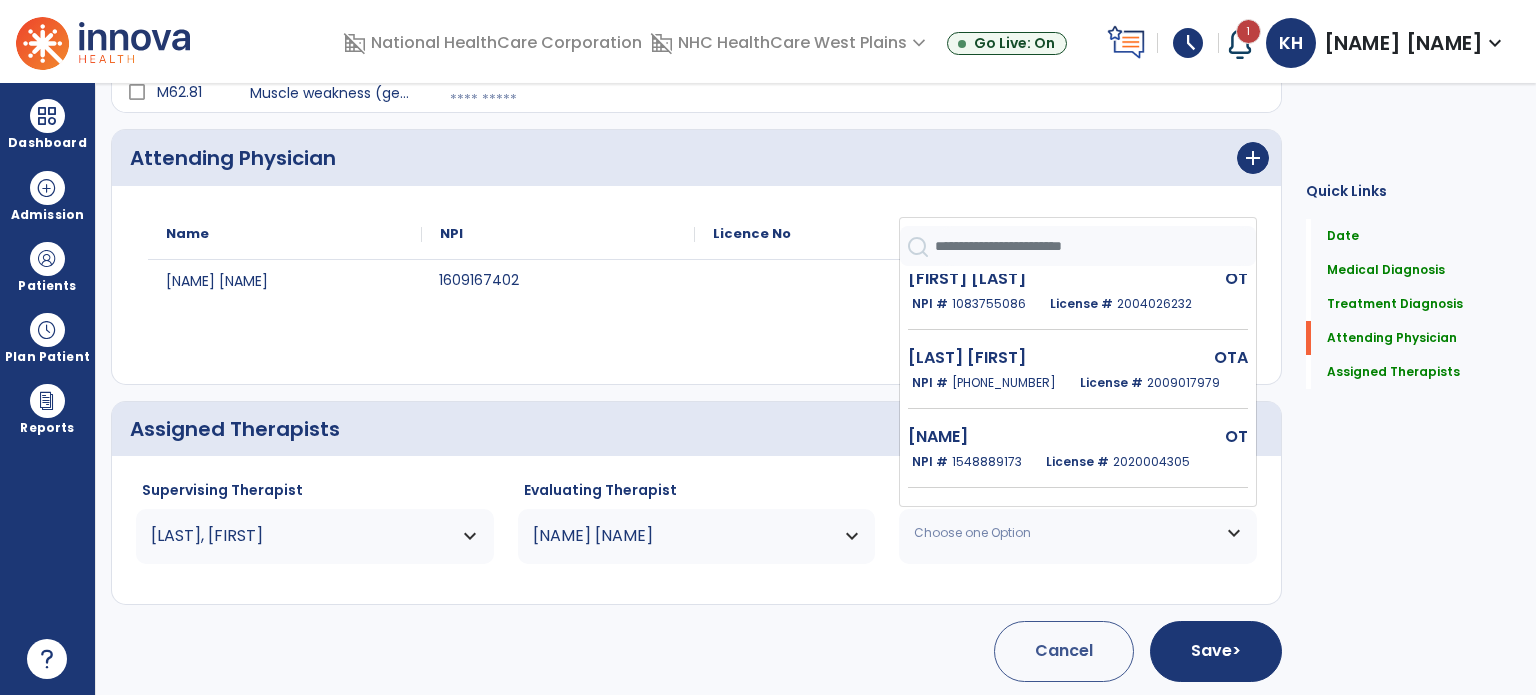 scroll, scrollTop: 170, scrollLeft: 0, axis: vertical 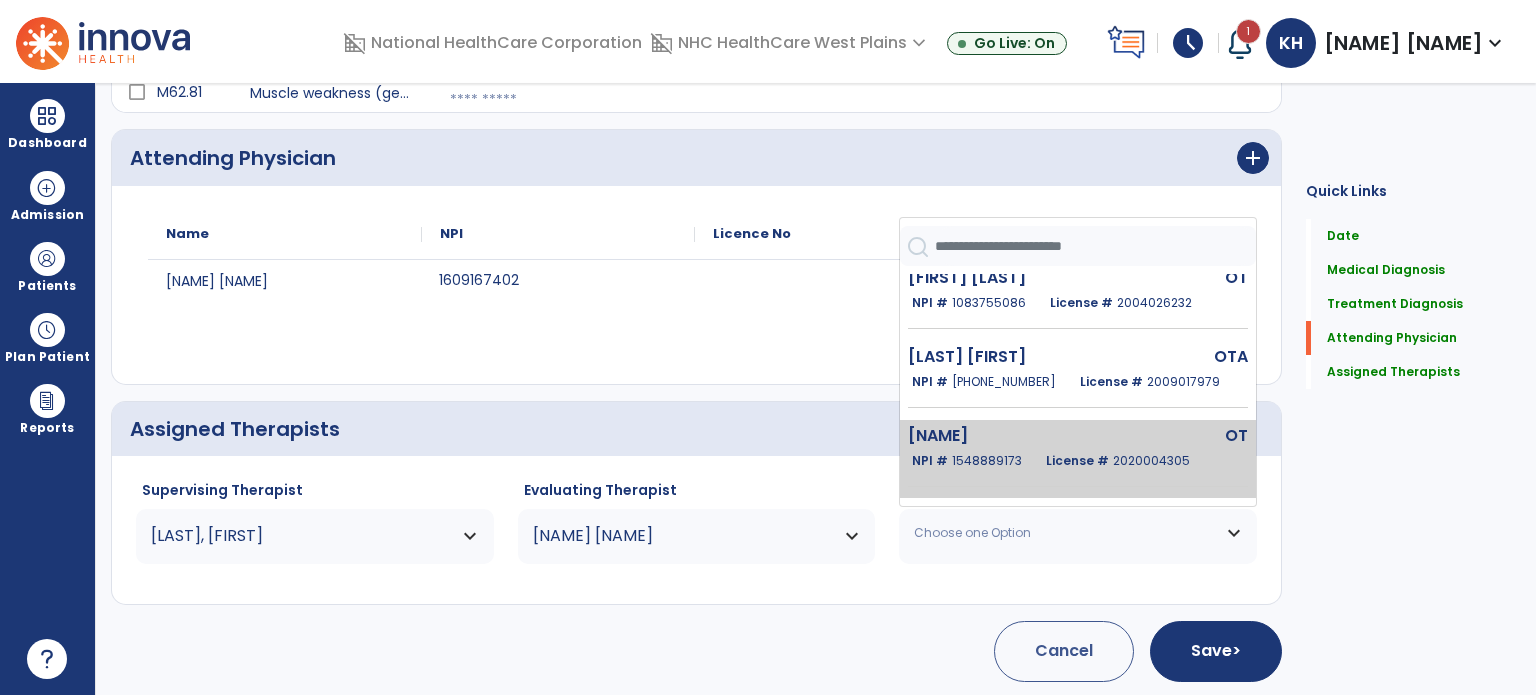 click on "[NAME]" 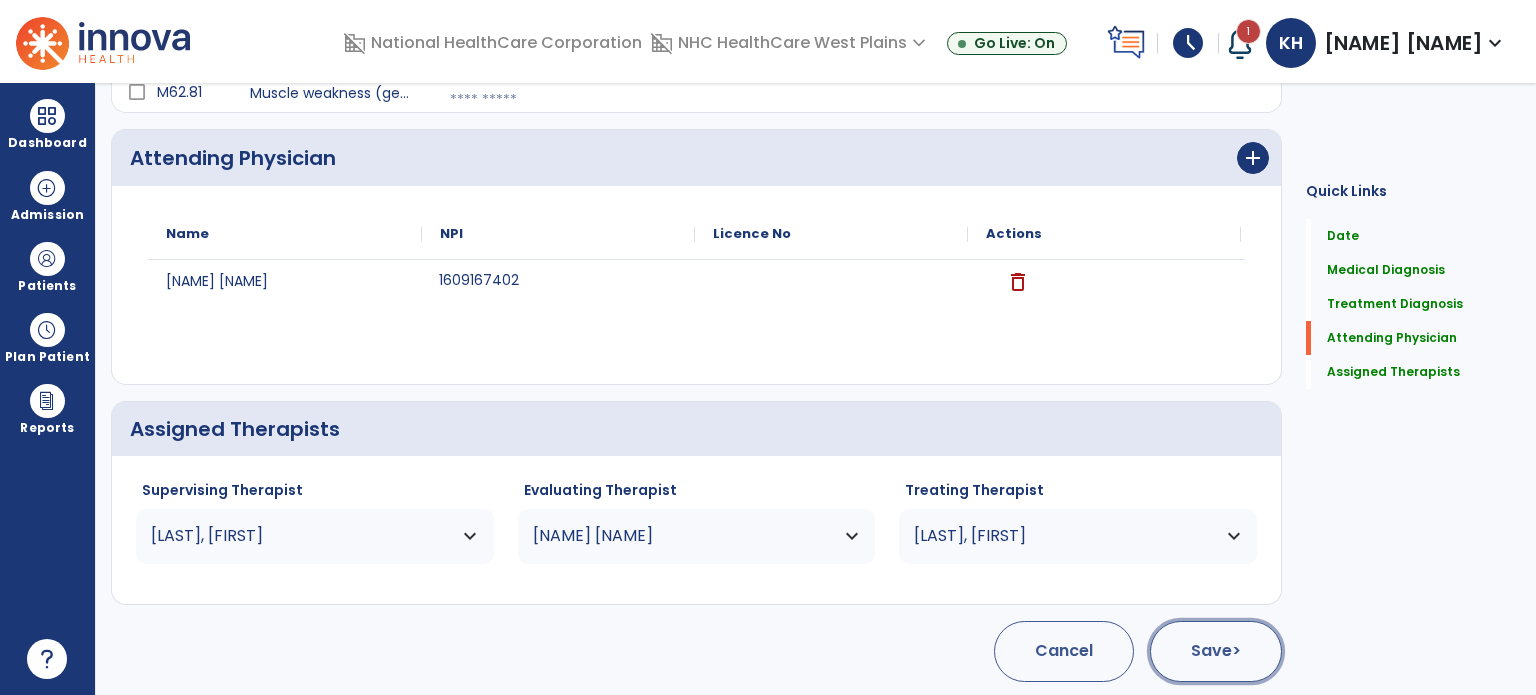 click on ">" 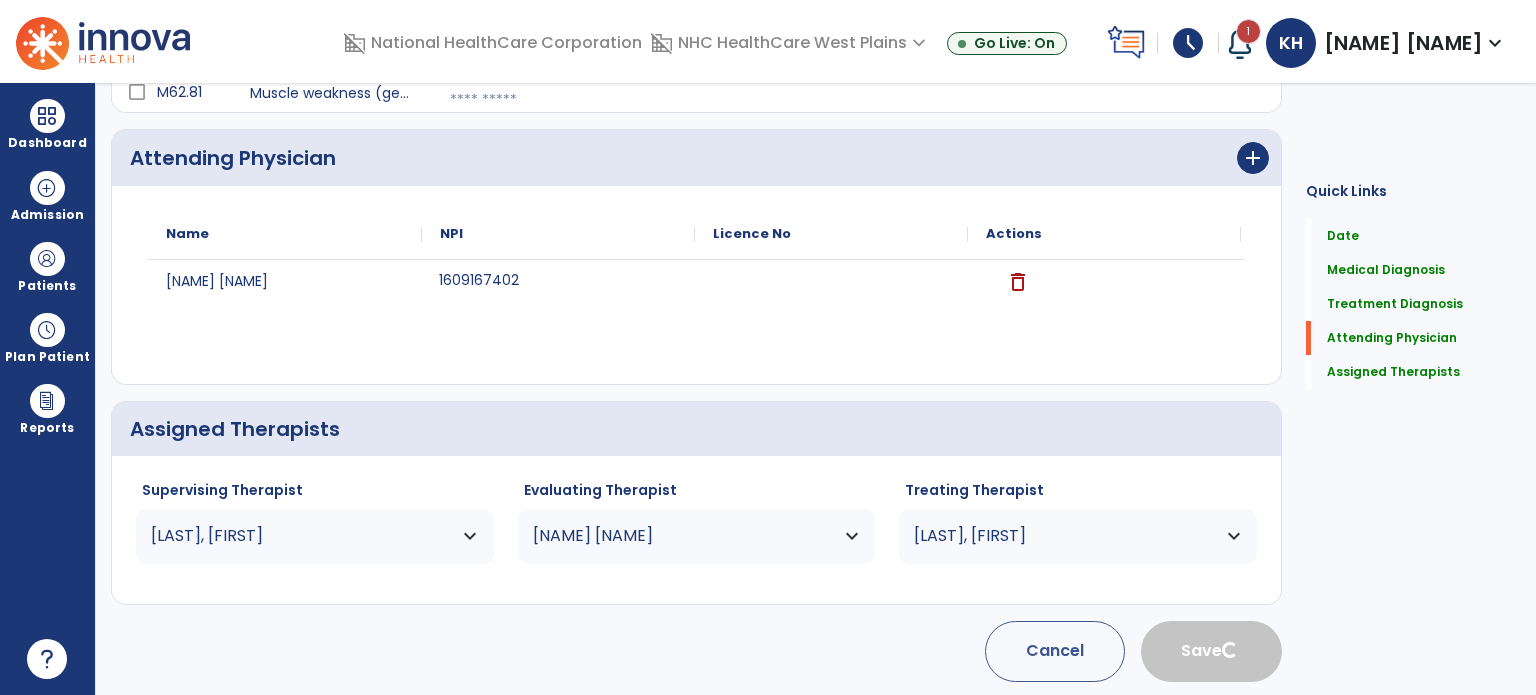 type 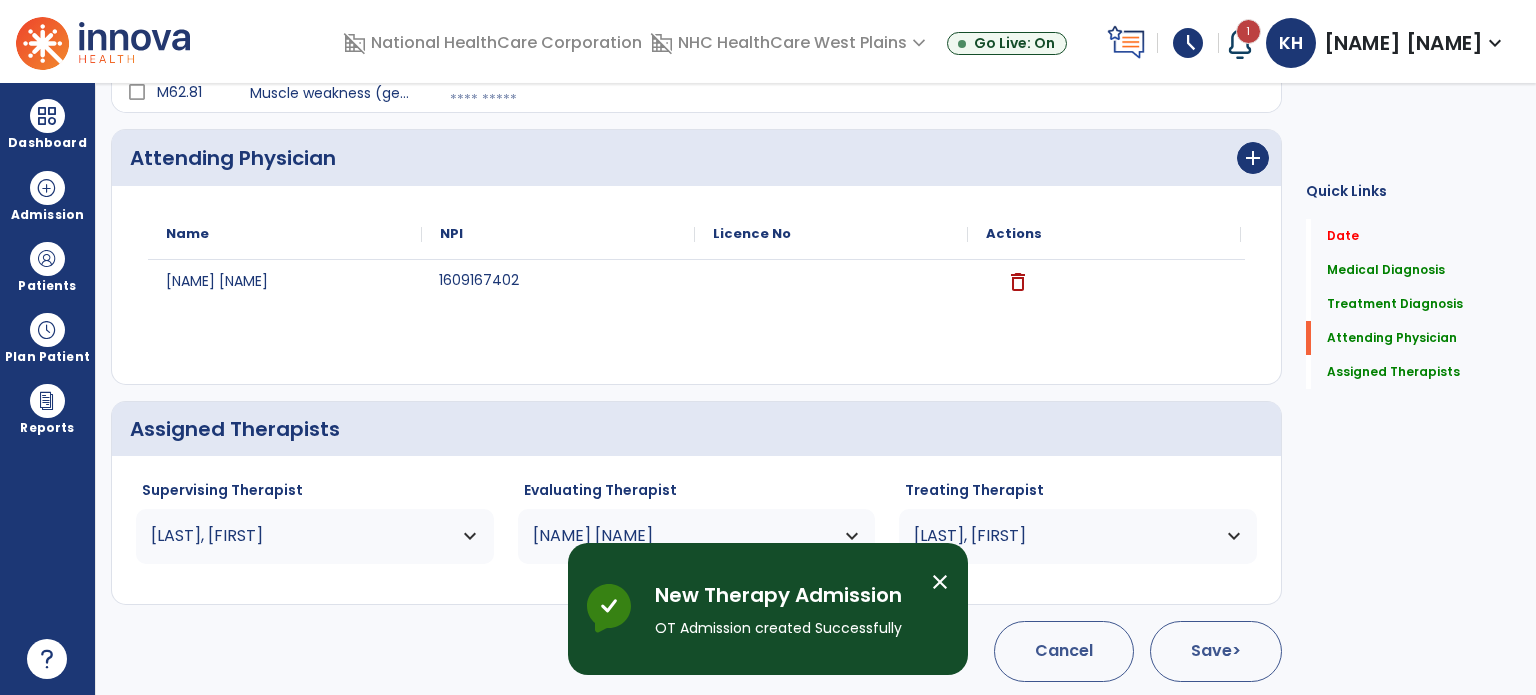 scroll, scrollTop: 62, scrollLeft: 0, axis: vertical 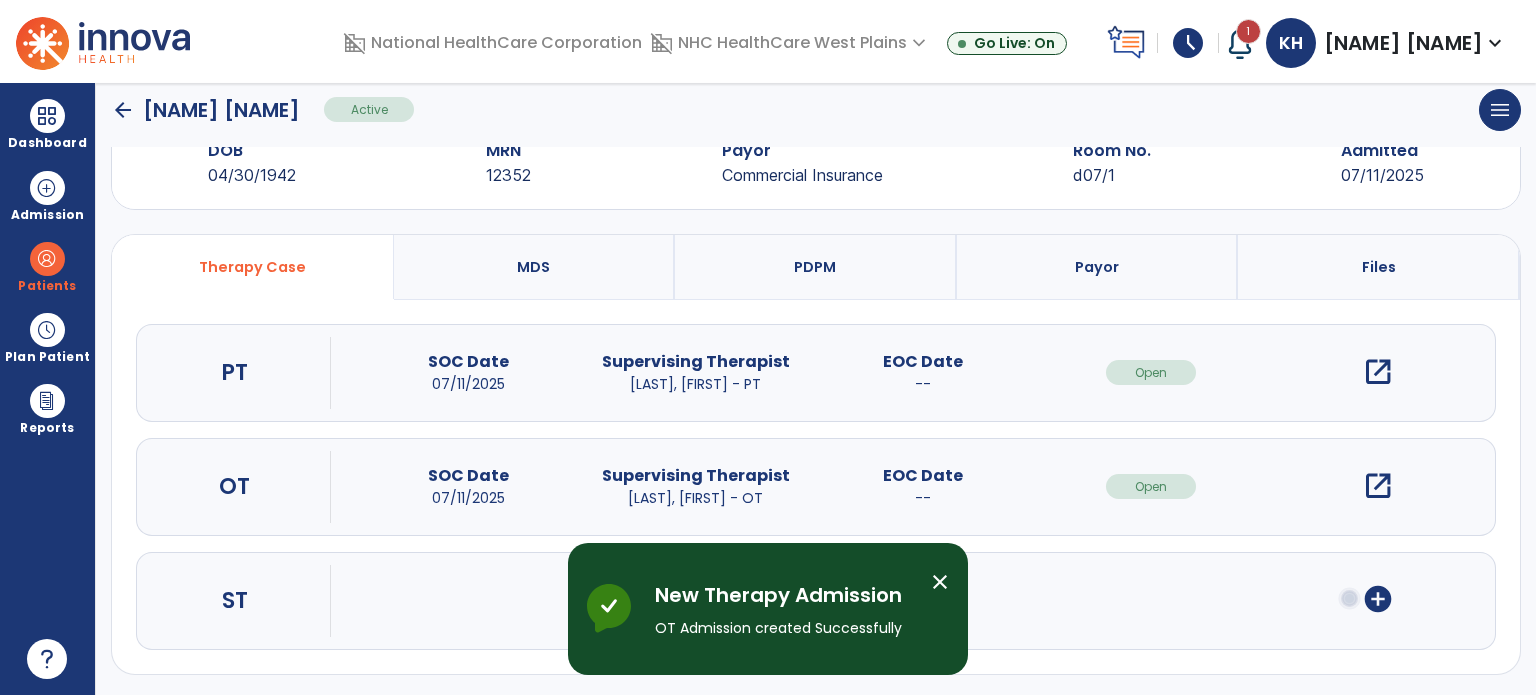 click on "open_in_new" at bounding box center (1378, 486) 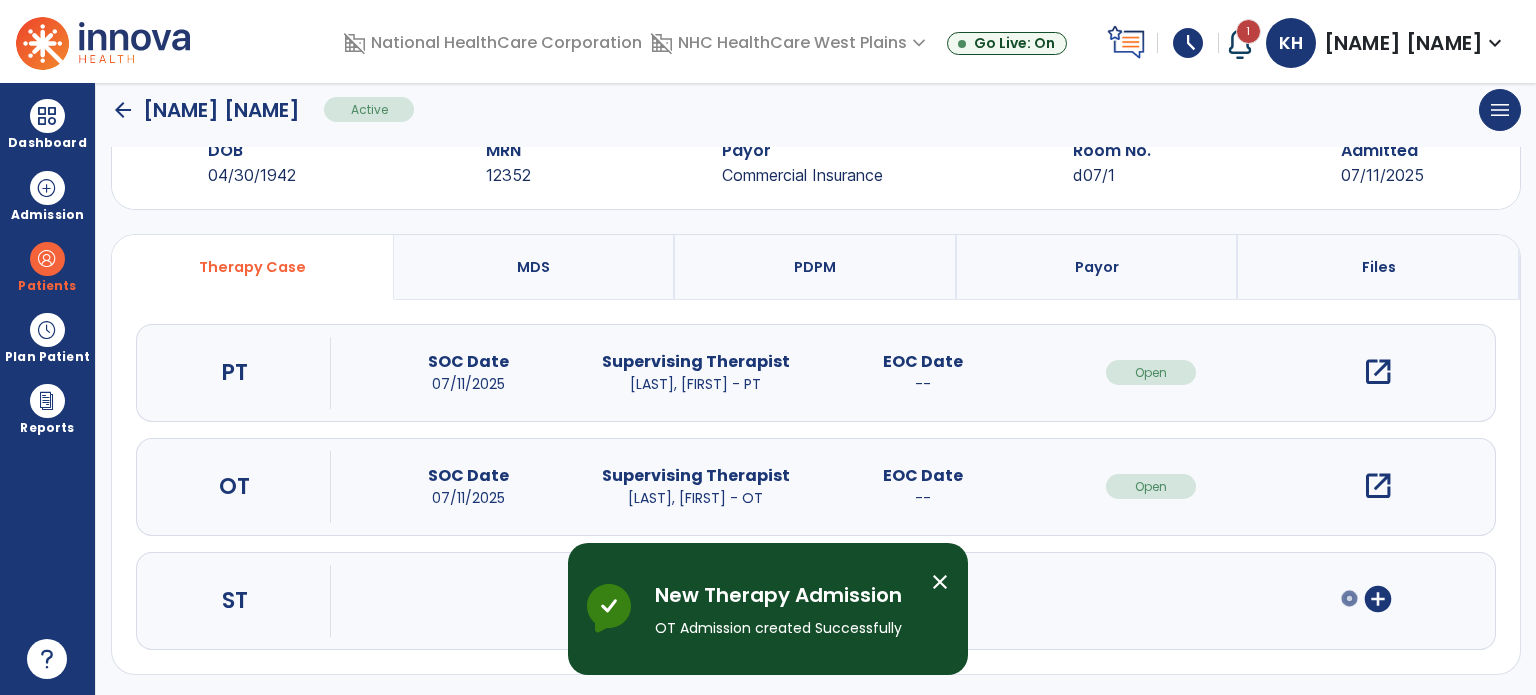 scroll, scrollTop: 0, scrollLeft: 0, axis: both 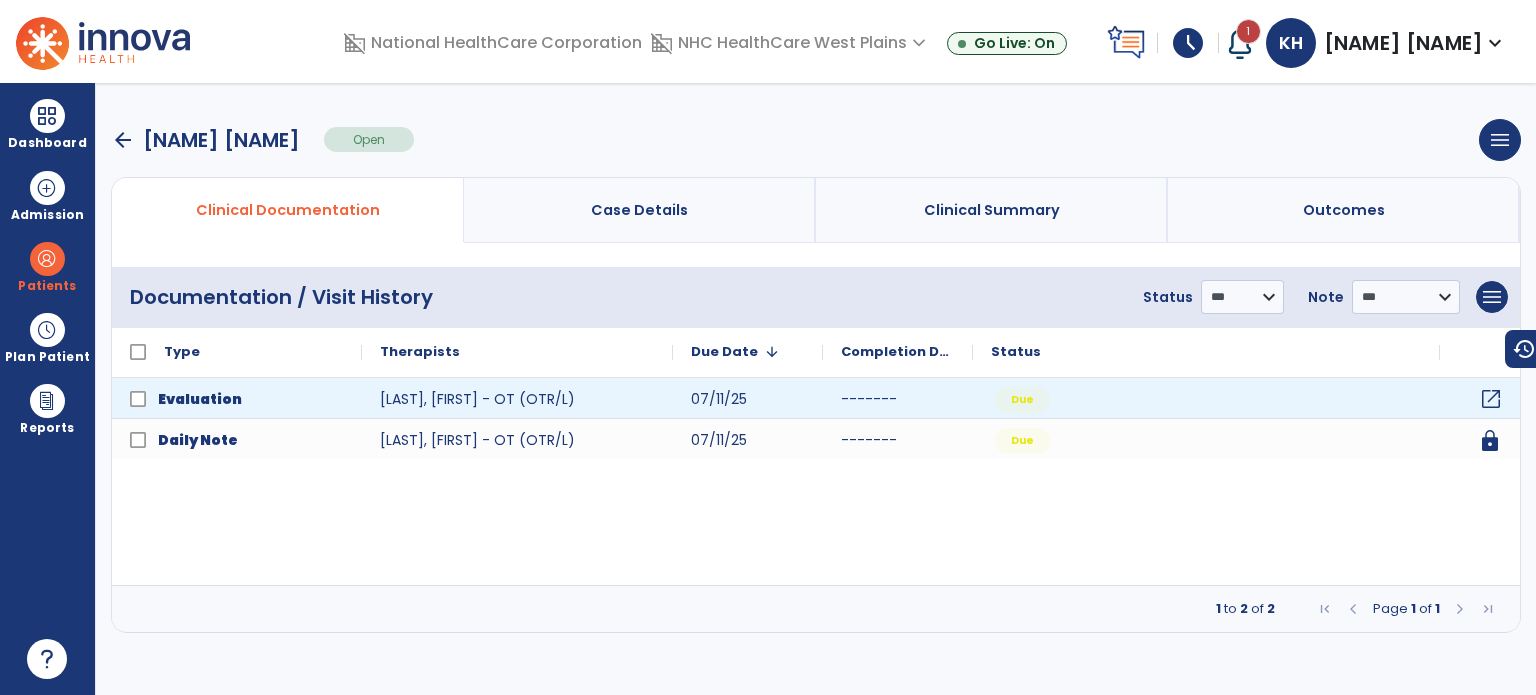 click on "open_in_new" 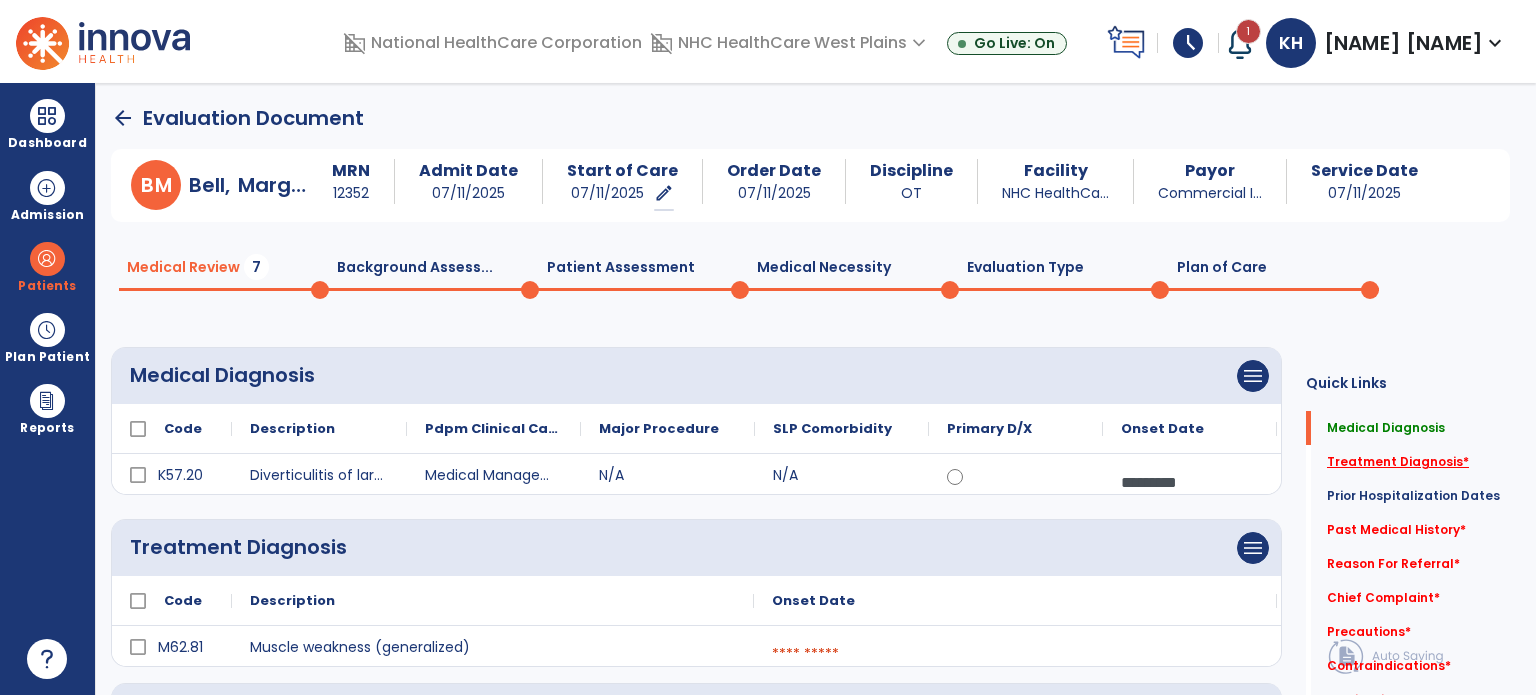 click on "Treatment Diagnosis   *" 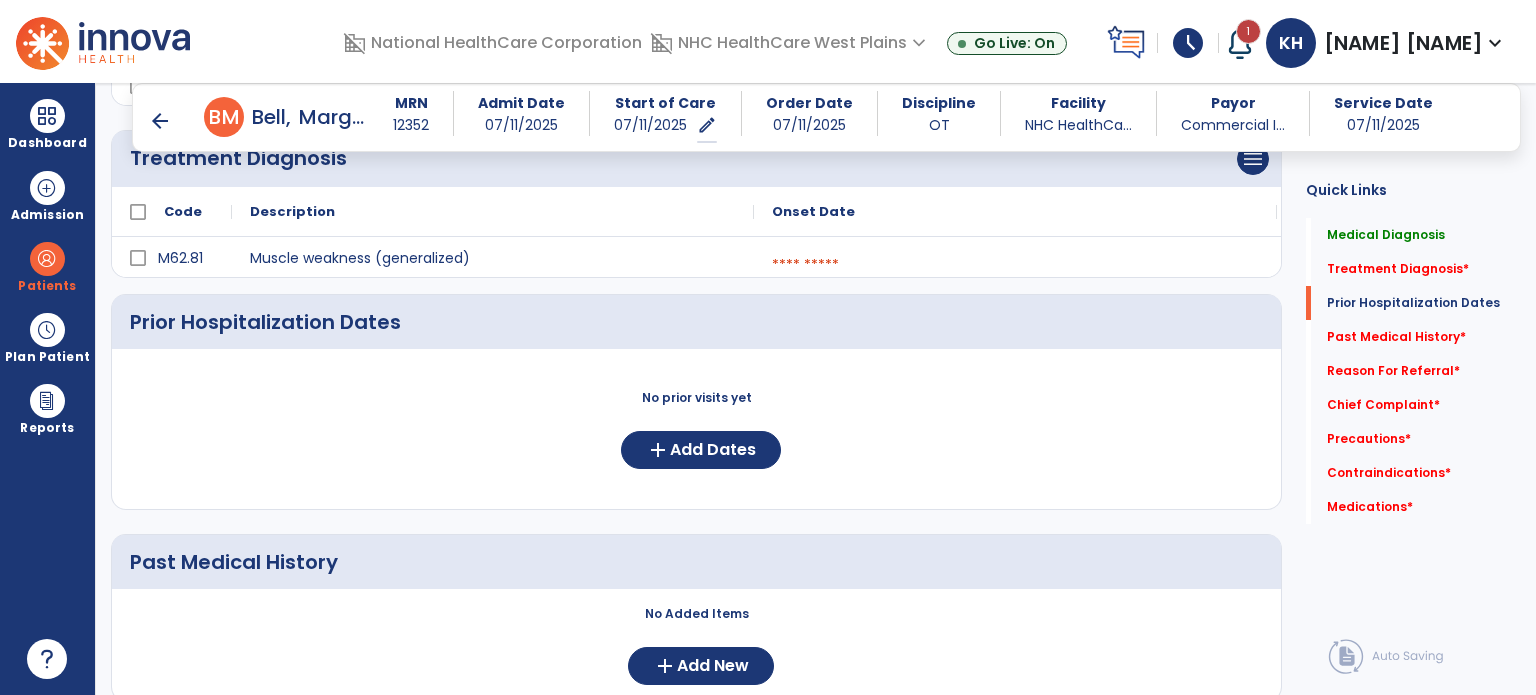 scroll, scrollTop: 336, scrollLeft: 0, axis: vertical 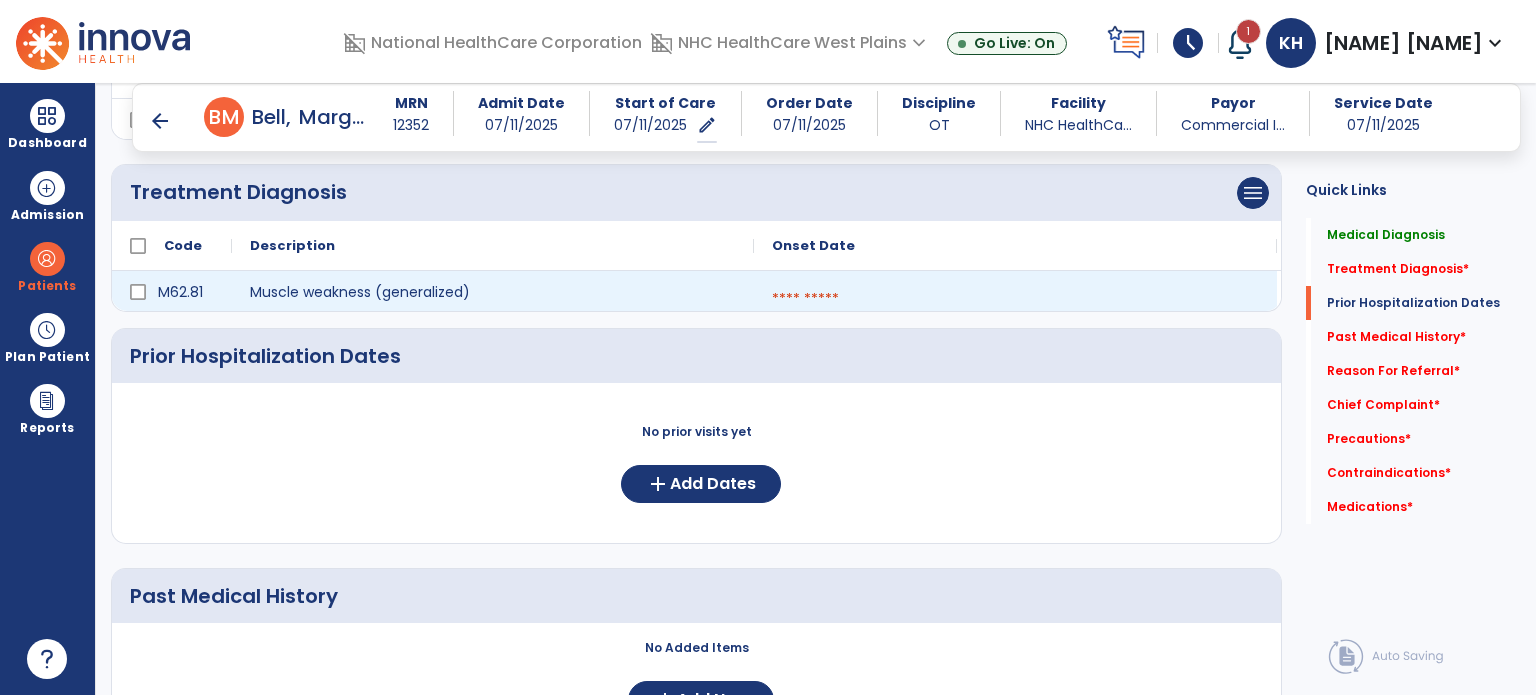 click at bounding box center (1015, 299) 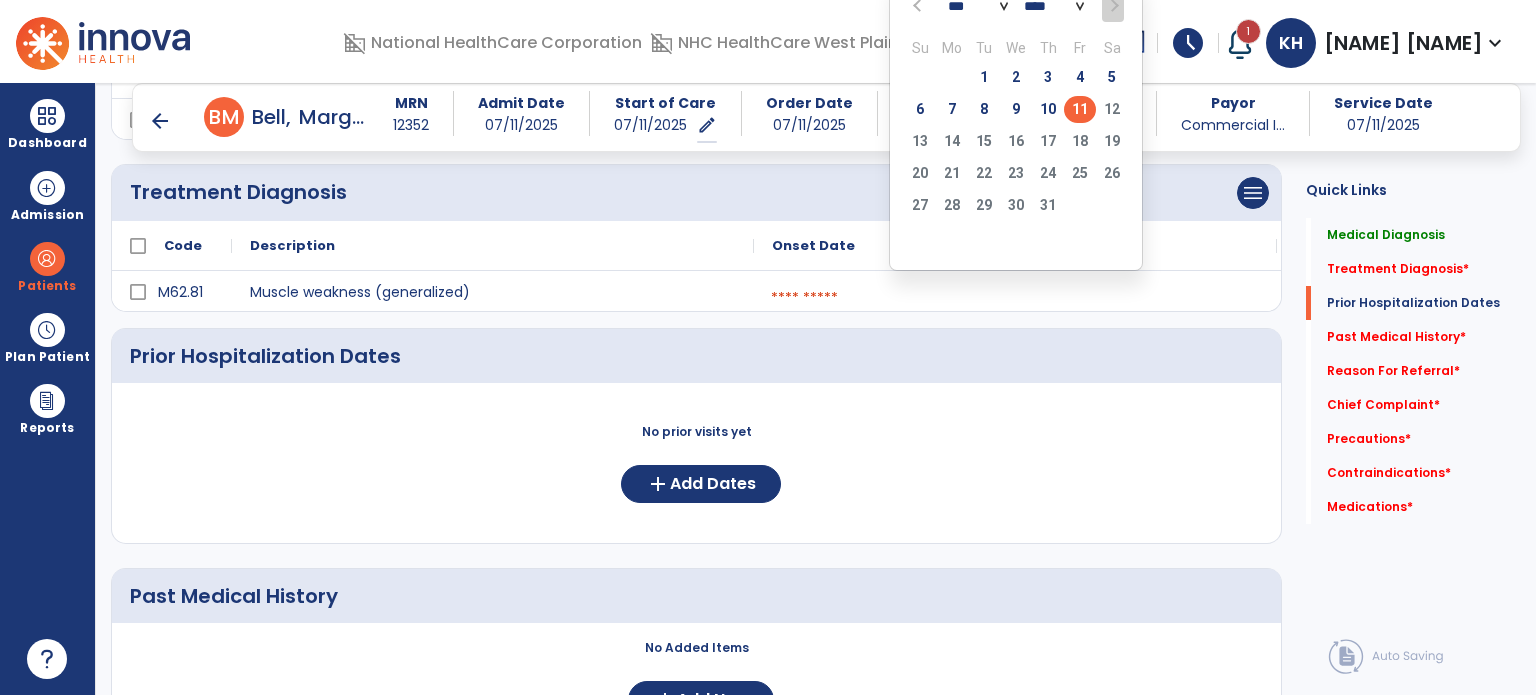 click on "11" 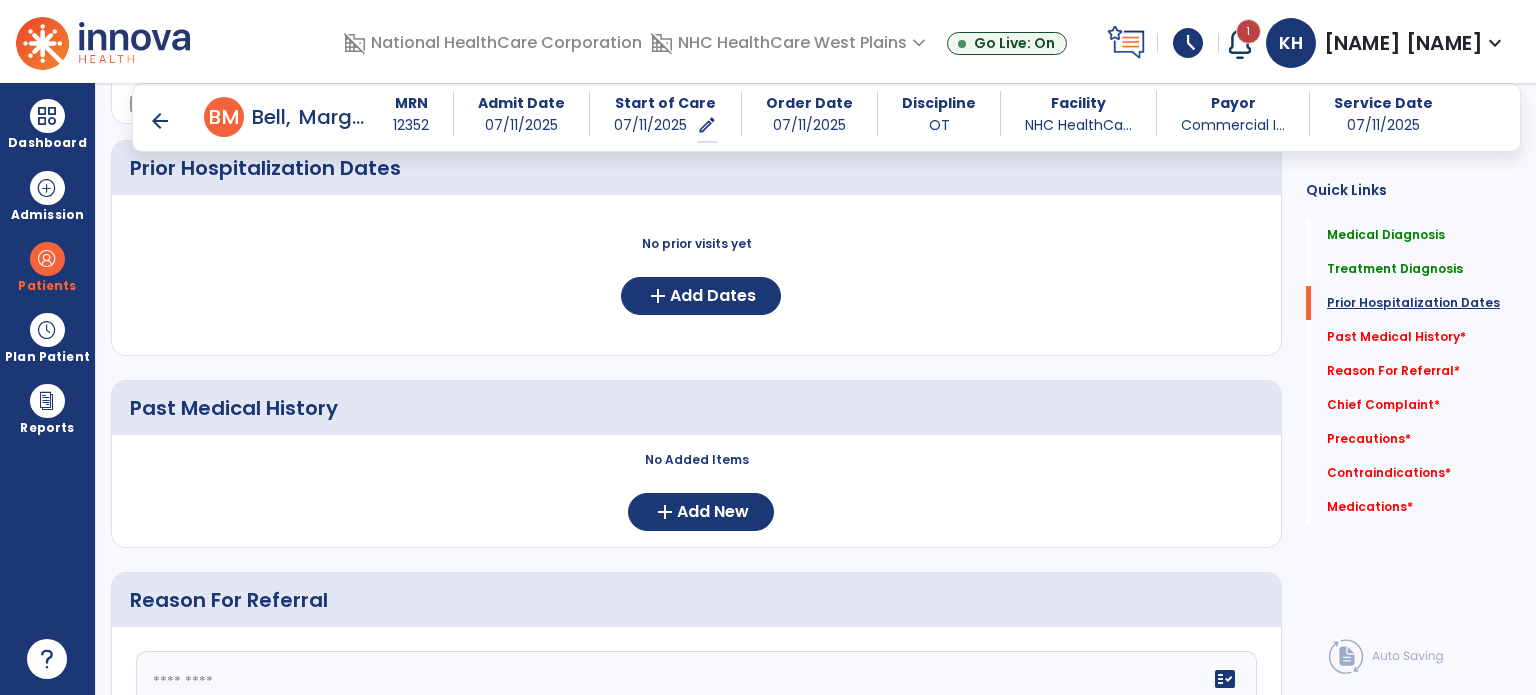 scroll, scrollTop: 536, scrollLeft: 0, axis: vertical 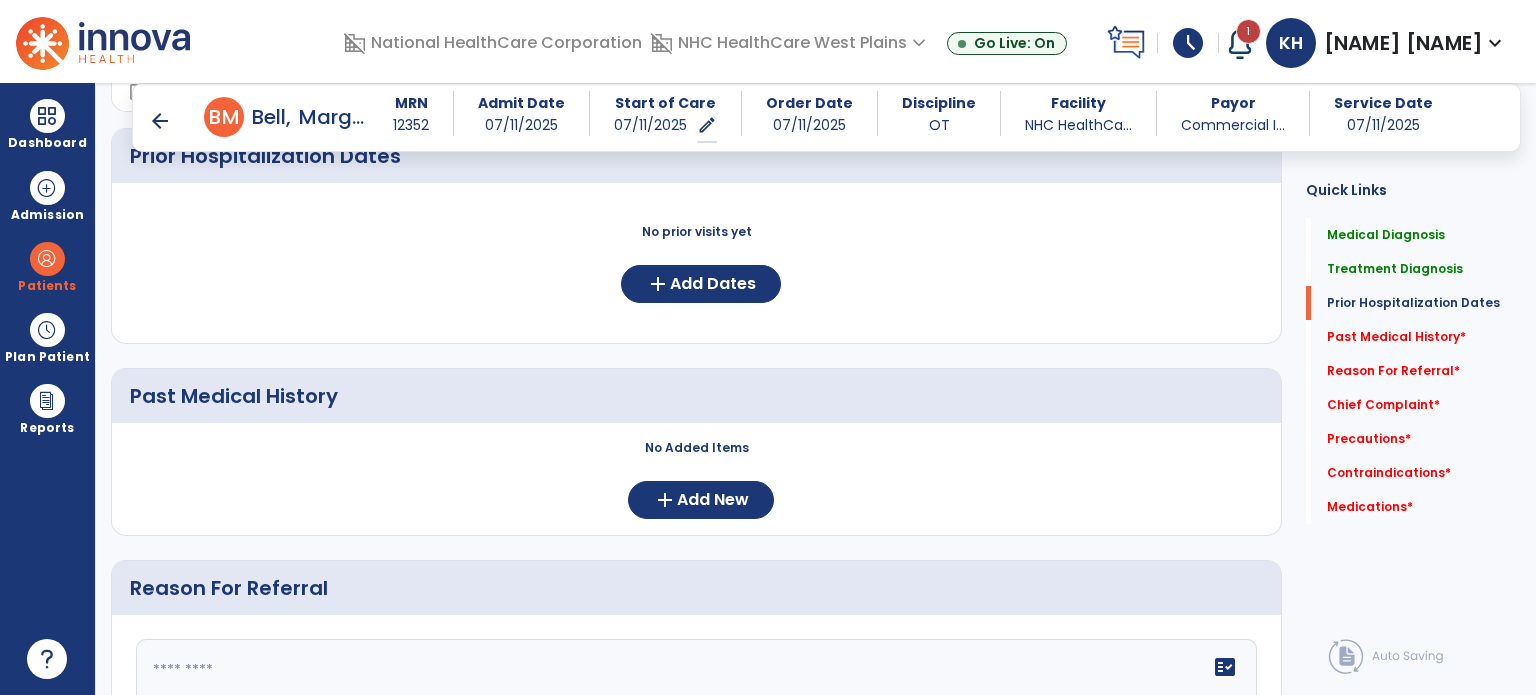 click 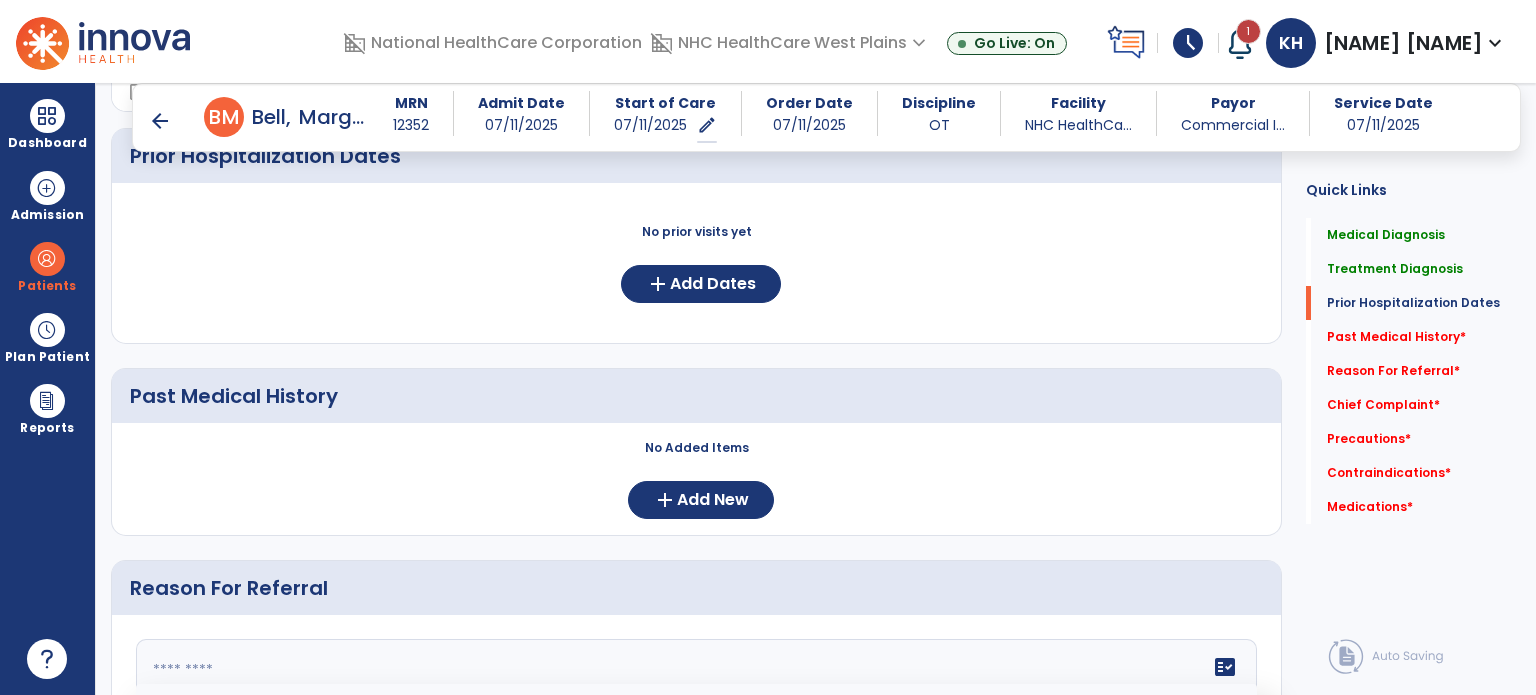 paste on "**********" 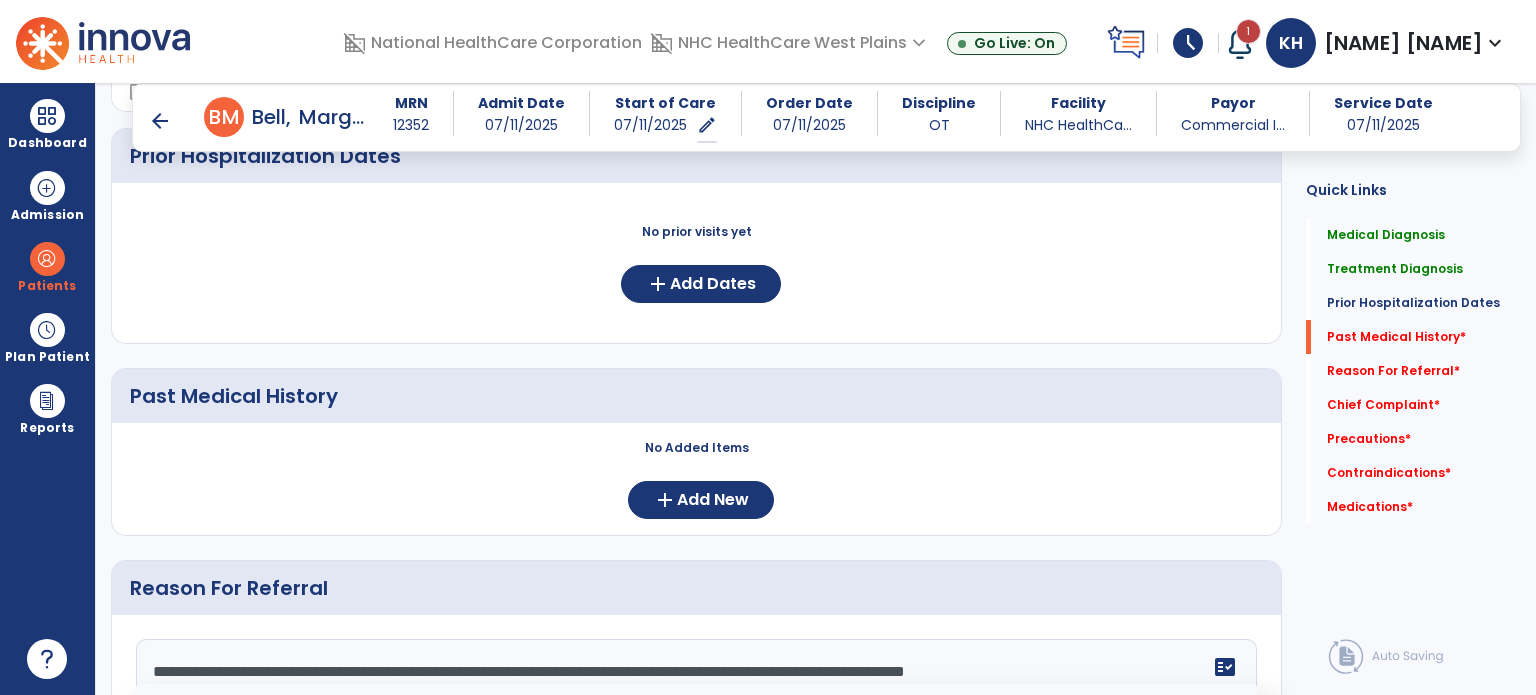 scroll, scrollTop: 576, scrollLeft: 0, axis: vertical 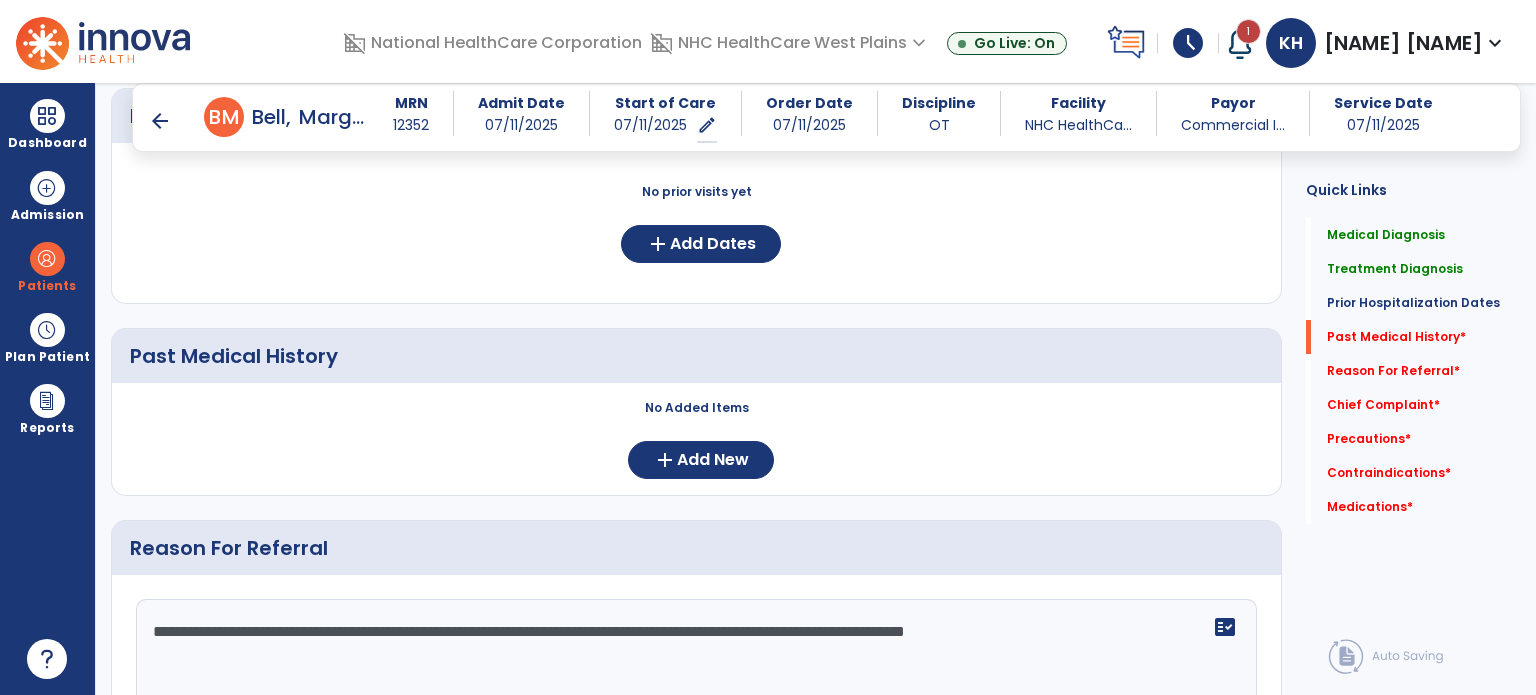 type on "**********" 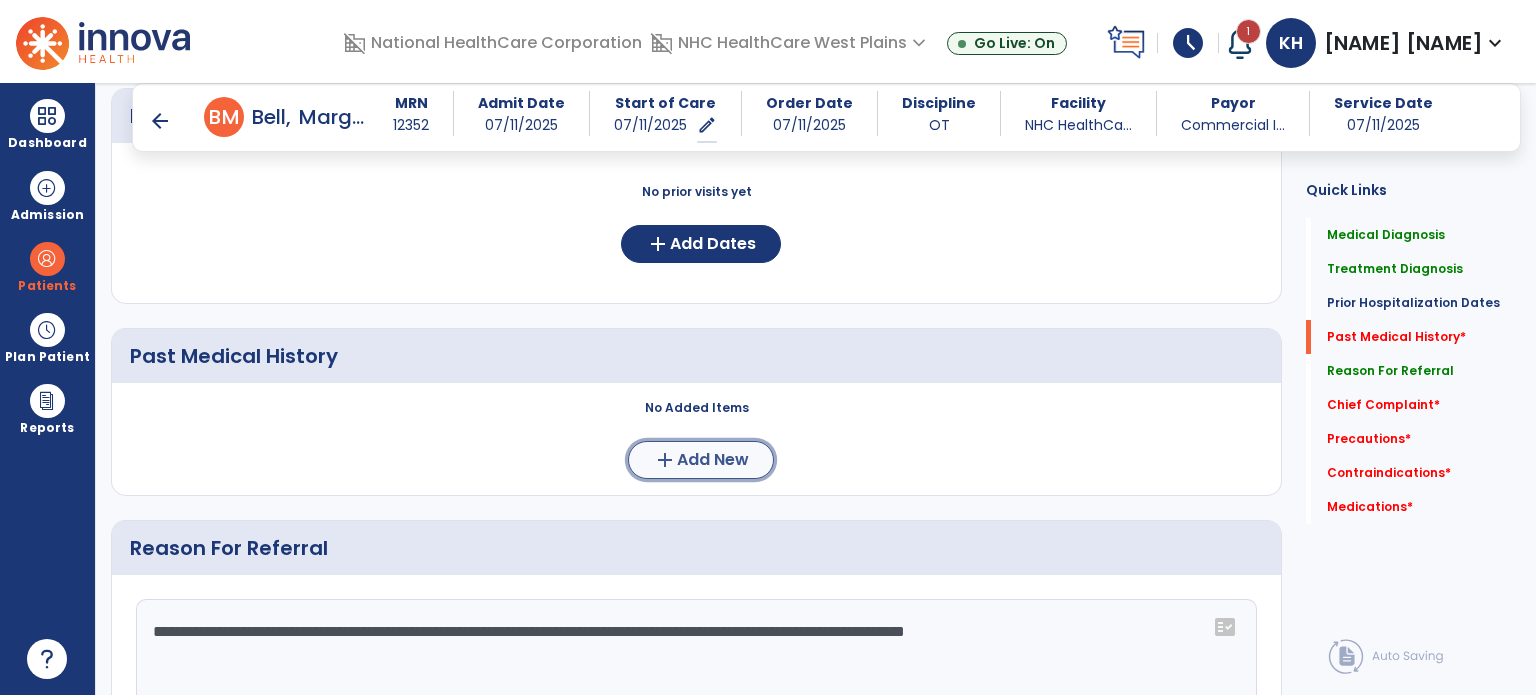 click on "add" 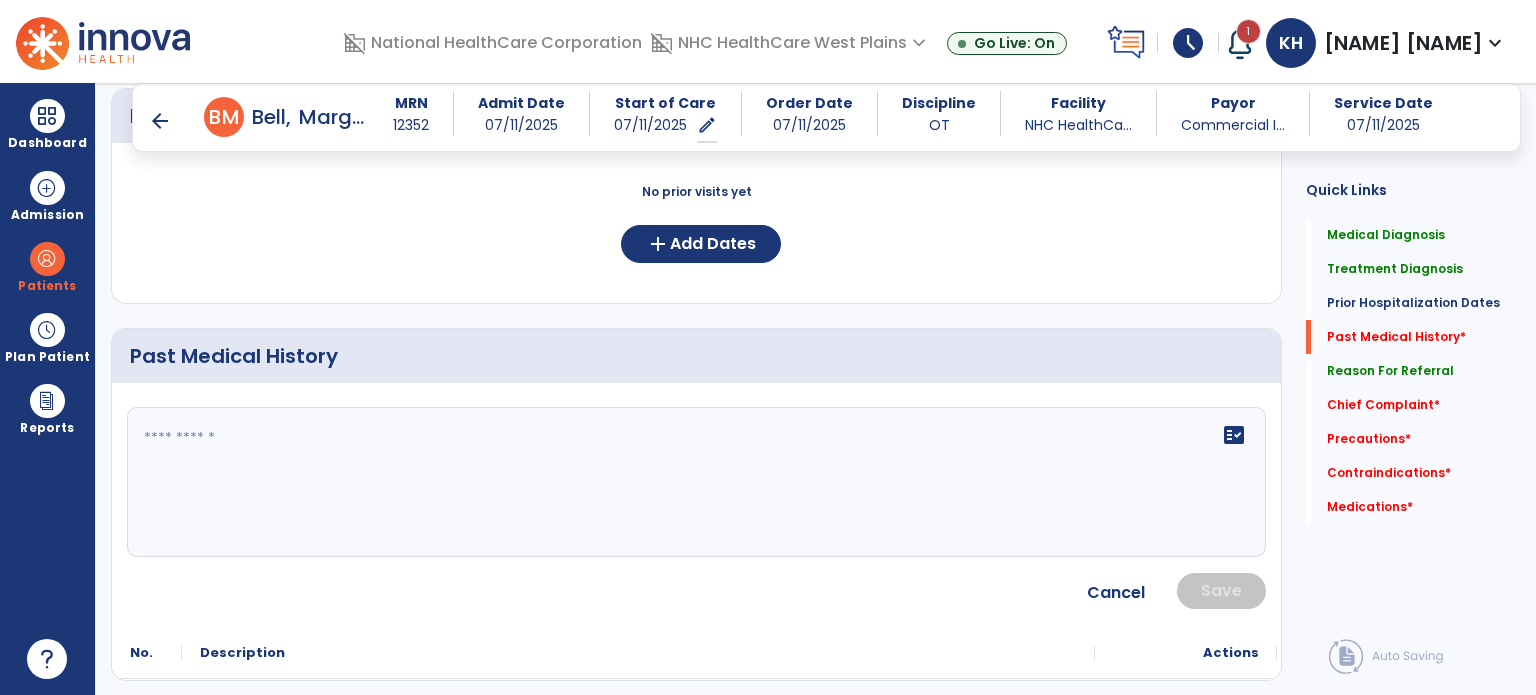 click on "fact_check" 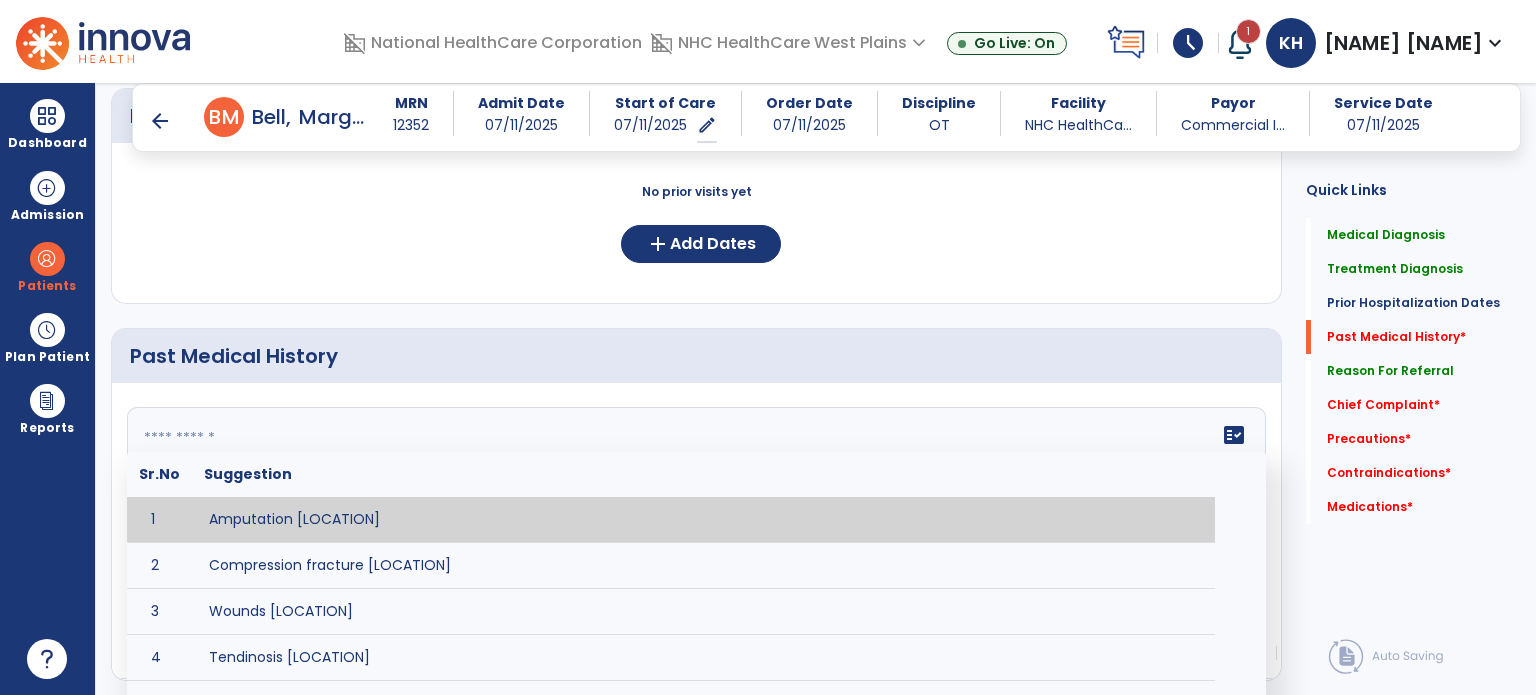 paste on "**********" 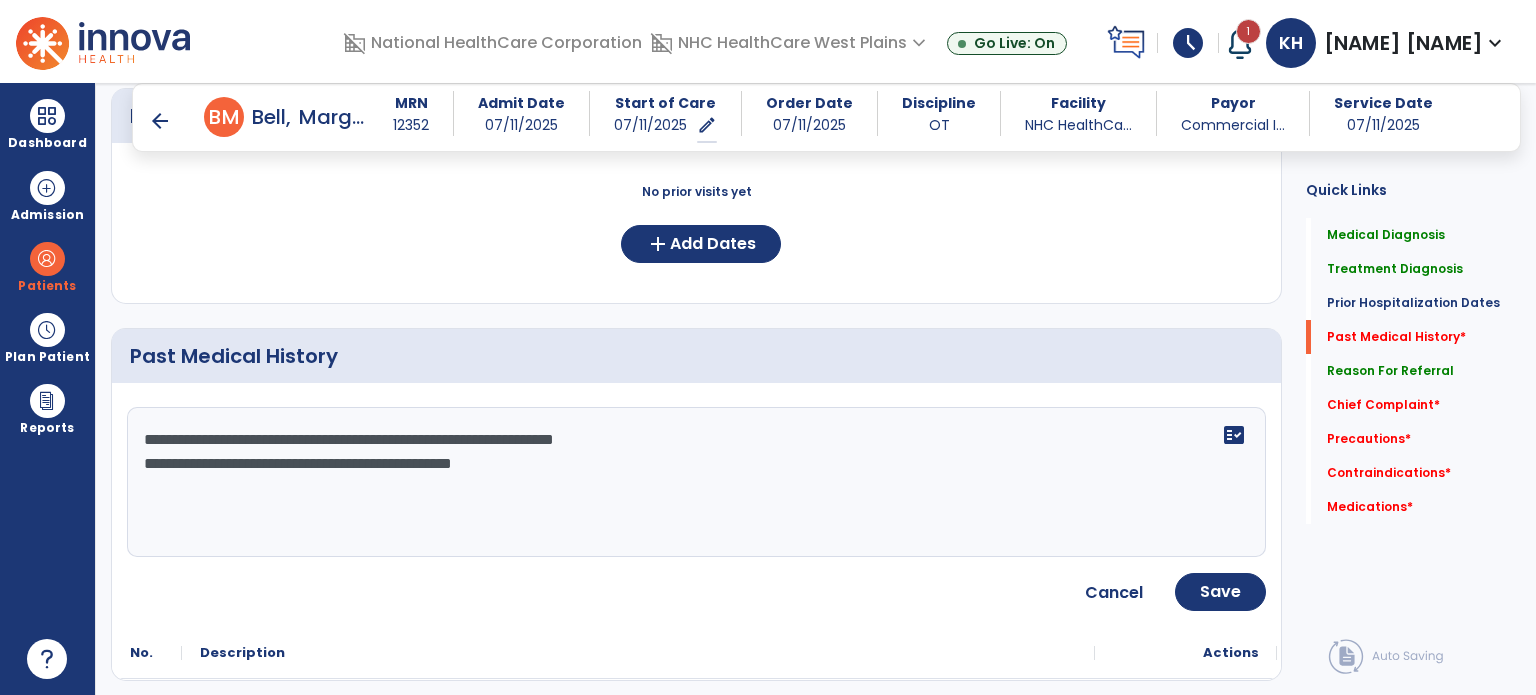 click on "**********" 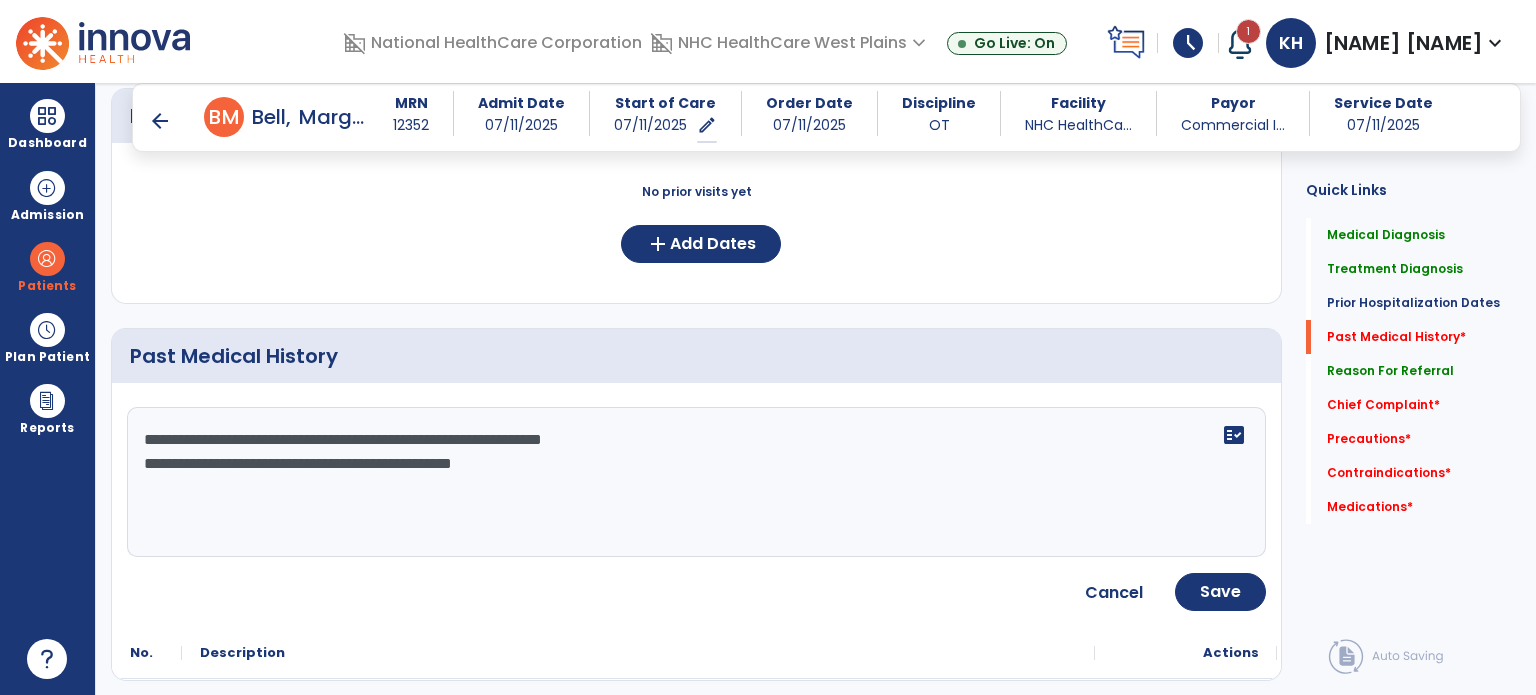 click on "**********" 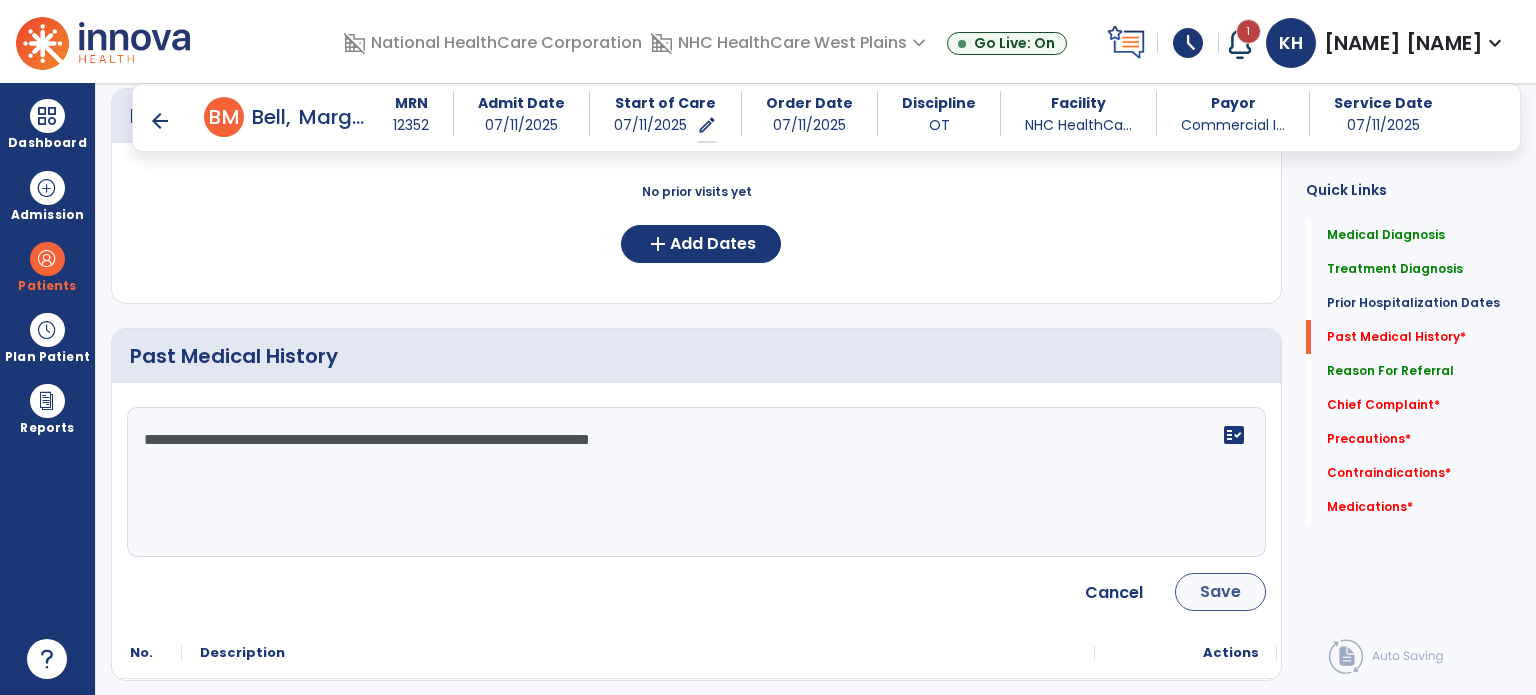 type on "**********" 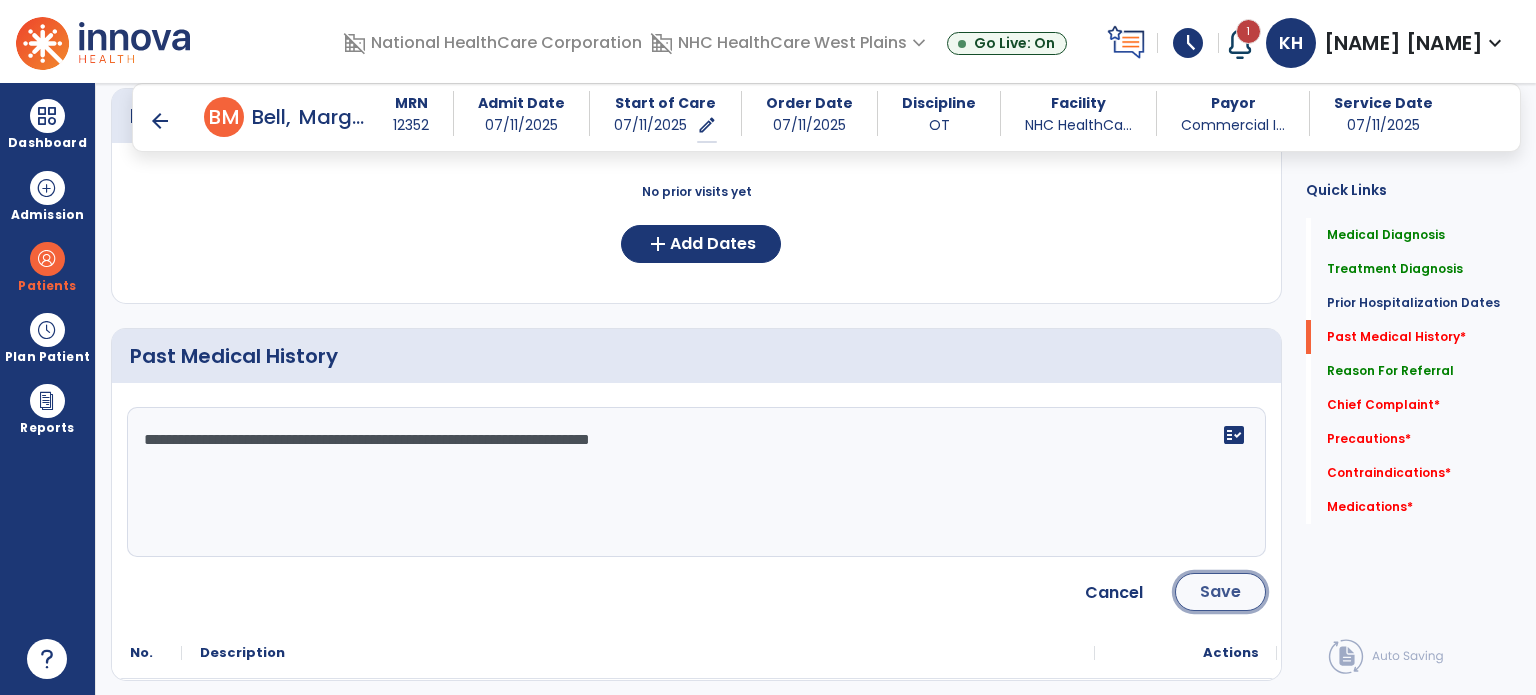 click on "Save" 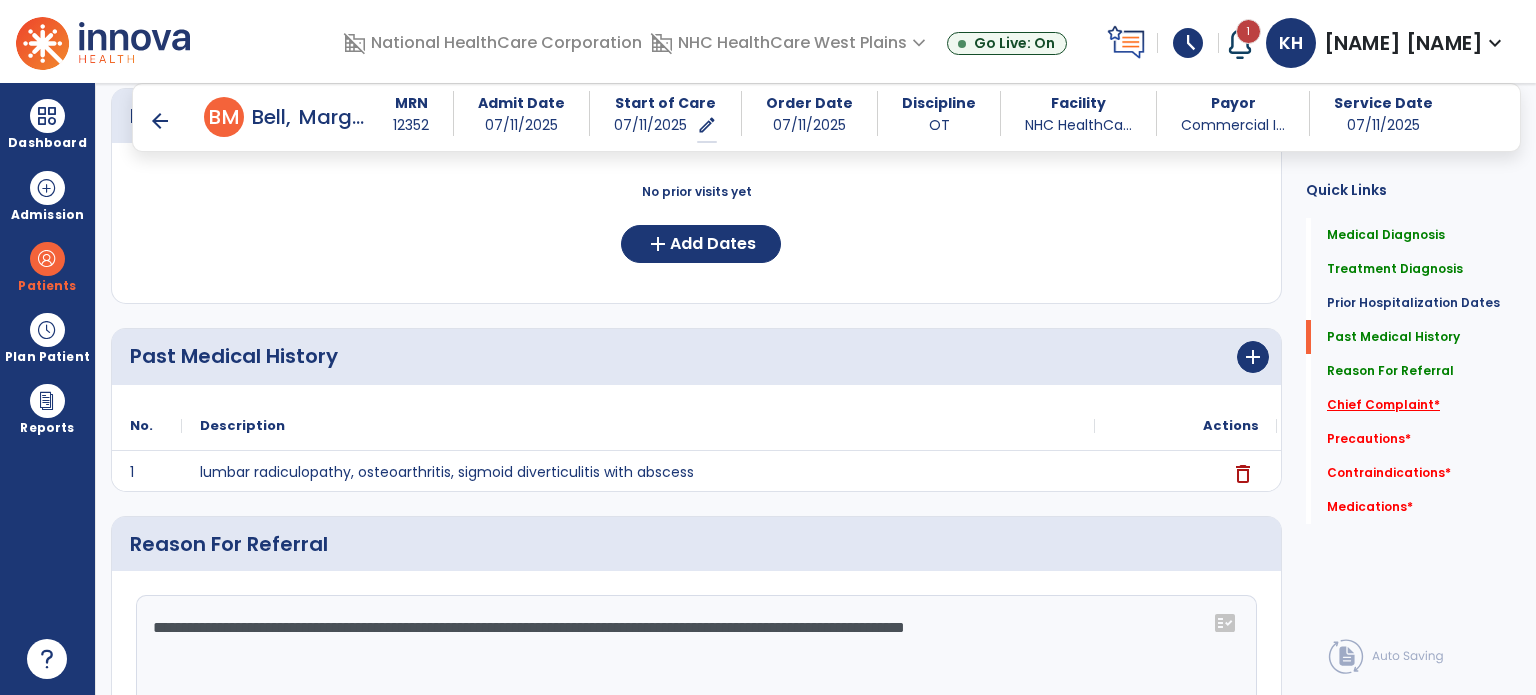 click on "Chief Complaint   *" 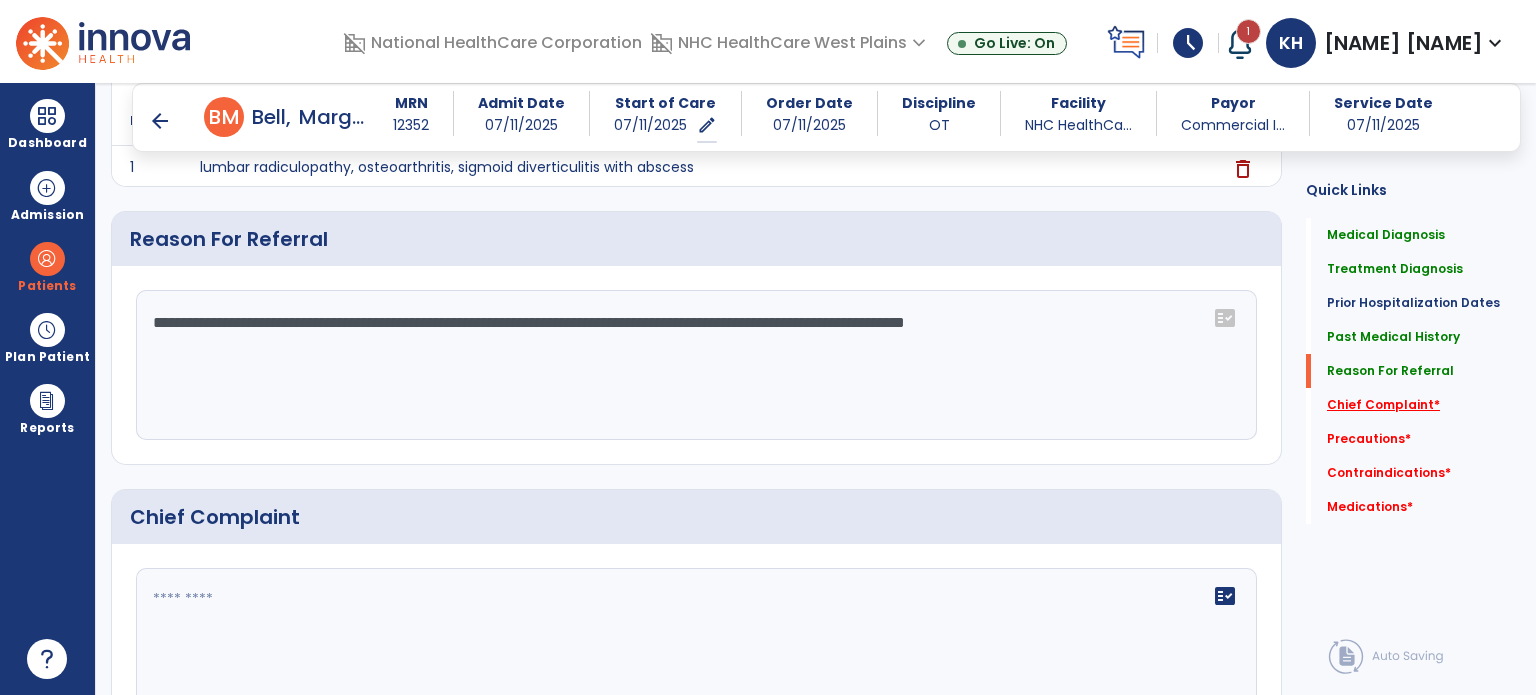 scroll, scrollTop: 1105, scrollLeft: 0, axis: vertical 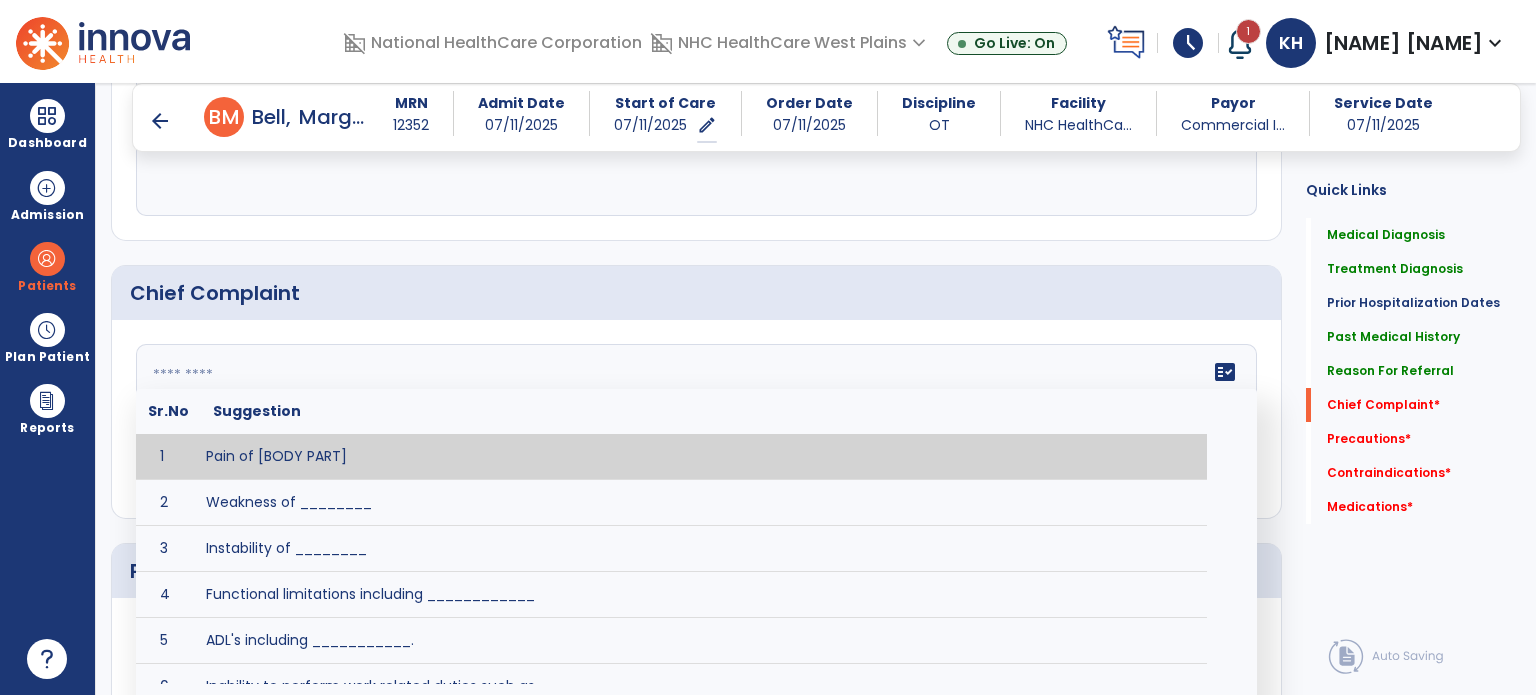 drag, startPoint x: 300, startPoint y: 464, endPoint x: 321, endPoint y: 394, distance: 73.082146 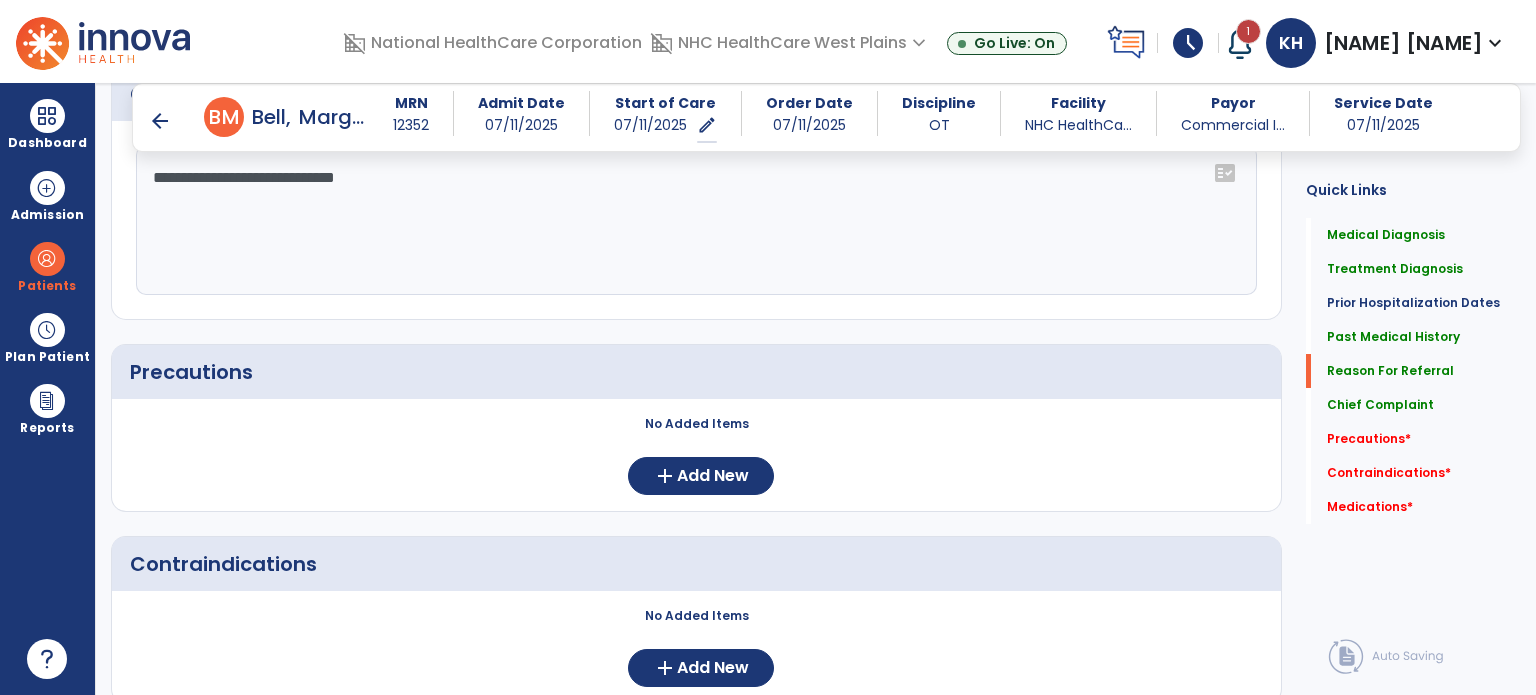 scroll, scrollTop: 1305, scrollLeft: 0, axis: vertical 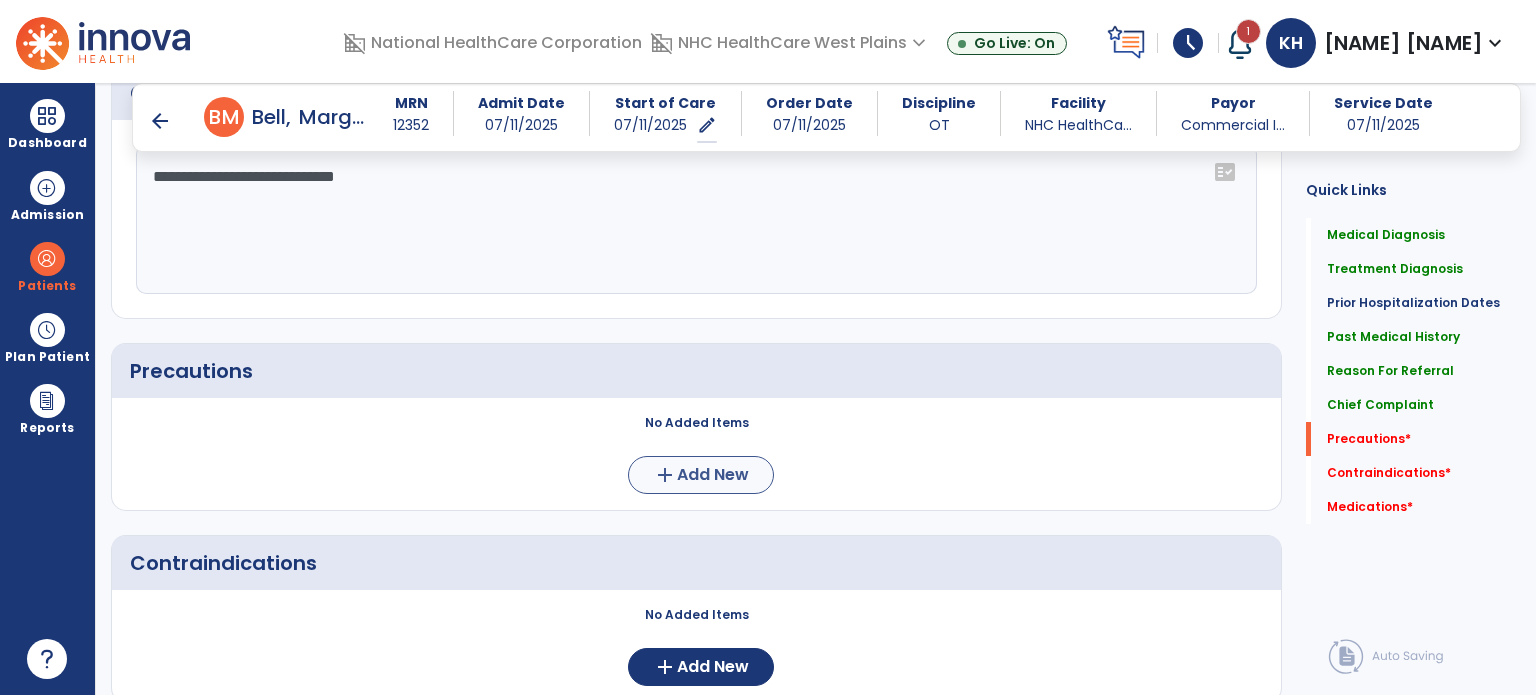type on "**********" 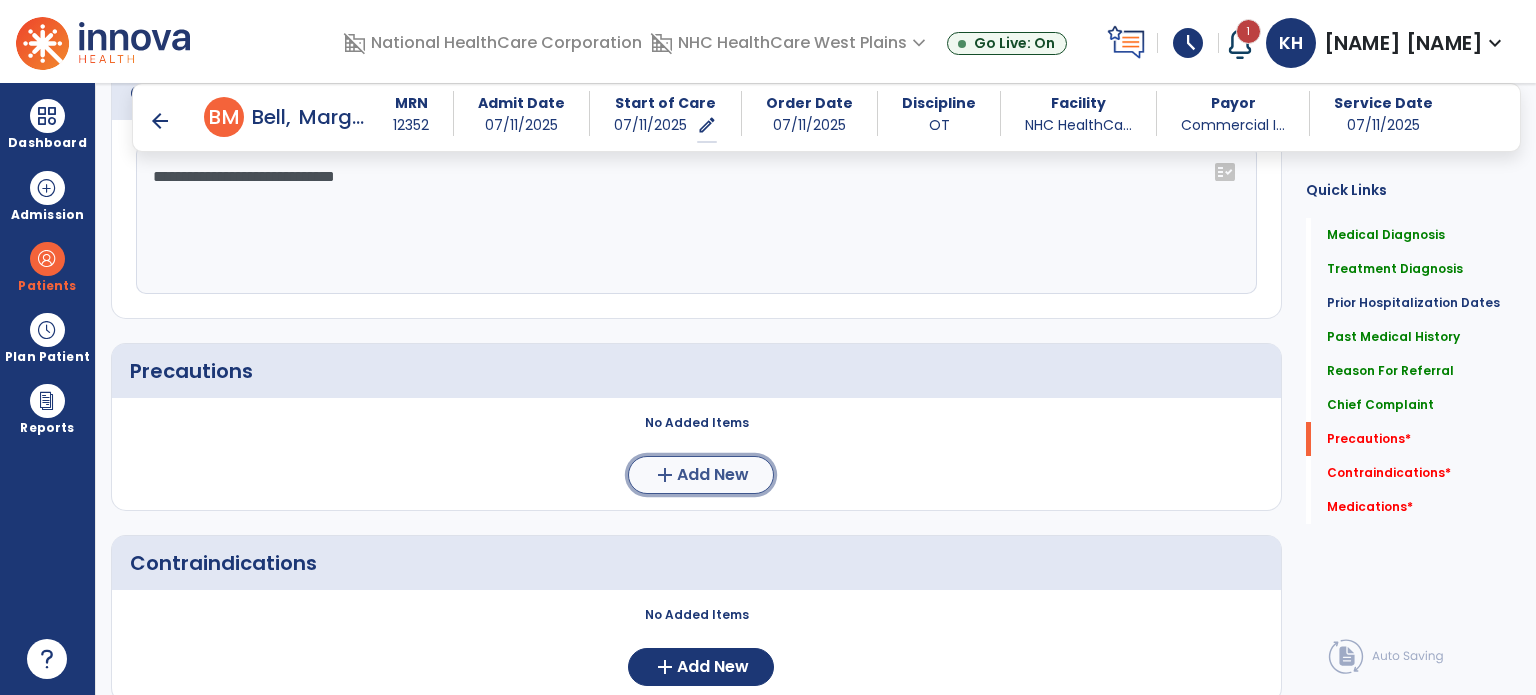 click on "add" 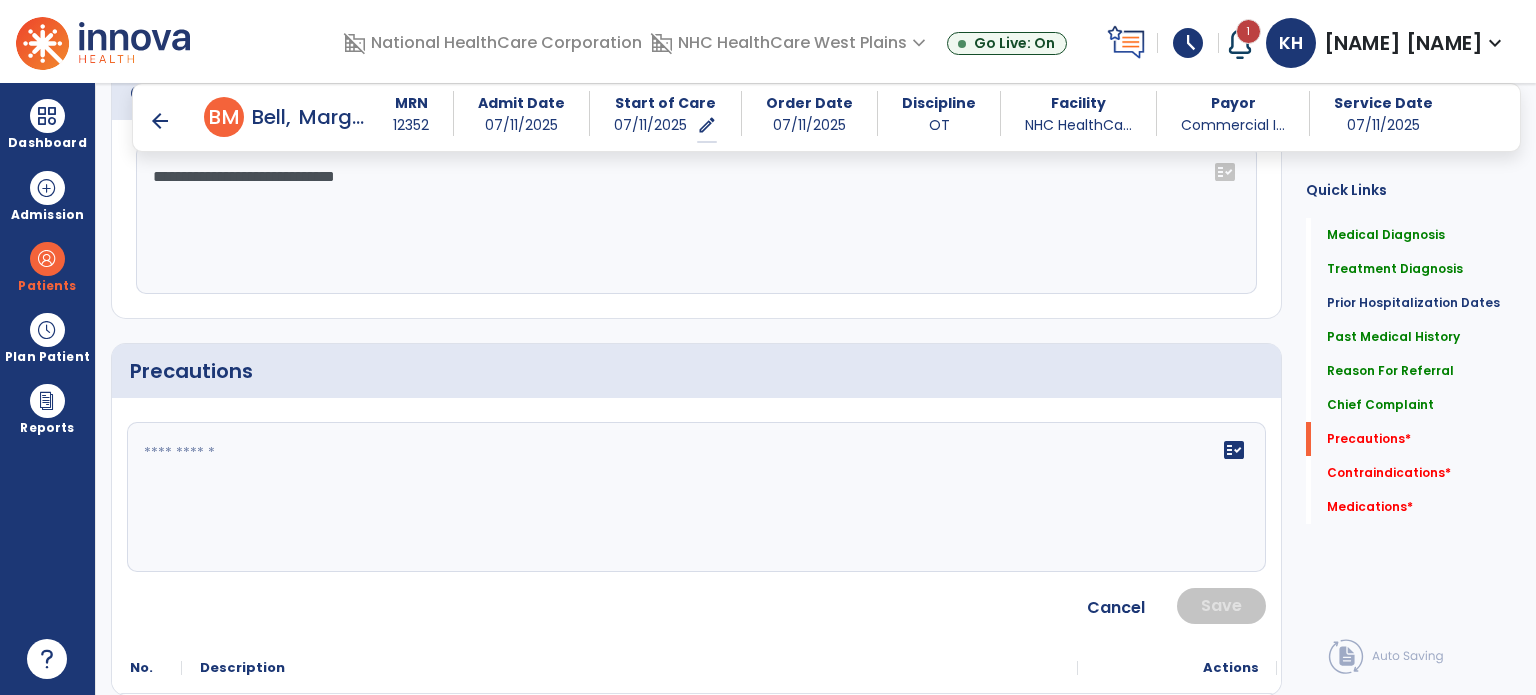 click 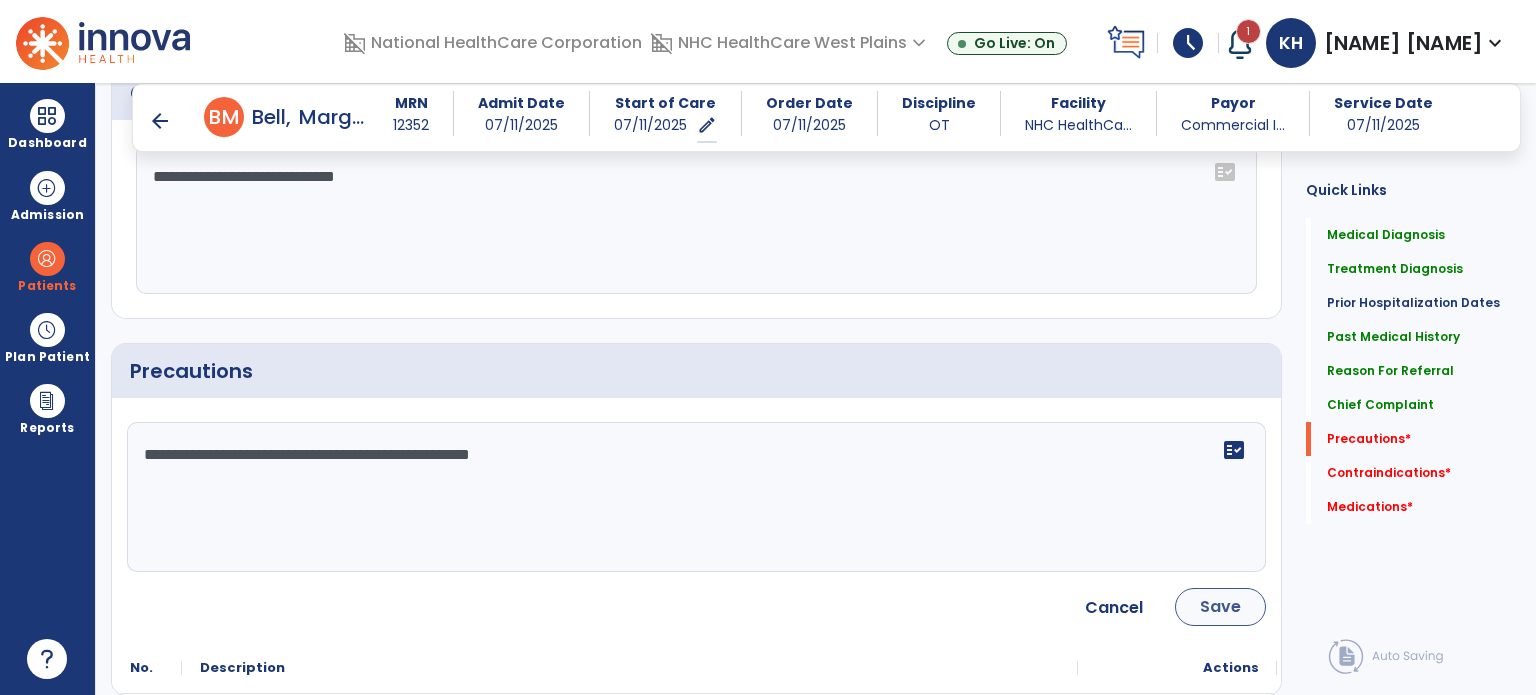 type on "**********" 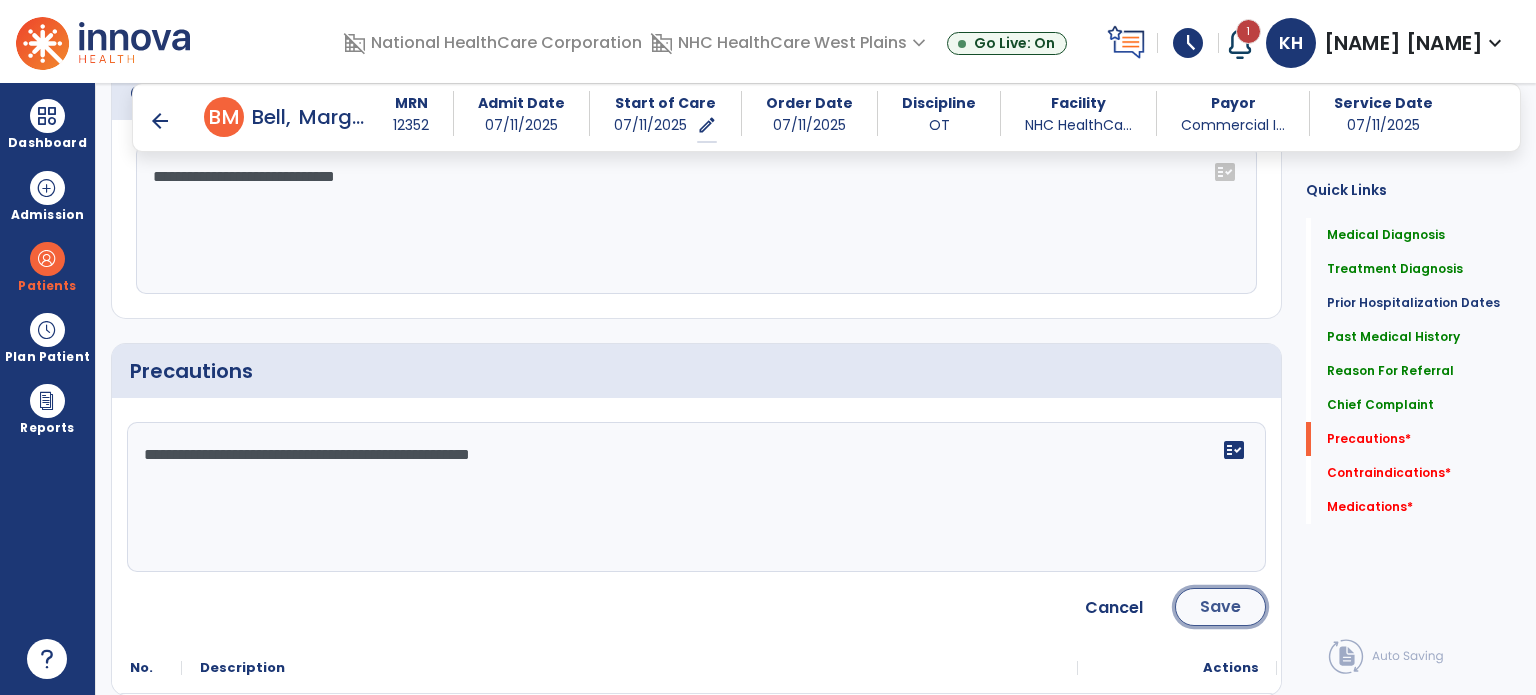 click on "Save" 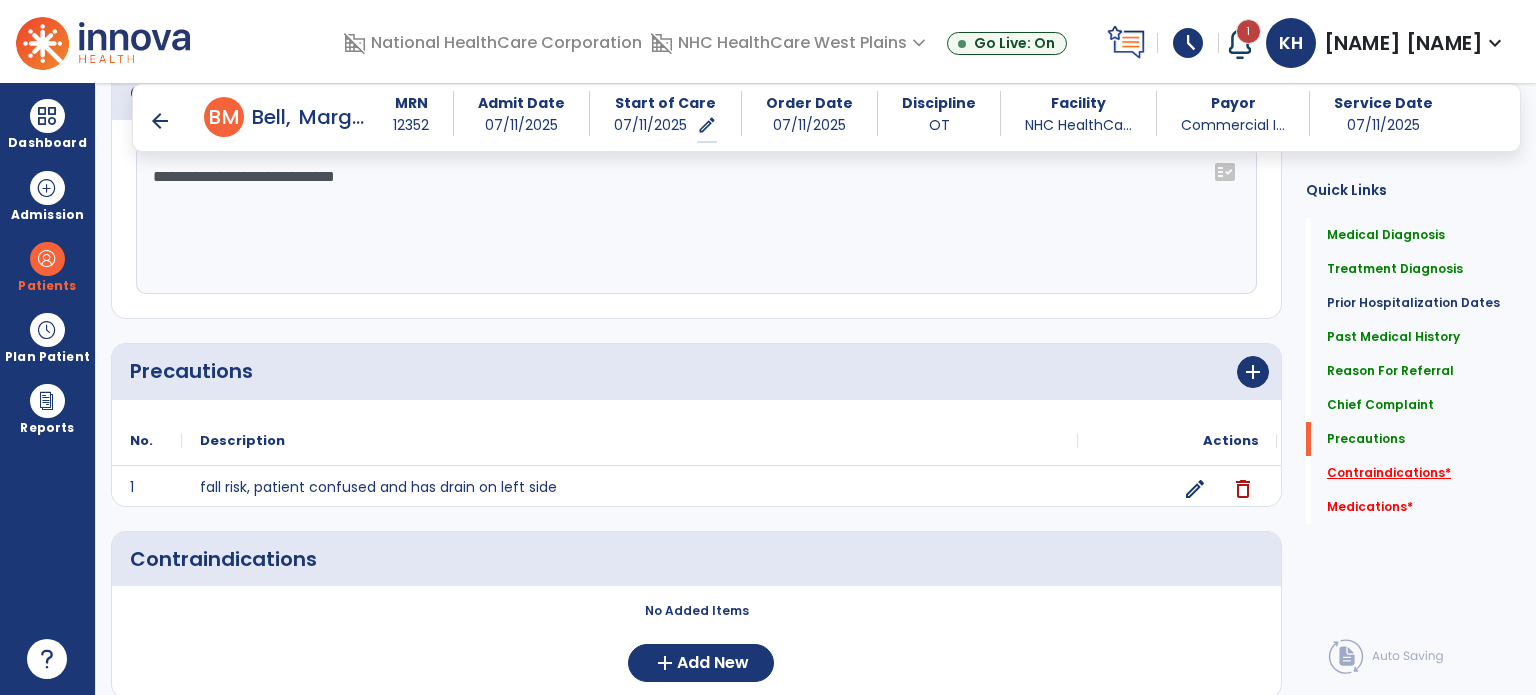 click on "Contraindications   *" 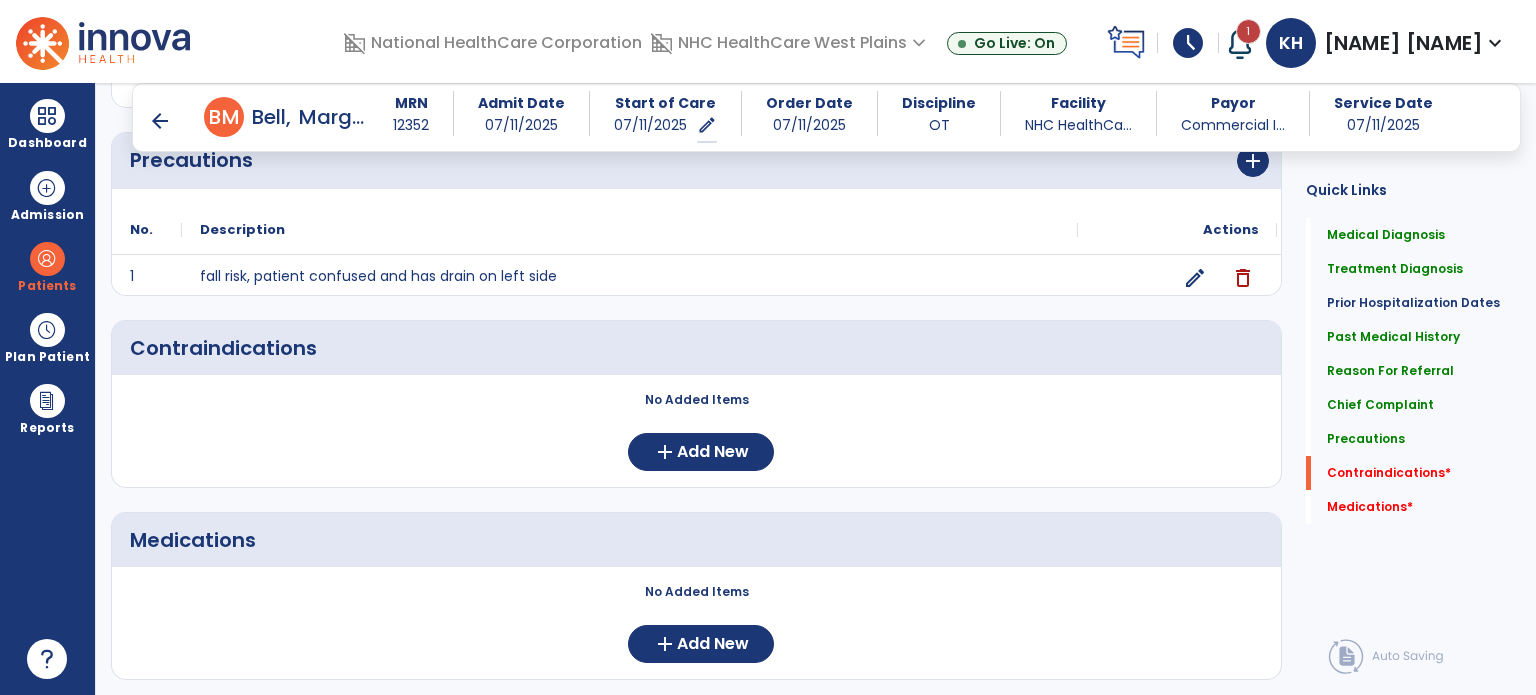 scroll, scrollTop: 1527, scrollLeft: 0, axis: vertical 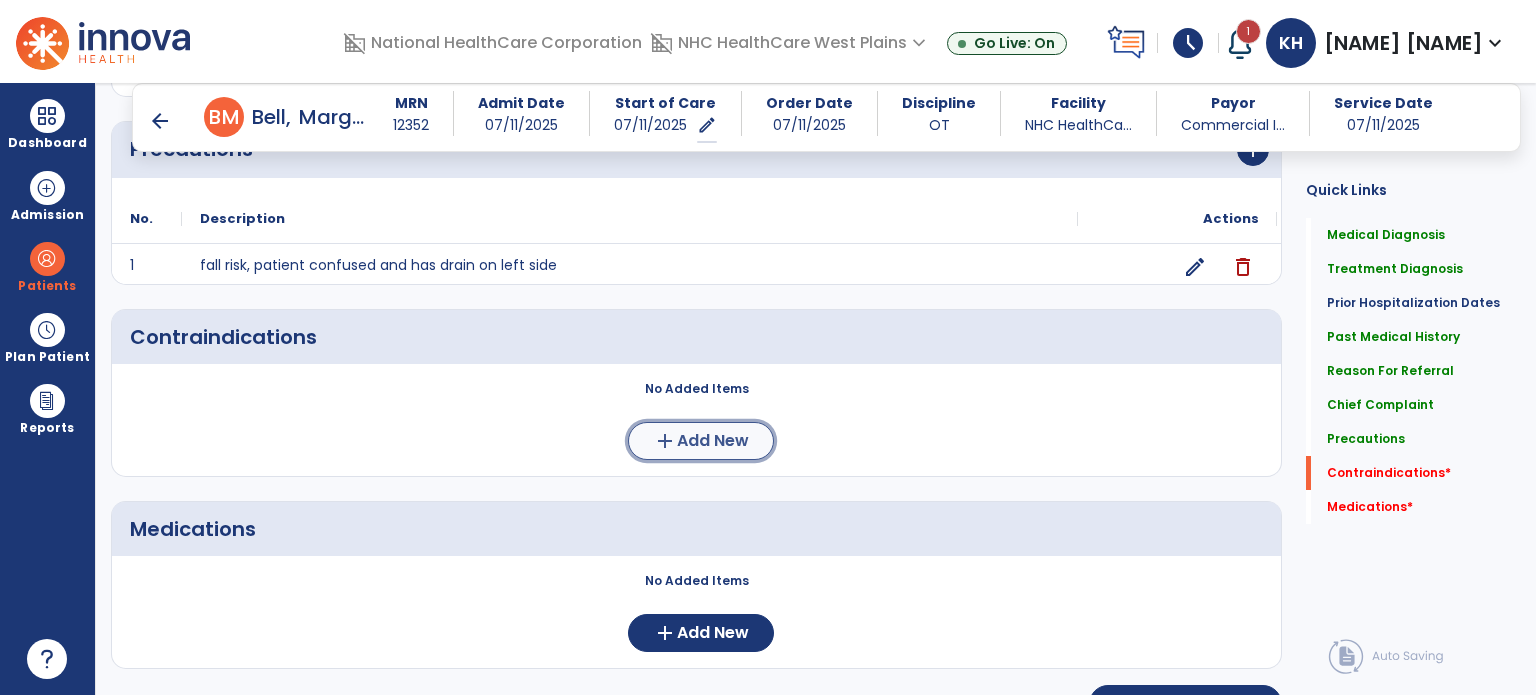 click on "Add New" 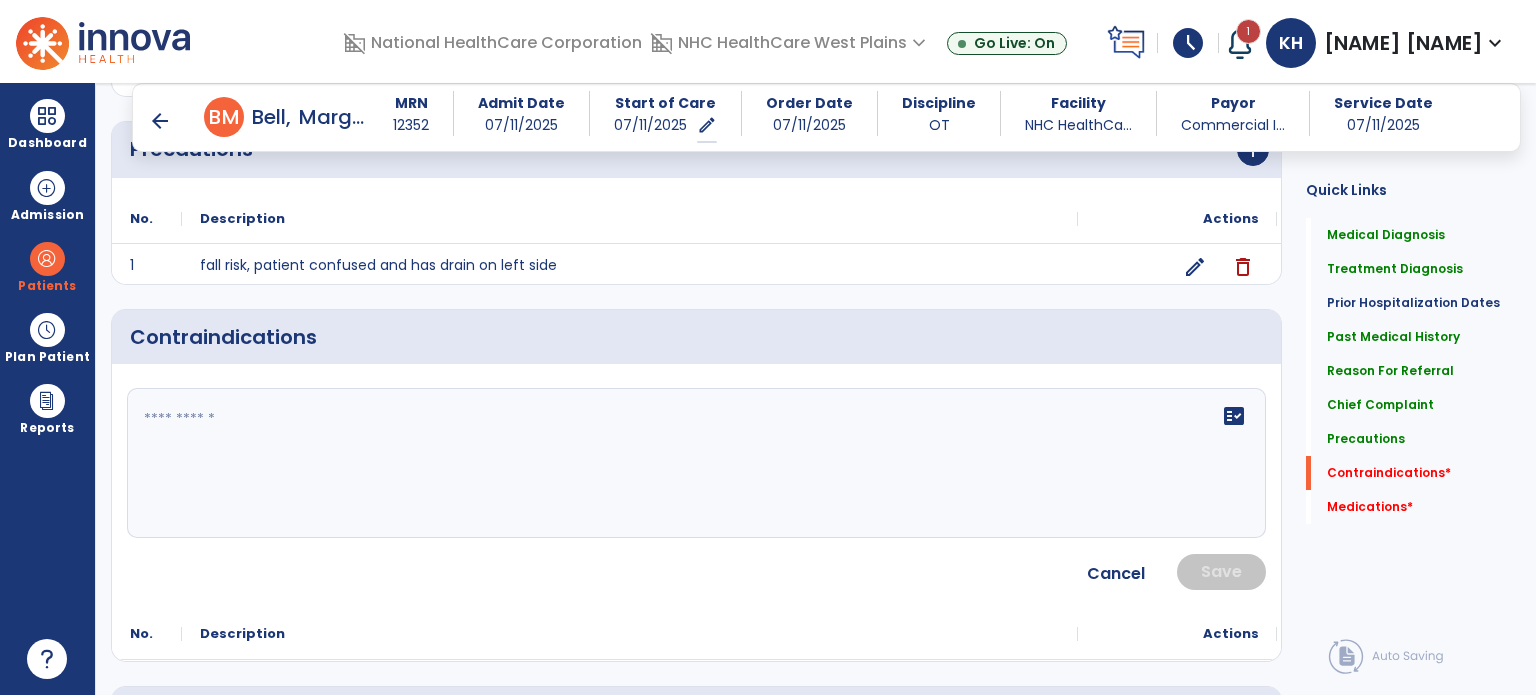click on "fact_check" 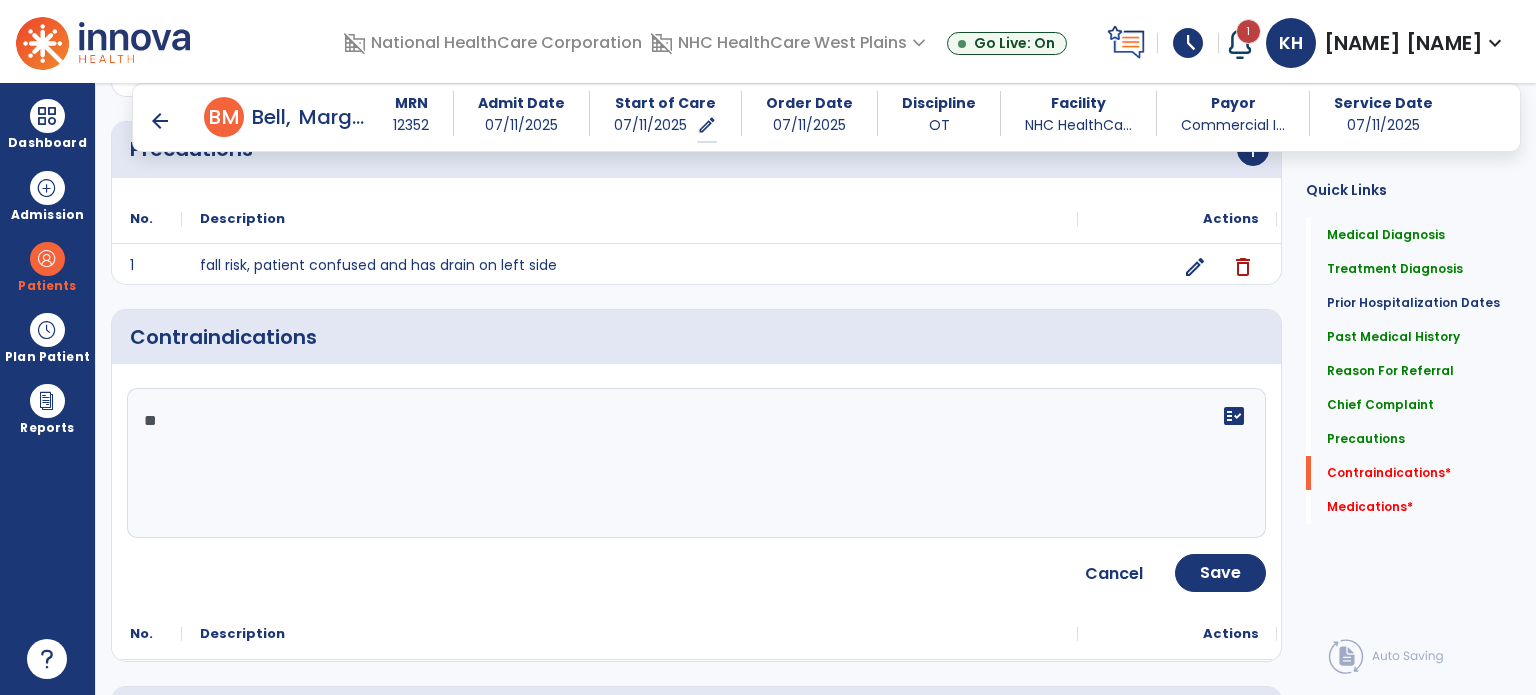 type on "*" 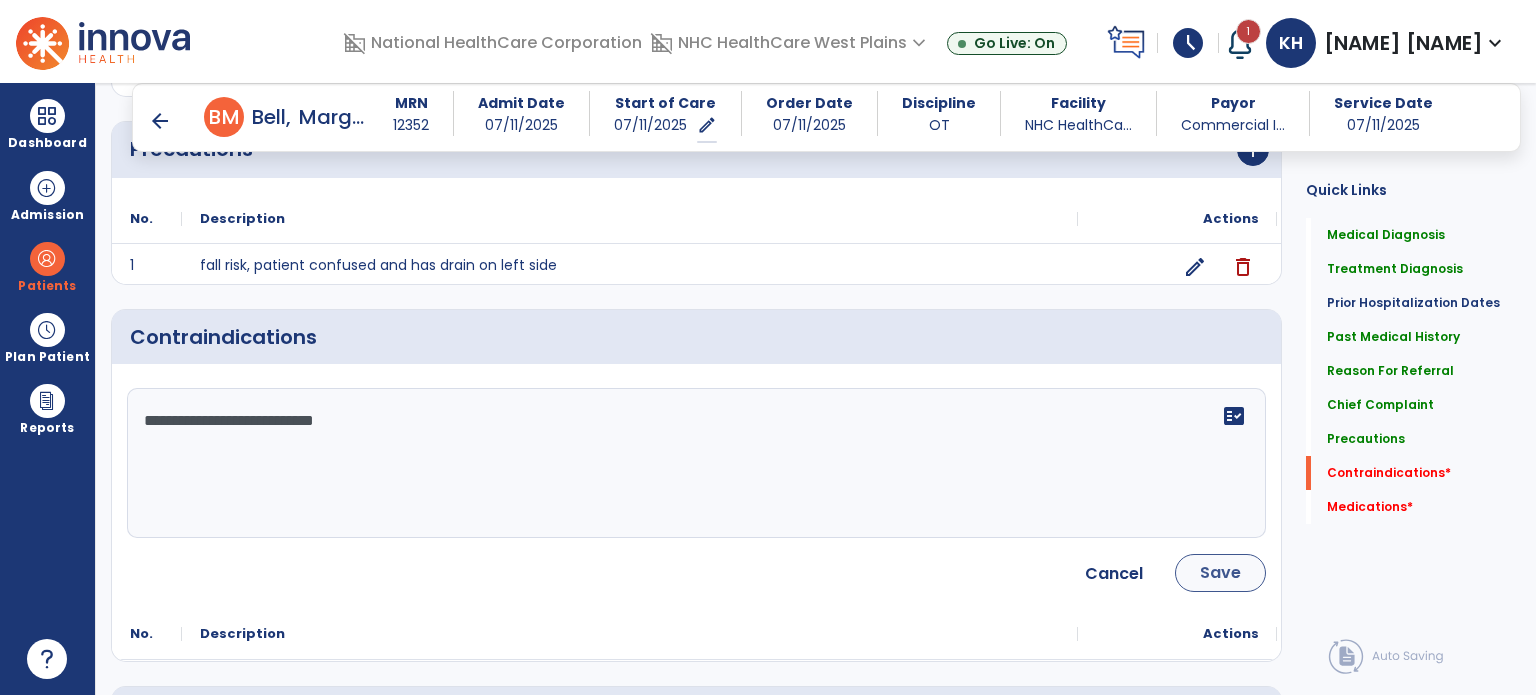 type on "**********" 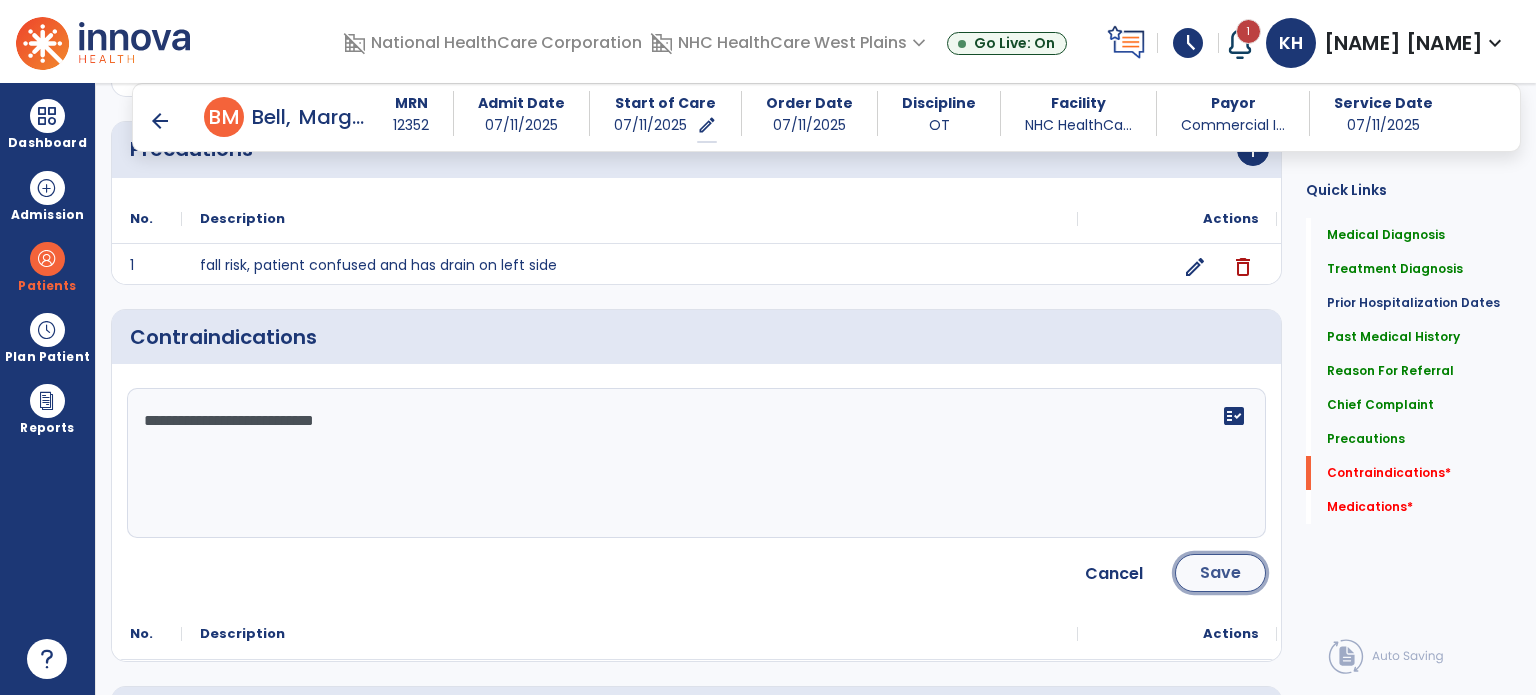 click on "Save" 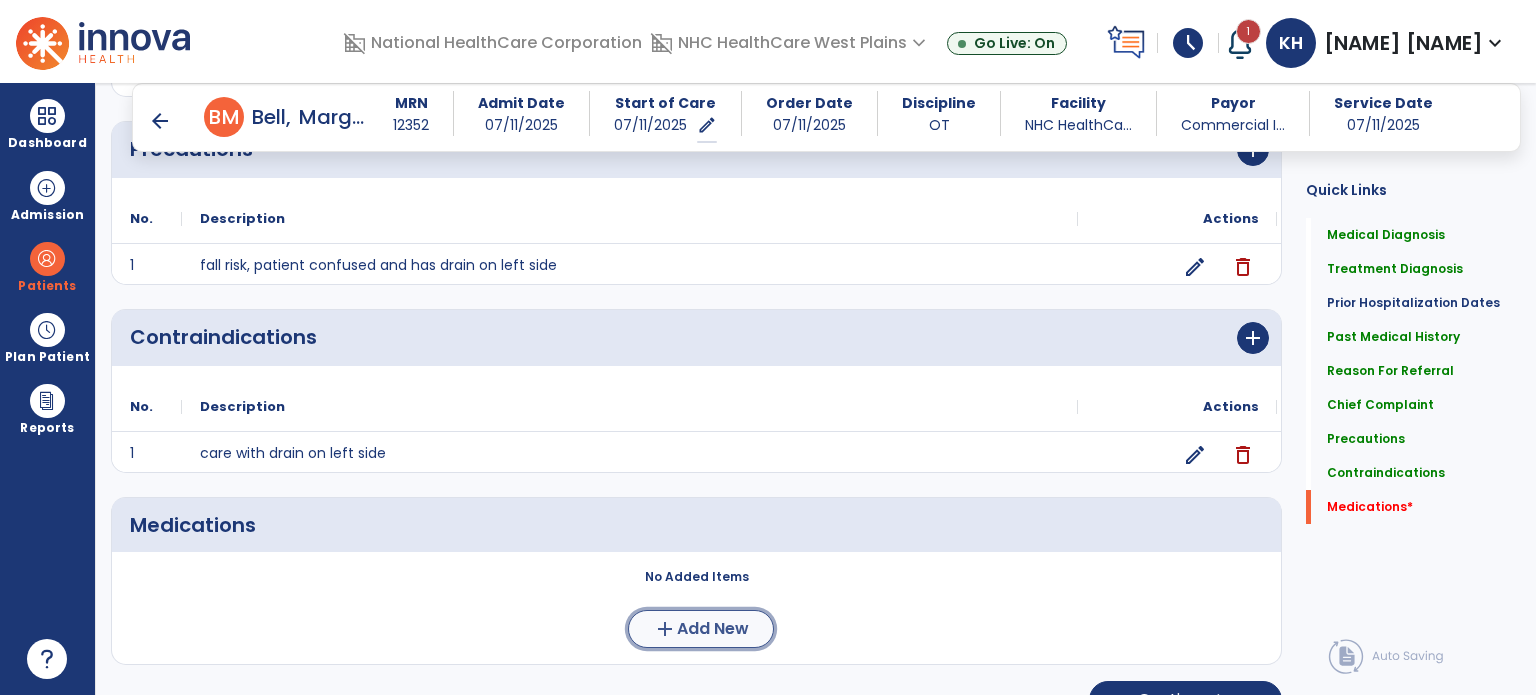 click on "Add New" 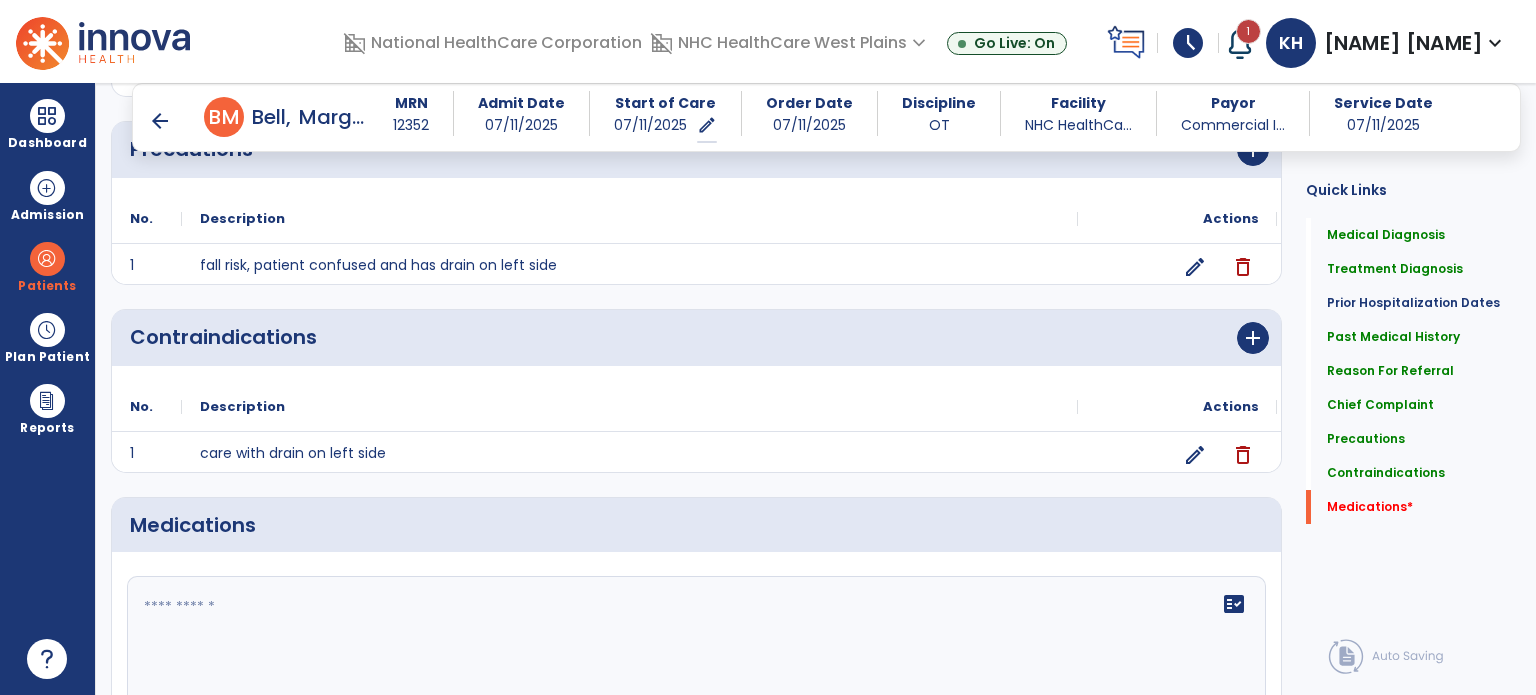 click 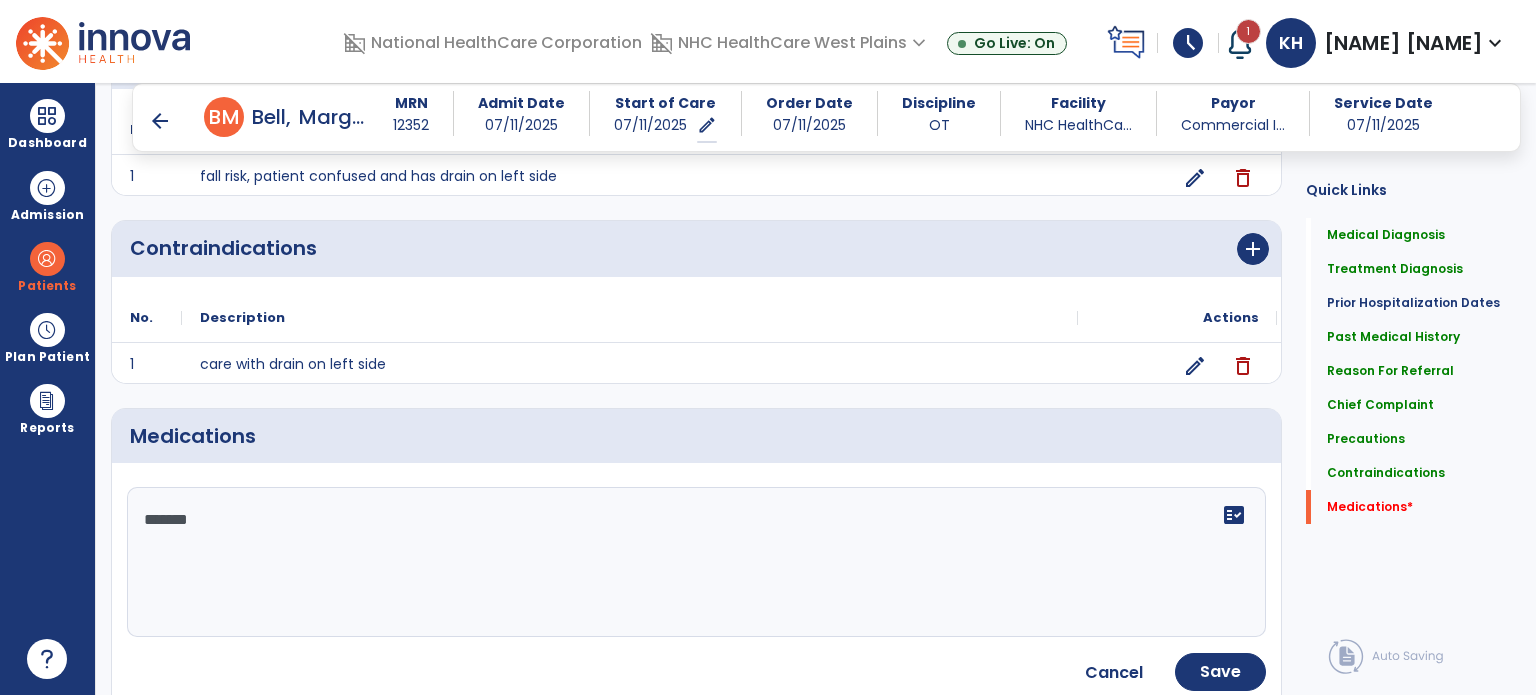 scroll, scrollTop: 1739, scrollLeft: 0, axis: vertical 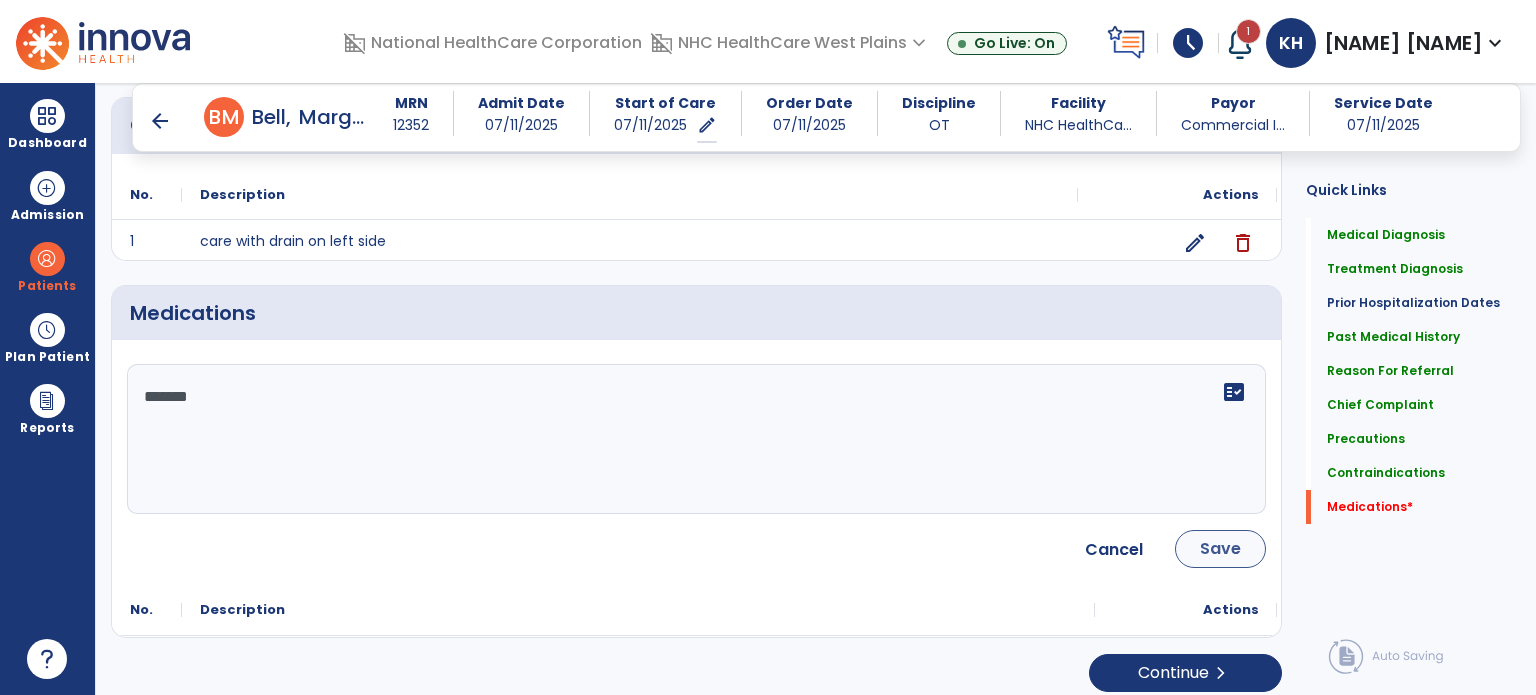 type on "*******" 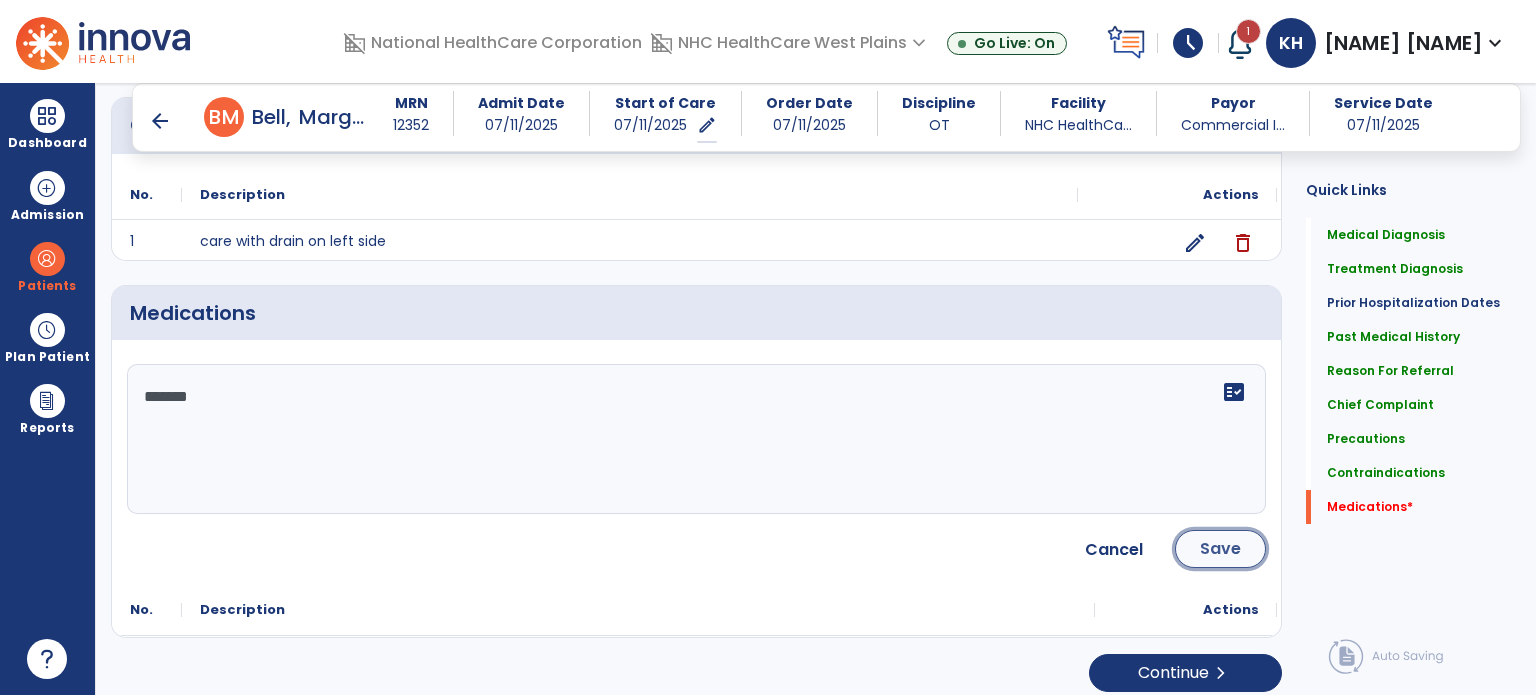 click on "Save" 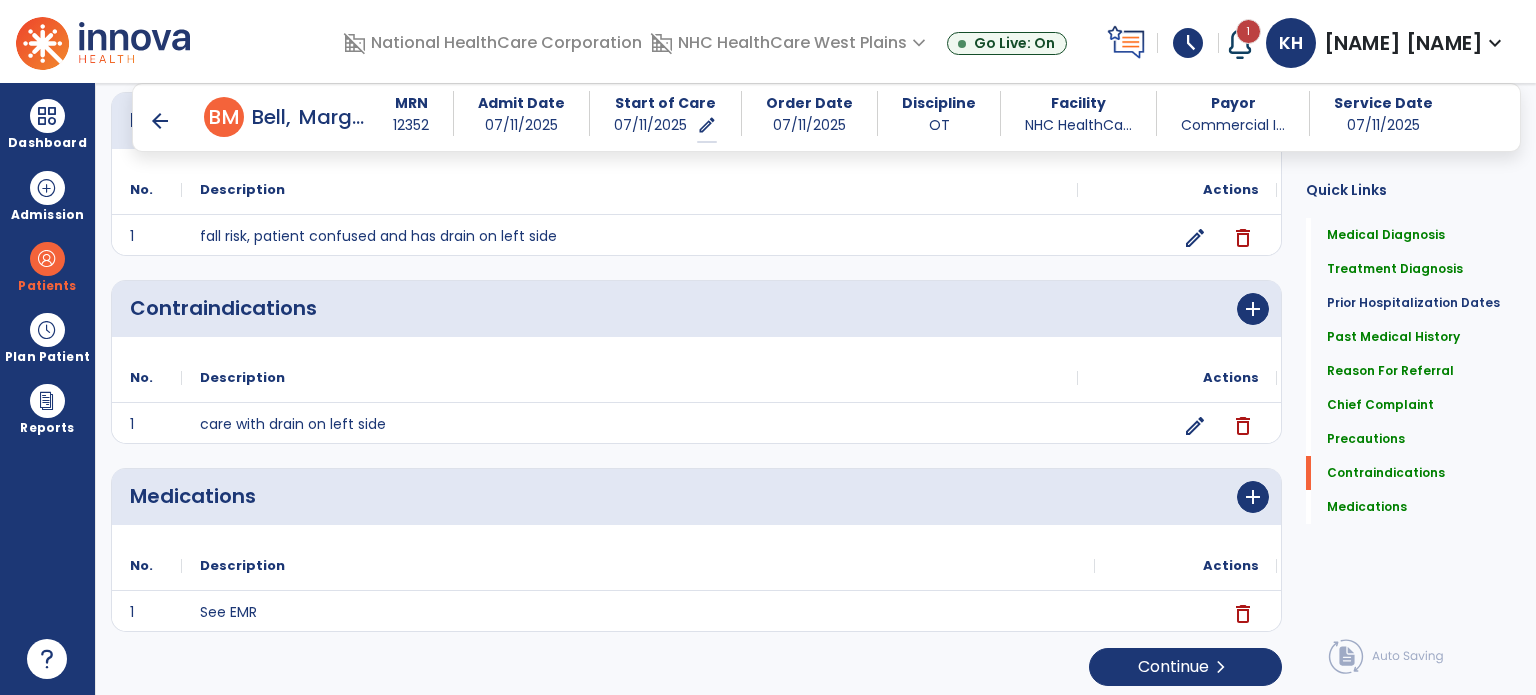 scroll, scrollTop: 1557, scrollLeft: 0, axis: vertical 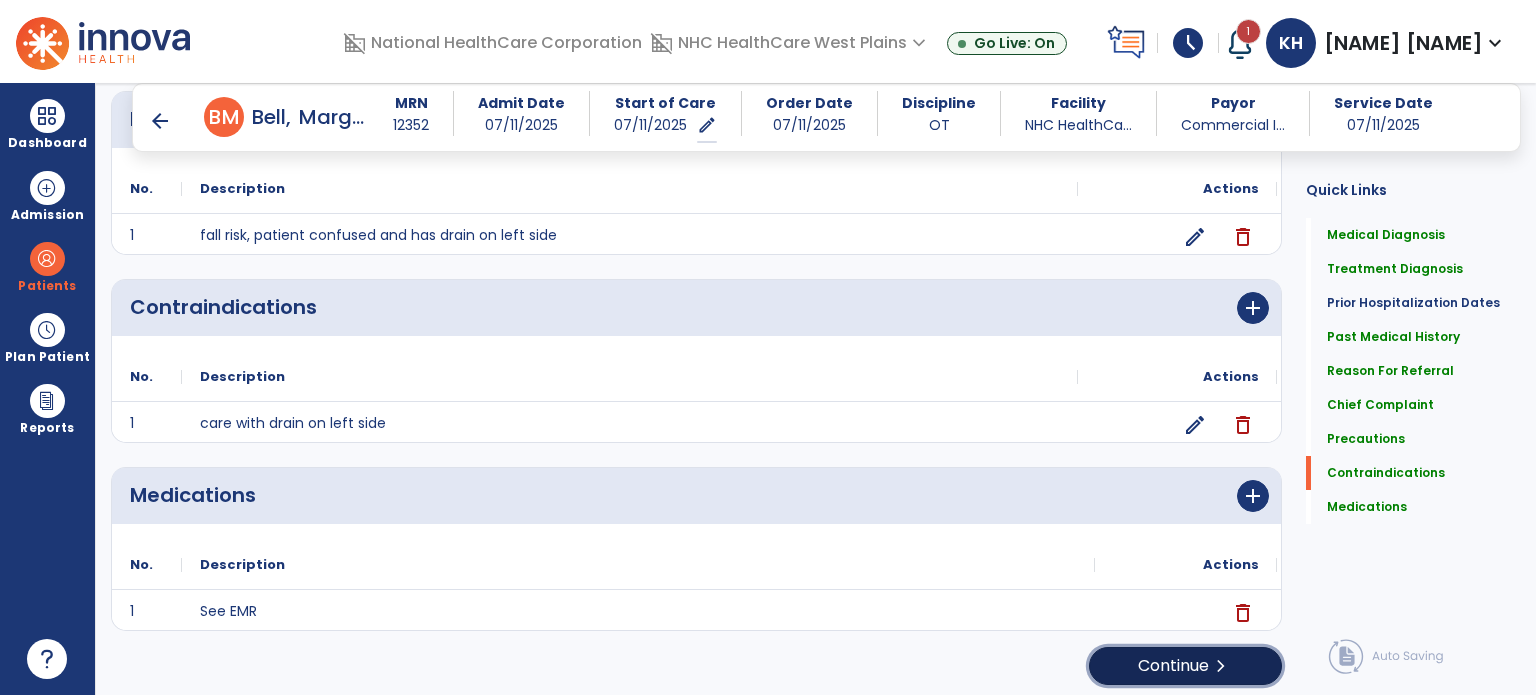 click on "Continue  chevron_right" 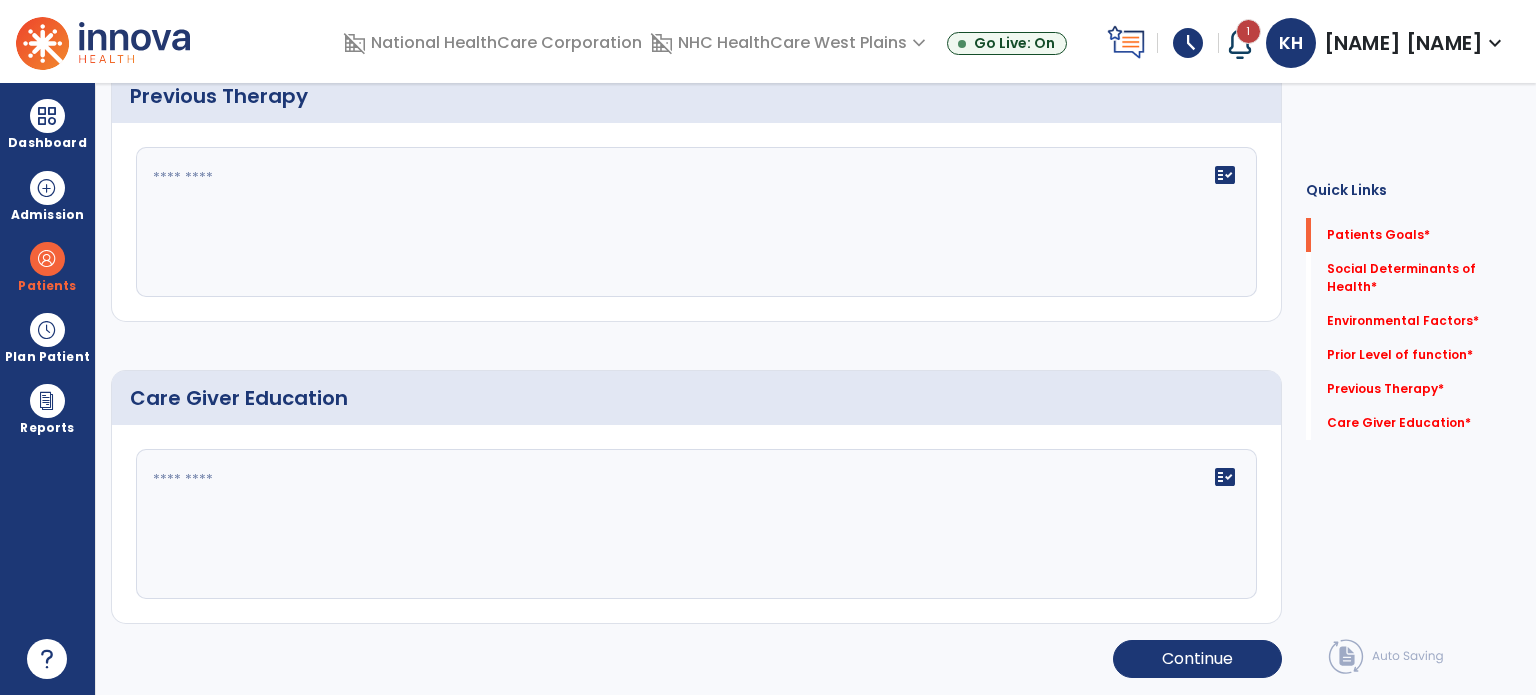 scroll, scrollTop: 0, scrollLeft: 0, axis: both 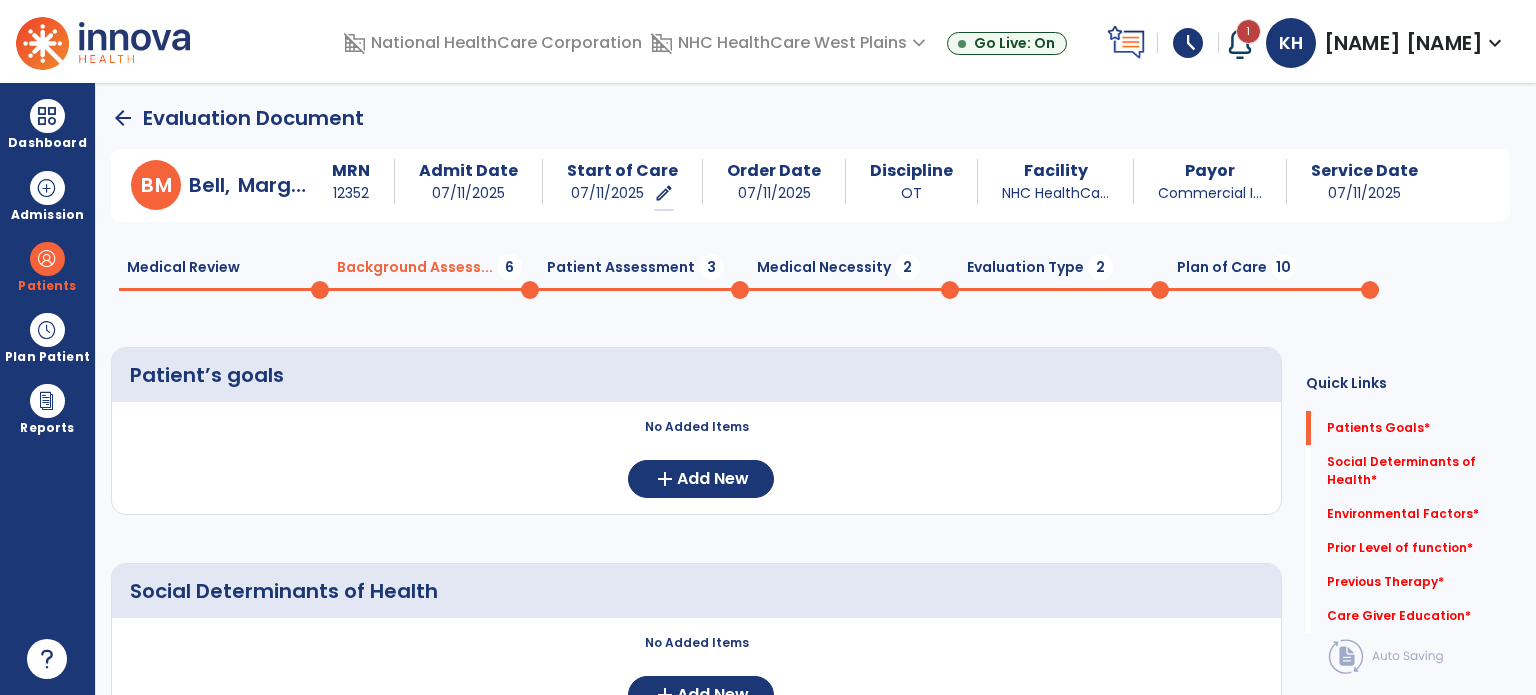 click on "Medical Review  0" 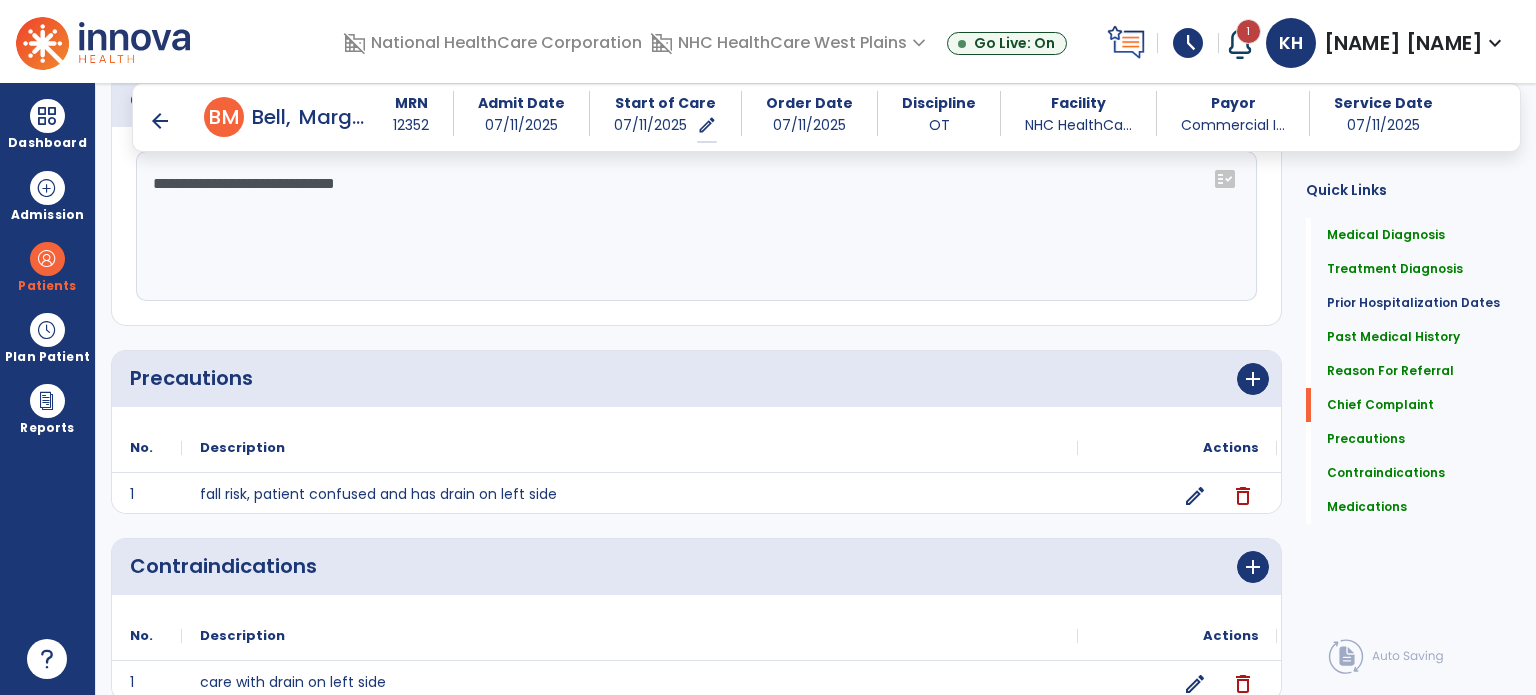 scroll, scrollTop: 1557, scrollLeft: 0, axis: vertical 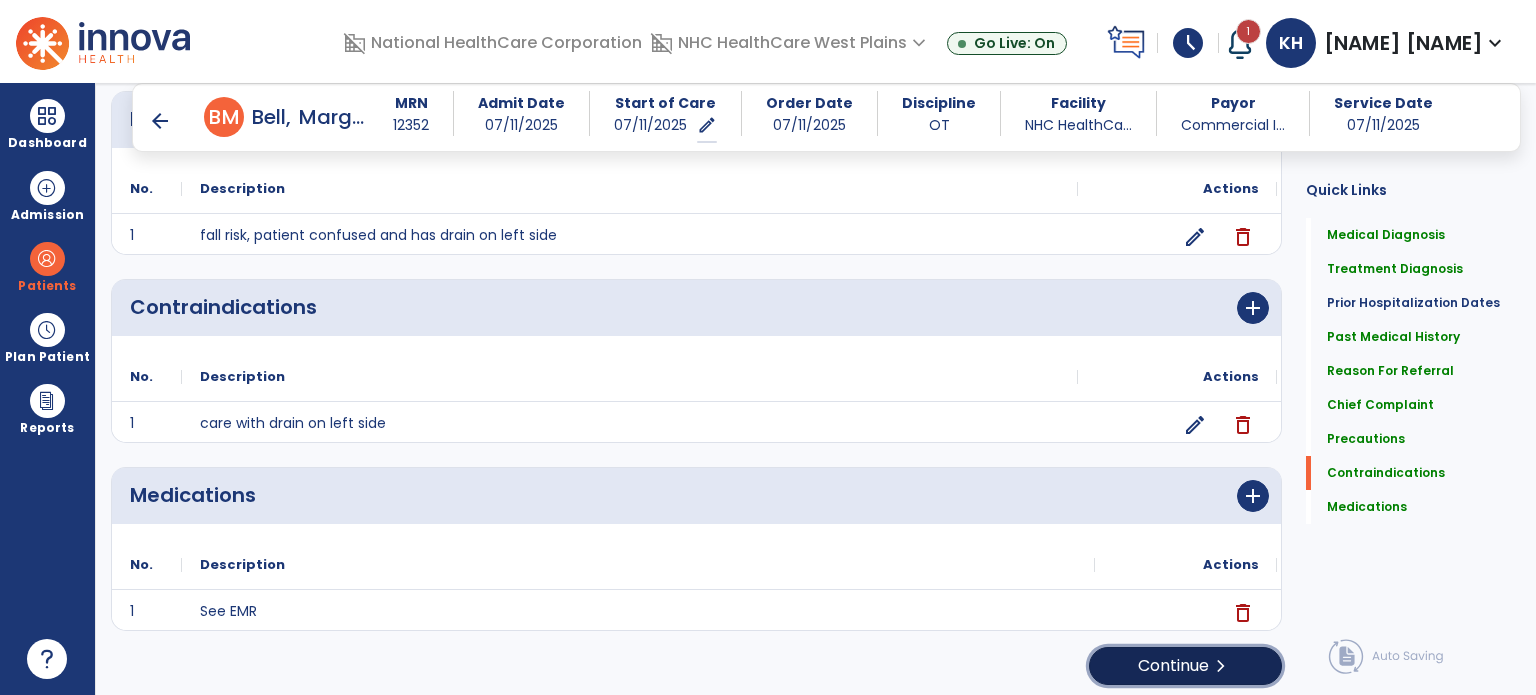 click on "Continue  chevron_right" 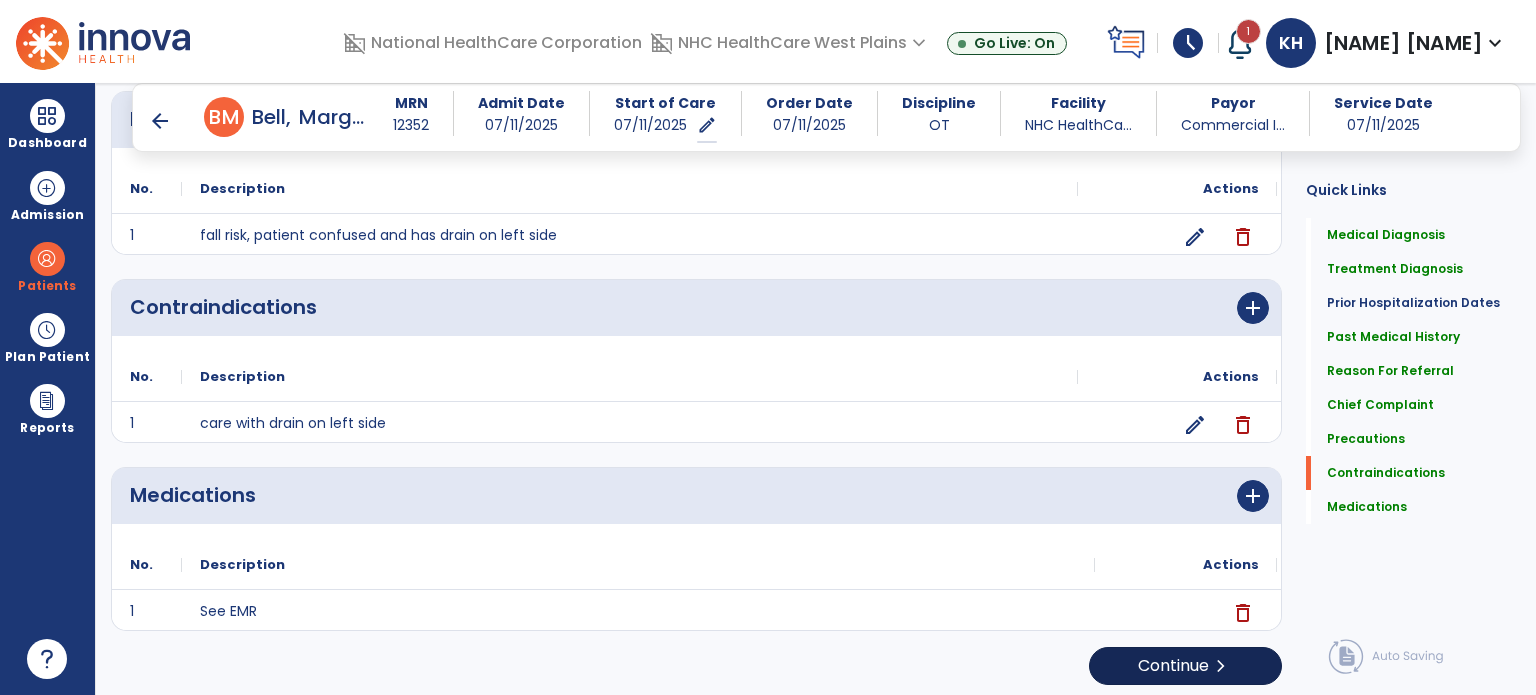 scroll, scrollTop: 0, scrollLeft: 0, axis: both 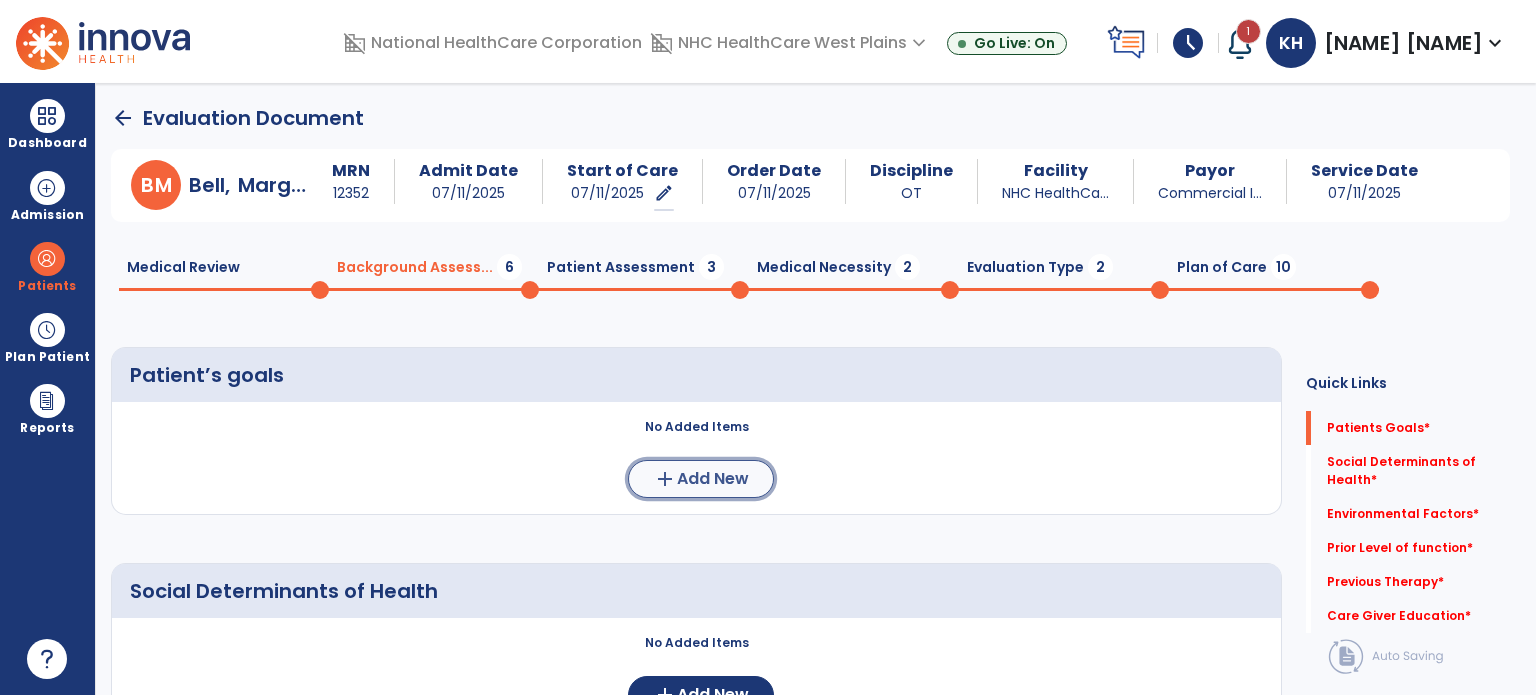 click on "Add New" 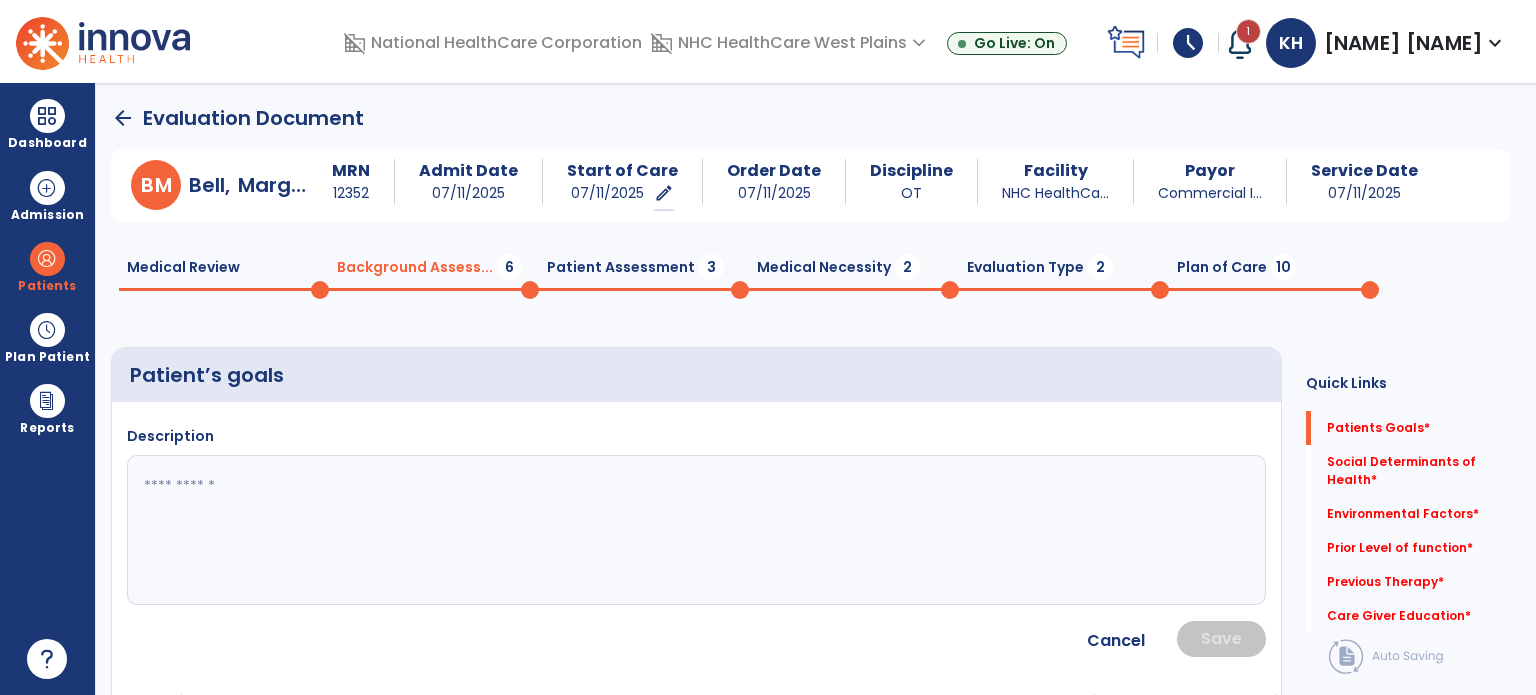 click 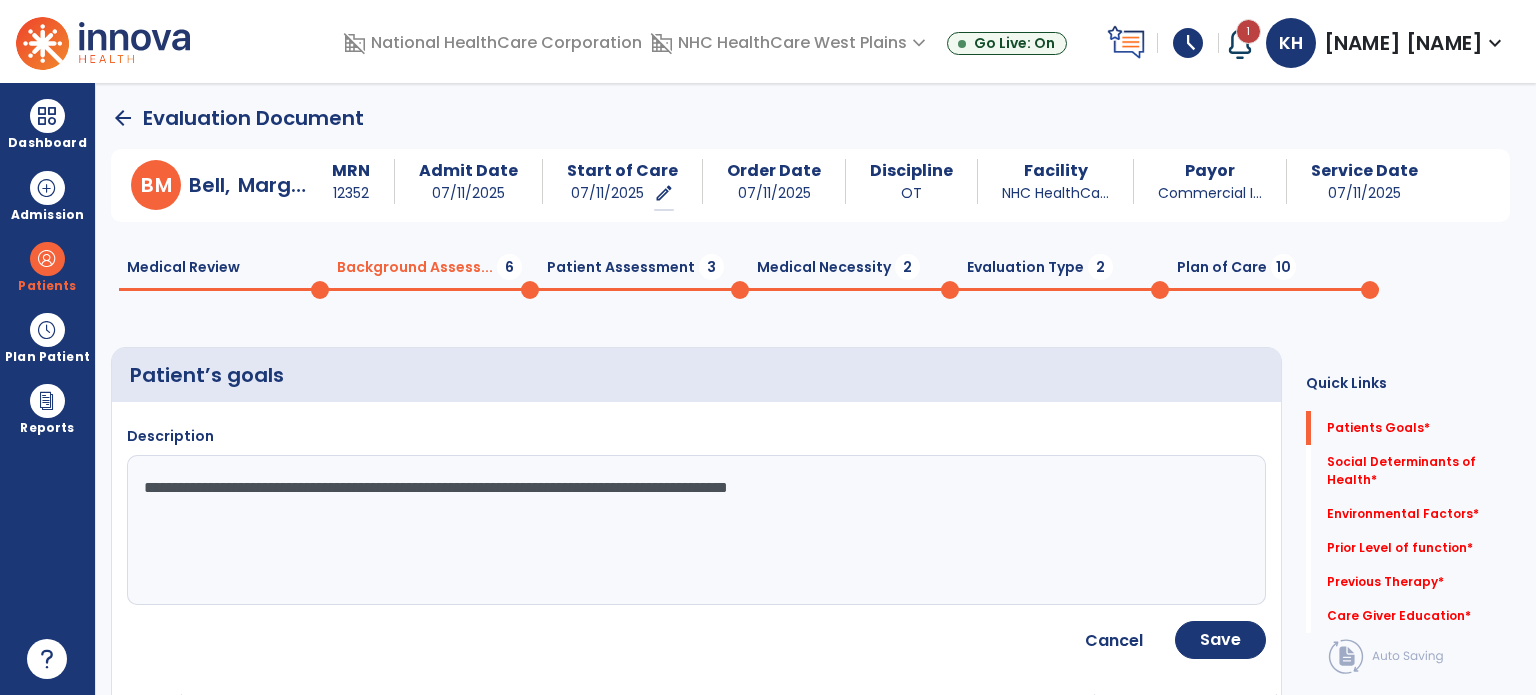 type on "**********" 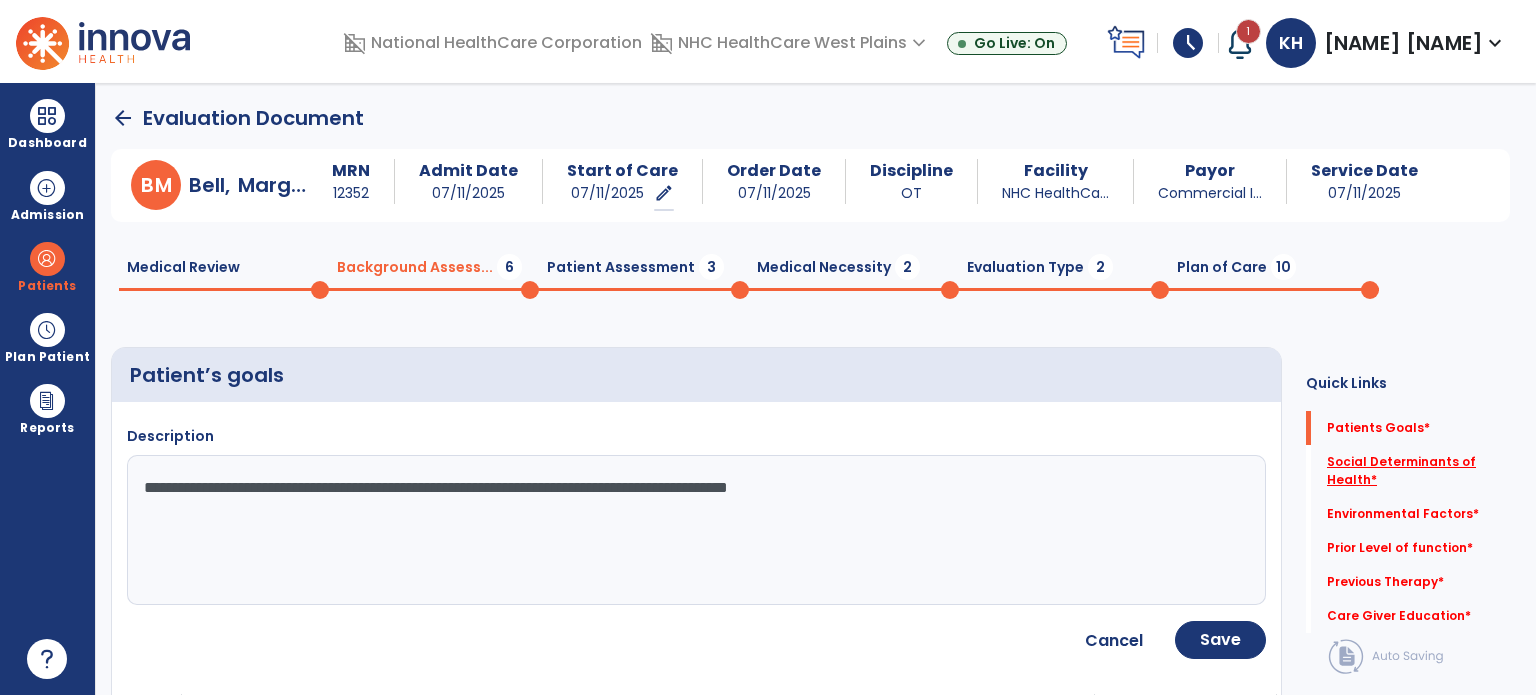 click on "Social Determinants of Health   *" 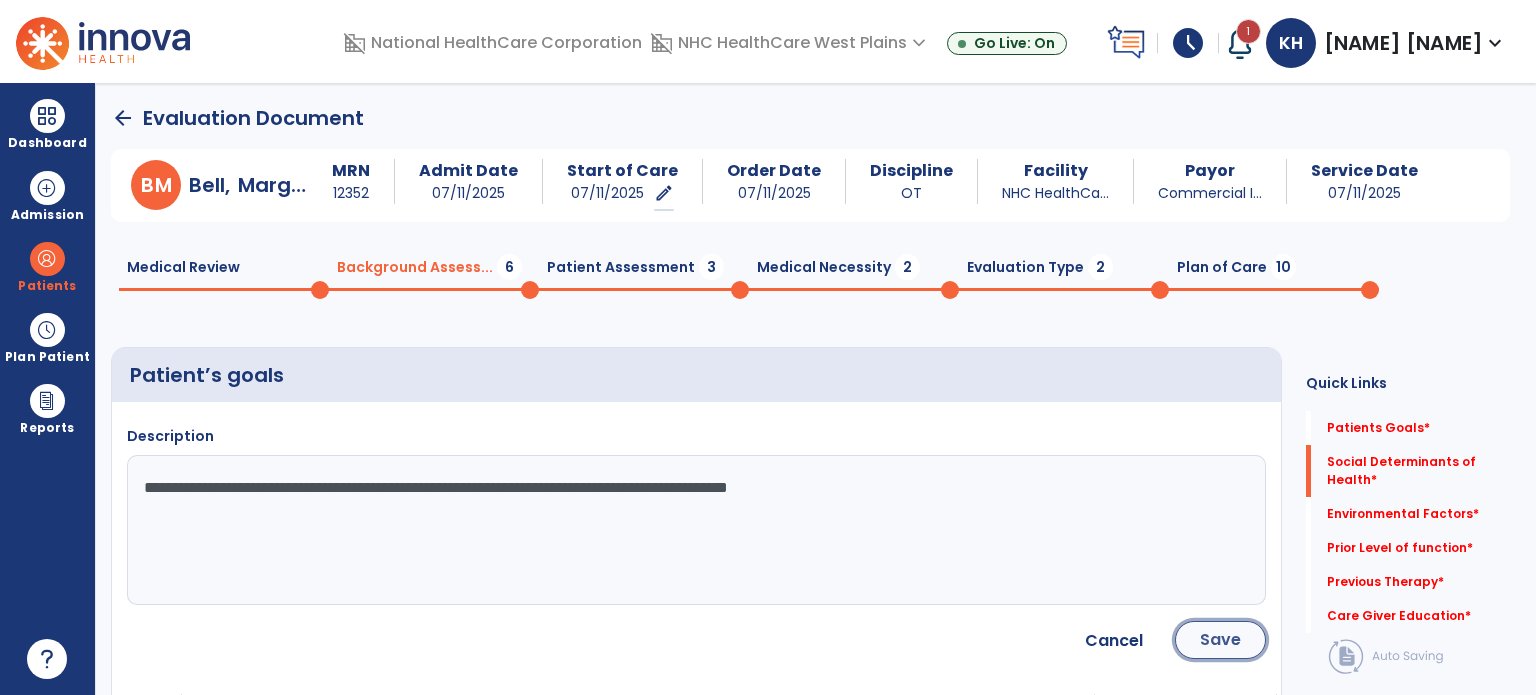 click on "Save" 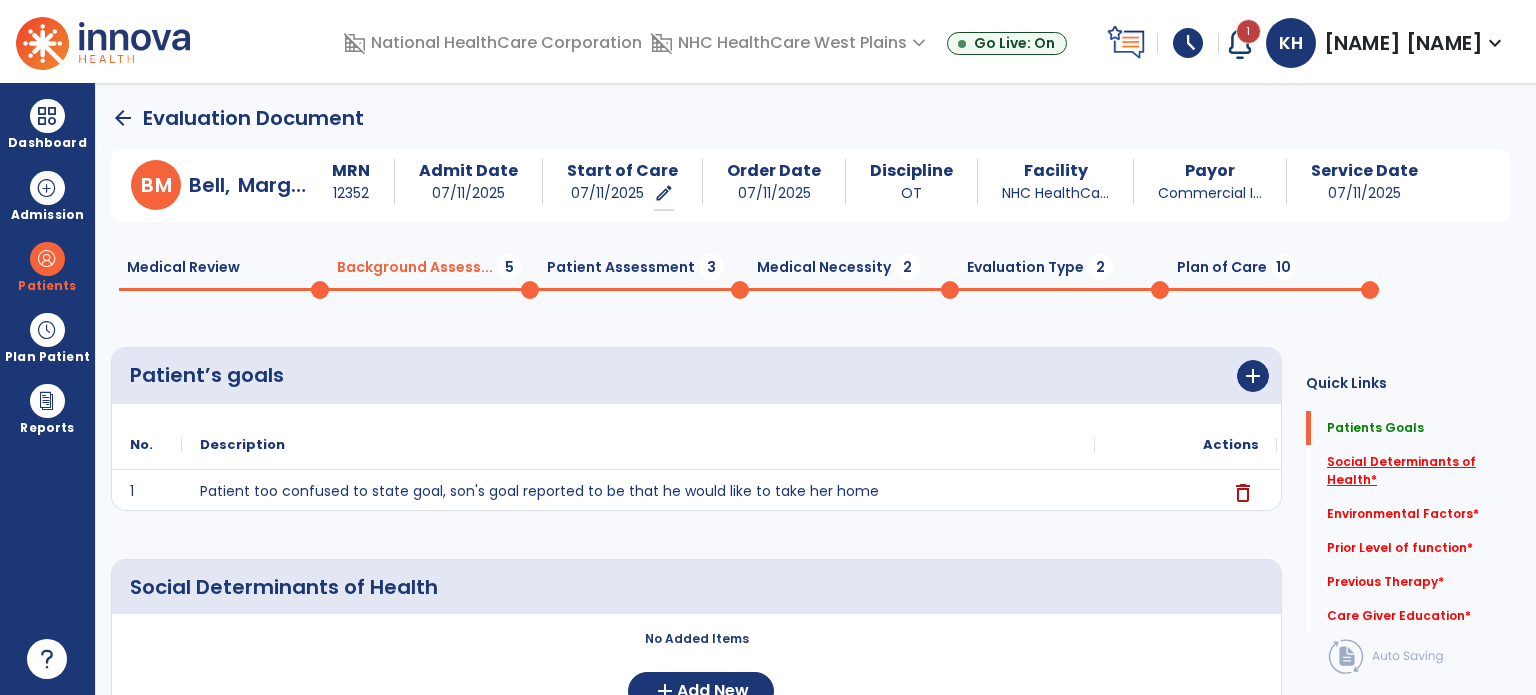 click on "Social Determinants of Health   *" 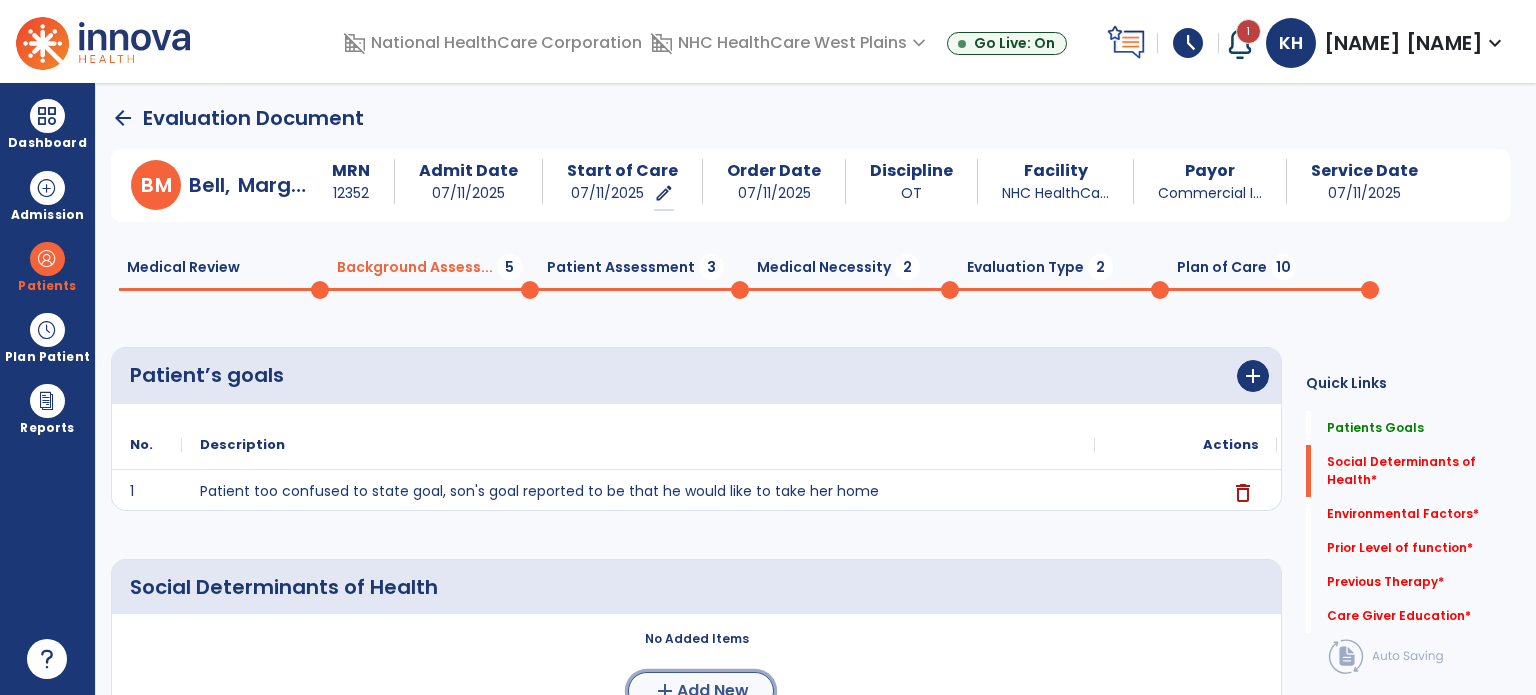 click on "Add New" 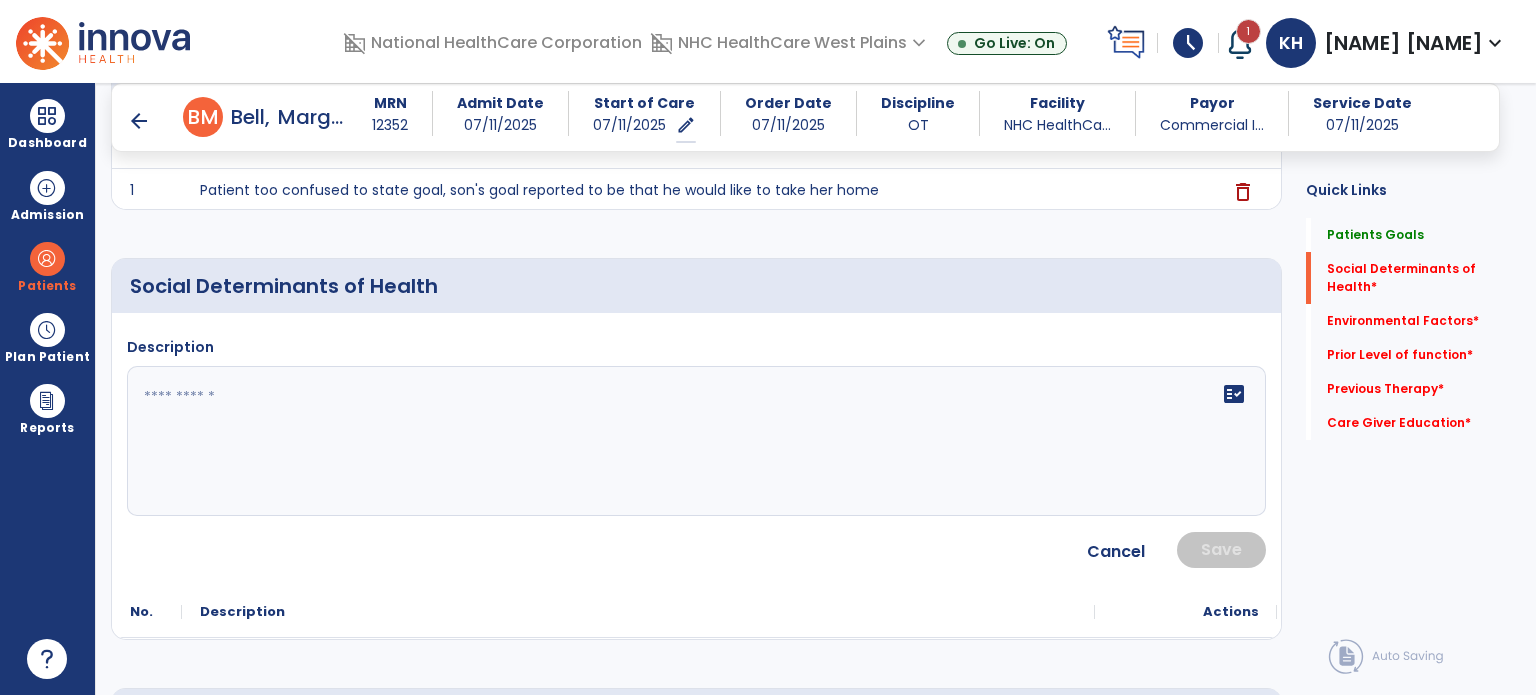 scroll, scrollTop: 300, scrollLeft: 0, axis: vertical 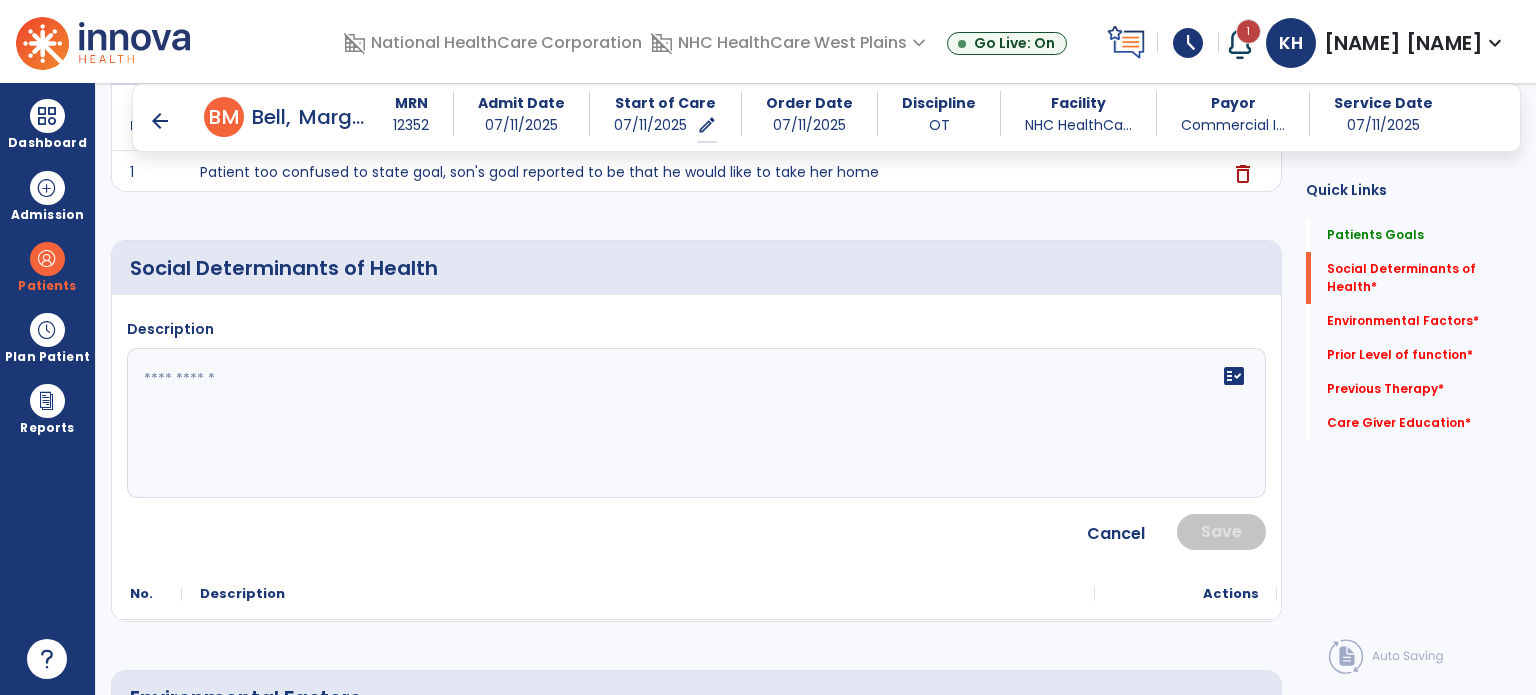 click on "fact_check" 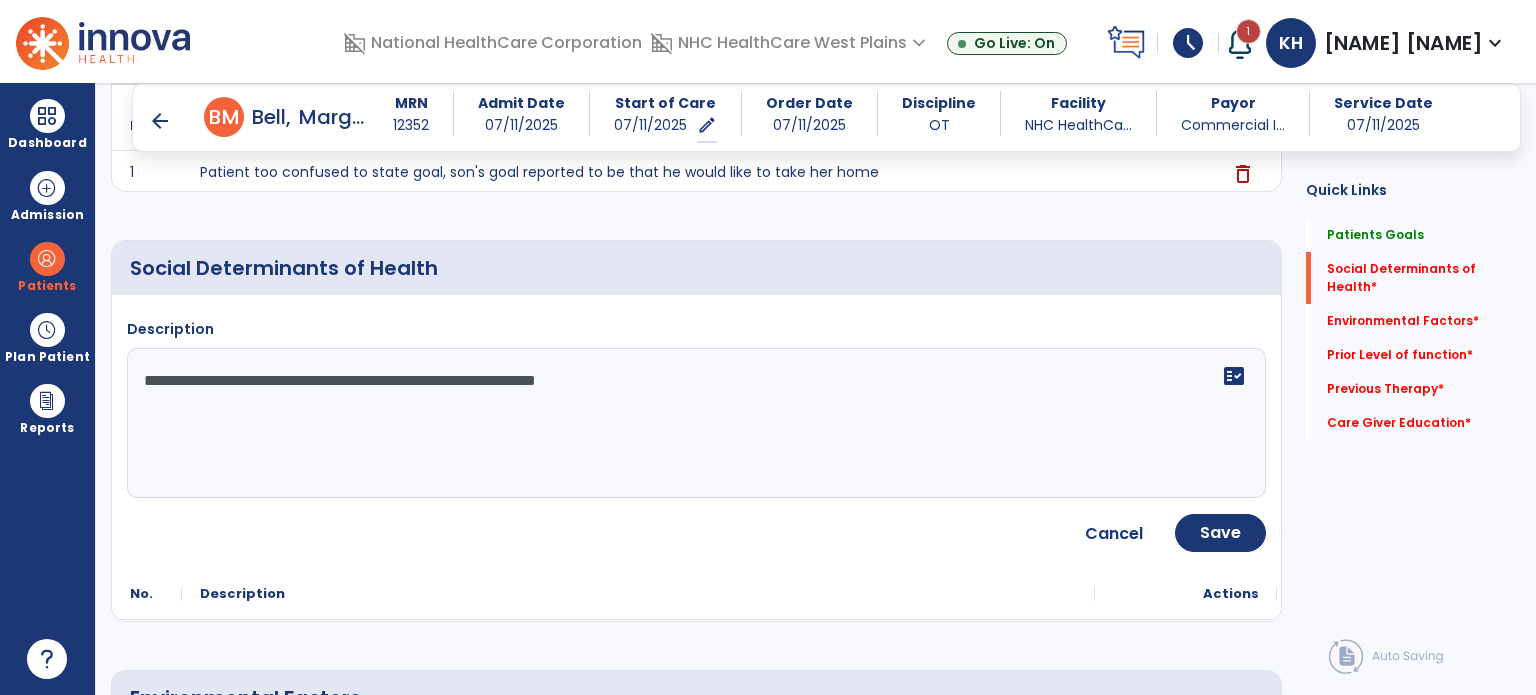 drag, startPoint x: 143, startPoint y: 374, endPoint x: 869, endPoint y: 431, distance: 728.2342 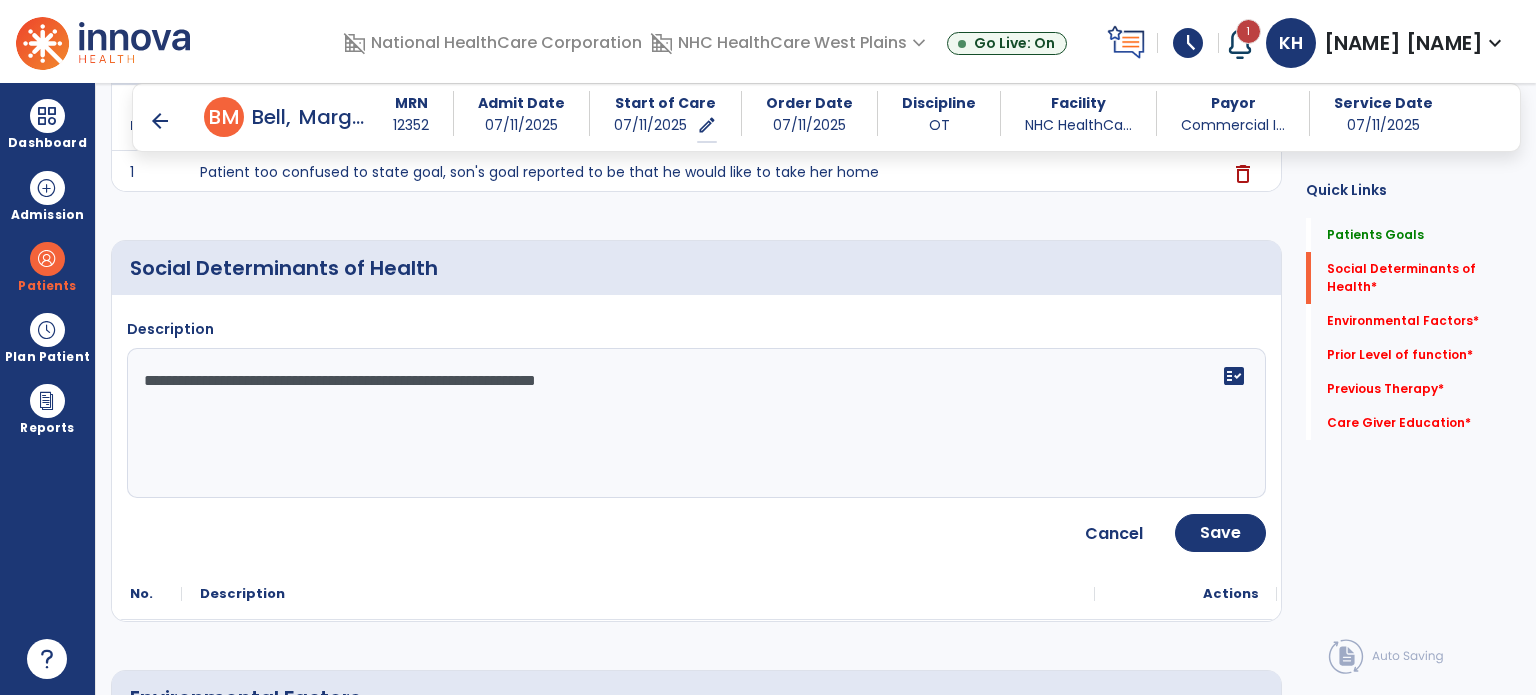 type on "**********" 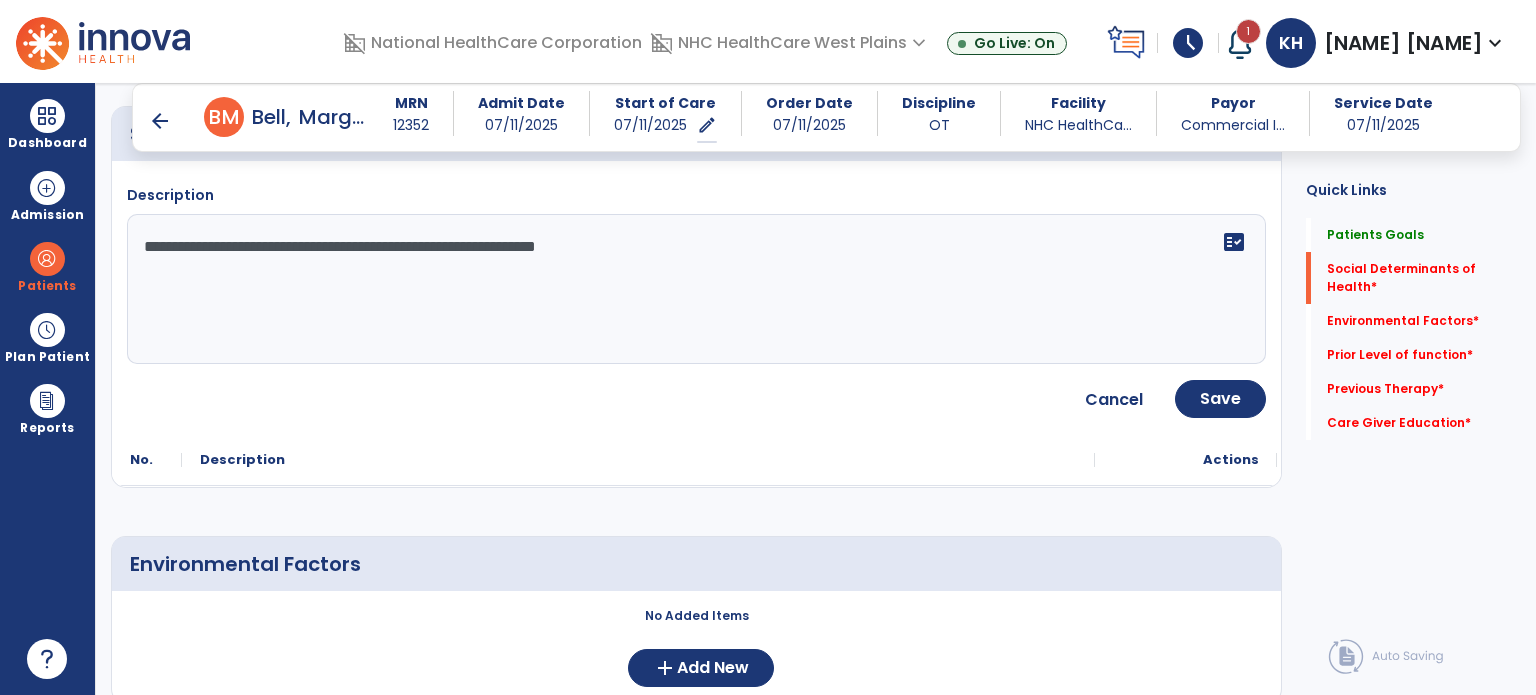 scroll, scrollTop: 700, scrollLeft: 0, axis: vertical 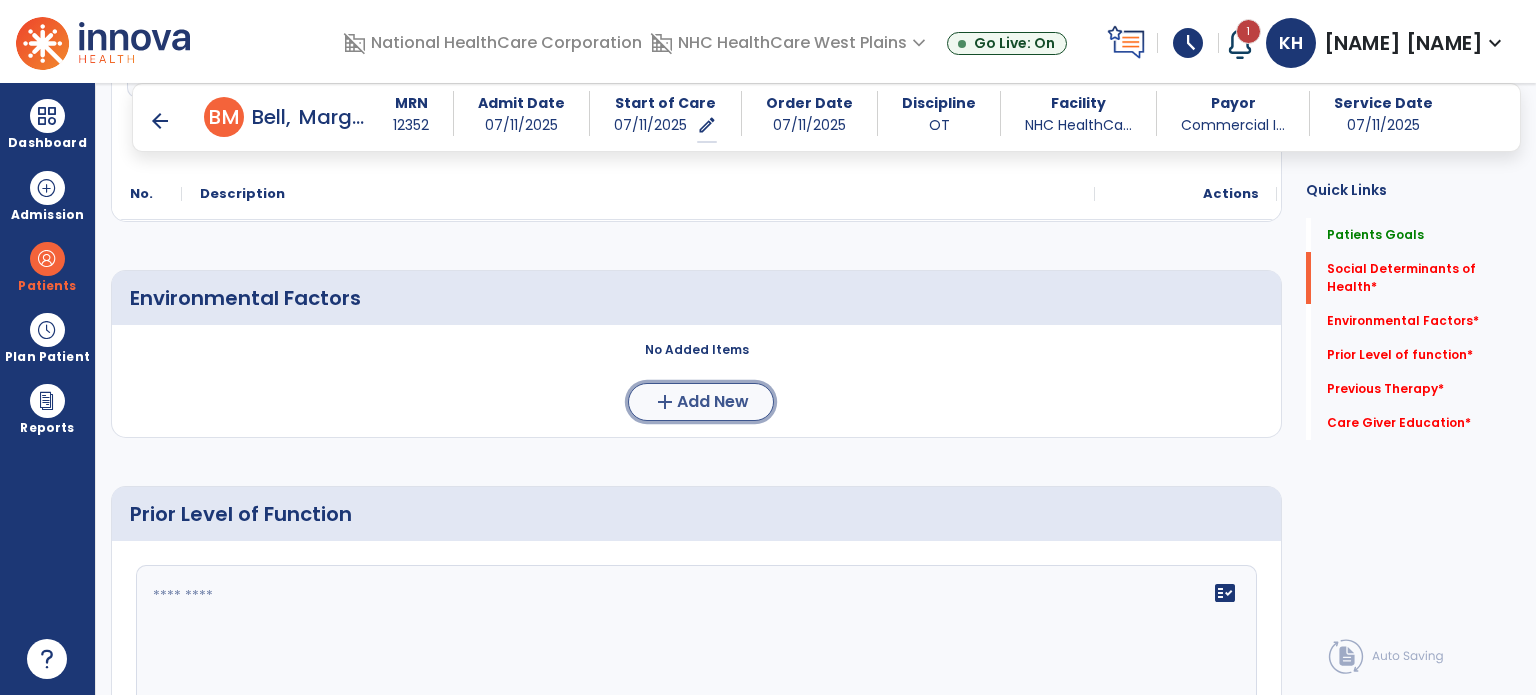 click on "Add New" 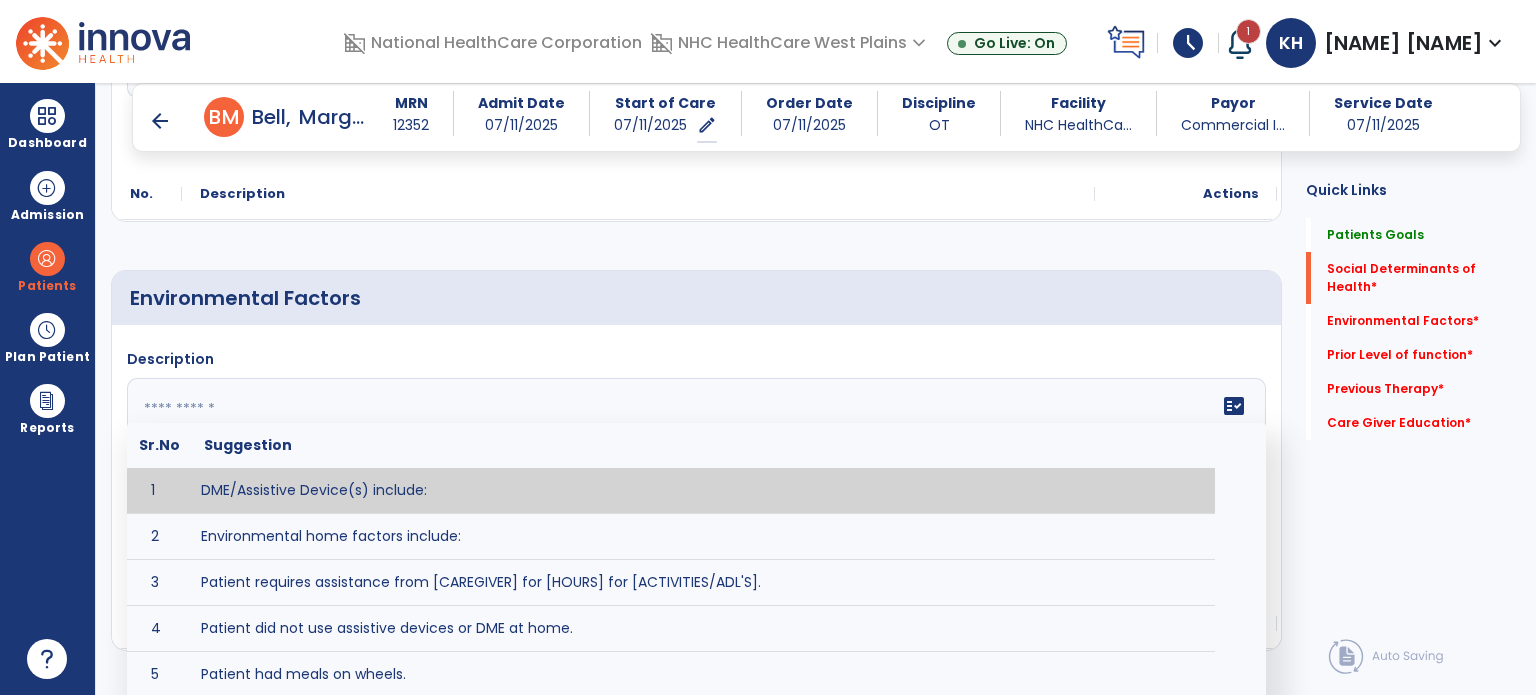 click on "fact_check  Sr.No Suggestion 1 DME/Assistive Device(s) include:  2 Environmental home factors include:  3 Patient requires assistance from [CAREGIVER] for [HOURS] for [ACTIVITIES/ADL'S]. 4 Patient did not use assistive devices or DME at home. 5 Patient had meals on wheels. 6 Patient has caregiver help at home who will be able to provide assistance upon discharge. 7 Patient lived alone at home prior to admission and will [HAVE or HAVE NOT] assistance at home from [CAREGIVER] upon discharge. 8 Patient lives alone. 9 Patient lives with caregiver who provides support/aid for ____________. 10 Patient lives with spouse/significant other. 11 Patient needs to clime [NUMBER] stairs [WITH/WITHOUT] railing in order to reach [ROOM]. 12 Patient uses adaptive equipment at home including [EQUIPMENT] and has the following home modifications __________. 13 Patient was able to complete community activities (driving, shopping, community ambulation, etc.) independently. 14 15 16 17" 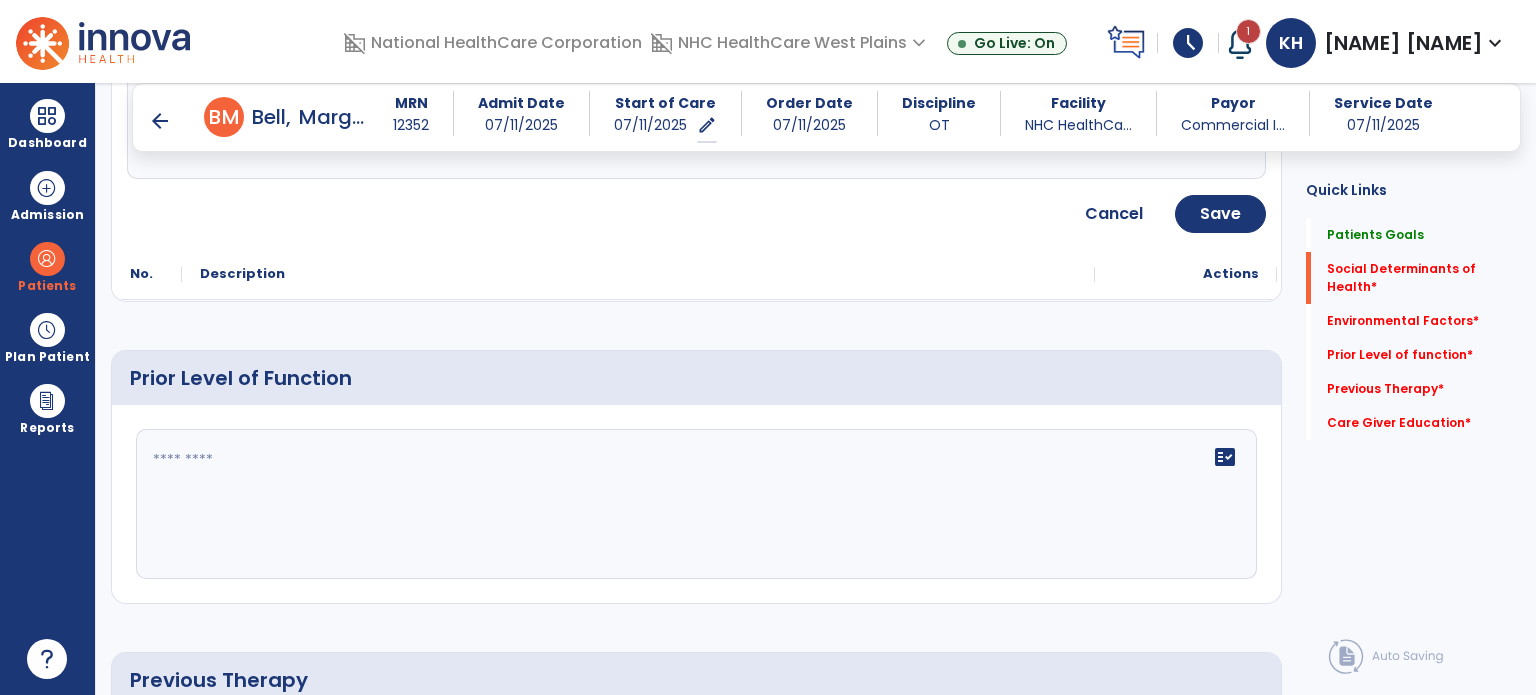 scroll, scrollTop: 1100, scrollLeft: 0, axis: vertical 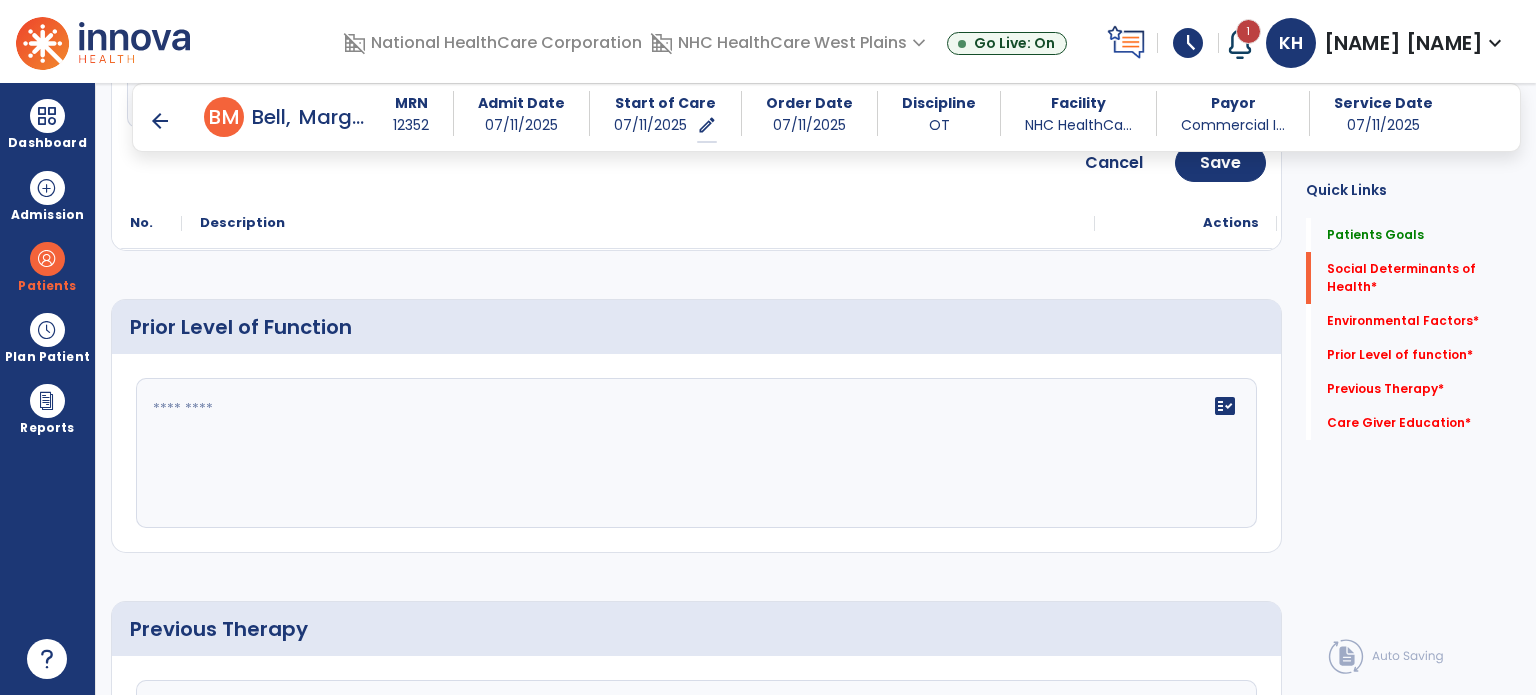 type on "**********" 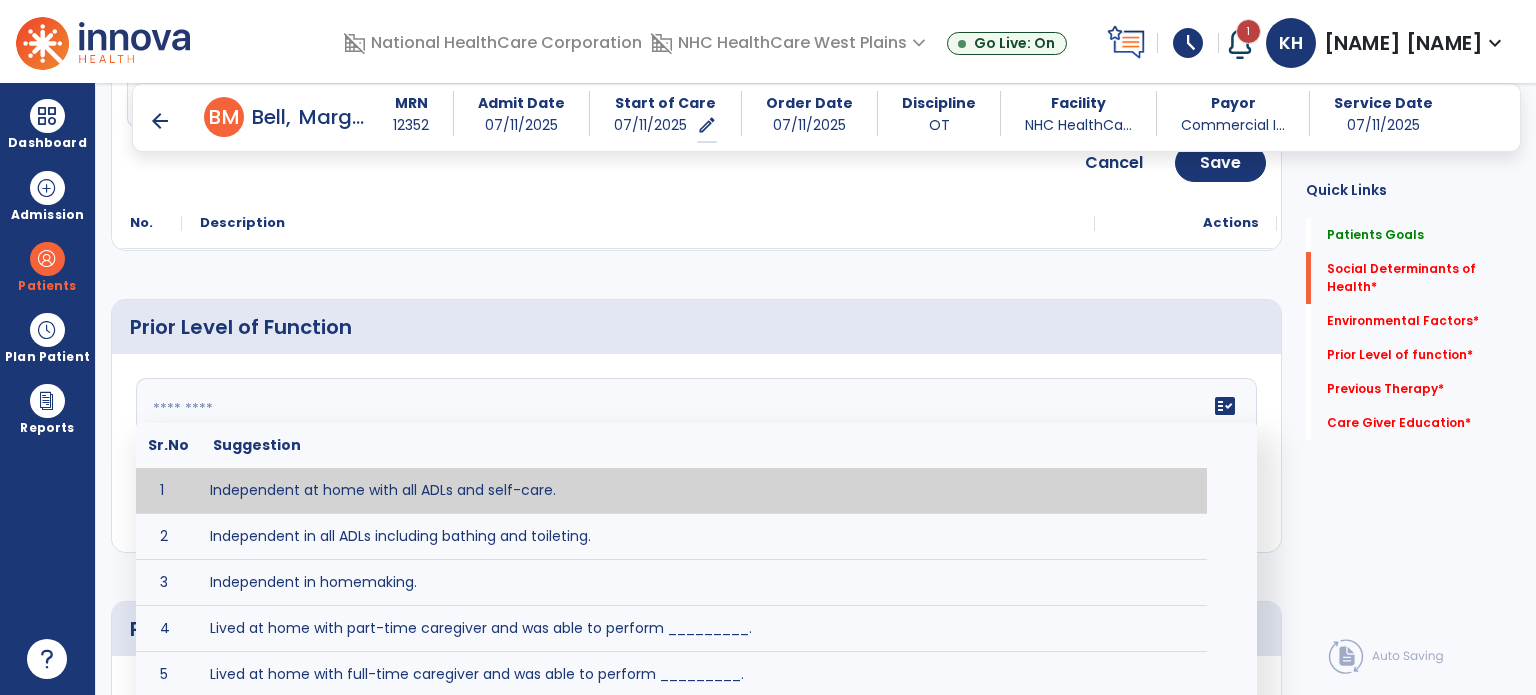 click on "fact_check  Sr.No Suggestion 1 Independent at home with all ADLs and self-care. 2 Independent in all ADLs including bathing and toileting. 3 Independent in homemaking. 4 Lived at home with part-time caregiver and was able to perform _________. 5 Lived at home with full-time caregiver and was able to perform _________. 6 Lived at home with home health assistant for ________. 7 Lived at SNF and able to _______. 8 Lived at SNF and required ______ assist for ________. 9 Lived in assisted living facility and able to _______. 10 Lived in home with ______ stairs and able to navigate with_________ assistance and _______ device. 11 Lived in single story home and did not have to navigate stairs or steps. 12 Lived in SNF and began to develop increase in risk for ______. 13 Lived in SNF and skin was intact without pressure sores or wounds 14 Lived in SNF and was independent with the following ADL's ________. 15 Lived independently at home with _________ and able to __________. 16 17 Worked as a __________." 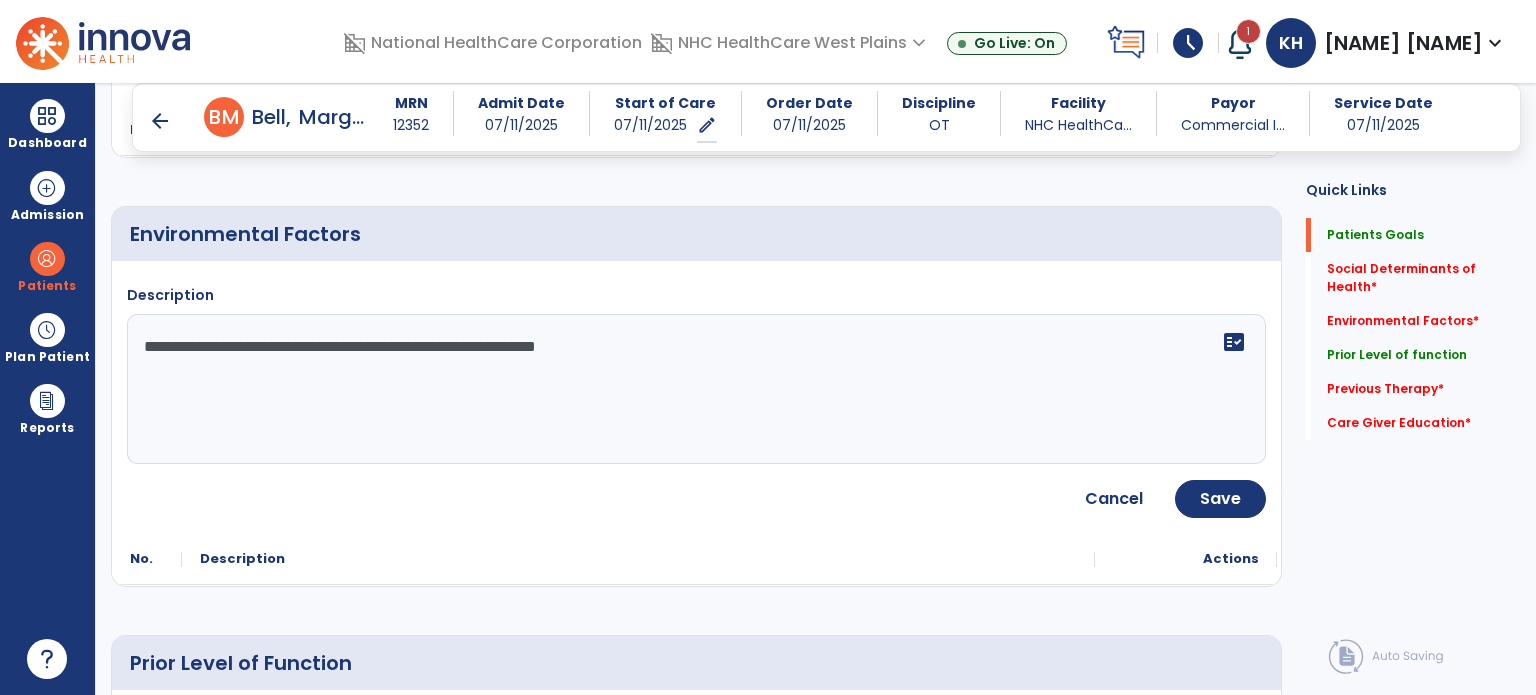 scroll, scrollTop: 800, scrollLeft: 0, axis: vertical 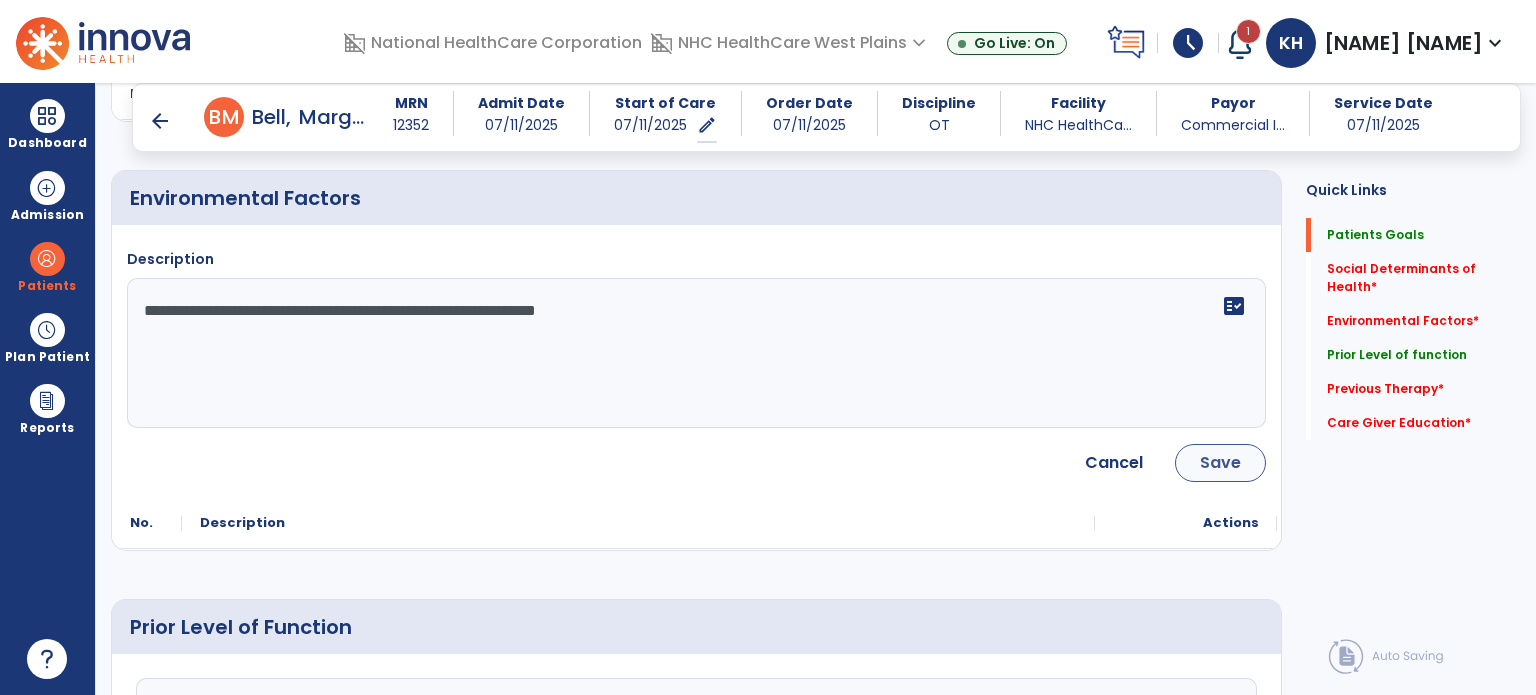 type on "**********" 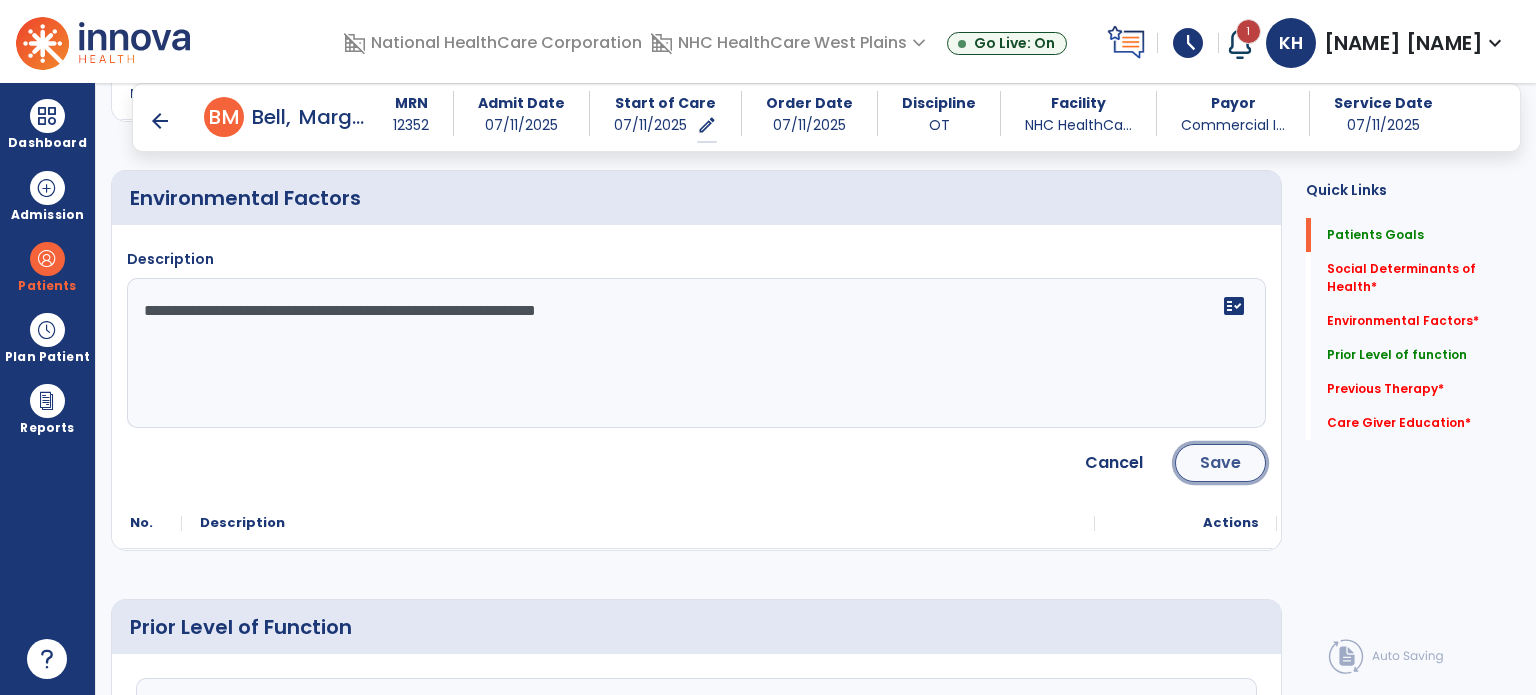 click on "Save" 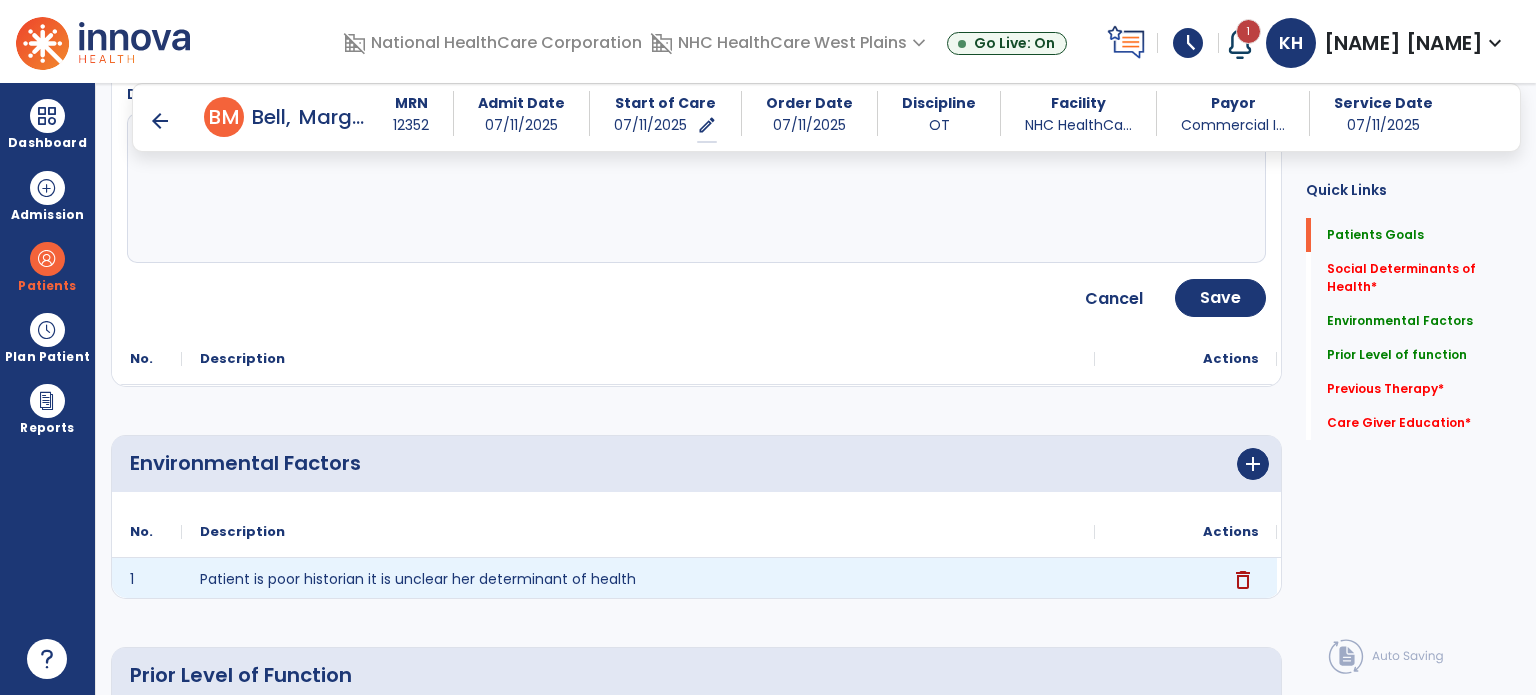 scroll, scrollTop: 500, scrollLeft: 0, axis: vertical 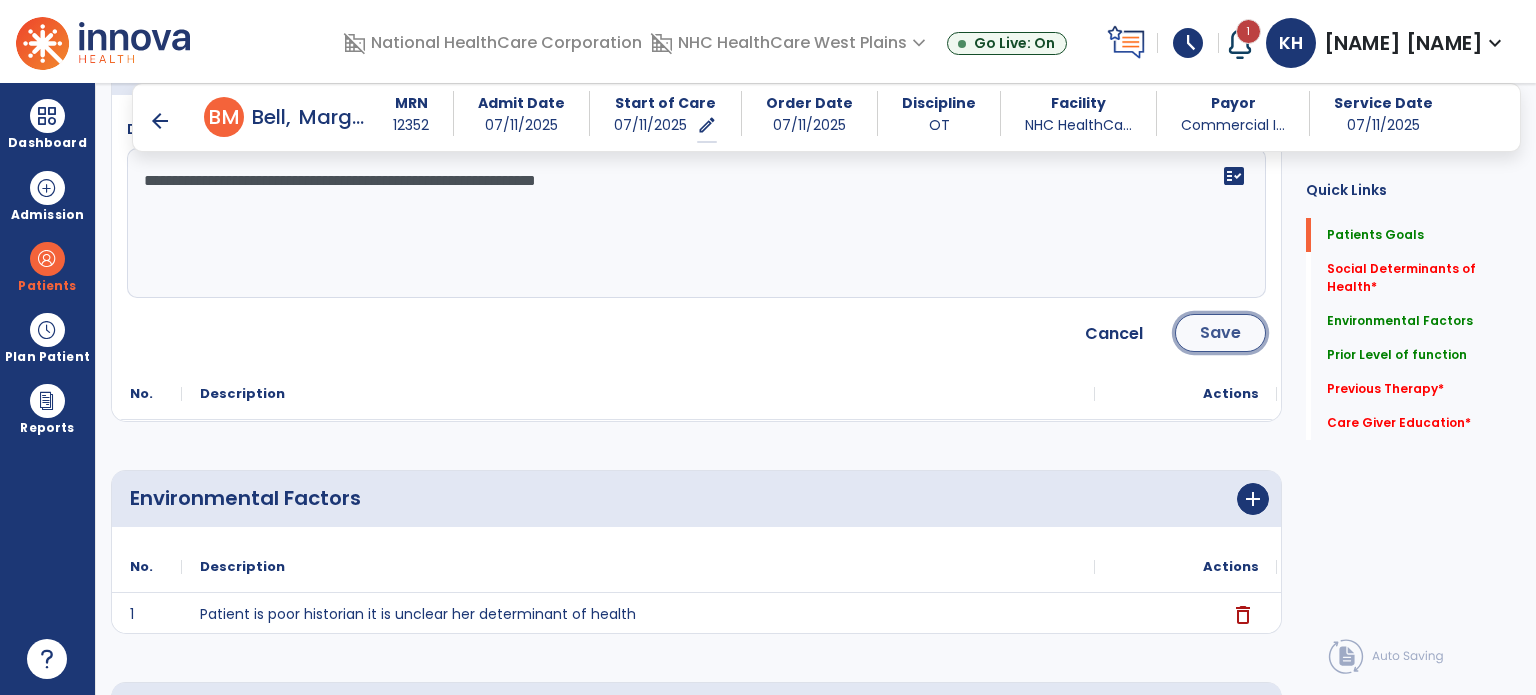 click on "Save" 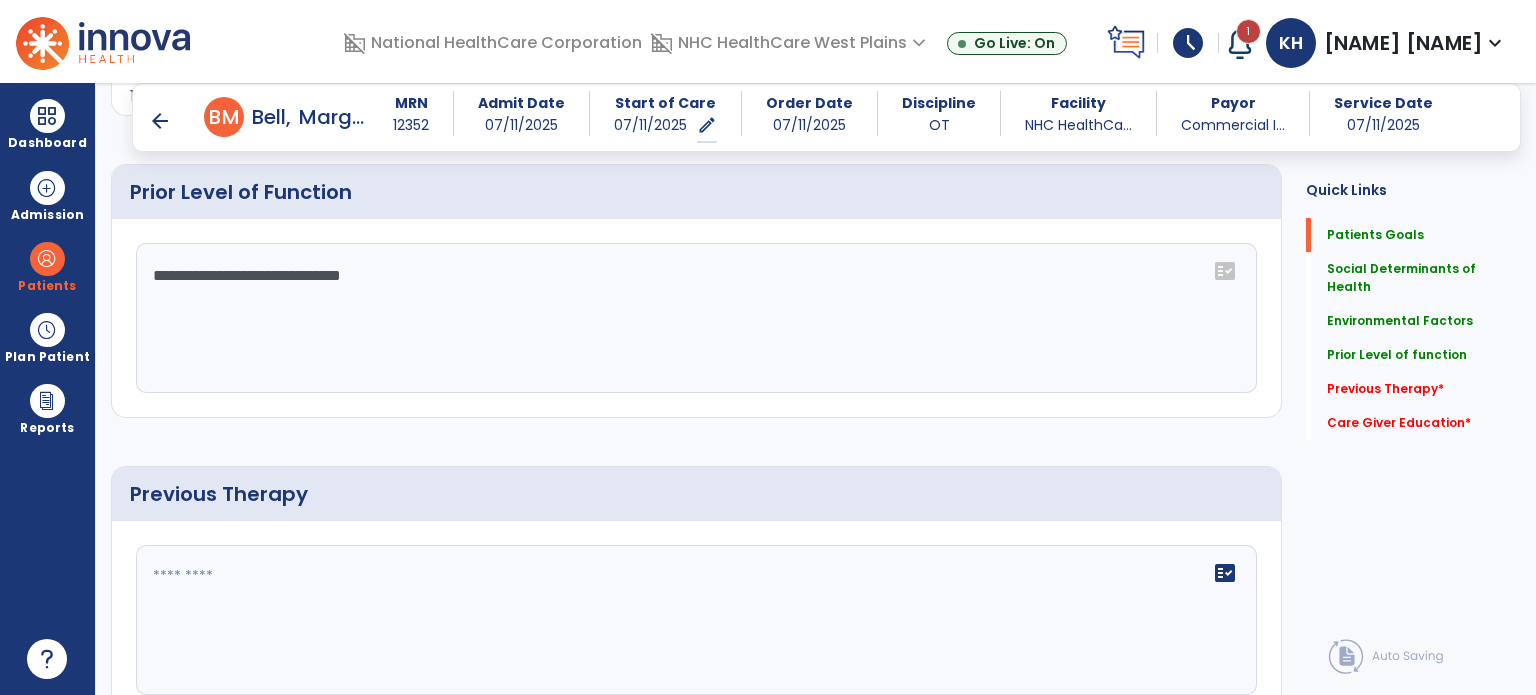 scroll, scrollTop: 1000, scrollLeft: 0, axis: vertical 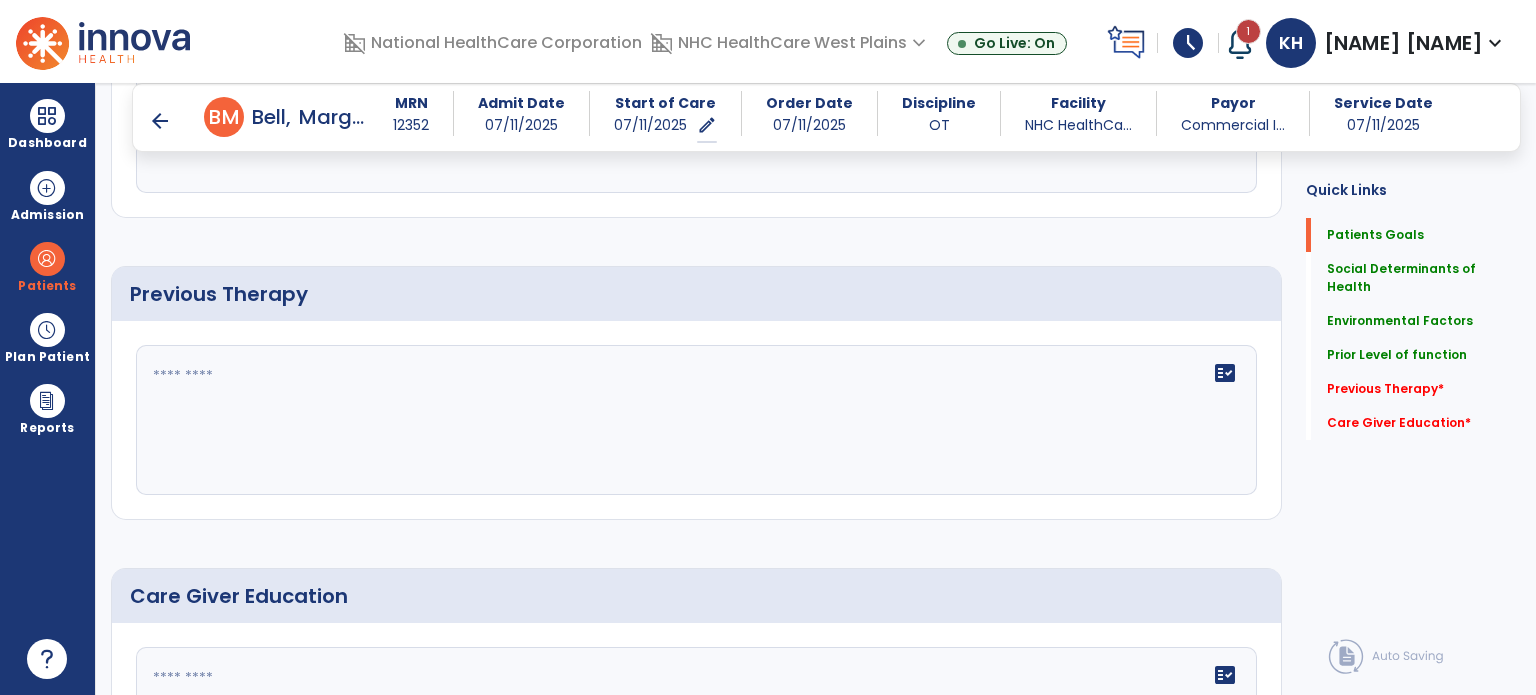 click 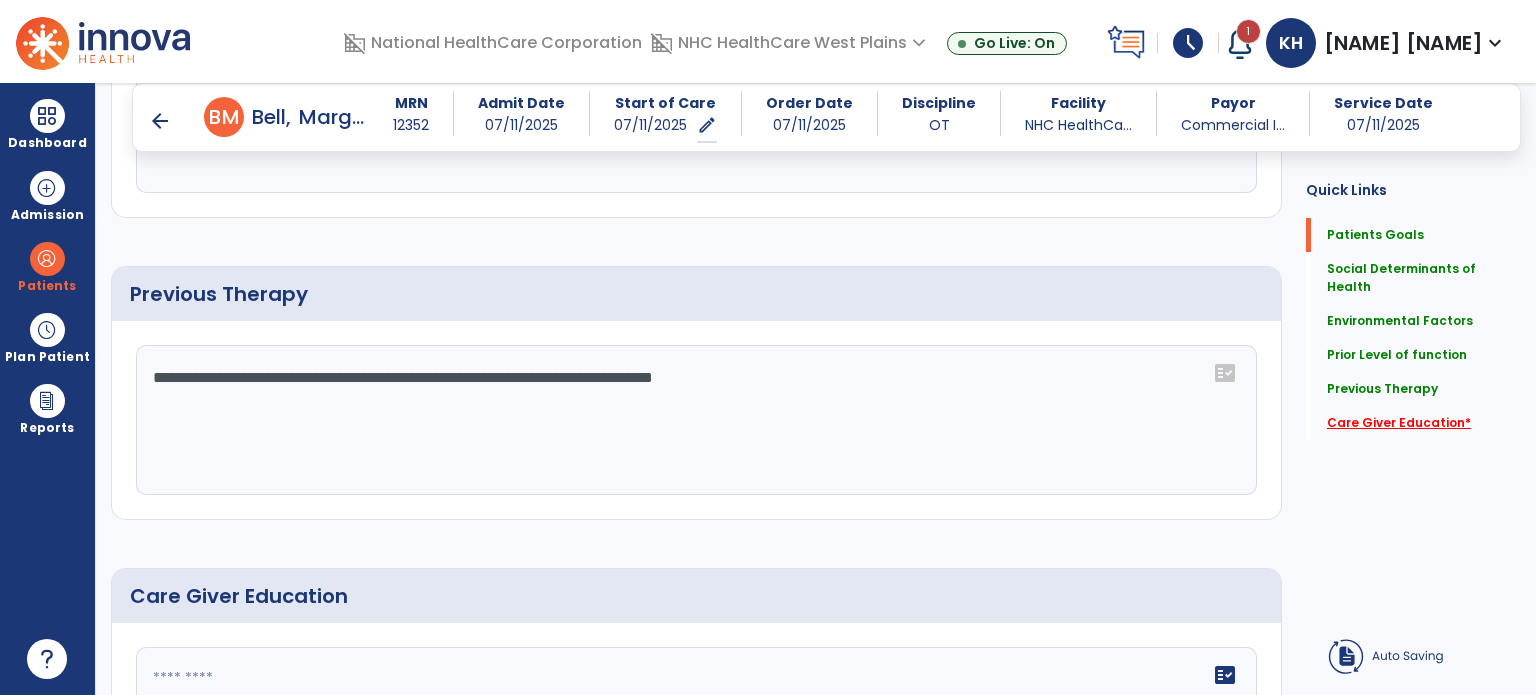 type on "**********" 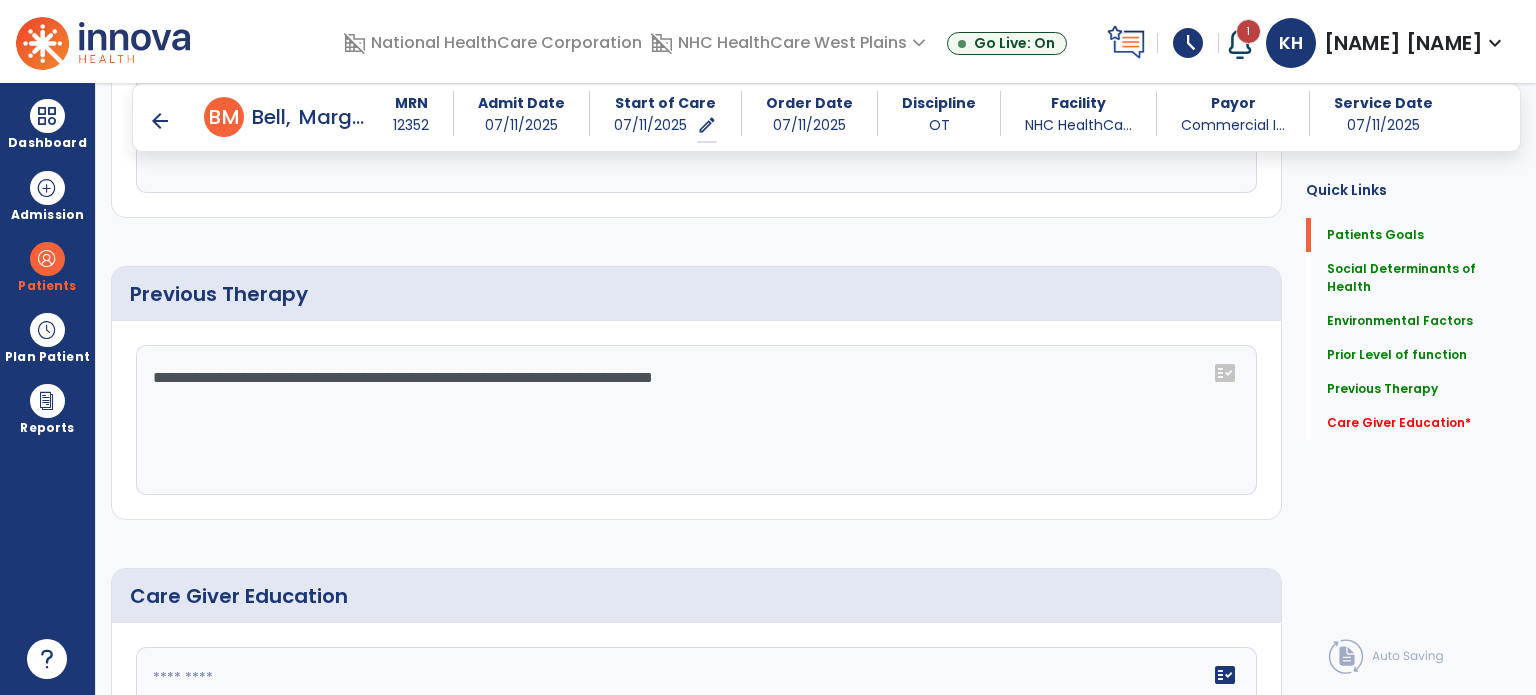 click on "Care Giver Education   *" 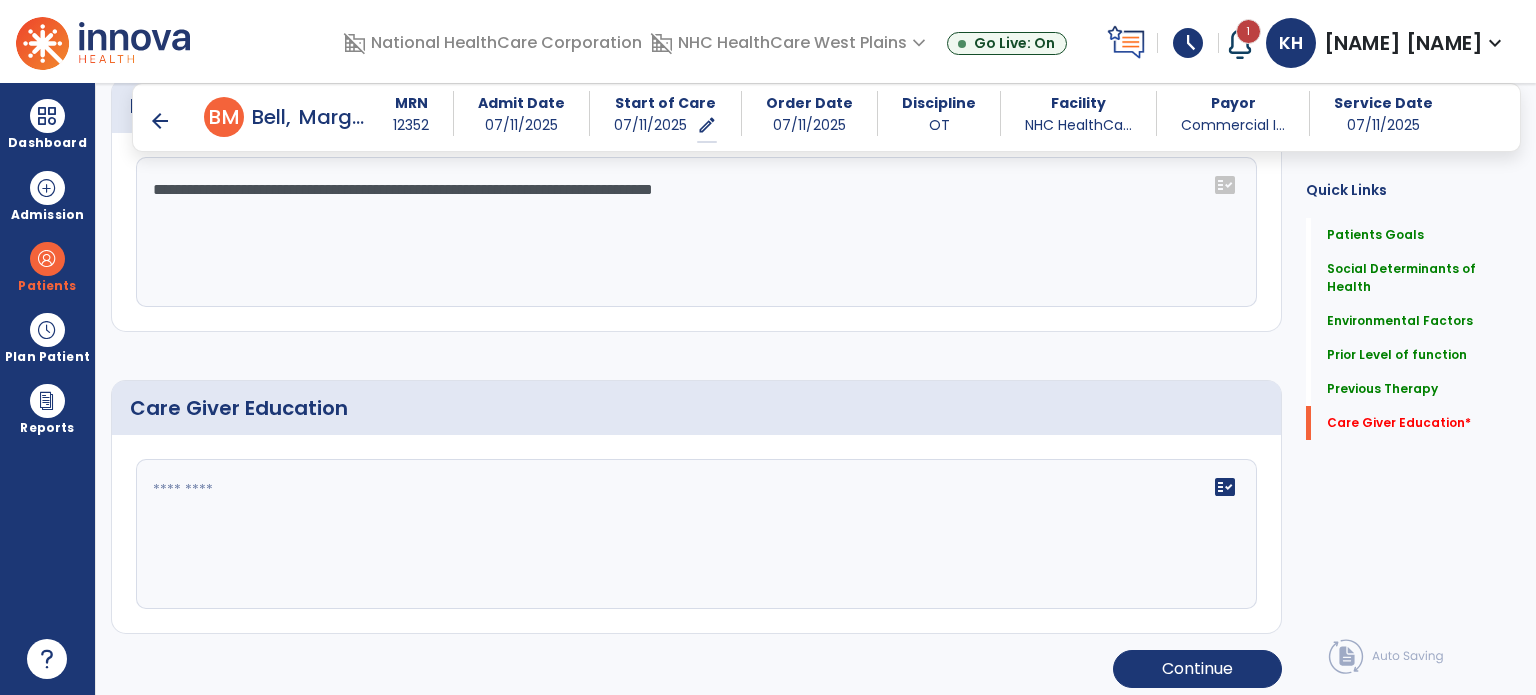 scroll, scrollTop: 1192, scrollLeft: 0, axis: vertical 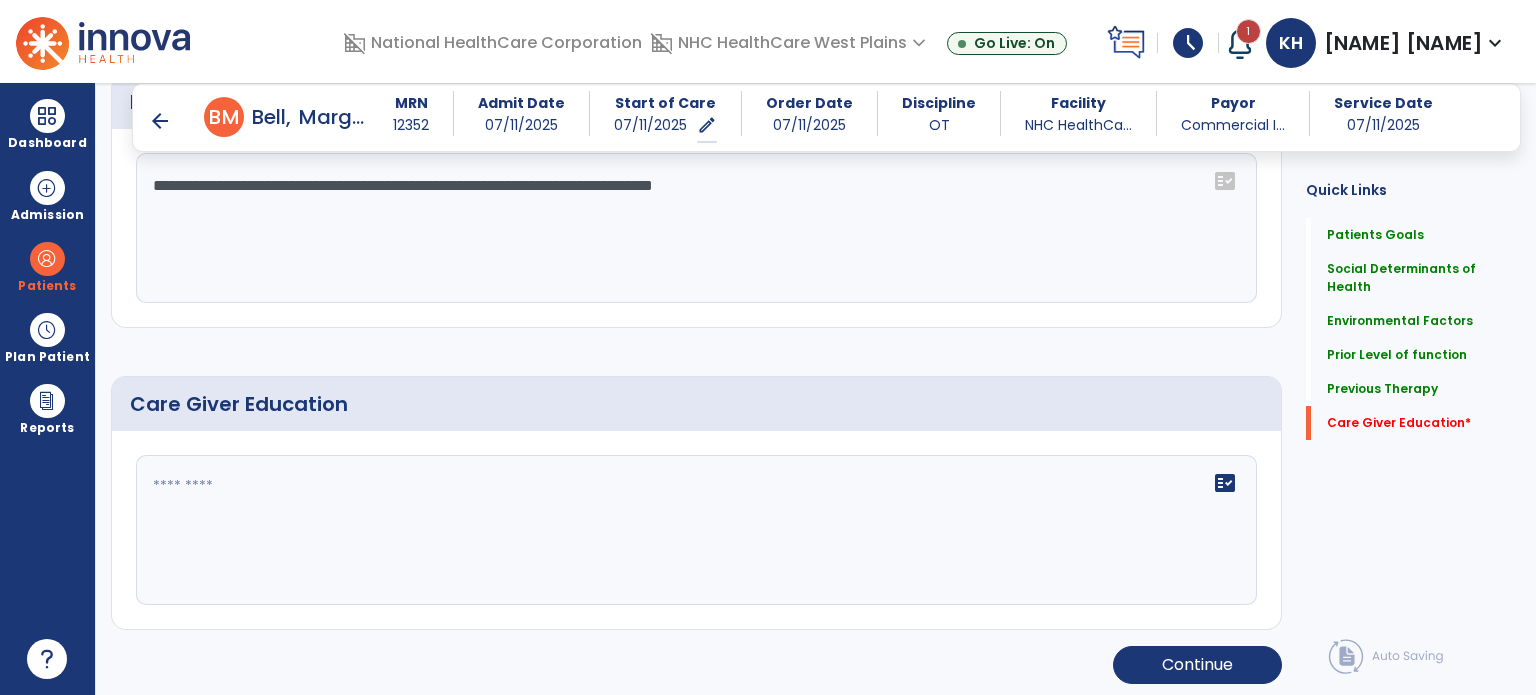 click 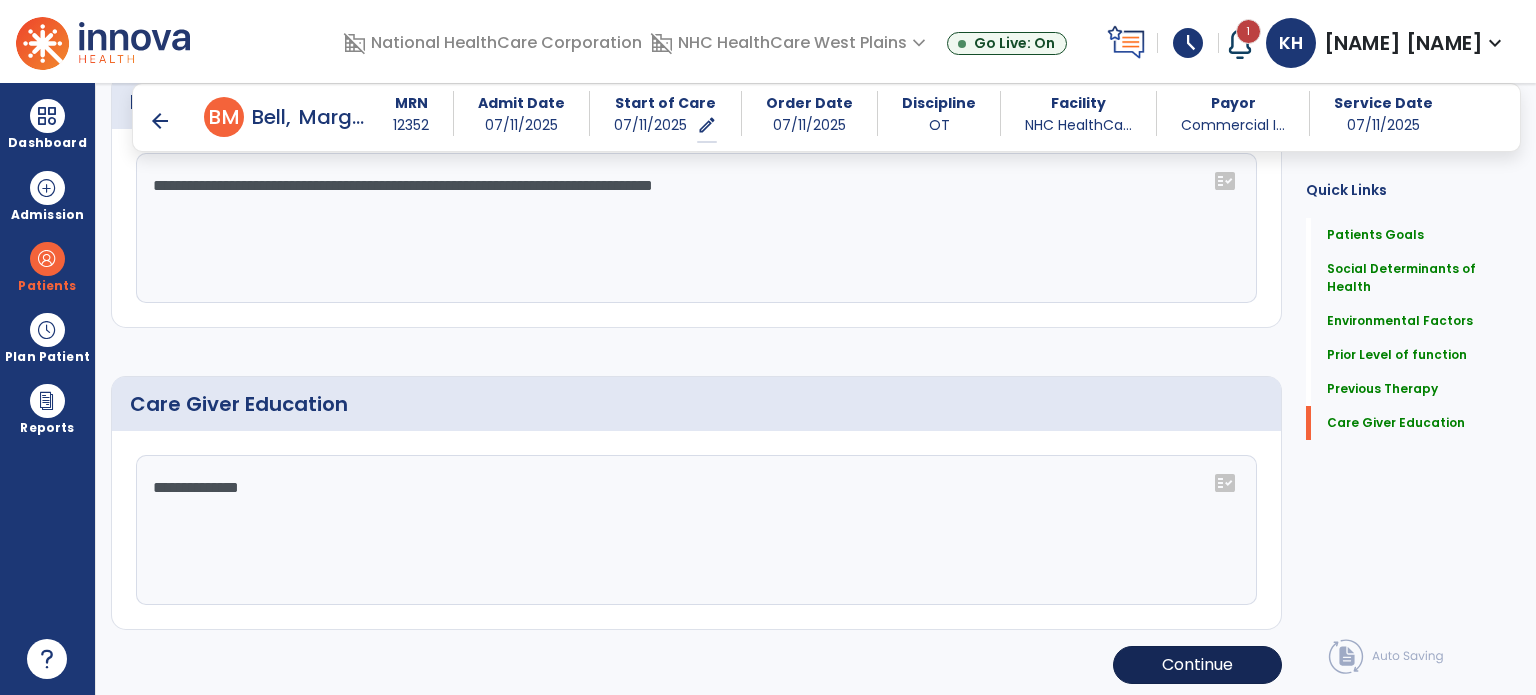 type on "**********" 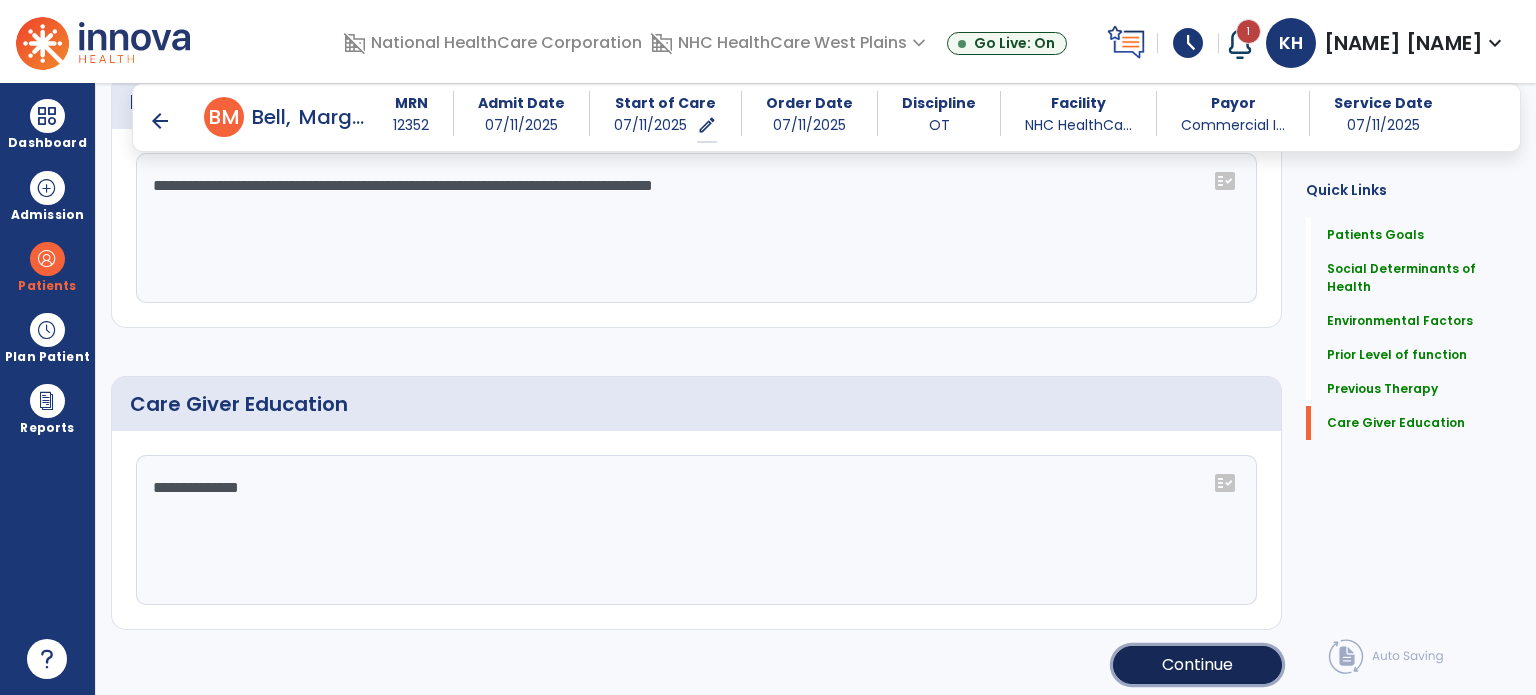 click on "Continue" 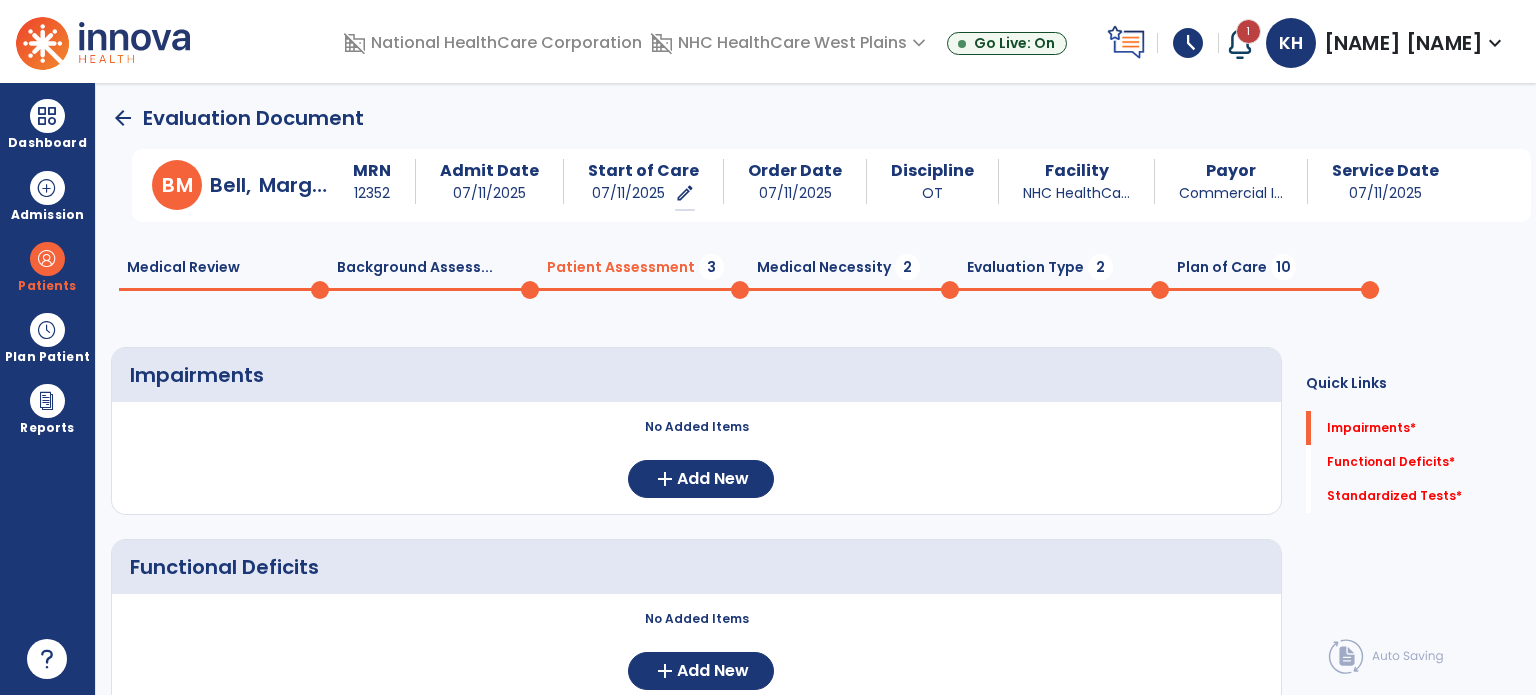 scroll, scrollTop: 0, scrollLeft: 0, axis: both 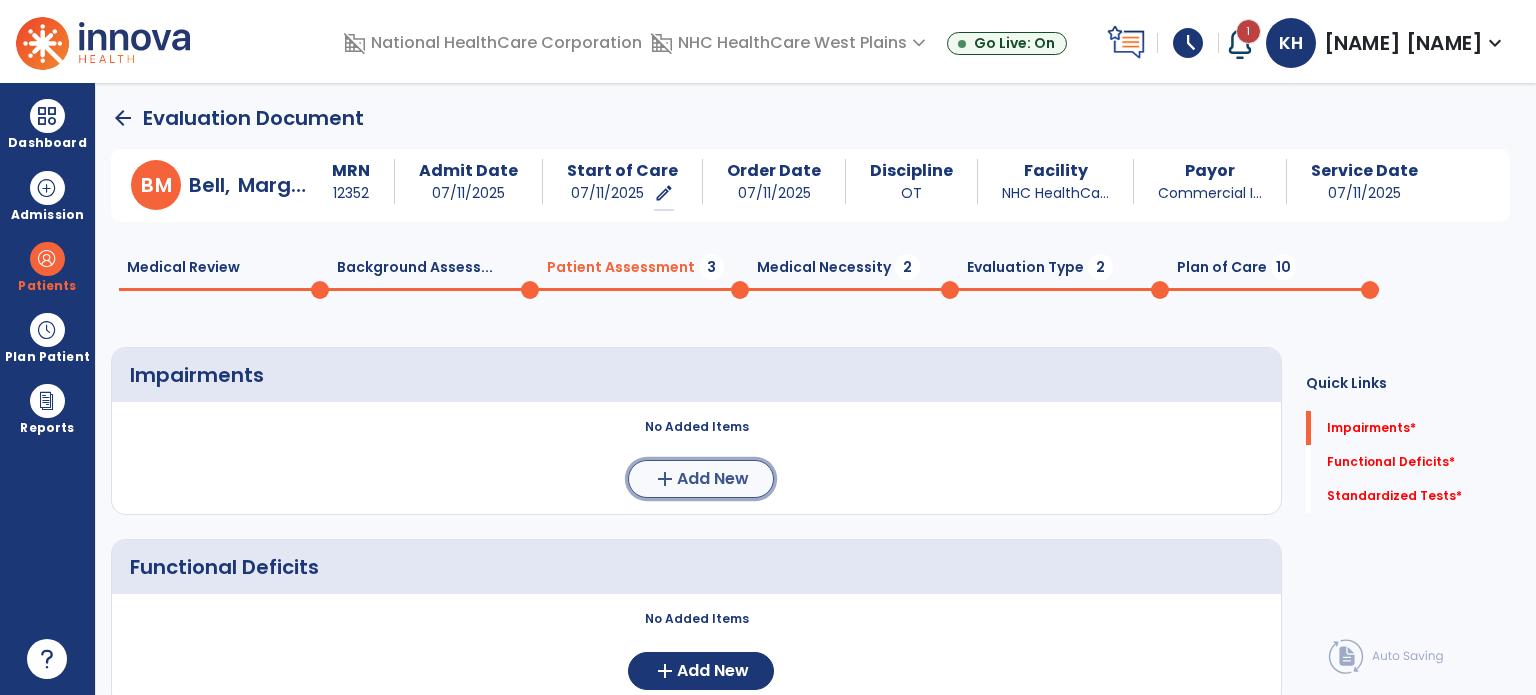 click on "Add New" 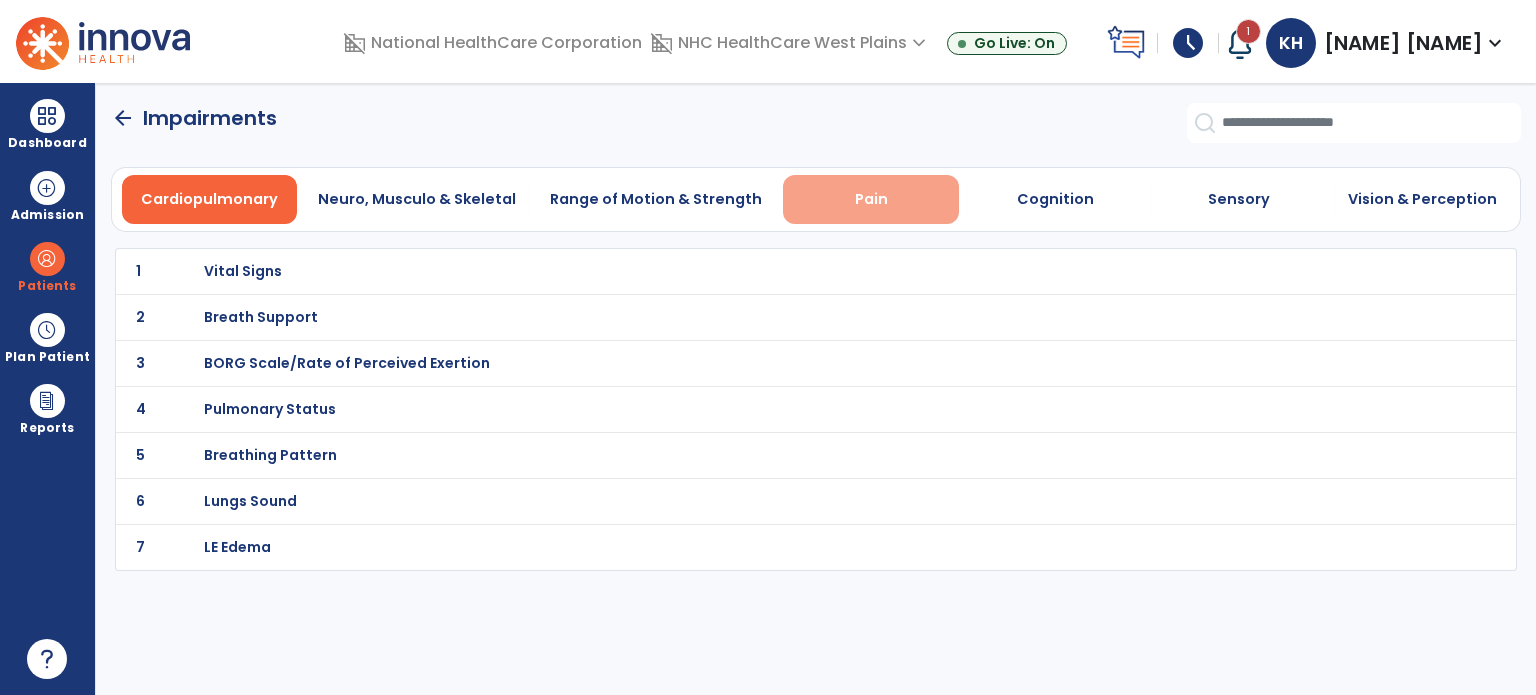 click on "Pain" at bounding box center [871, 199] 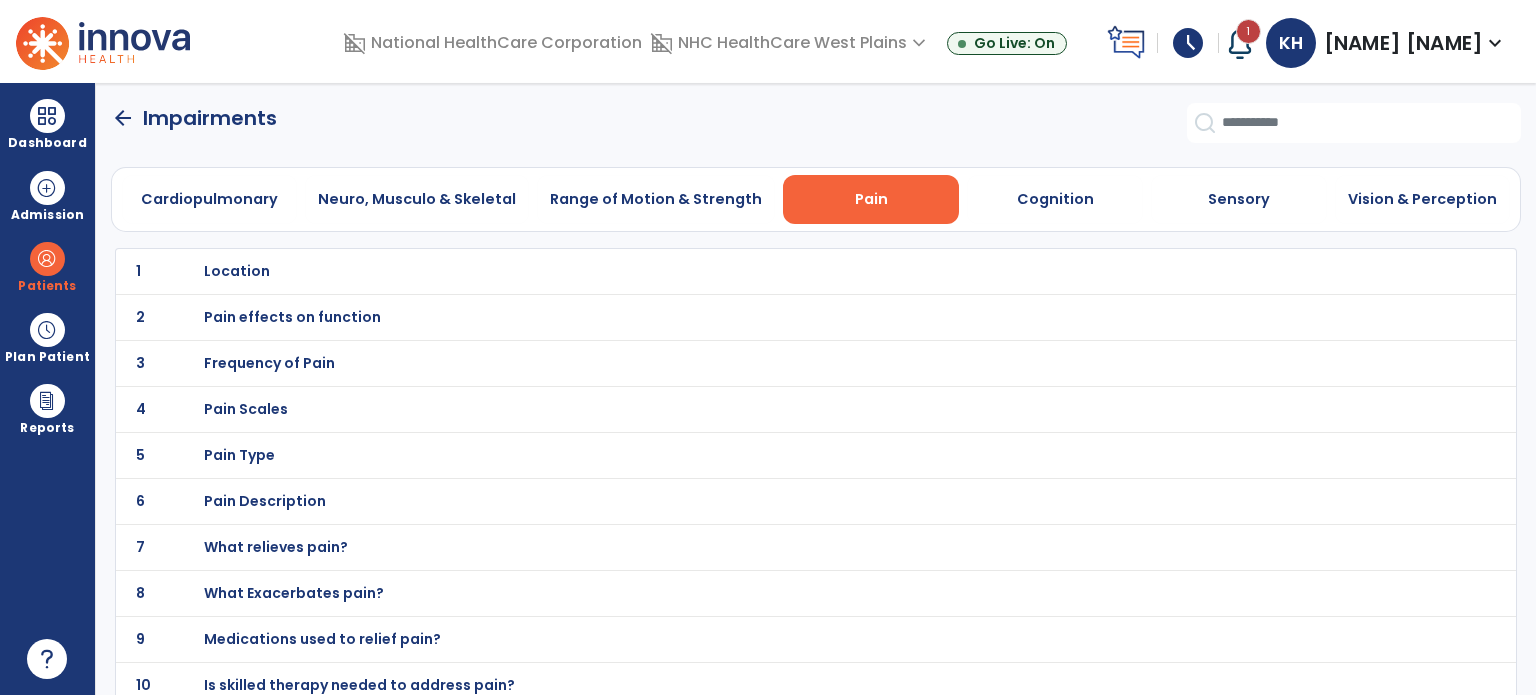 click on "Location" at bounding box center [237, 271] 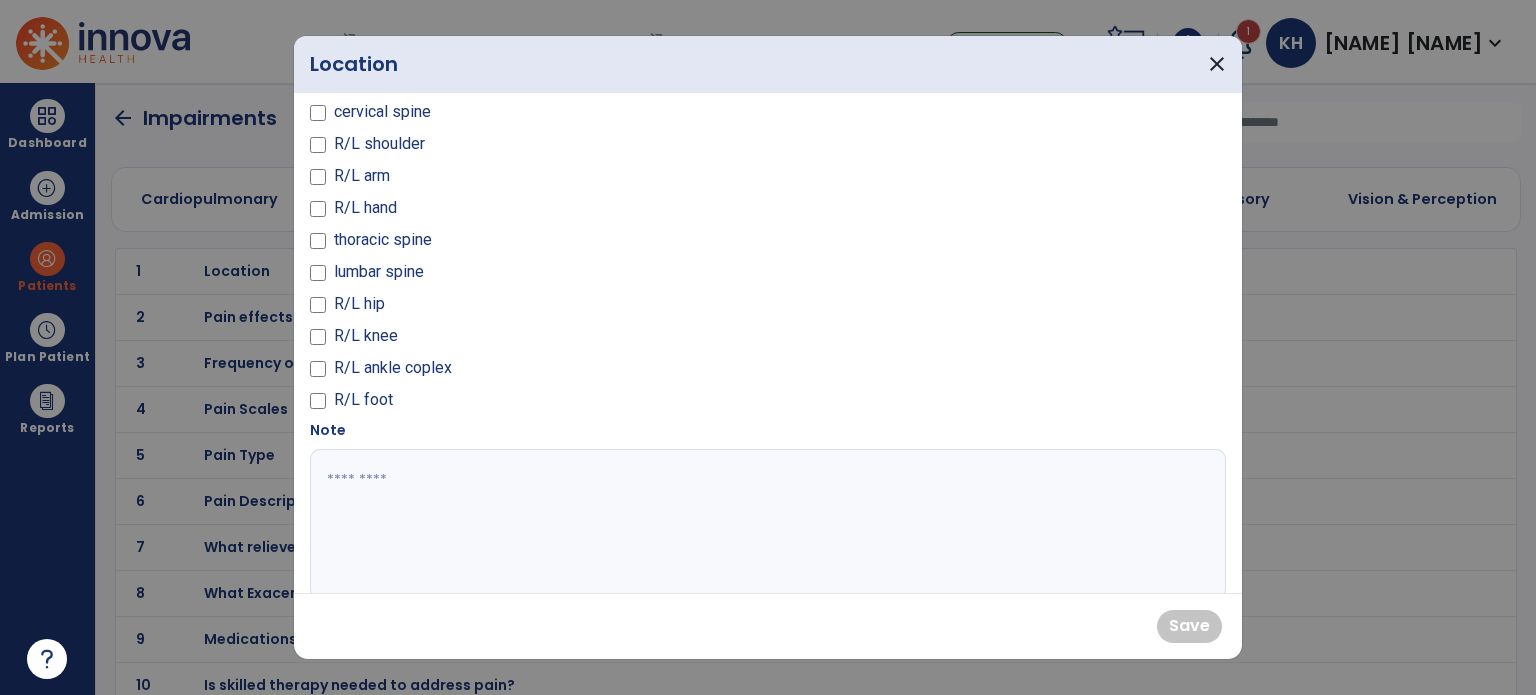 scroll, scrollTop: 100, scrollLeft: 0, axis: vertical 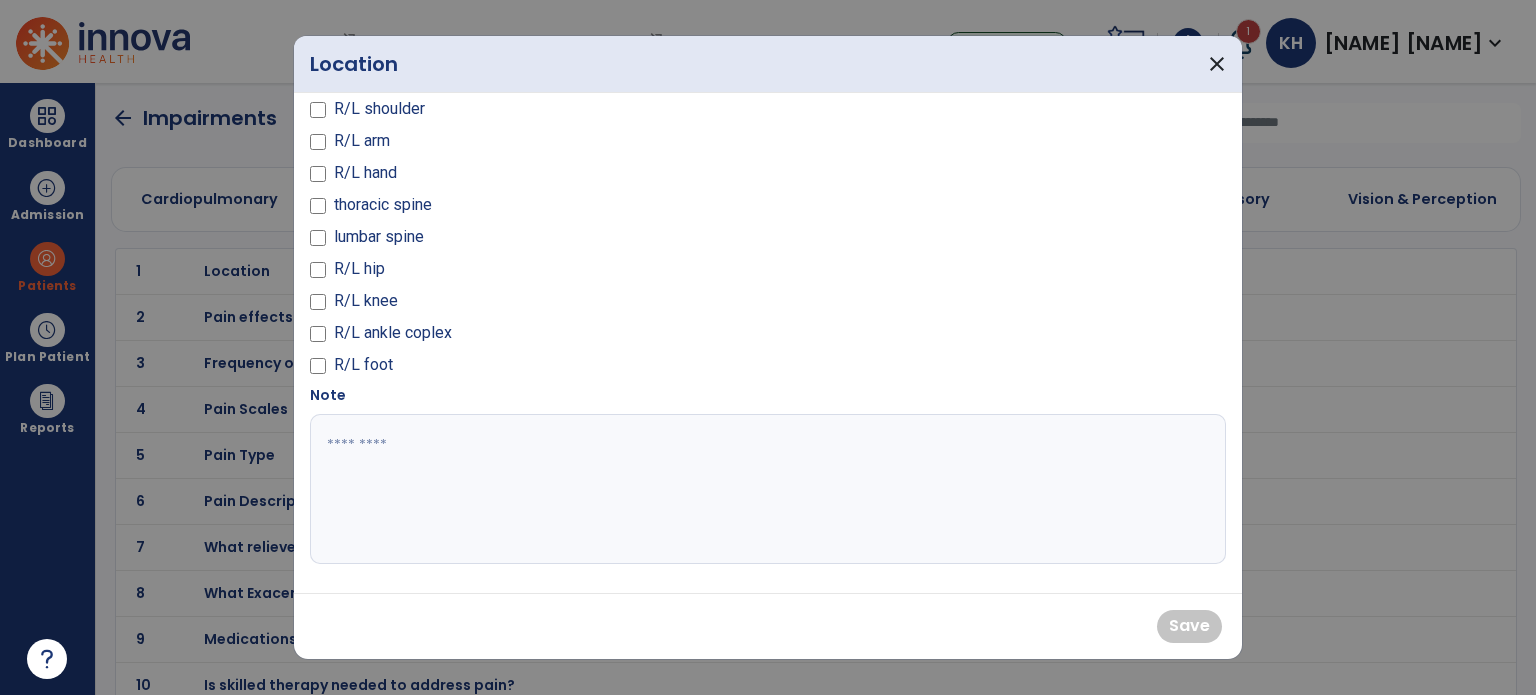 click at bounding box center [766, 489] 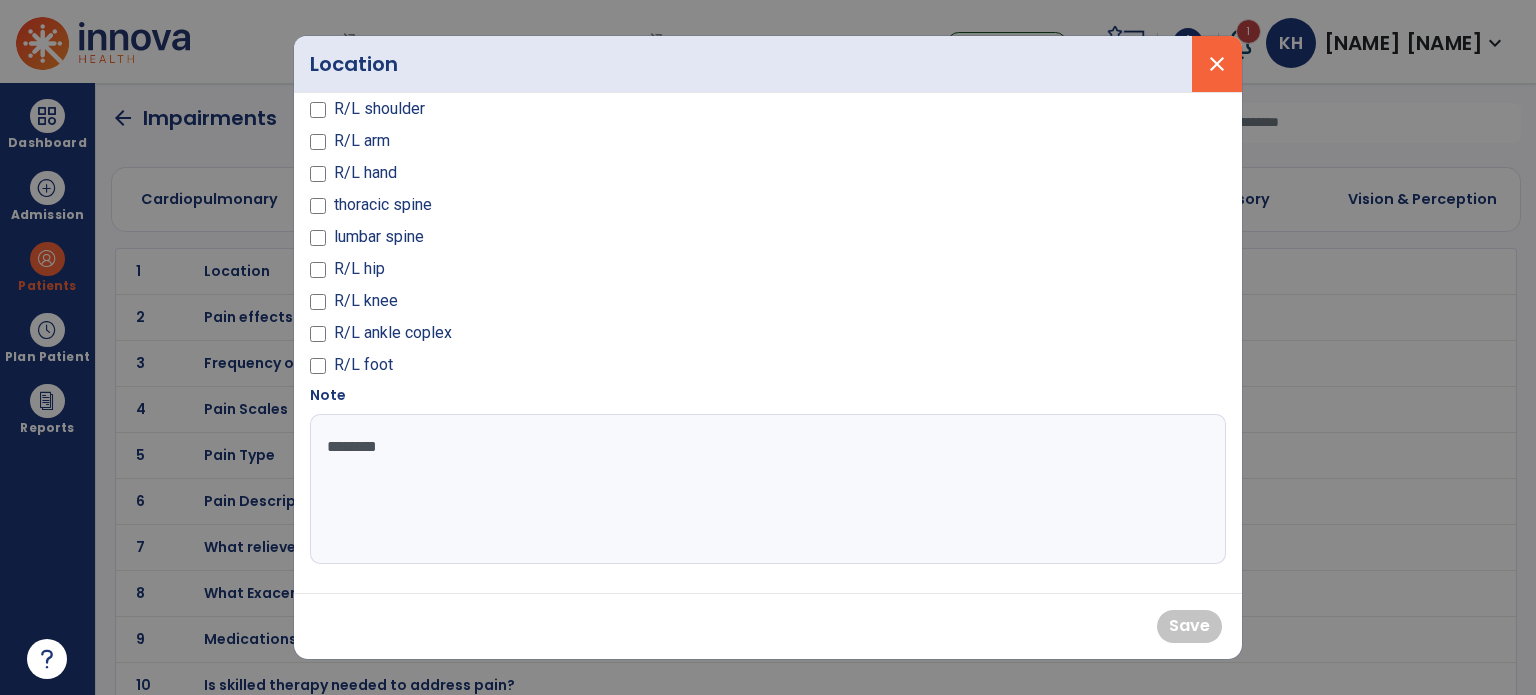 type on "********" 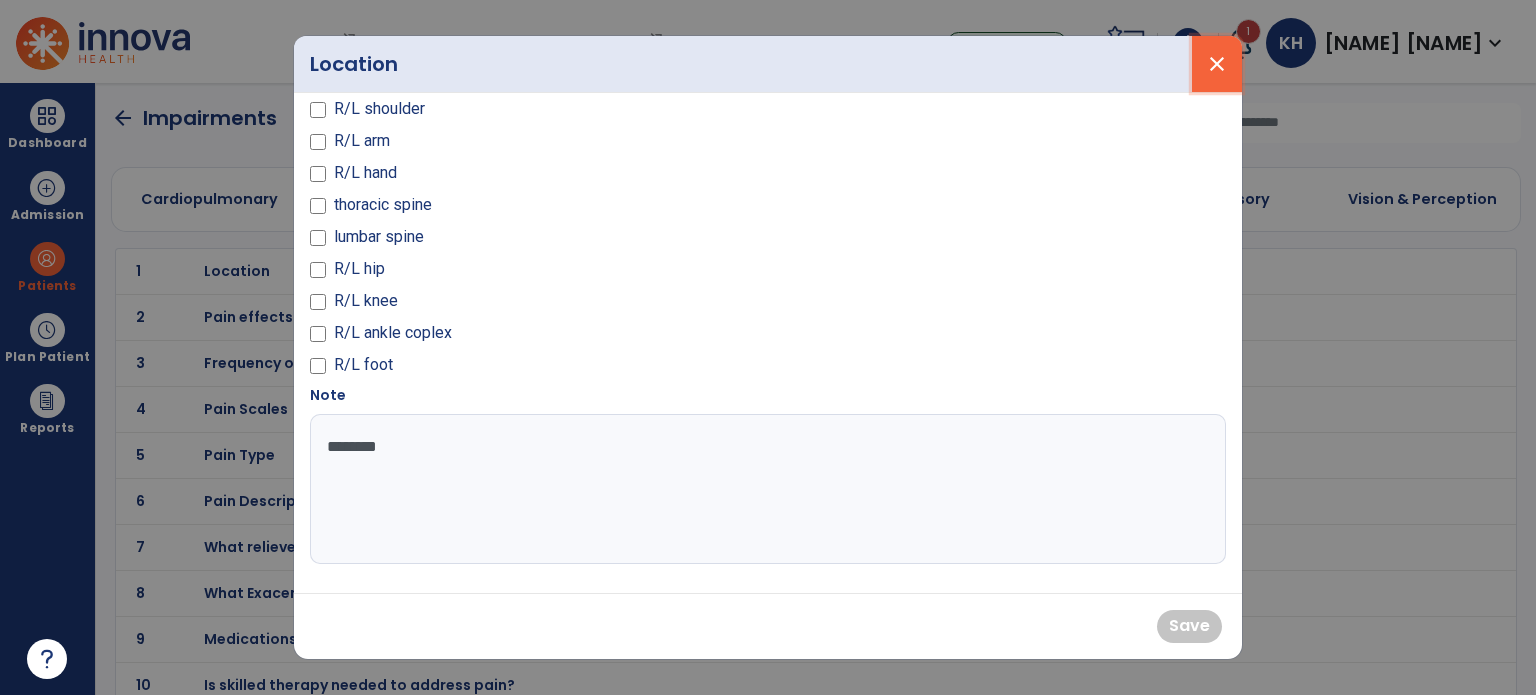 click on "close" at bounding box center (1217, 64) 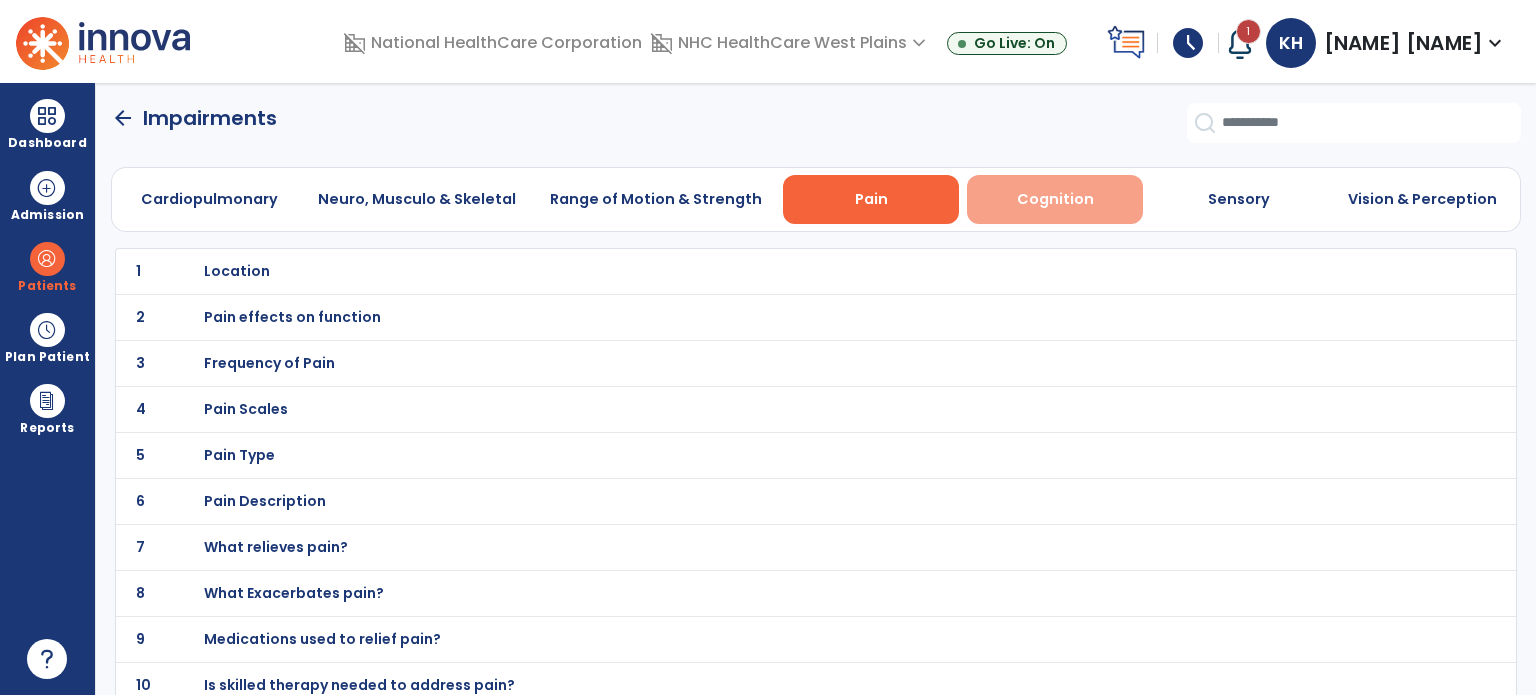 click on "Cognition" at bounding box center (1055, 199) 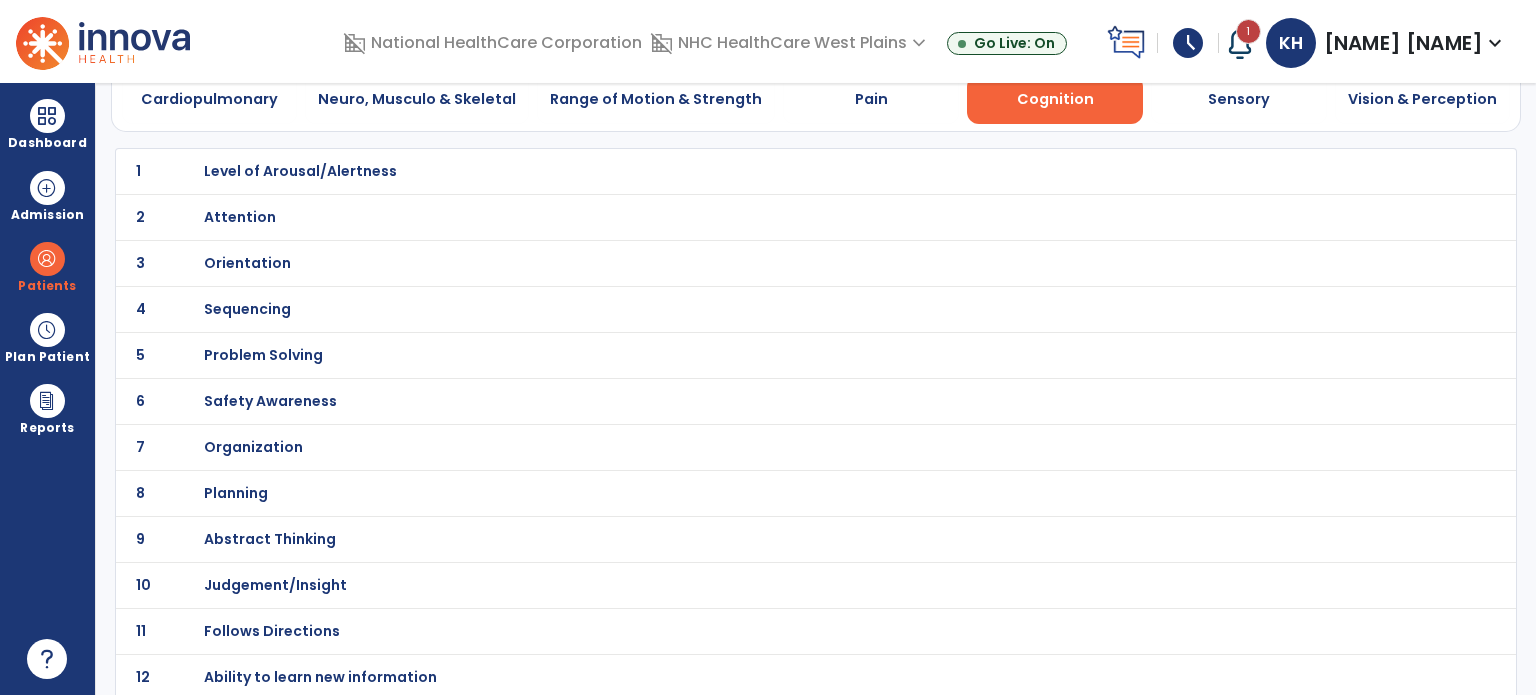 scroll, scrollTop: 200, scrollLeft: 0, axis: vertical 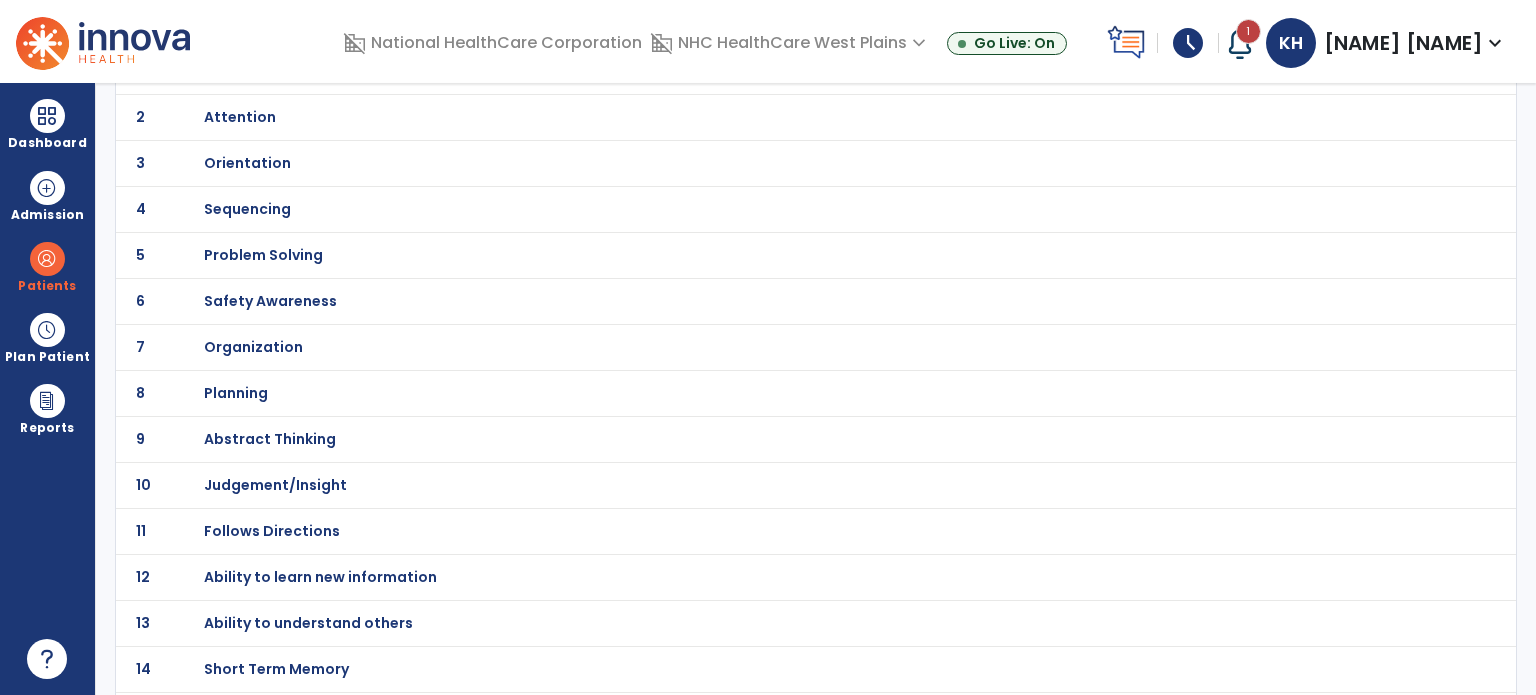 click on "Follows Directions" at bounding box center (300, 71) 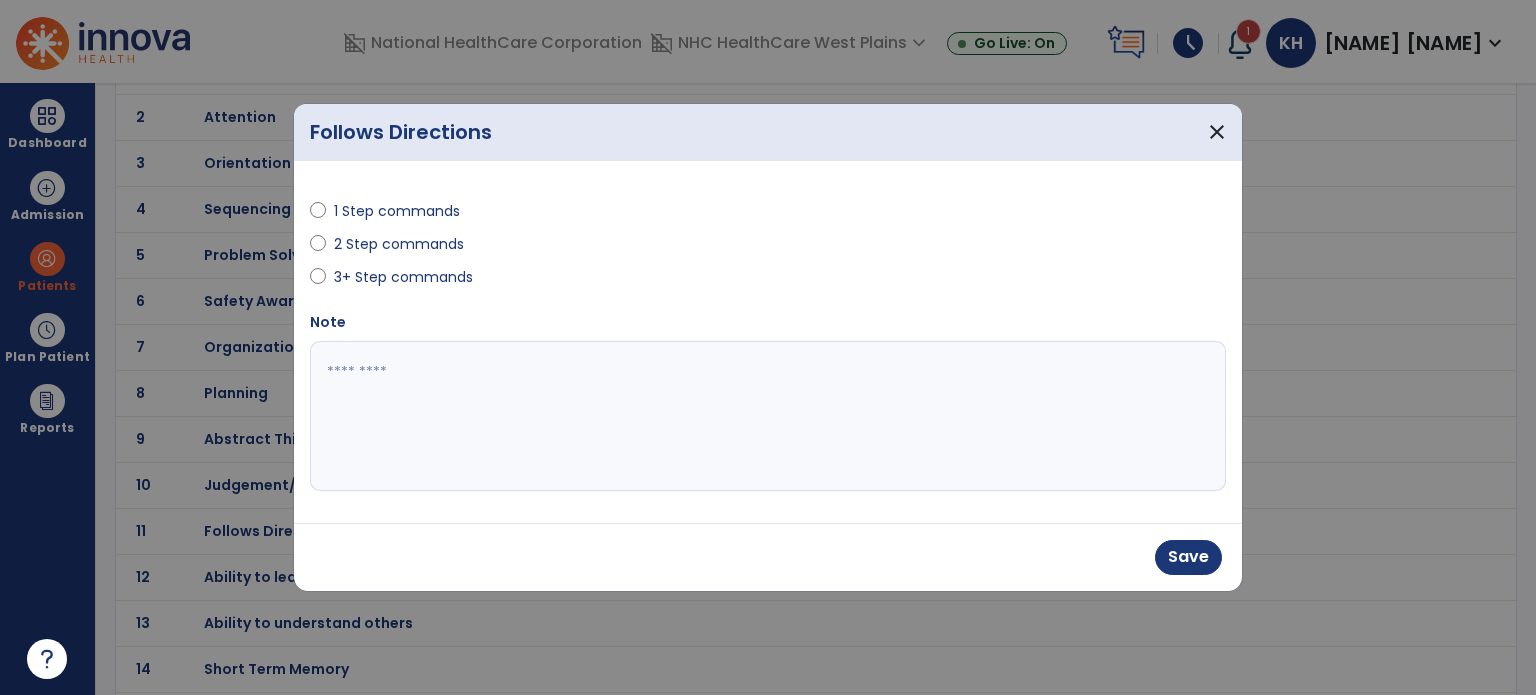 click at bounding box center (768, 416) 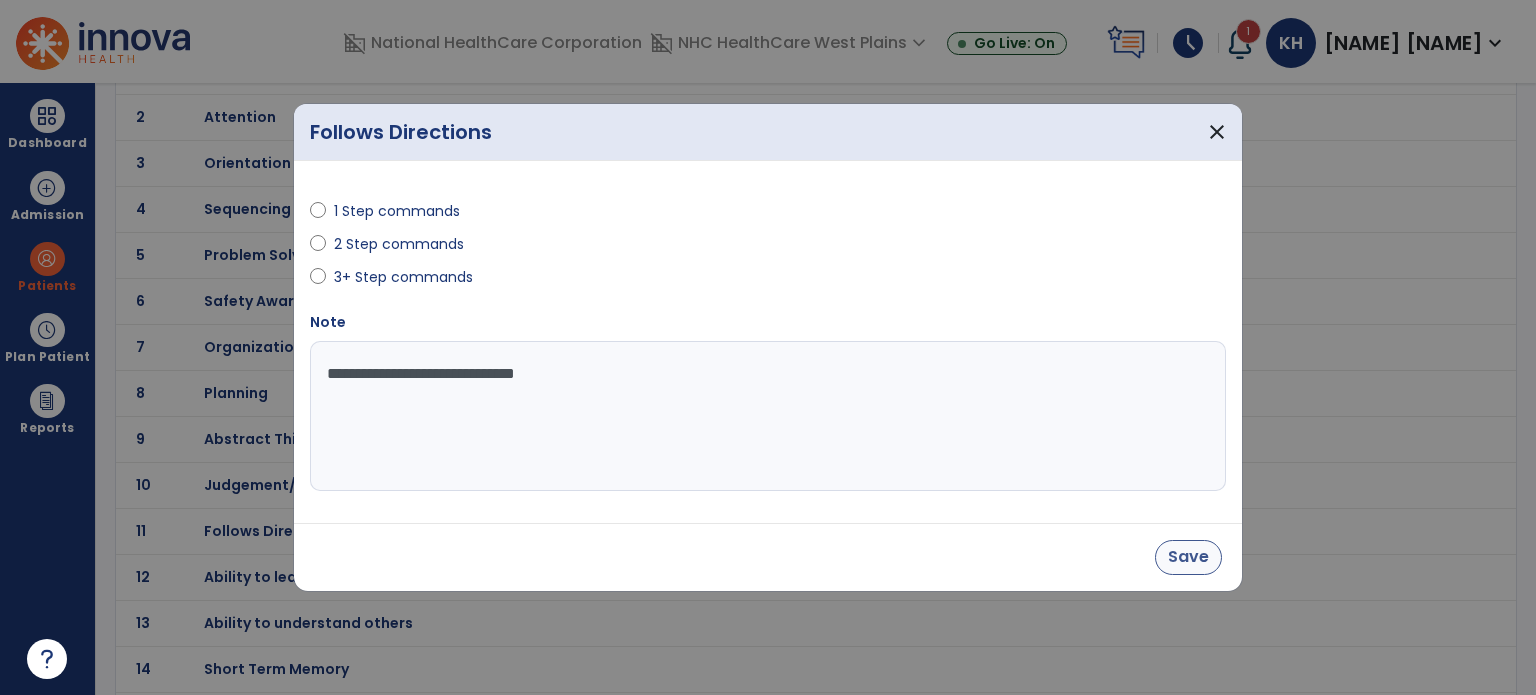 type on "**********" 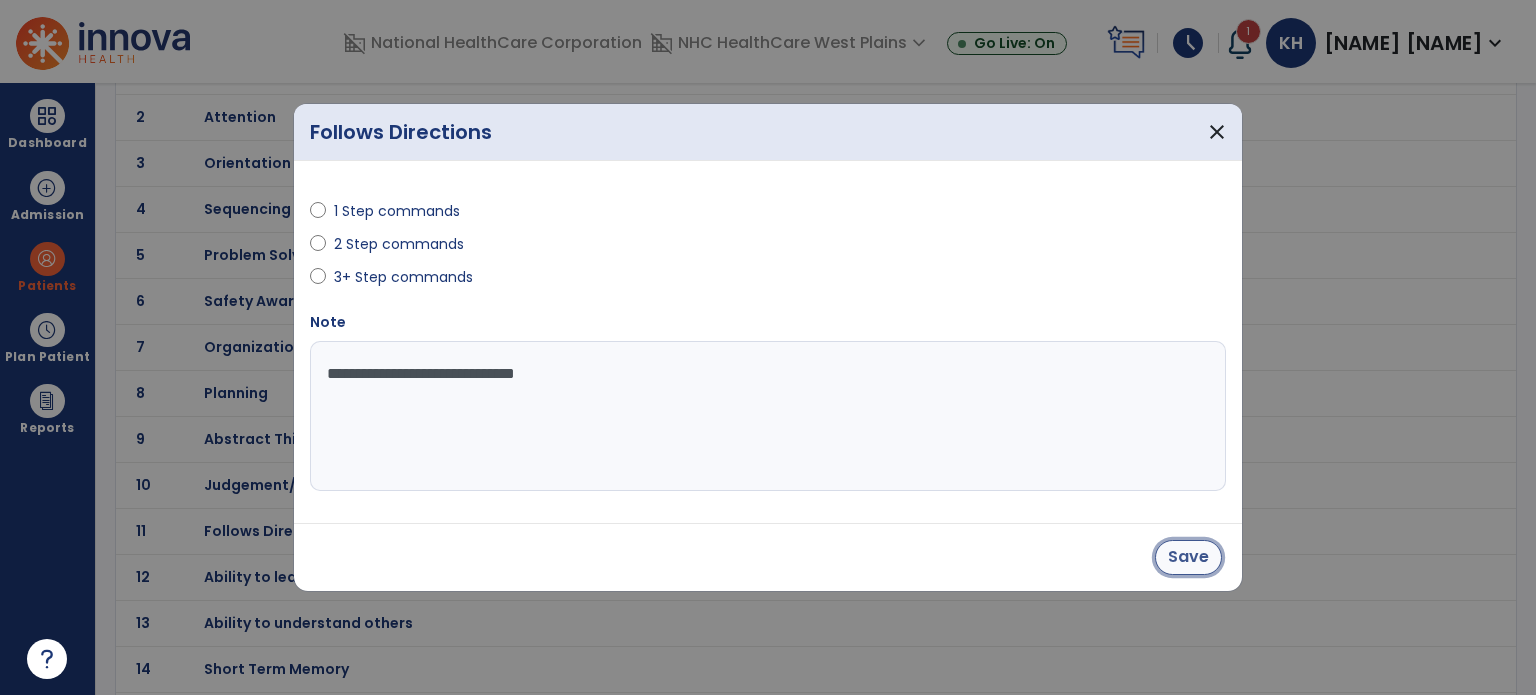 click on "Save" at bounding box center (1188, 557) 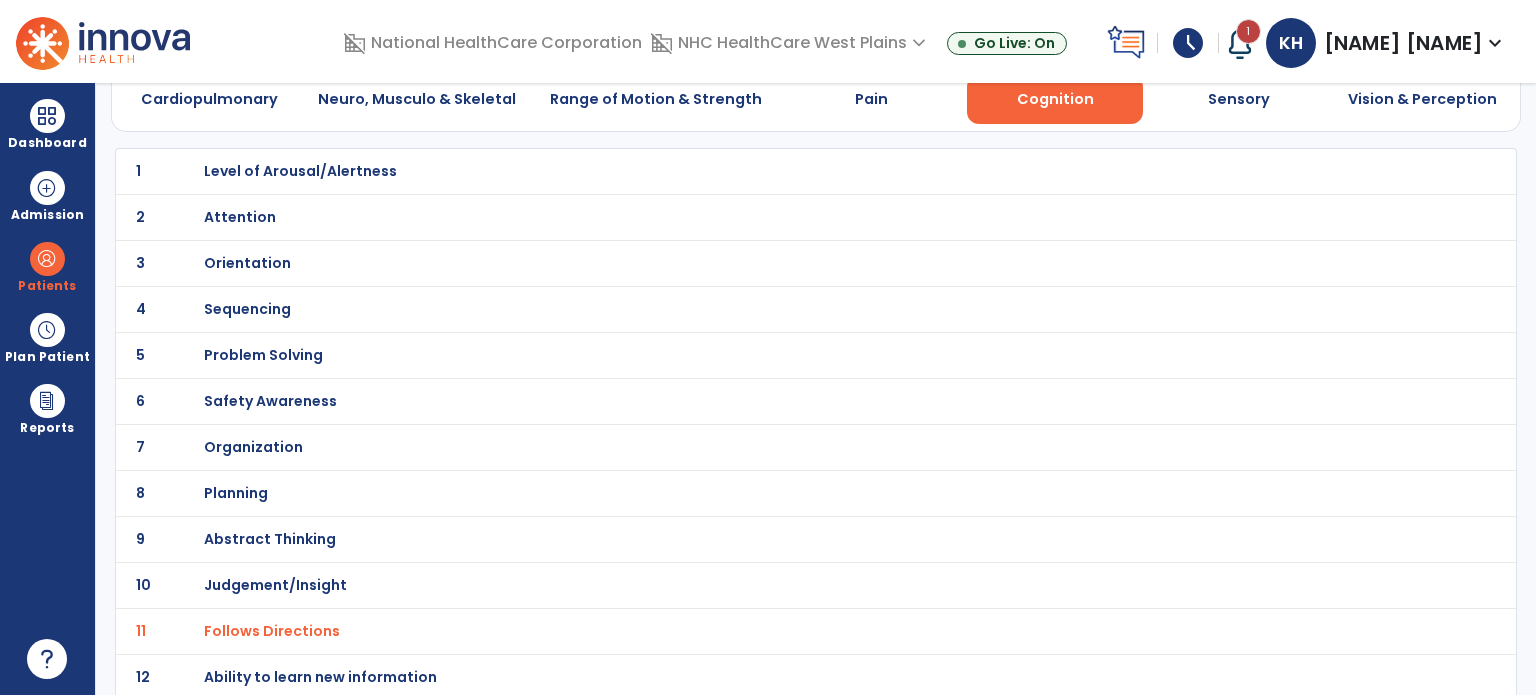 scroll, scrollTop: 0, scrollLeft: 0, axis: both 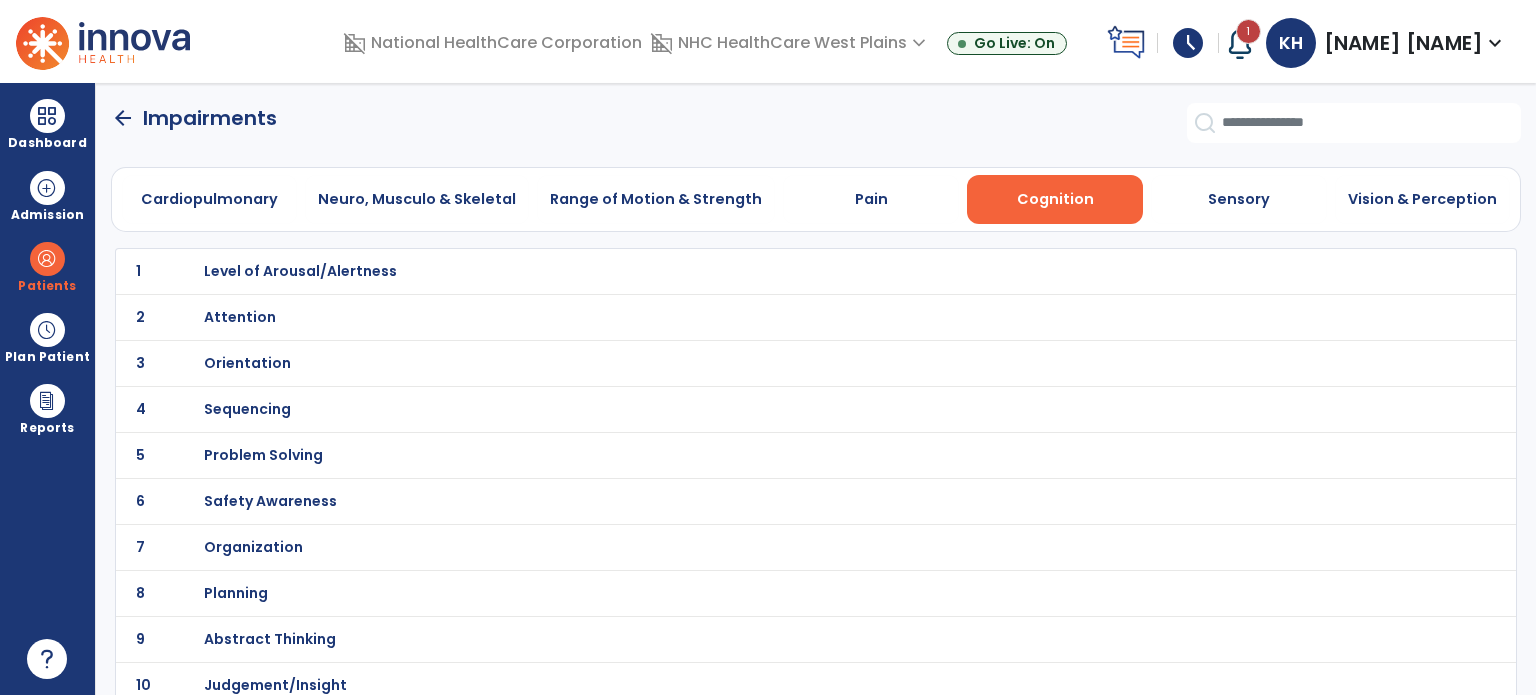 click on "arrow_back" 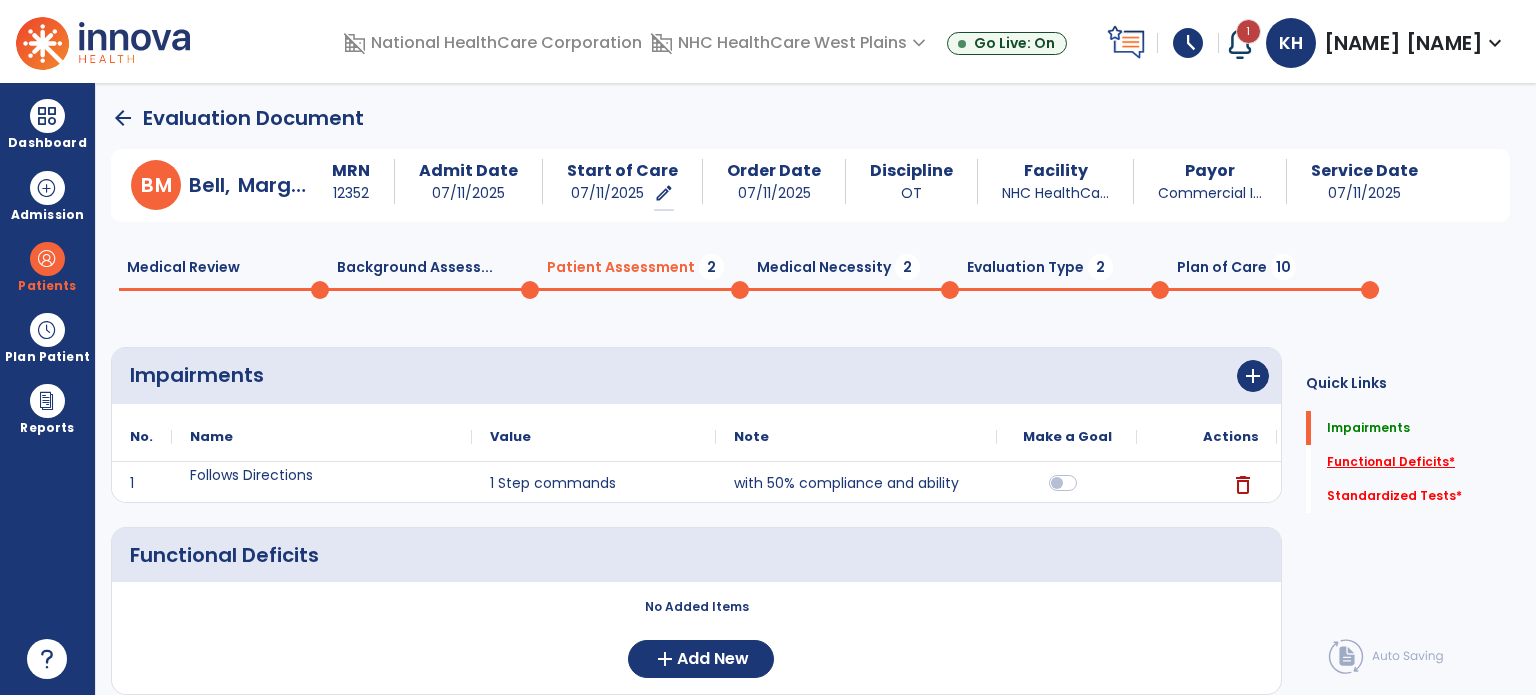 click on "Functional Deficits   *" 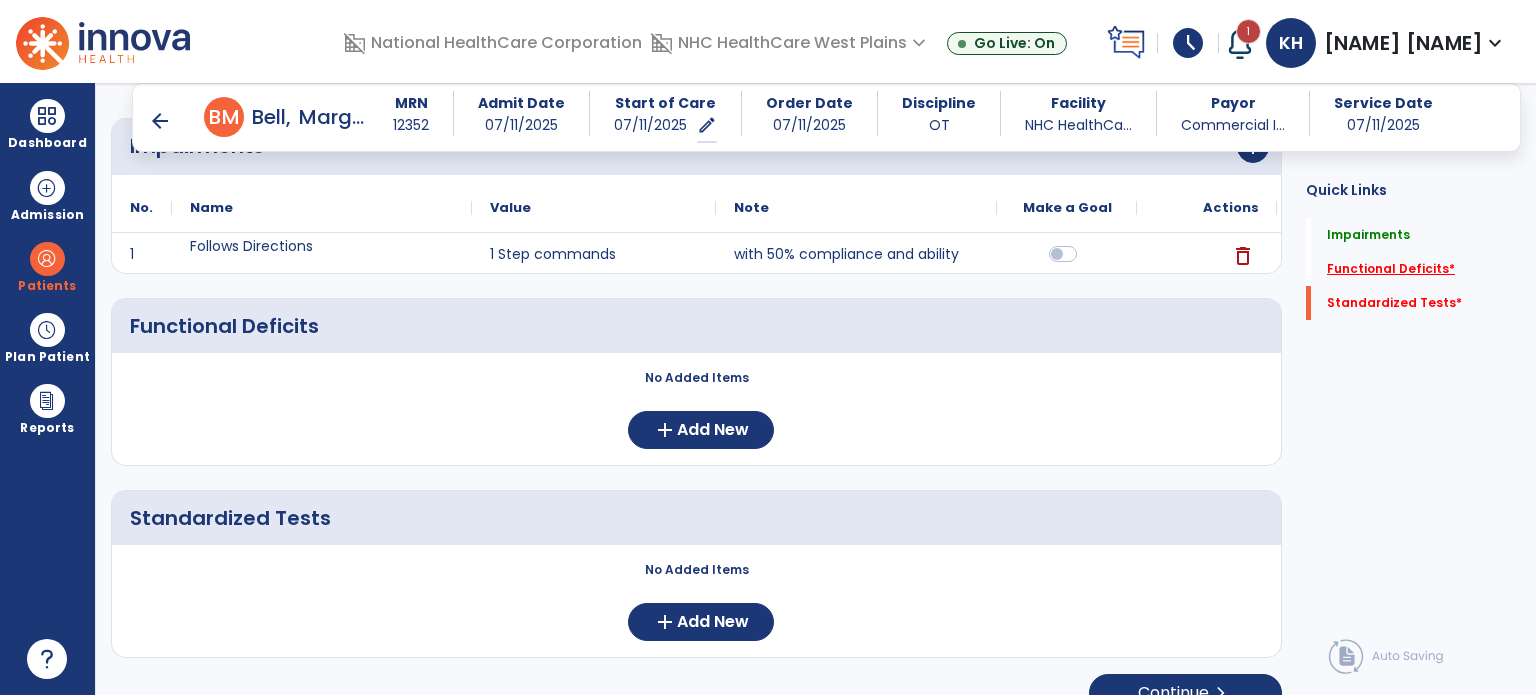 scroll, scrollTop: 221, scrollLeft: 0, axis: vertical 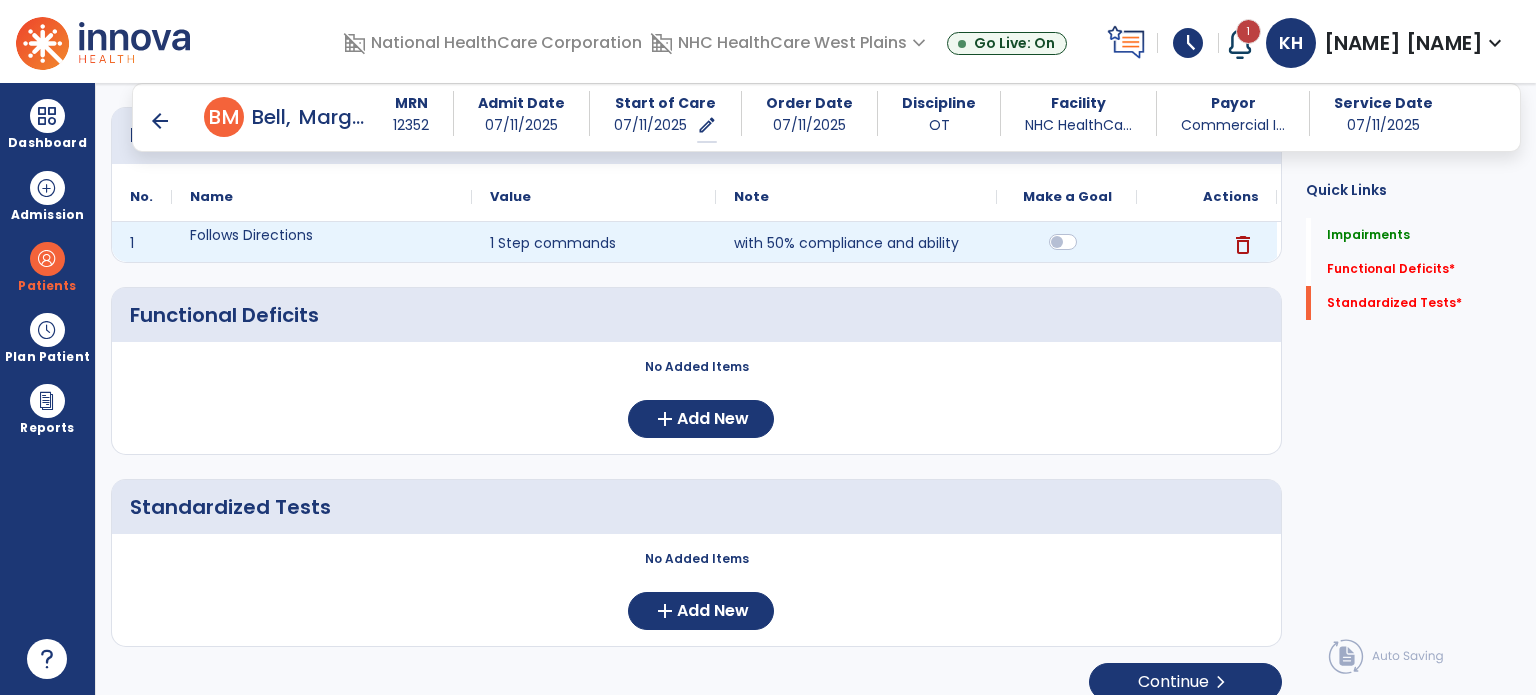 click 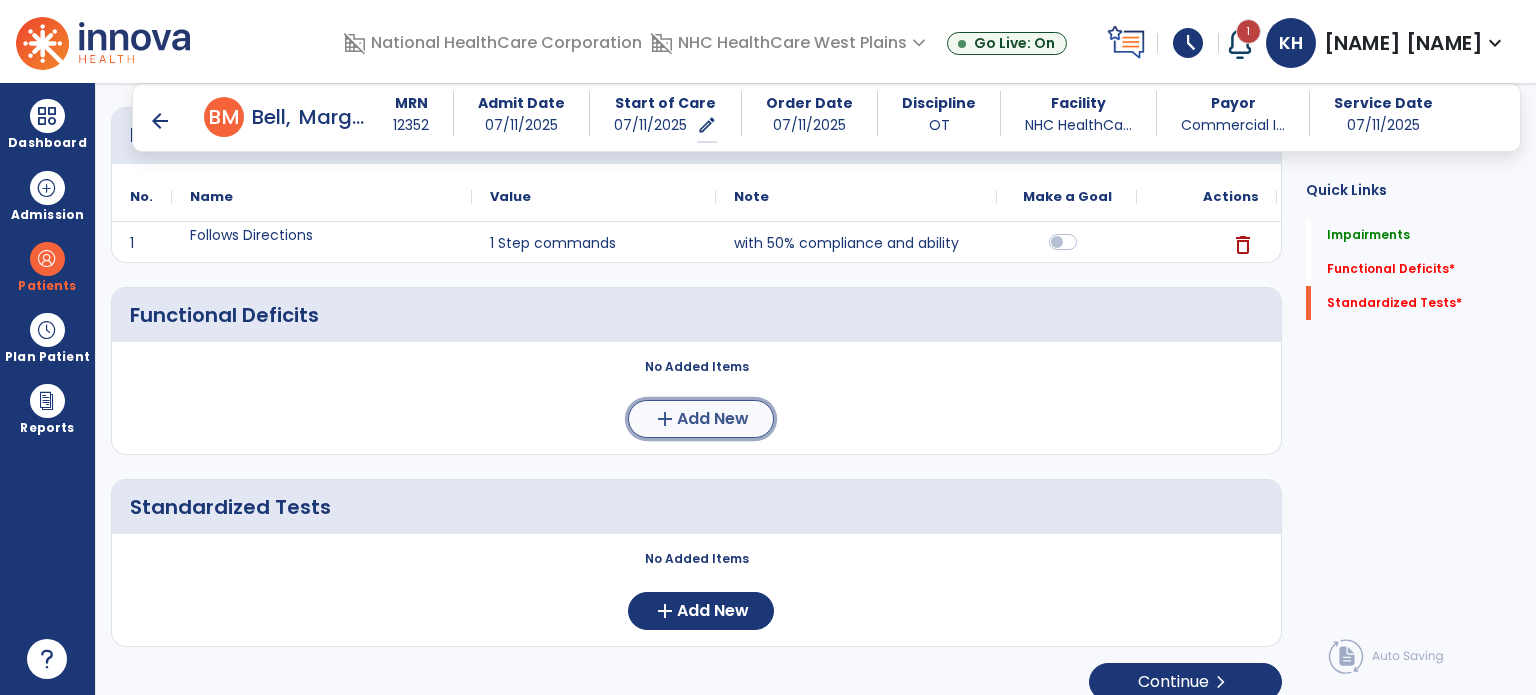 click on "Add New" 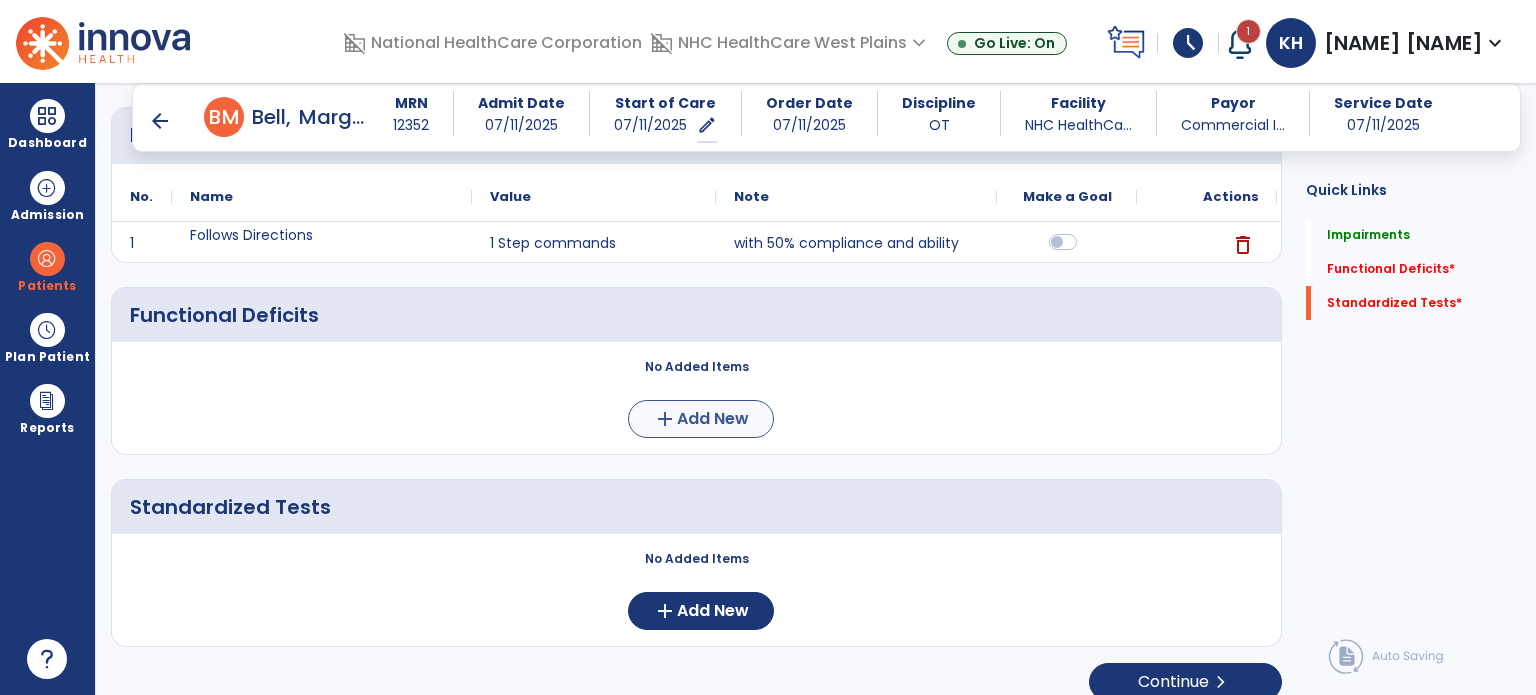 scroll, scrollTop: 0, scrollLeft: 0, axis: both 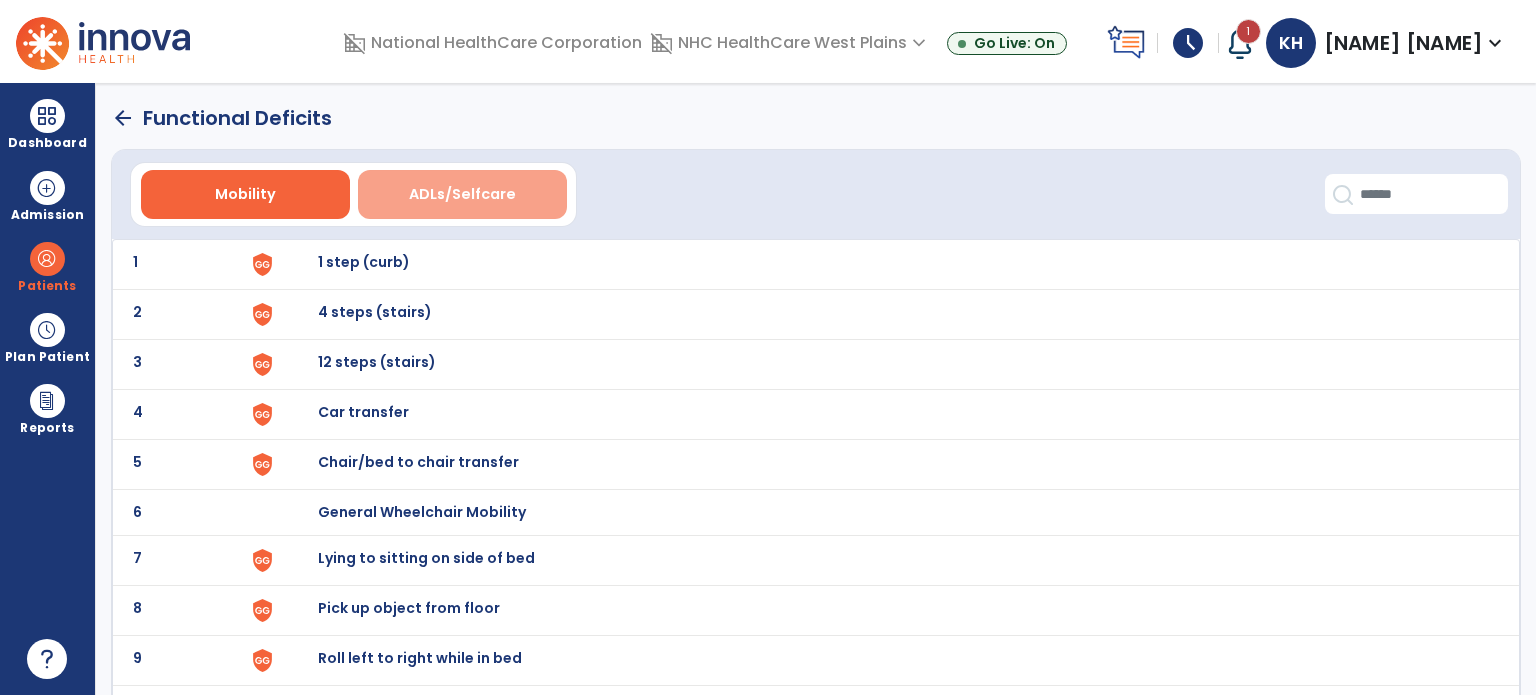 click on "ADLs/Selfcare" at bounding box center [462, 194] 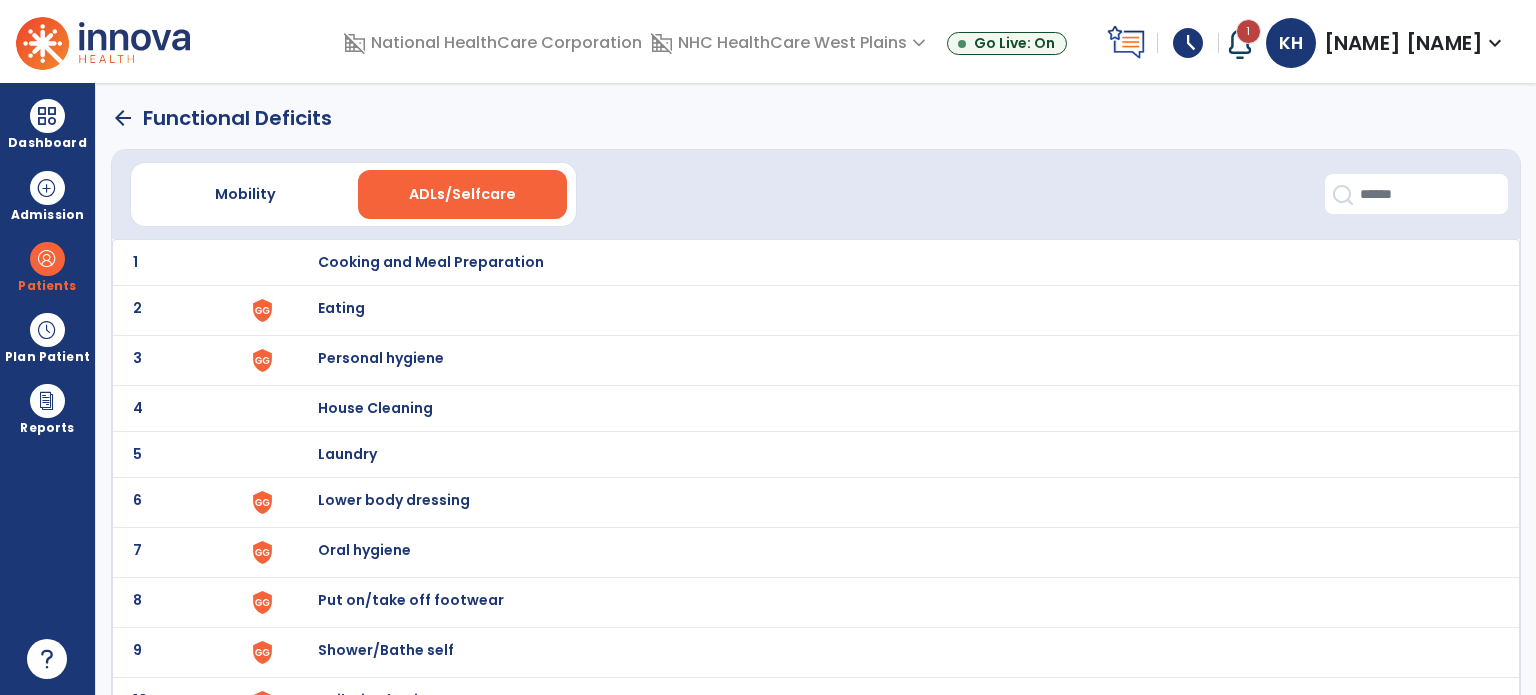 click on "Eating" at bounding box center [888, 262] 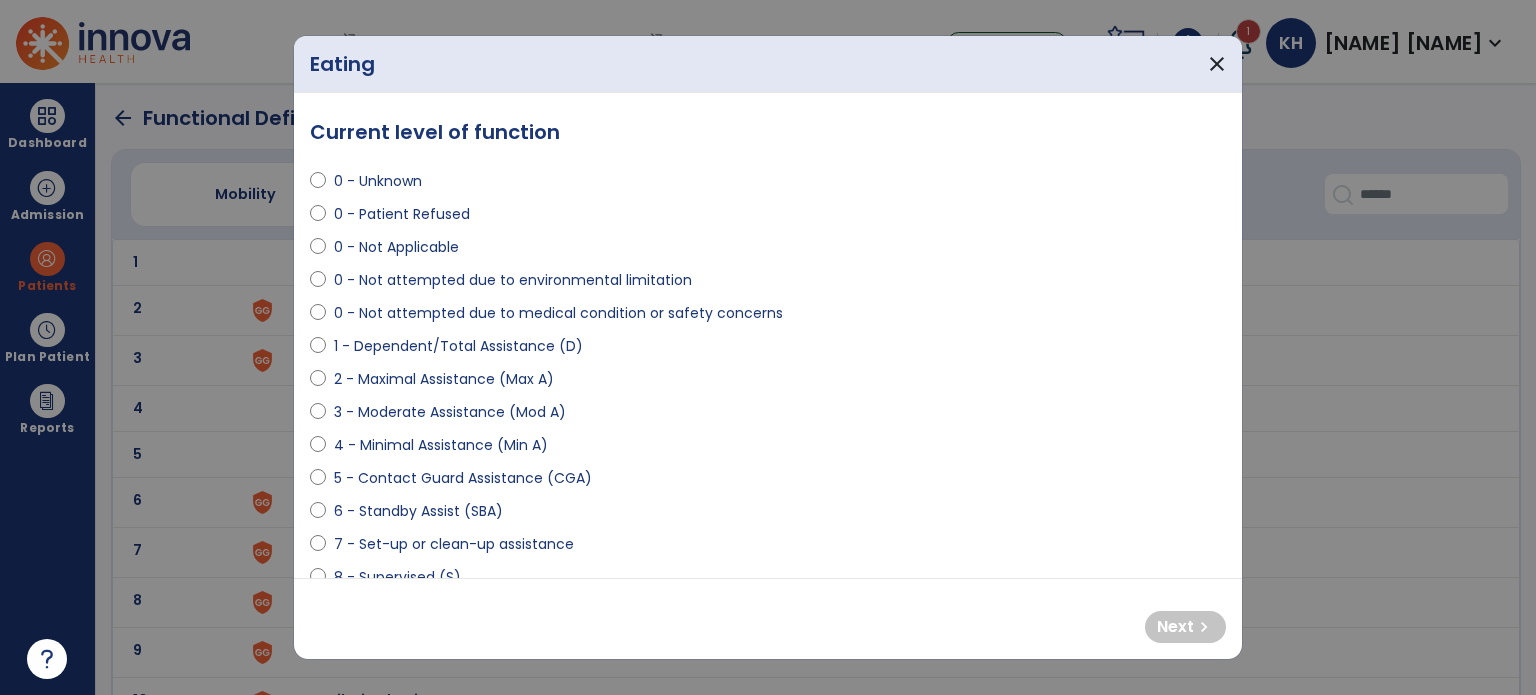 select on "**********" 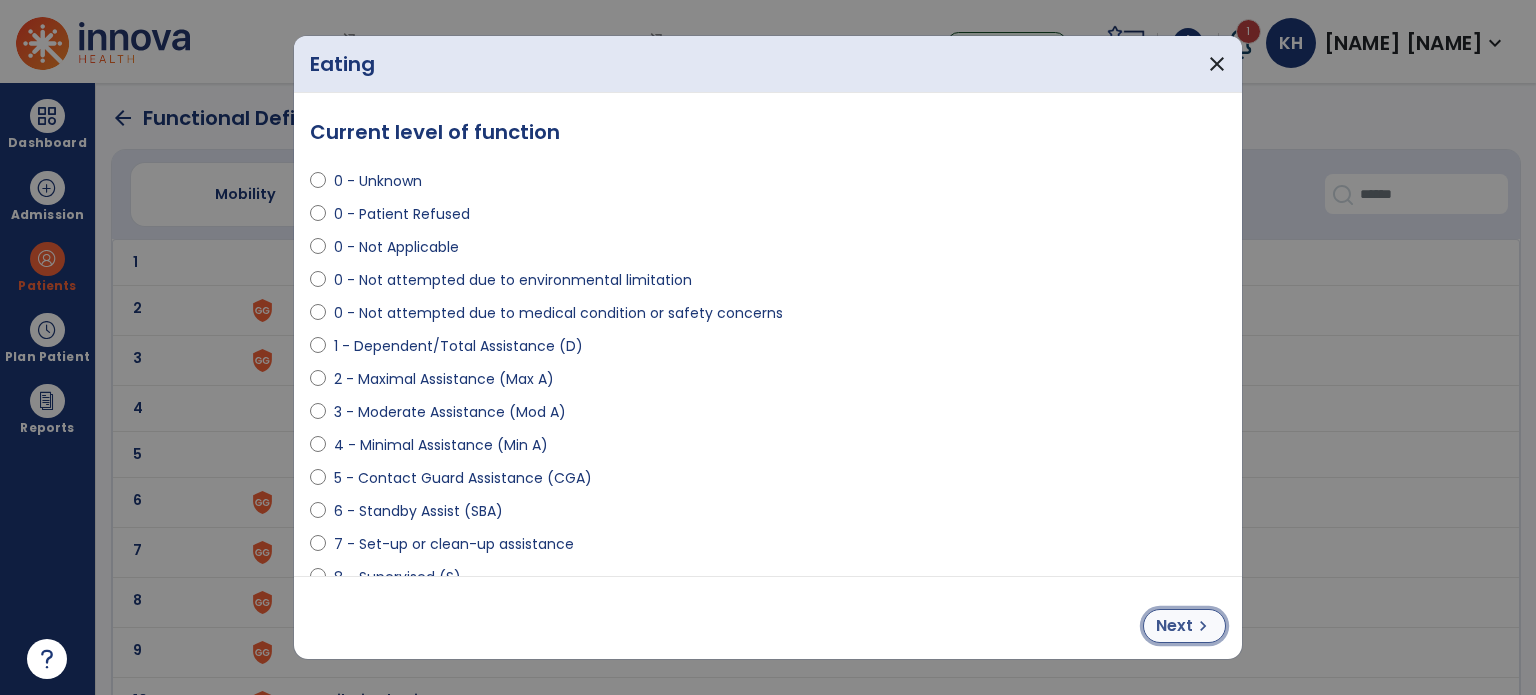 click on "Next" at bounding box center [1174, 626] 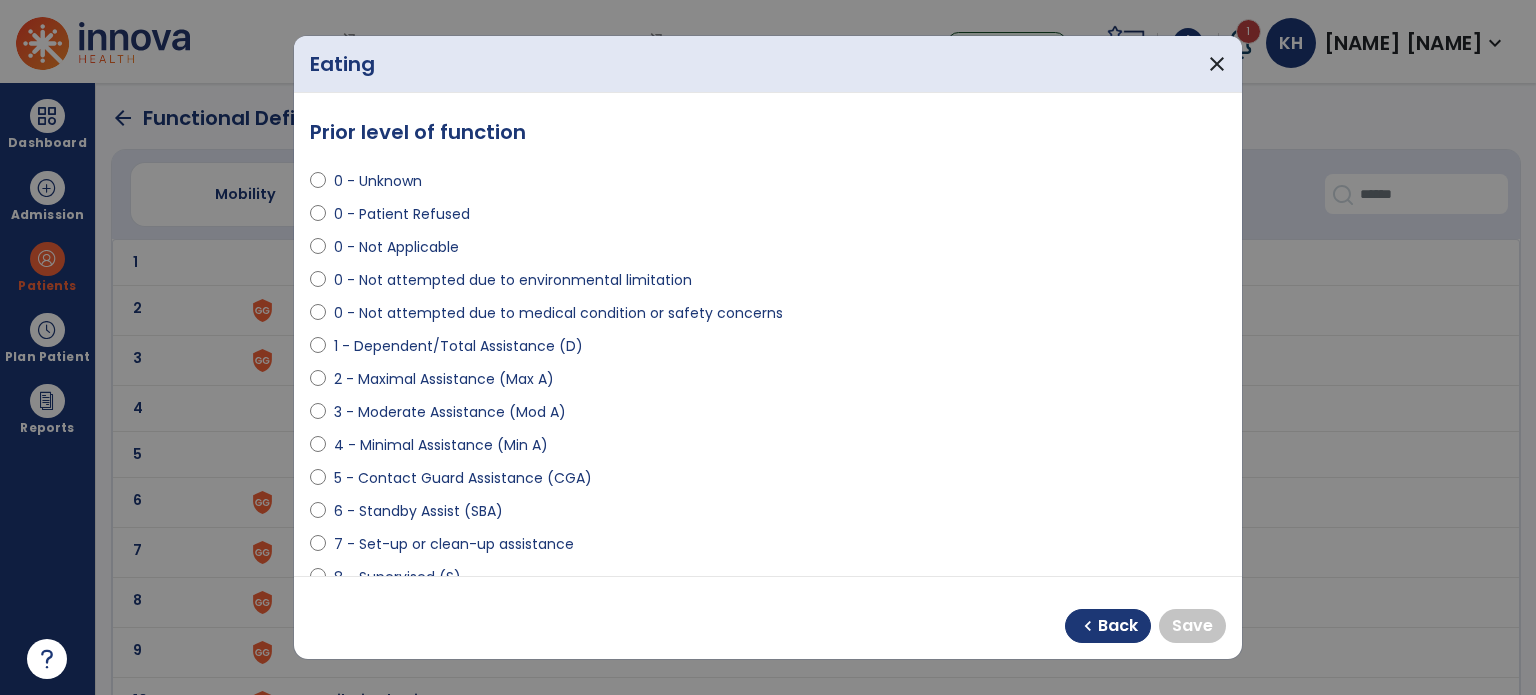 click on "0 - Unknown" at bounding box center [378, 181] 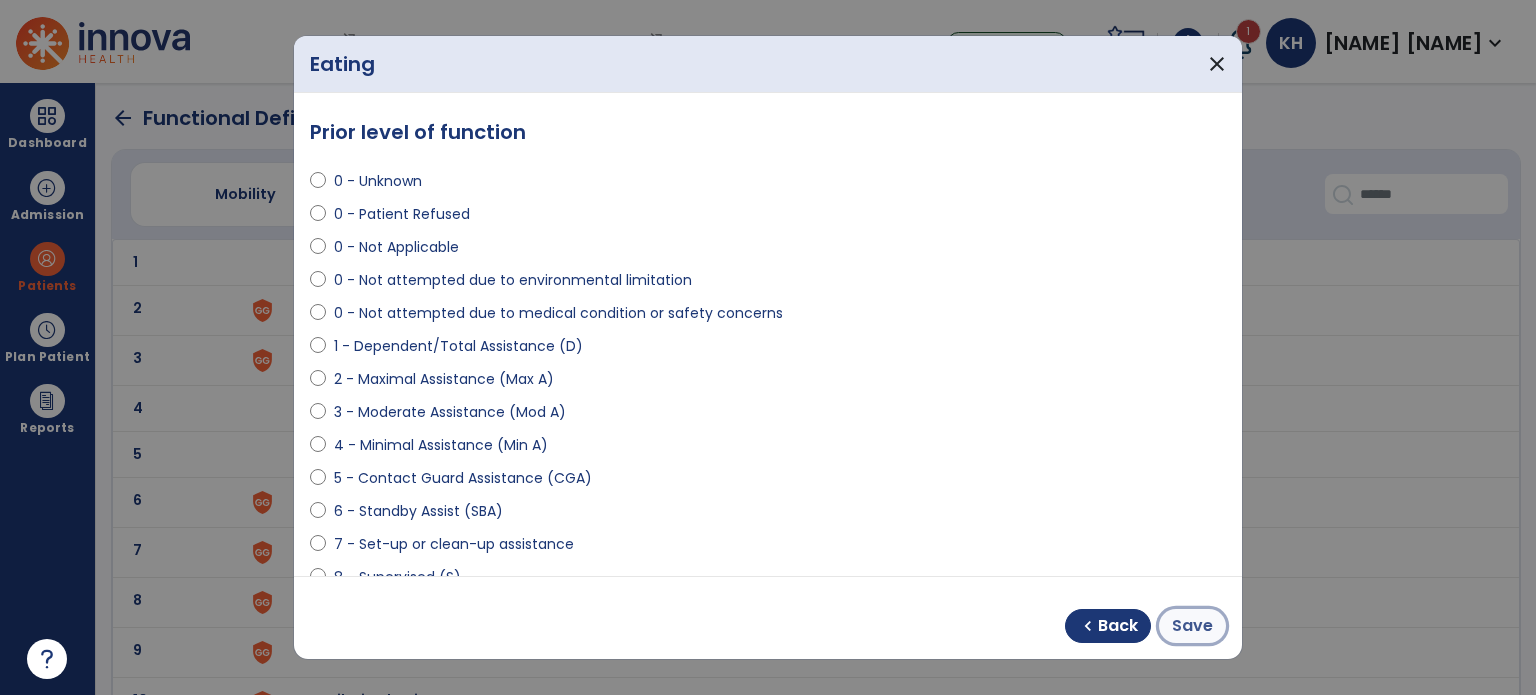 click on "Save" at bounding box center [1192, 626] 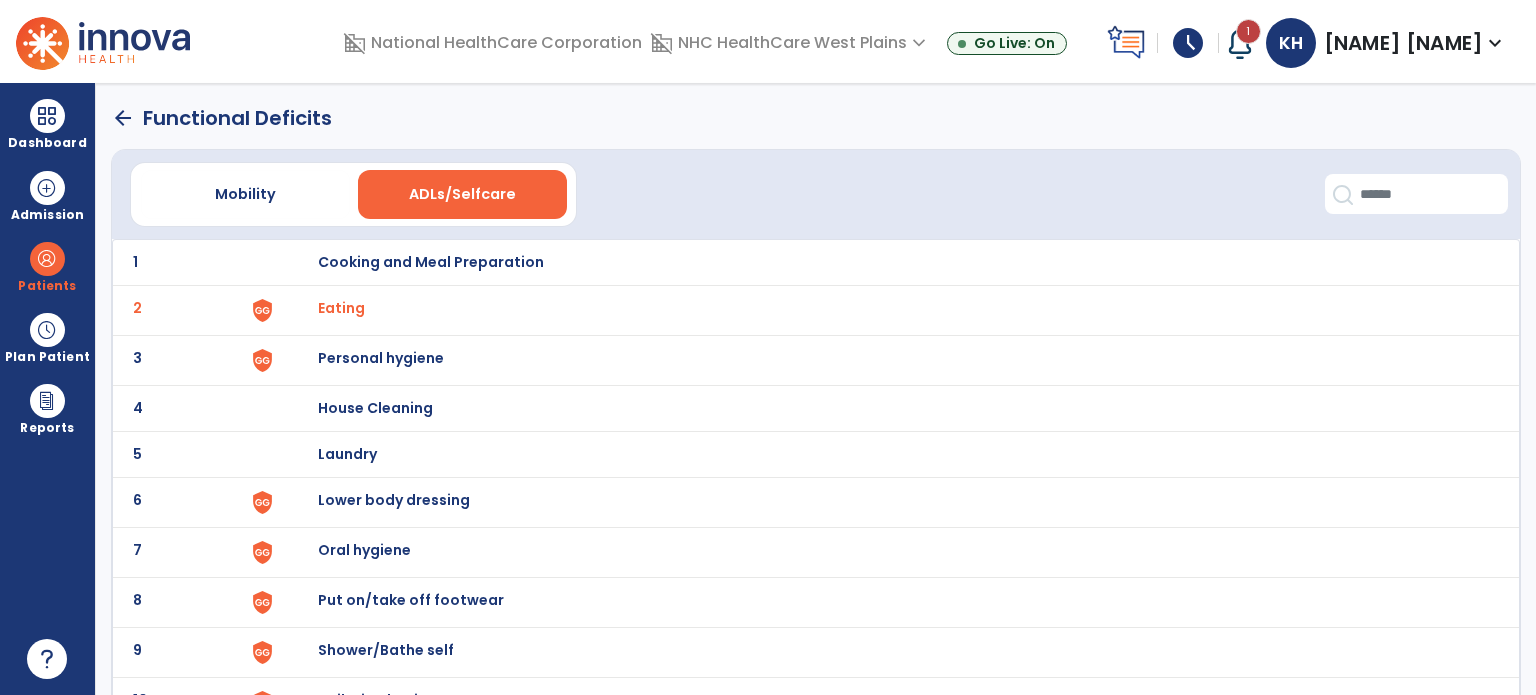 click on "3 Personal hygiene" 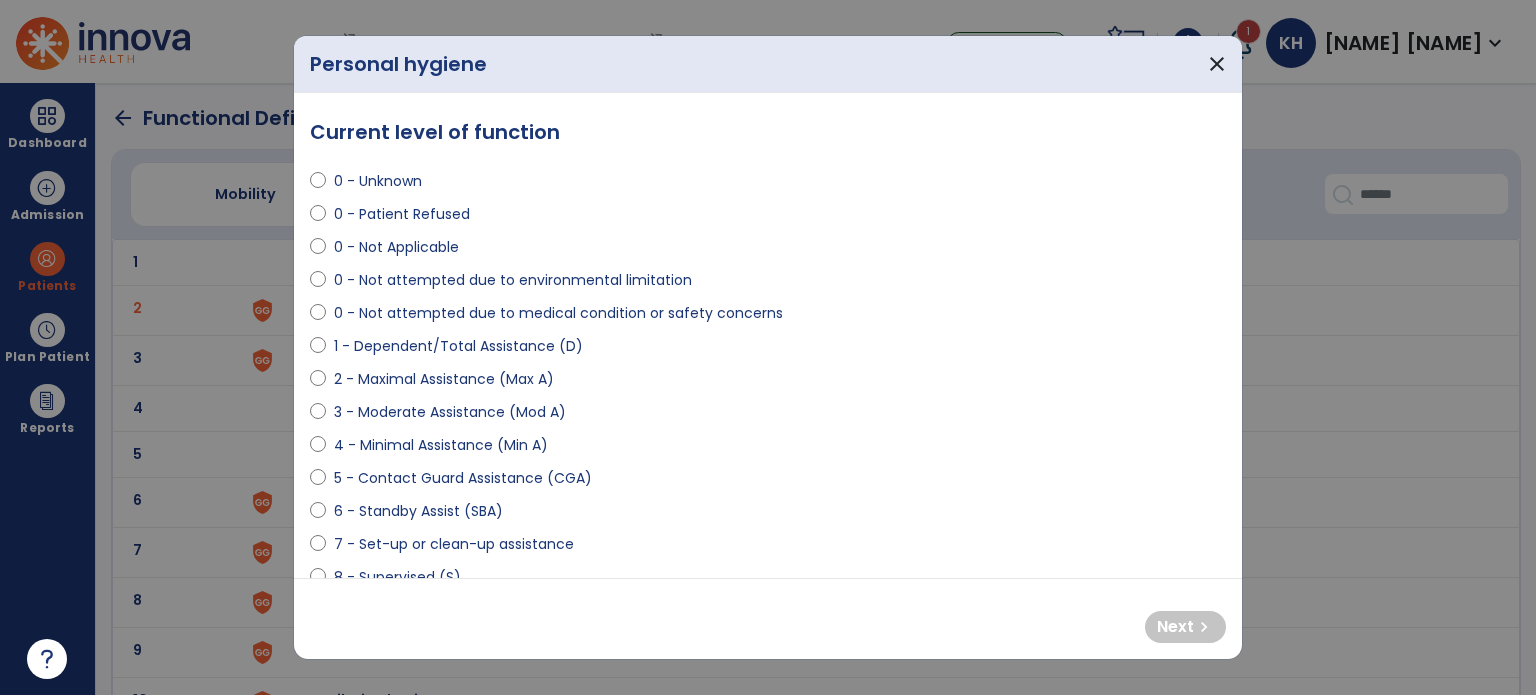 click on "**********" at bounding box center (768, 348) 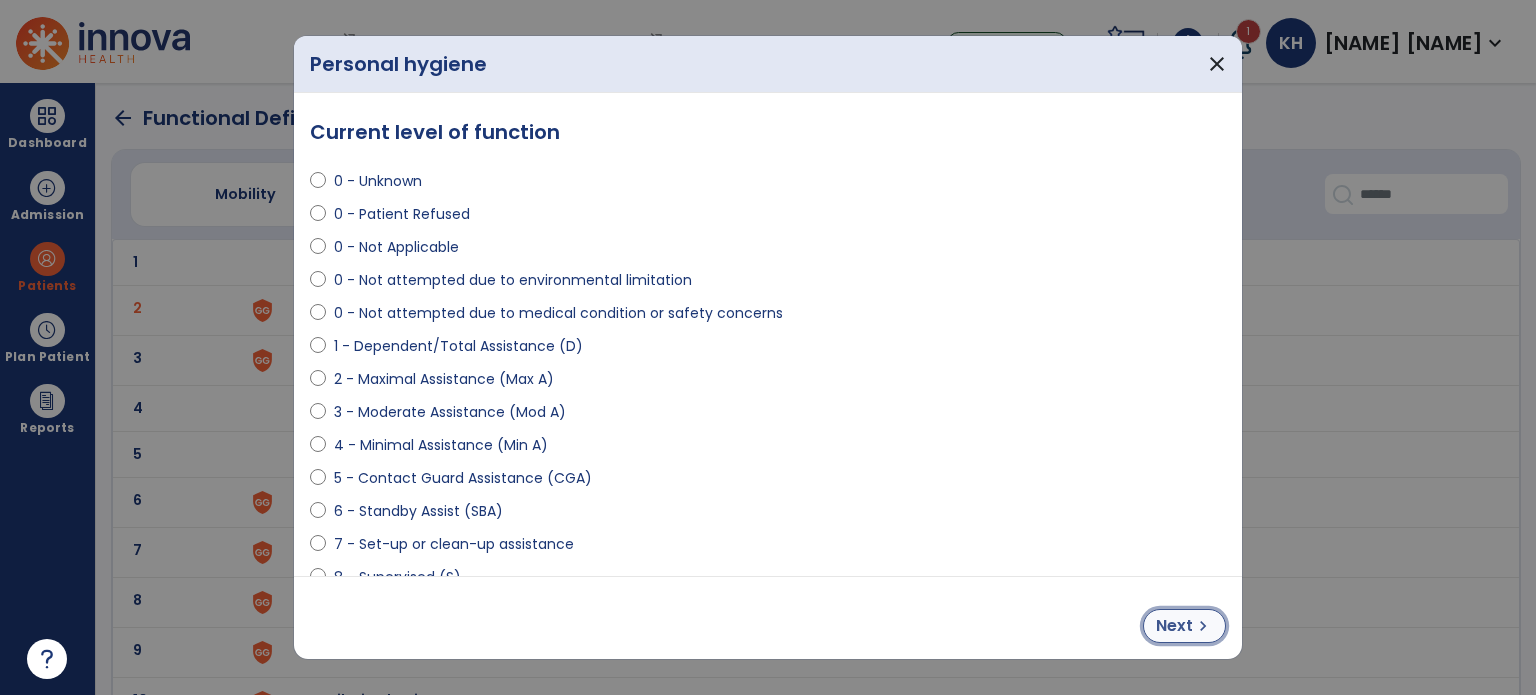 click on "Next" at bounding box center [1174, 626] 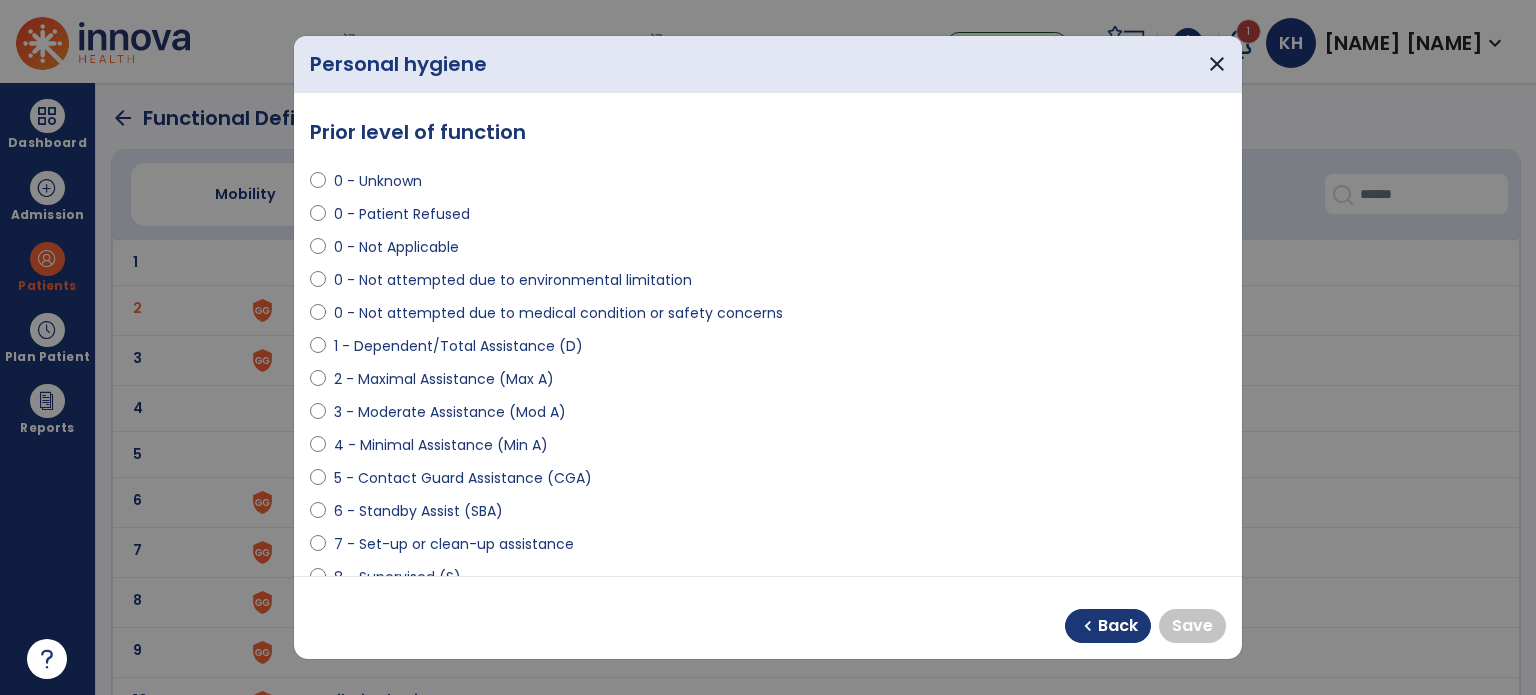 click on "0 - Unknown" at bounding box center [378, 181] 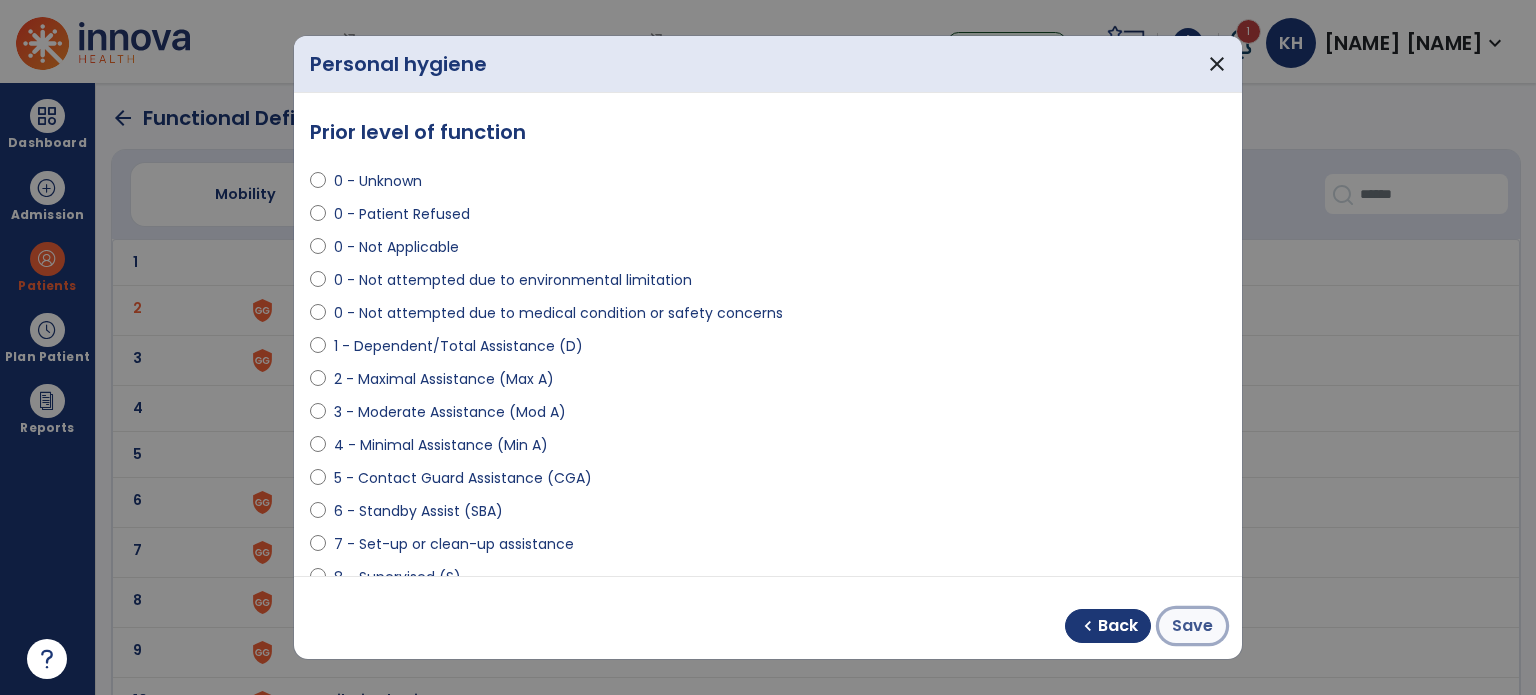 click on "Save" at bounding box center [1192, 626] 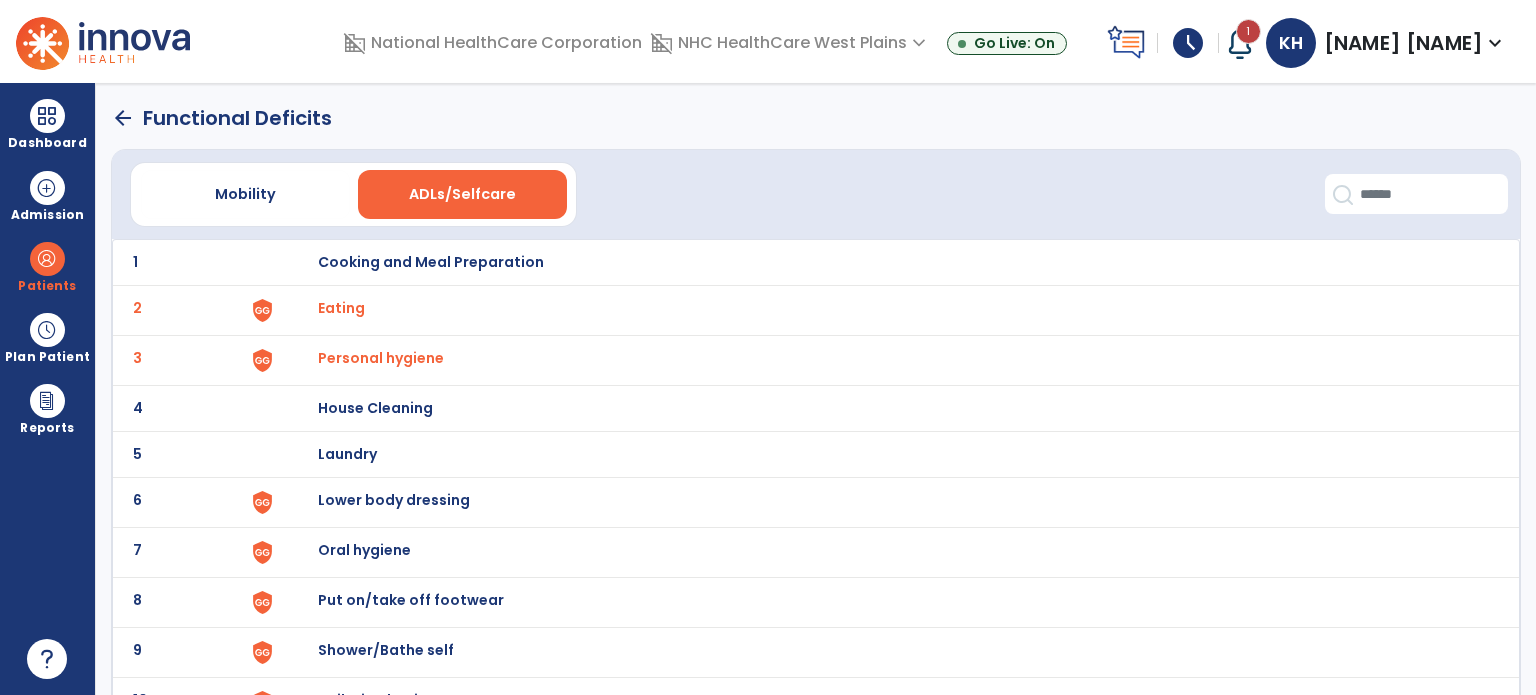 click on "Lower body dressing" at bounding box center [431, 262] 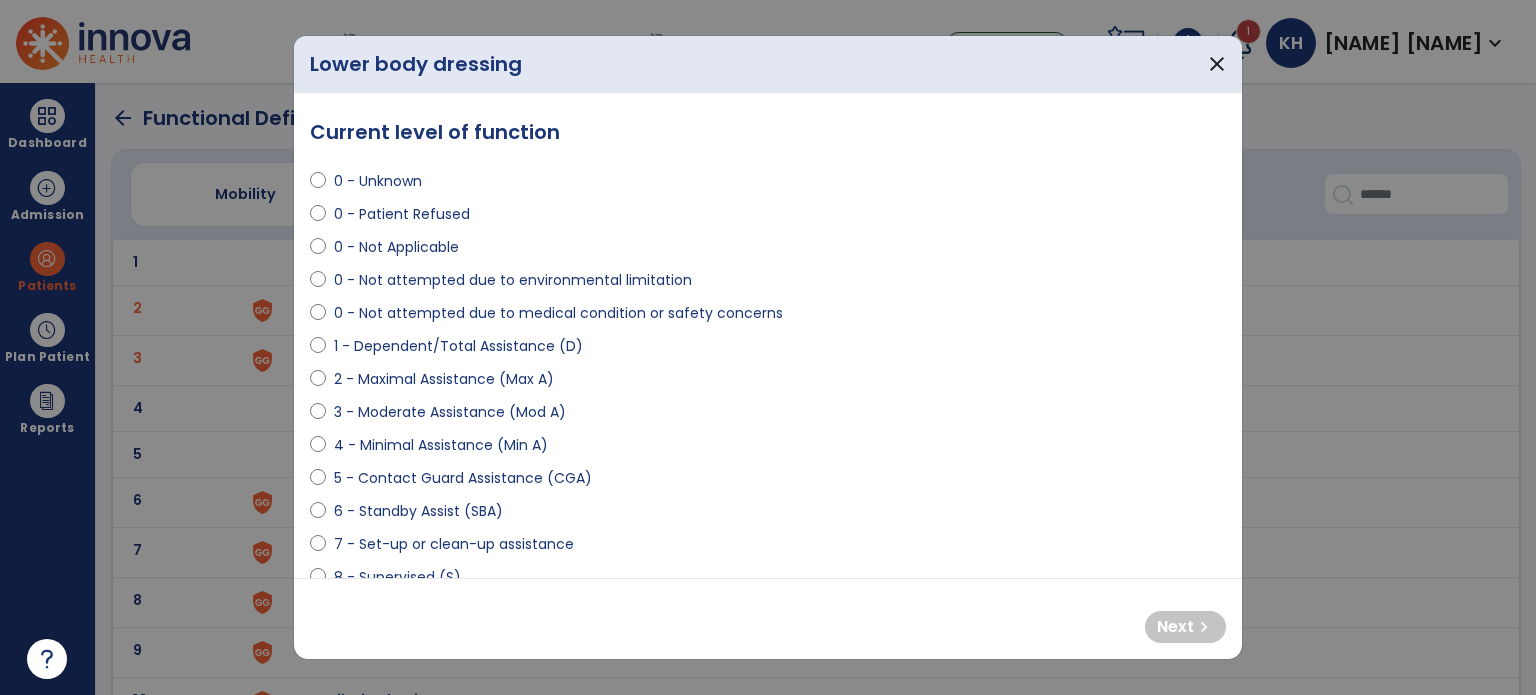 select on "**********" 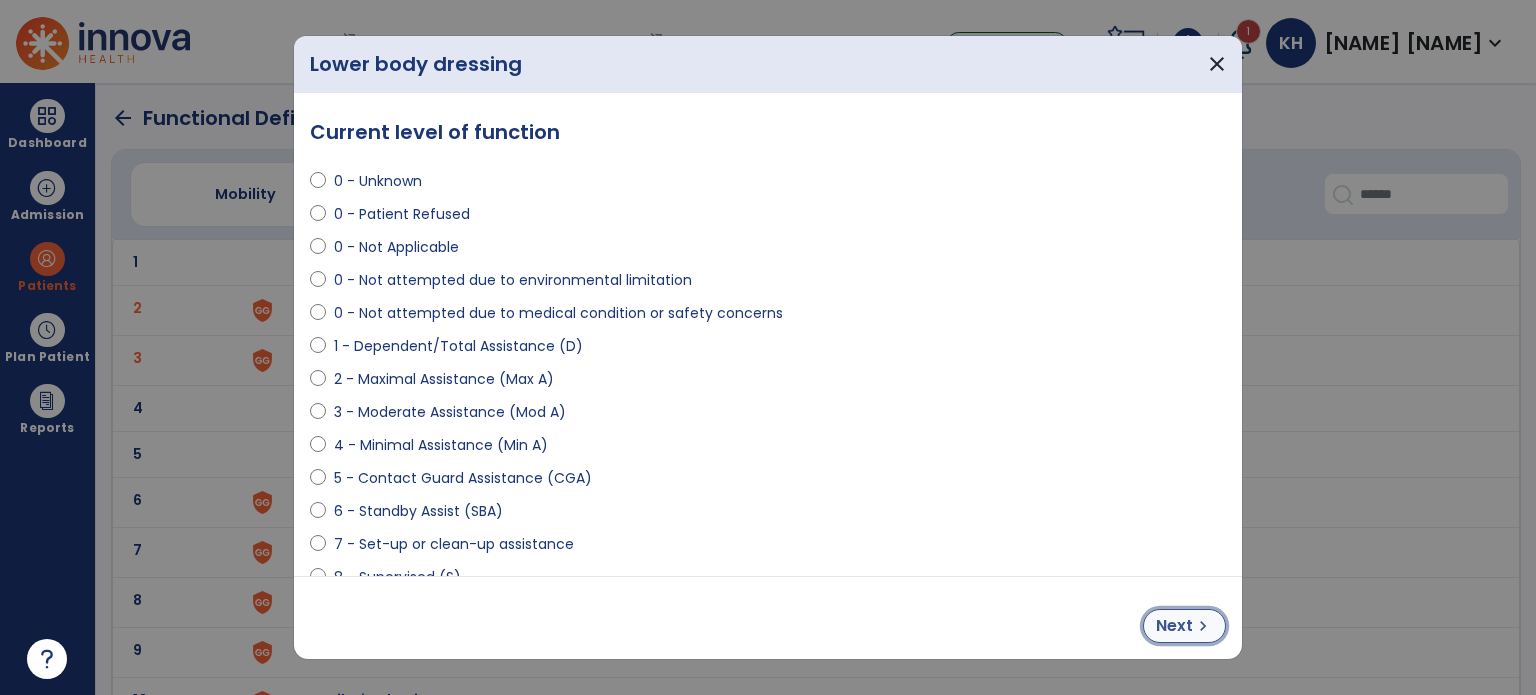 click on "chevron_right" at bounding box center (1203, 626) 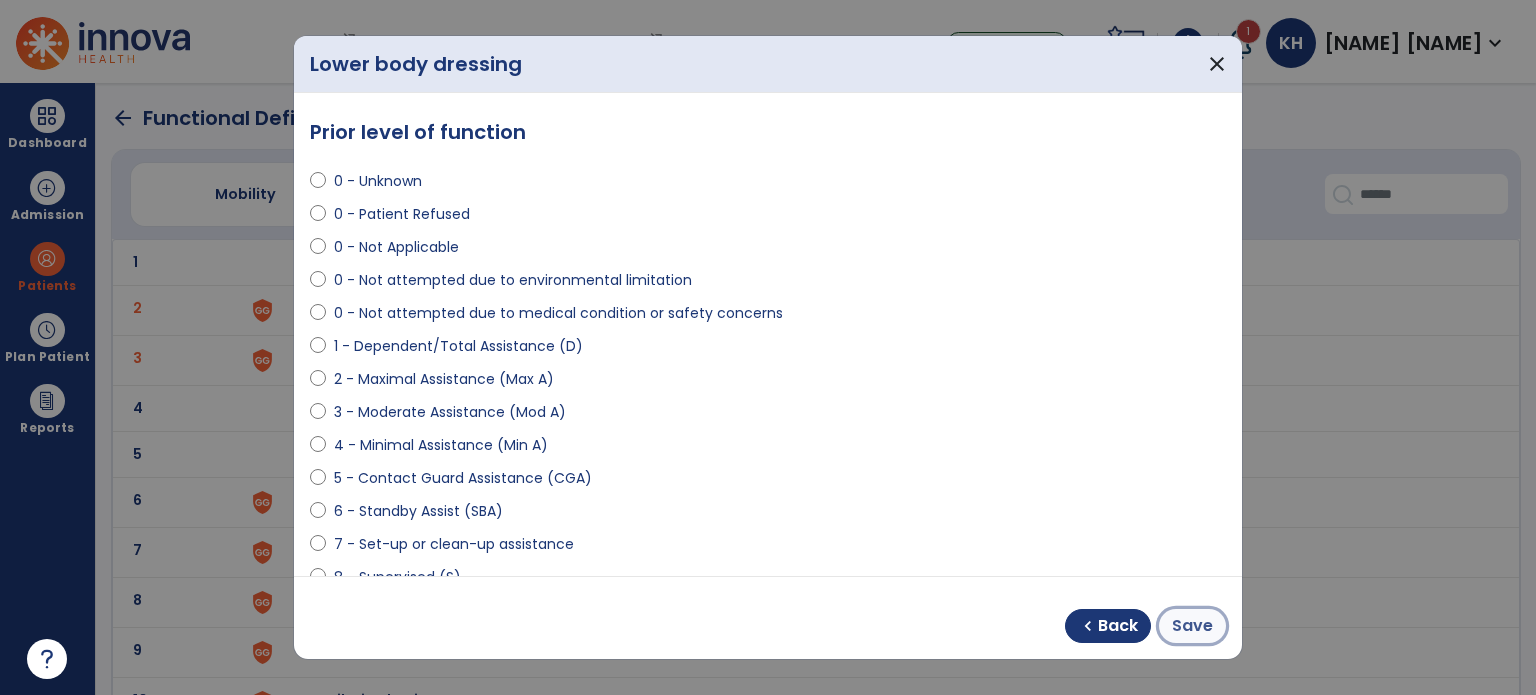 click on "Save" at bounding box center (1192, 626) 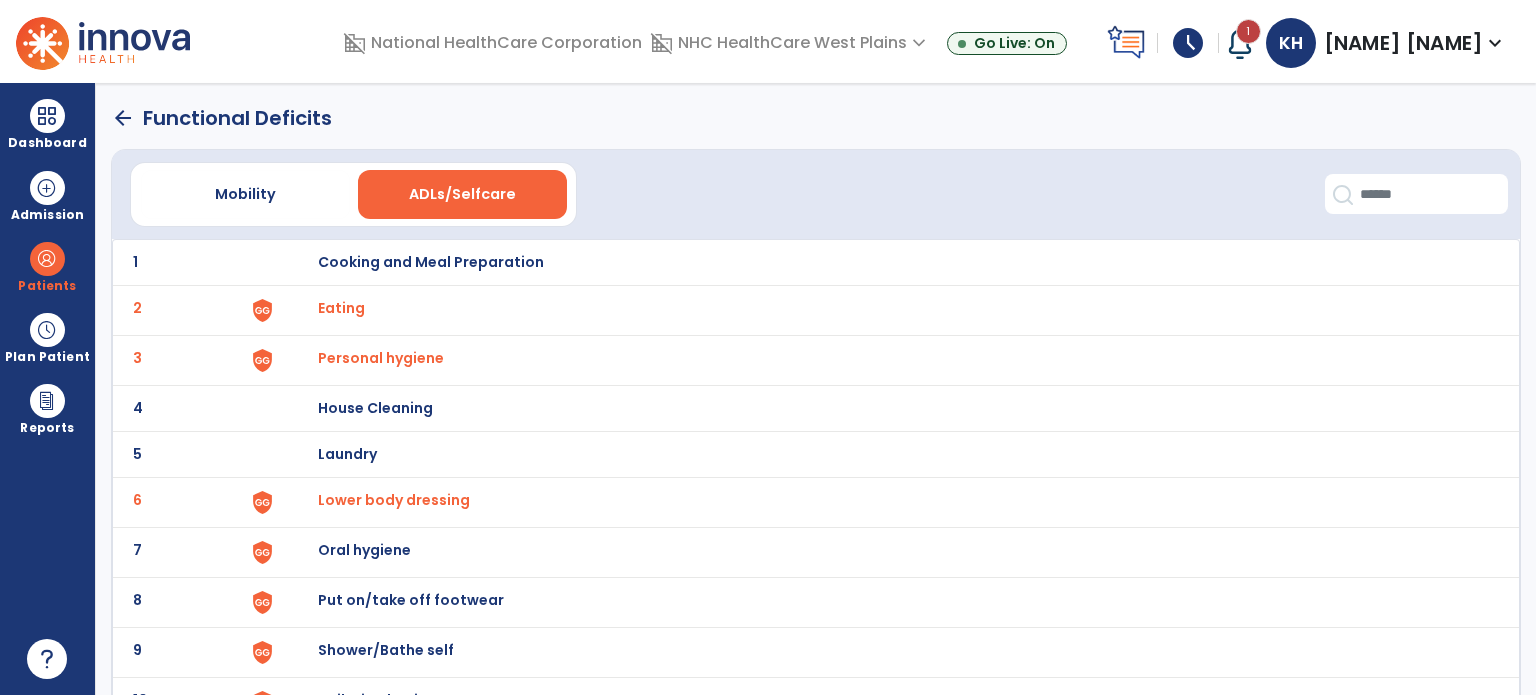 click on "Oral hygiene" at bounding box center [431, 262] 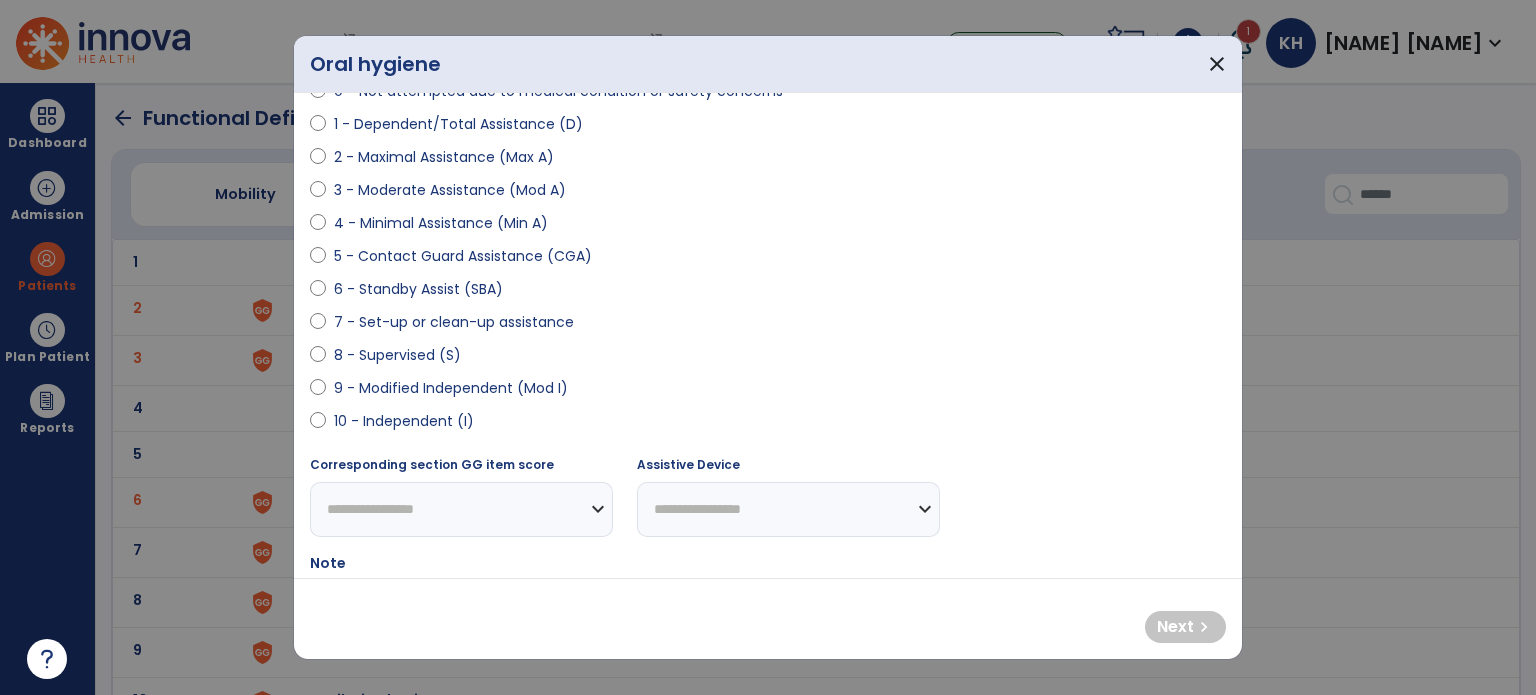 scroll, scrollTop: 200, scrollLeft: 0, axis: vertical 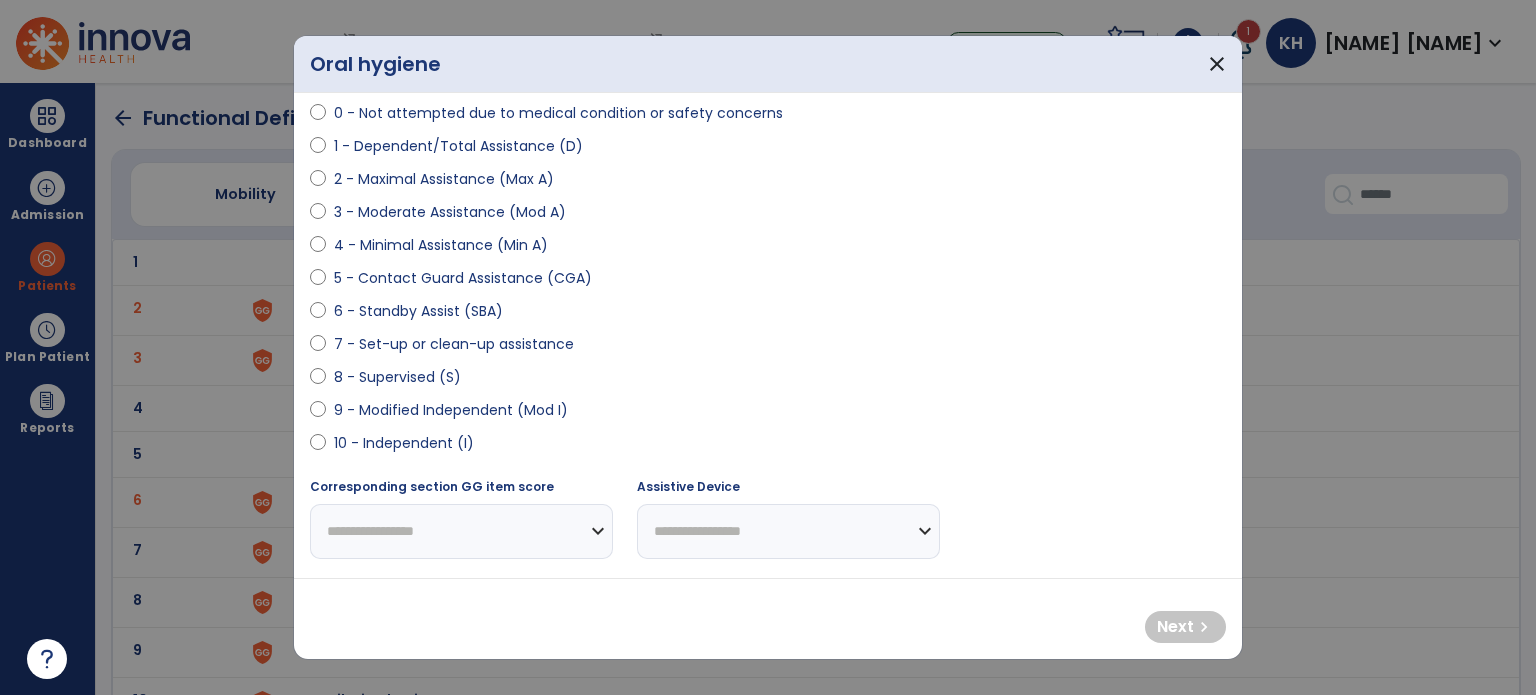 select on "**********" 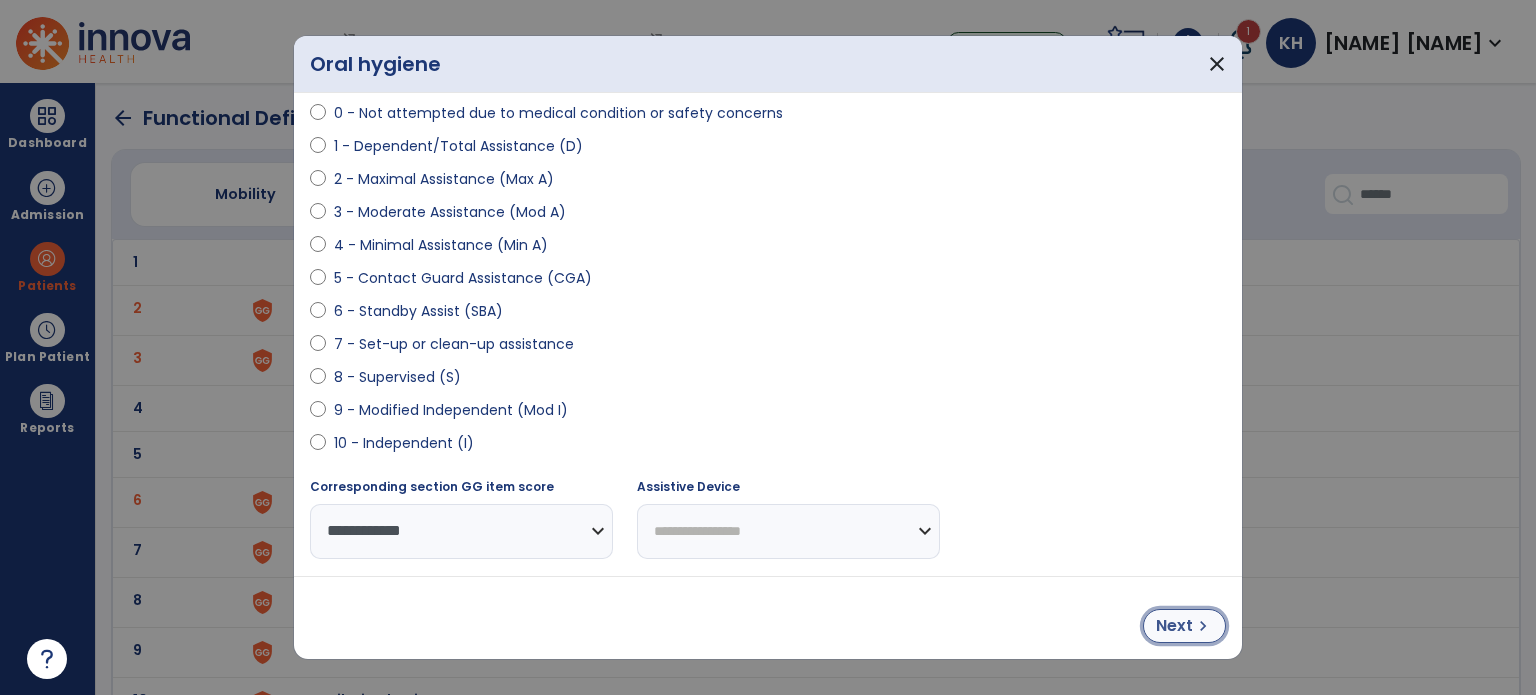 click on "Next" at bounding box center [1174, 626] 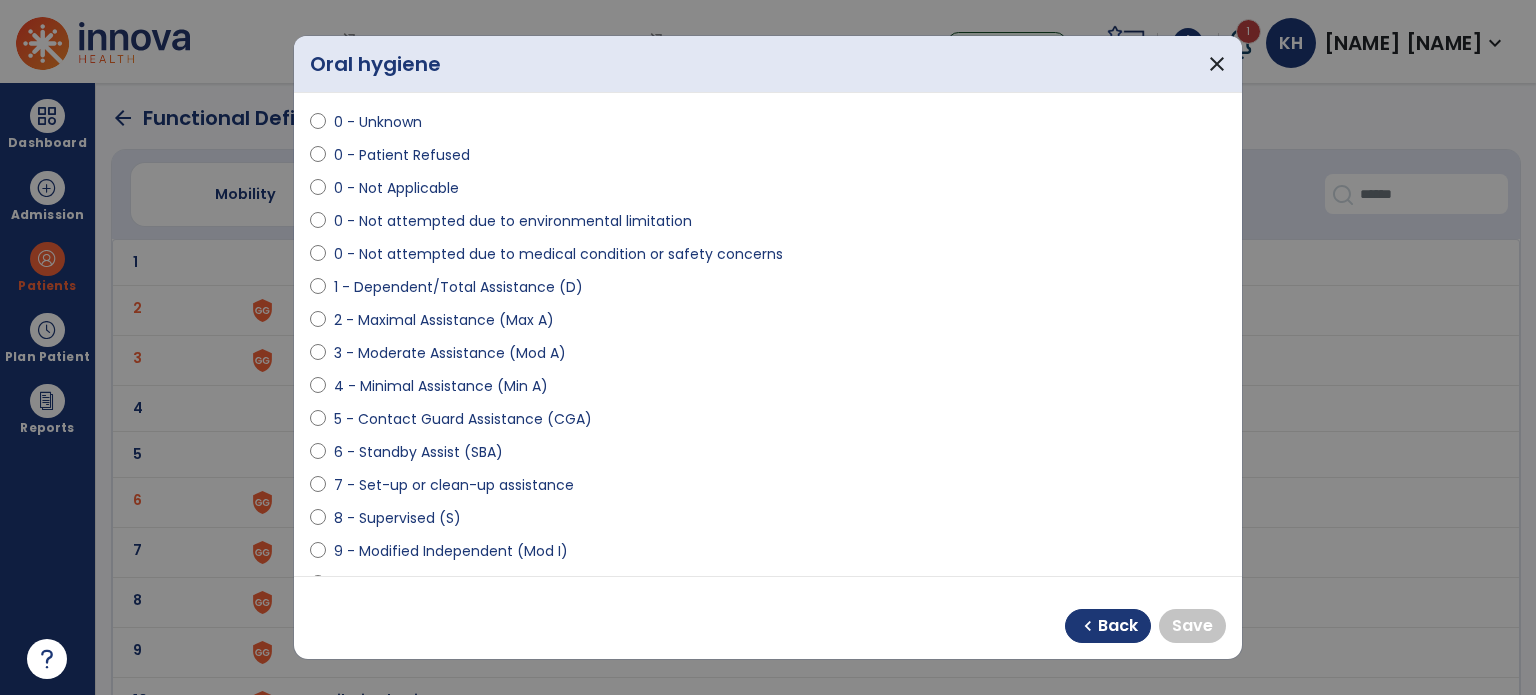 scroll, scrollTop: 0, scrollLeft: 0, axis: both 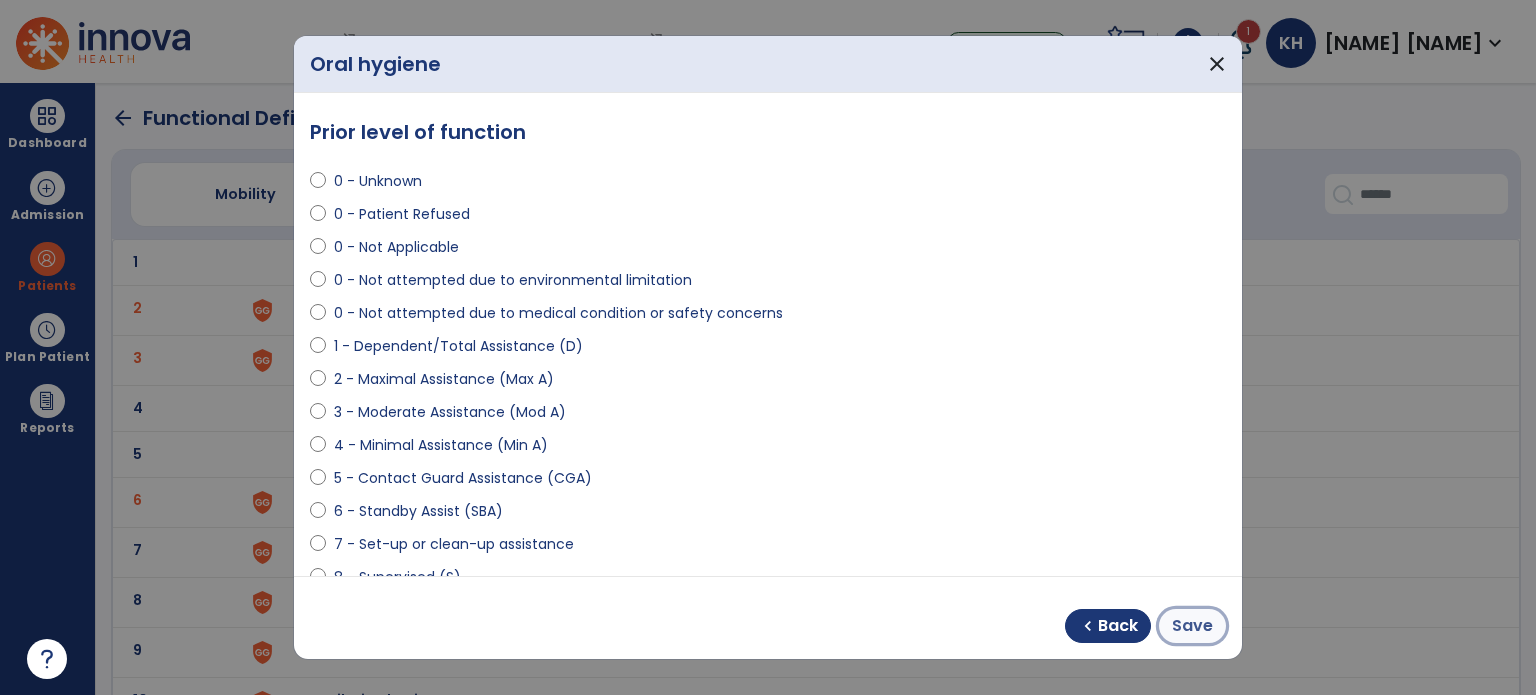 click on "Save" at bounding box center [1192, 626] 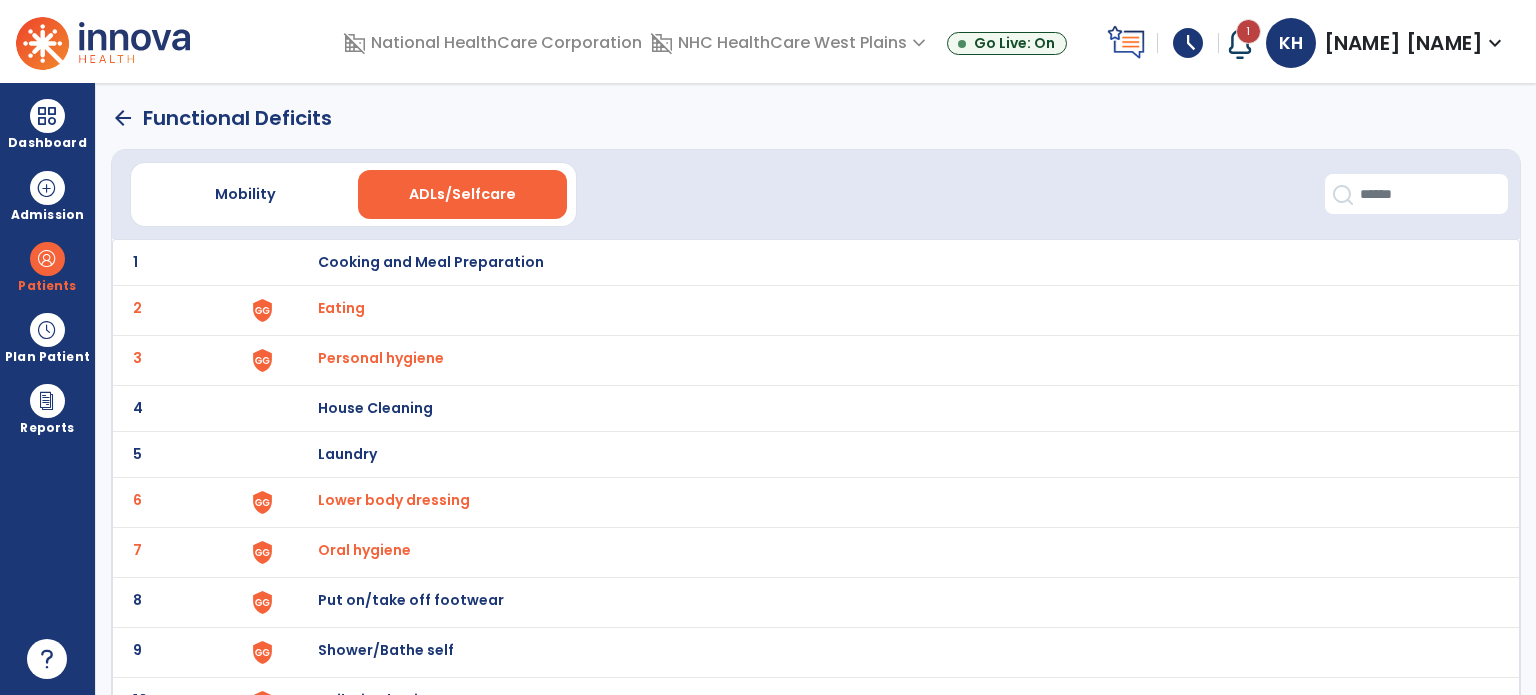 click on "Put on/take off footwear" at bounding box center [431, 262] 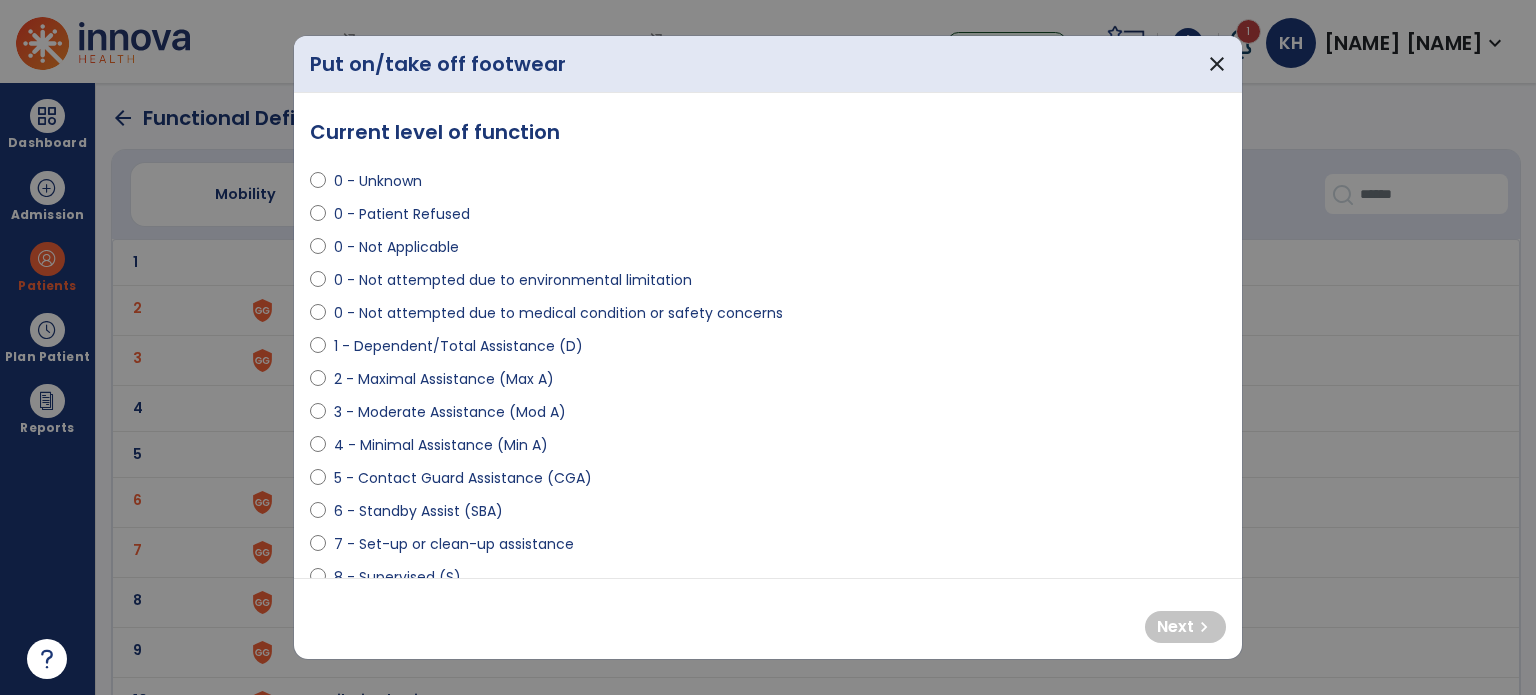 select on "**********" 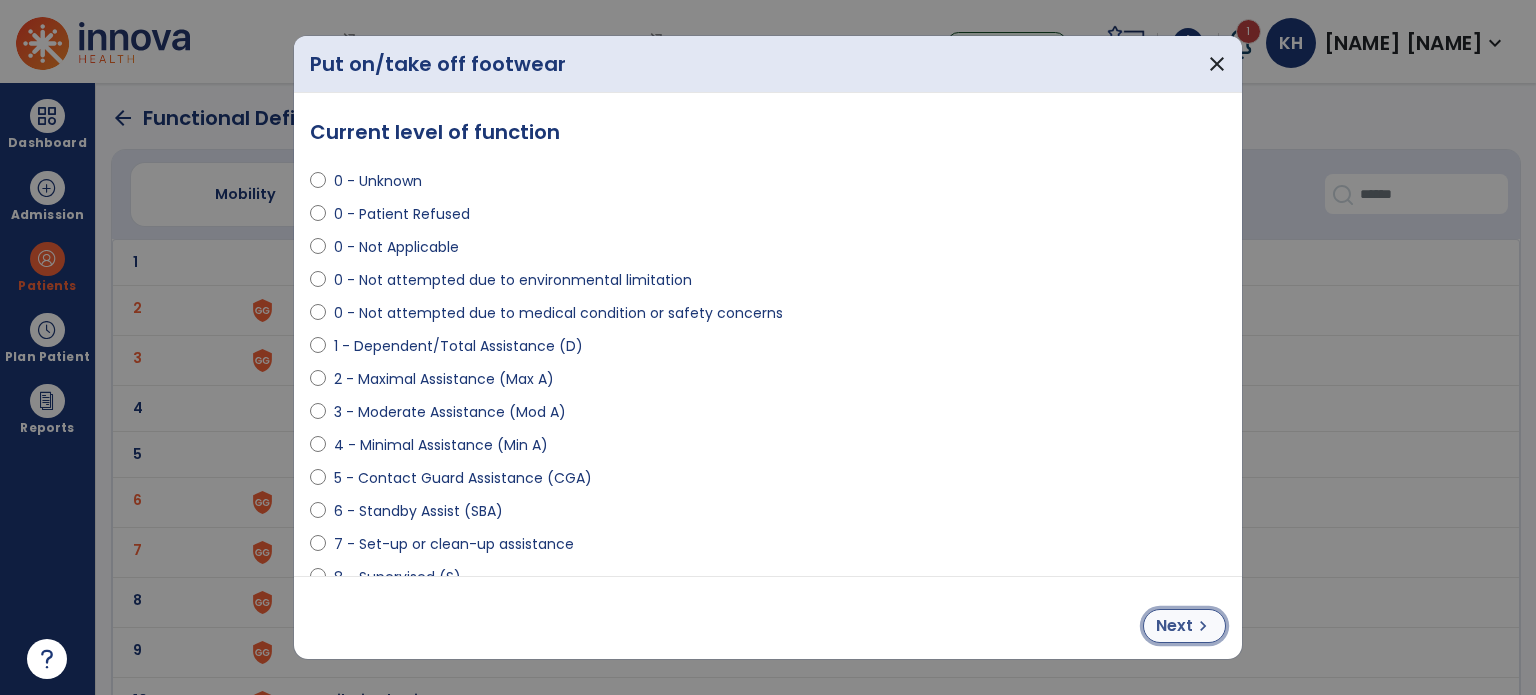 click on "Next" at bounding box center [1174, 626] 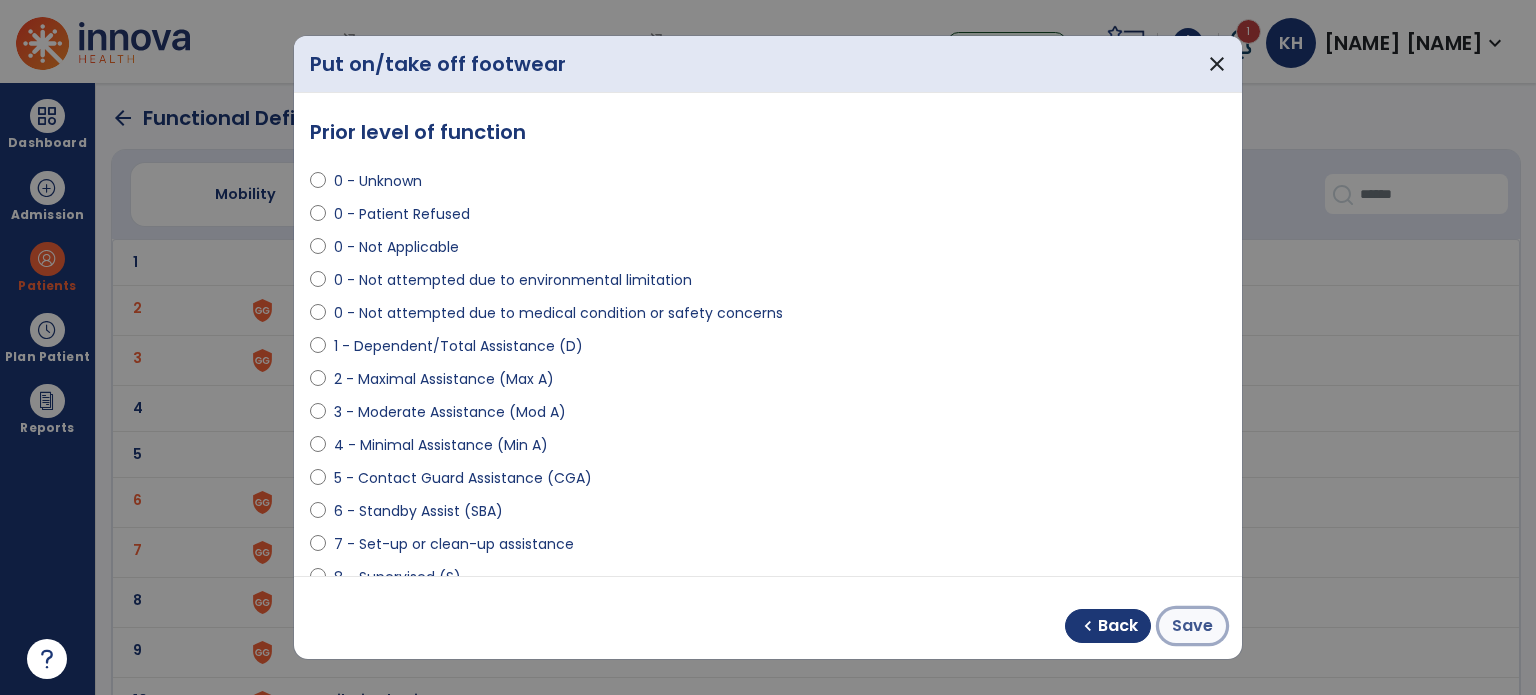 click on "Save" at bounding box center [1192, 626] 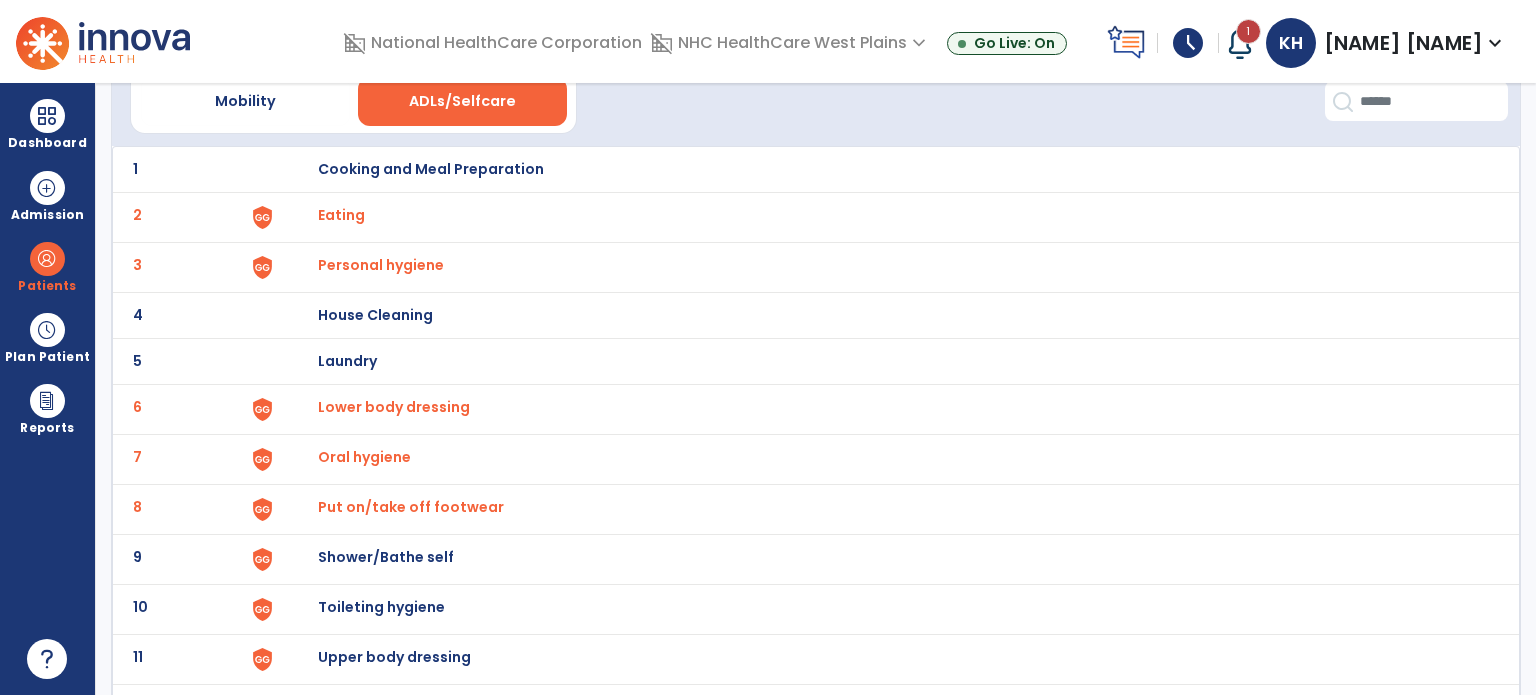 scroll, scrollTop: 172, scrollLeft: 0, axis: vertical 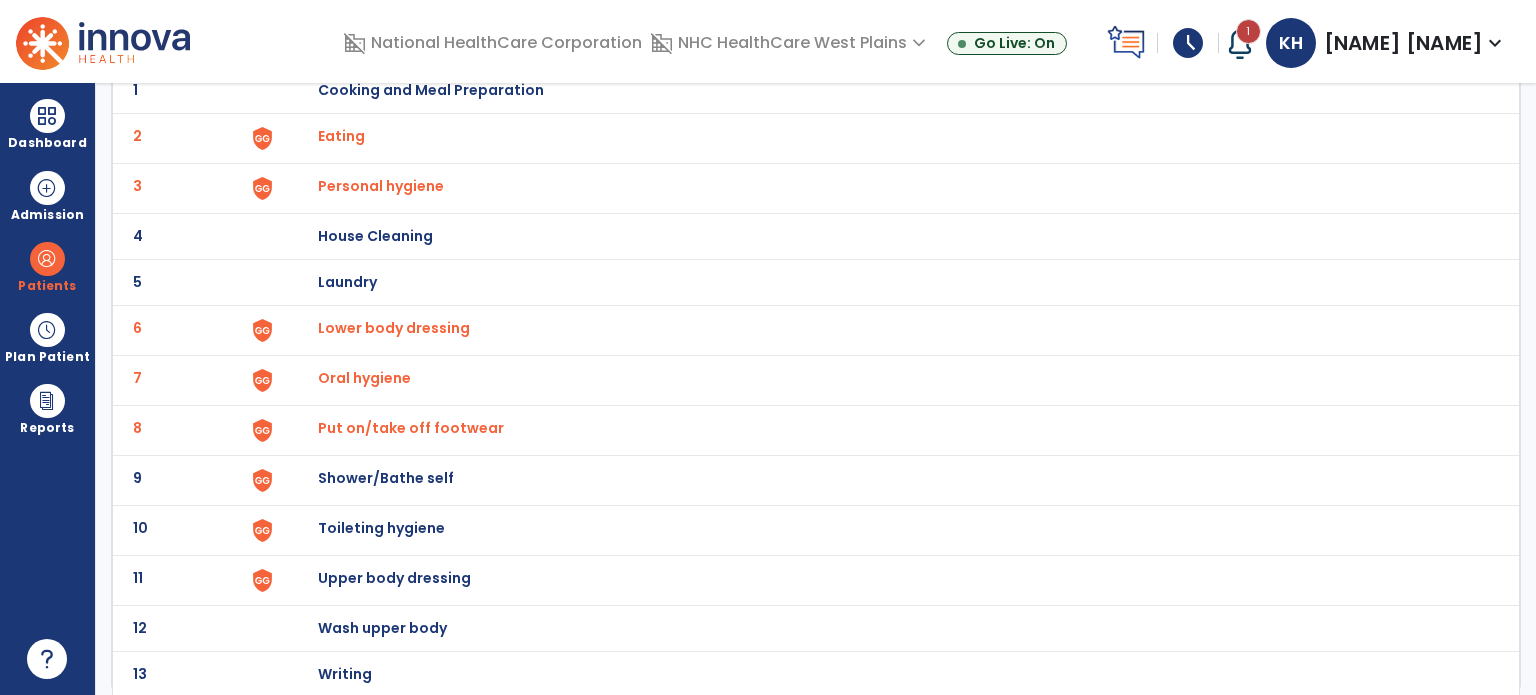 click on "Shower/Bathe self" at bounding box center (431, 90) 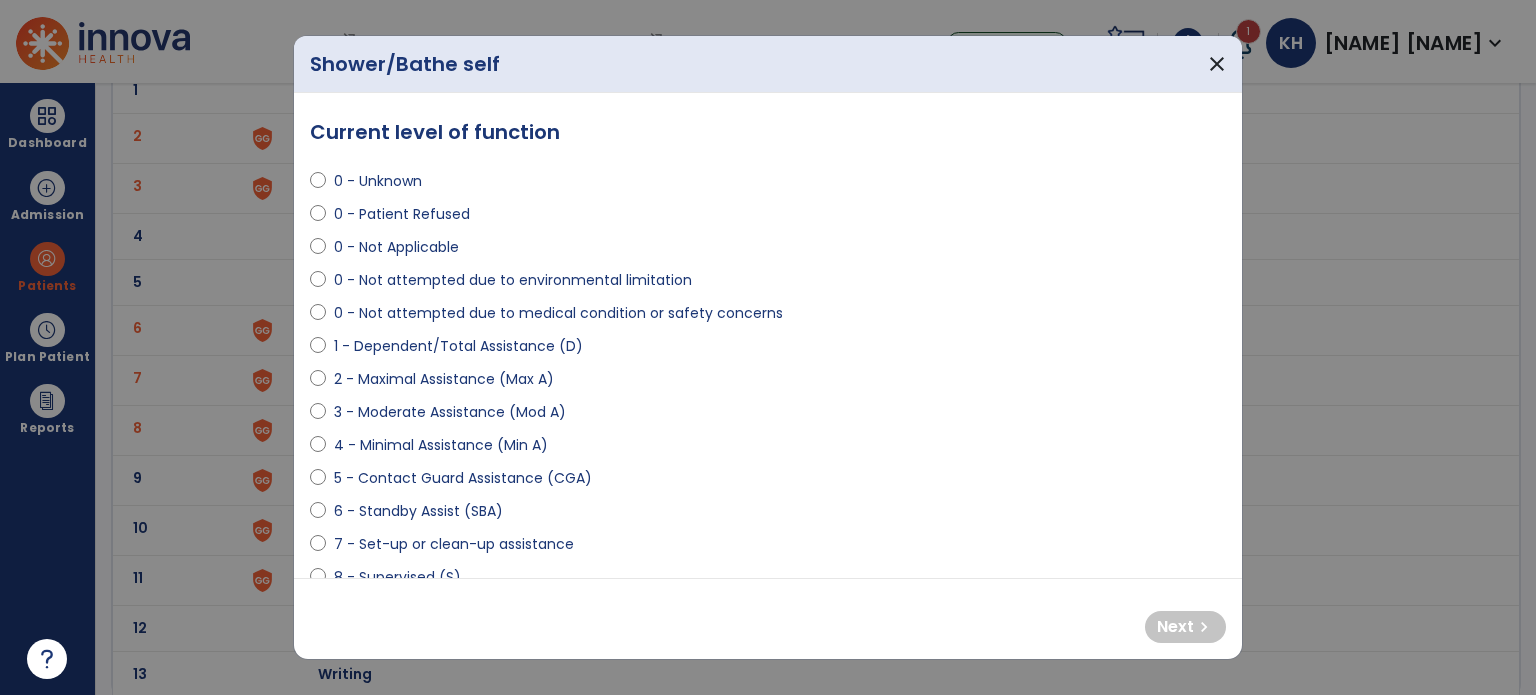 select on "**********" 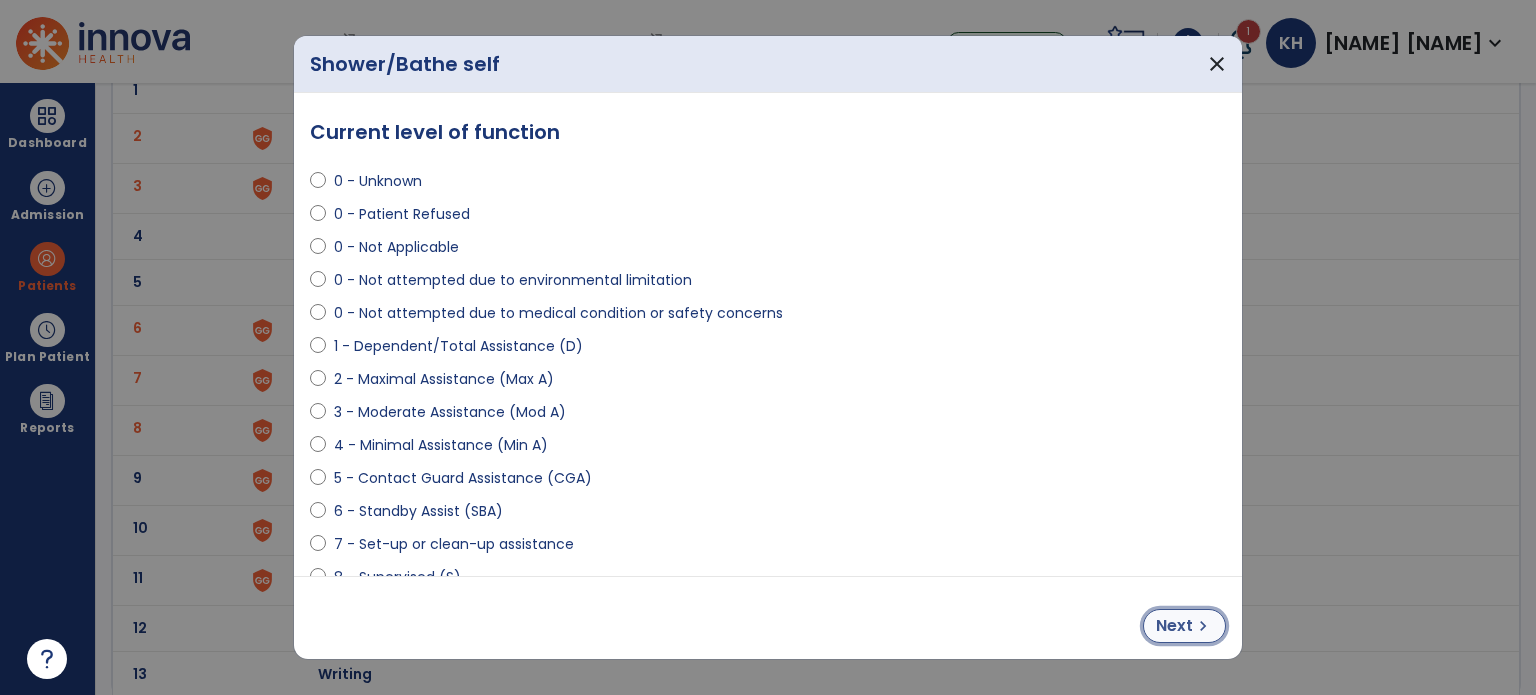 click on "Next" at bounding box center [1174, 626] 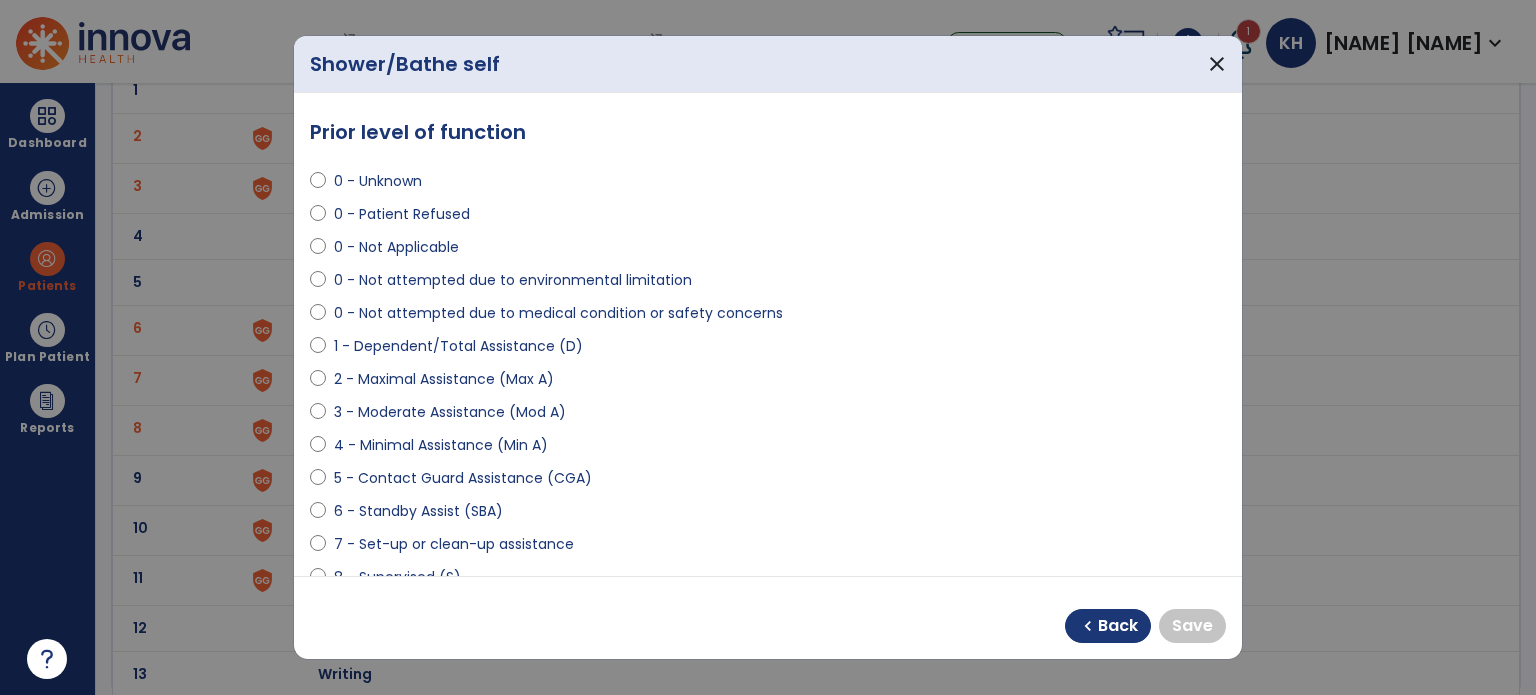 click on "0 - Unknown" at bounding box center [378, 181] 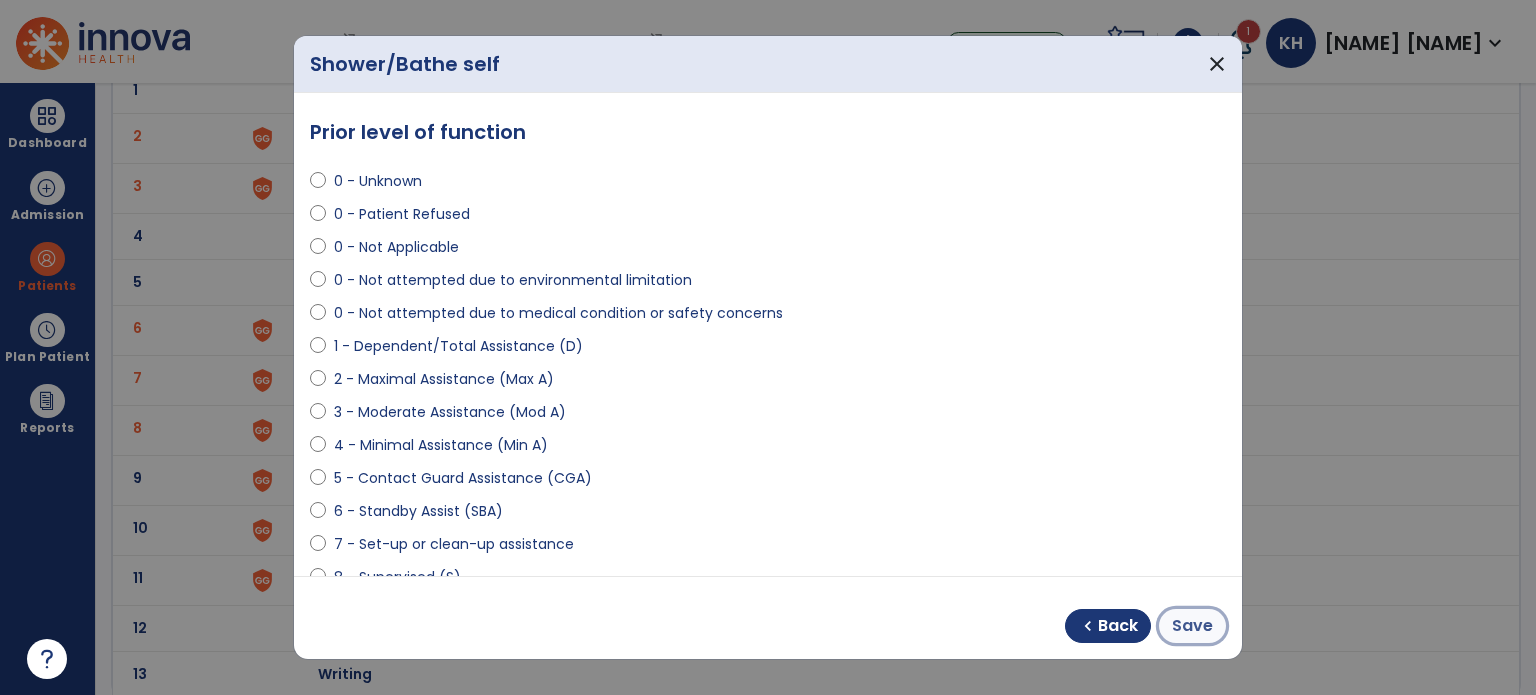 click on "Save" at bounding box center [1192, 626] 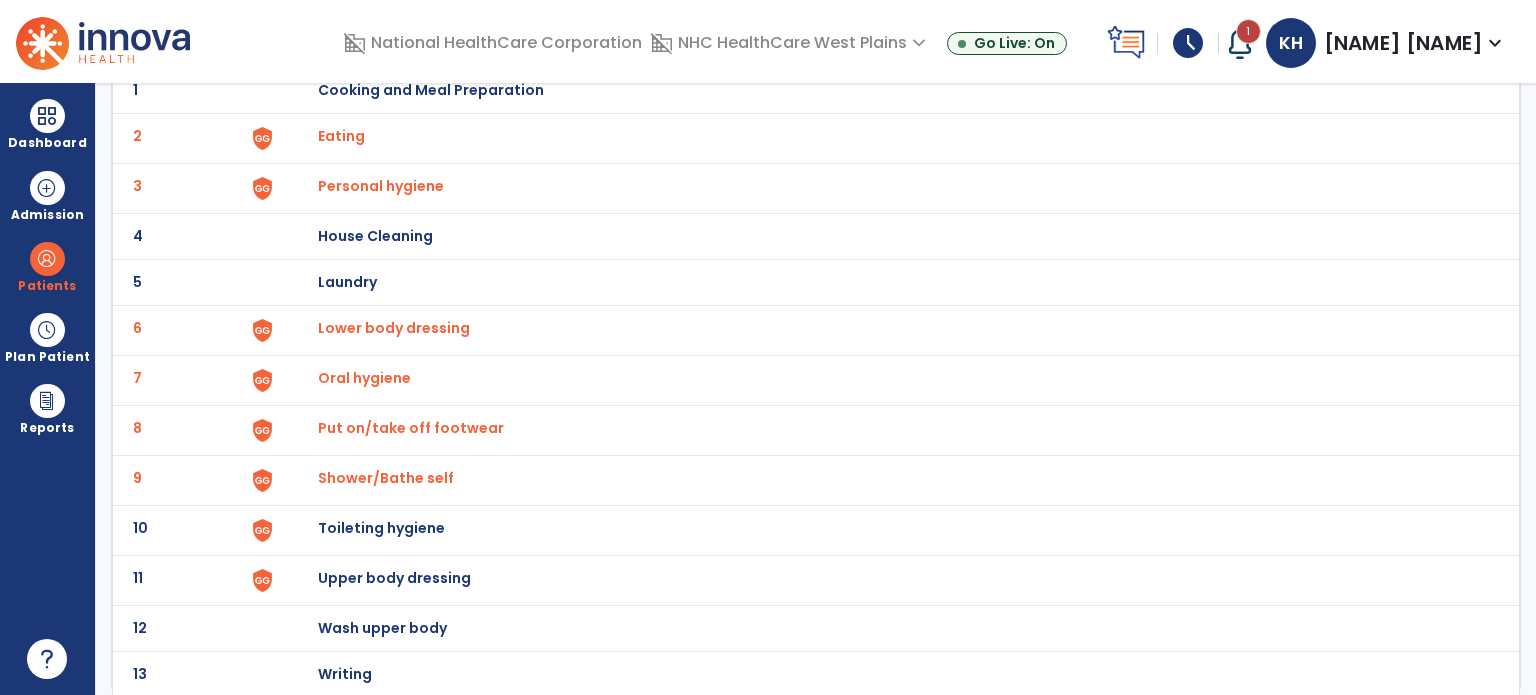 click on "Toileting hygiene" at bounding box center [431, 90] 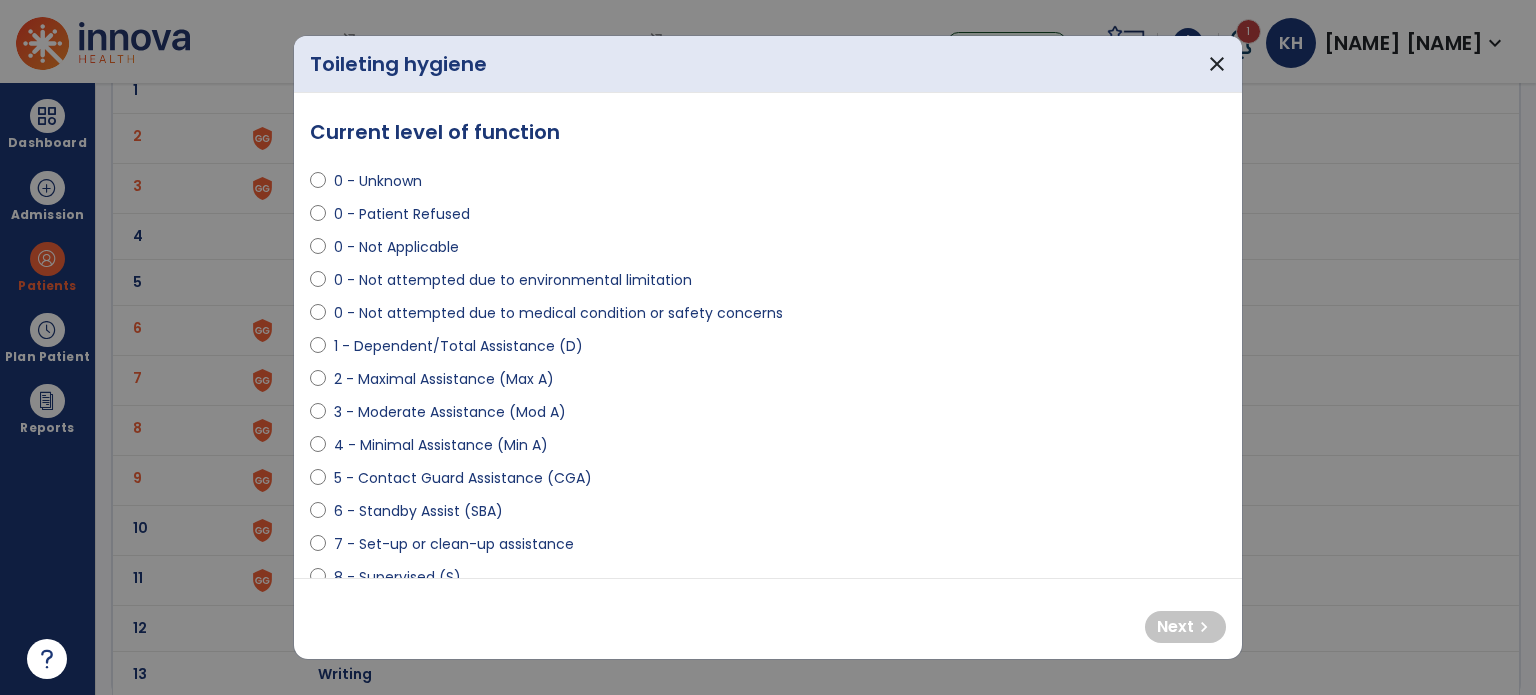 select on "**********" 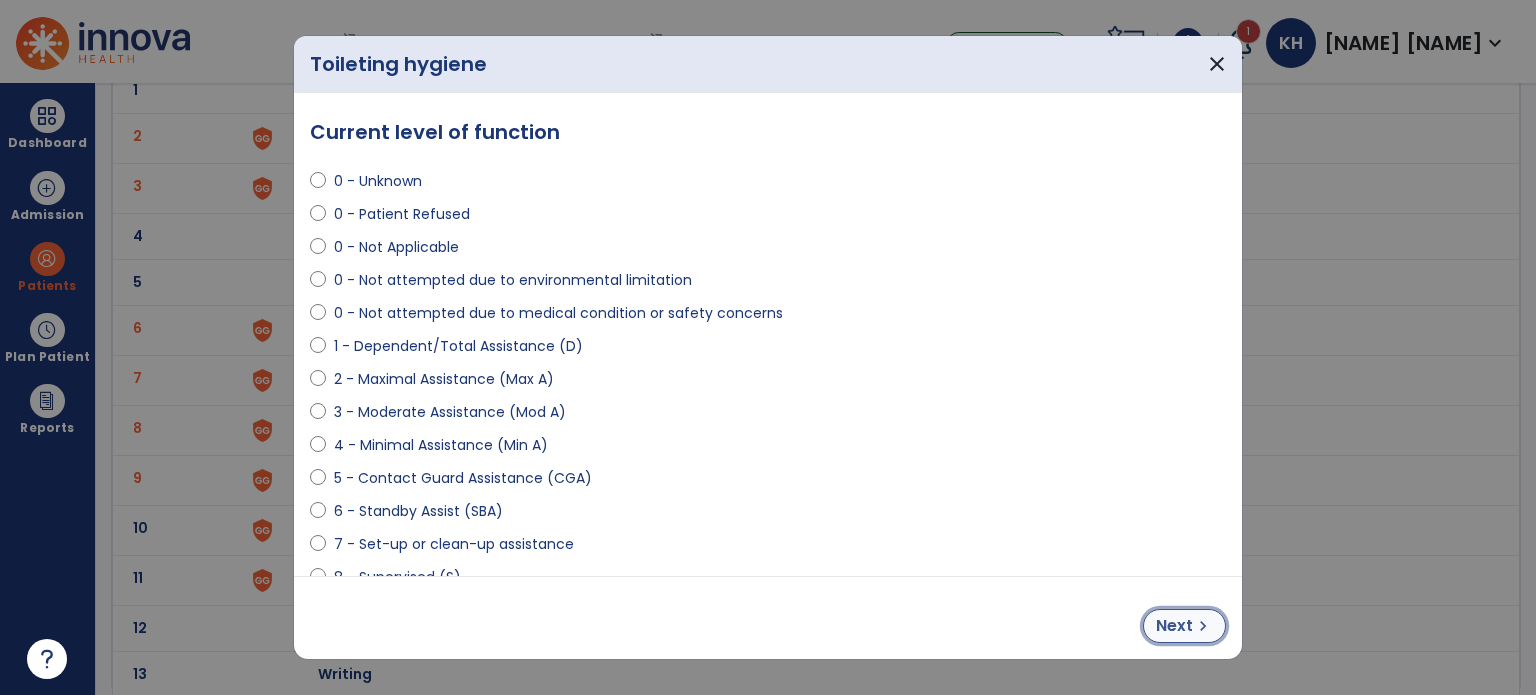 click on "chevron_right" at bounding box center (1203, 626) 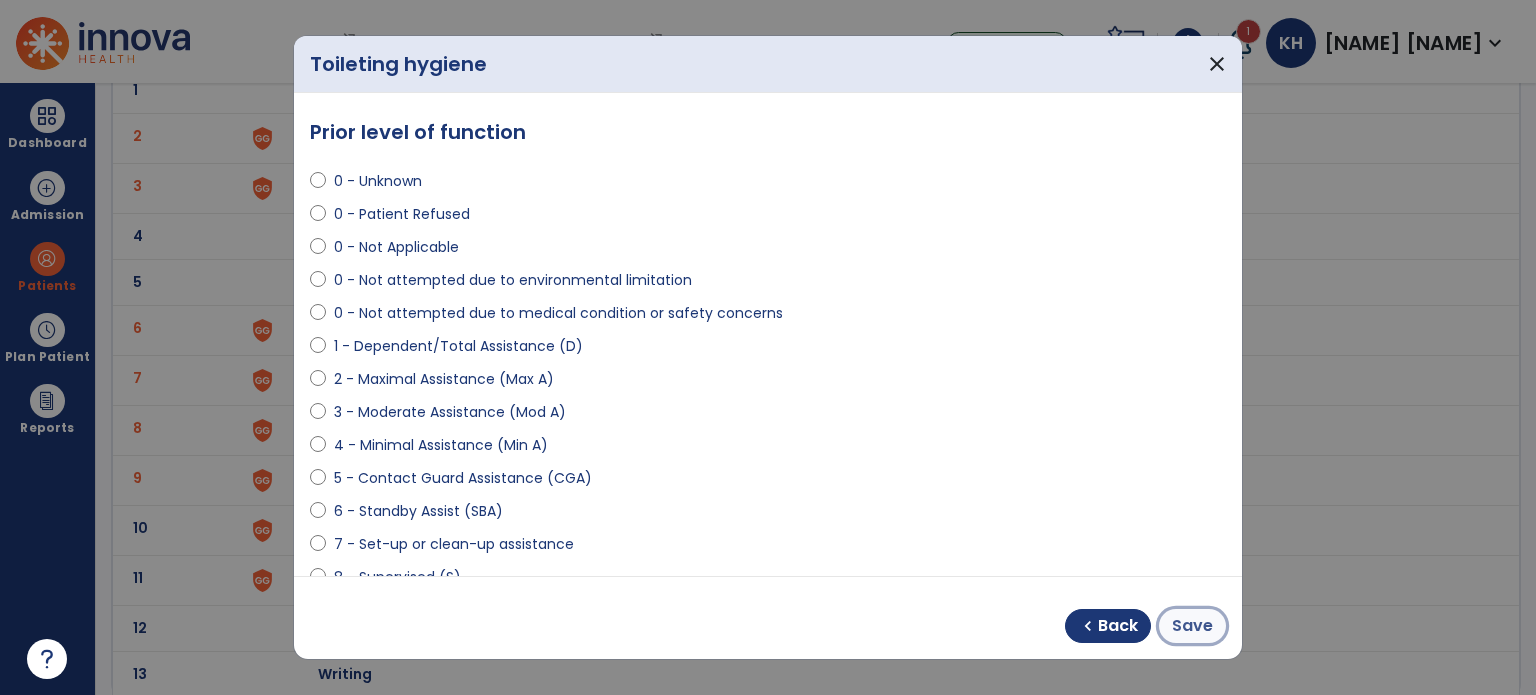 click on "Save" at bounding box center (1192, 626) 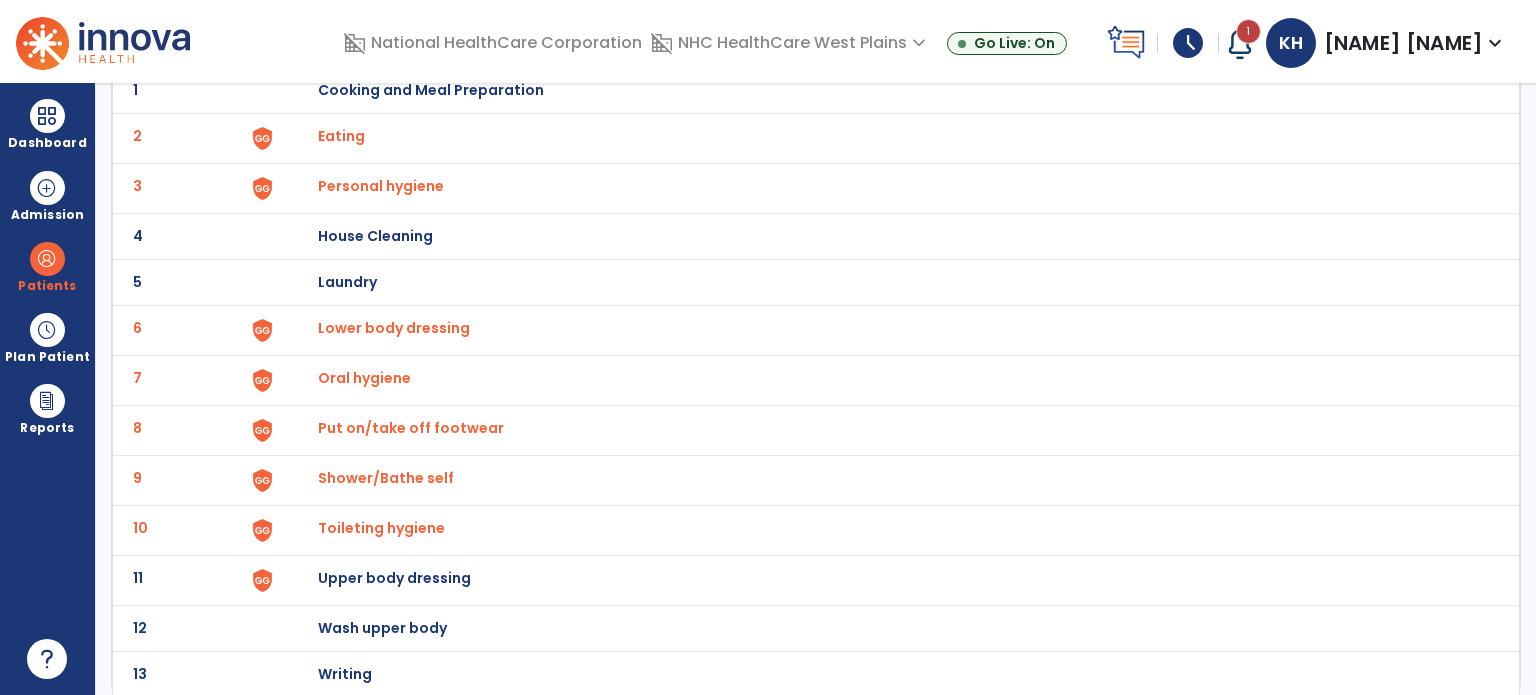 click on "Upper body dressing" at bounding box center [431, 90] 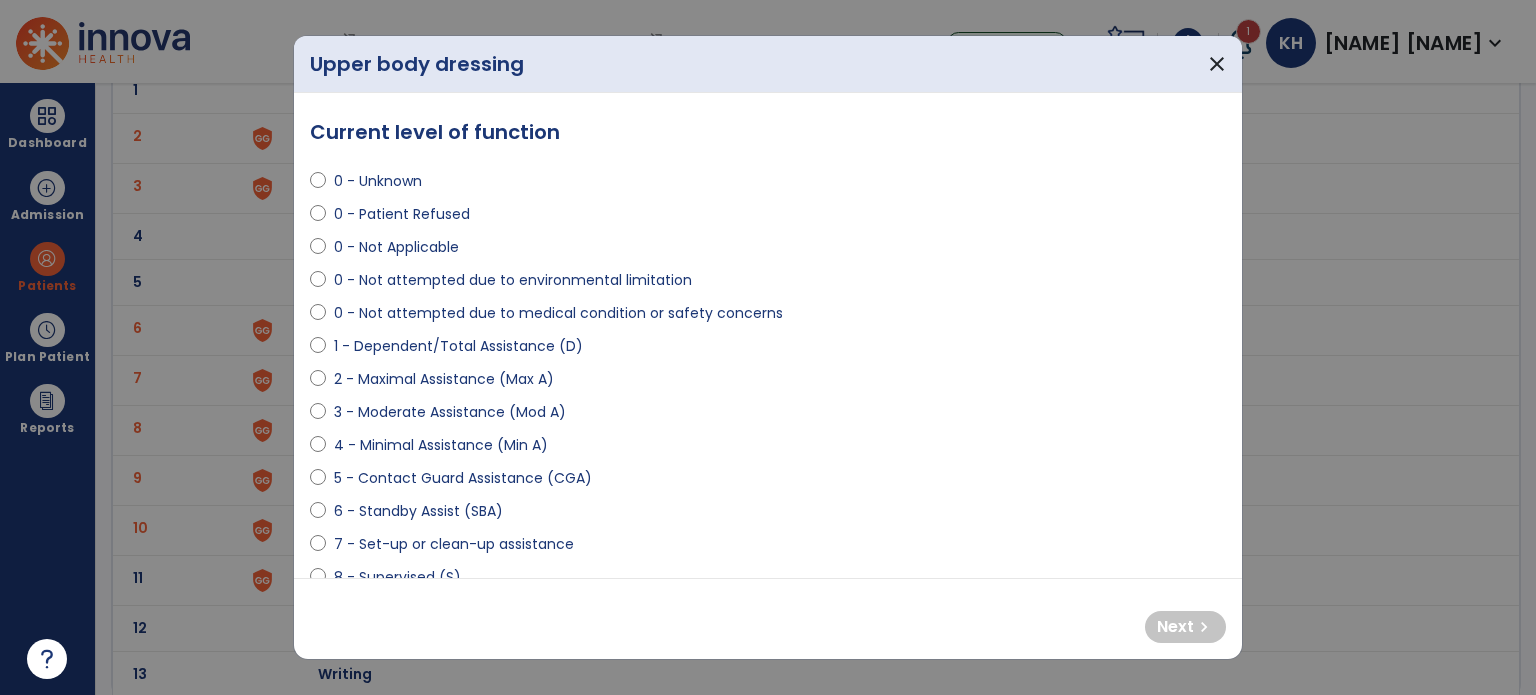 click on "3 - Moderate Assistance (Mod A)" at bounding box center (450, 412) 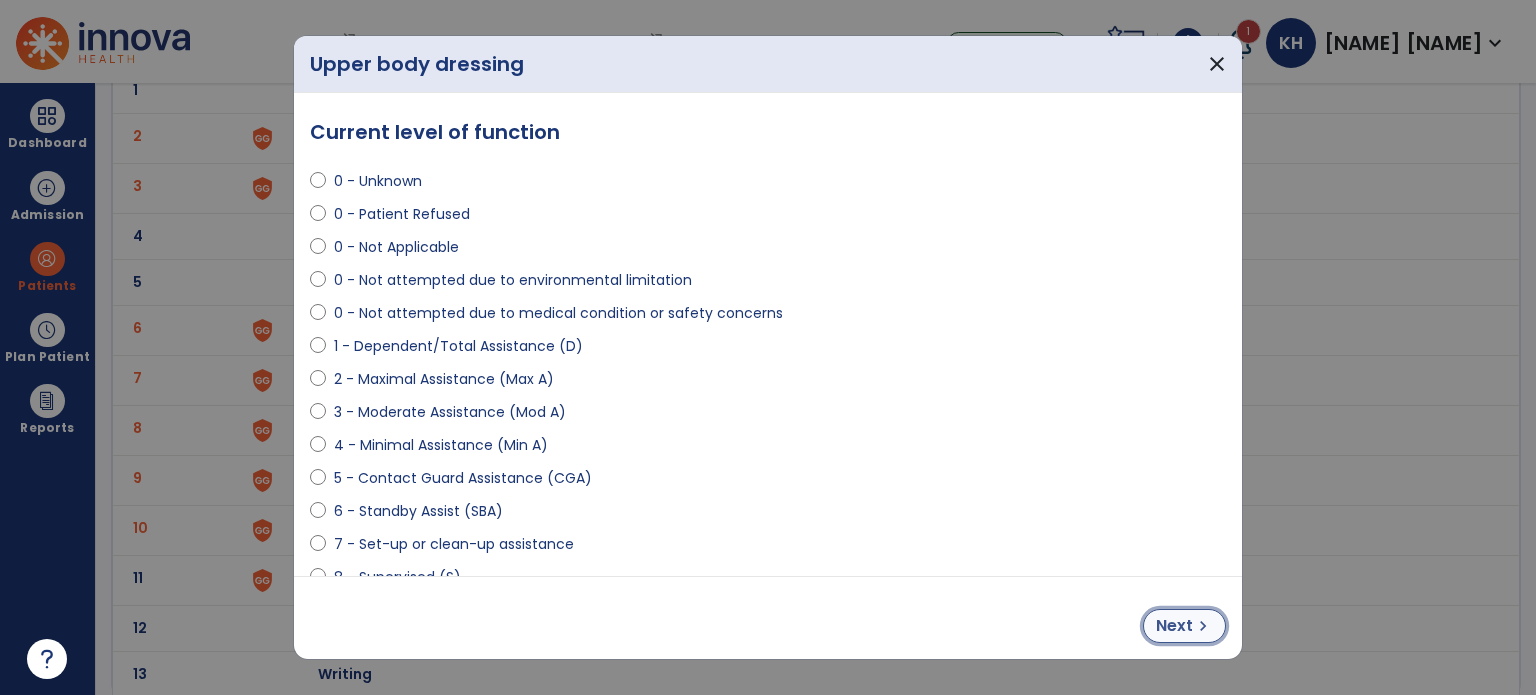 click on "Next" at bounding box center [1174, 626] 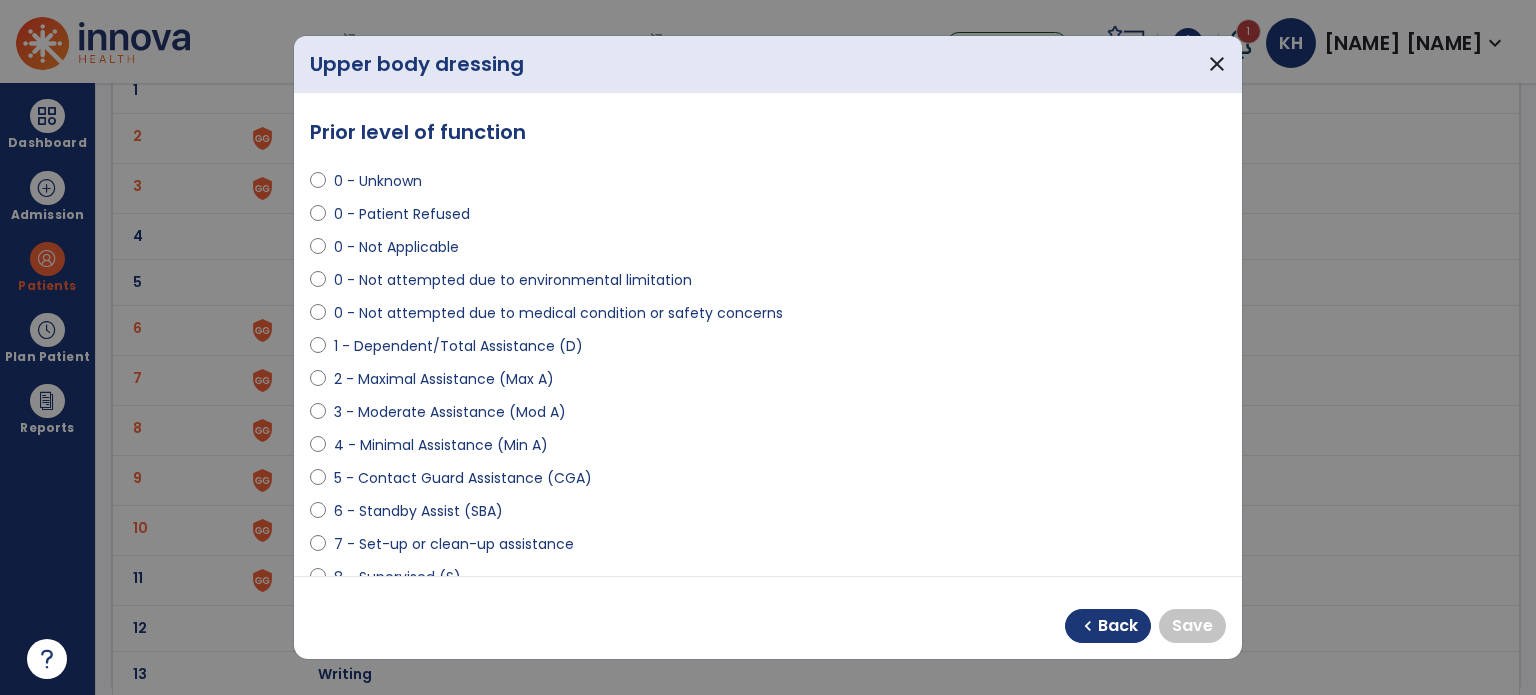 click on "0 - Unknown" at bounding box center [378, 181] 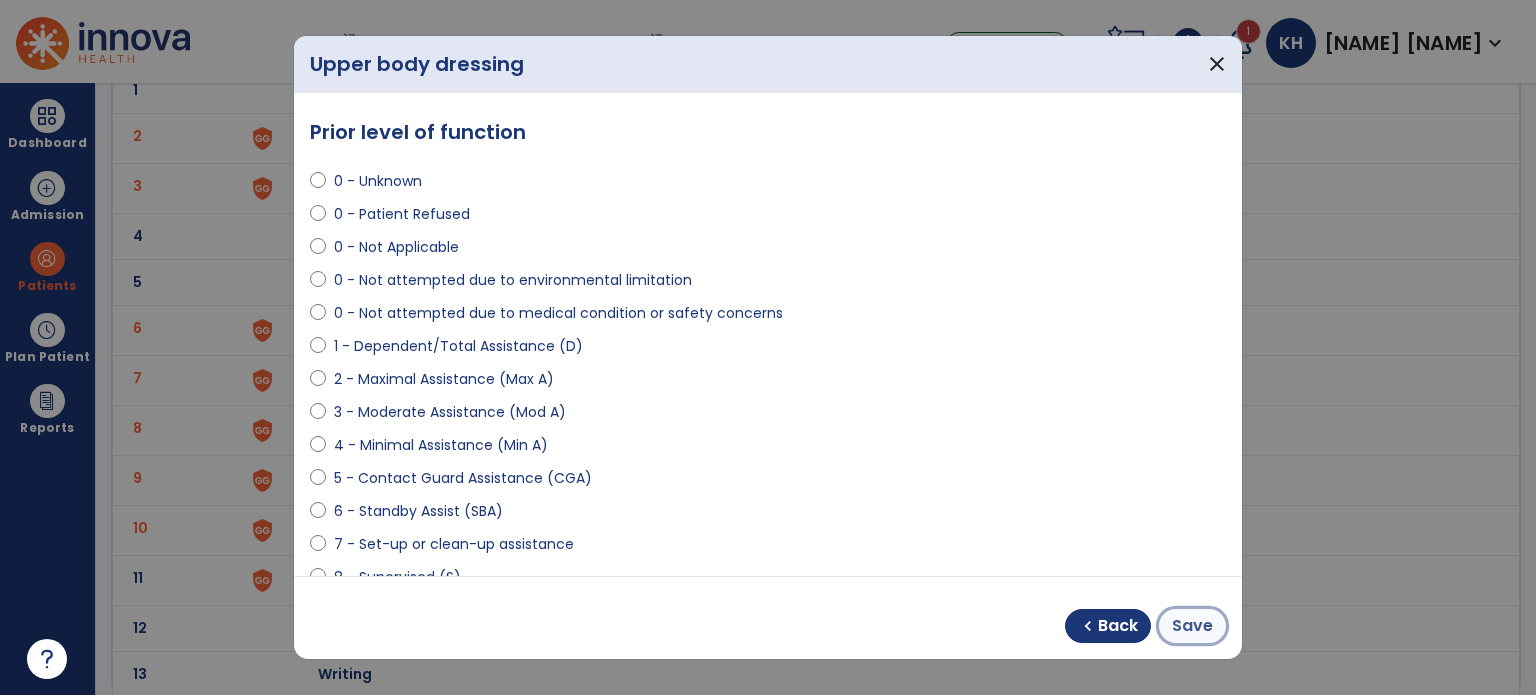 click on "Save" at bounding box center [1192, 626] 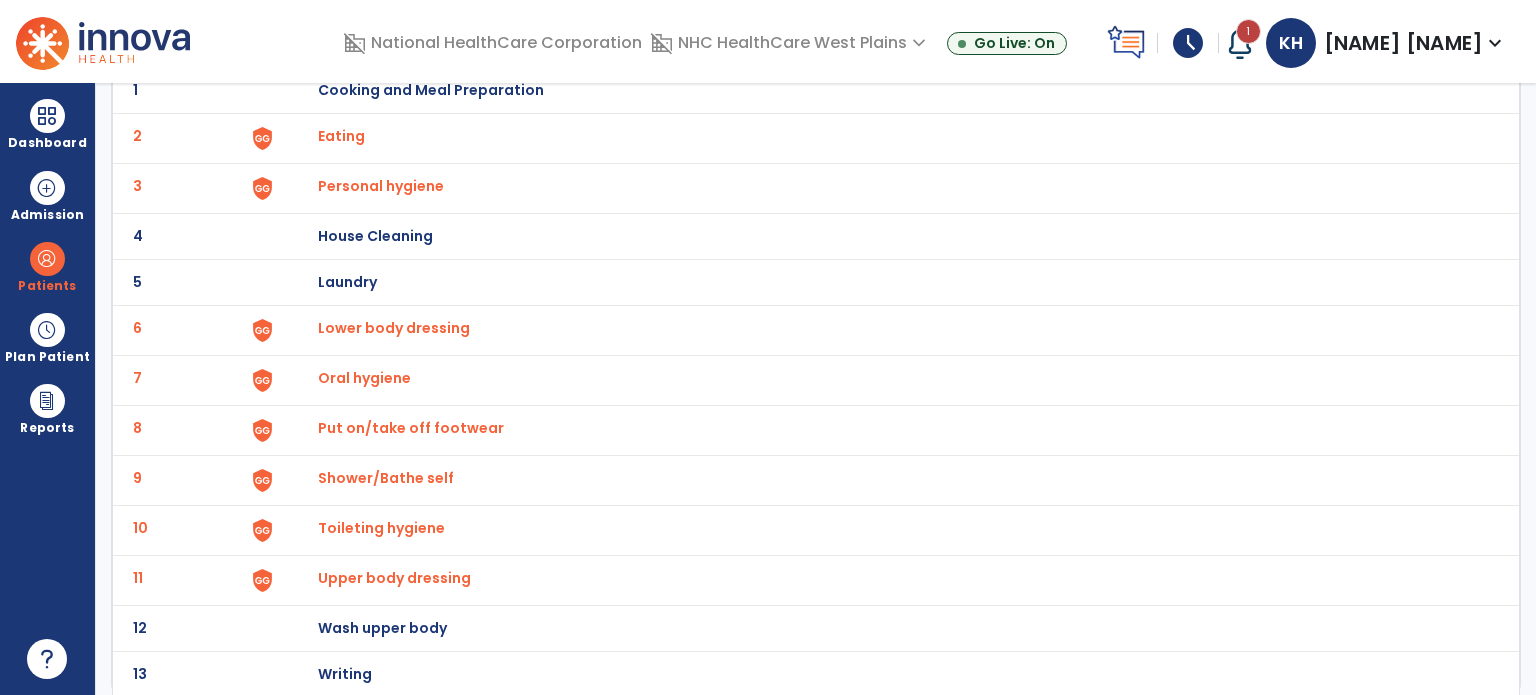 scroll, scrollTop: 0, scrollLeft: 0, axis: both 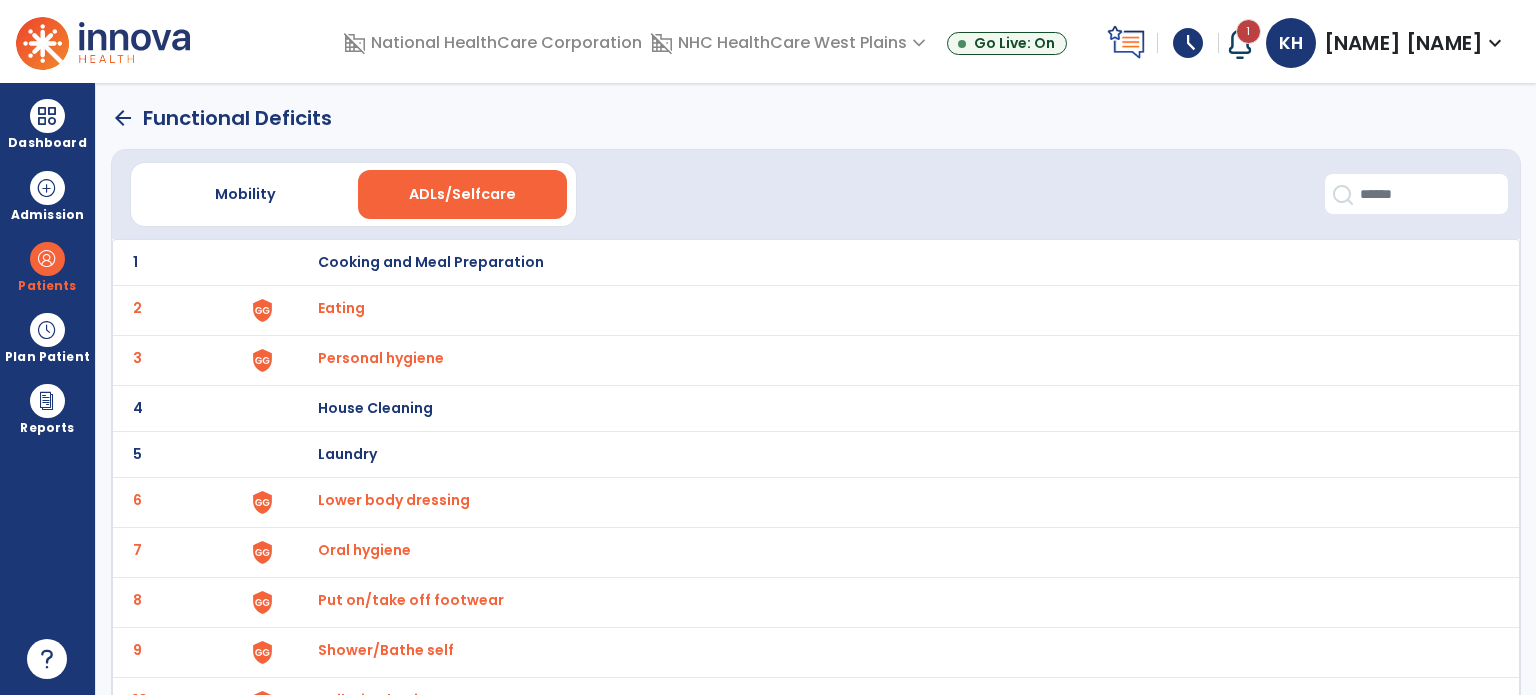 click on "arrow_back" 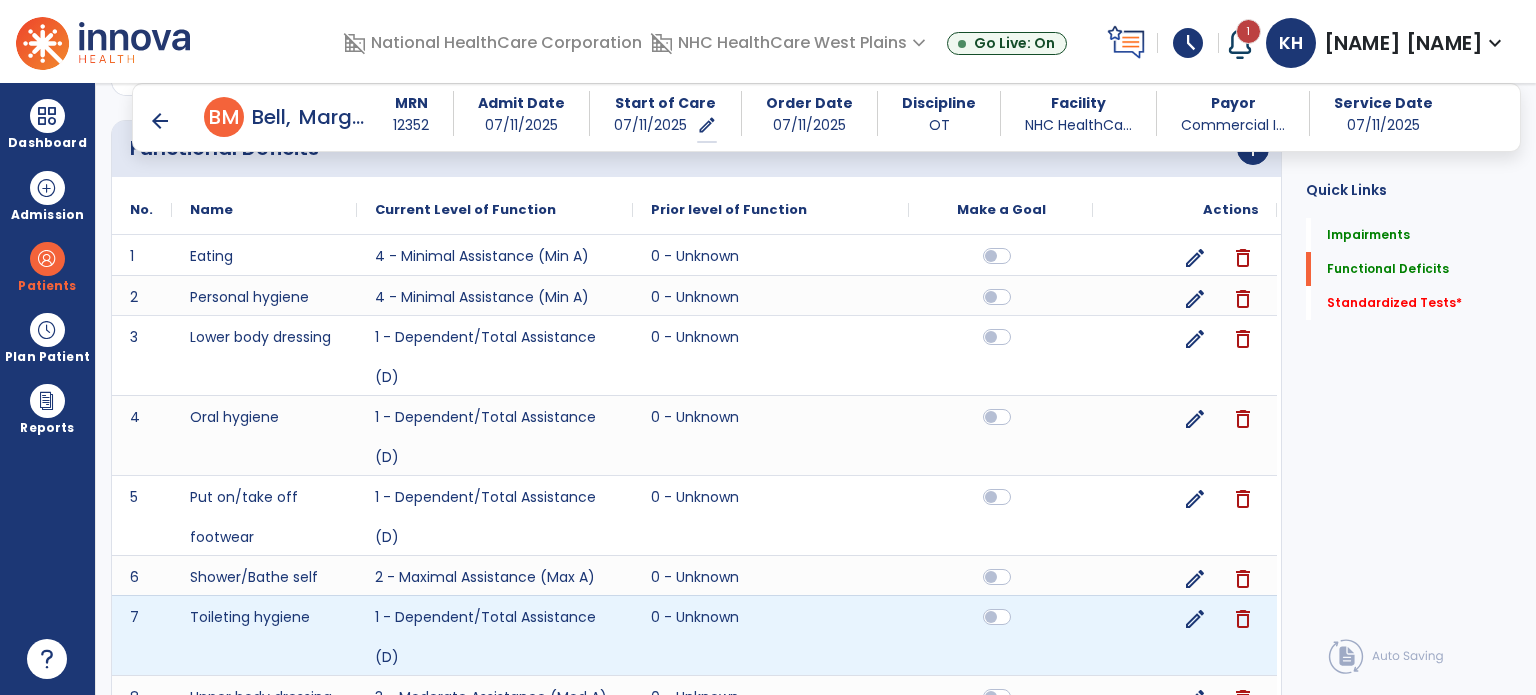 scroll, scrollTop: 420, scrollLeft: 0, axis: vertical 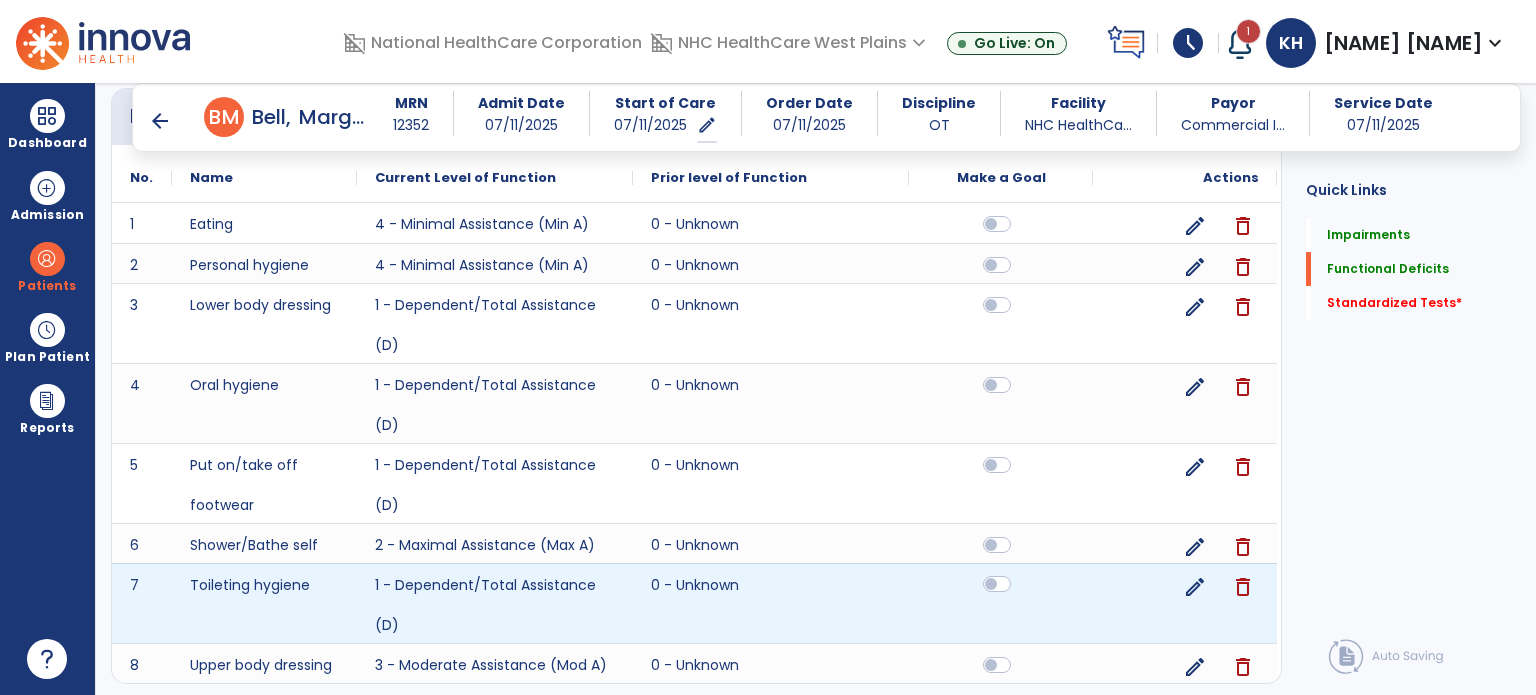 click 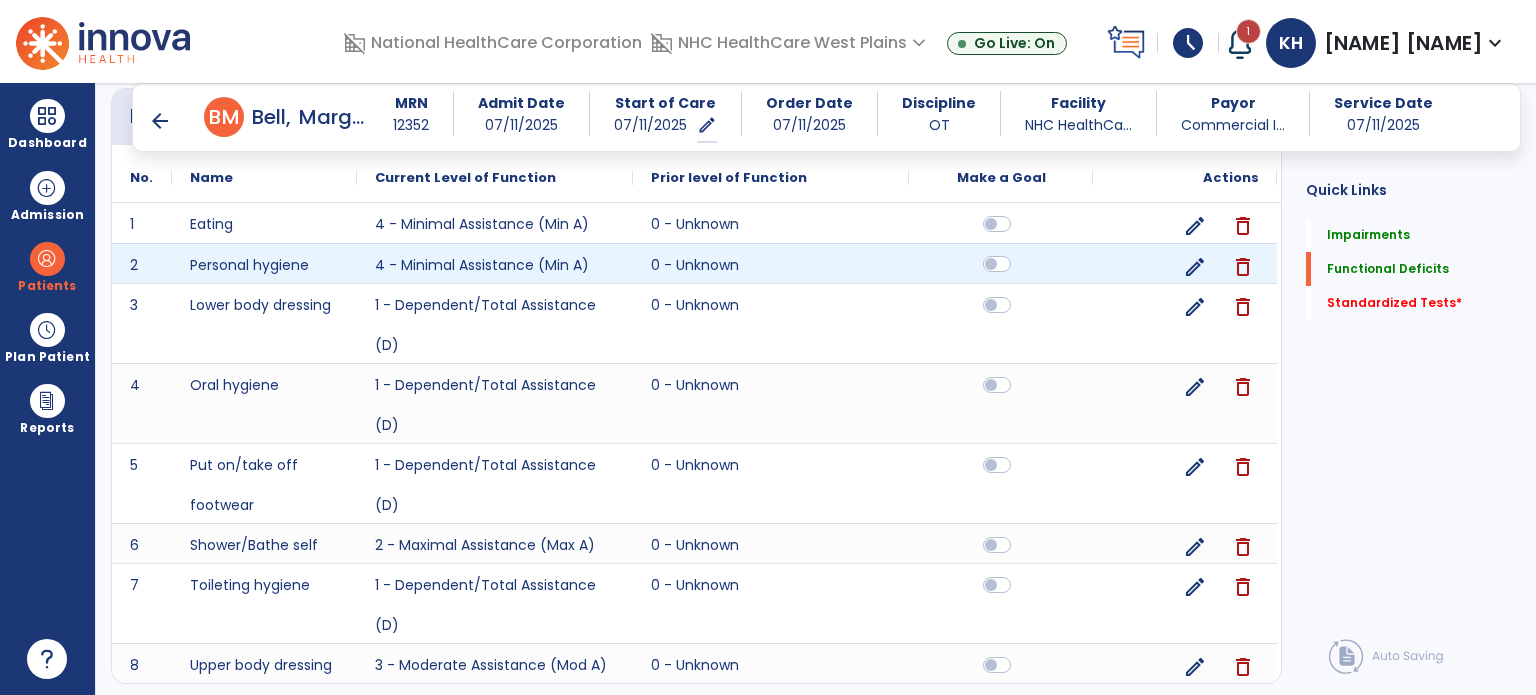 click 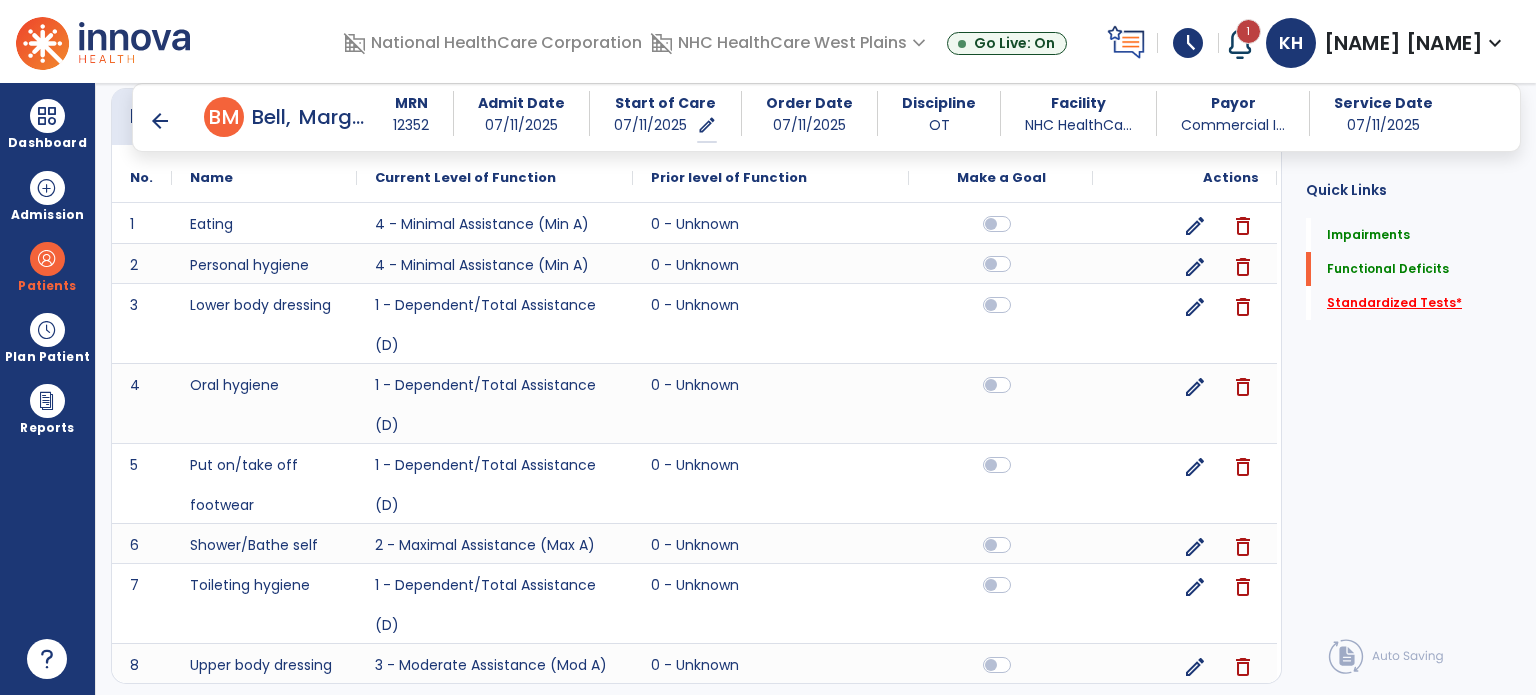 click on "Standardized Tests   *" 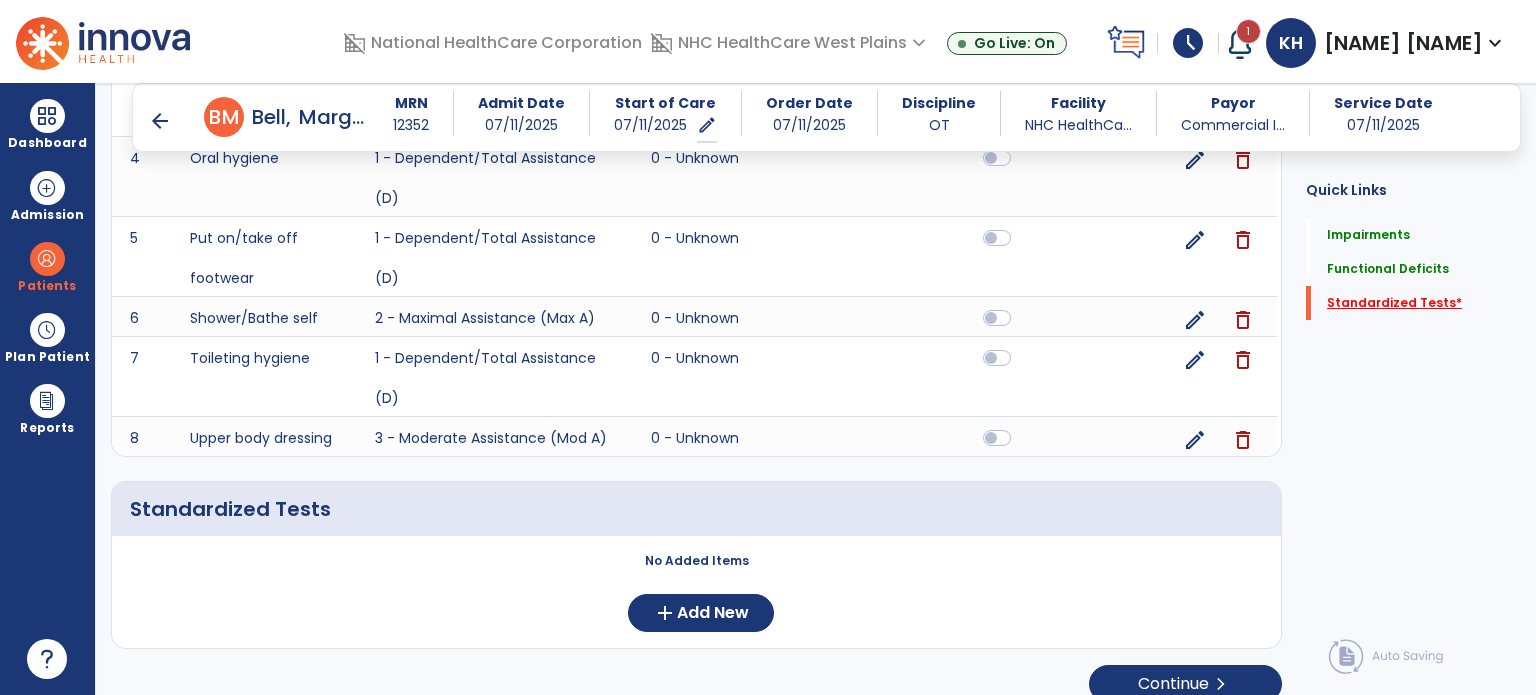 scroll, scrollTop: 668, scrollLeft: 0, axis: vertical 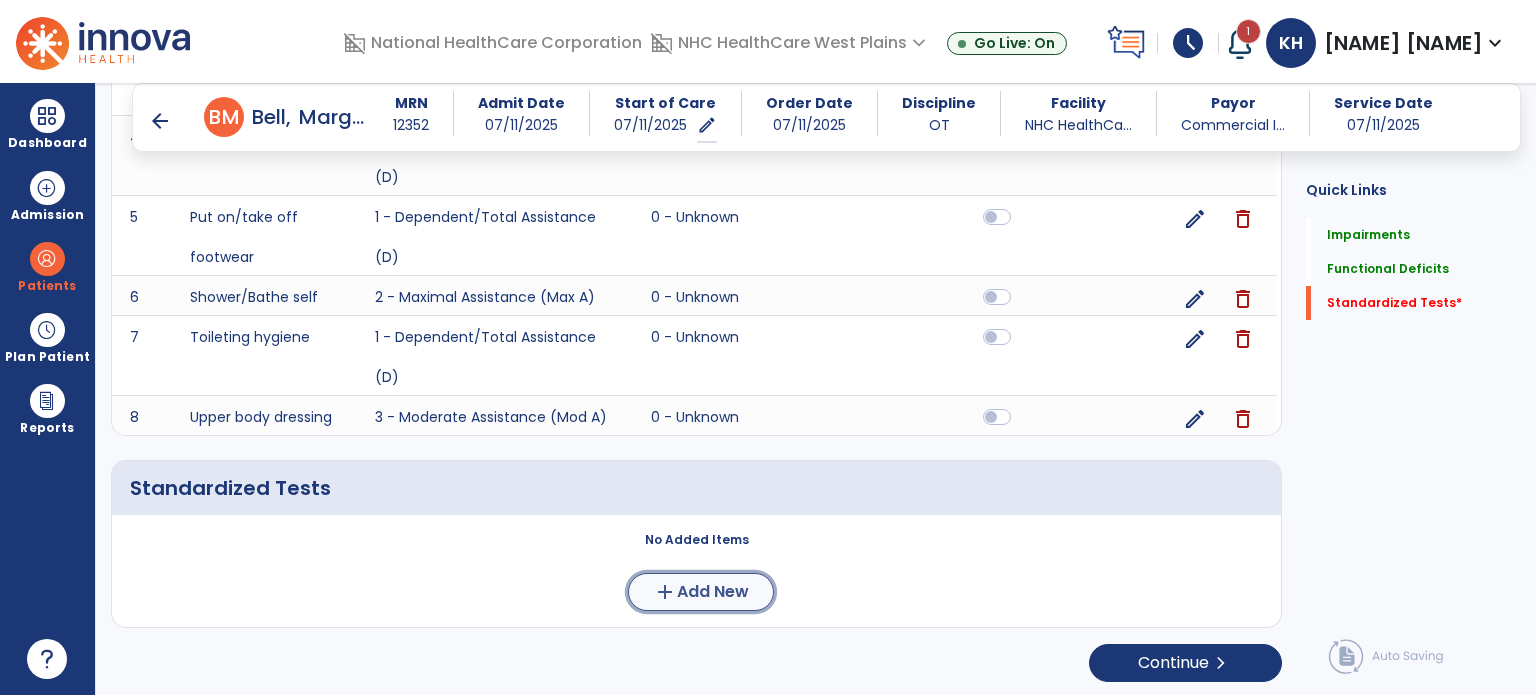 click on "add" 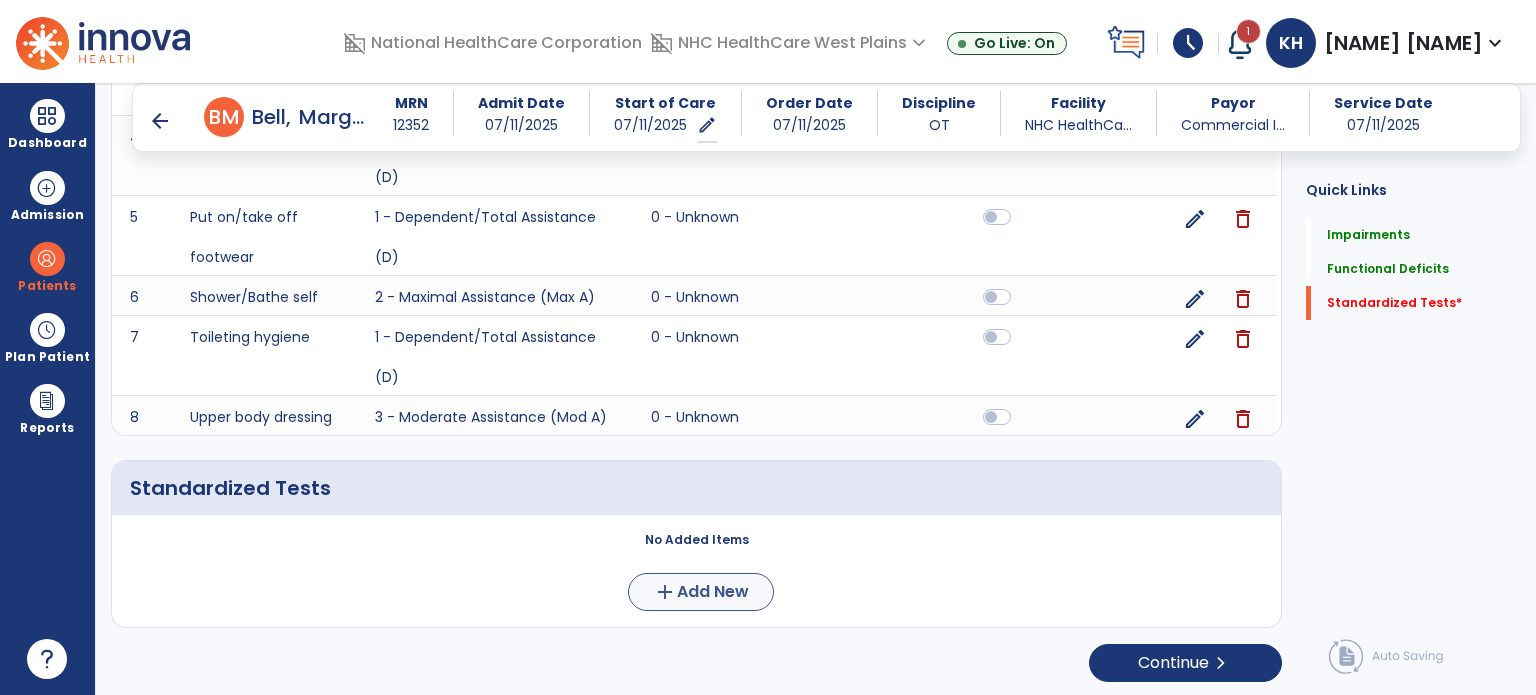 scroll, scrollTop: 0, scrollLeft: 0, axis: both 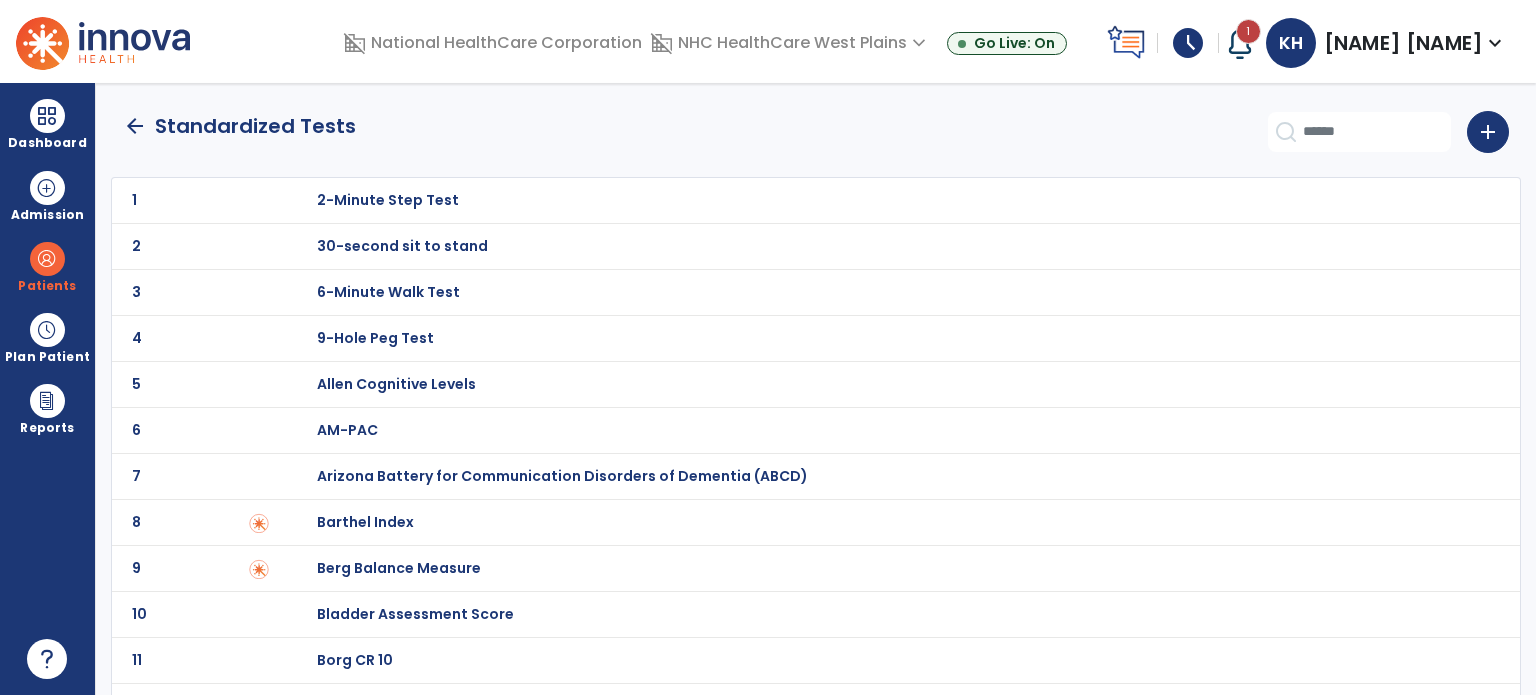click on "Barthel Index" at bounding box center (388, 200) 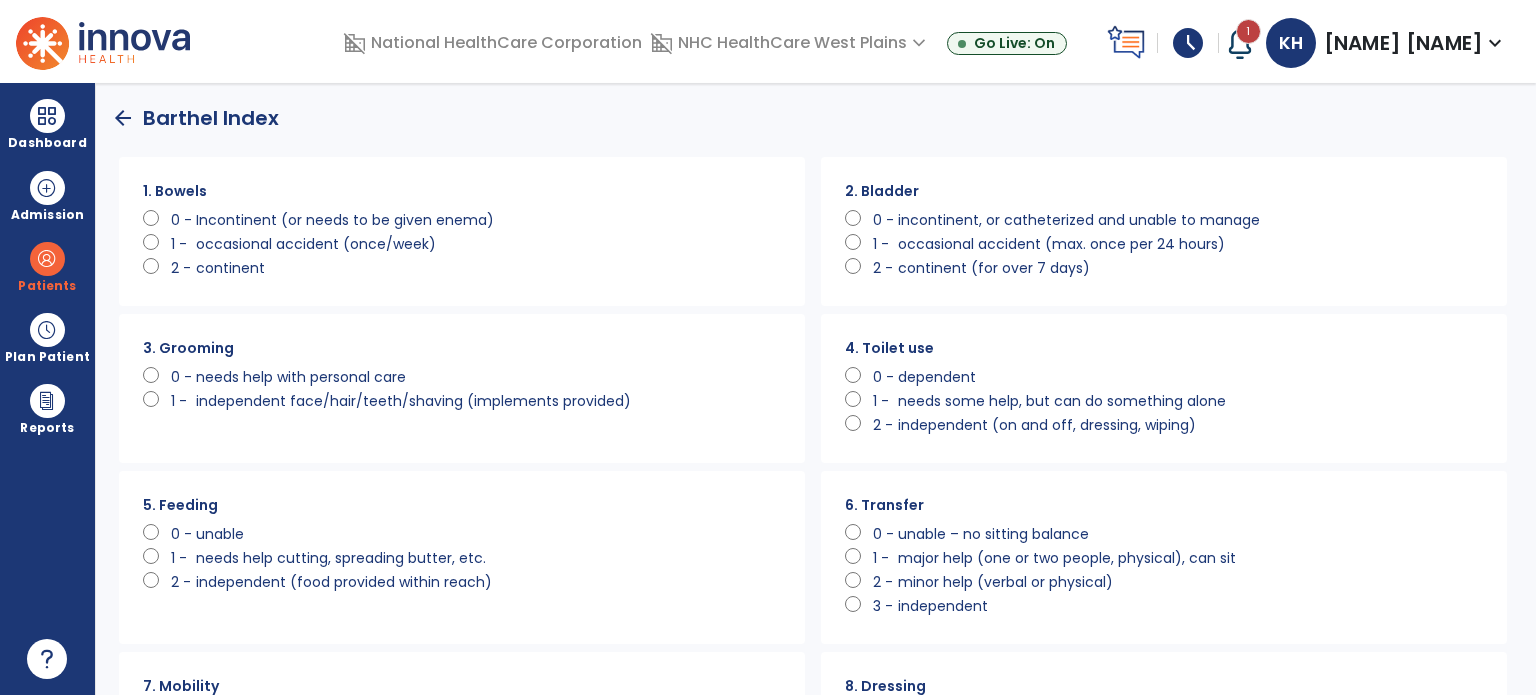 scroll, scrollTop: 0, scrollLeft: 0, axis: both 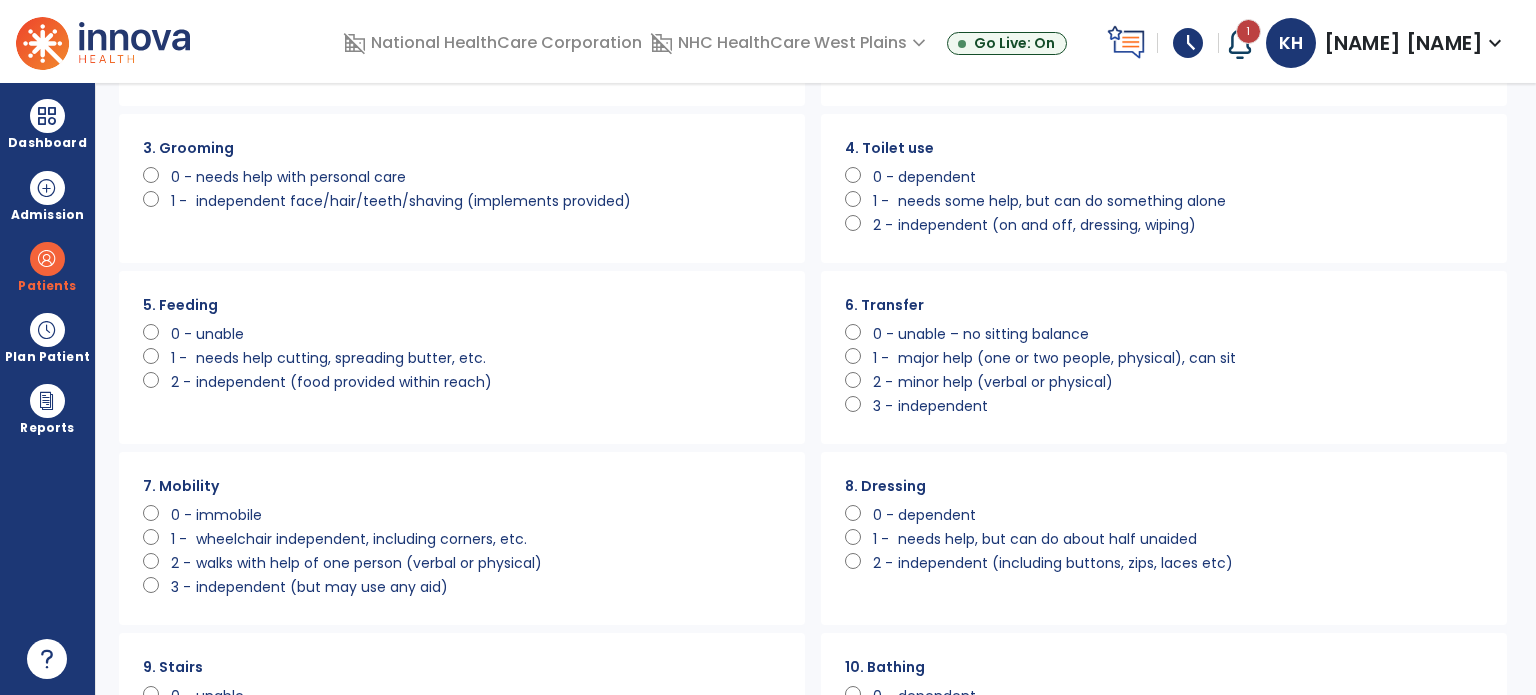 click on "0 -   immobile" 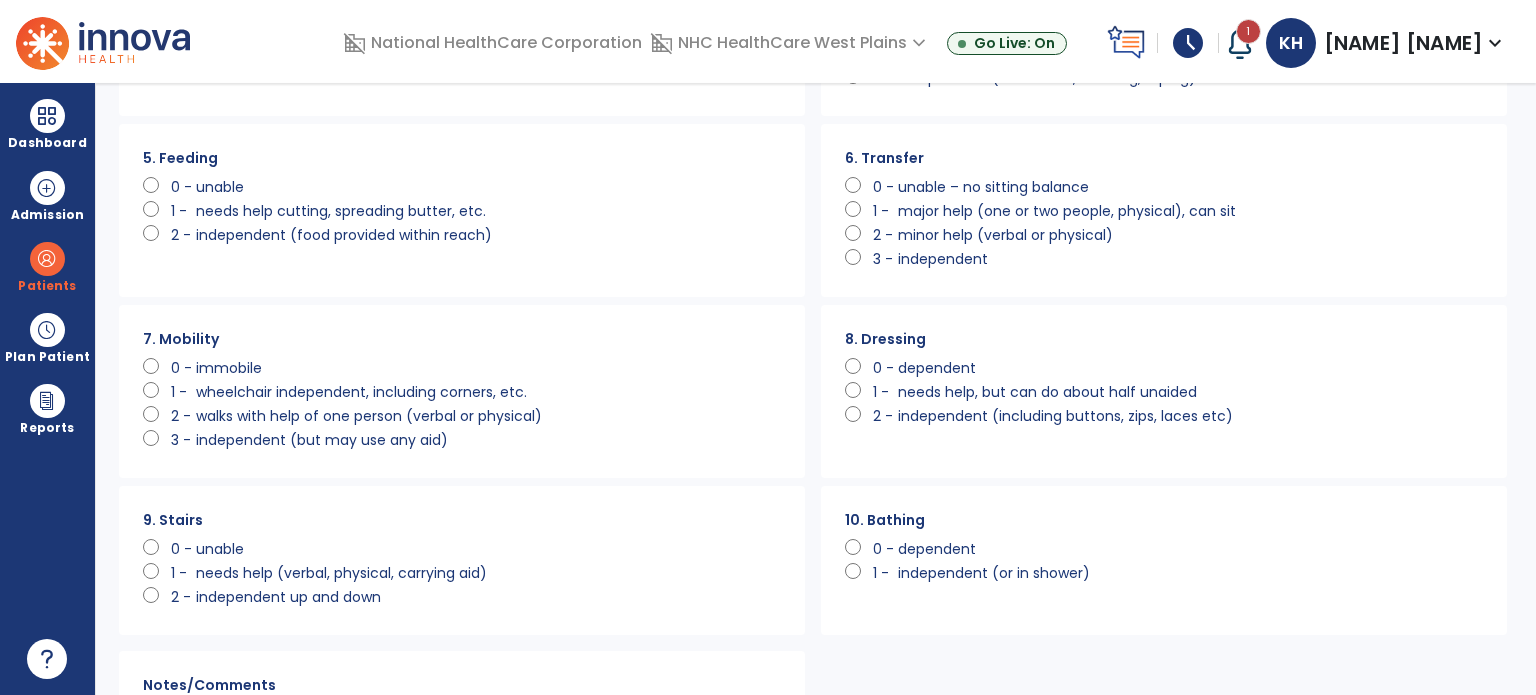 scroll, scrollTop: 400, scrollLeft: 0, axis: vertical 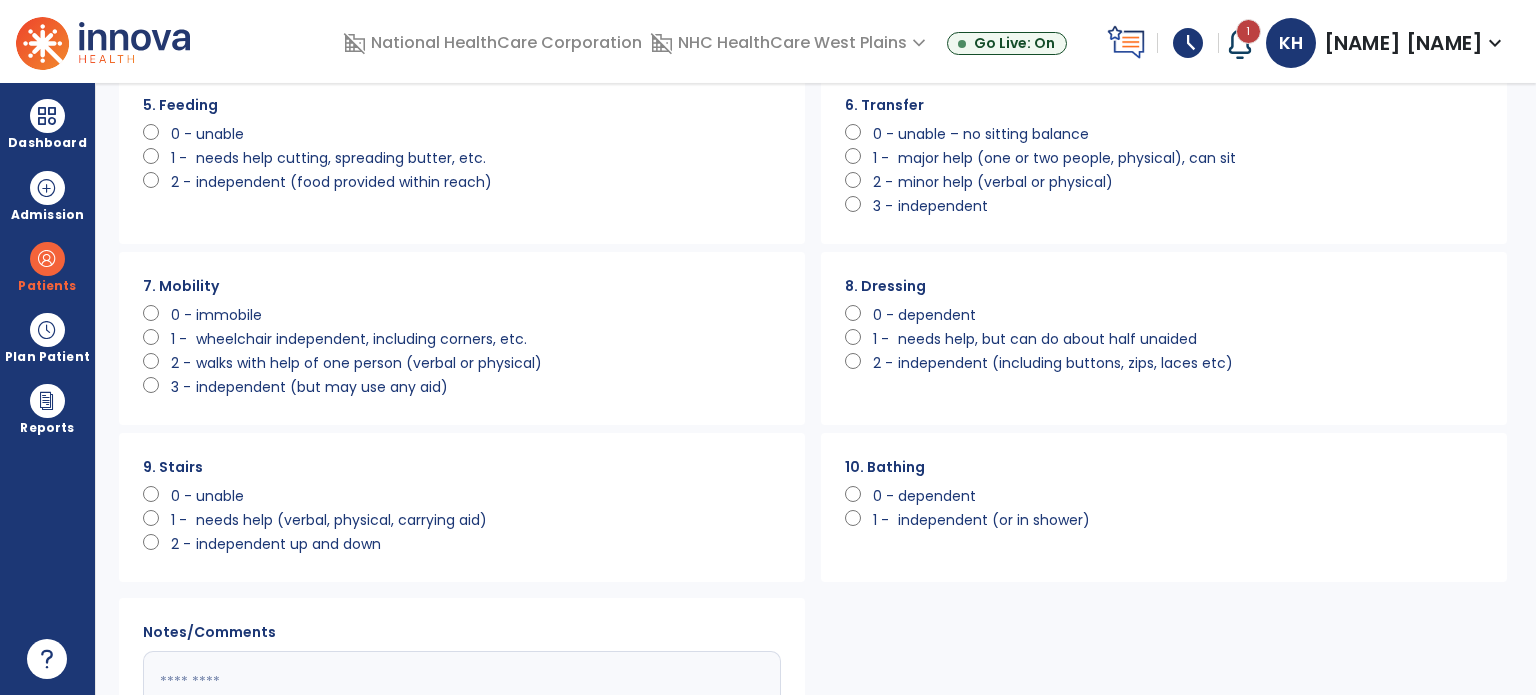 click on "0 -" 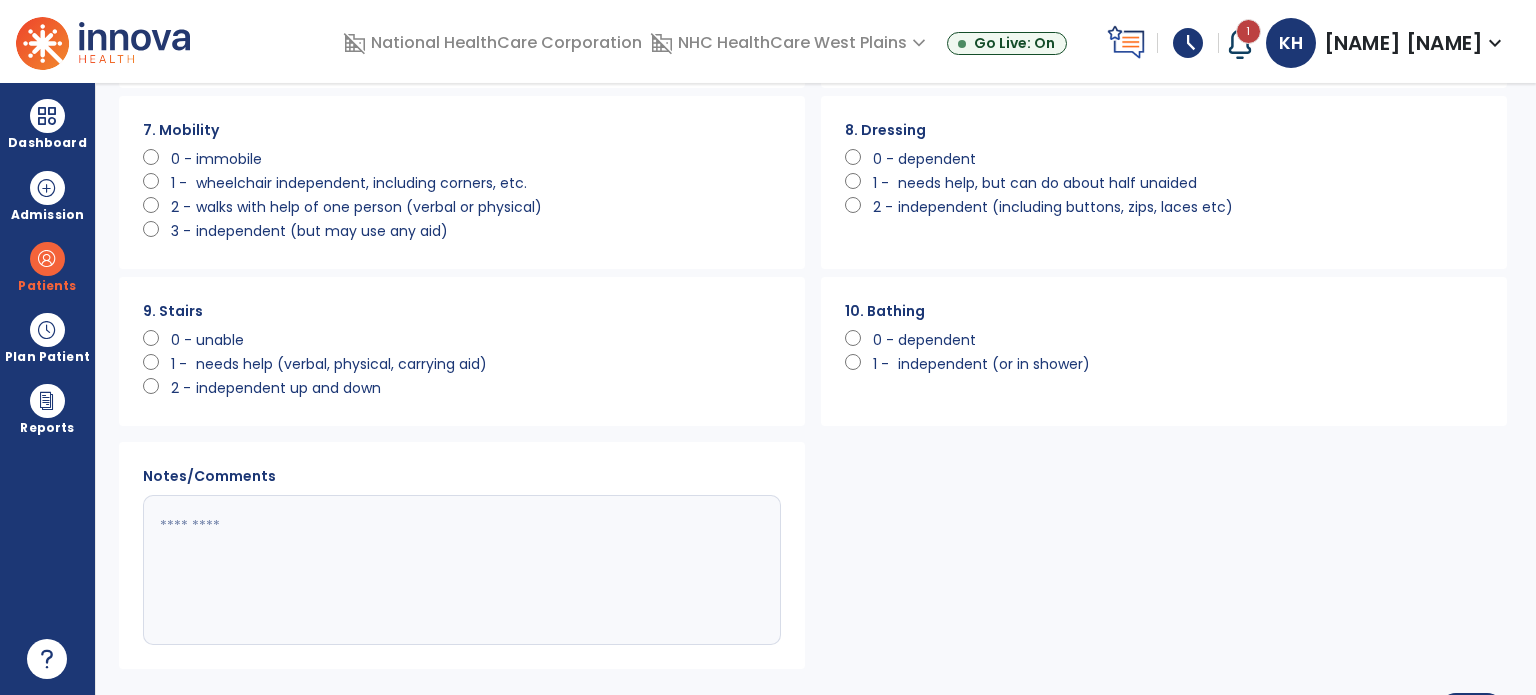 scroll, scrollTop: 600, scrollLeft: 0, axis: vertical 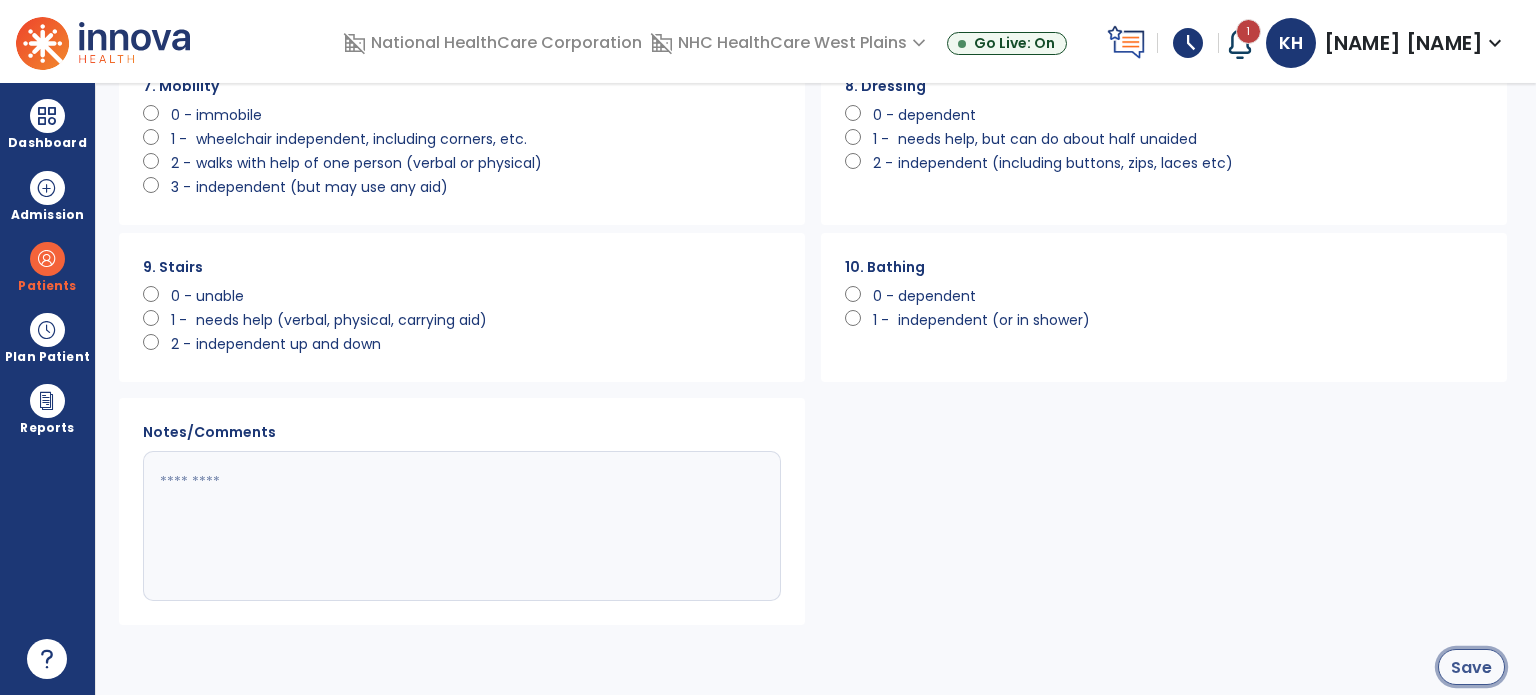 click on "Save" 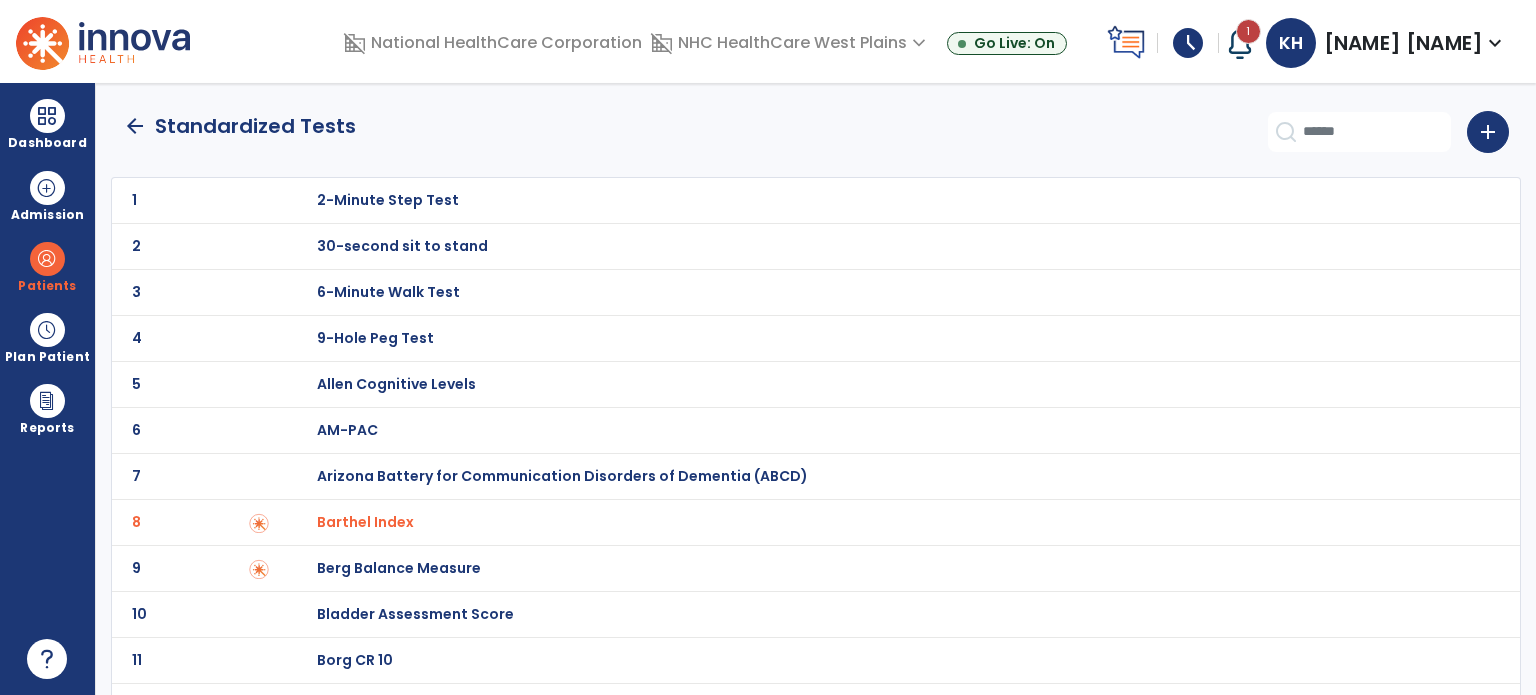 scroll, scrollTop: 0, scrollLeft: 0, axis: both 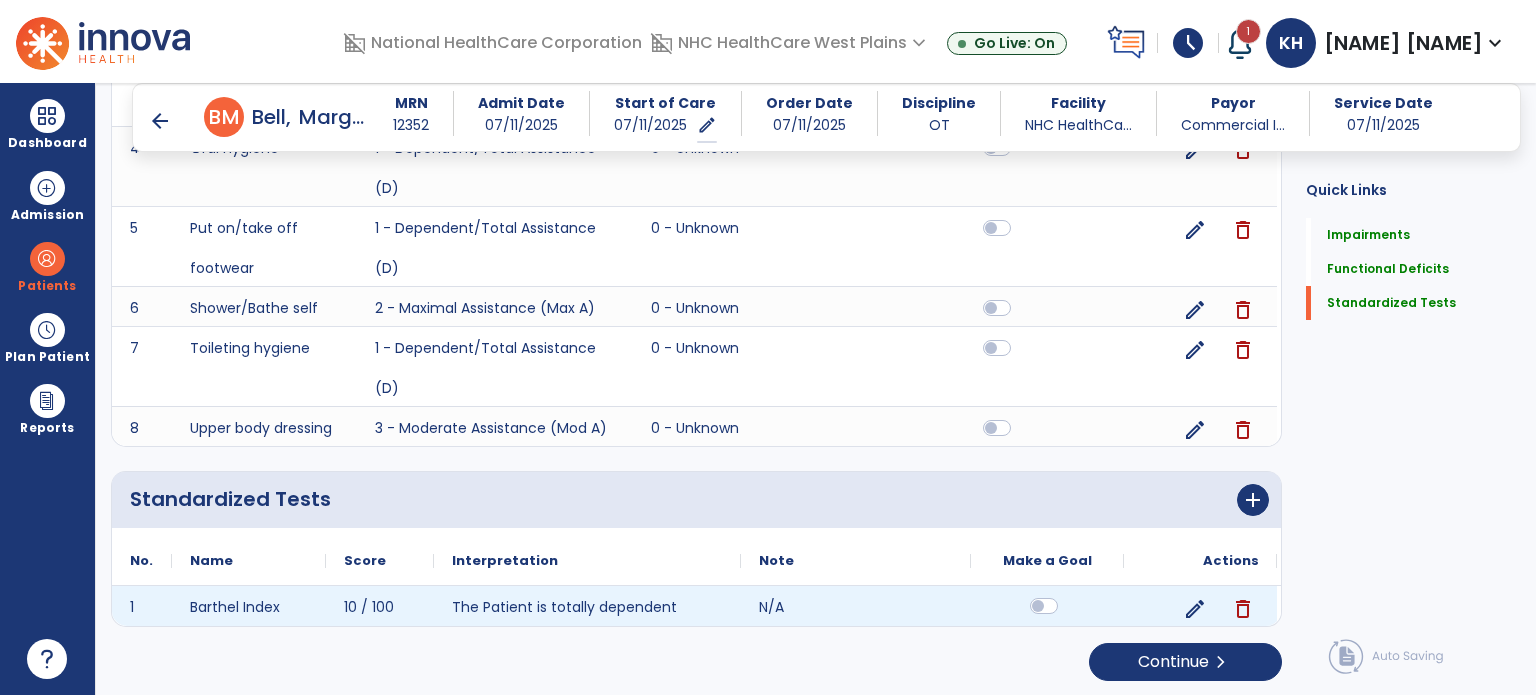 click 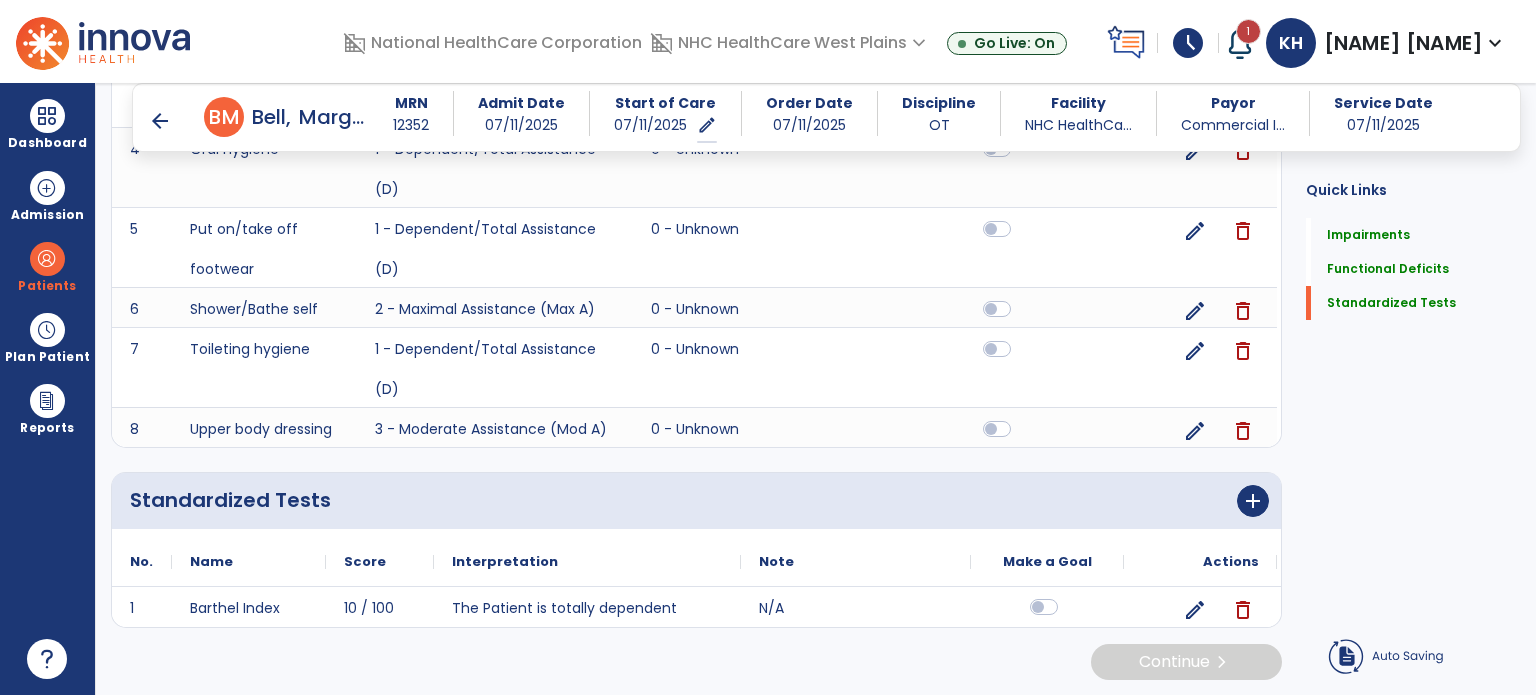 scroll, scrollTop: 657, scrollLeft: 0, axis: vertical 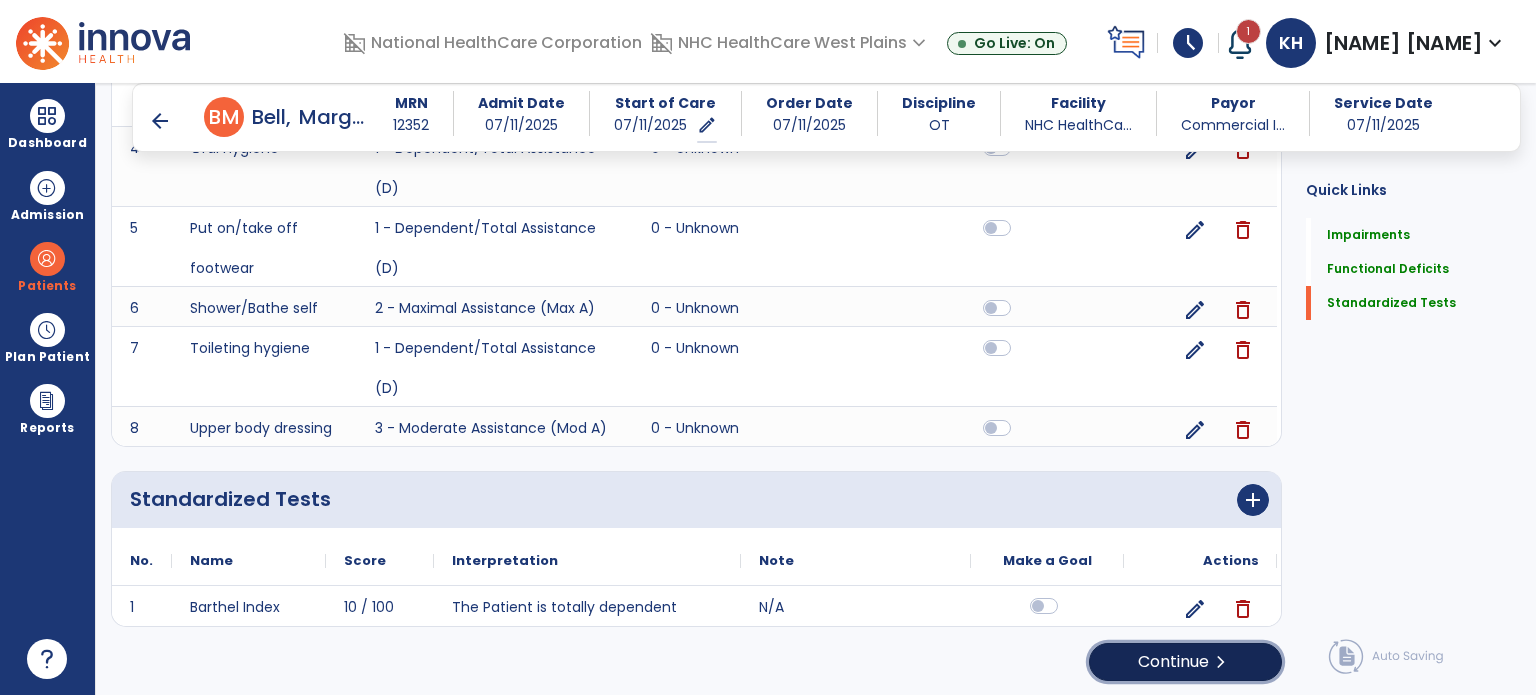 click on "chevron_right" 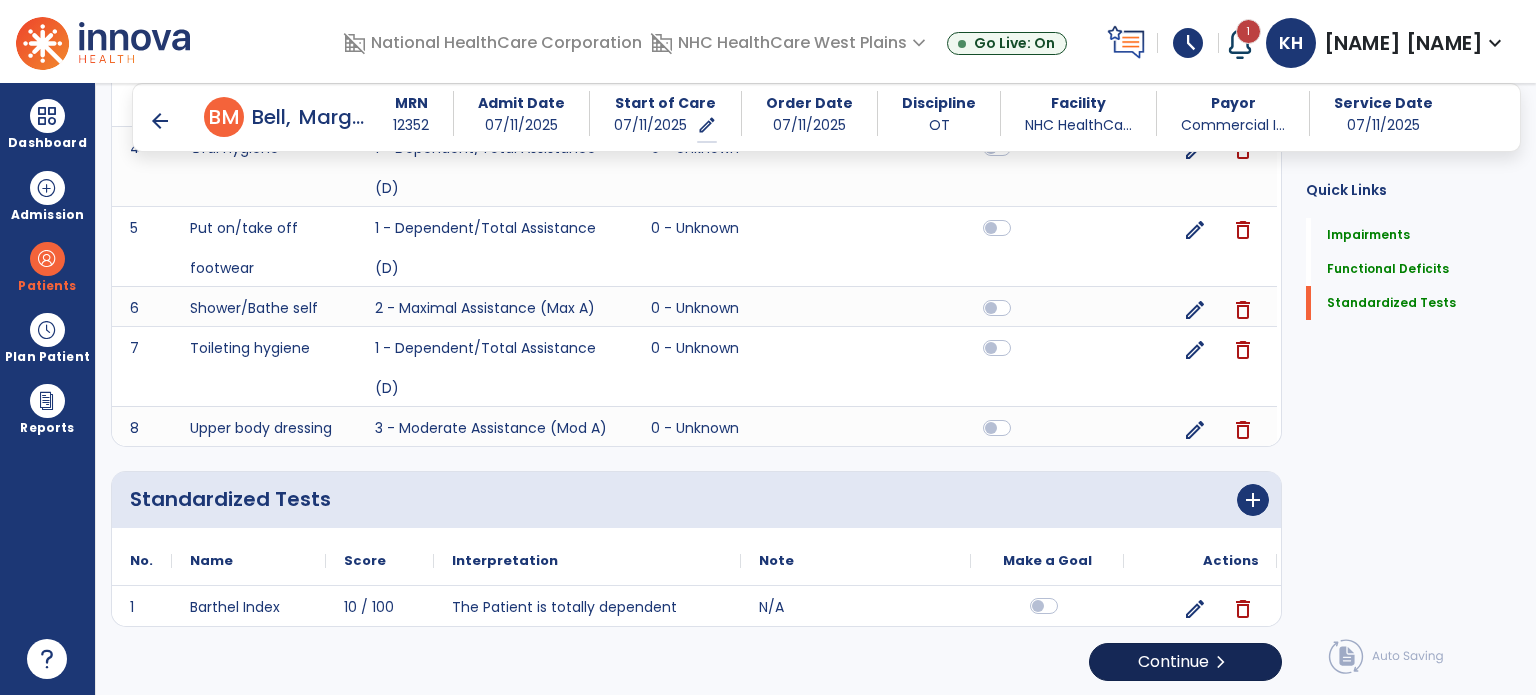 scroll, scrollTop: 0, scrollLeft: 0, axis: both 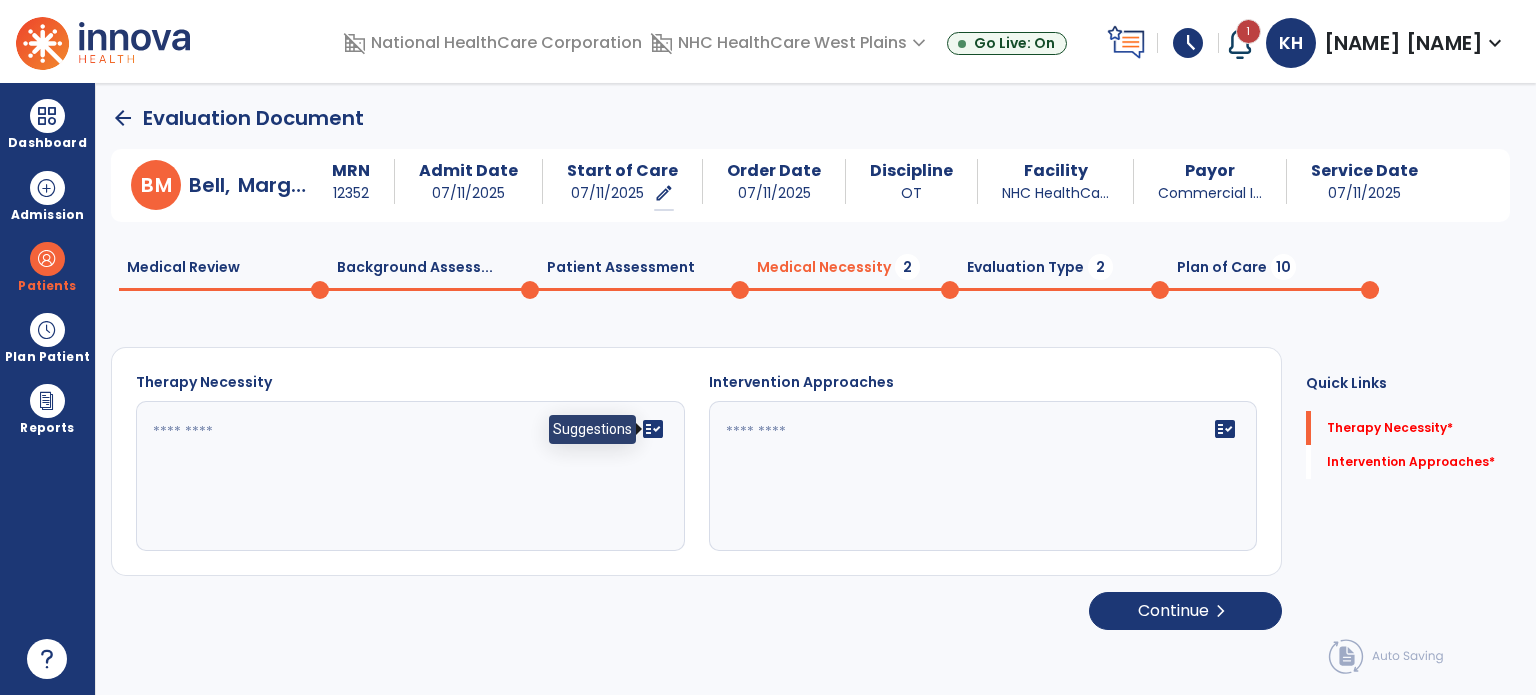 click on "fact_check" 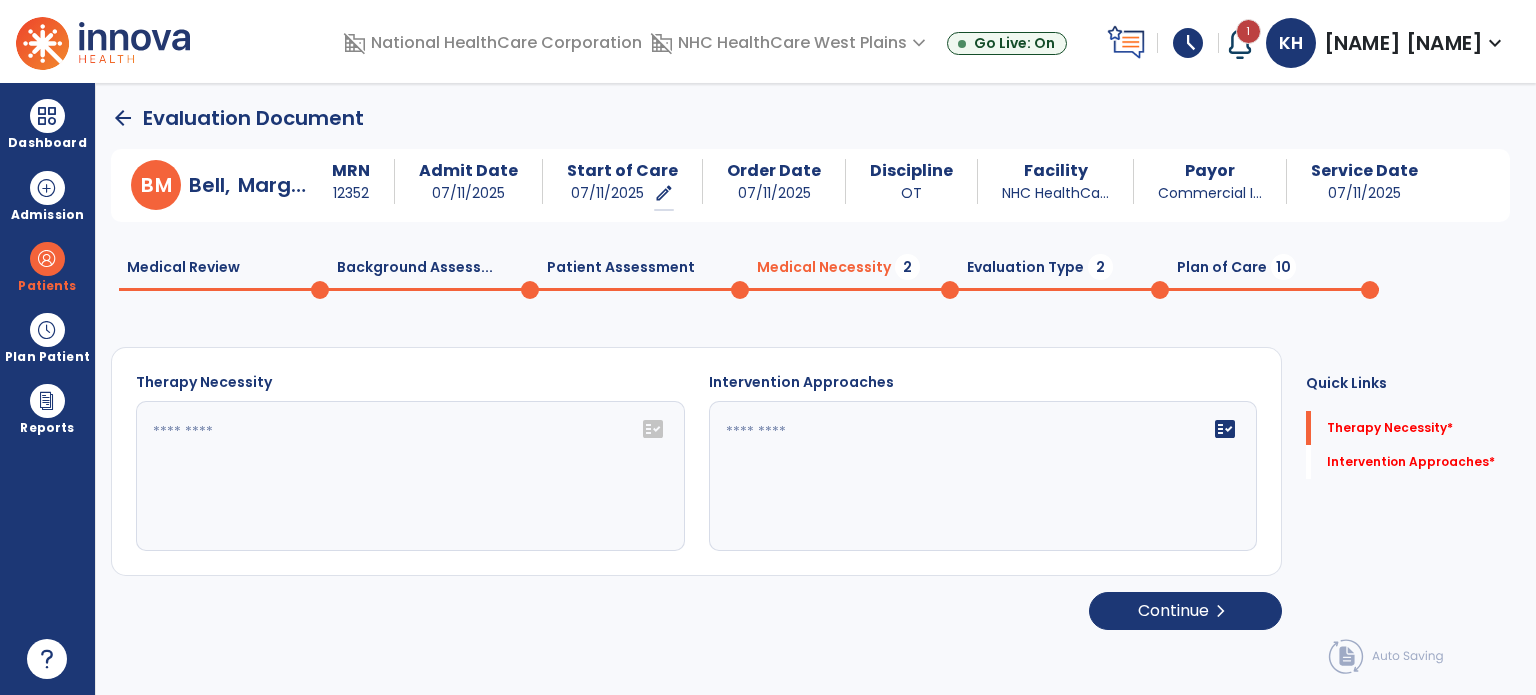 click on "Continue  chevron_right" 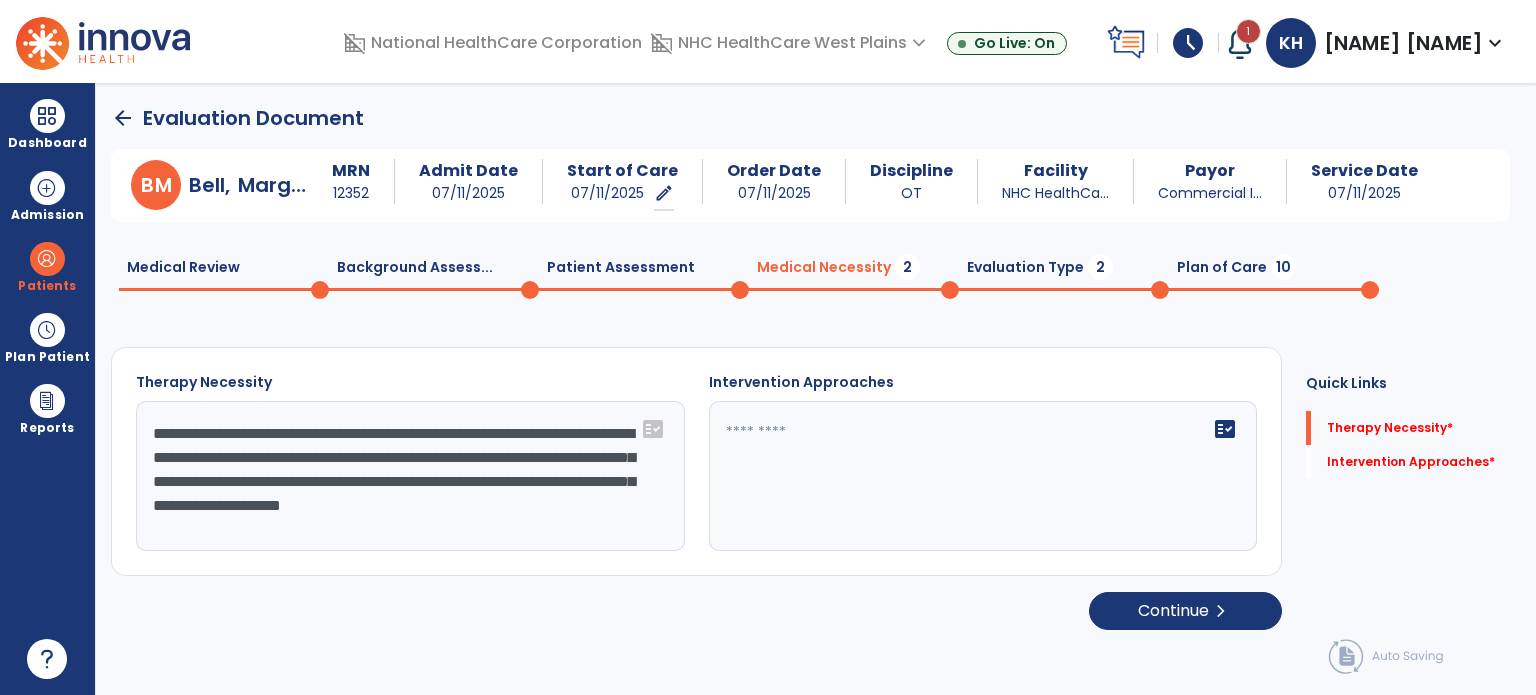 scroll, scrollTop: 40, scrollLeft: 0, axis: vertical 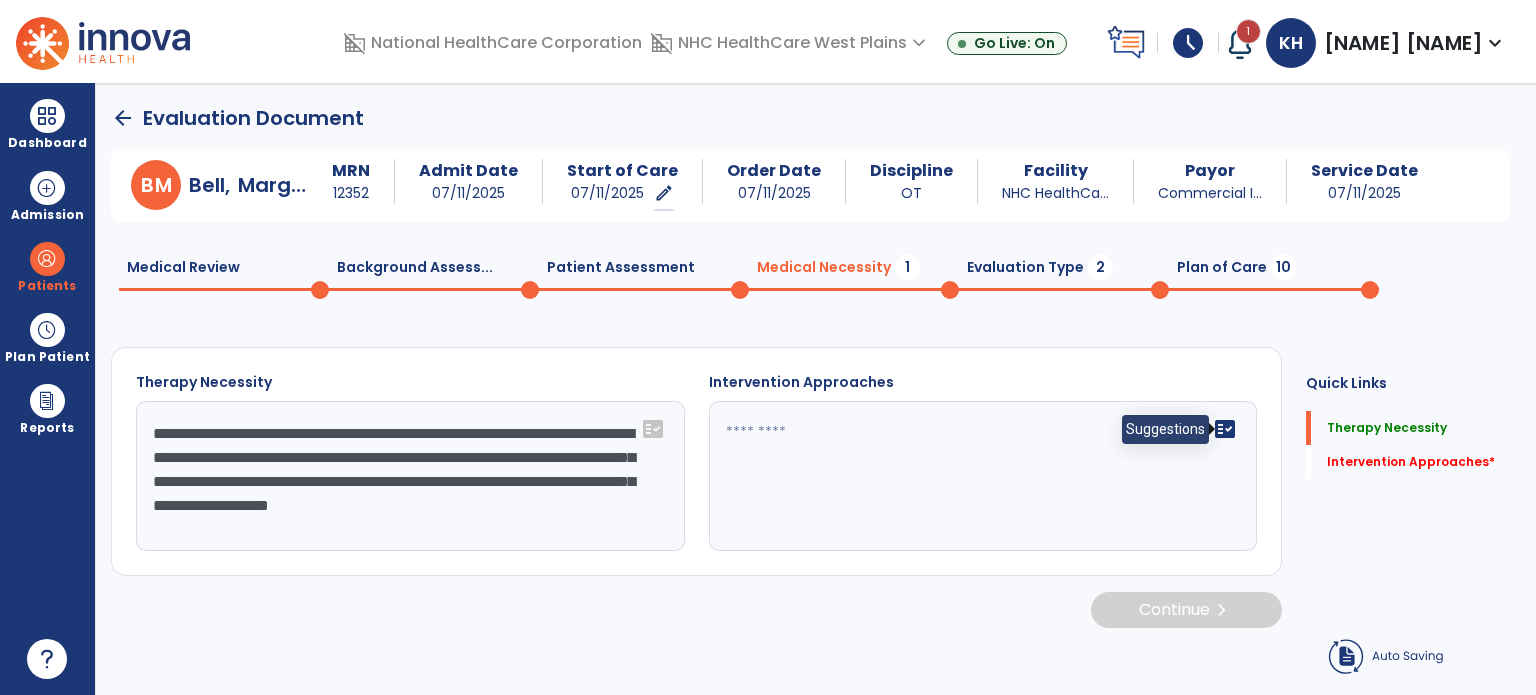 type on "**********" 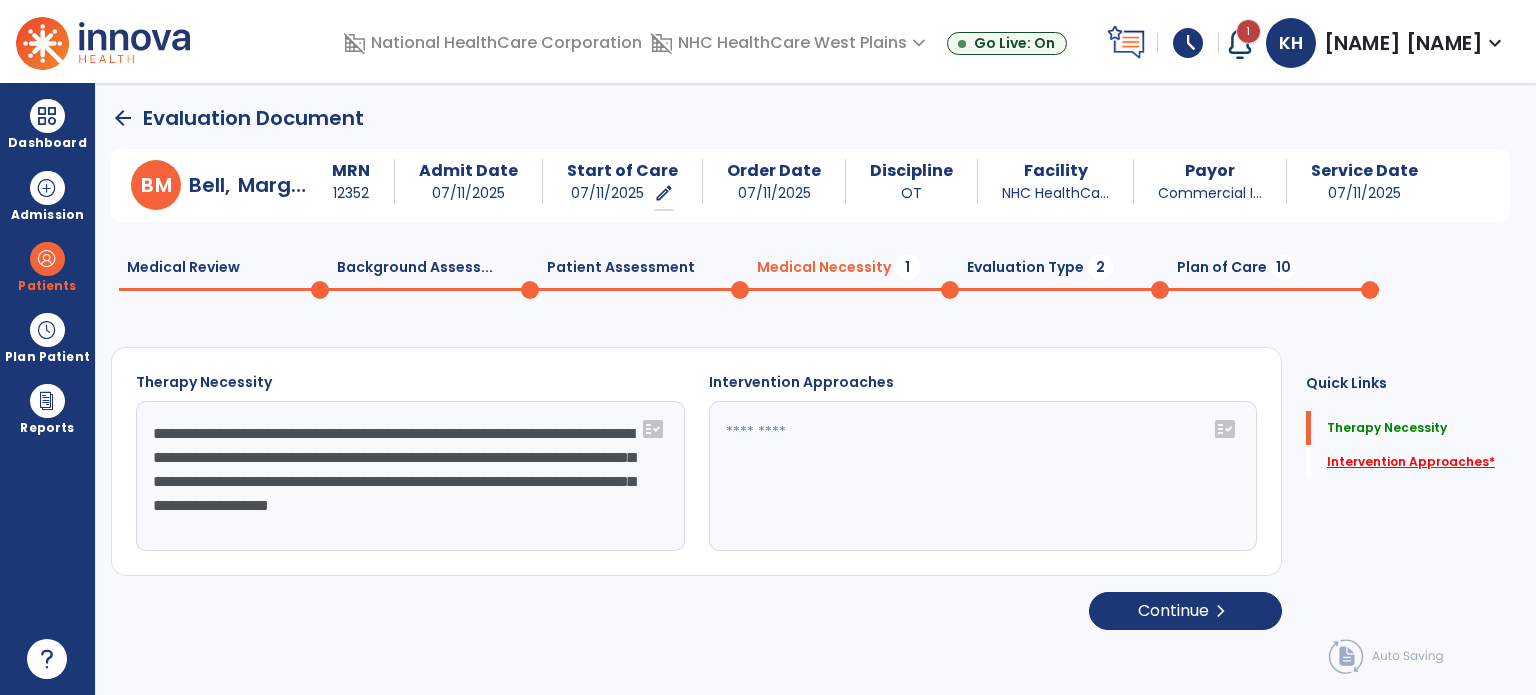 click on "Intervention Approaches   *" 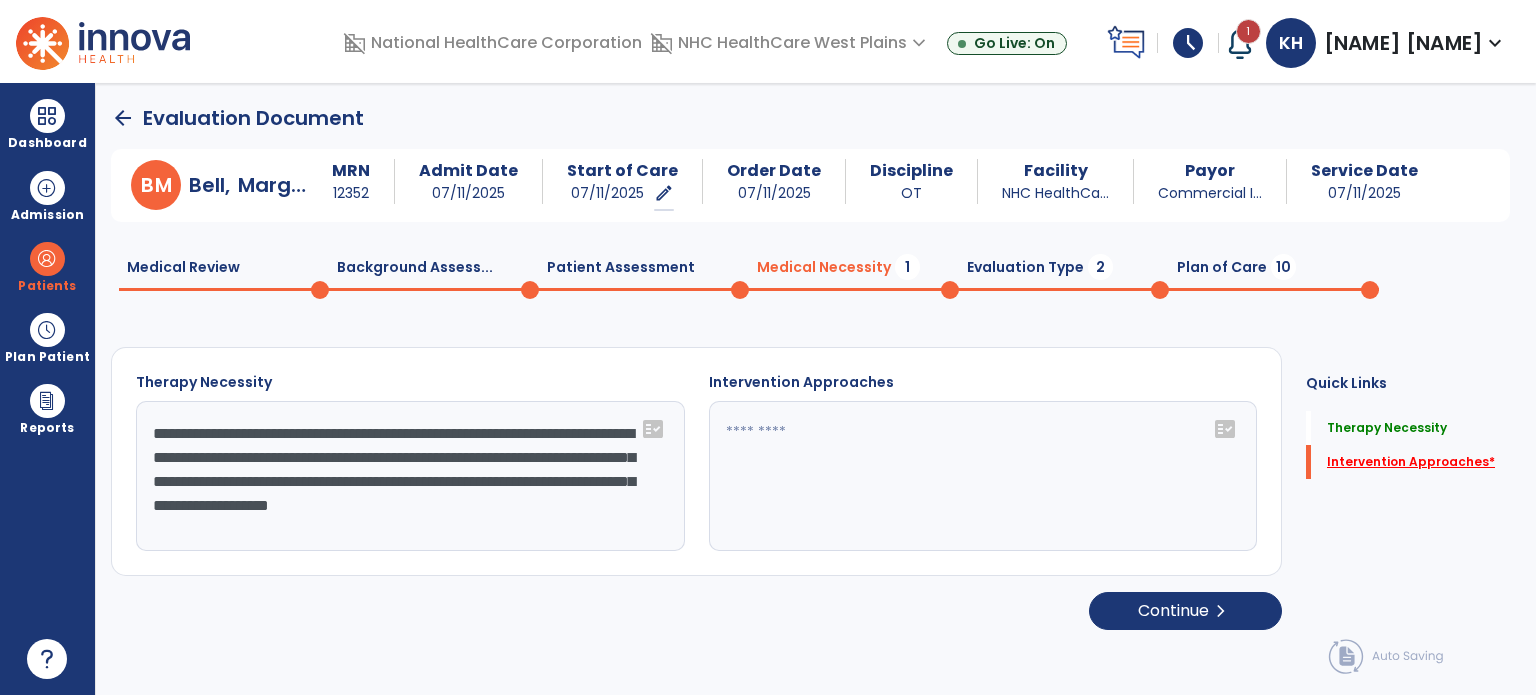 click on "Intervention Approaches   *" 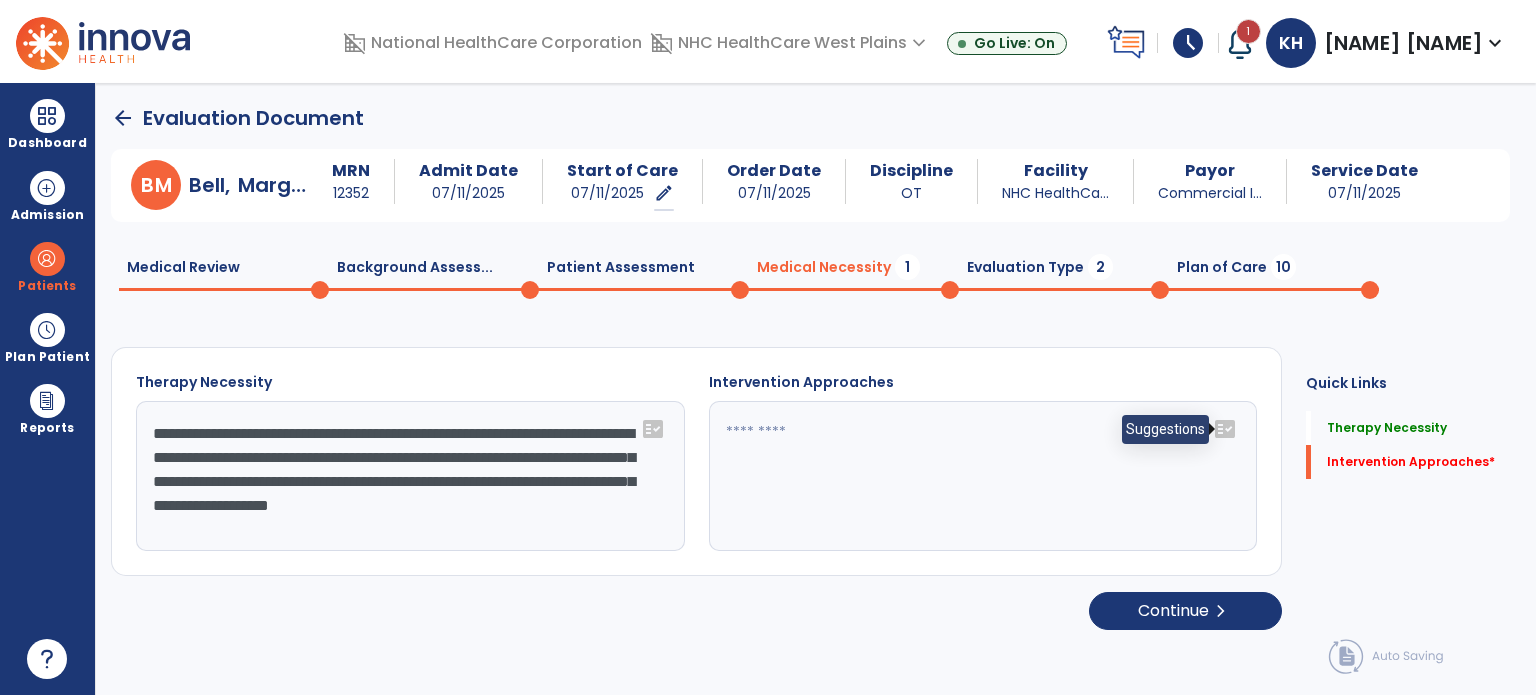 click on "fact_check" 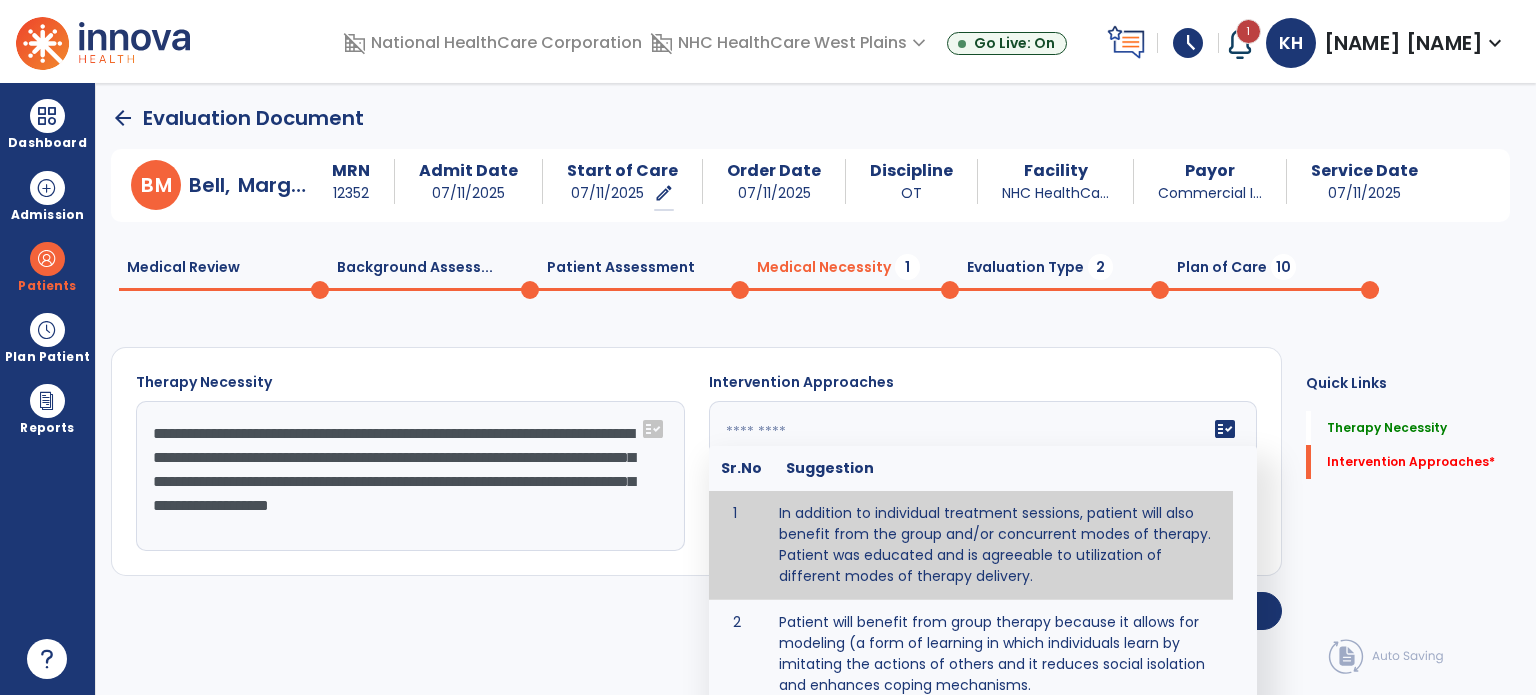 type on "**********" 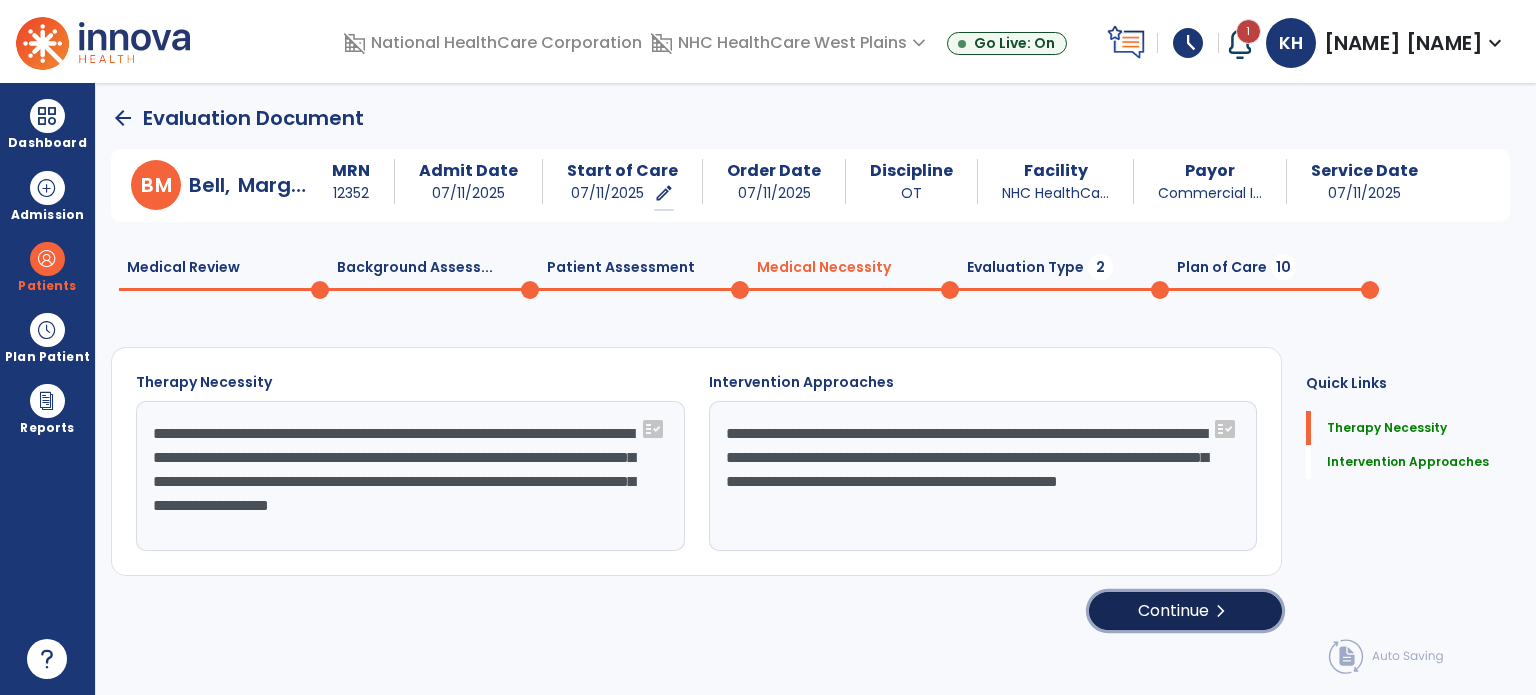 click on "Continue  chevron_right" 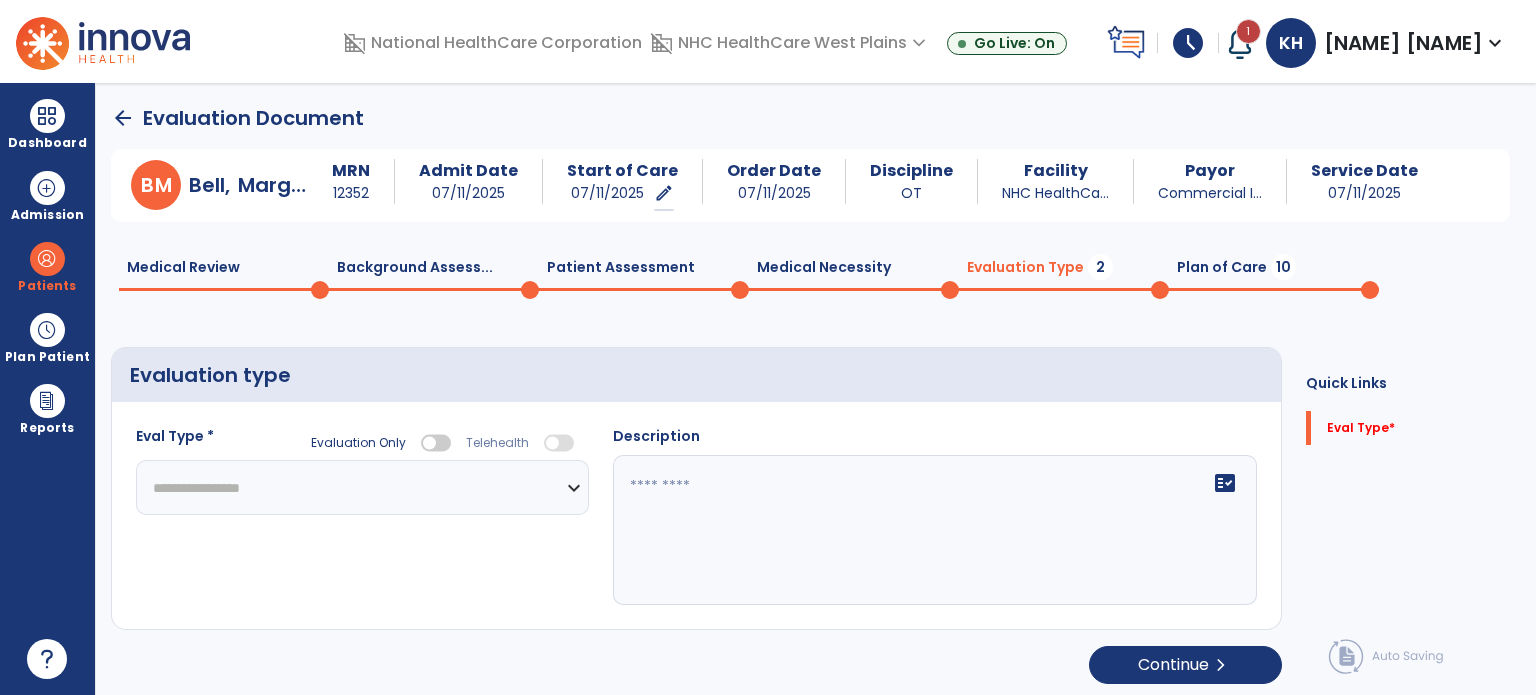 click on "**********" 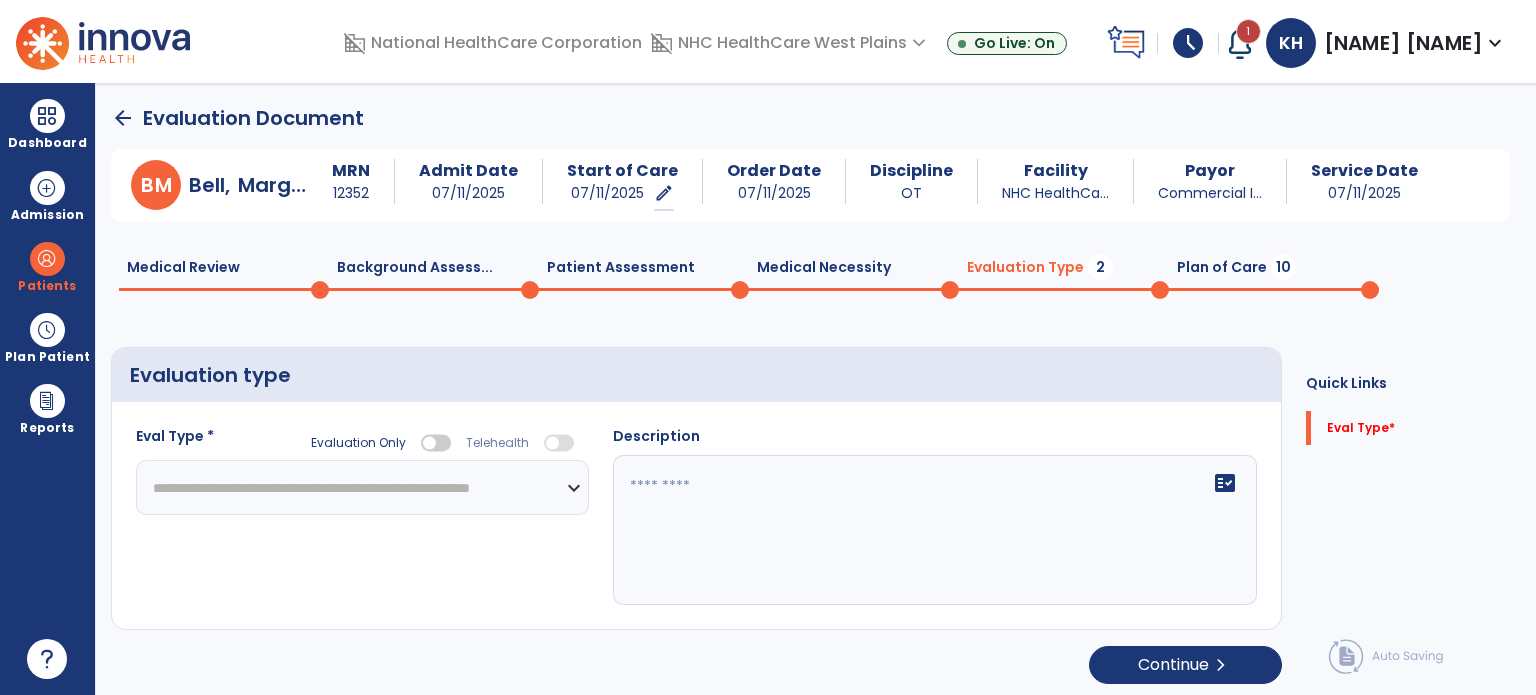 click on "**********" 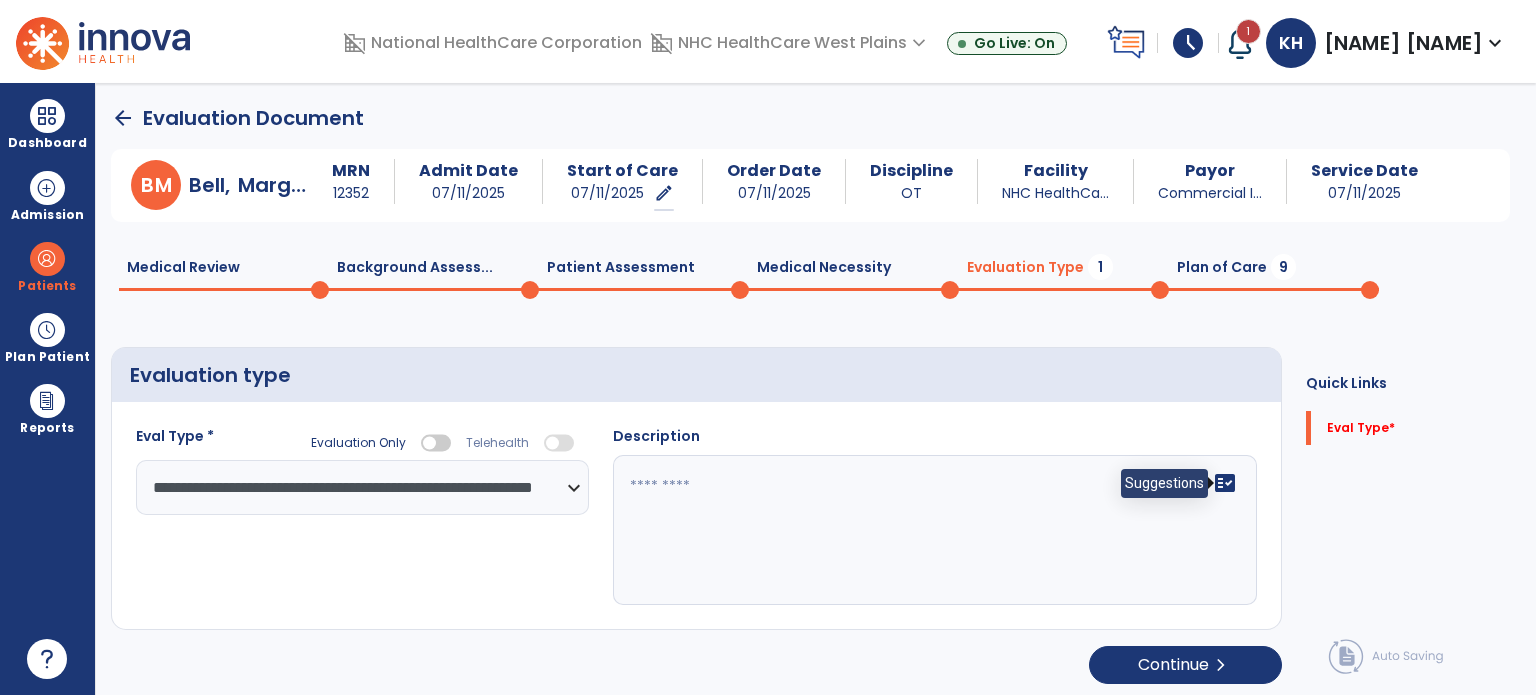 click on "fact_check" 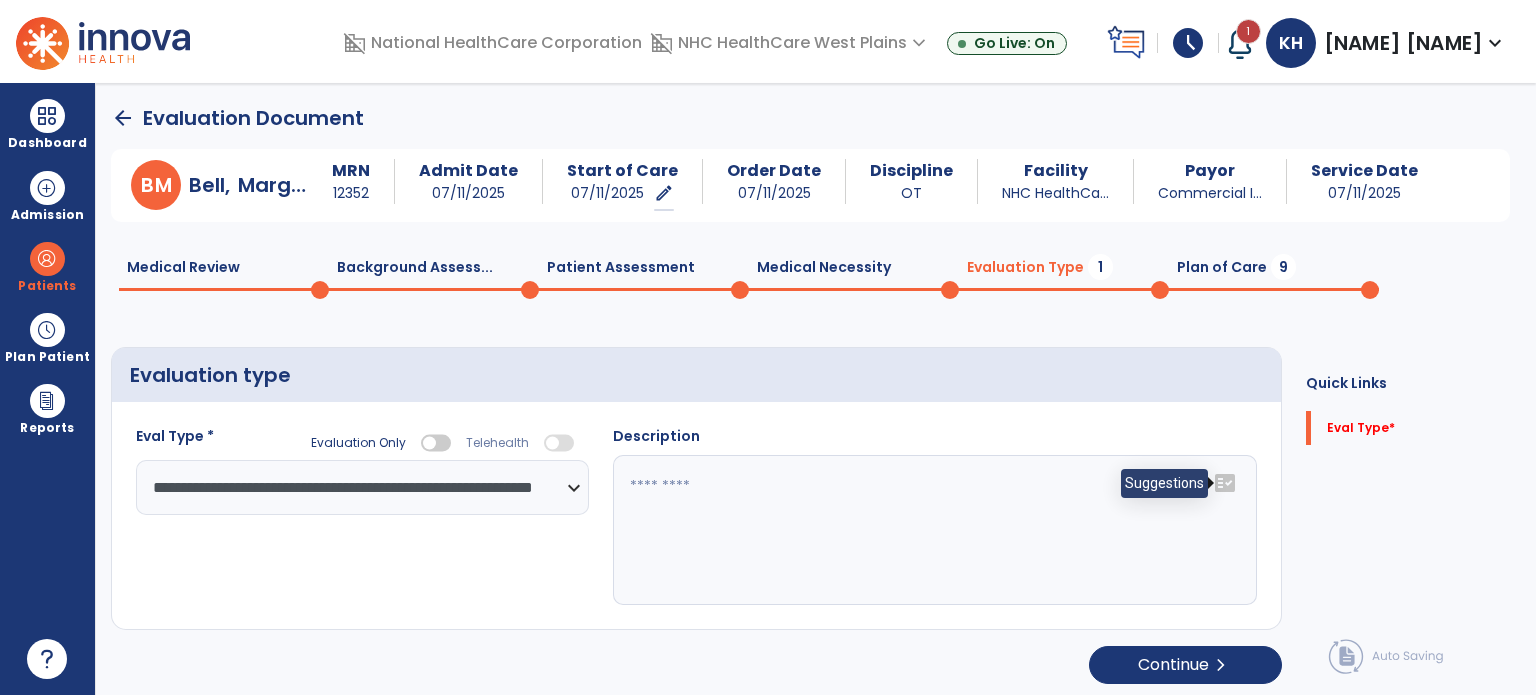 click on "fact_check" 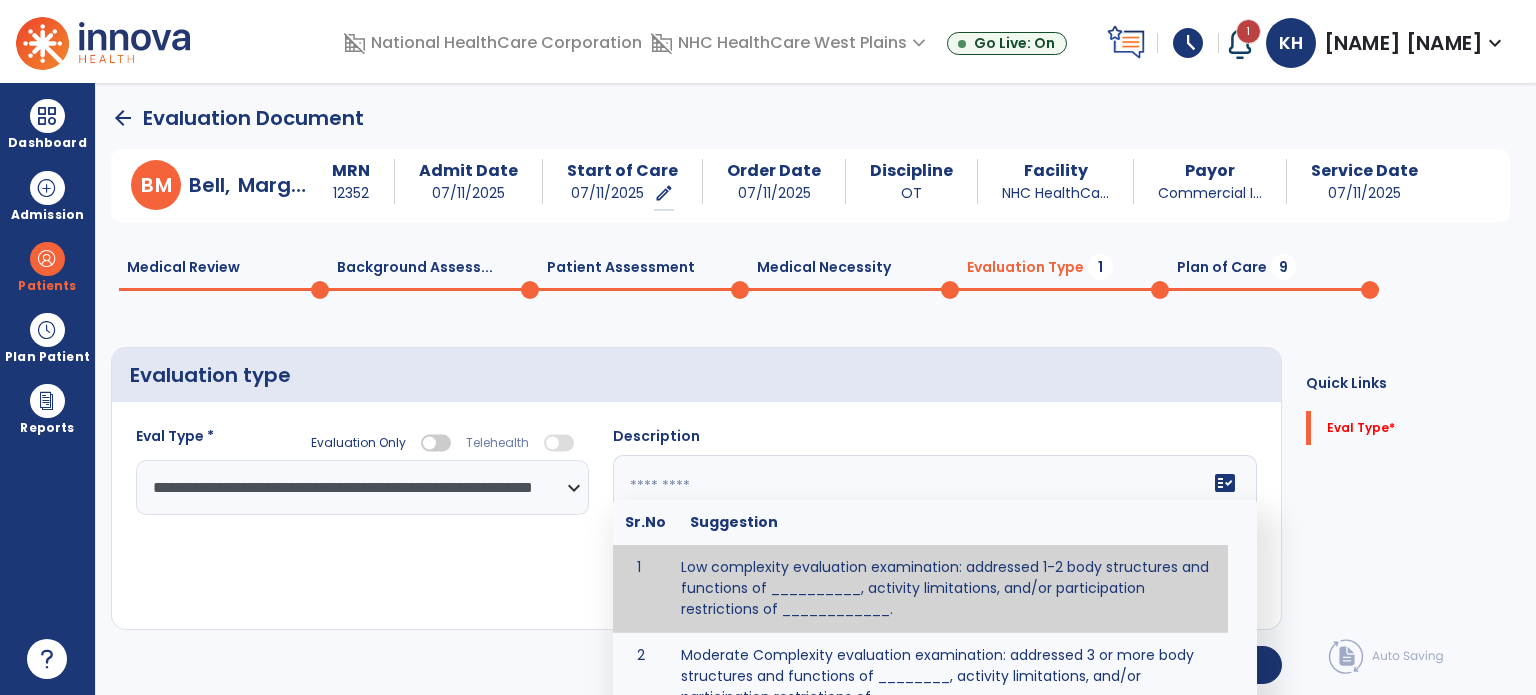 click 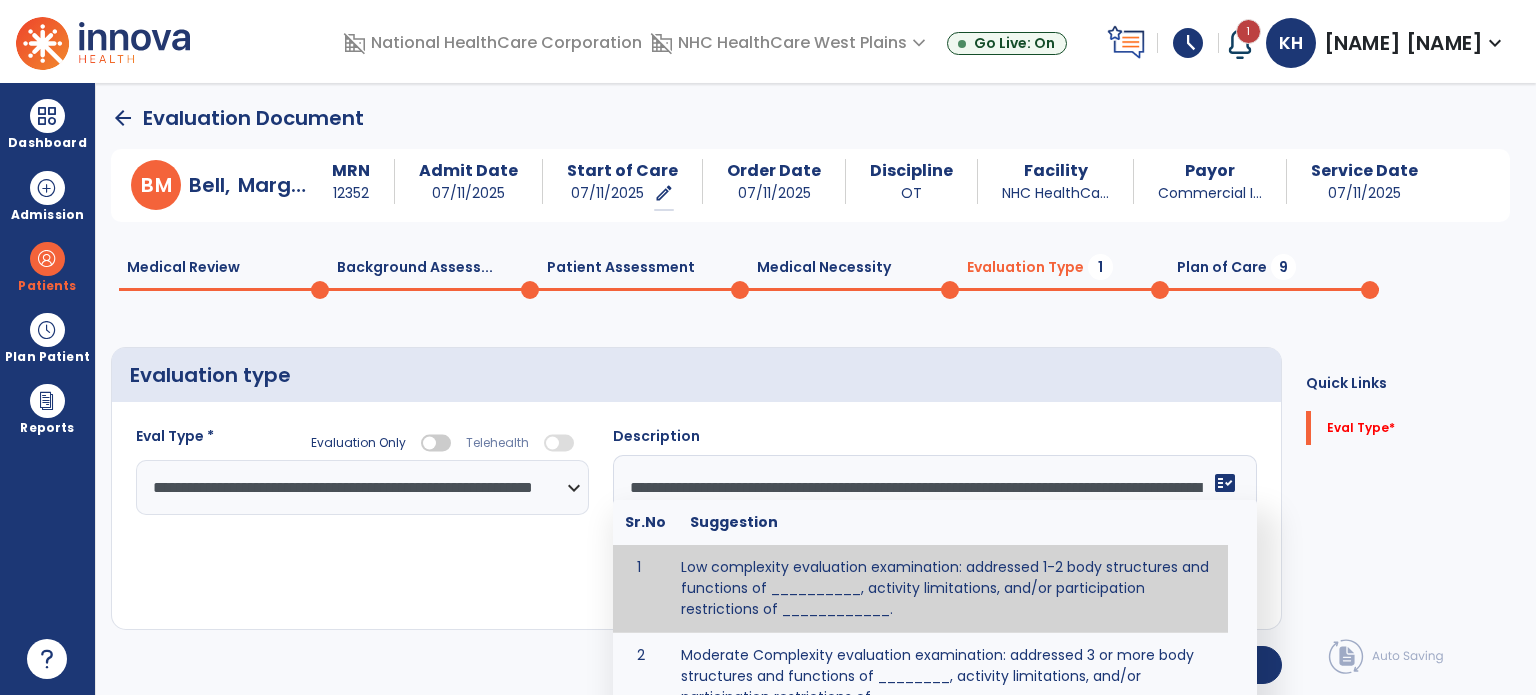 scroll, scrollTop: 15, scrollLeft: 0, axis: vertical 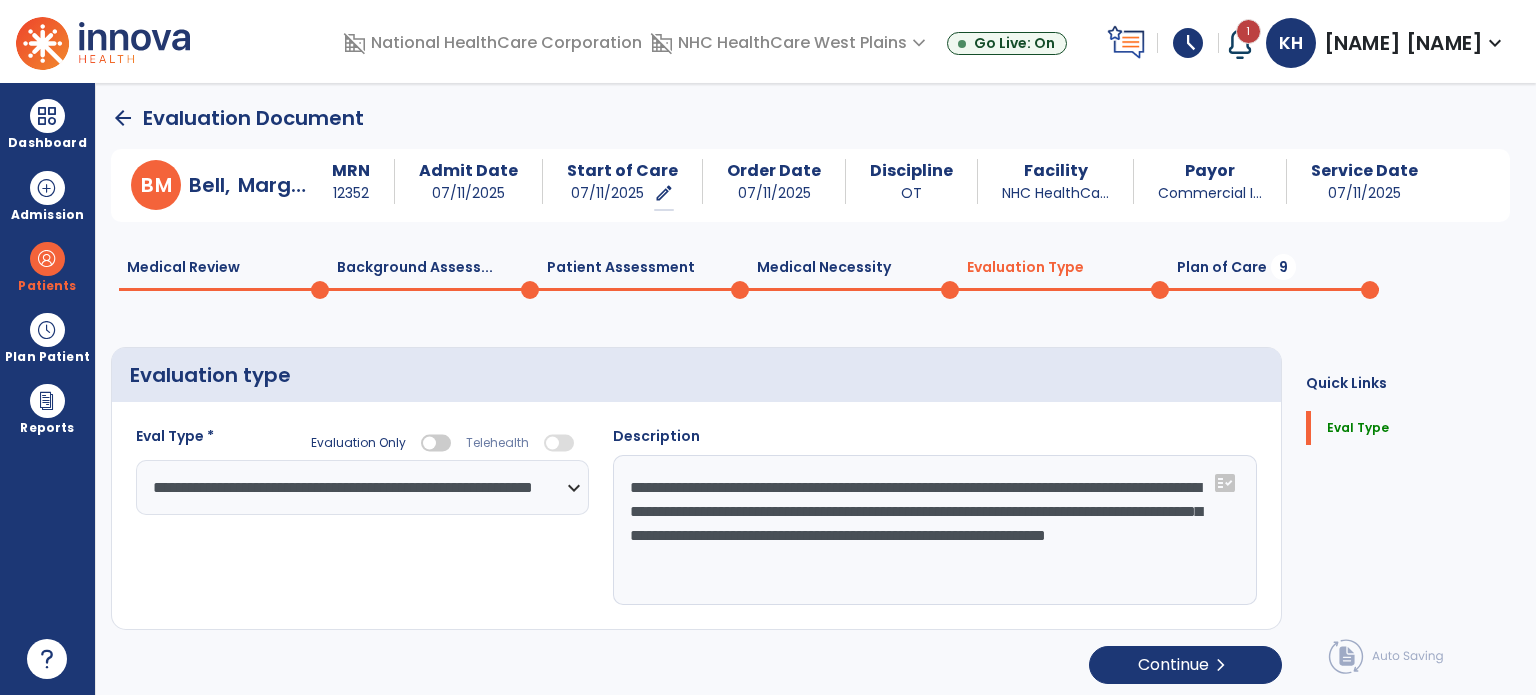 type on "**********" 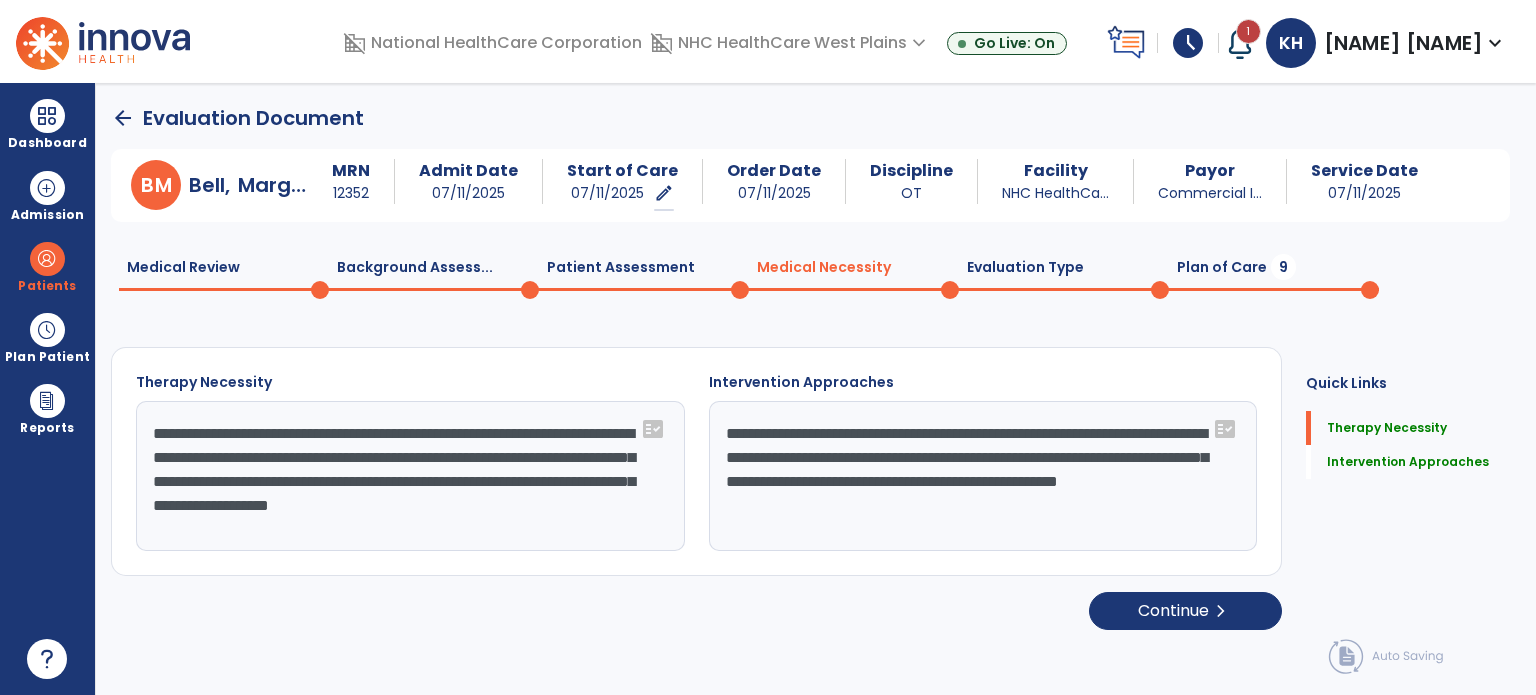 drag, startPoint x: 153, startPoint y: 431, endPoint x: 435, endPoint y: 479, distance: 286.05594 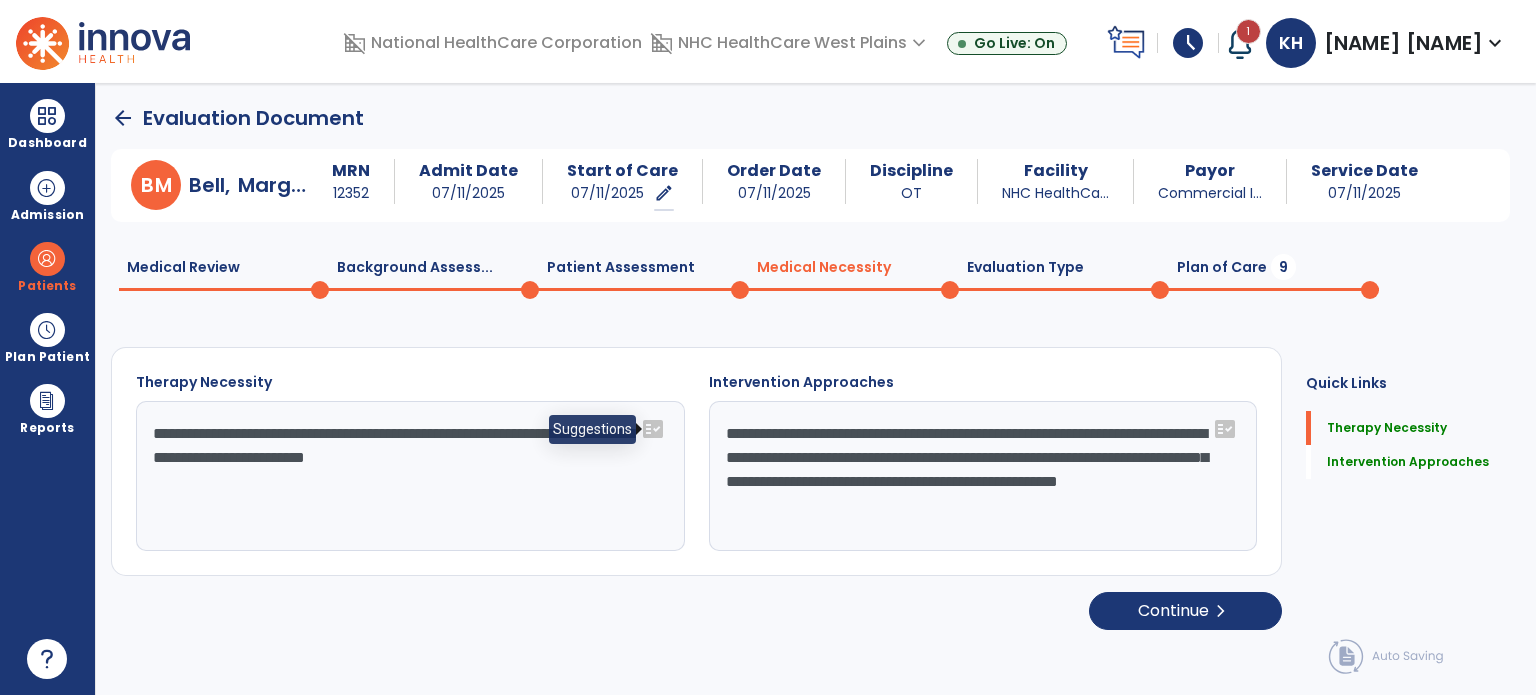 click on "fact_check" 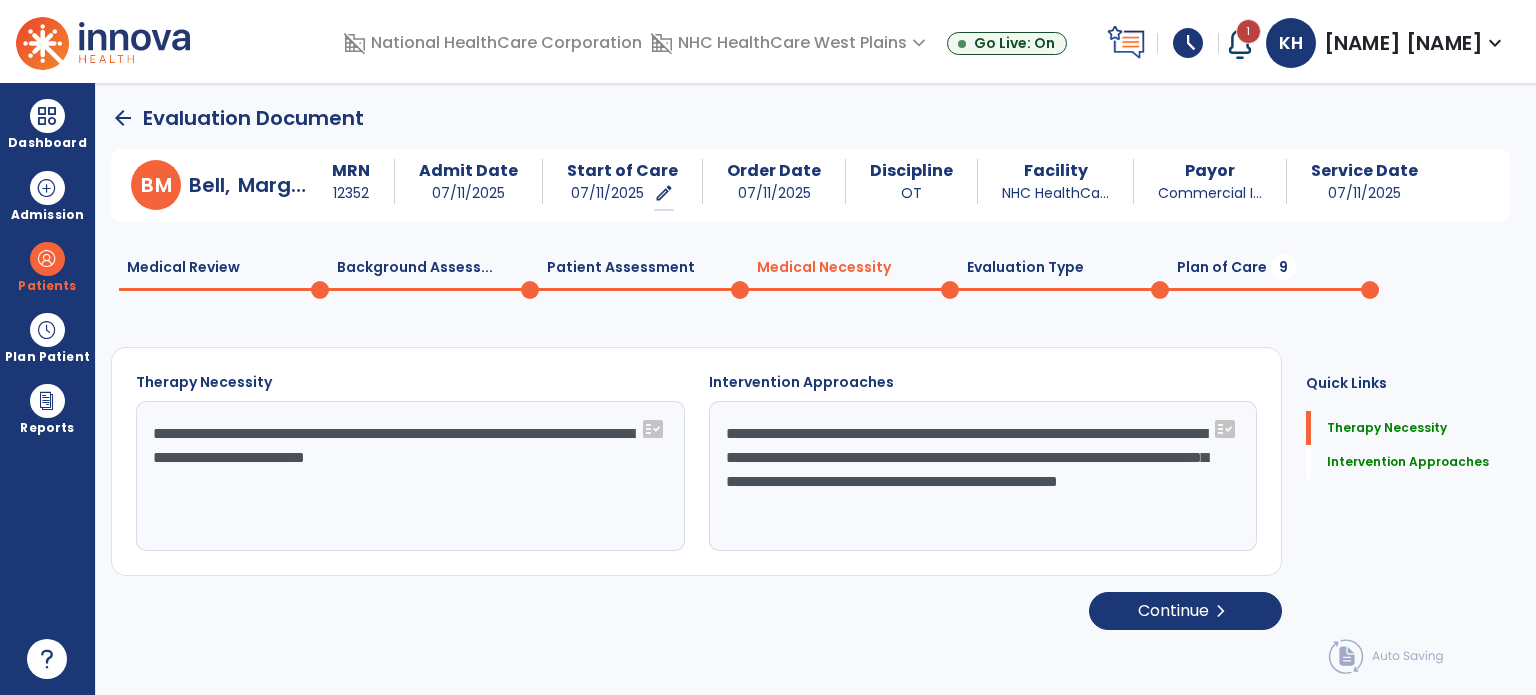 click on "fact_check" 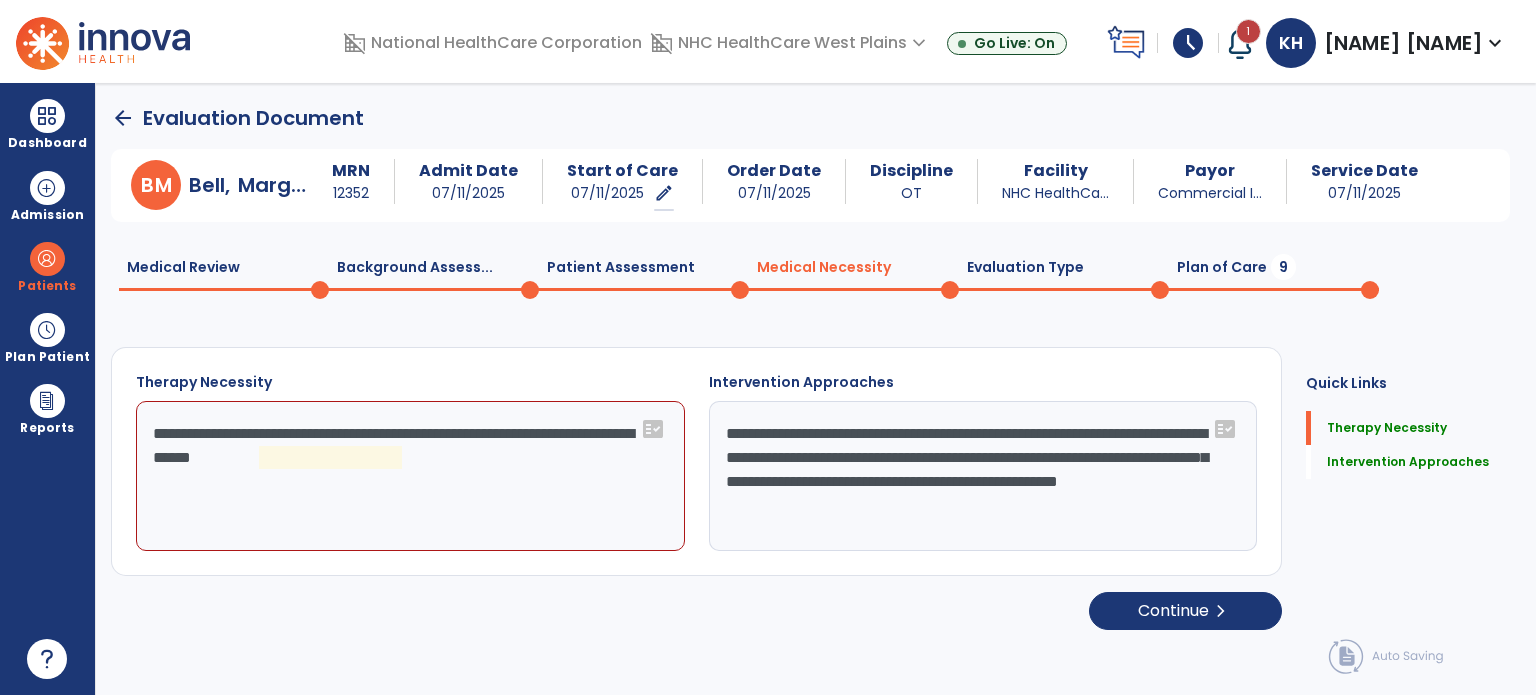 click on "**********" 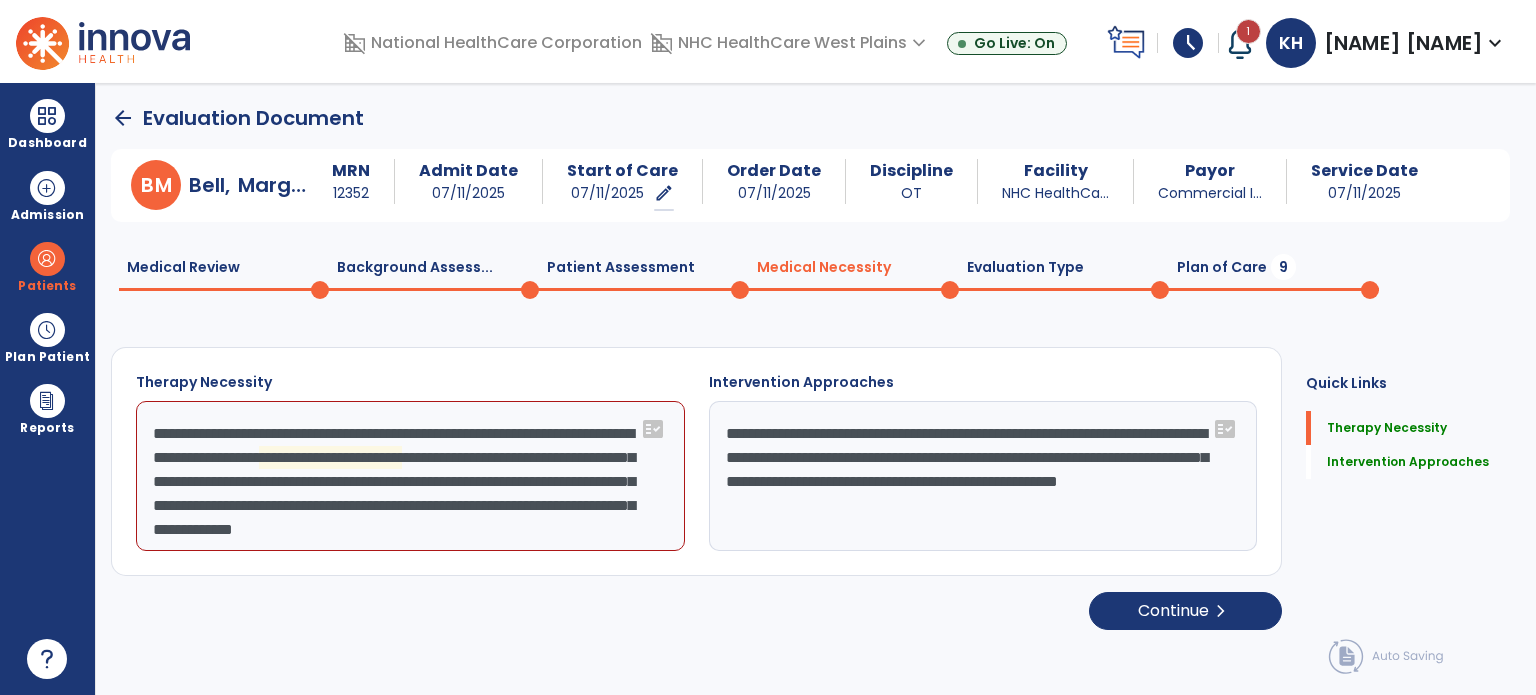 scroll, scrollTop: 64, scrollLeft: 0, axis: vertical 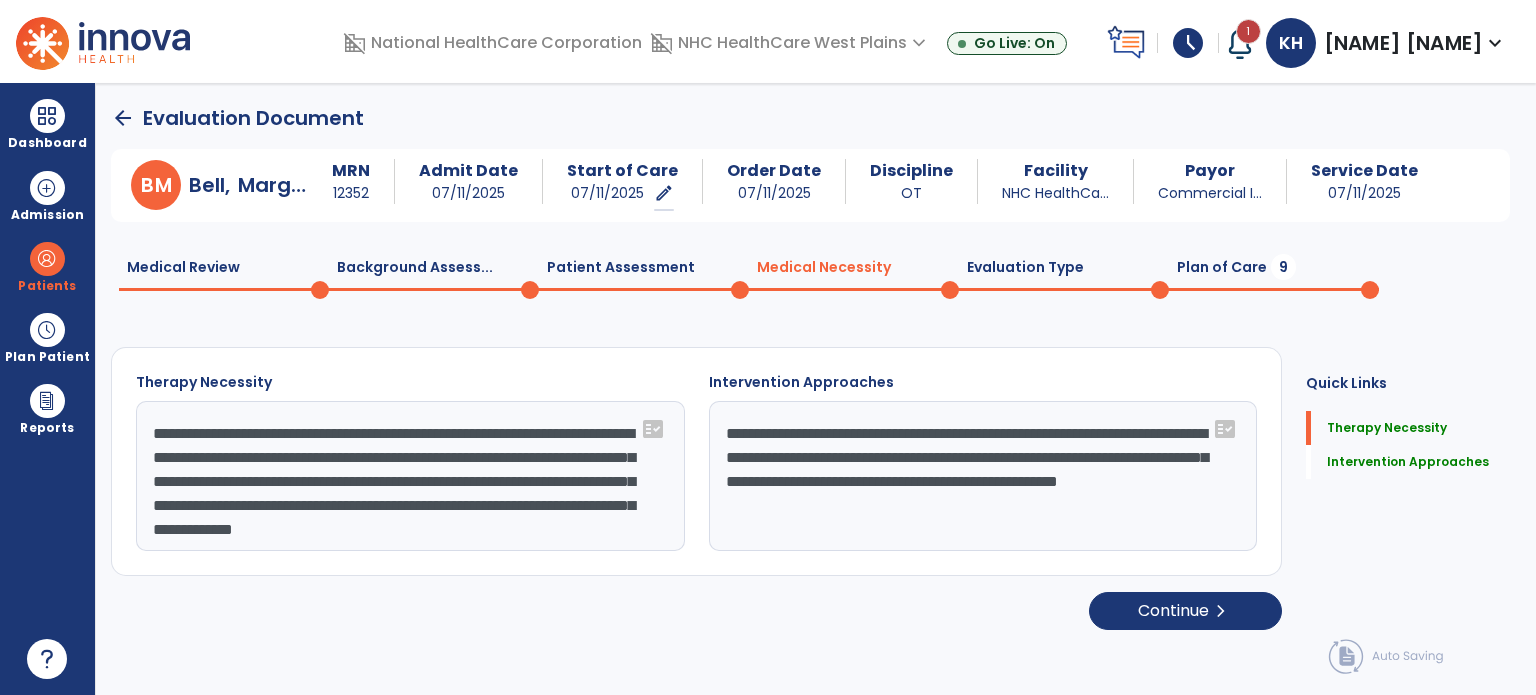 drag, startPoint x: 265, startPoint y: 455, endPoint x: 578, endPoint y: 500, distance: 316.2183 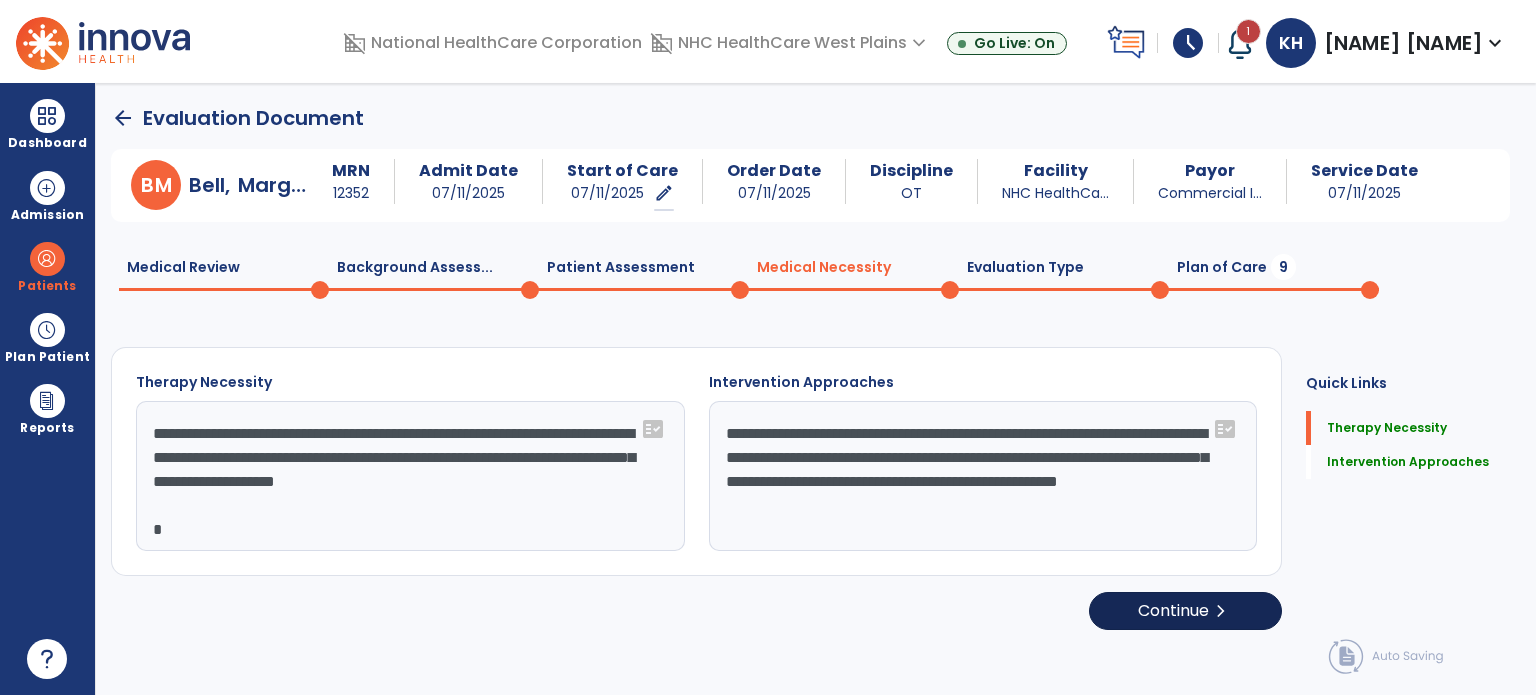 type on "**********" 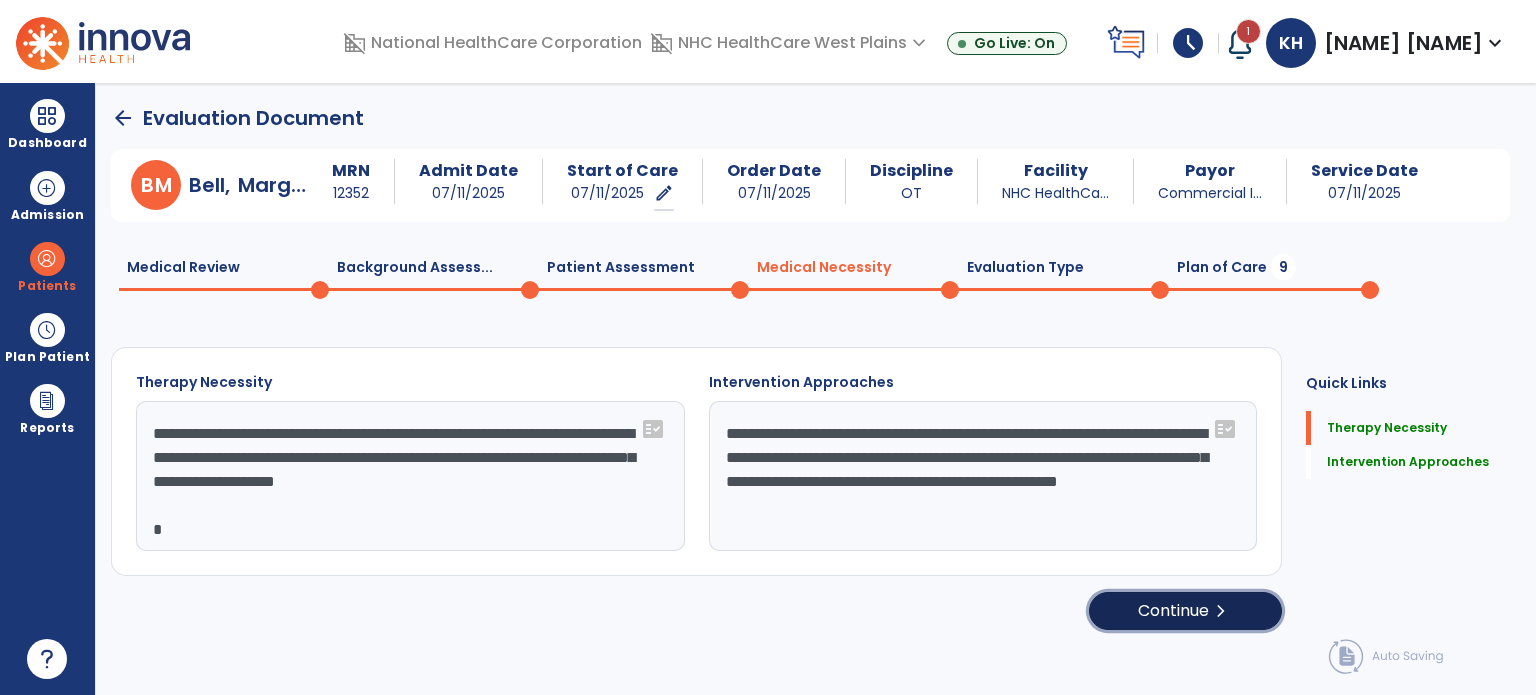 click on "Continue  chevron_right" 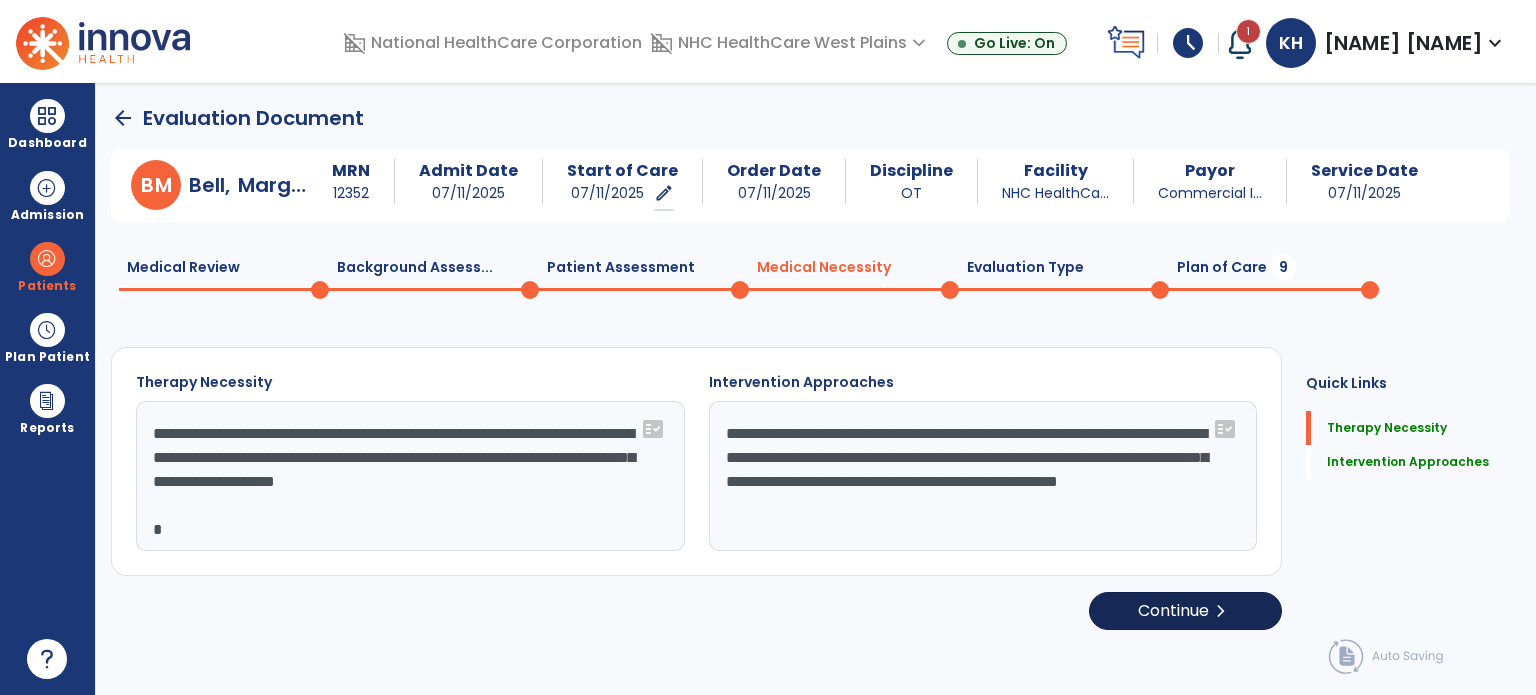 select on "**********" 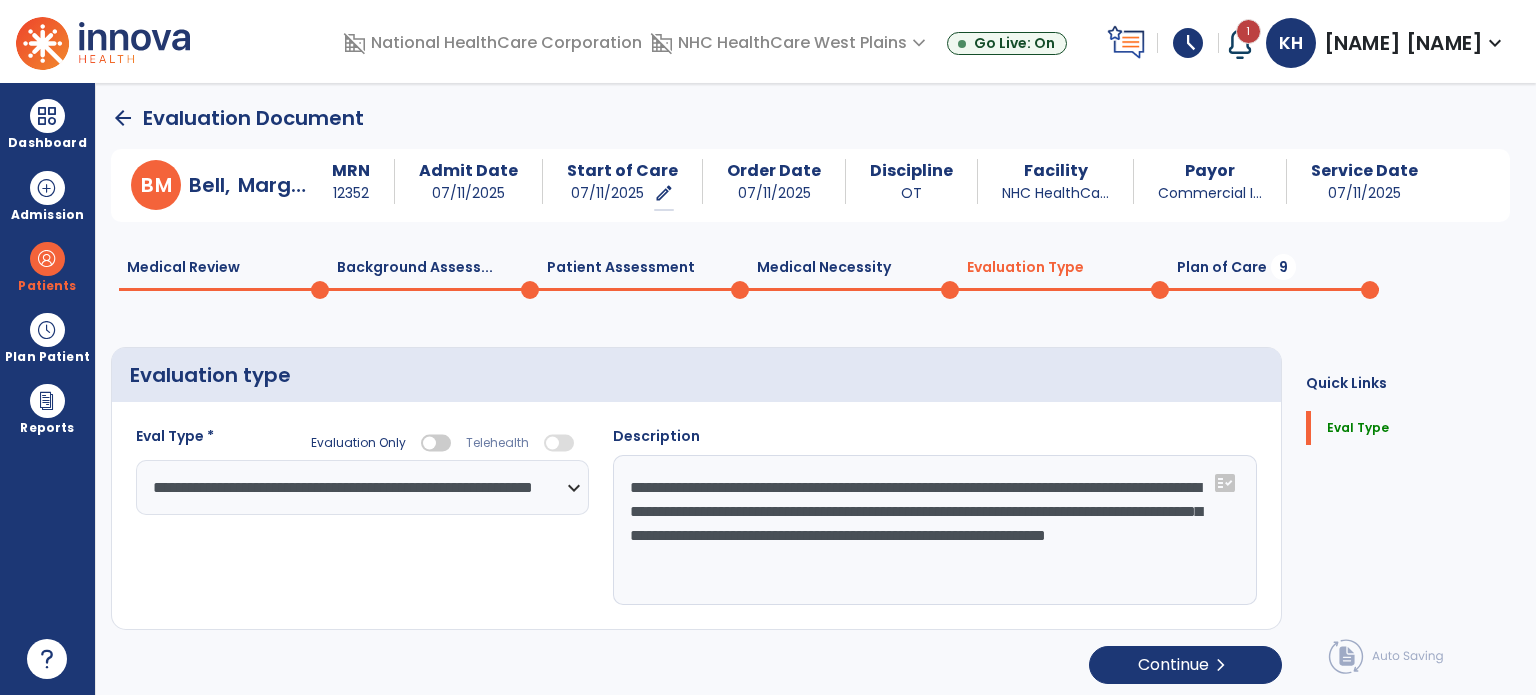 click on "**********" 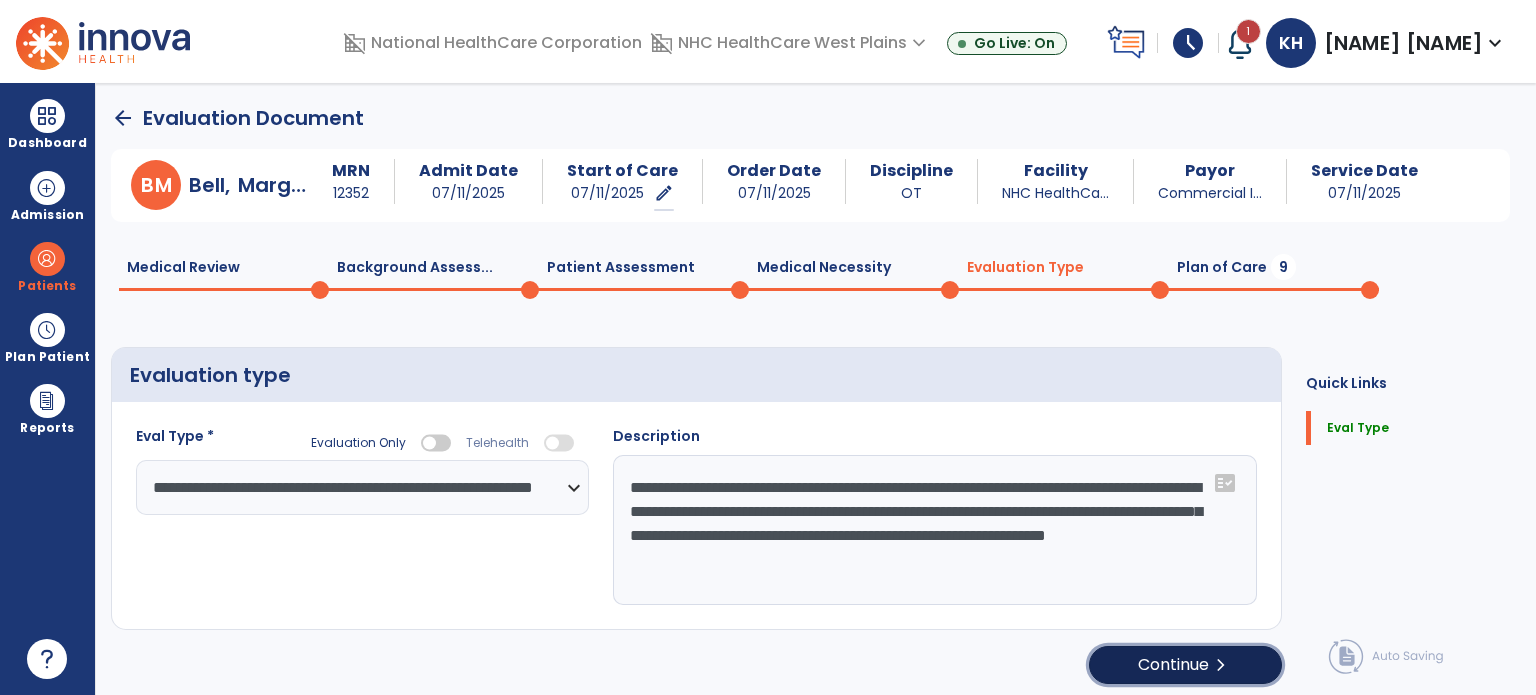 click on "Continue  chevron_right" 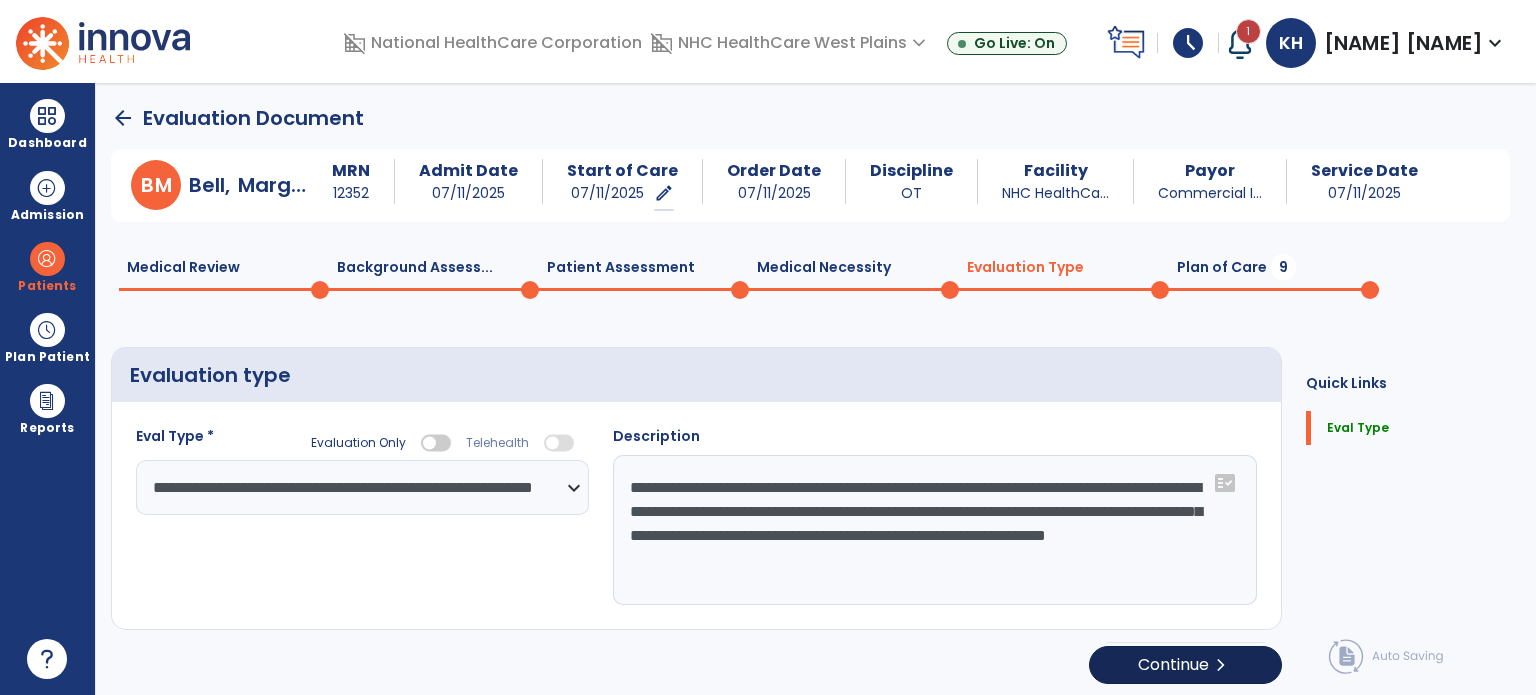 select on "*****" 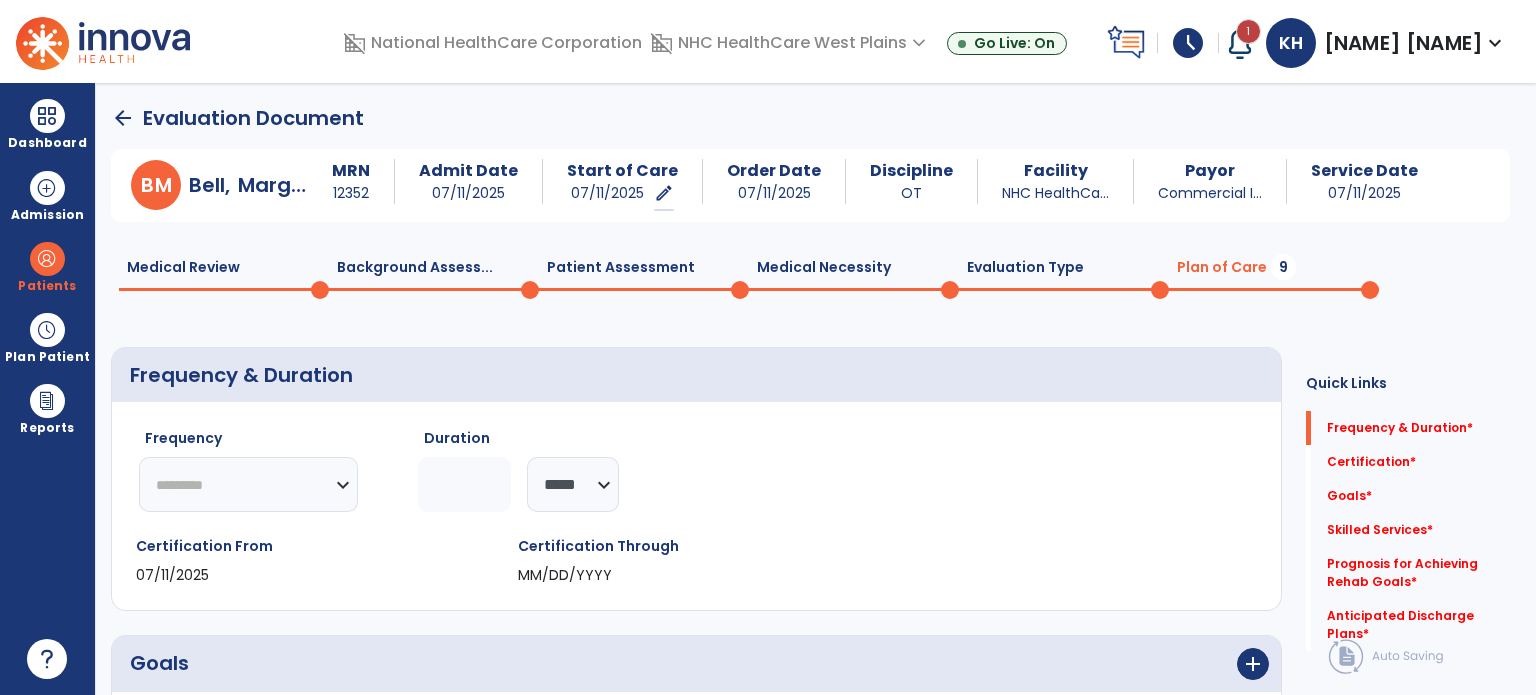 click on "********* ** ** ** ** ** ** **" 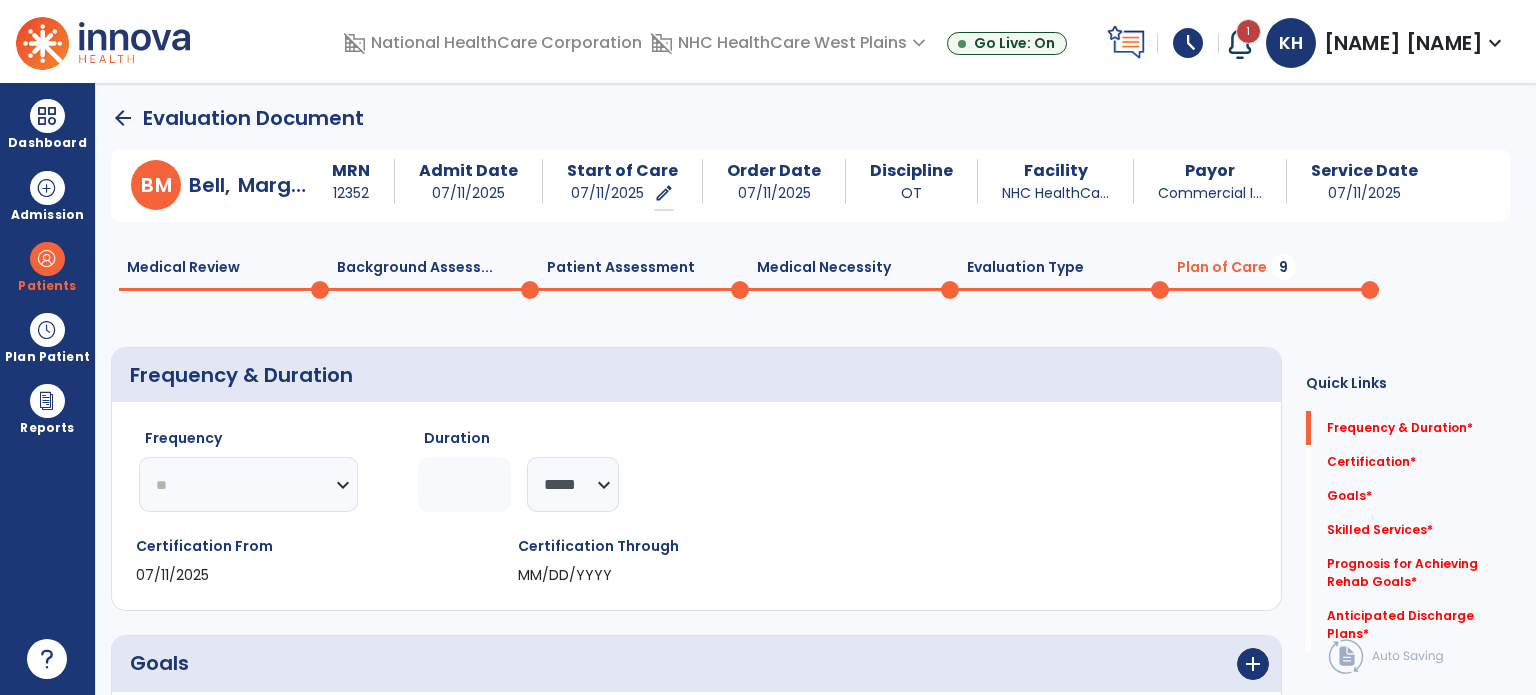 click on "********* ** ** ** ** ** ** **" 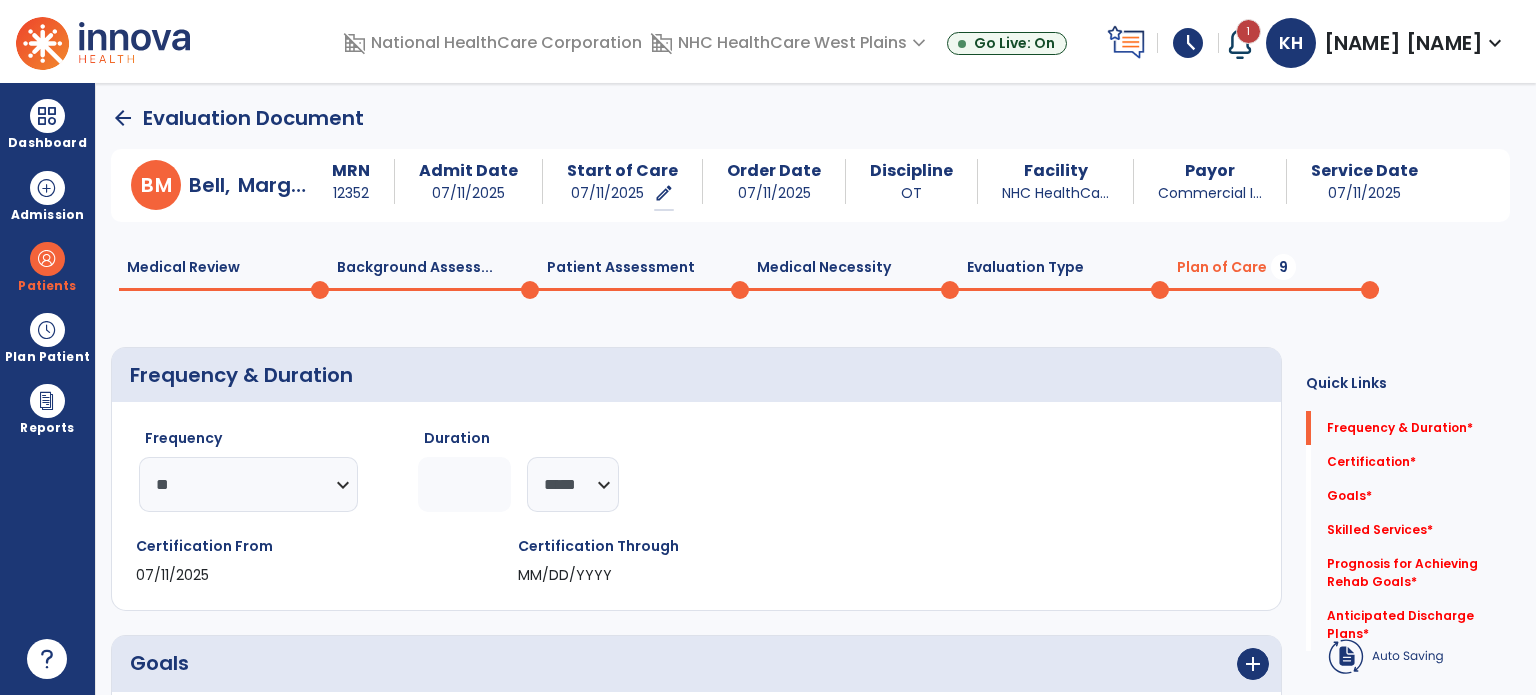click 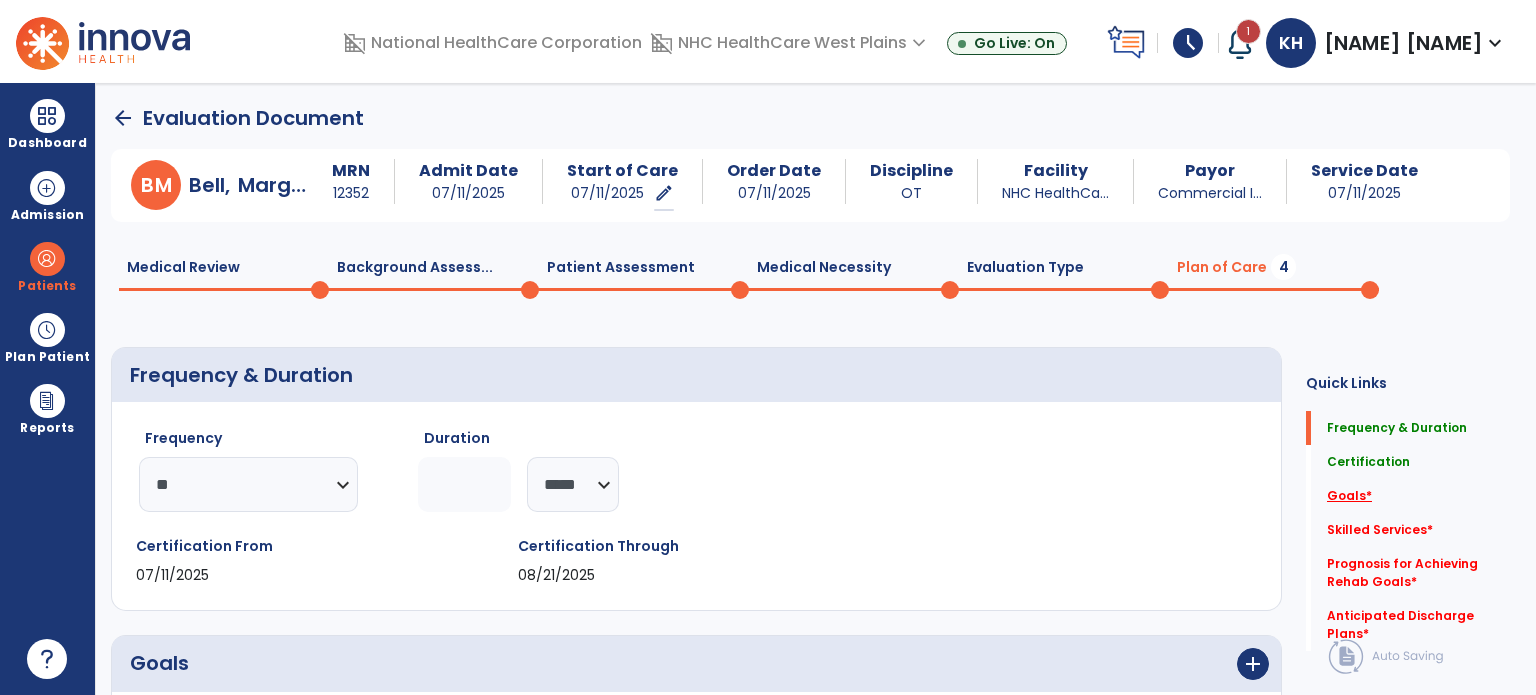 type on "*" 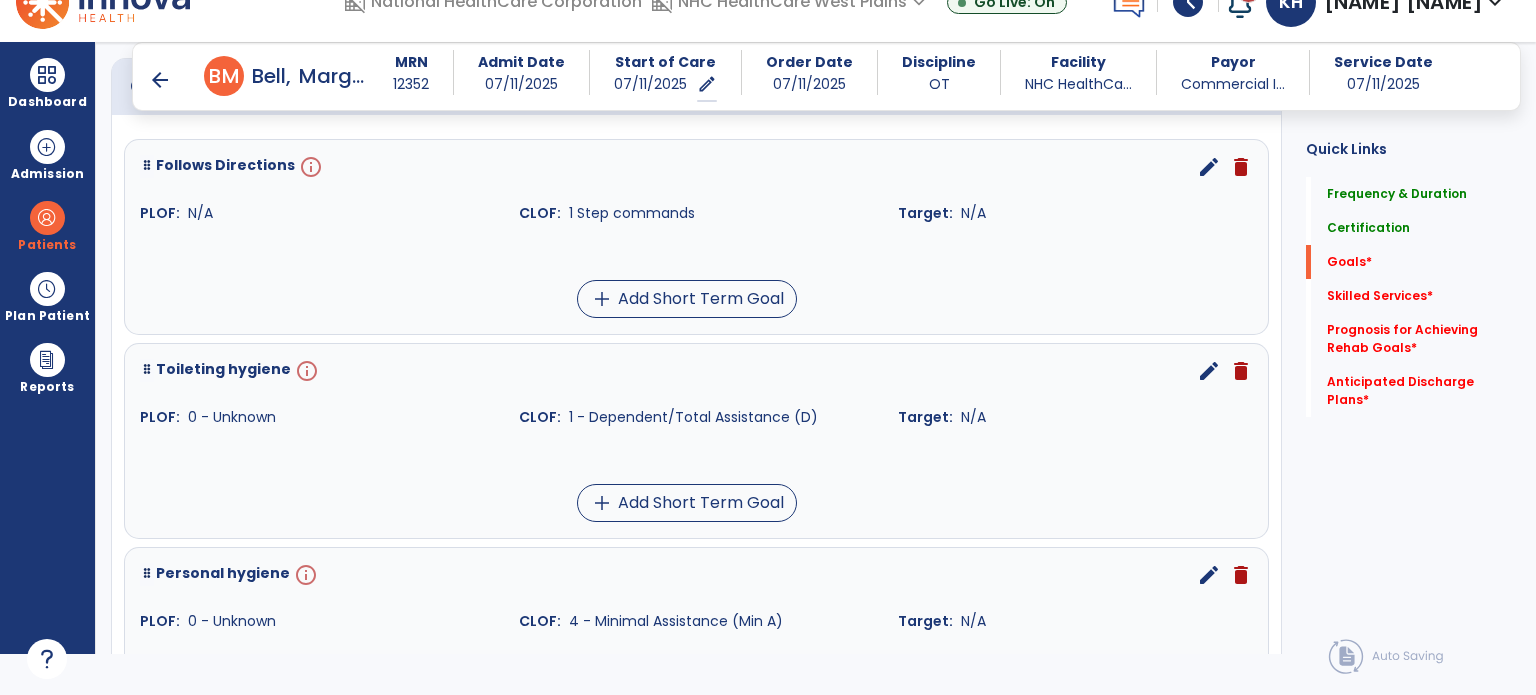 scroll, scrollTop: 506, scrollLeft: 0, axis: vertical 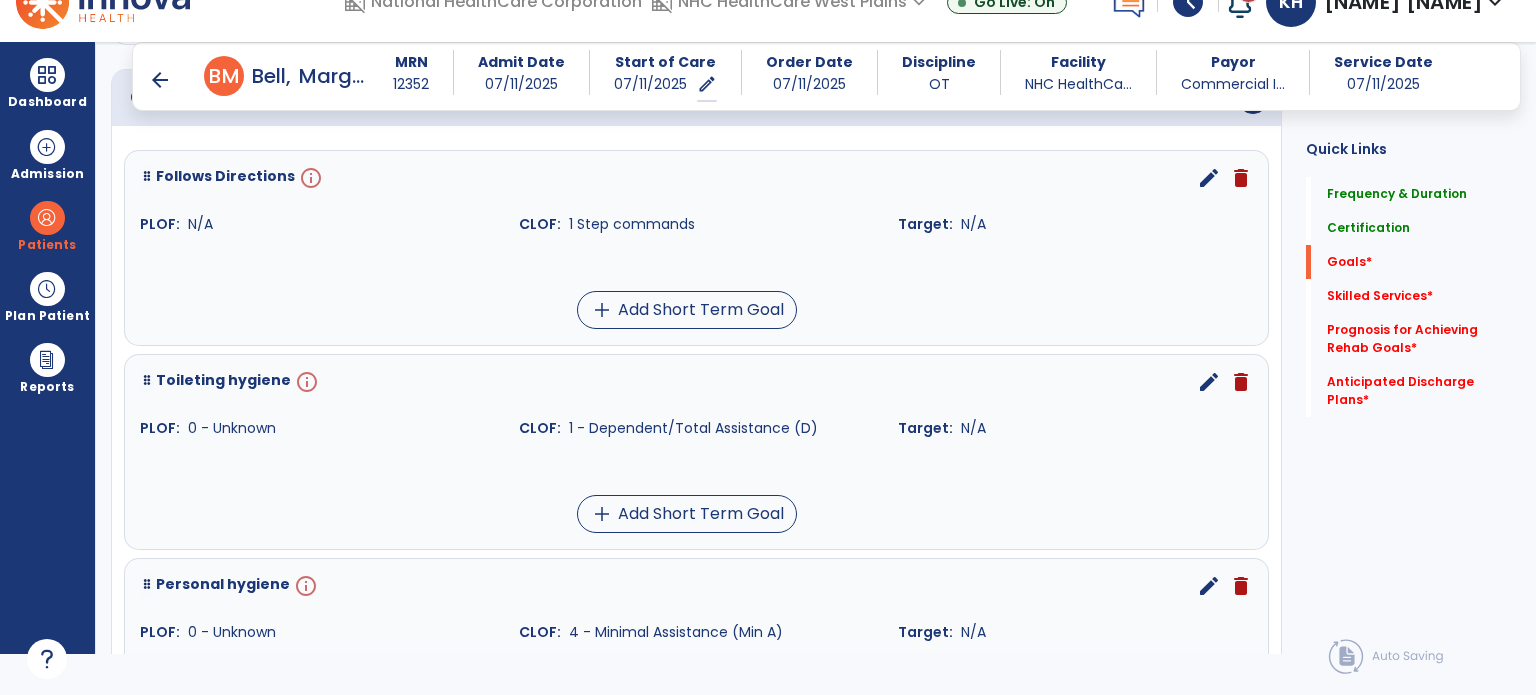 click on "Skilled Services   *  Skilled Services   *" 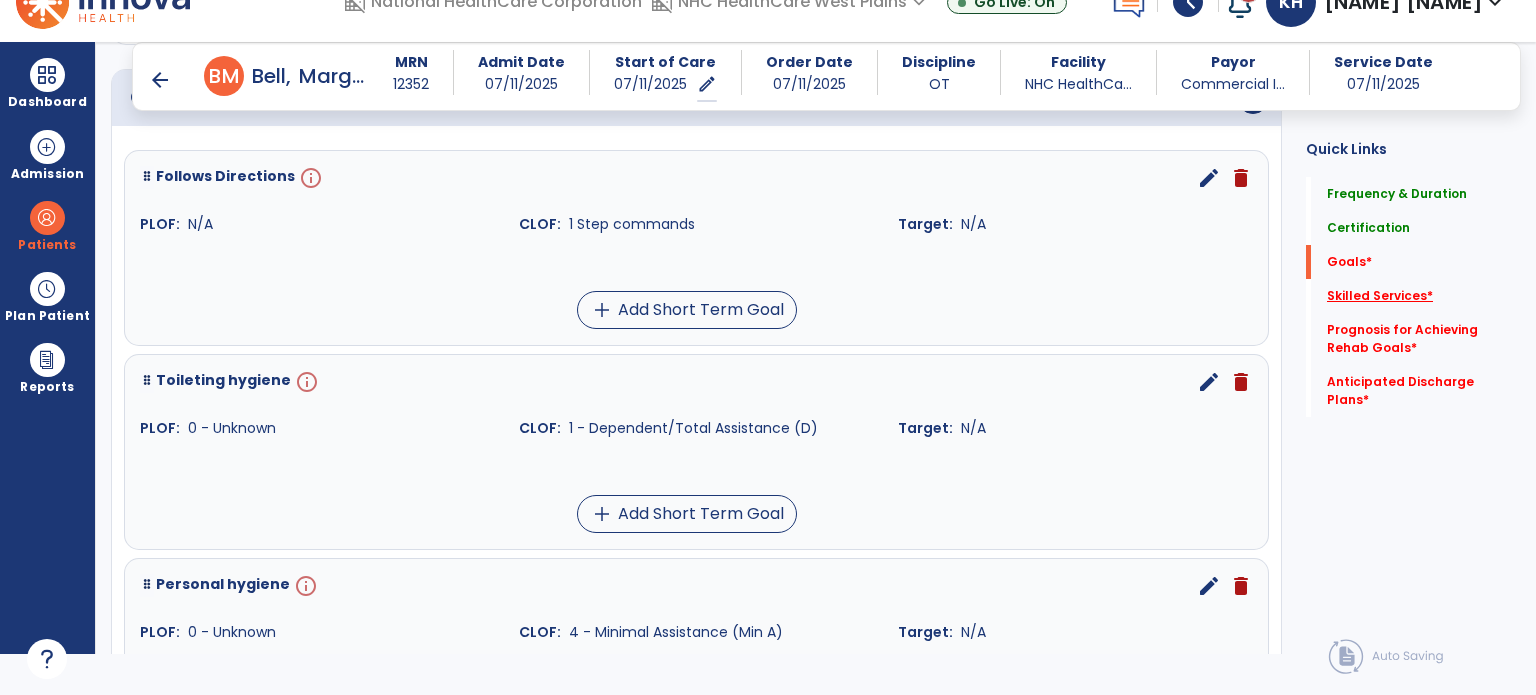 click on "Skilled Services   *" 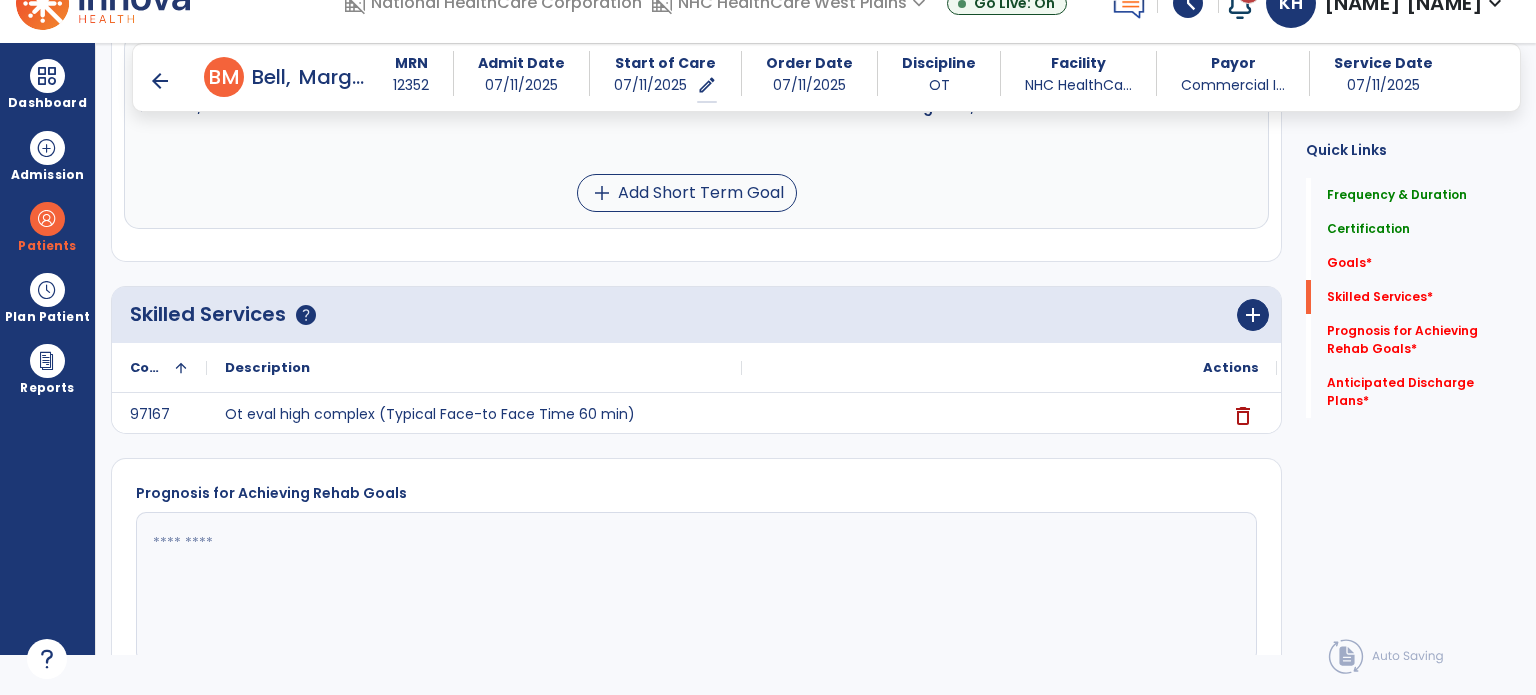 scroll, scrollTop: 1244, scrollLeft: 0, axis: vertical 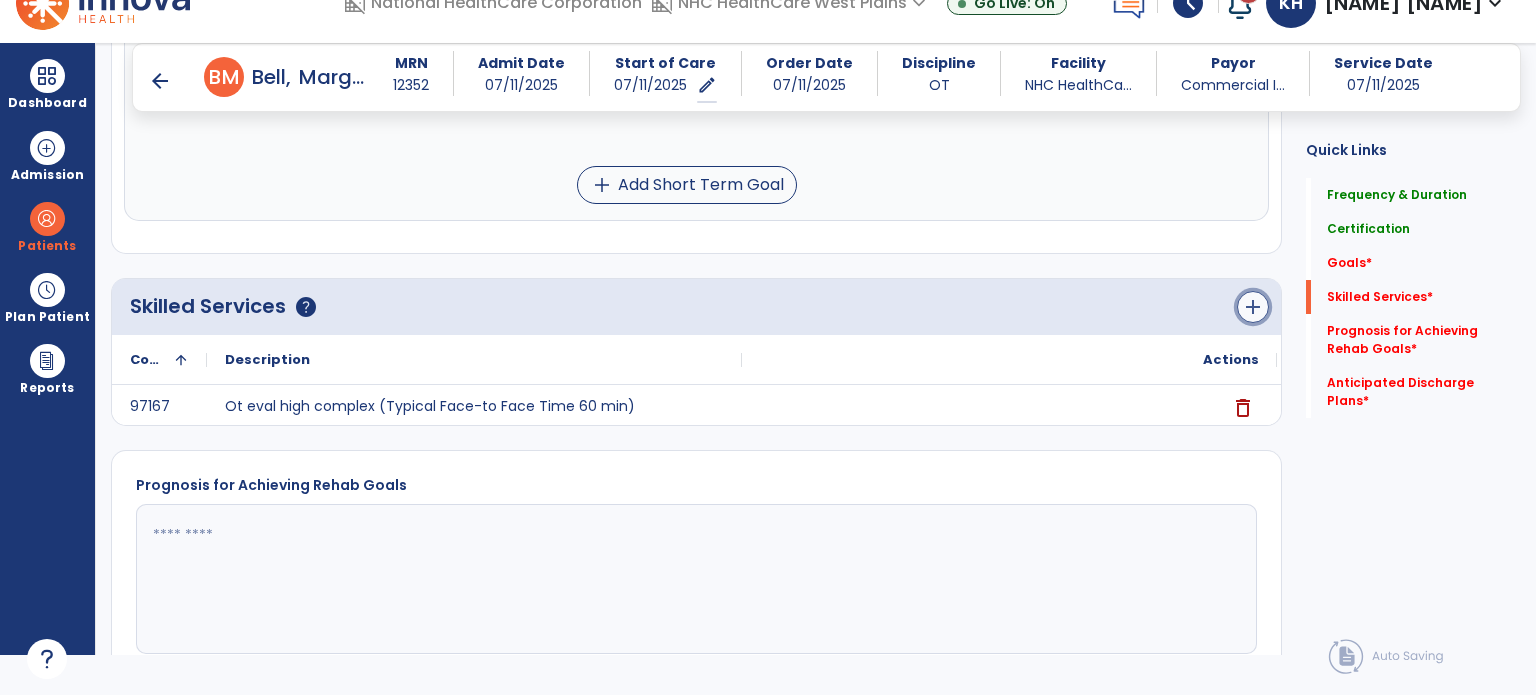 click on "add" 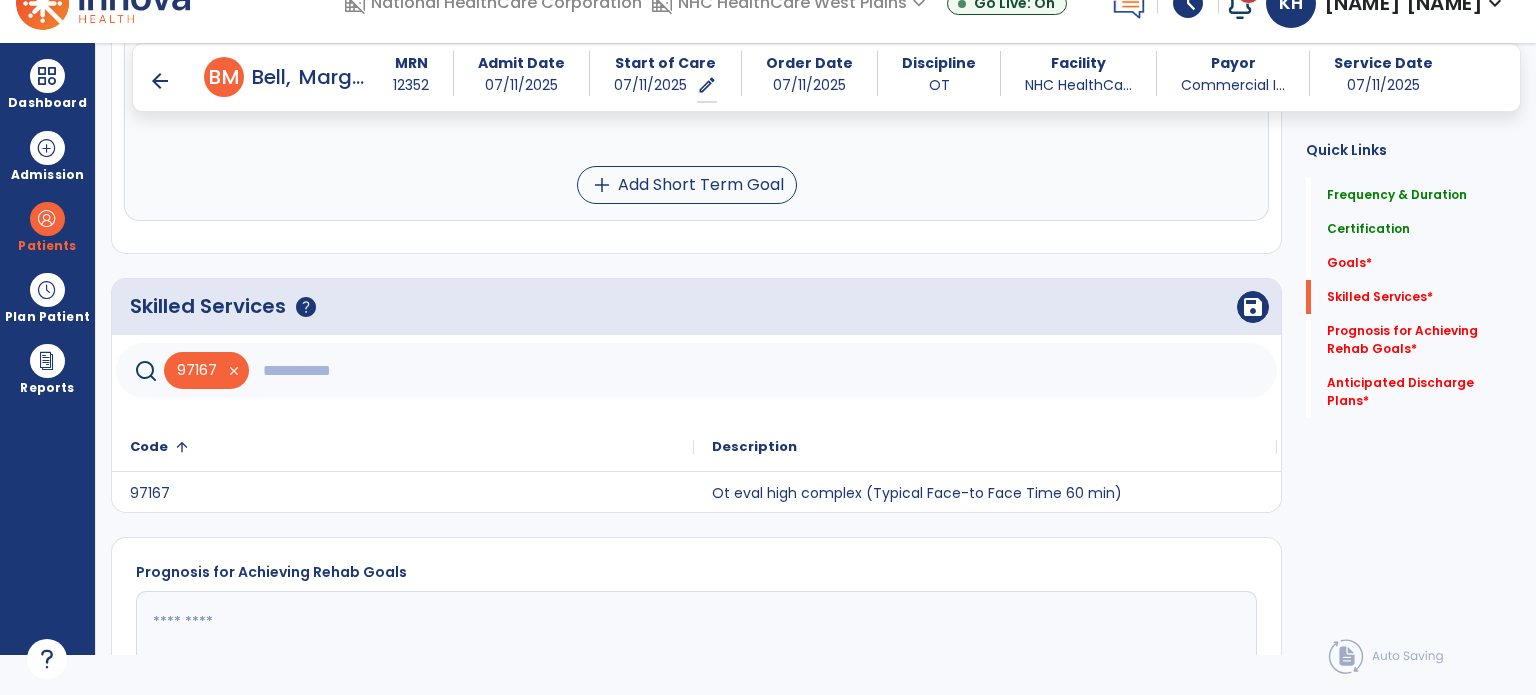 click 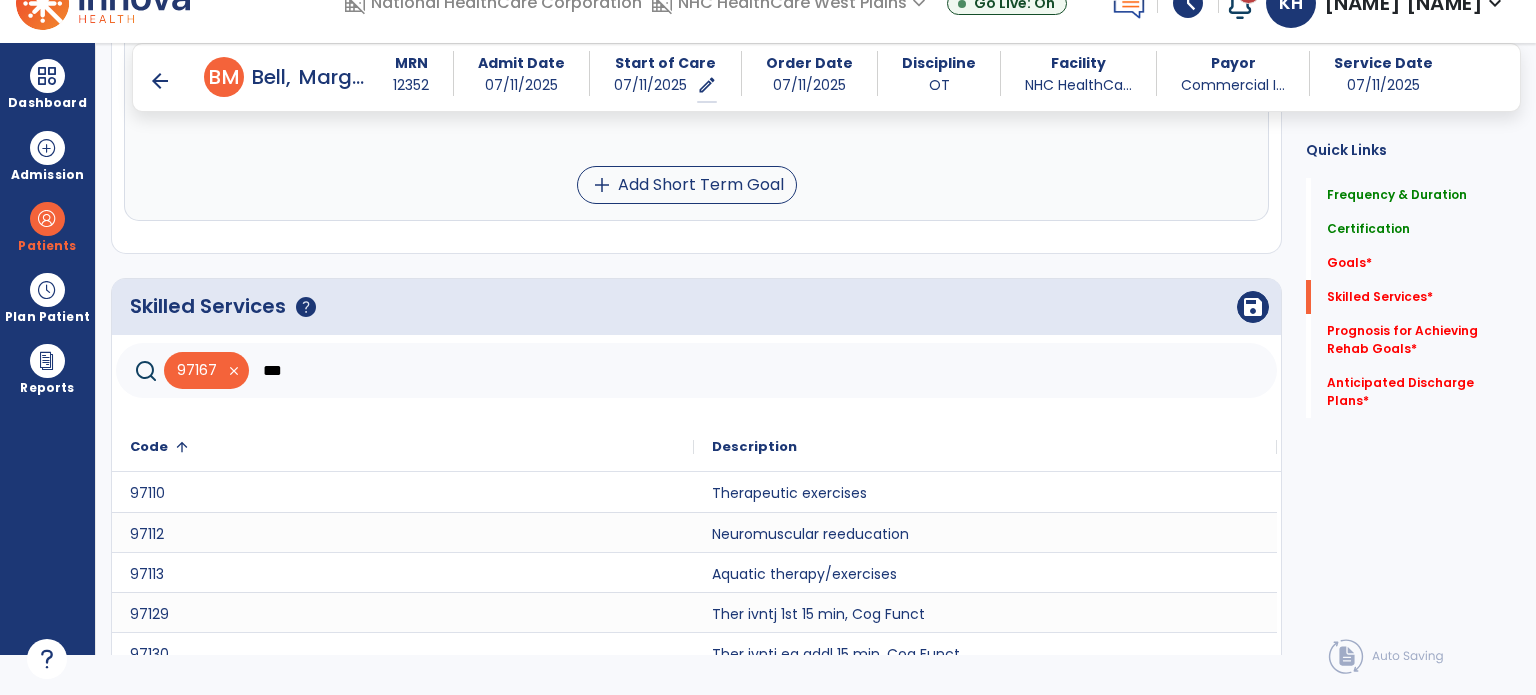 scroll, scrollTop: 0, scrollLeft: 0, axis: both 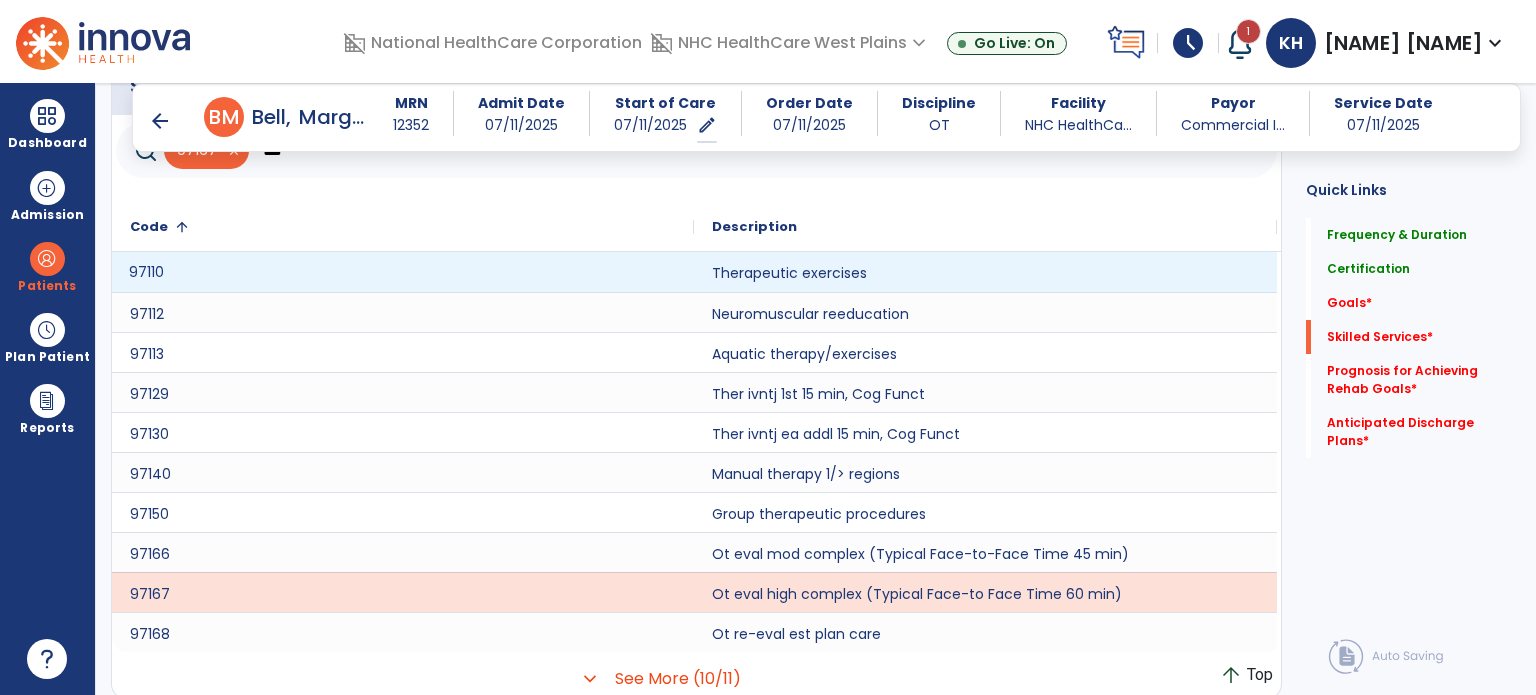 click on "97110" 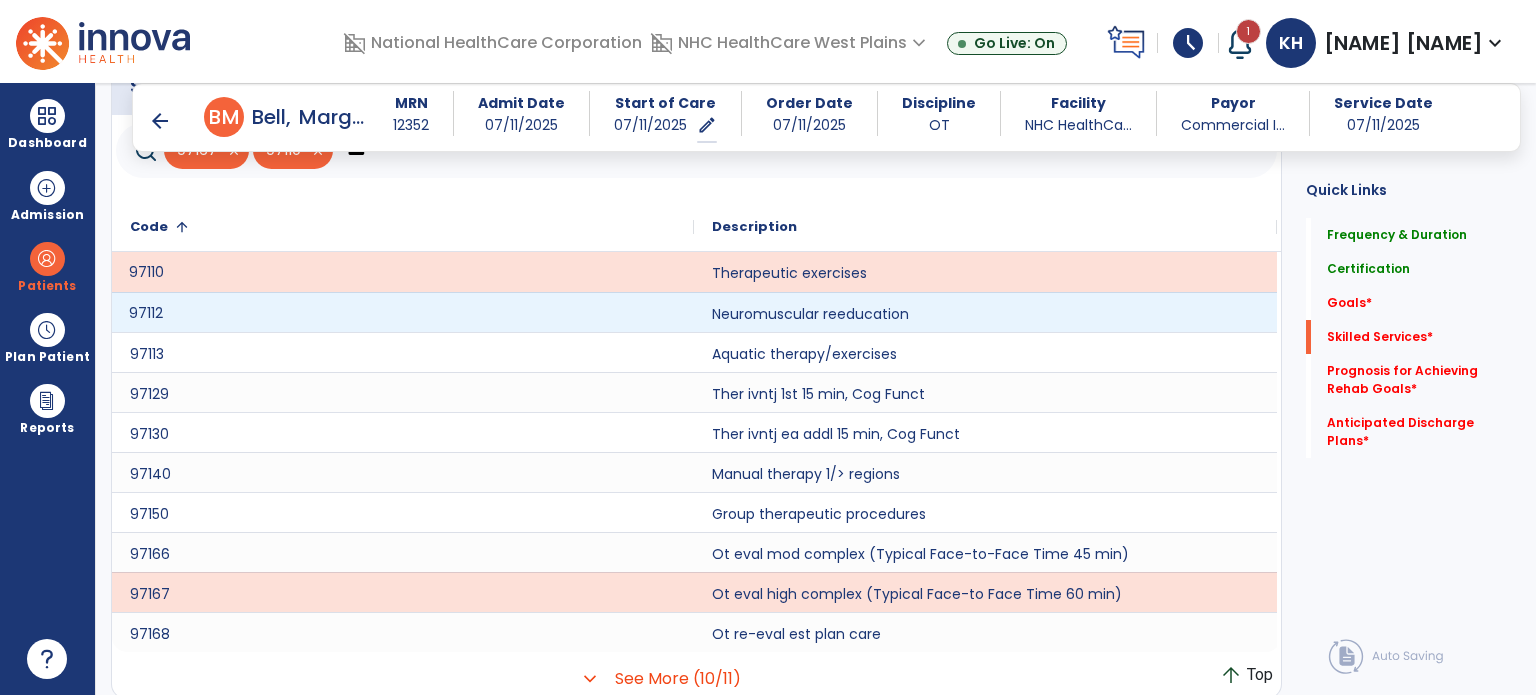 click on "97112" 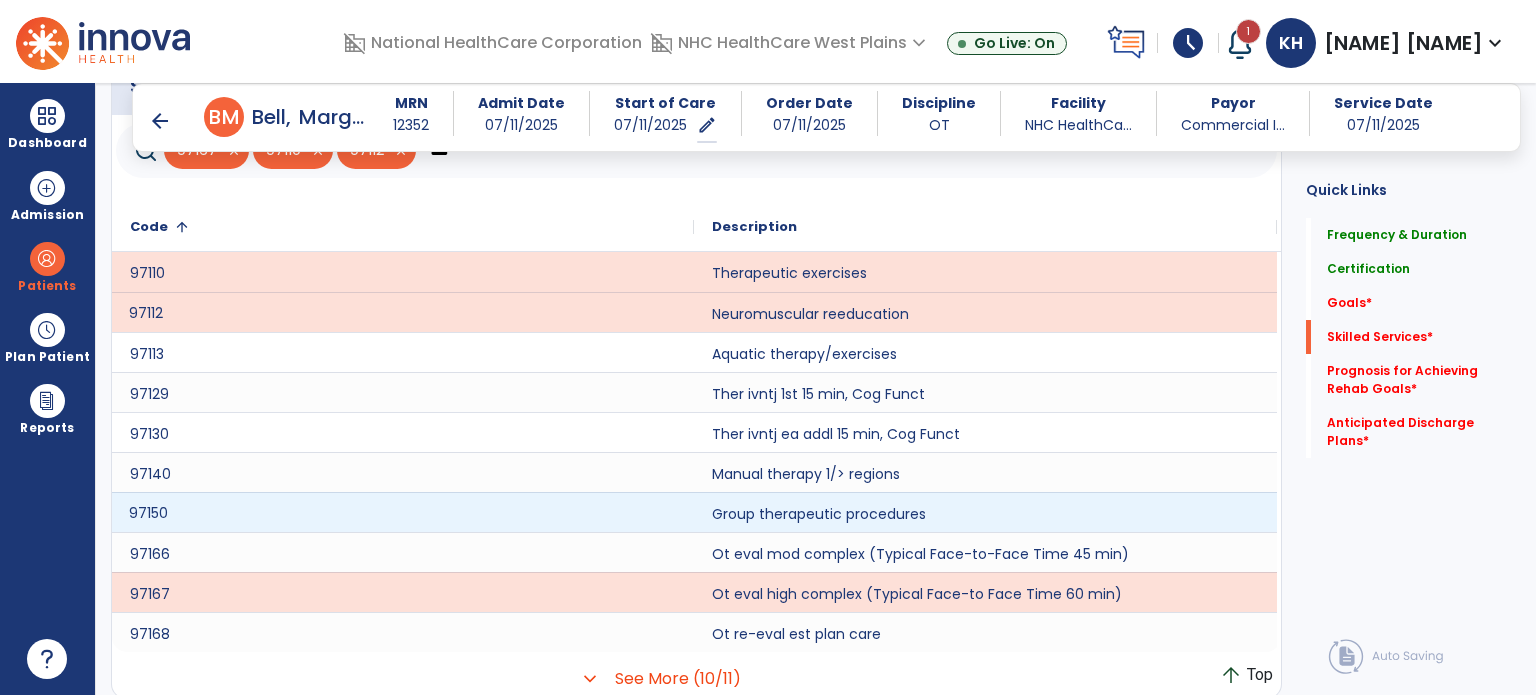 click on "97150" 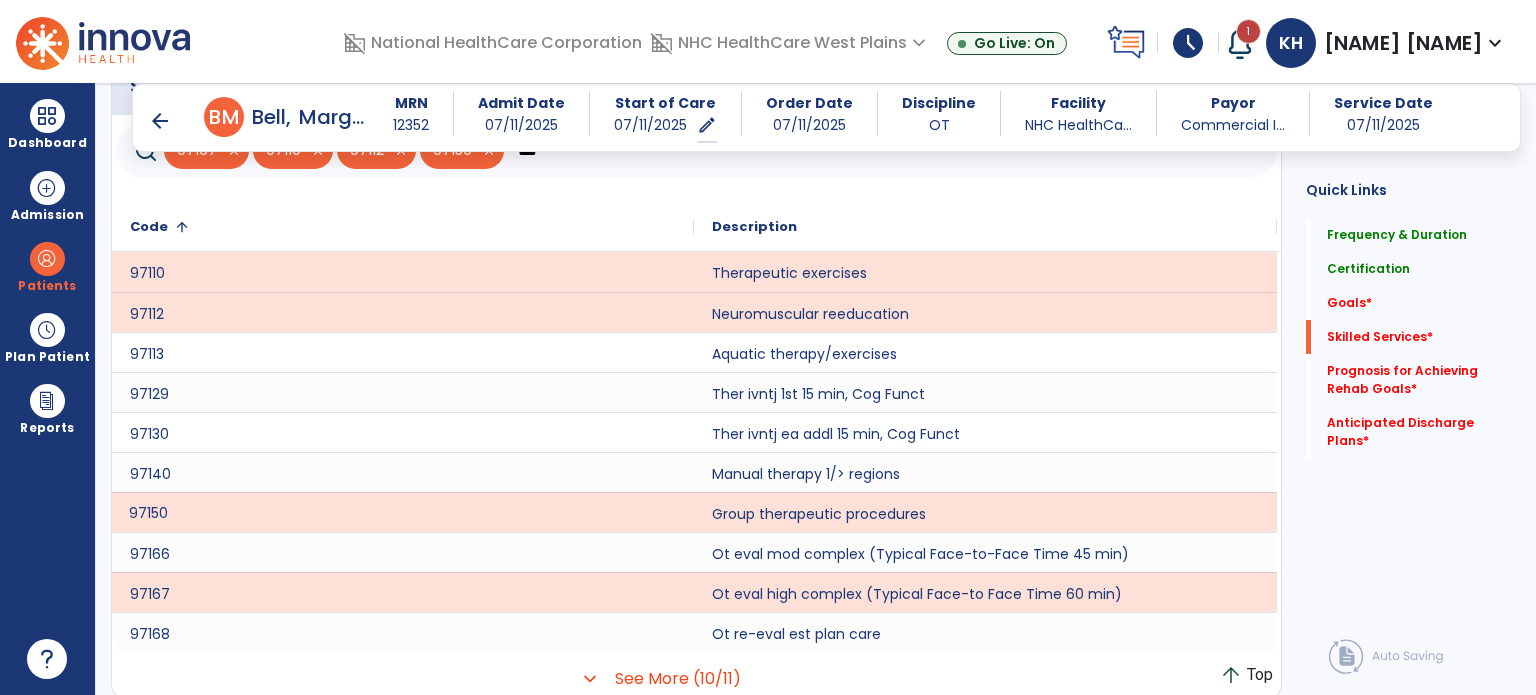 scroll, scrollTop: 1304, scrollLeft: 0, axis: vertical 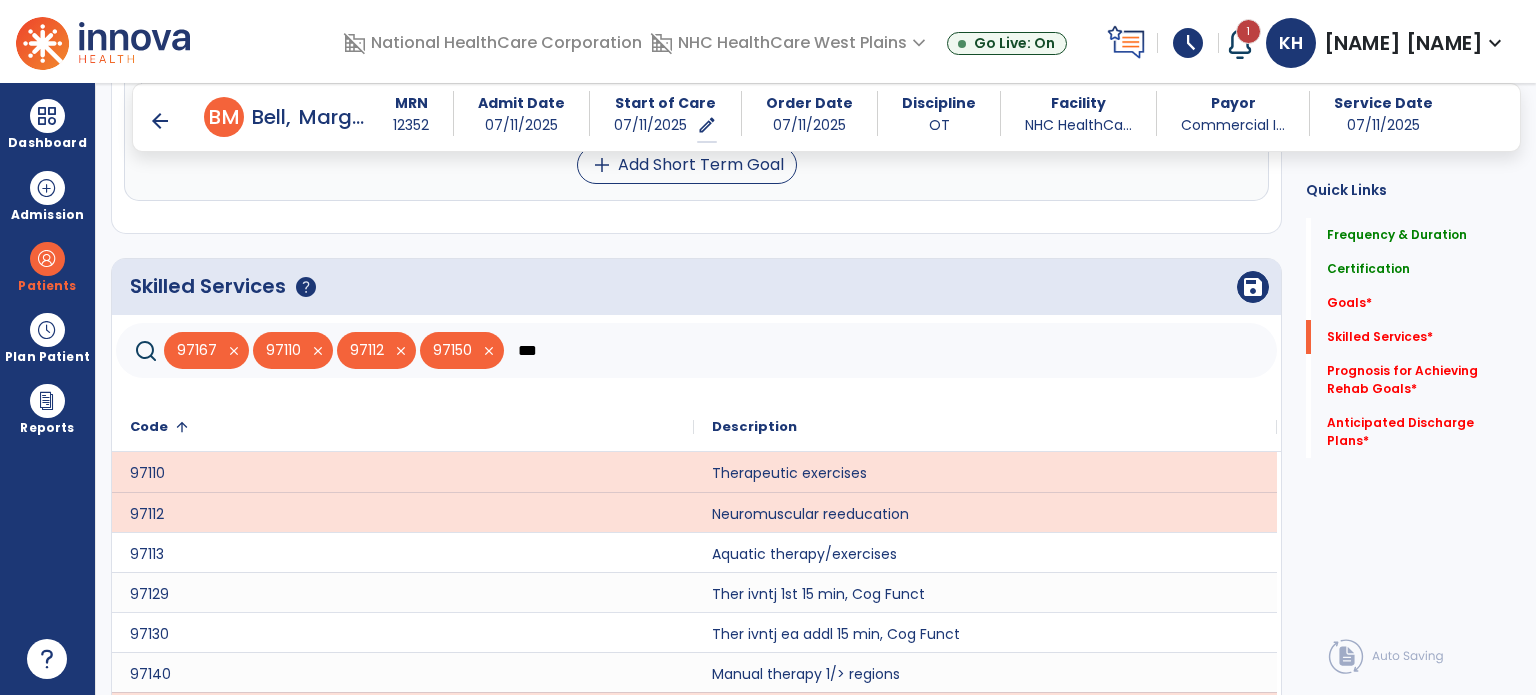 click on "***" 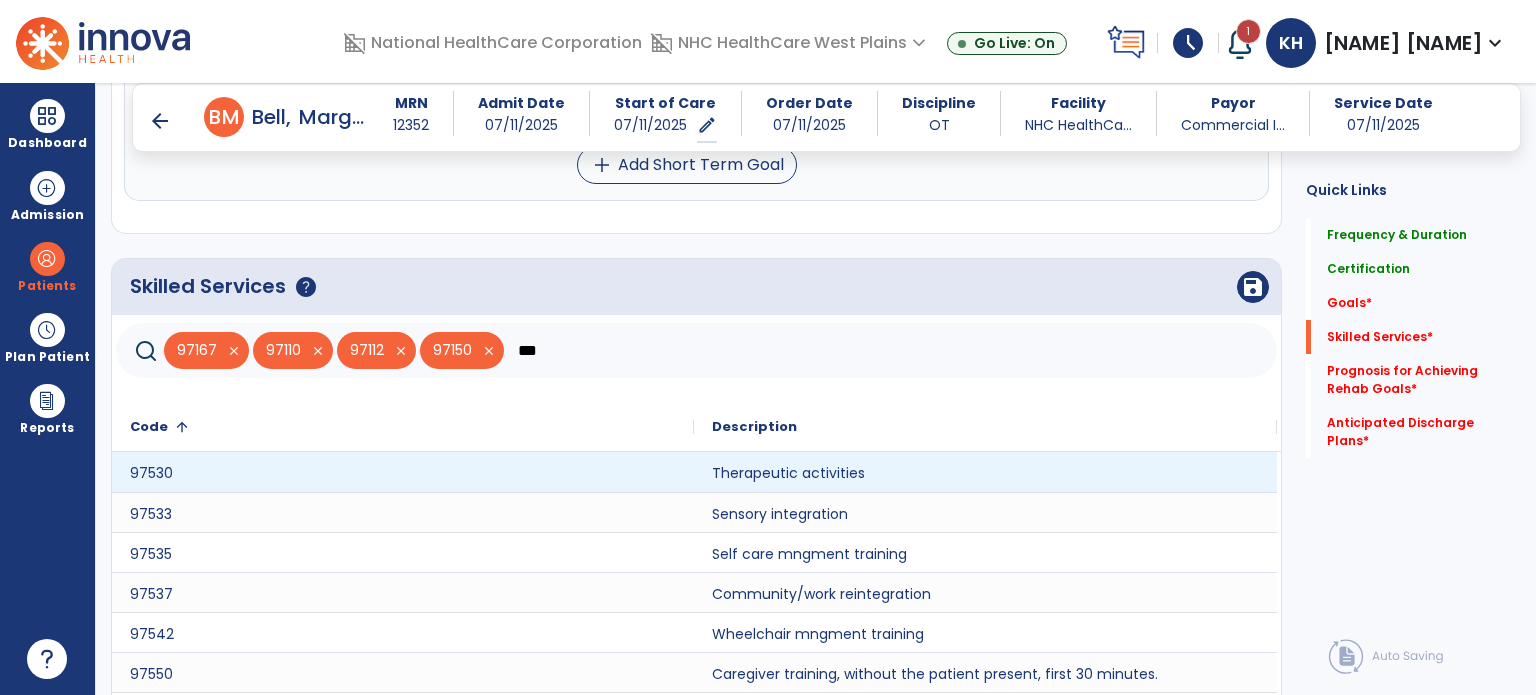 type on "***" 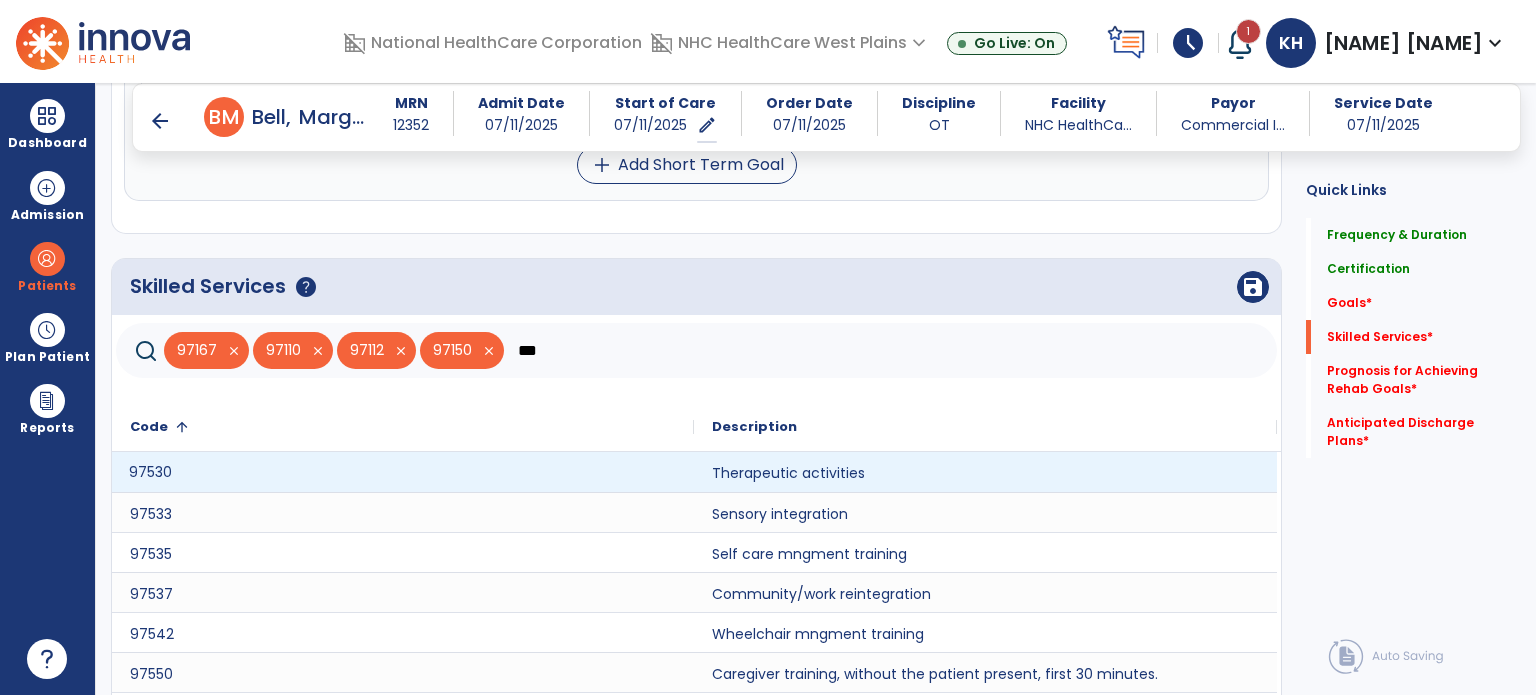 click on "97530" 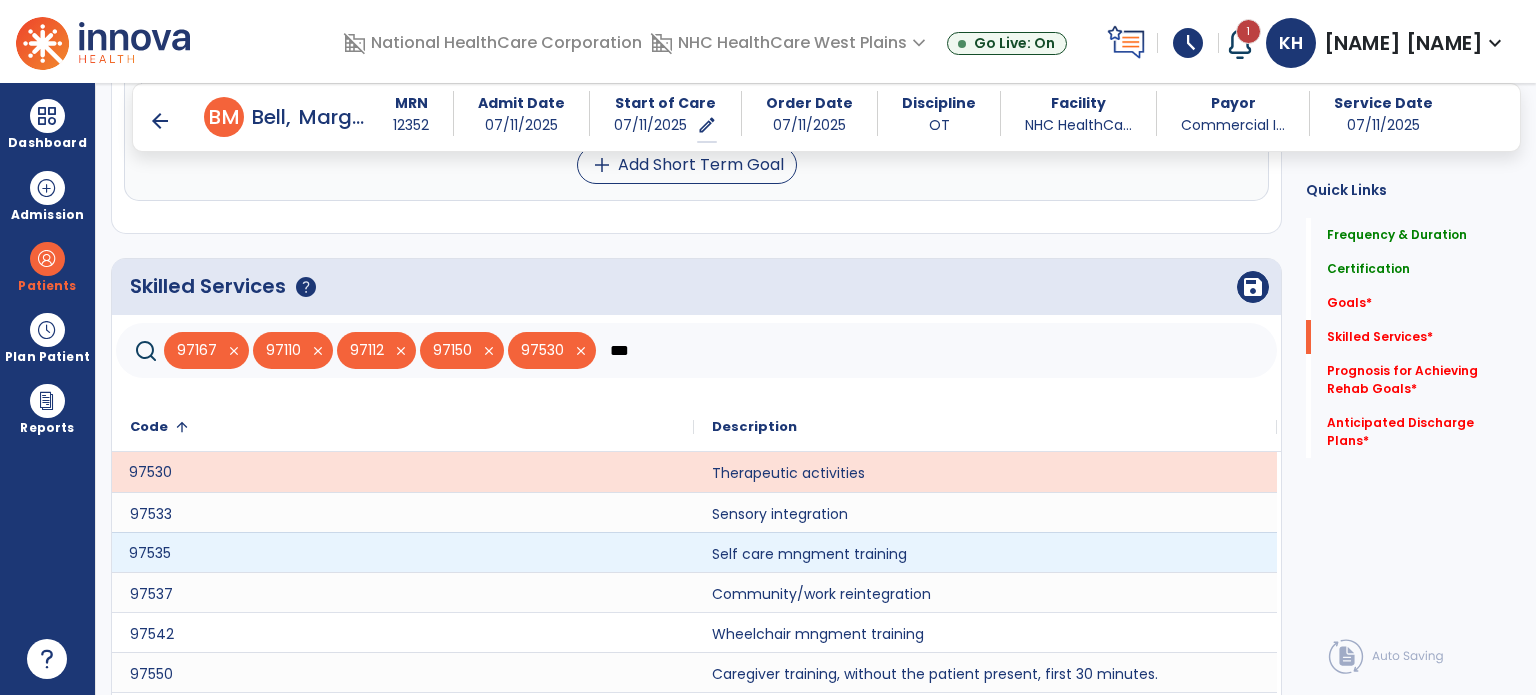 click on "97535" 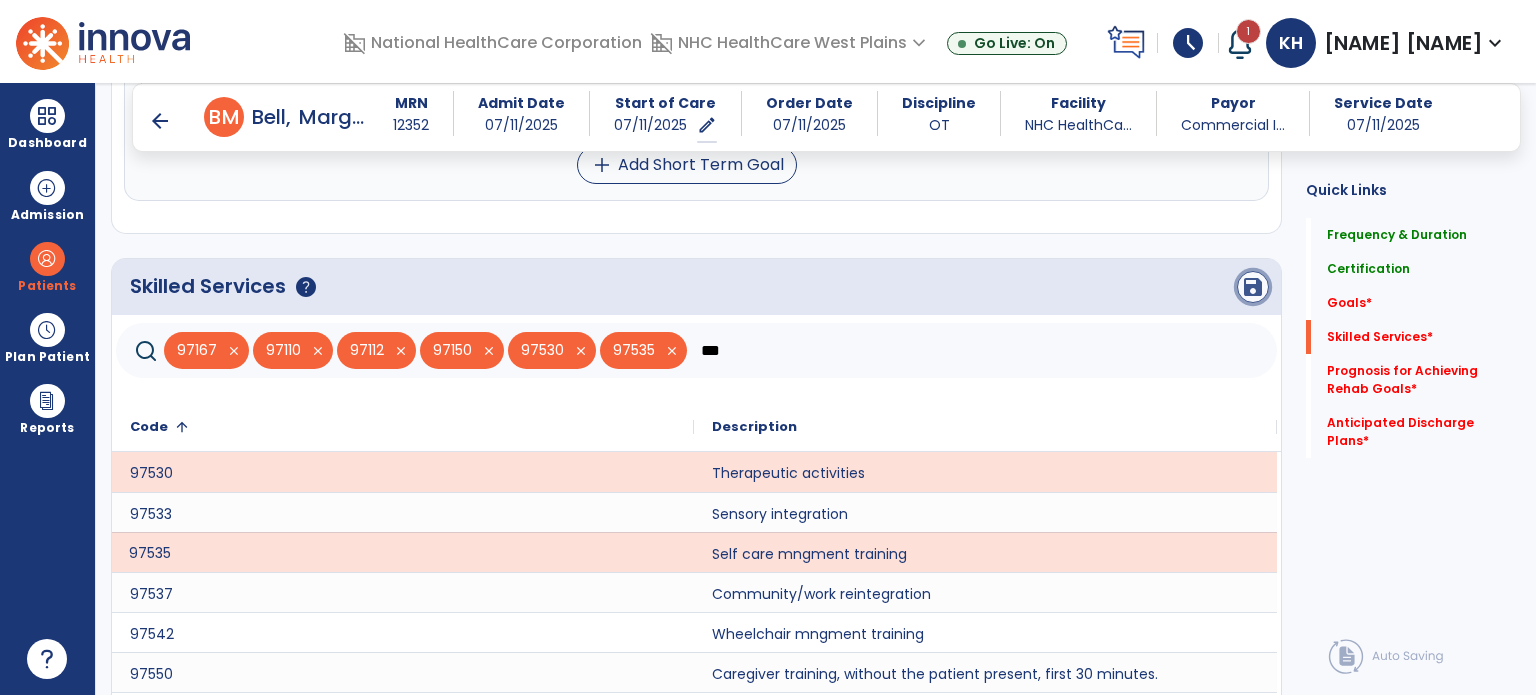 click on "save" 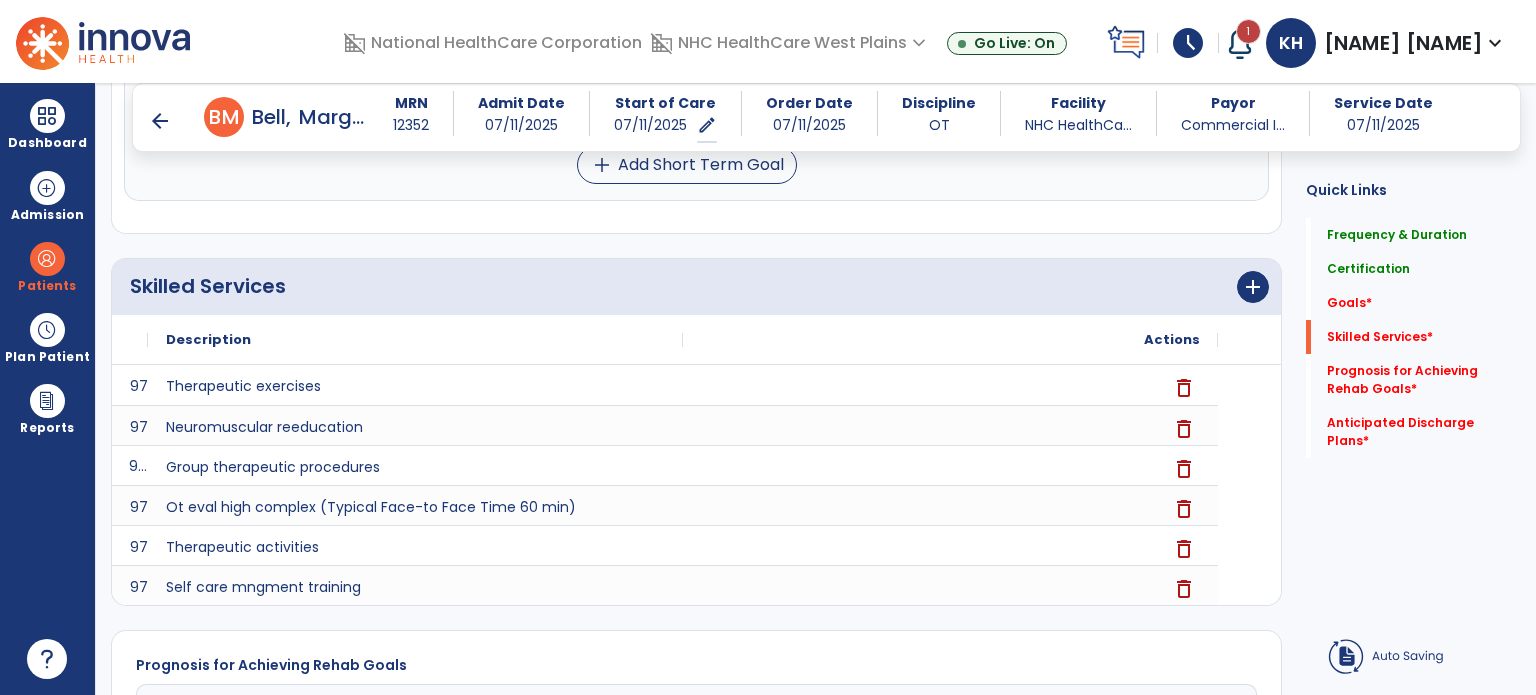 scroll, scrollTop: 491, scrollLeft: 0, axis: vertical 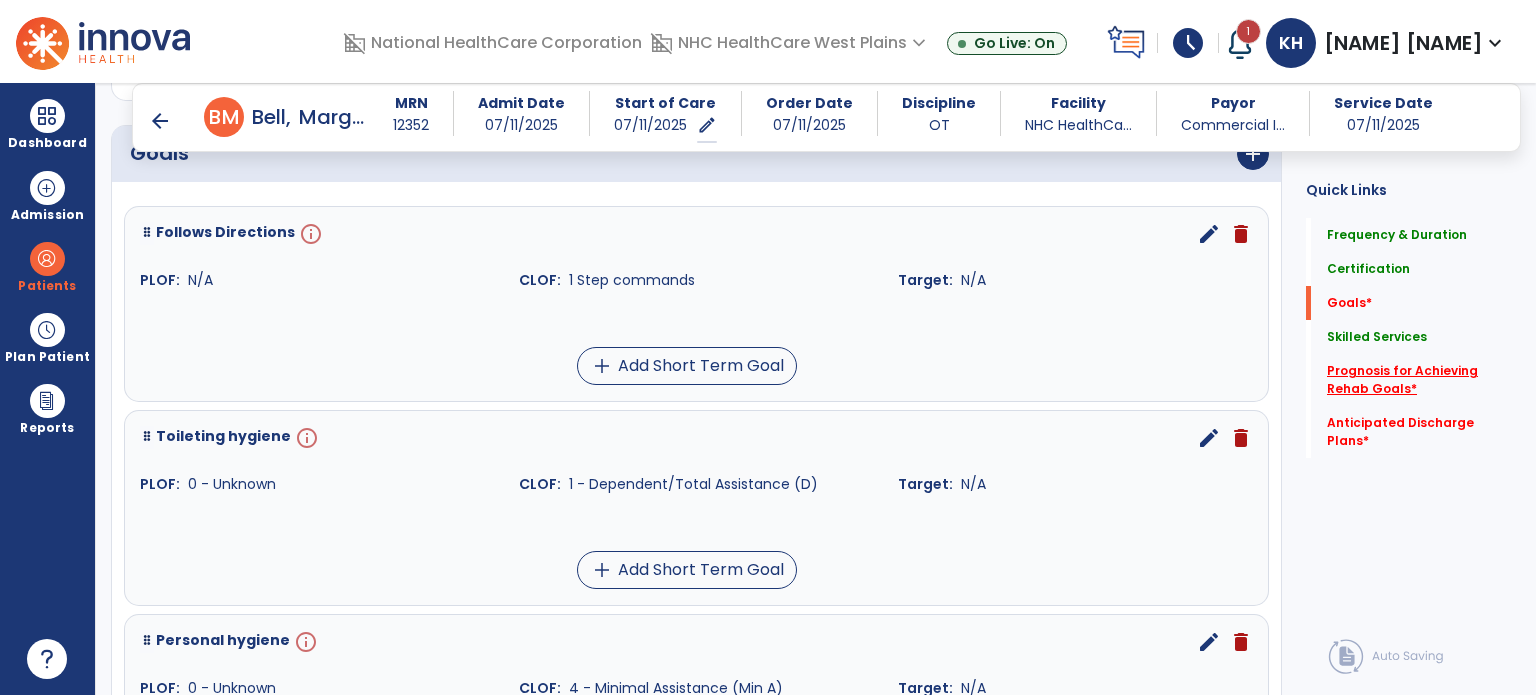 click on "Prognosis for Achieving Rehab Goals   *" 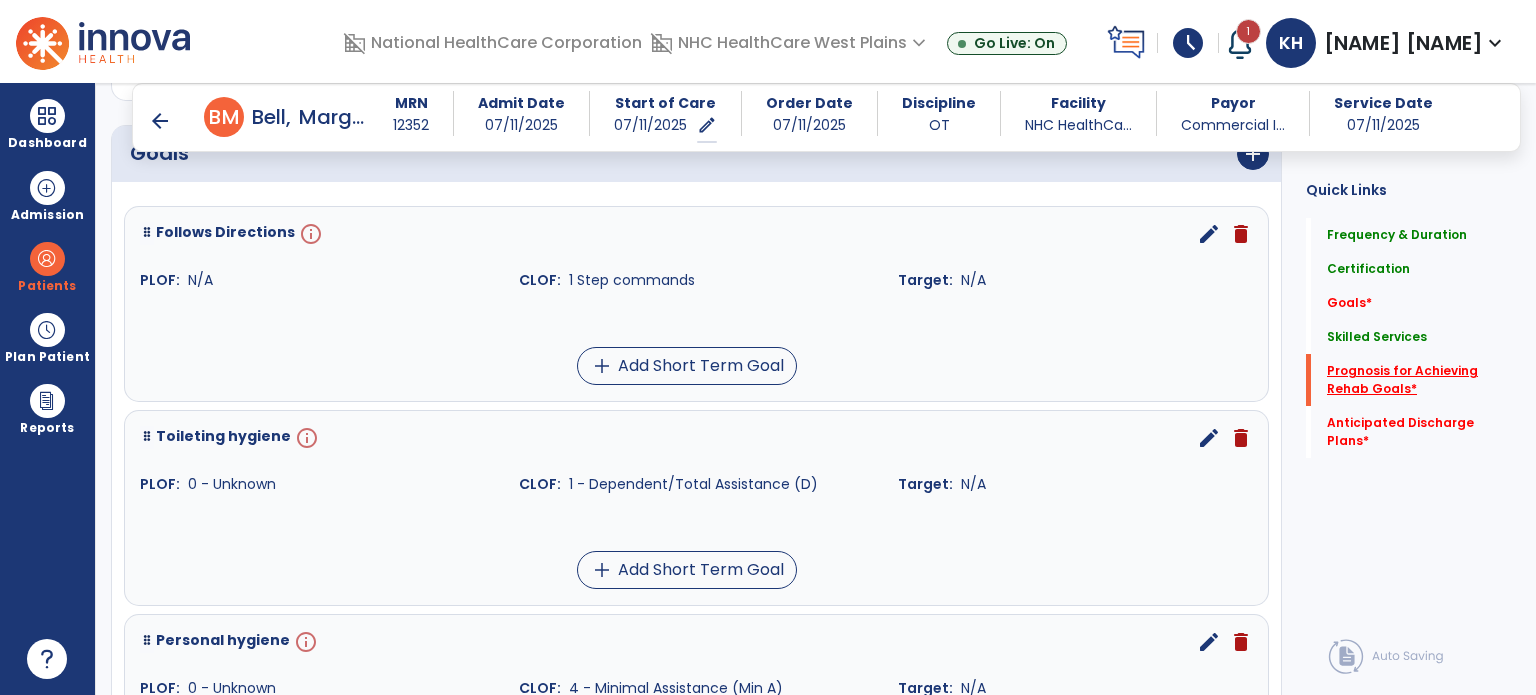 scroll, scrollTop: 41, scrollLeft: 0, axis: vertical 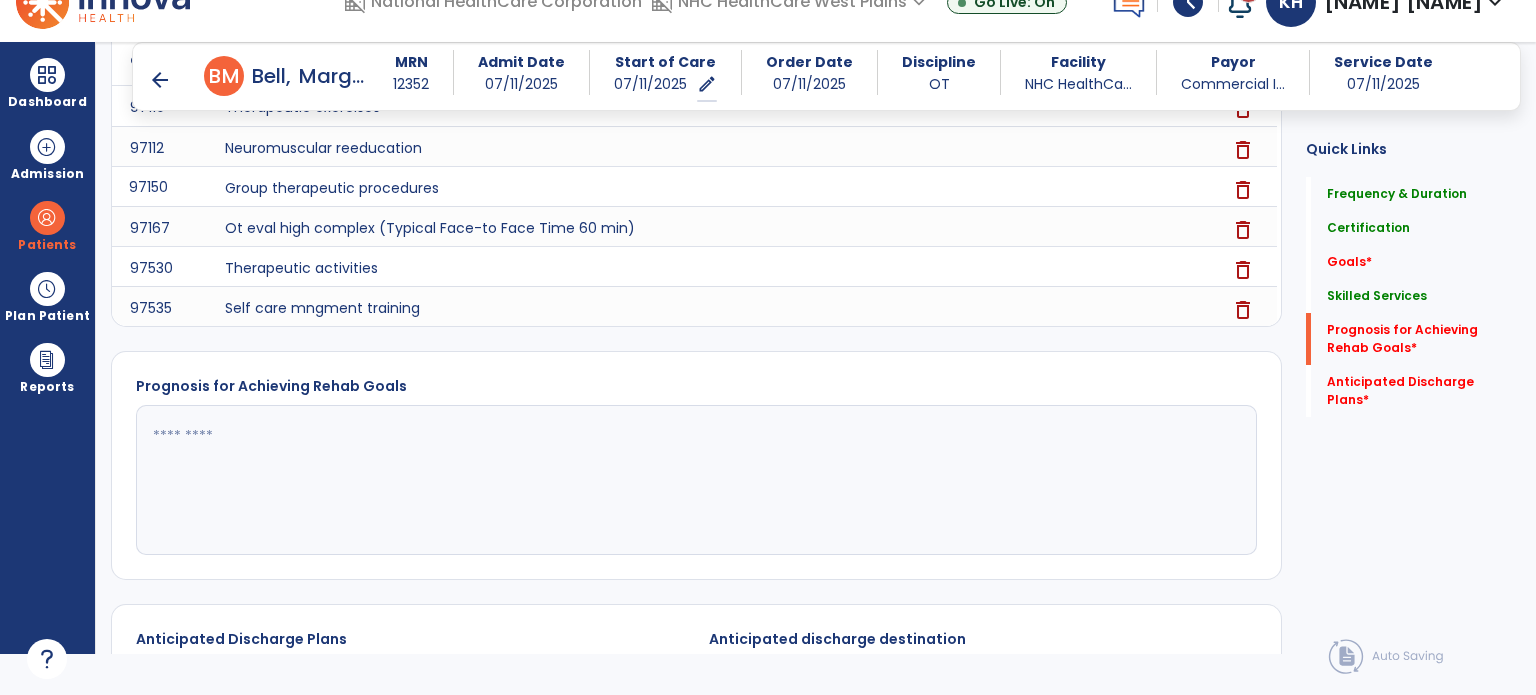 click 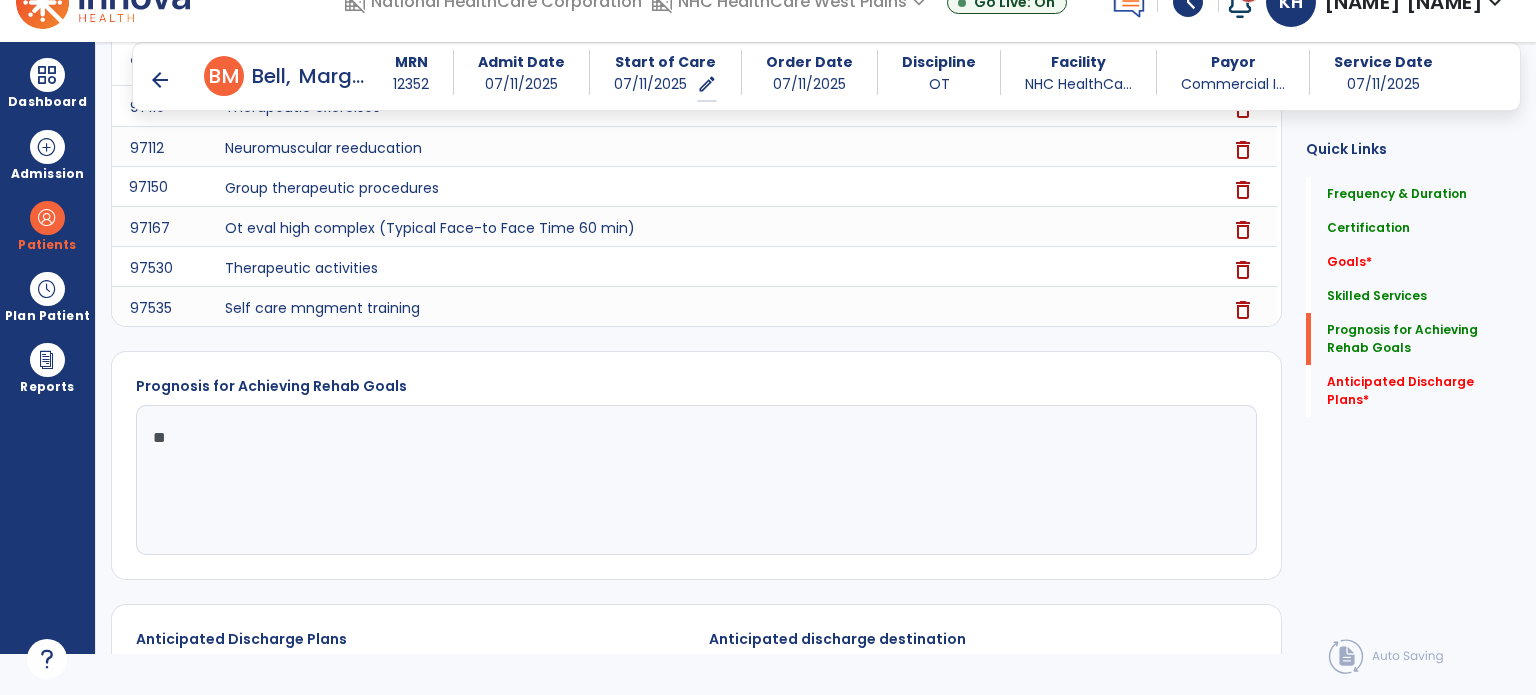 type on "*" 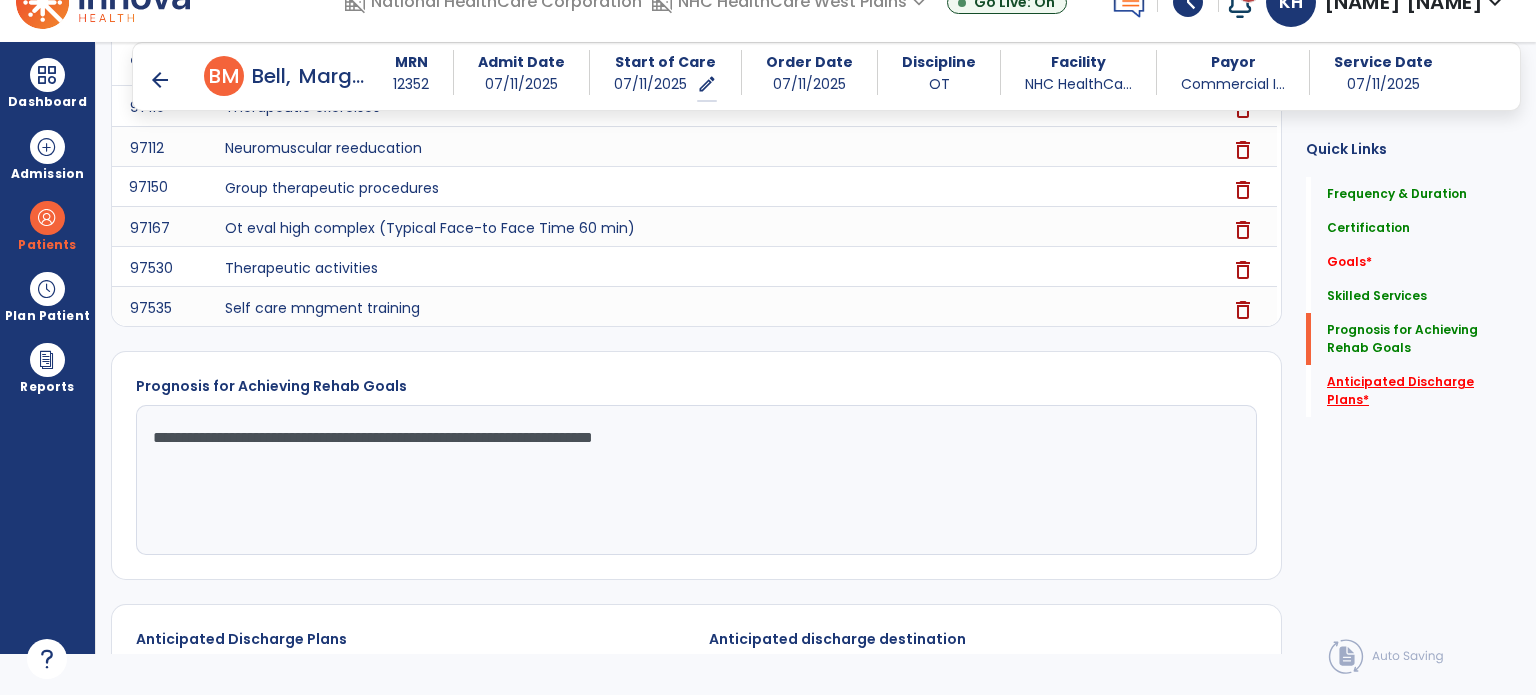 type on "**********" 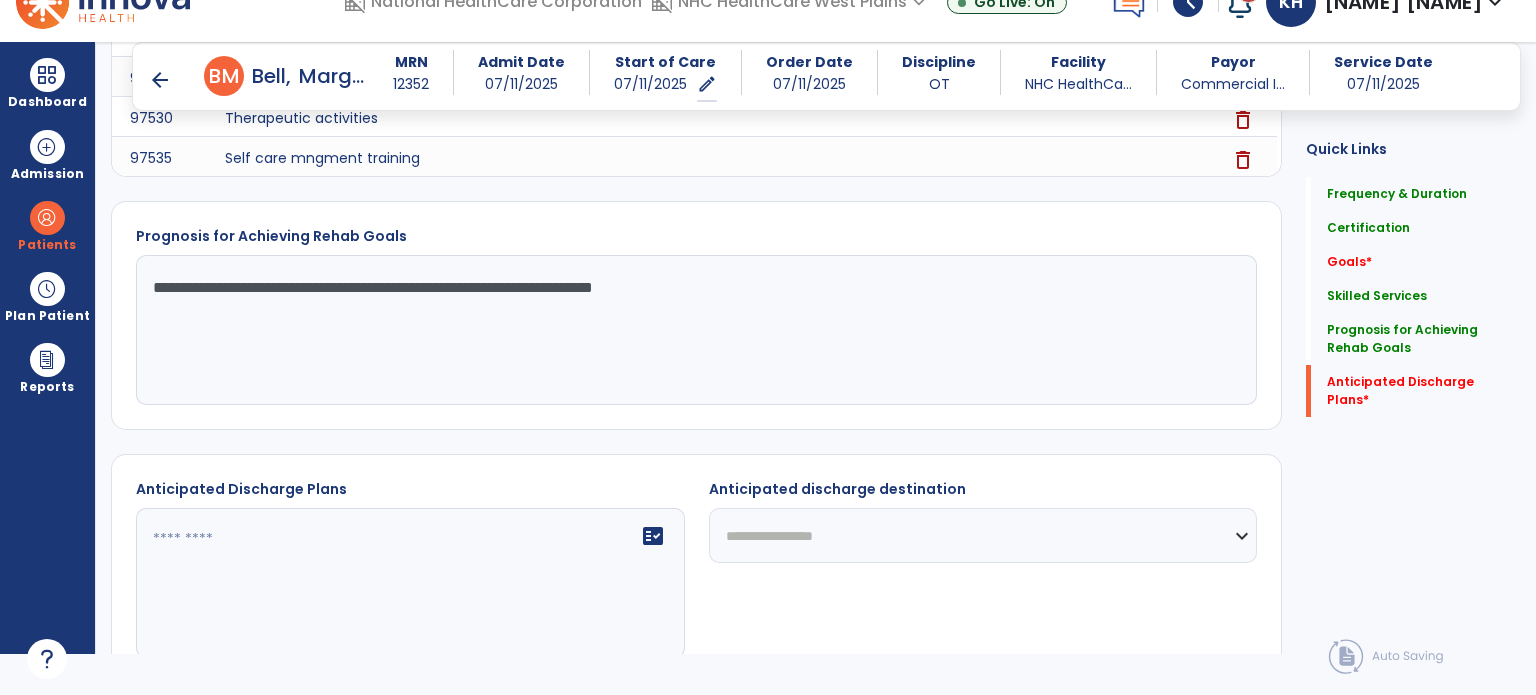 scroll, scrollTop: 1742, scrollLeft: 0, axis: vertical 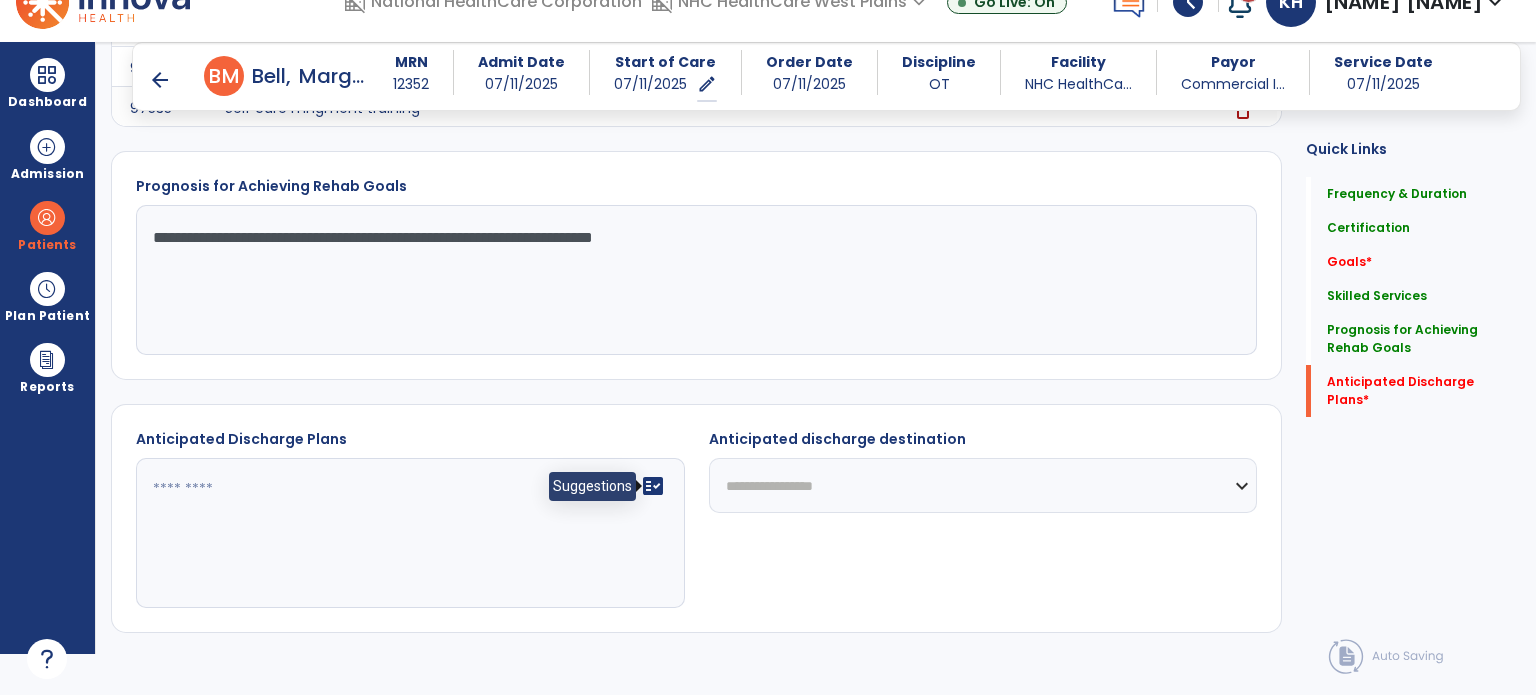 click on "fact_check" 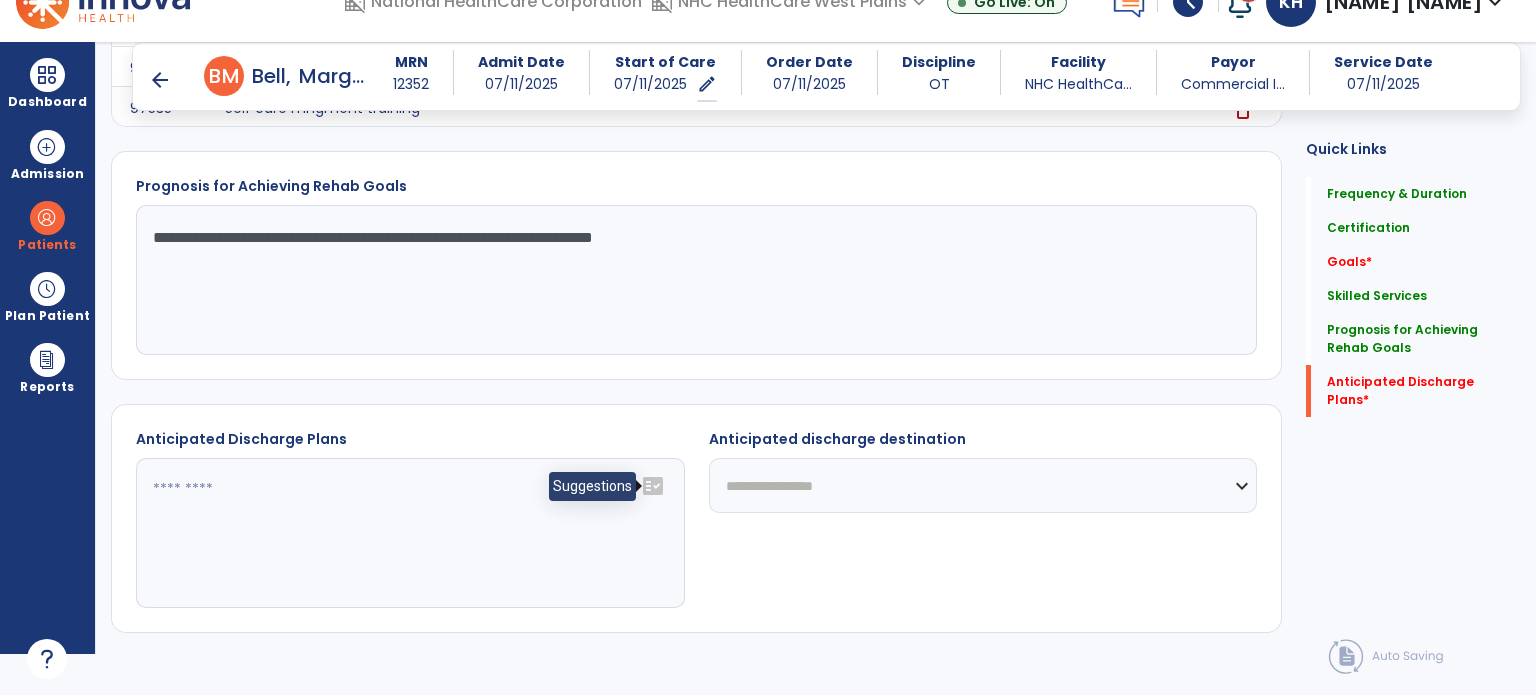 click on "fact_check" 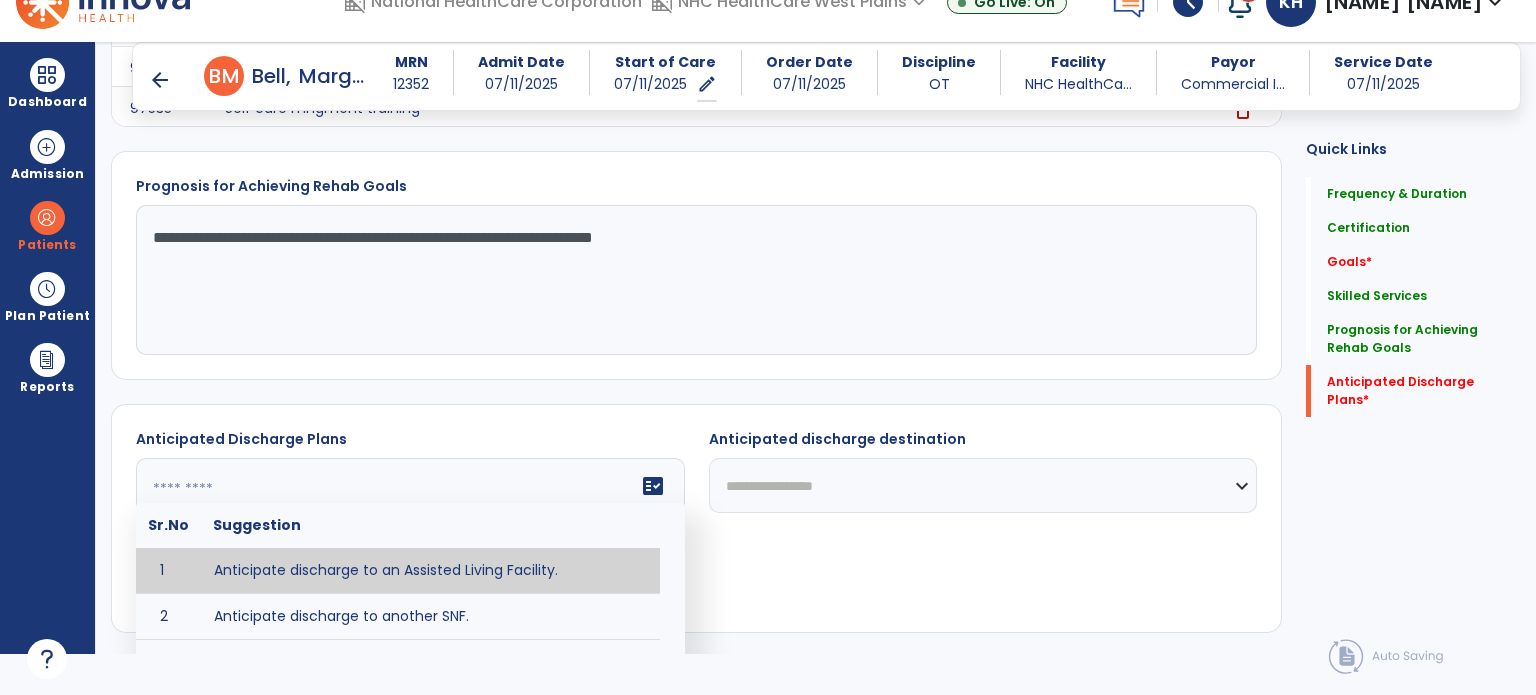 click 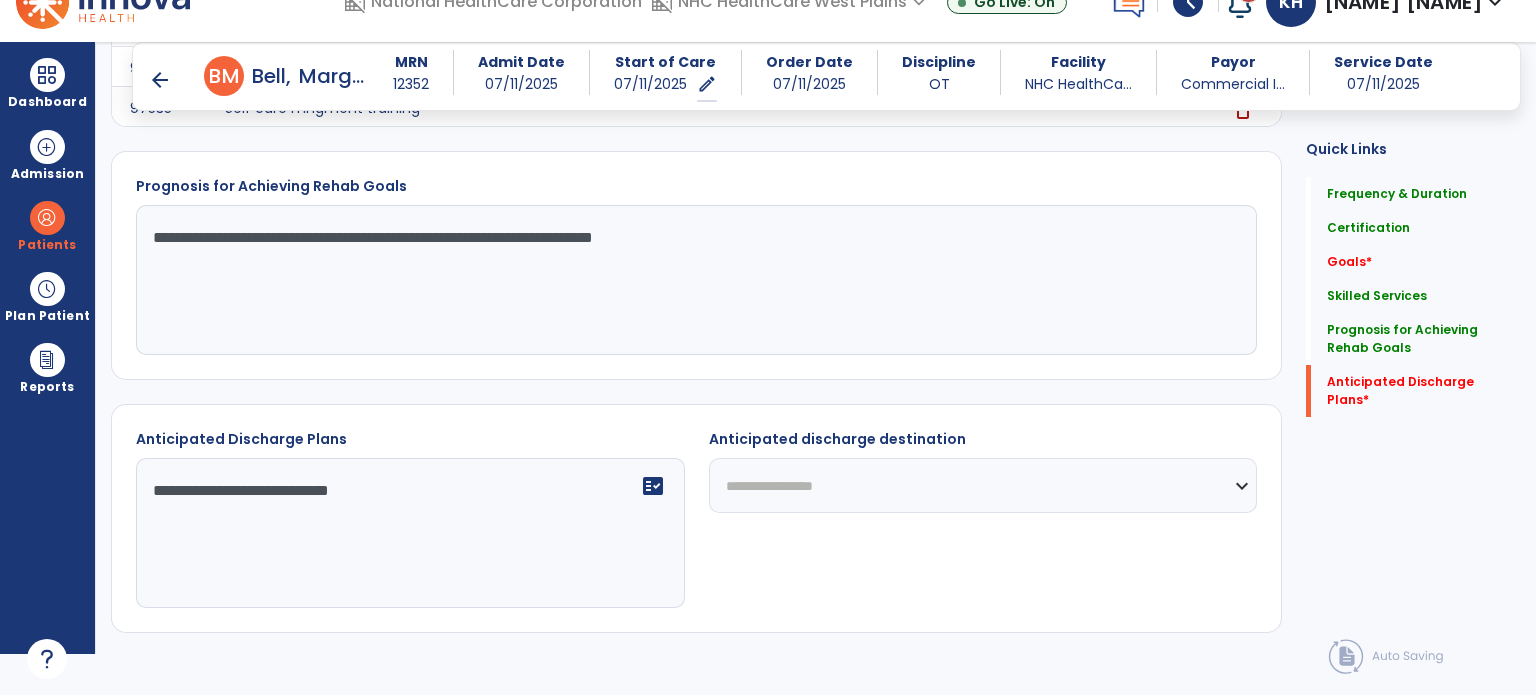 type on "**********" 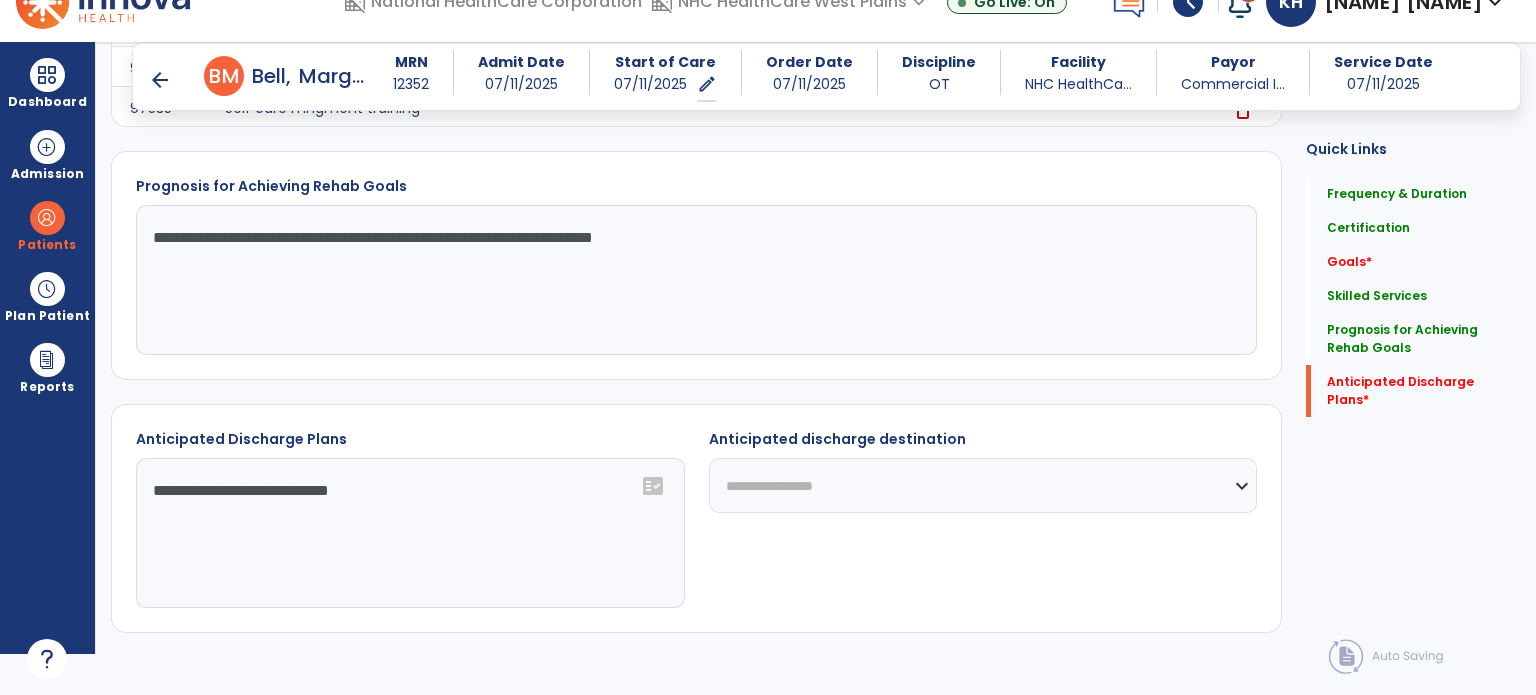 select on "**********" 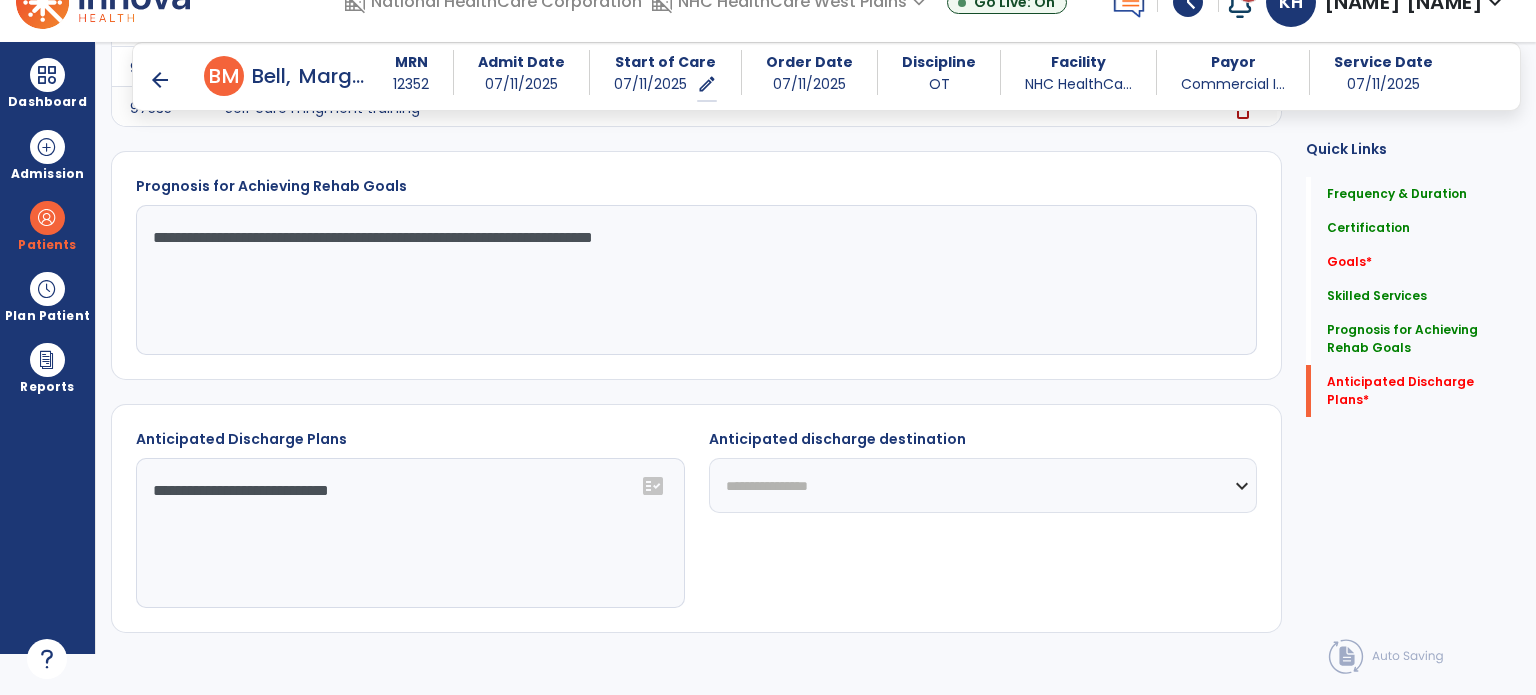 click on "**********" 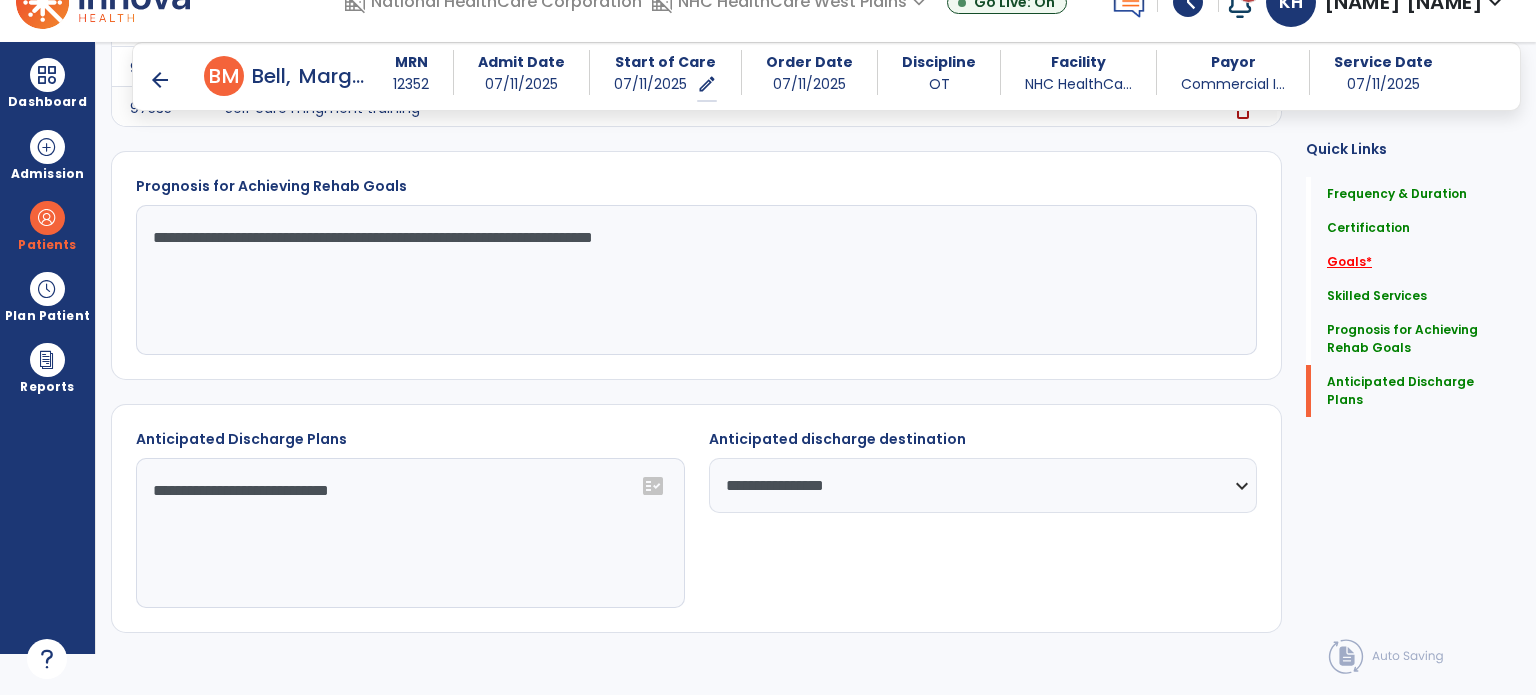 click on "Goals   *" 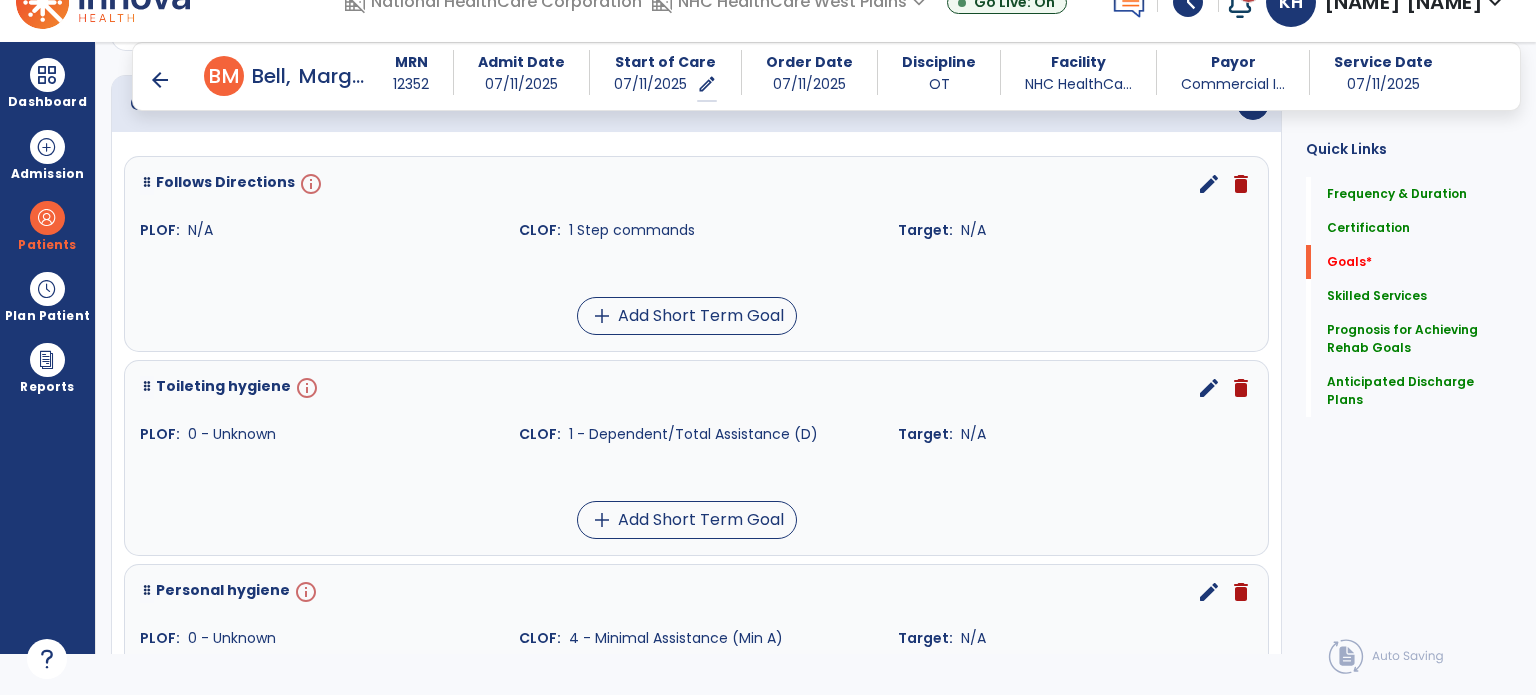 scroll, scrollTop: 487, scrollLeft: 0, axis: vertical 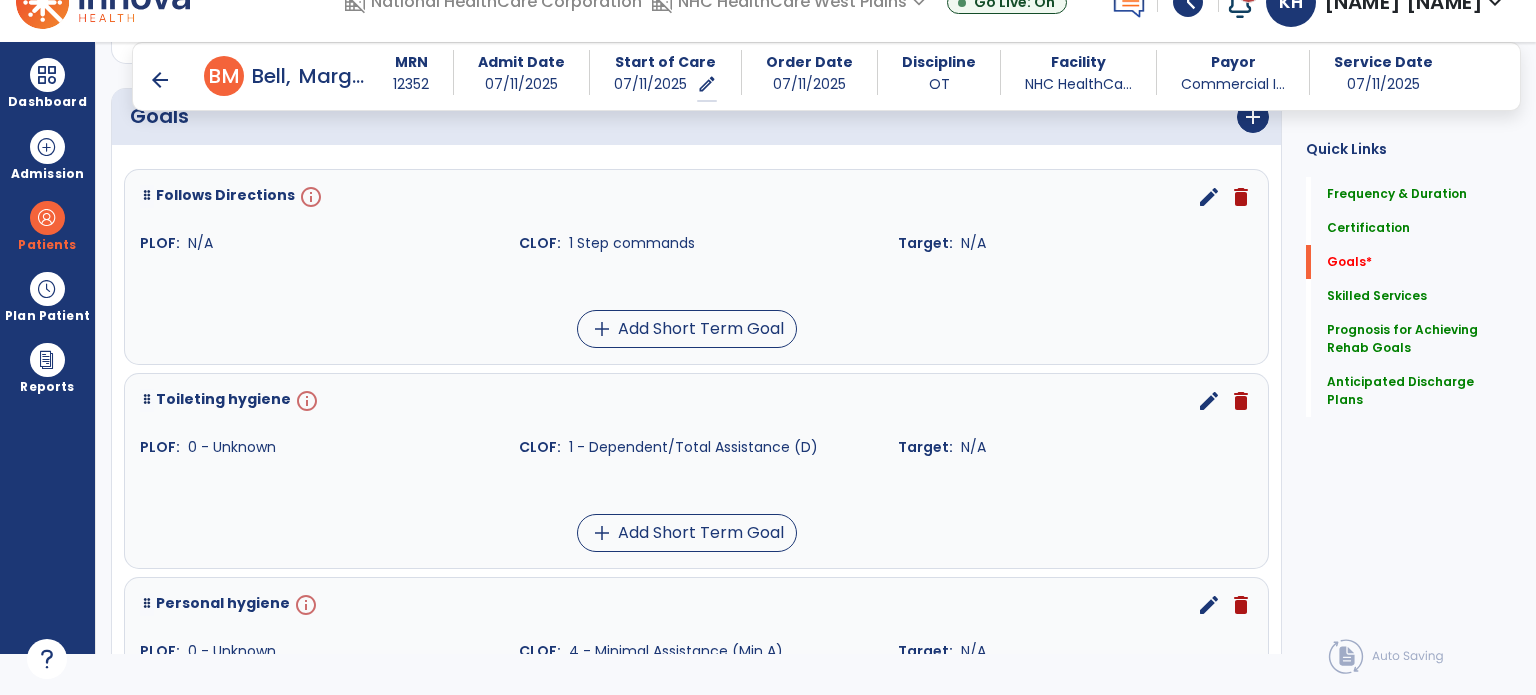 click on "edit" at bounding box center [1209, 197] 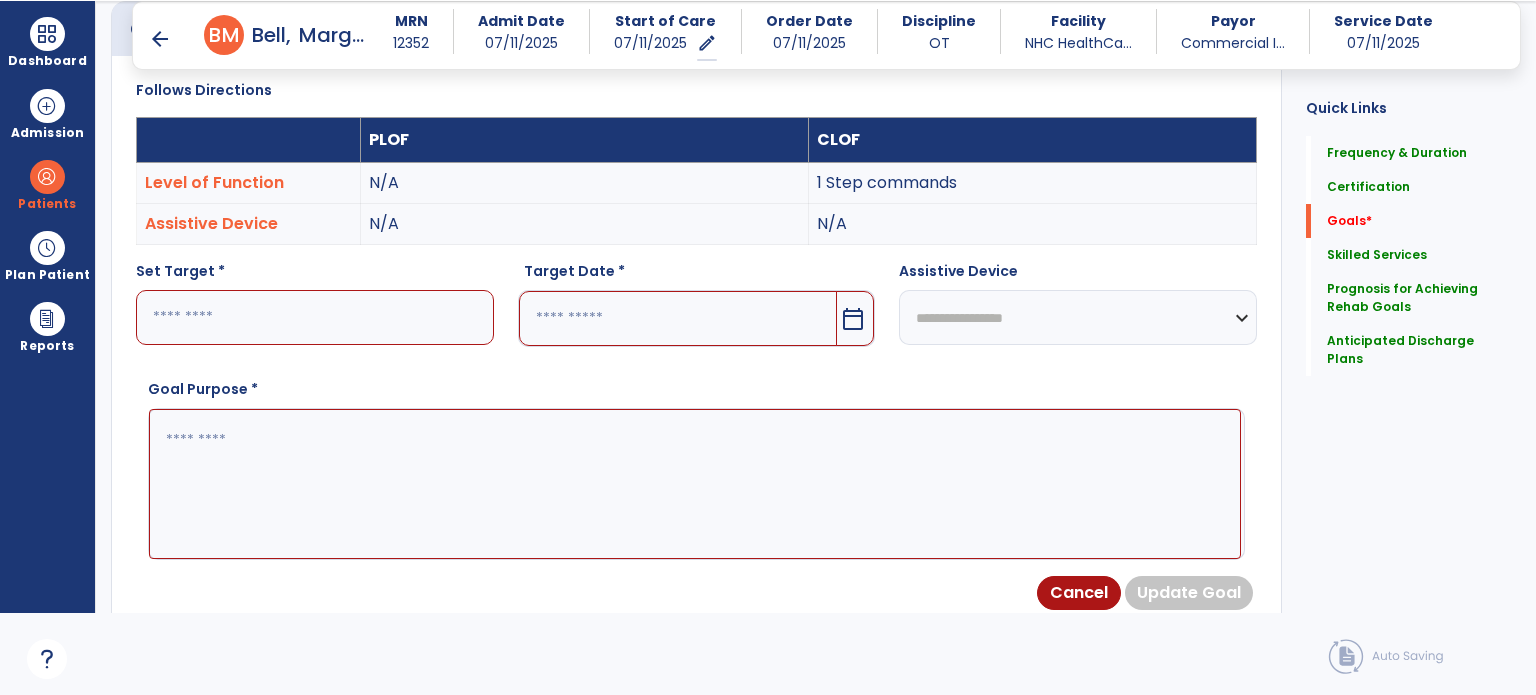 scroll, scrollTop: 83, scrollLeft: 0, axis: vertical 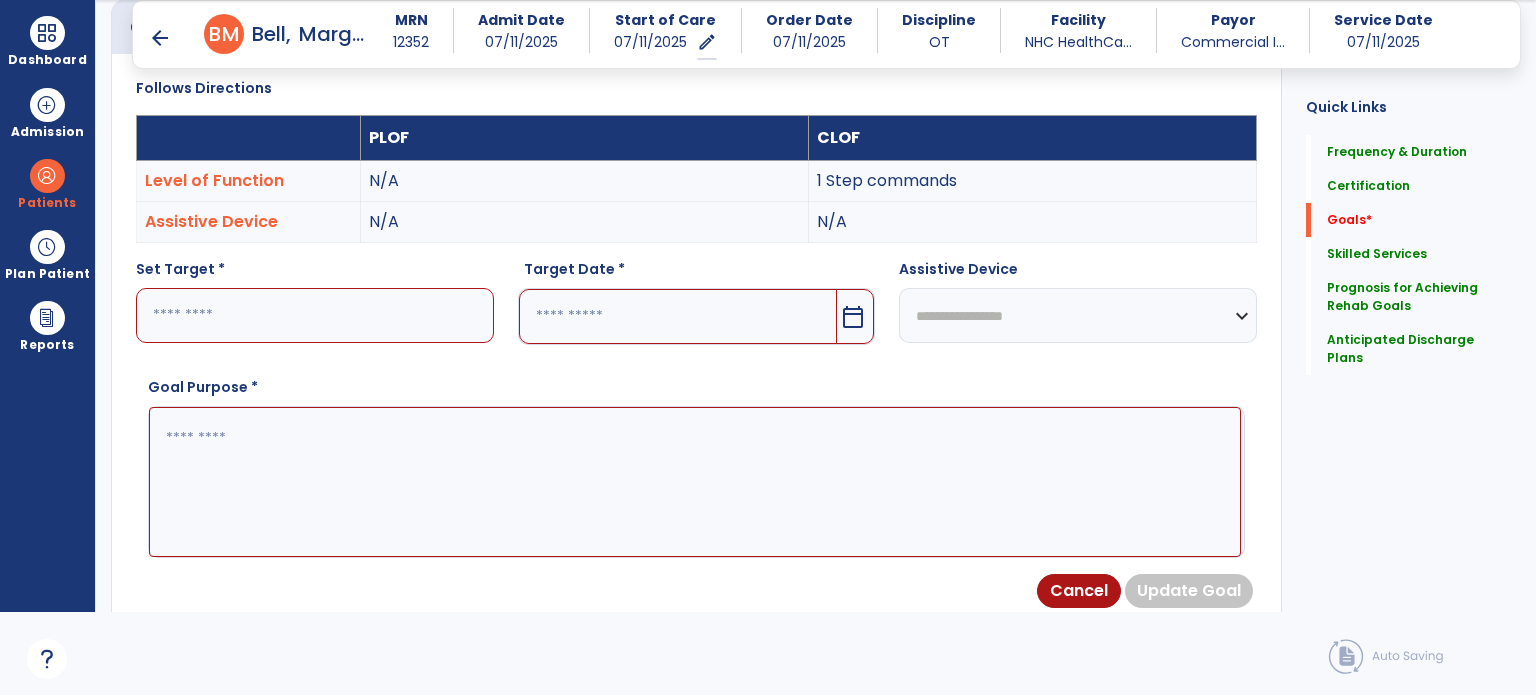 click at bounding box center (315, 315) 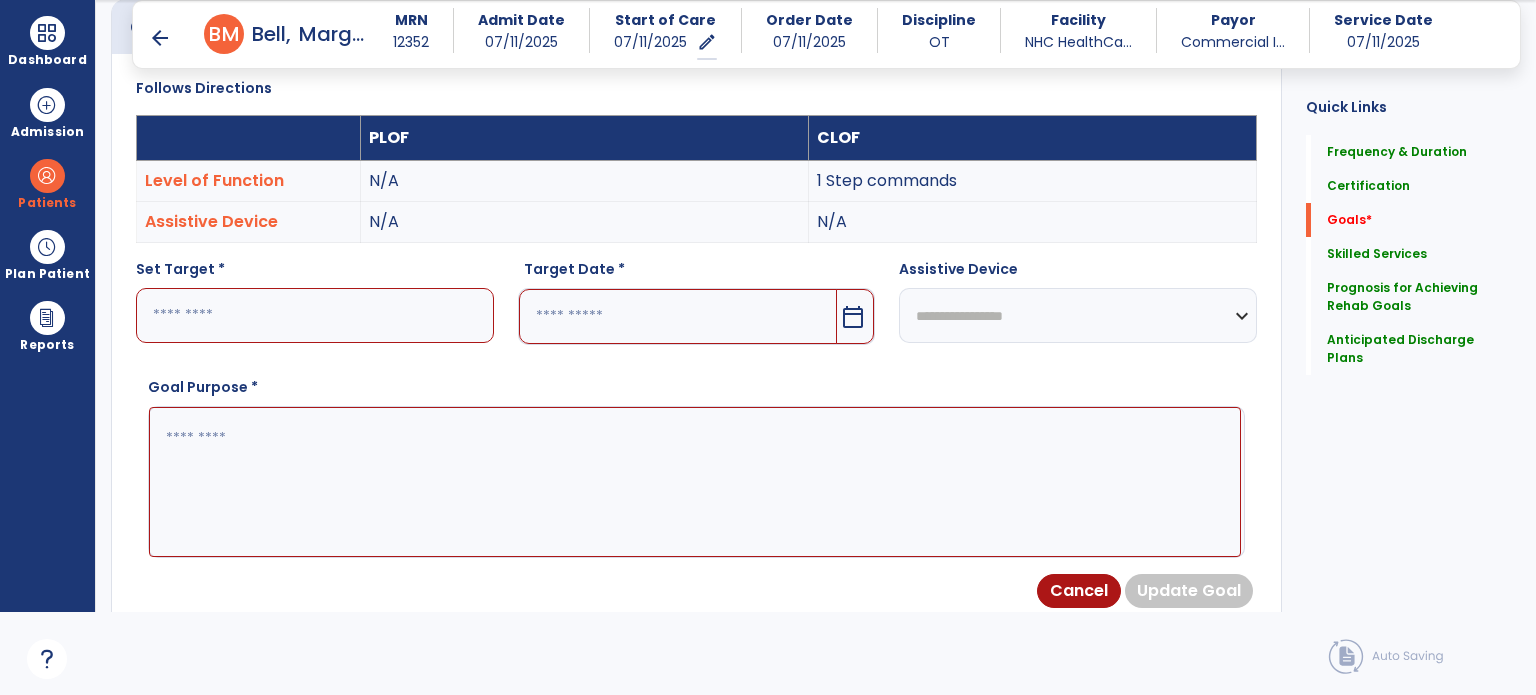 type on "*" 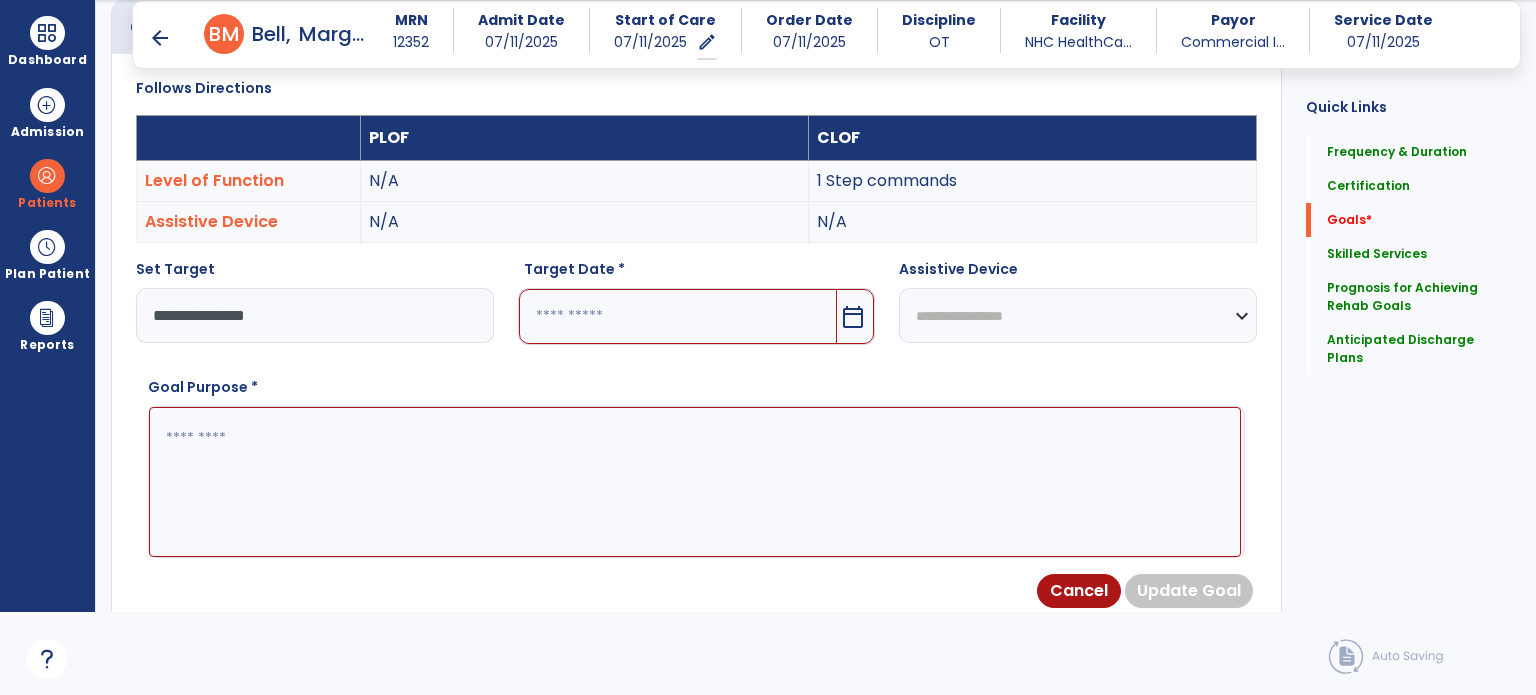 type on "**********" 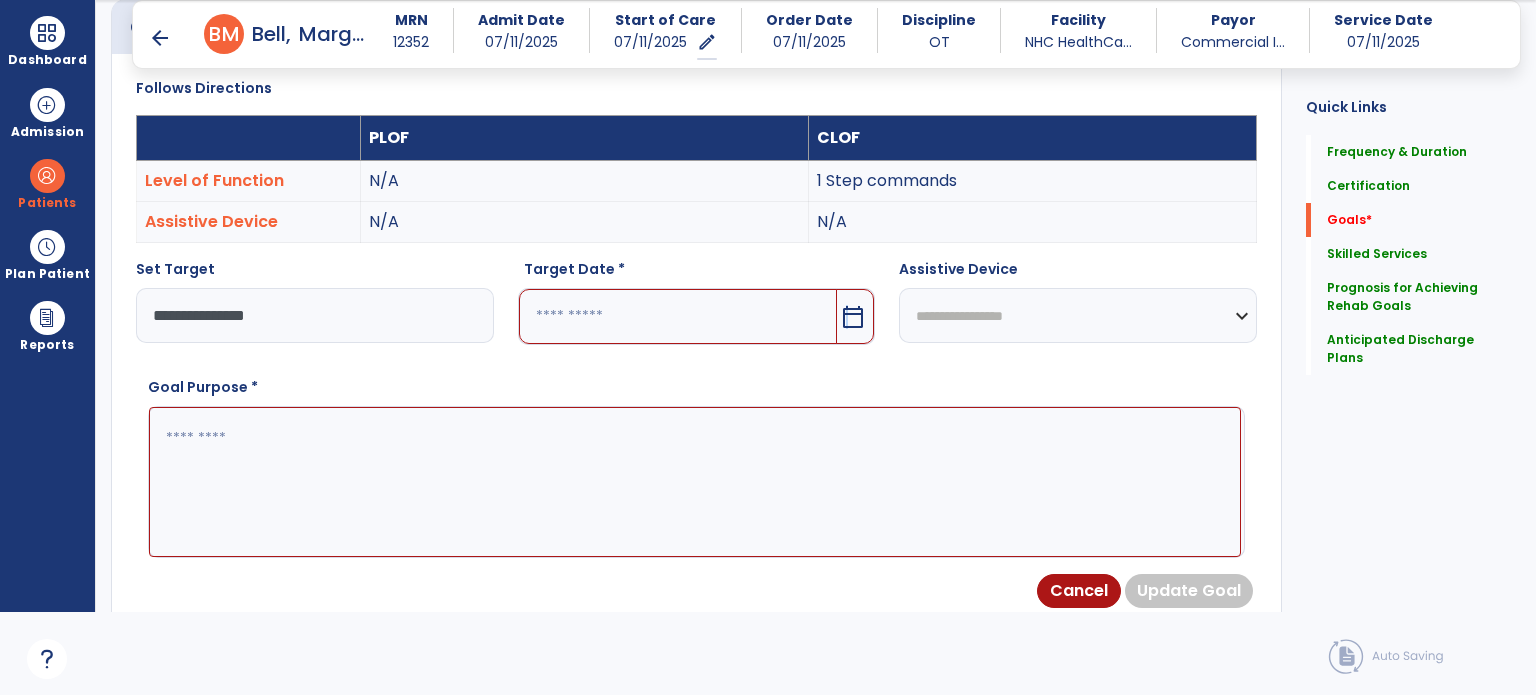 click on "calendar_today" at bounding box center (853, 317) 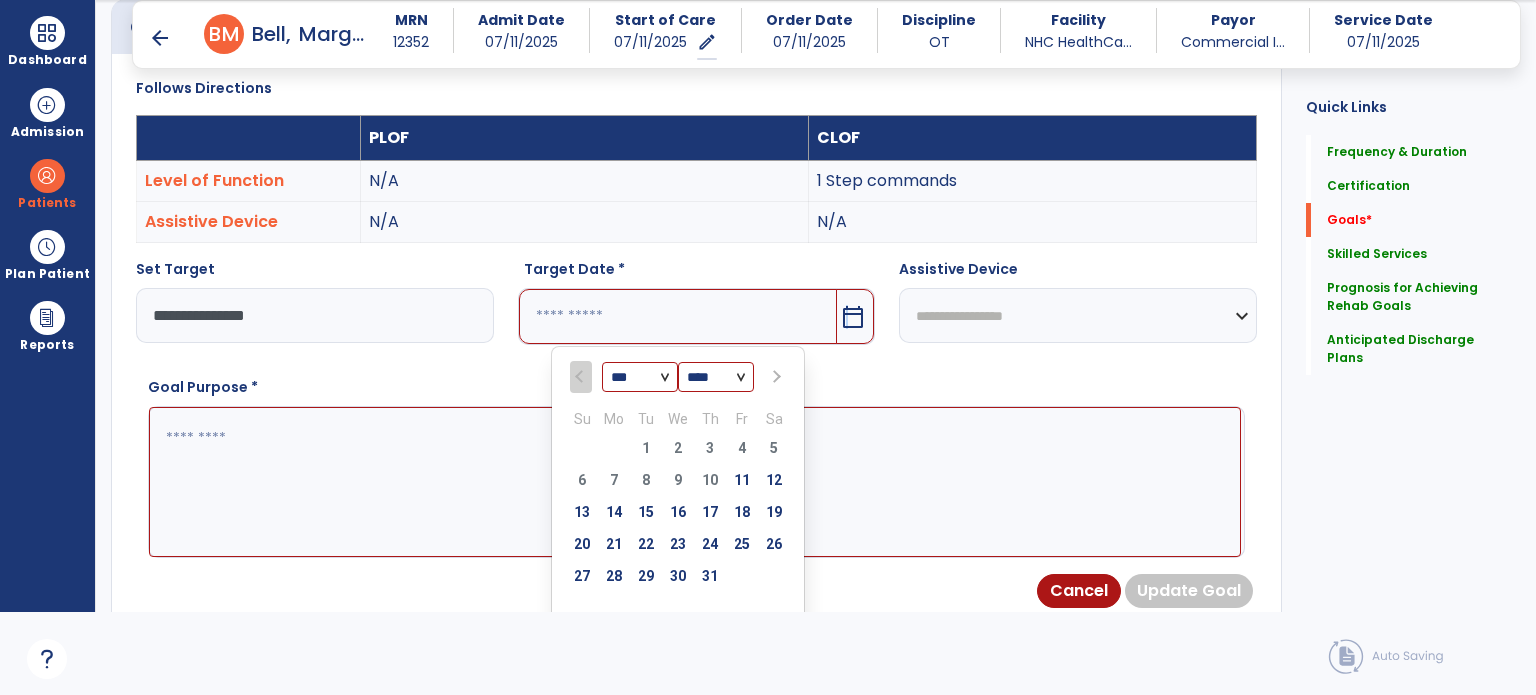 click at bounding box center (774, 377) 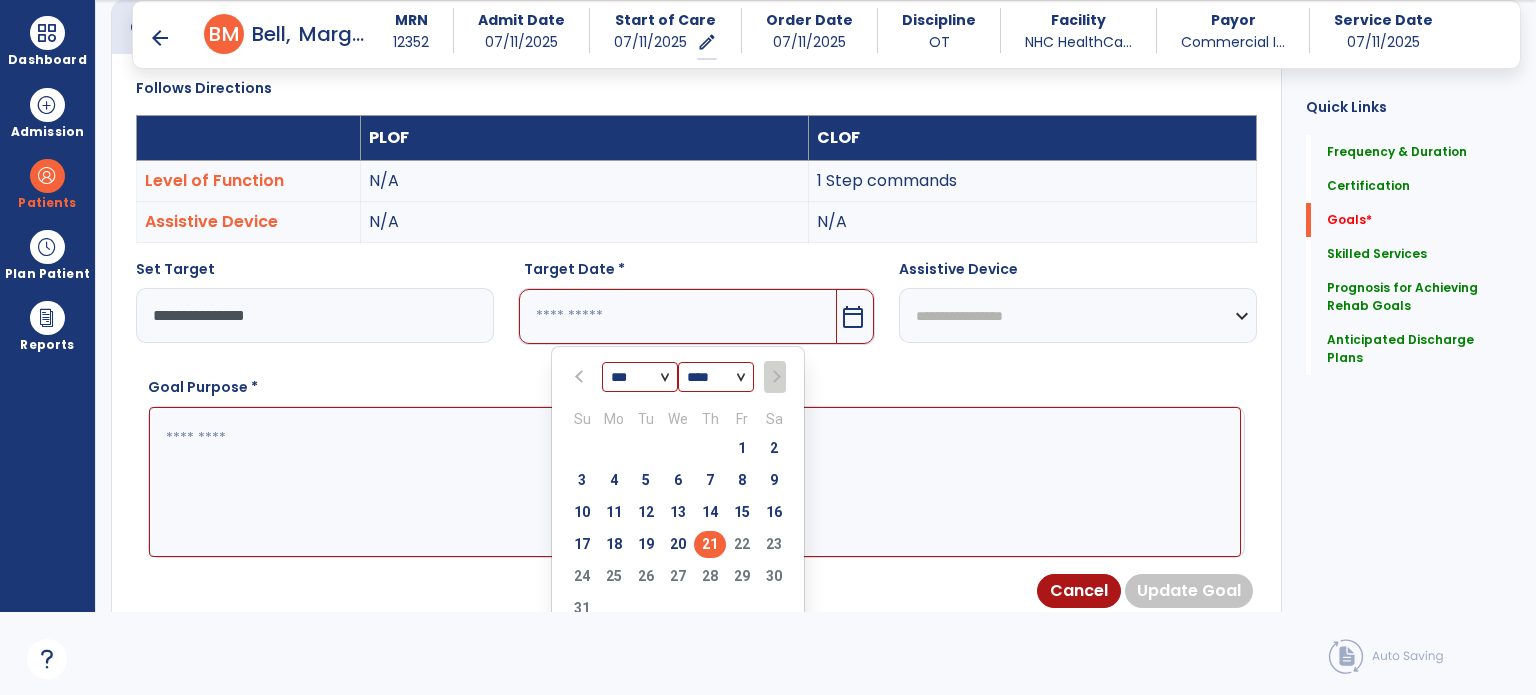 click on "21" at bounding box center [710, 544] 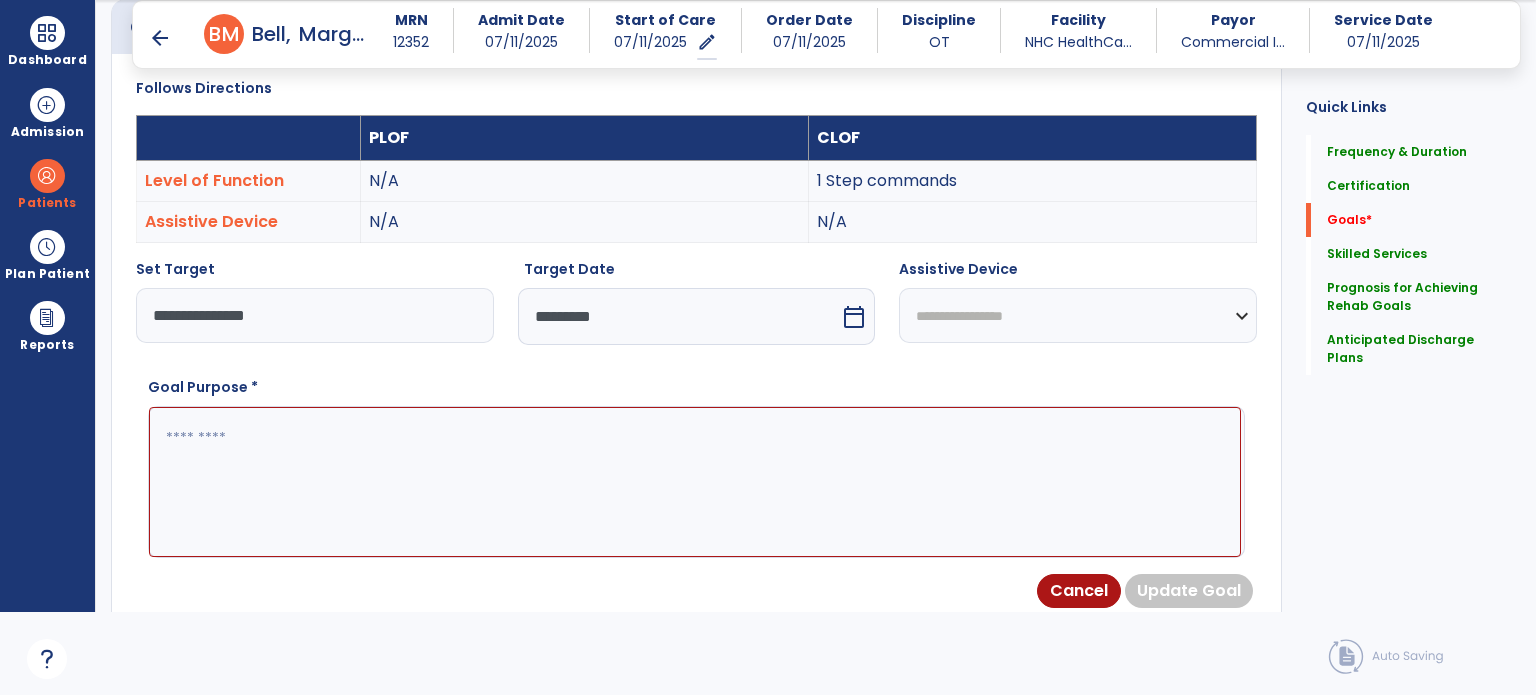 click at bounding box center (695, 482) 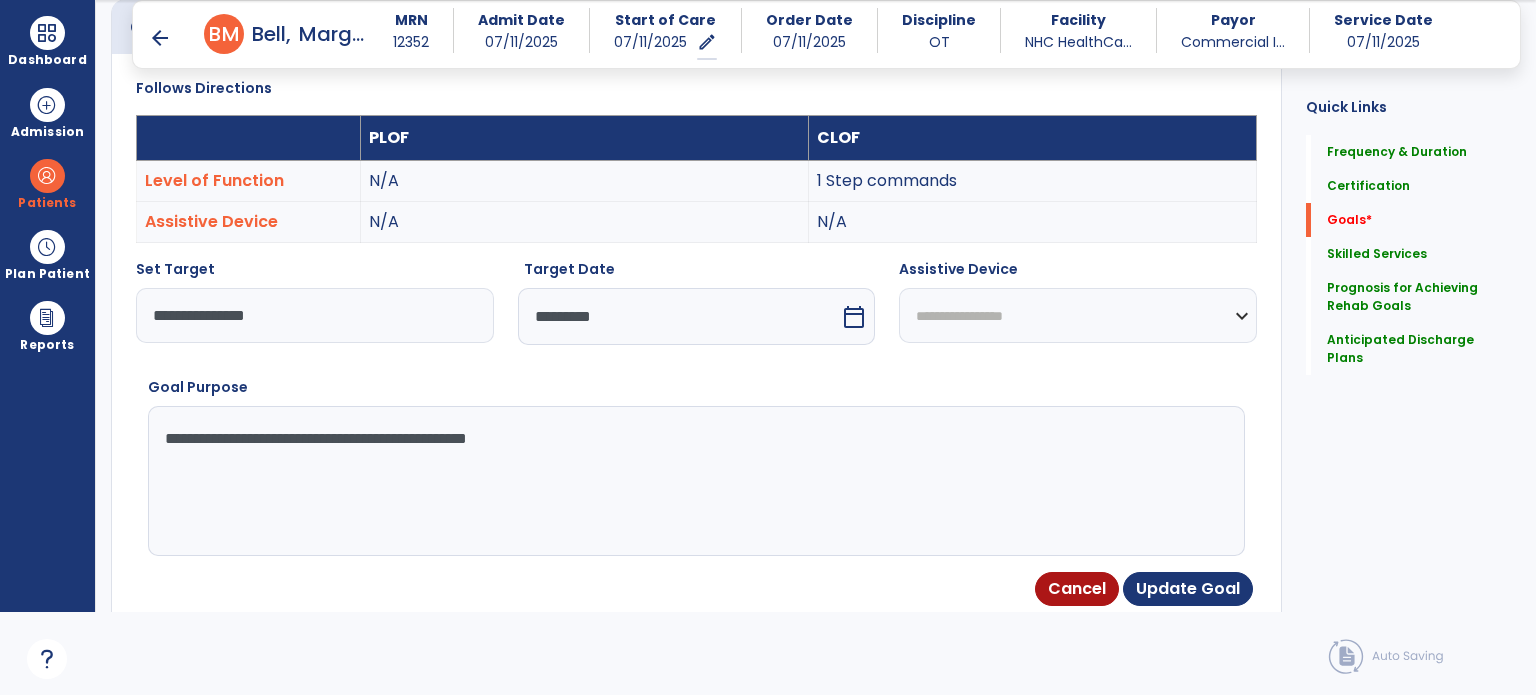 type on "**********" 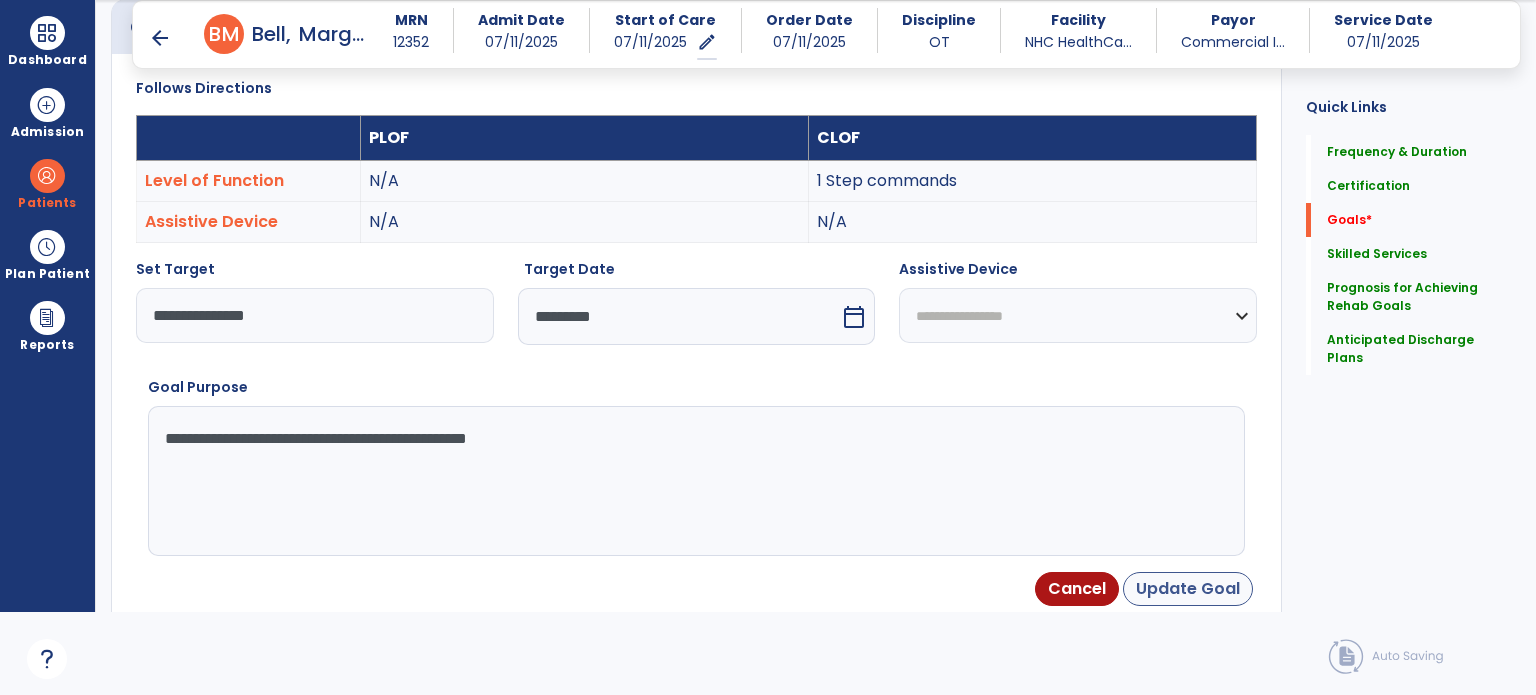 type on "**********" 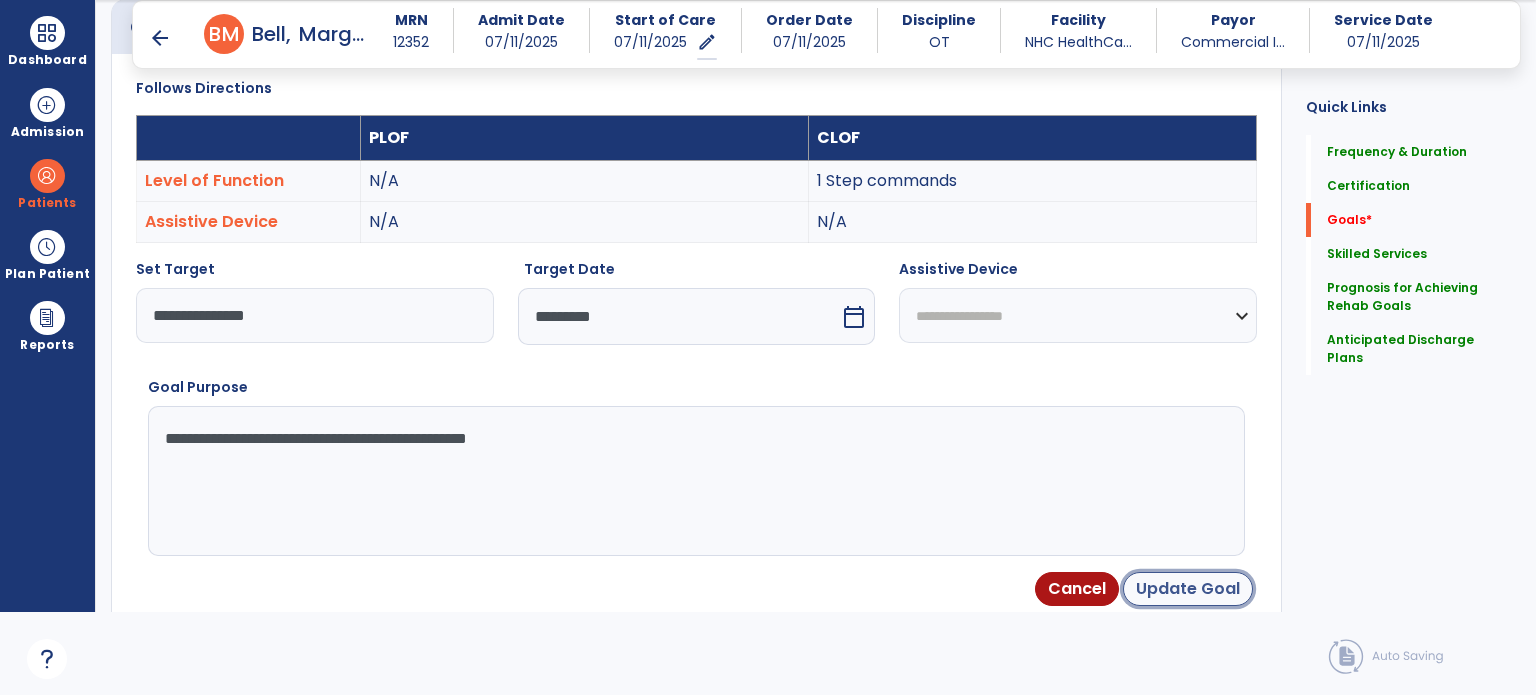 click on "Update Goal" at bounding box center [1188, 589] 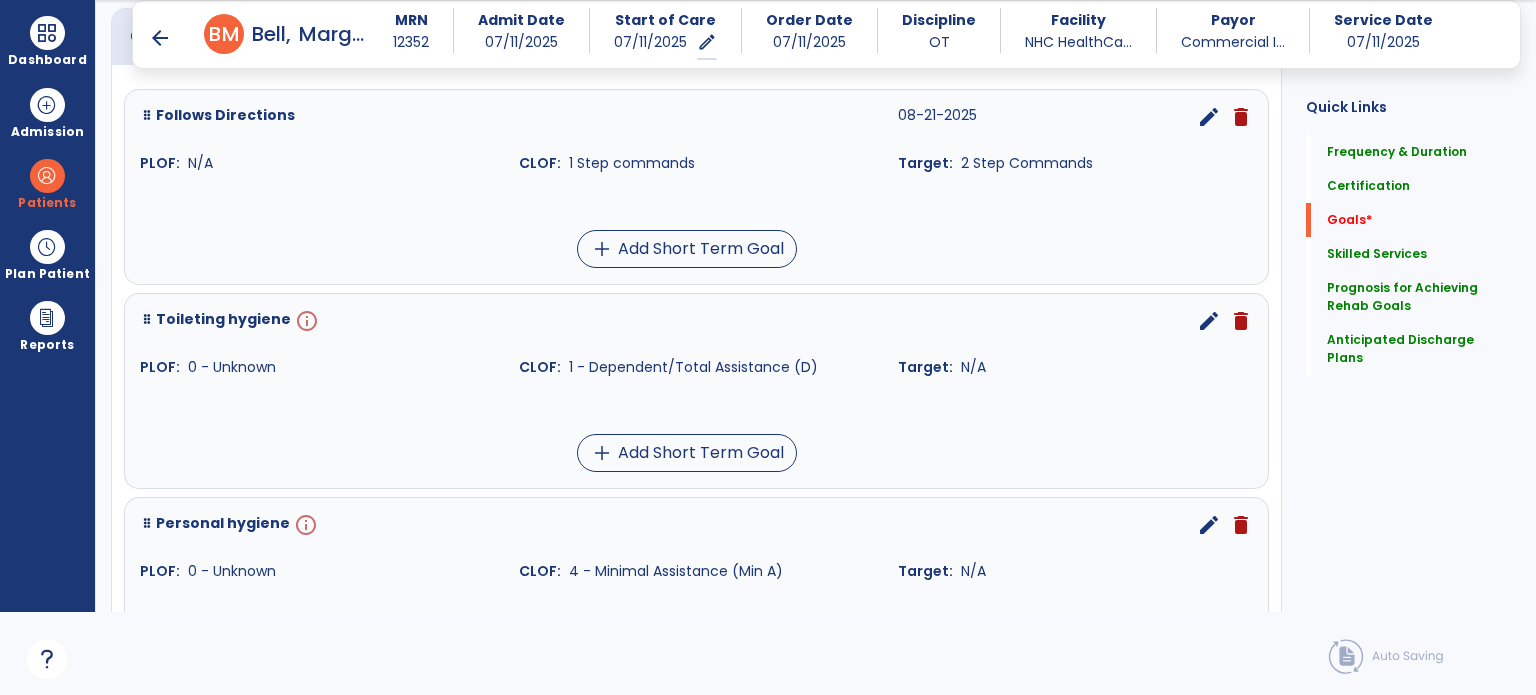 scroll, scrollTop: 534, scrollLeft: 0, axis: vertical 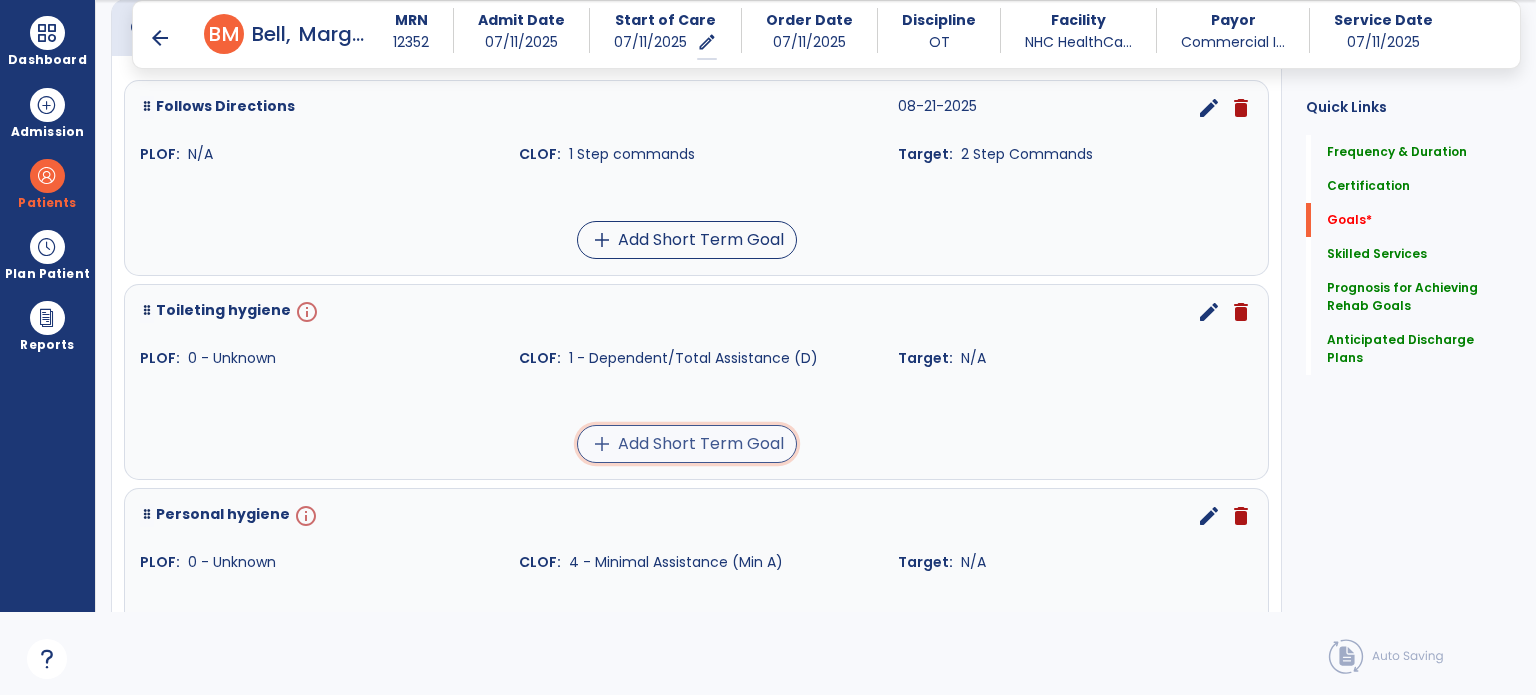 click on "add  Add Short Term Goal" at bounding box center [687, 444] 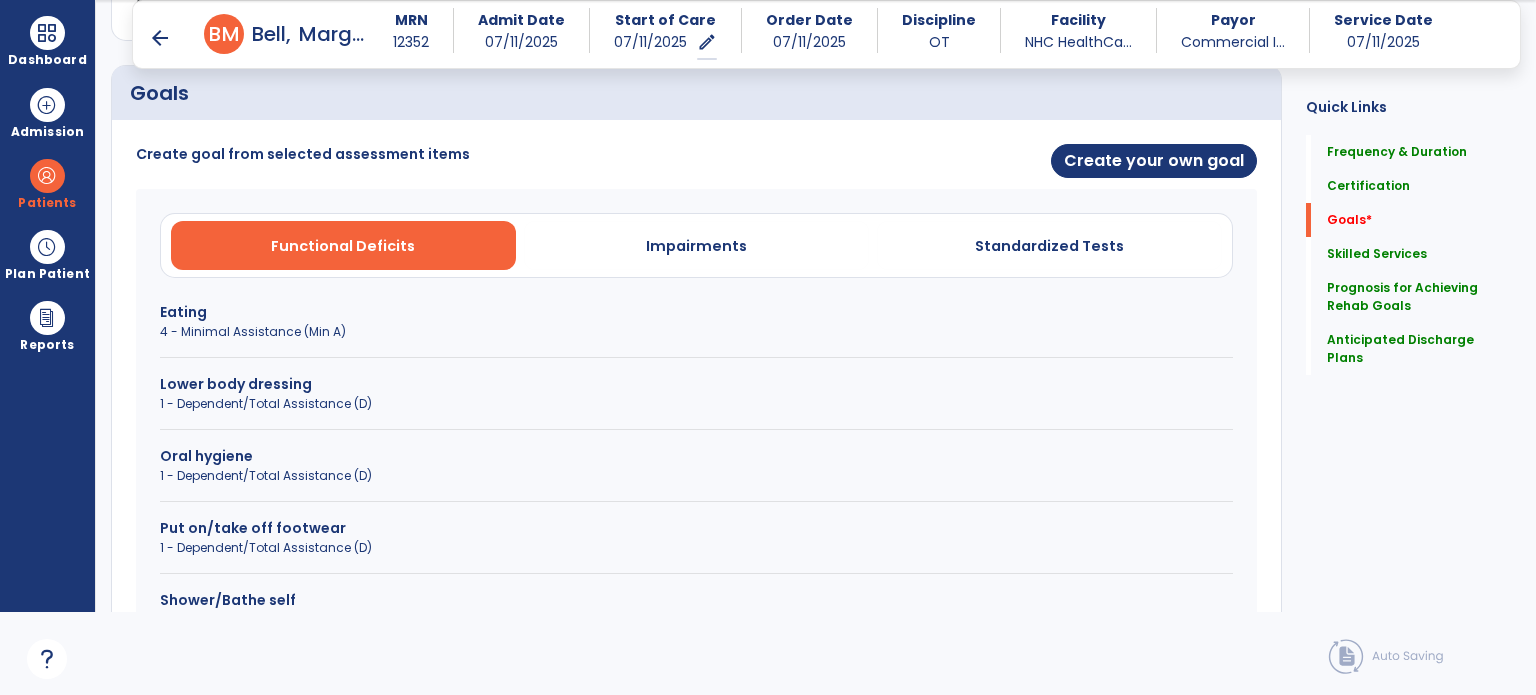 scroll, scrollTop: 434, scrollLeft: 0, axis: vertical 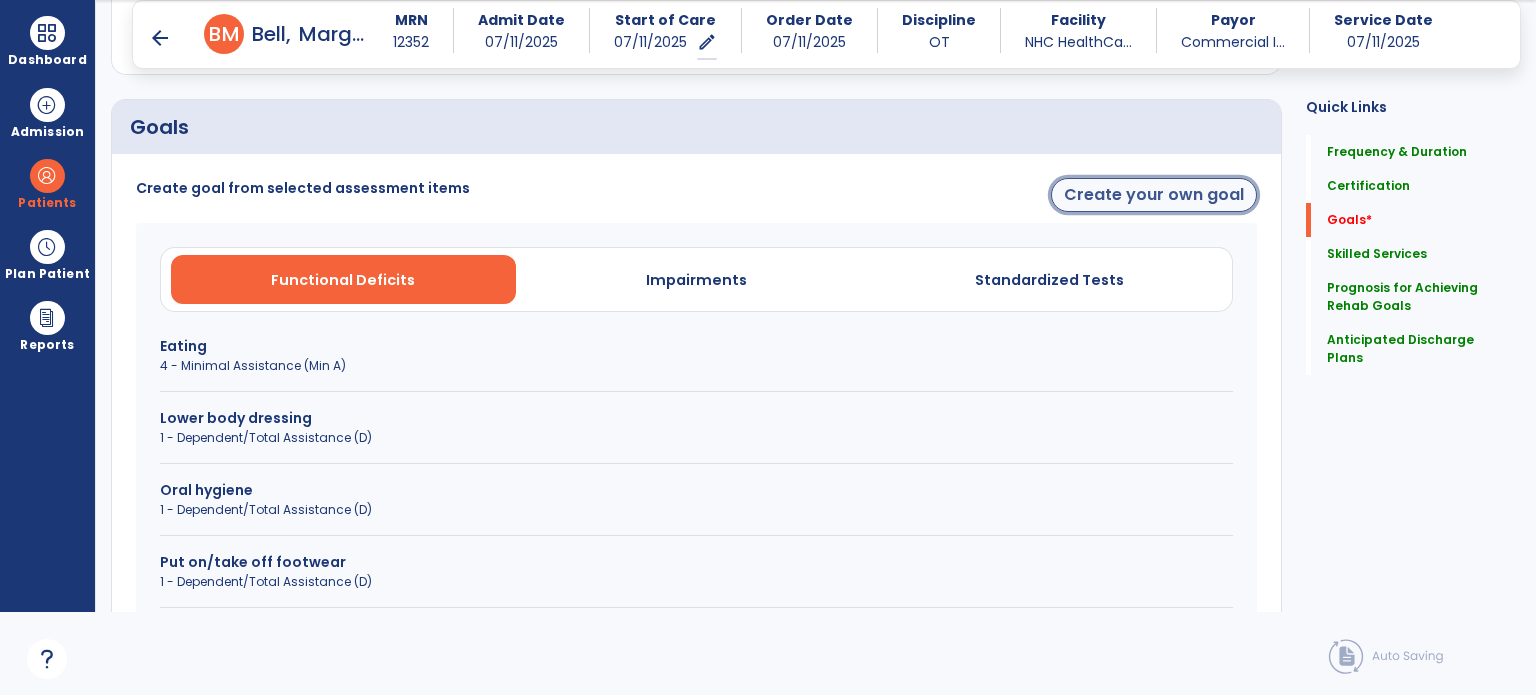 click on "Create your own goal" at bounding box center [1154, 195] 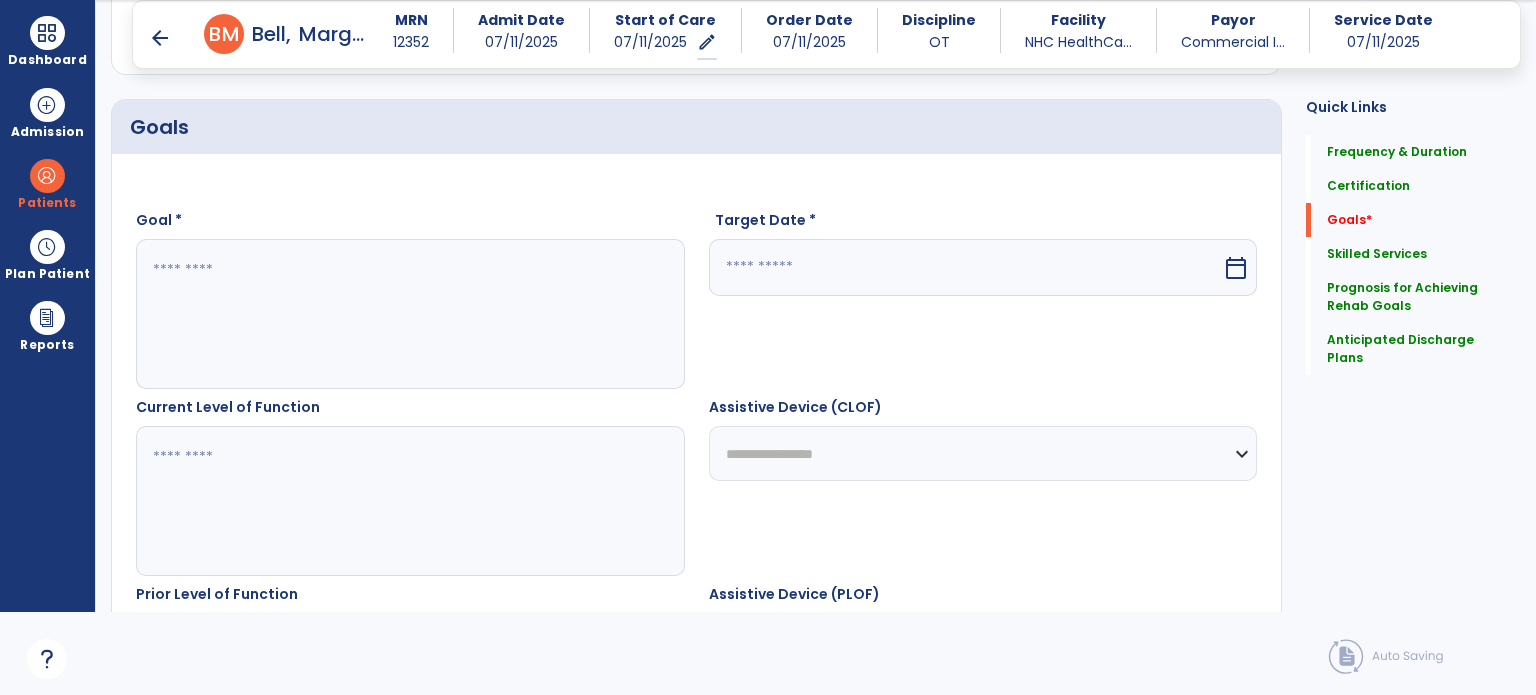 click at bounding box center (409, 314) 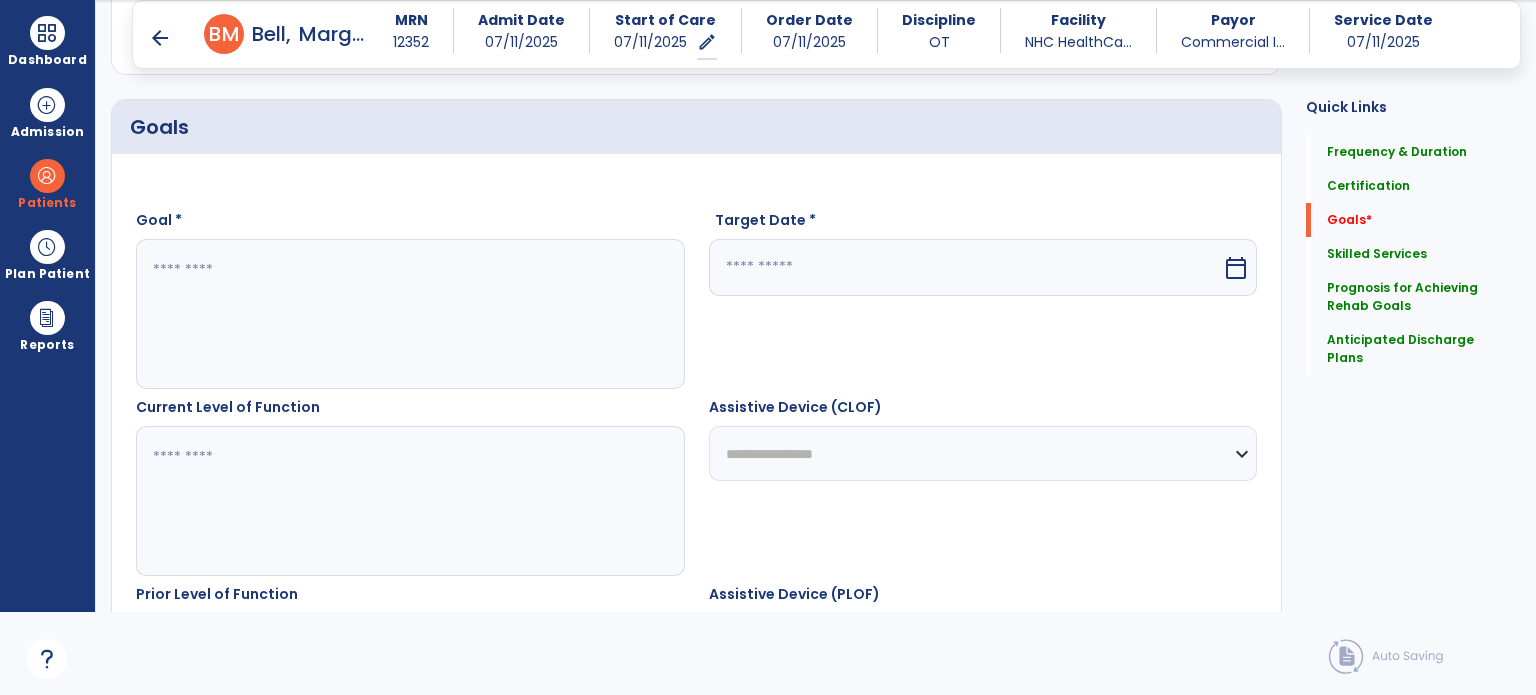 click at bounding box center [966, 267] 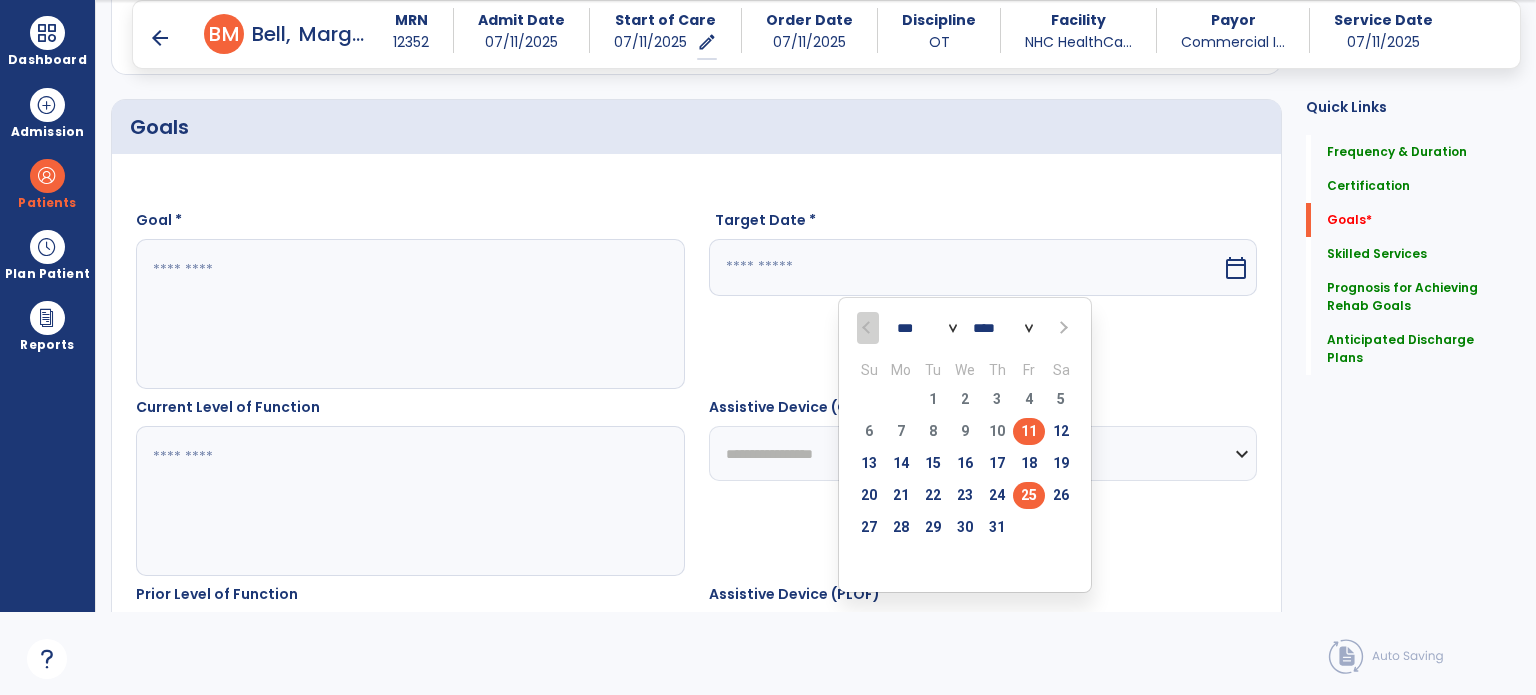 click on "25" at bounding box center (1029, 495) 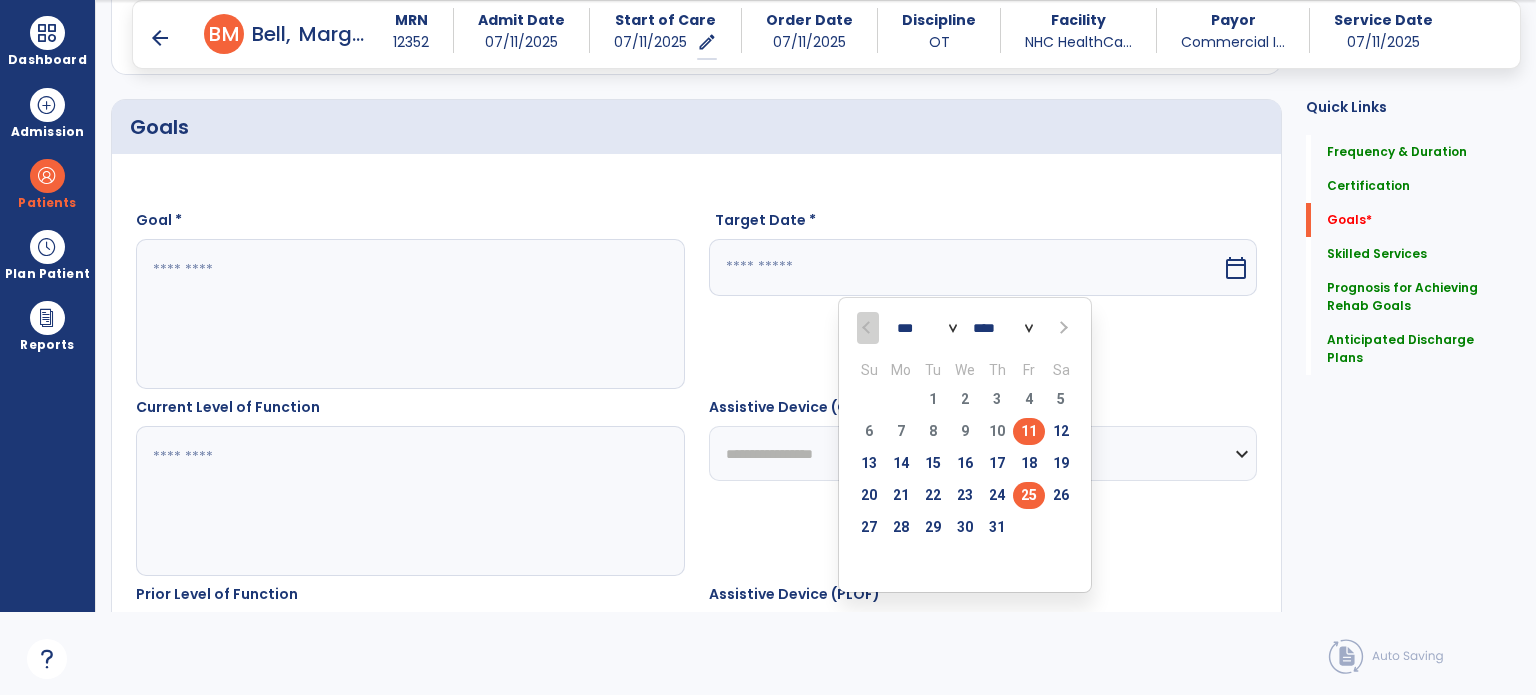 type on "*********" 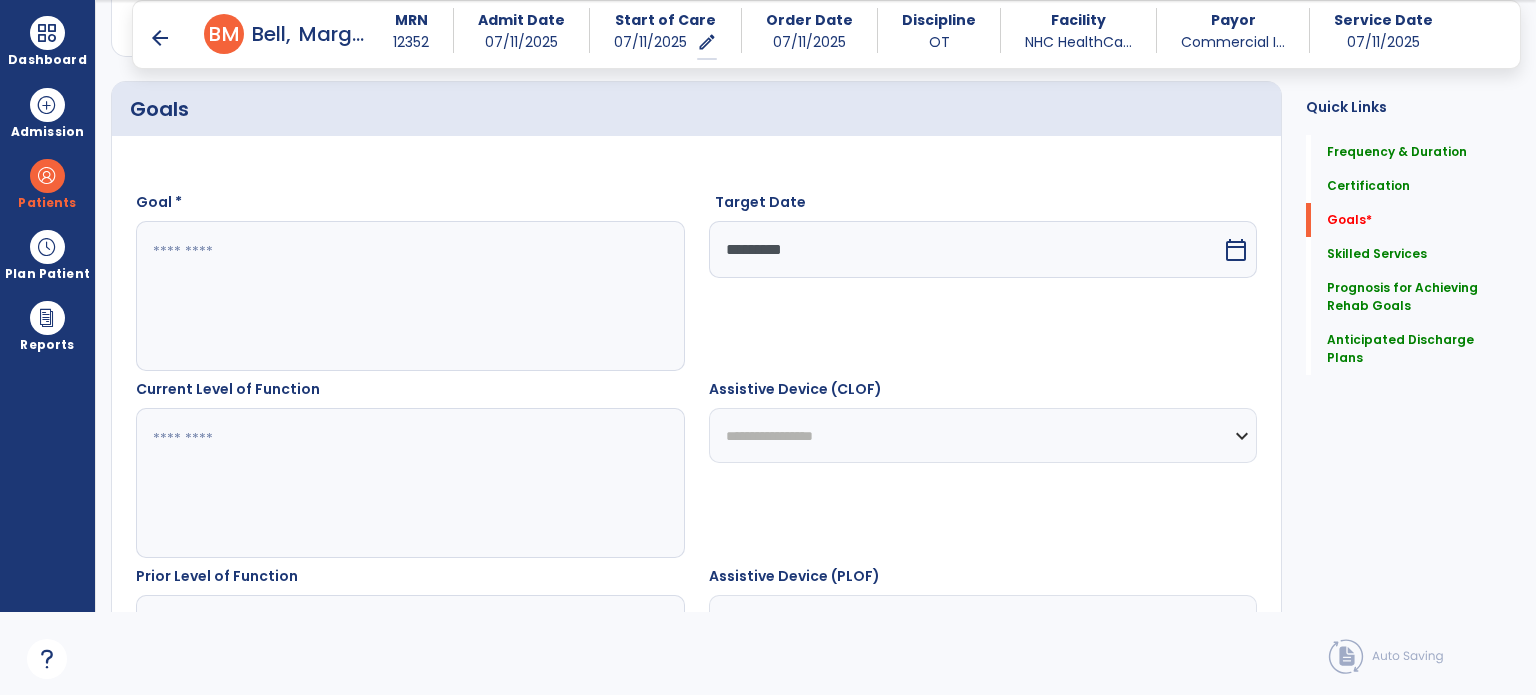 scroll, scrollTop: 434, scrollLeft: 0, axis: vertical 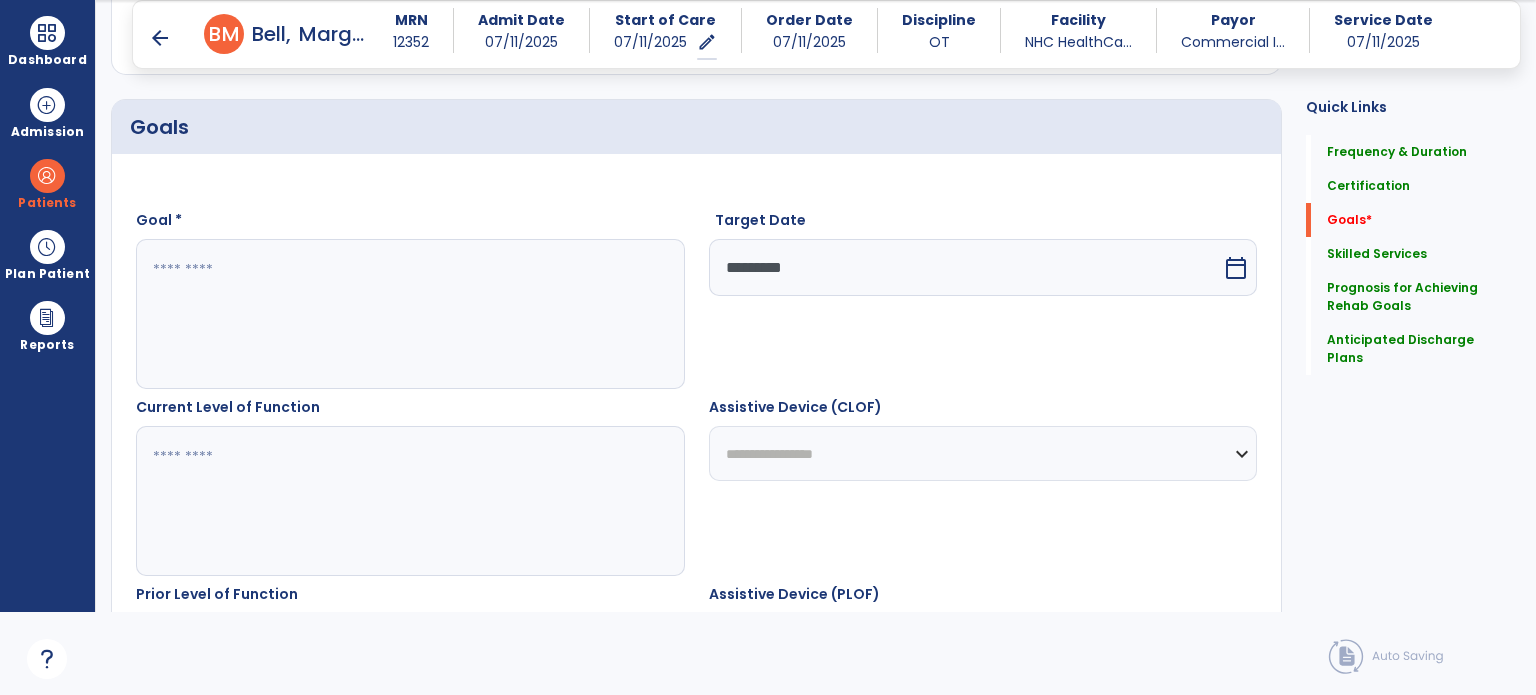 click at bounding box center (409, 314) 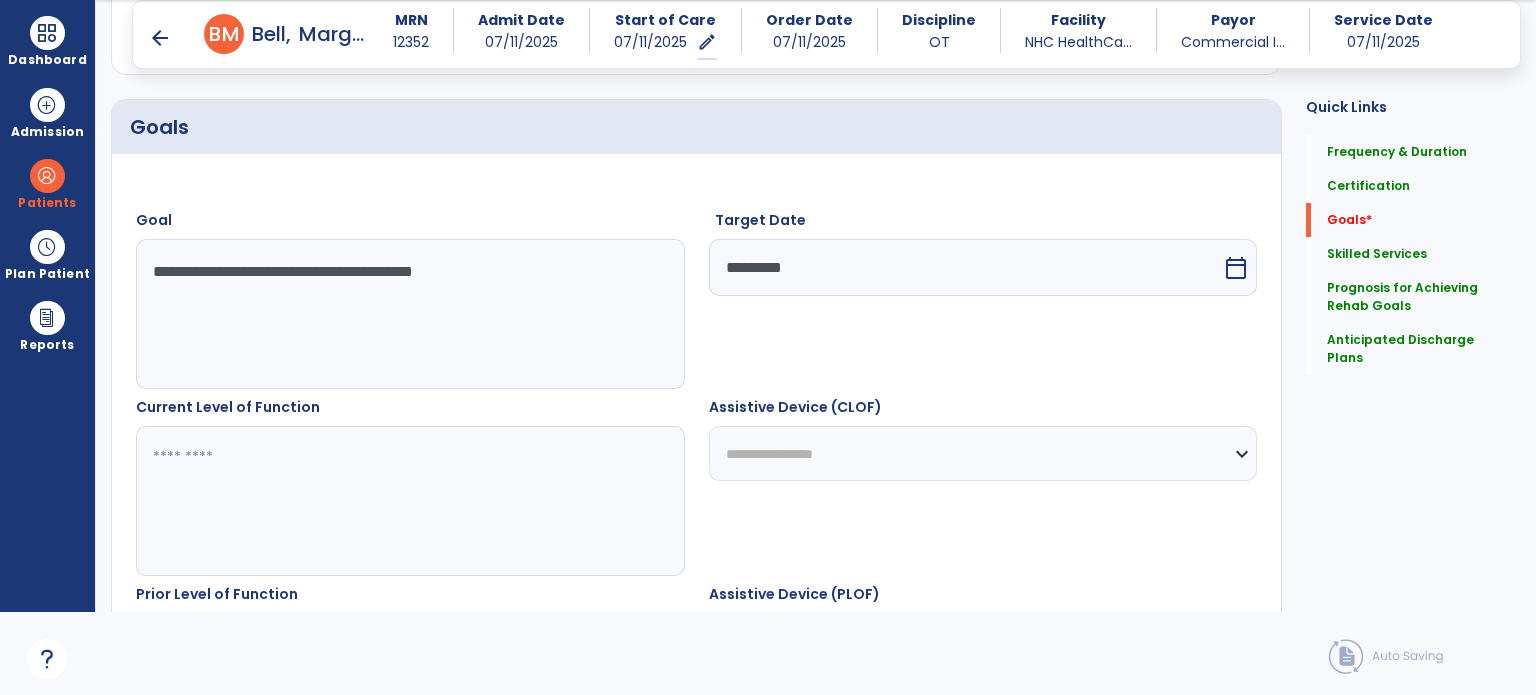 type on "**********" 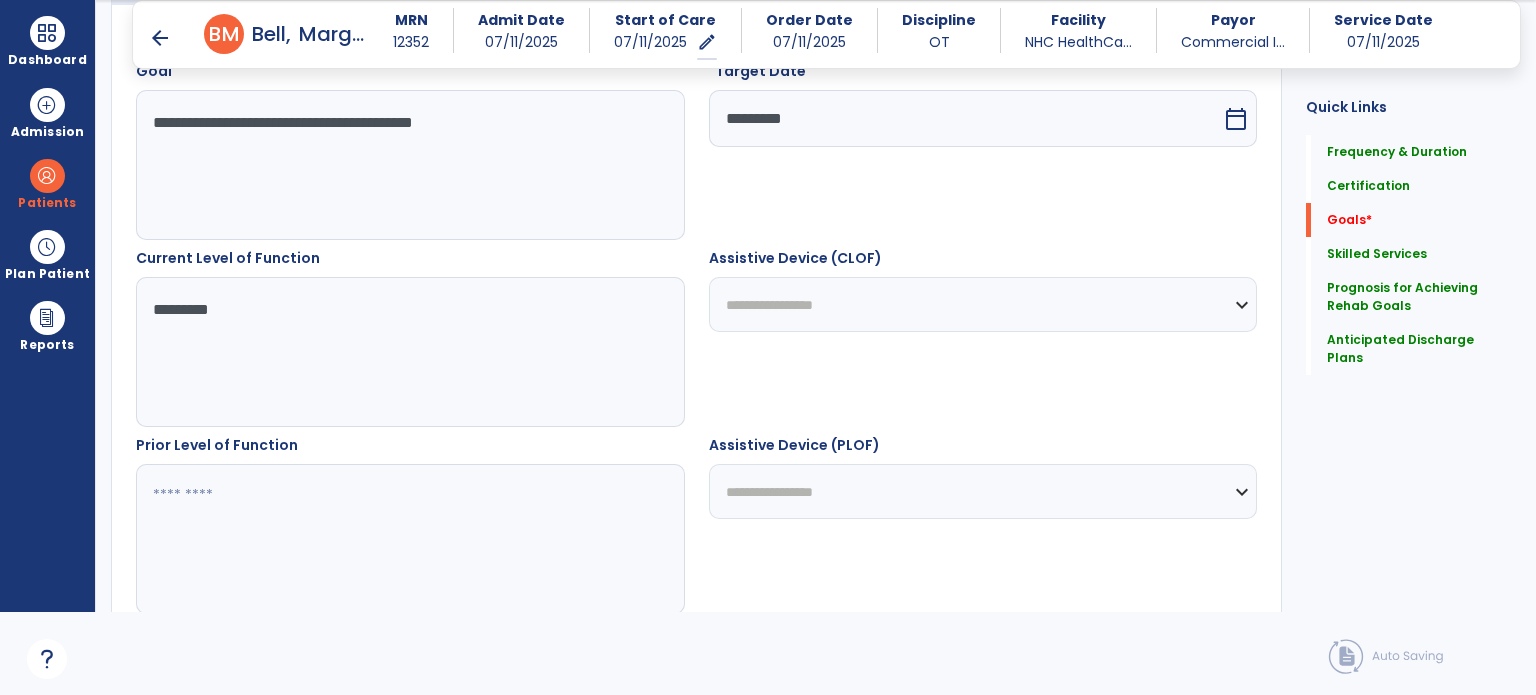 scroll, scrollTop: 634, scrollLeft: 0, axis: vertical 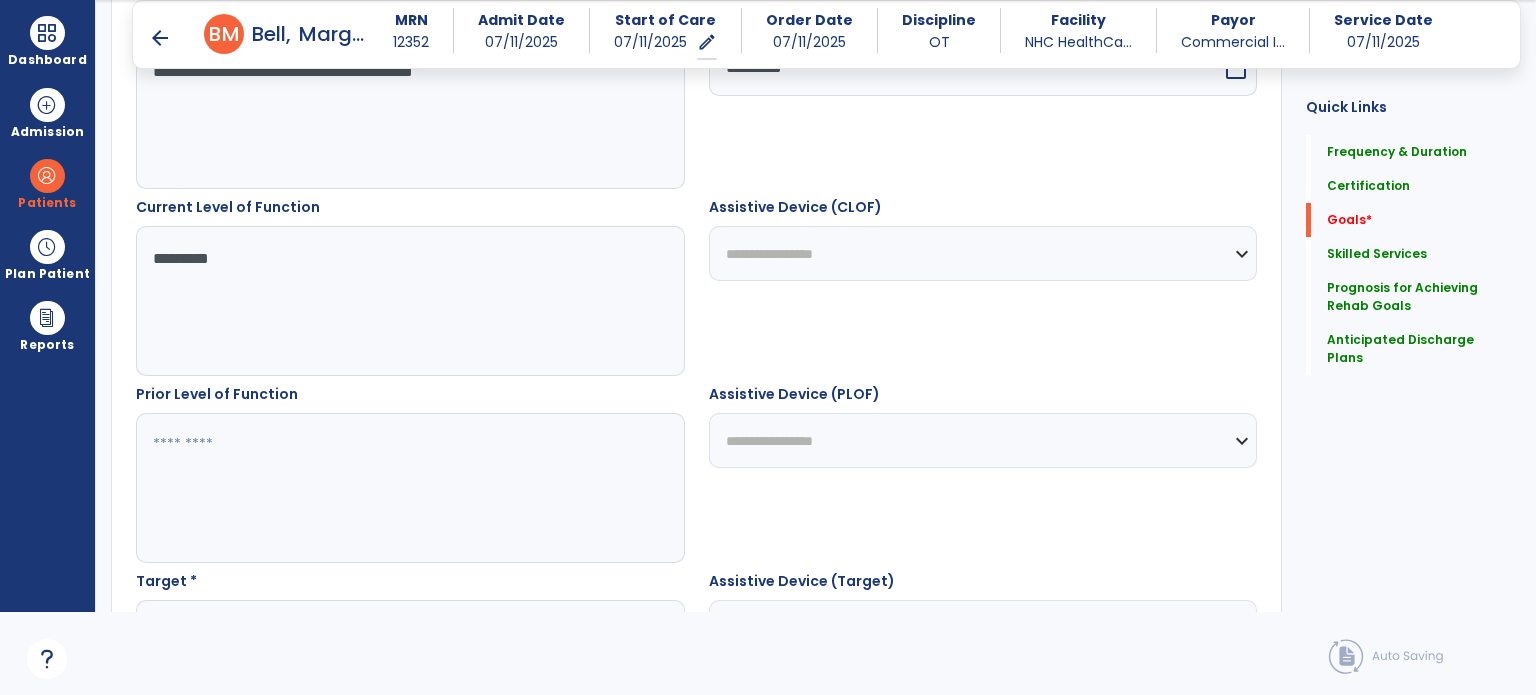 type on "*********" 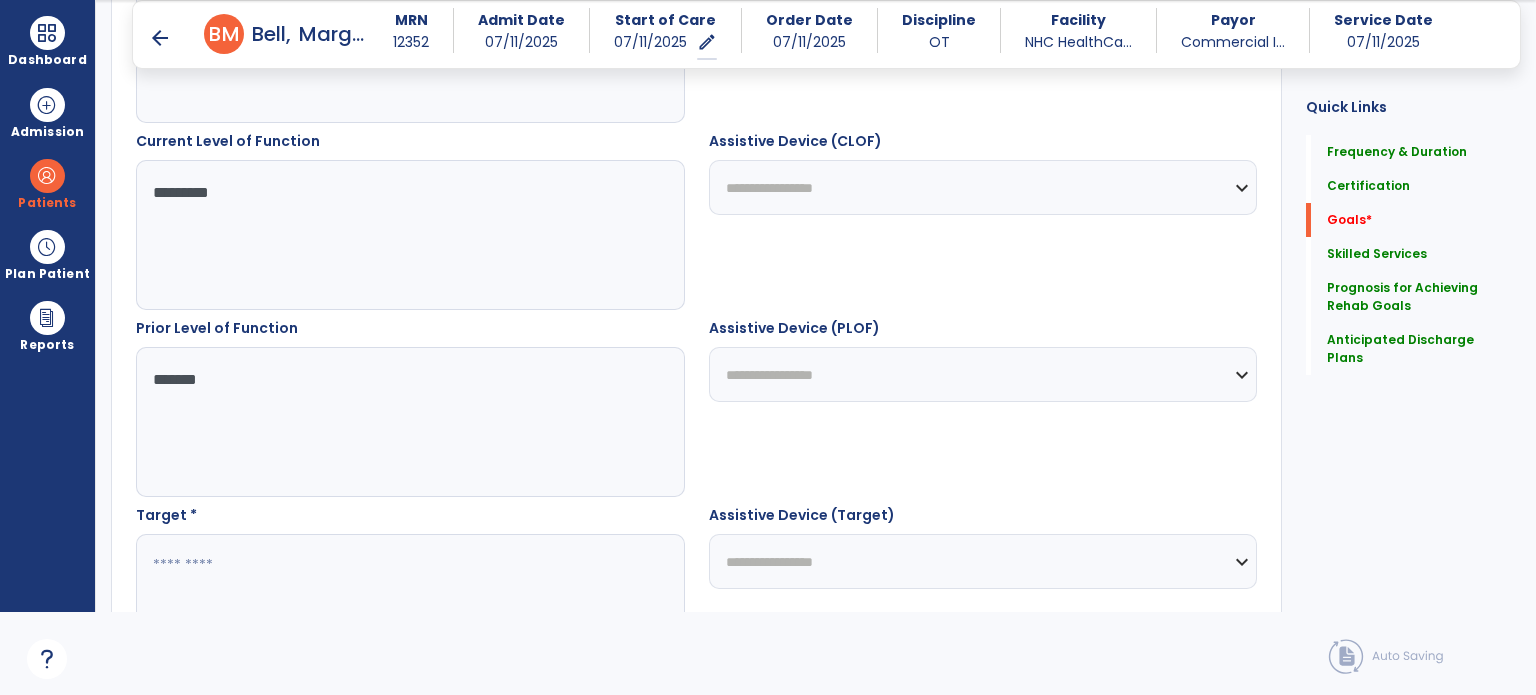 scroll, scrollTop: 734, scrollLeft: 0, axis: vertical 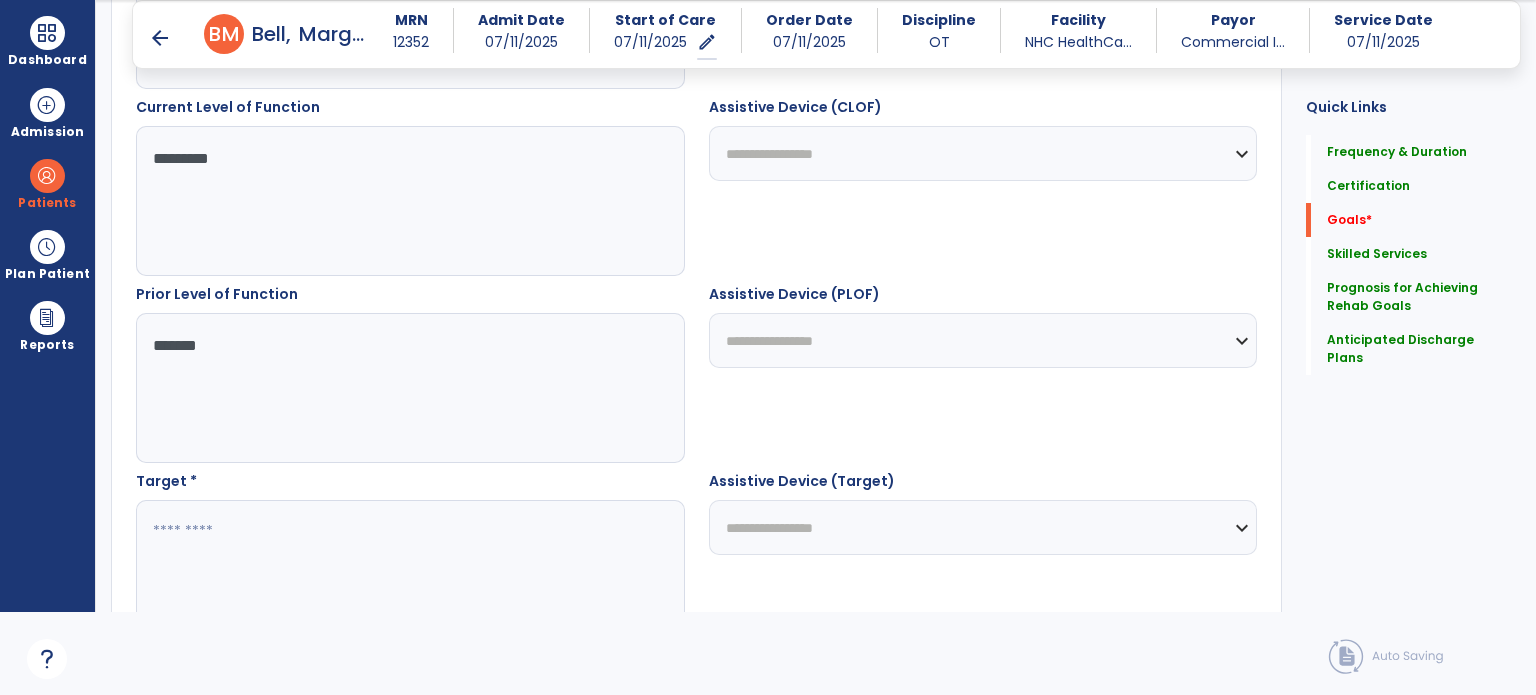 type on "*******" 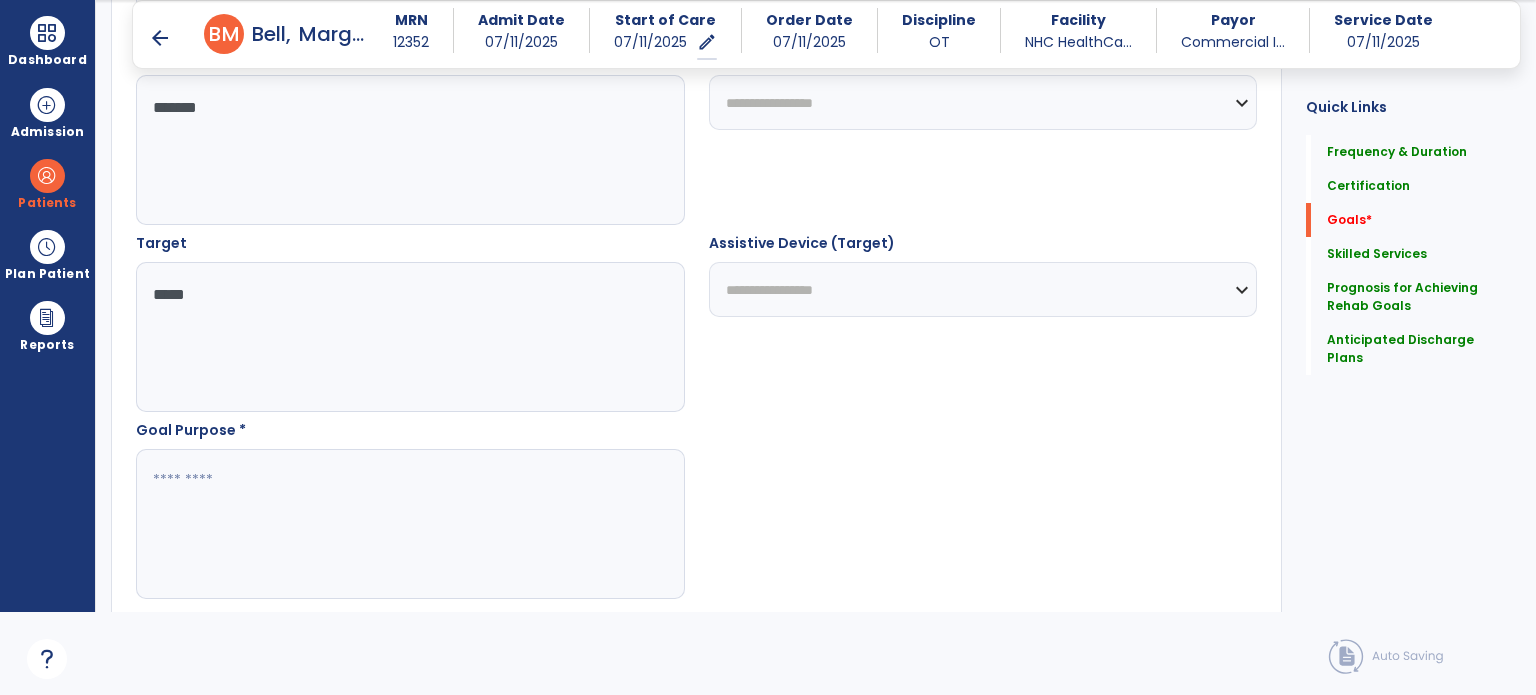 scroll, scrollTop: 1034, scrollLeft: 0, axis: vertical 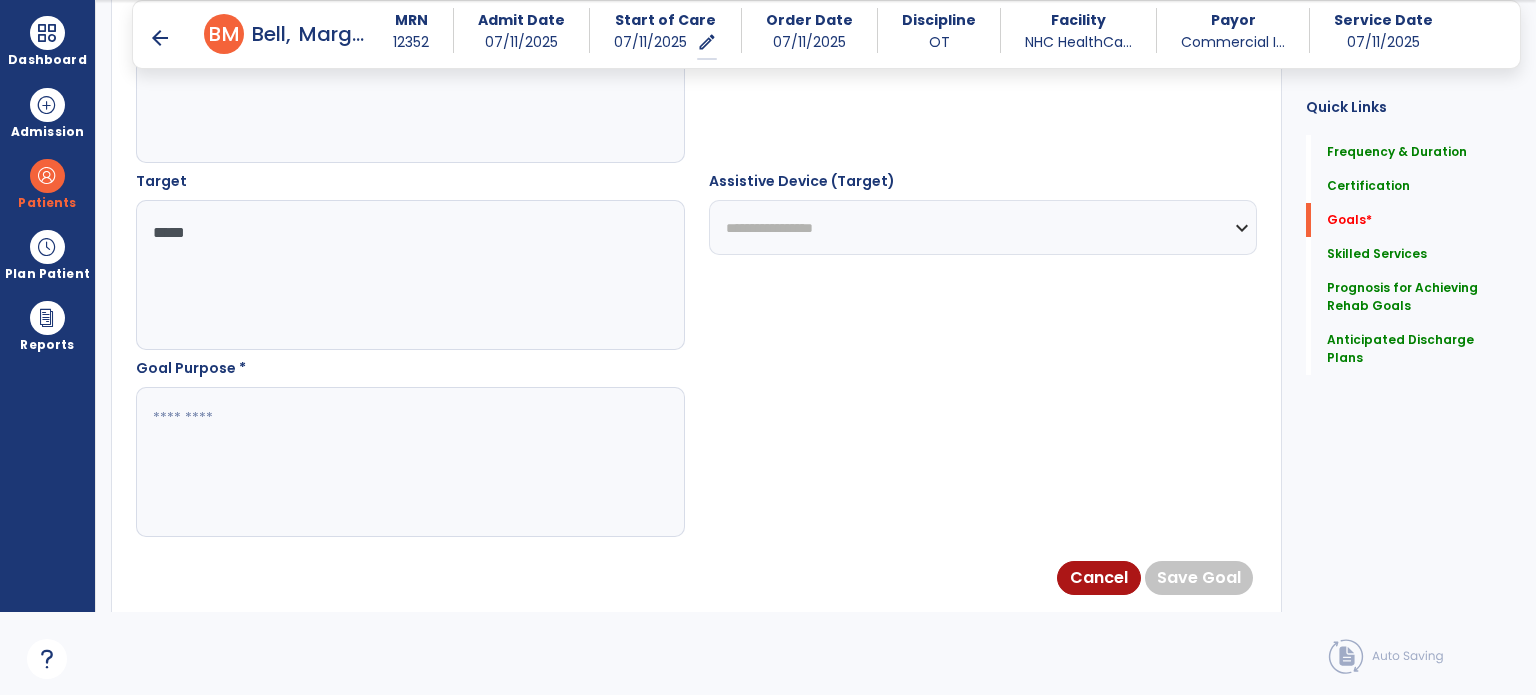 type on "*****" 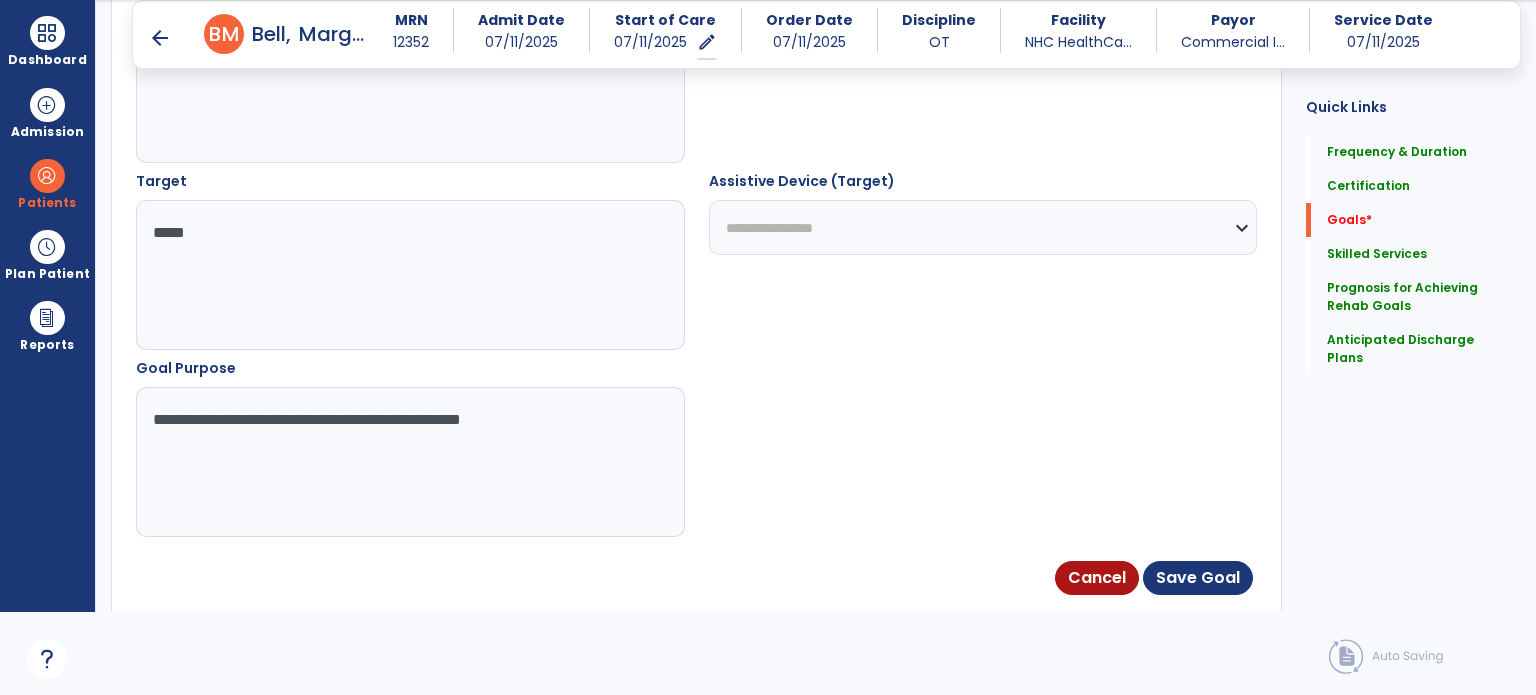 click on "**********" at bounding box center [983, 260] 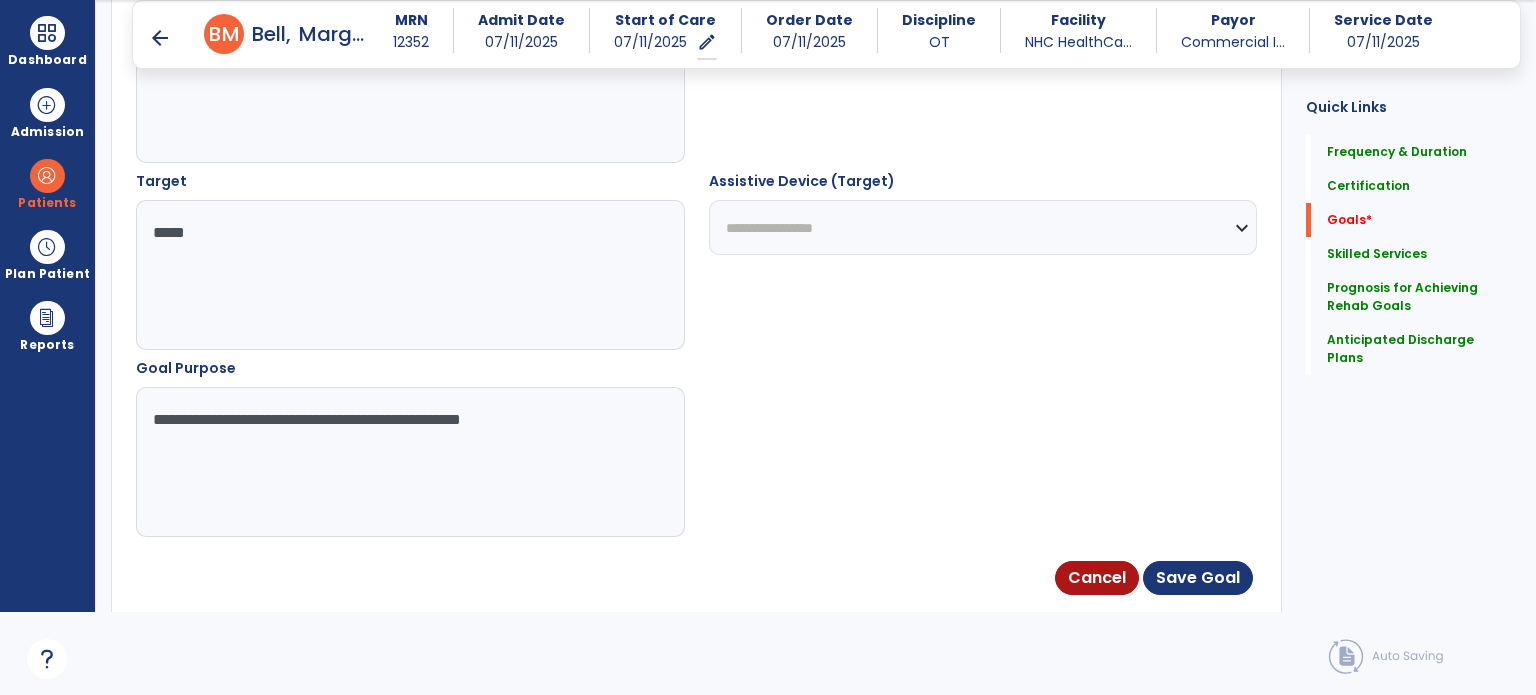 click on "**********" at bounding box center (409, 462) 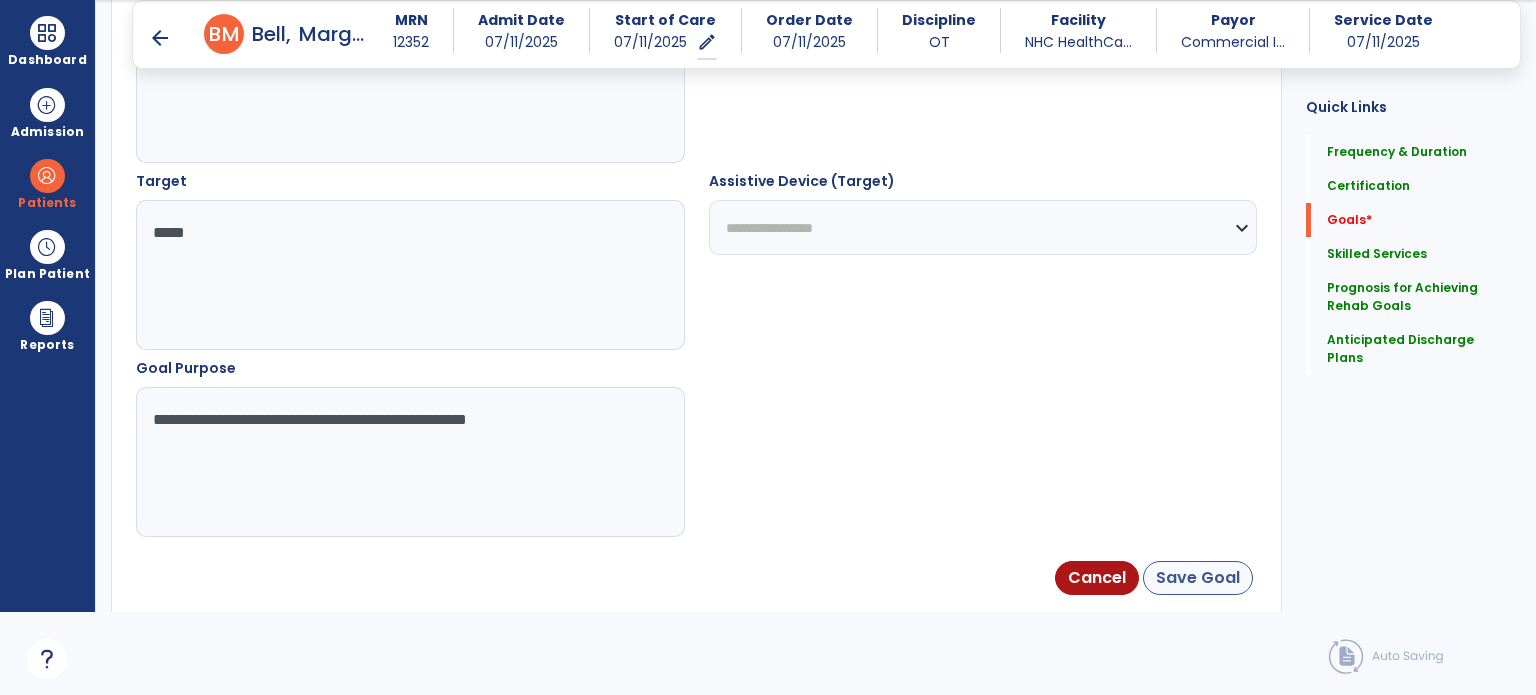 type on "**********" 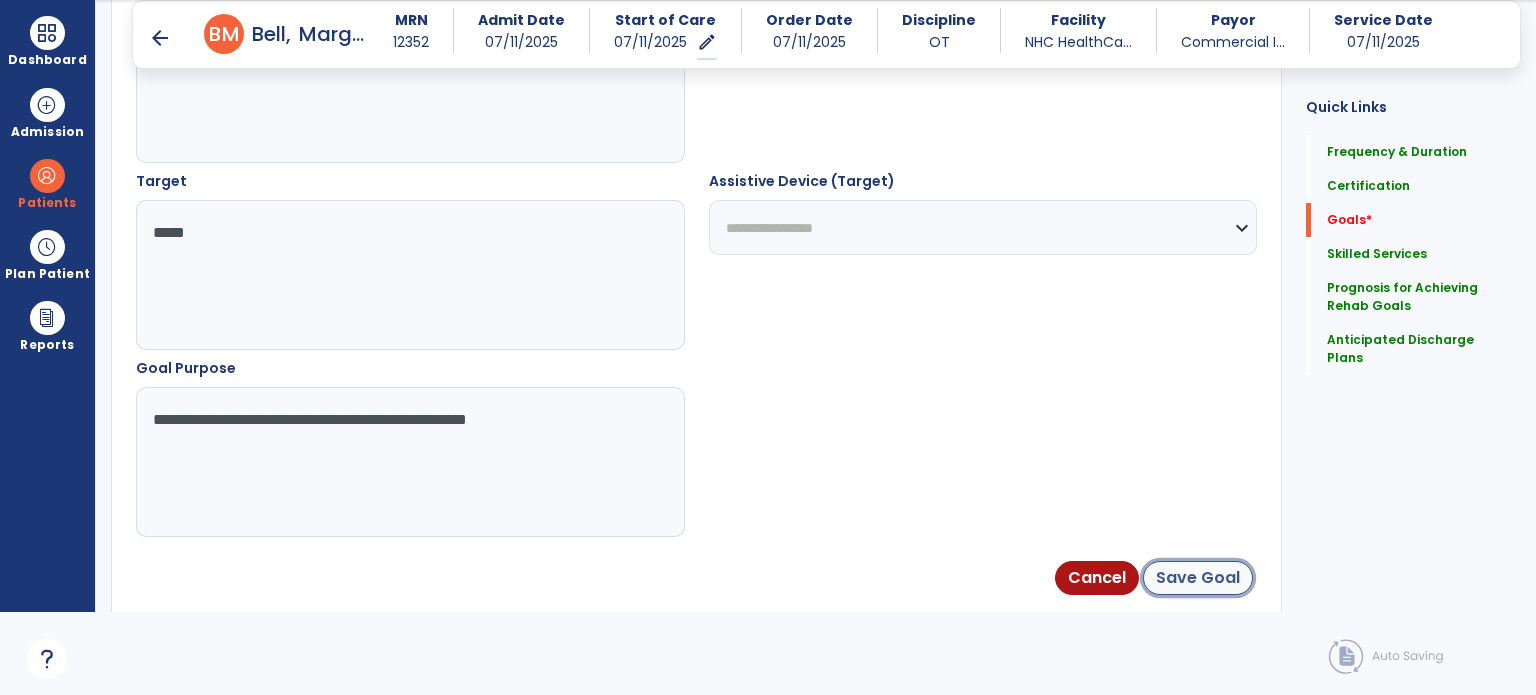 click on "Save Goal" at bounding box center (1198, 578) 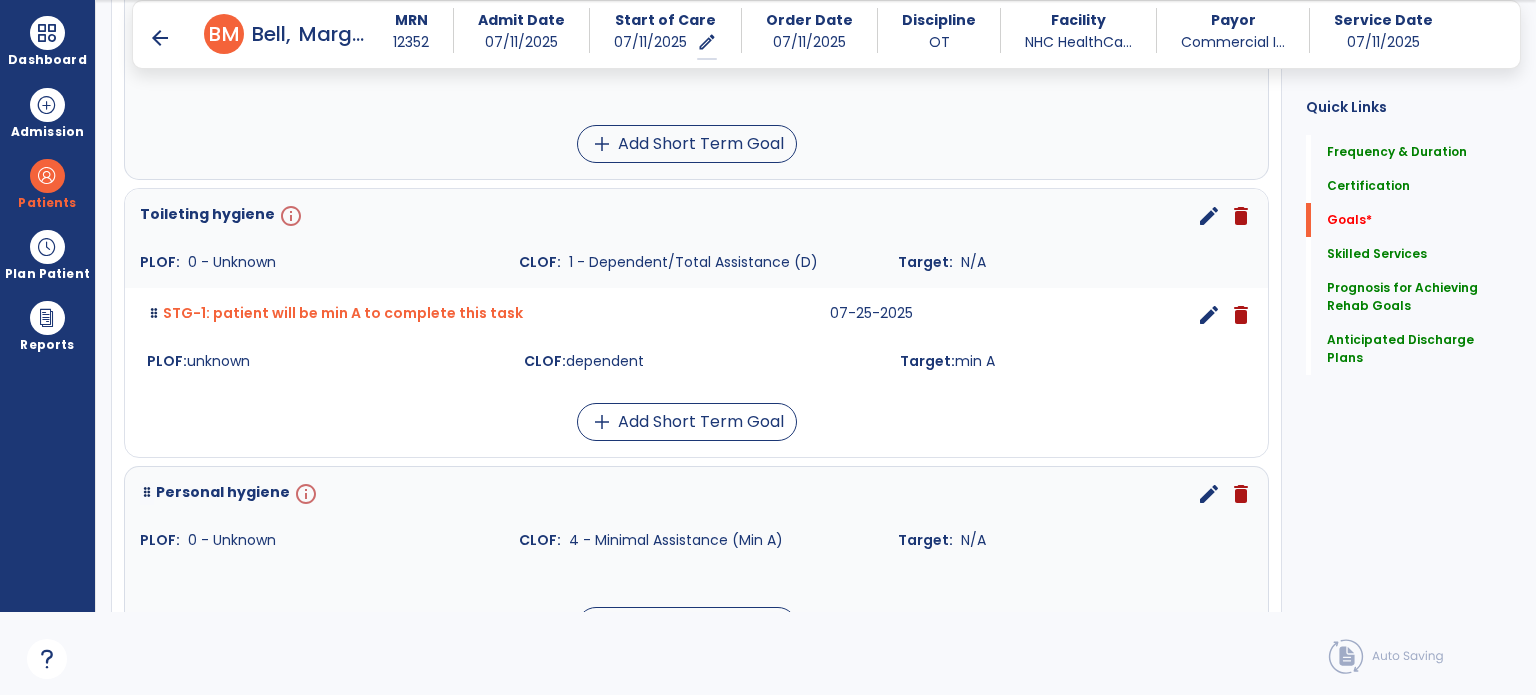 scroll, scrollTop: 536, scrollLeft: 0, axis: vertical 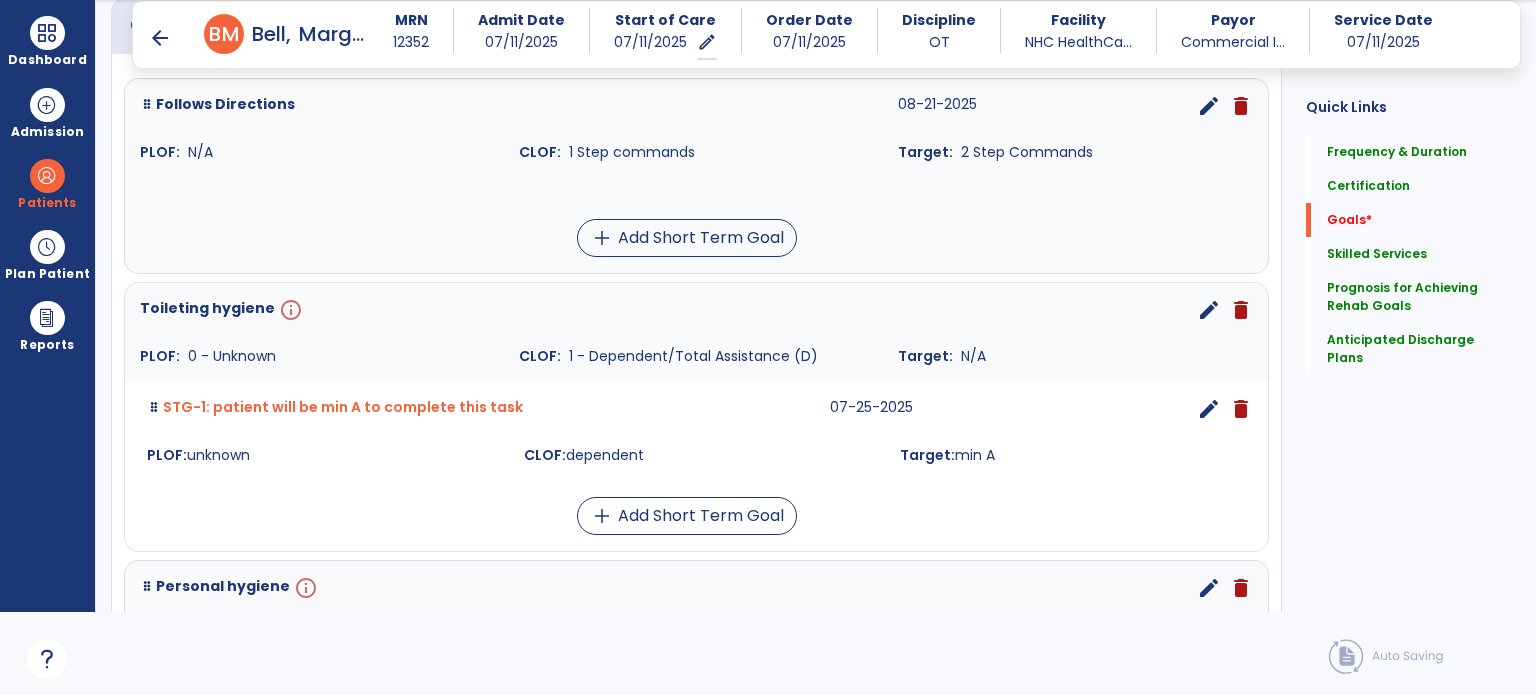 click on "edit" at bounding box center [1209, 310] 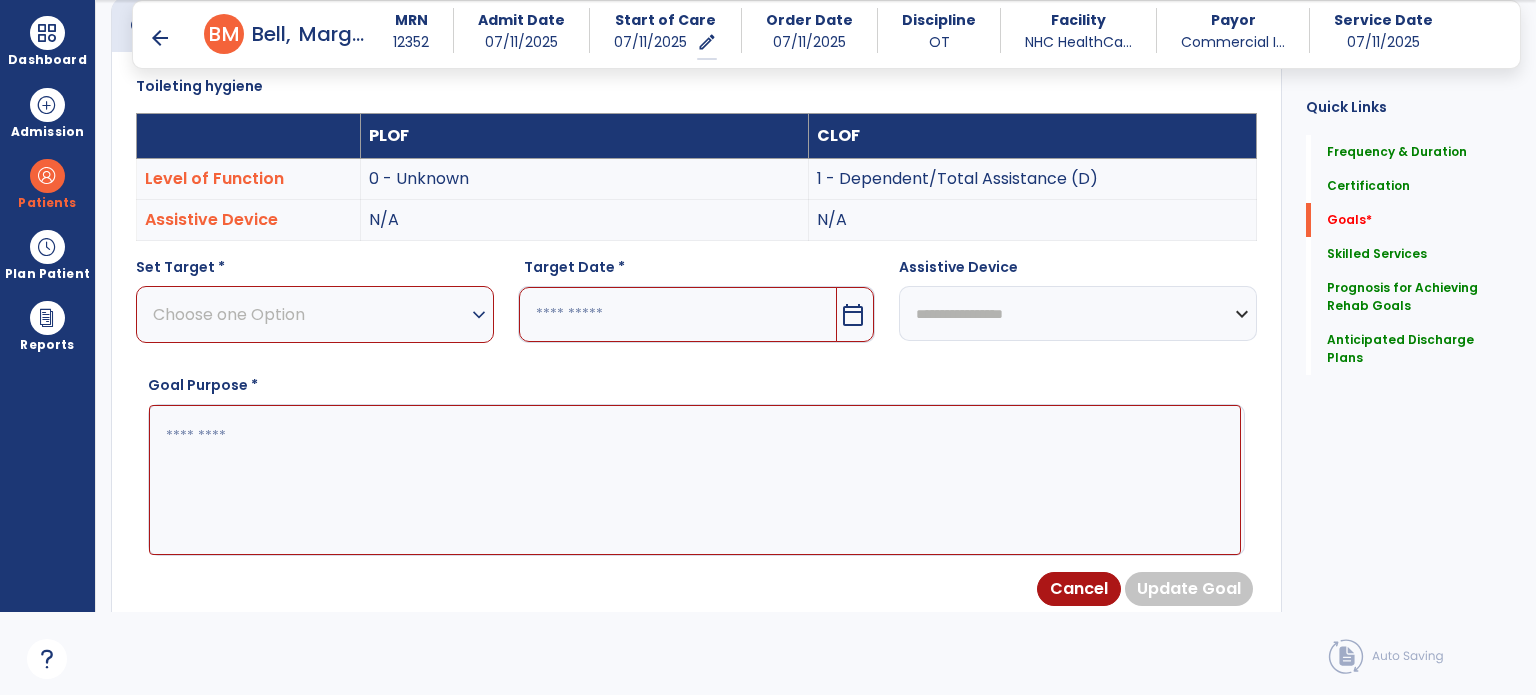 scroll, scrollTop: 534, scrollLeft: 0, axis: vertical 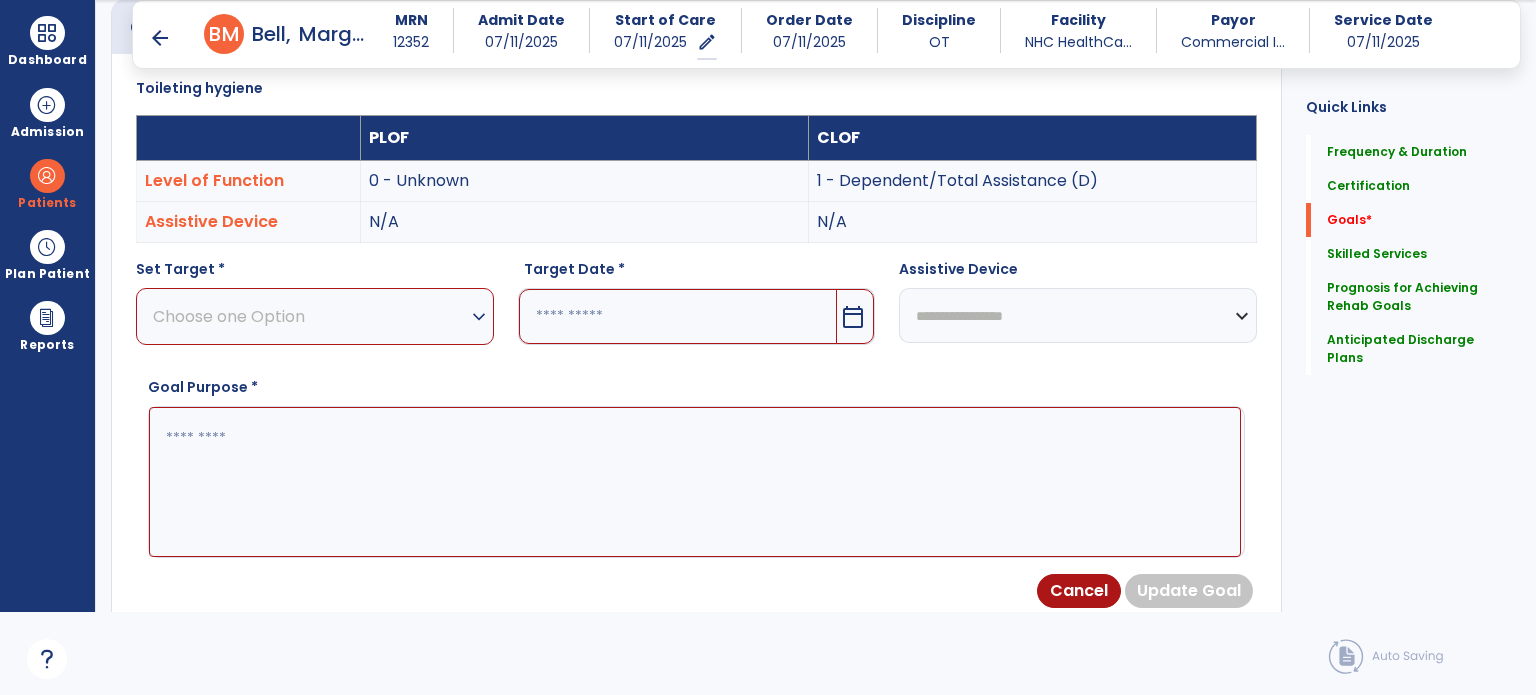 click on "Choose one Option" at bounding box center (310, 316) 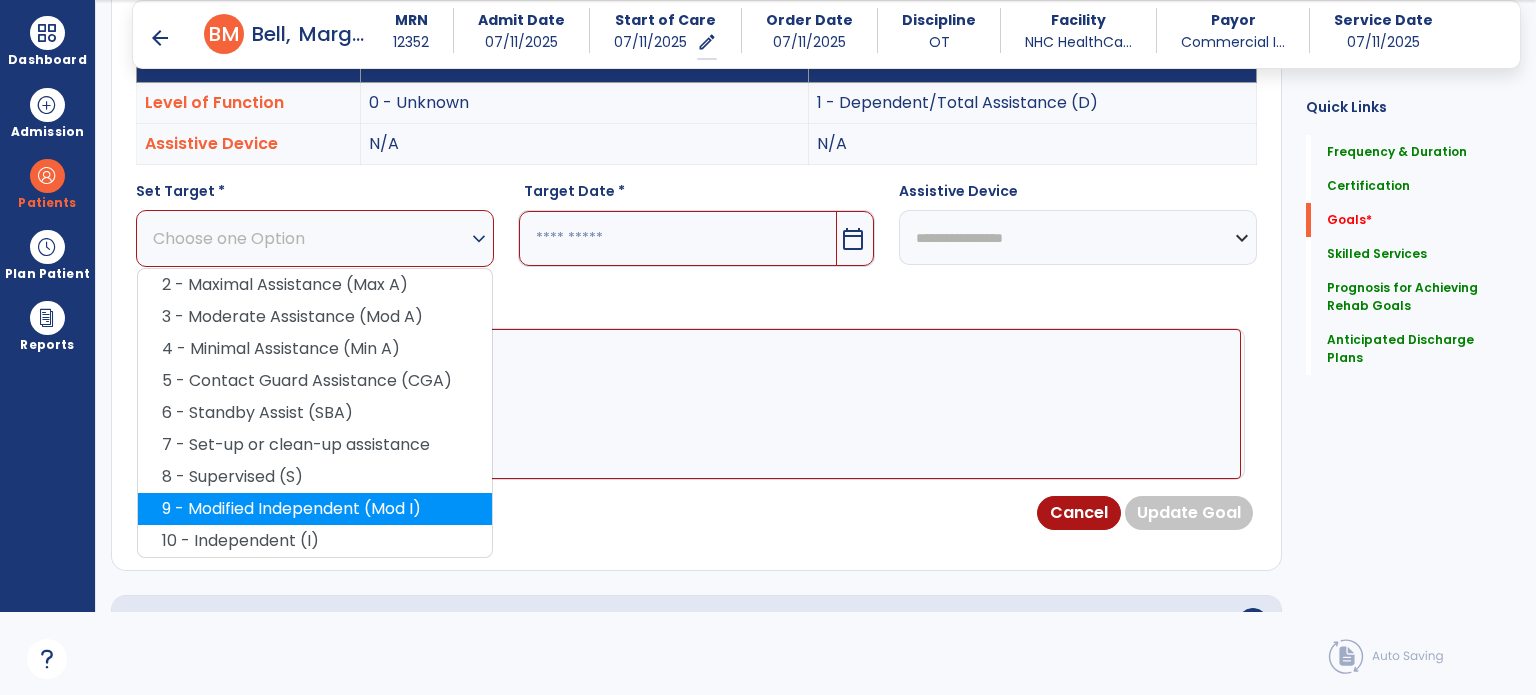 scroll, scrollTop: 634, scrollLeft: 0, axis: vertical 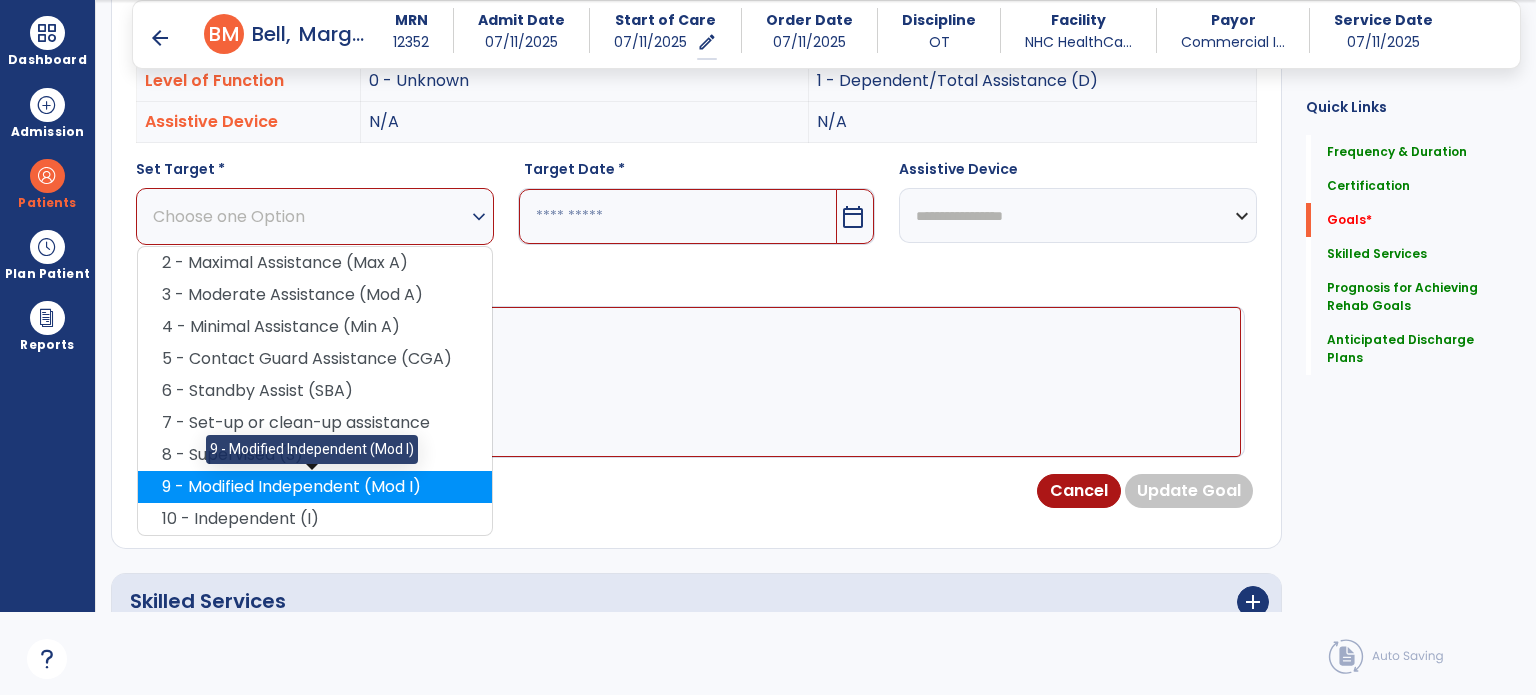 click on "9 - Modified Independent (Mod I)" at bounding box center (315, 487) 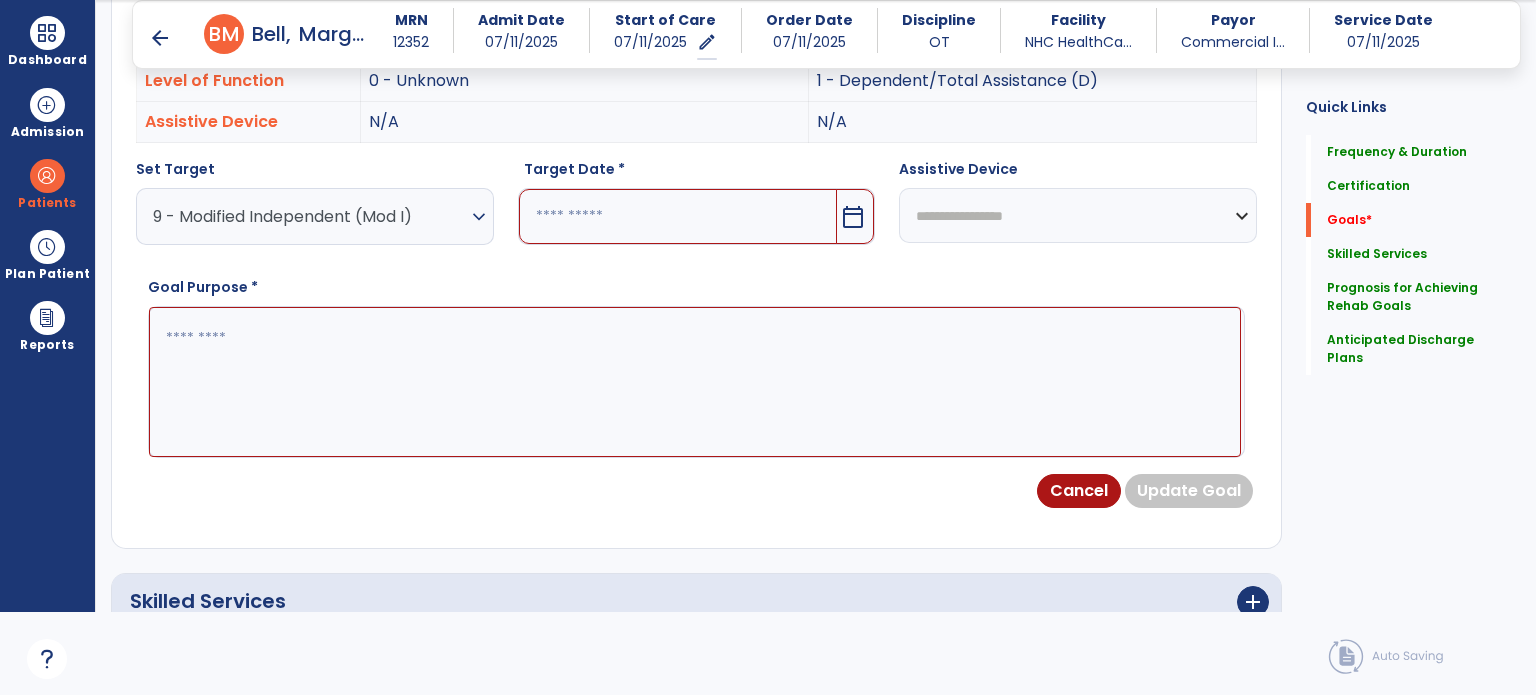click on "calendar_today" at bounding box center [853, 217] 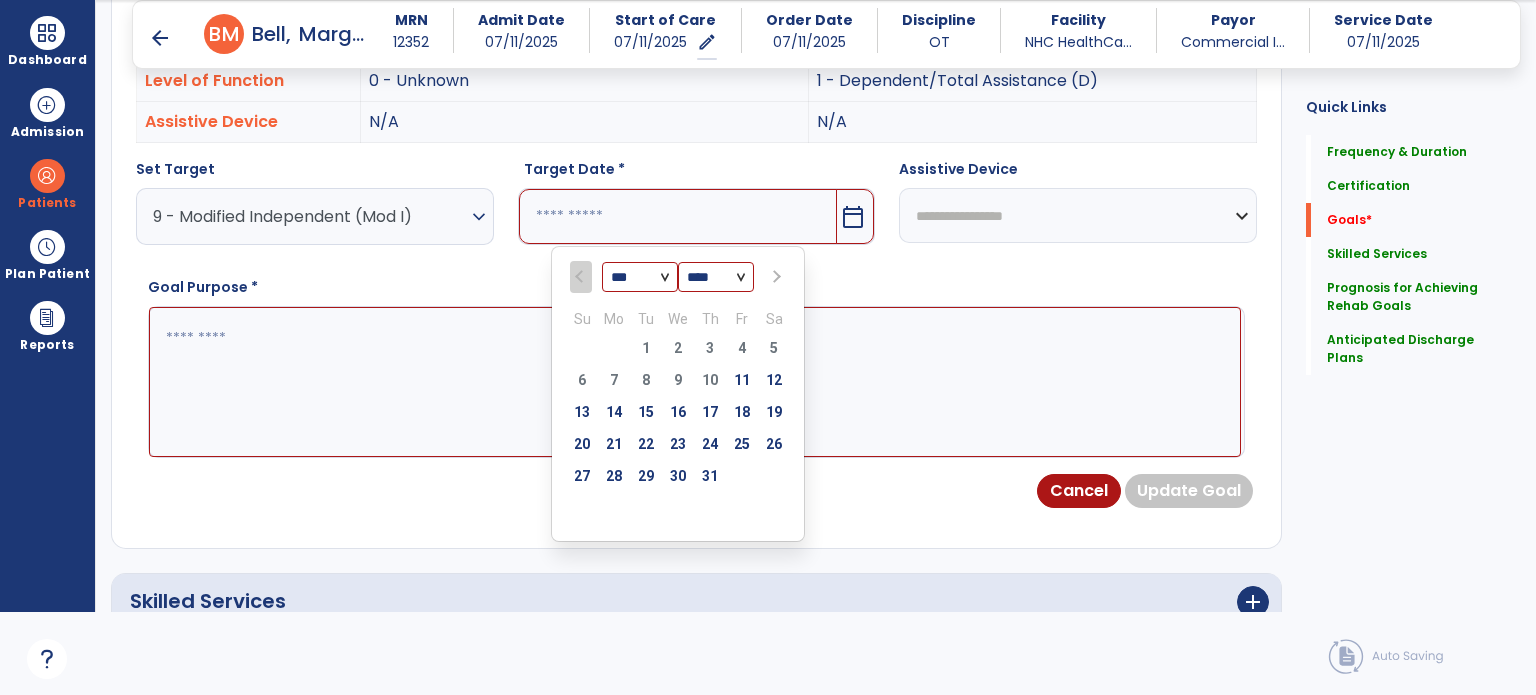 click at bounding box center (774, 277) 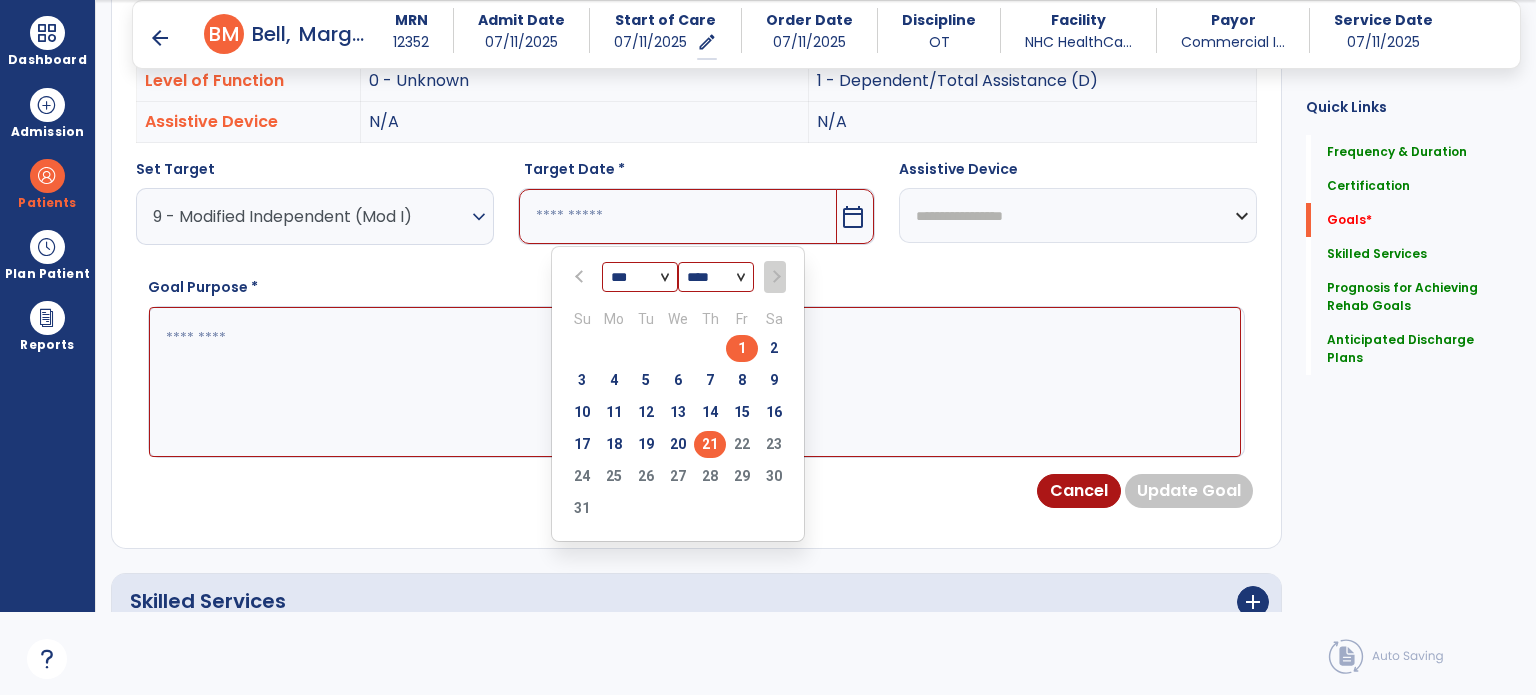 click on "21" at bounding box center [710, 444] 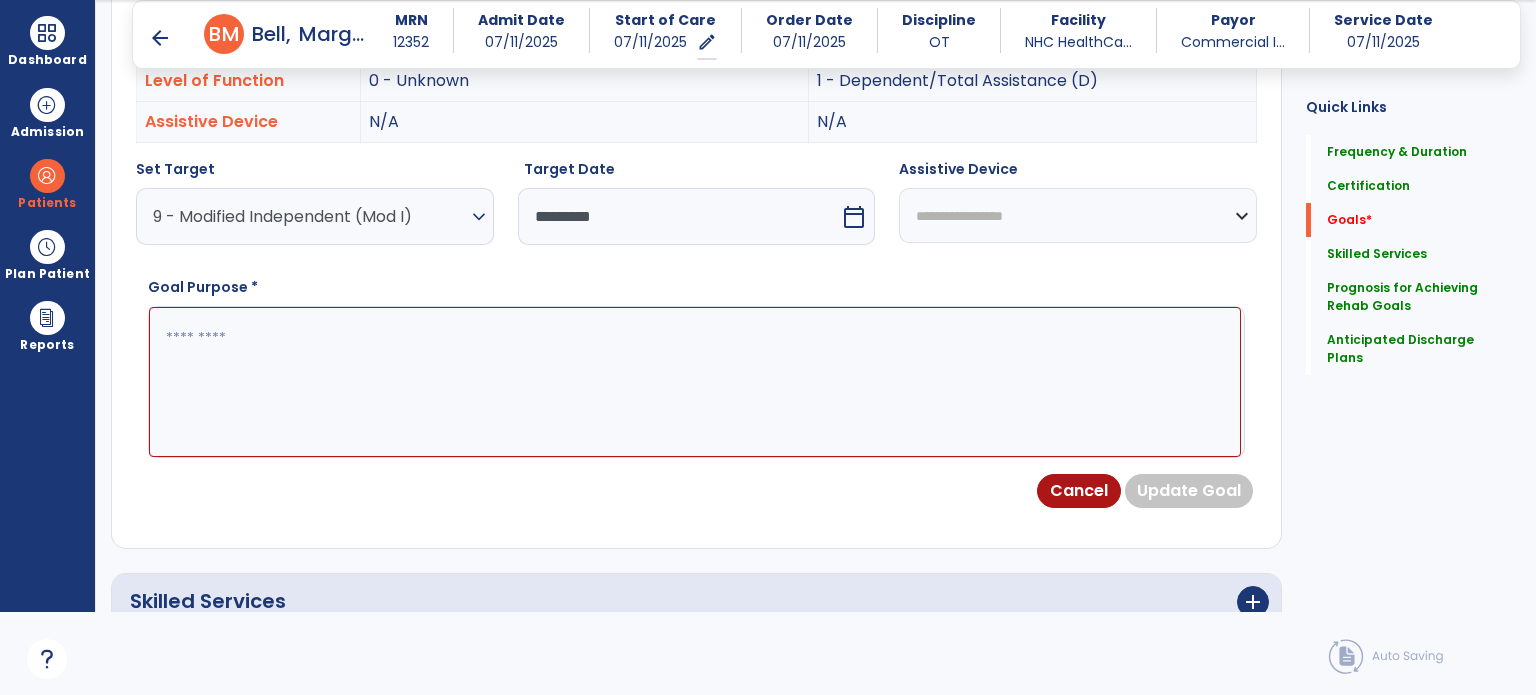 click at bounding box center [695, 382] 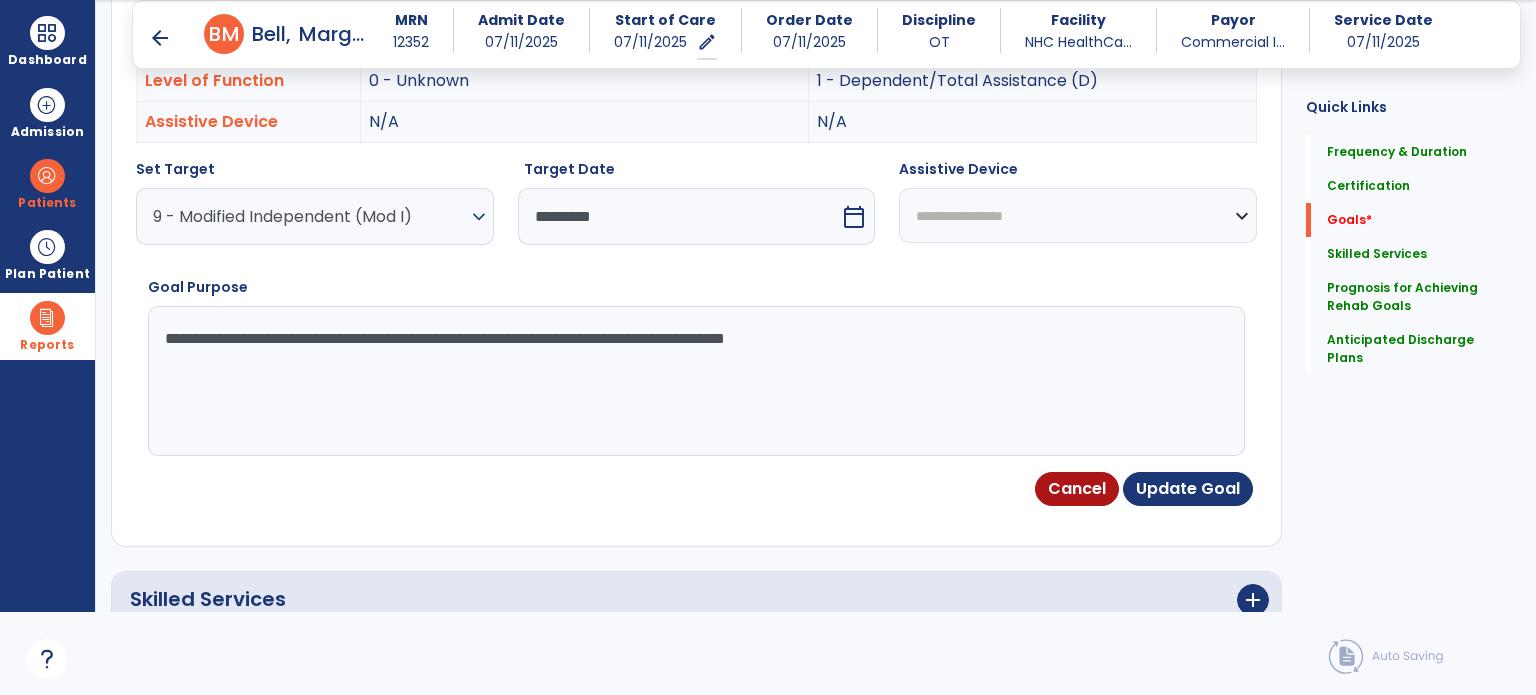 drag, startPoint x: 952, startPoint y: 319, endPoint x: 0, endPoint y: 301, distance: 952.17017 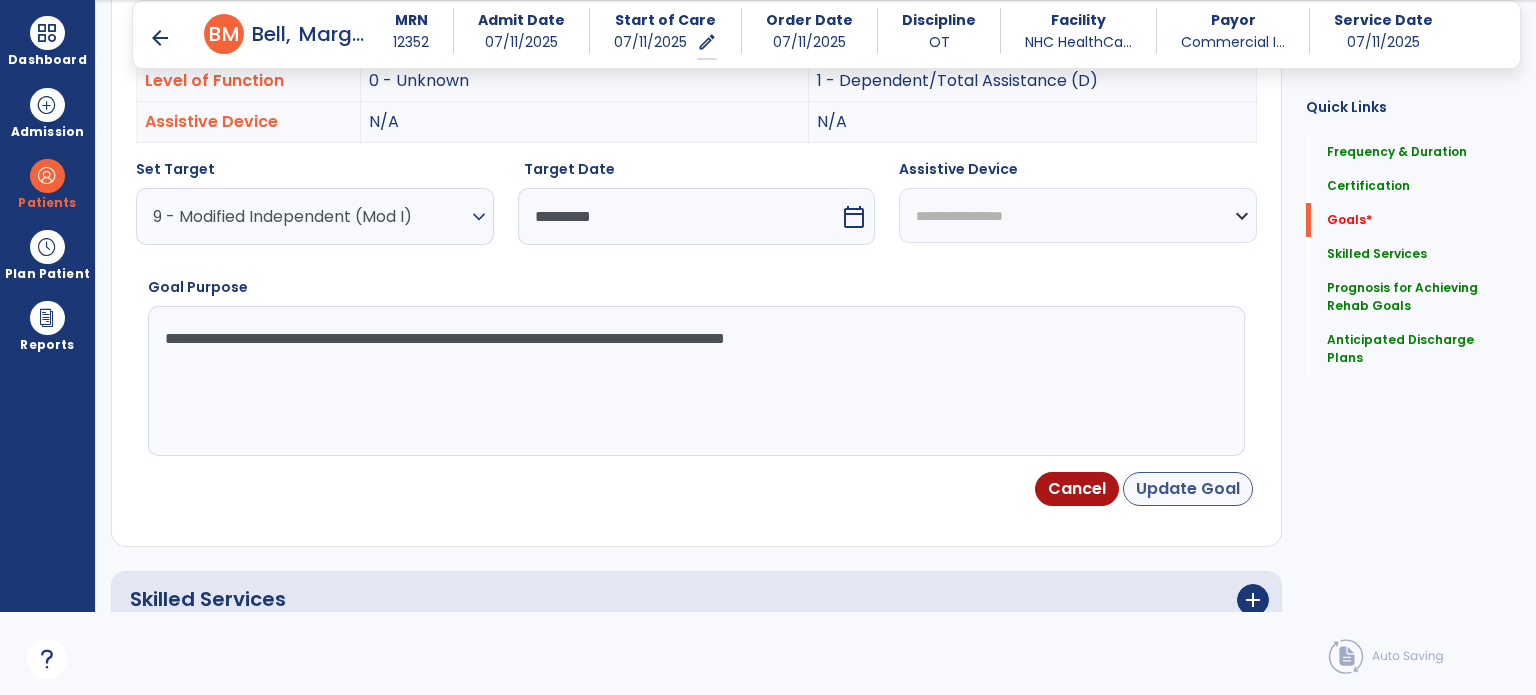 type on "**********" 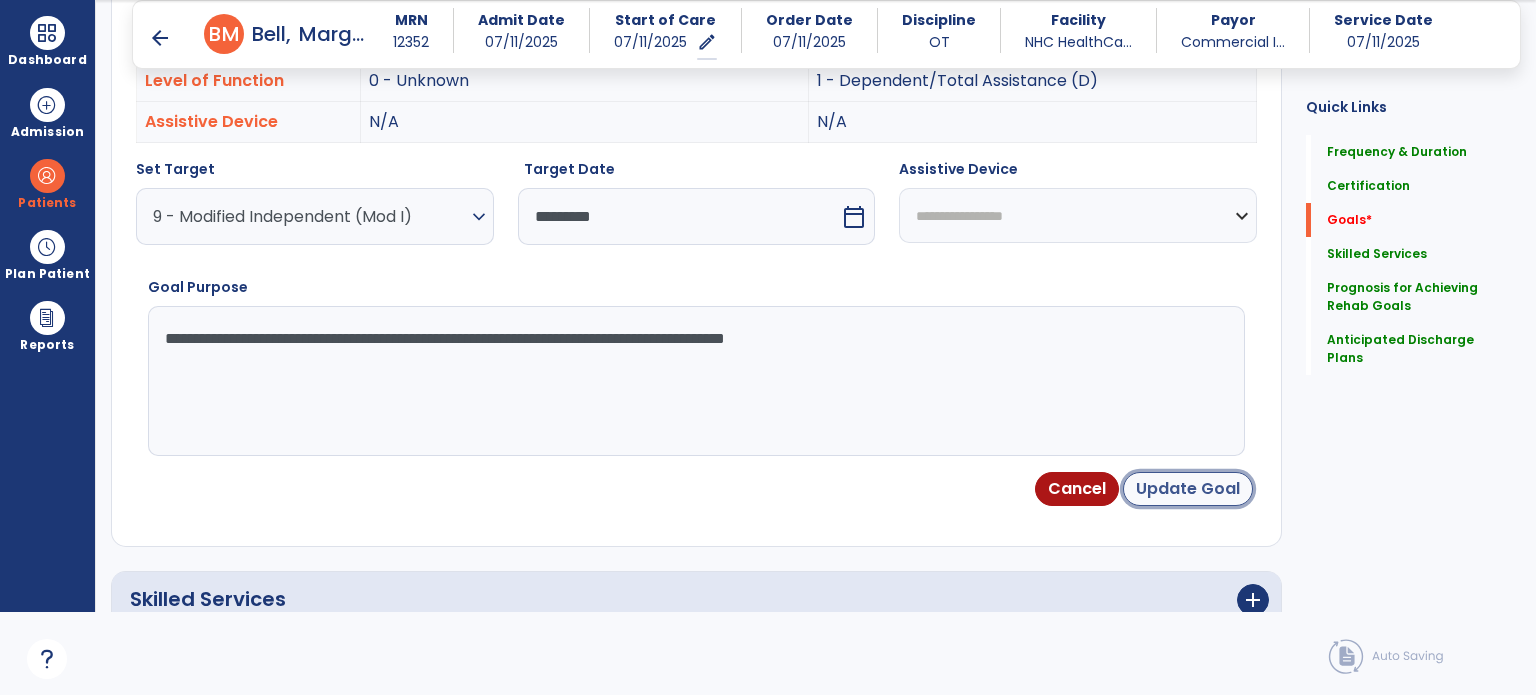 click on "Update Goal" at bounding box center [1188, 489] 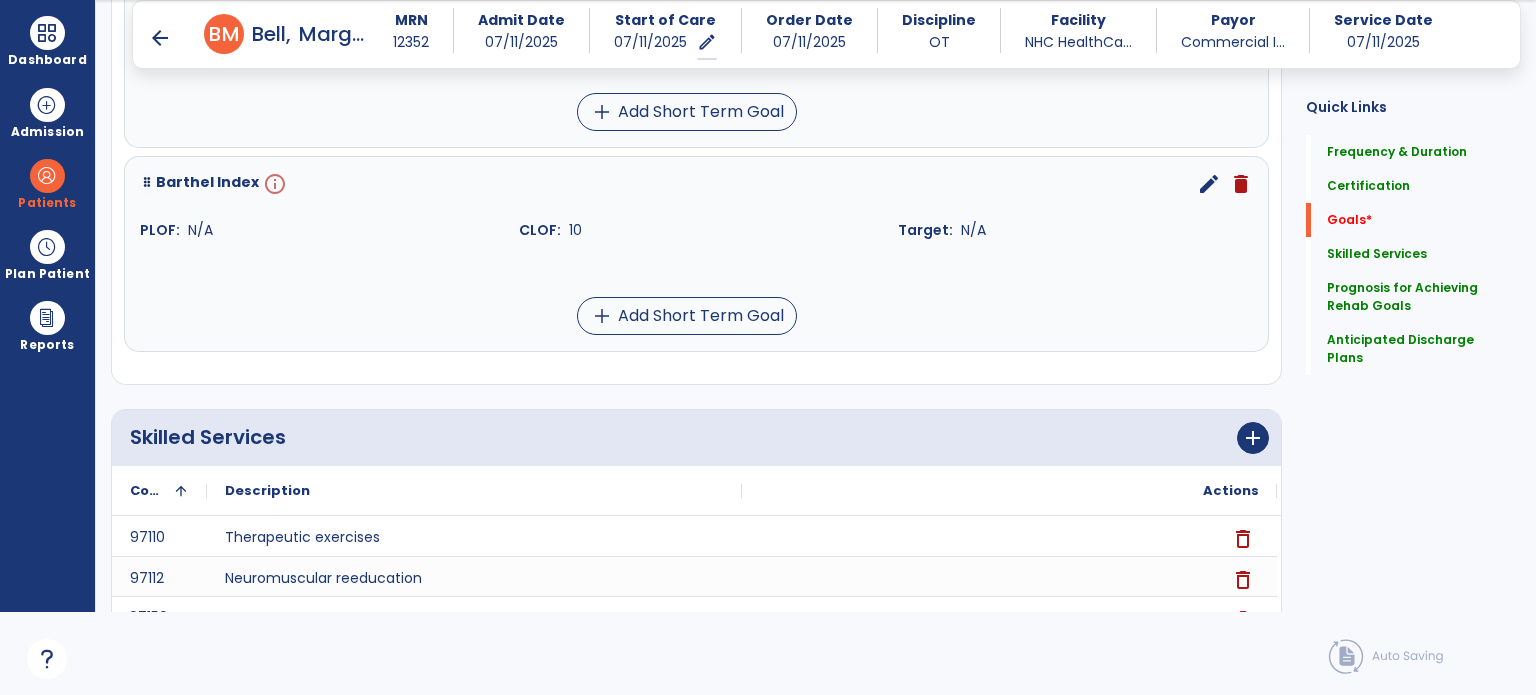 scroll, scrollTop: 1044, scrollLeft: 0, axis: vertical 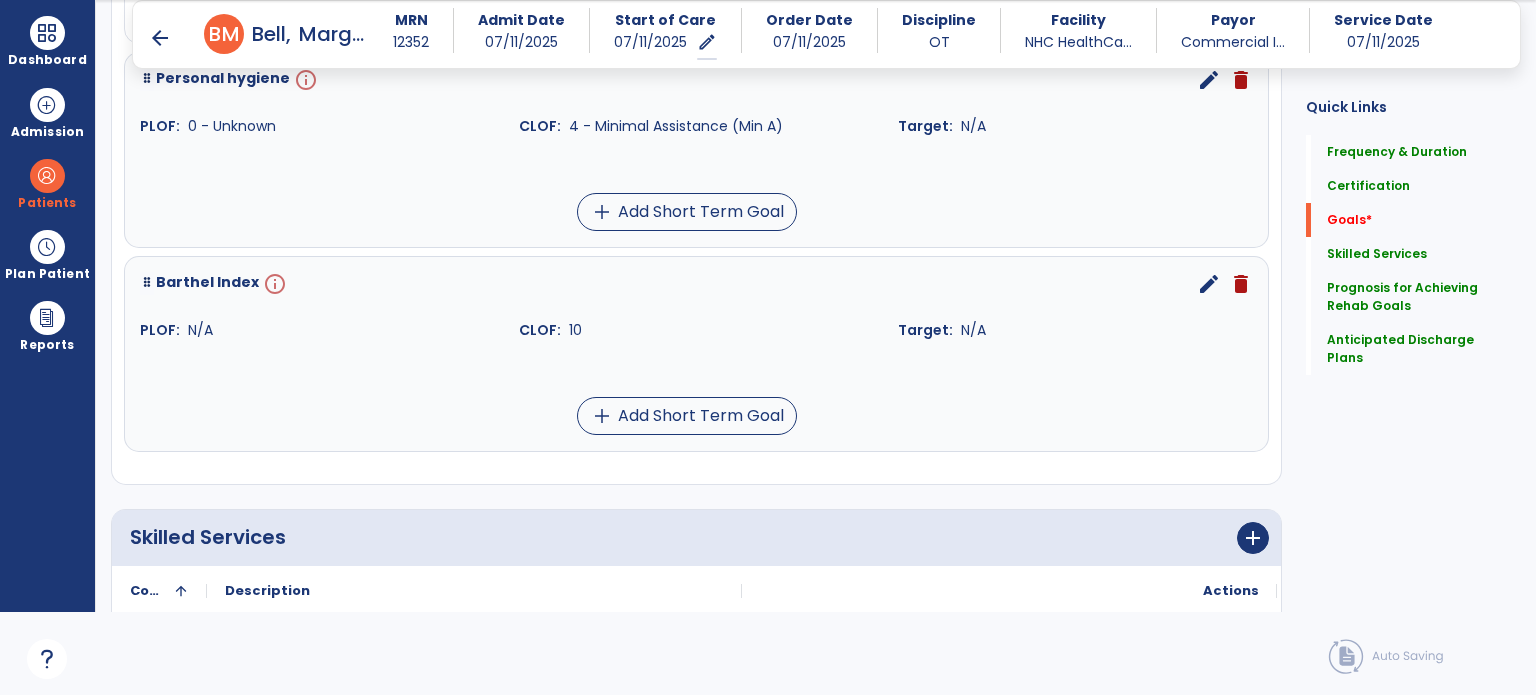click on "edit" at bounding box center (1209, 284) 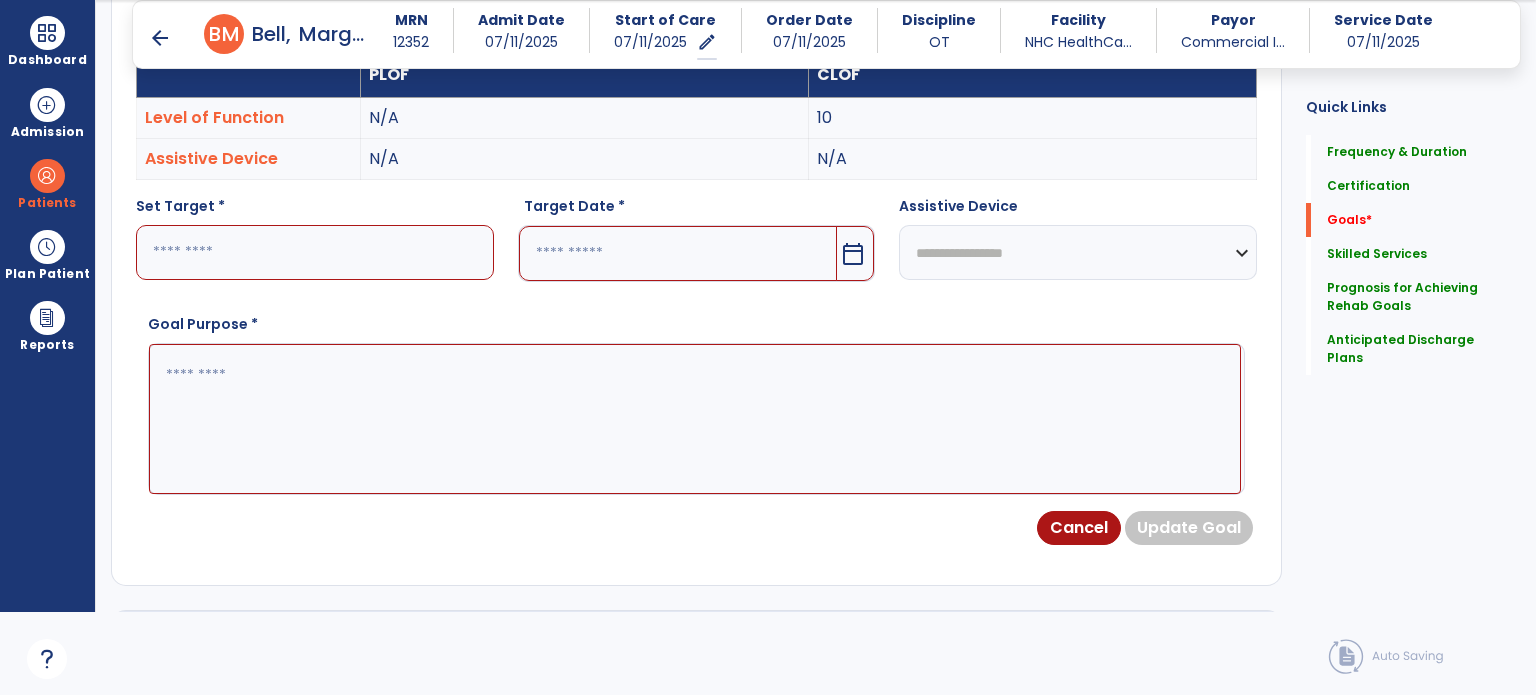 scroll, scrollTop: 534, scrollLeft: 0, axis: vertical 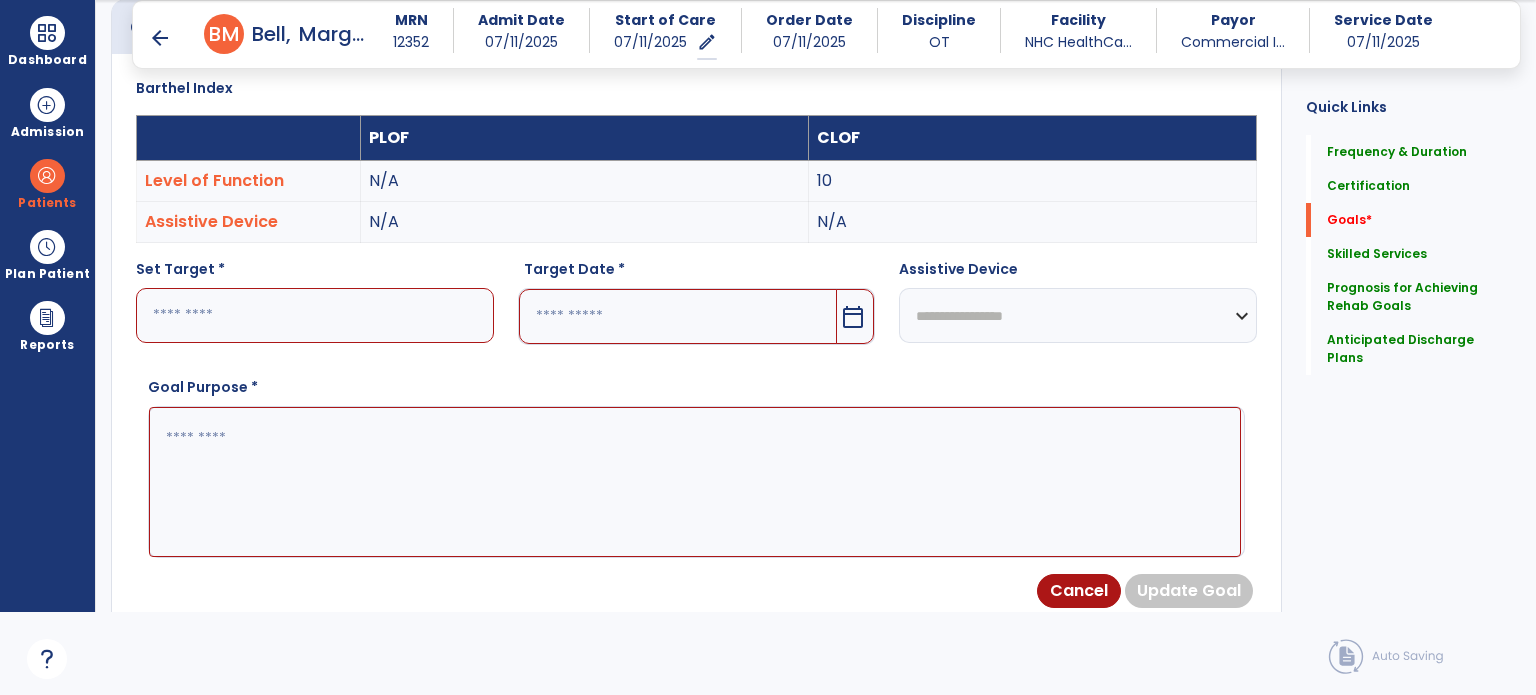 click at bounding box center (315, 315) 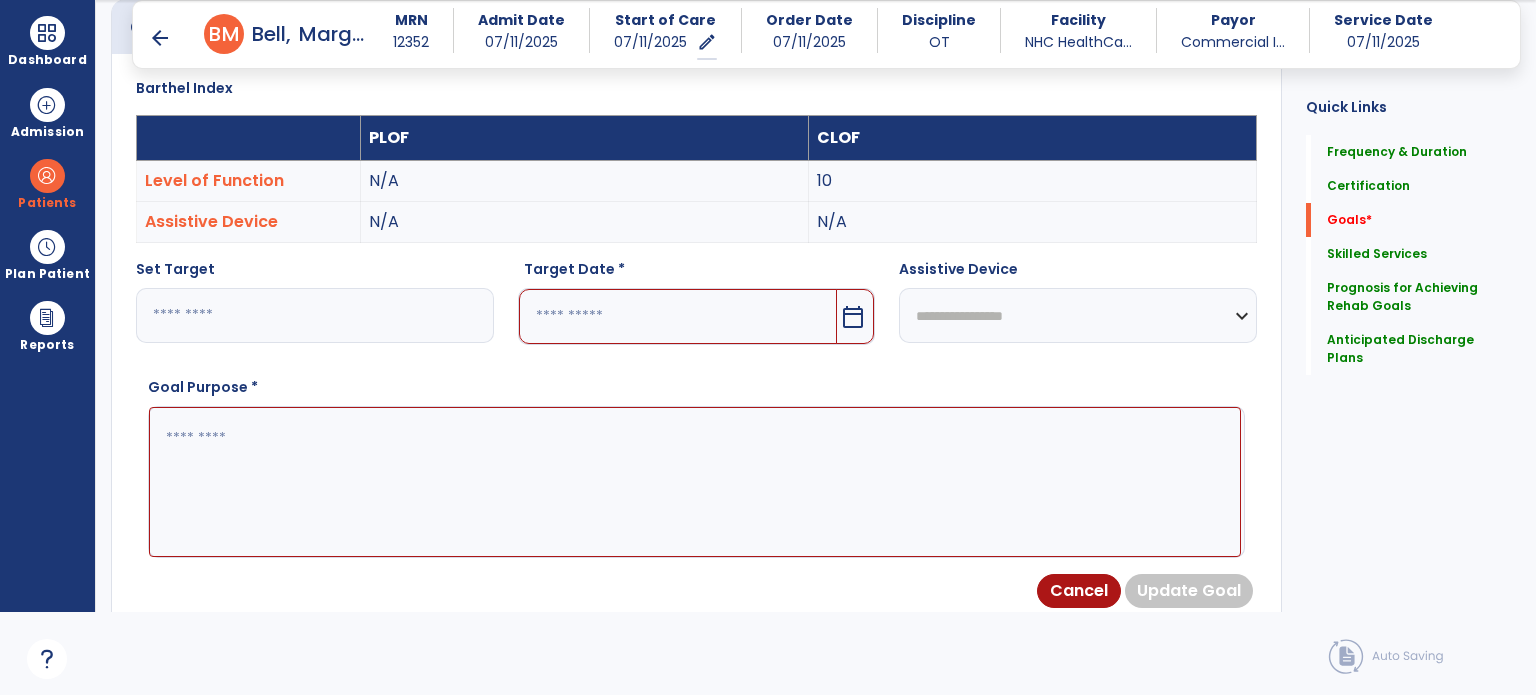 type on "**" 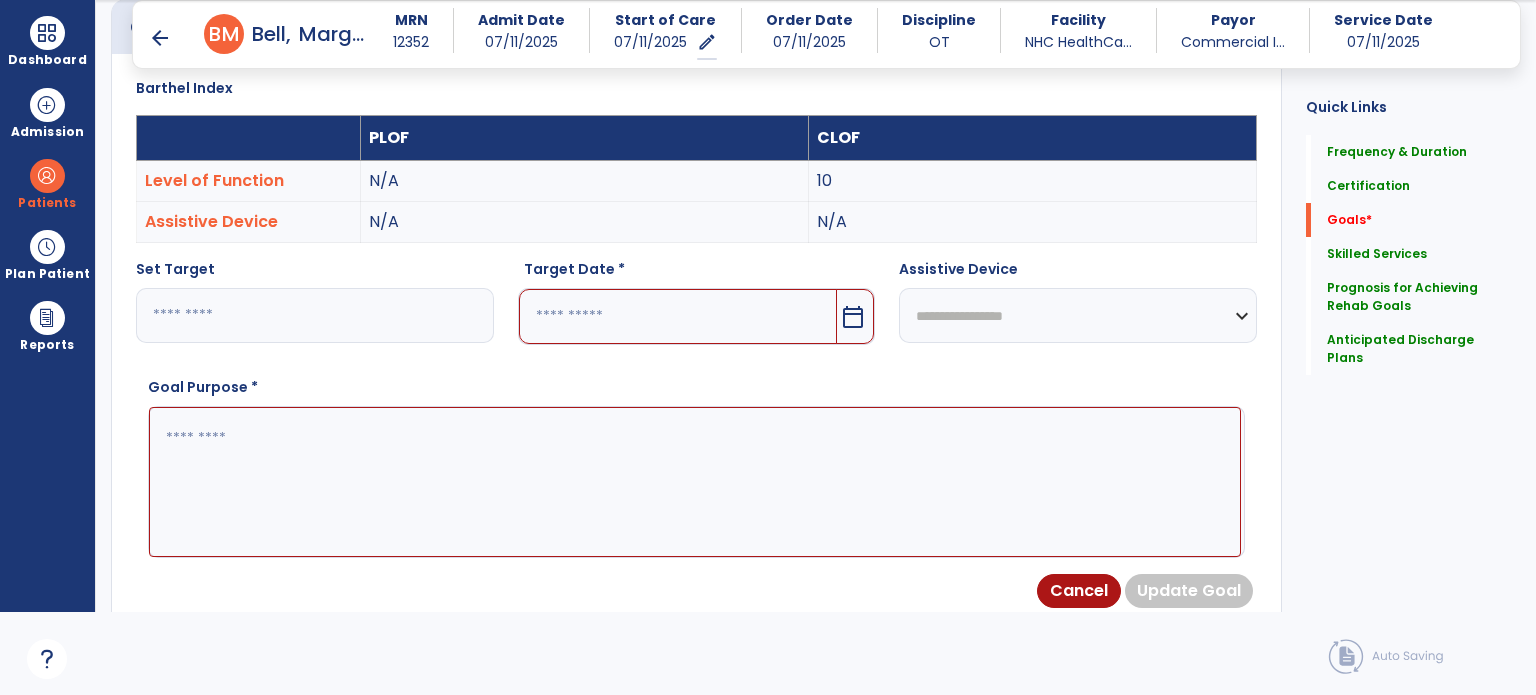 click on "calendar_today" at bounding box center (853, 317) 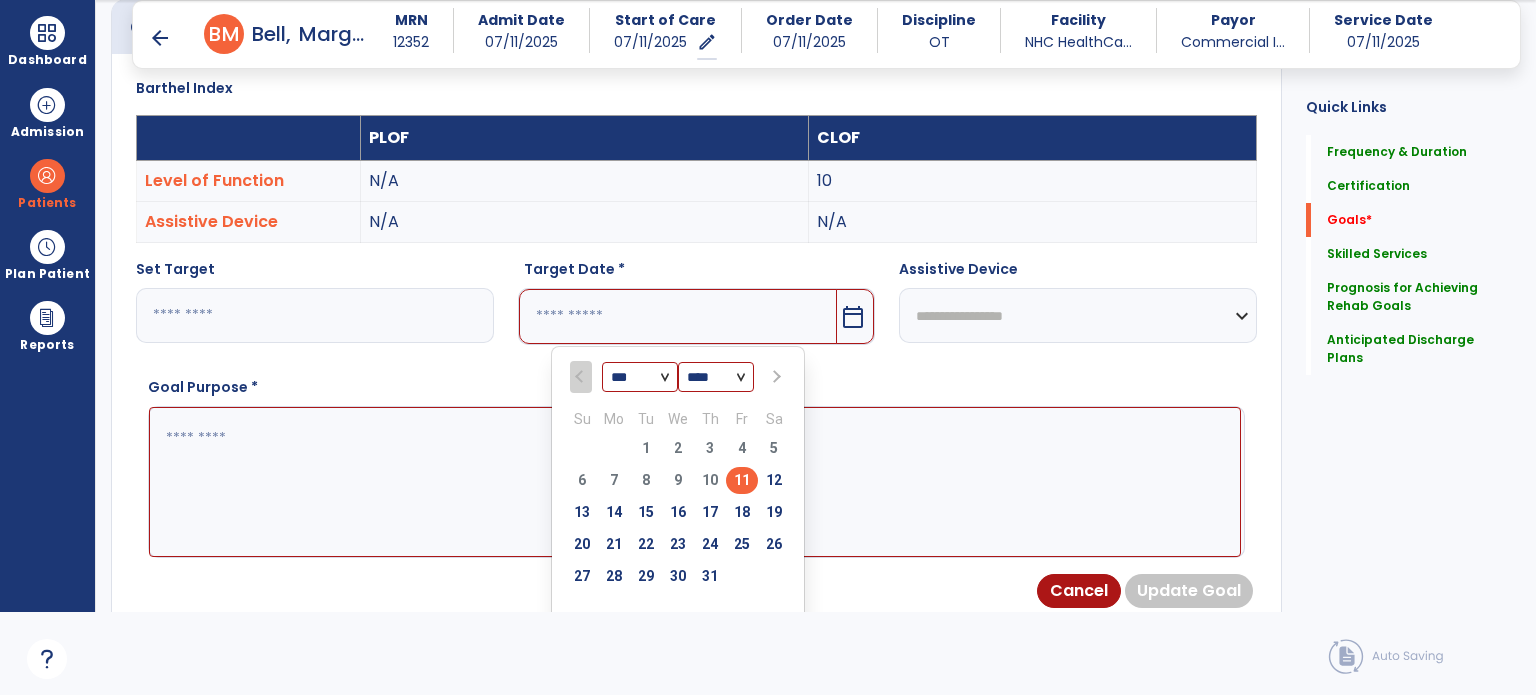 click at bounding box center (774, 377) 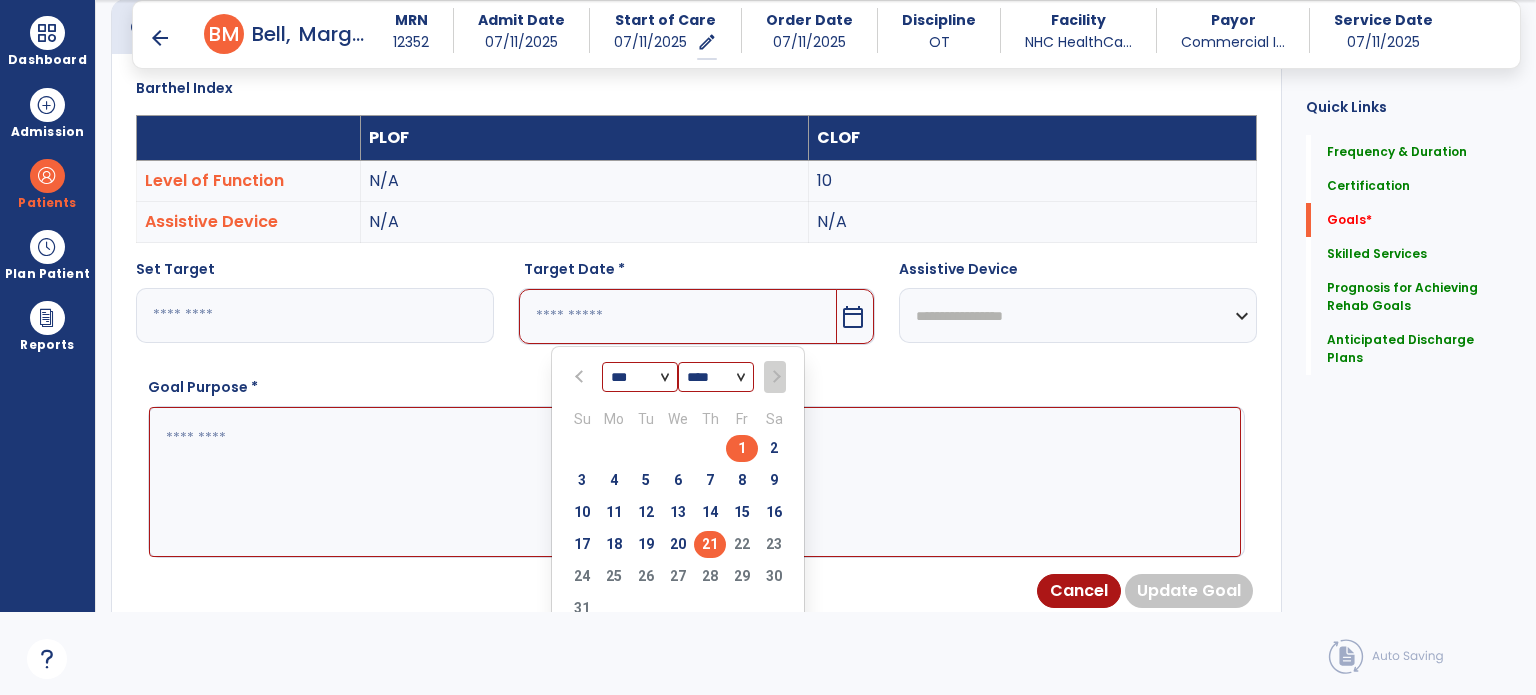 click on "21" at bounding box center (710, 544) 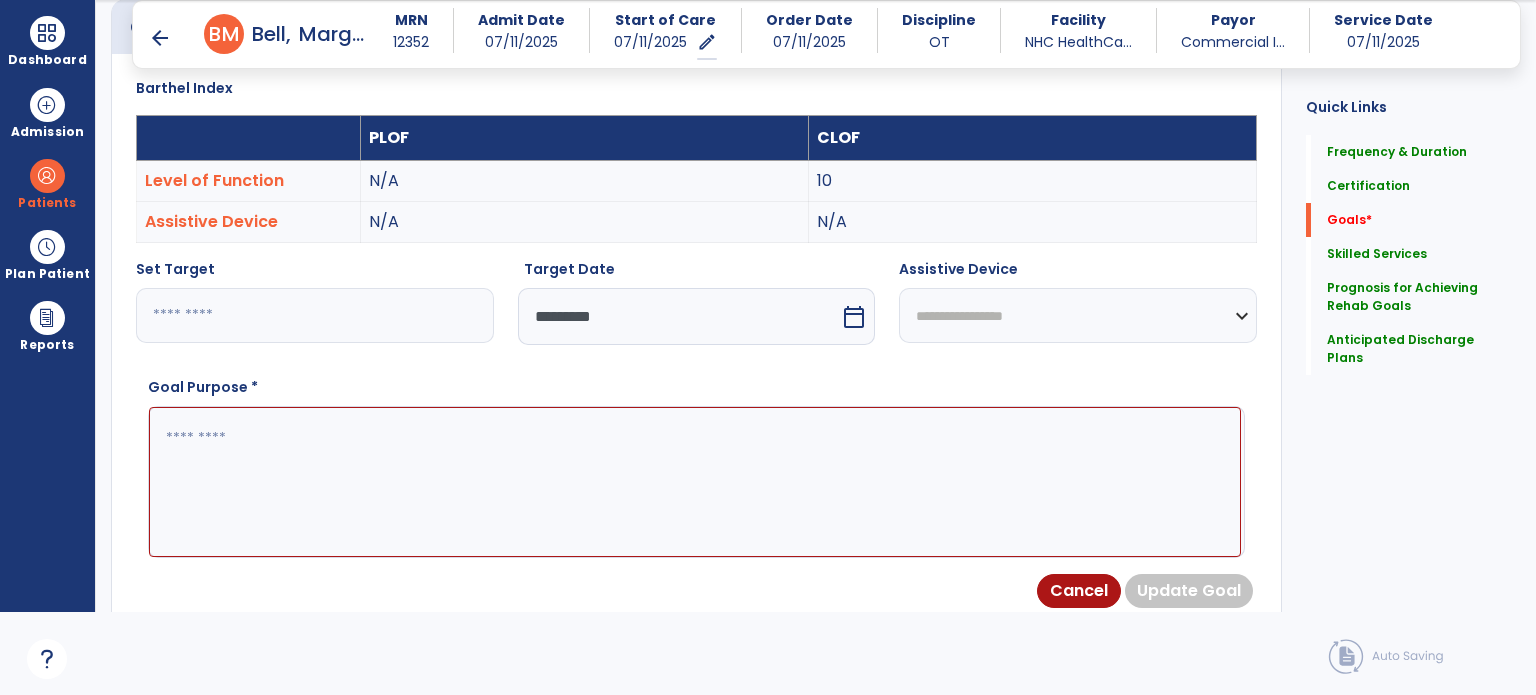 click at bounding box center (695, 482) 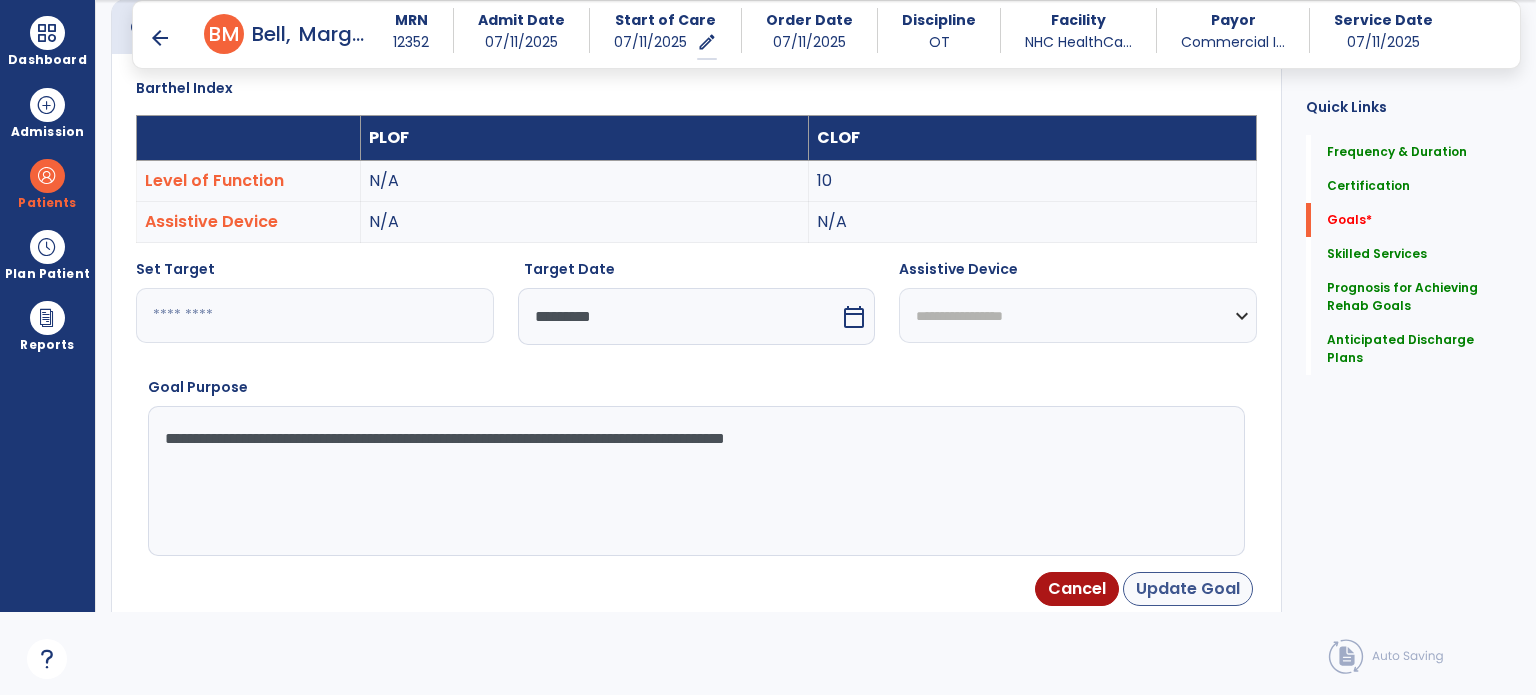 type on "**********" 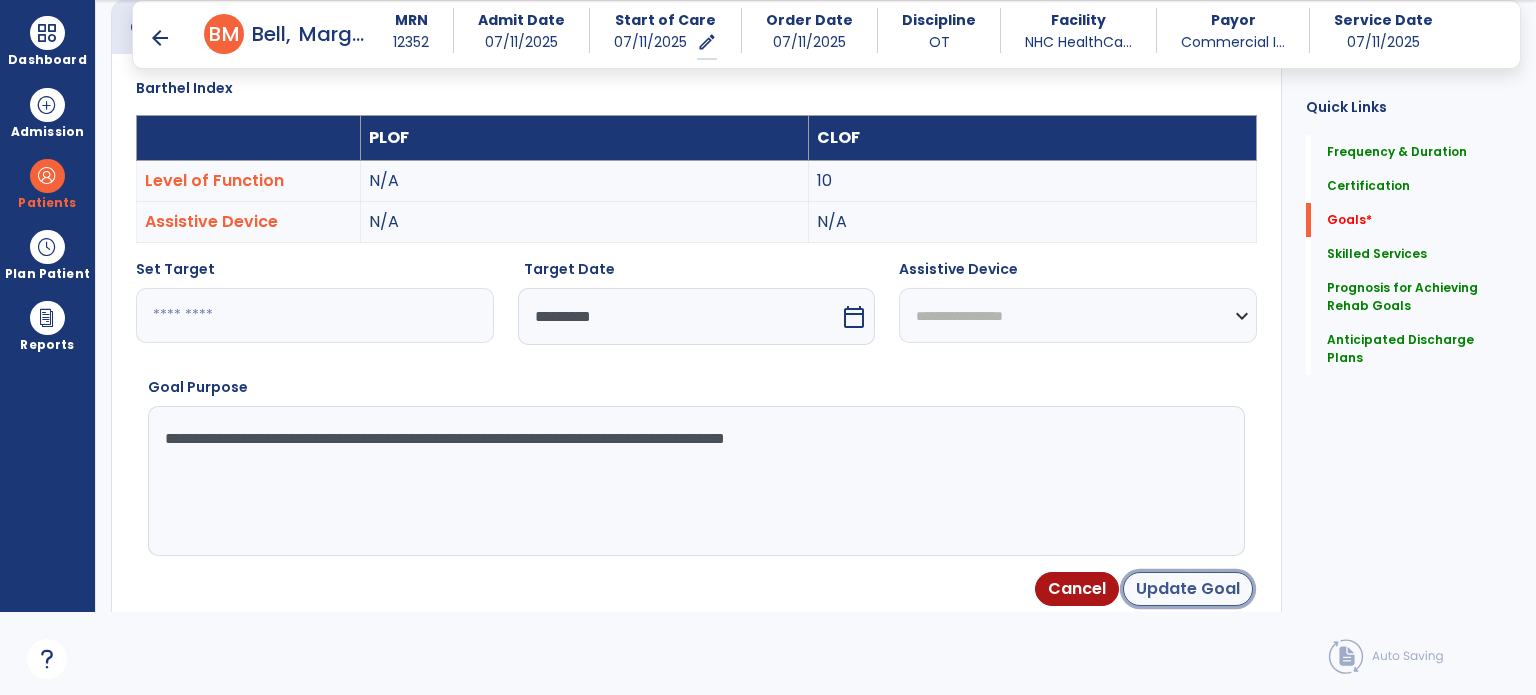 click on "Update Goal" at bounding box center (1188, 589) 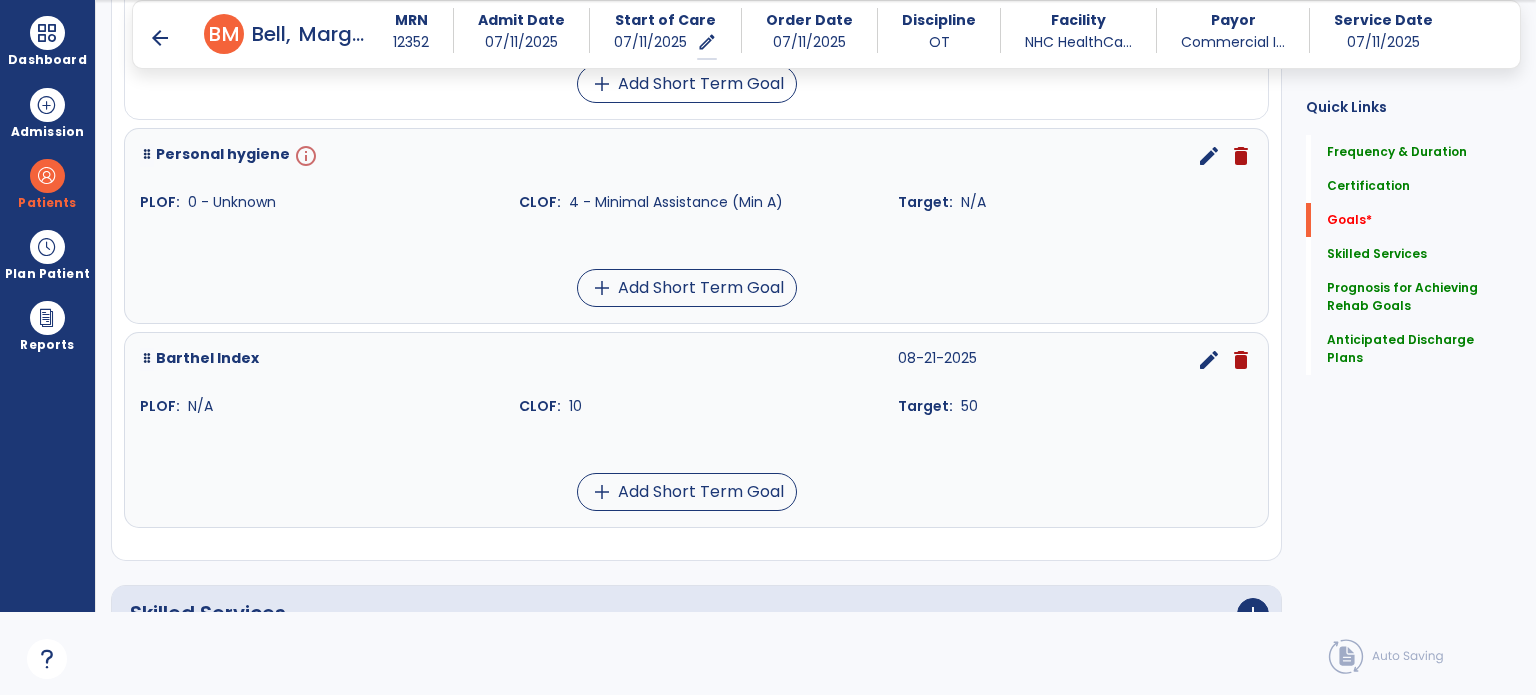 scroll, scrollTop: 934, scrollLeft: 0, axis: vertical 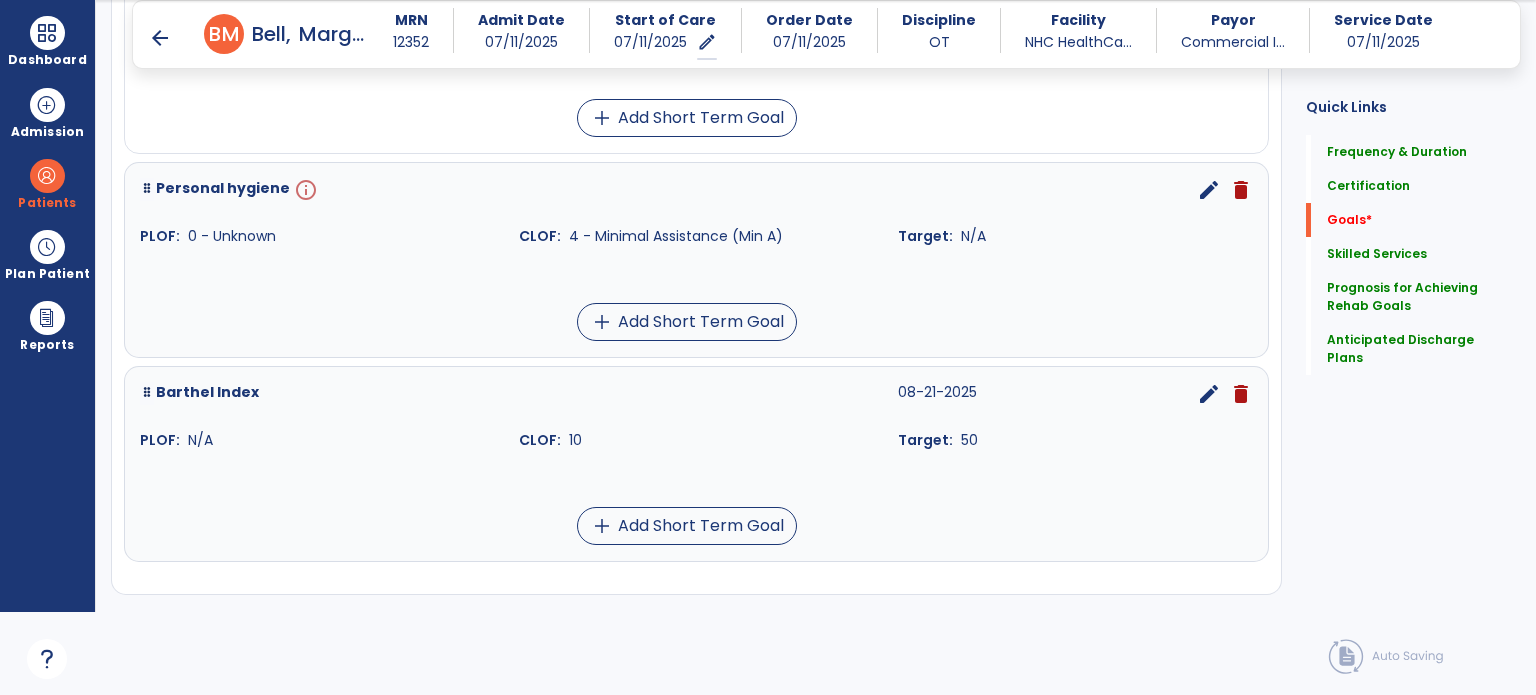 click on "edit" at bounding box center [1209, 190] 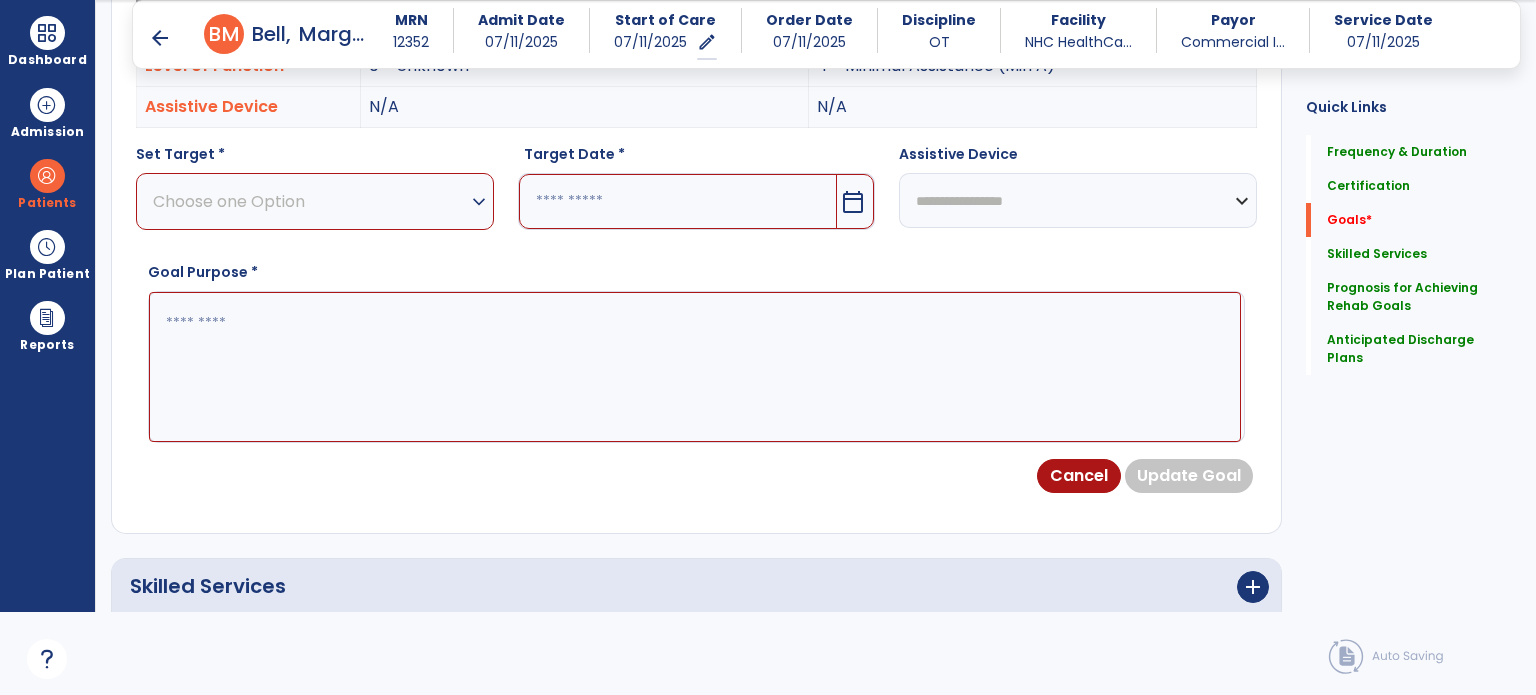 scroll, scrollTop: 534, scrollLeft: 0, axis: vertical 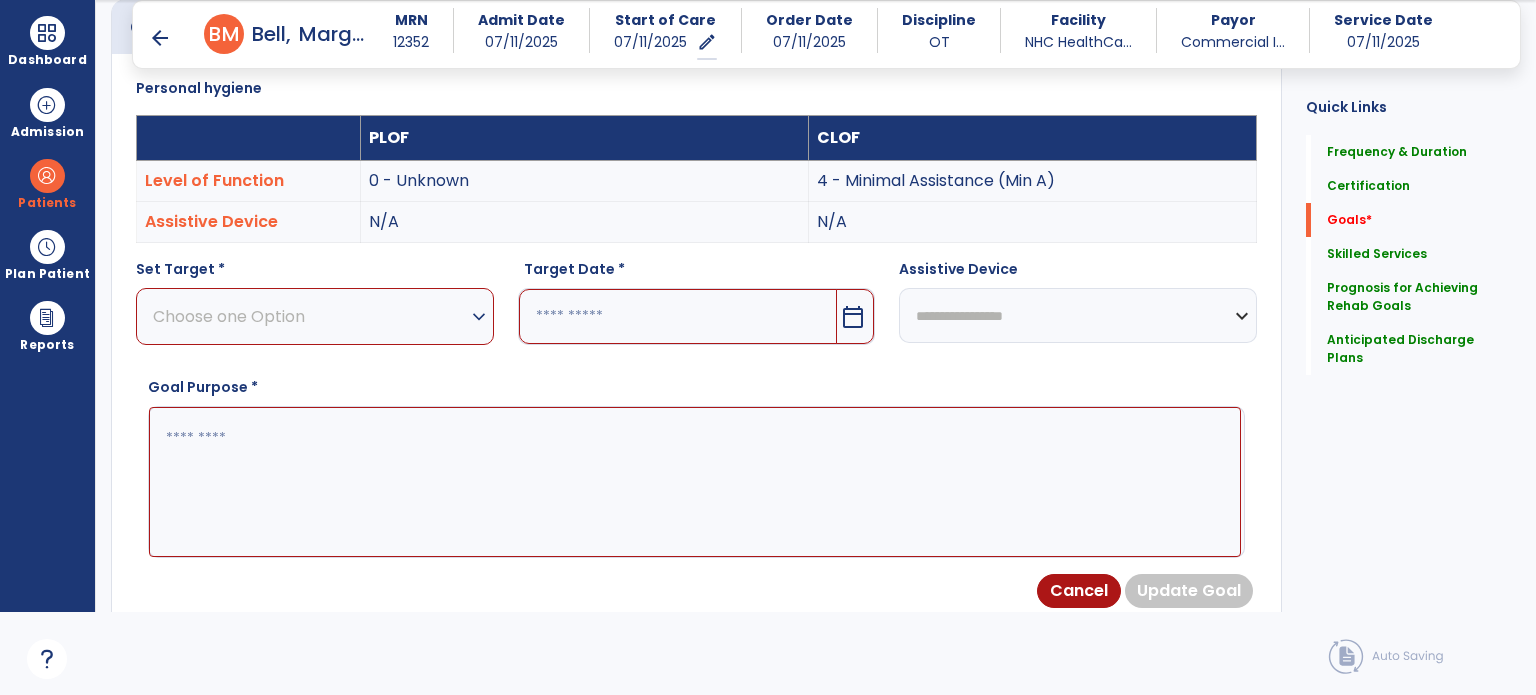 click at bounding box center [695, 482] 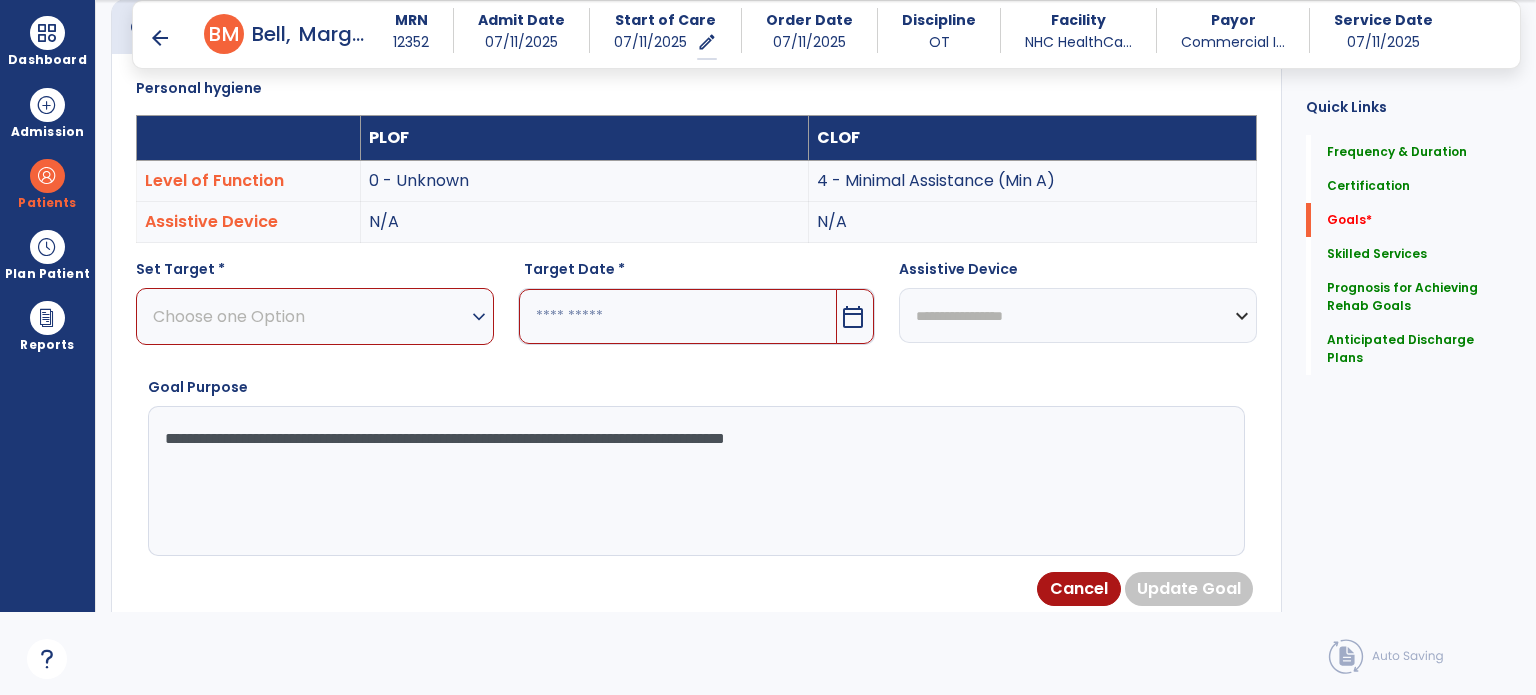 type on "**********" 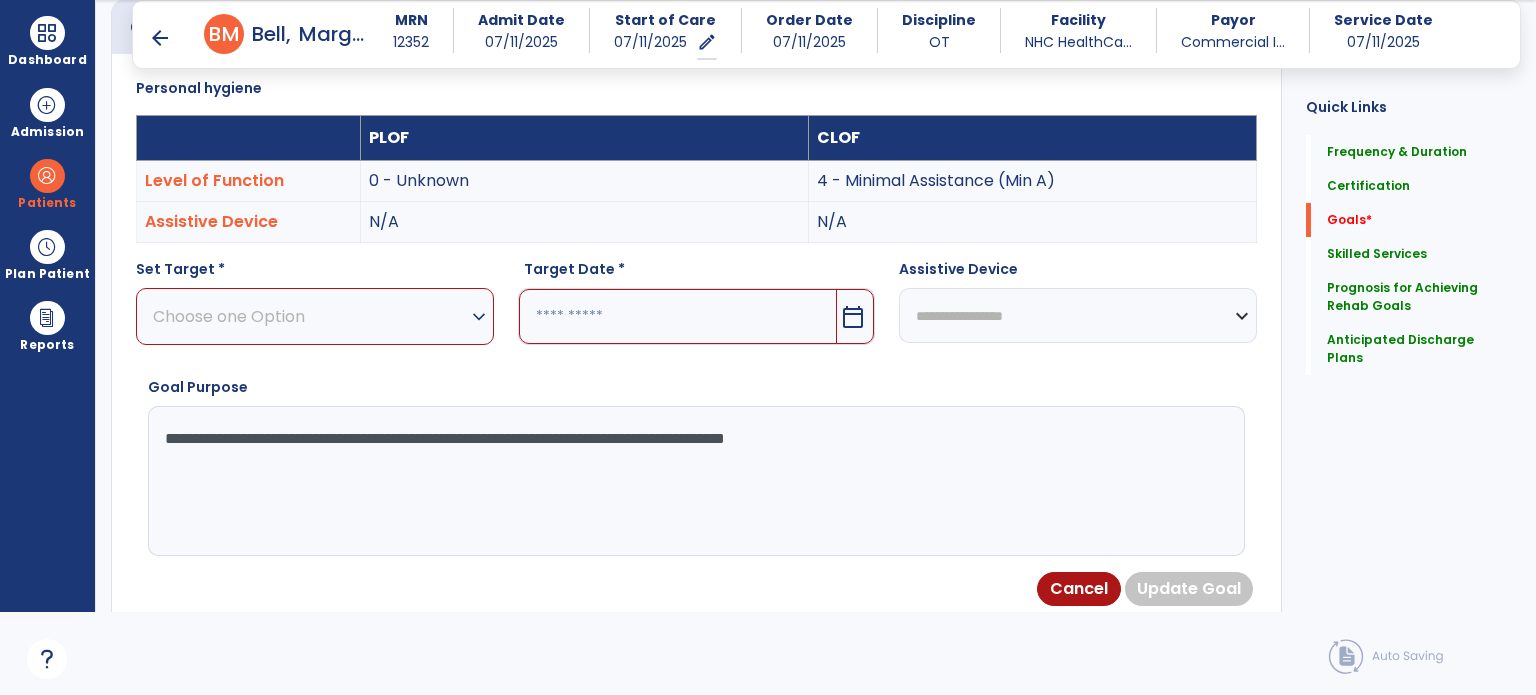click on "Choose one Option" at bounding box center [310, 316] 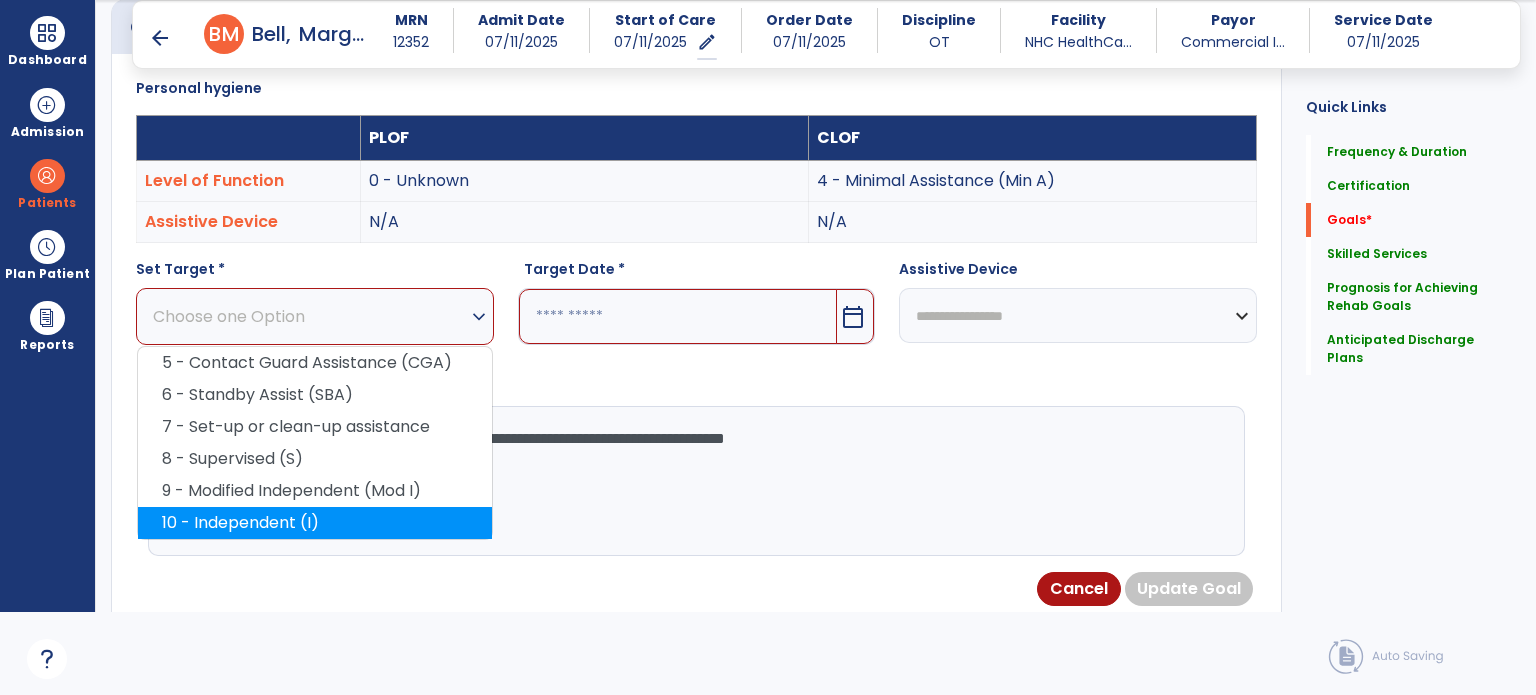 click on "10 - Independent (I)" at bounding box center [315, 523] 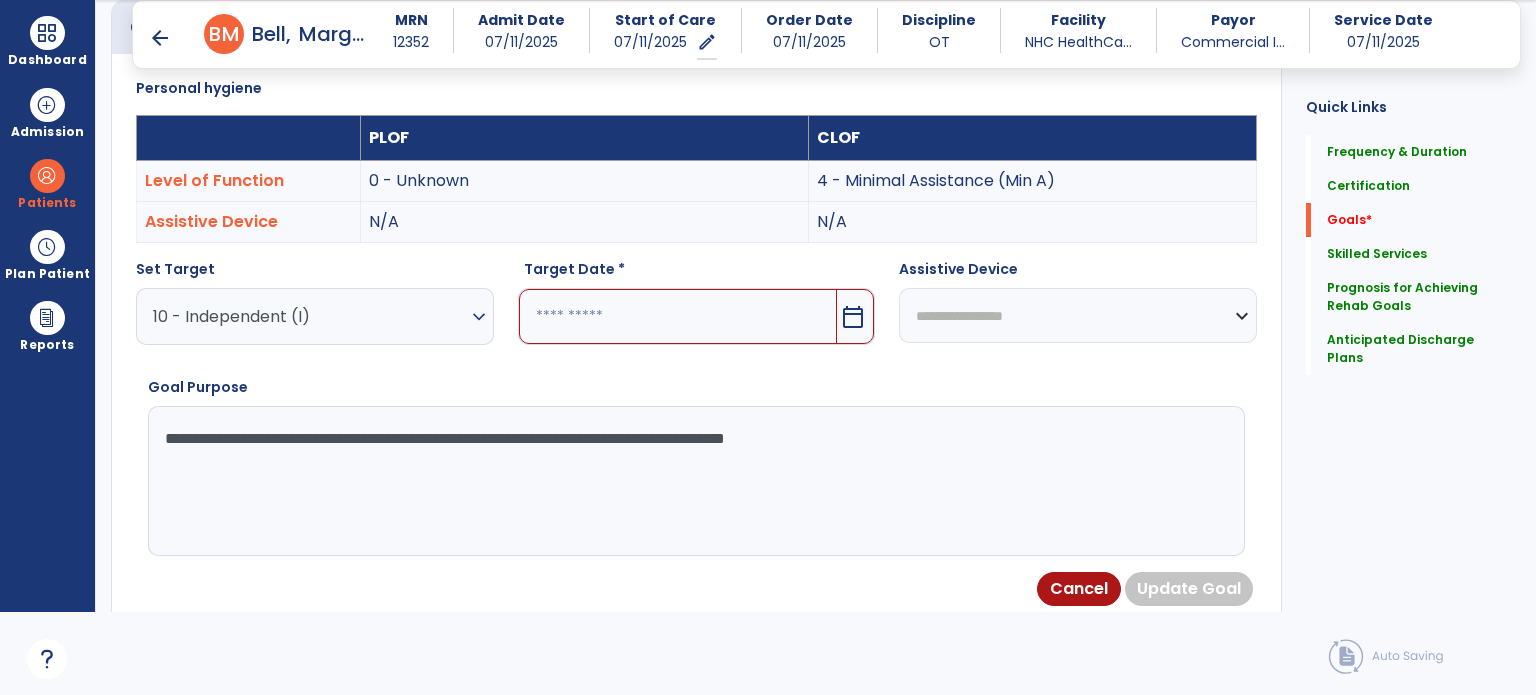 click on "calendar_today" at bounding box center [853, 317] 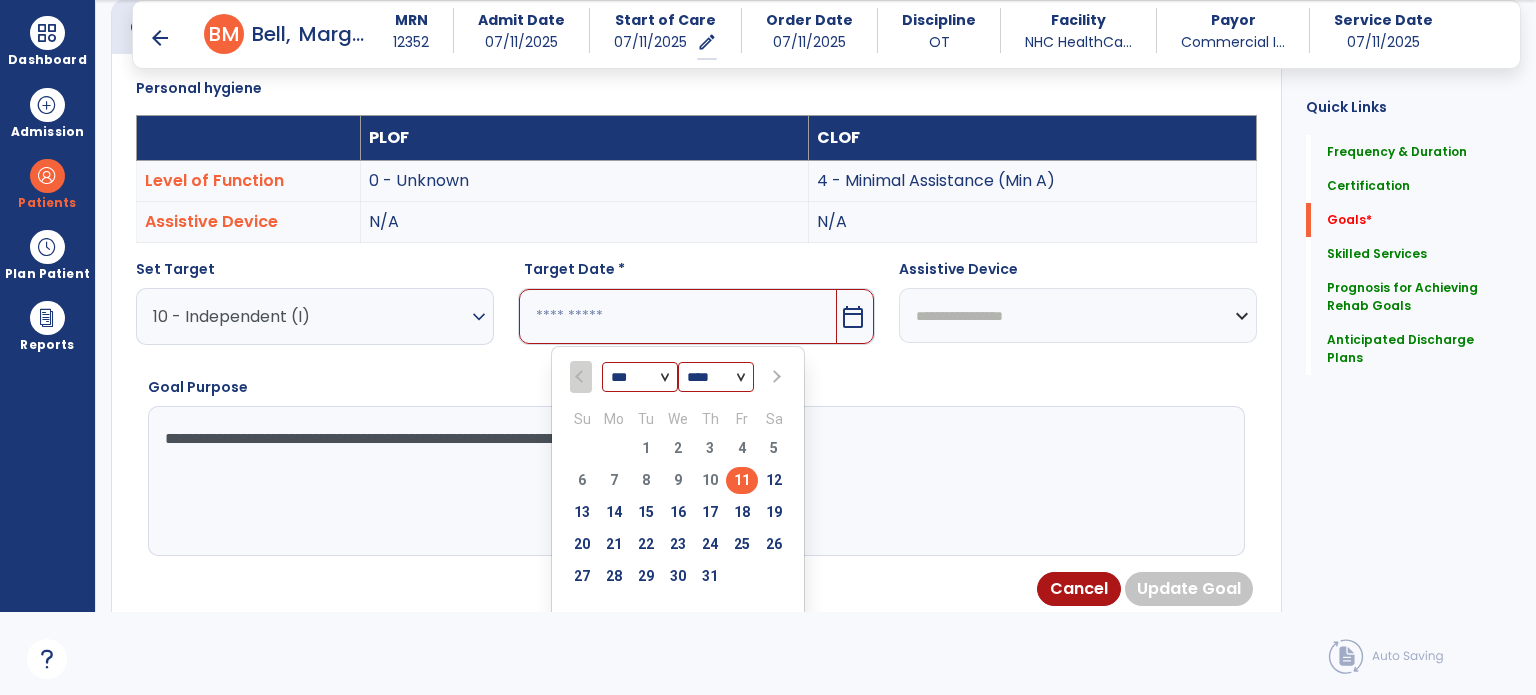 click at bounding box center [775, 377] 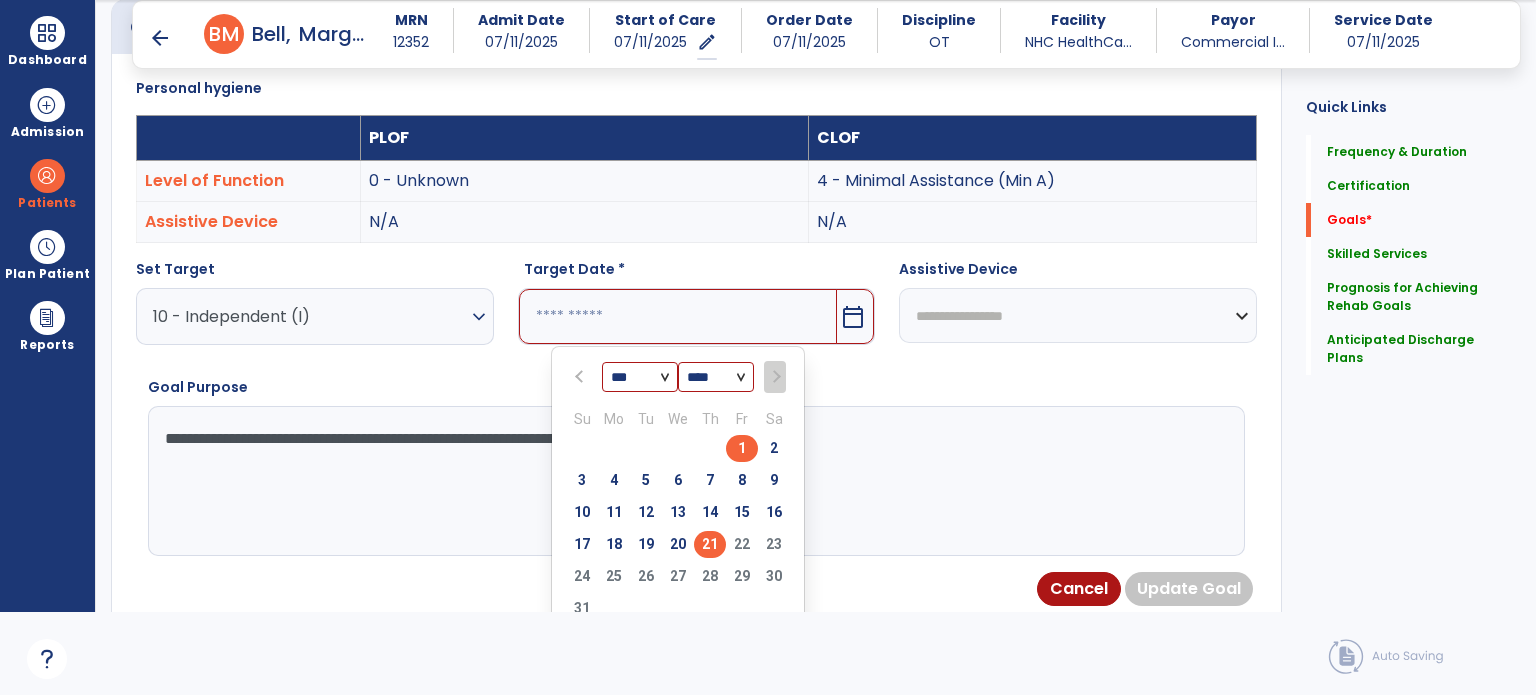 click on "21" at bounding box center (710, 544) 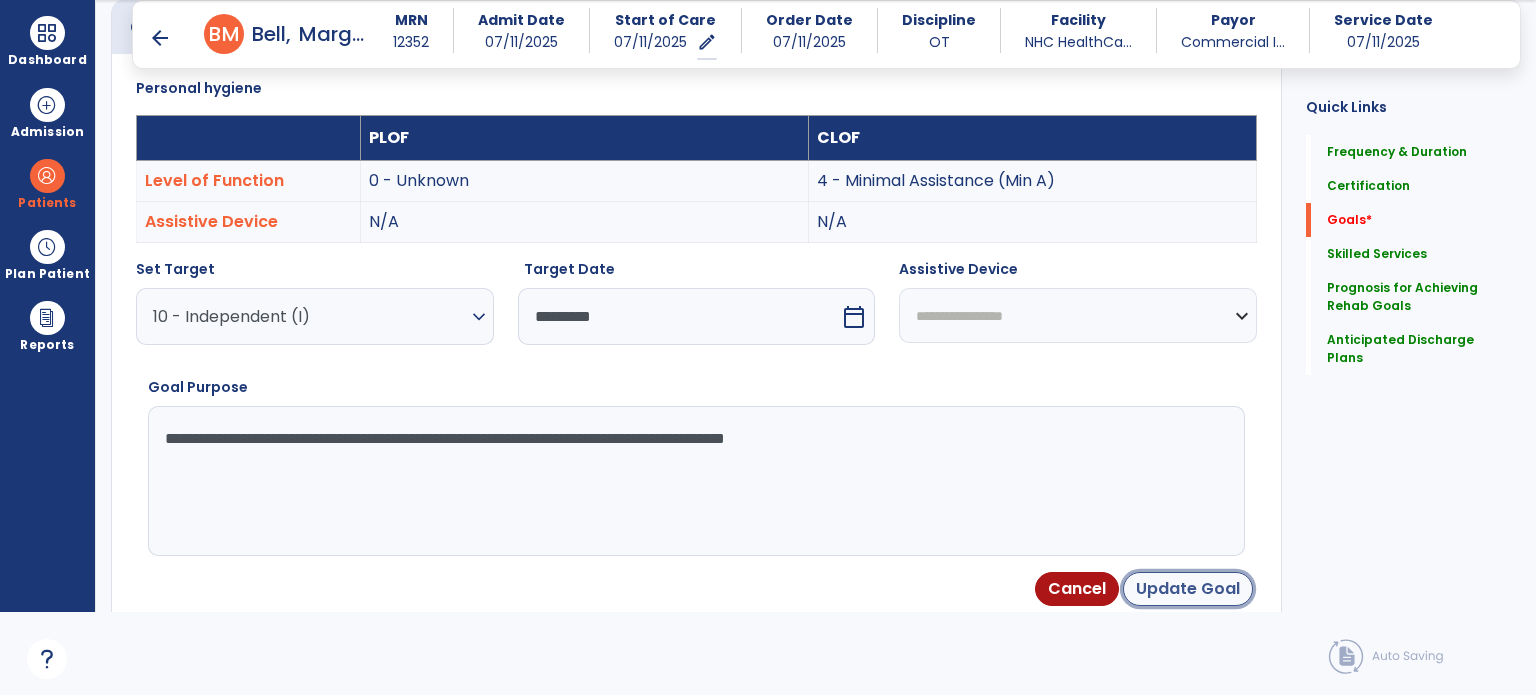click on "Update Goal" at bounding box center [1188, 589] 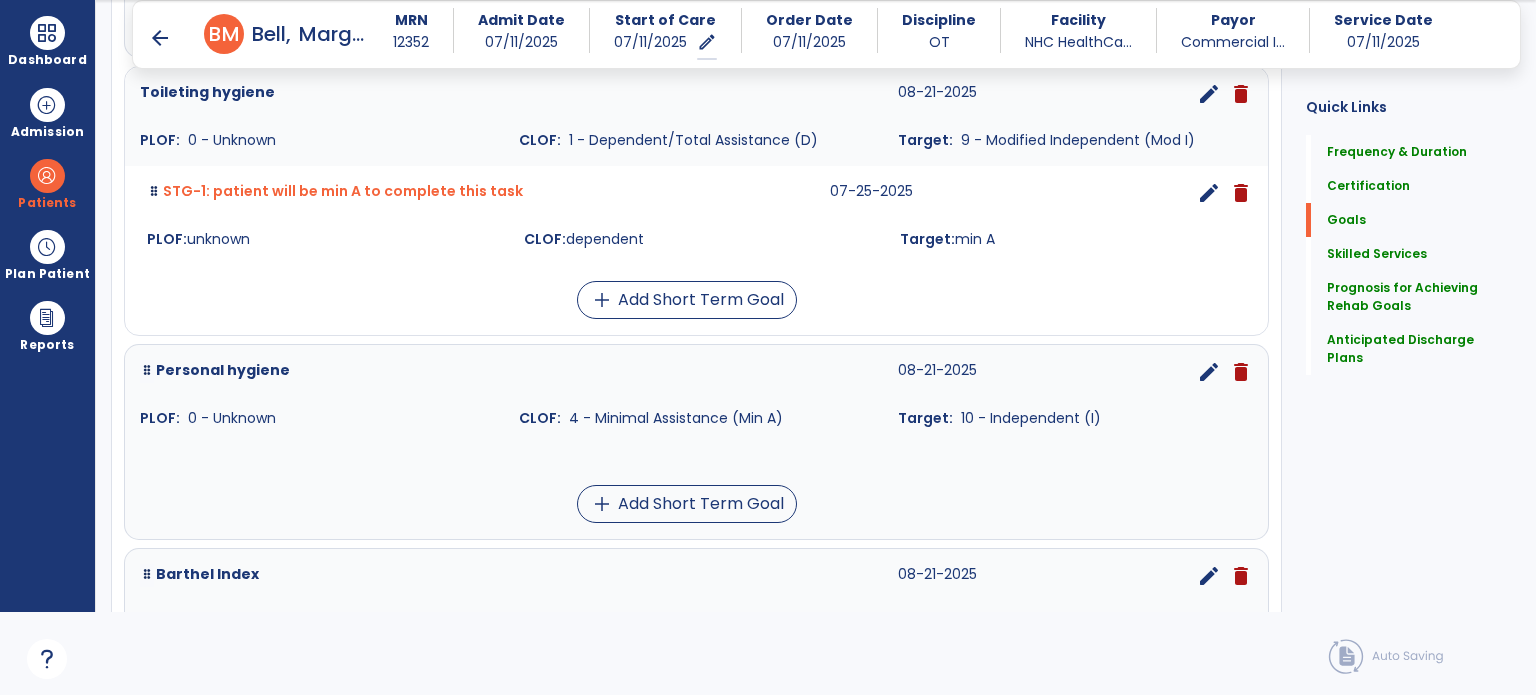 scroll, scrollTop: 934, scrollLeft: 0, axis: vertical 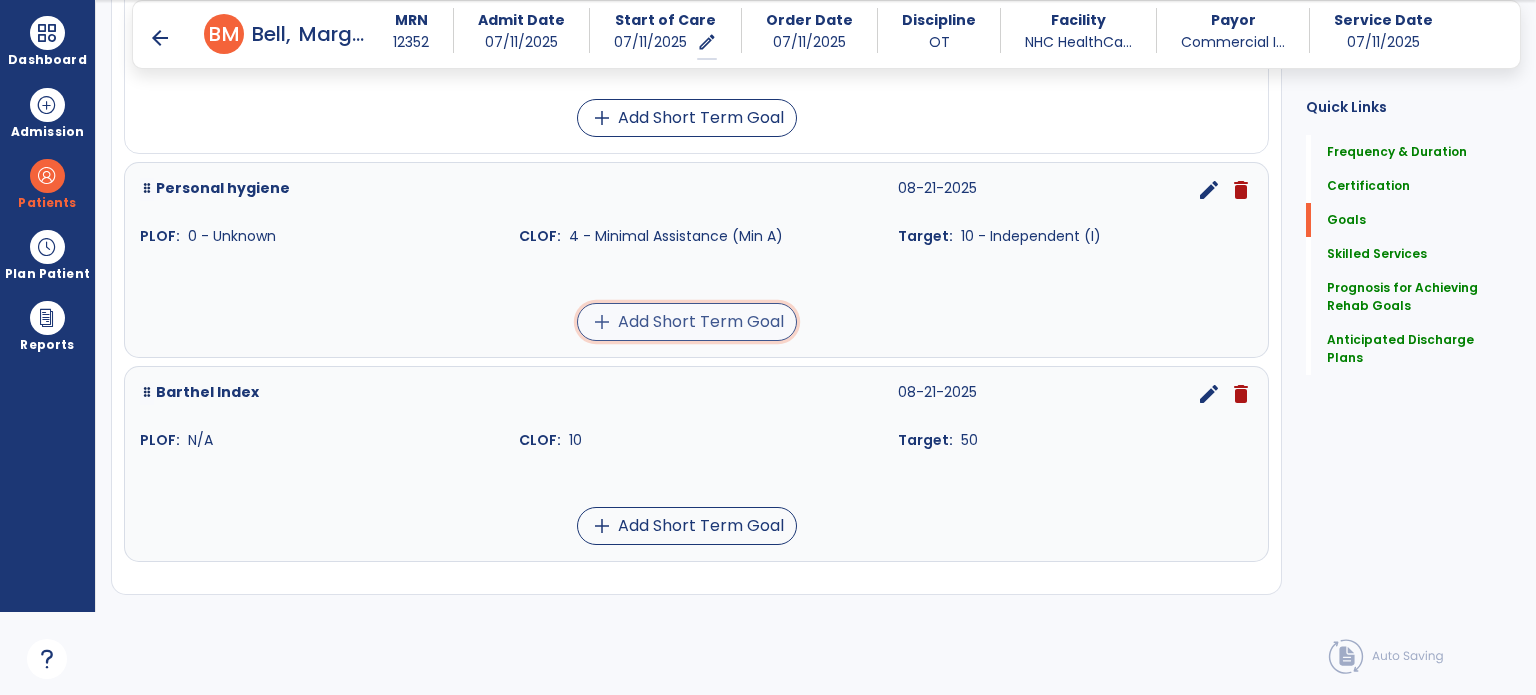 click on "add  Add Short Term Goal" at bounding box center [687, 322] 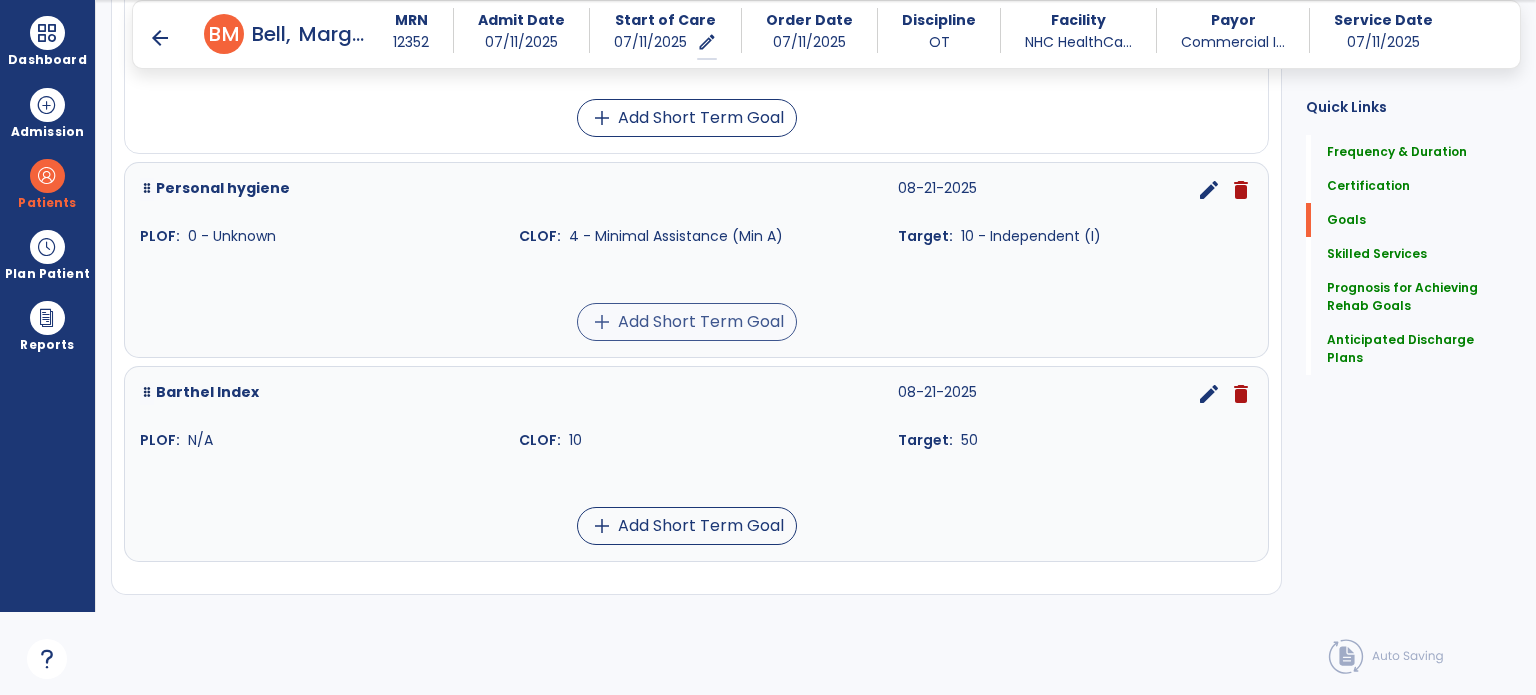 scroll, scrollTop: 1666, scrollLeft: 0, axis: vertical 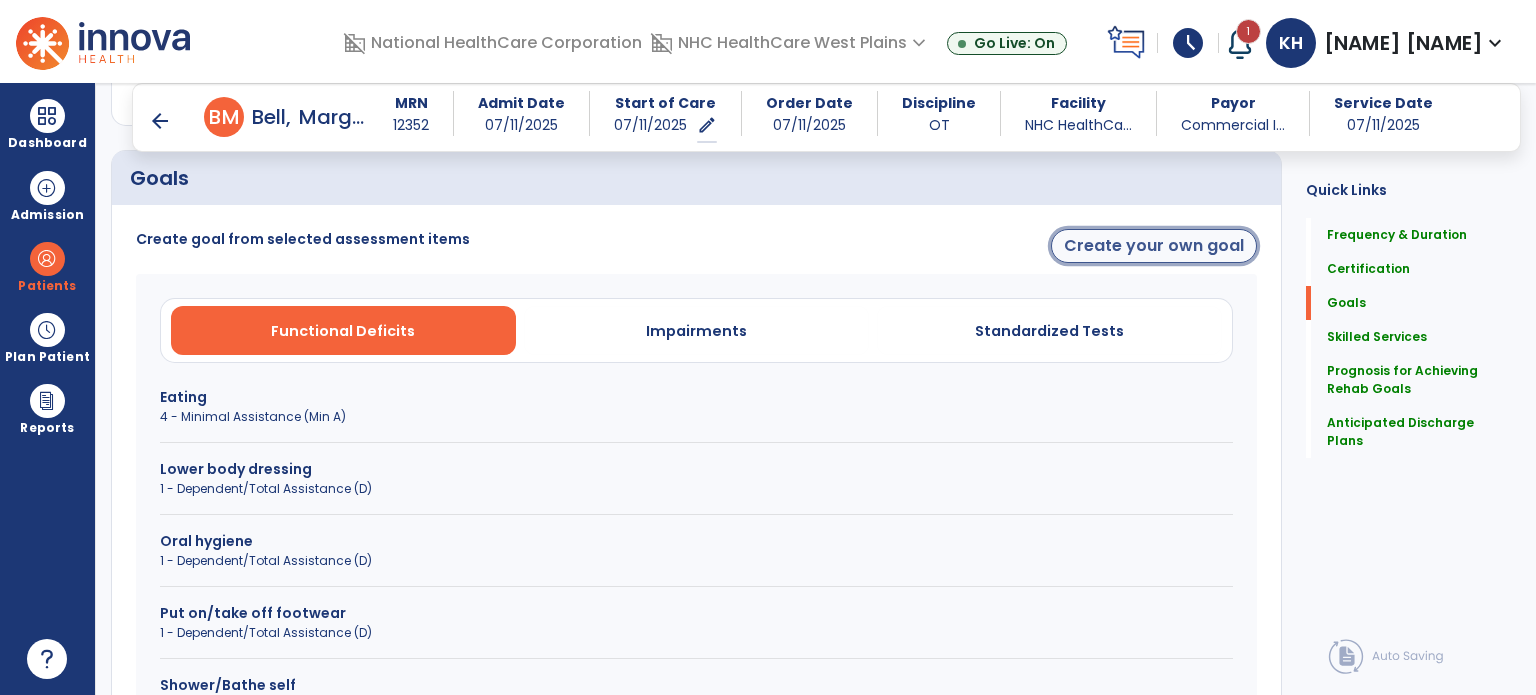 click on "Create your own goal" at bounding box center (1154, 246) 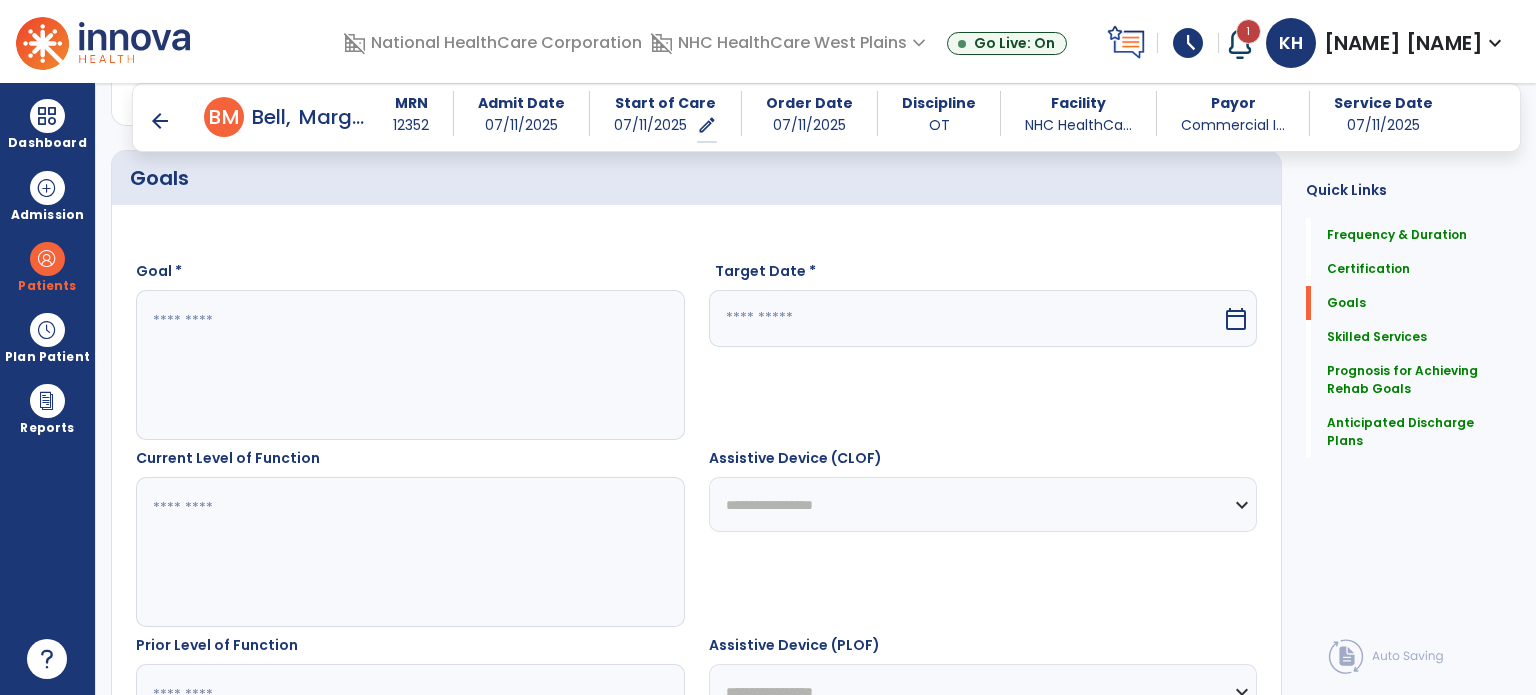 click at bounding box center (410, 365) 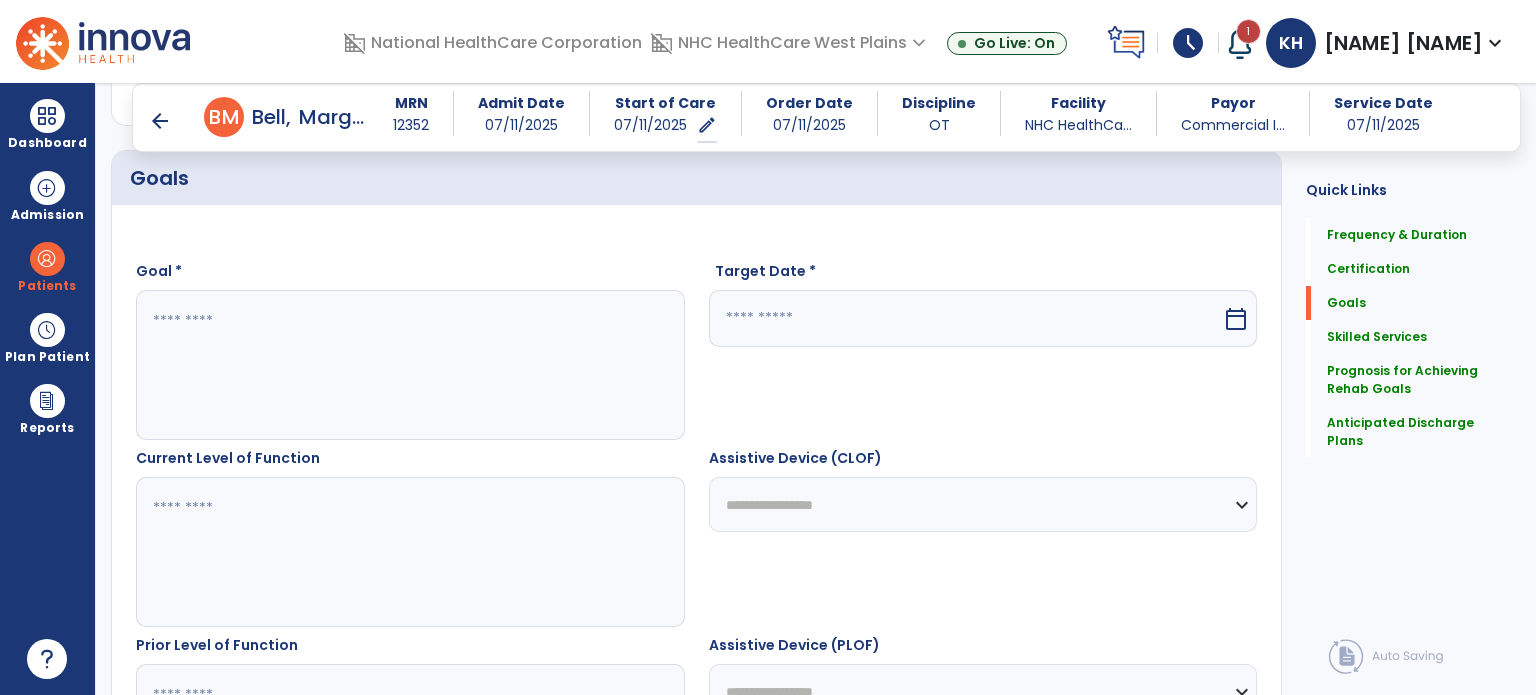 click at bounding box center (409, 365) 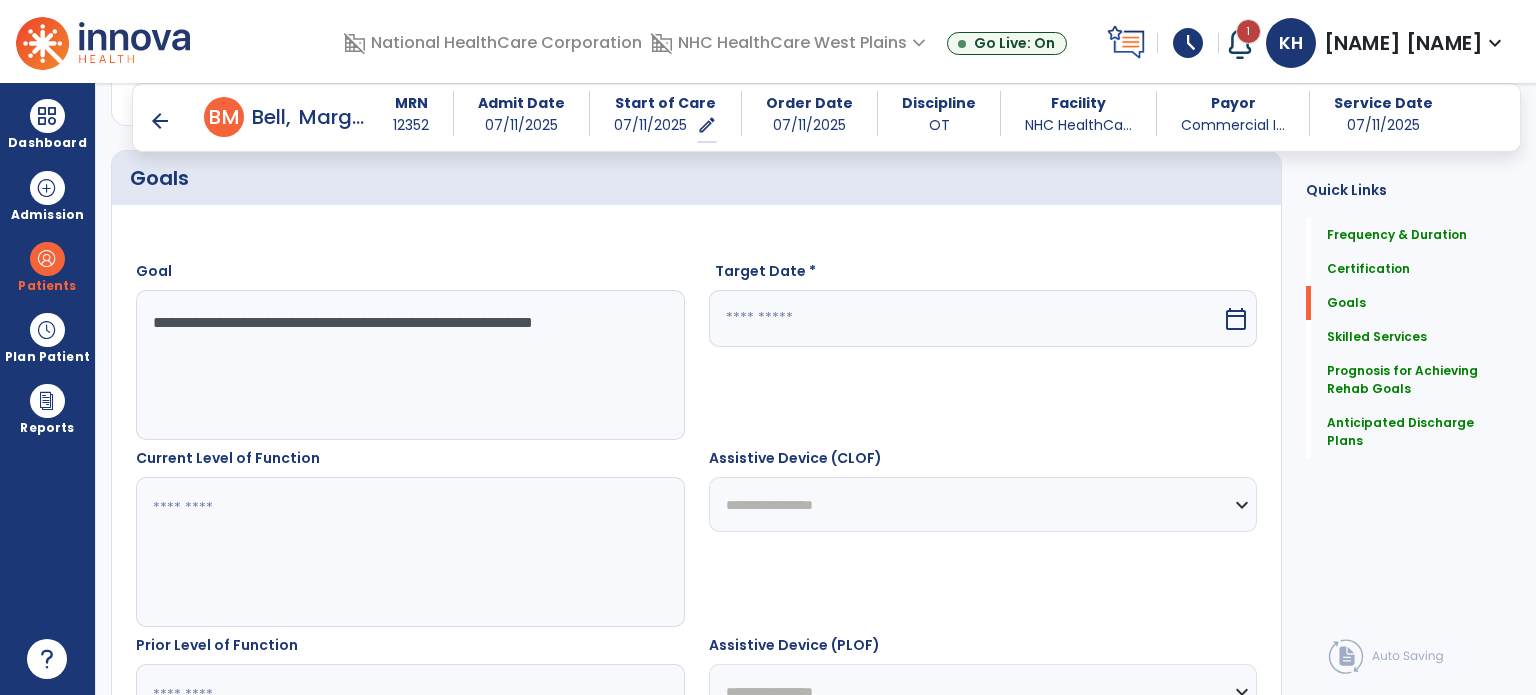 type on "**********" 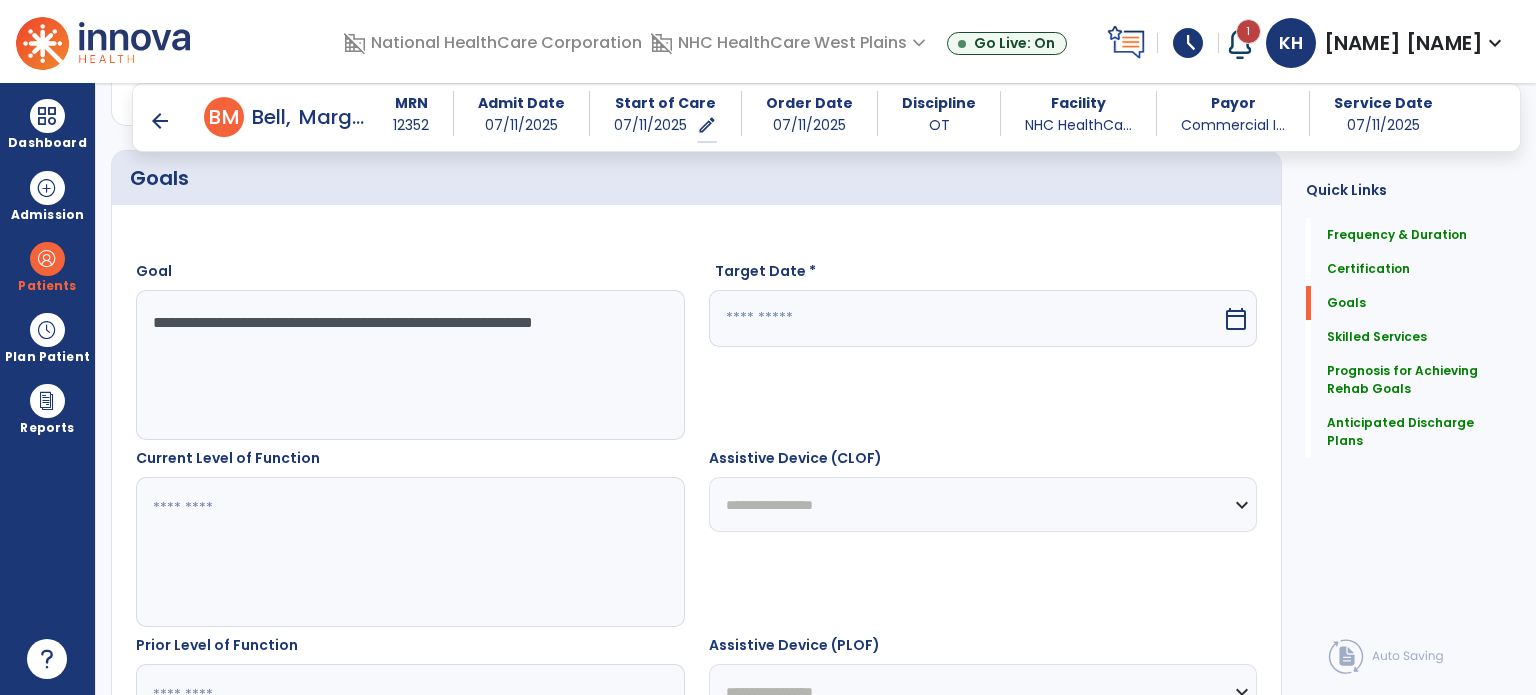 click on "calendar_today" at bounding box center [1236, 319] 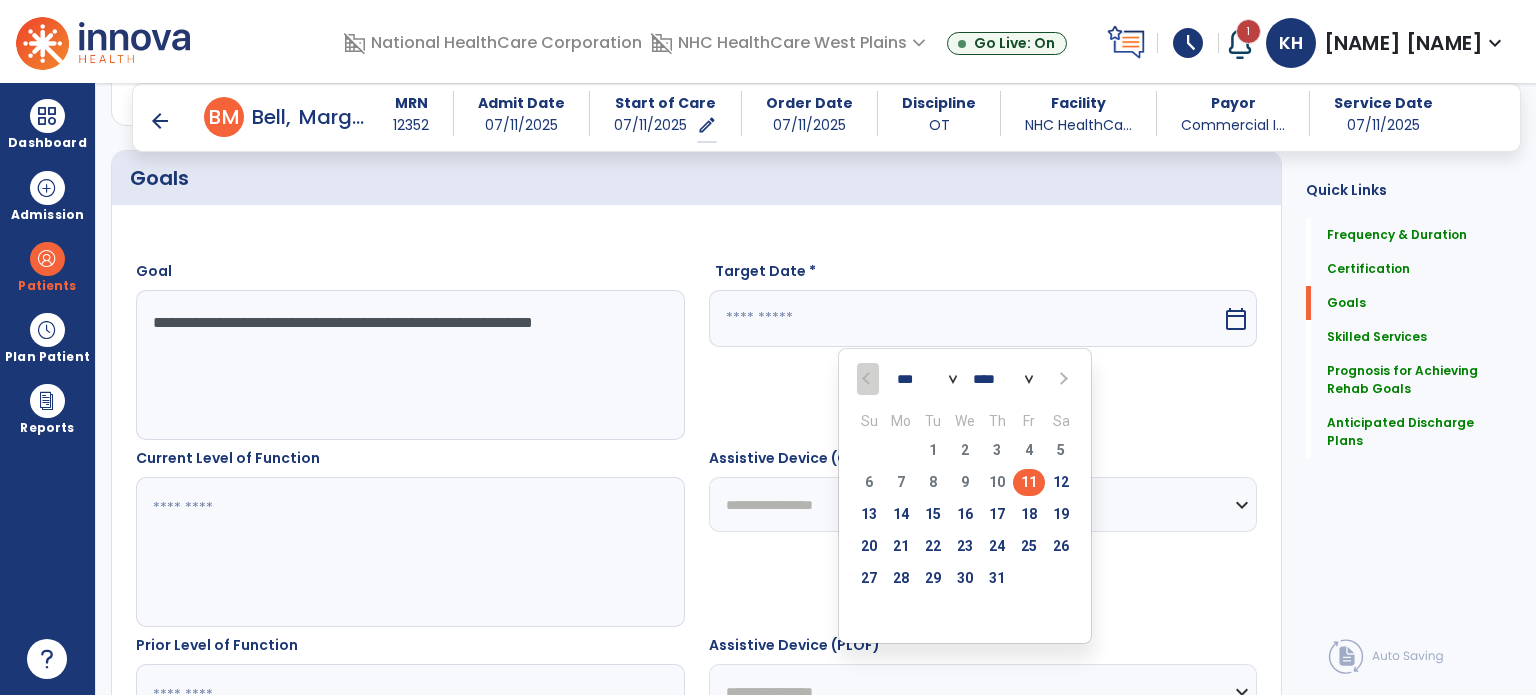 click at bounding box center [1061, 379] 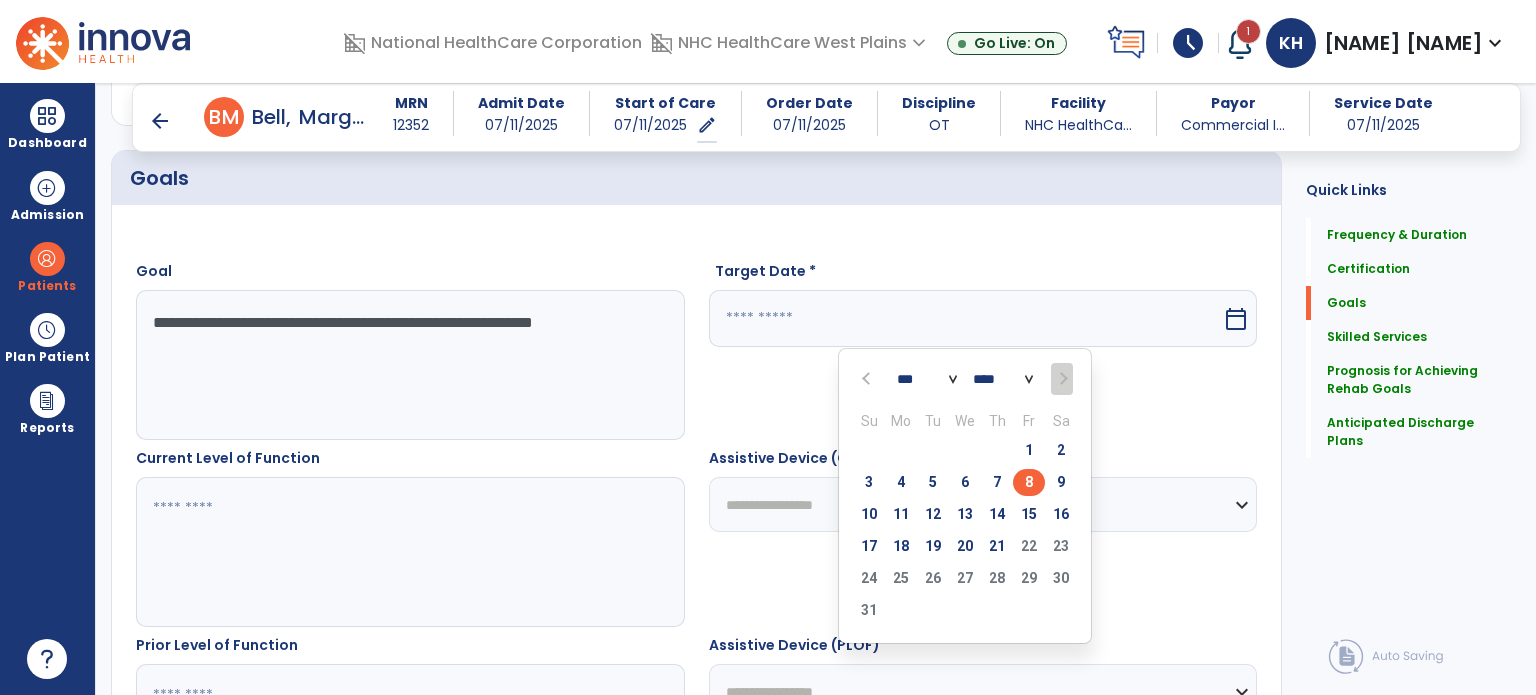 click on "8" at bounding box center [1029, 482] 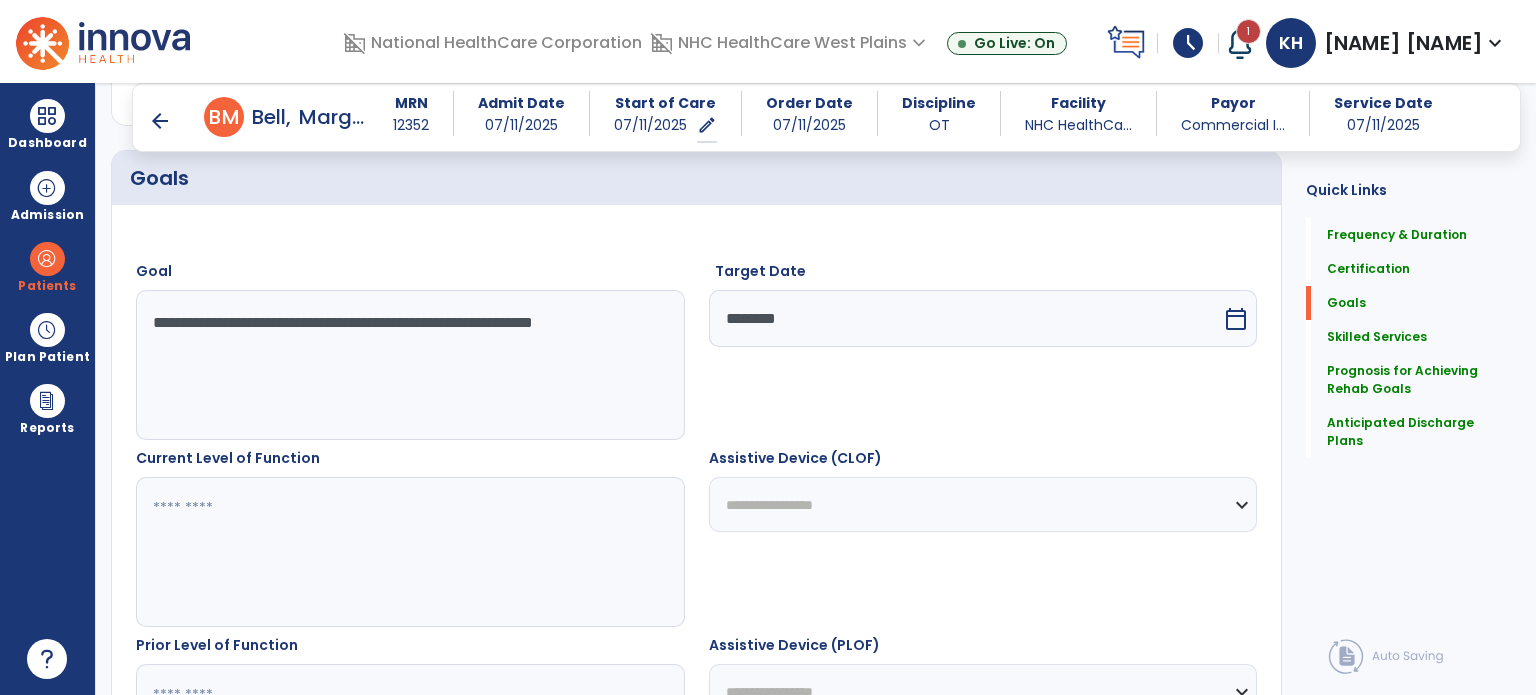click at bounding box center [409, 552] 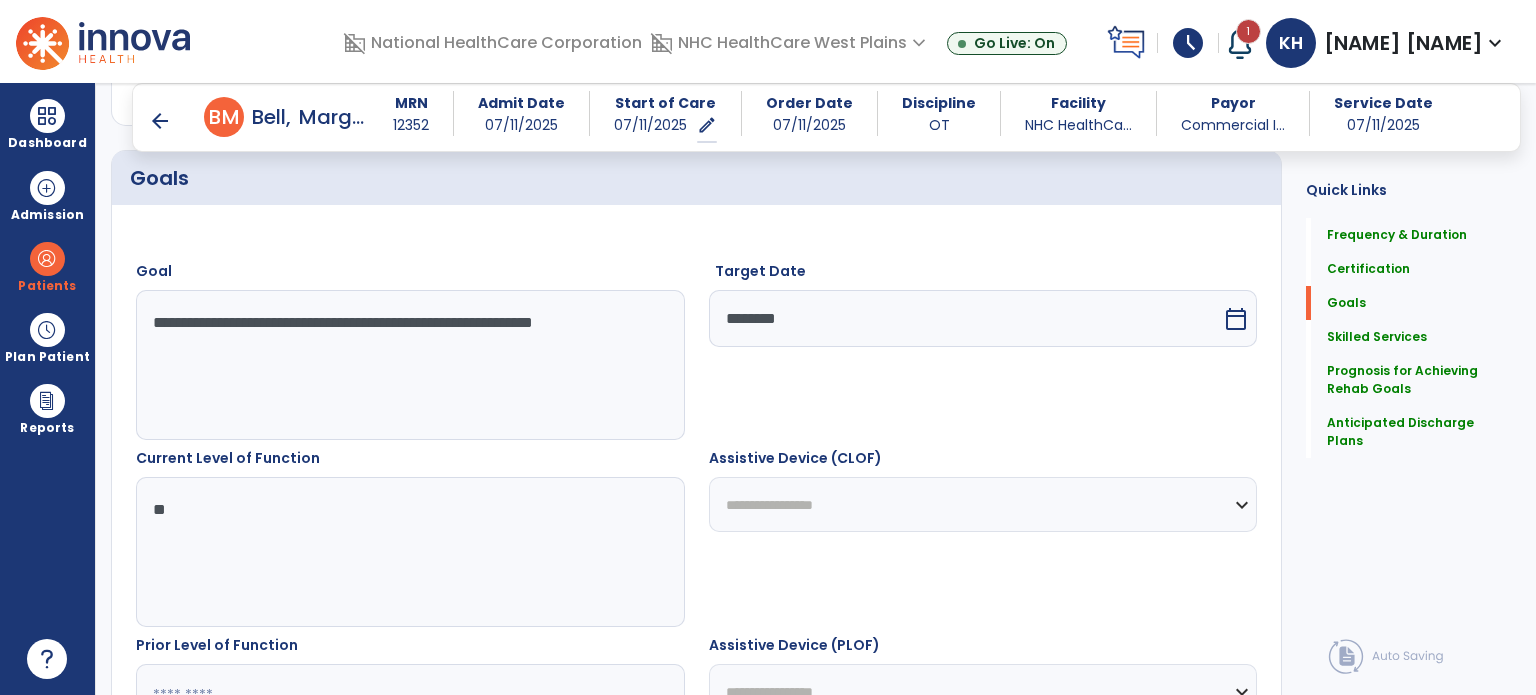 type on "*" 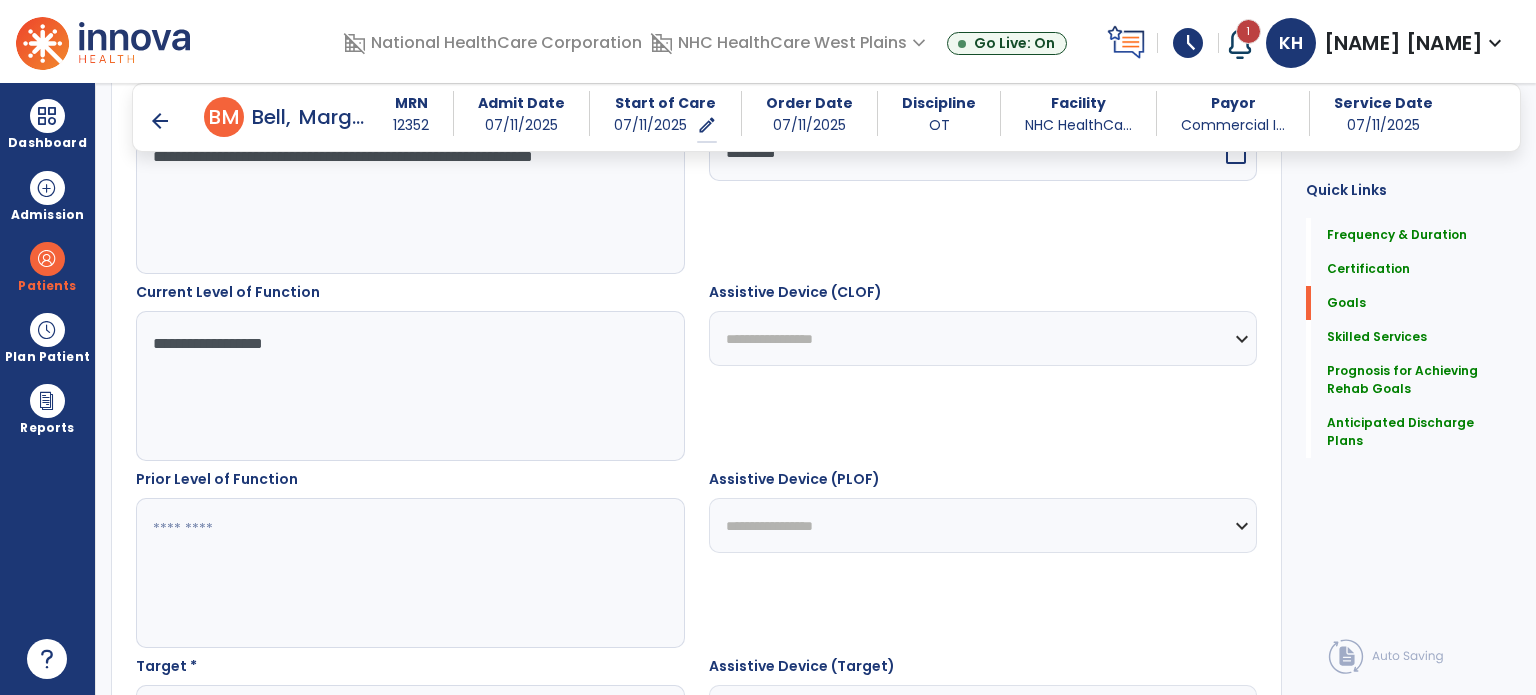 scroll, scrollTop: 666, scrollLeft: 0, axis: vertical 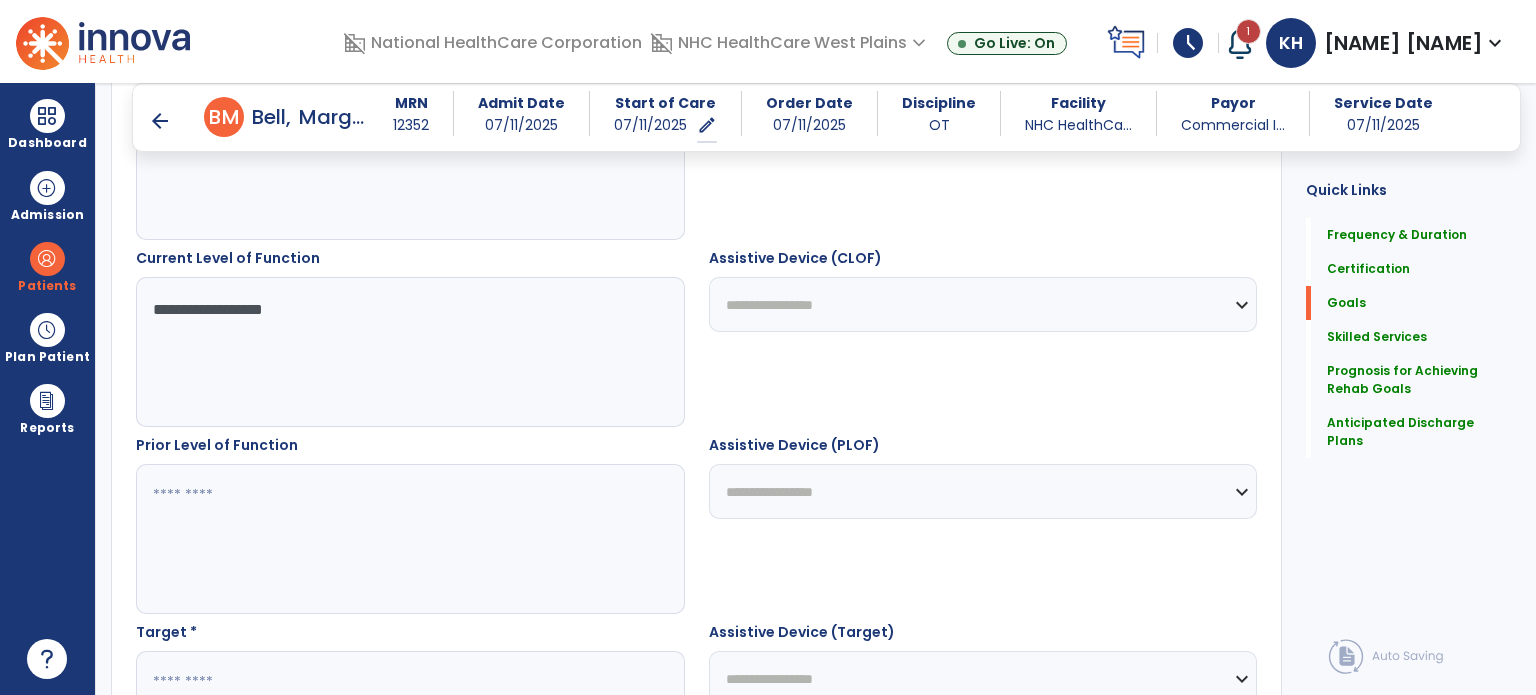 type on "**********" 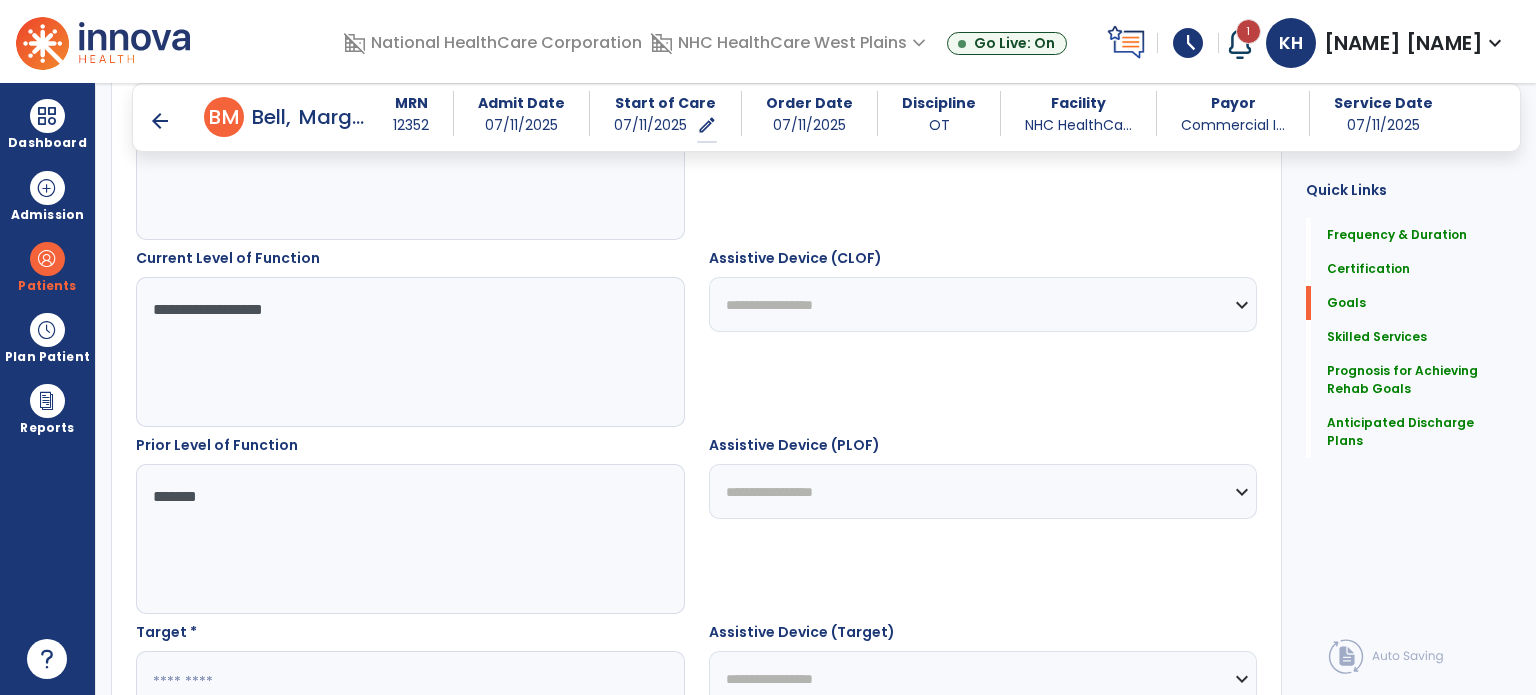 scroll, scrollTop: 766, scrollLeft: 0, axis: vertical 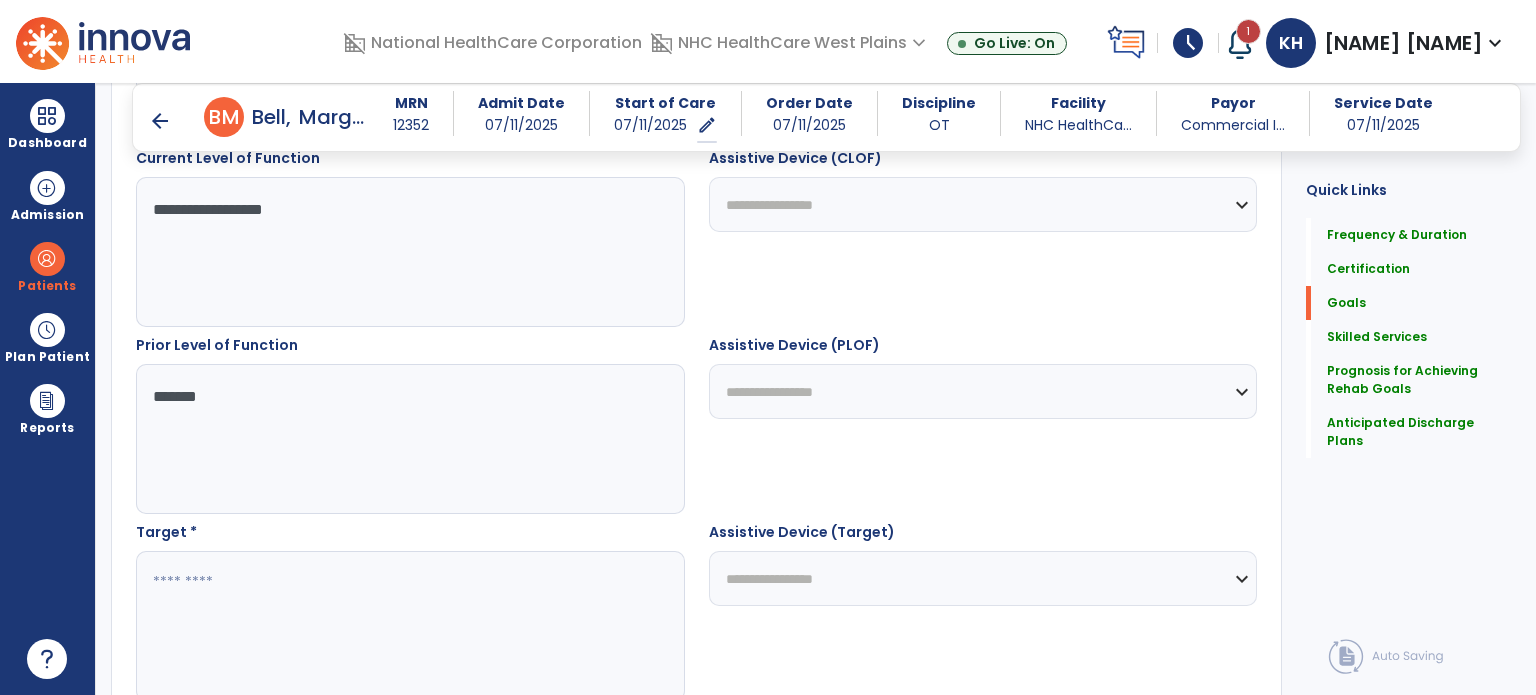 type on "*******" 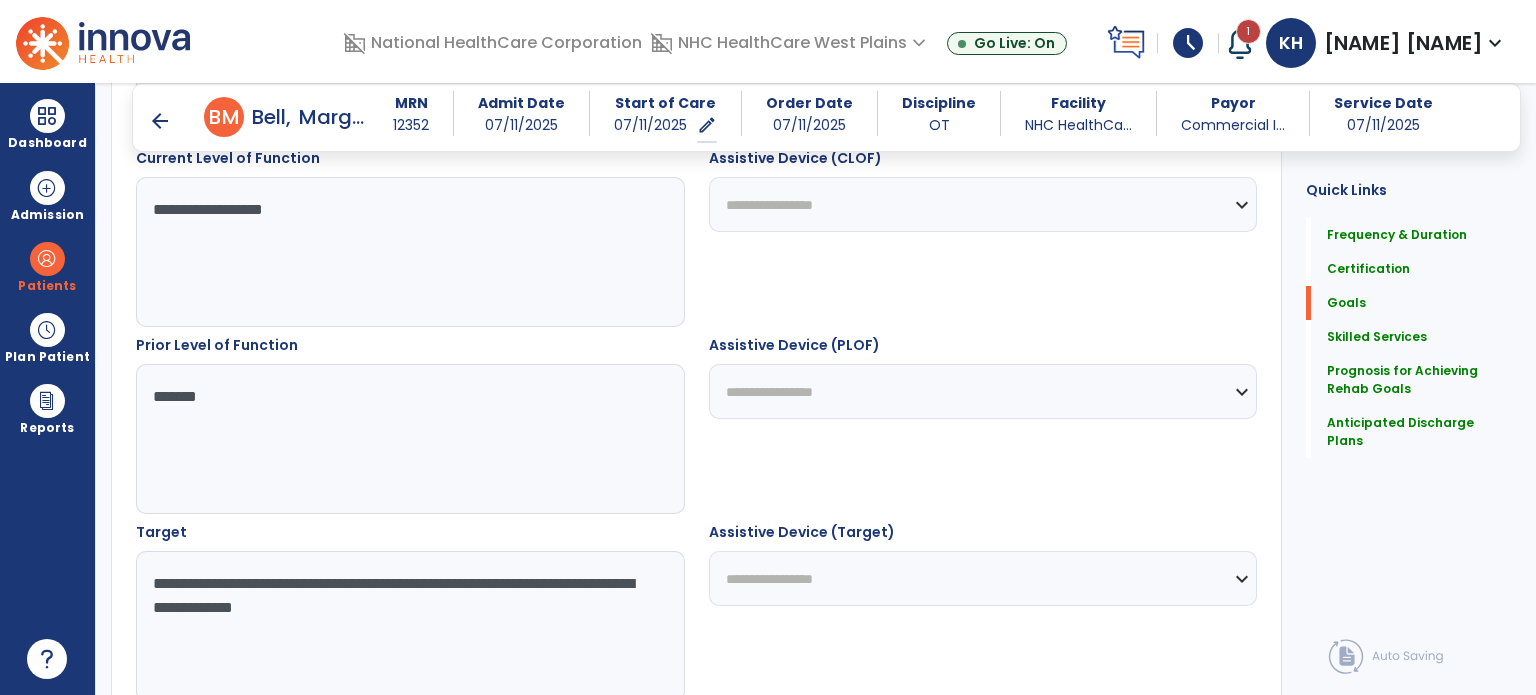 click on "**********" at bounding box center [409, 626] 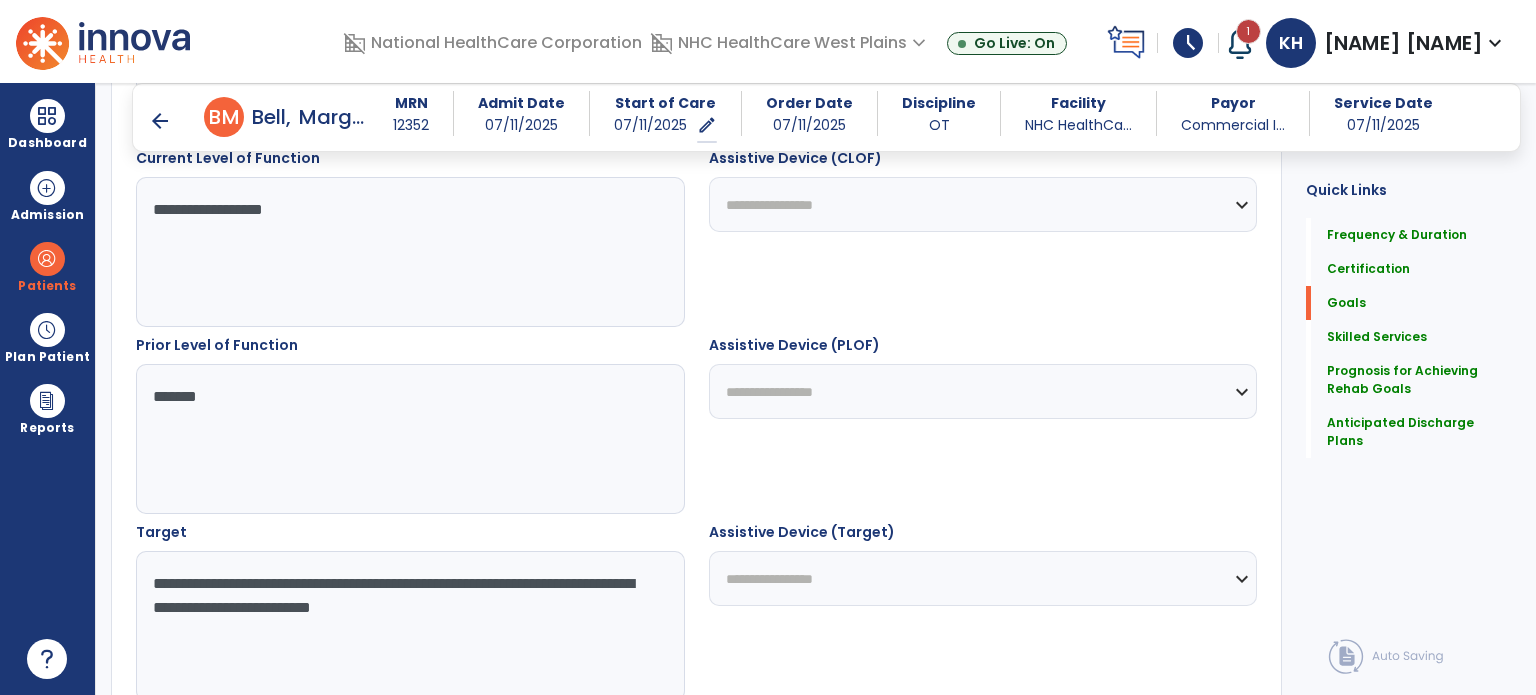 drag, startPoint x: 251, startPoint y: 576, endPoint x: 651, endPoint y: 642, distance: 405.40845 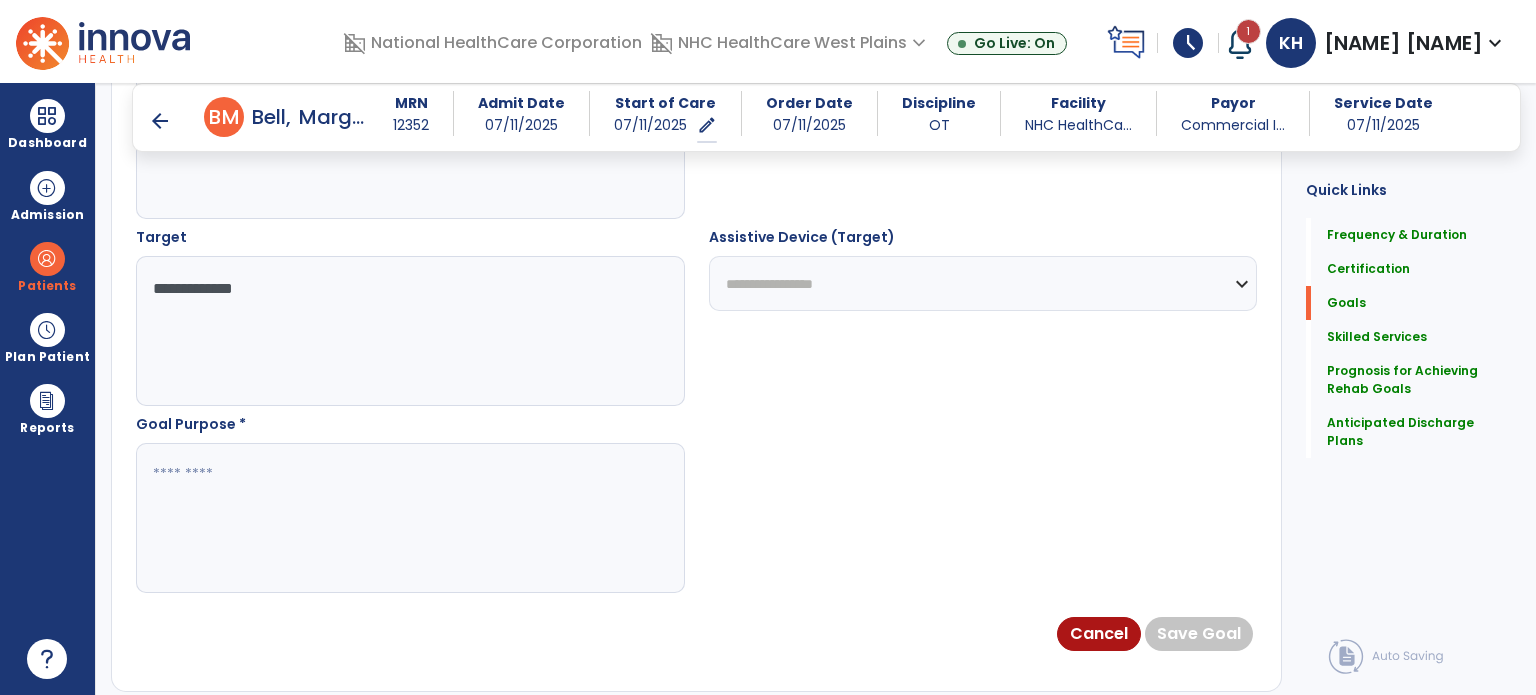 scroll, scrollTop: 1066, scrollLeft: 0, axis: vertical 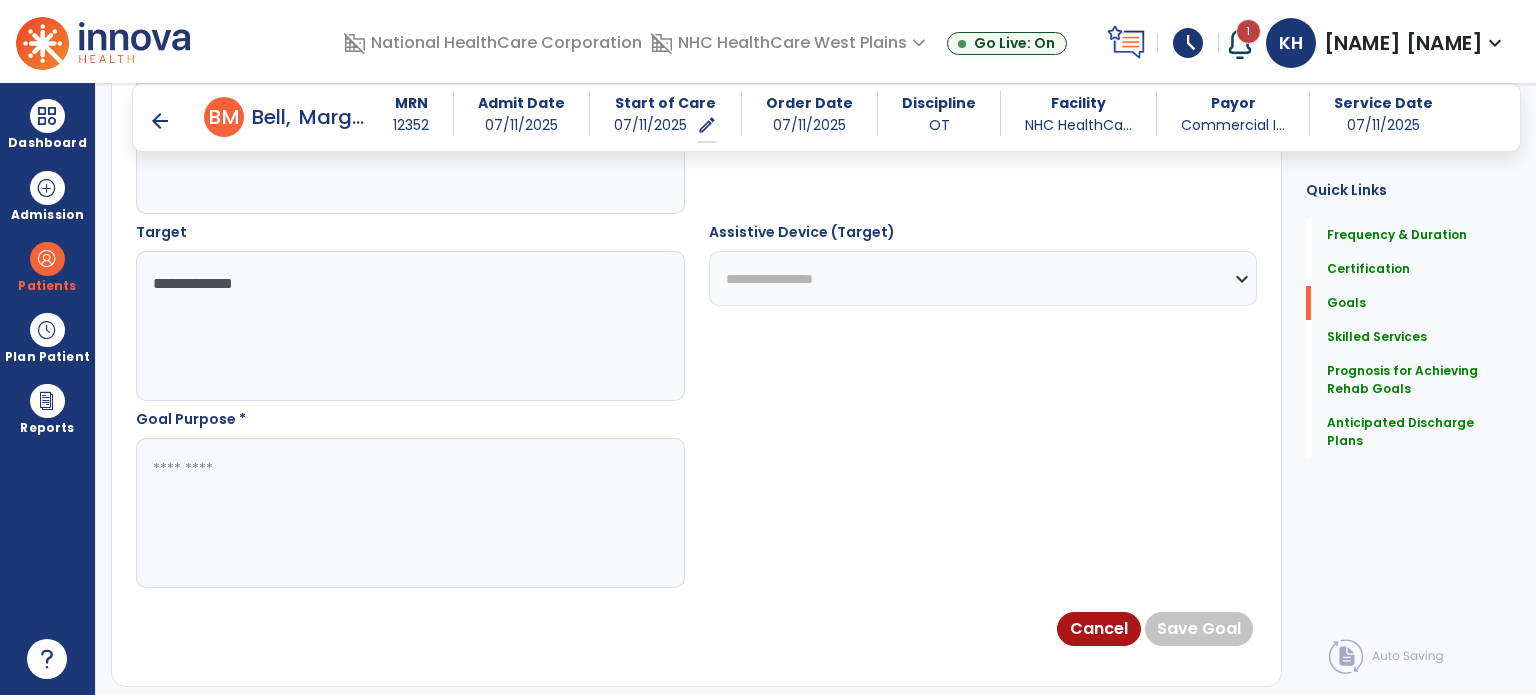 type on "**********" 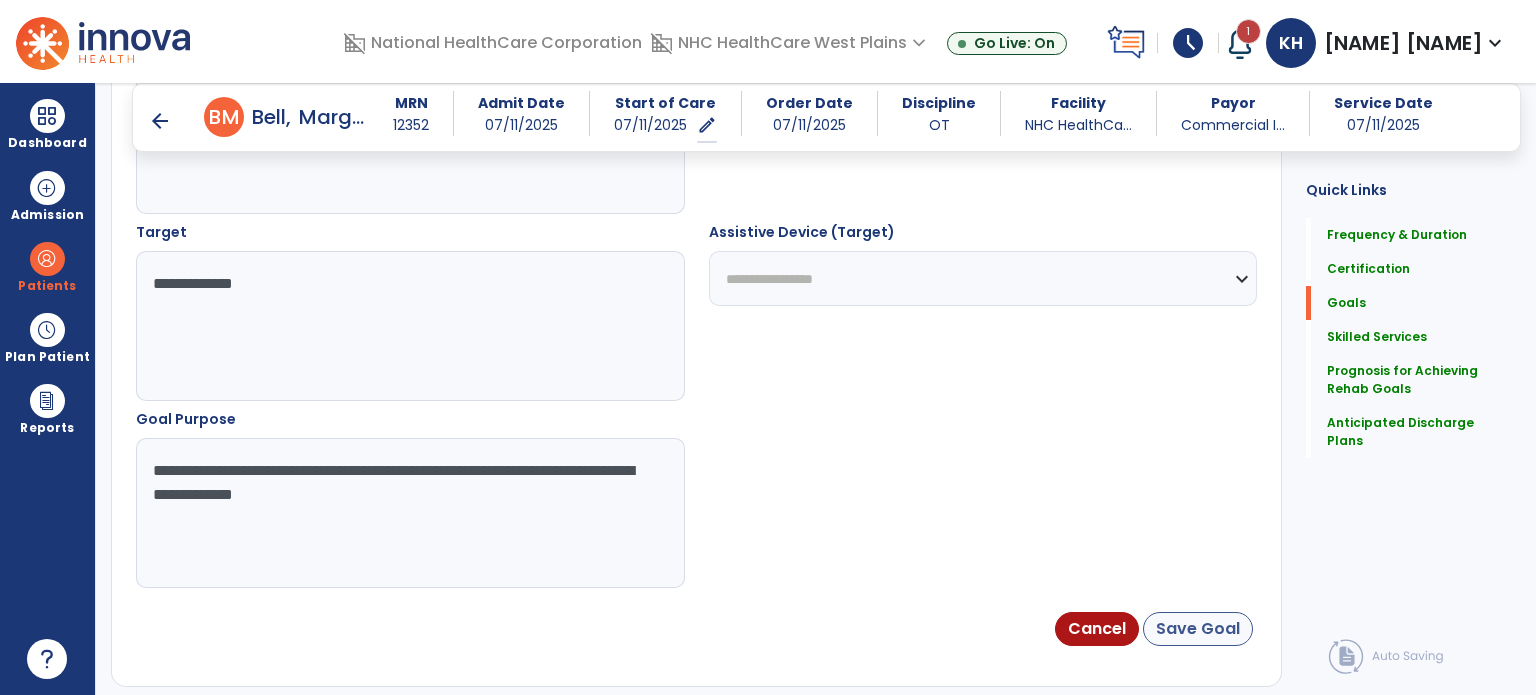 type on "**********" 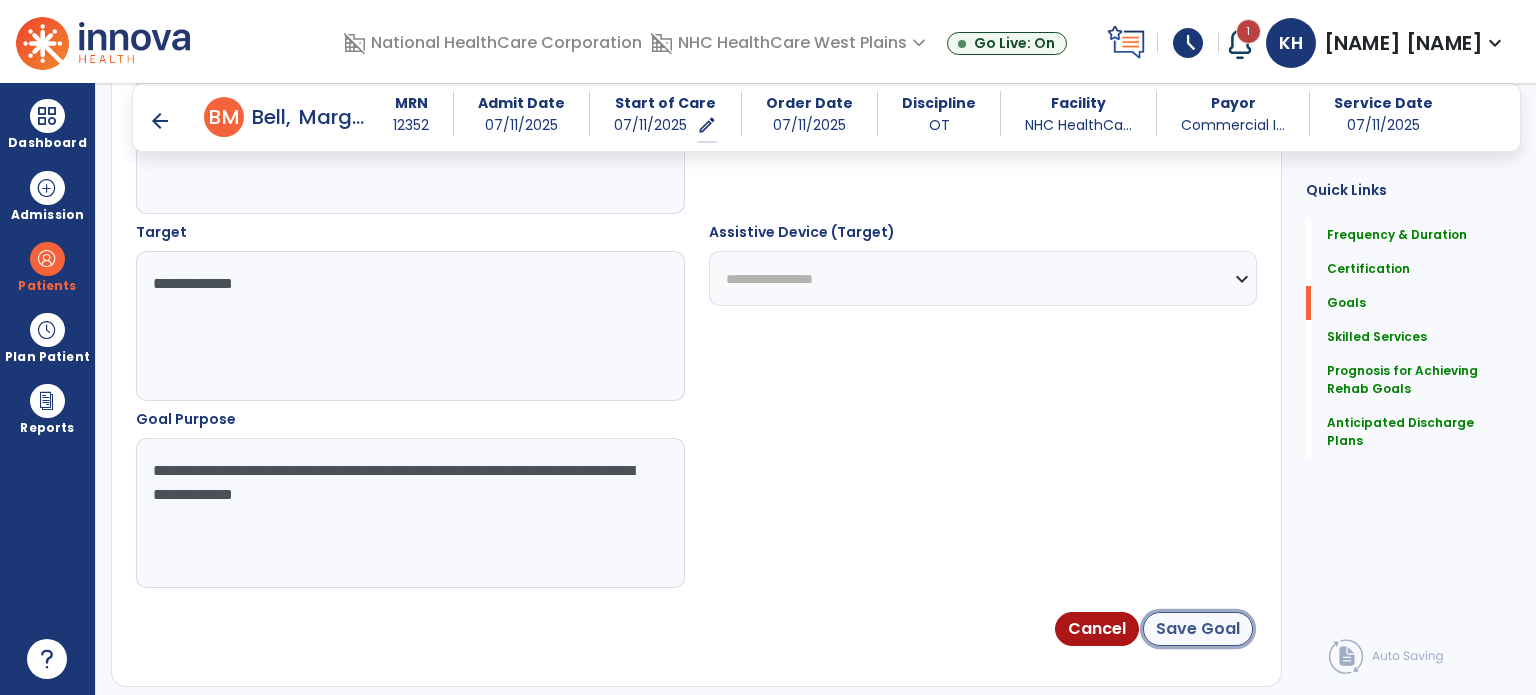 click on "Save Goal" at bounding box center (1198, 629) 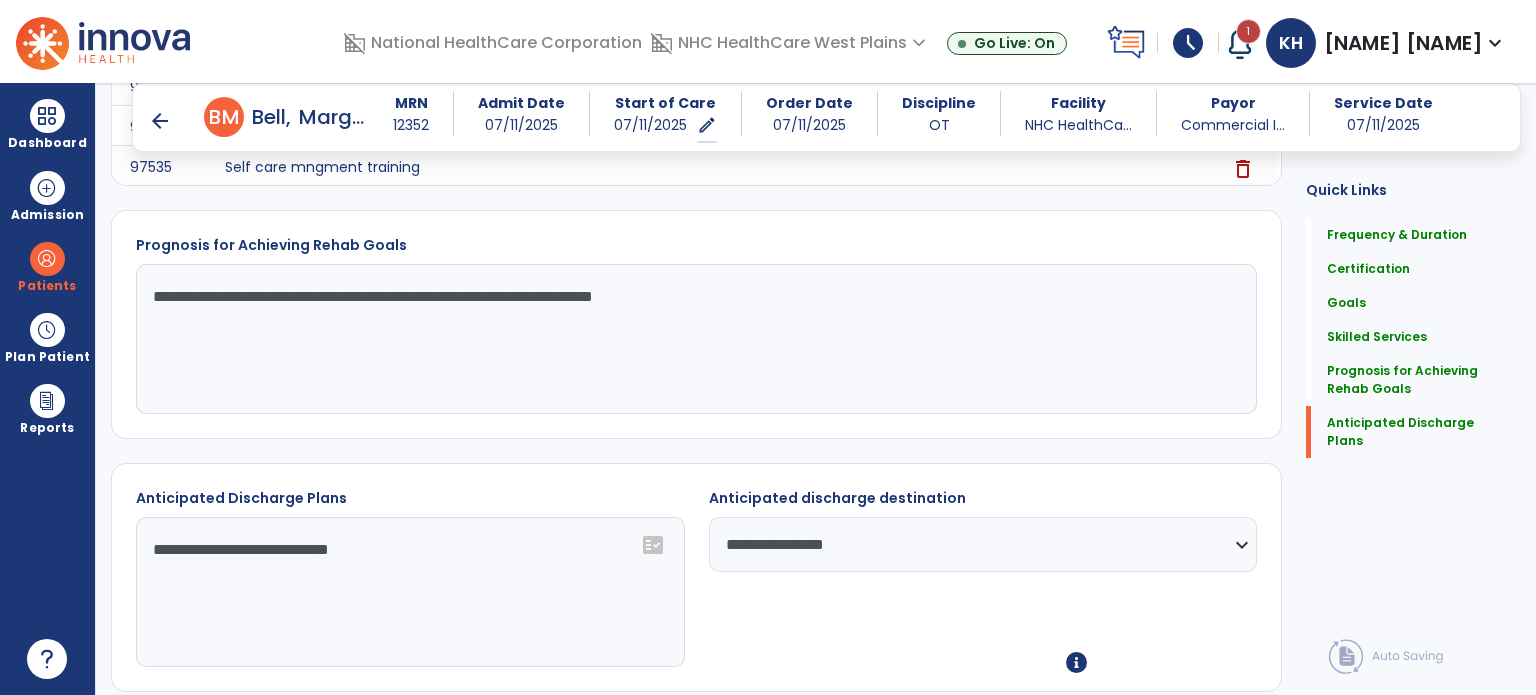 scroll, scrollTop: 1961, scrollLeft: 0, axis: vertical 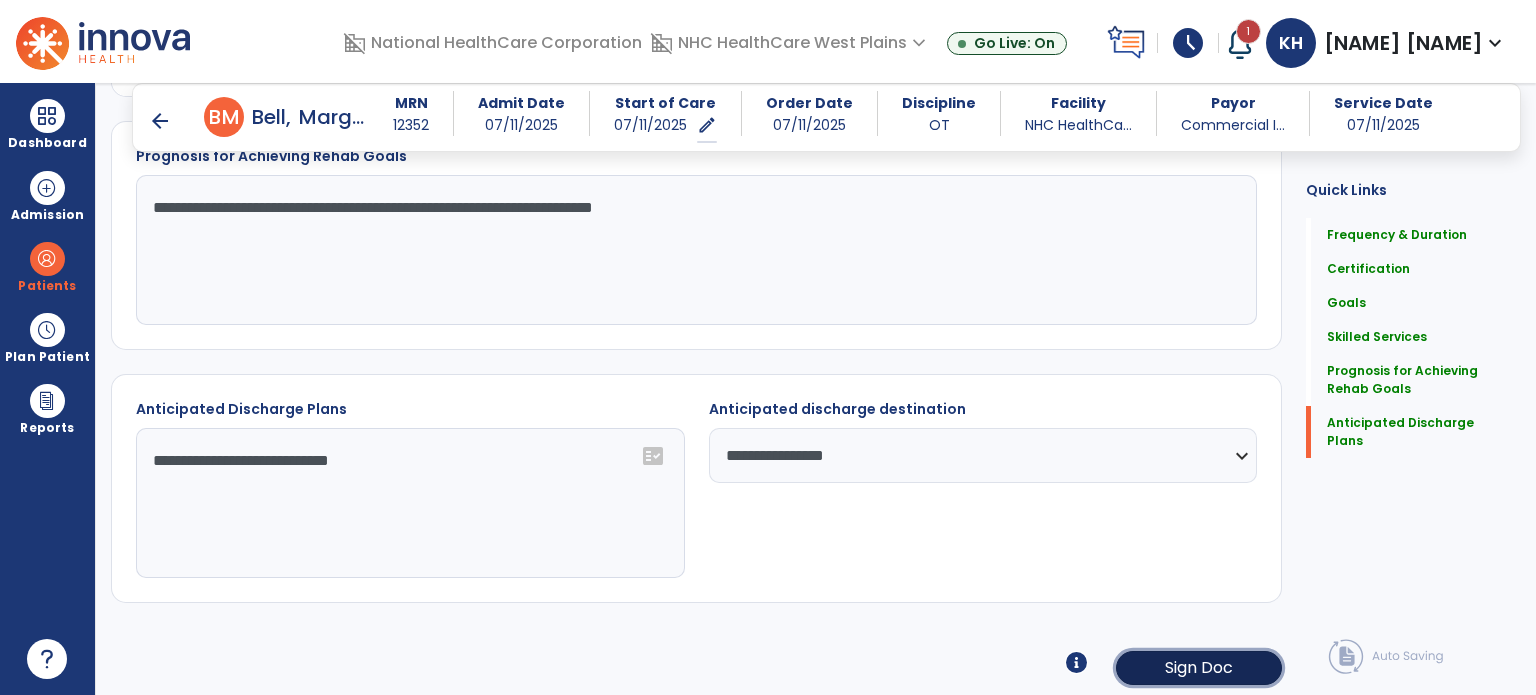 click on "Sign Doc" 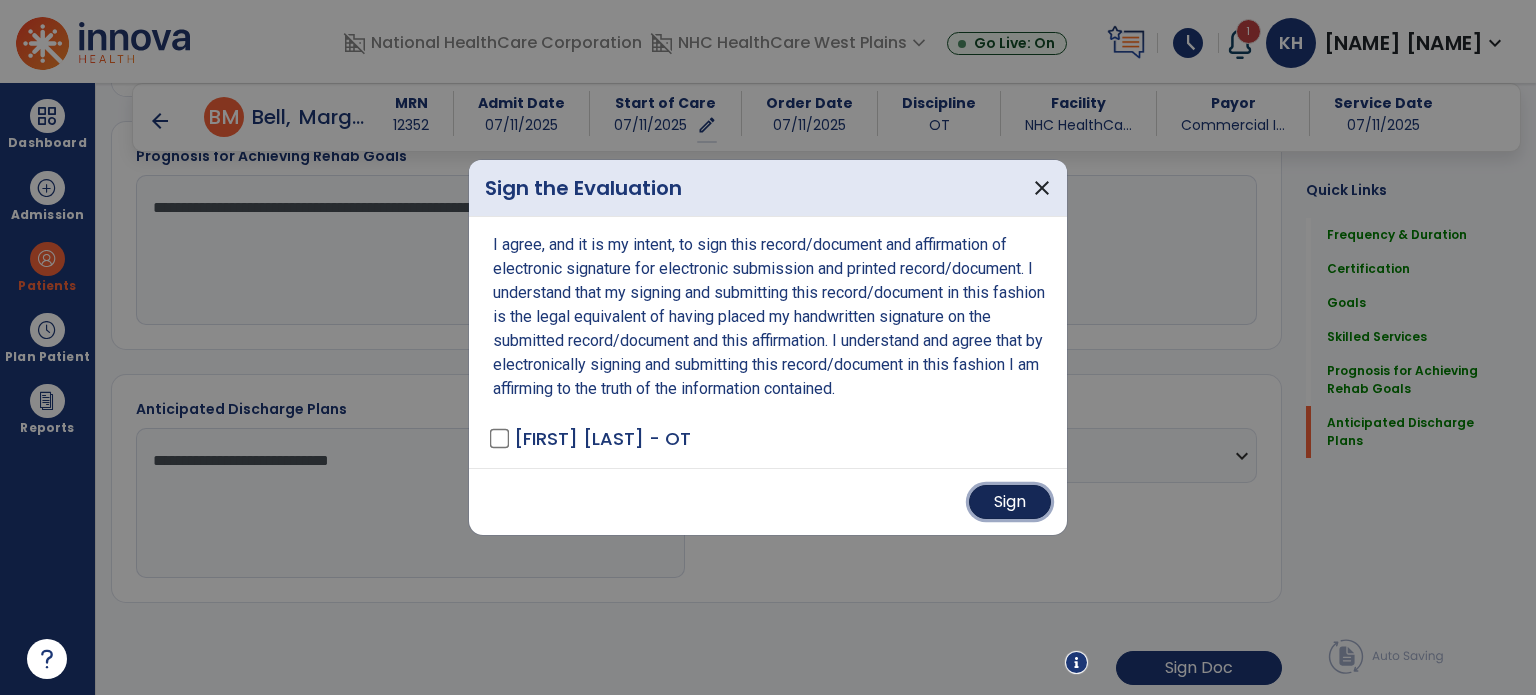 click on "Sign" at bounding box center [1010, 502] 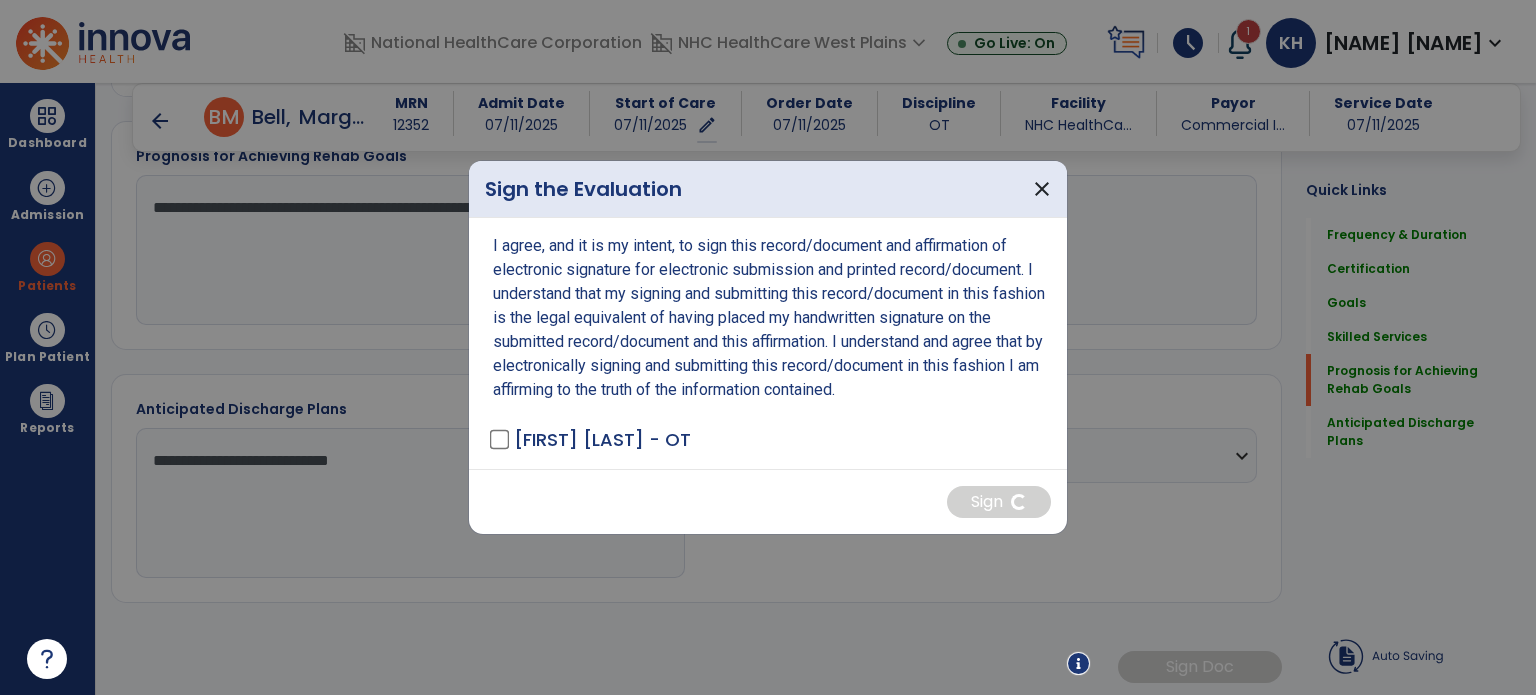 scroll, scrollTop: 1960, scrollLeft: 0, axis: vertical 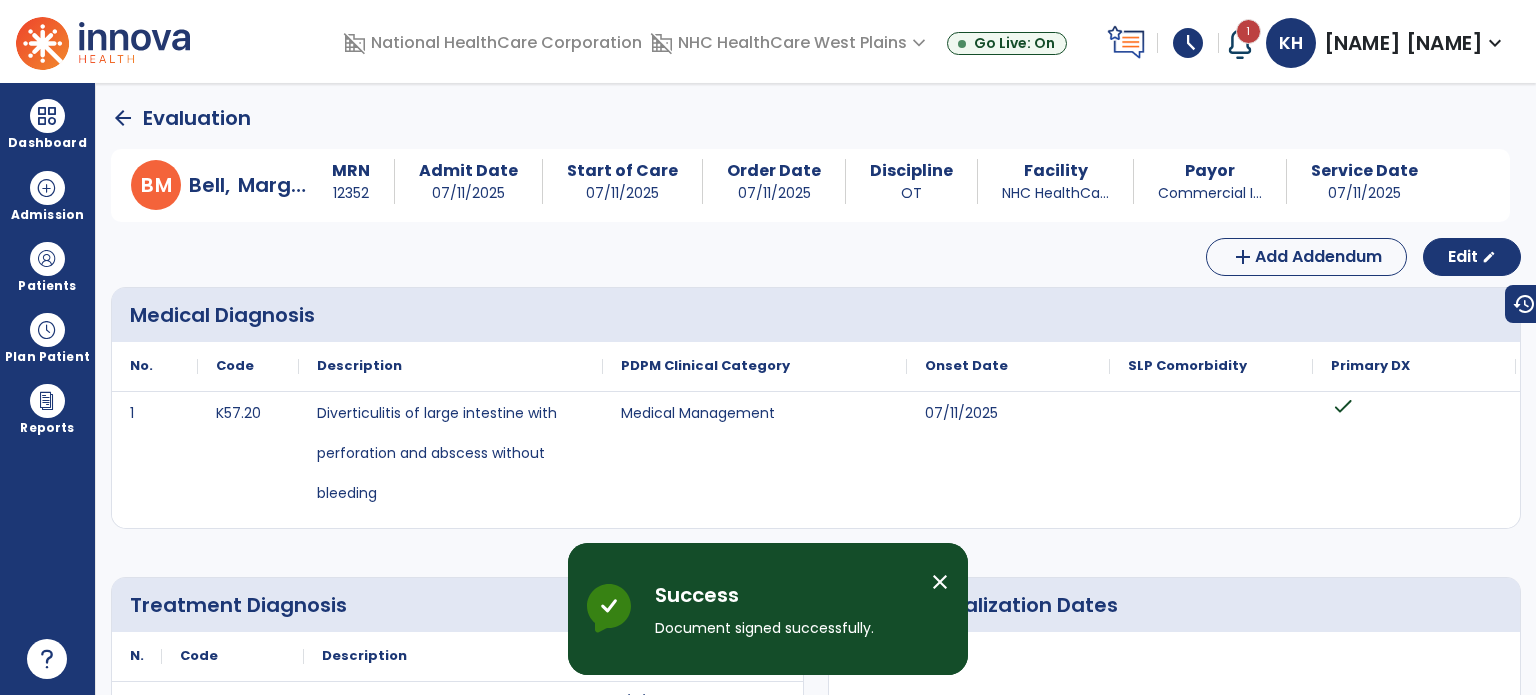 click on "close" at bounding box center [940, 582] 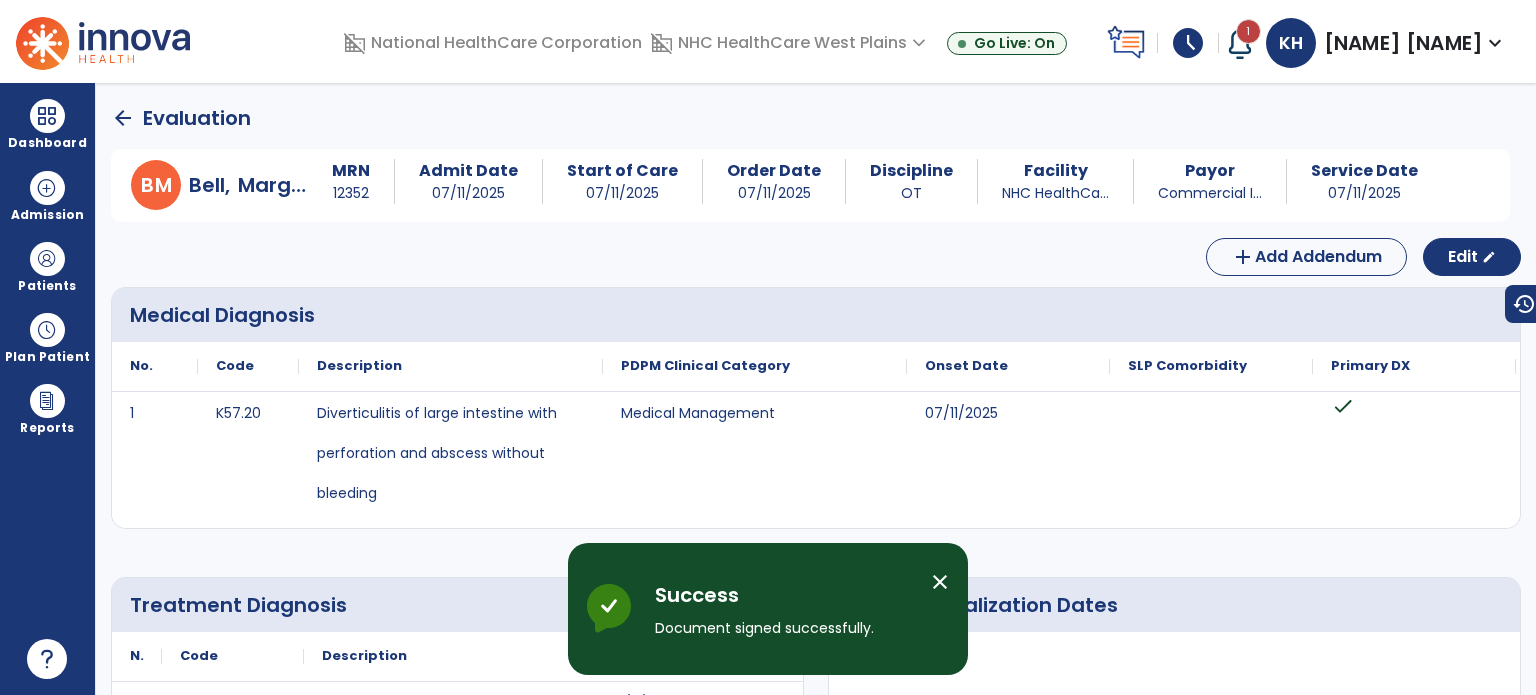 click on "close" at bounding box center (940, 582) 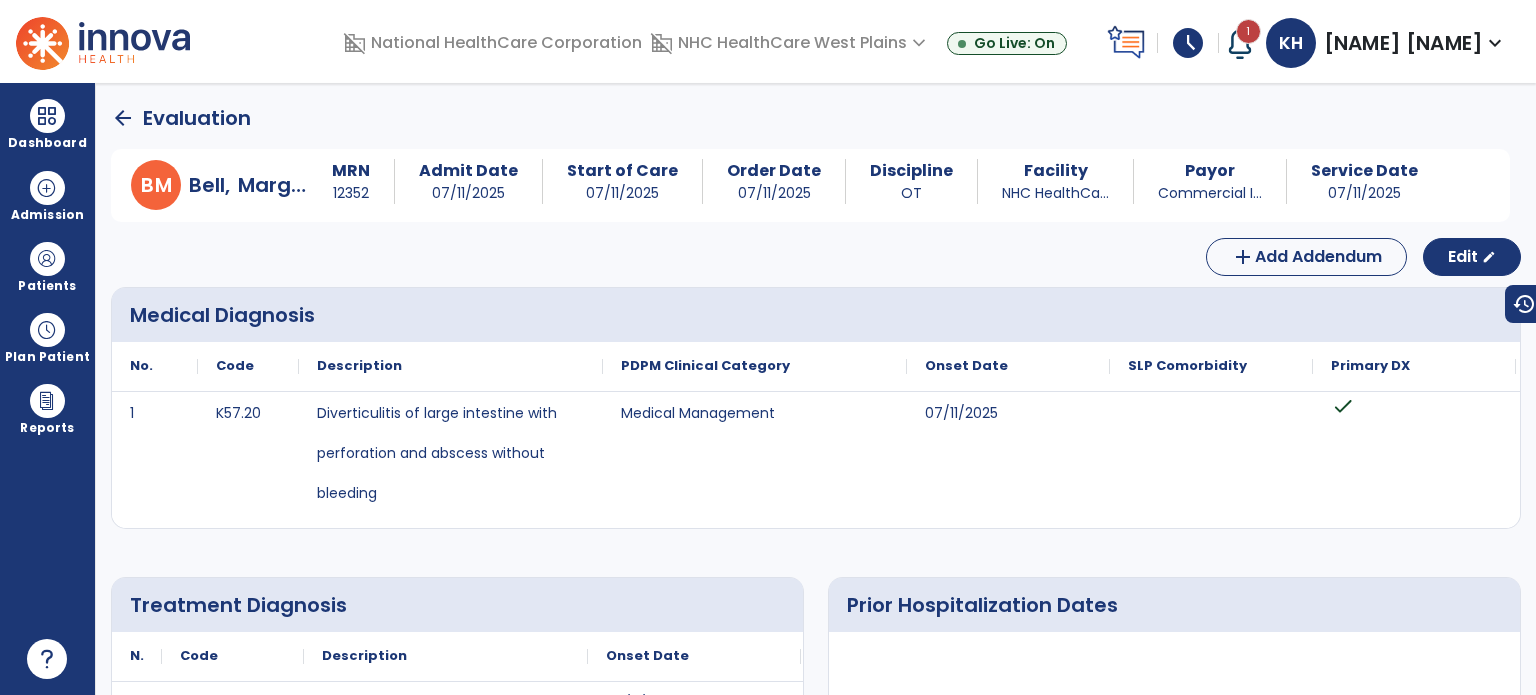 click on "arrow_back" 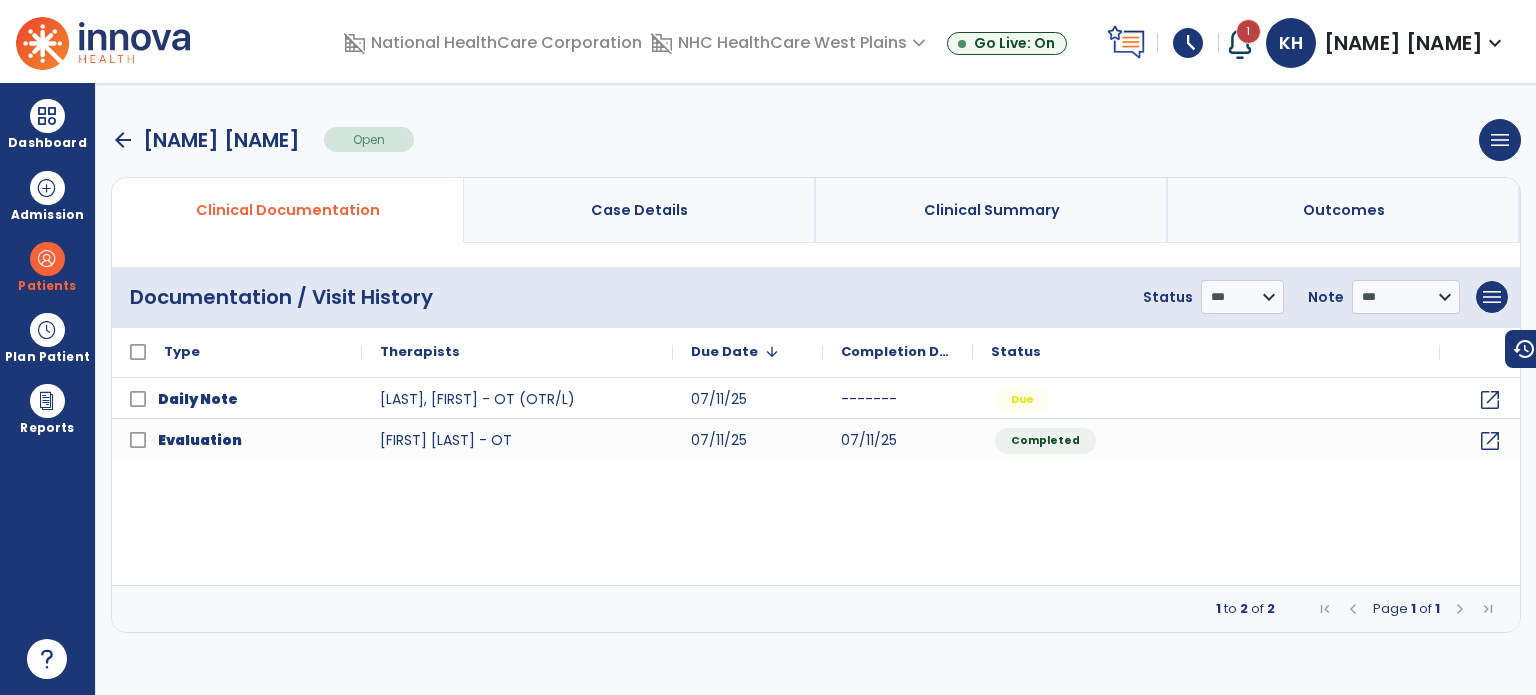 click on "arrow_back" at bounding box center [123, 140] 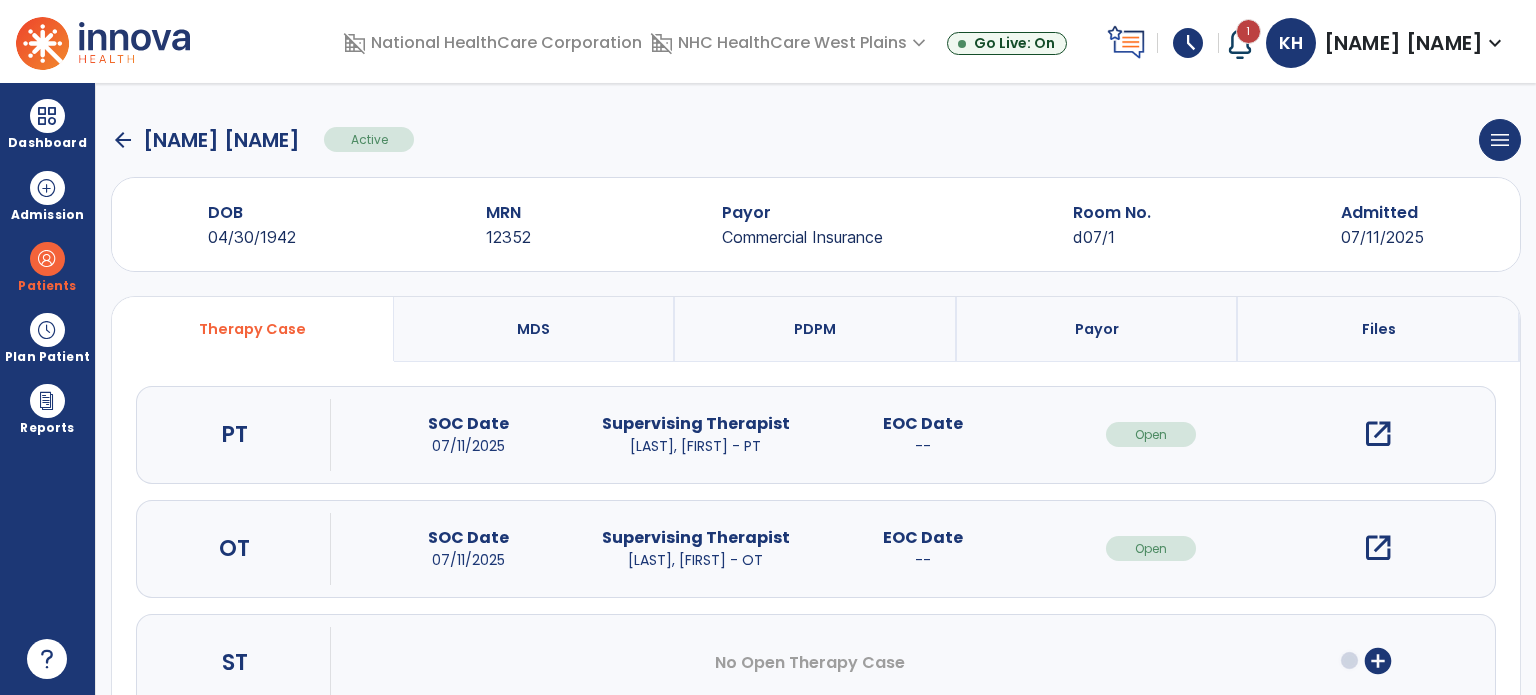 click on "arrow_back" 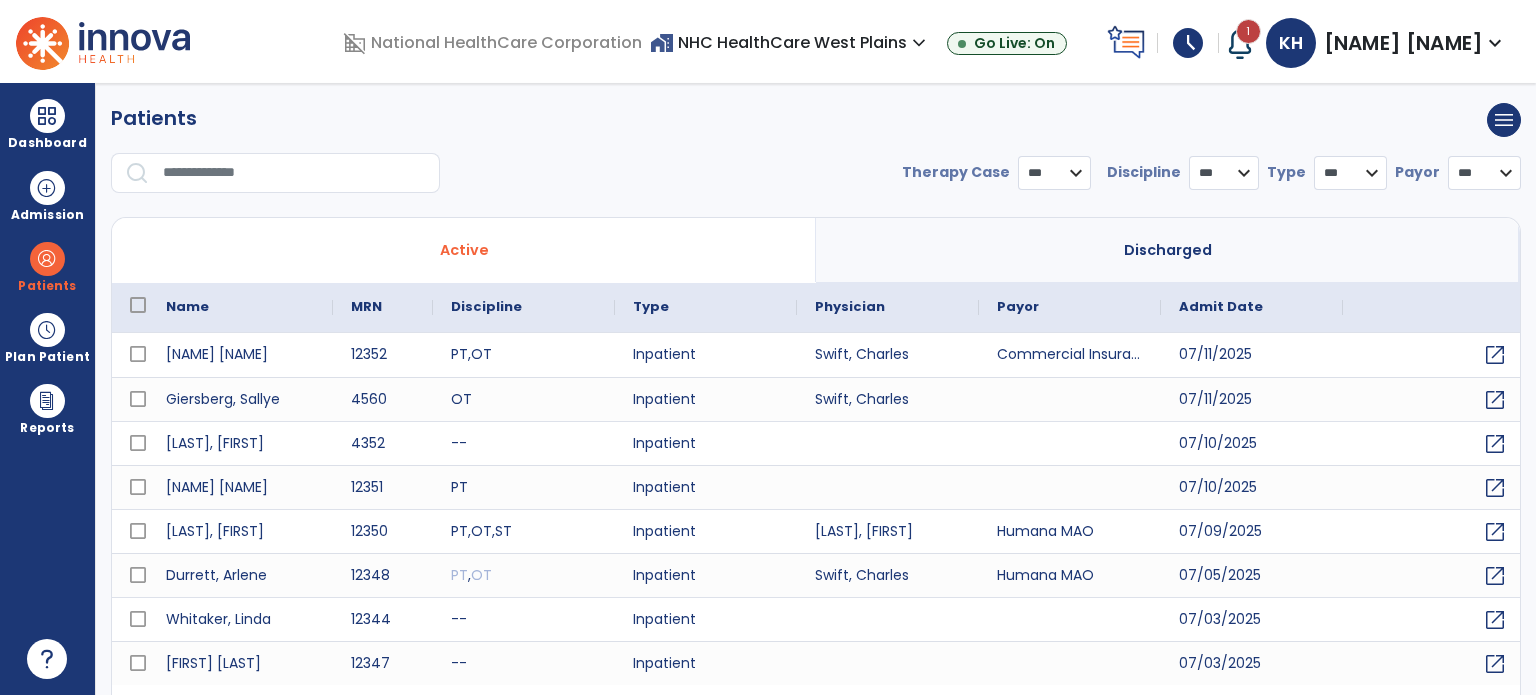 select on "***" 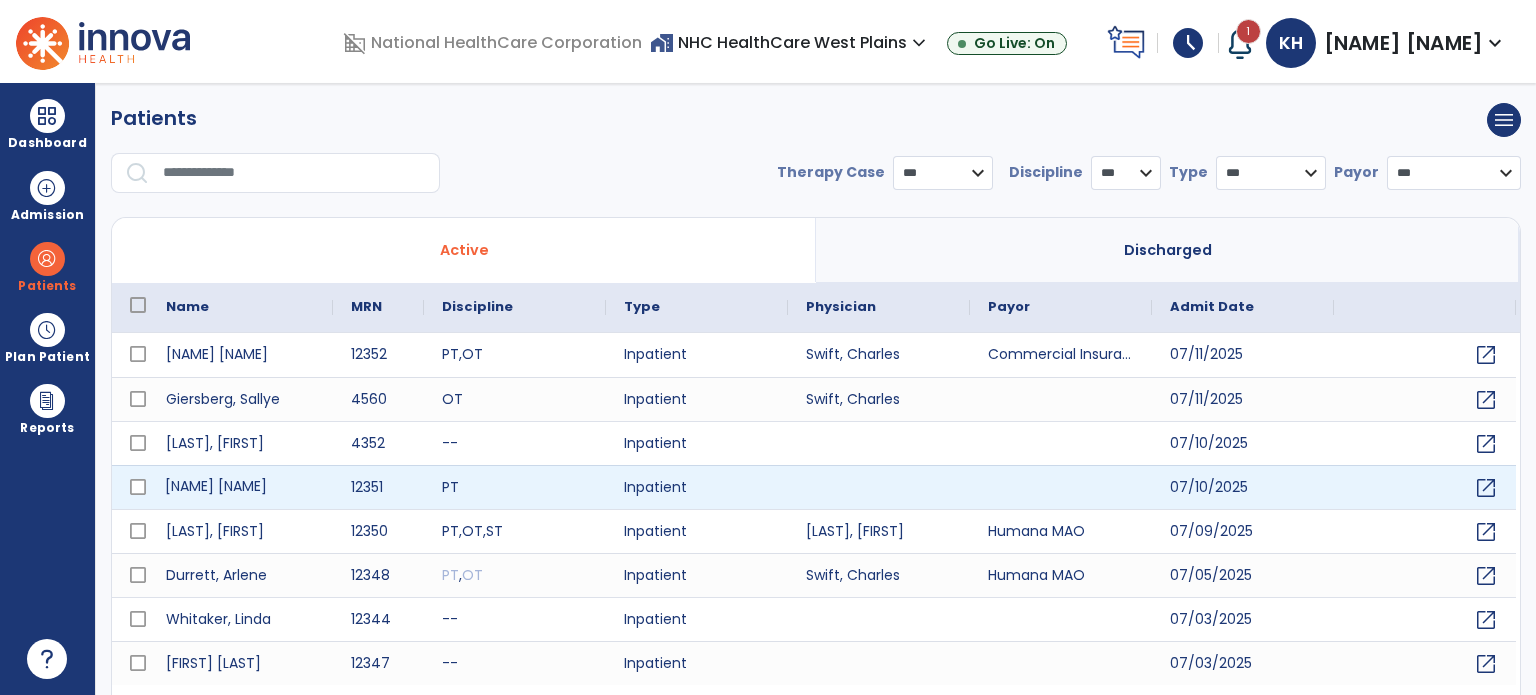 click on "[NAME] [NAME]" at bounding box center [240, 487] 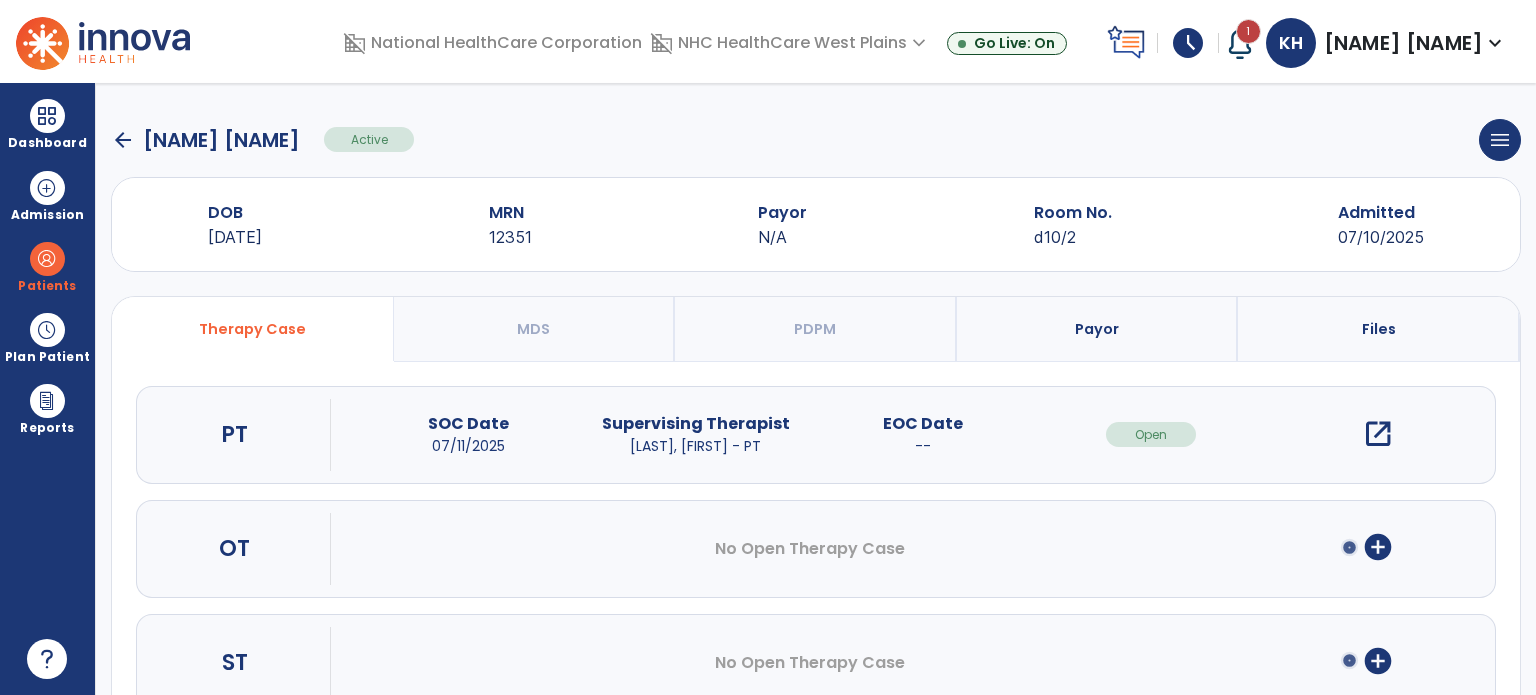 click on "add_circle" at bounding box center (1378, 547) 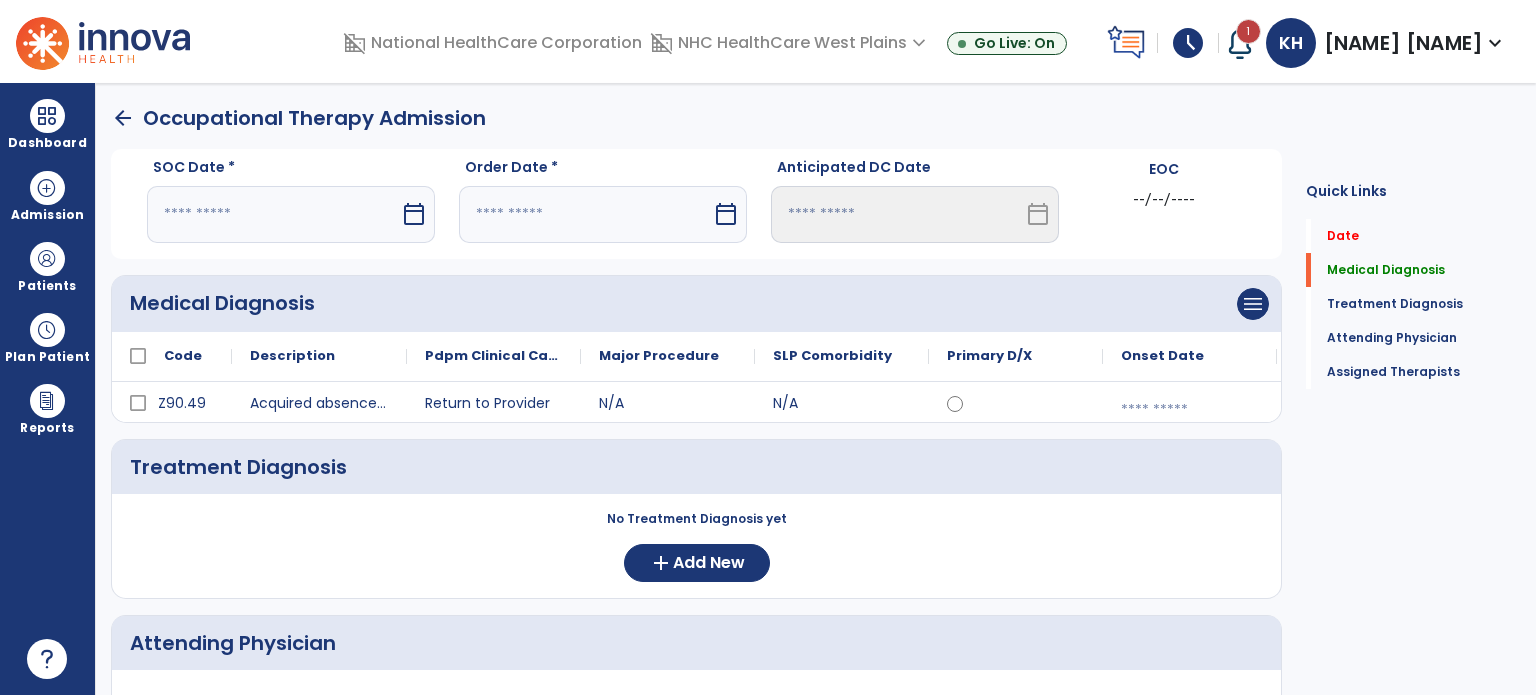click on "calendar_today" at bounding box center [414, 214] 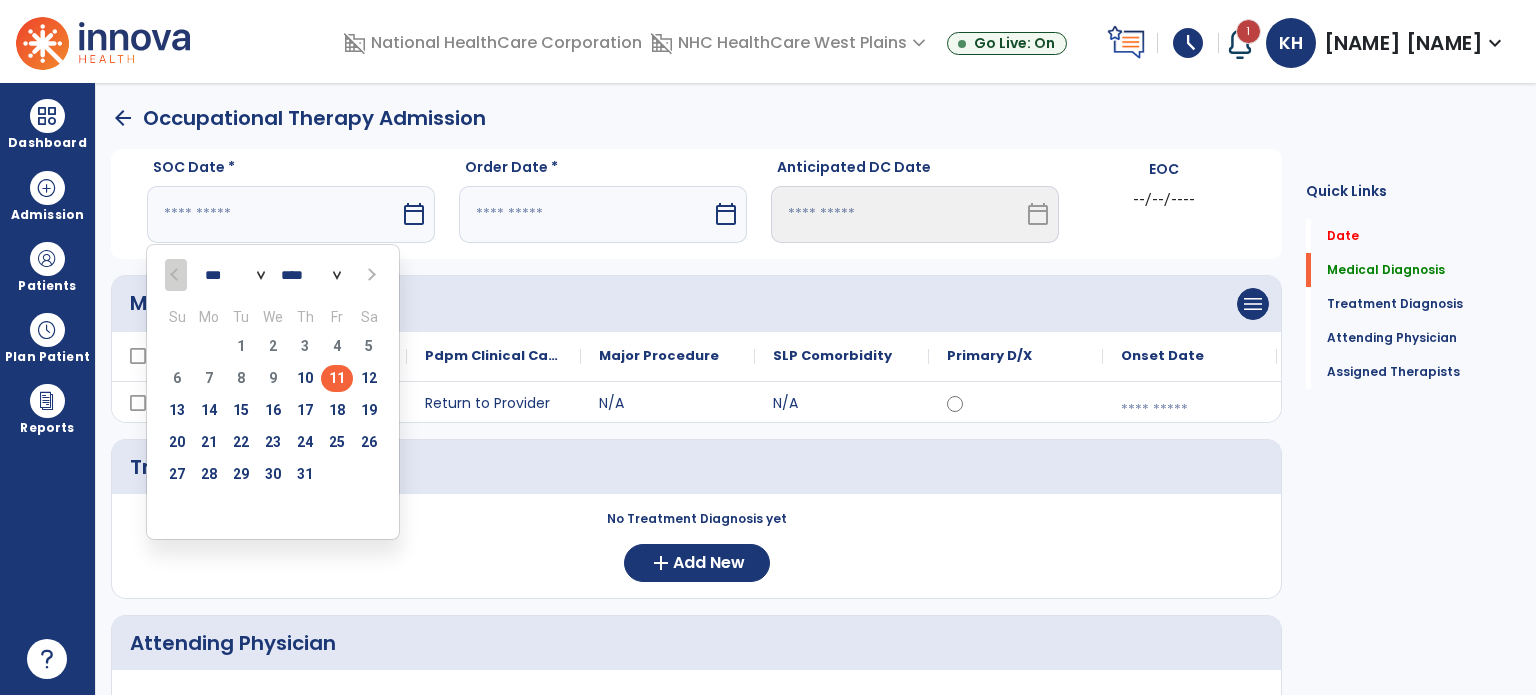 click on "11" at bounding box center (337, 378) 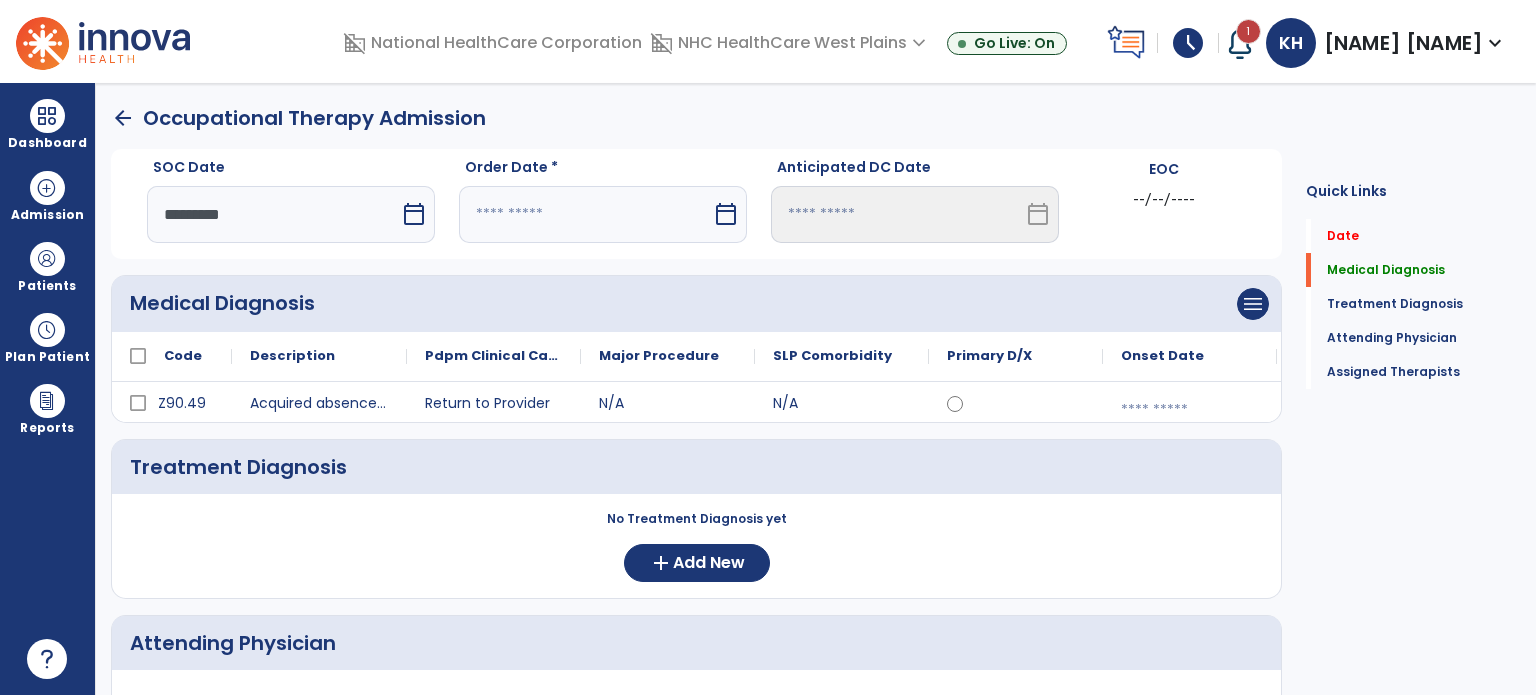 click on "calendar_today" at bounding box center [726, 214] 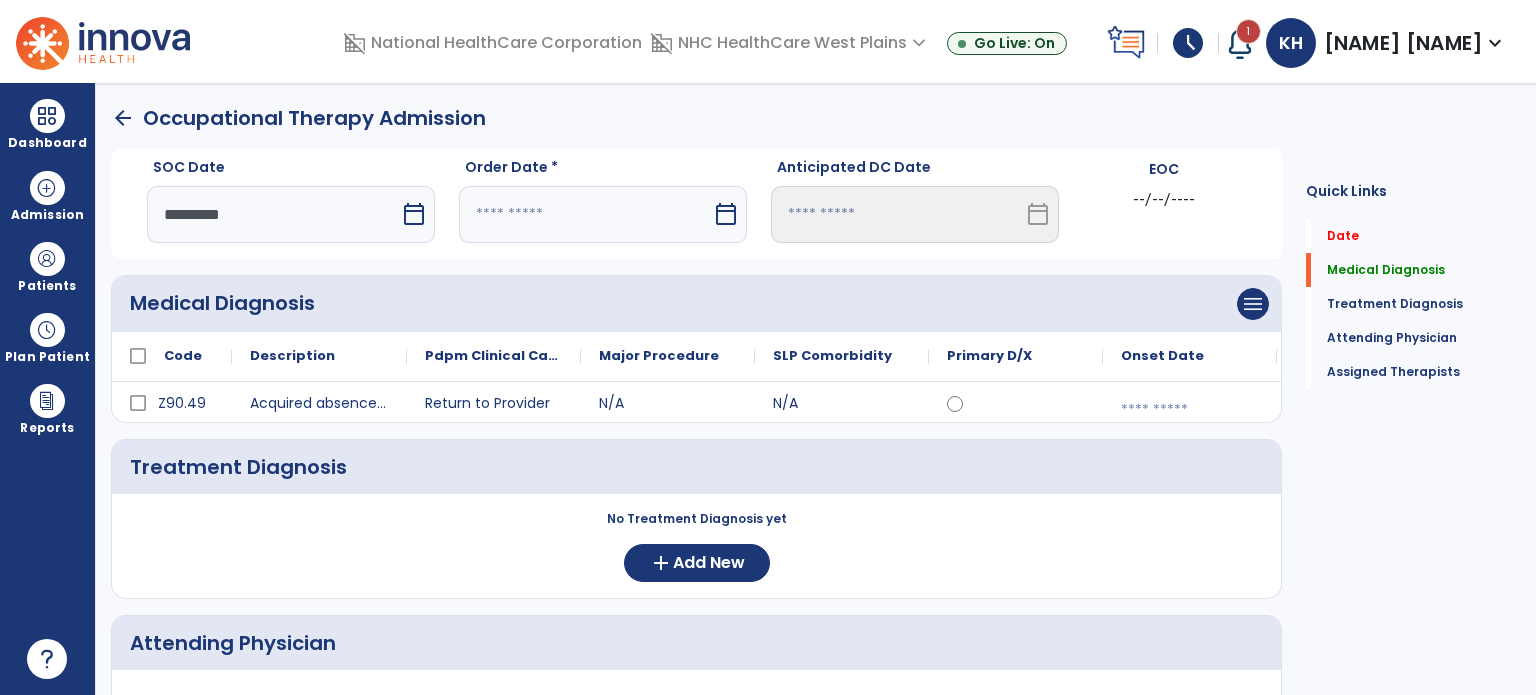 select on "*" 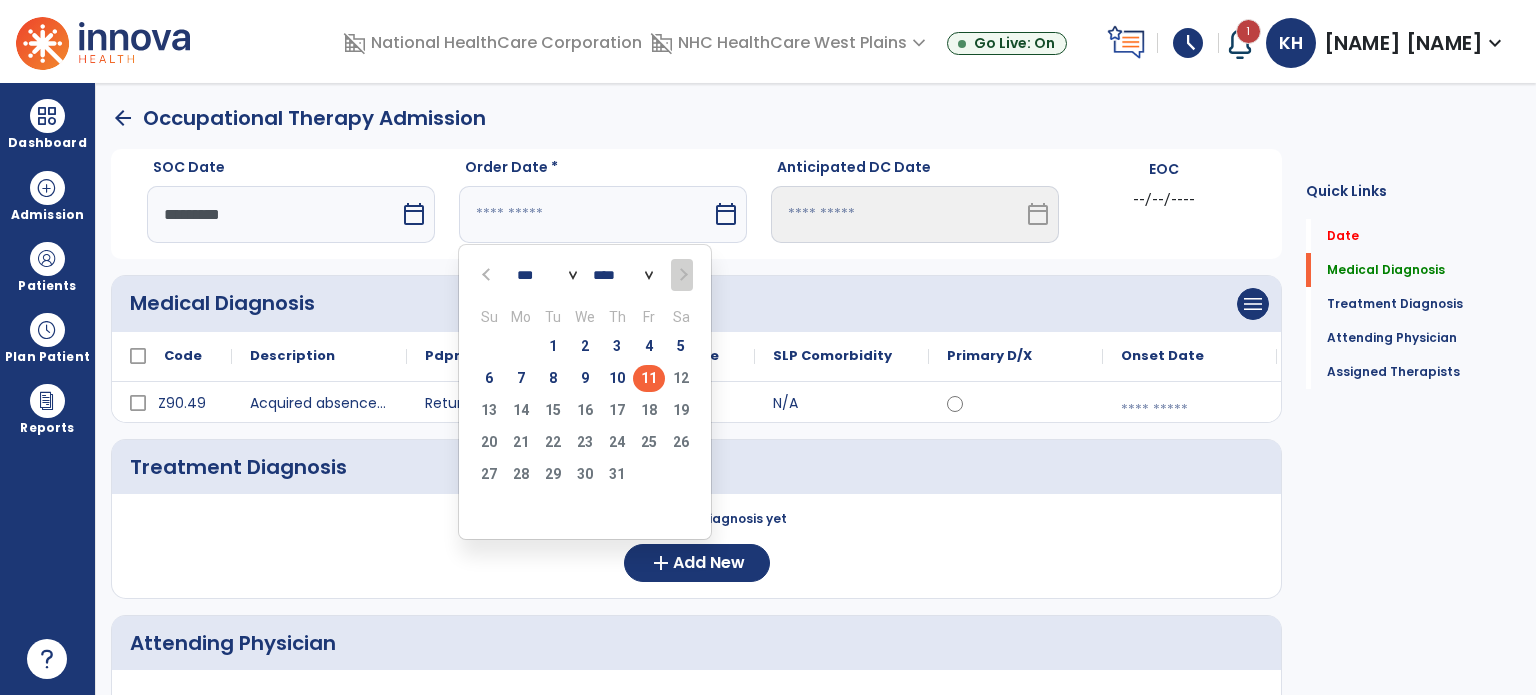 click on "11" at bounding box center (649, 378) 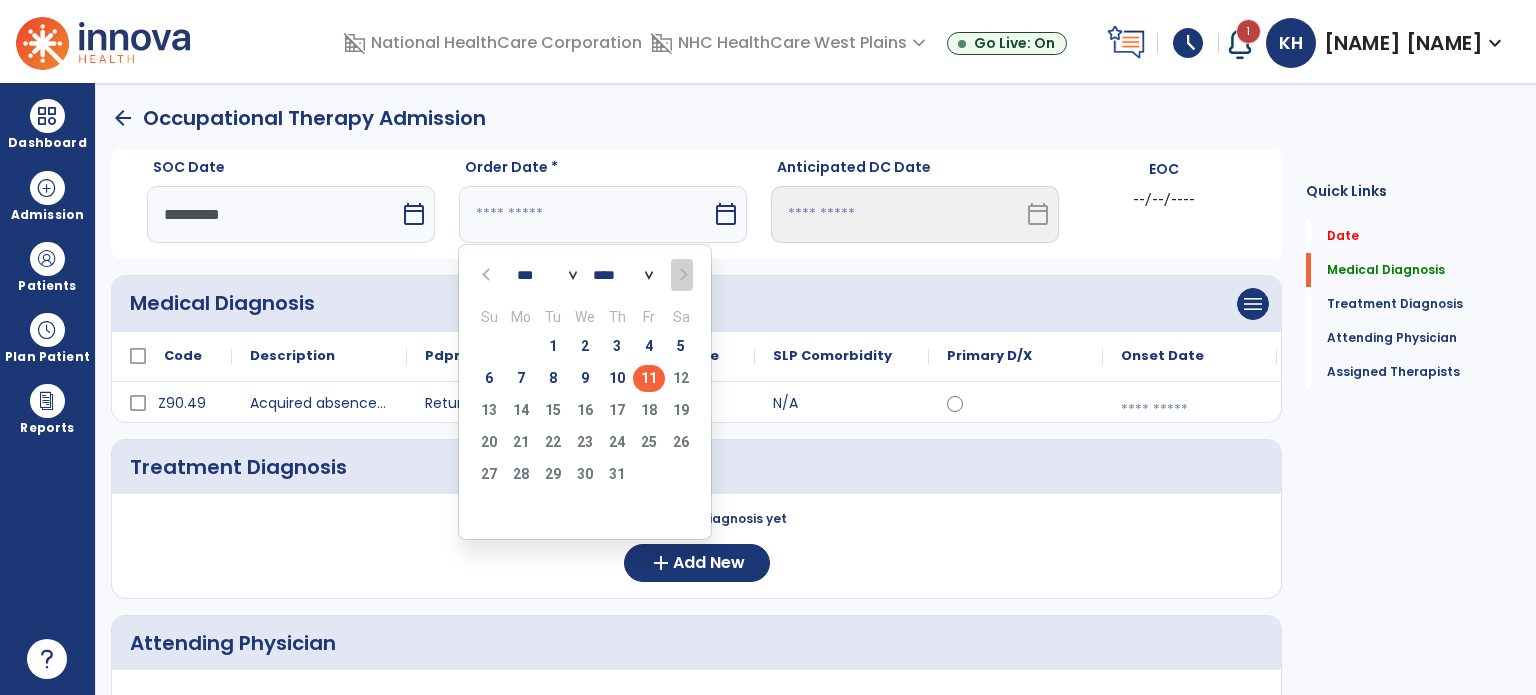 type on "*********" 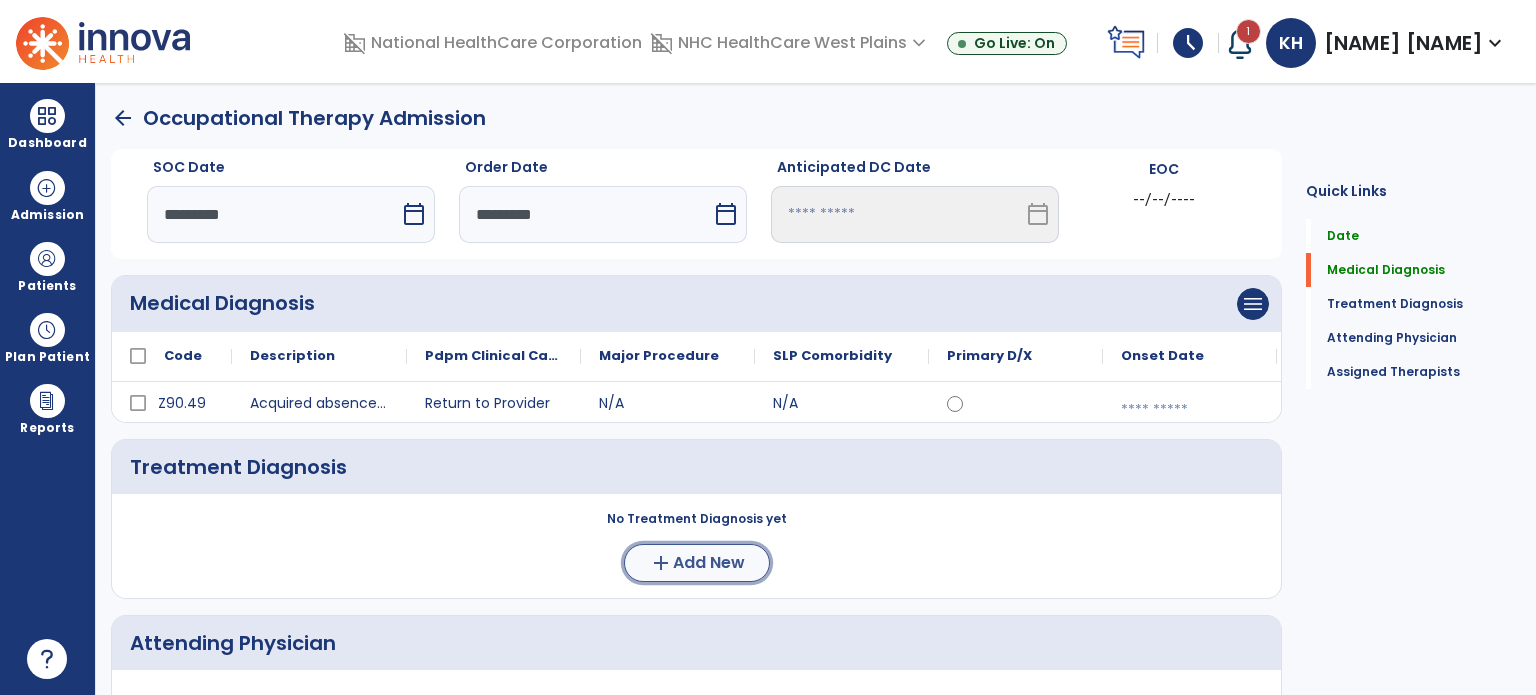 click on "add  Add New" 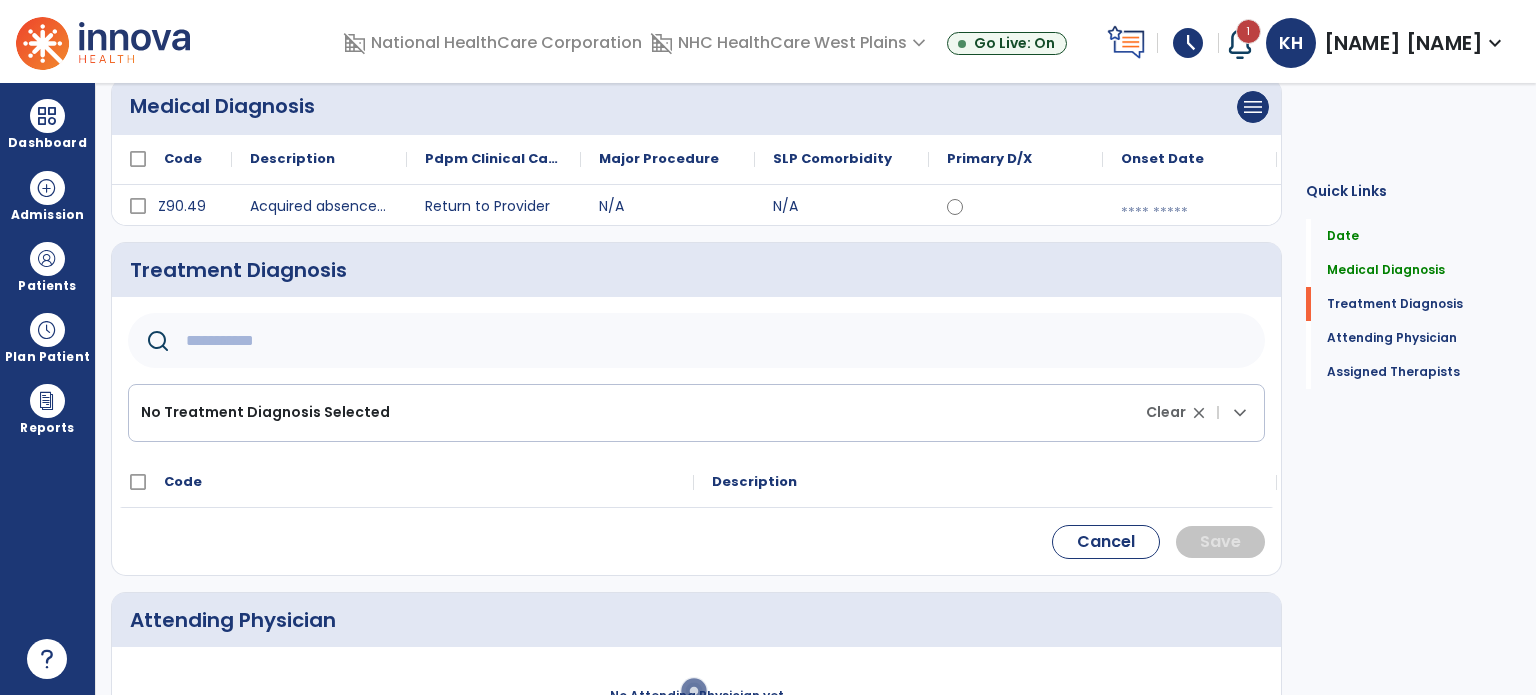 scroll, scrollTop: 200, scrollLeft: 0, axis: vertical 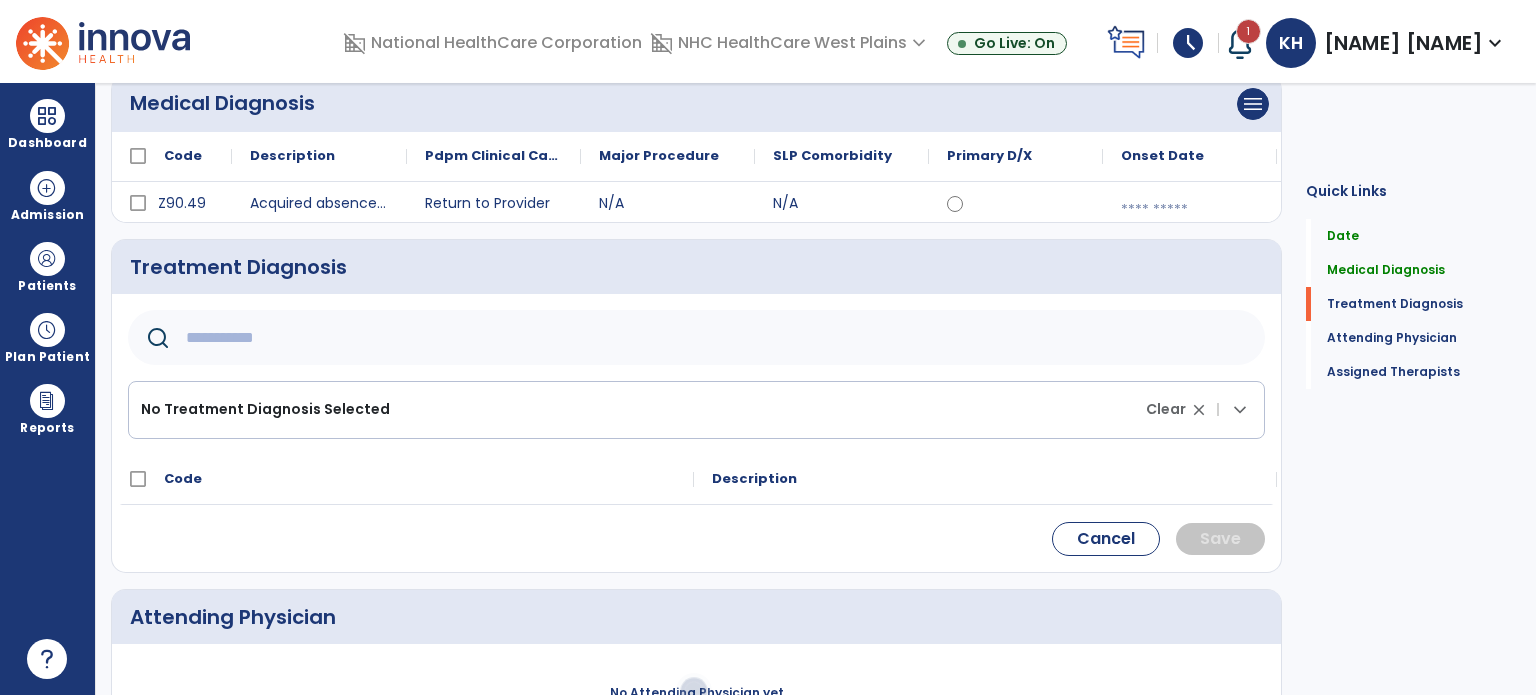 click 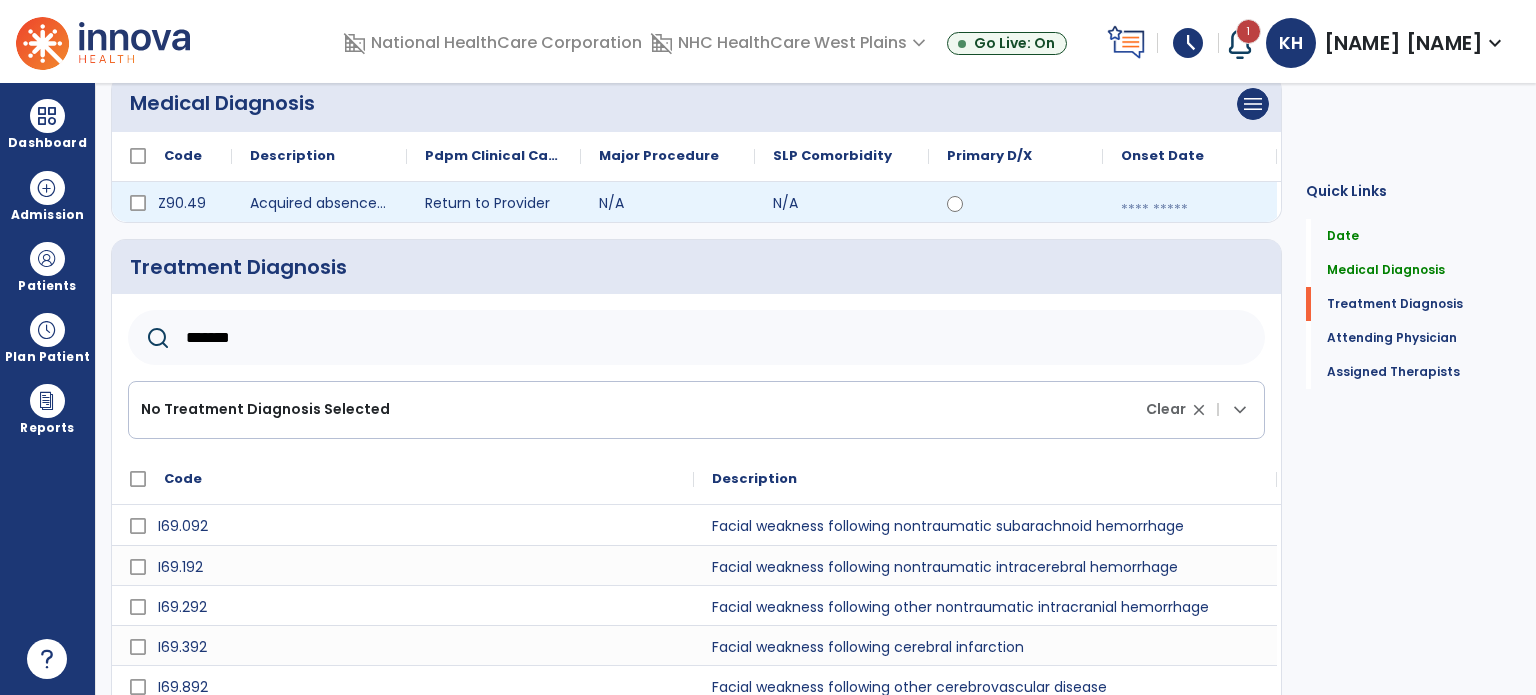 type on "*******" 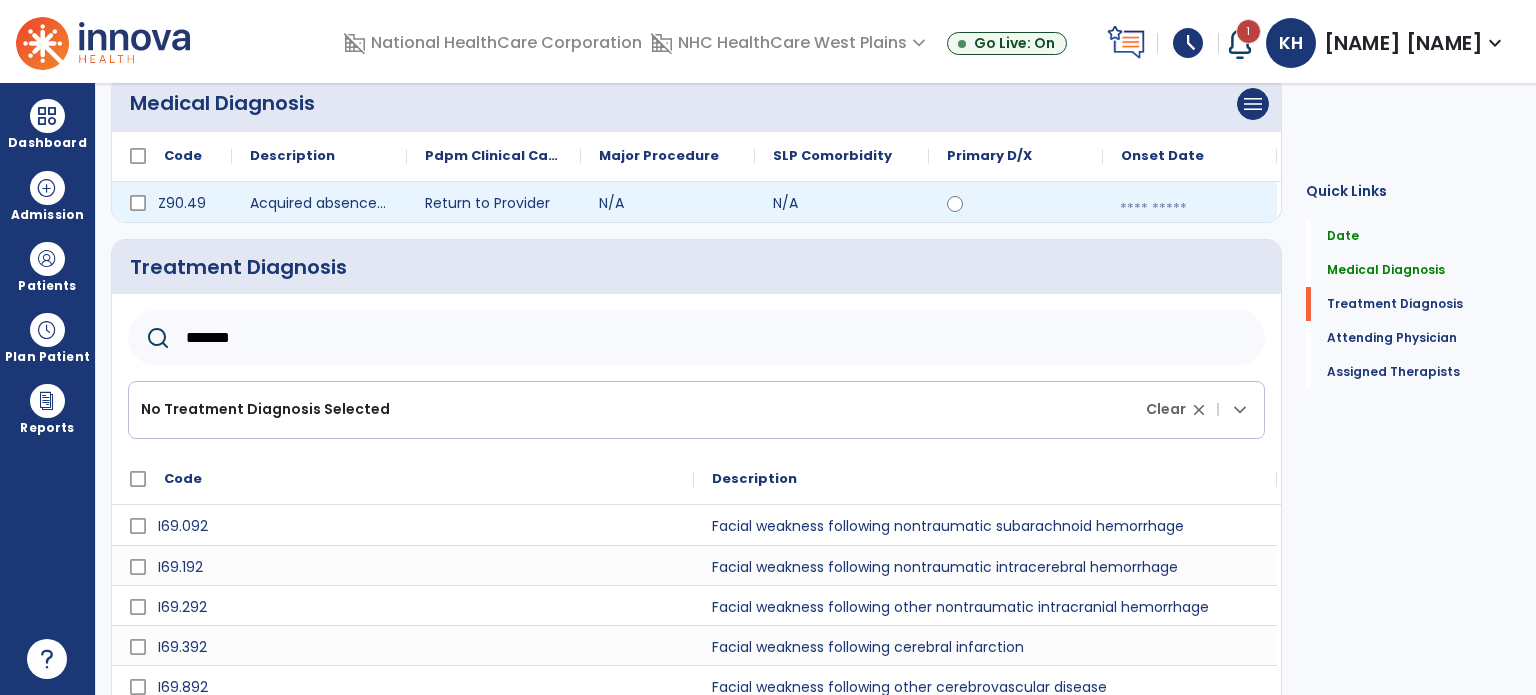 click at bounding box center [1190, 209] 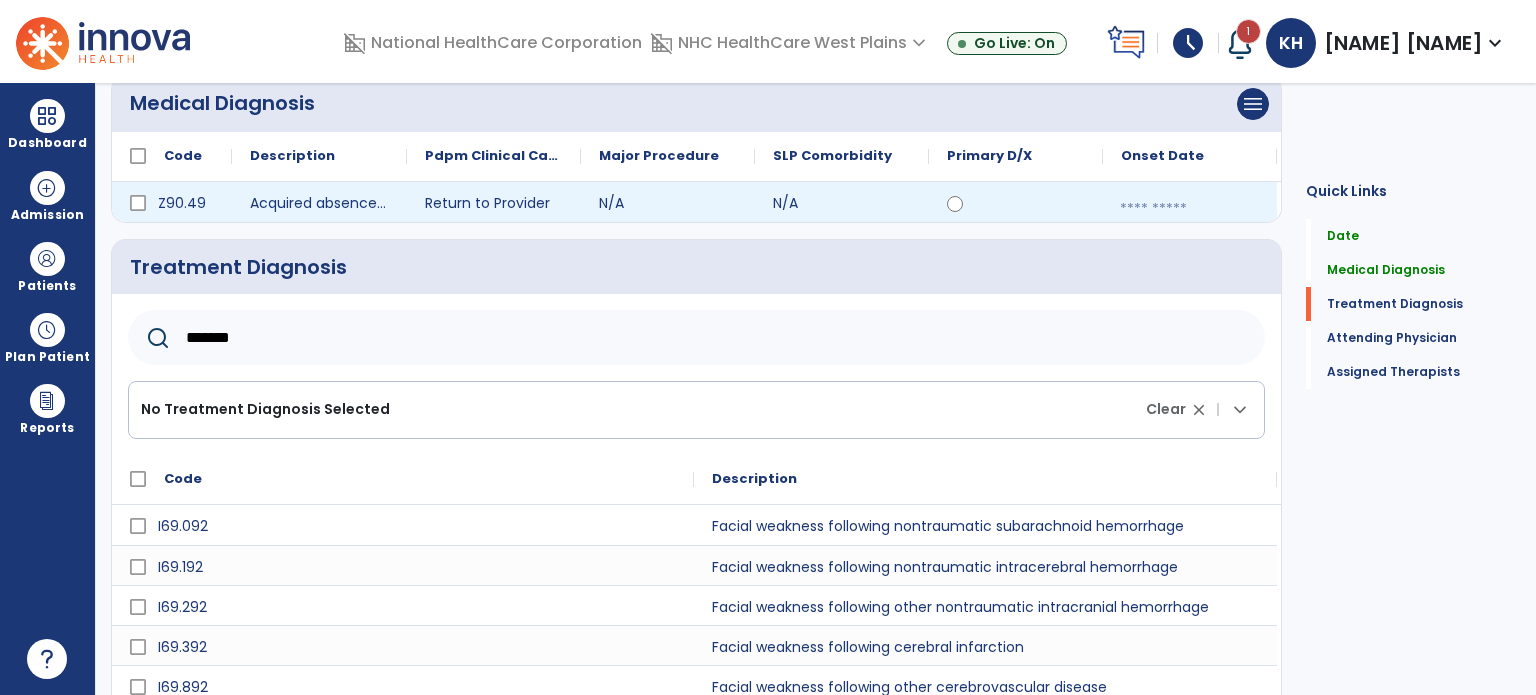 select on "*" 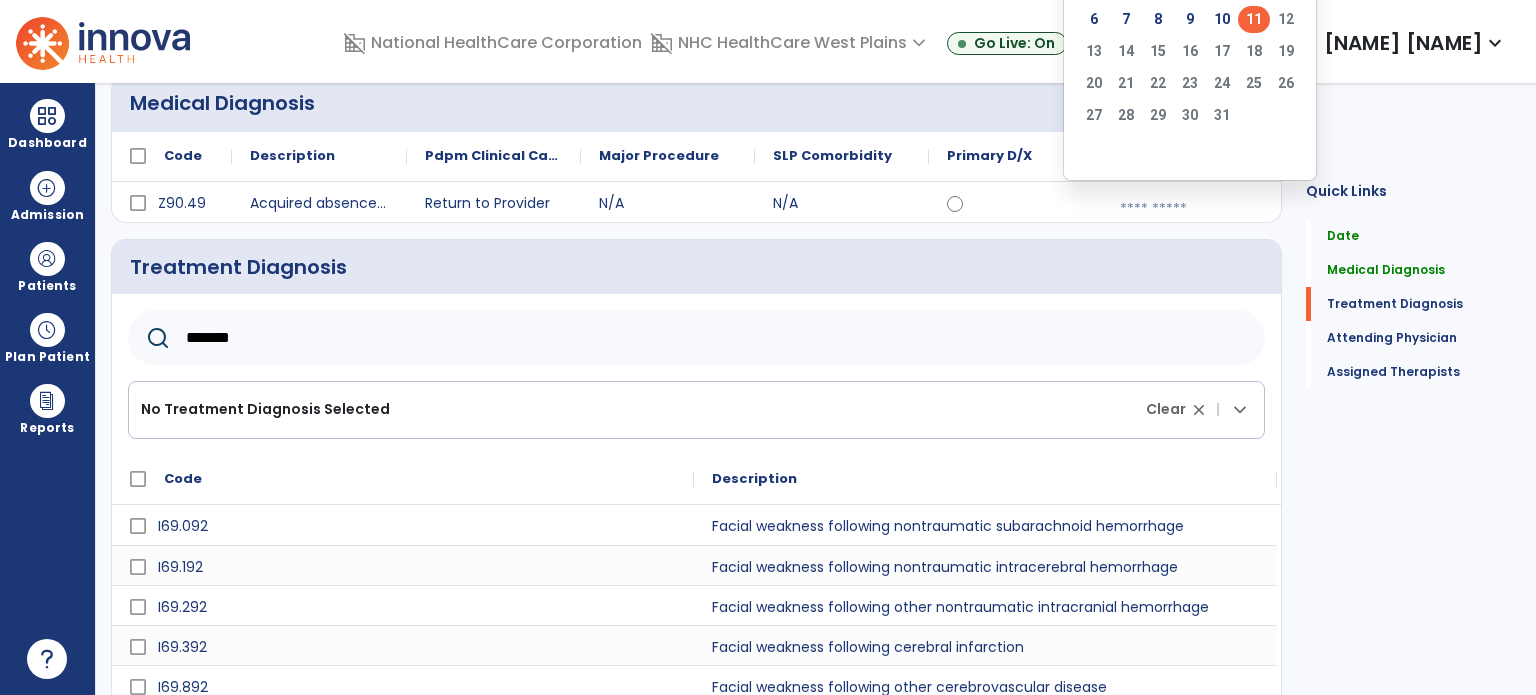 drag, startPoint x: 1265, startPoint y: 20, endPoint x: 1197, endPoint y: 30, distance: 68.73136 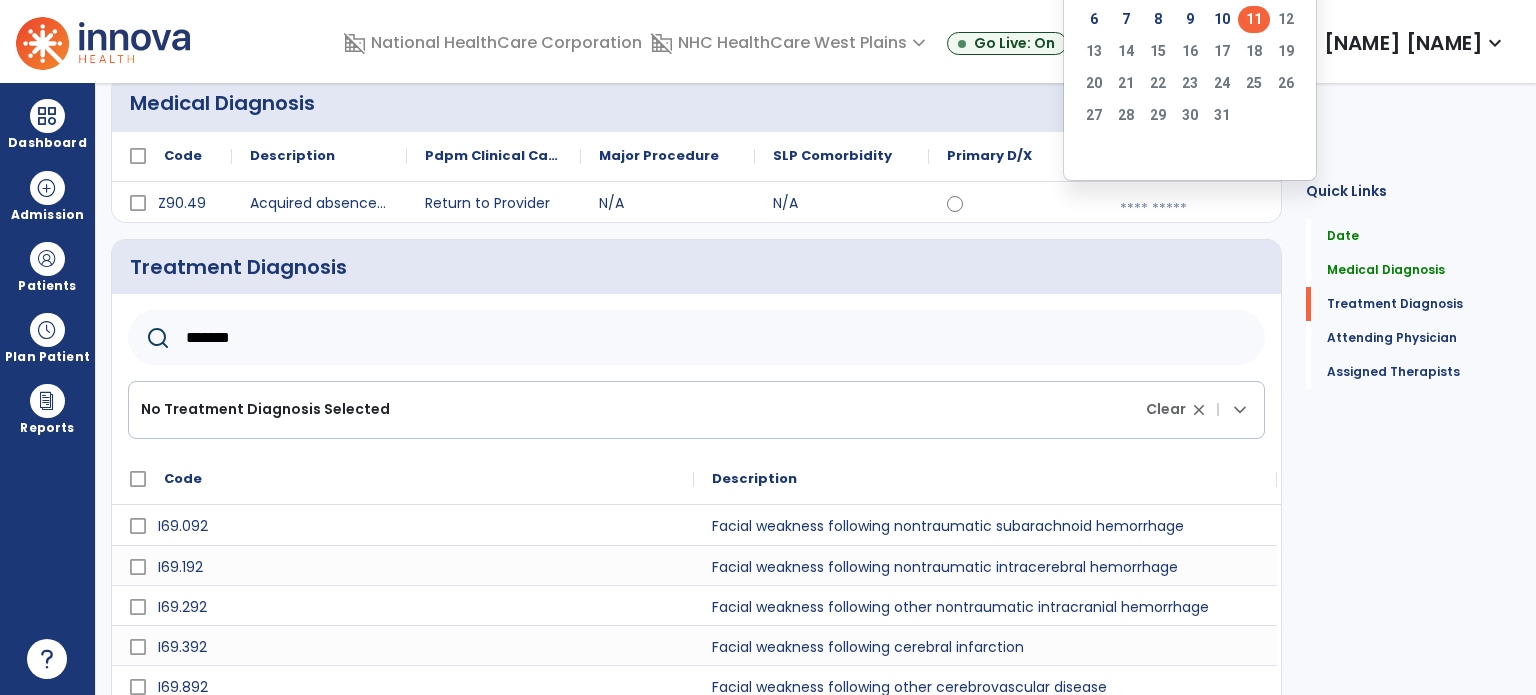 click on "11" 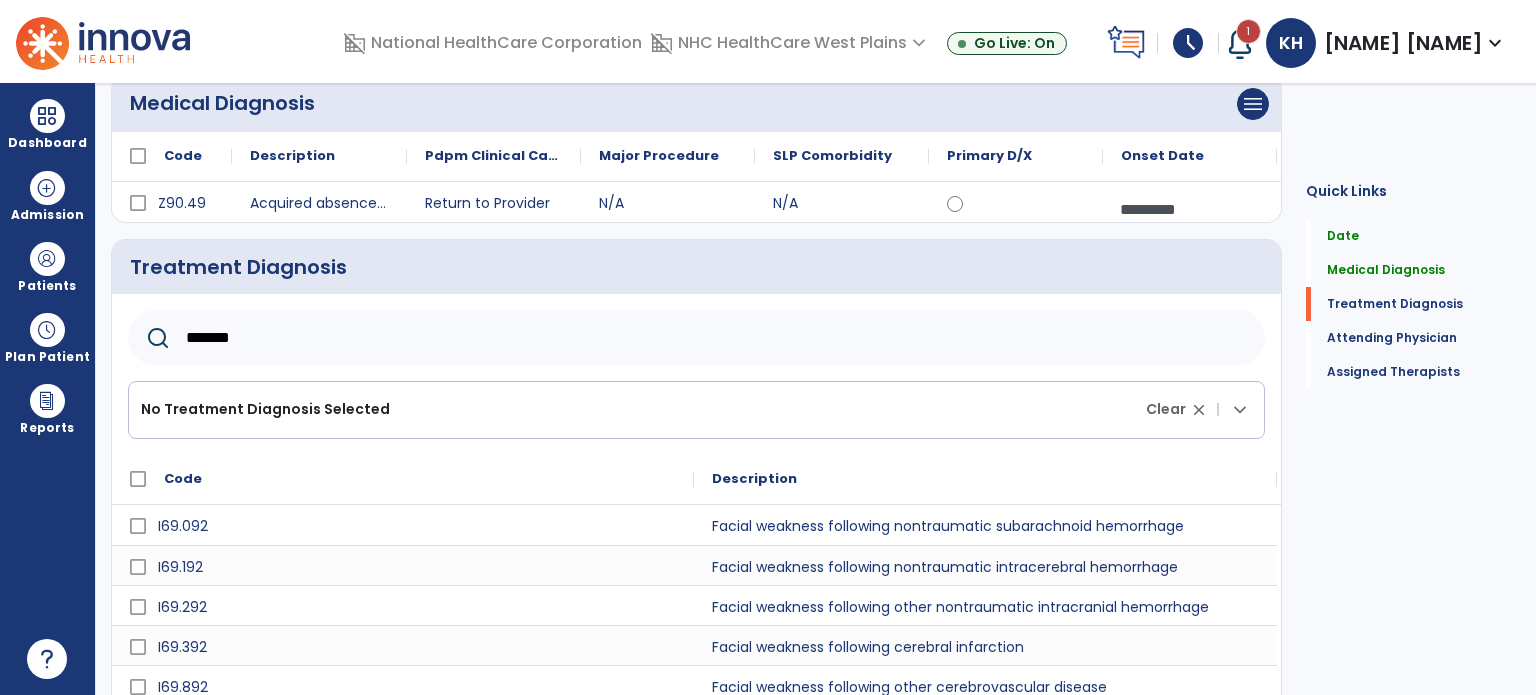 click on "*******" 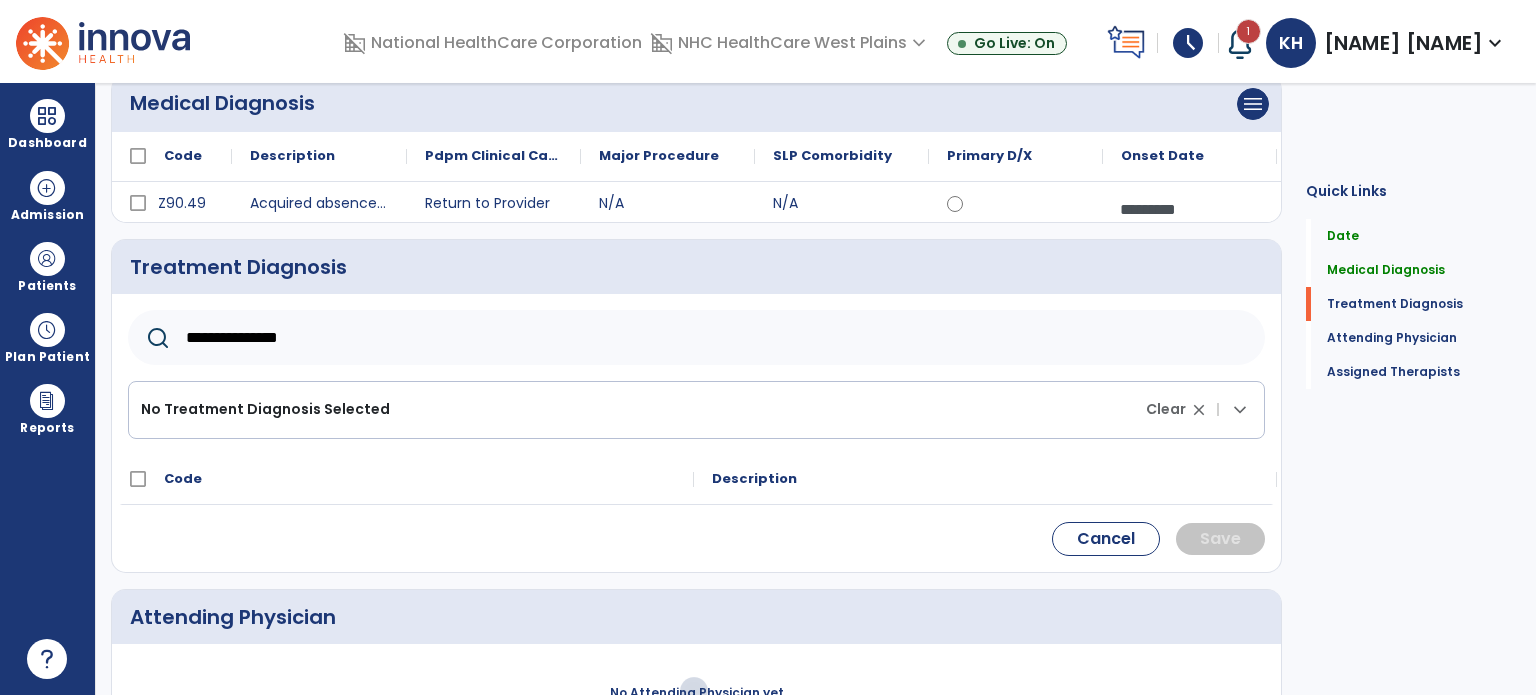 drag, startPoint x: 338, startPoint y: 338, endPoint x: 248, endPoint y: 339, distance: 90.005554 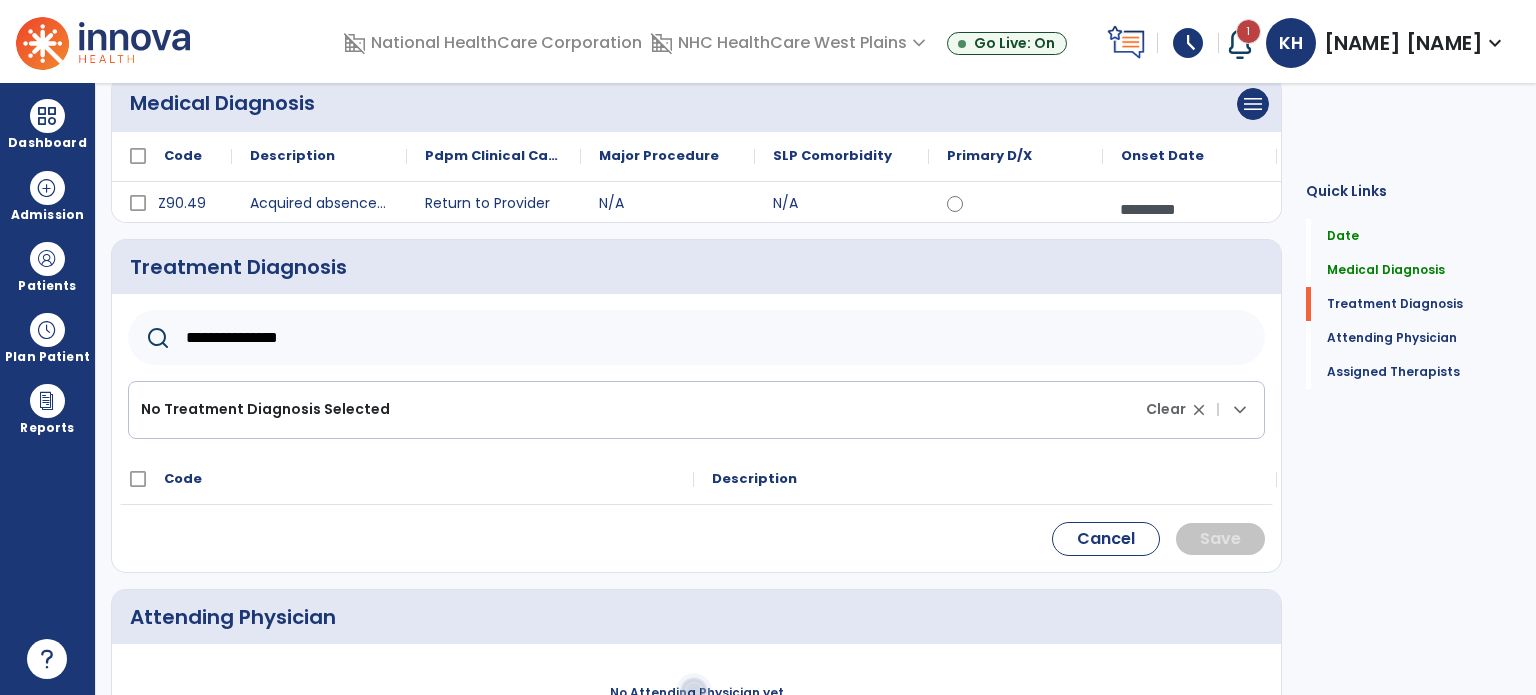 click on "**********" 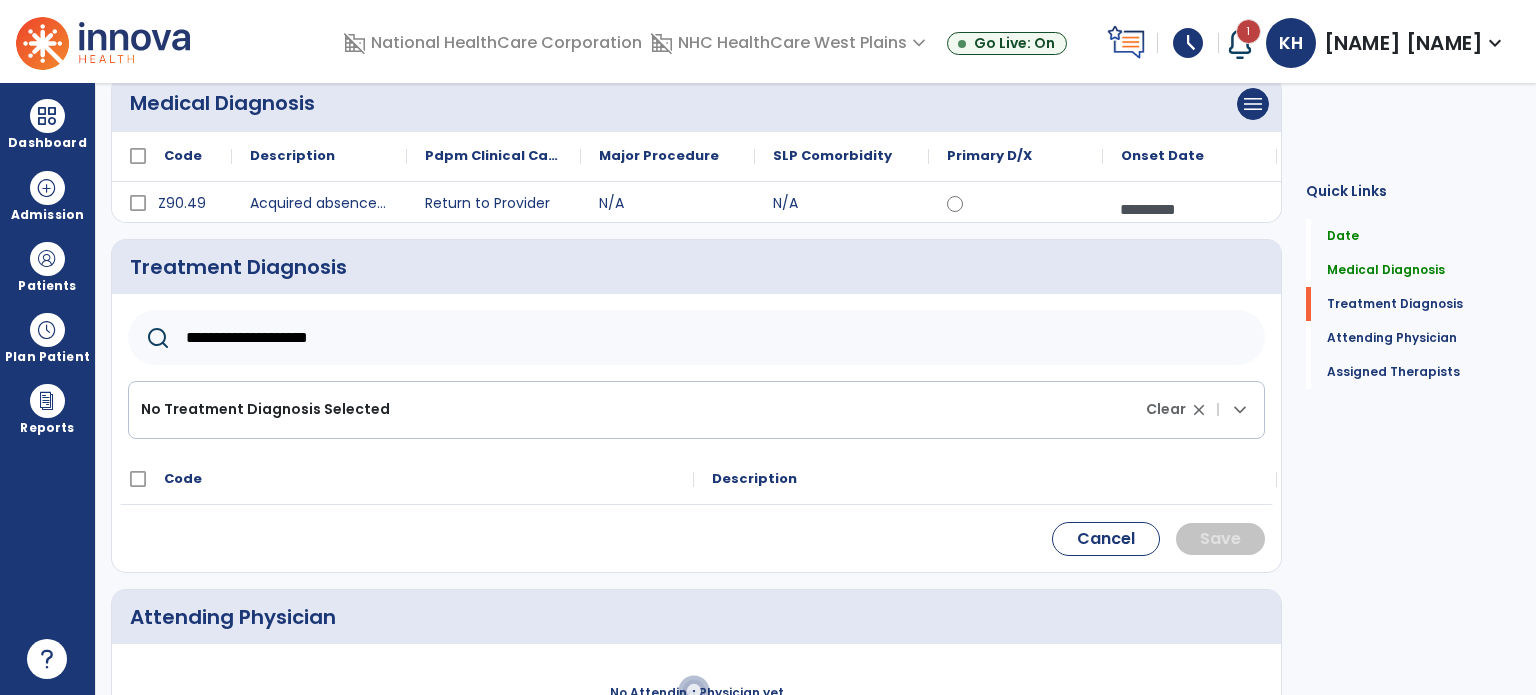 drag, startPoint x: 280, startPoint y: 341, endPoint x: 140, endPoint y: 326, distance: 140.80128 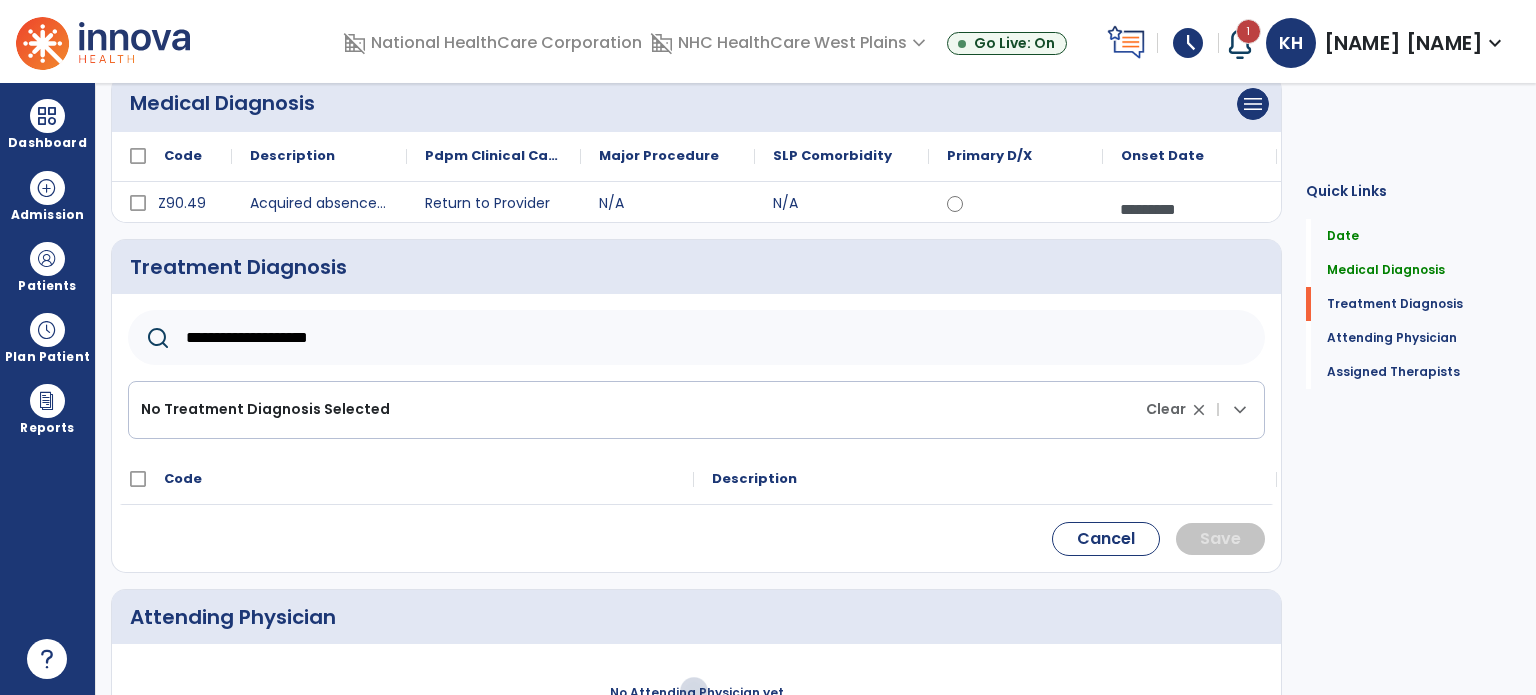 click on "**********" 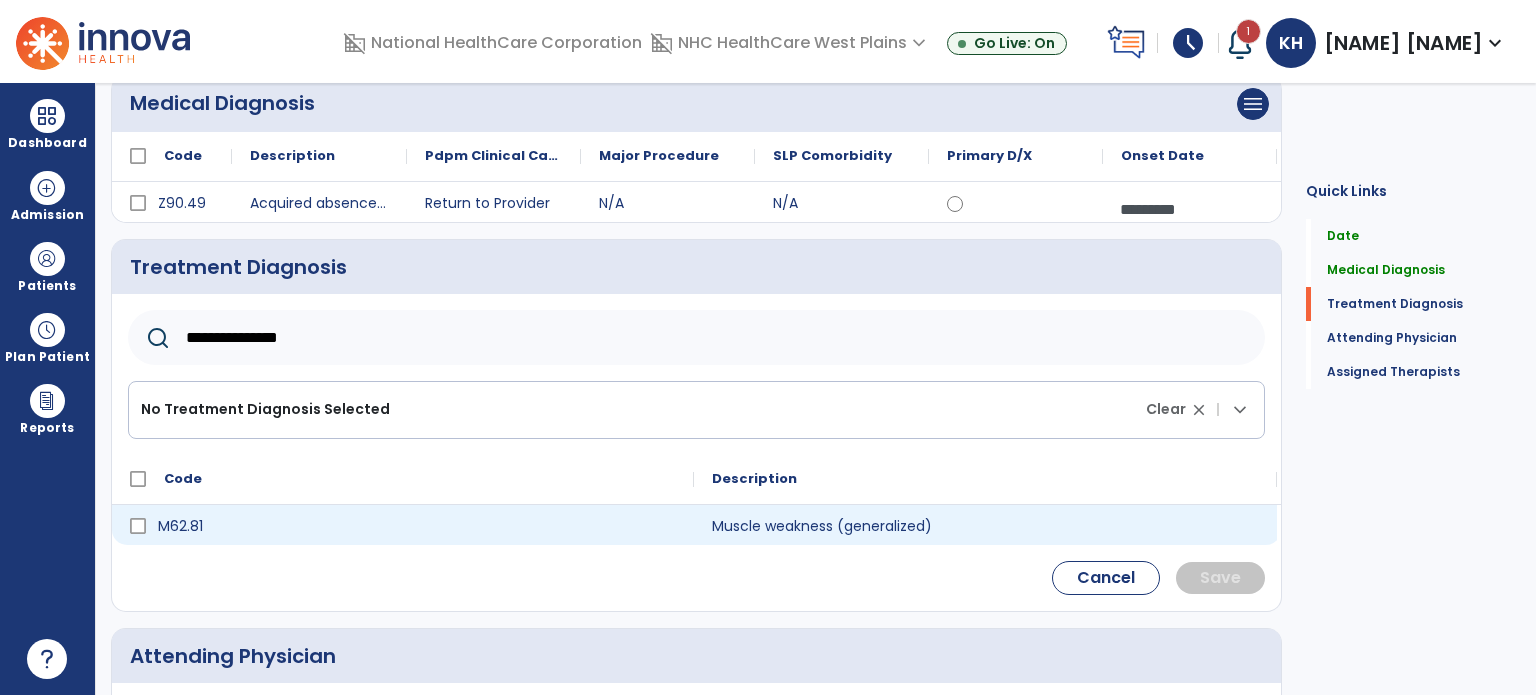 type on "**********" 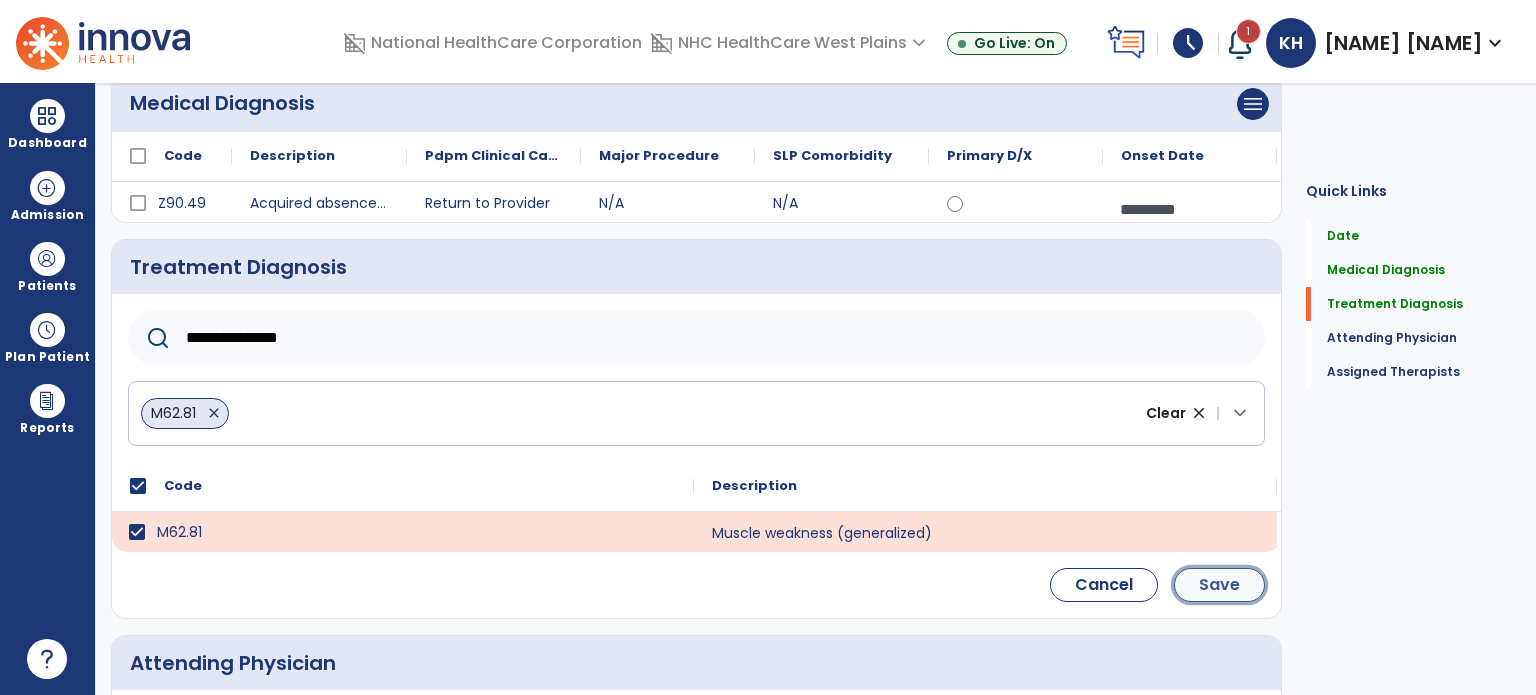 click on "Save" 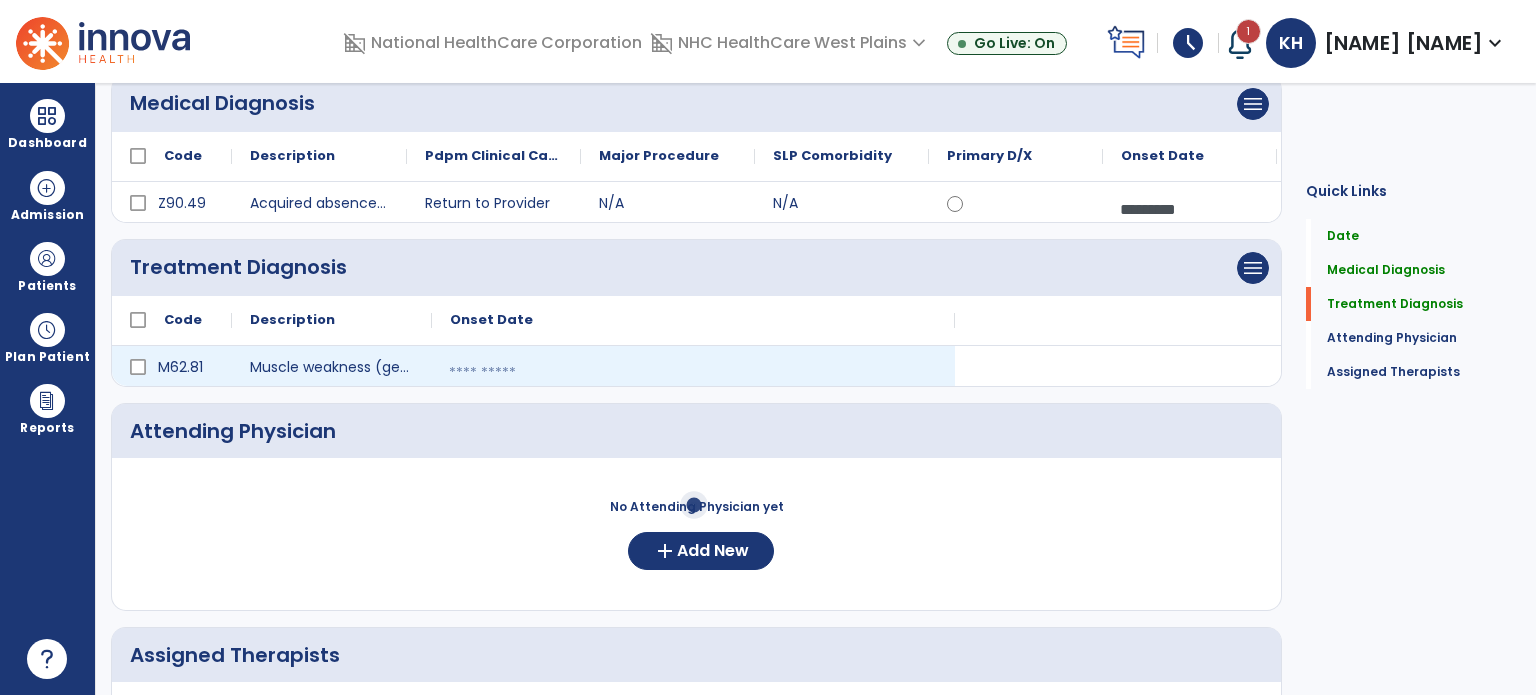 click at bounding box center [693, 373] 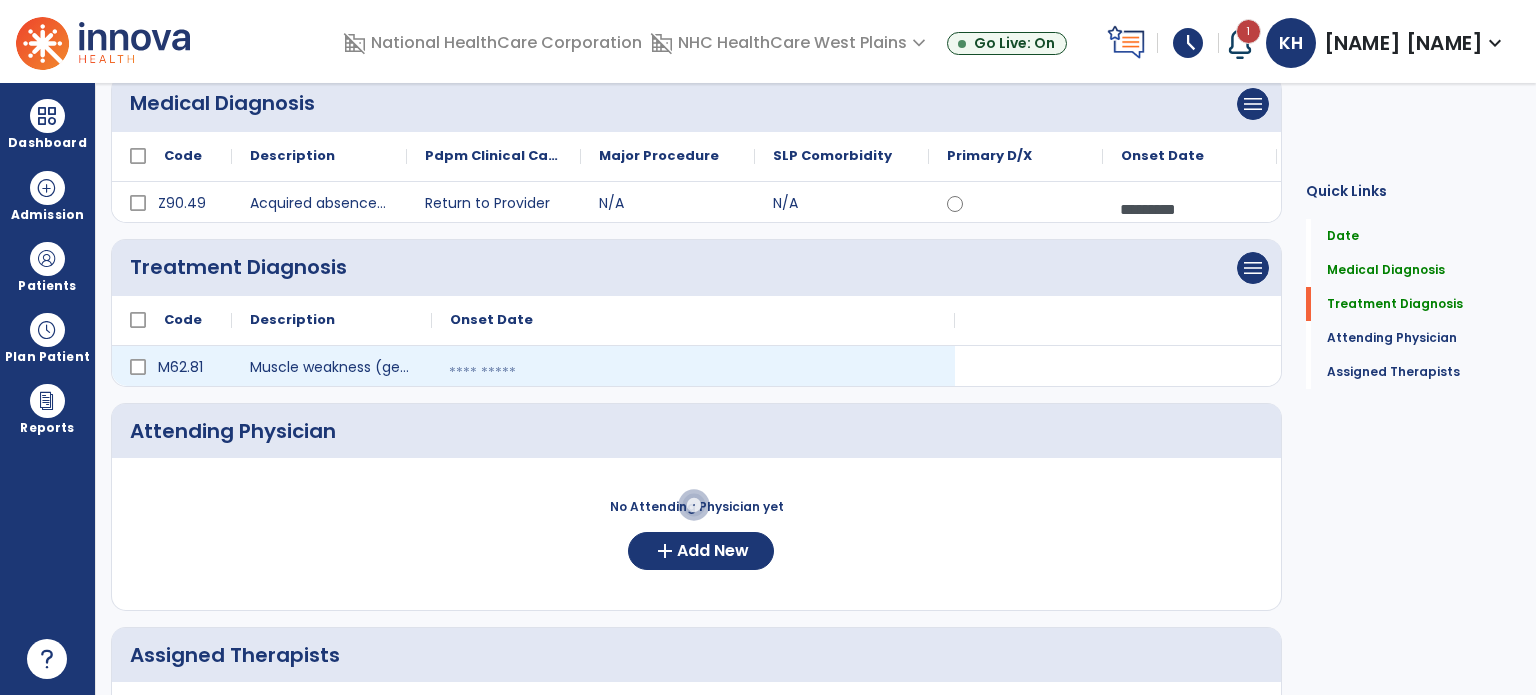 select on "*" 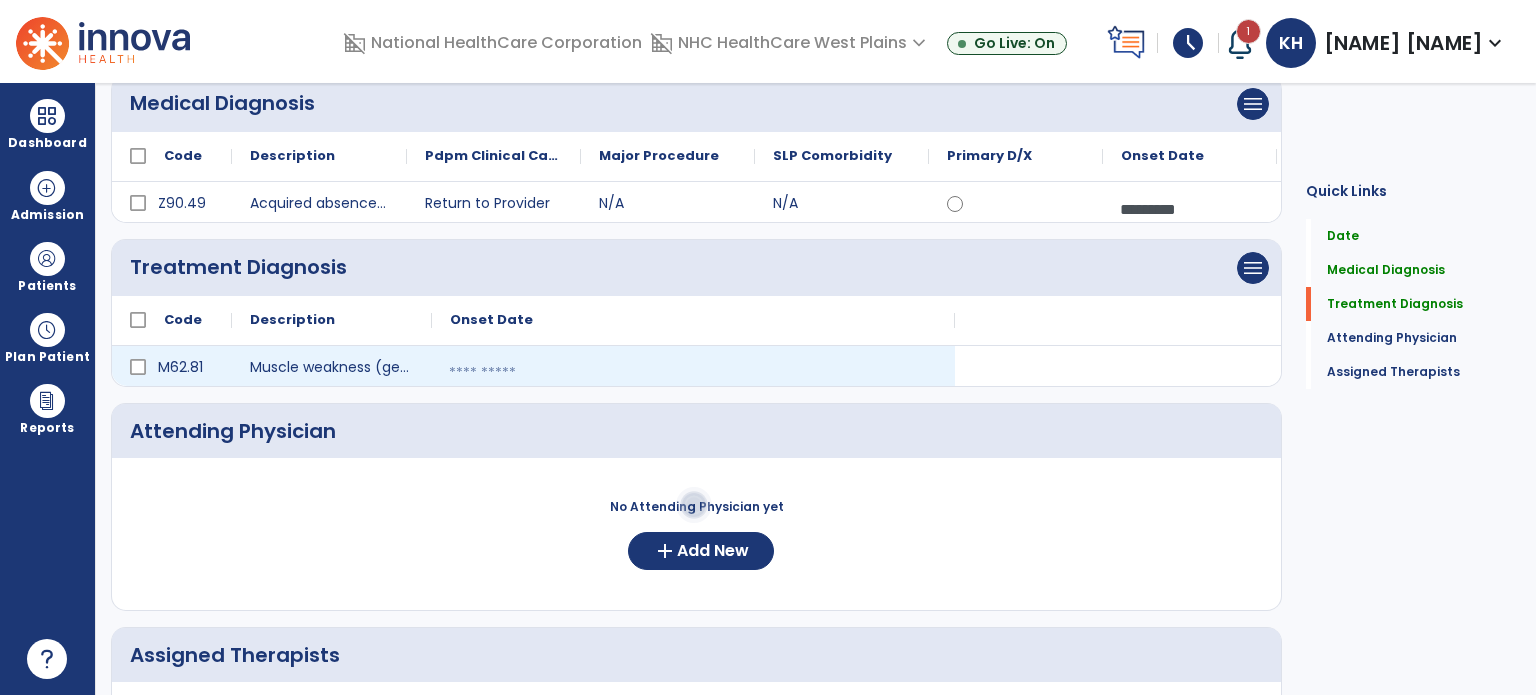 select on "****" 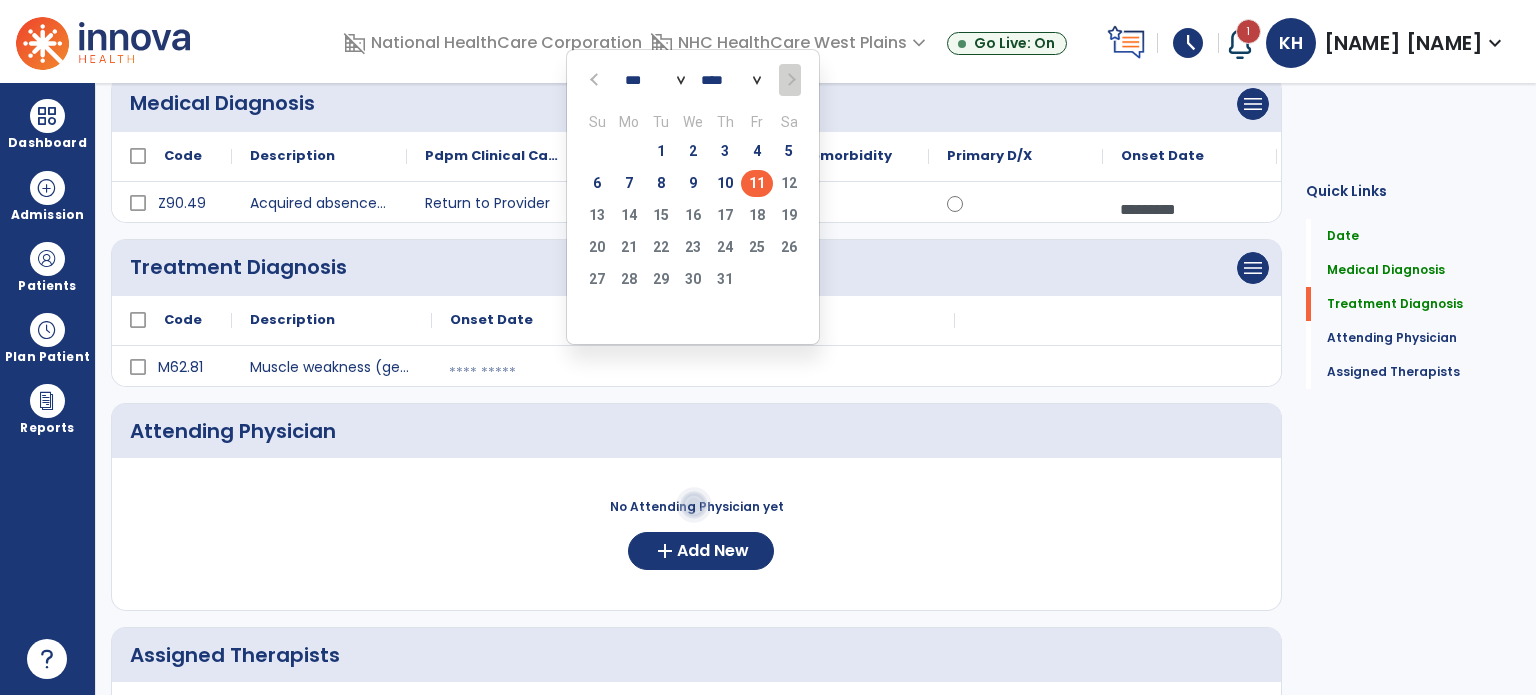 click on "11" 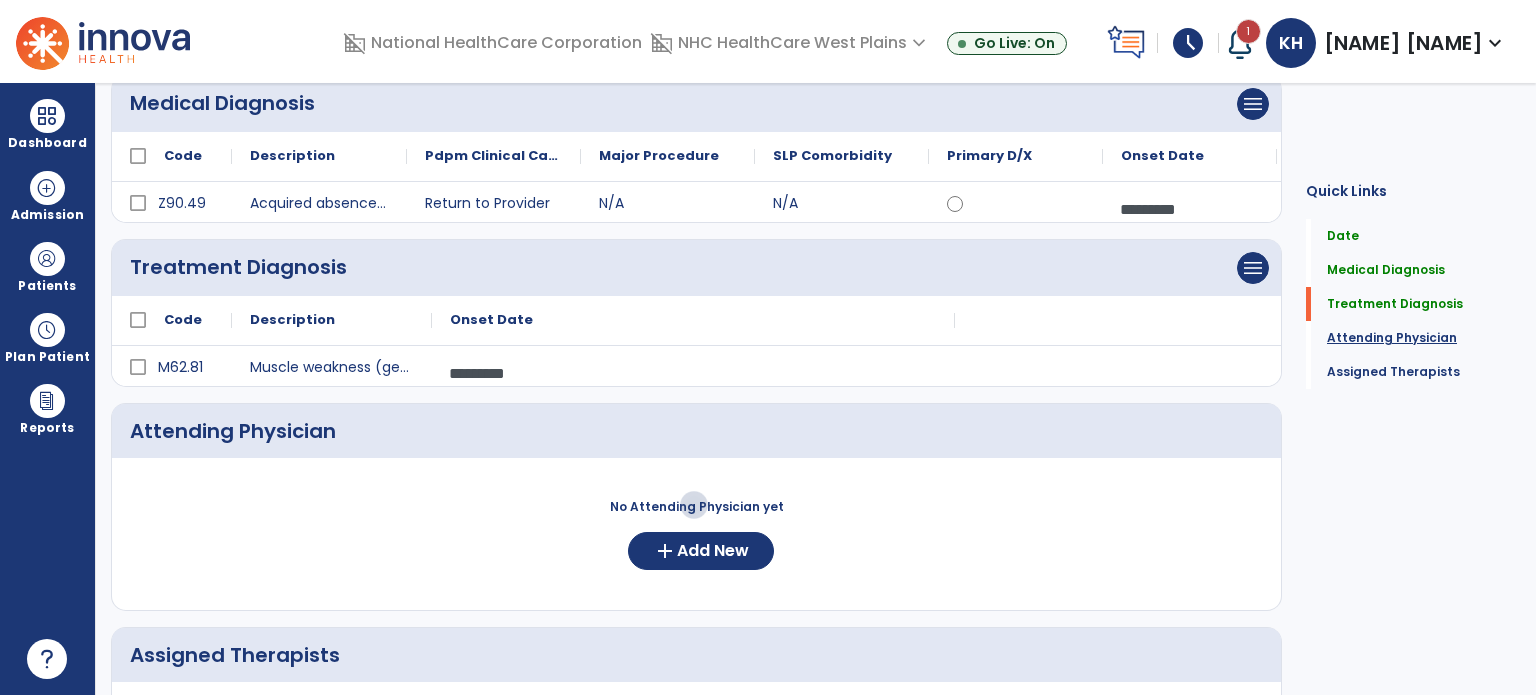 click on "Attending Physician" 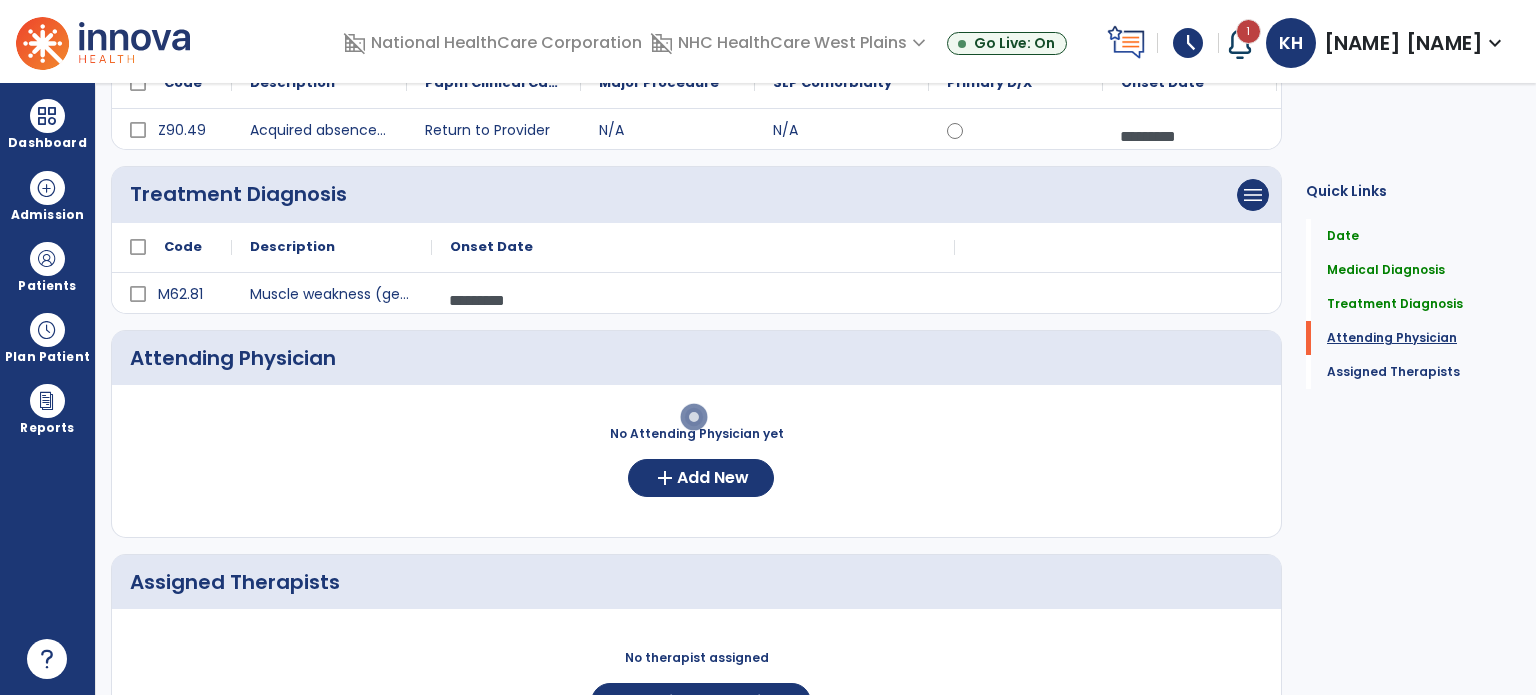 scroll, scrollTop: 316, scrollLeft: 0, axis: vertical 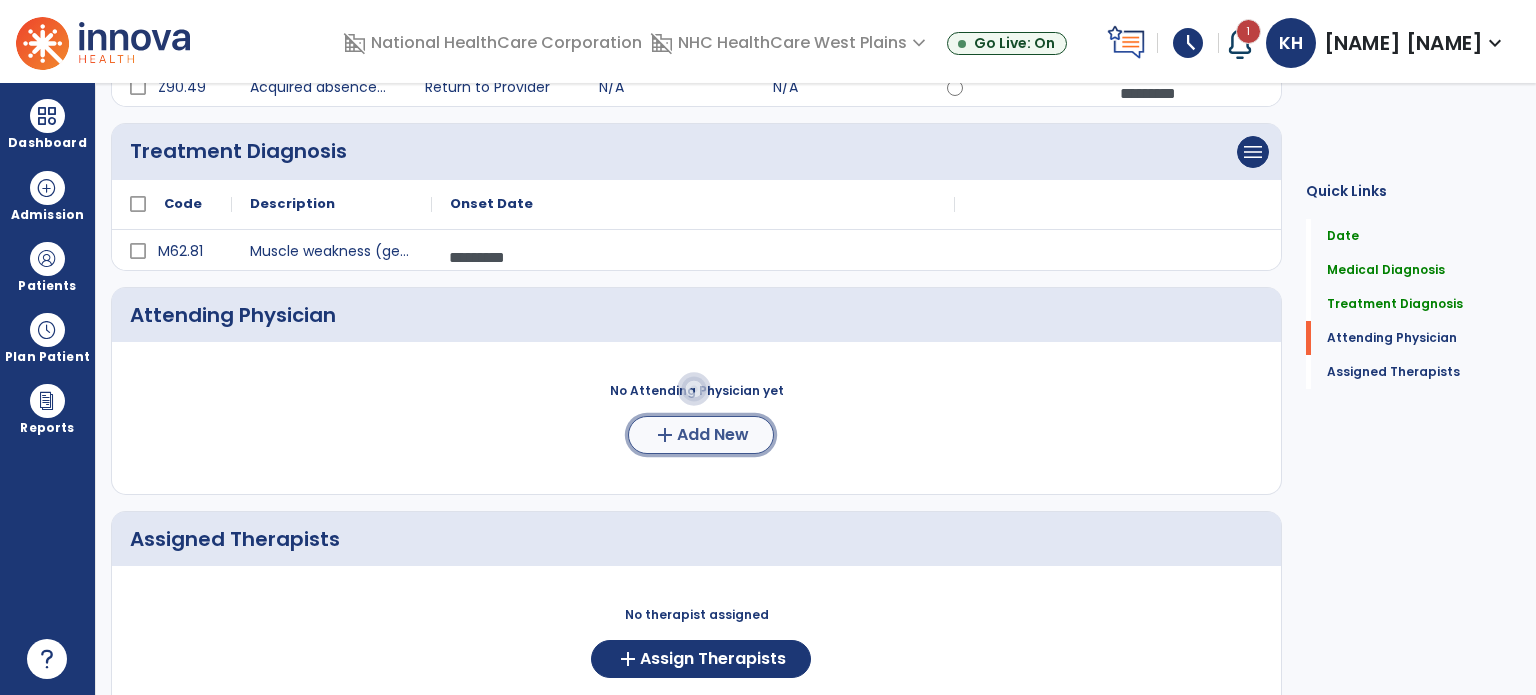 click on "Add New" 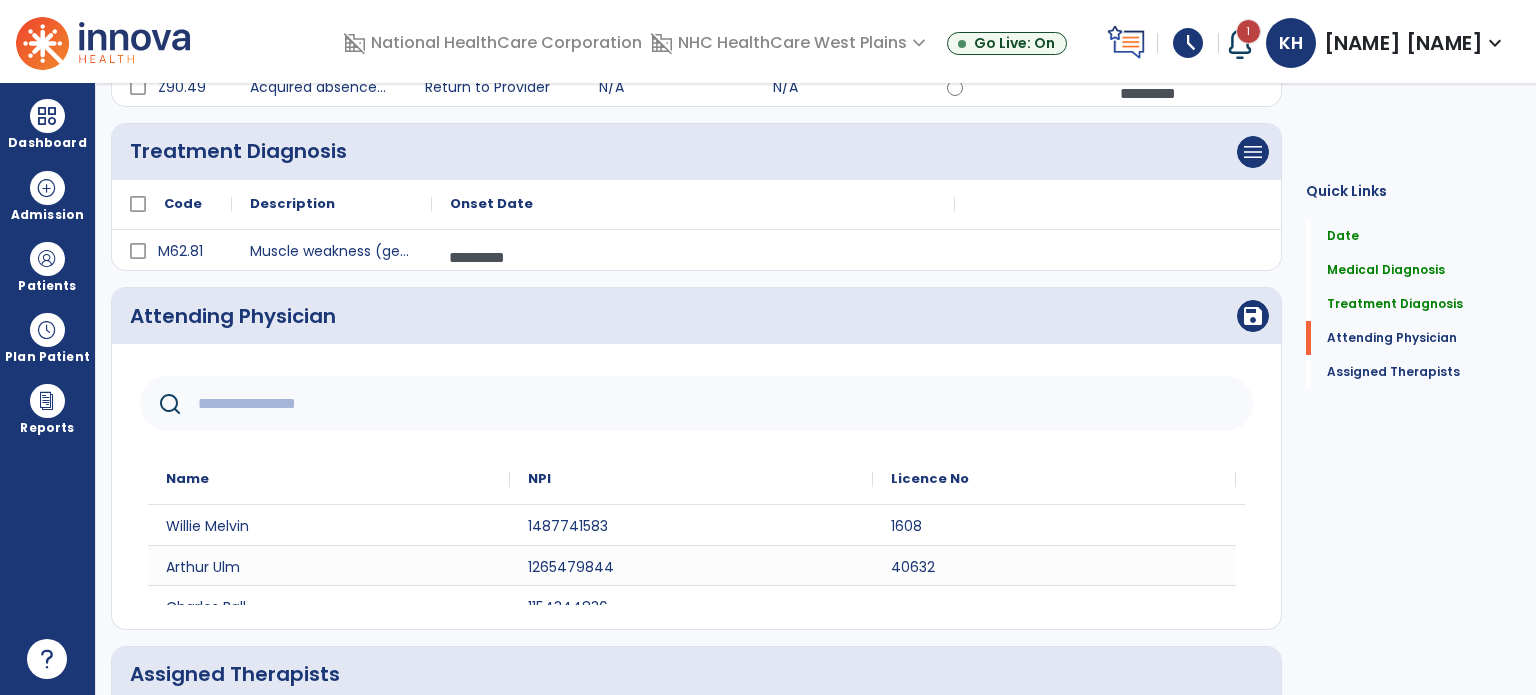 click 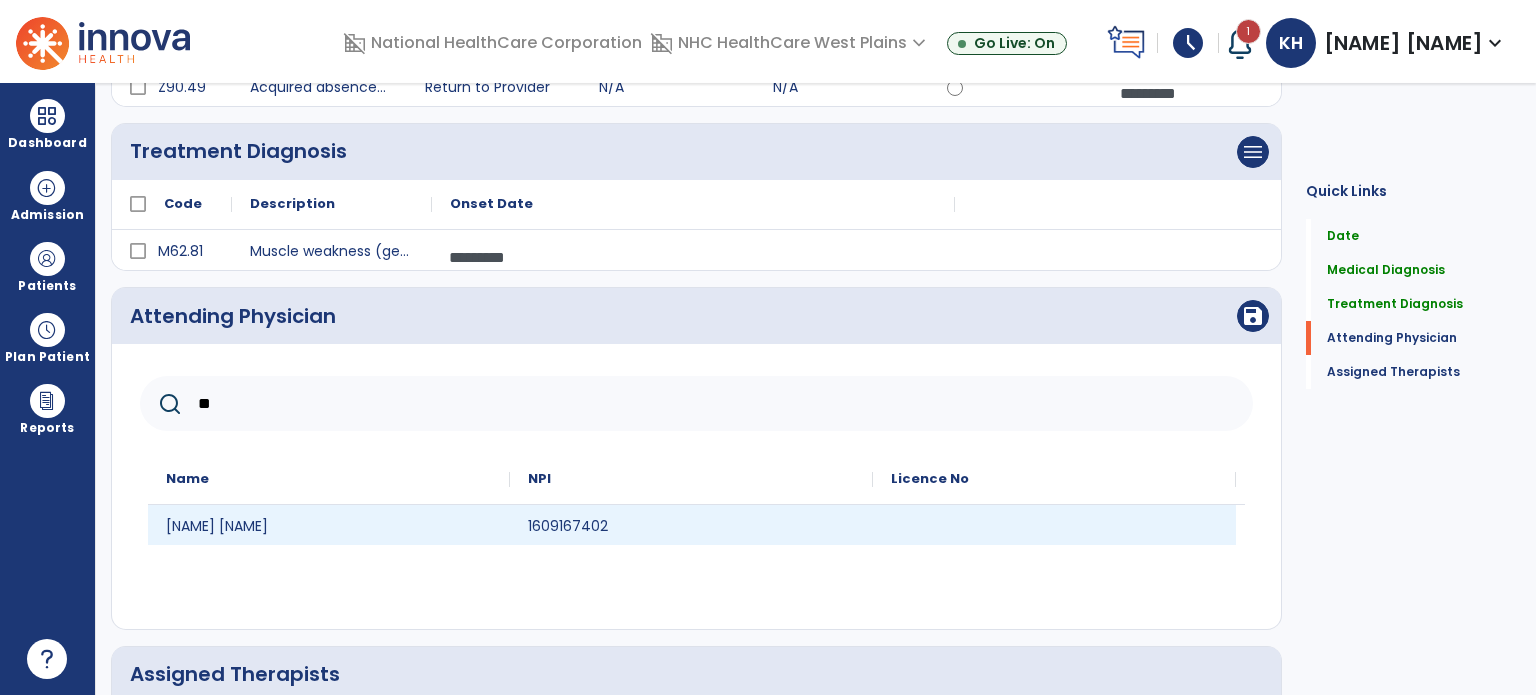 type on "**" 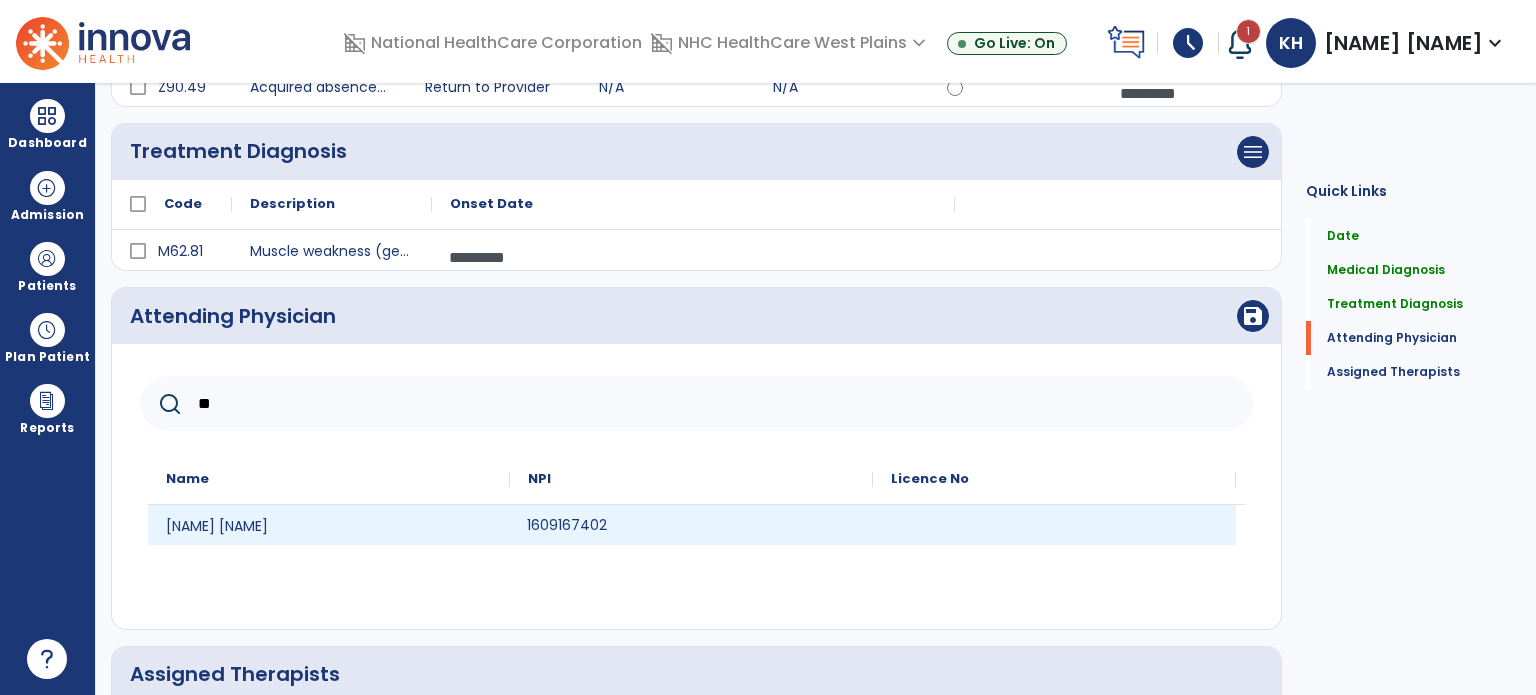 click on "1609167402" 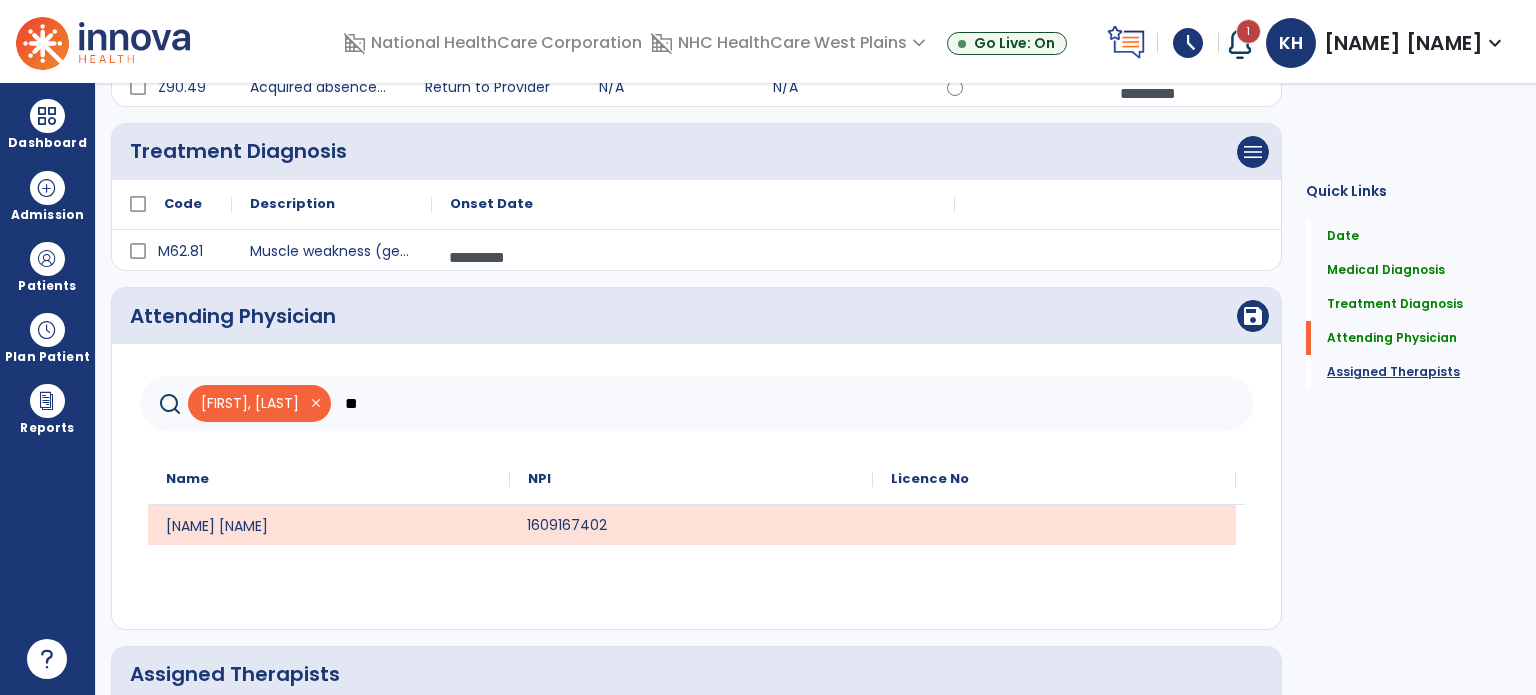 click on "Assigned Therapists" 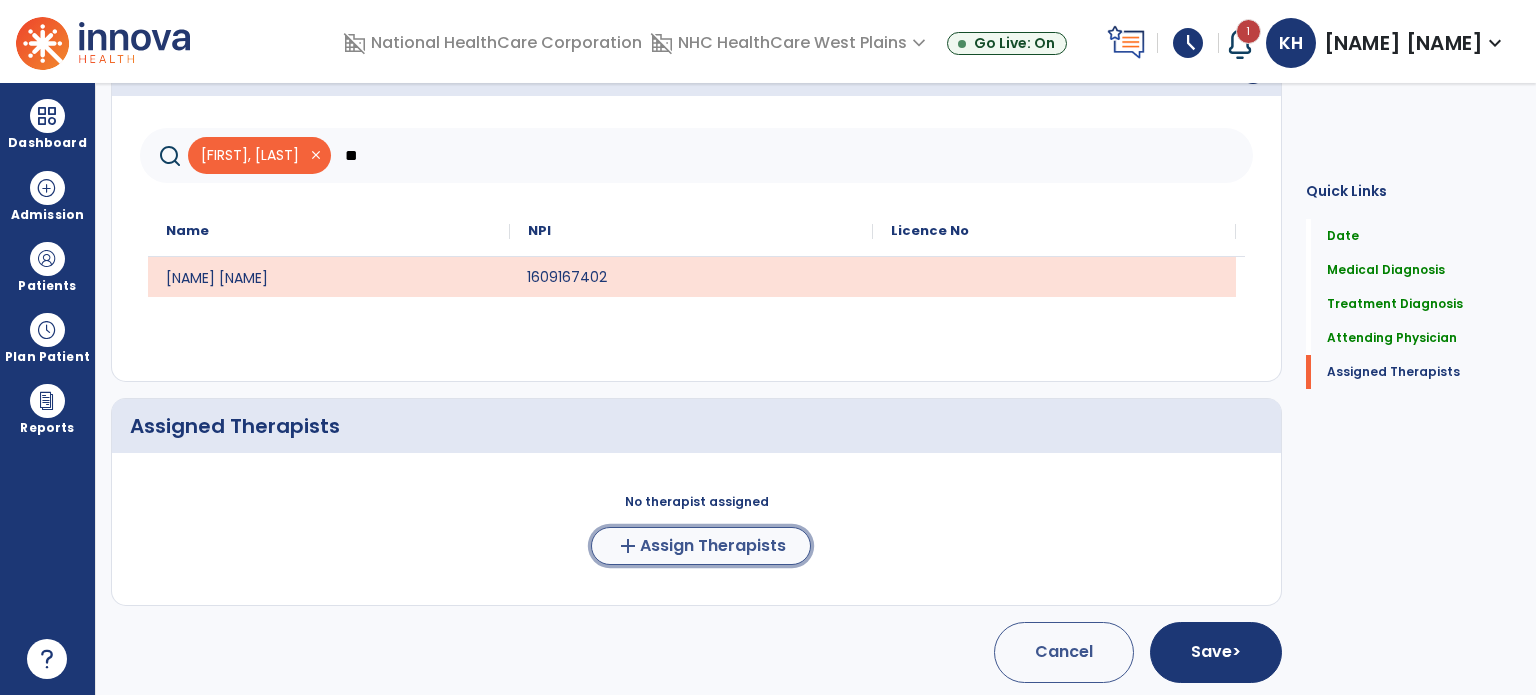 click on "Assign Therapists" 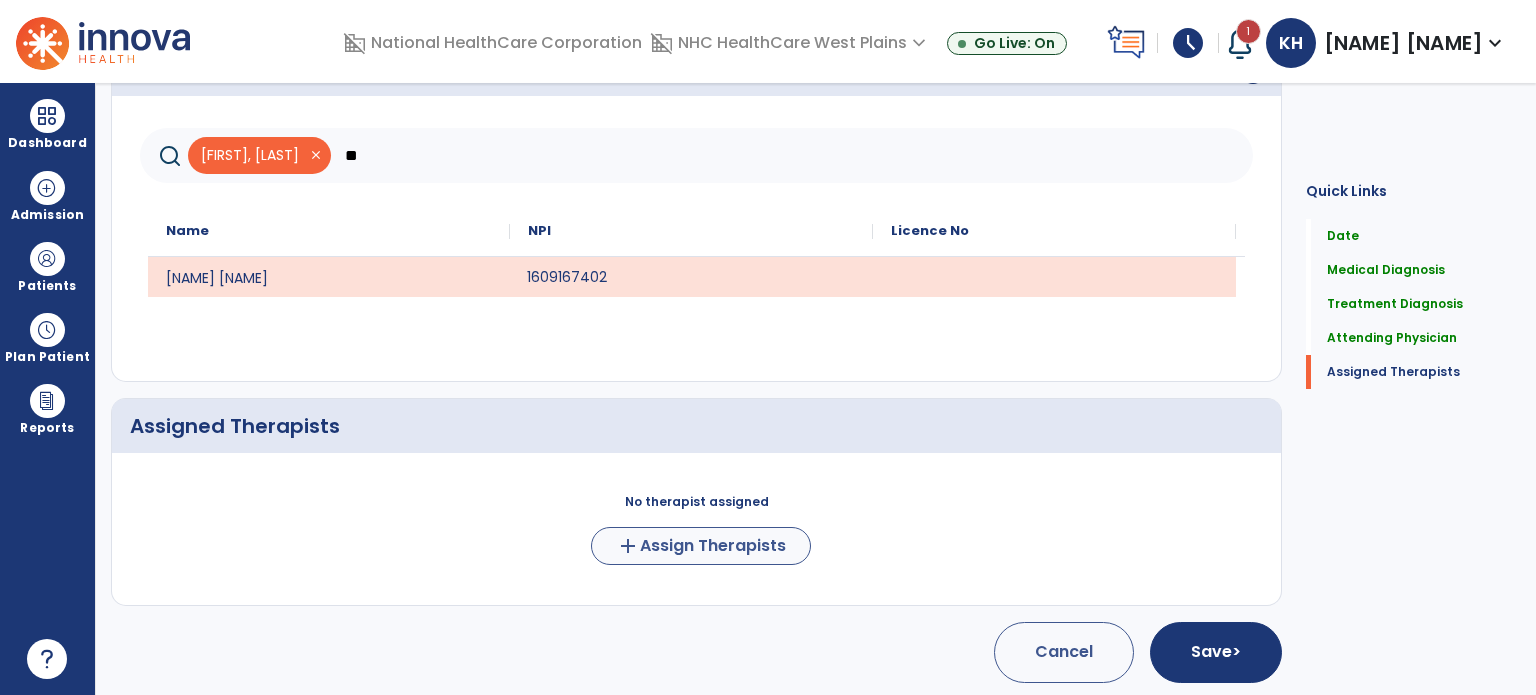 scroll, scrollTop: 561, scrollLeft: 0, axis: vertical 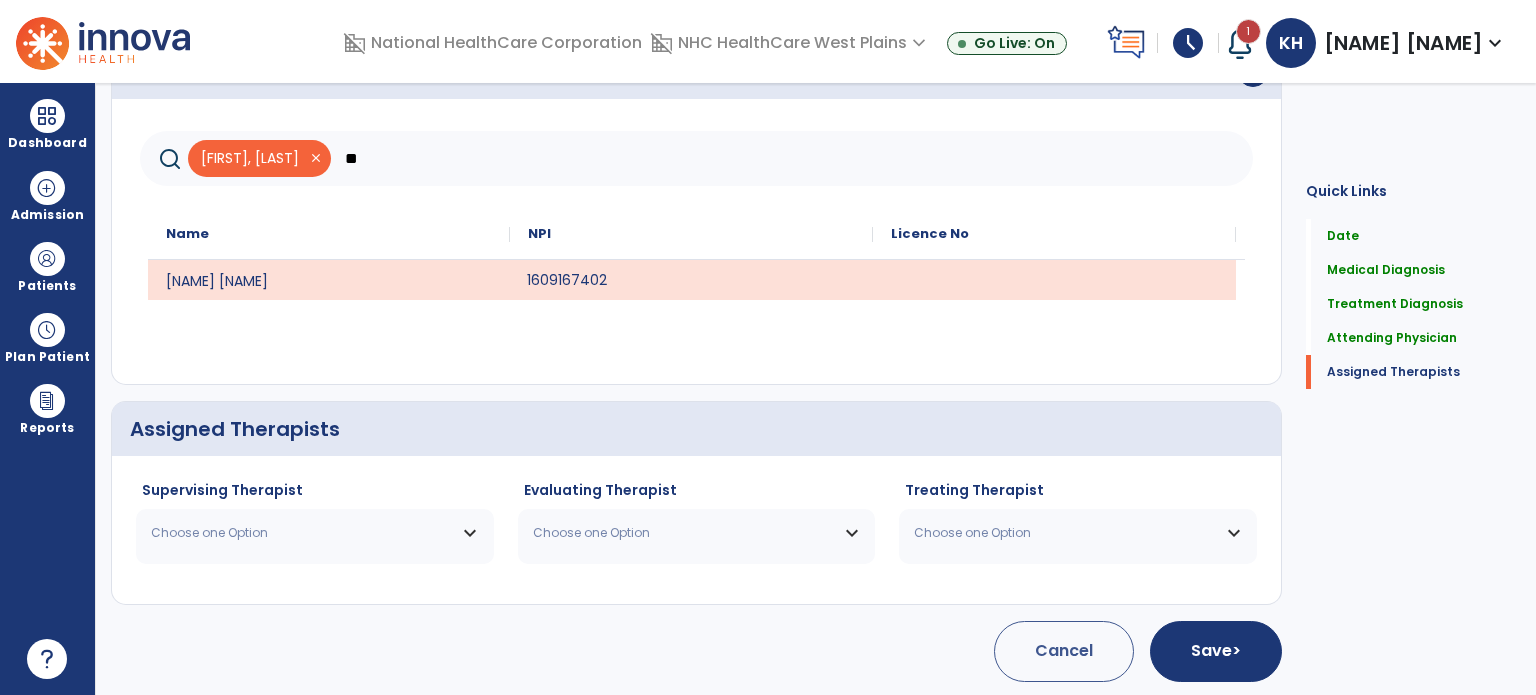 click on "Choose one Option" at bounding box center [302, 533] 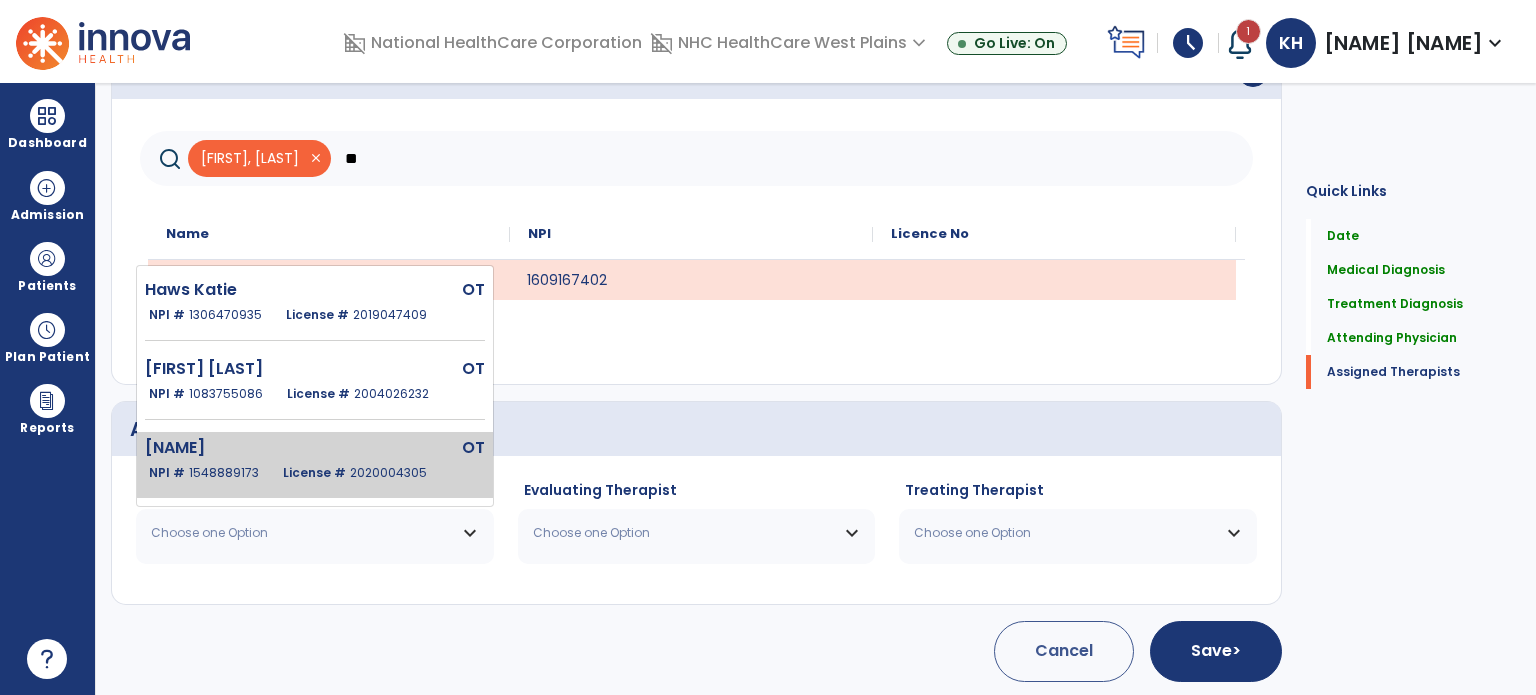 click on "2020004305" 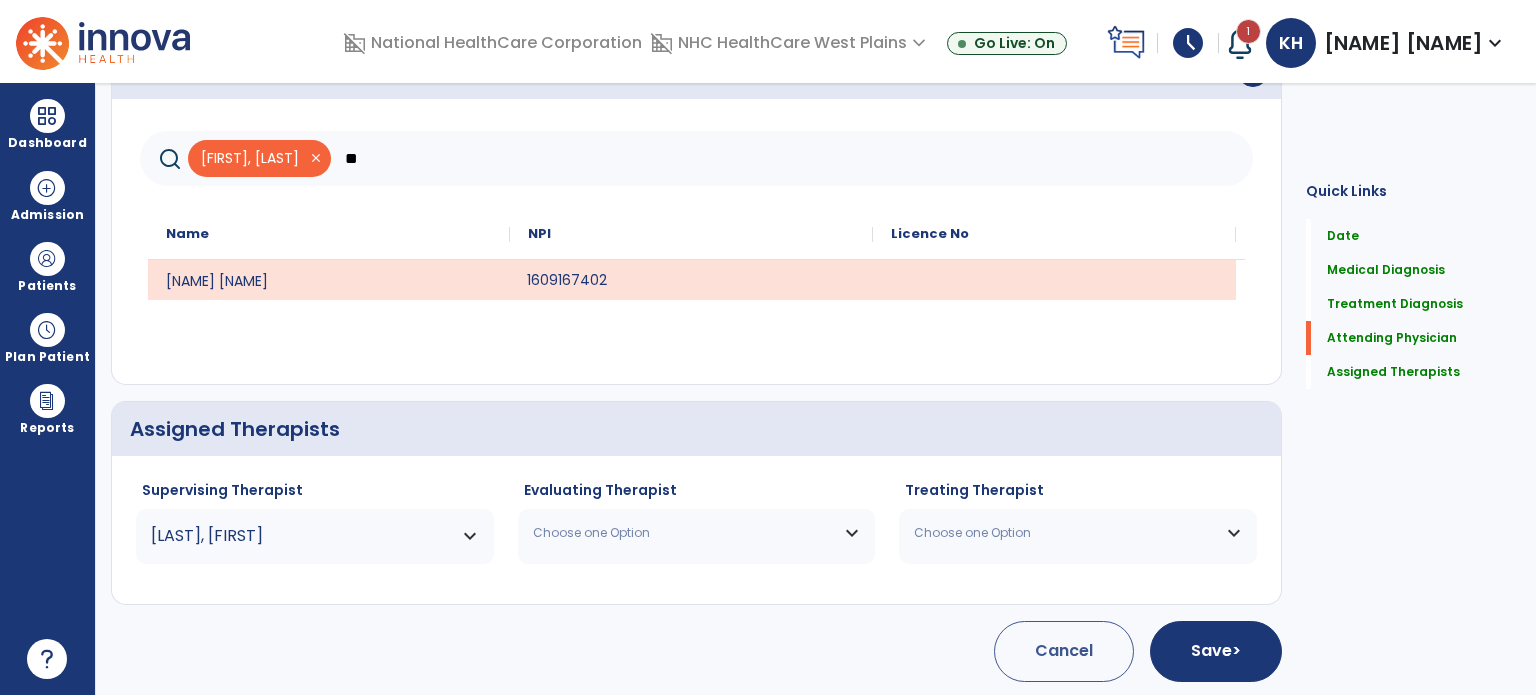 click on "Choose one Option" at bounding box center [697, 533] 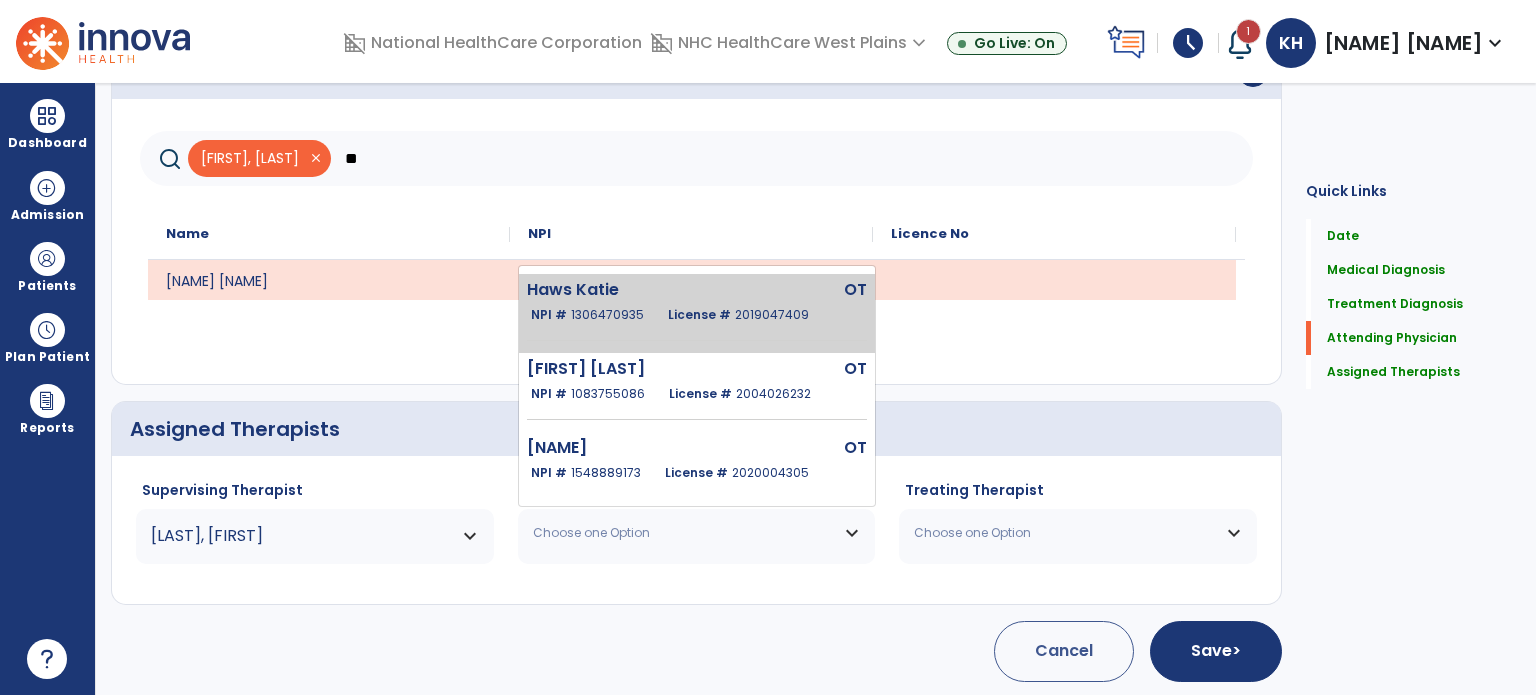 click on "Haws Katie" 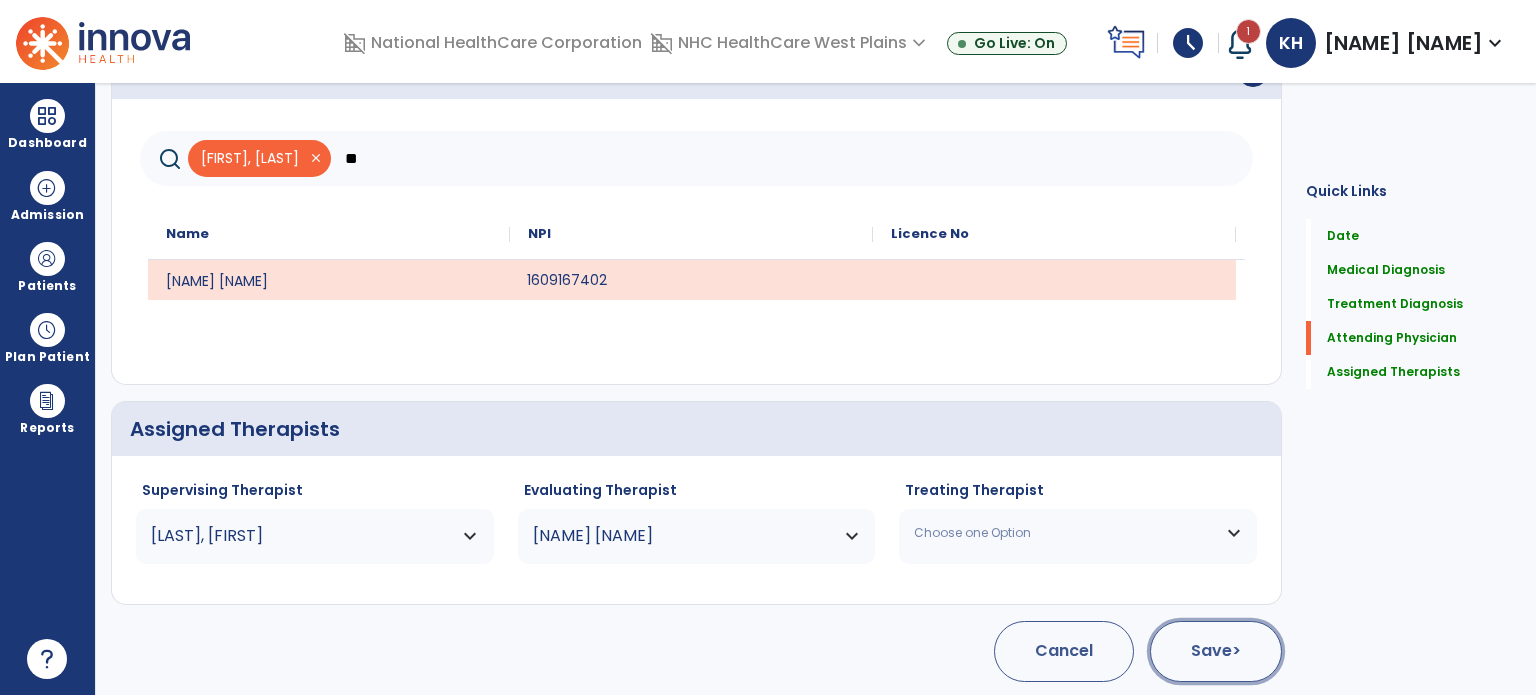 click on "Save  >" 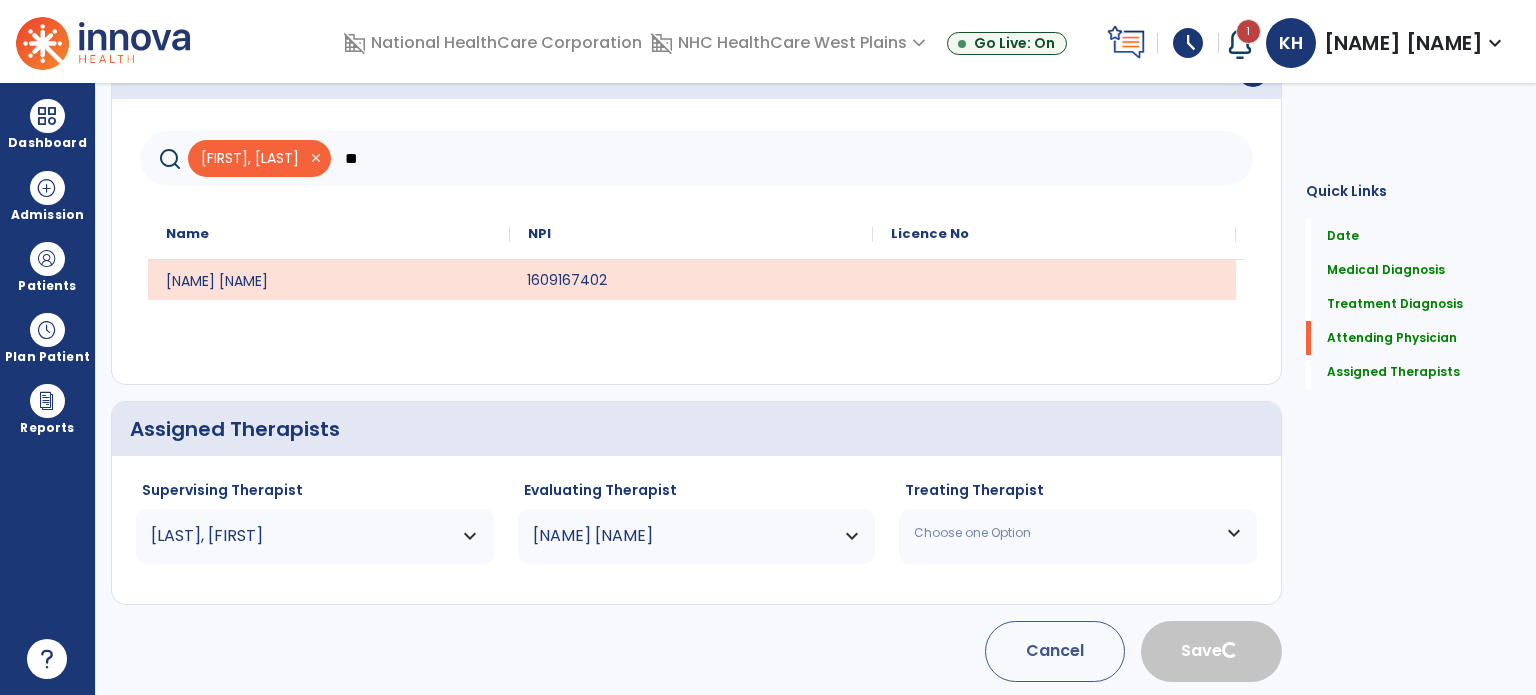 type 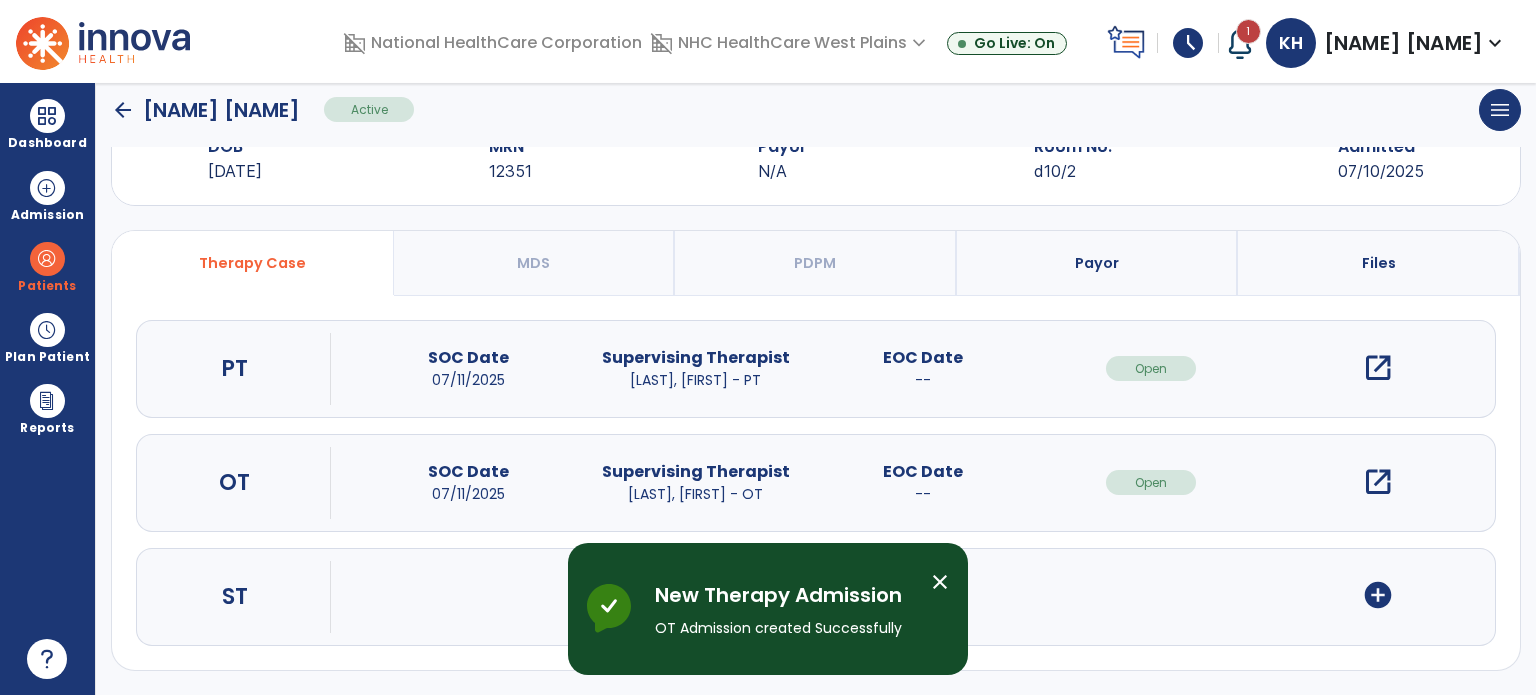 scroll, scrollTop: 62, scrollLeft: 0, axis: vertical 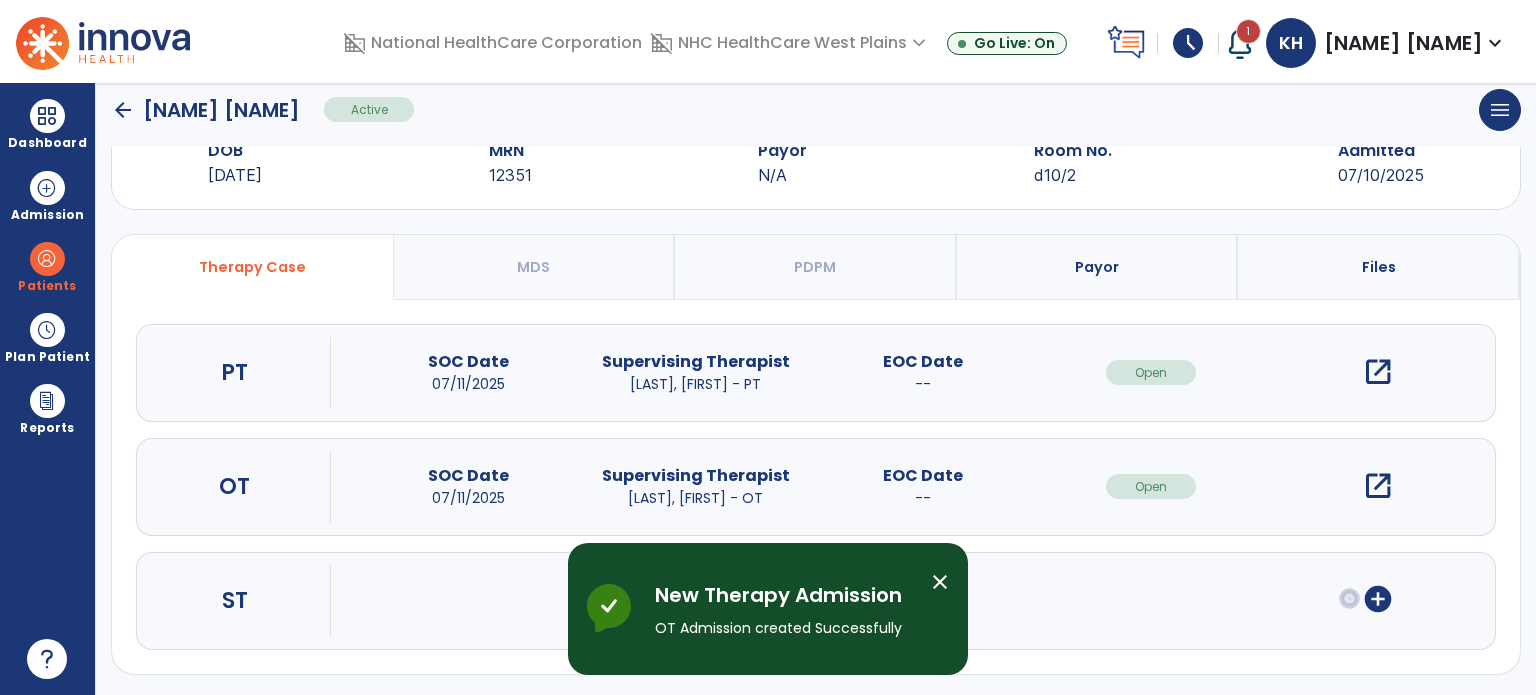 click on "open_in_new" at bounding box center [1378, 486] 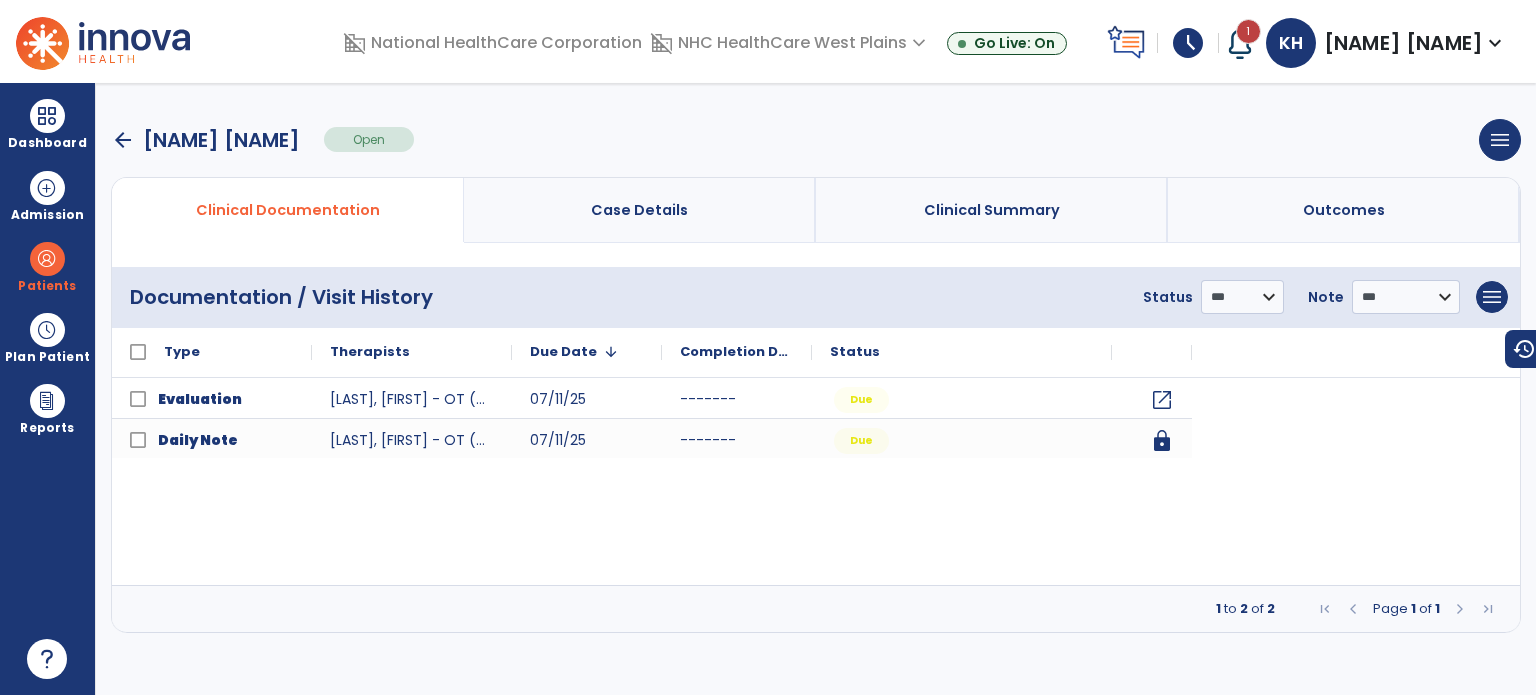 scroll, scrollTop: 0, scrollLeft: 0, axis: both 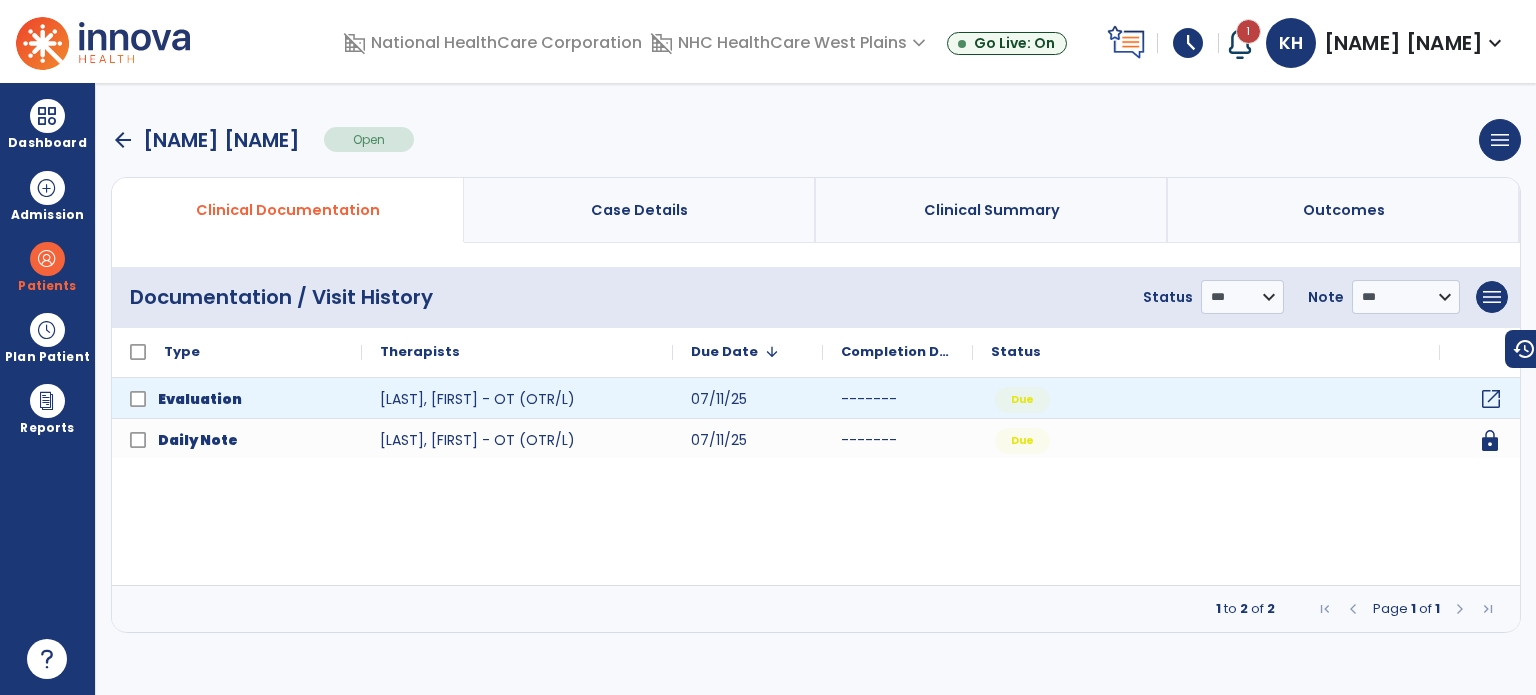 click on "open_in_new" 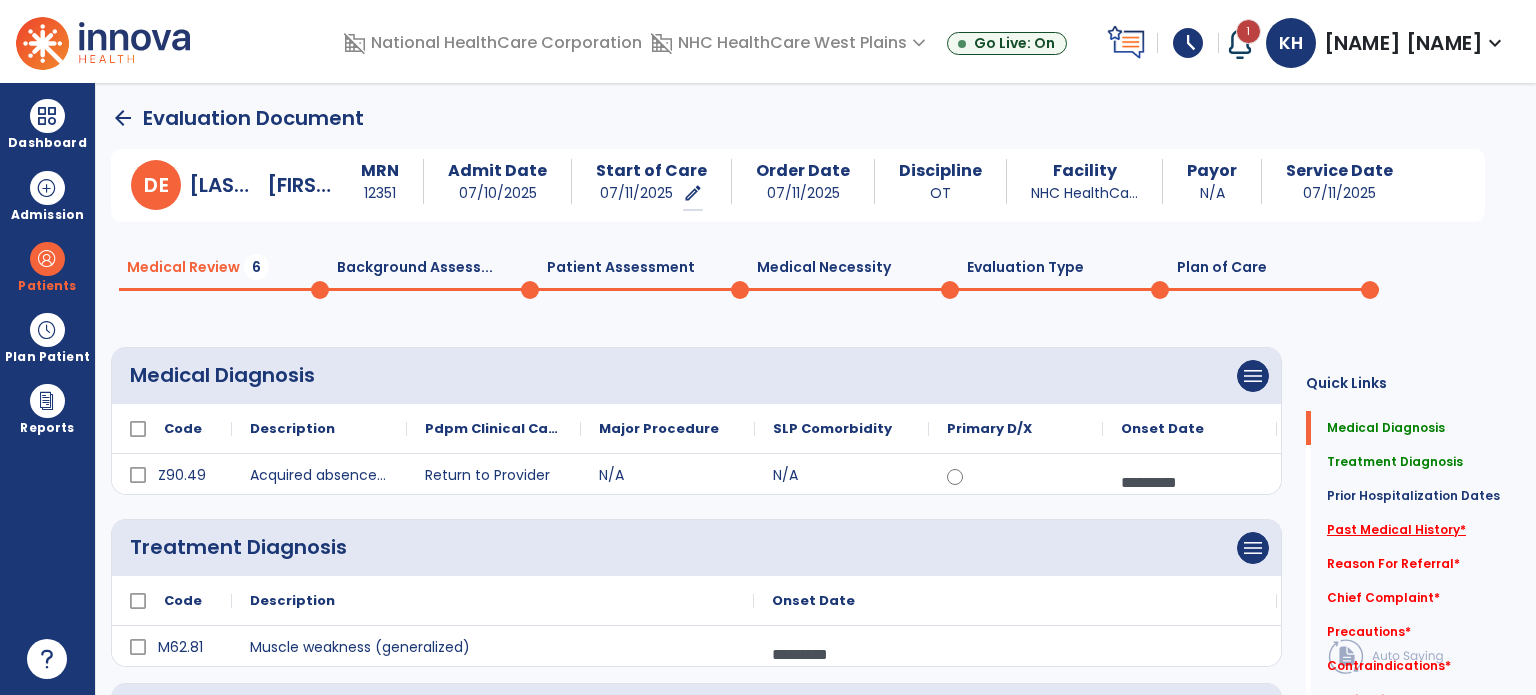 click on "Past Medical History   *" 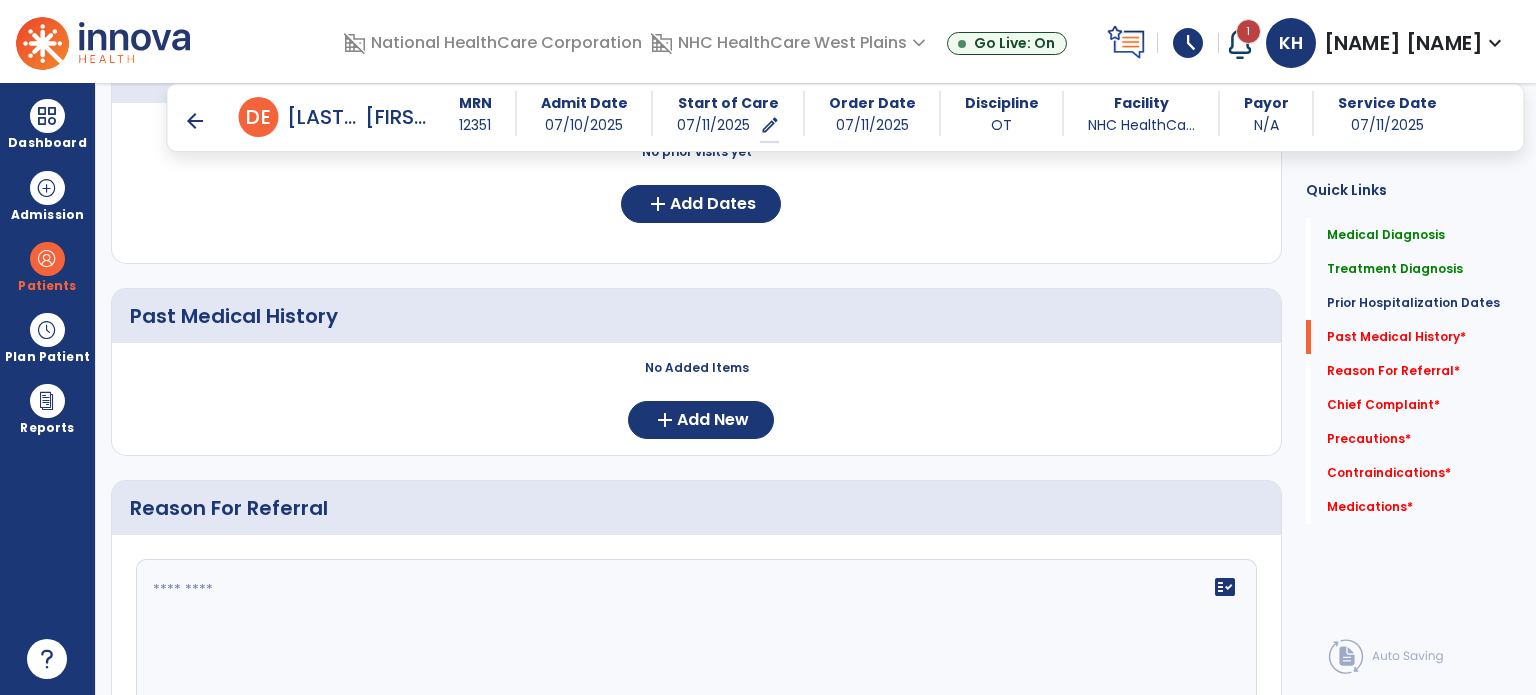scroll, scrollTop: 516, scrollLeft: 0, axis: vertical 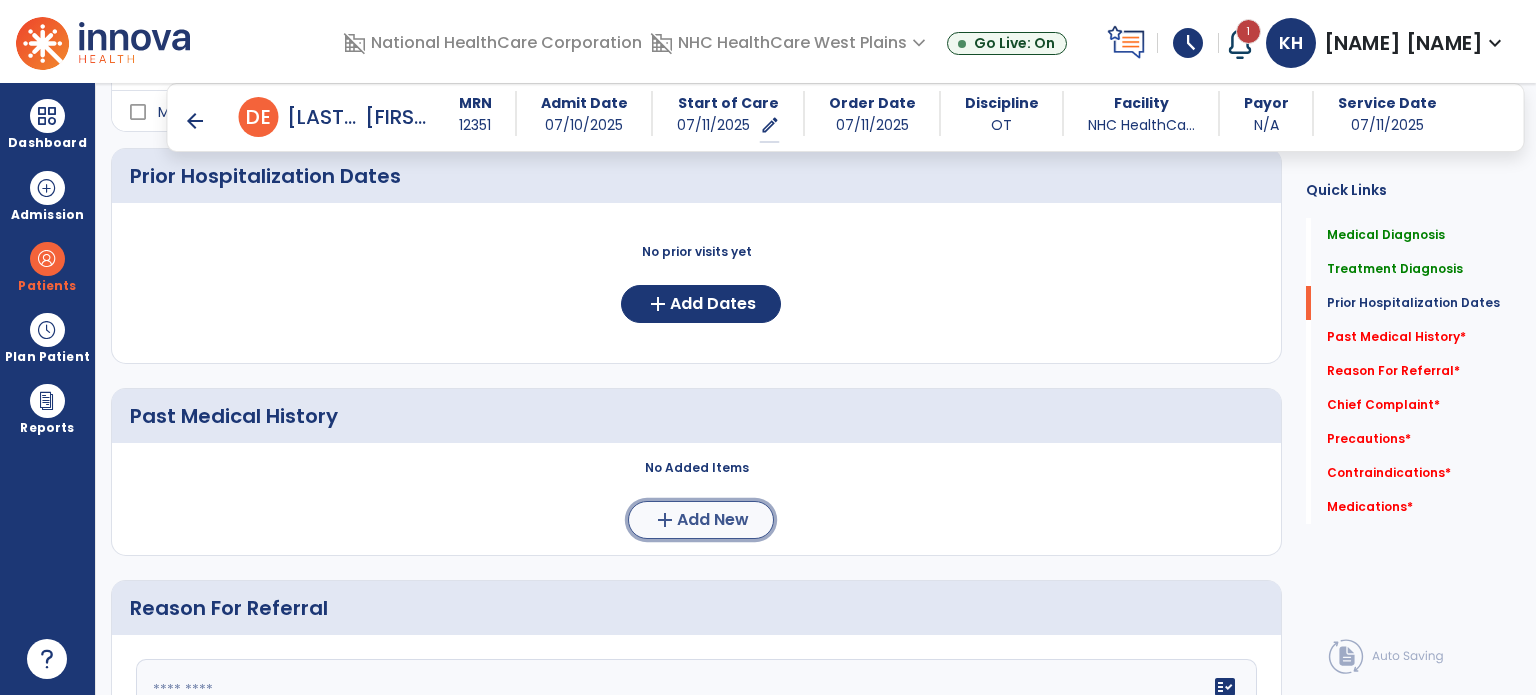 click on "add  Add New" 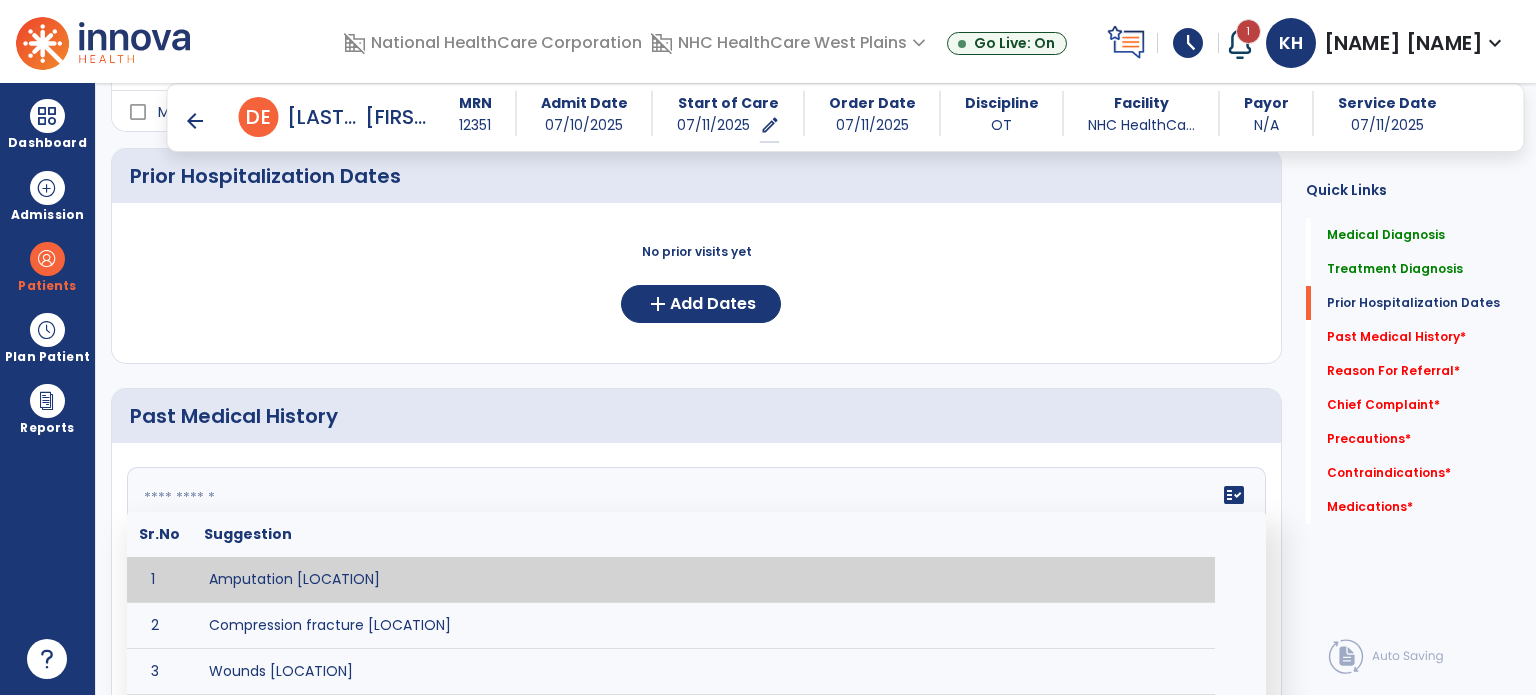 click on "fact_check  Sr.No Suggestion 1 Amputation [LOCATION] 2 Compression fracture [LOCATION] 3 Wounds [LOCATION] 4 Tendinosis [LOCATION] 5 Venous stasis ulcer [LOCATION] 6 Achilles tendon tear [LOCATION] 7 ACL tear surgically repaired [LOCATION] 8 Above knee amputation (AKA) [LOCATION] 9 Below knee amputation (BKE) [LOCATION] 10 Cancer (SITE/TYPE) 11 Surgery (TYPE) 12 AAA (Abdominal Aortic Aneurysm) 13 Achilles tendon tear [LOCATION] 14 Acute Renal Failure 15 AIDS (Acquired Immune Deficiency Syndrome) 16 Alzheimer's Disease 17 Anemia 18 Angina 19 Anxiety 20 ASHD (Arteriosclerotic Heart Disease) 21 Atrial Fibrillation 22 Bipolar Disorder 23 Bowel Obstruction 24 C-Diff 25 Coronary Artery Bypass Graft (CABG) 26 CAD (Coronary Artery Disease) 27 Carpal tunnel syndrome 28 Chronic bronchitis 29 Chronic renal failure 30 Colostomy 31 COPD (Chronic Obstructive Pulmonary Disease) 32 CRPS (Complex Regional Pain Syndrome) 33 CVA (Cerebrovascular Accident) 34 CVI (Chronic Venous Insufficiency) 35 DDD (Degenerative Disc Disease)" 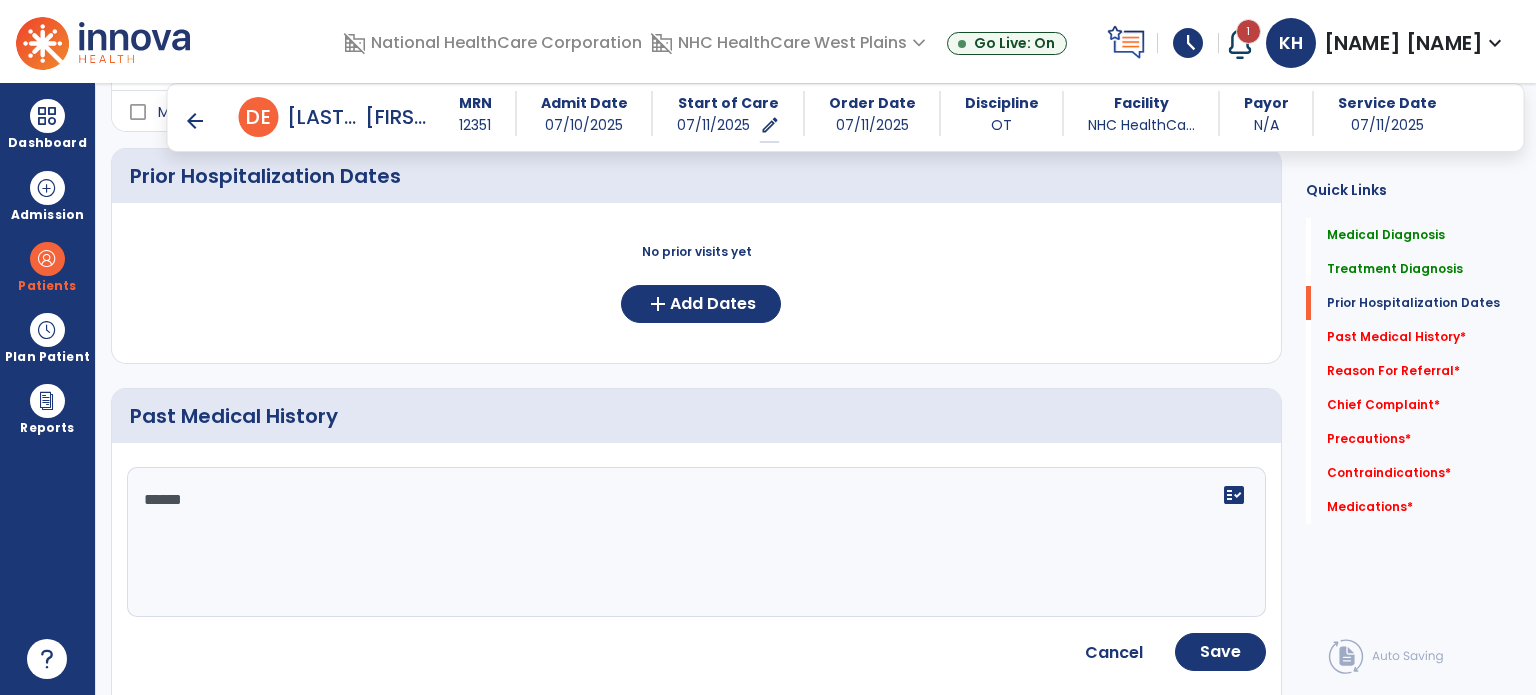 click on "******" 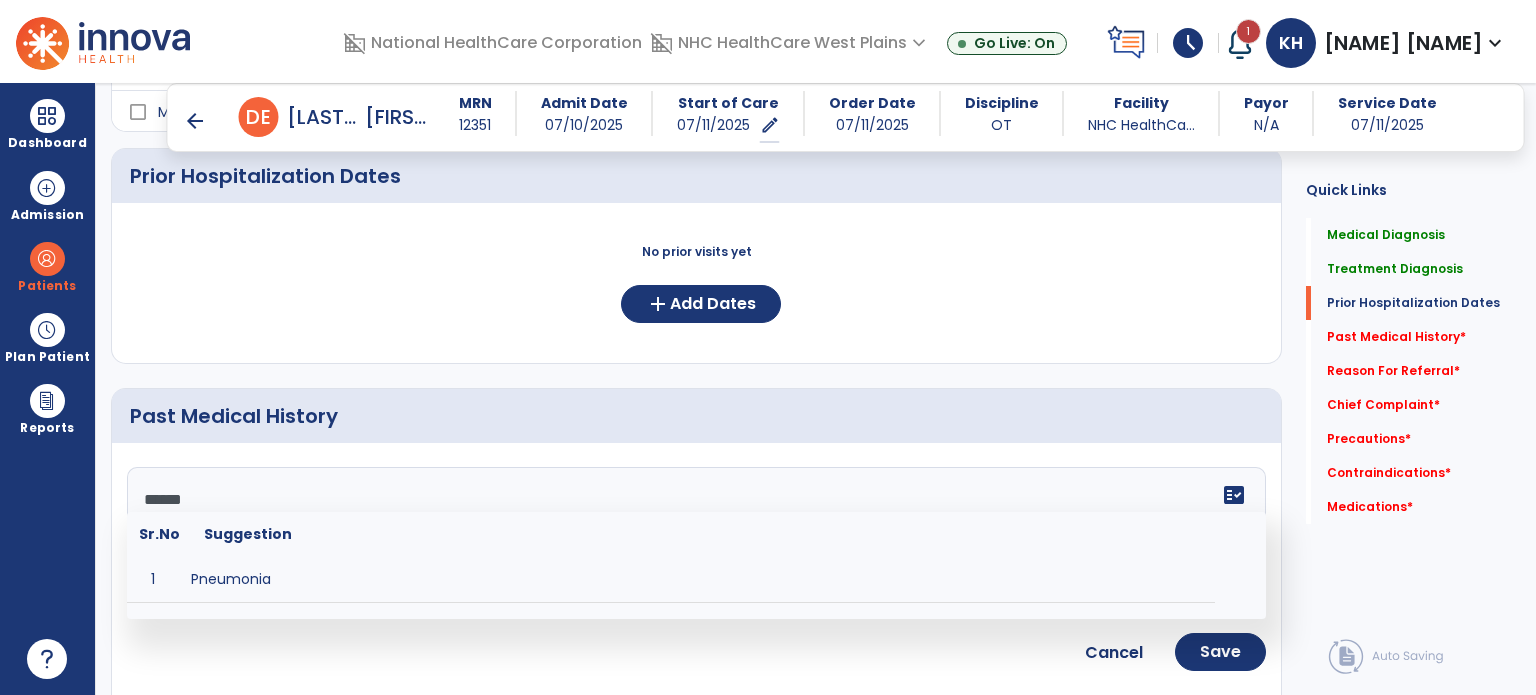 click on "******" 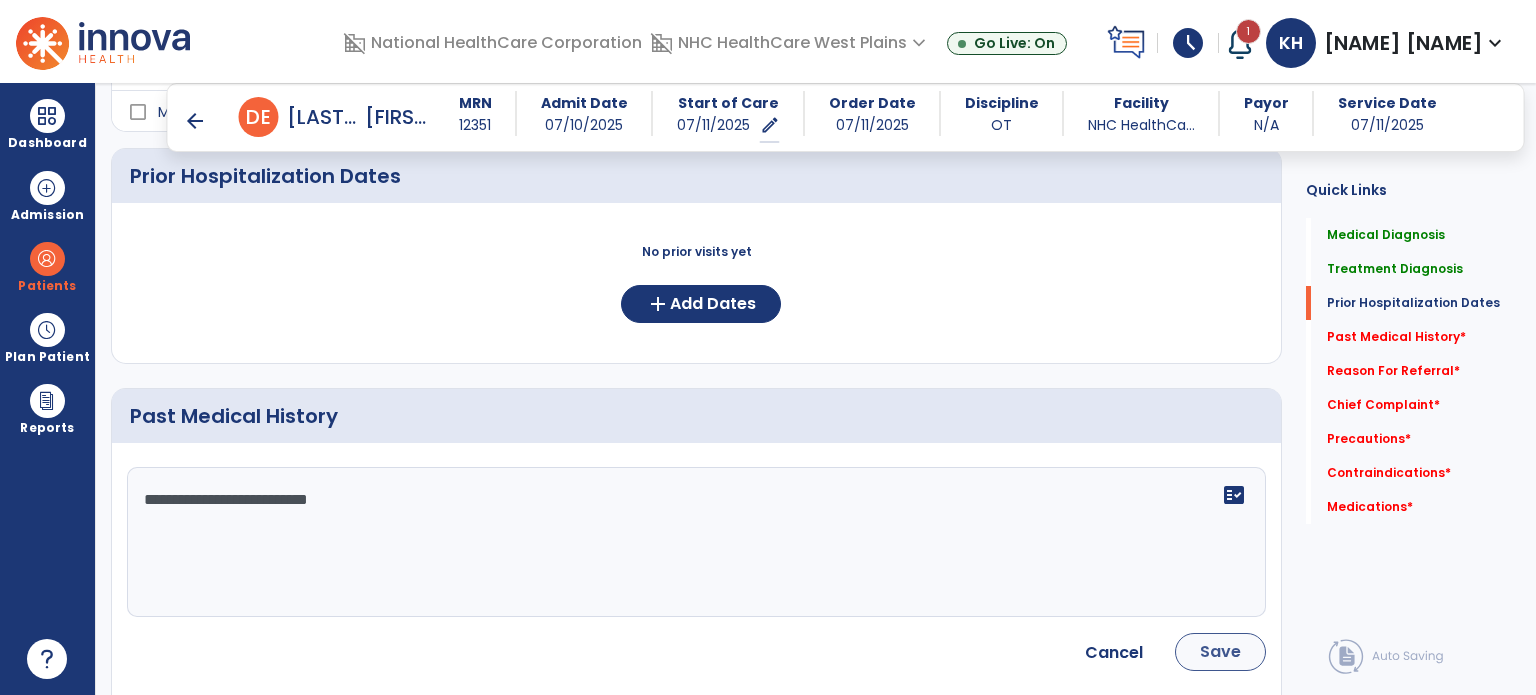 type on "**********" 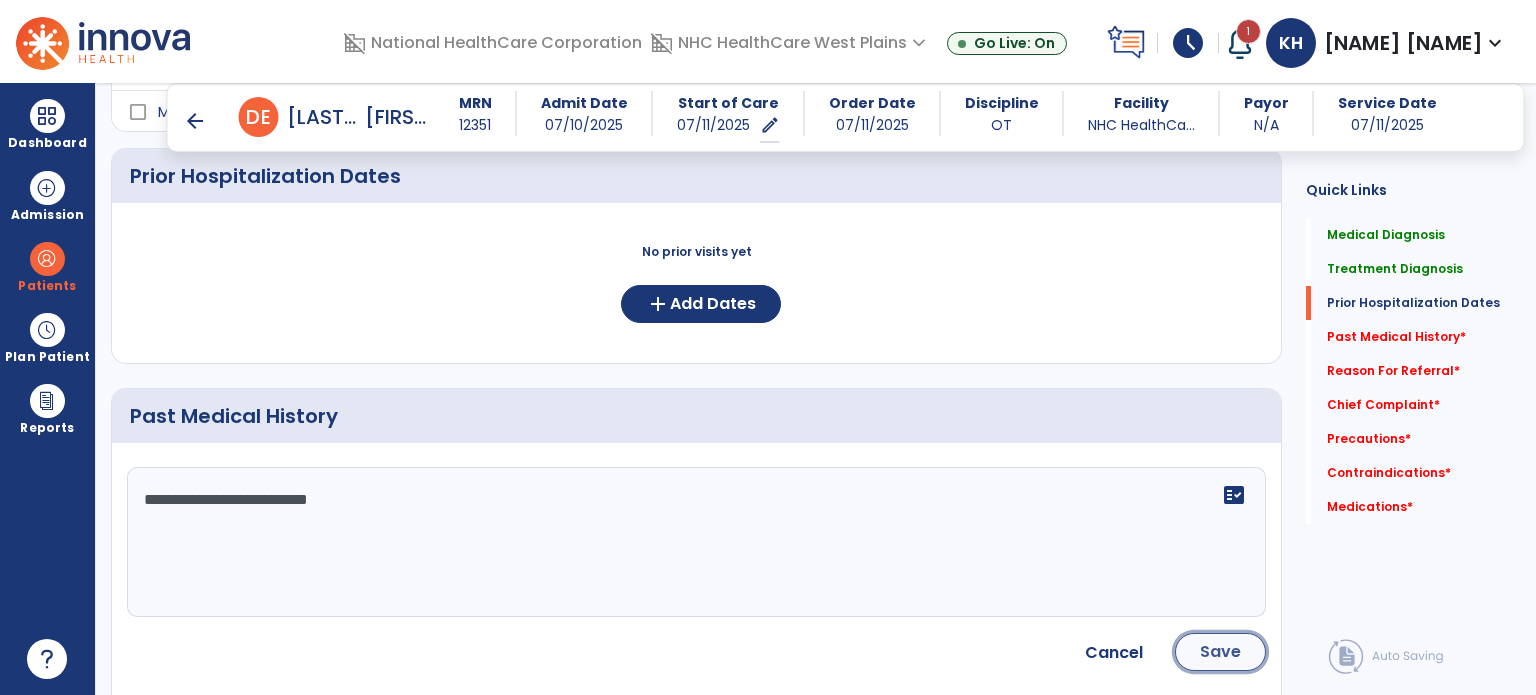 click on "Save" 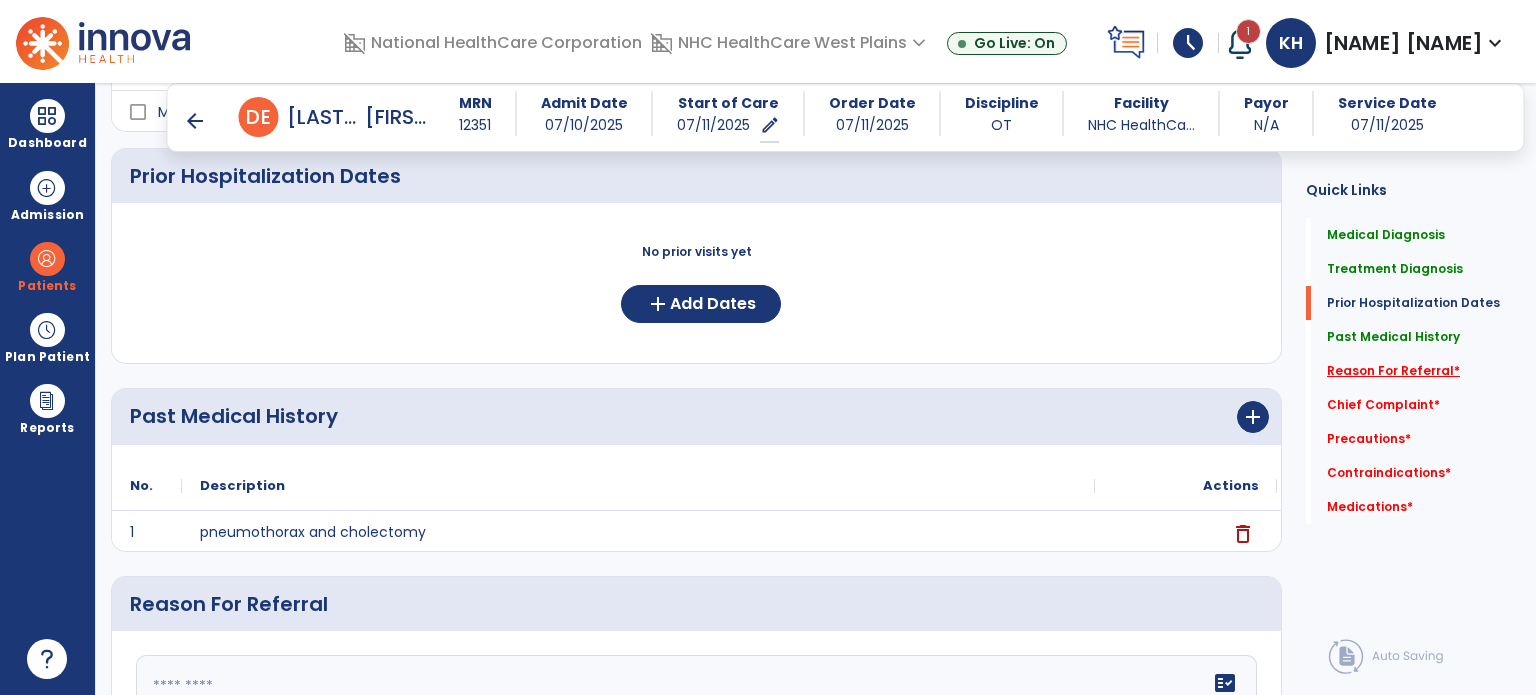 click on "Reason For Referral   *" 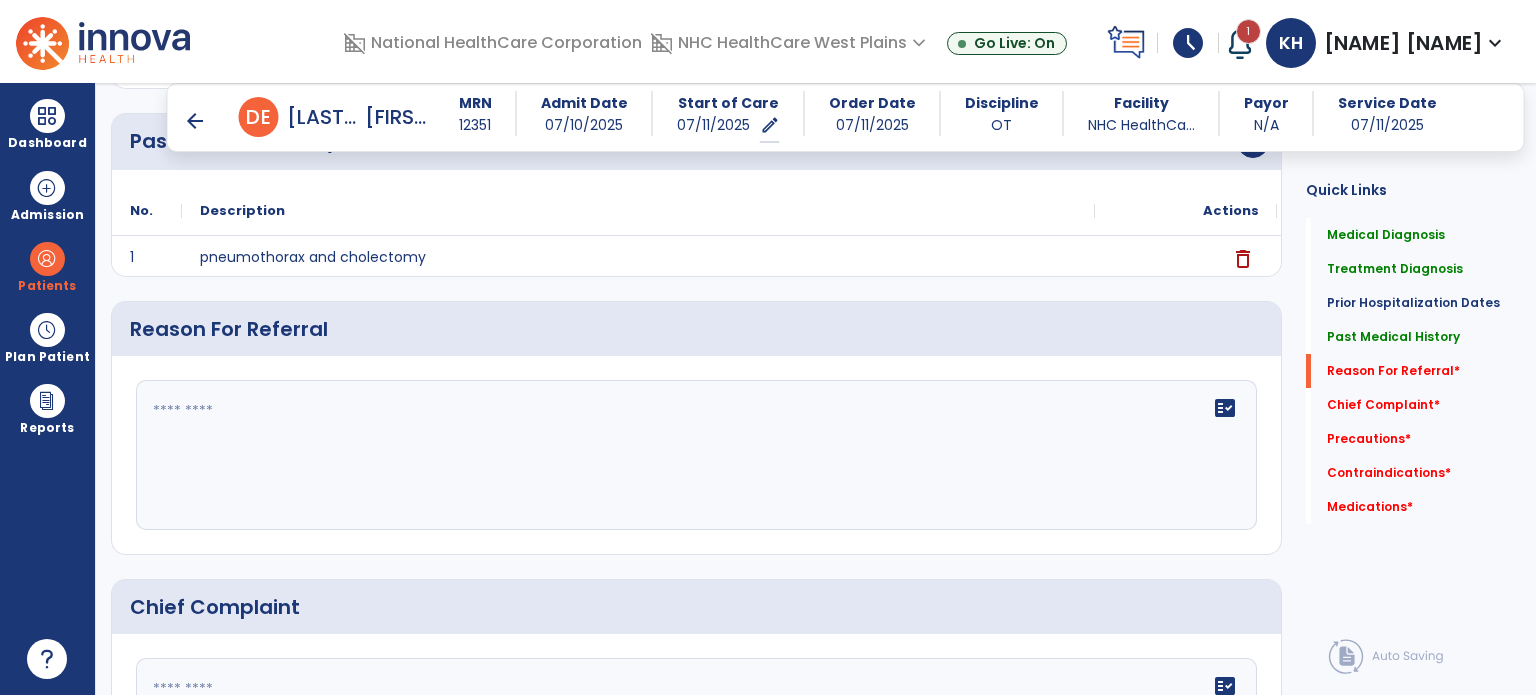 scroll, scrollTop: 828, scrollLeft: 0, axis: vertical 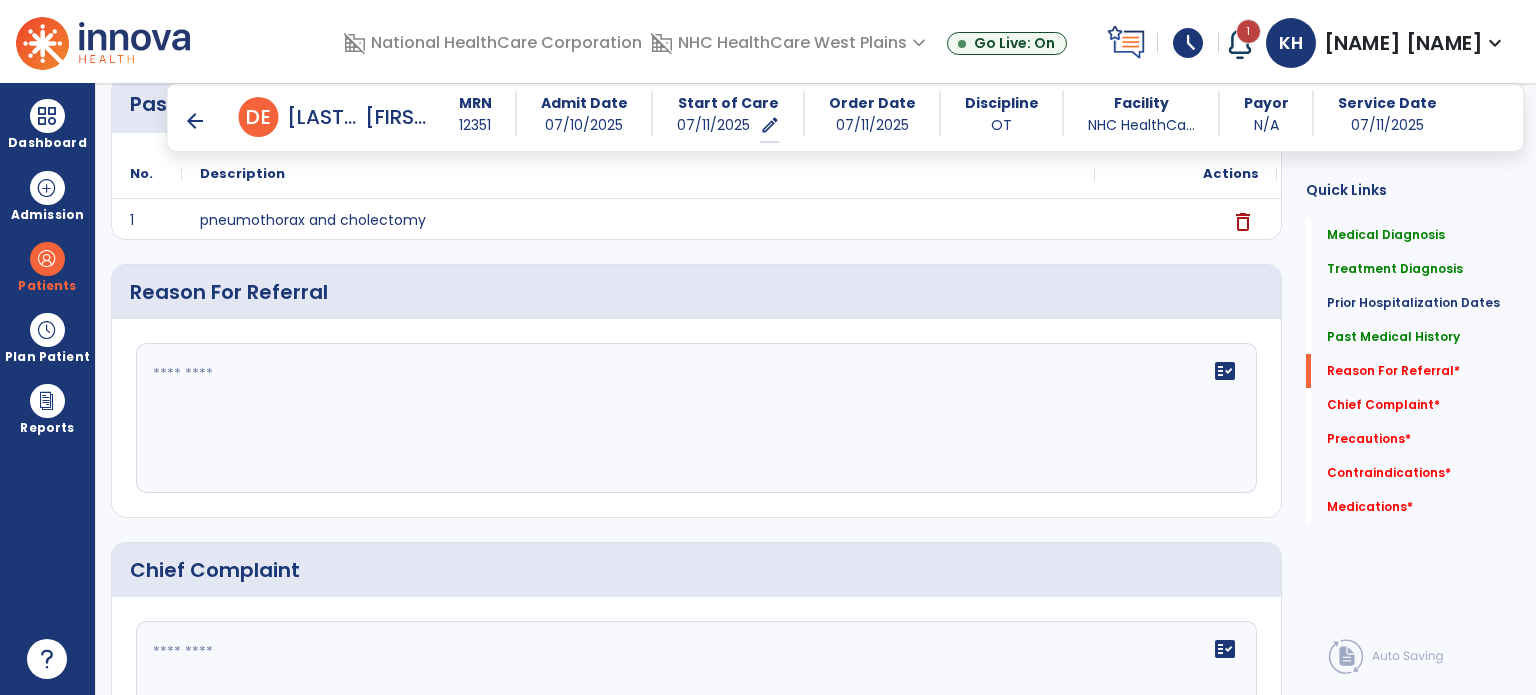 click 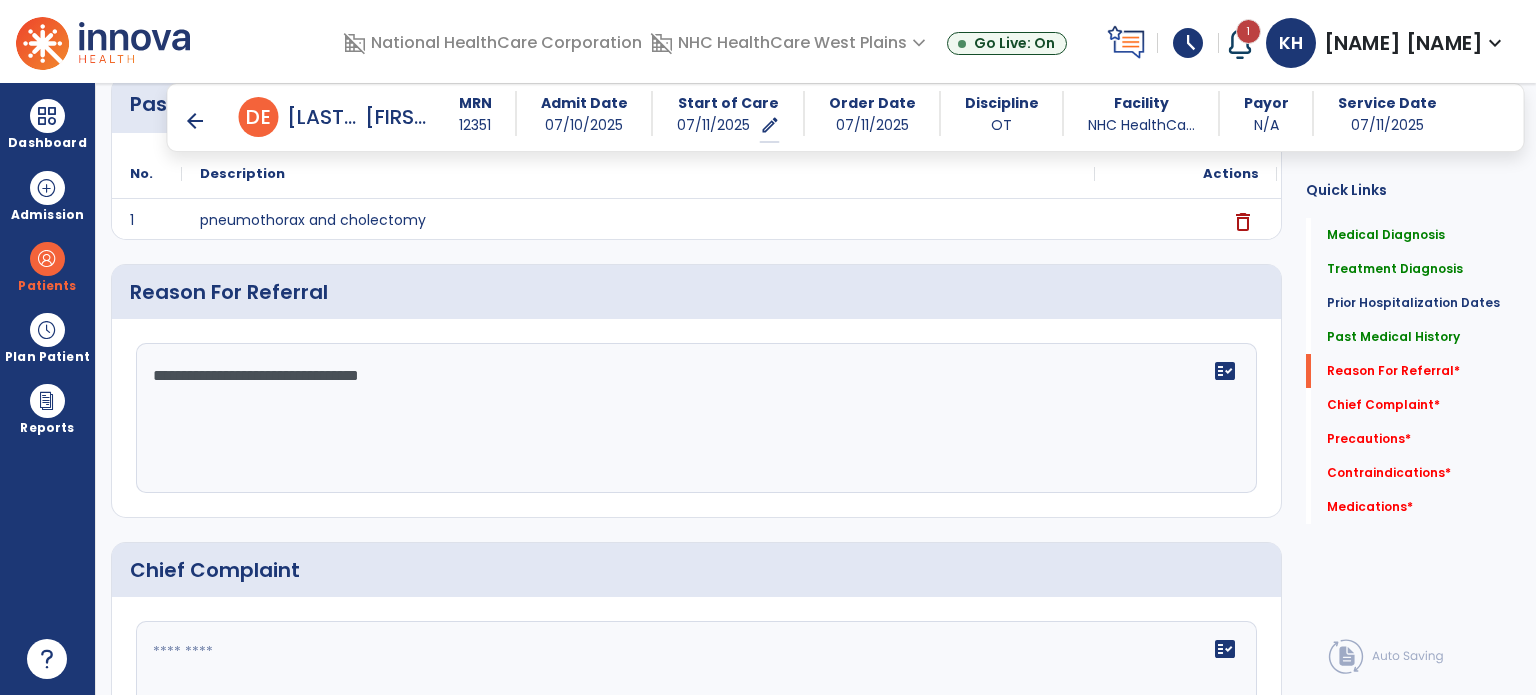 type on "**********" 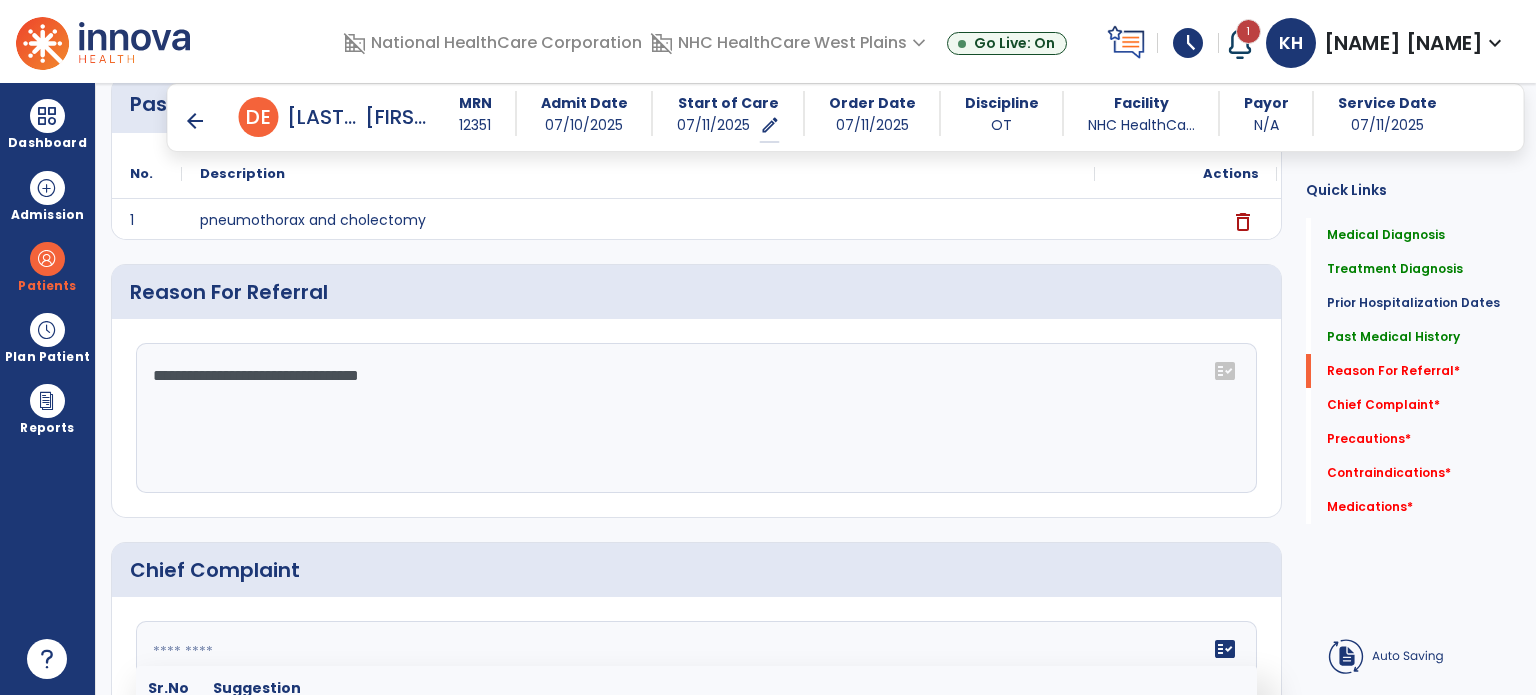 click 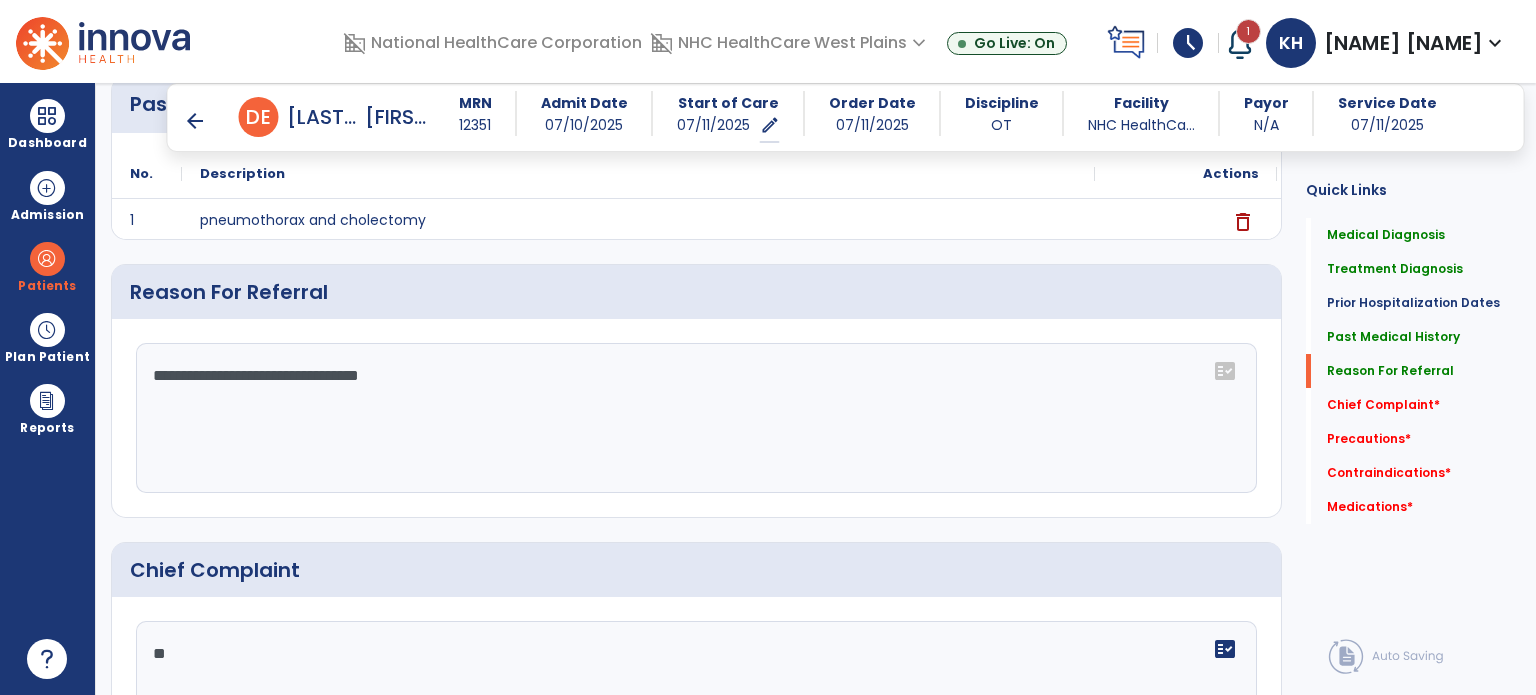 type on "*" 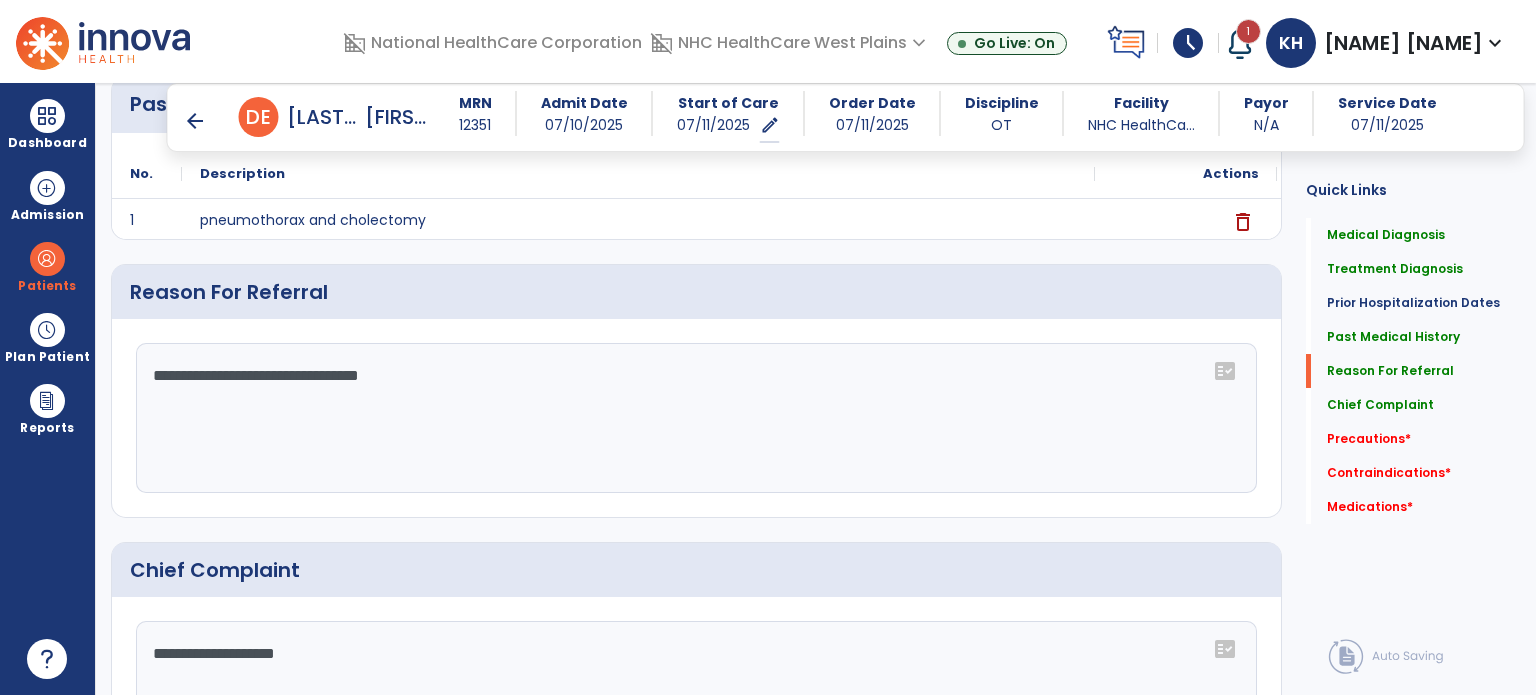 type on "**********" 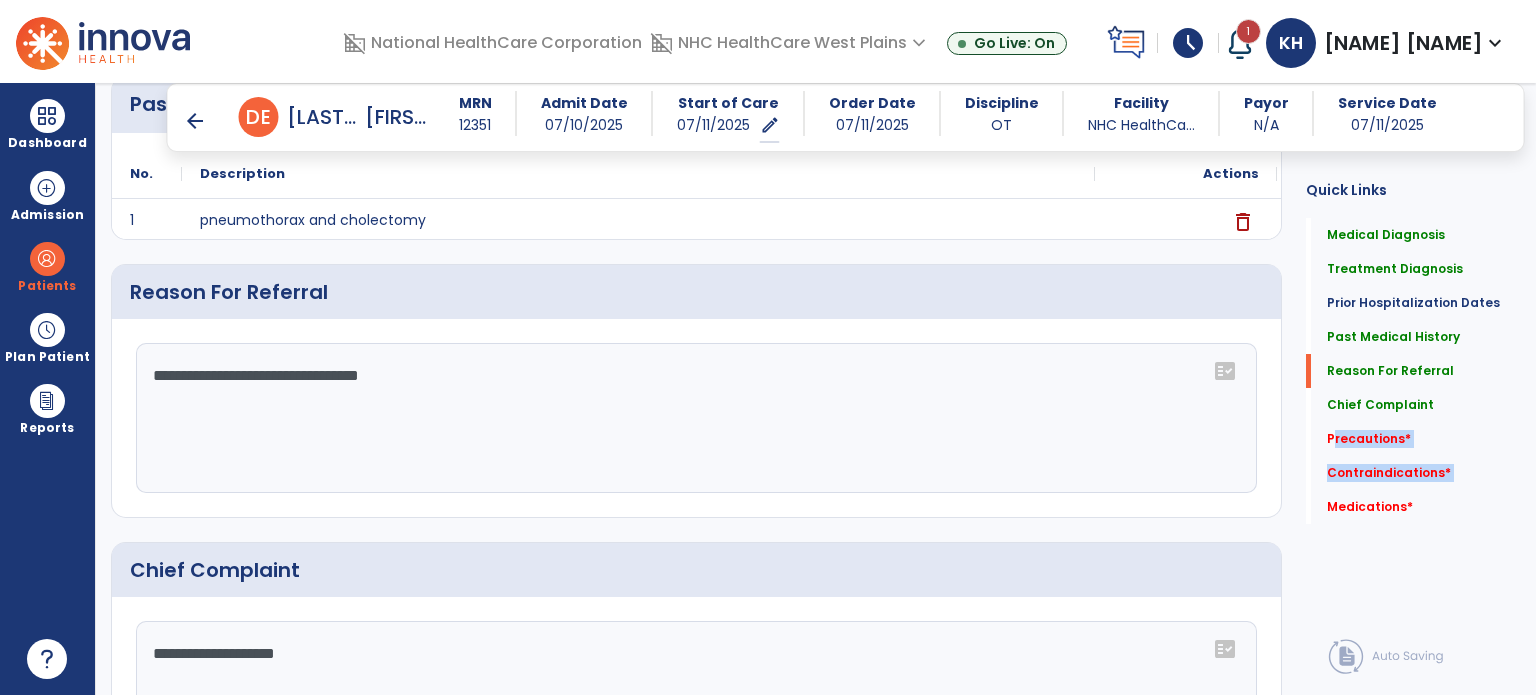 click on "Quick Links  Medical Diagnosis   Medical Diagnosis   Treatment Diagnosis   Treatment Diagnosis   Prior Hospitalization Dates   Prior Hospitalization Dates   Past Medical History   Past Medical History   Reason For Referral   Reason For Referral   Chief Complaint   Chief Complaint   Precautions   *  Precautions   *  Contraindications   *  Contraindications   *  Medications   *  Medications   *" 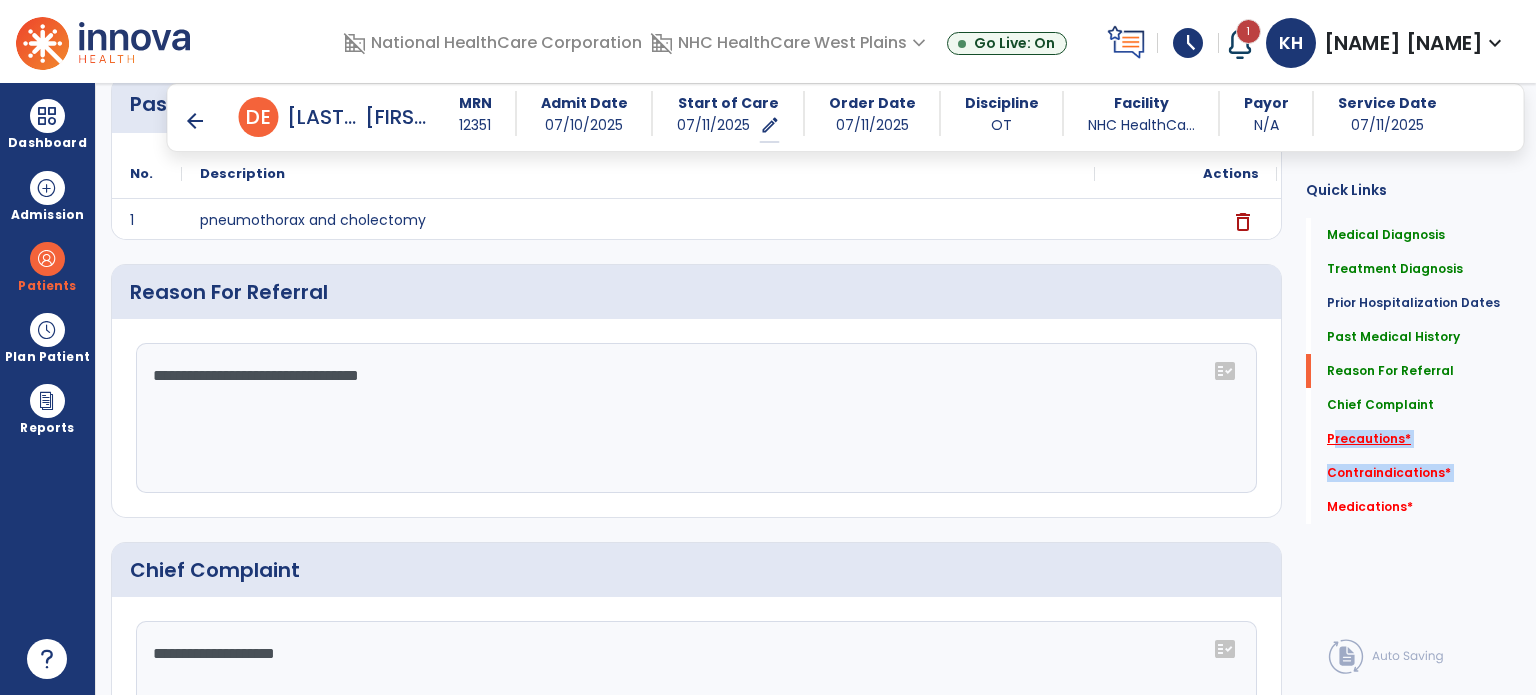click on "Precautions   *" 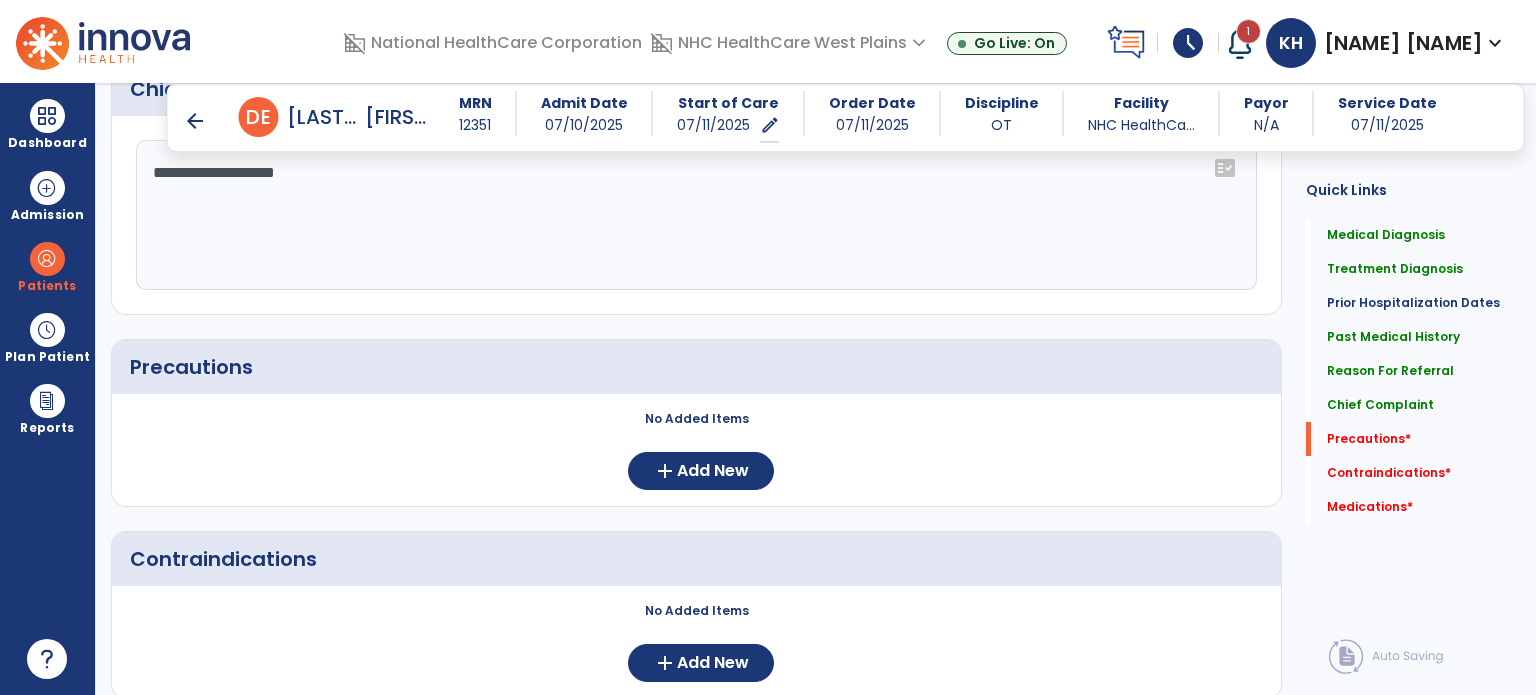 scroll, scrollTop: 1339, scrollLeft: 0, axis: vertical 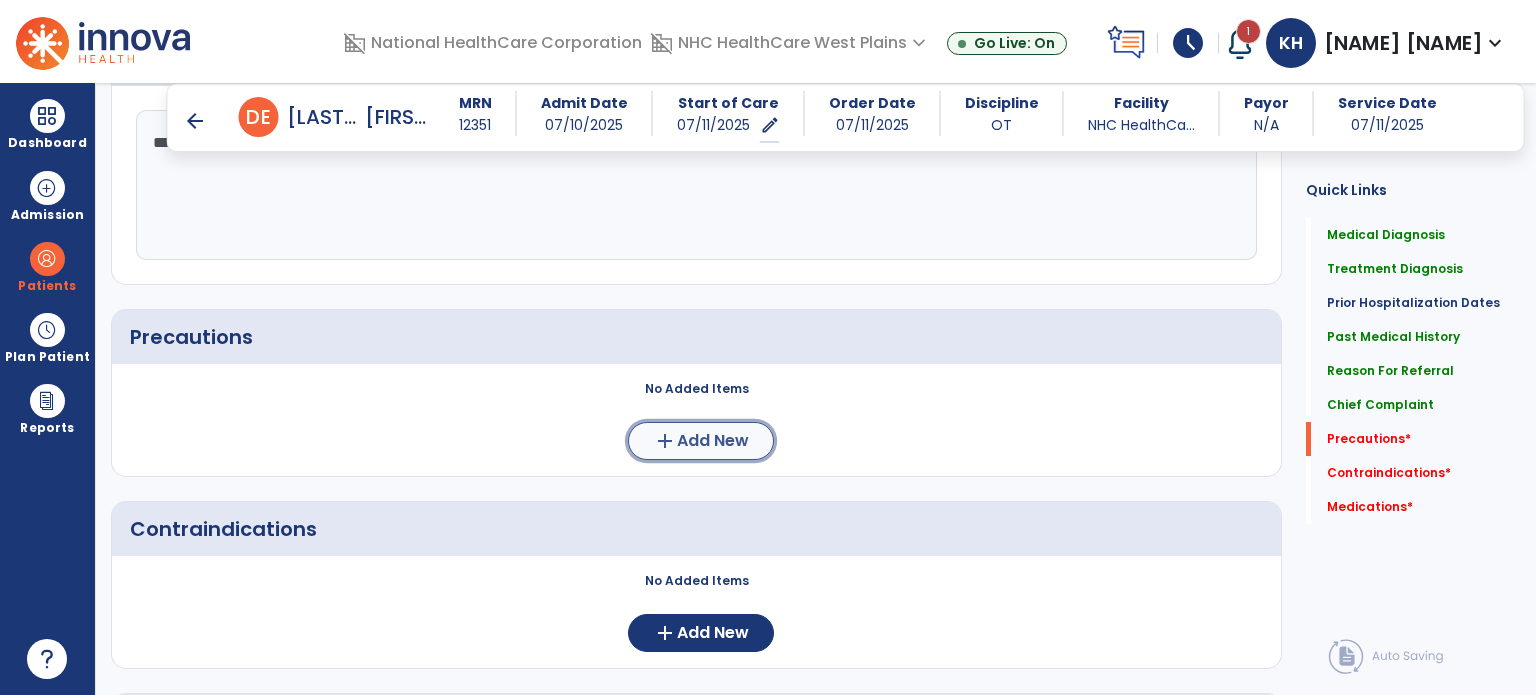 click on "Add New" 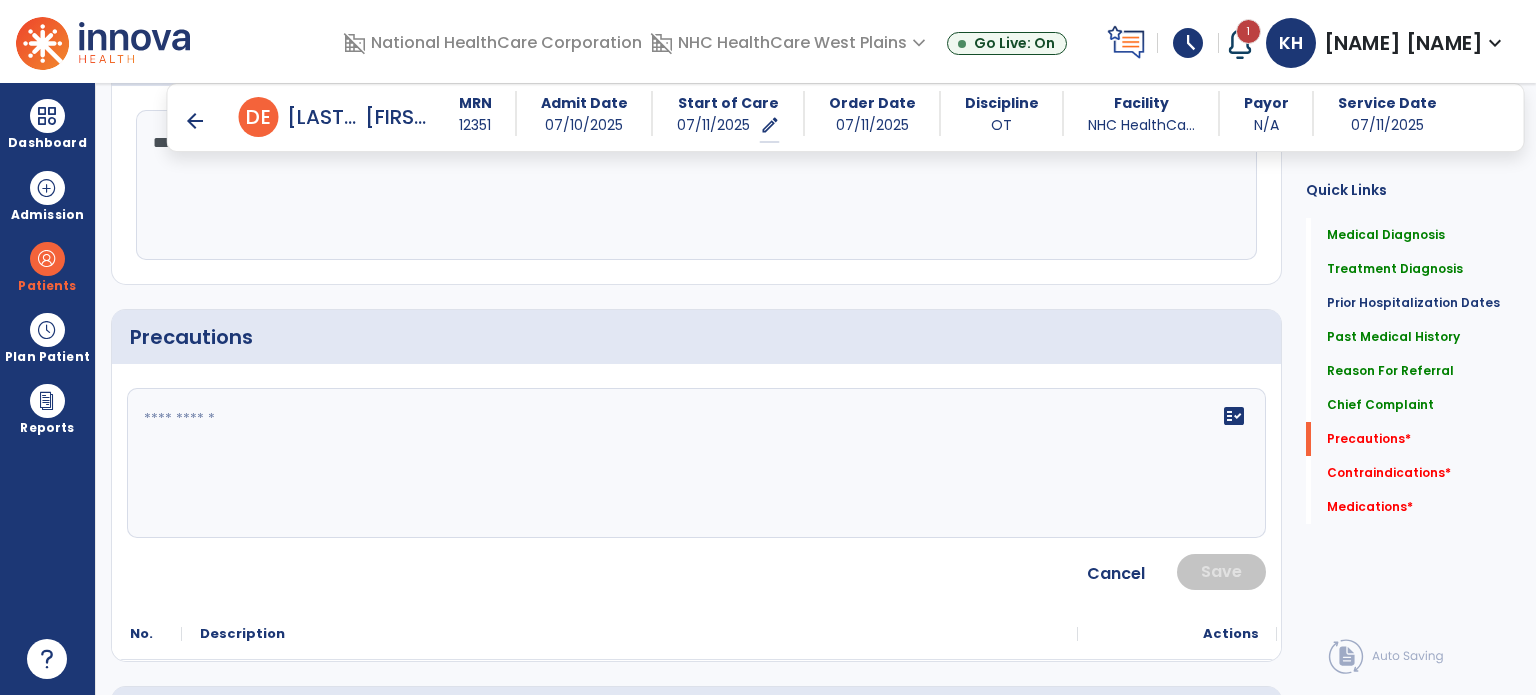 click on "fact_check" 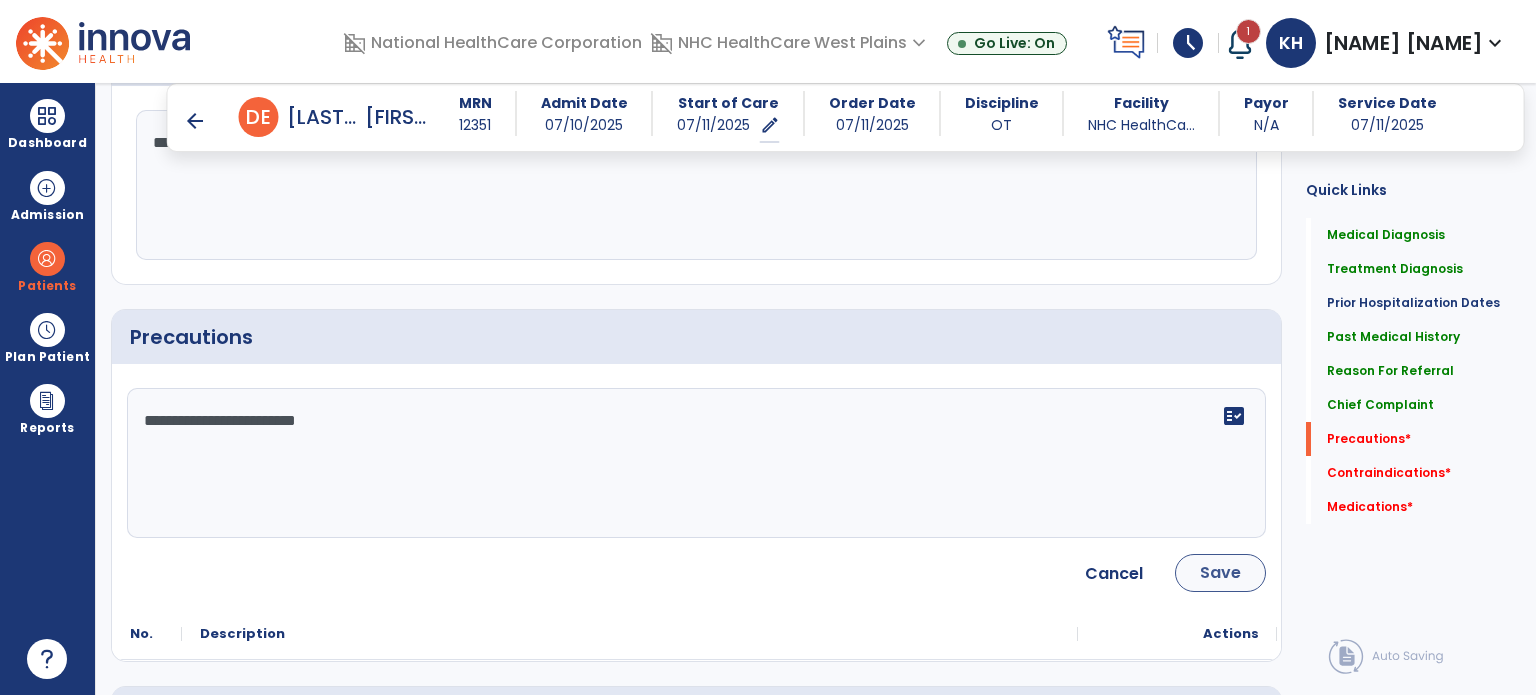 type on "**********" 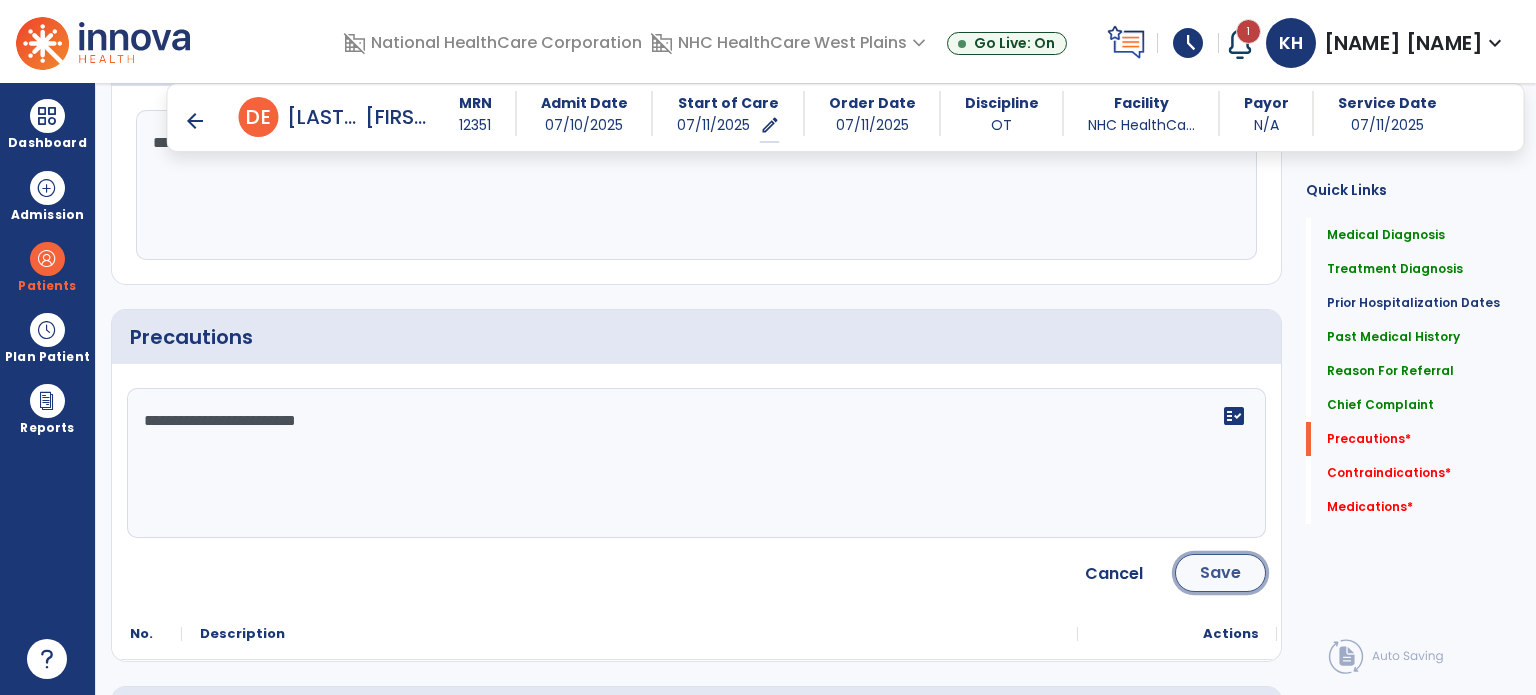 click on "Save" 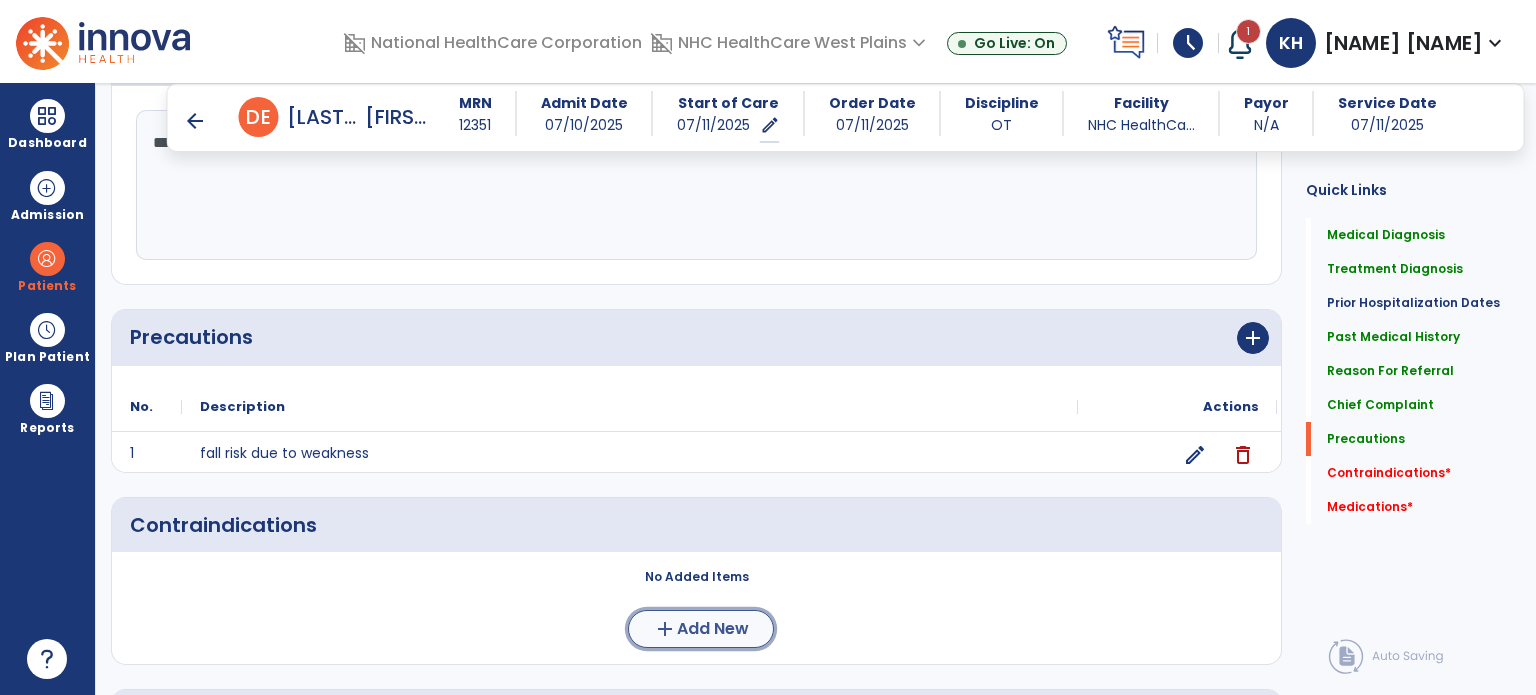 click on "Add New" 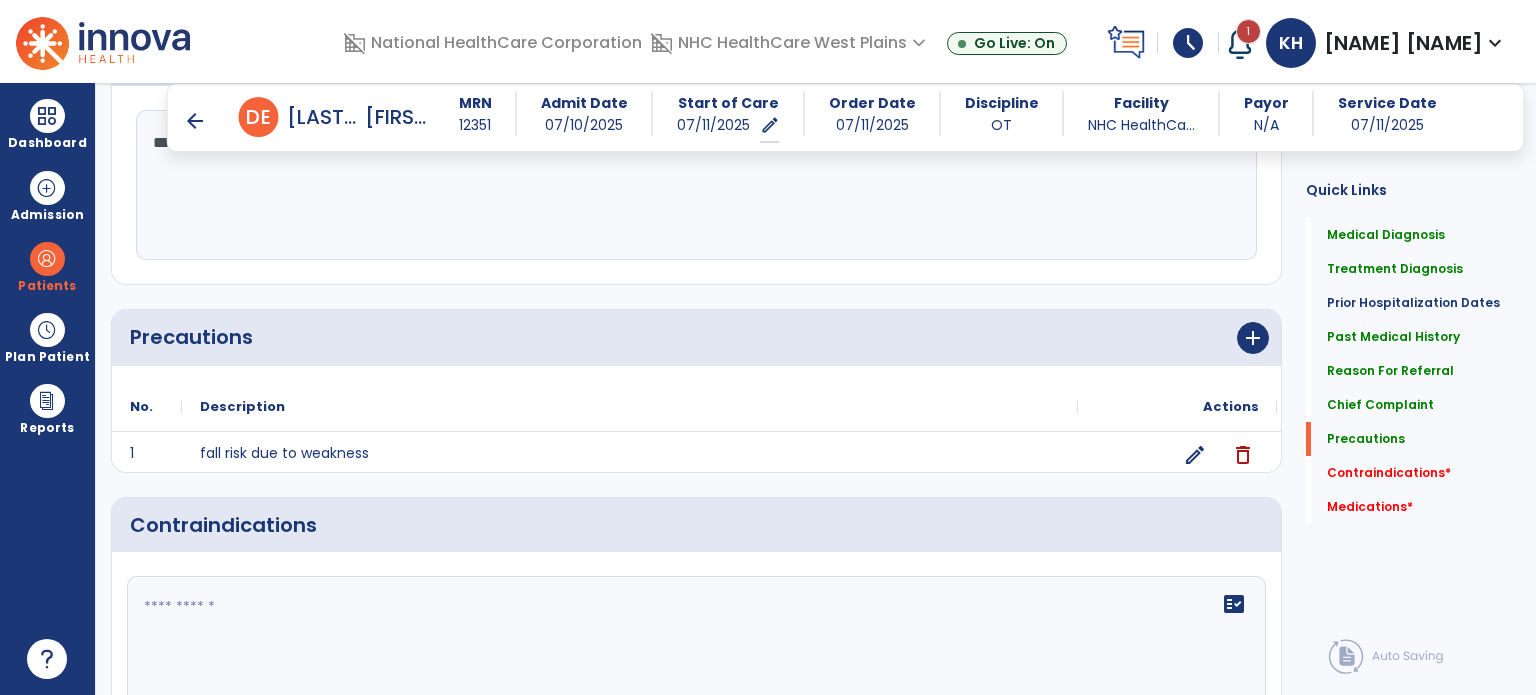 click 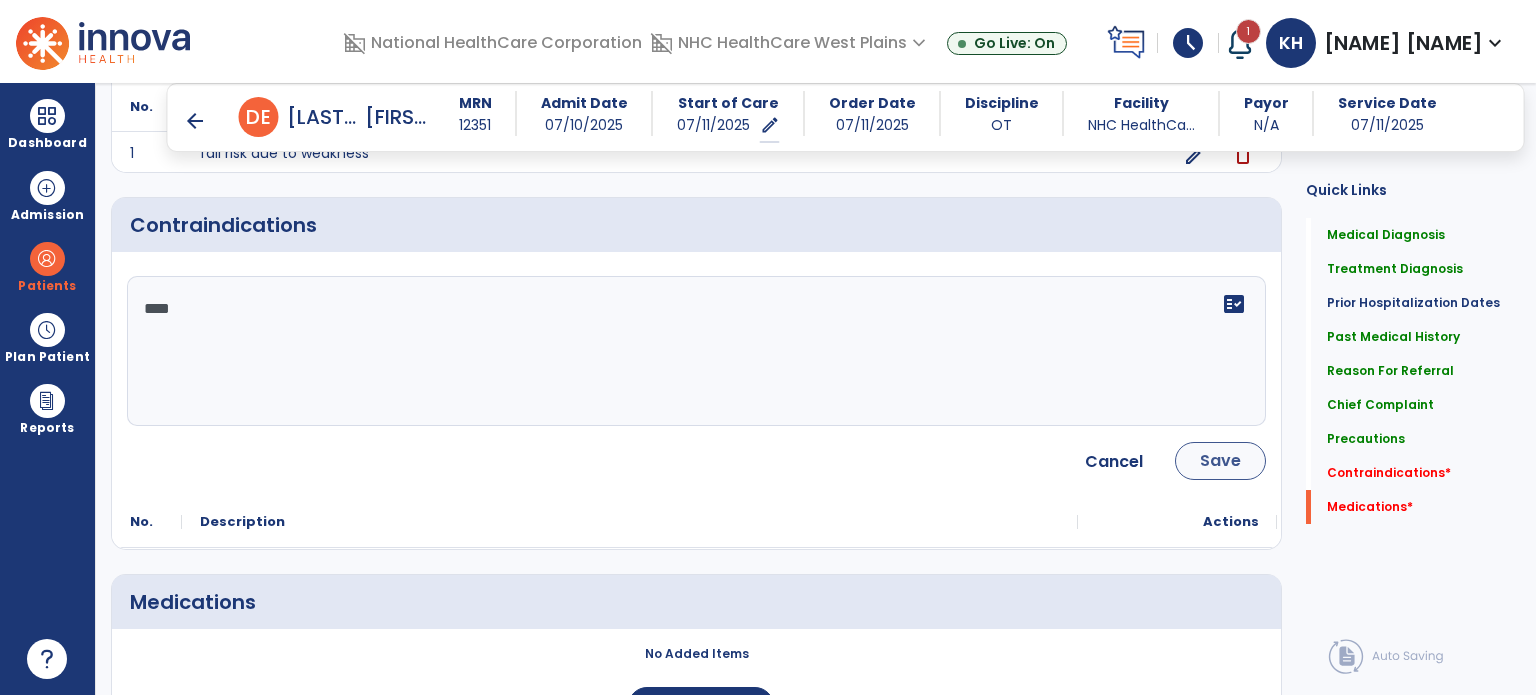 type on "****" 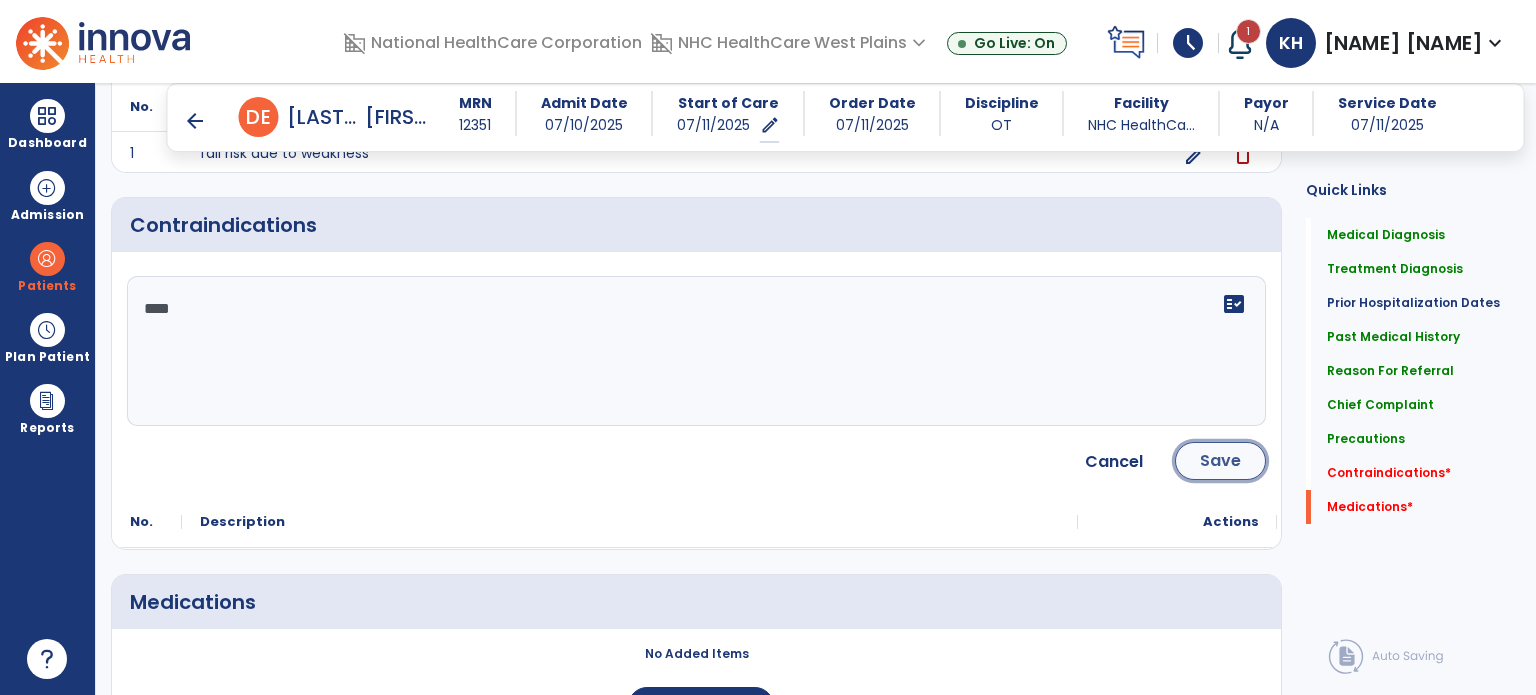 click on "Save" 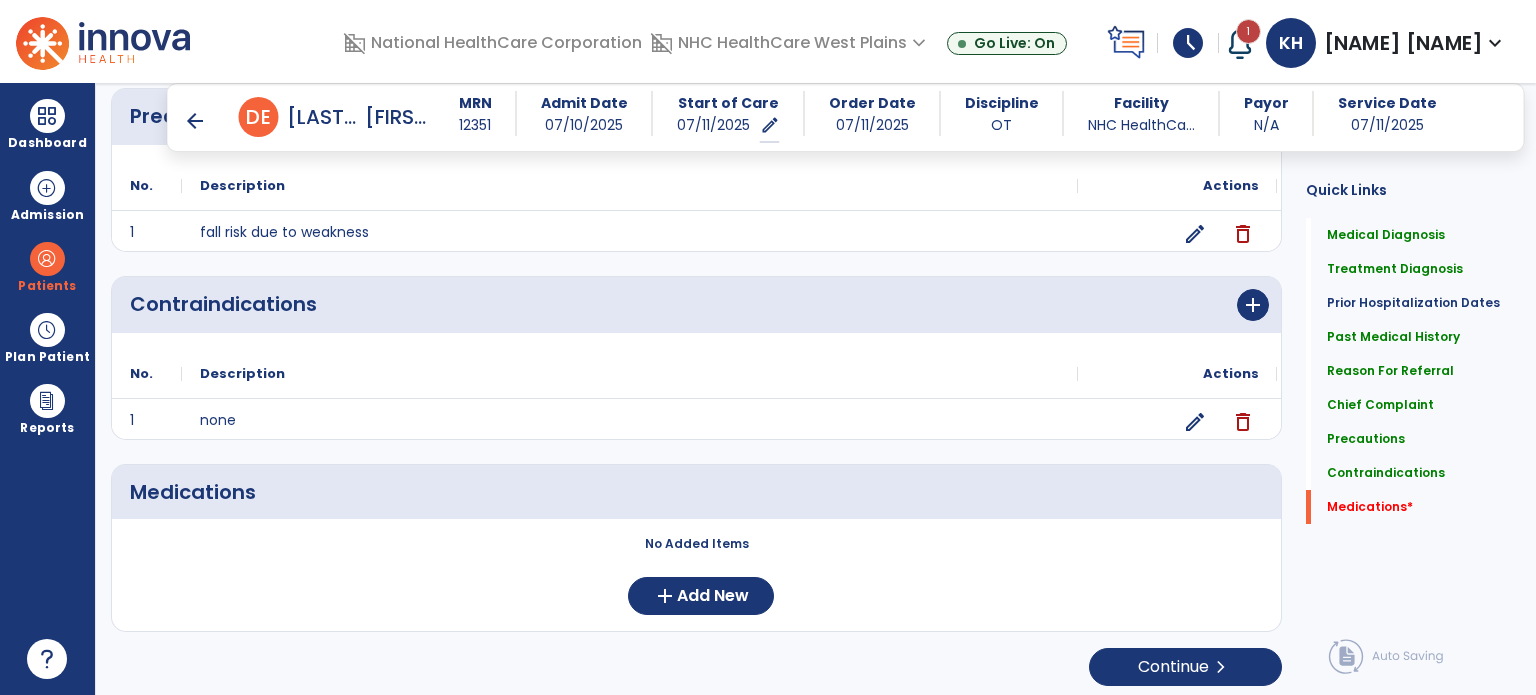 scroll, scrollTop: 1561, scrollLeft: 0, axis: vertical 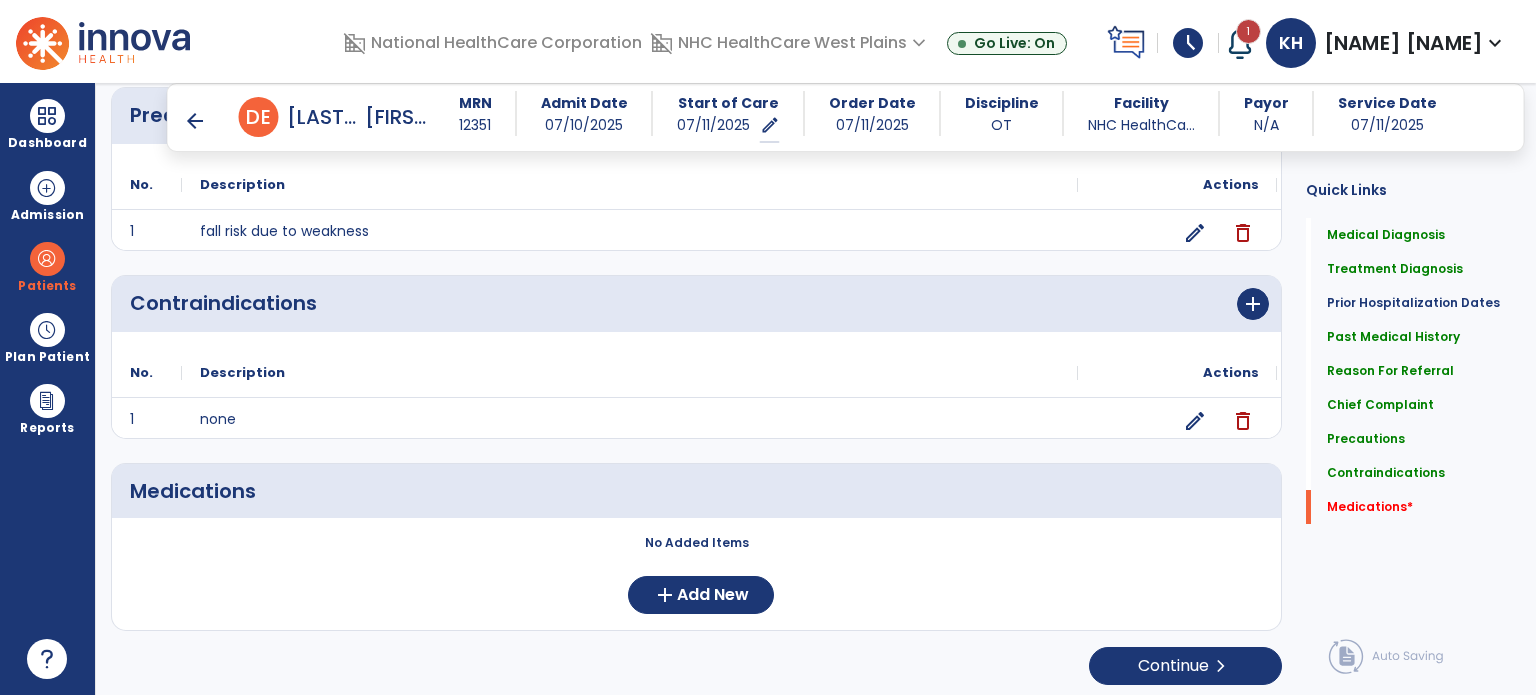 click on "No Added Items  add  Add New" 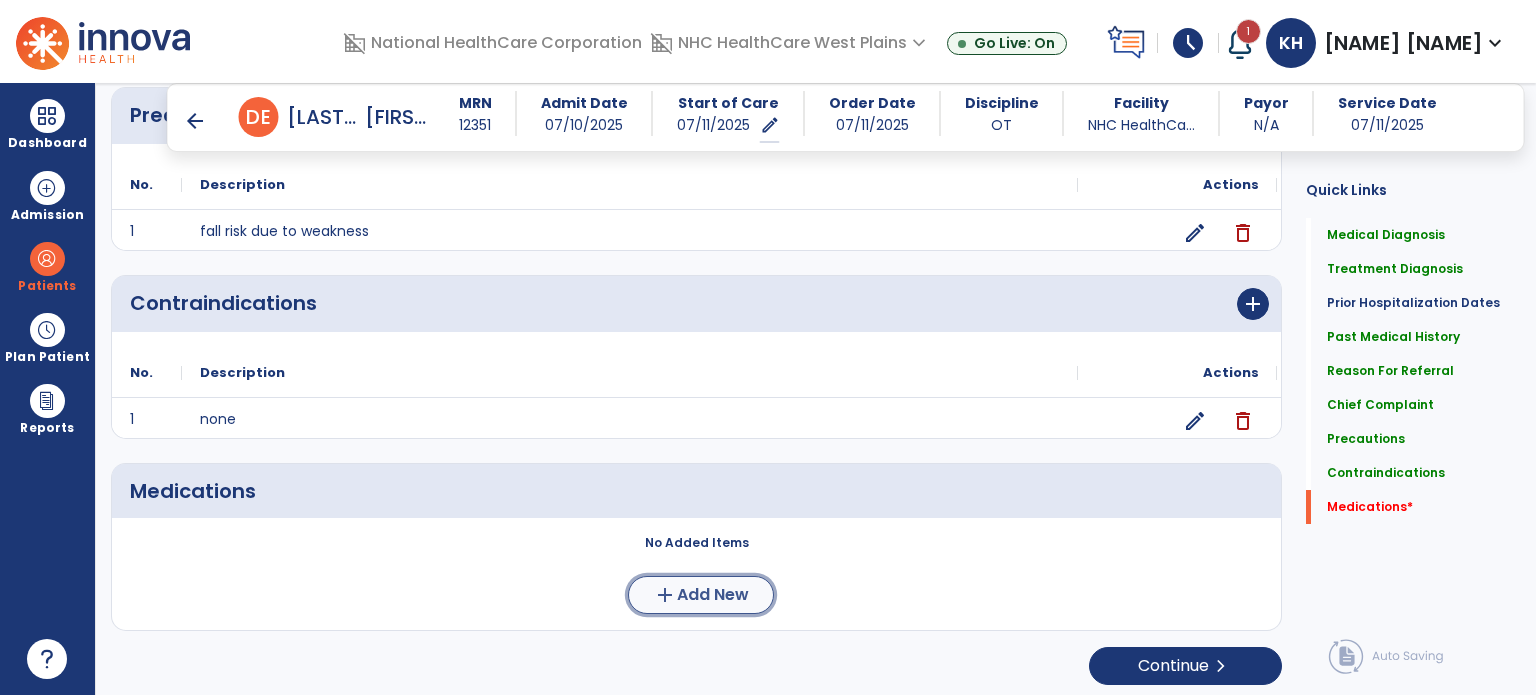 click on "Add New" 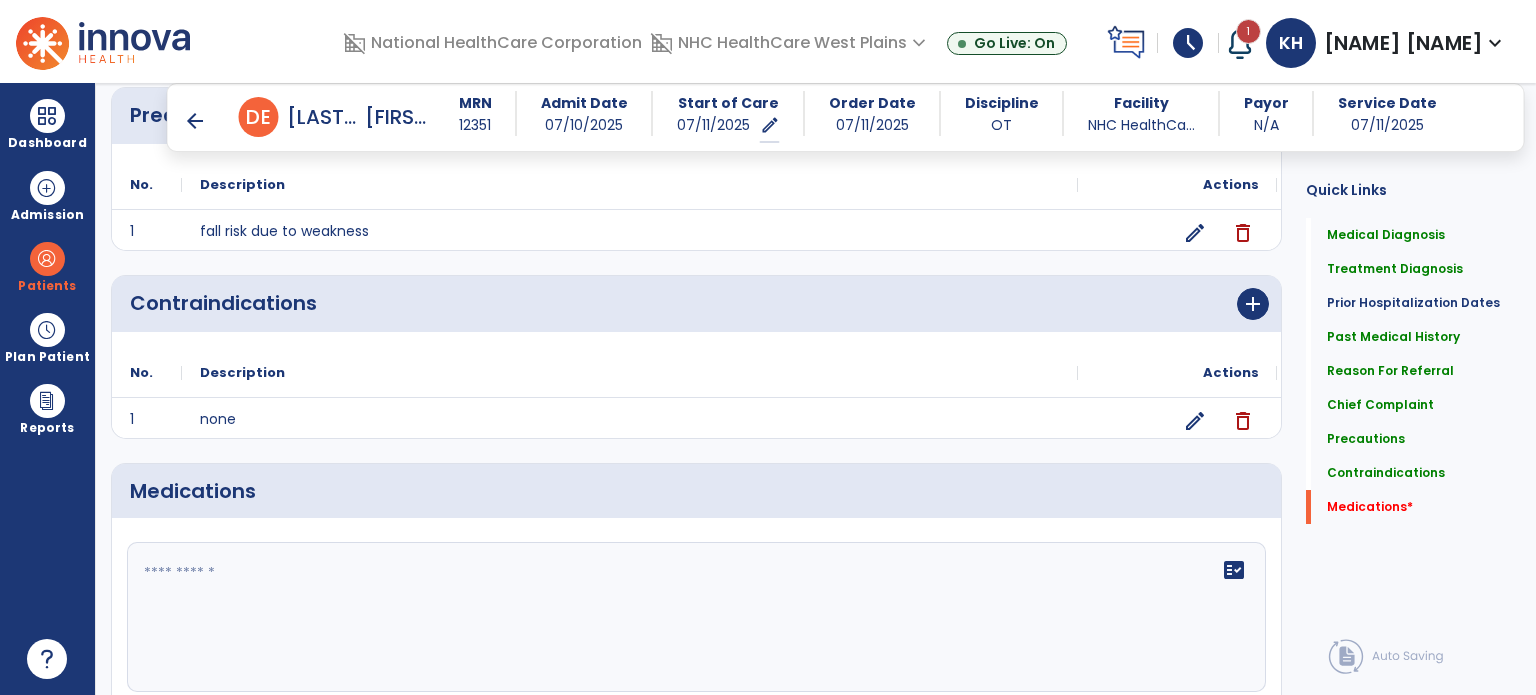 click on "fact_check" 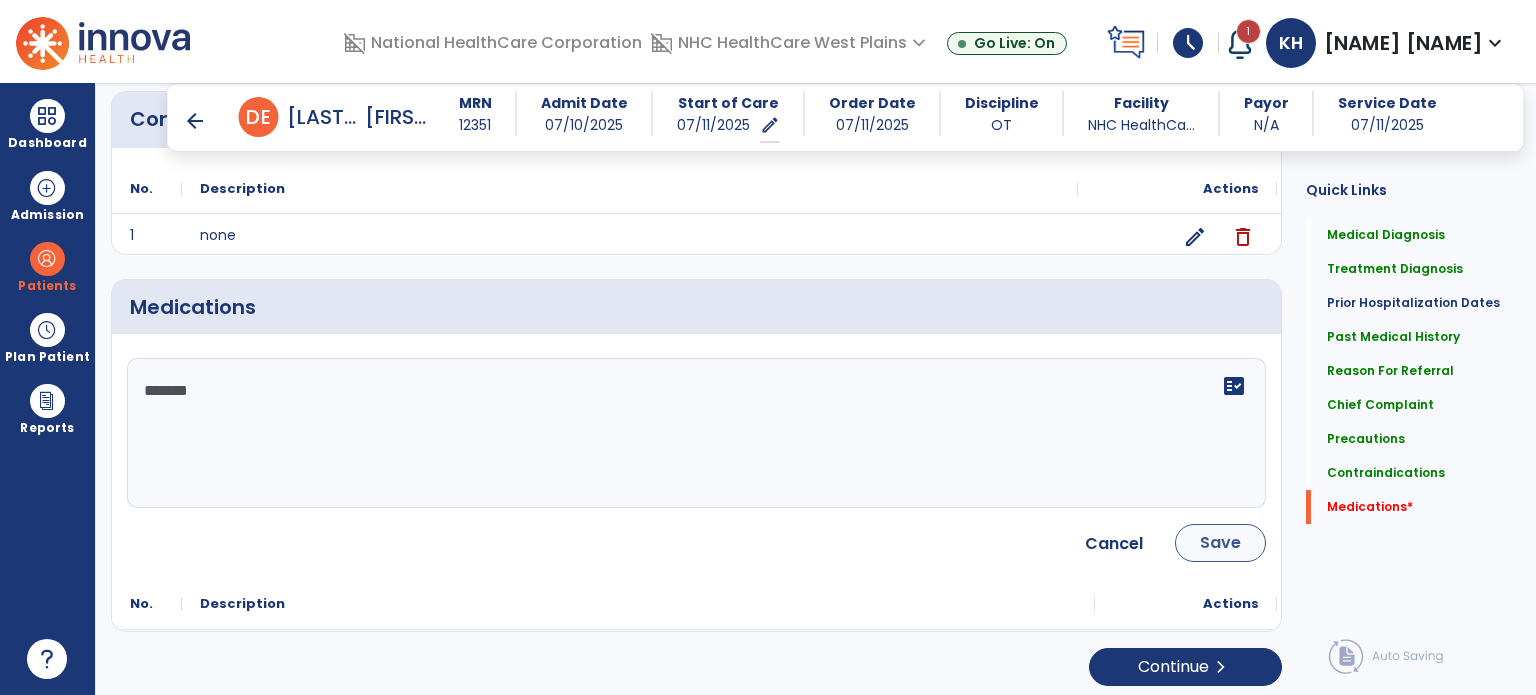 type on "*******" 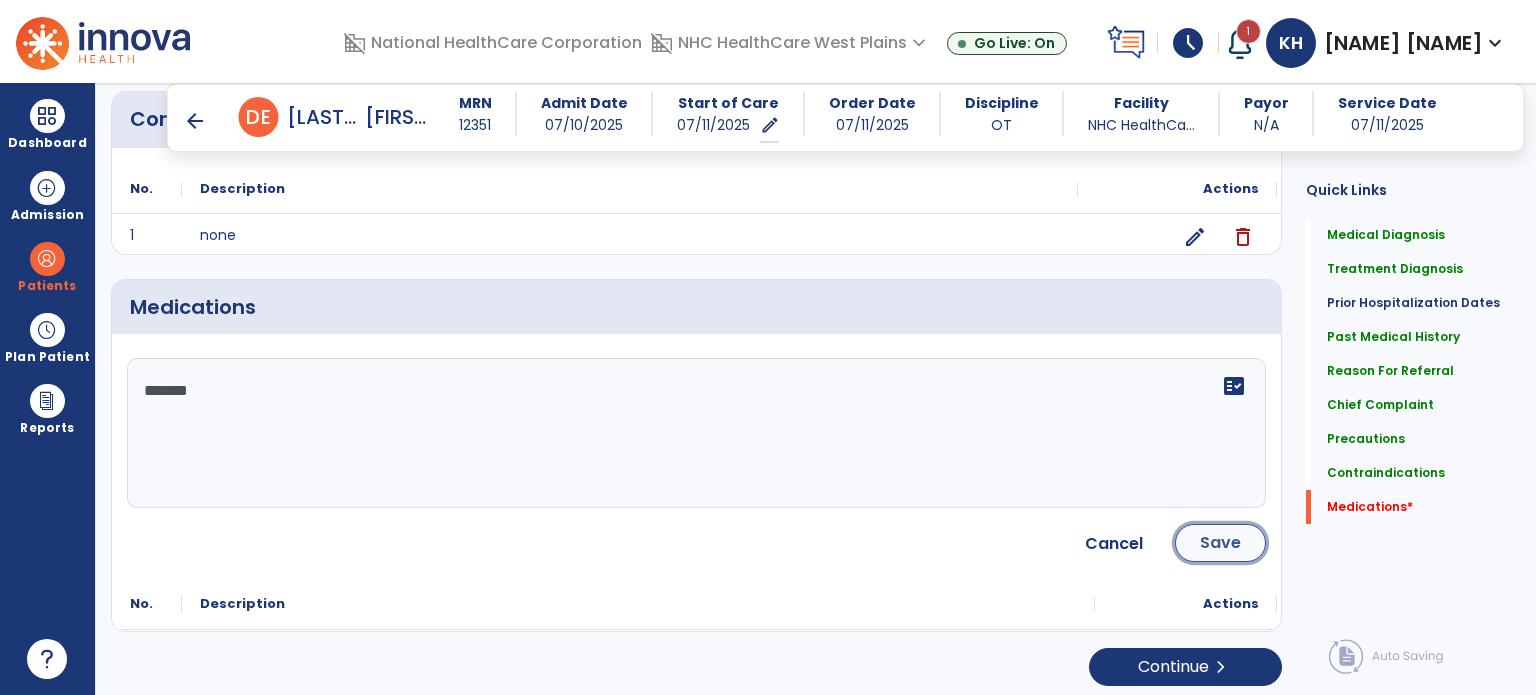 click on "Save" 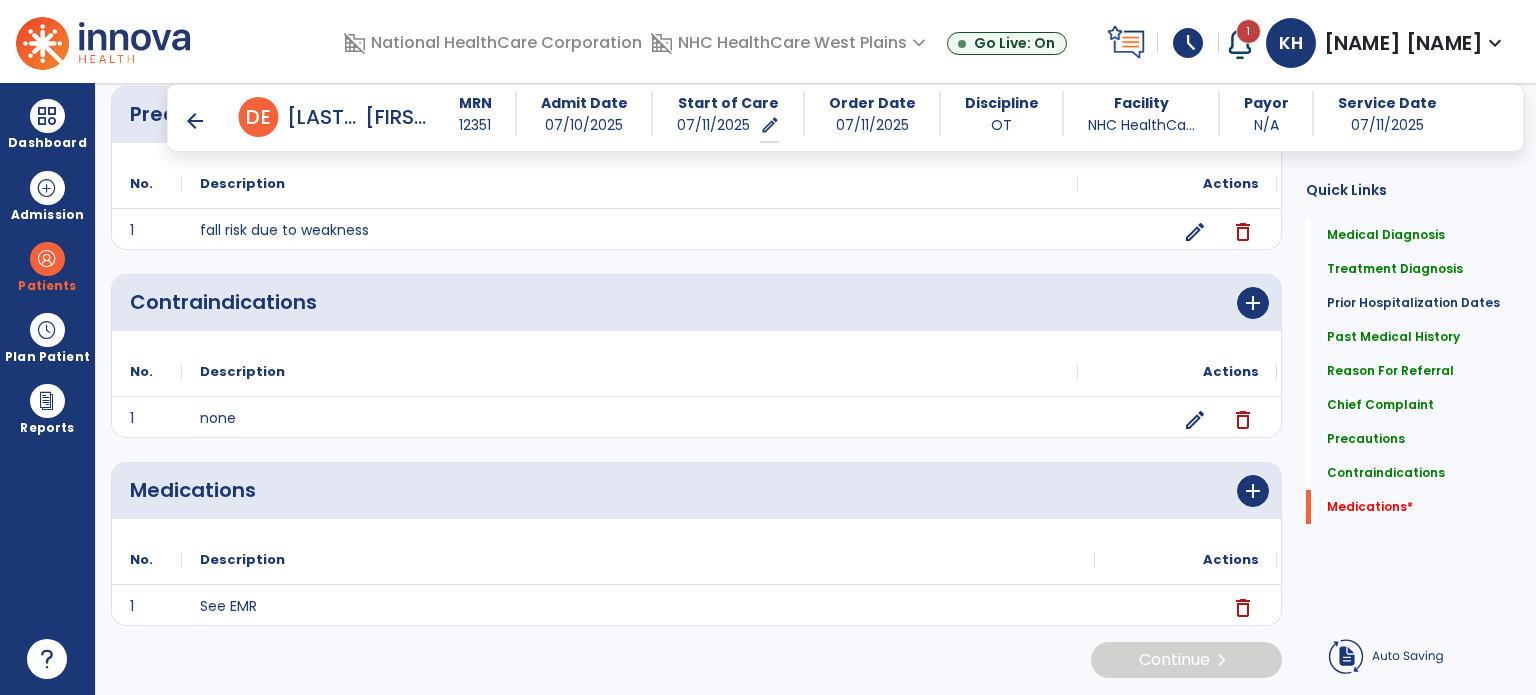 scroll, scrollTop: 1557, scrollLeft: 0, axis: vertical 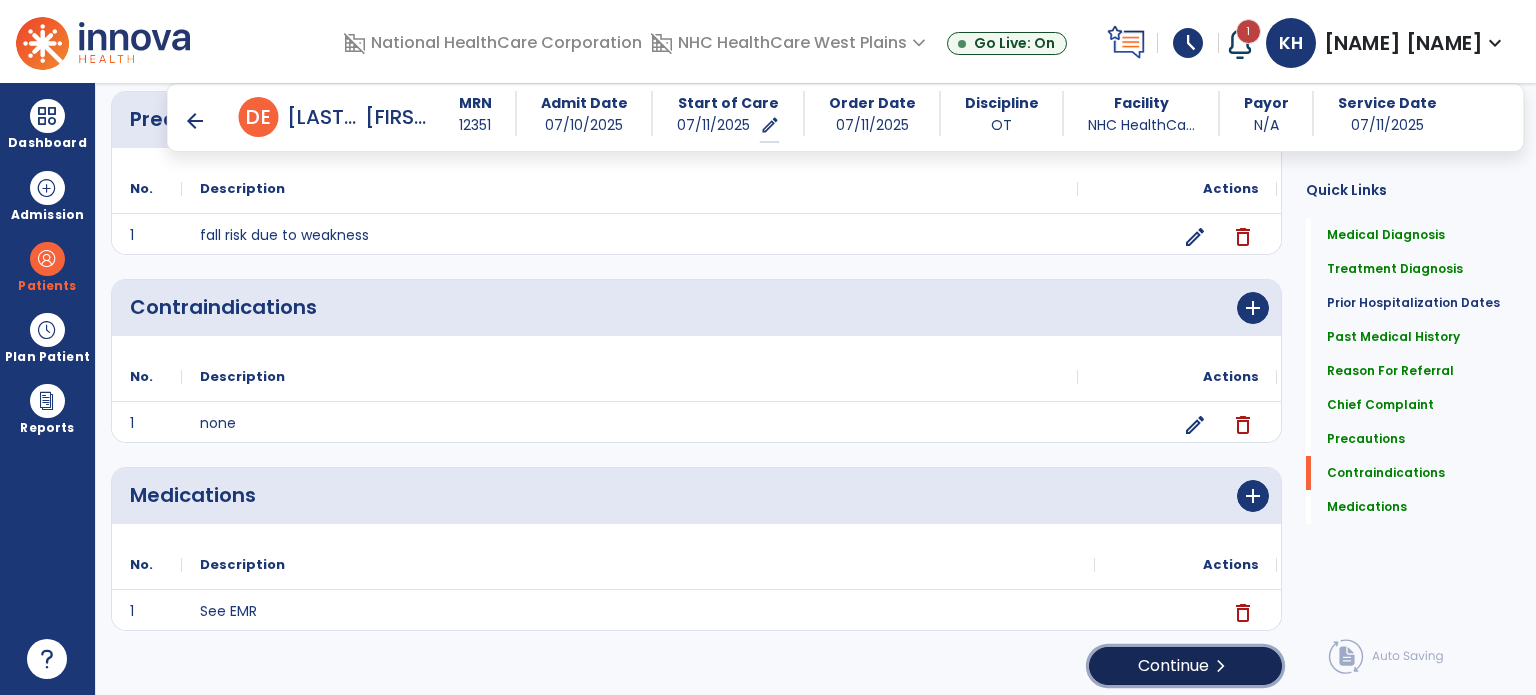 click on "chevron_right" 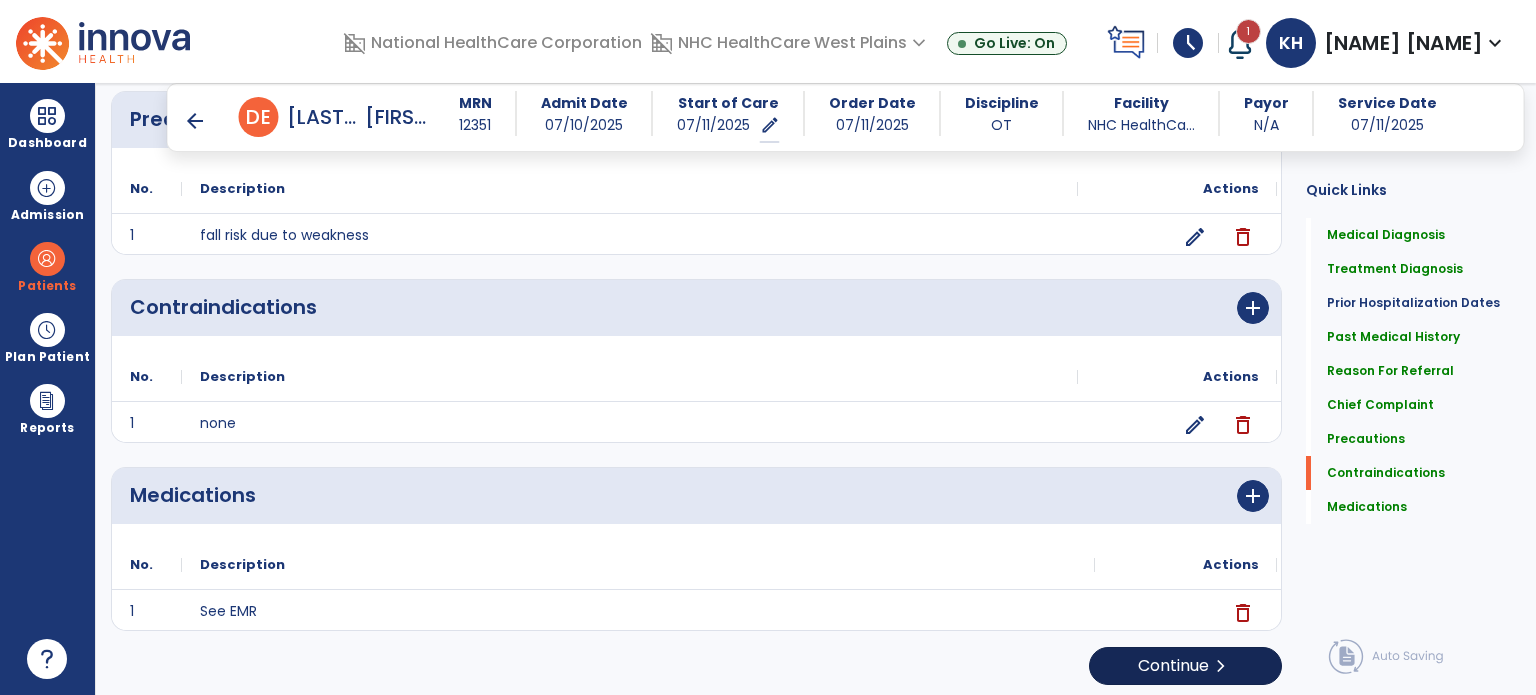 scroll, scrollTop: 0, scrollLeft: 0, axis: both 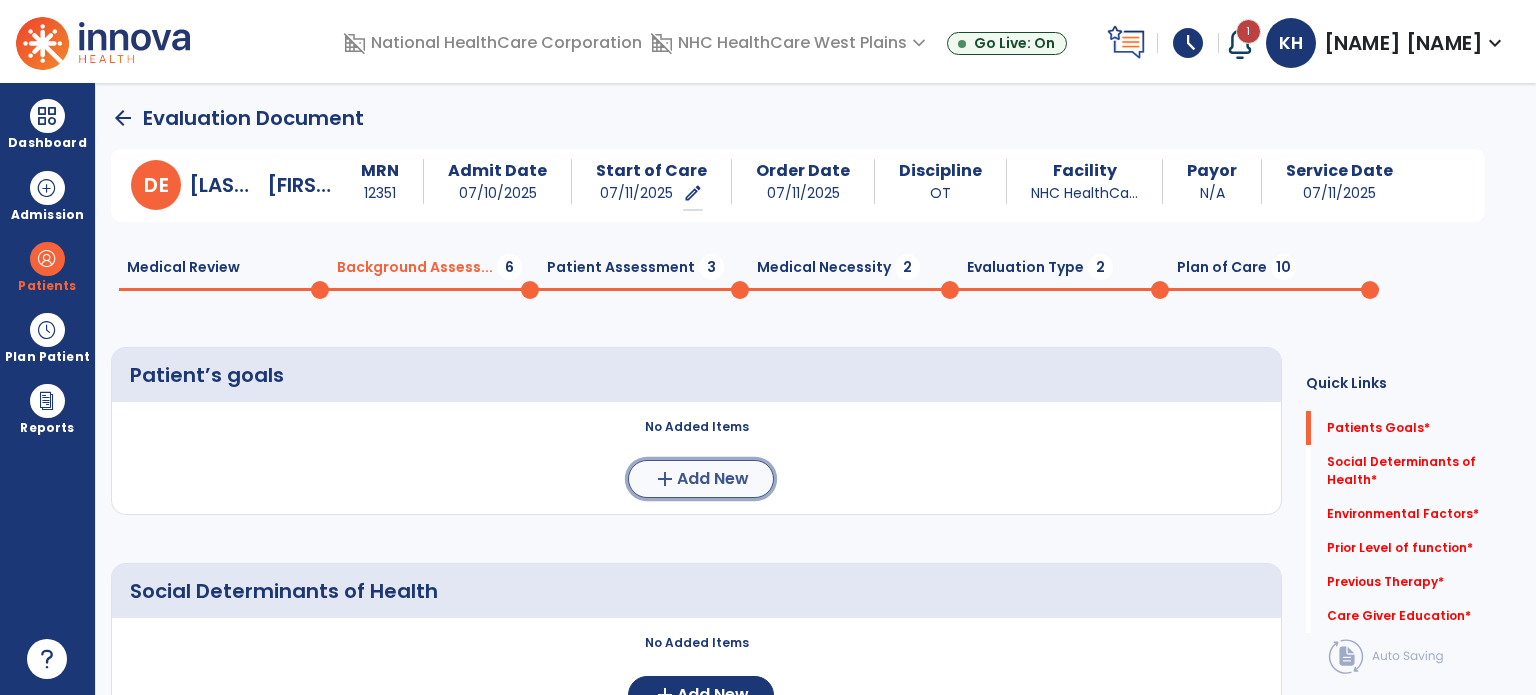 click on "Add New" 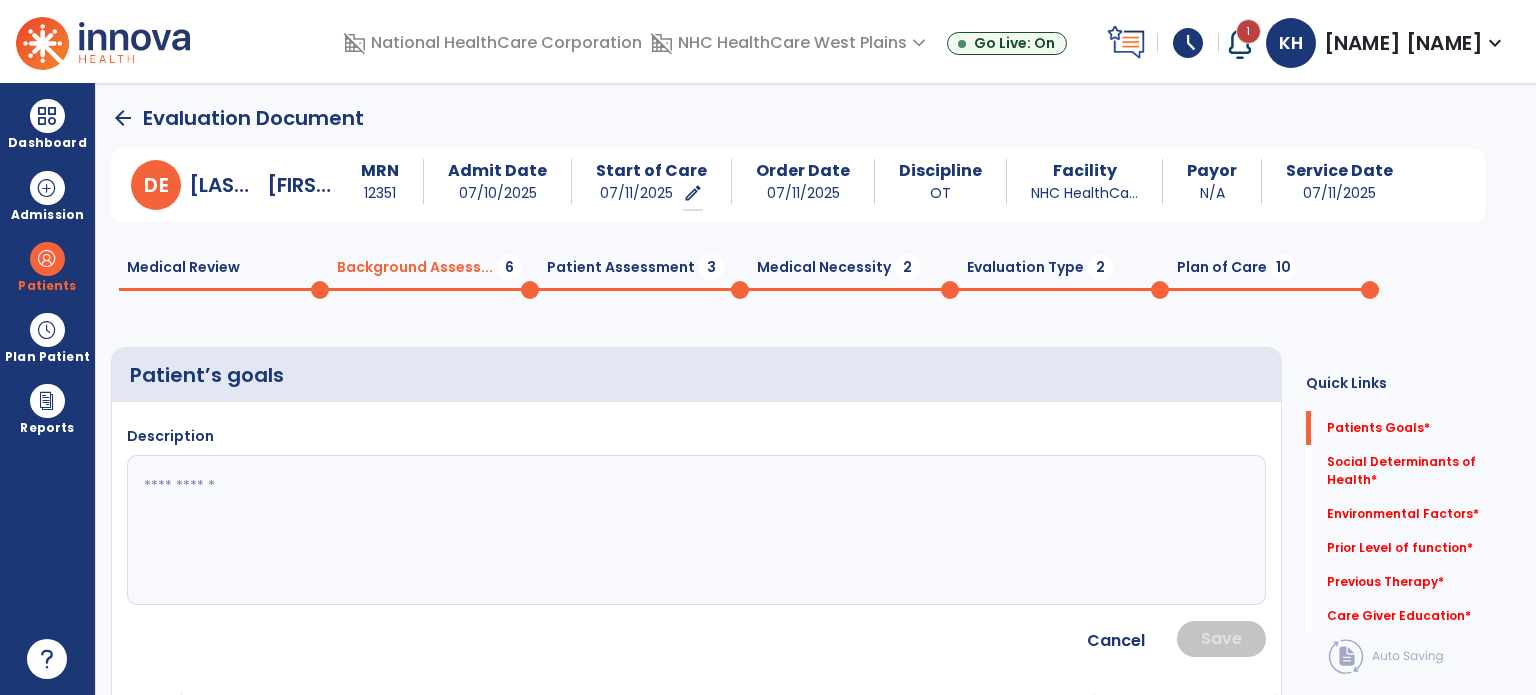 click 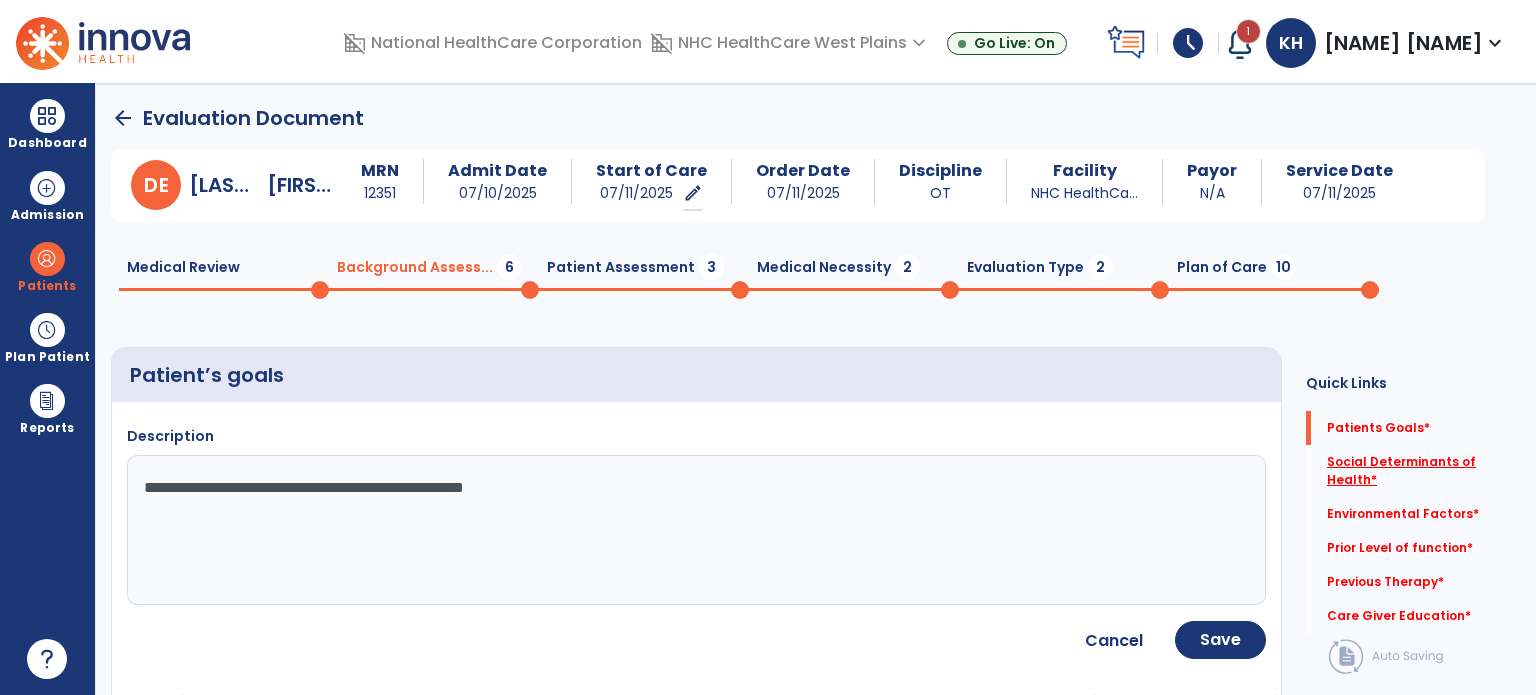 type on "**********" 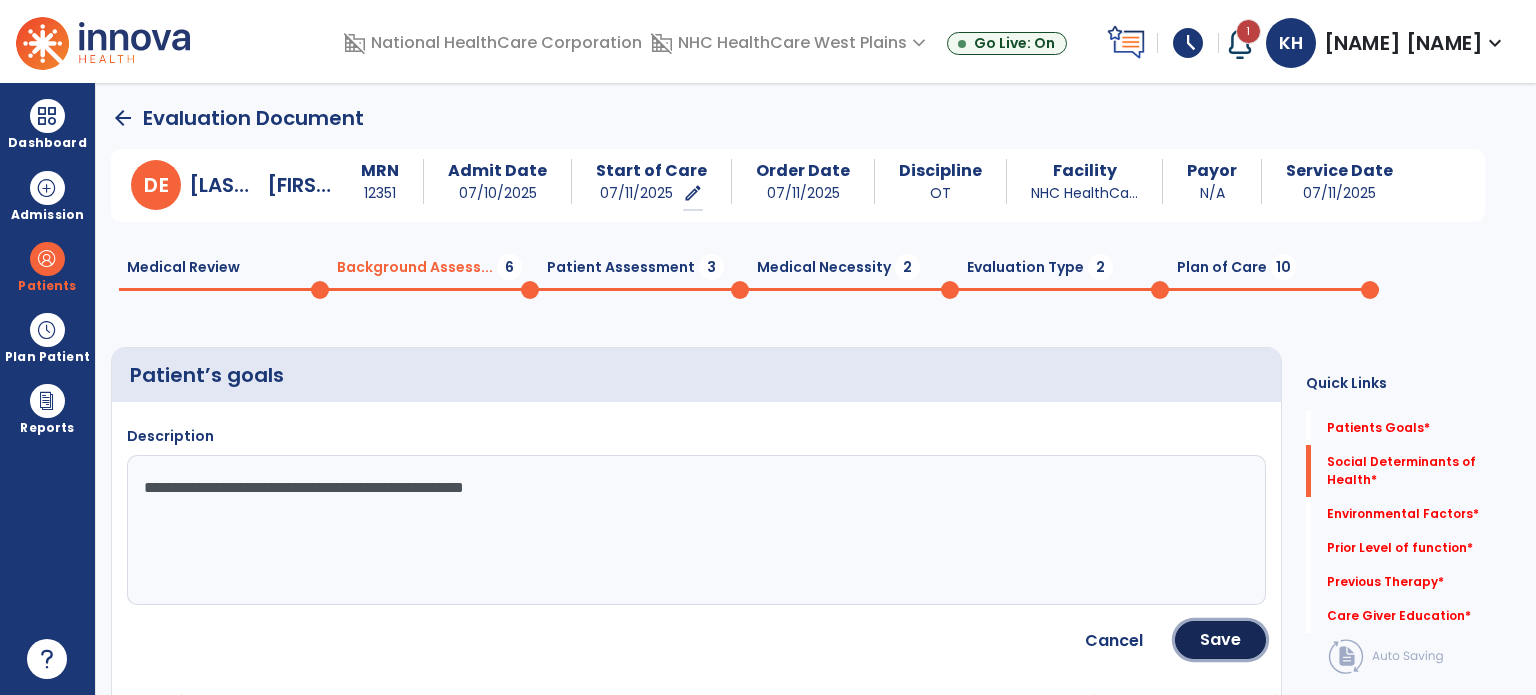 click on "Save" 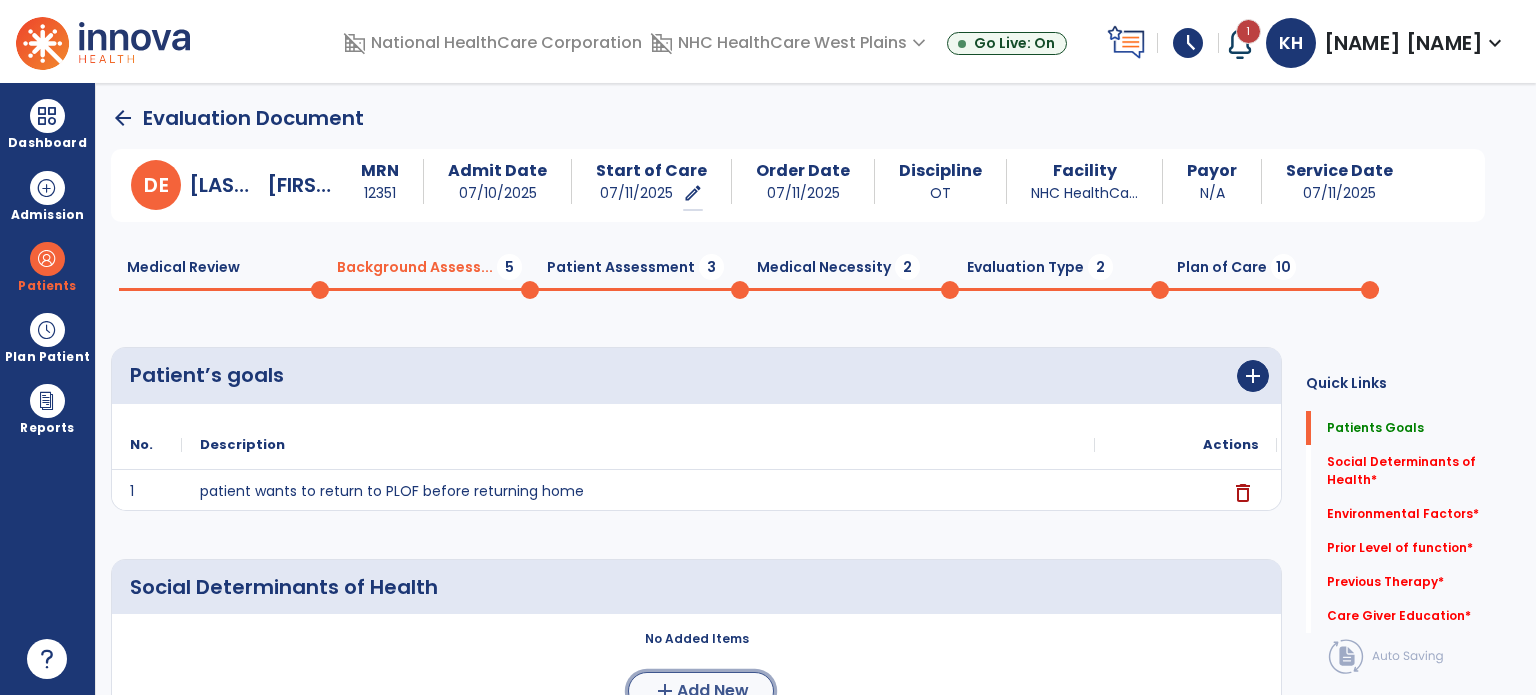 click on "Add New" 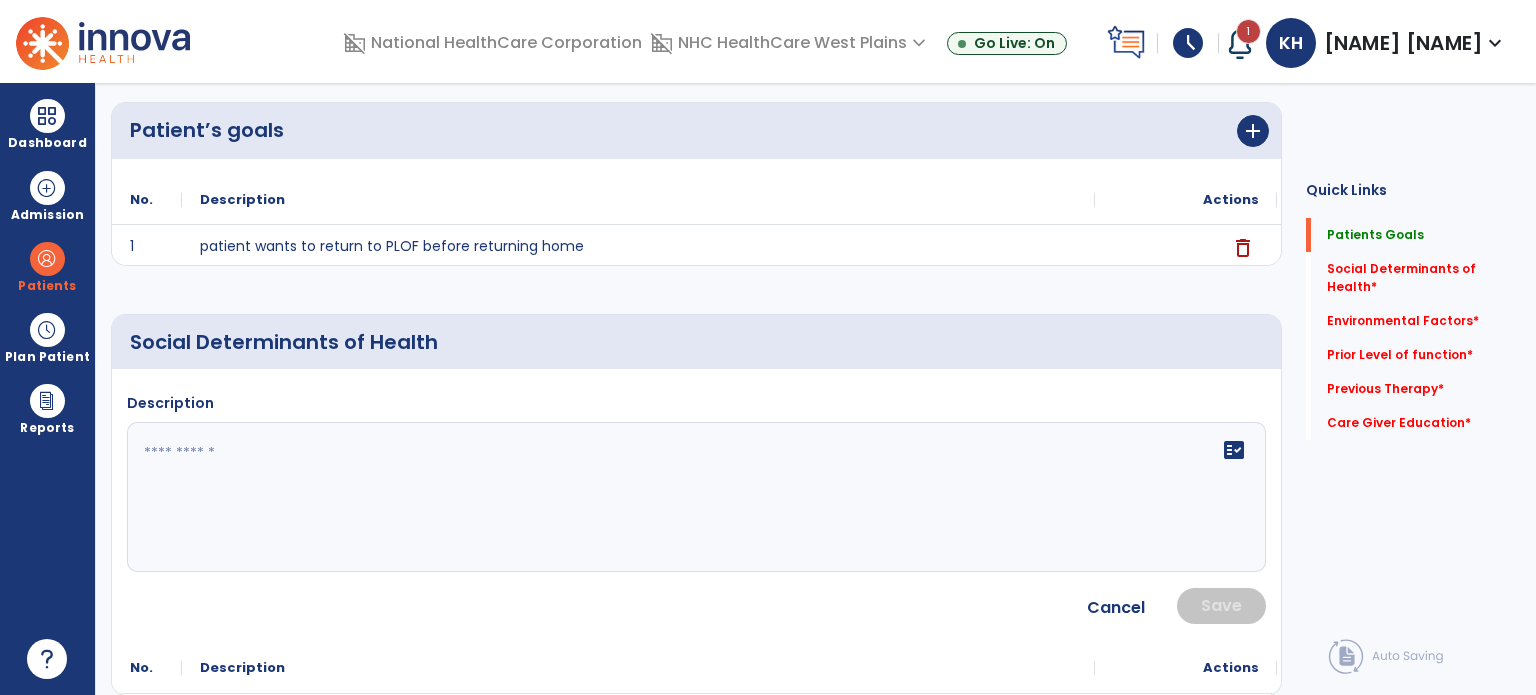 scroll, scrollTop: 300, scrollLeft: 0, axis: vertical 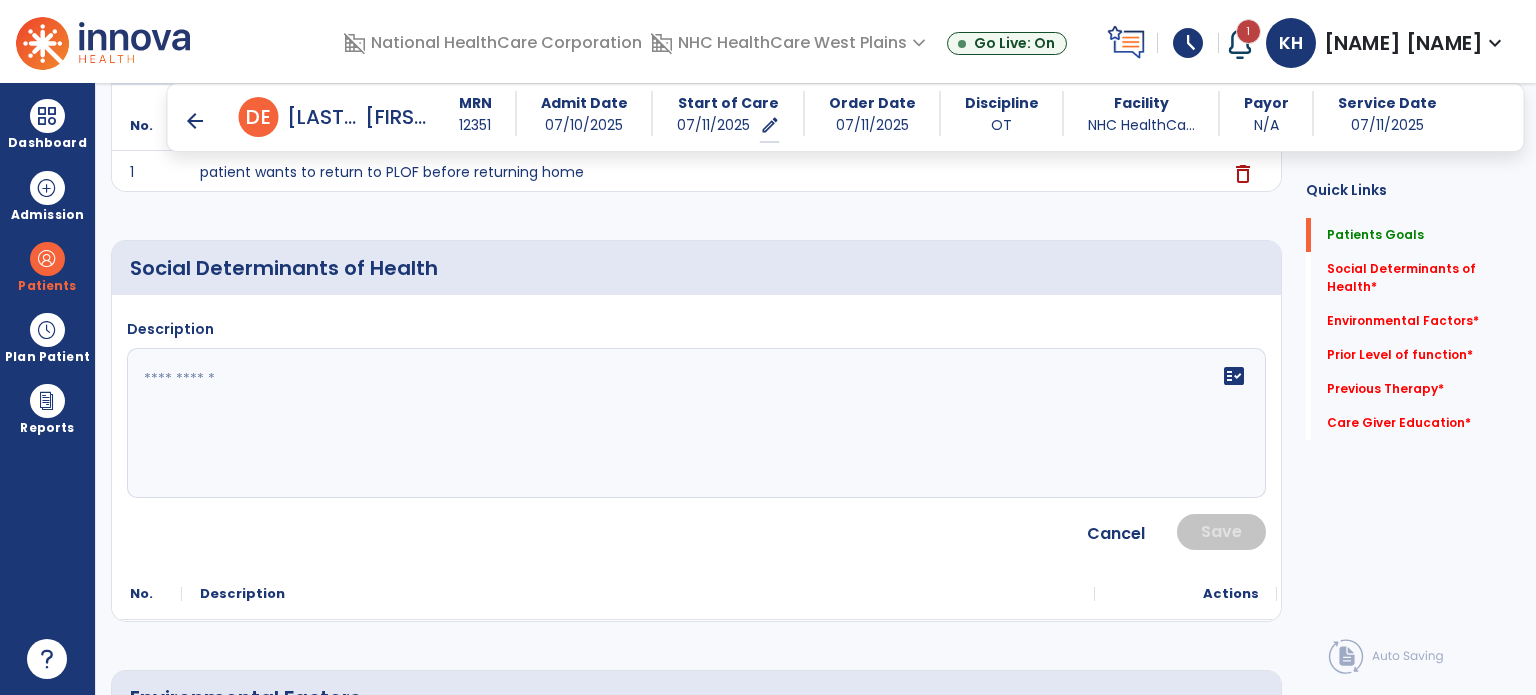 click on "fact_check" 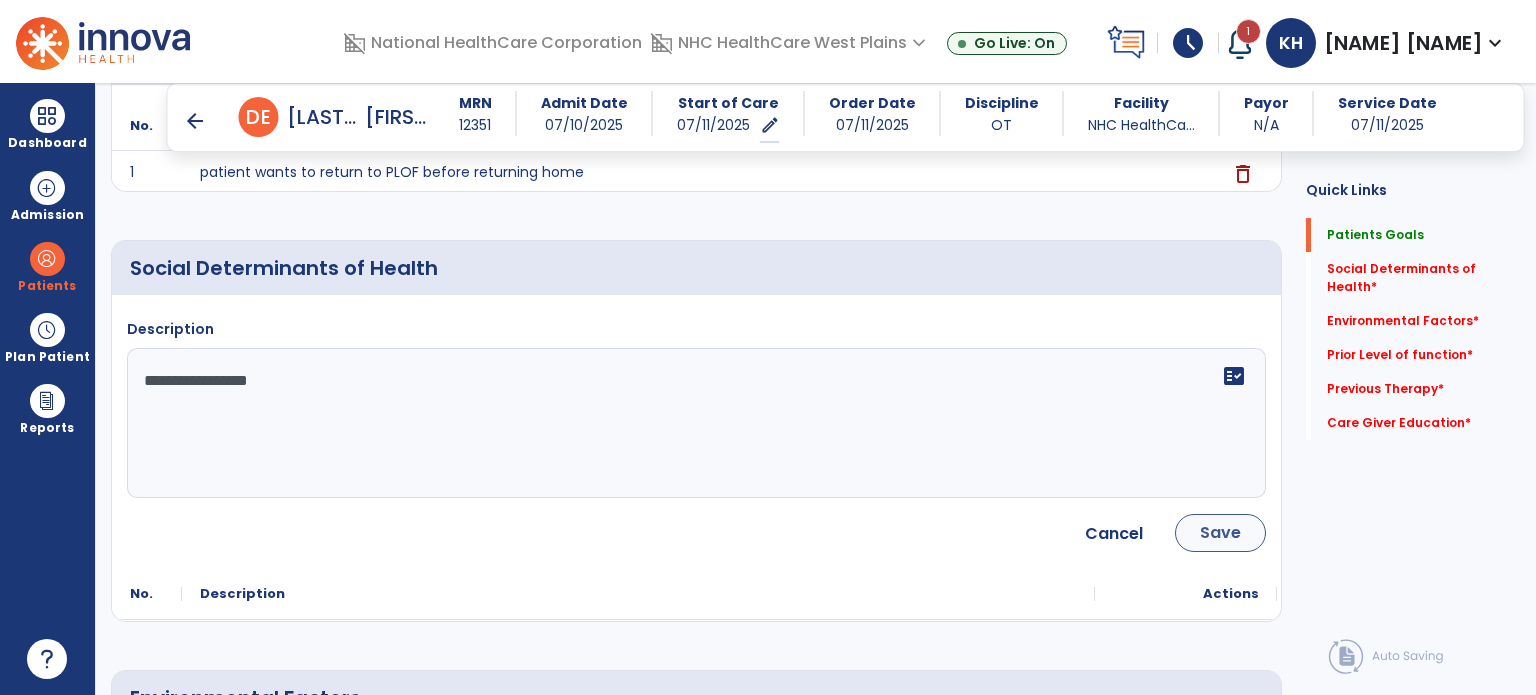type on "**********" 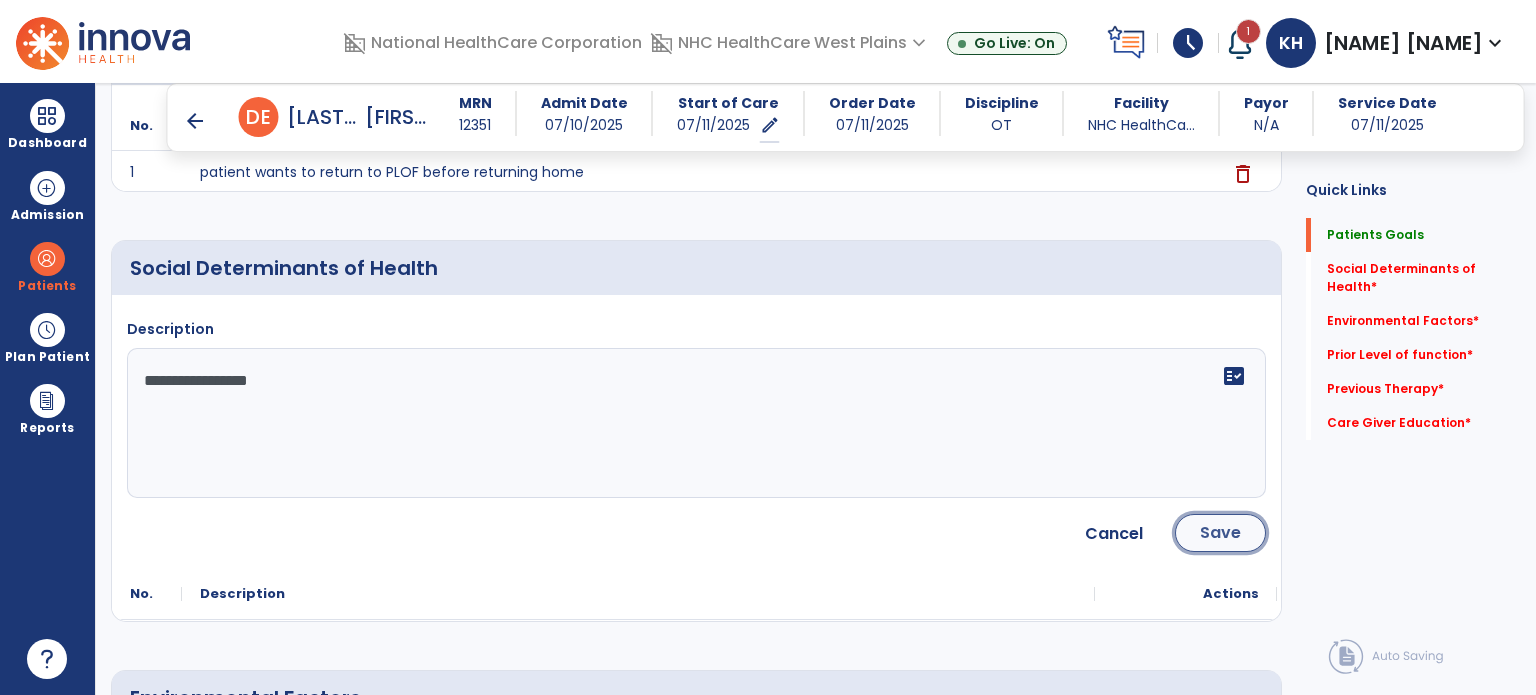click on "Save" 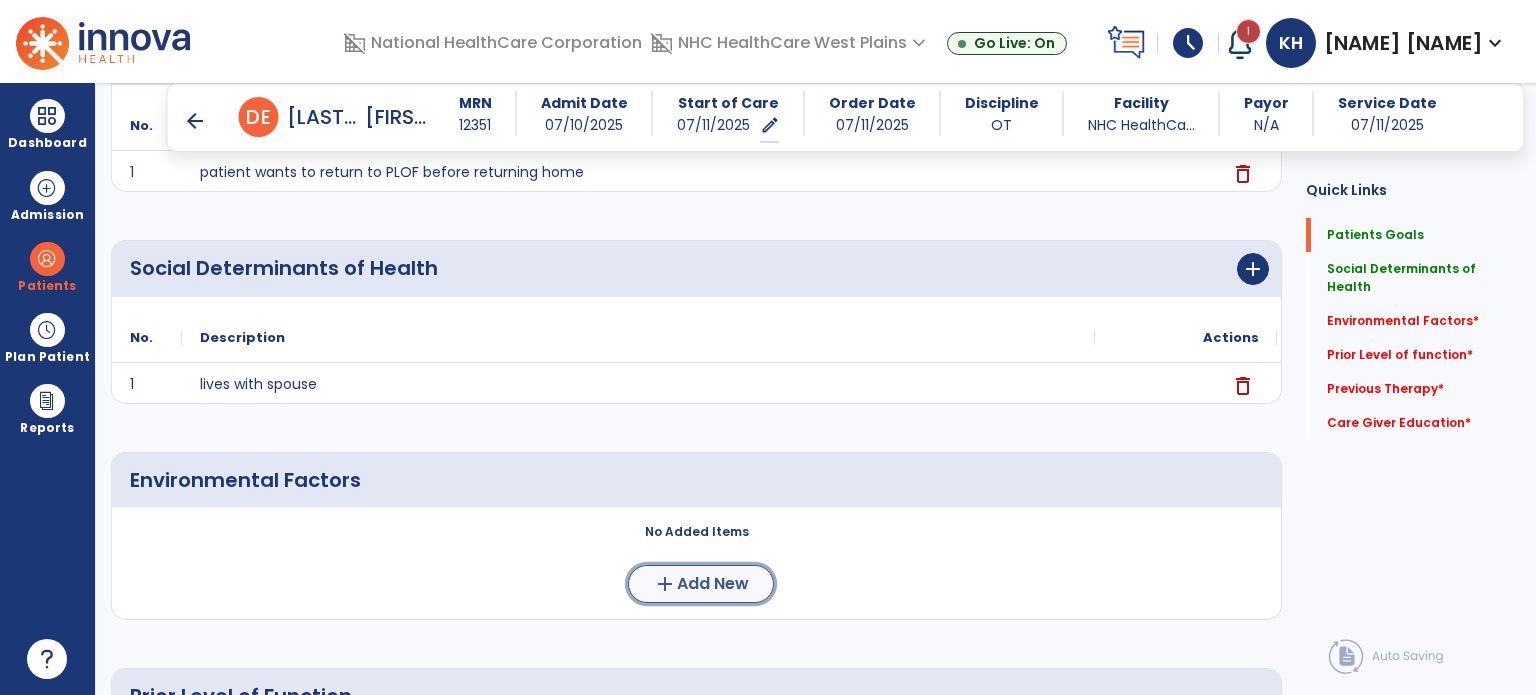 click on "Add New" 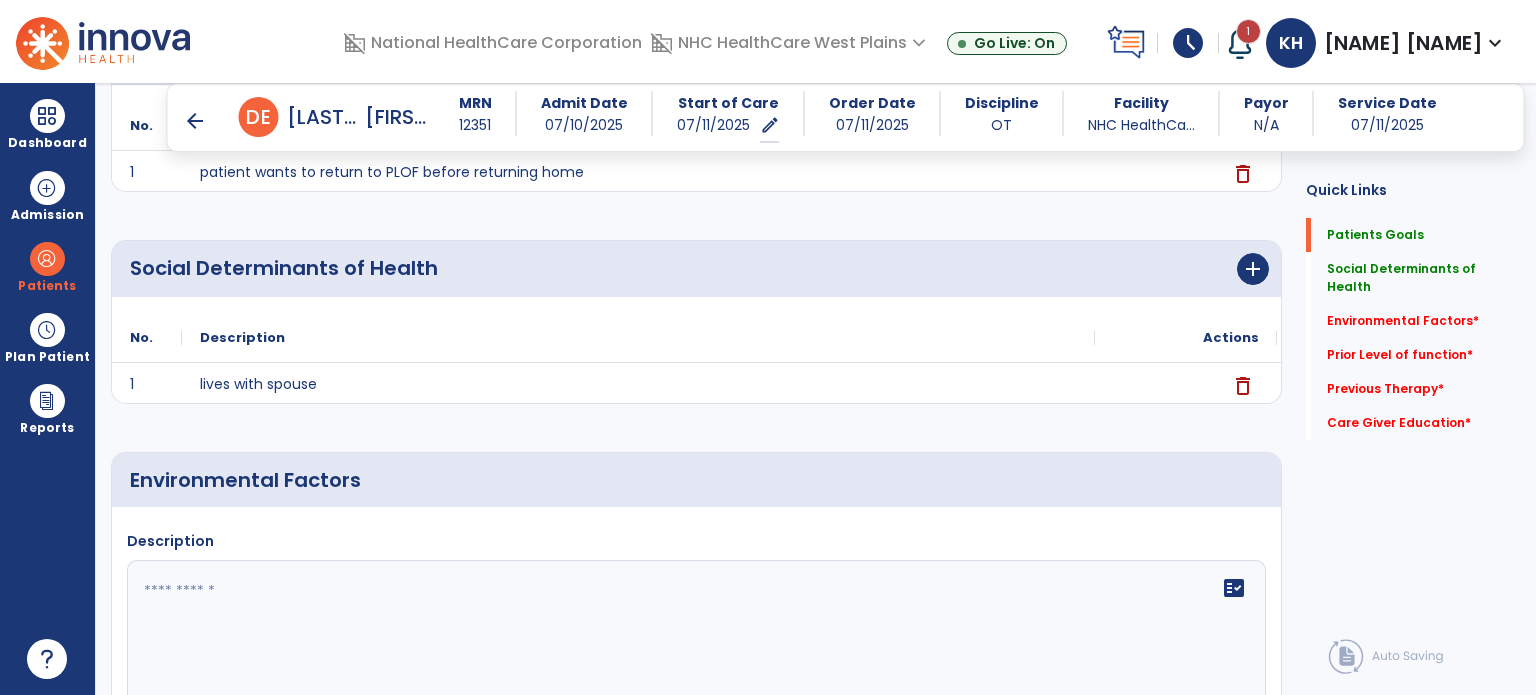 click 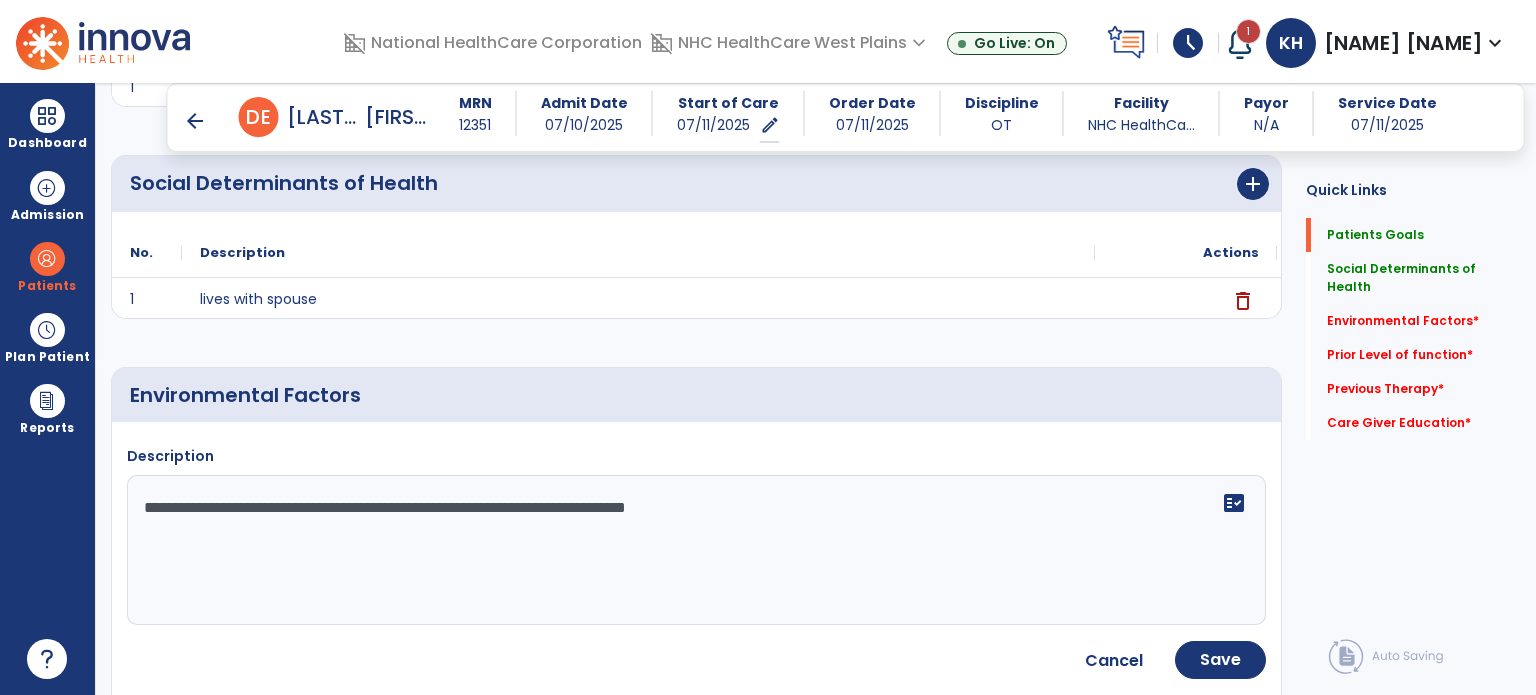 scroll, scrollTop: 500, scrollLeft: 0, axis: vertical 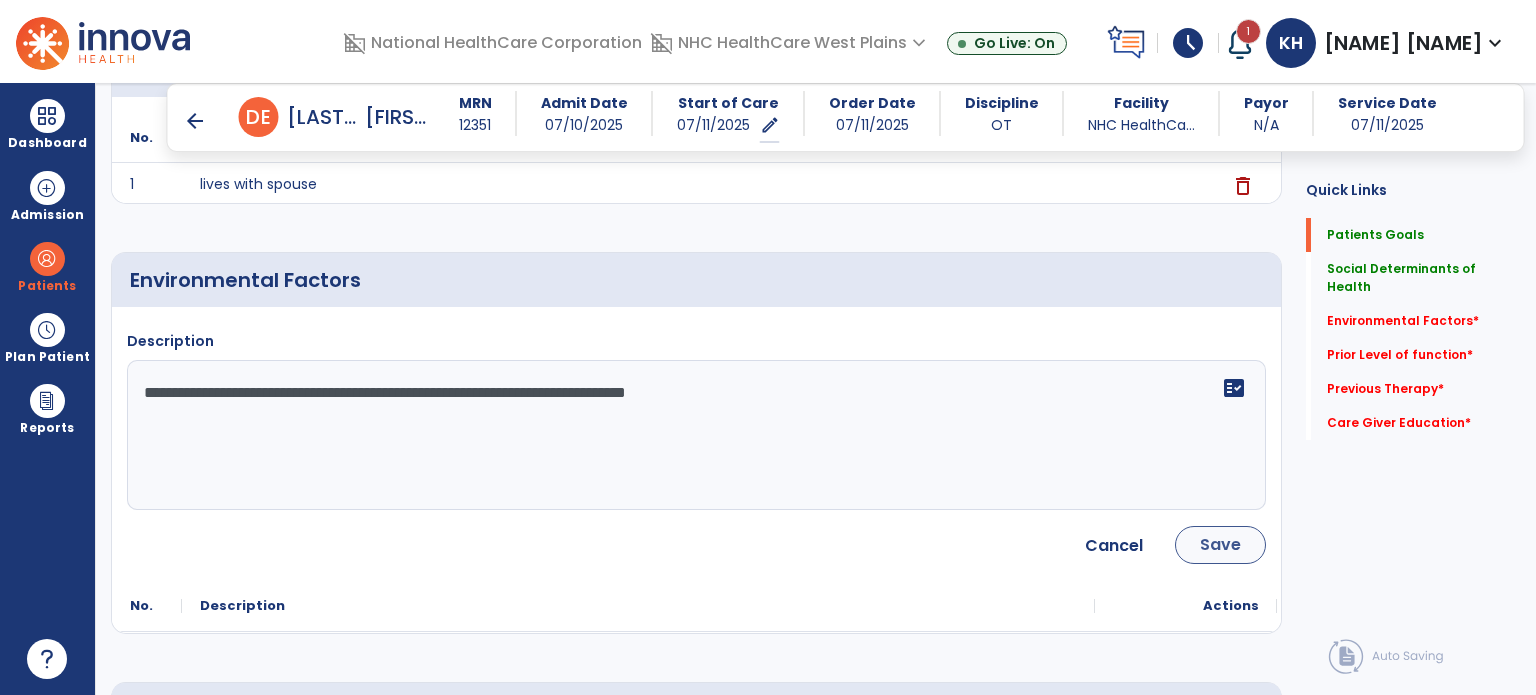 type on "**********" 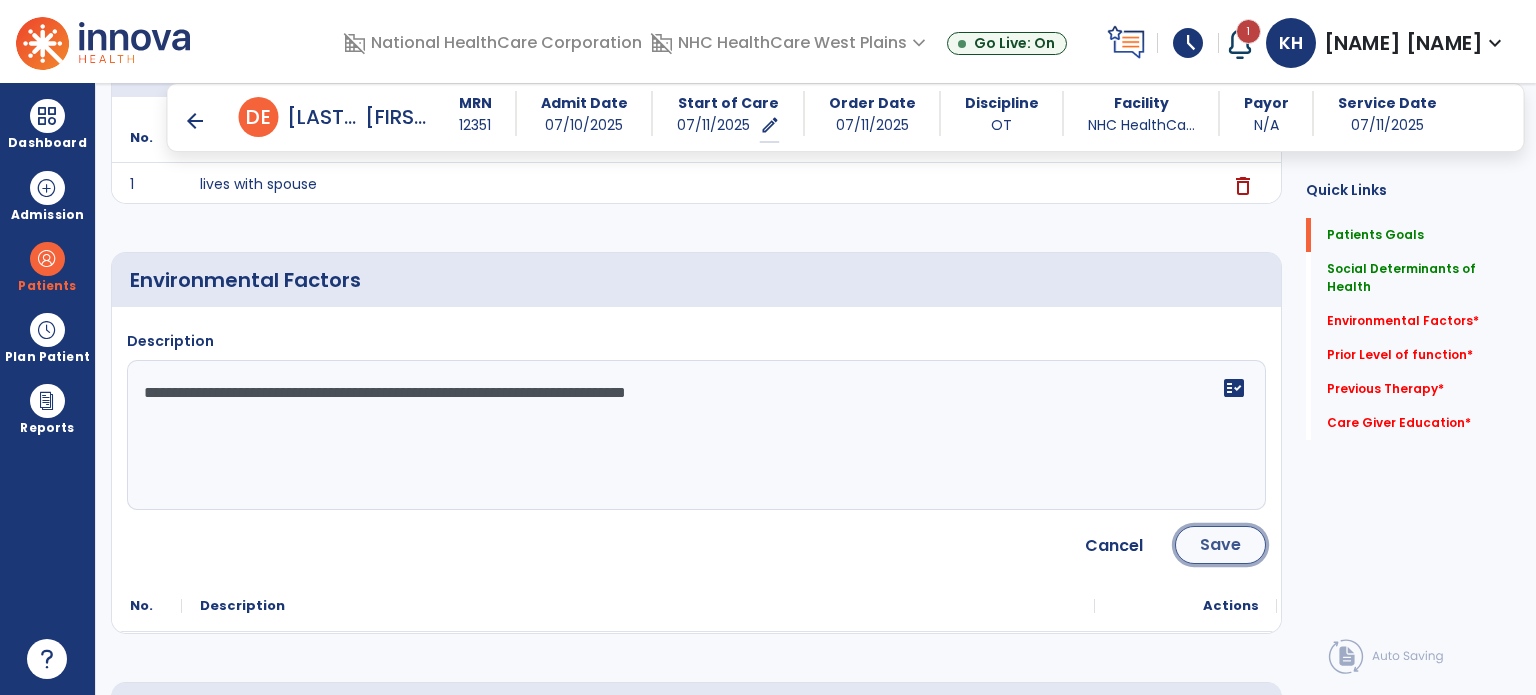 click on "Save" 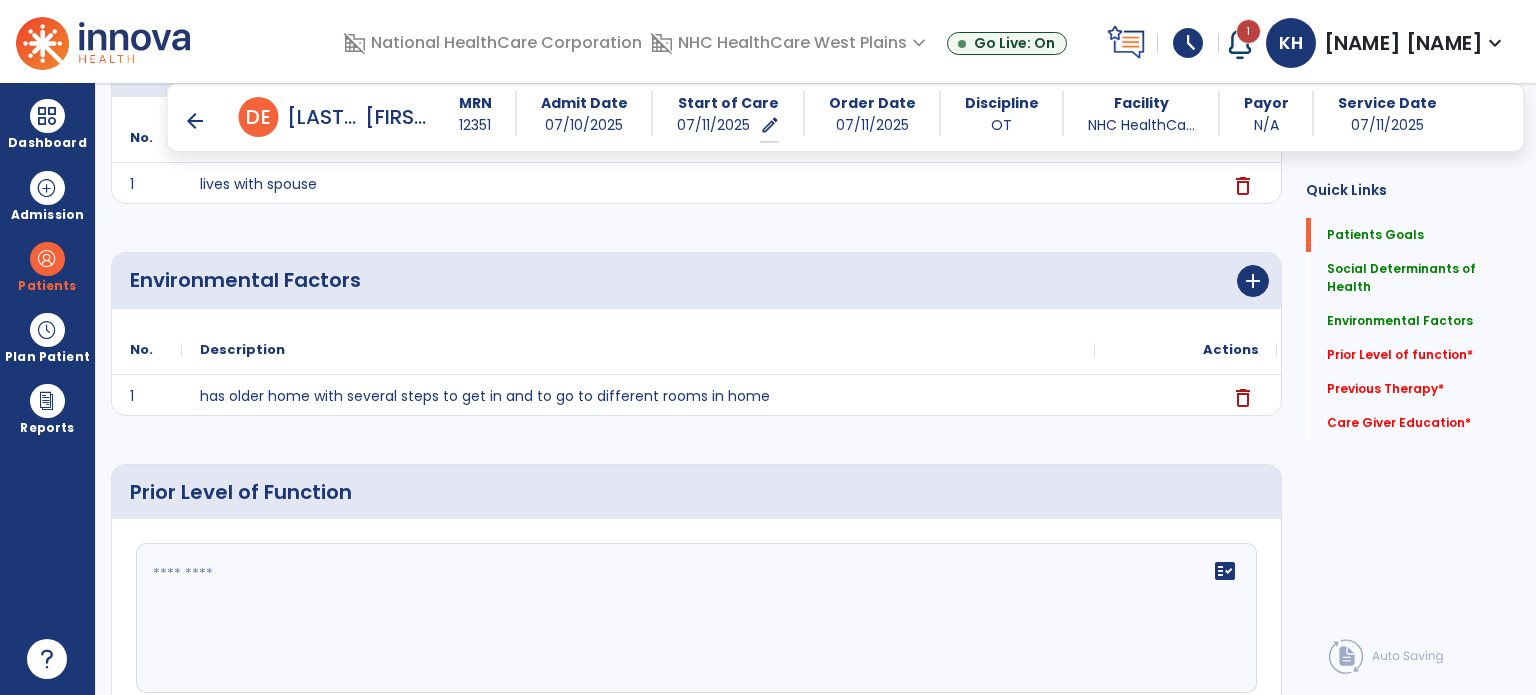 click on "fact_check" 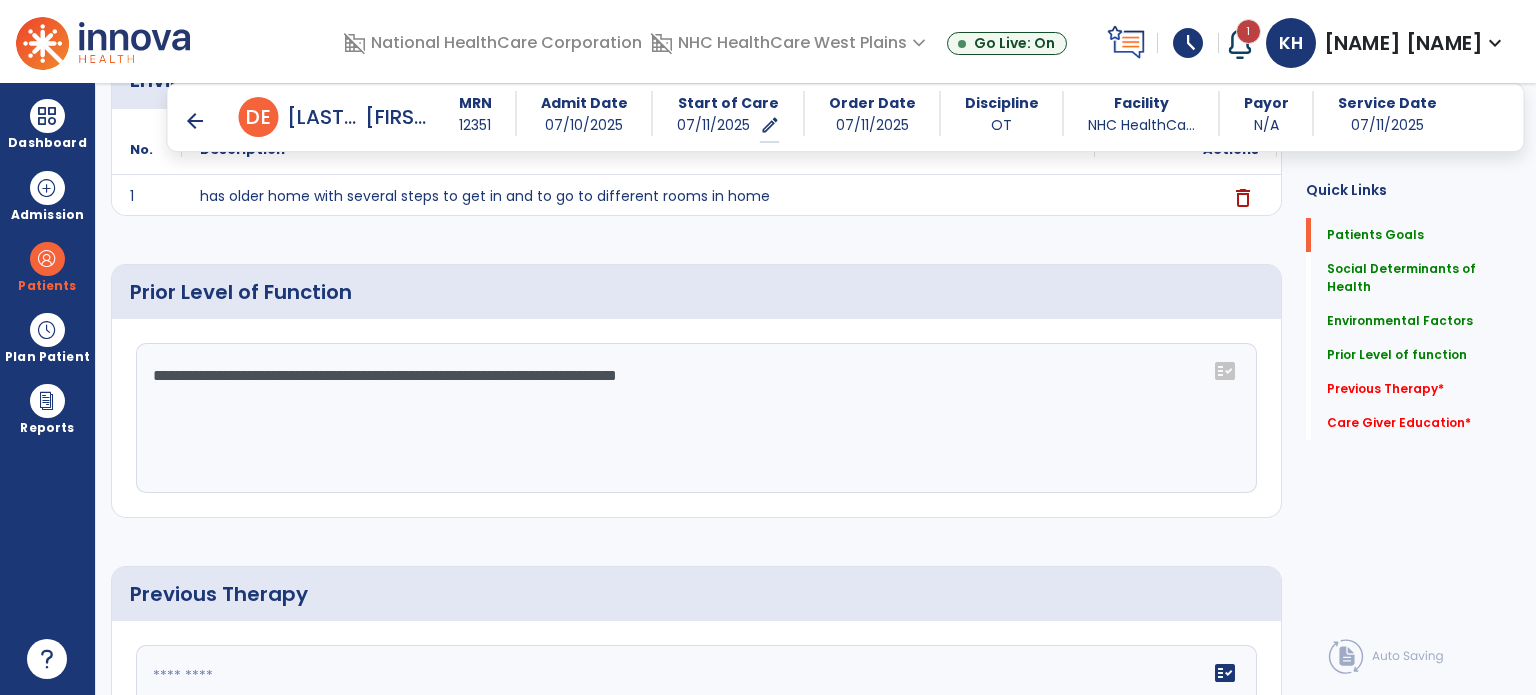 scroll, scrollTop: 800, scrollLeft: 0, axis: vertical 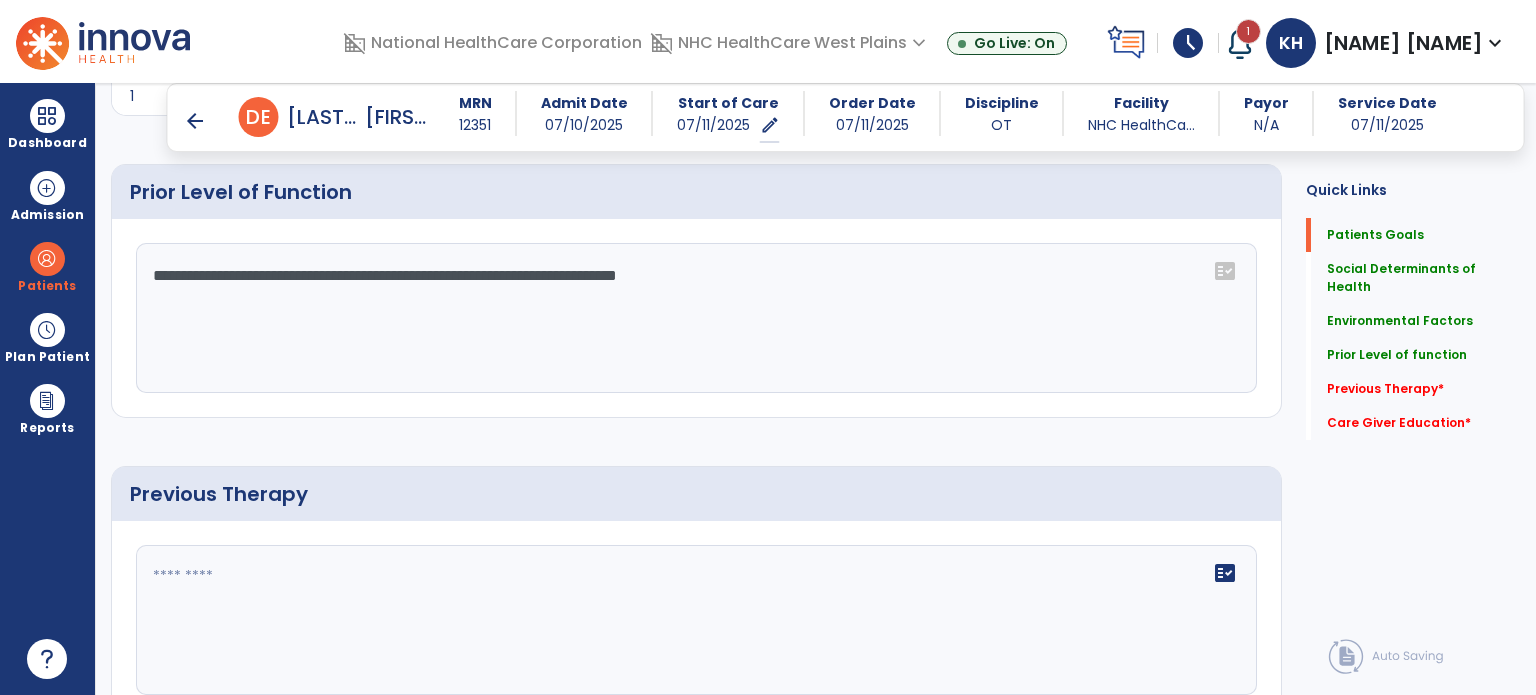 type on "**********" 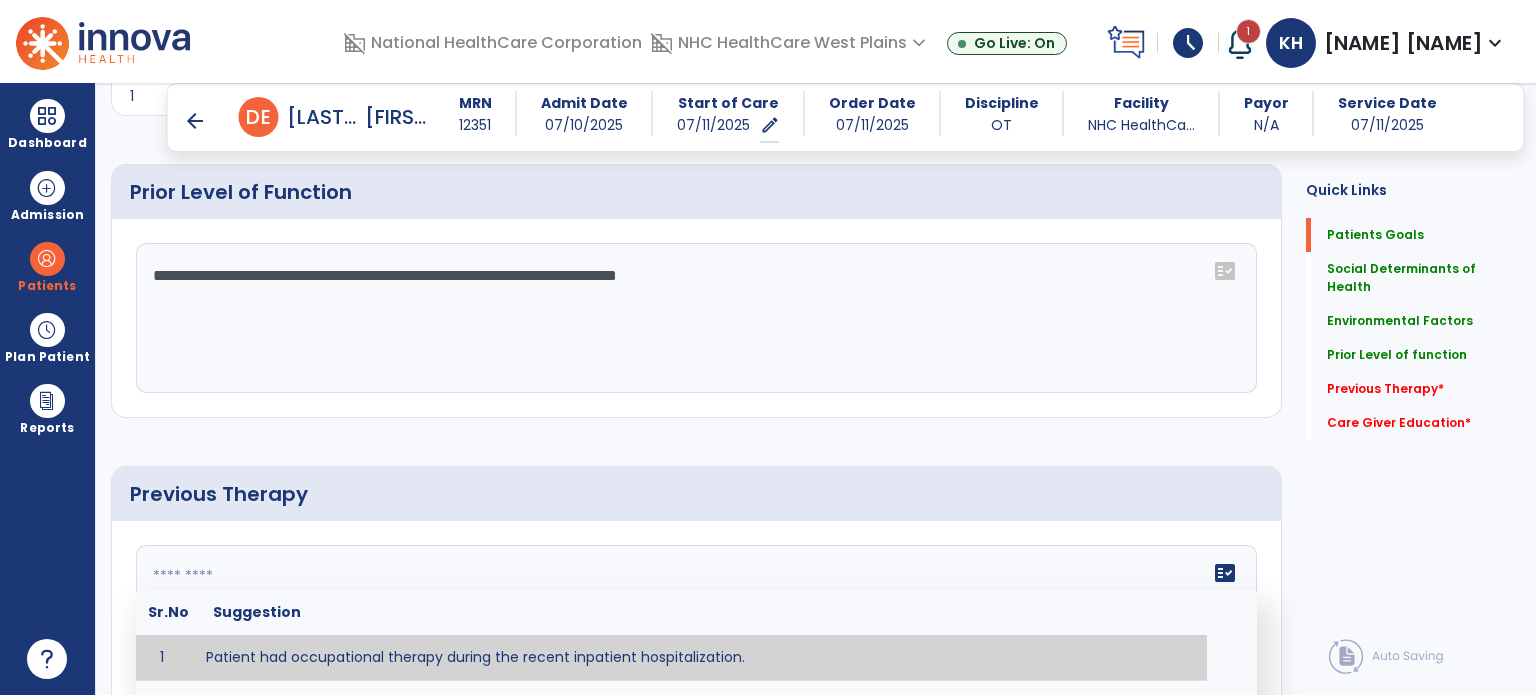 click 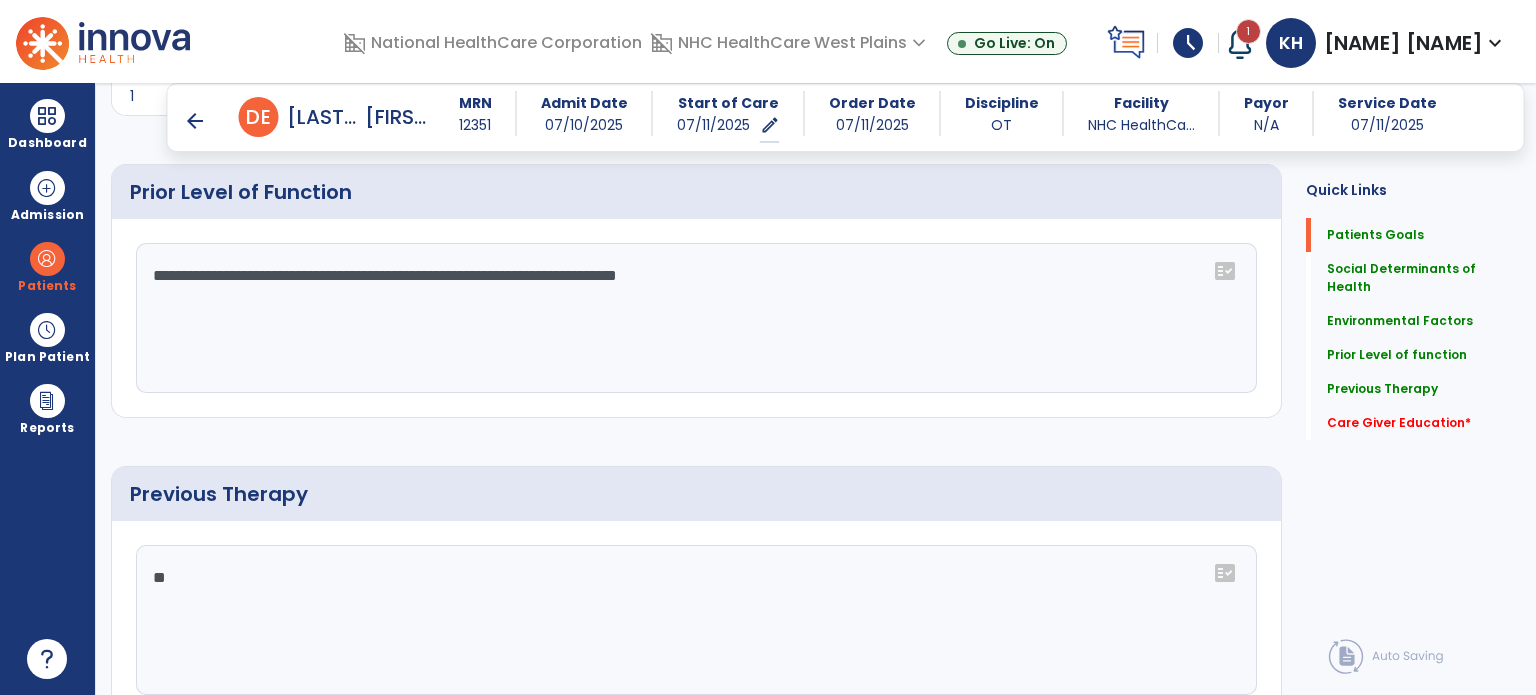 type on "*" 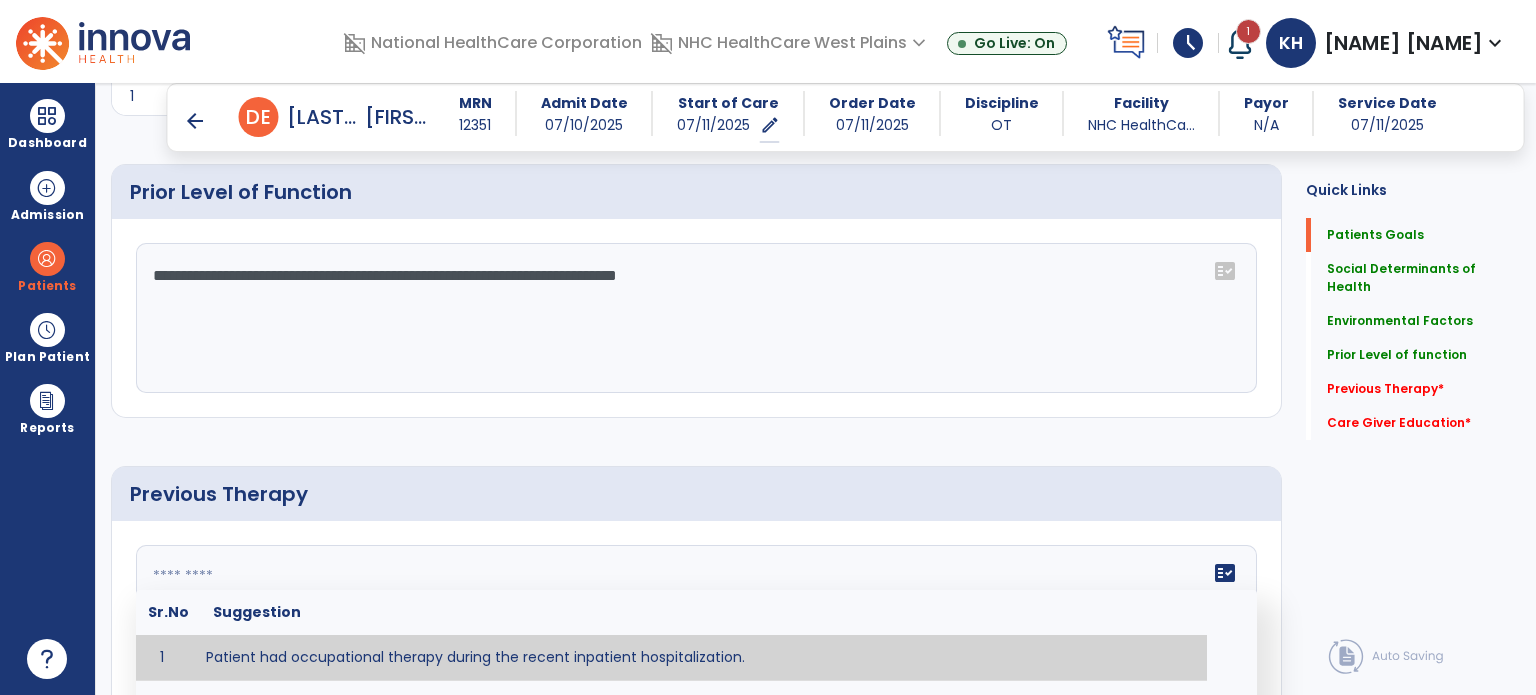 type on "**********" 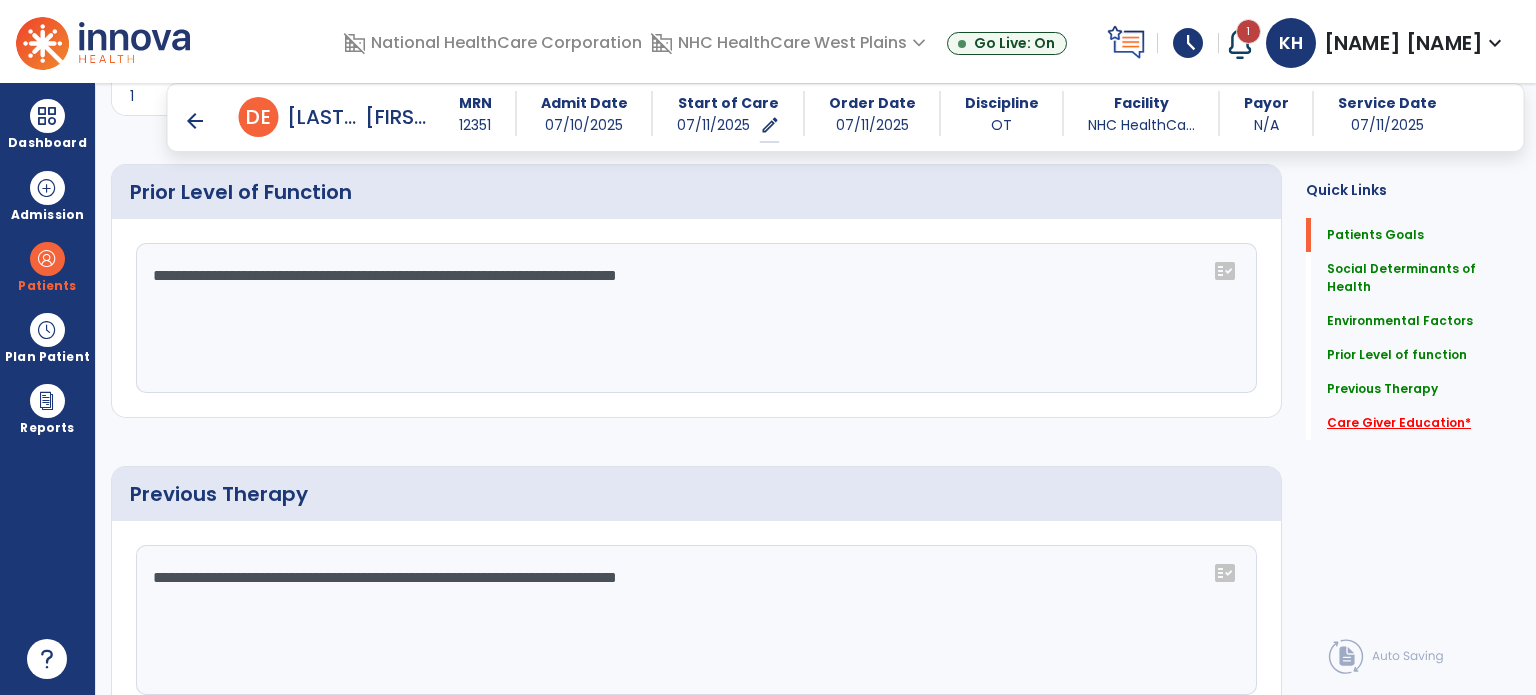 click on "Care Giver Education   *" 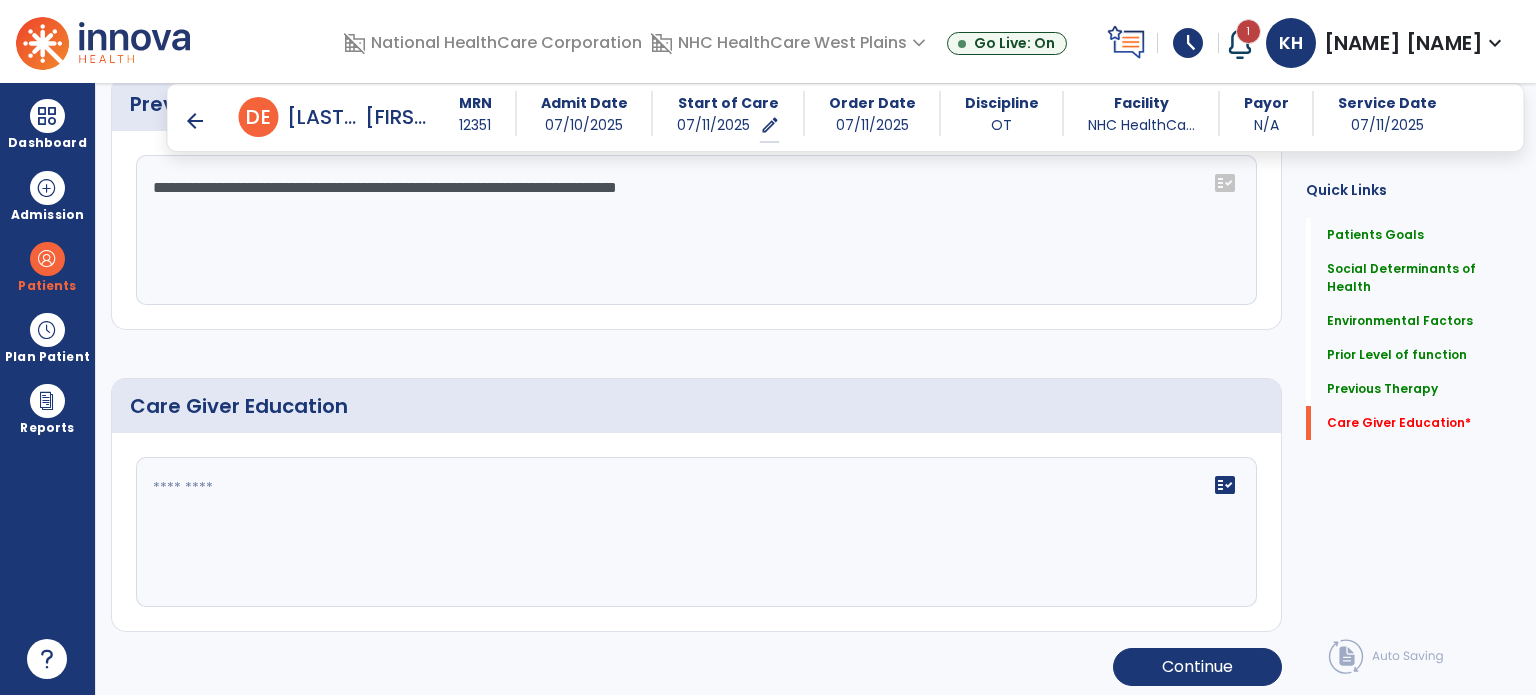 scroll, scrollTop: 1192, scrollLeft: 0, axis: vertical 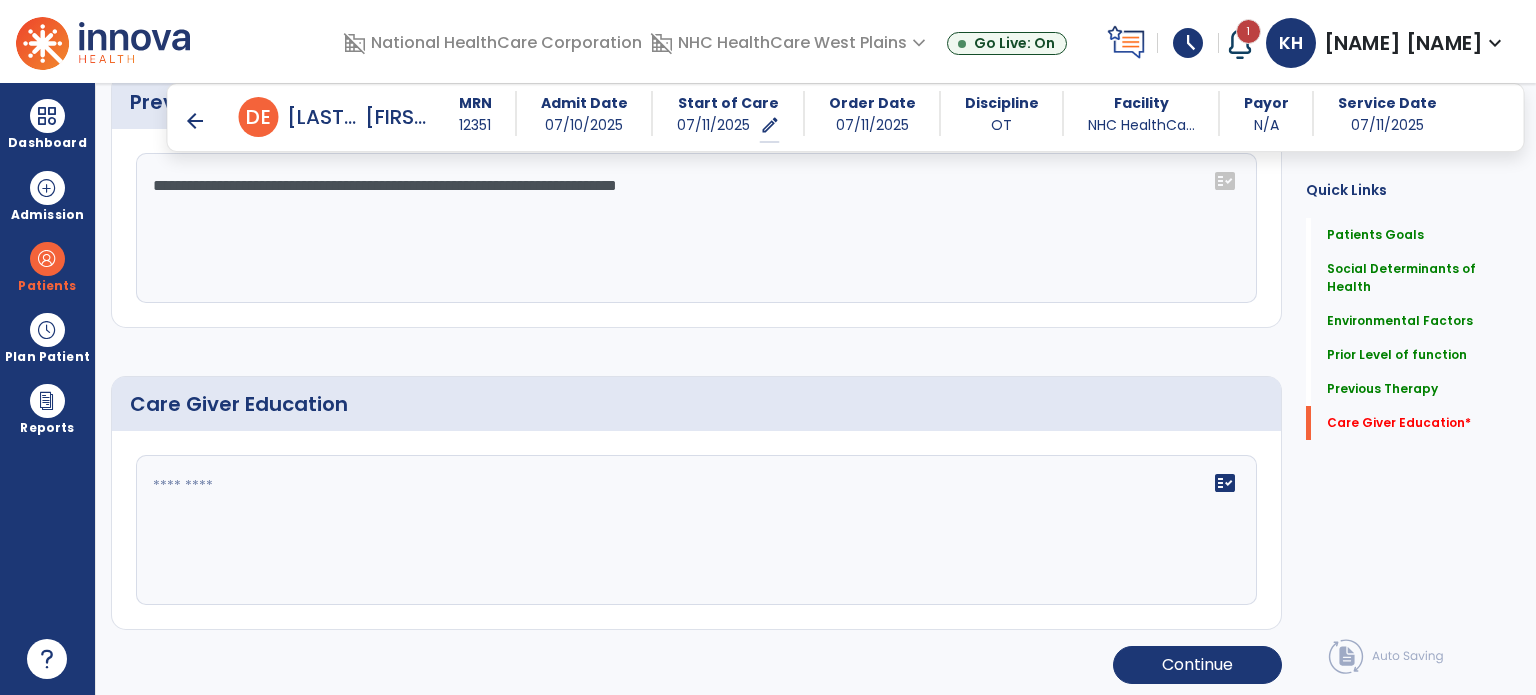 click 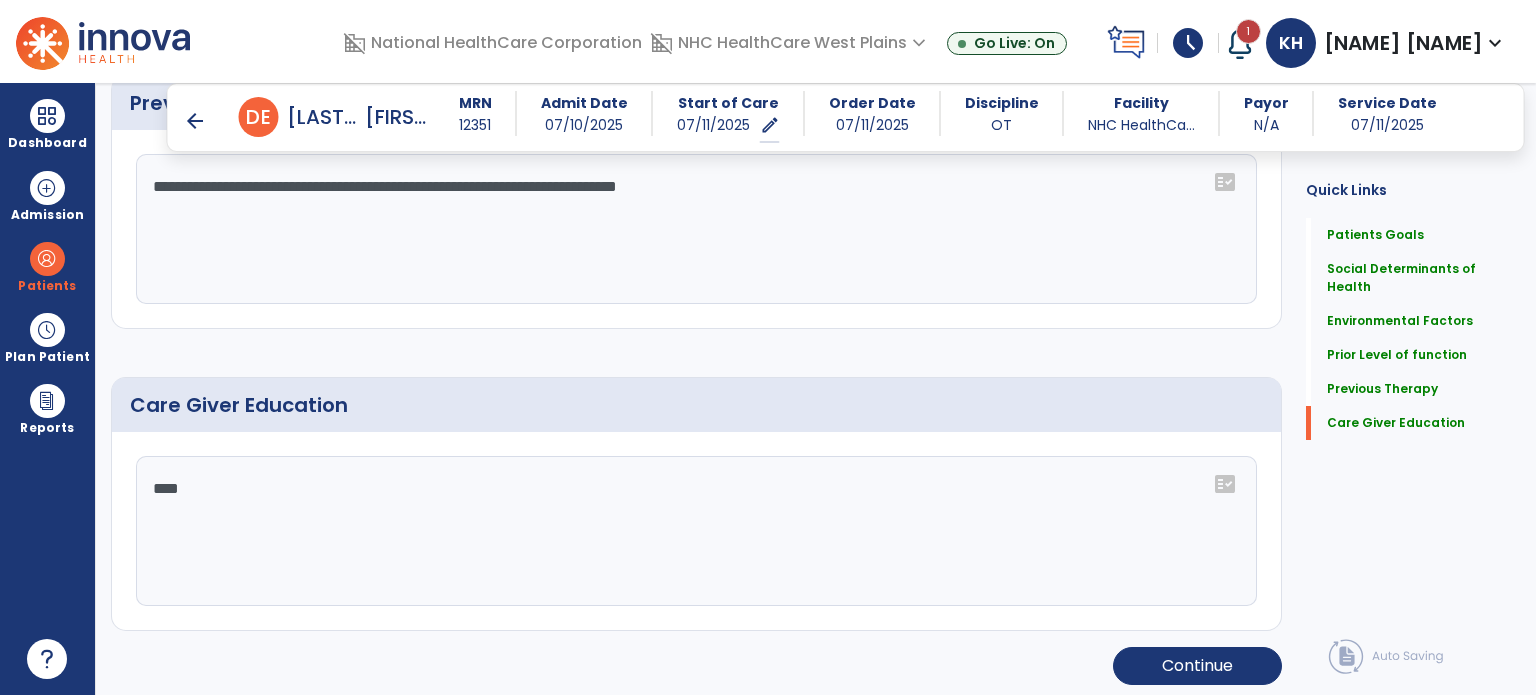 scroll, scrollTop: 1192, scrollLeft: 0, axis: vertical 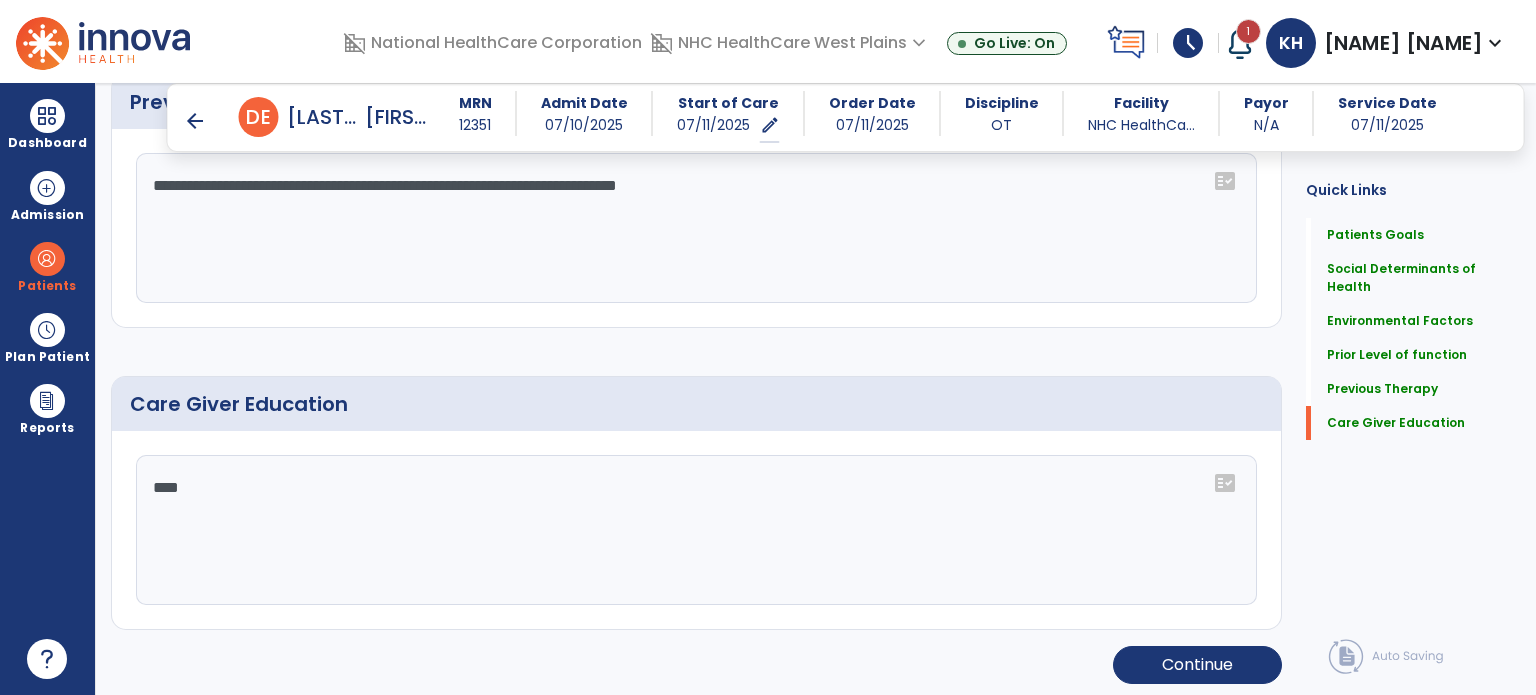 click on "****" 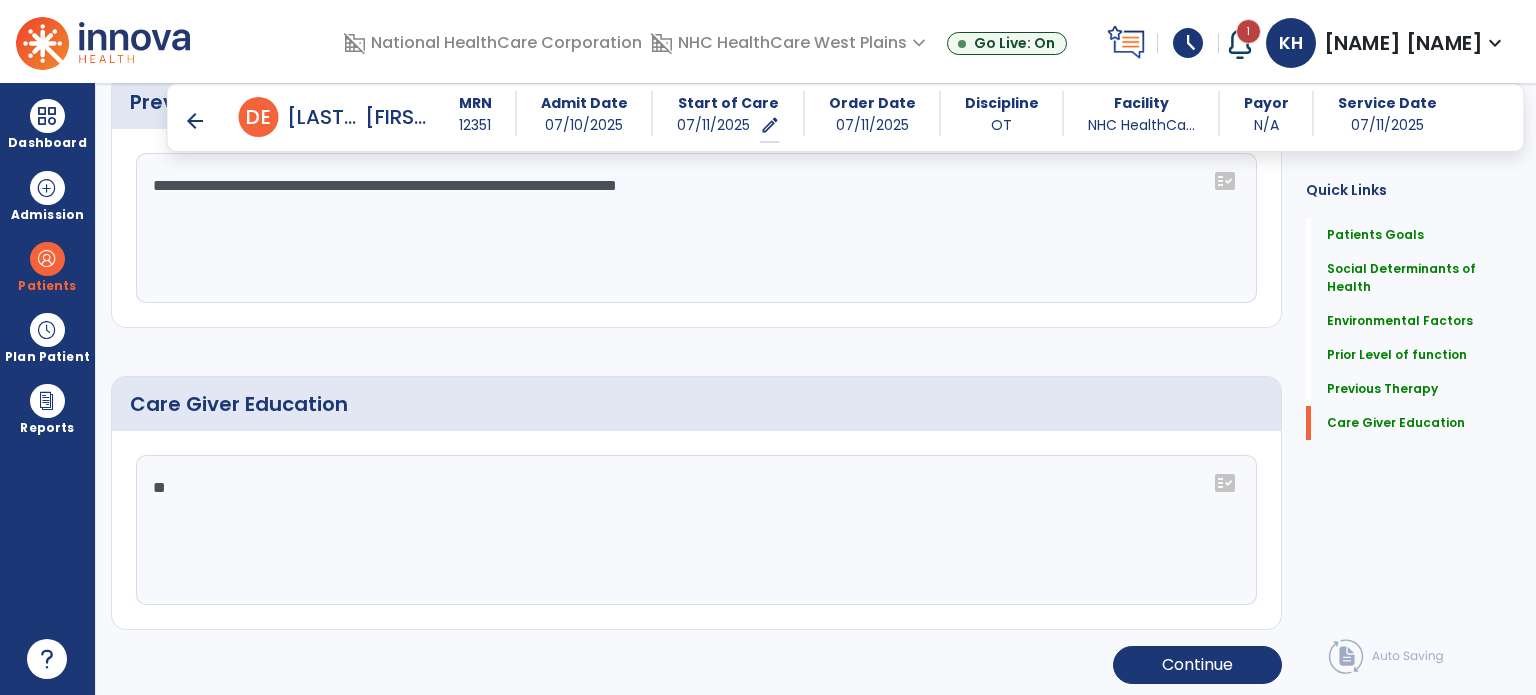 type 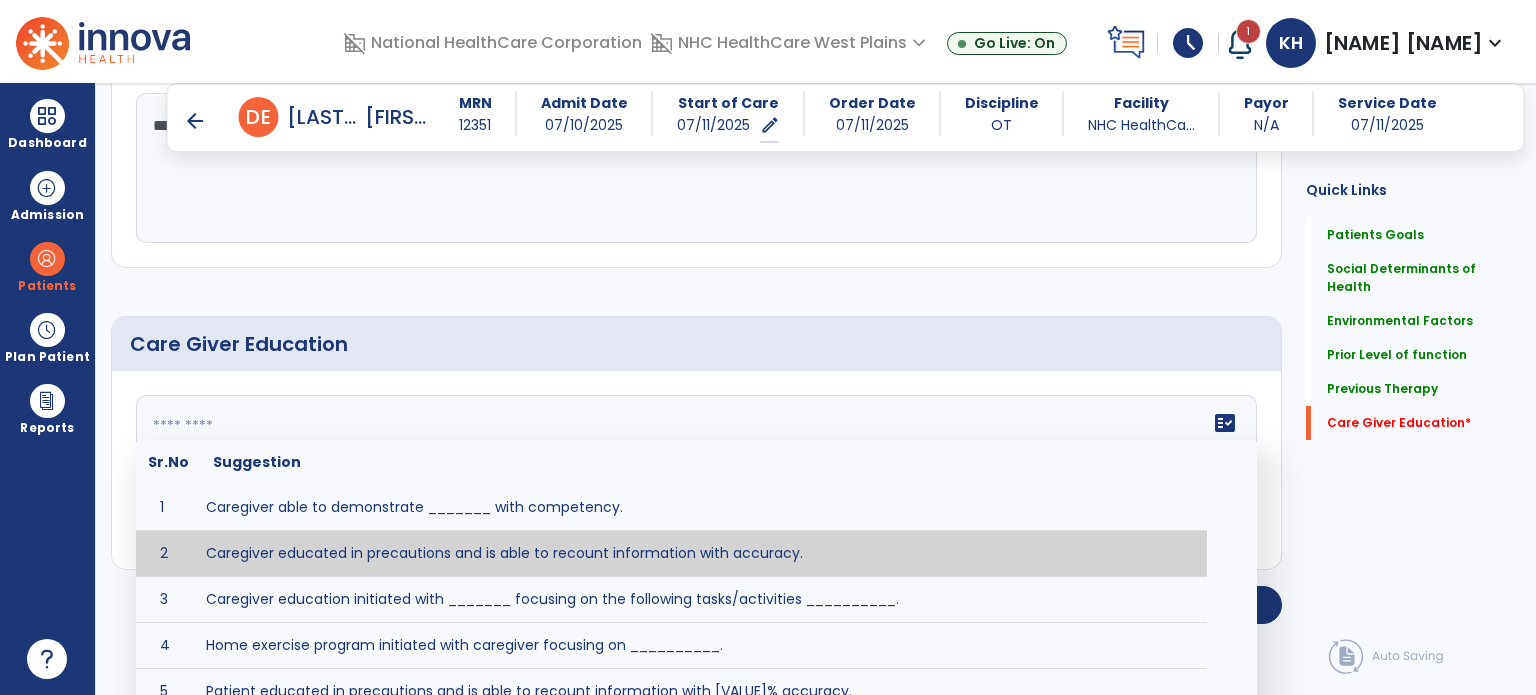scroll, scrollTop: 1284, scrollLeft: 0, axis: vertical 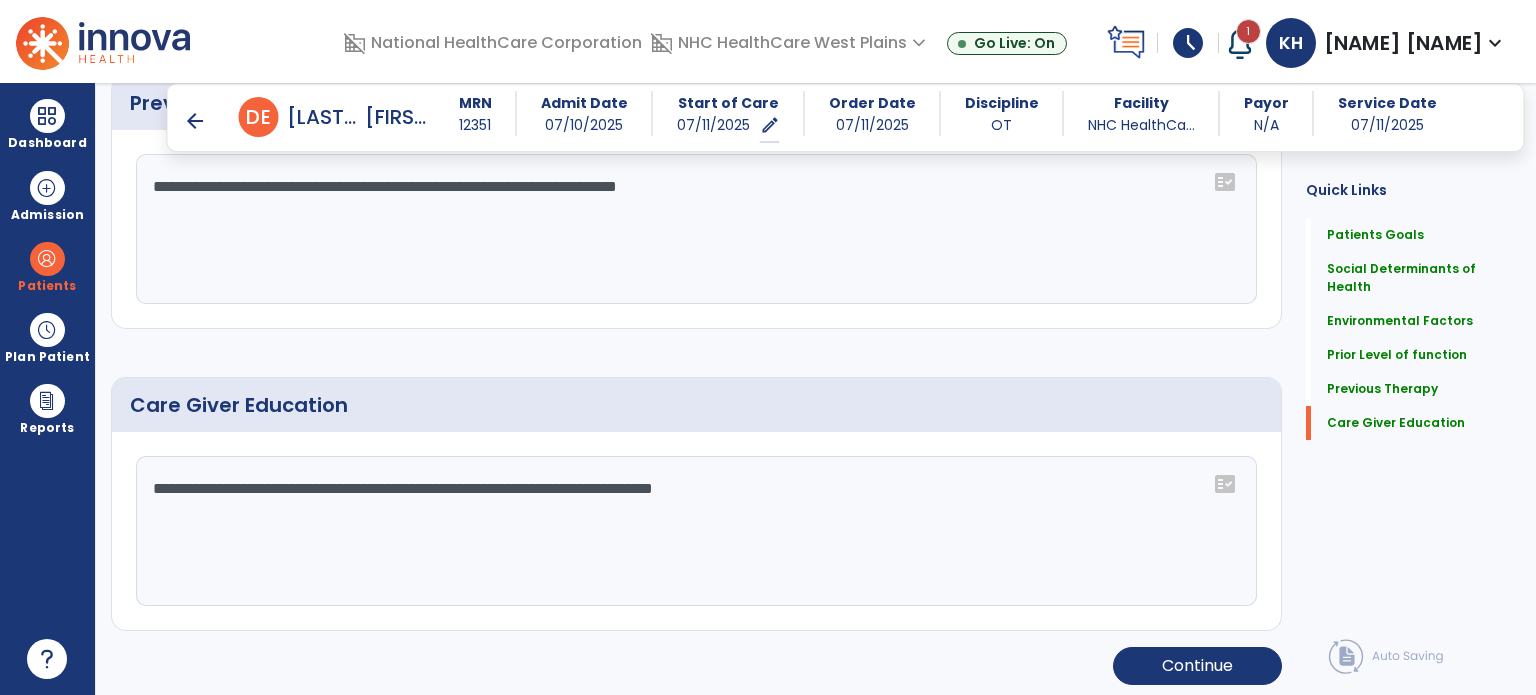 click on "**********" 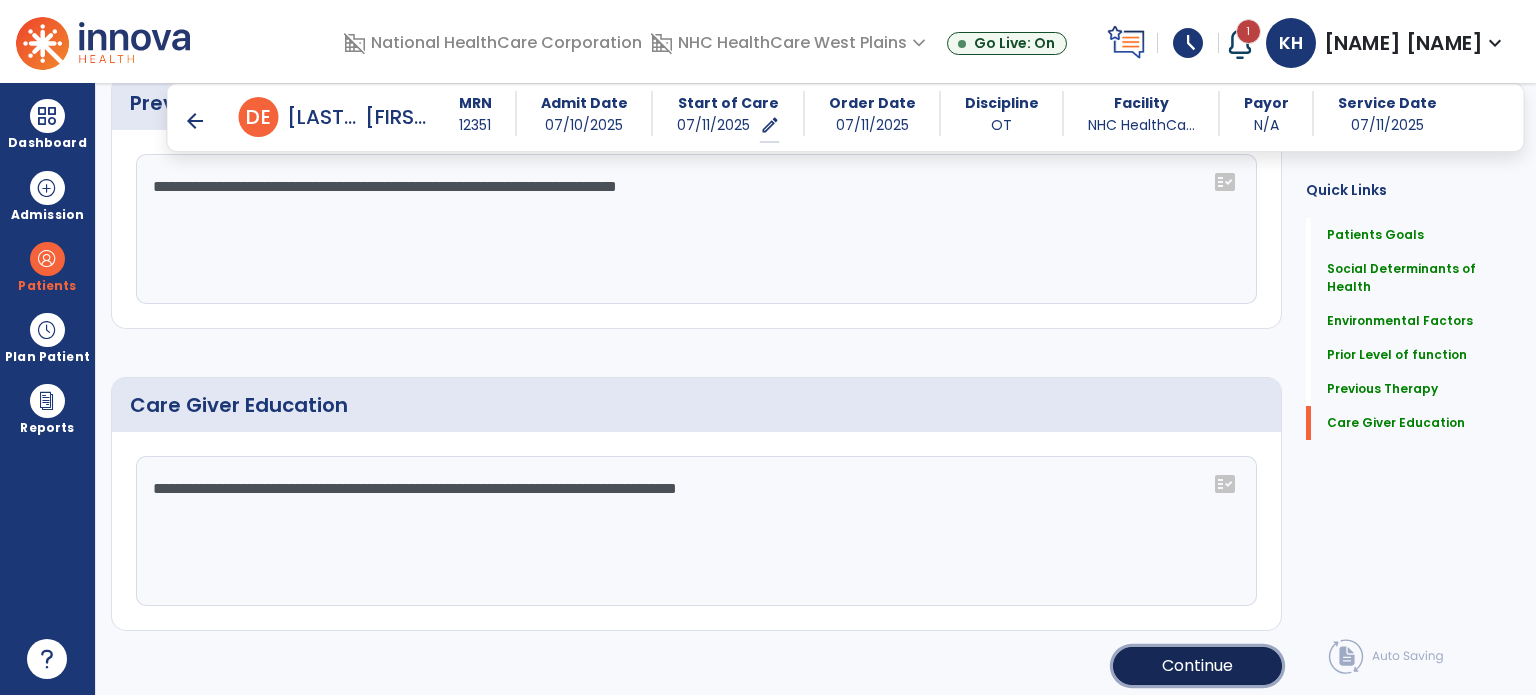 click on "Continue" 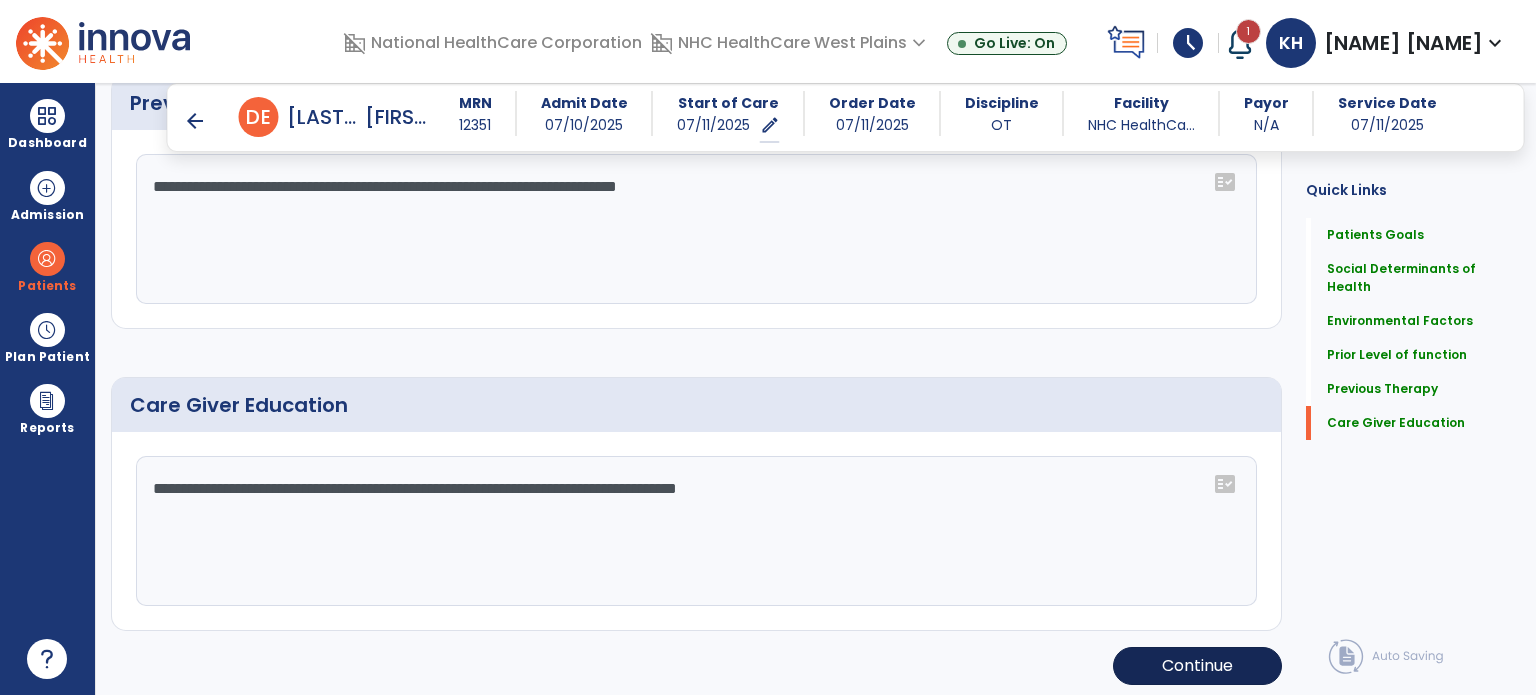 scroll, scrollTop: 252, scrollLeft: 0, axis: vertical 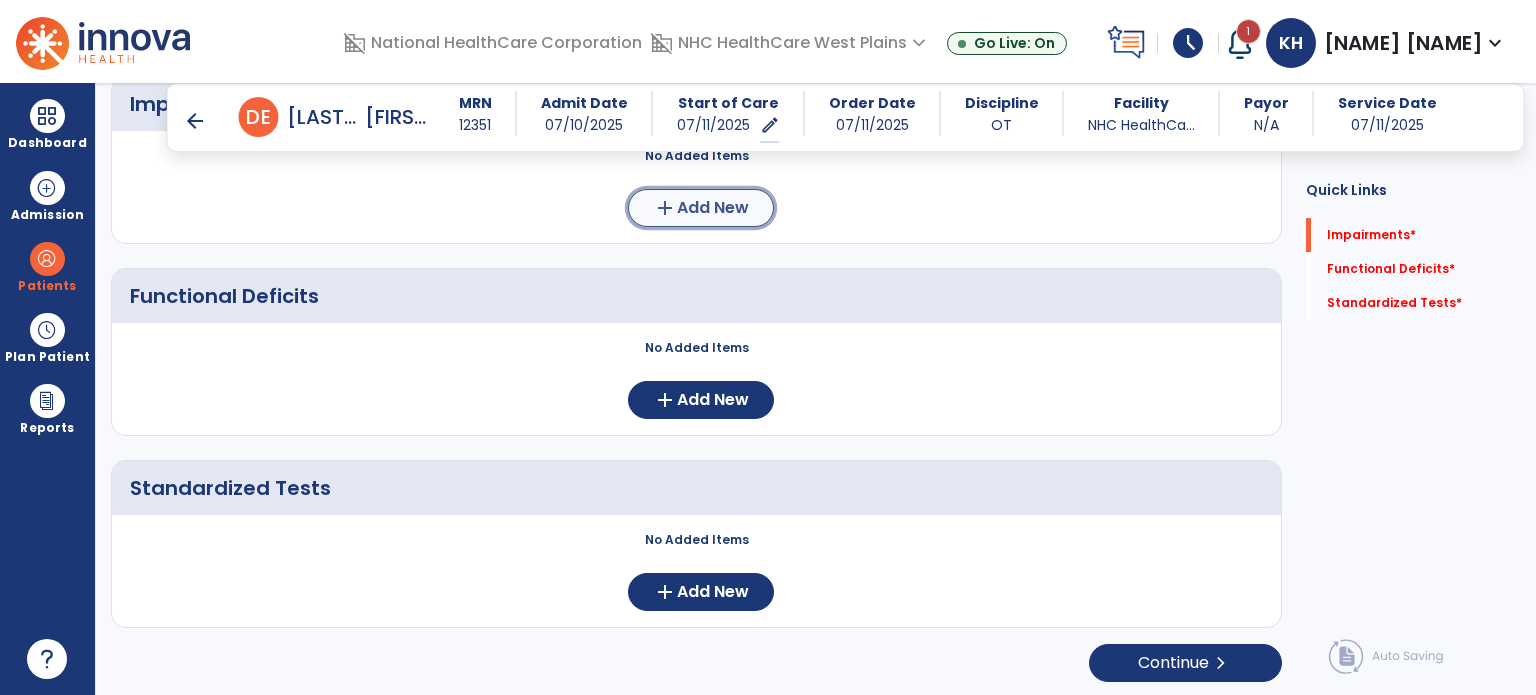 click on "Add New" 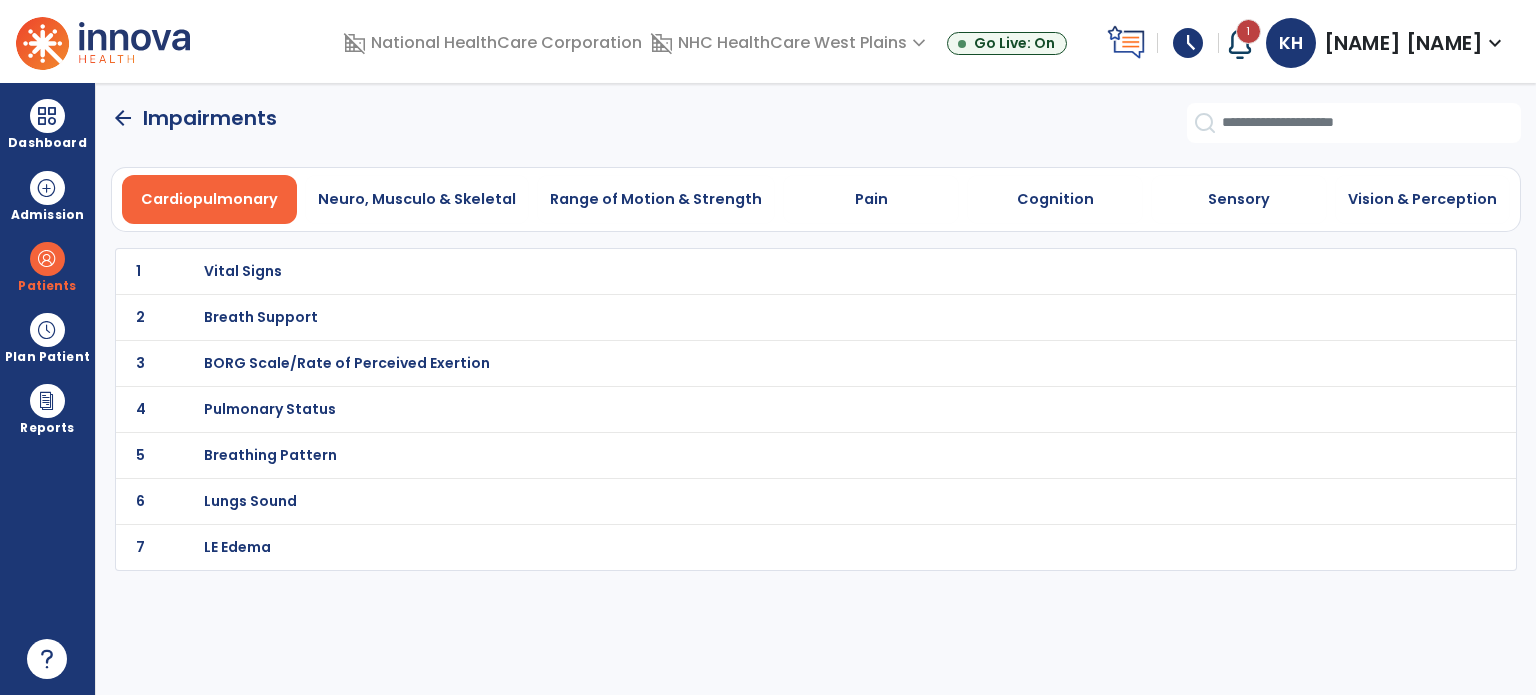 scroll, scrollTop: 0, scrollLeft: 0, axis: both 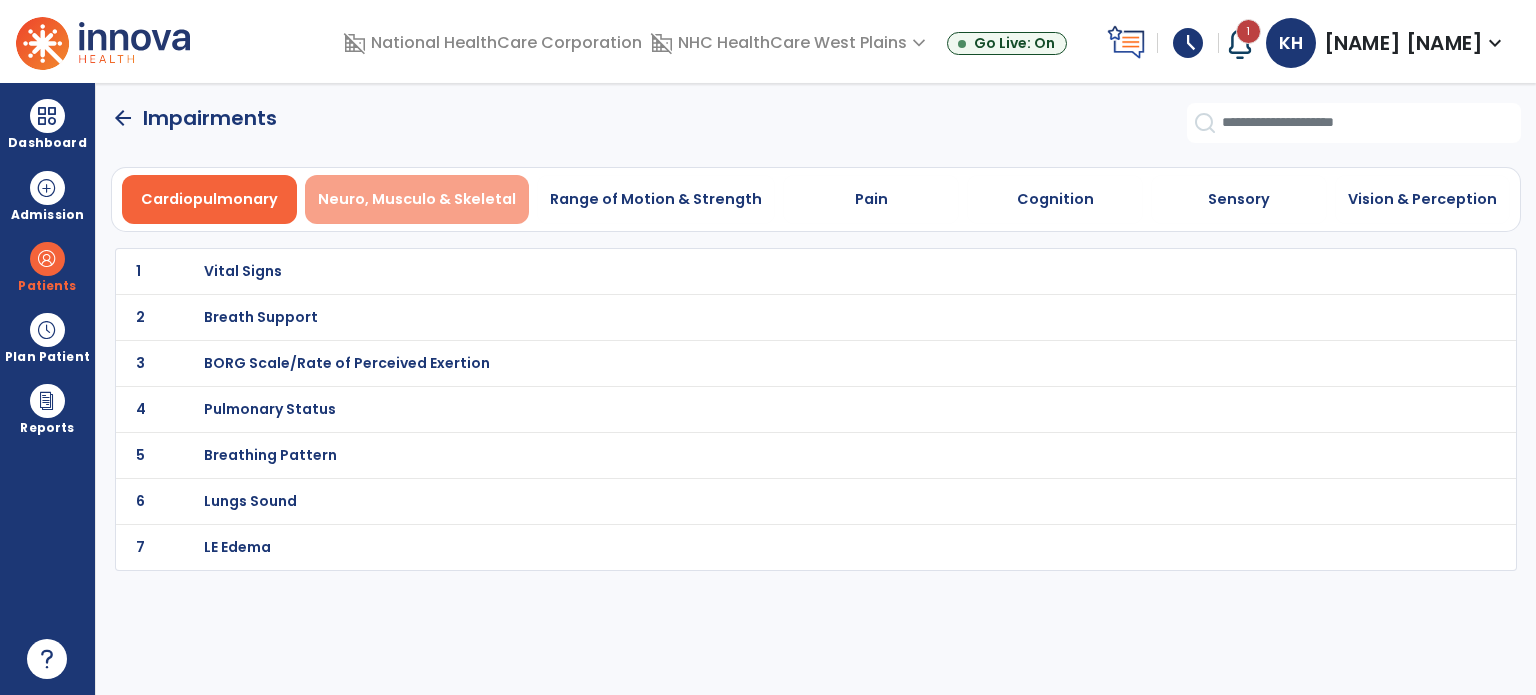 click on "Neuro, Musculo & Skeletal" at bounding box center (417, 199) 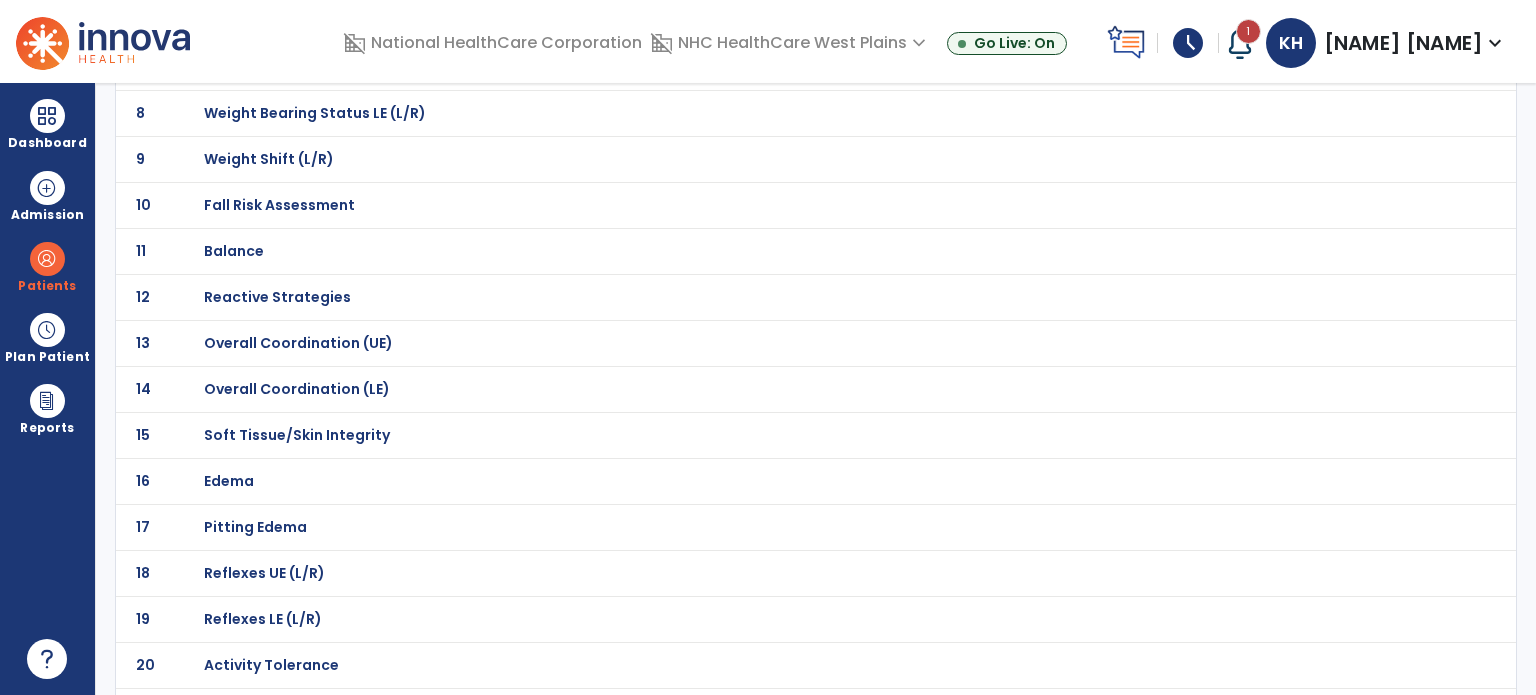 scroll, scrollTop: 500, scrollLeft: 0, axis: vertical 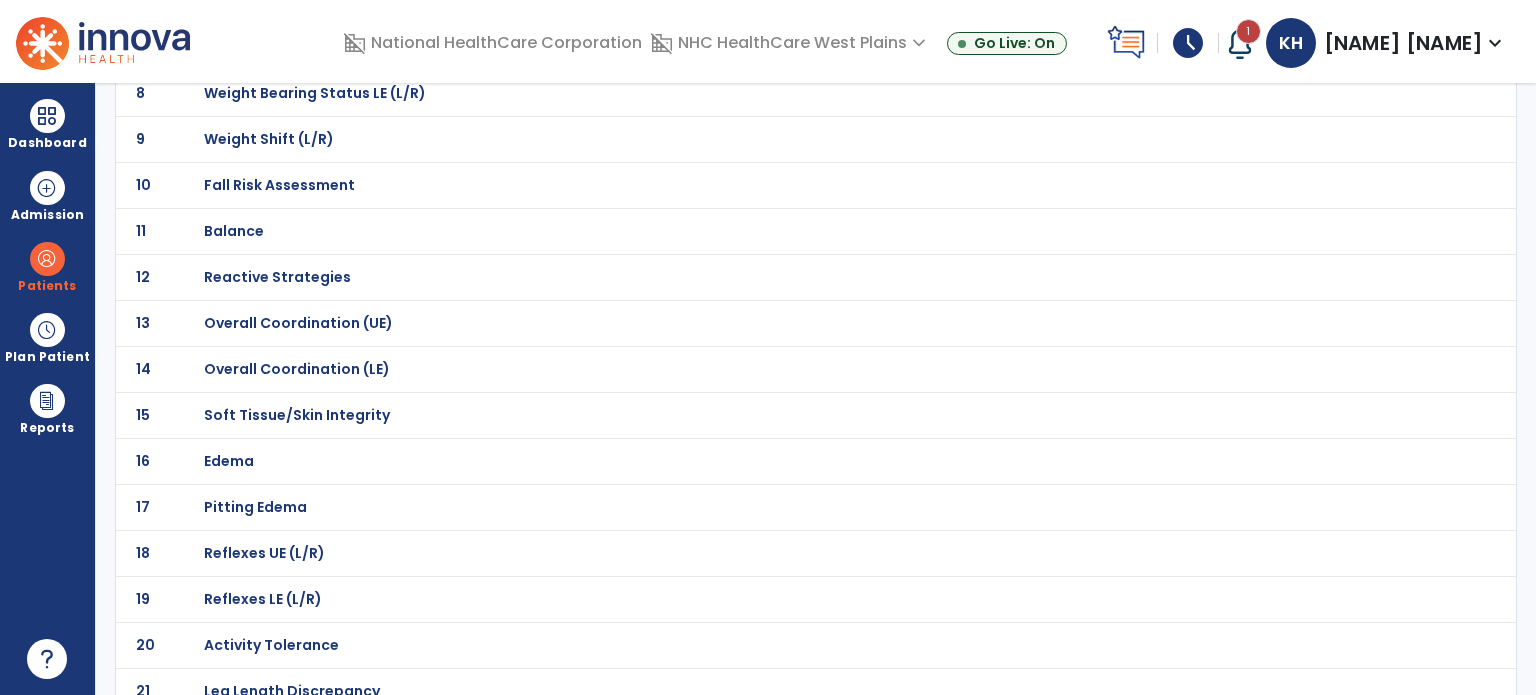 click on "Balance" at bounding box center [275, -229] 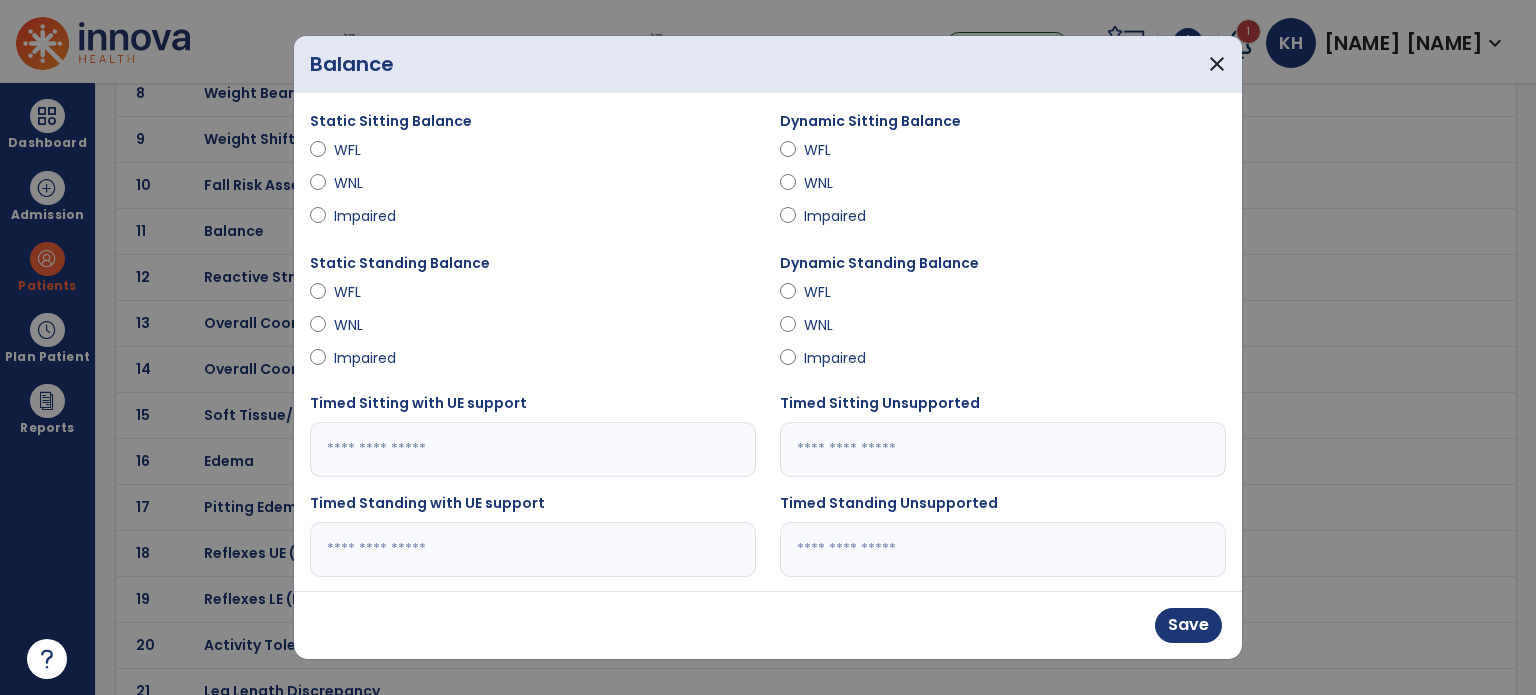 click on "WNL" at bounding box center (533, 187) 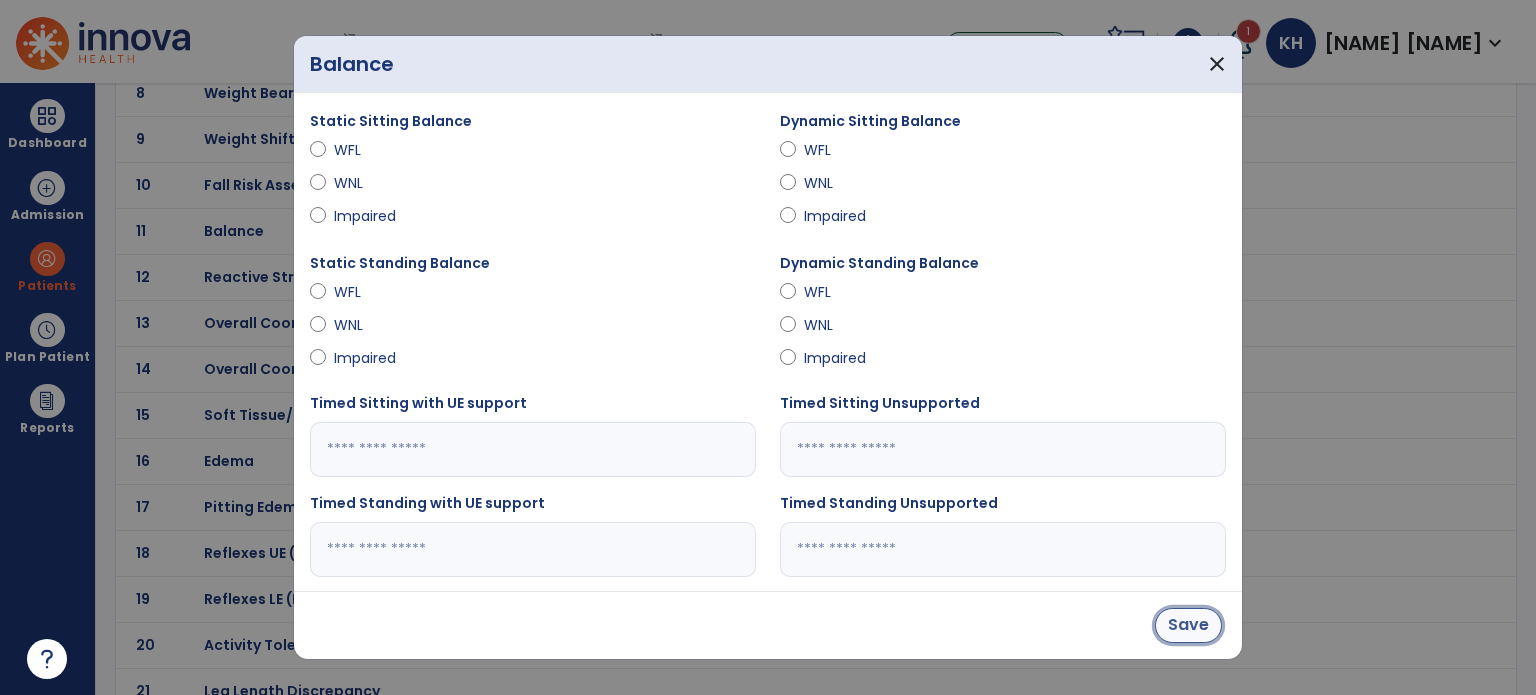 click on "Save" at bounding box center (1188, 625) 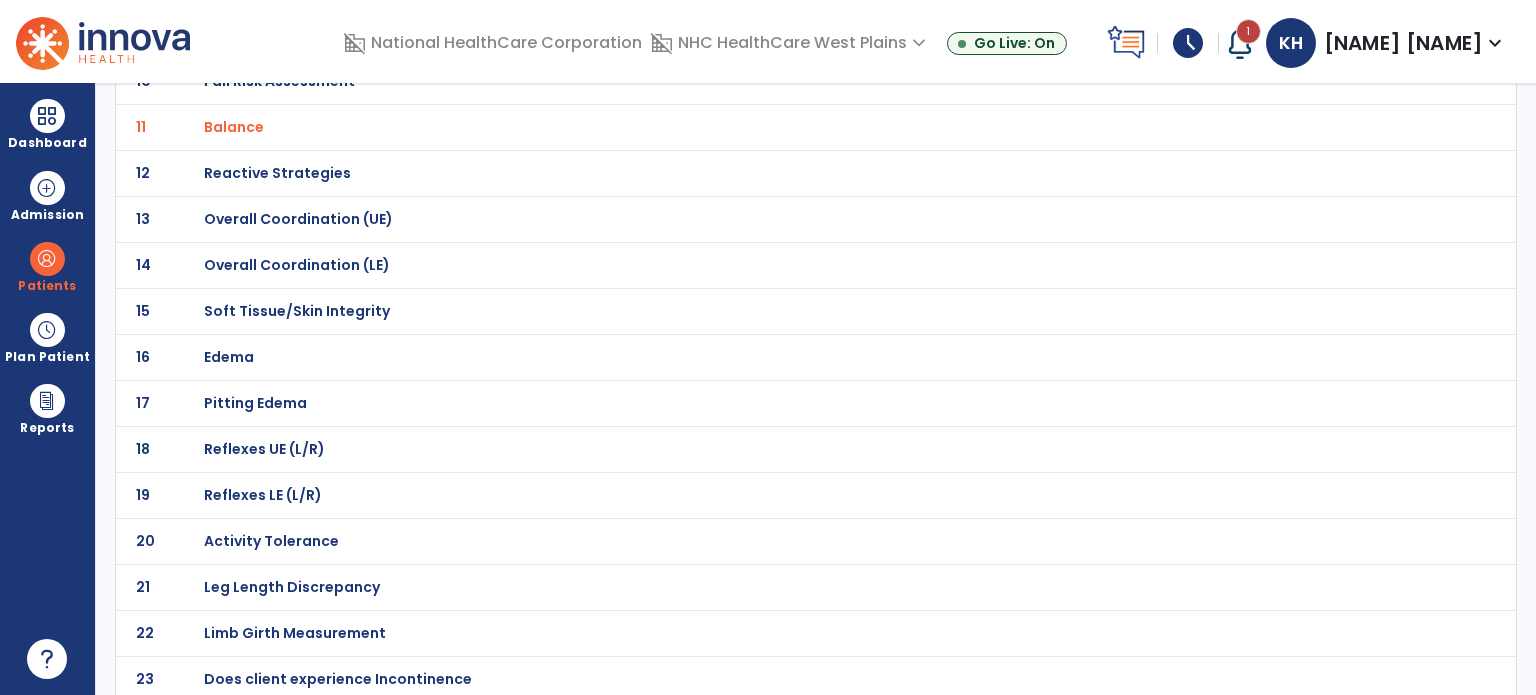 scroll, scrollTop: 606, scrollLeft: 0, axis: vertical 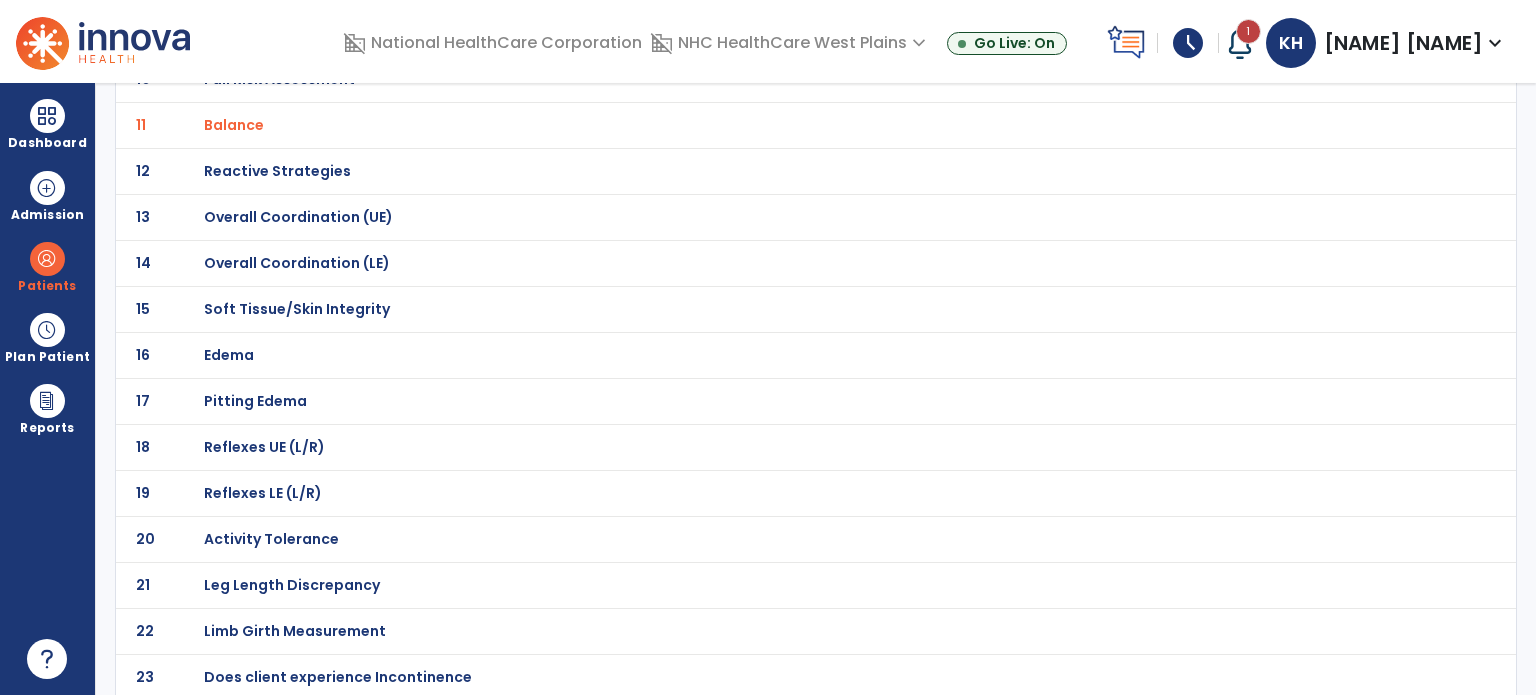 click on "Activity Tolerance" at bounding box center [275, -335] 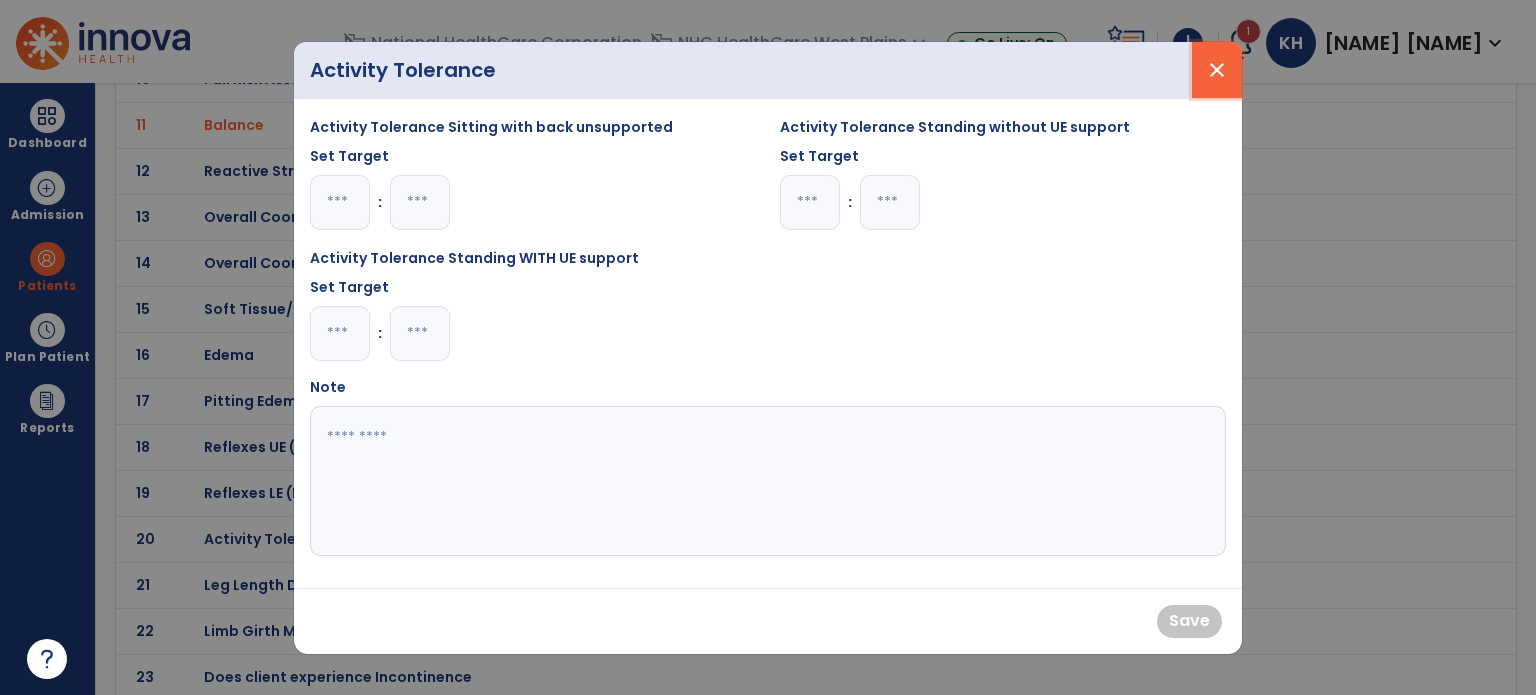 click on "close" at bounding box center [1217, 70] 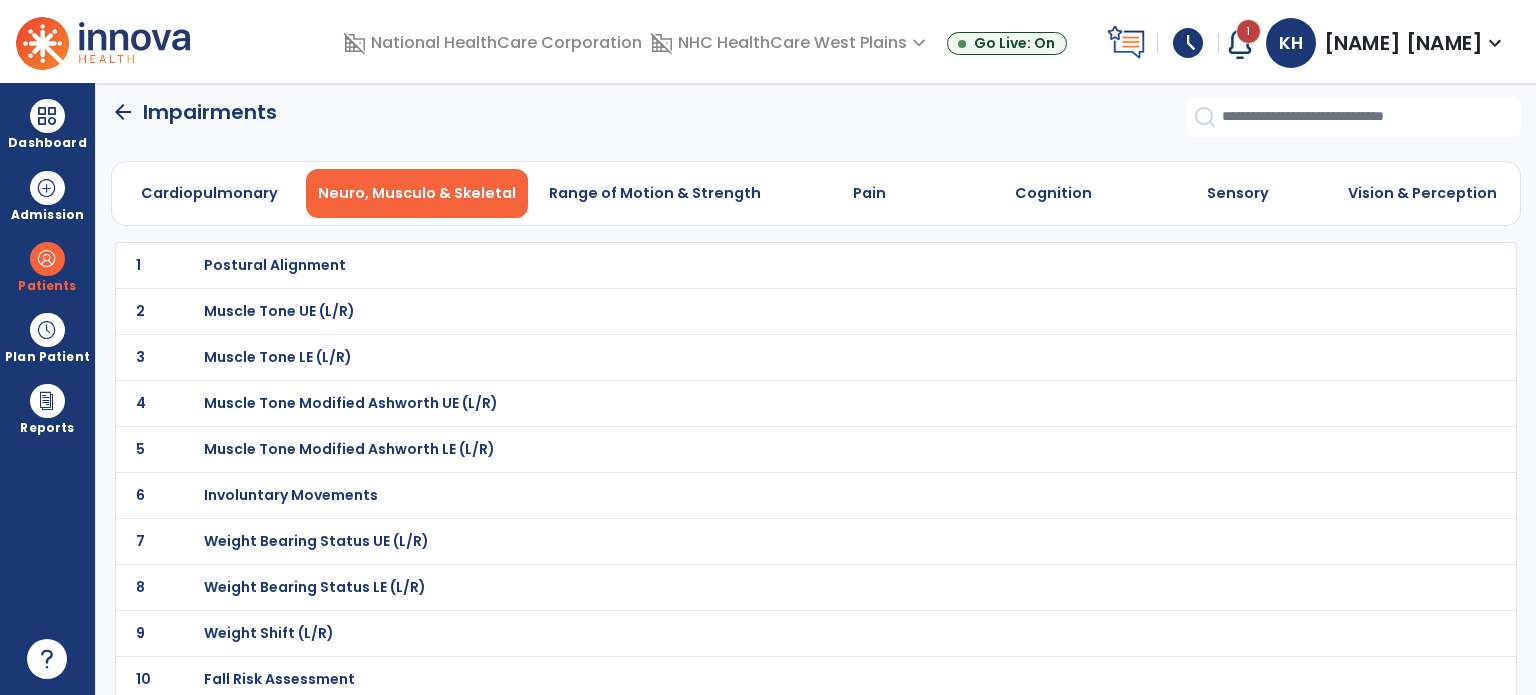 scroll, scrollTop: 0, scrollLeft: 0, axis: both 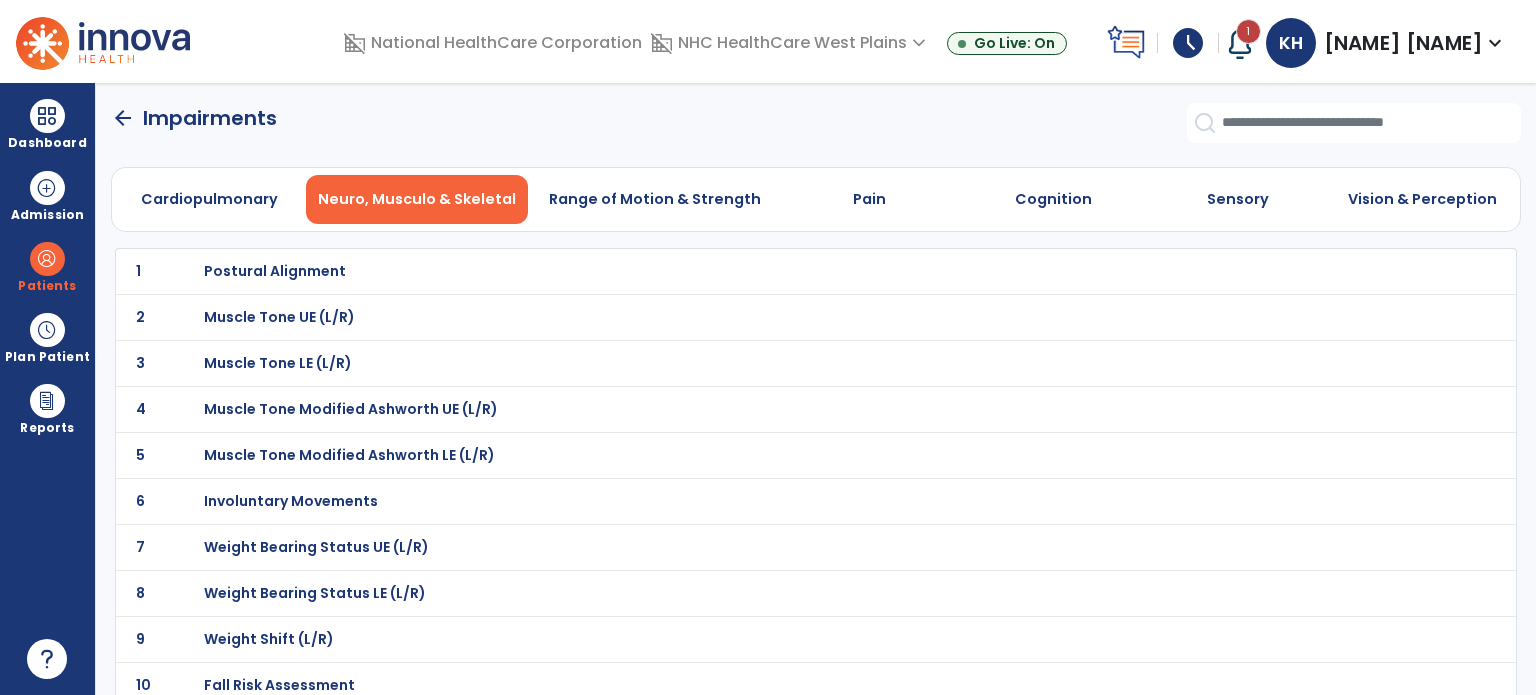 click on "arrow_back" 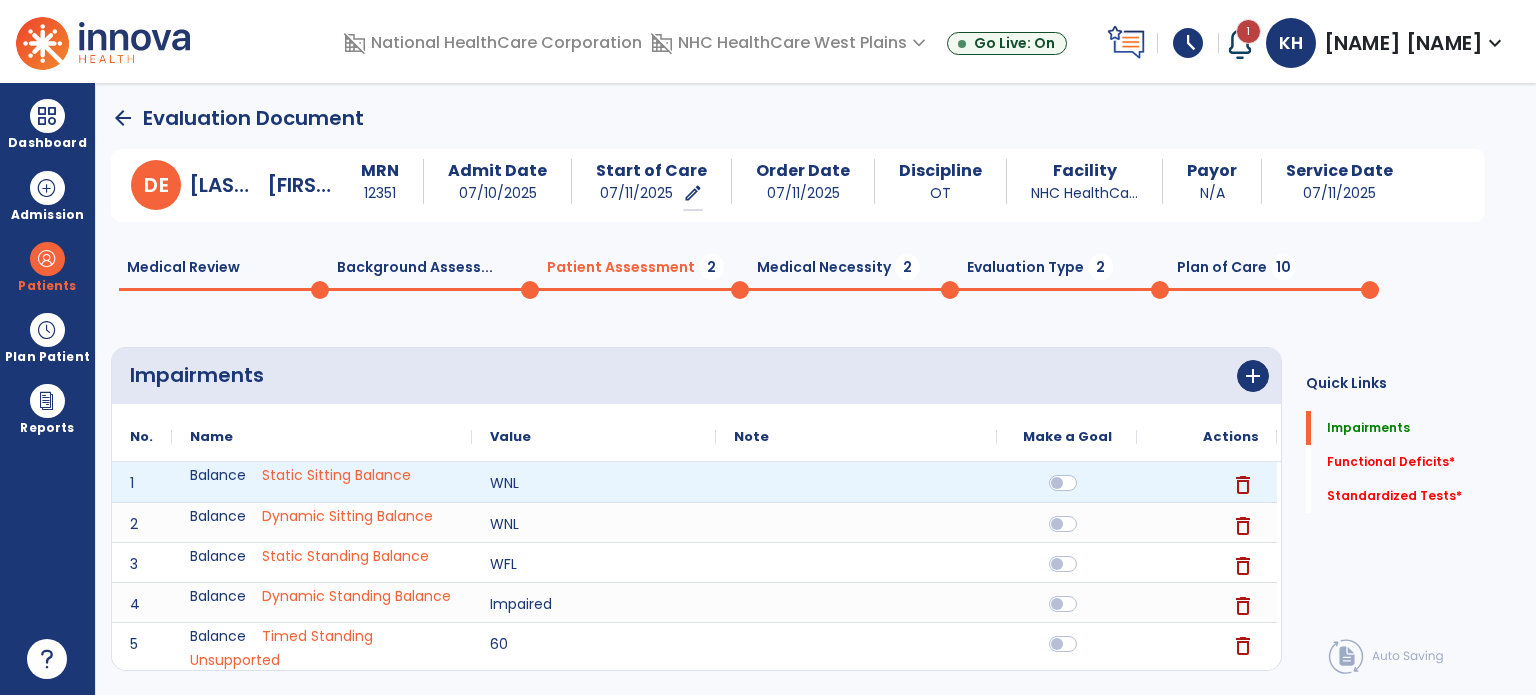 scroll, scrollTop: 100, scrollLeft: 0, axis: vertical 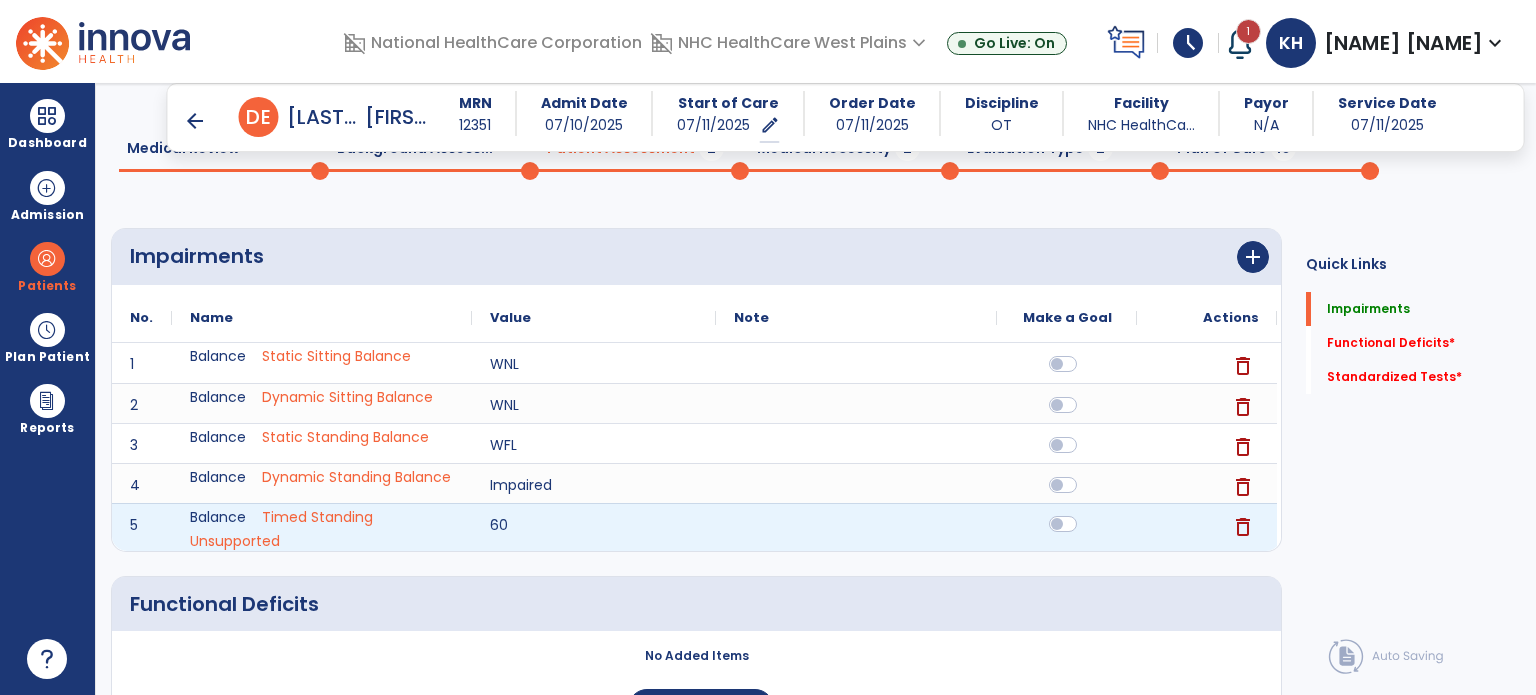 click 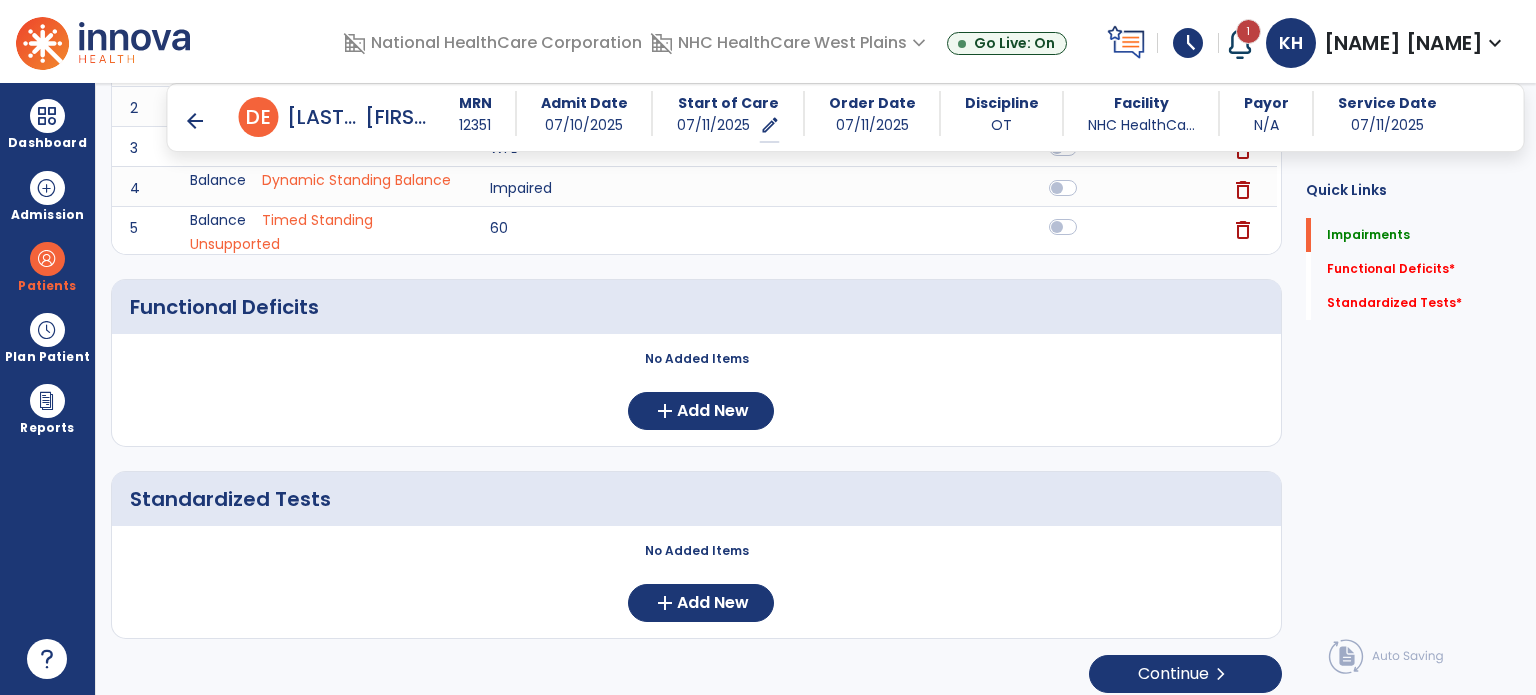 scroll, scrollTop: 400, scrollLeft: 0, axis: vertical 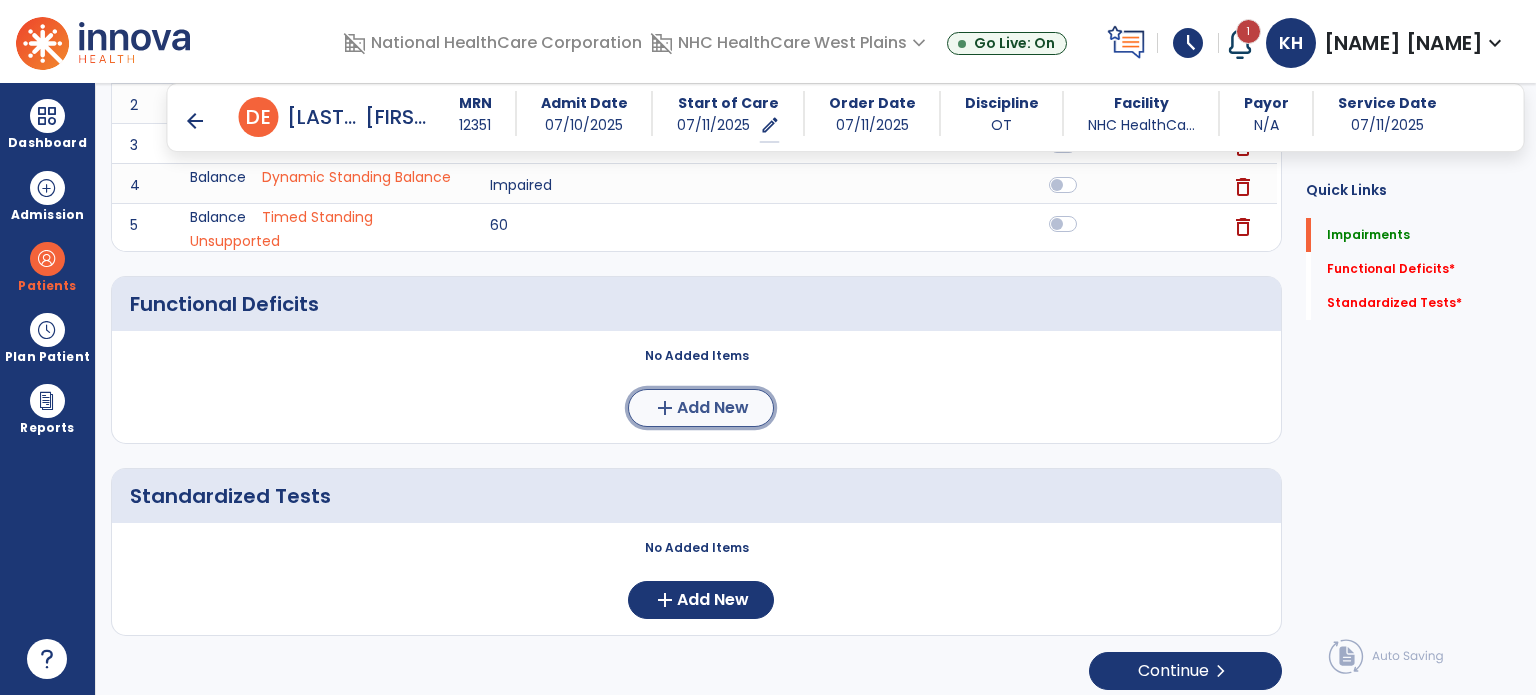 click on "add  Add New" 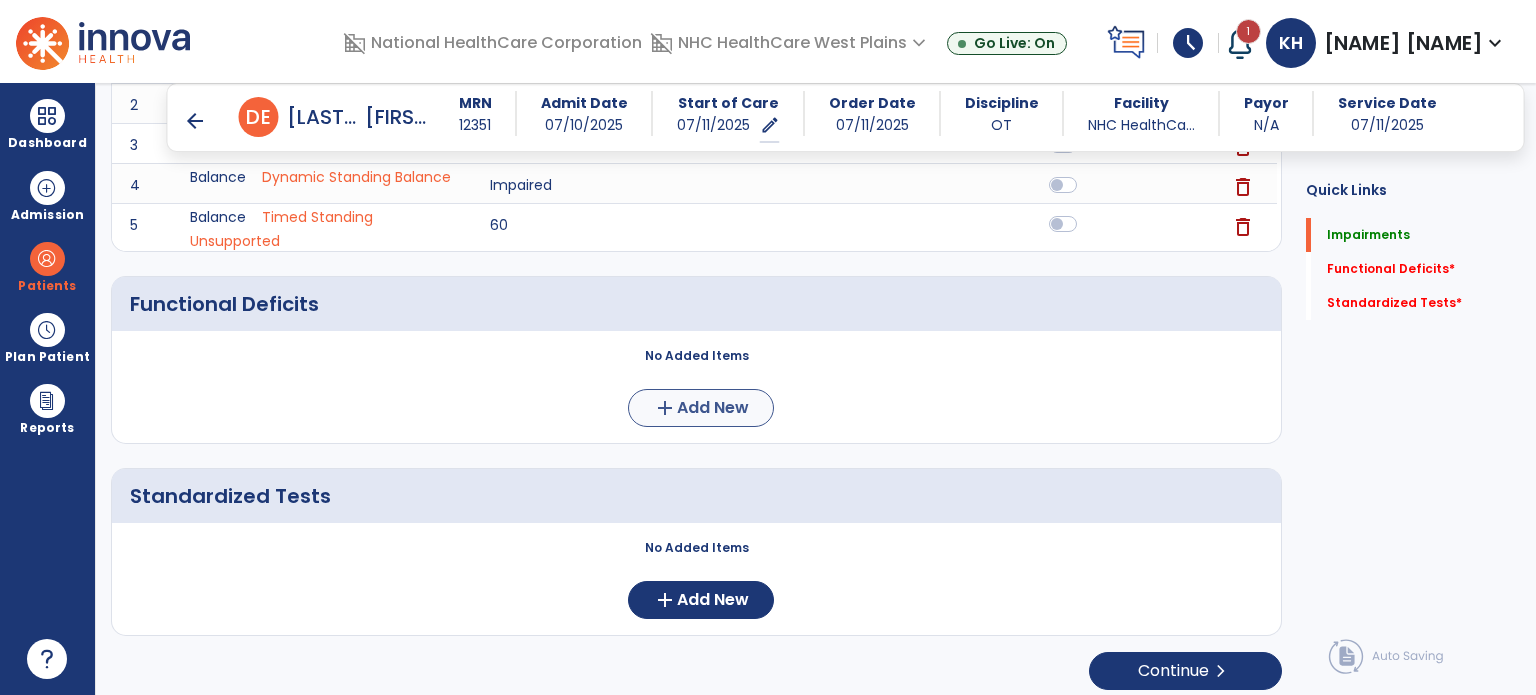 scroll, scrollTop: 0, scrollLeft: 0, axis: both 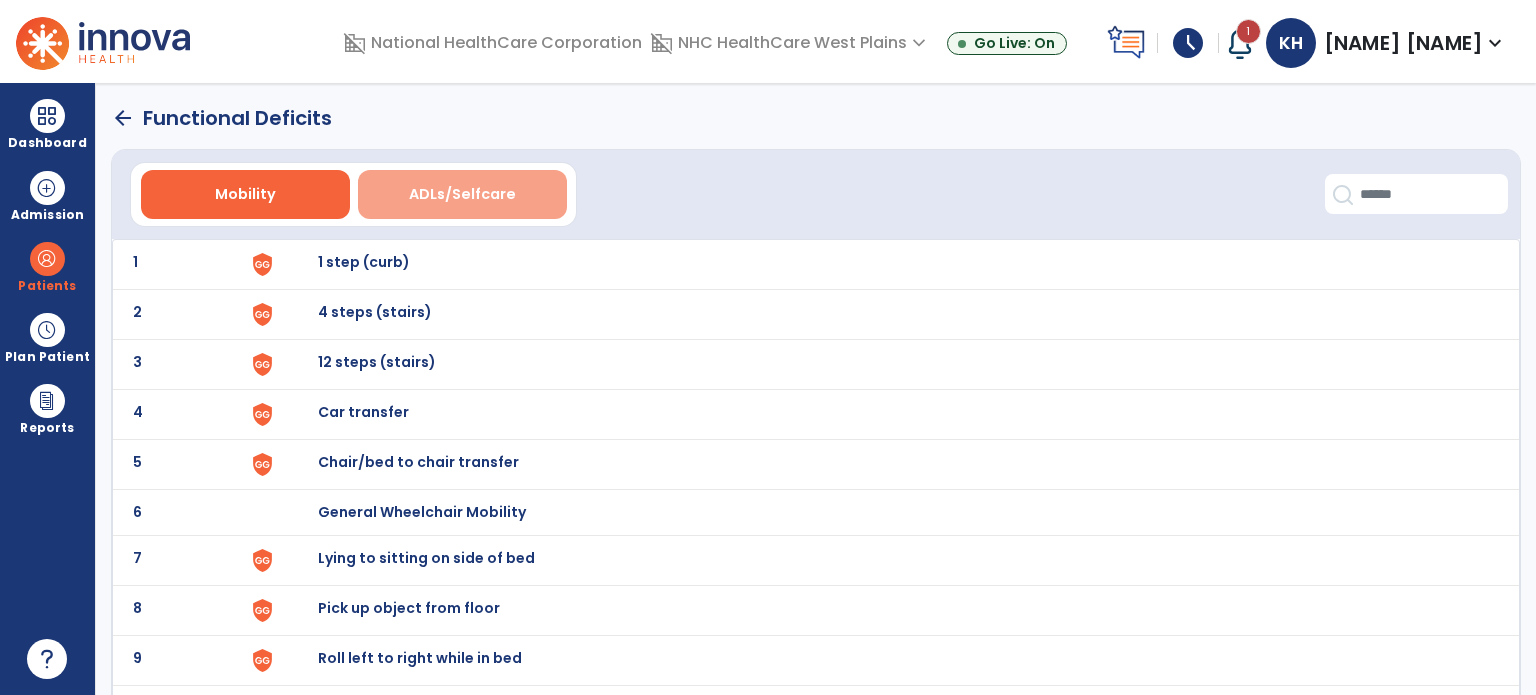 click on "ADLs/Selfcare" at bounding box center [462, 194] 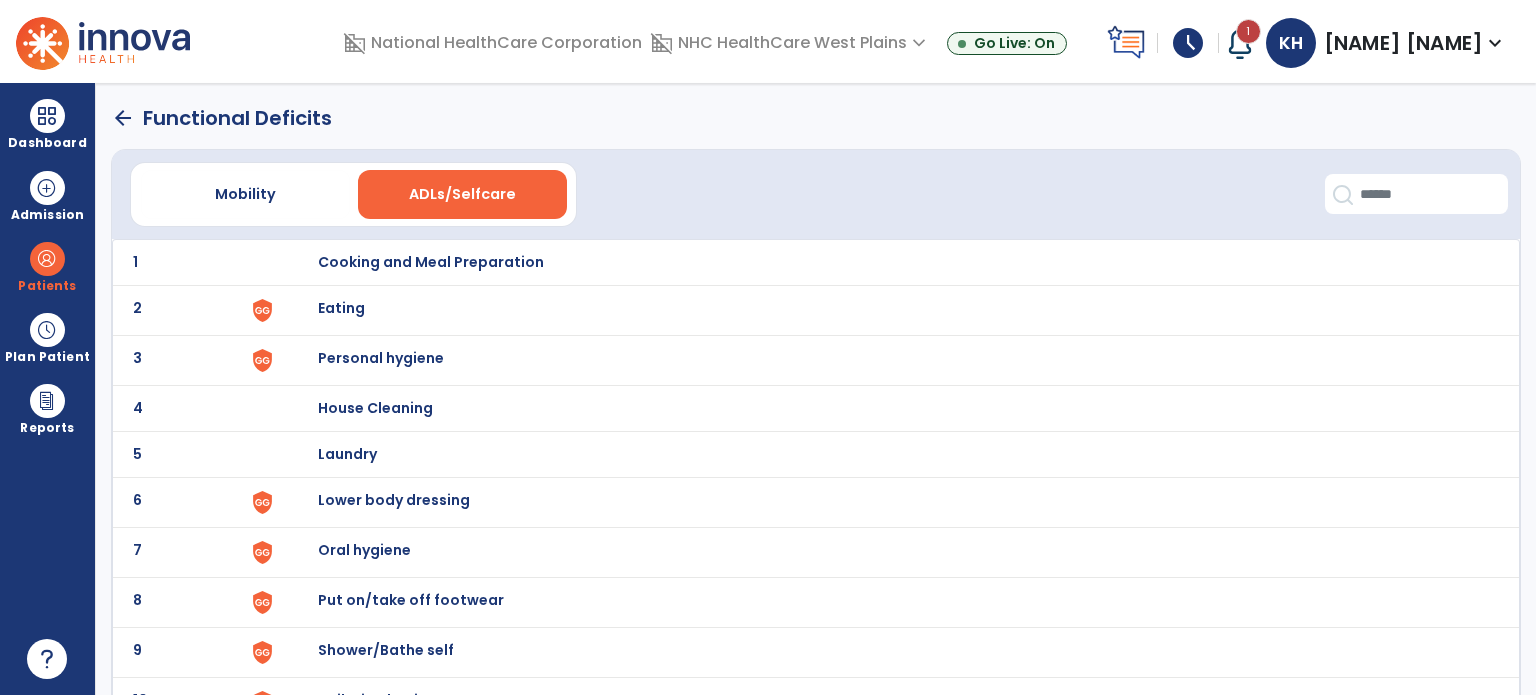 click on "Eating" at bounding box center (431, 262) 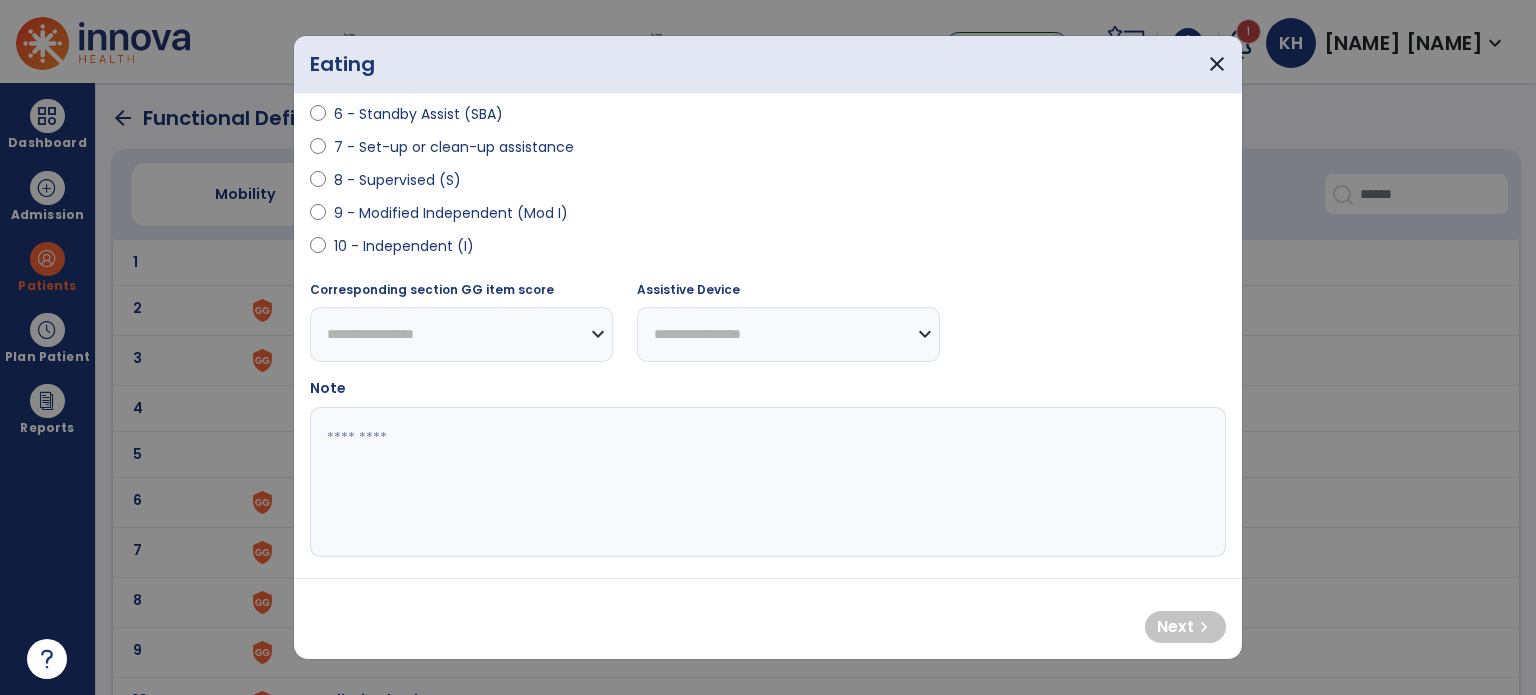 scroll, scrollTop: 400, scrollLeft: 0, axis: vertical 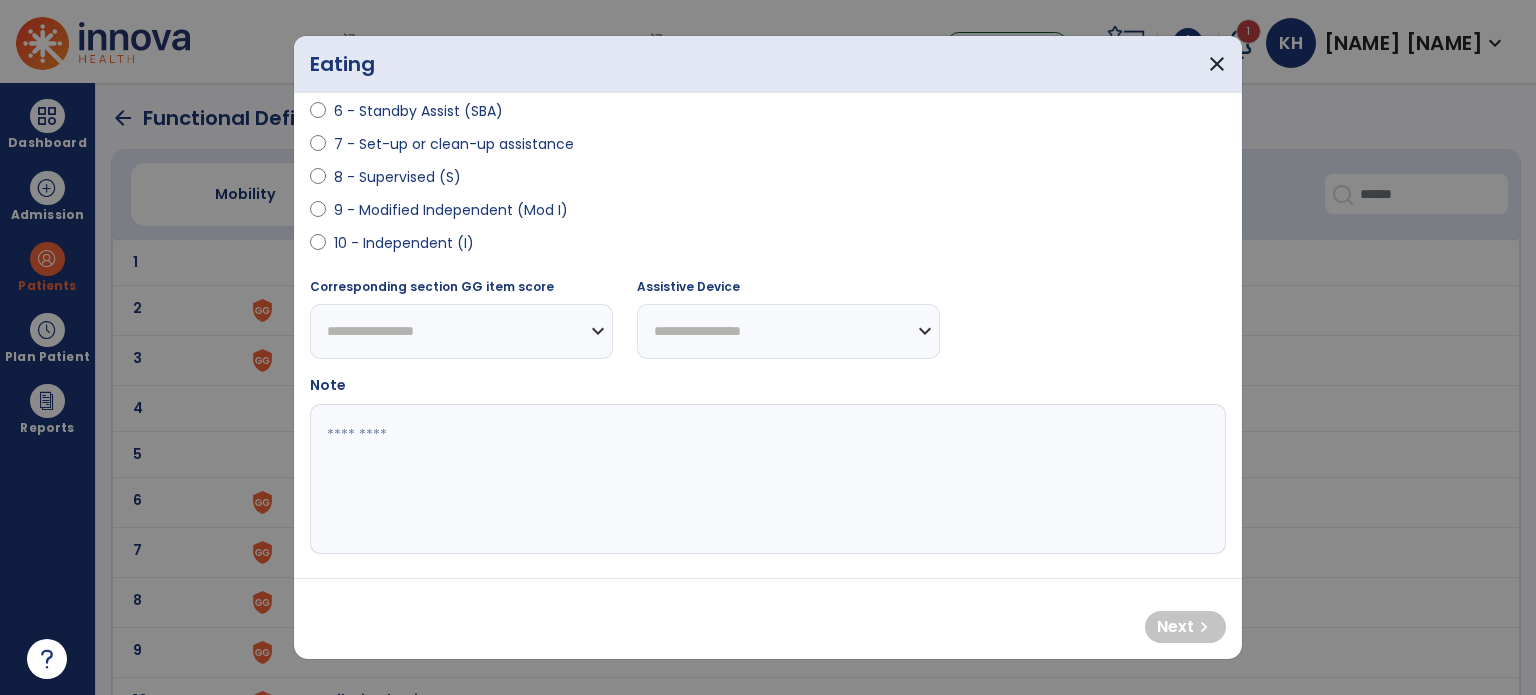 click on "10 - Independent (I)" at bounding box center (404, 243) 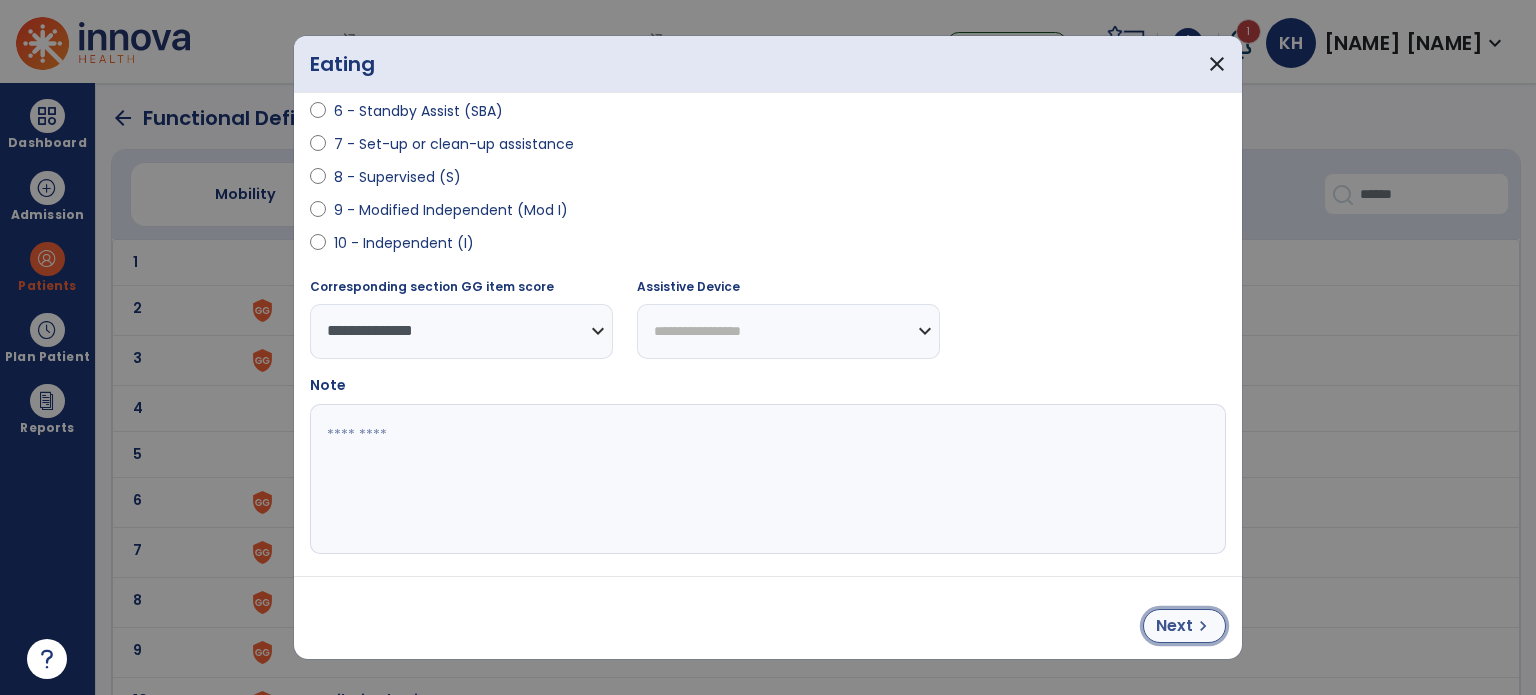 click on "chevron_right" at bounding box center (1203, 626) 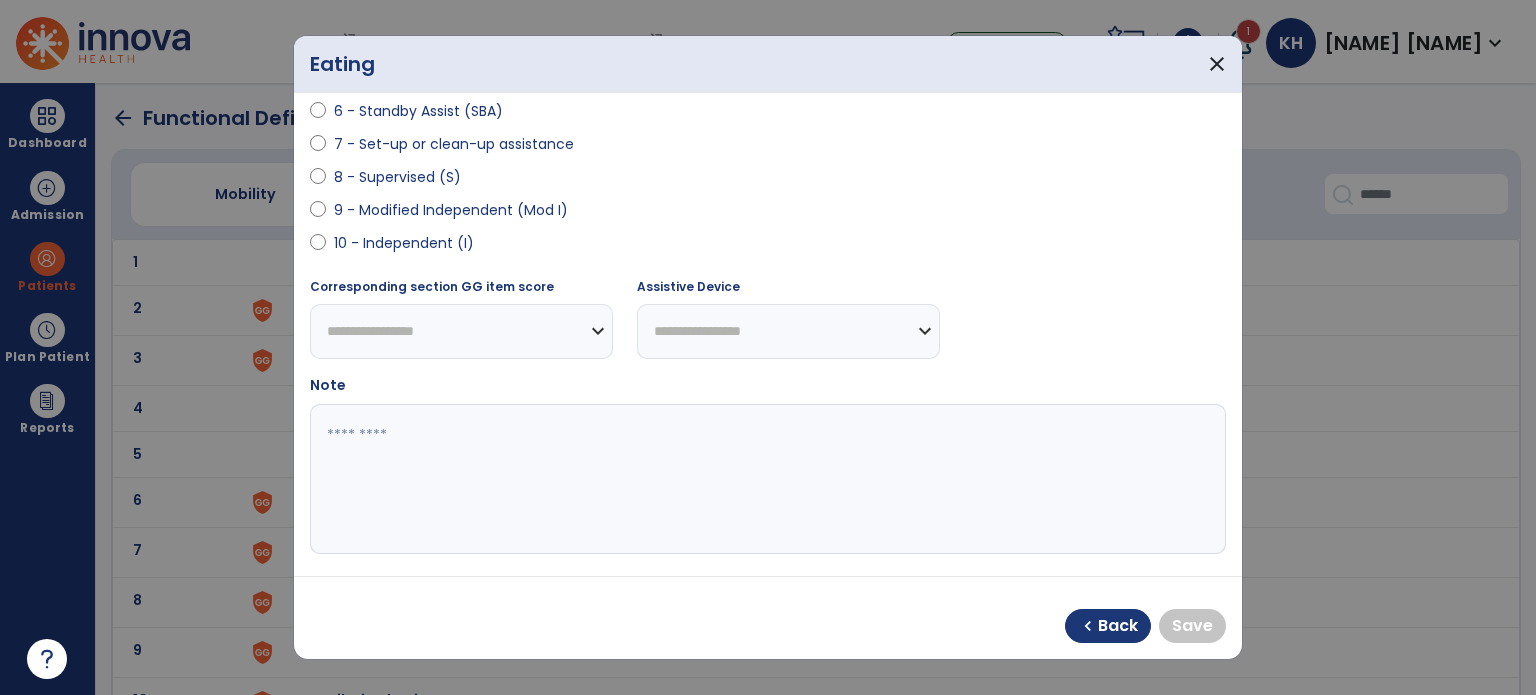 click on "10 - Independent (I)" at bounding box center (404, 243) 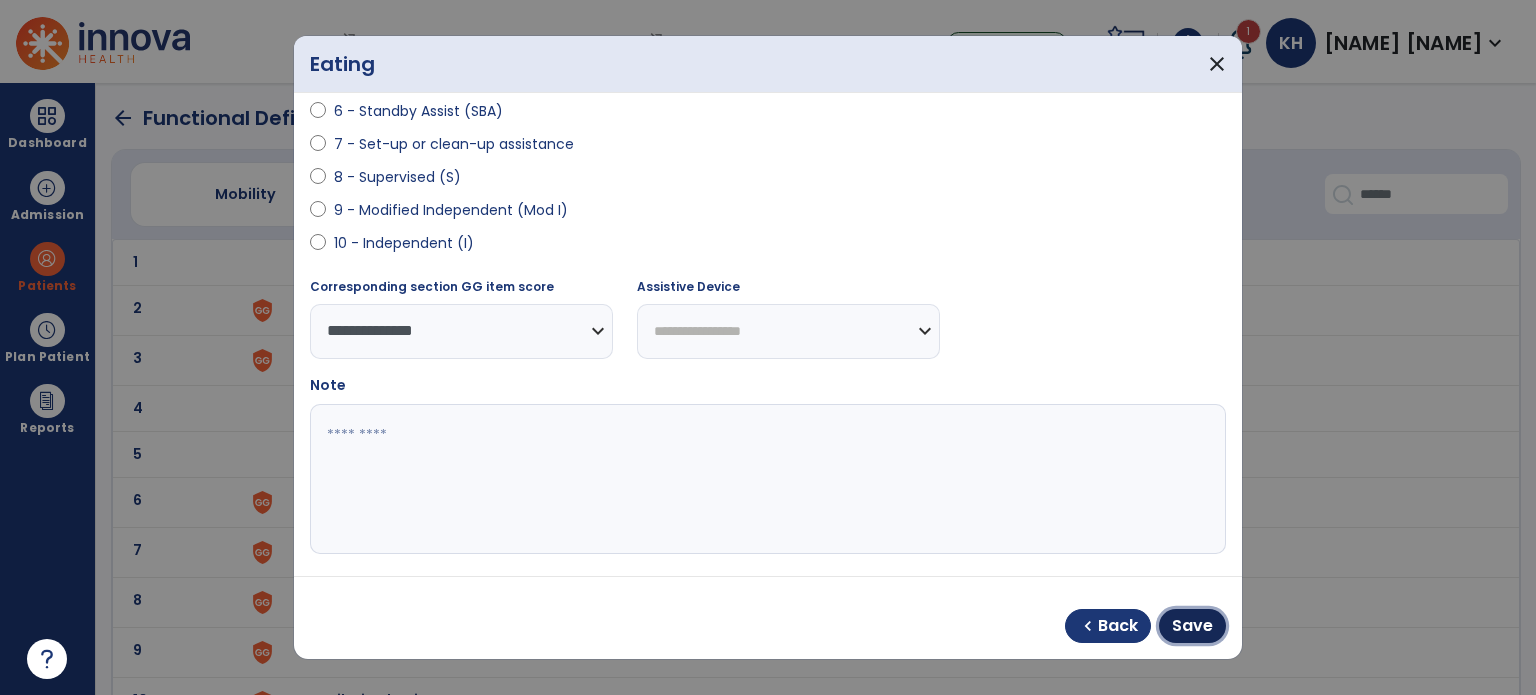 click on "Save" at bounding box center (1192, 626) 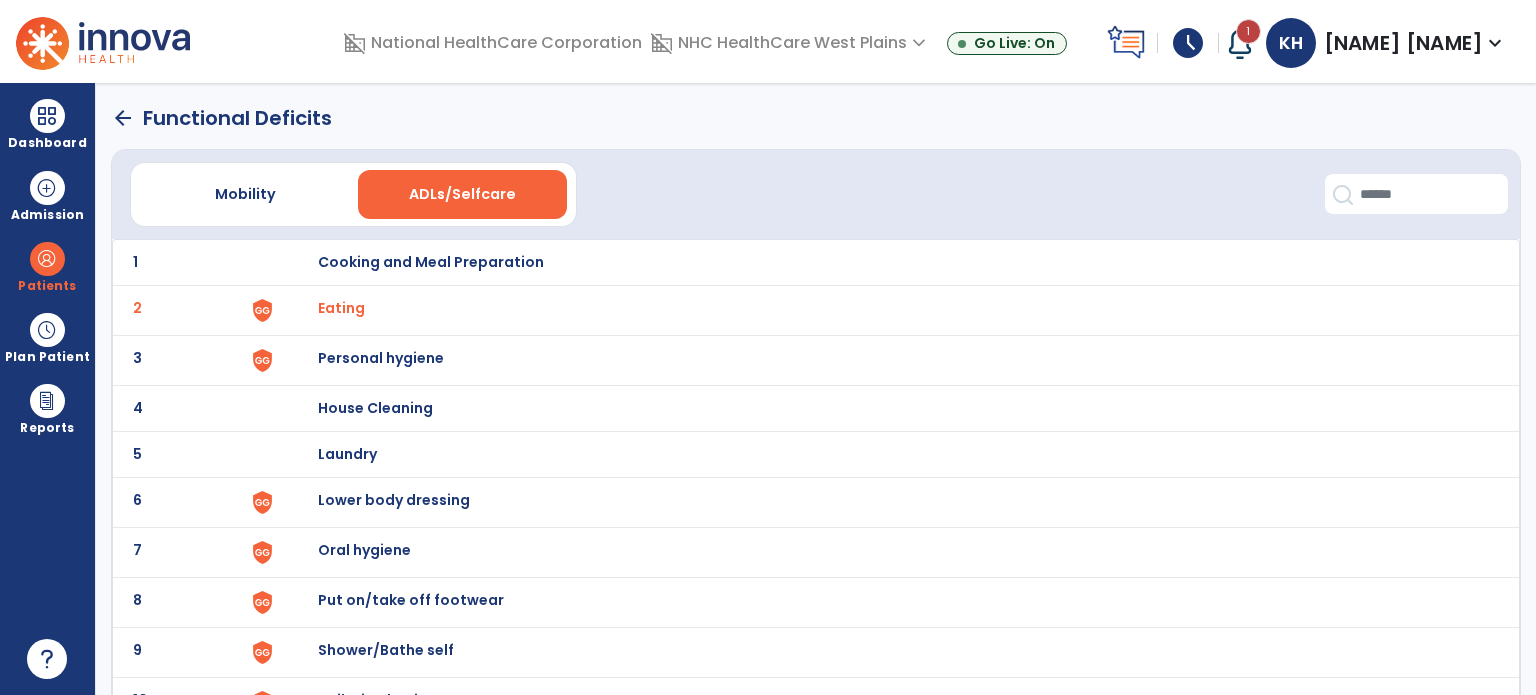 click on "Personal hygiene" at bounding box center [431, 262] 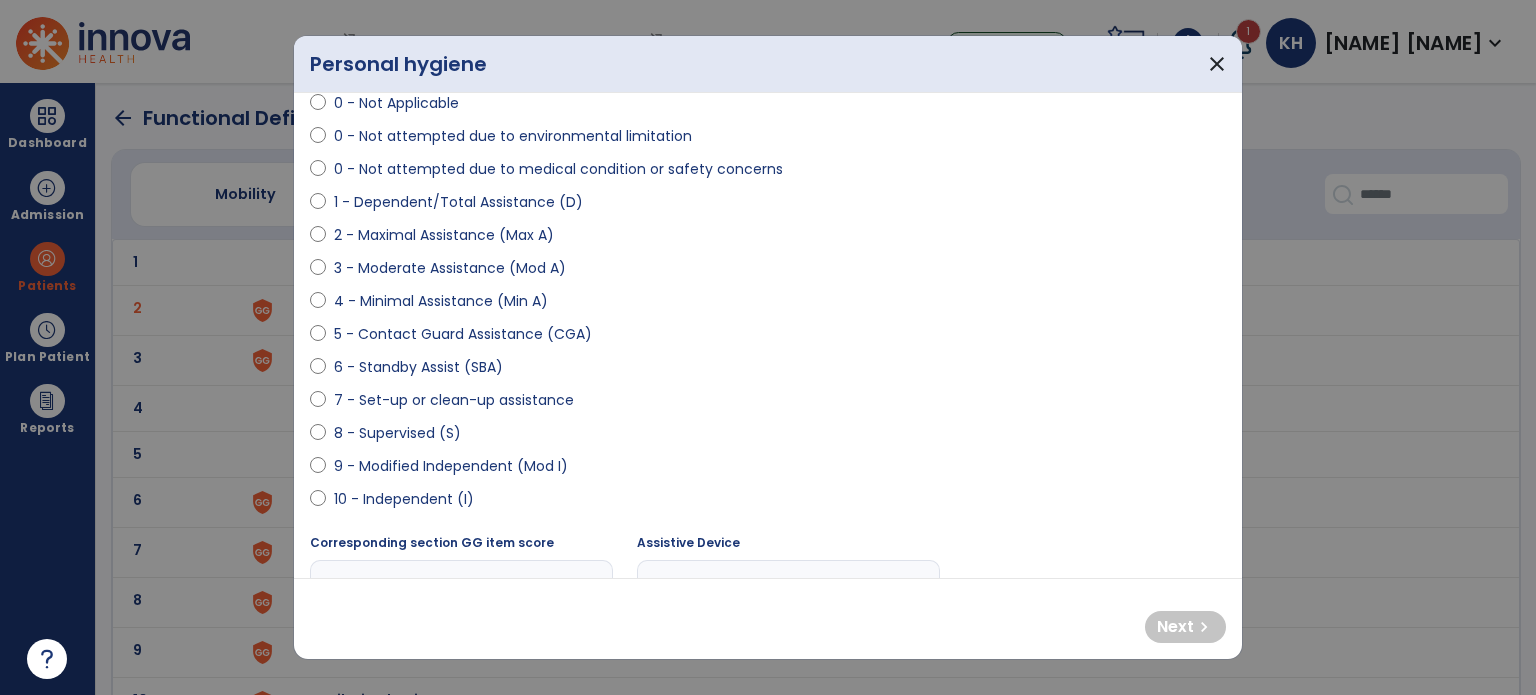 scroll, scrollTop: 400, scrollLeft: 0, axis: vertical 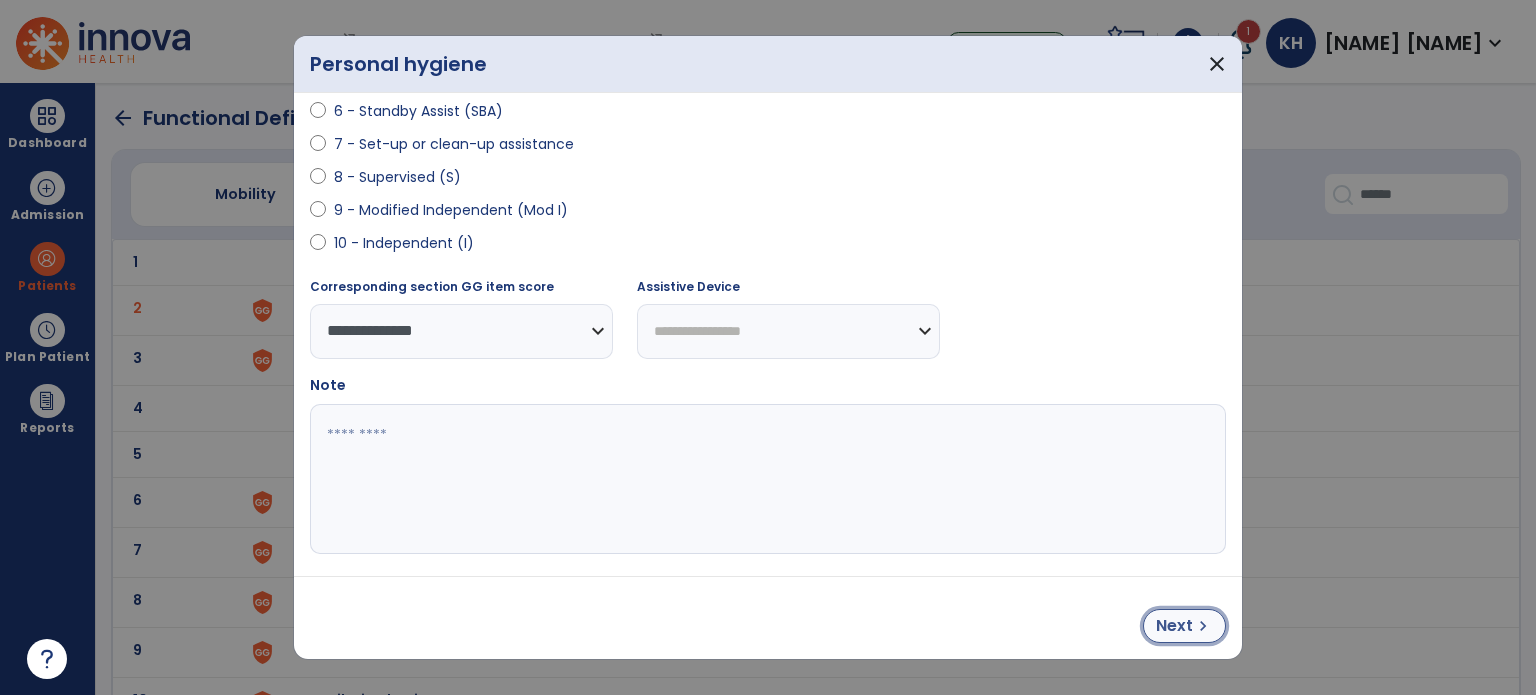 click on "chevron_right" at bounding box center (1203, 626) 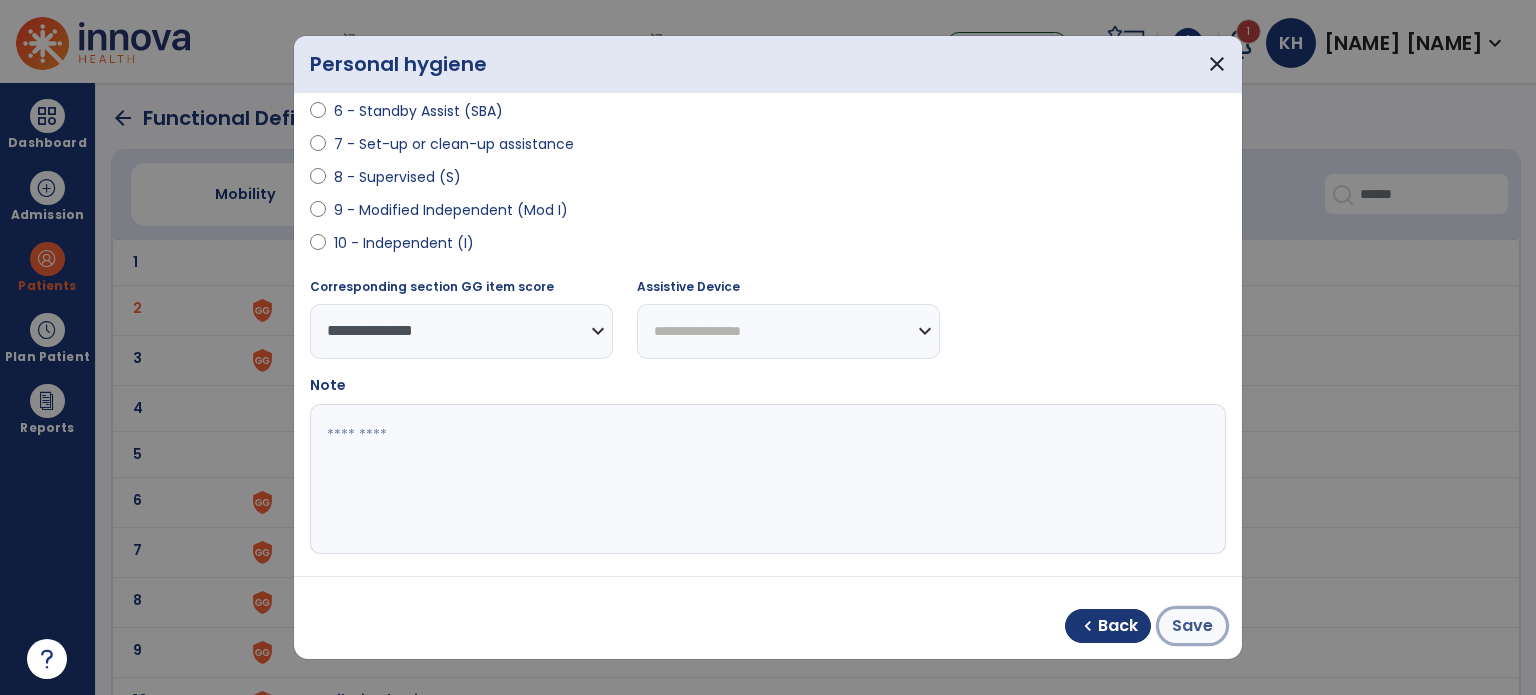 click on "Save" at bounding box center [1192, 626] 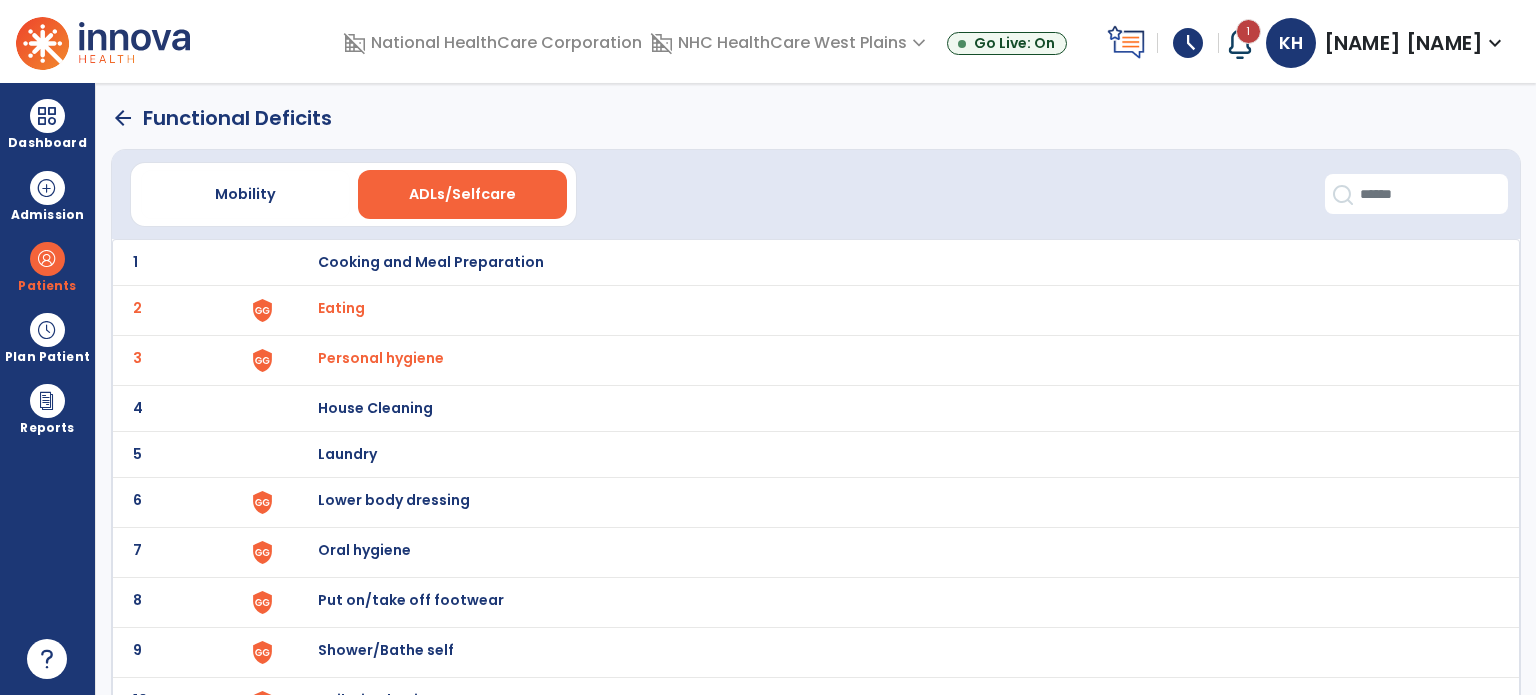 click on "Lower body dressing" at bounding box center (431, 262) 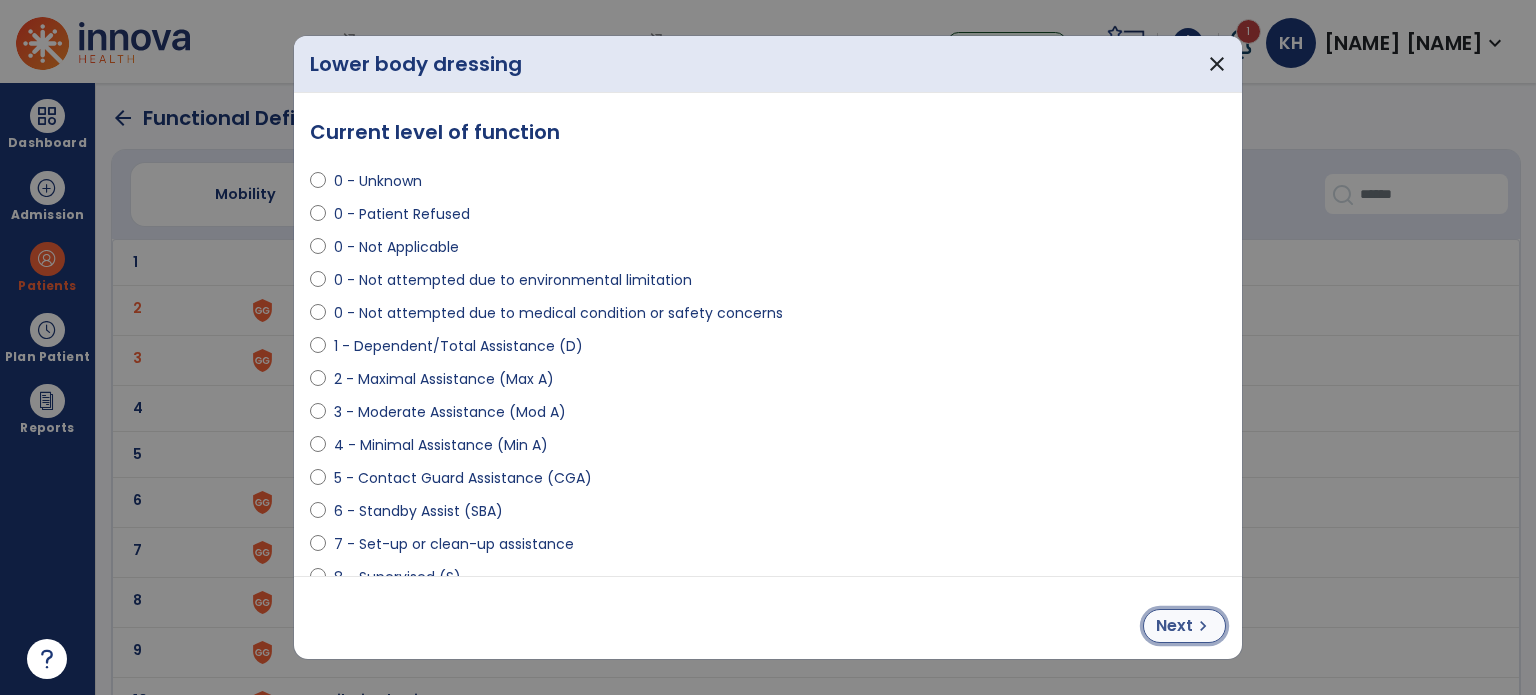 click on "Next" at bounding box center [1174, 626] 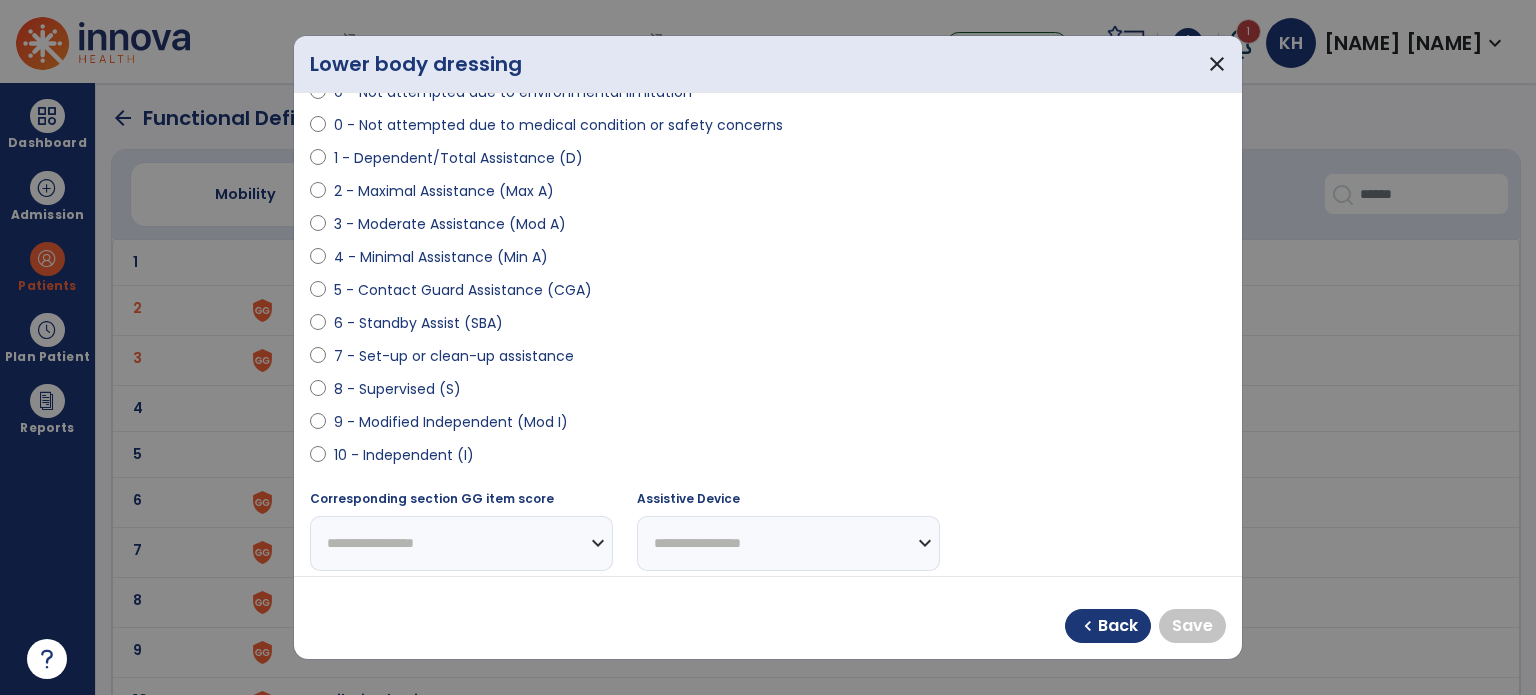 scroll, scrollTop: 200, scrollLeft: 0, axis: vertical 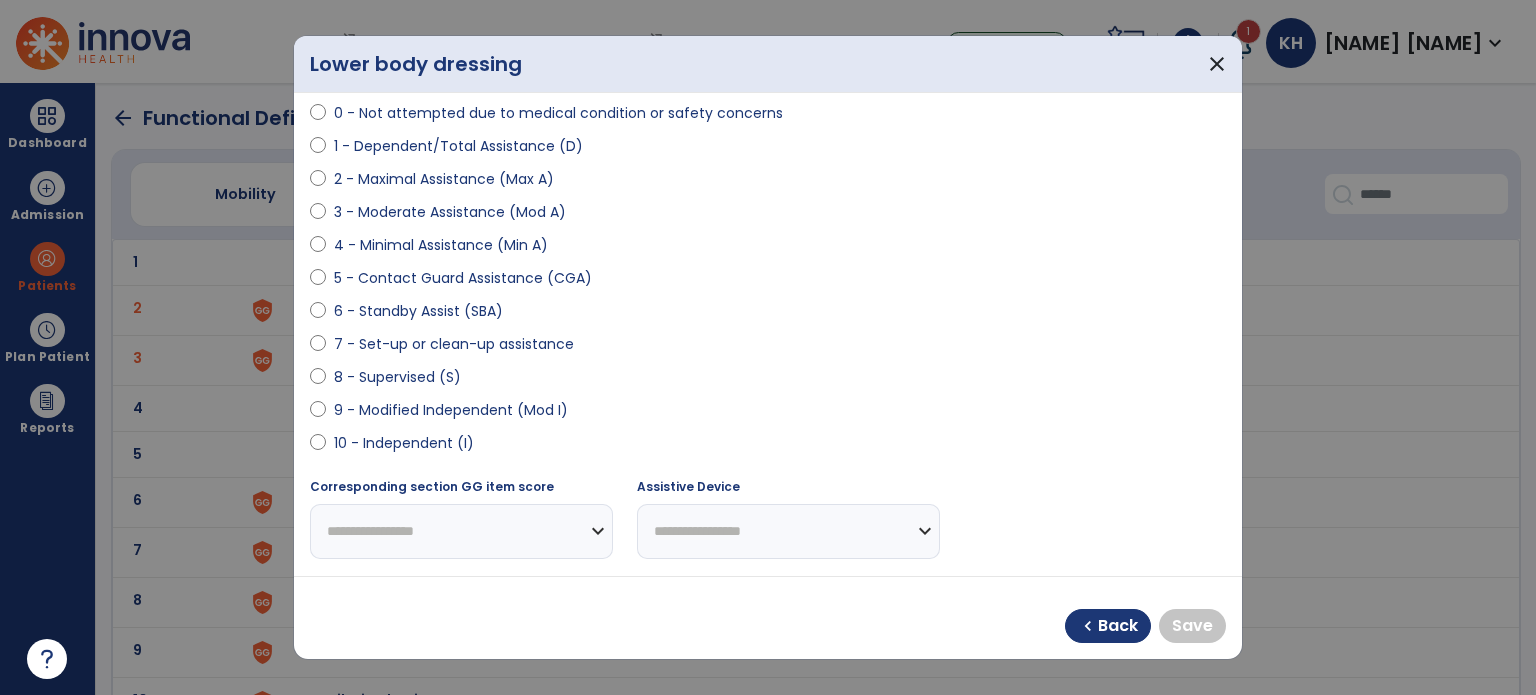 click on "10 - Independent (I)" at bounding box center [404, 443] 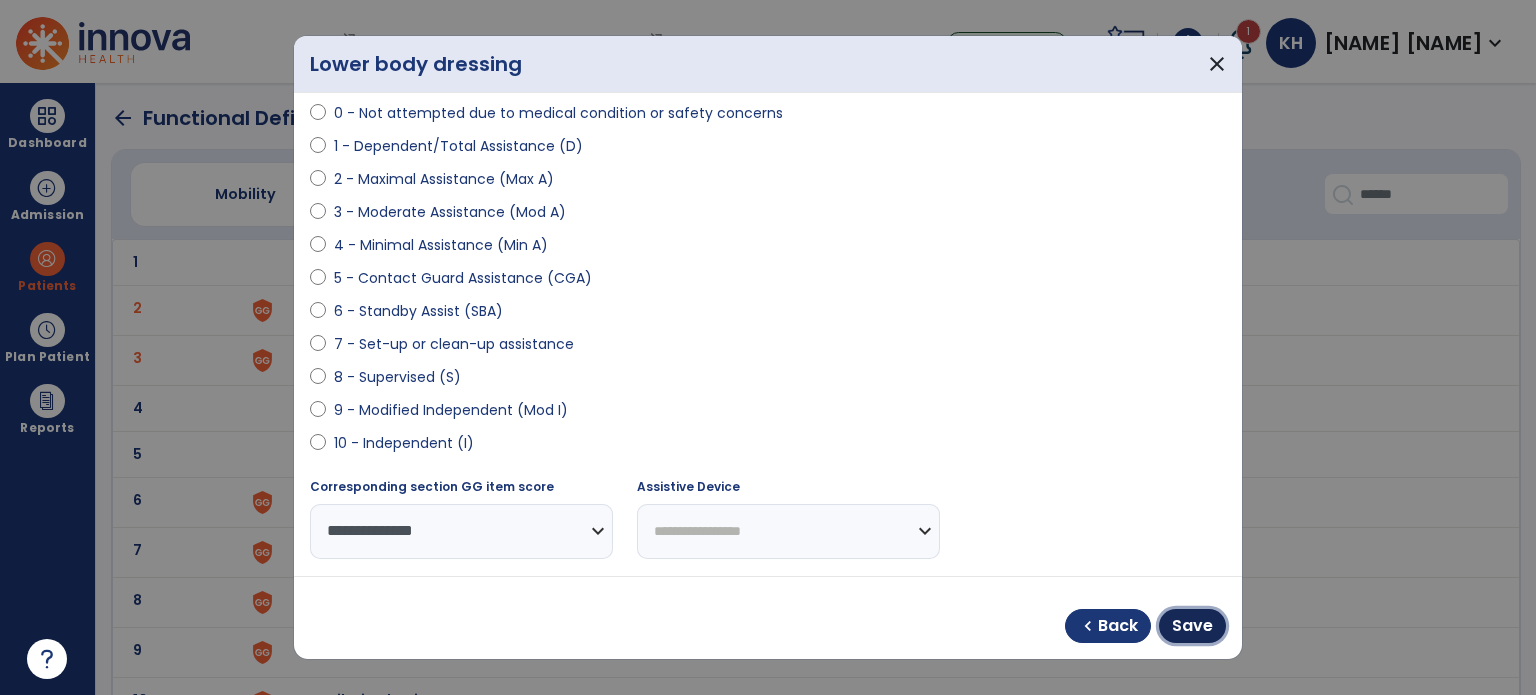 click on "Save" at bounding box center (1192, 626) 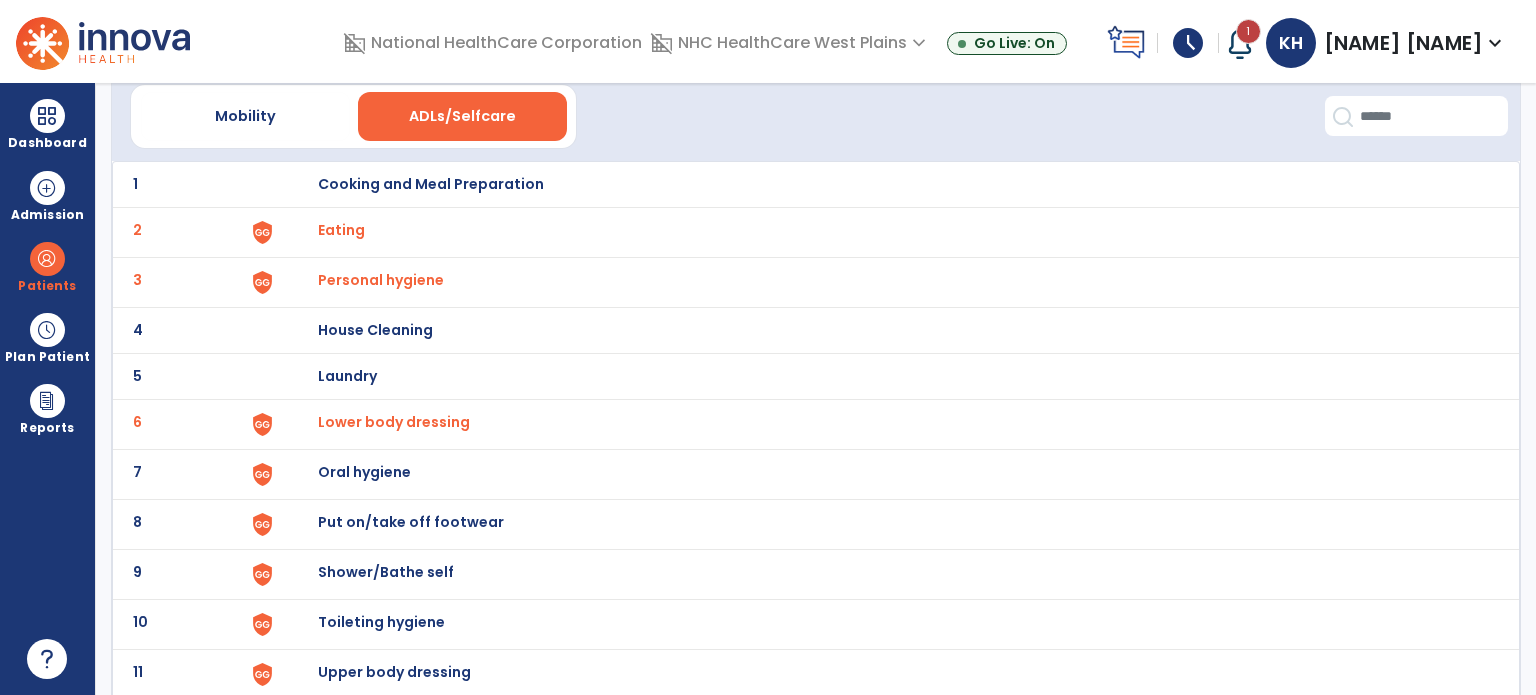 scroll, scrollTop: 100, scrollLeft: 0, axis: vertical 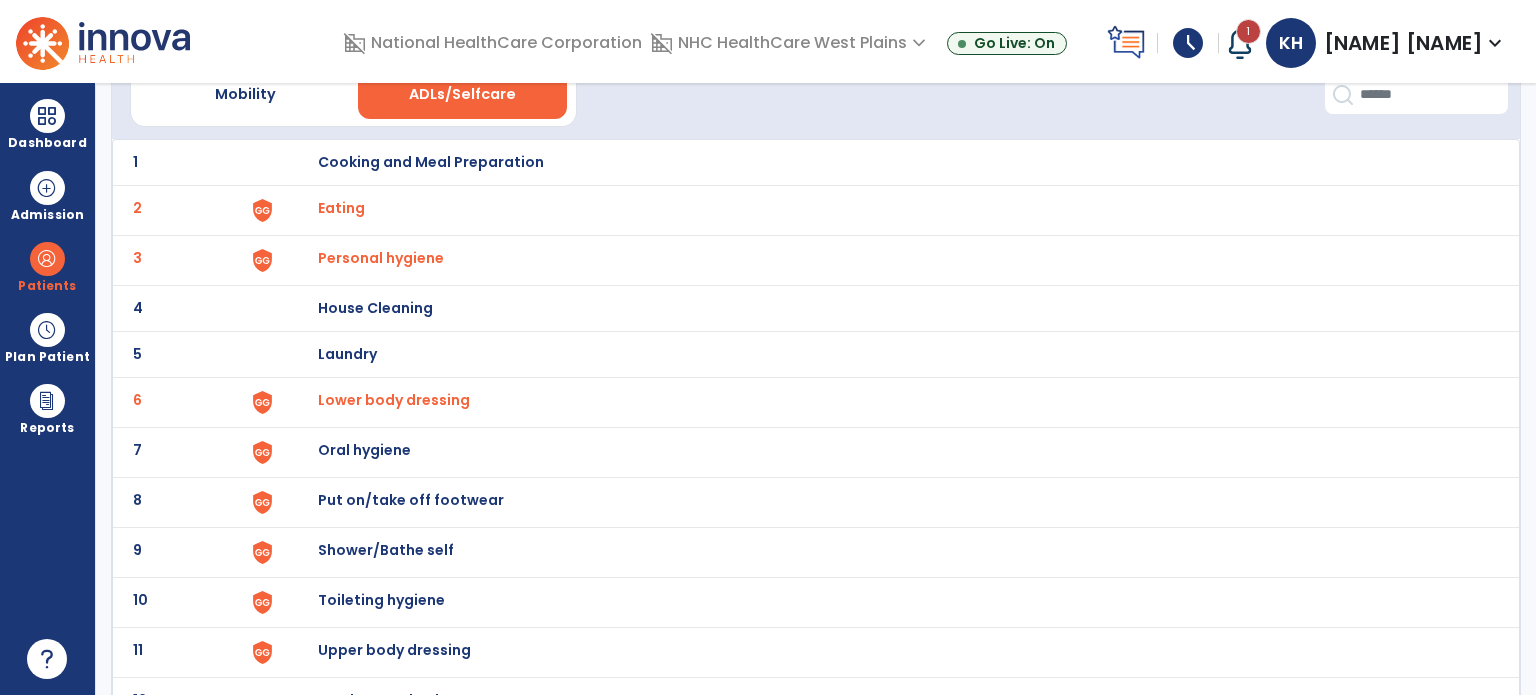 click on "Oral hygiene" at bounding box center (431, 162) 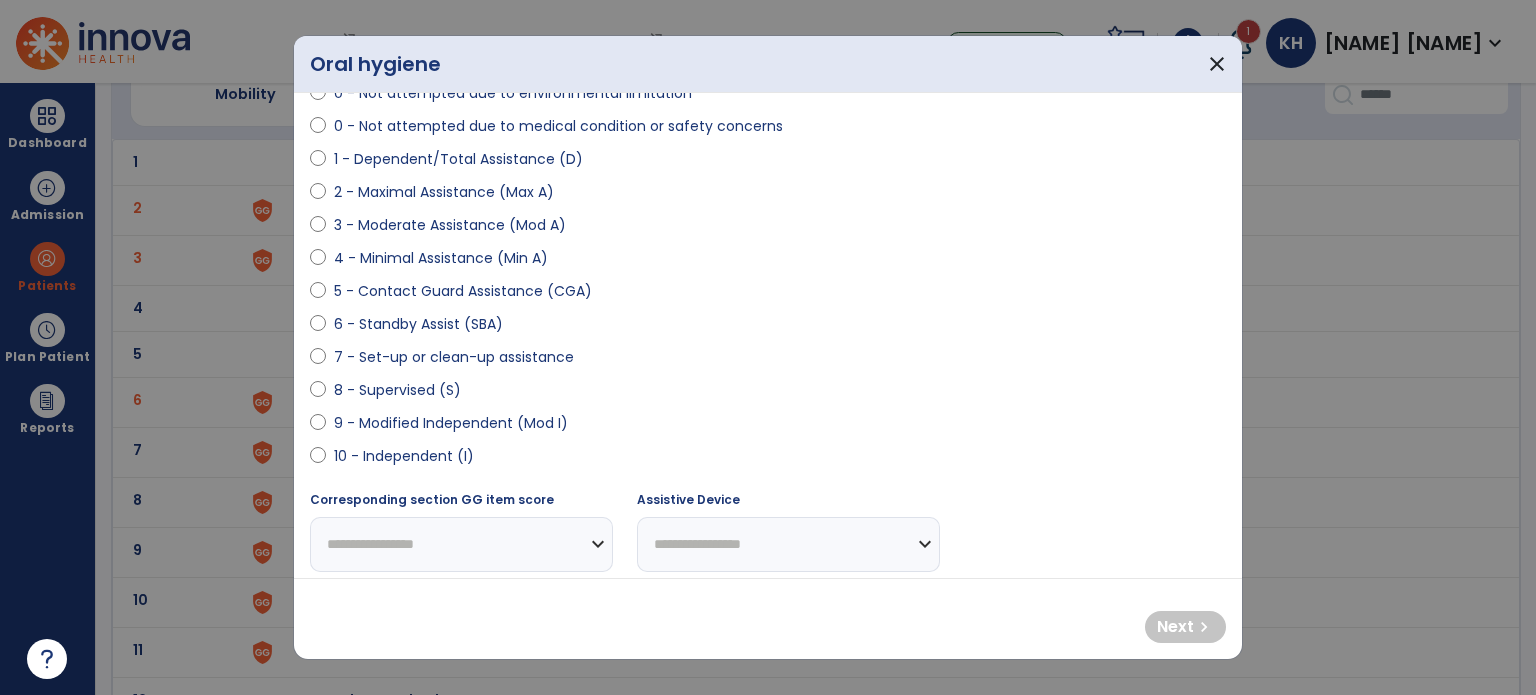 scroll, scrollTop: 200, scrollLeft: 0, axis: vertical 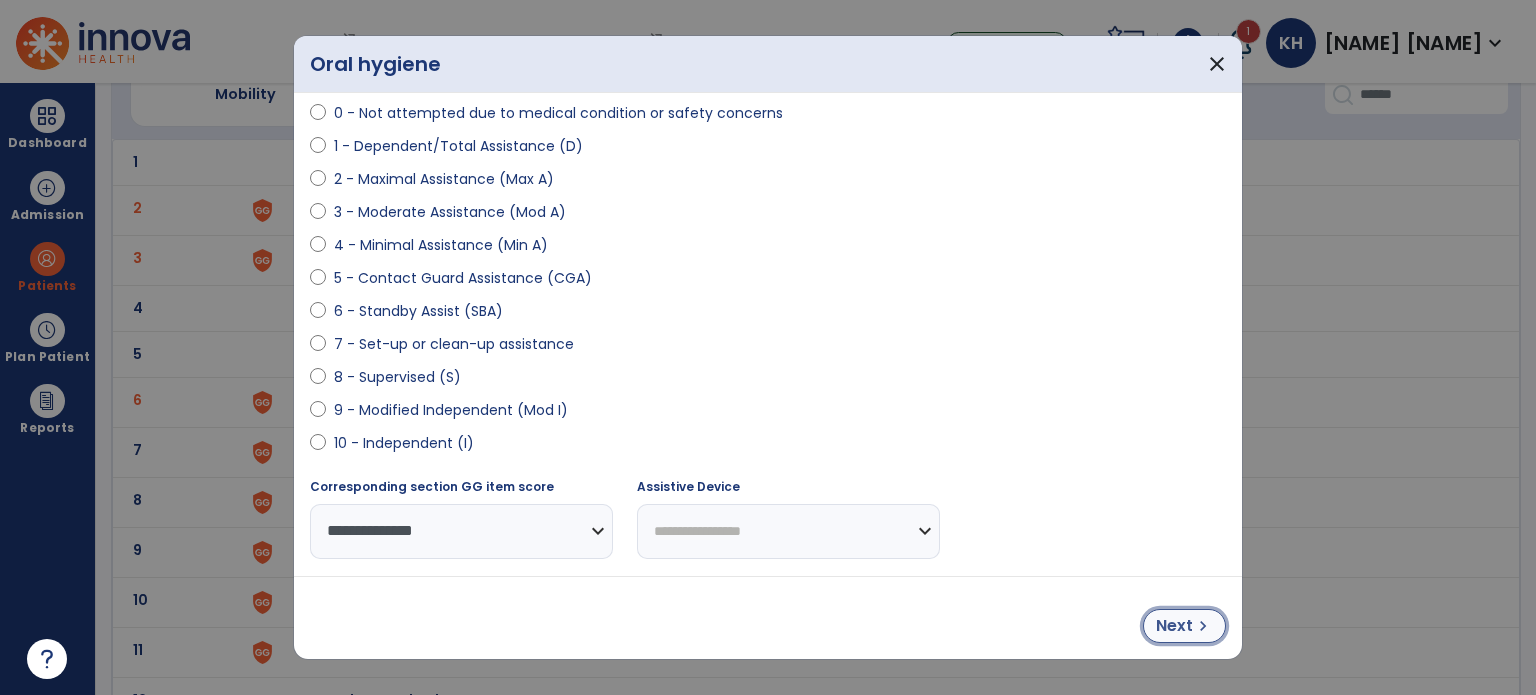 click on "Next" at bounding box center (1174, 626) 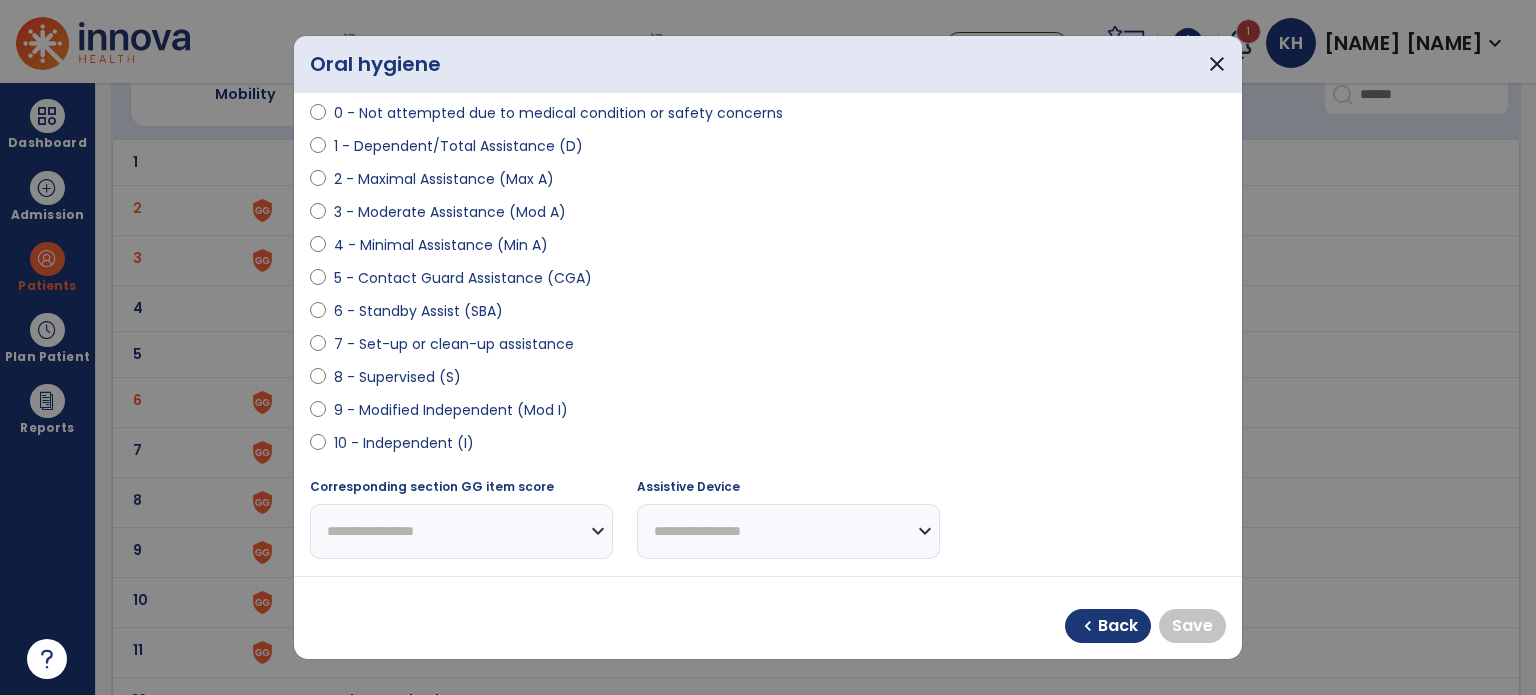 click on "10 - Independent (I)" at bounding box center [404, 443] 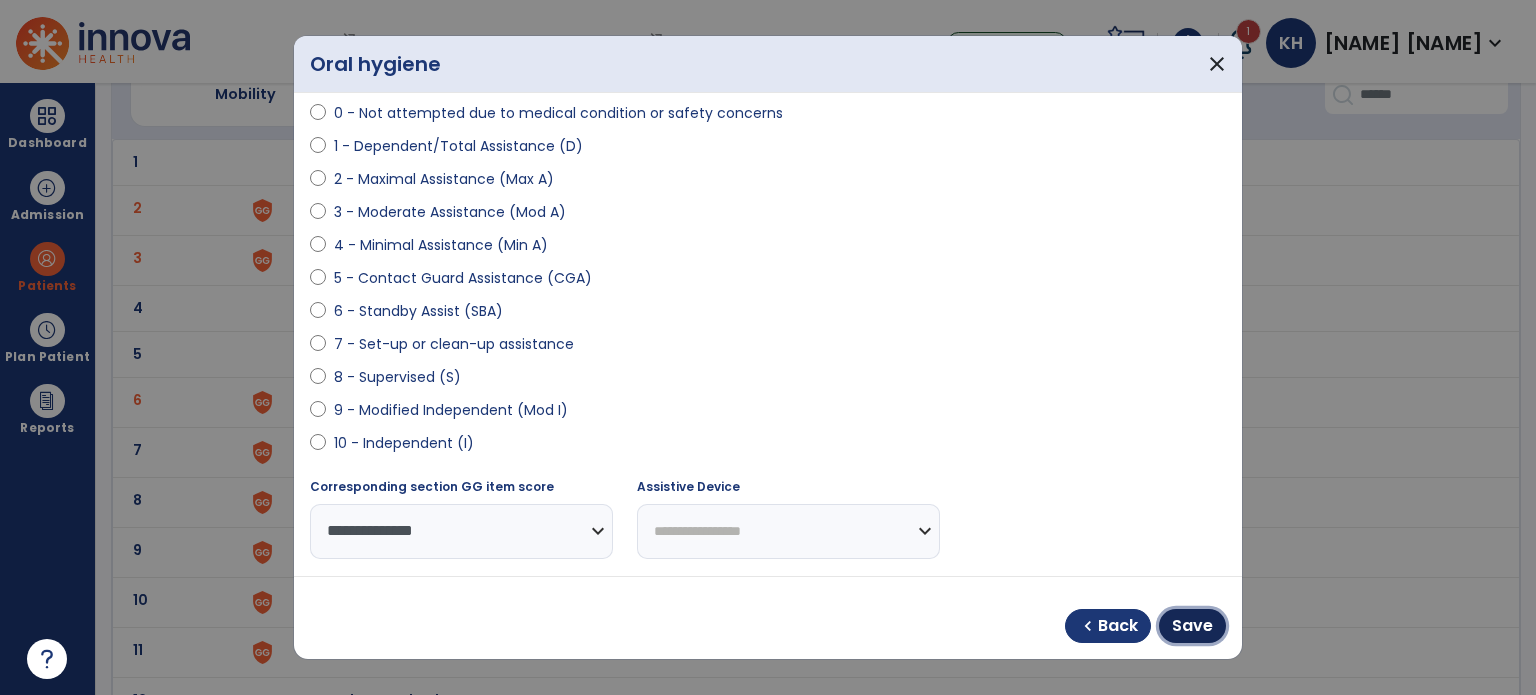 click on "Save" at bounding box center (1192, 626) 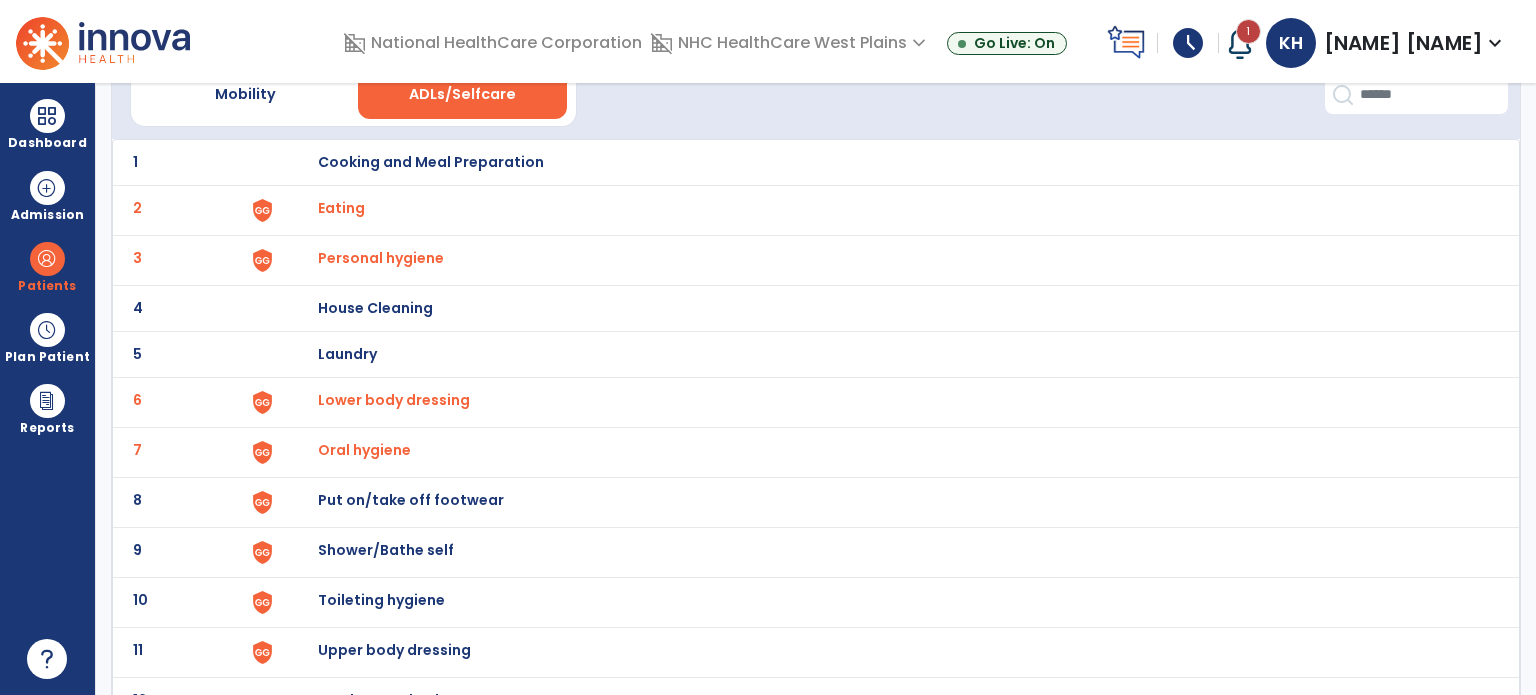 click on "Put on/take off footwear" at bounding box center [431, 162] 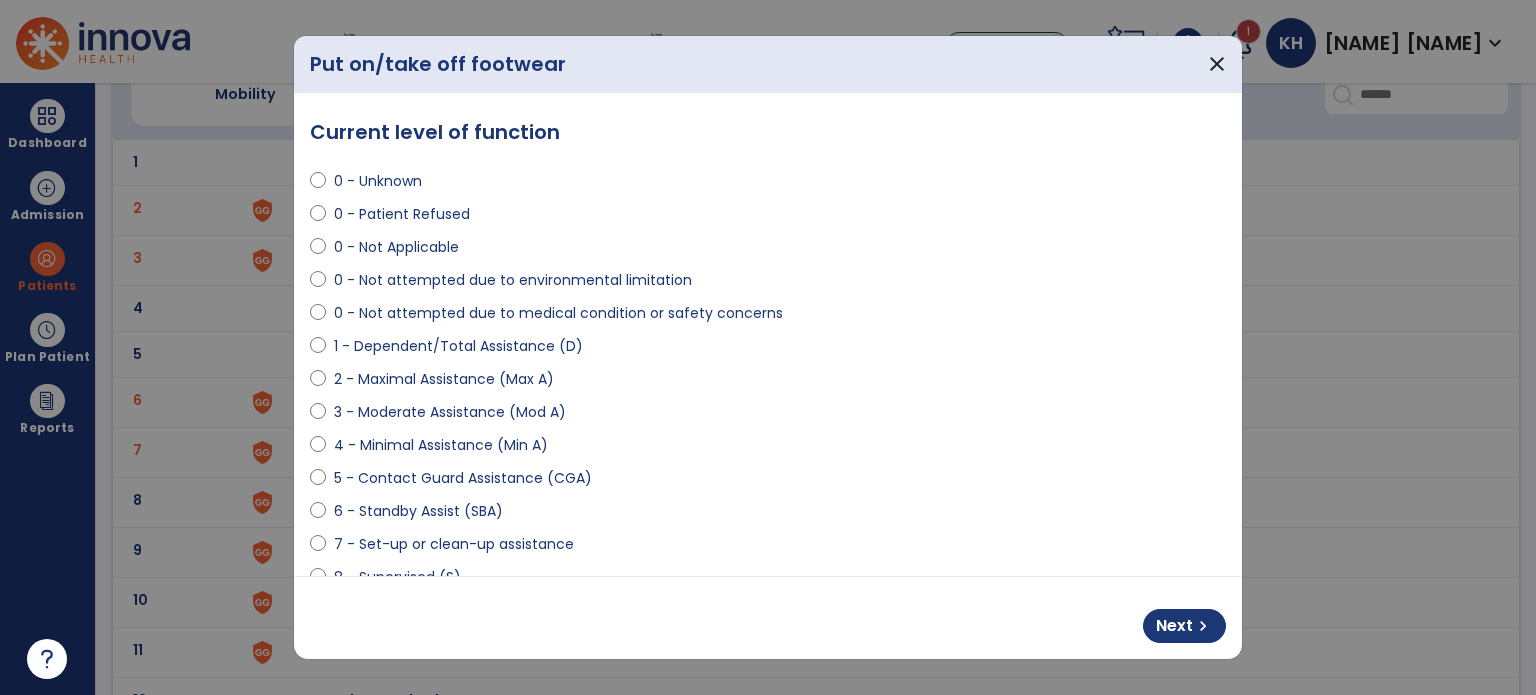 click on "5 - Contact Guard Assistance (CGA)" at bounding box center [463, 478] 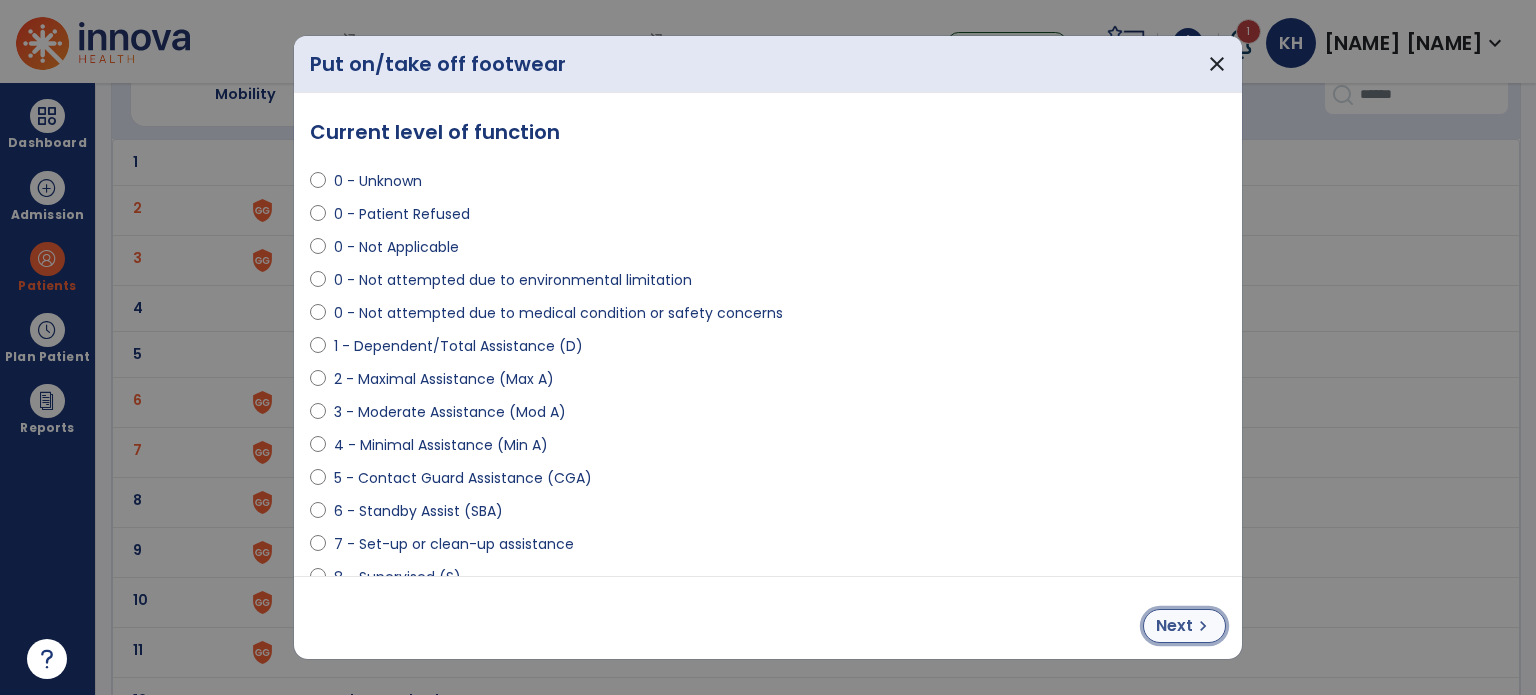 click on "Next" at bounding box center [1174, 626] 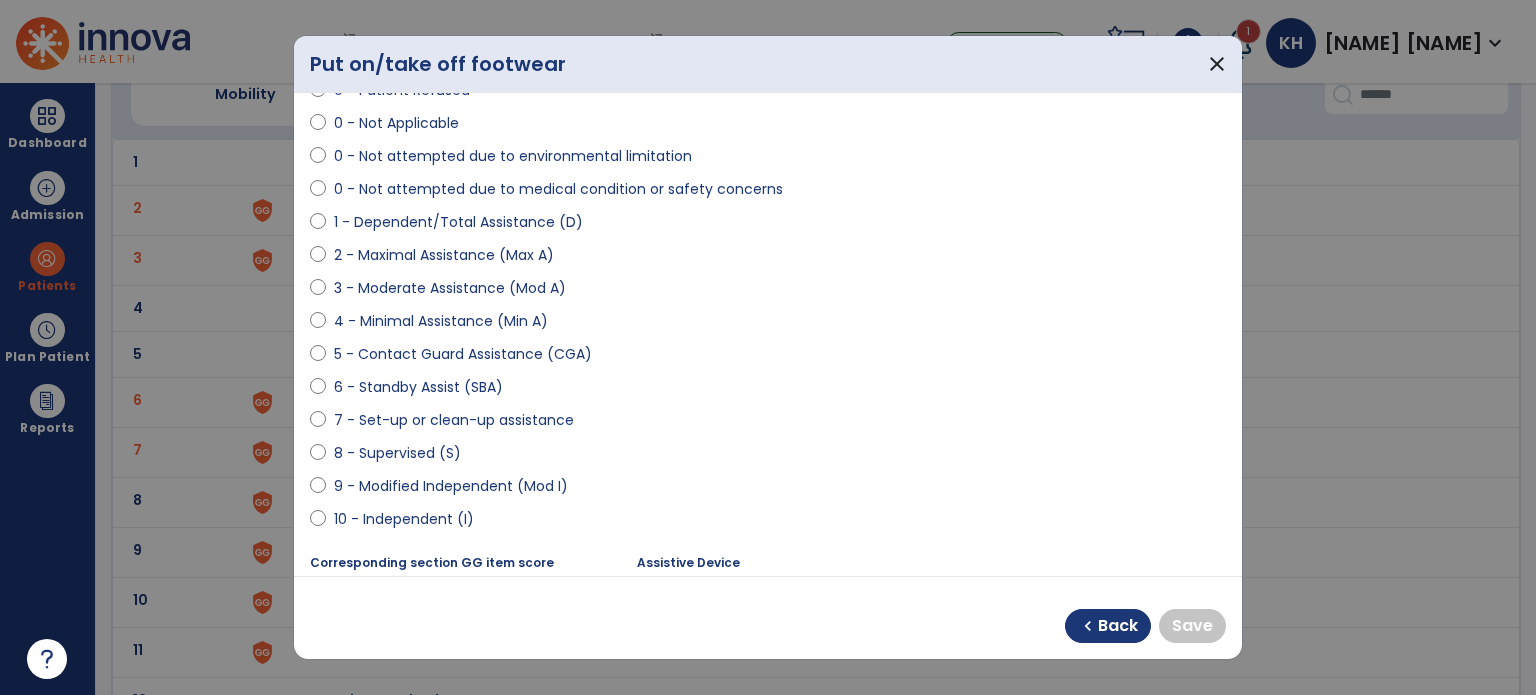scroll, scrollTop: 300, scrollLeft: 0, axis: vertical 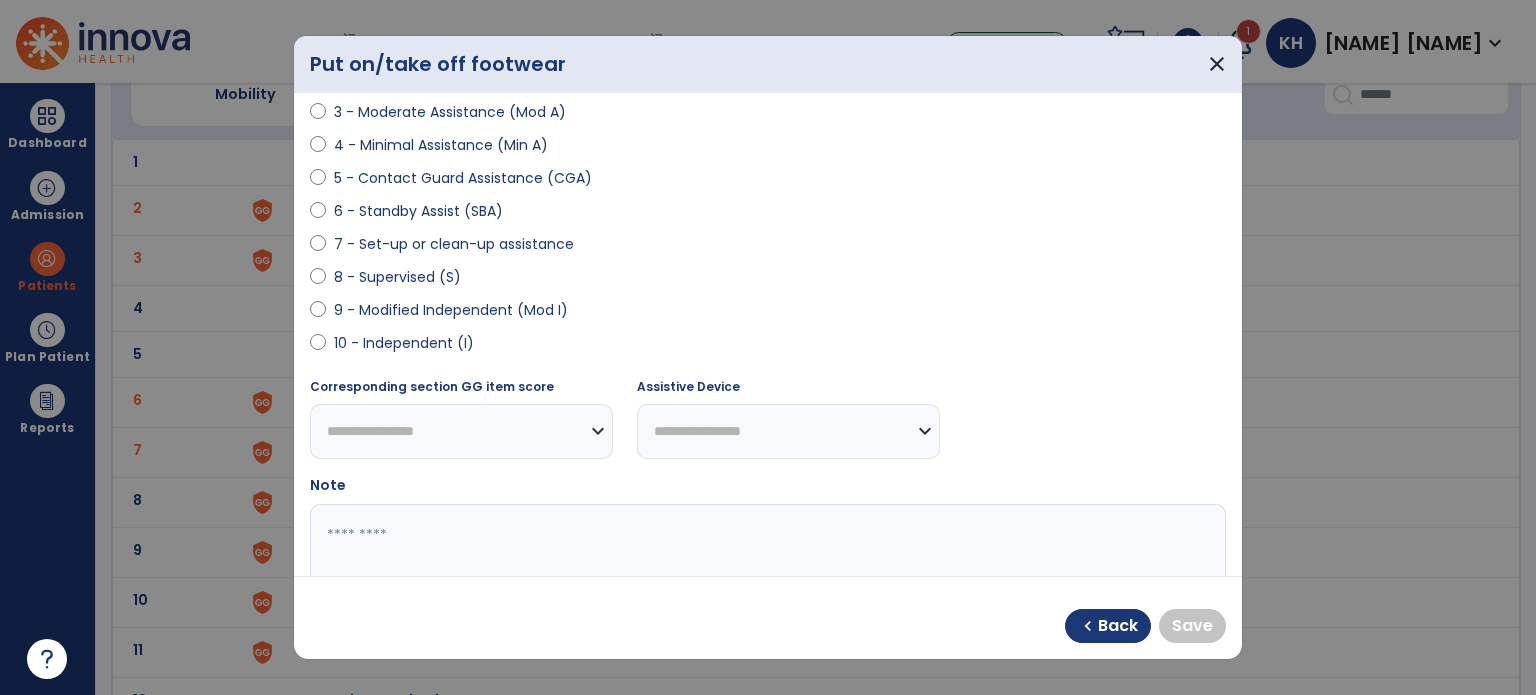 click on "10 - Independent (I)" at bounding box center (404, 343) 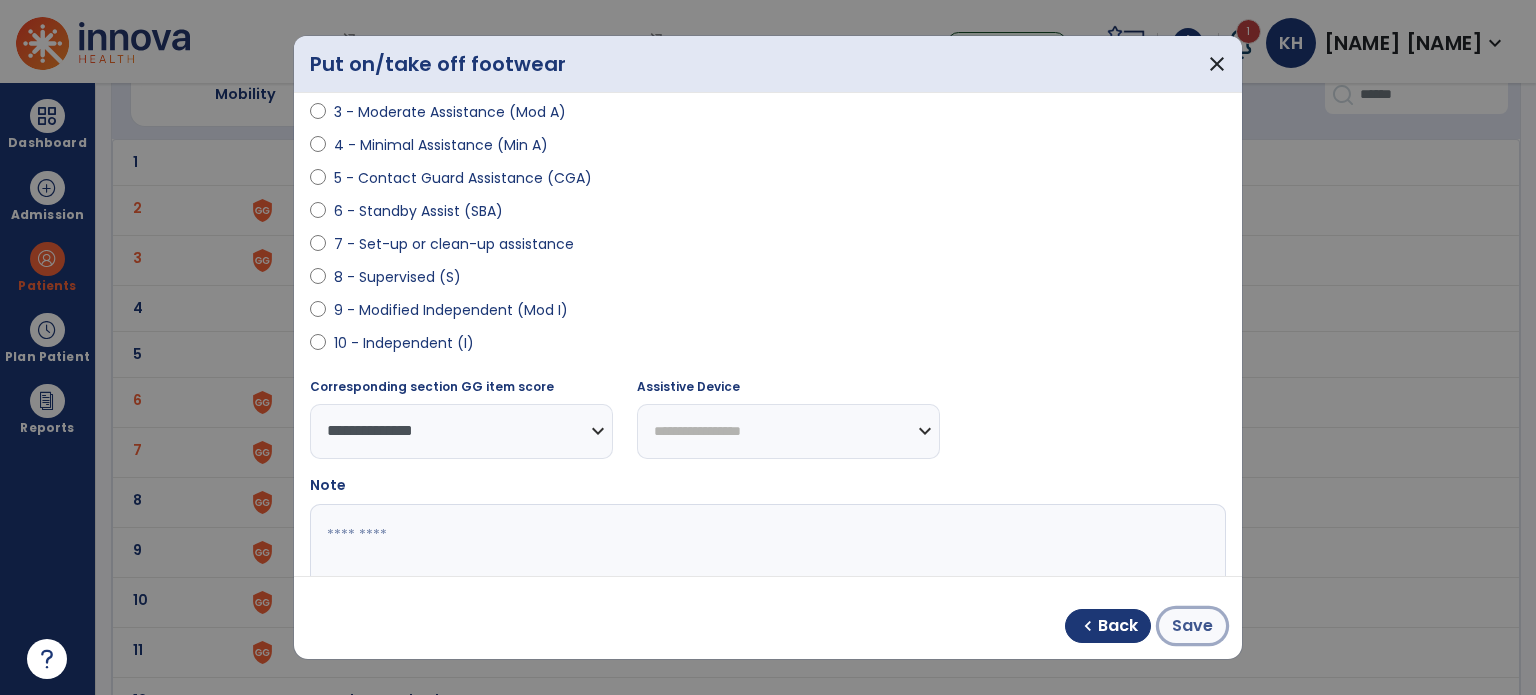 click on "Save" at bounding box center [1192, 626] 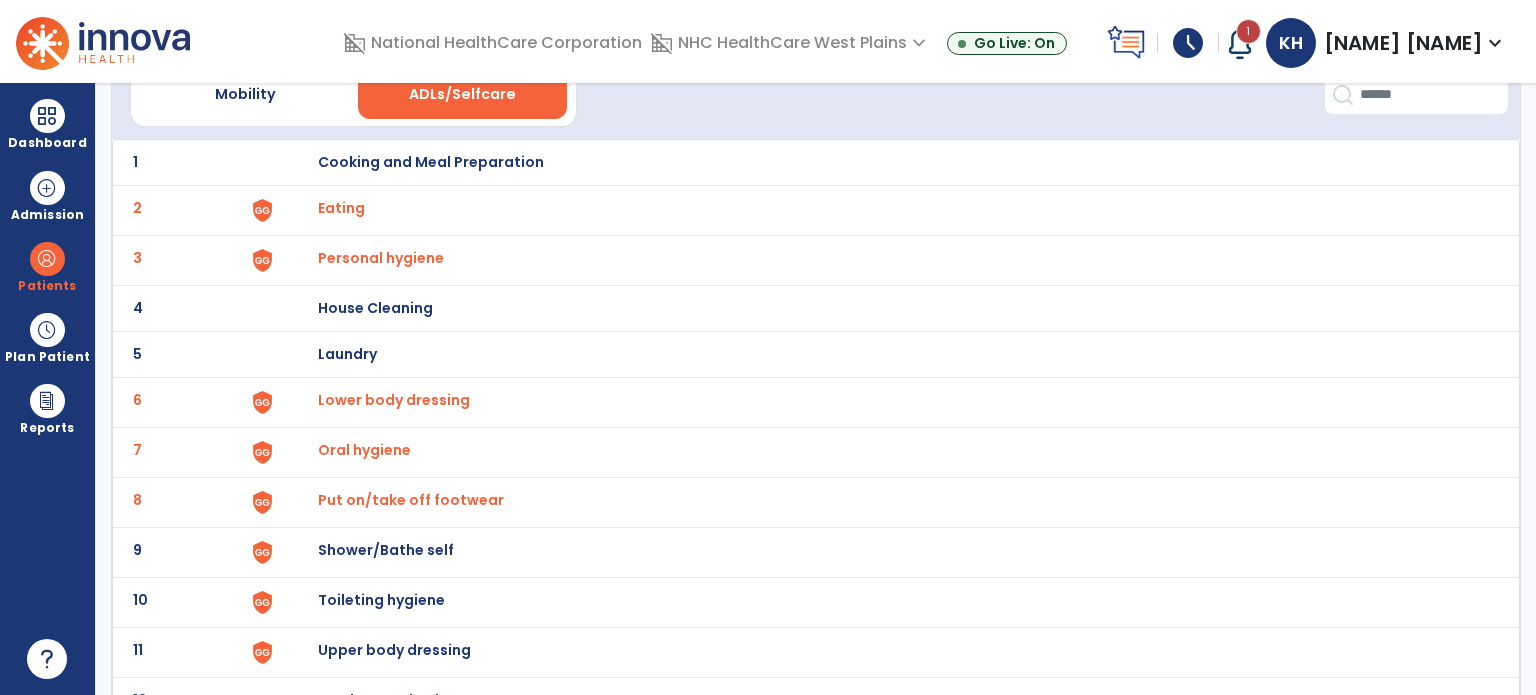 click on "Shower/Bathe self" at bounding box center (431, 162) 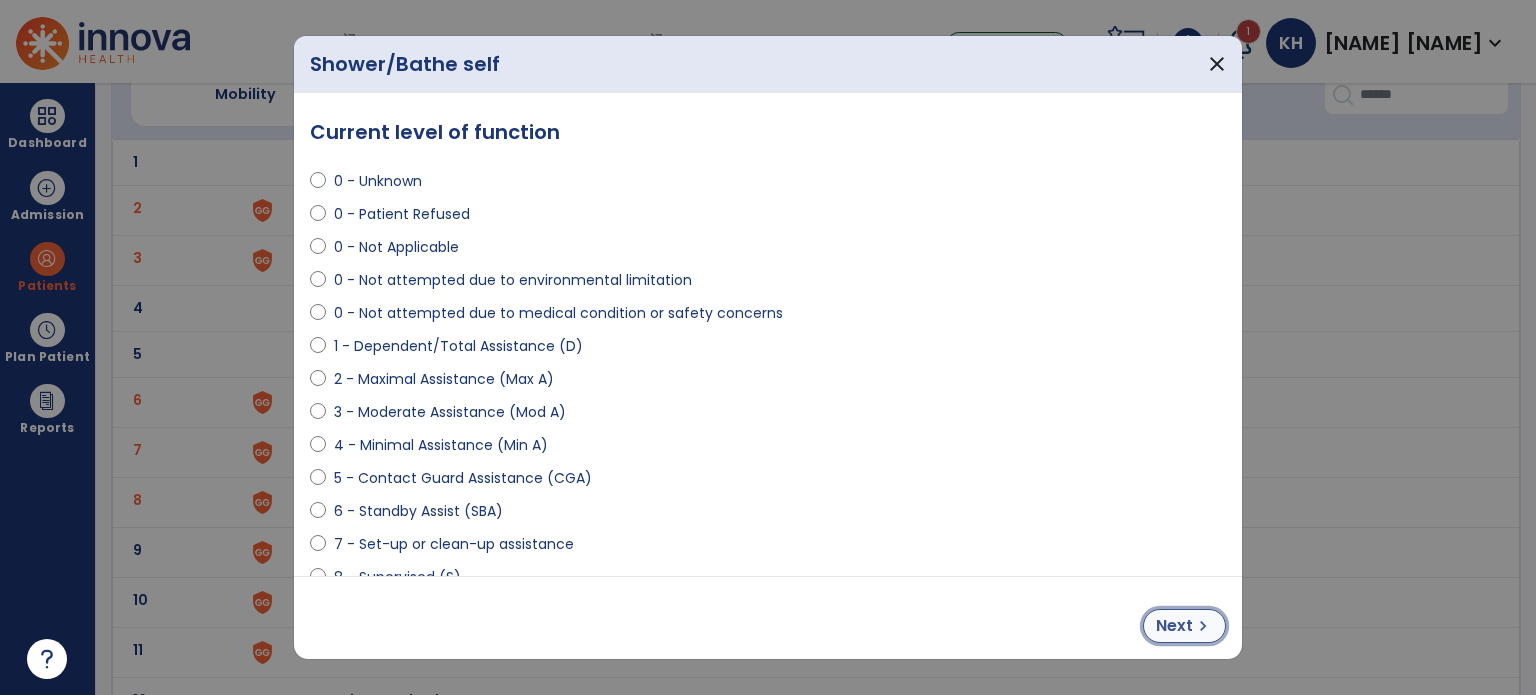 click on "Next  chevron_right" at bounding box center [1184, 626] 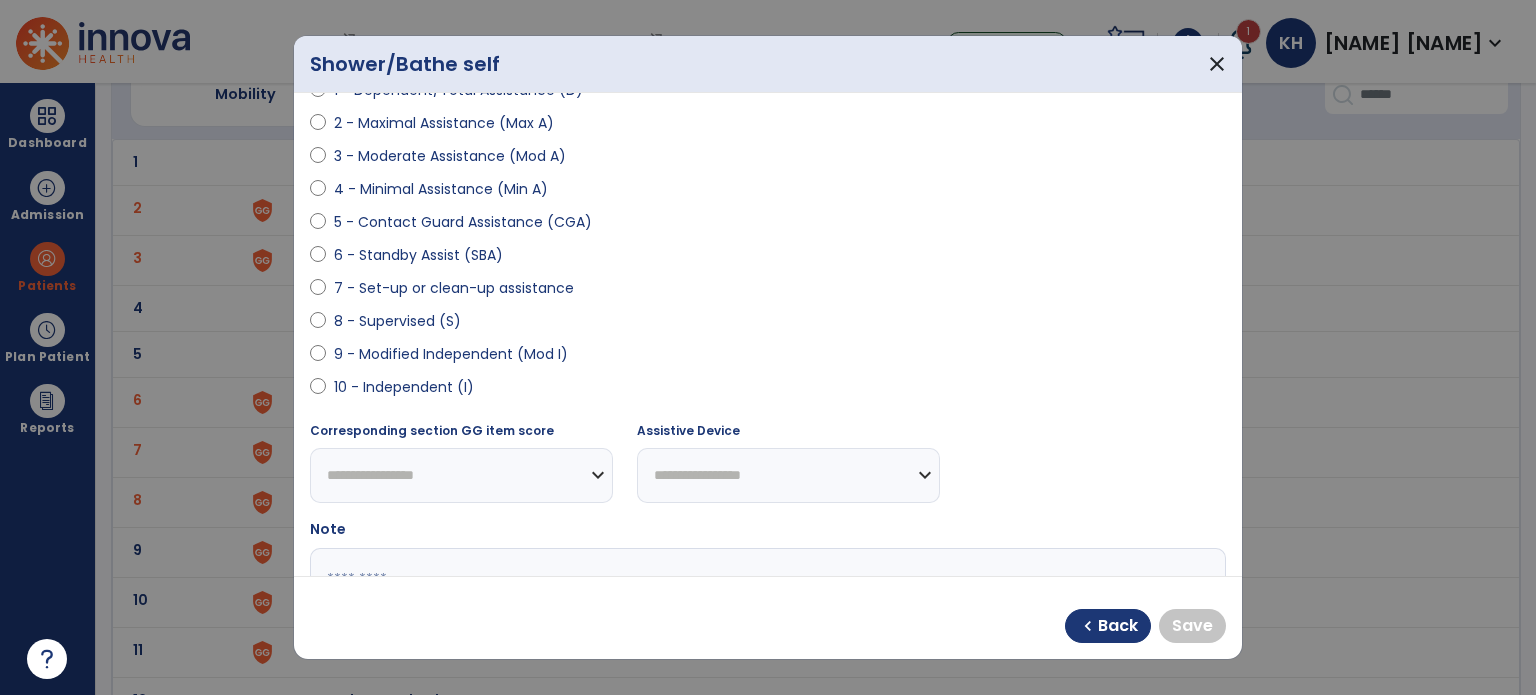 scroll, scrollTop: 300, scrollLeft: 0, axis: vertical 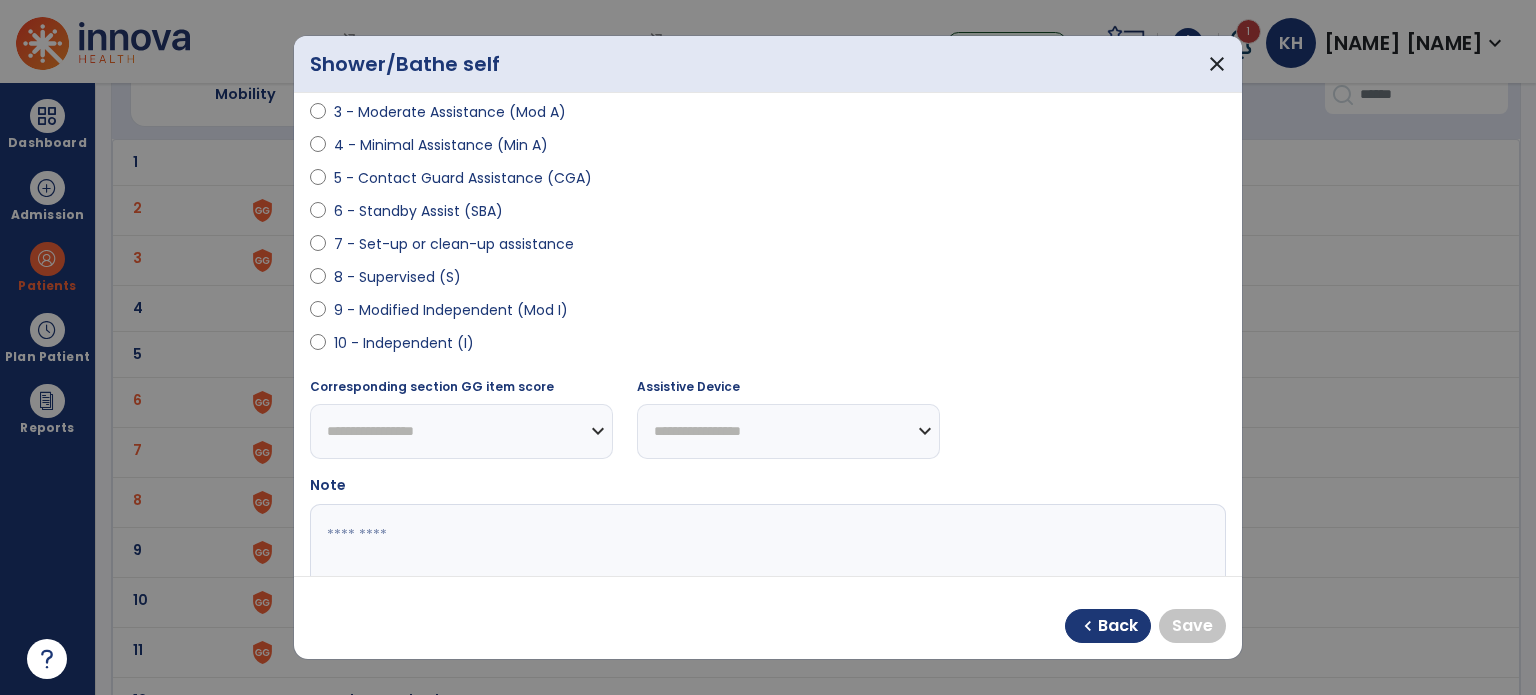 click on "10 - Independent (I)" at bounding box center [404, 343] 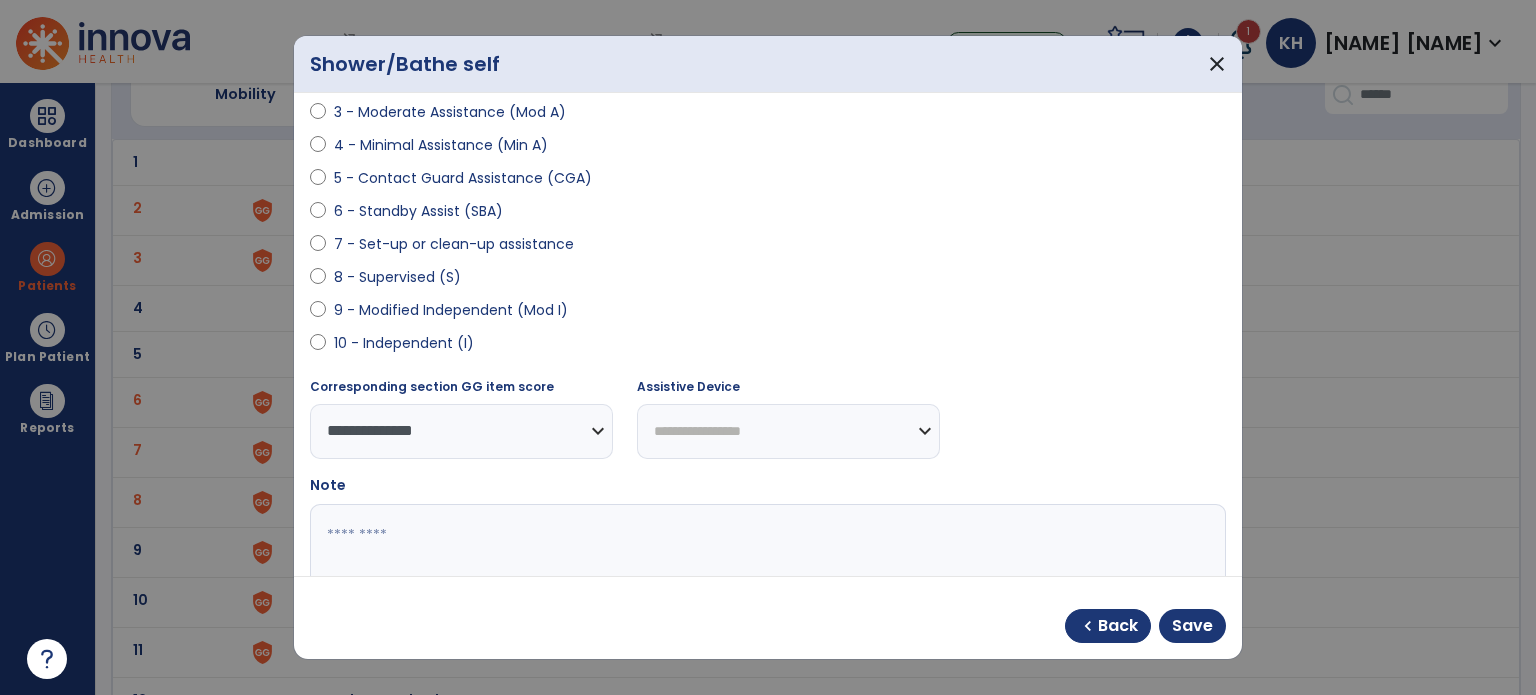 click on "9 - Modified Independent (Mod I)" at bounding box center [451, 310] 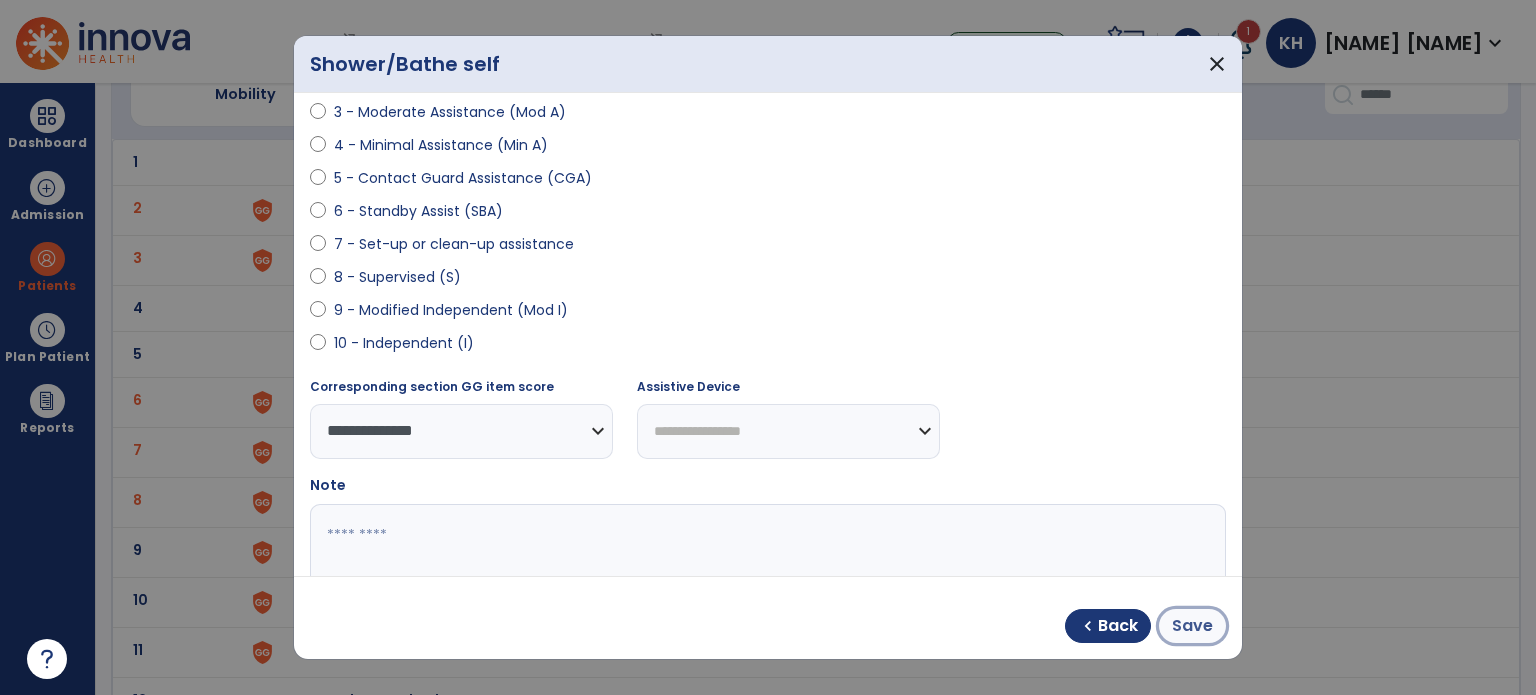 click on "Save" at bounding box center (1192, 626) 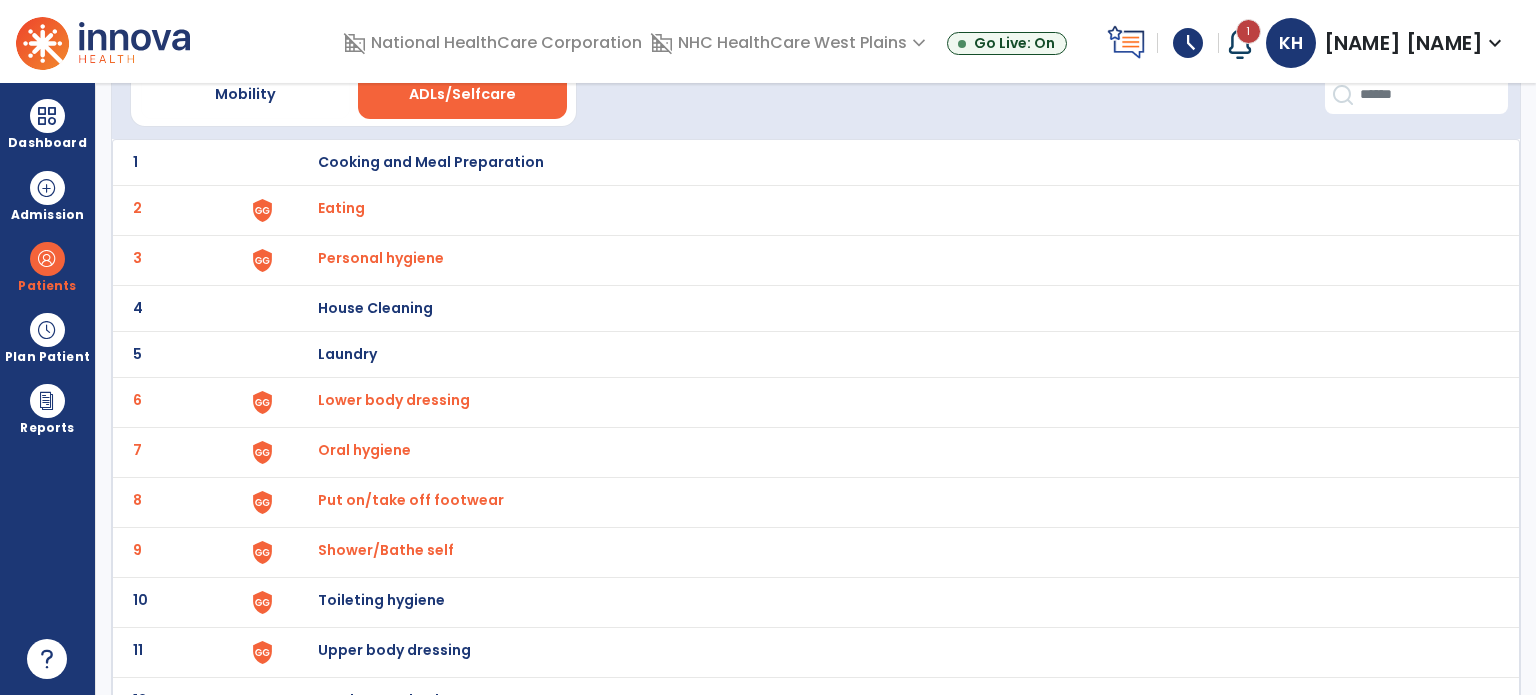 click on "Toileting hygiene" at bounding box center [431, 162] 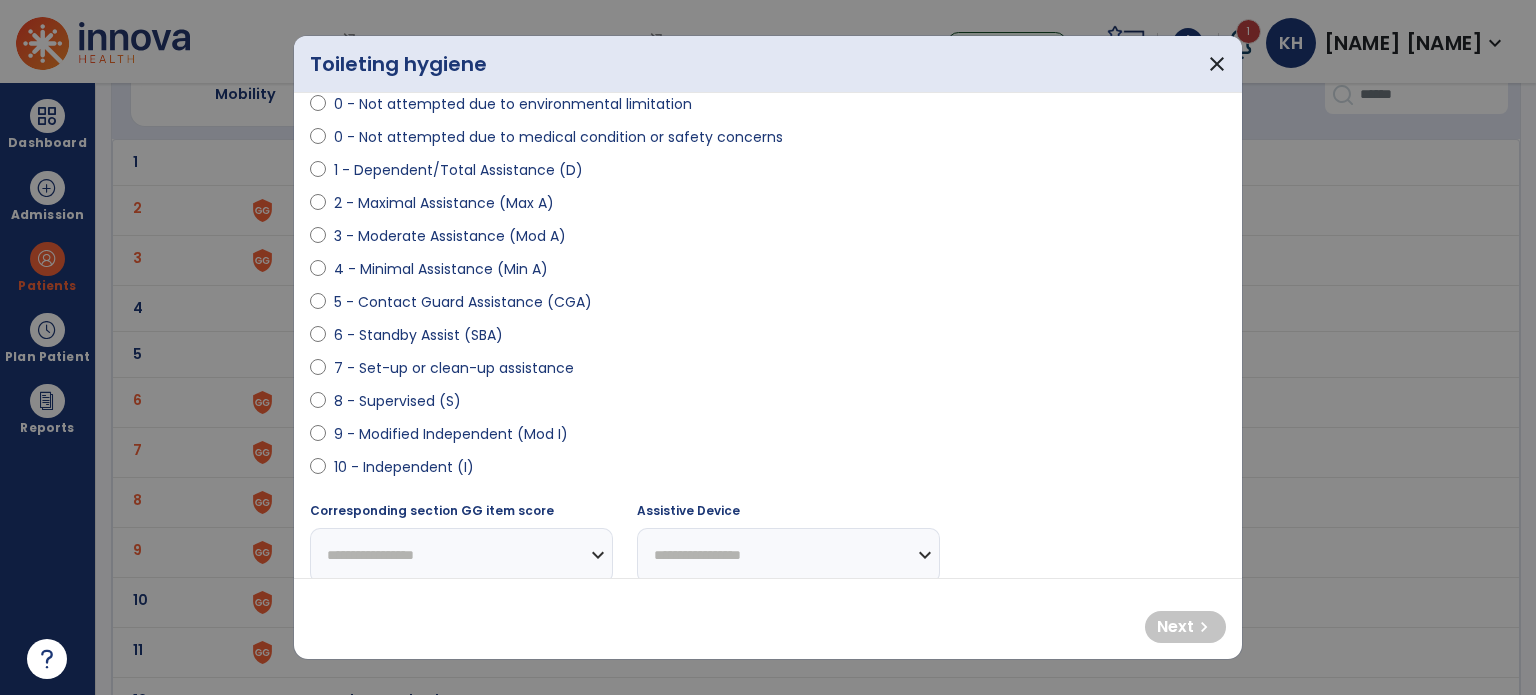 scroll, scrollTop: 200, scrollLeft: 0, axis: vertical 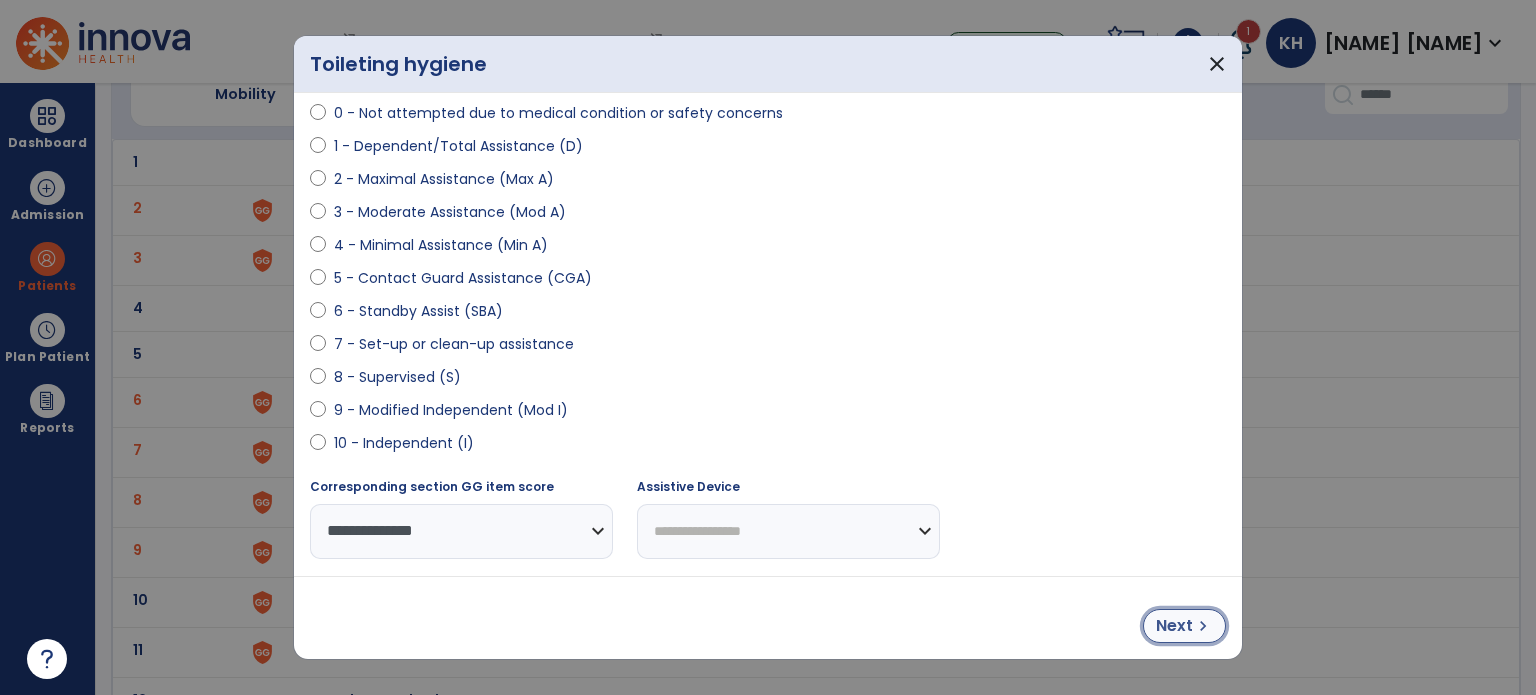 click on "Next" at bounding box center [1174, 626] 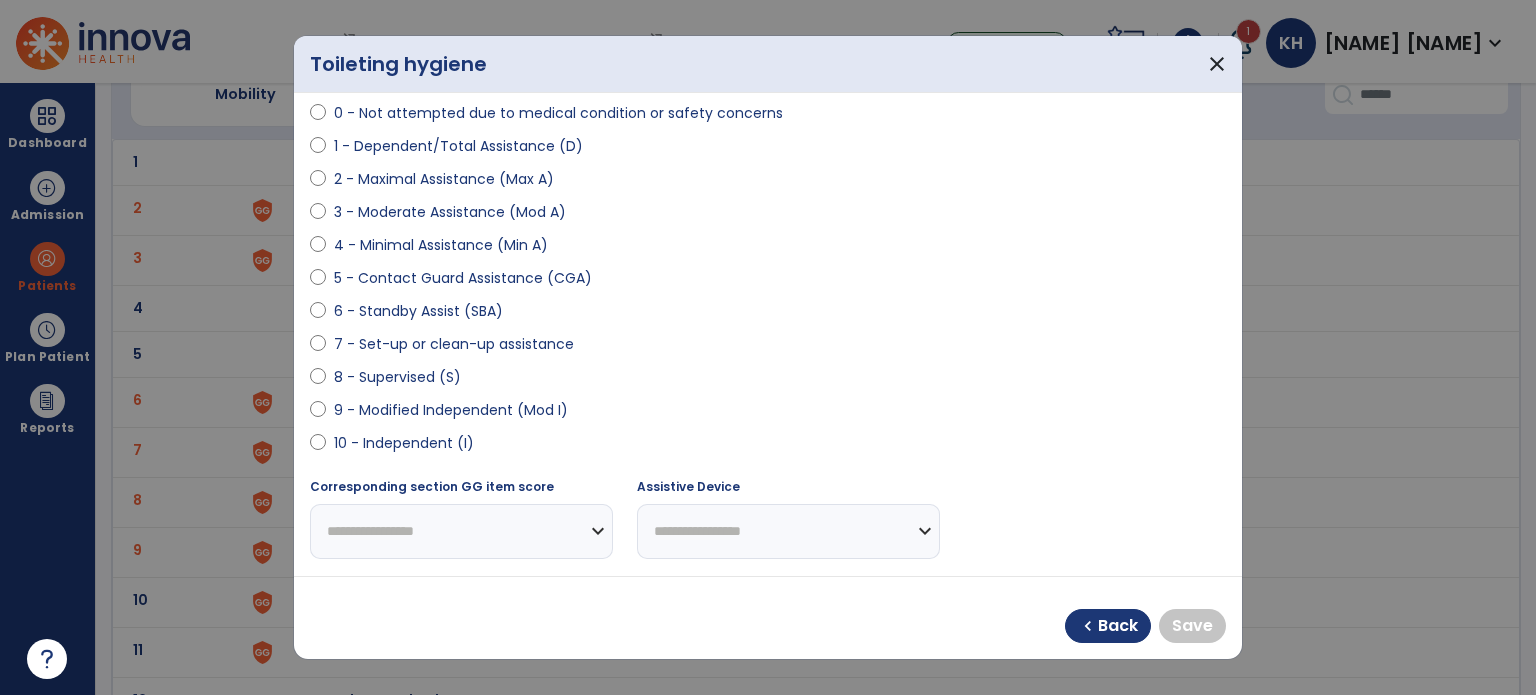 click on "10 - Independent (I)" at bounding box center (404, 443) 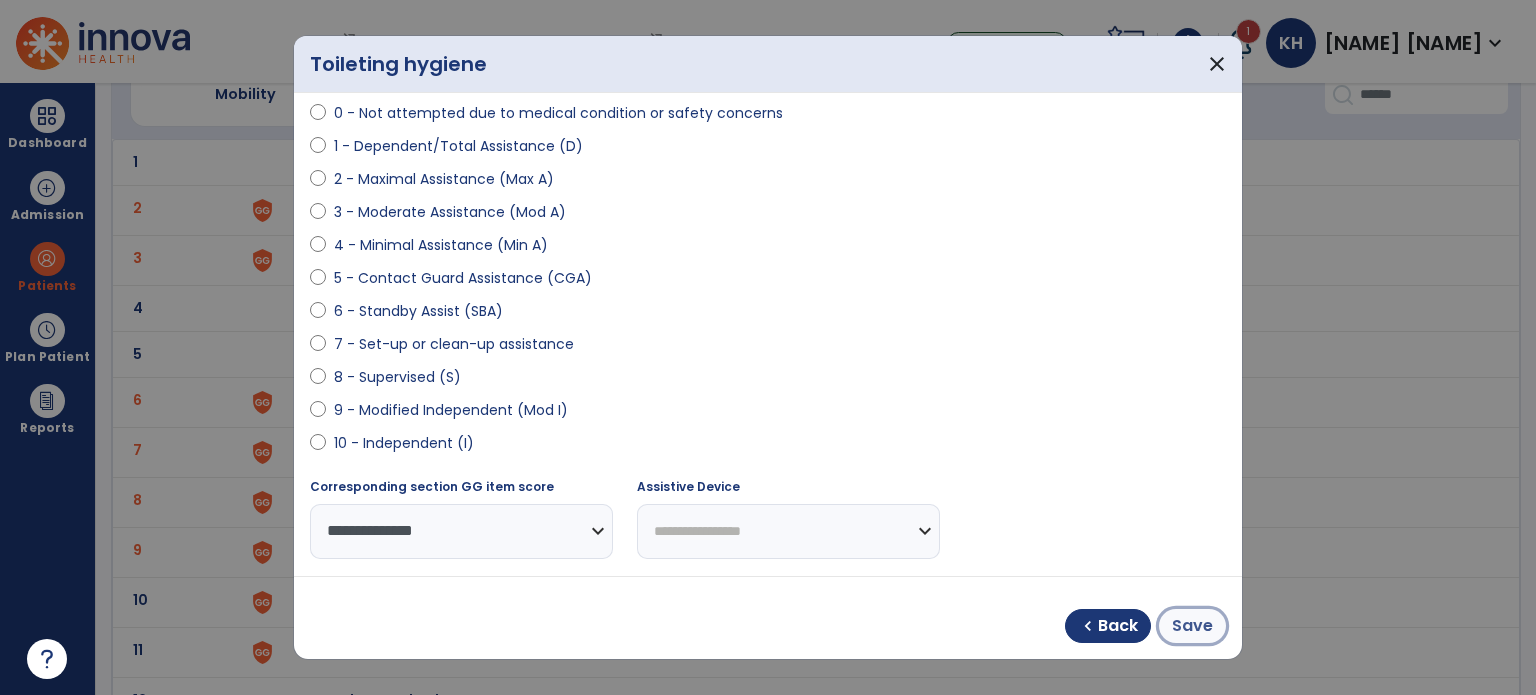 click on "Save" at bounding box center [1192, 626] 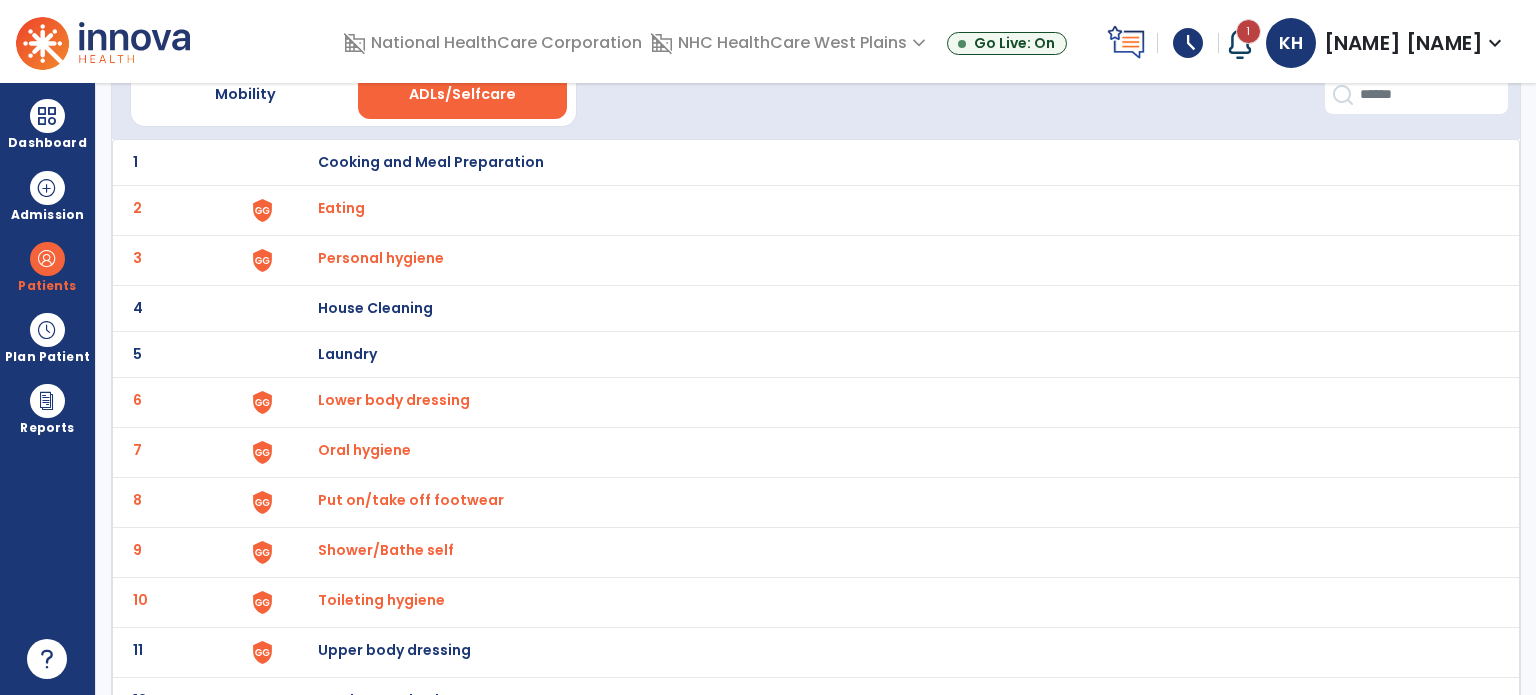 click on "Upper body dressing" at bounding box center (431, 162) 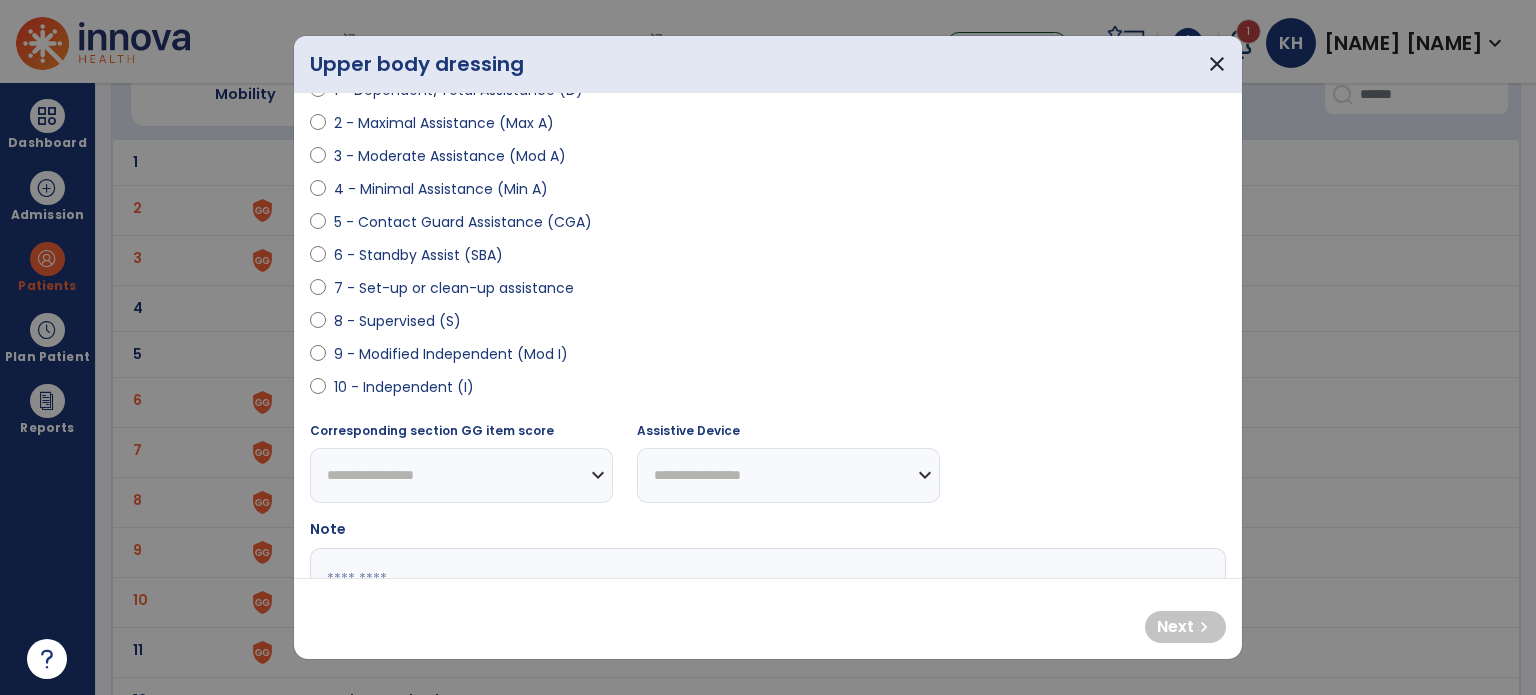 scroll, scrollTop: 300, scrollLeft: 0, axis: vertical 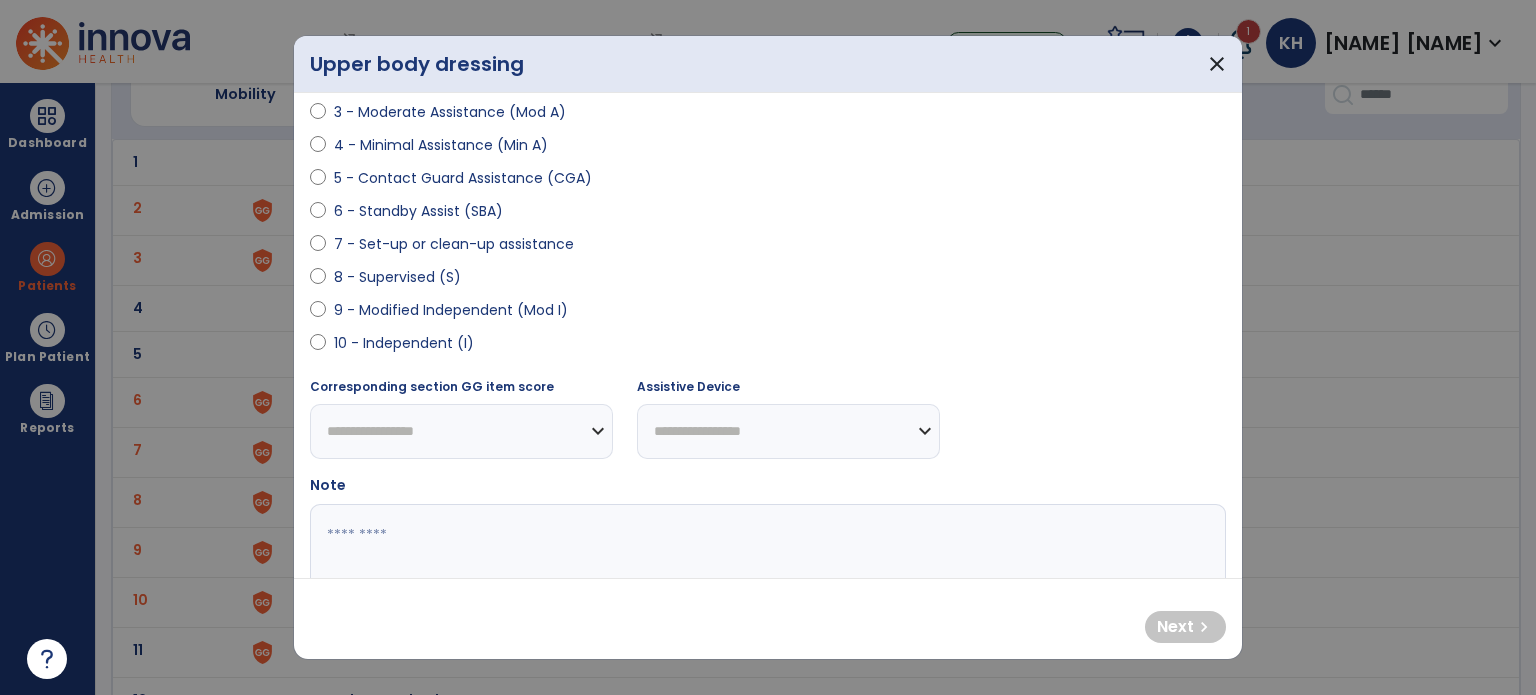 click on "10 - Independent (I)" at bounding box center [404, 343] 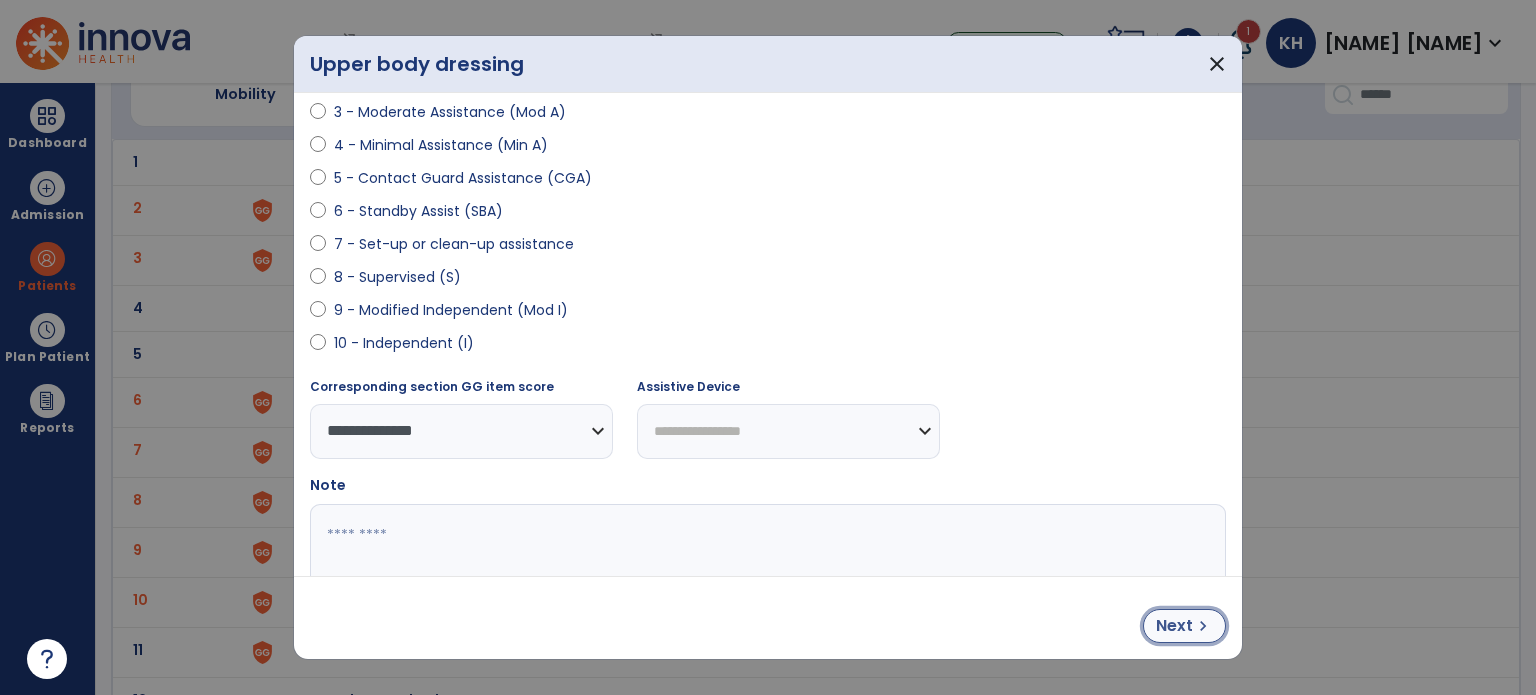 click on "Next  chevron_right" at bounding box center (1184, 626) 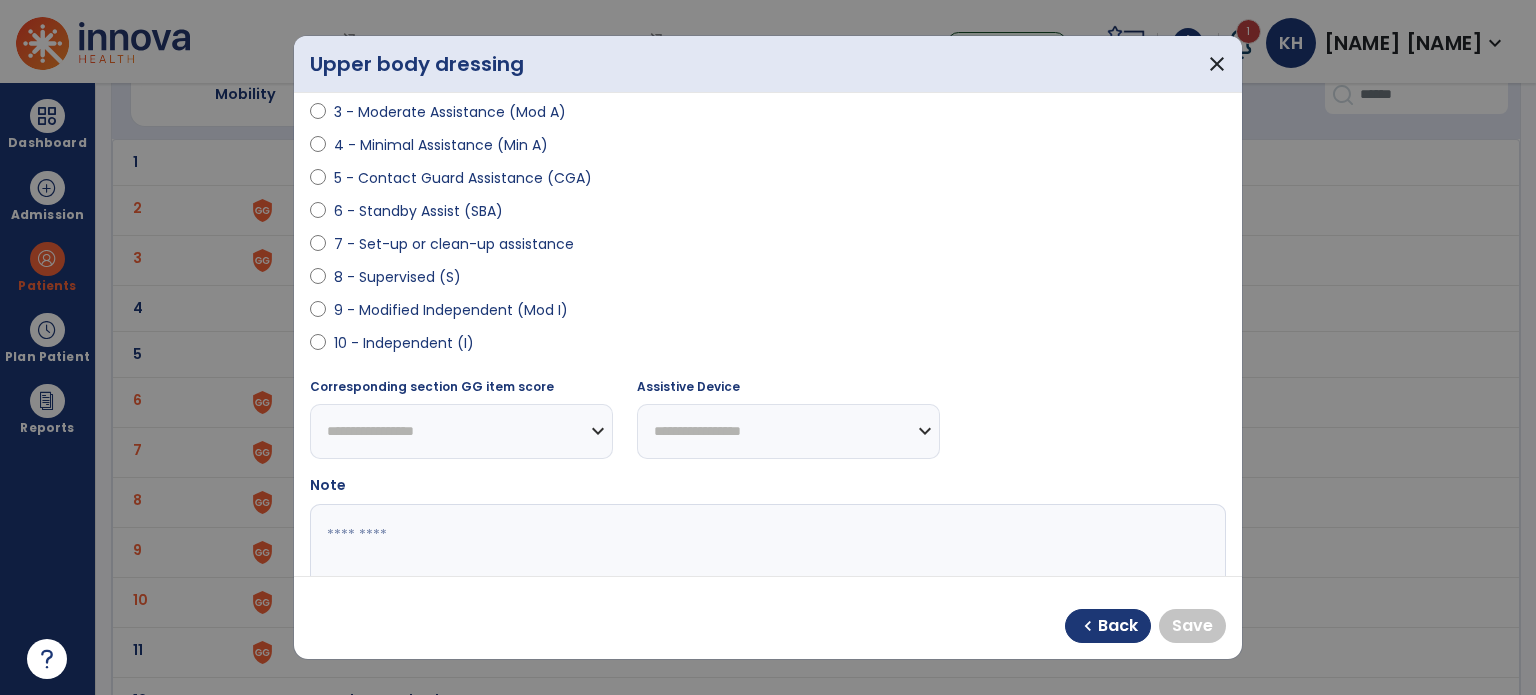 click on "10 - Independent (I)" at bounding box center (404, 343) 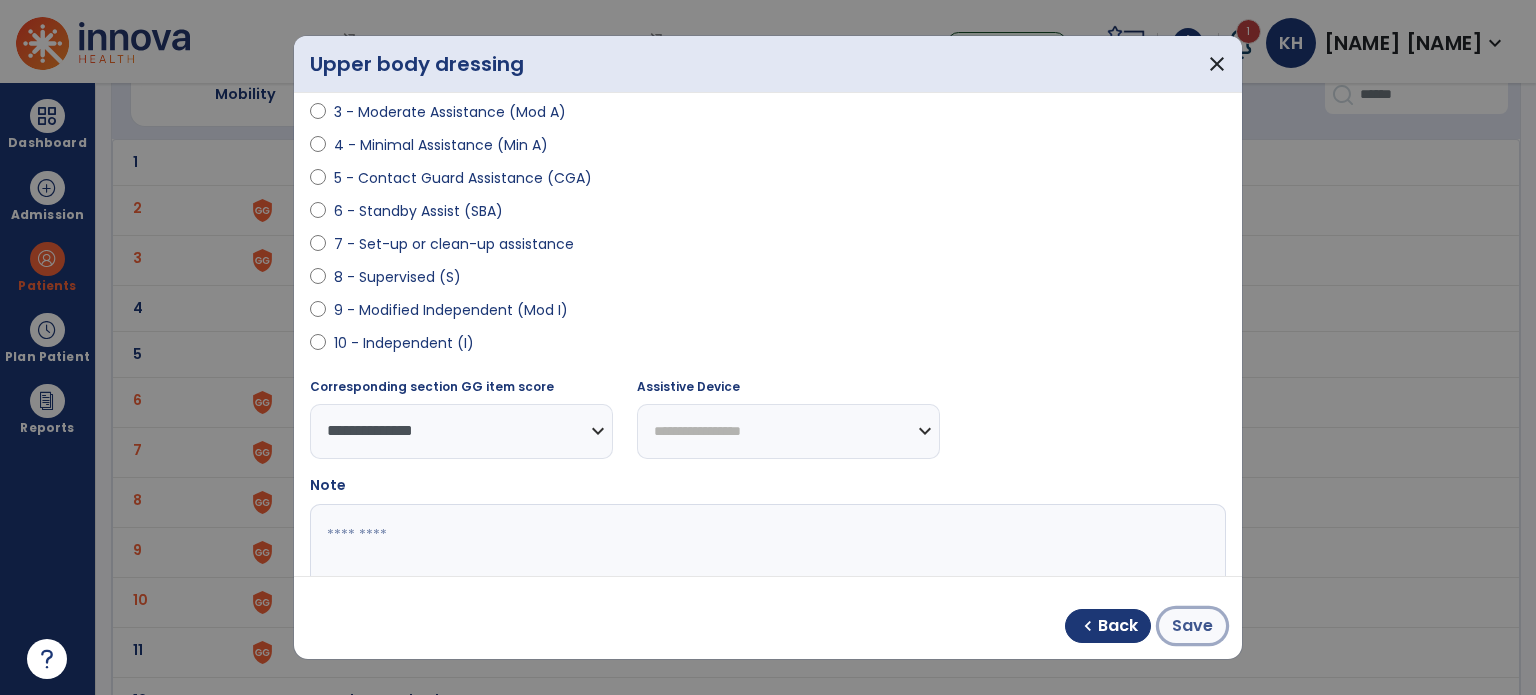 click on "Save" at bounding box center [1192, 626] 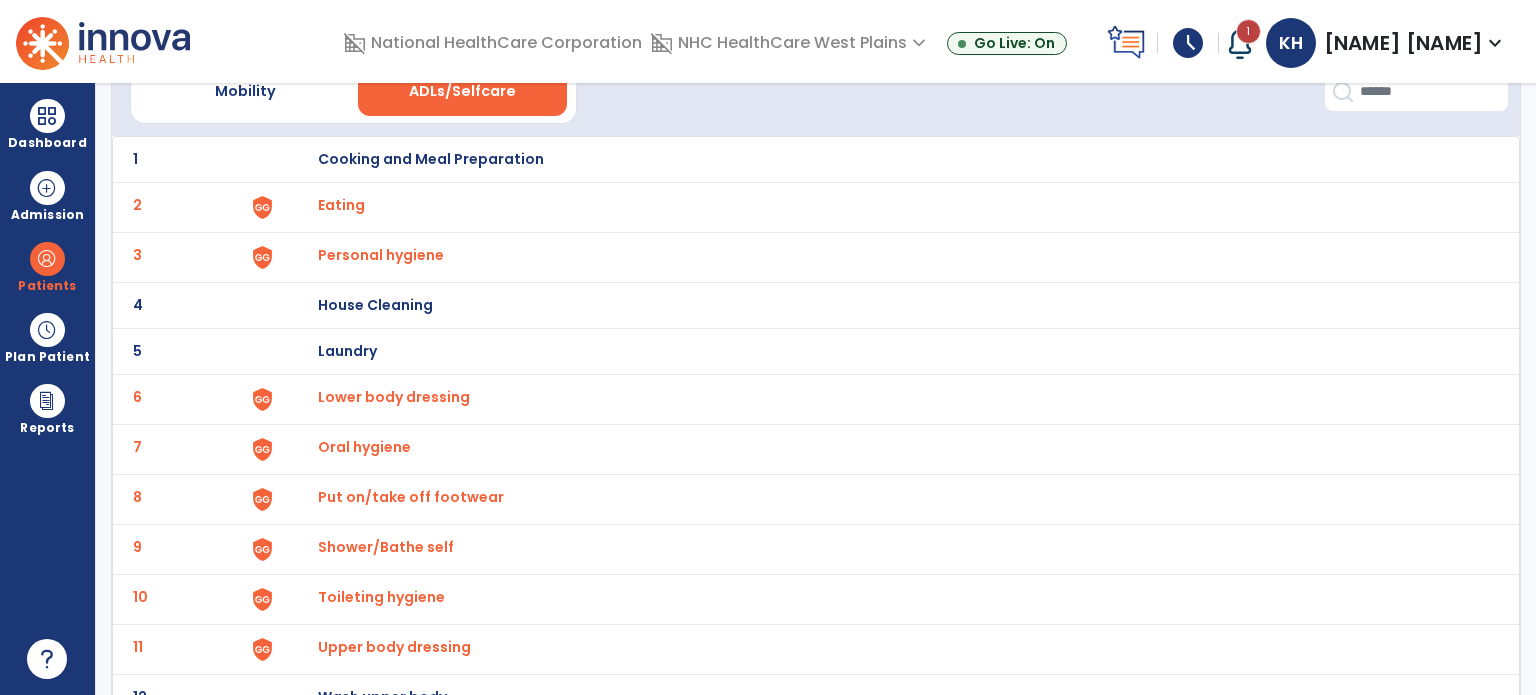 scroll, scrollTop: 0, scrollLeft: 0, axis: both 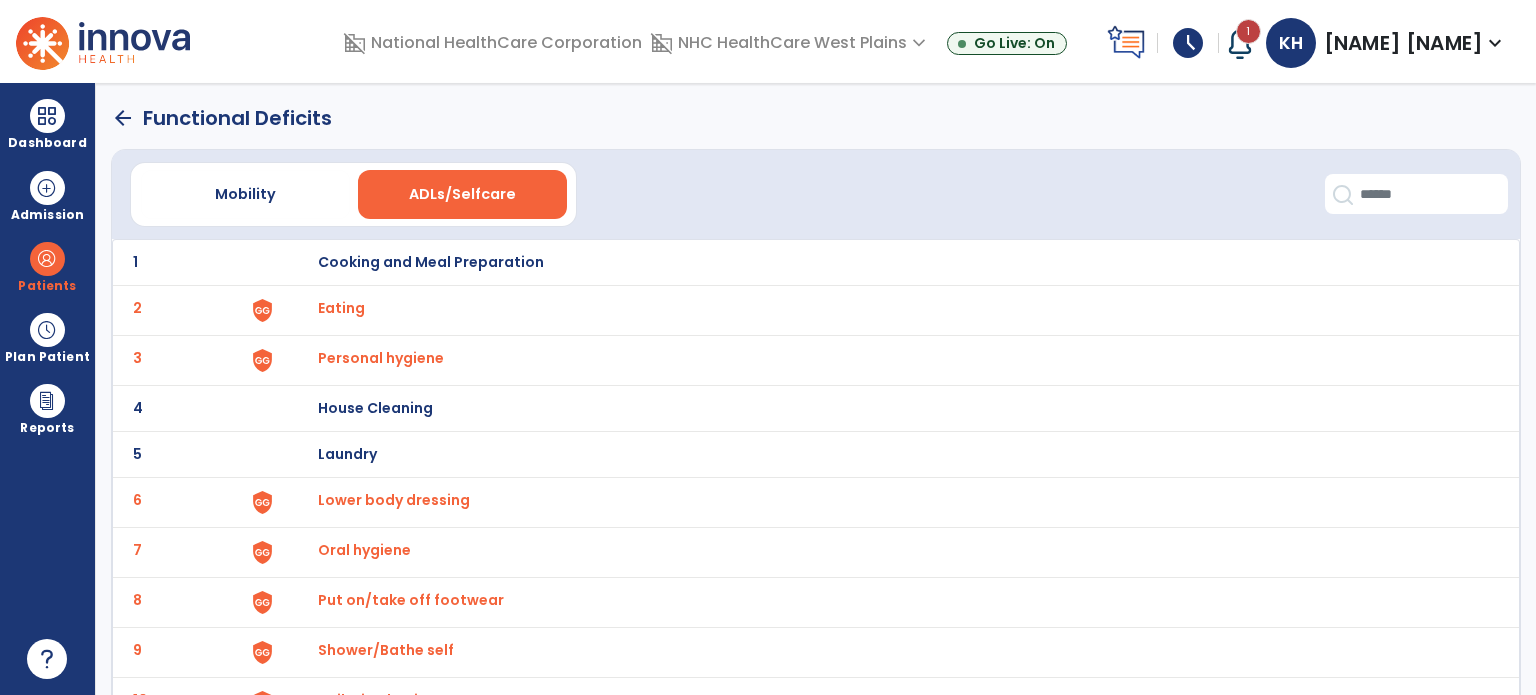 click on "arrow_back   Functional Deficits" 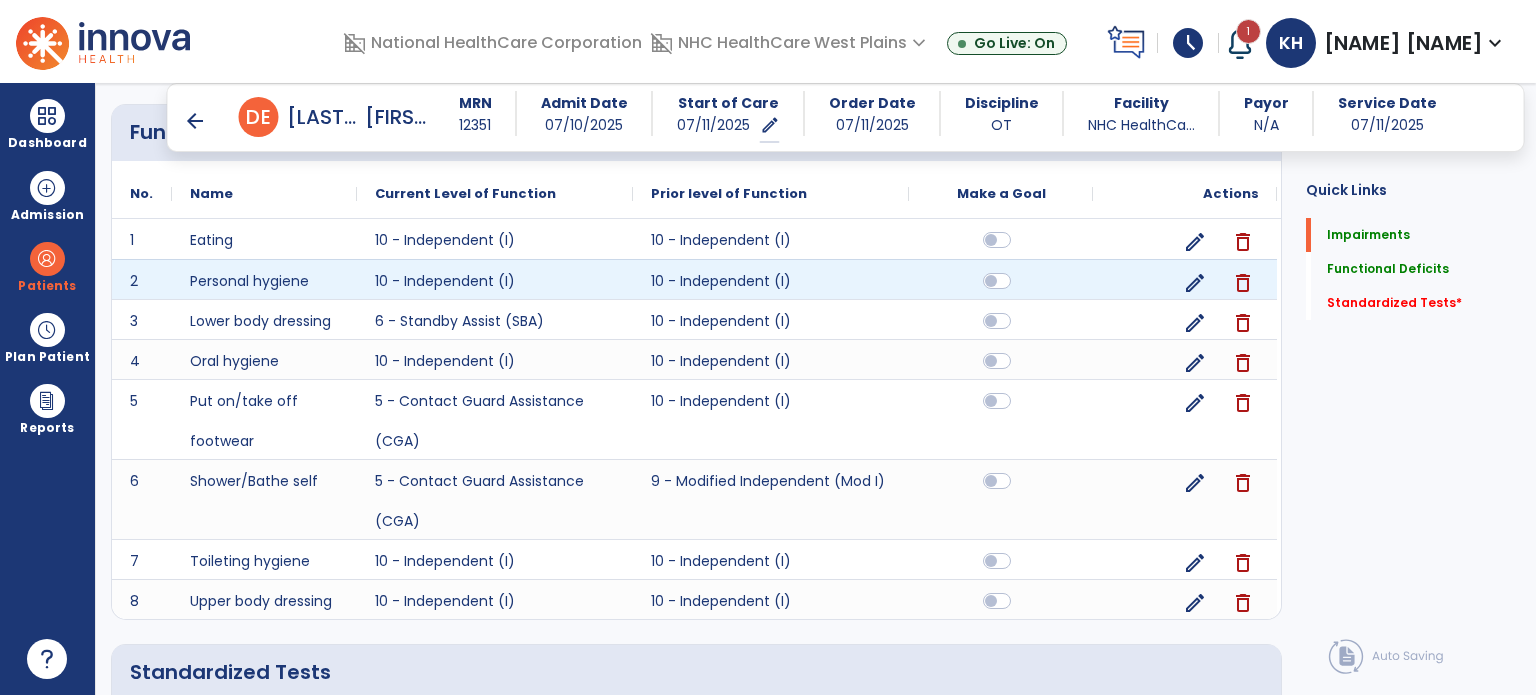scroll, scrollTop: 620, scrollLeft: 0, axis: vertical 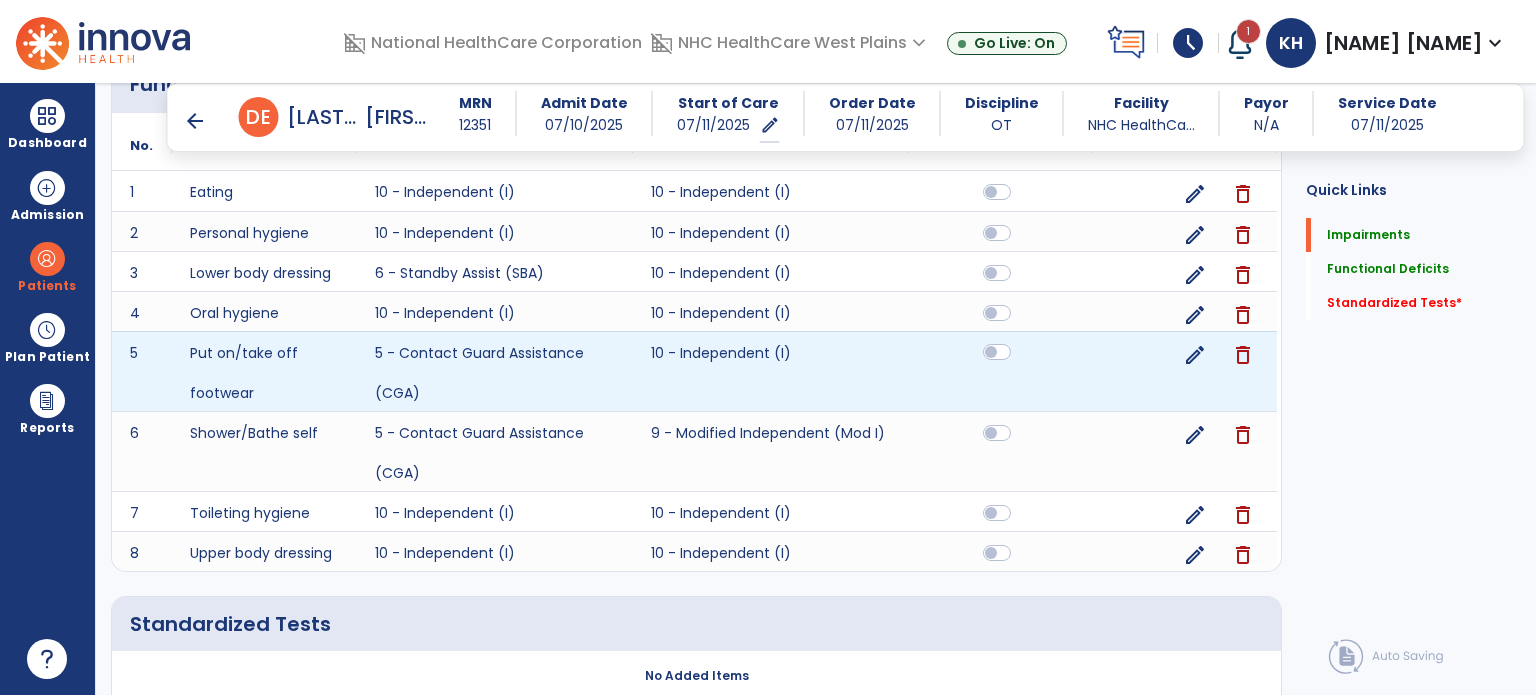 click 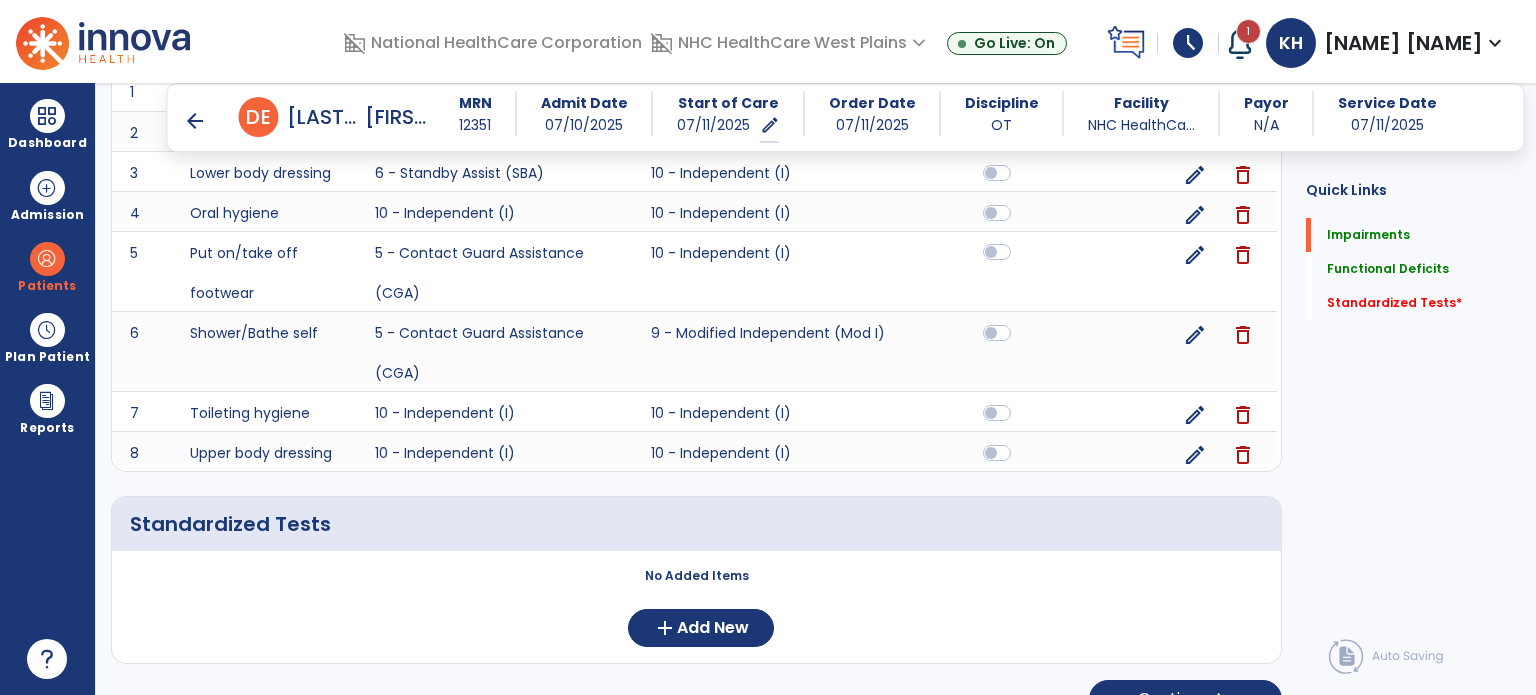 scroll, scrollTop: 756, scrollLeft: 0, axis: vertical 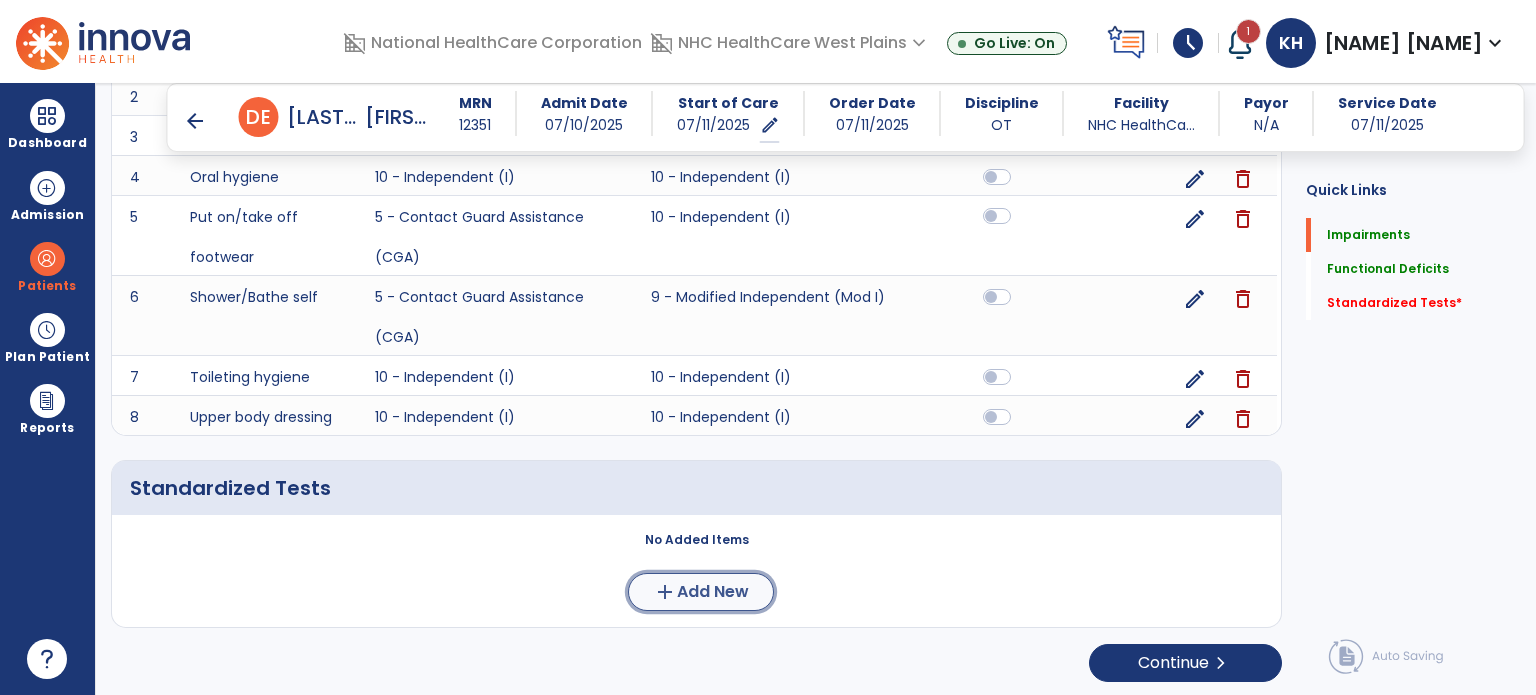 click on "Add New" 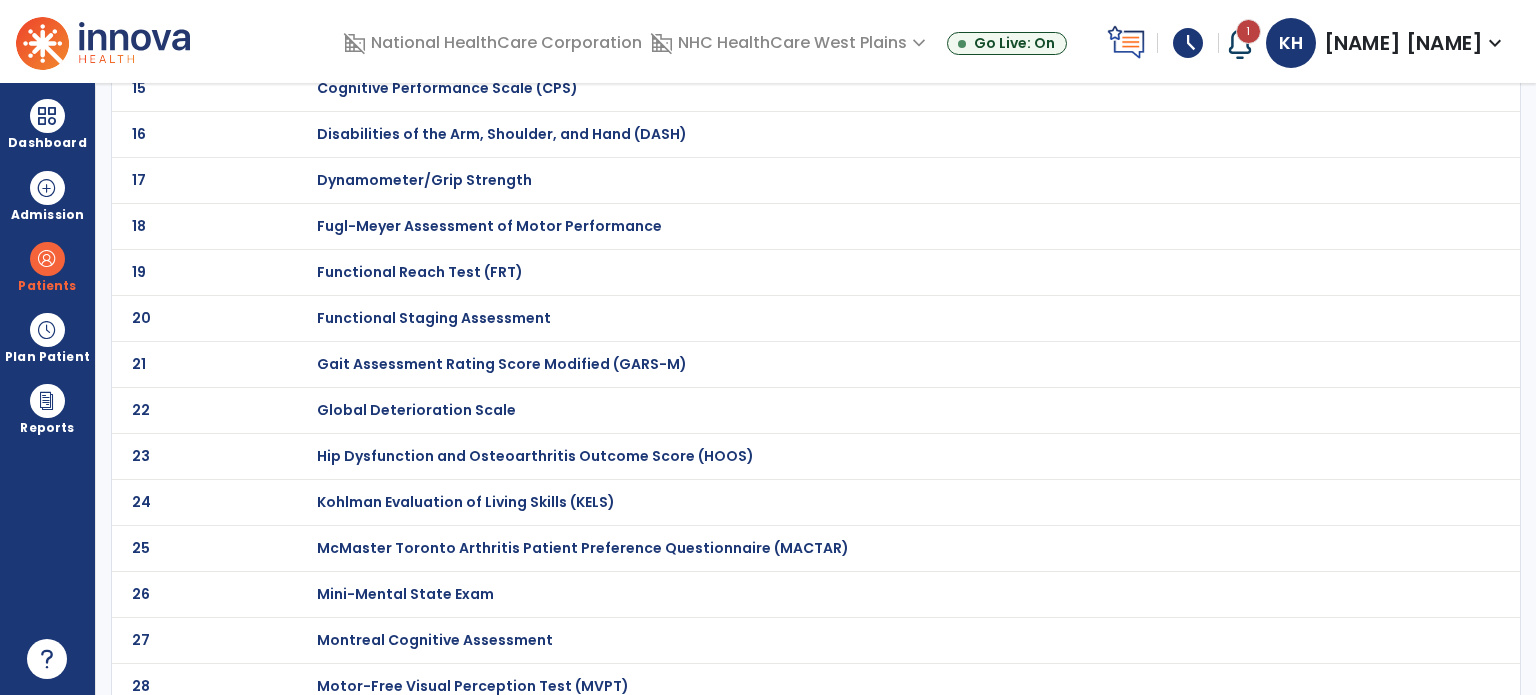 scroll, scrollTop: 0, scrollLeft: 0, axis: both 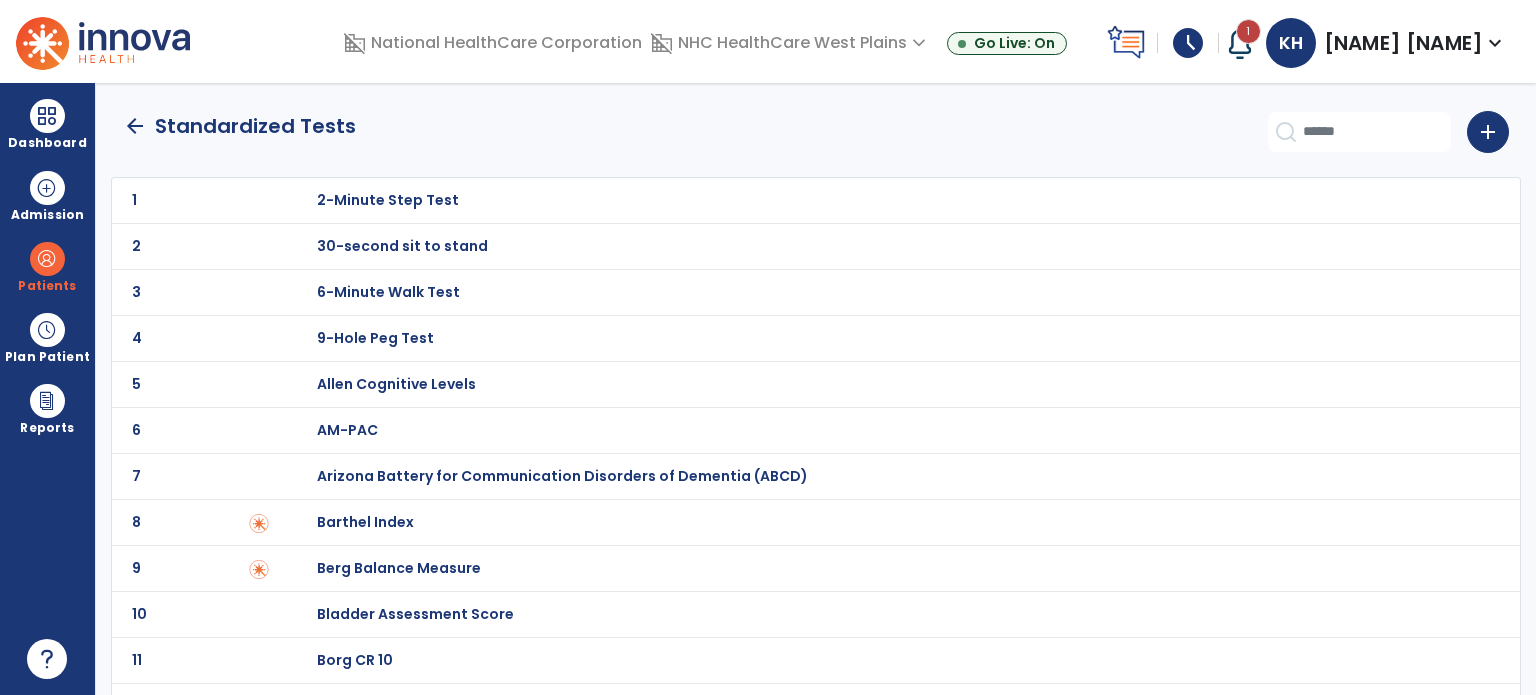 click on "Barthel Index" at bounding box center [388, 200] 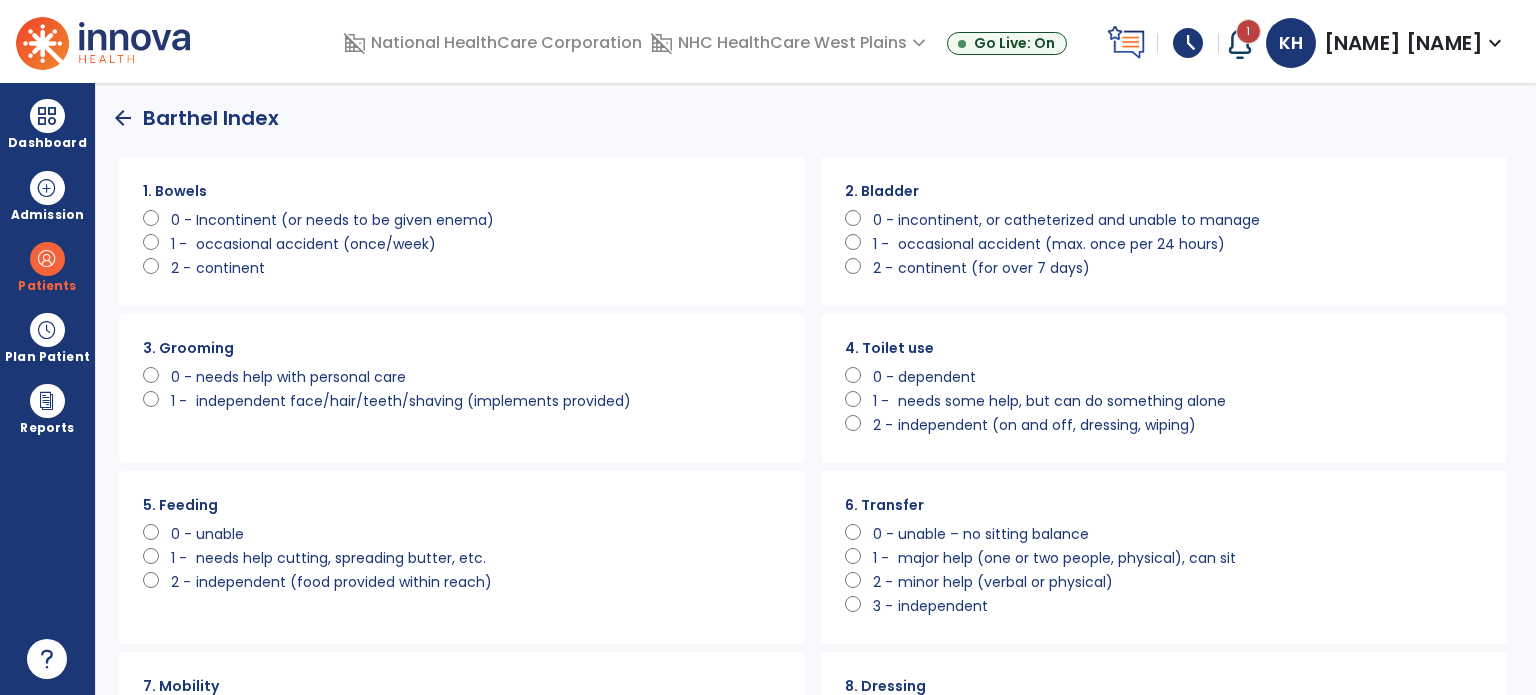 click on "1 -" 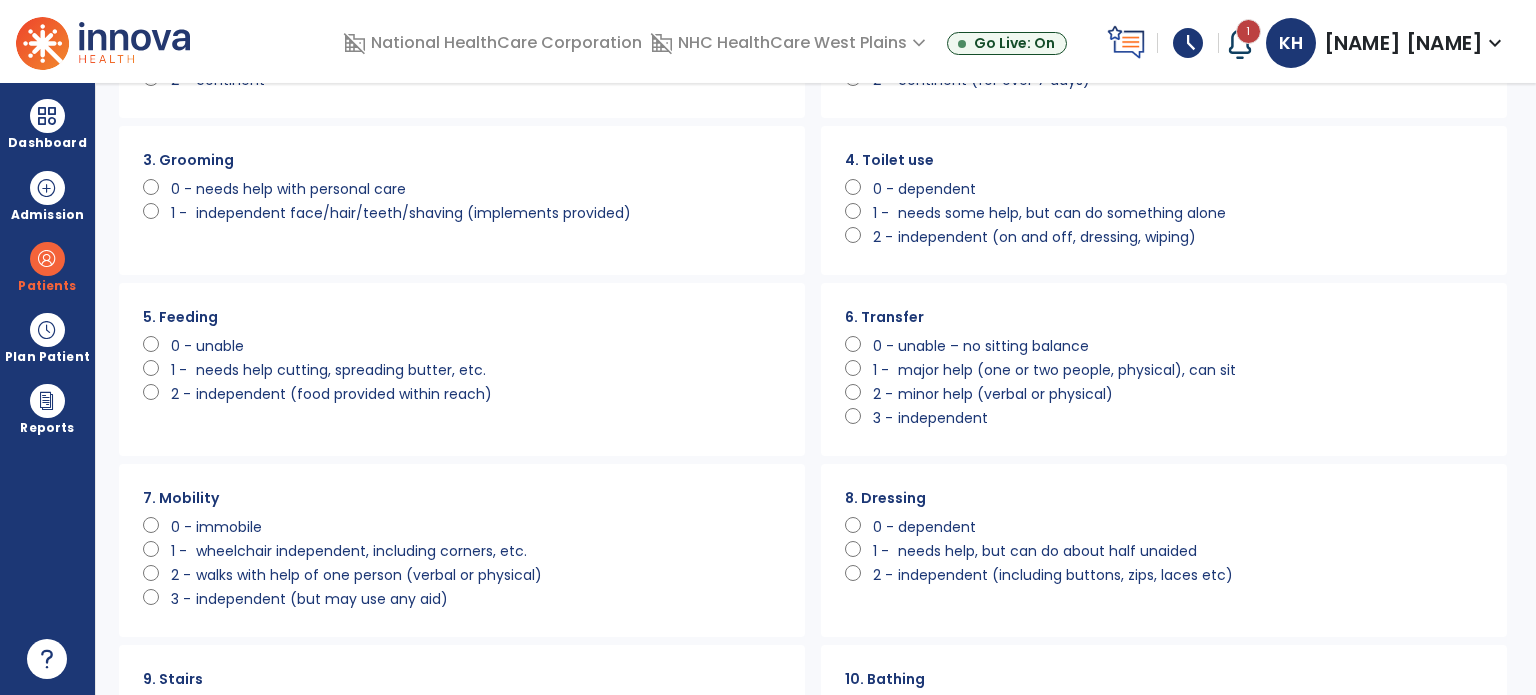 scroll, scrollTop: 200, scrollLeft: 0, axis: vertical 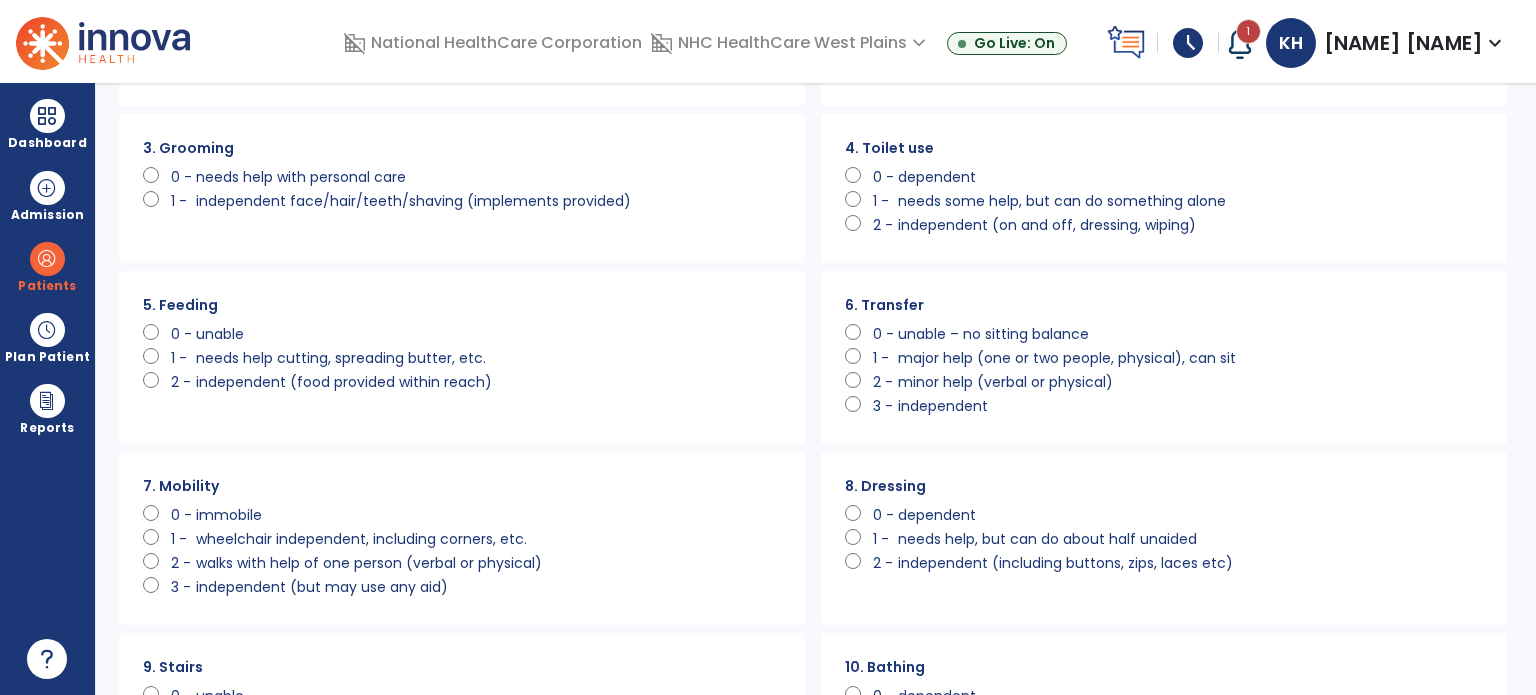 click on "walks with help of one person (verbal or physical)" 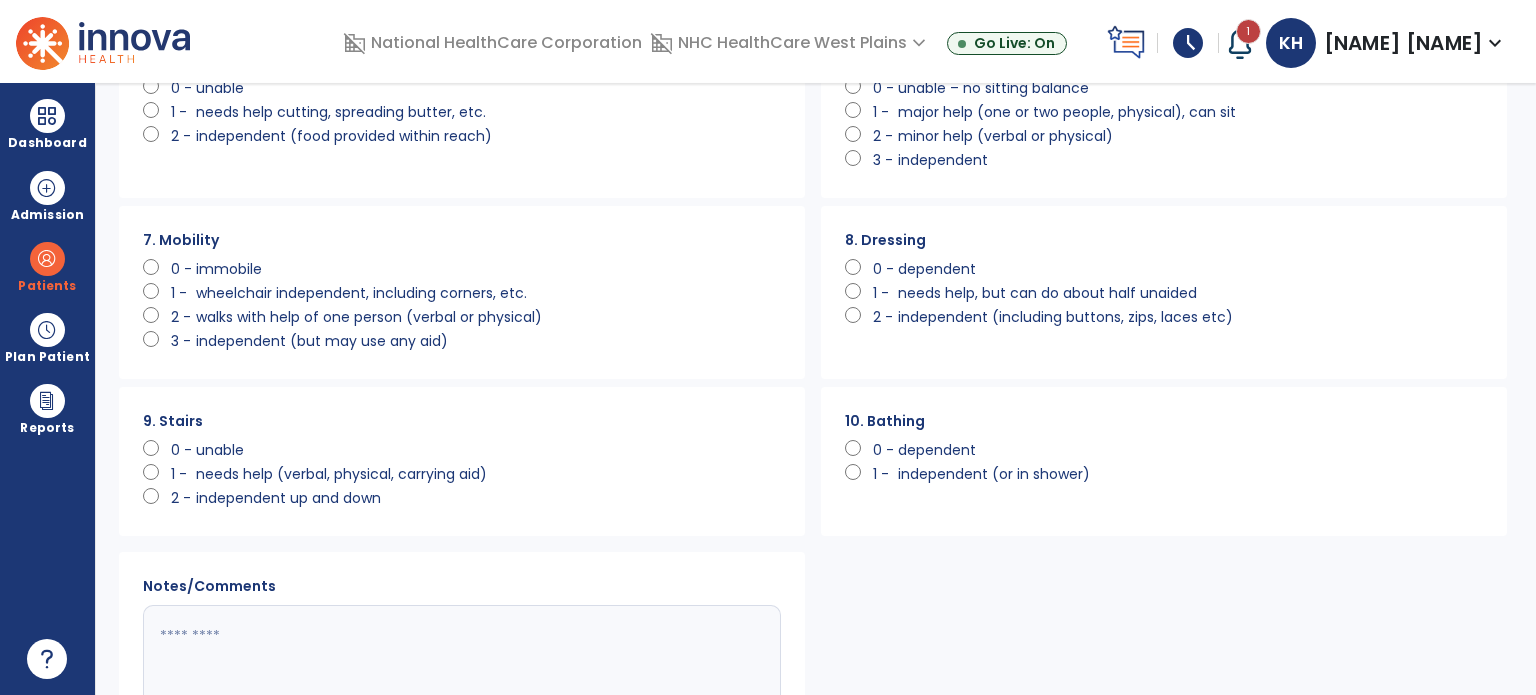 scroll, scrollTop: 500, scrollLeft: 0, axis: vertical 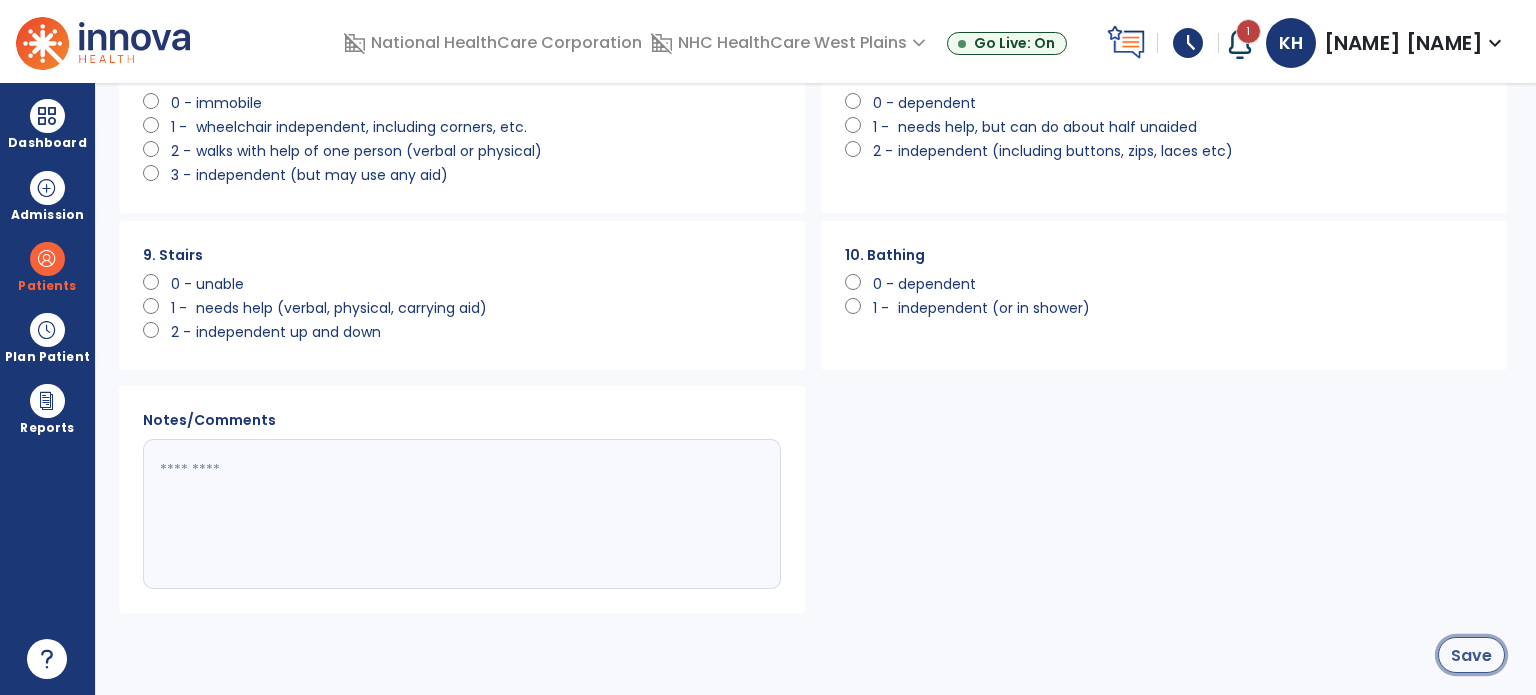click on "Save" 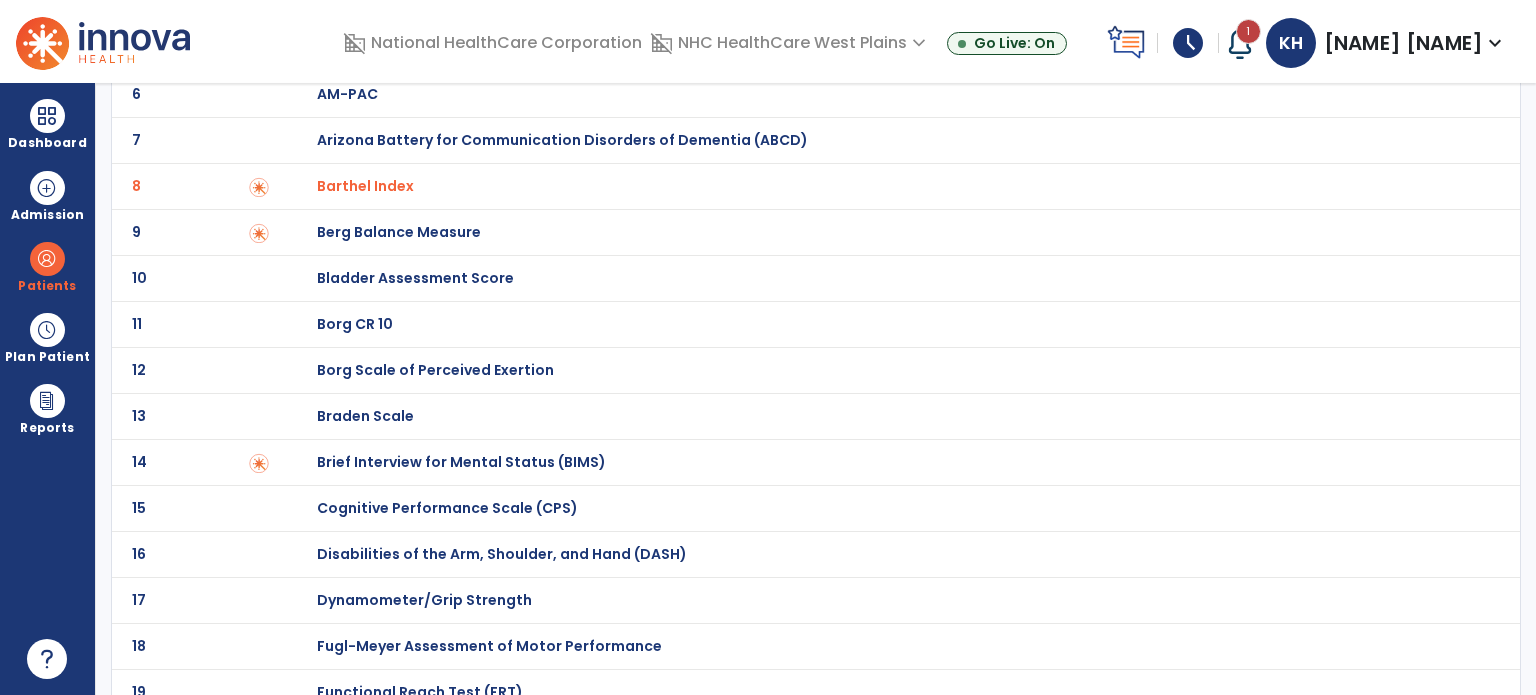scroll, scrollTop: 0, scrollLeft: 0, axis: both 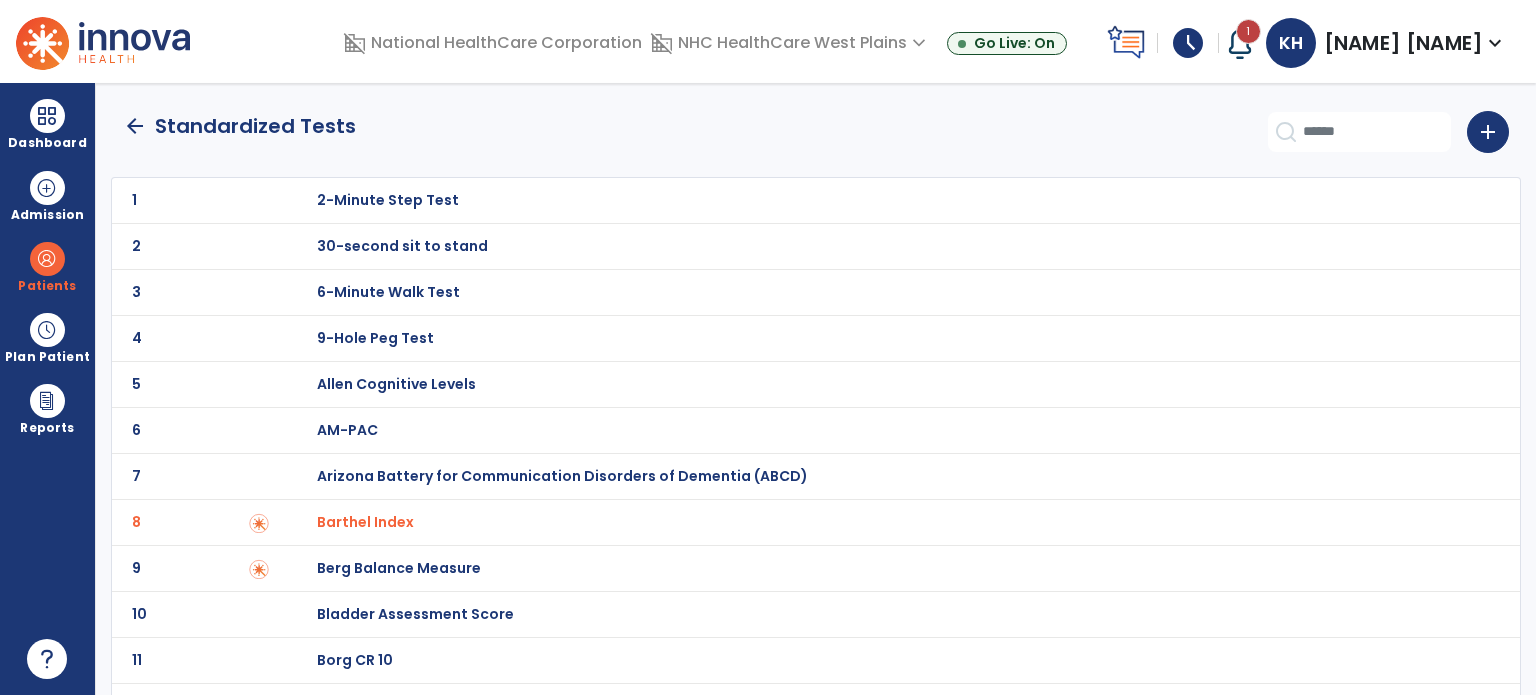click on "arrow_back" 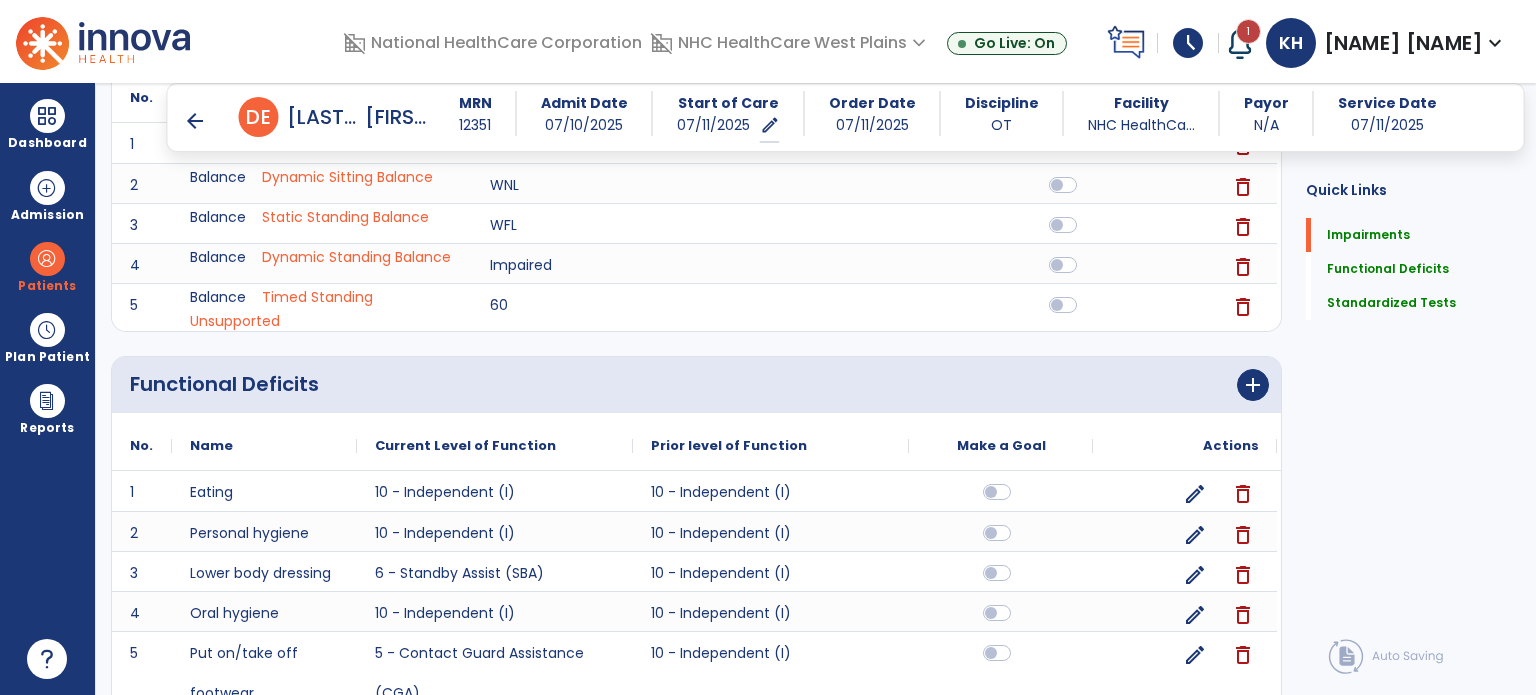 scroll, scrollTop: 785, scrollLeft: 0, axis: vertical 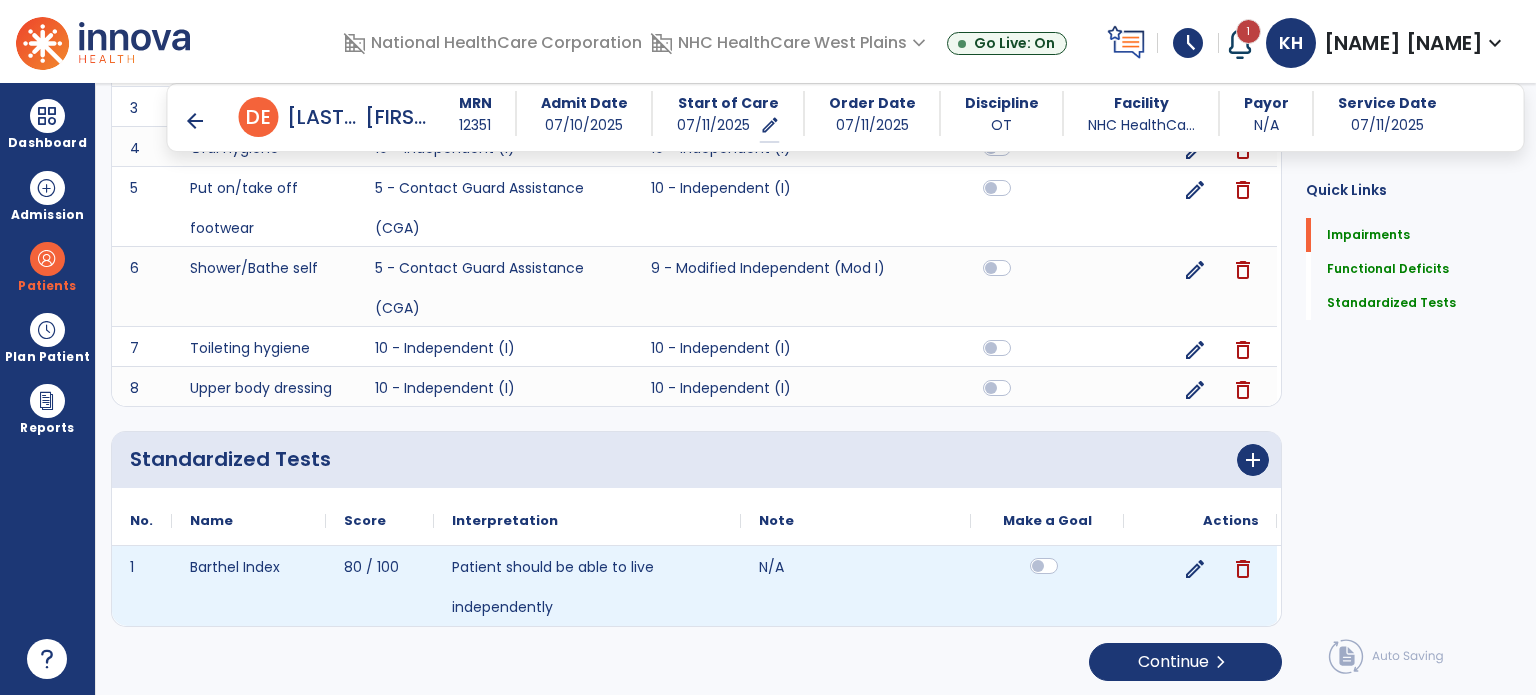 click 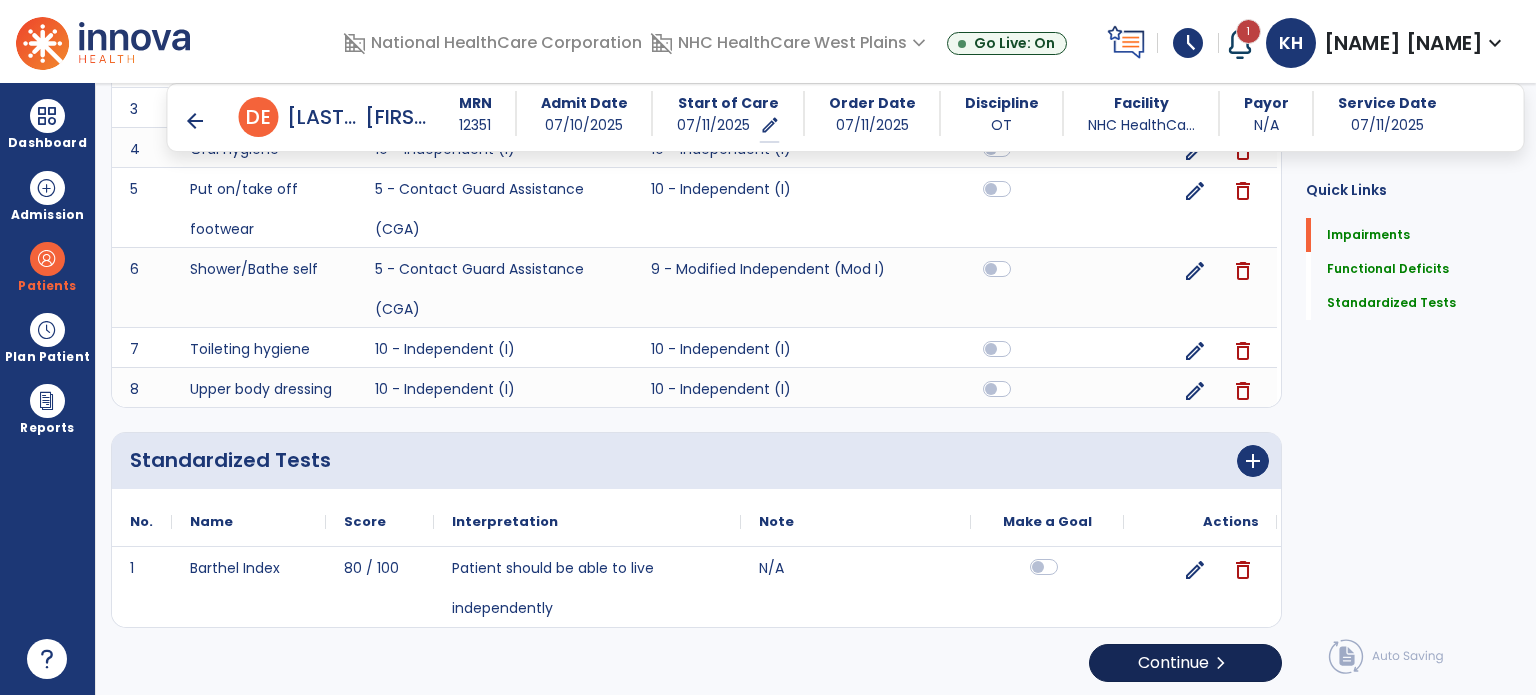 scroll, scrollTop: 785, scrollLeft: 0, axis: vertical 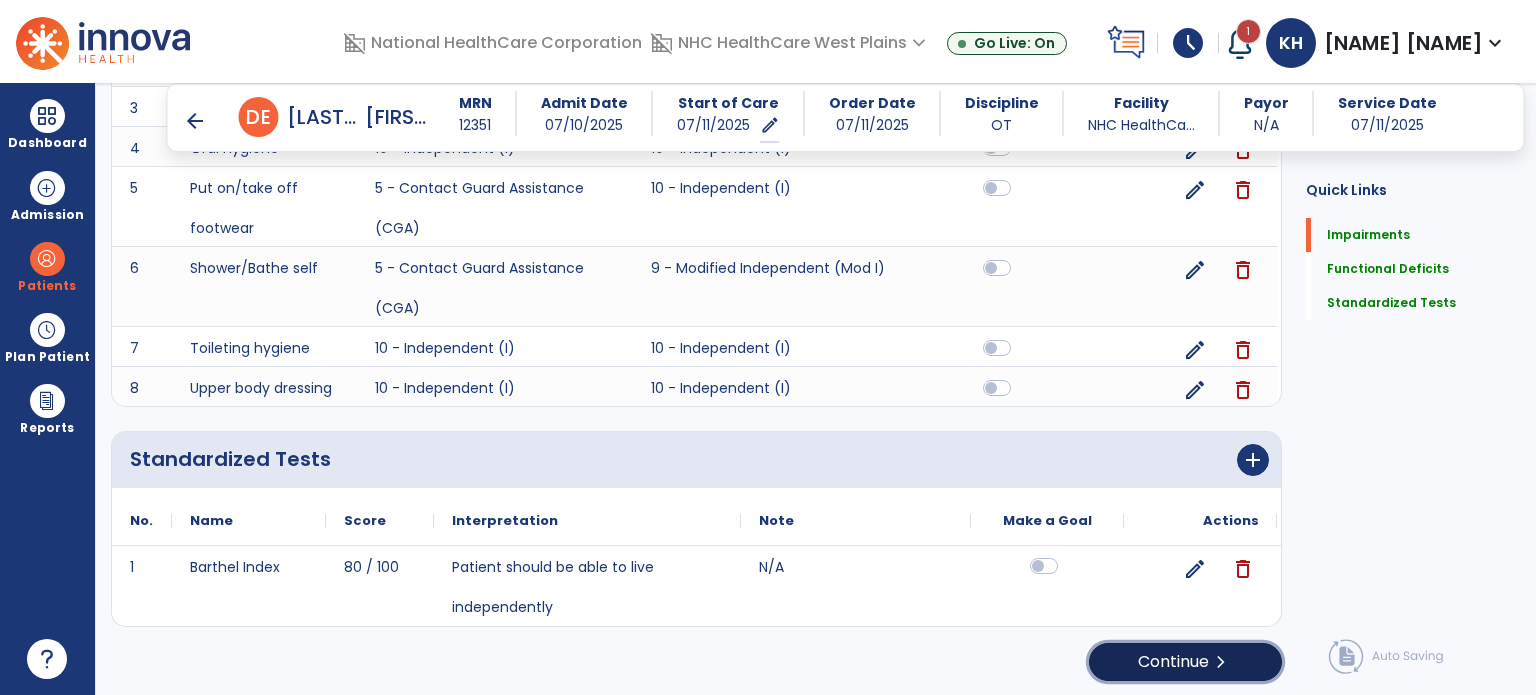 click on "Continue  chevron_right" 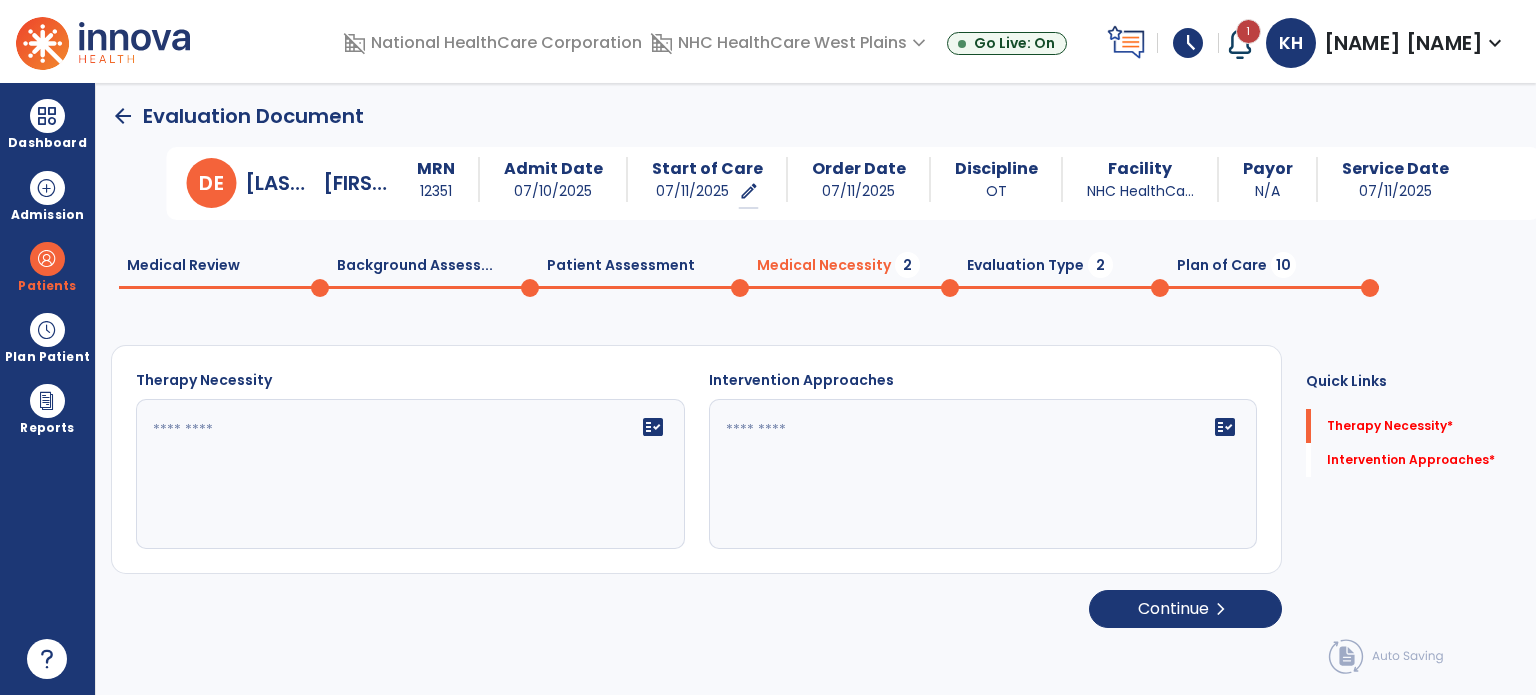 scroll, scrollTop: 0, scrollLeft: 0, axis: both 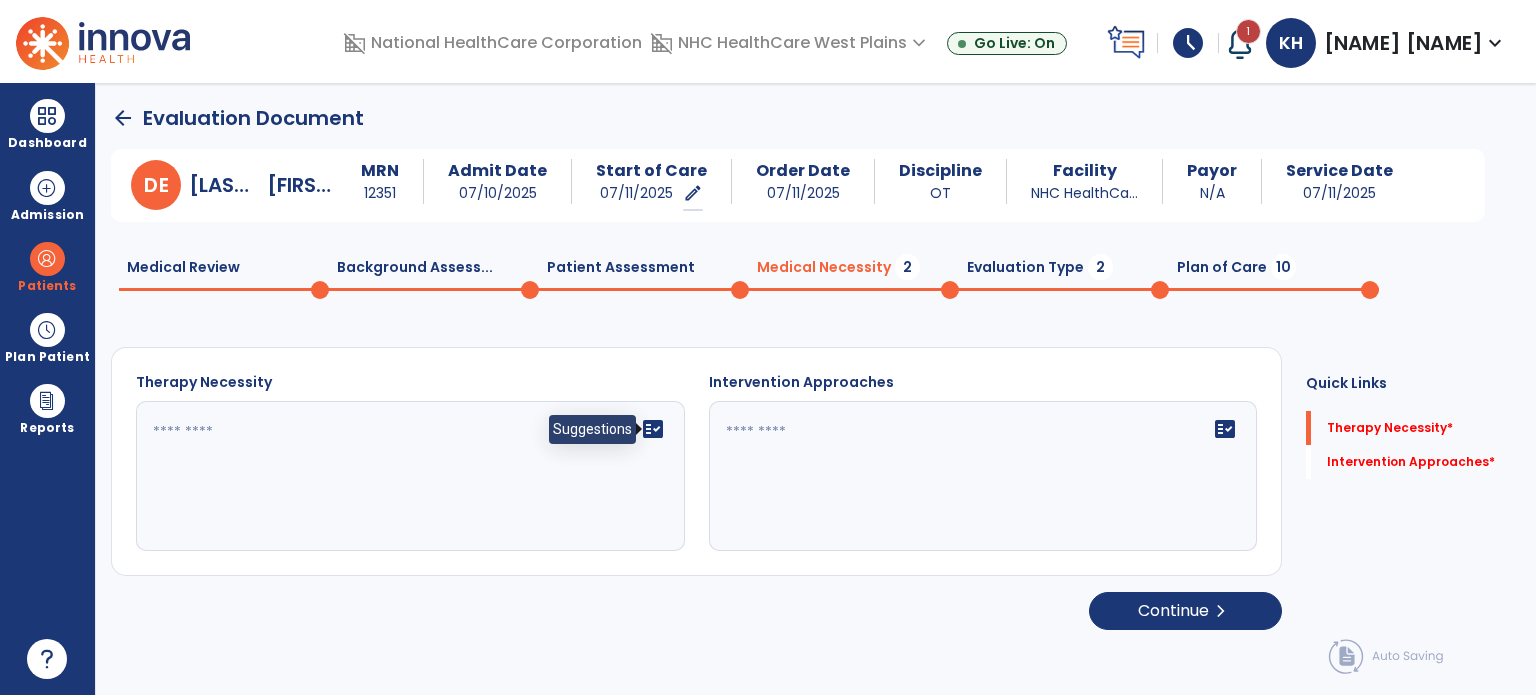 click on "fact_check" 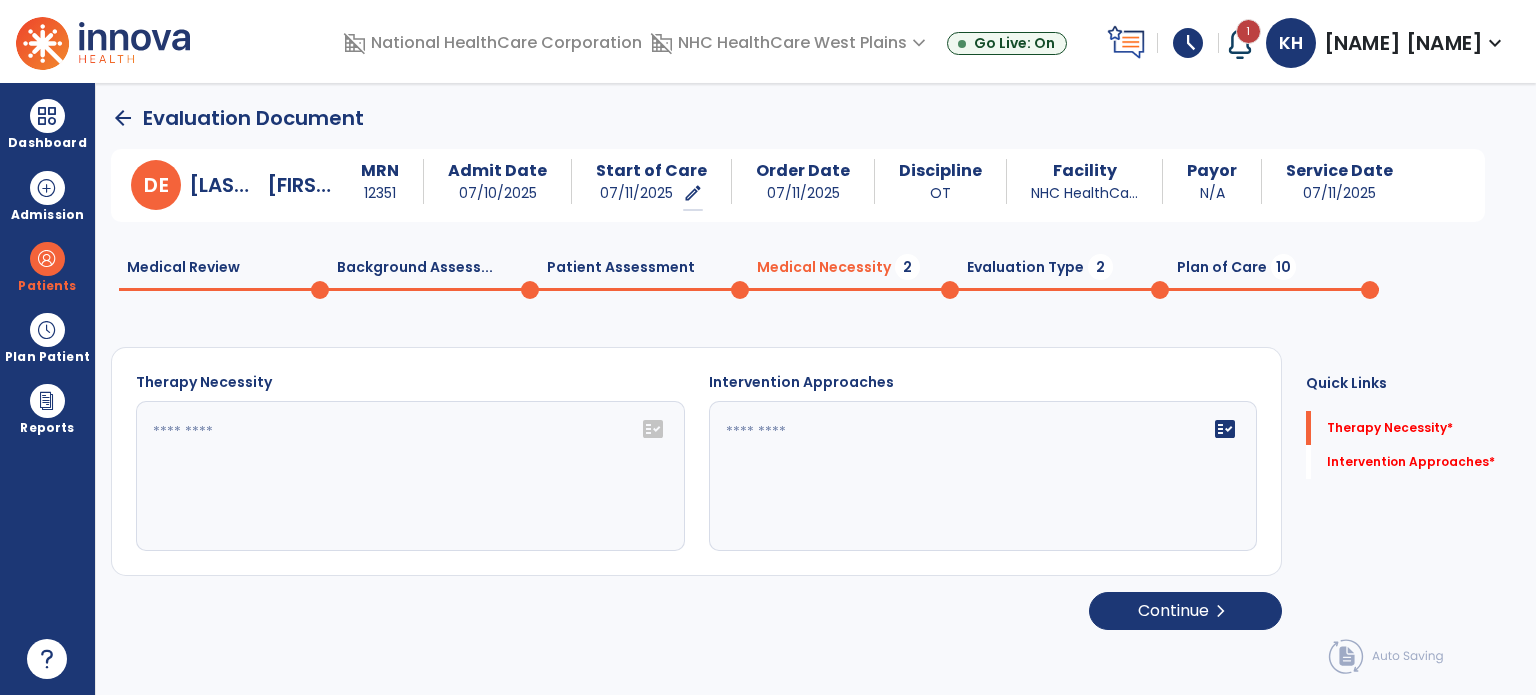 click on "fact_check" 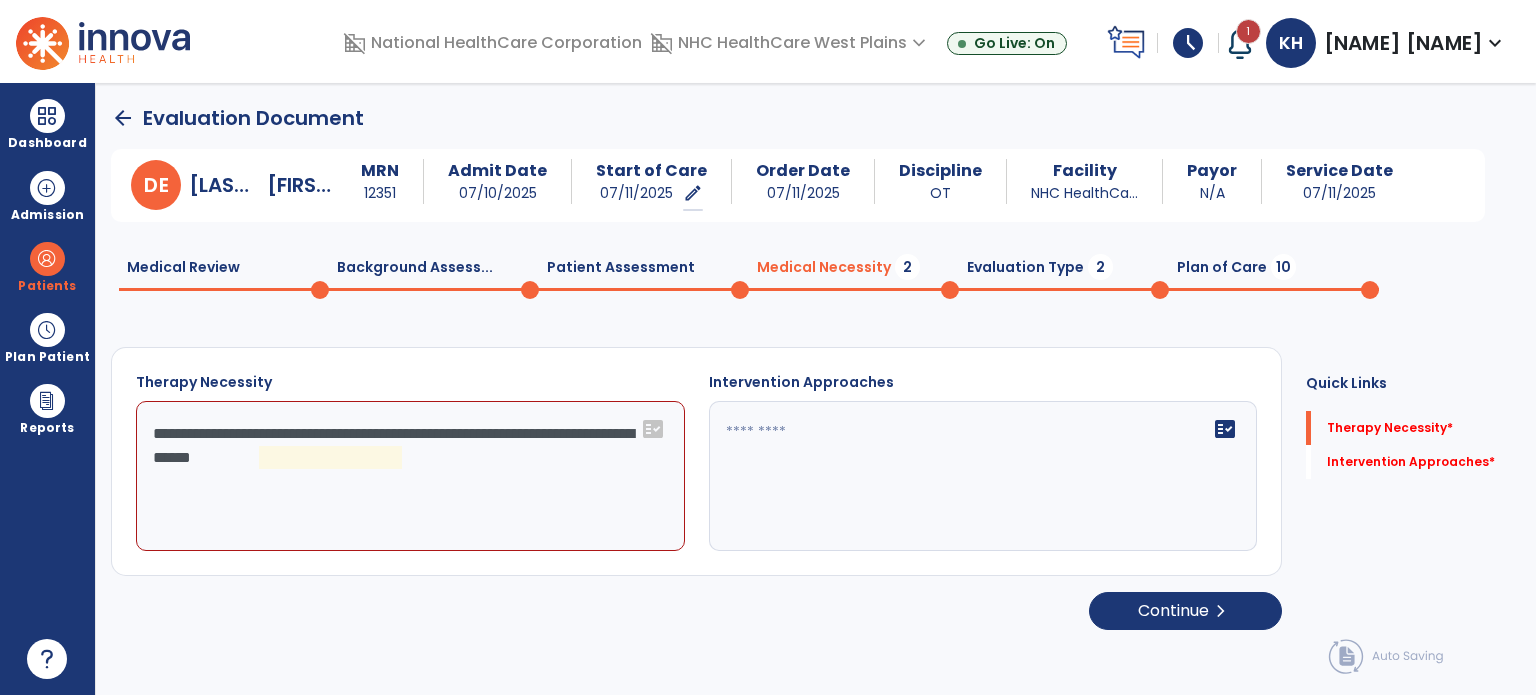 click on "**********" 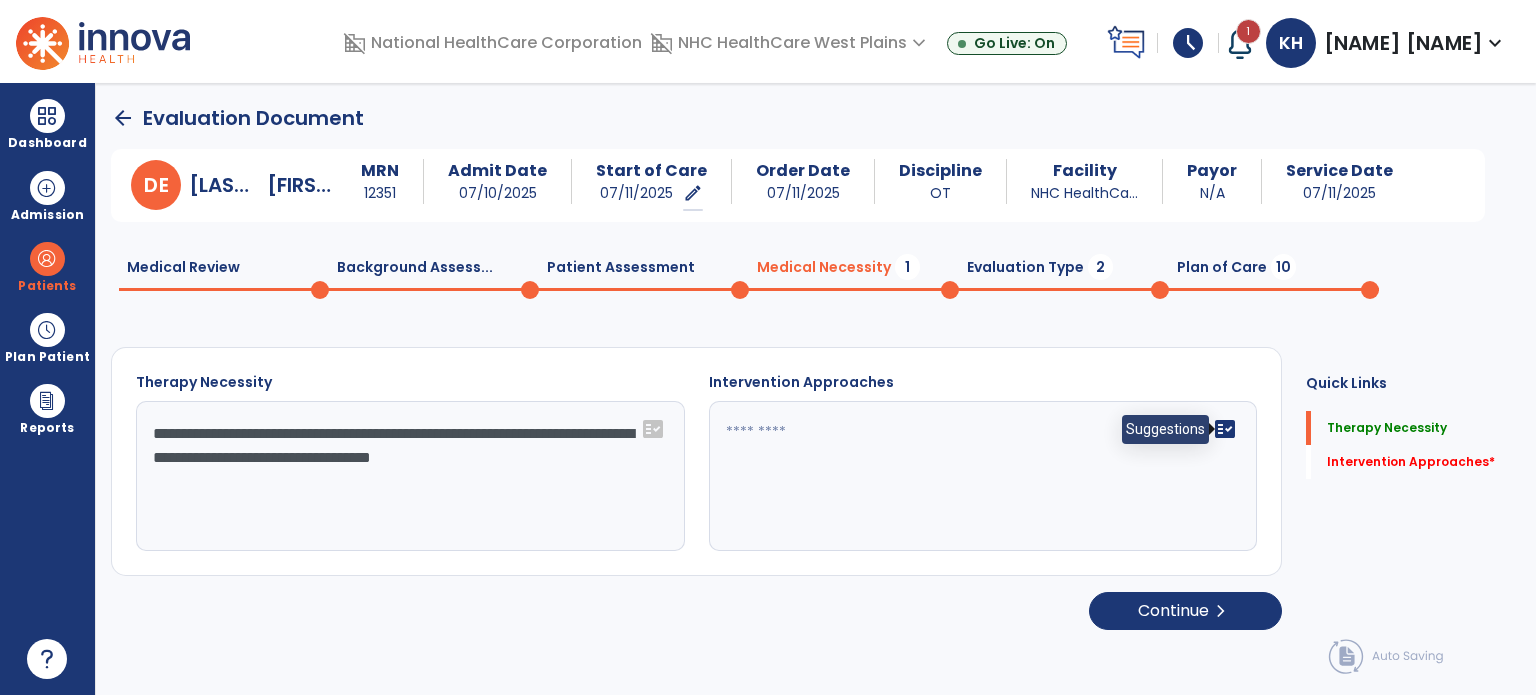 click on "fact_check" 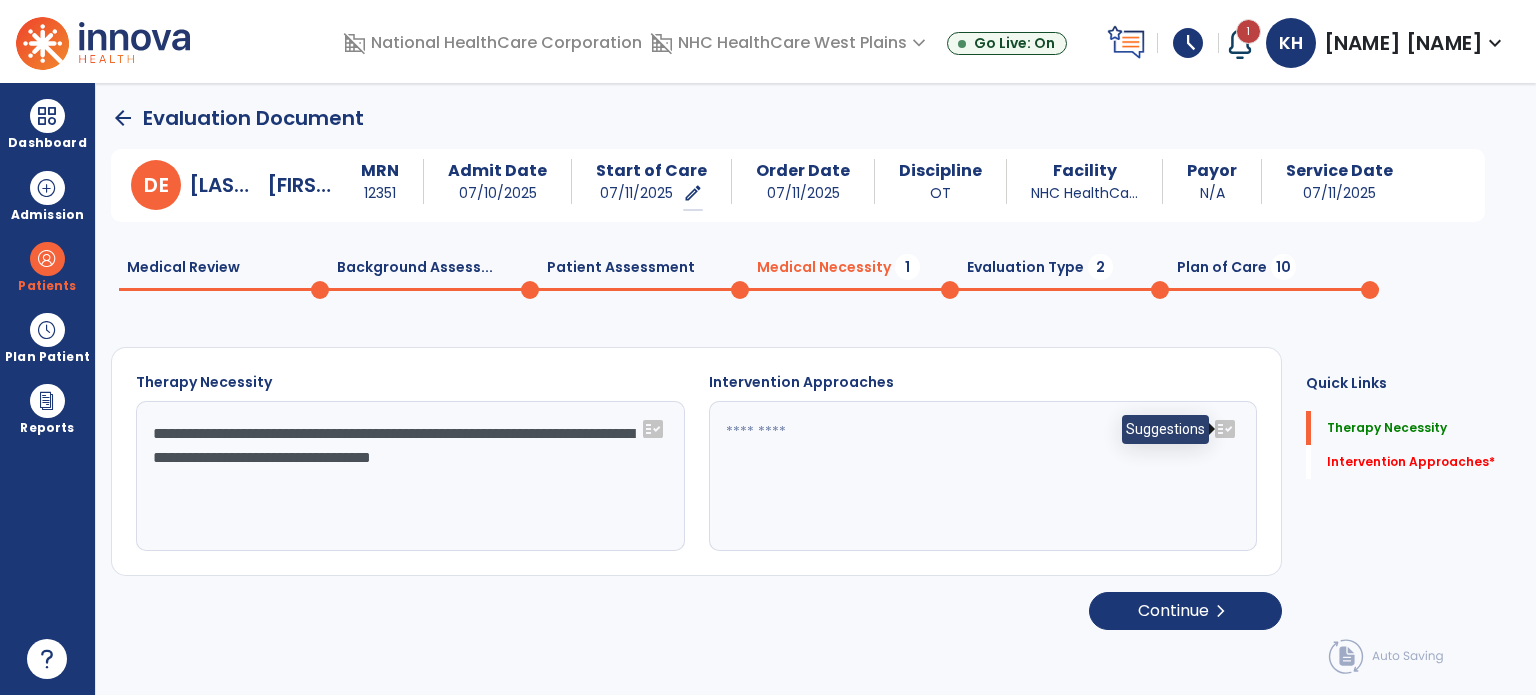 click on "fact_check" 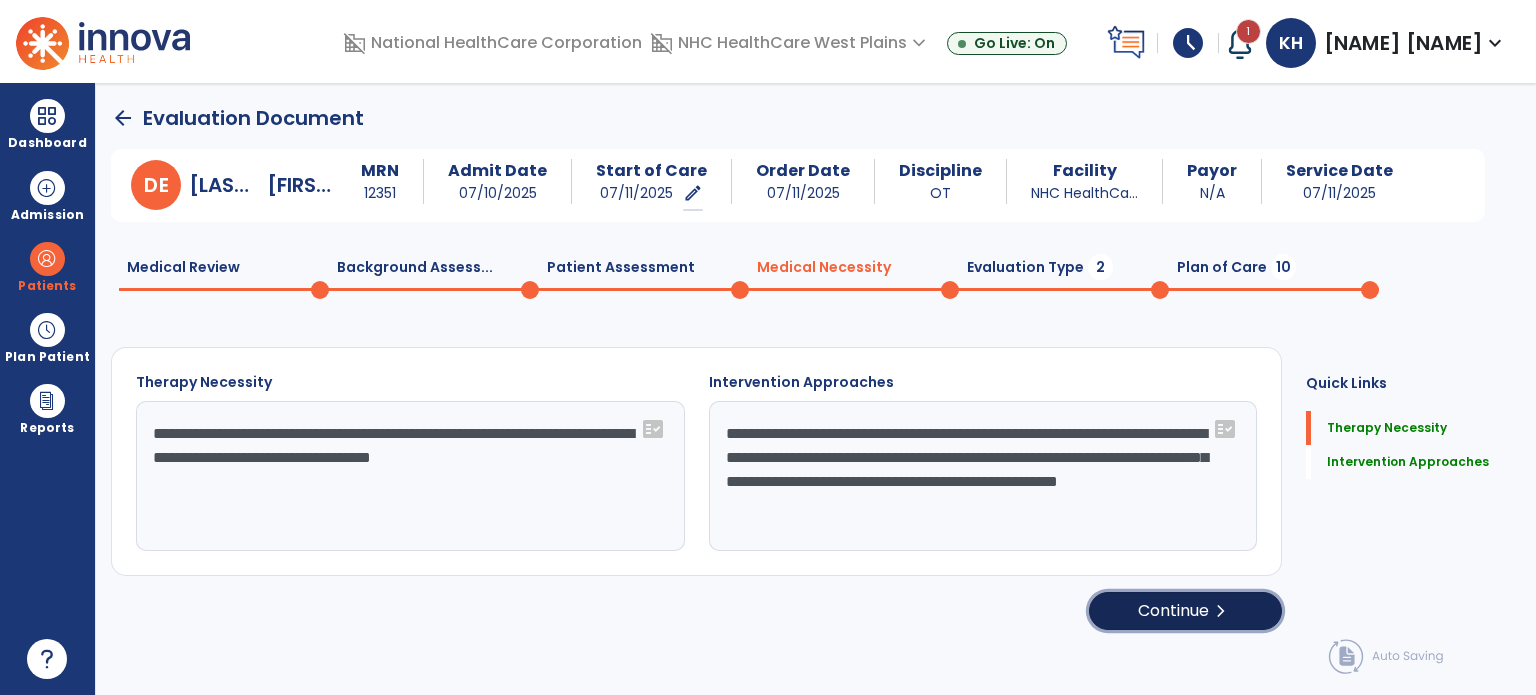 click on "Continue  chevron_right" 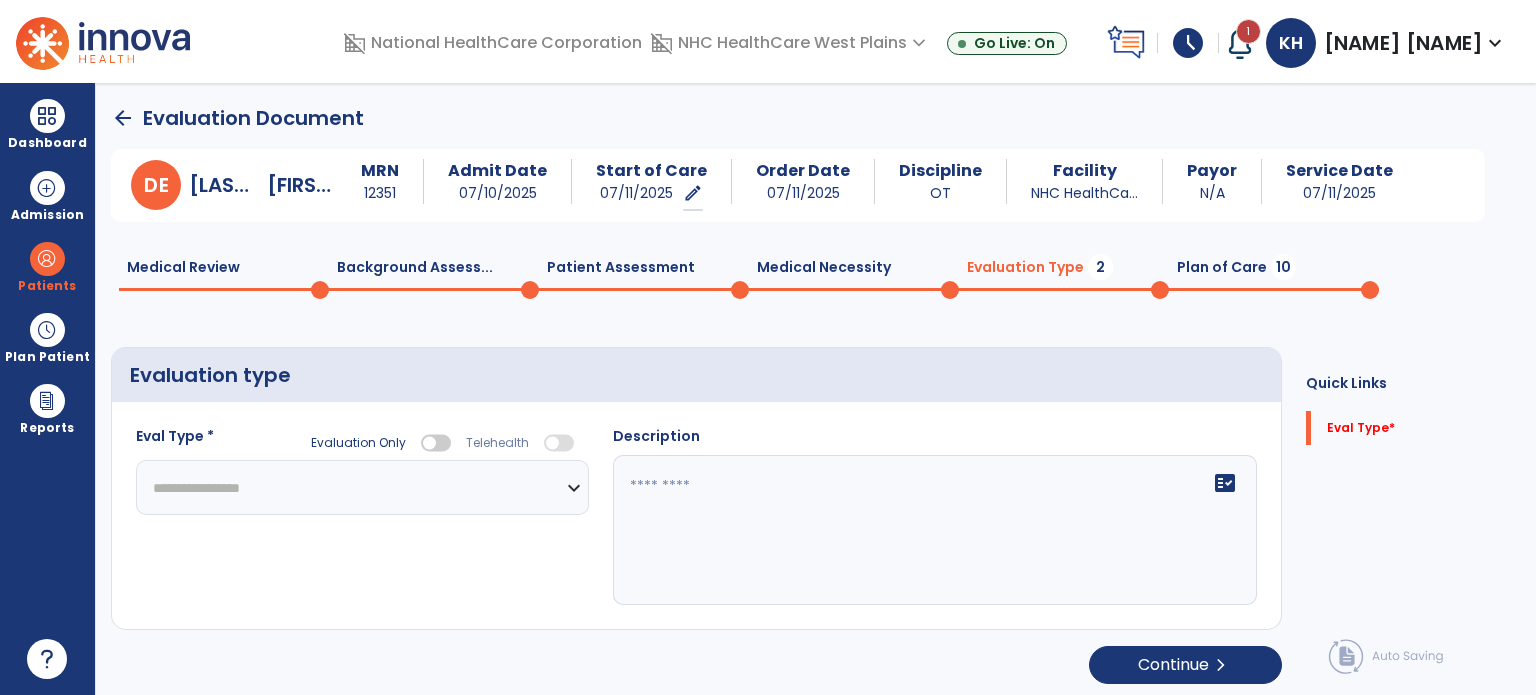 click on "**********" 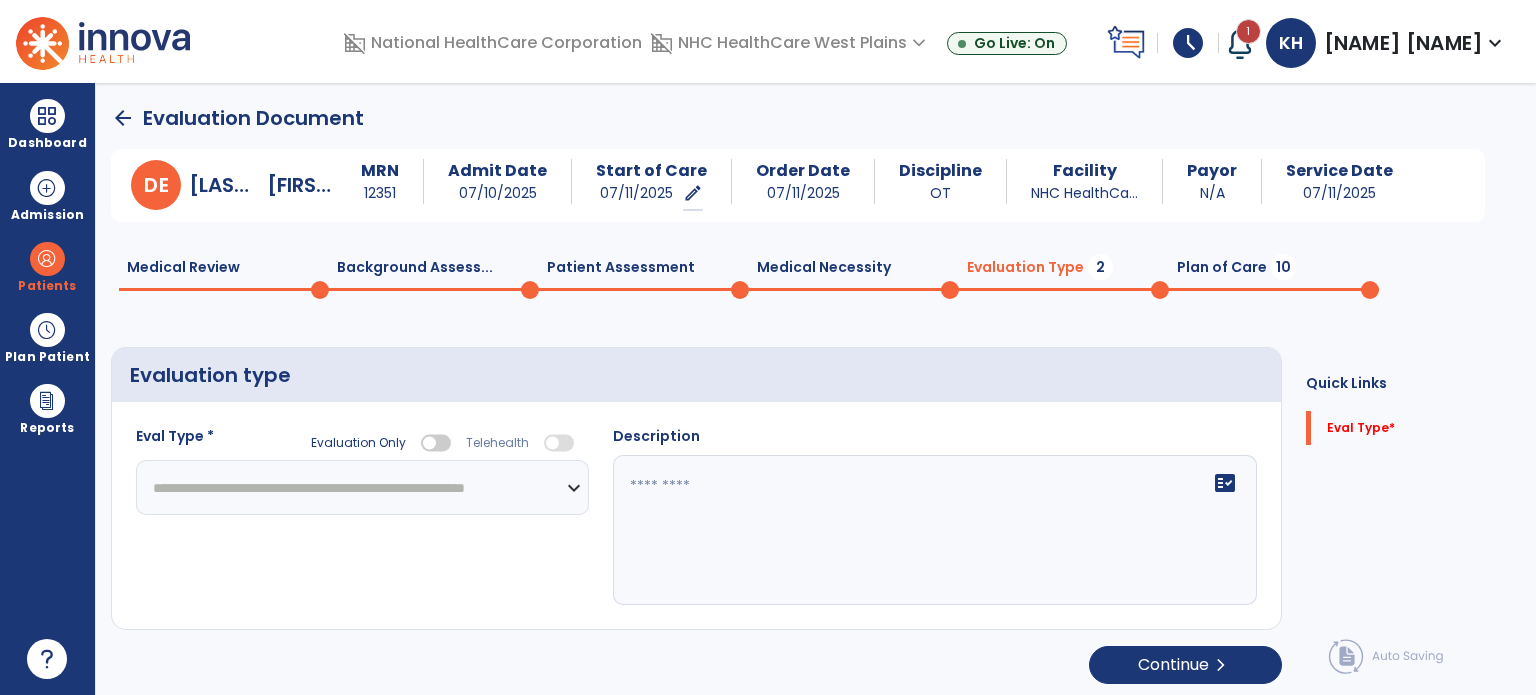click on "**********" 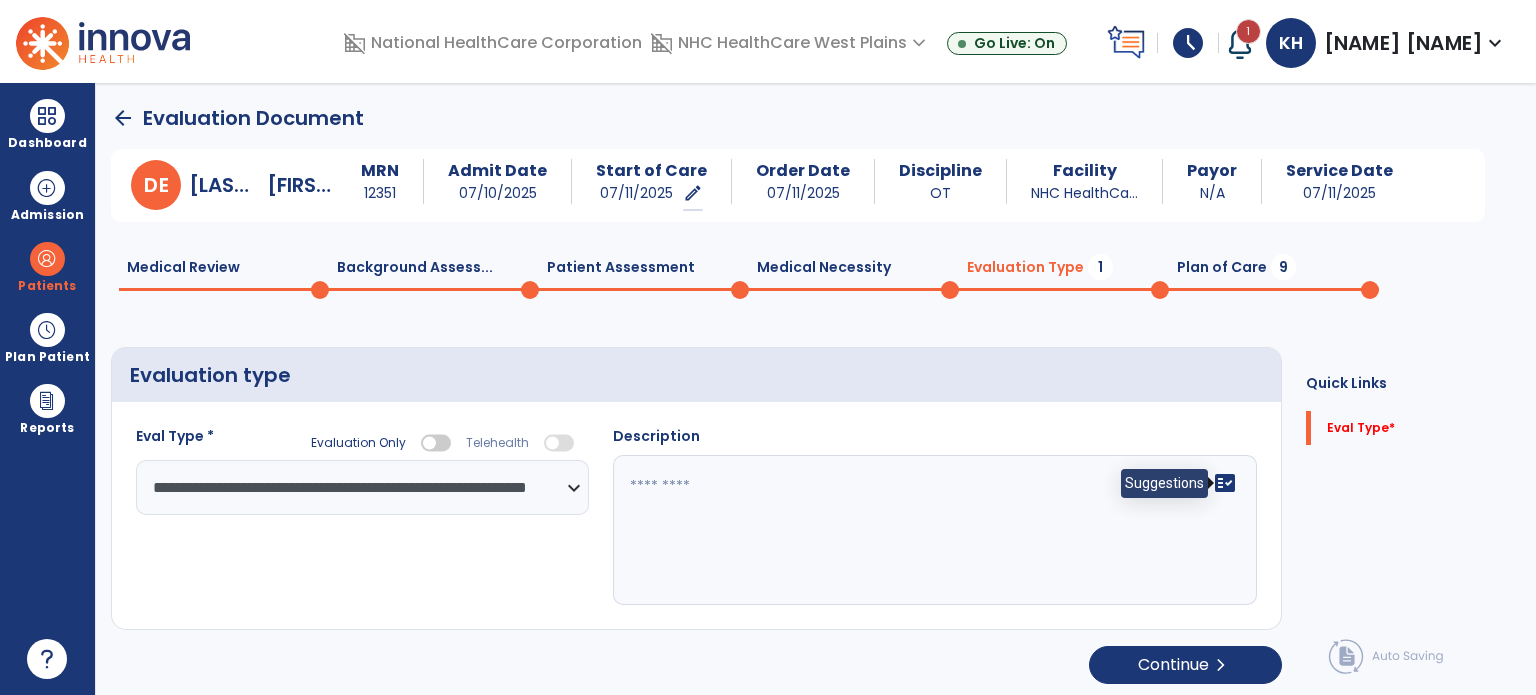 click on "fact_check" 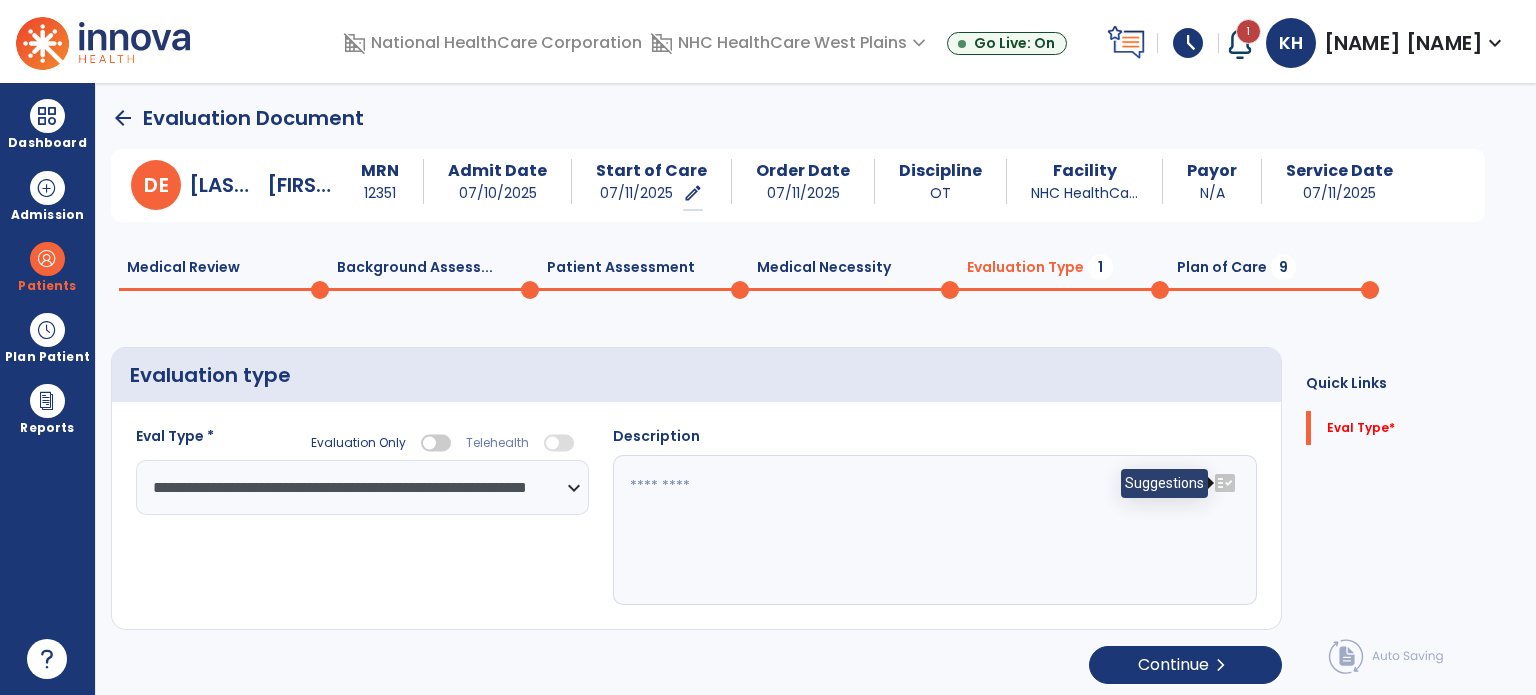 click on "fact_check" 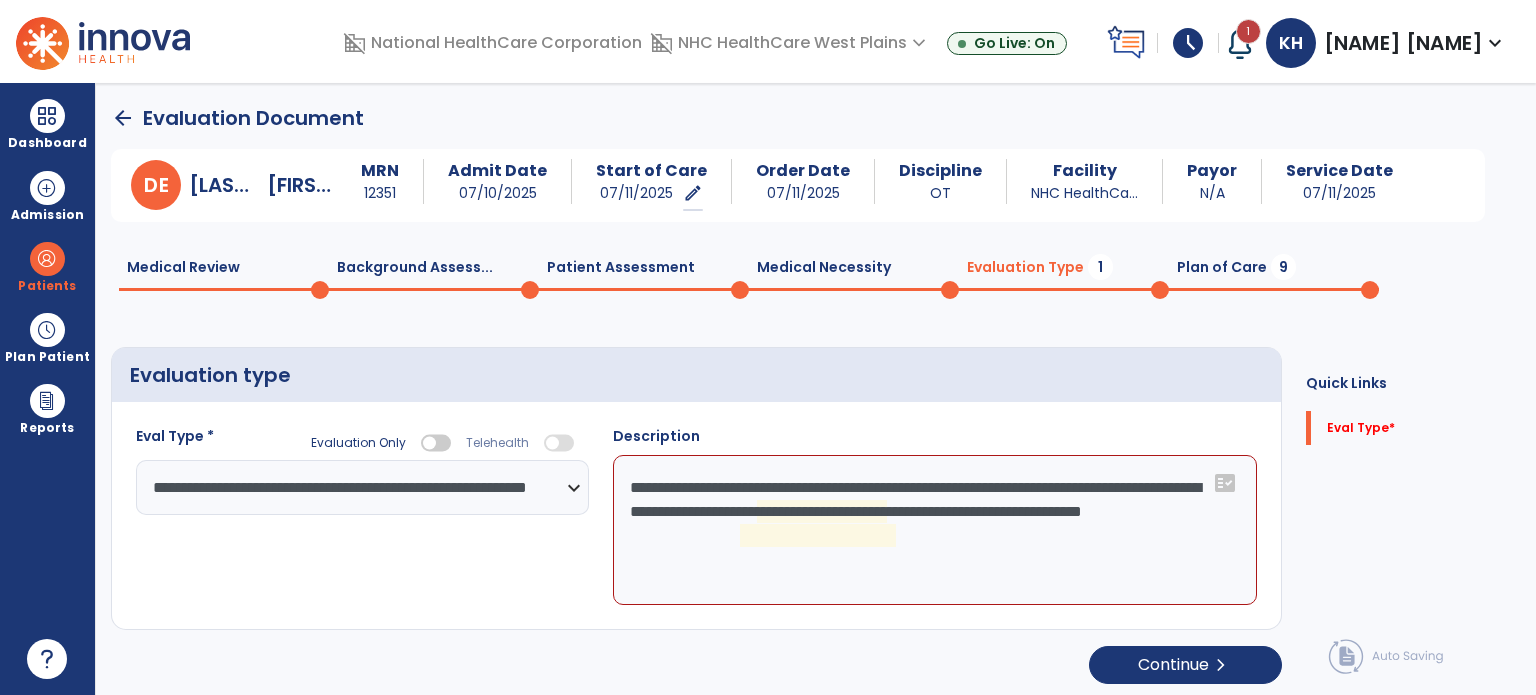 click on "**********" 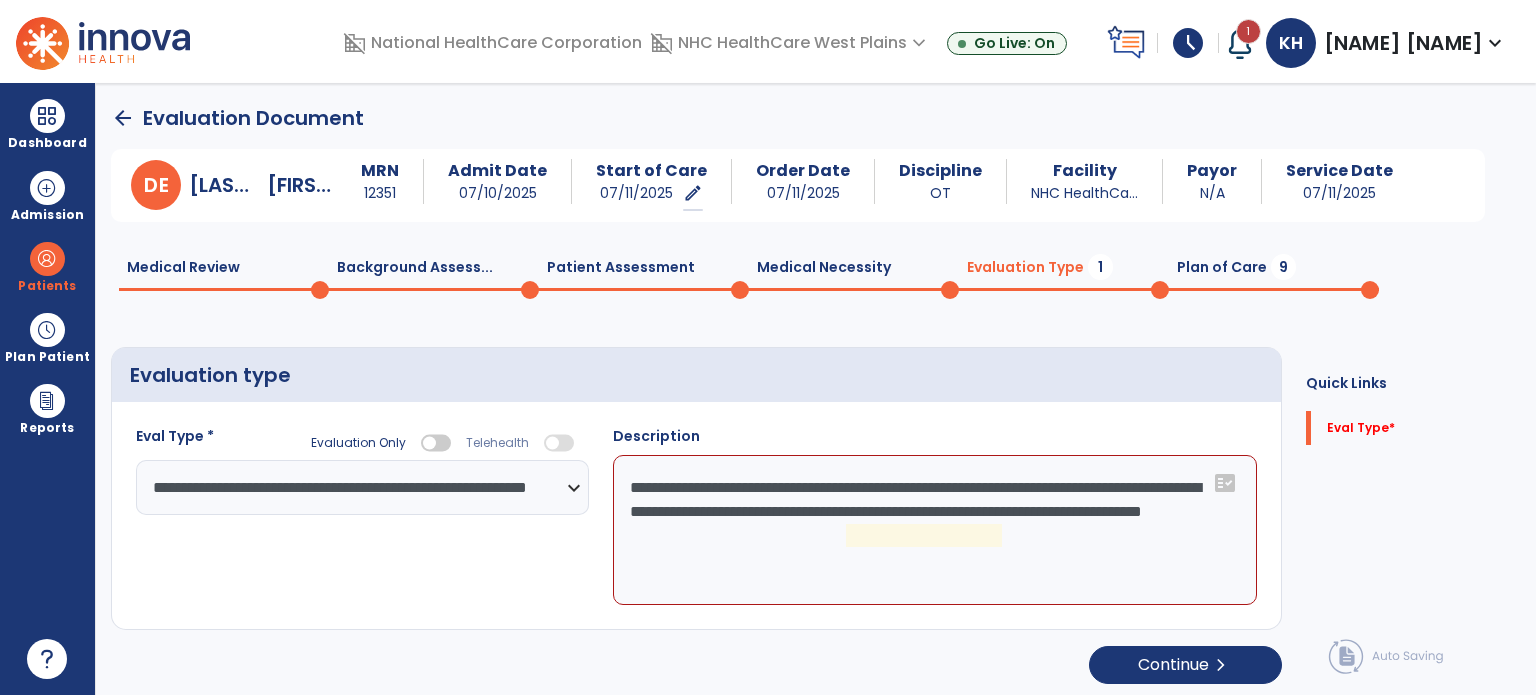 click on "**********" 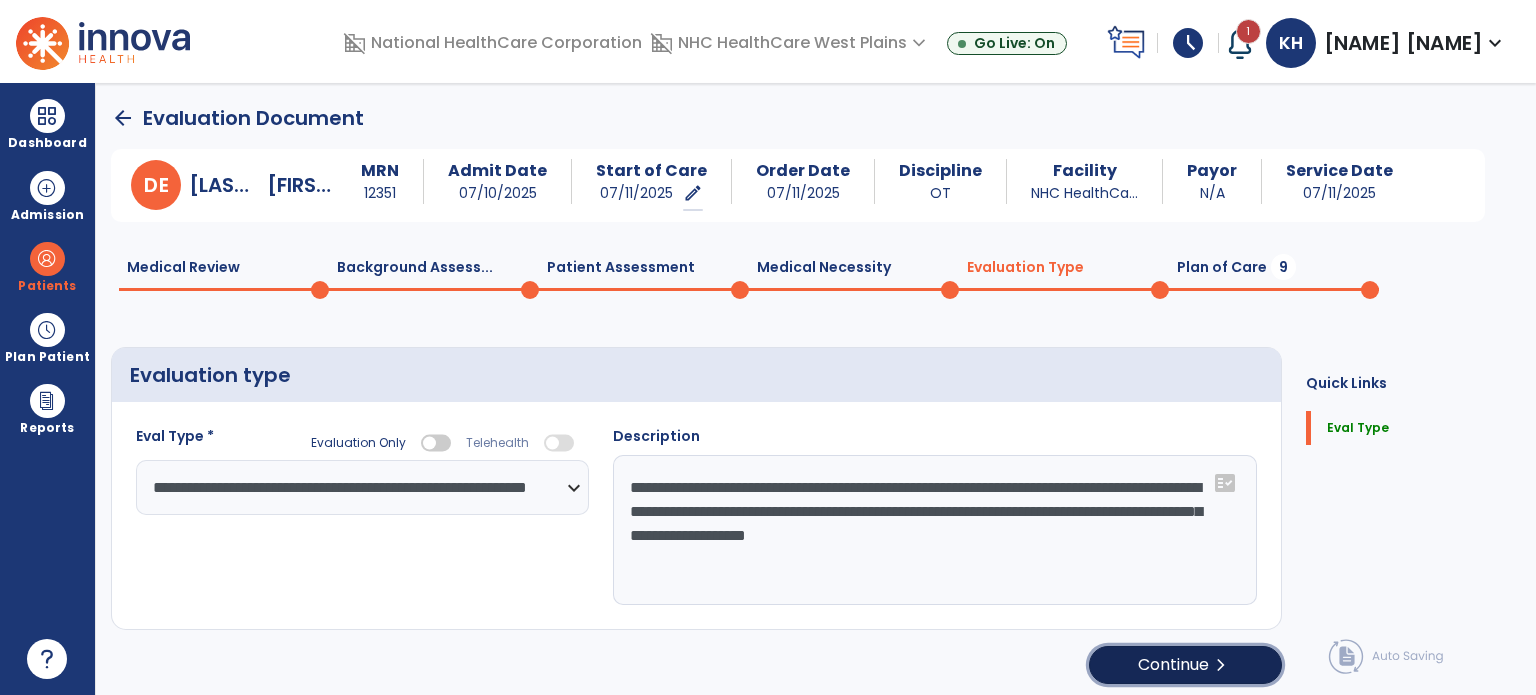 click on "Continue  chevron_right" 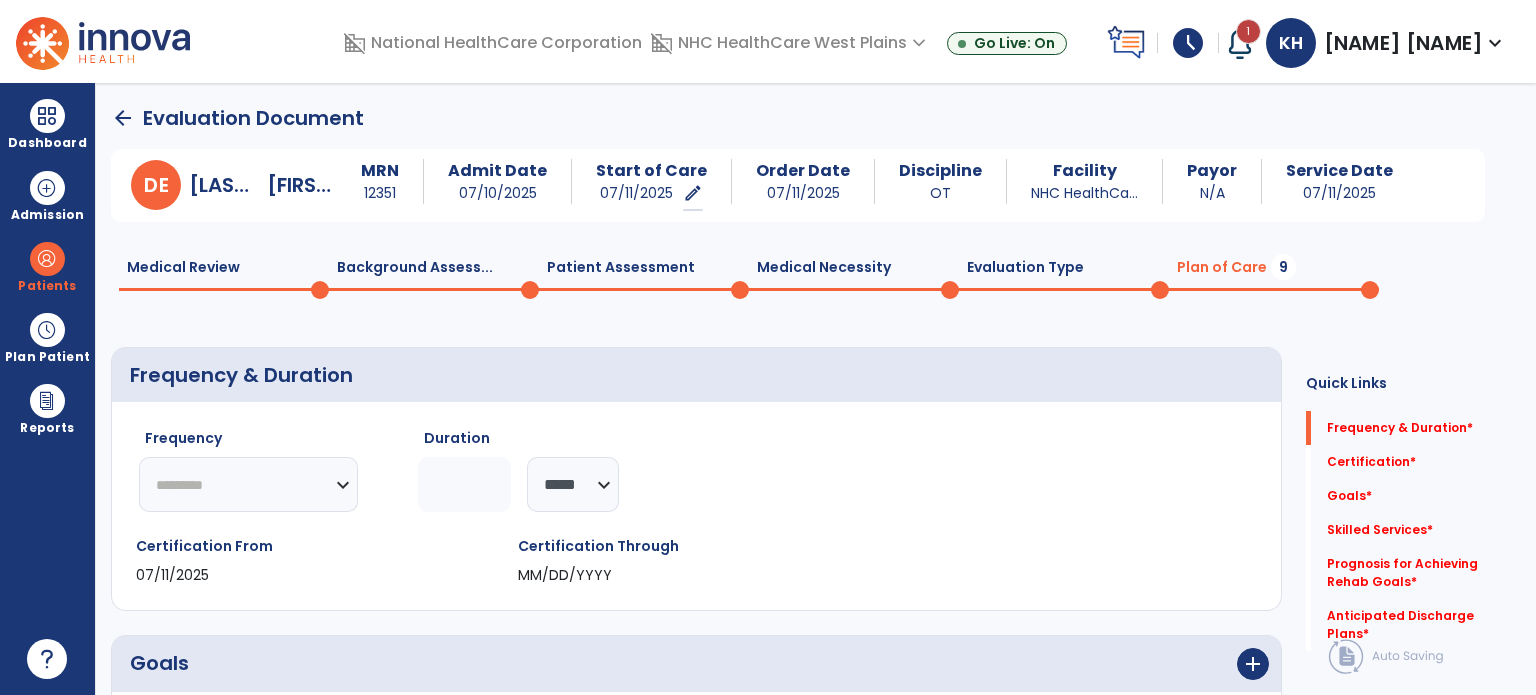 click on "********* ** ** ** ** ** ** **" 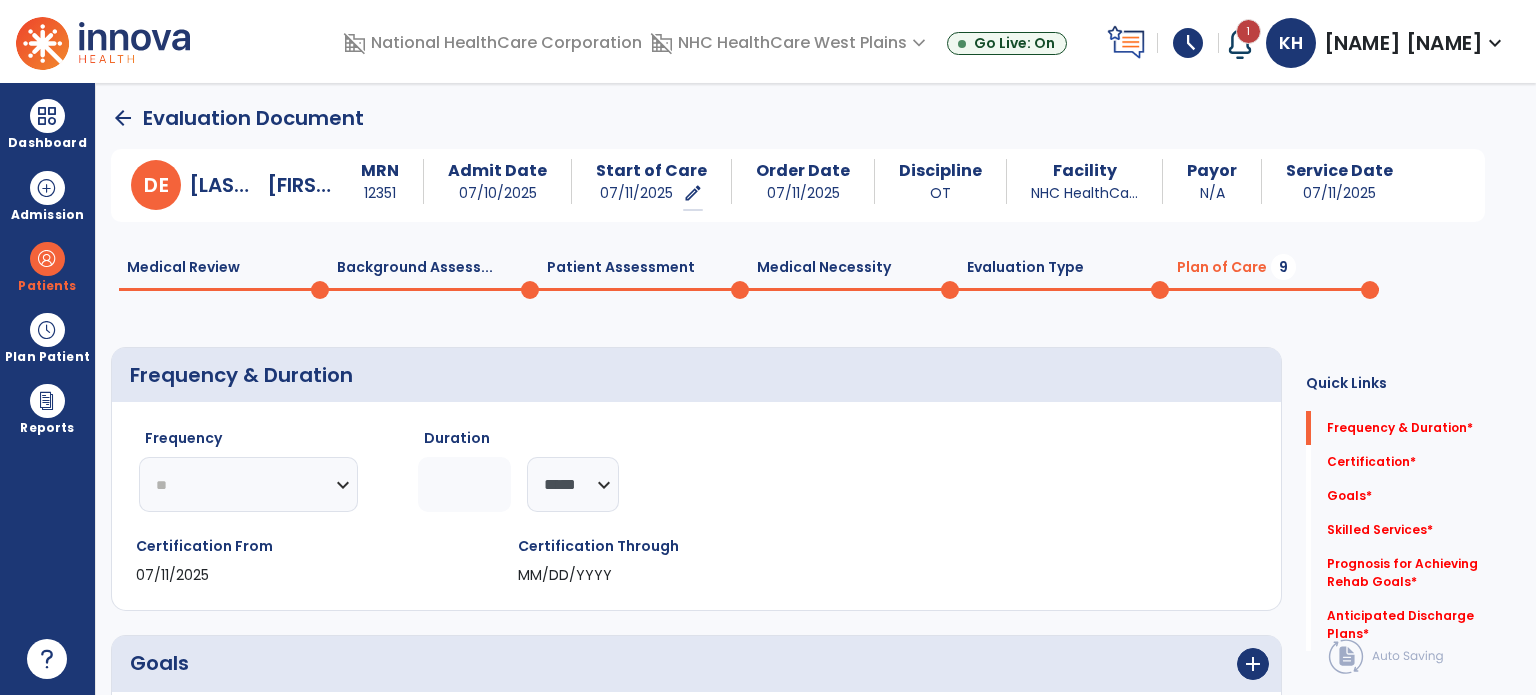 click on "********* ** ** ** ** ** ** **" 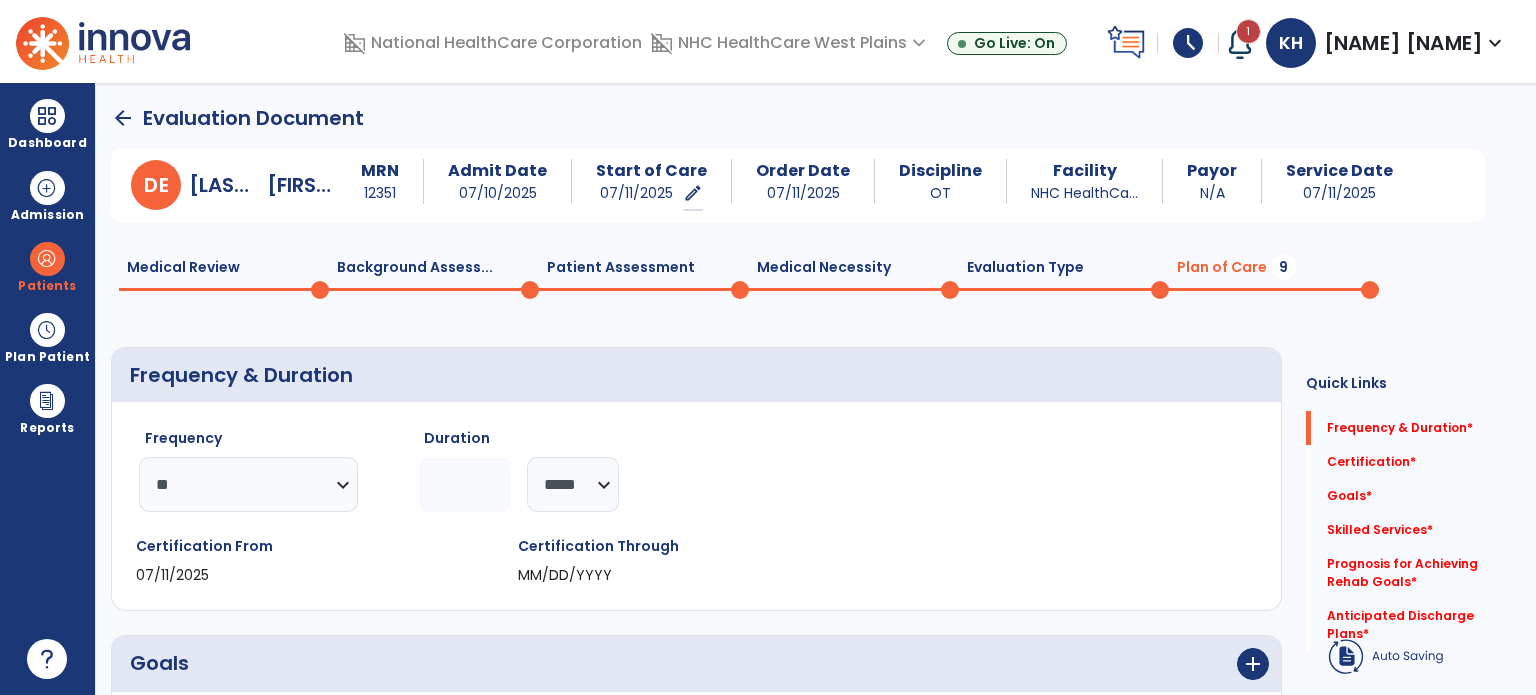 click 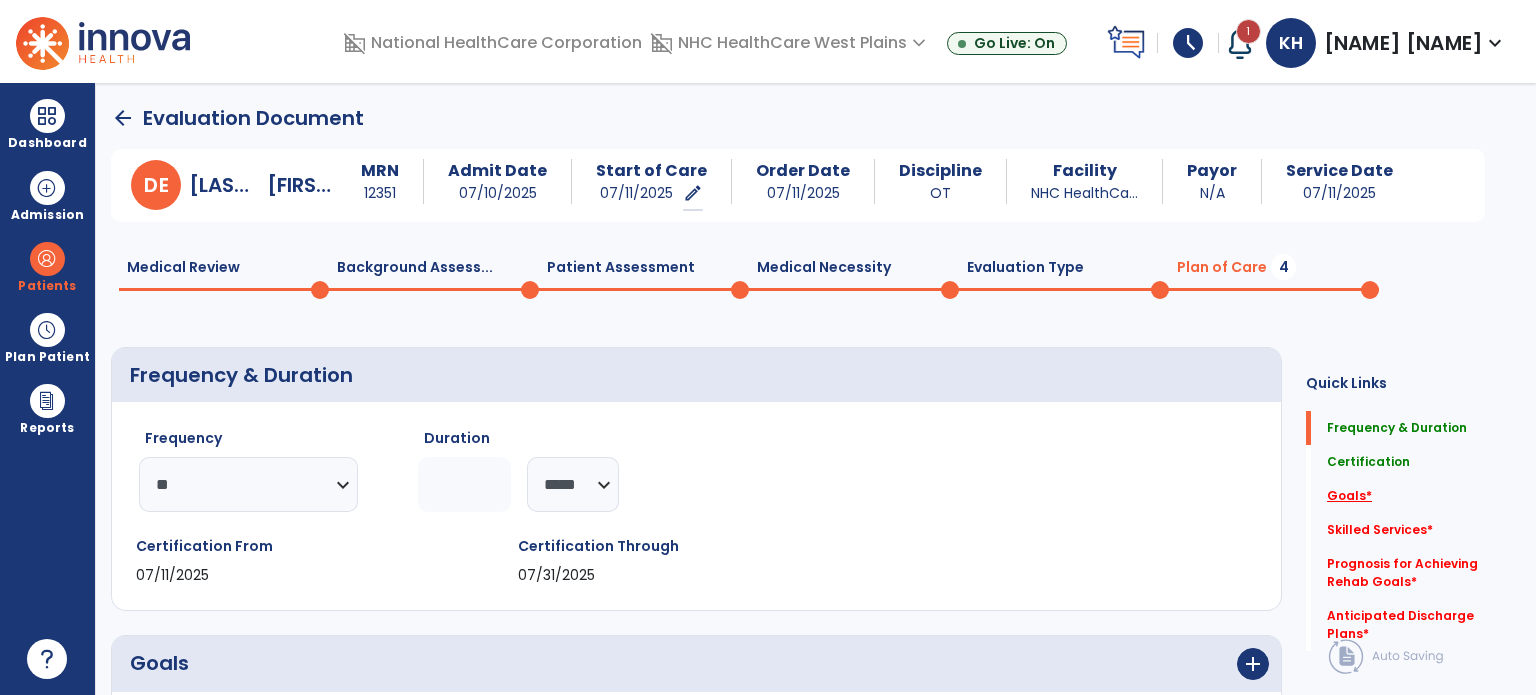 click on "Goals   *" 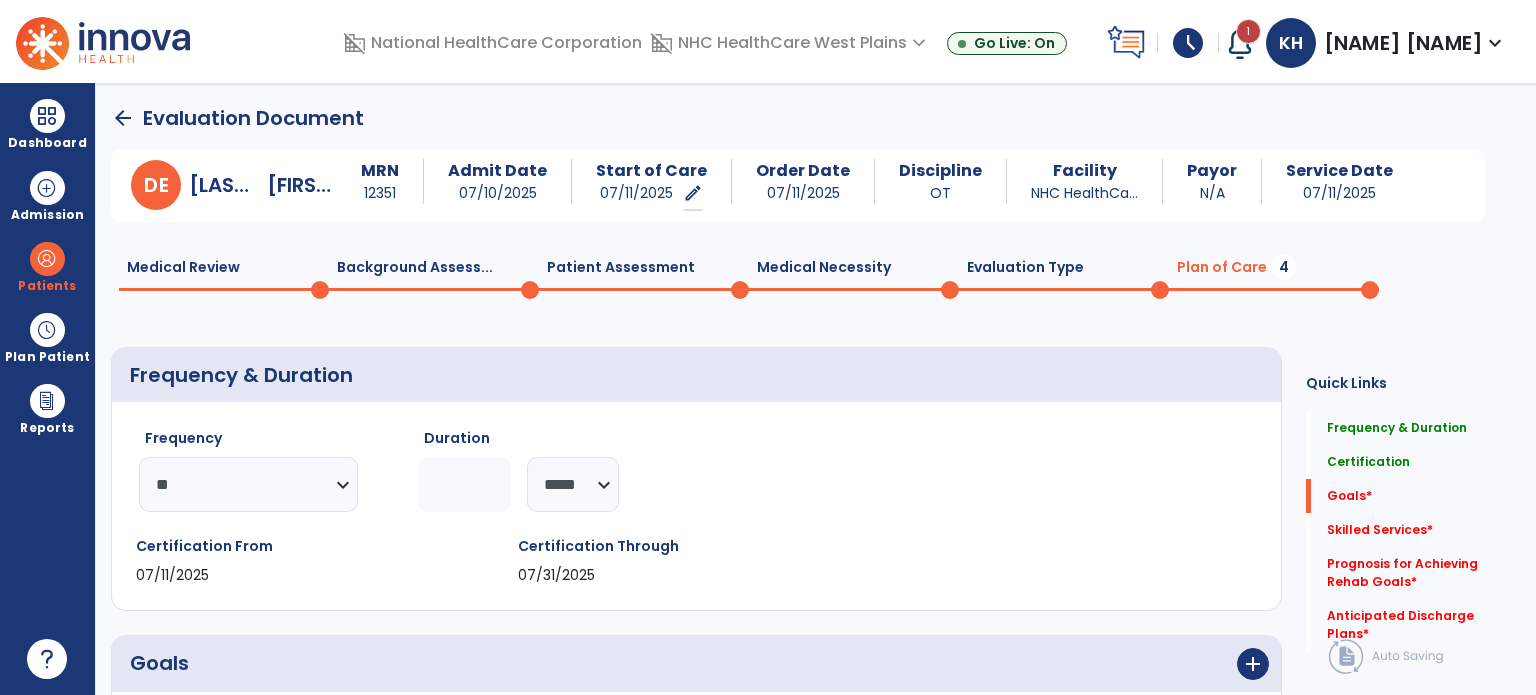 scroll, scrollTop: 41, scrollLeft: 0, axis: vertical 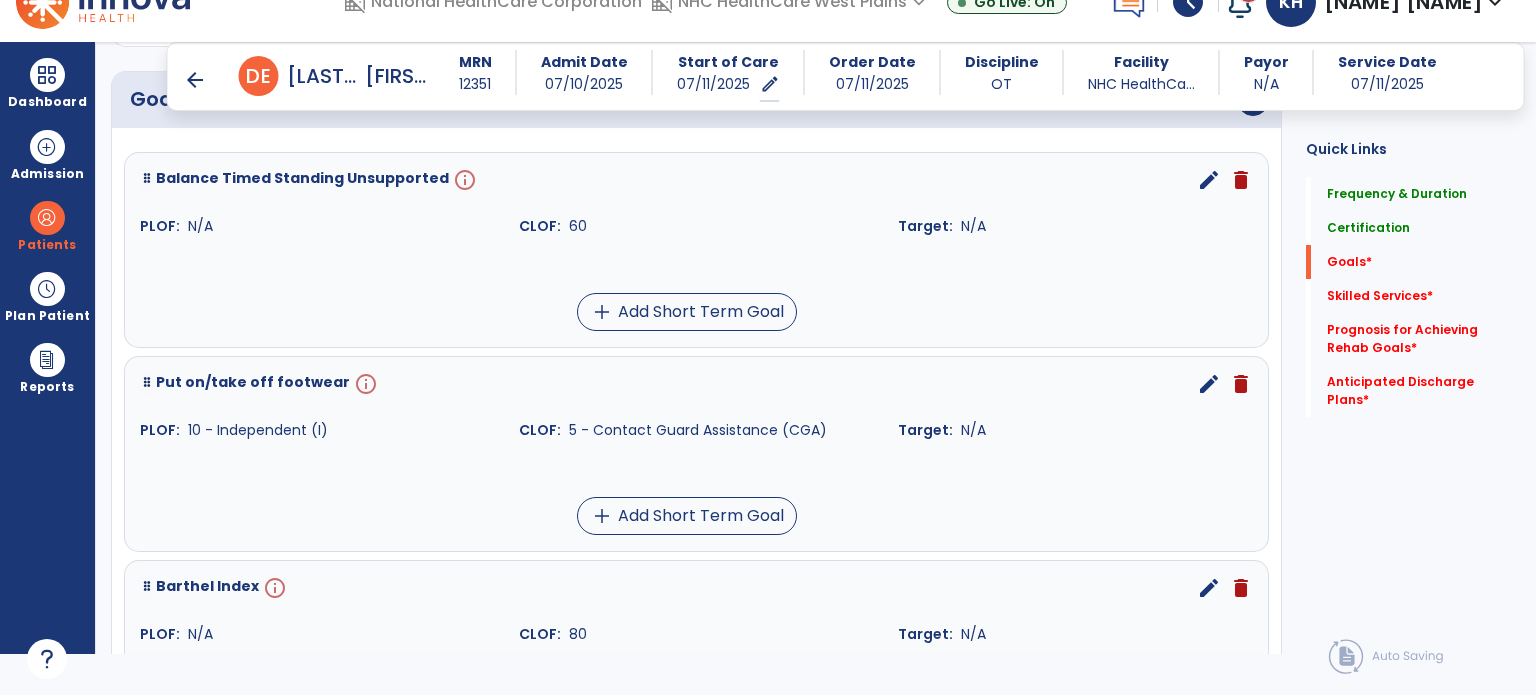click on "edit" at bounding box center (1209, 180) 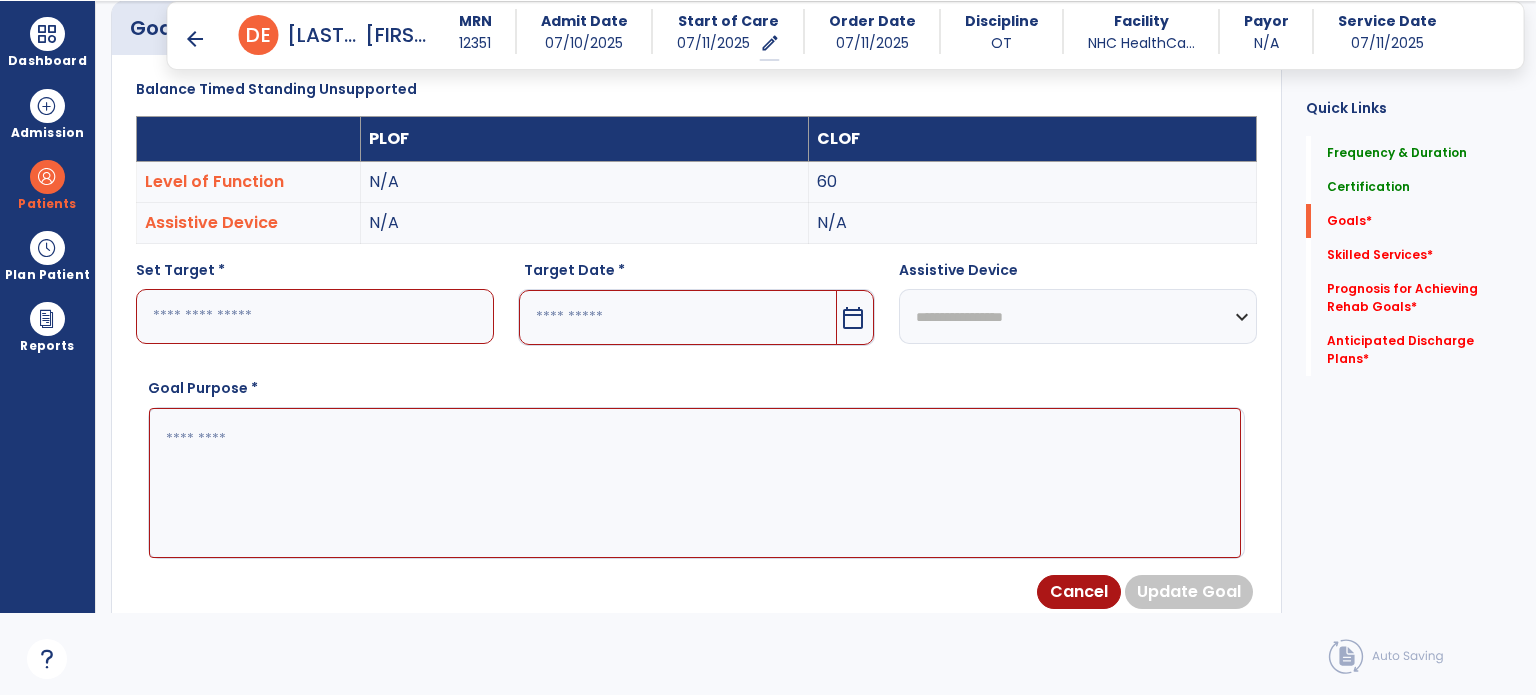 scroll, scrollTop: 83, scrollLeft: 0, axis: vertical 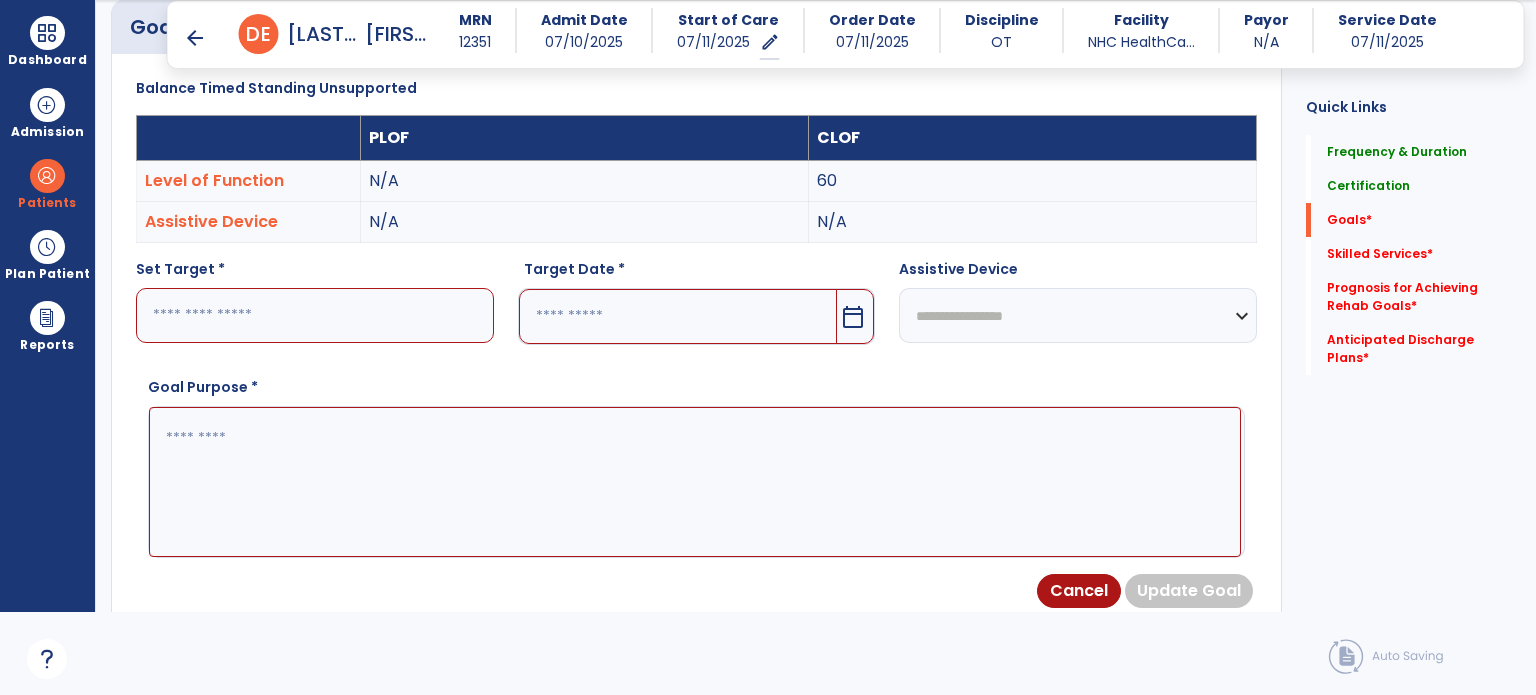 click at bounding box center (315, 315) 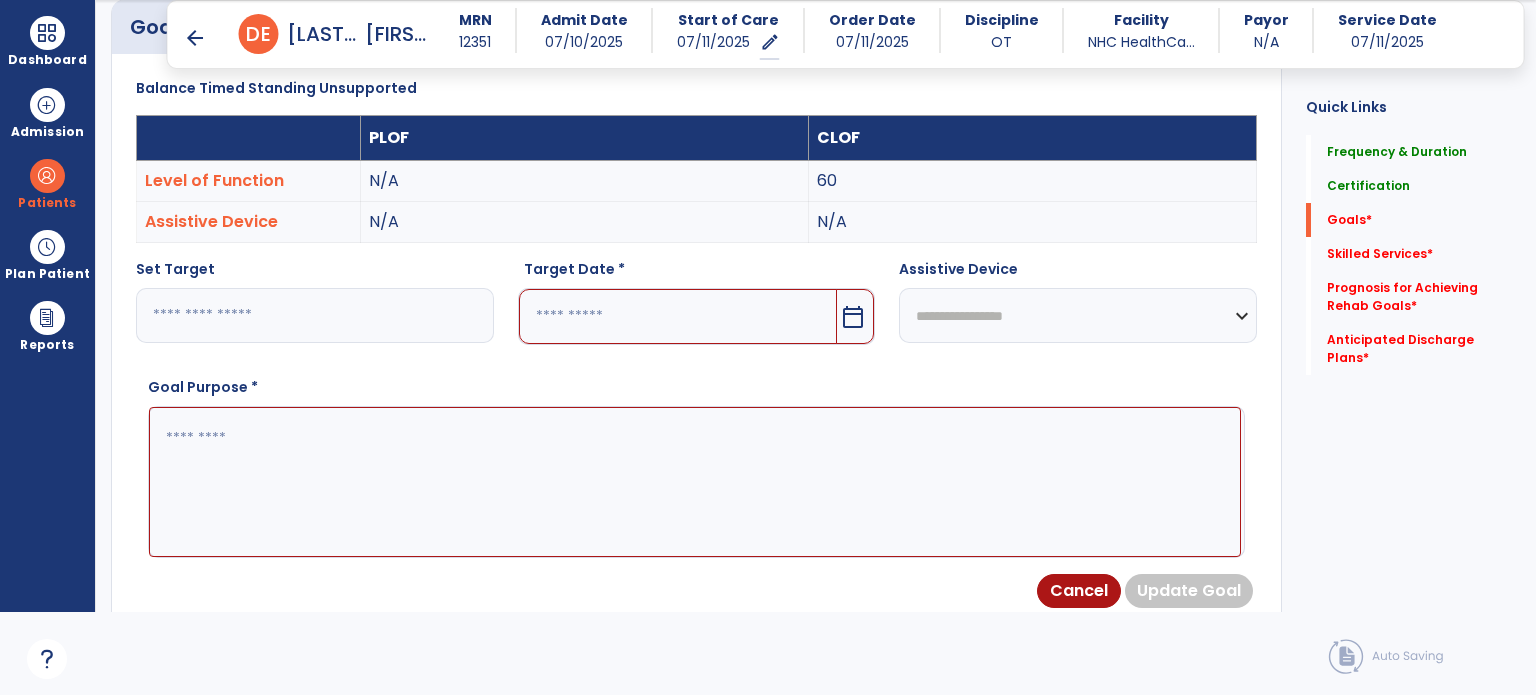 click on "calendar_today" at bounding box center [853, 317] 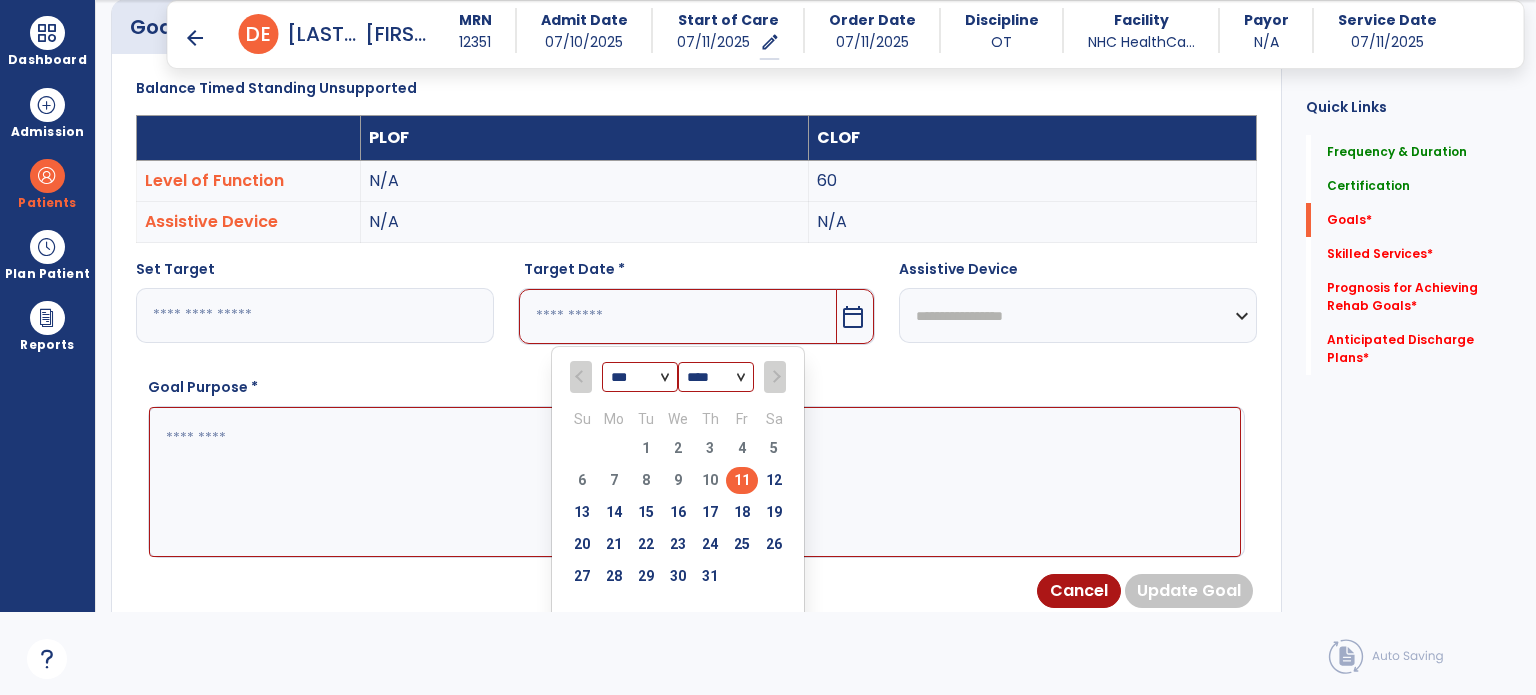 click at bounding box center [774, 377] 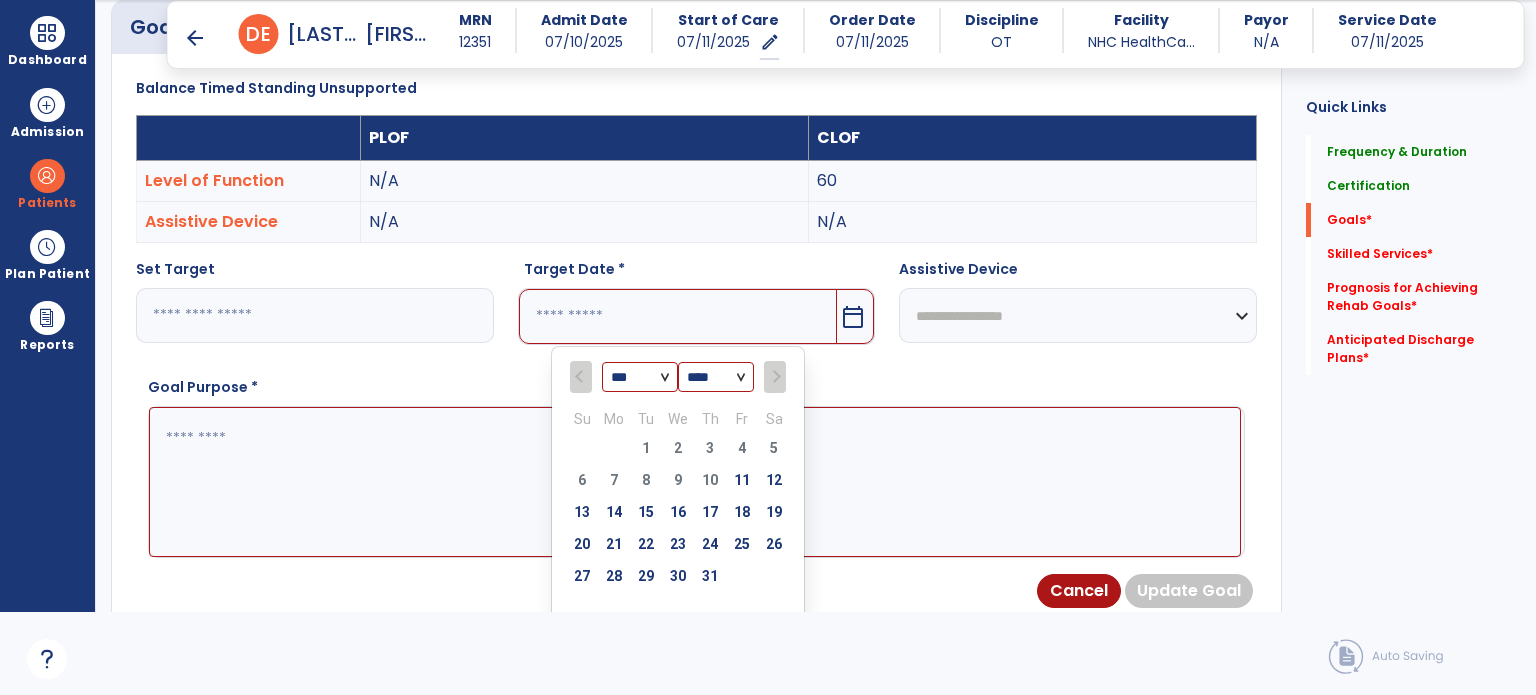 click at bounding box center [774, 377] 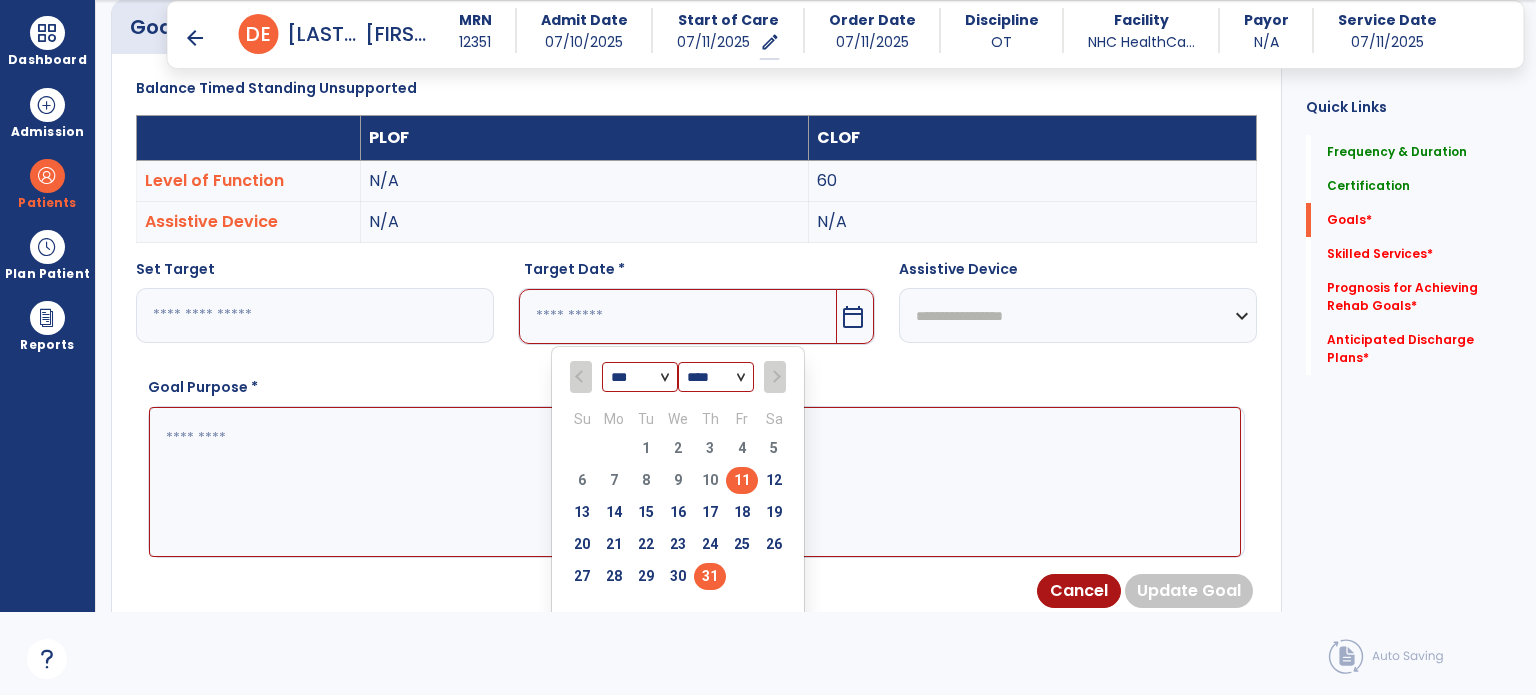click on "31" at bounding box center [710, 576] 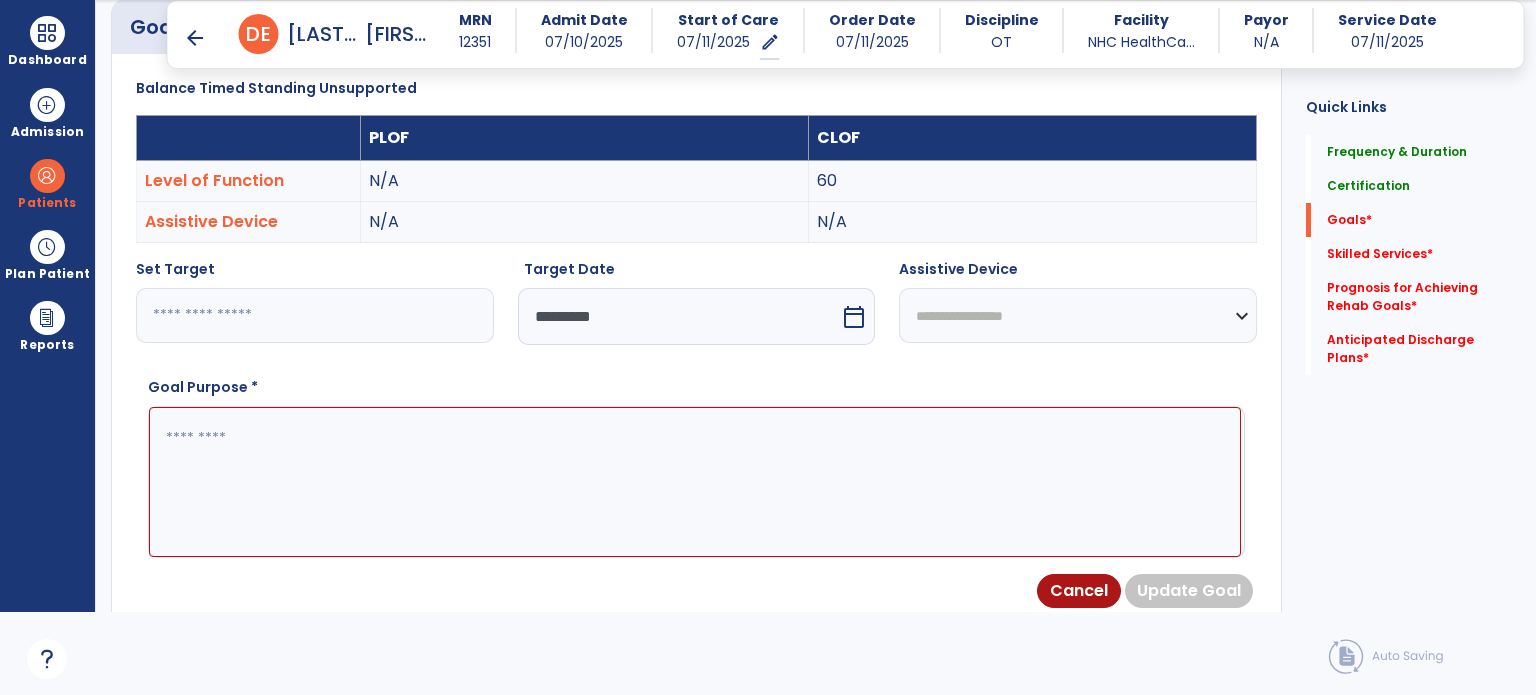 click at bounding box center [695, 482] 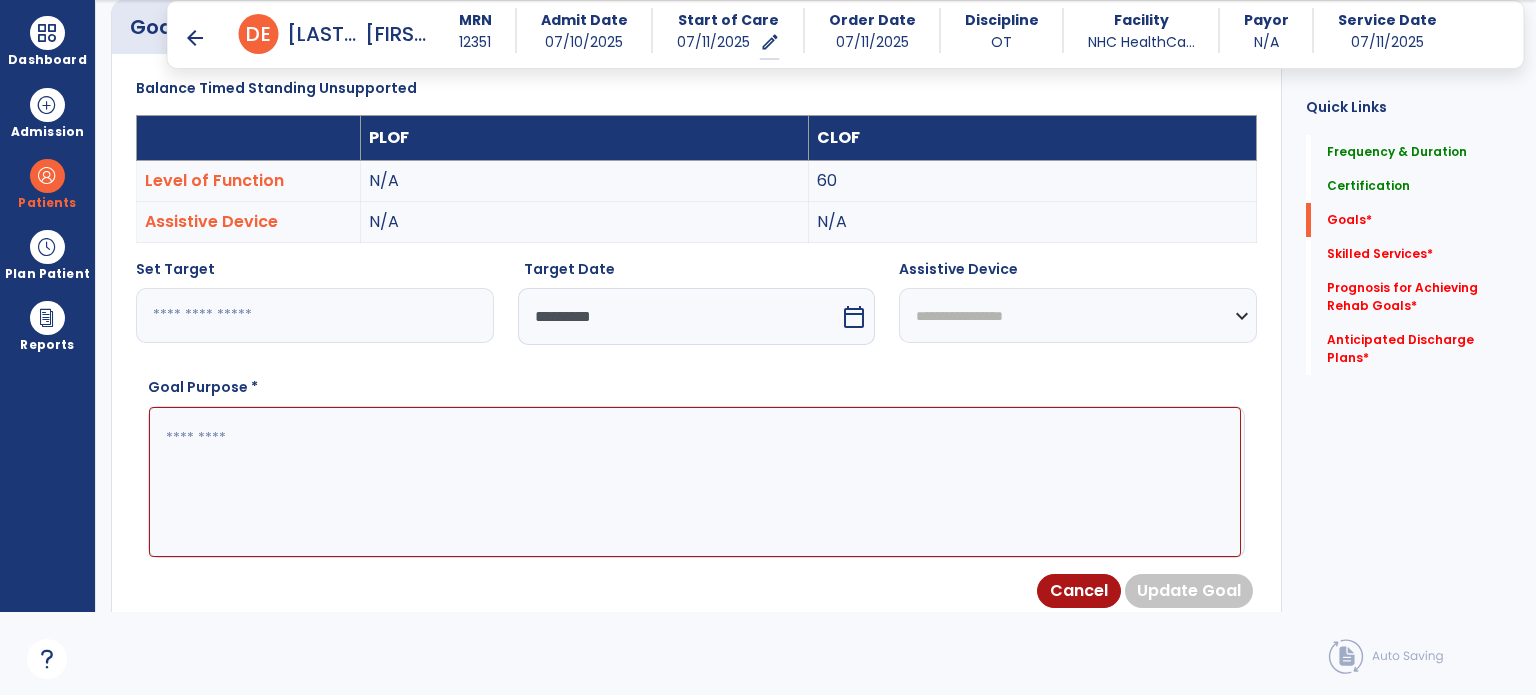 paste on "**********" 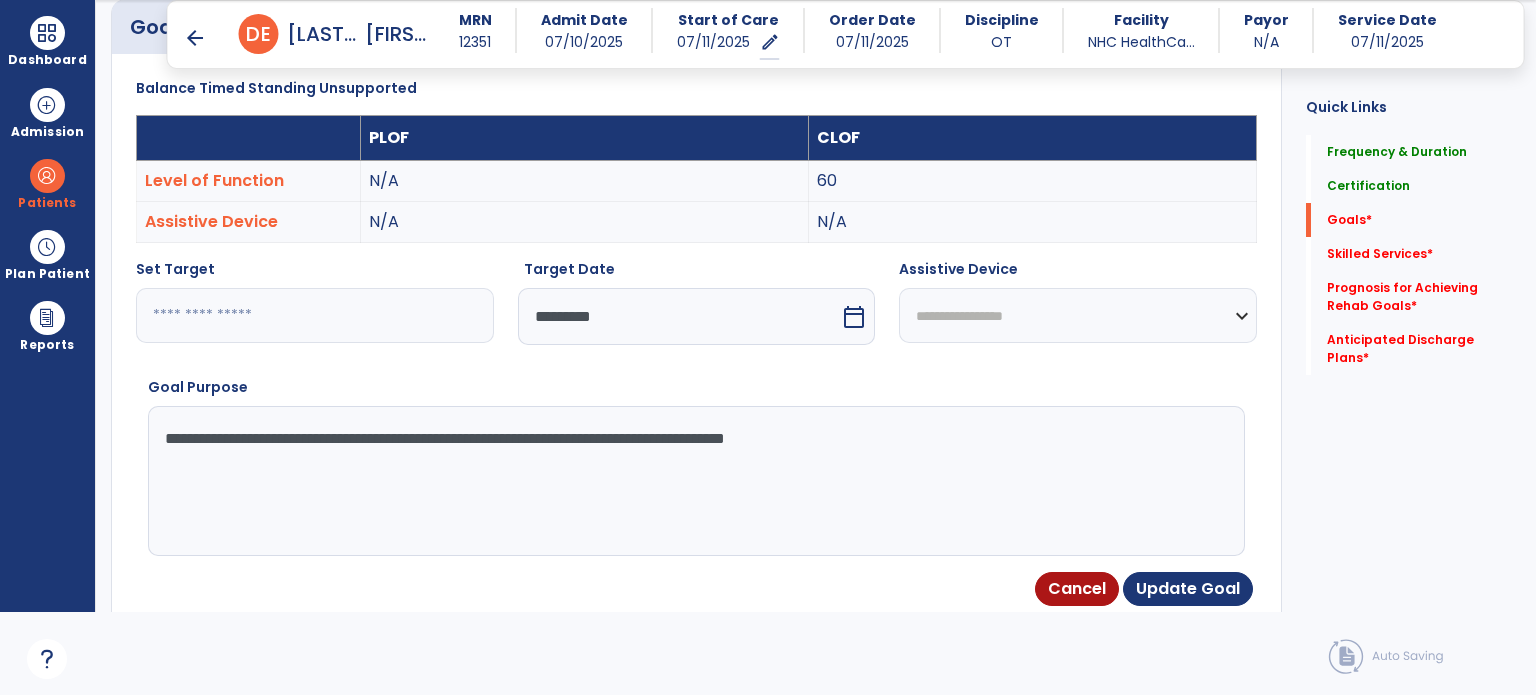 click on "***" at bounding box center (315, 315) 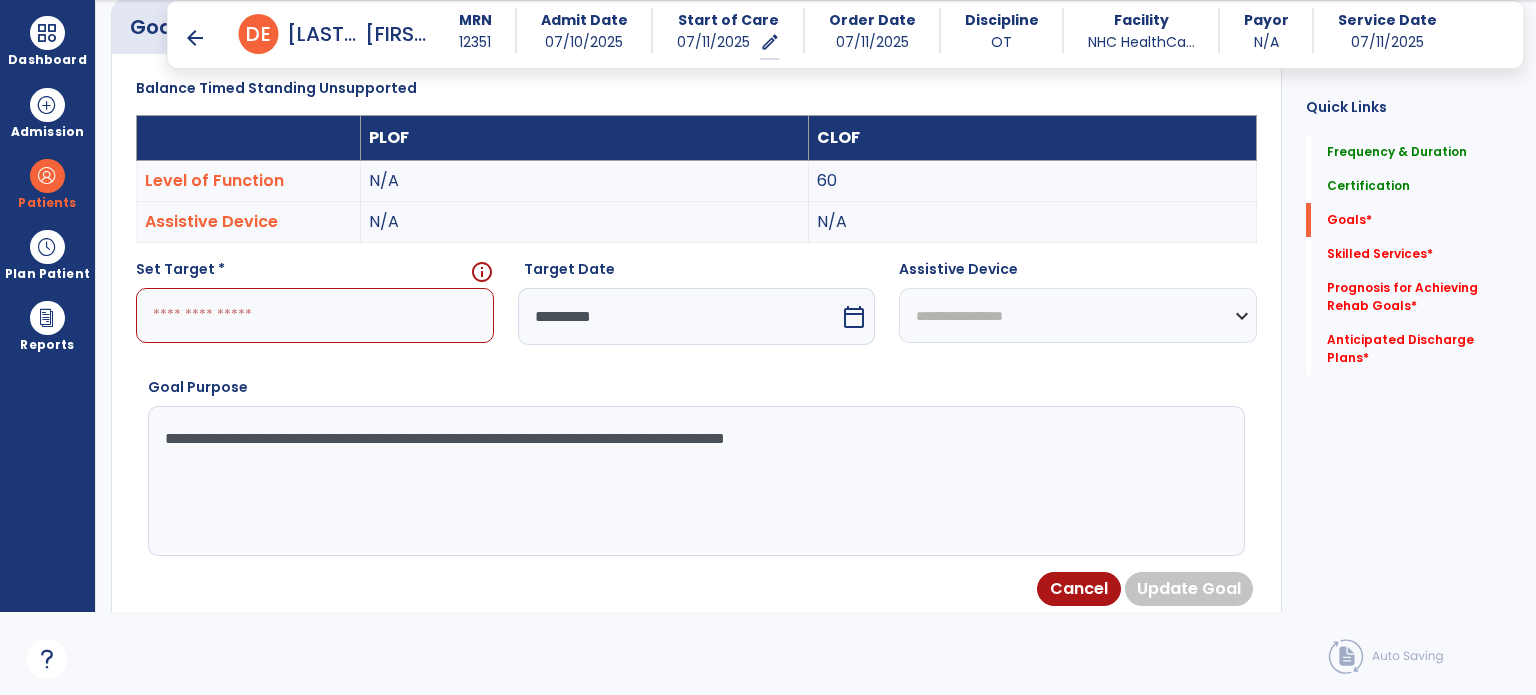 click at bounding box center [315, 315] 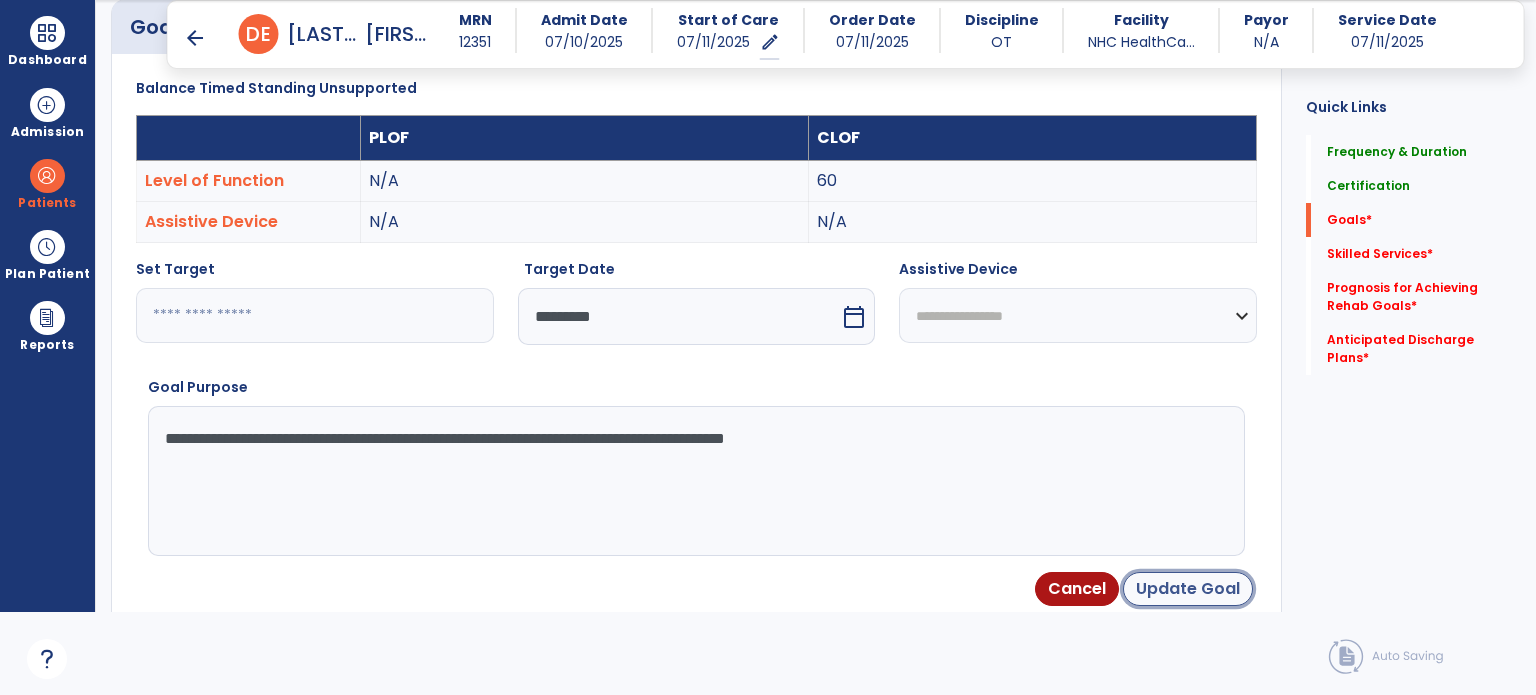 click on "Update Goal" at bounding box center (1188, 589) 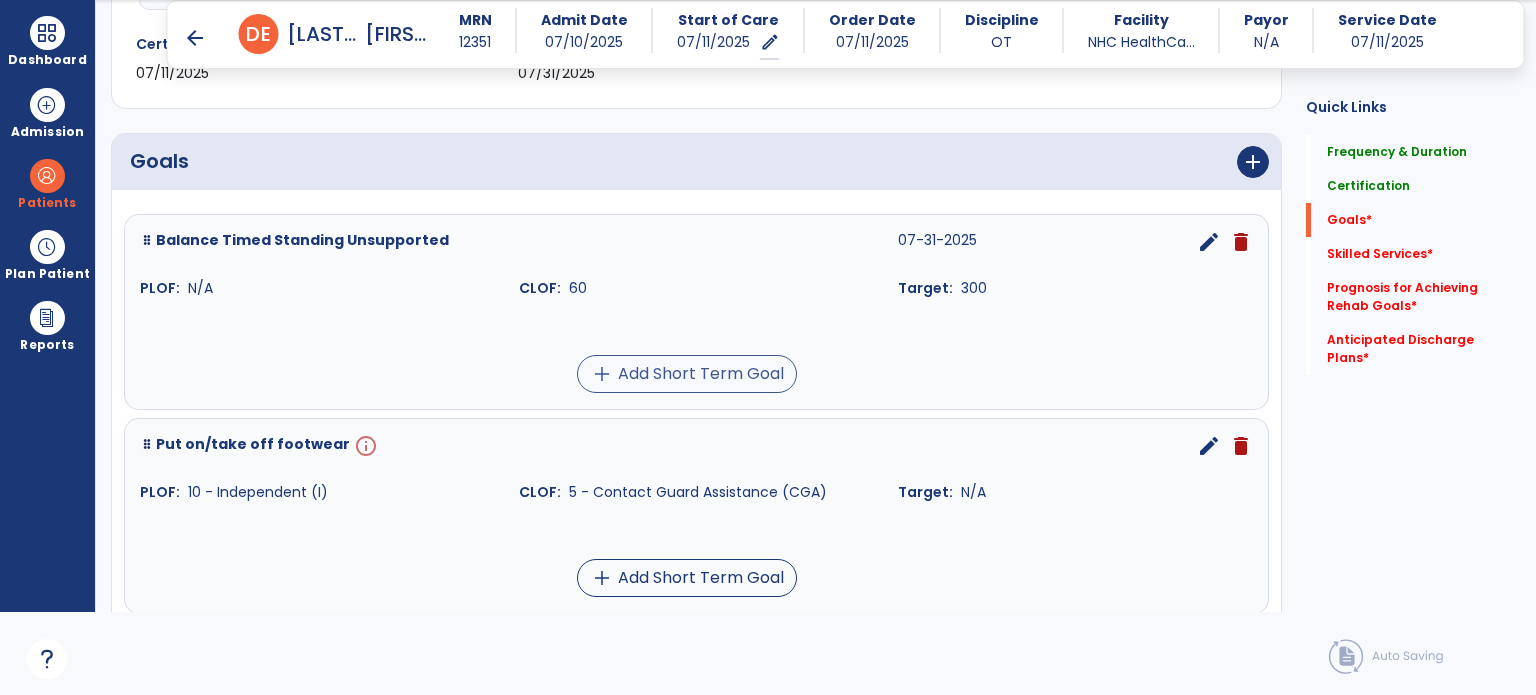 scroll, scrollTop: 434, scrollLeft: 0, axis: vertical 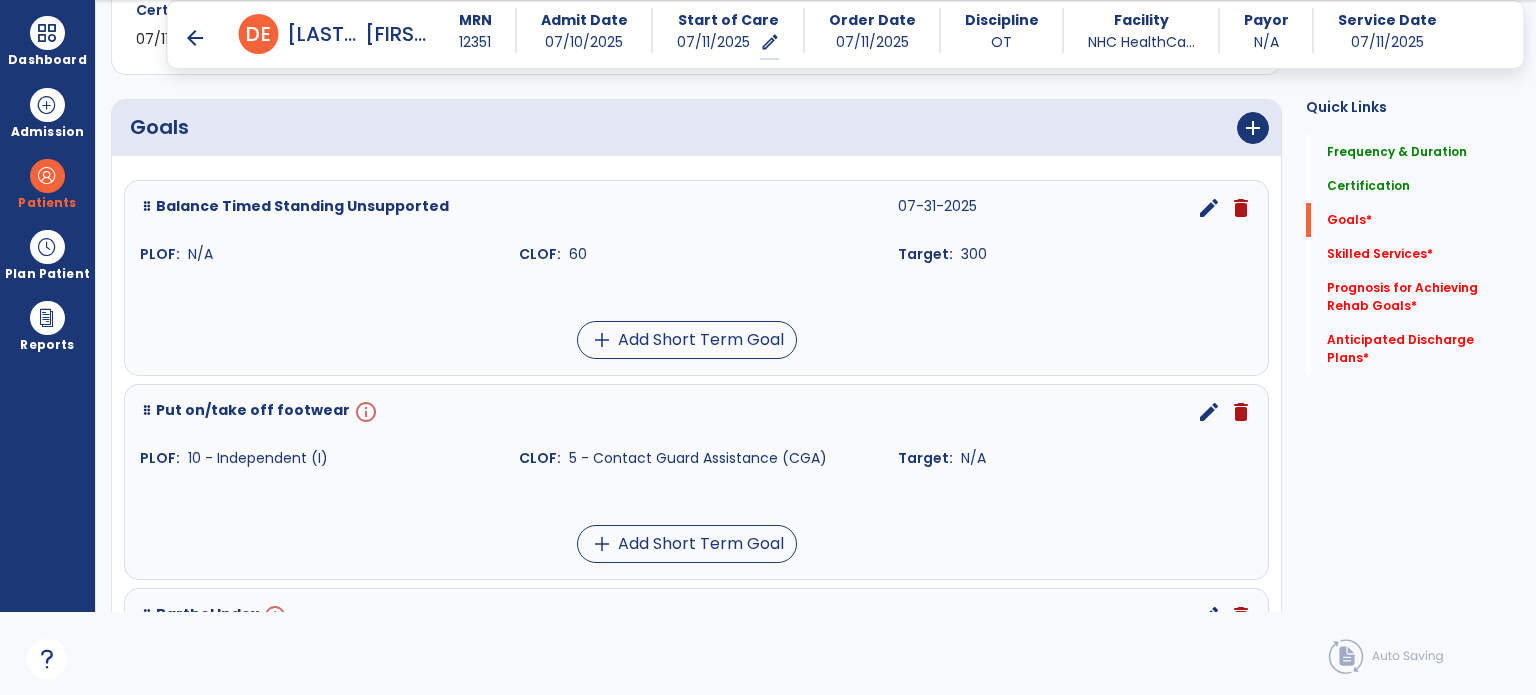 click on "edit" at bounding box center (1209, 412) 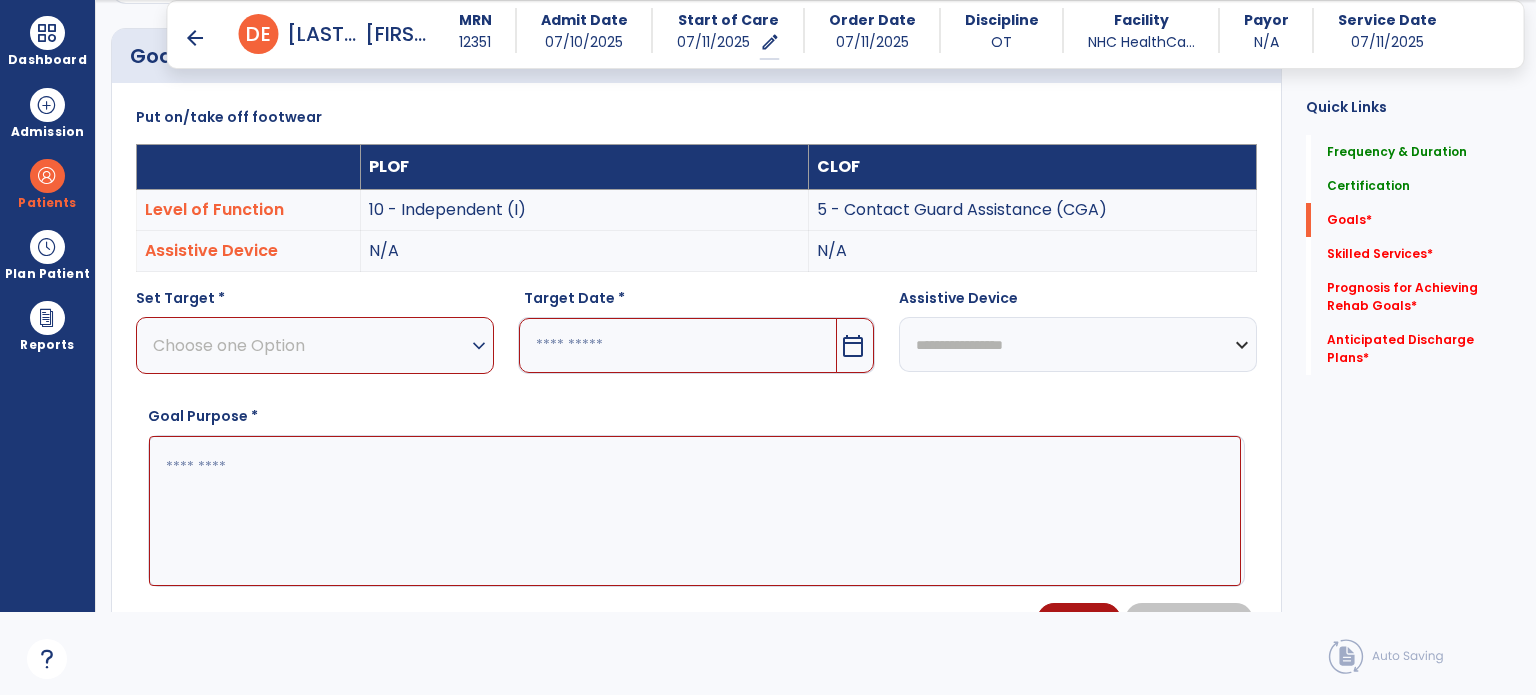 scroll, scrollTop: 534, scrollLeft: 0, axis: vertical 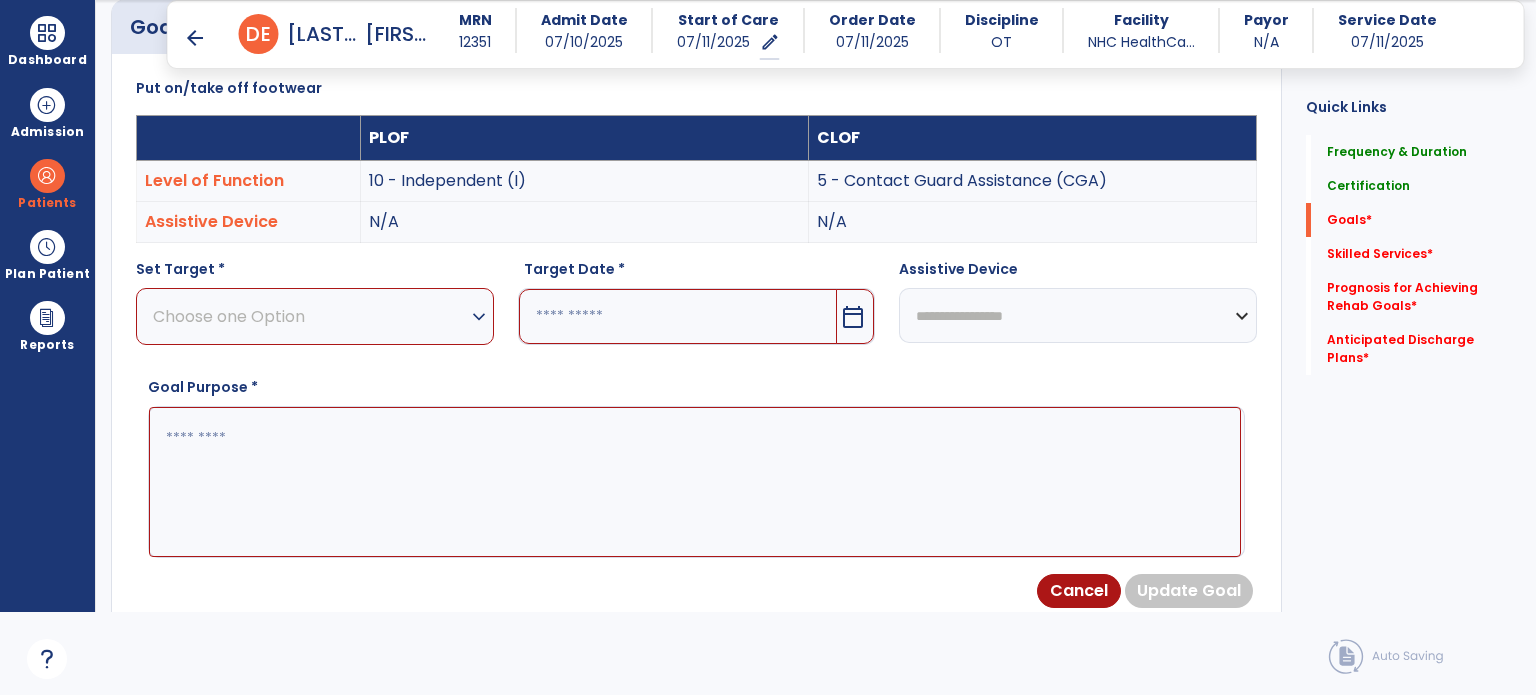 click on "Choose one Option" at bounding box center (310, 316) 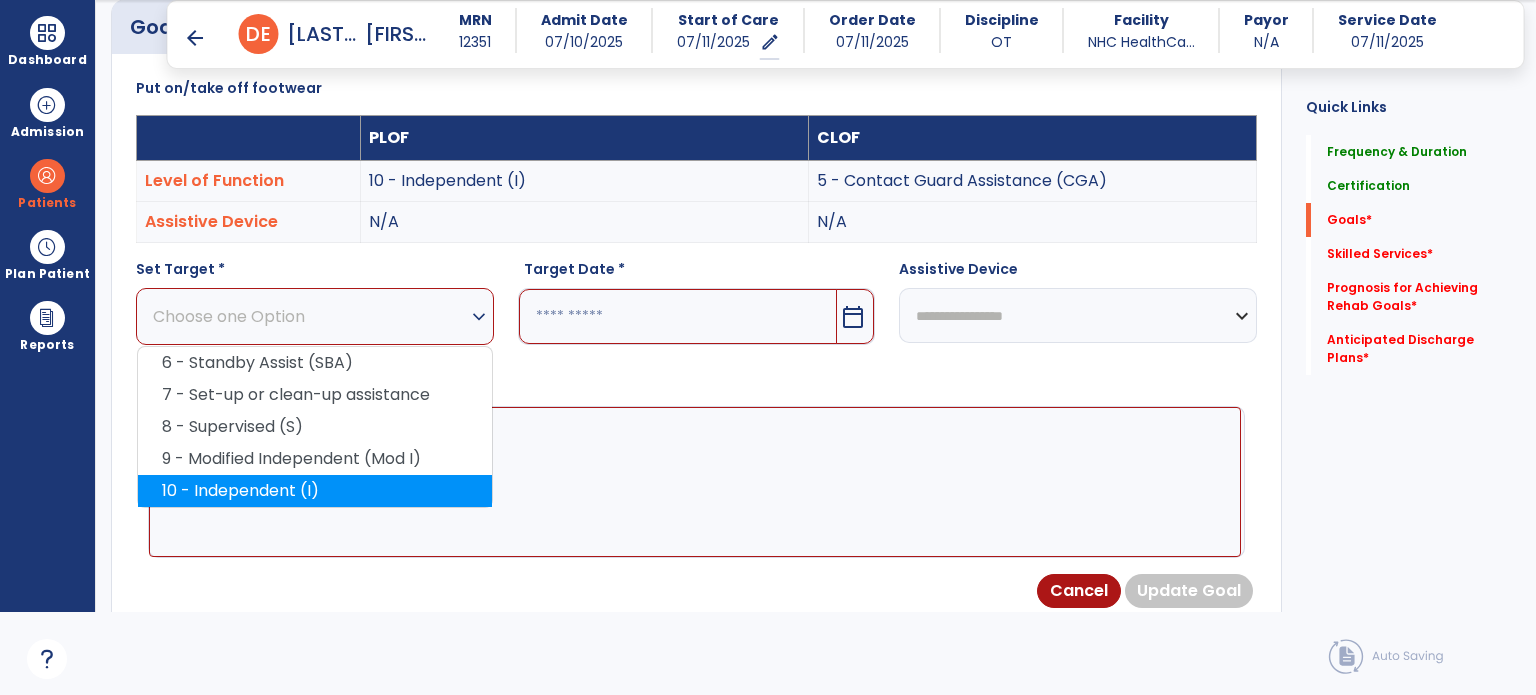 click on "10 - Independent (I)" at bounding box center (315, 491) 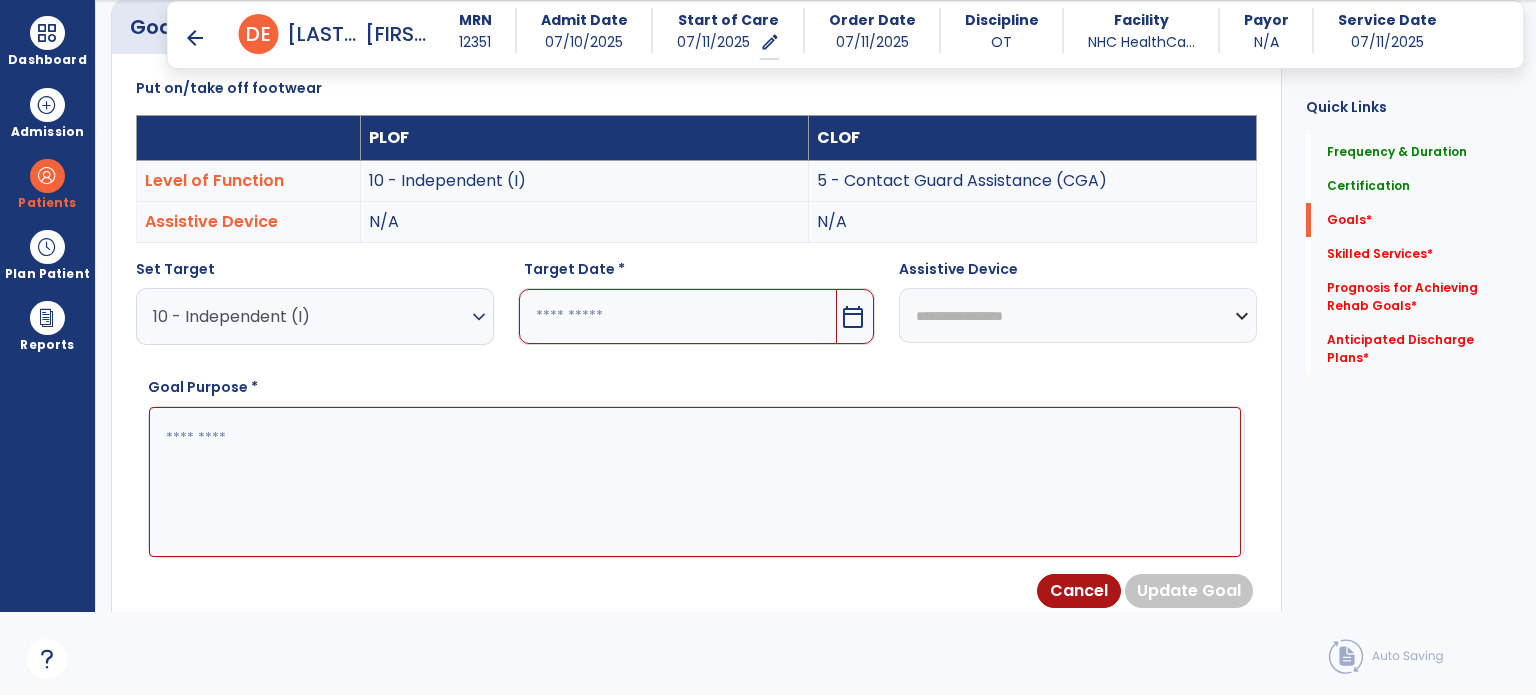click on "calendar_today" at bounding box center [853, 317] 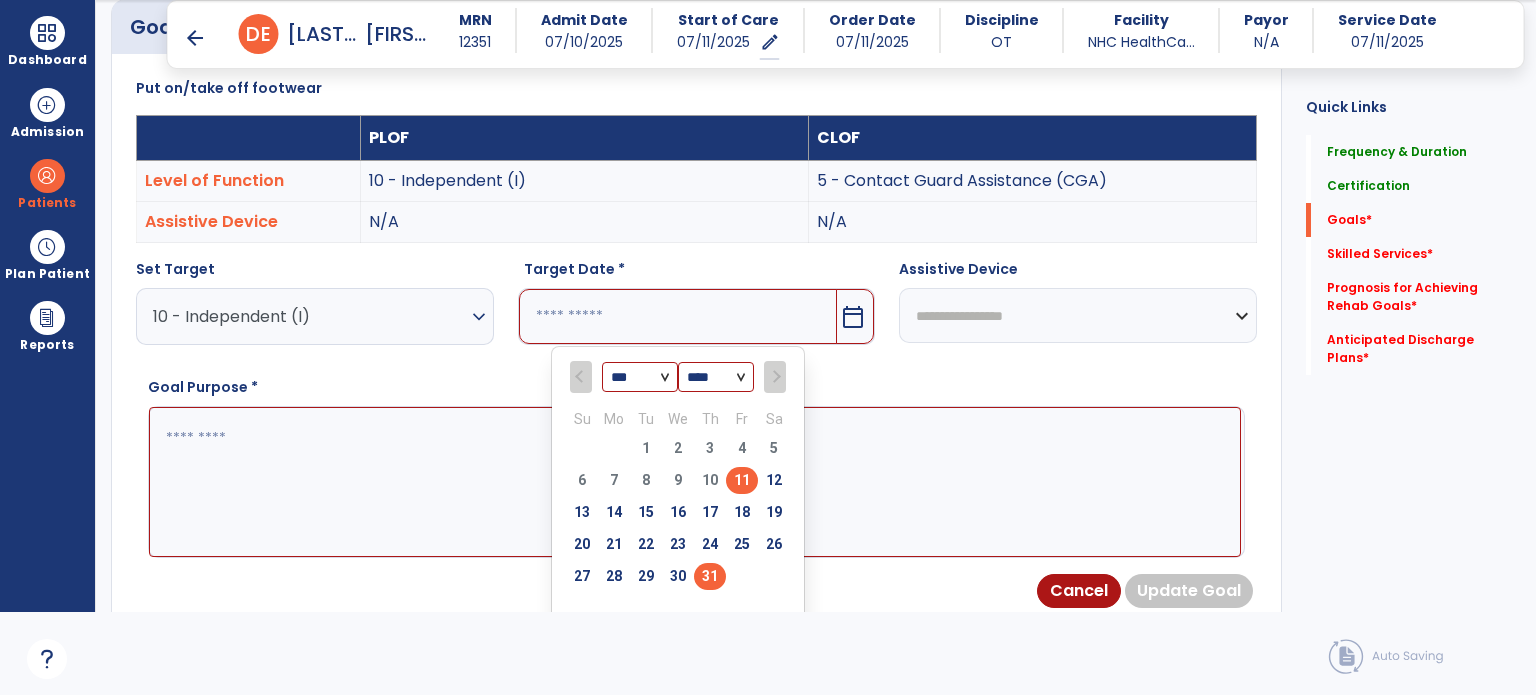 click on "31" at bounding box center (710, 576) 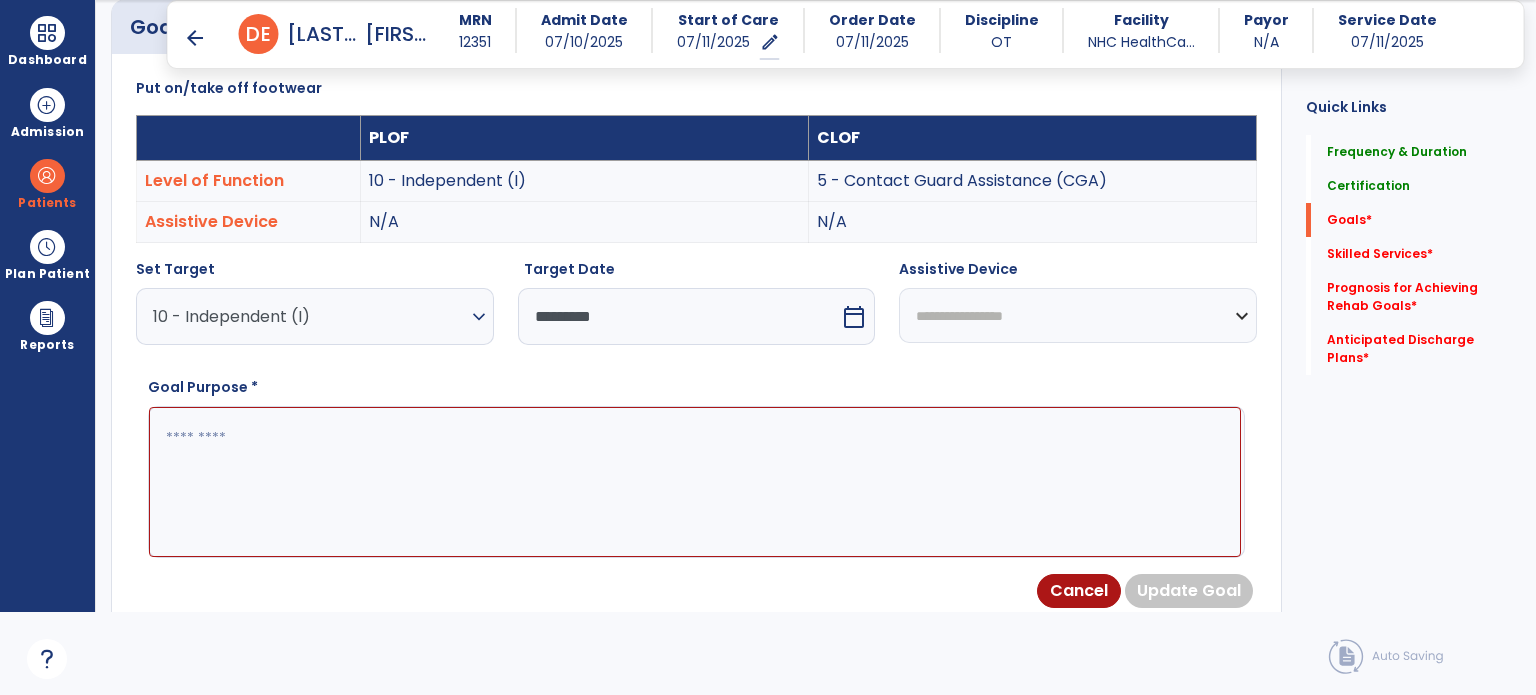 click at bounding box center (695, 482) 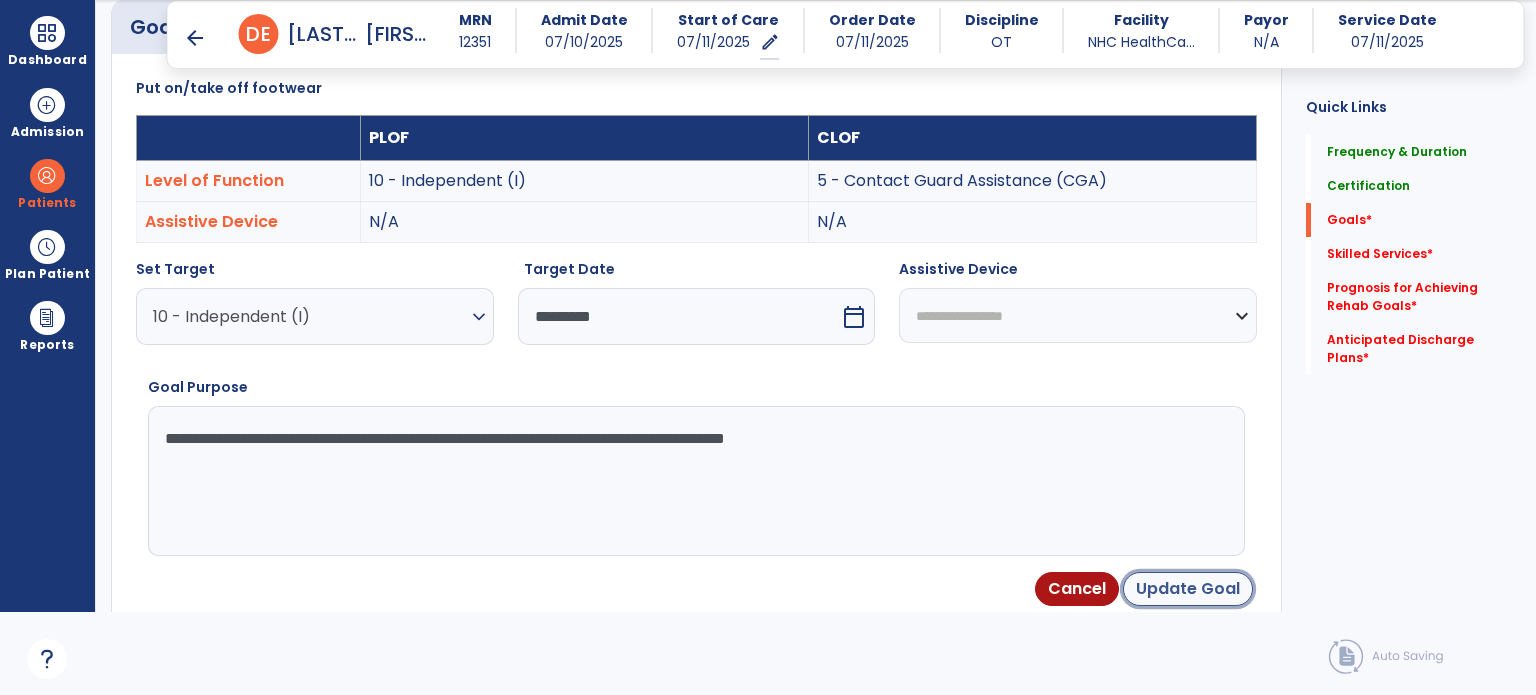 click on "Update Goal" at bounding box center (1188, 589) 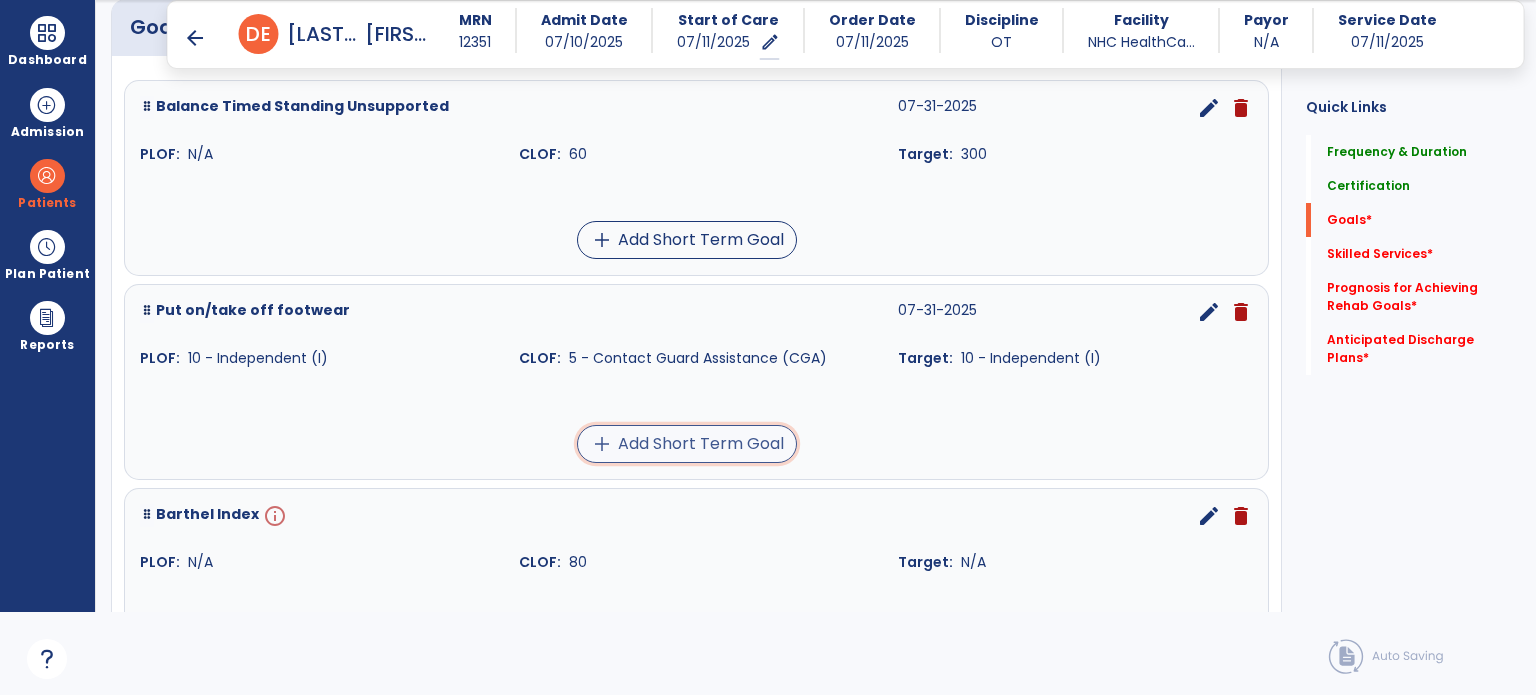 click on "add  Add Short Term Goal" at bounding box center (687, 444) 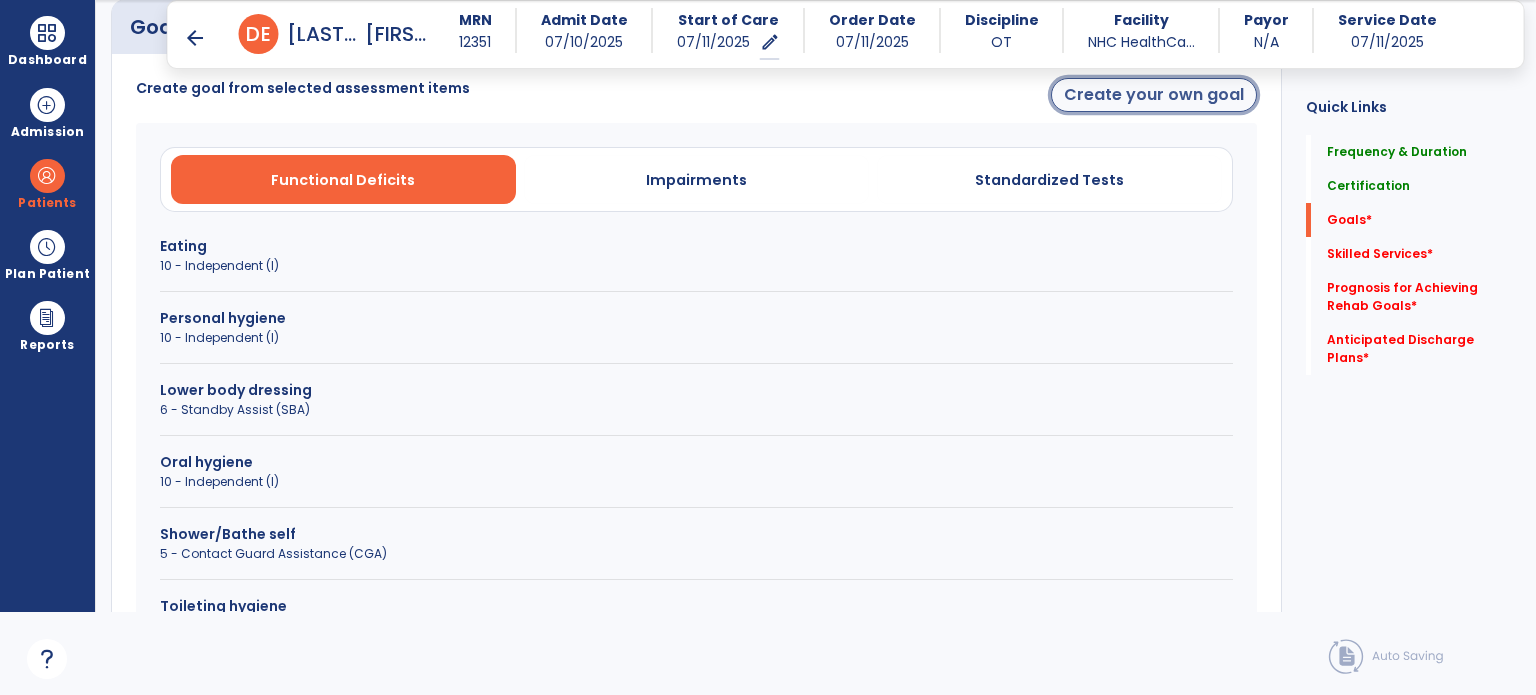 click on "Create your own goal" at bounding box center [1154, 95] 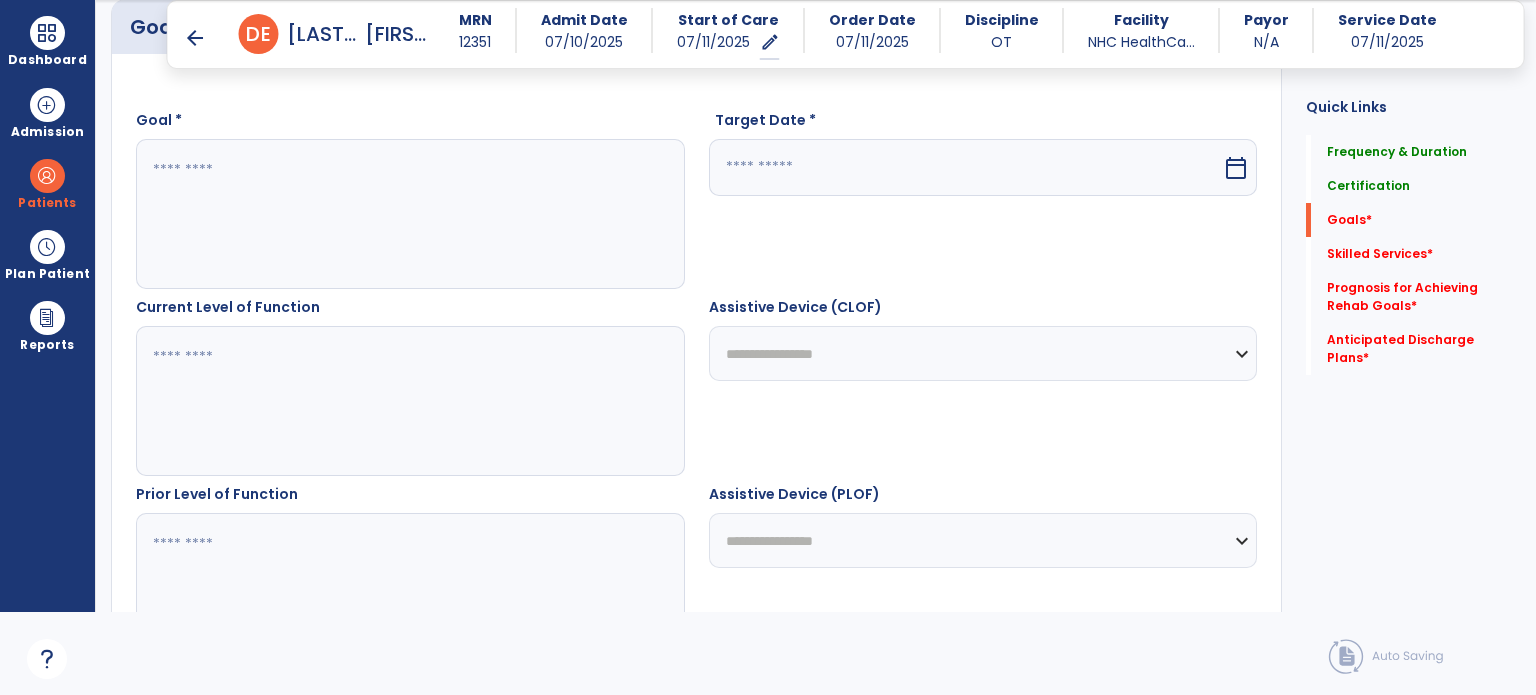 click at bounding box center [409, 214] 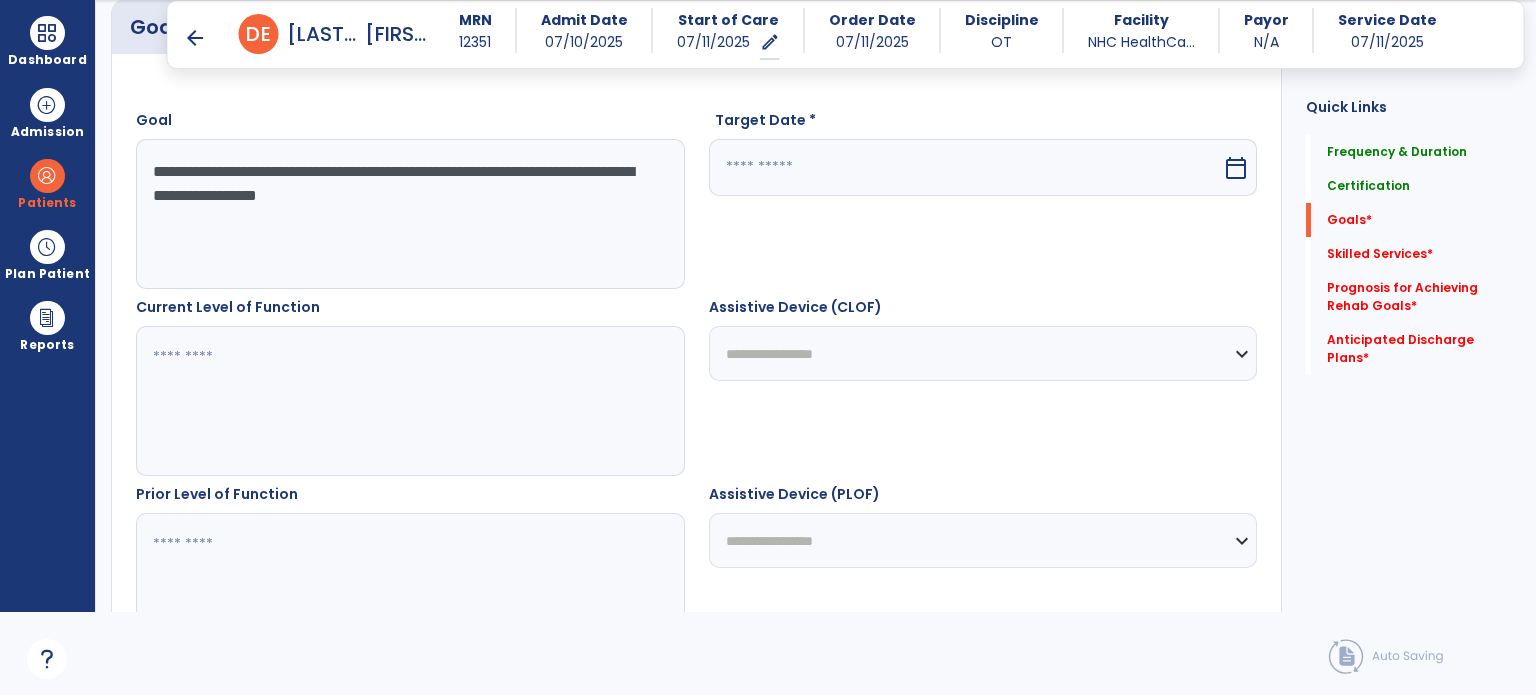 click at bounding box center [409, 401] 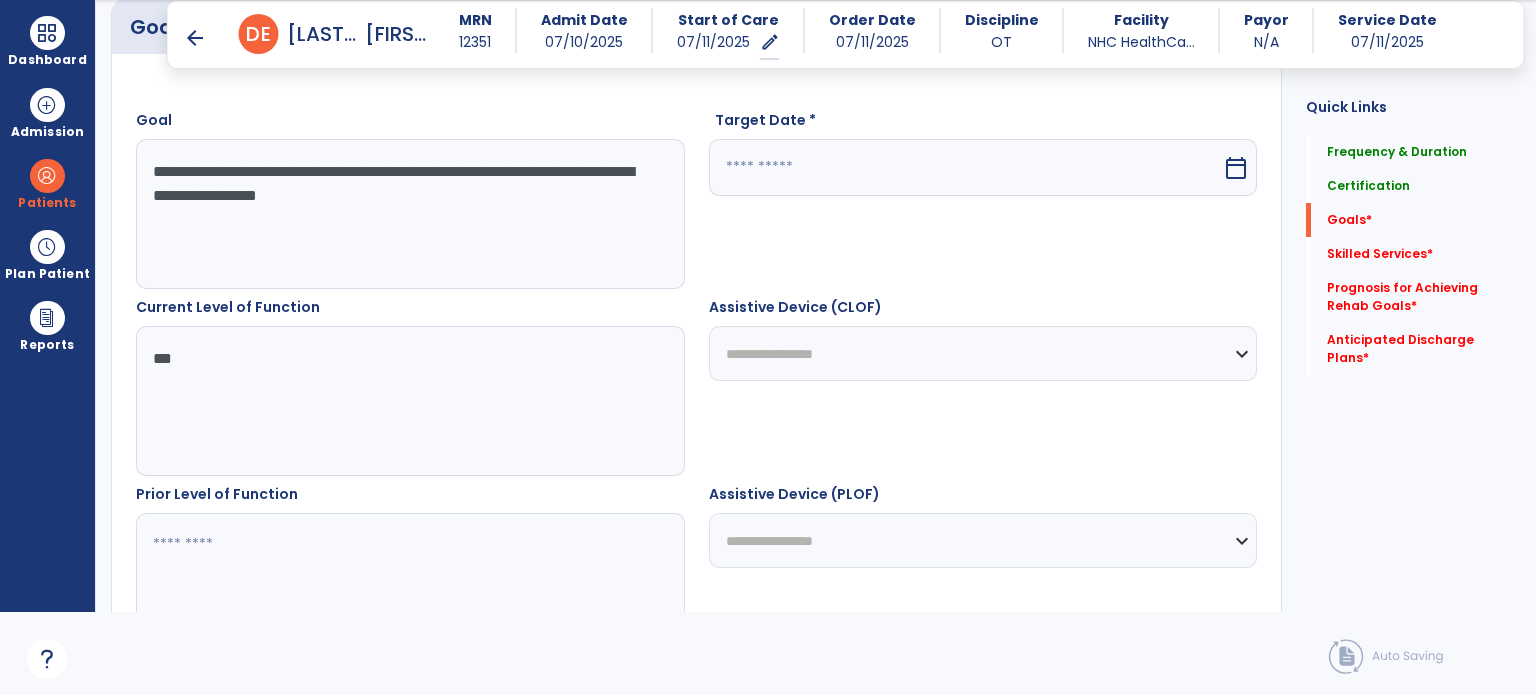 click at bounding box center (409, 588) 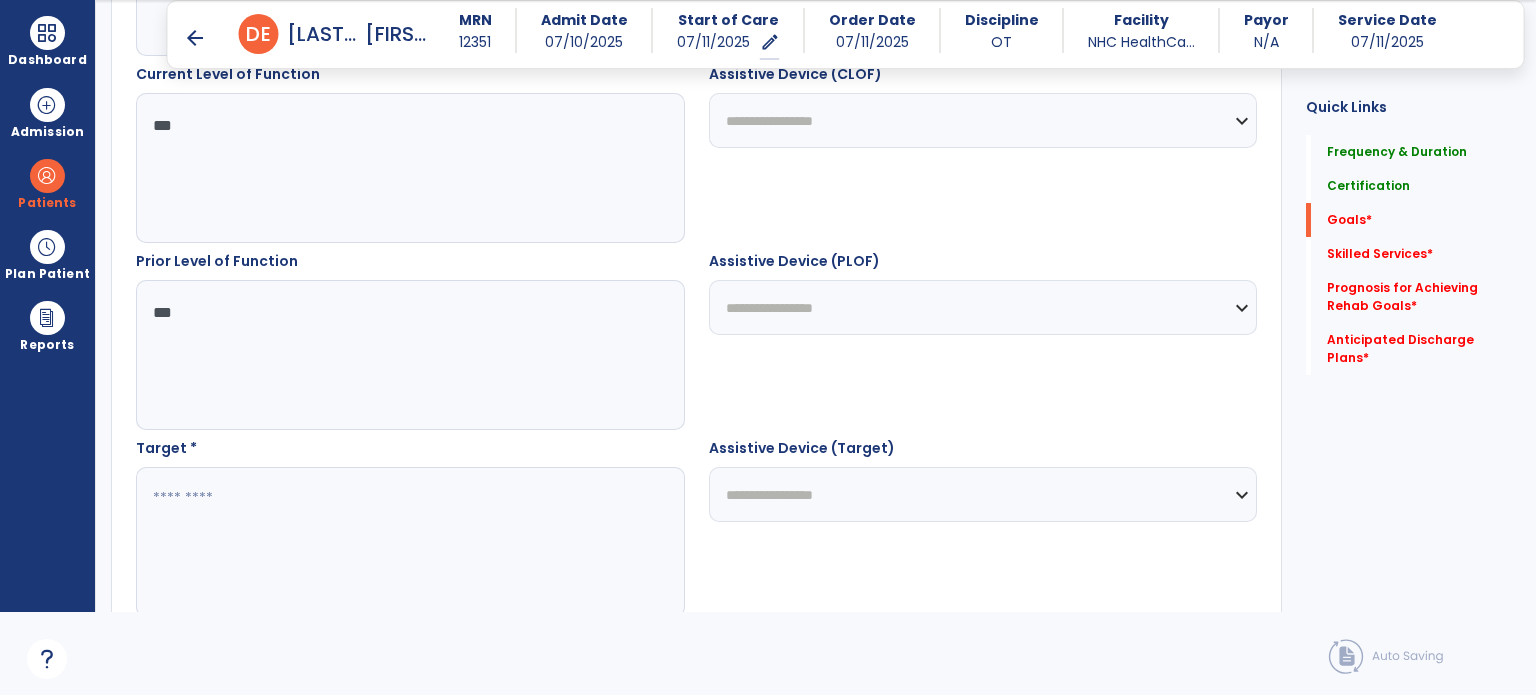 scroll, scrollTop: 834, scrollLeft: 0, axis: vertical 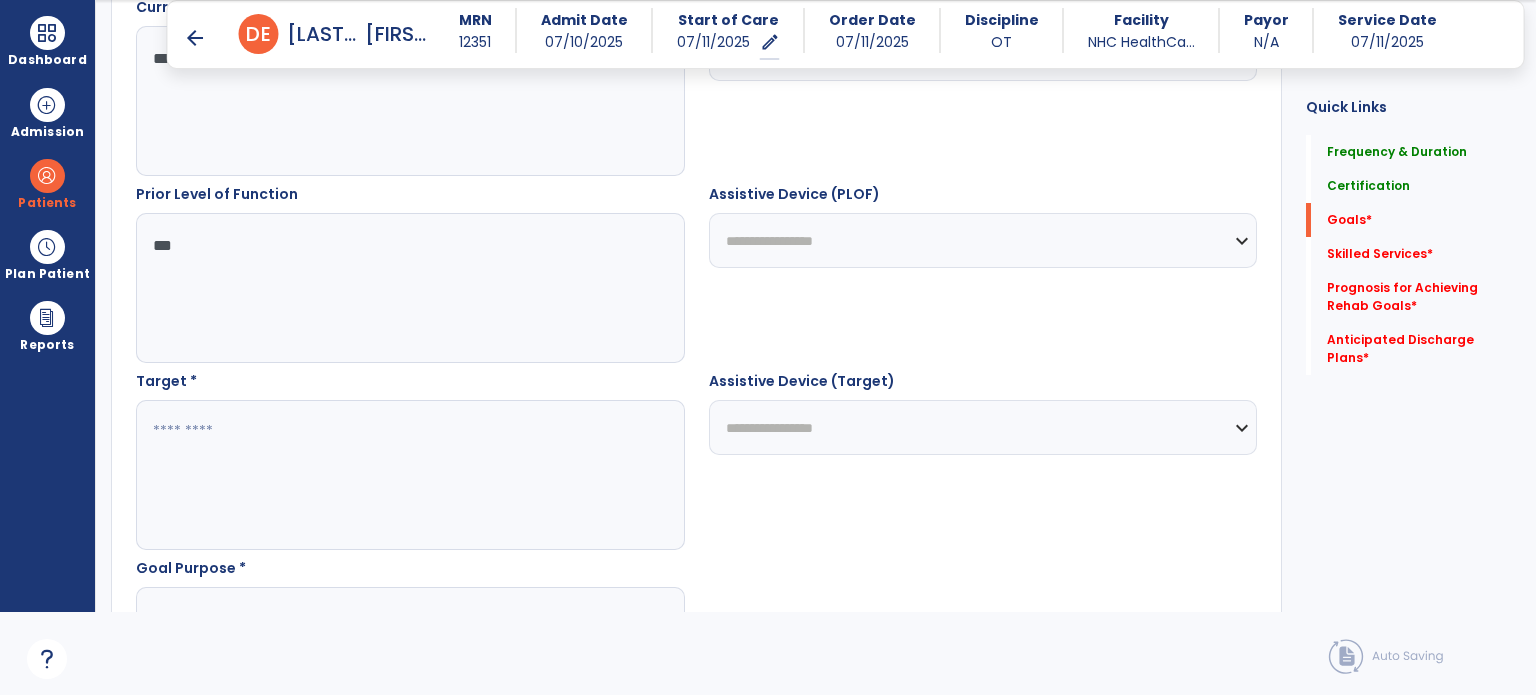 click at bounding box center (409, 475) 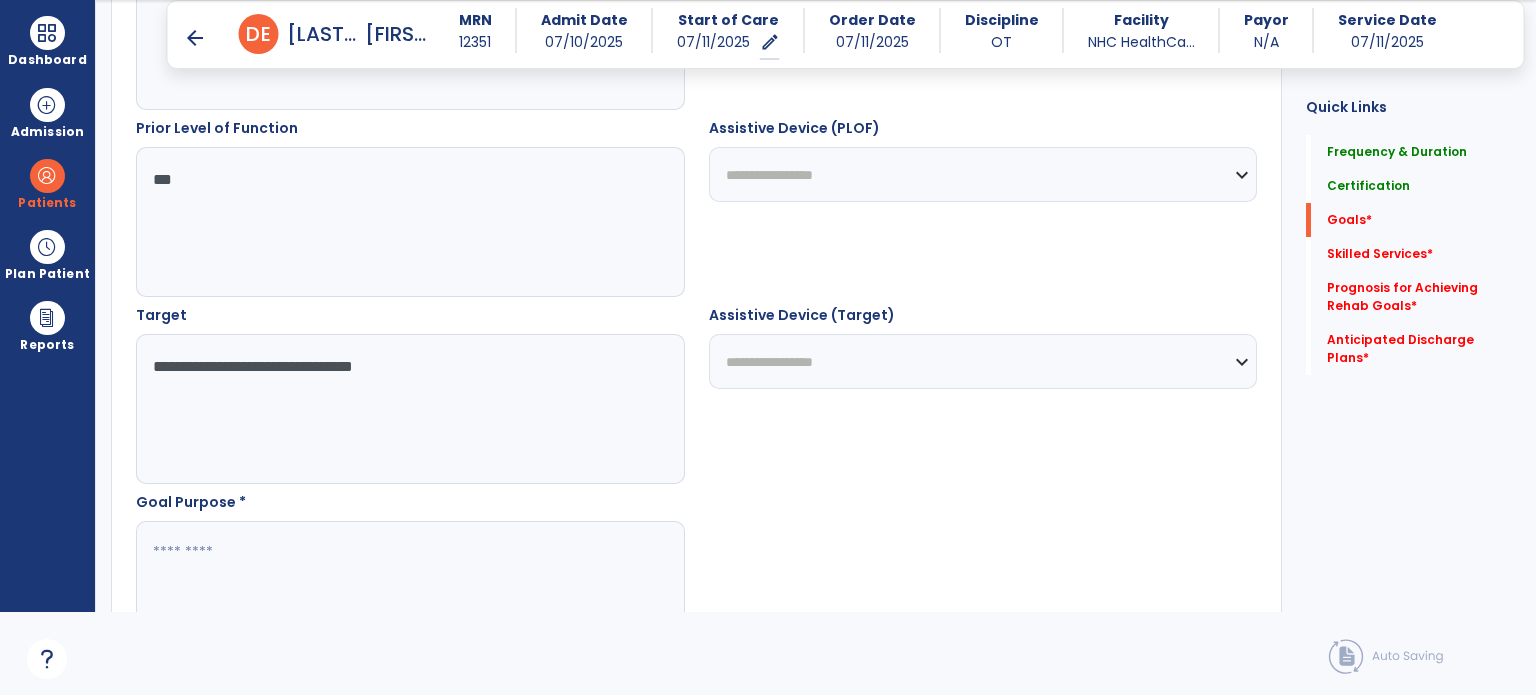 scroll, scrollTop: 934, scrollLeft: 0, axis: vertical 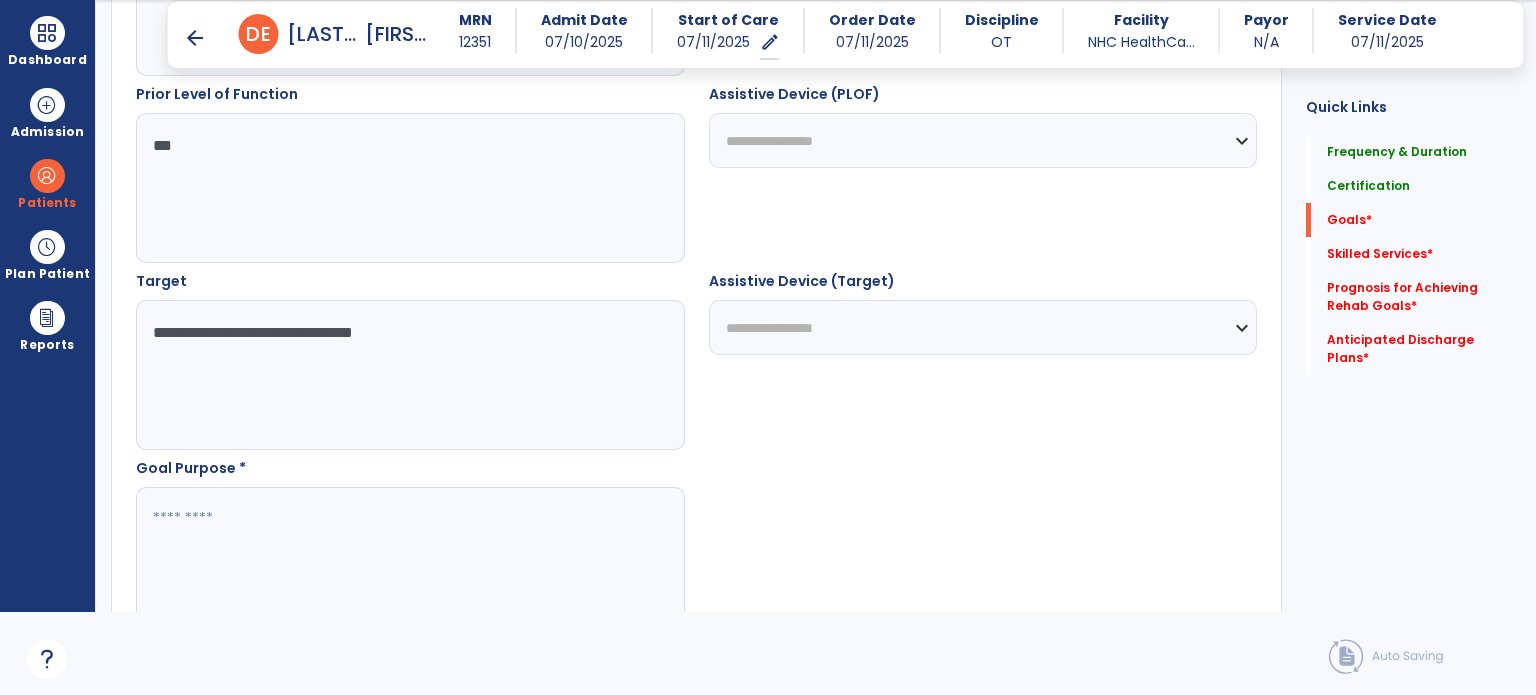 click at bounding box center [409, 562] 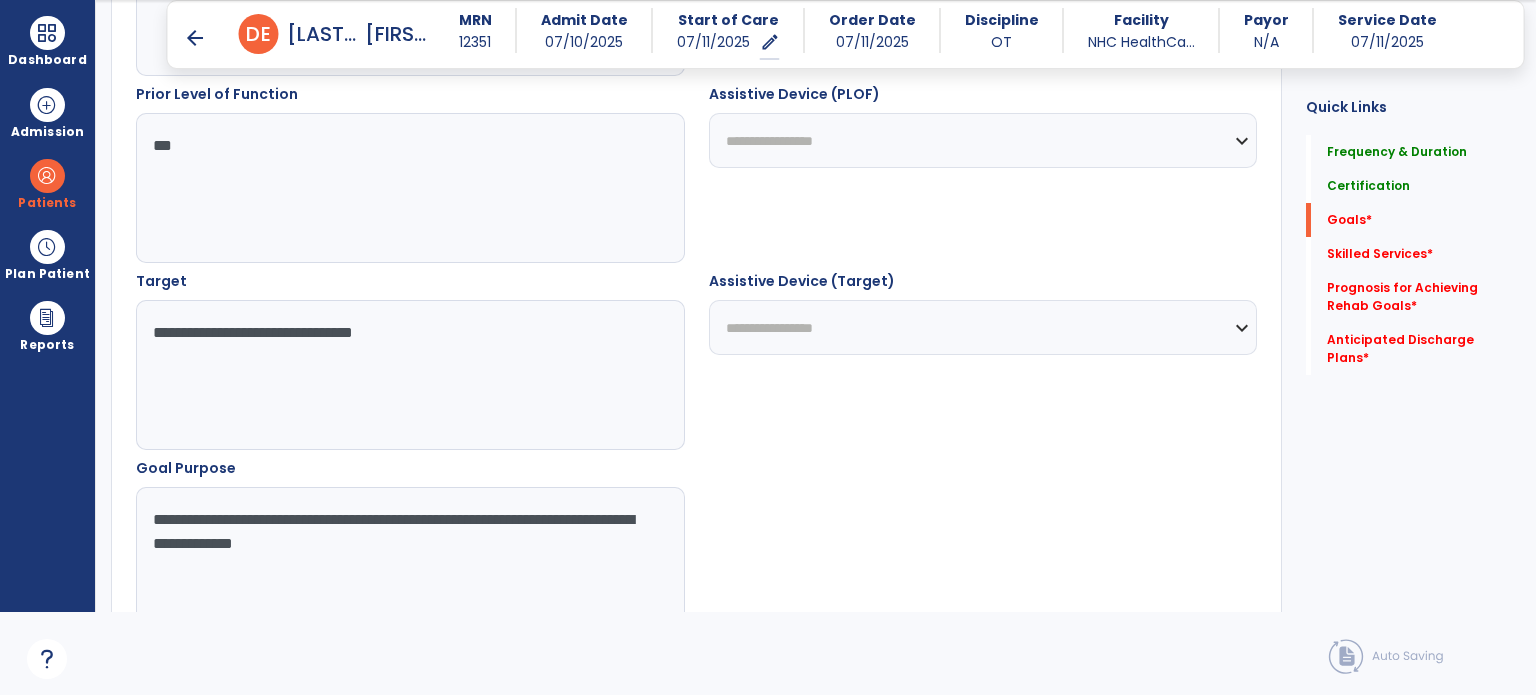click on "**********" at bounding box center [409, 562] 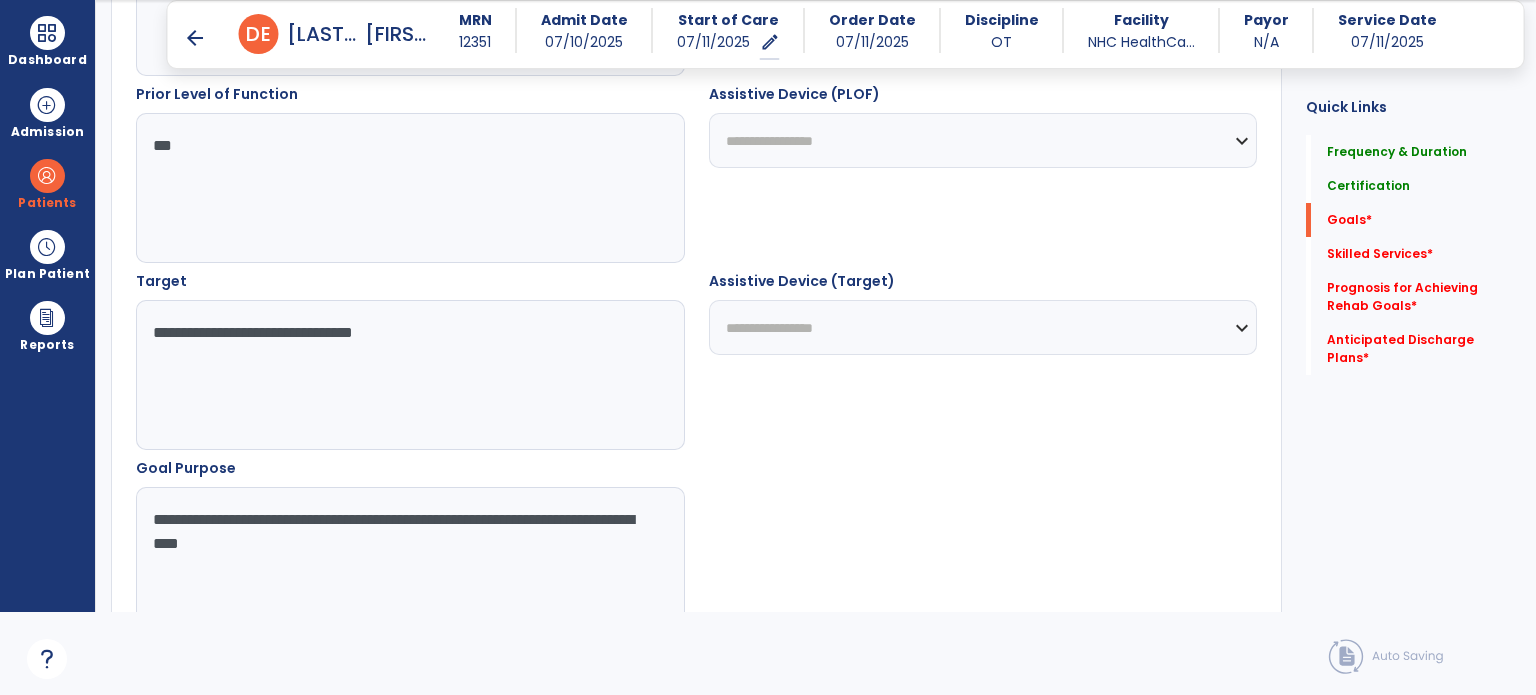 scroll, scrollTop: 334, scrollLeft: 0, axis: vertical 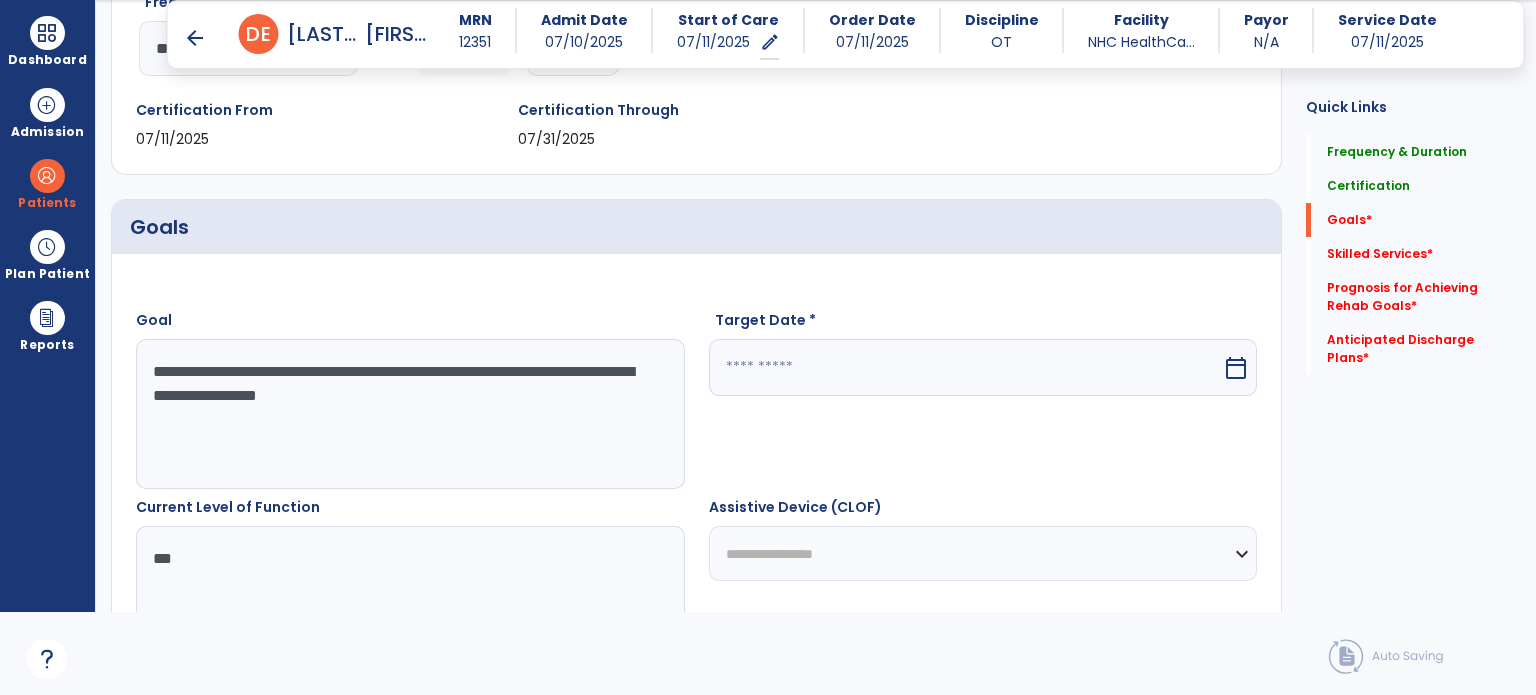 click on "calendar_today" at bounding box center [1236, 368] 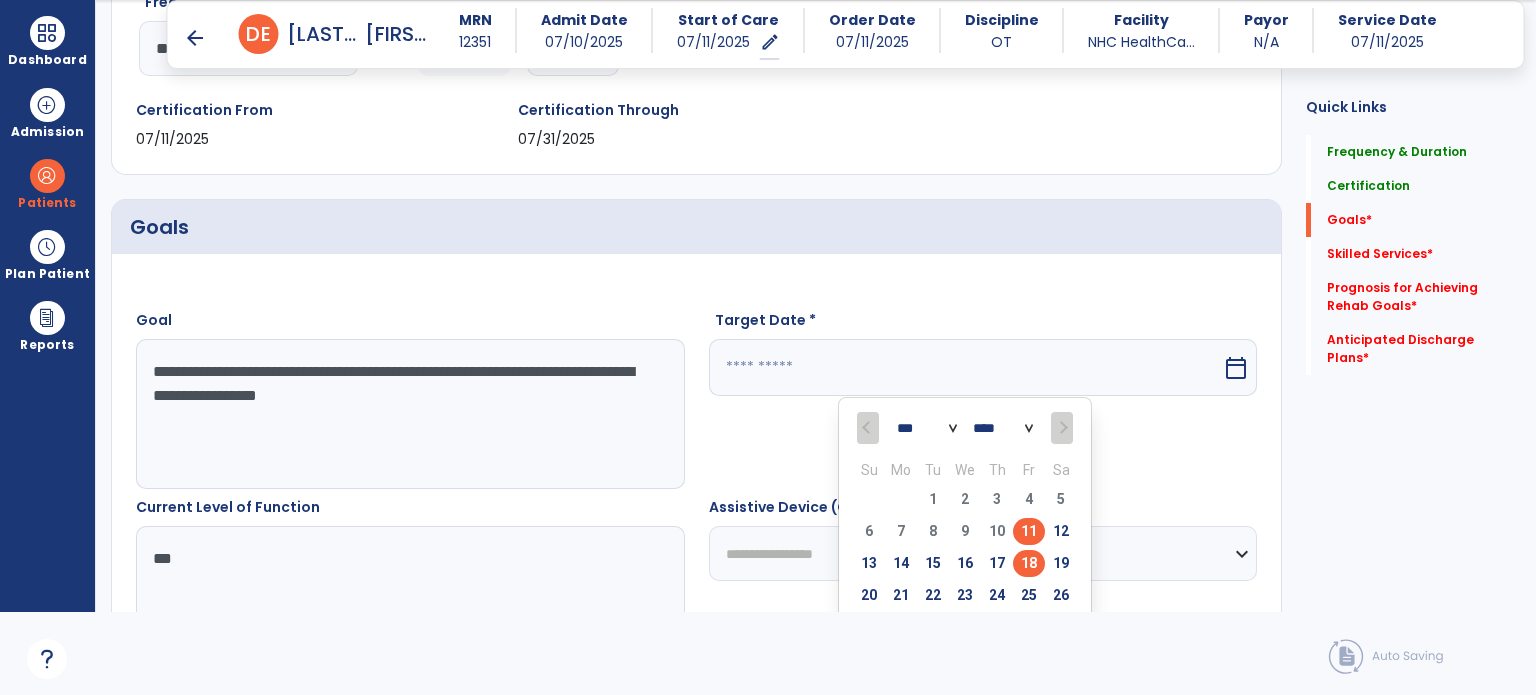 click on "18" at bounding box center [1029, 563] 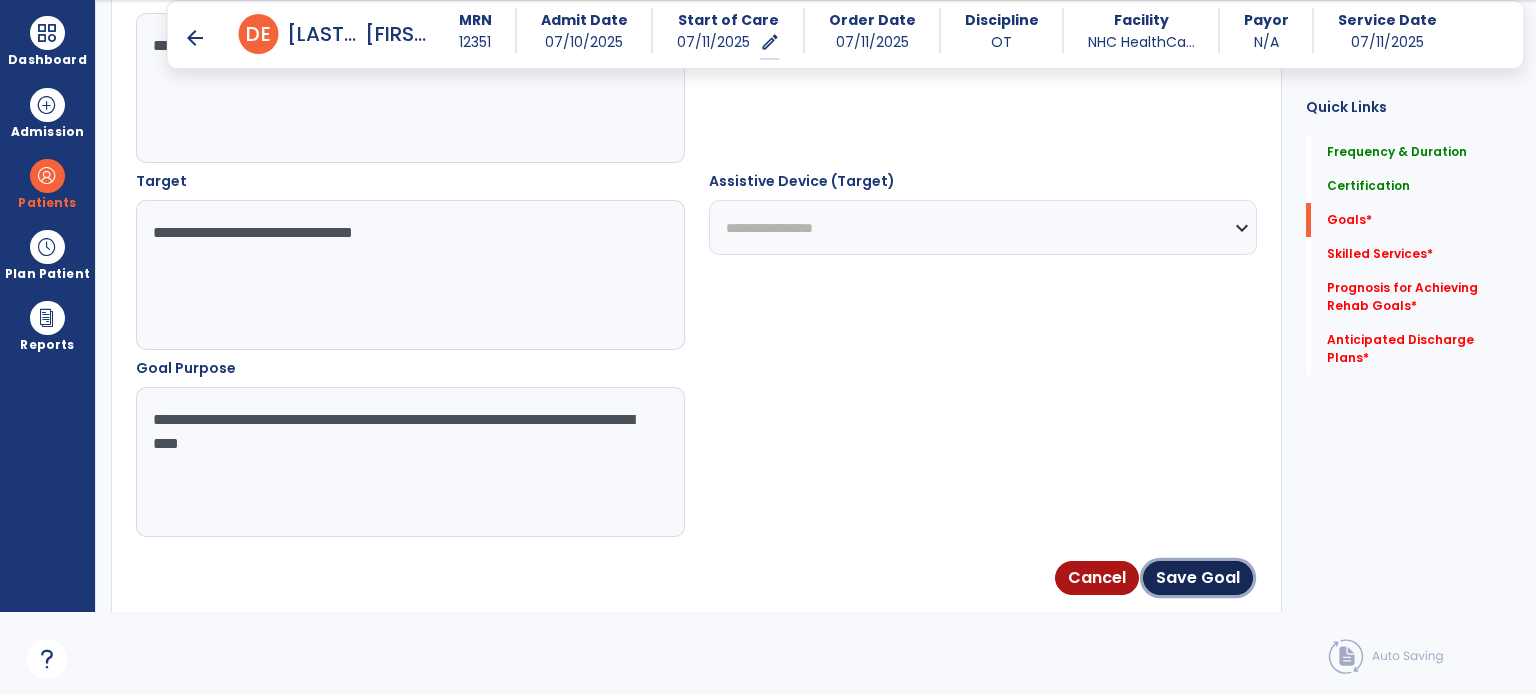 click on "Save Goal" at bounding box center [1198, 578] 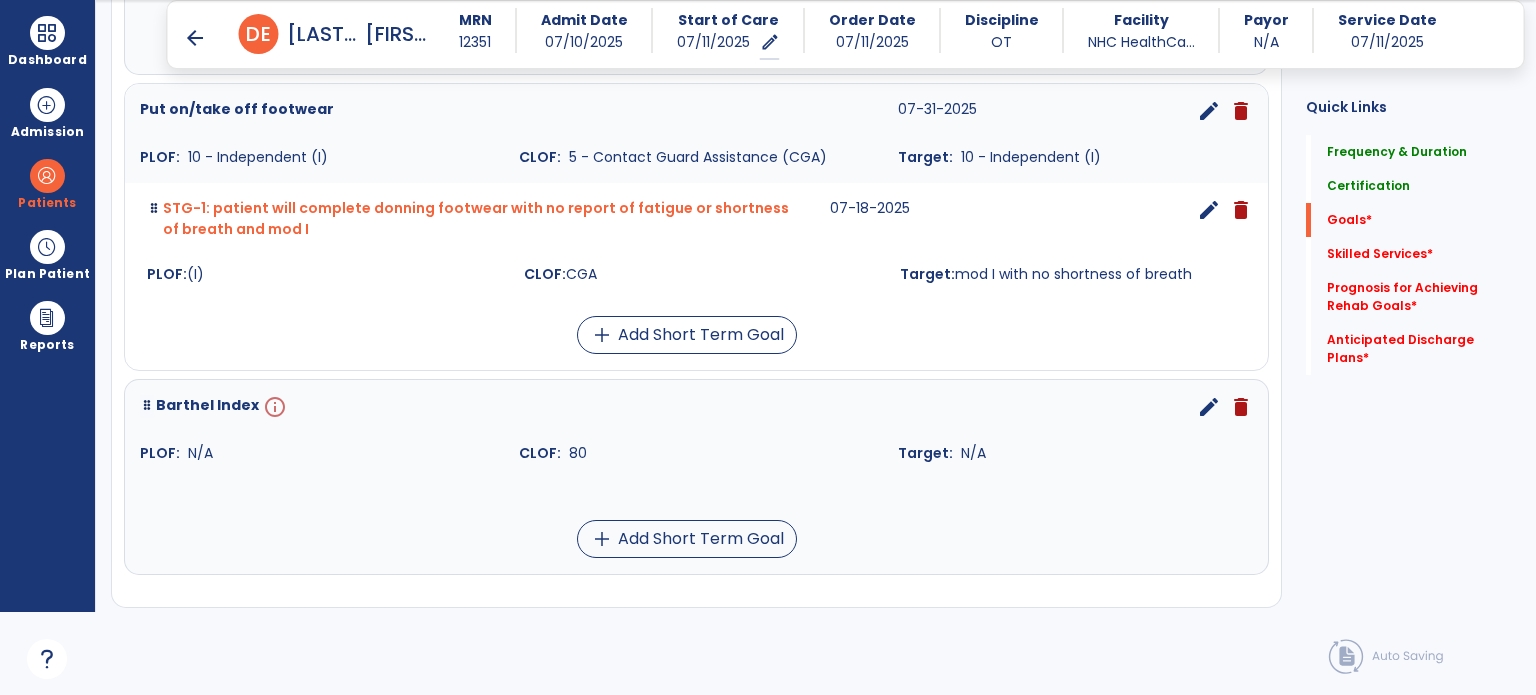 scroll, scrollTop: 736, scrollLeft: 0, axis: vertical 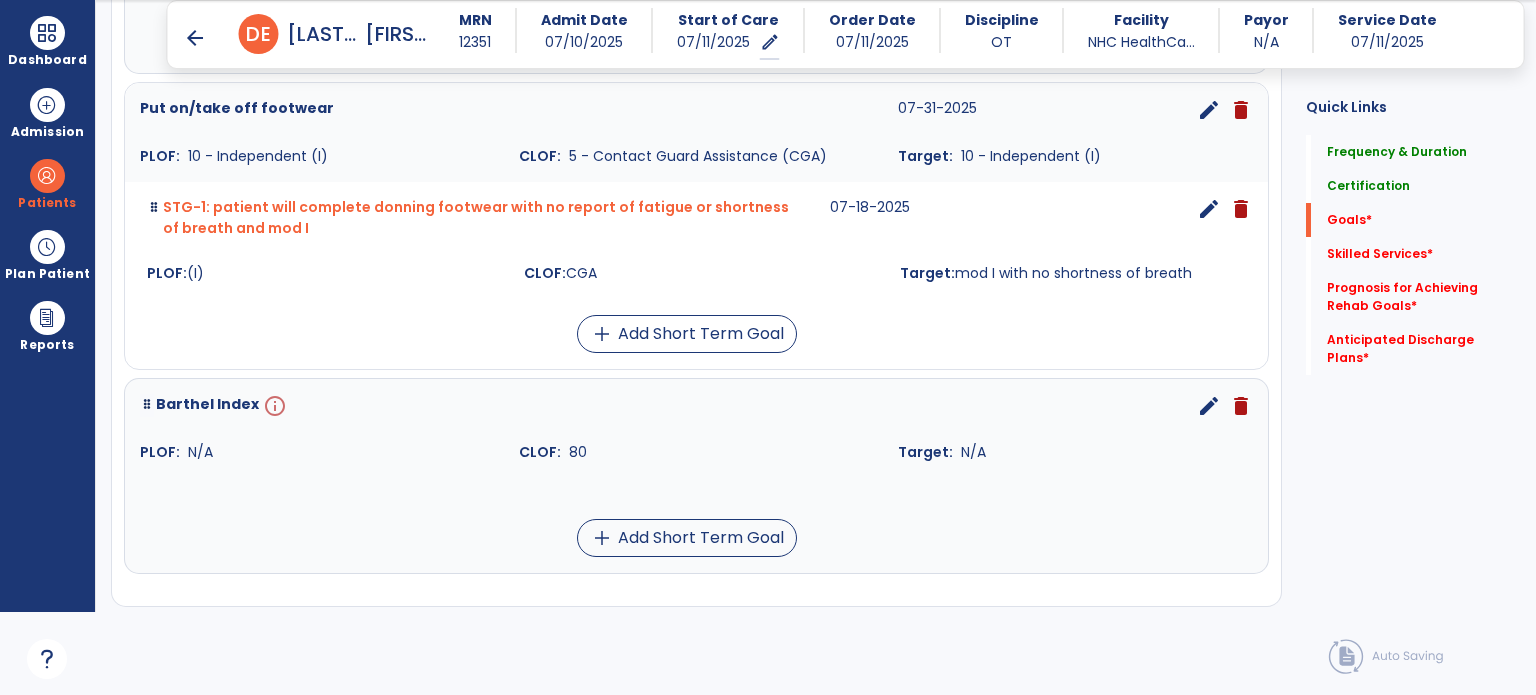 click on "edit" at bounding box center (1209, 406) 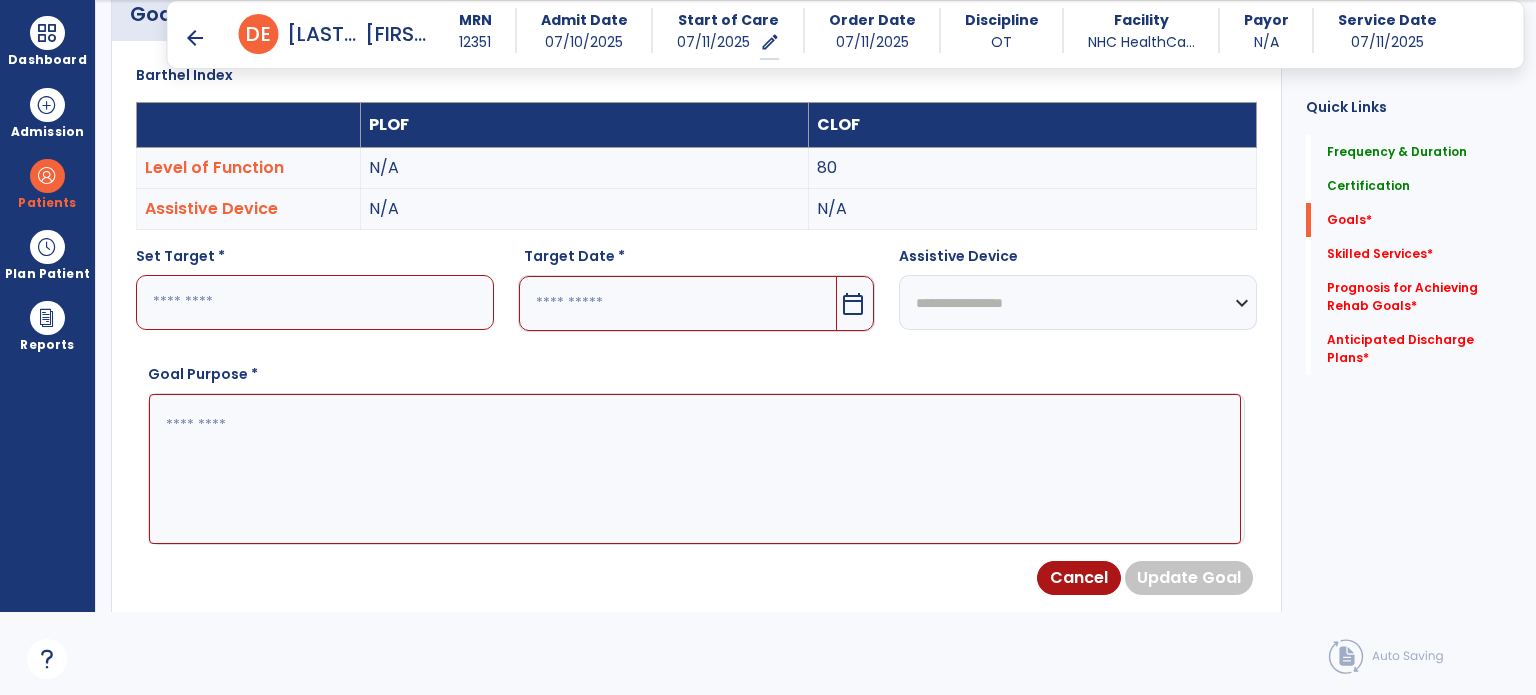 scroll, scrollTop: 534, scrollLeft: 0, axis: vertical 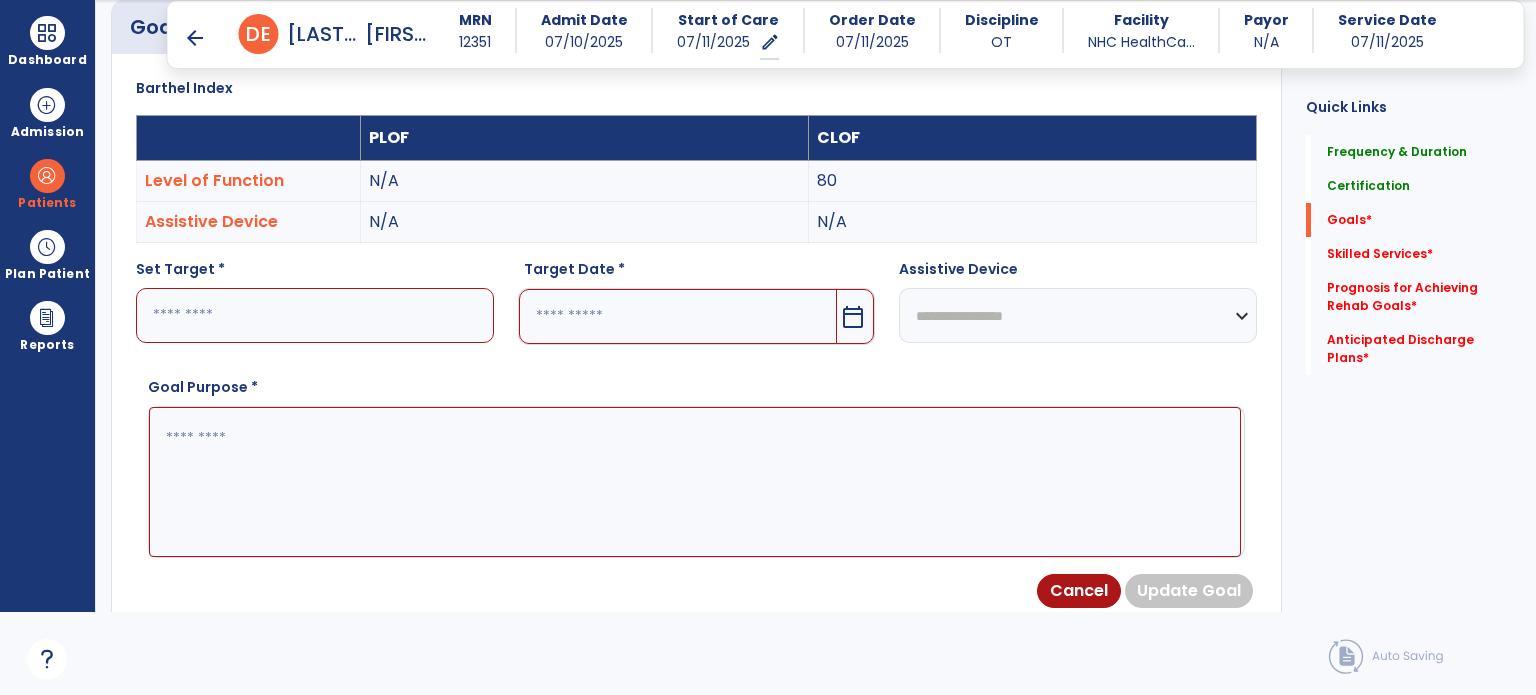 click at bounding box center (315, 315) 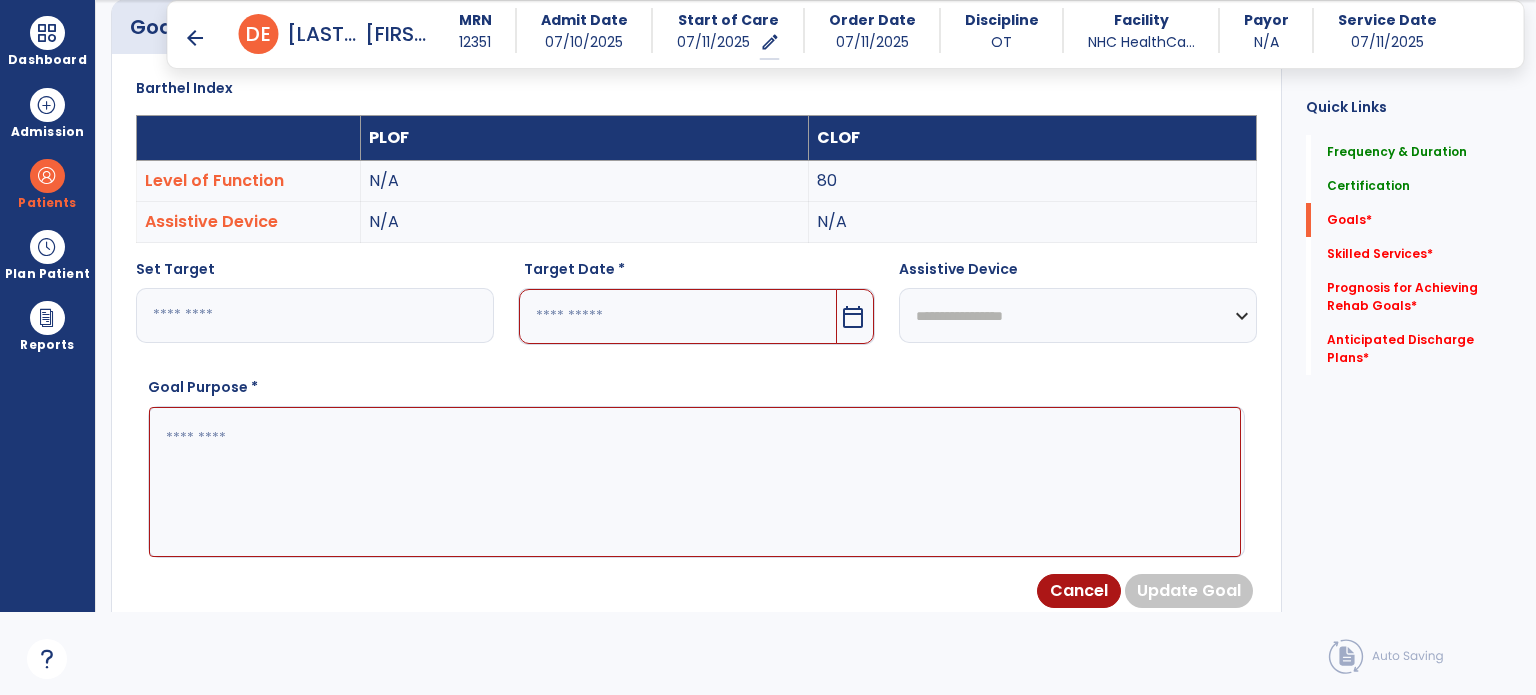 click on "calendar_today" at bounding box center (853, 317) 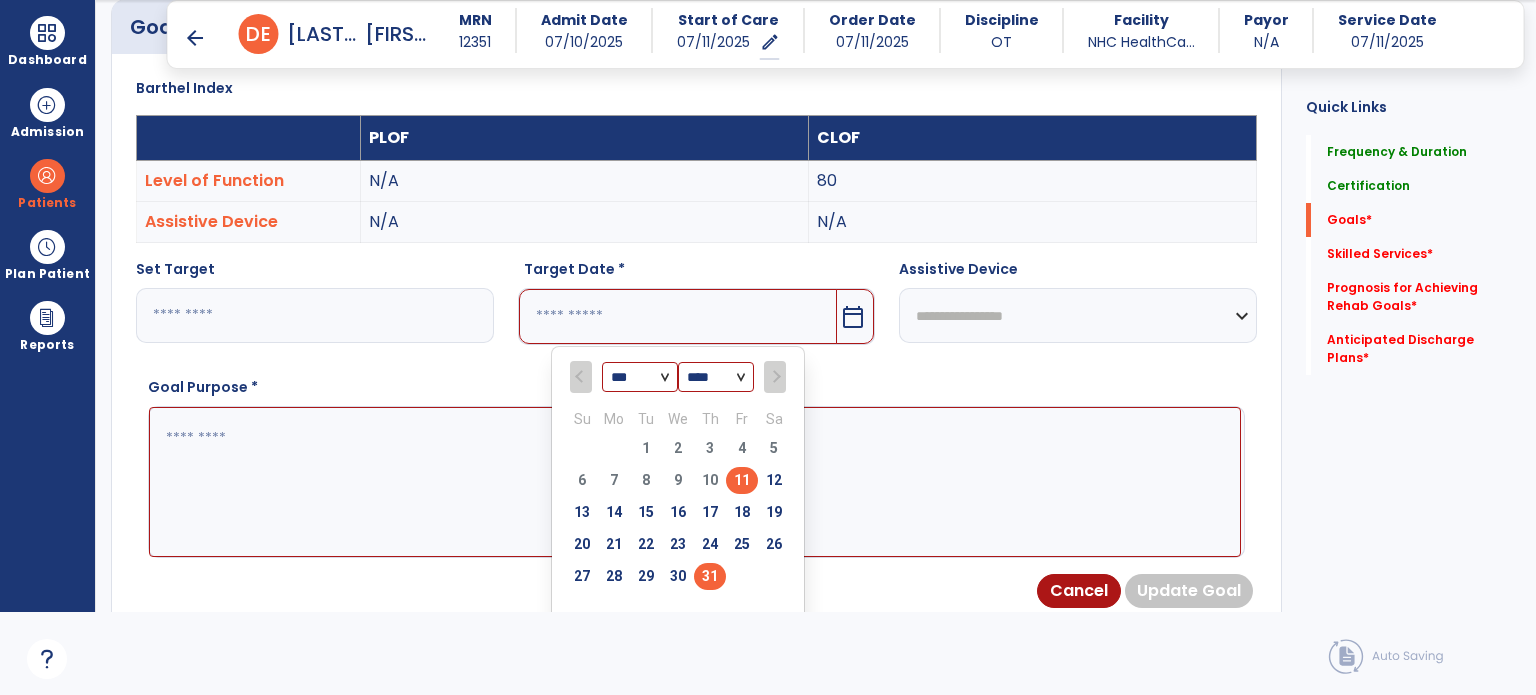 click on "31" at bounding box center [710, 576] 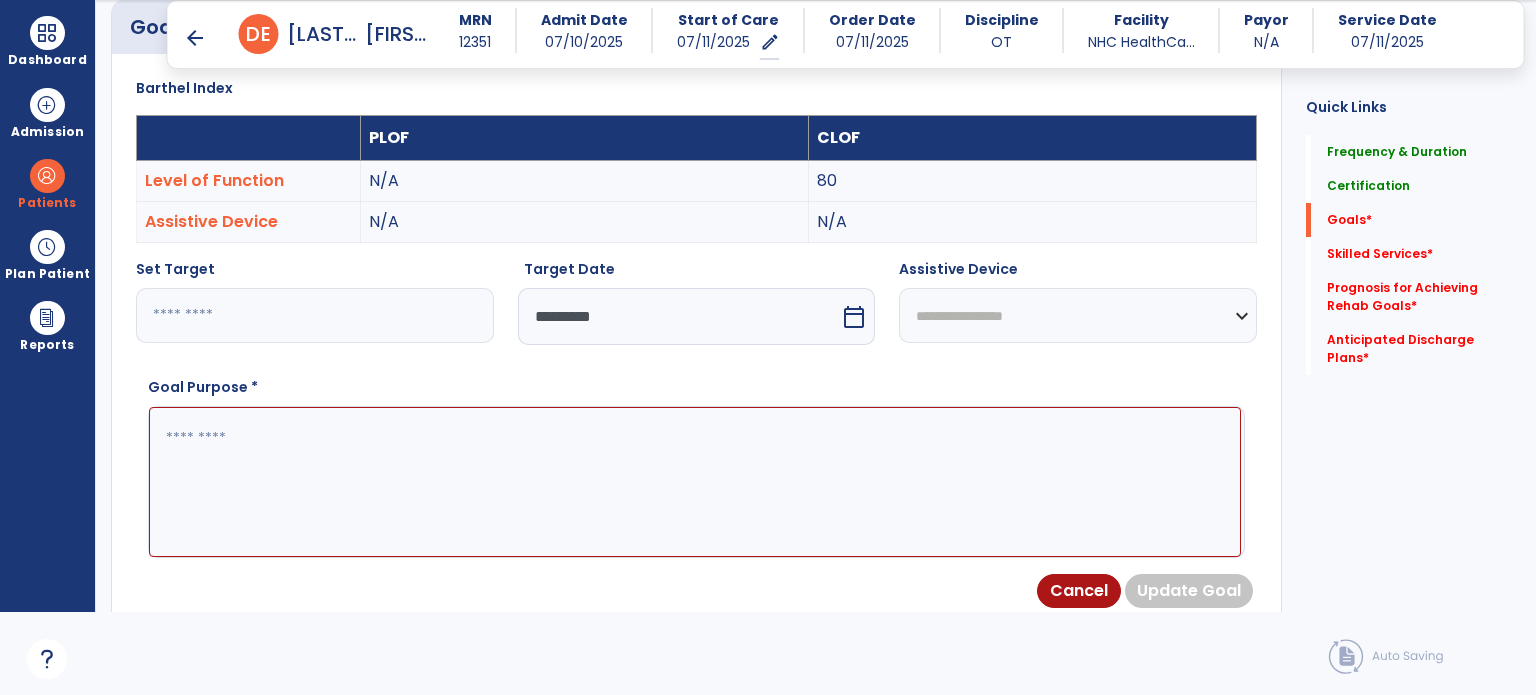 click at bounding box center [695, 482] 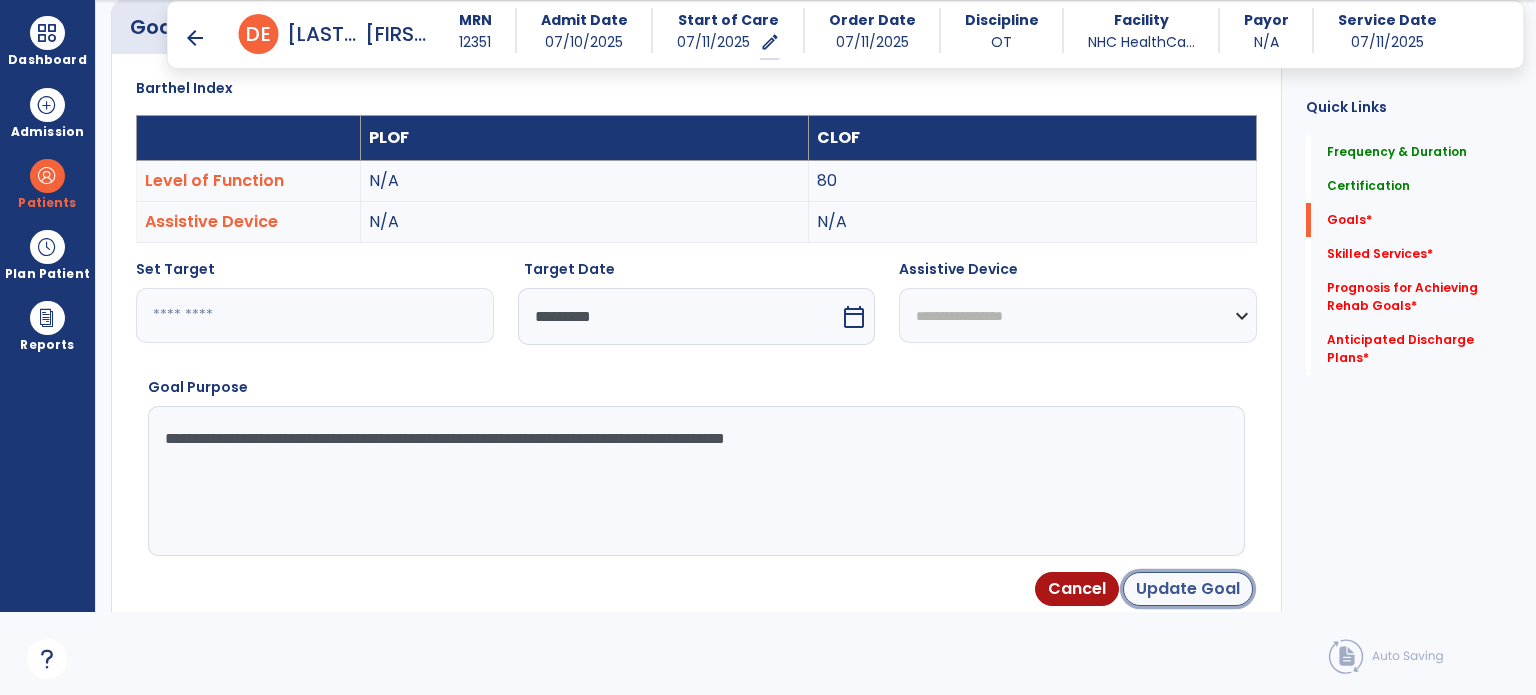 click on "Update Goal" at bounding box center [1188, 589] 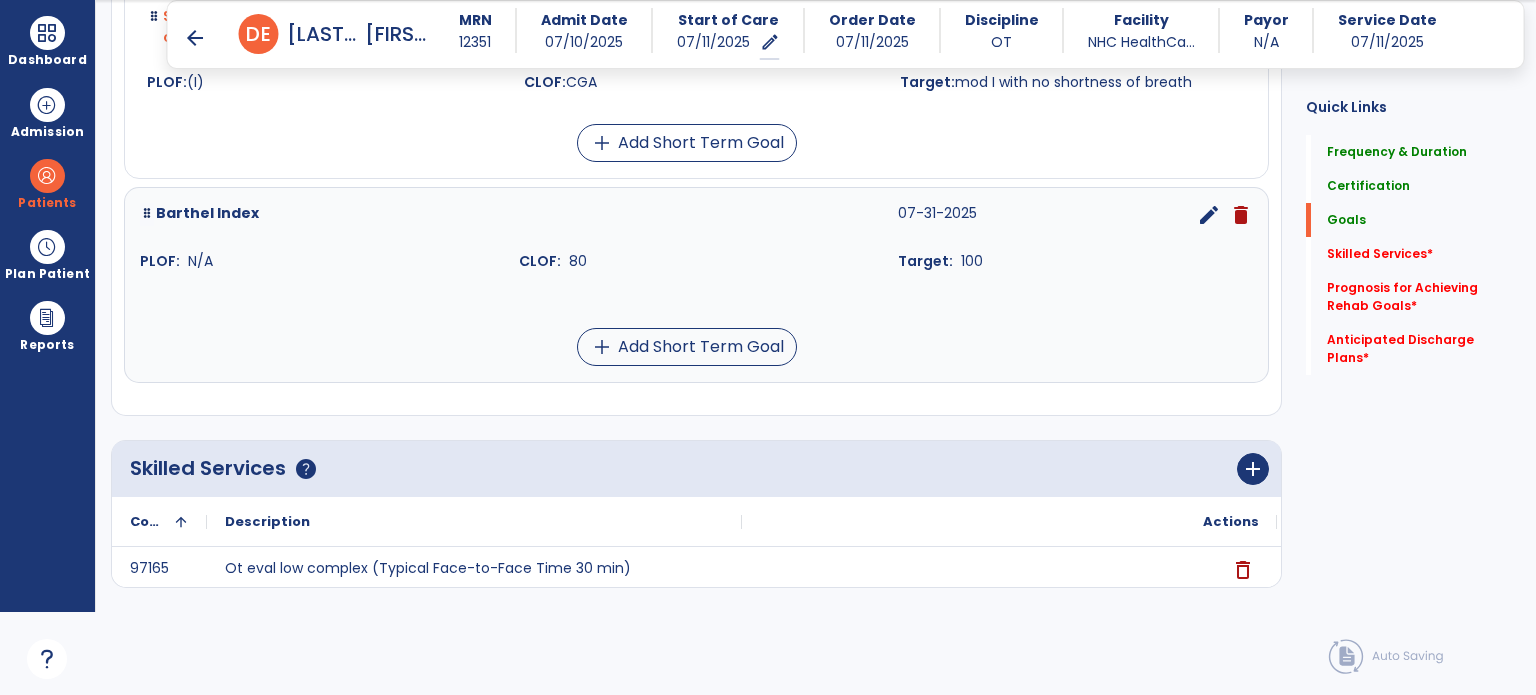 scroll, scrollTop: 934, scrollLeft: 0, axis: vertical 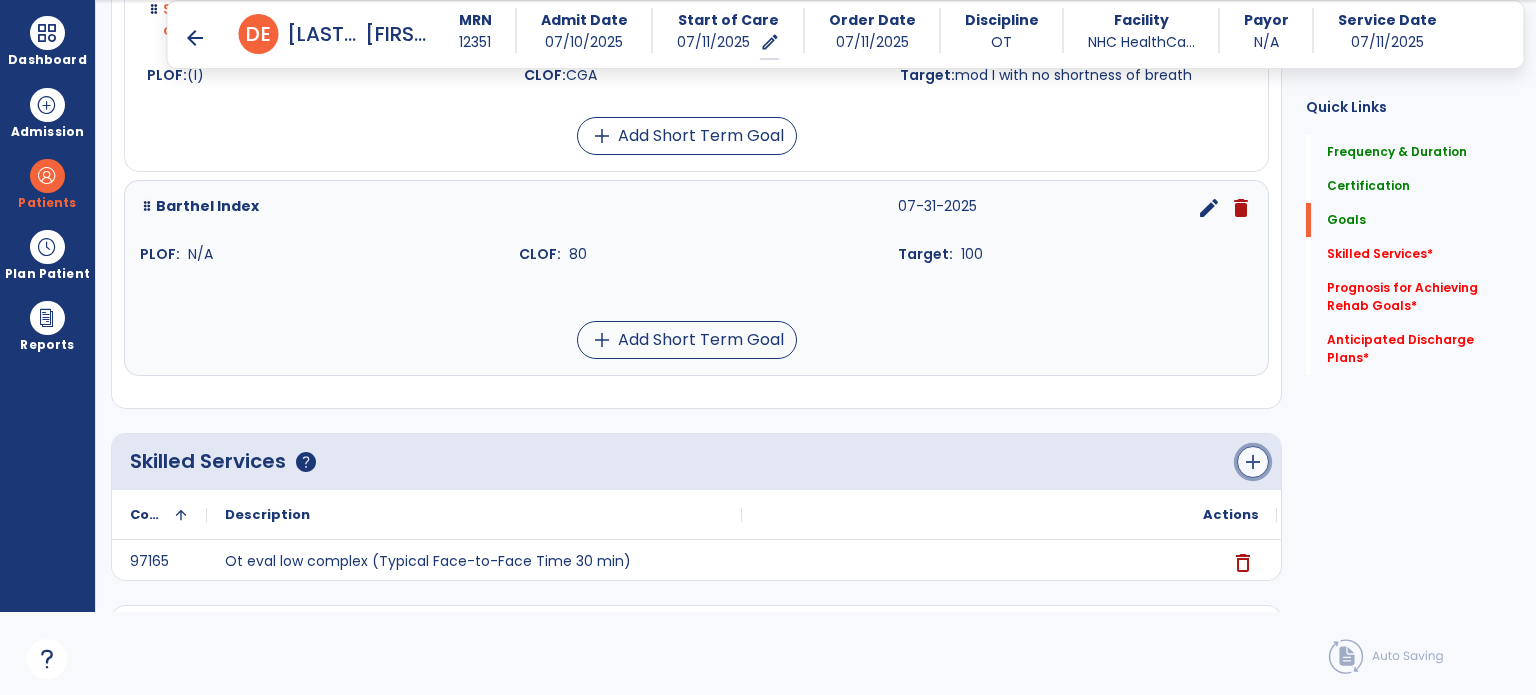 click on "add" 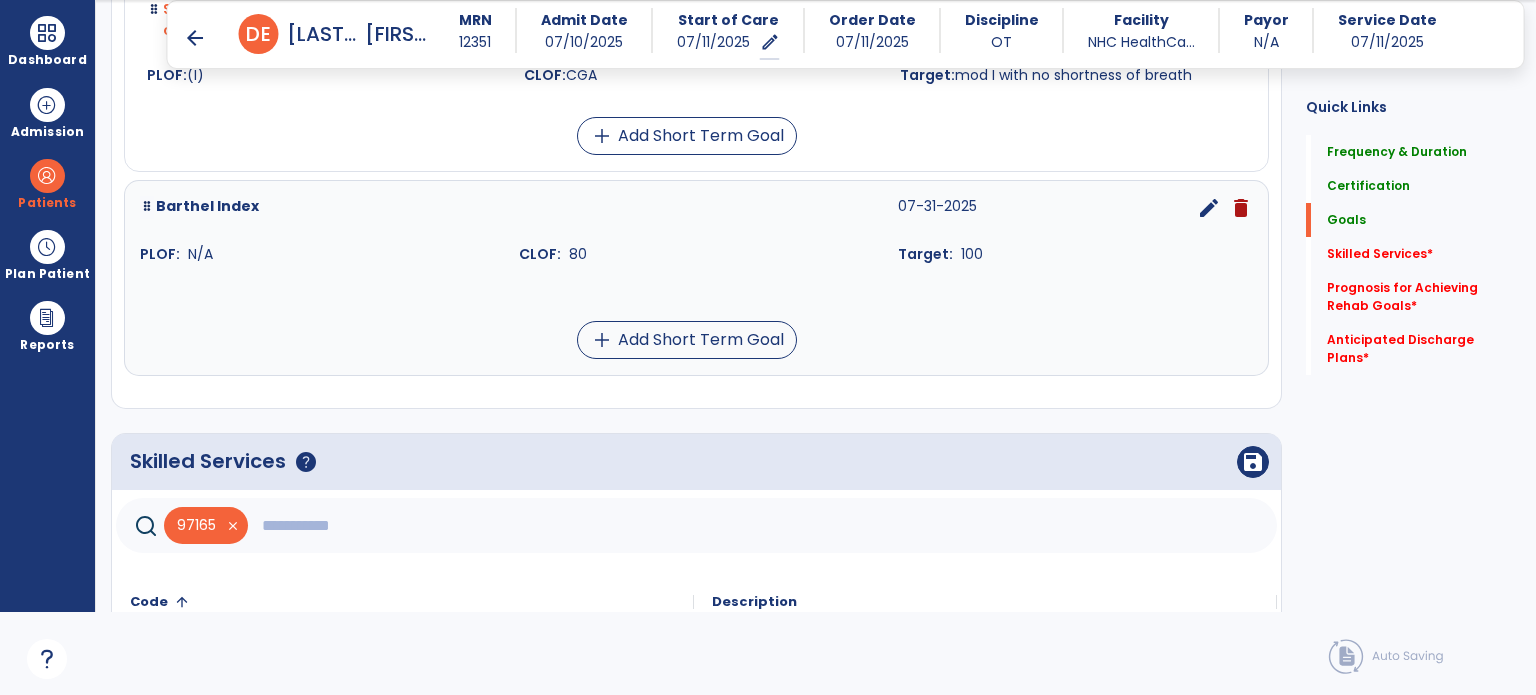 click 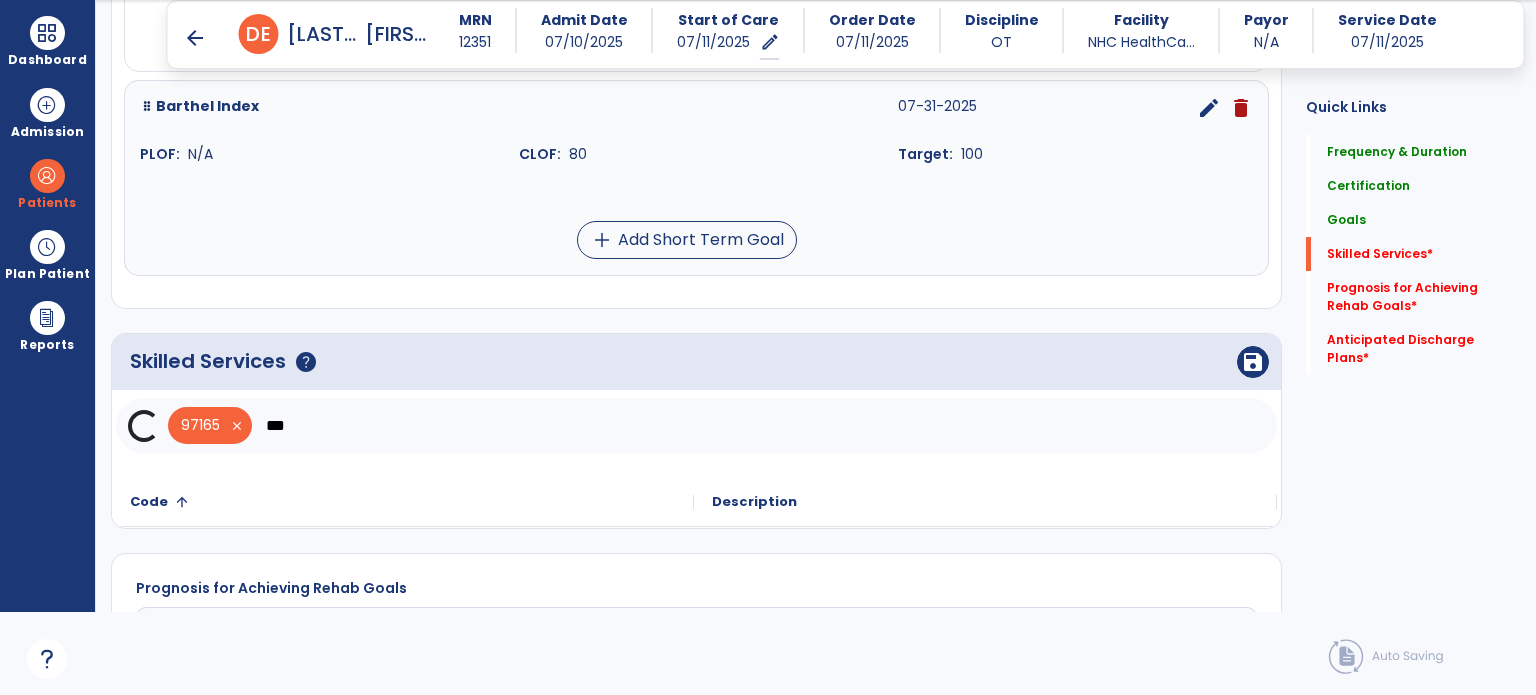 scroll, scrollTop: 1134, scrollLeft: 0, axis: vertical 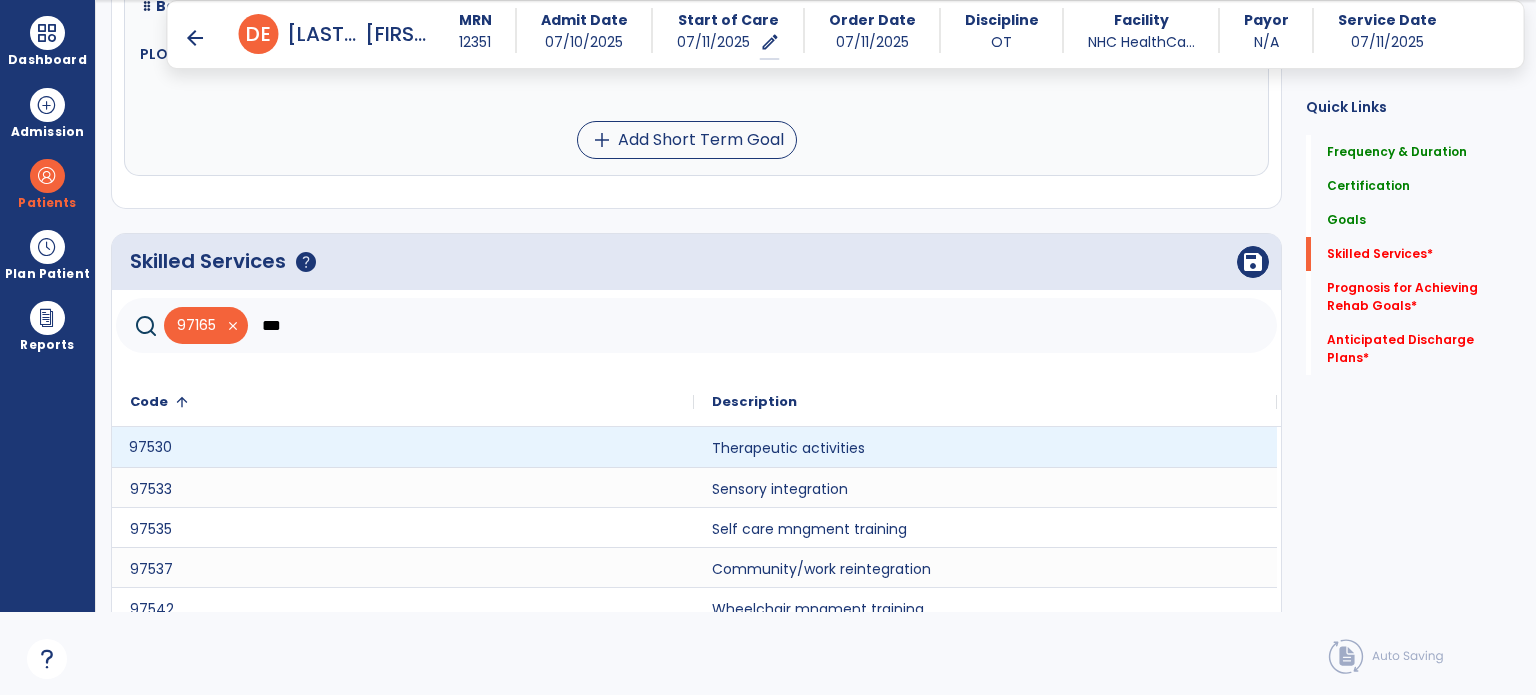 click on "97530" 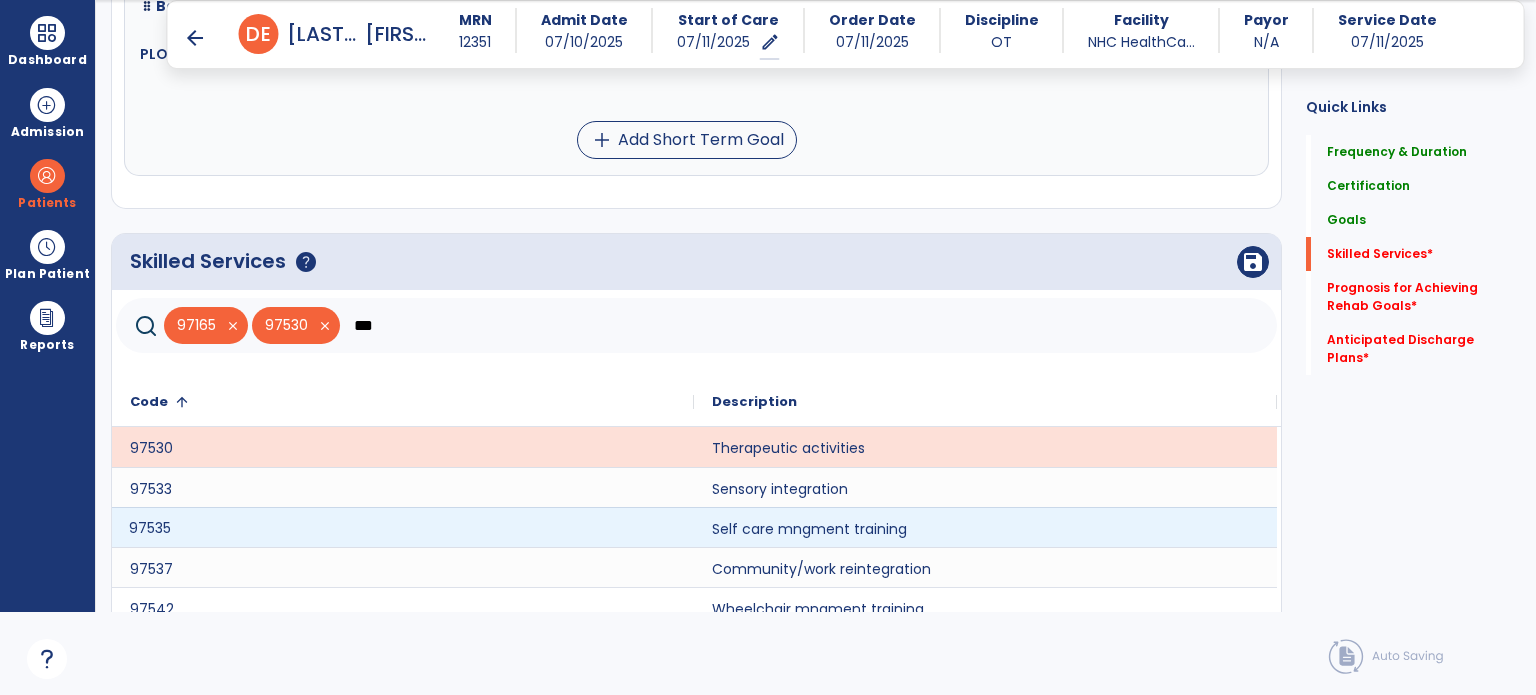 click on "97535" 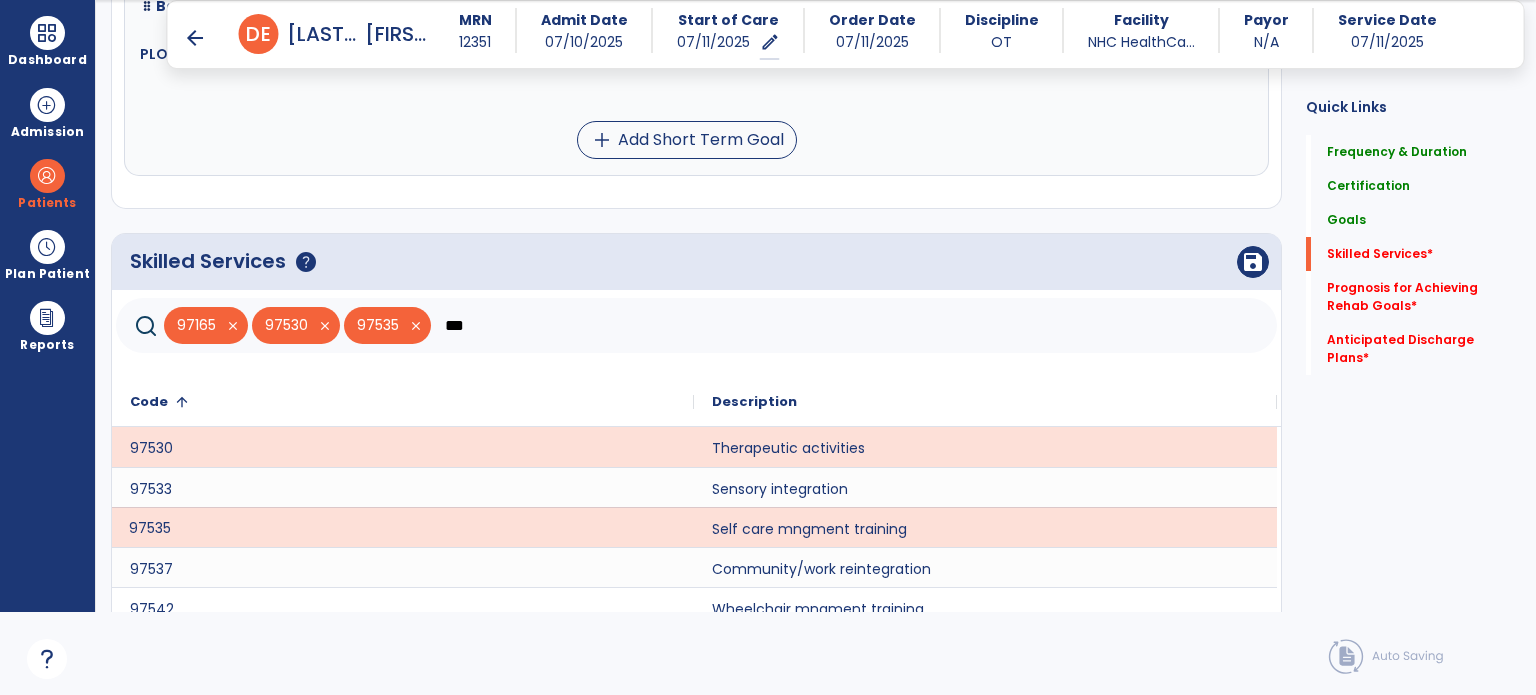 click on "***" 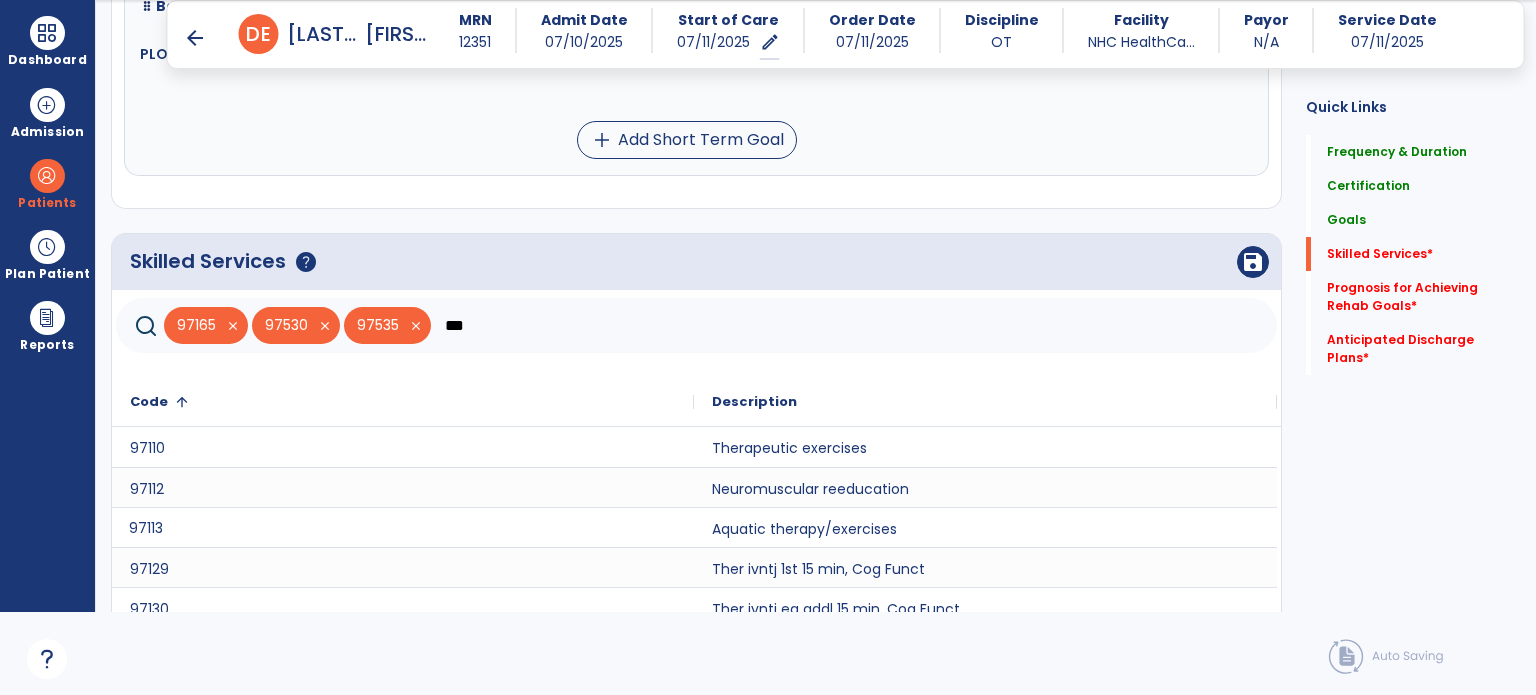 scroll, scrollTop: 1172, scrollLeft: 0, axis: vertical 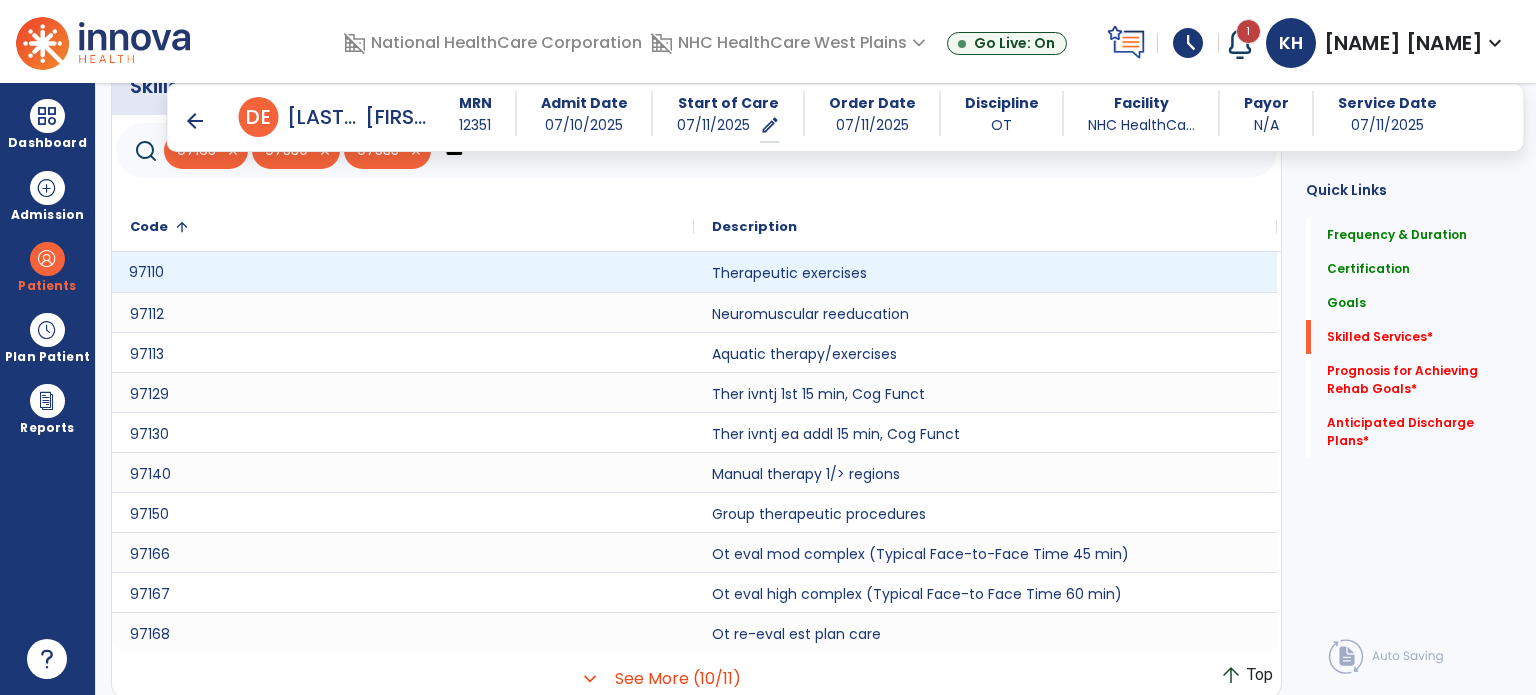 click on "97110" 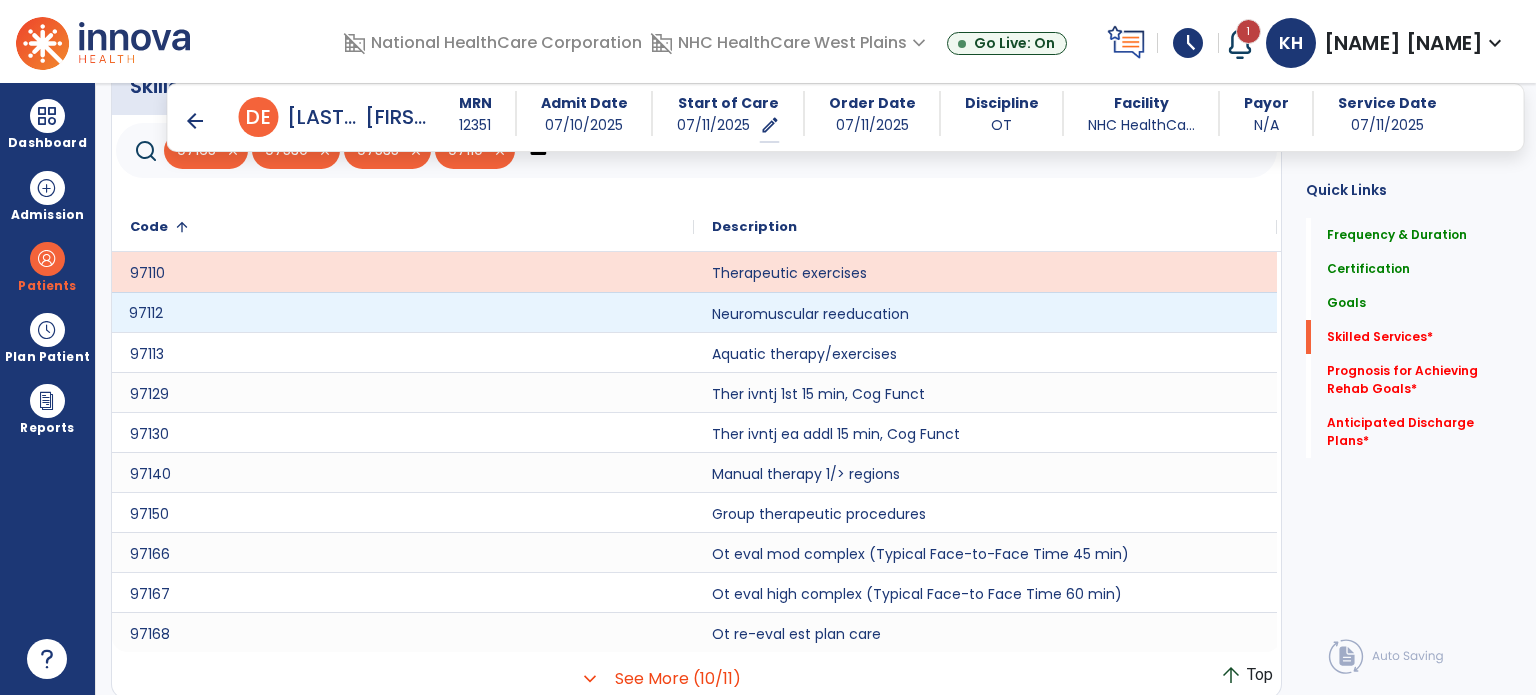 click on "97112" 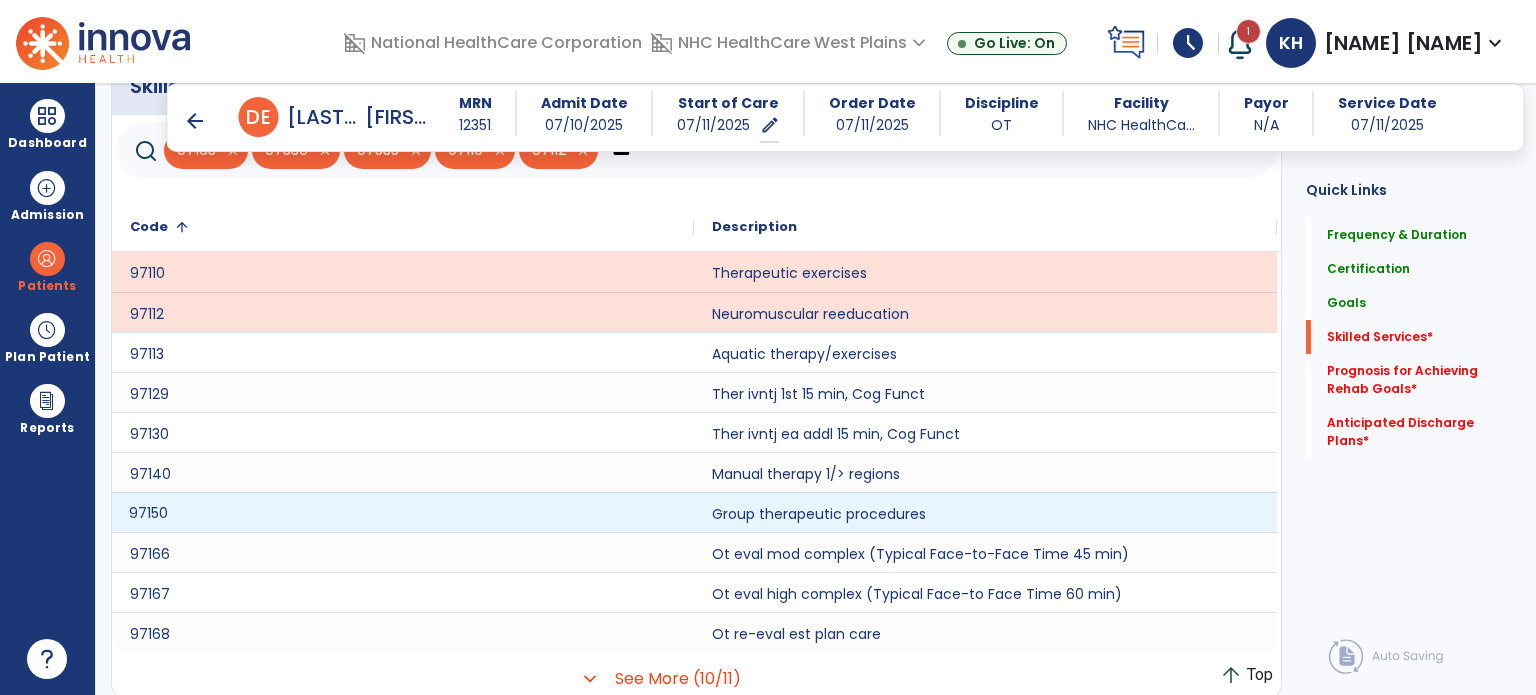click on "97150" 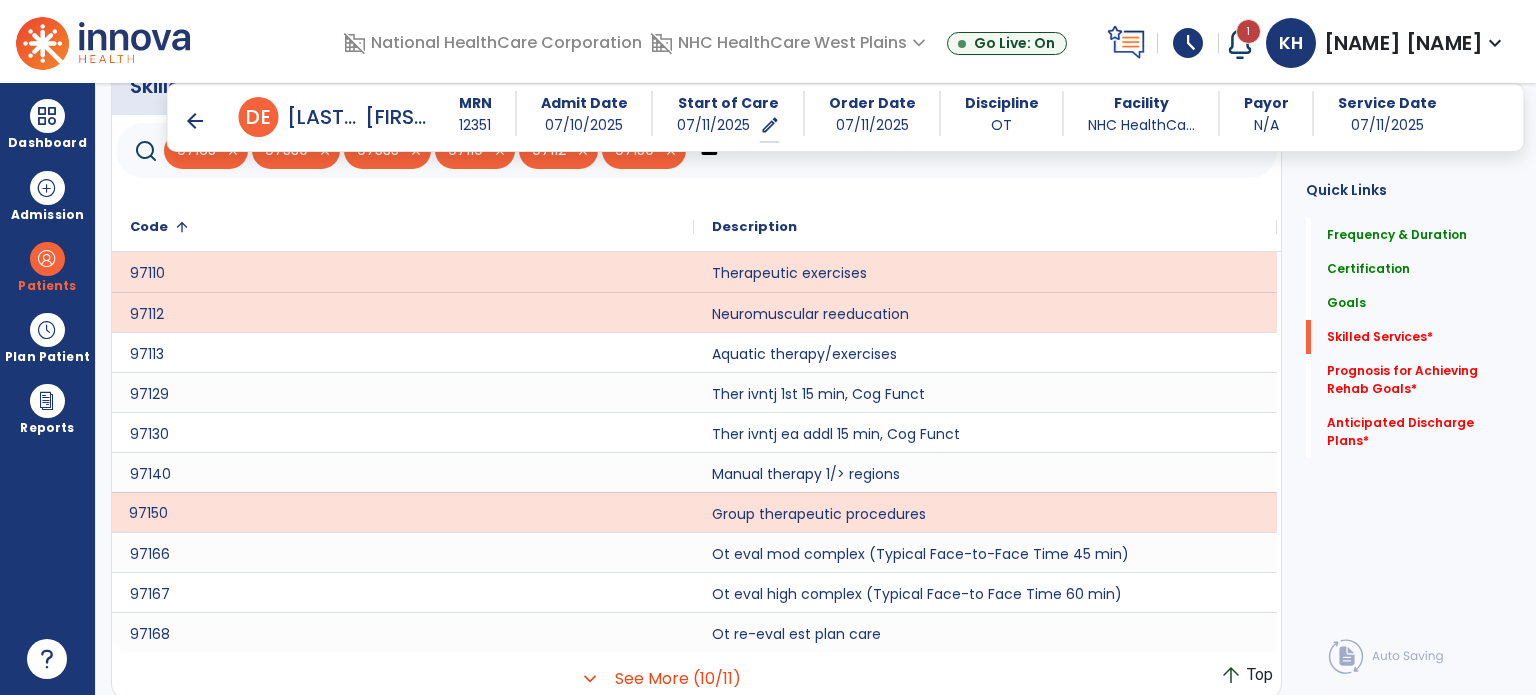 scroll, scrollTop: 1192, scrollLeft: 0, axis: vertical 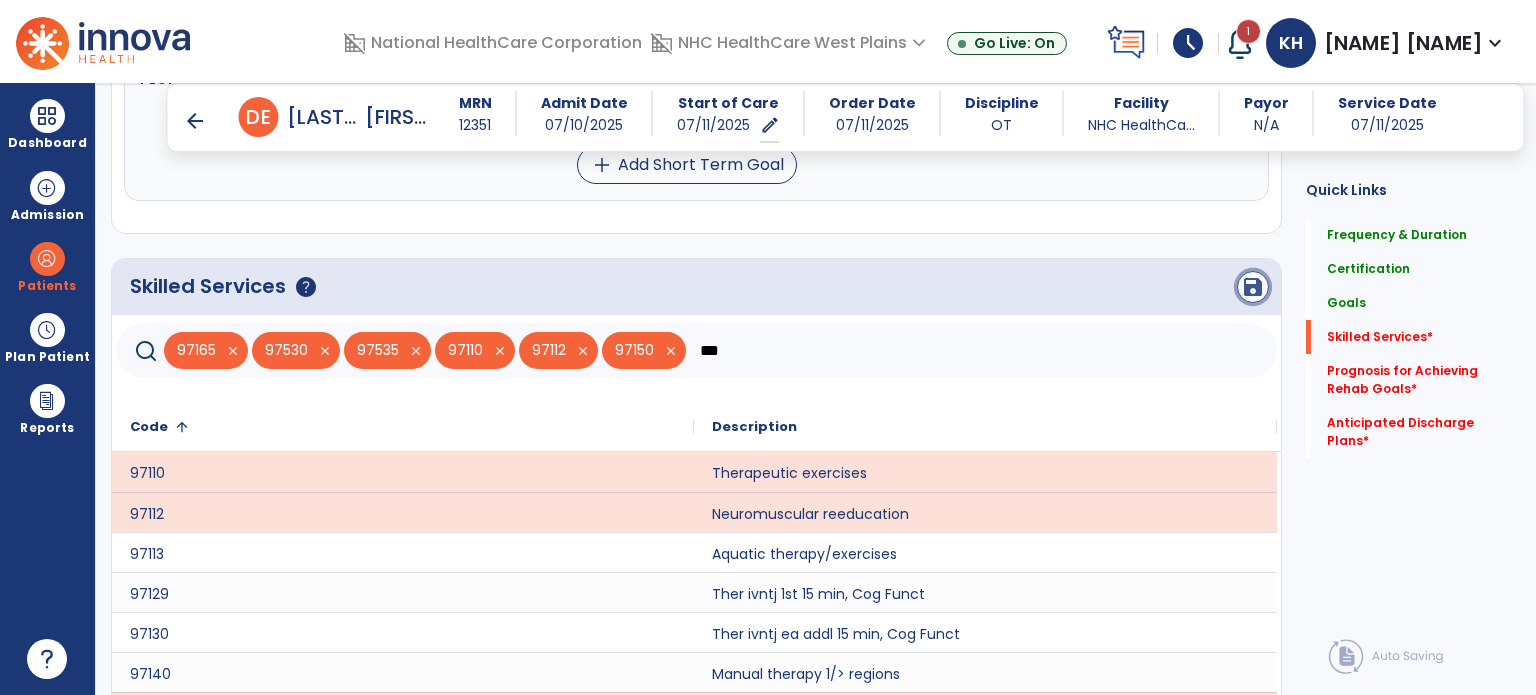 click on "save" 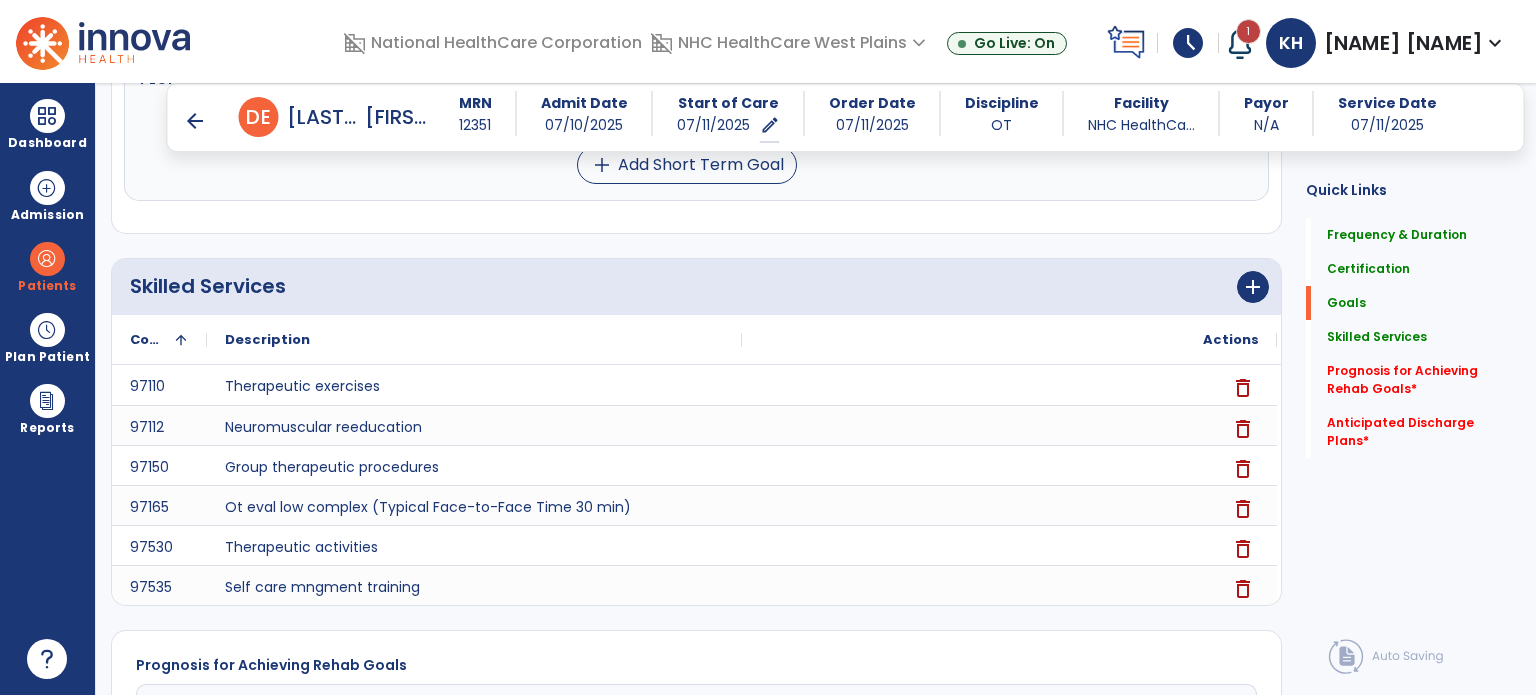 scroll, scrollTop: 491, scrollLeft: 0, axis: vertical 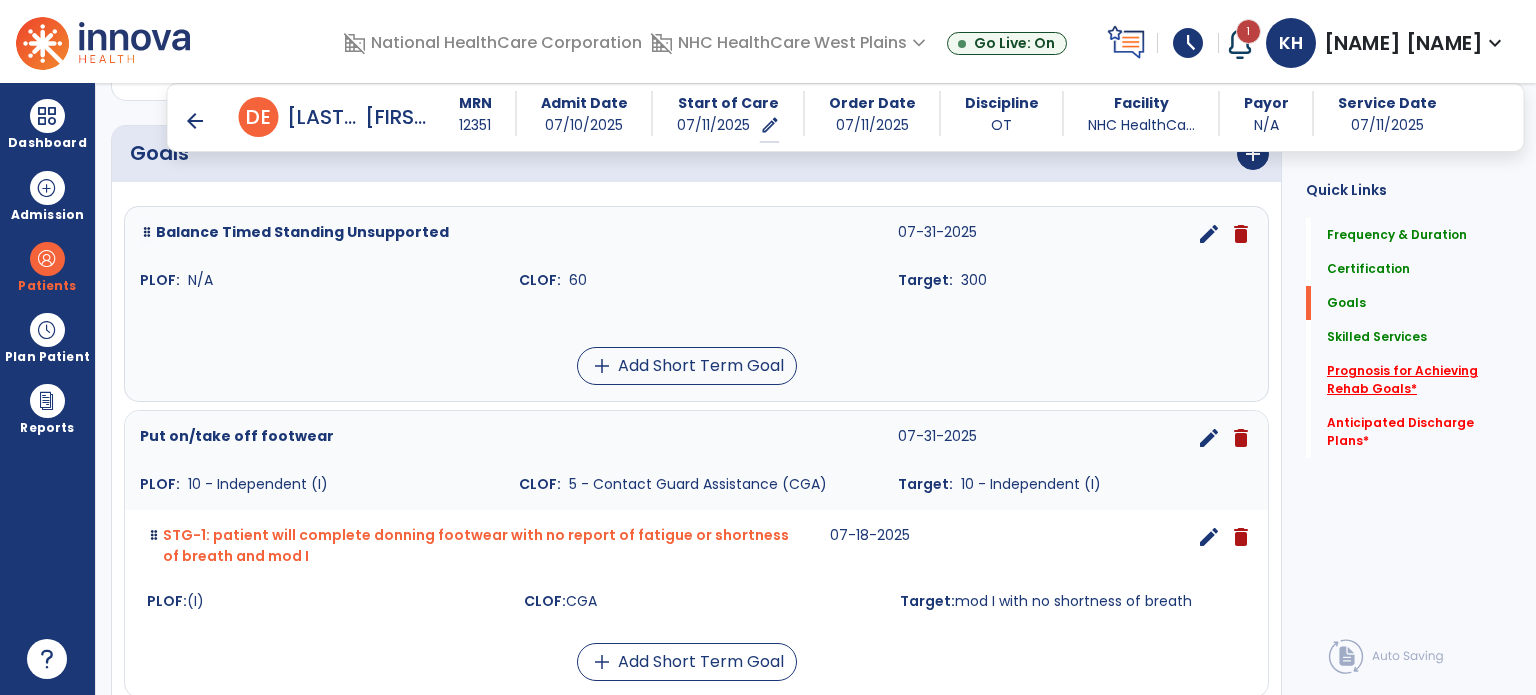 click on "Prognosis for Achieving Rehab Goals   *" 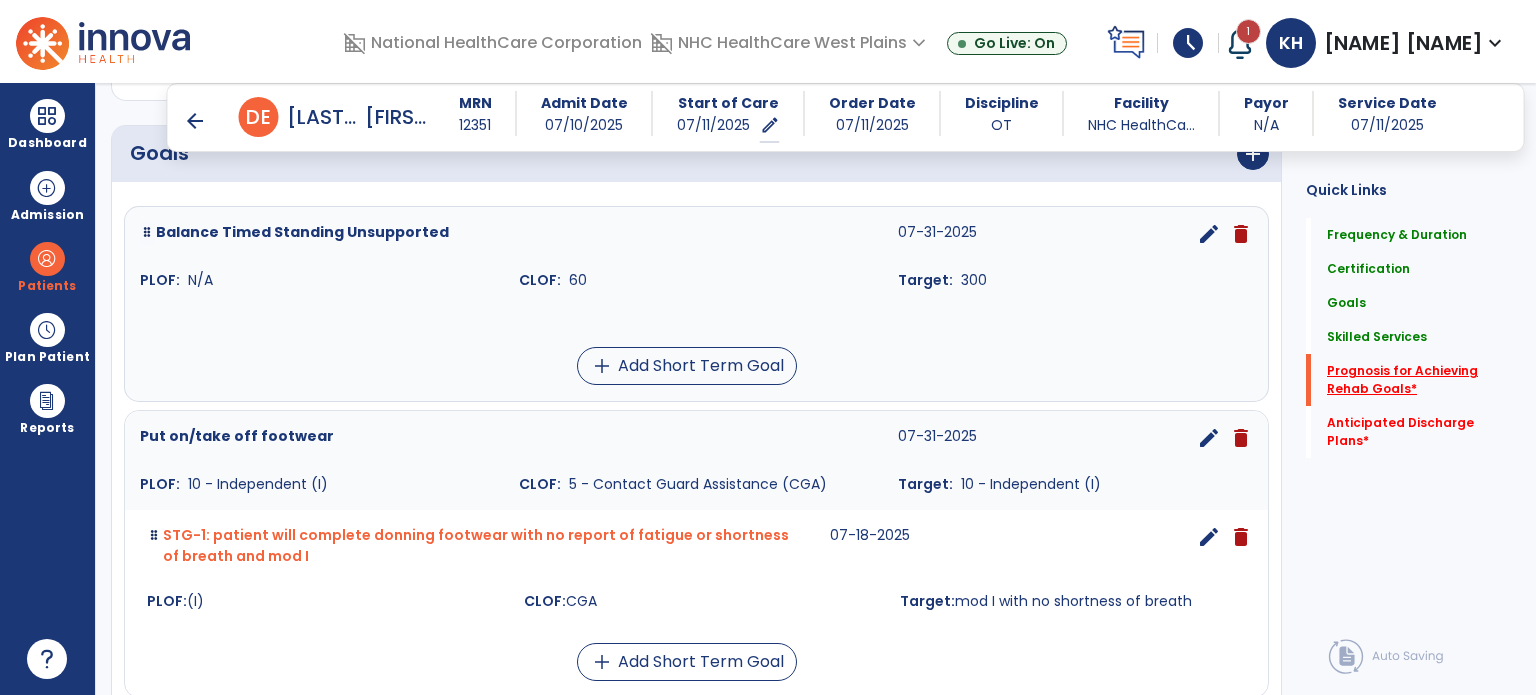 scroll, scrollTop: 41, scrollLeft: 0, axis: vertical 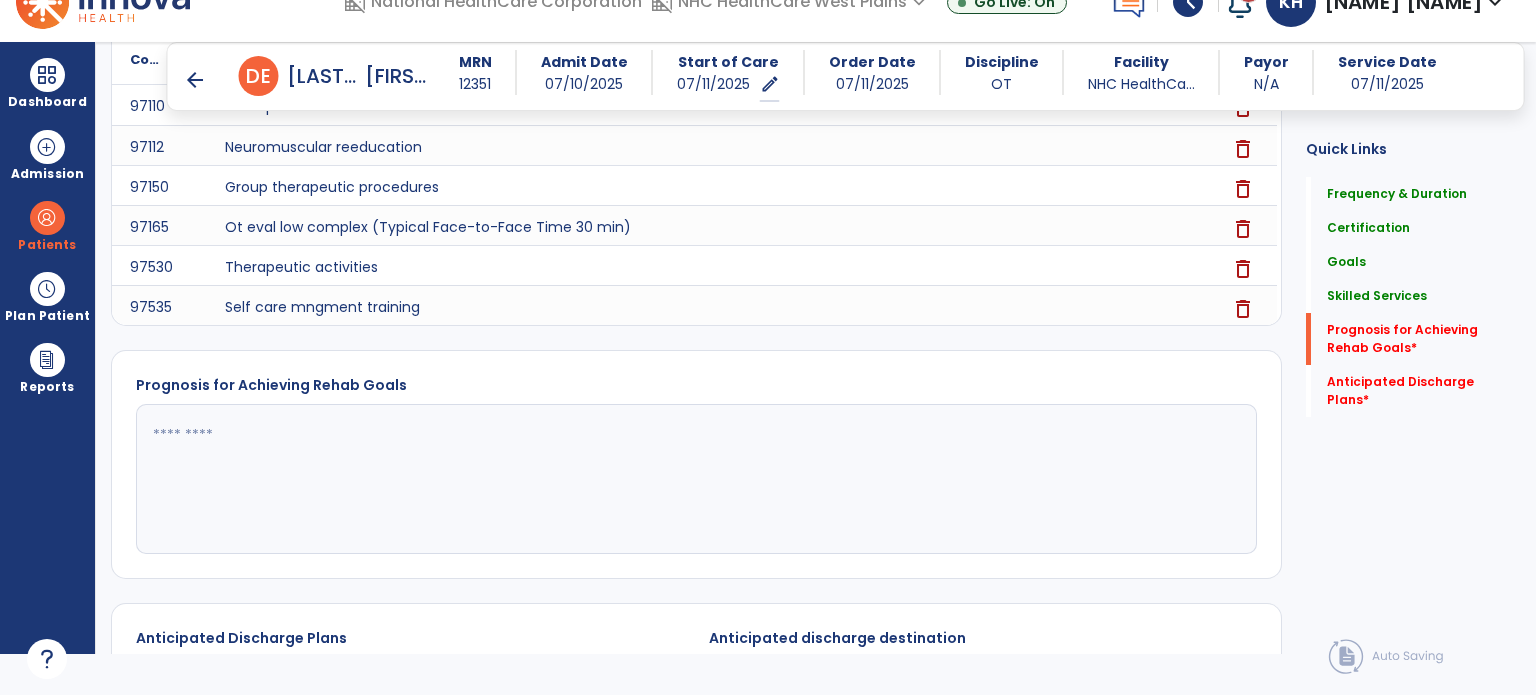 click 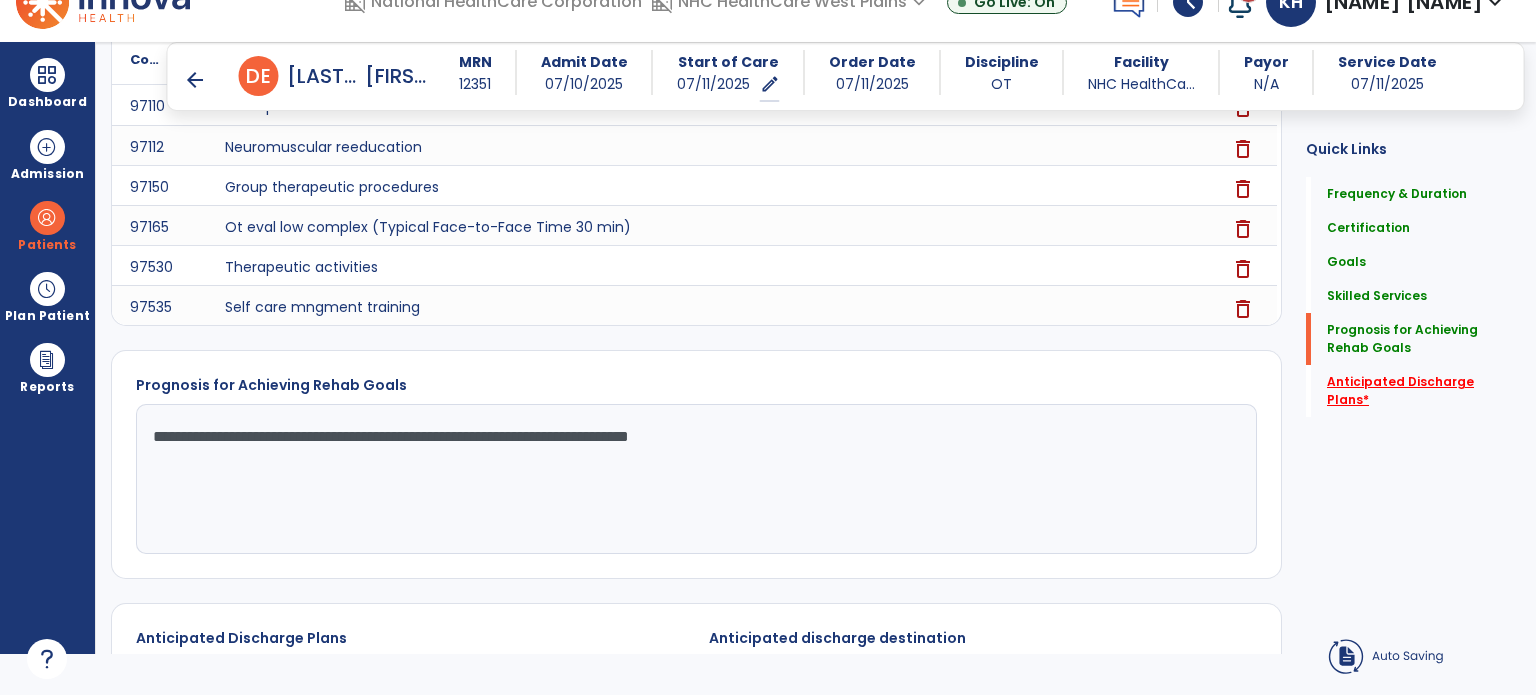 click on "Anticipated Discharge Plans   *" 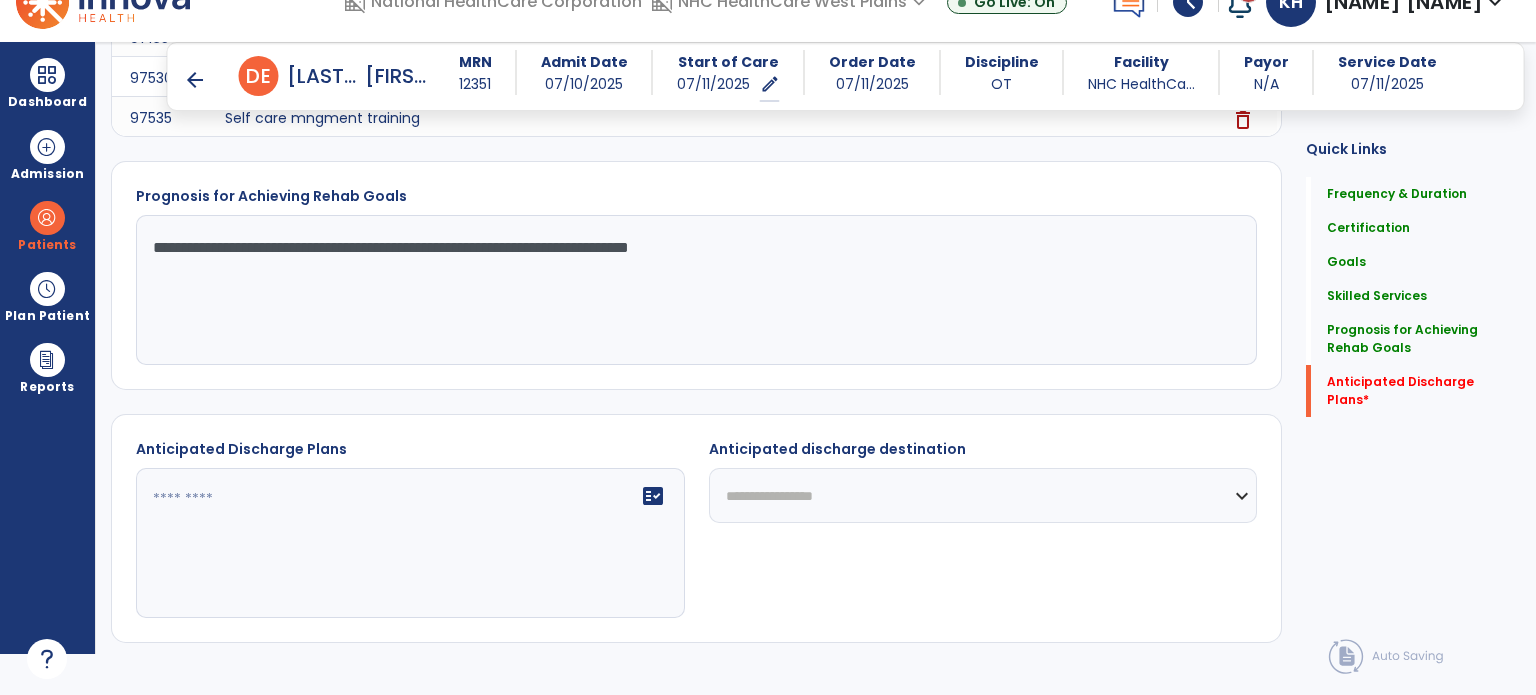 scroll, scrollTop: 1631, scrollLeft: 0, axis: vertical 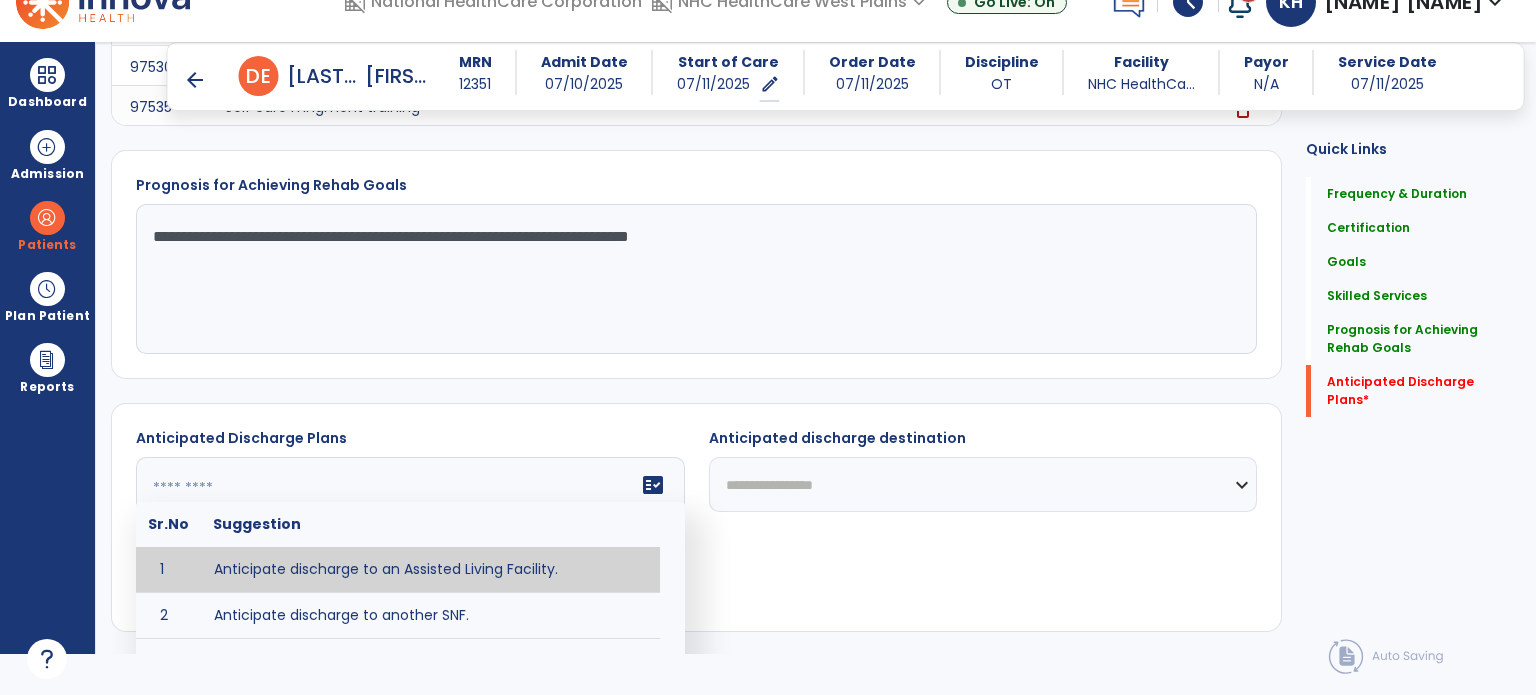 click on "fact_check  Sr.No Suggestion 1 Anticipate discharge to an Assisted Living Facility. 2 Anticipate discharge to another SNF. 3 Anticipate discharge to home. 4 Anticipate discharge to hospice care. 5 Anticipate discharge to this SNF. 6 Anticipate patient will need [FULL/PART TIME] caregiver assistance. 7 Anticipate patient will need [ASSISTANCE LEVEL] assistance from [CAREGIVER]. 8 Anticipate patient will need 24-hour caregiver assistance. 9 Anticipate patient will need no caregiver assistance. 10 Discharge home and independent with caregiver. 11 Discharge home and independent without caregiver. 12 Discharge home and return to community activities. 13 Discharge home and return to vocational activities. 14 Discharge to home with patient continuing therapy services with out patient therapy. 15 Discharge to home with patient continuing therapy with Home Health. 16 Discharge to home with patient planning to live alone. 17 DME - the following DME for this patient is recommended by Occupational Therapy: 18 19 20 21" 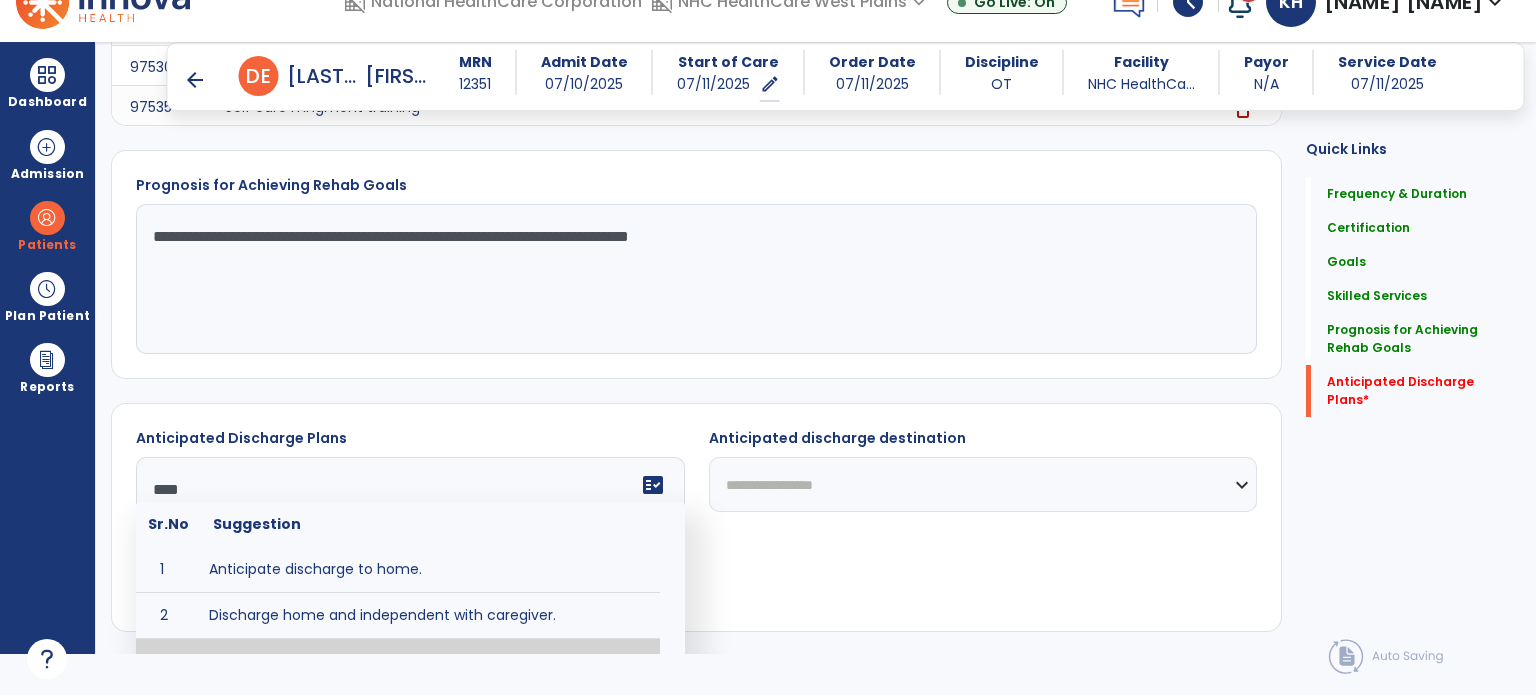 click on "**********" 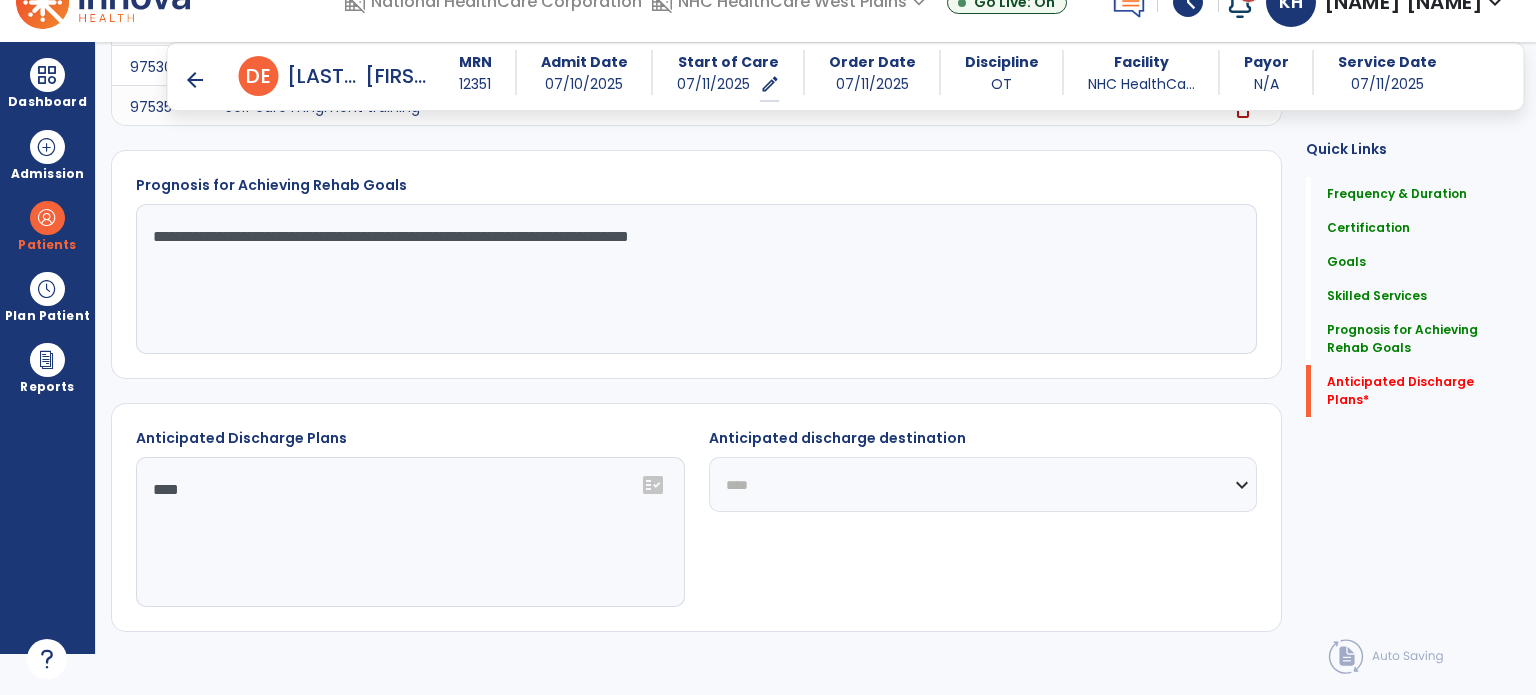 click on "**********" 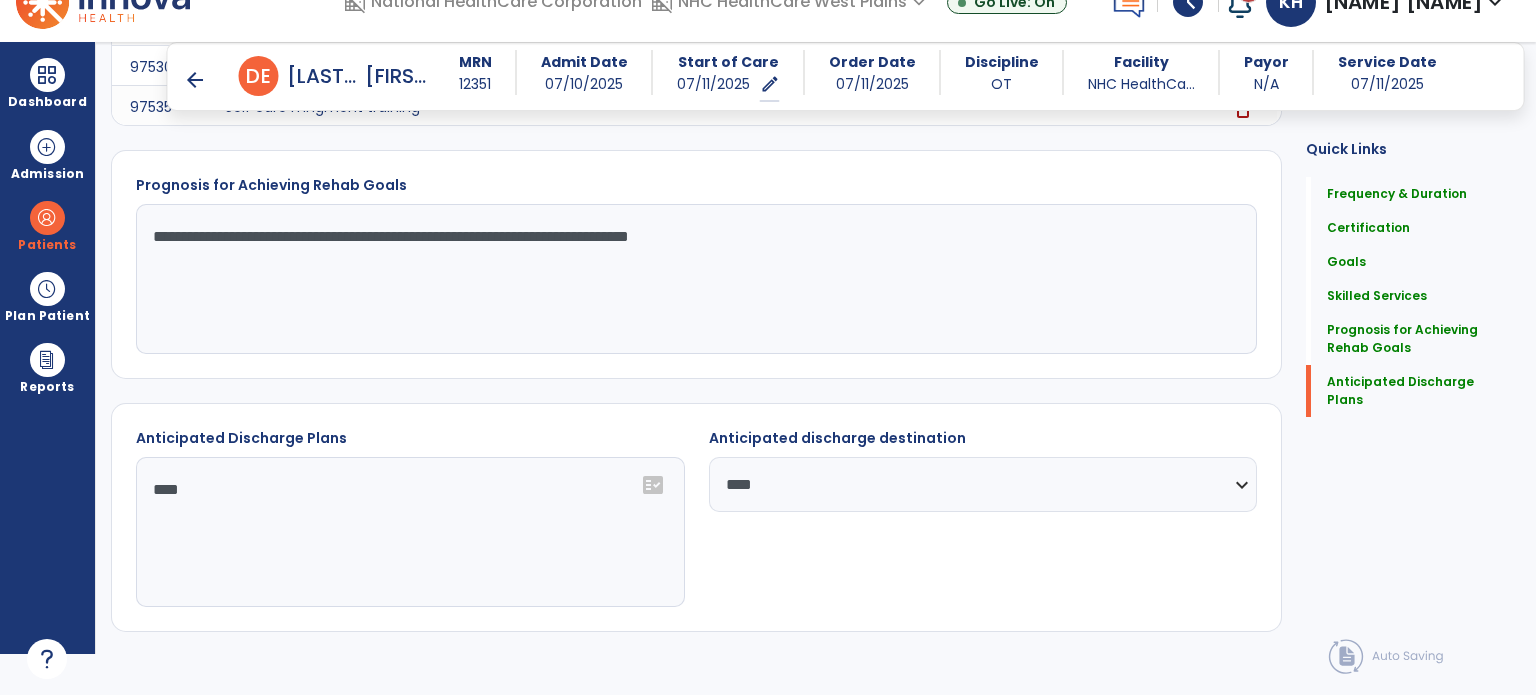 scroll, scrollTop: 1669, scrollLeft: 0, axis: vertical 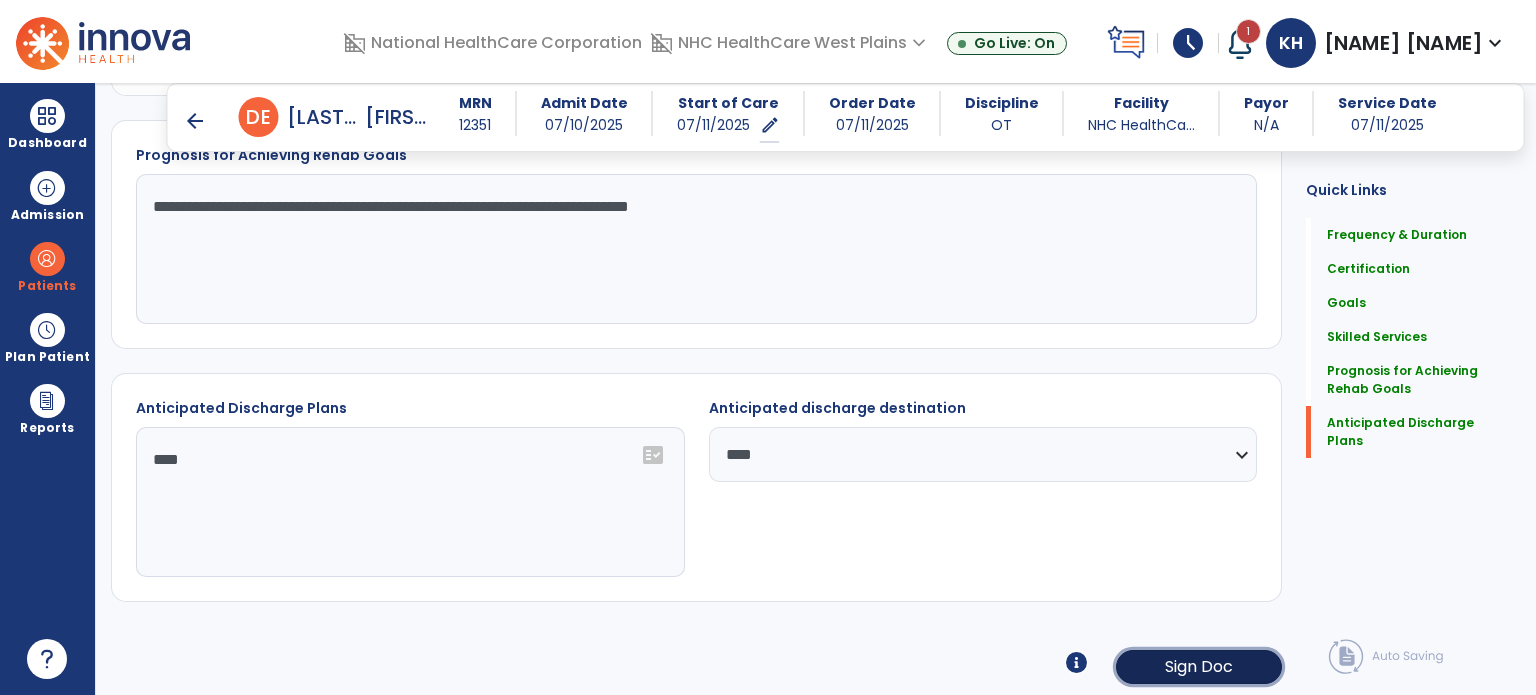 click on "Sign Doc" 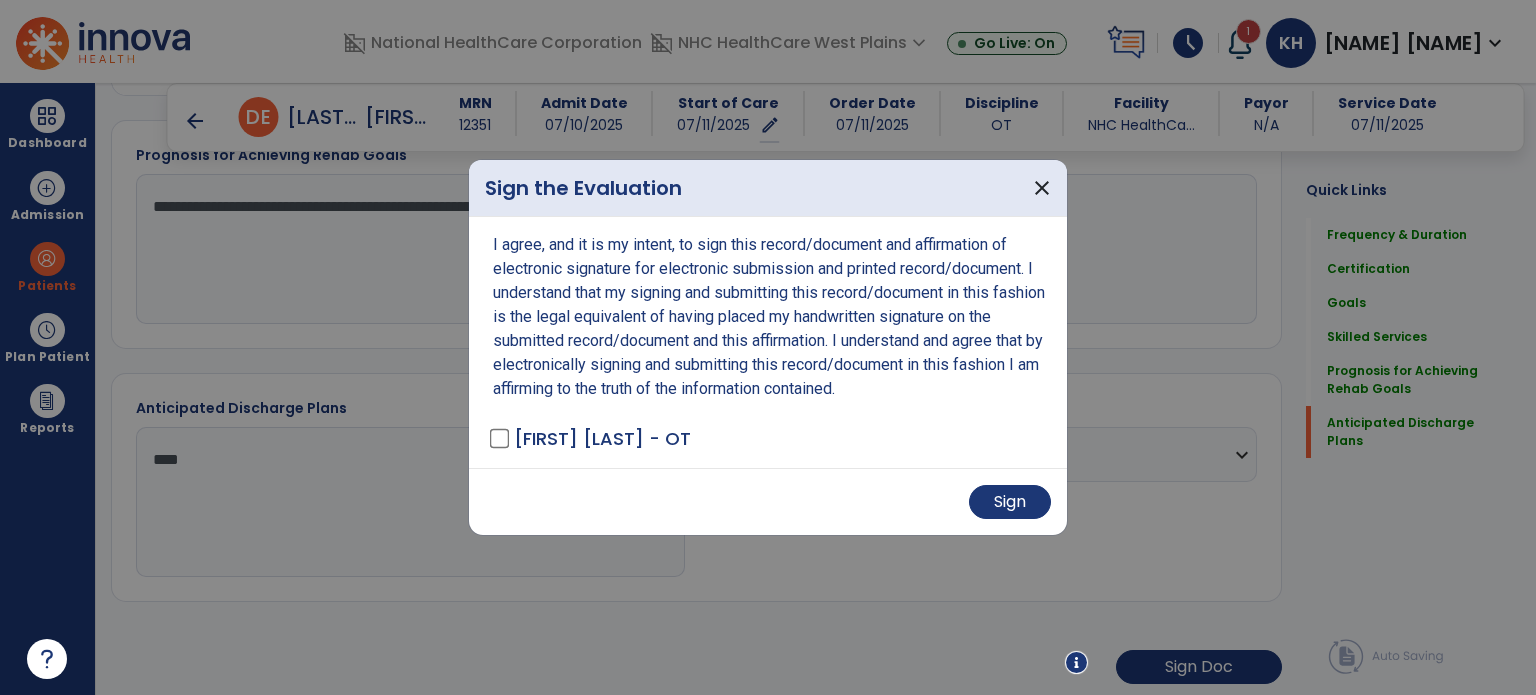 click on "Sign" at bounding box center [768, 501] 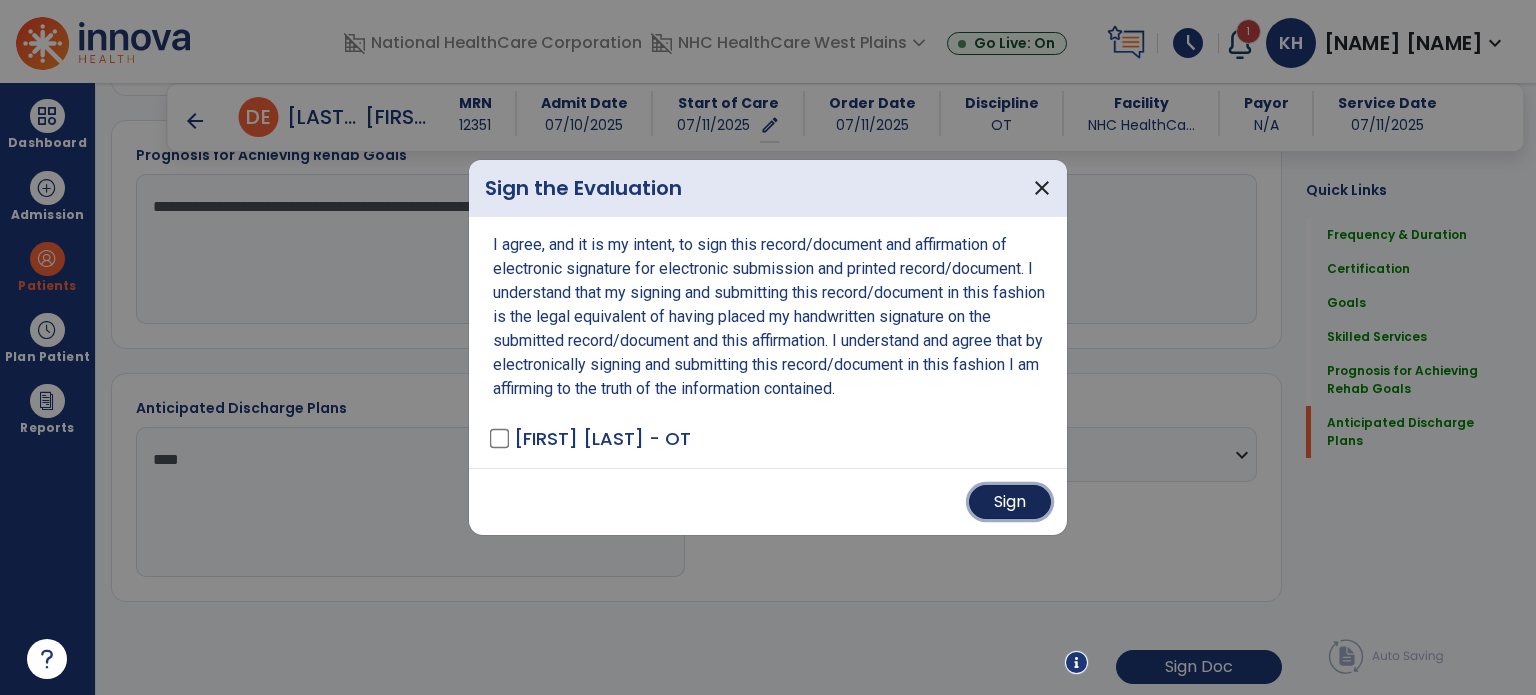 click on "Sign" at bounding box center [1010, 502] 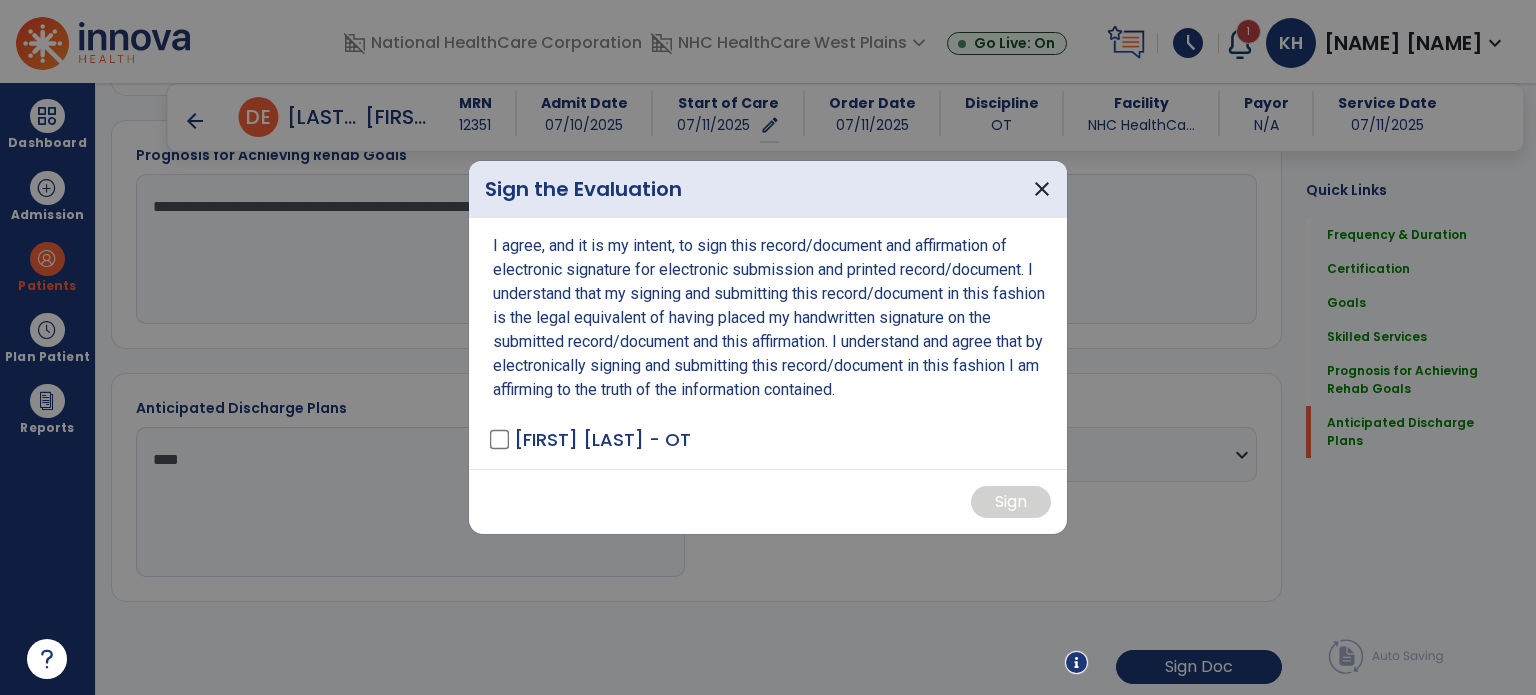 scroll, scrollTop: 1700, scrollLeft: 0, axis: vertical 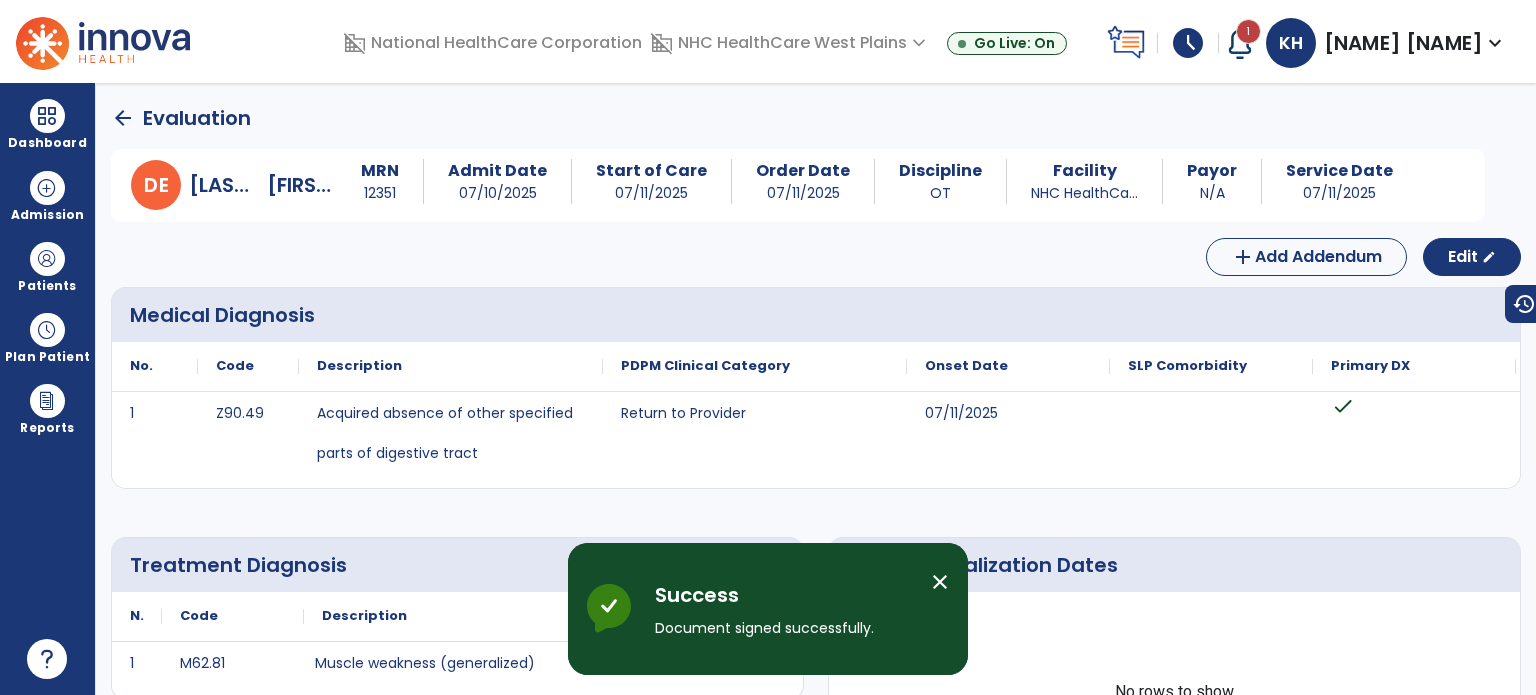 click on "arrow_back" 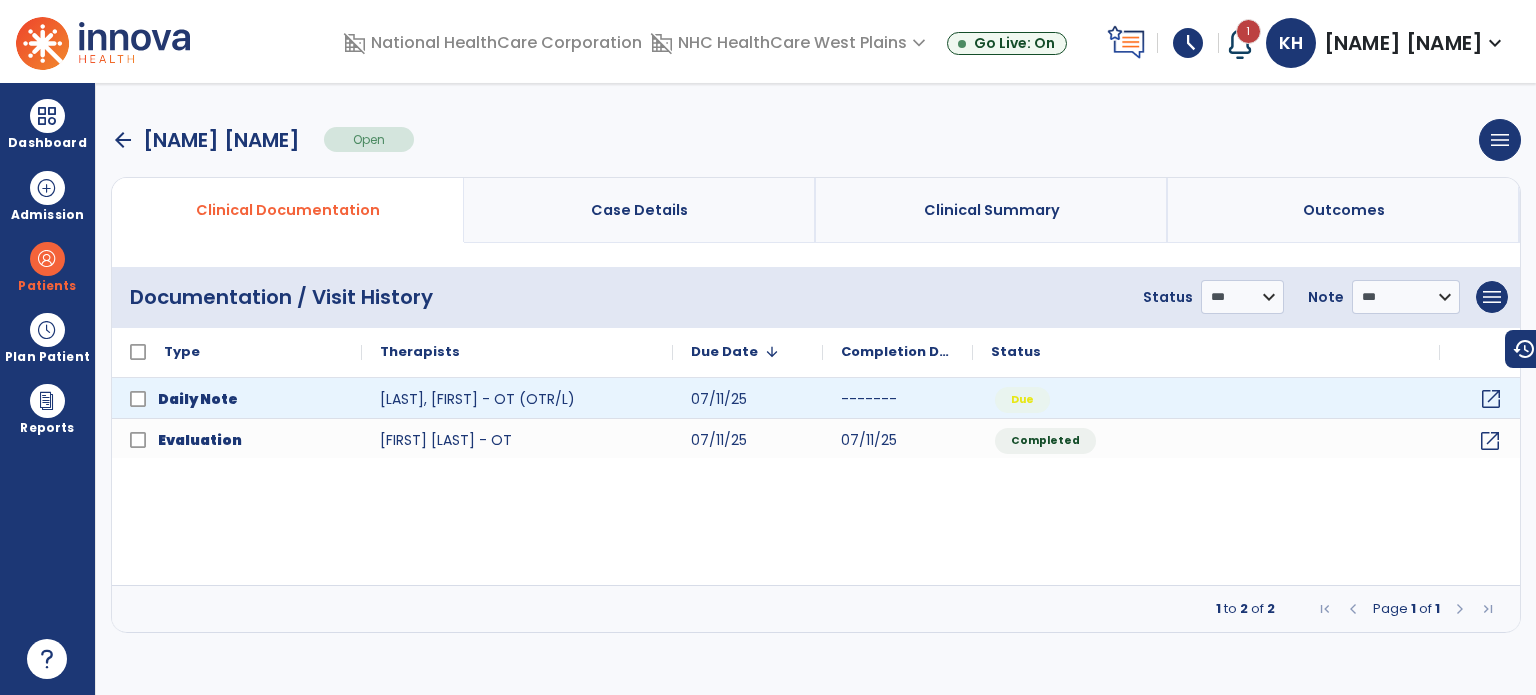 click on "open_in_new" 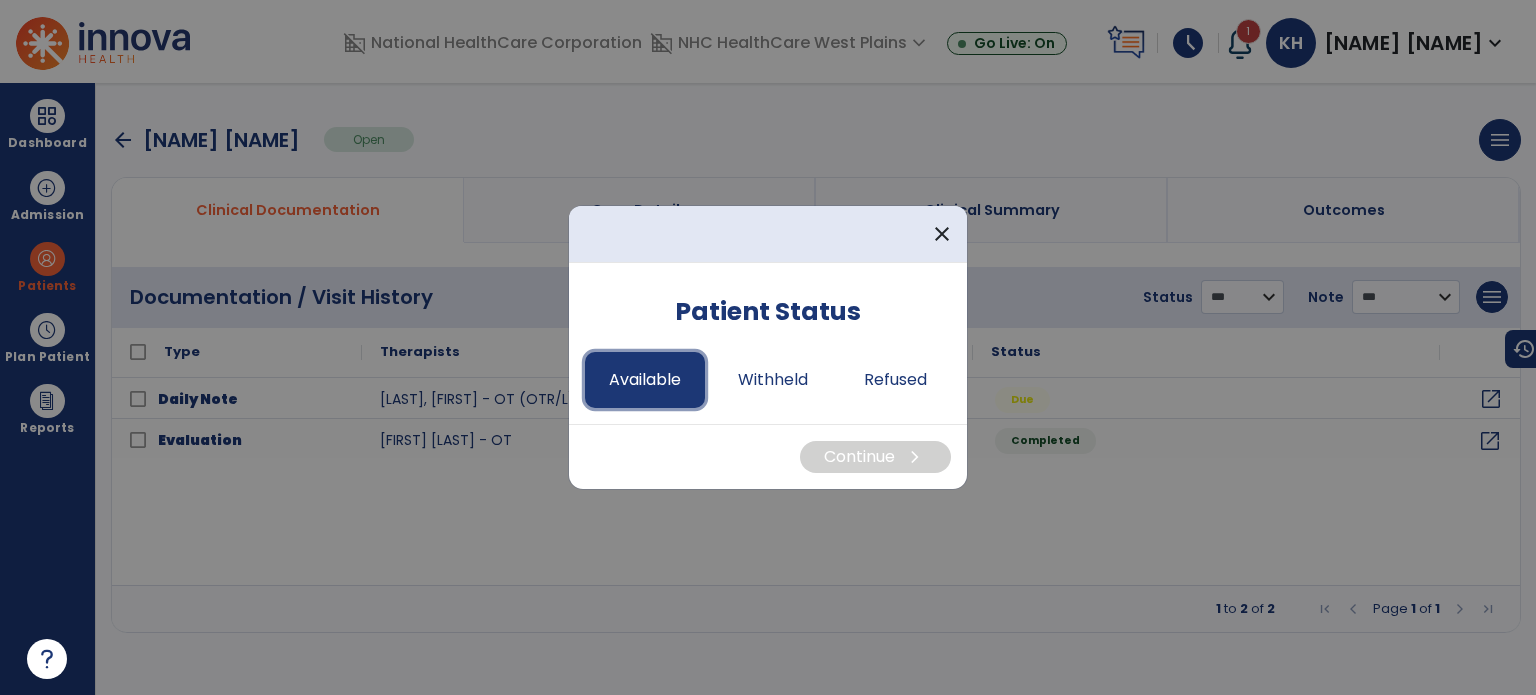 click on "Available" at bounding box center (645, 380) 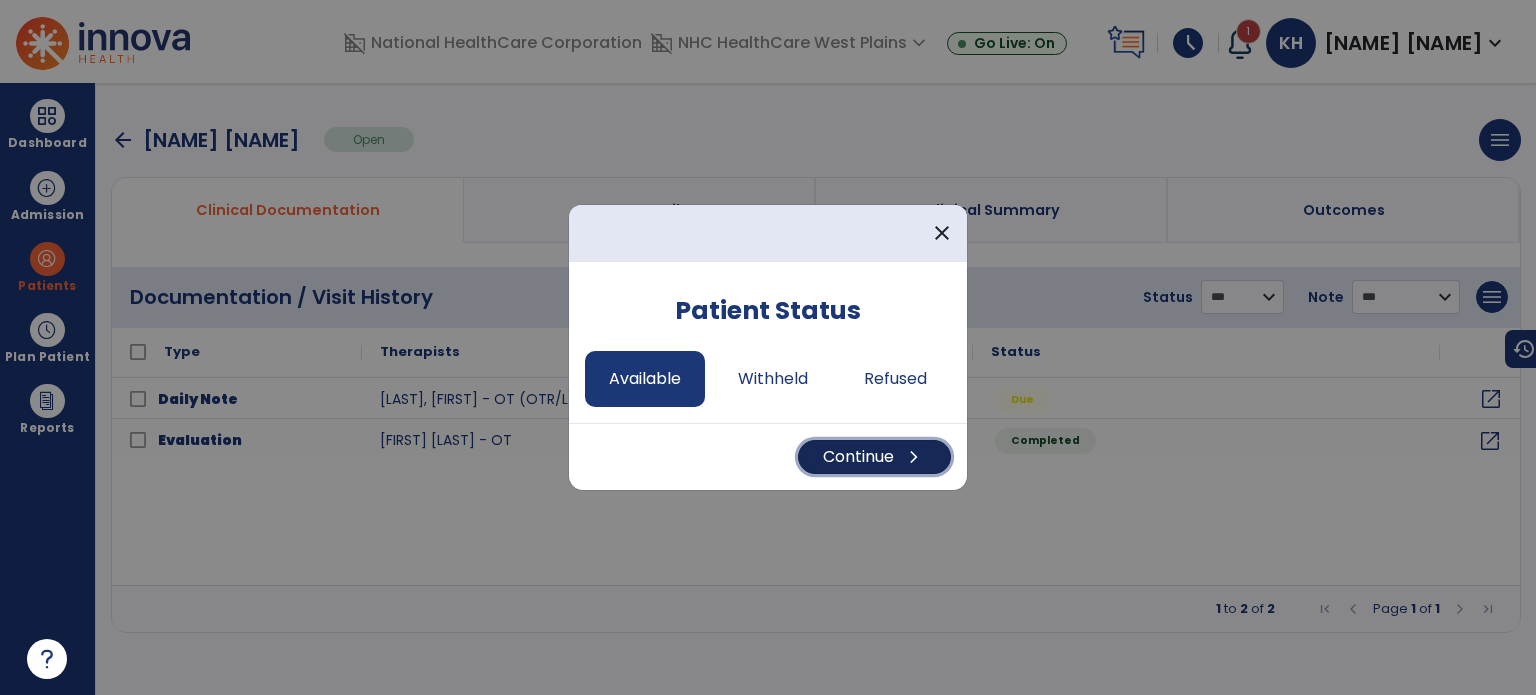 click on "Continue   chevron_right" at bounding box center (874, 457) 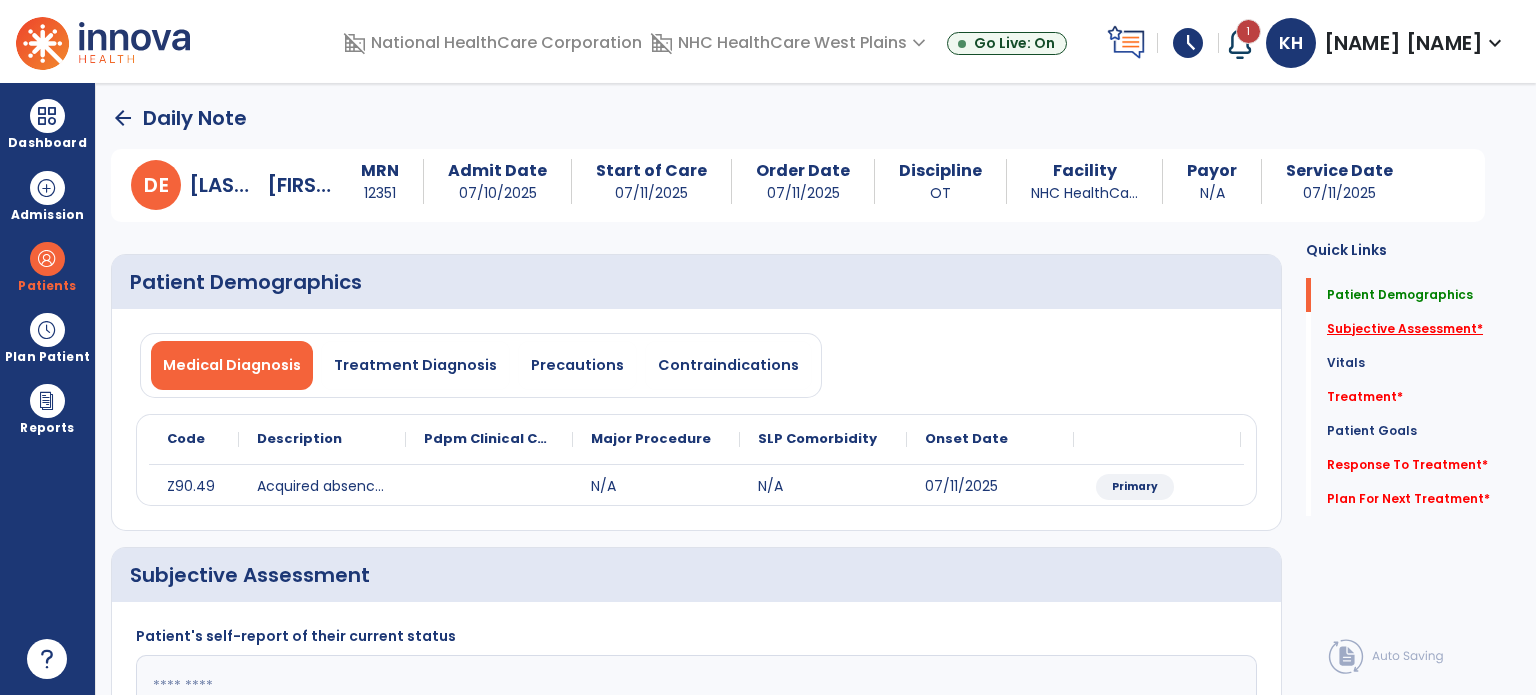 click on "Subjective Assessment   *" 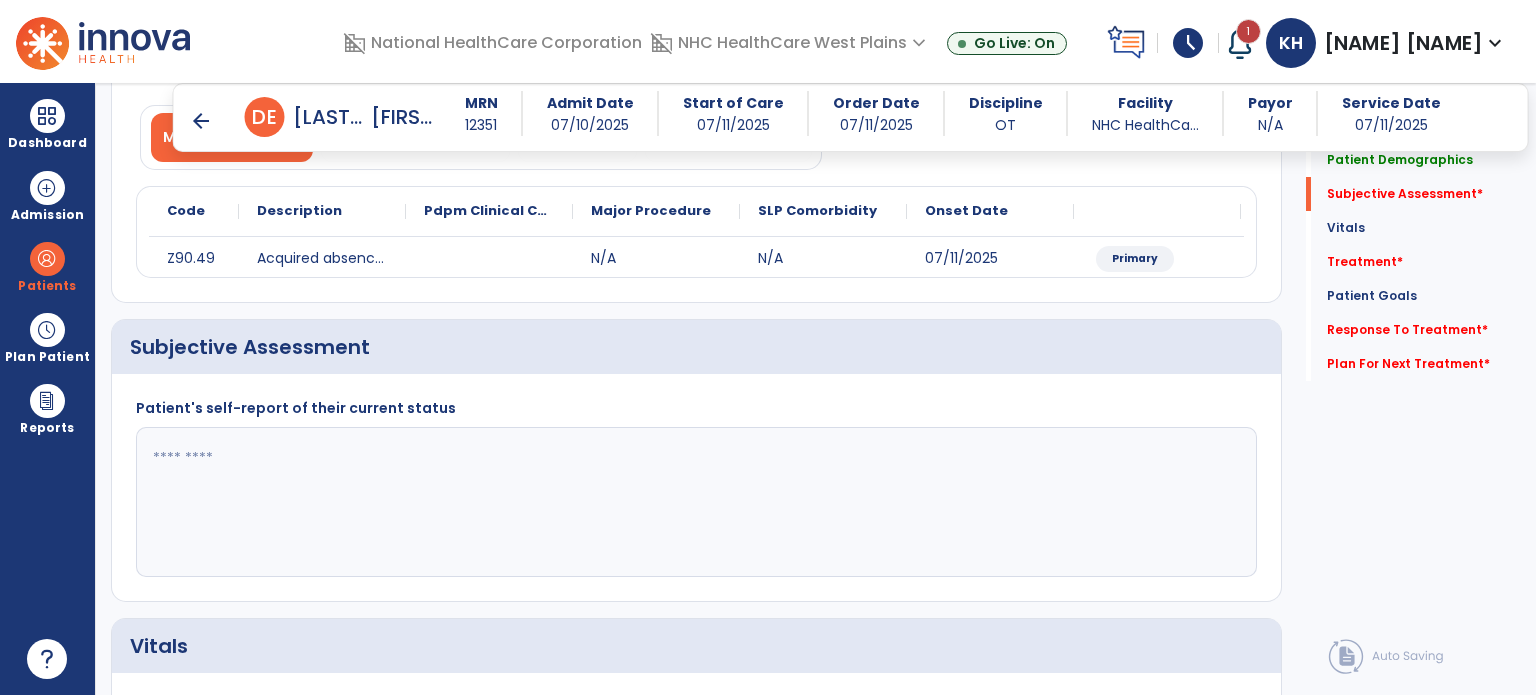 scroll, scrollTop: 298, scrollLeft: 0, axis: vertical 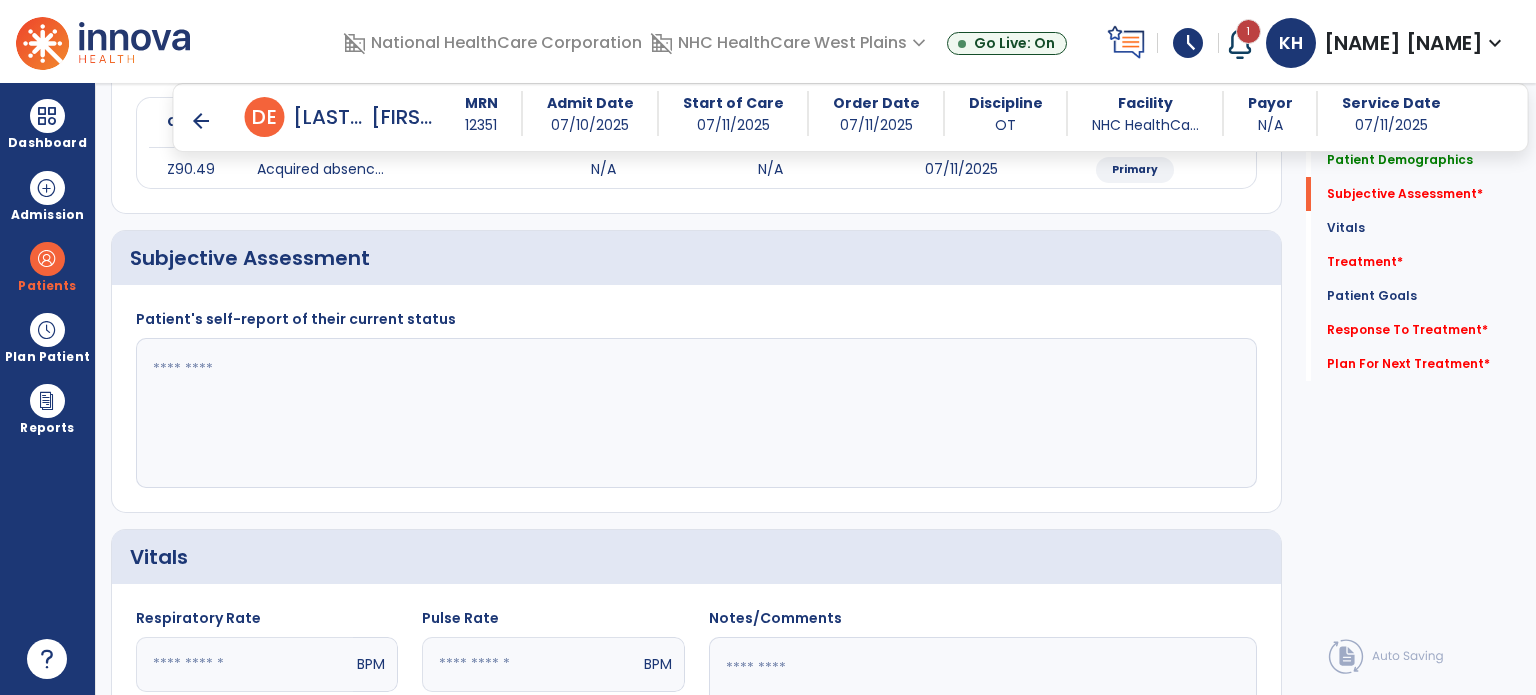 click 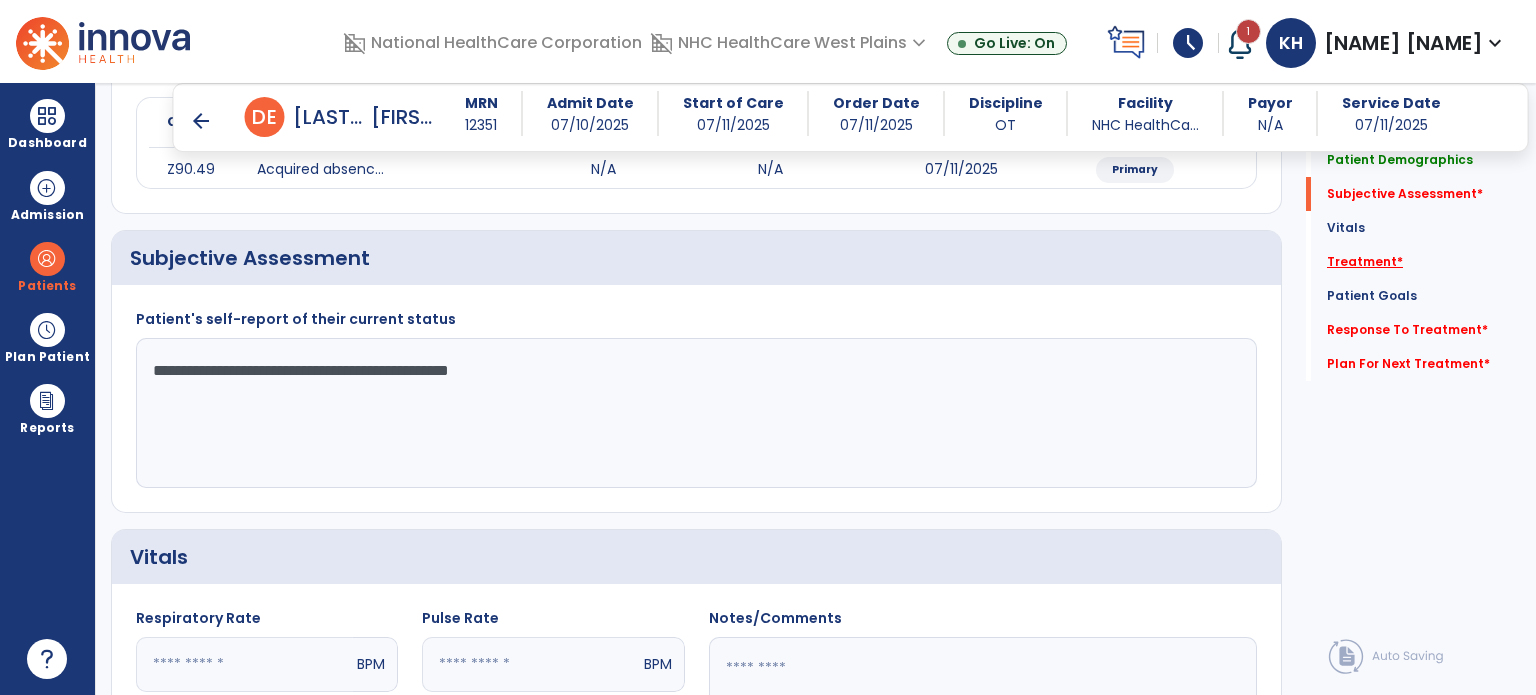 click on "Treatment   *" 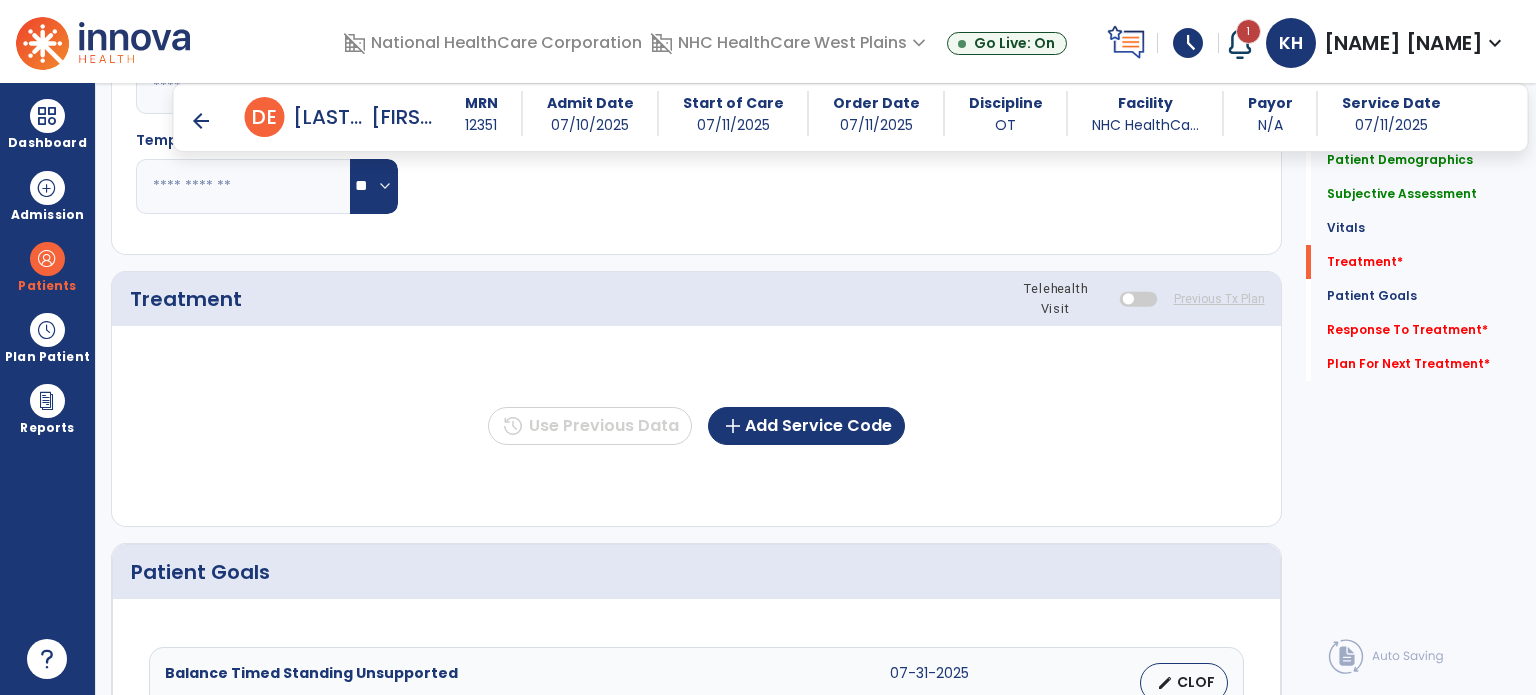 scroll, scrollTop: 987, scrollLeft: 0, axis: vertical 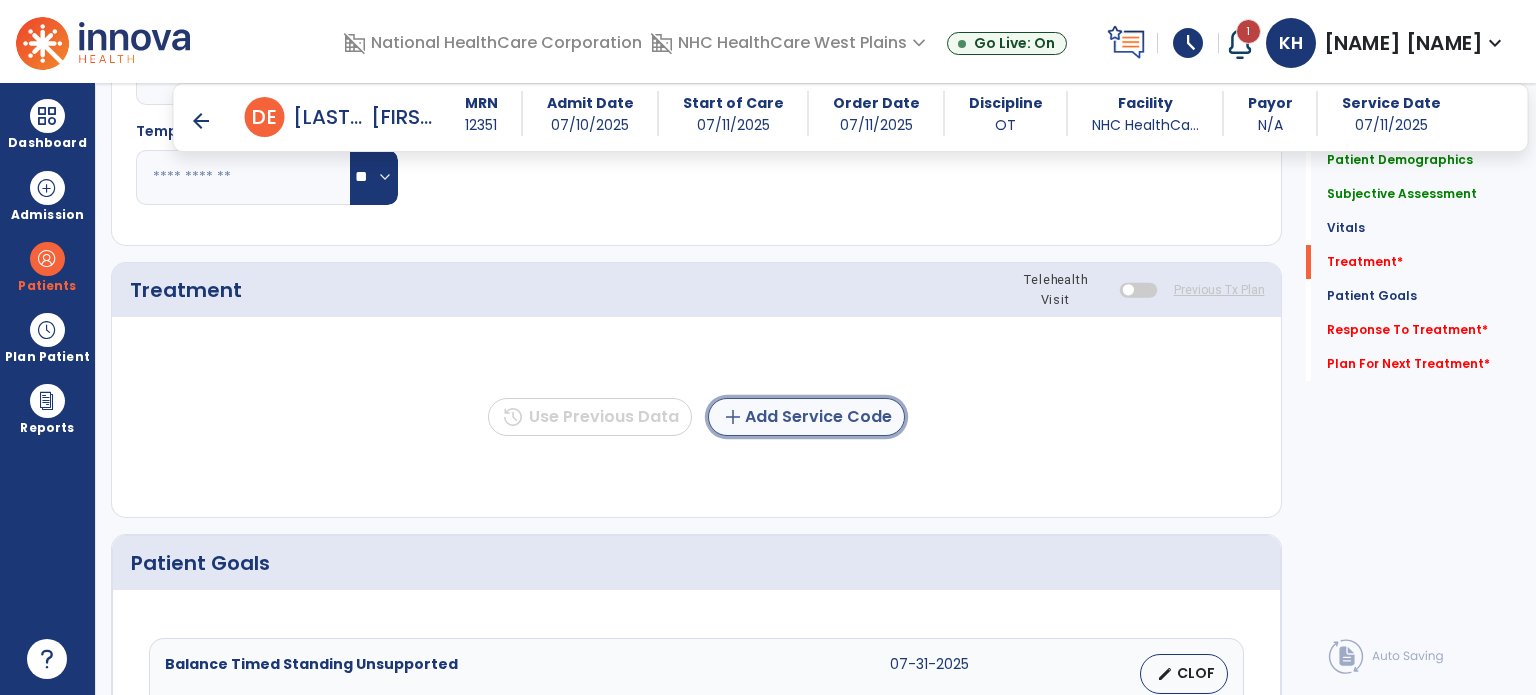 click on "add  Add Service Code" 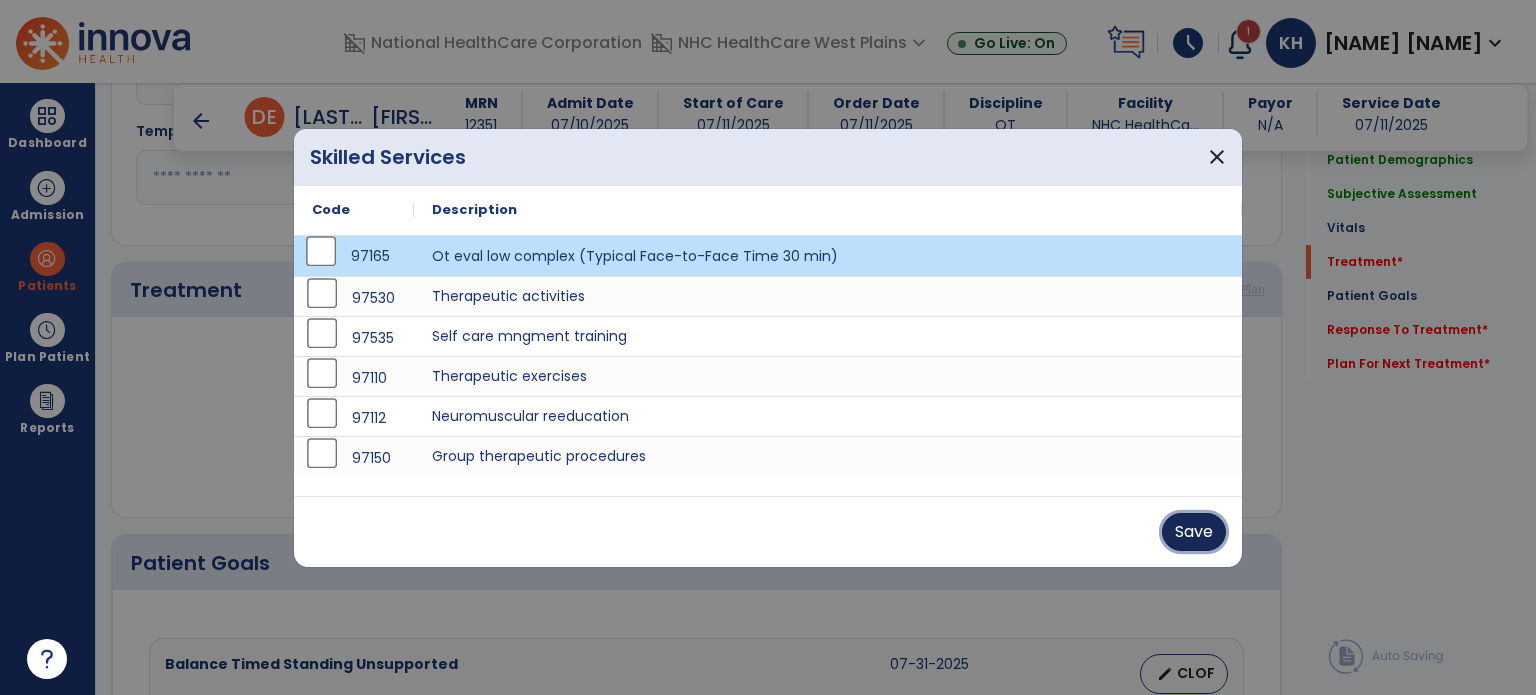 click on "Save" at bounding box center [1194, 532] 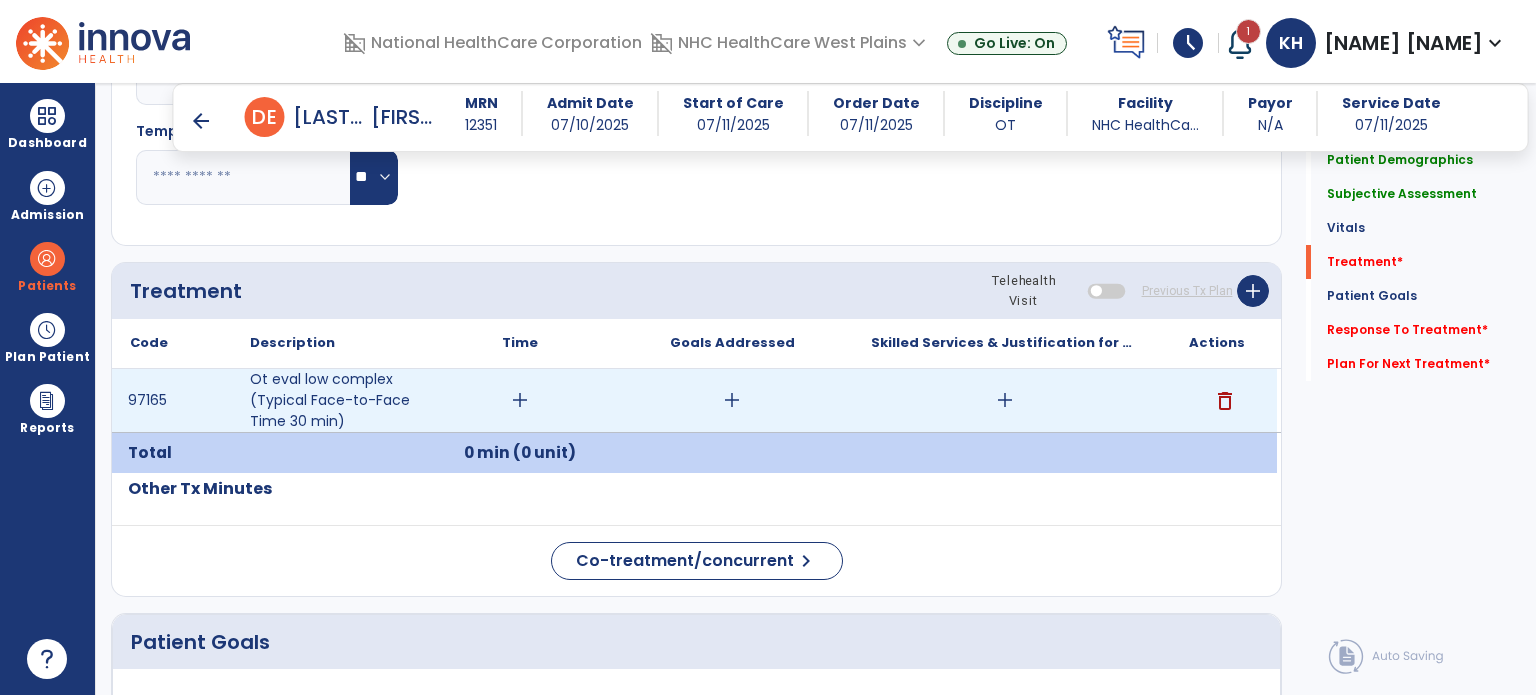 click on "add" at bounding box center (520, 400) 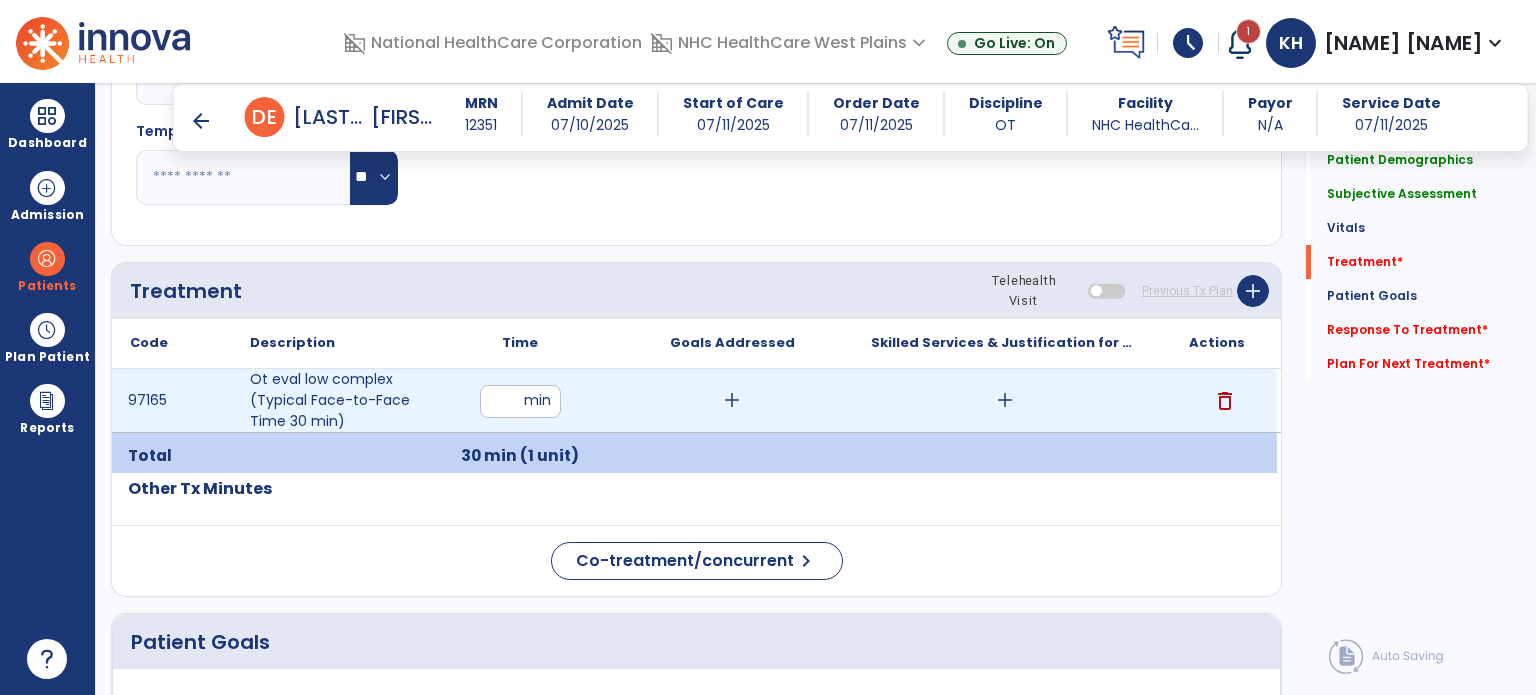 click on "add" at bounding box center (1005, 400) 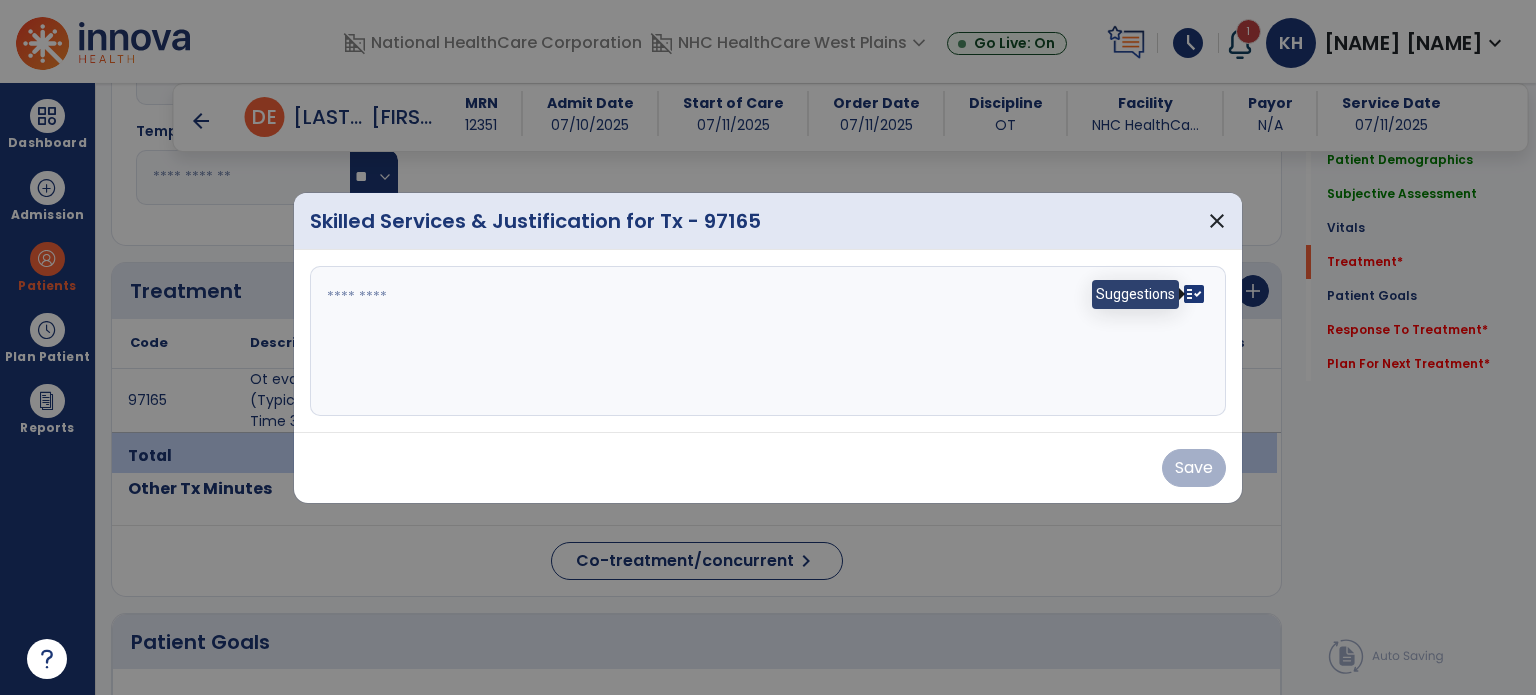 click on "fact_check" at bounding box center [1194, 294] 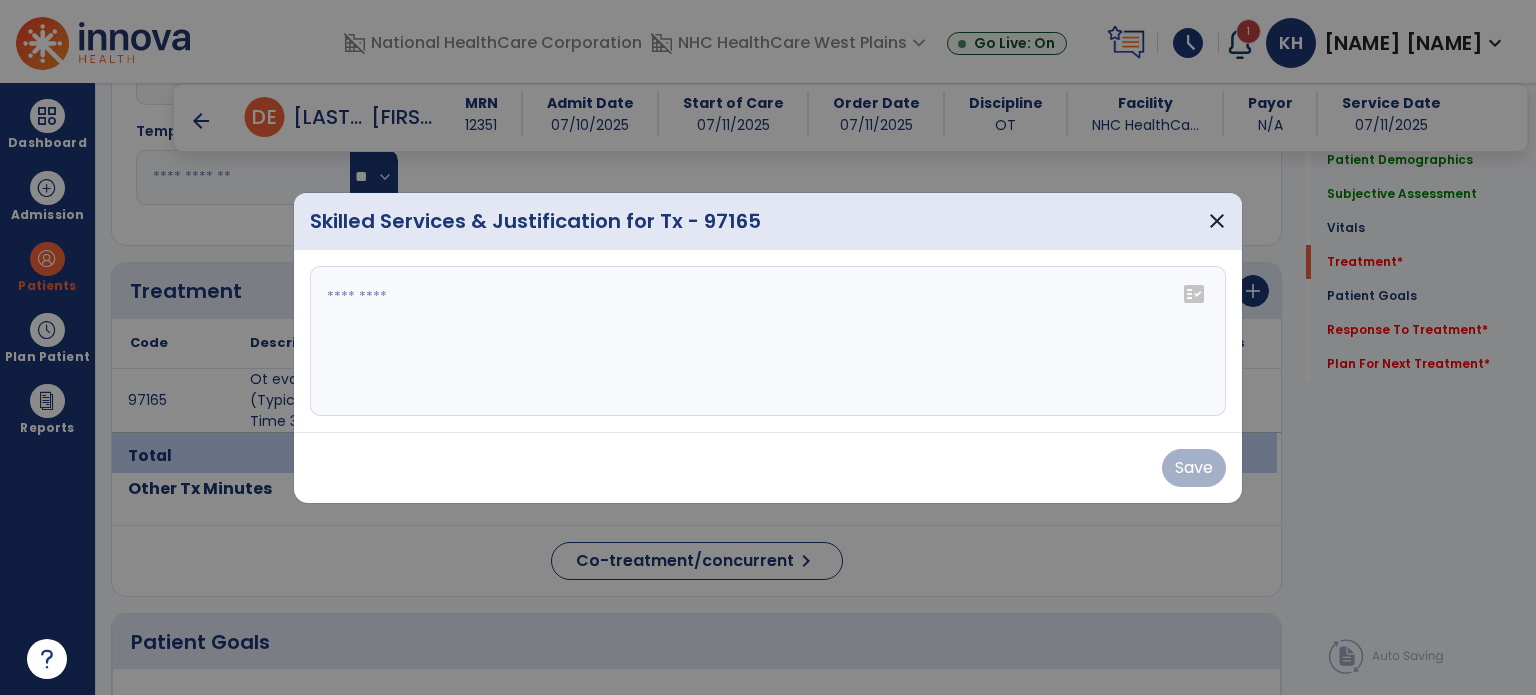 click on "fact_check" at bounding box center (1194, 294) 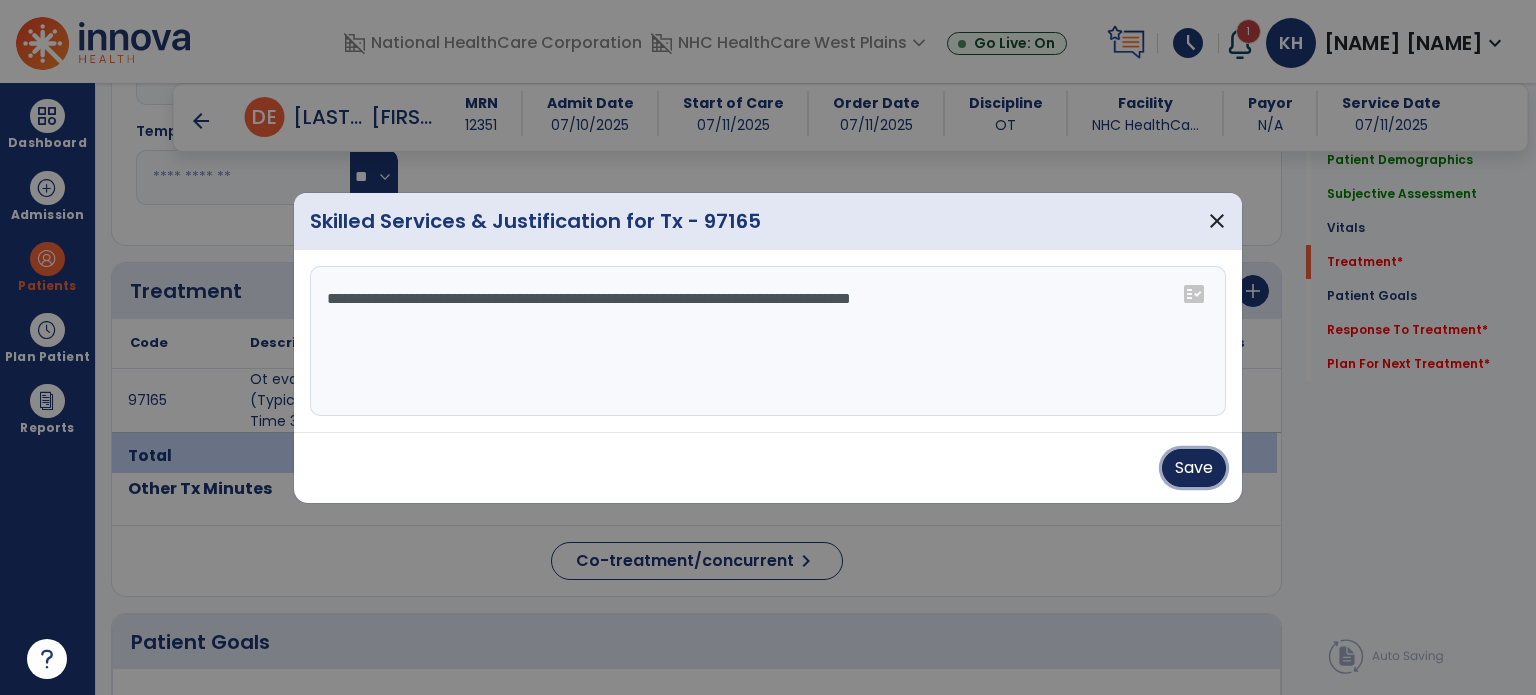 click on "Save" at bounding box center (1194, 468) 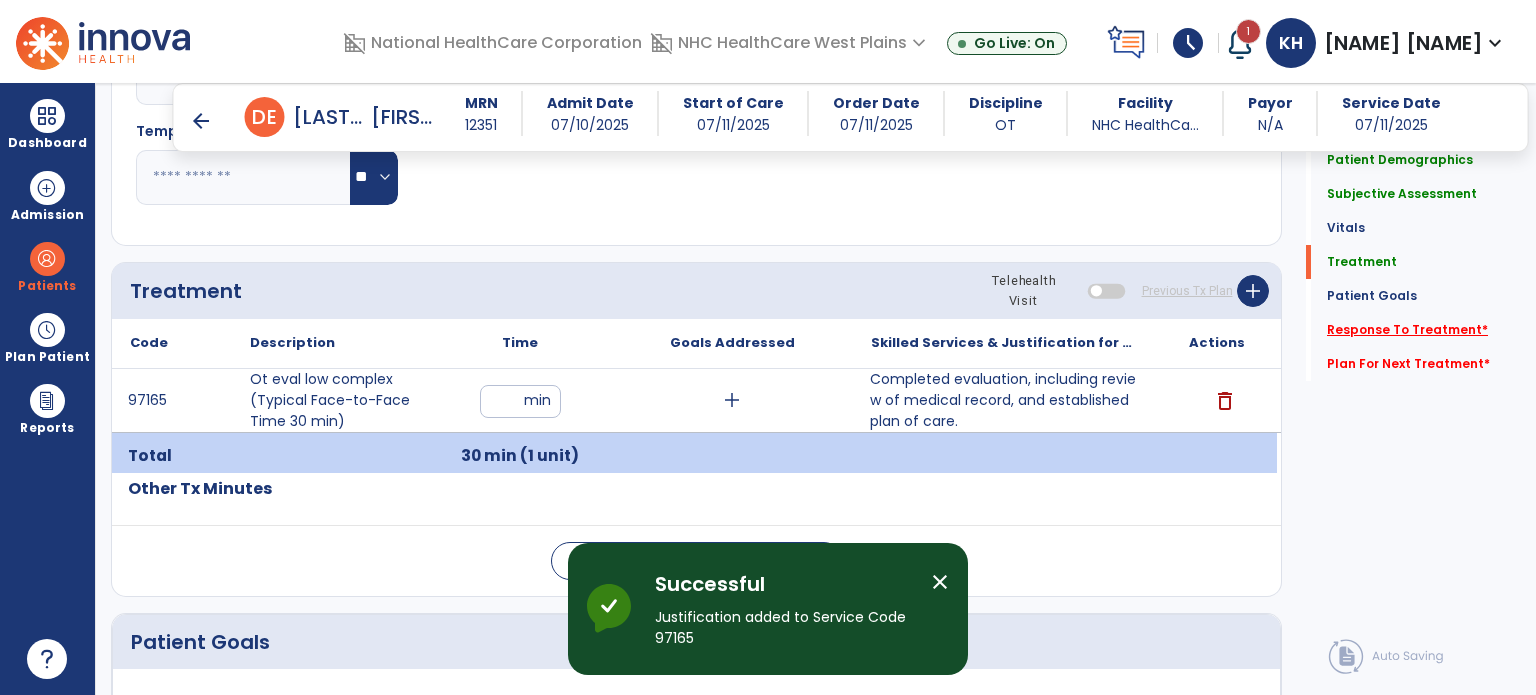 click on "Response To Treatment   *" 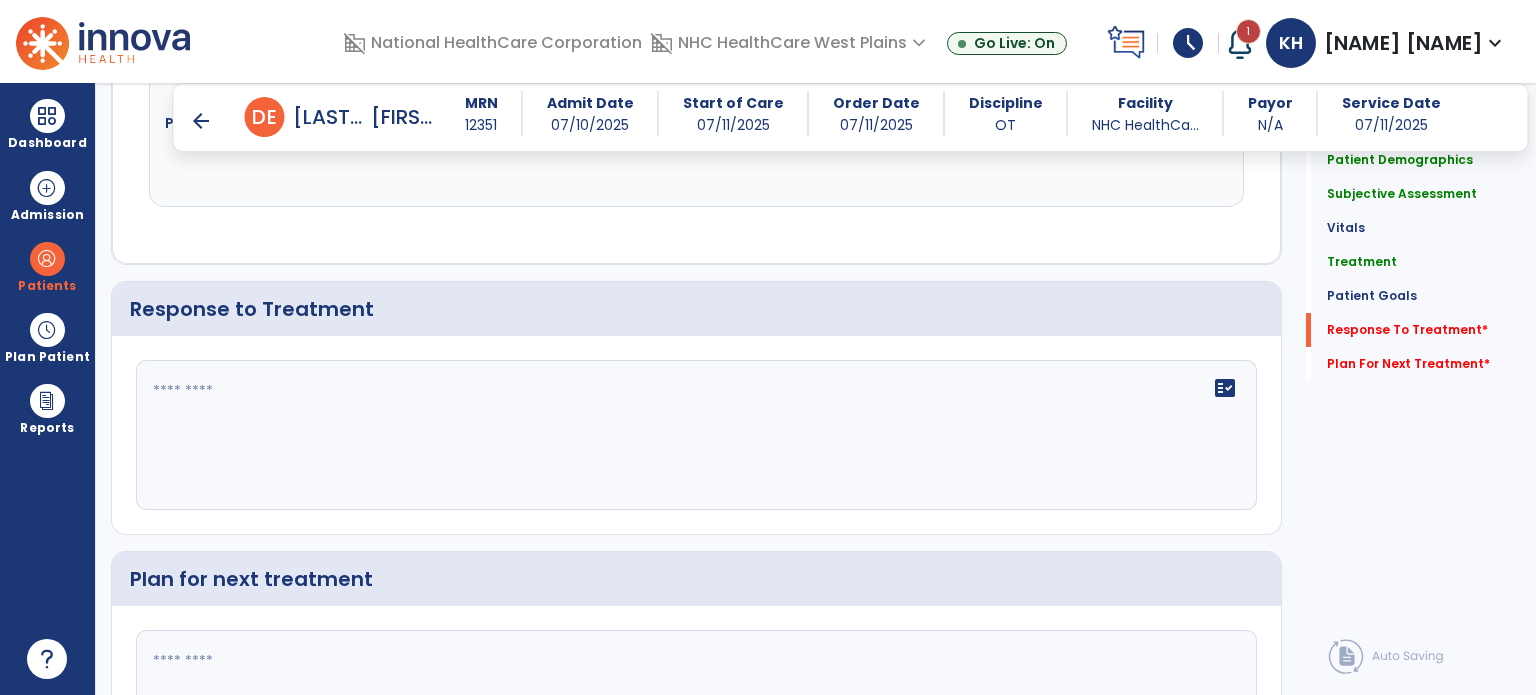 scroll, scrollTop: 2141, scrollLeft: 0, axis: vertical 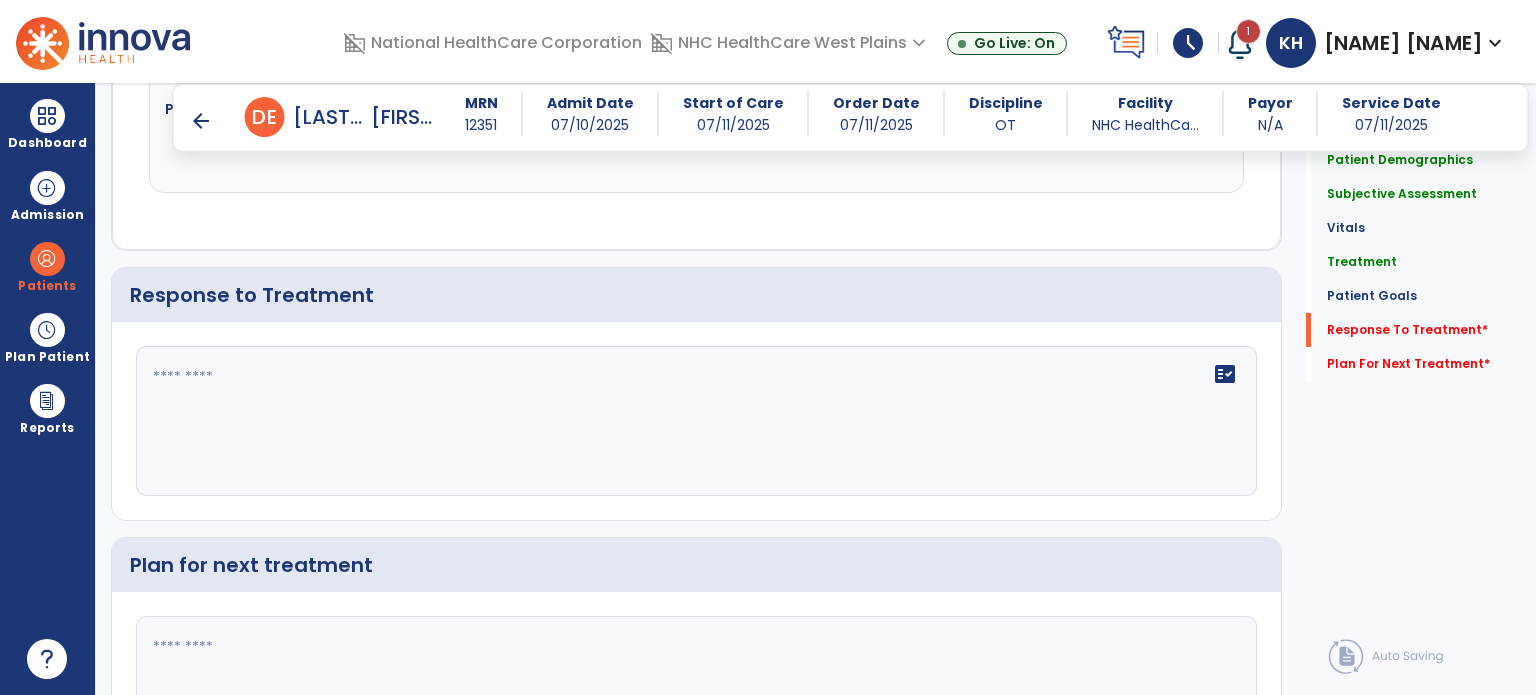 click on "fact_check" 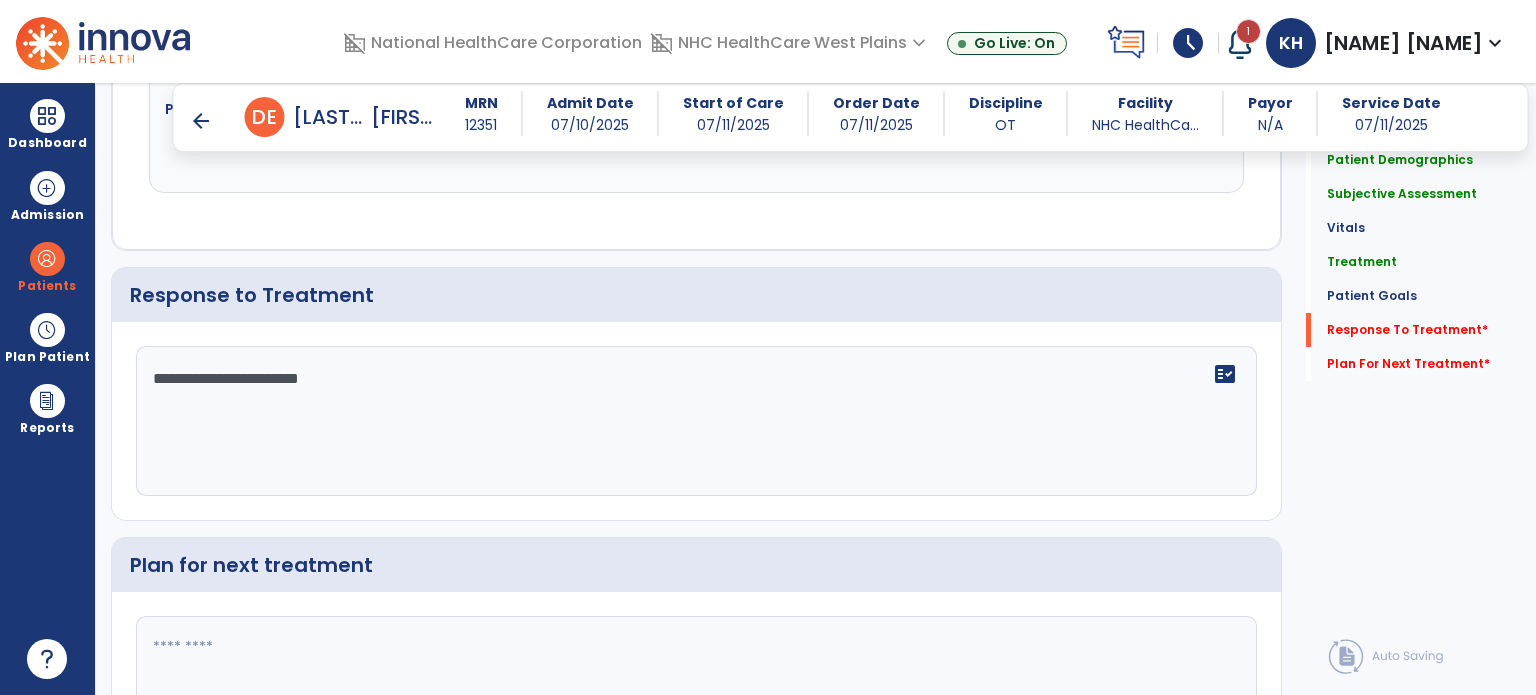 click 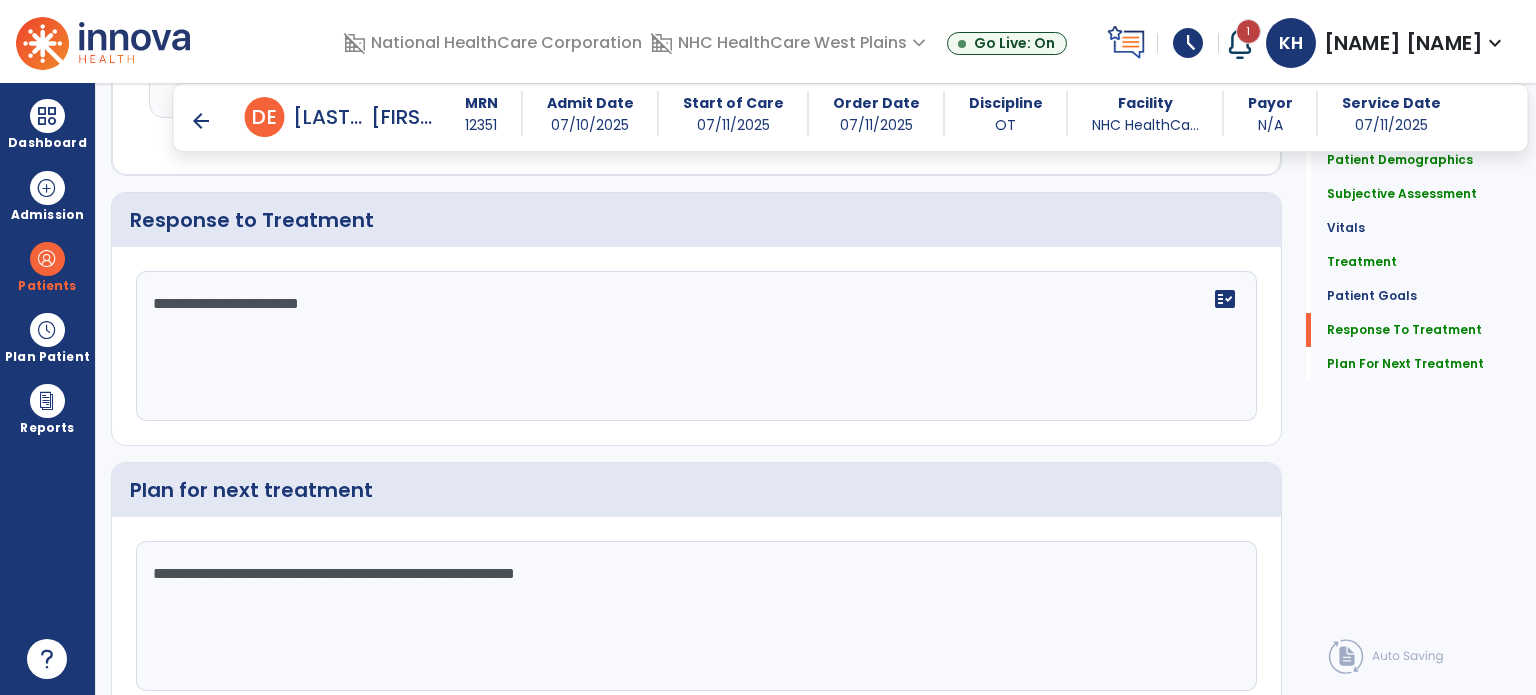 scroll, scrollTop: 2296, scrollLeft: 0, axis: vertical 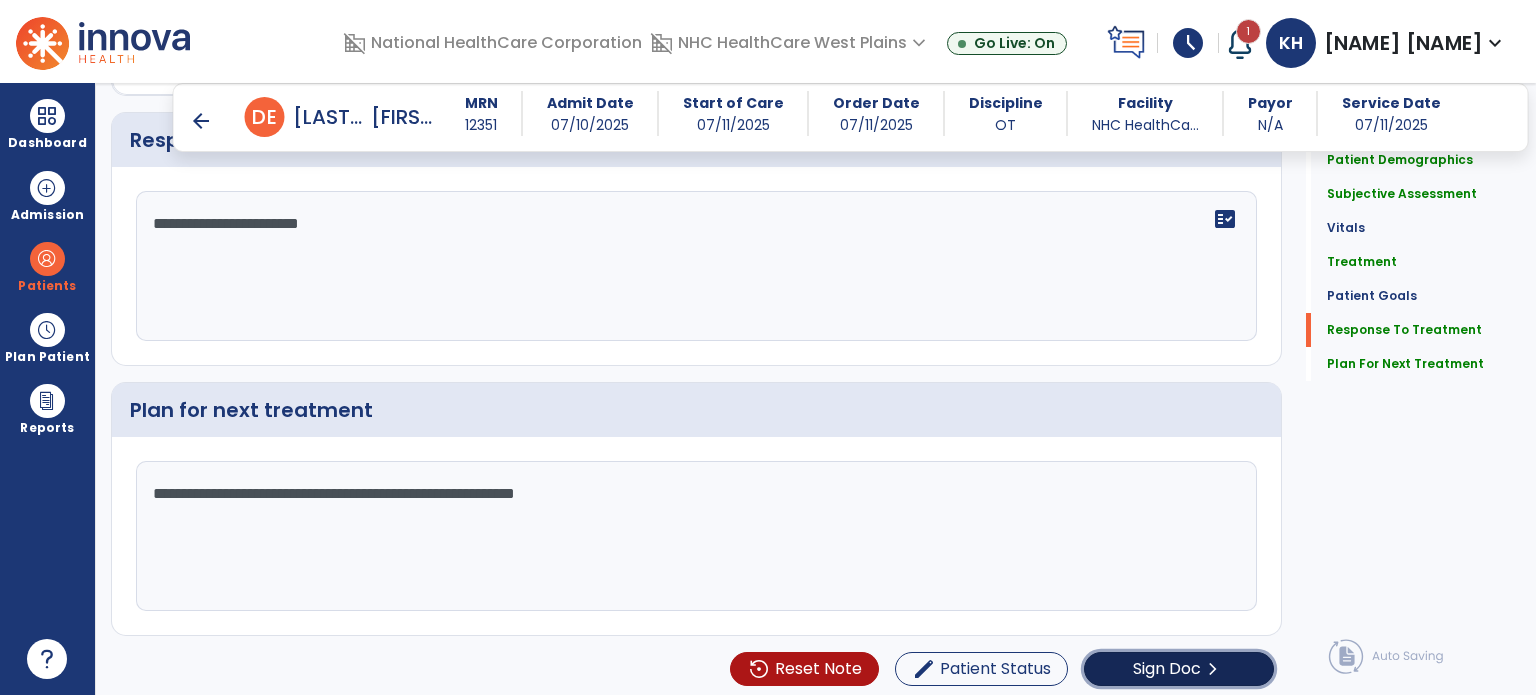 click on "Sign Doc" 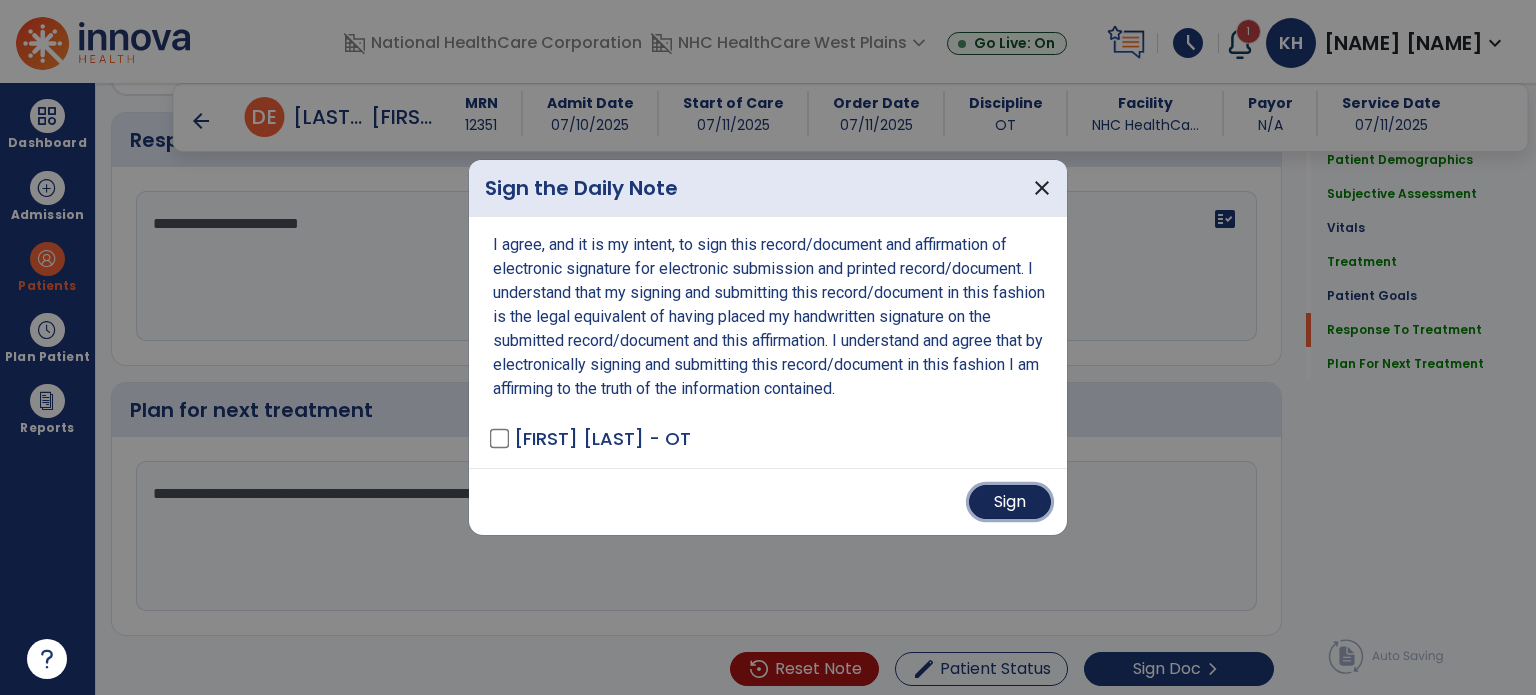 click on "Sign" at bounding box center [1010, 502] 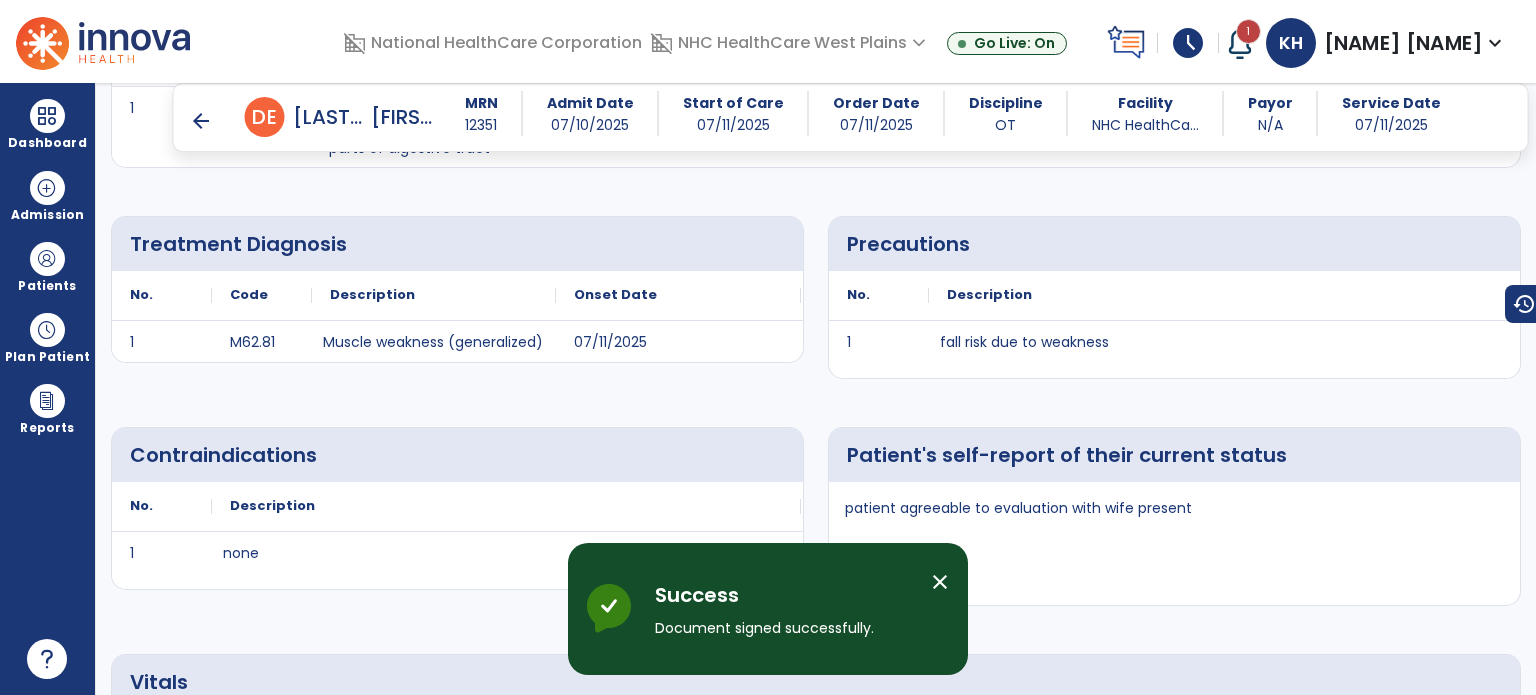 scroll, scrollTop: 0, scrollLeft: 0, axis: both 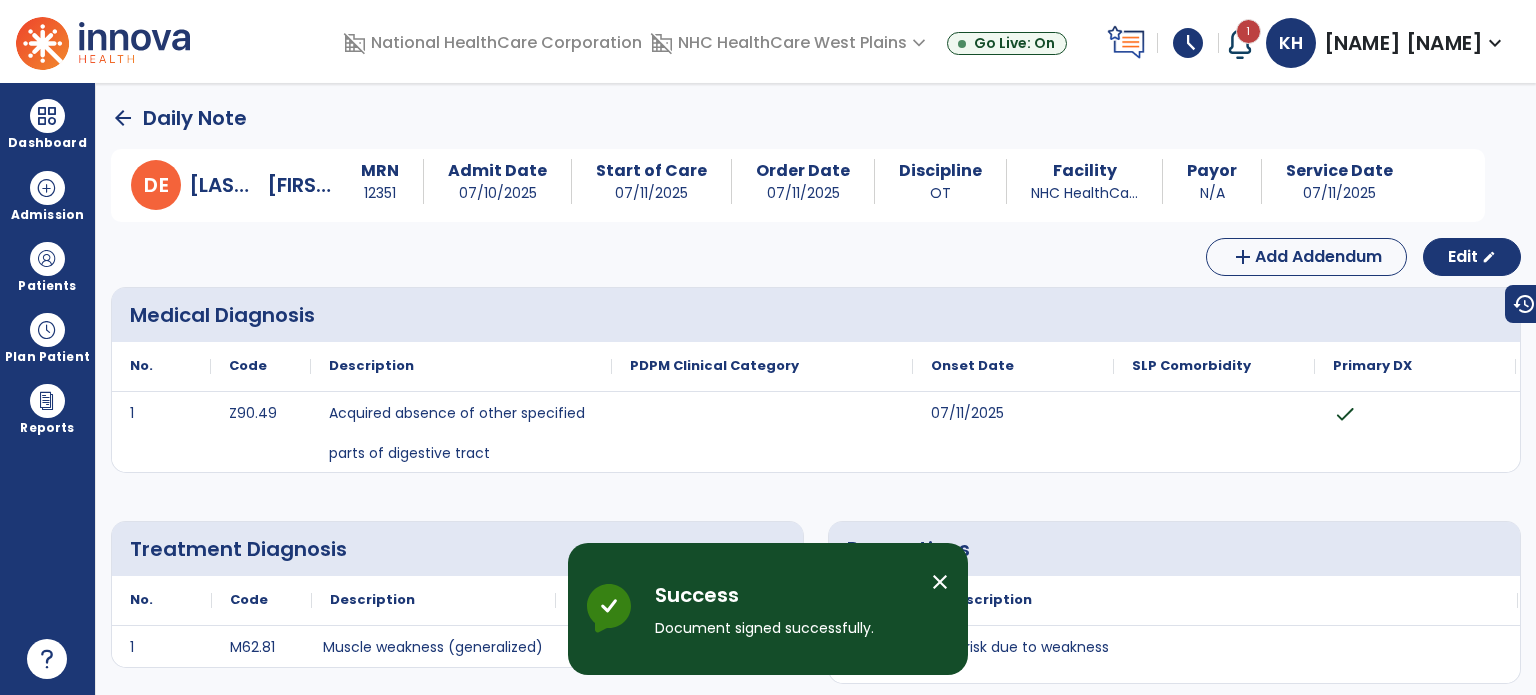 drag, startPoint x: 225, startPoint y: 181, endPoint x: 212, endPoint y: 179, distance: 13.152946 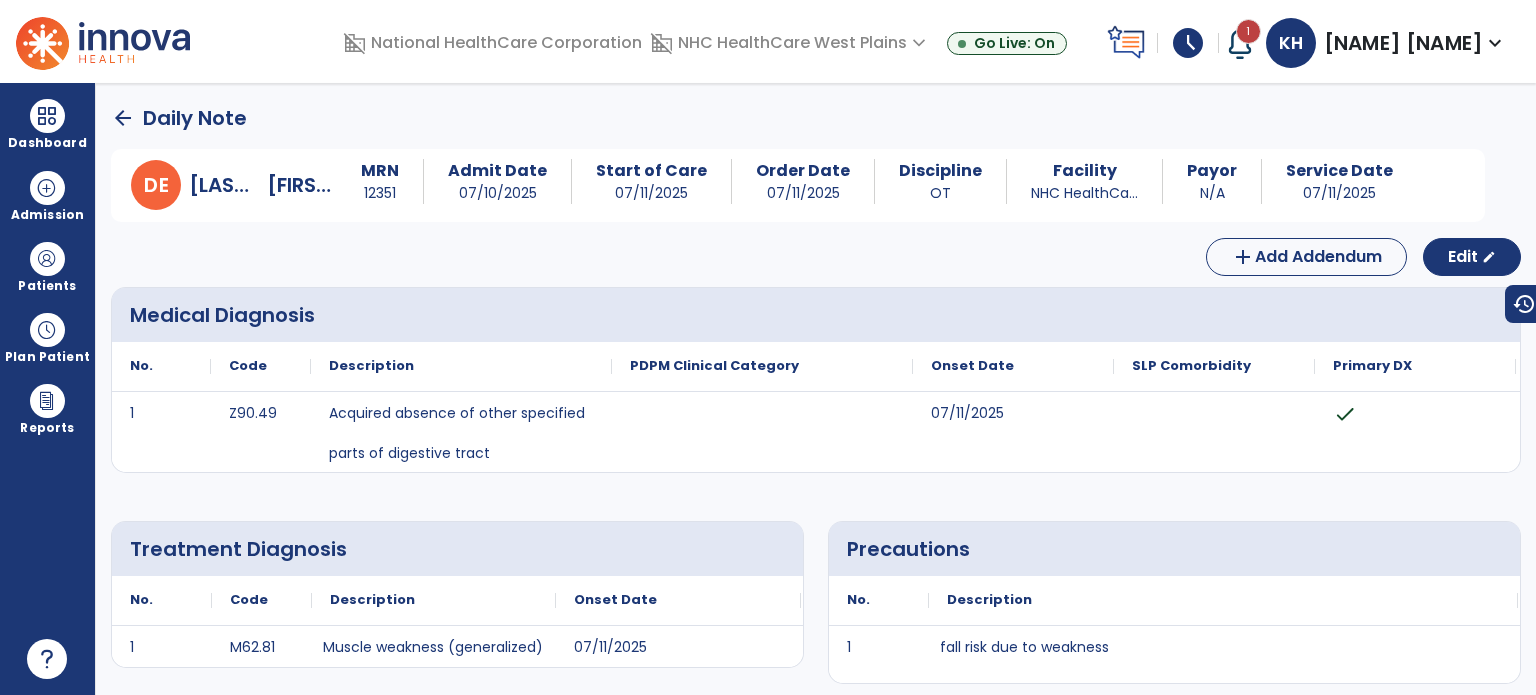 click on "arrow_back" 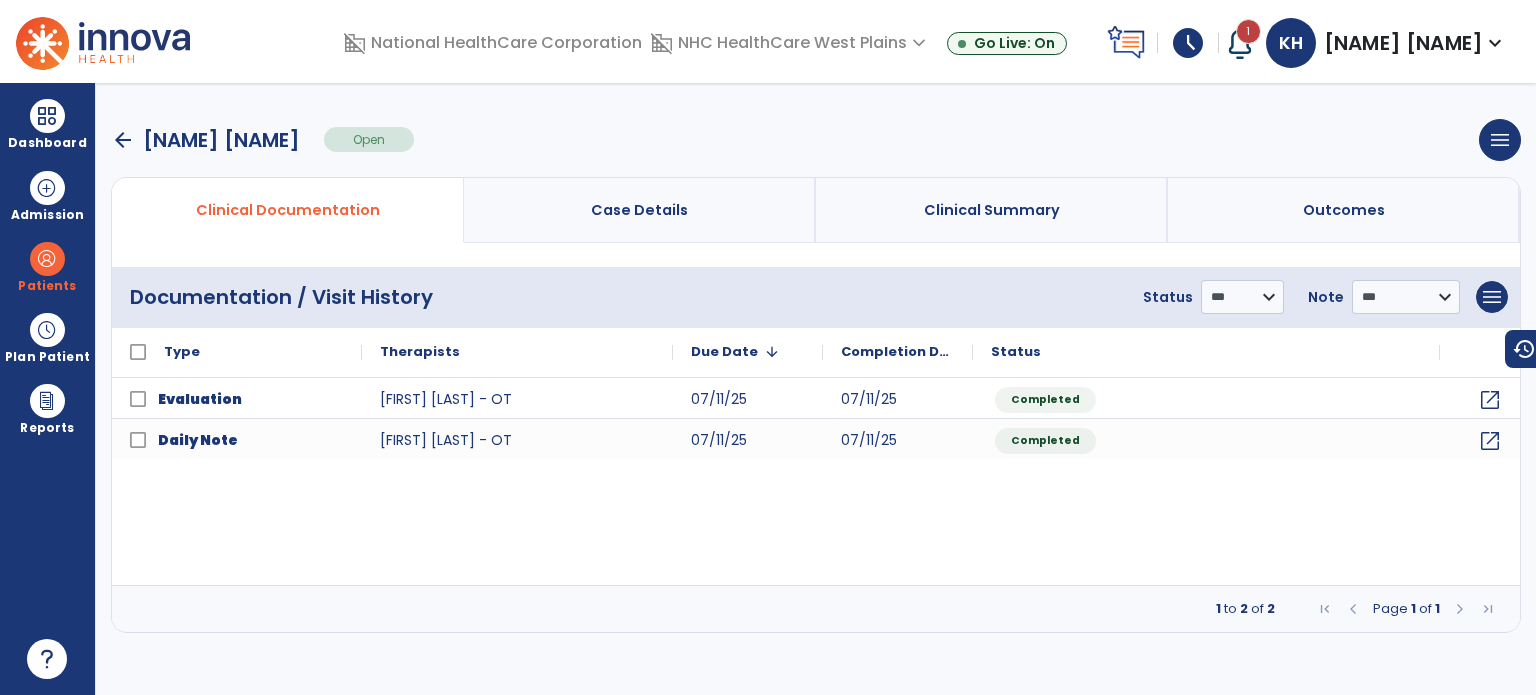 click on "arrow_back" at bounding box center [123, 140] 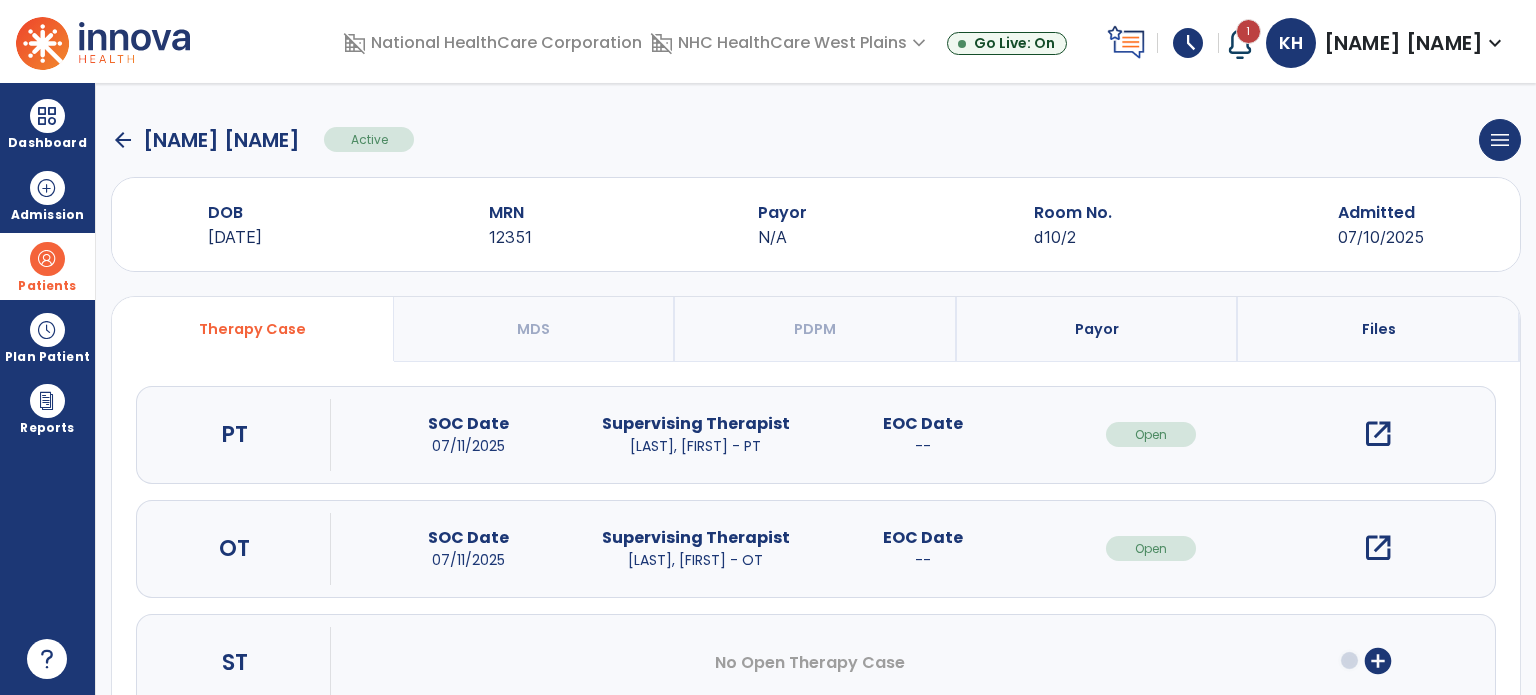 click at bounding box center (47, 259) 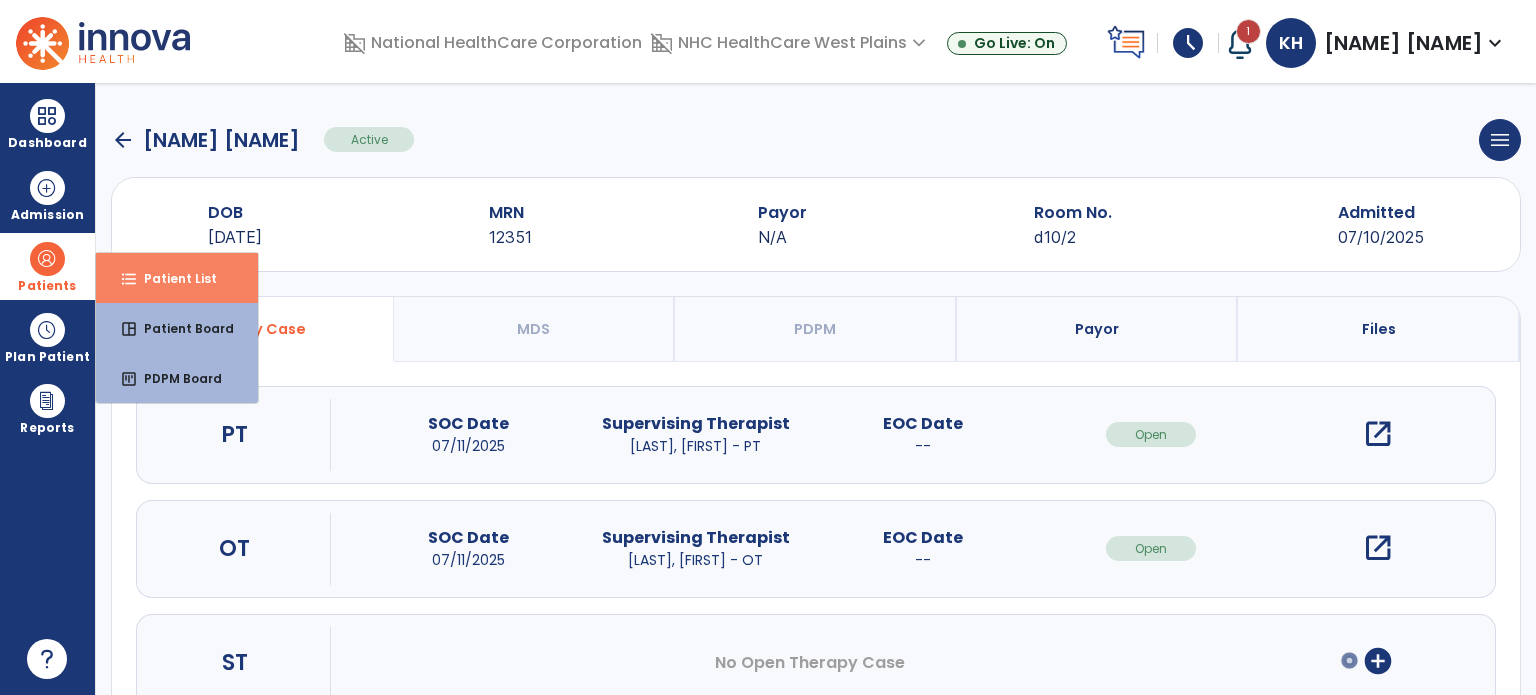 click on "format_list_bulleted" at bounding box center (129, 279) 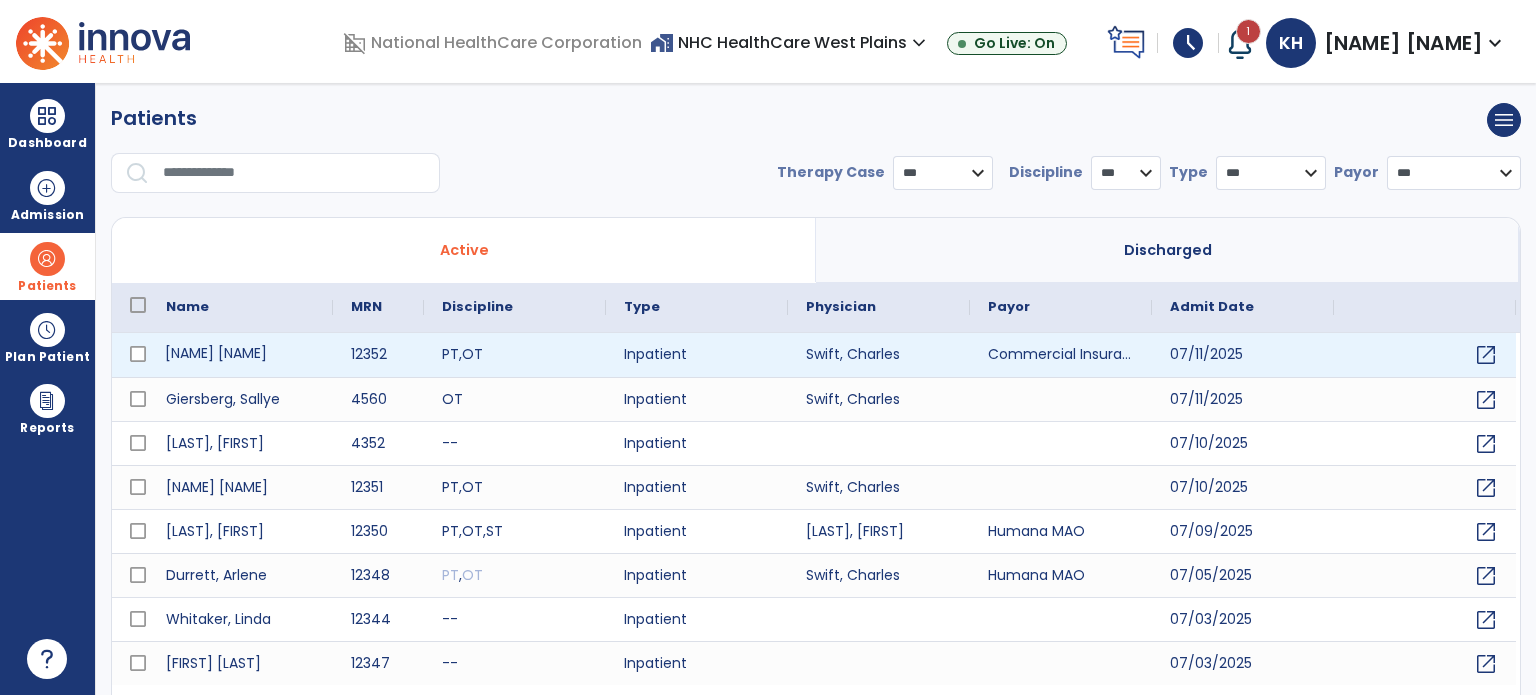 click on "[NAME] [NAME]" at bounding box center (240, 355) 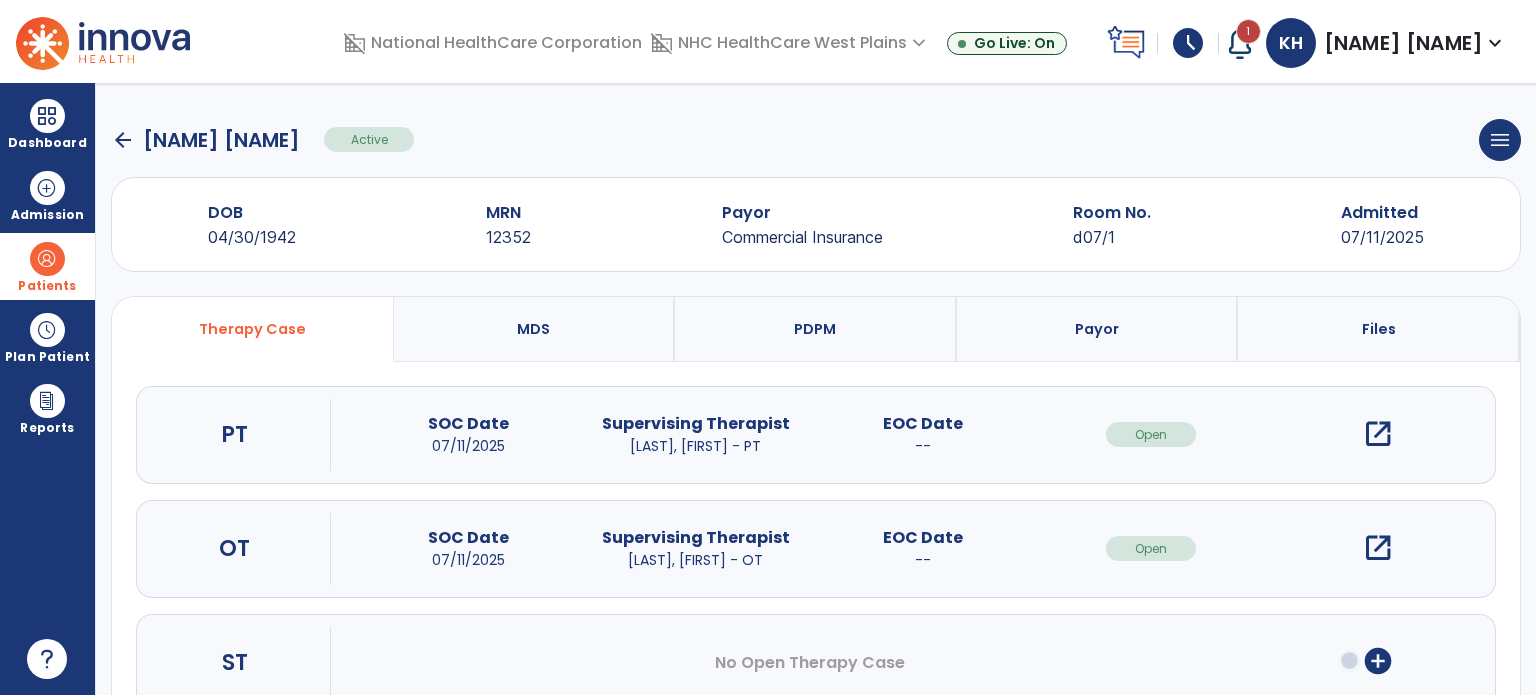 click on "open_in_new" at bounding box center [1378, 548] 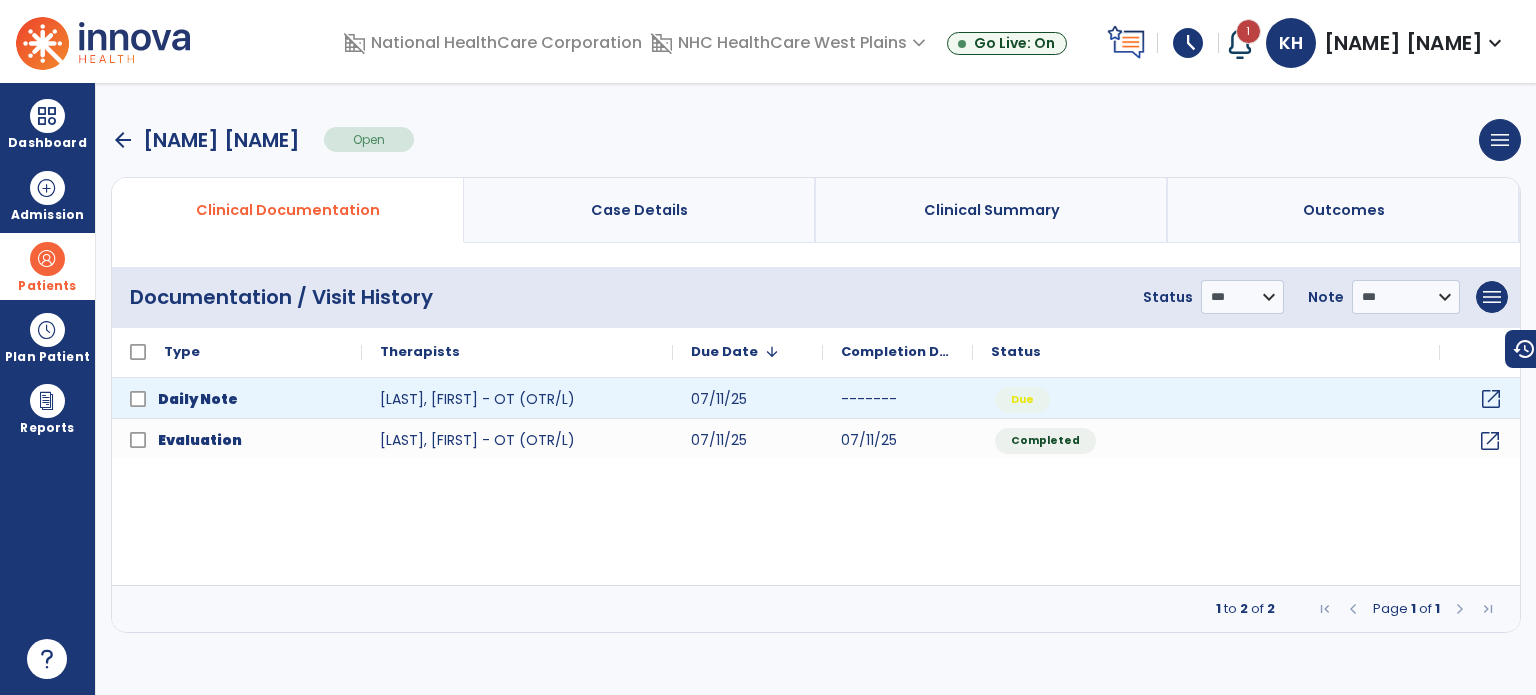 click on "open_in_new" 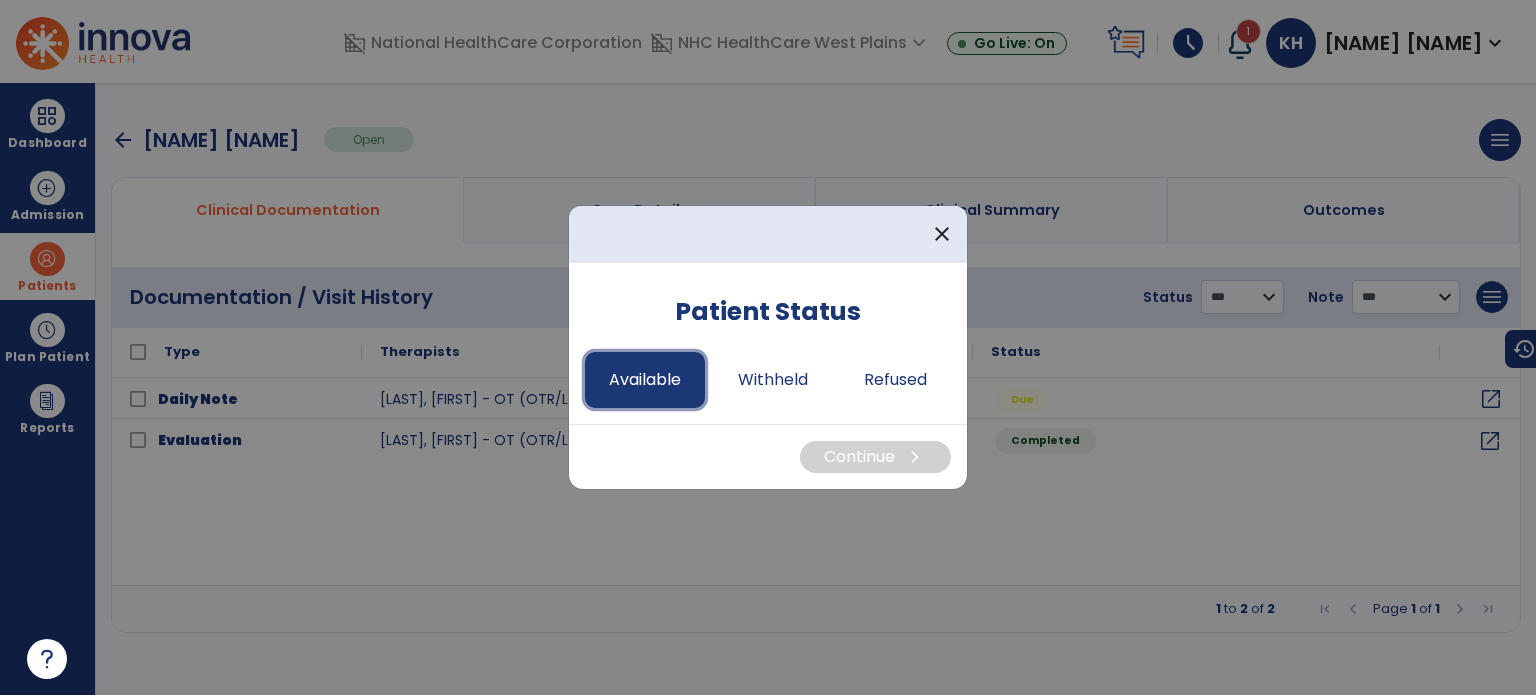 click on "Available" at bounding box center [645, 380] 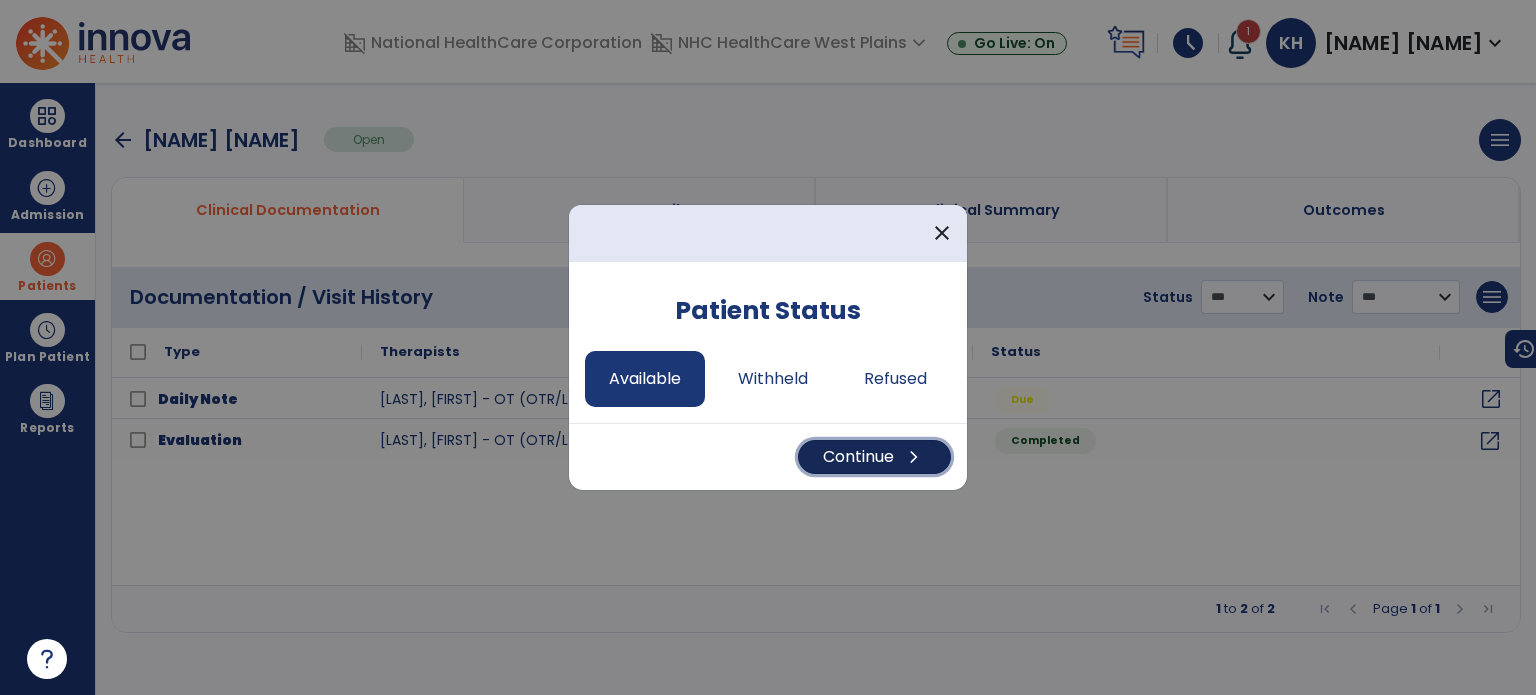click on "Continue   chevron_right" at bounding box center (874, 457) 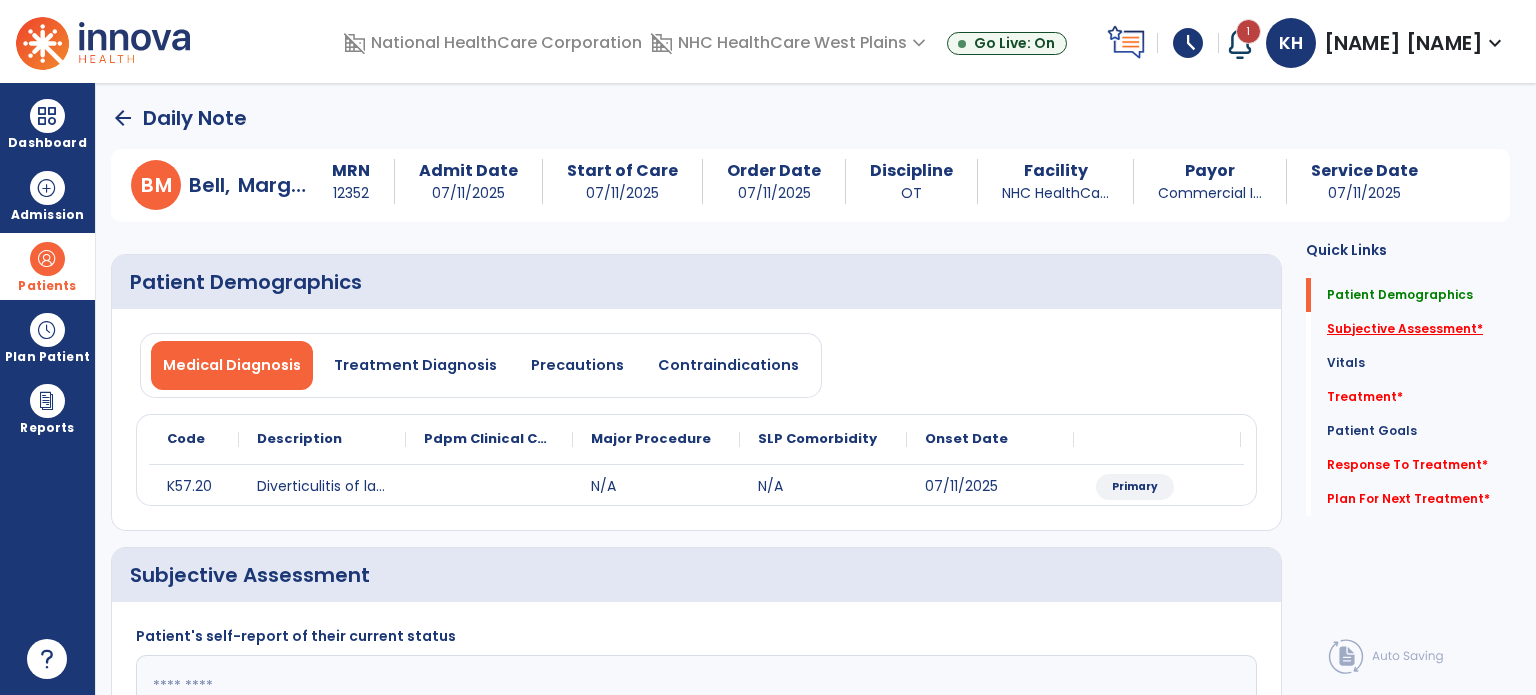 click on "Subjective Assessment   *" 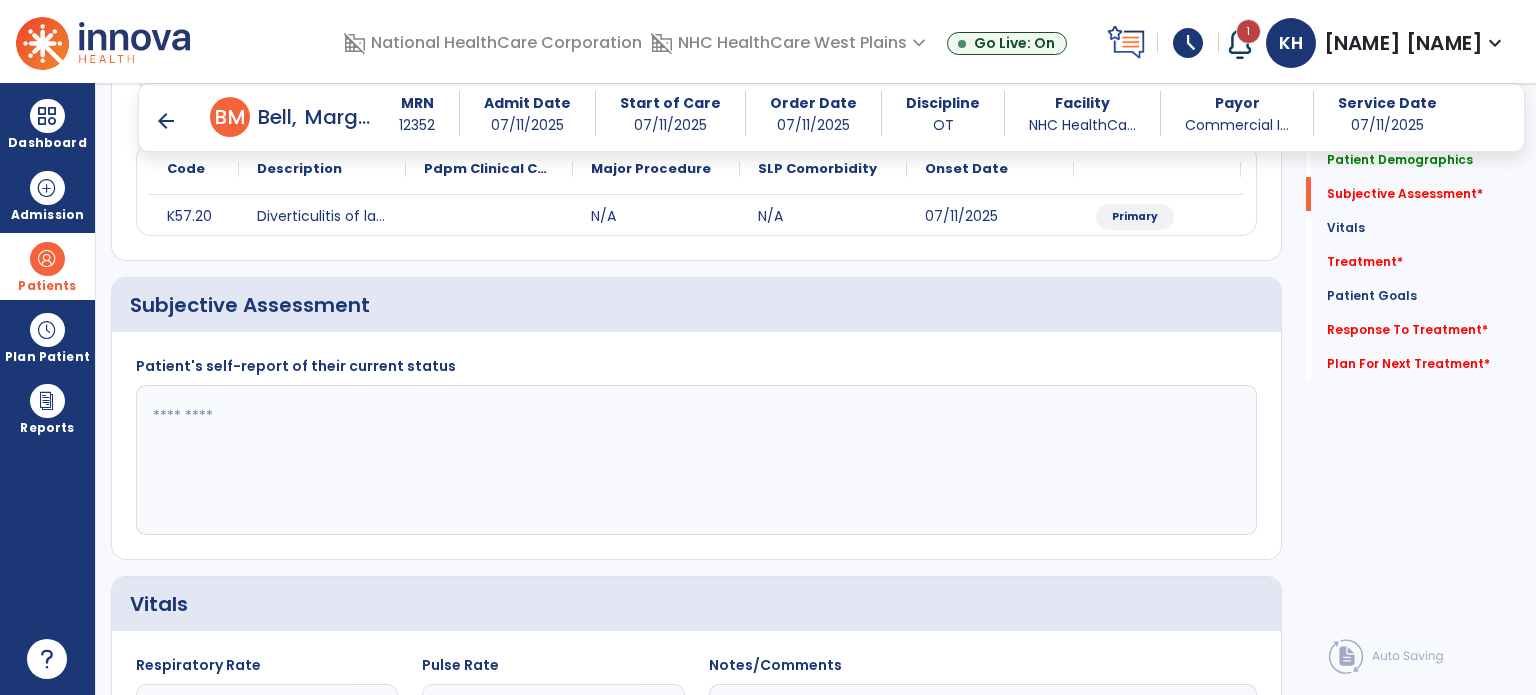 scroll, scrollTop: 298, scrollLeft: 0, axis: vertical 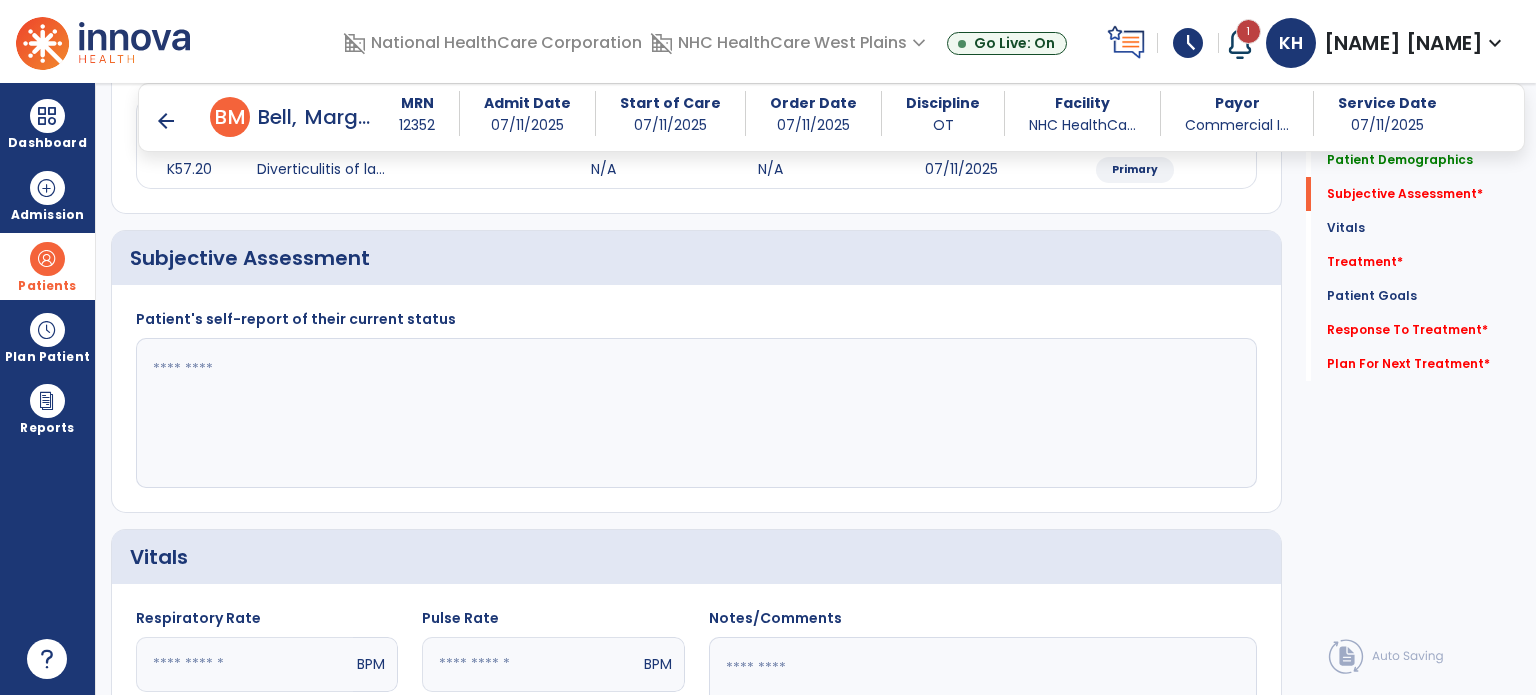 click 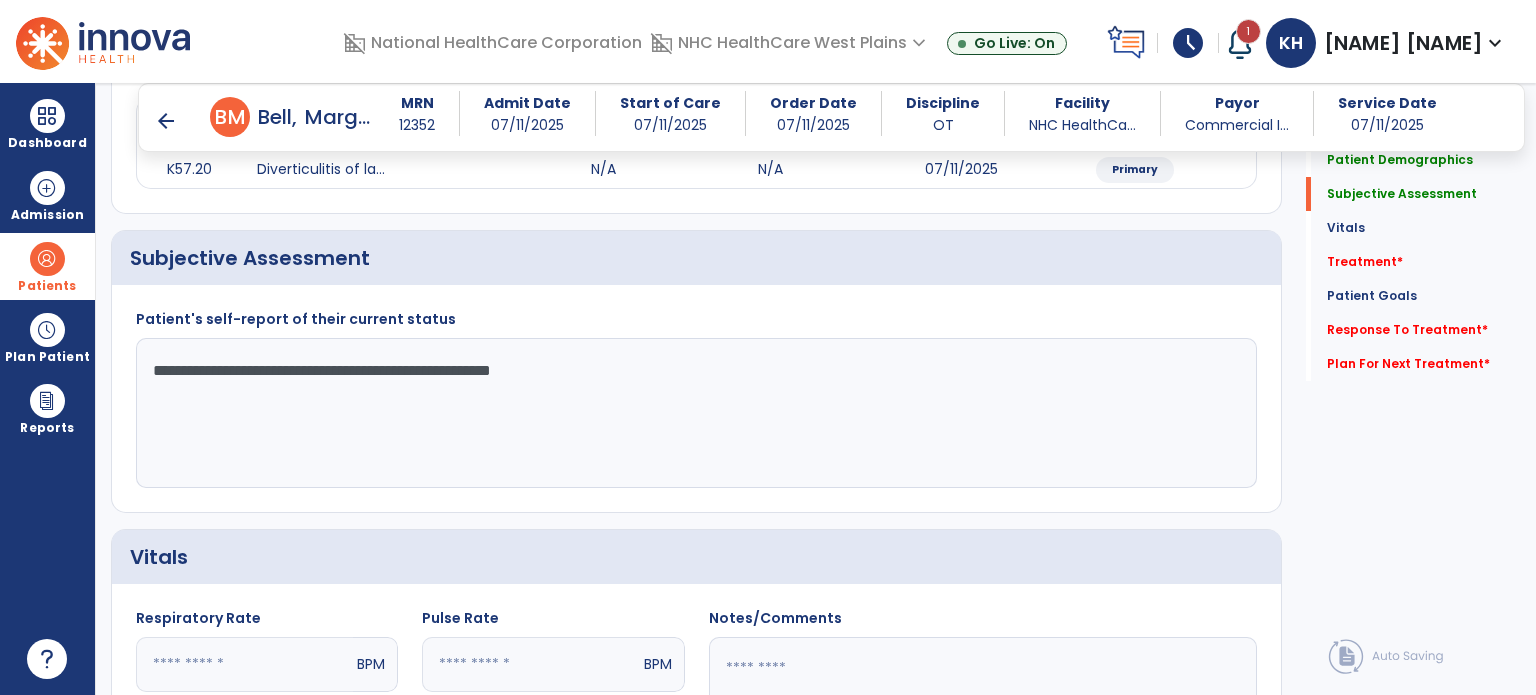 click on "**********" 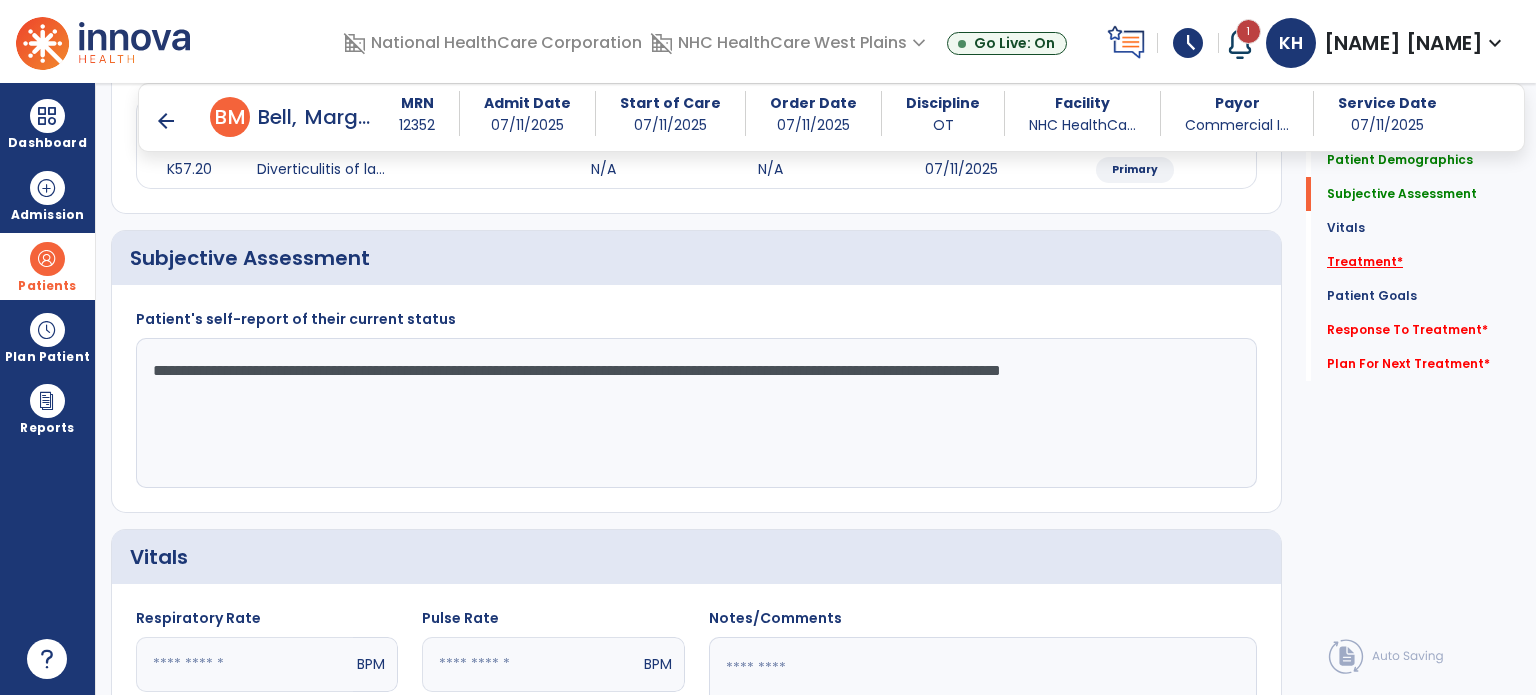 click on "Treatment   *" 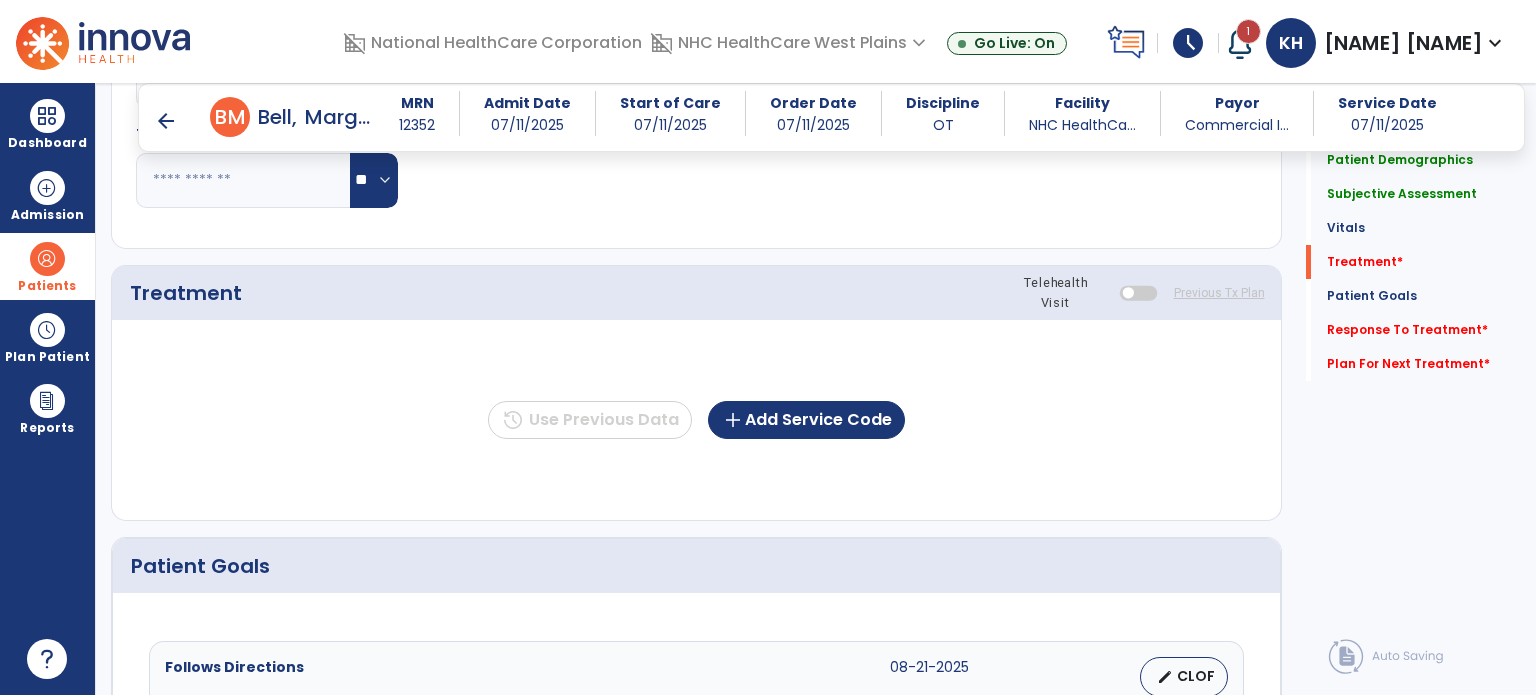 scroll, scrollTop: 987, scrollLeft: 0, axis: vertical 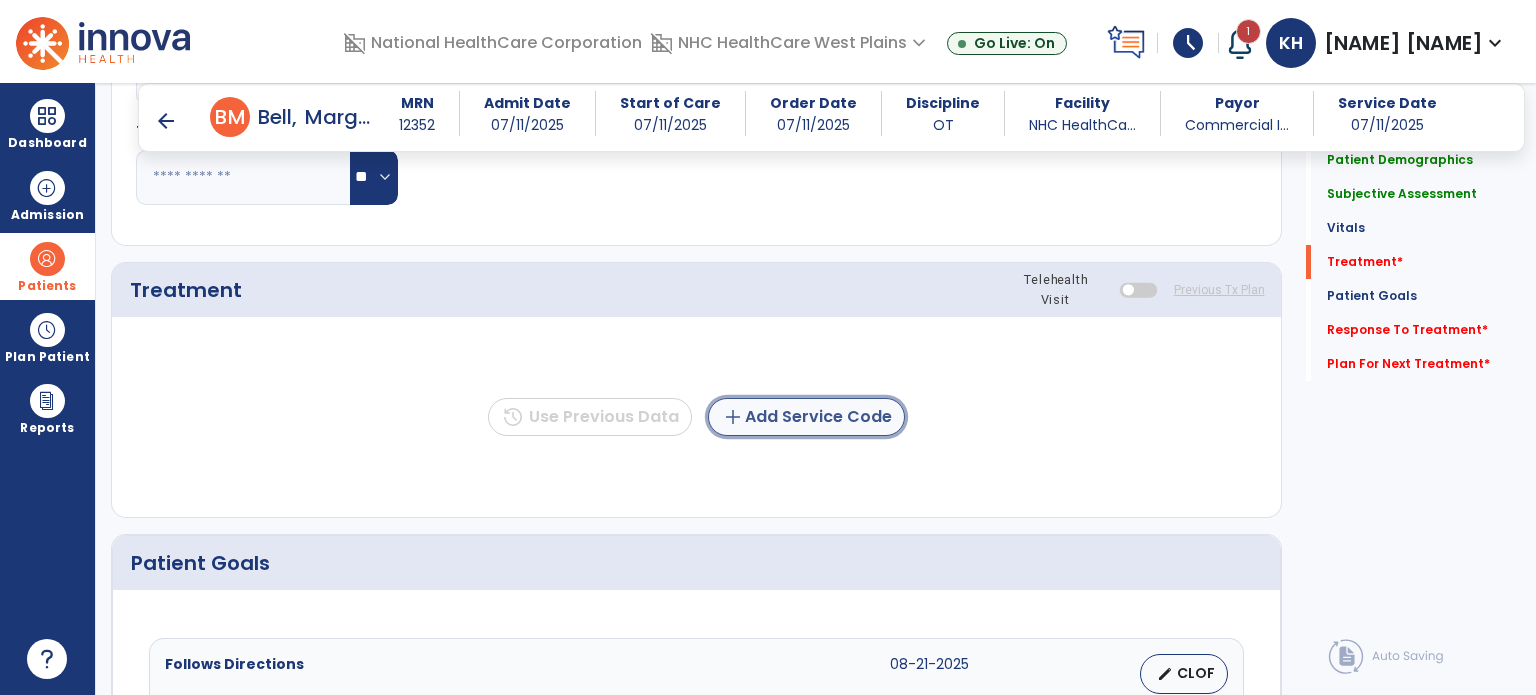 click on "add  Add Service Code" 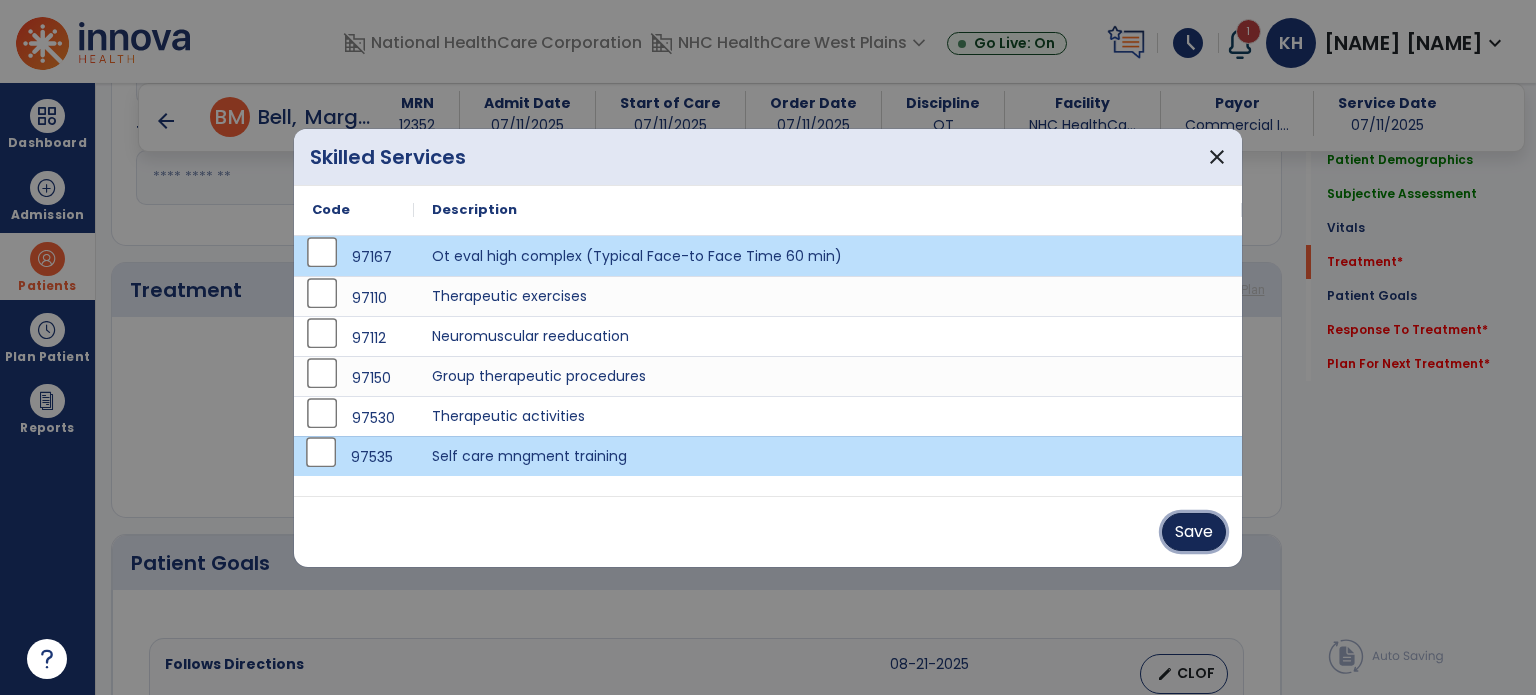 click on "Save" at bounding box center (1194, 532) 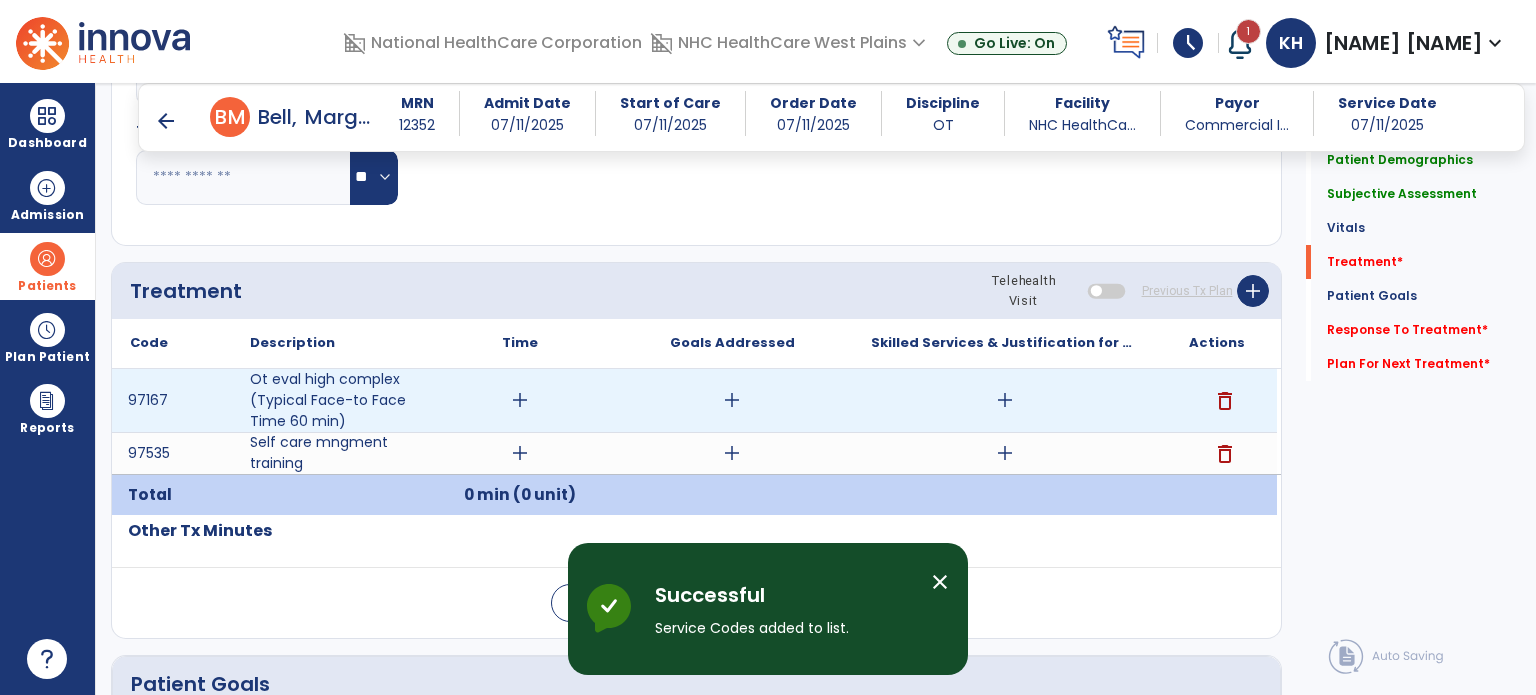 click on "add" at bounding box center (520, 400) 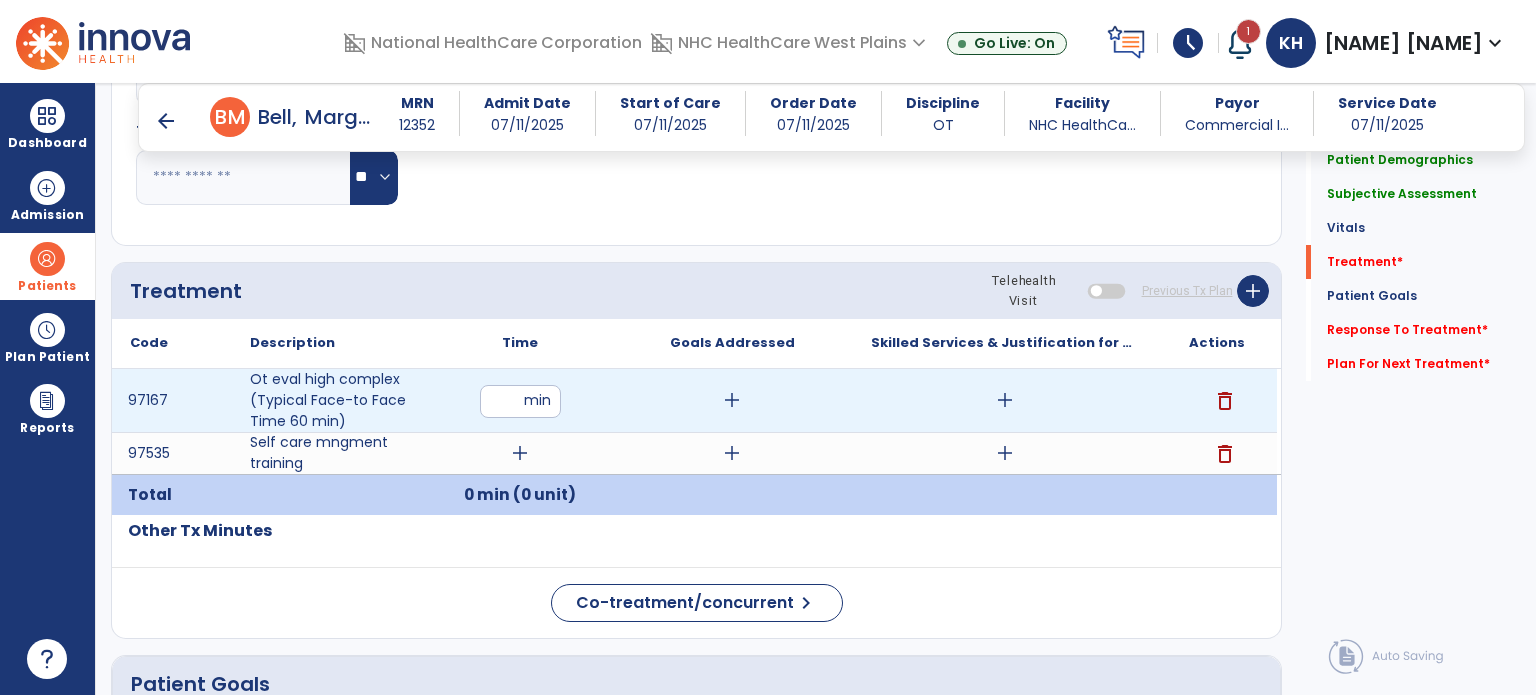 drag, startPoint x: 510, startPoint y: 399, endPoint x: 511, endPoint y: 430, distance: 31.016125 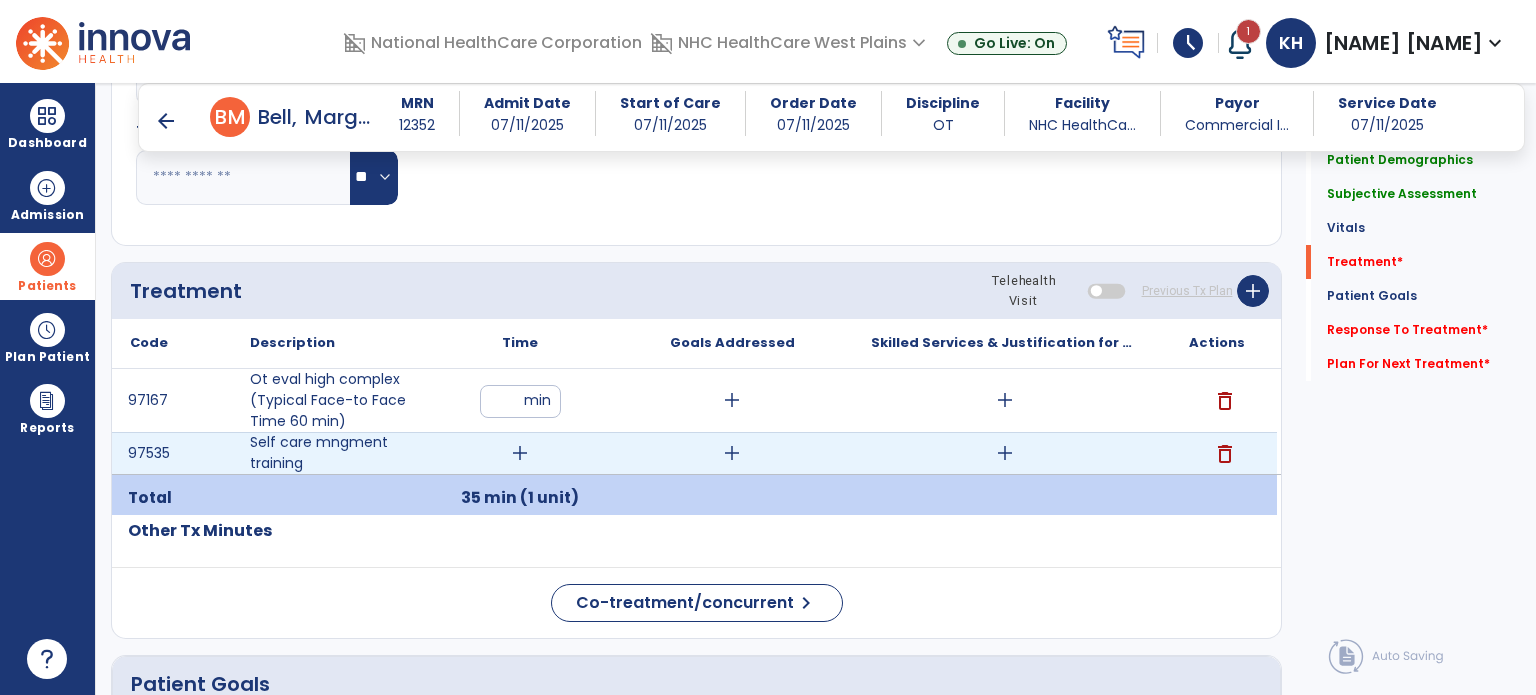 click on "add" at bounding box center (520, 453) 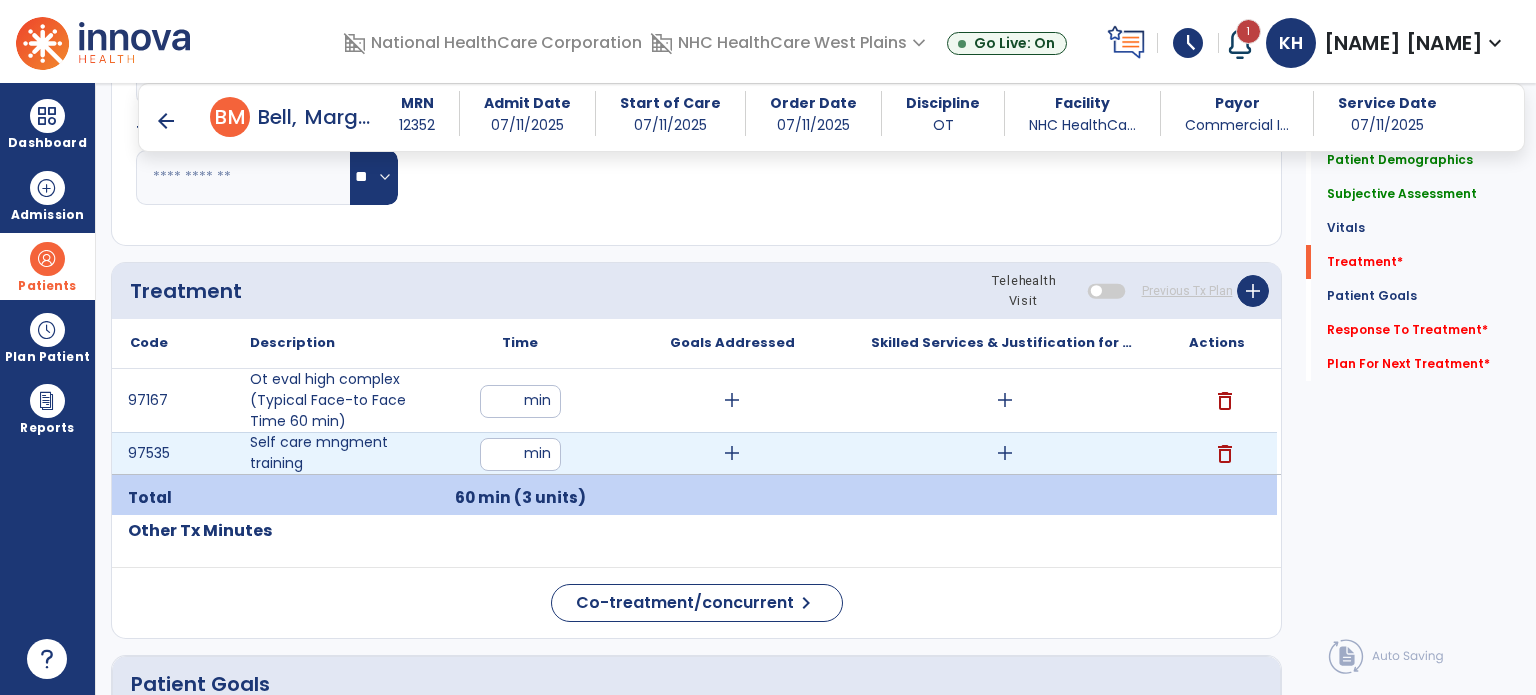 click on "add" at bounding box center [732, 453] 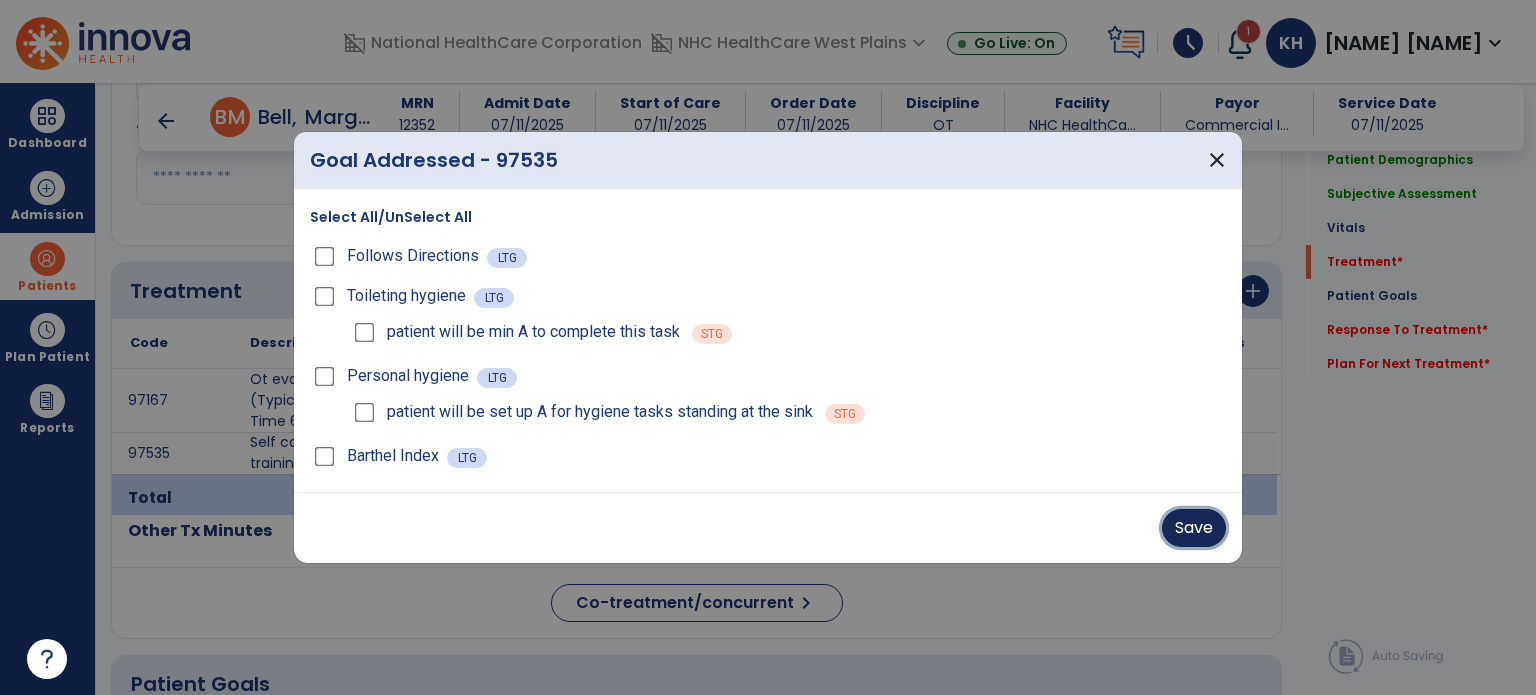 click on "Save" at bounding box center [1194, 528] 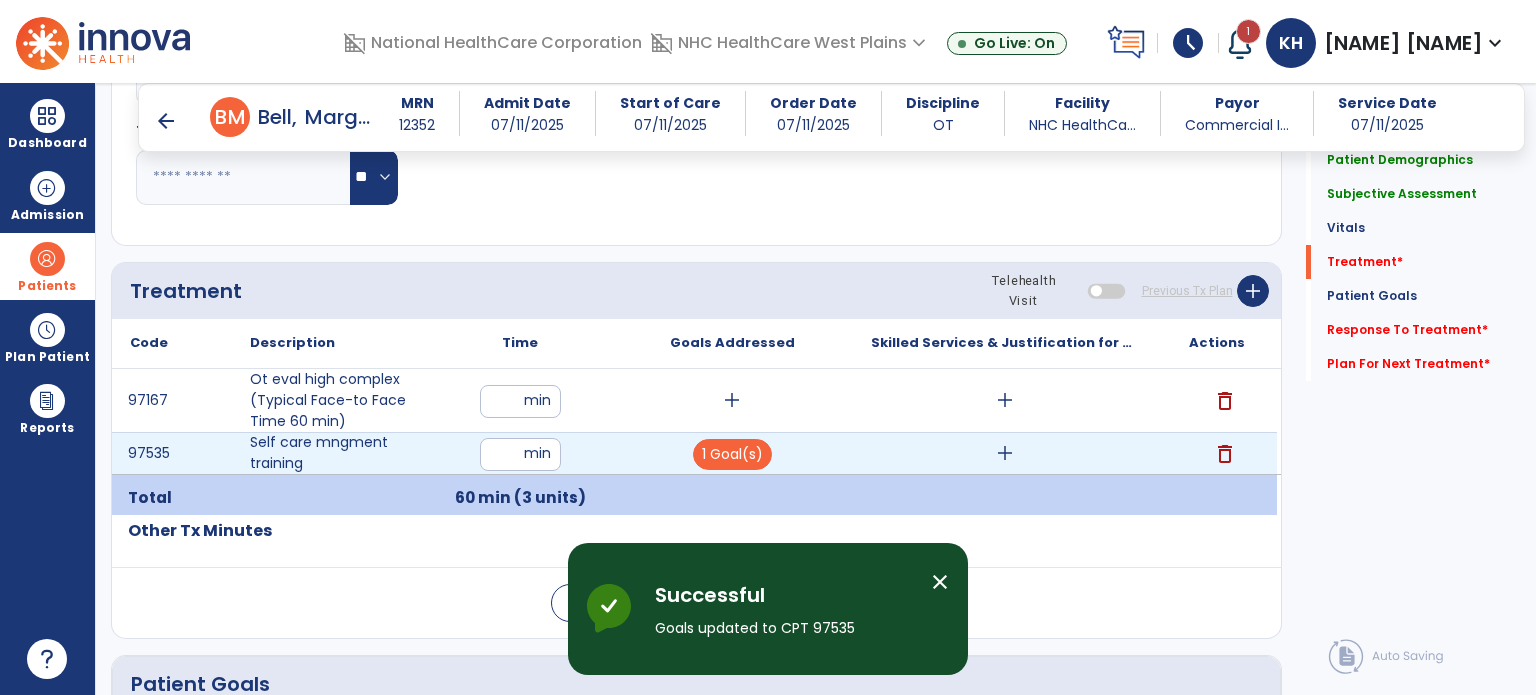 click on "add" at bounding box center [1005, 453] 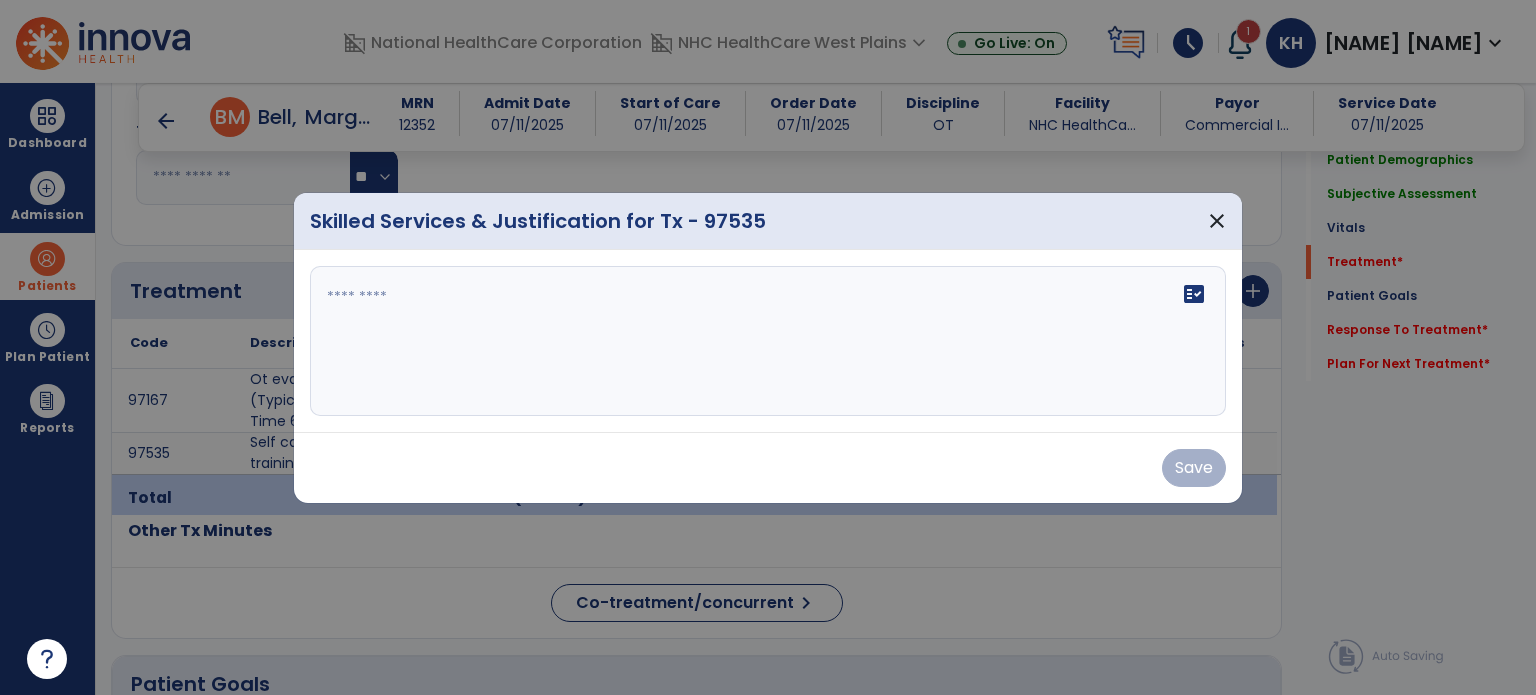 click on "fact_check" at bounding box center (768, 341) 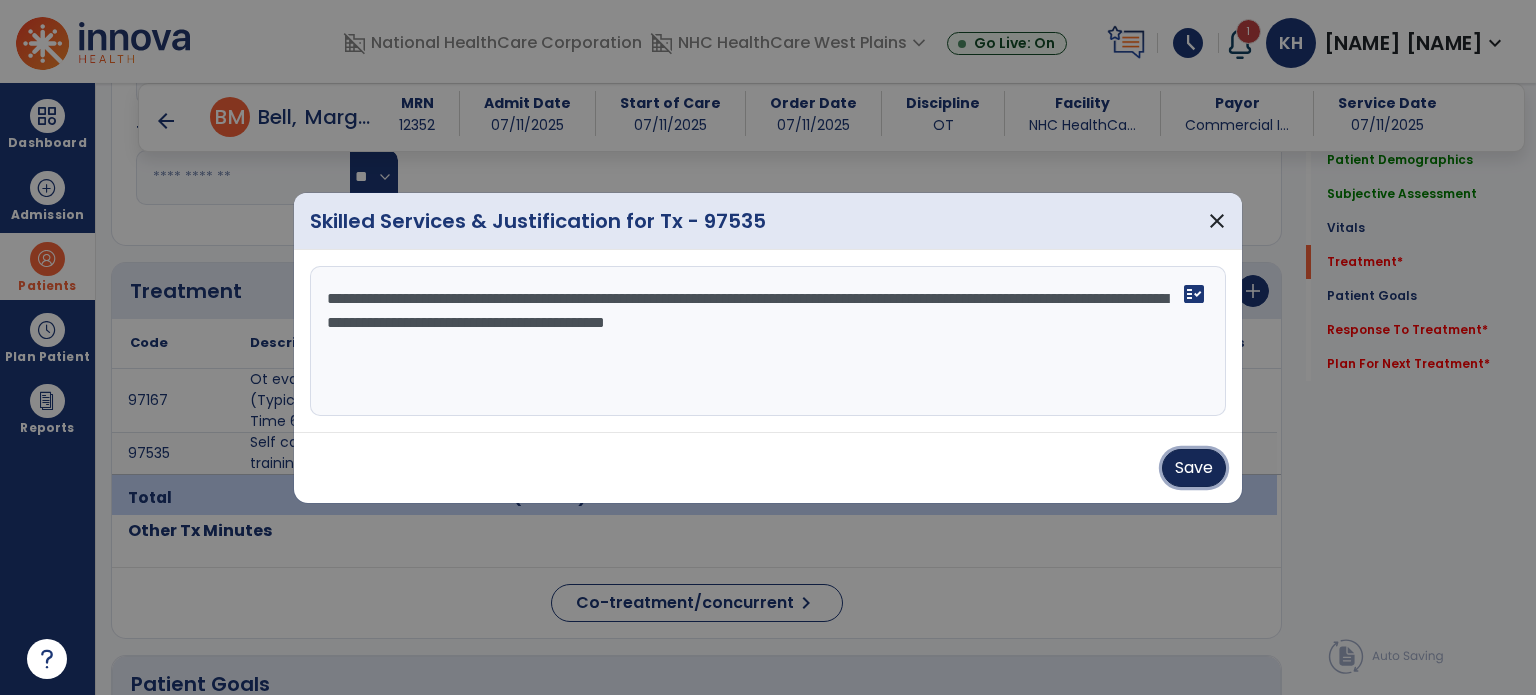 click on "Save" at bounding box center (1194, 468) 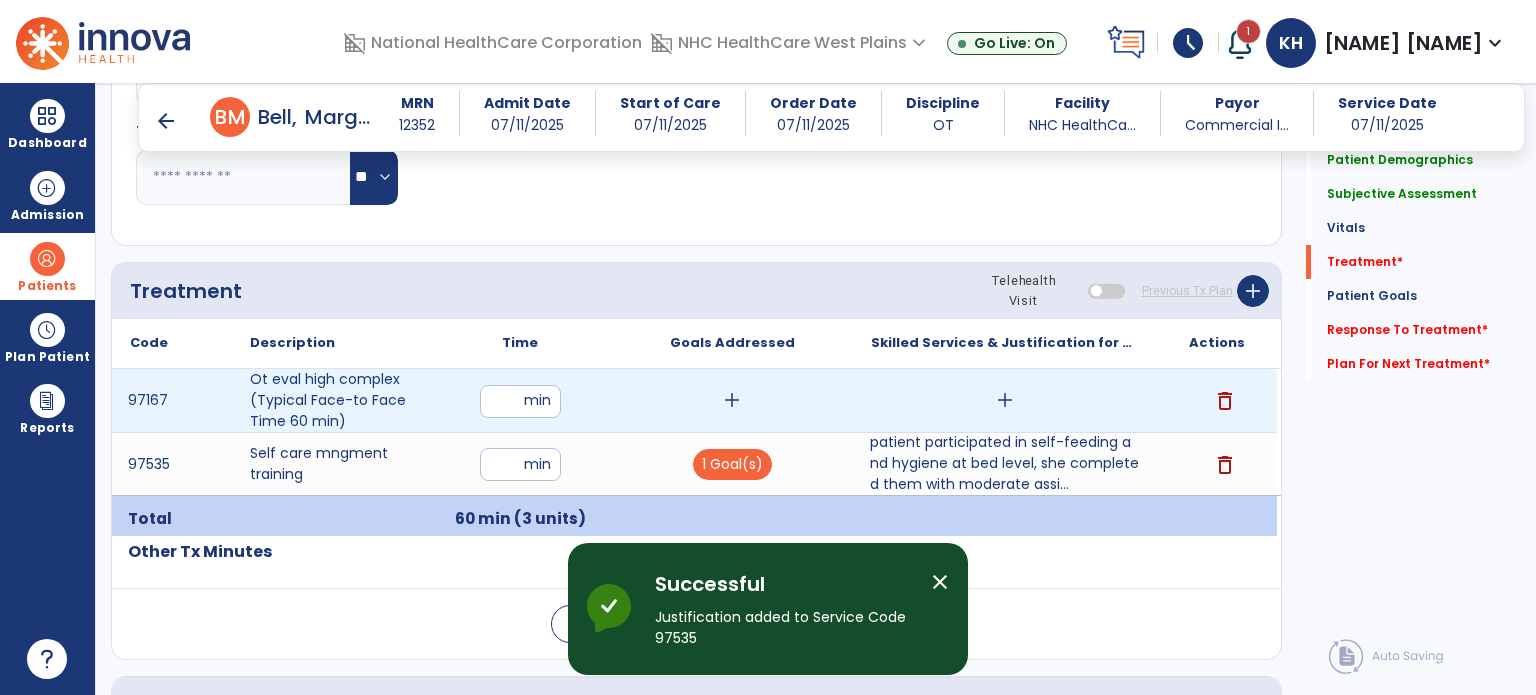 click on "add" at bounding box center [732, 400] 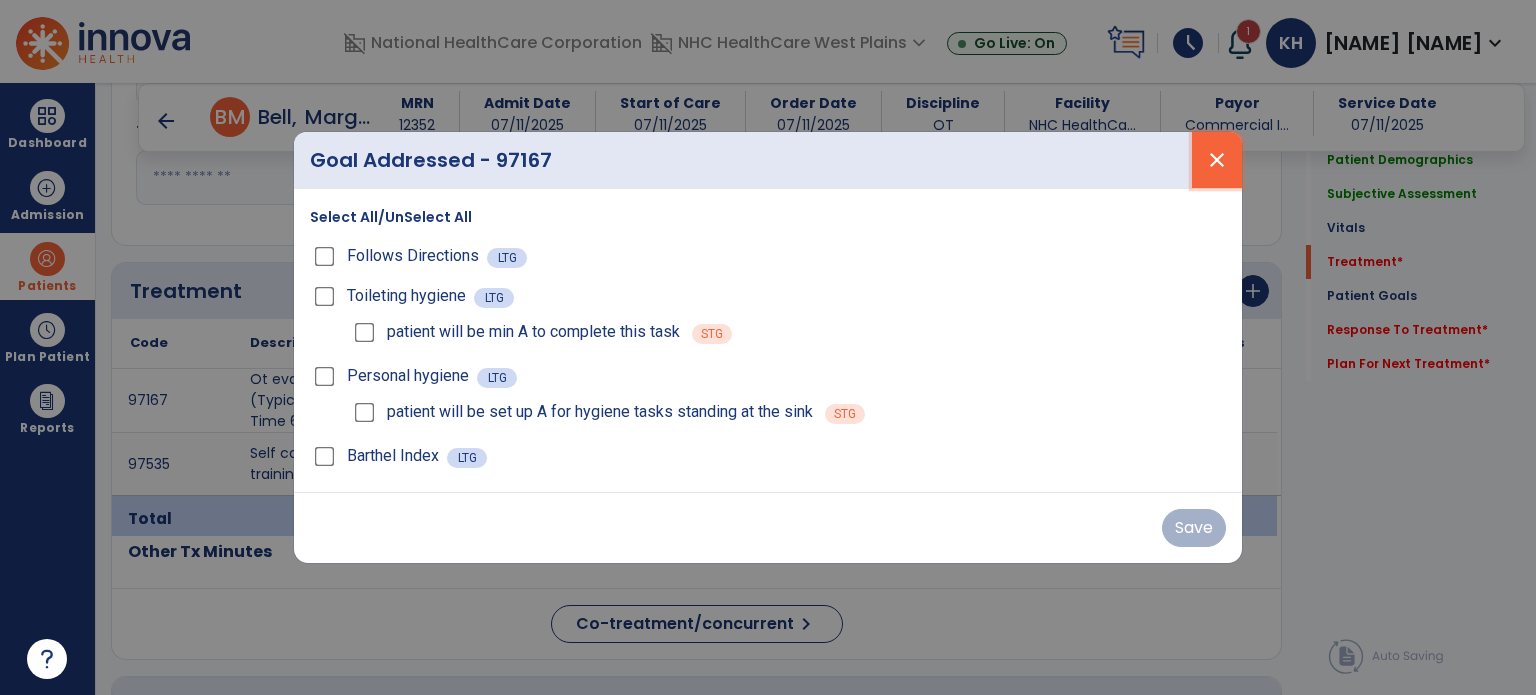click on "close" at bounding box center (1217, 160) 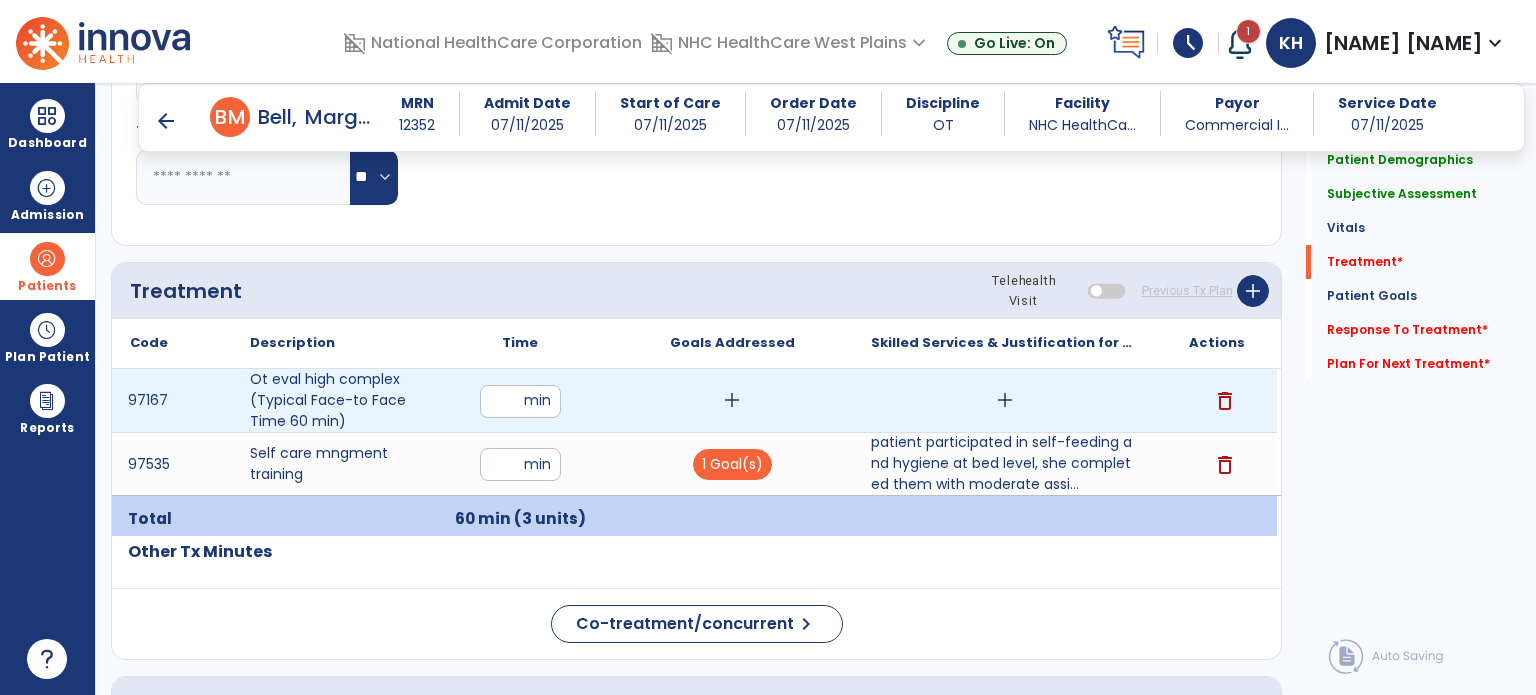 click on "add" at bounding box center (1005, 400) 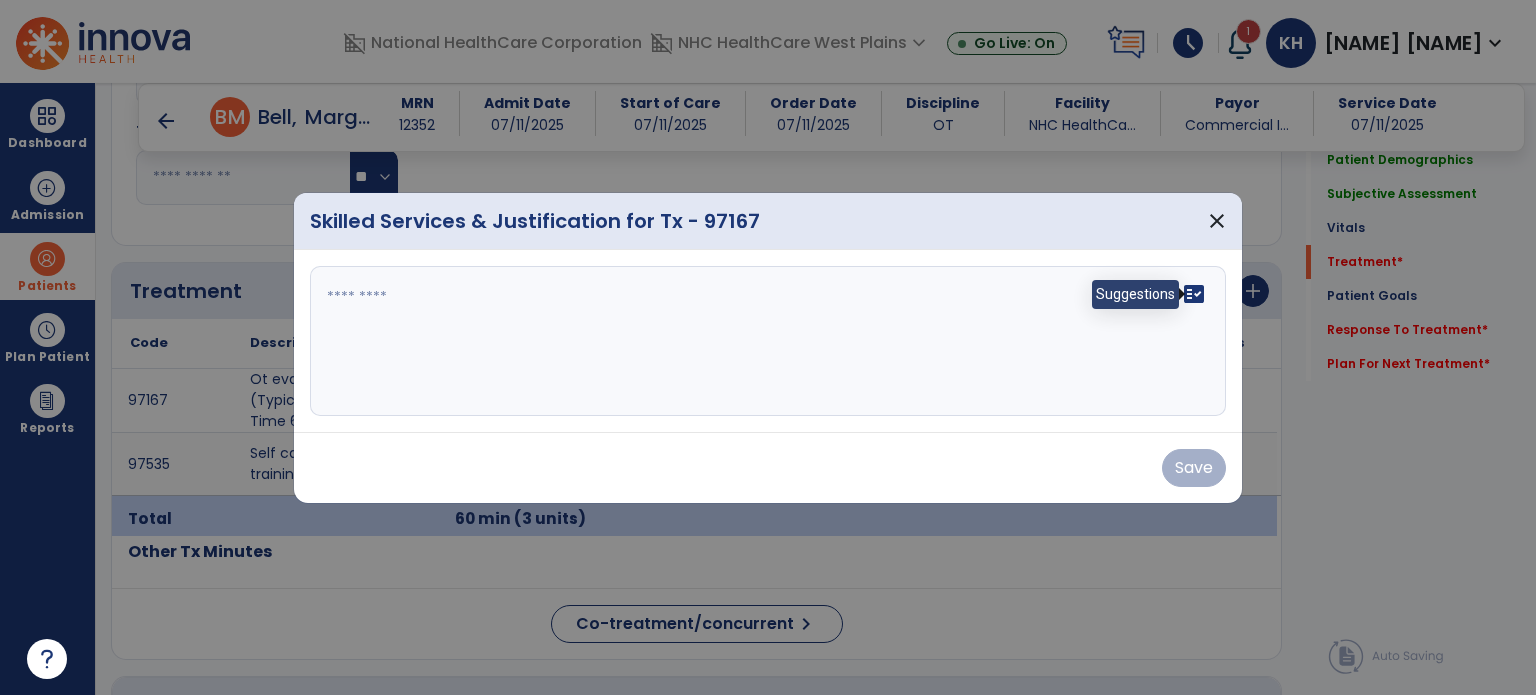 click on "fact_check" at bounding box center (1194, 294) 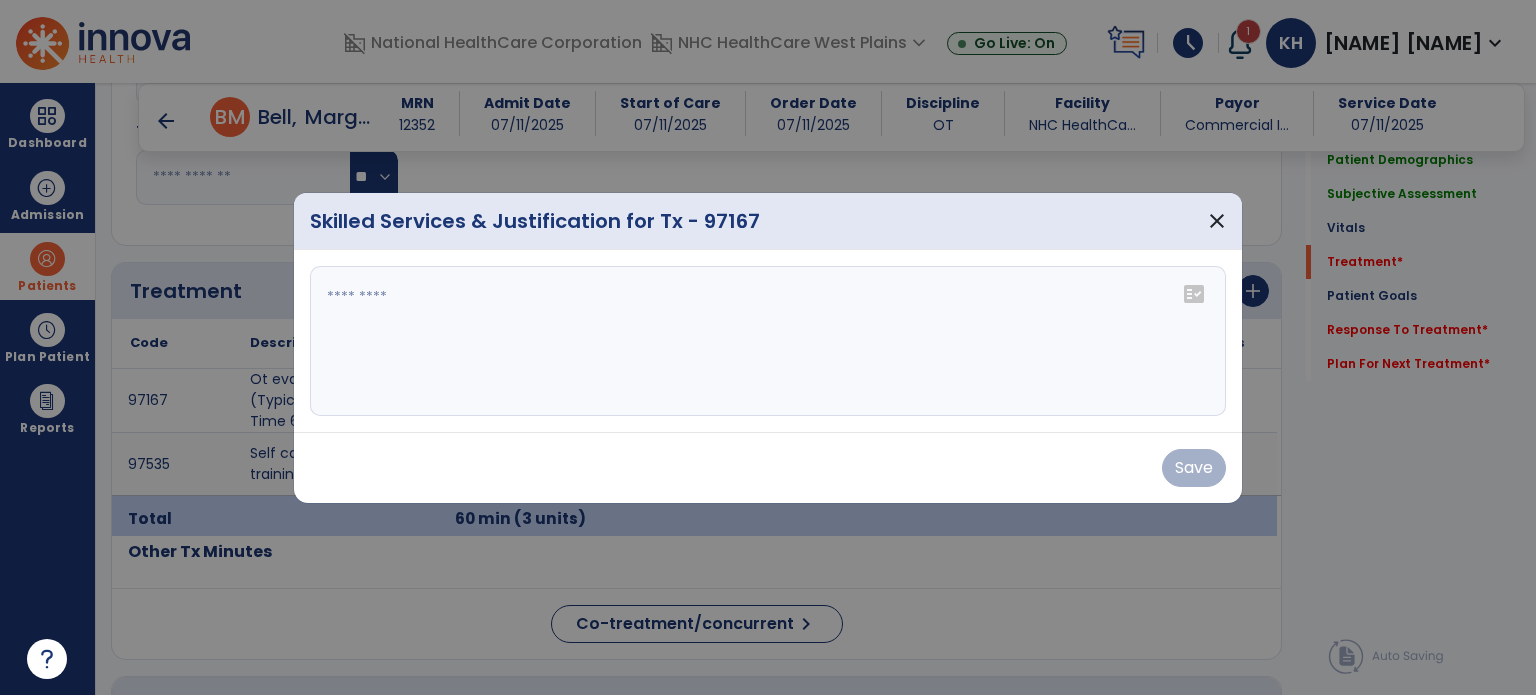 click on "fact_check" at bounding box center [1194, 294] 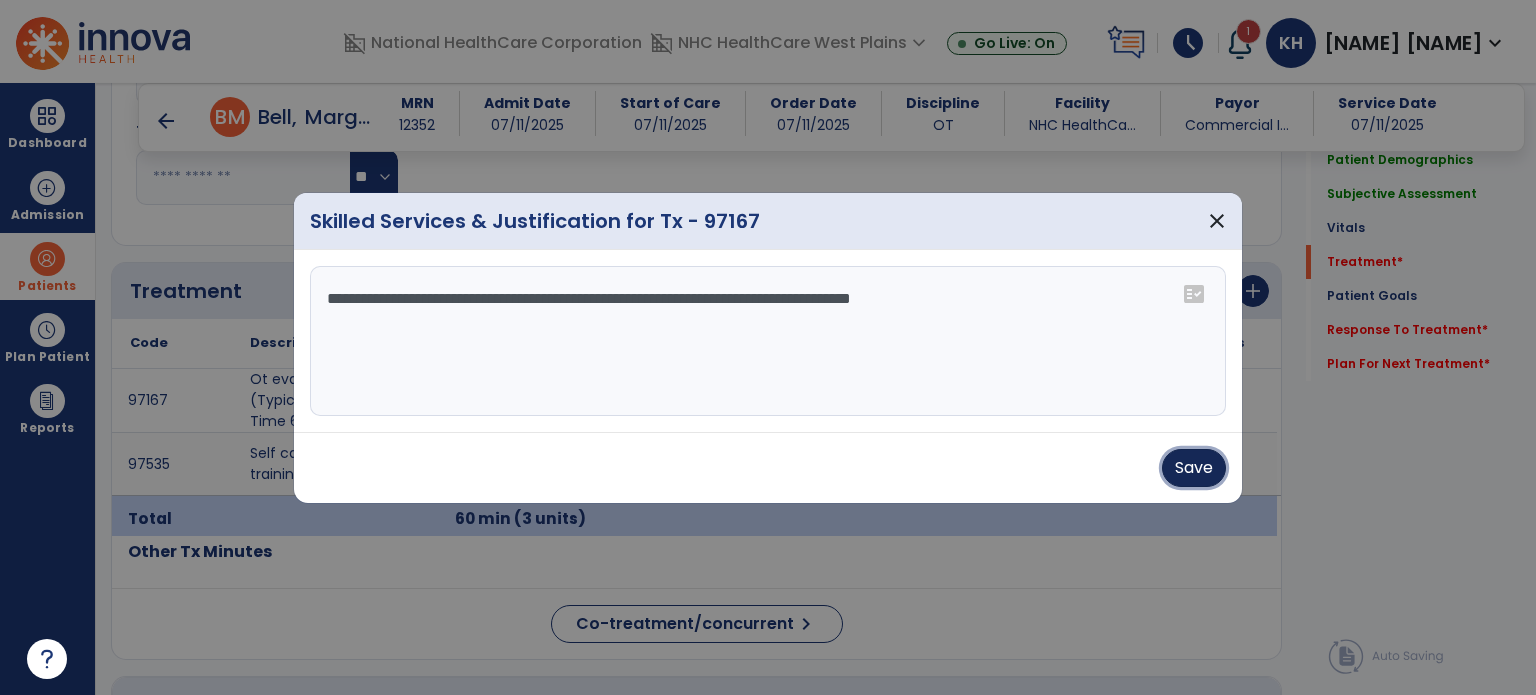 click on "Save" at bounding box center (1194, 468) 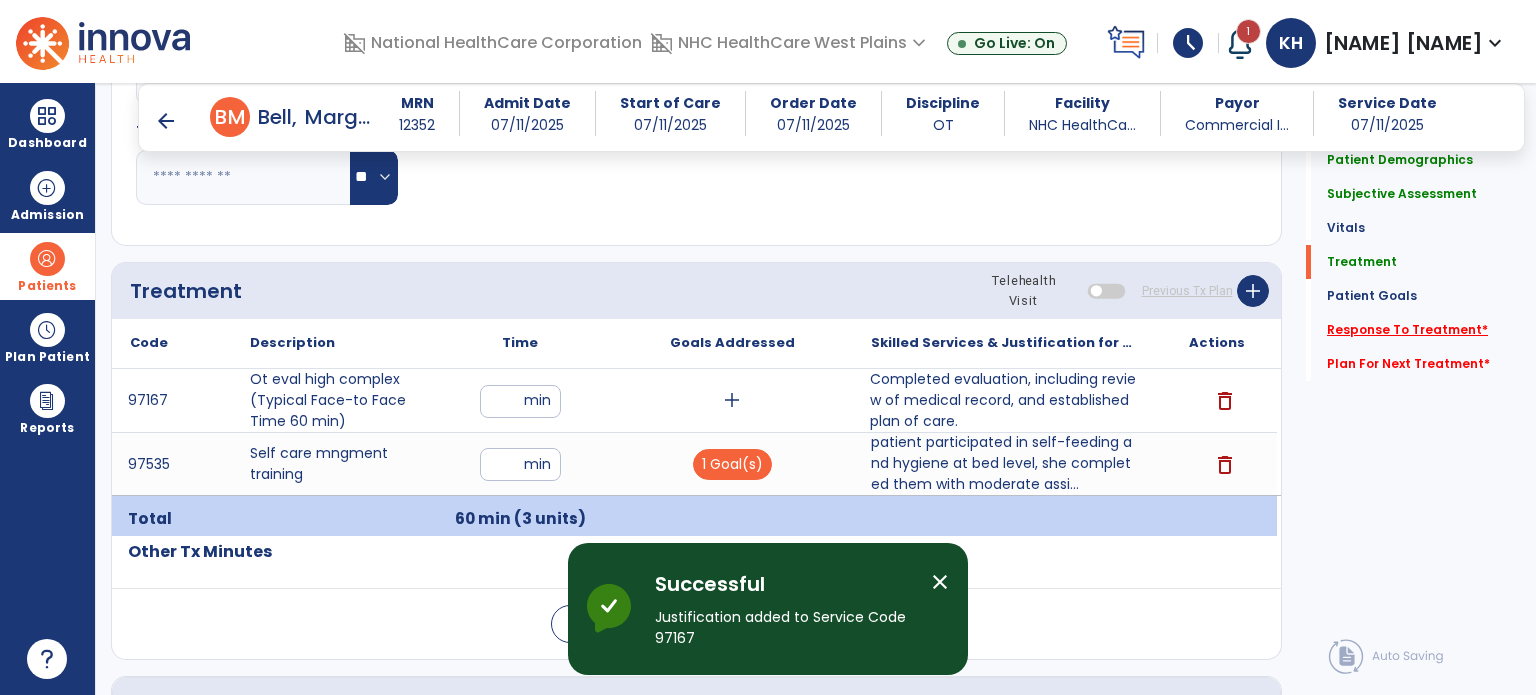 click on "Response To Treatment   *" 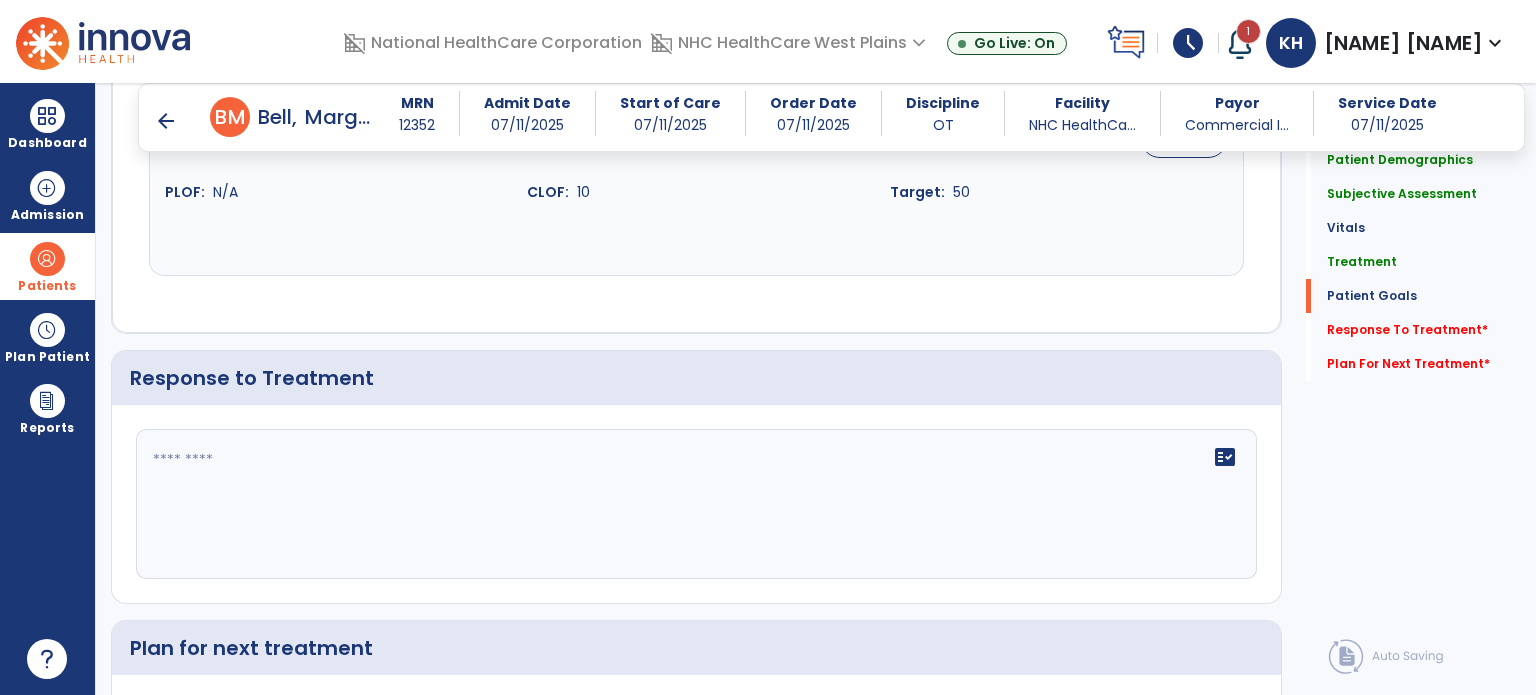 scroll, scrollTop: 2474, scrollLeft: 0, axis: vertical 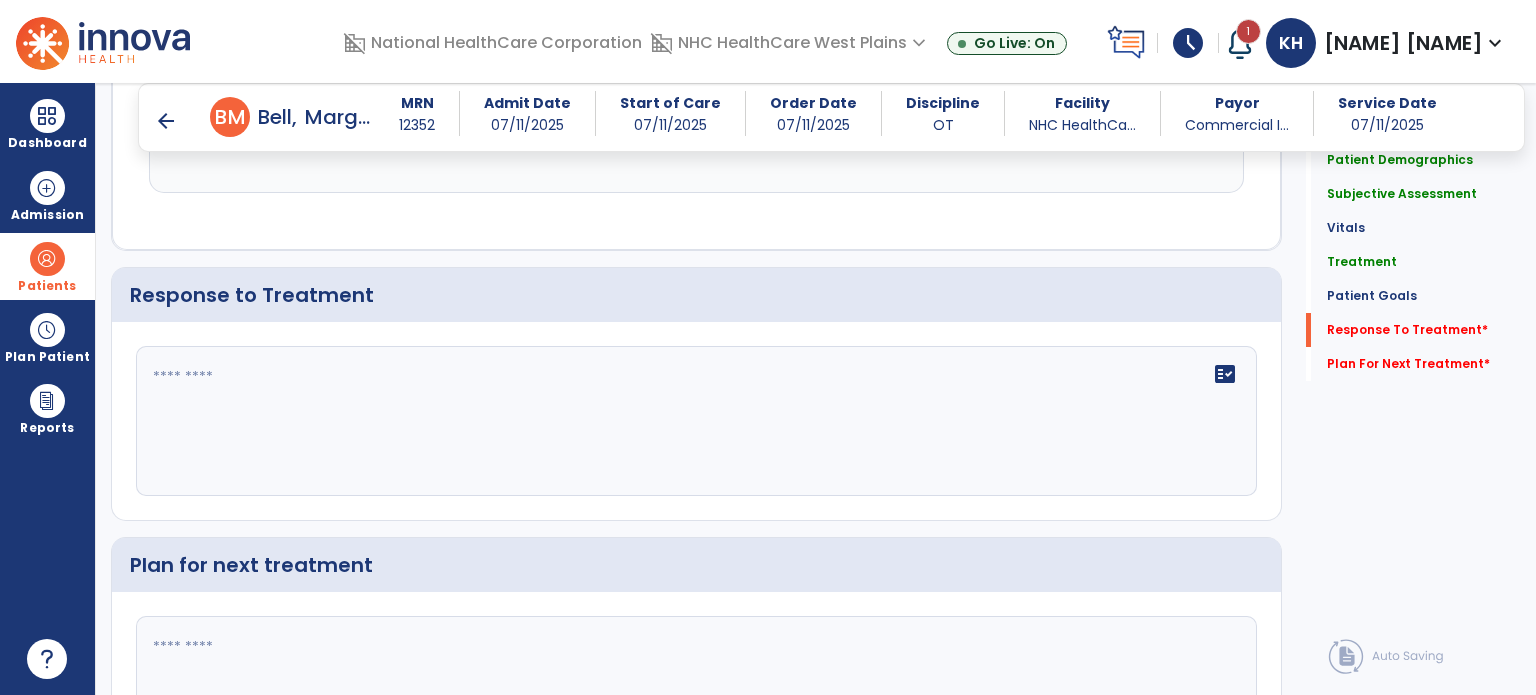 click on "fact_check" 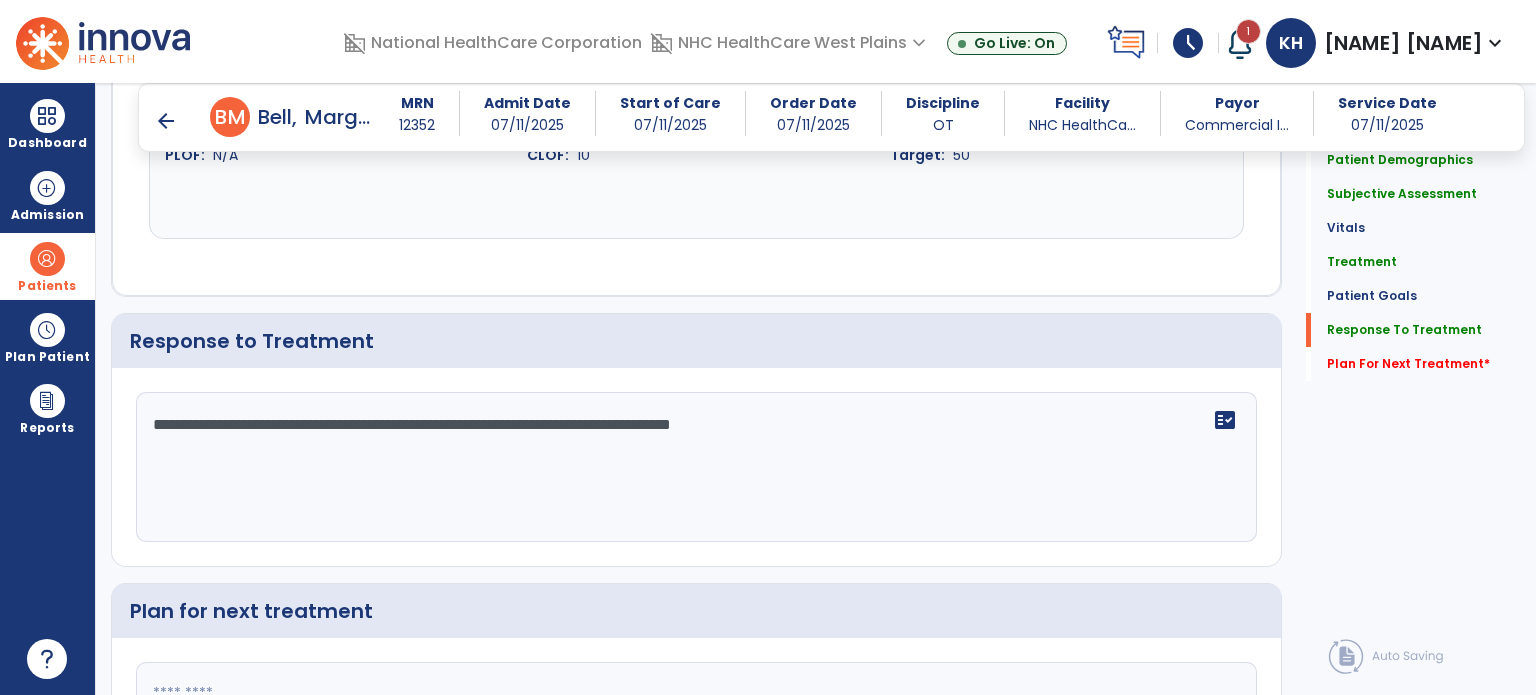 scroll, scrollTop: 2474, scrollLeft: 0, axis: vertical 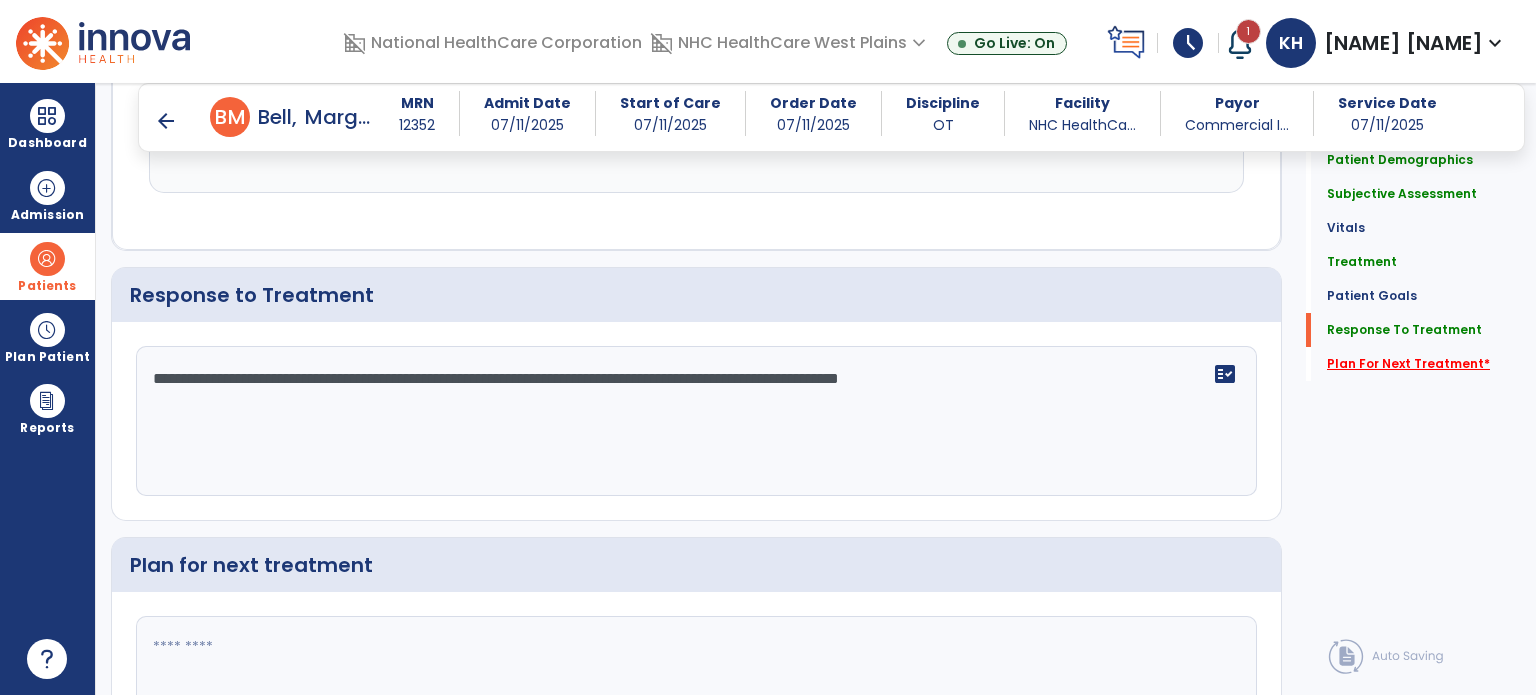 click on "Plan For Next Treatment   *" 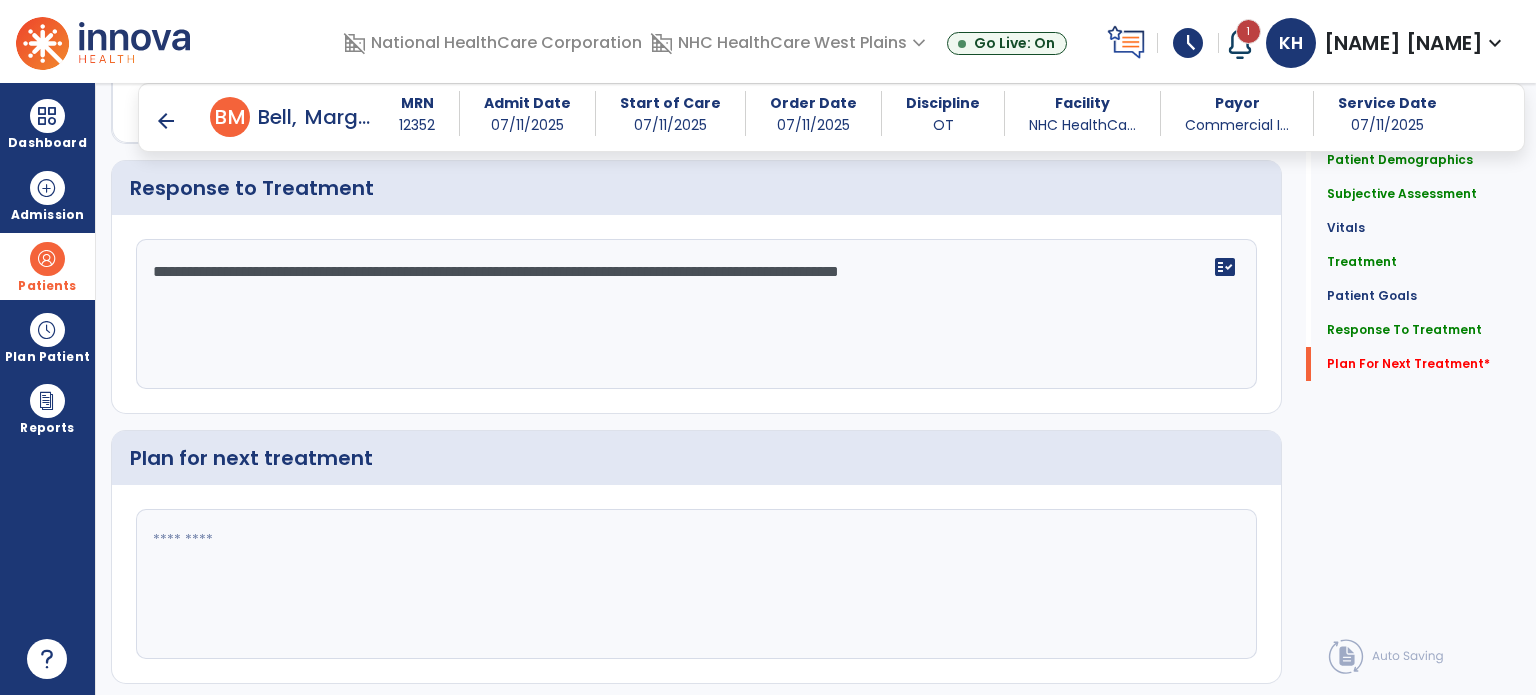 scroll, scrollTop: 2583, scrollLeft: 0, axis: vertical 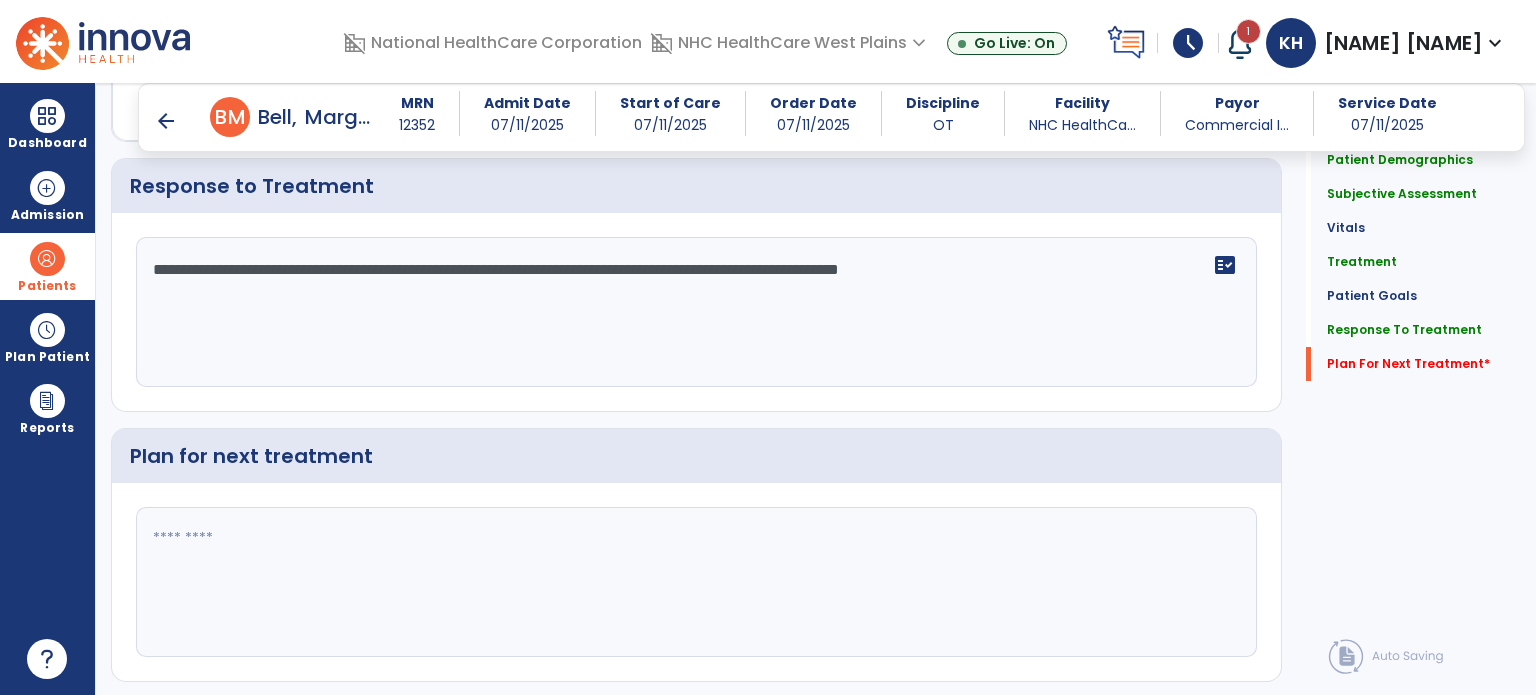 click 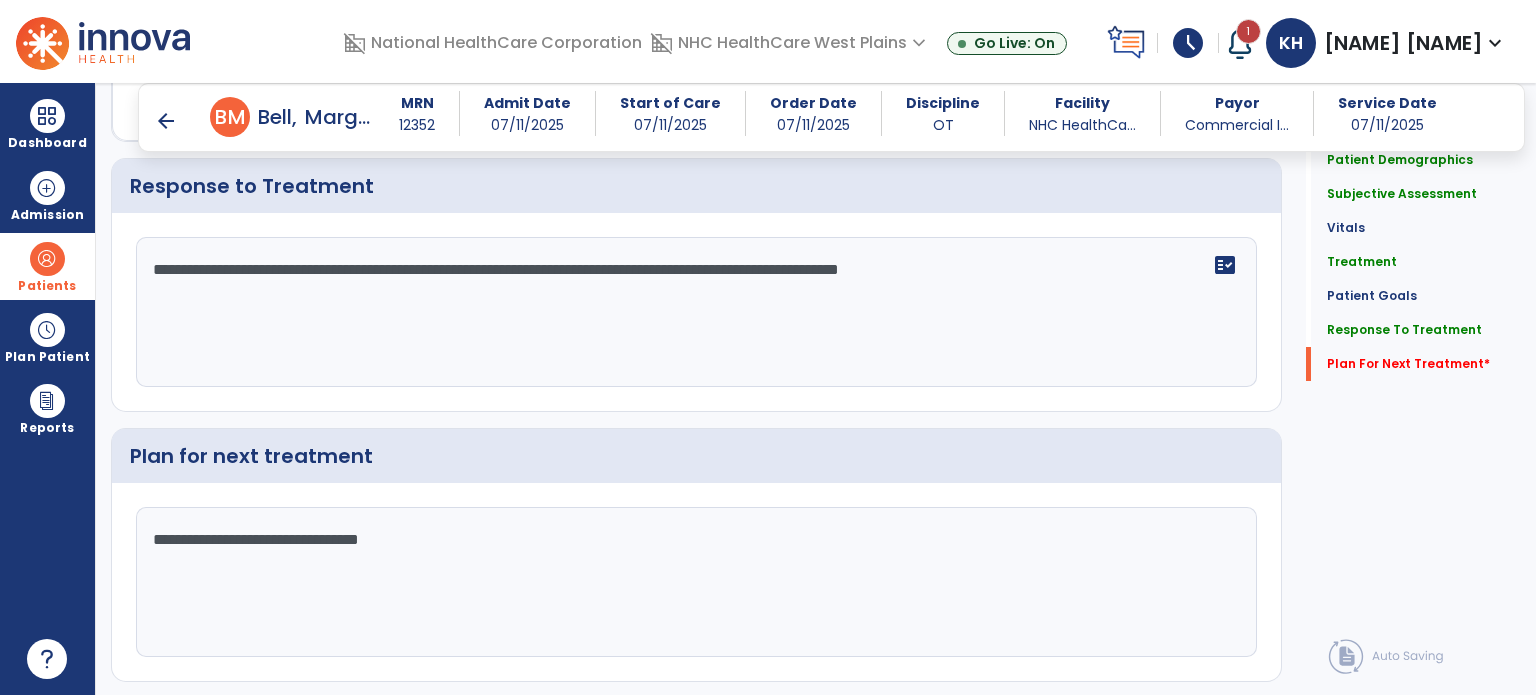 click on "Quick Links  Patient Demographics   Patient Demographics   Subjective Assessment   Subjective Assessment   Vitals   Vitals   Treatment   Treatment   Patient Goals   Patient Goals   Response To Treatment   Response To Treatment   Plan For Next Treatment   *  Plan For Next Treatment   *" 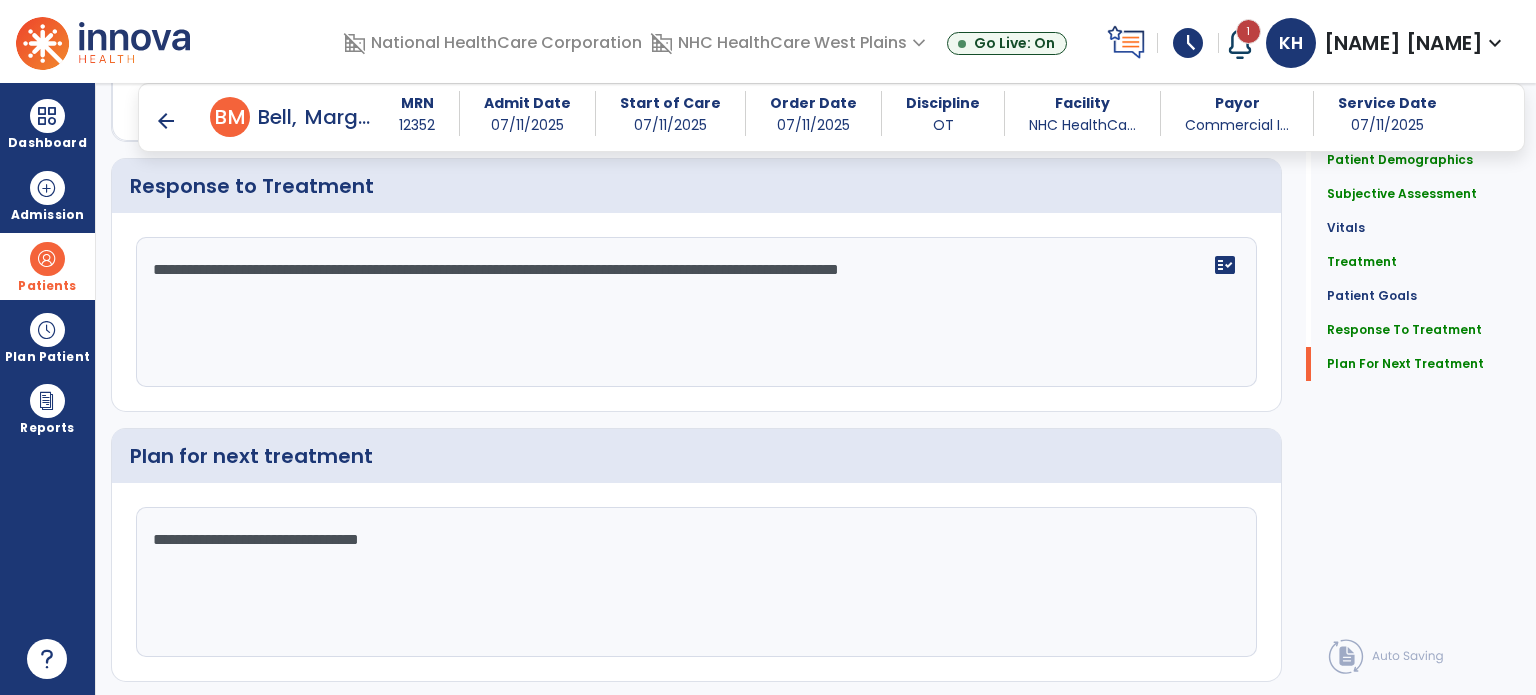 scroll, scrollTop: 2628, scrollLeft: 0, axis: vertical 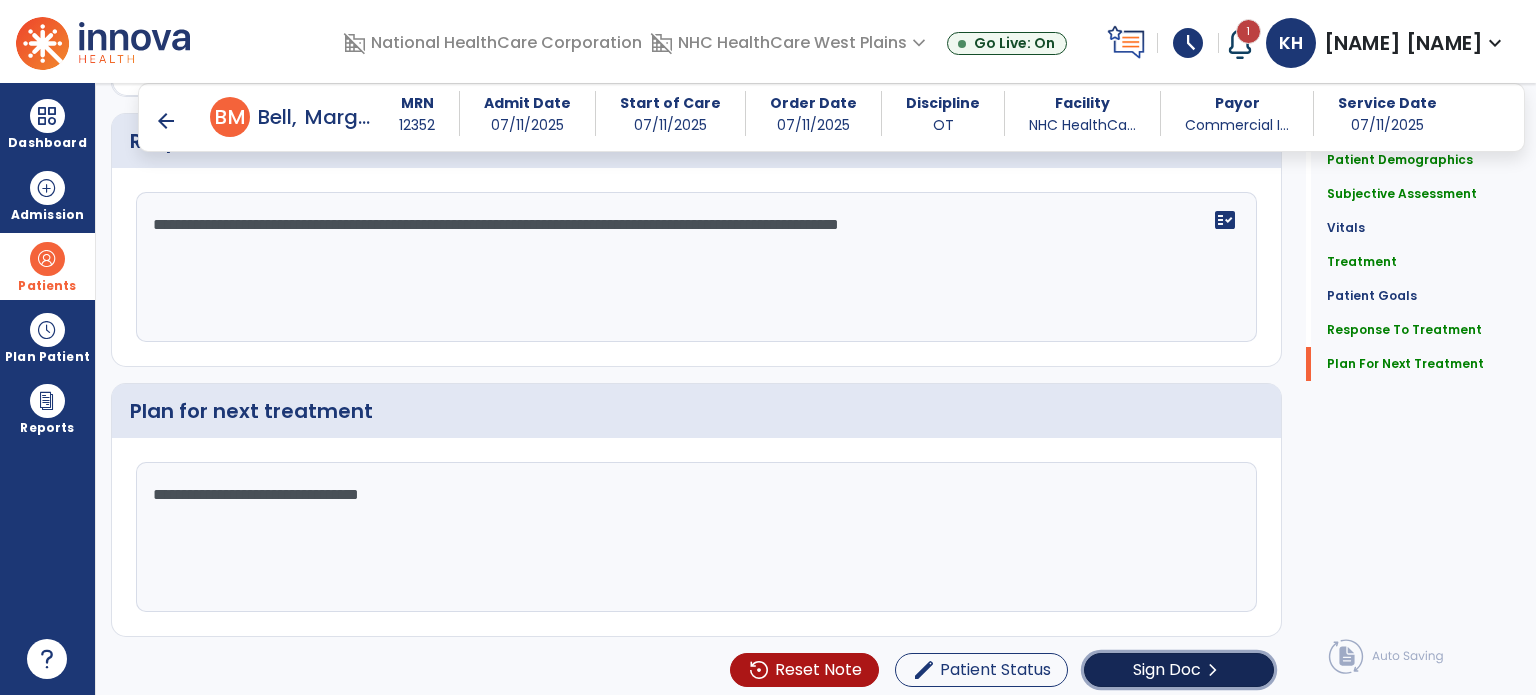 click on "Sign Doc  chevron_right" 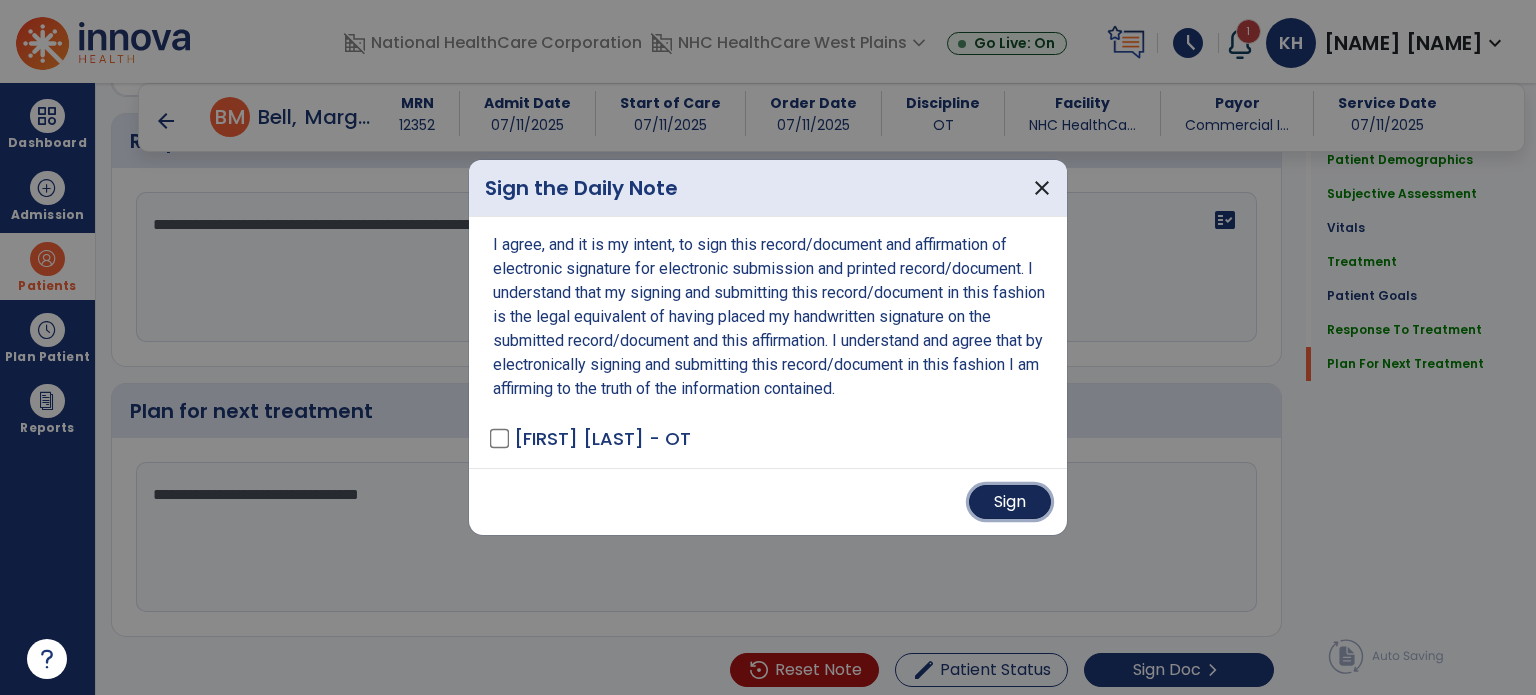 click on "Sign" at bounding box center [1010, 502] 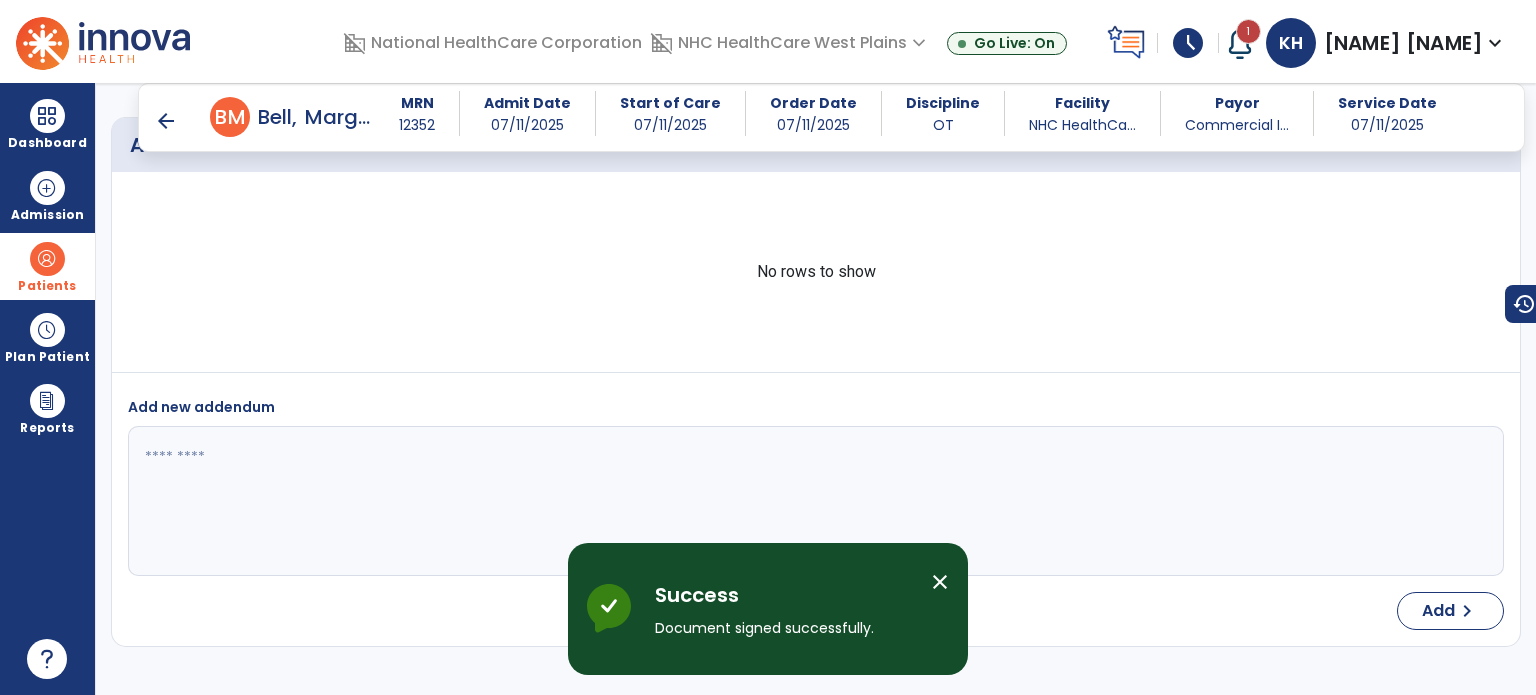 scroll, scrollTop: 3620, scrollLeft: 0, axis: vertical 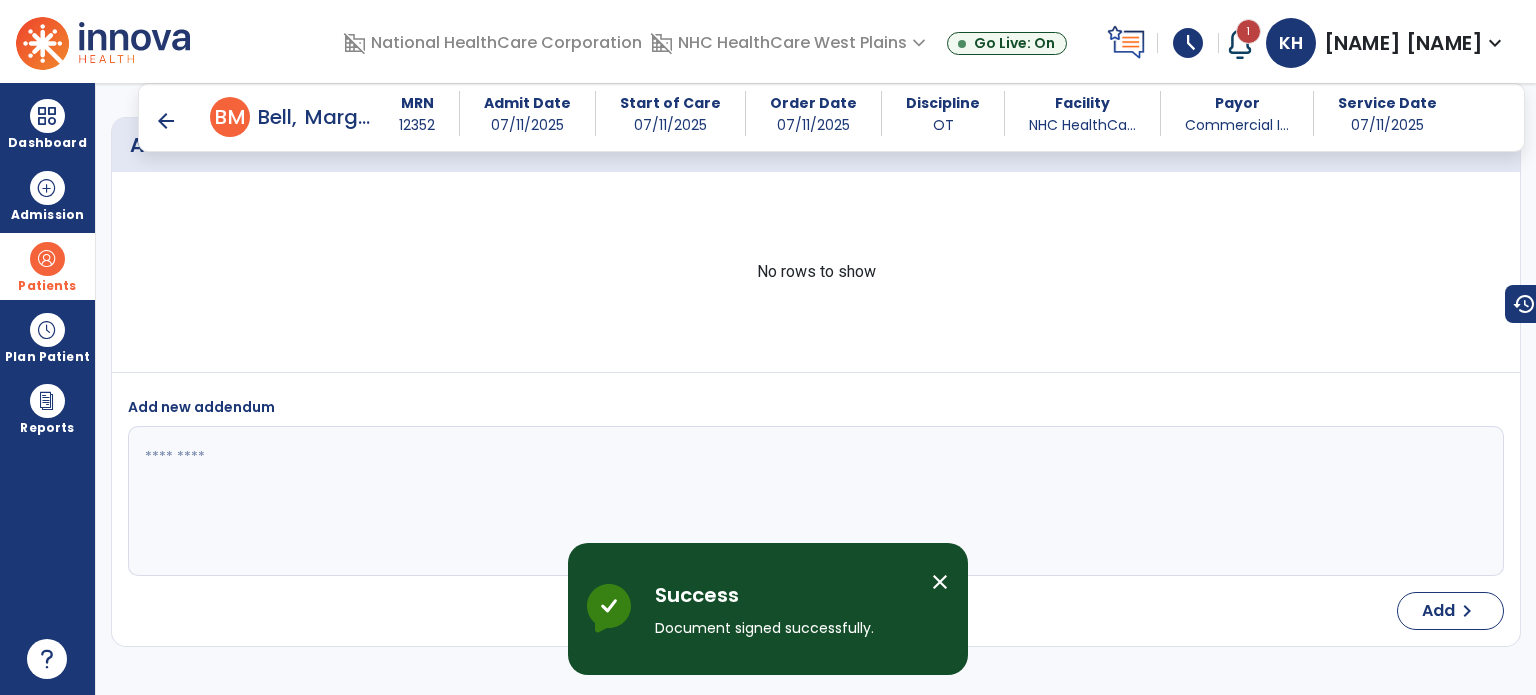 click on "arrow_back" at bounding box center [166, 121] 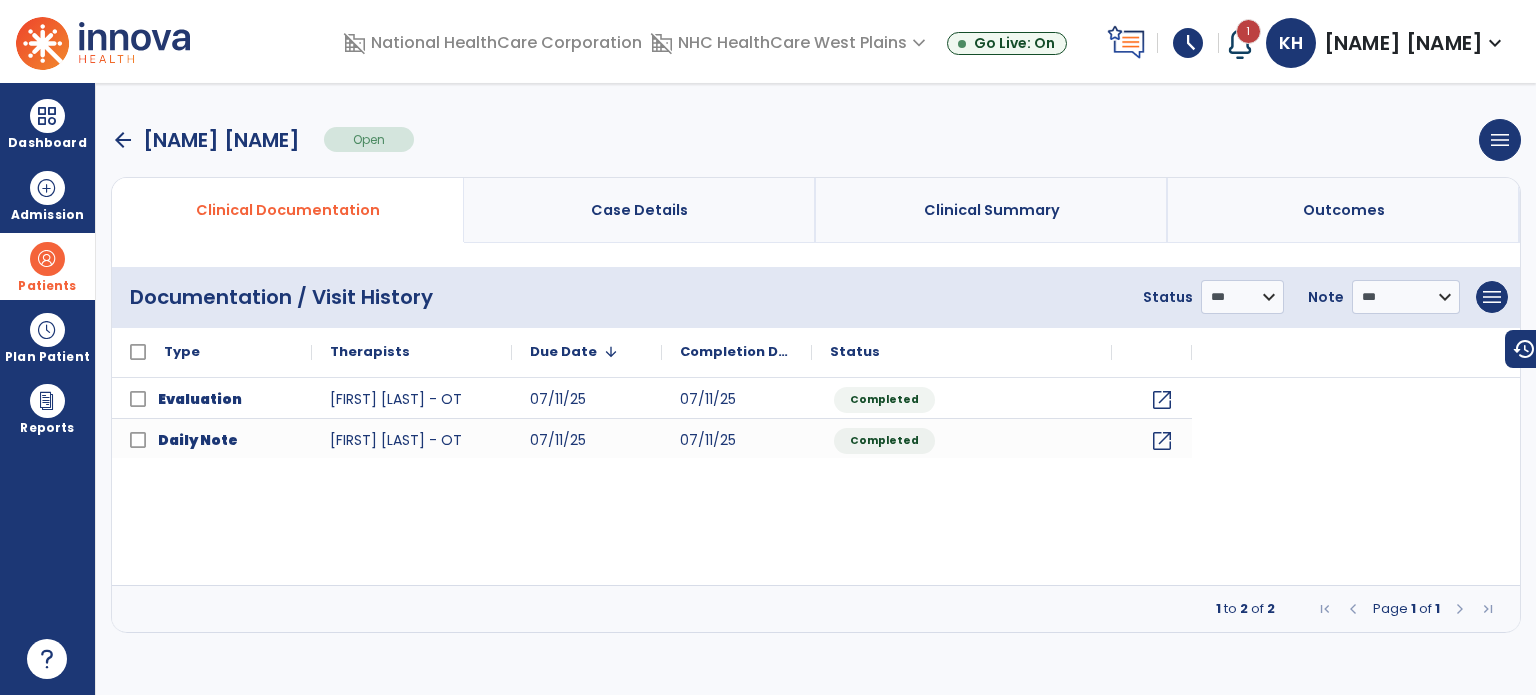scroll, scrollTop: 0, scrollLeft: 0, axis: both 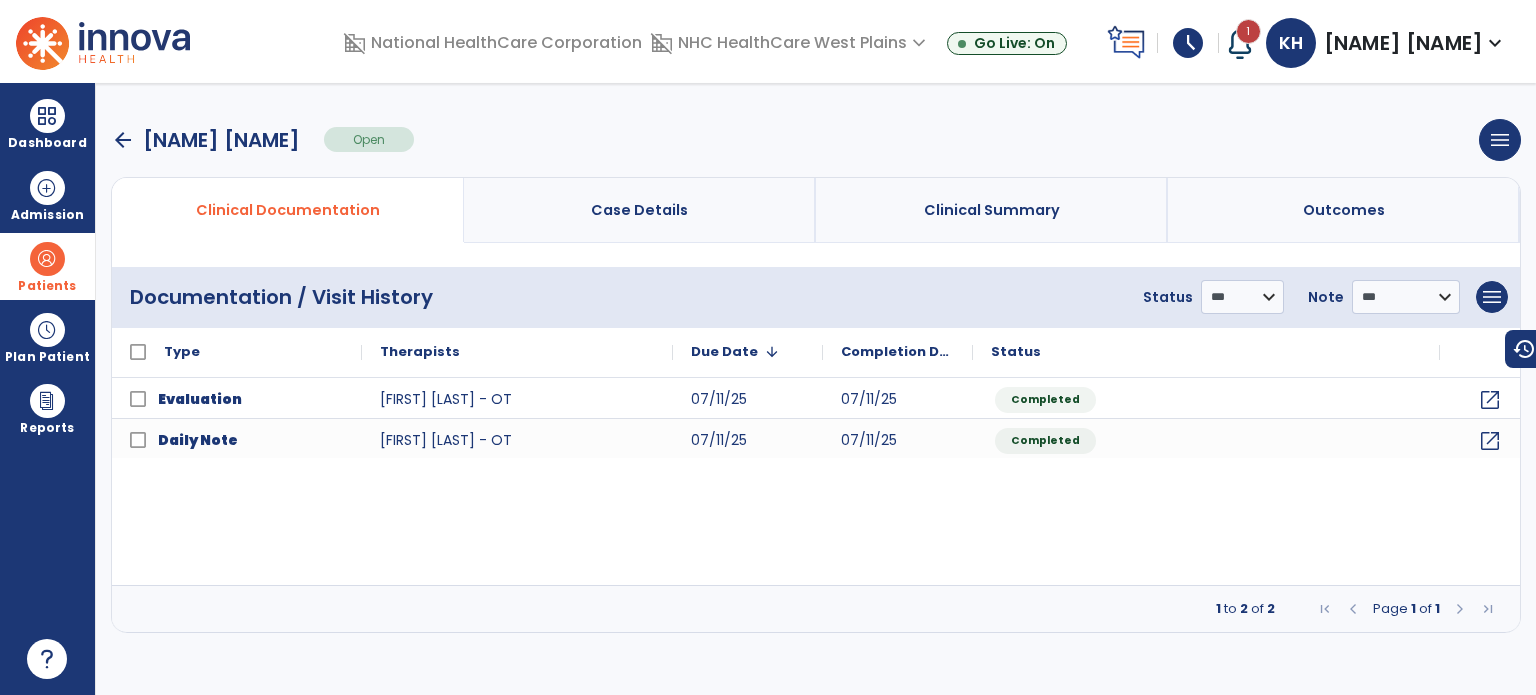 click on "arrow_back" at bounding box center (123, 140) 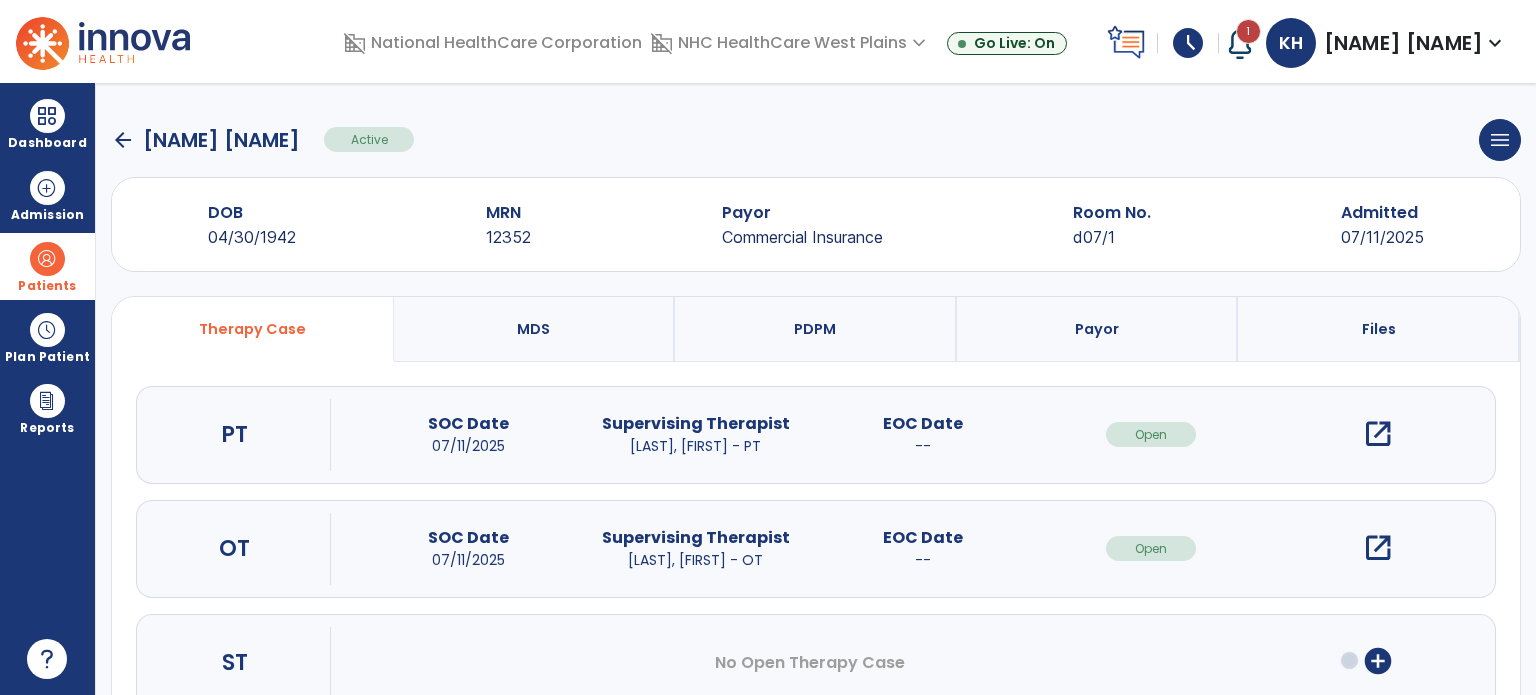 click on "arrow_back" 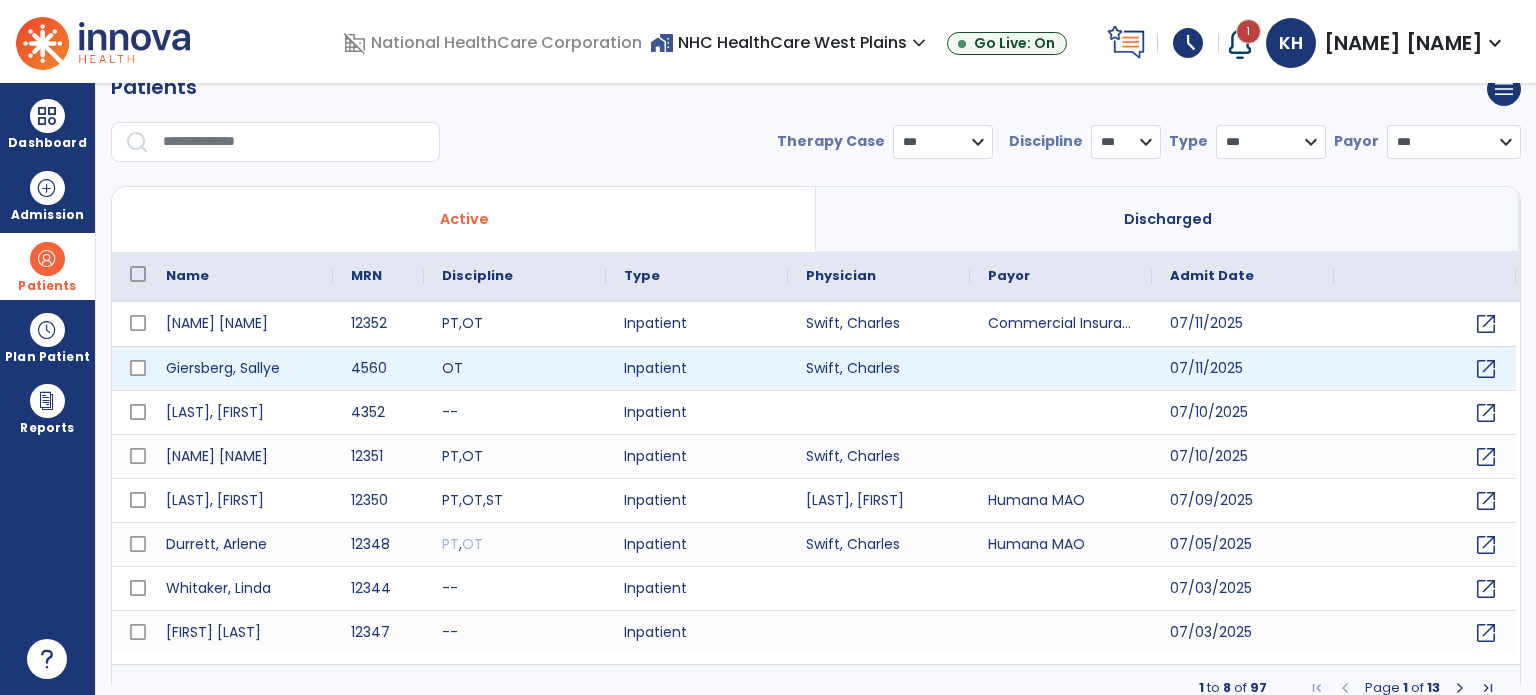 scroll, scrollTop: 46, scrollLeft: 0, axis: vertical 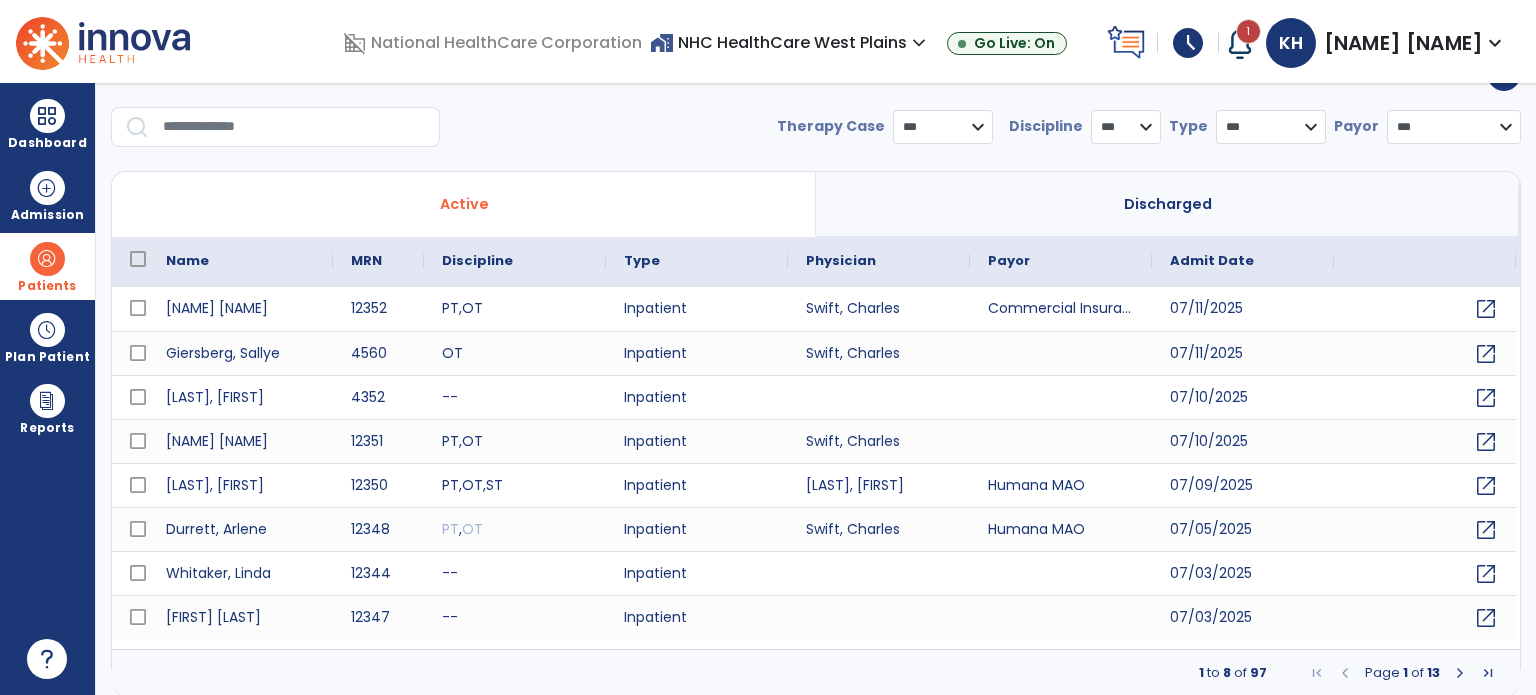 click at bounding box center [1460, 673] 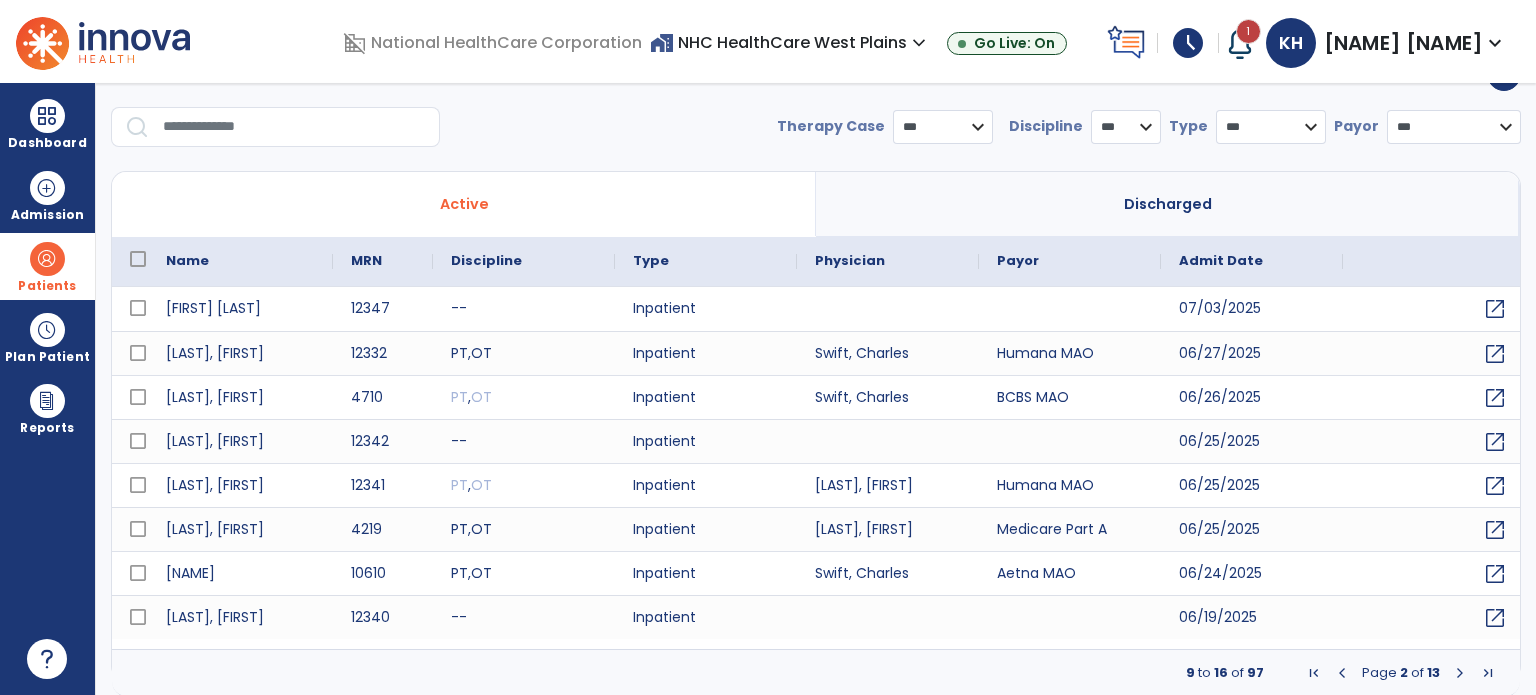 click at bounding box center [1460, 673] 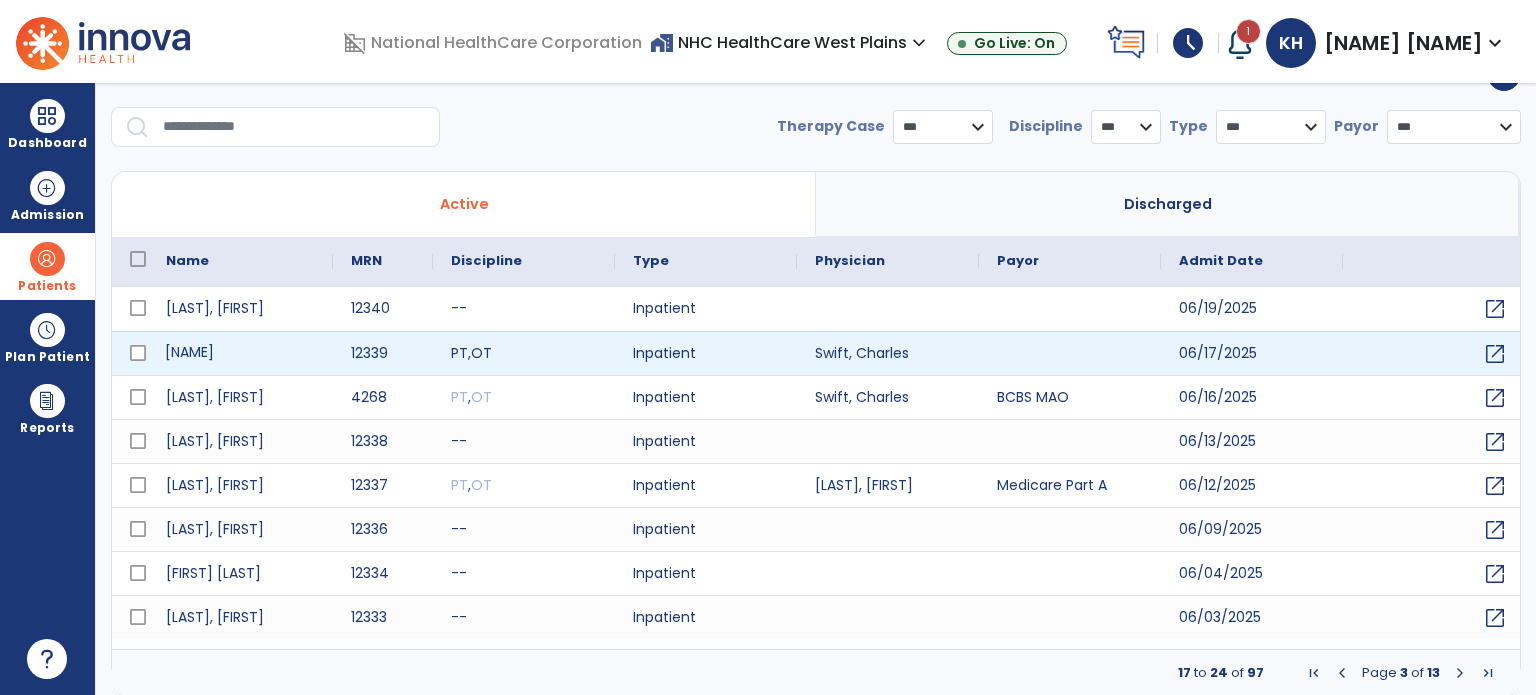click on "[NAME]" at bounding box center [240, 353] 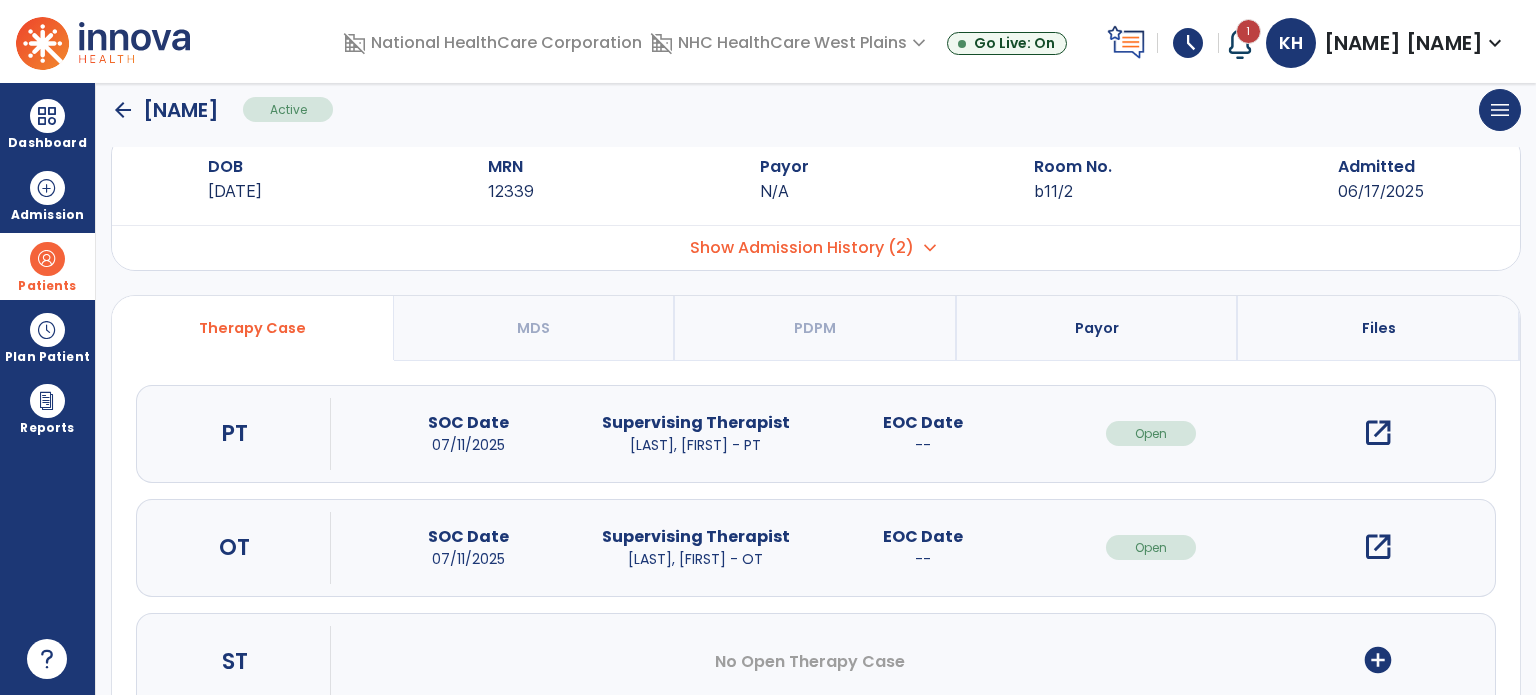 scroll, scrollTop: 0, scrollLeft: 0, axis: both 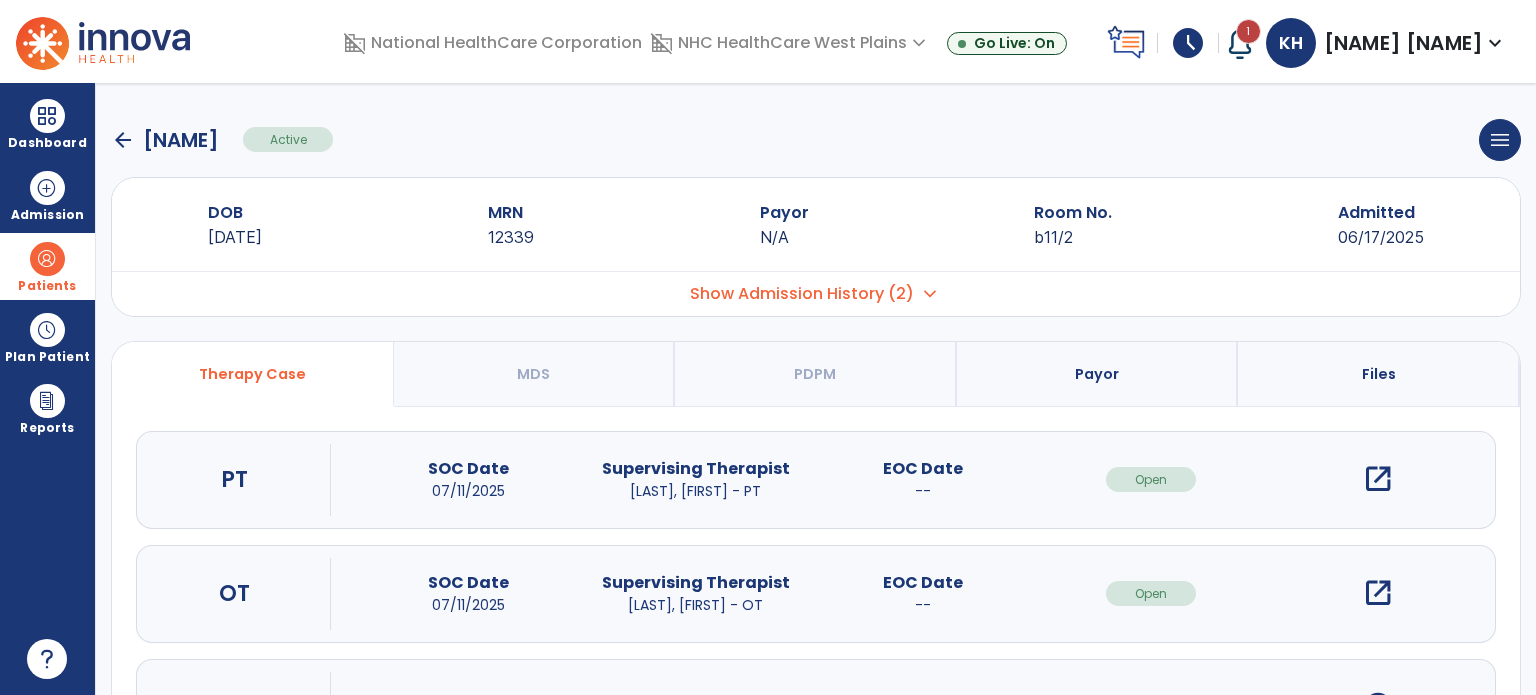 click on "open_in_new" at bounding box center (1378, 593) 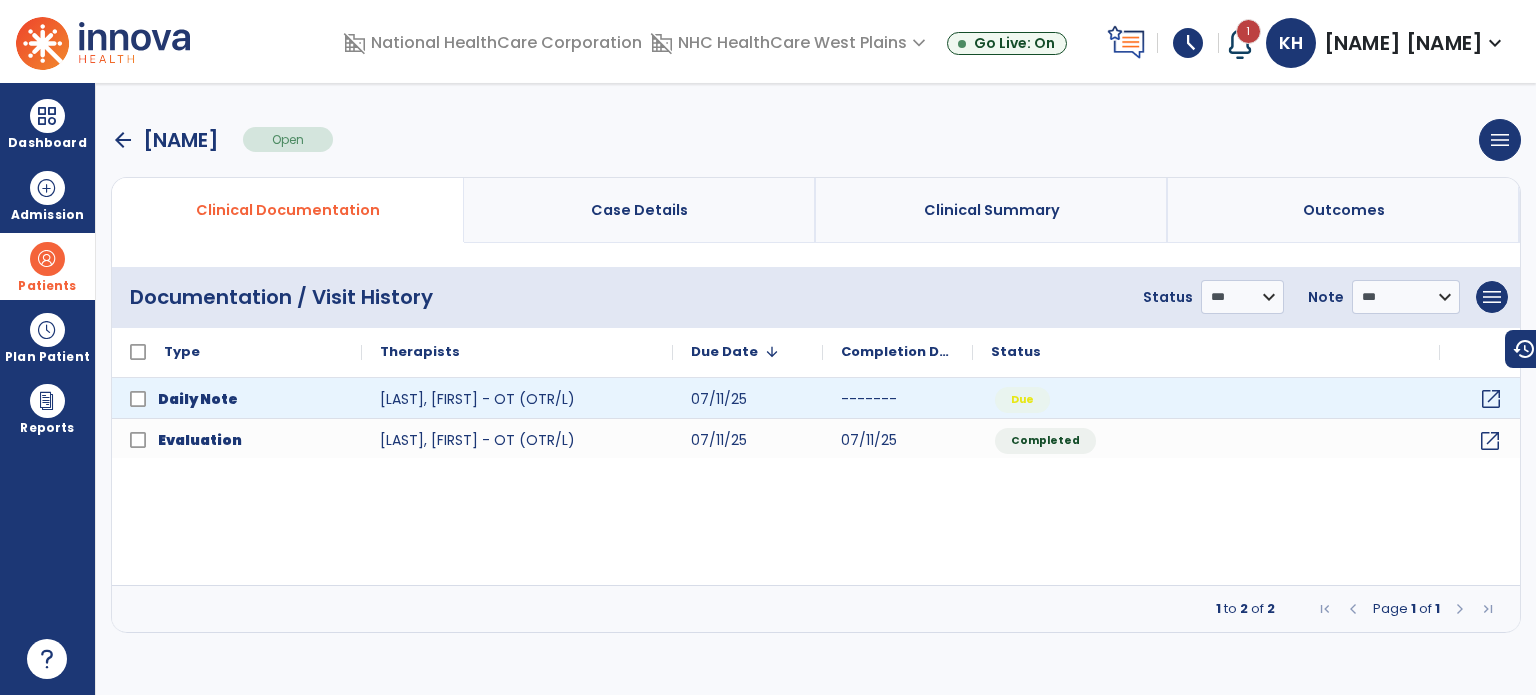 click on "open_in_new" 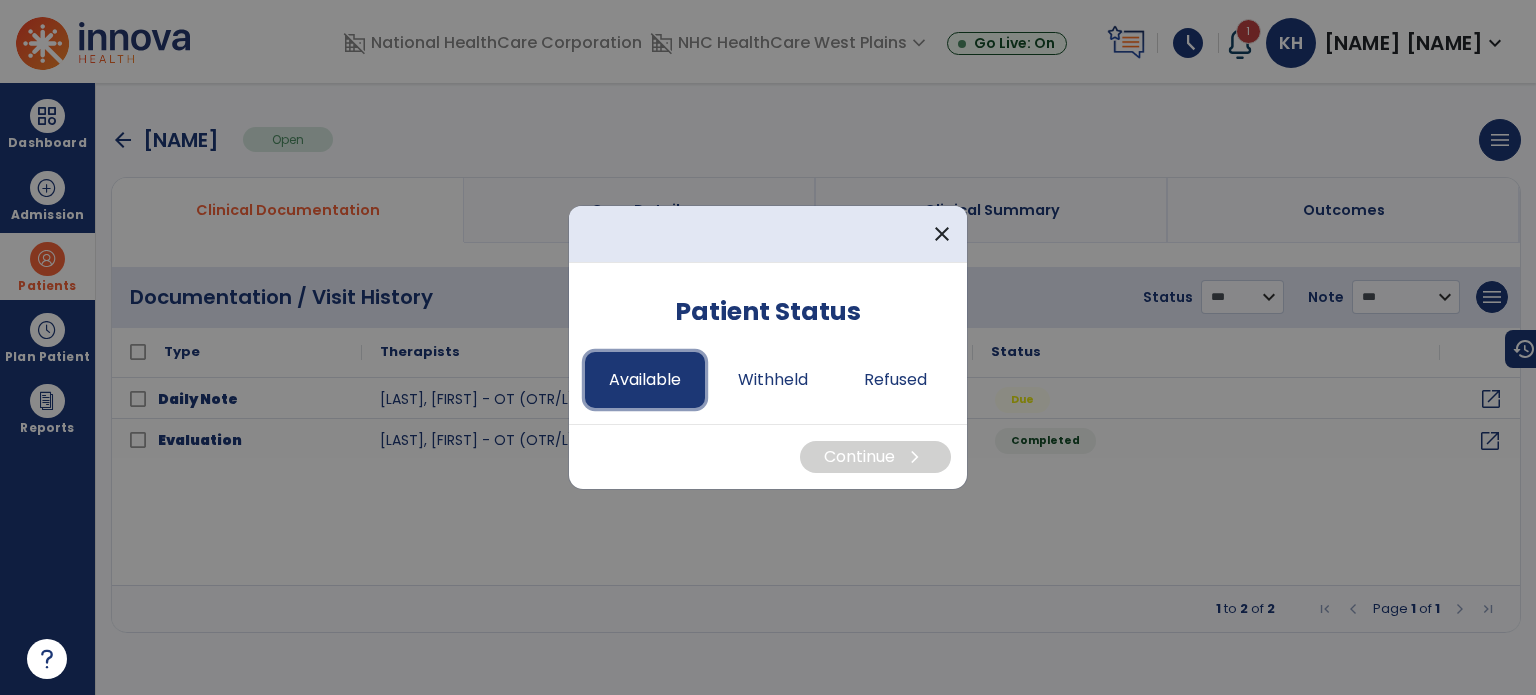 click on "Available" at bounding box center [645, 380] 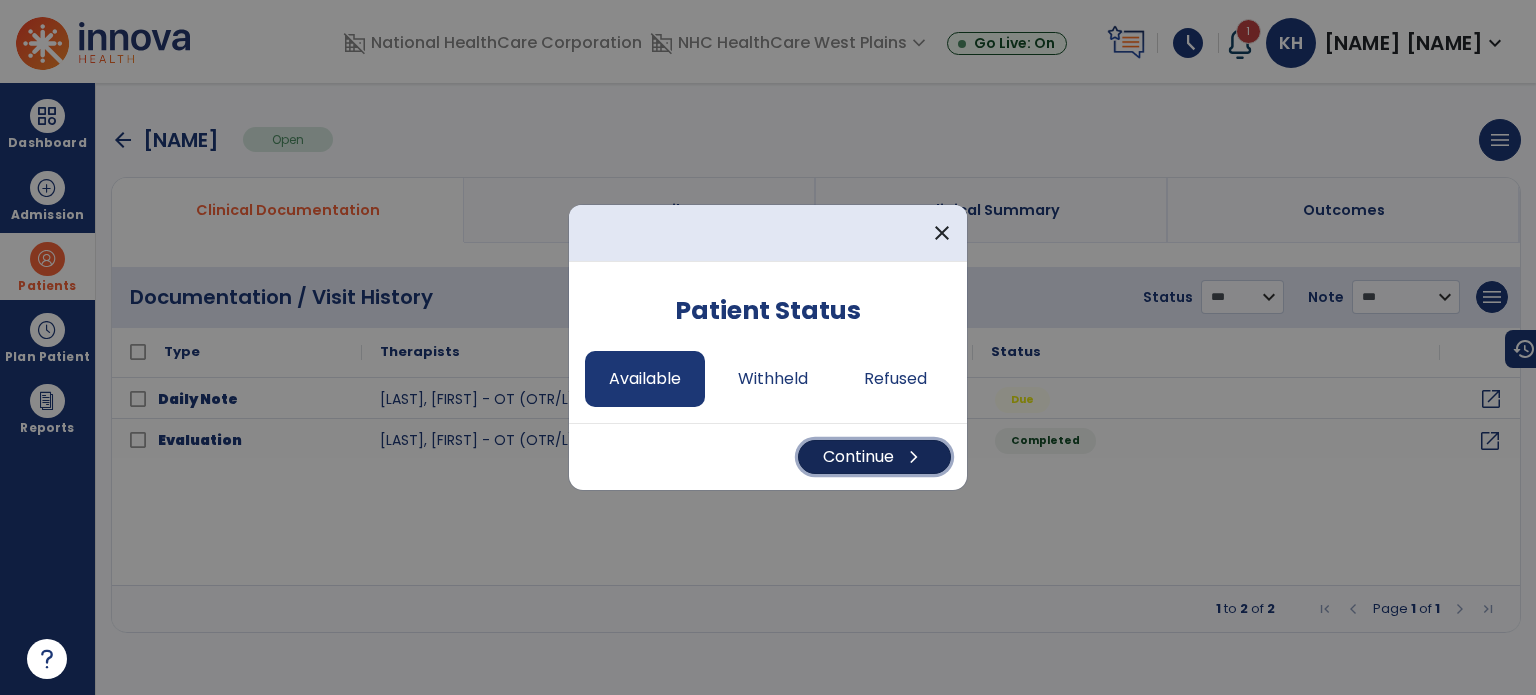 click on "chevron_right" at bounding box center (914, 457) 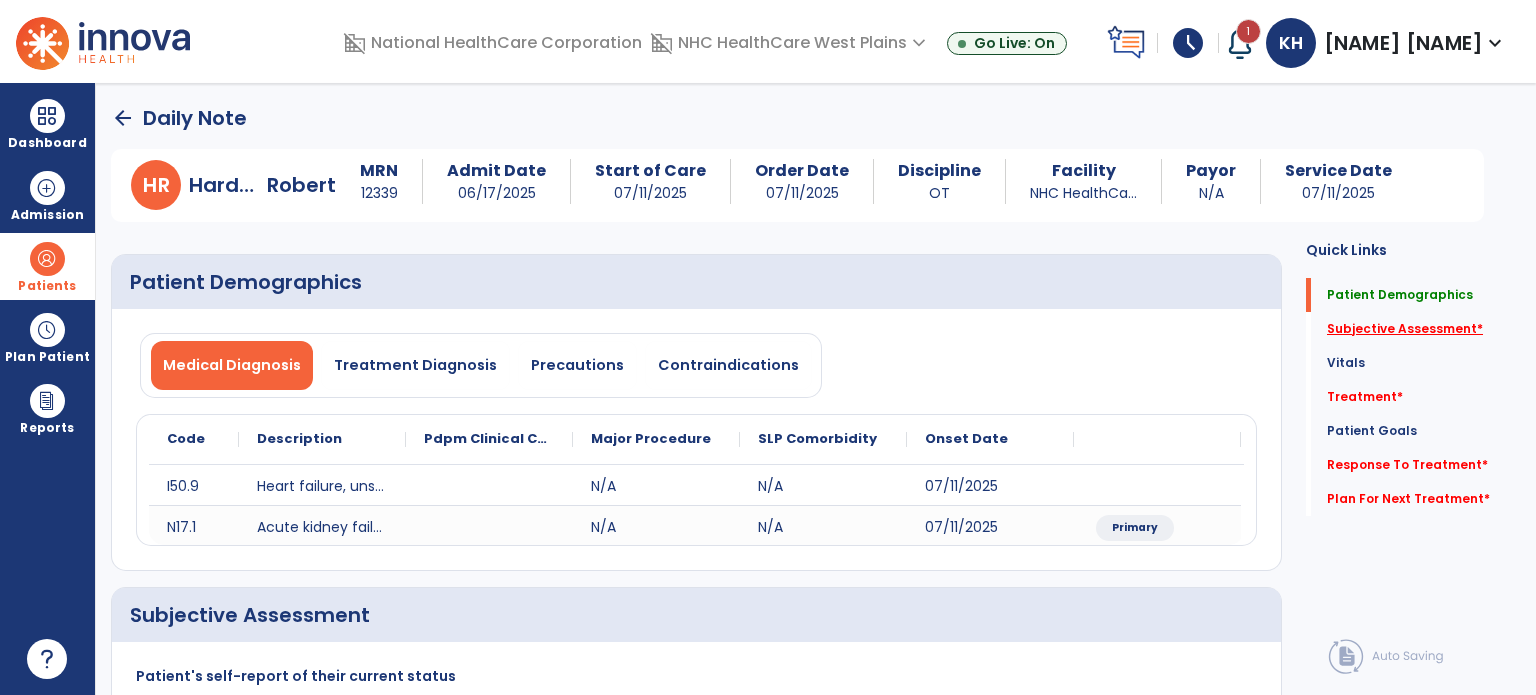 click on "Subjective Assessment   *" 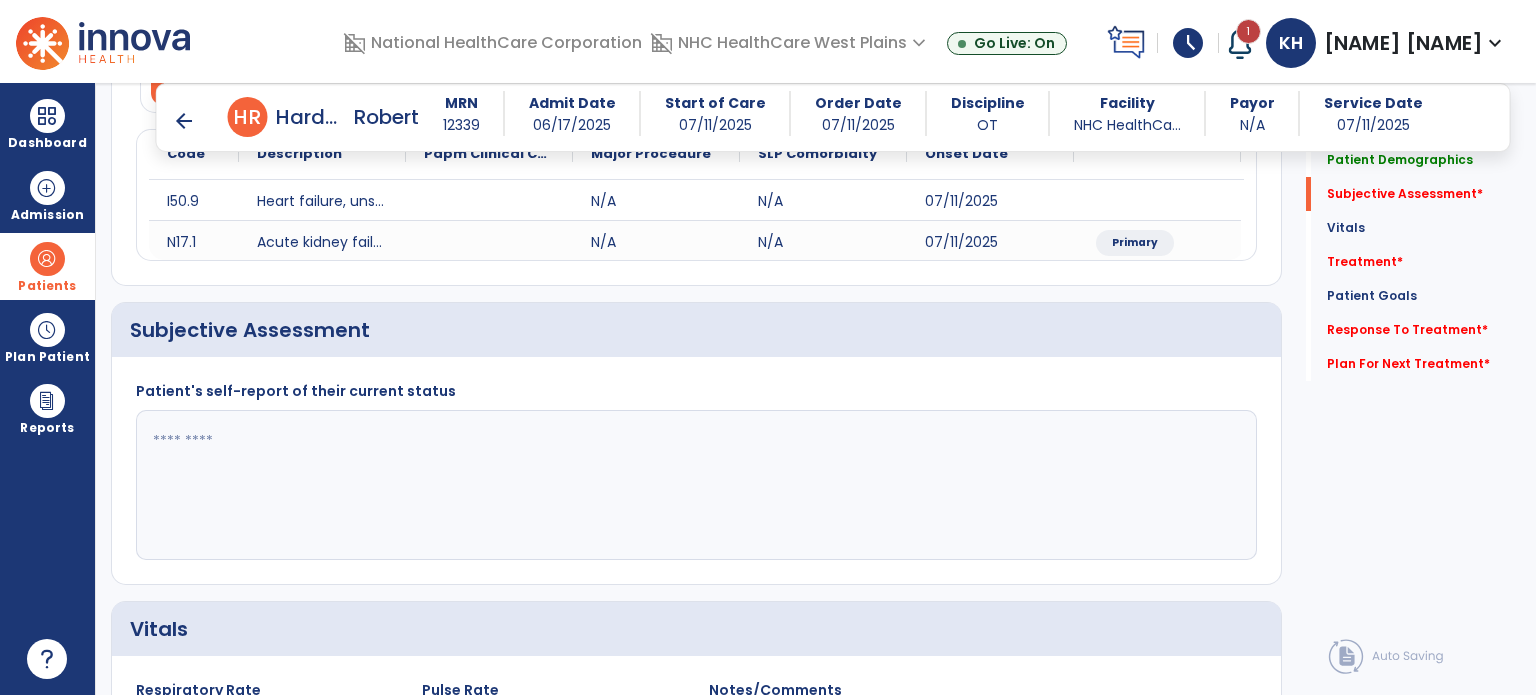 scroll, scrollTop: 338, scrollLeft: 0, axis: vertical 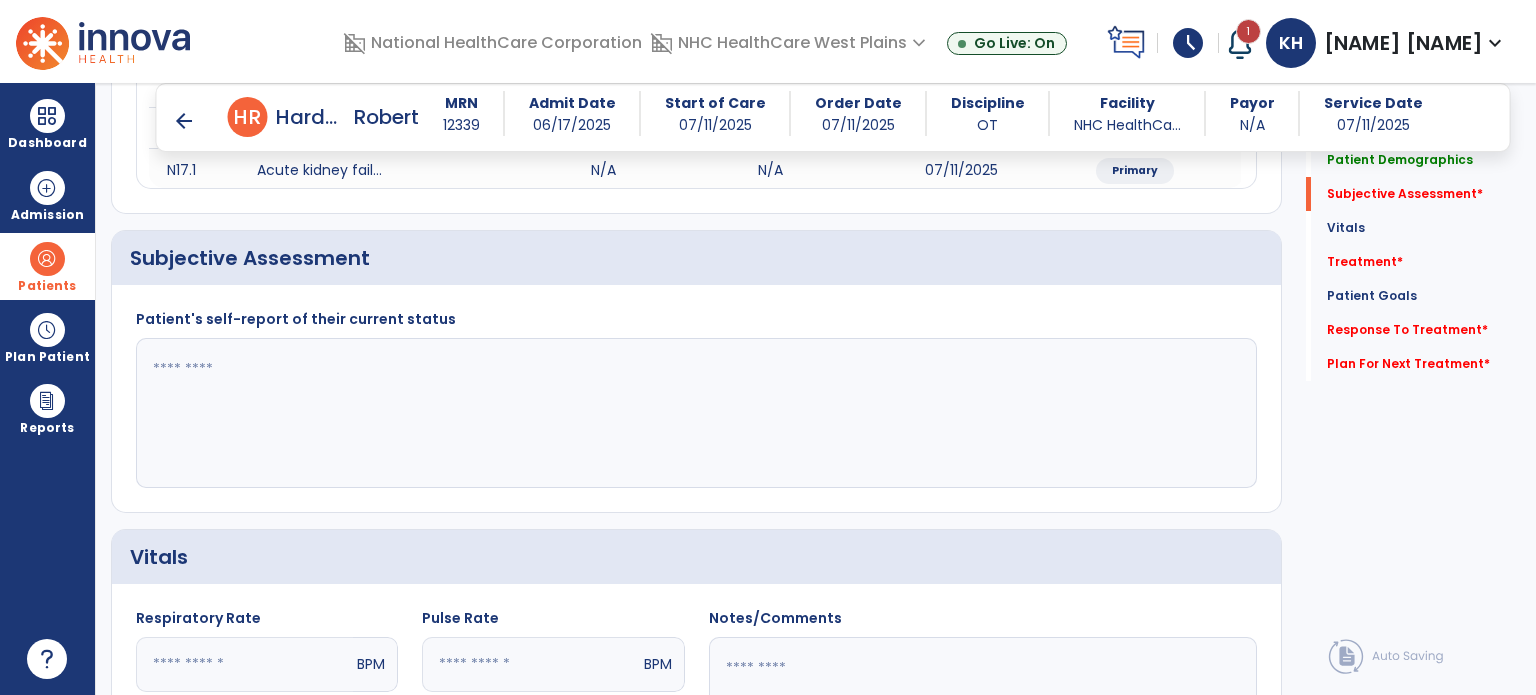 click 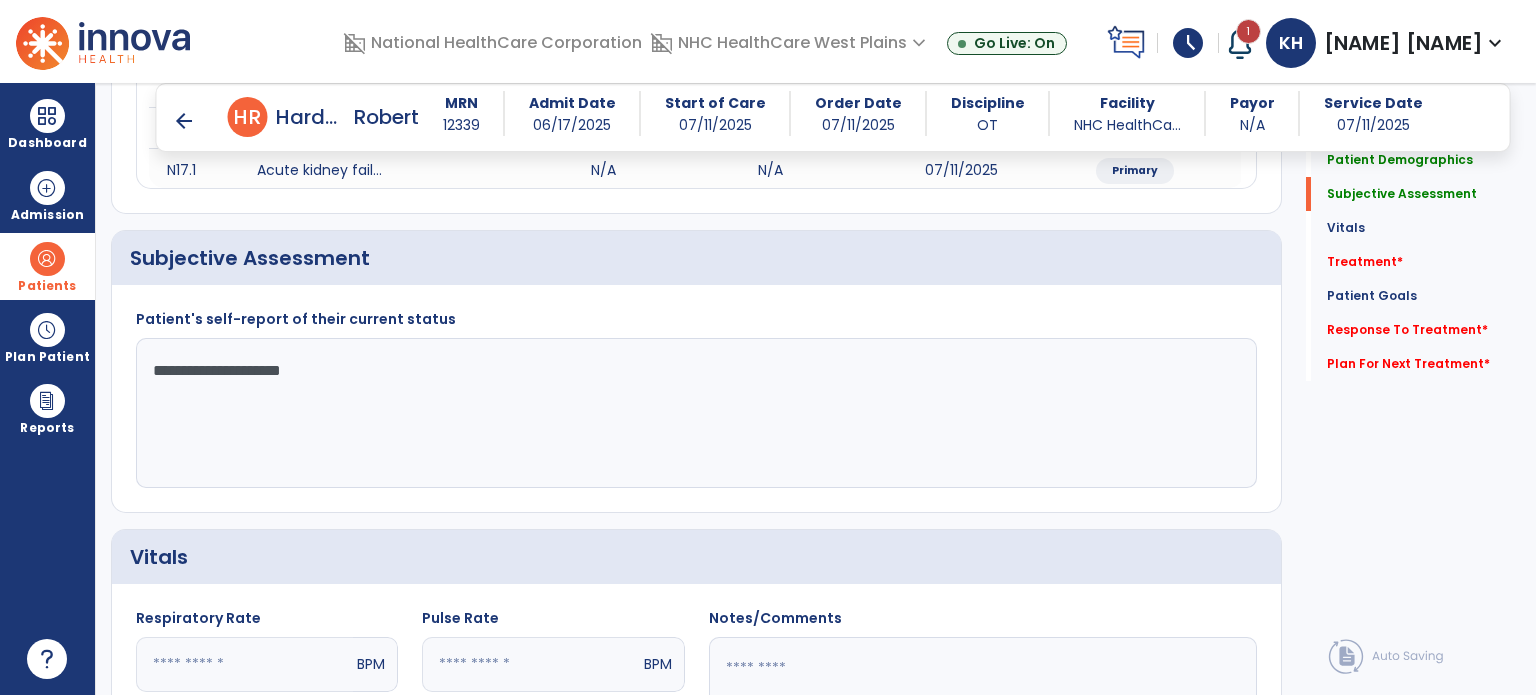 click on "**********" 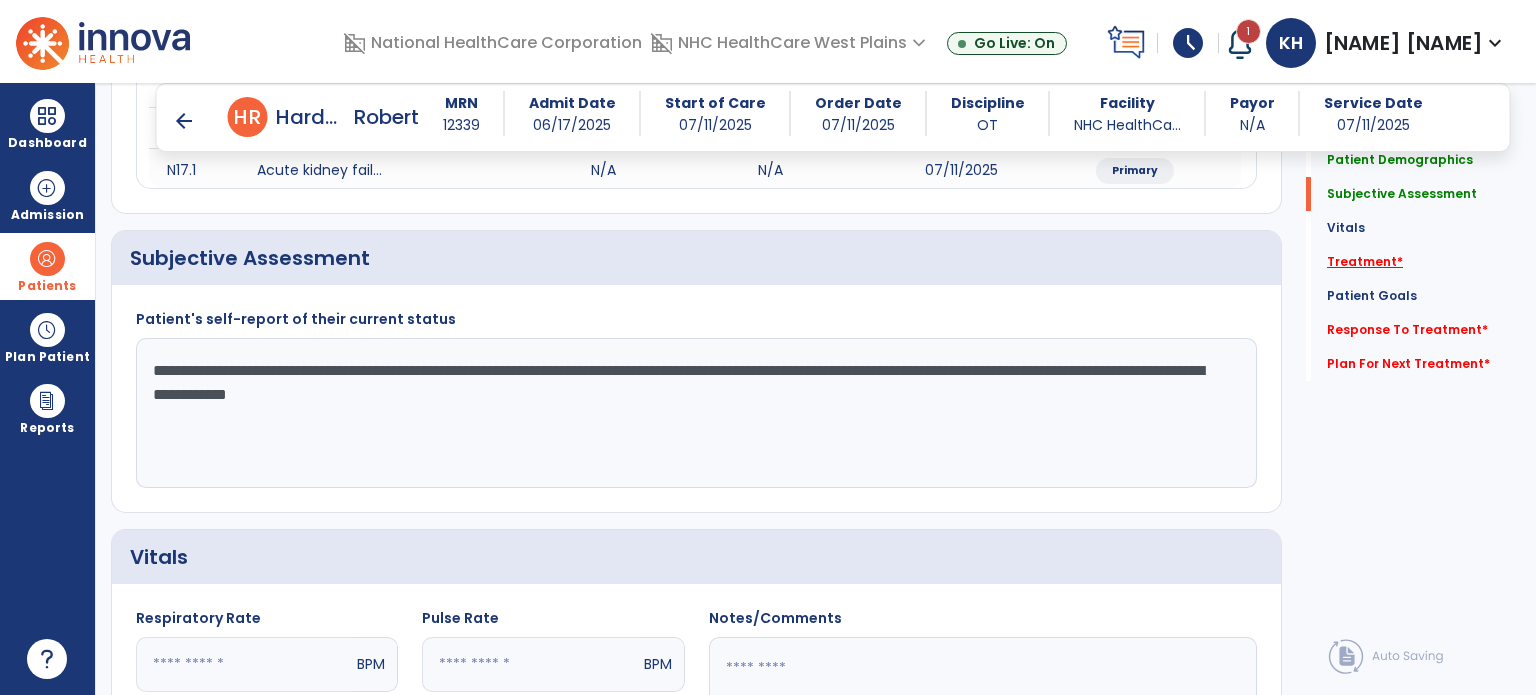 click on "Treatment   *" 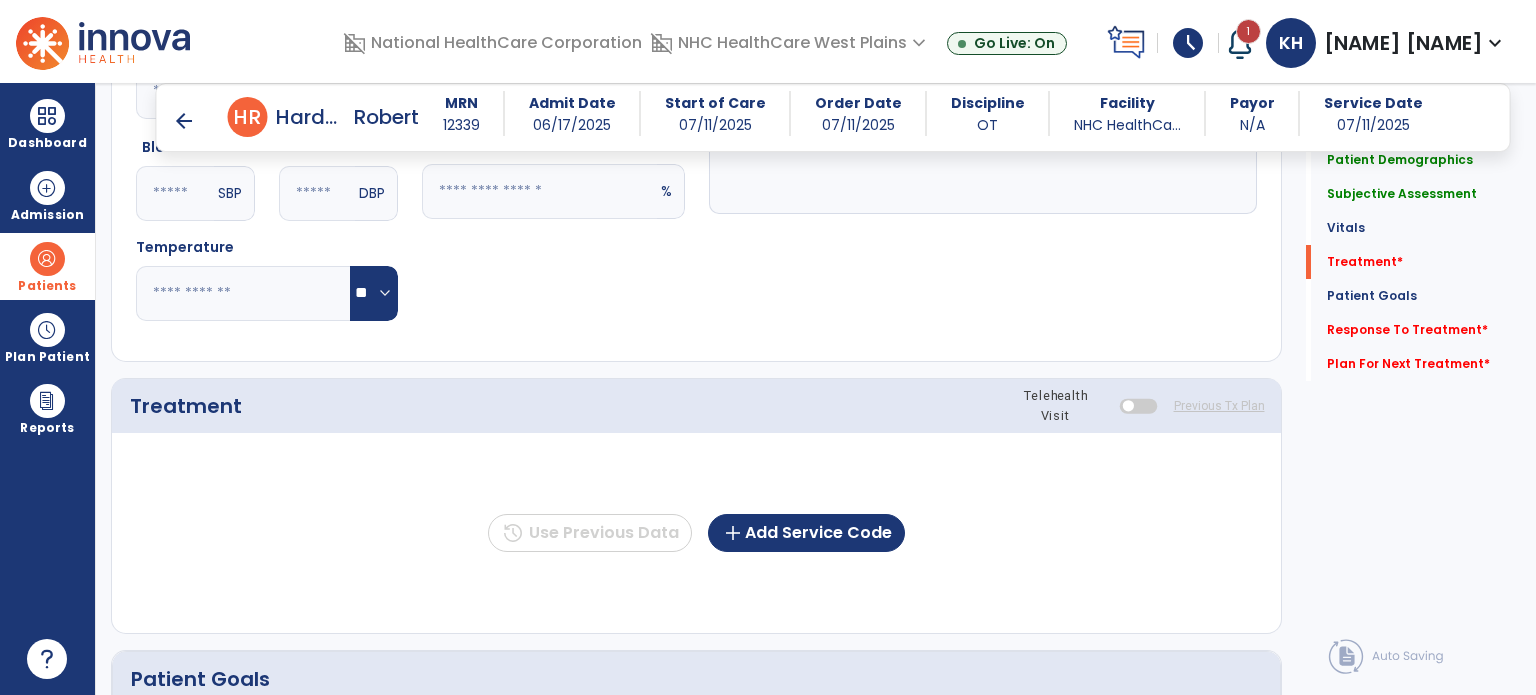 scroll, scrollTop: 1027, scrollLeft: 0, axis: vertical 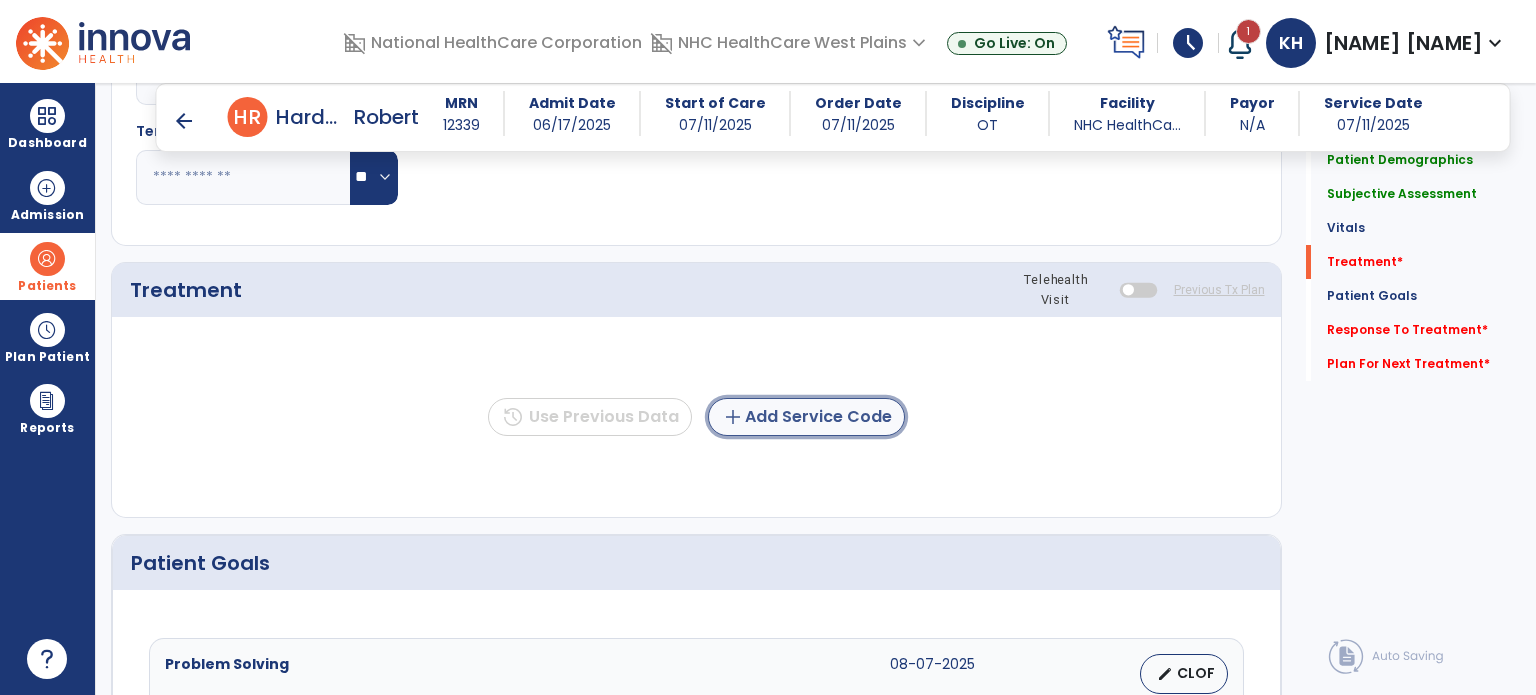 click on "add  Add Service Code" 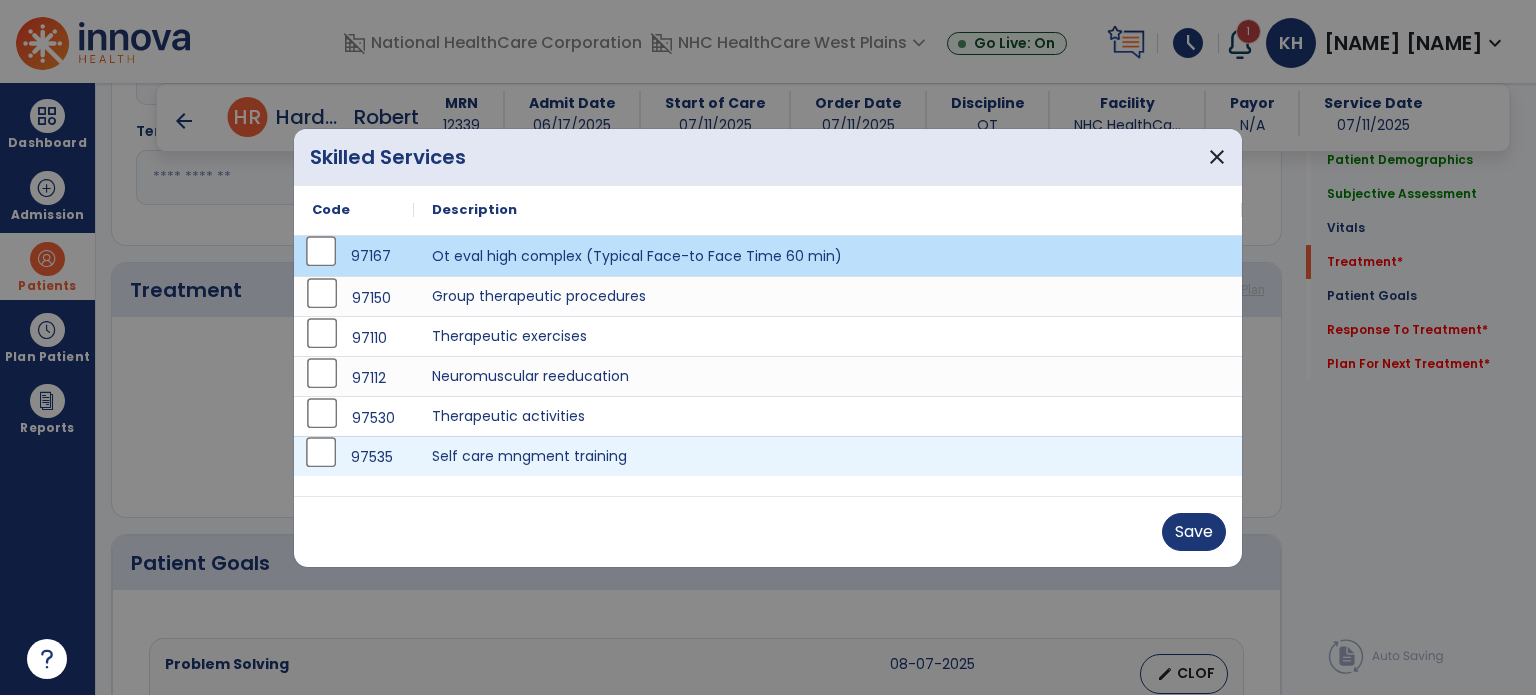 click on "97535" at bounding box center [354, 457] 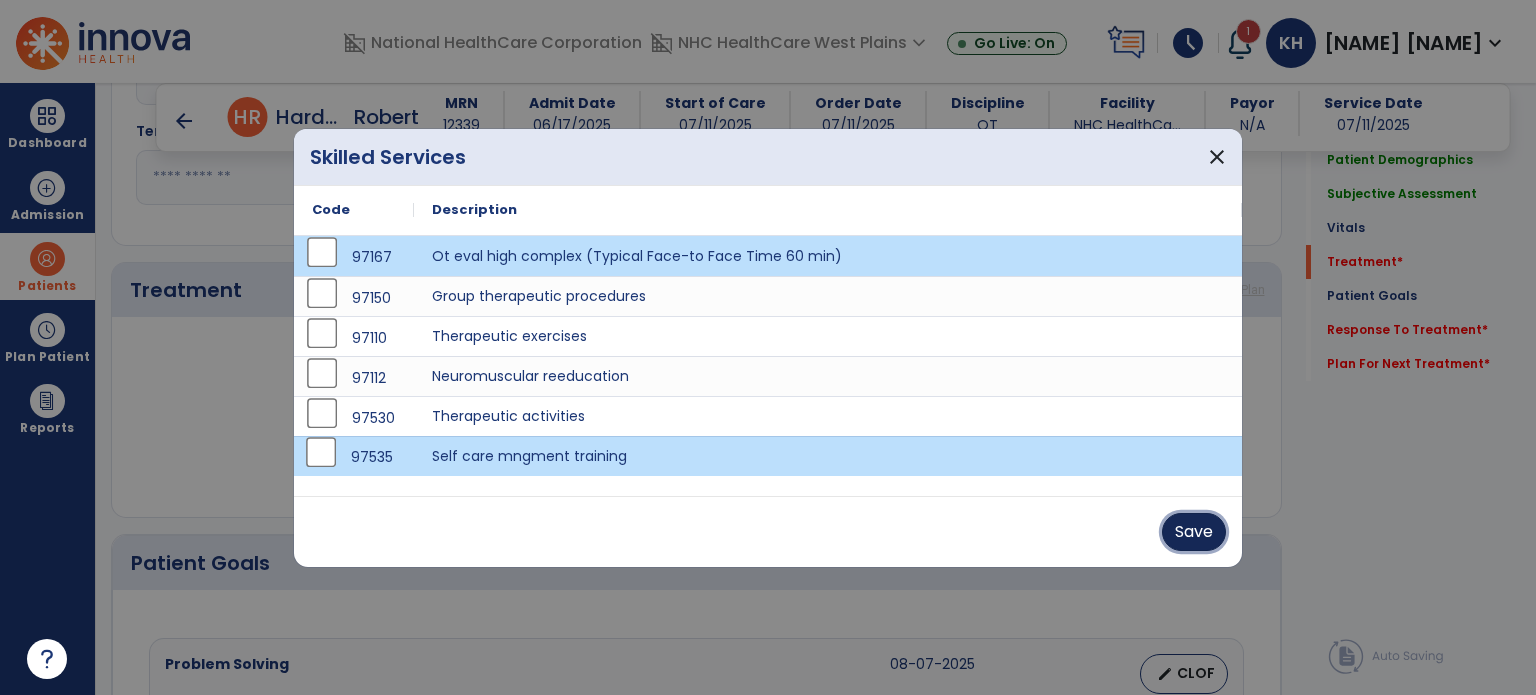 click on "Save" at bounding box center [1194, 532] 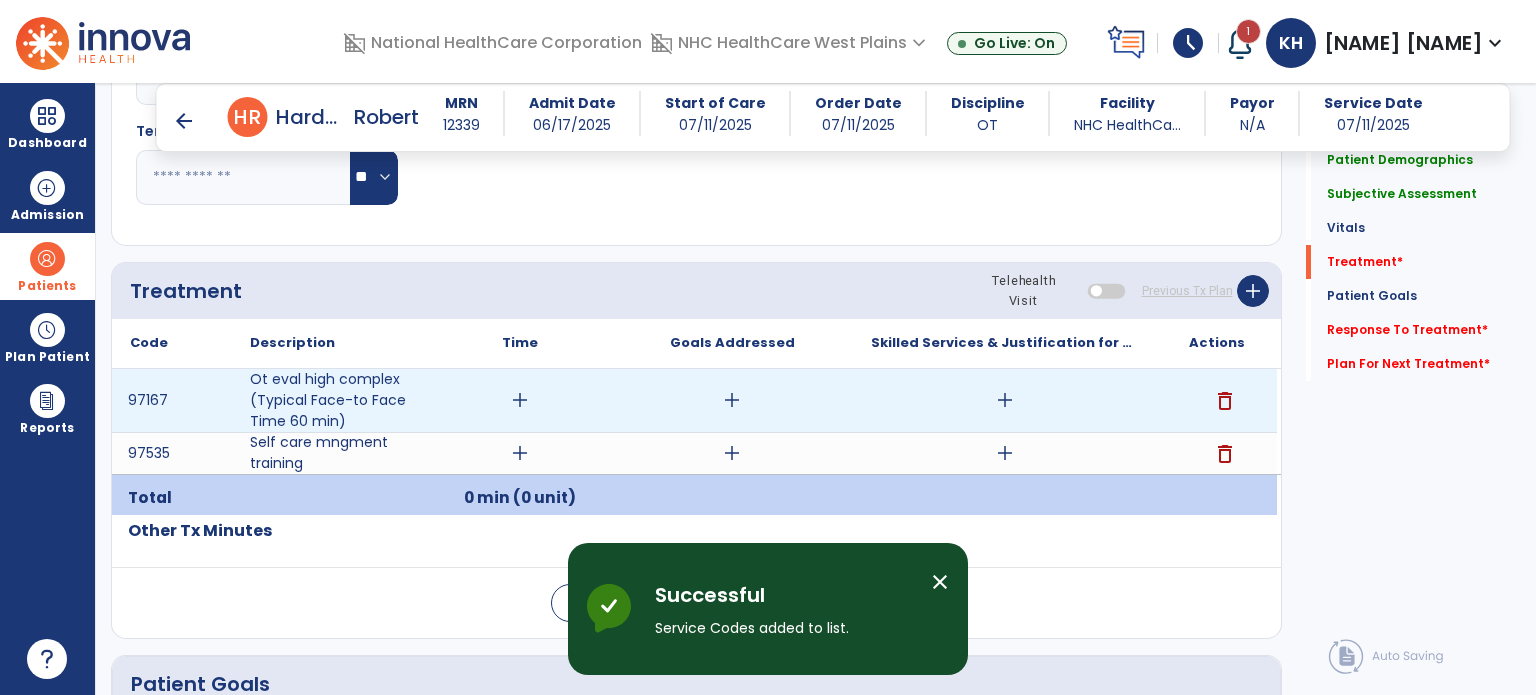 click on "add" at bounding box center (520, 400) 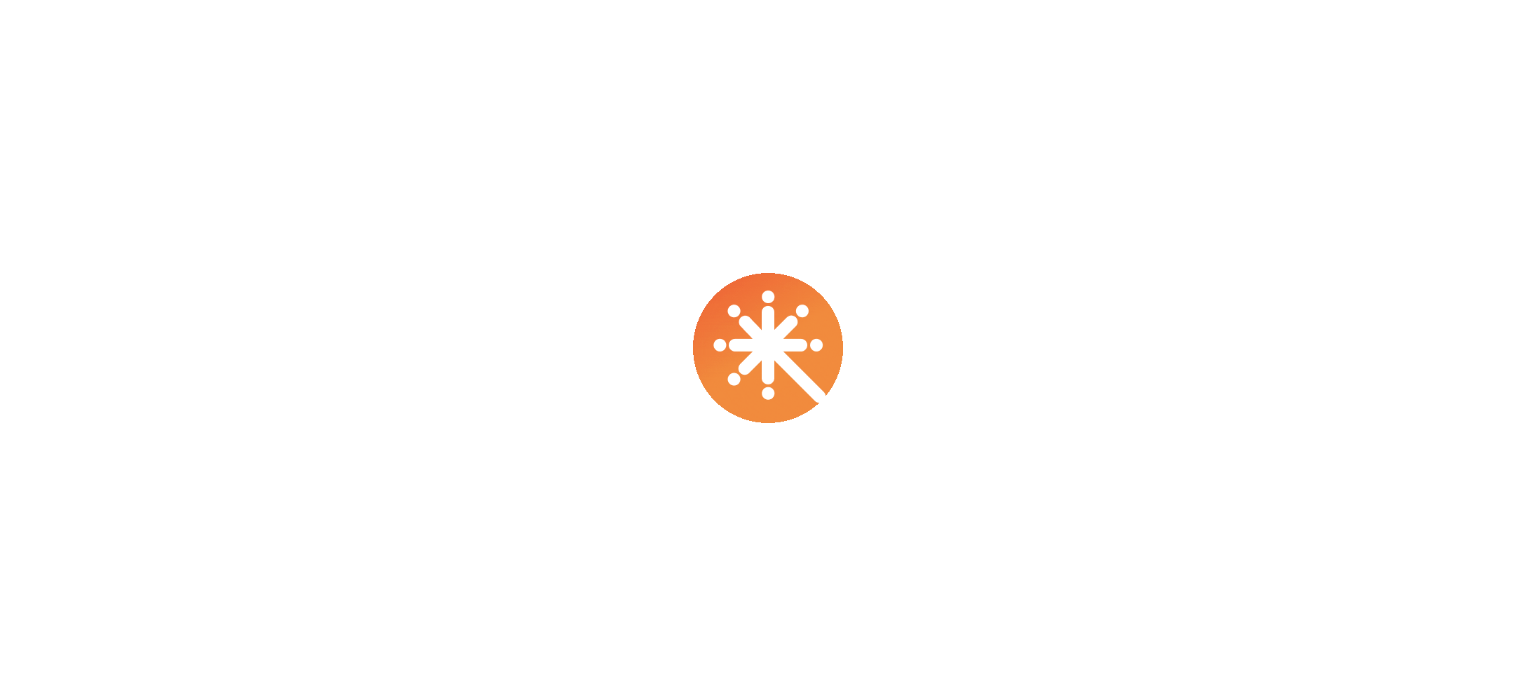 scroll, scrollTop: 0, scrollLeft: 0, axis: both 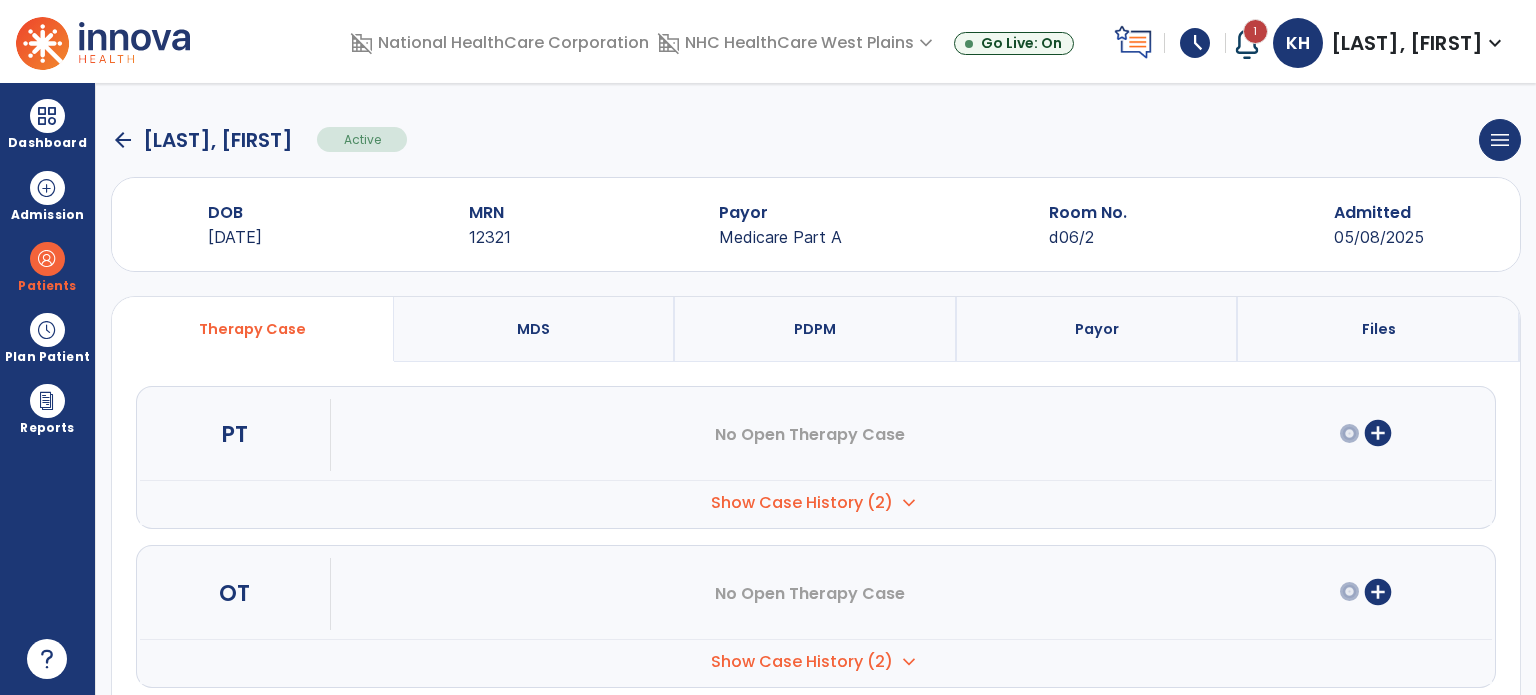 click on "arrow_back" 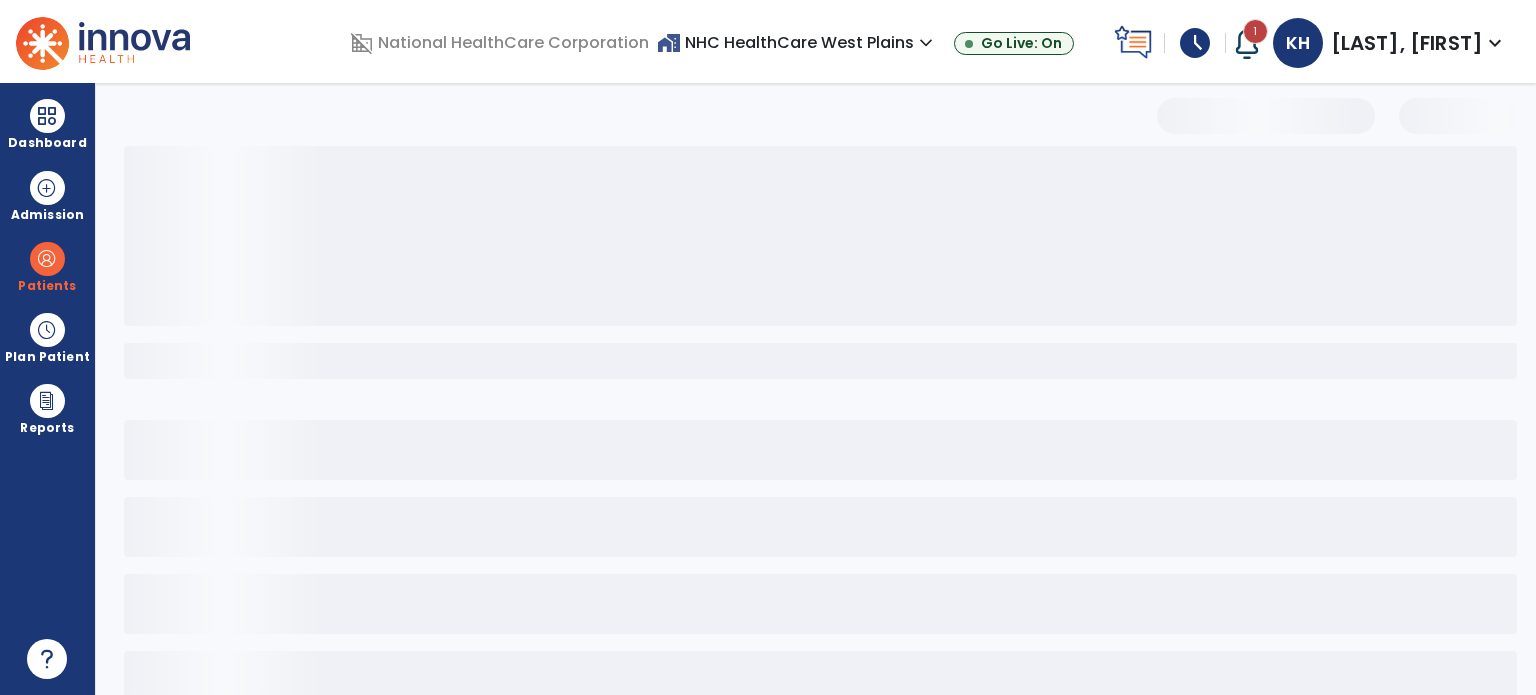 select on "***" 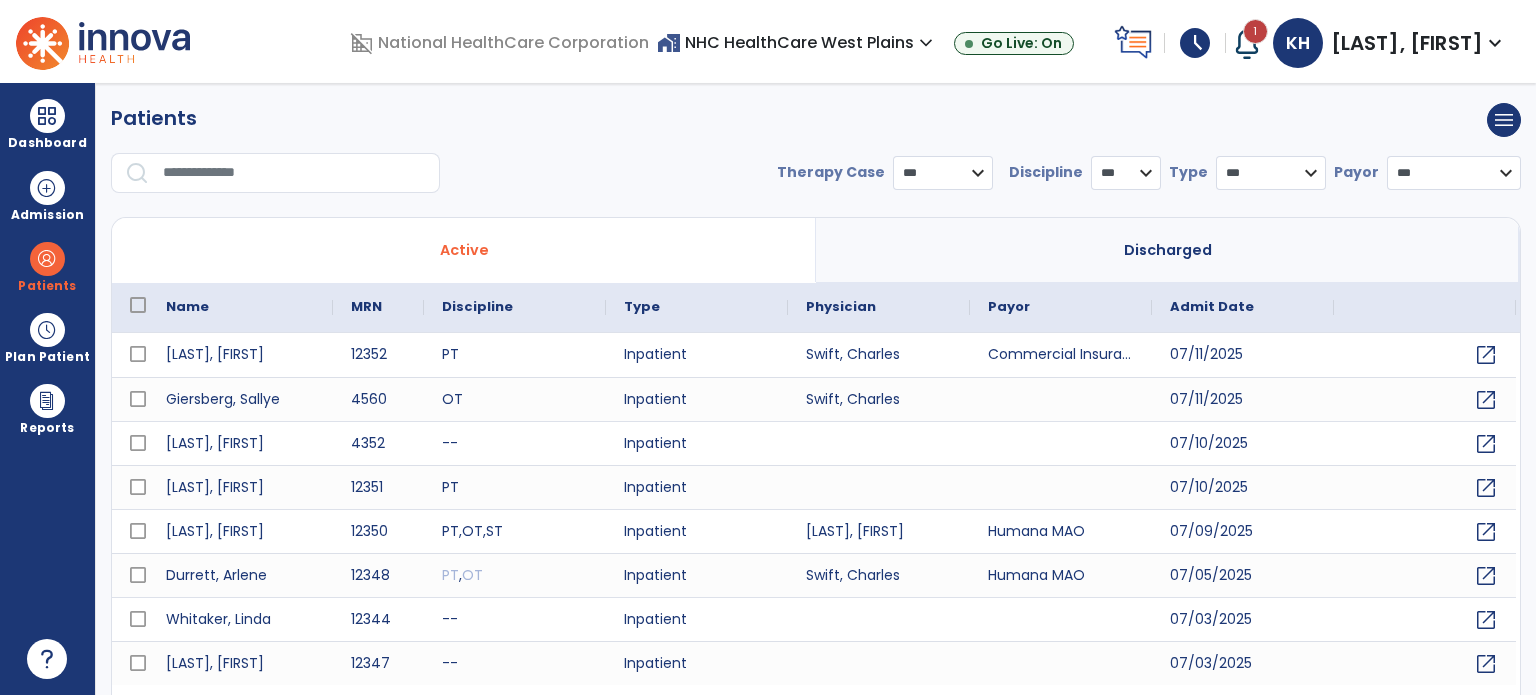 scroll, scrollTop: 46, scrollLeft: 0, axis: vertical 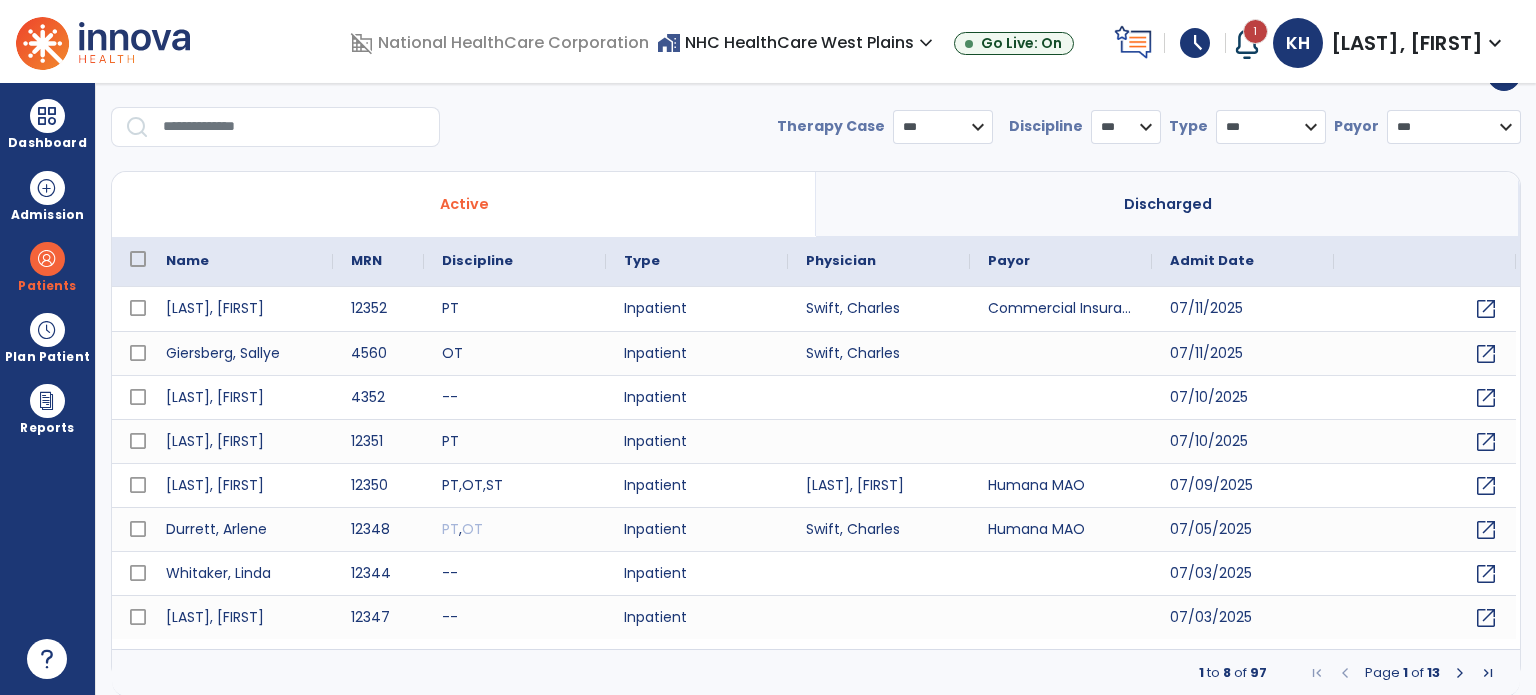 click at bounding box center (1460, 673) 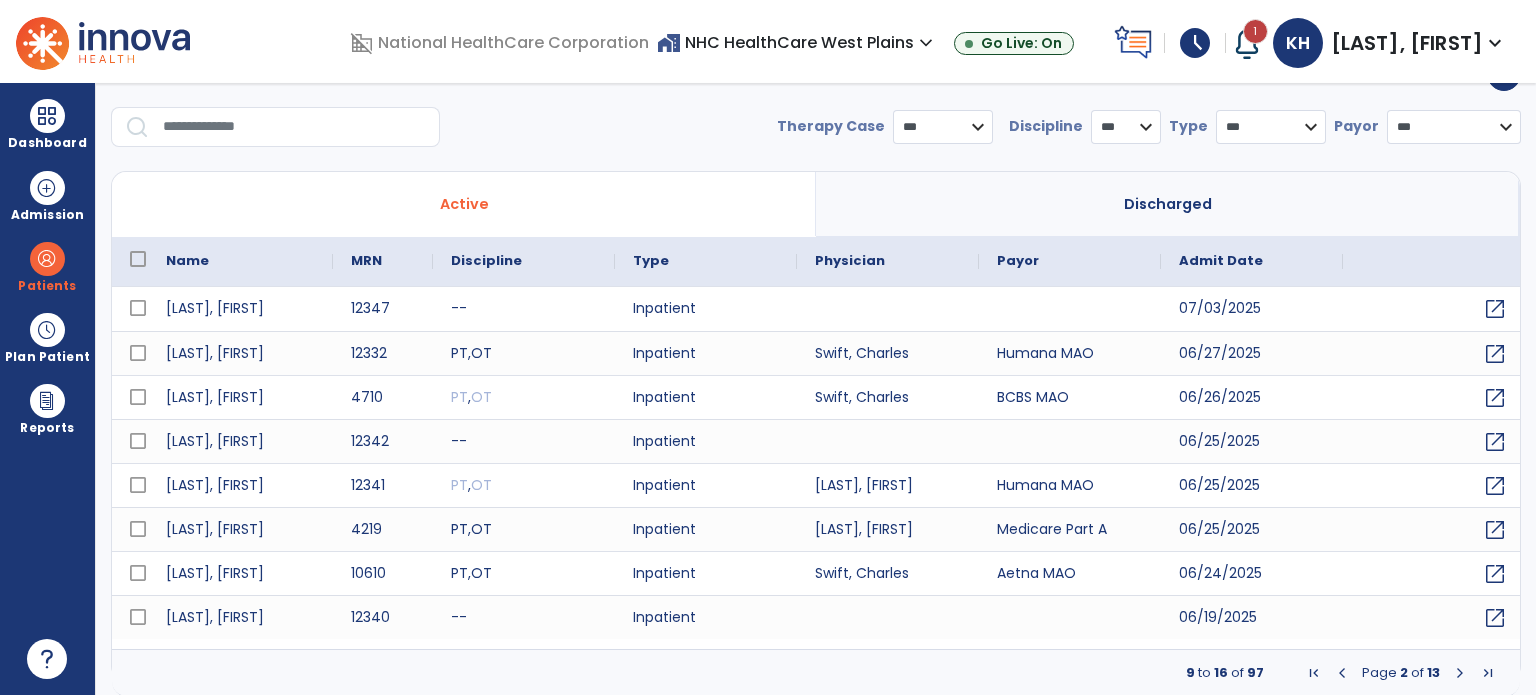 click at bounding box center [1460, 673] 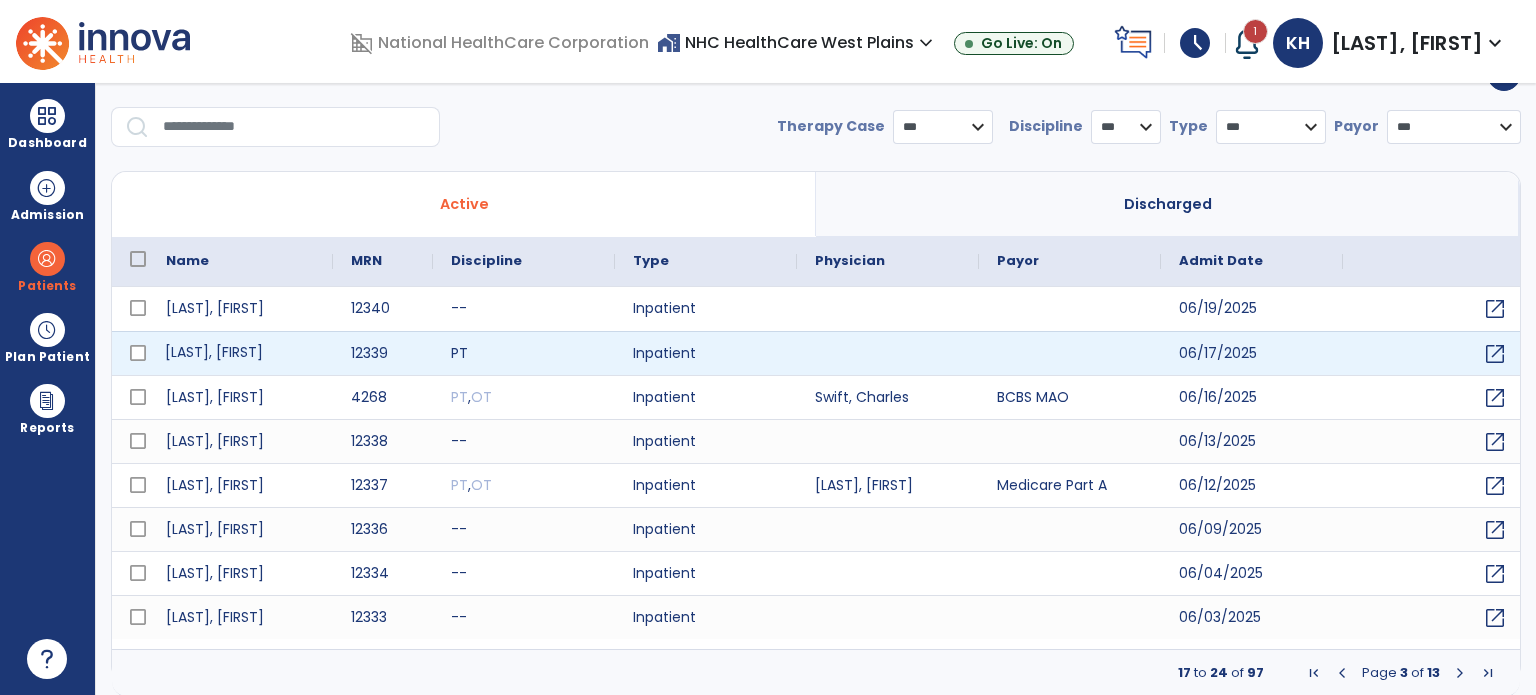 click on "[LAST], [FIRST]" at bounding box center [240, 353] 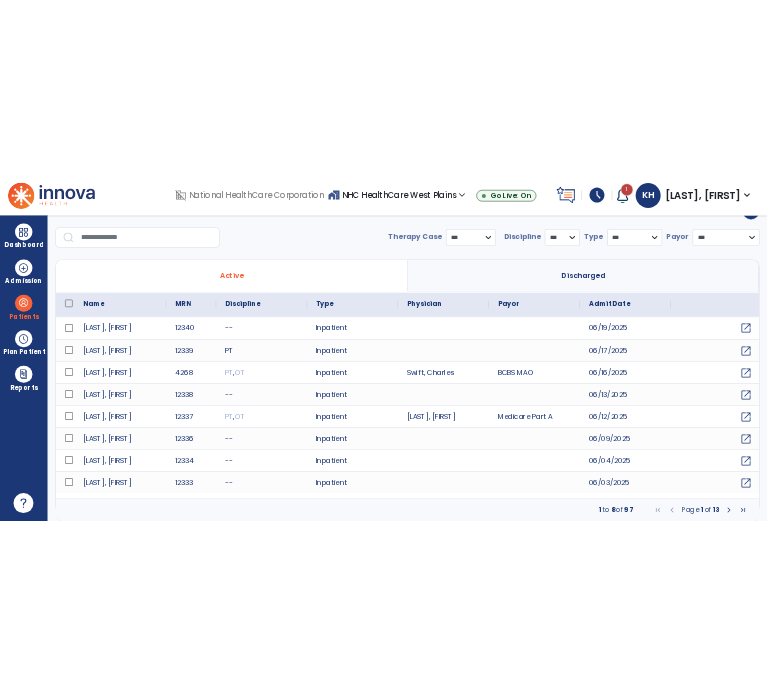 scroll, scrollTop: 0, scrollLeft: 0, axis: both 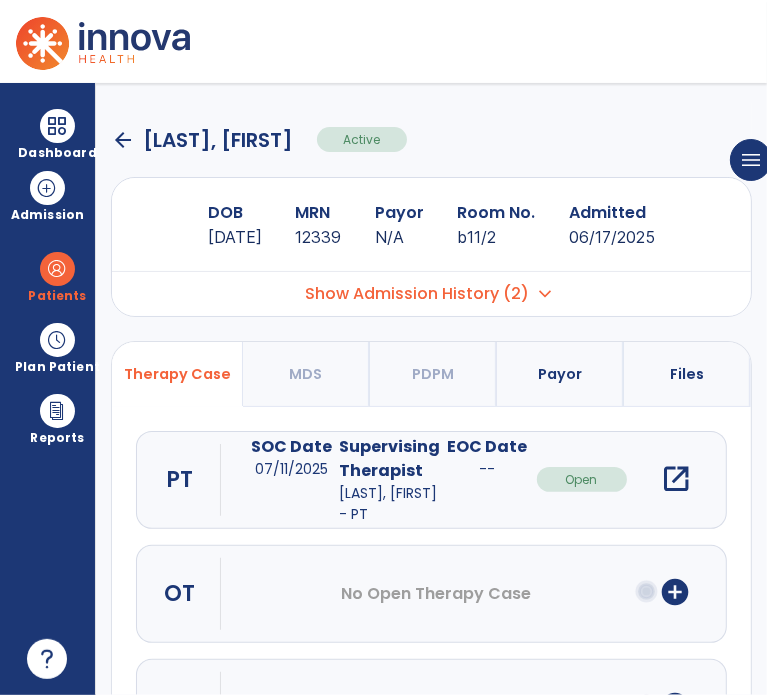 click on "Open" at bounding box center (582, 479) 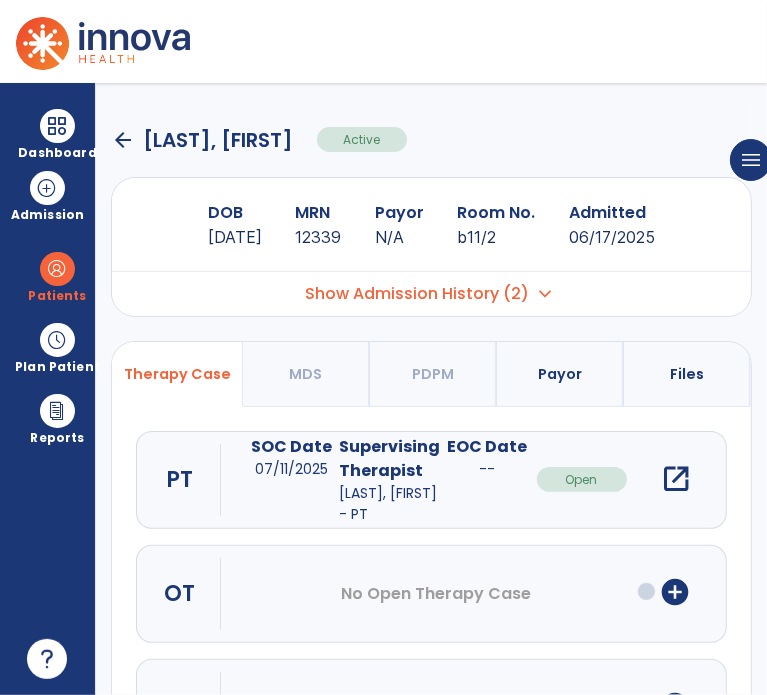 click on "open_in_new" at bounding box center (676, 479) 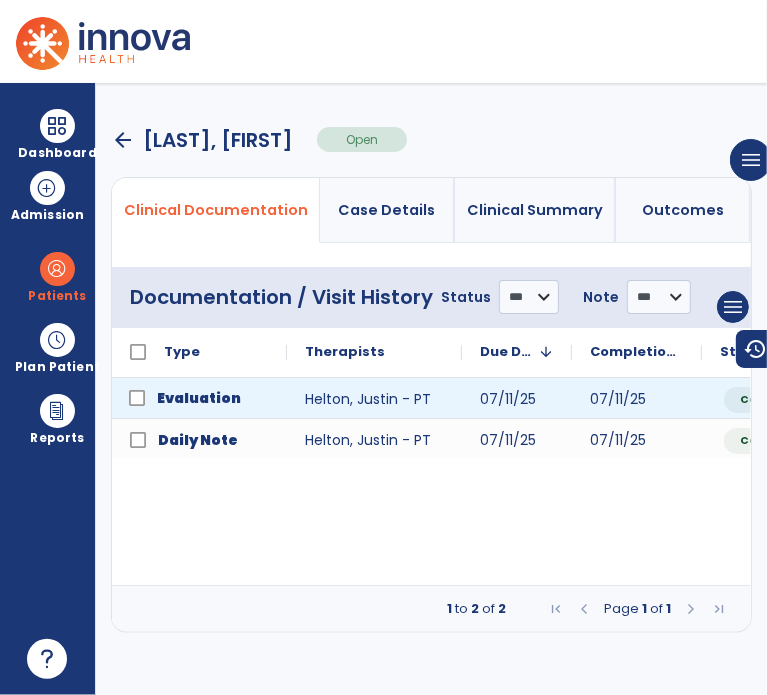 click on "Evaluation" at bounding box center (199, 398) 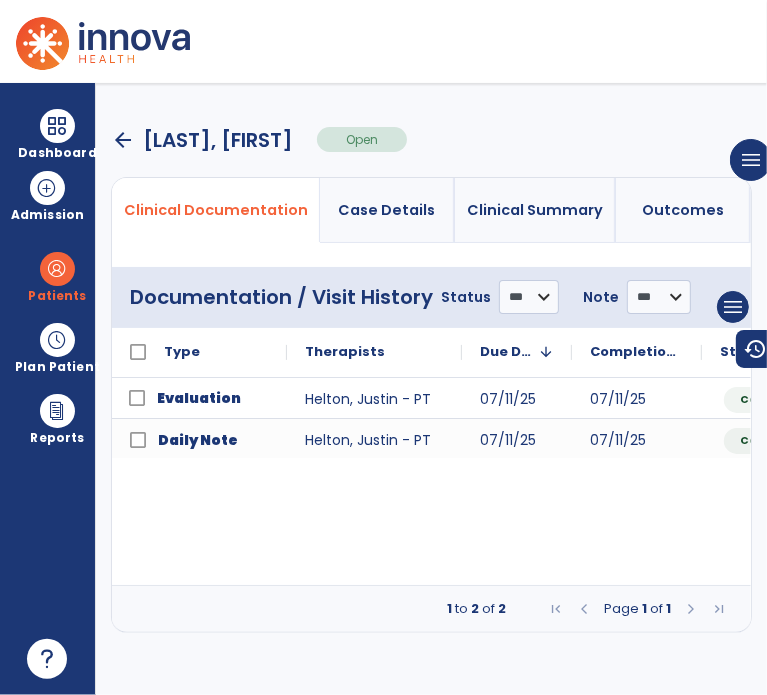 scroll, scrollTop: 0, scrollLeft: 253, axis: horizontal 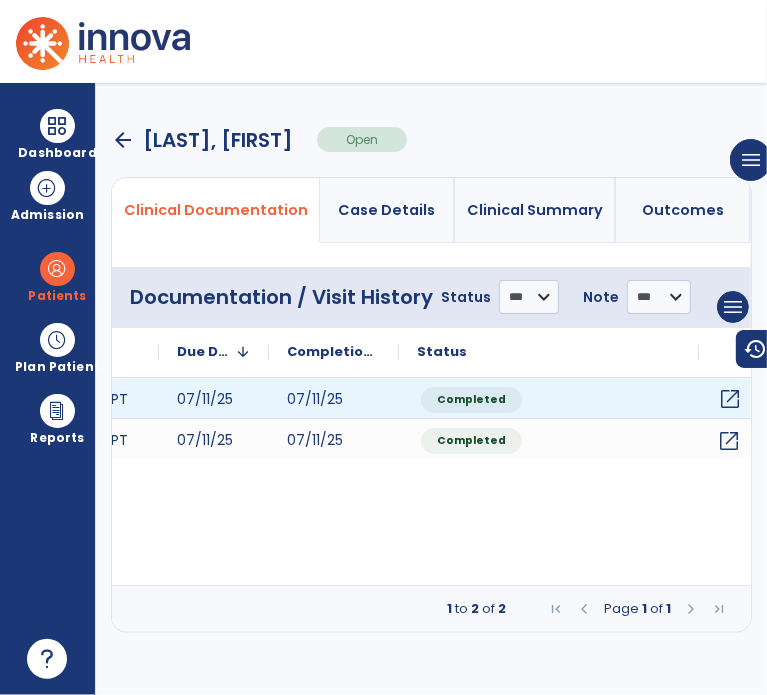 click on "open_in_new" 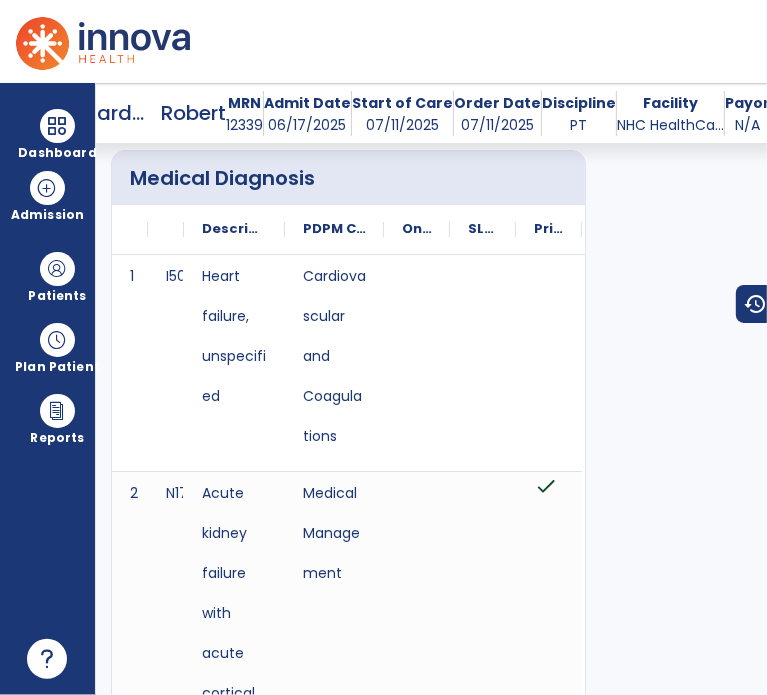 scroll, scrollTop: 0, scrollLeft: 0, axis: both 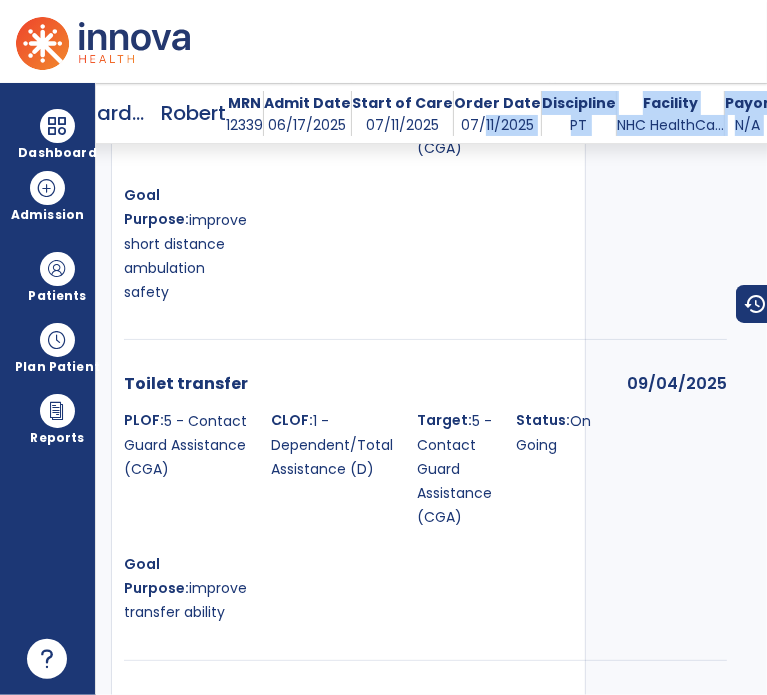 drag, startPoint x: 467, startPoint y: 117, endPoint x: 343, endPoint y: 144, distance: 126.90548 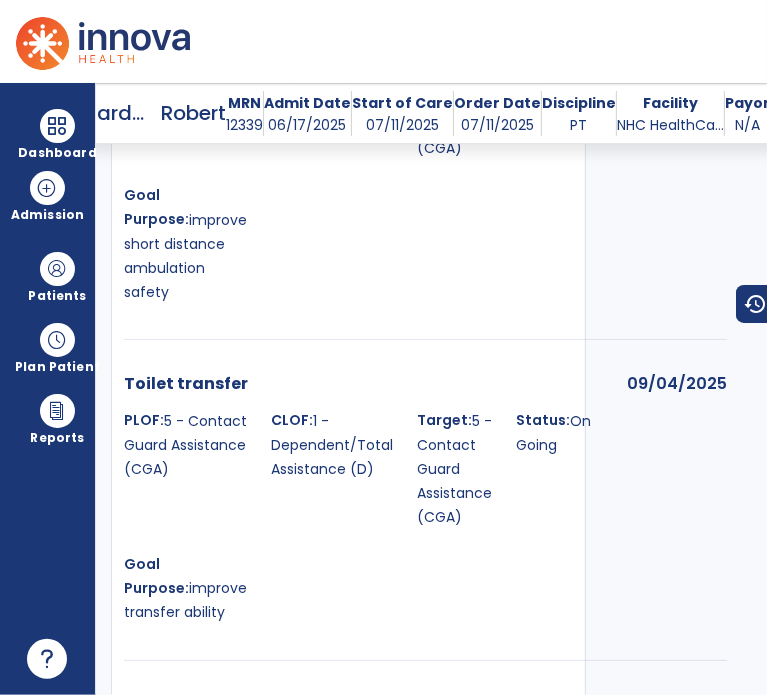 click on "[LAST], [FIRST] MRN [NUMBER] Admit Date [DATE] Start of Care [DATE] Order Date [DATE] Discipline PT Facility NHC HealthCa... Payor N/A Service Date [DATE]" at bounding box center (448, 113) 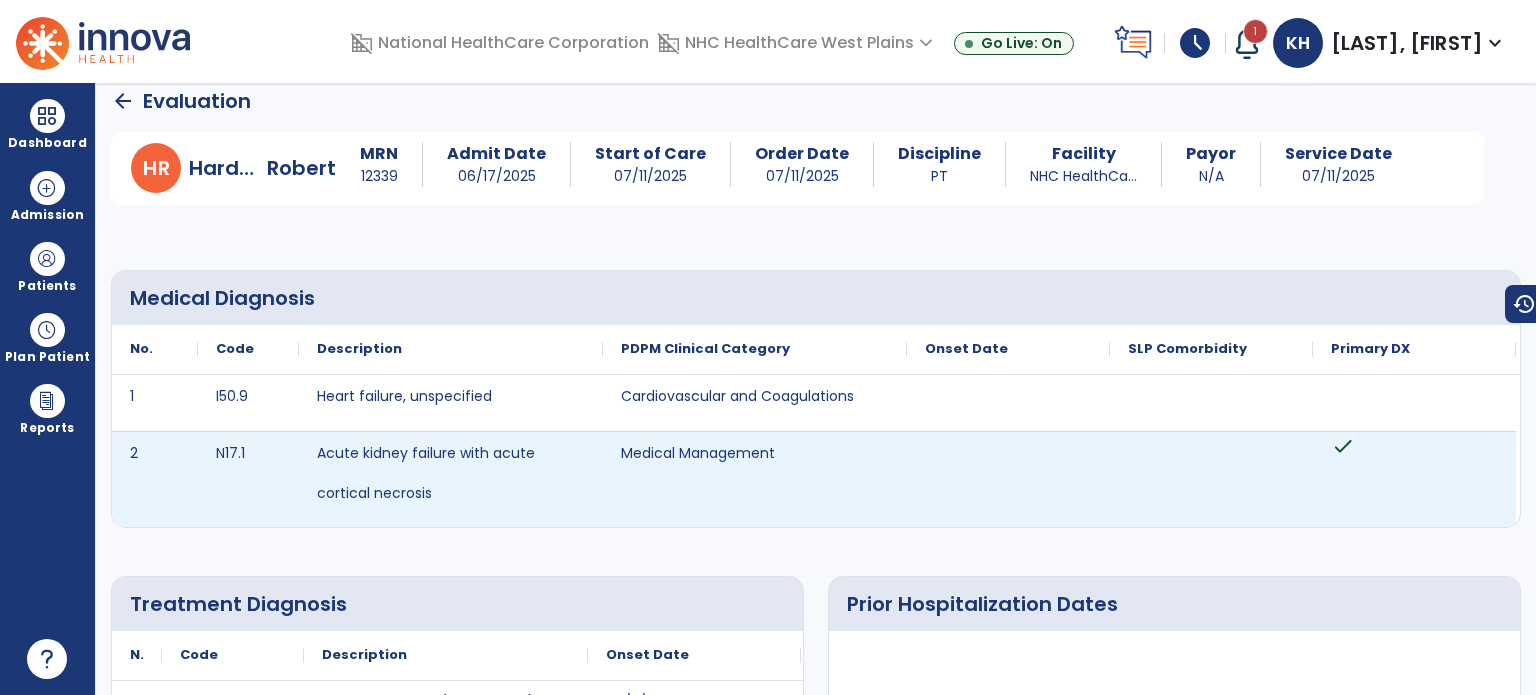 scroll, scrollTop: 0, scrollLeft: 0, axis: both 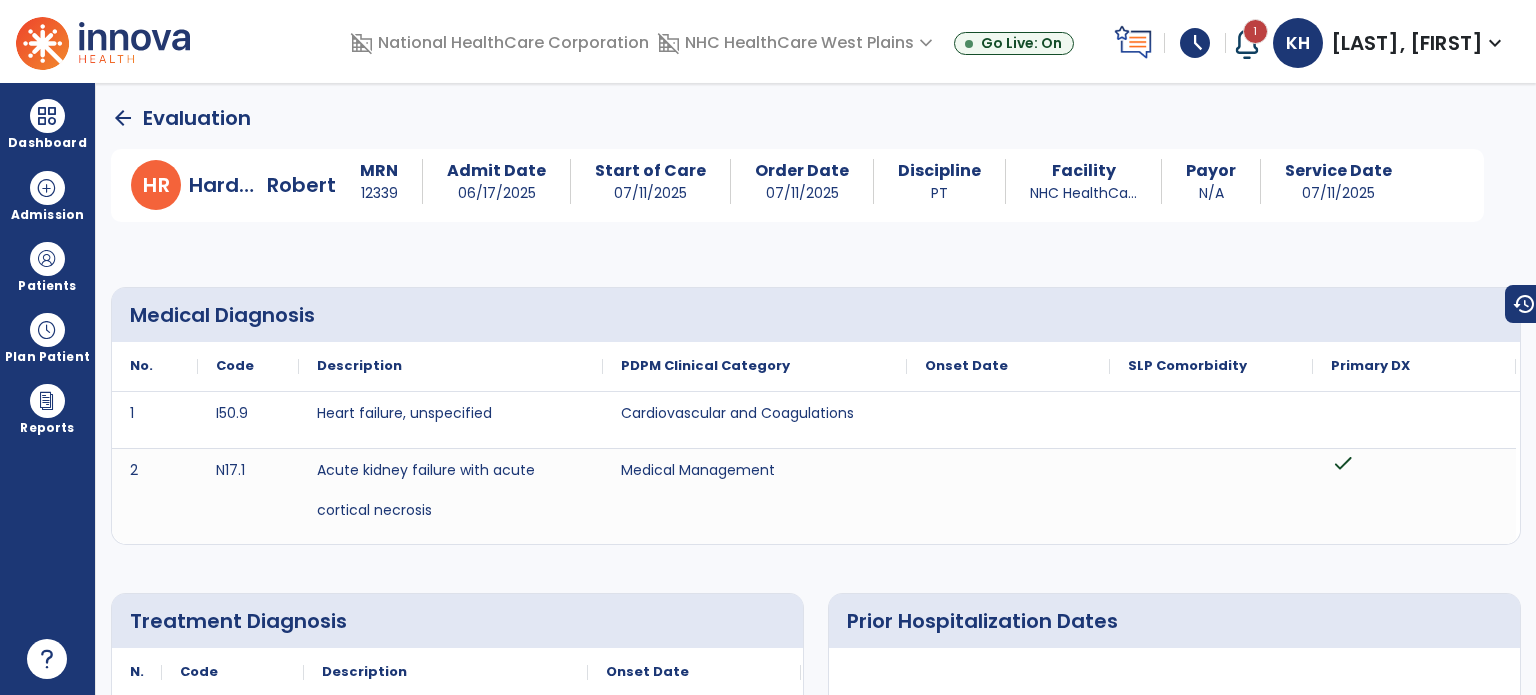 click on "Payor N/A" at bounding box center (1211, 181) 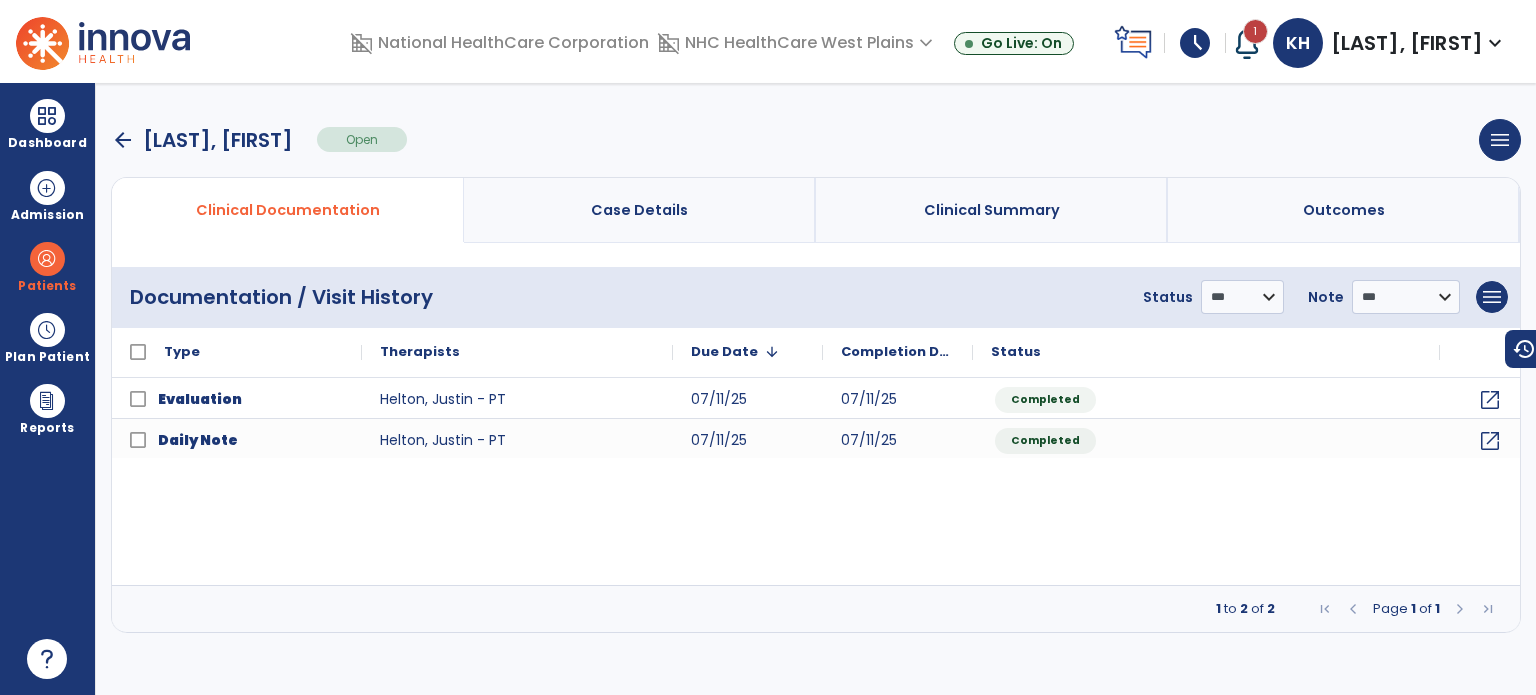 click on "Case Details" at bounding box center [640, 210] 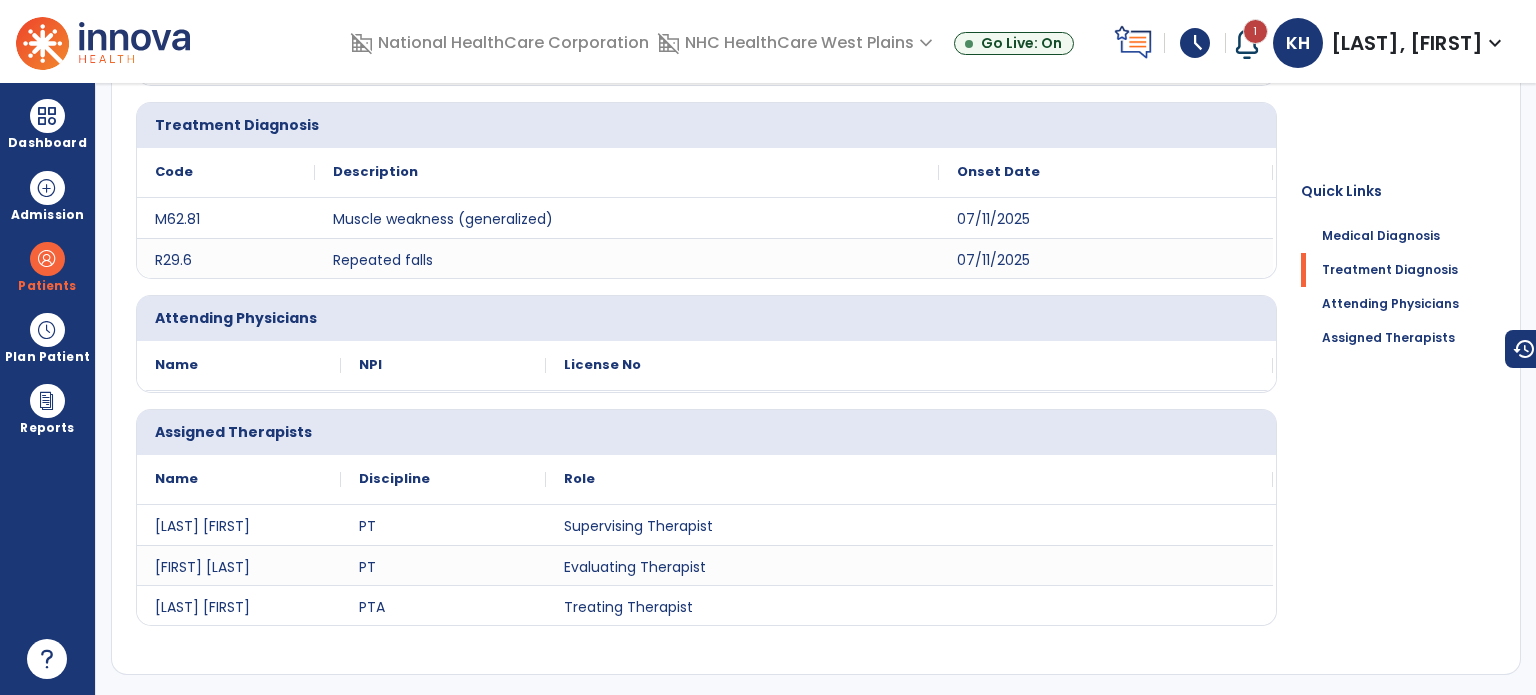scroll, scrollTop: 0, scrollLeft: 0, axis: both 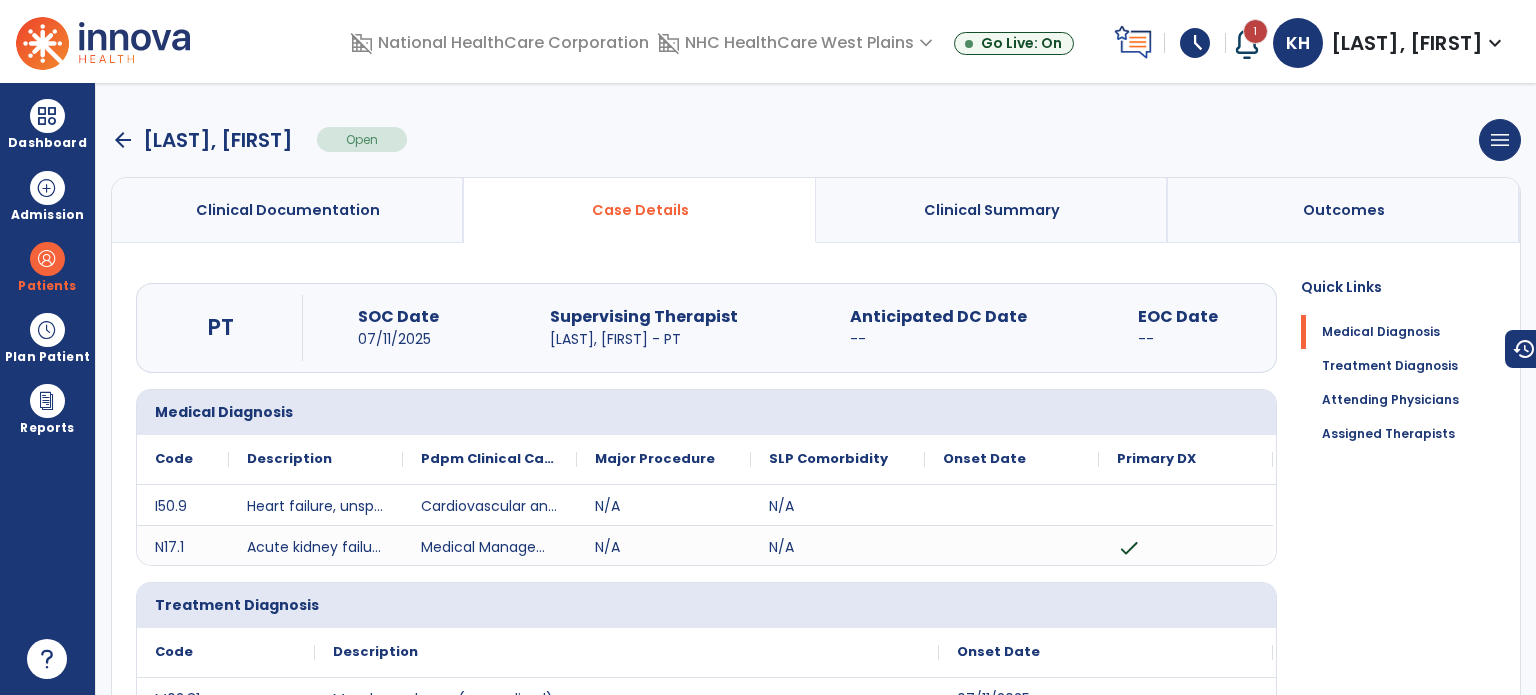 click on "Clinical Summary" at bounding box center [992, 210] 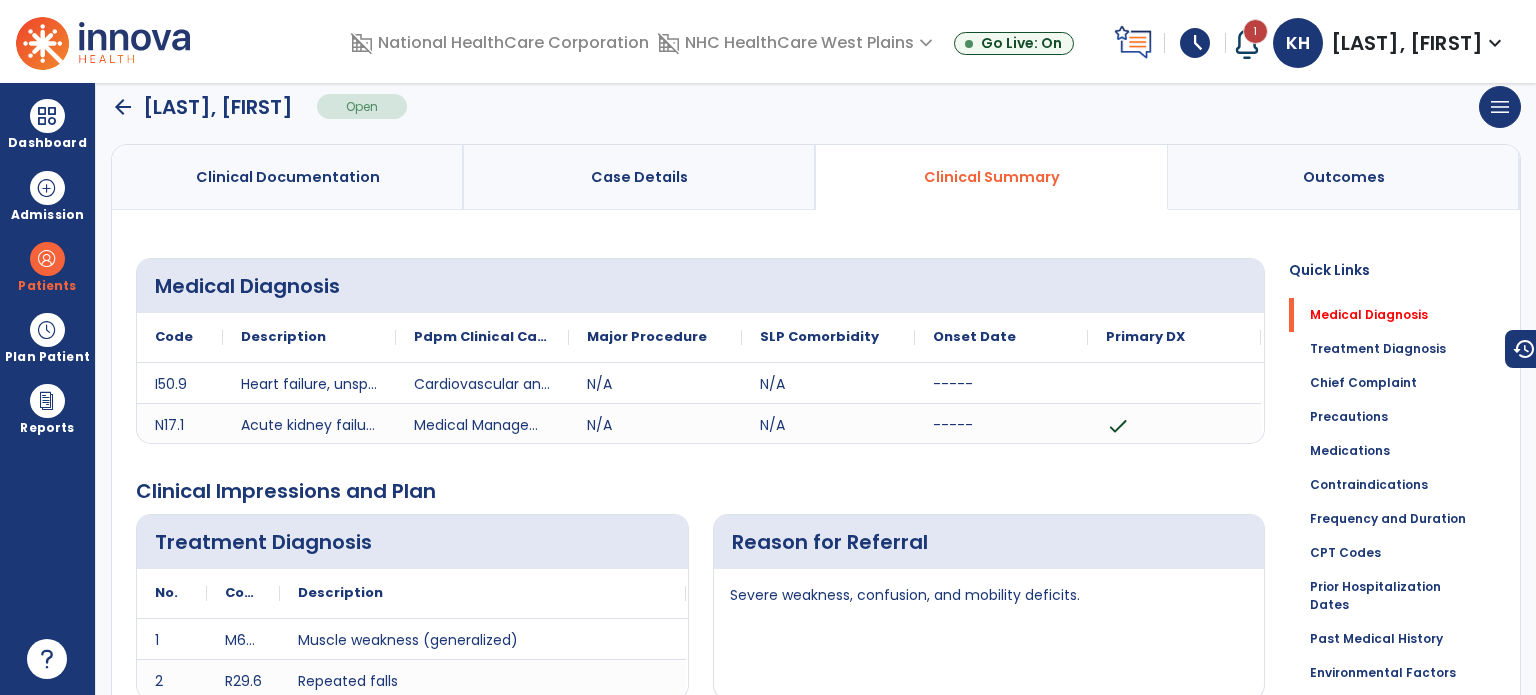 scroll, scrollTop: 0, scrollLeft: 0, axis: both 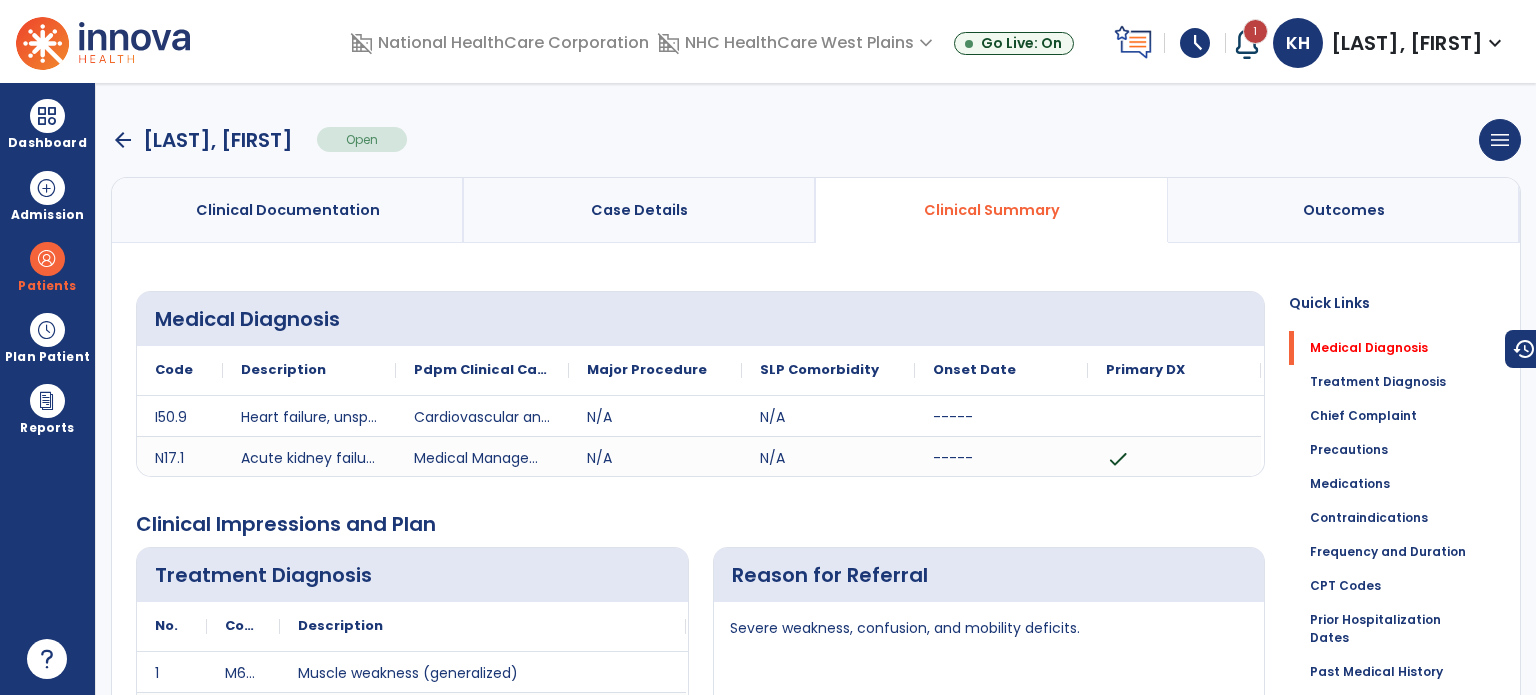 click on "Outcomes" at bounding box center (1344, 210) 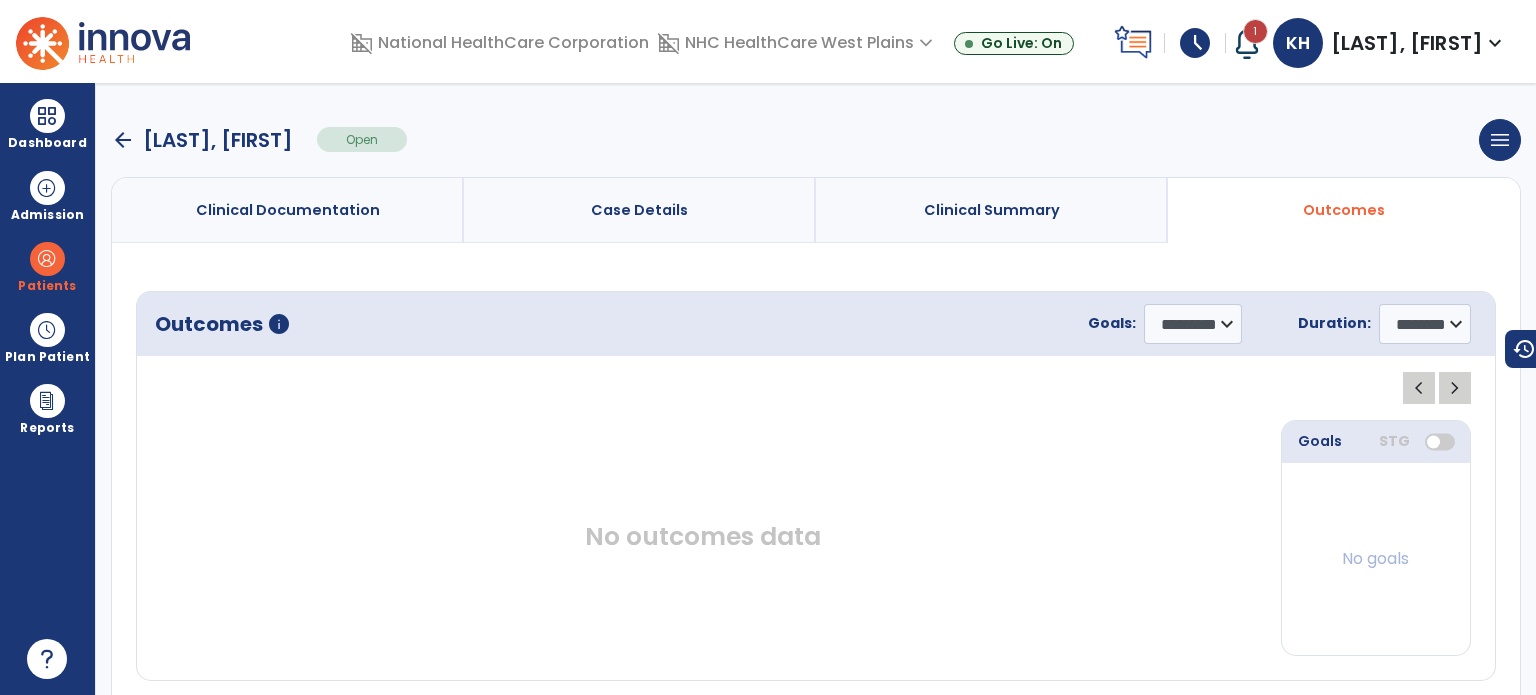 click on "Clinical Summary" at bounding box center (992, 210) 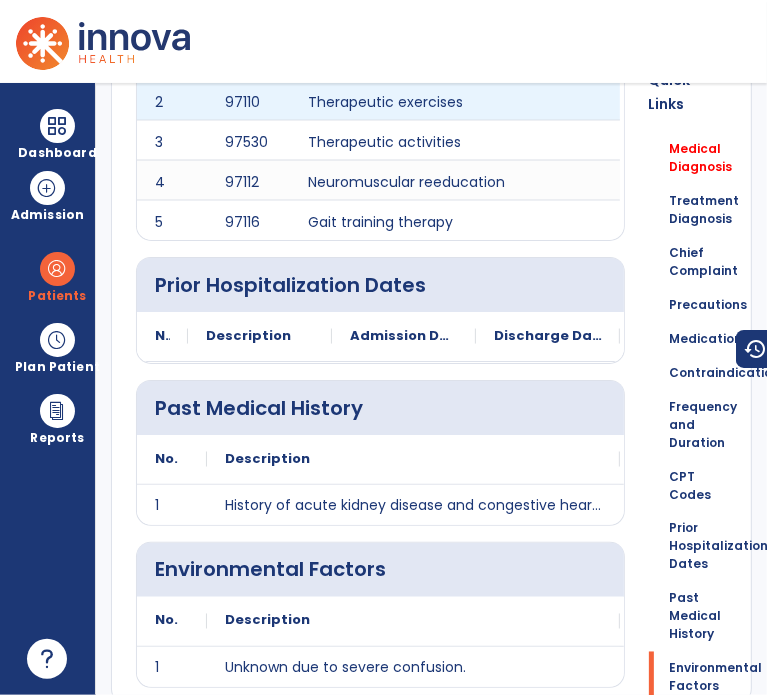 scroll, scrollTop: 1528, scrollLeft: 0, axis: vertical 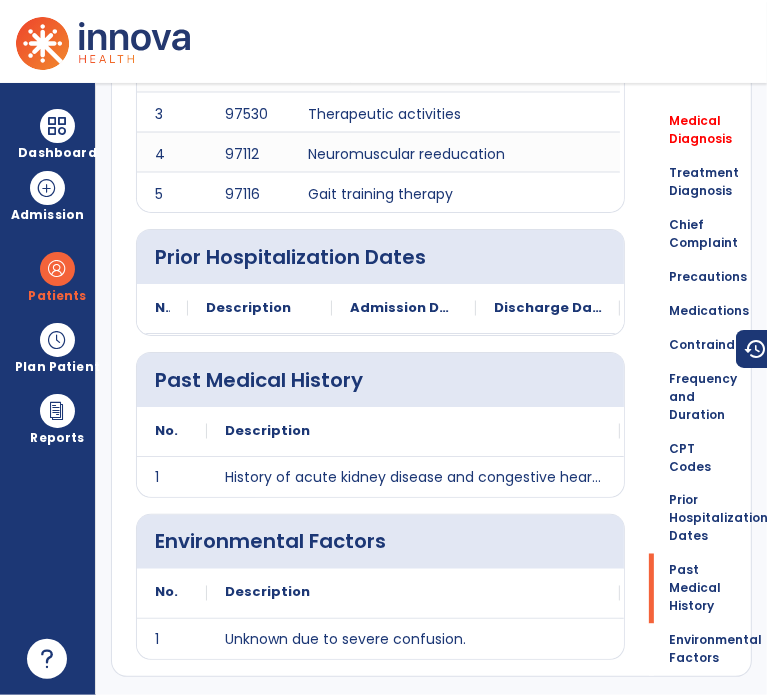 click on "Description" 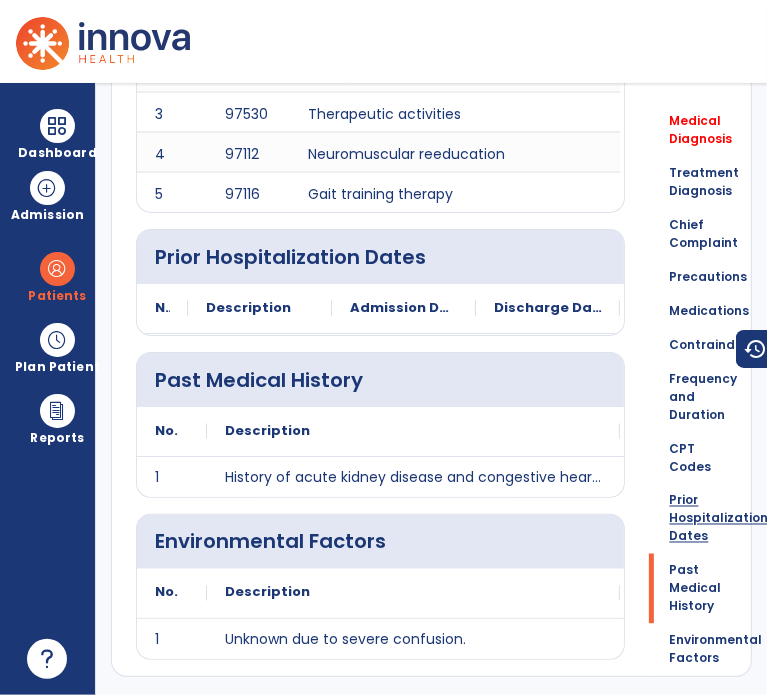 click on "Prior Hospitalization Dates" 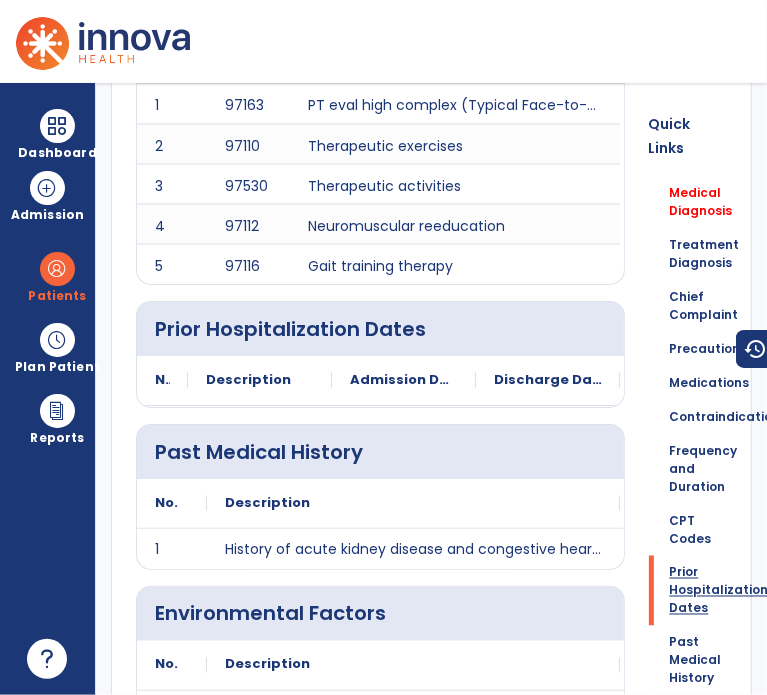 scroll, scrollTop: 1418, scrollLeft: 0, axis: vertical 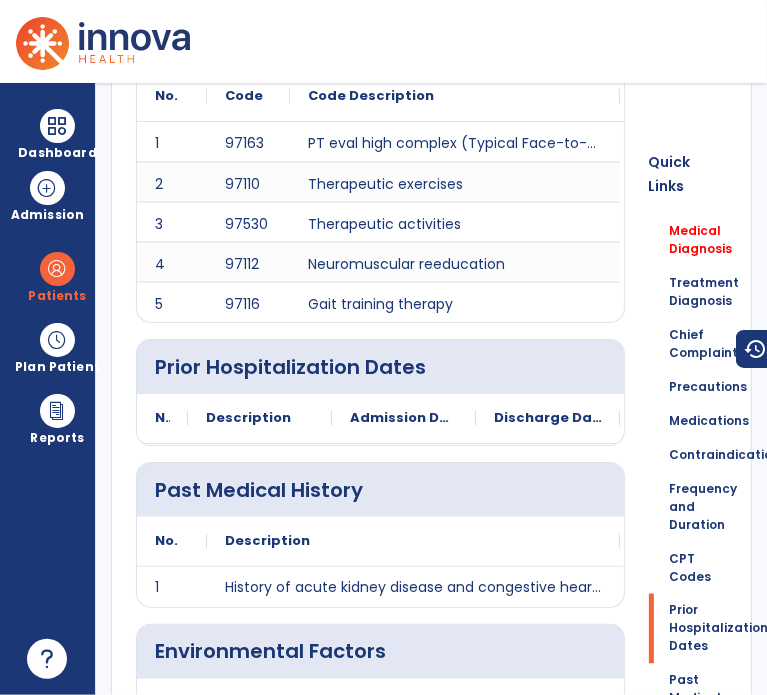 click on "Admission Date" 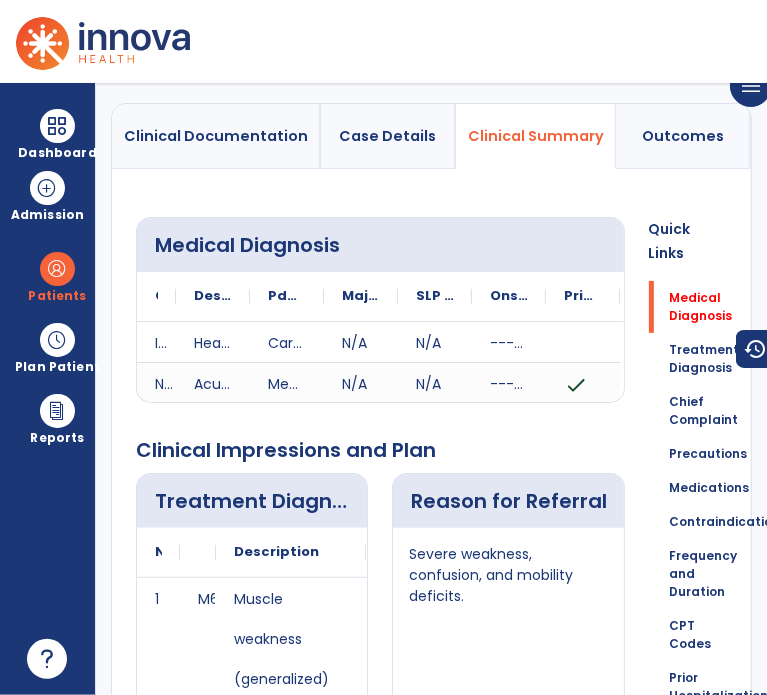 scroll, scrollTop: 0, scrollLeft: 0, axis: both 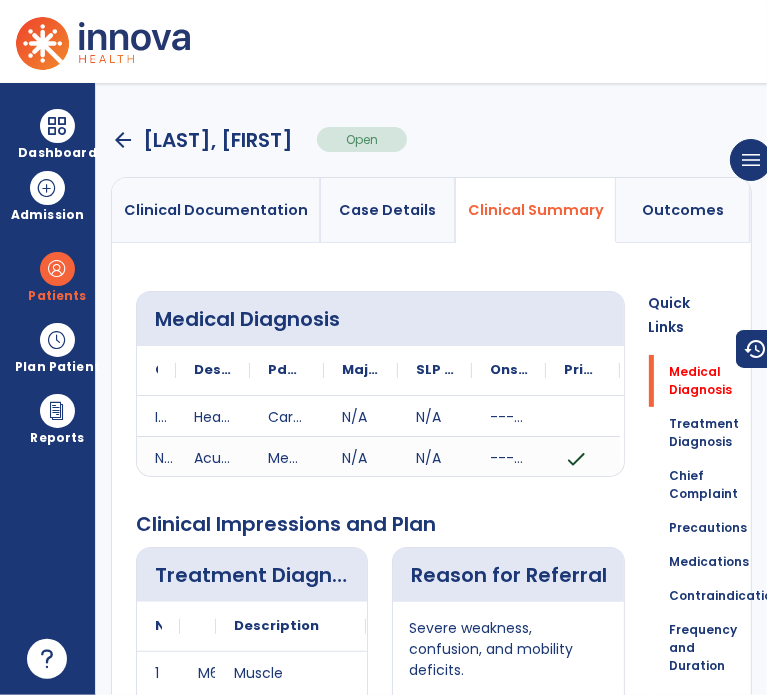 click on "Case Details" at bounding box center (388, 210) 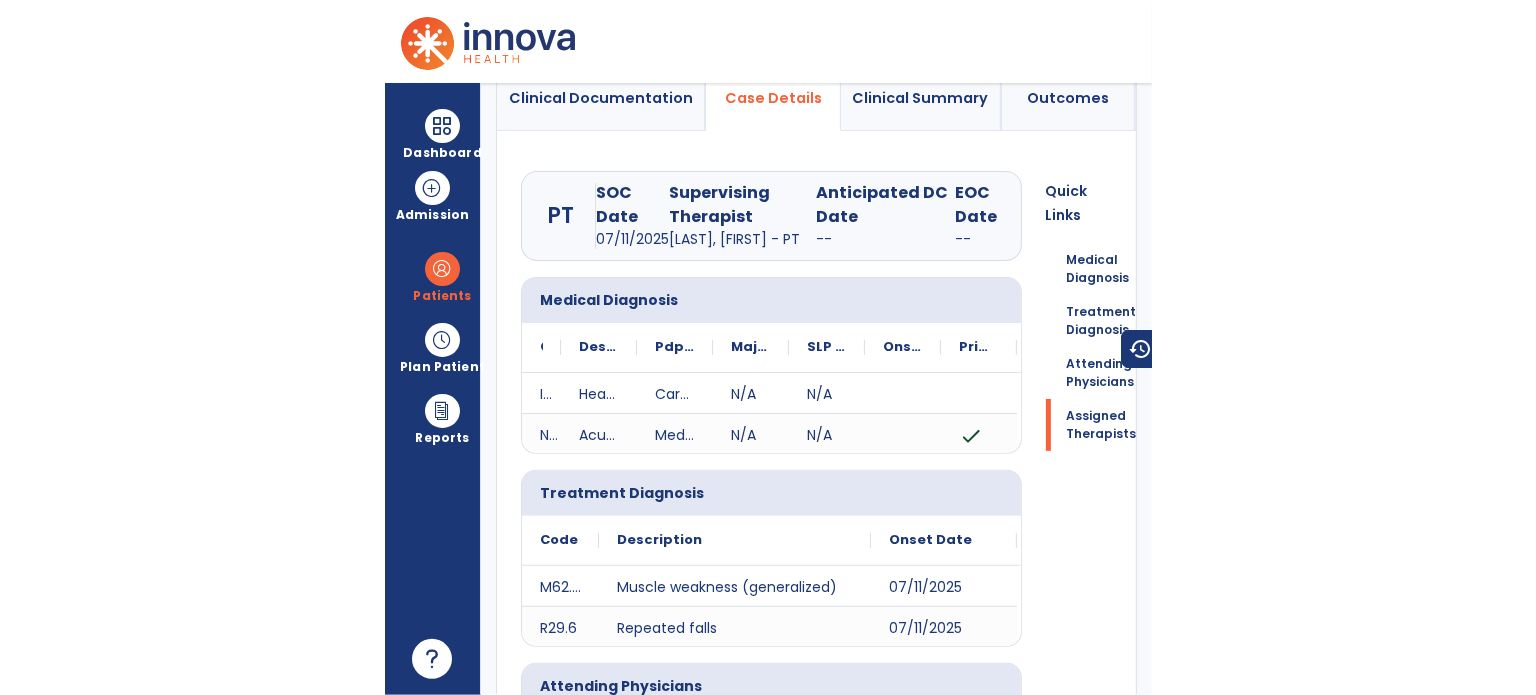 scroll, scrollTop: 0, scrollLeft: 0, axis: both 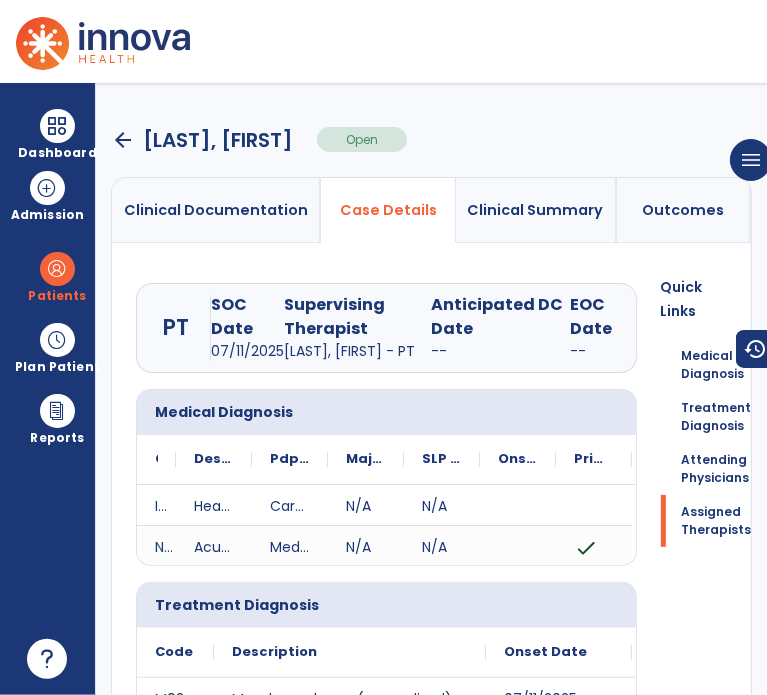 click on "Clinical Documentation" at bounding box center [216, 210] 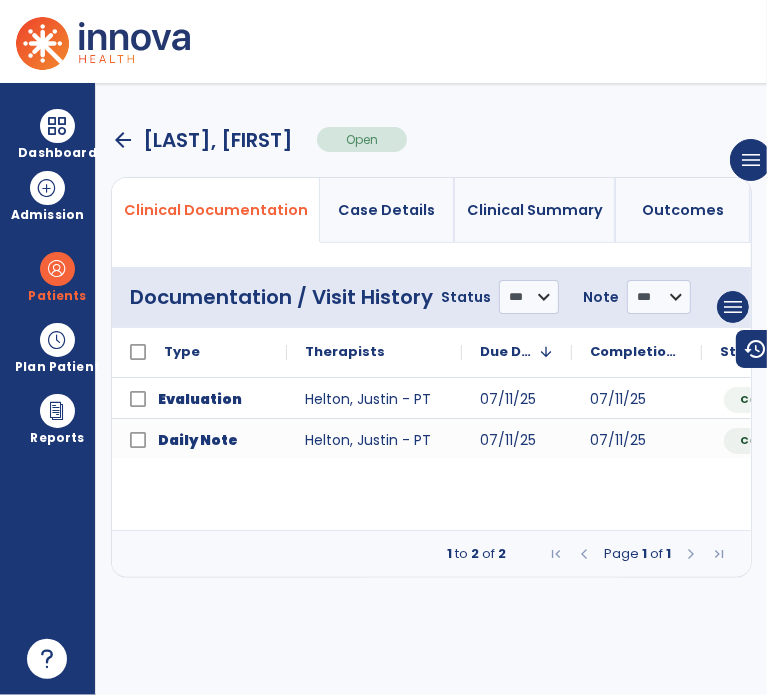 click on "Outcomes" at bounding box center [683, 210] 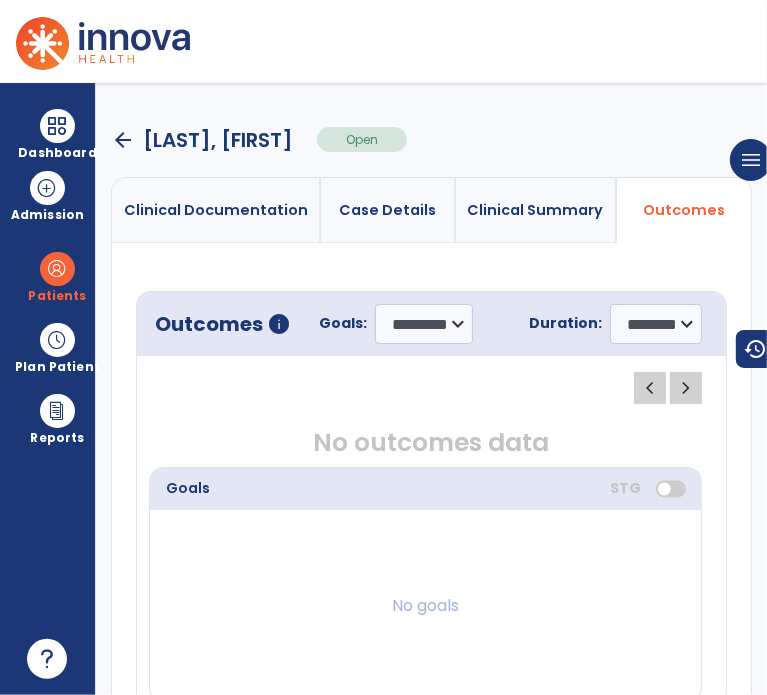 click on "Clinical Summary" at bounding box center (536, 210) 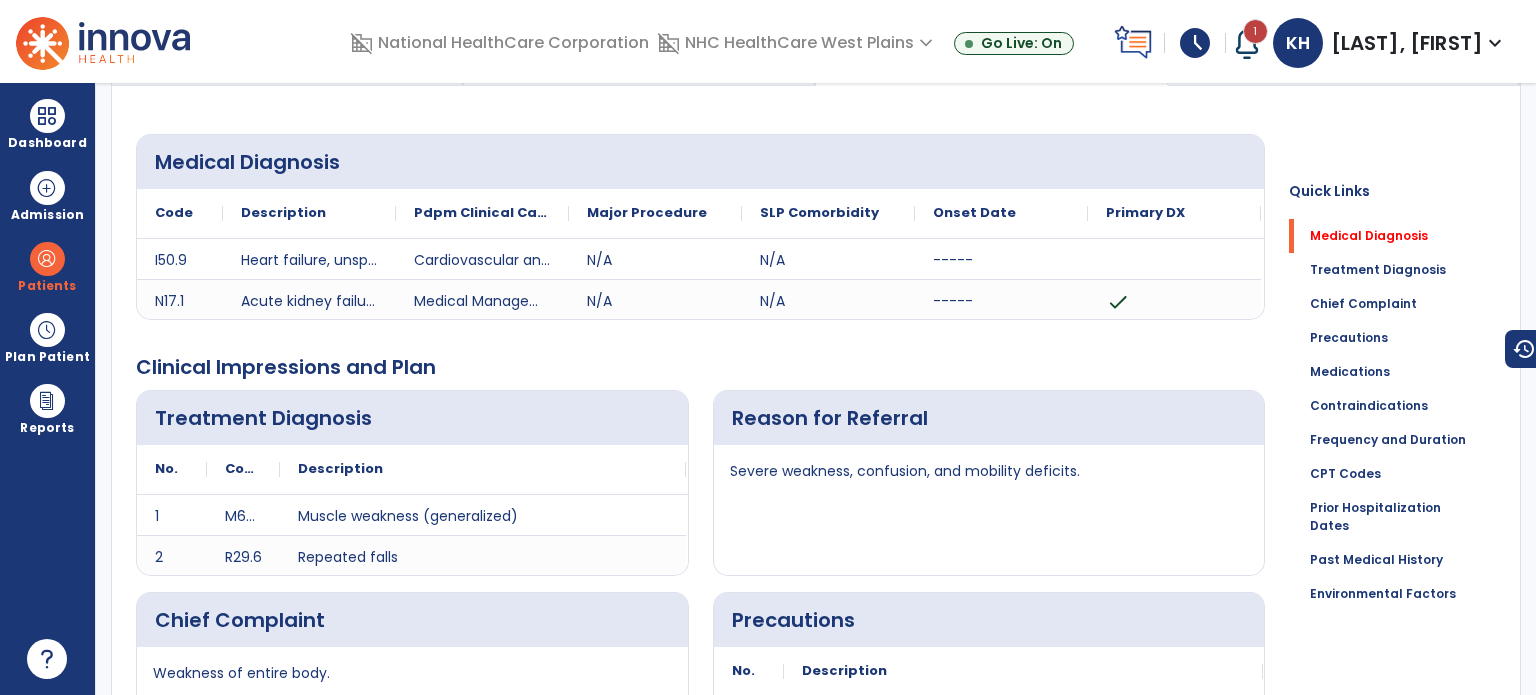 scroll, scrollTop: 200, scrollLeft: 0, axis: vertical 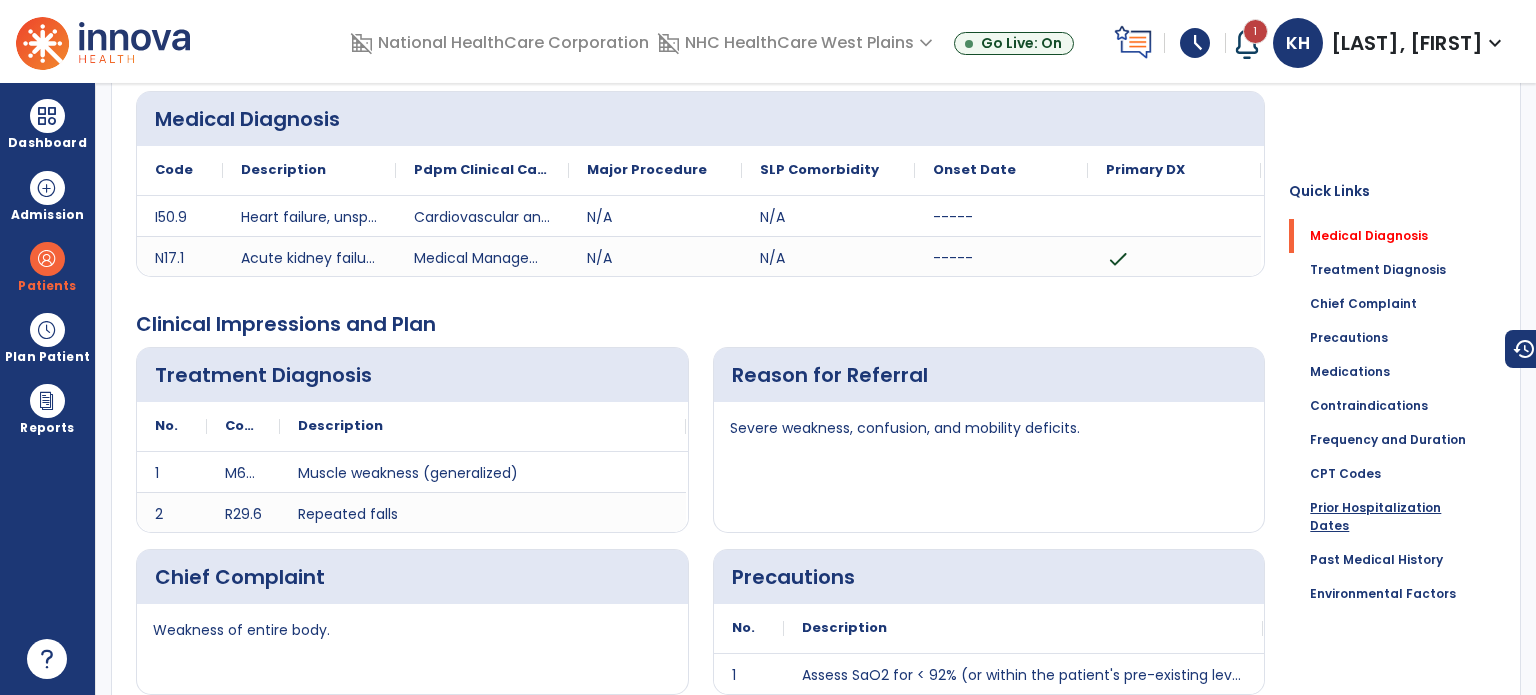 click on "Prior Hospitalization Dates" 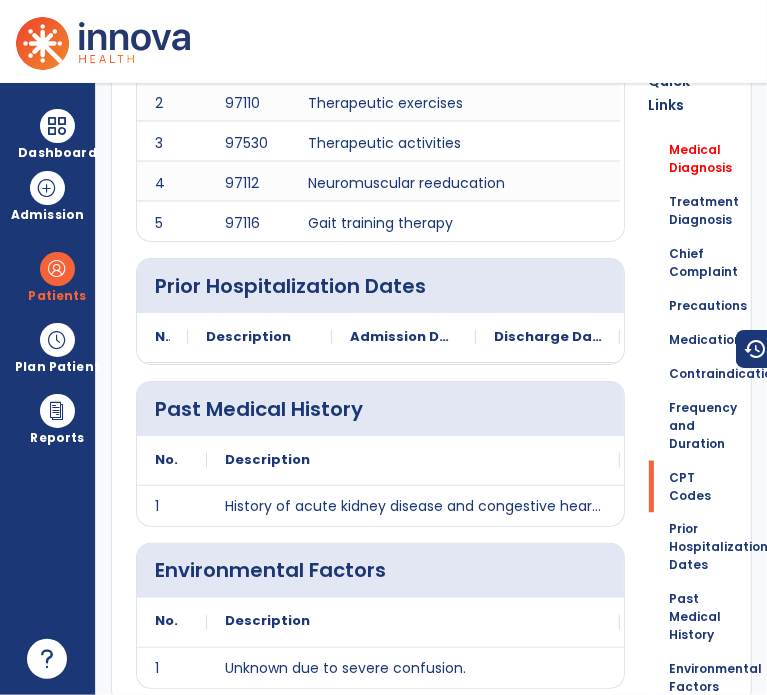 scroll, scrollTop: 1528, scrollLeft: 0, axis: vertical 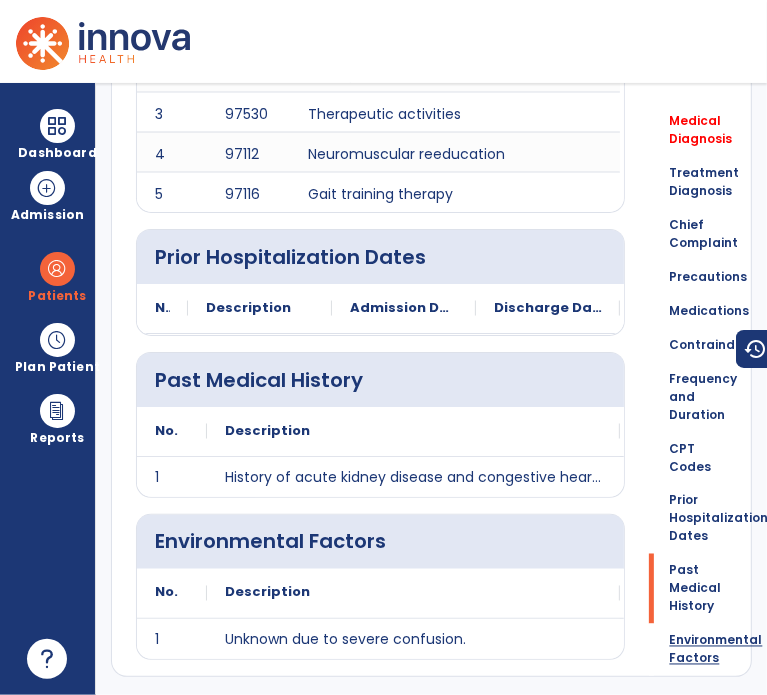 click on "Environmental Factors" 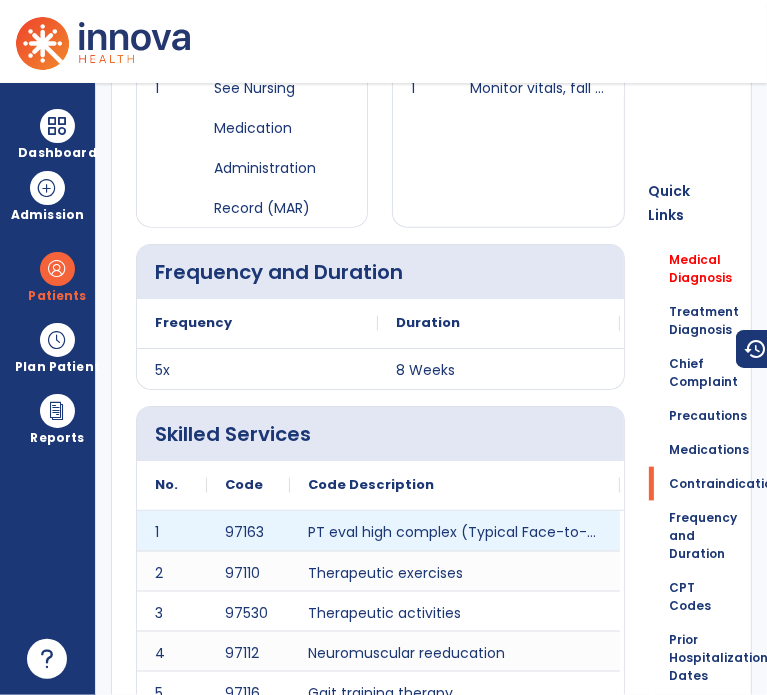 scroll, scrollTop: 429, scrollLeft: 0, axis: vertical 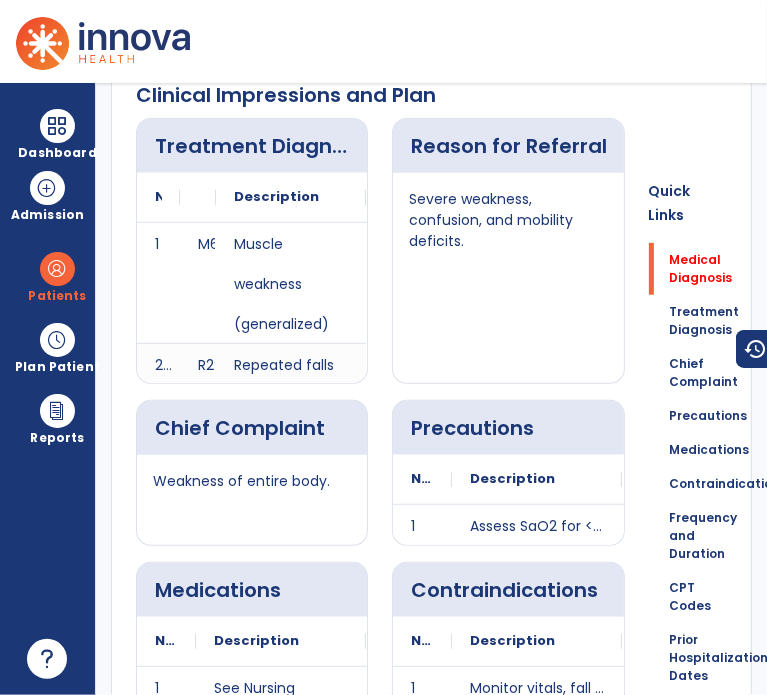 drag, startPoint x: 409, startPoint y: 192, endPoint x: 480, endPoint y: 240, distance: 85.70297 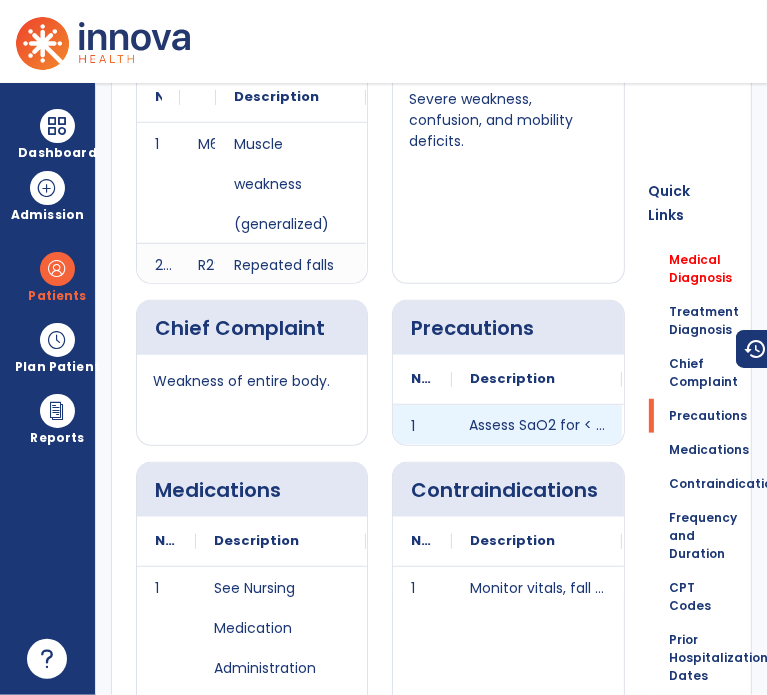 click on "Assess SaO2 for < 92% (or within the patient's pre-existing levels) throughout treatment secondary to increased potential for post-operative DVTs / PEs.
Fall risk" 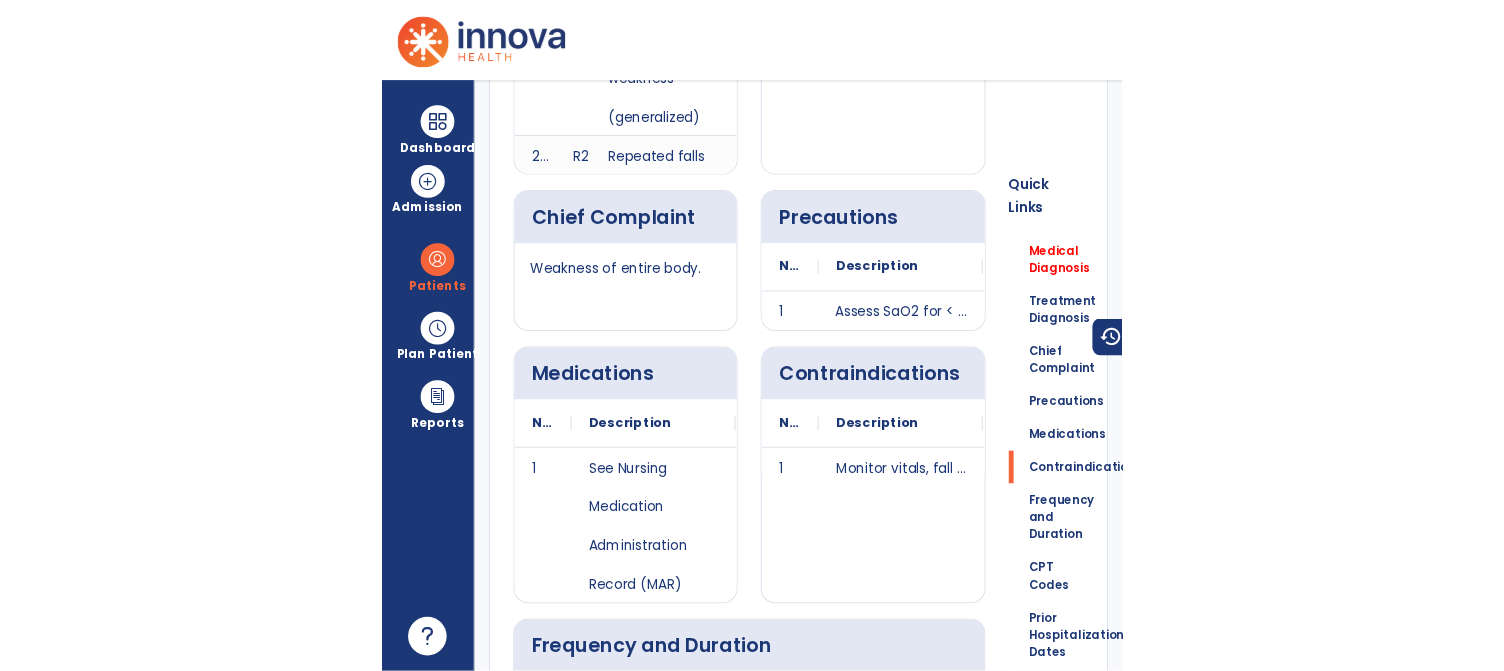 scroll, scrollTop: 629, scrollLeft: 0, axis: vertical 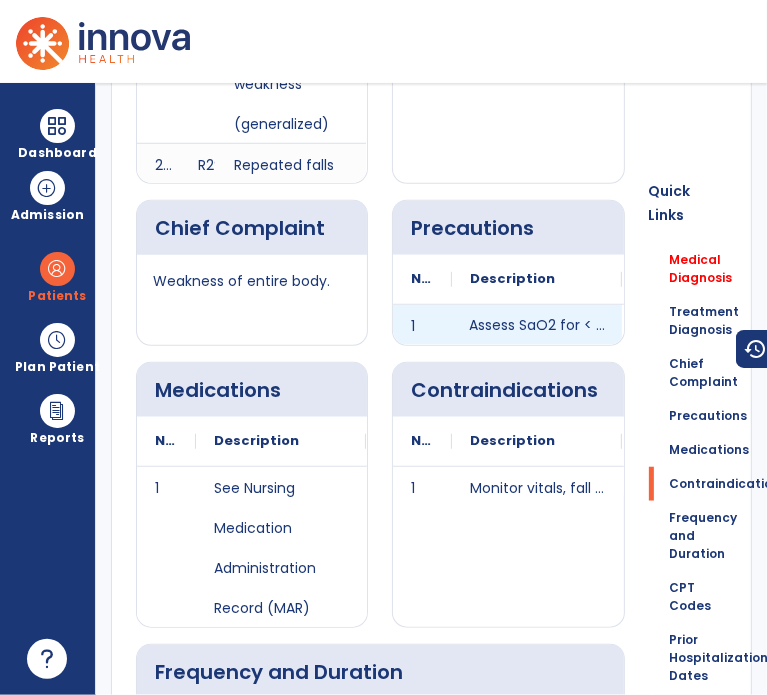 click on "Assess SaO2 for < 92% (or within the patient's pre-existing levels) throughout treatment secondary to increased potential for post-operative DVTs / PEs.
Fall risk" 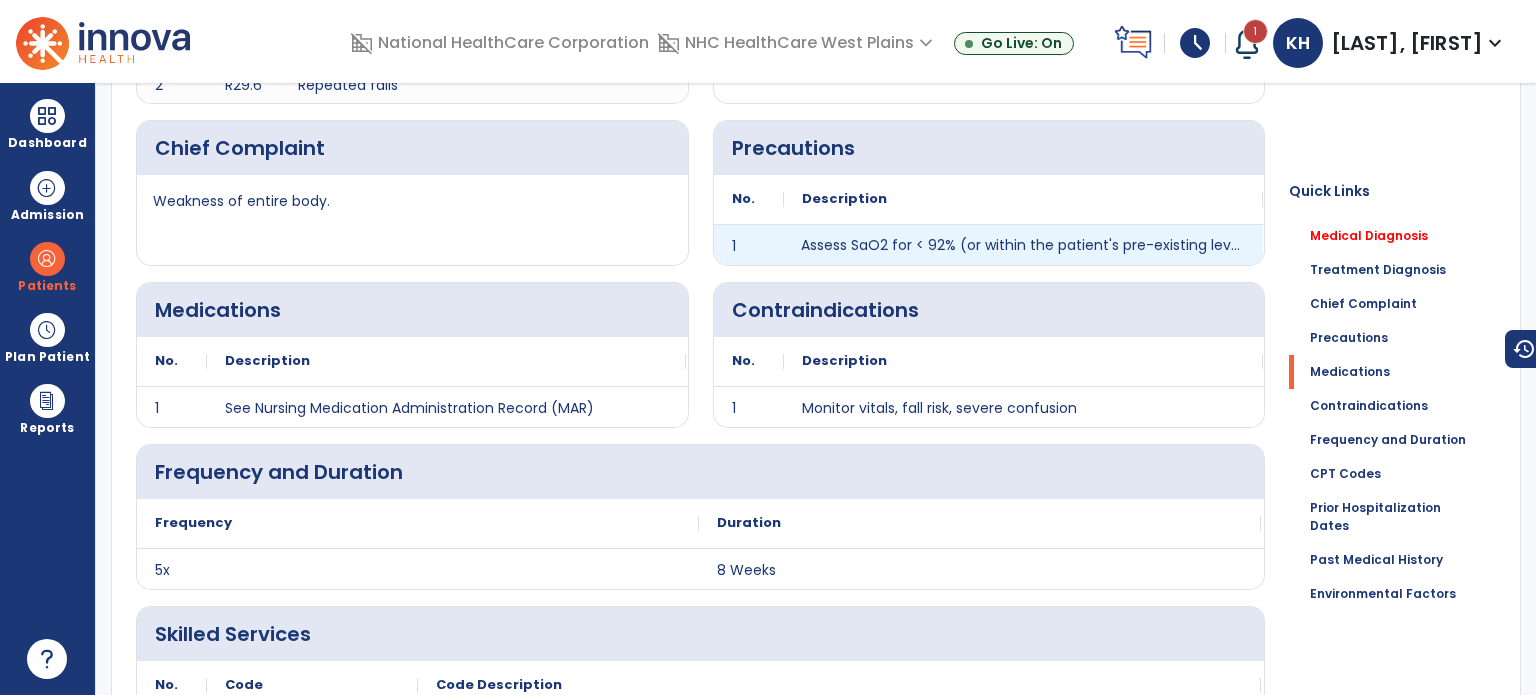 click on "Assess SaO2 for < 92% (or within the patient's pre-existing levels) throughout treatment secondary to increased potential for post-operative DVTs / PEs.
Fall risk" 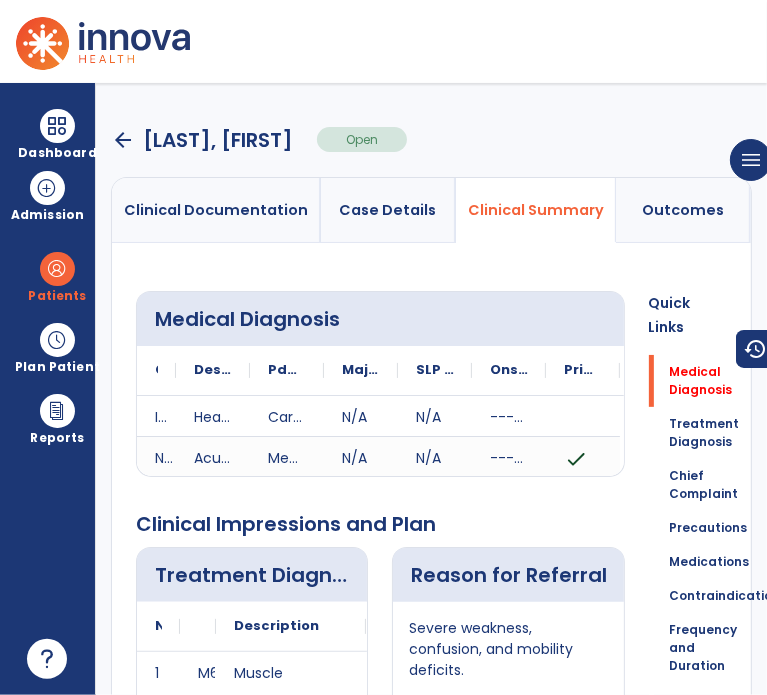 scroll, scrollTop: 0, scrollLeft: 0, axis: both 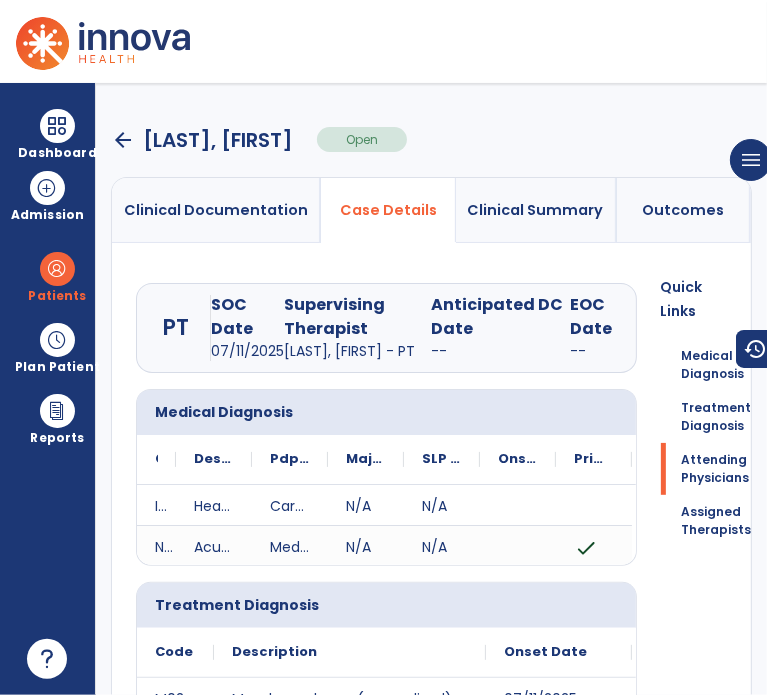 click on "Clinical Documentation" at bounding box center (216, 210) 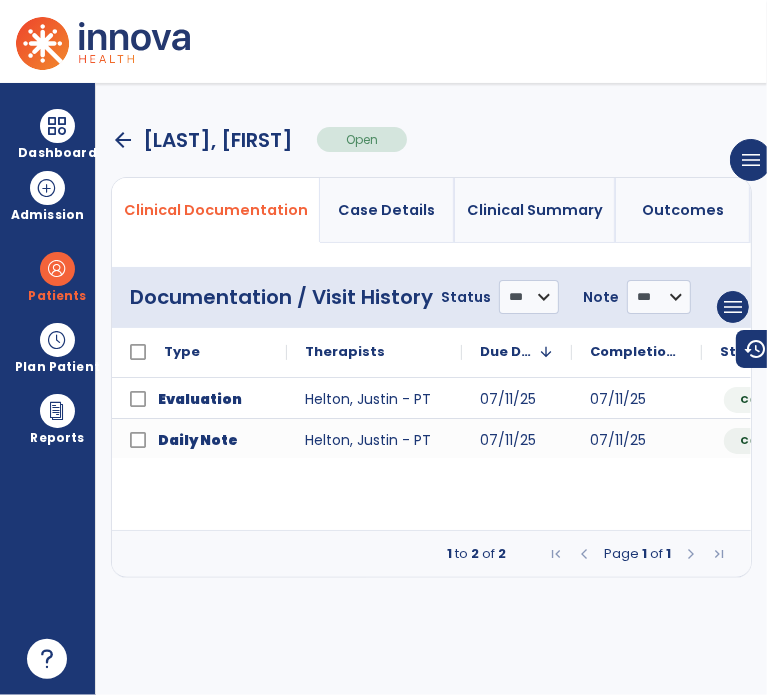 click on "Clinical Summary" at bounding box center (535, 210) 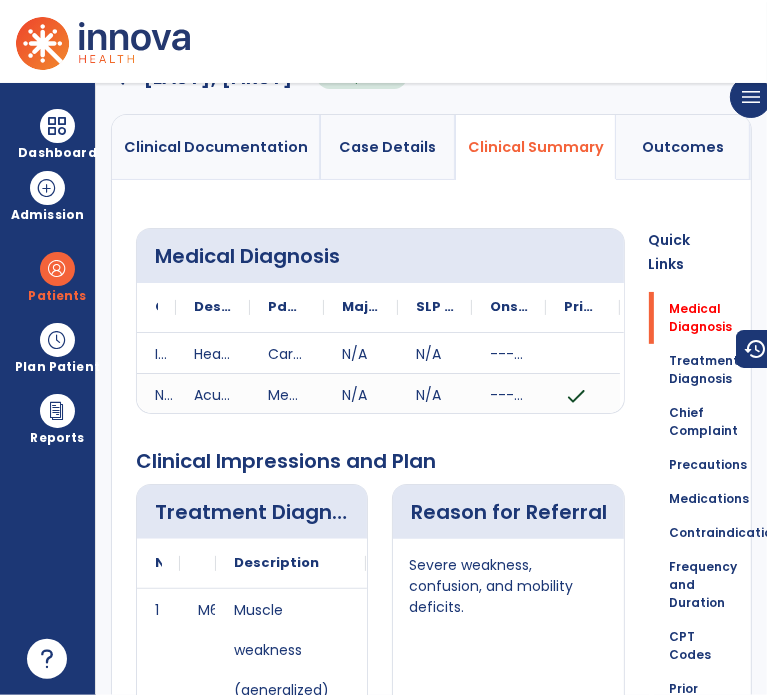 scroll, scrollTop: 0, scrollLeft: 0, axis: both 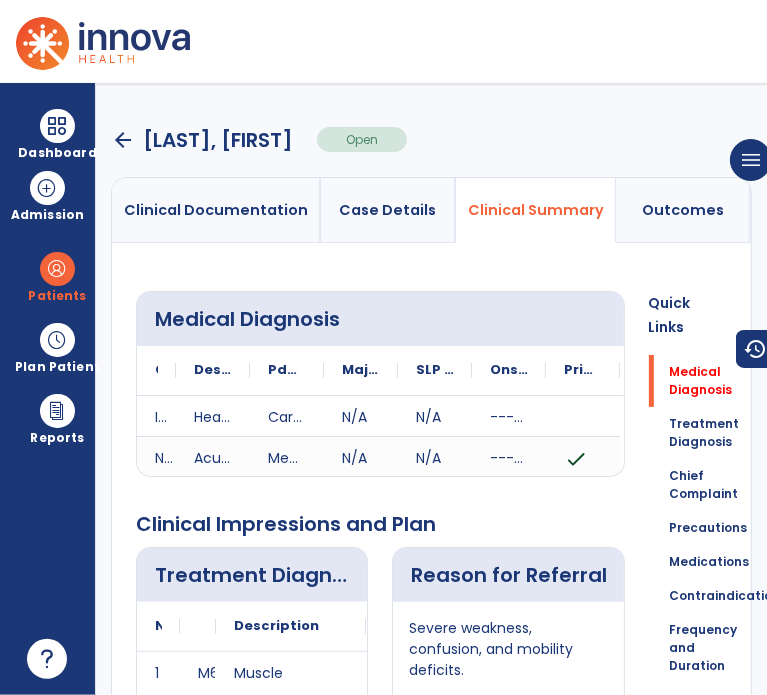 click on "Quick Links" 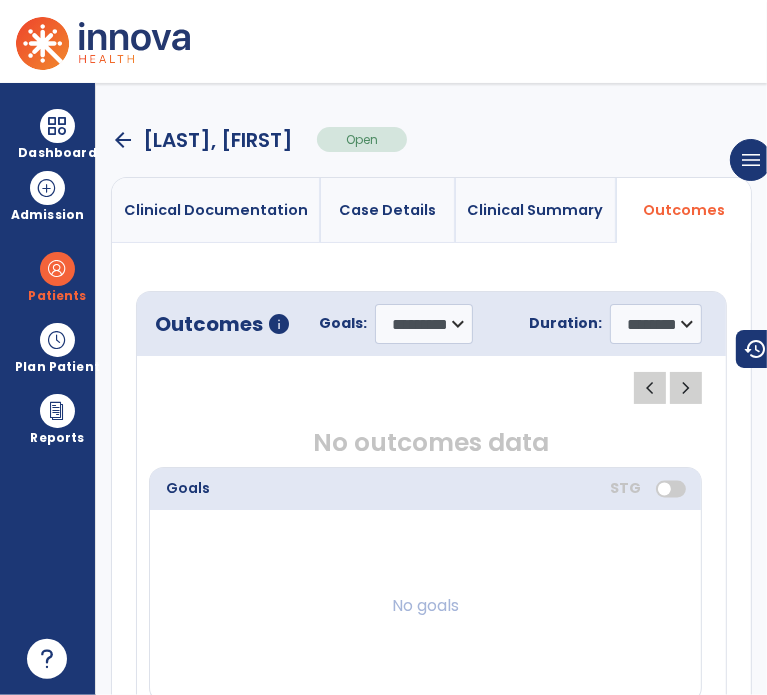 click on "Clinical Summary" at bounding box center [536, 210] 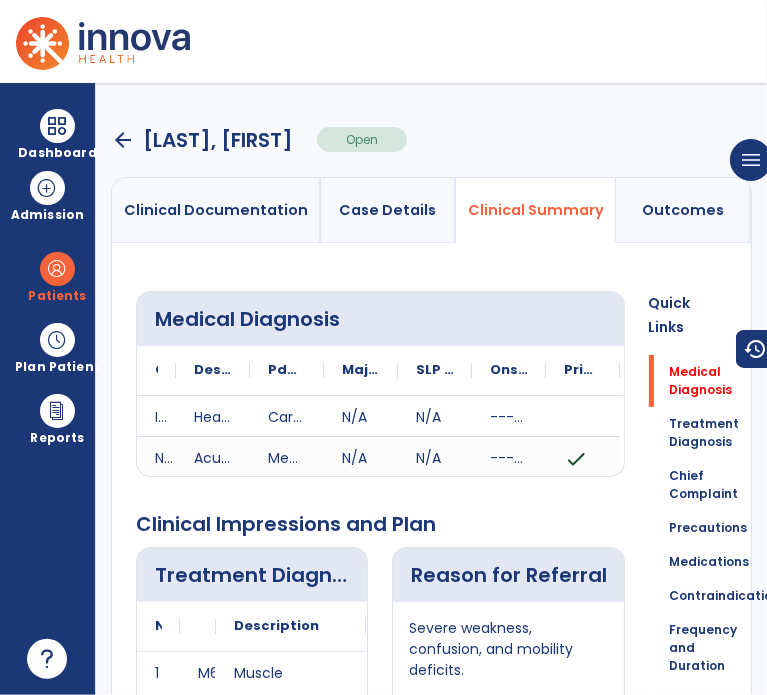 click on "Case Details" at bounding box center [388, 210] 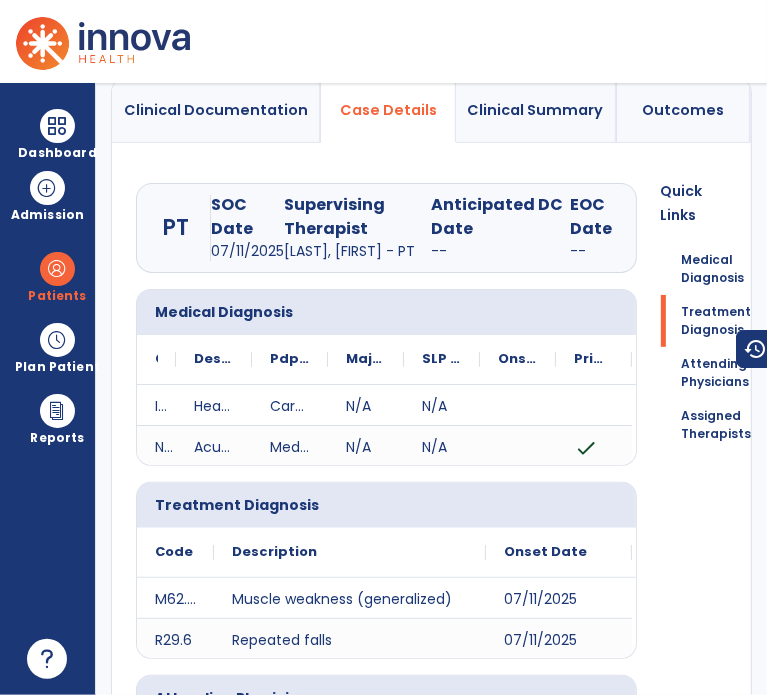 scroll, scrollTop: 0, scrollLeft: 0, axis: both 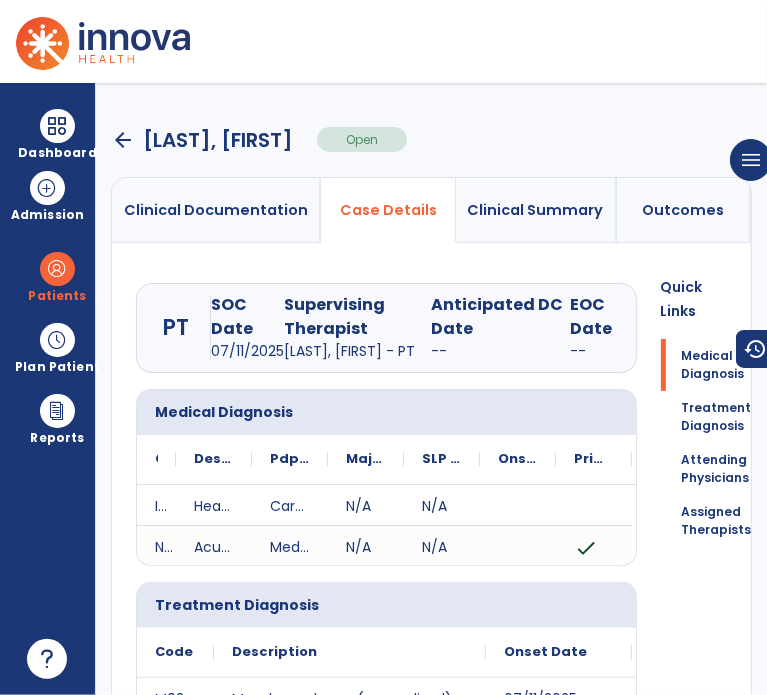 click on "Clinical Documentation" at bounding box center (216, 210) 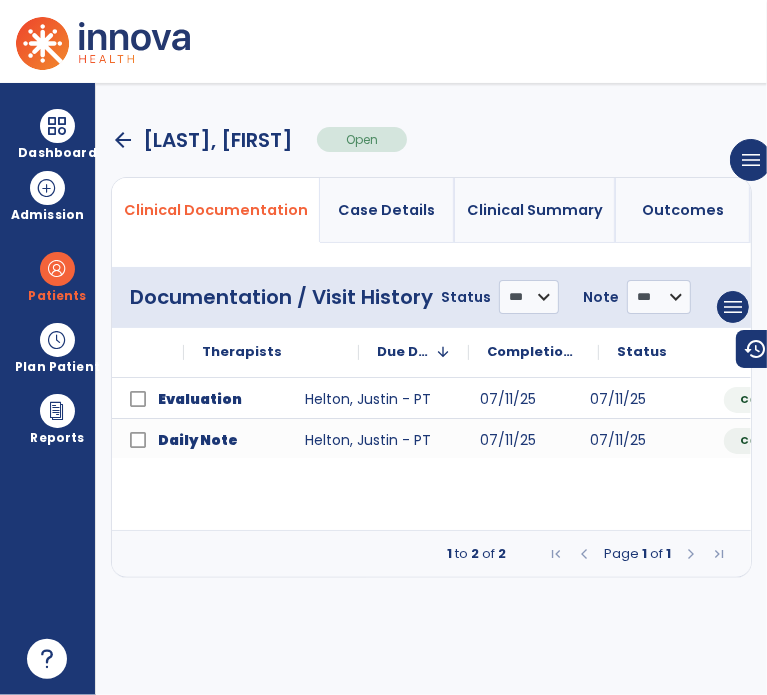 scroll, scrollTop: 0, scrollLeft: 310, axis: horizontal 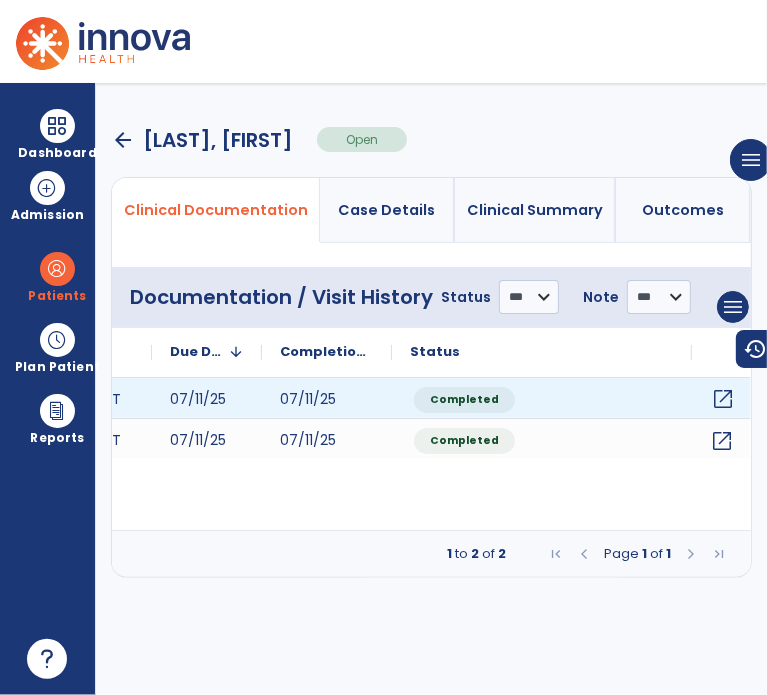 click on "open_in_new" 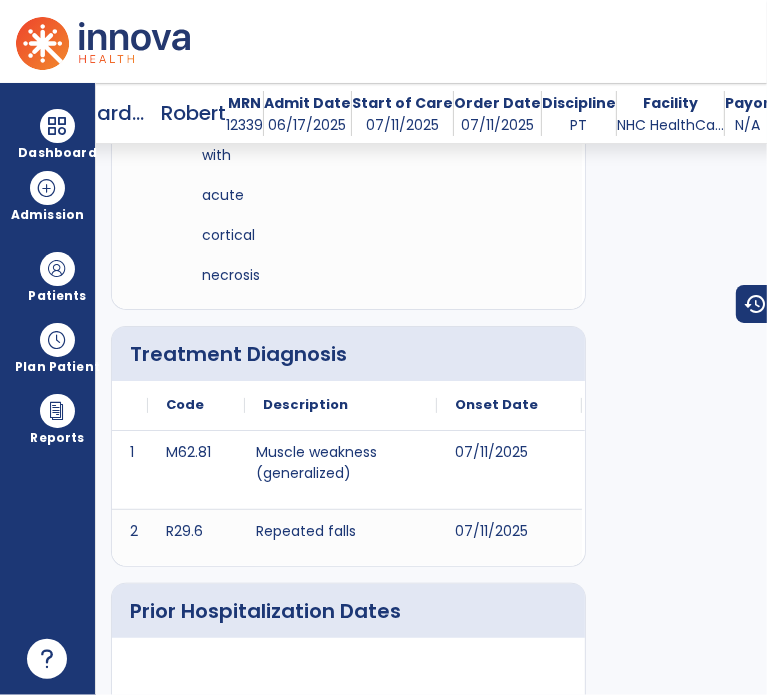 scroll, scrollTop: 0, scrollLeft: 0, axis: both 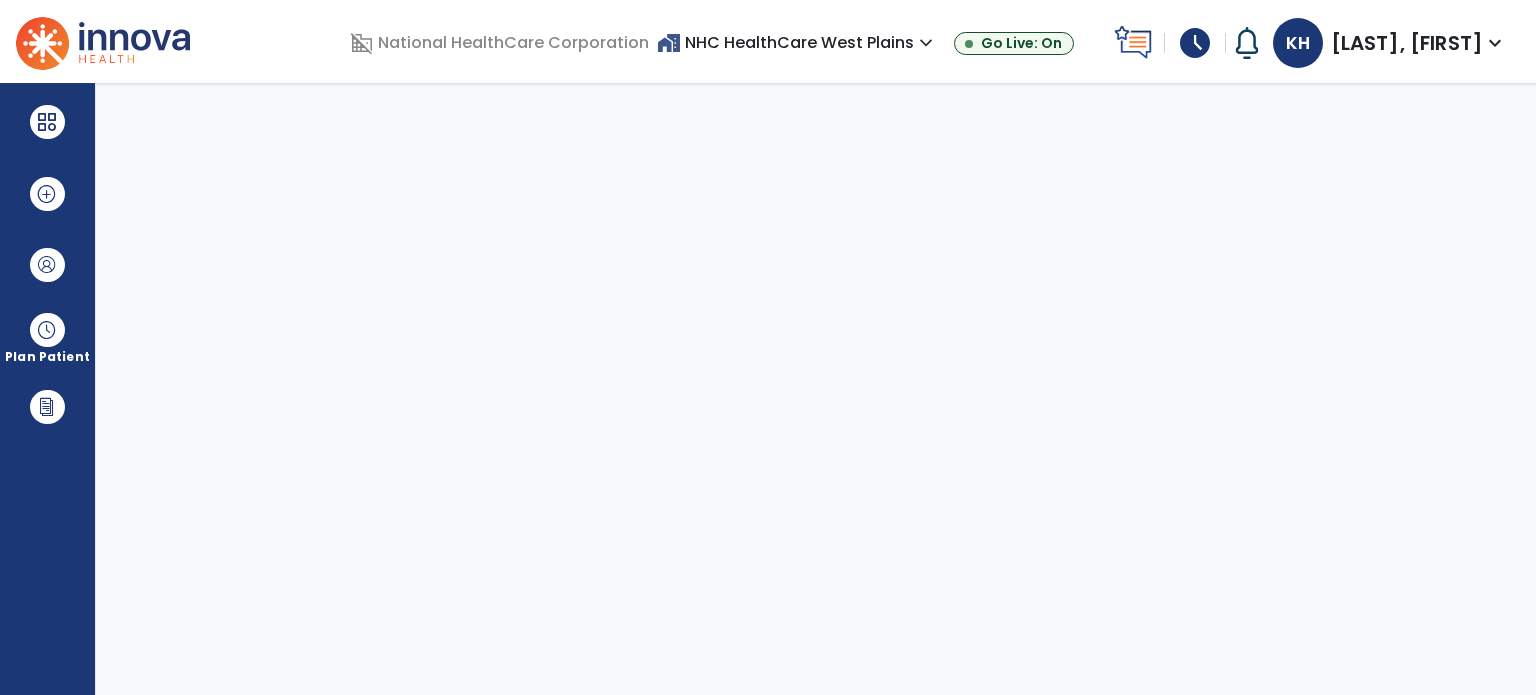 select on "****" 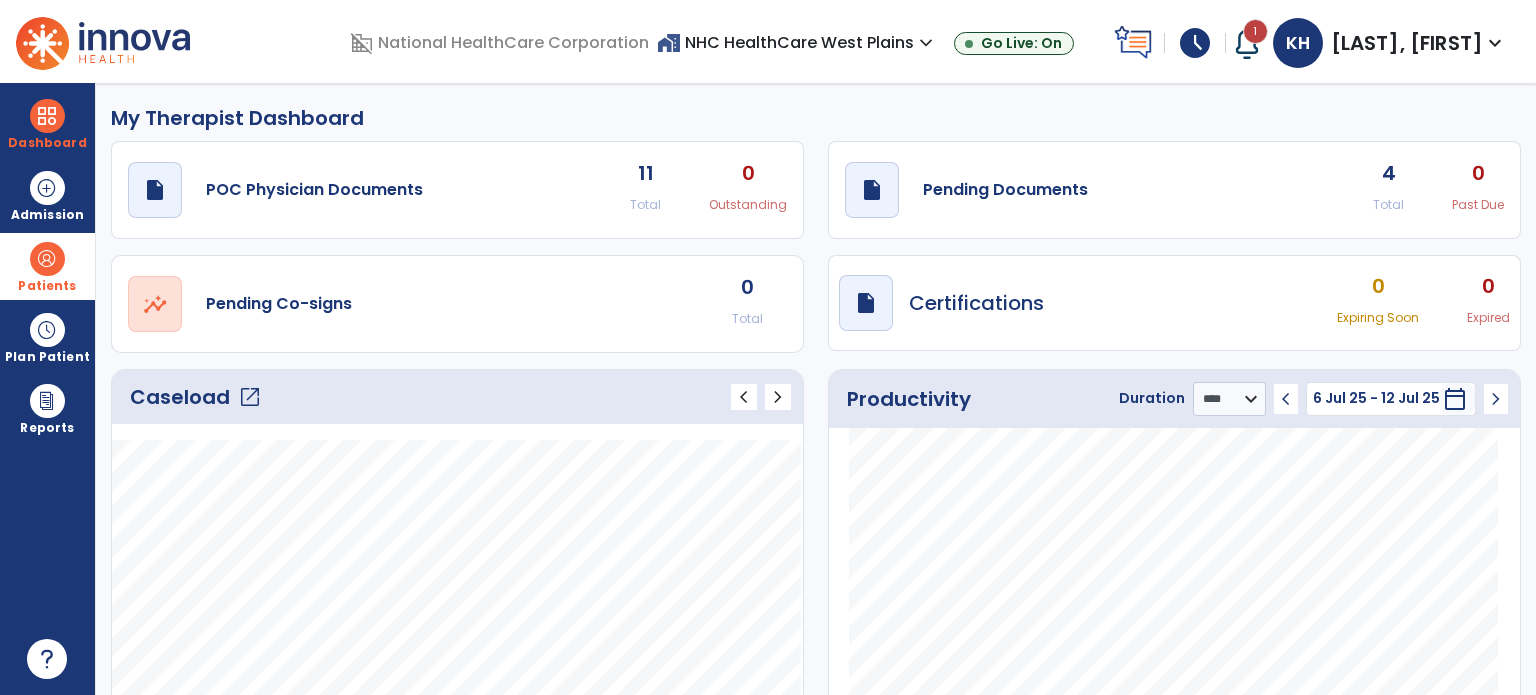 click at bounding box center [47, 259] 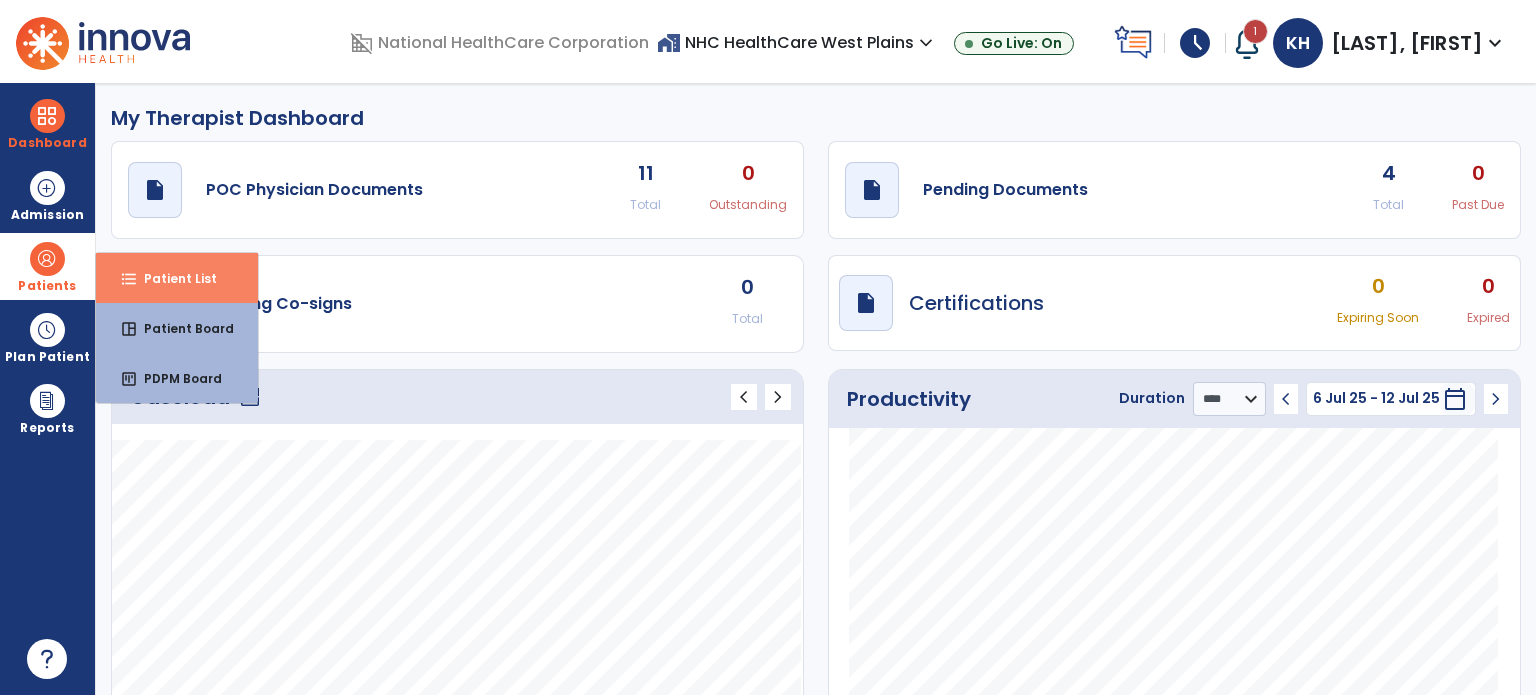 click on "format_list_bulleted" at bounding box center (129, 279) 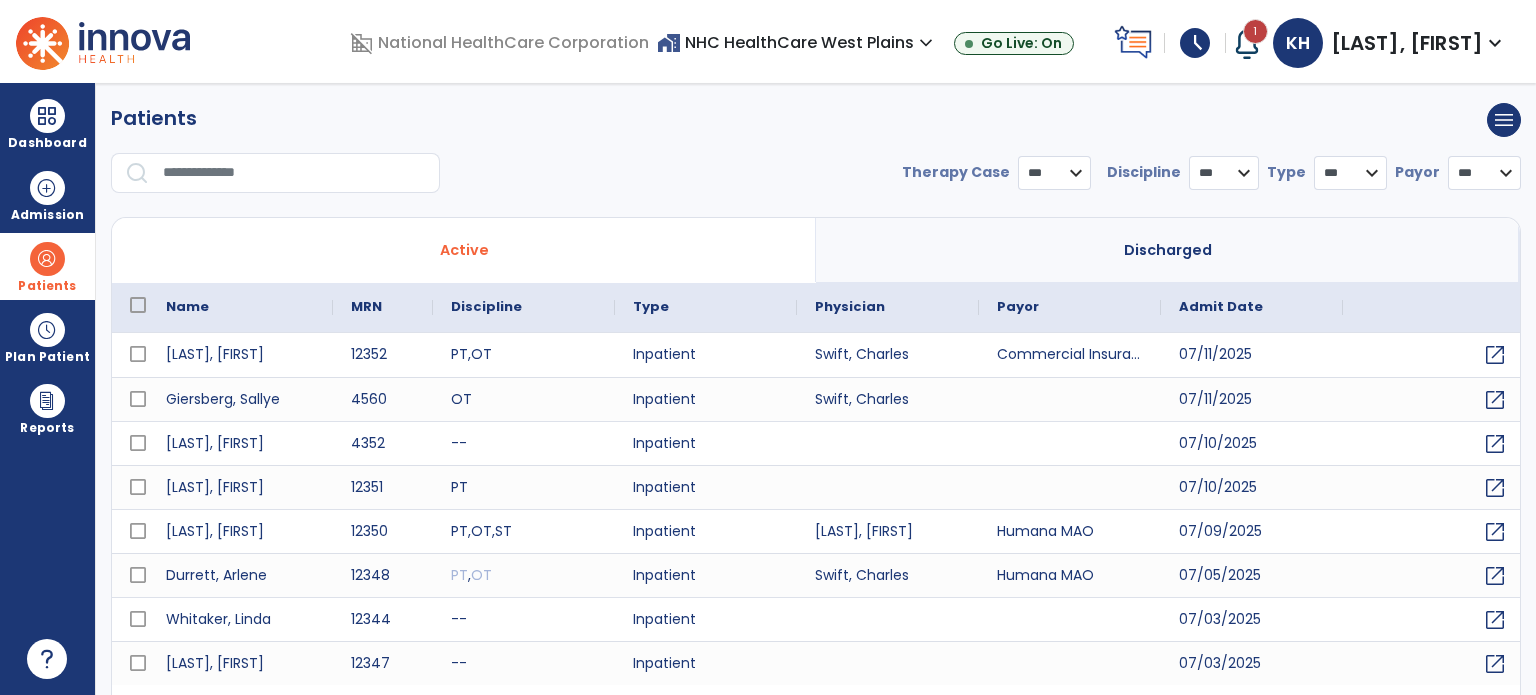 select on "***" 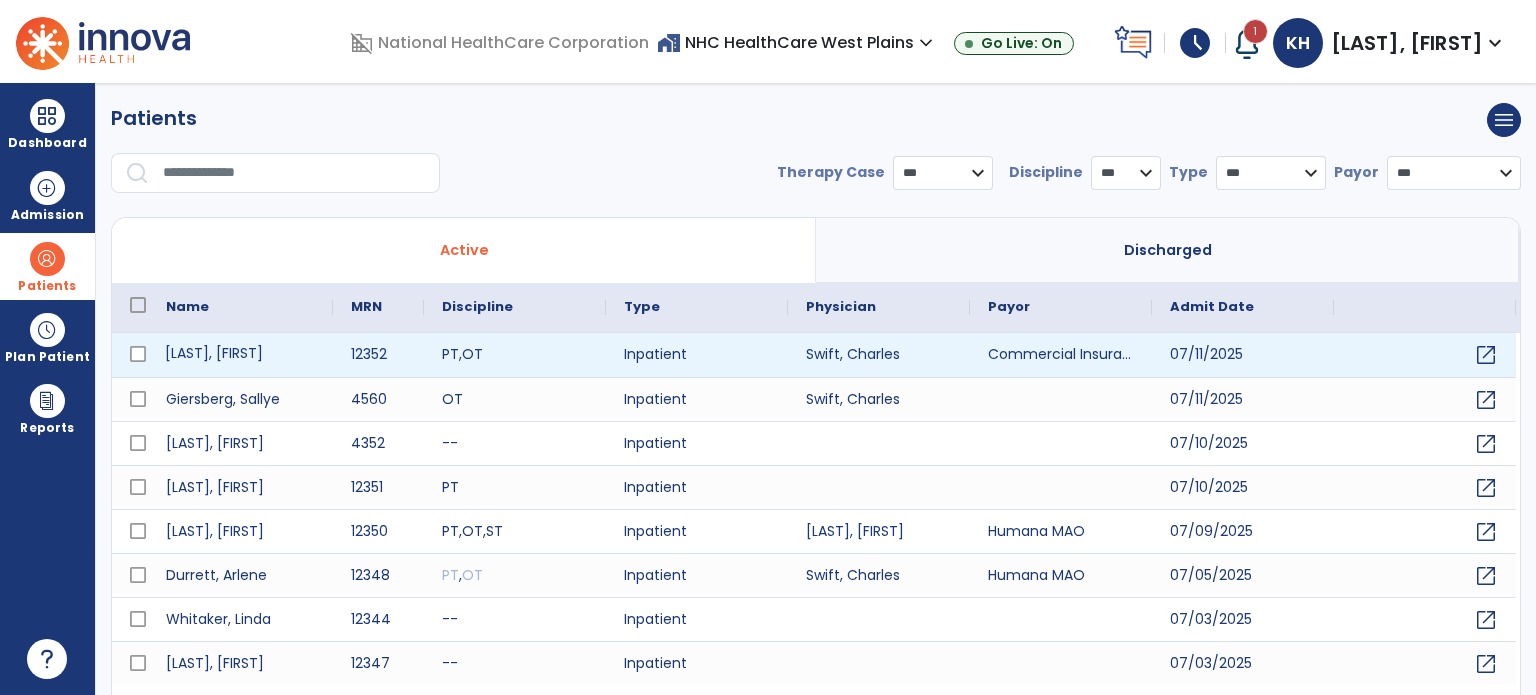 click on "[LAST], [FIRST]" at bounding box center (240, 355) 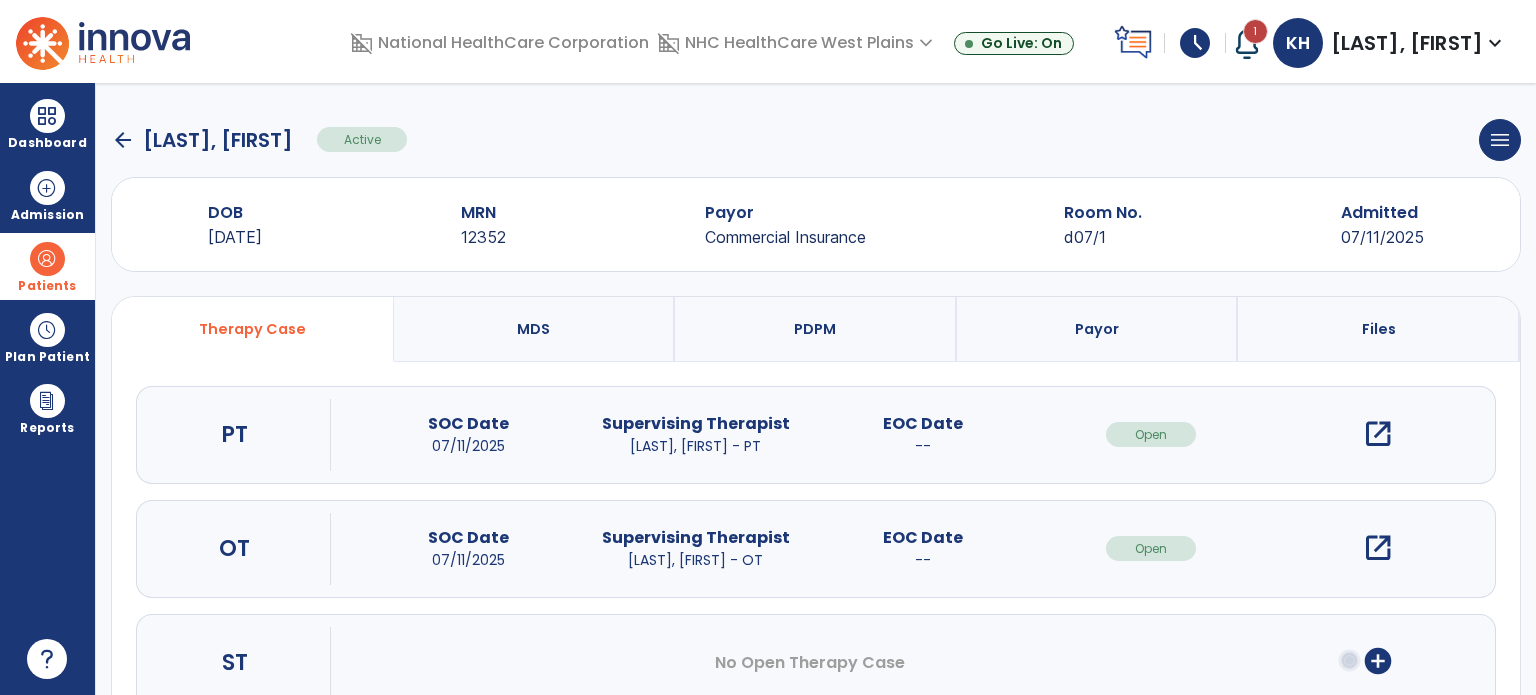 click on "open_in_new" at bounding box center (1378, 434) 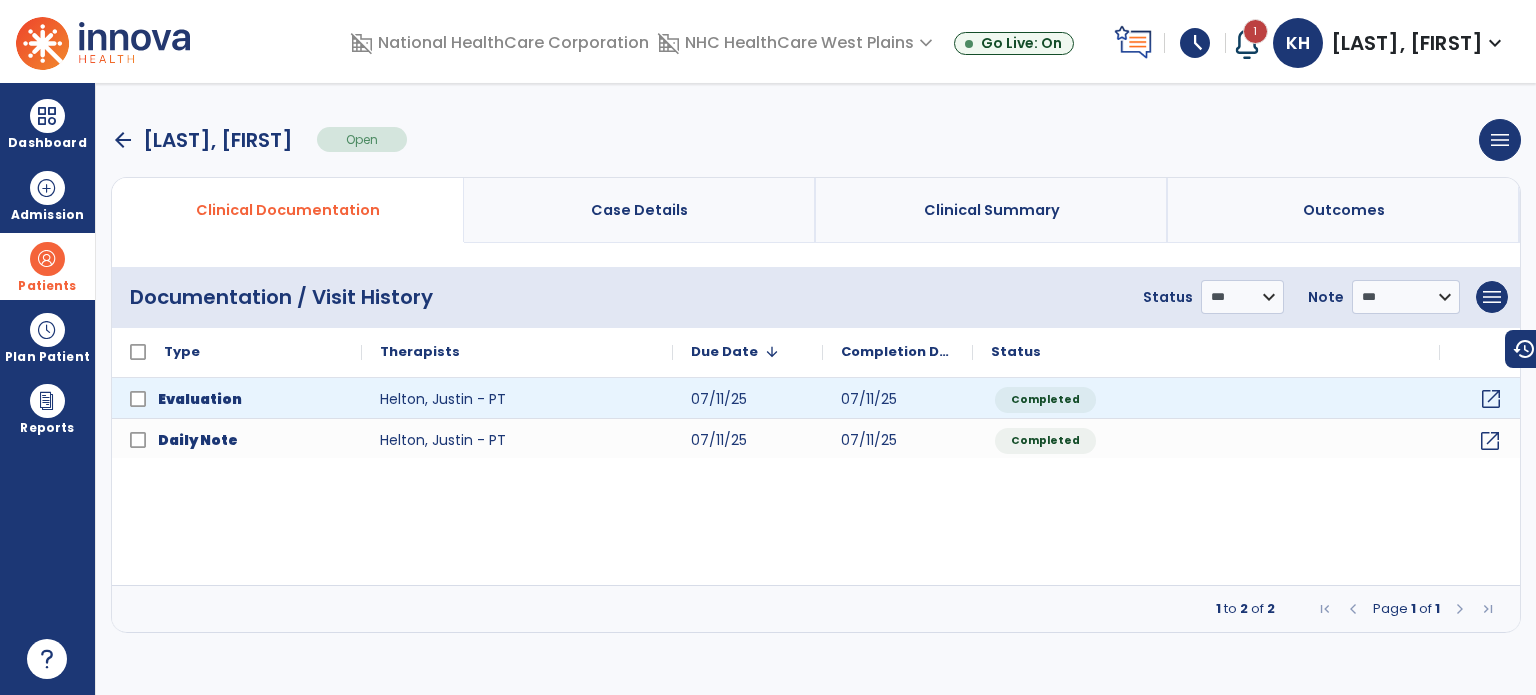 click on "open_in_new" 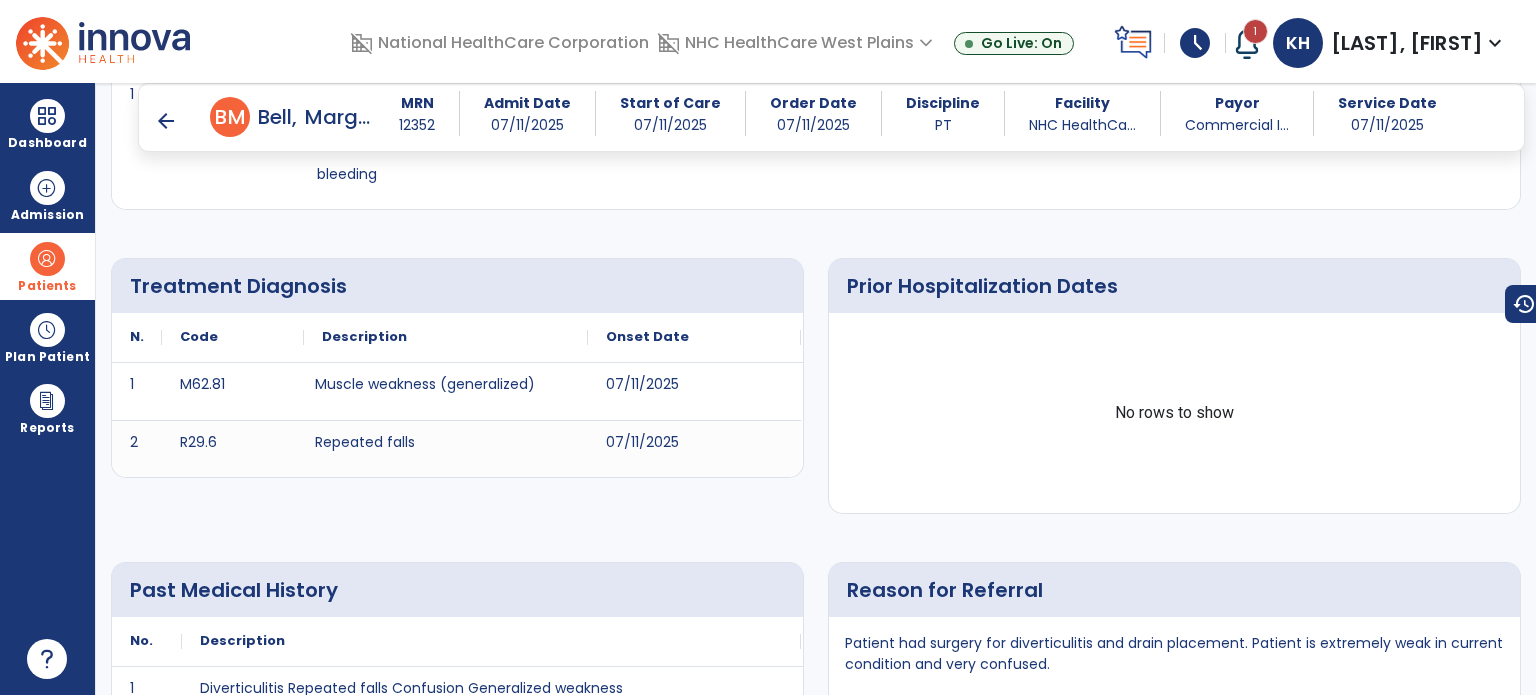 scroll, scrollTop: 400, scrollLeft: 0, axis: vertical 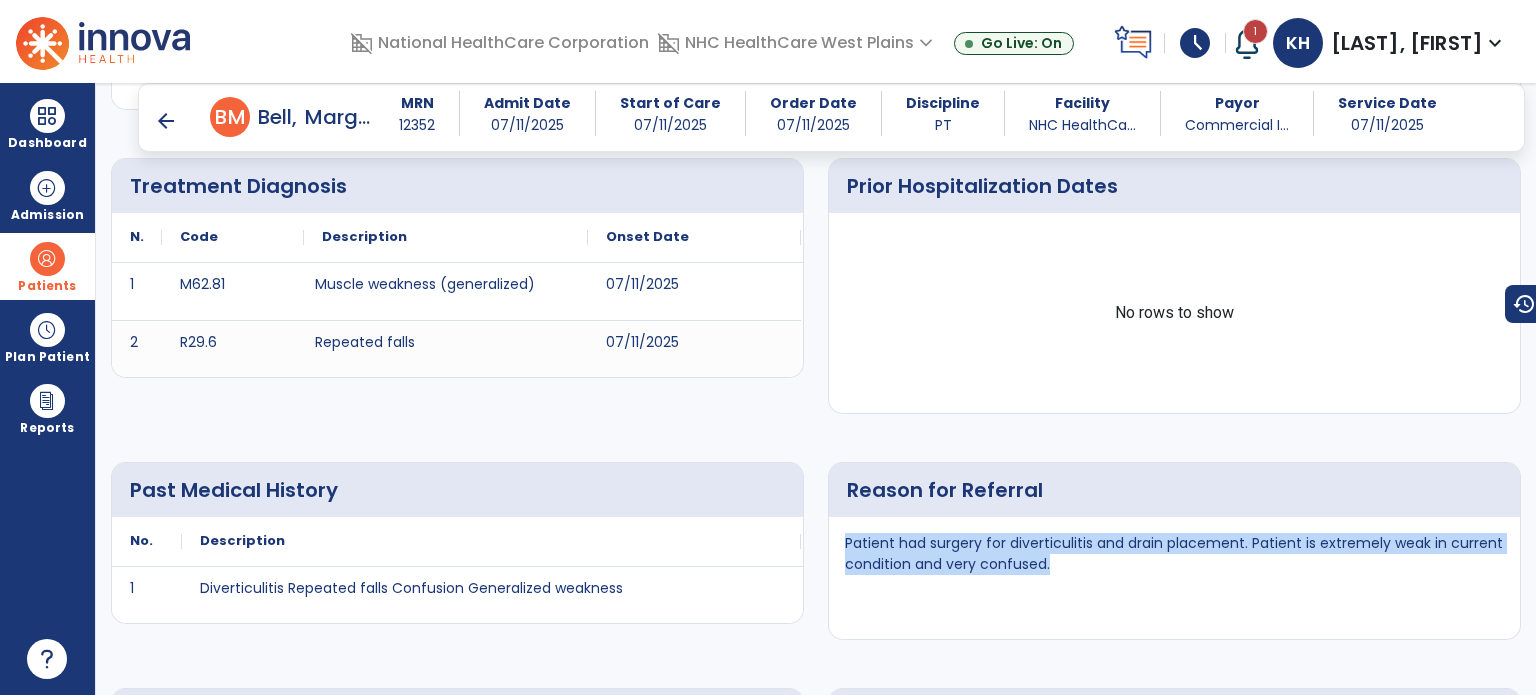 drag, startPoint x: 1064, startPoint y: 563, endPoint x: 838, endPoint y: 519, distance: 230.24335 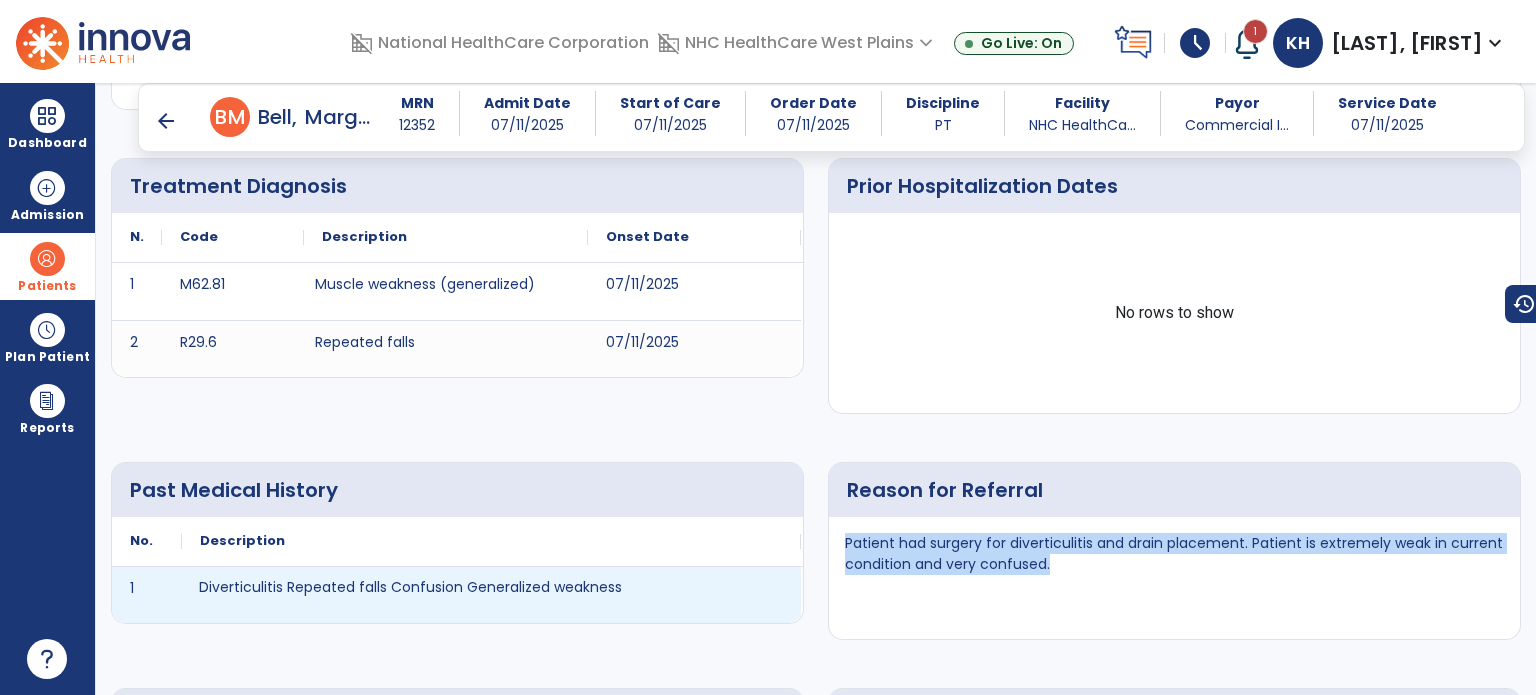 drag, startPoint x: 620, startPoint y: 591, endPoint x: 446, endPoint y: 594, distance: 174.02586 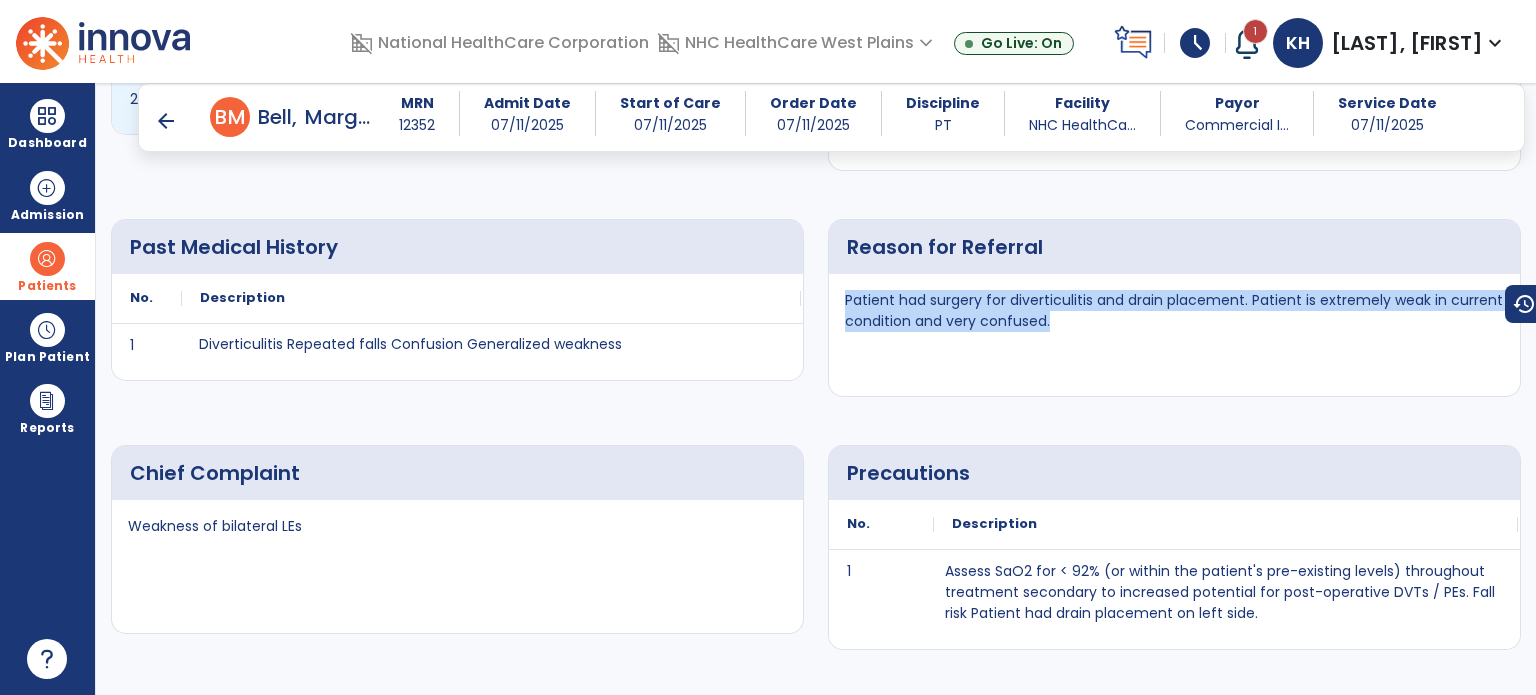 scroll, scrollTop: 700, scrollLeft: 0, axis: vertical 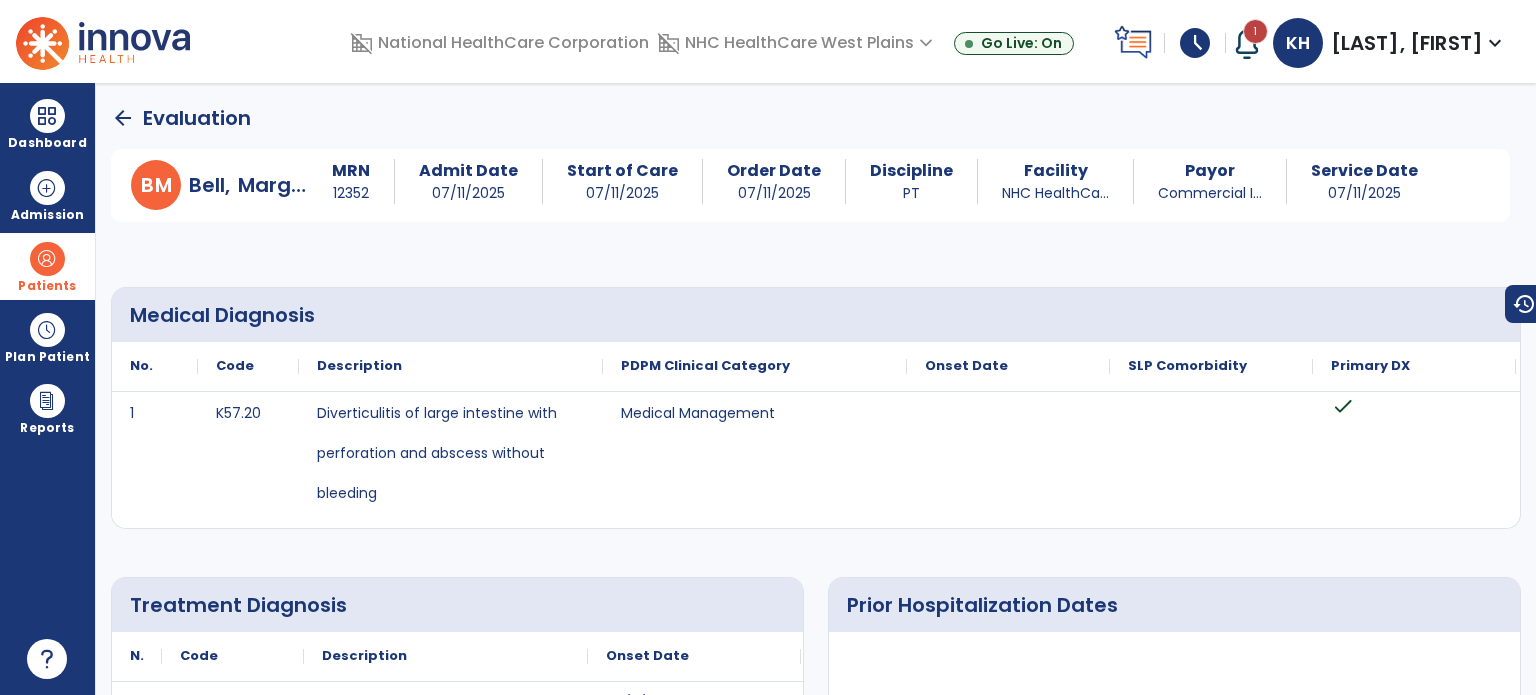 click on "arrow_back" 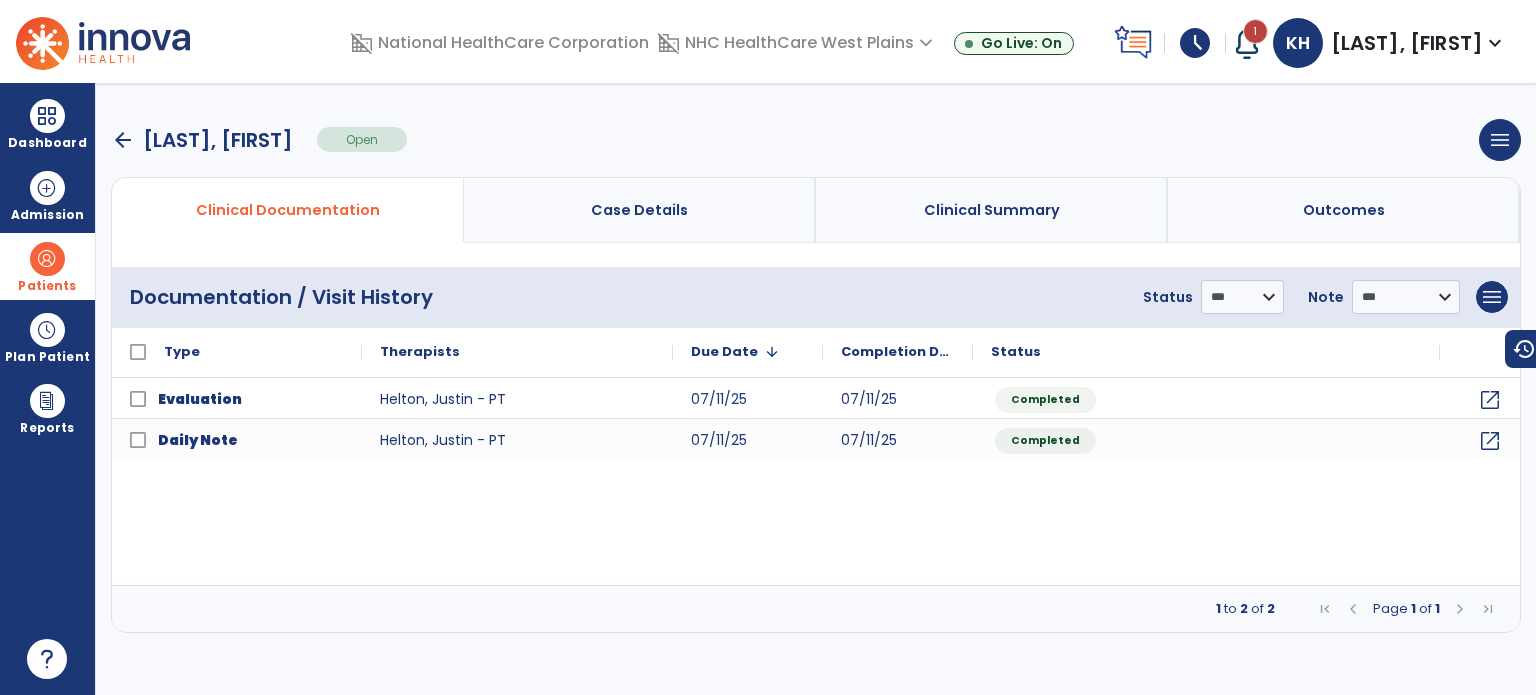 click on "arrow_back" at bounding box center (123, 140) 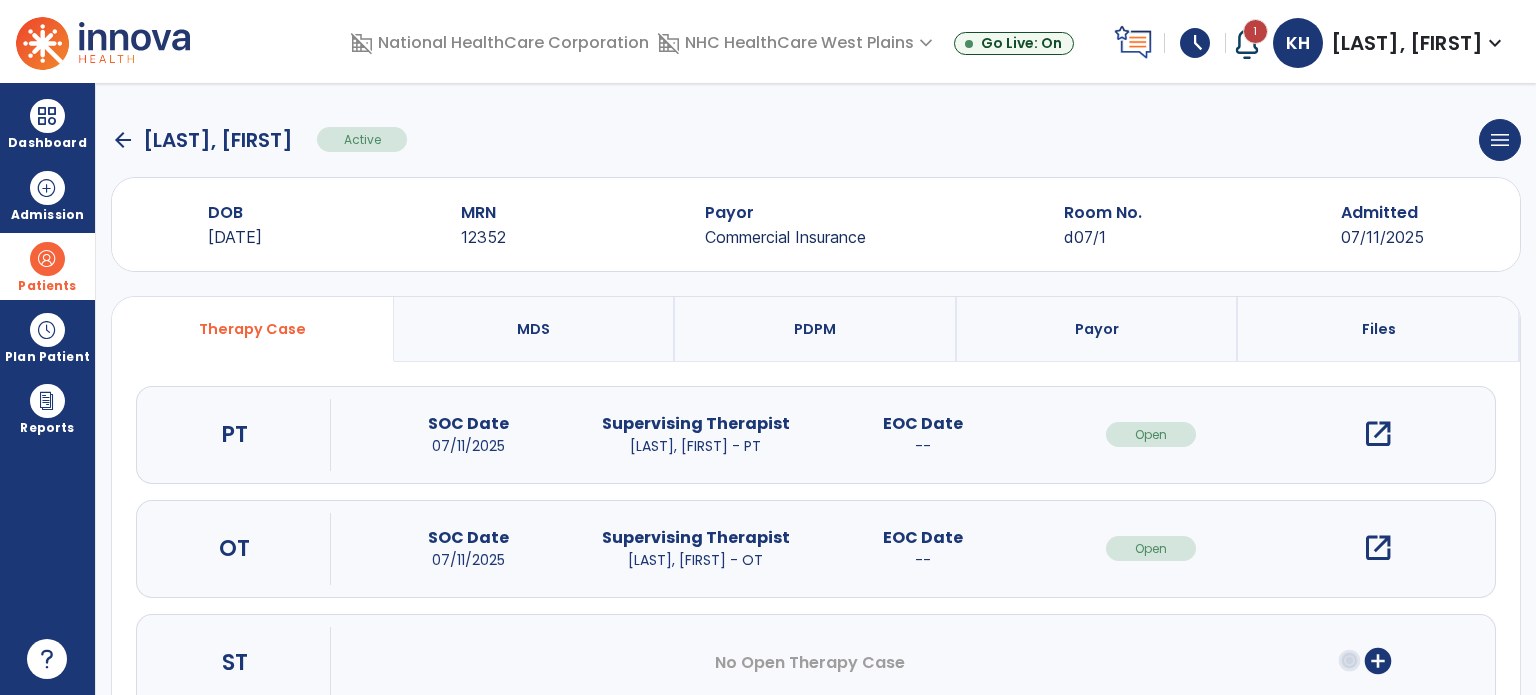 click on "arrow_back   Bell, Margaret" 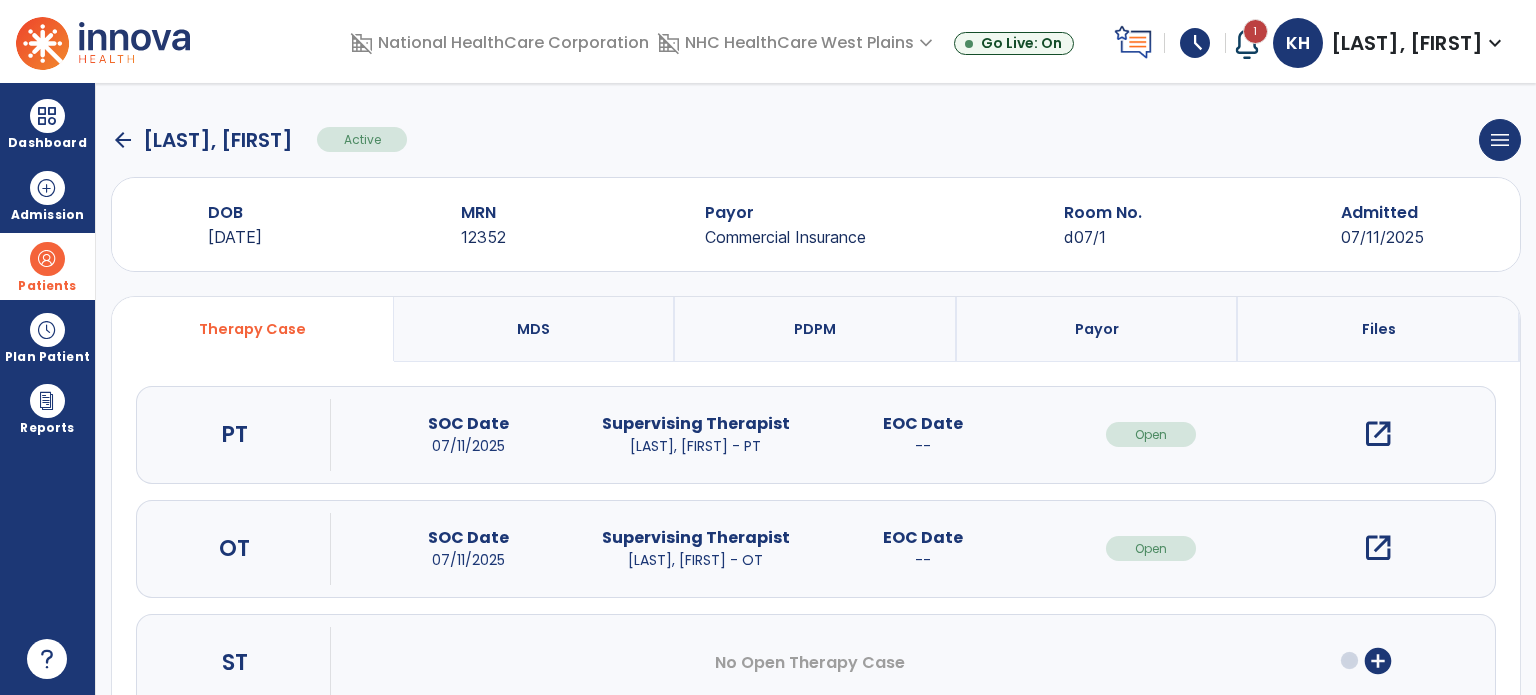 click on "arrow_back" 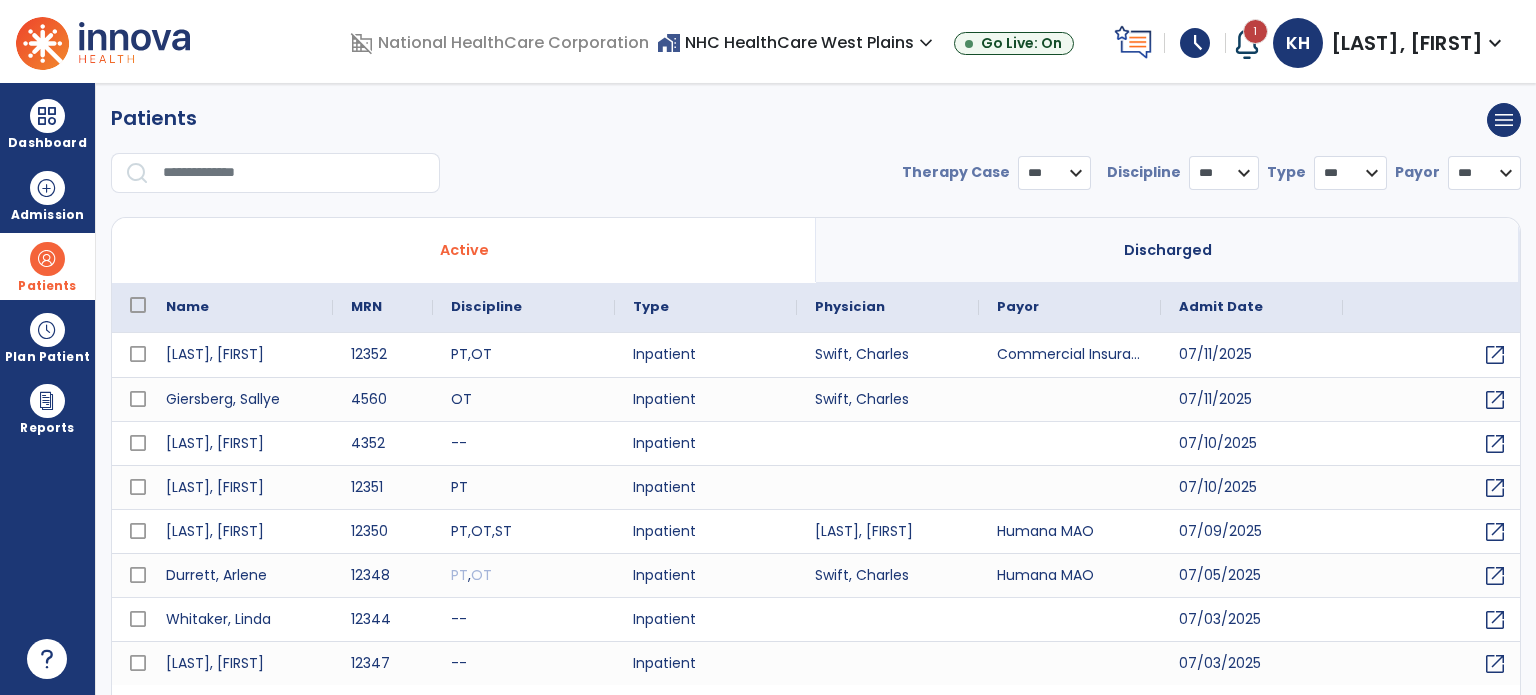 select on "***" 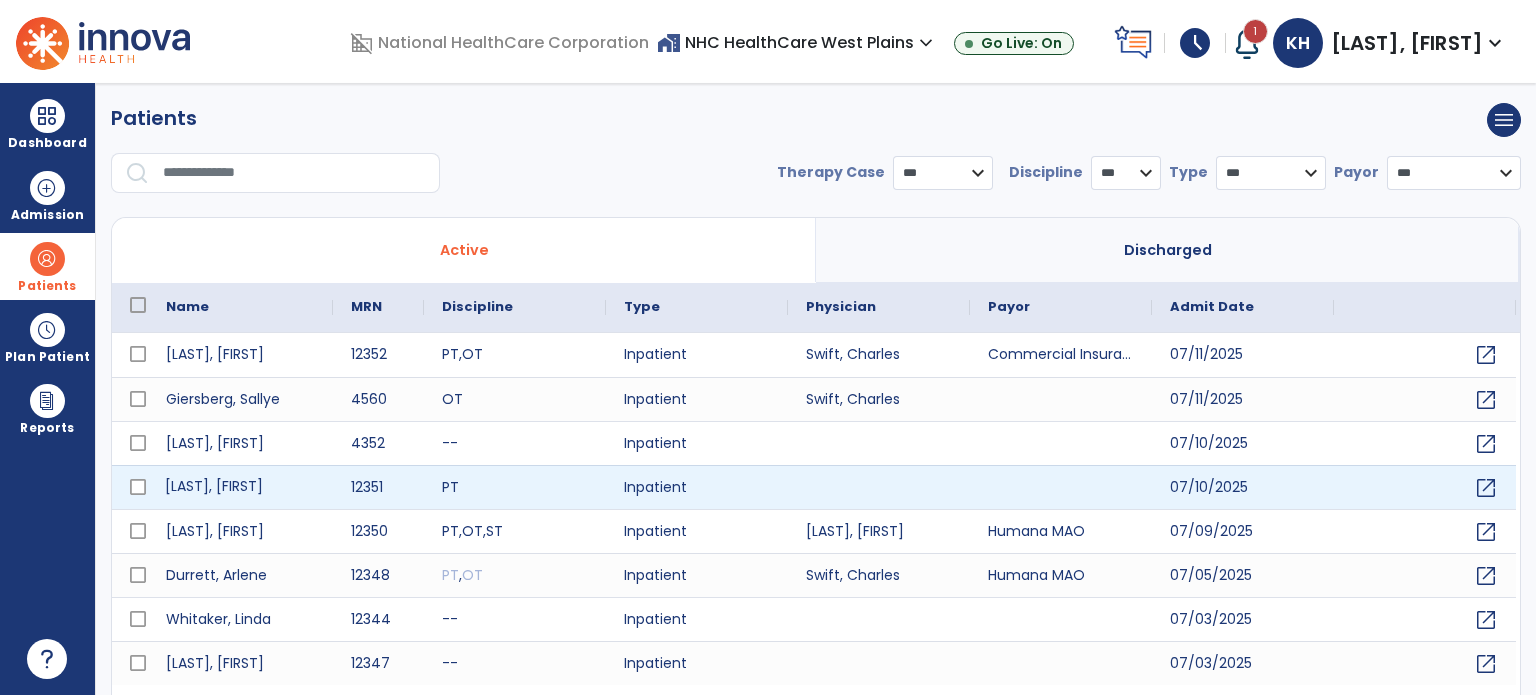 click on "[LAST], [FIRST]" at bounding box center [240, 487] 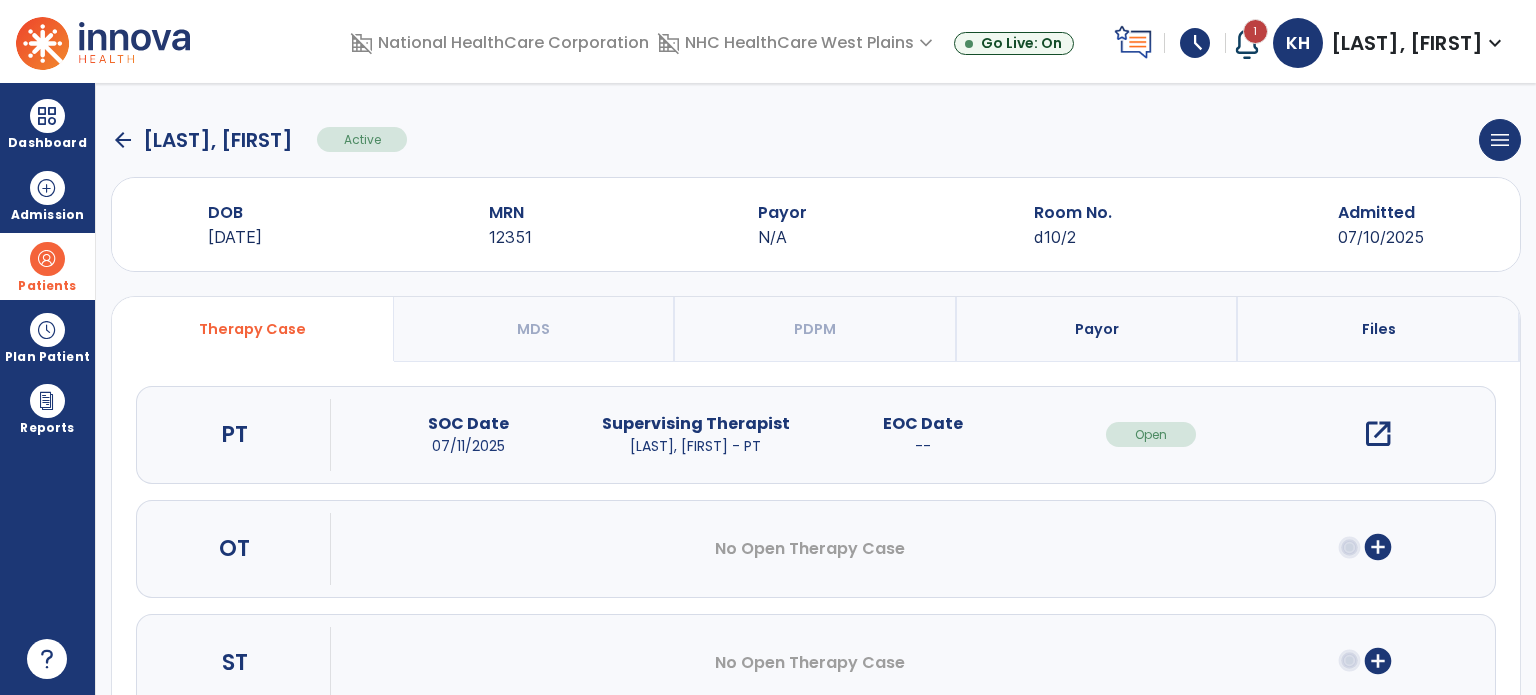 click on "open_in_new" at bounding box center [1378, 434] 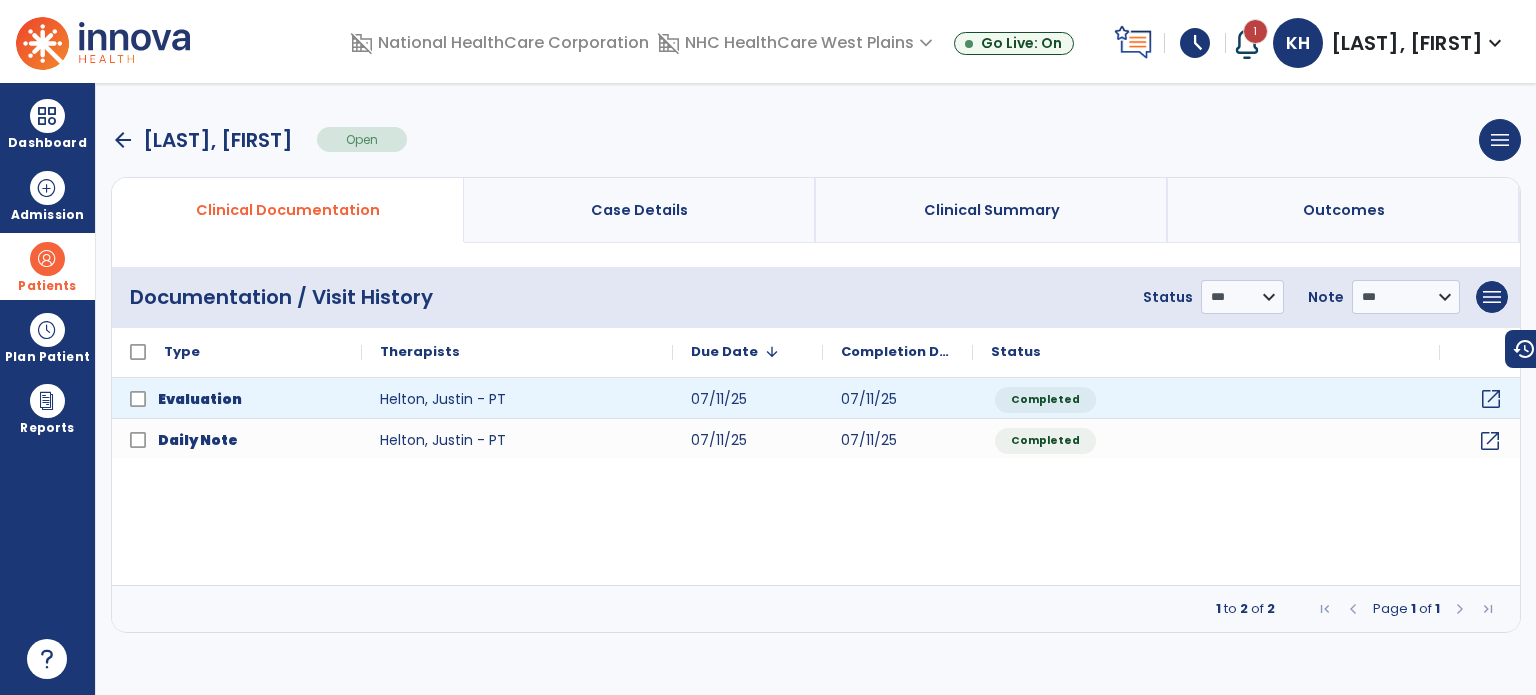 click on "open_in_new" 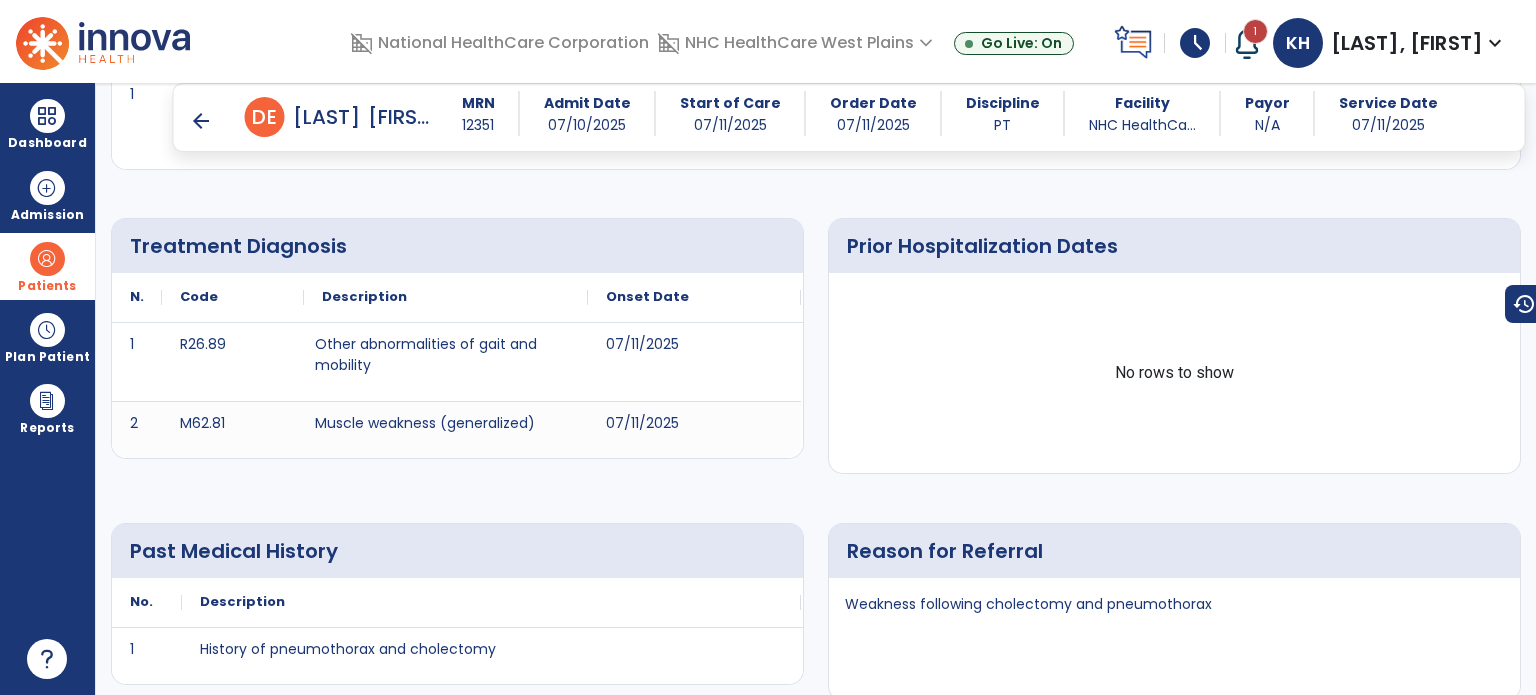 scroll, scrollTop: 400, scrollLeft: 0, axis: vertical 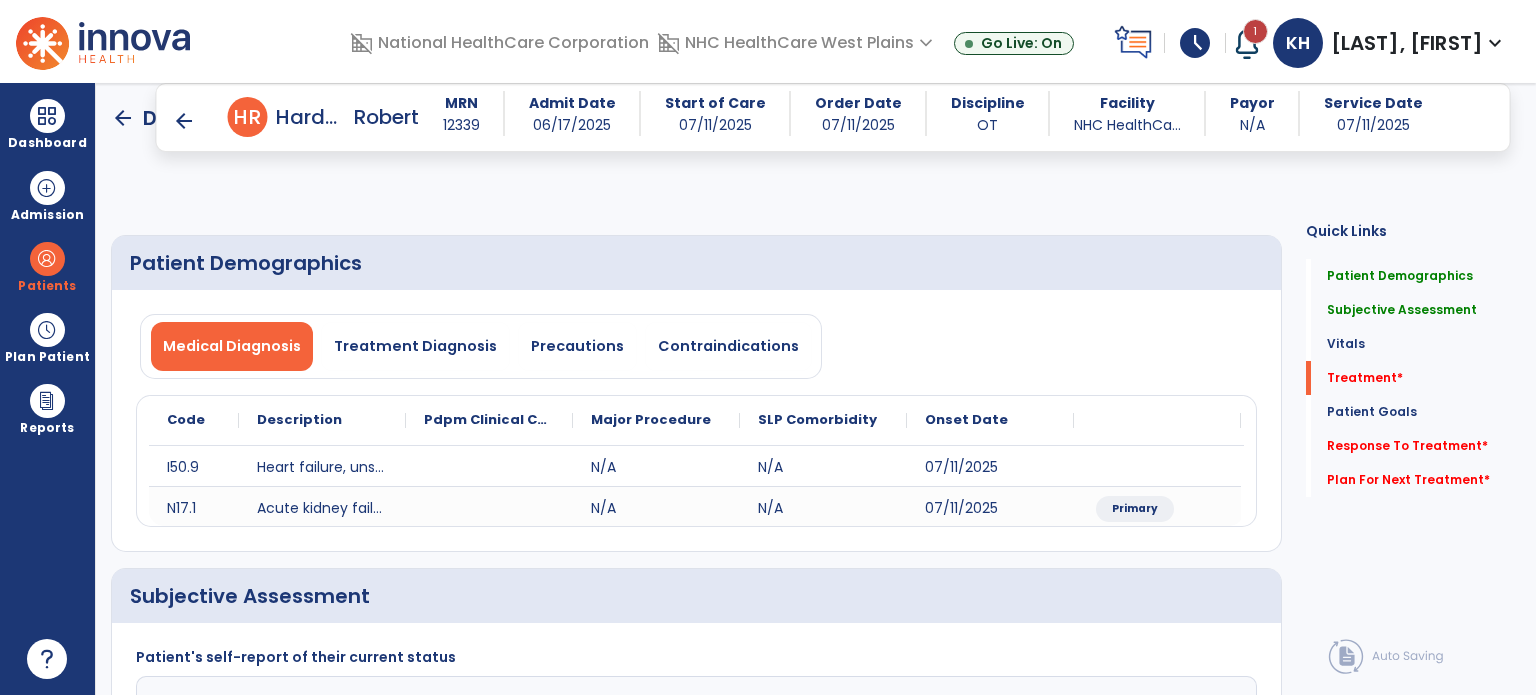 select on "*" 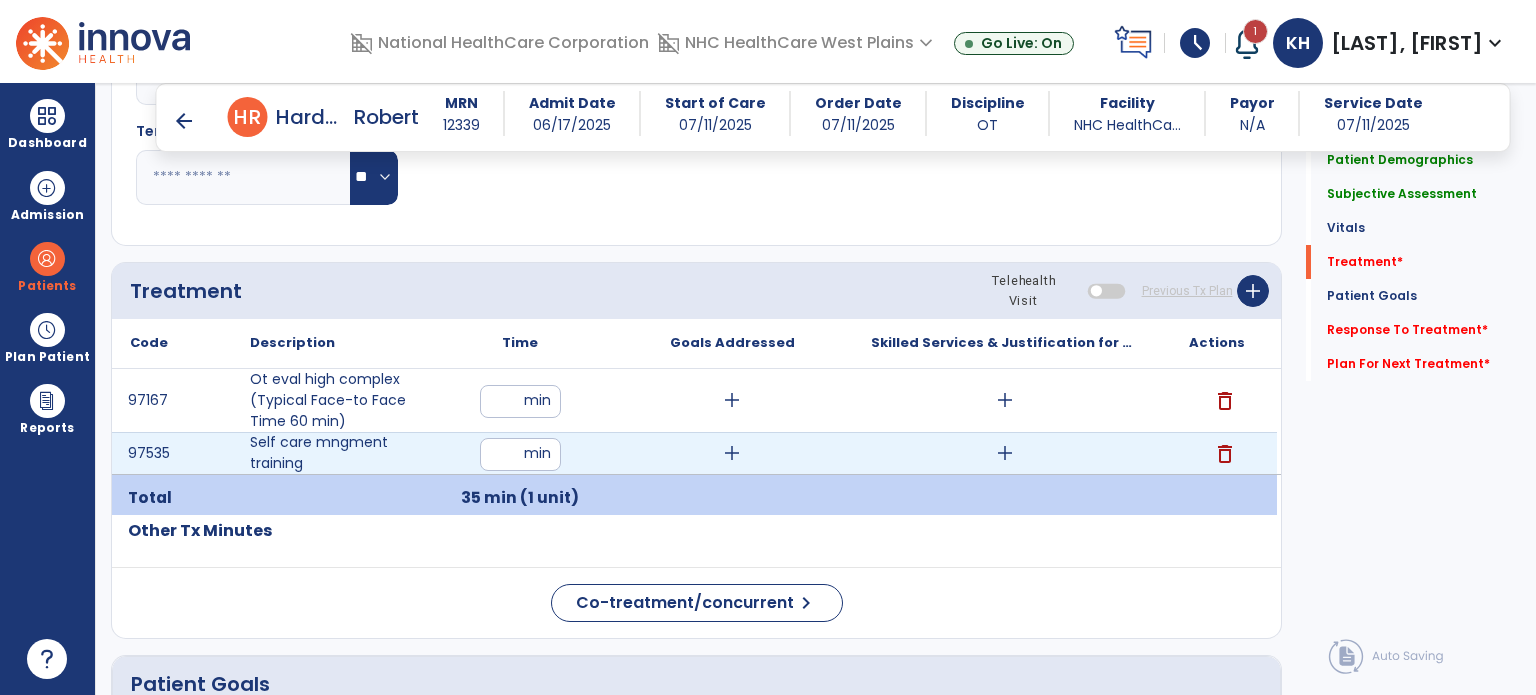 type on "**" 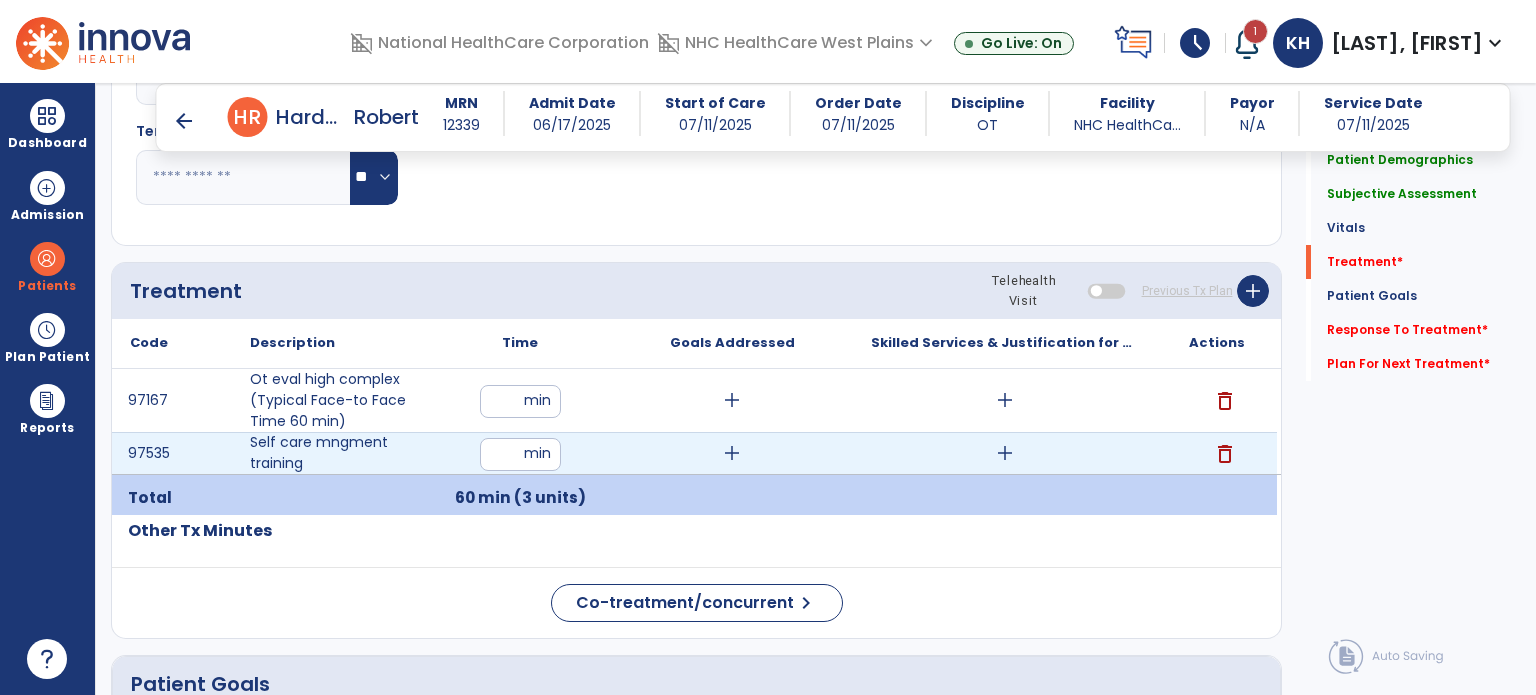 click on "add" at bounding box center (732, 453) 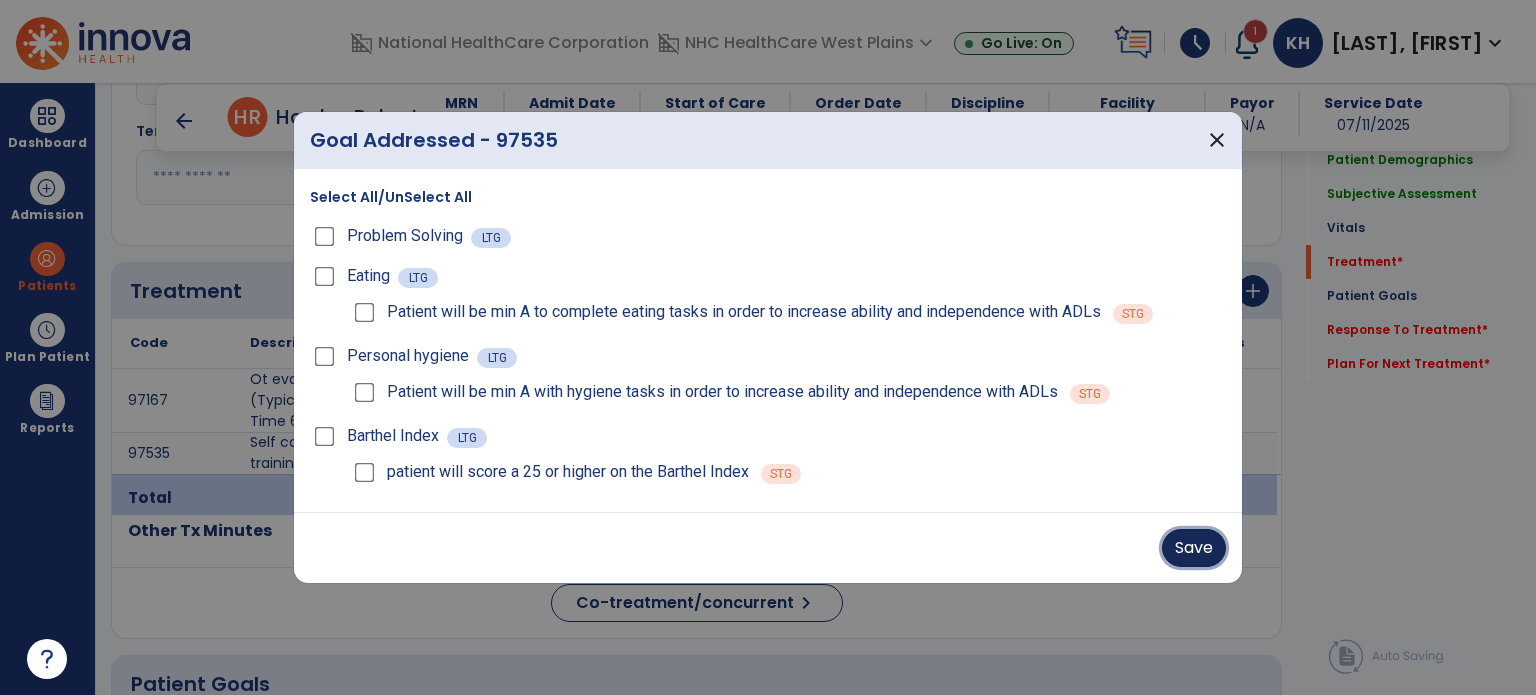 click on "Save" at bounding box center (1194, 548) 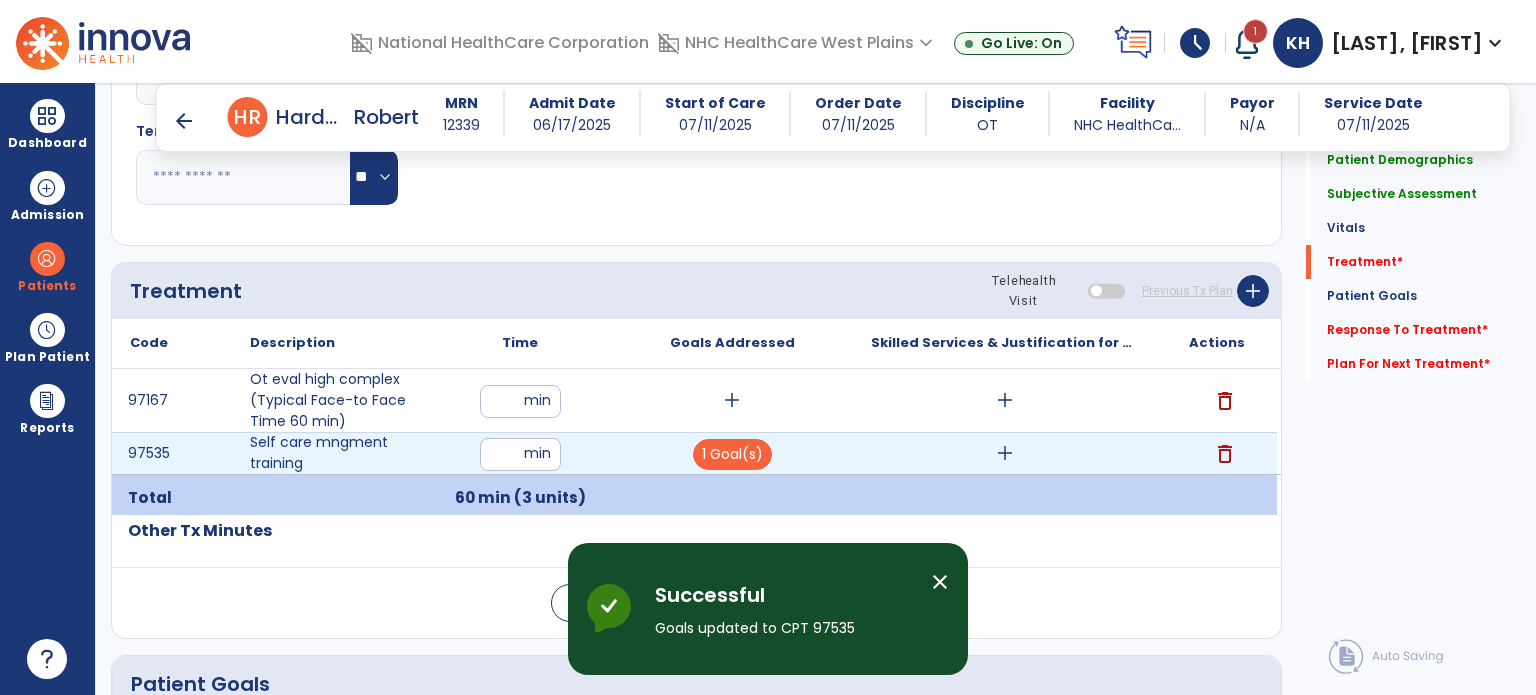click on "add" at bounding box center (1005, 453) 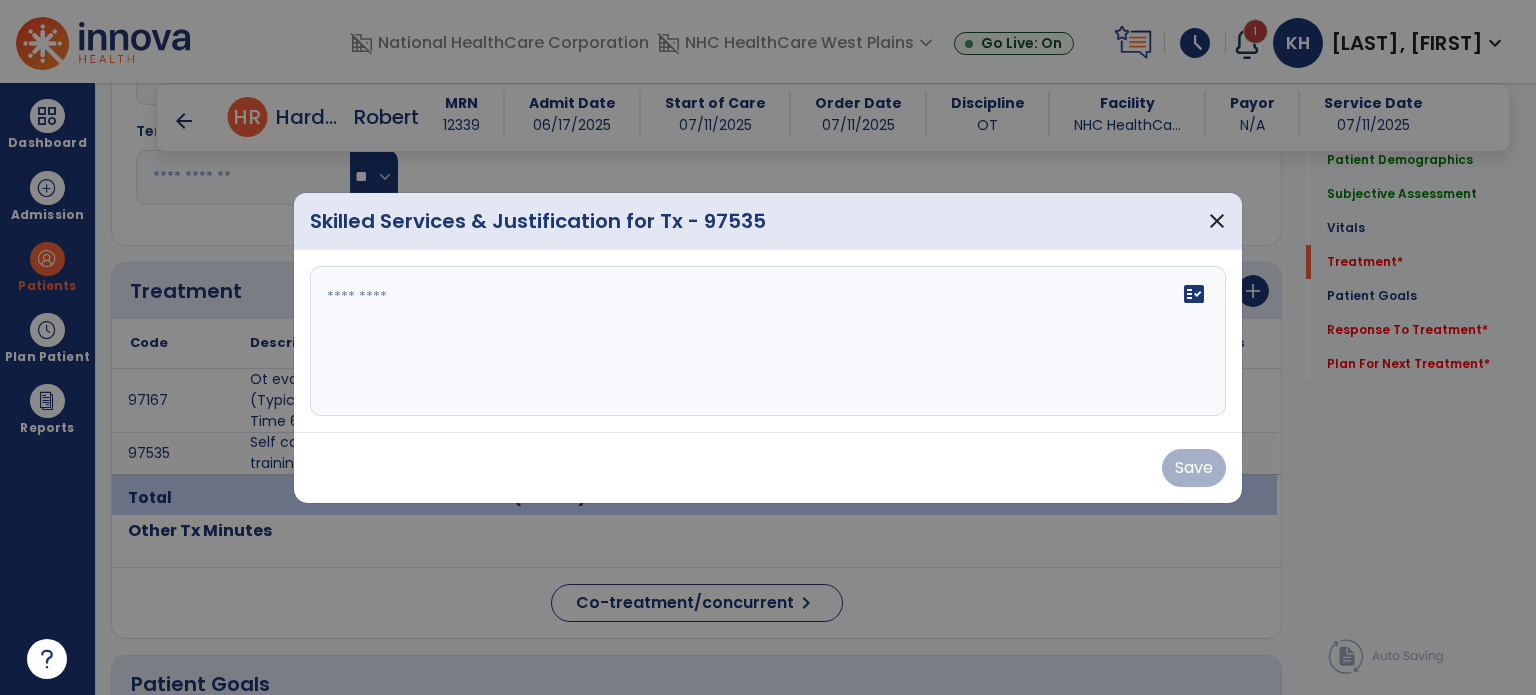 click on "fact_check" at bounding box center (768, 341) 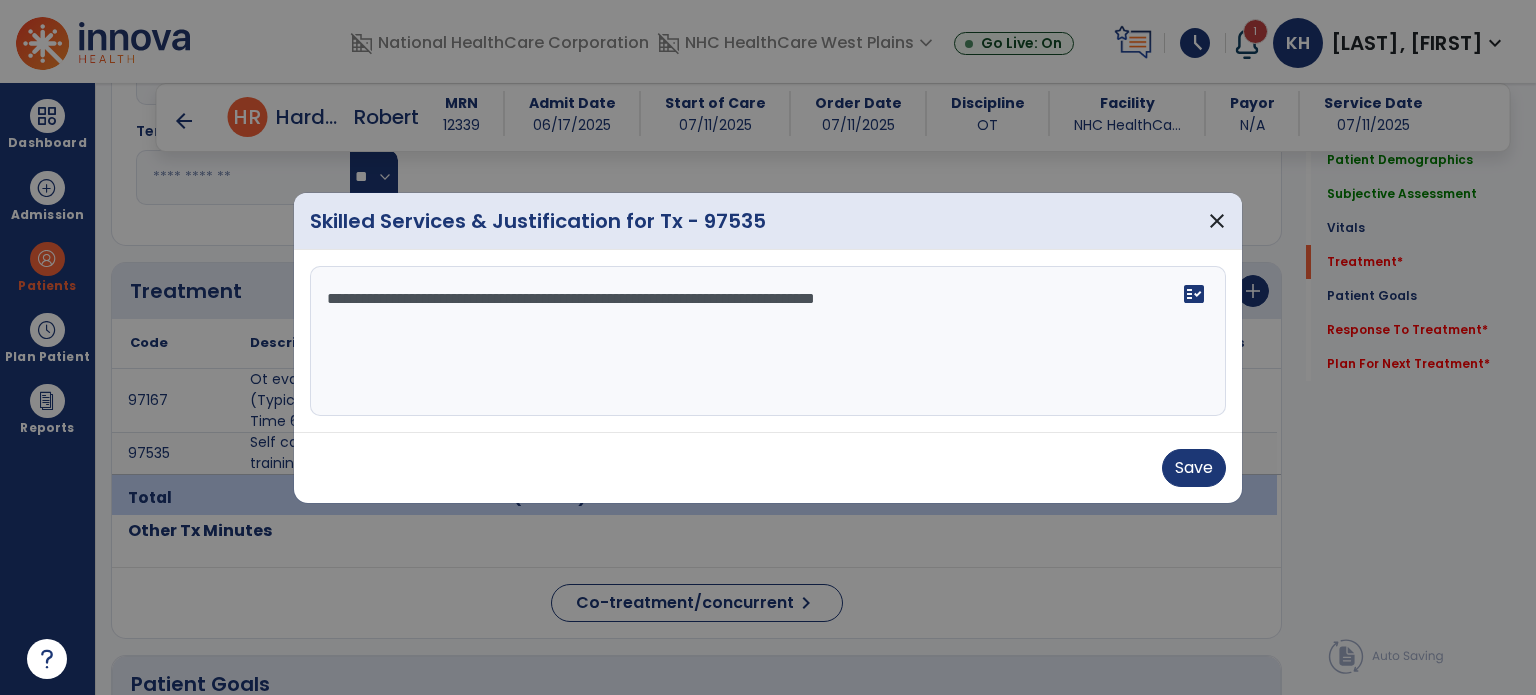 click on "**********" at bounding box center (768, 341) 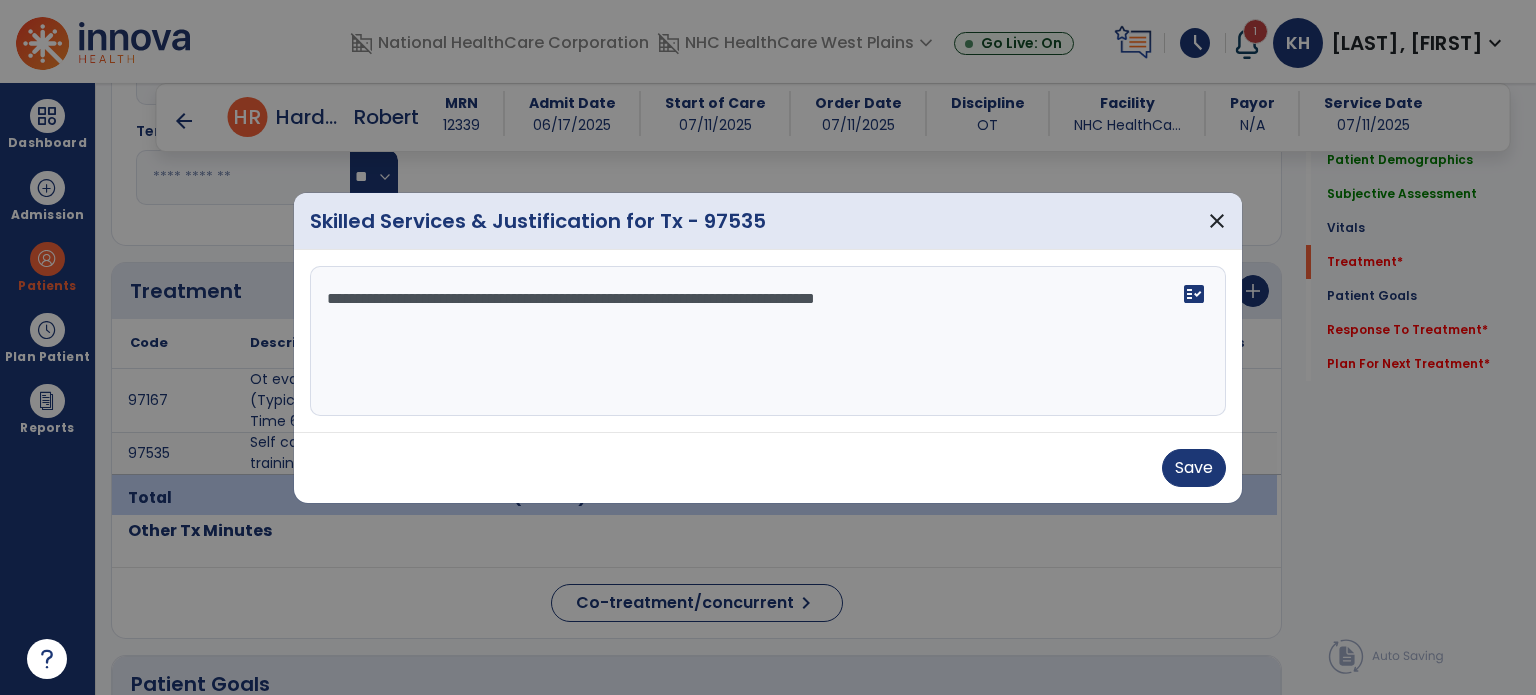 click on "**********" at bounding box center [768, 341] 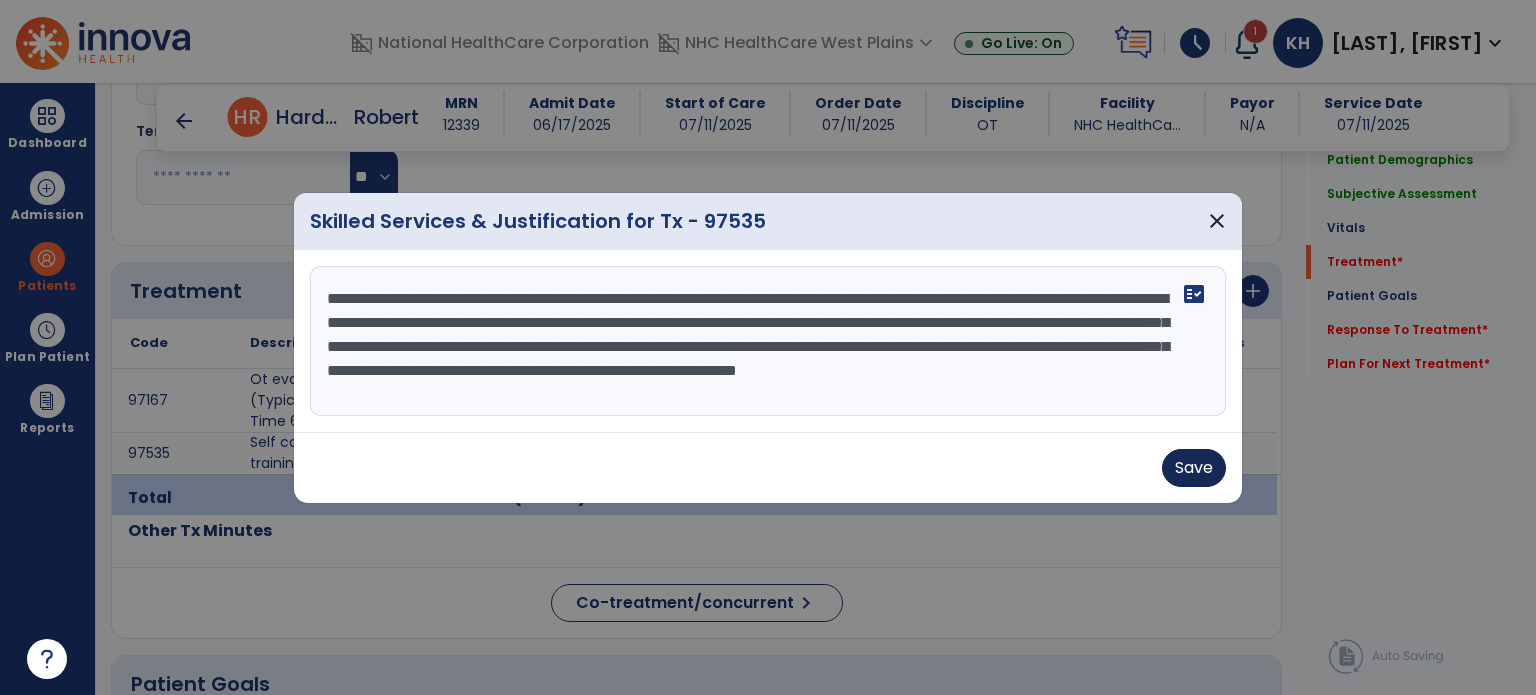 type on "**********" 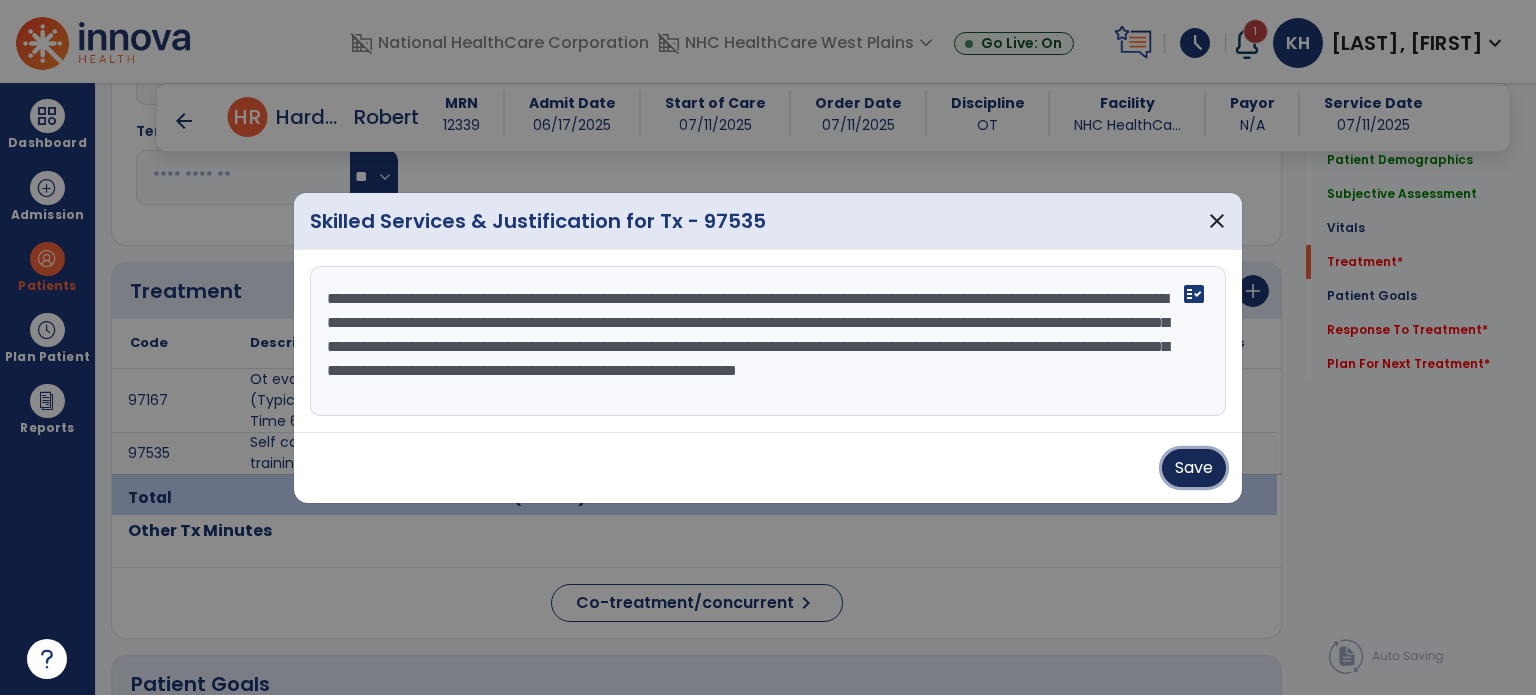 click on "Save" at bounding box center (1194, 468) 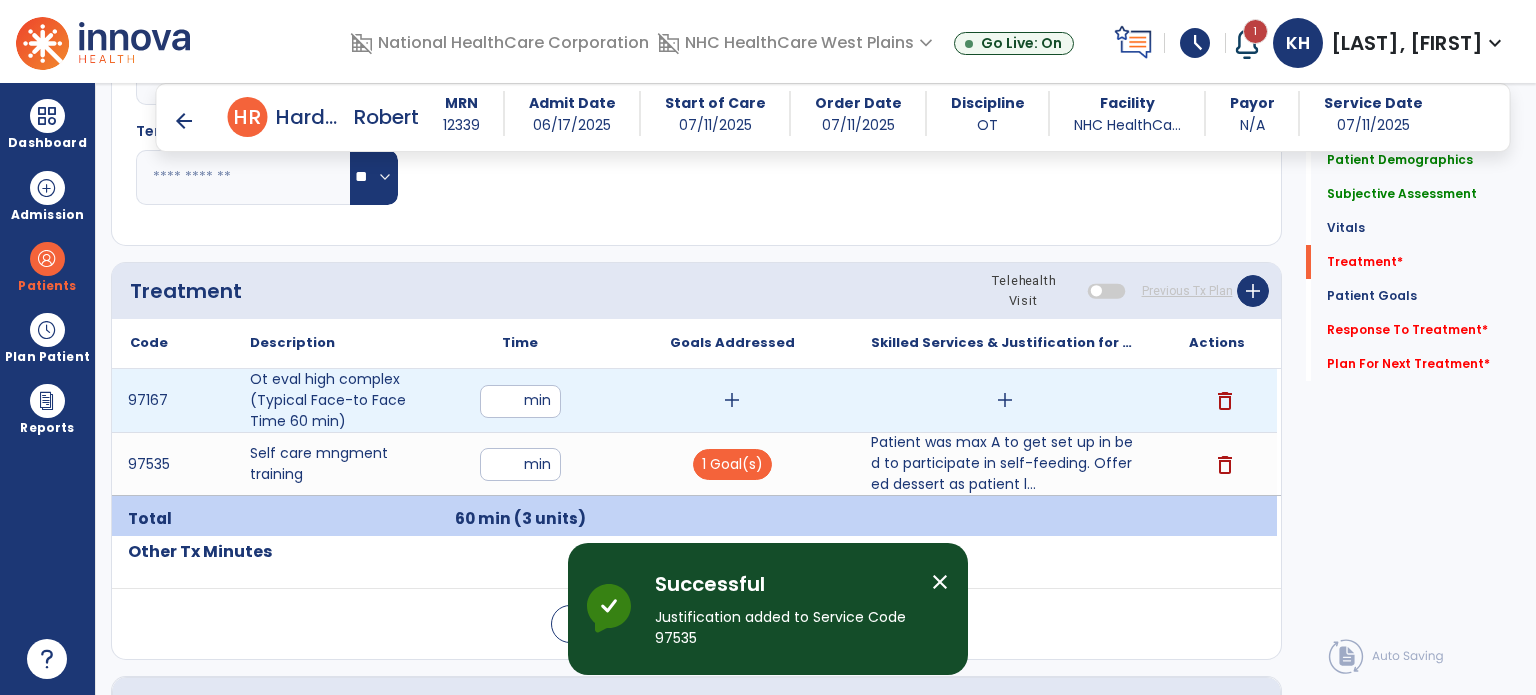 click on "add" at bounding box center (732, 400) 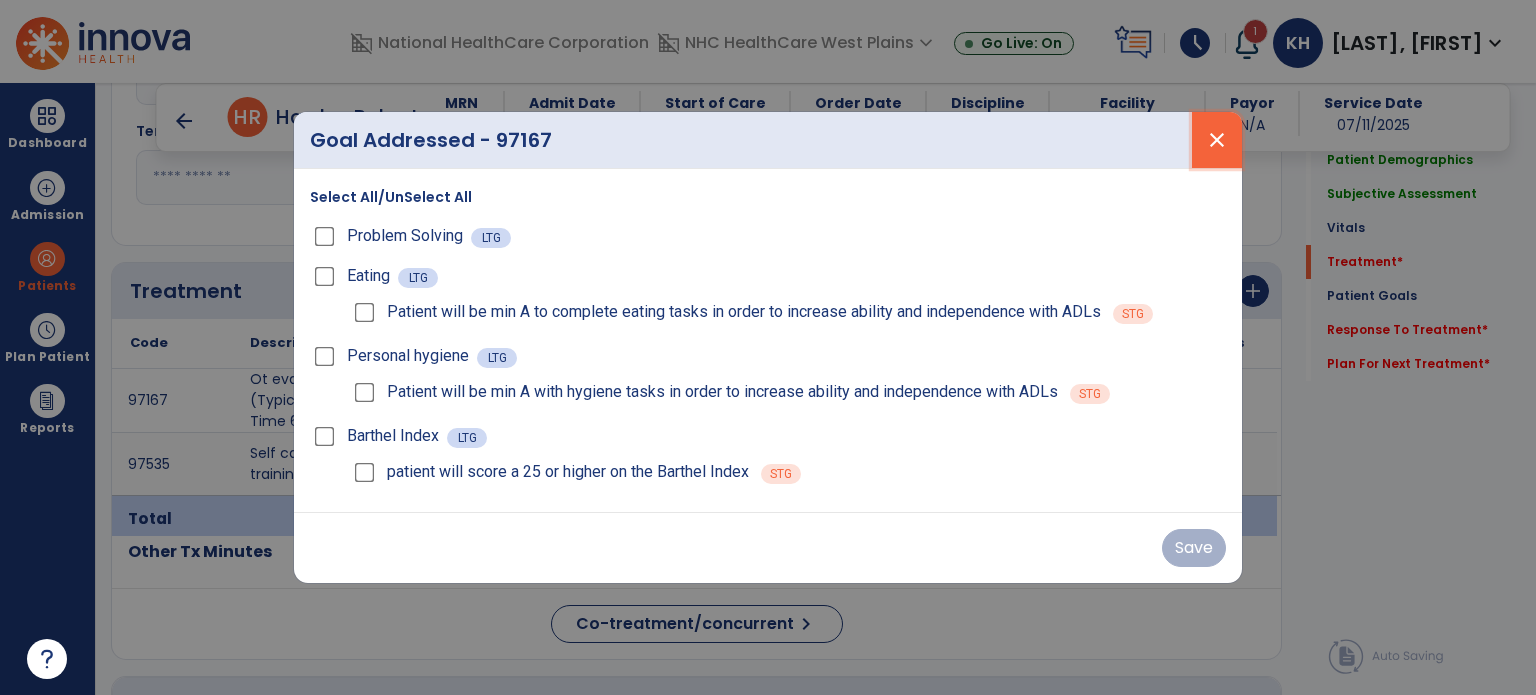 click on "close" at bounding box center (1217, 140) 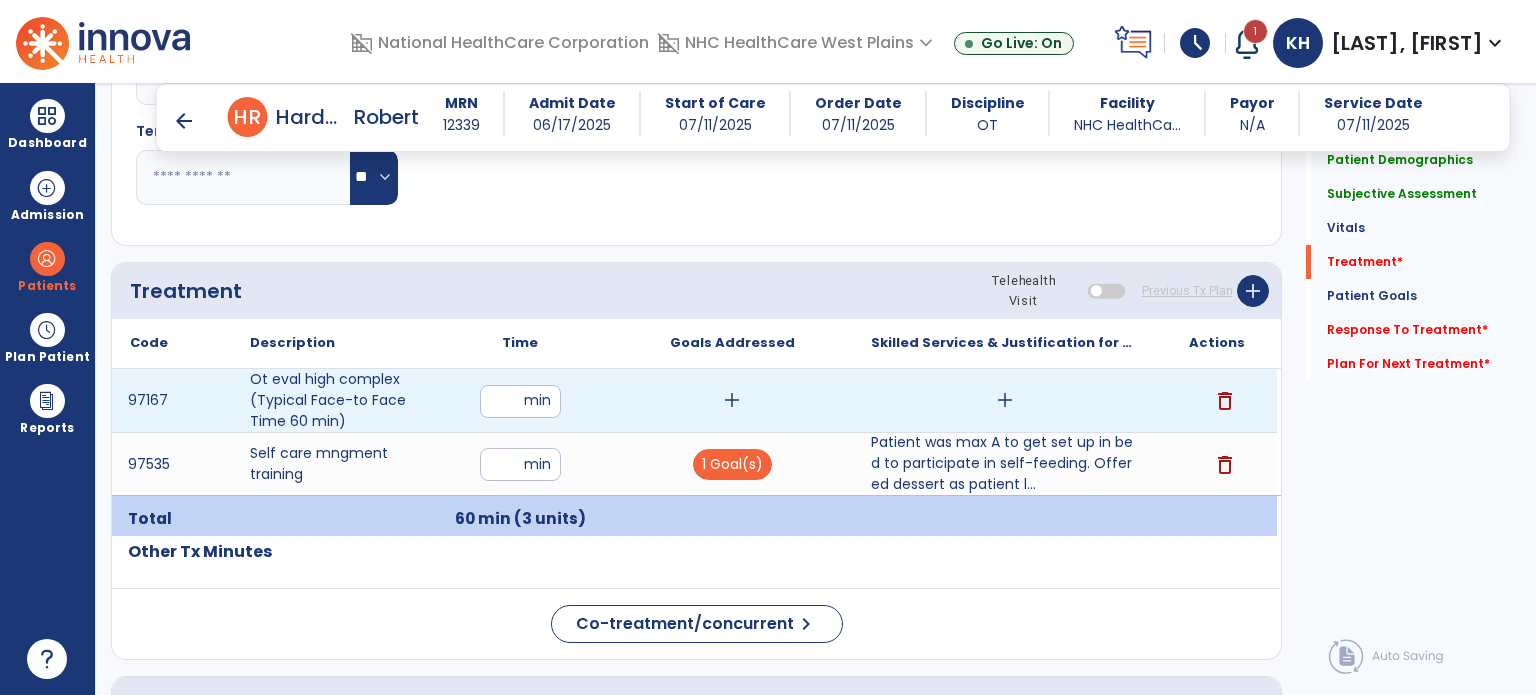 click on "add" at bounding box center [1005, 400] 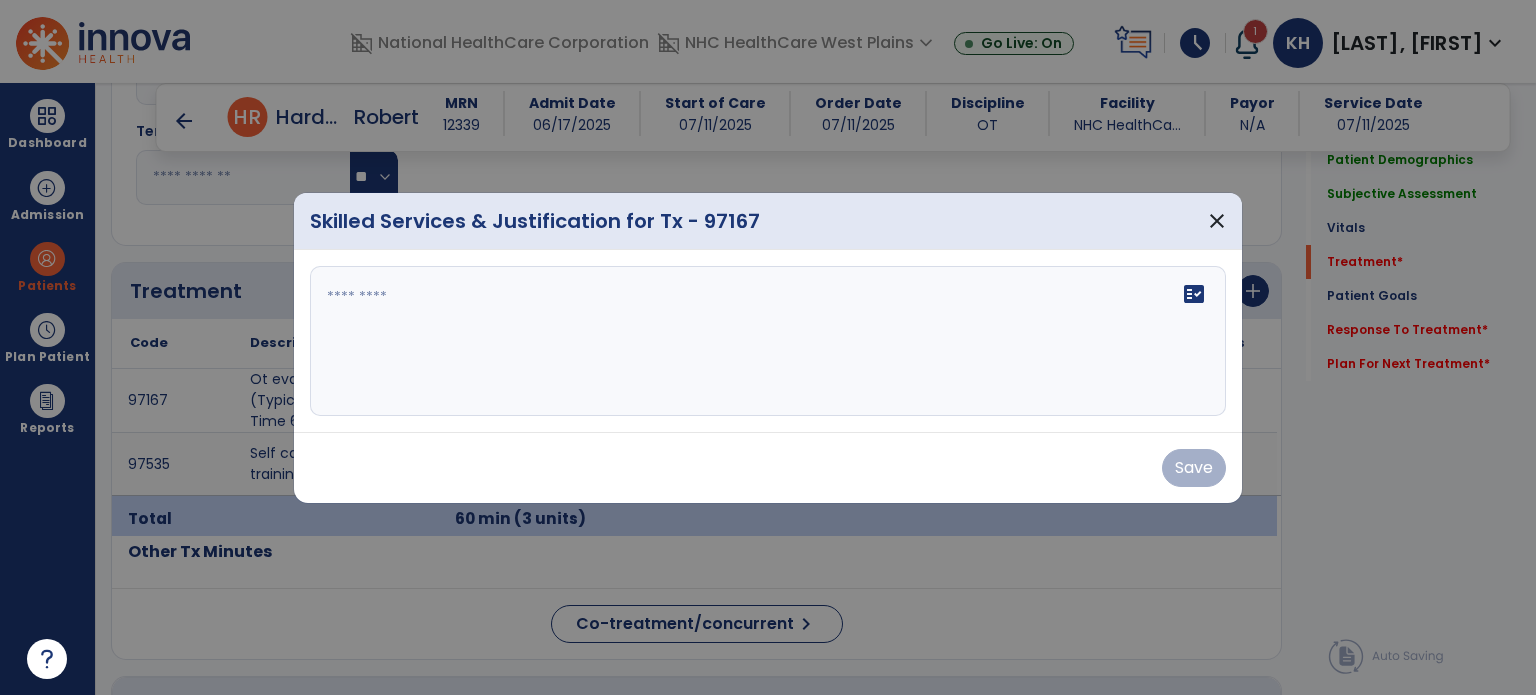 click on "fact_check" at bounding box center [768, 341] 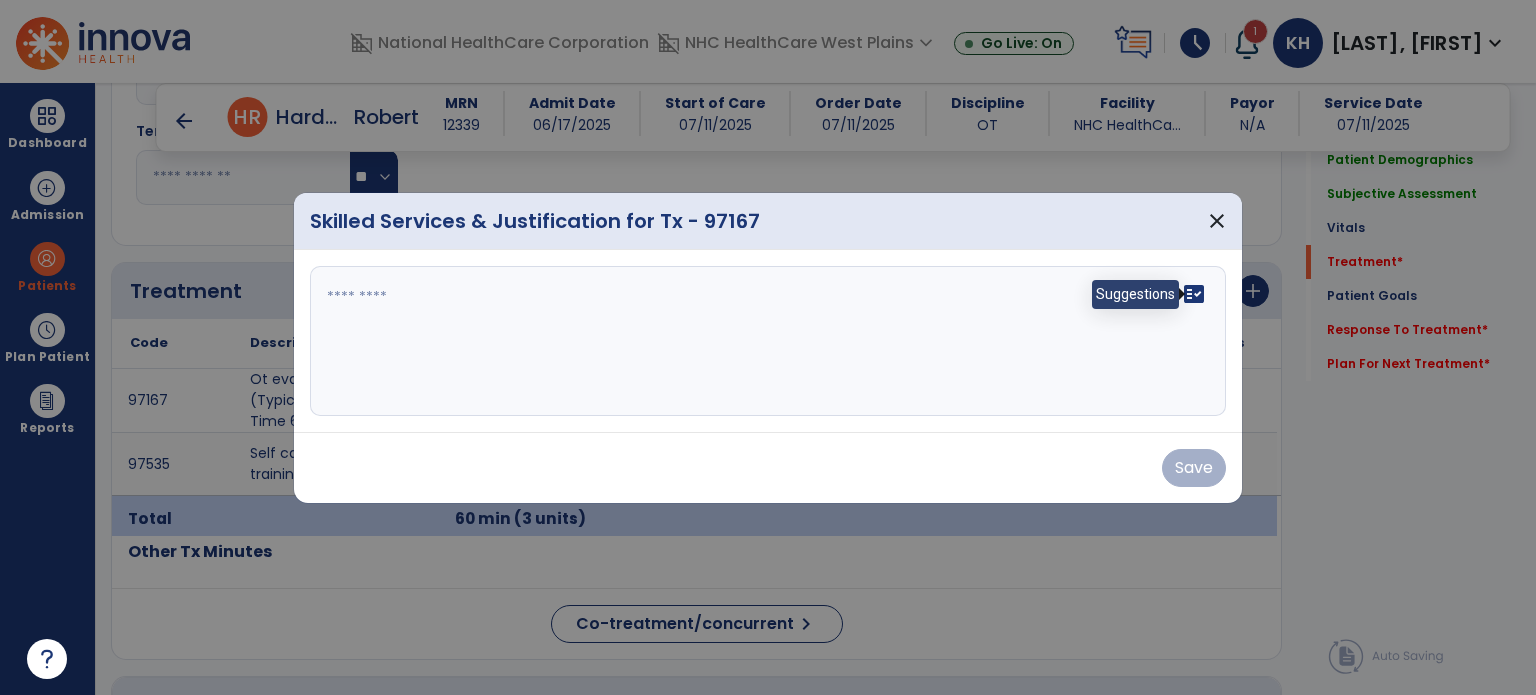 click on "fact_check" at bounding box center (1194, 294) 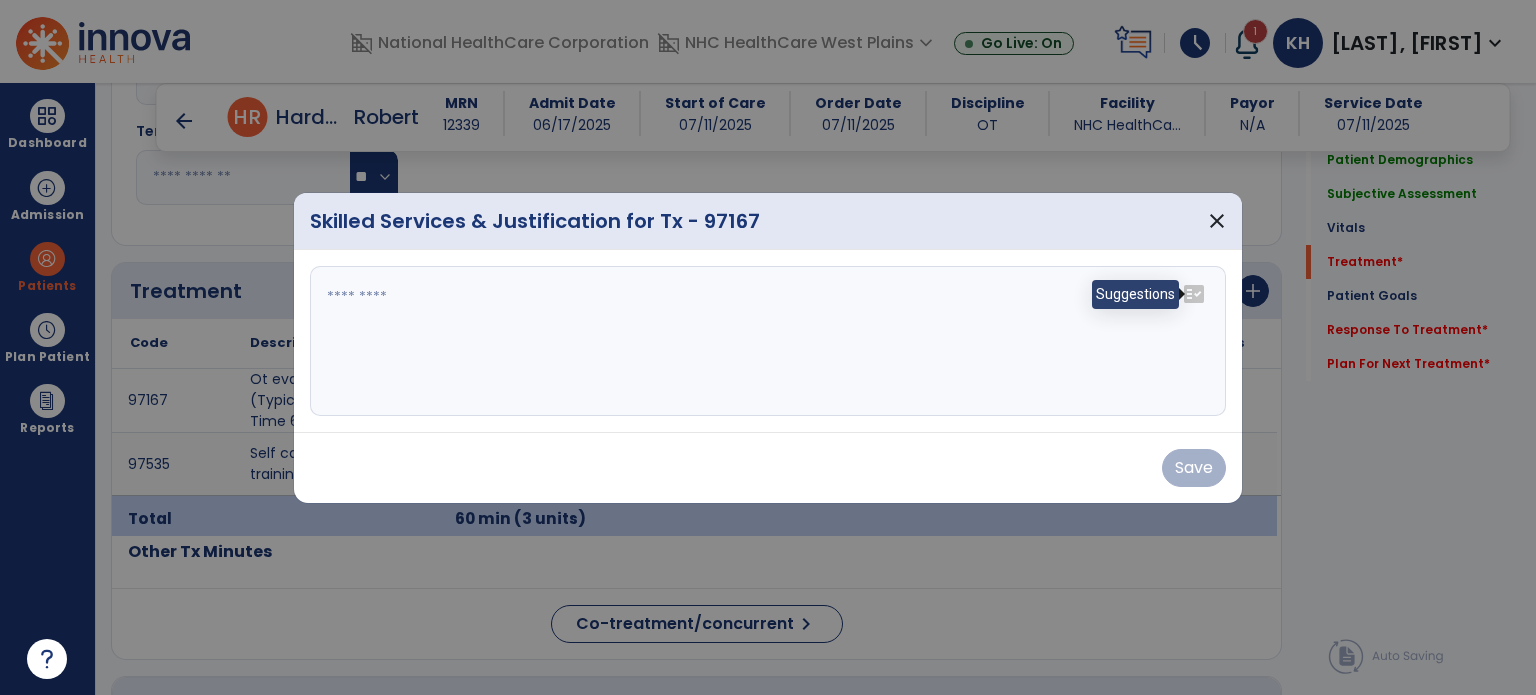 click on "fact_check" at bounding box center (1194, 294) 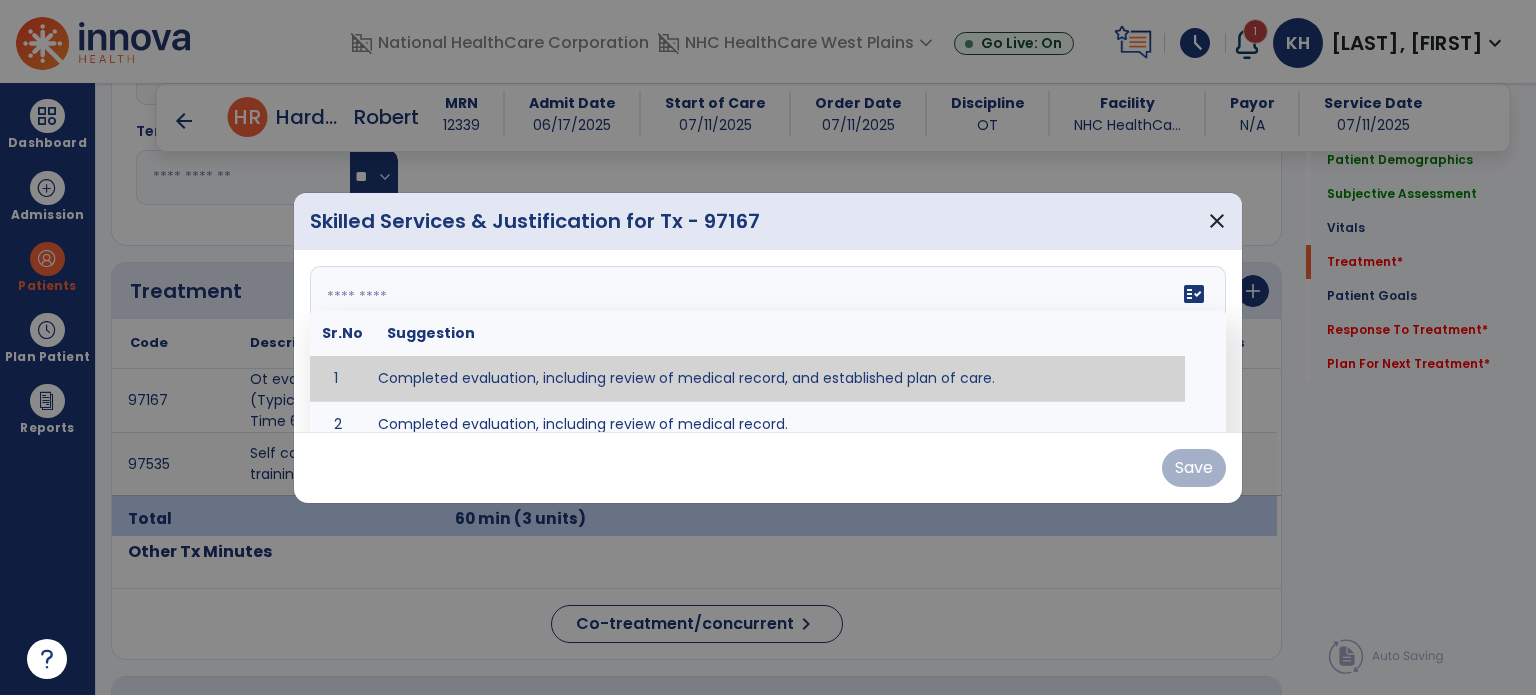 type on "**********" 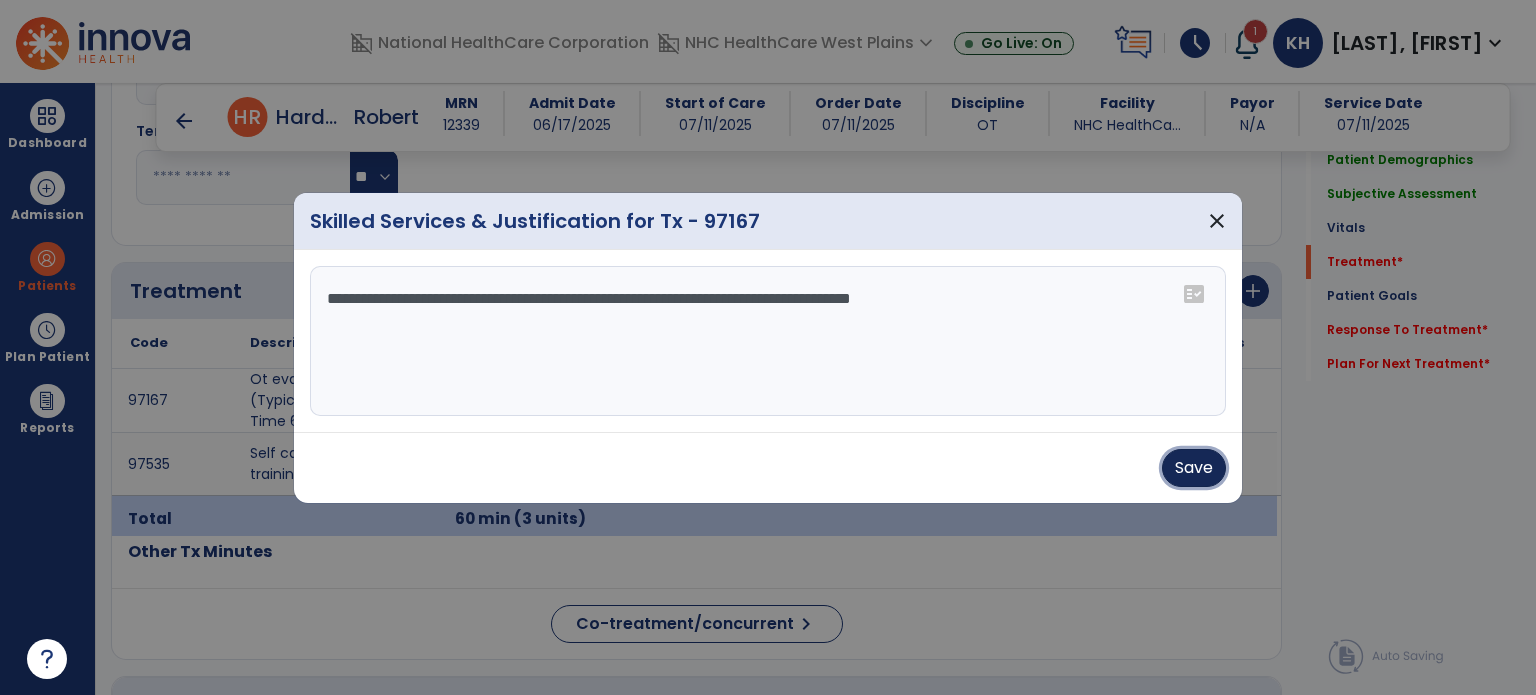 click on "Save" at bounding box center [1194, 468] 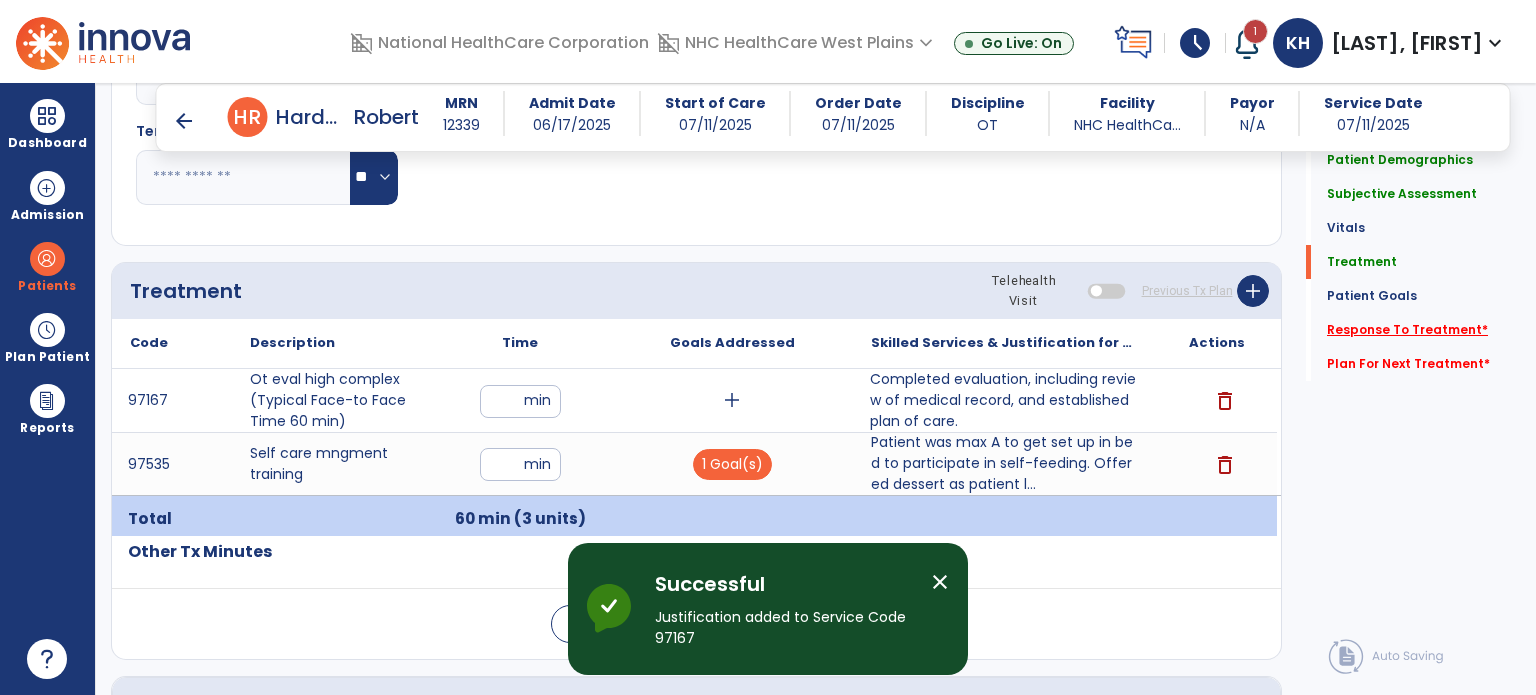 click on "Response To Treatment   *" 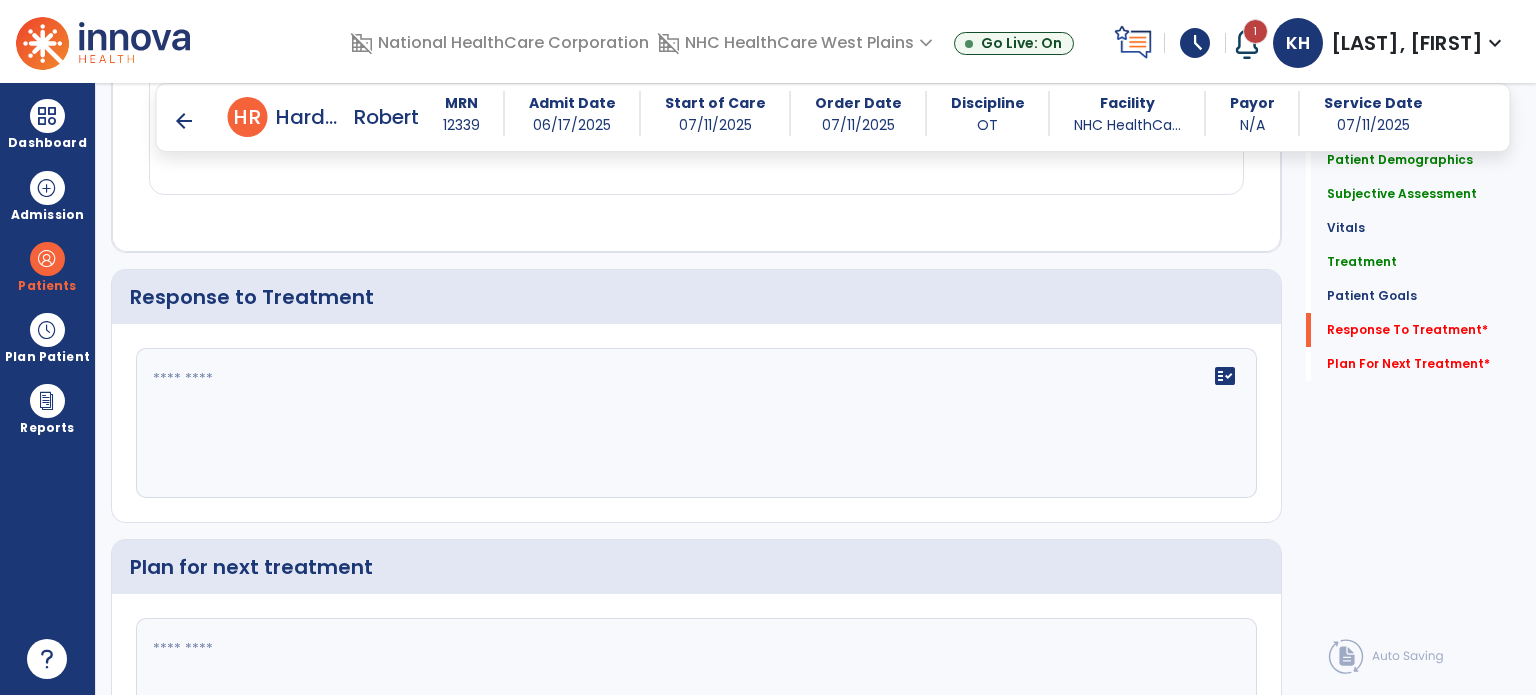 scroll, scrollTop: 2629, scrollLeft: 0, axis: vertical 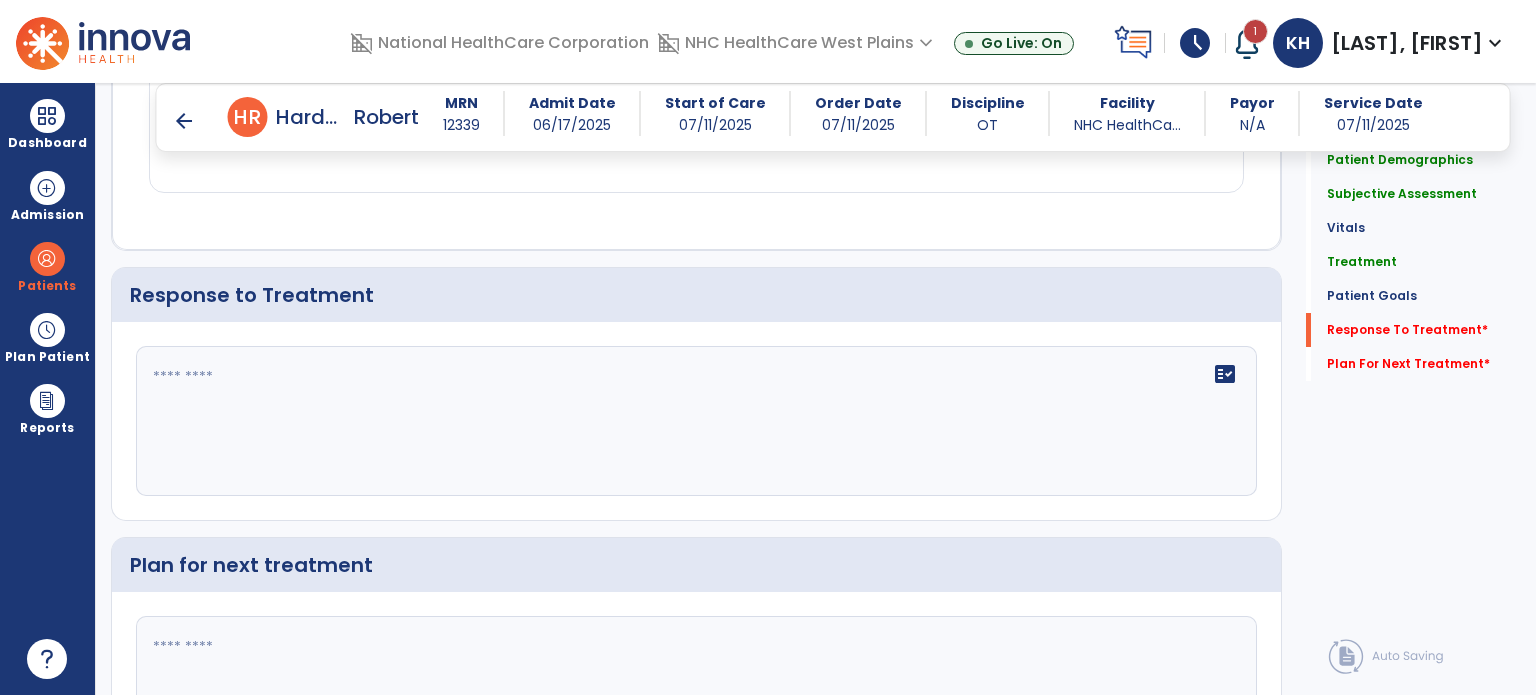 click 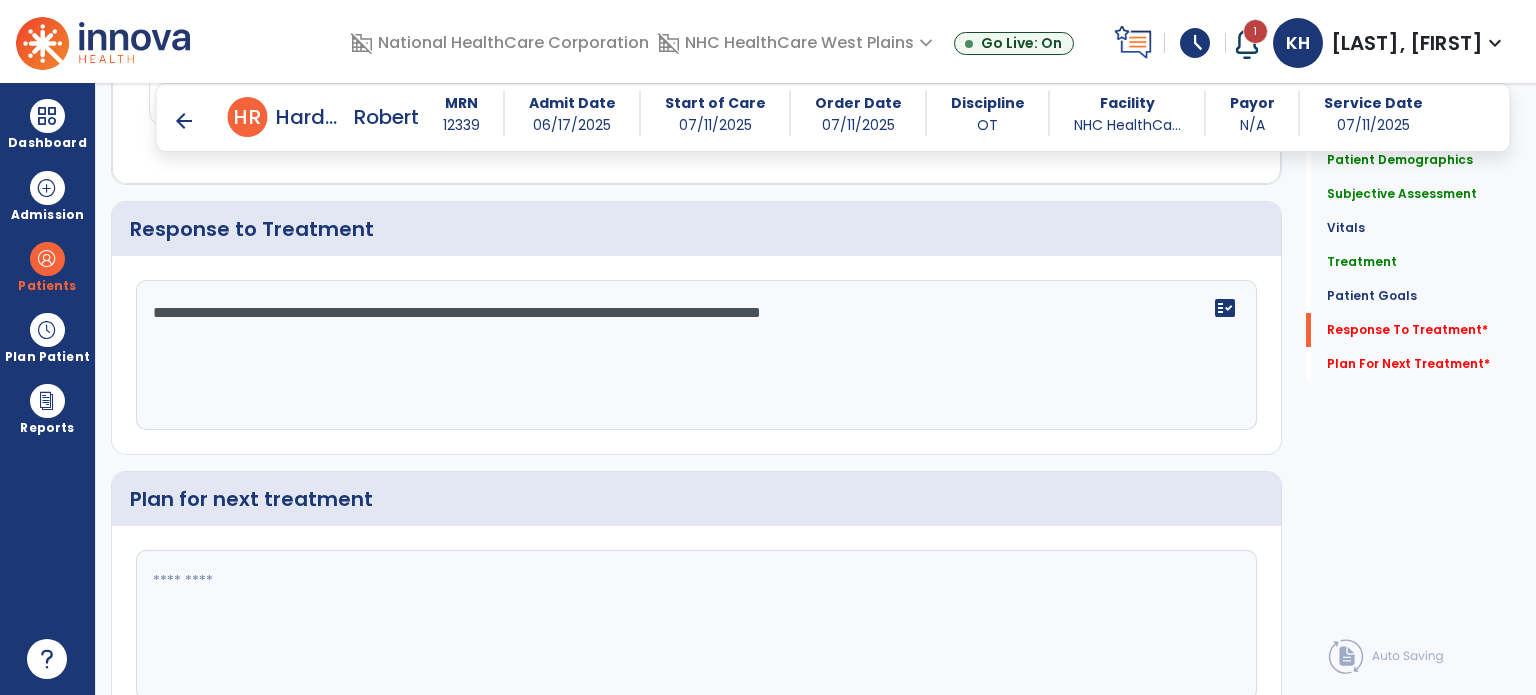 scroll, scrollTop: 2729, scrollLeft: 0, axis: vertical 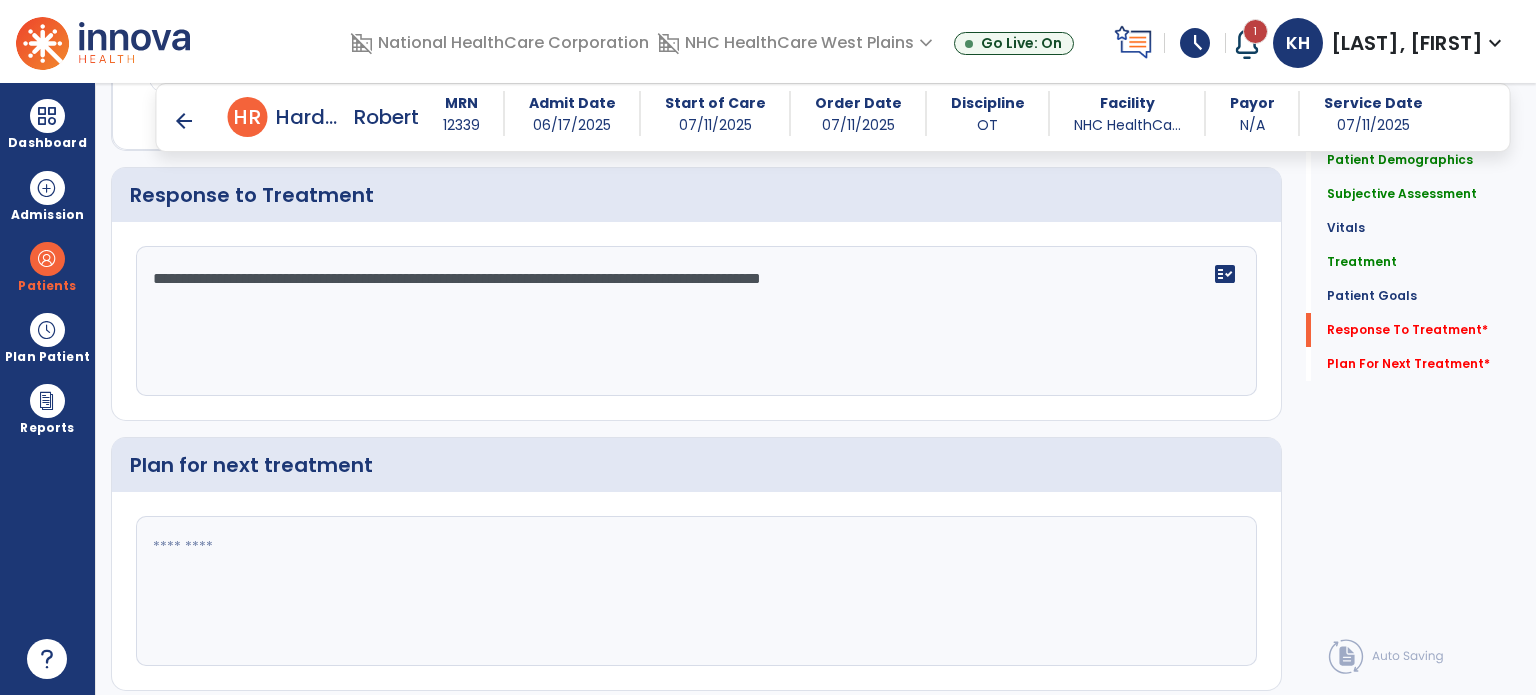 click on "**********" 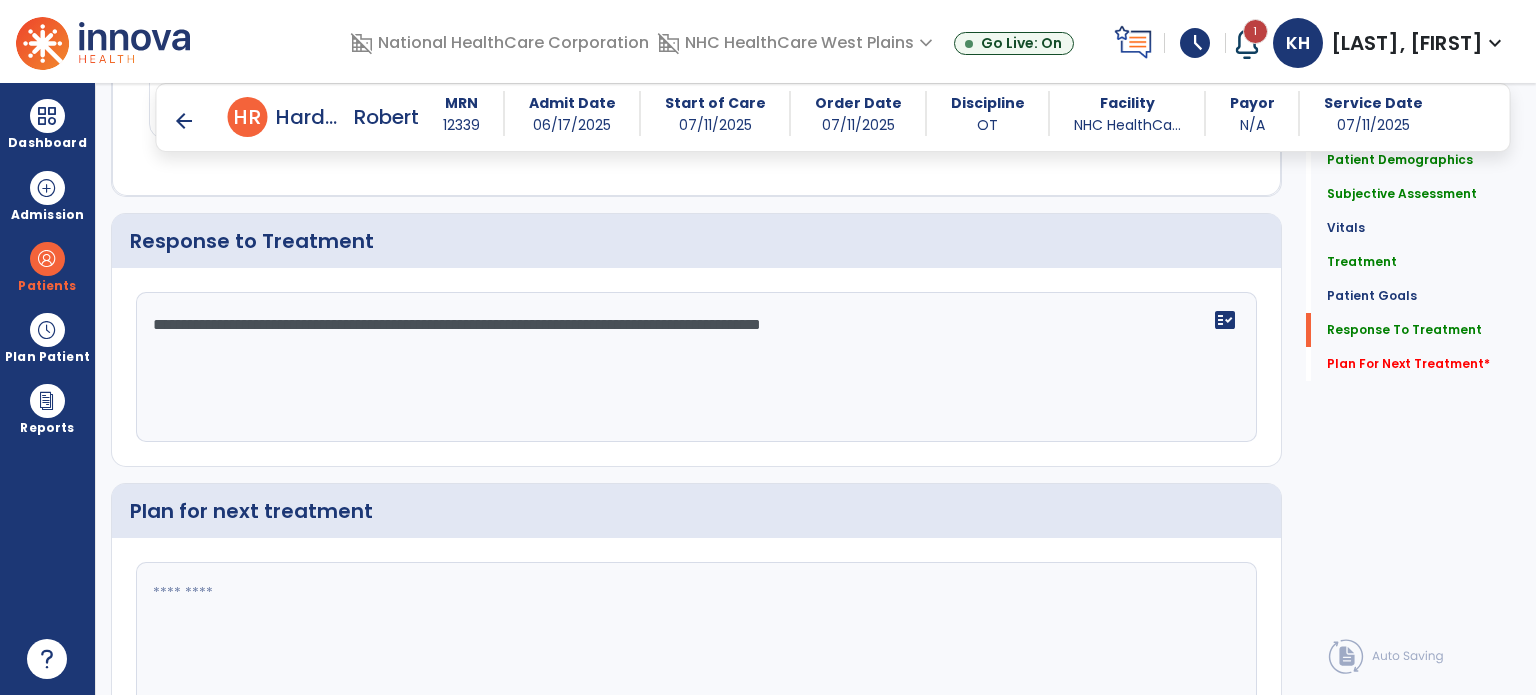 scroll, scrollTop: 2728, scrollLeft: 0, axis: vertical 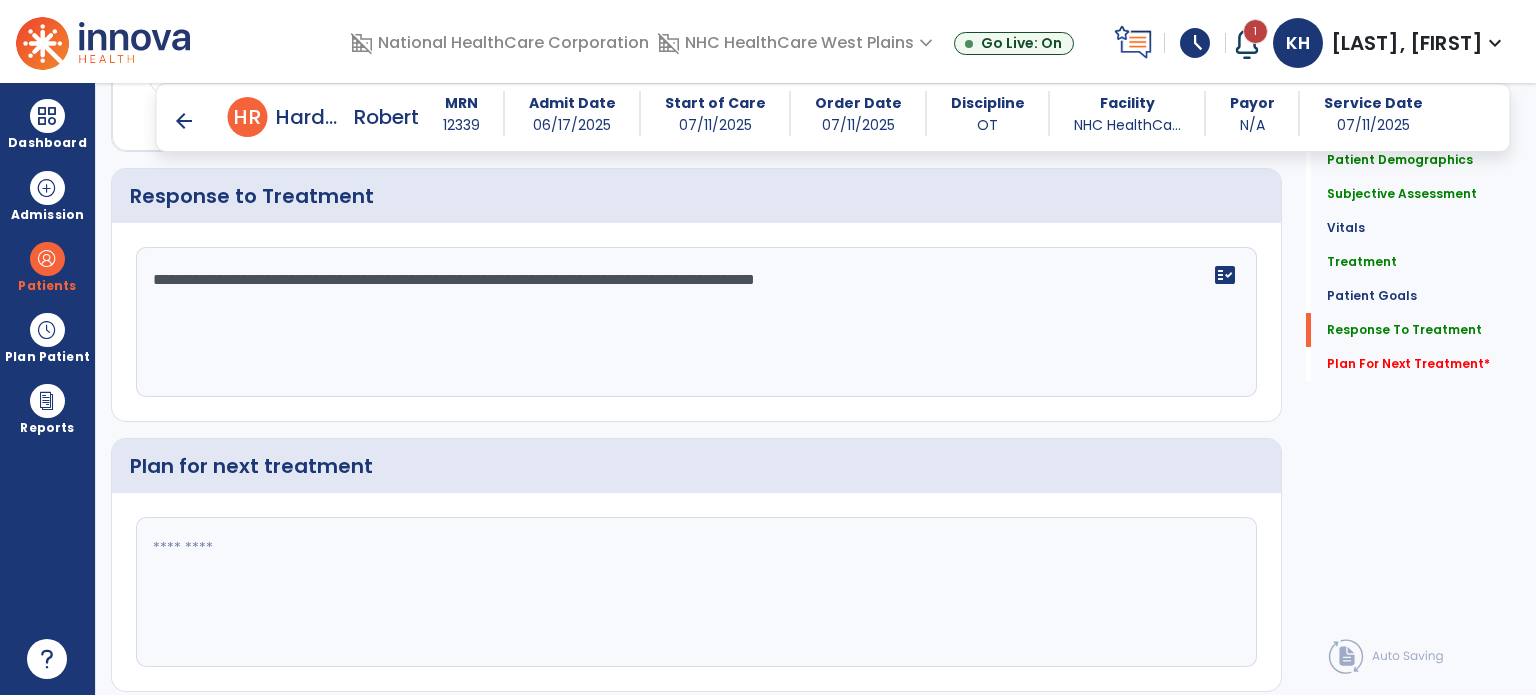 click on "**********" 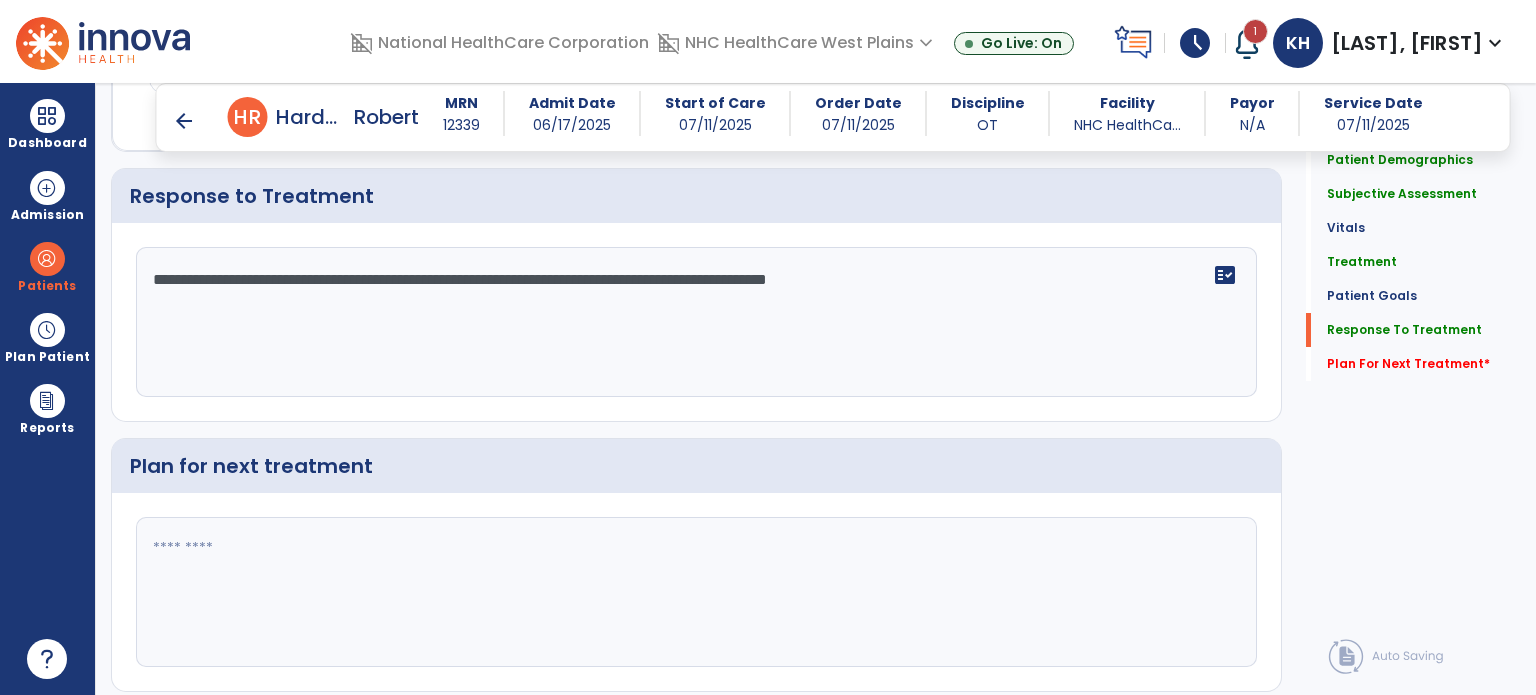 click on "**********" 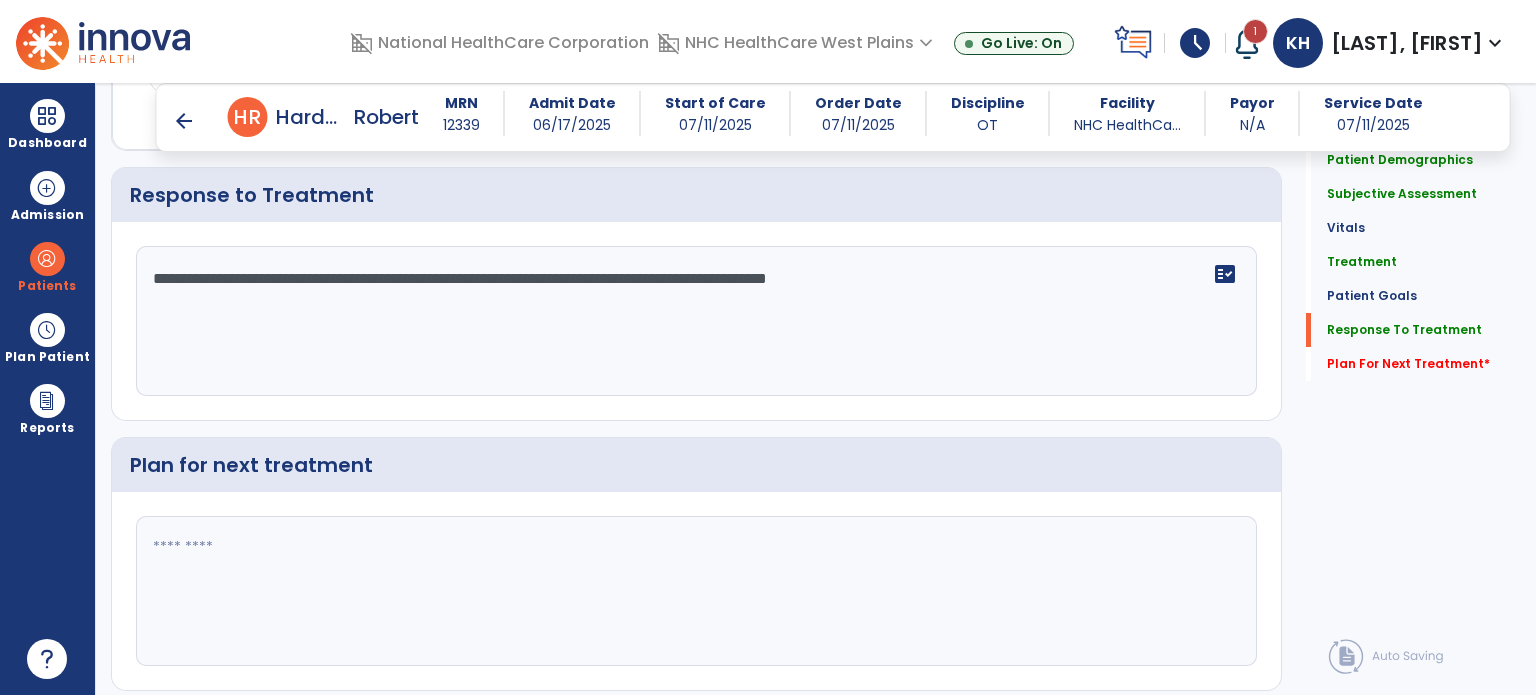 scroll, scrollTop: 2728, scrollLeft: 0, axis: vertical 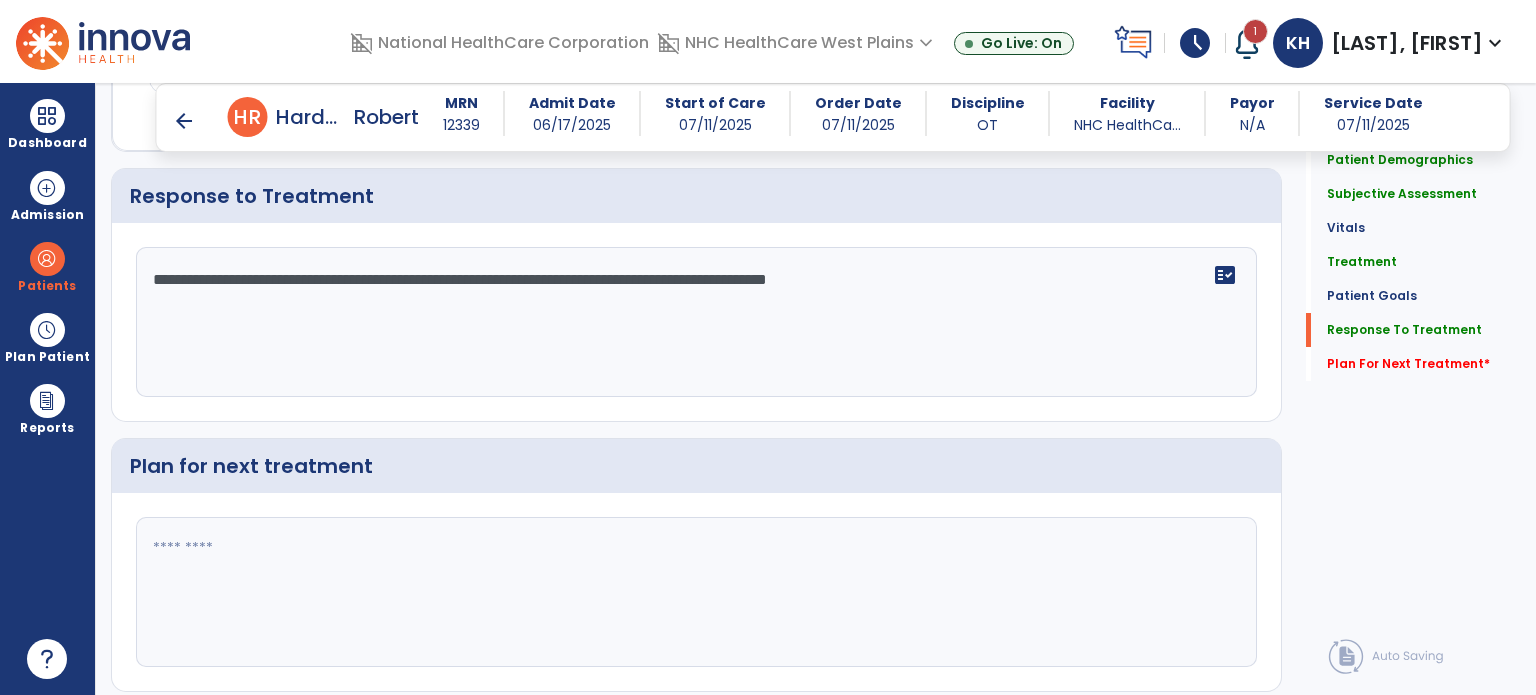 click on "**********" 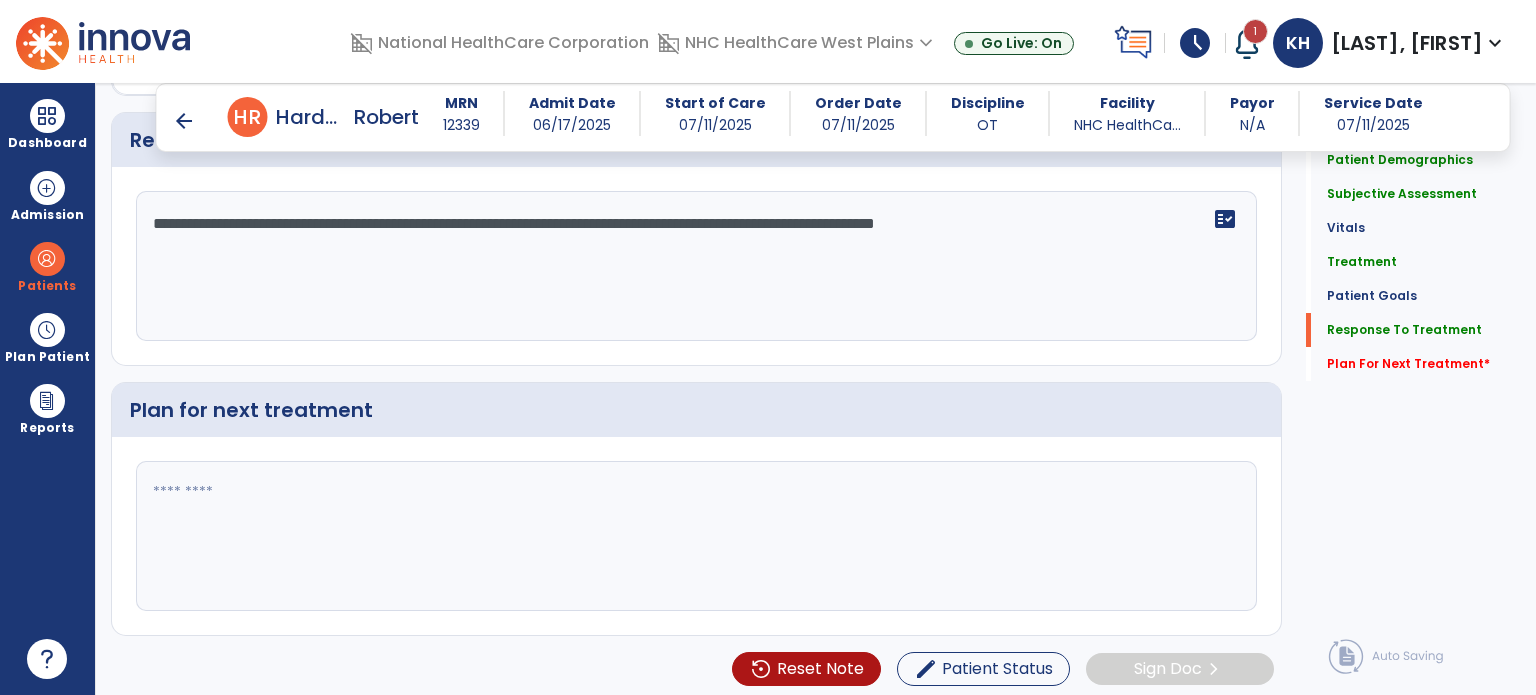 scroll, scrollTop: 2784, scrollLeft: 0, axis: vertical 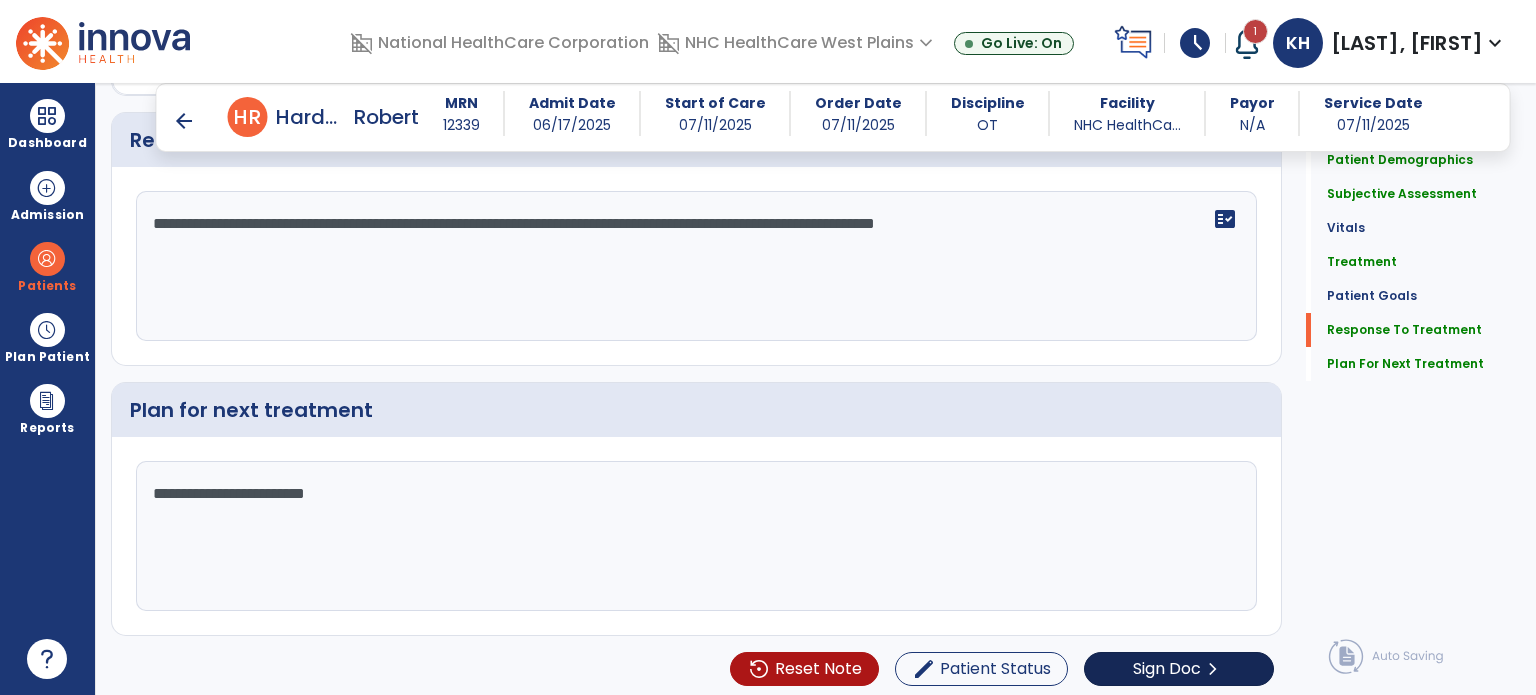 type on "**********" 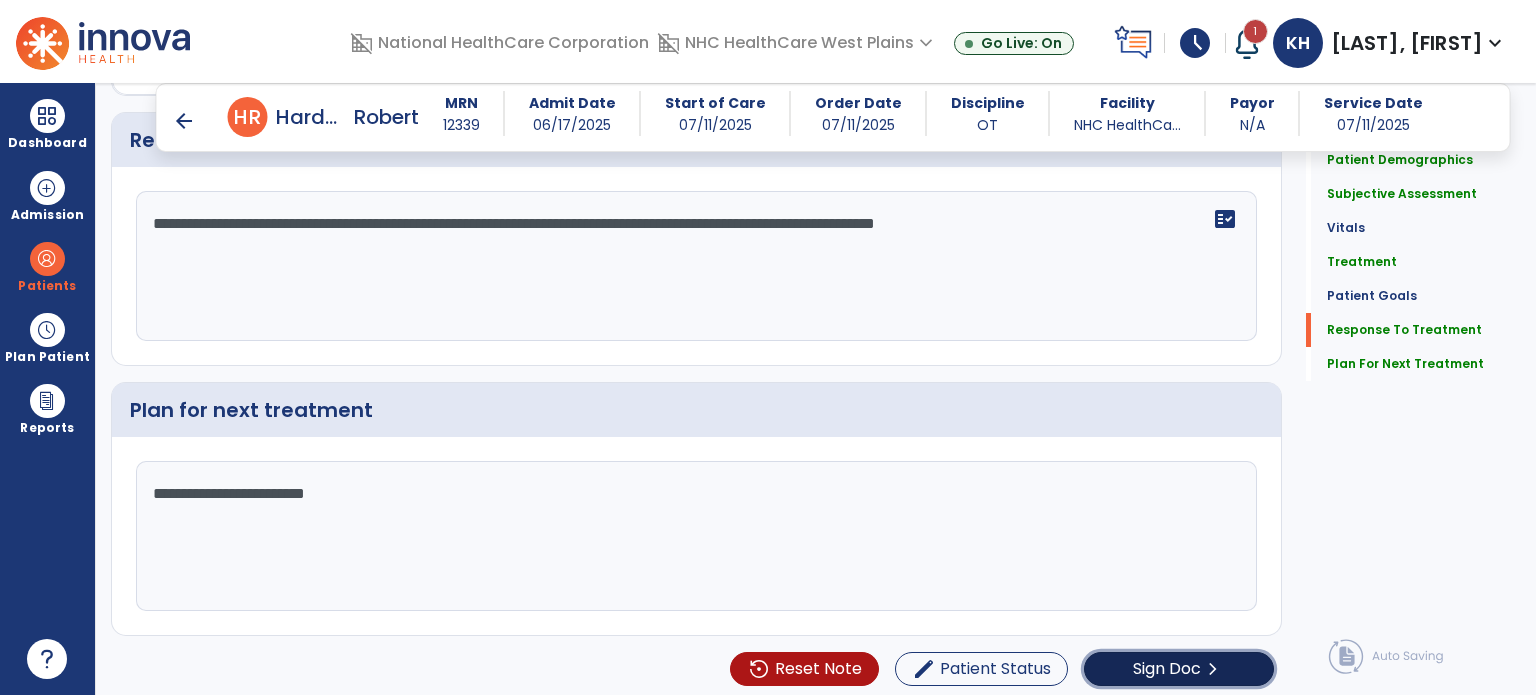 click on "Sign Doc" 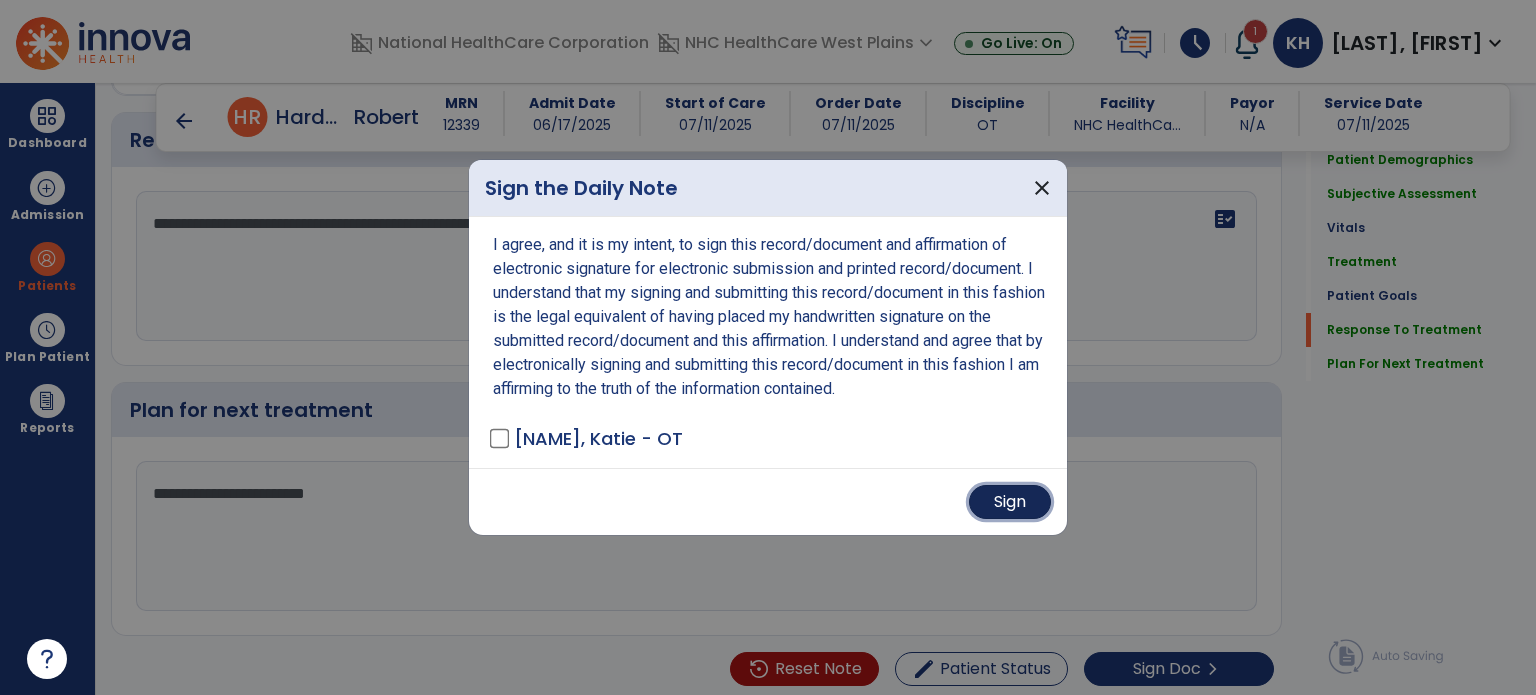 click on "Sign" at bounding box center [1010, 502] 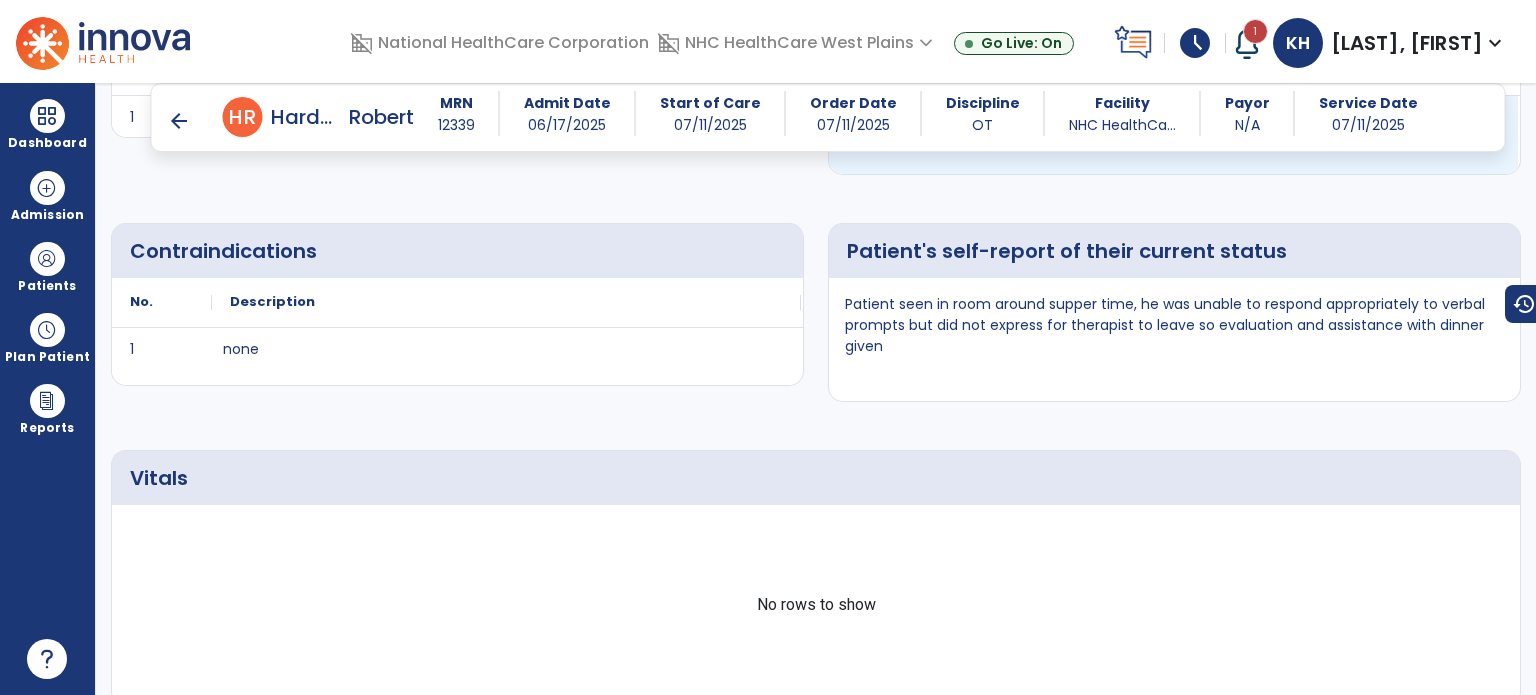scroll, scrollTop: 393, scrollLeft: 0, axis: vertical 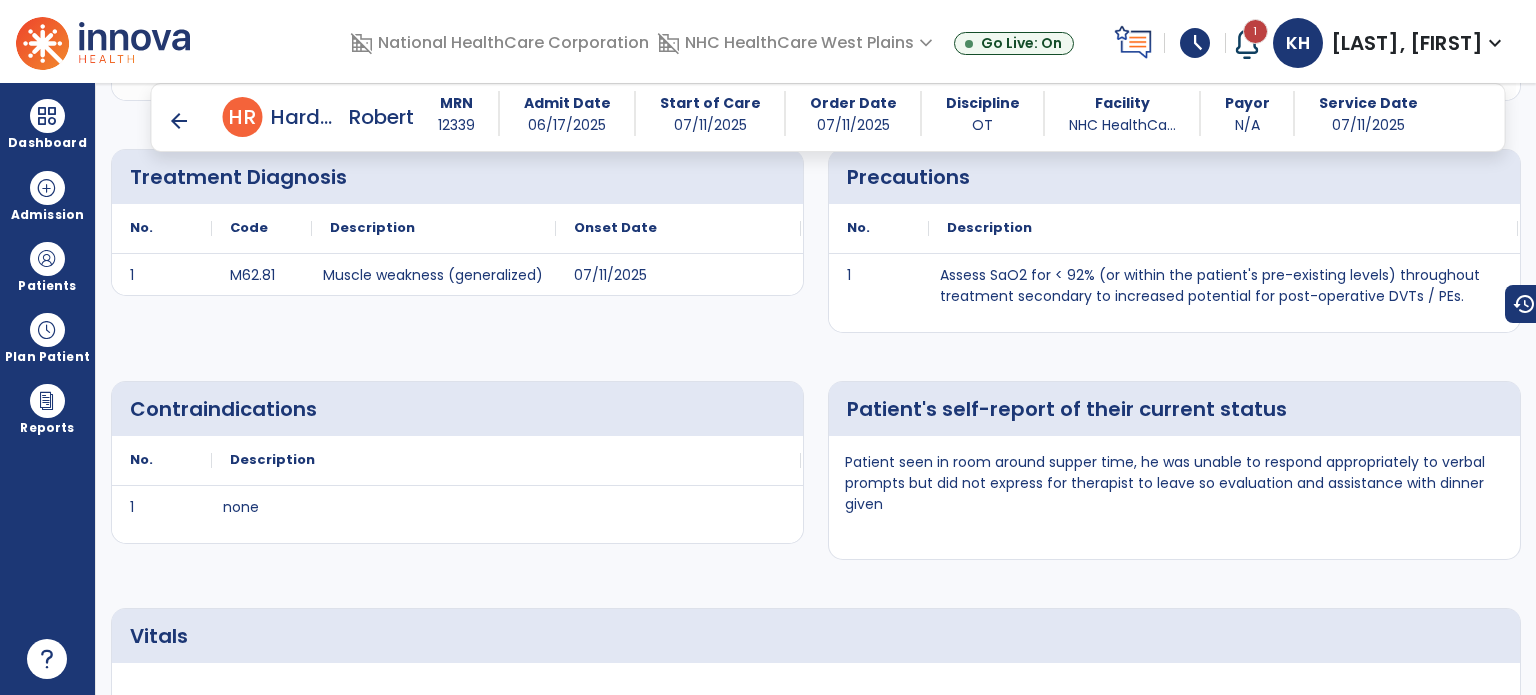click on "arrow_back" at bounding box center (179, 121) 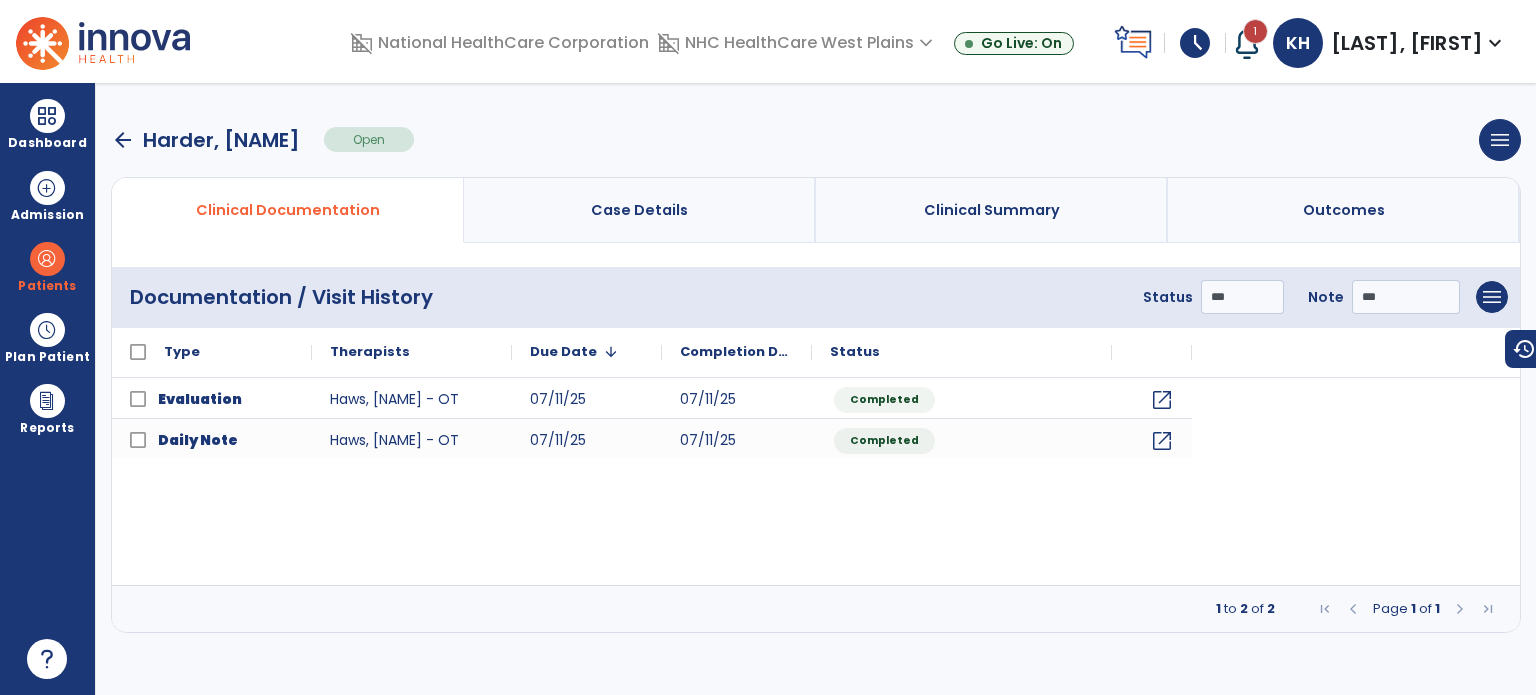 scroll, scrollTop: 0, scrollLeft: 0, axis: both 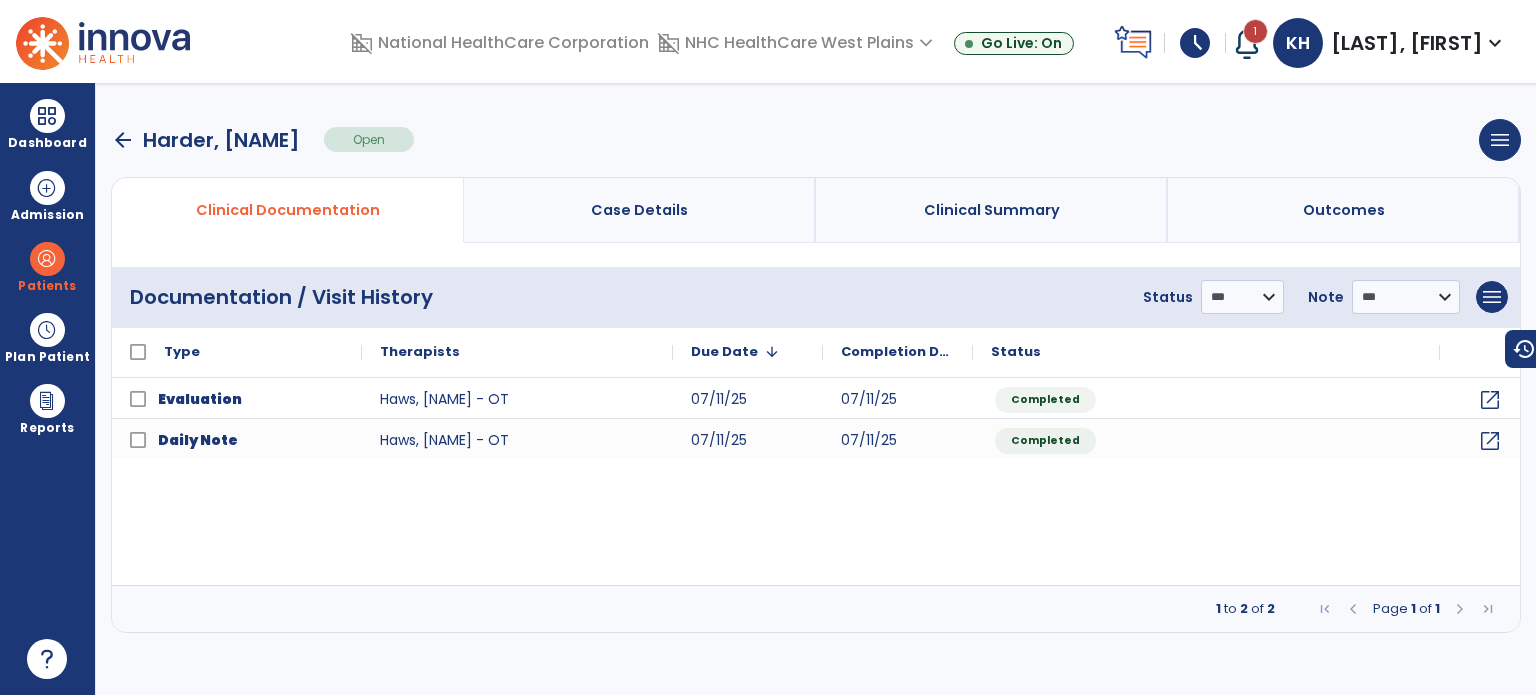 click on "arrow_back" at bounding box center (123, 140) 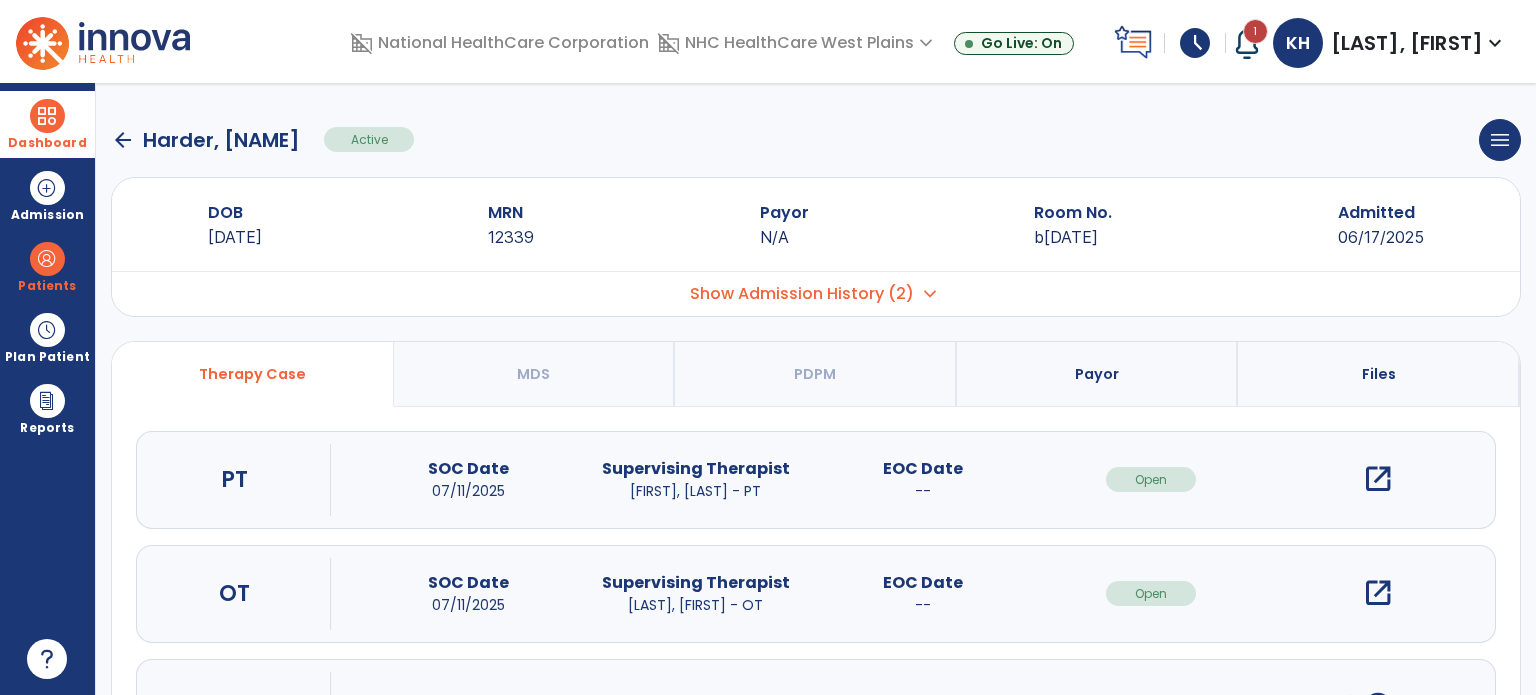 click at bounding box center [47, 116] 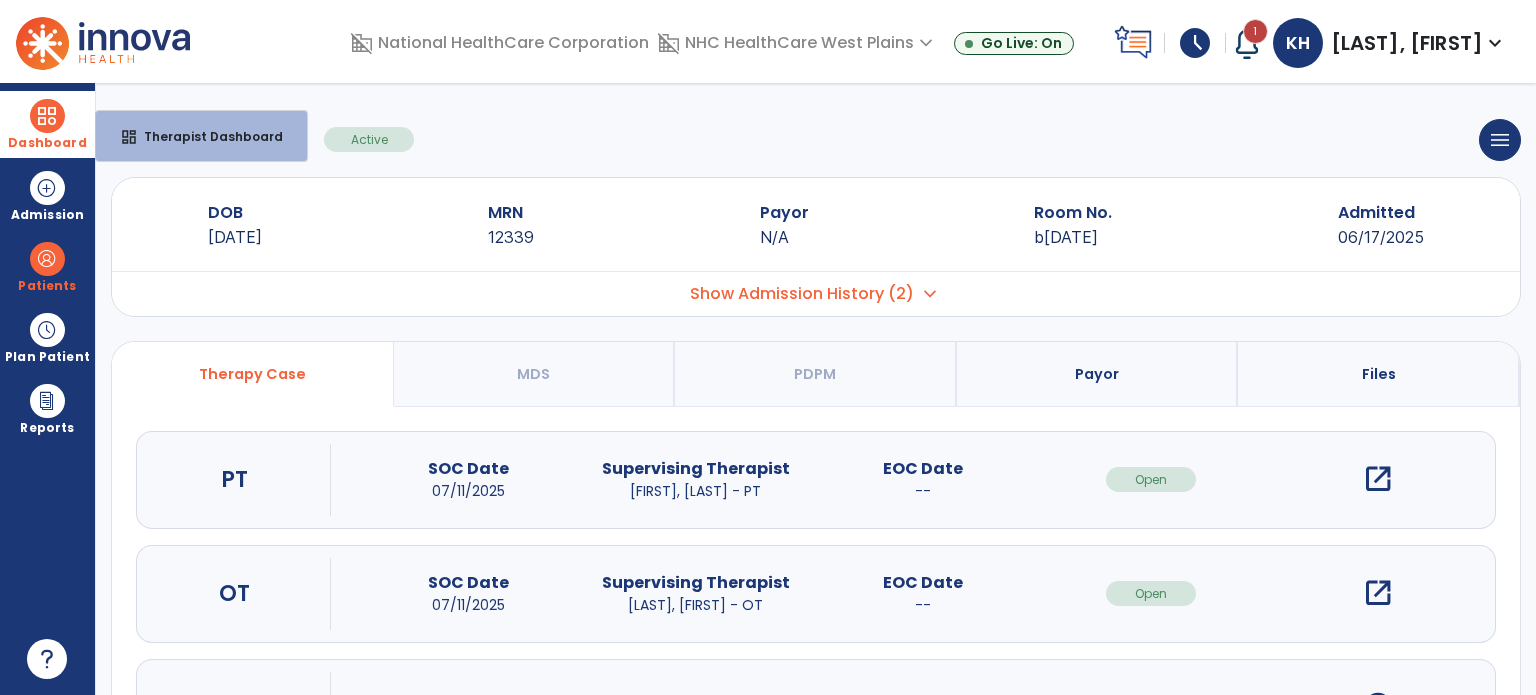 click on "Dashboard" at bounding box center (47, 124) 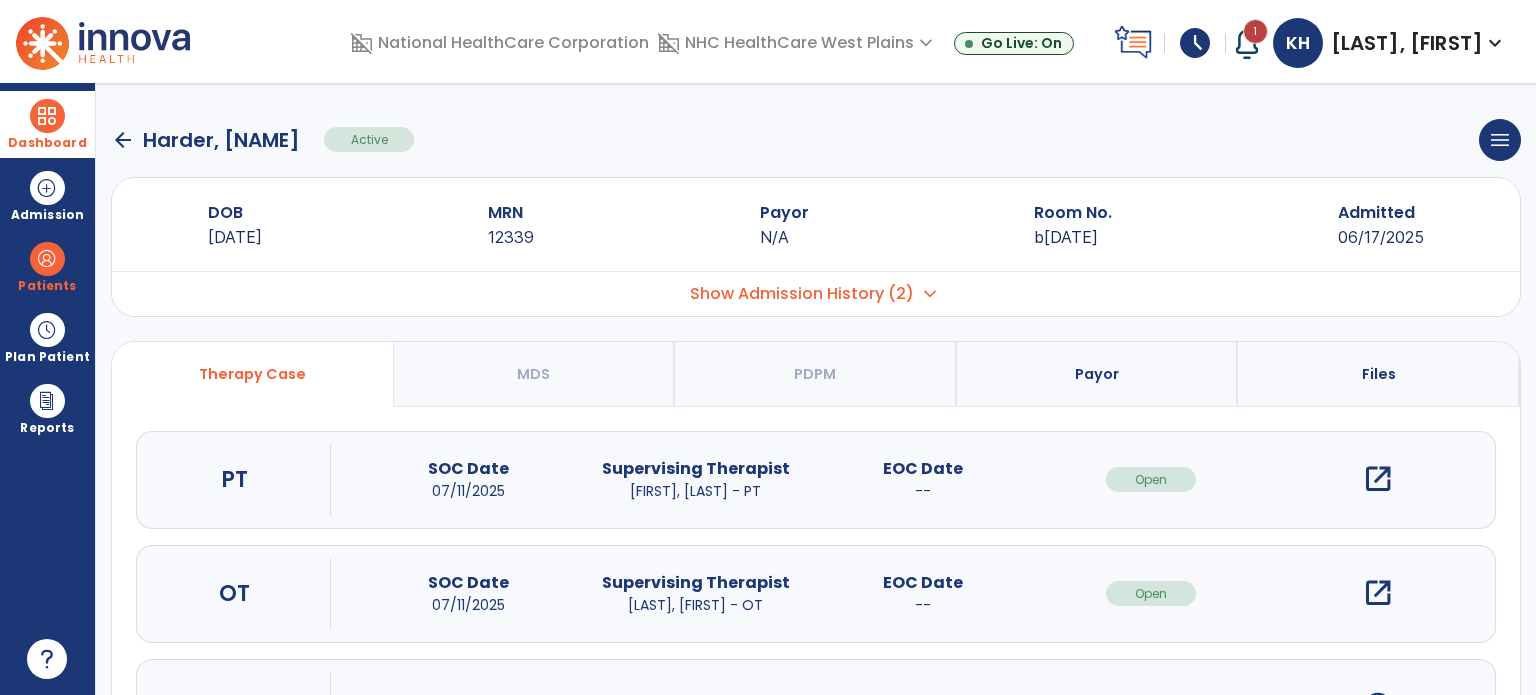 click at bounding box center [47, 116] 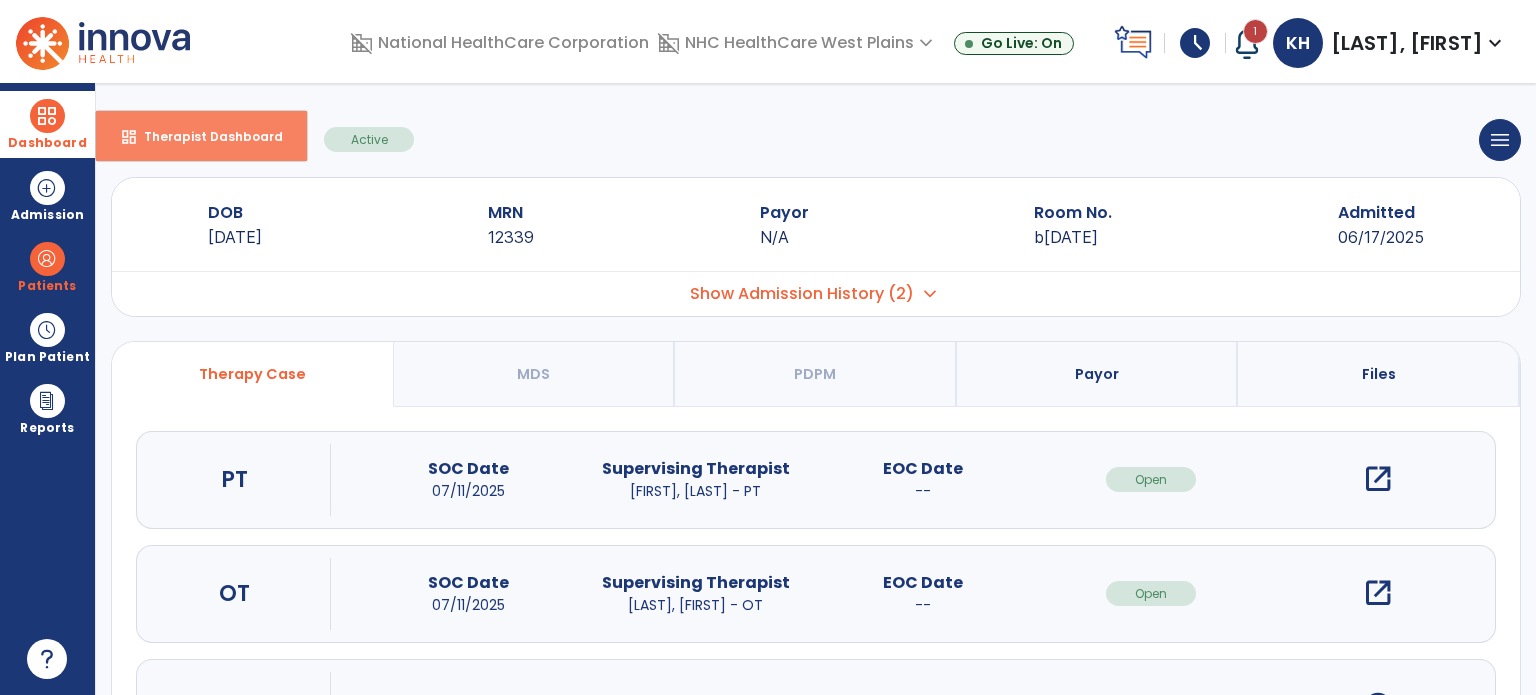 click on "Therapist Dashboard" at bounding box center [205, 136] 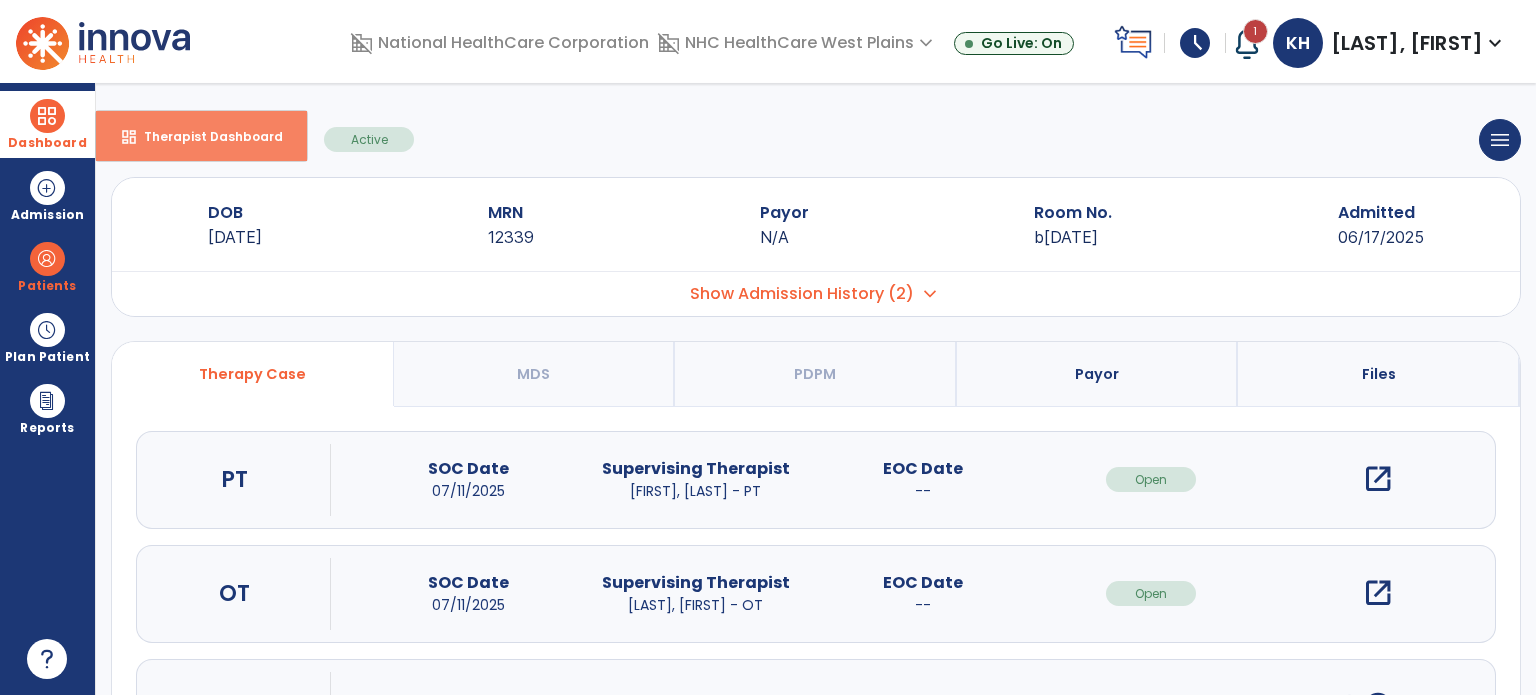 select on "****" 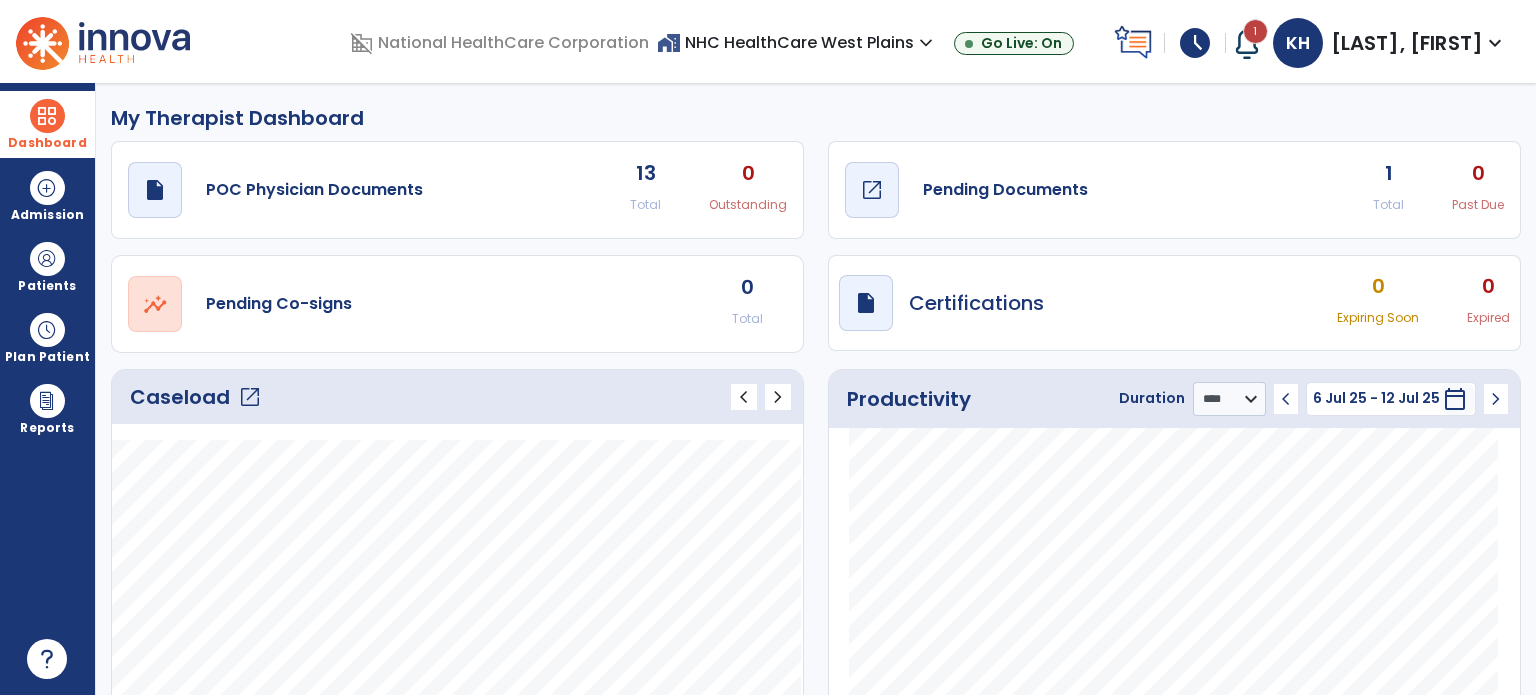 click on "Pending Documents" 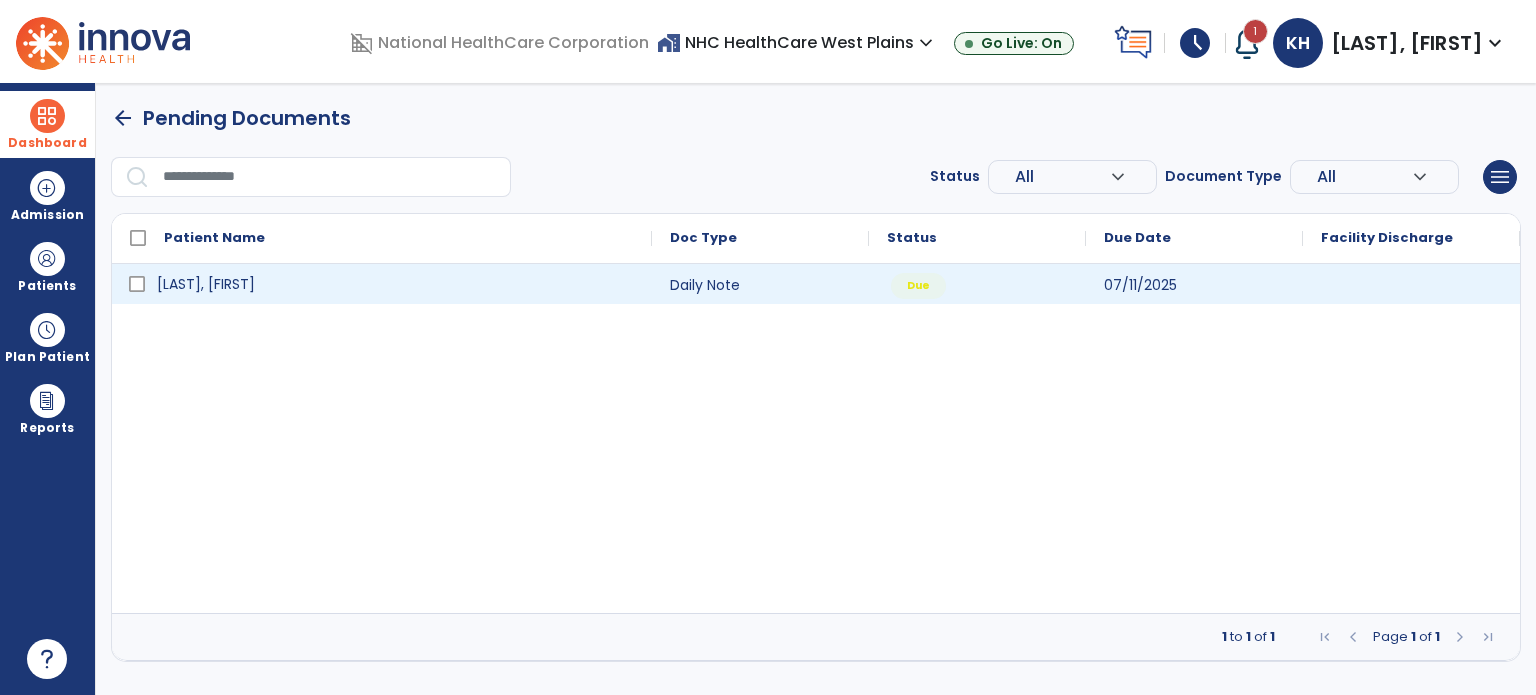 click on "[LAST], [FIRST]" at bounding box center (206, 284) 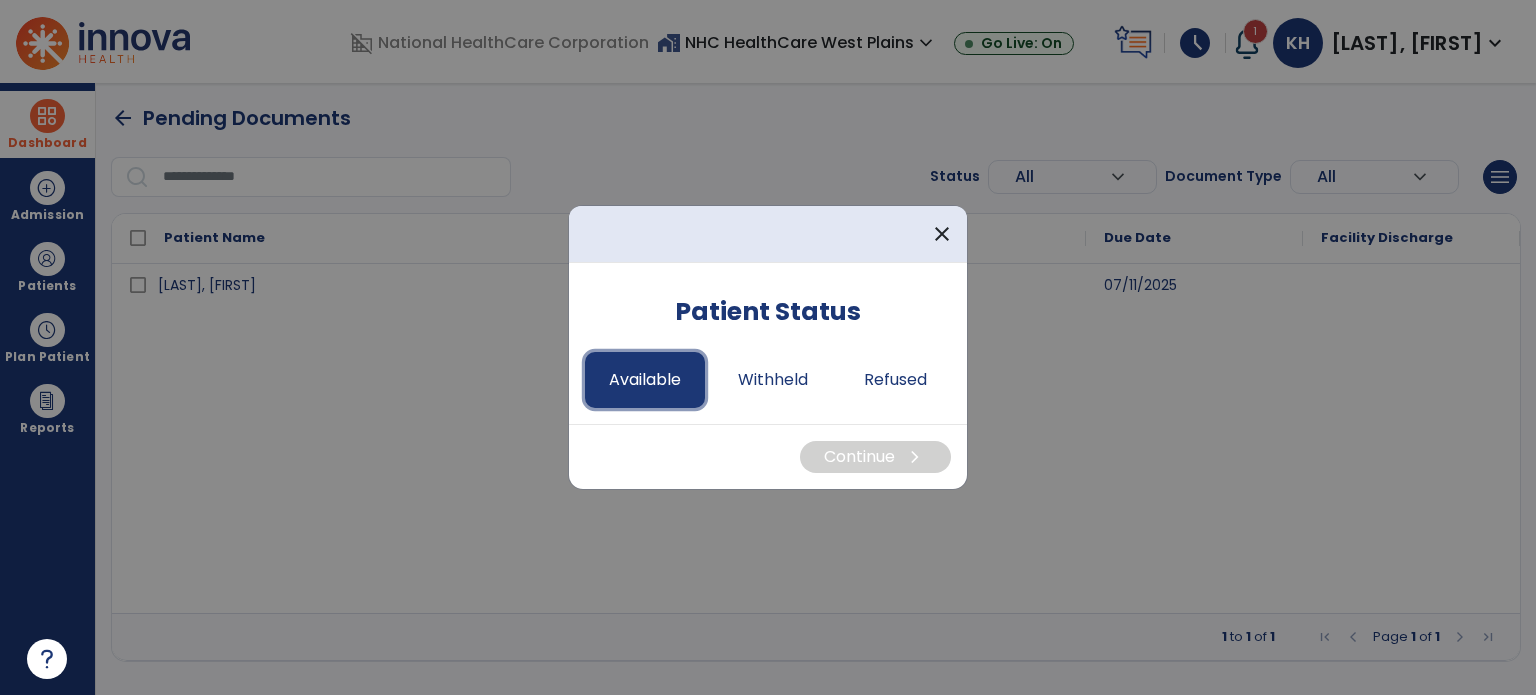 click on "Available" at bounding box center (645, 380) 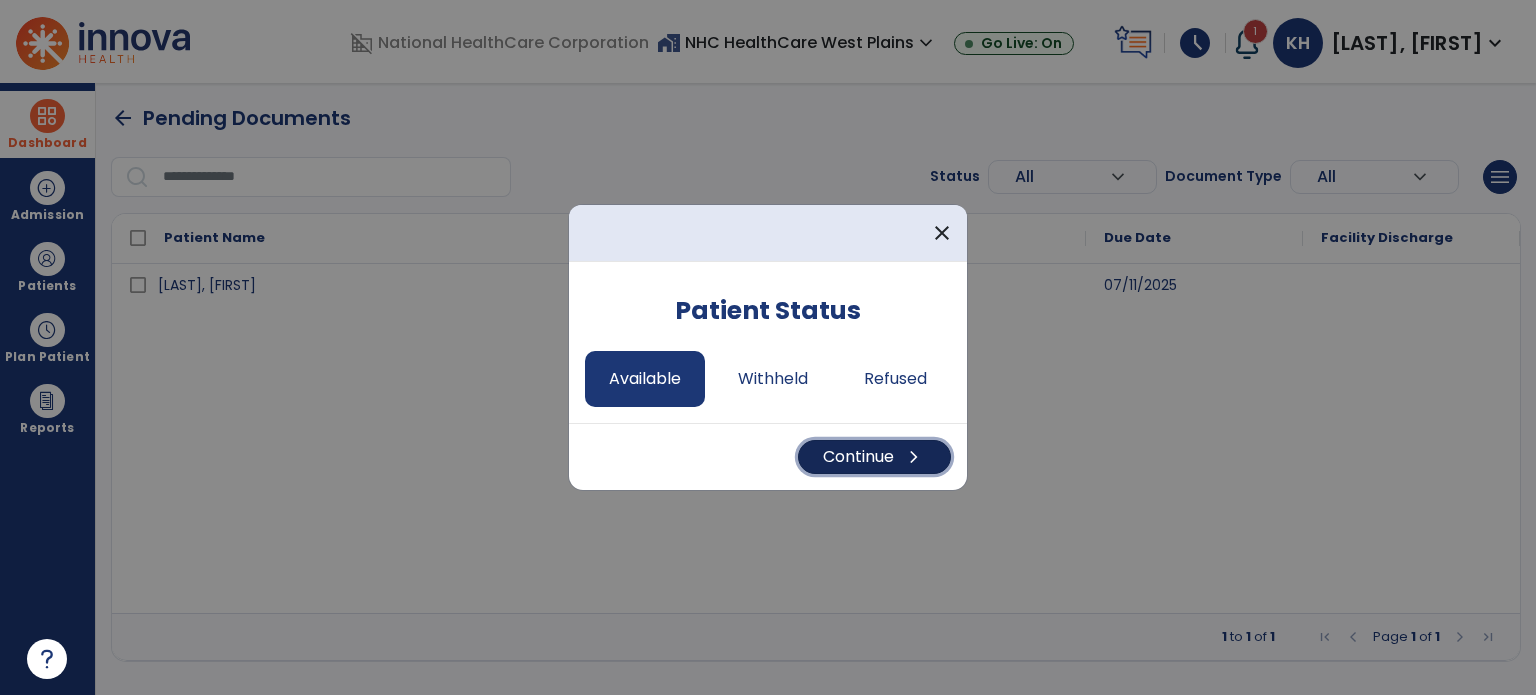 click on "Continue   chevron_right" at bounding box center [874, 457] 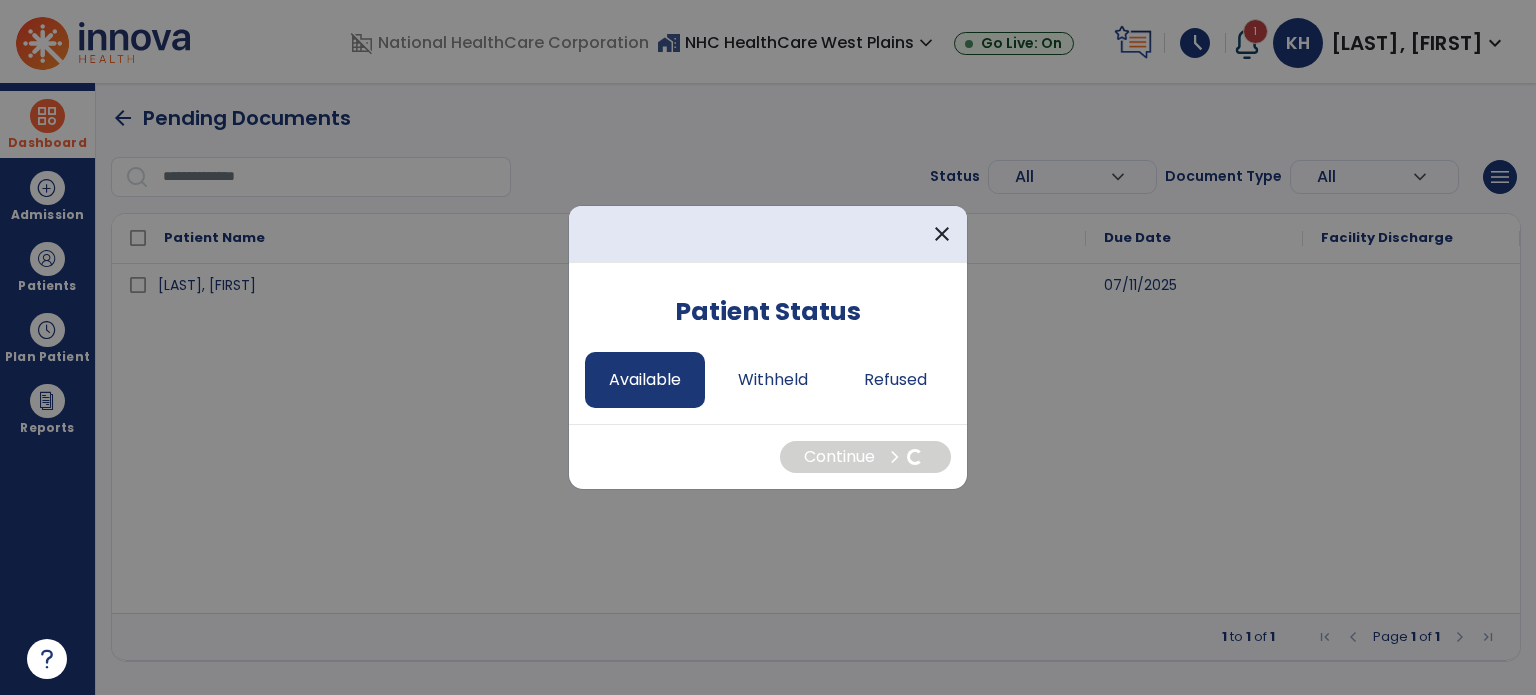select on "*" 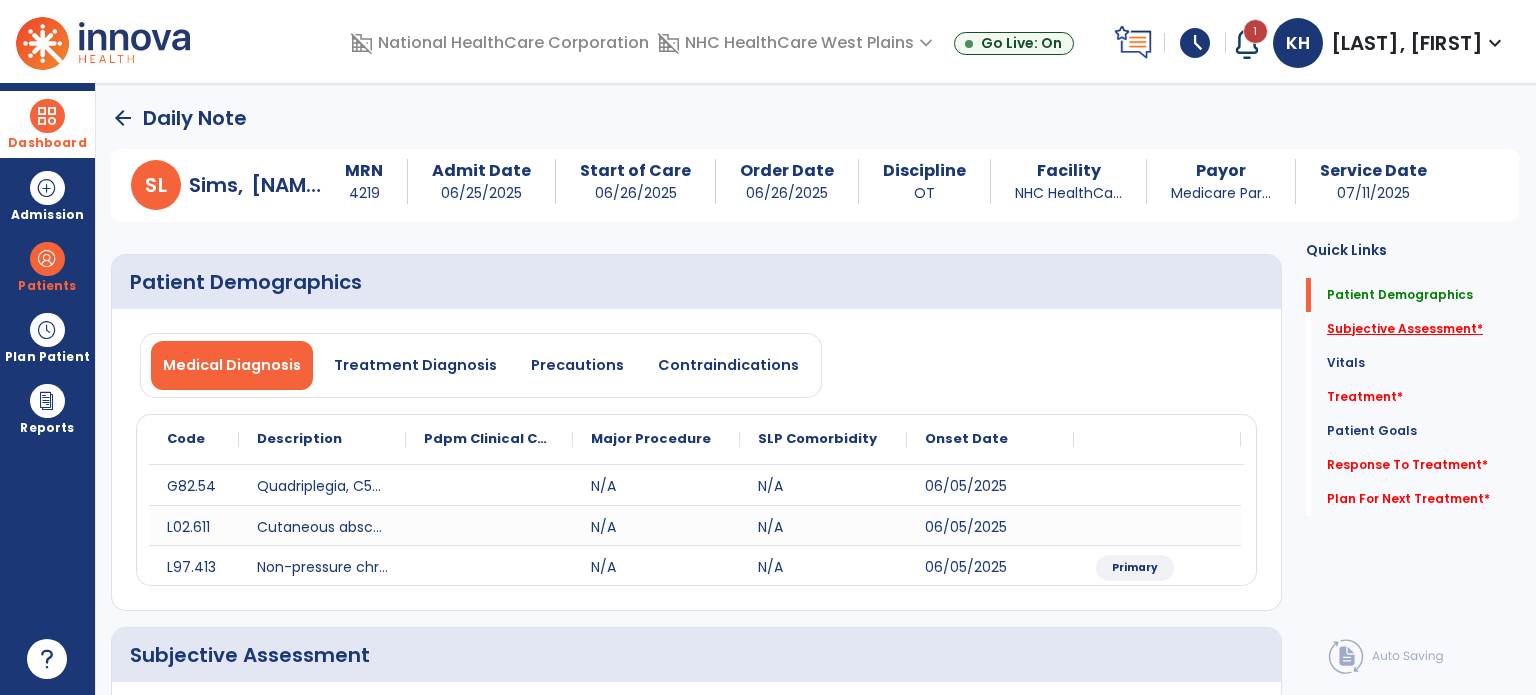 click on "Subjective Assessment   *" 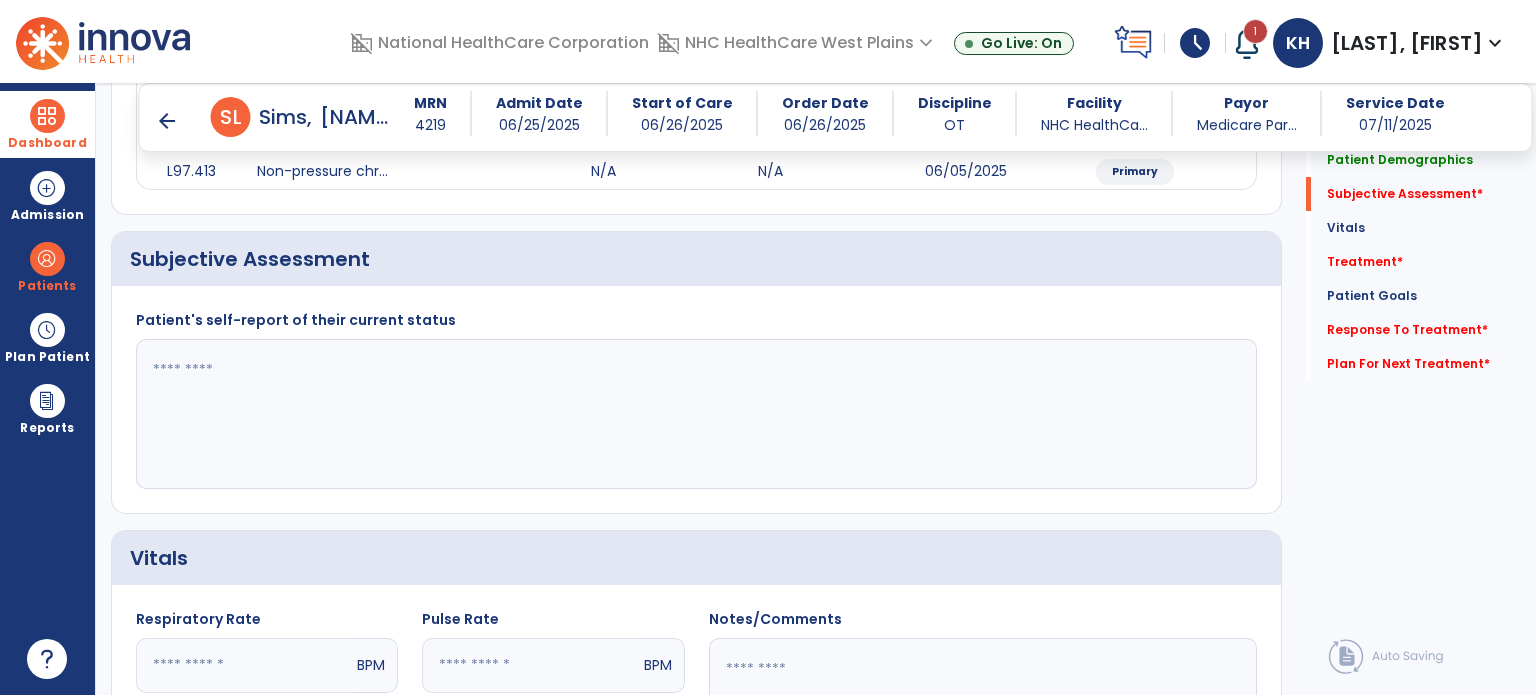 scroll, scrollTop: 378, scrollLeft: 0, axis: vertical 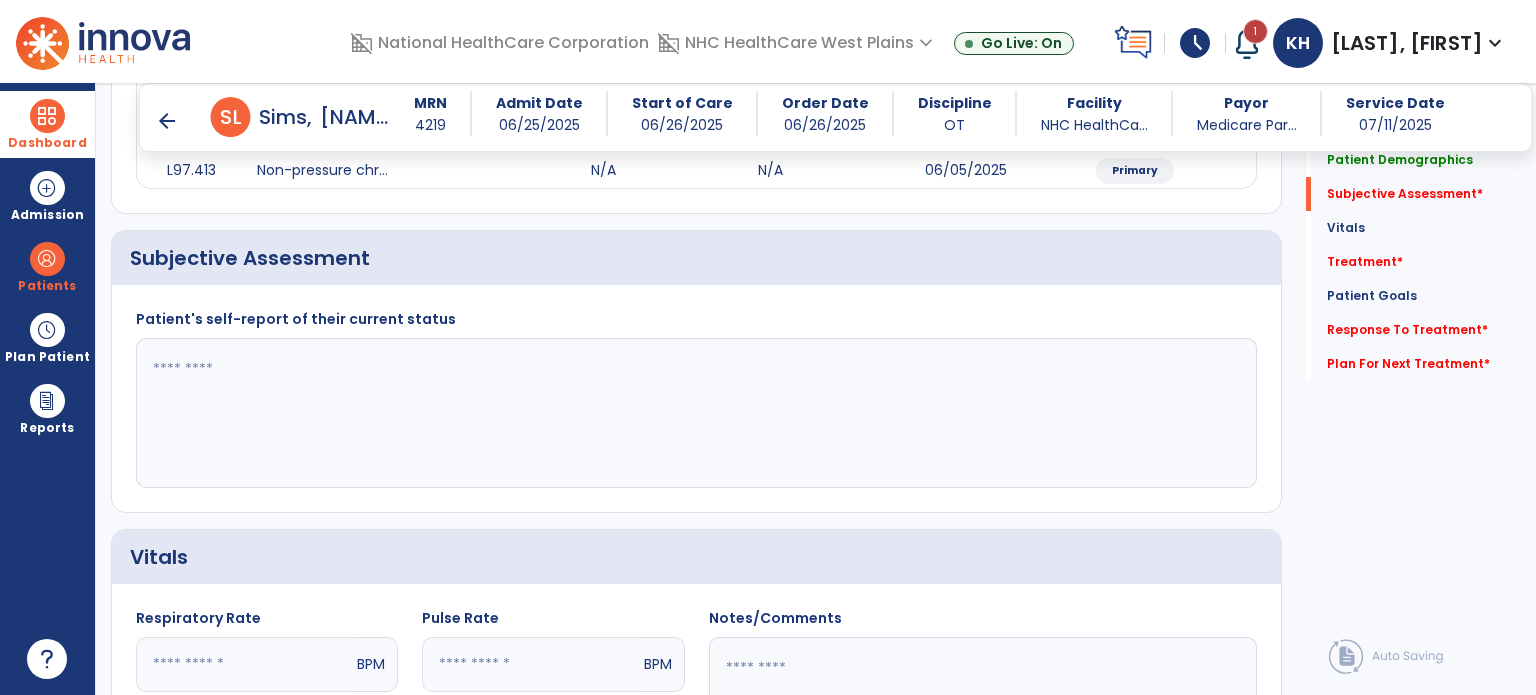 click 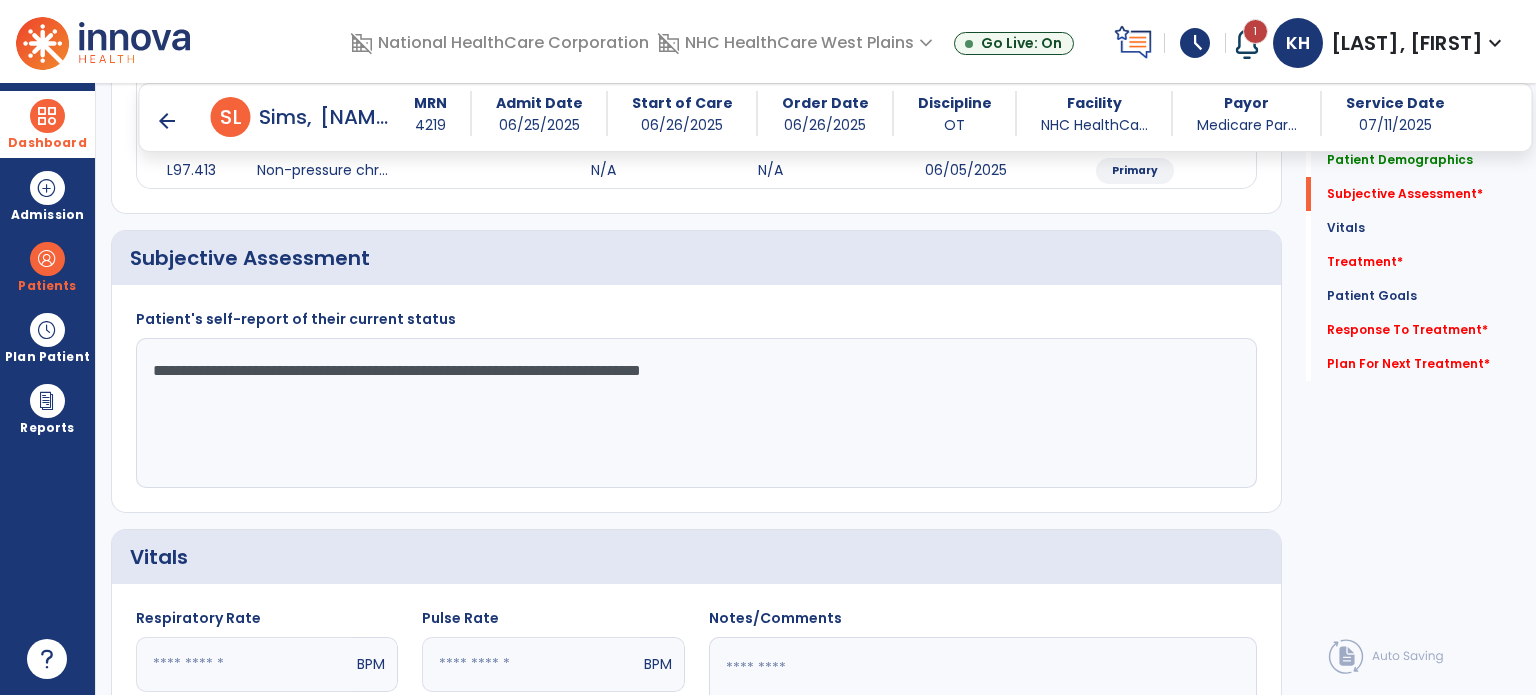 click on "**********" 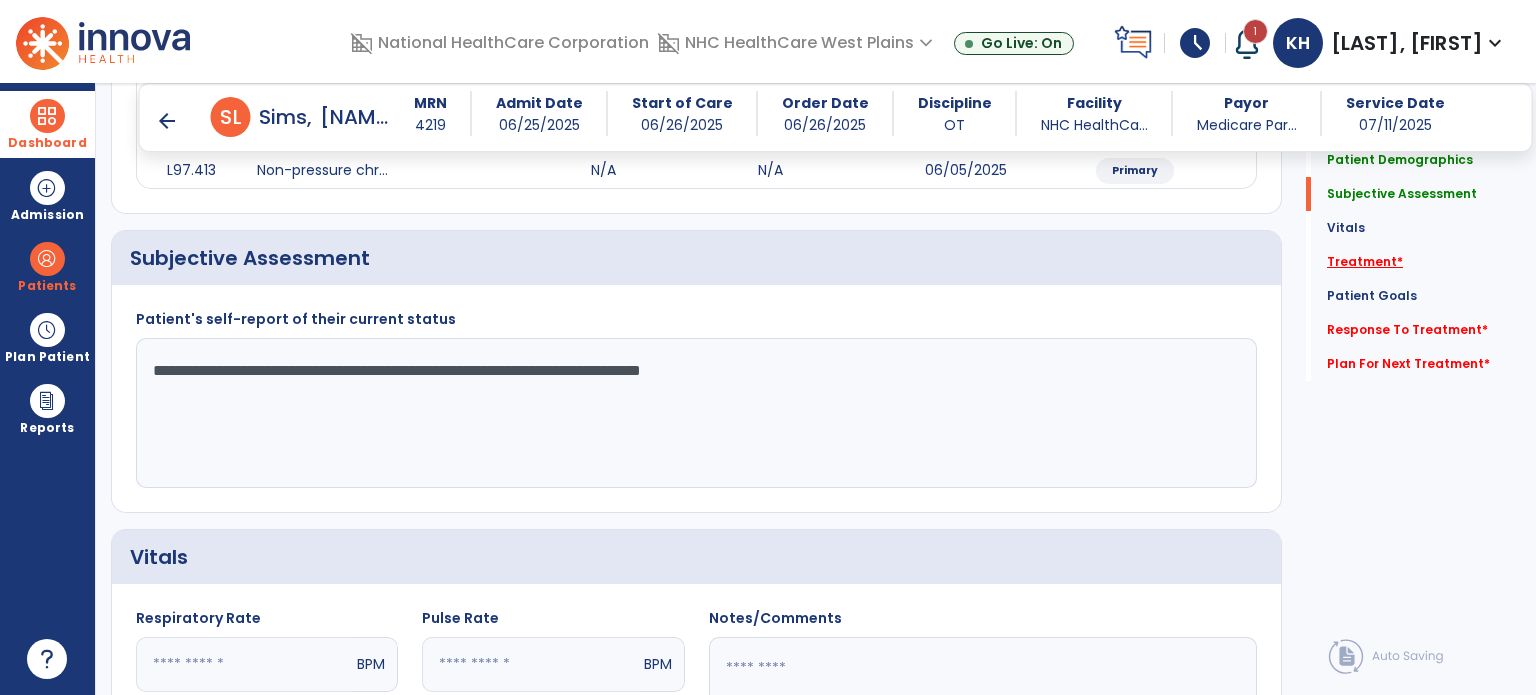 type on "**********" 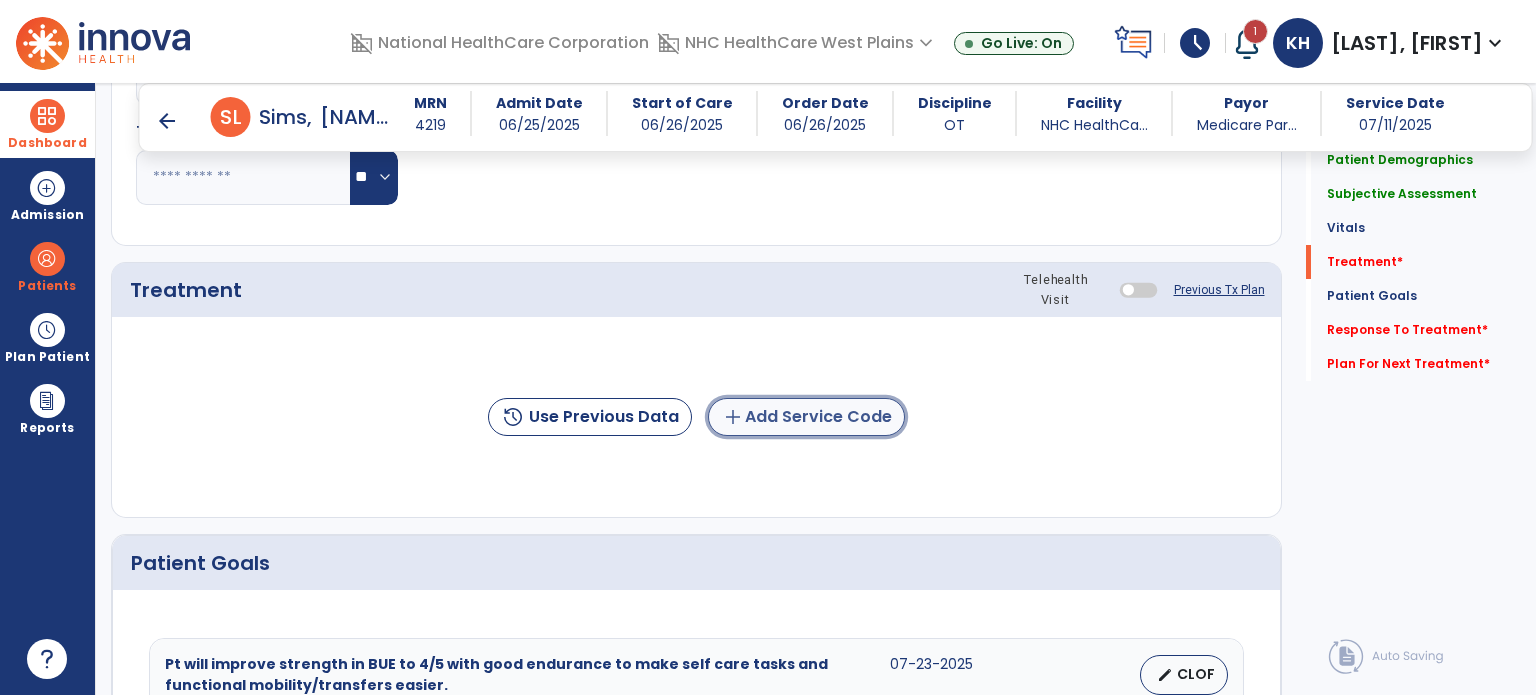 click on "add" 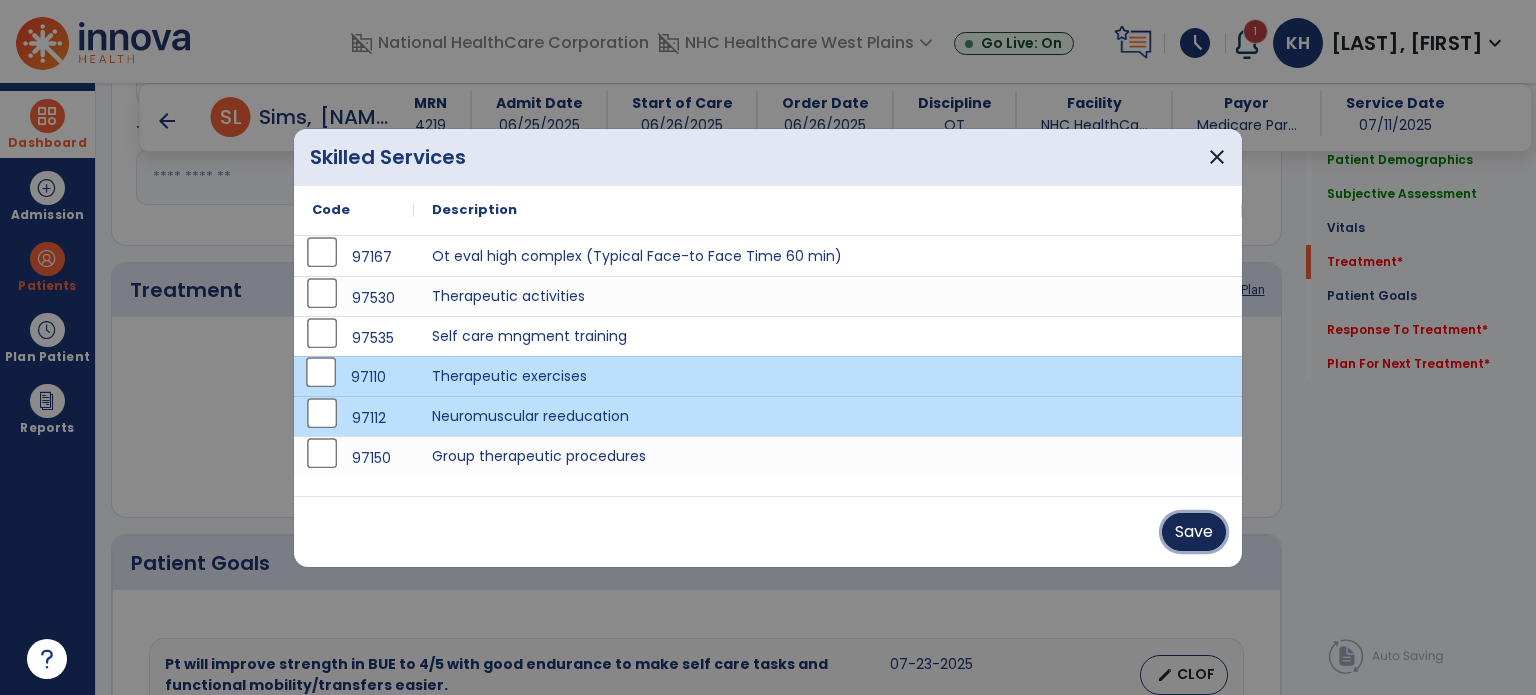 click on "Save" at bounding box center (1194, 532) 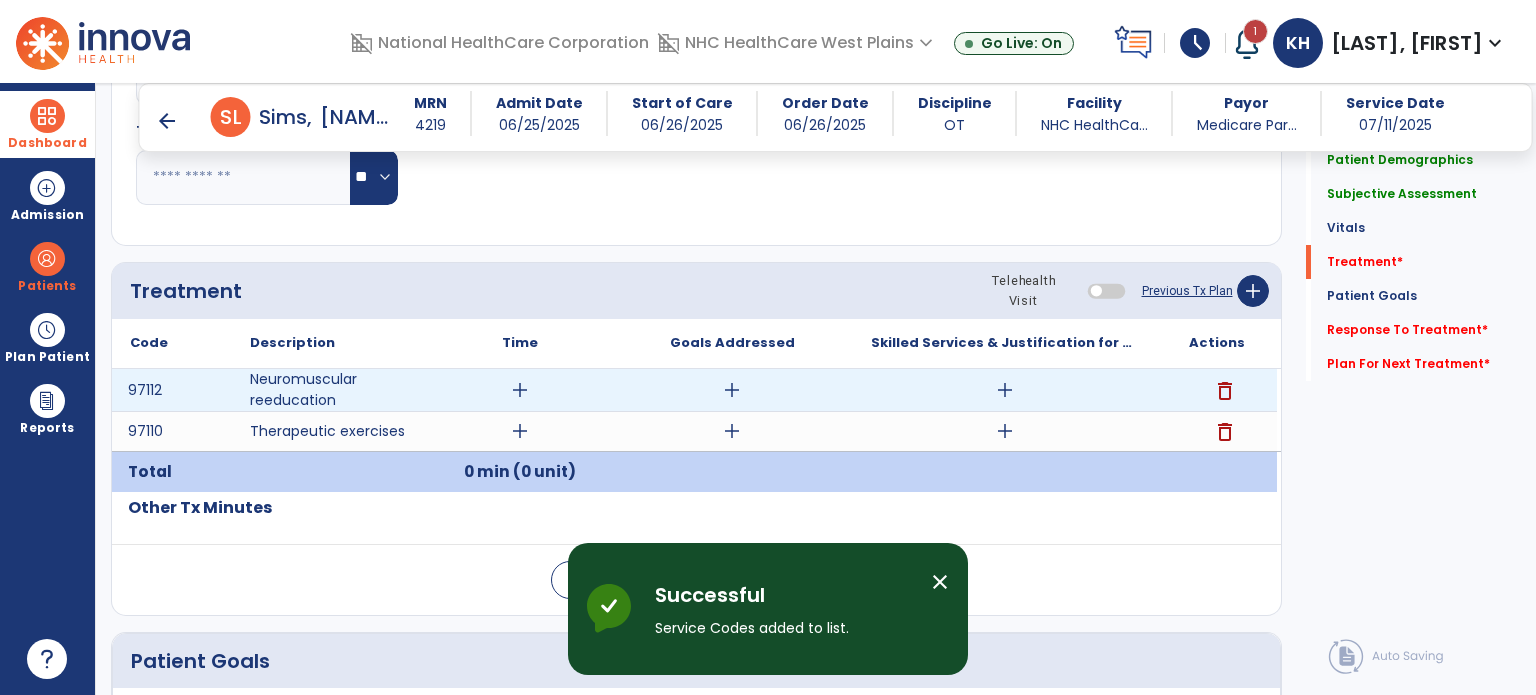 click on "add" at bounding box center (520, 390) 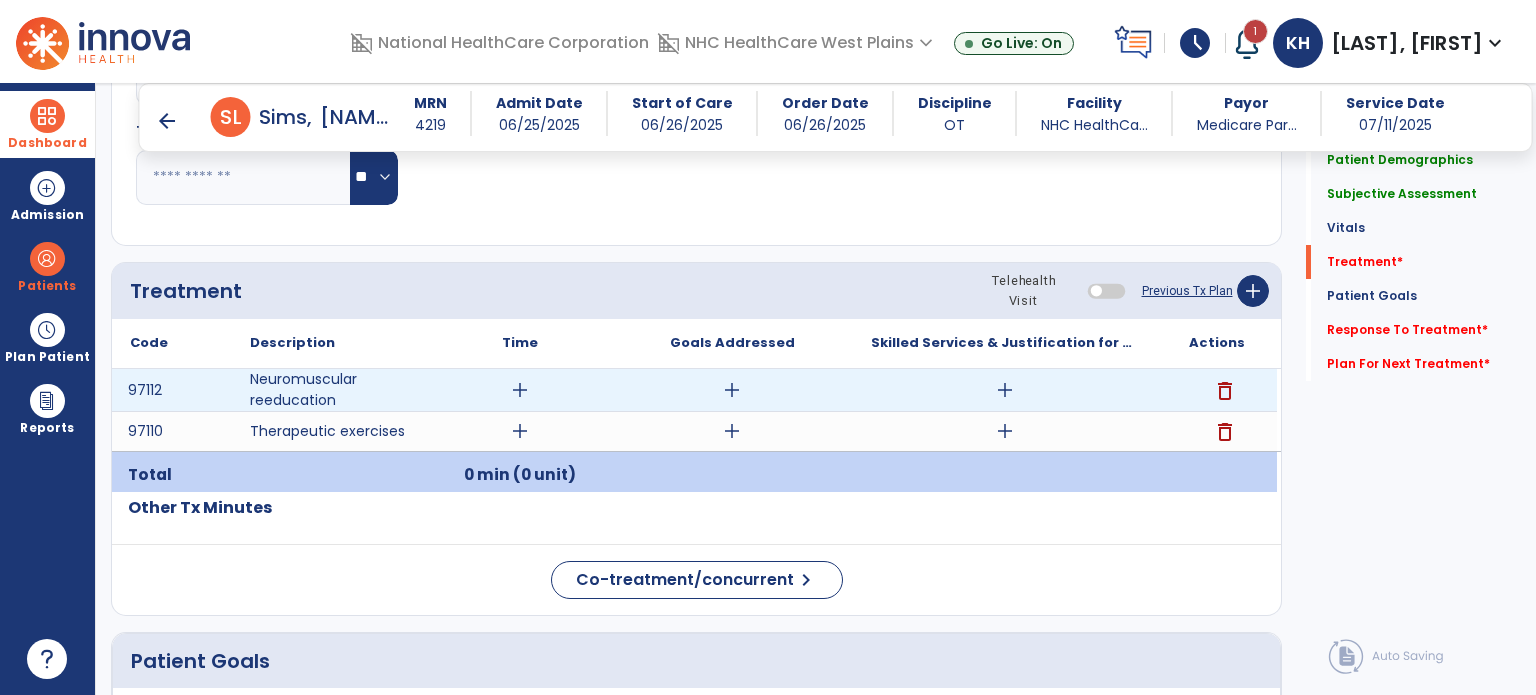 click on "delete" at bounding box center [1225, 391] 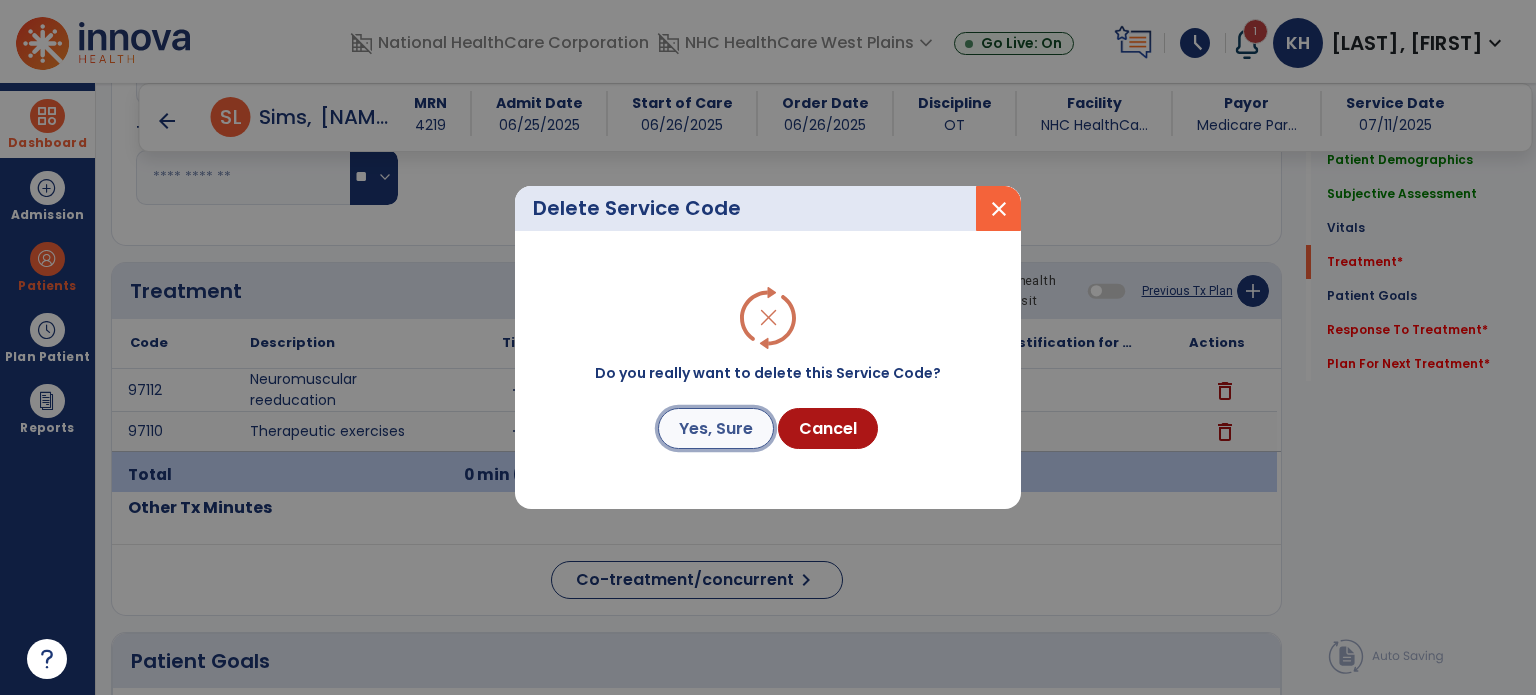 click on "Yes, Sure" at bounding box center [716, 428] 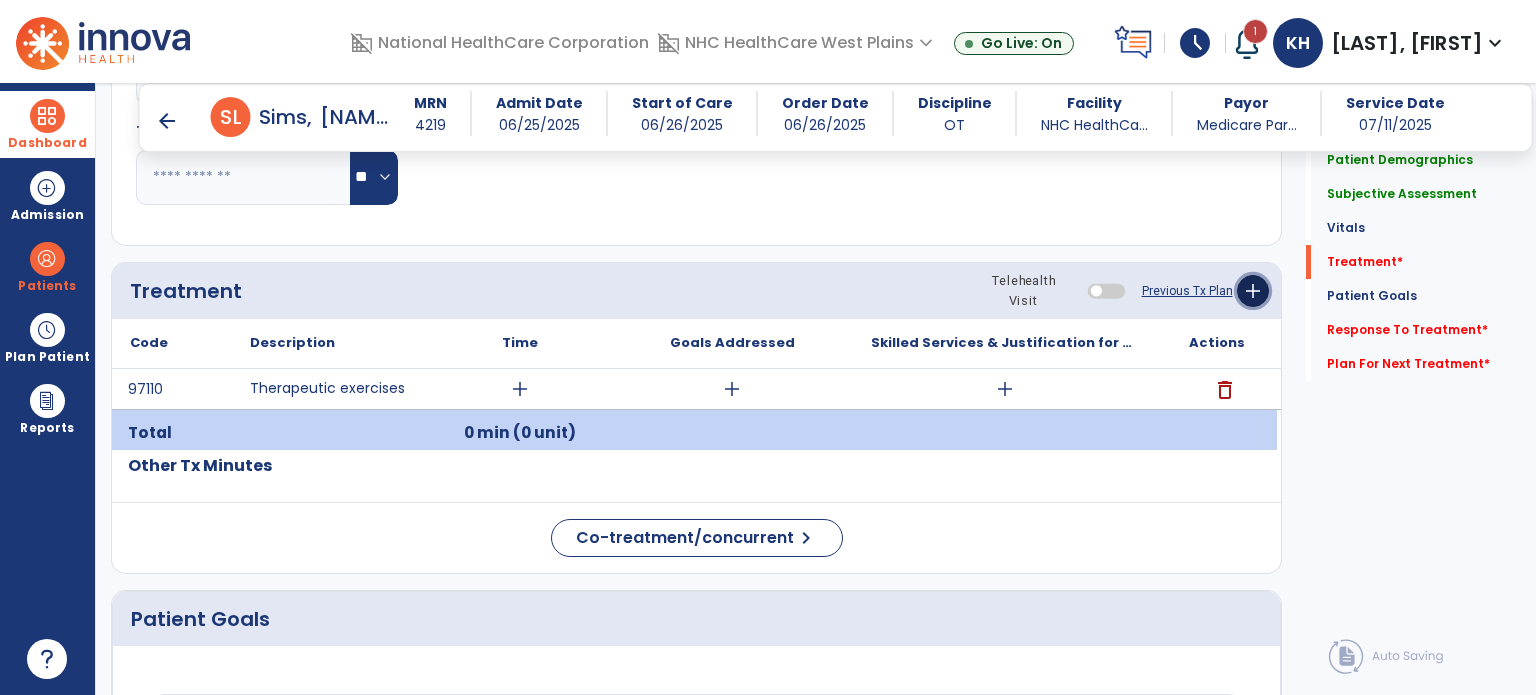 click on "add" 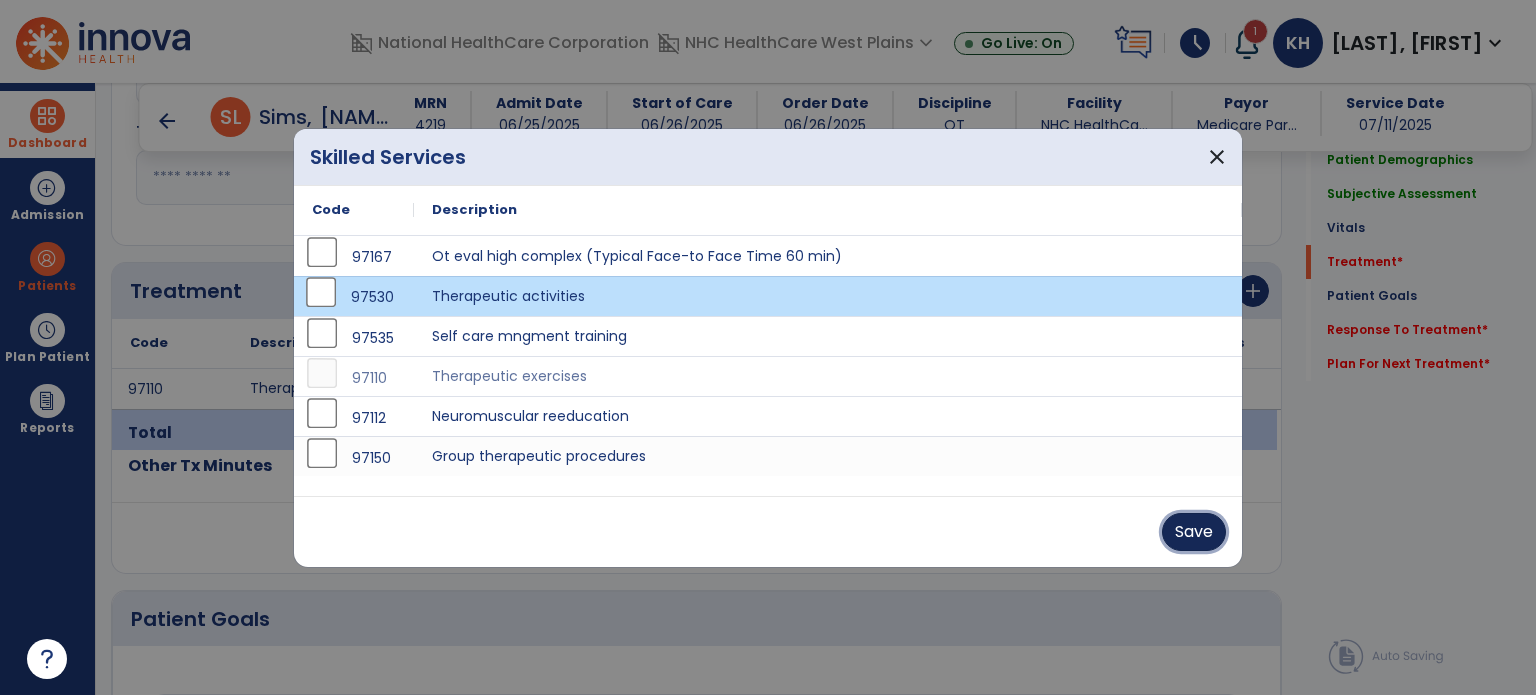 click on "Save" at bounding box center [1194, 532] 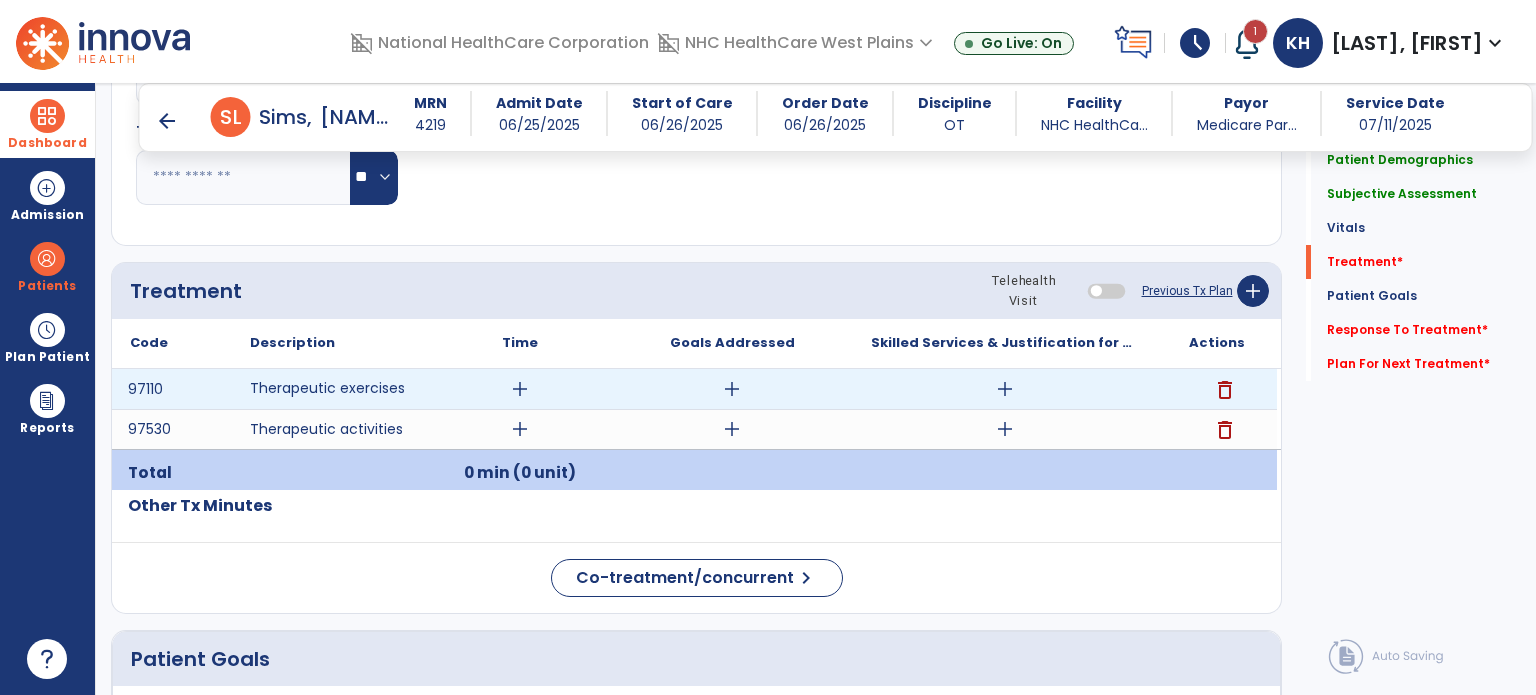 click on "add" at bounding box center (520, 389) 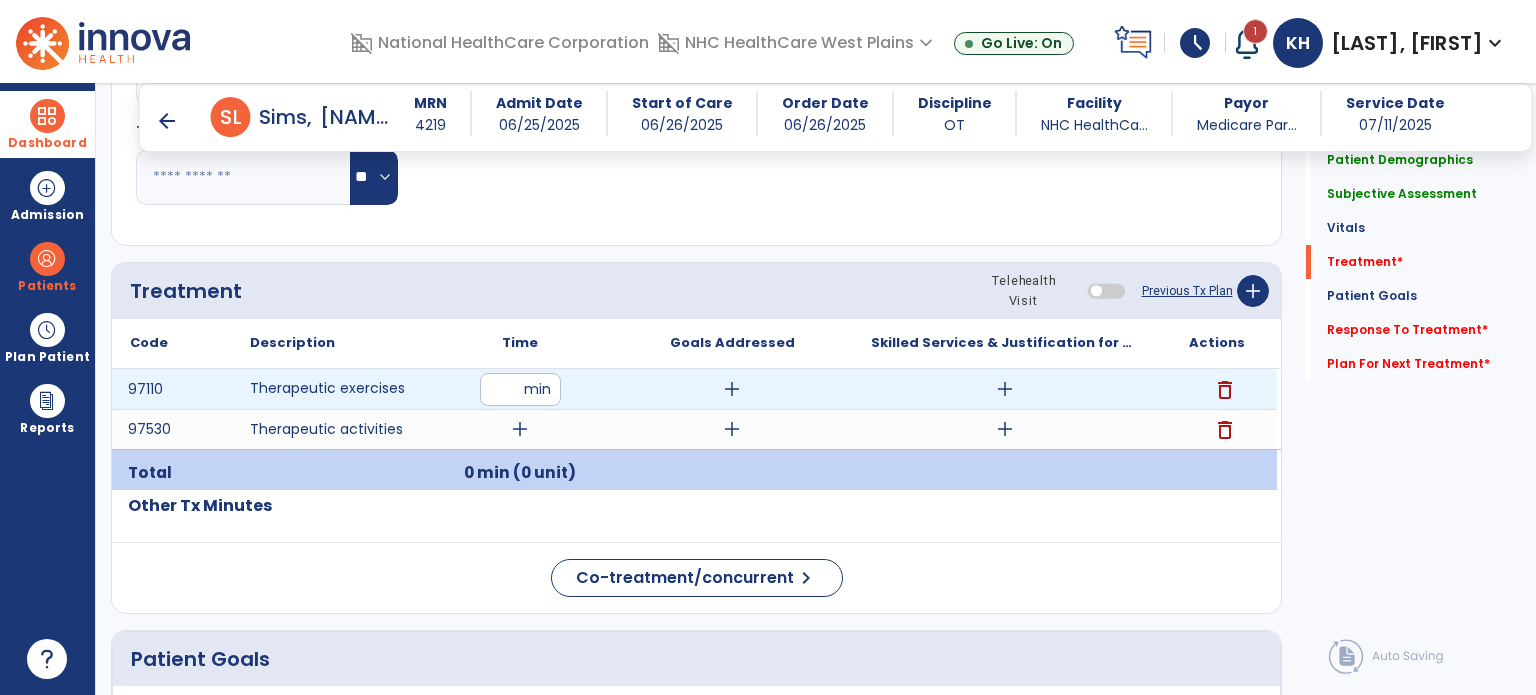 type on "**" 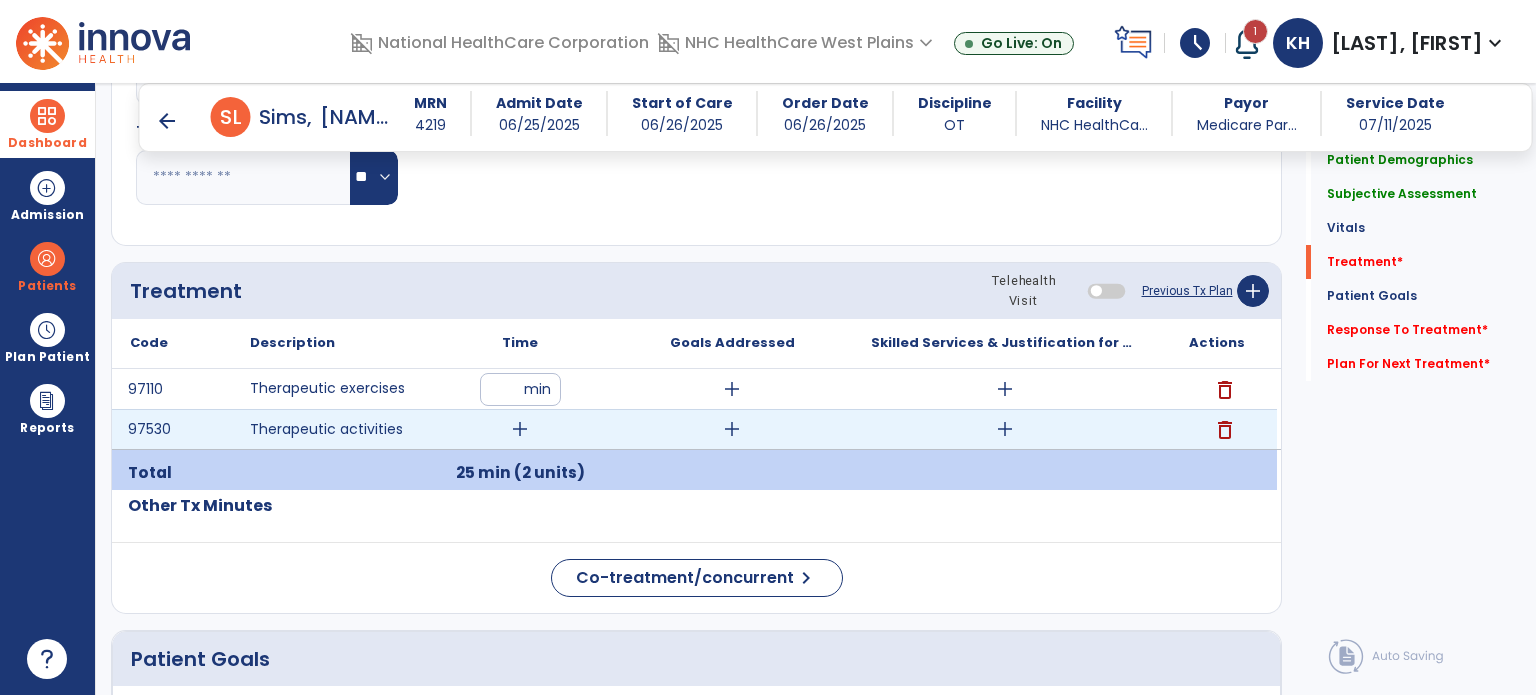 click on "add" at bounding box center [520, 429] 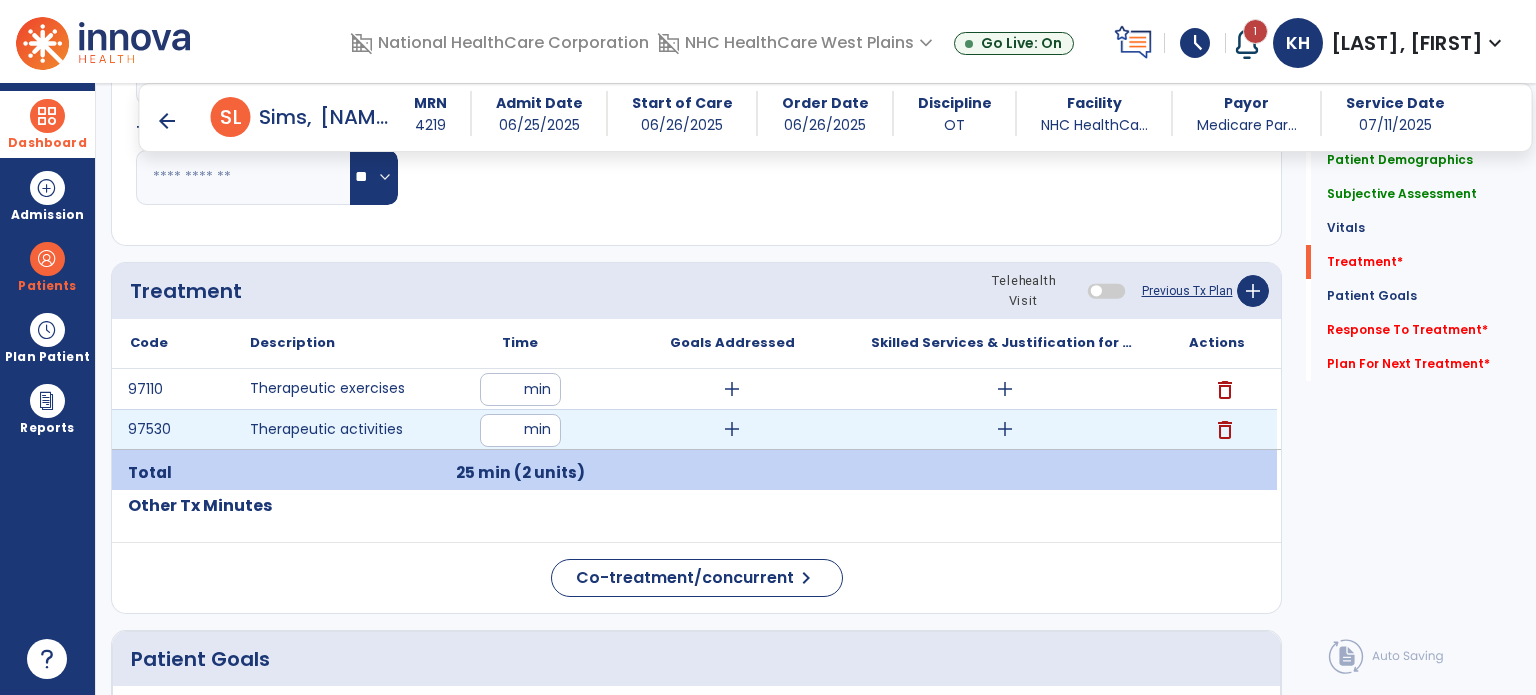 type on "**" 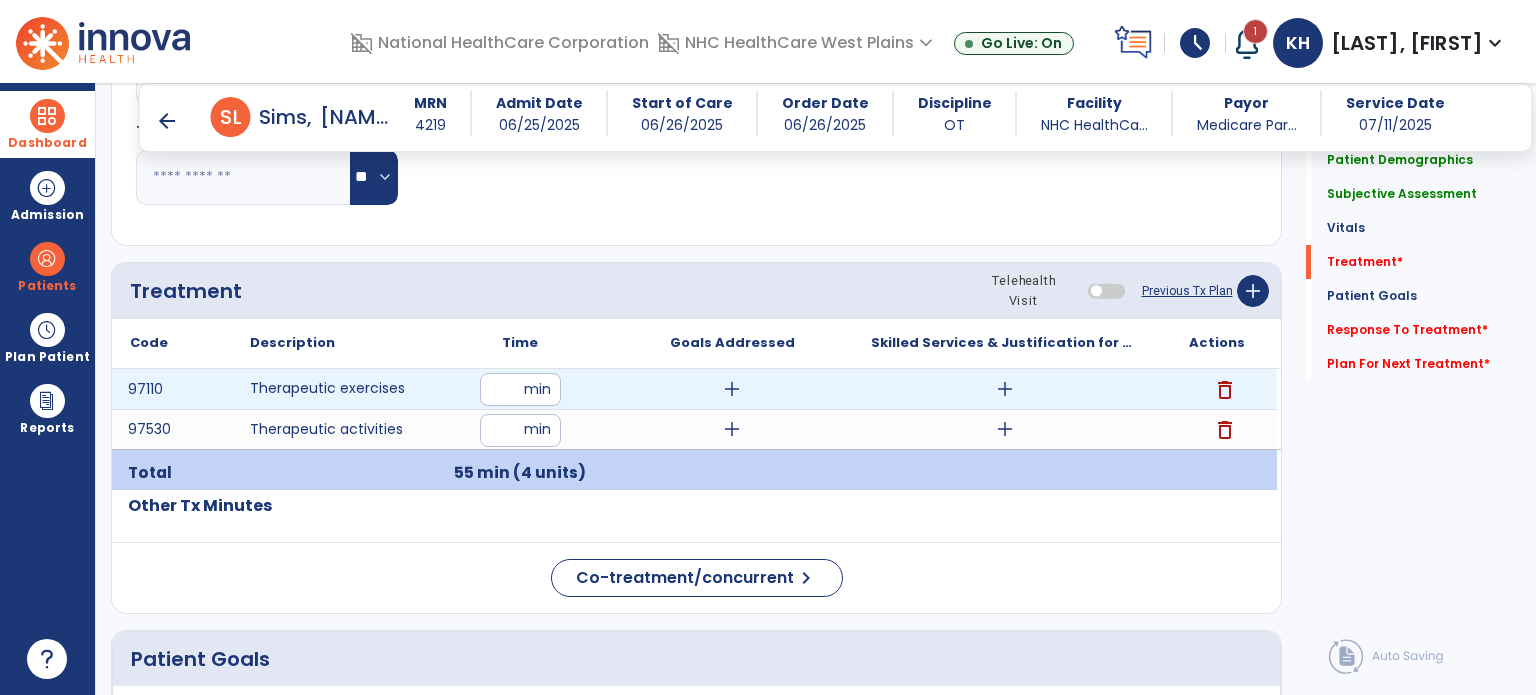 click on "add" at bounding box center [732, 389] 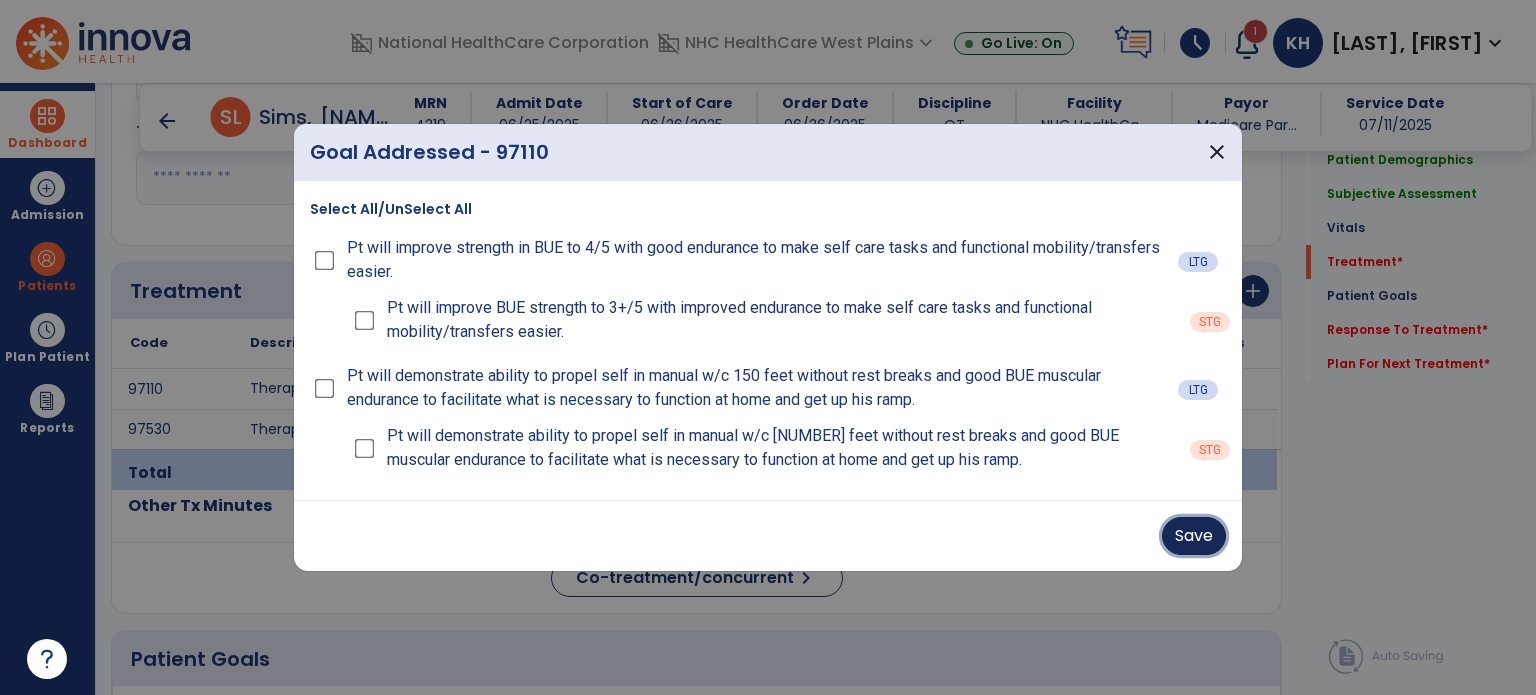 click on "Save" at bounding box center [1194, 536] 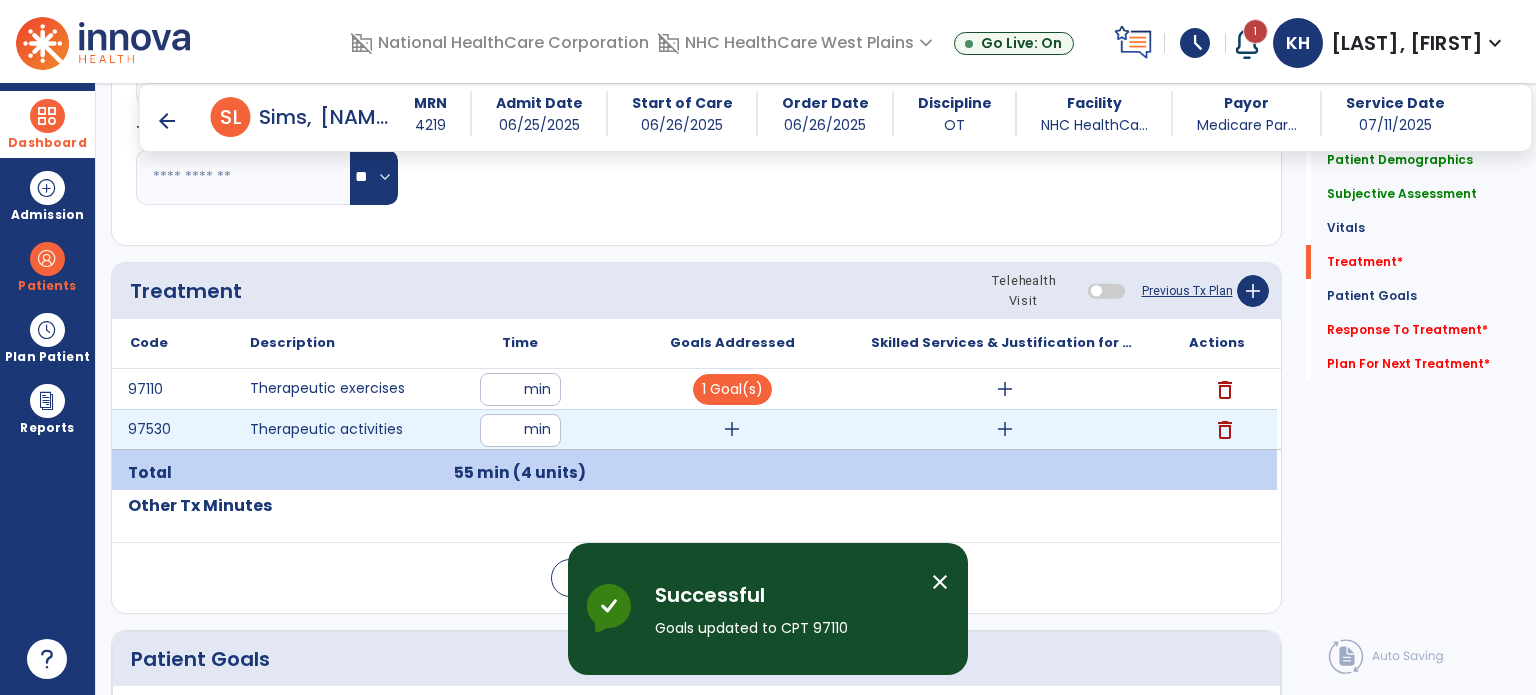 click on "add" at bounding box center (732, 429) 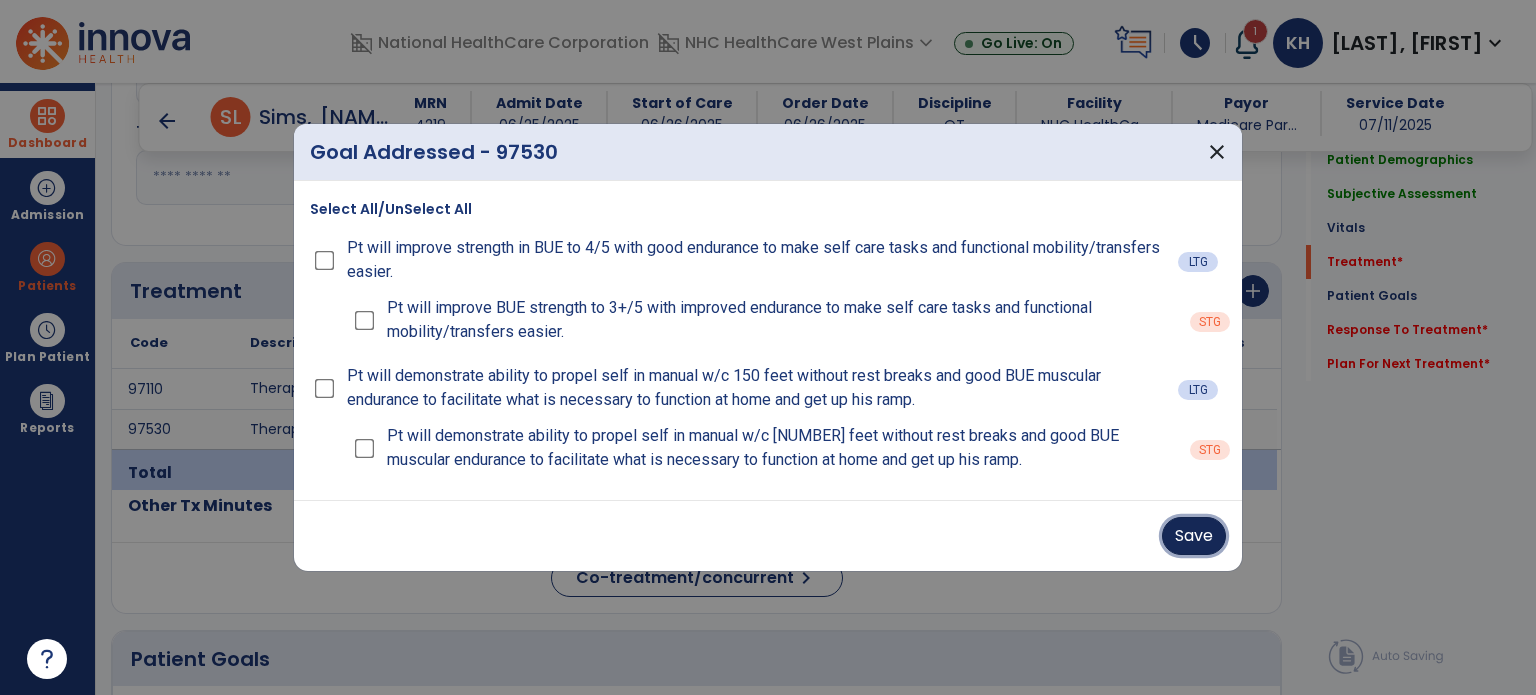 click on "Save" at bounding box center (1194, 536) 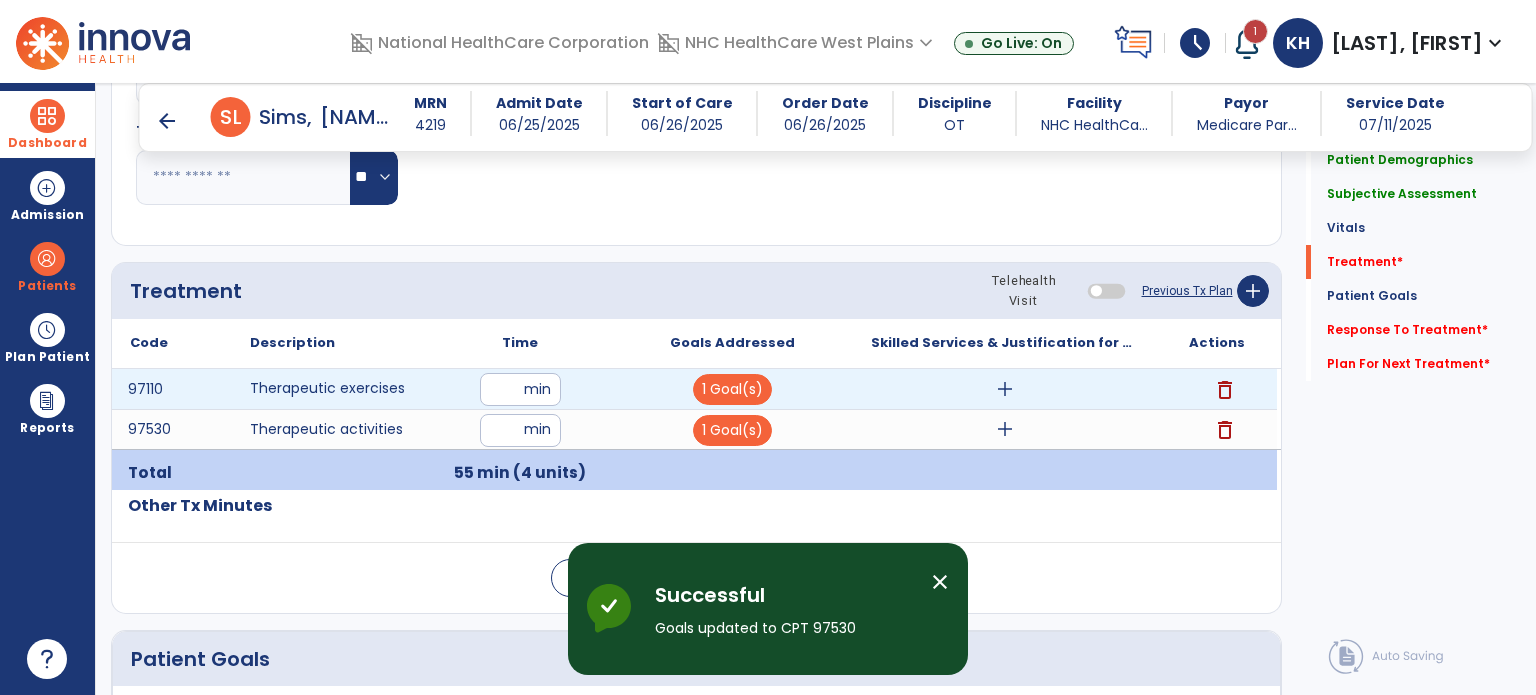 click on "add" at bounding box center [1005, 389] 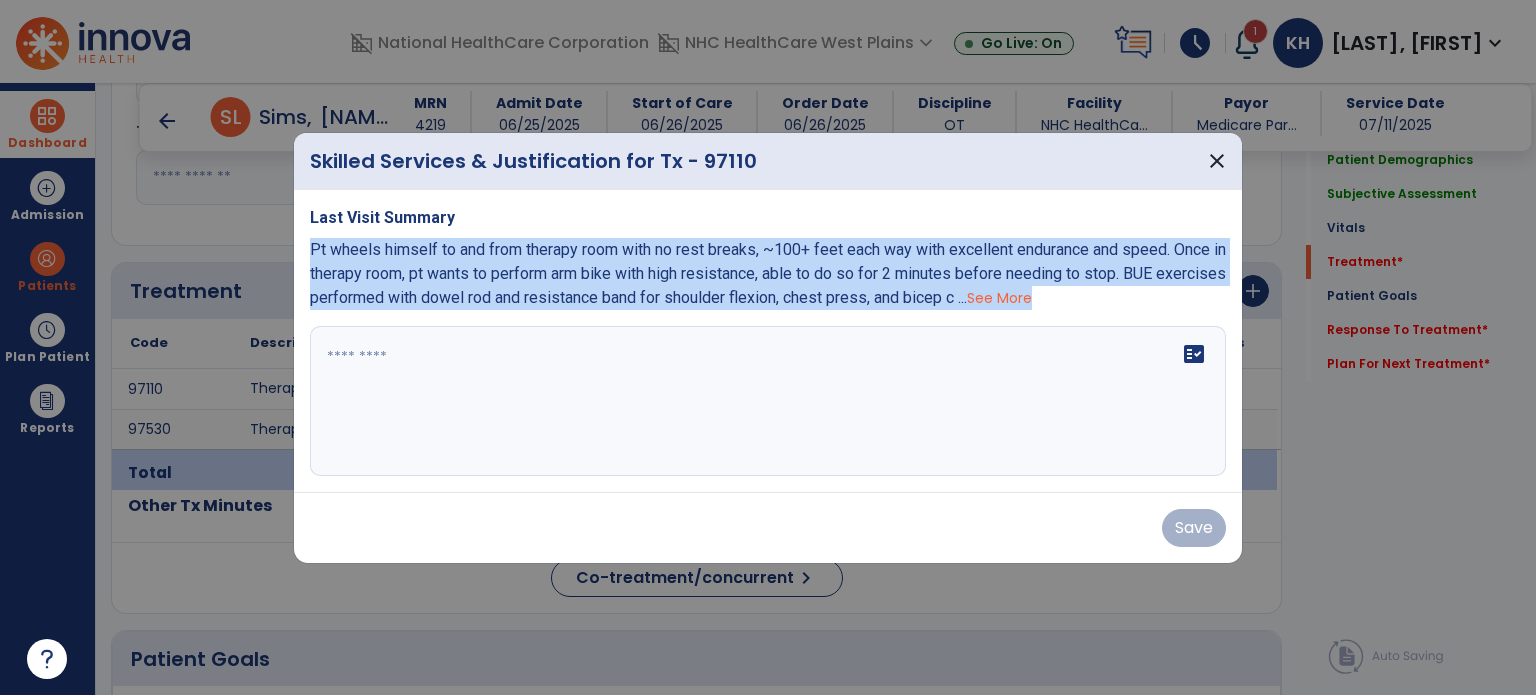 drag, startPoint x: 312, startPoint y: 246, endPoint x: 943, endPoint y: 322, distance: 635.56036 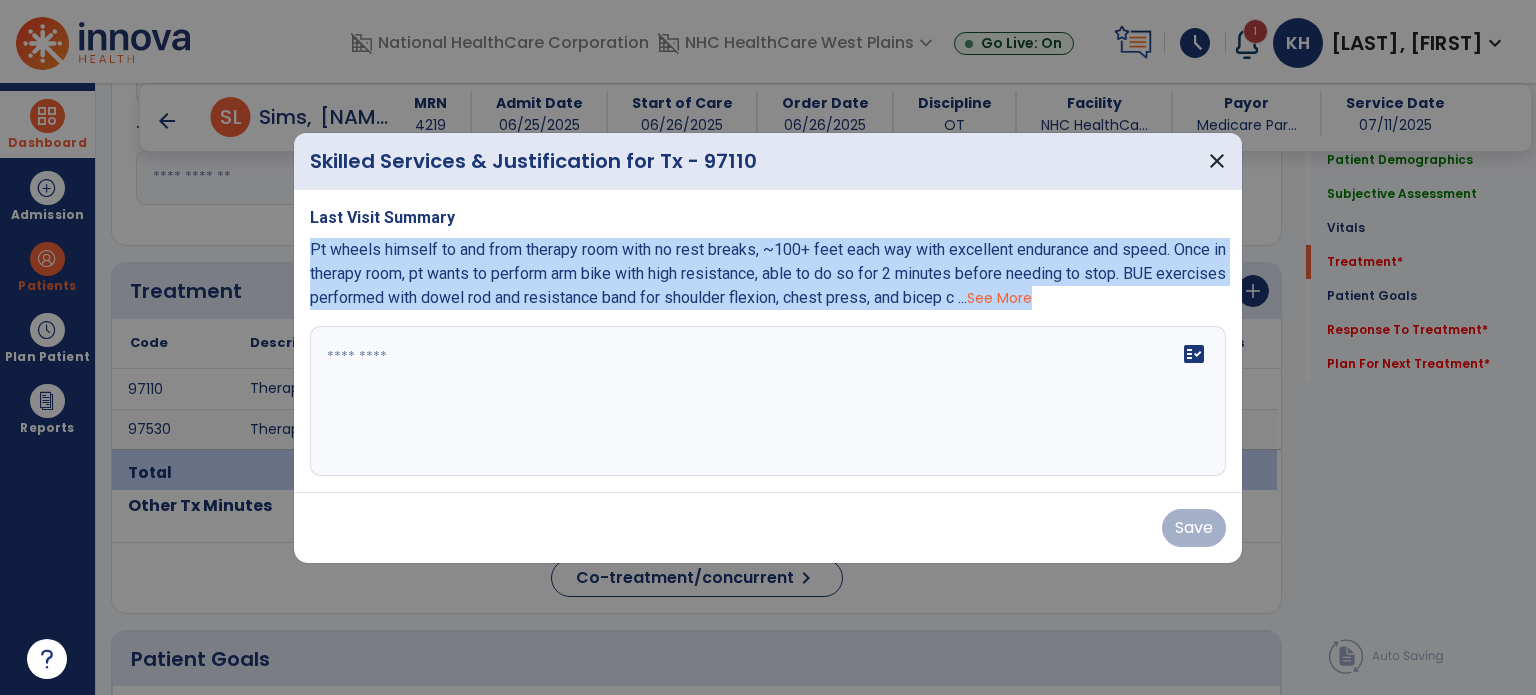 click on "Last Visit Summary Pt wheels himself to and from therapy room with no rest breaks, ~100+ feet each way with excellent endurance and speed. Once in therapy room, pt wants to perform arm bike with high resistance, able to do so for 2 minutes before needing to stop. BUE exercises performed with dowel rod and resistance band for shoulder flexion, chest press, and bicep c ...  See More   fact_check" at bounding box center [768, 341] 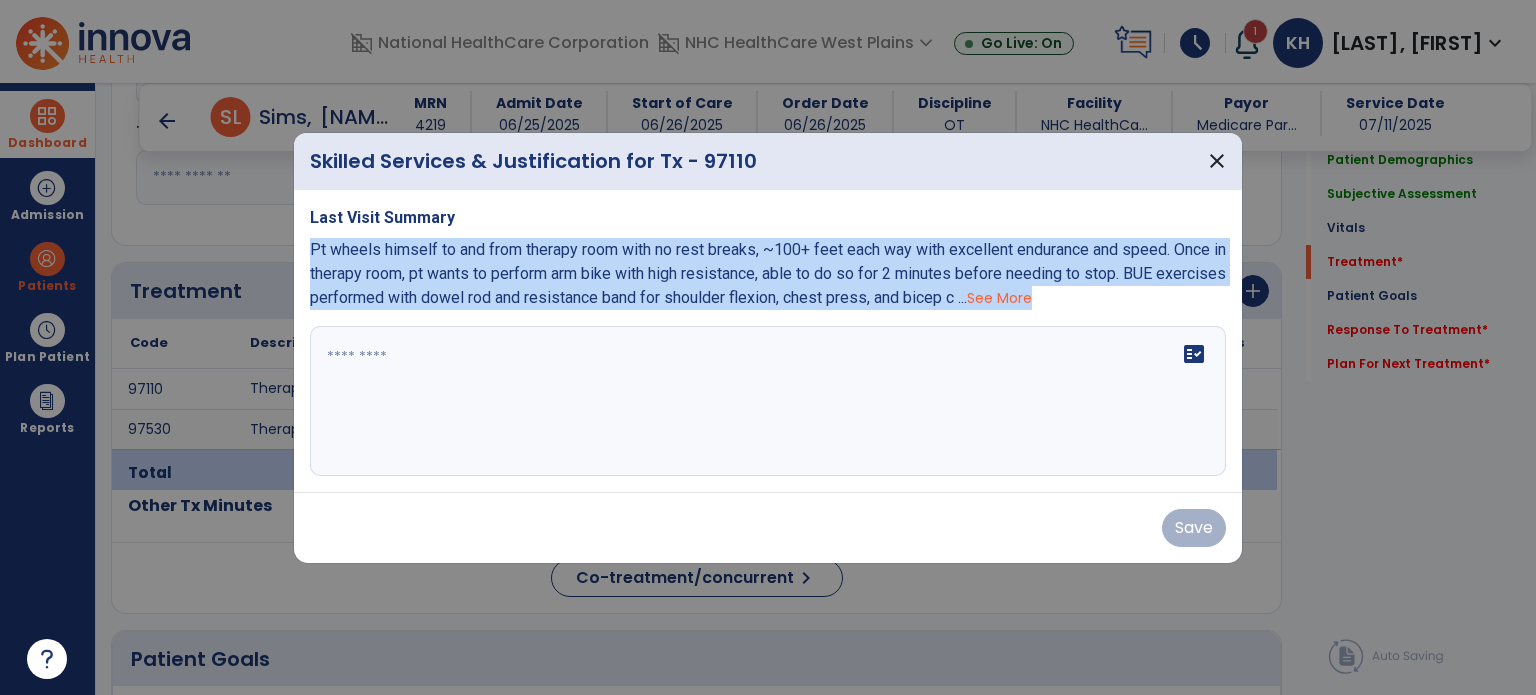 click on "See More" at bounding box center [999, 298] 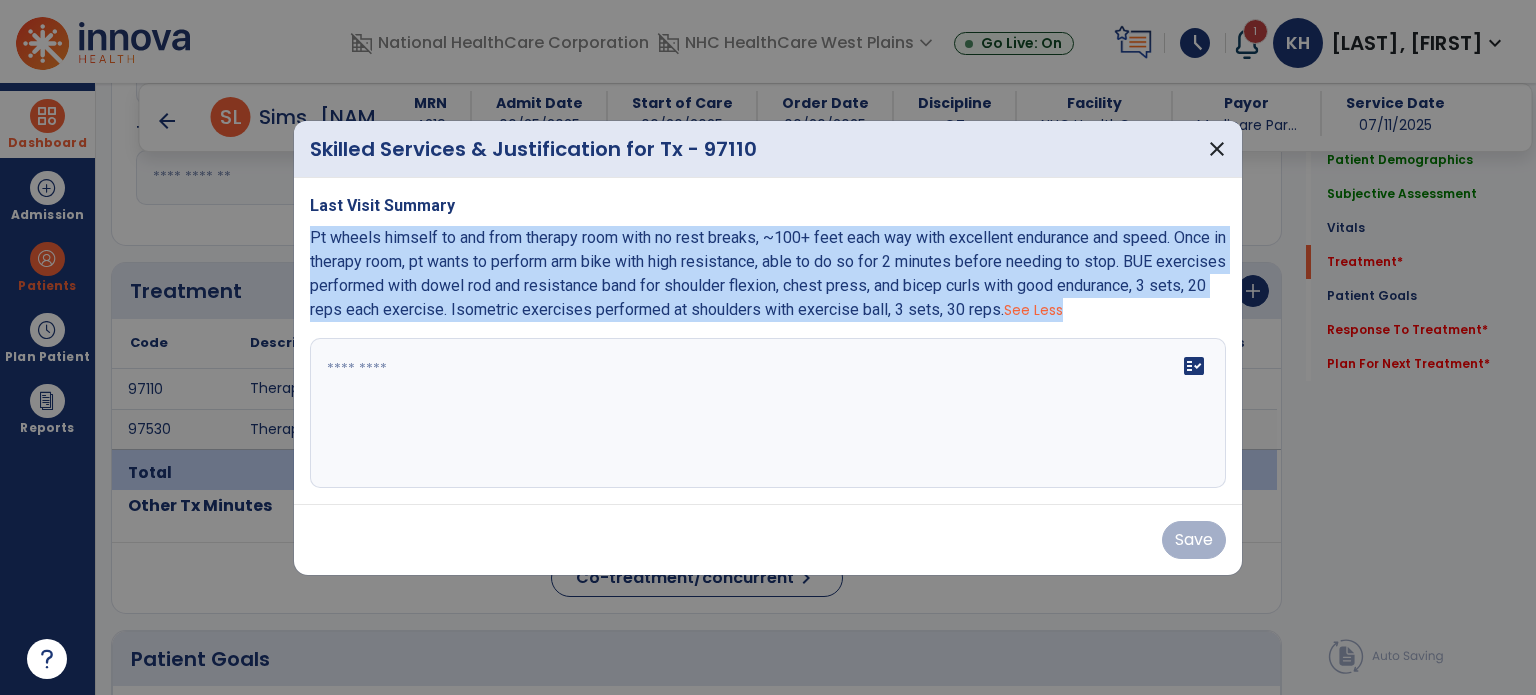 click on "See Less" at bounding box center [1033, 310] 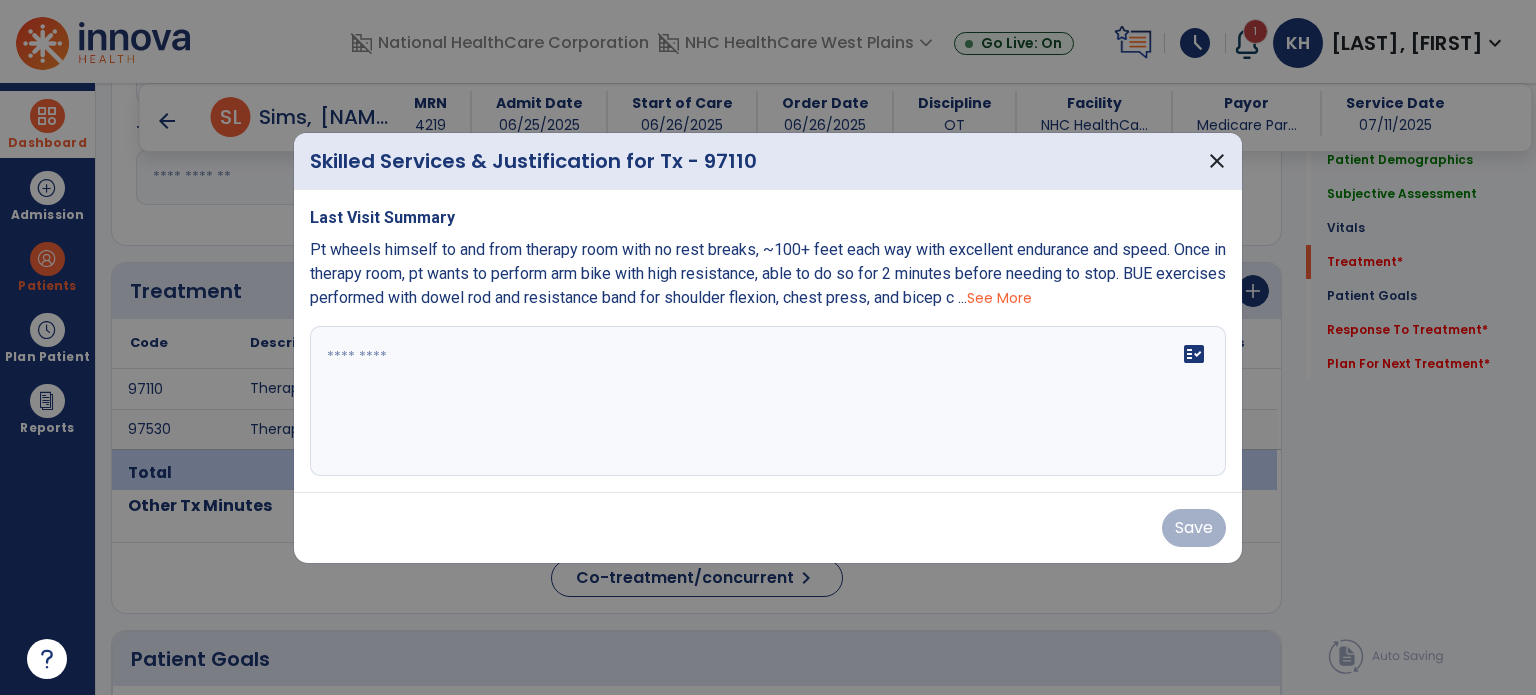 click on "See More" at bounding box center [999, 298] 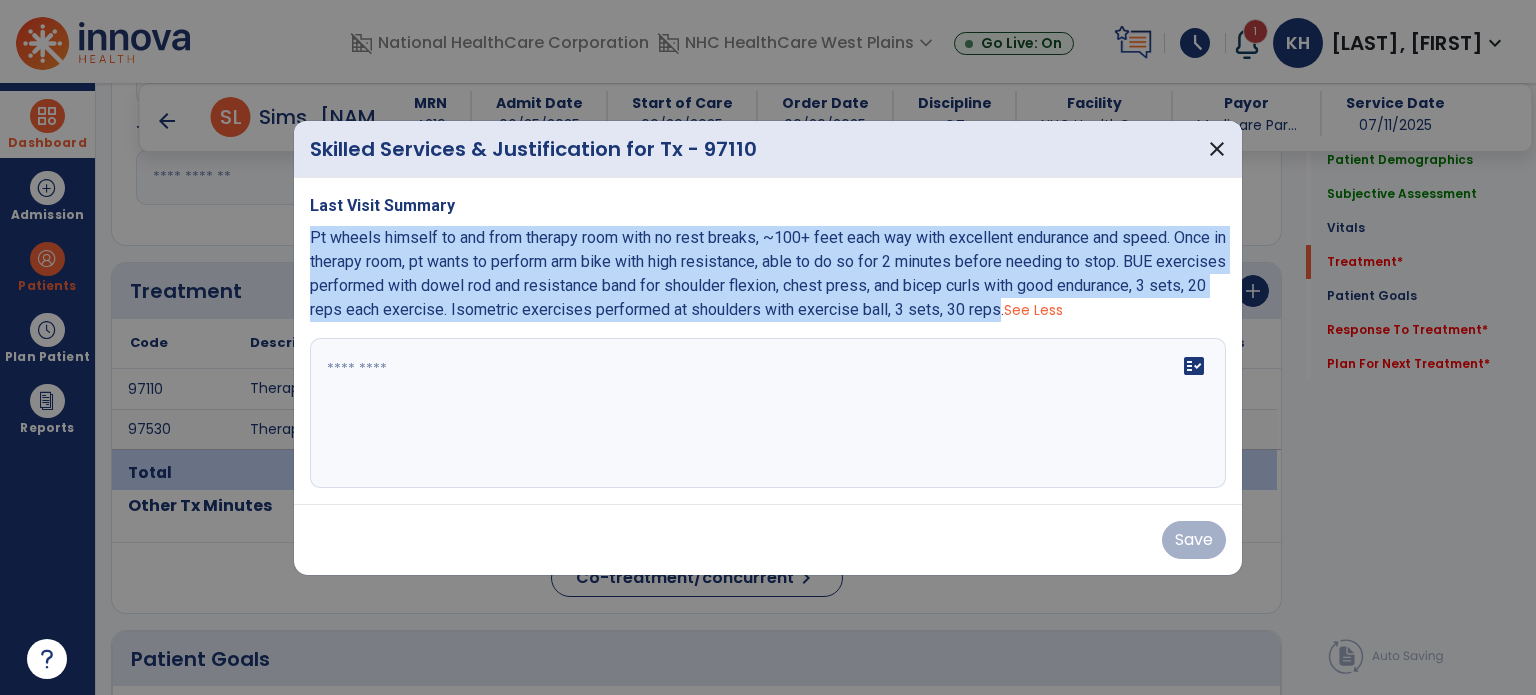 drag, startPoint x: 309, startPoint y: 235, endPoint x: 1031, endPoint y: 316, distance: 726.5294 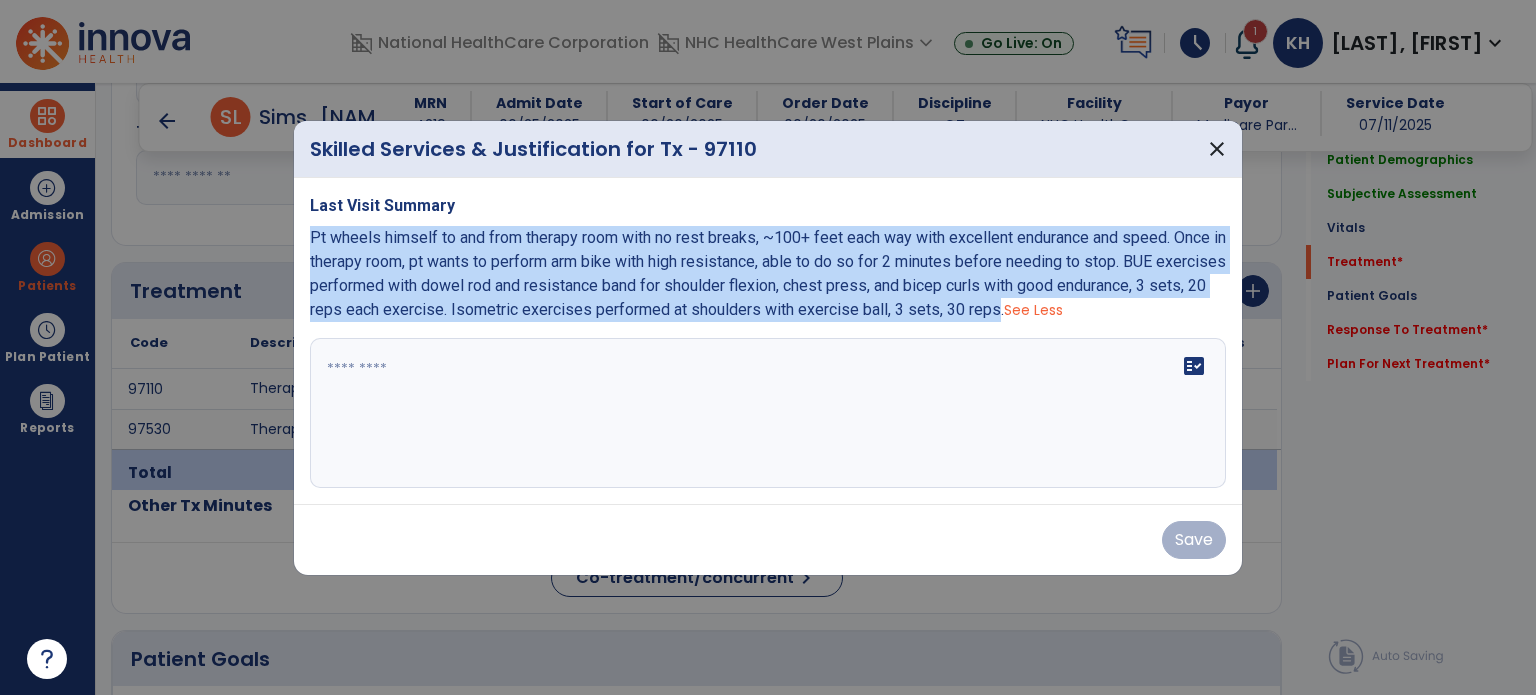 click on "Pt wheels himself to and from therapy room with no rest breaks, ~100+ feet each way with excellent endurance and speed. Once in therapy room, pt wants to perform arm bike with high resistance, able to do so for 2 minutes before needing to stop. BUE exercises performed with dowel rod and resistance band for shoulder flexion, chest press, and bicep curls with good endurance, 3 sets, 20 reps each exercise. Isometric exercises performed at shoulders with exercise ball, 3 sets, 30 reps." at bounding box center (768, 273) 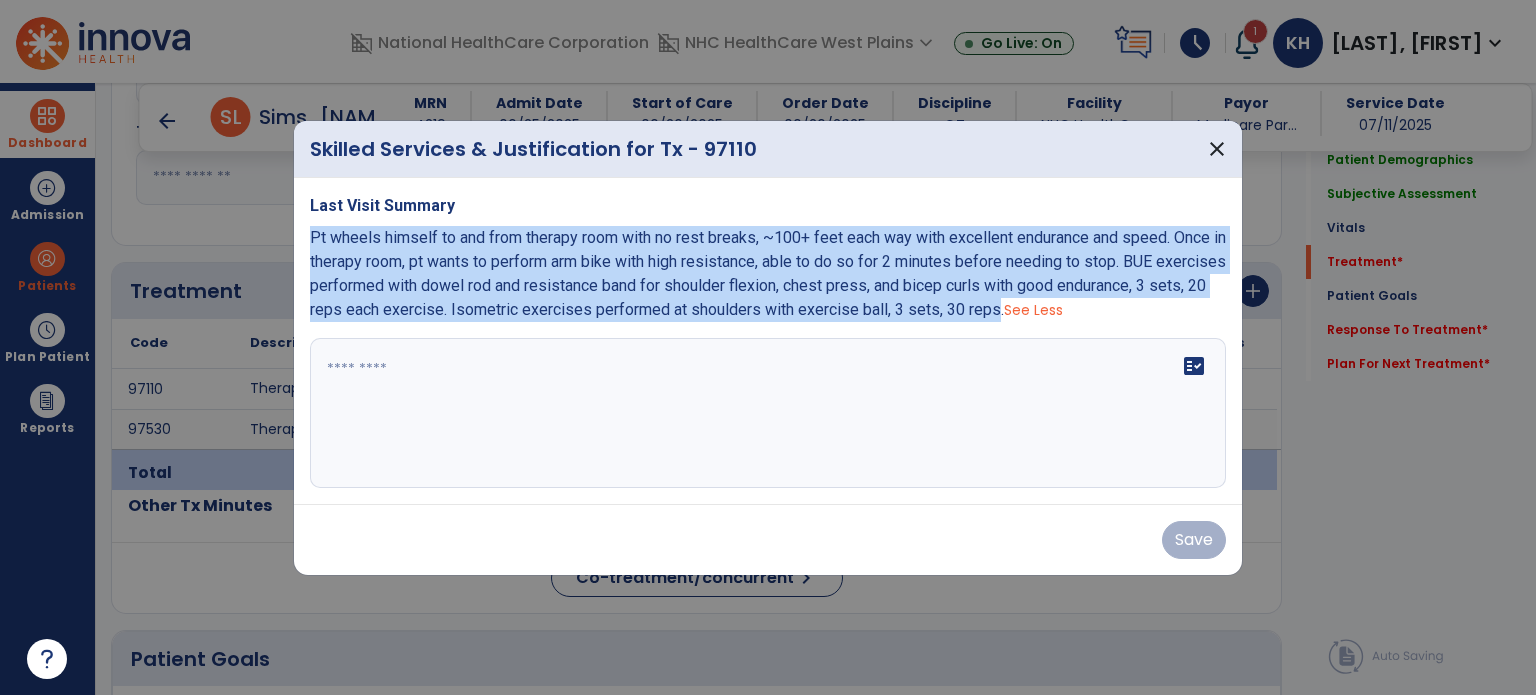 copy on "Pt wheels himself to and from therapy room with no rest breaks, ~100+ feet each way with excellent endurance and speed. Once in therapy room, pt wants to perform arm bike with high resistance, able to do so for 2 minutes before needing to stop. BUE exercises performed with dowel rod and resistance band for shoulder flexion, chest press, and bicep curls with good endurance, 3 sets, 20 reps each exercise. Isometric exercises performed at shoulders with exercise ball, 3 sets, 30 reps" 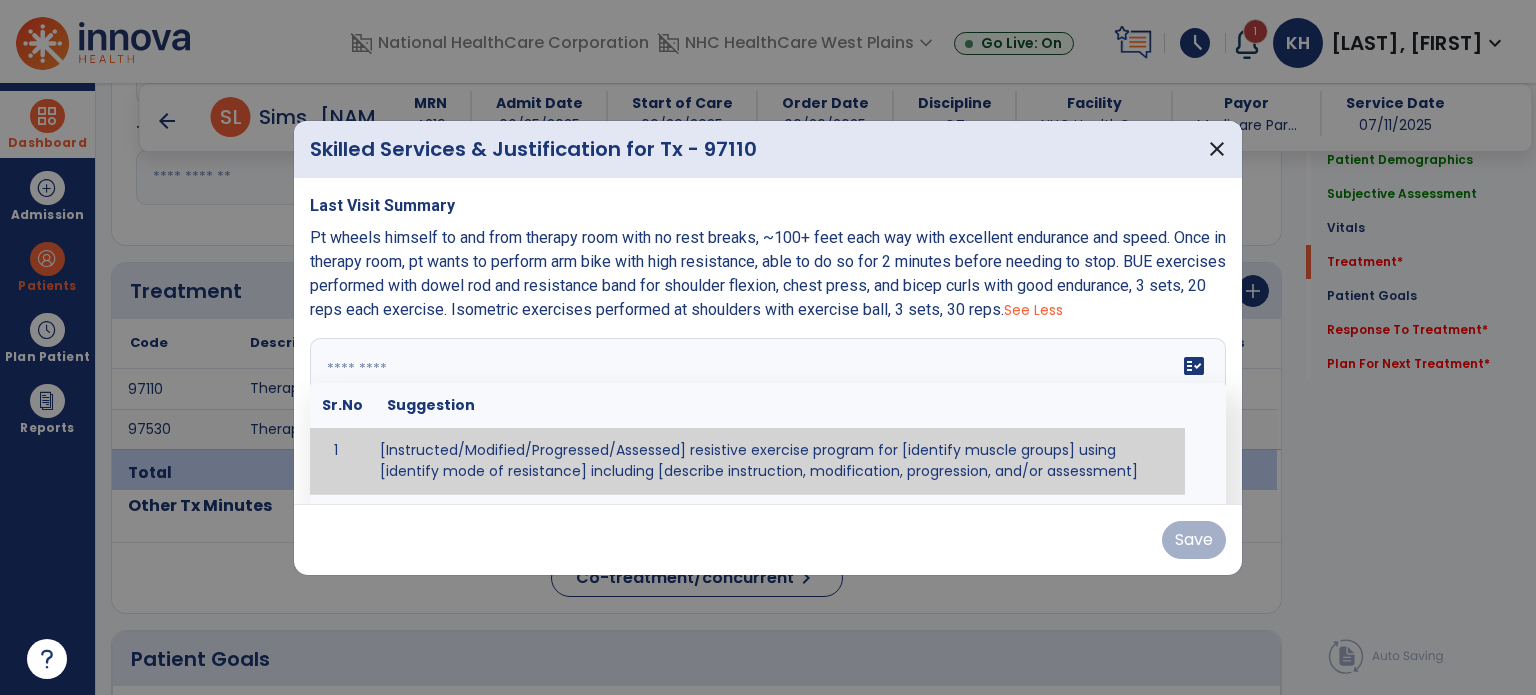 click on "fact_check  Sr.No Suggestion 1 [Instructed/Modified/Progressed/Assessed] resistive exercise program for [identify muscle groups] using [identify mode of resistance] including [describe instruction, modification, progression, and/or assessment] 2 [Instructed/Modified/Progressed/Assessed] aerobic exercise program using [identify equipment/mode] including [describe instruction, modification,progression, and/or assessment] 3 [Instructed/Modified/Progressed/Assessed] [PROM/A/AROM/AROM] program for [identify joint movements] using [contract-relax, over-pressure, inhibitory techniques, other] 4 [Assessed/Tested] aerobic capacity with administration of [aerobic capacity test]" at bounding box center (768, 413) 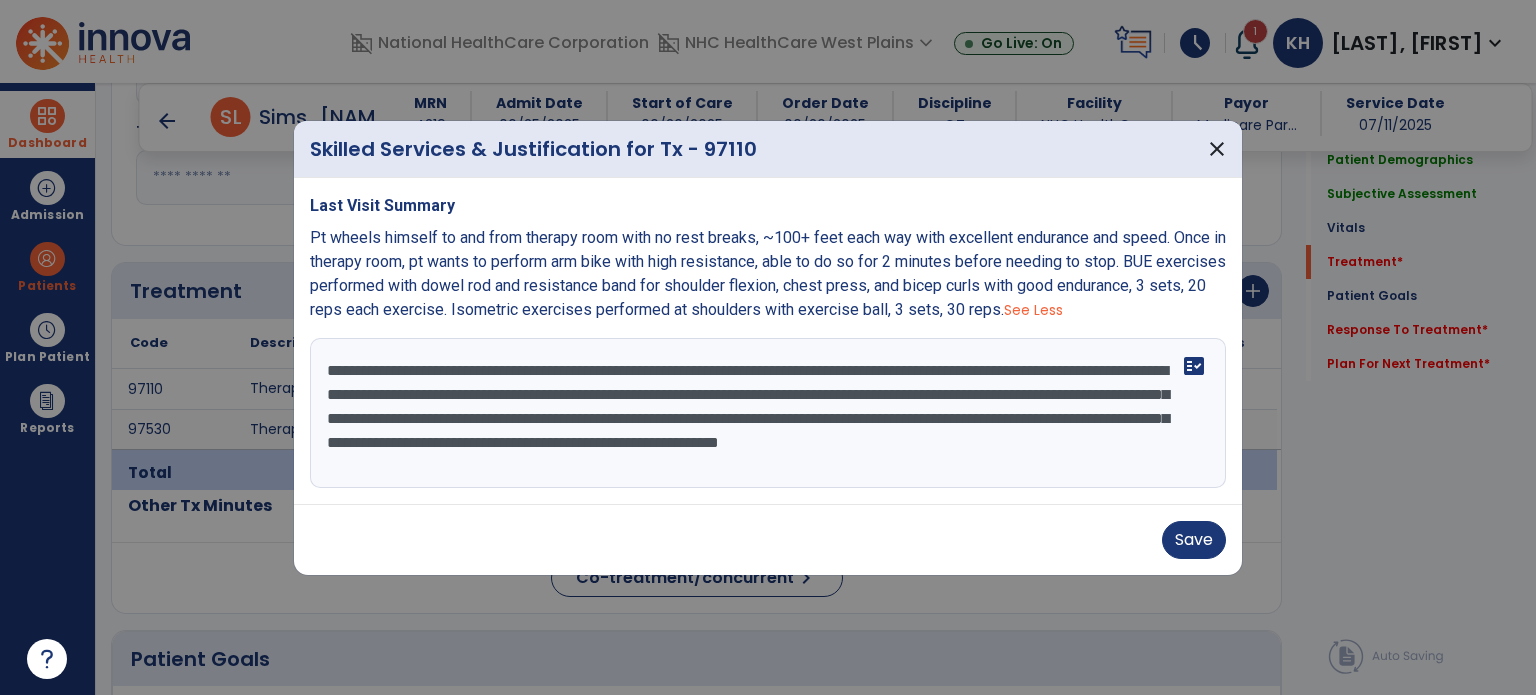 click on "**********" at bounding box center (768, 413) 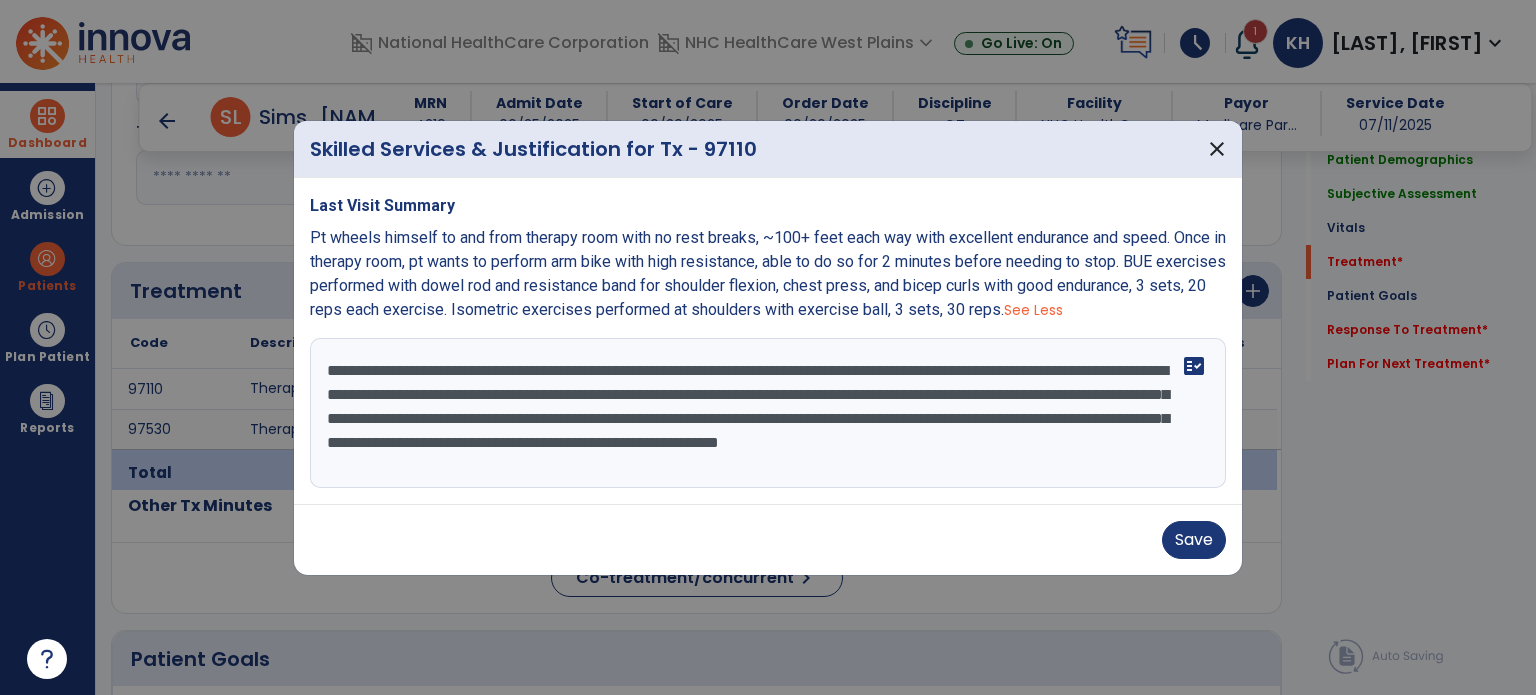 click on "**********" at bounding box center [768, 413] 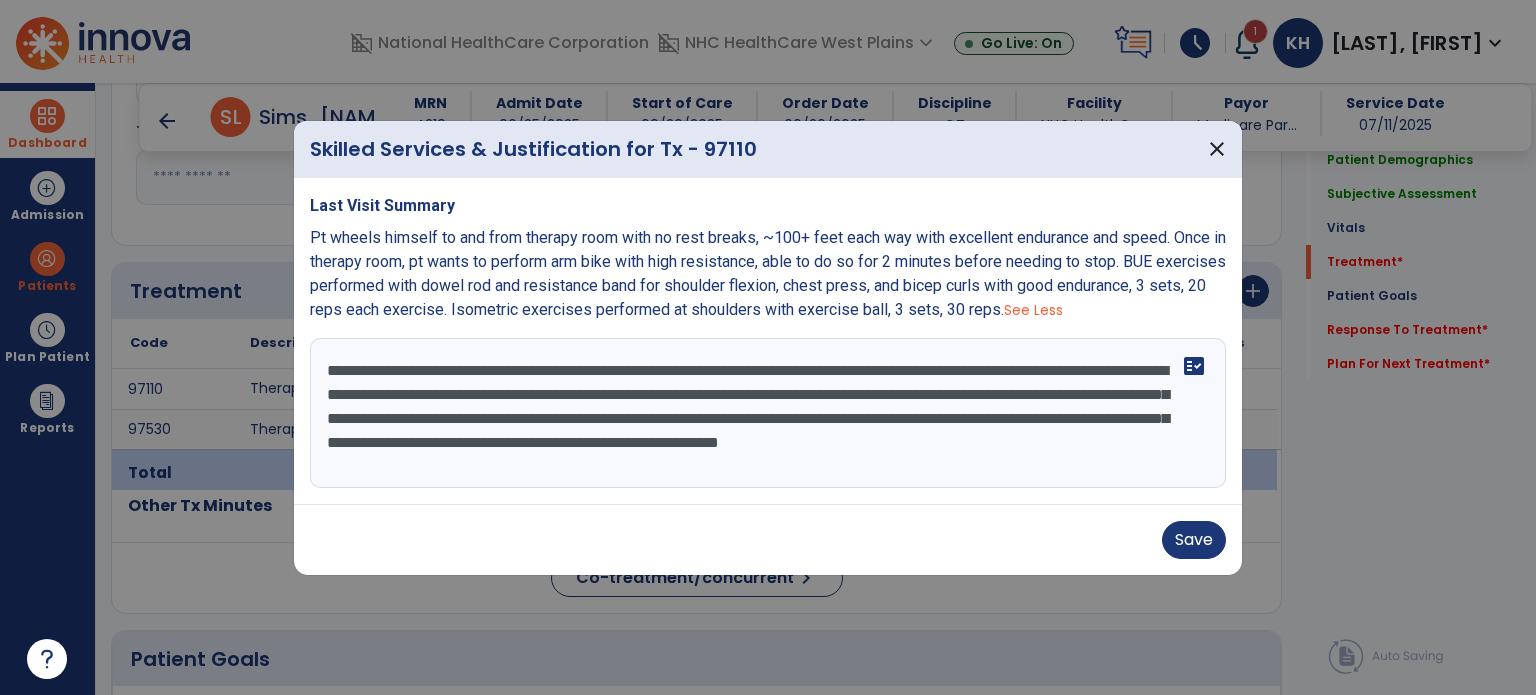 click on "**********" at bounding box center (768, 413) 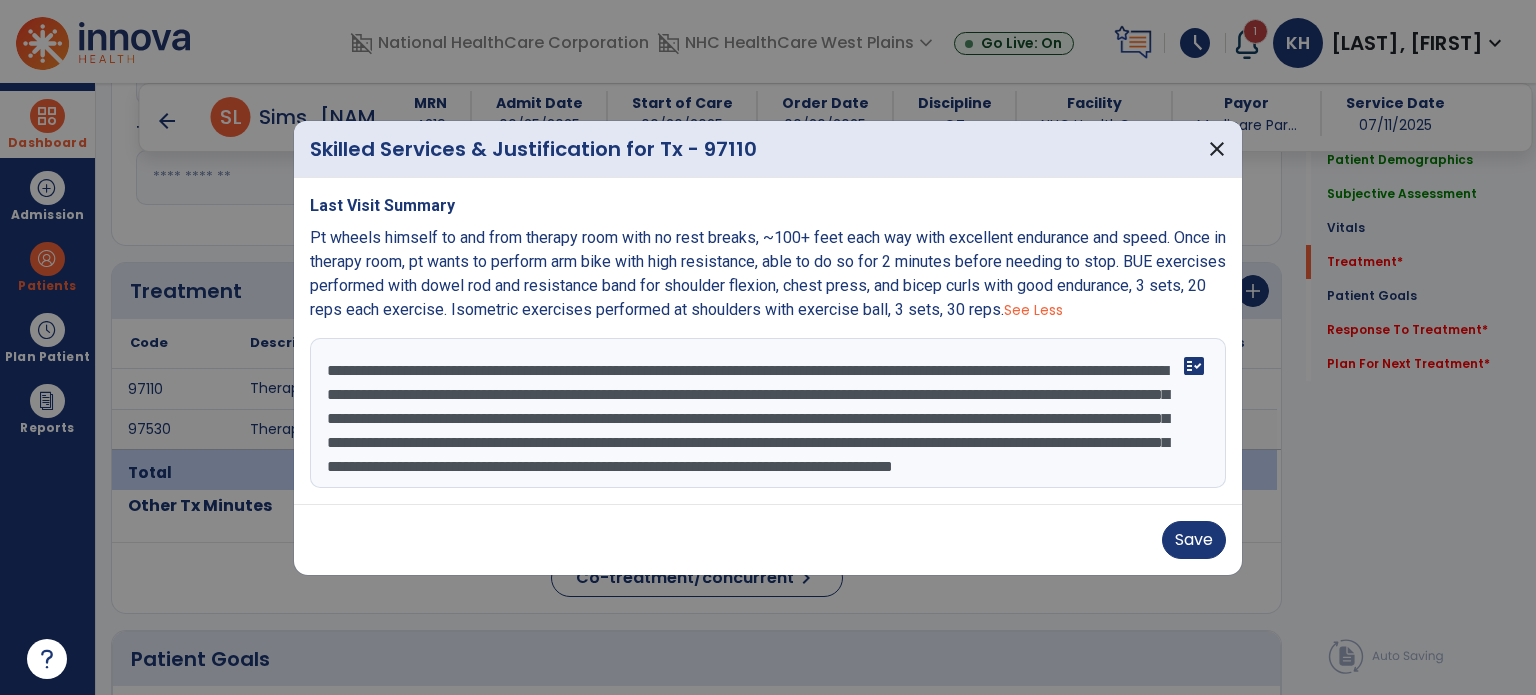 drag, startPoint x: 654, startPoint y: 471, endPoint x: 774, endPoint y: 463, distance: 120.26637 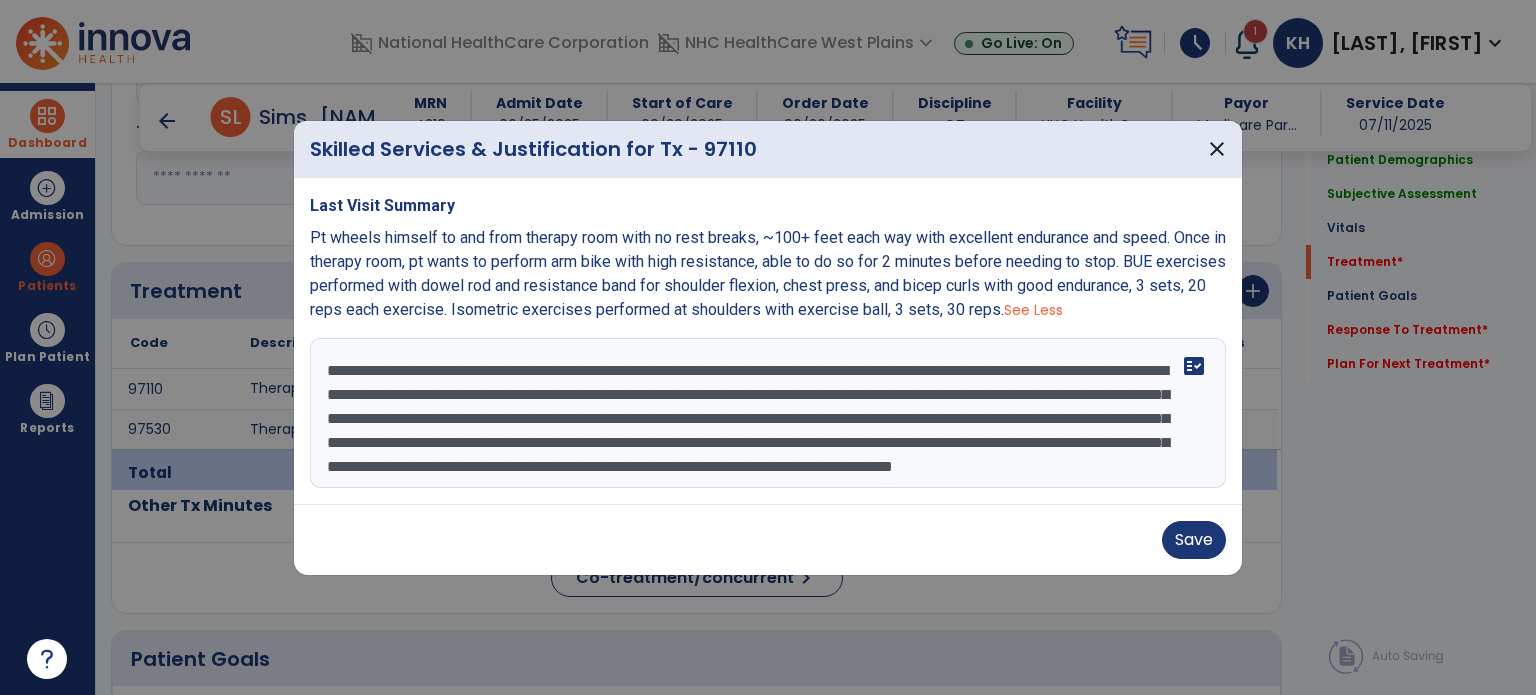 click on "**********" at bounding box center [768, 413] 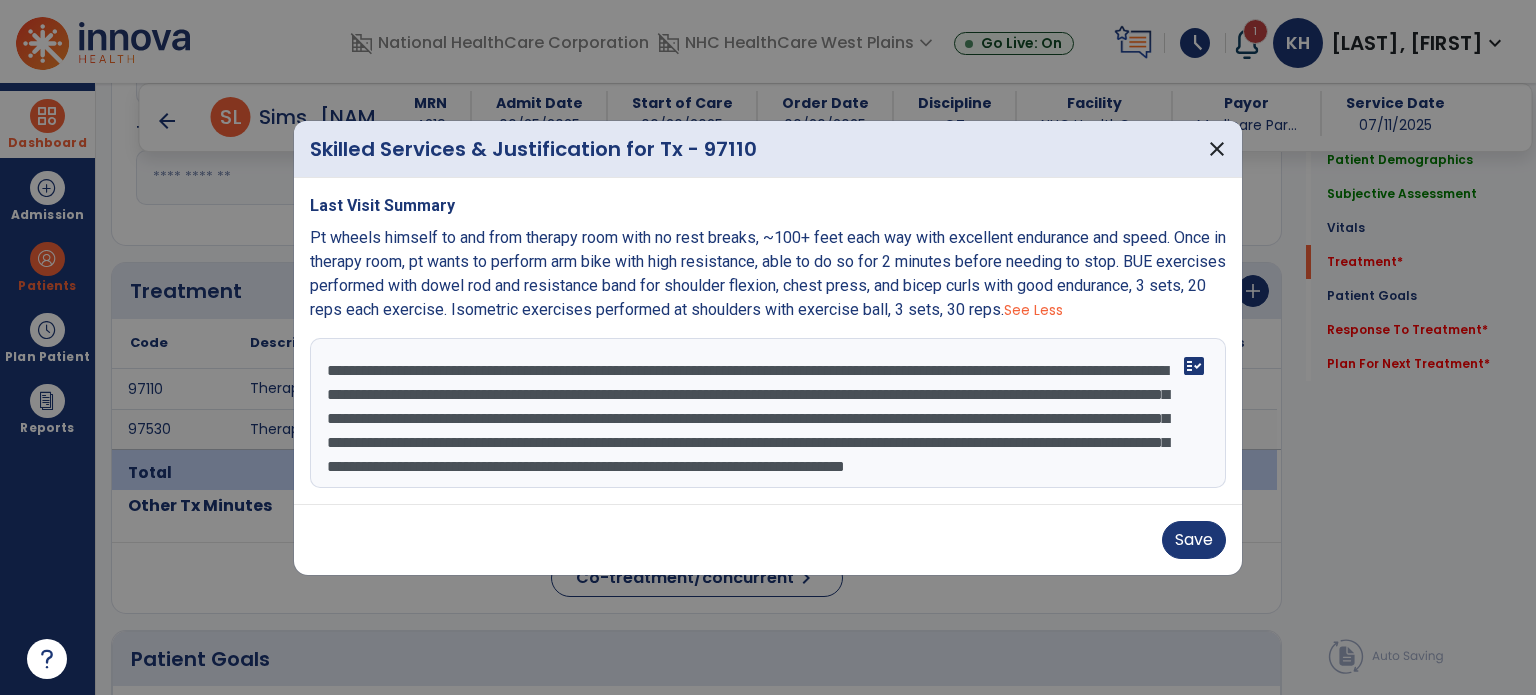 scroll, scrollTop: 32, scrollLeft: 0, axis: vertical 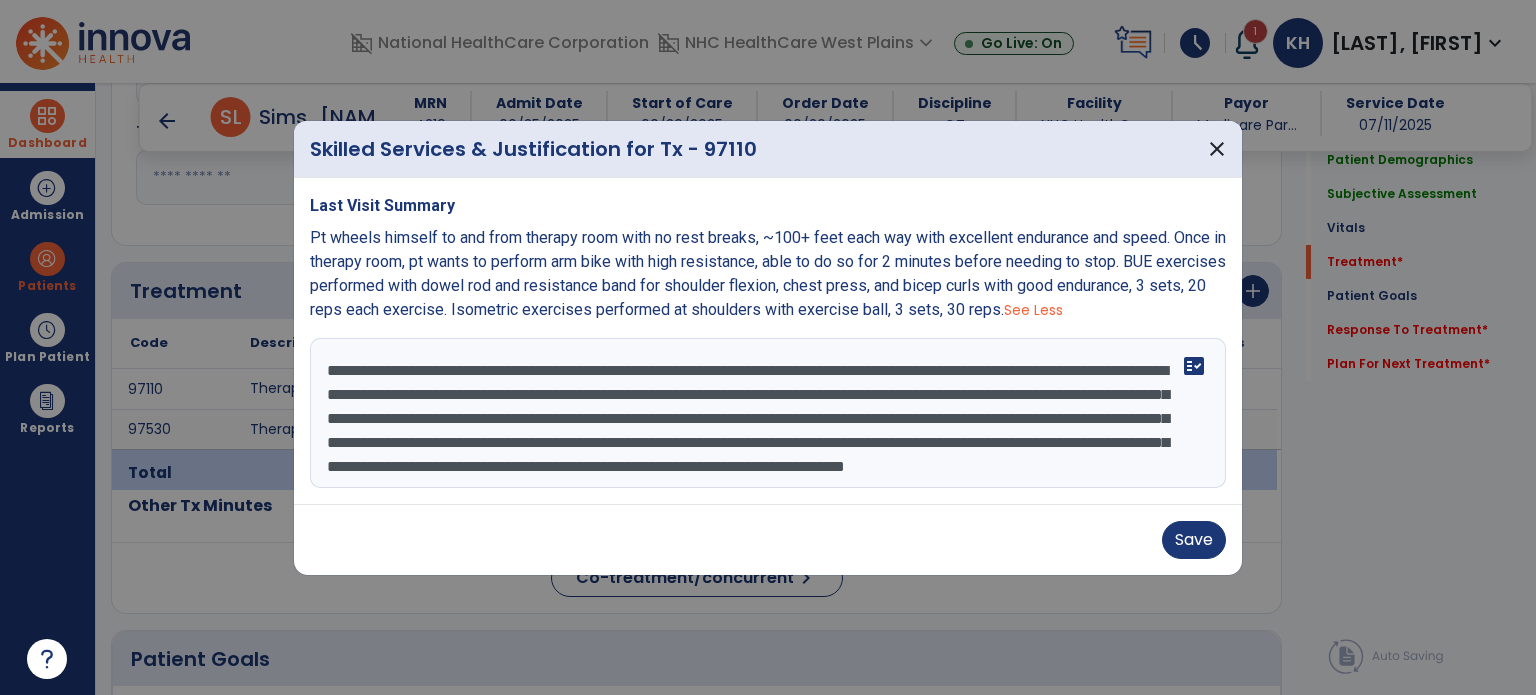 click on "**********" at bounding box center (768, 413) 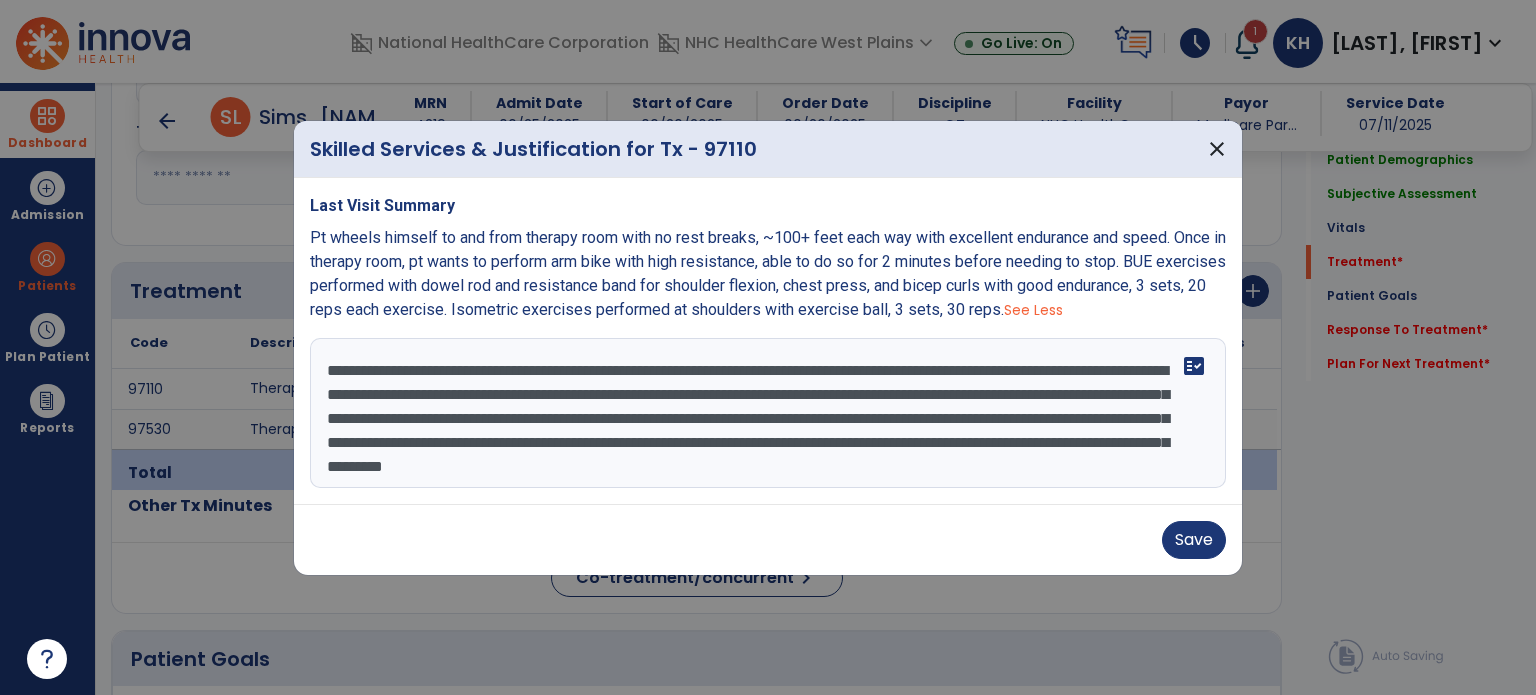 scroll, scrollTop: 24, scrollLeft: 0, axis: vertical 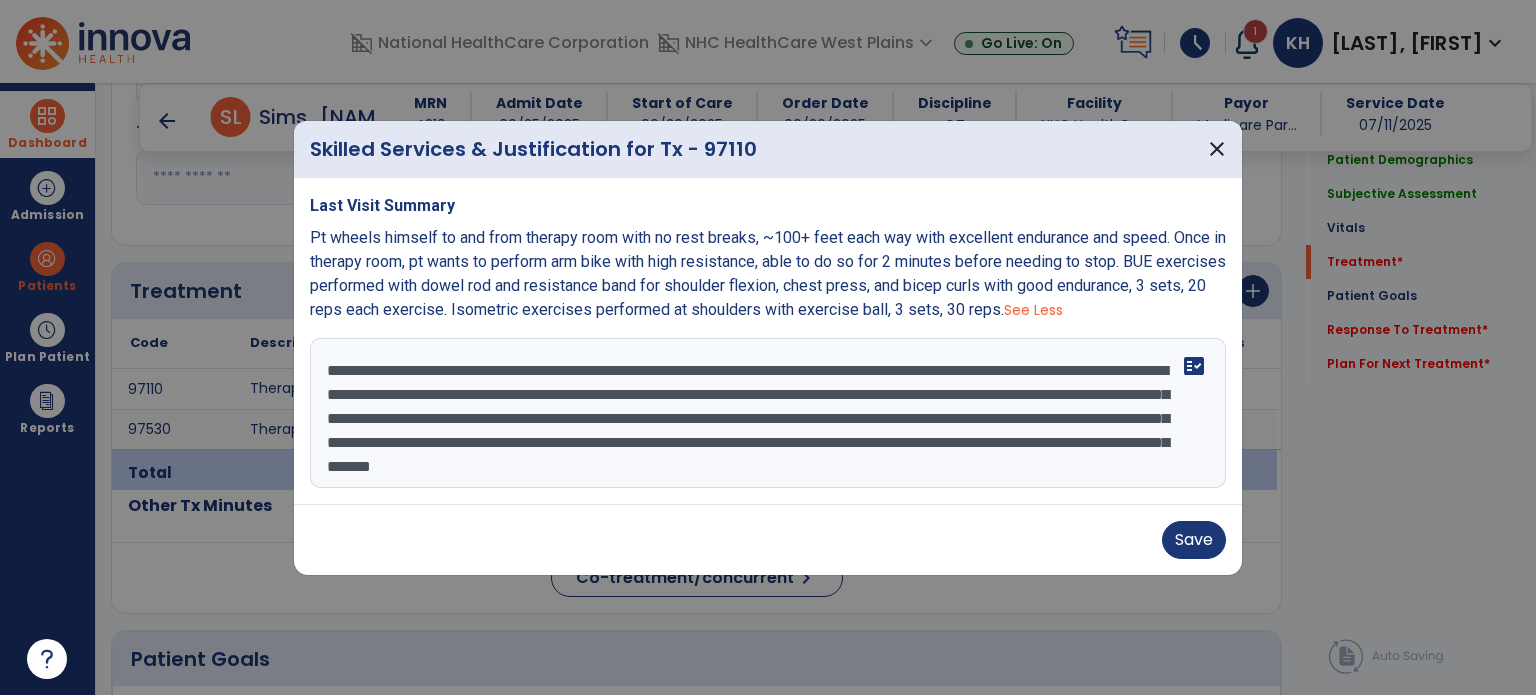 drag, startPoint x: 787, startPoint y: 466, endPoint x: 299, endPoint y: 320, distance: 509.37216 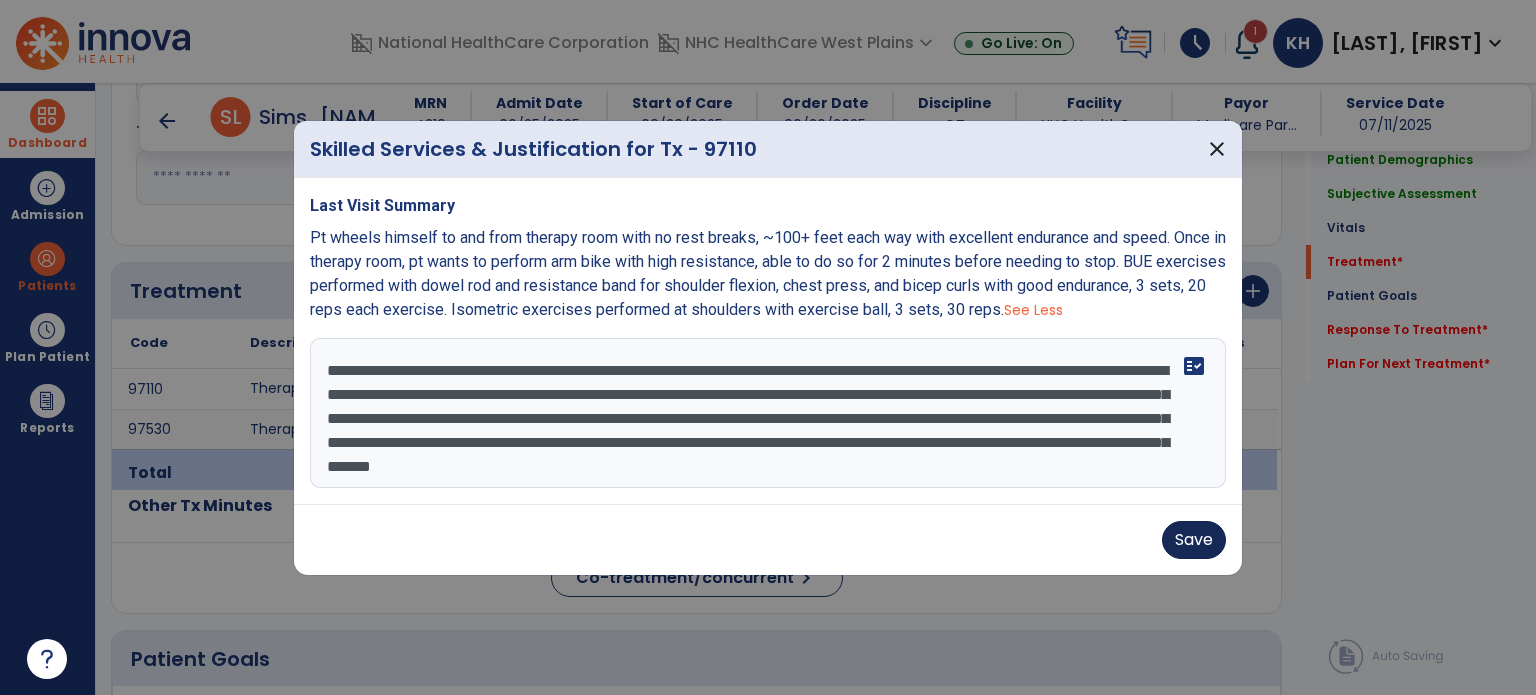 type on "**********" 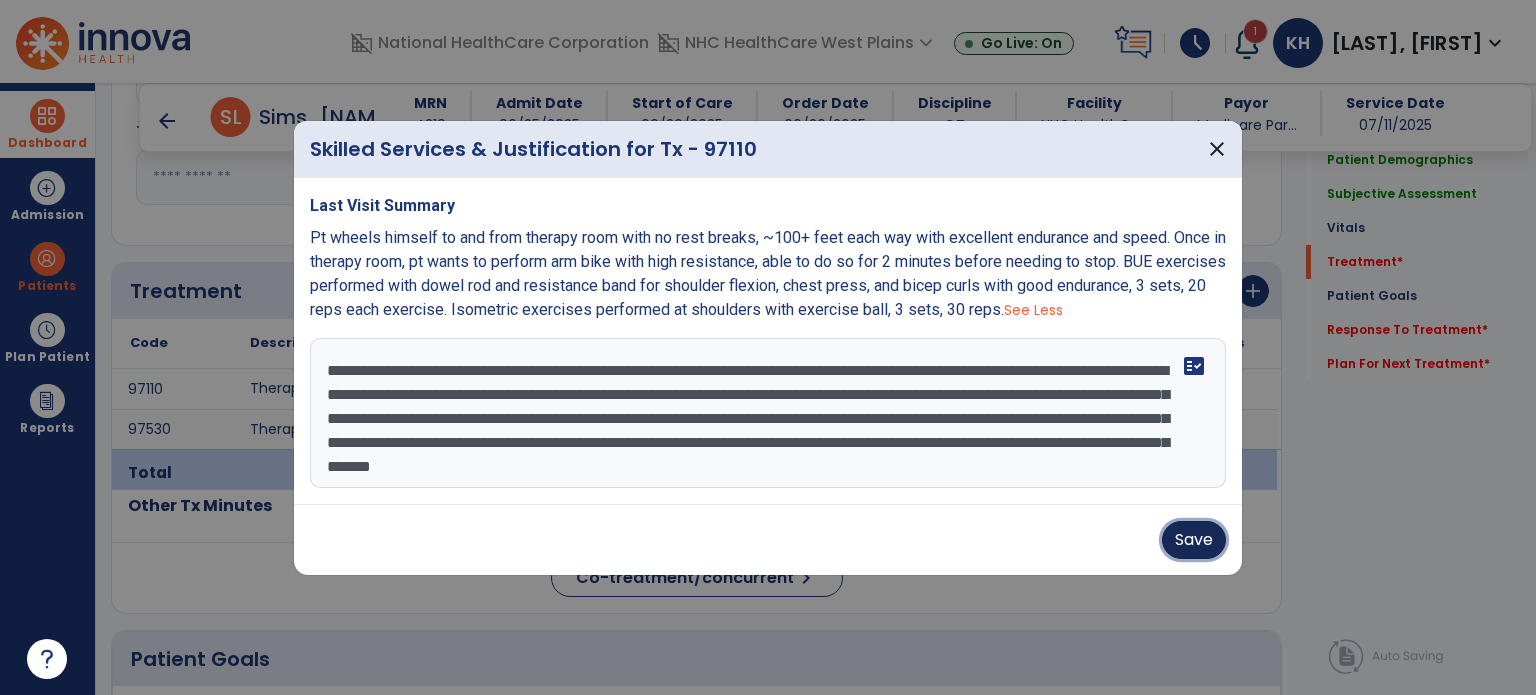 click on "Save" at bounding box center (1194, 540) 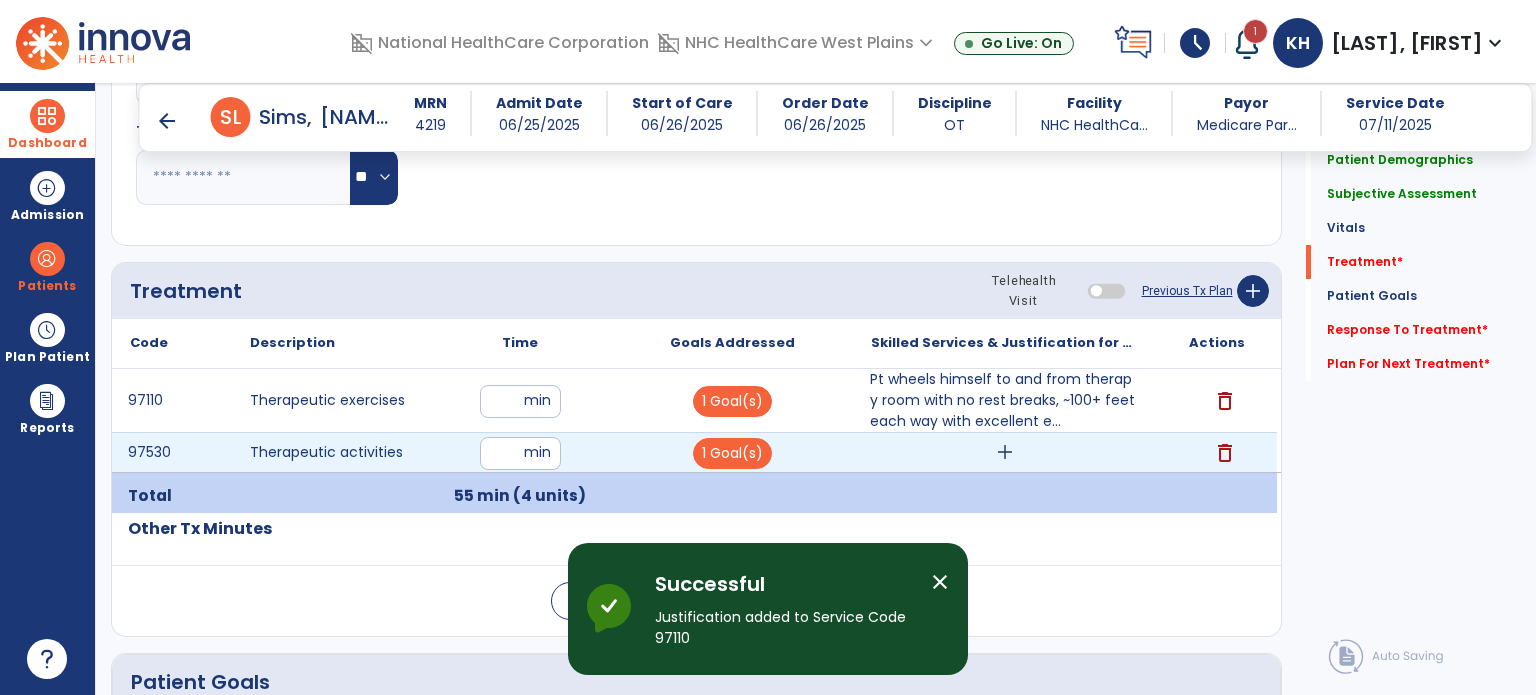 click on "add" at bounding box center [1005, 452] 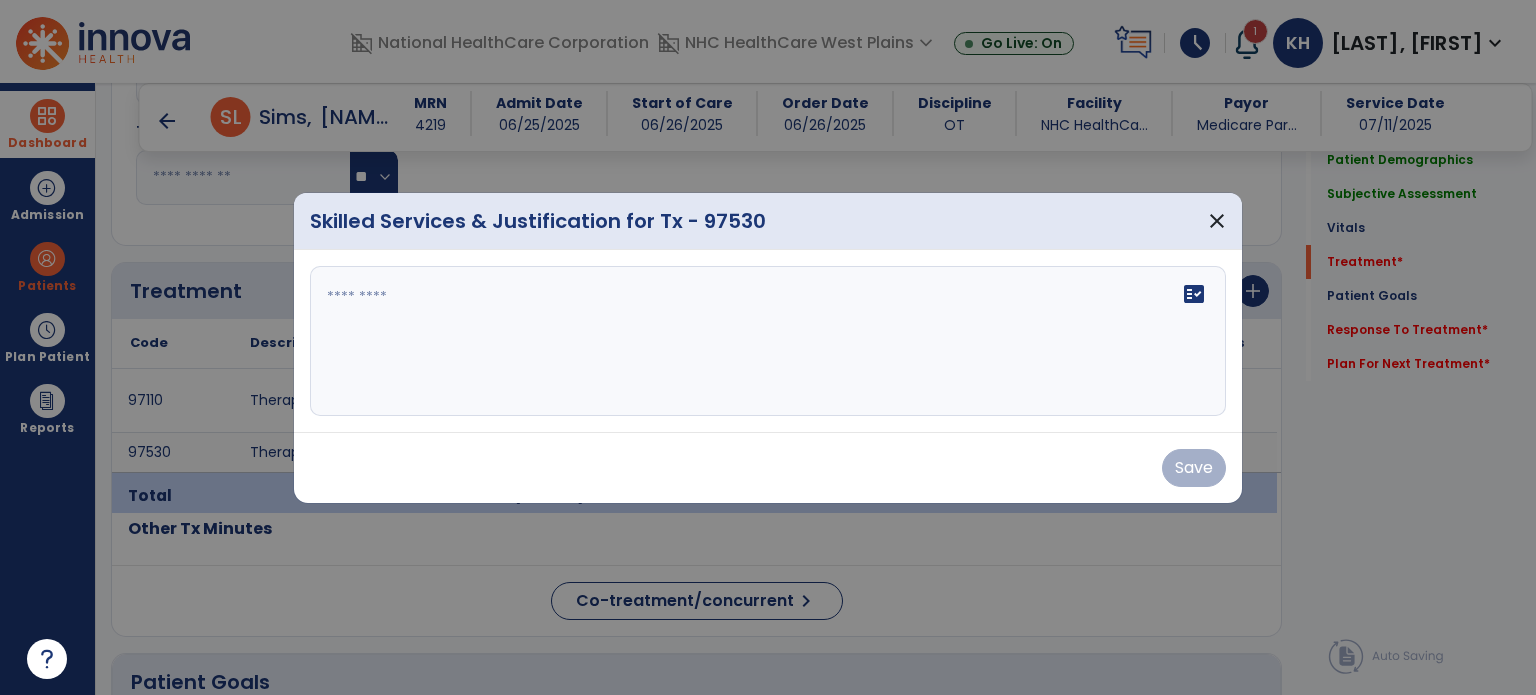 click on "fact_check" at bounding box center (1194, 294) 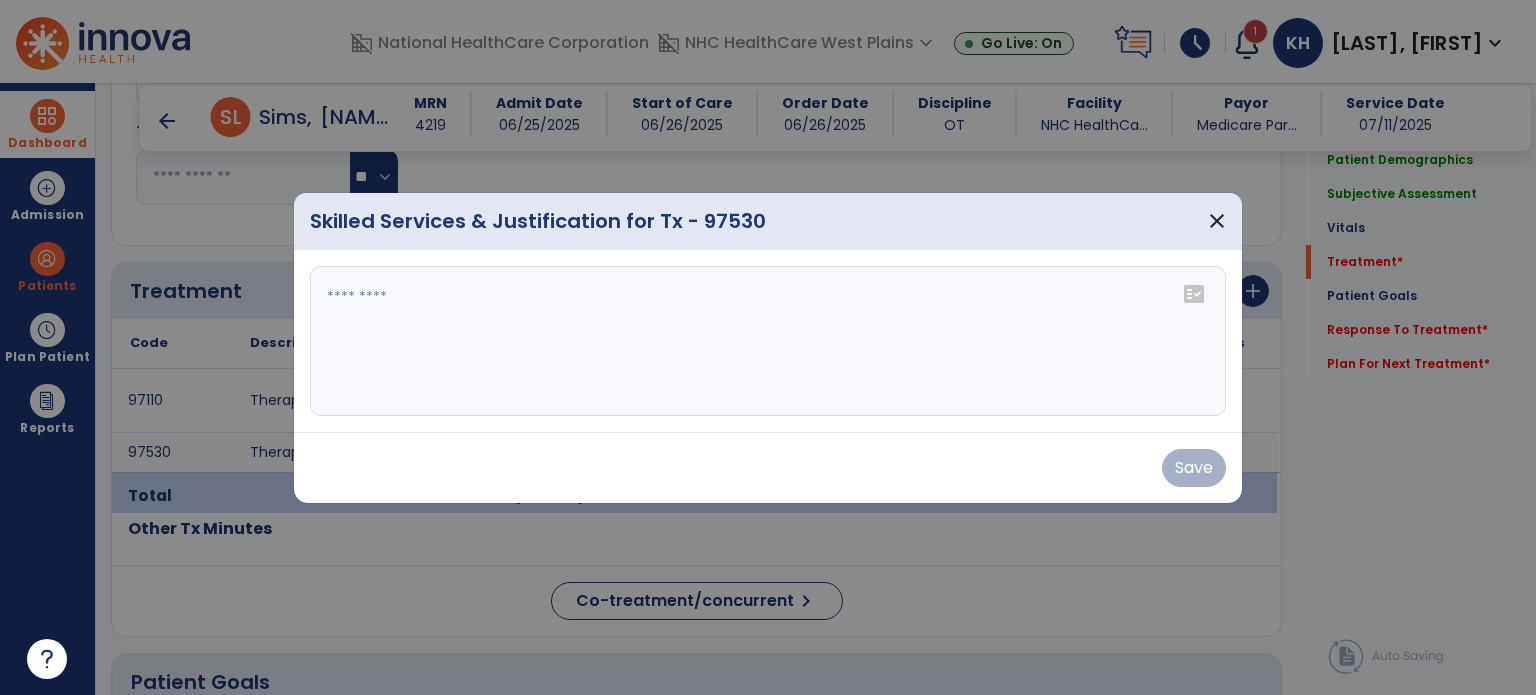 click on "fact_check" at bounding box center [1194, 294] 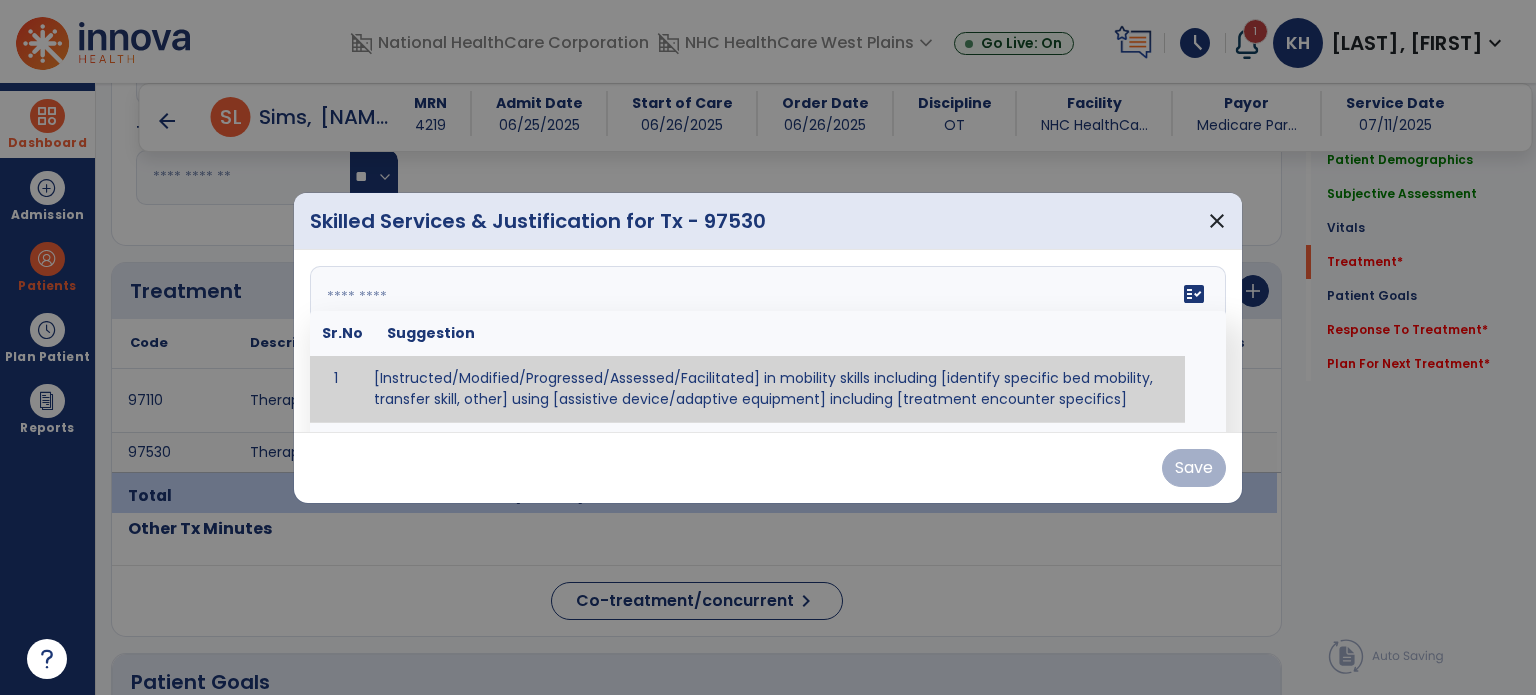 click at bounding box center [766, 341] 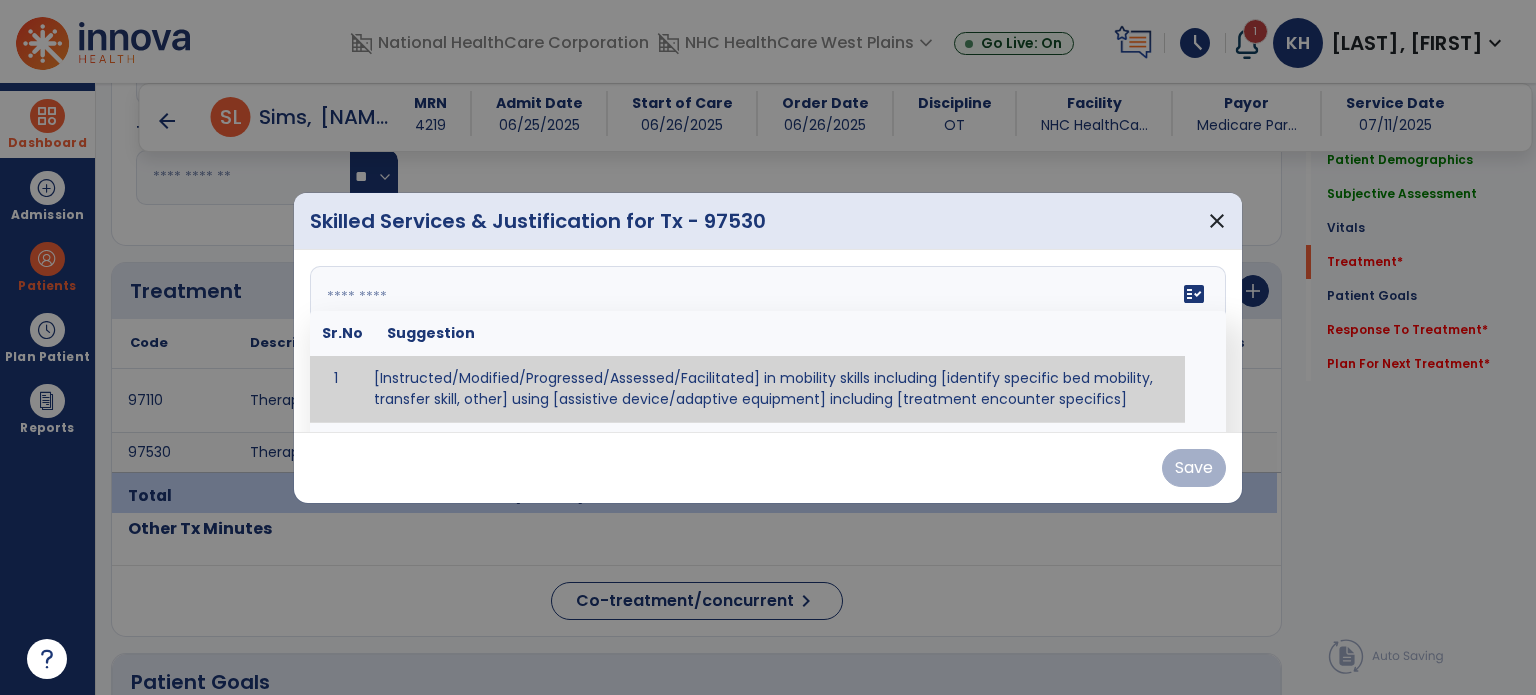 paste on "**********" 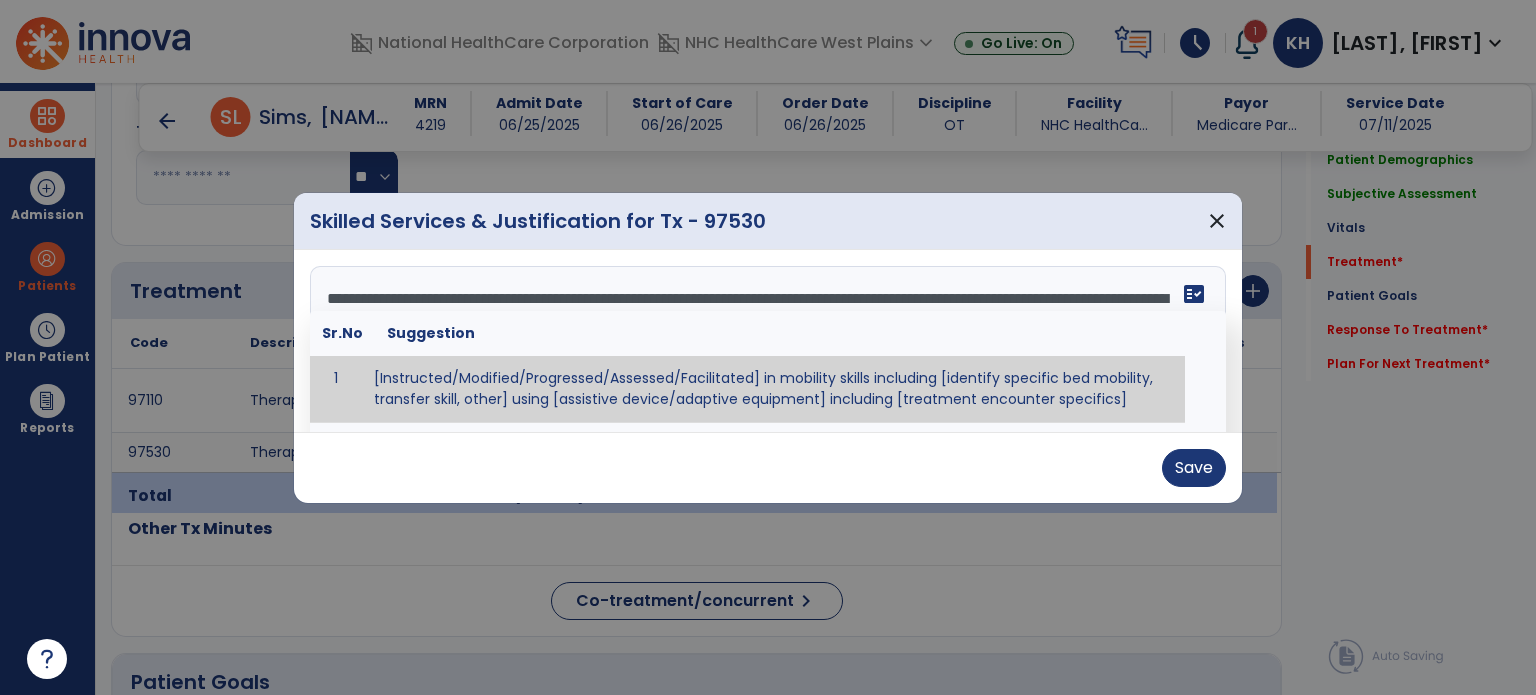 scroll, scrollTop: 15, scrollLeft: 0, axis: vertical 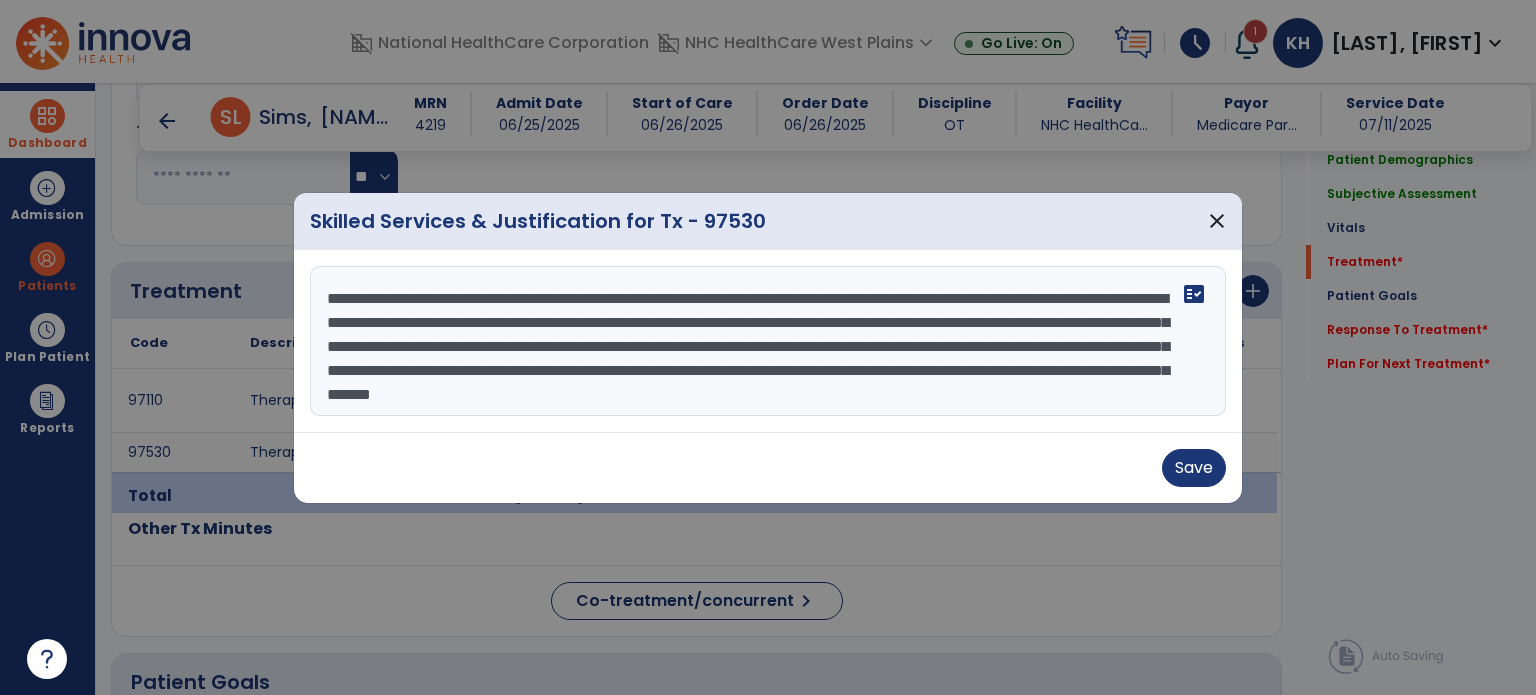 drag, startPoint x: 513, startPoint y: 300, endPoint x: 817, endPoint y: 419, distance: 326.46133 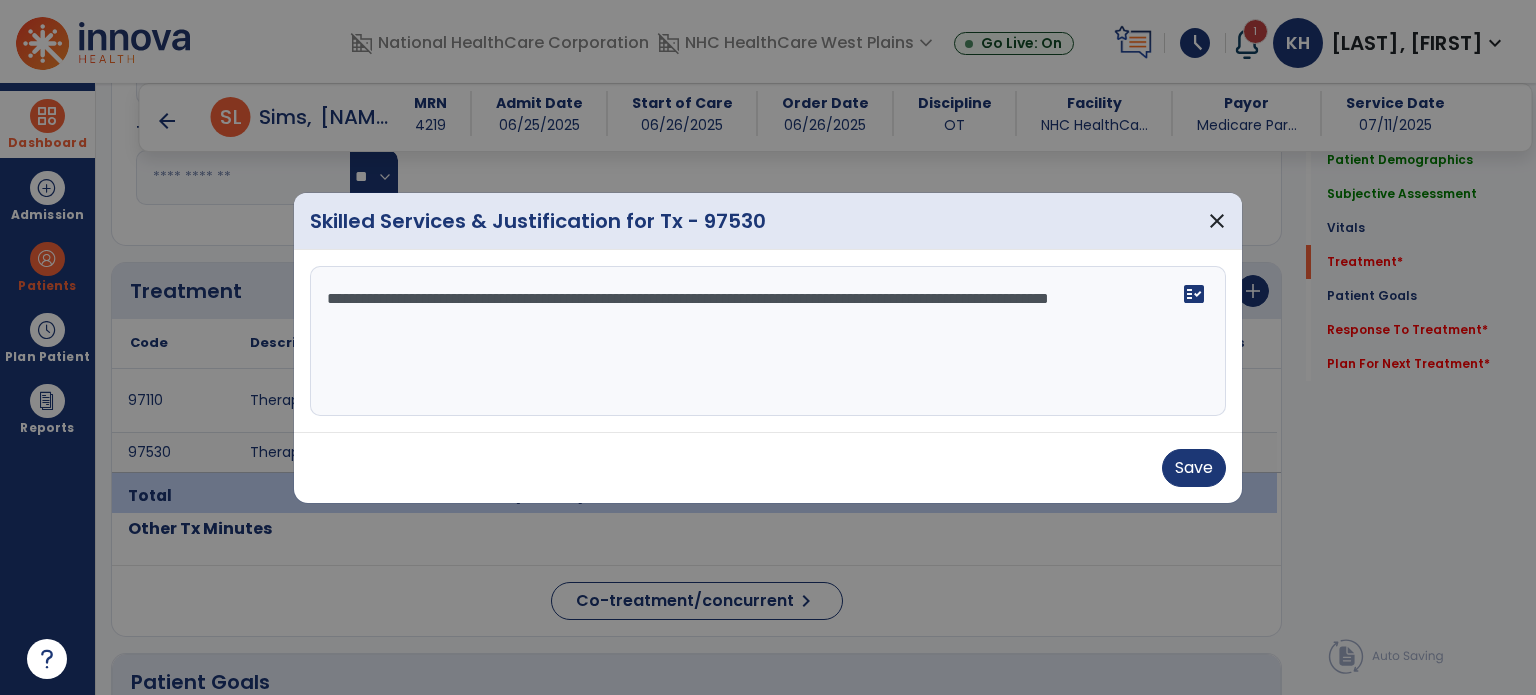 scroll, scrollTop: 0, scrollLeft: 0, axis: both 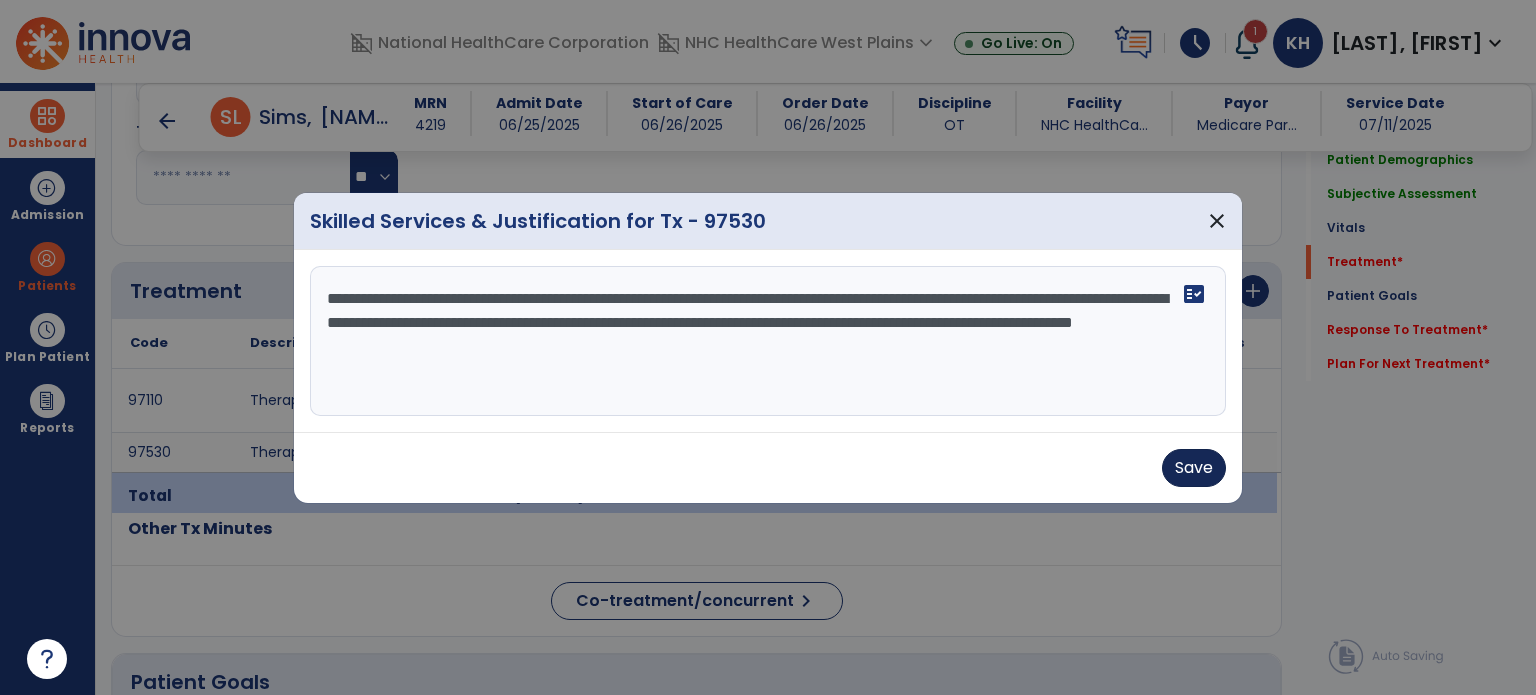 type on "**********" 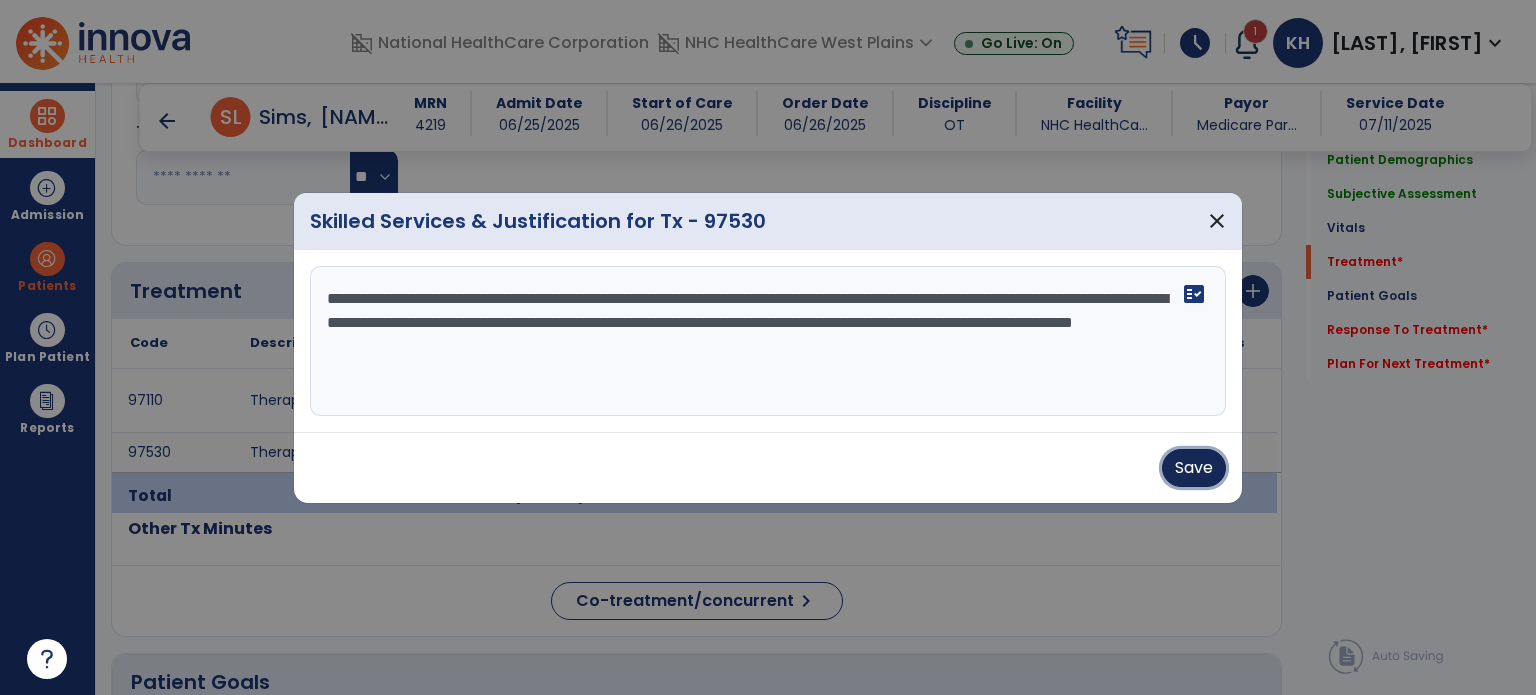 click on "Save" at bounding box center (1194, 468) 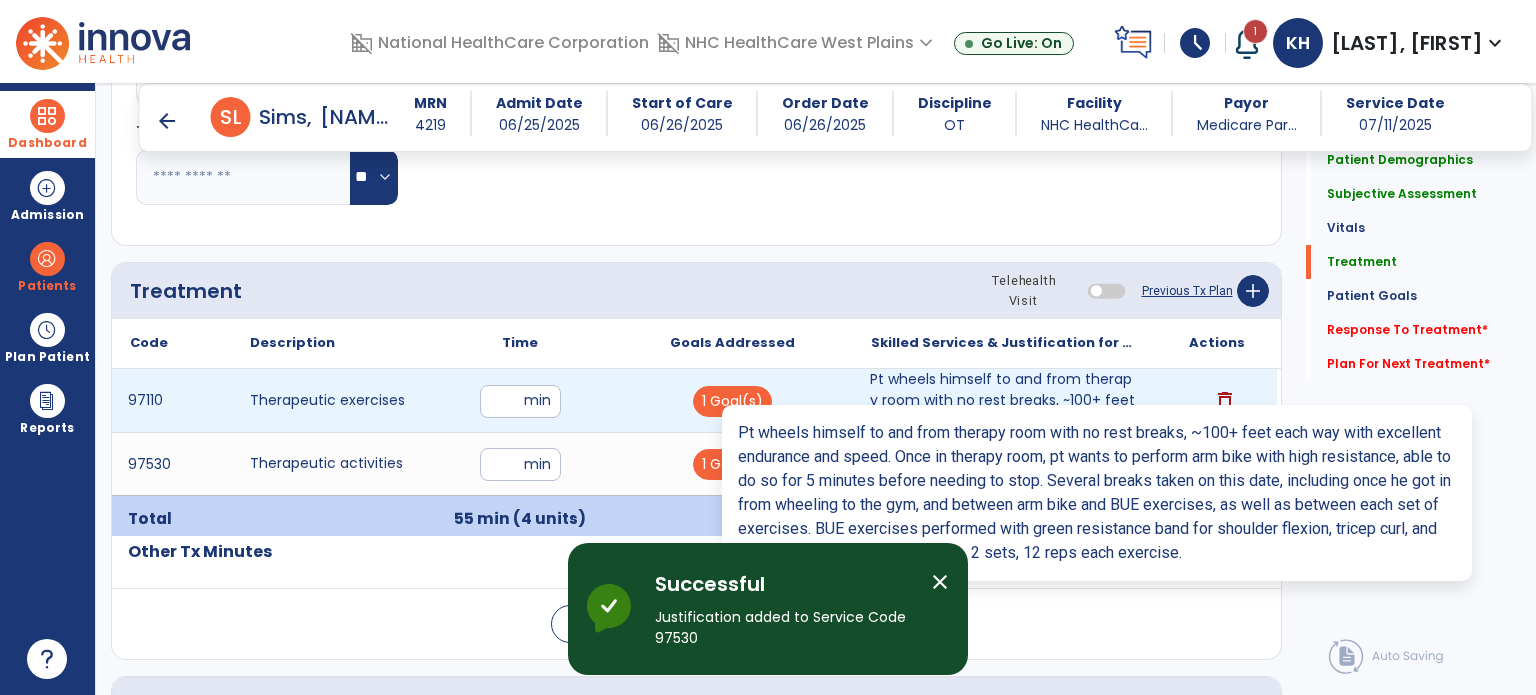 click on "Pt wheels himself to and from therapy room with no rest breaks, ~100+ feet each way with excellent e..." at bounding box center (1004, 400) 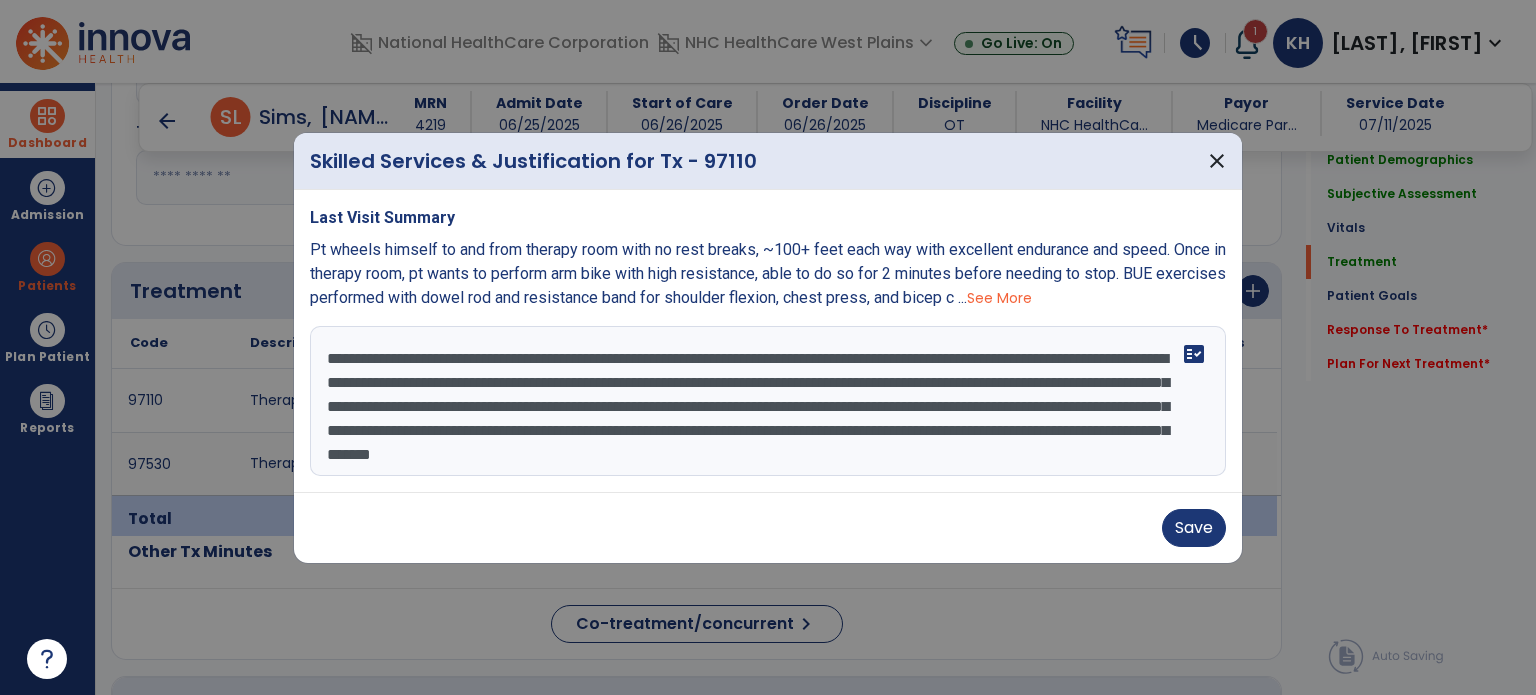 drag, startPoint x: 330, startPoint y: 355, endPoint x: 704, endPoint y: 389, distance: 375.54227 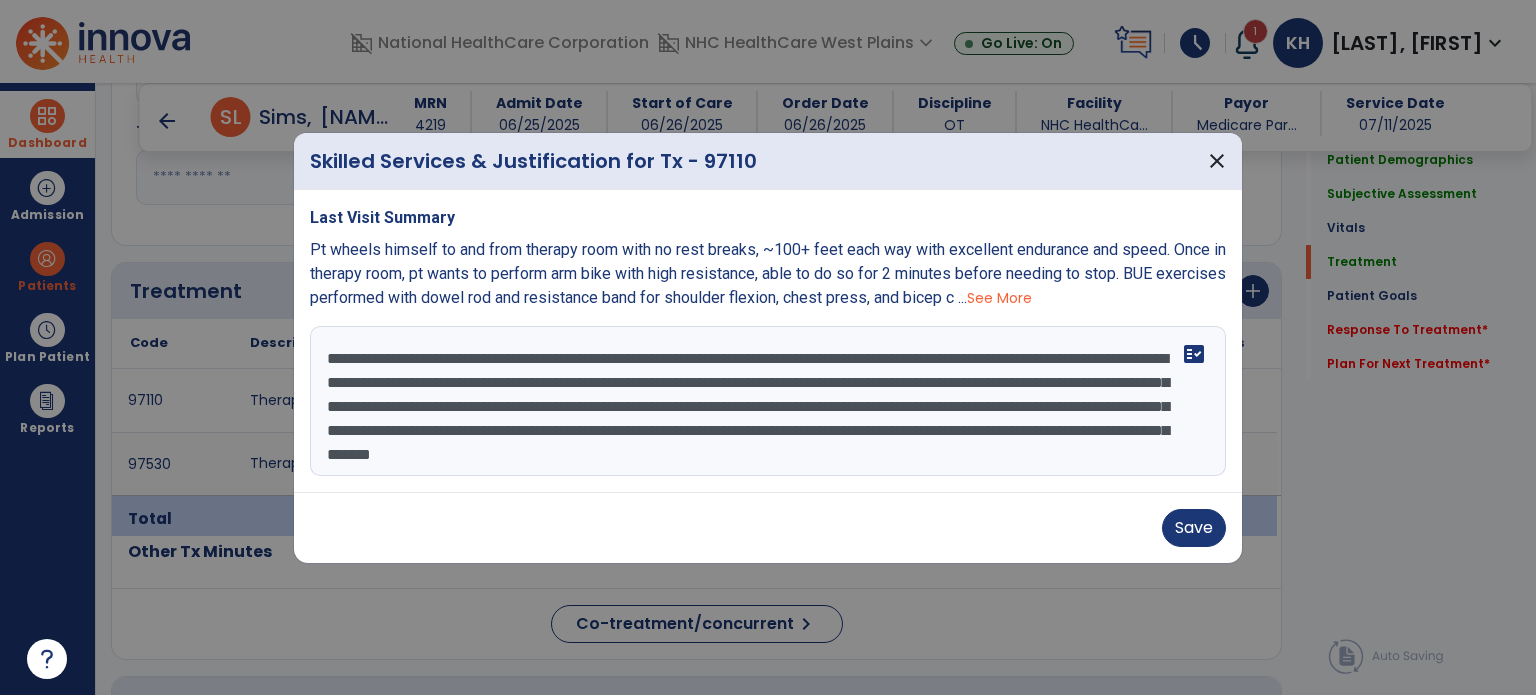 click on "**********" at bounding box center [768, 401] 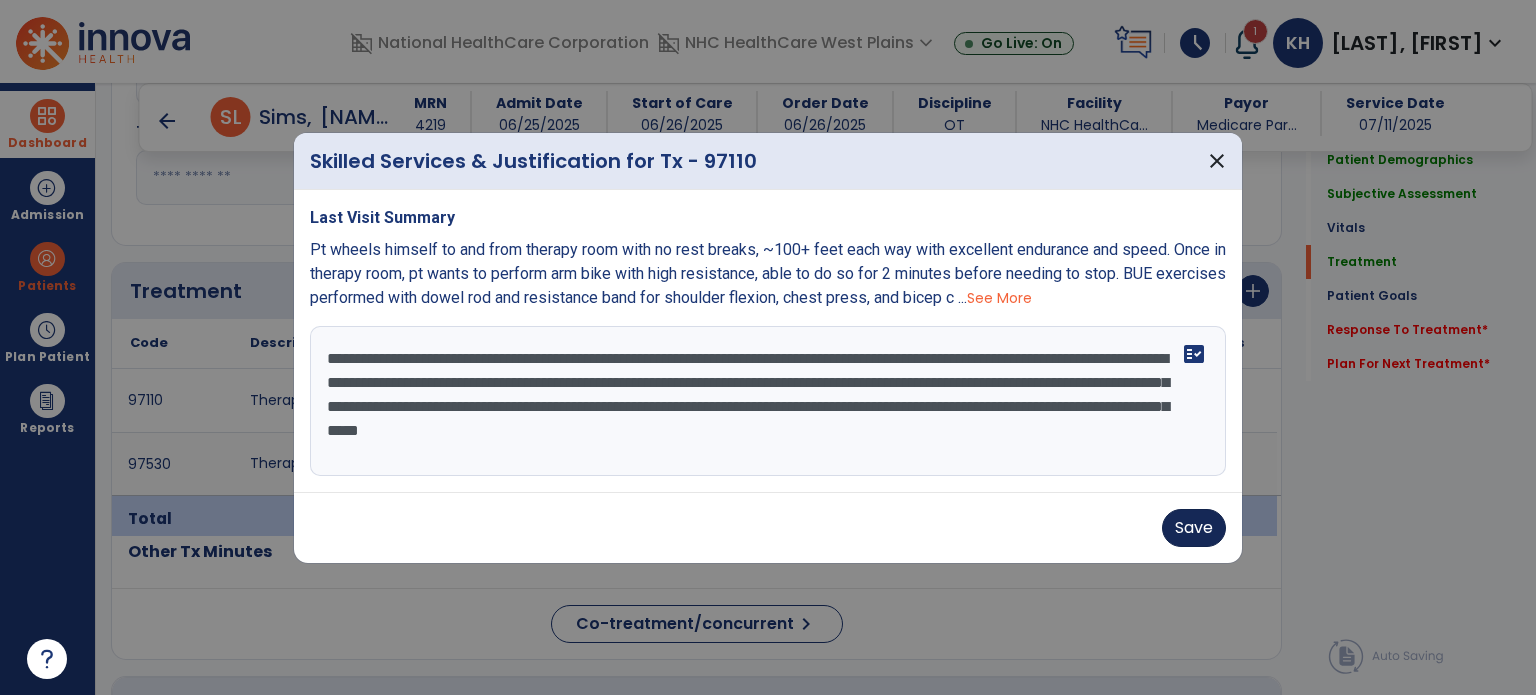 type on "**********" 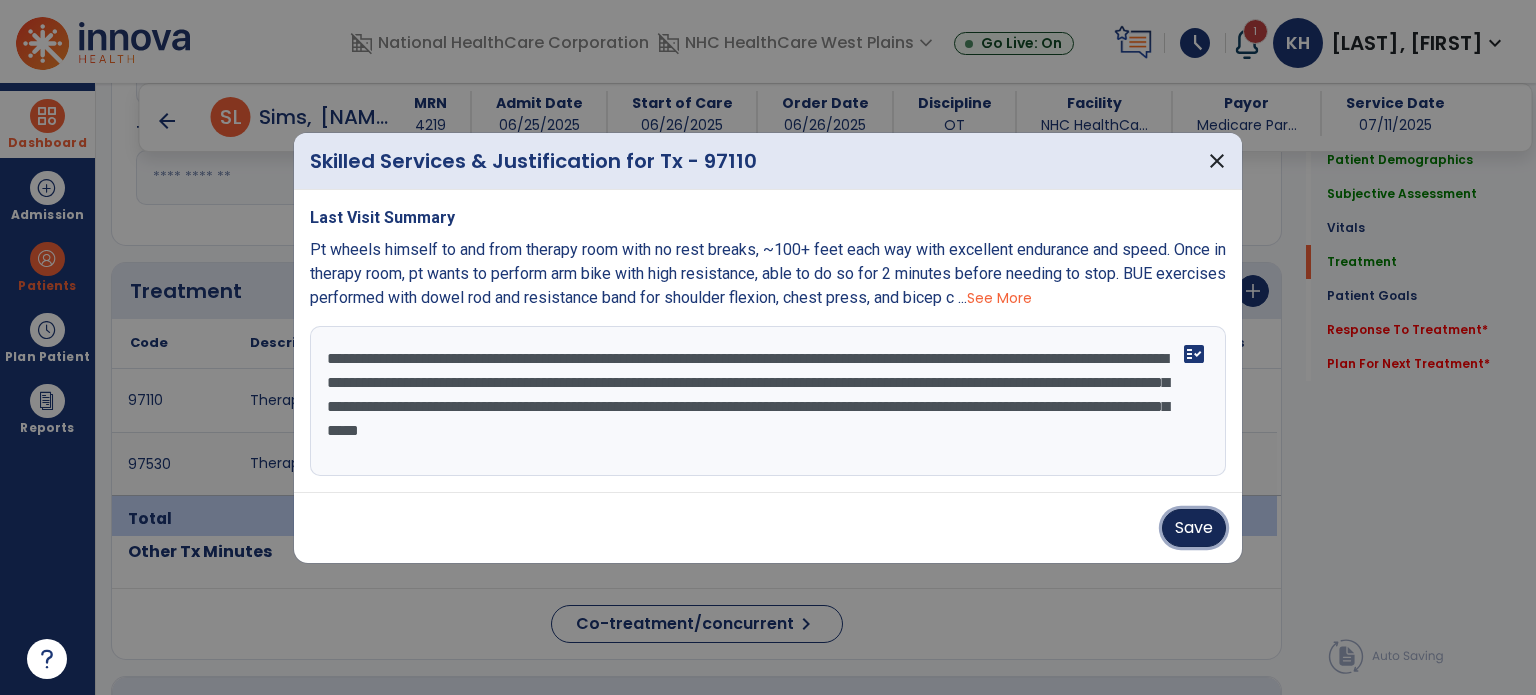 click on "Save" at bounding box center [1194, 528] 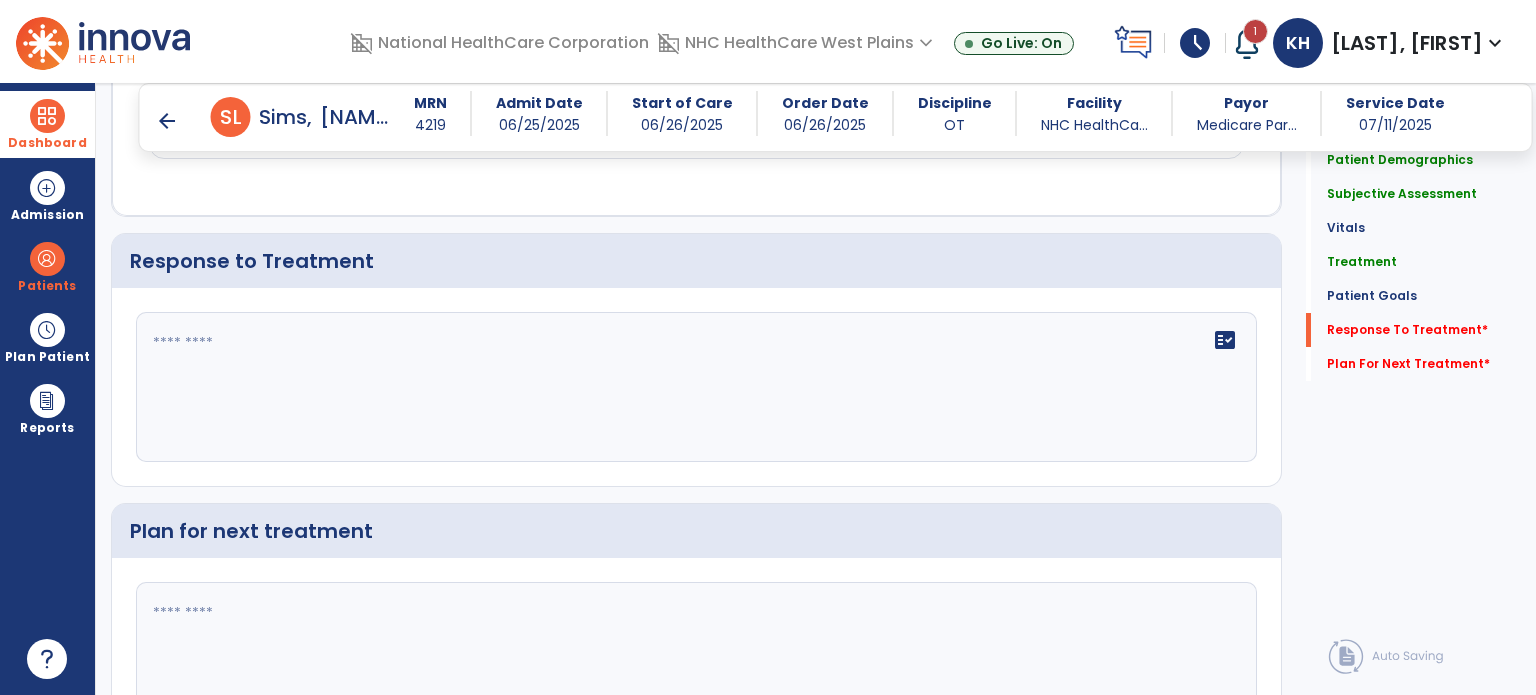 scroll, scrollTop: 2275, scrollLeft: 0, axis: vertical 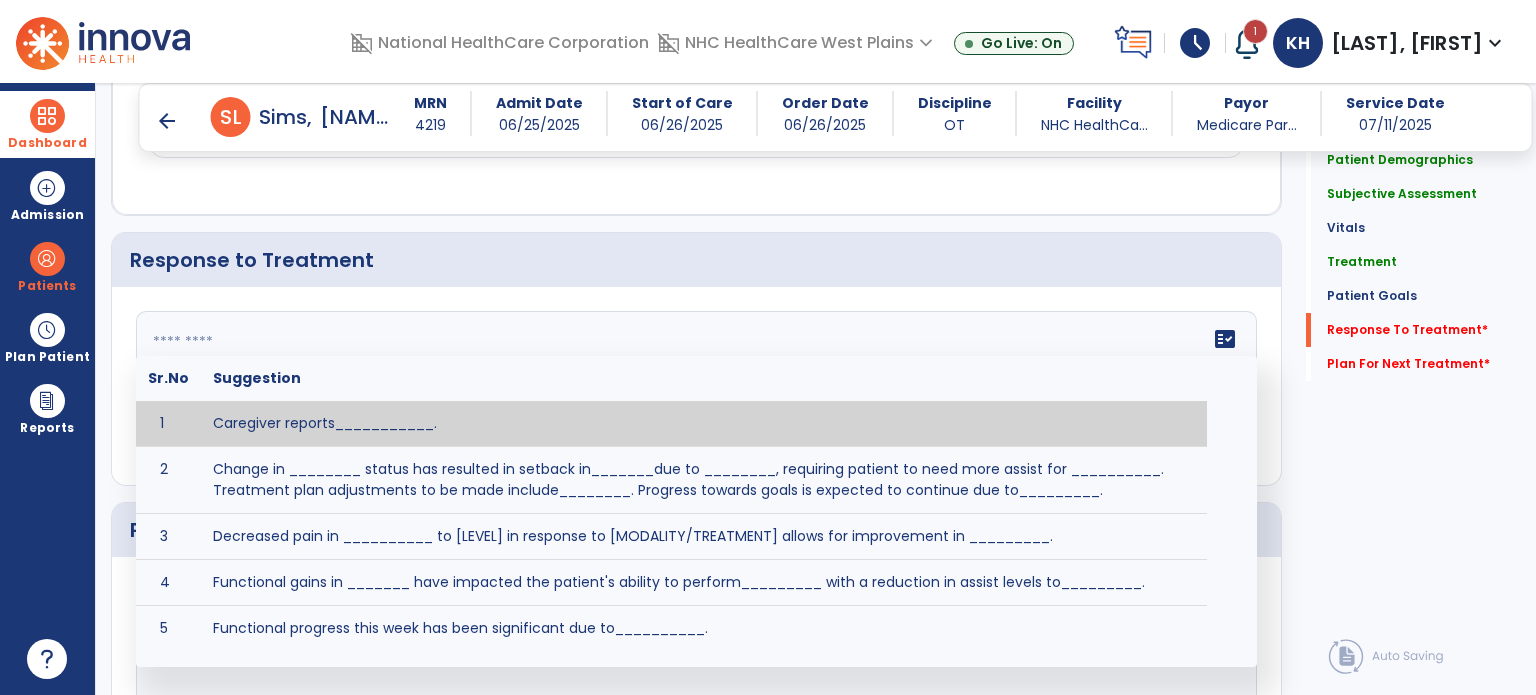 click on "fact_check  Sr.No Suggestion 1 Caregiver reports___________. 2 Change in ________ status has resulted in setback in_______due to ________, requiring patient to need more assist for __________.   Treatment plan adjustments to be made include________.  Progress towards goals is expected to continue due to_________. 3 Decreased pain in __________ to [LEVEL] in response to [MODALITY/TREATMENT] allows for improvement in _________. 4 Functional gains in _______ have impacted the patient's ability to perform_________ with a reduction in assist levels to_________. 5 Functional progress this week has been significant due to__________. 6 Gains in ________ have improved the patient's ability to perform ______with decreased levels of assist to___________. 7 Improvement in ________allows patient to tolerate higher levels of challenges in_________. 8 Pain in [AREA] has decreased to [LEVEL] in response to [TREATMENT/MODALITY], allowing fore ease in completing__________. 9 10 11 12 13 14 15 16 17 18 19 20 21" 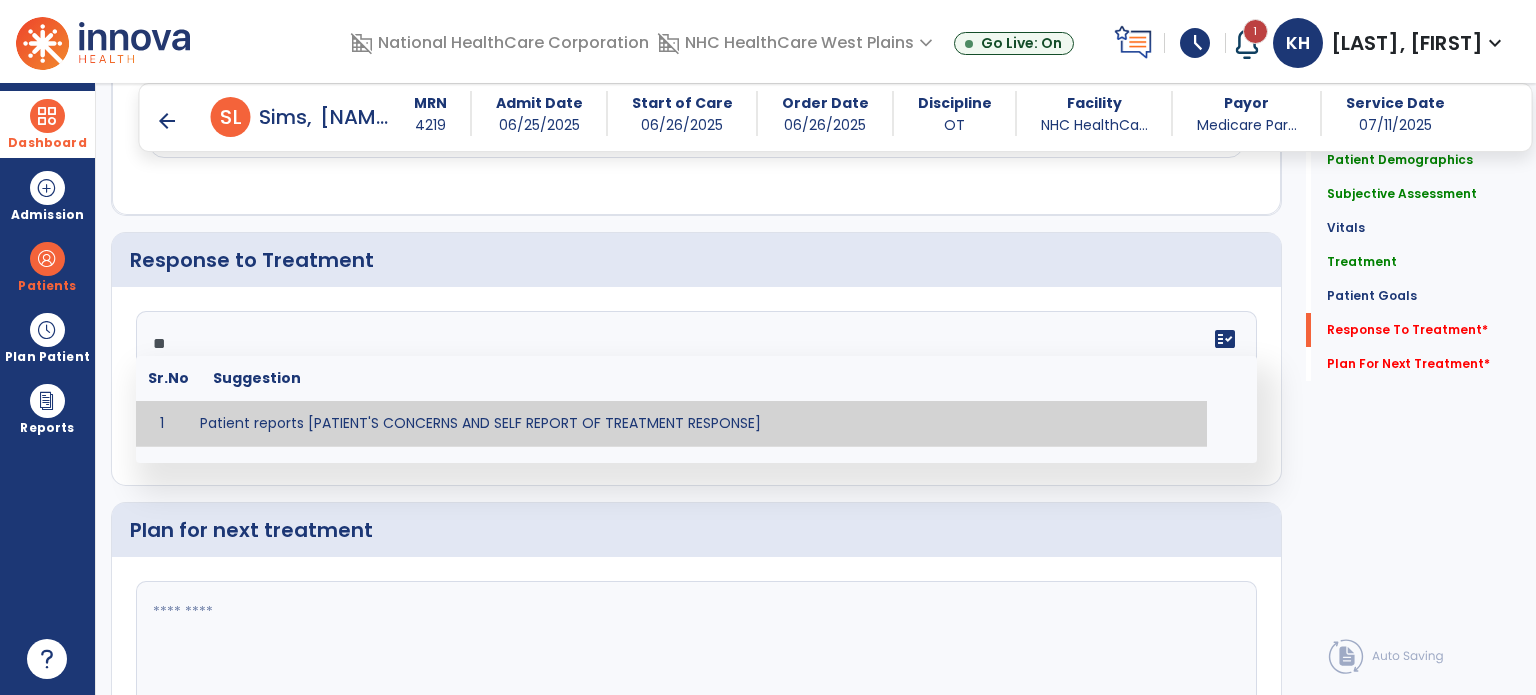 type on "*" 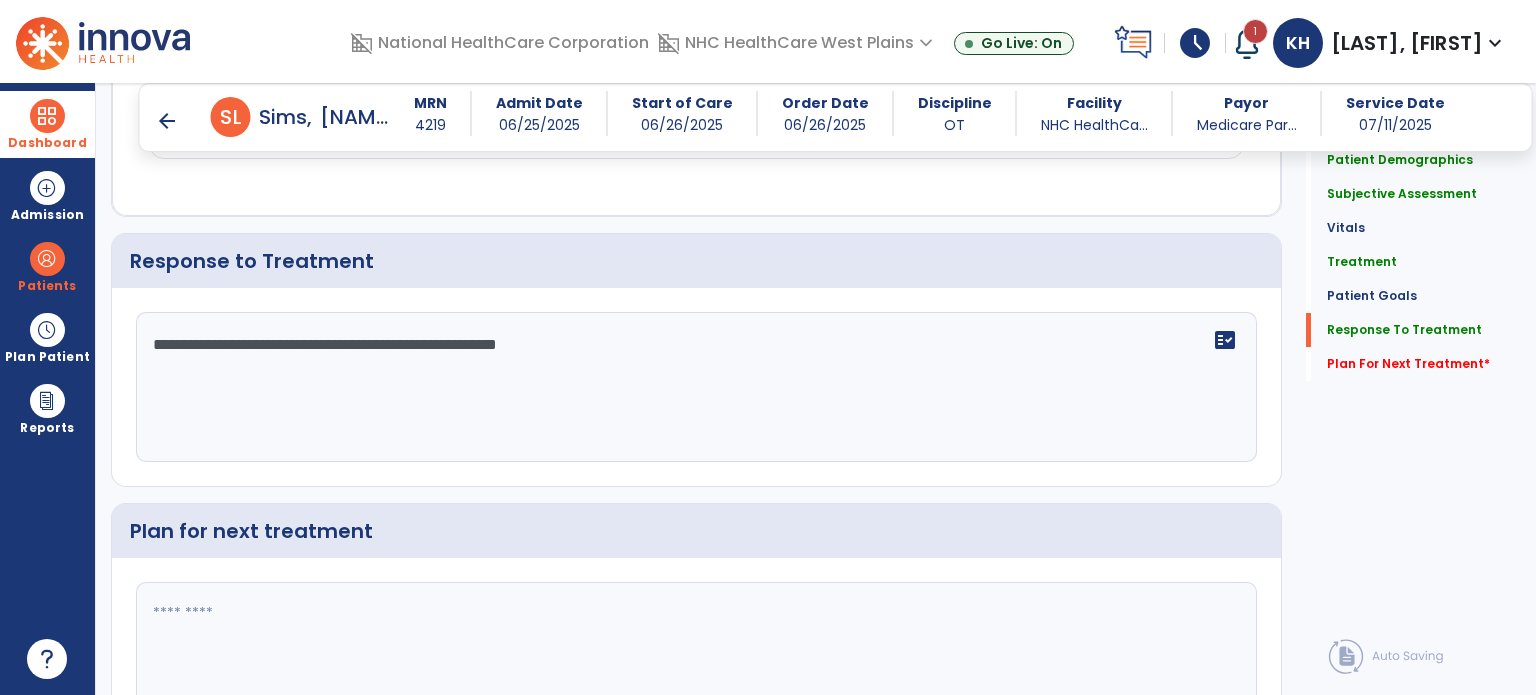 scroll, scrollTop: 2274, scrollLeft: 0, axis: vertical 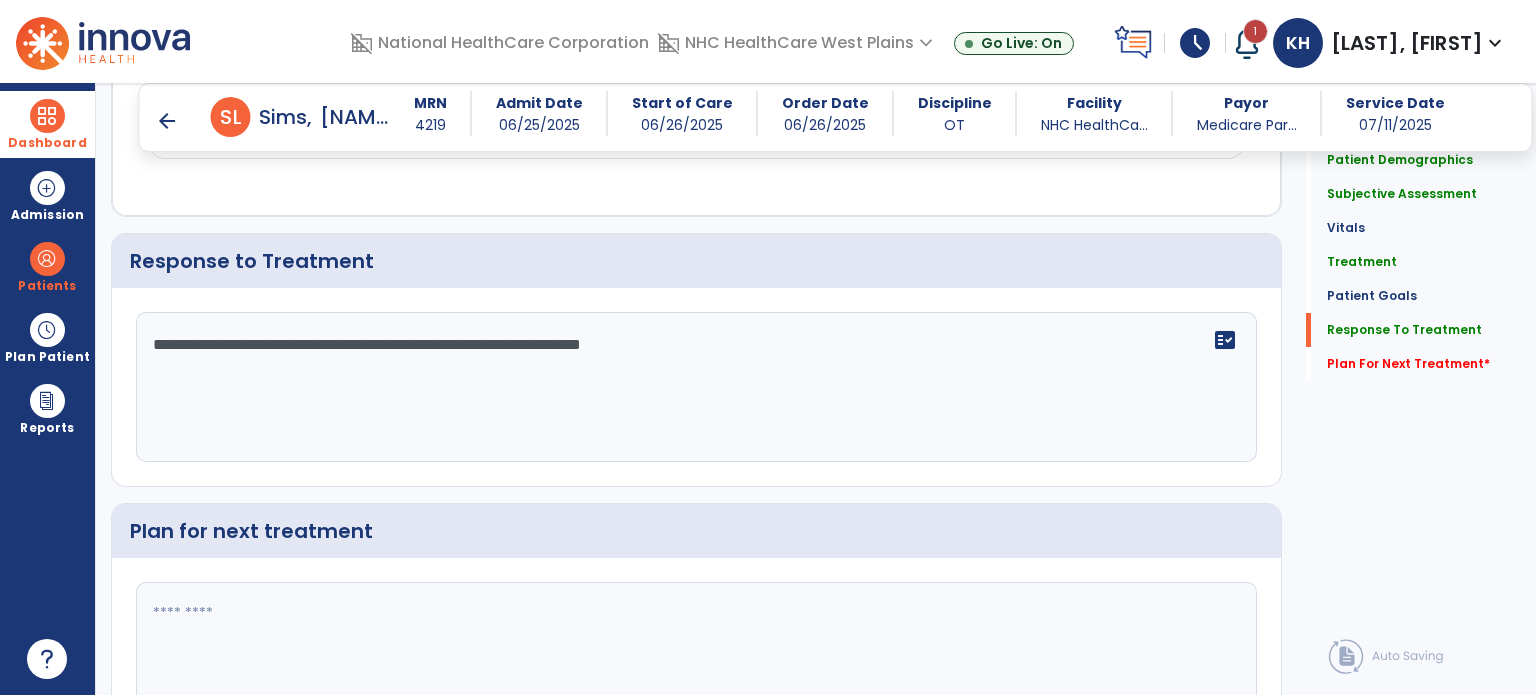 type on "**********" 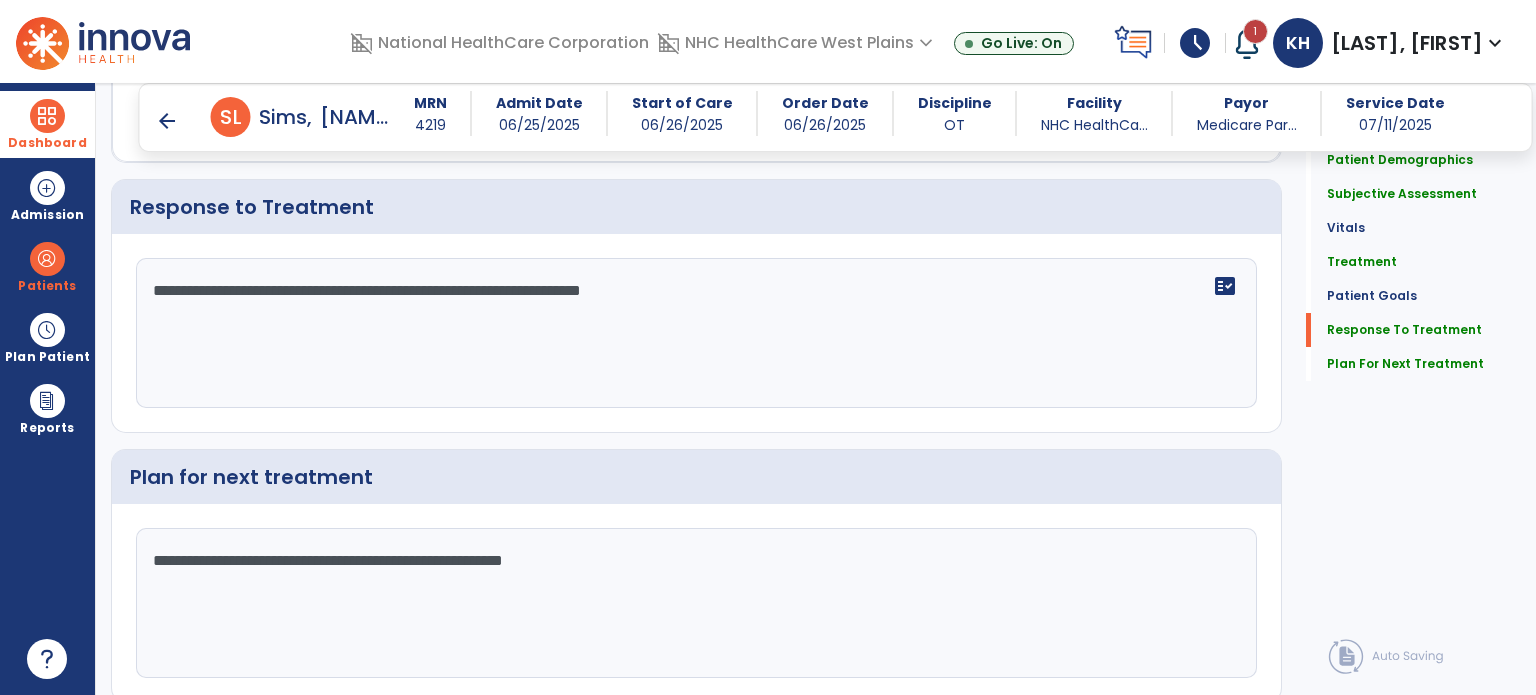 scroll, scrollTop: 2374, scrollLeft: 0, axis: vertical 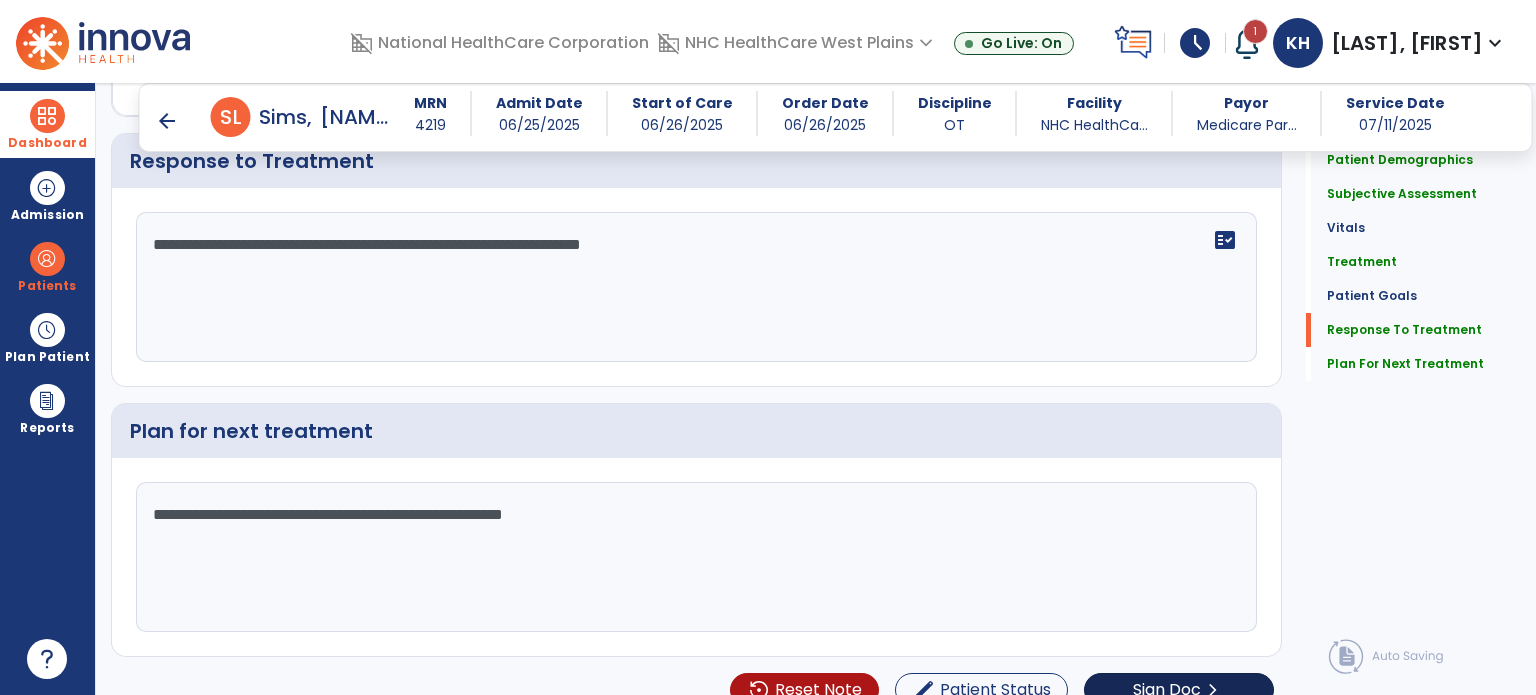 type on "**********" 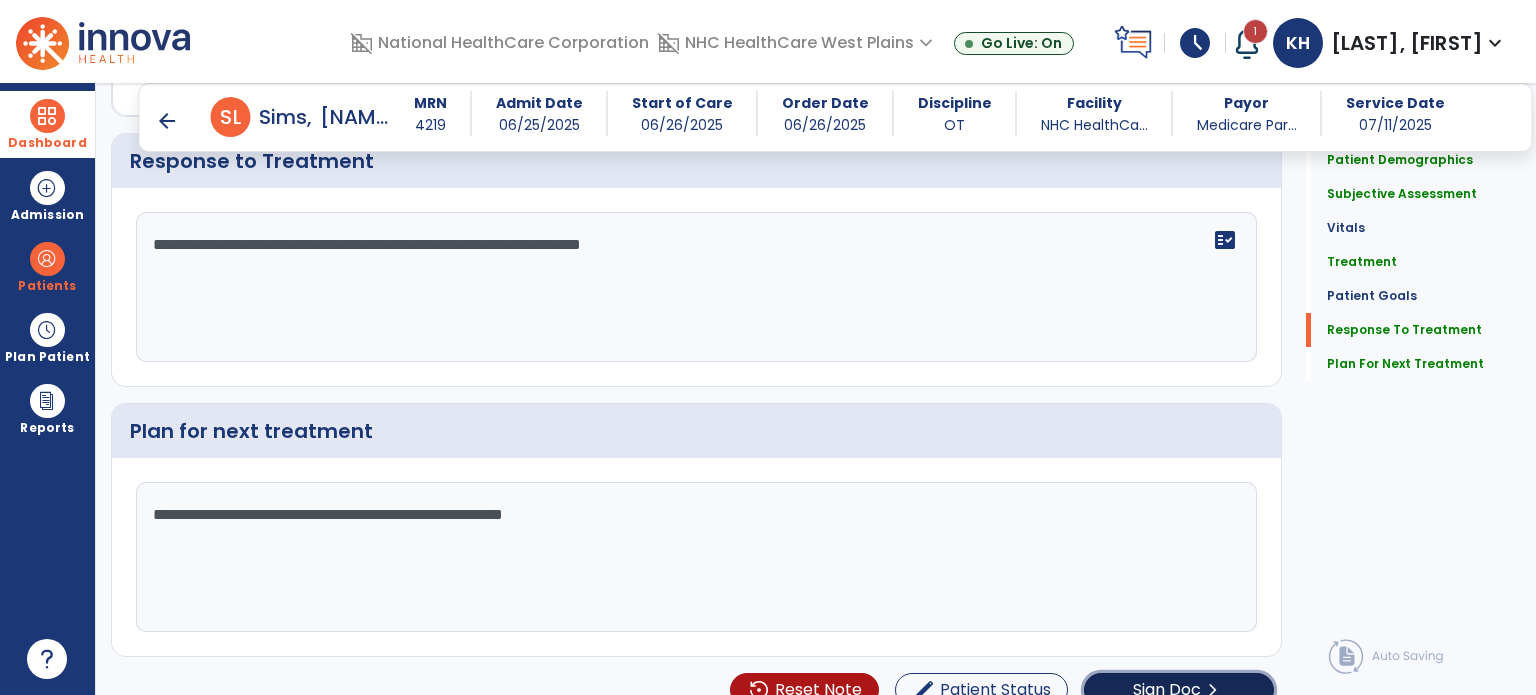 click on "Sign Doc" 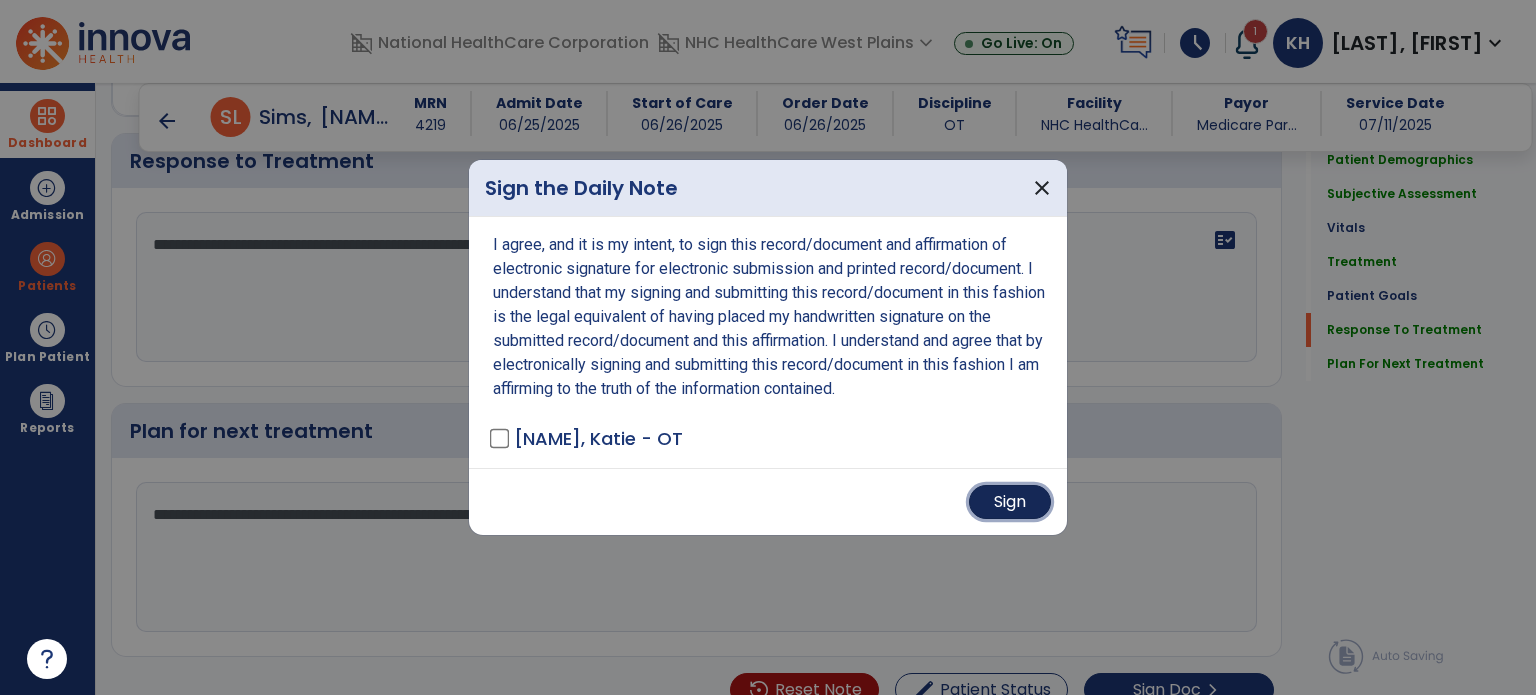 click on "Sign" at bounding box center (1010, 502) 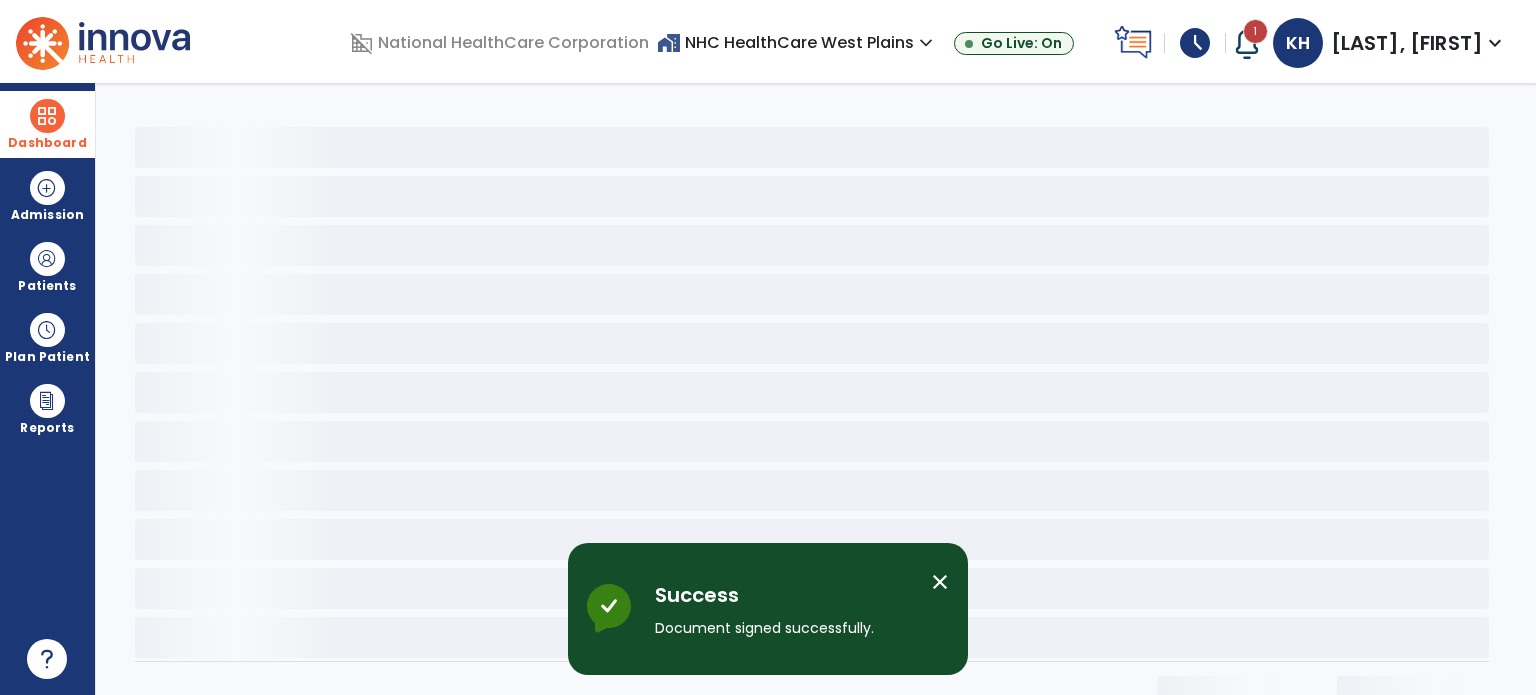 scroll, scrollTop: 0, scrollLeft: 0, axis: both 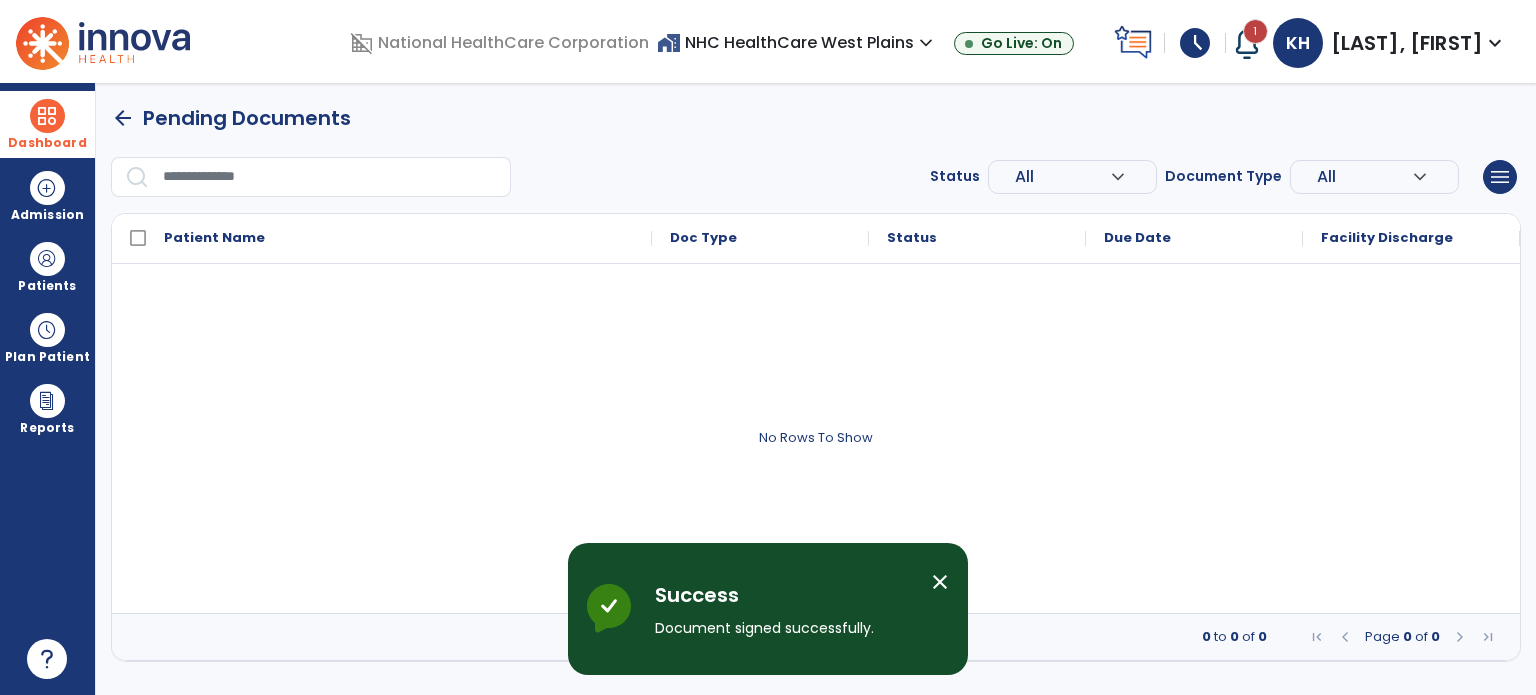 click on "arrow_back" at bounding box center (123, 118) 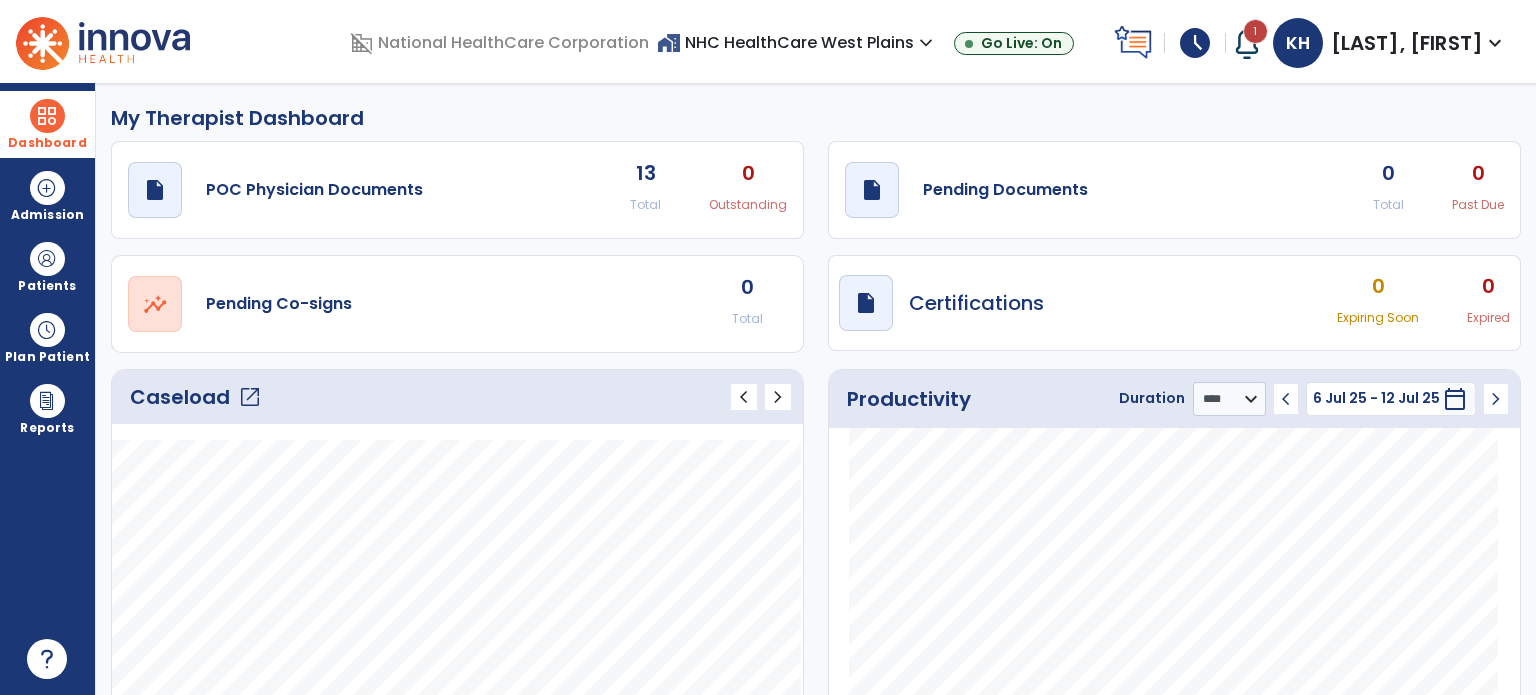 click on "schedule" at bounding box center [1195, 43] 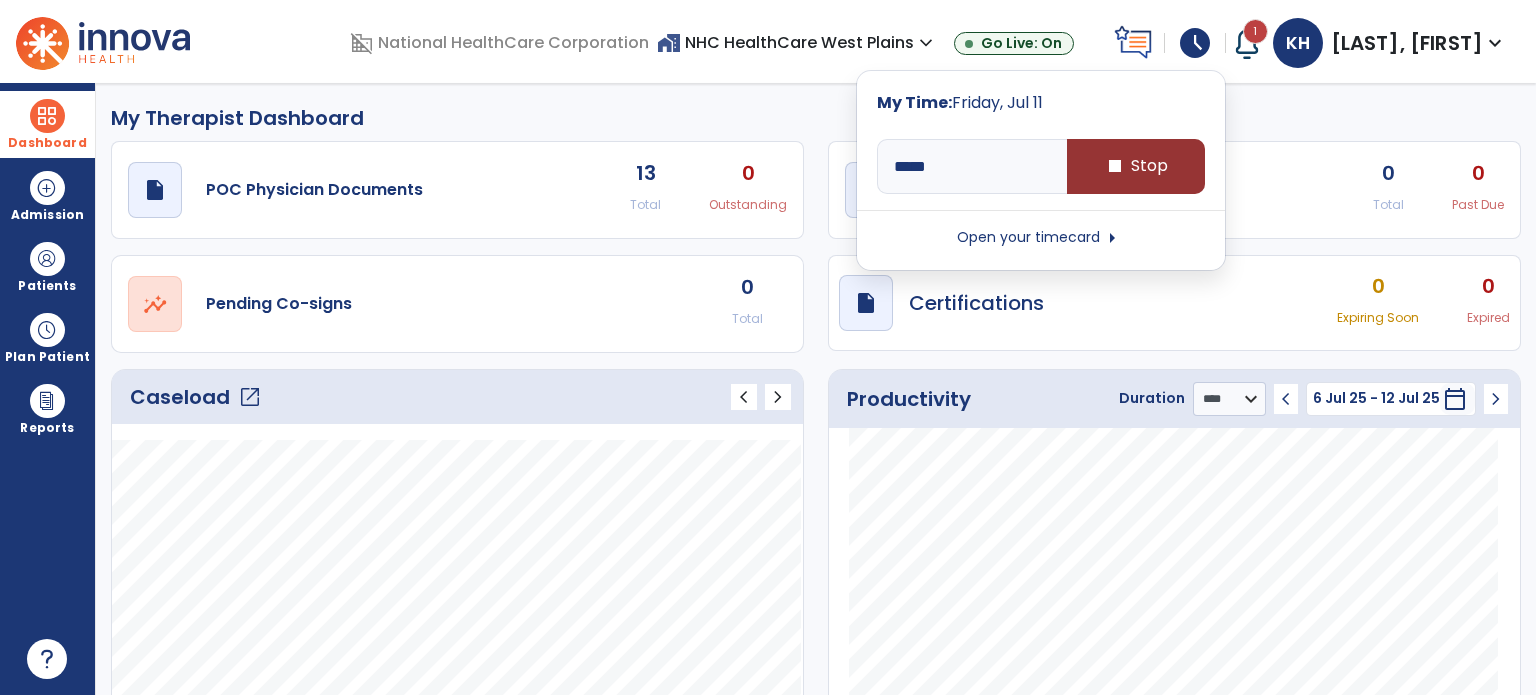 click on "stop  Stop" at bounding box center (1136, 166) 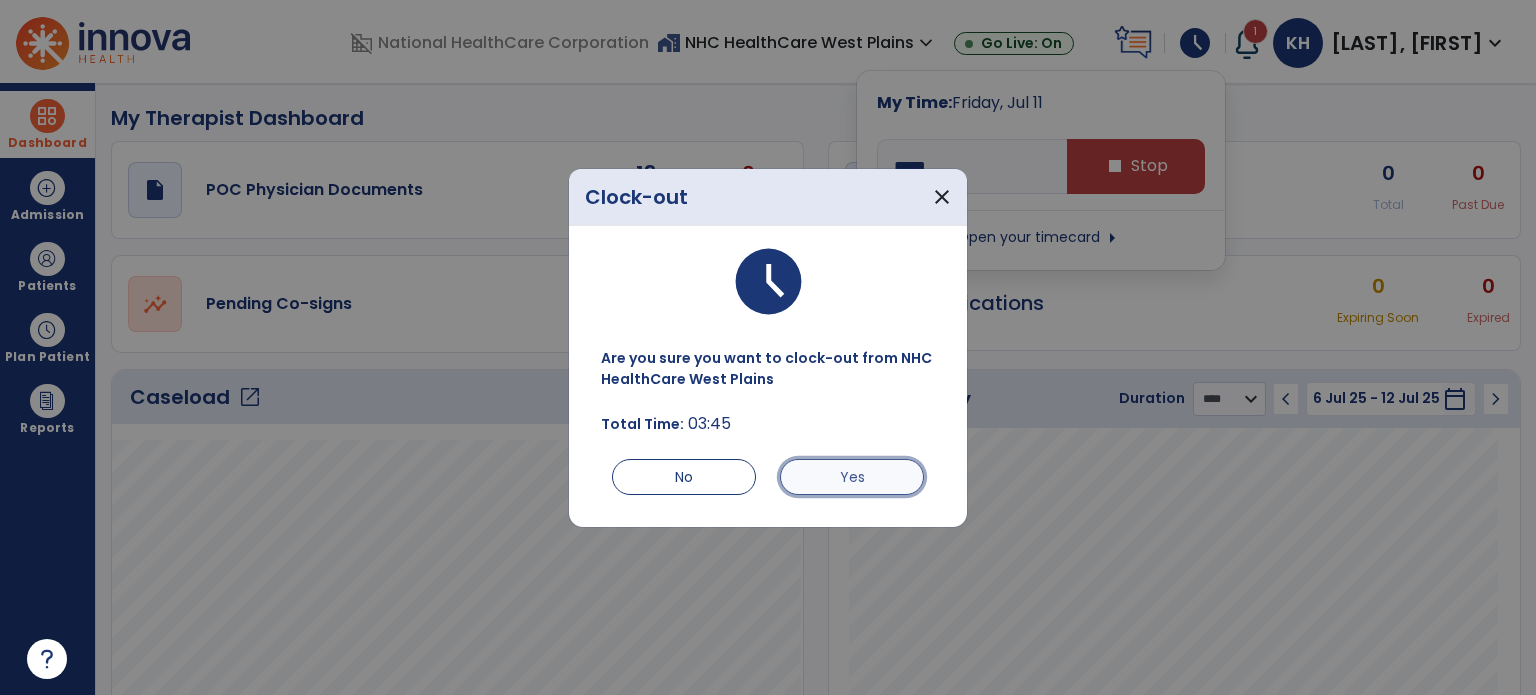 click on "Yes" at bounding box center (852, 477) 